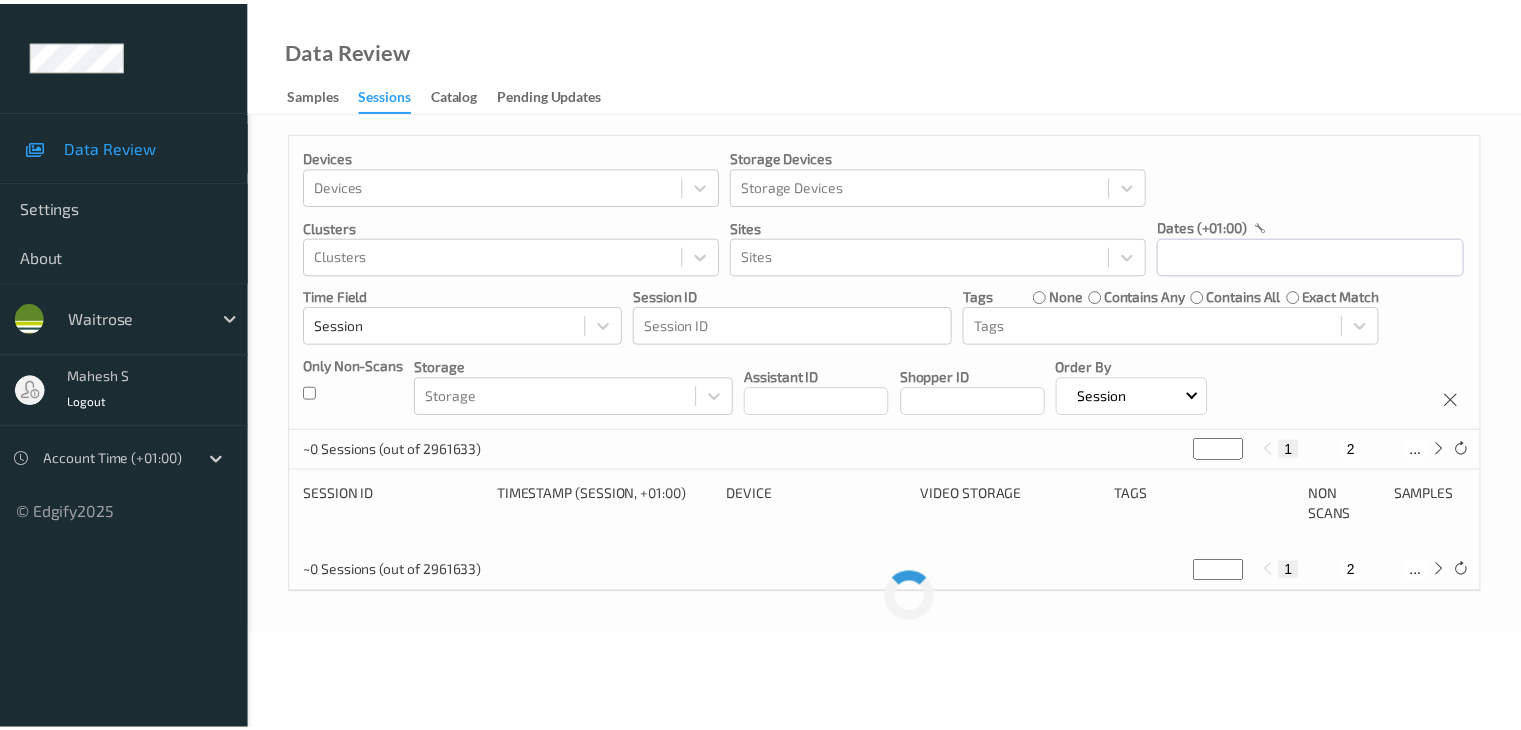 scroll, scrollTop: 0, scrollLeft: 0, axis: both 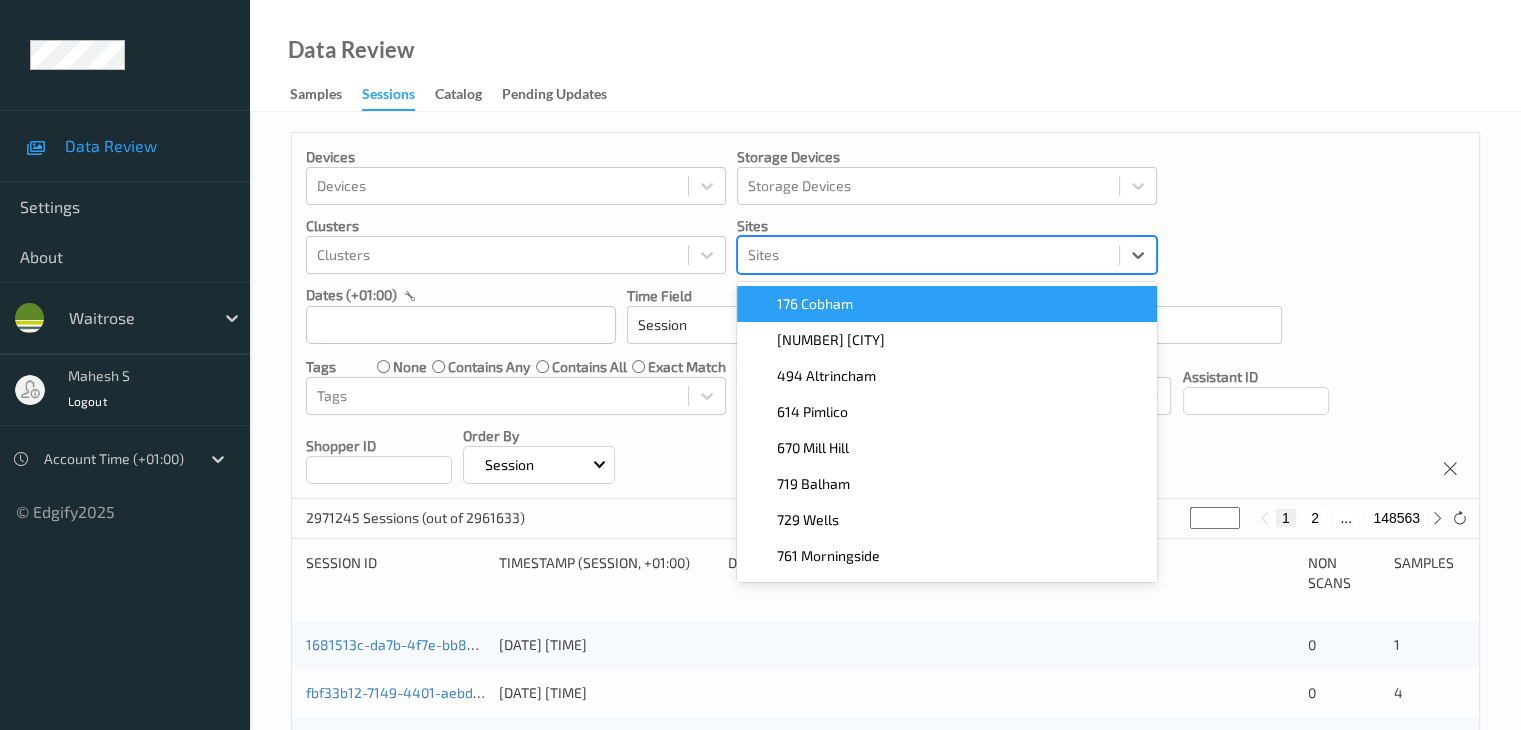 click at bounding box center (928, 255) 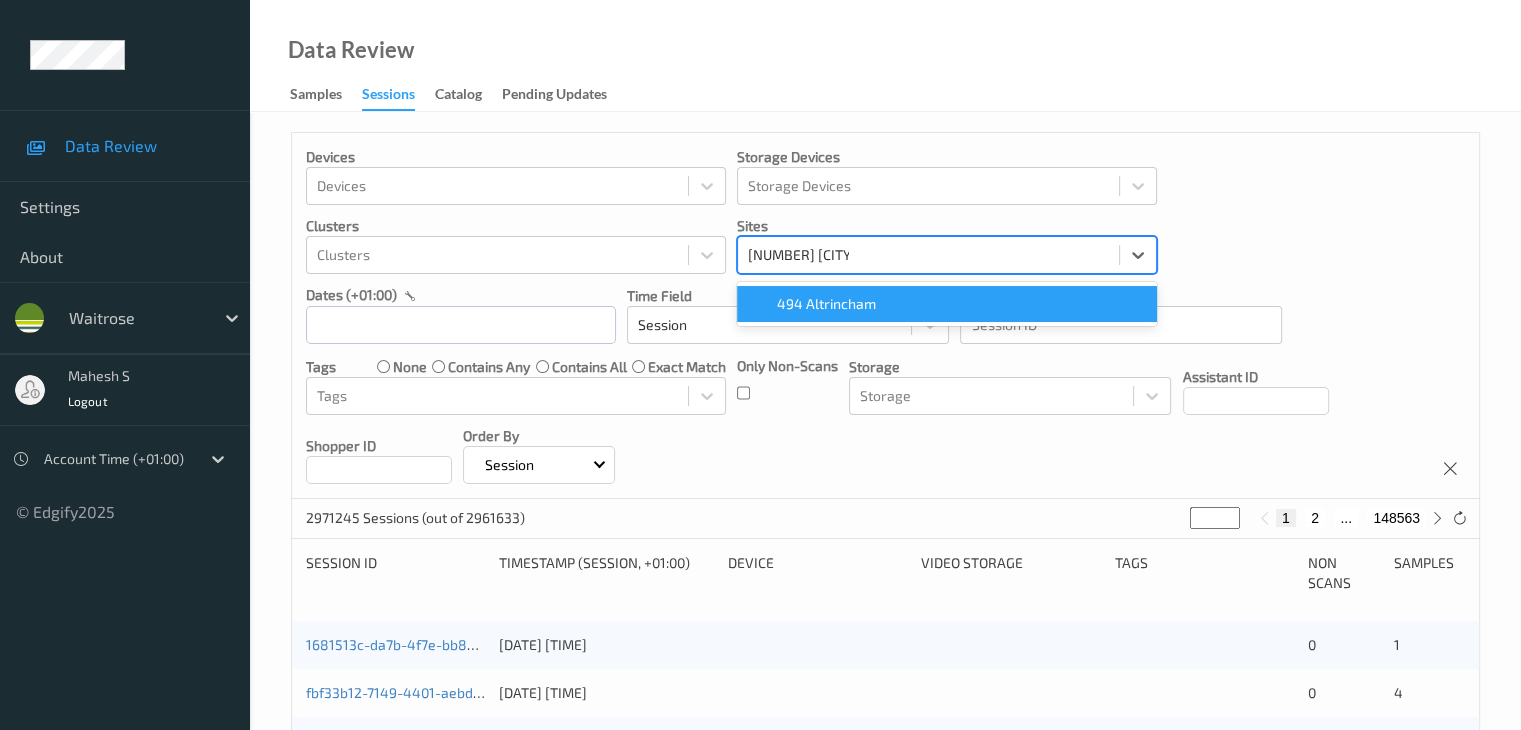click on "494 Altrincham" at bounding box center [826, 304] 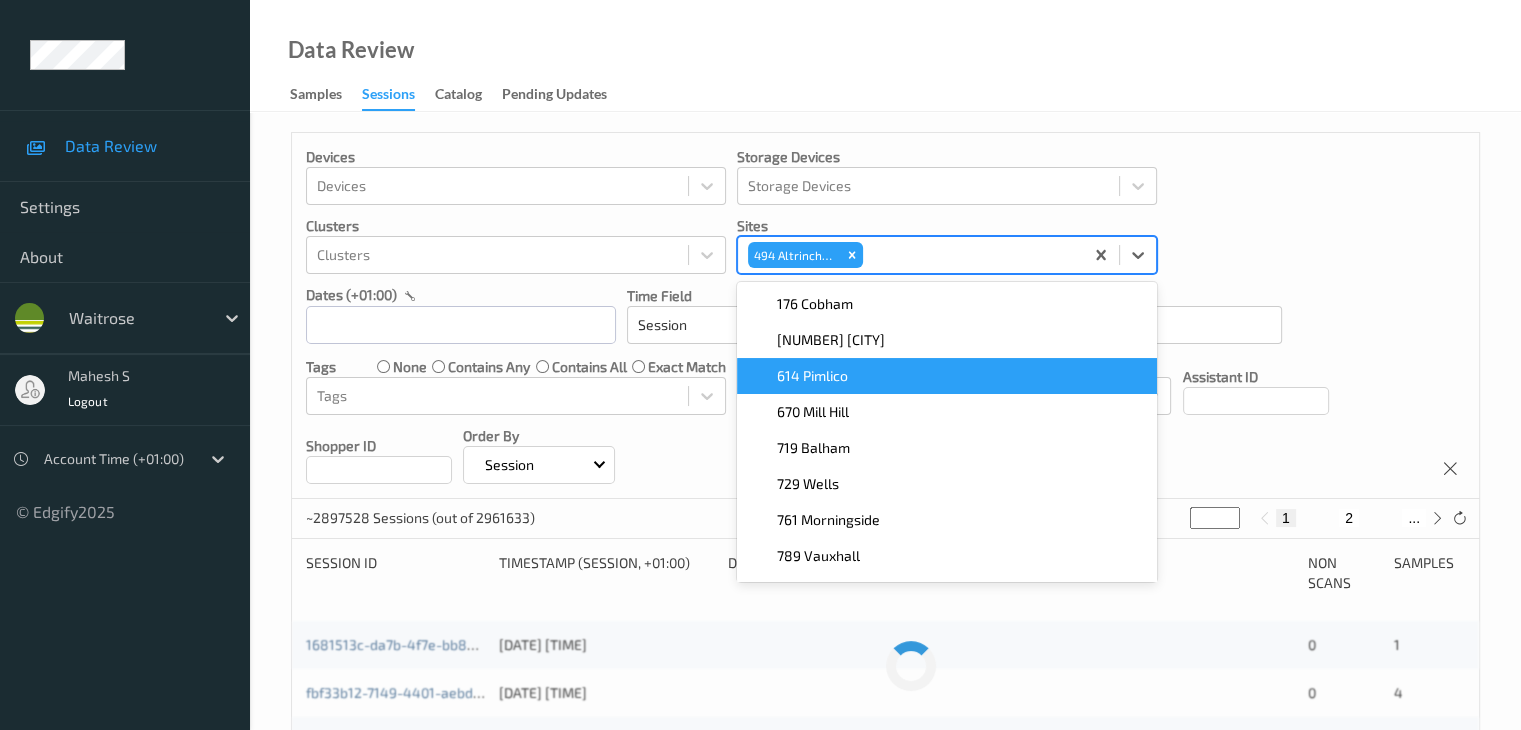 click on "Devices Devices Storage Devices Storage Devices Clusters Clusters Sites option [NUMBER] [CITY], selected. option [NUMBER]Pimlico focused, 3 of 9. 9 results available. Use Up and Down to choose options, press Enter to select the currently focused option, press Escape to exit the menu, press Tab to select the option and exit the menu. [NUMBER] [CITY]    [NUMBER] Cobham    [NUMBER]	 Pontprennau    [NUMBER]Pimlico    [NUMBER] Mill Hill    [NUMBER]	Balham    [NUMBER]	Wells    [NUMBER]   [NUMBER]Morningside    [NUMBER] Vauxhall    [NUMBER] Trinity Square dates (+01:00) Time Field Session Session ID Session ID Tags none contains any contains all exact match Tags Only Non-Scans Storage Storage Assistant ID Shopper ID Order By Session" at bounding box center [885, 316] 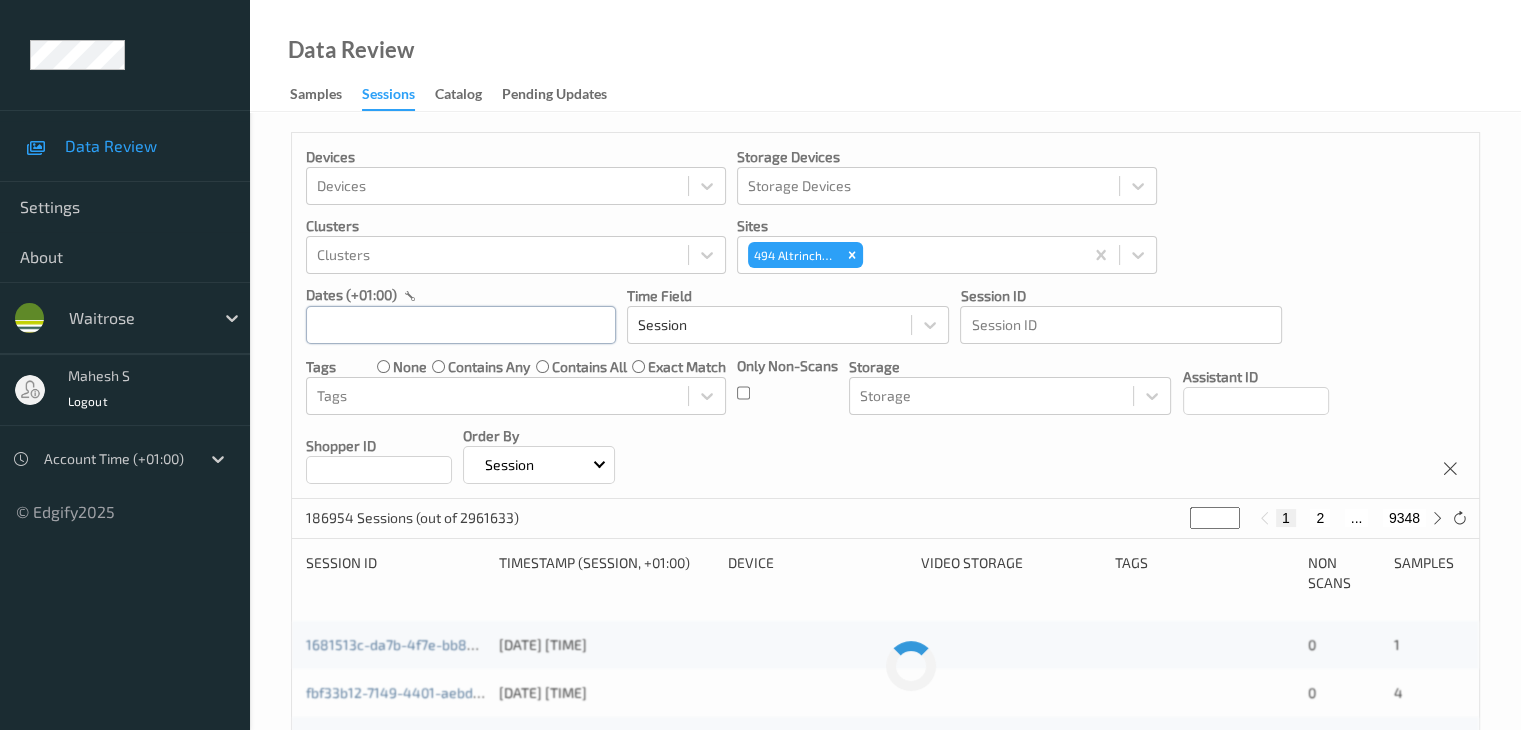 click at bounding box center [461, 325] 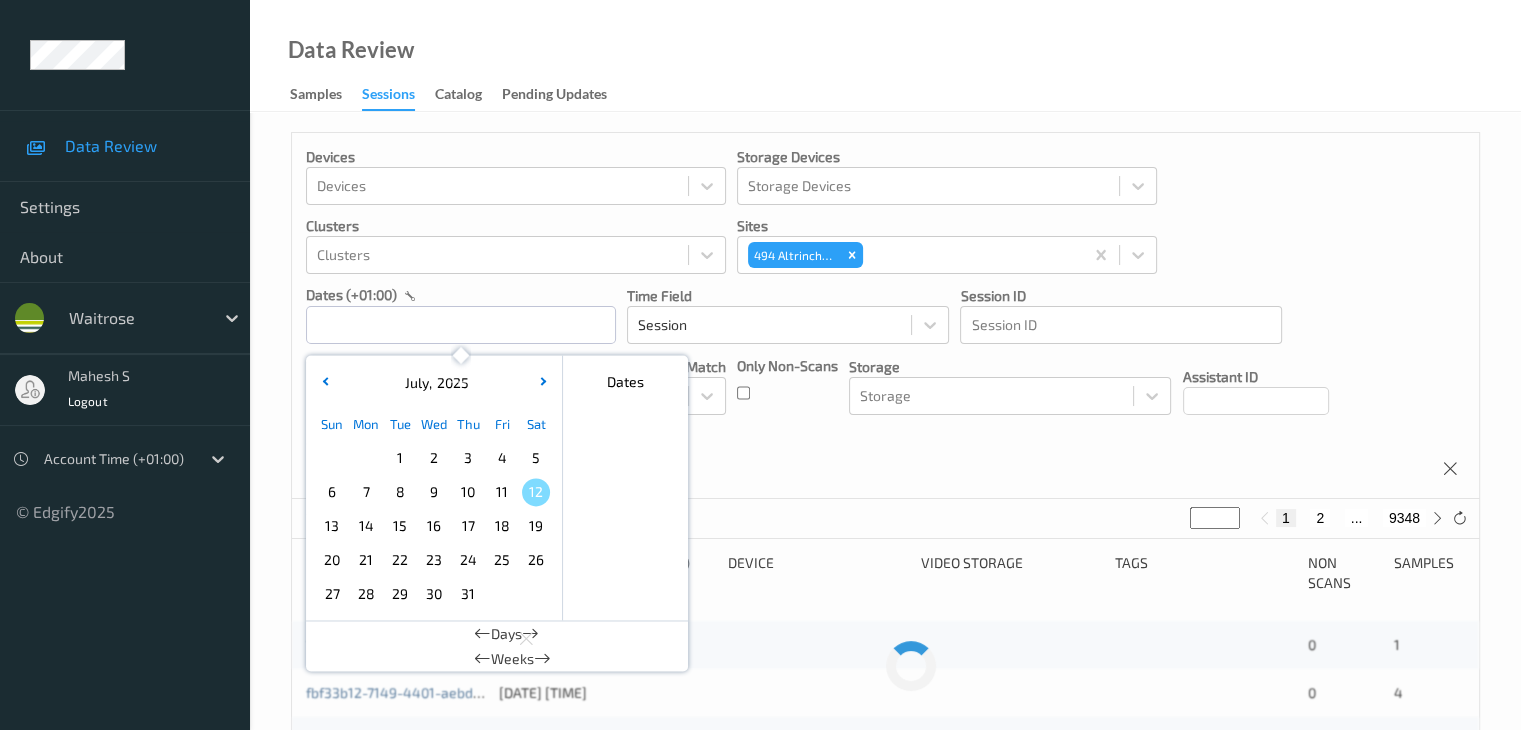 click on "6" at bounding box center [332, 492] 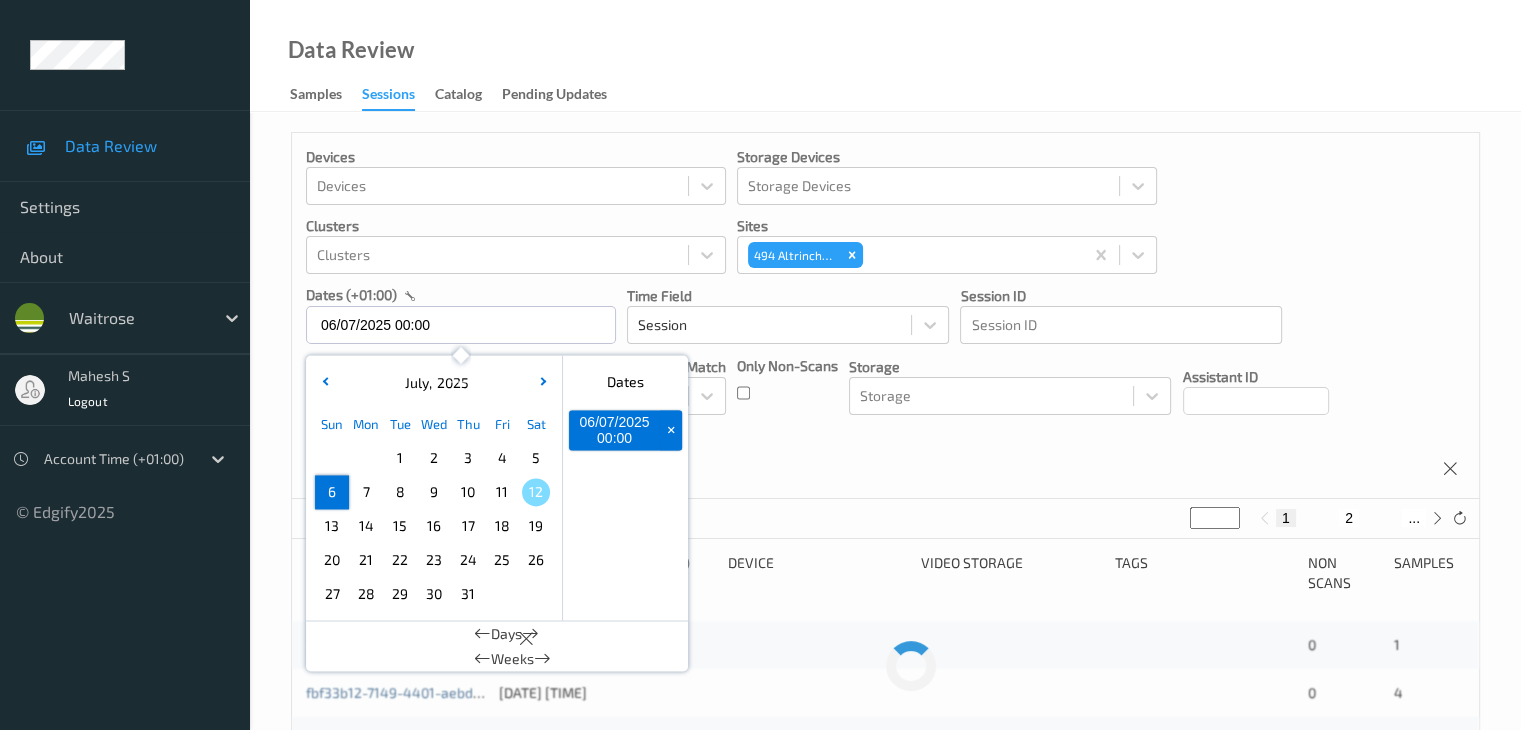 click on "+" at bounding box center (671, 430) 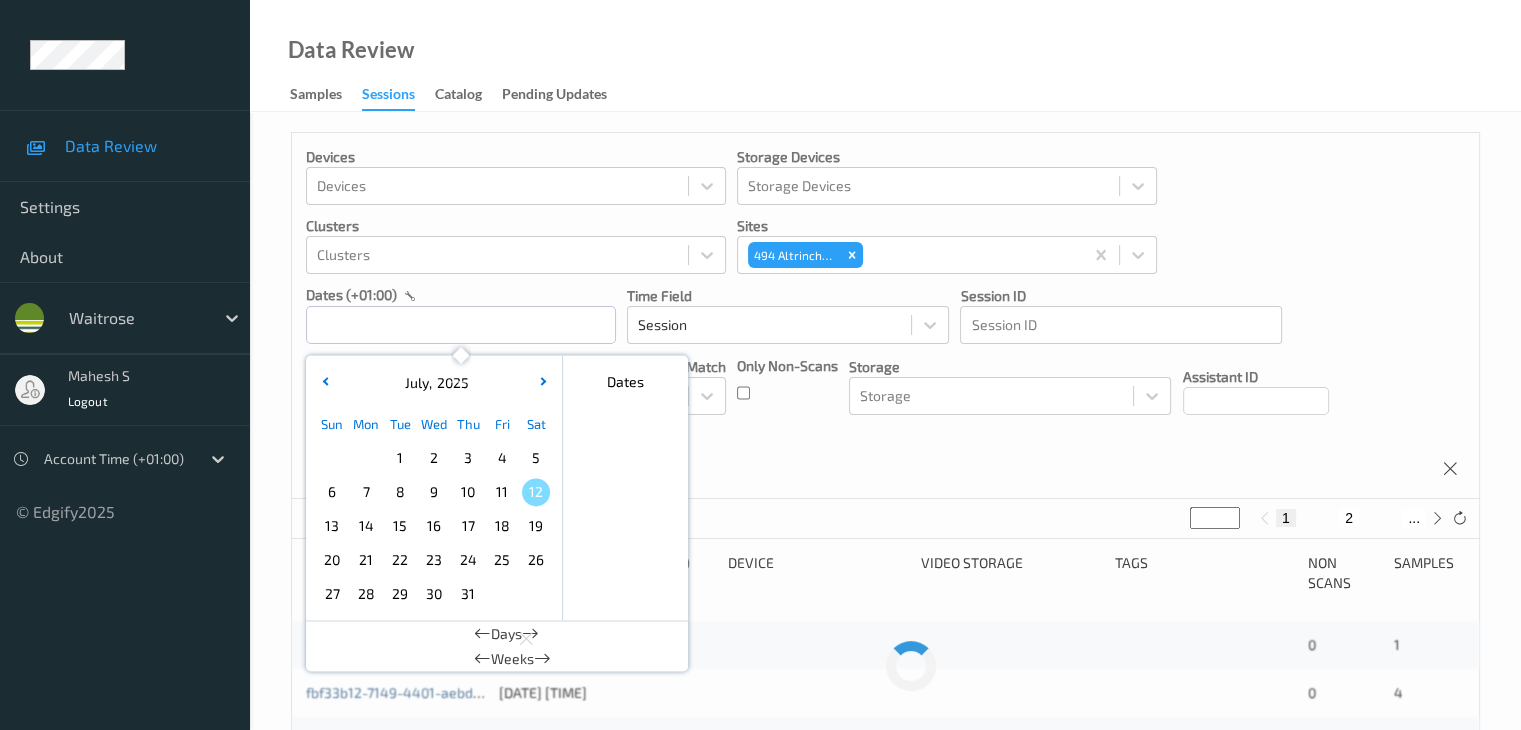 click on "7" at bounding box center [366, 492] 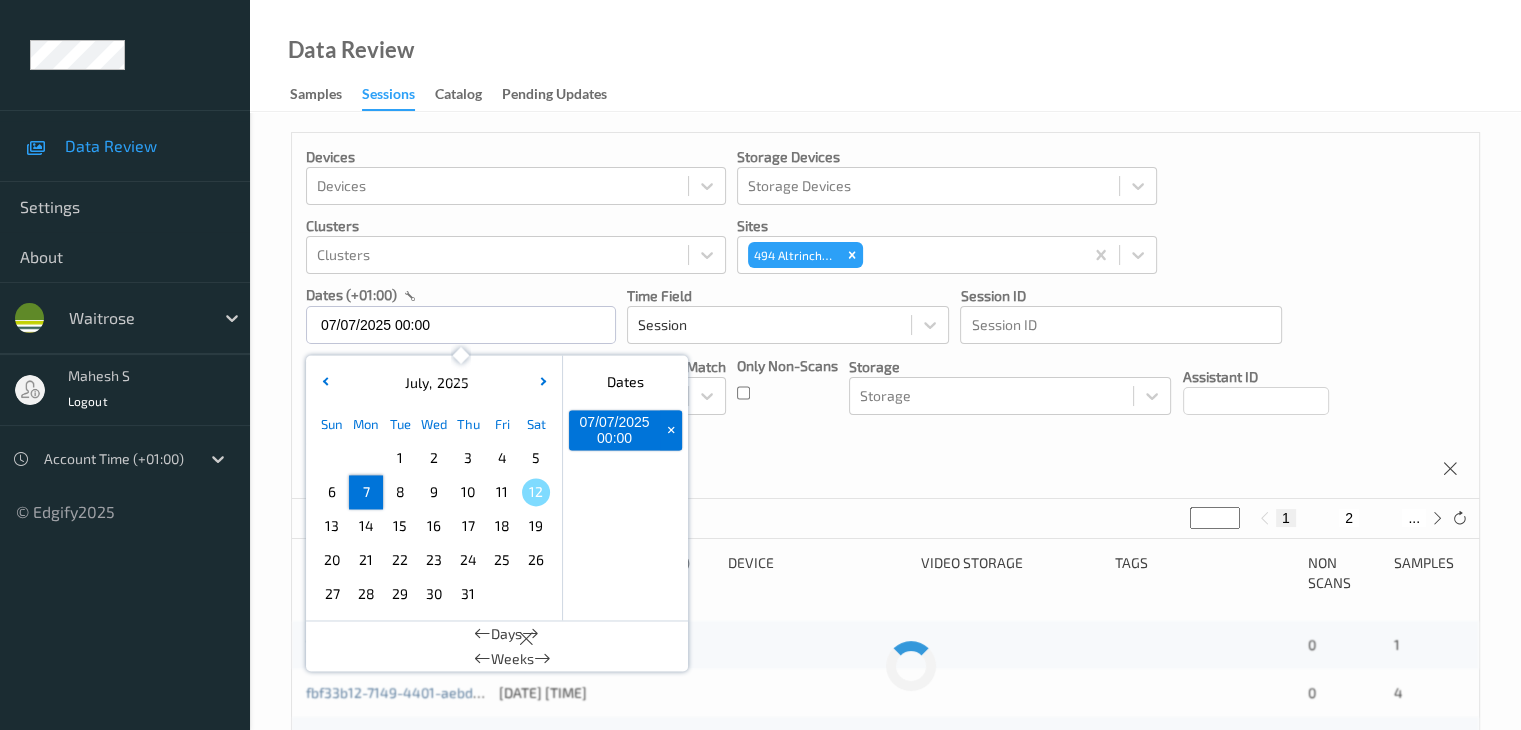click on "7" at bounding box center (366, 492) 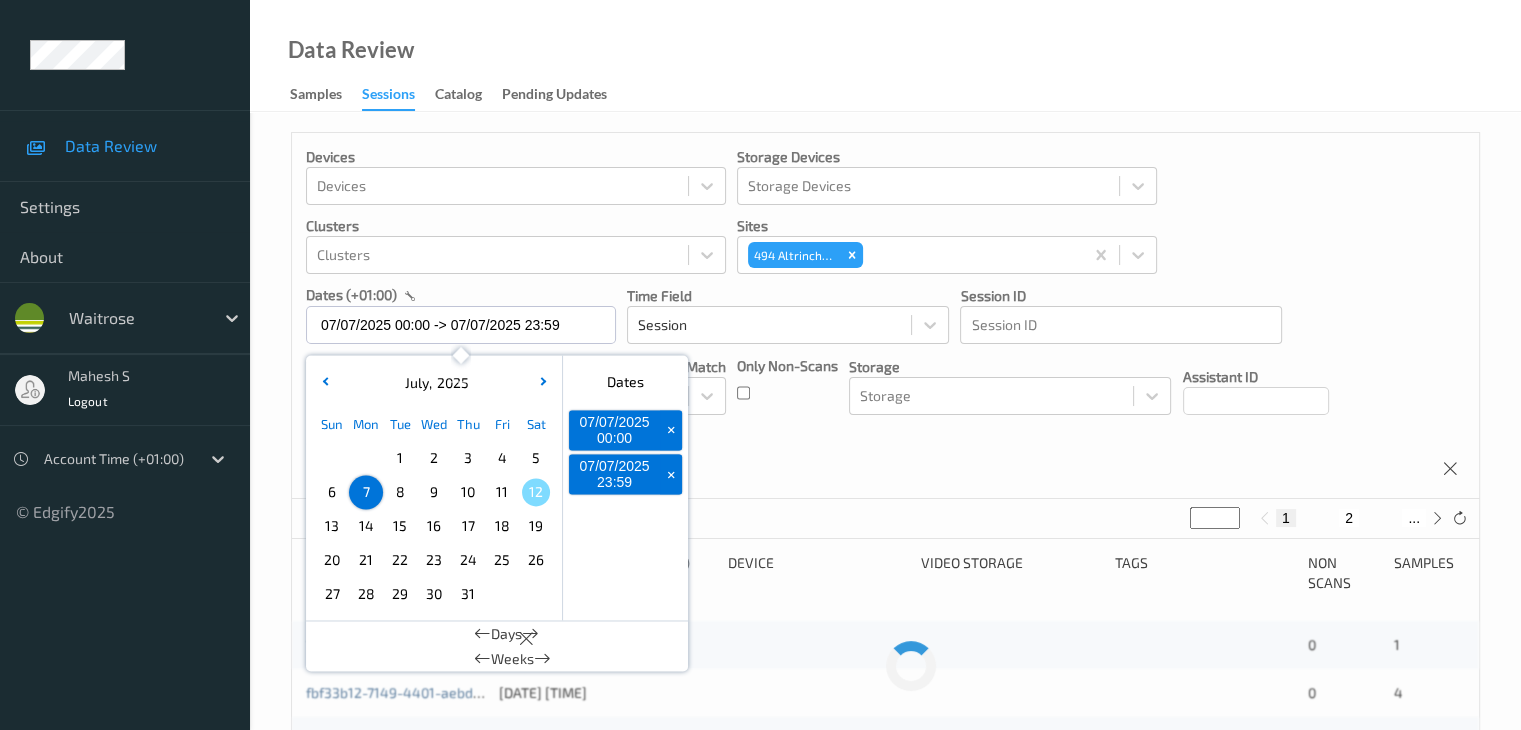 click on "Devices Devices Storage Devices Storage Devices Clusters Clusters Sites [NUMBER] [CITY] dates (+01:00) [DATE] [TIME] -» [DATE] [TIME] July , 2025 Sun Mon Tue Wed Thu Fri Sat 1 2 3 4 5 6 7 8 9 10 11 12 13 14 15 16 17 18 19 20 21 22 23 24 25 26 27 28 29 30 31 January February March April May June July August September October November December 2021 2022 2023 2024 2025 2026 2027 2028 2029 2030 2031 2032 Dates [DATE] [TIME] + [DATE] [TIME] + Days Weeks Time Field Session Session ID Session ID Tags none contains any contains all exact match Tags Only Non-Scans Storage Storage Assistant ID Shopper ID Order By Session" at bounding box center [885, 316] 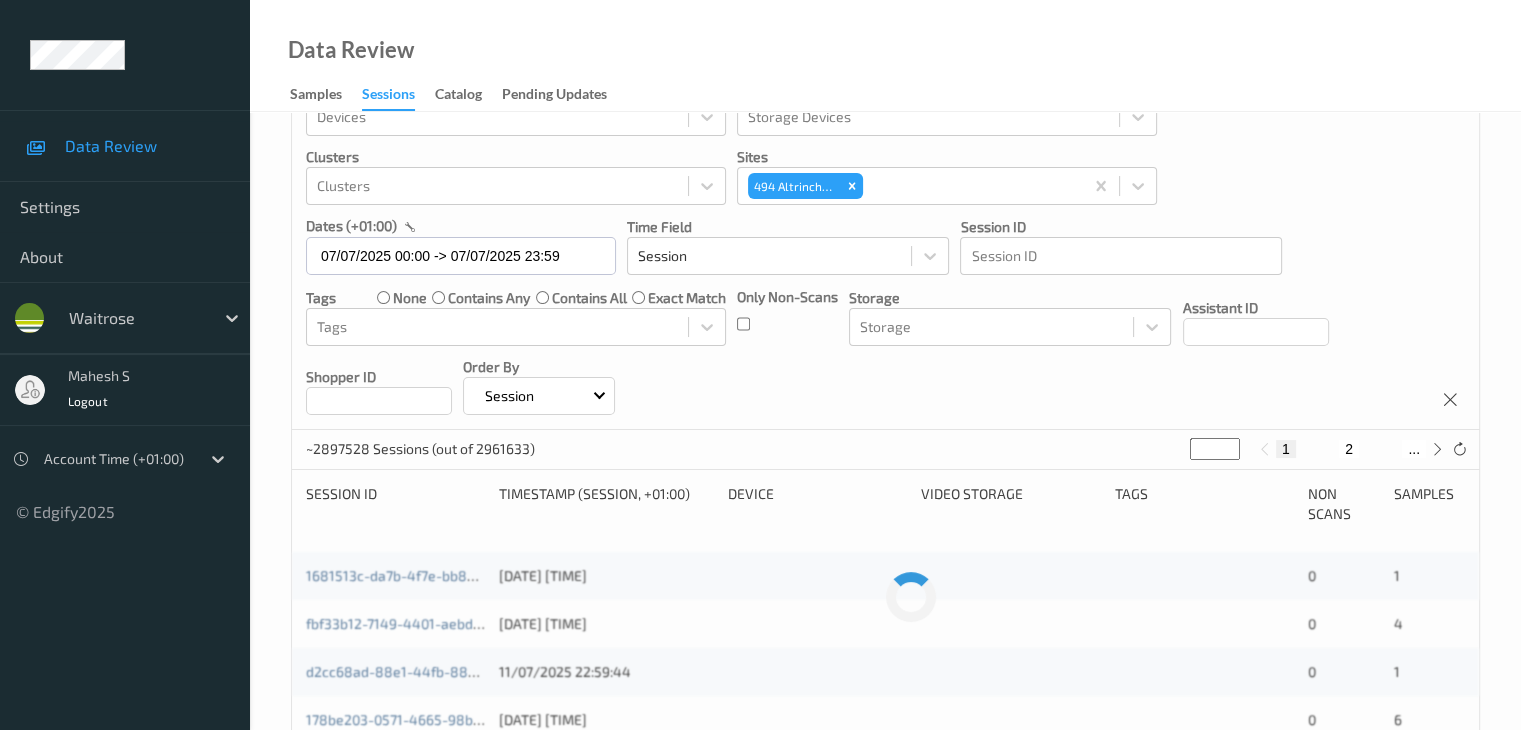 scroll, scrollTop: 100, scrollLeft: 0, axis: vertical 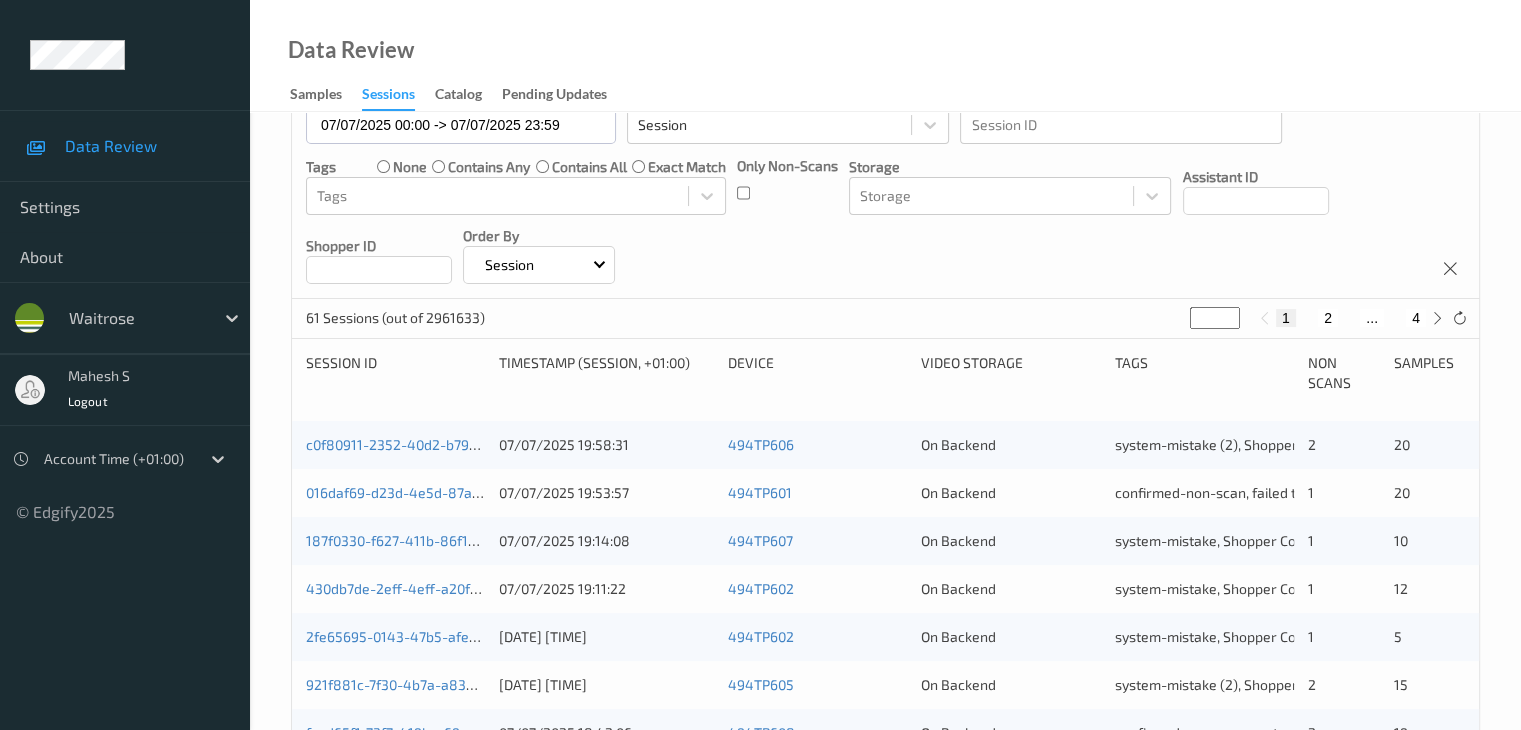click on "2" at bounding box center (1328, 318) 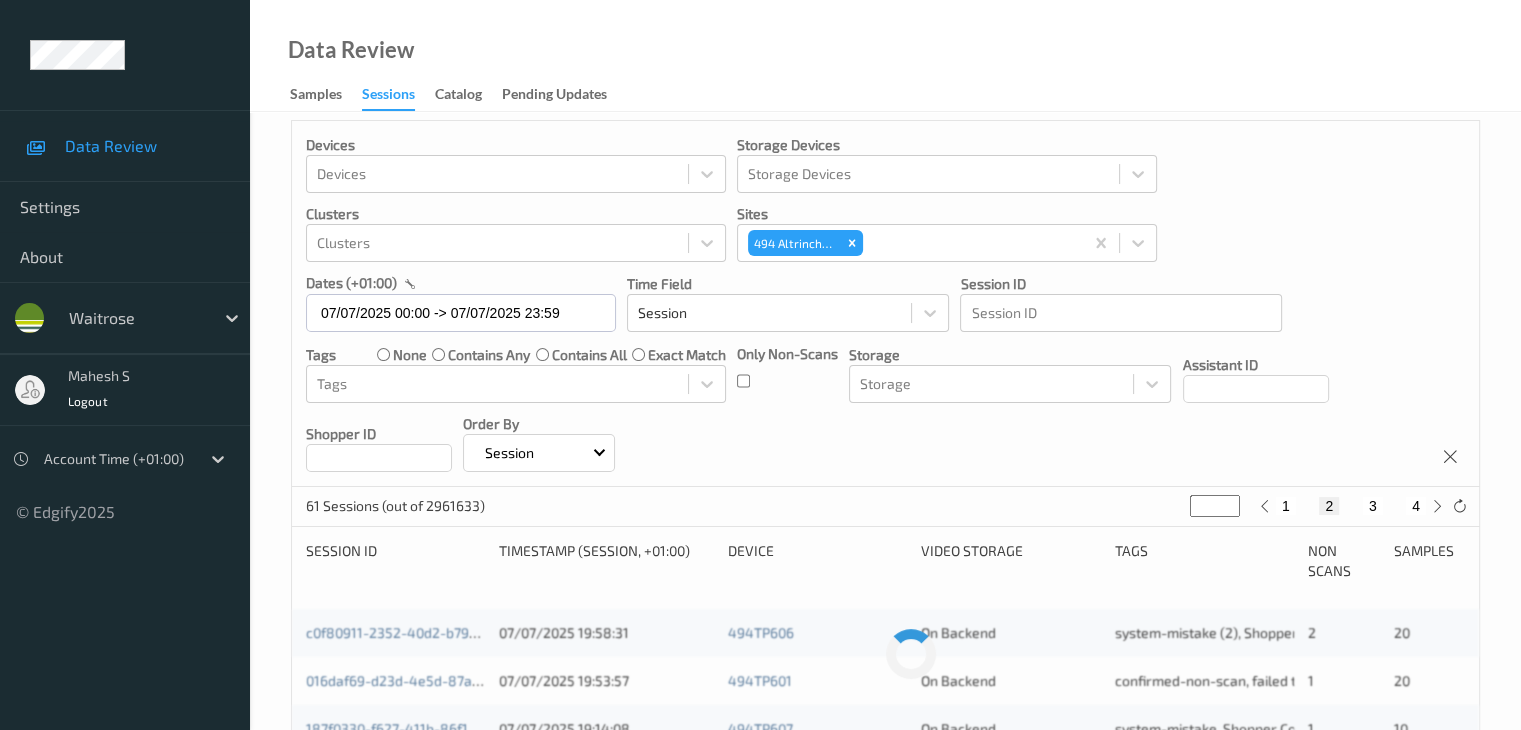 scroll, scrollTop: 0, scrollLeft: 0, axis: both 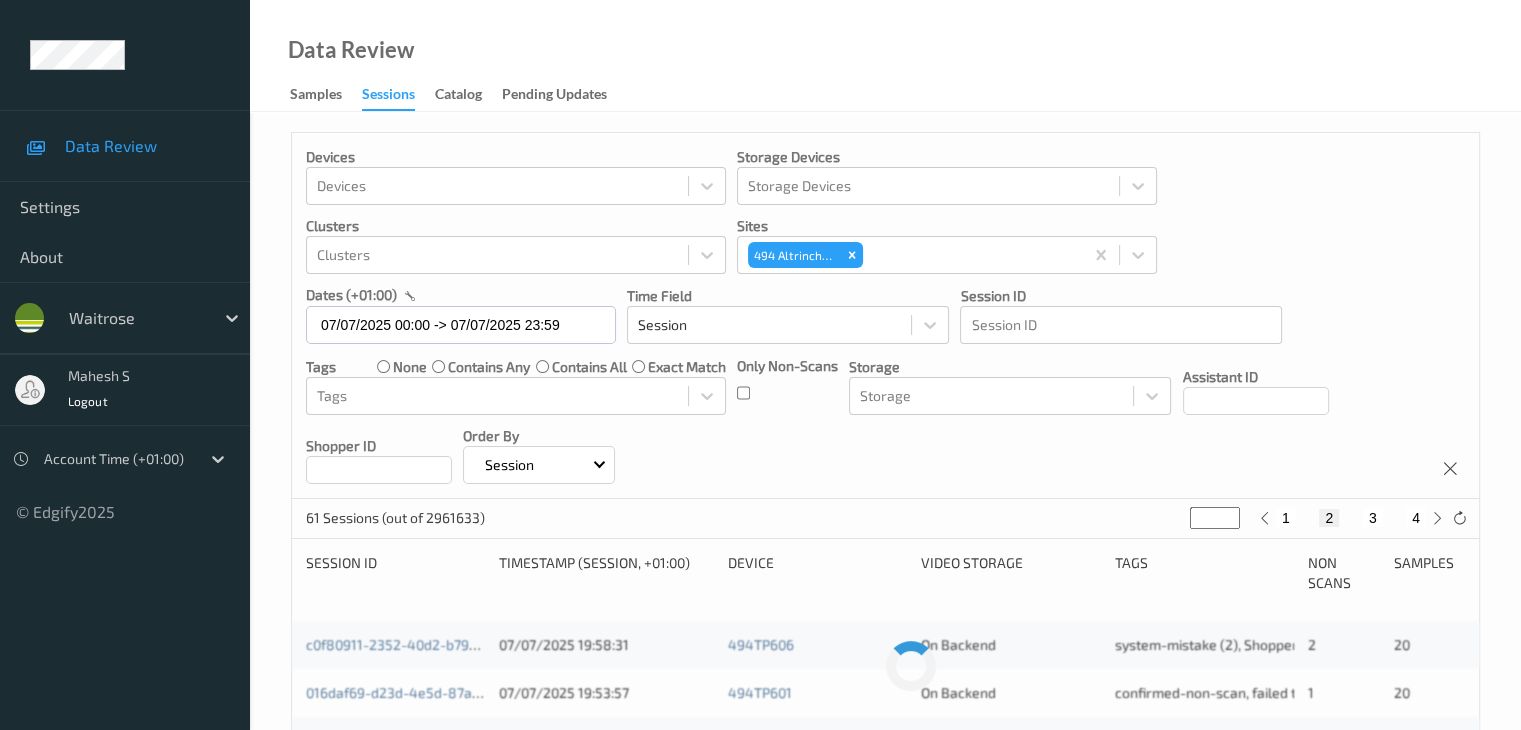 type 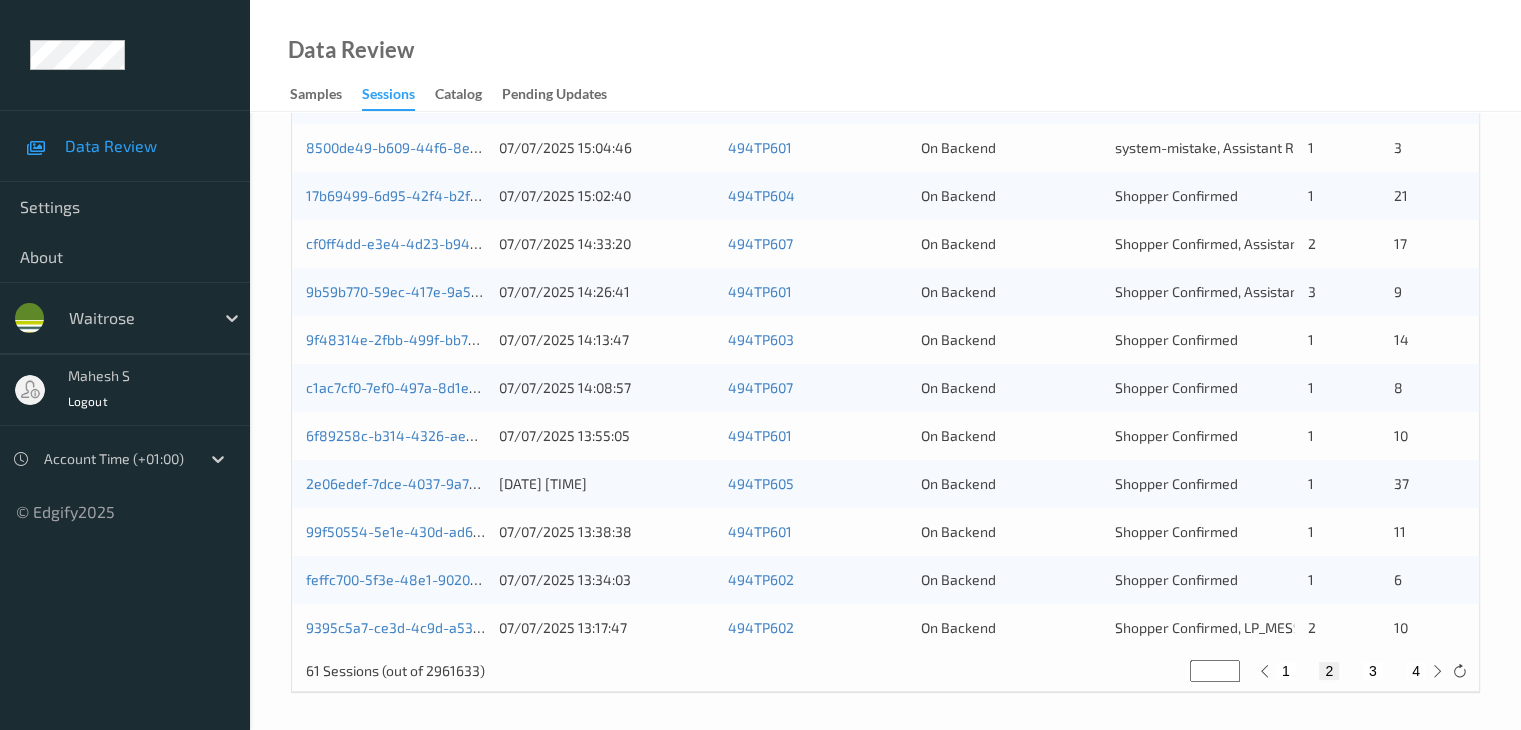 scroll, scrollTop: 932, scrollLeft: 0, axis: vertical 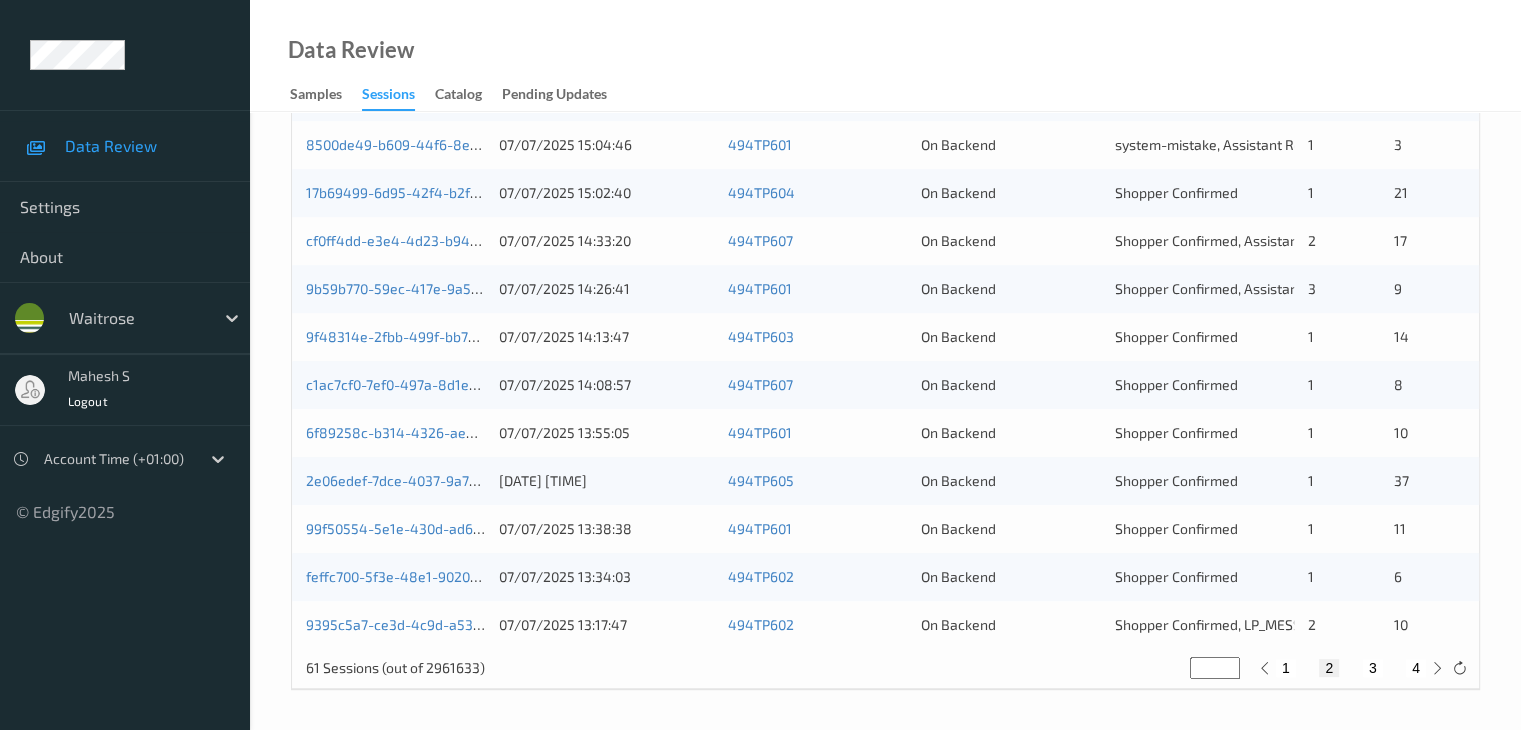 click on "3" at bounding box center [1373, 668] 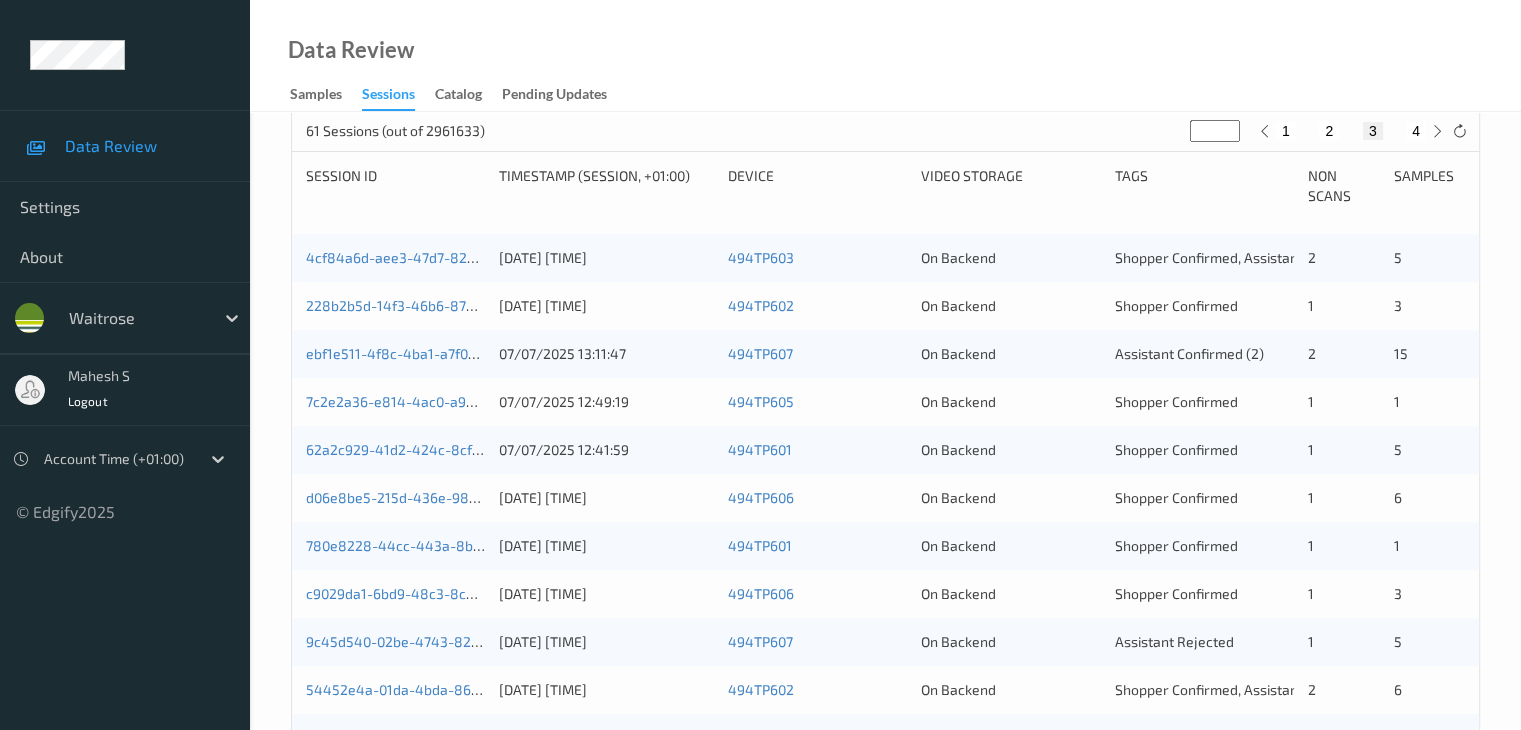 scroll, scrollTop: 400, scrollLeft: 0, axis: vertical 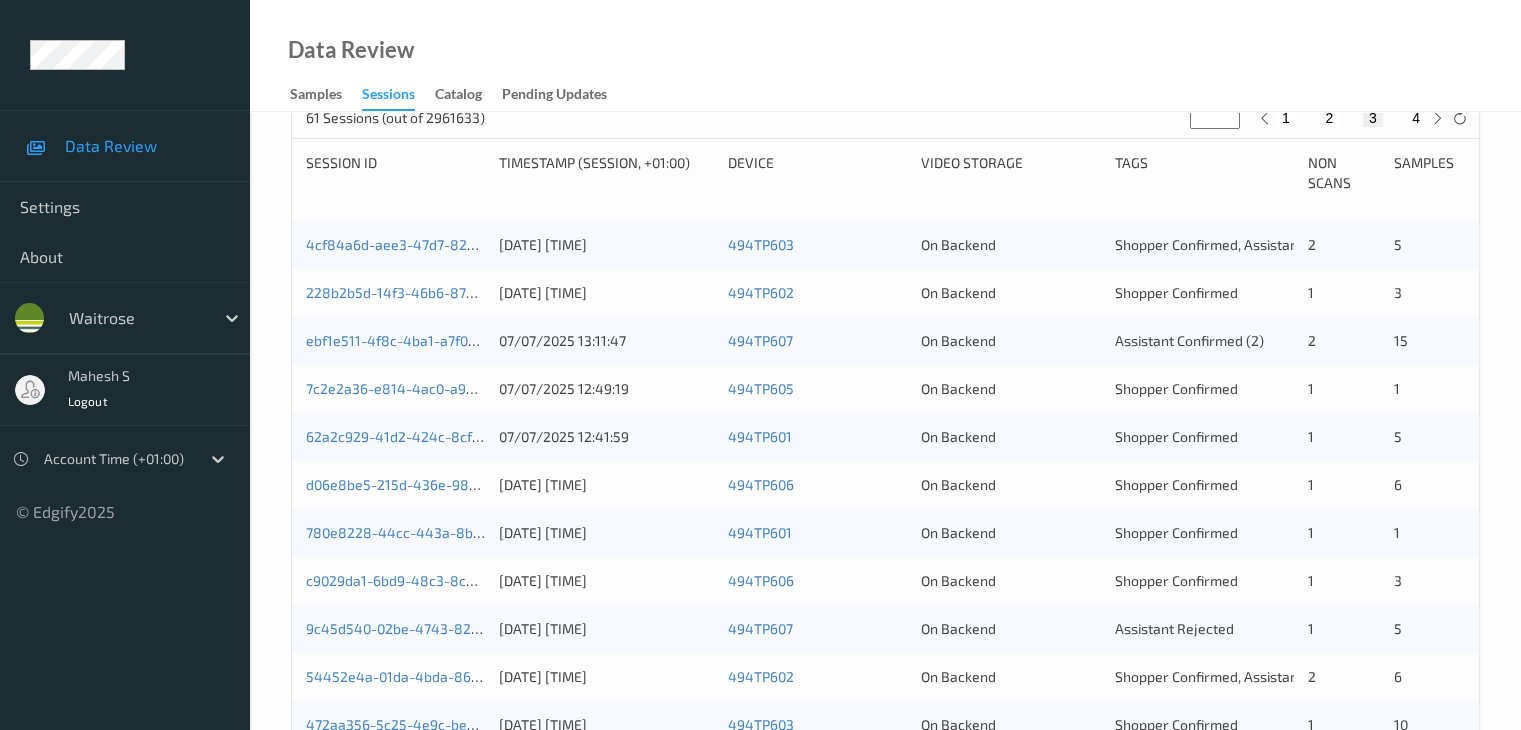 type 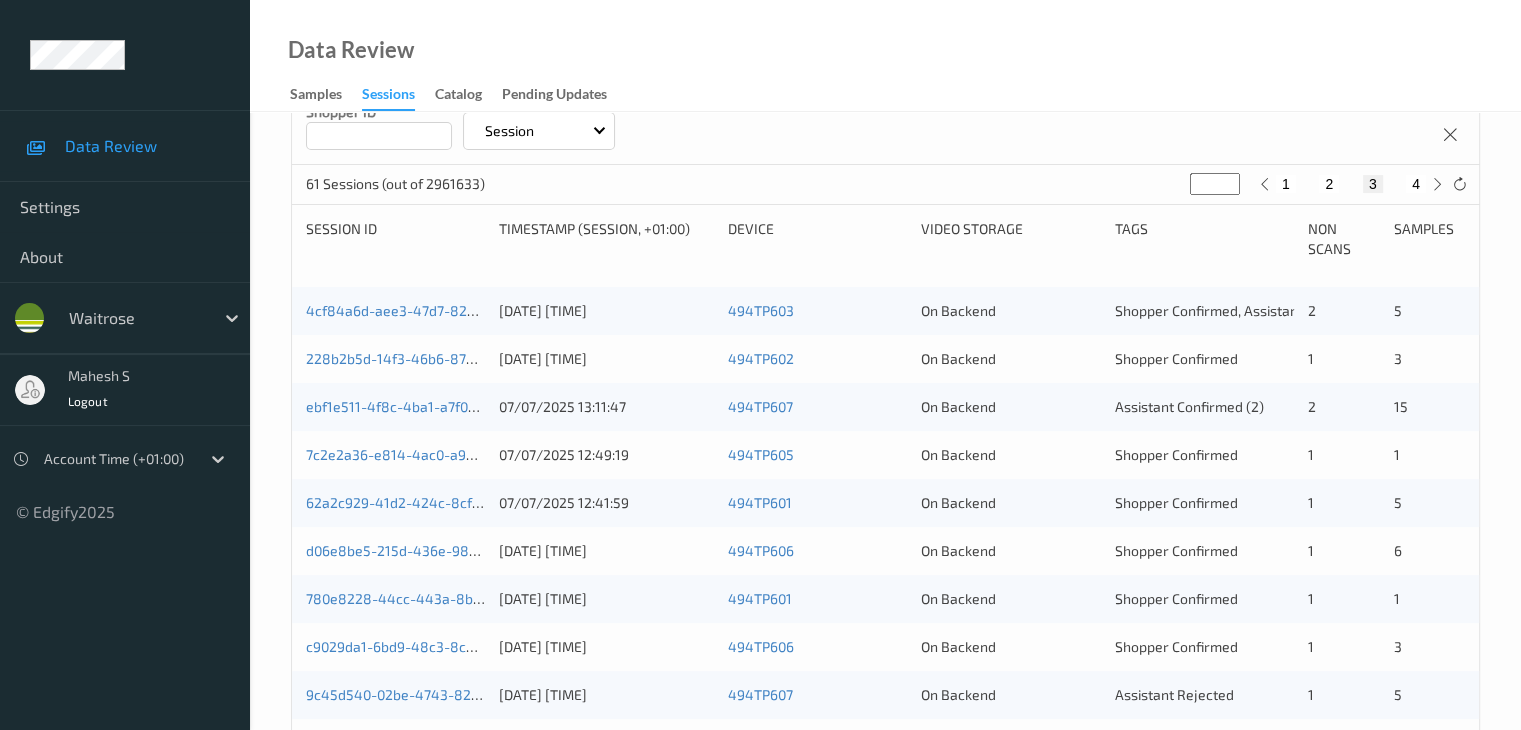 scroll, scrollTop: 300, scrollLeft: 0, axis: vertical 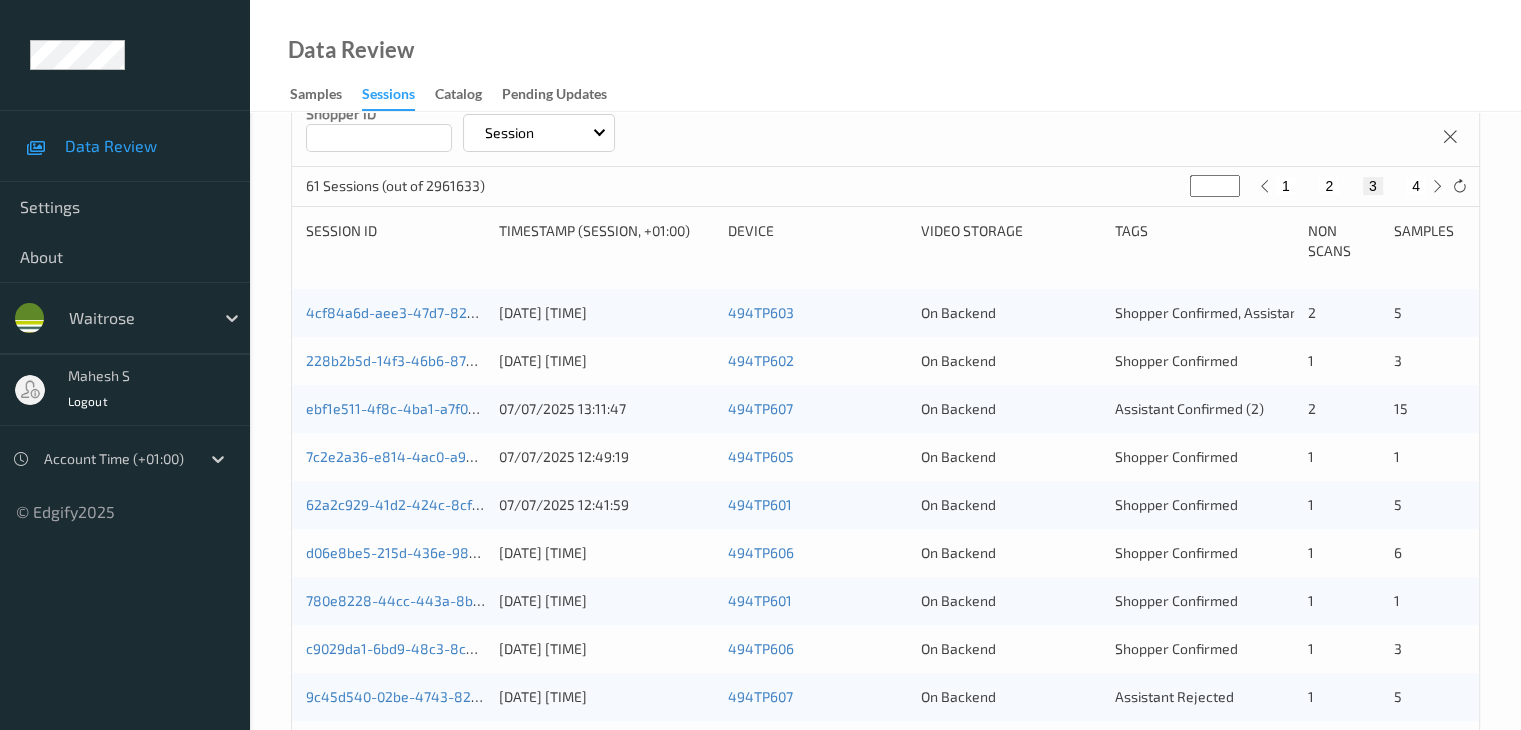 click on "2" at bounding box center [1329, 186] 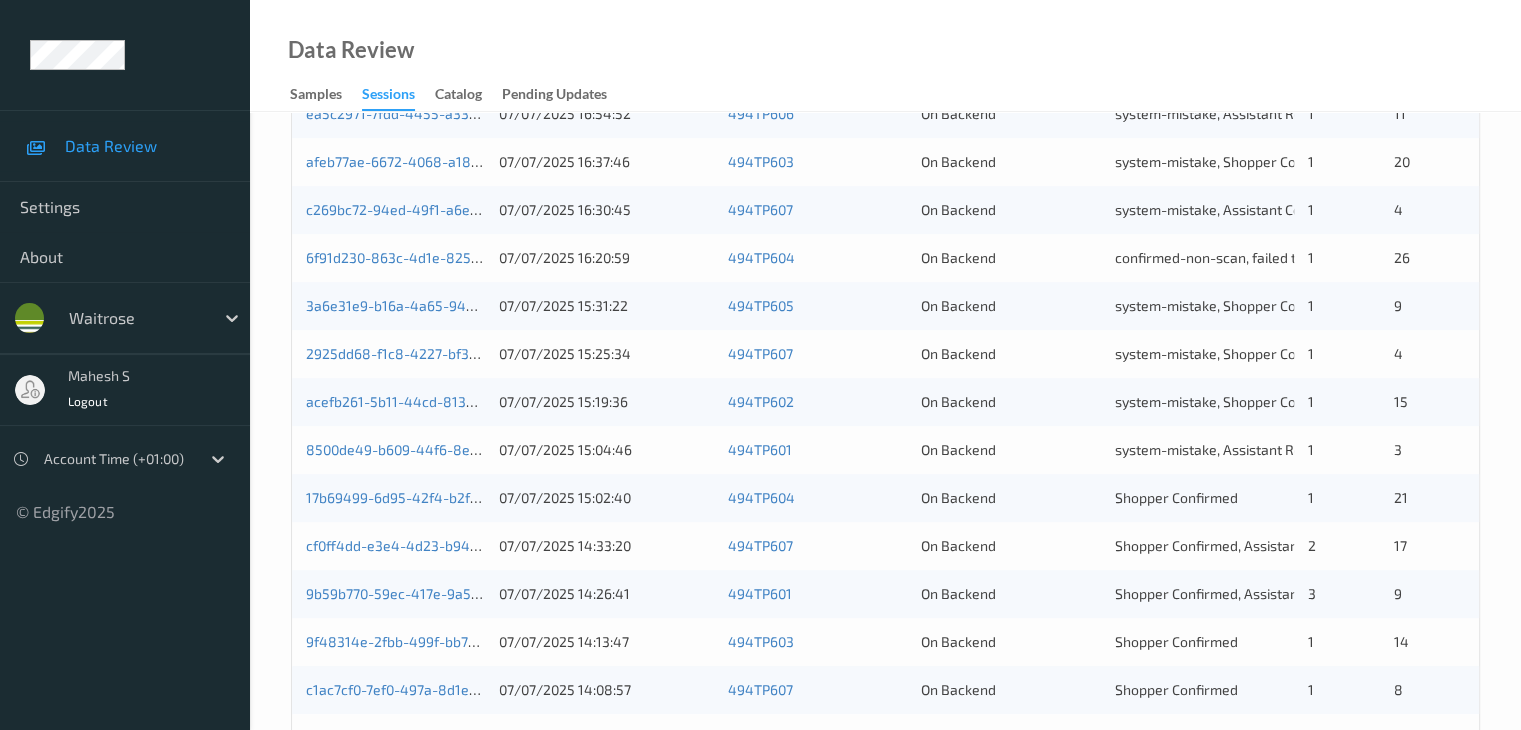 scroll, scrollTop: 700, scrollLeft: 0, axis: vertical 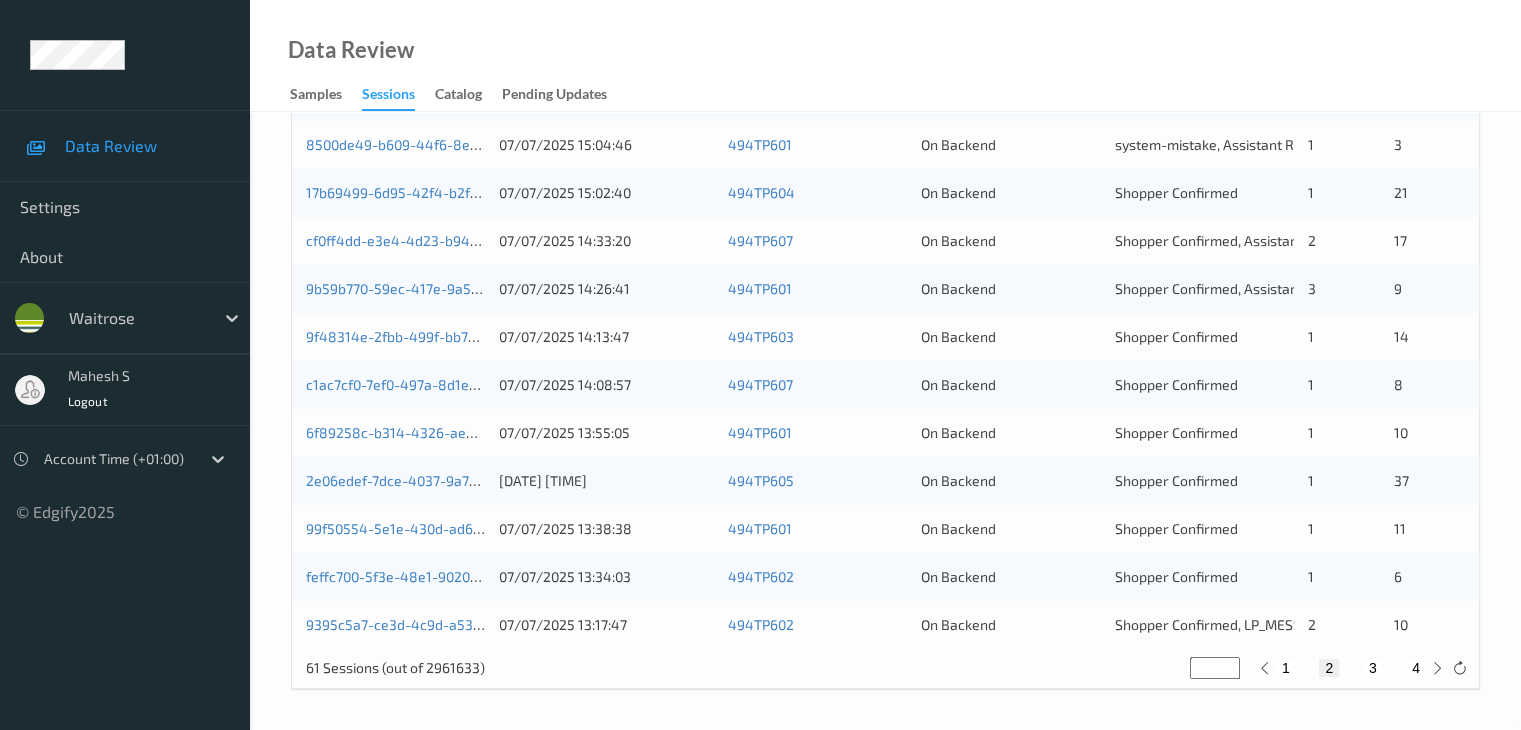 click on "1" at bounding box center (1286, 668) 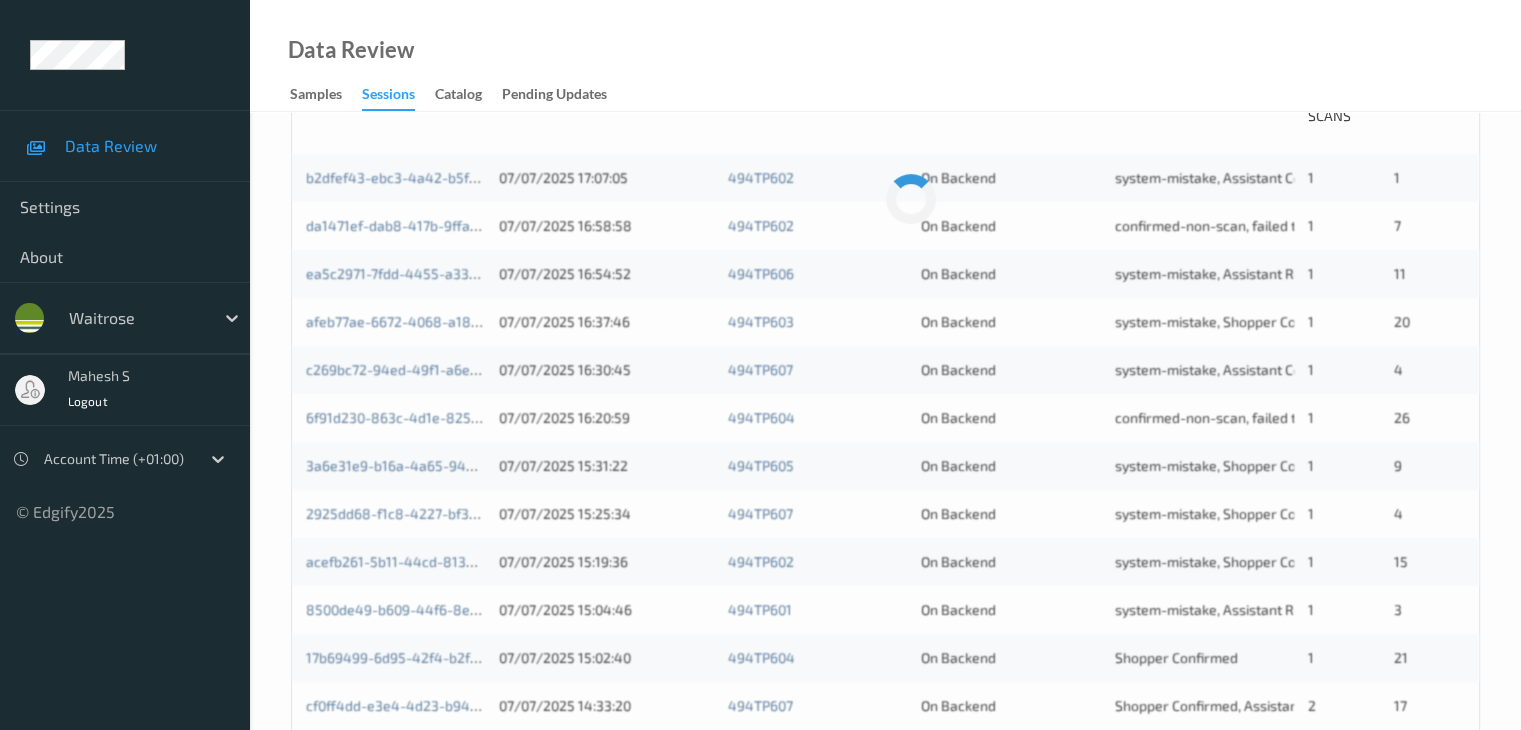 scroll, scrollTop: 432, scrollLeft: 0, axis: vertical 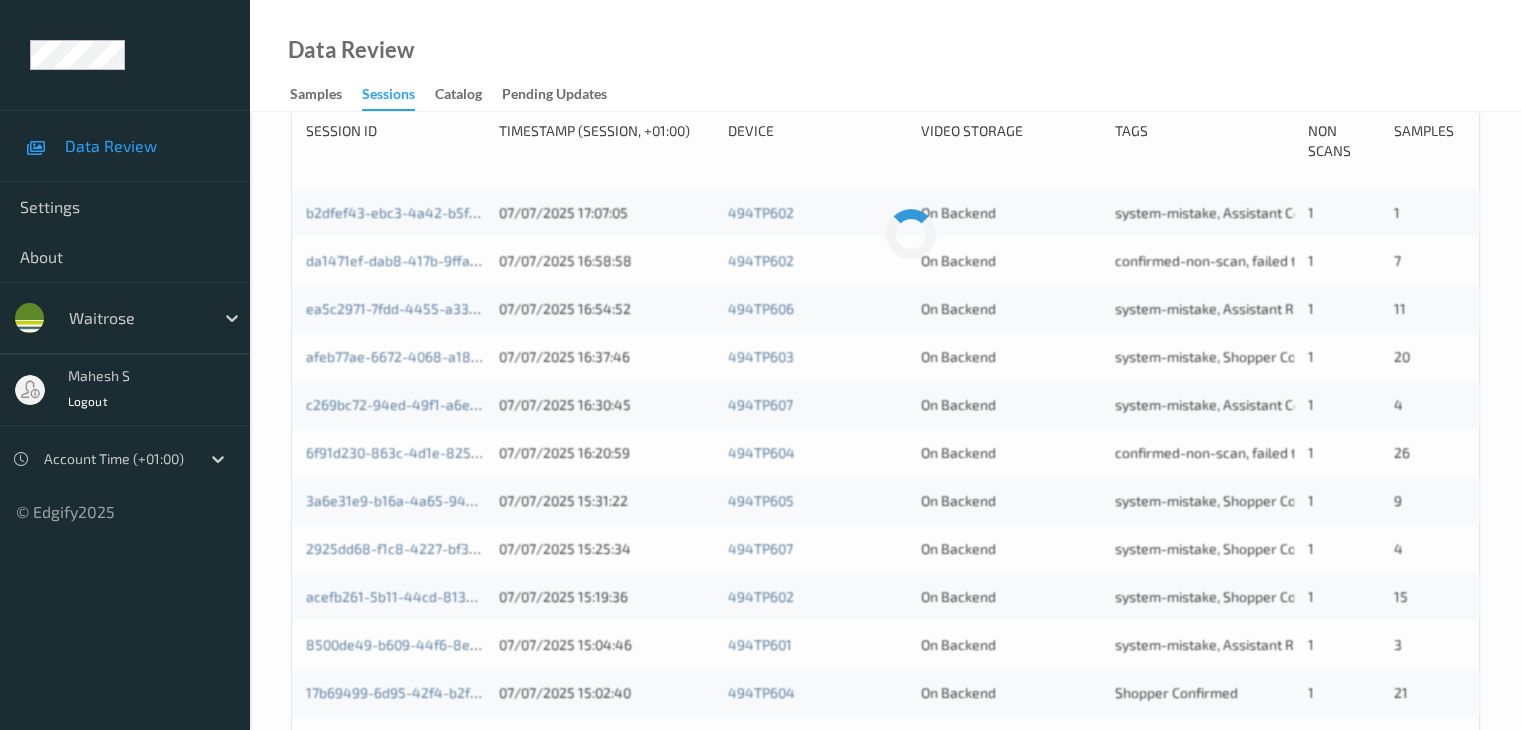 type 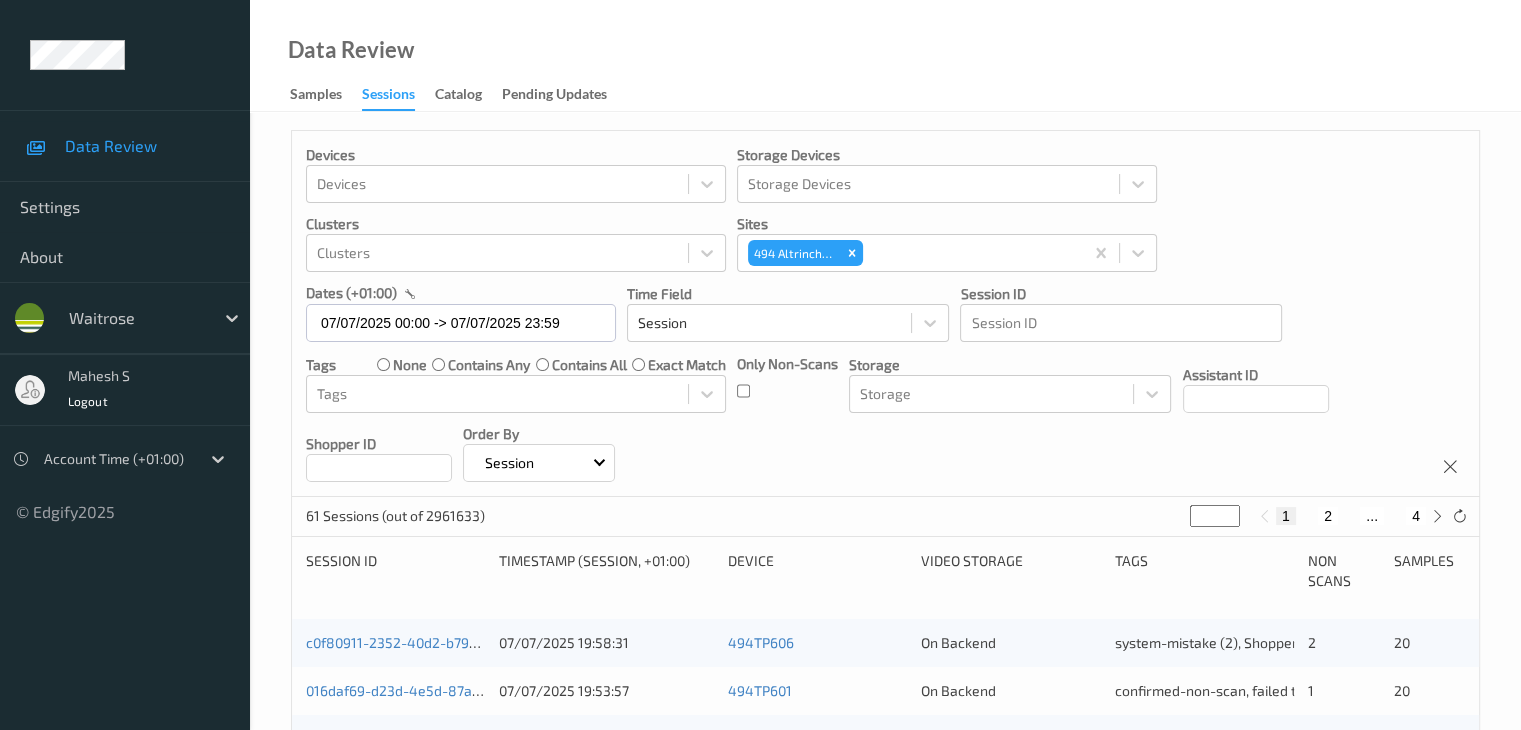 scroll, scrollTop: 0, scrollLeft: 0, axis: both 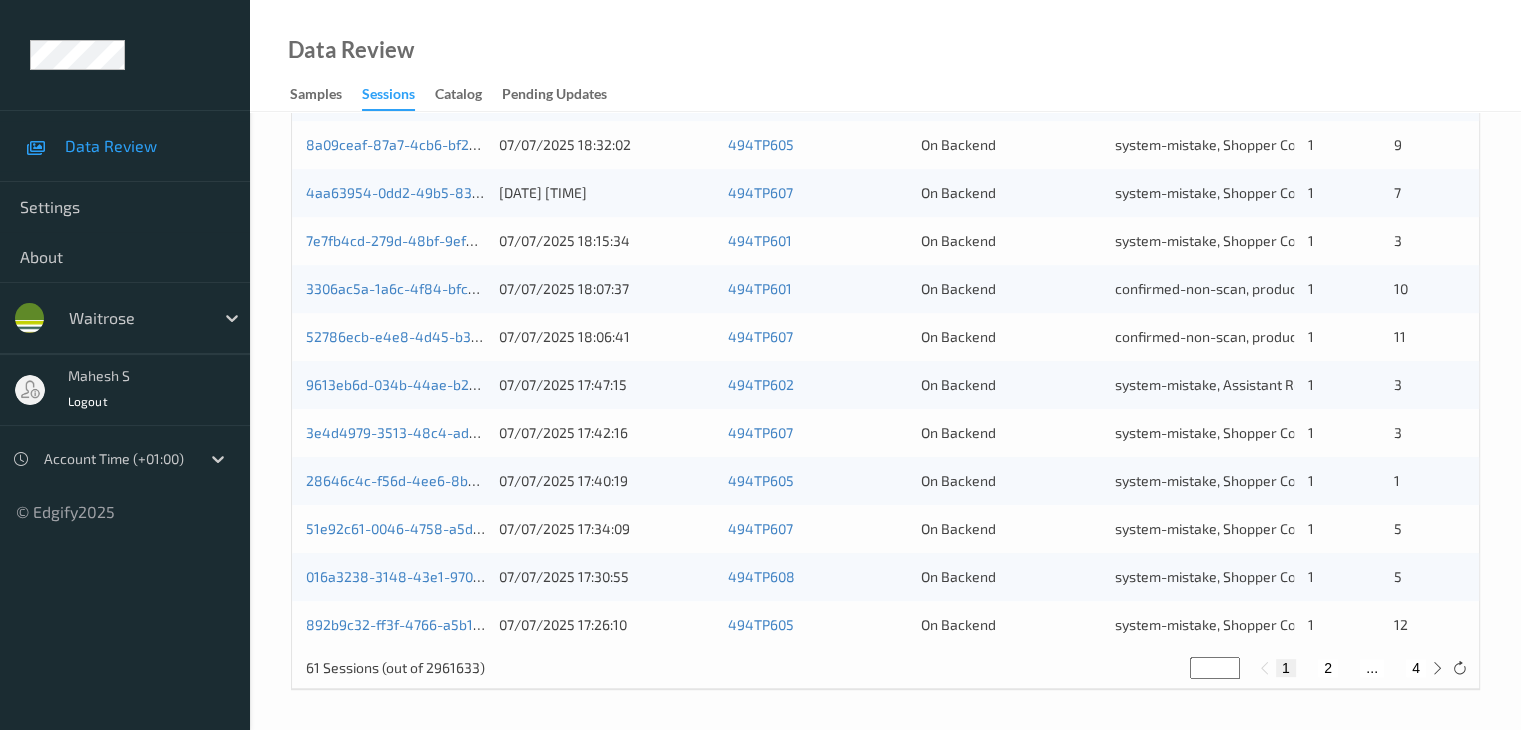 click on "2" at bounding box center (1328, 668) 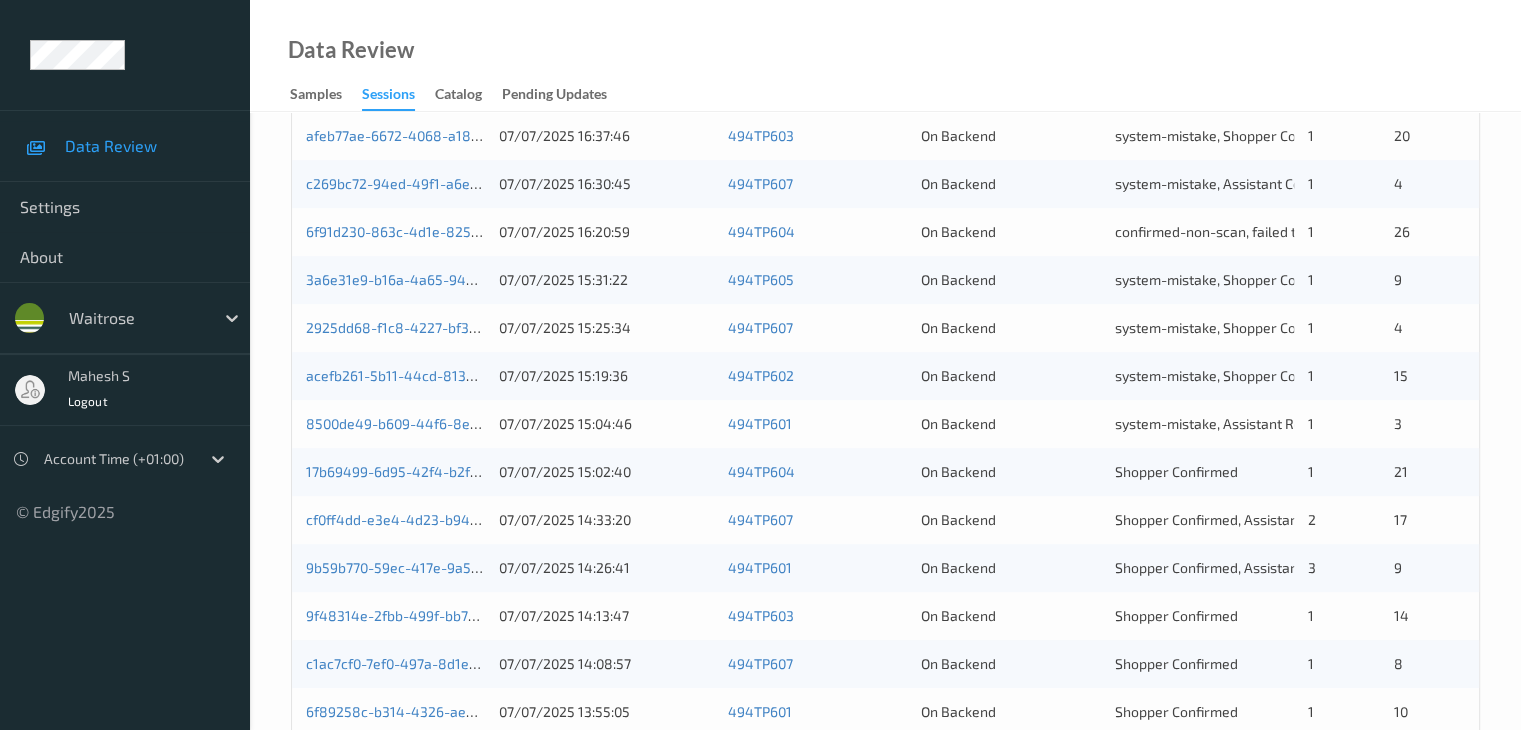 scroll, scrollTop: 700, scrollLeft: 0, axis: vertical 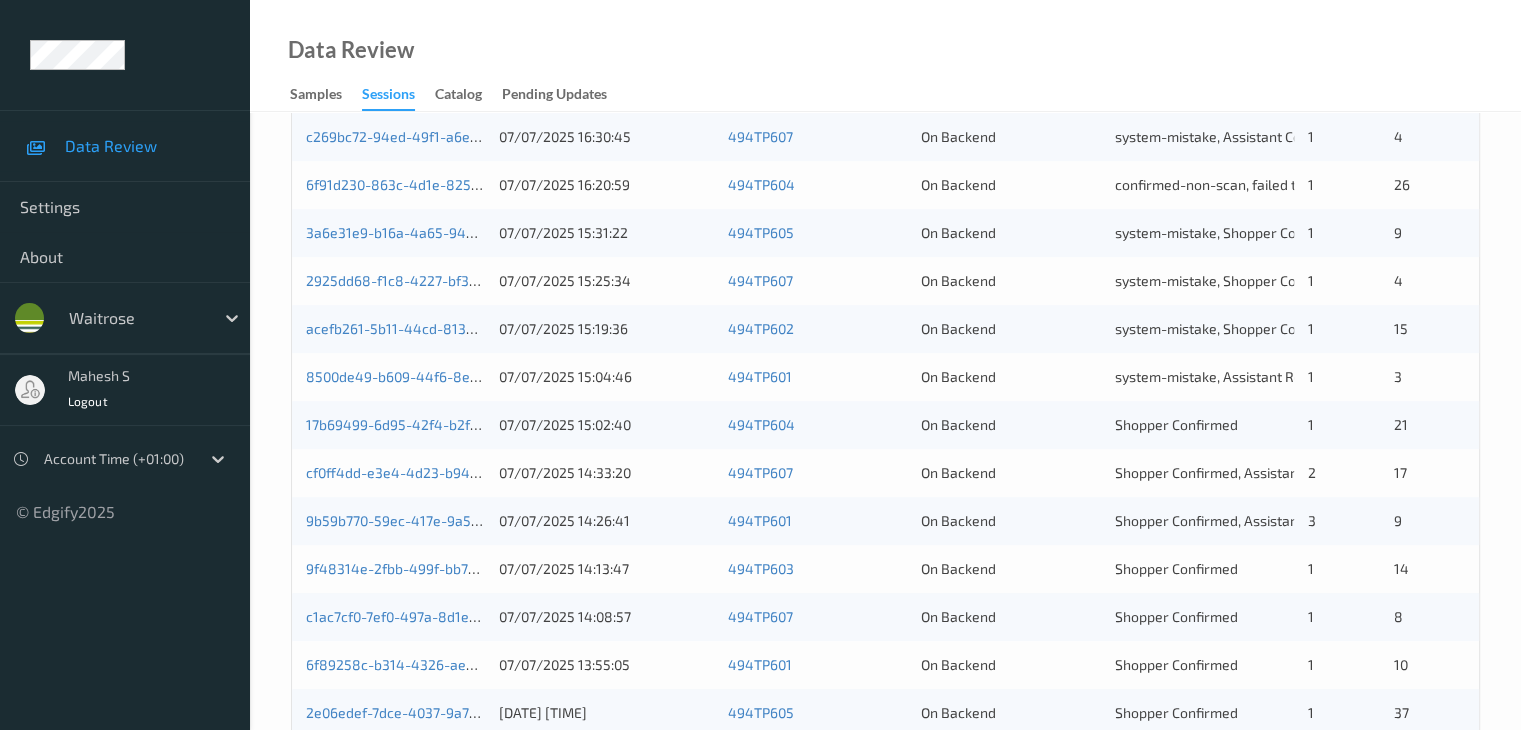 type 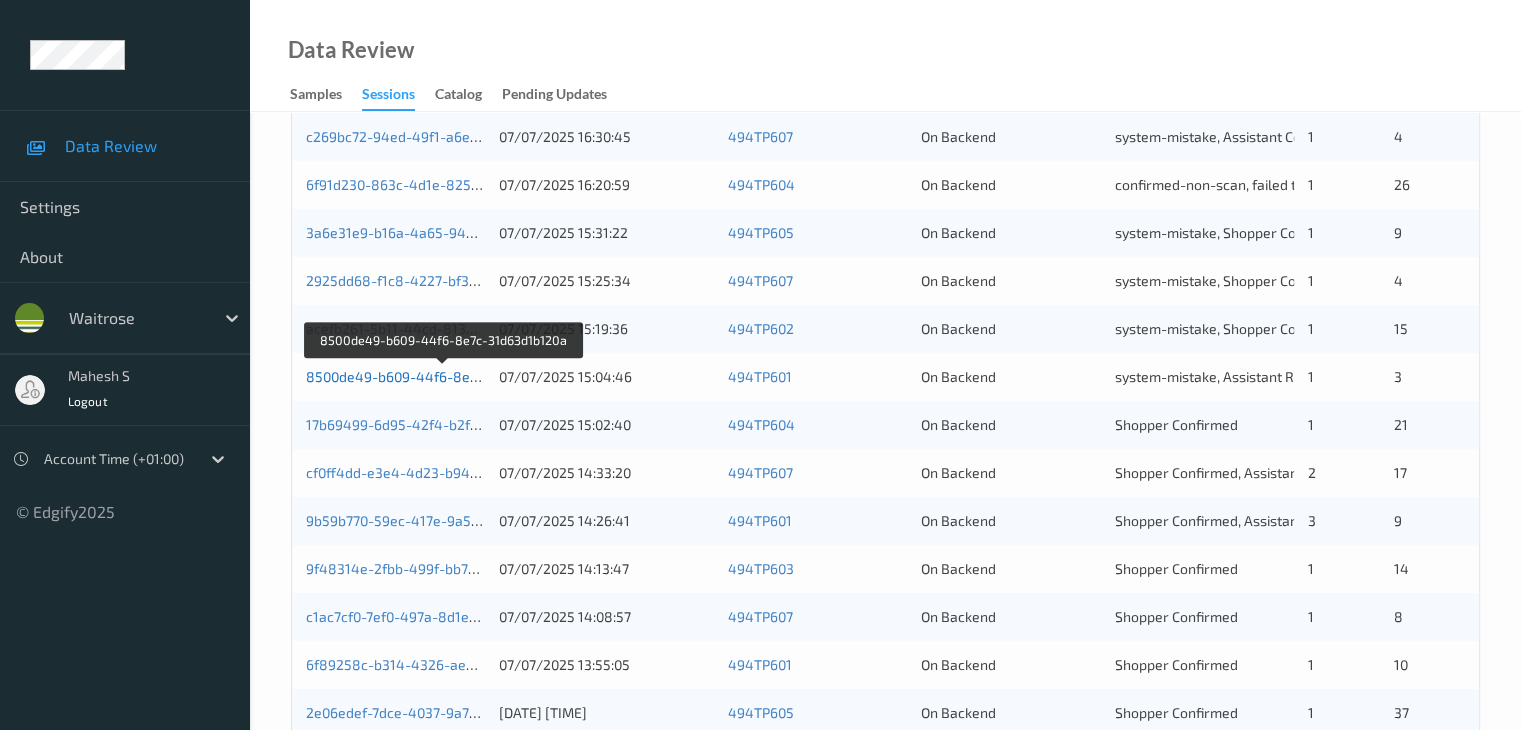 click on "8500de49-b609-44f6-8e7c-31d63d1b120a" at bounding box center [443, 376] 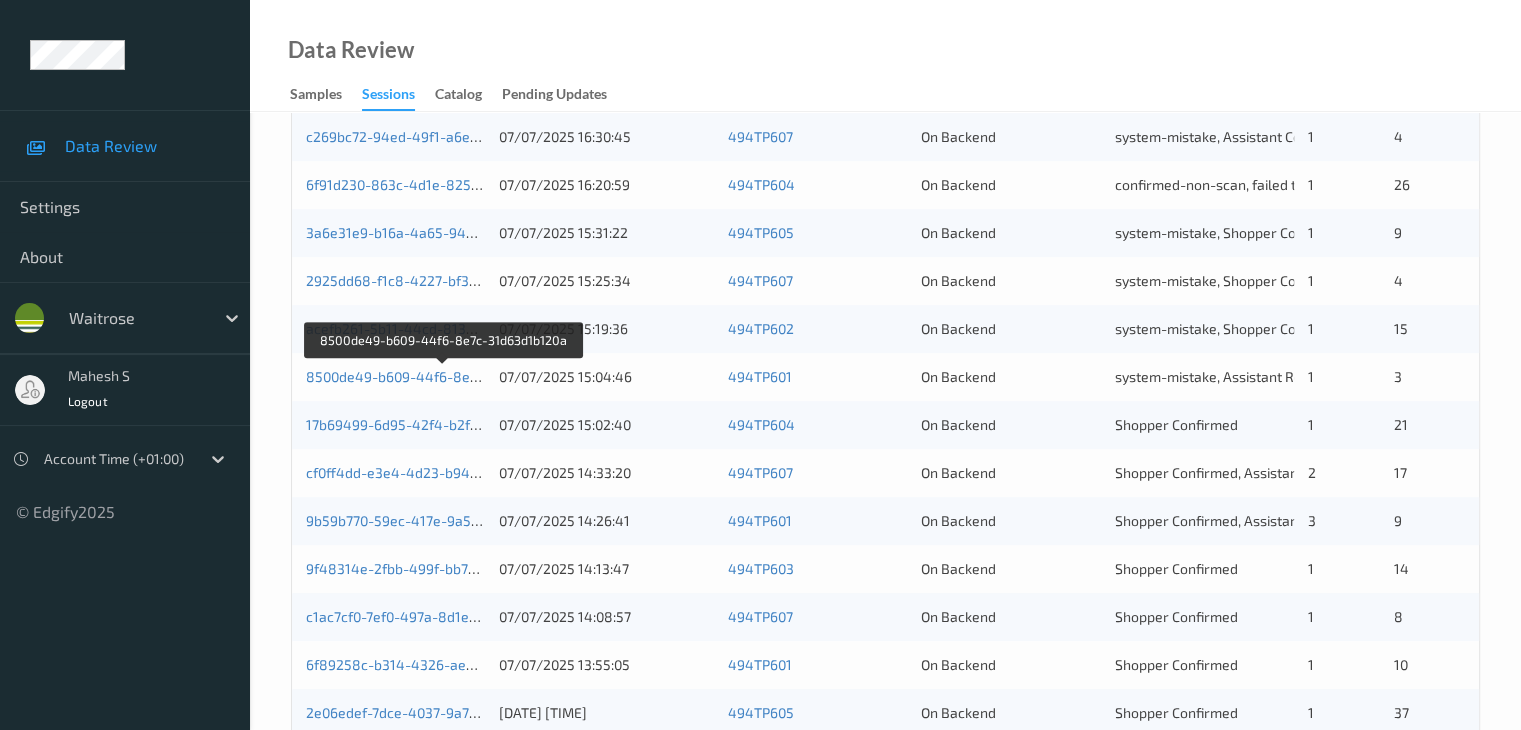 scroll, scrollTop: 0, scrollLeft: 0, axis: both 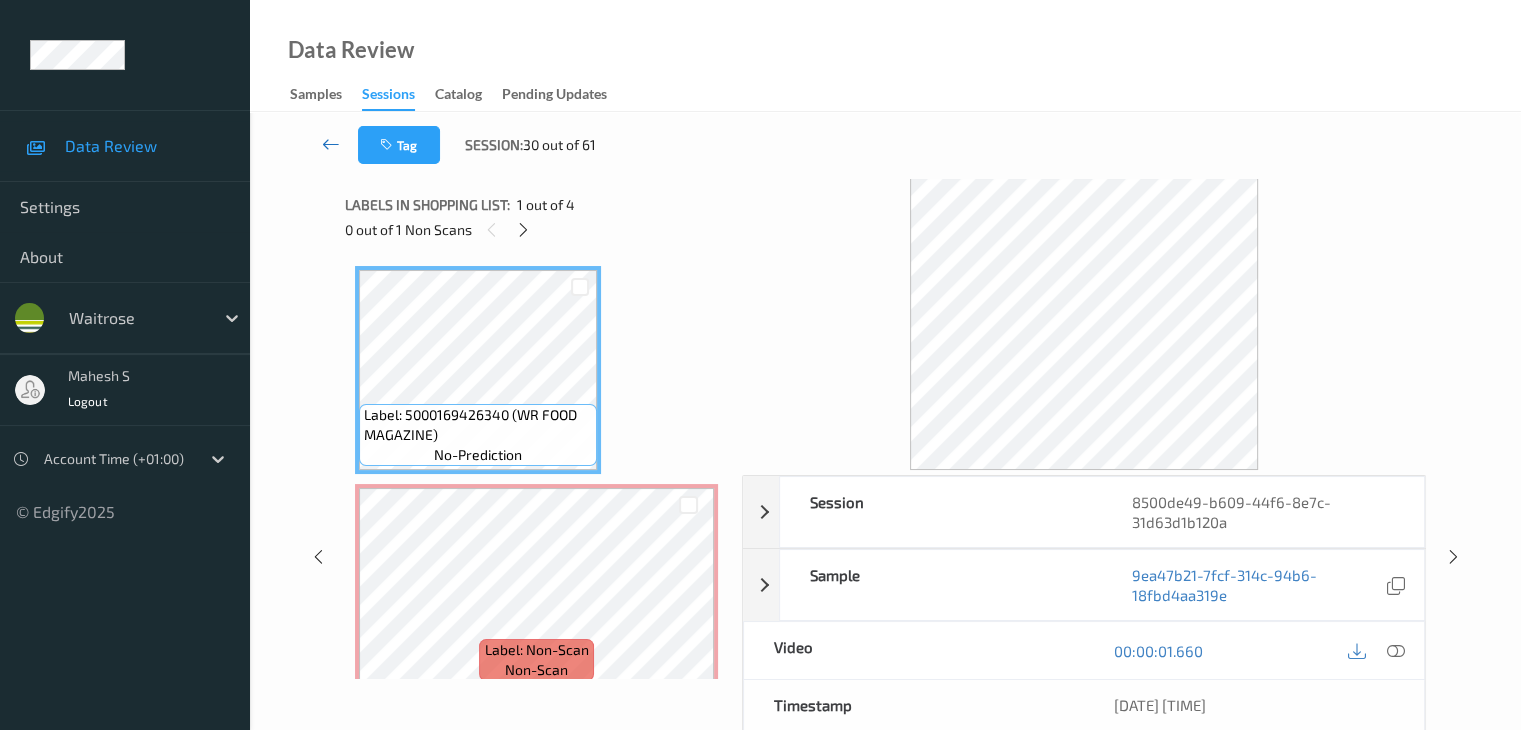 click at bounding box center (331, 144) 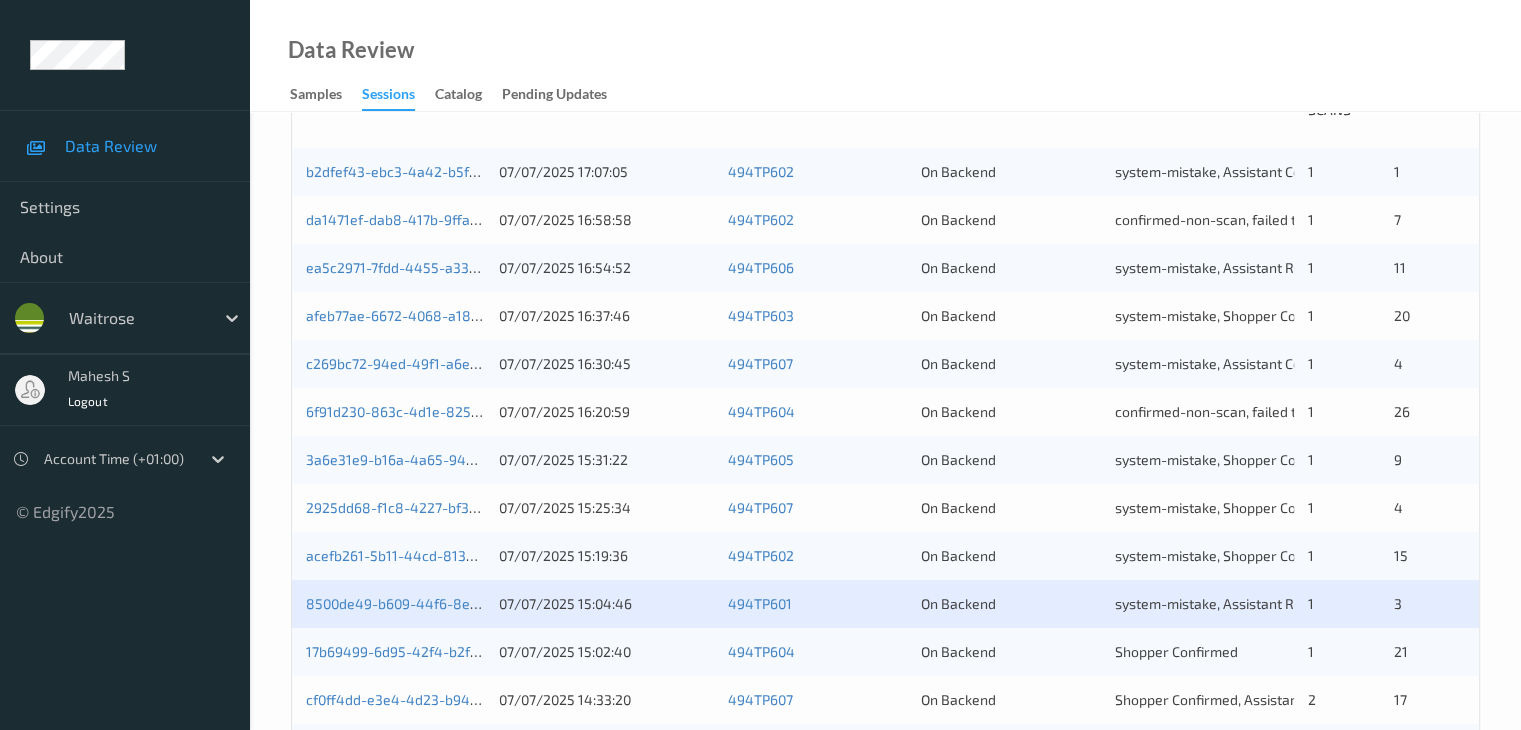 scroll, scrollTop: 500, scrollLeft: 0, axis: vertical 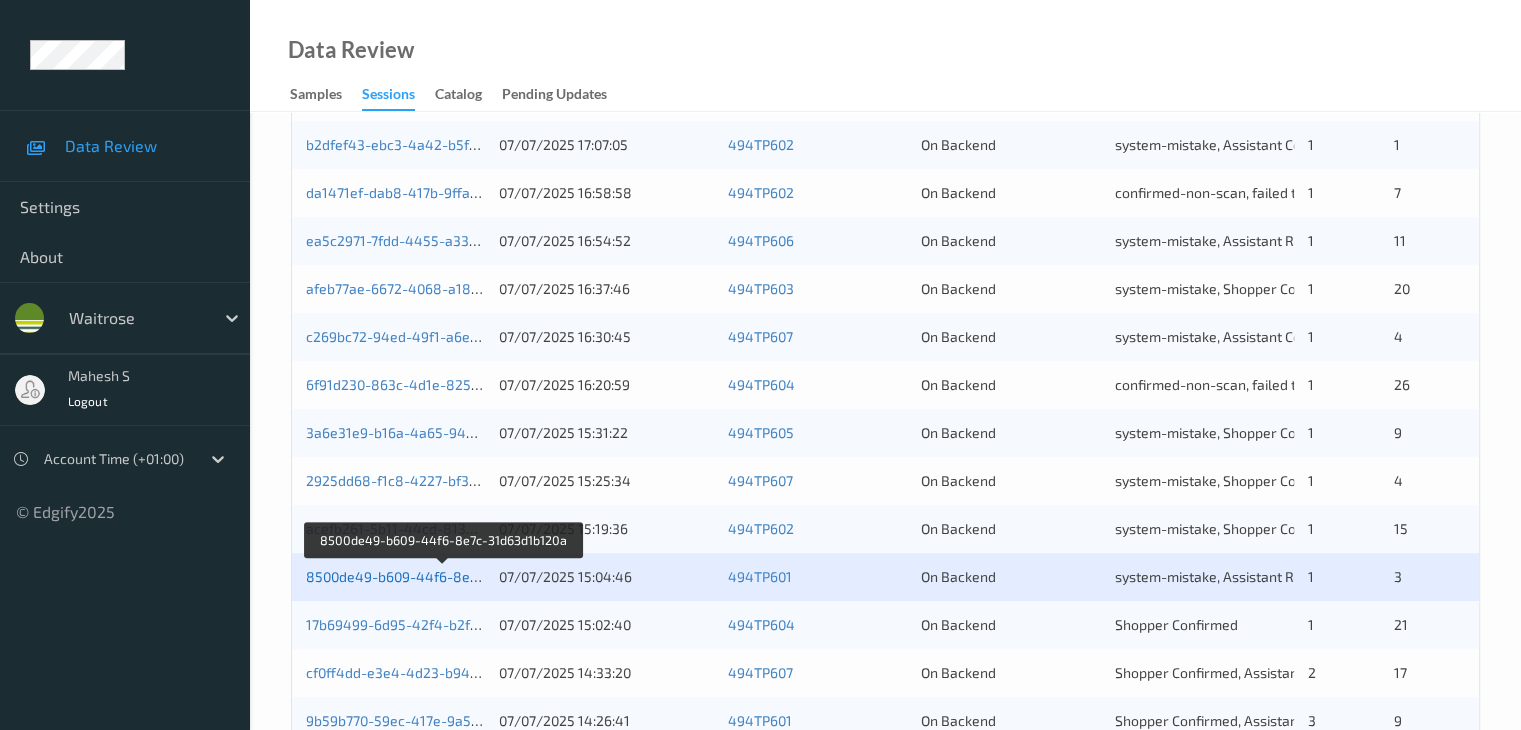 click on "8500de49-b609-44f6-8e7c-31d63d1b120a" at bounding box center [443, 576] 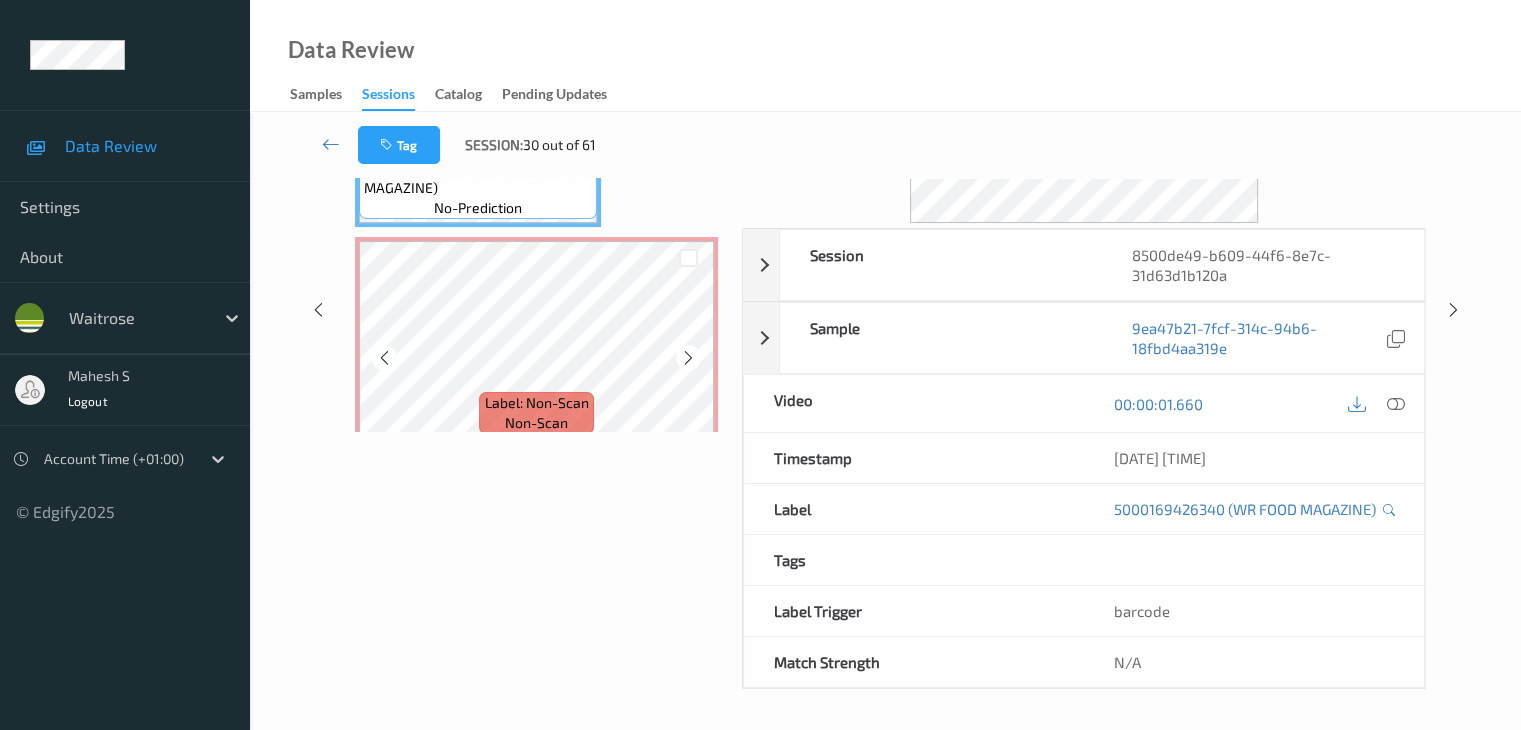 scroll, scrollTop: 0, scrollLeft: 0, axis: both 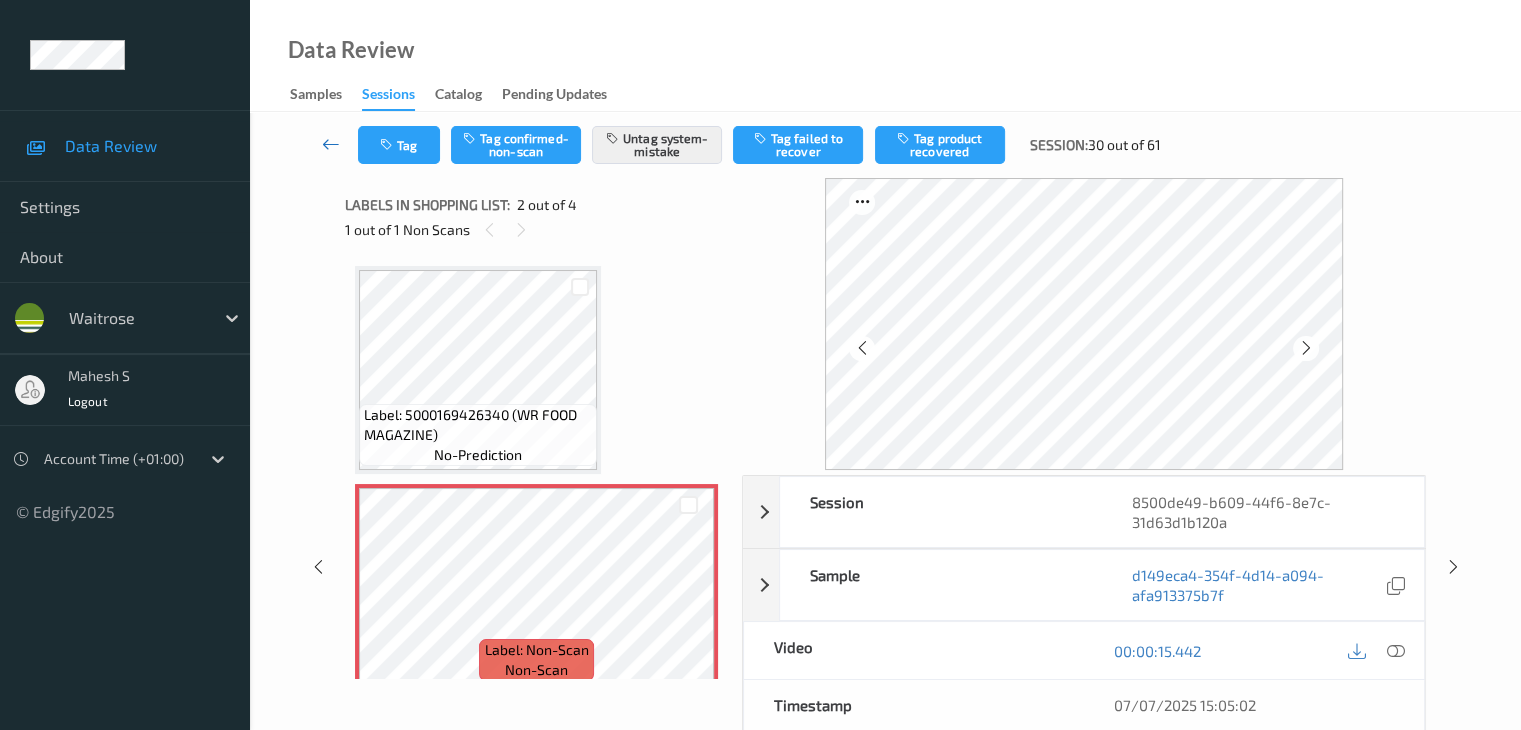 click at bounding box center (331, 144) 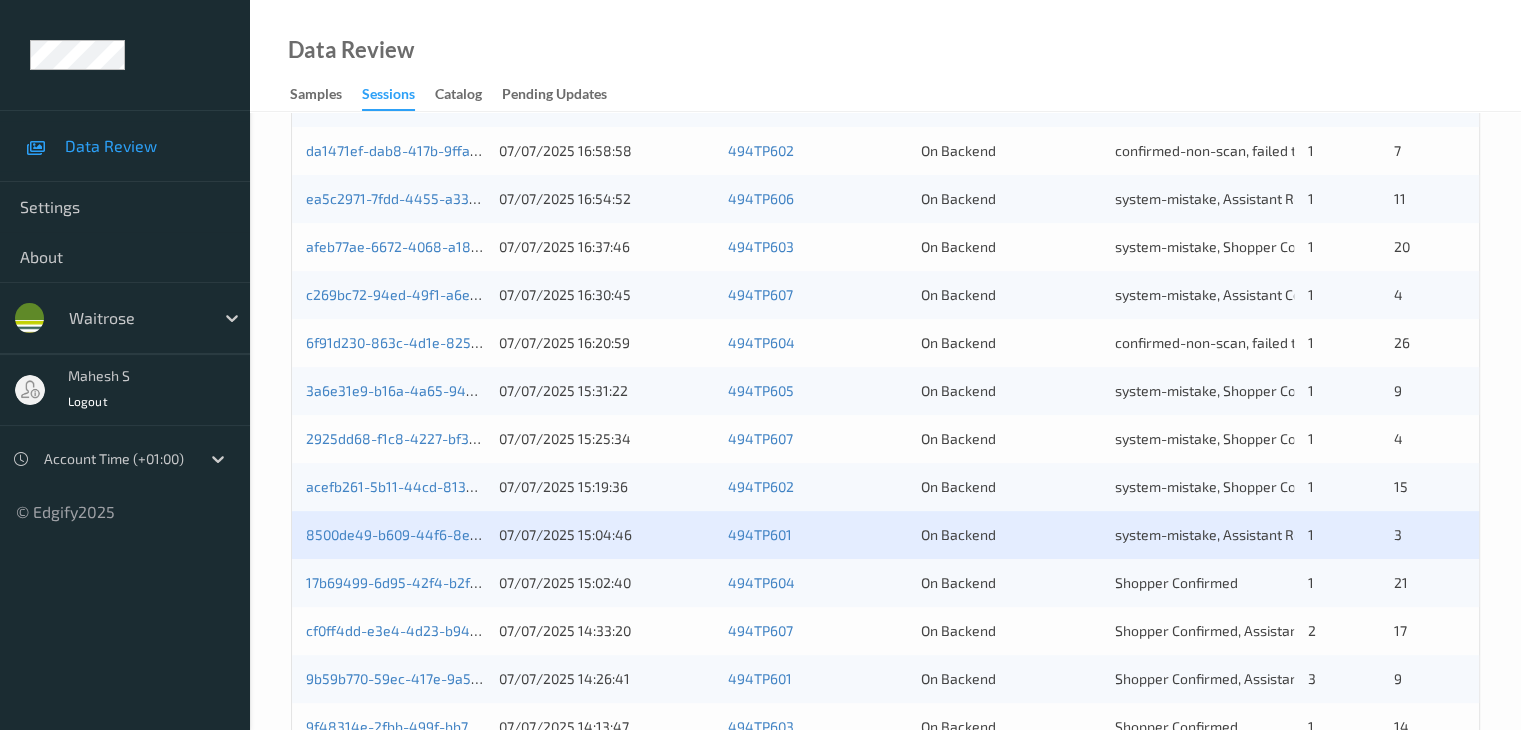 scroll, scrollTop: 700, scrollLeft: 0, axis: vertical 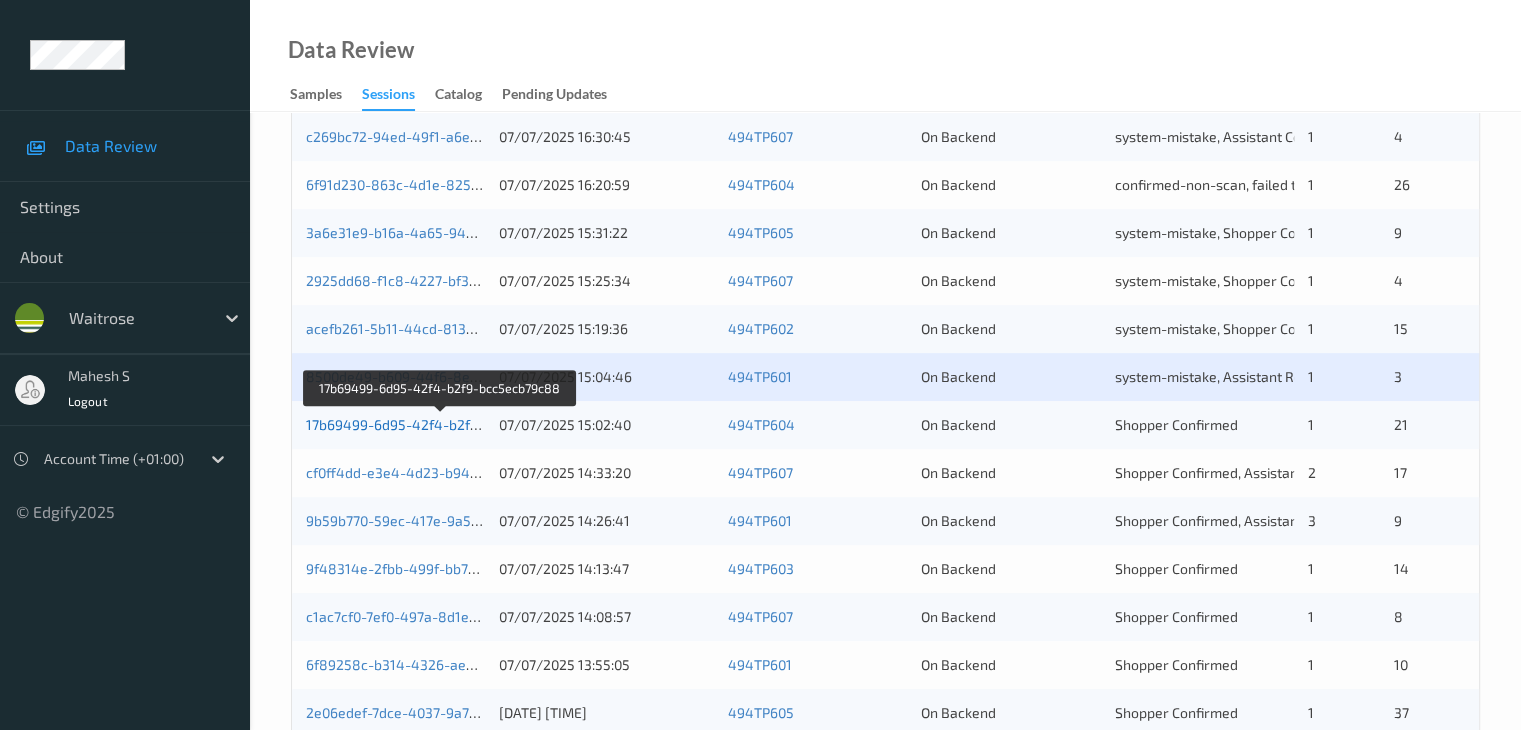 click on "17b69499-6d95-42f4-b2f9-bcc5ecb79c88" at bounding box center [441, 424] 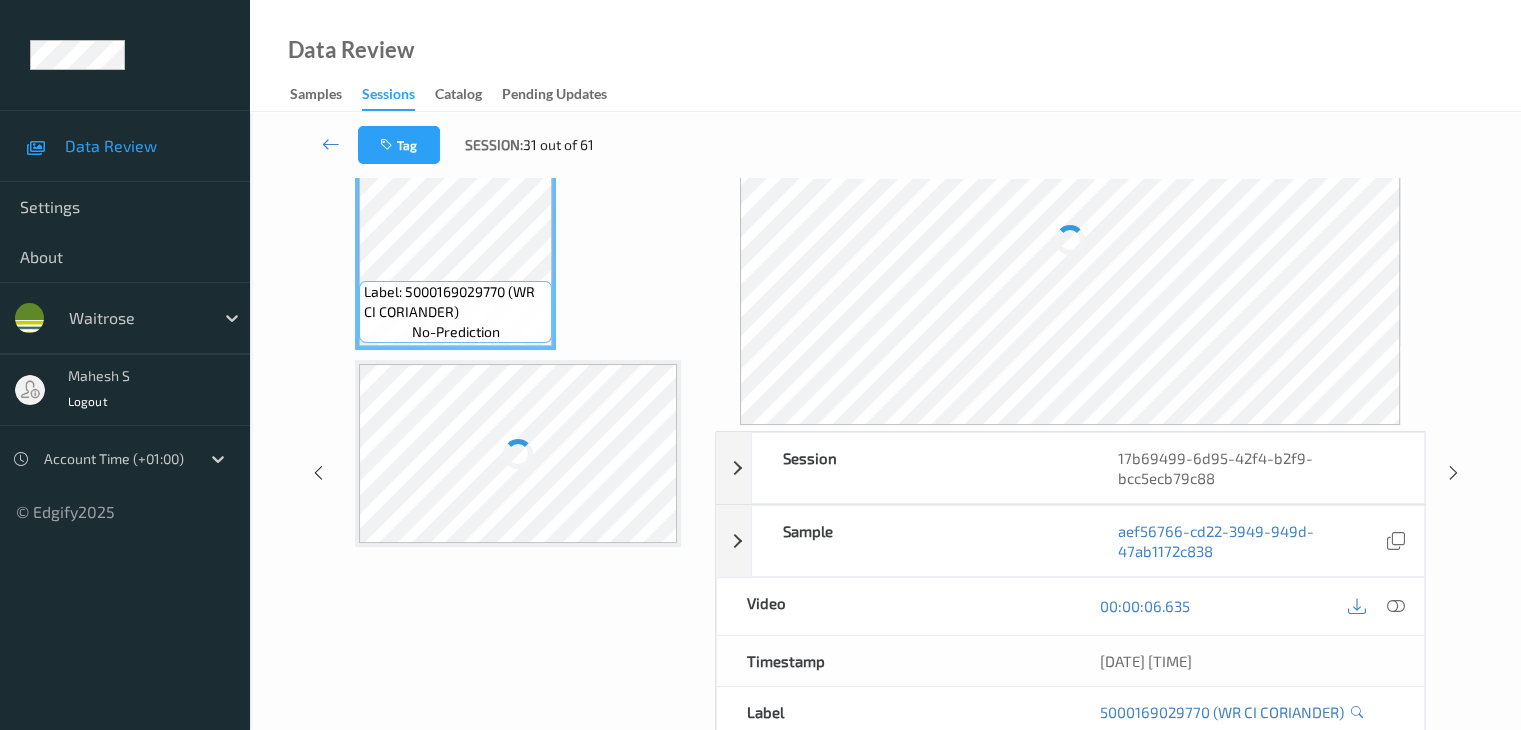 scroll, scrollTop: 0, scrollLeft: 0, axis: both 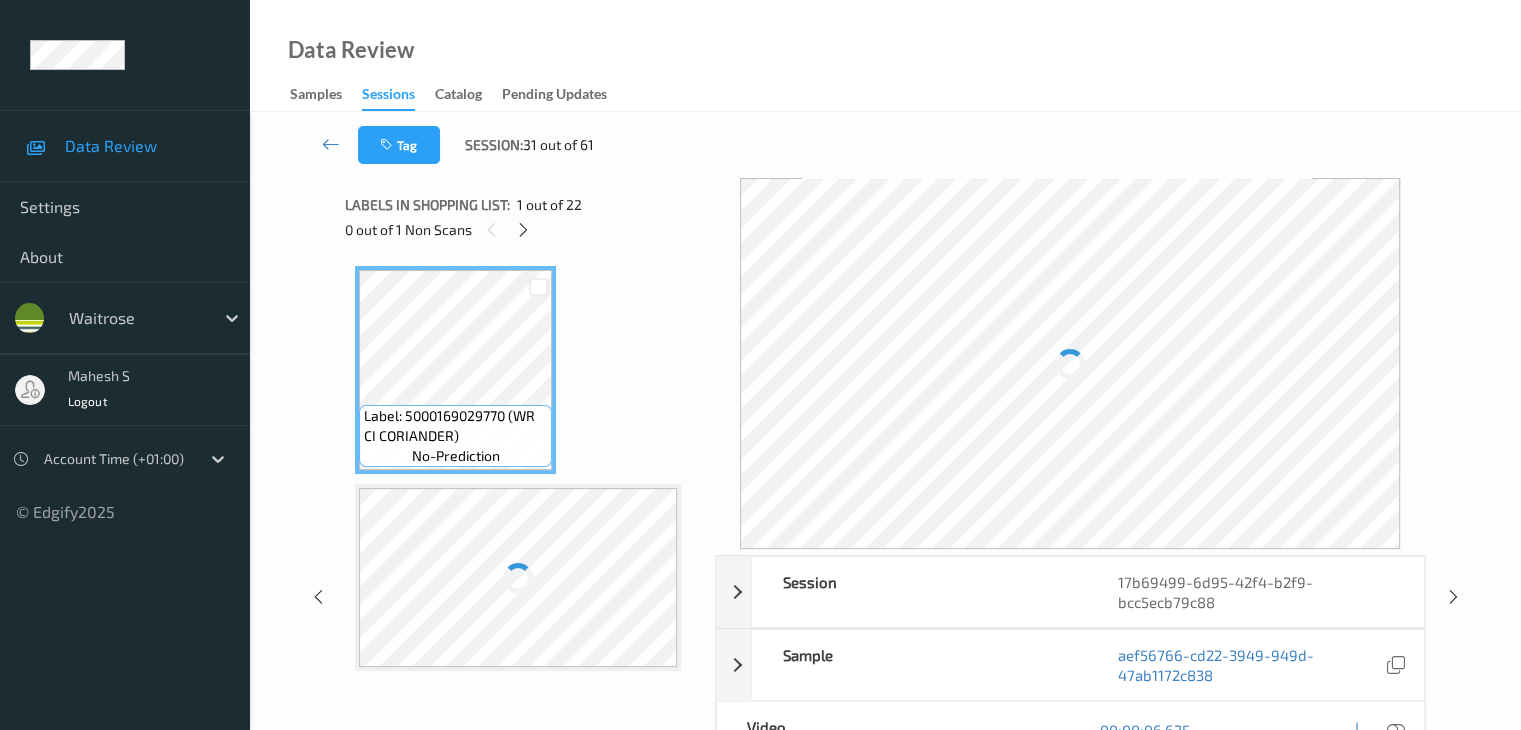click on "0 out of 1 Non Scans" at bounding box center (523, 229) 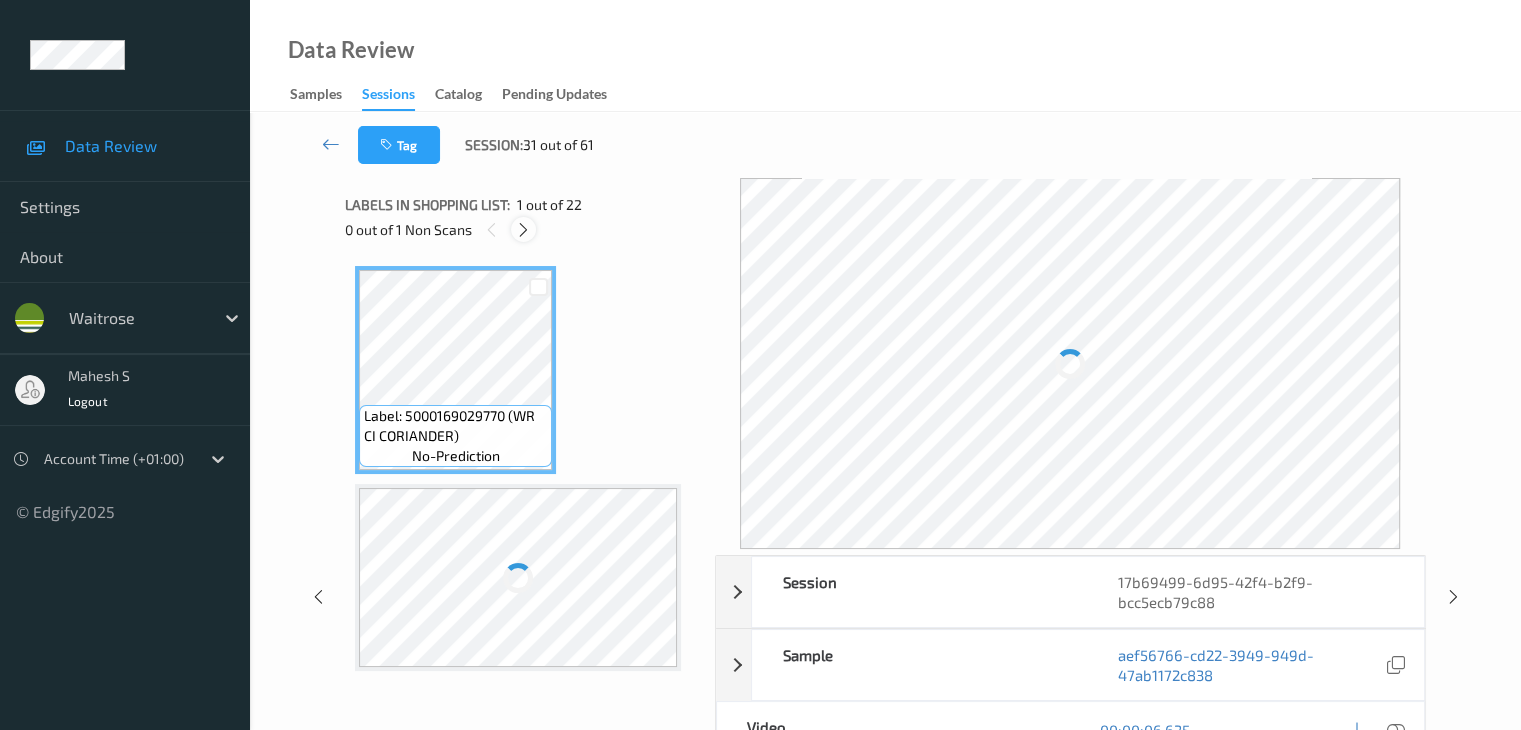 click at bounding box center (523, 230) 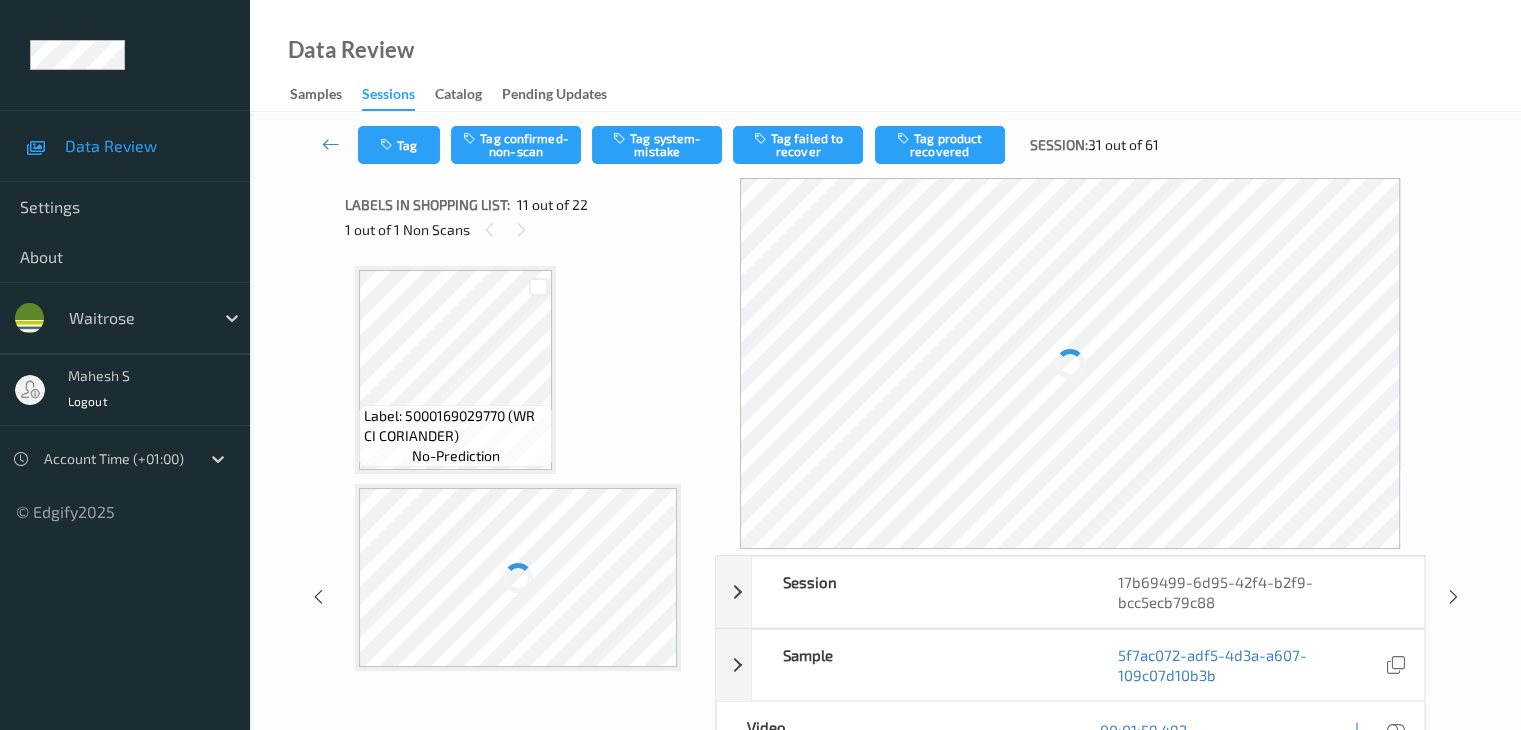 scroll, scrollTop: 1908, scrollLeft: 0, axis: vertical 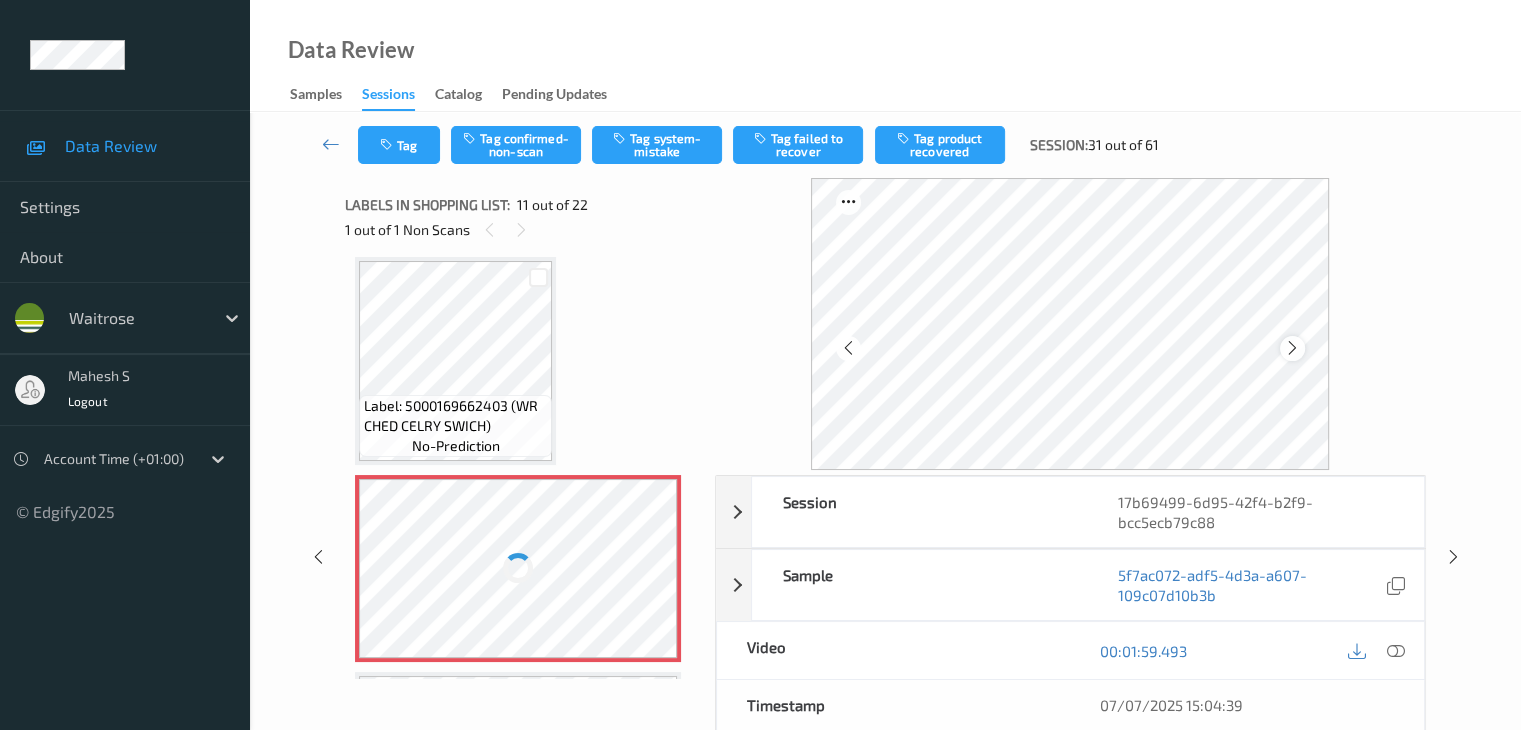 click at bounding box center [1292, 348] 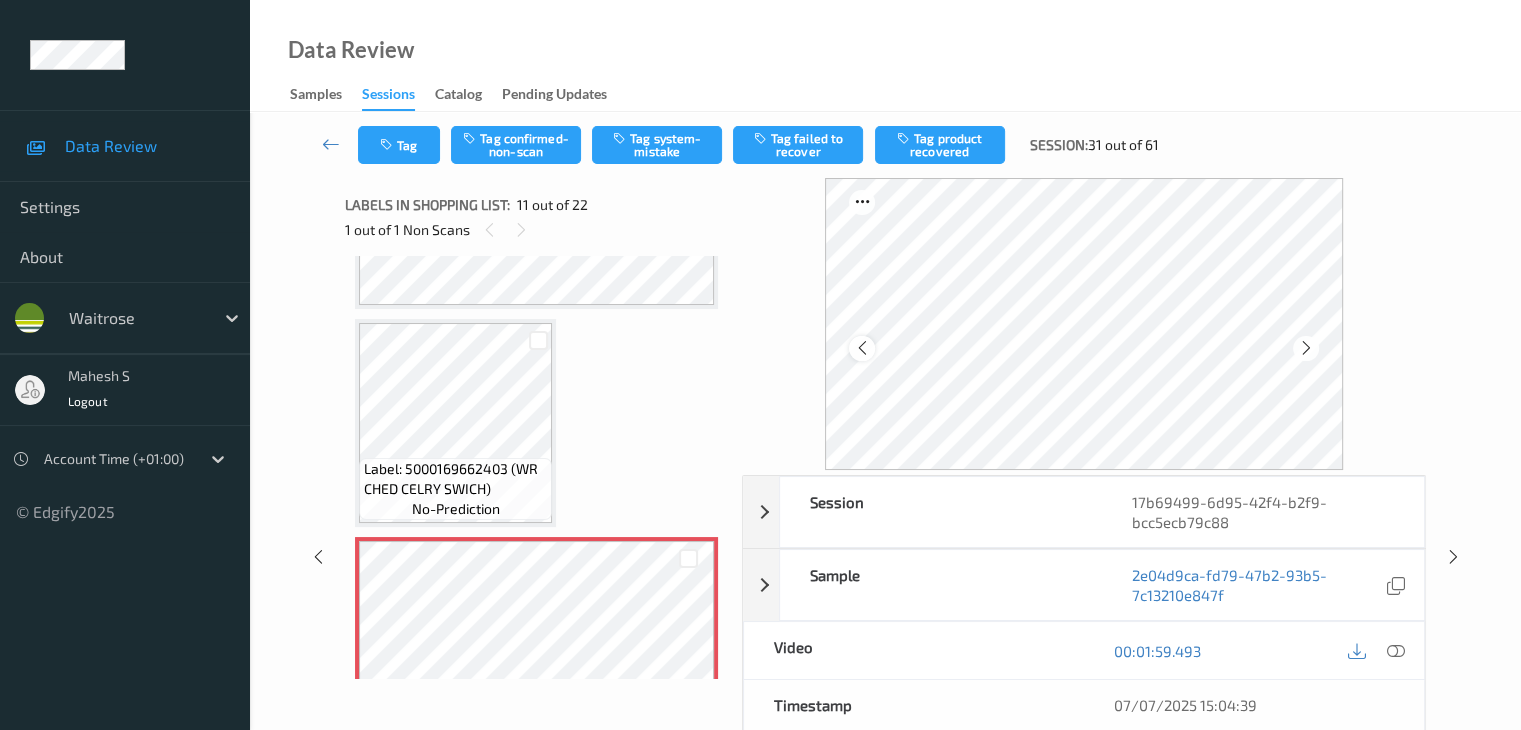 click at bounding box center [861, 348] 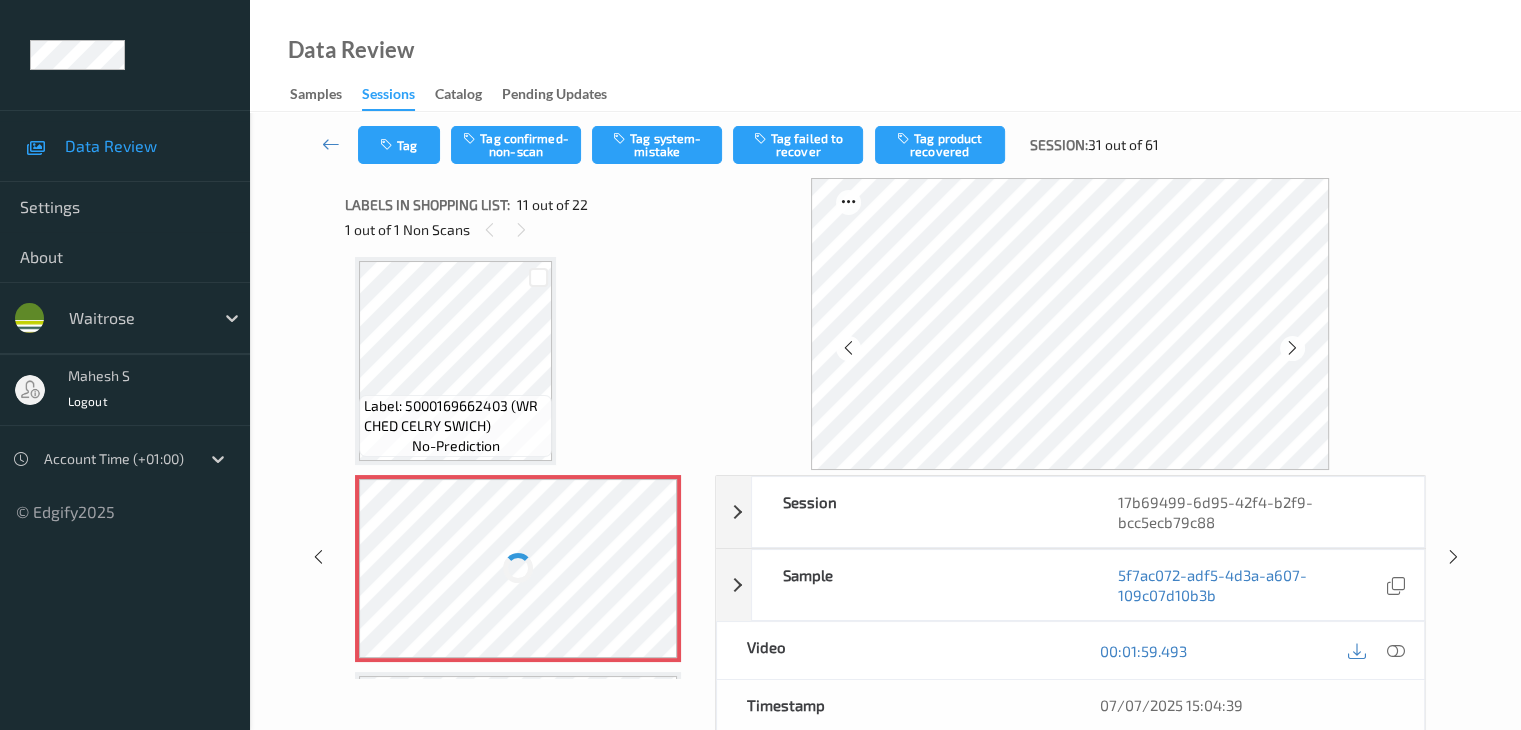 click at bounding box center [848, 348] 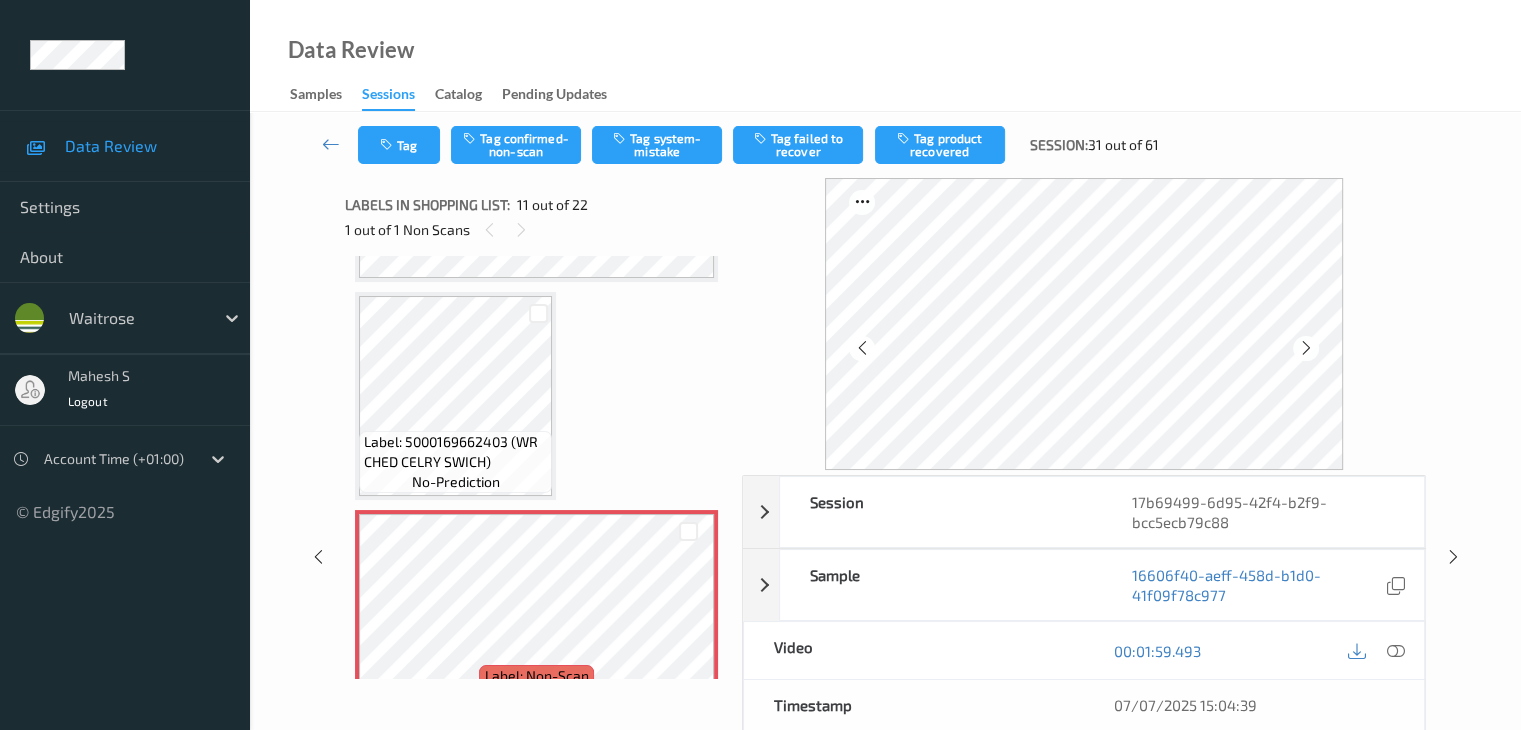 scroll, scrollTop: 2008, scrollLeft: 0, axis: vertical 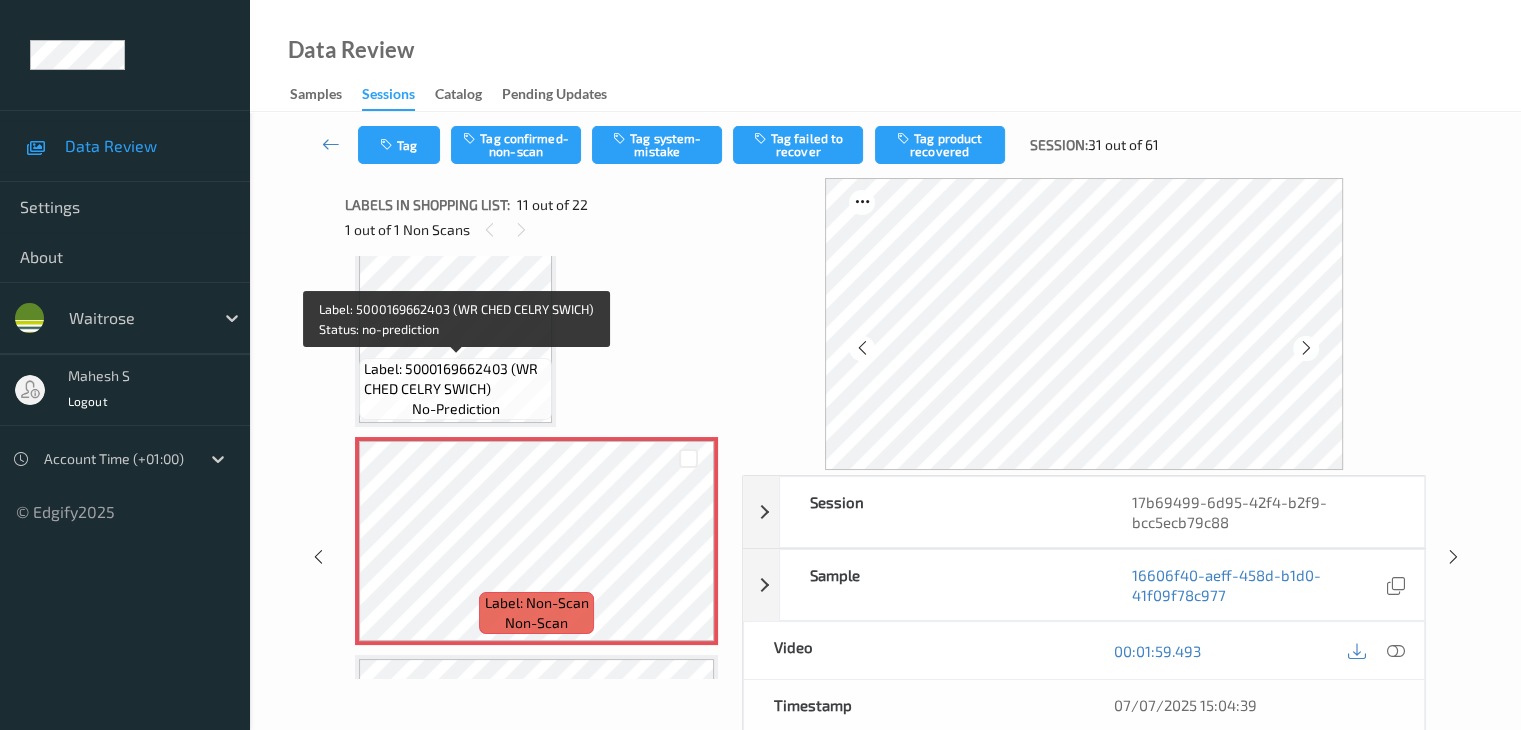 click on "Label: 5000169662403 (WR CHED CELRY SWICH)" at bounding box center (455, 379) 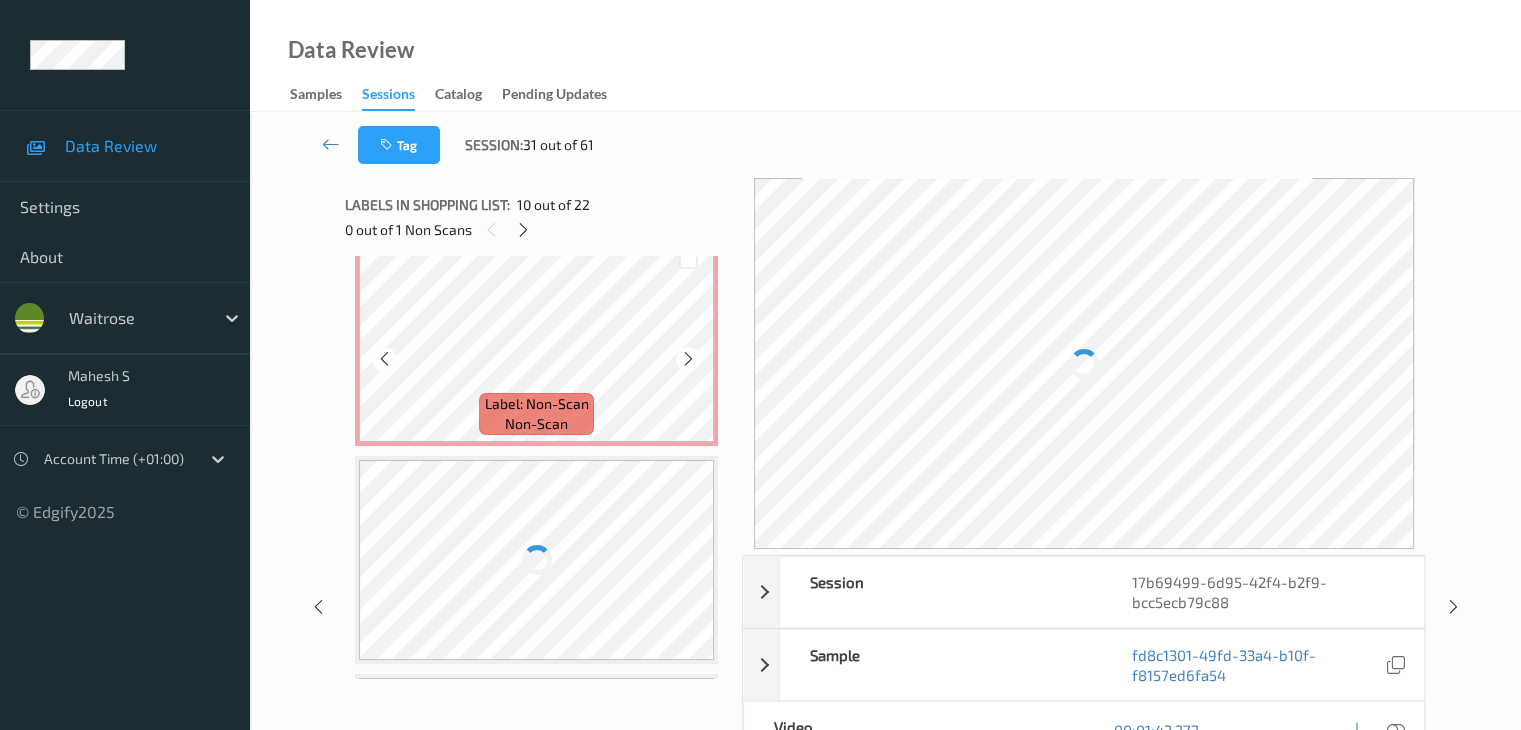 scroll, scrollTop: 2208, scrollLeft: 0, axis: vertical 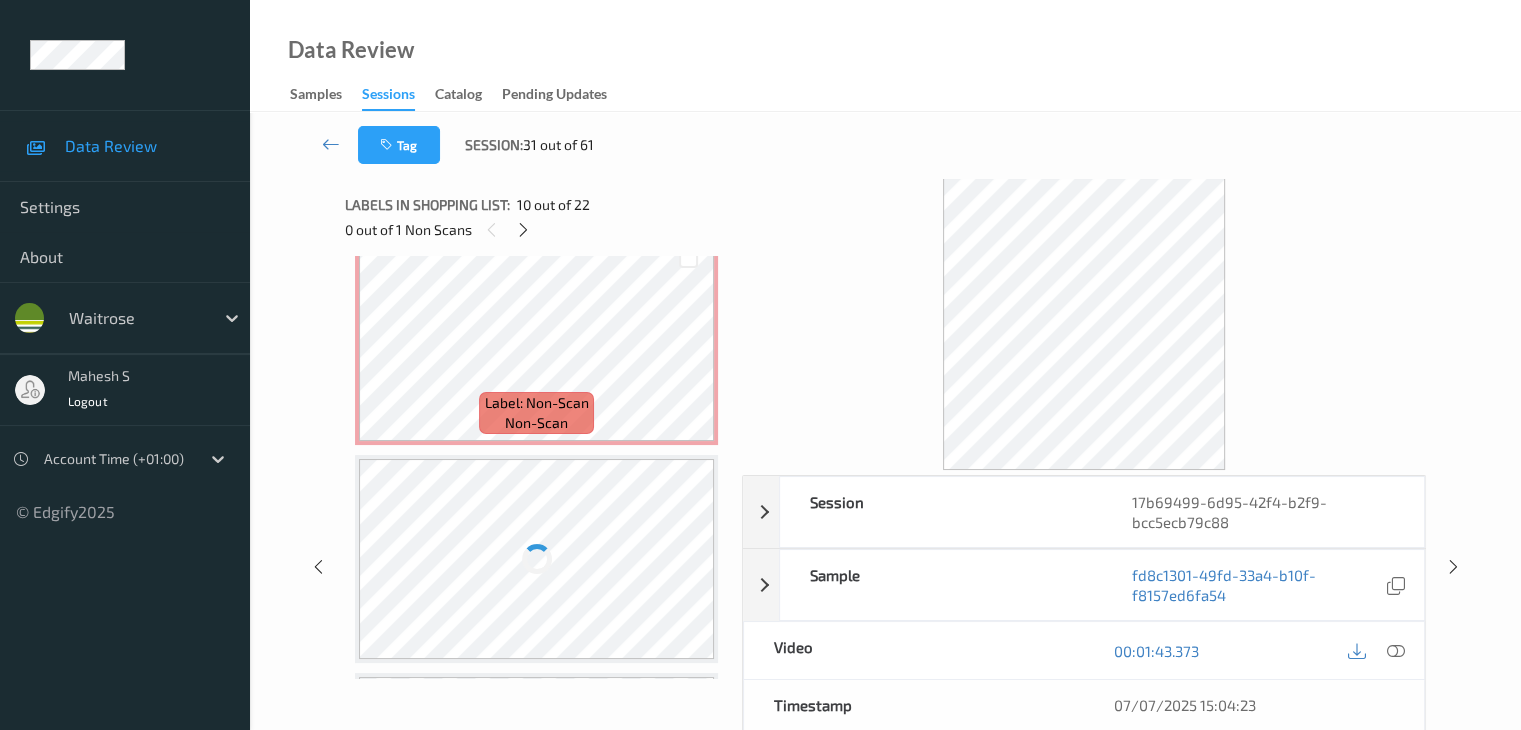 click at bounding box center (536, 559) 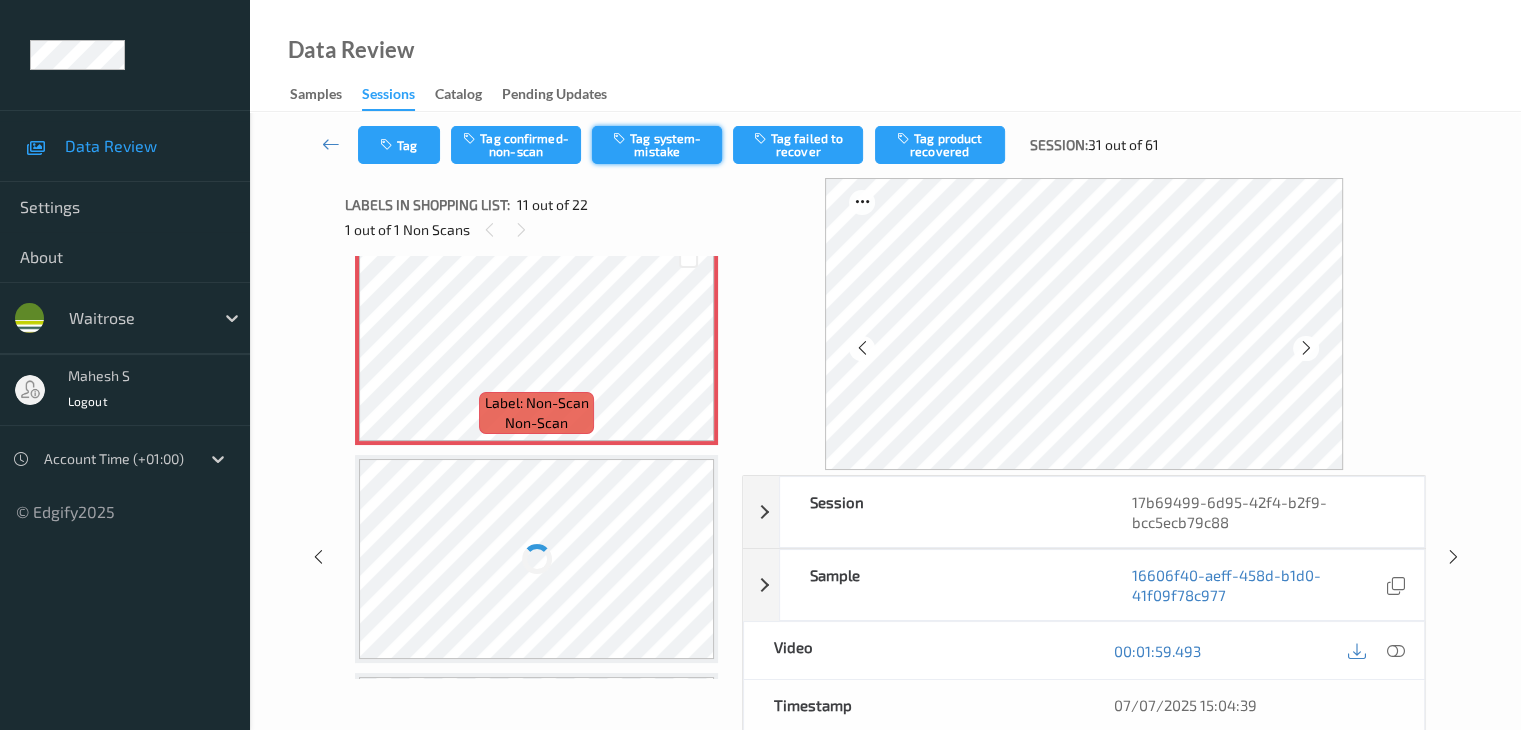 click on "Tag   system-mistake" at bounding box center [657, 145] 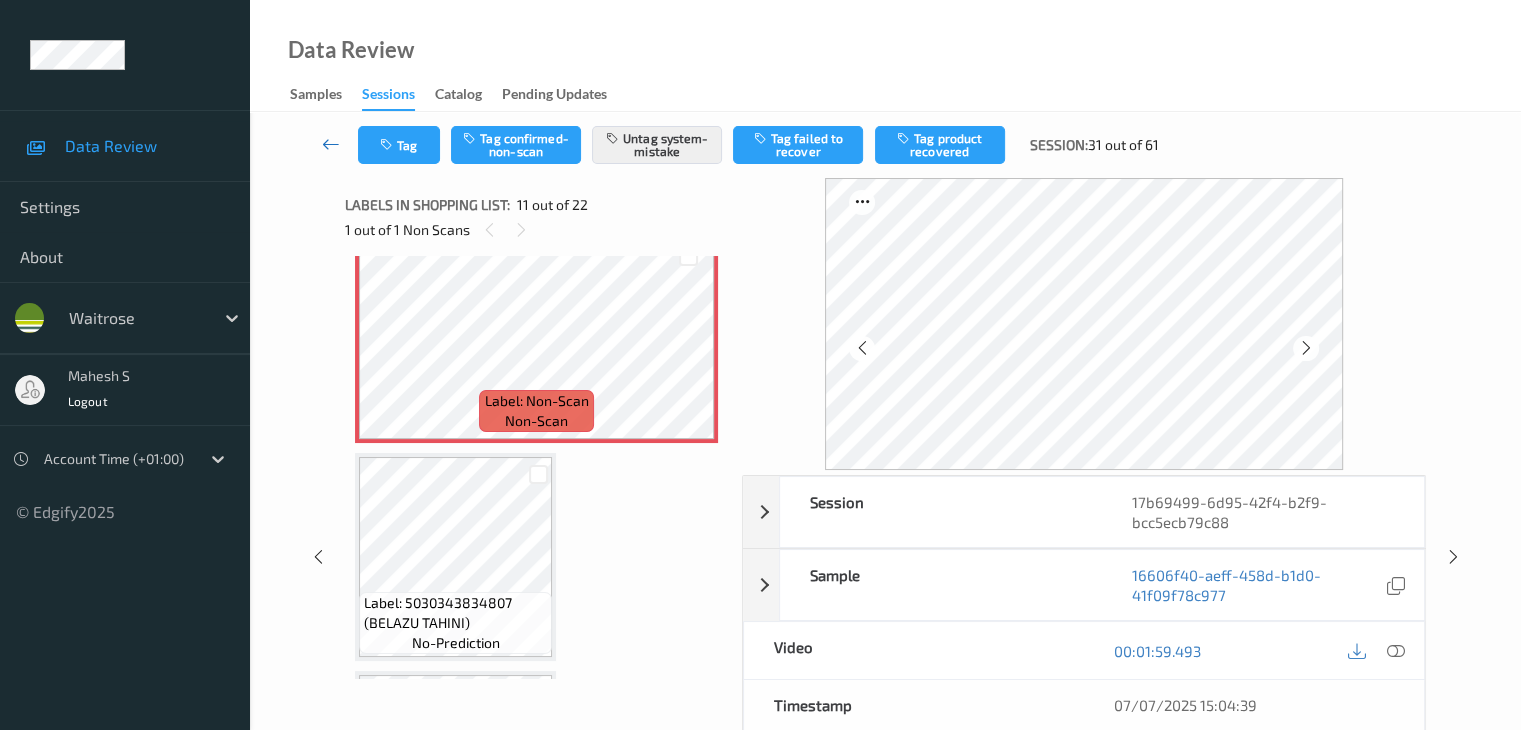 scroll, scrollTop: 2210, scrollLeft: 0, axis: vertical 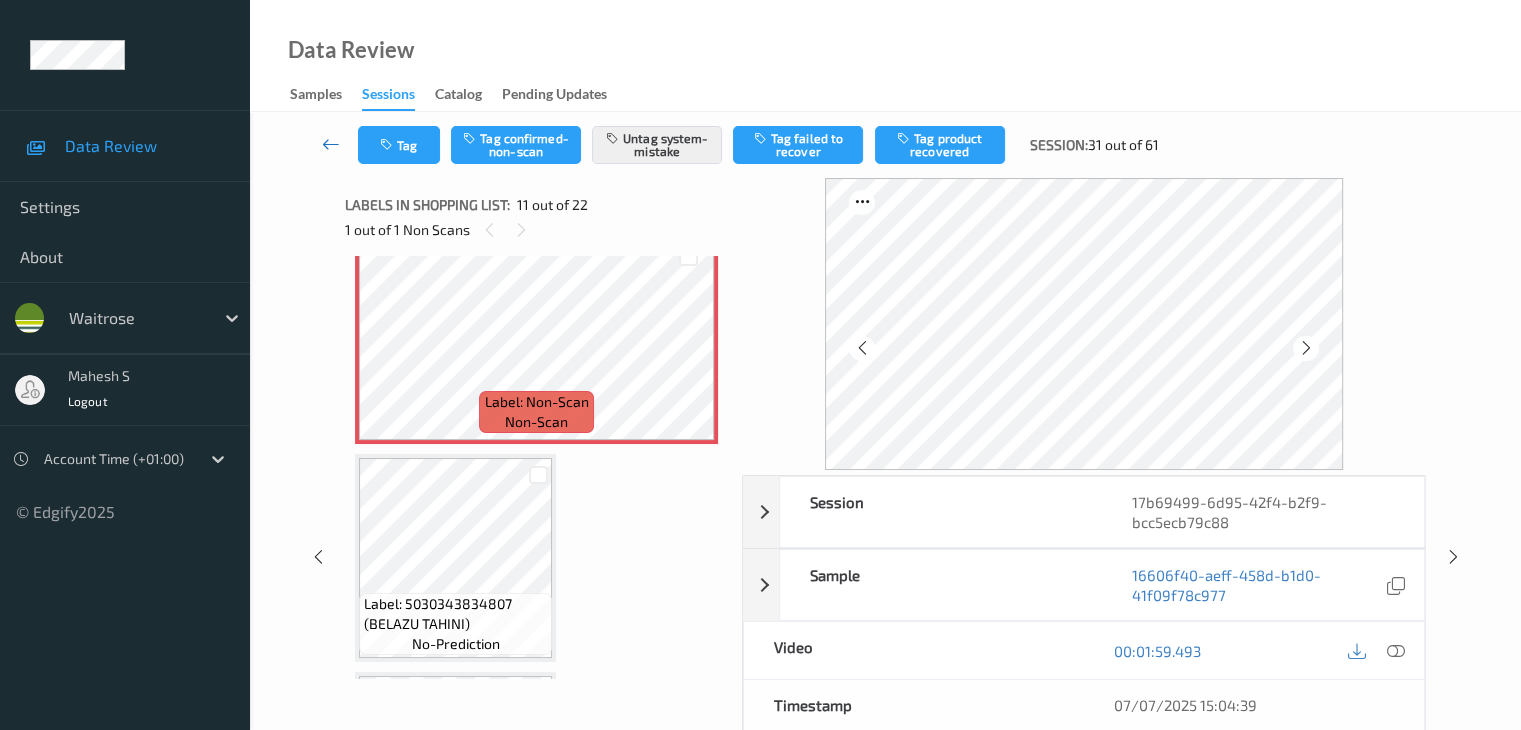 click at bounding box center [331, 144] 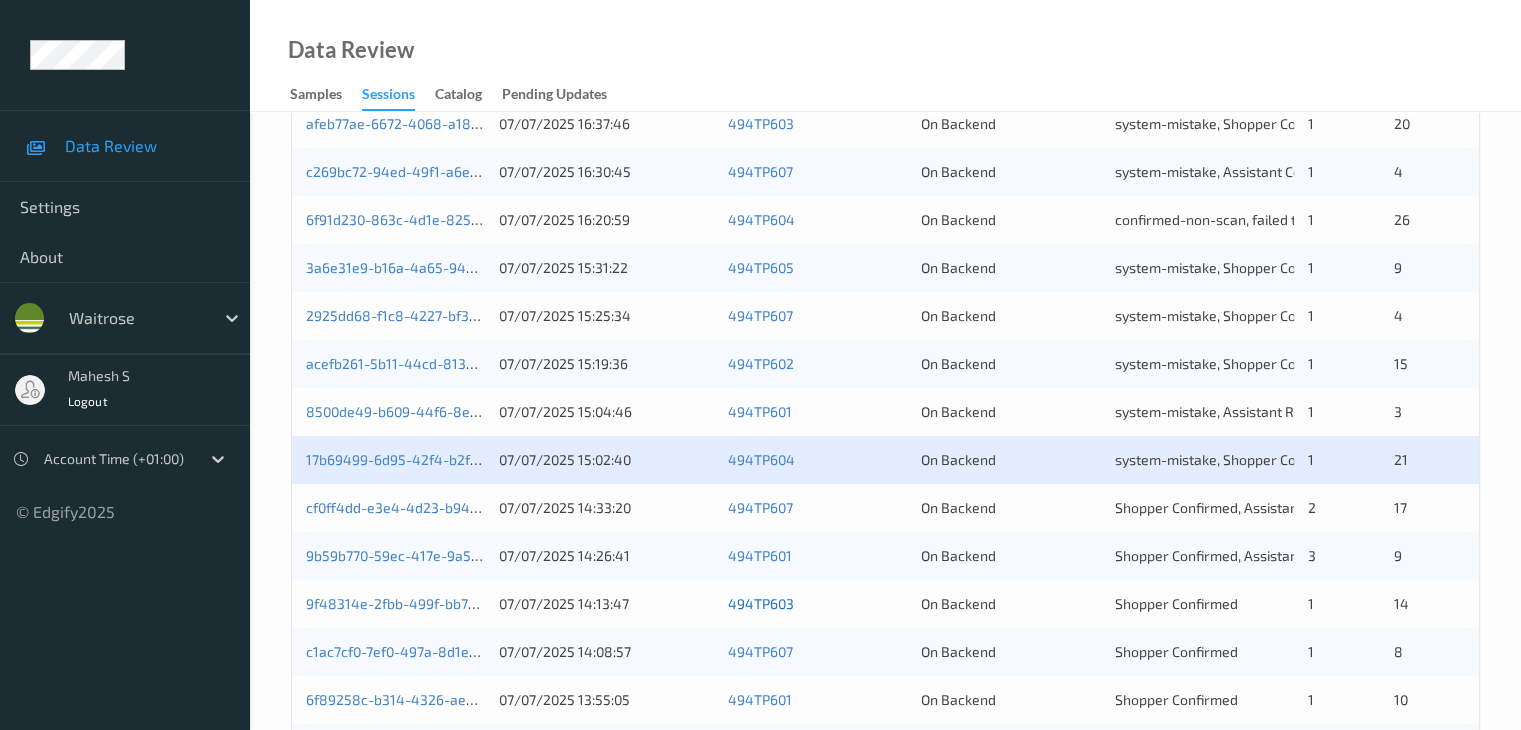 scroll, scrollTop: 900, scrollLeft: 0, axis: vertical 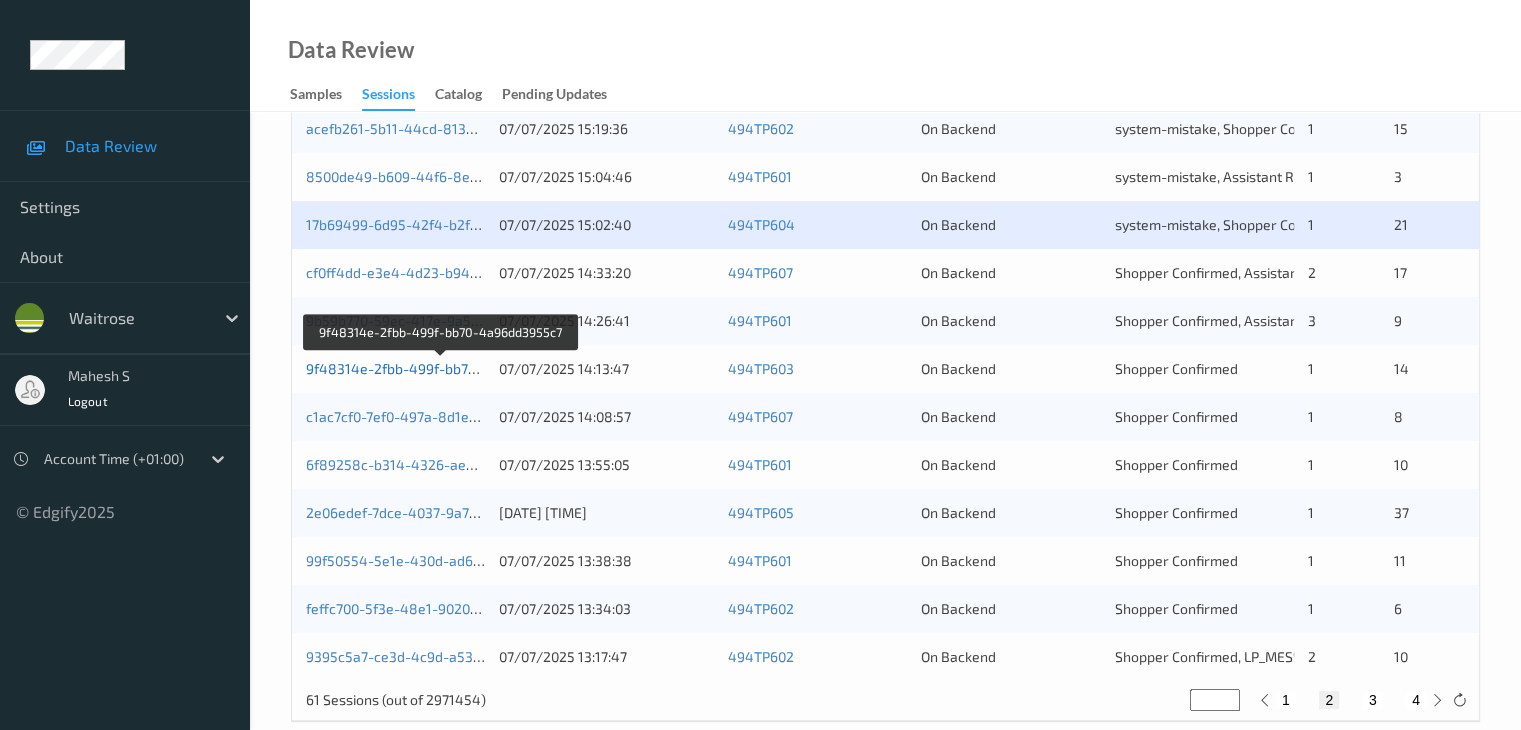 click on "9f48314e-2fbb-499f-bb70-4a96dd3955c7" at bounding box center [441, 368] 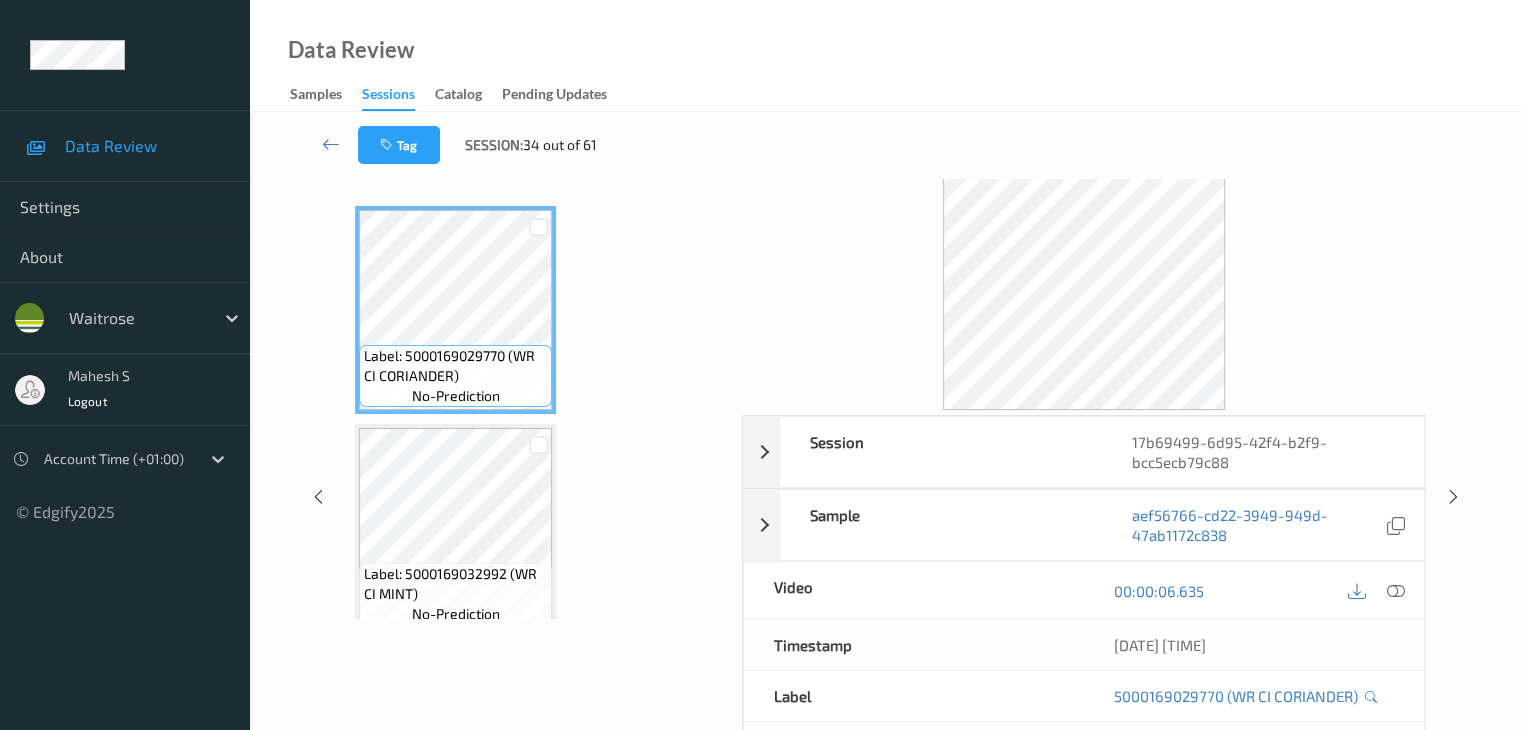 scroll, scrollTop: 0, scrollLeft: 0, axis: both 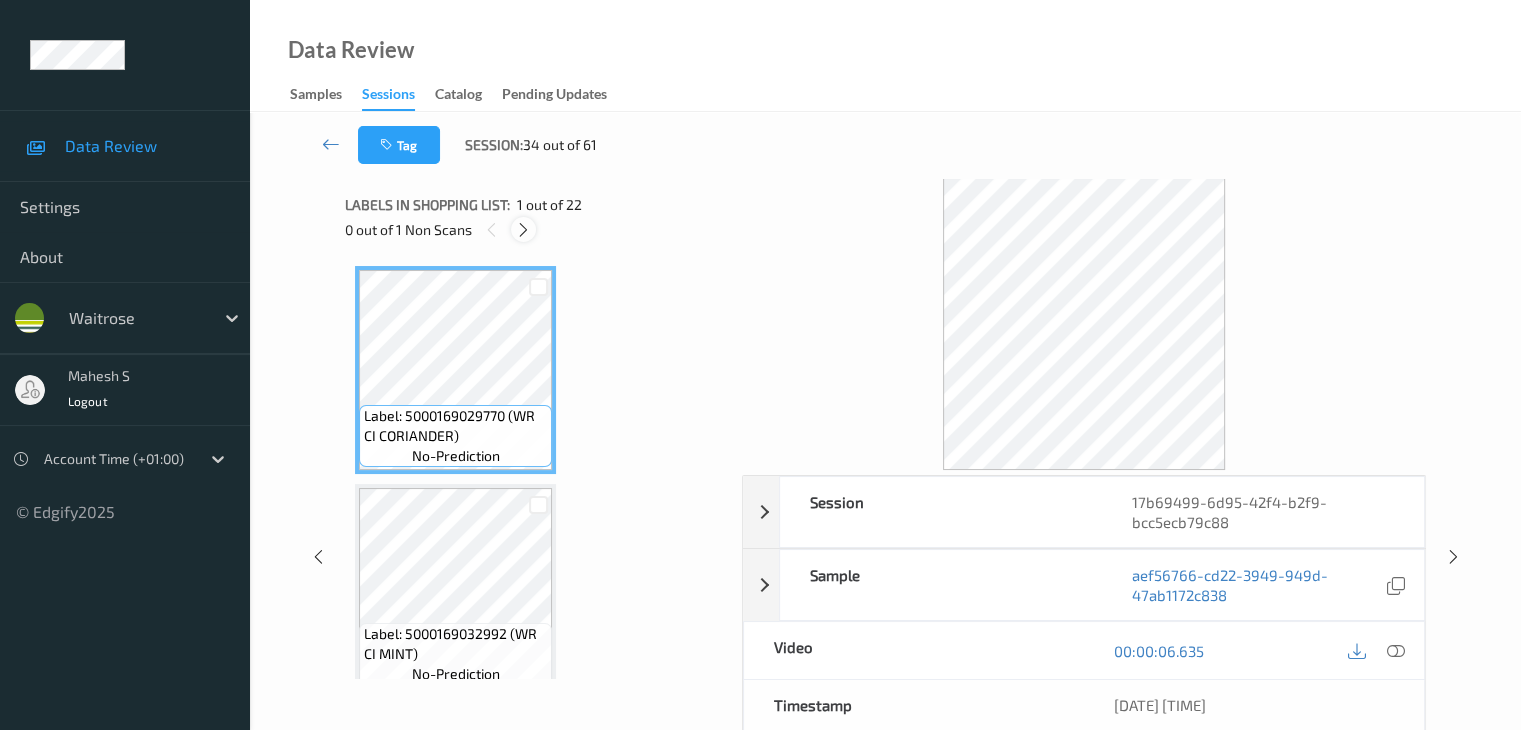 click at bounding box center [523, 230] 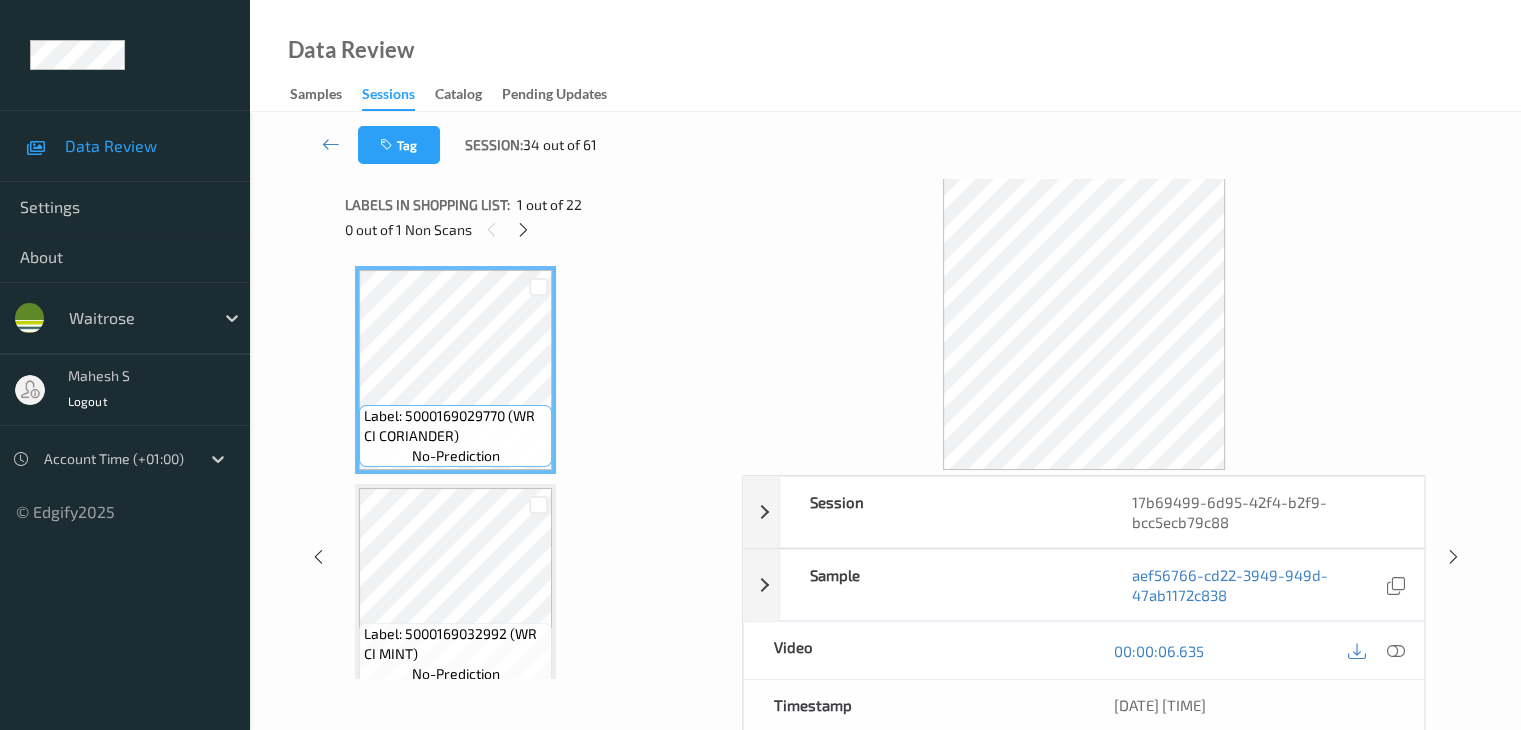 scroll, scrollTop: 1972, scrollLeft: 0, axis: vertical 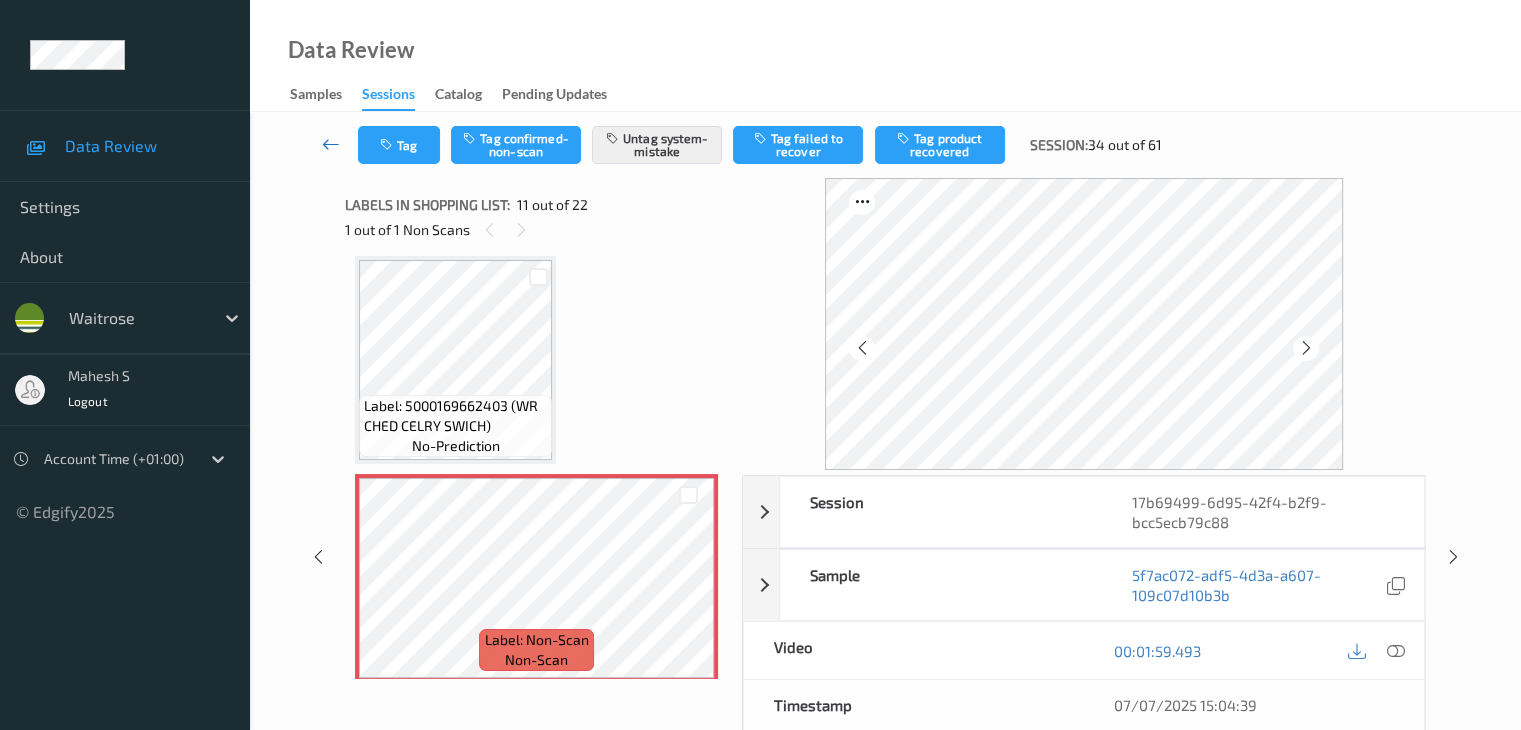 click at bounding box center [331, 144] 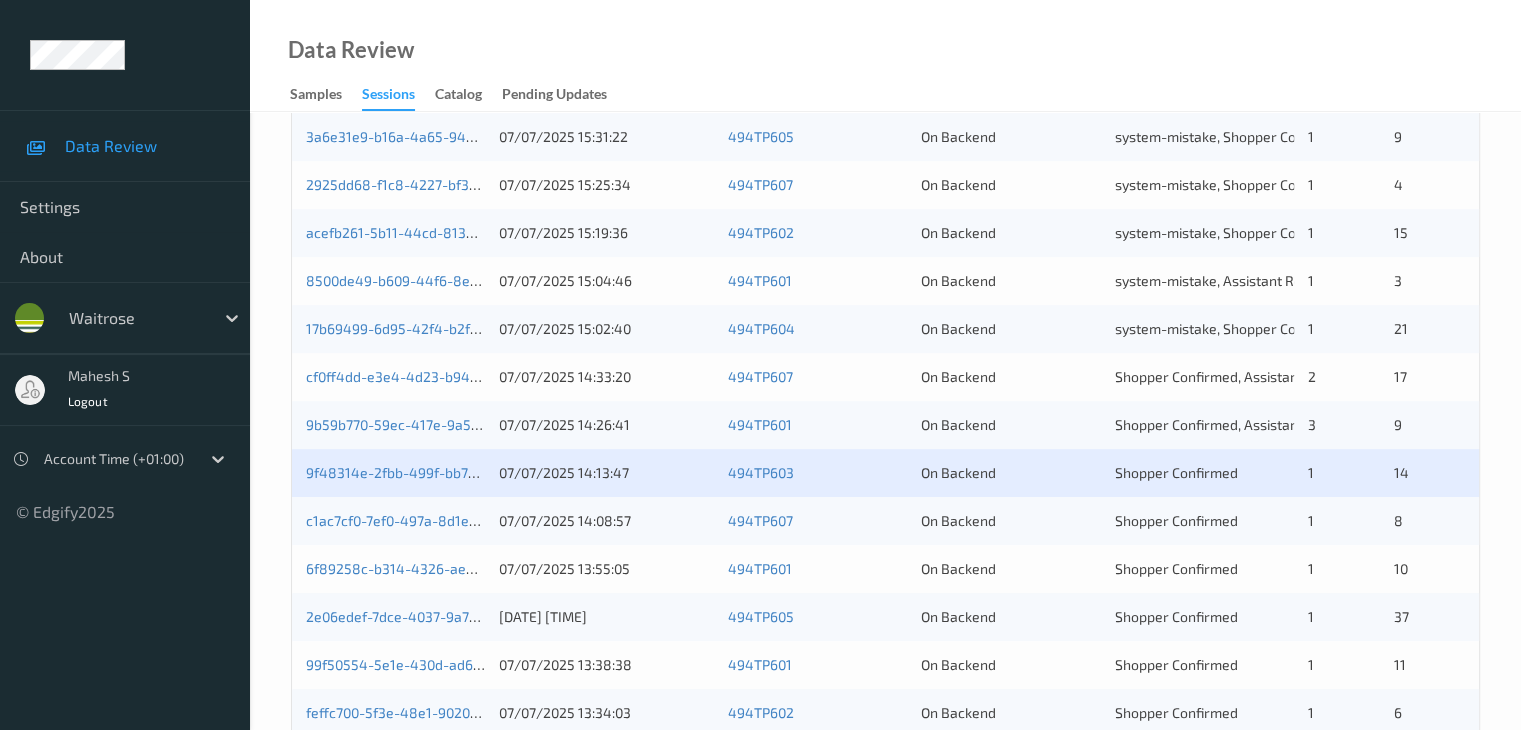scroll, scrollTop: 800, scrollLeft: 0, axis: vertical 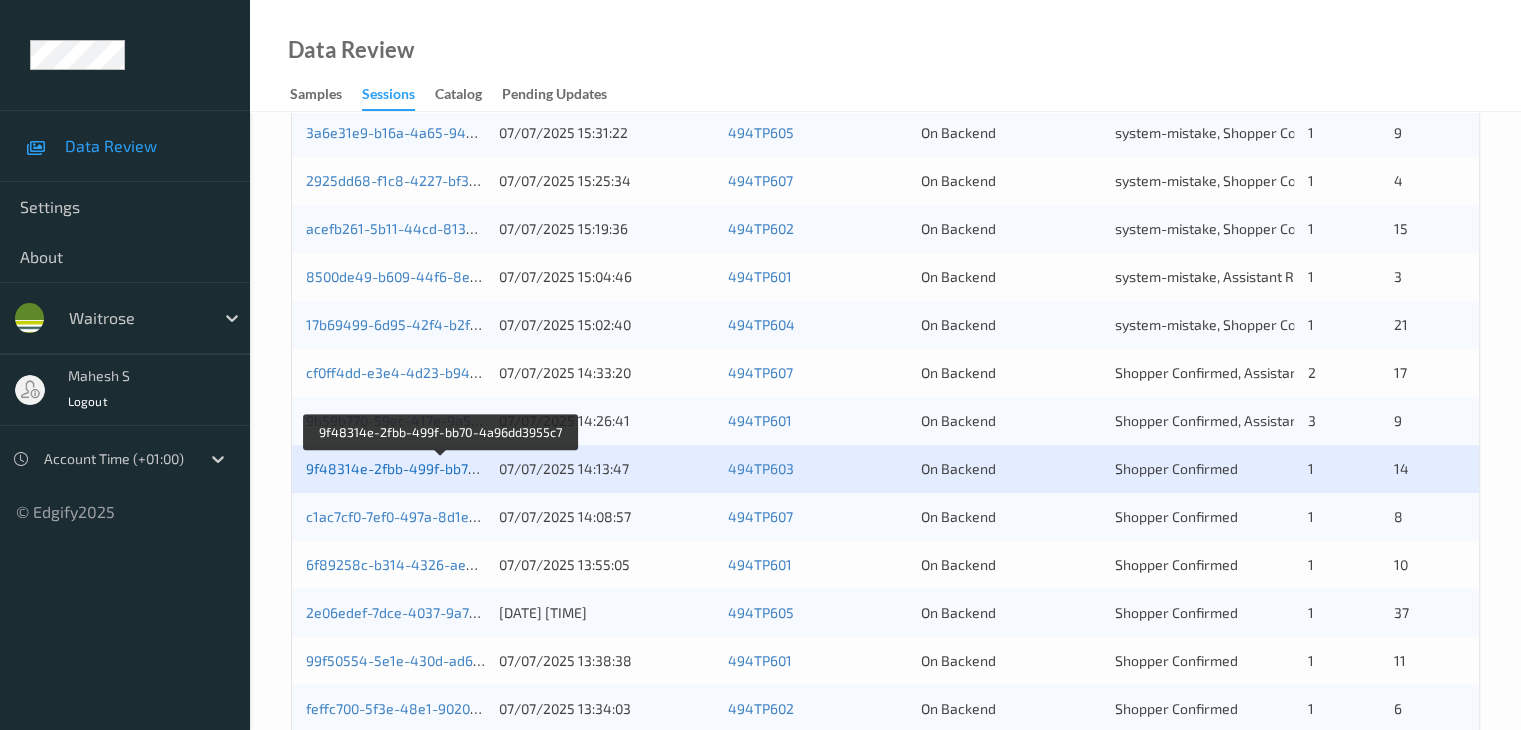 click on "9f48314e-2fbb-499f-bb70-4a96dd3955c7" at bounding box center [441, 468] 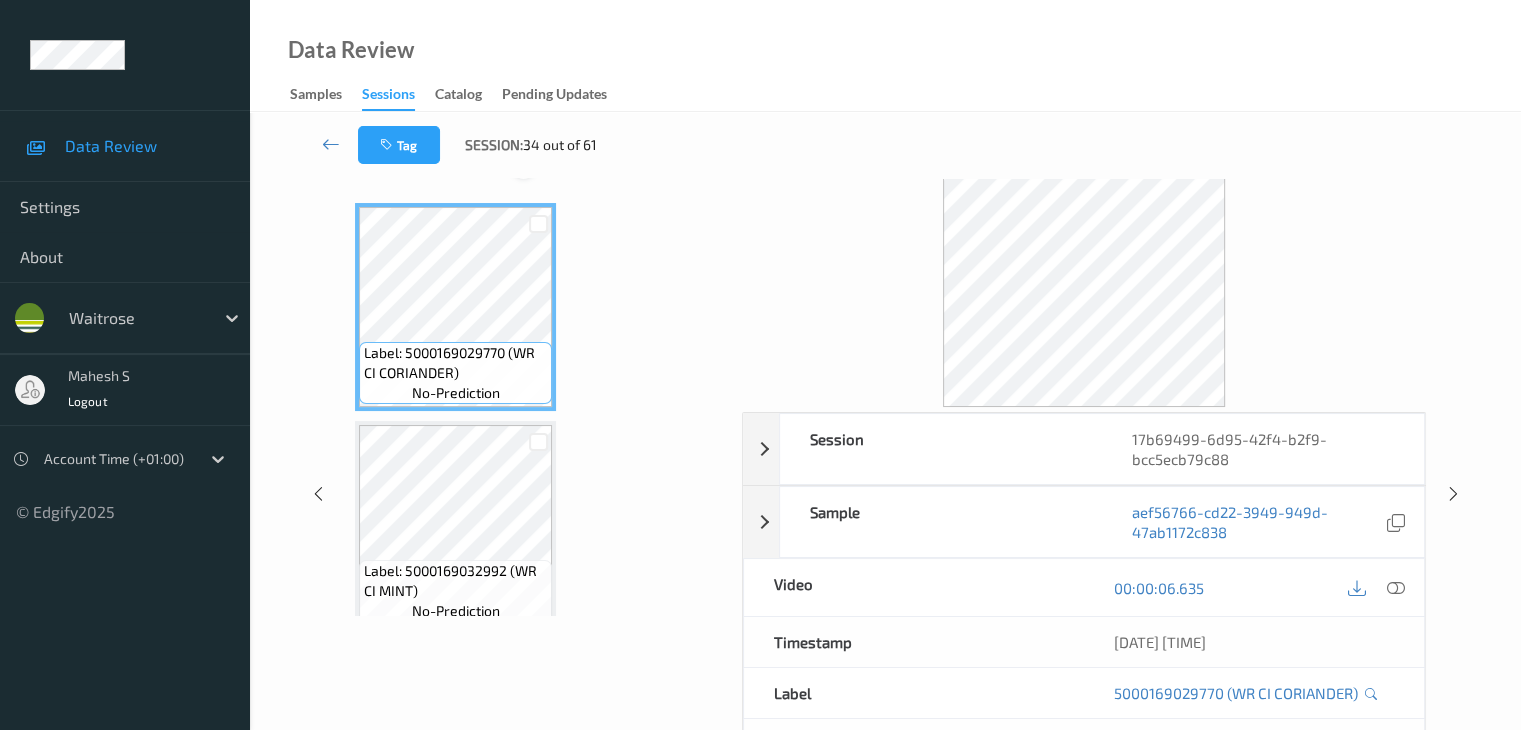 scroll, scrollTop: 0, scrollLeft: 0, axis: both 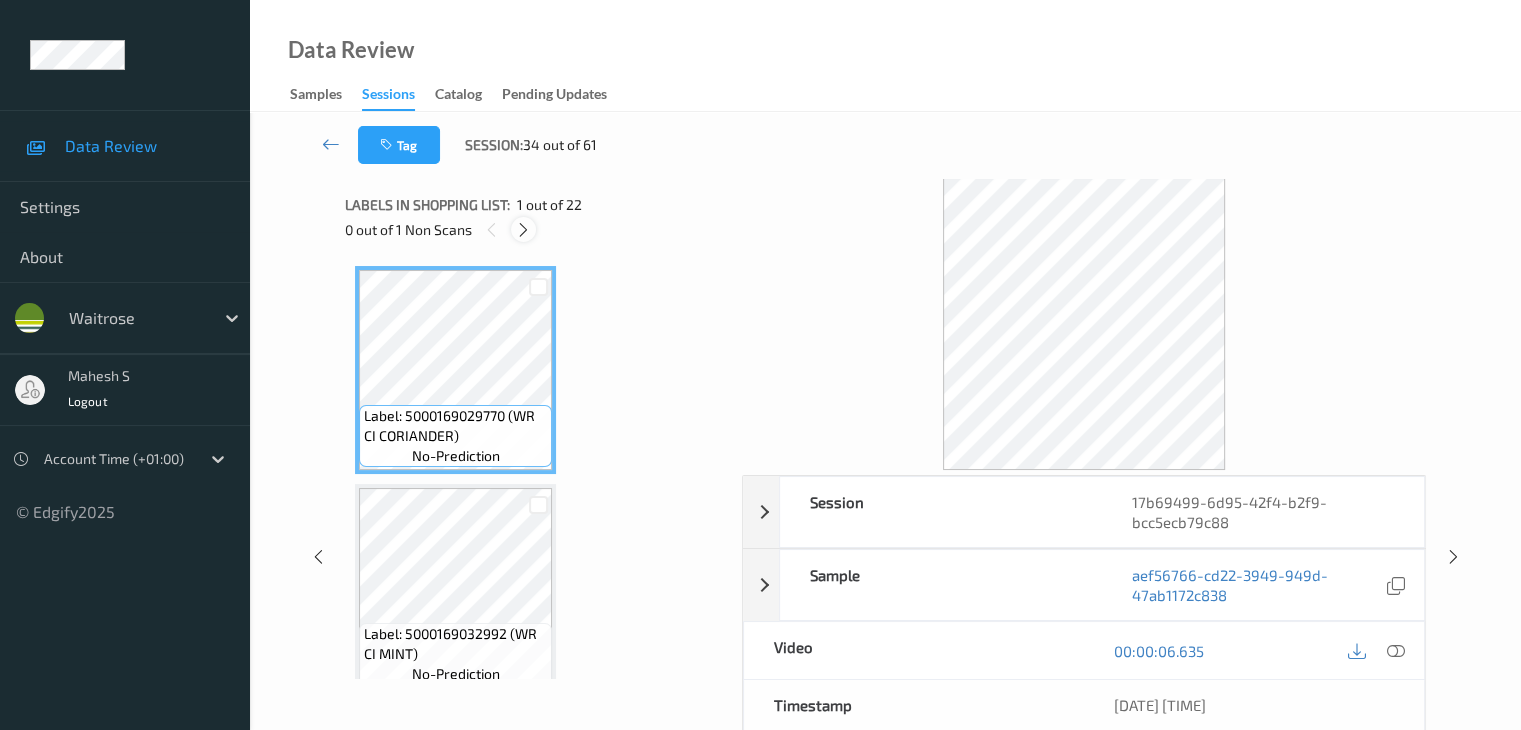 click at bounding box center [523, 230] 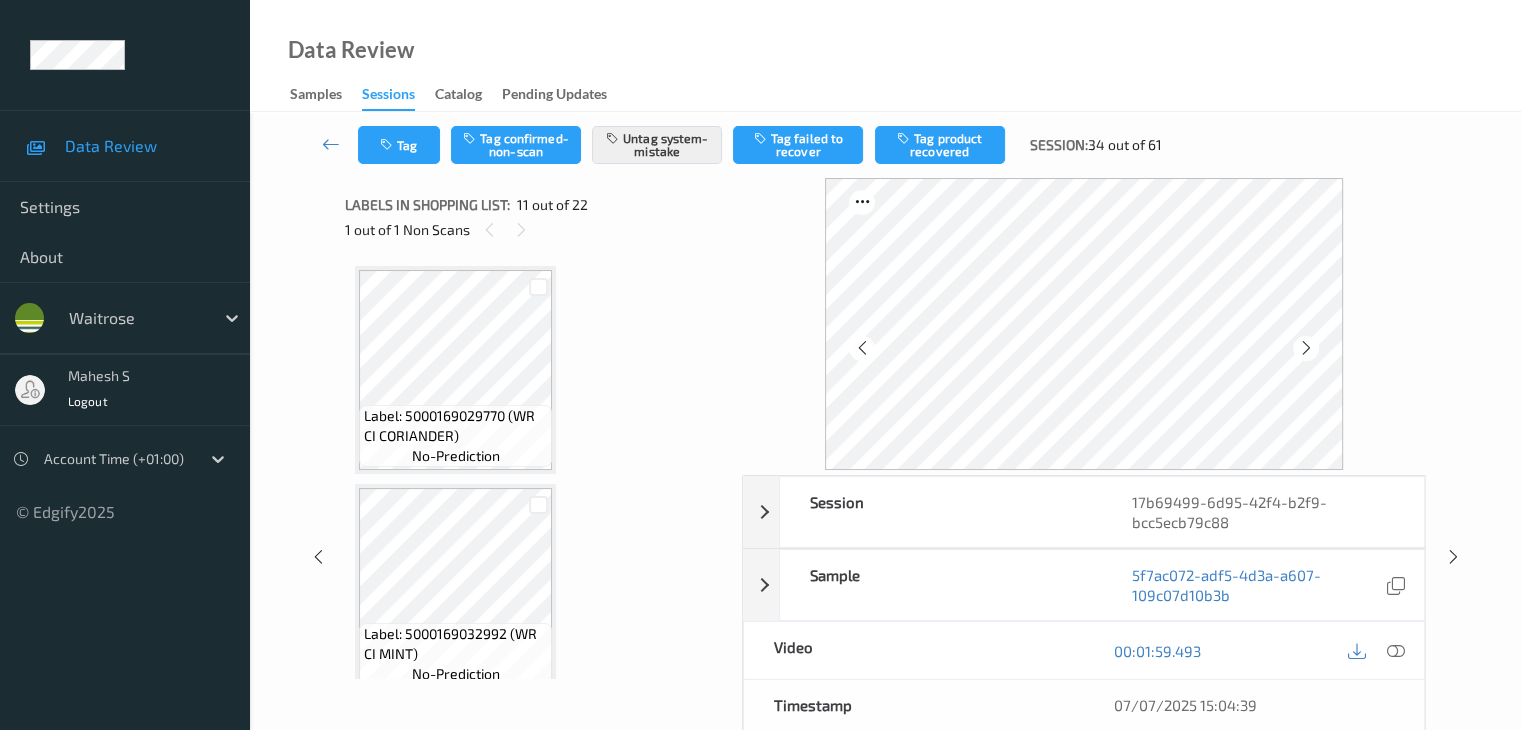 scroll, scrollTop: 1972, scrollLeft: 0, axis: vertical 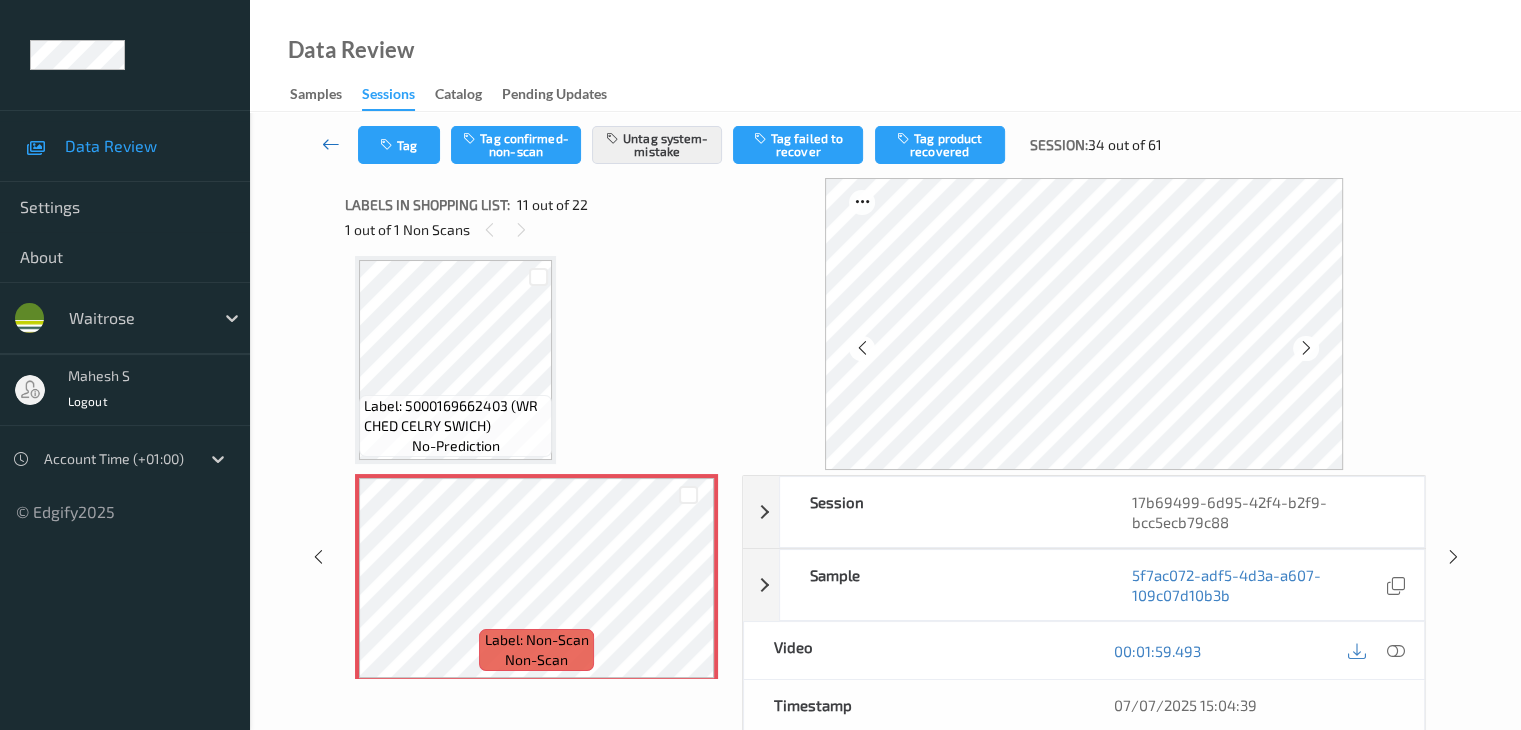 click at bounding box center (331, 144) 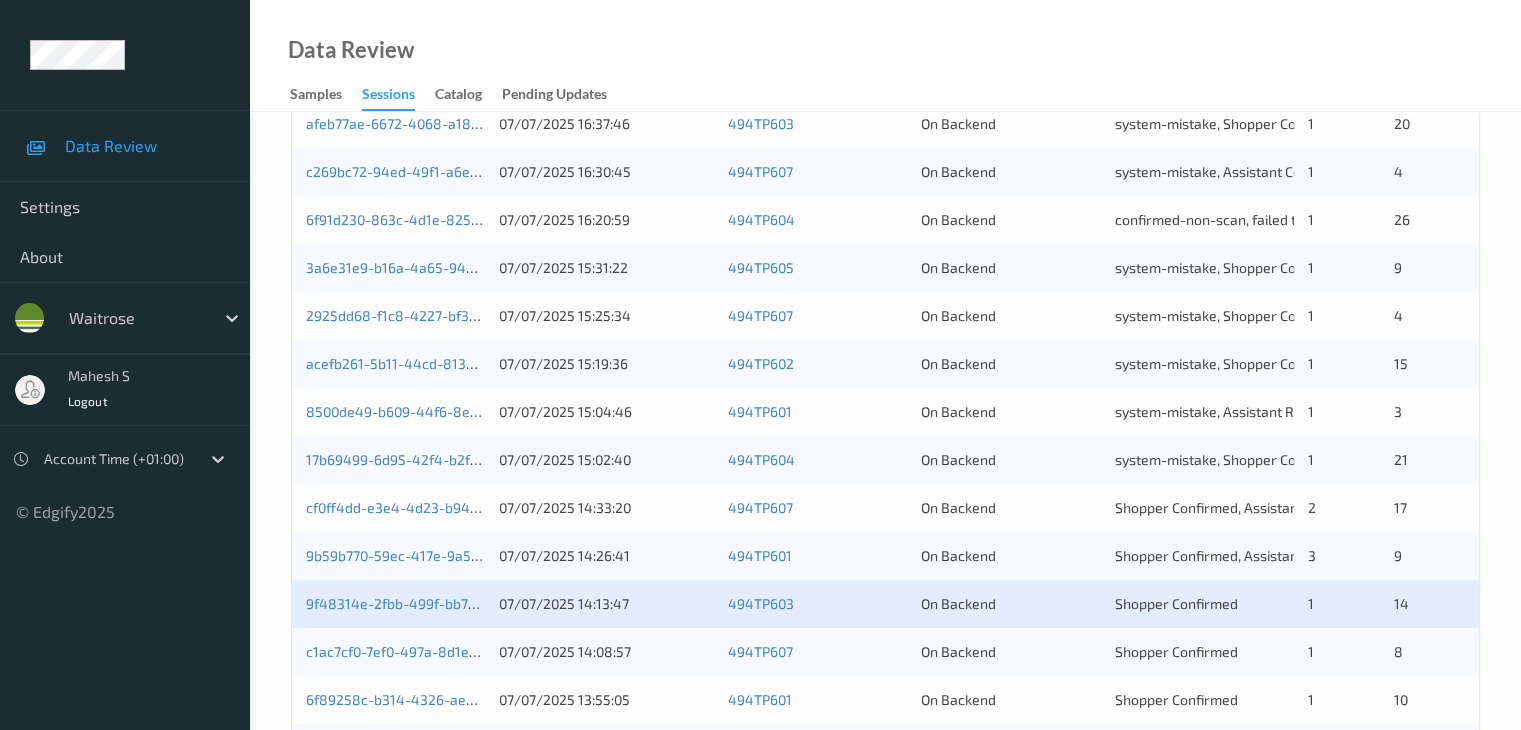 scroll, scrollTop: 700, scrollLeft: 0, axis: vertical 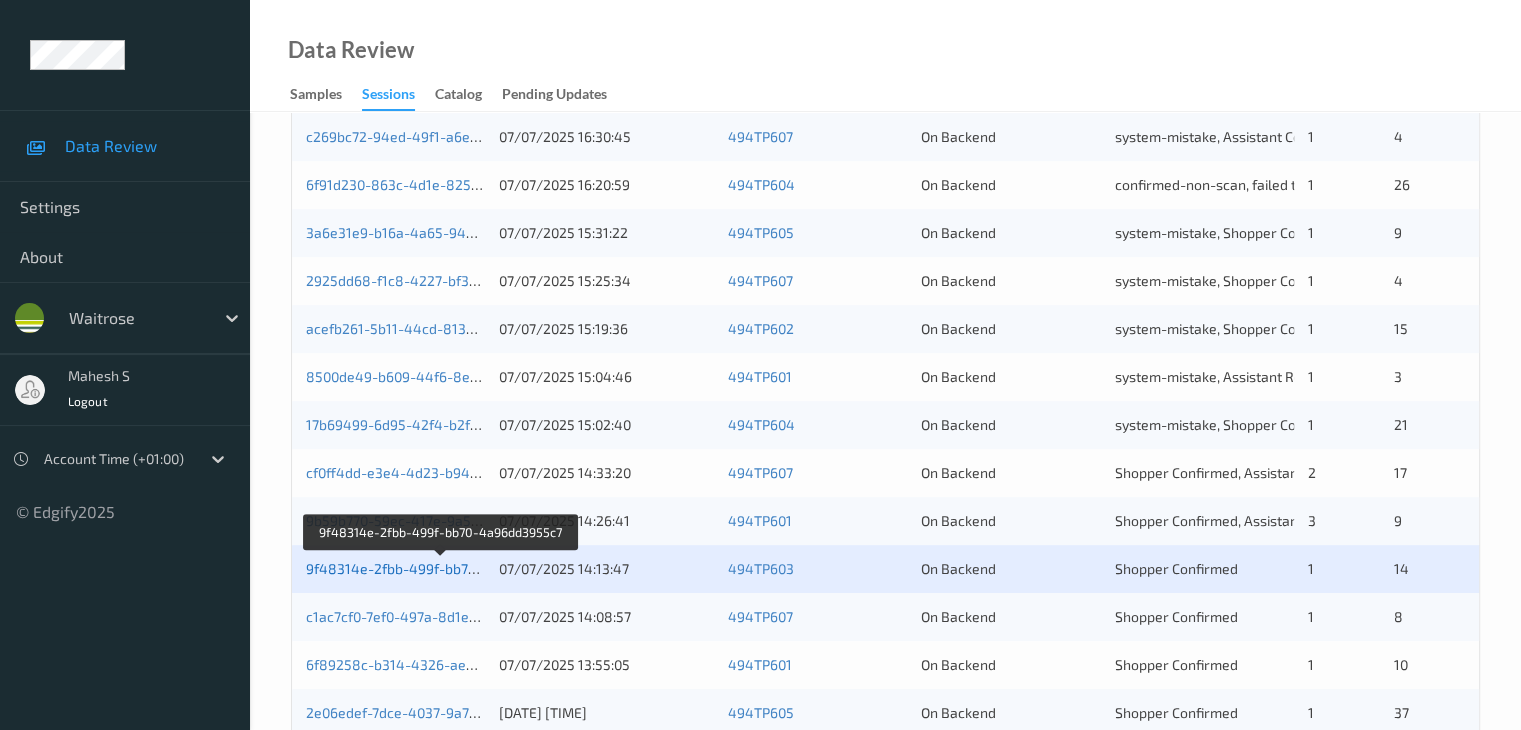 click on "9f48314e-2fbb-499f-bb70-4a96dd3955c7" at bounding box center [441, 568] 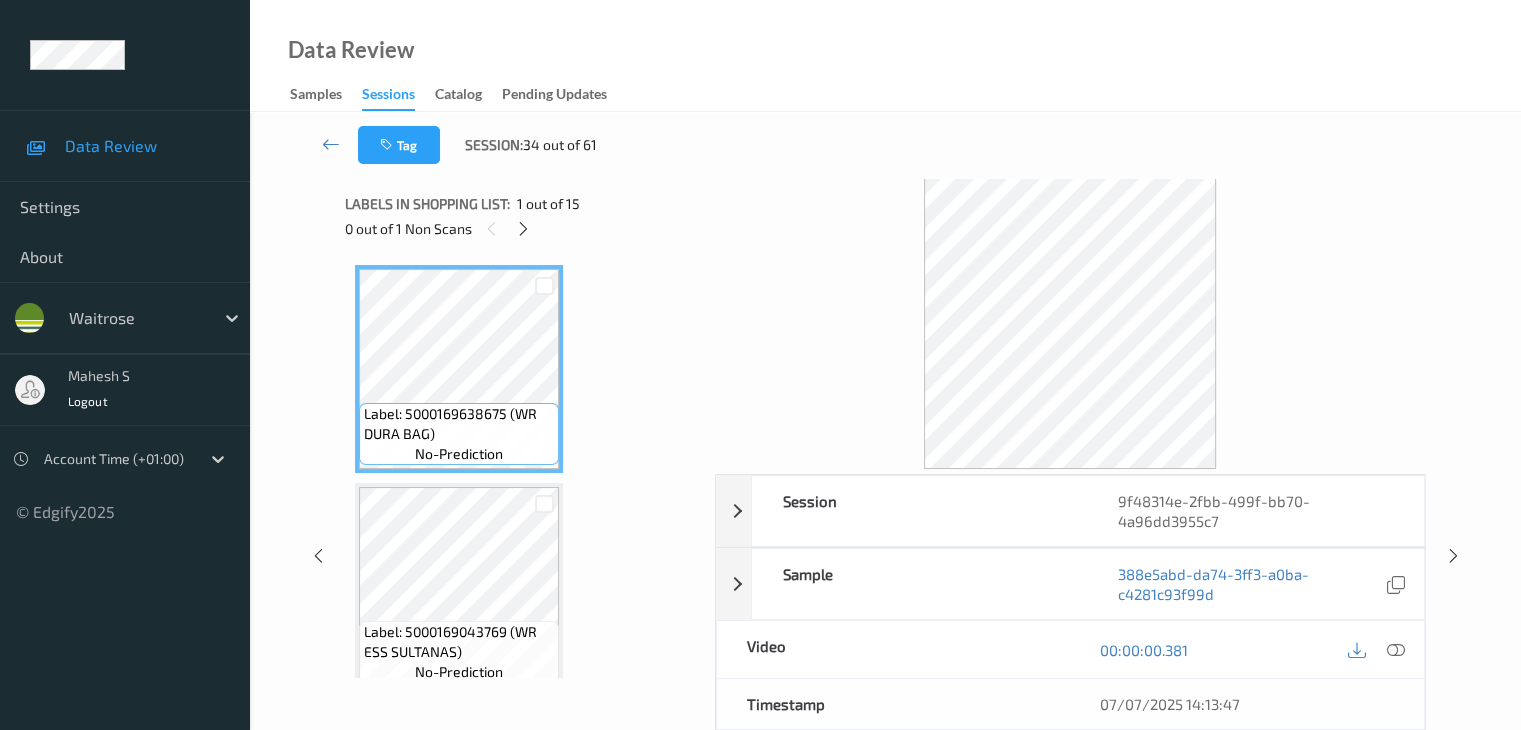 scroll, scrollTop: 0, scrollLeft: 0, axis: both 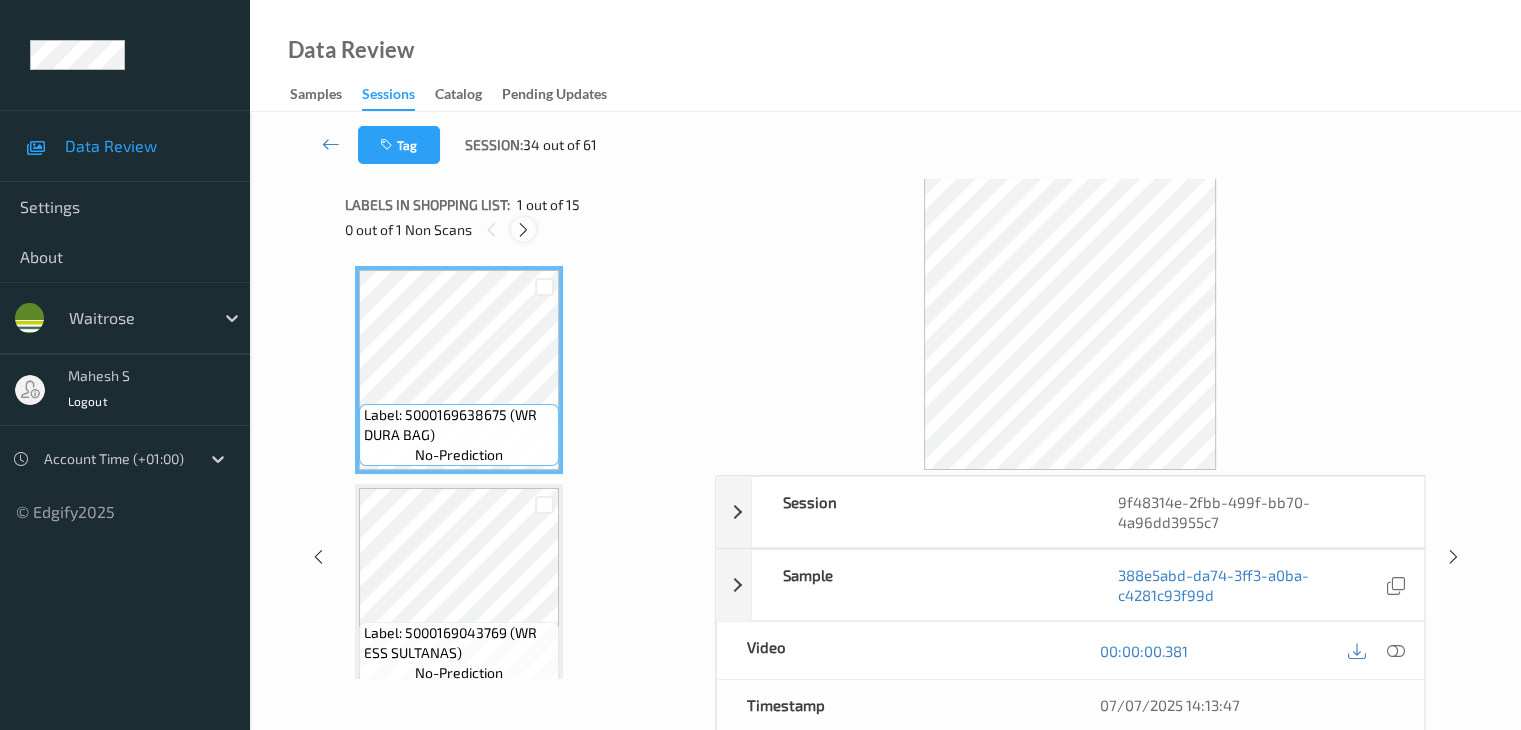 click at bounding box center [523, 230] 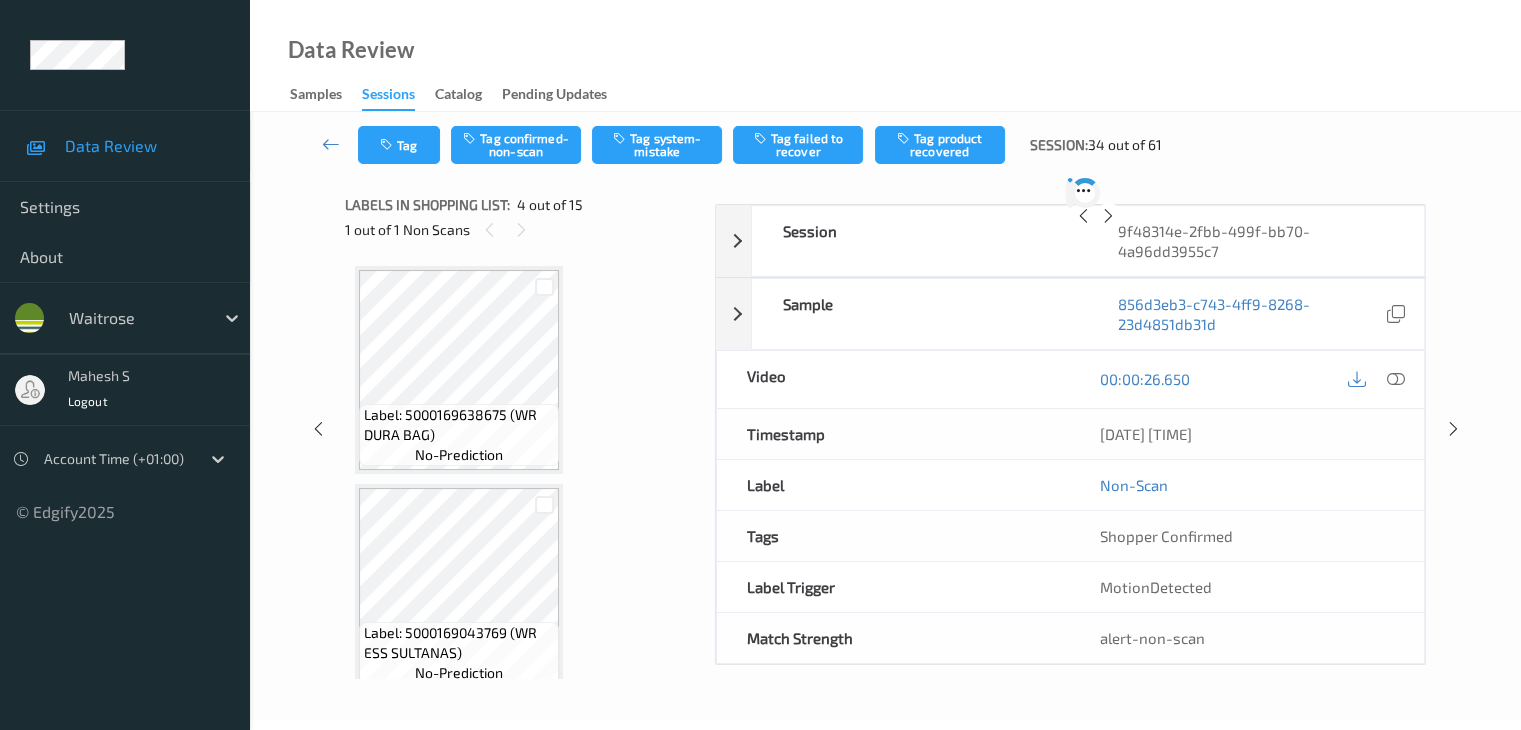 scroll, scrollTop: 446, scrollLeft: 0, axis: vertical 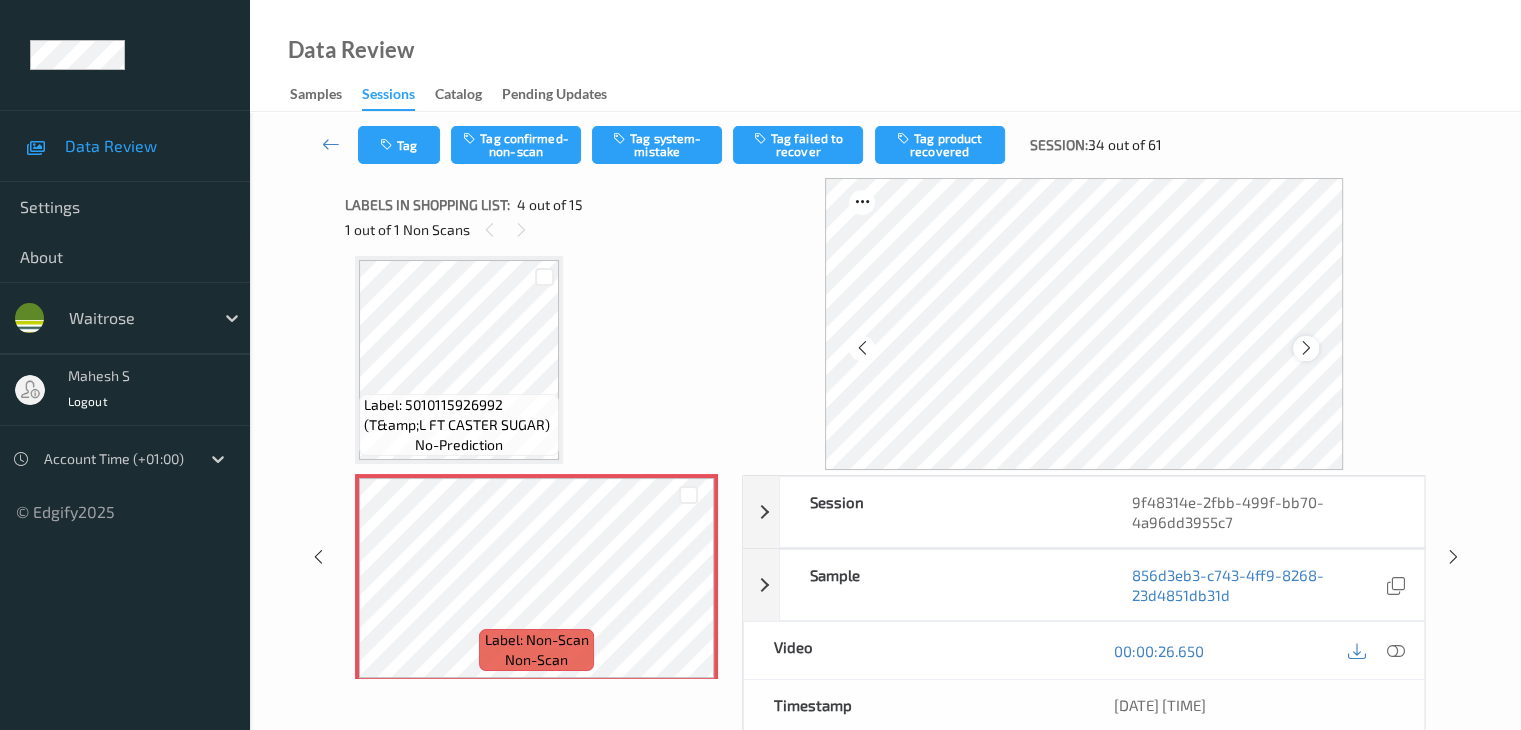 click at bounding box center [1306, 348] 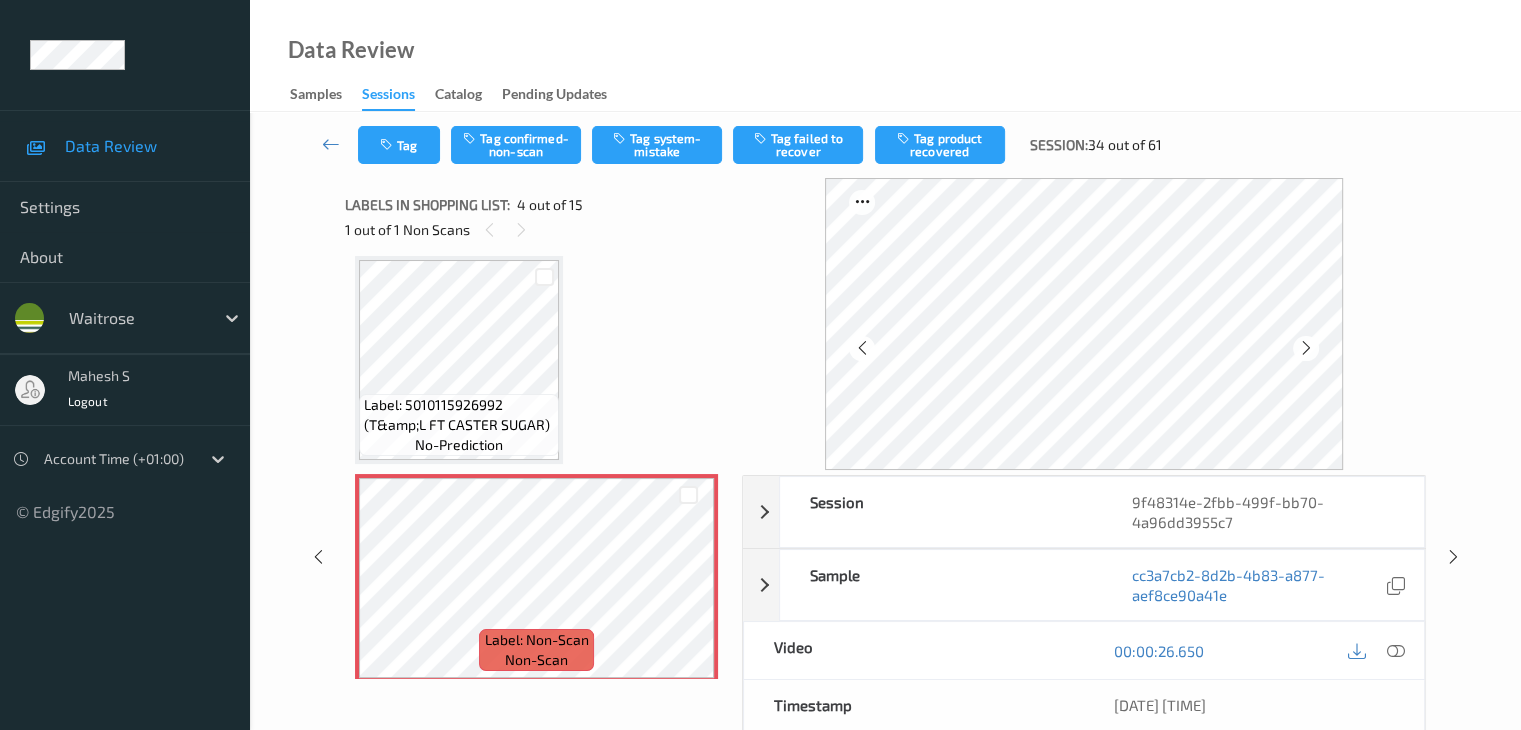 click at bounding box center [1306, 348] 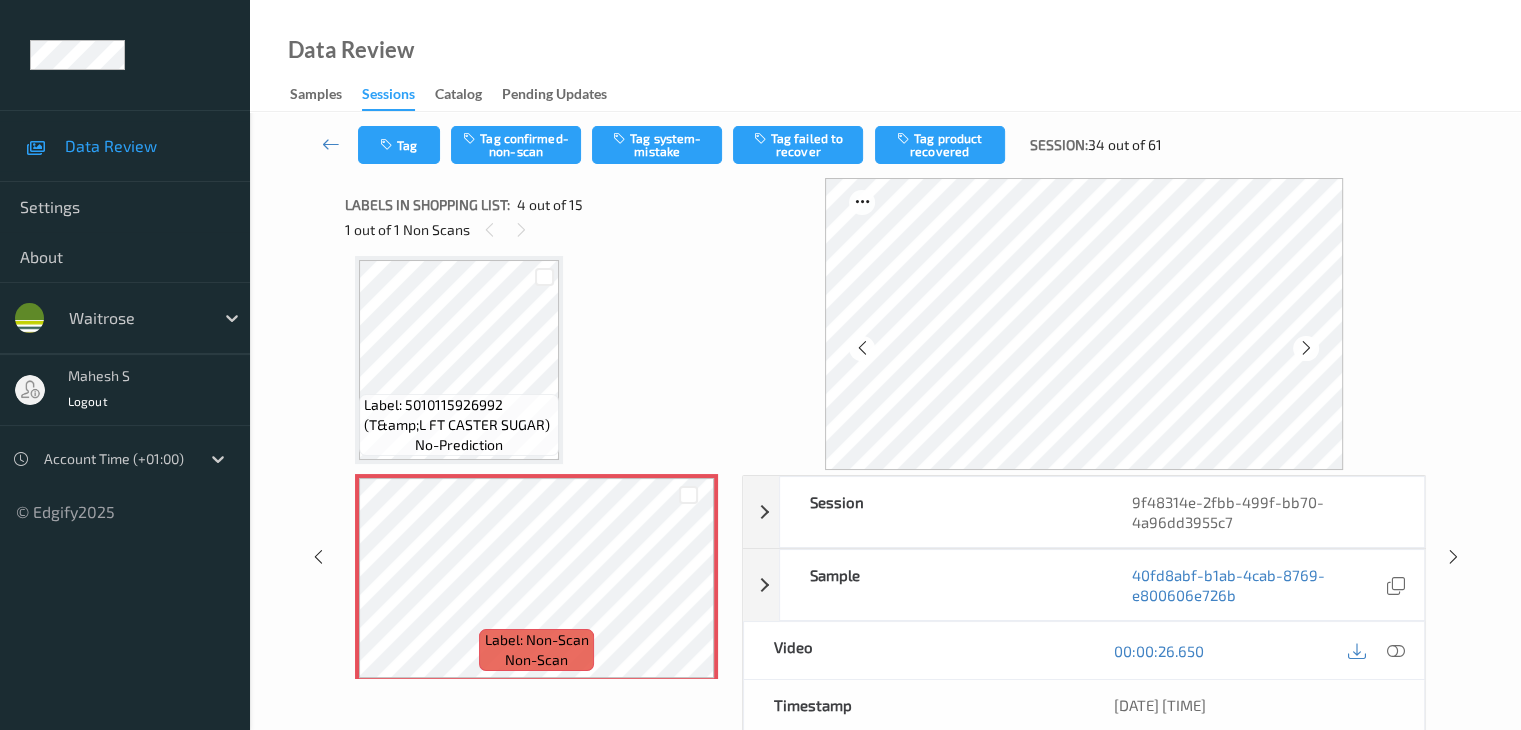 click at bounding box center (1306, 348) 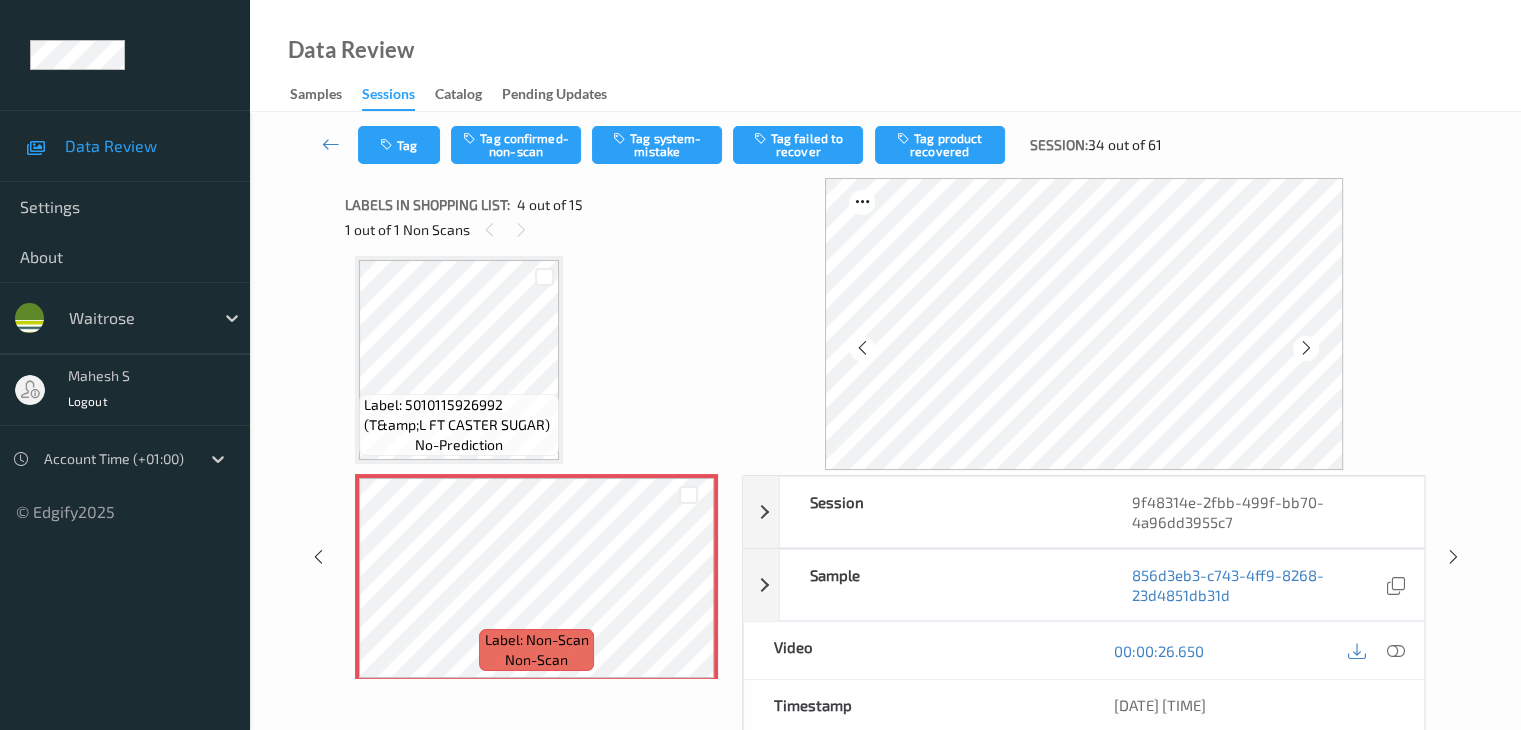 click at bounding box center (1306, 348) 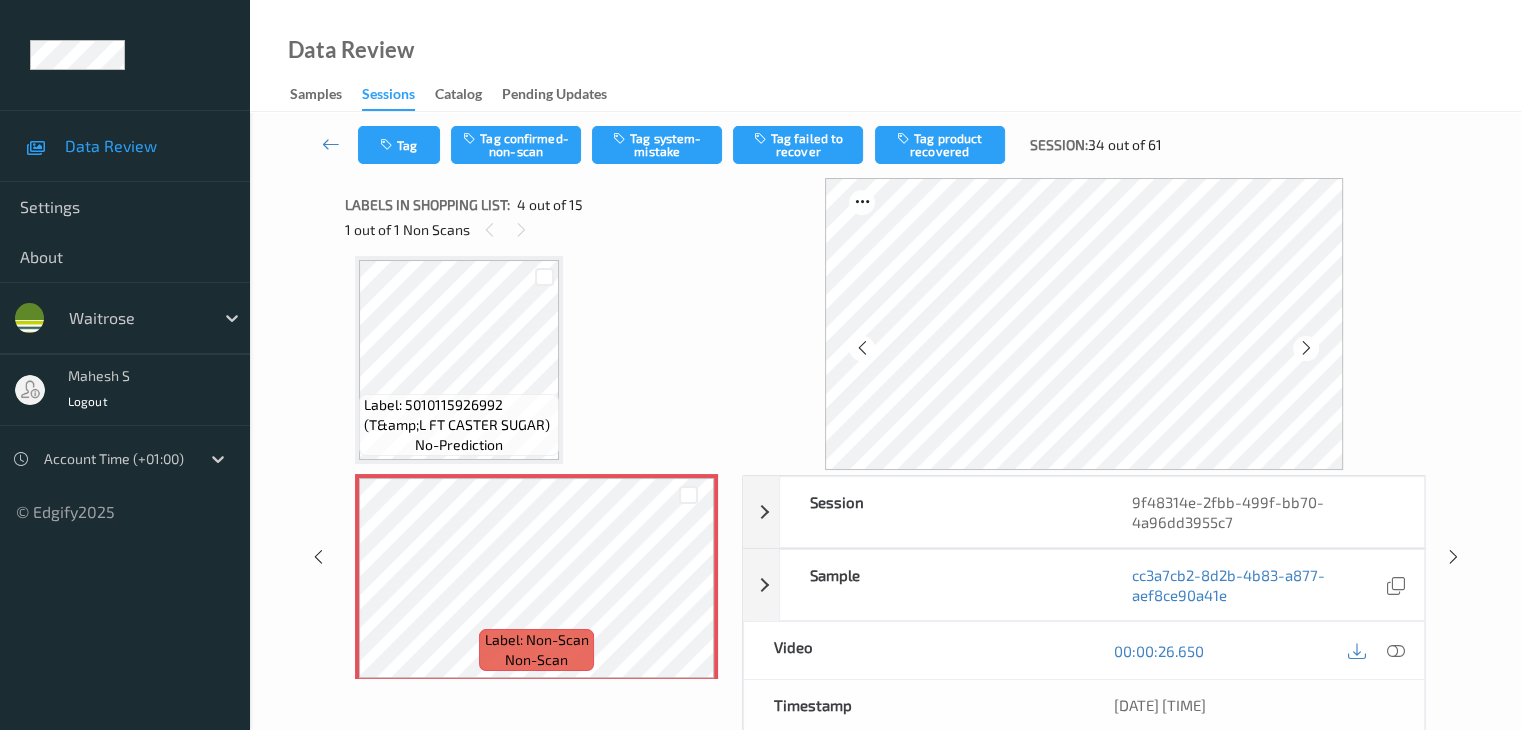 click at bounding box center (1306, 348) 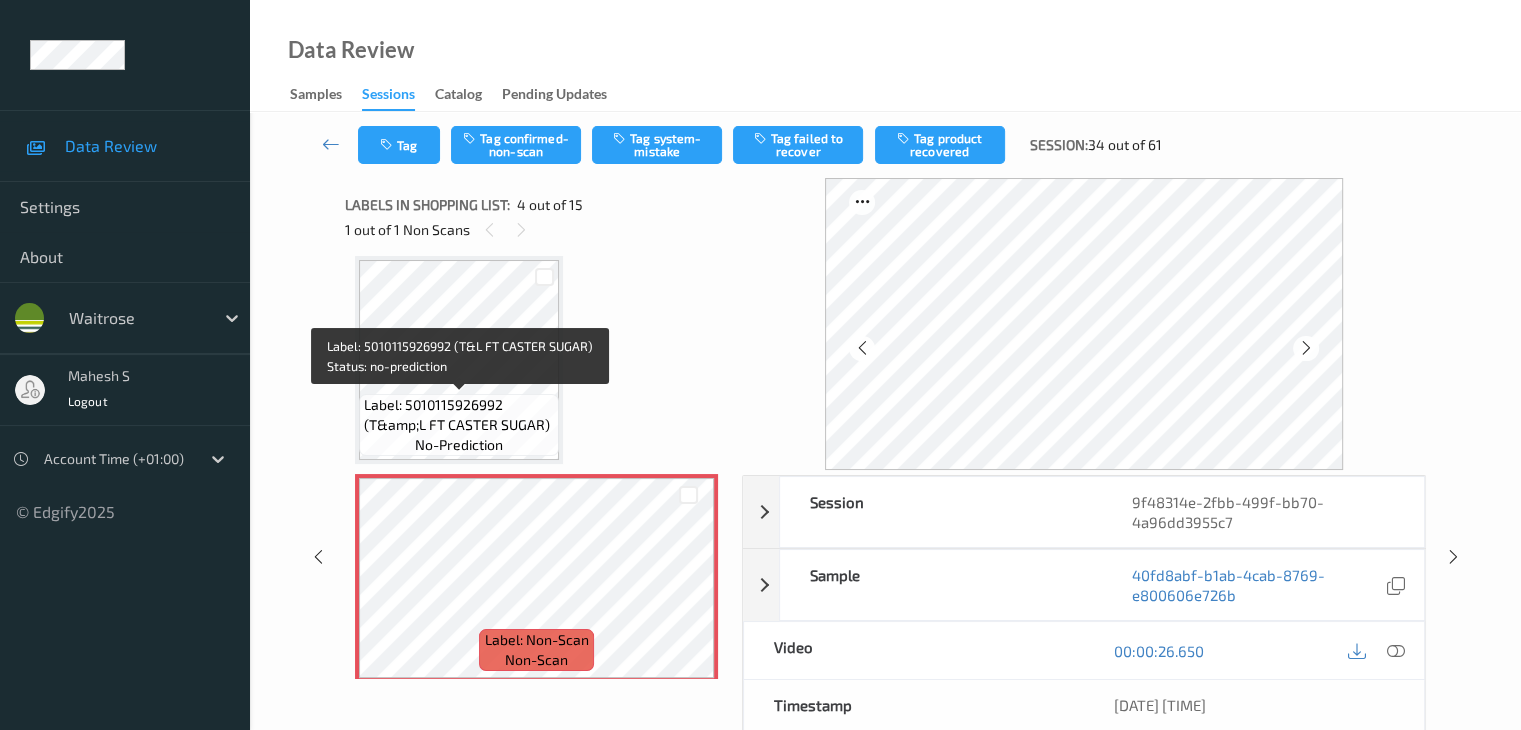click on "Label: 5010115926992 (T&amp;L FT CASTER SUGAR)" at bounding box center (459, 415) 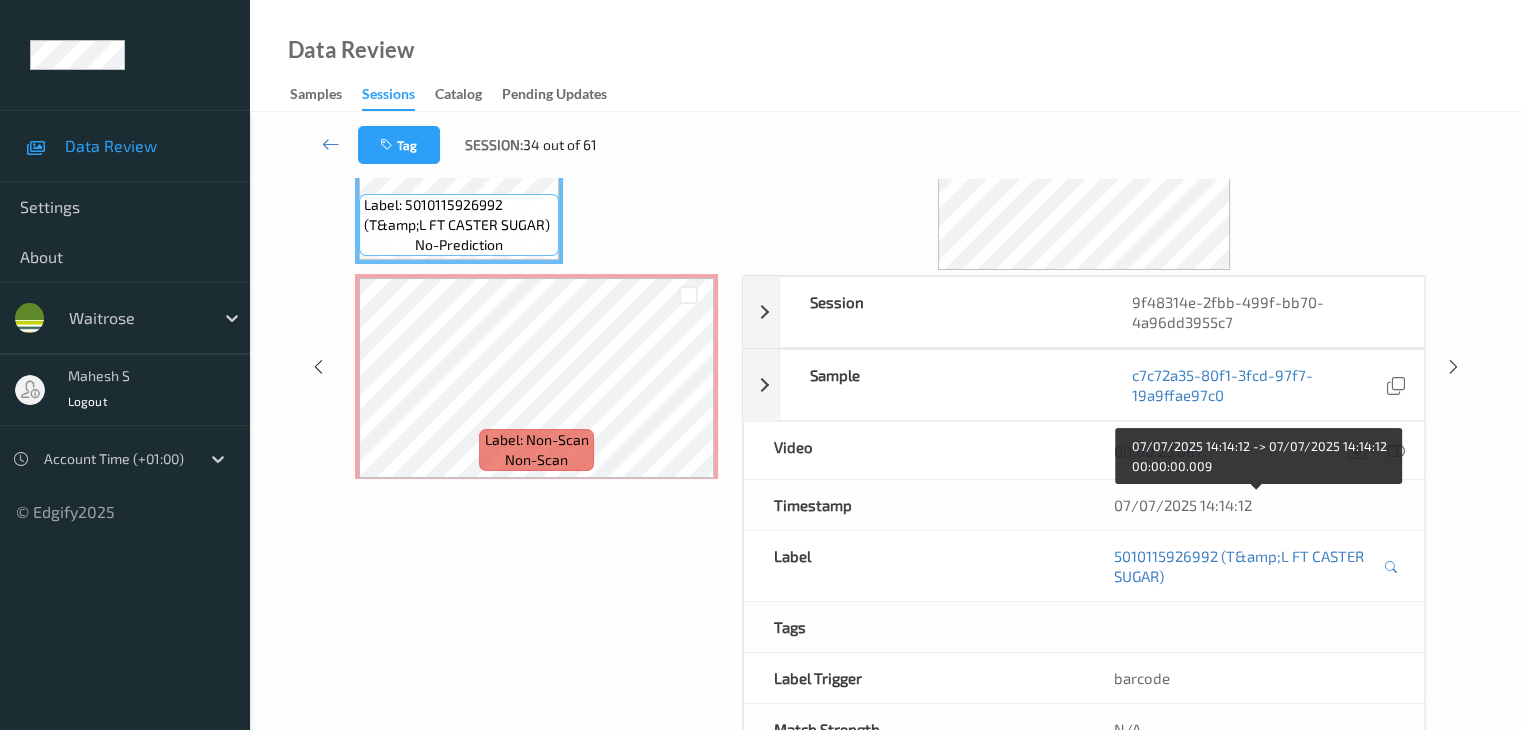 scroll, scrollTop: 0, scrollLeft: 0, axis: both 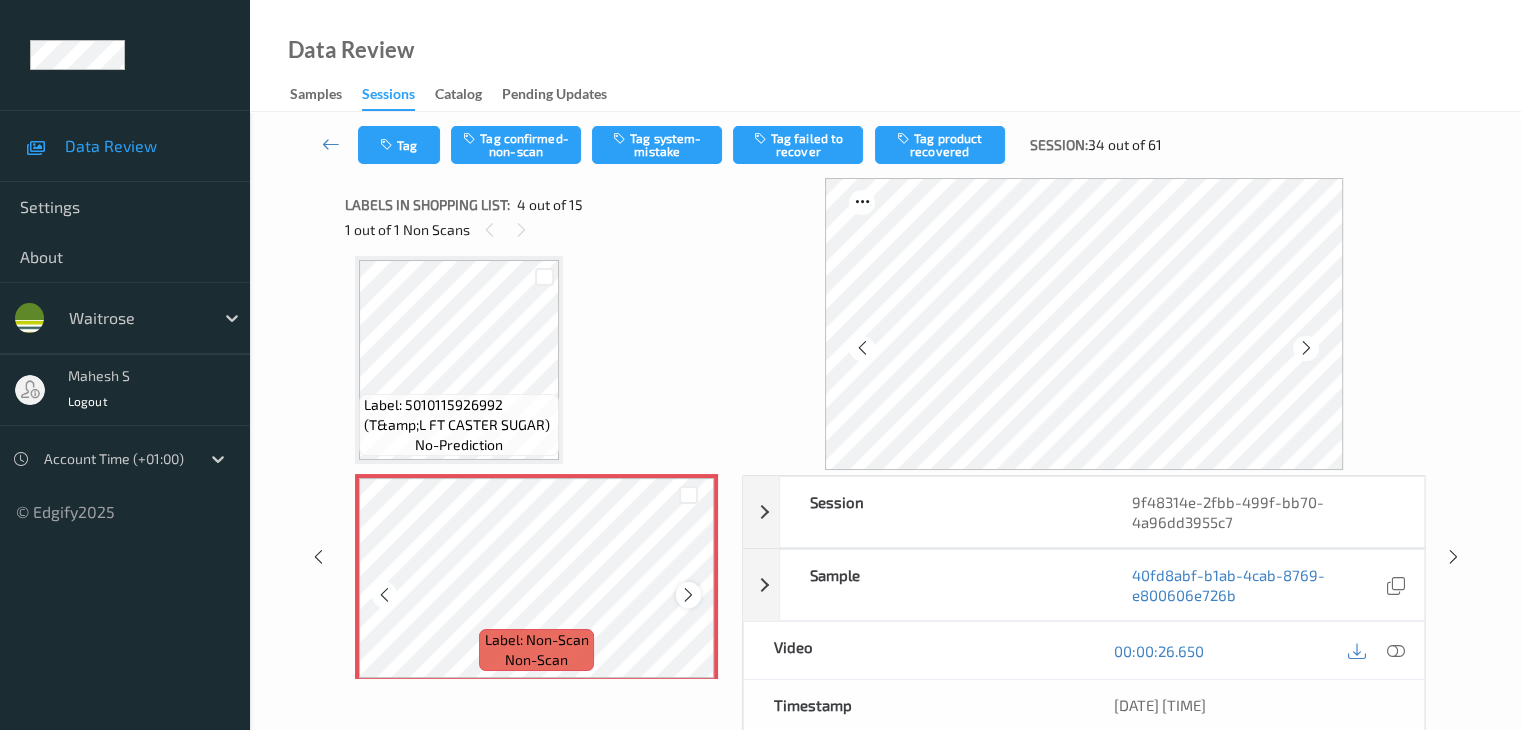 click at bounding box center [688, 594] 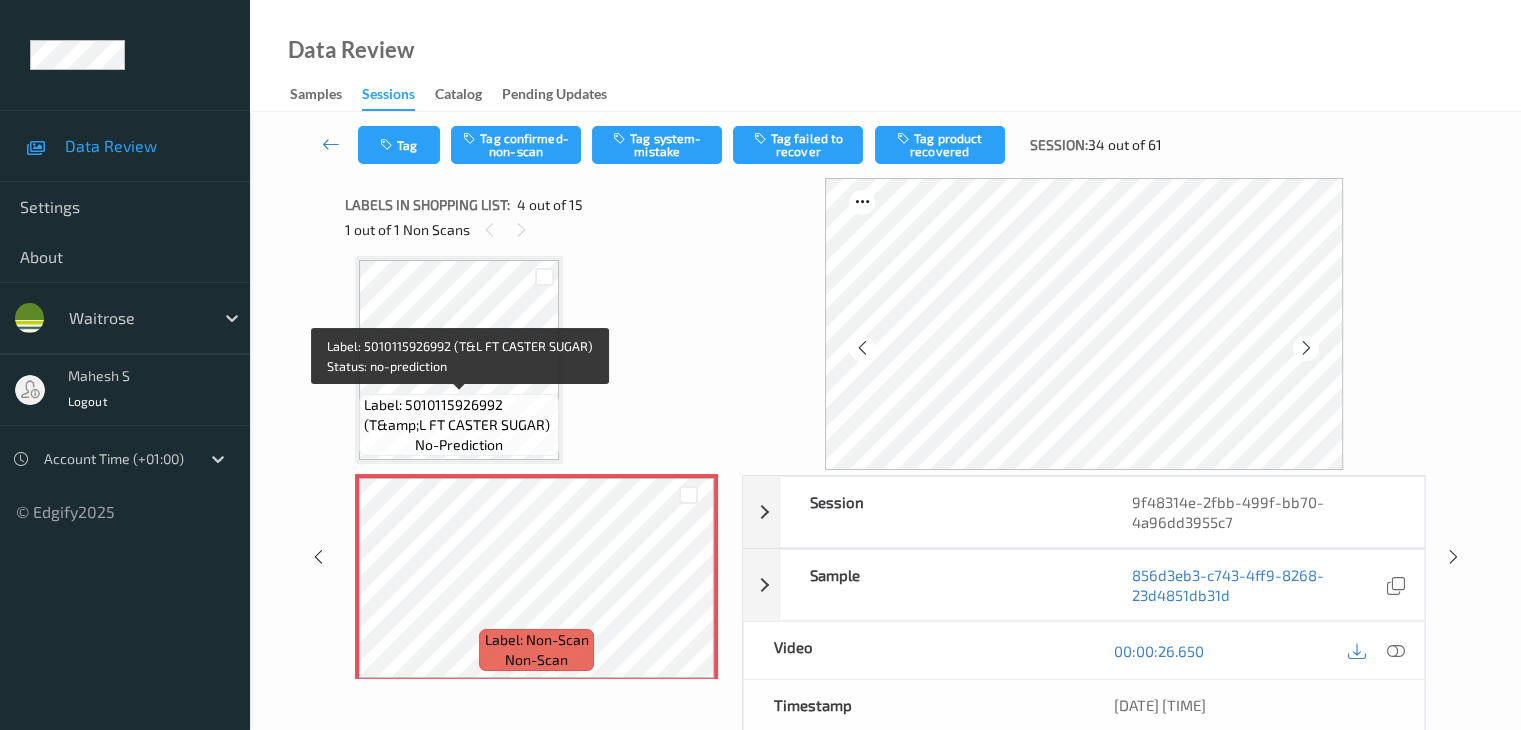 click on "Label: 5010115926992 (T&amp;L FT CASTER SUGAR)" at bounding box center (459, 415) 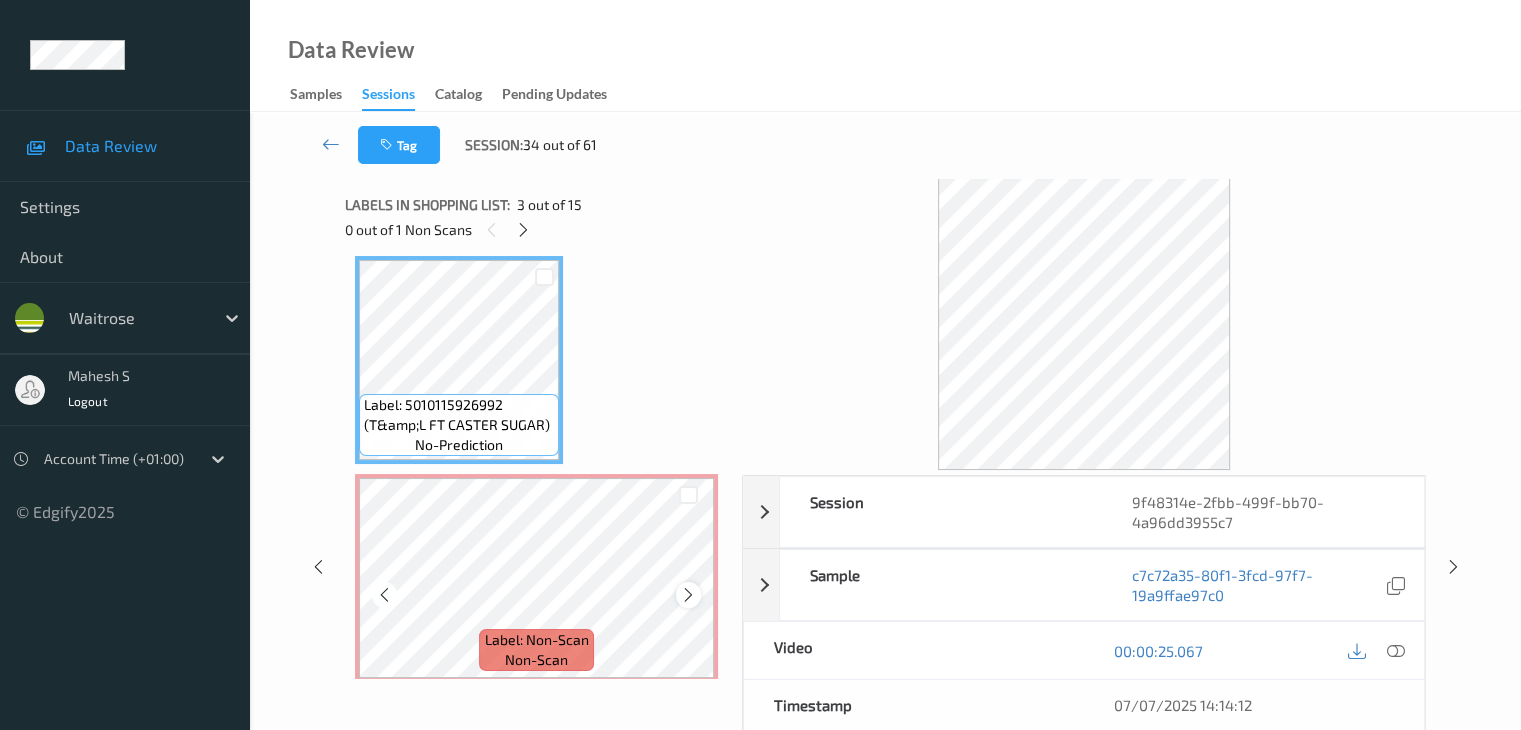 click at bounding box center (688, 595) 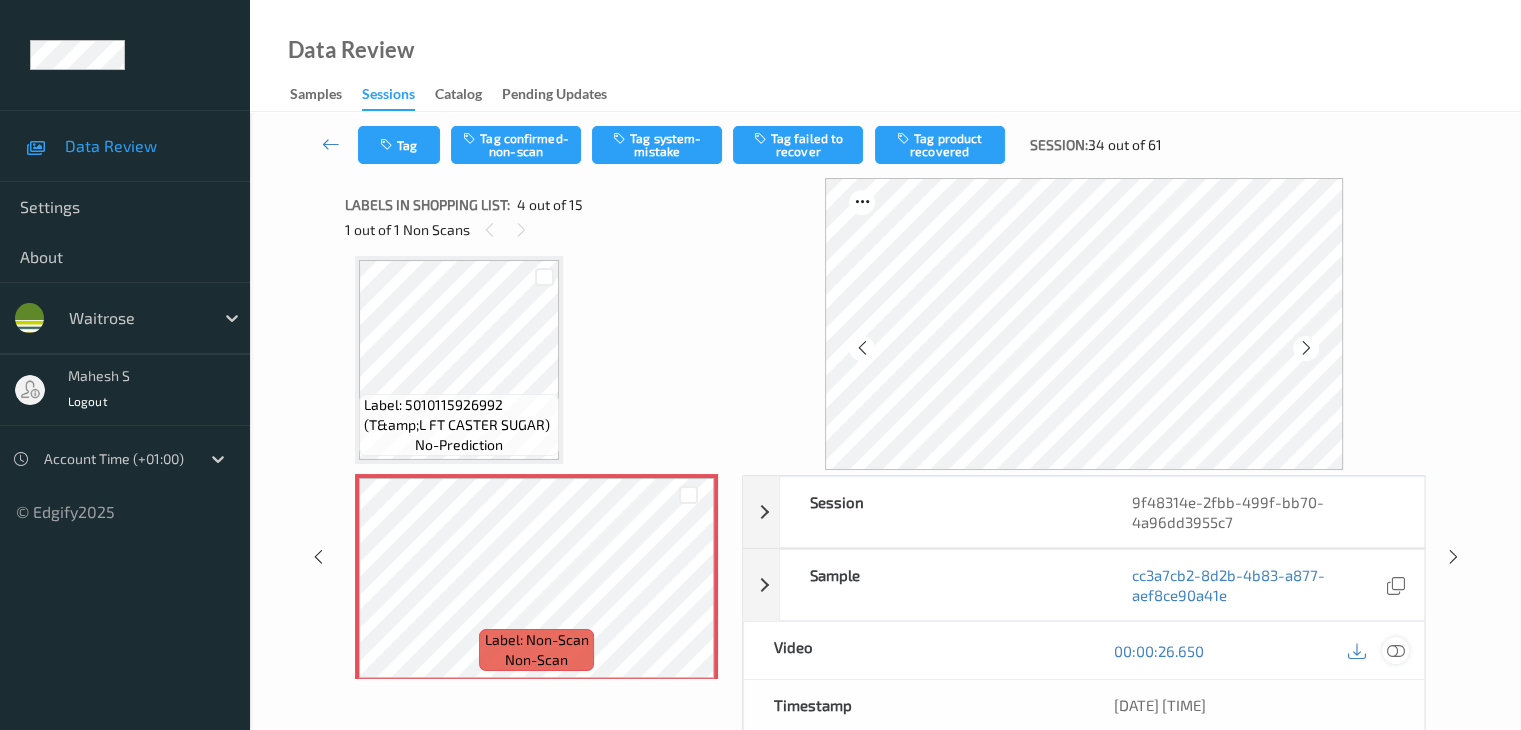 click at bounding box center [1395, 651] 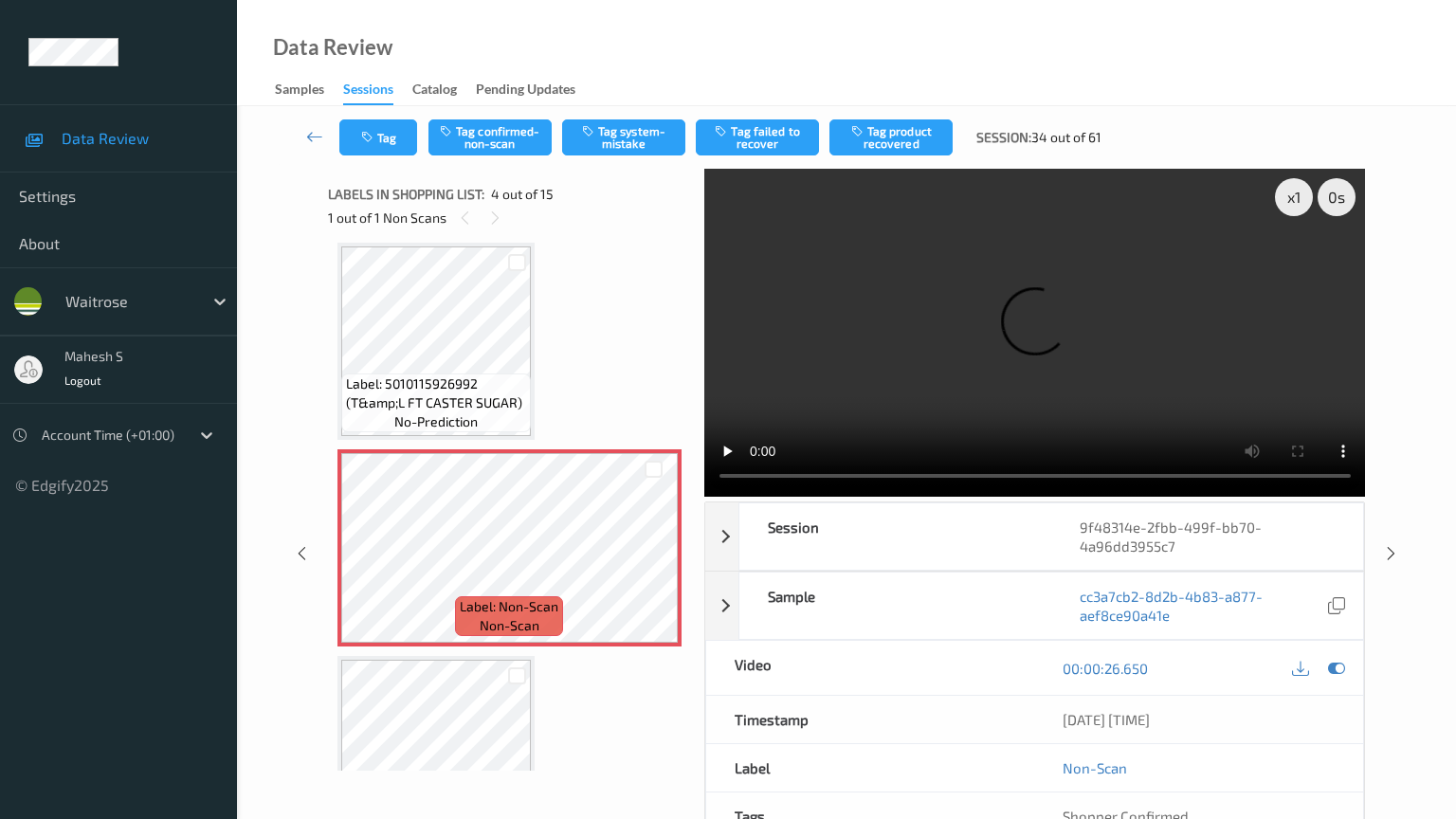 type 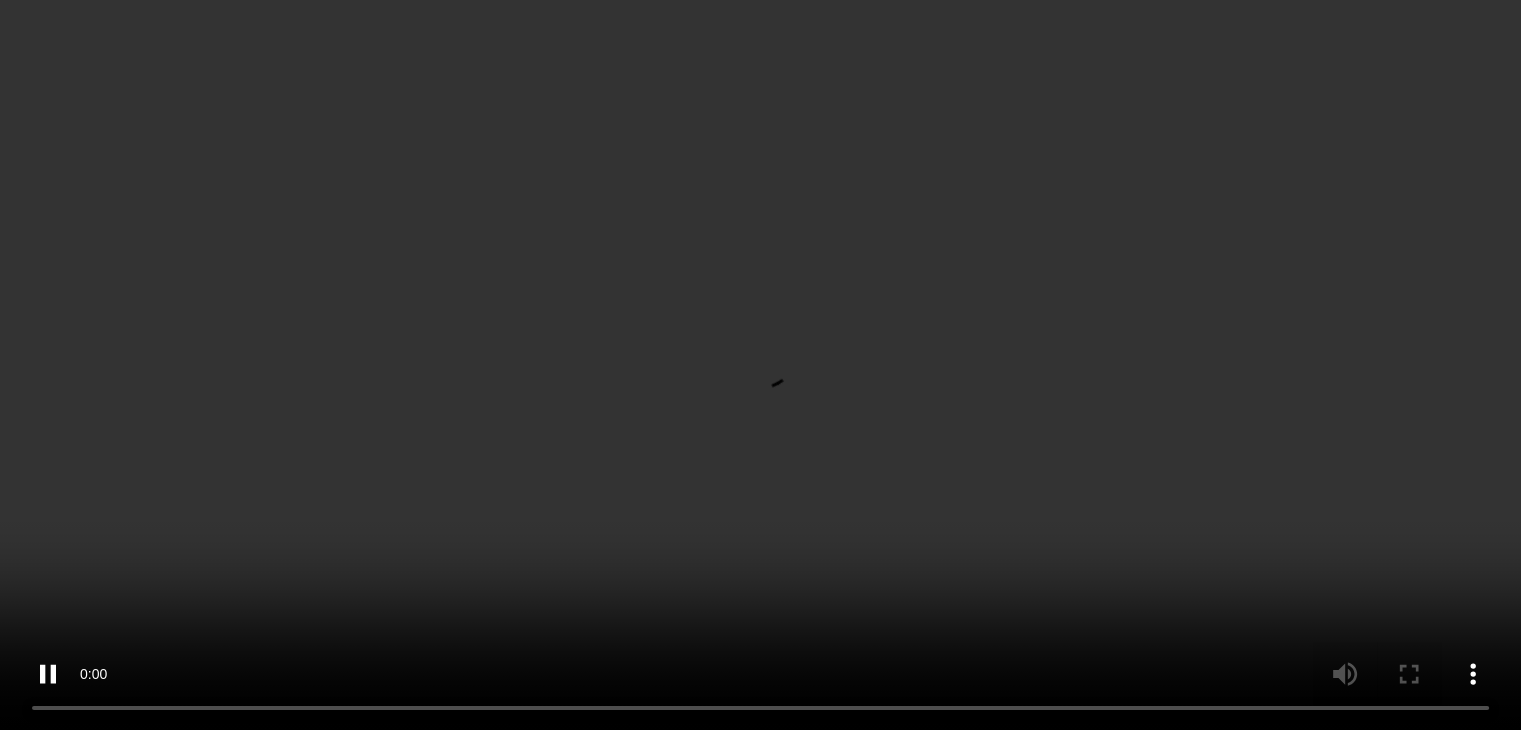 scroll, scrollTop: 746, scrollLeft: 0, axis: vertical 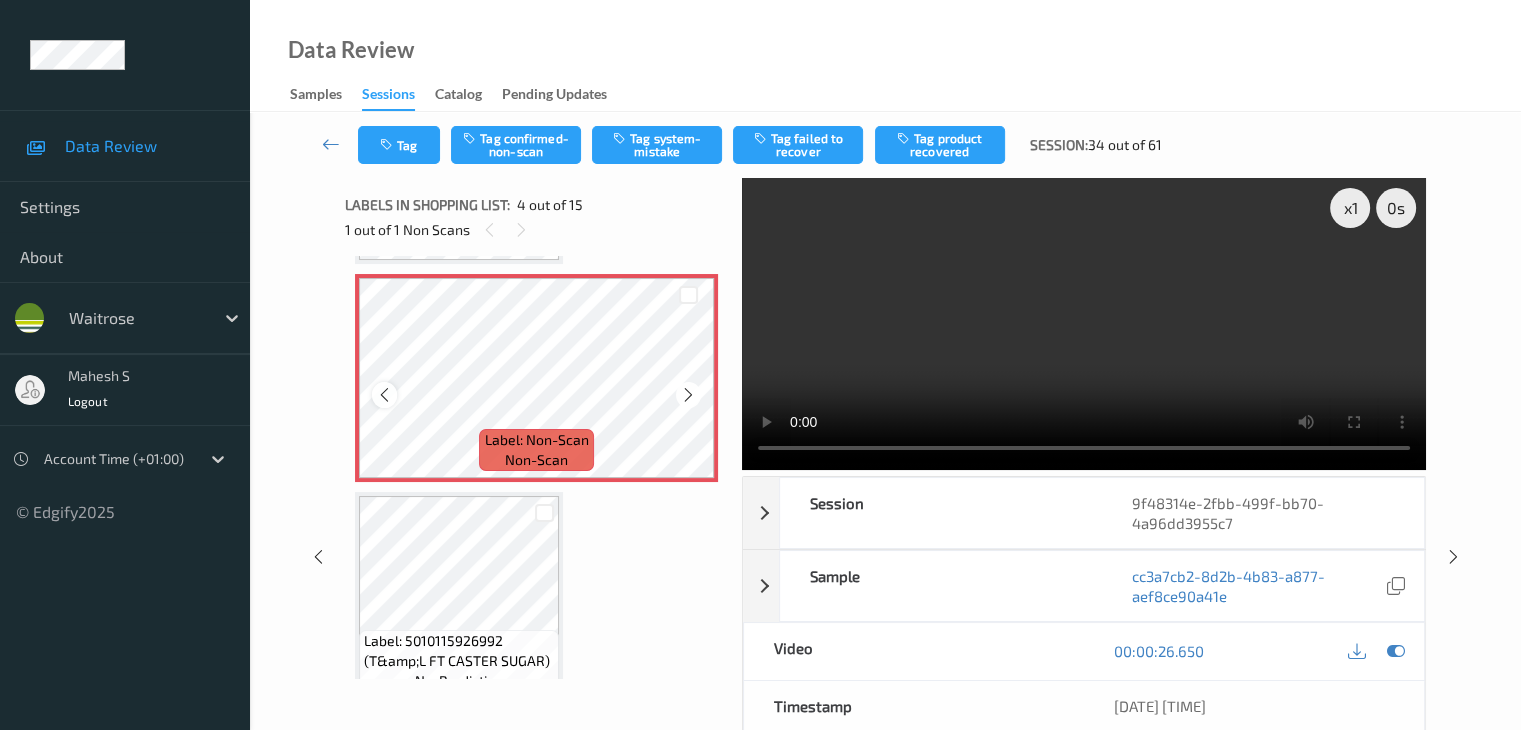 click at bounding box center [384, 395] 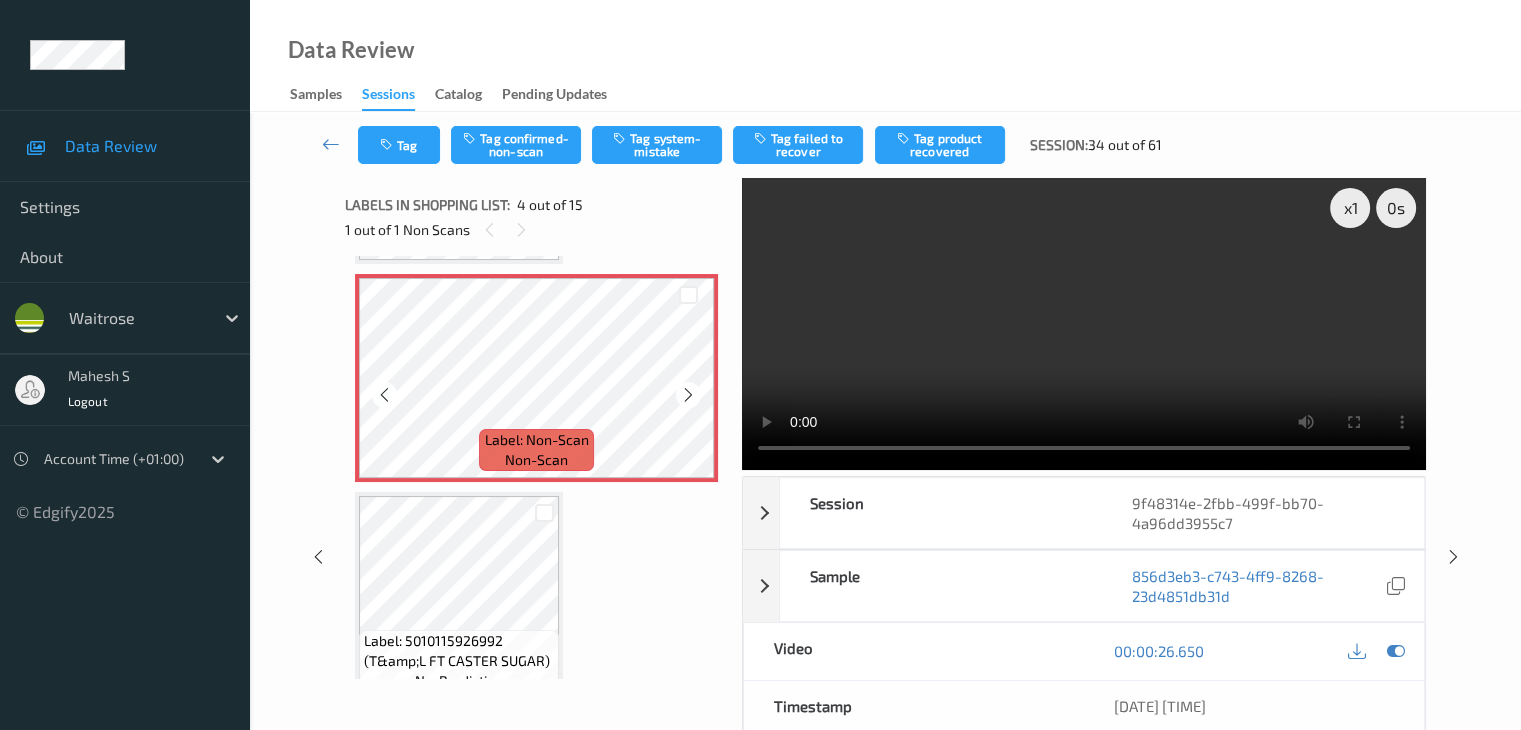 click at bounding box center [384, 395] 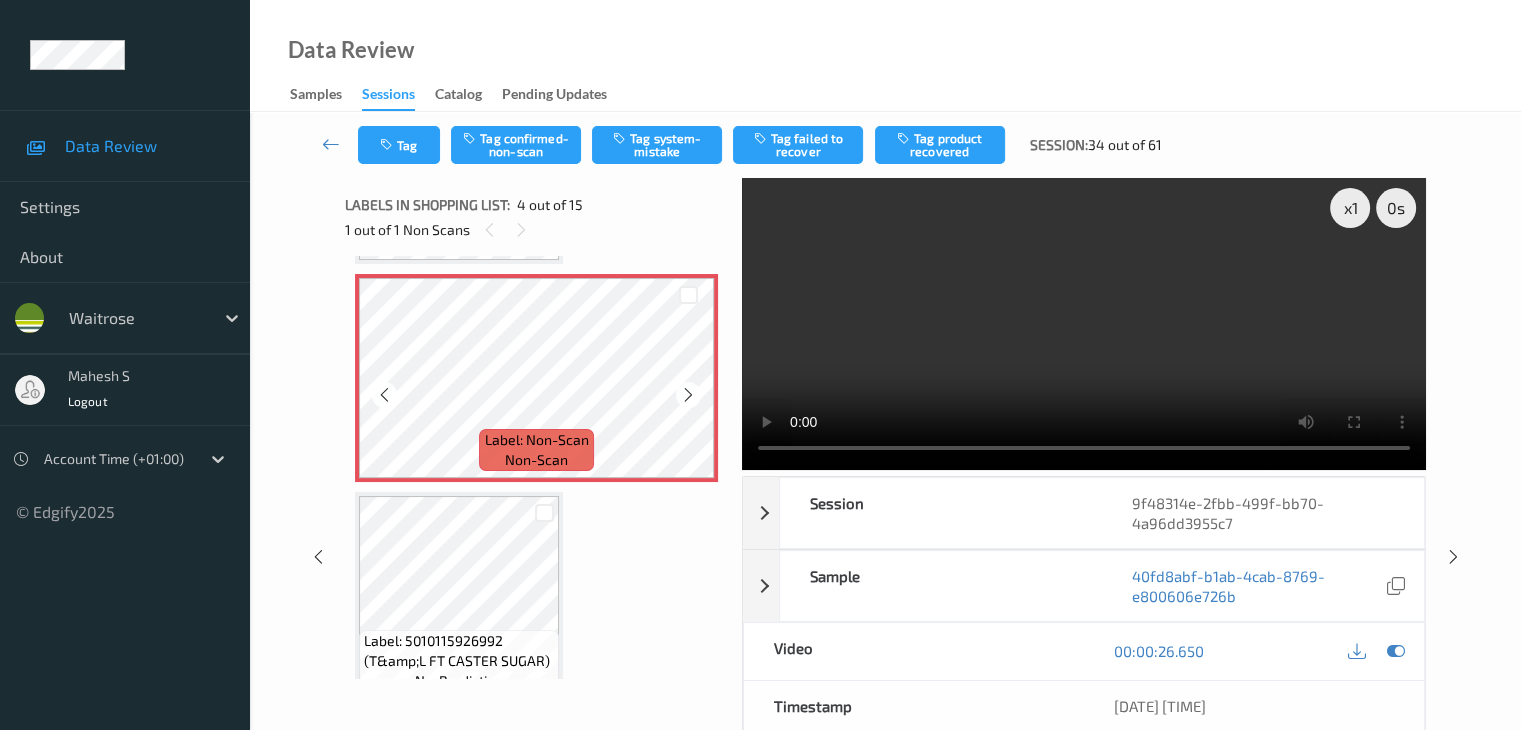 click at bounding box center (384, 395) 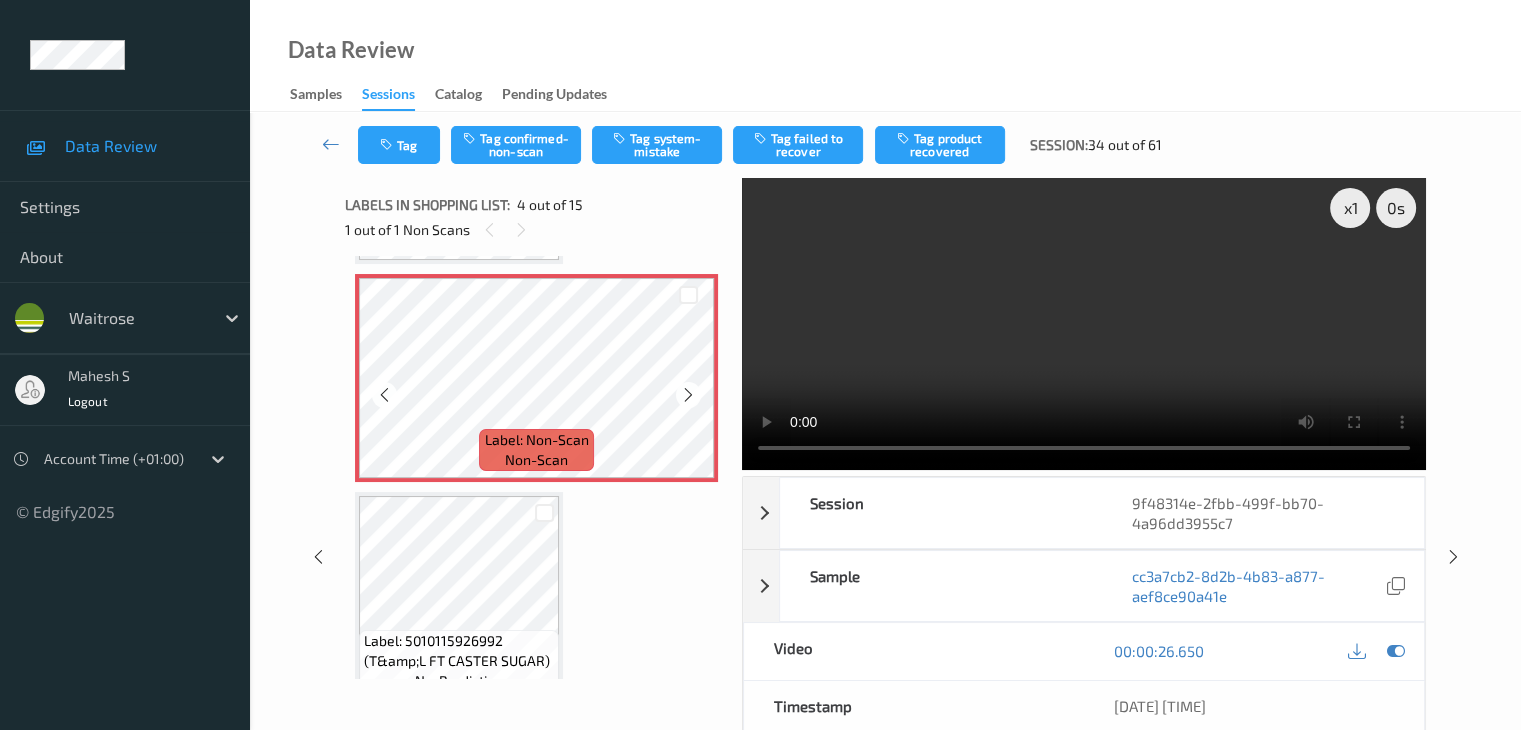 click at bounding box center (384, 395) 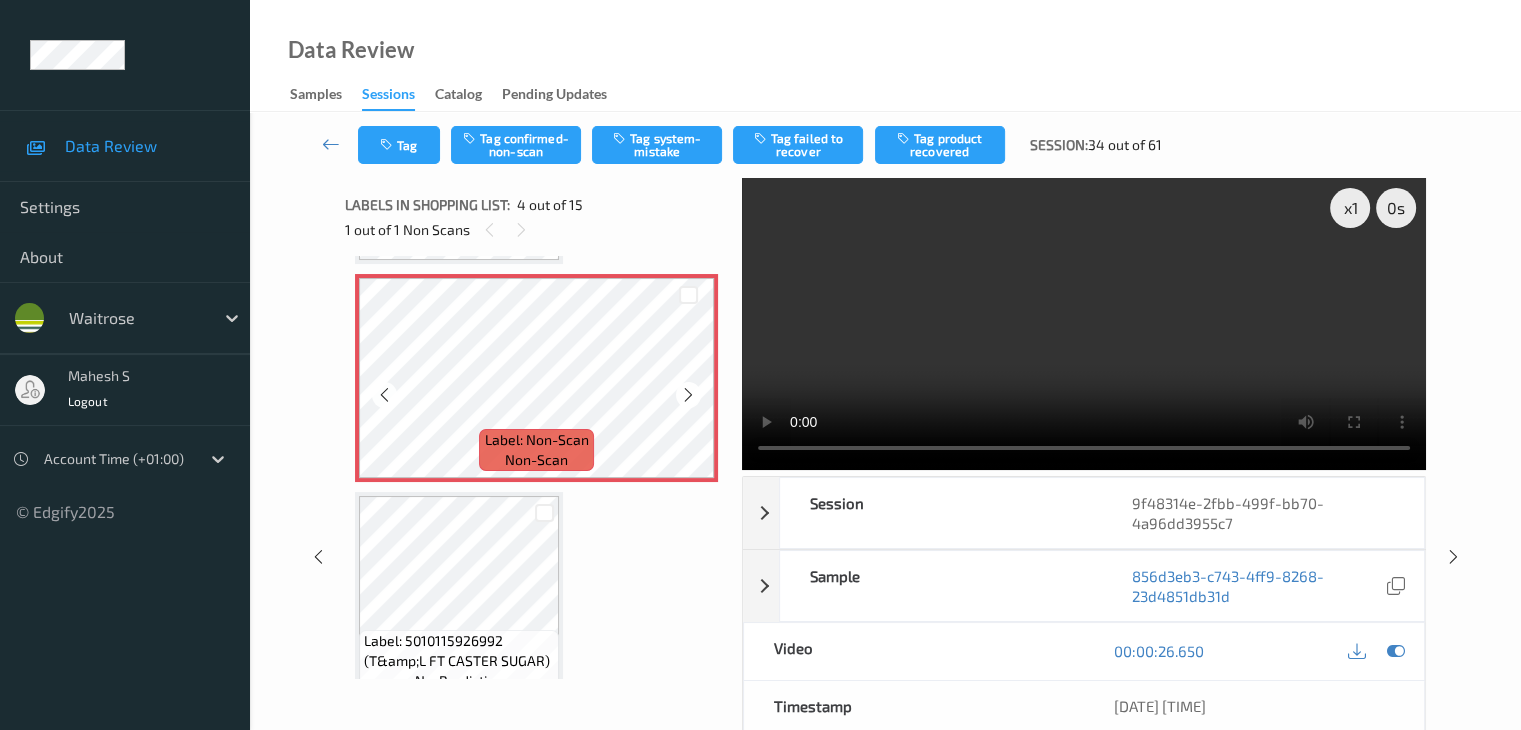 click at bounding box center [384, 395] 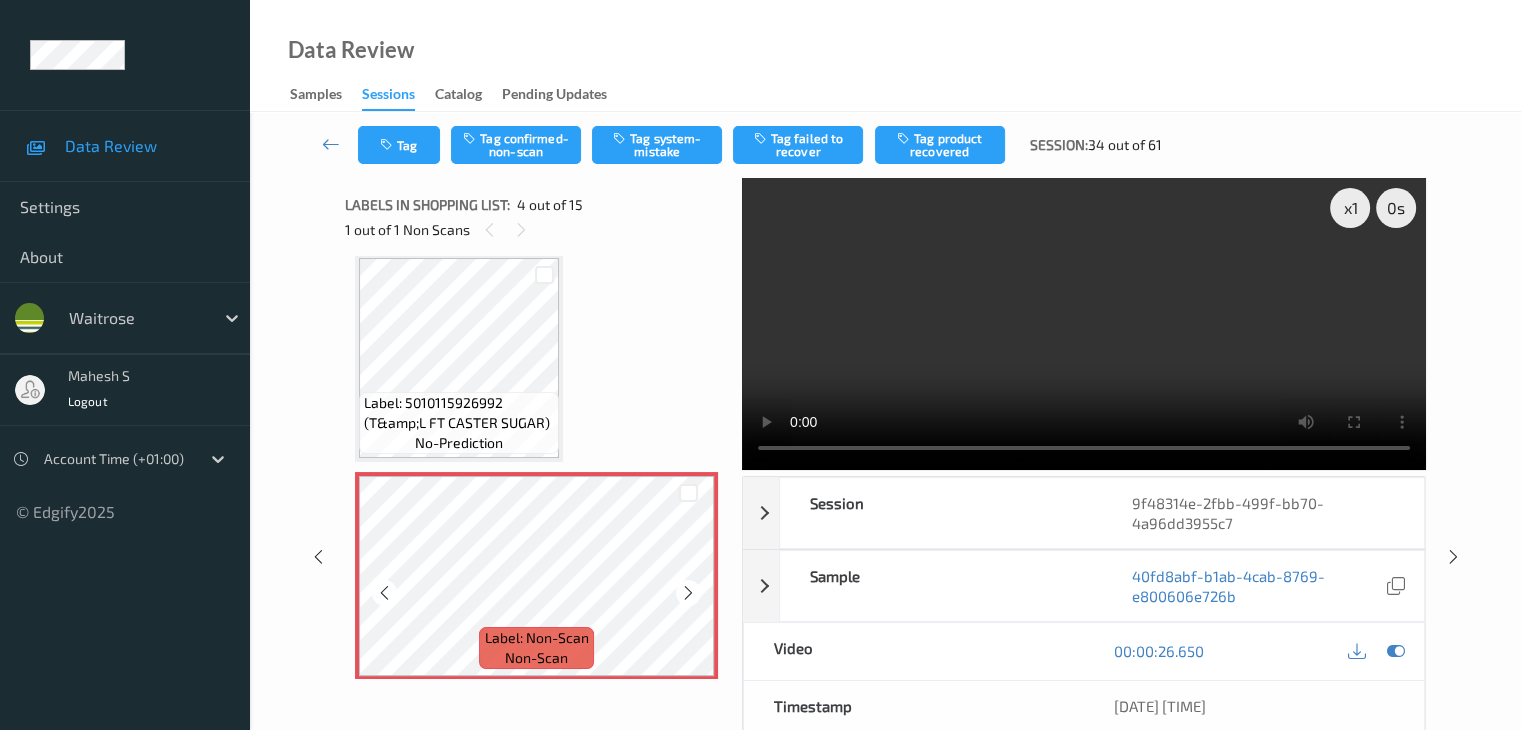 scroll, scrollTop: 446, scrollLeft: 0, axis: vertical 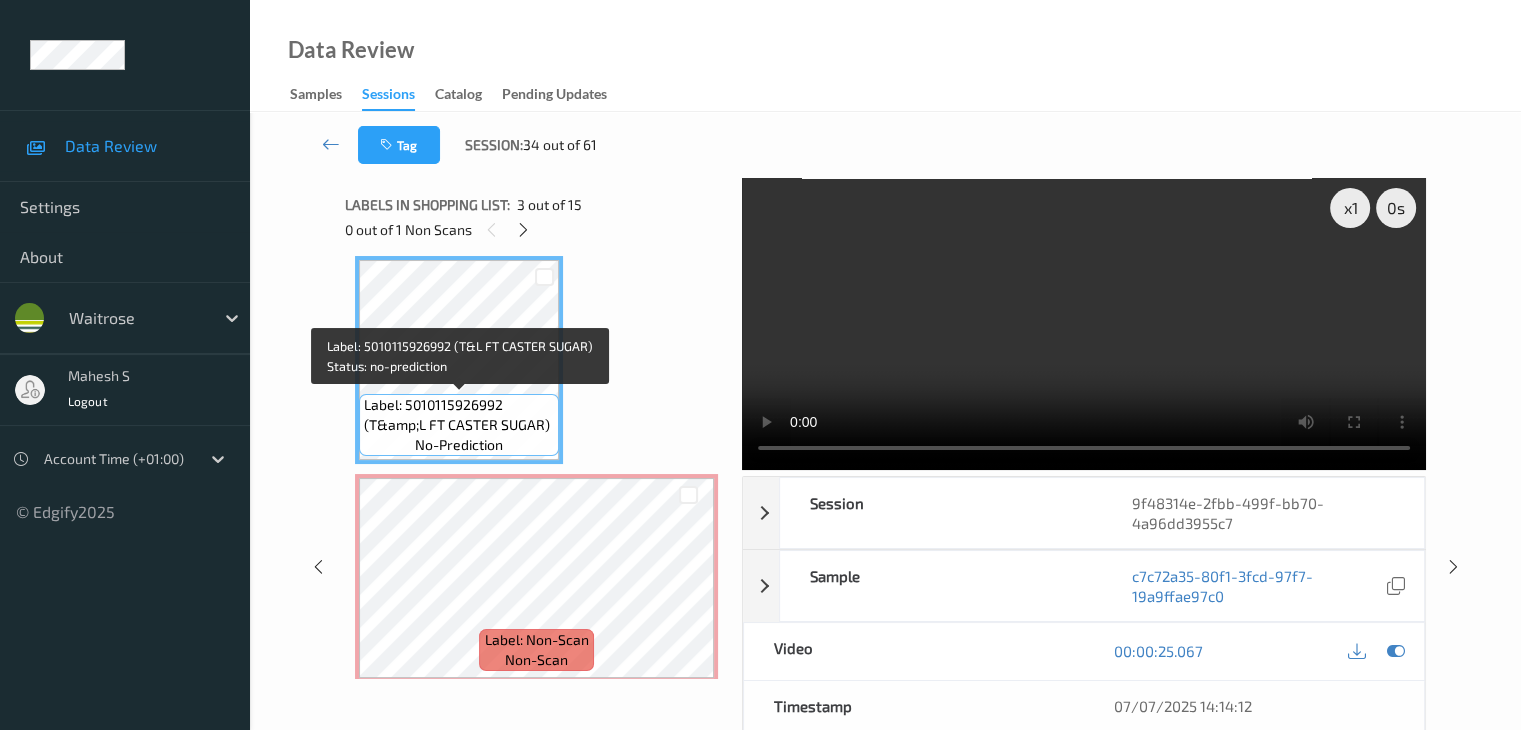 click on "Label: 5010115926992 (T&amp;L FT CASTER SUGAR)" at bounding box center [459, 415] 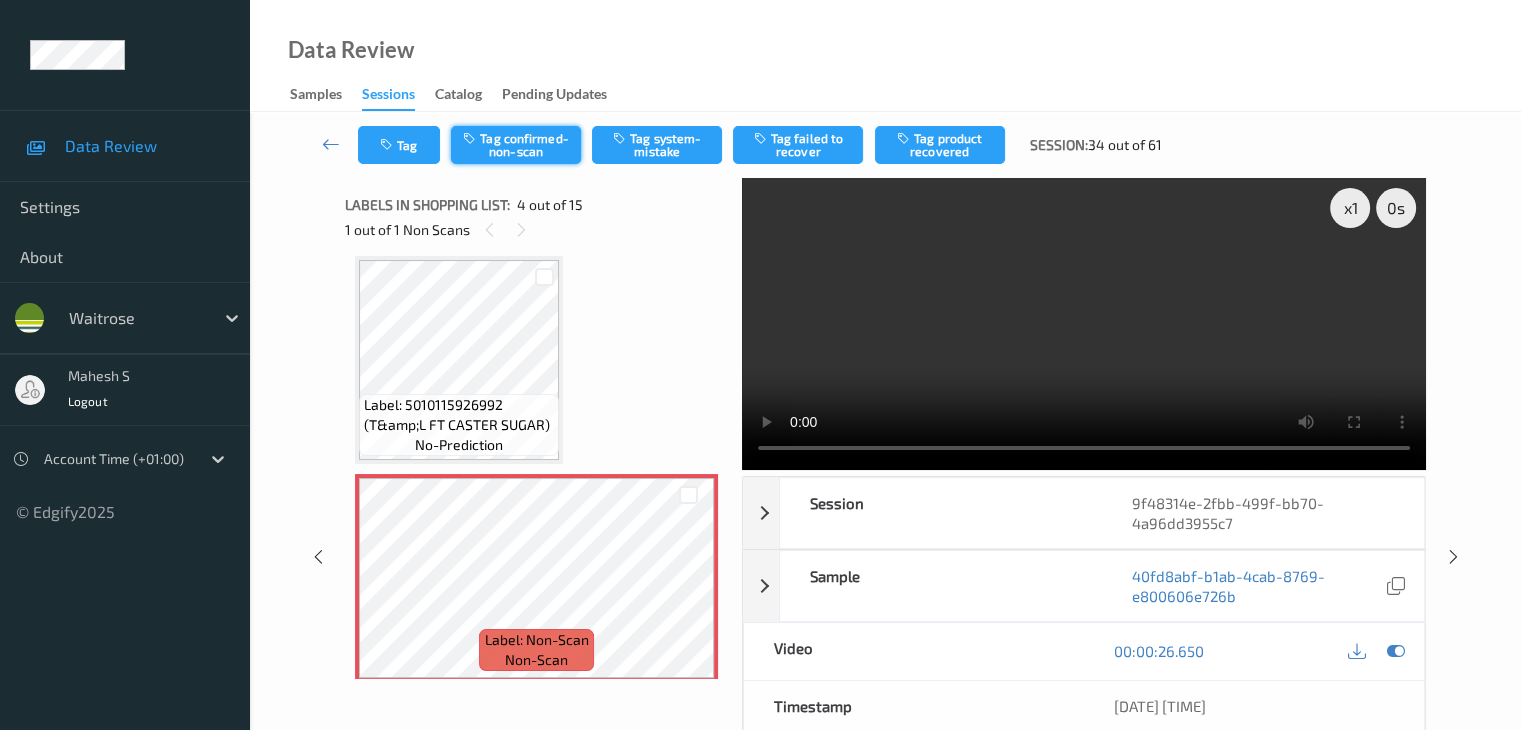 click on "Tag   confirmed-non-scan" at bounding box center (516, 145) 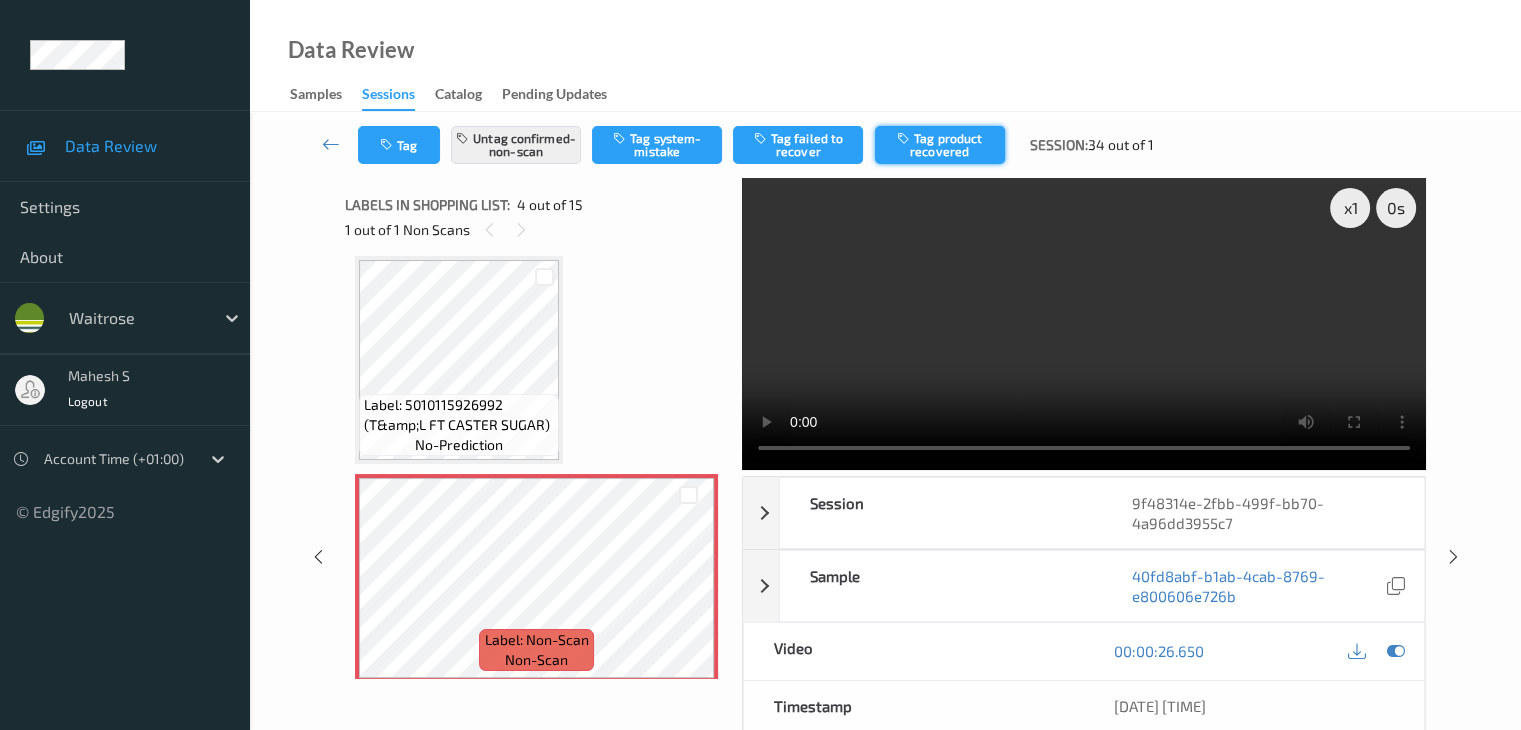 click at bounding box center (905, 138) 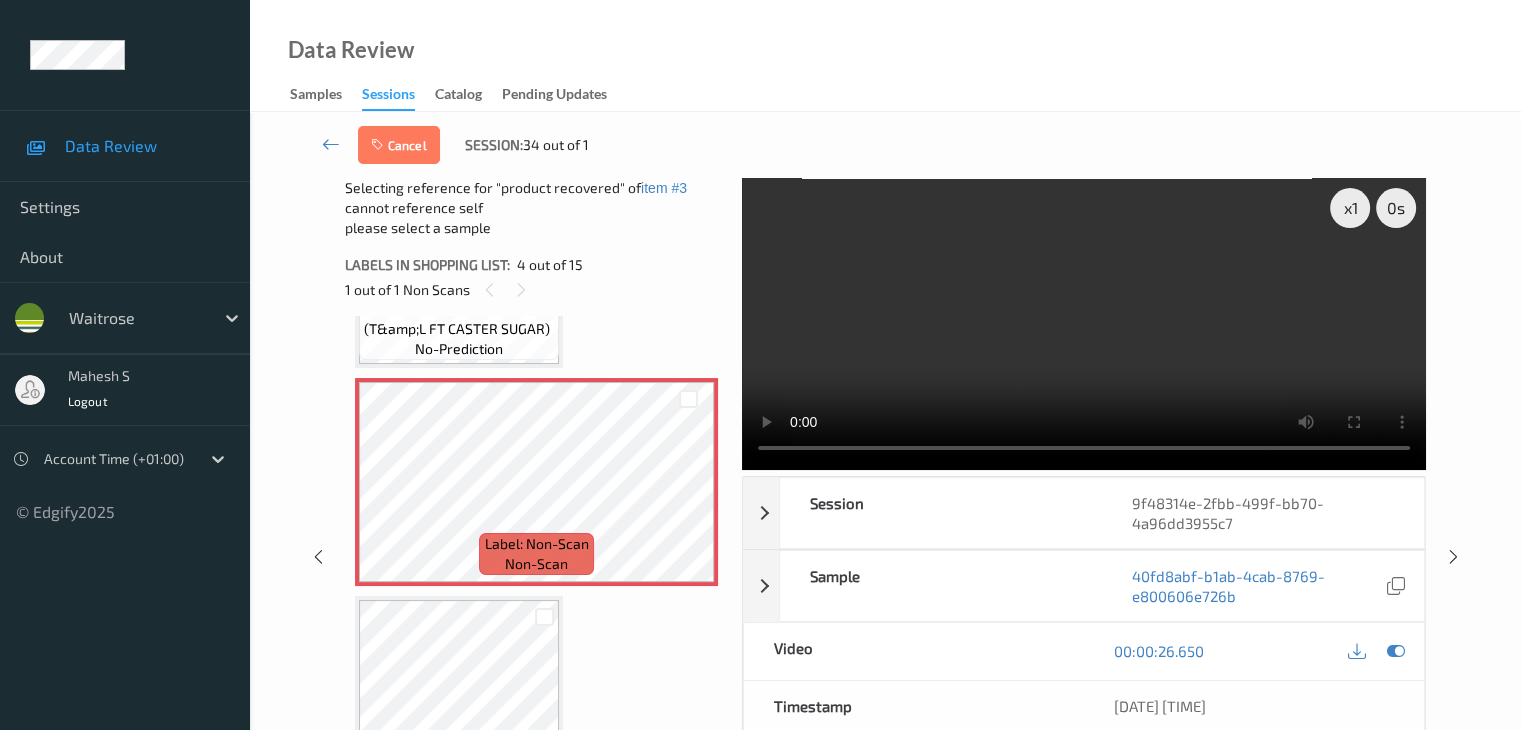 scroll, scrollTop: 646, scrollLeft: 0, axis: vertical 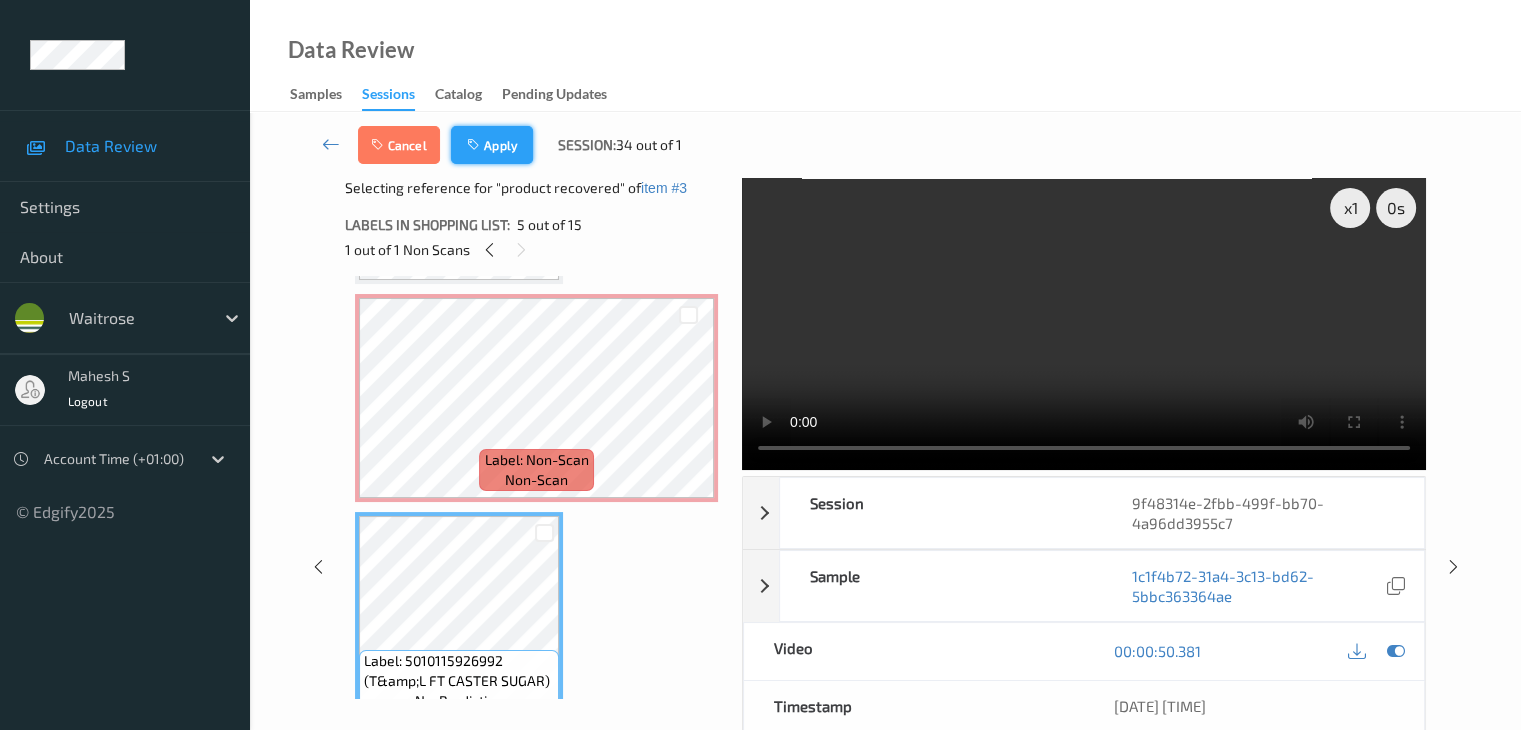 click at bounding box center [475, 145] 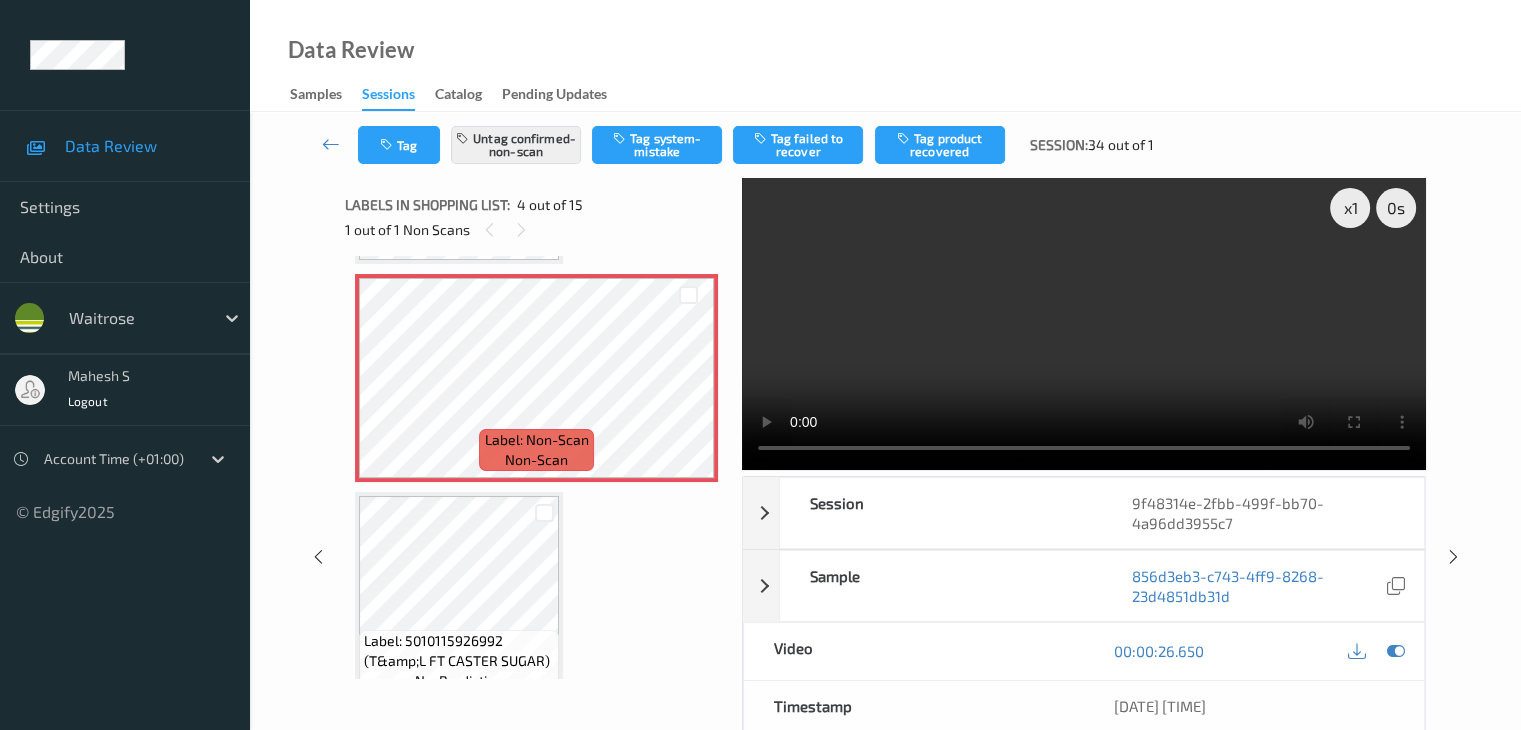 scroll, scrollTop: 446, scrollLeft: 0, axis: vertical 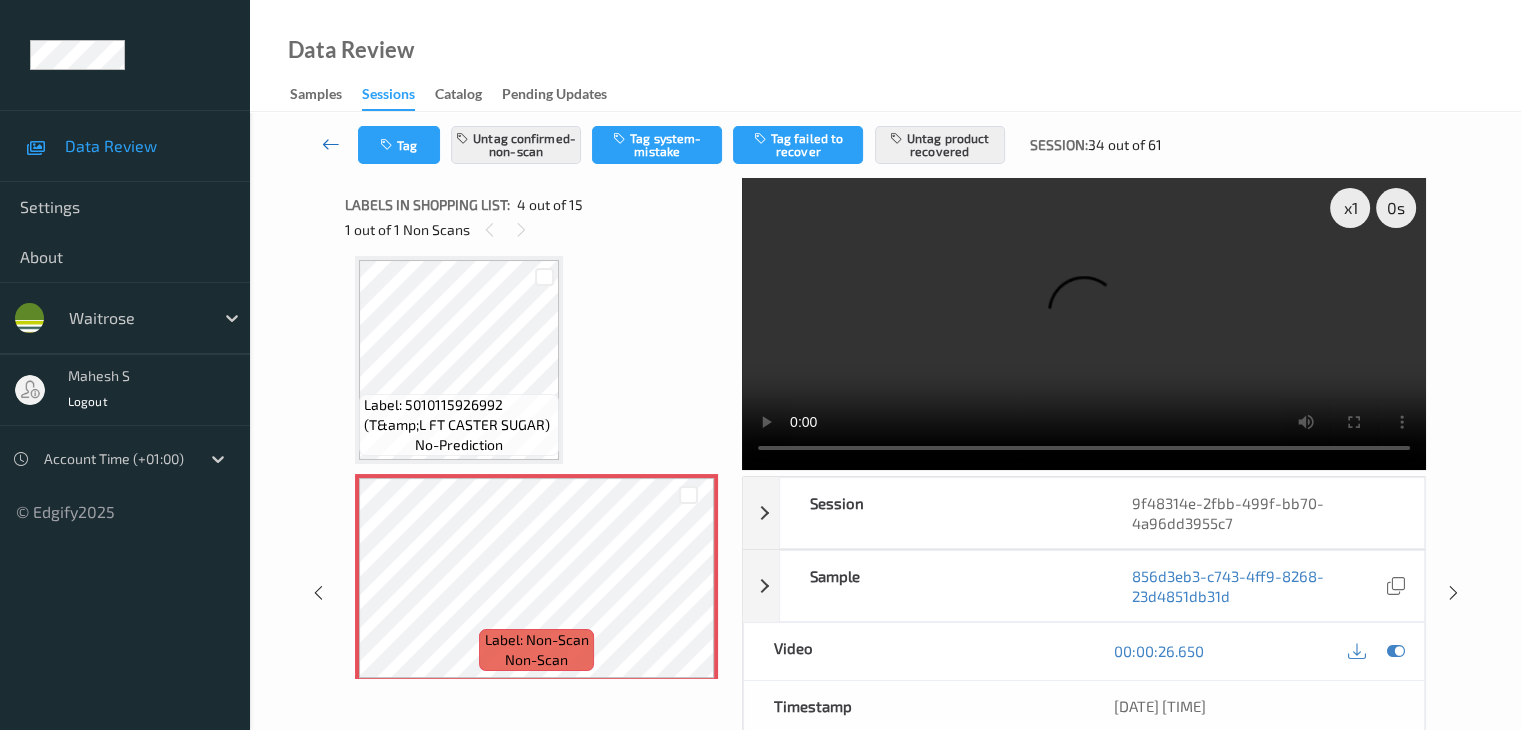 click at bounding box center (331, 144) 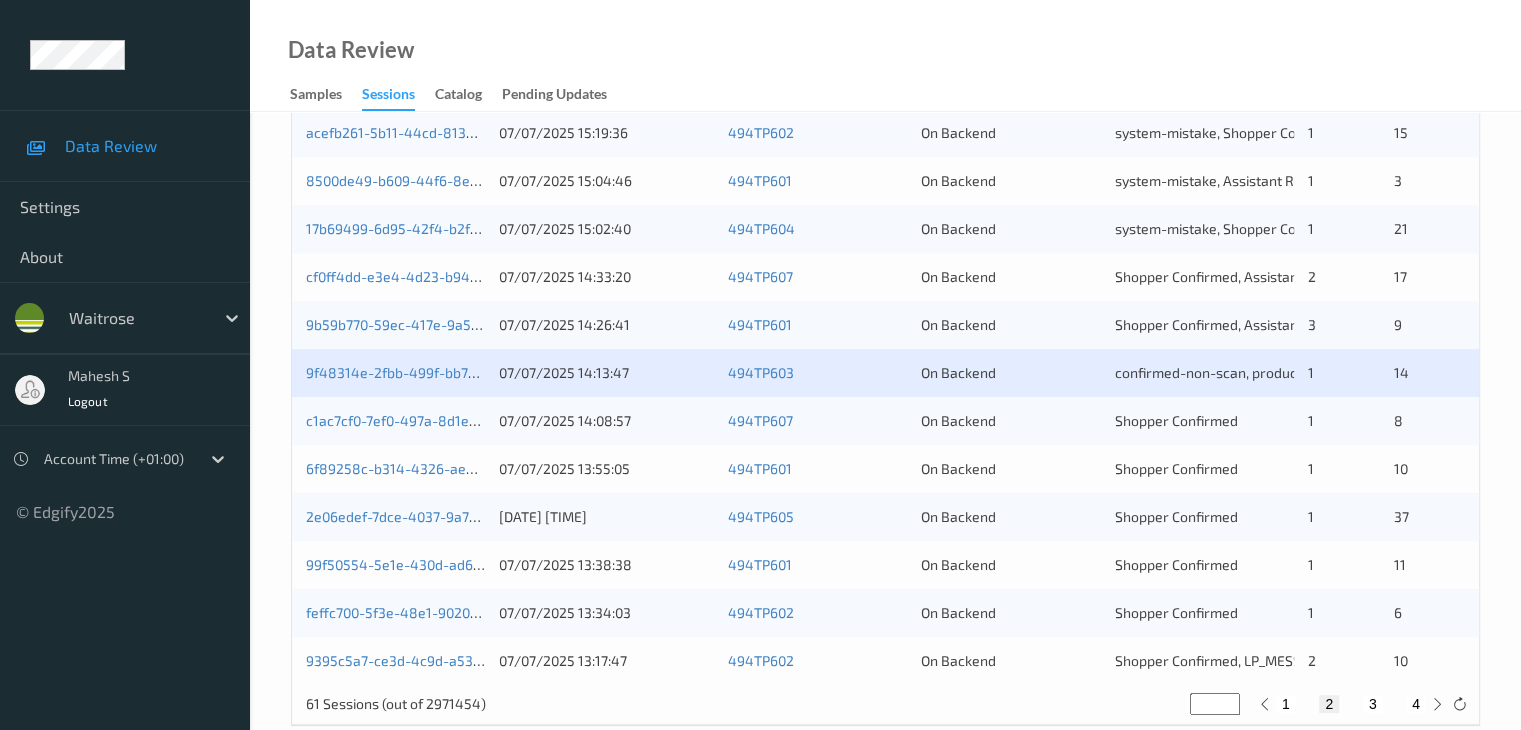 scroll, scrollTop: 900, scrollLeft: 0, axis: vertical 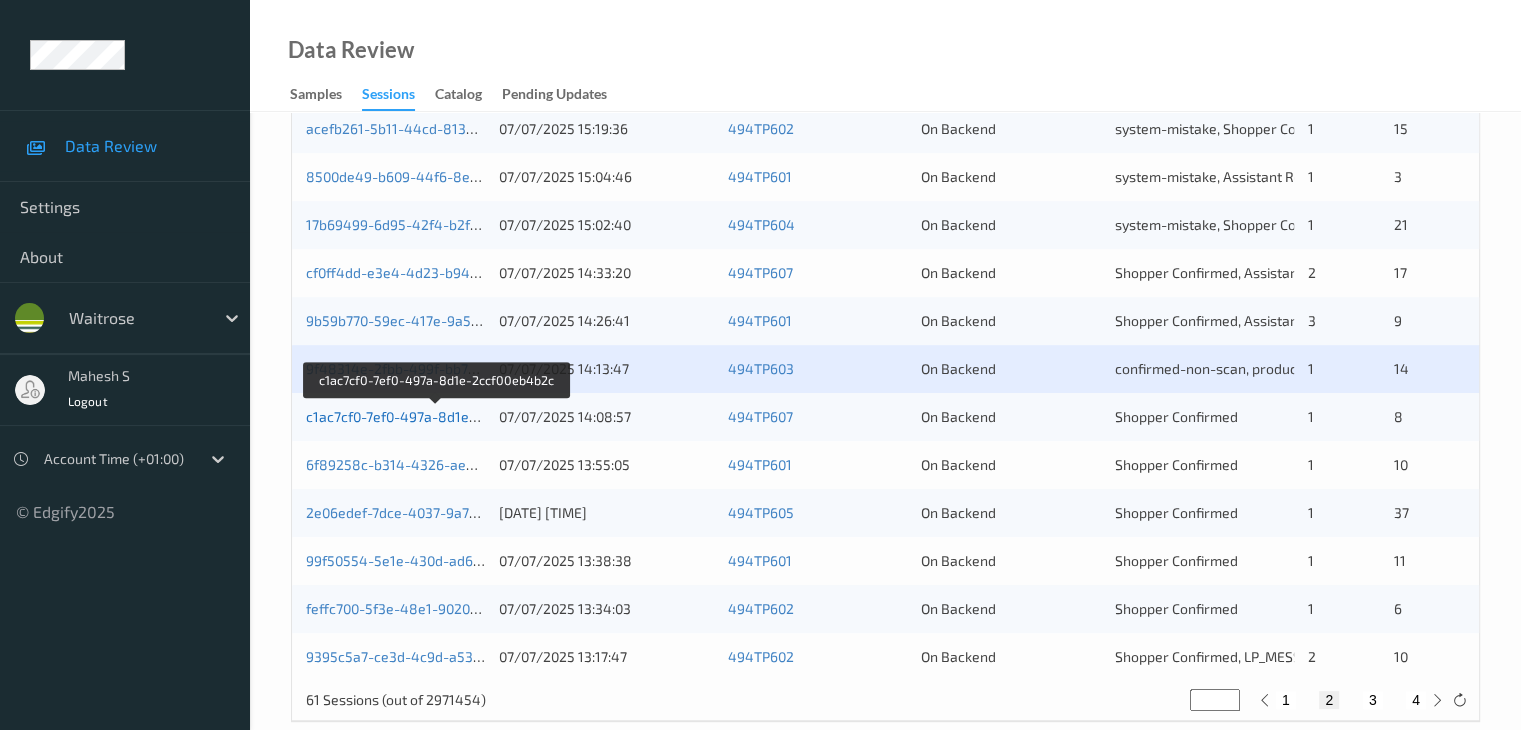 click on "c1ac7cf0-7ef0-497a-8d1e-2ccf00eb4b2c" at bounding box center [436, 416] 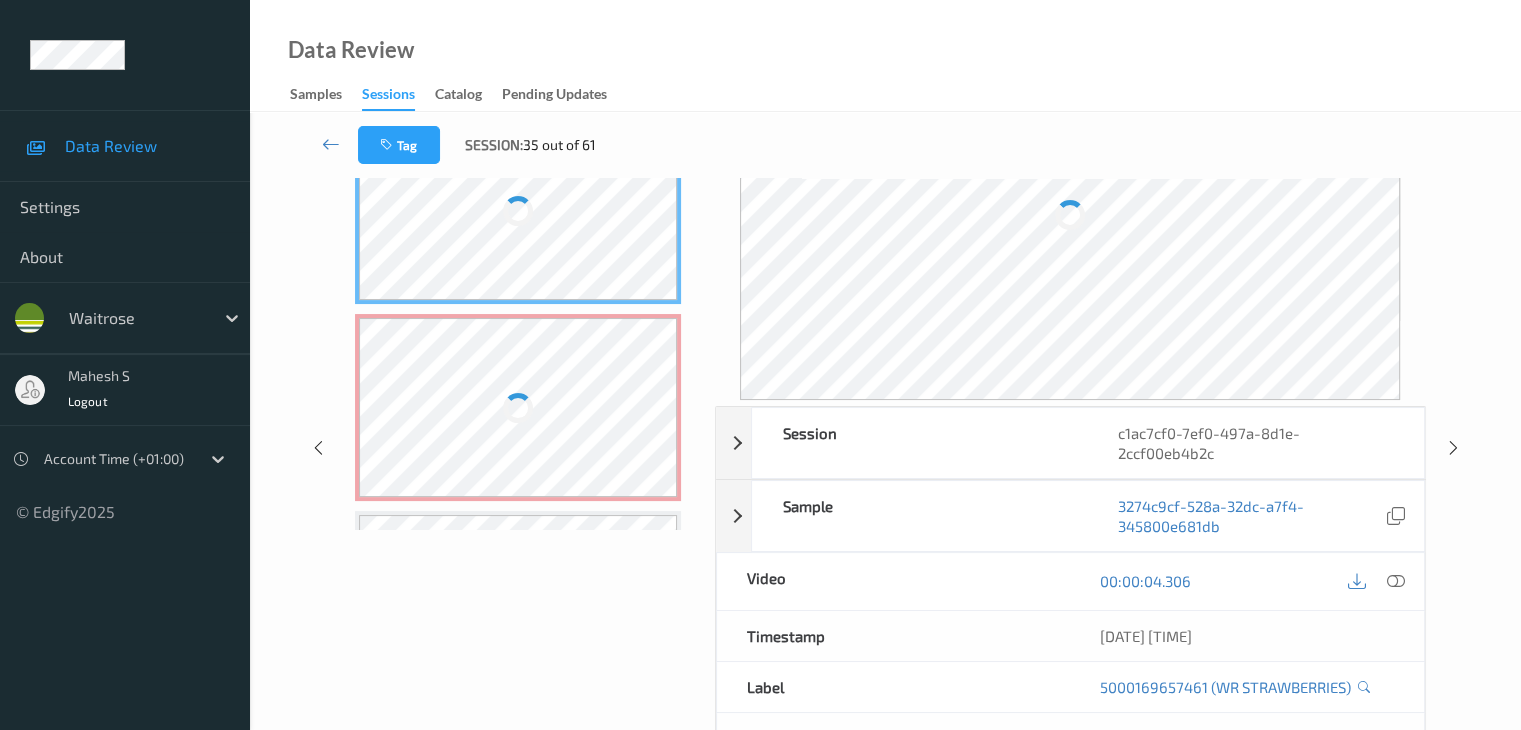scroll, scrollTop: 24, scrollLeft: 0, axis: vertical 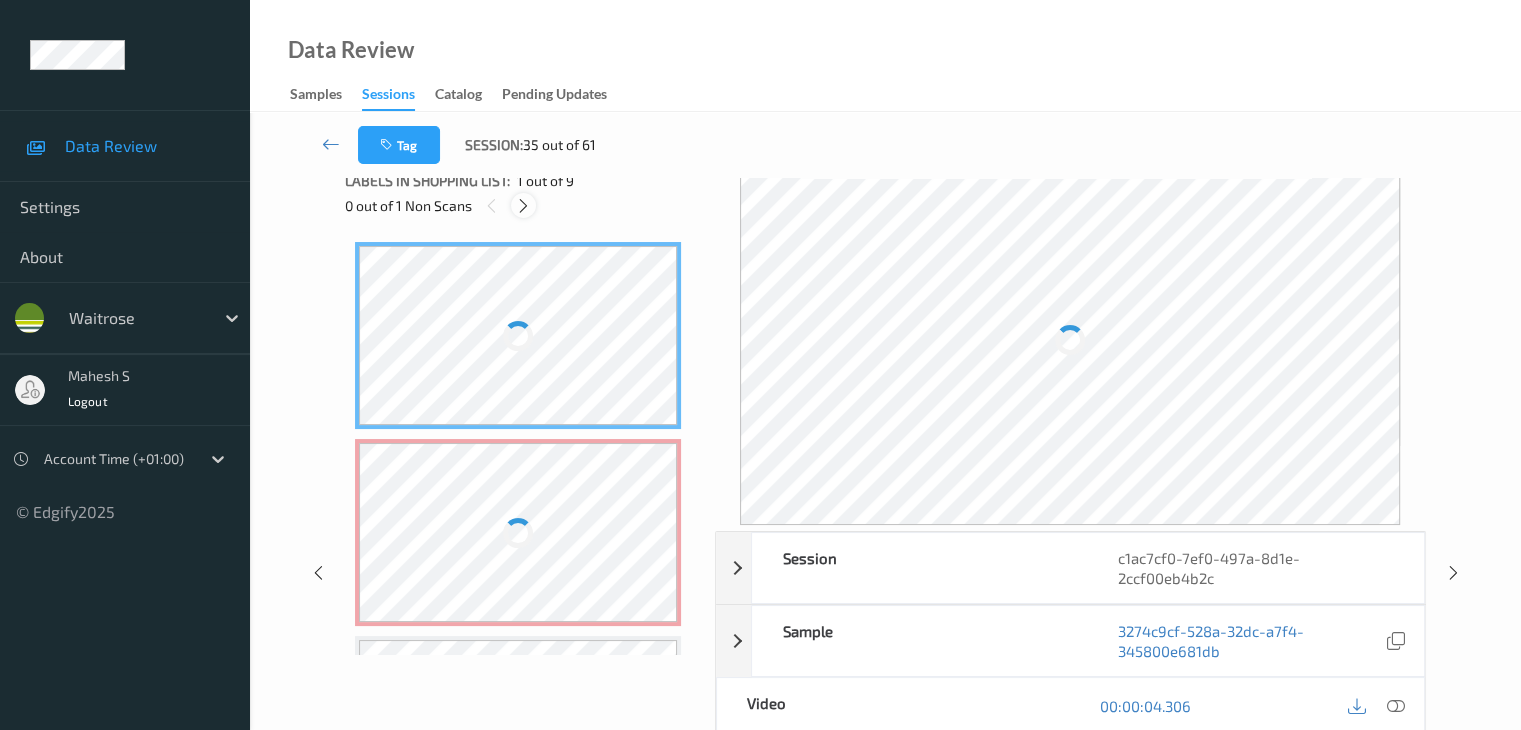 click at bounding box center (523, 205) 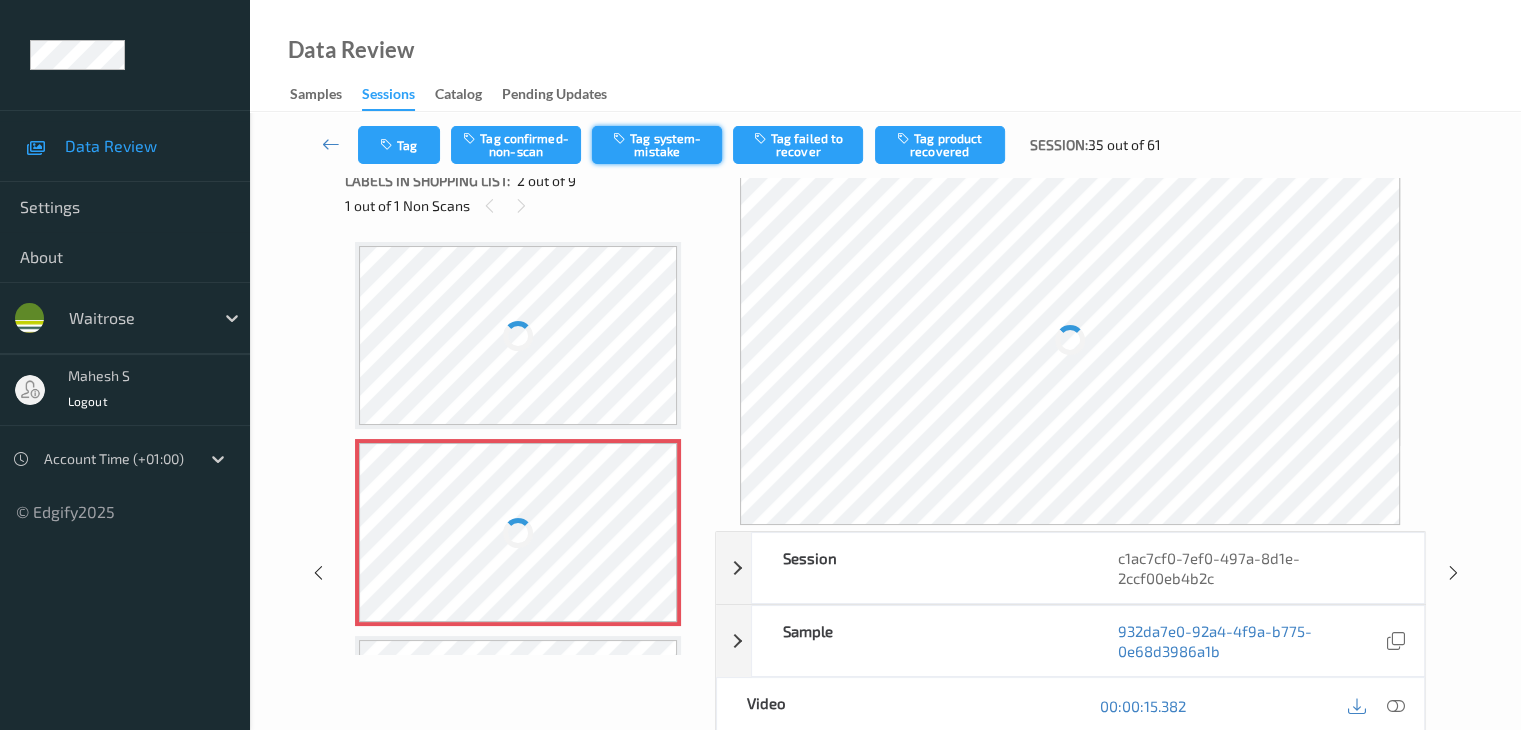 scroll, scrollTop: 10, scrollLeft: 0, axis: vertical 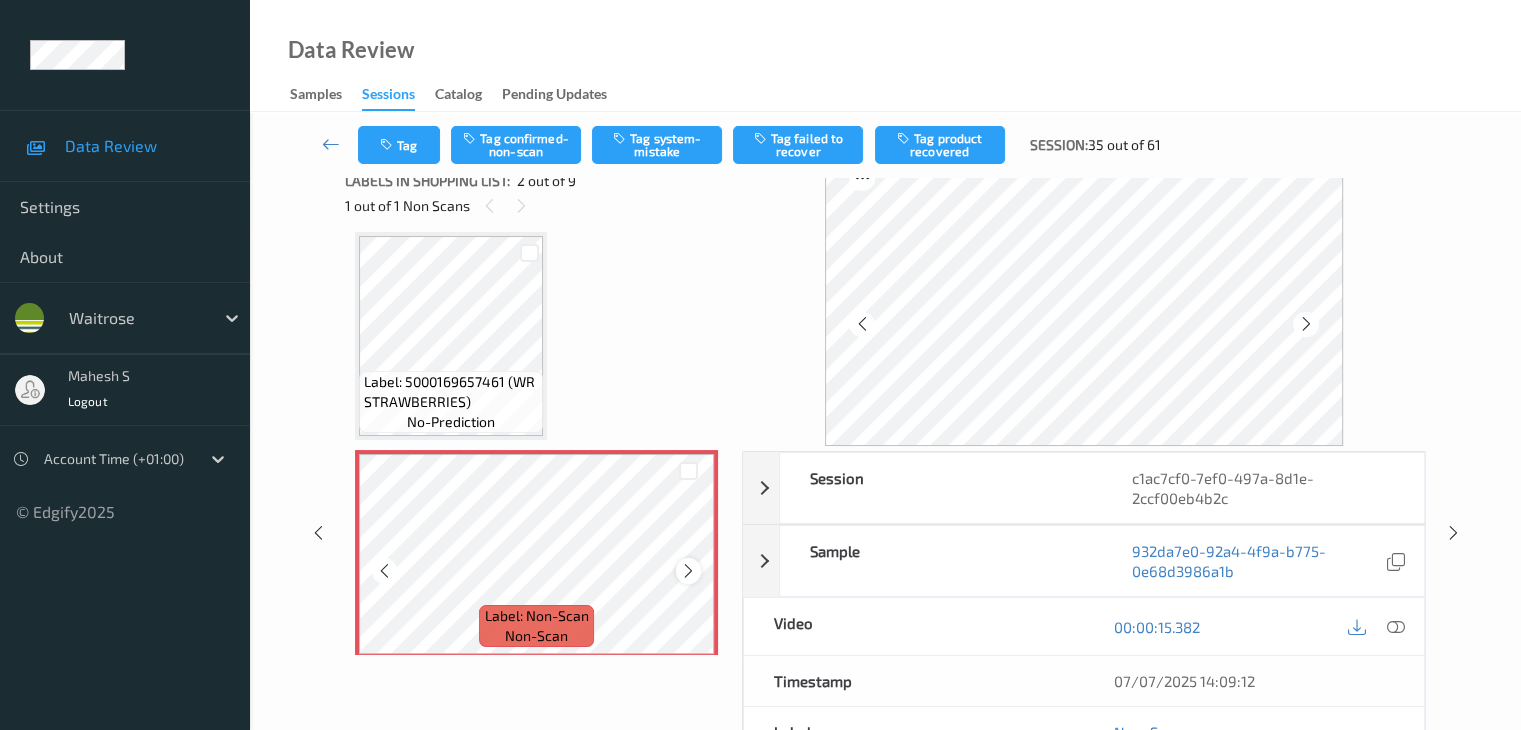 click at bounding box center (688, 571) 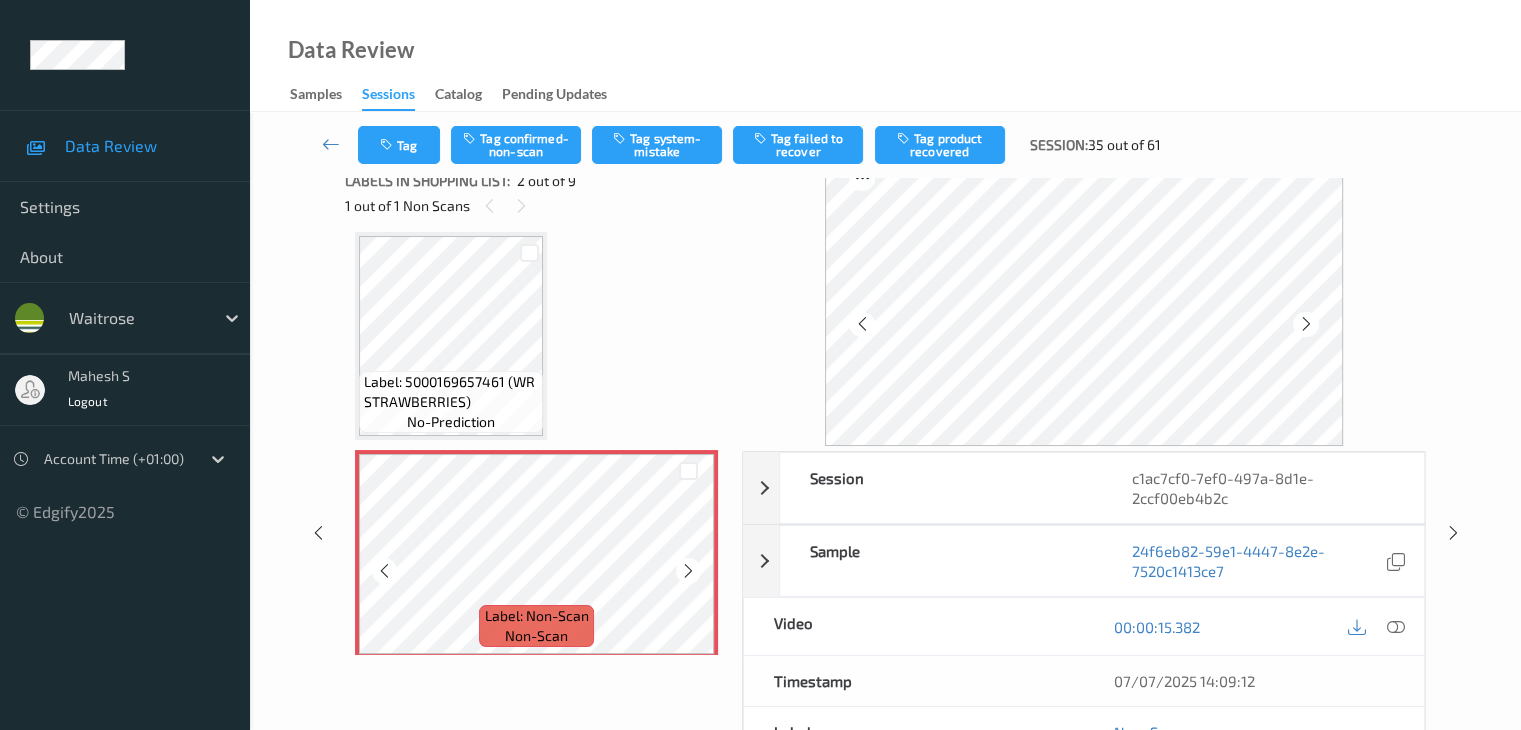 click at bounding box center (688, 571) 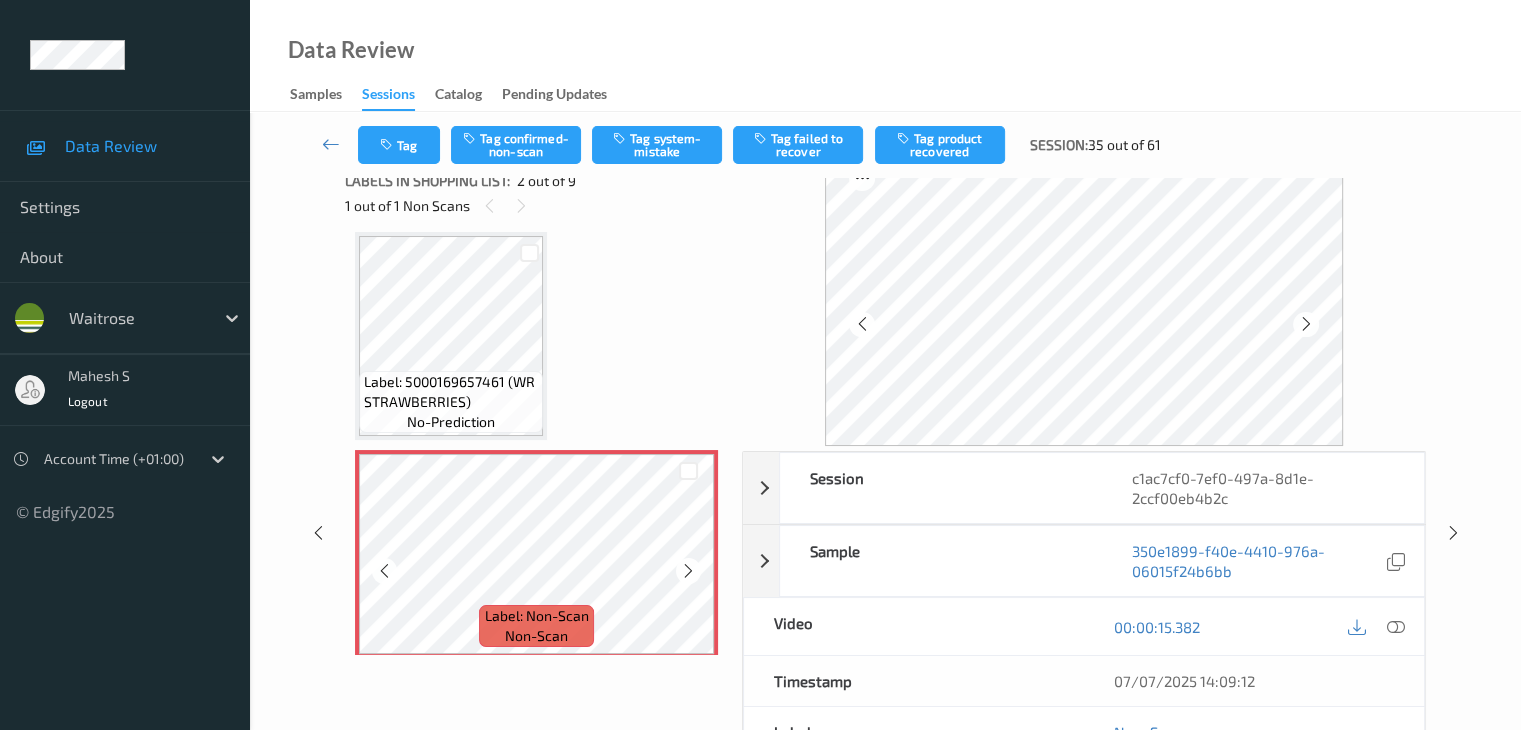 click at bounding box center (688, 571) 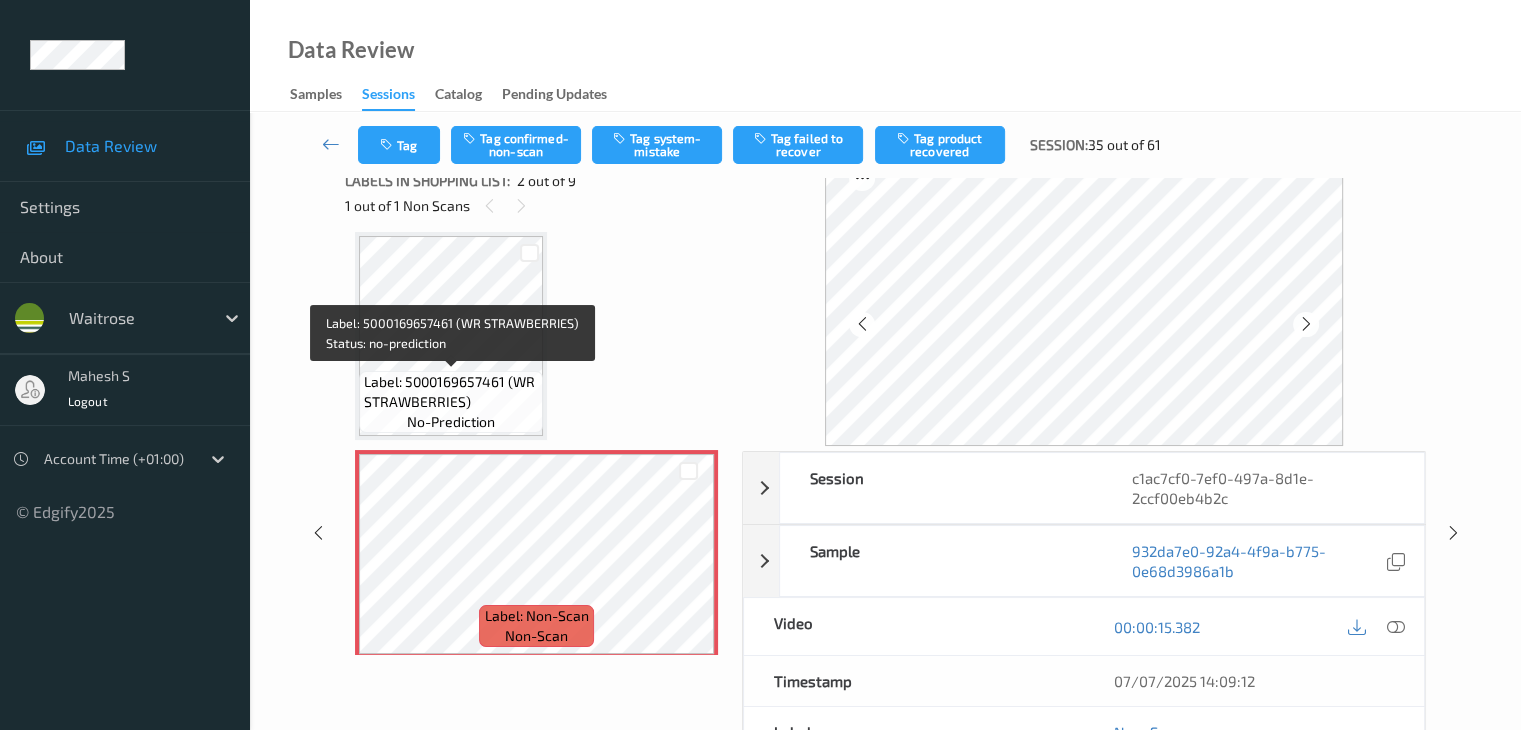 click on "Label: 5000169657461 (WR STRAWBERRIES)" at bounding box center (451, 392) 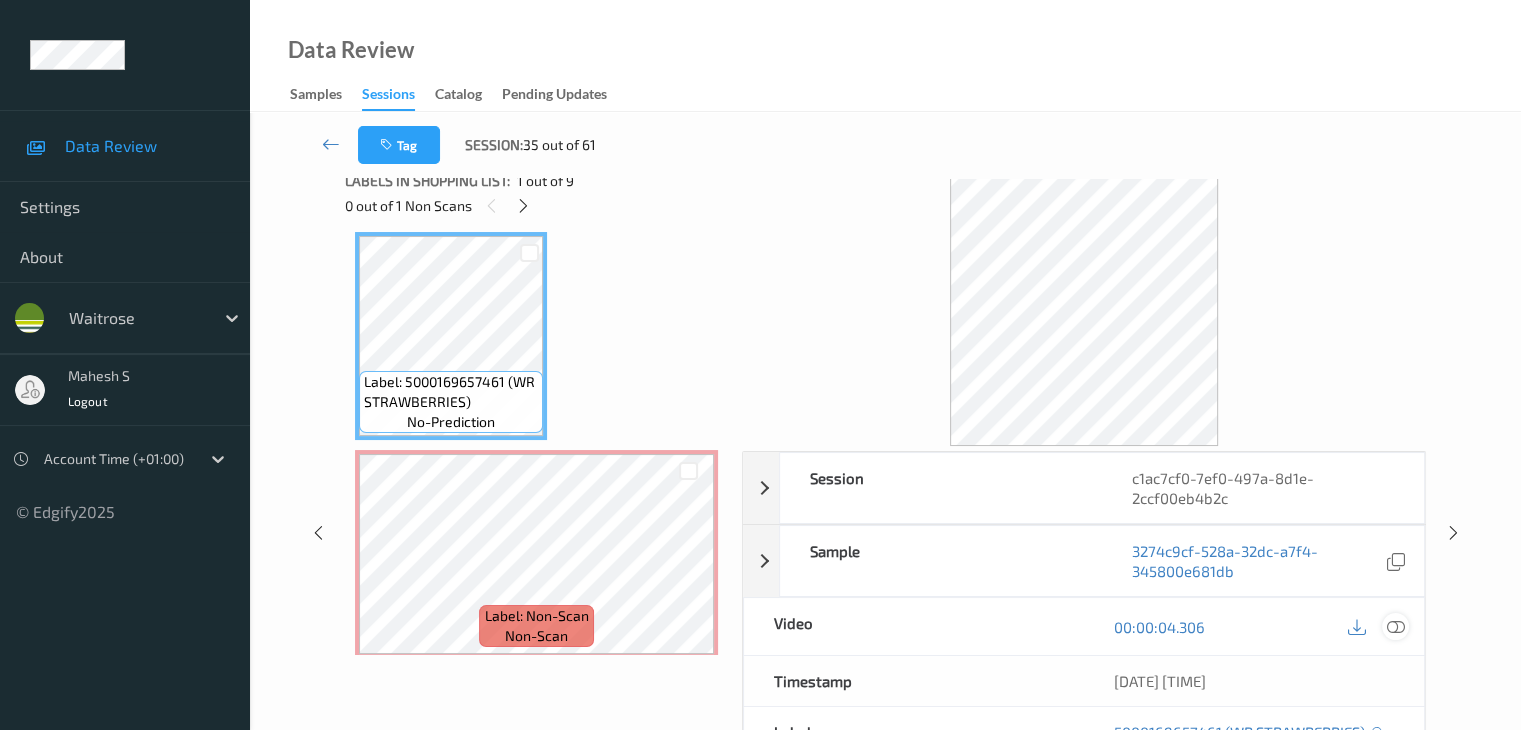 click at bounding box center (1395, 627) 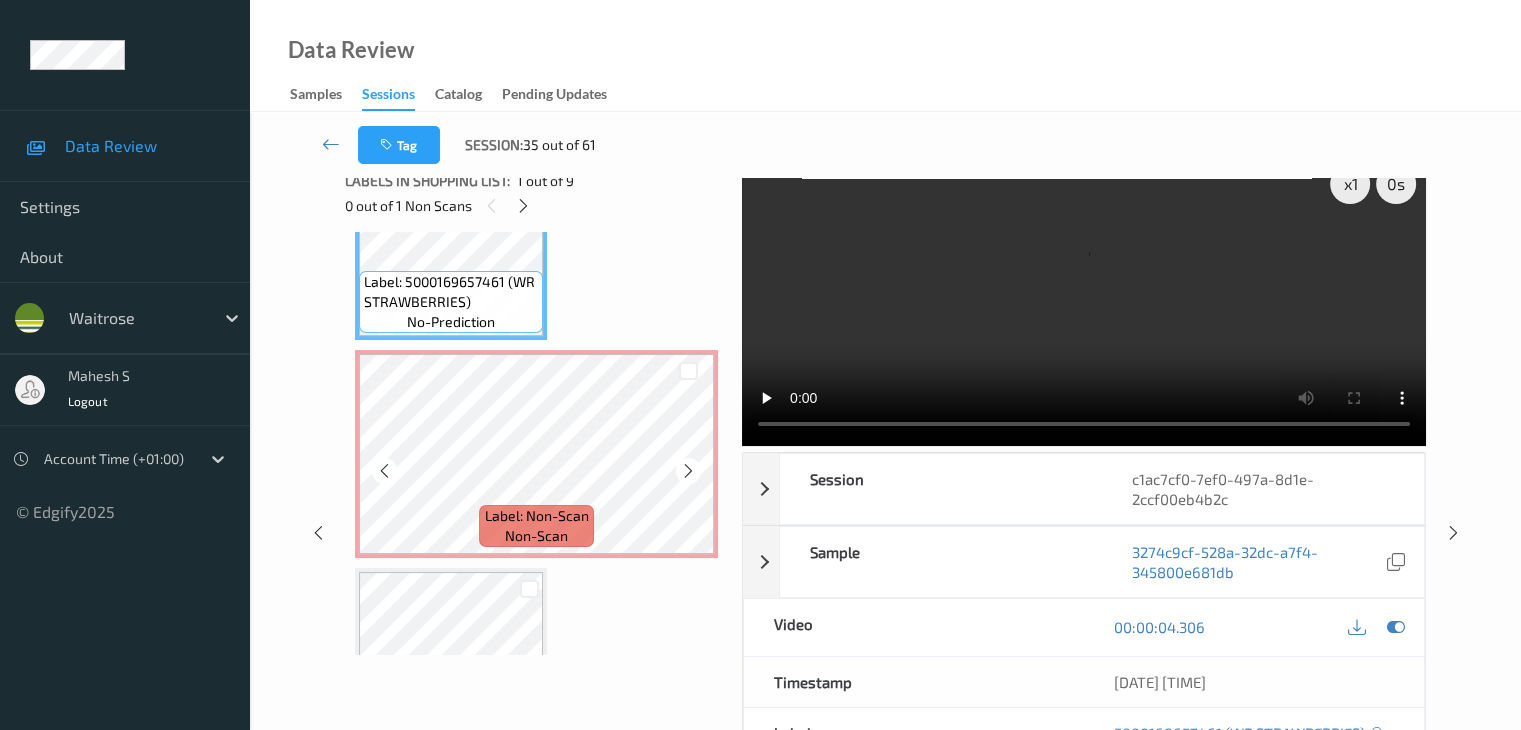 scroll, scrollTop: 310, scrollLeft: 0, axis: vertical 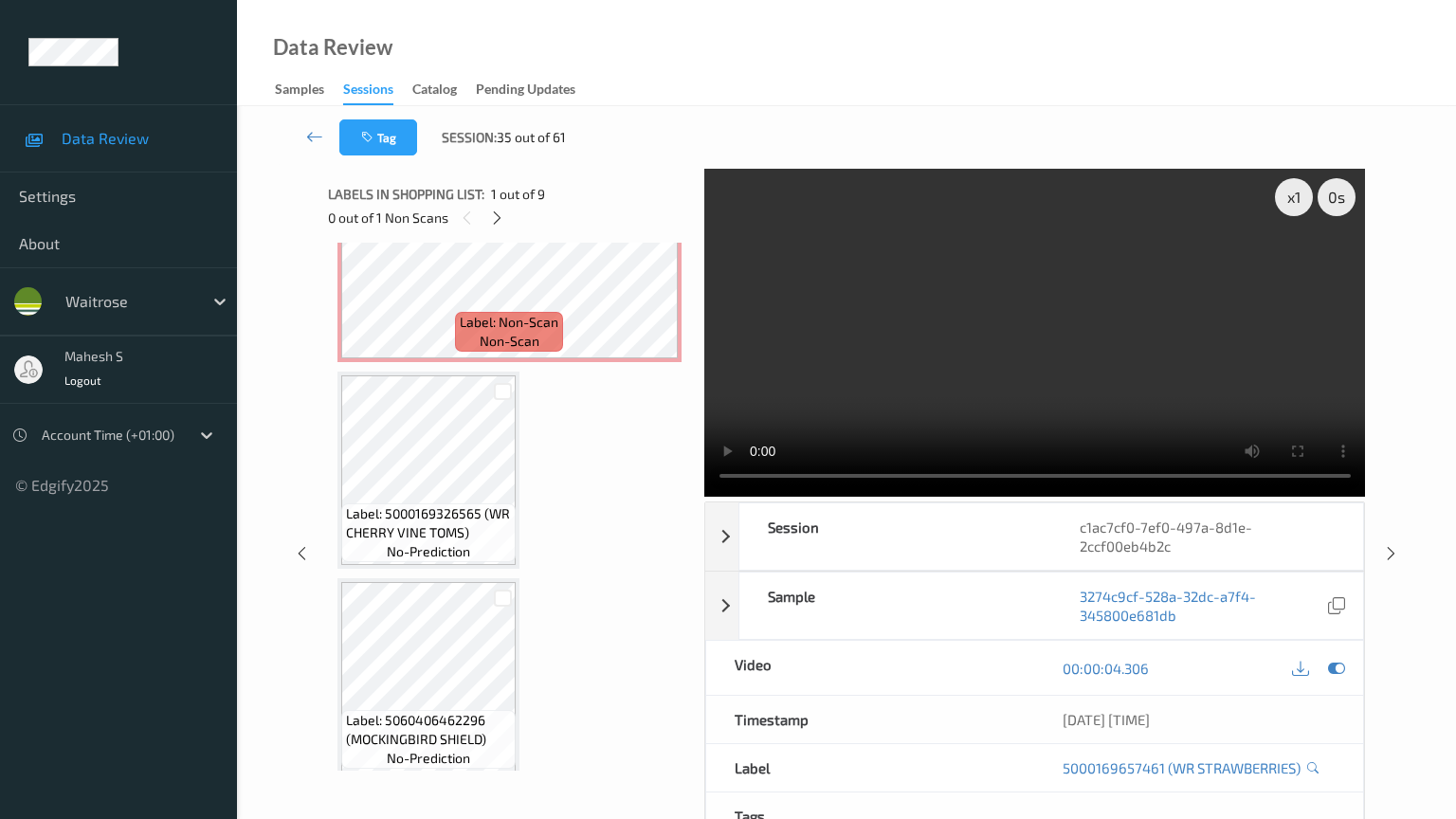 type 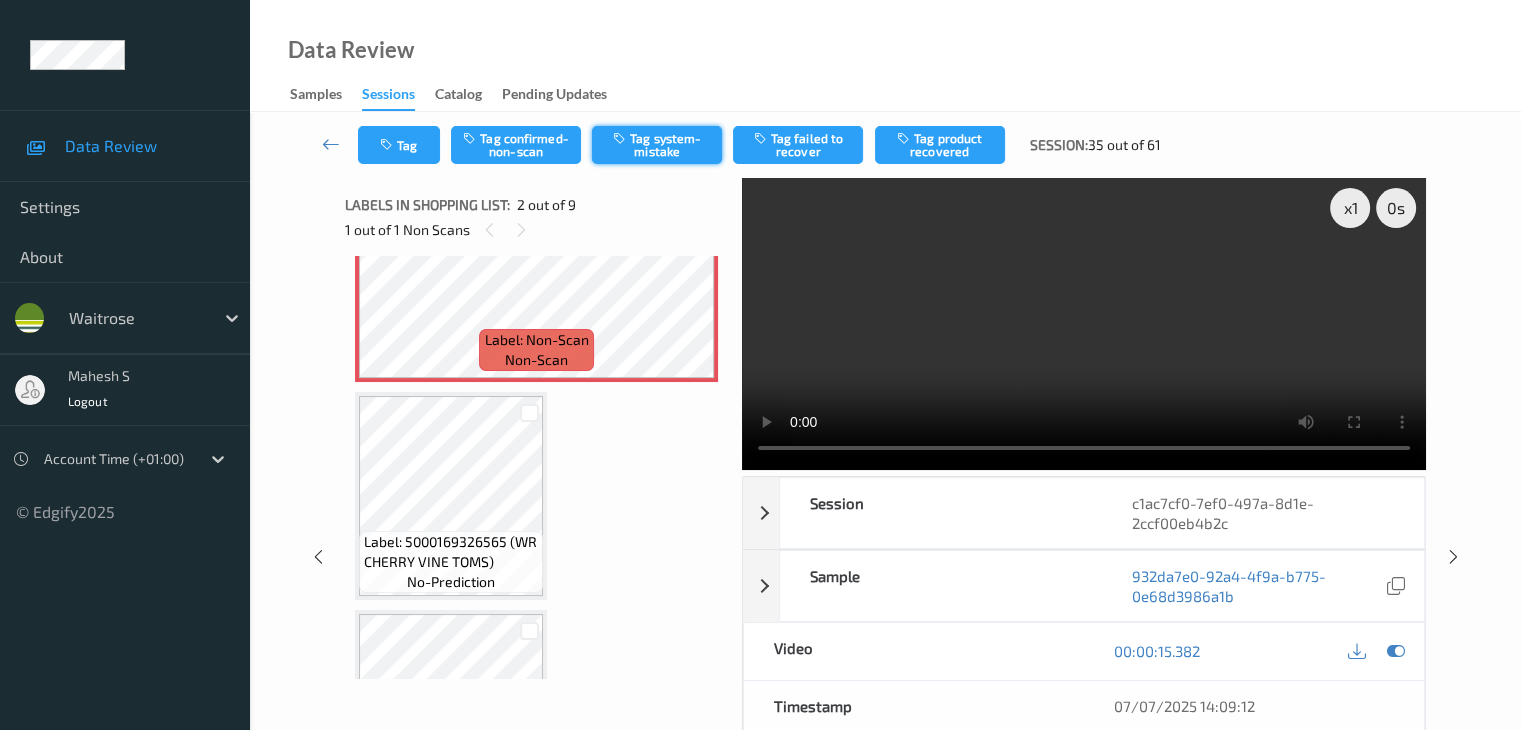 click on "Tag   system-mistake" at bounding box center (657, 145) 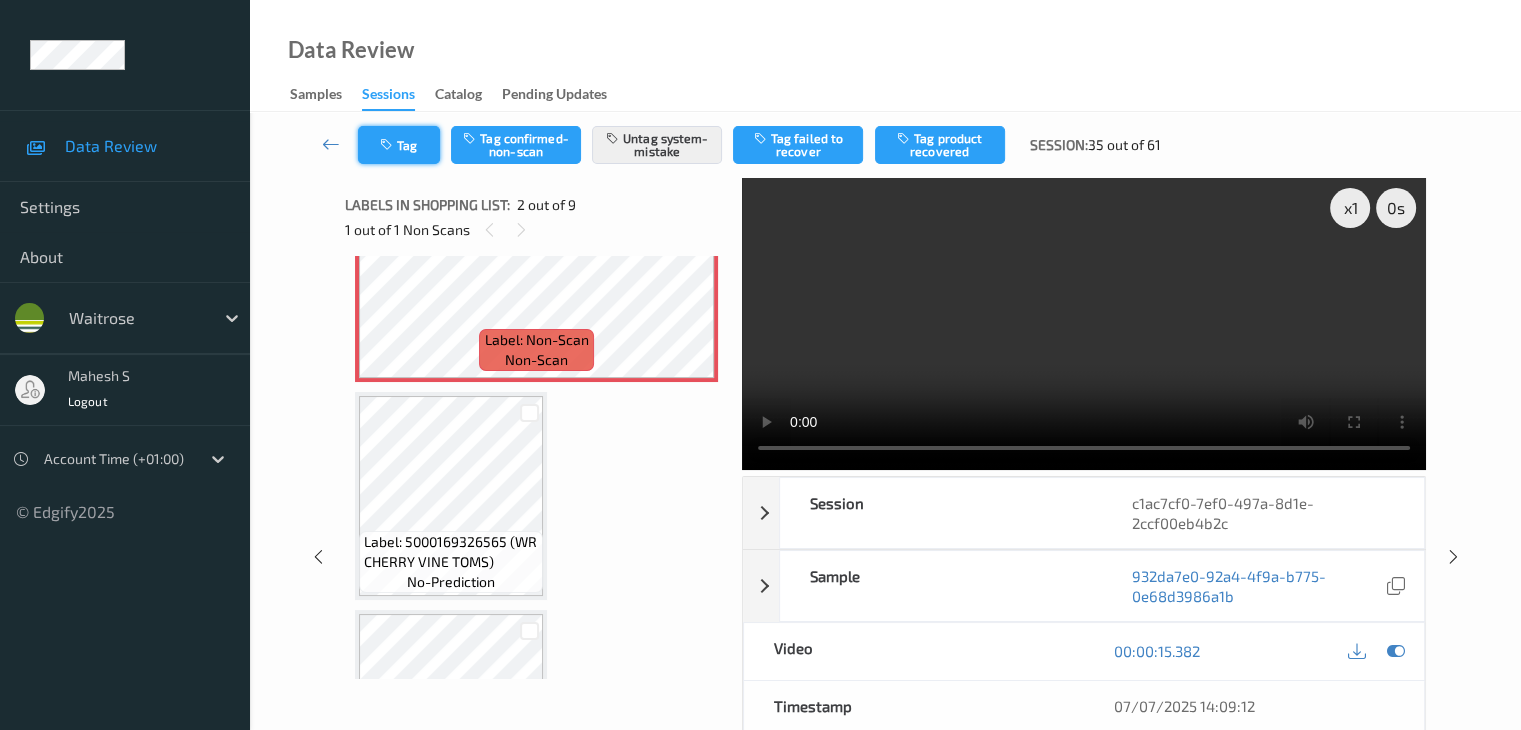 click on "Tag" at bounding box center [399, 145] 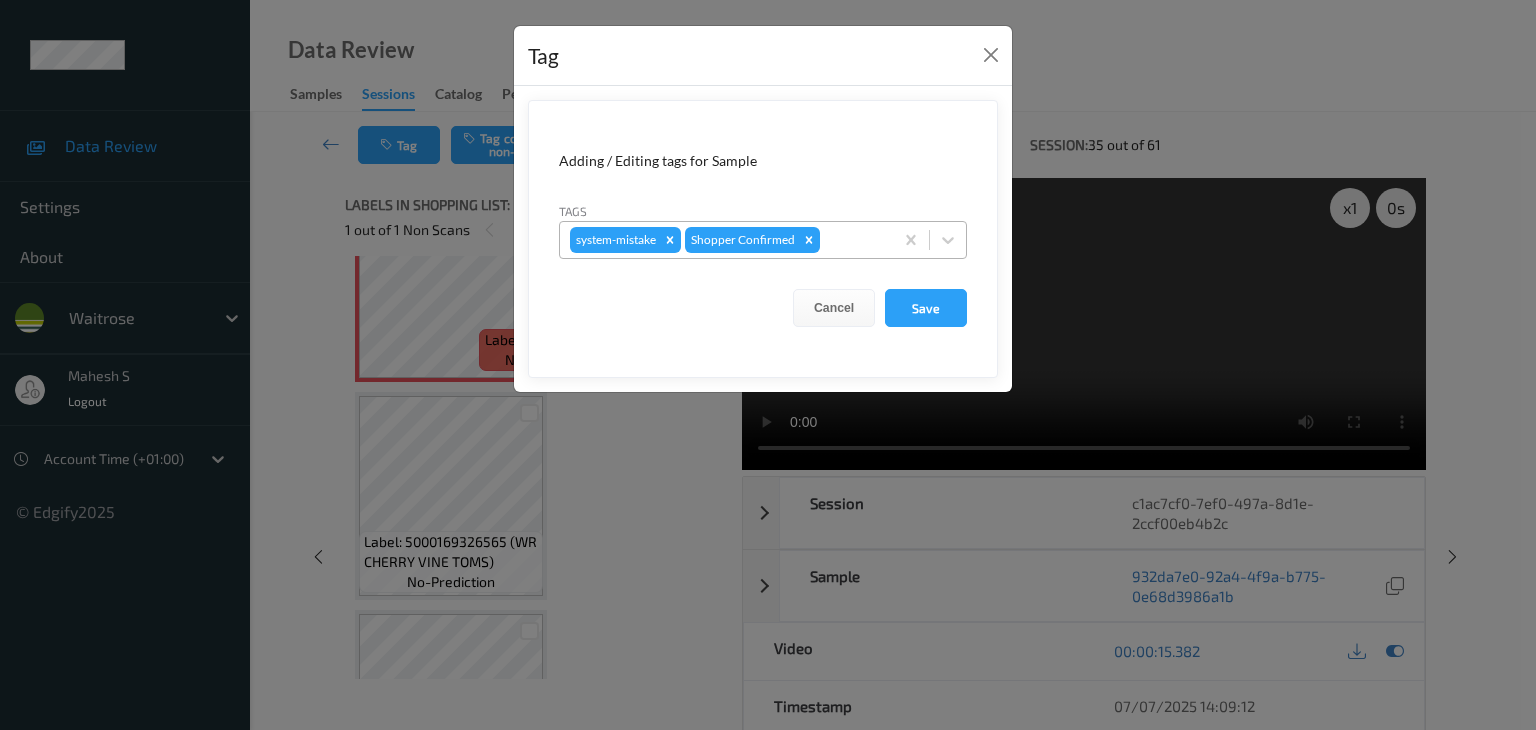 click at bounding box center [853, 240] 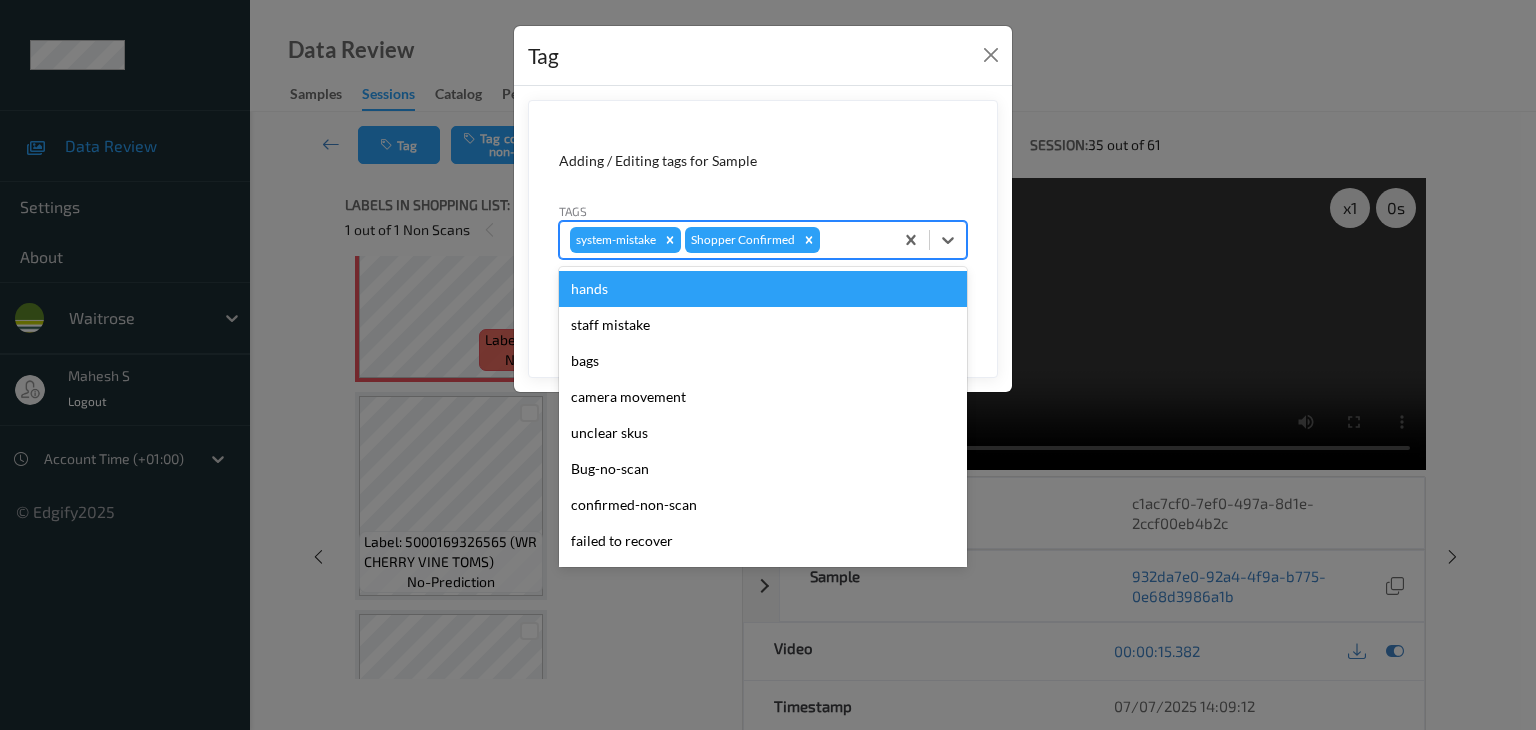 type on "u" 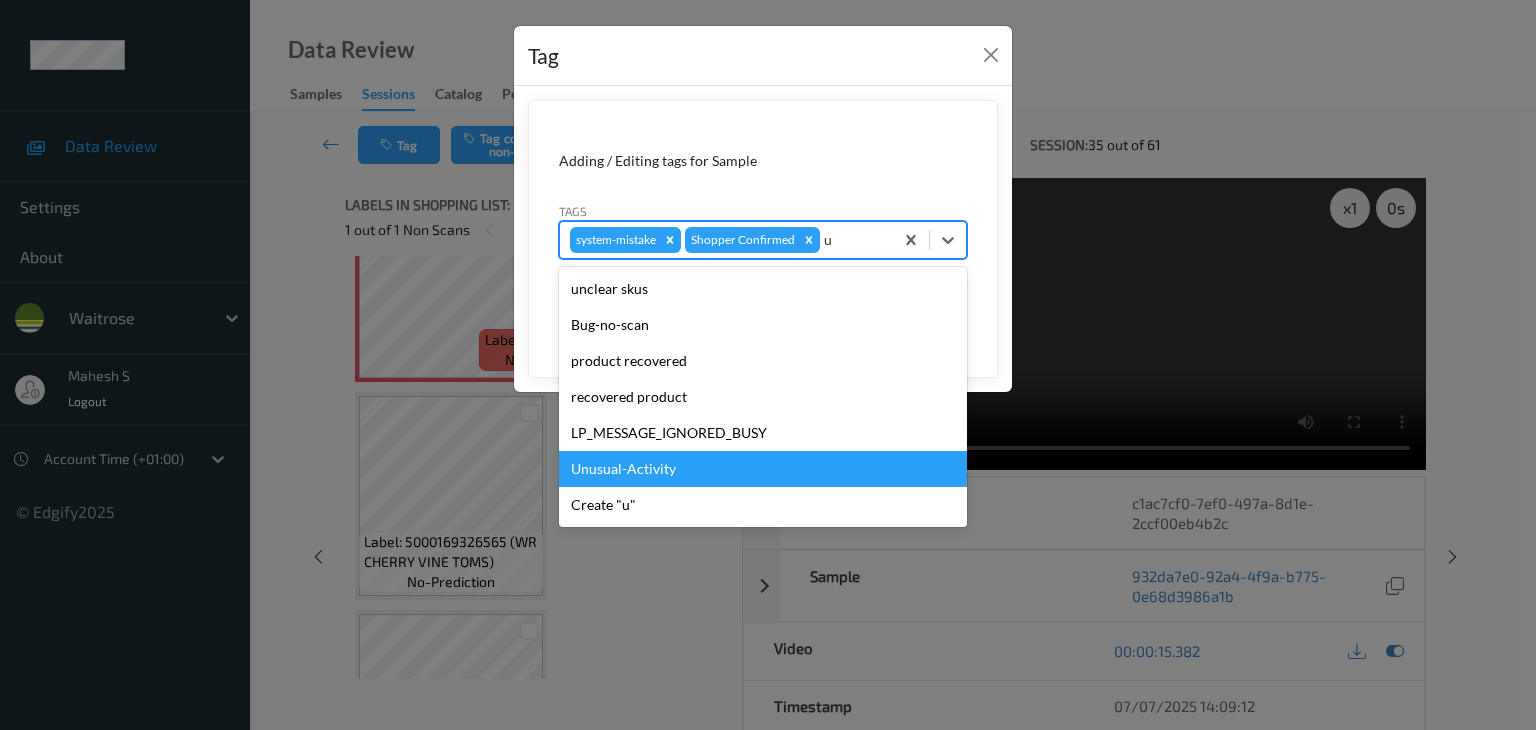 click on "Unusual-Activity" at bounding box center (763, 469) 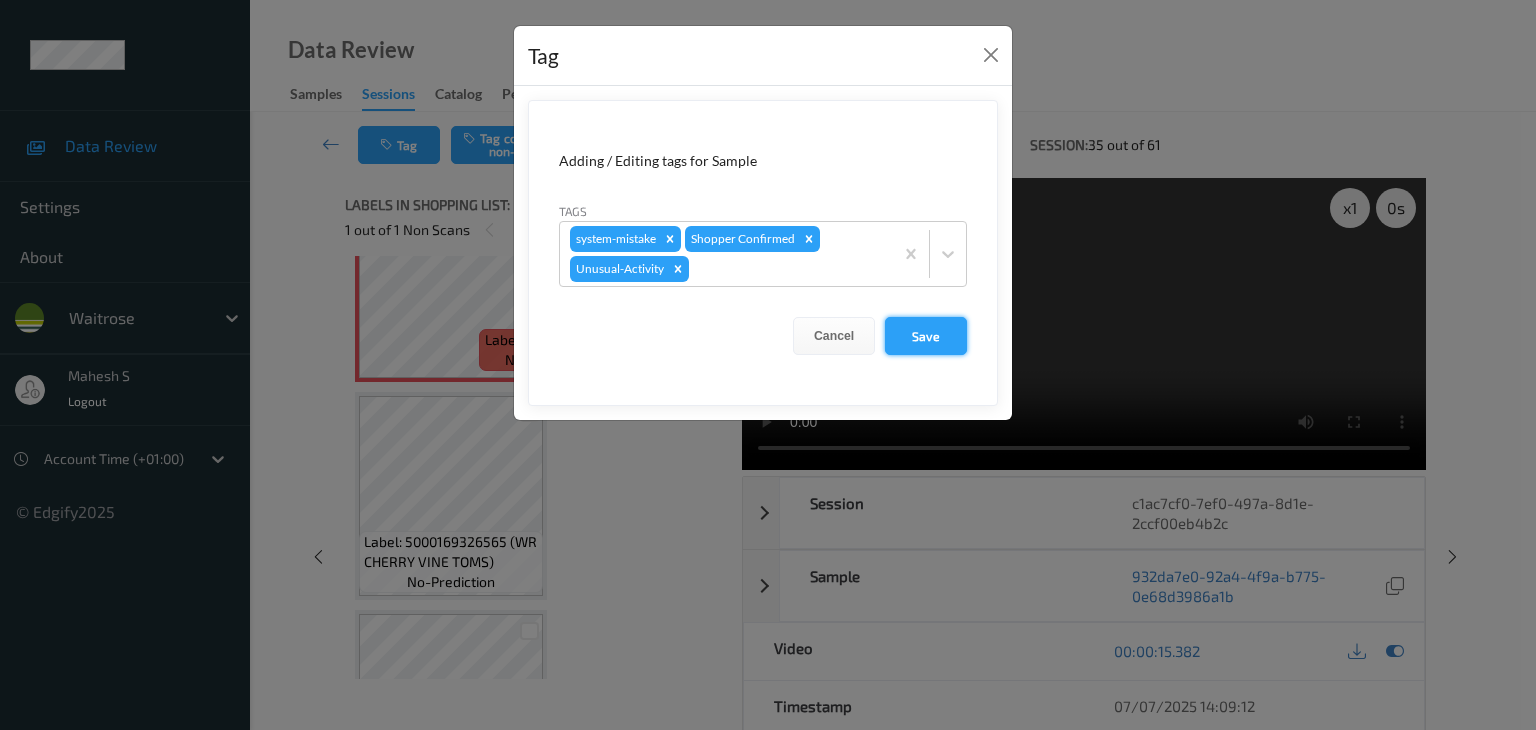 click on "Save" at bounding box center (926, 336) 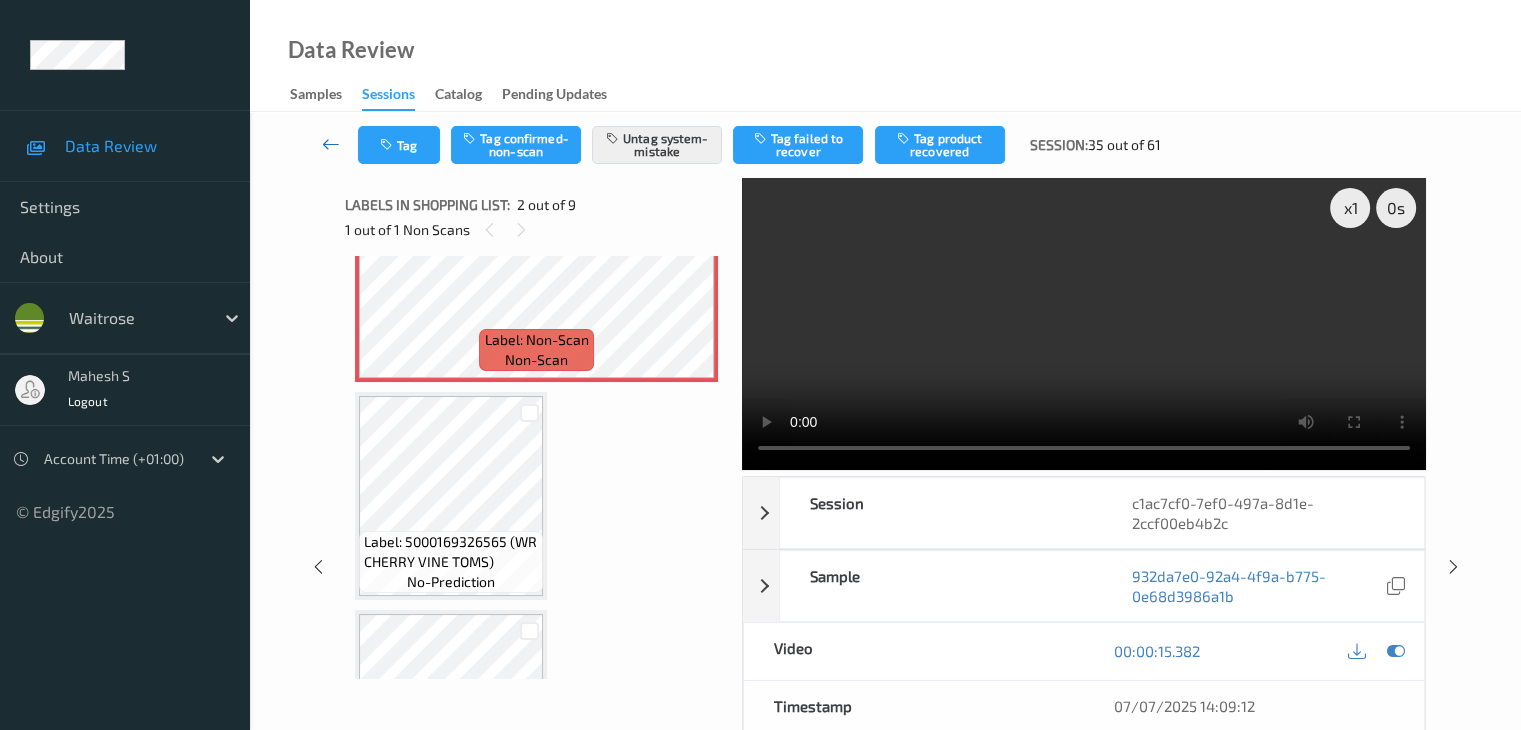 click at bounding box center (331, 144) 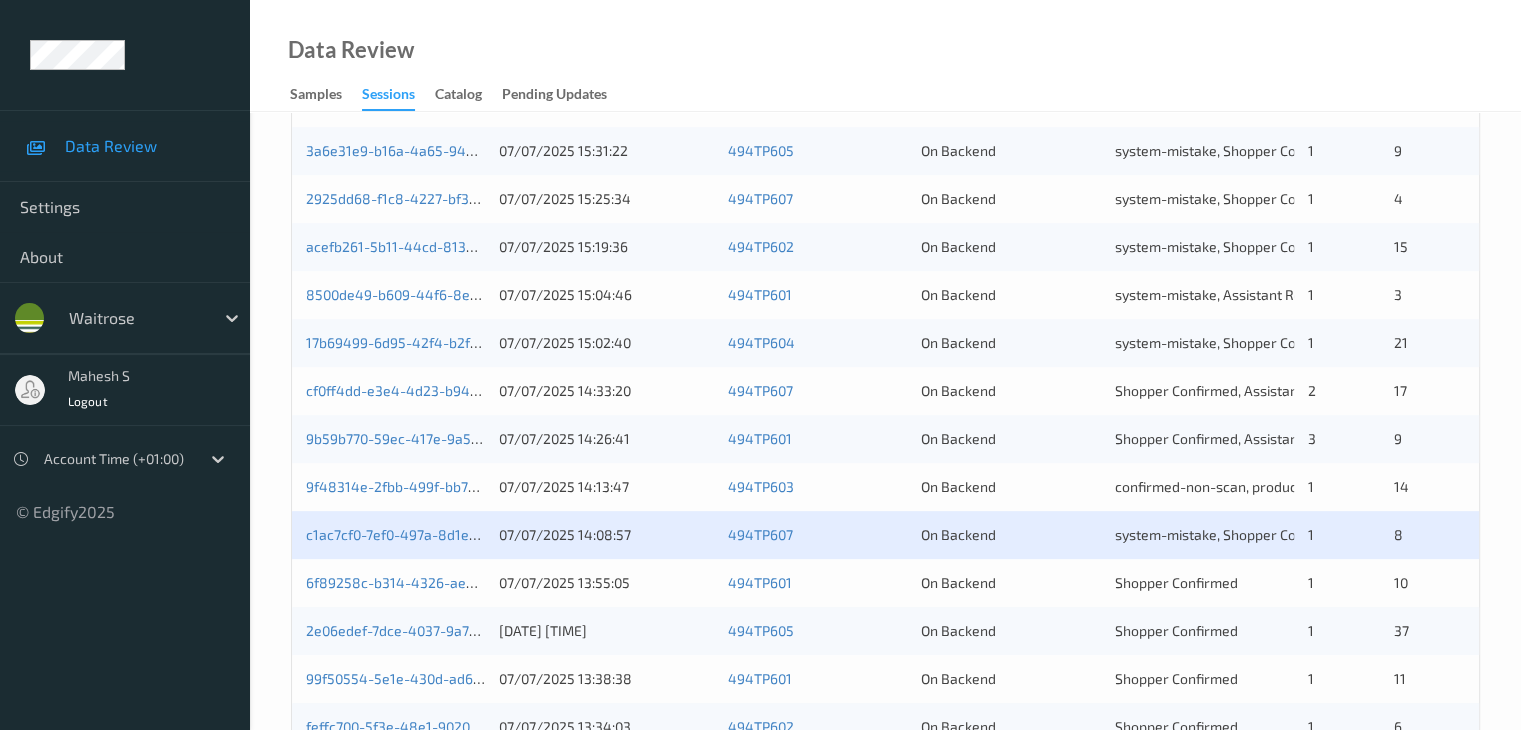 scroll, scrollTop: 900, scrollLeft: 0, axis: vertical 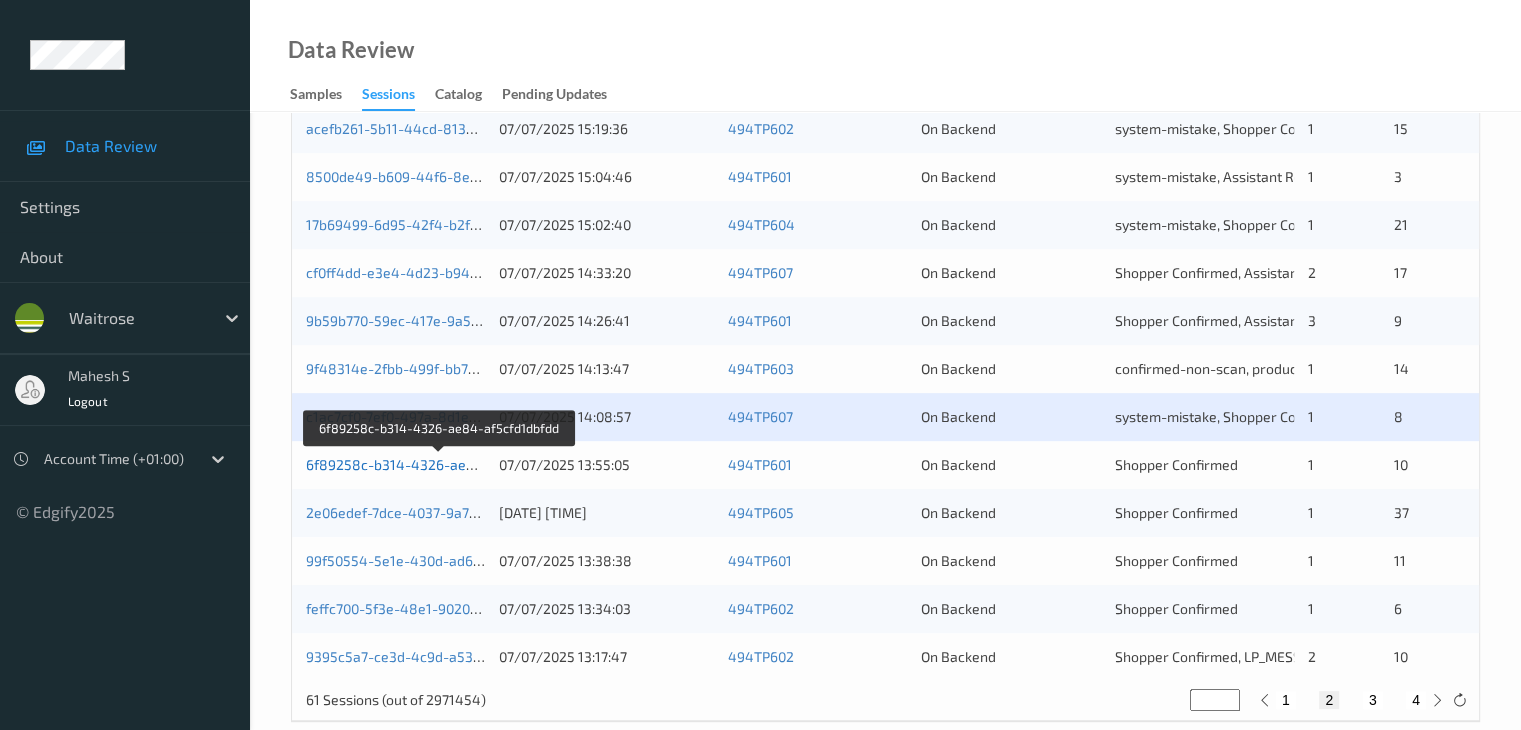 click on "6f89258c-b314-4326-ae84-af5cfd1dbfdd" at bounding box center (440, 464) 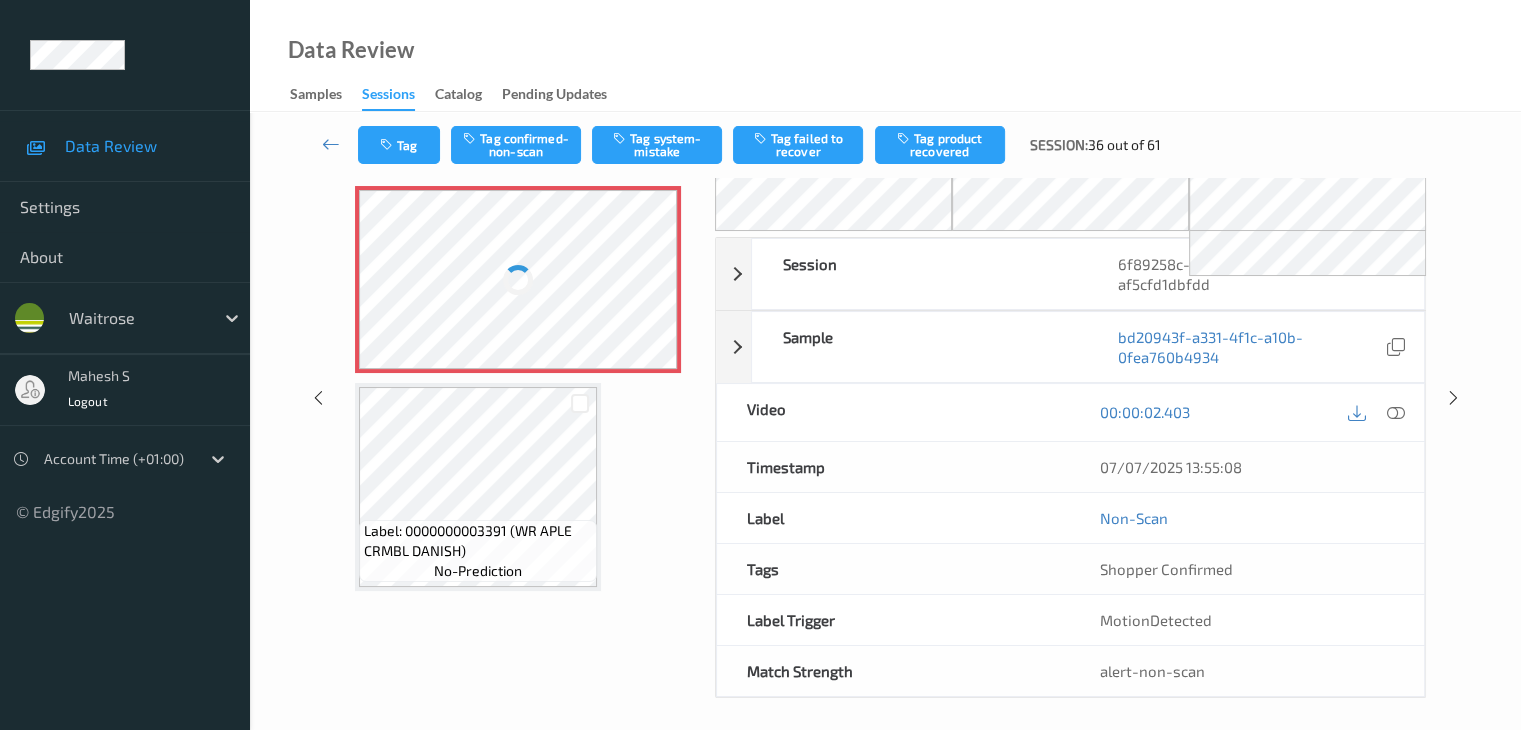 scroll, scrollTop: 0, scrollLeft: 0, axis: both 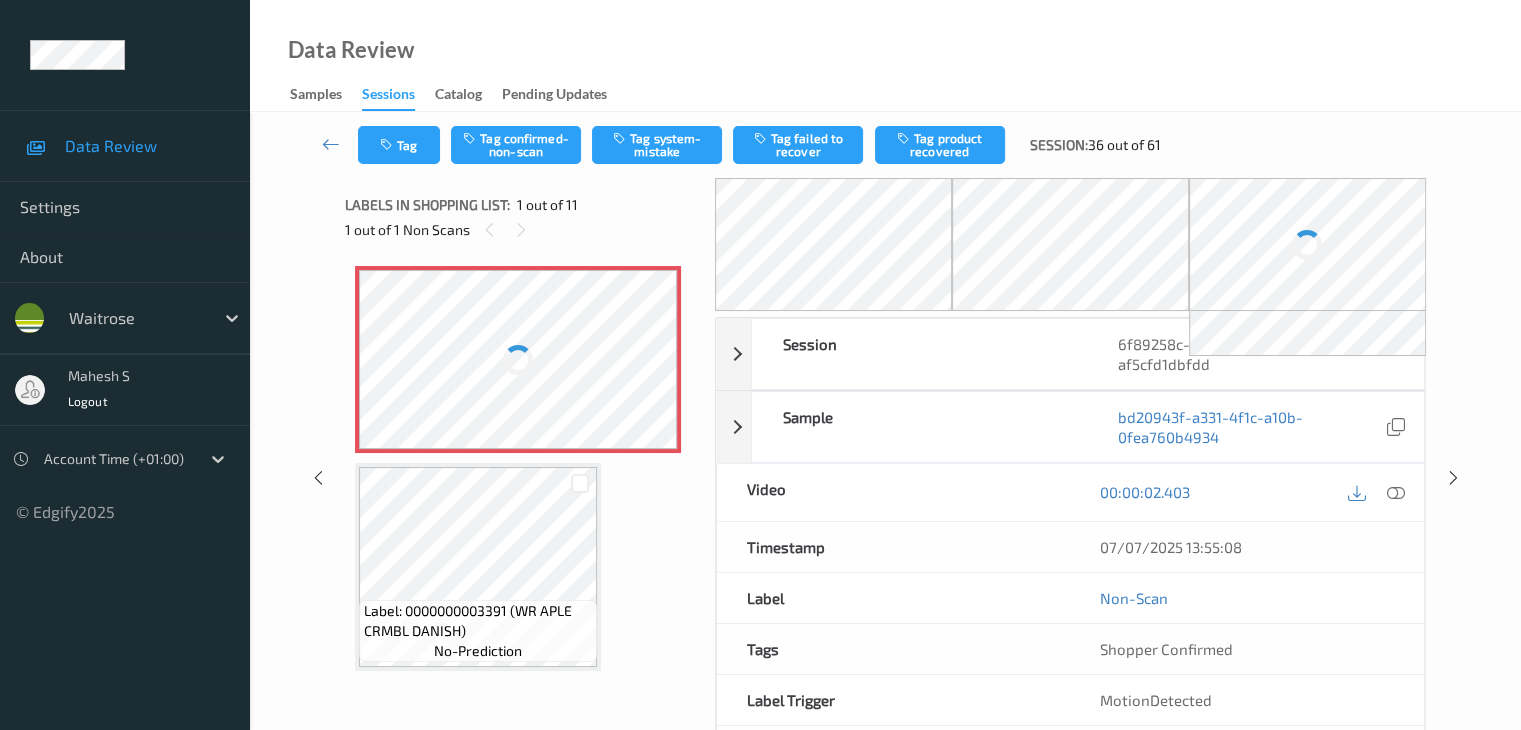 click at bounding box center (518, 359) 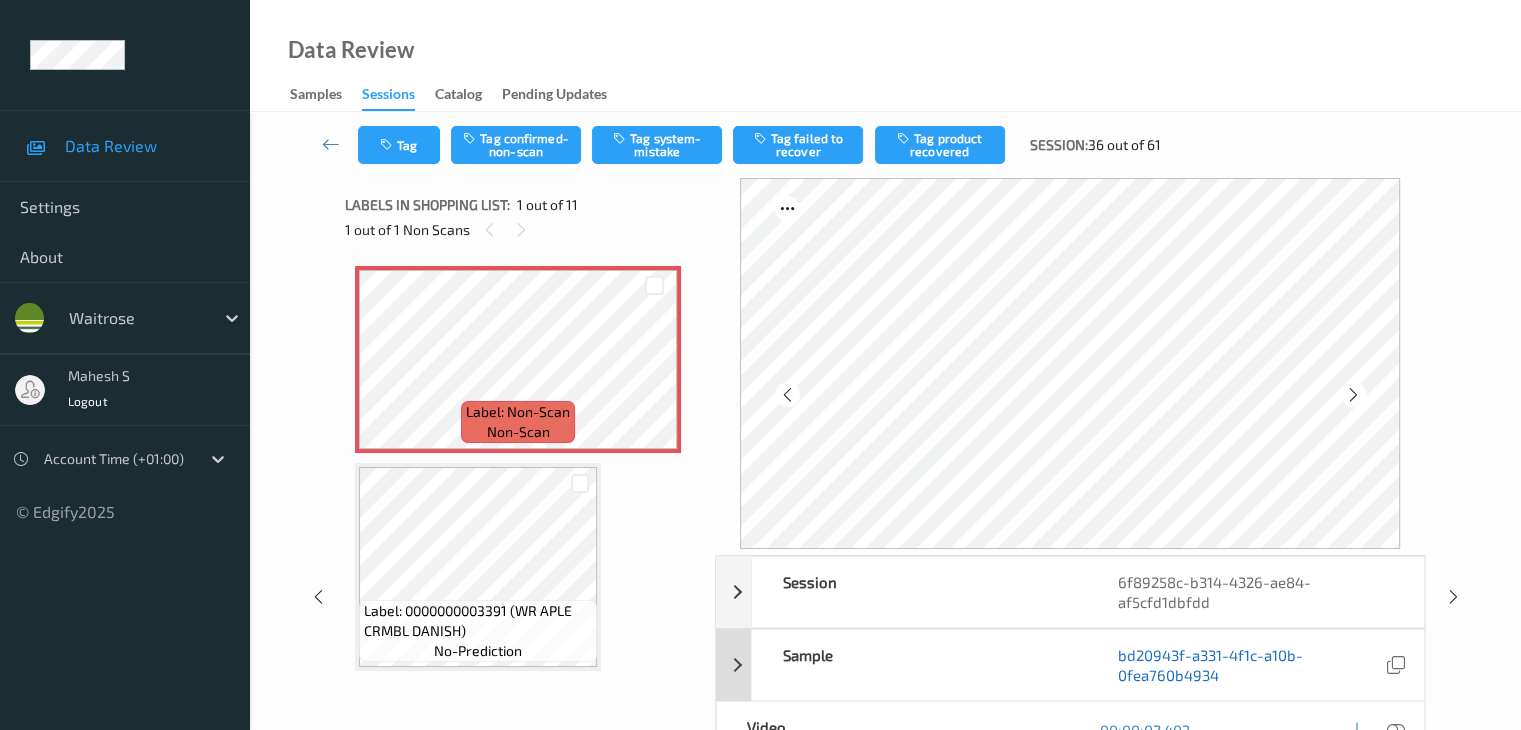 scroll, scrollTop: 100, scrollLeft: 0, axis: vertical 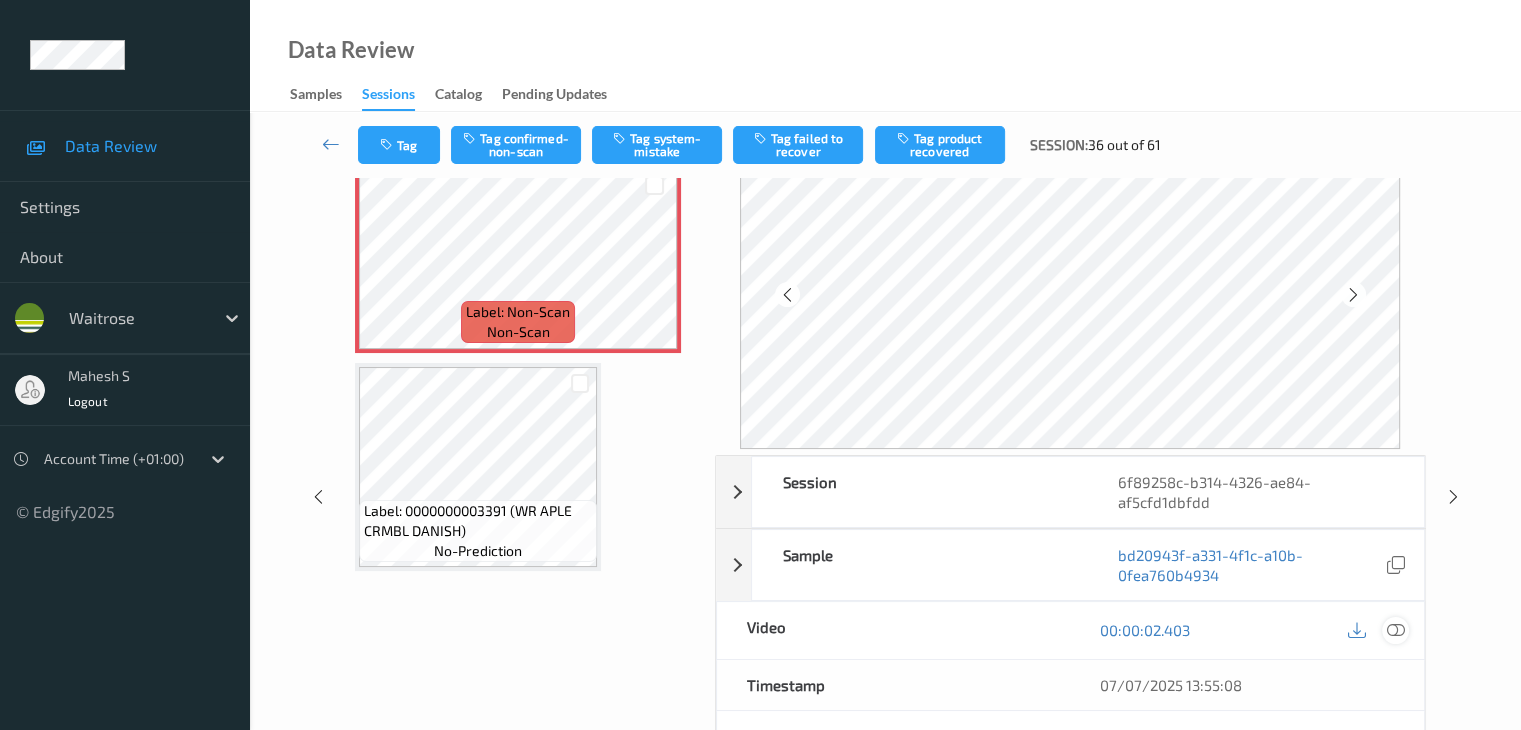 click at bounding box center (1395, 630) 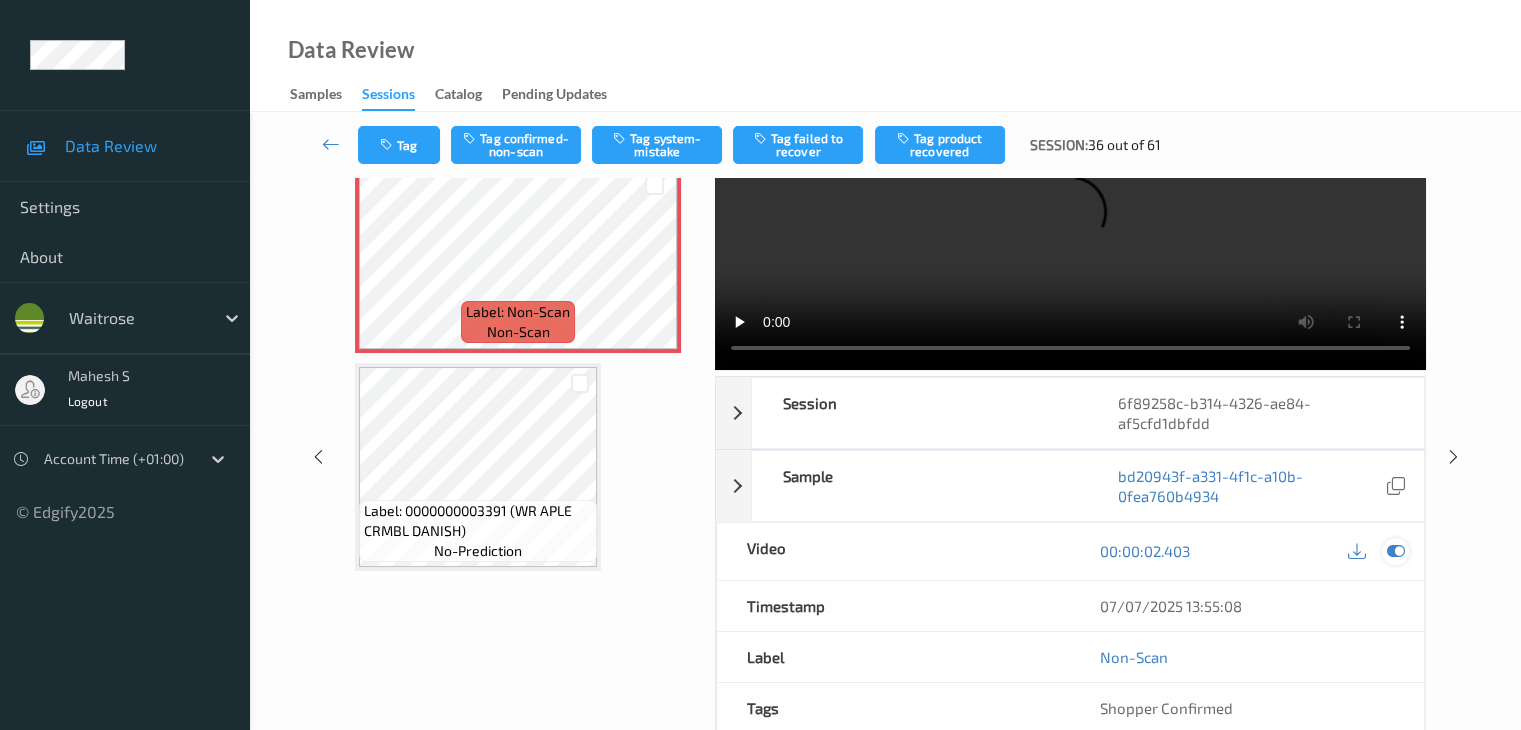 click at bounding box center (1395, 551) 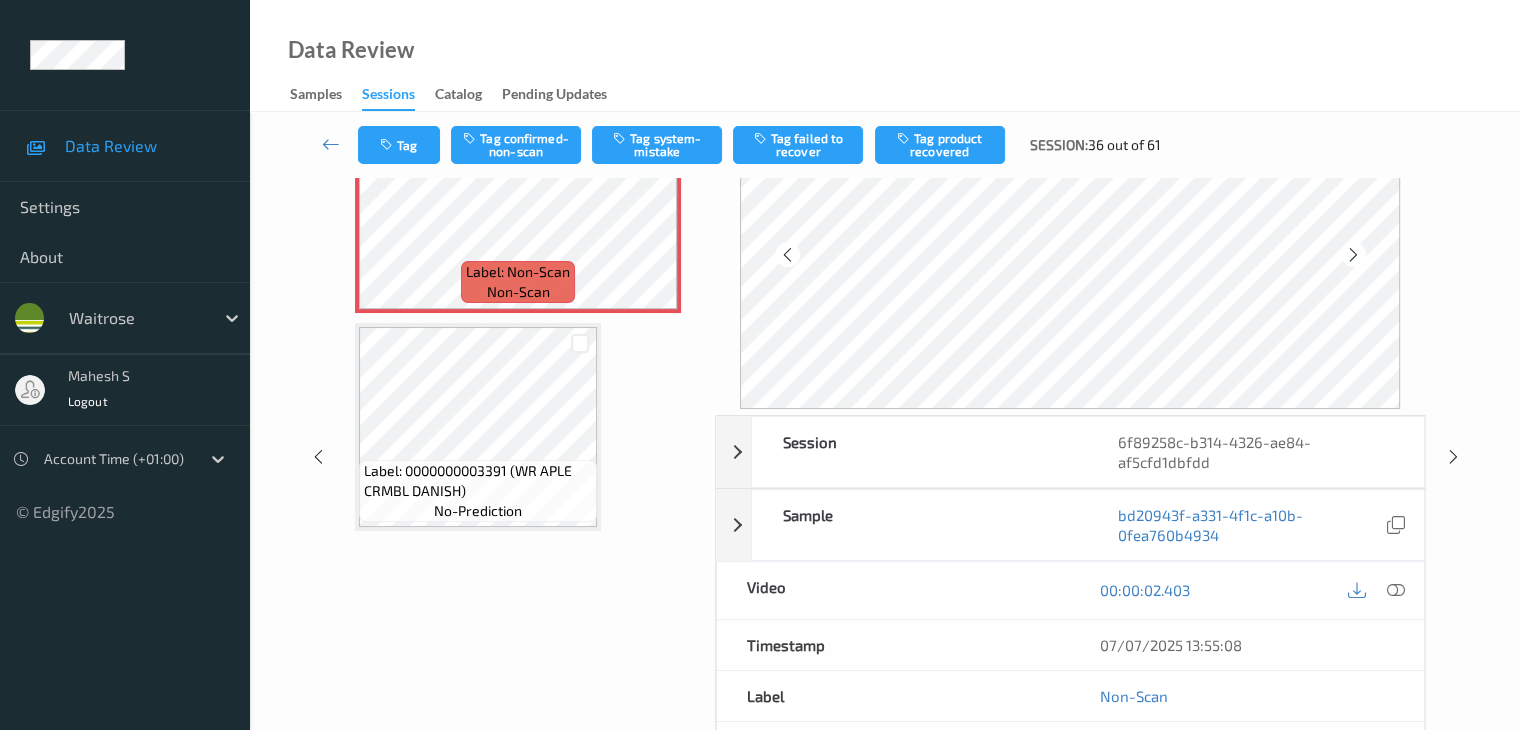 scroll, scrollTop: 200, scrollLeft: 0, axis: vertical 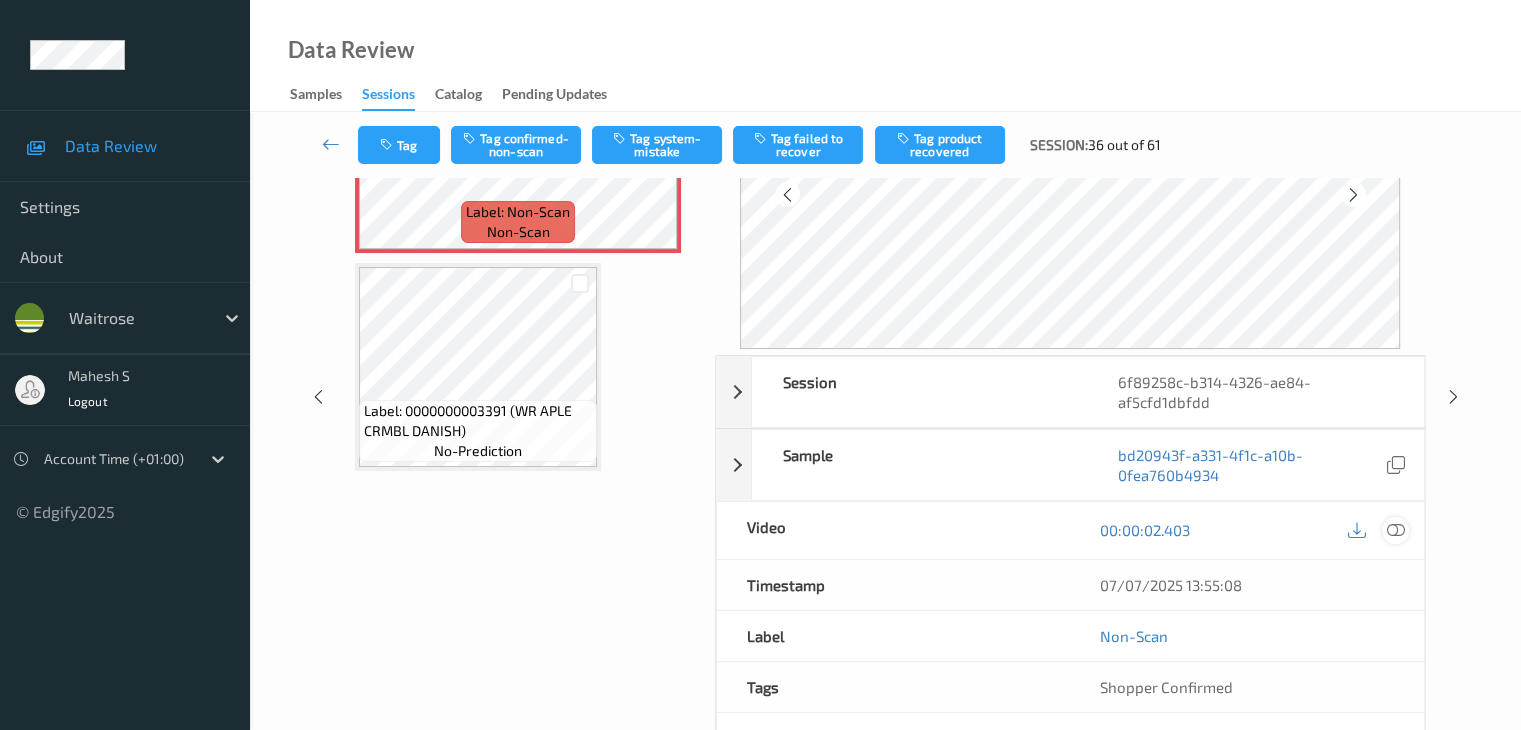 click at bounding box center [1395, 530] 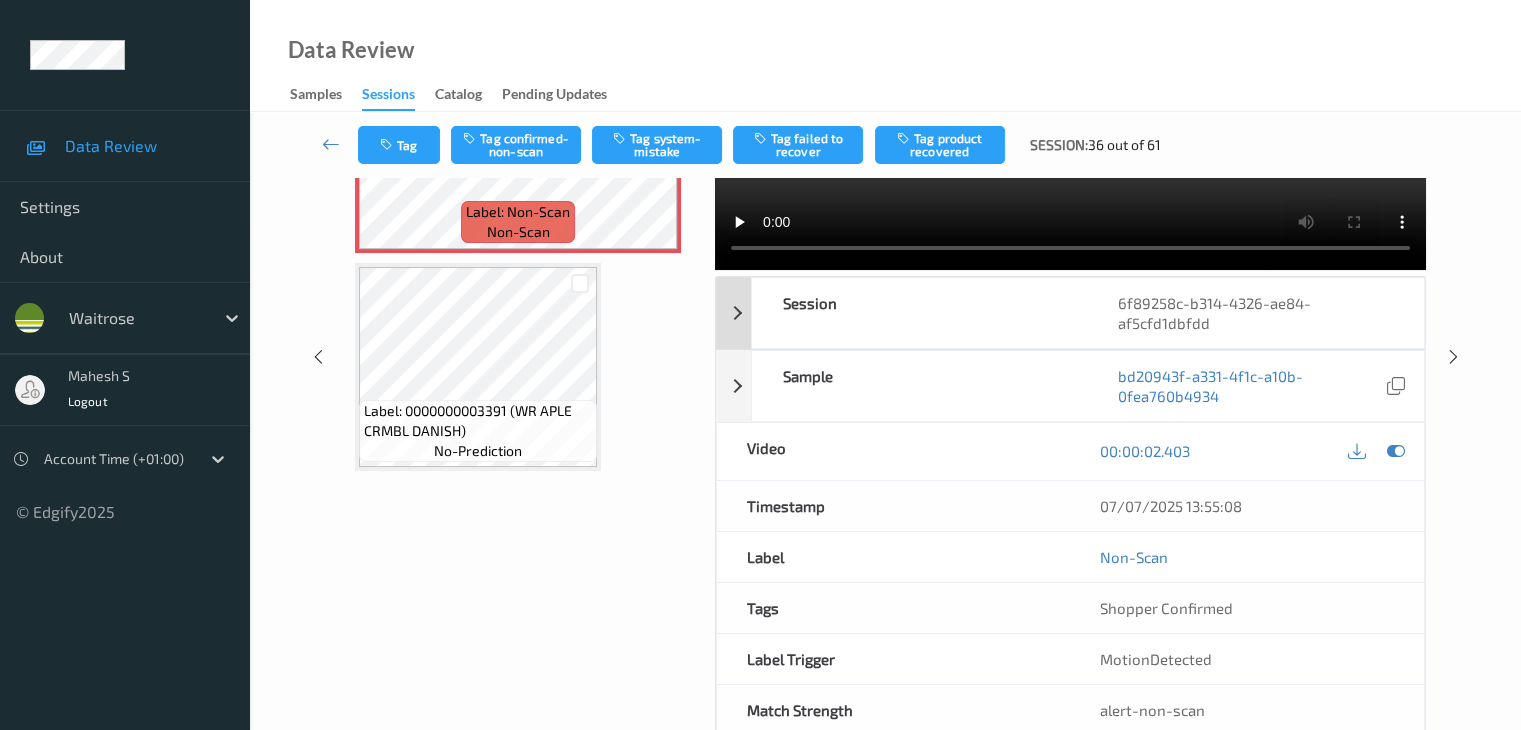 scroll, scrollTop: 0, scrollLeft: 0, axis: both 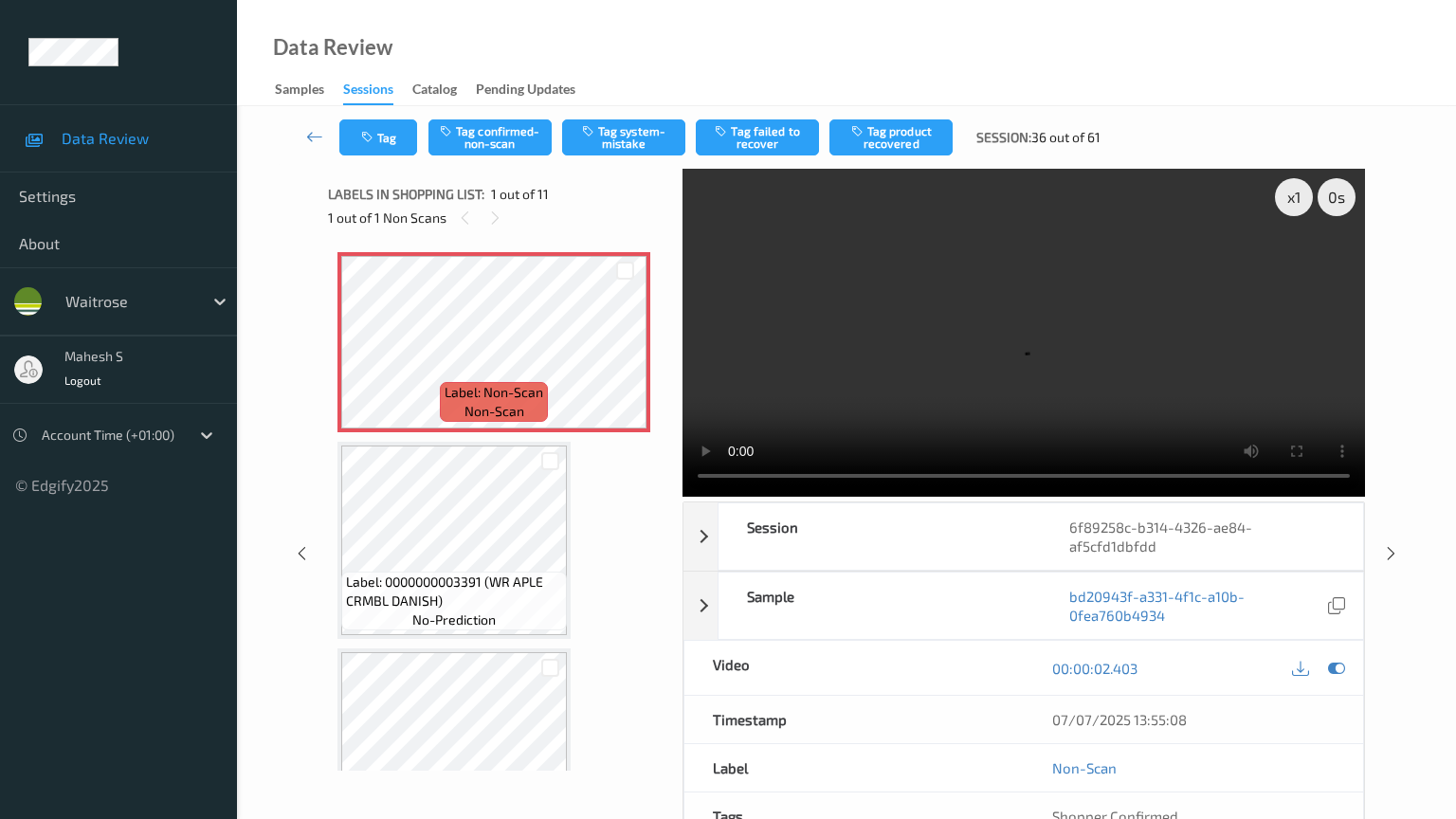 type 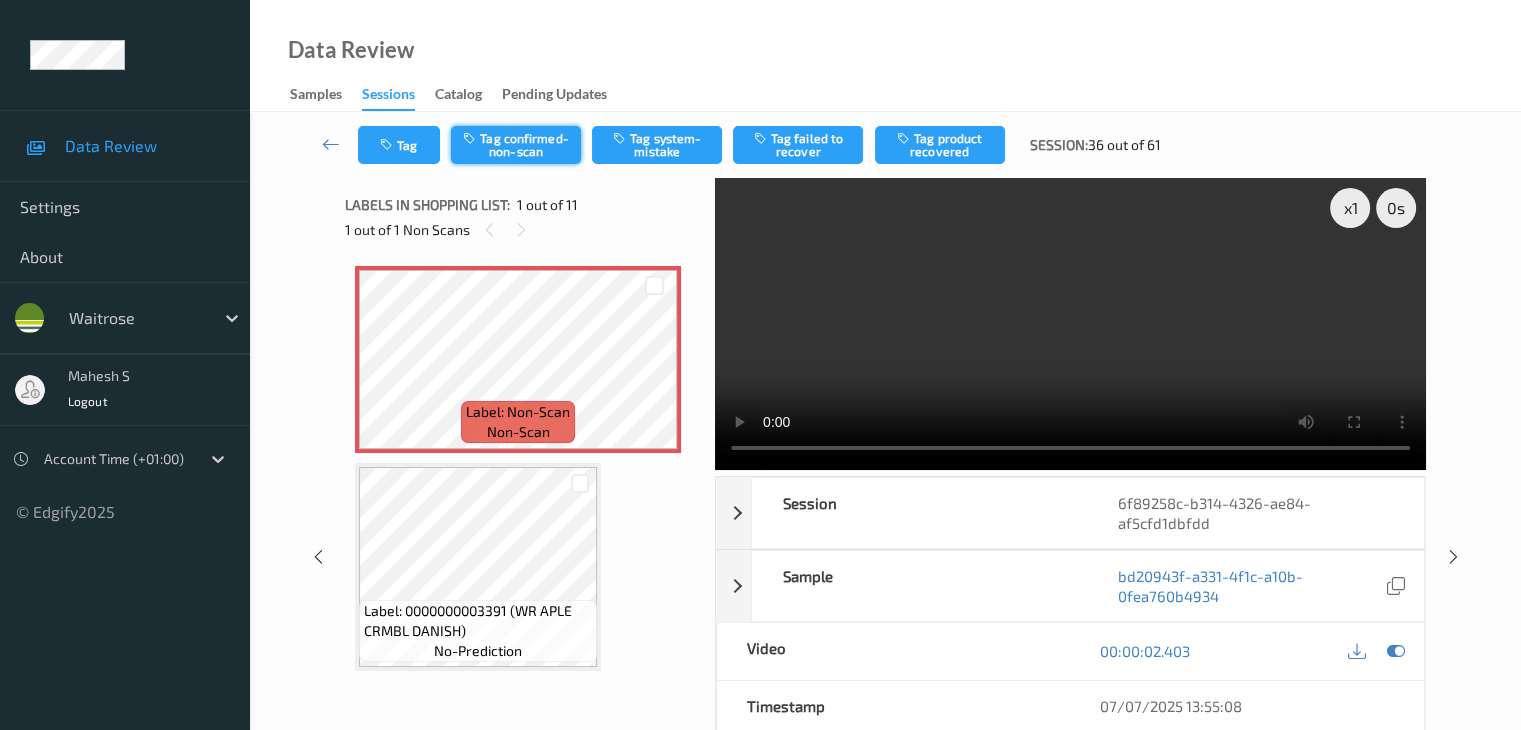 click on "Tag   confirmed-non-scan" at bounding box center [516, 145] 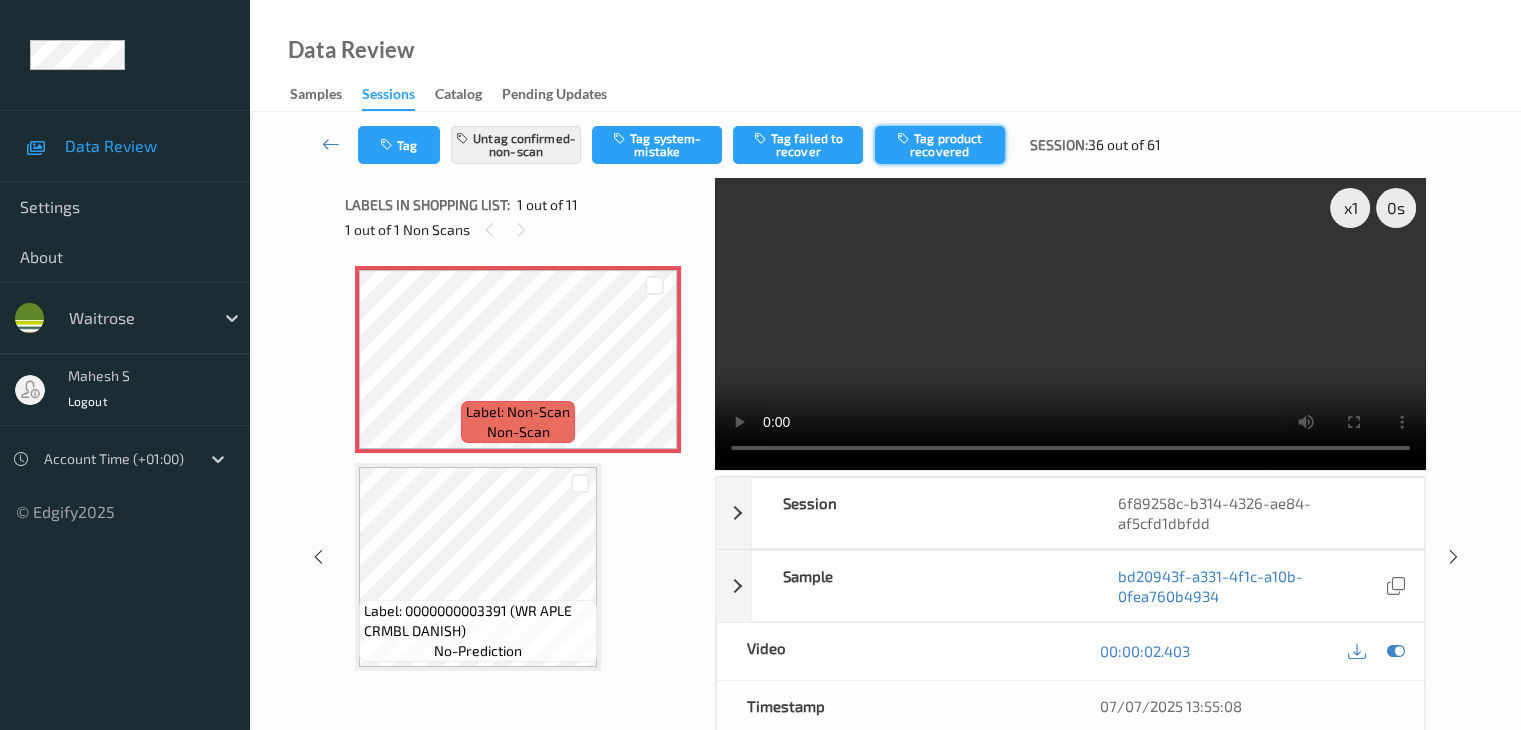 click on "Tag   product recovered" at bounding box center (940, 145) 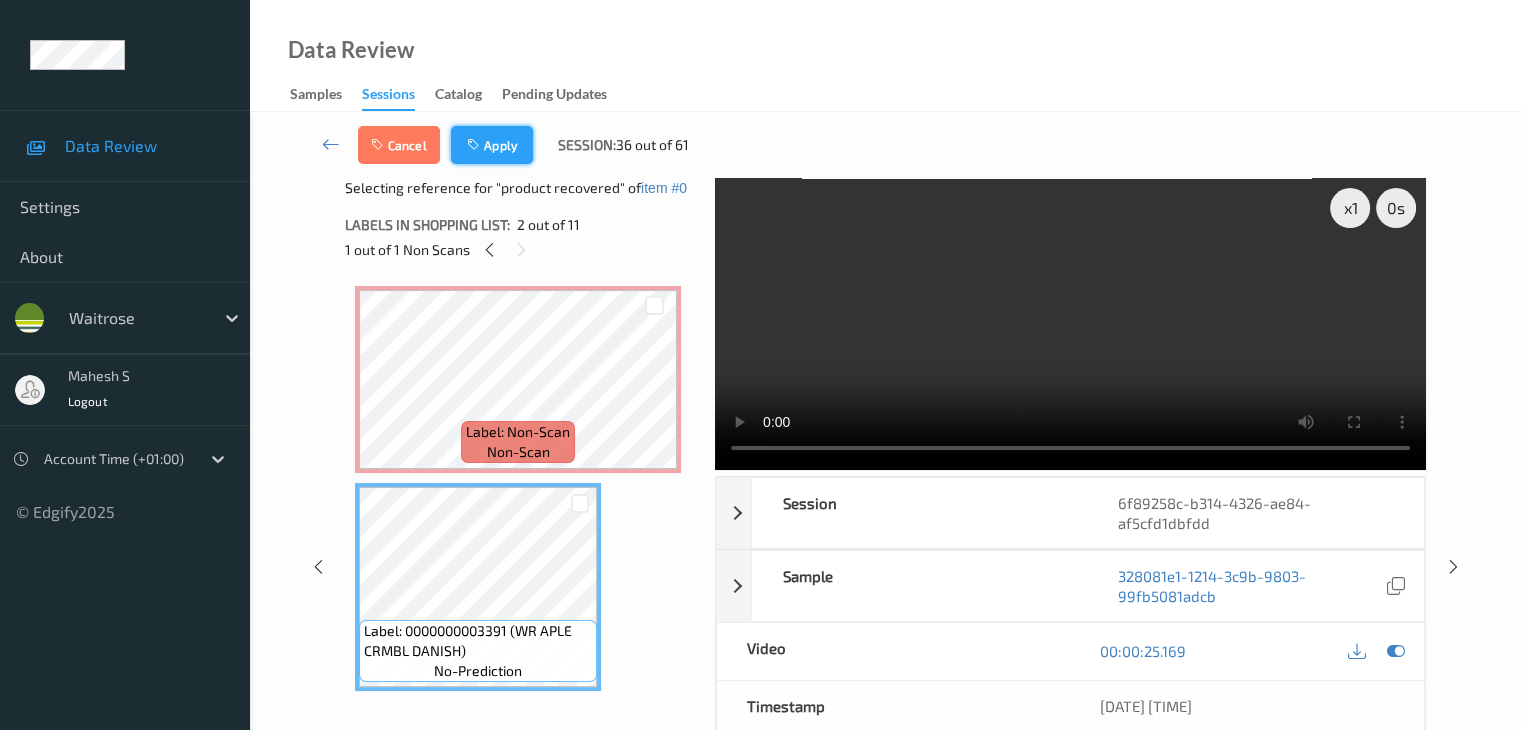 click on "Apply" at bounding box center [492, 145] 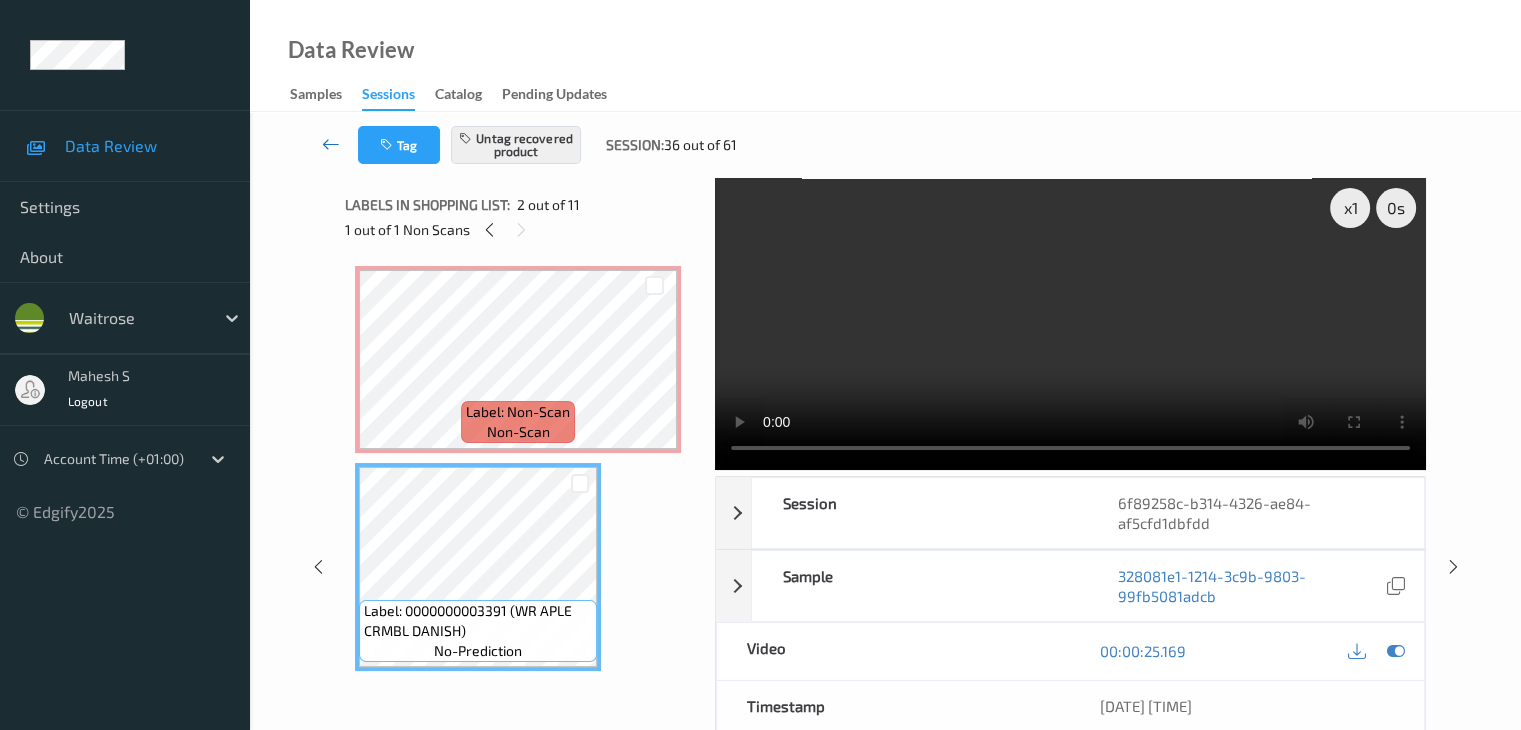 click at bounding box center (331, 144) 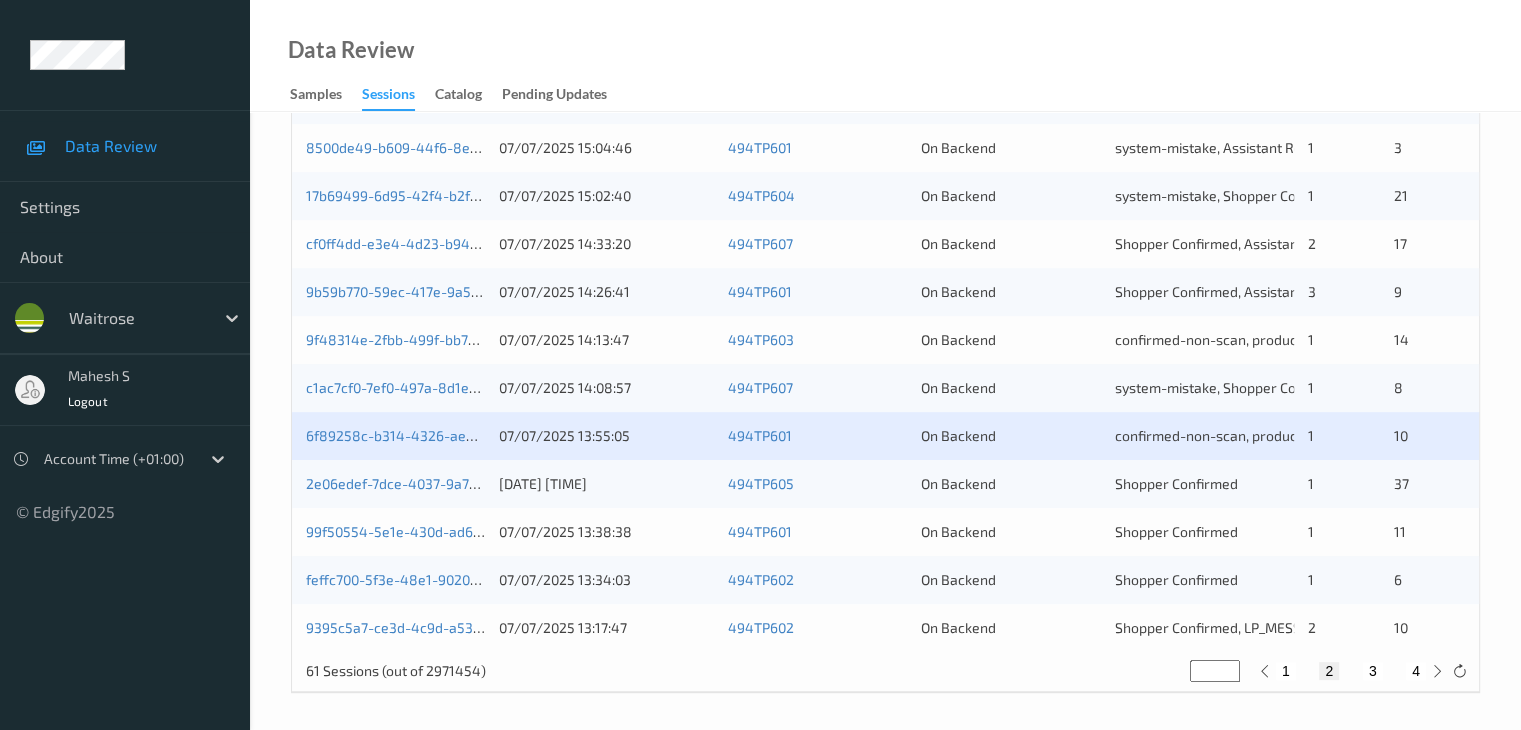 scroll, scrollTop: 932, scrollLeft: 0, axis: vertical 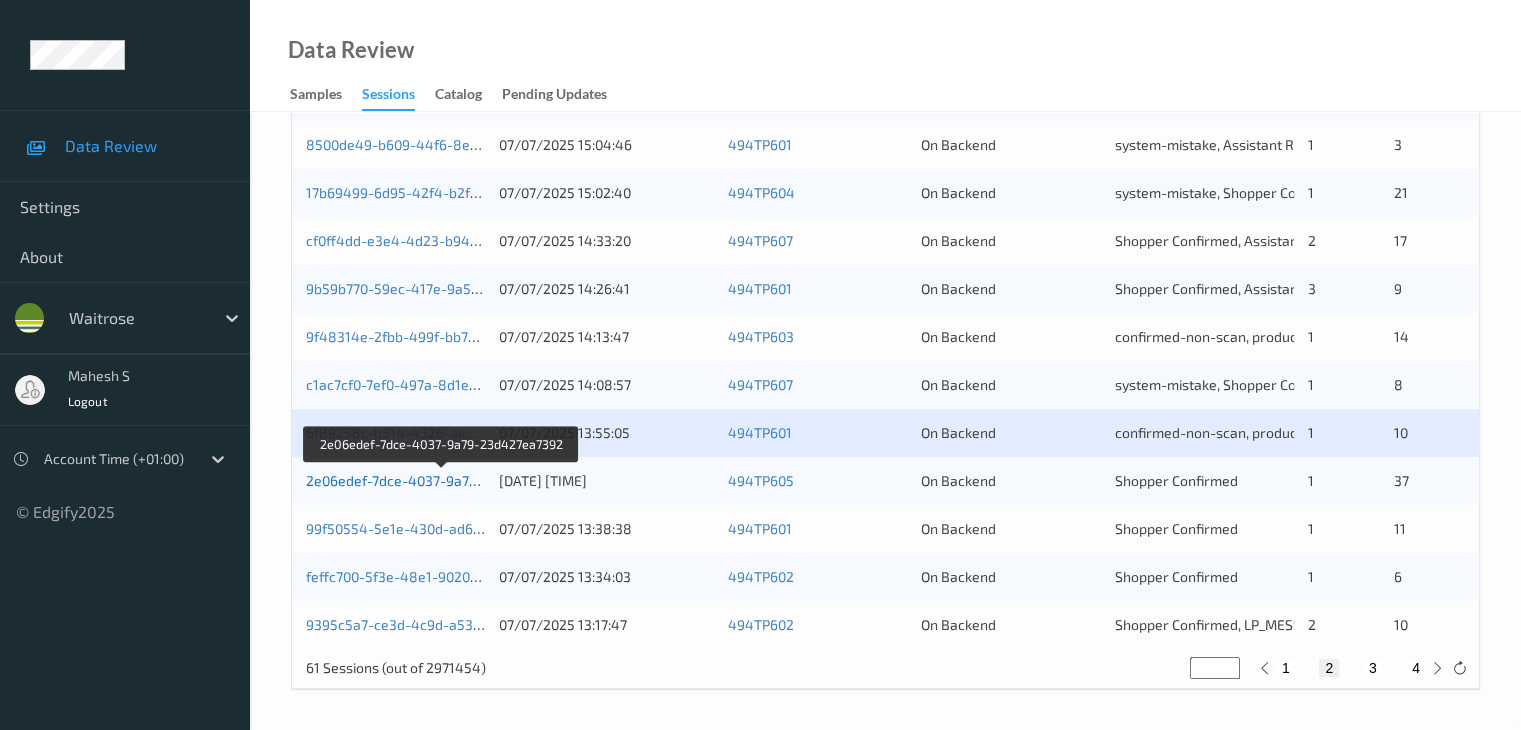 click on "2e06edef-7dce-4037-9a79-23d427ea7392" at bounding box center [442, 480] 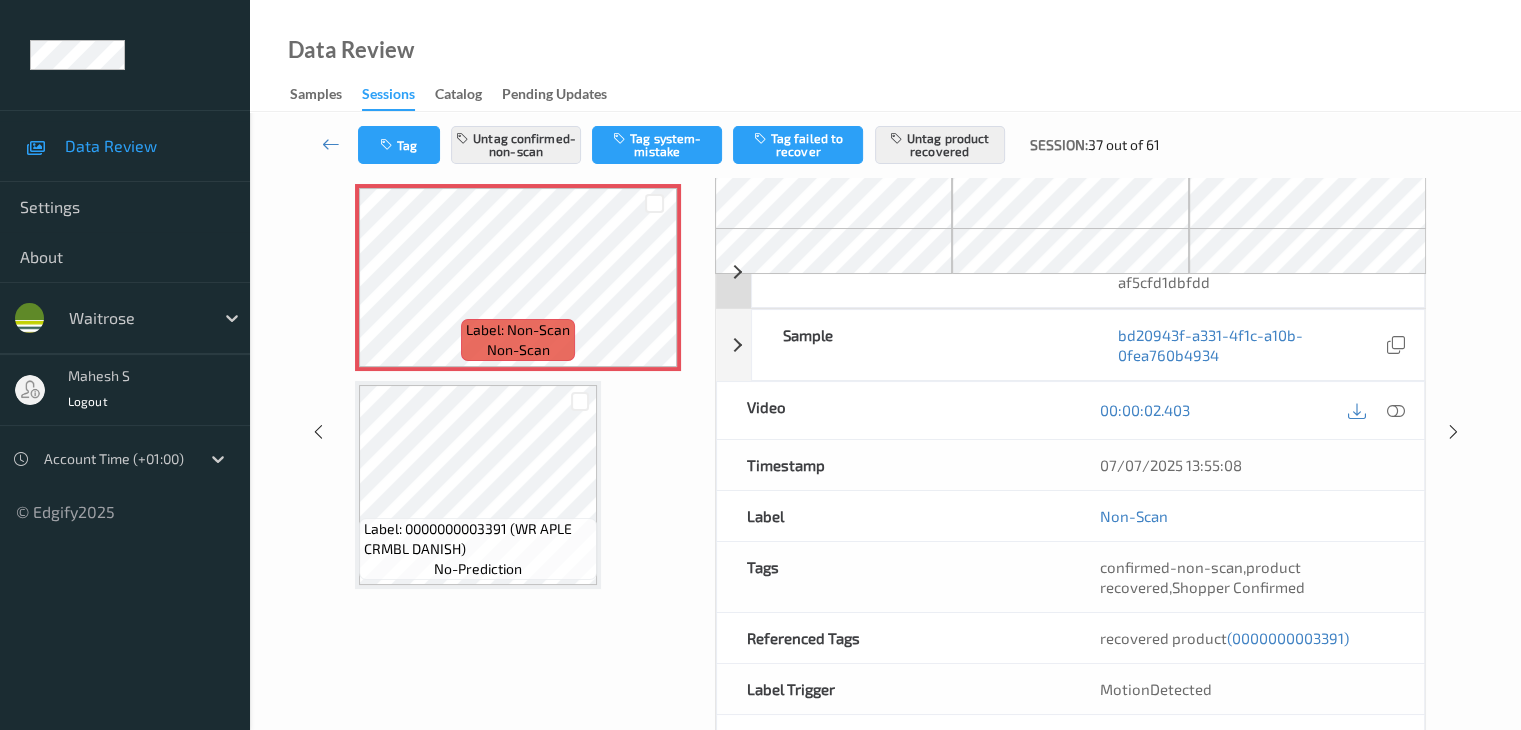 scroll, scrollTop: 0, scrollLeft: 0, axis: both 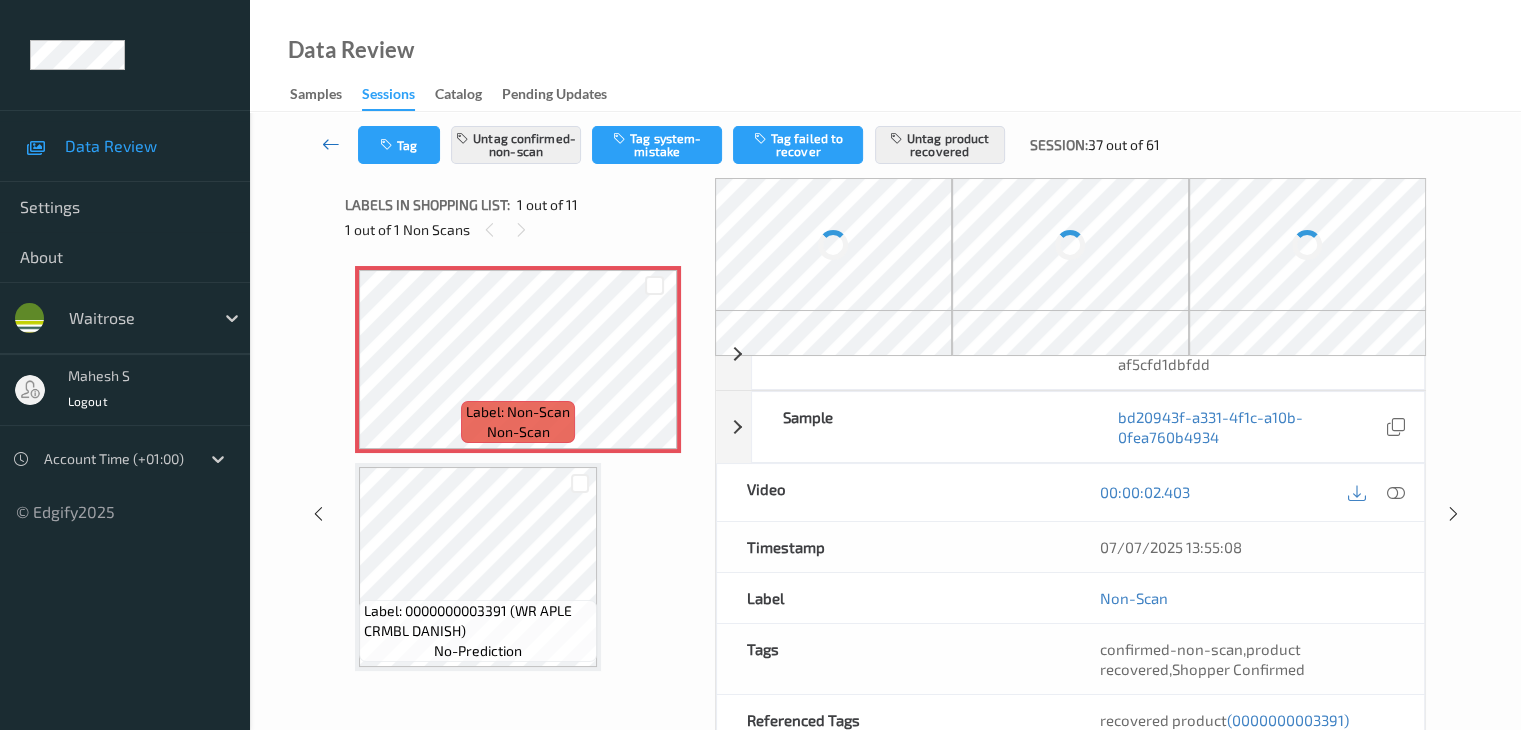 click at bounding box center (331, 144) 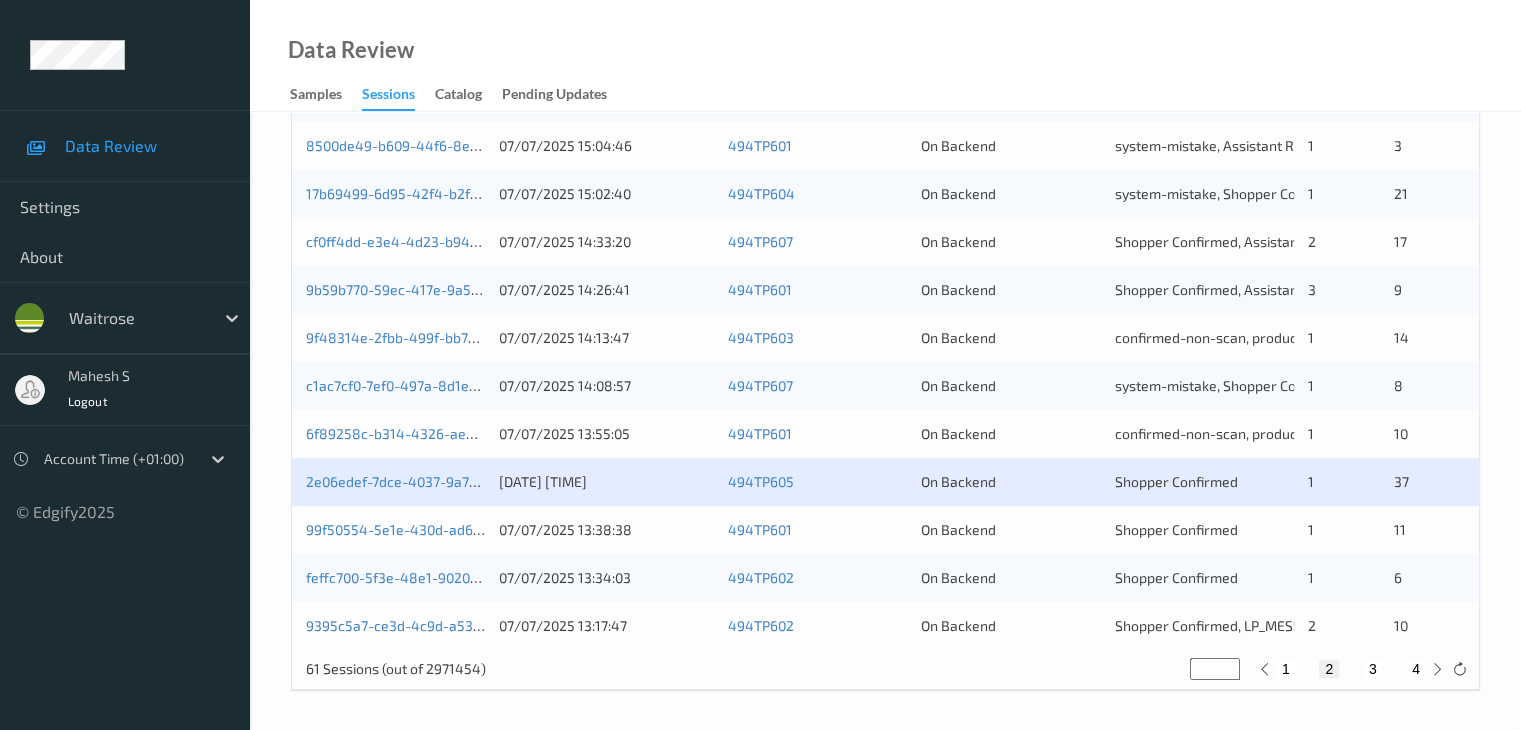 scroll, scrollTop: 932, scrollLeft: 0, axis: vertical 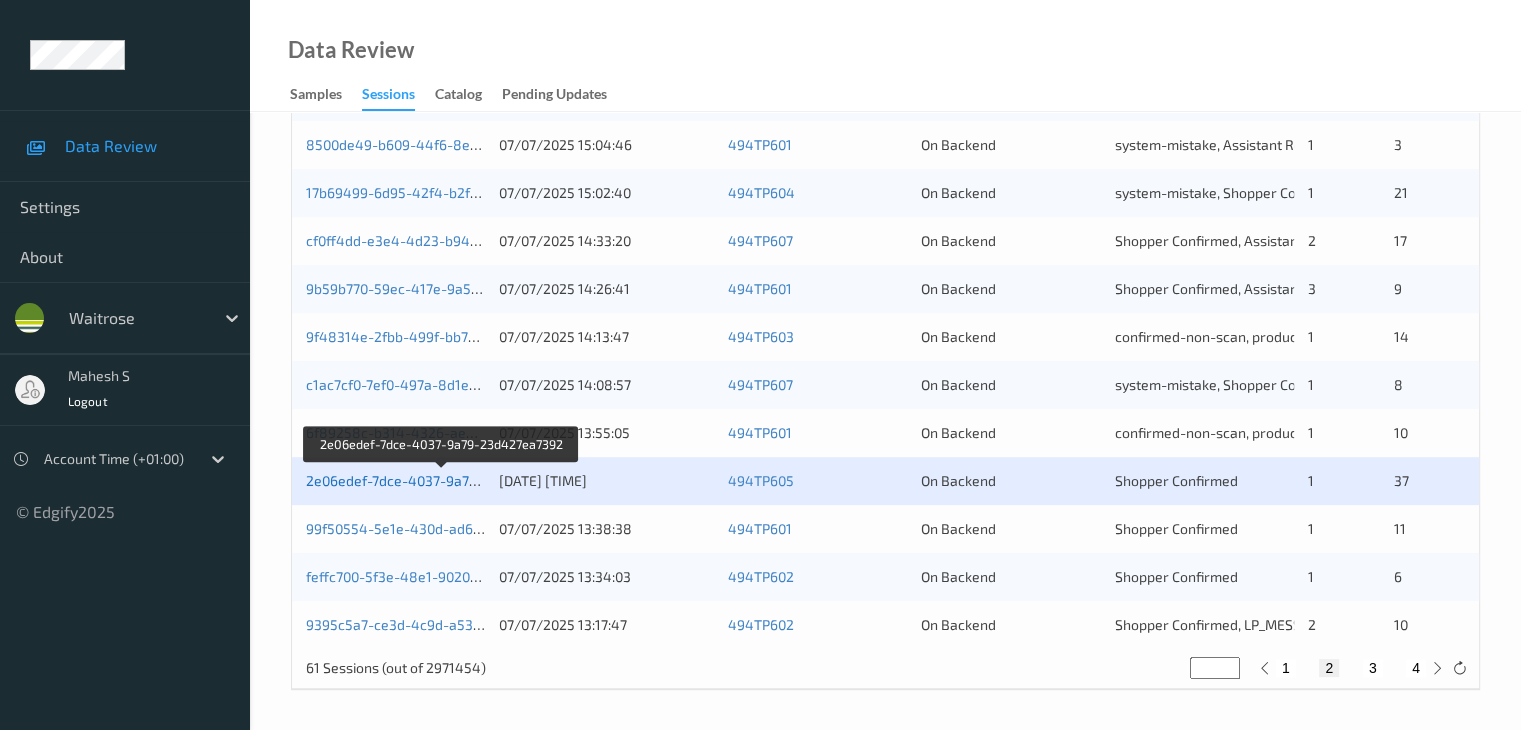 click on "2e06edef-7dce-4037-9a79-23d427ea7392" at bounding box center (442, 480) 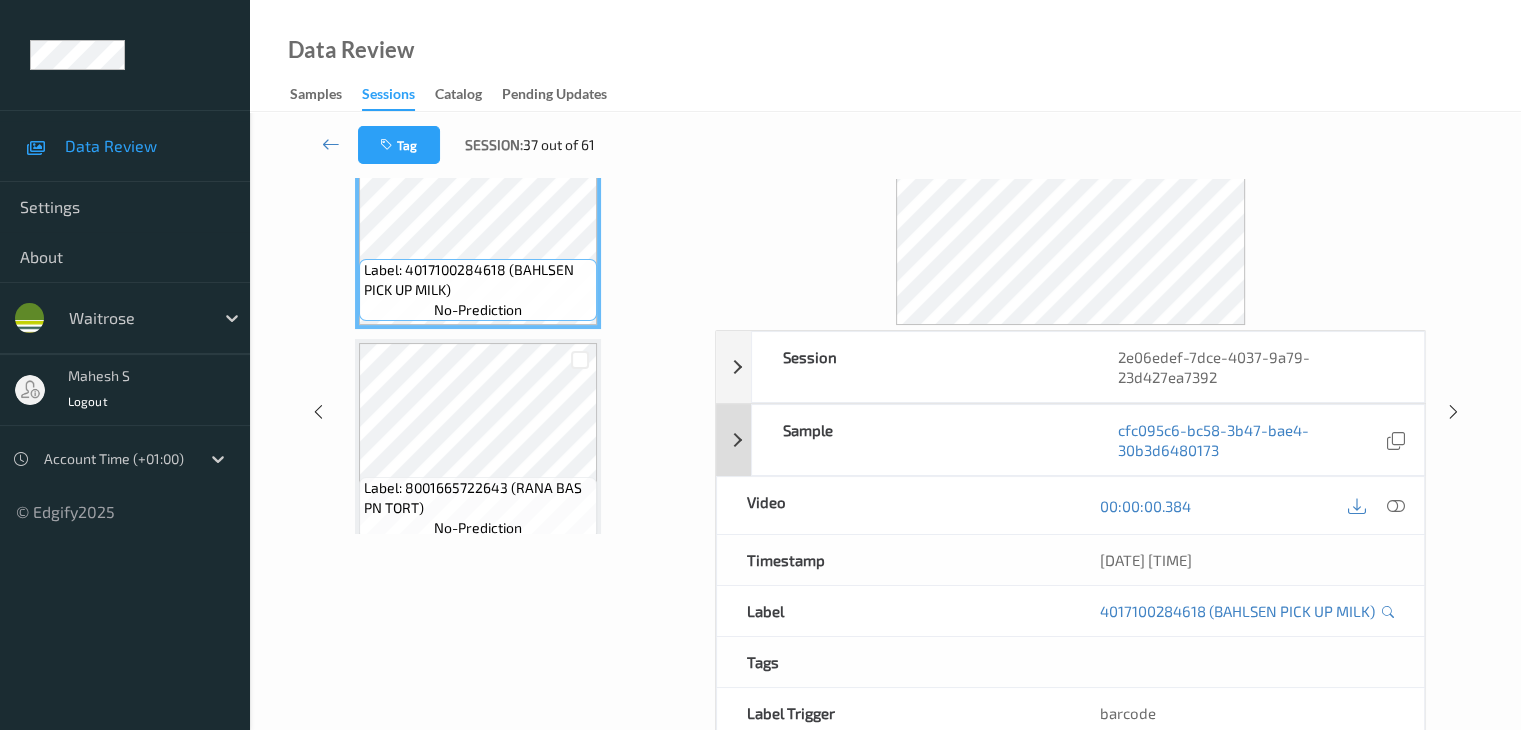 scroll, scrollTop: 44, scrollLeft: 0, axis: vertical 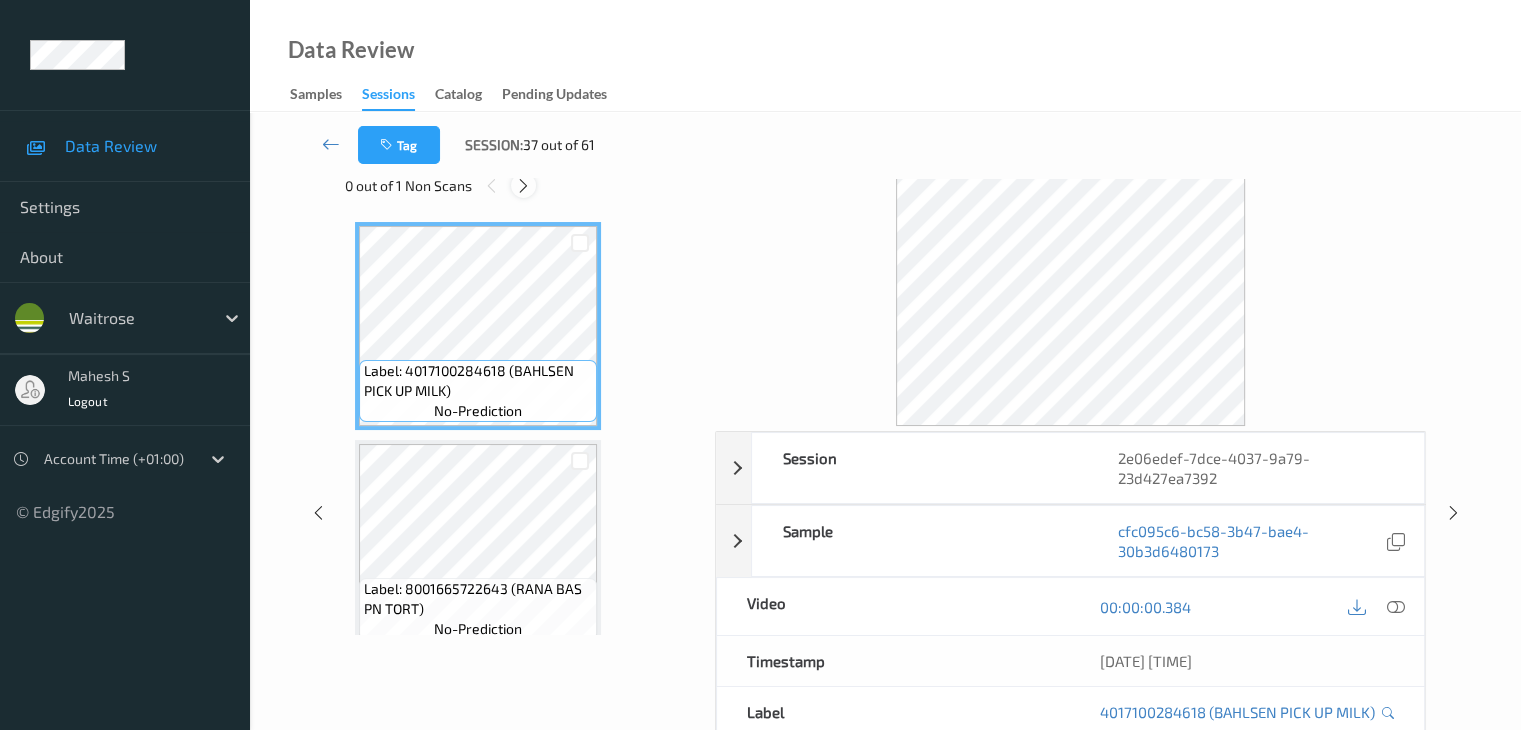 click at bounding box center (523, 186) 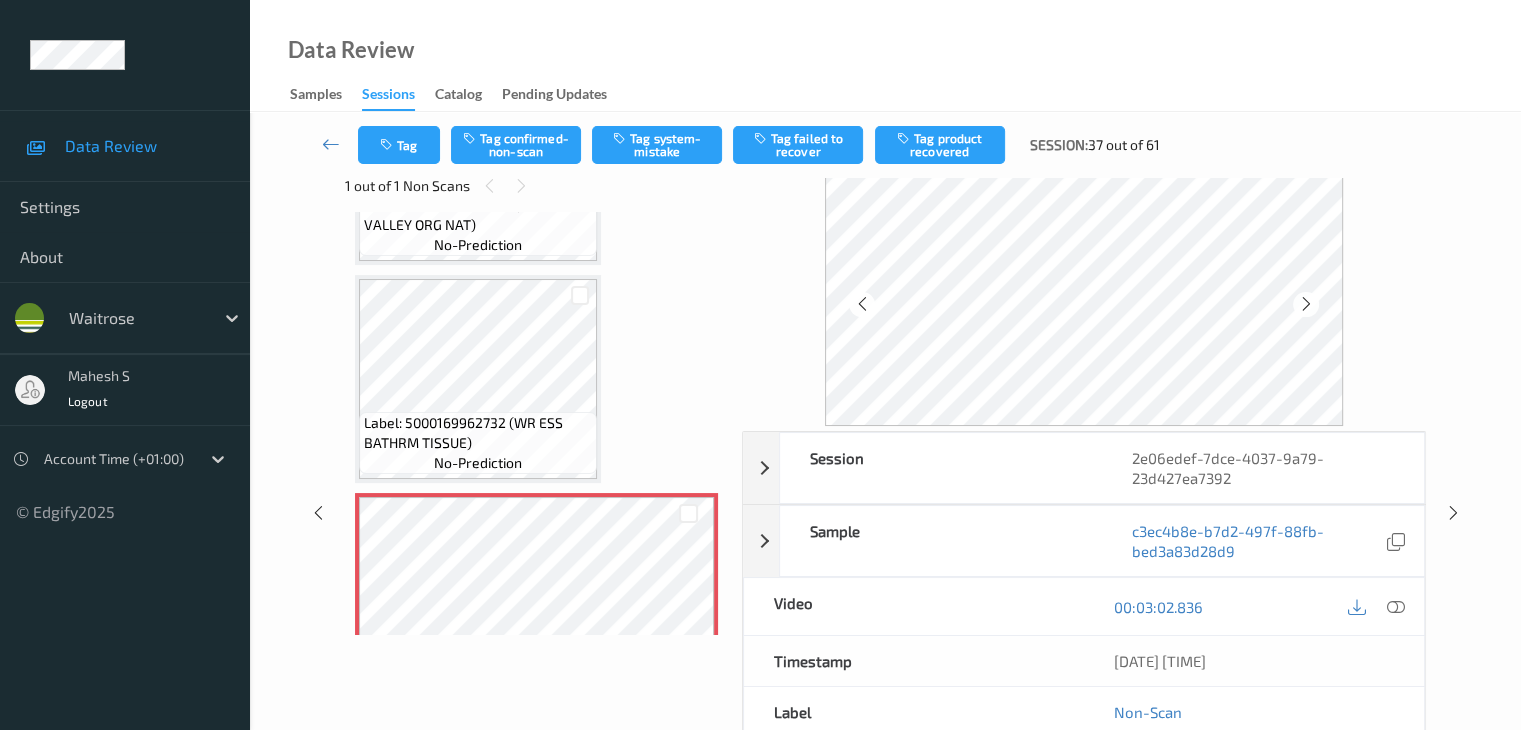 scroll, scrollTop: 4588, scrollLeft: 0, axis: vertical 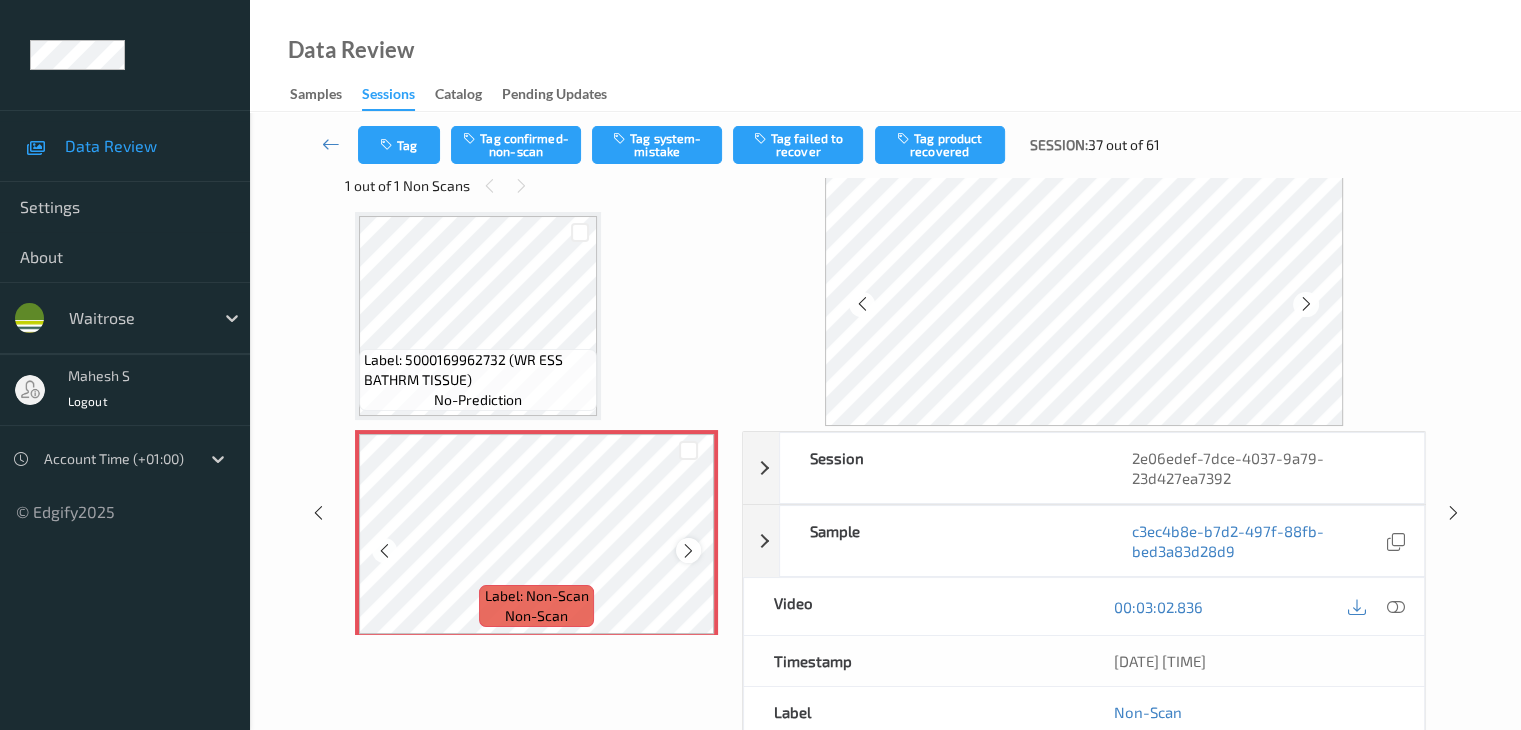 click at bounding box center (688, 551) 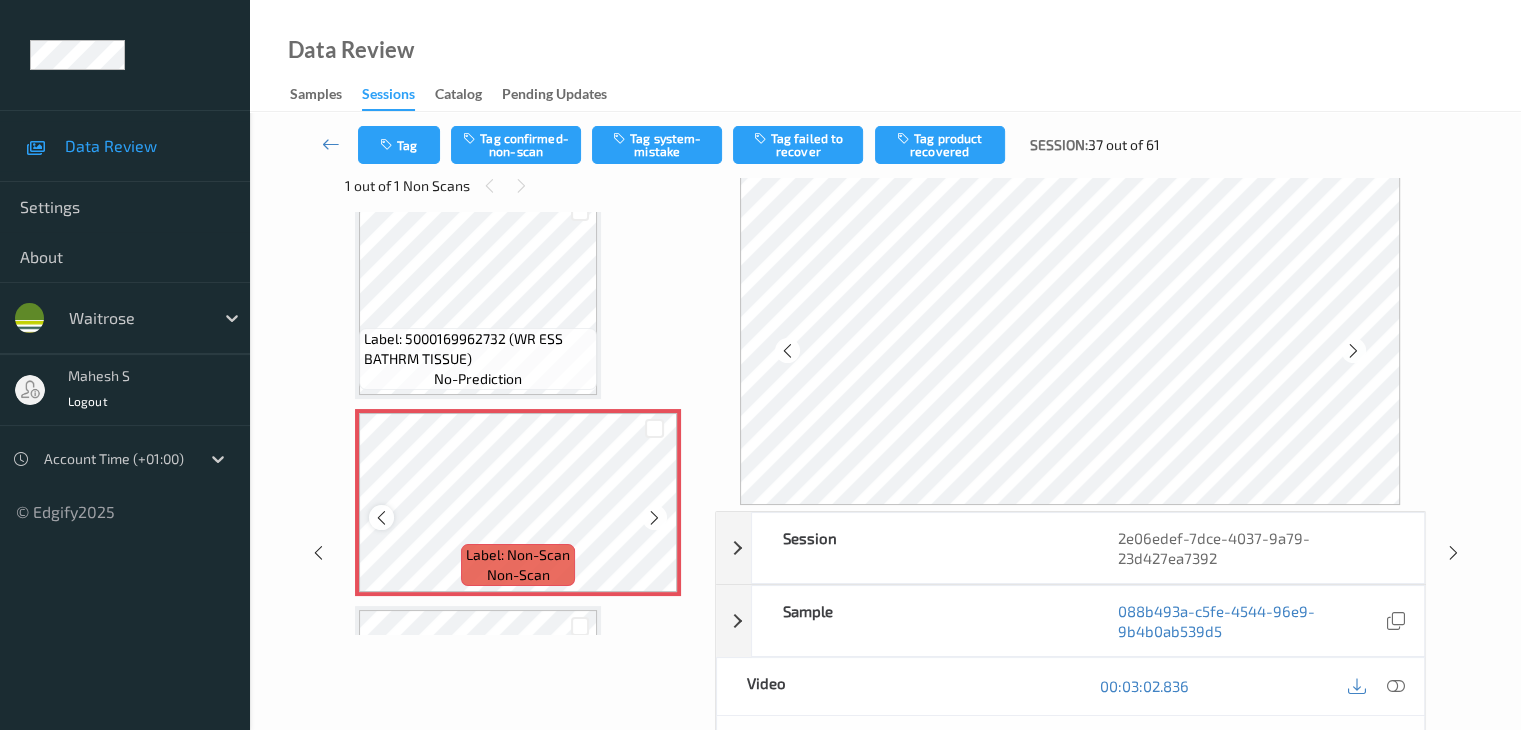 click at bounding box center (381, 518) 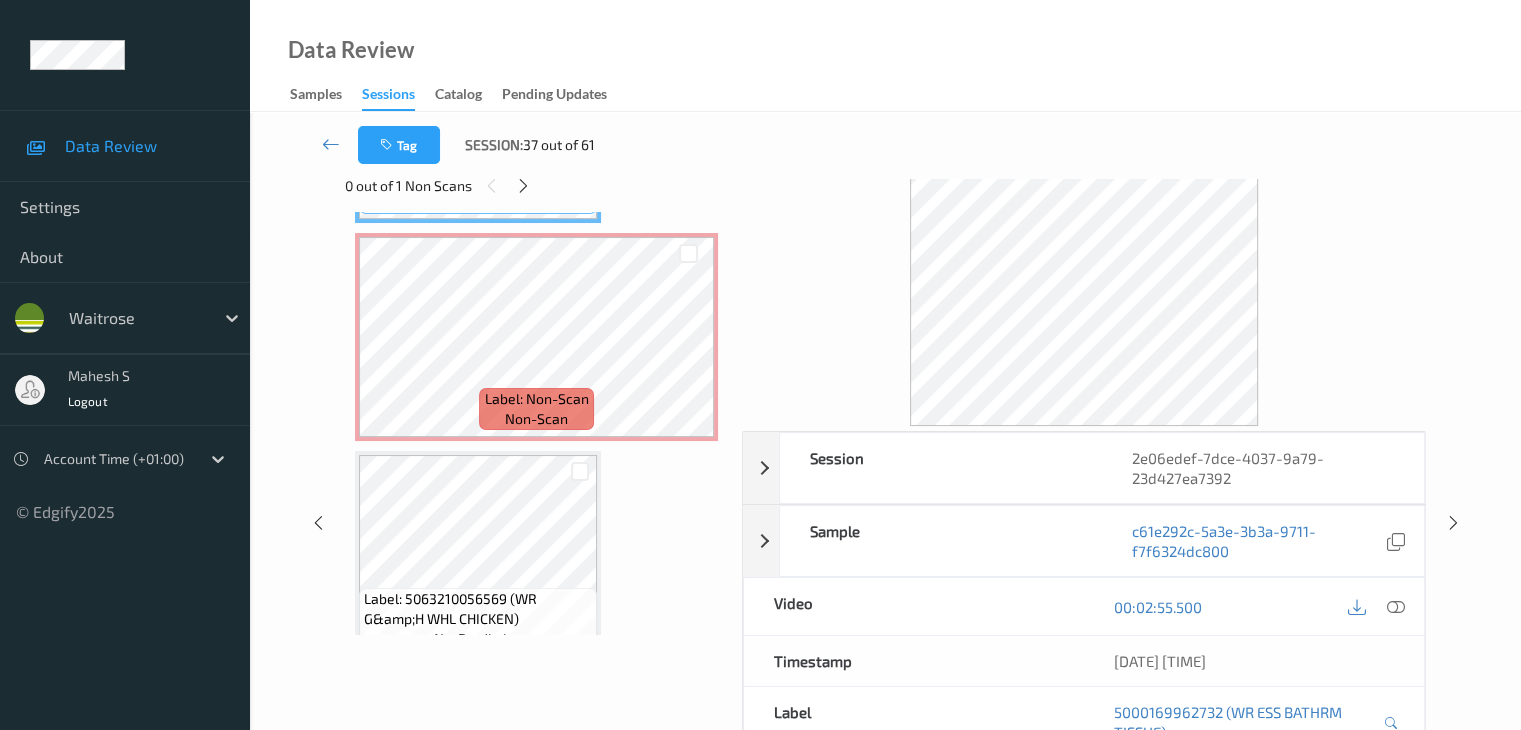 scroll, scrollTop: 4788, scrollLeft: 0, axis: vertical 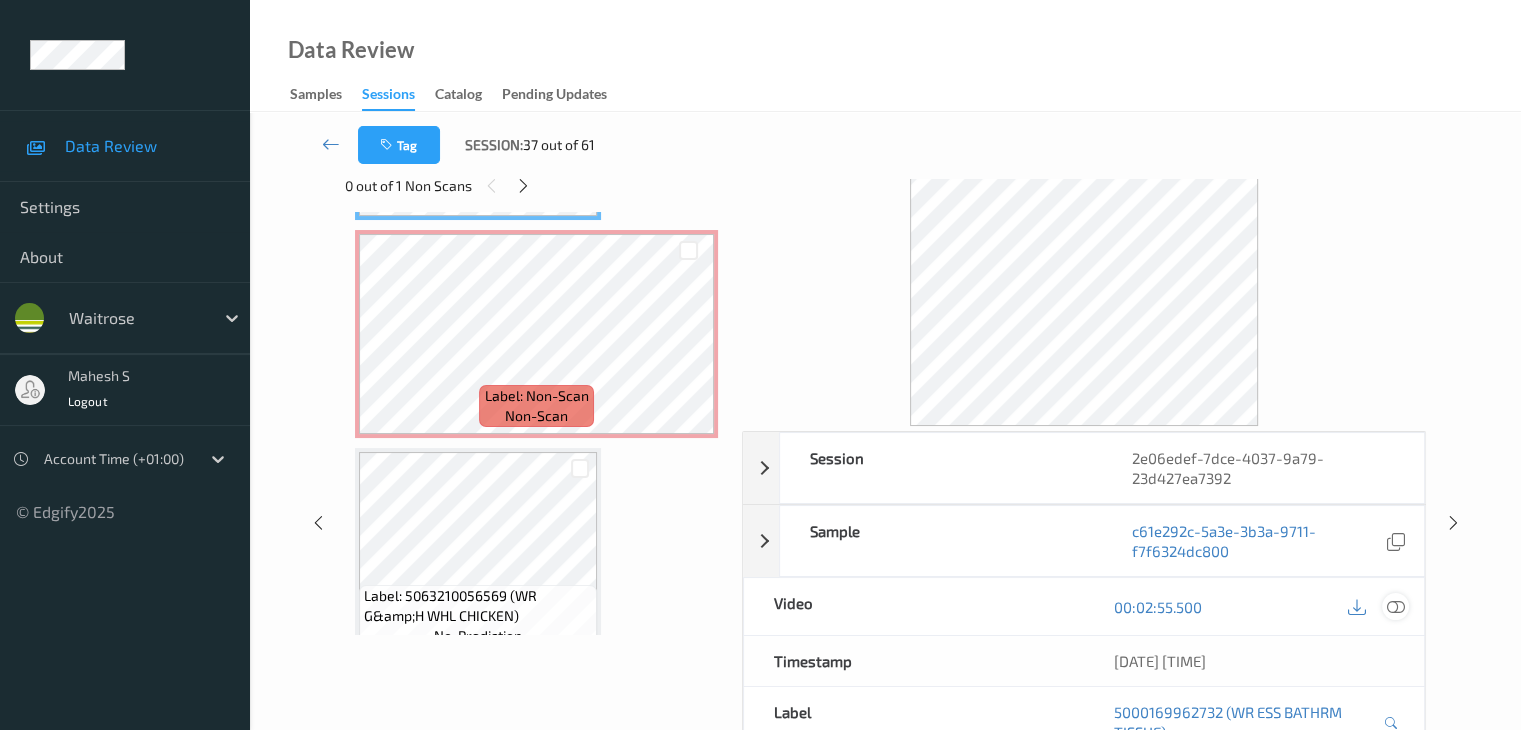 click at bounding box center [1395, 607] 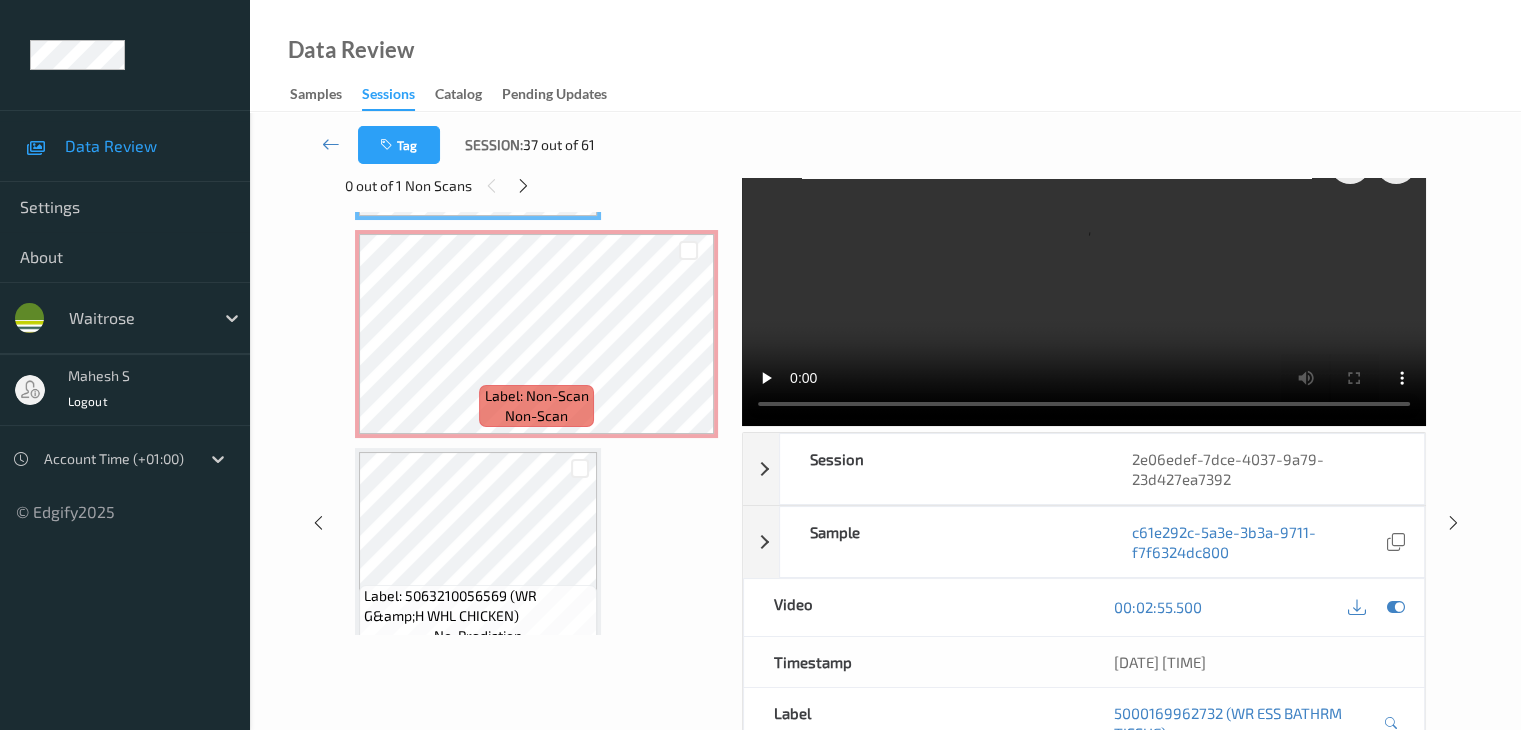 scroll, scrollTop: 0, scrollLeft: 0, axis: both 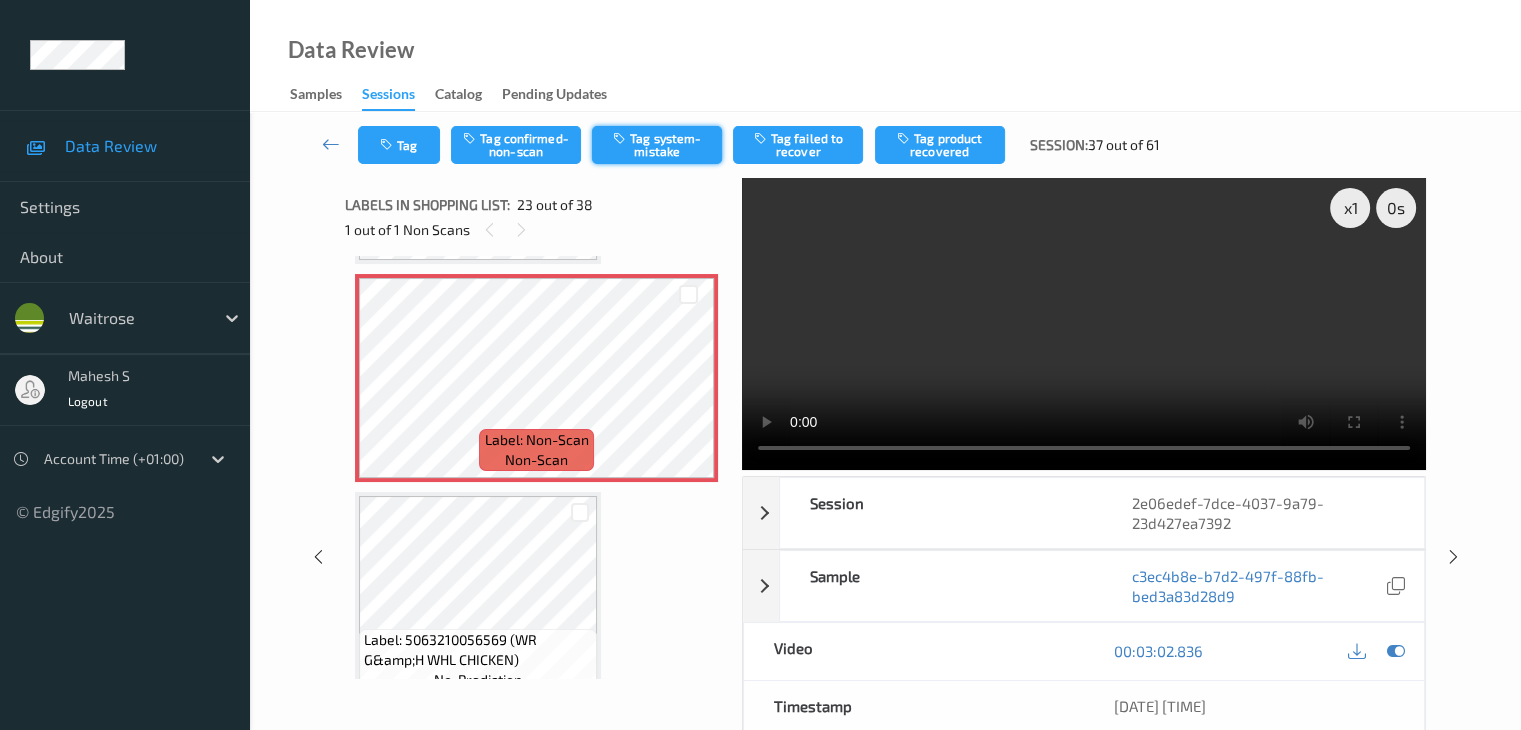 click on "Tag   system-mistake" at bounding box center [657, 145] 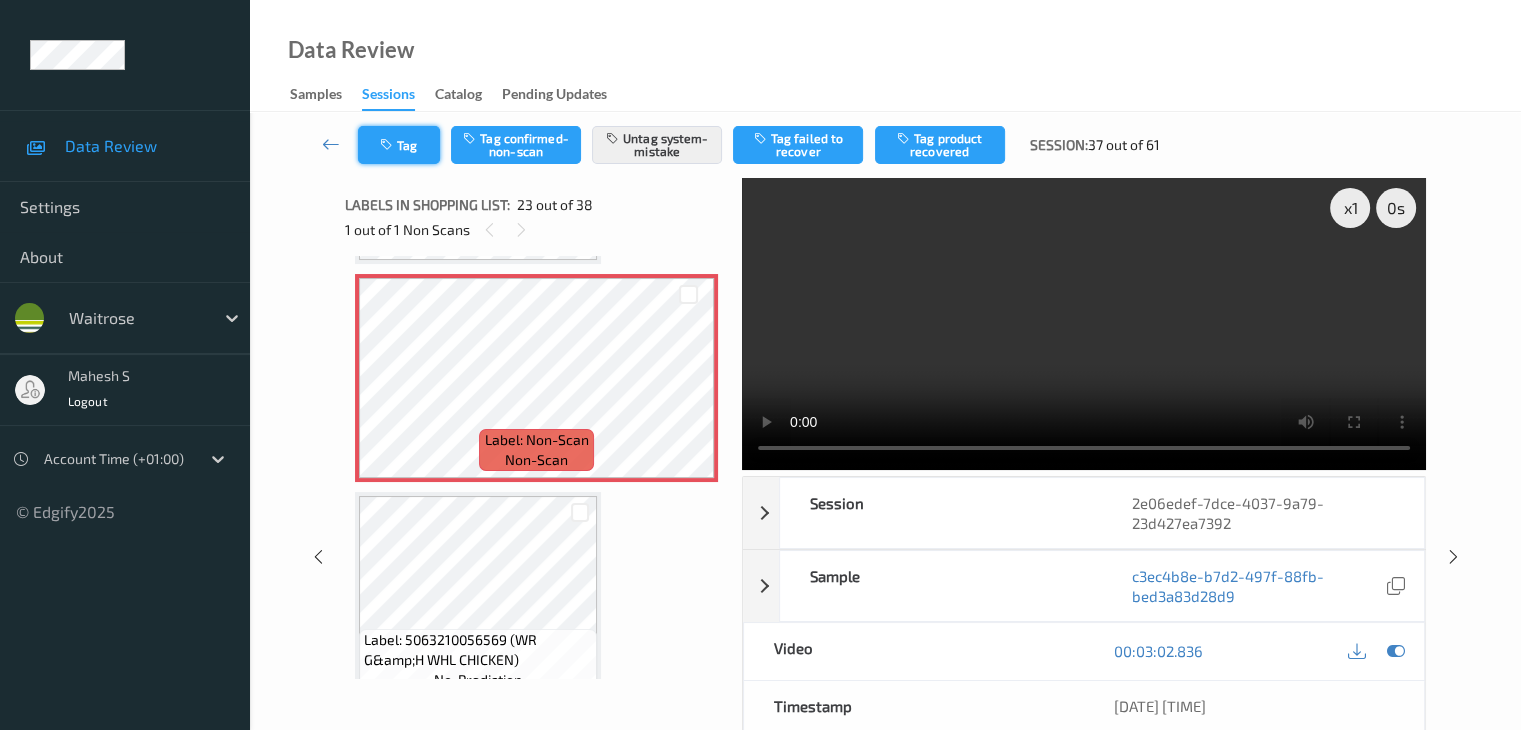 click on "Tag" at bounding box center [399, 145] 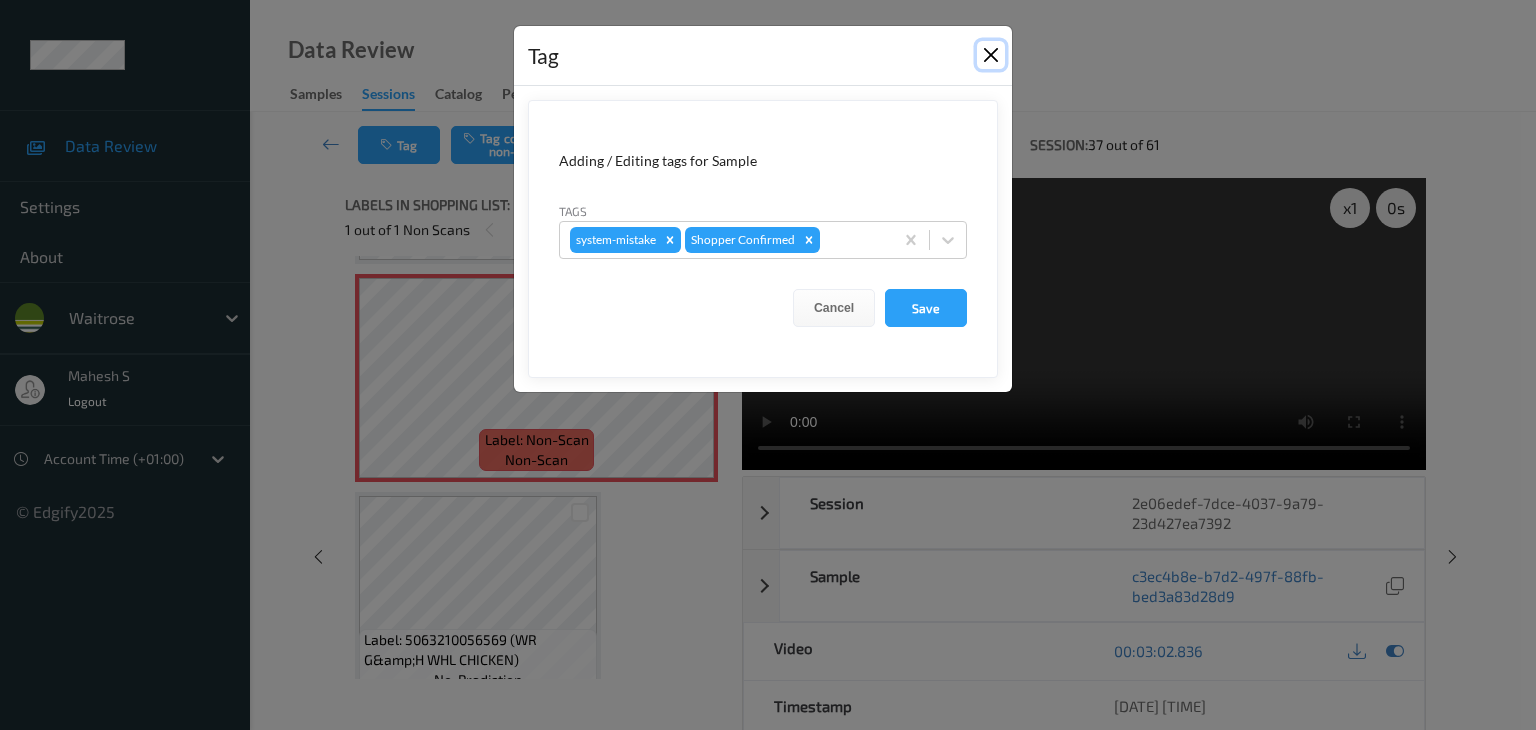click at bounding box center (991, 55) 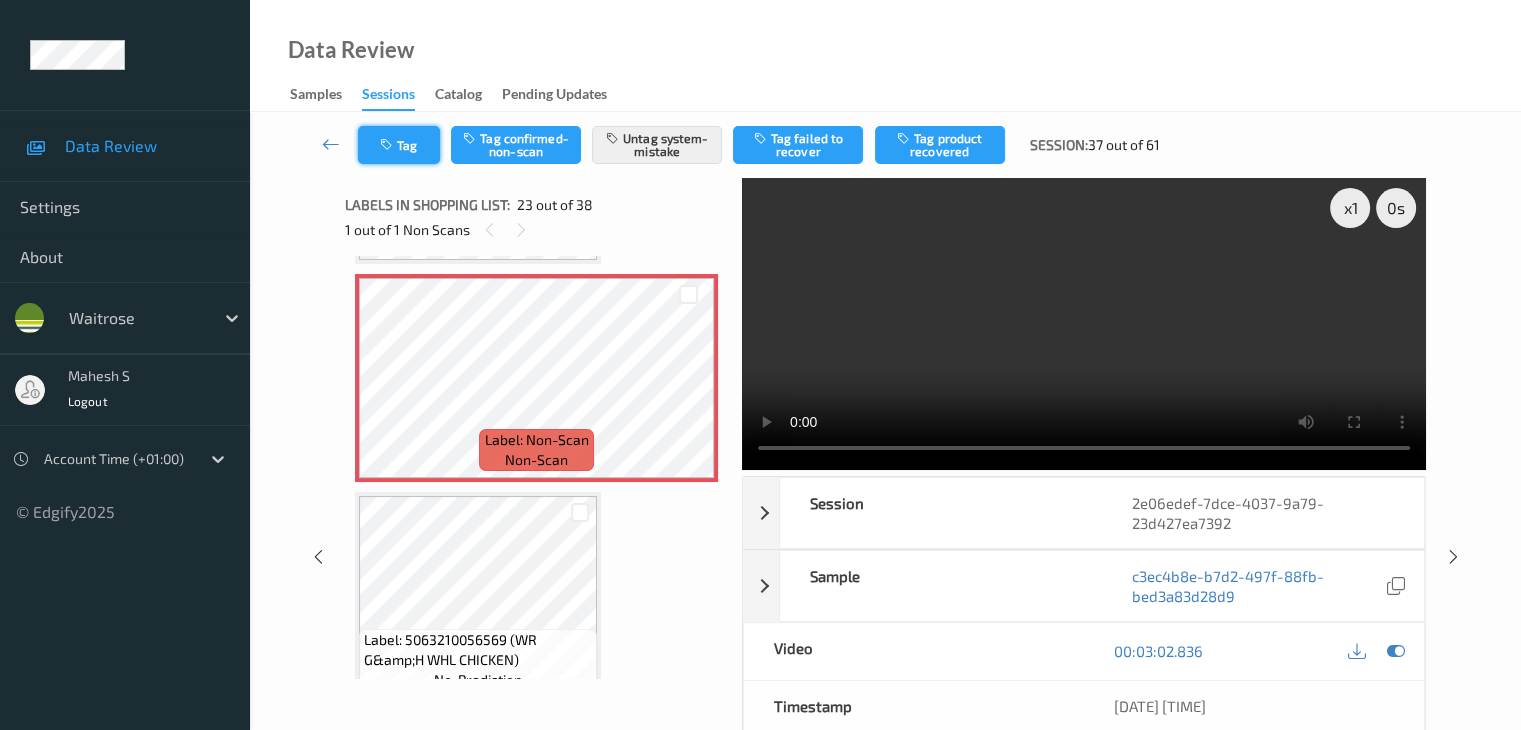click at bounding box center (388, 145) 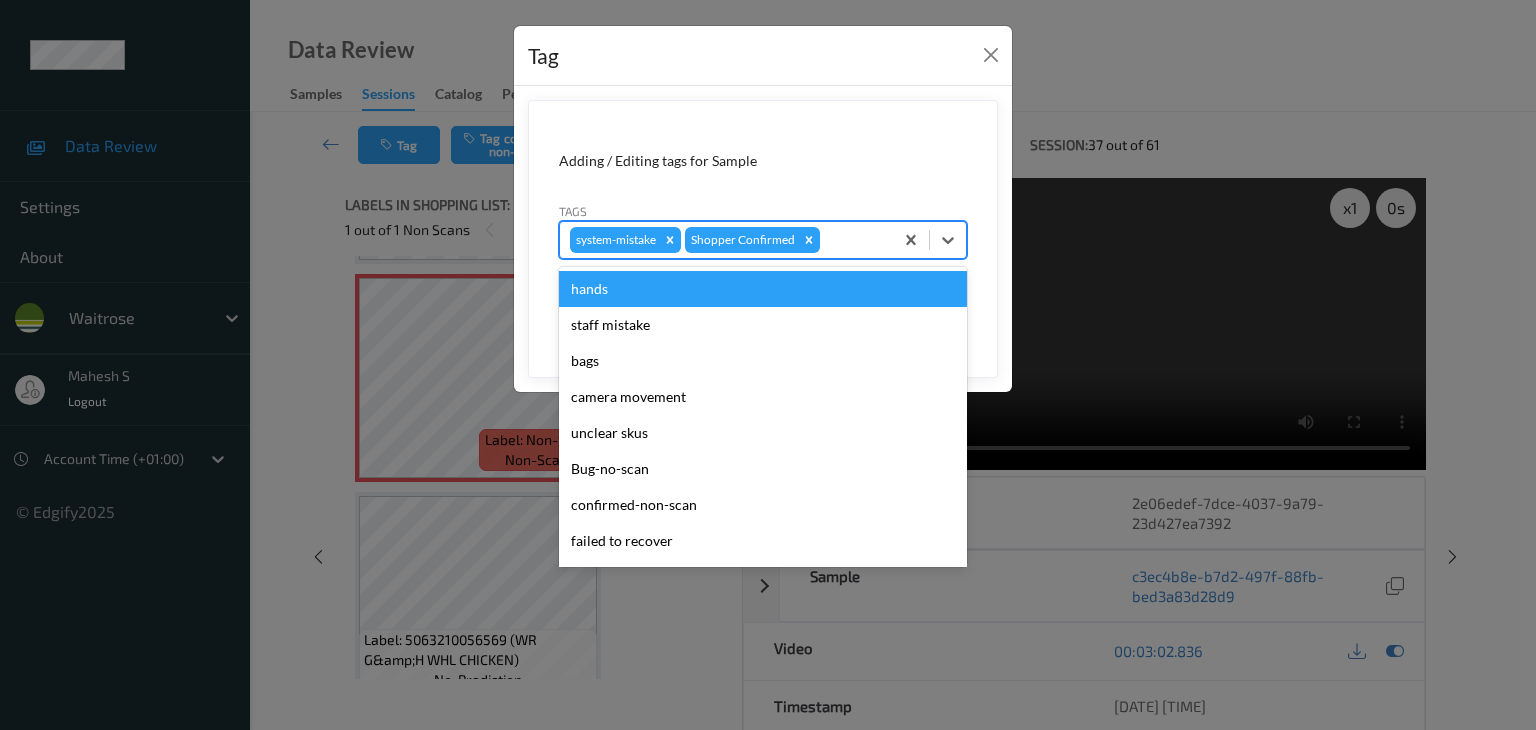 click at bounding box center [853, 240] 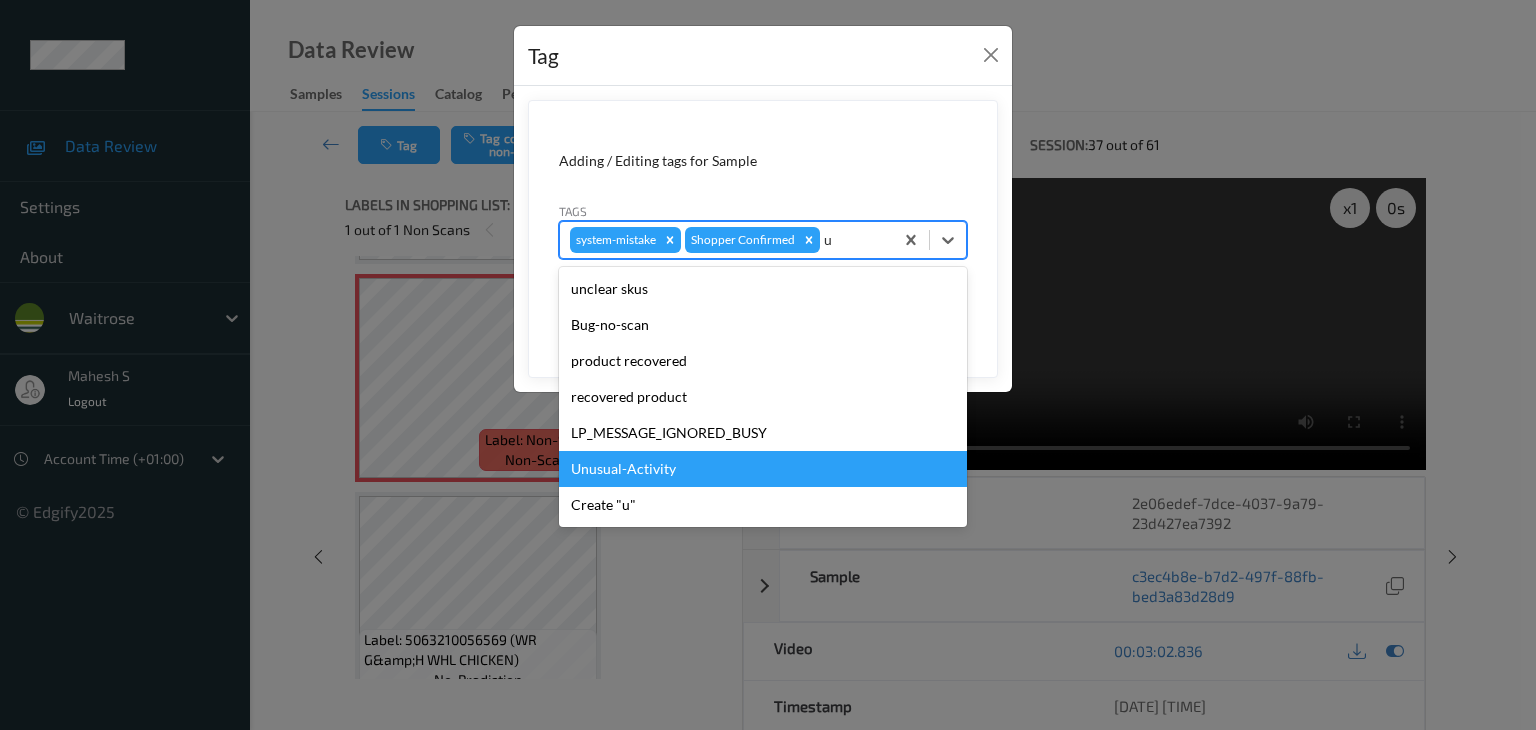 click on "Unusual-Activity" at bounding box center (763, 469) 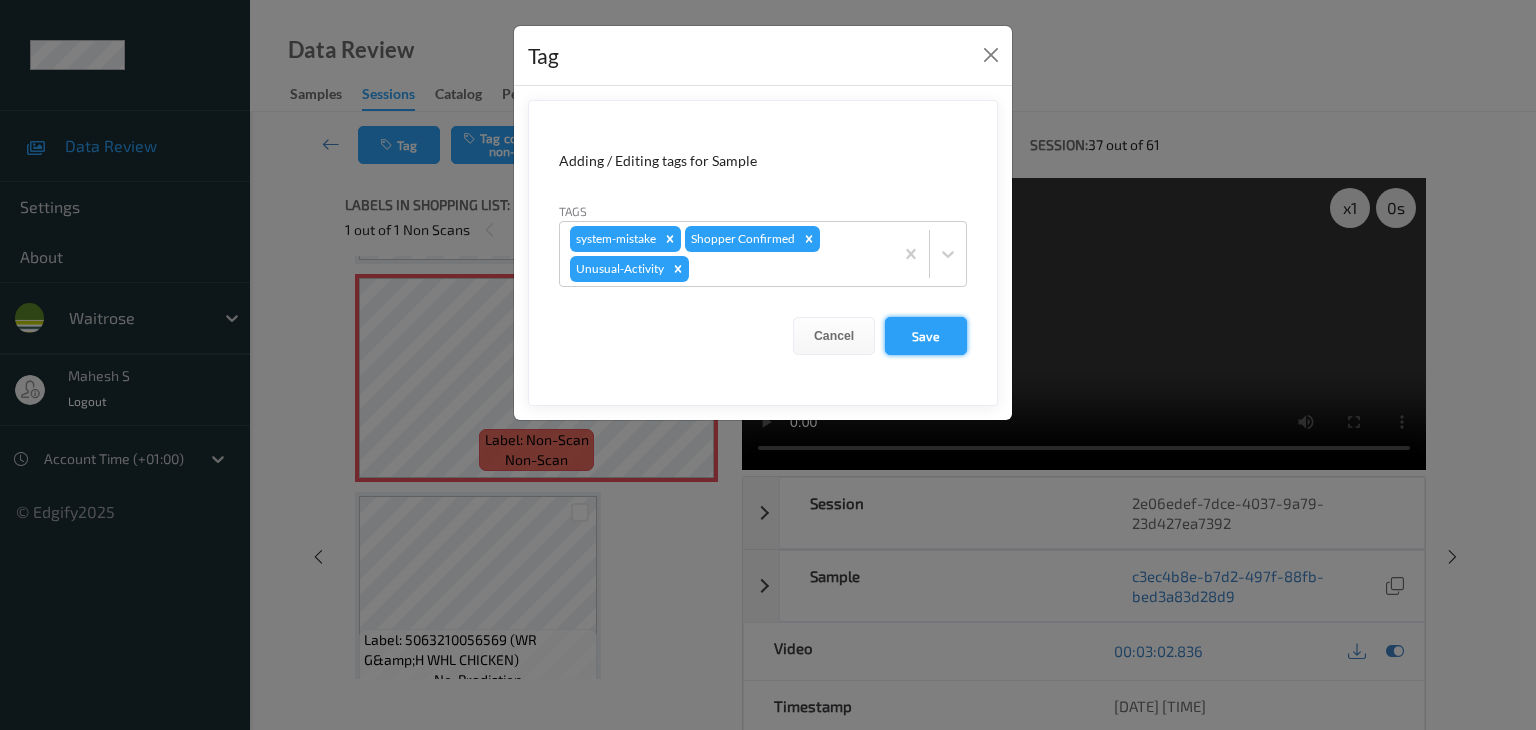 click on "Save" at bounding box center (926, 336) 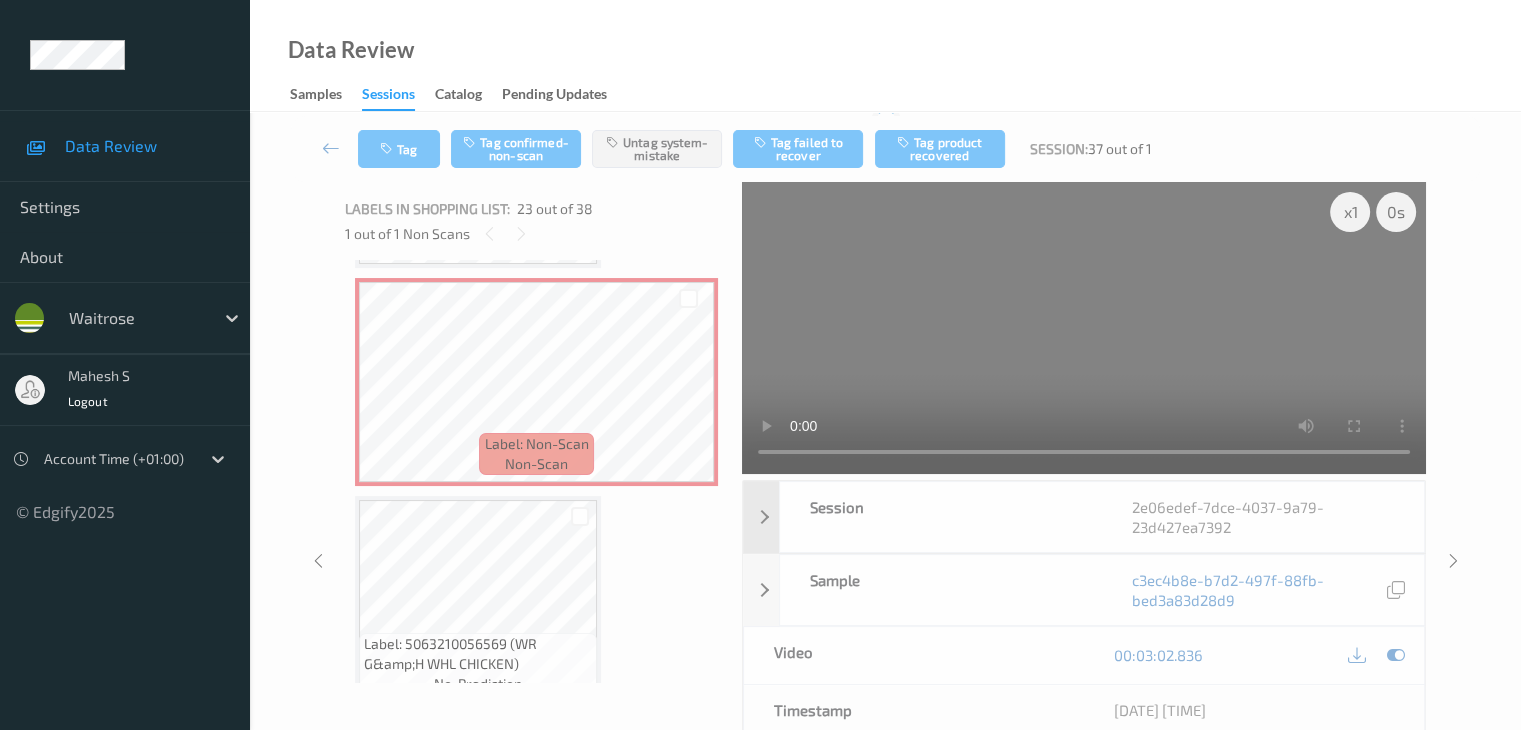 scroll, scrollTop: 0, scrollLeft: 0, axis: both 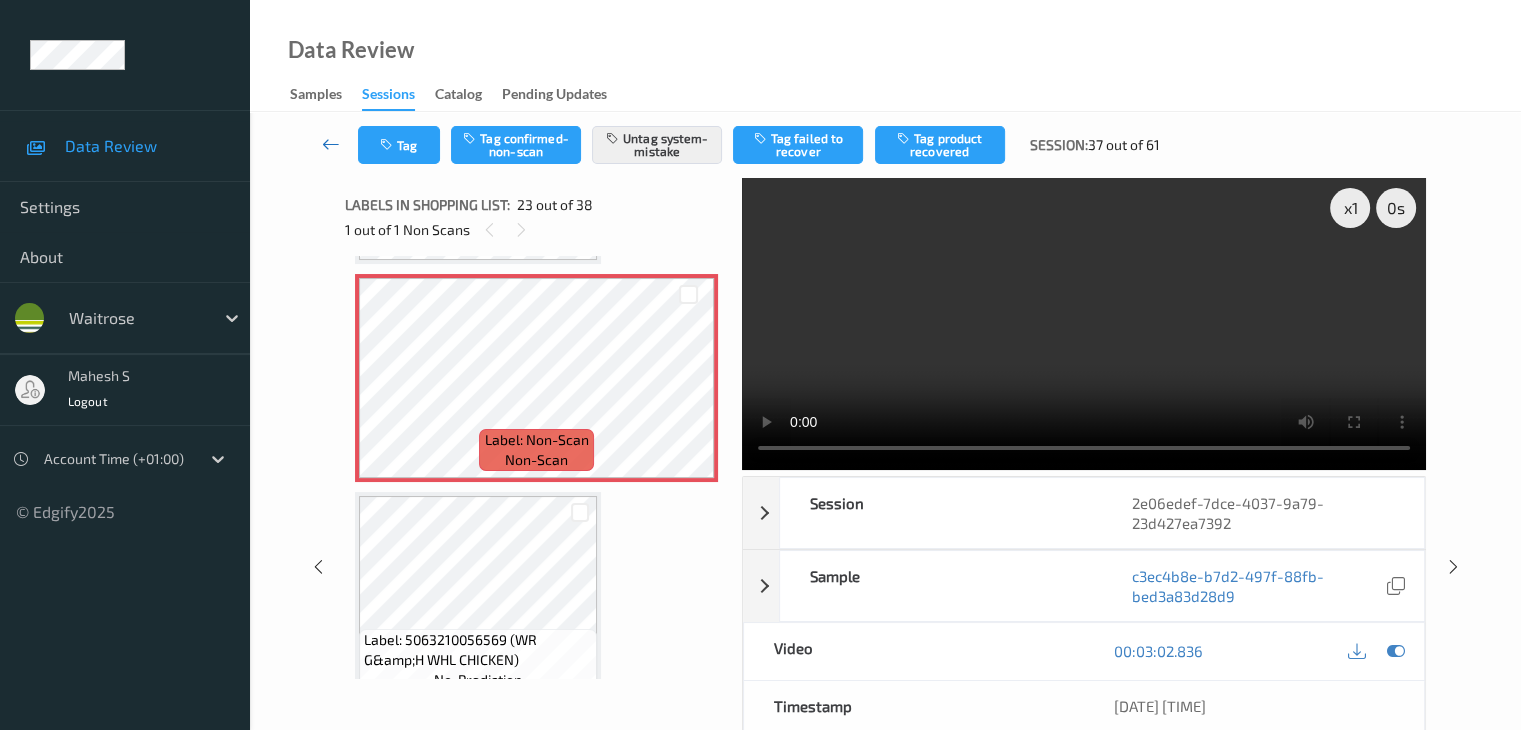 click at bounding box center [331, 144] 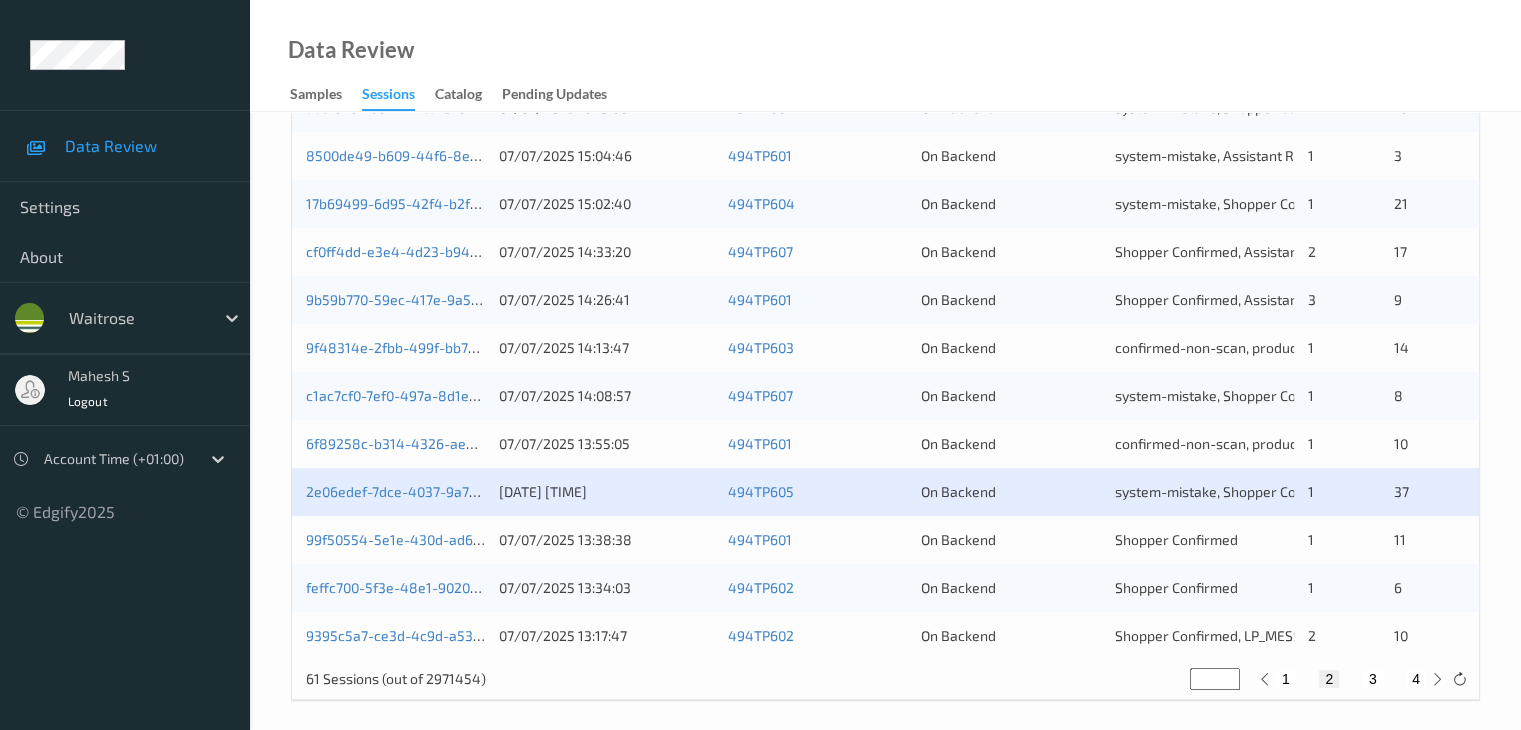 scroll, scrollTop: 932, scrollLeft: 0, axis: vertical 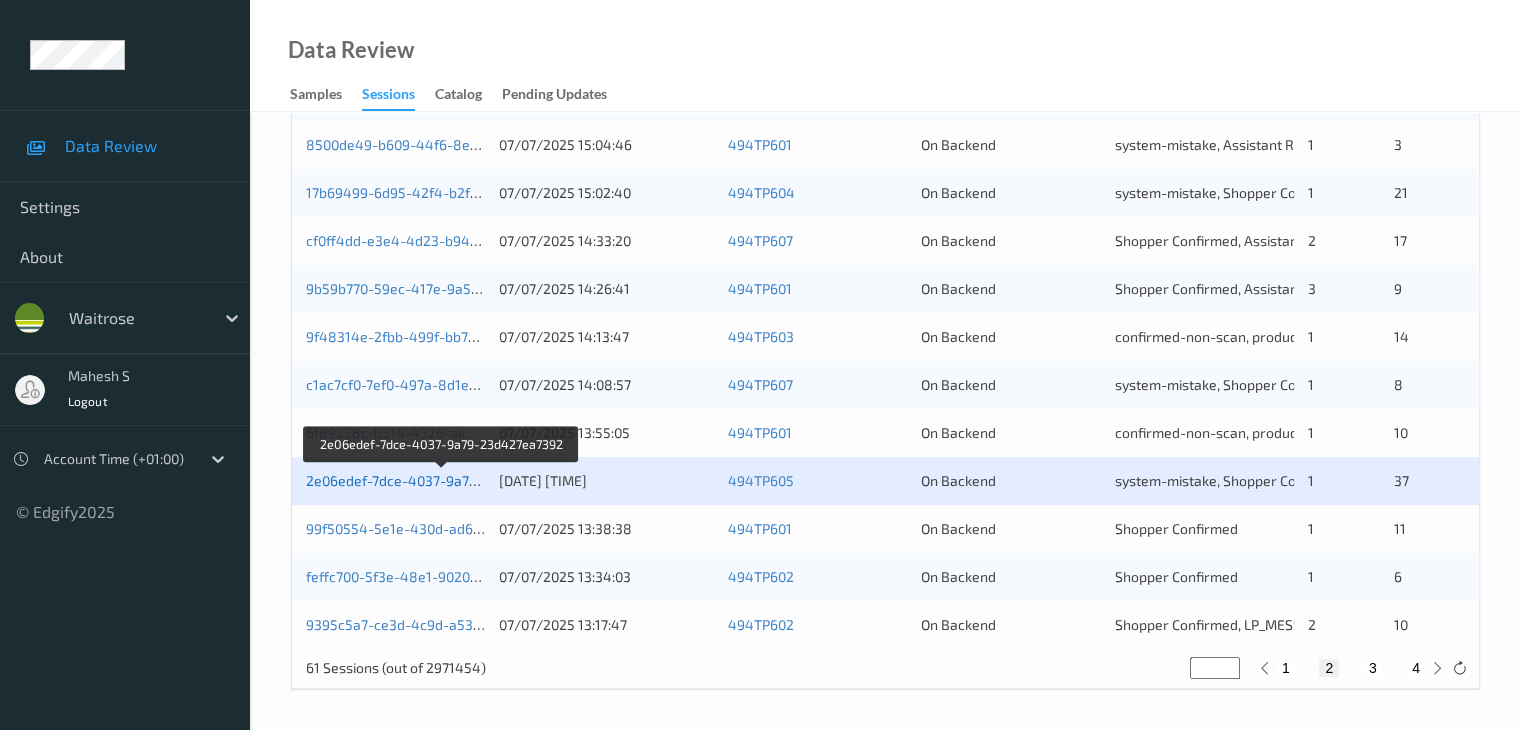 click on "2e06edef-7dce-4037-9a79-23d427ea7392" at bounding box center (442, 480) 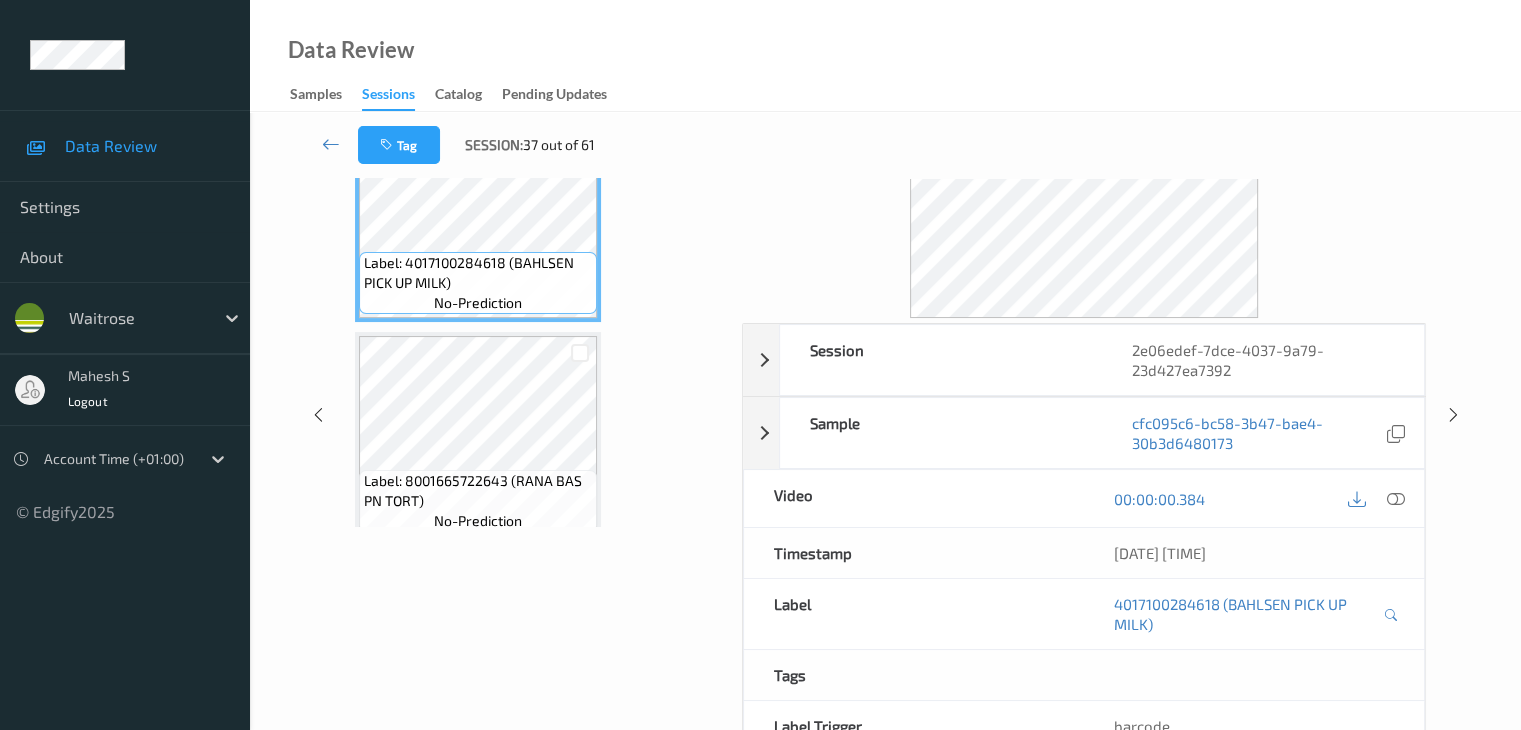 scroll, scrollTop: 0, scrollLeft: 0, axis: both 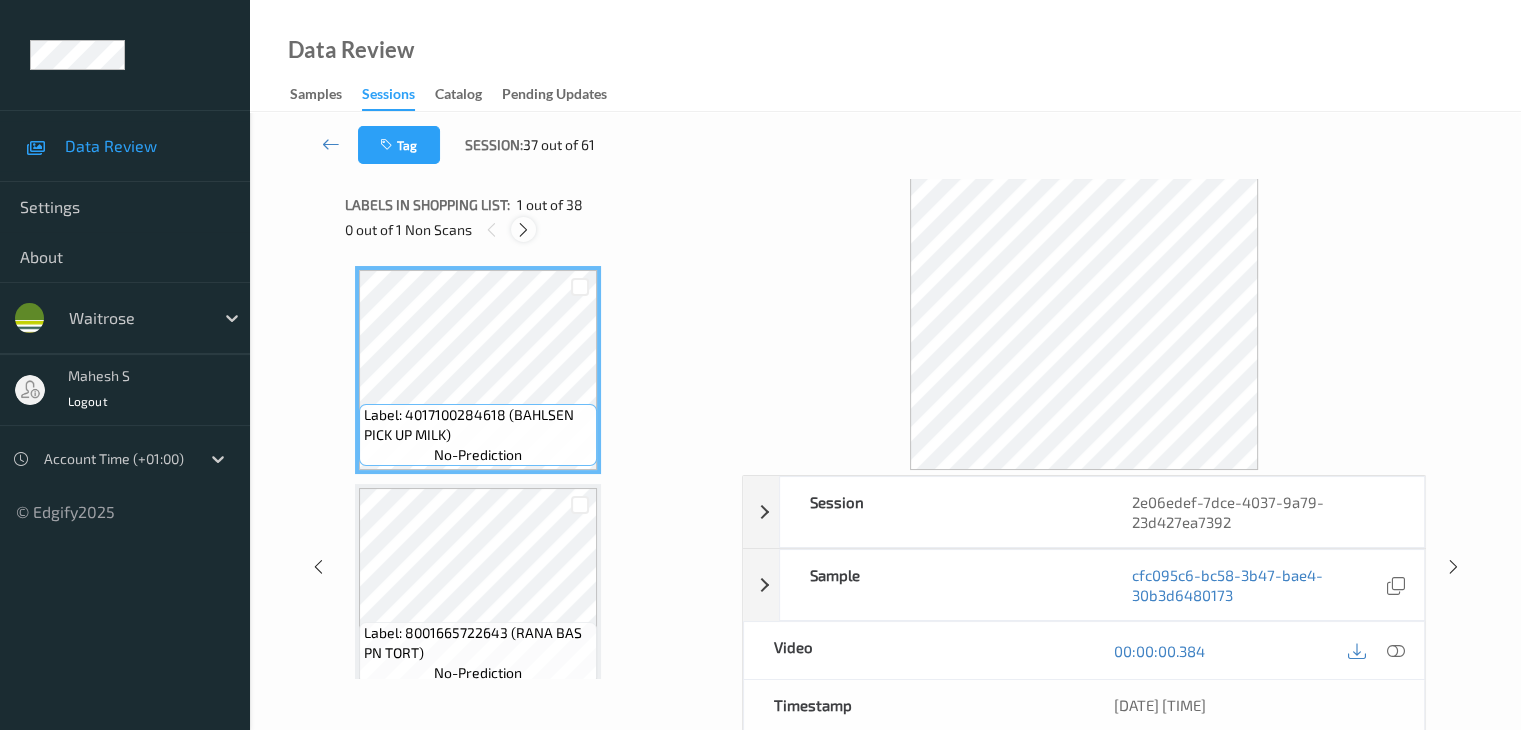 click at bounding box center (523, 230) 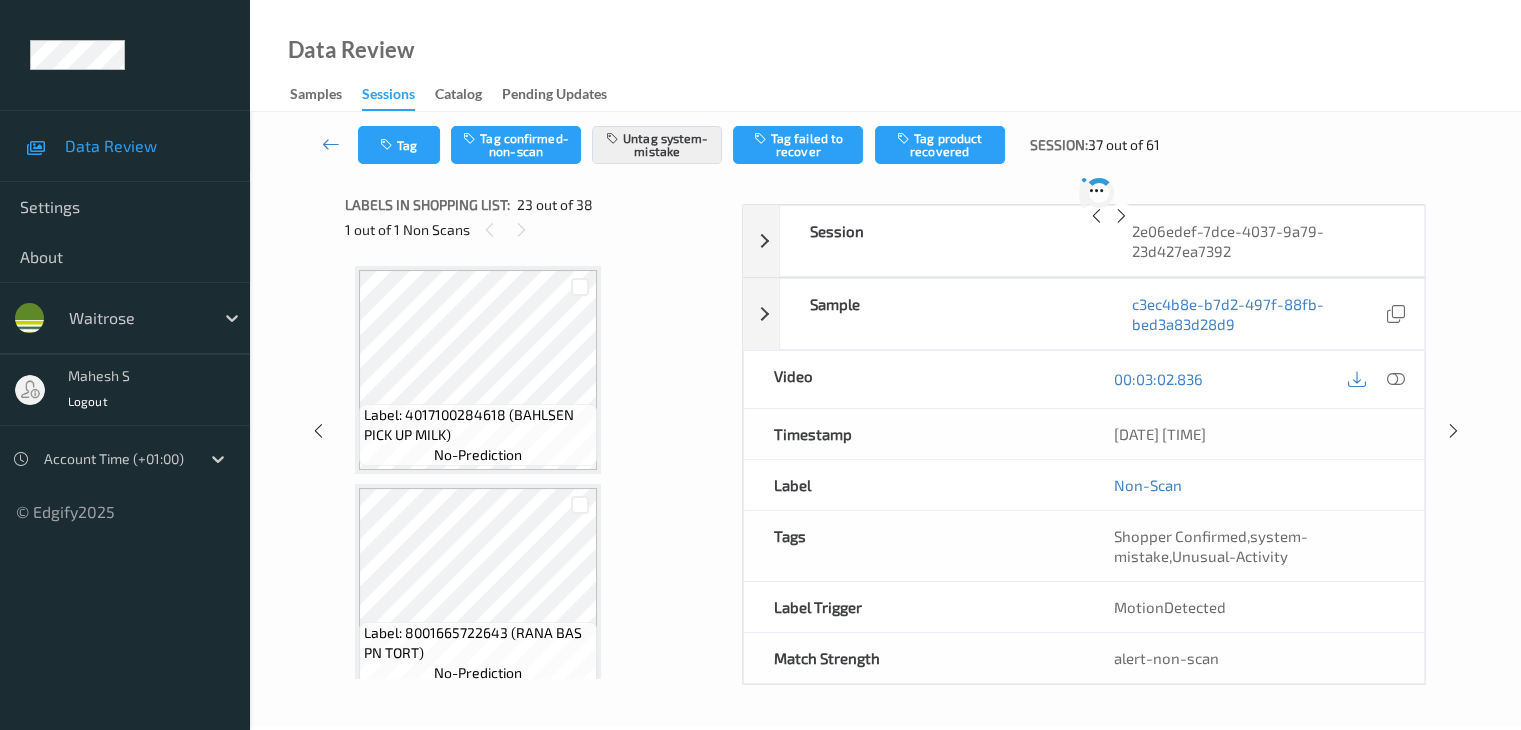 scroll, scrollTop: 4588, scrollLeft: 0, axis: vertical 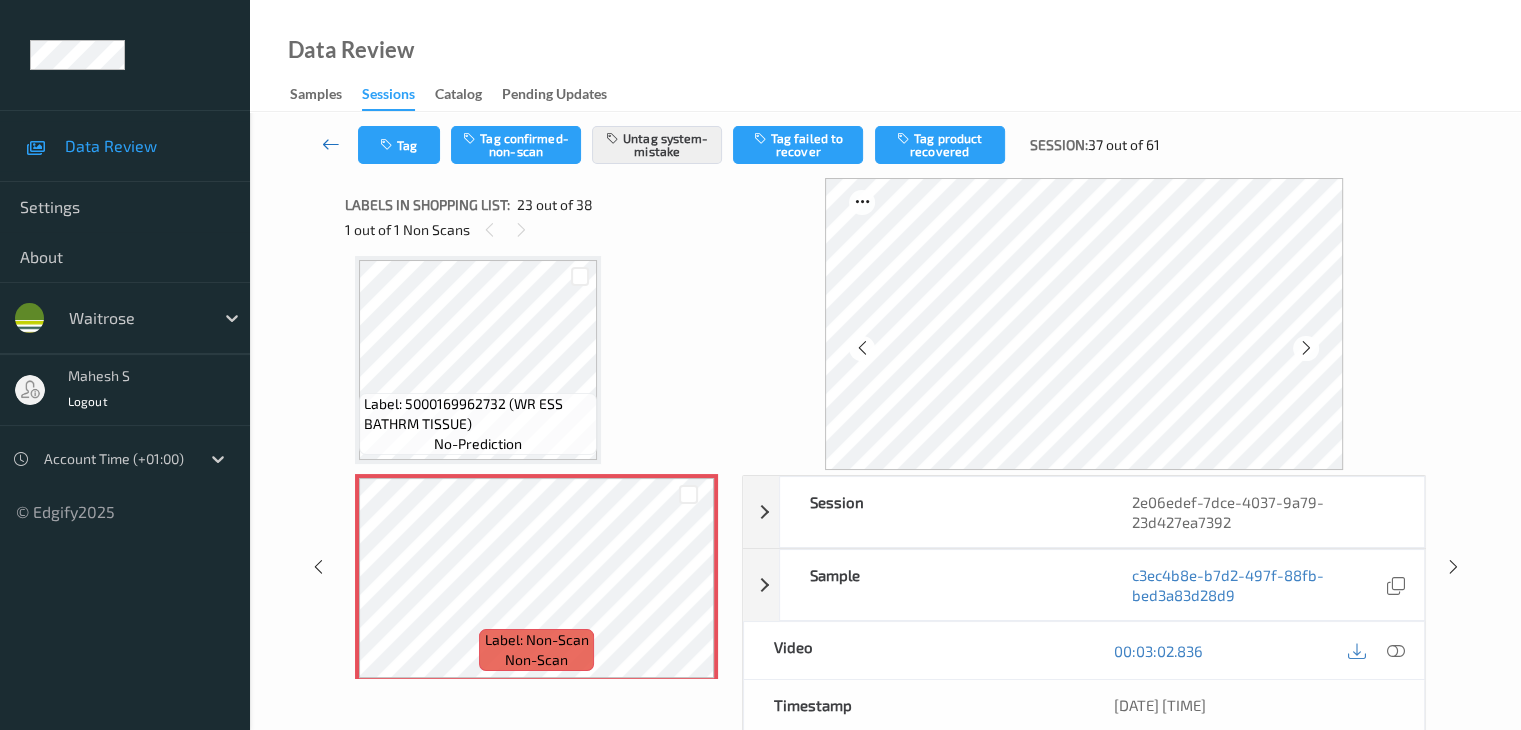 click at bounding box center [331, 144] 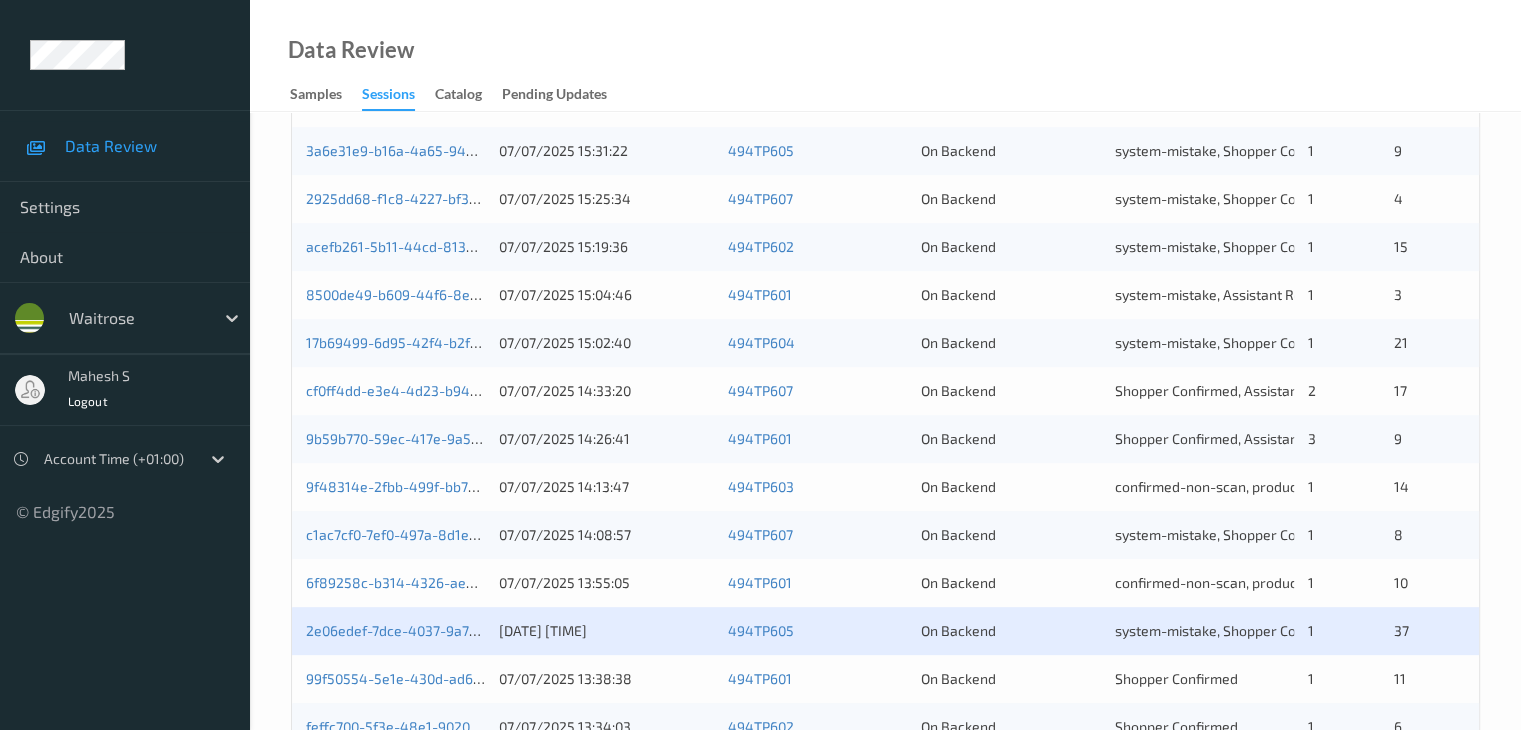 scroll, scrollTop: 932, scrollLeft: 0, axis: vertical 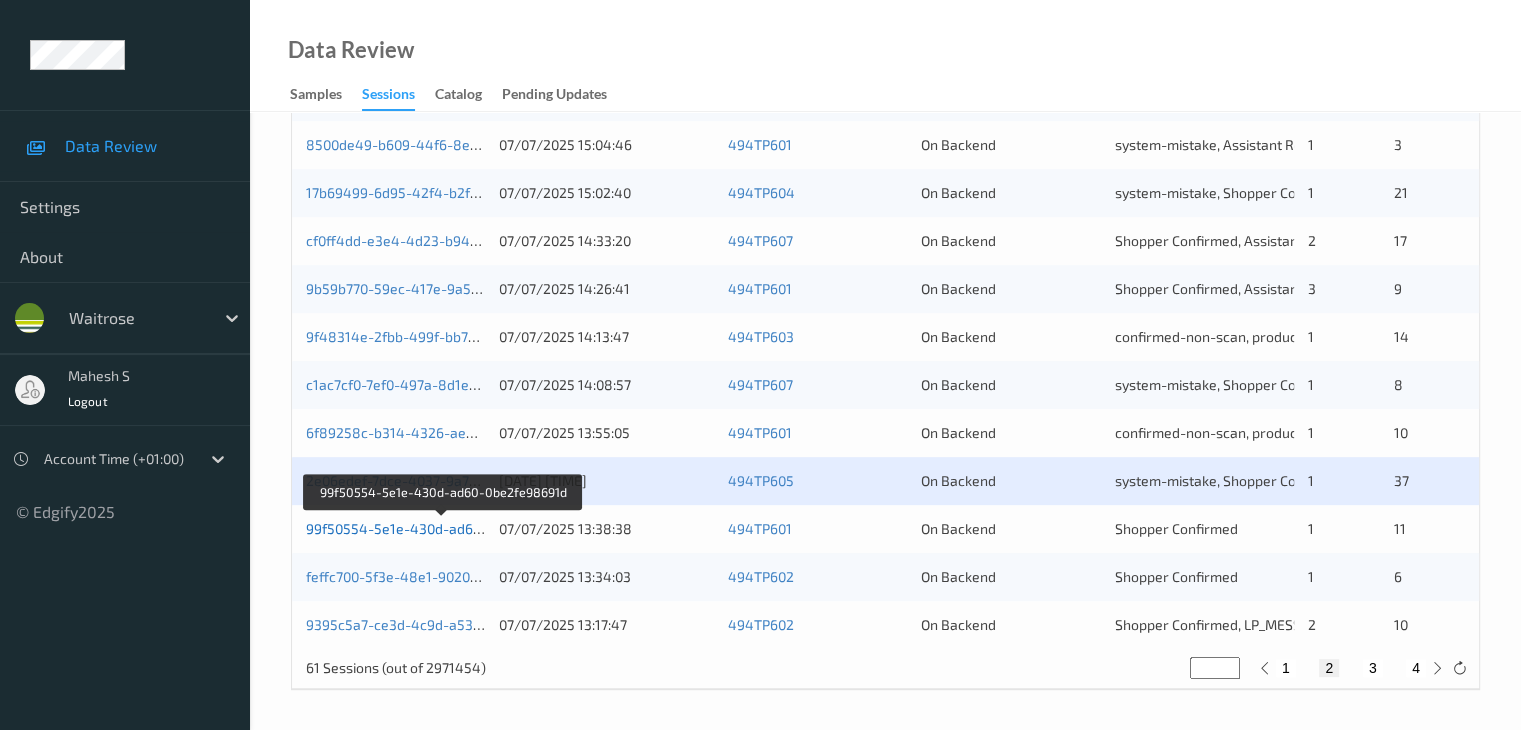 click on "99f50554-5e1e-430d-ad60-0be2fe98691d" at bounding box center (442, 528) 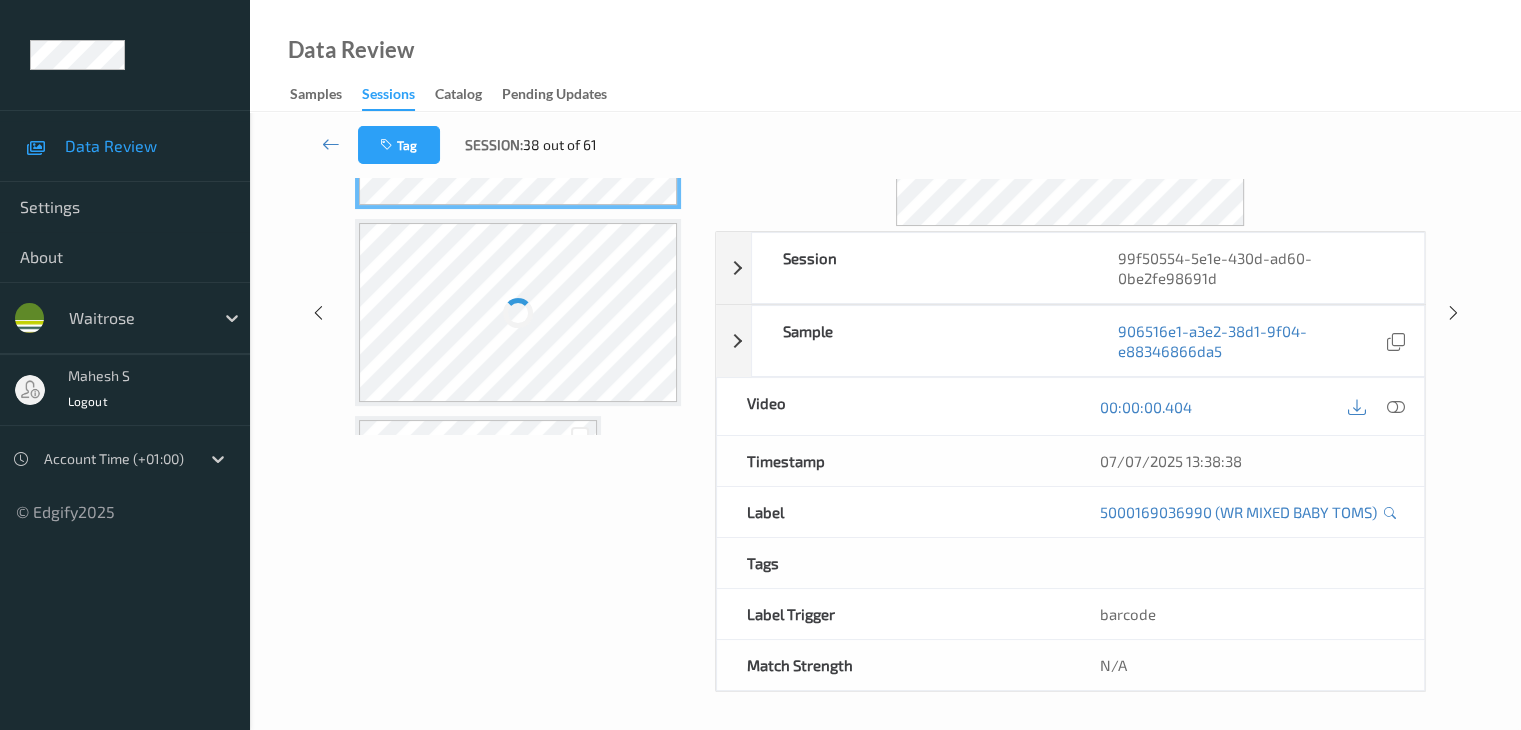 scroll, scrollTop: 0, scrollLeft: 0, axis: both 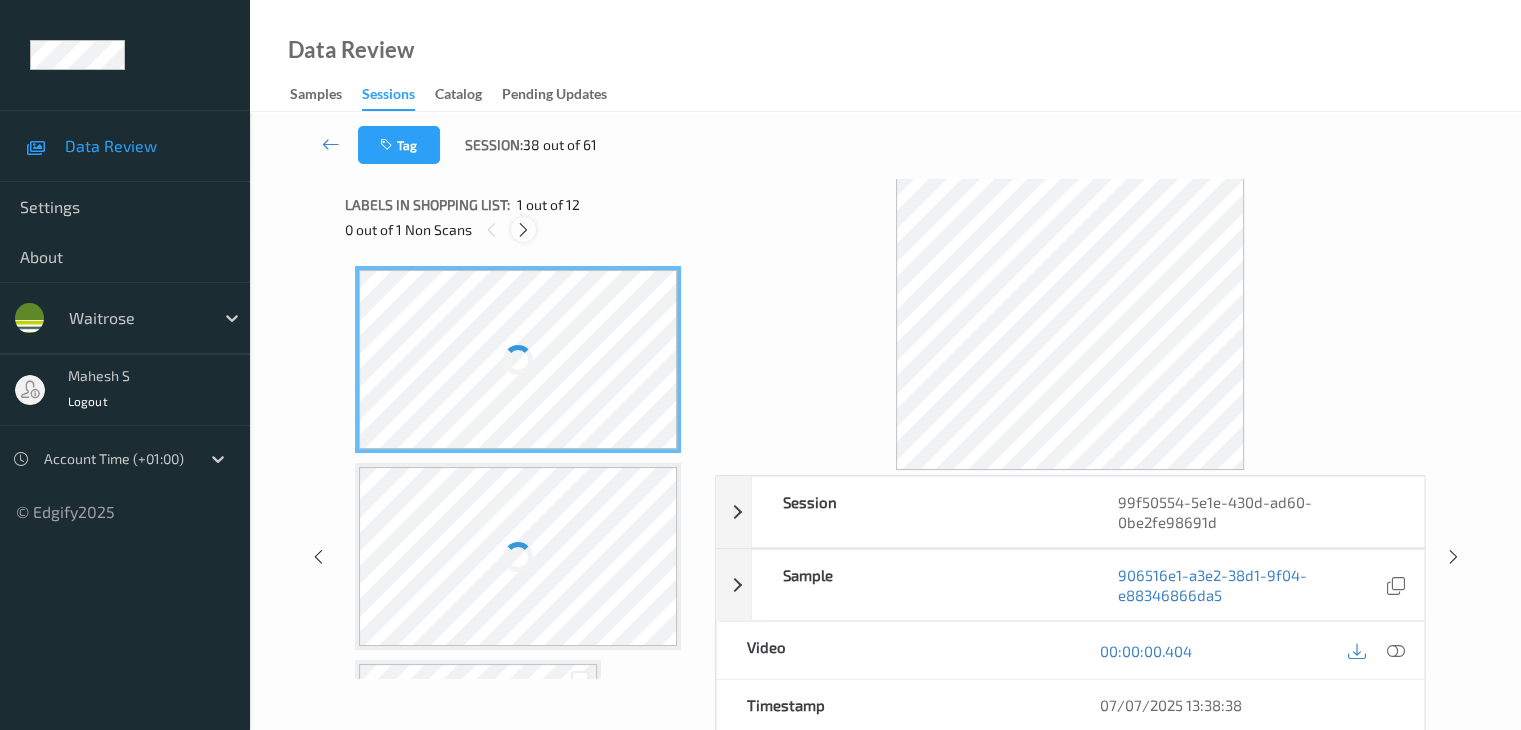 click at bounding box center [523, 230] 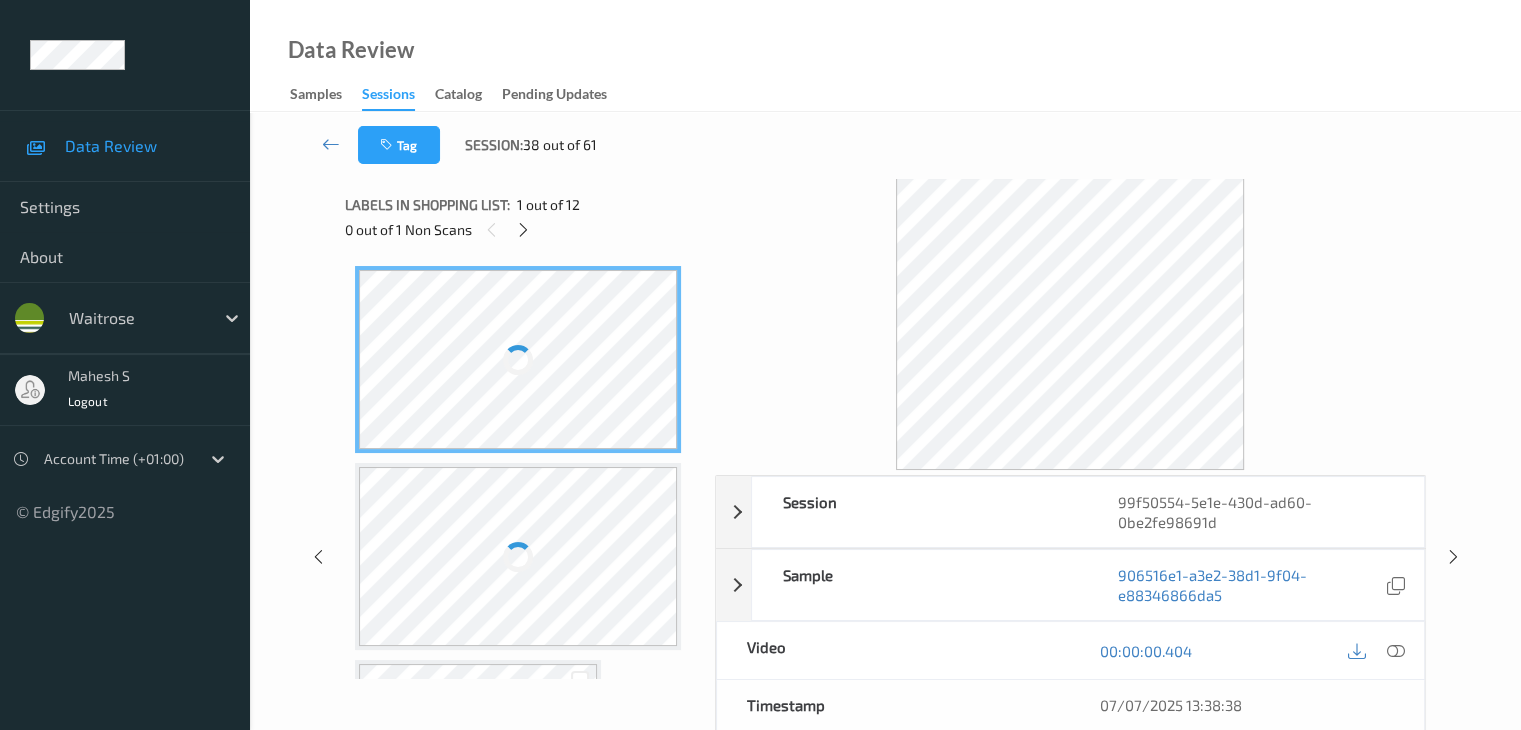 scroll, scrollTop: 1015, scrollLeft: 0, axis: vertical 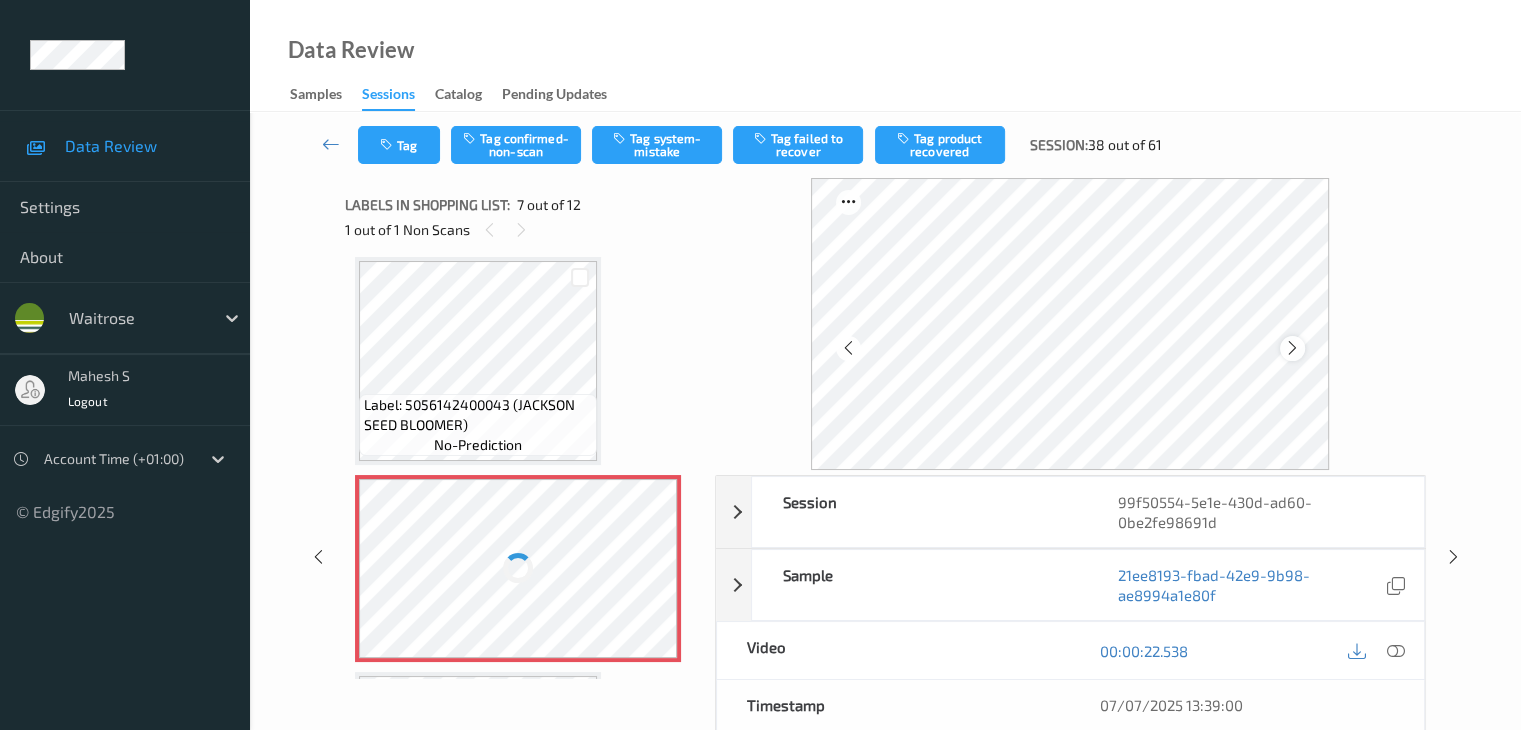 click at bounding box center [1292, 348] 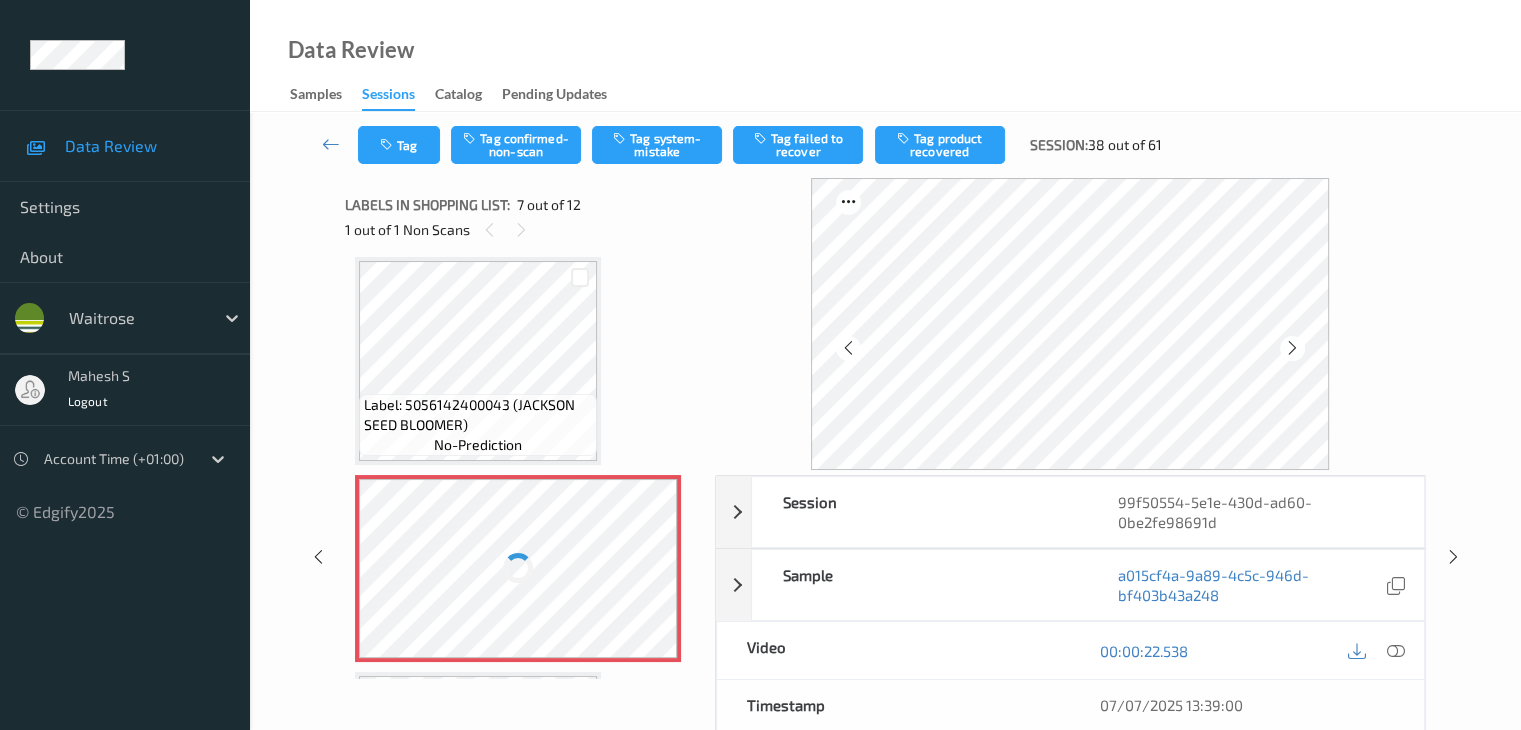 click at bounding box center [1292, 348] 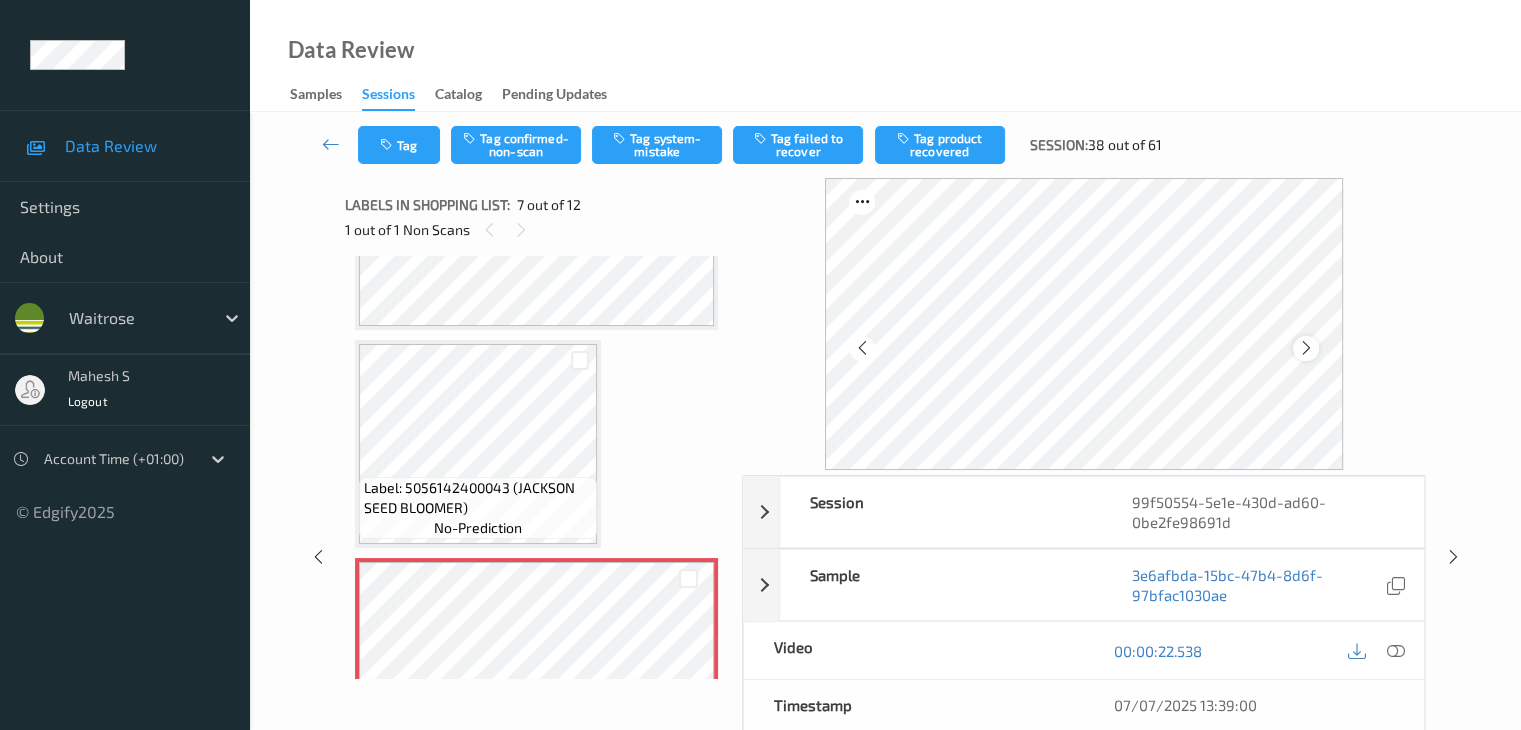 click at bounding box center [1306, 348] 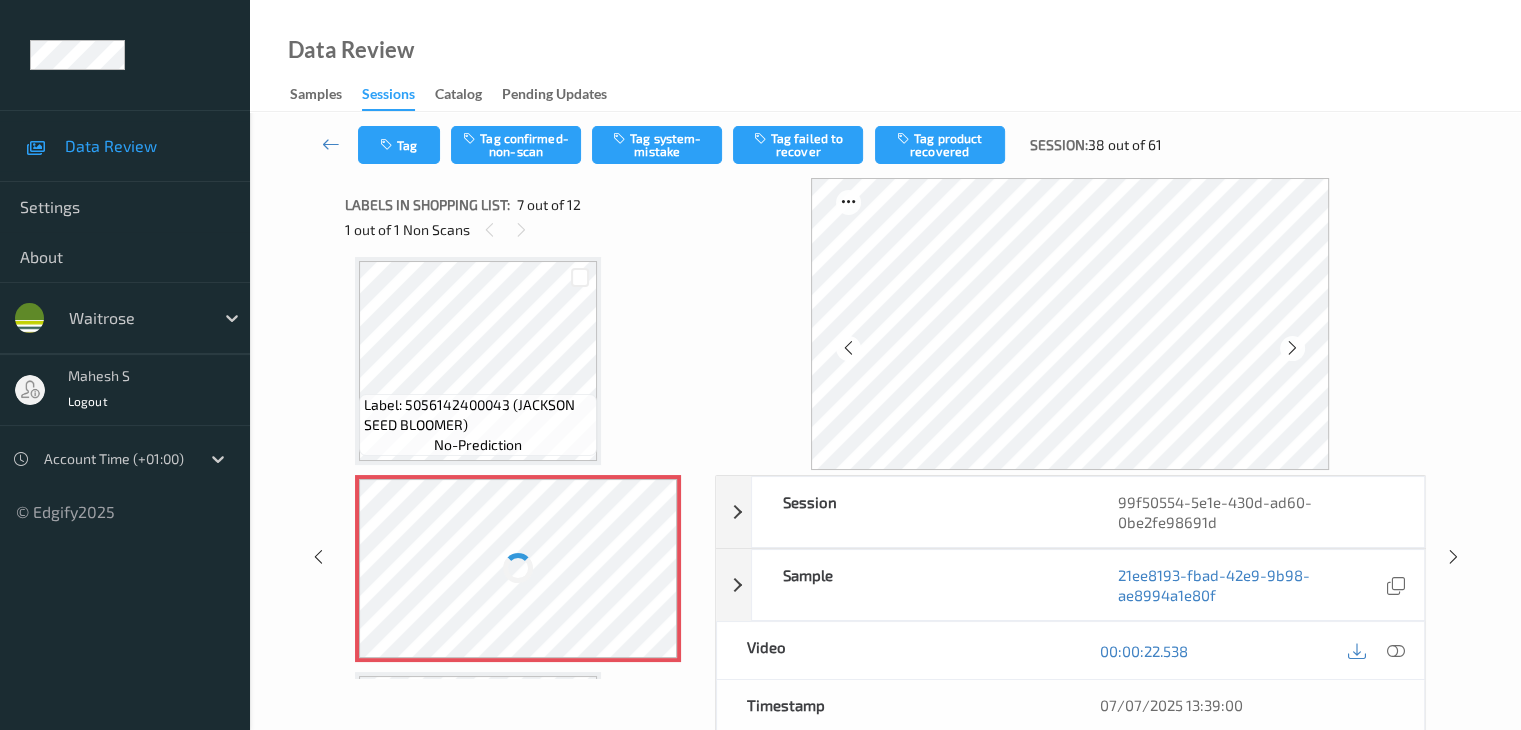 click at bounding box center (1292, 348) 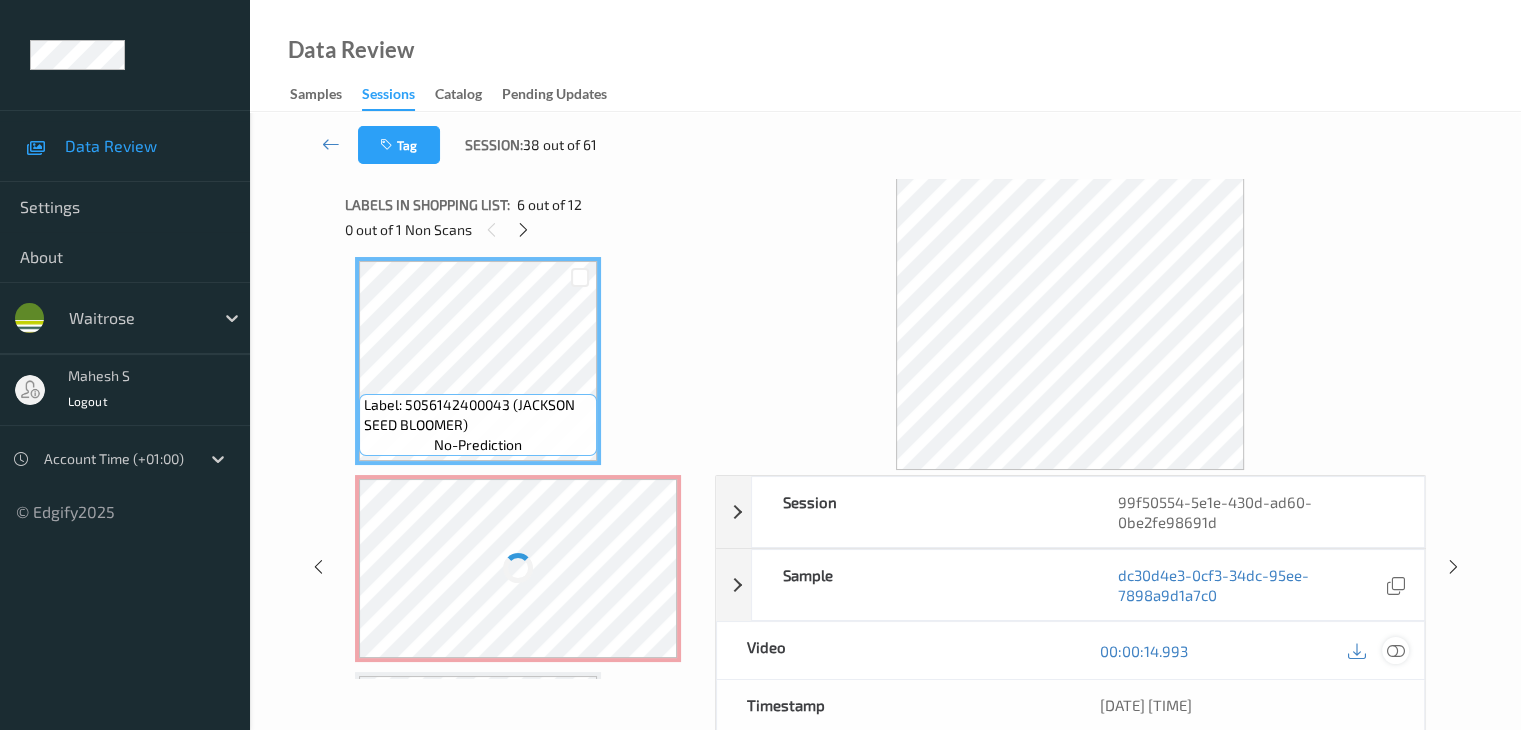 click at bounding box center (1395, 651) 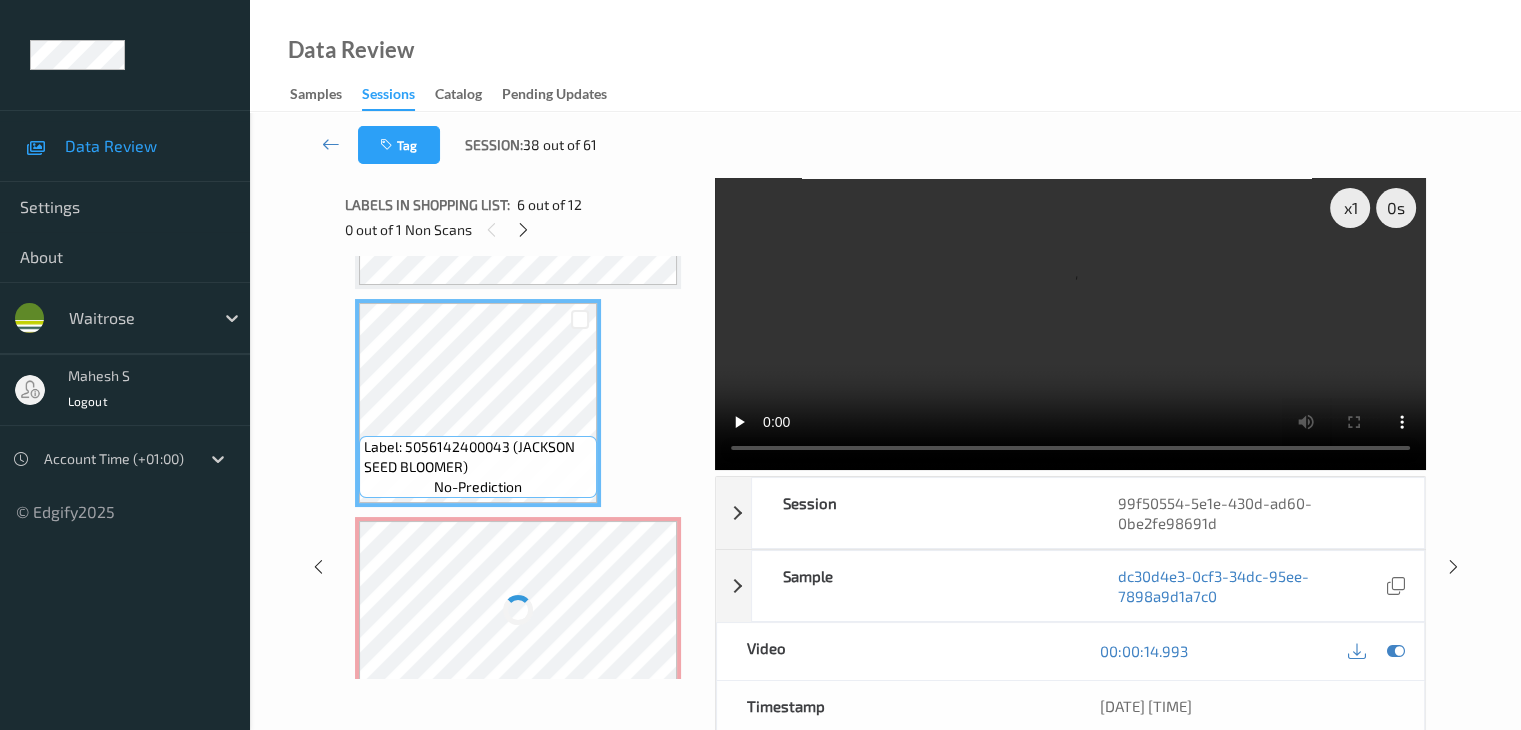 scroll, scrollTop: 1057, scrollLeft: 0, axis: vertical 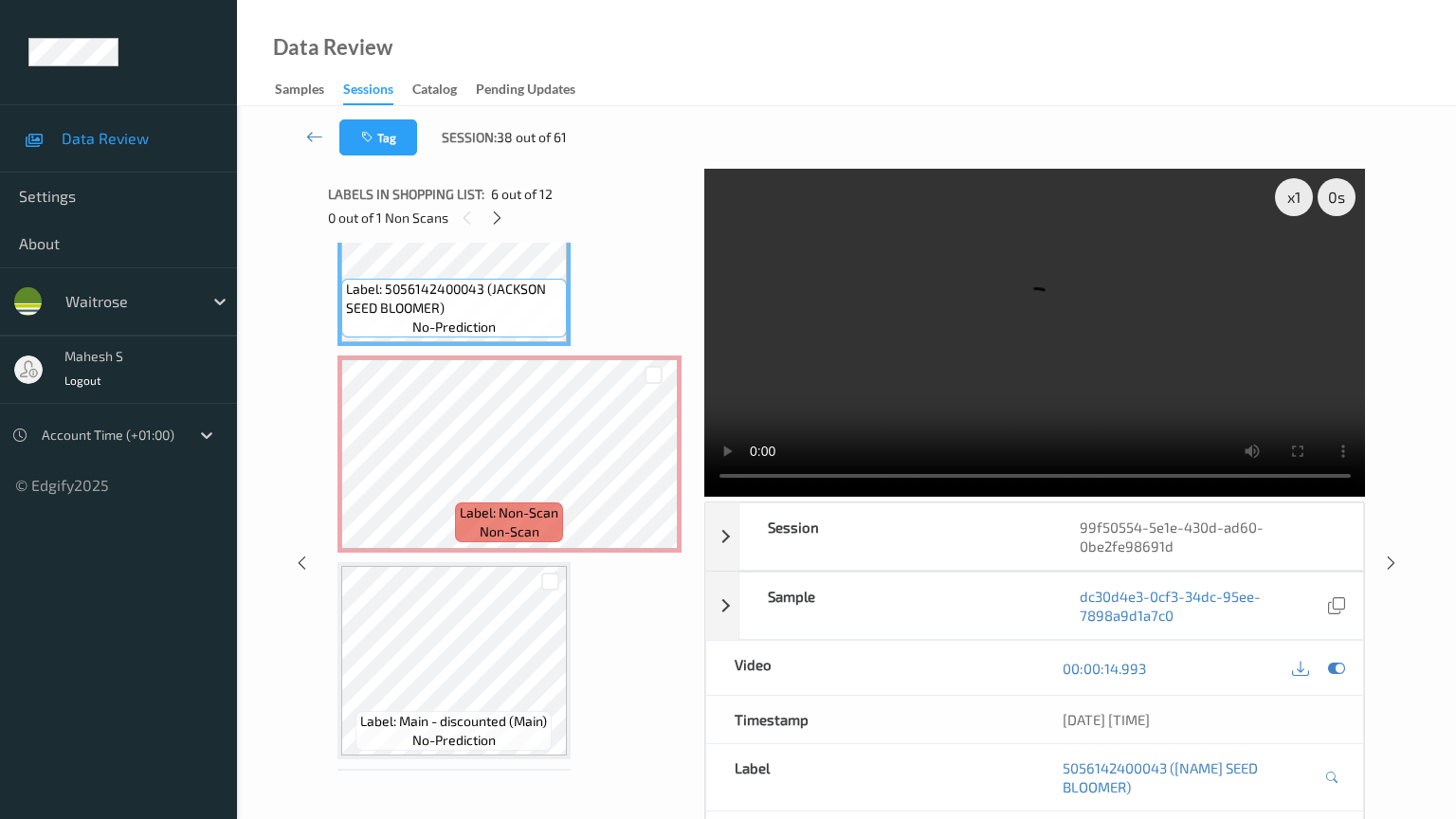 type 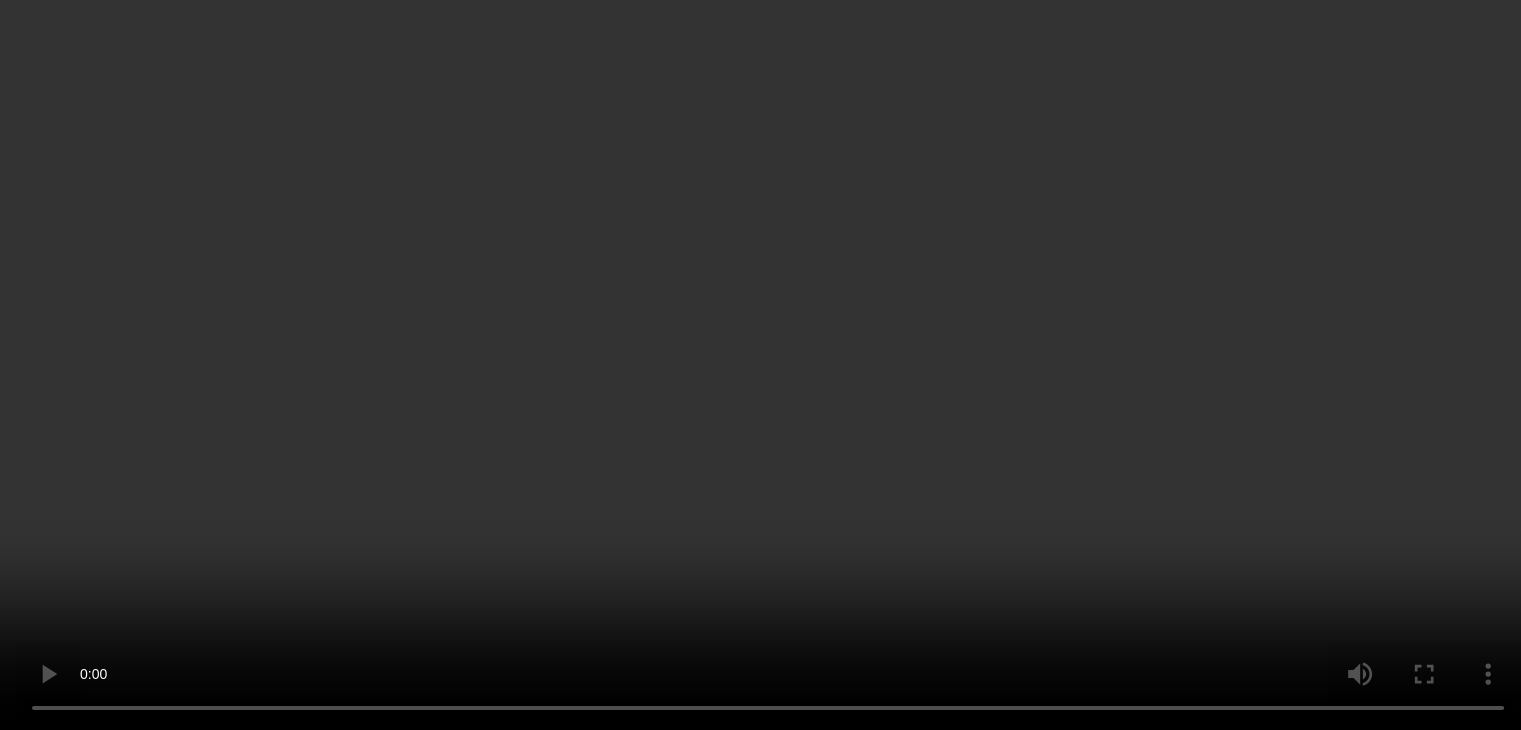 scroll, scrollTop: 1399, scrollLeft: 0, axis: vertical 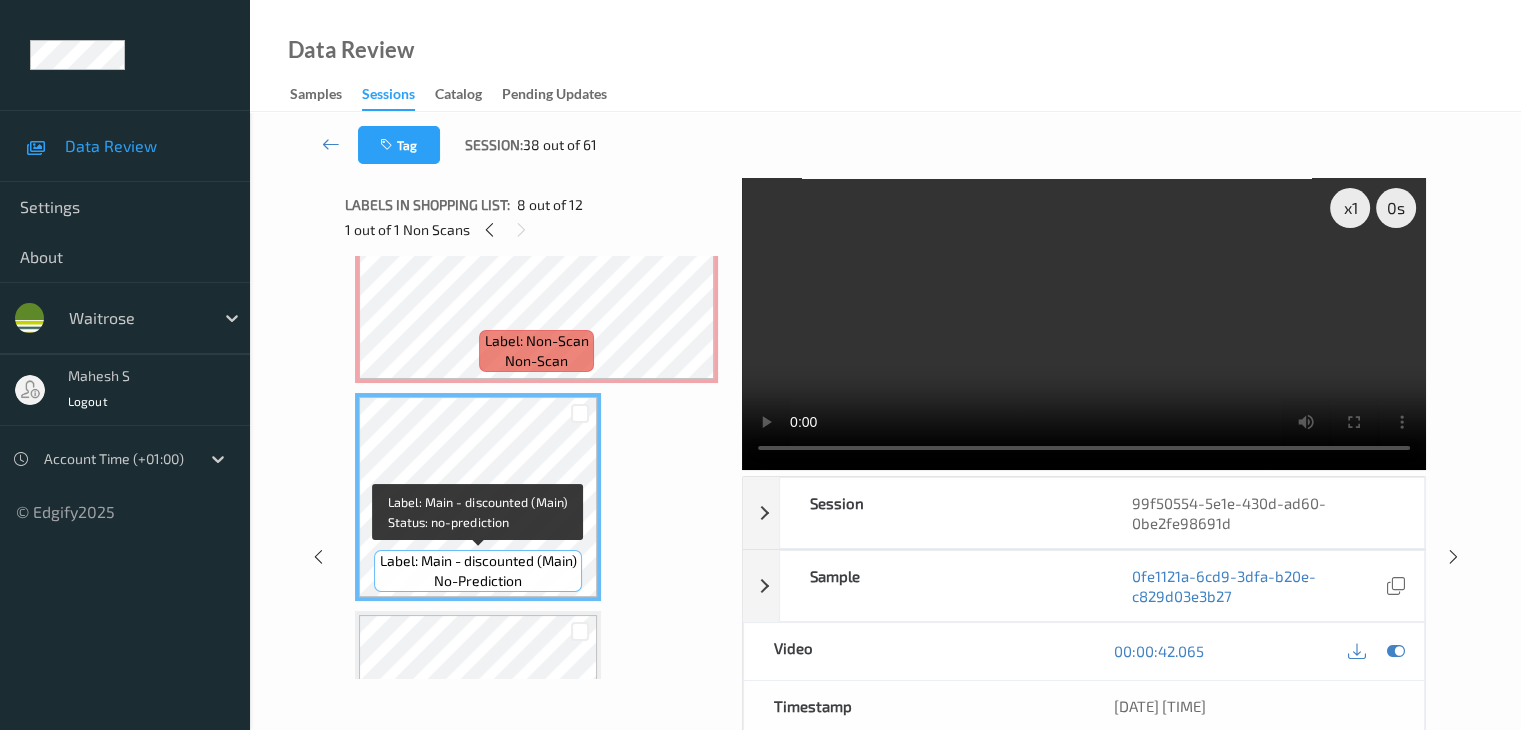click on "Label: Main - discounted (Main)" at bounding box center (478, 561) 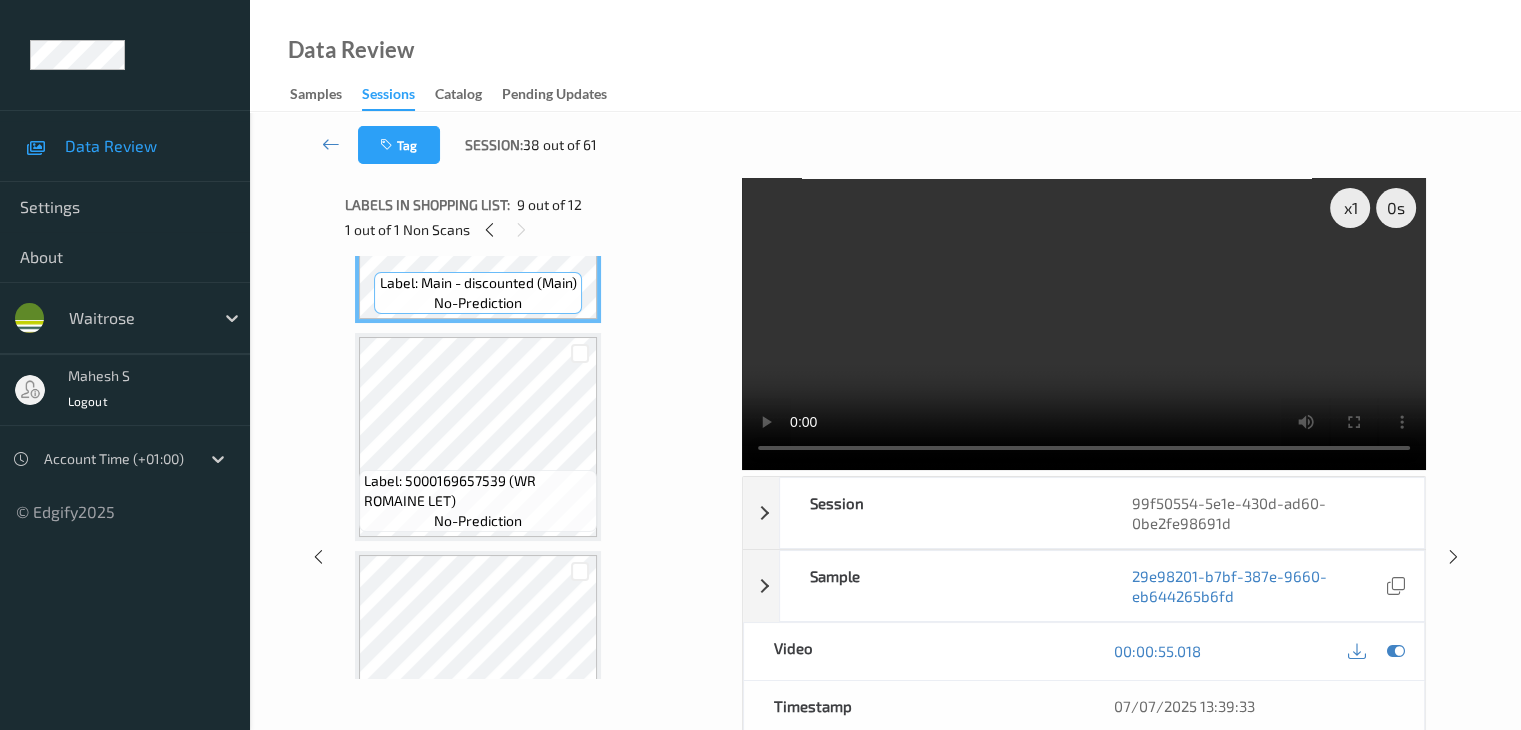 scroll, scrollTop: 1899, scrollLeft: 0, axis: vertical 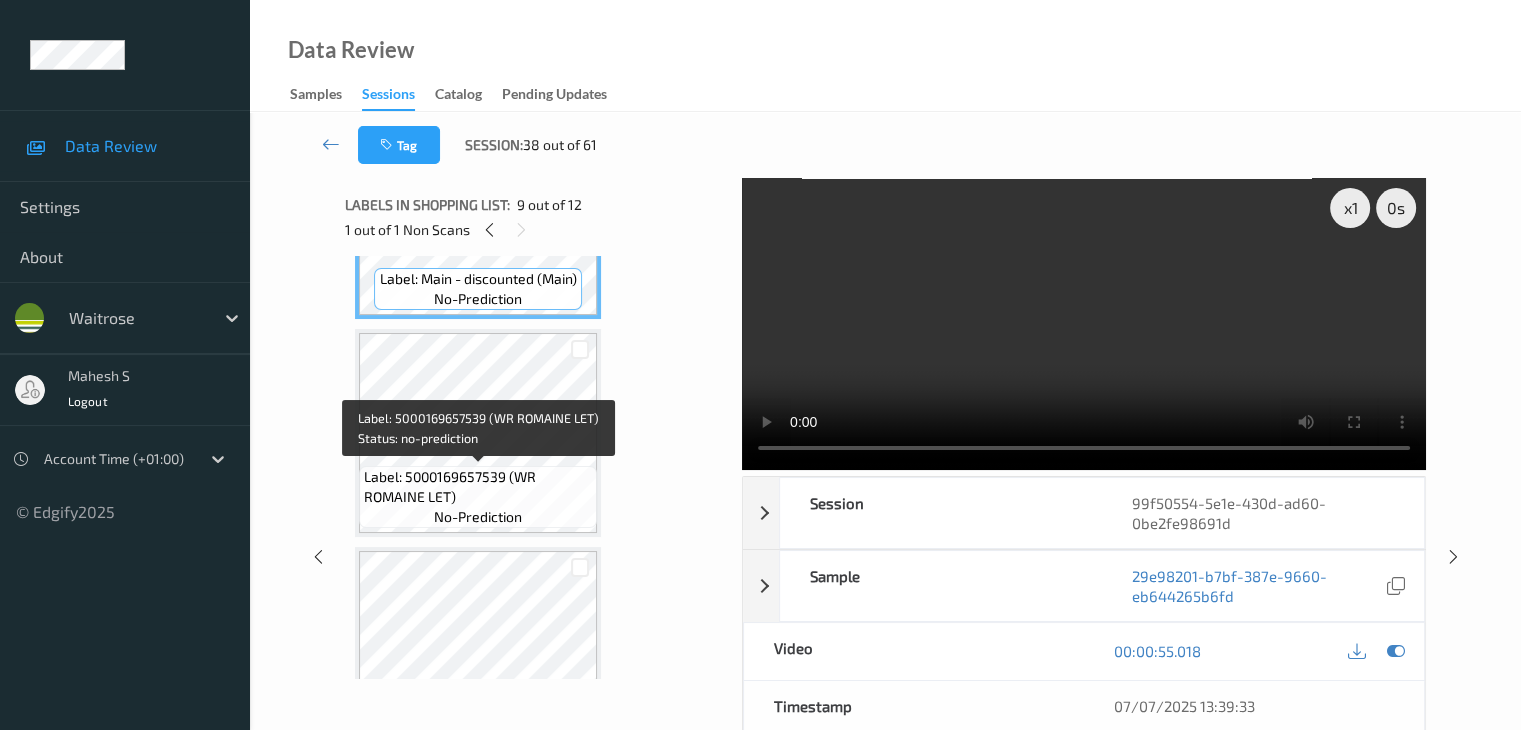 click on "Label: 5000169657539 (WR ROMAINE LET)" at bounding box center [478, 487] 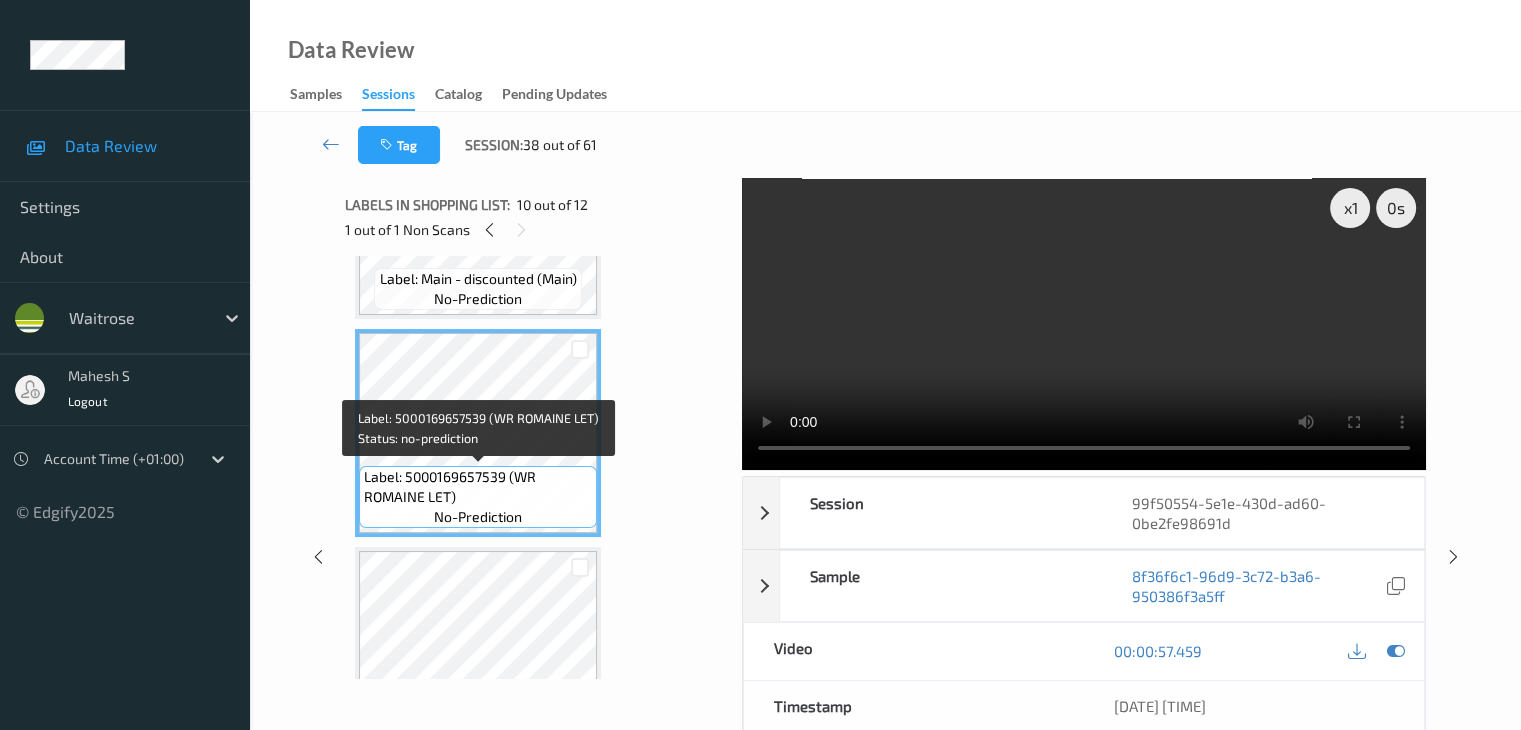 click on "Label: 5000169657539 (WR ROMAINE LET)" at bounding box center [478, 487] 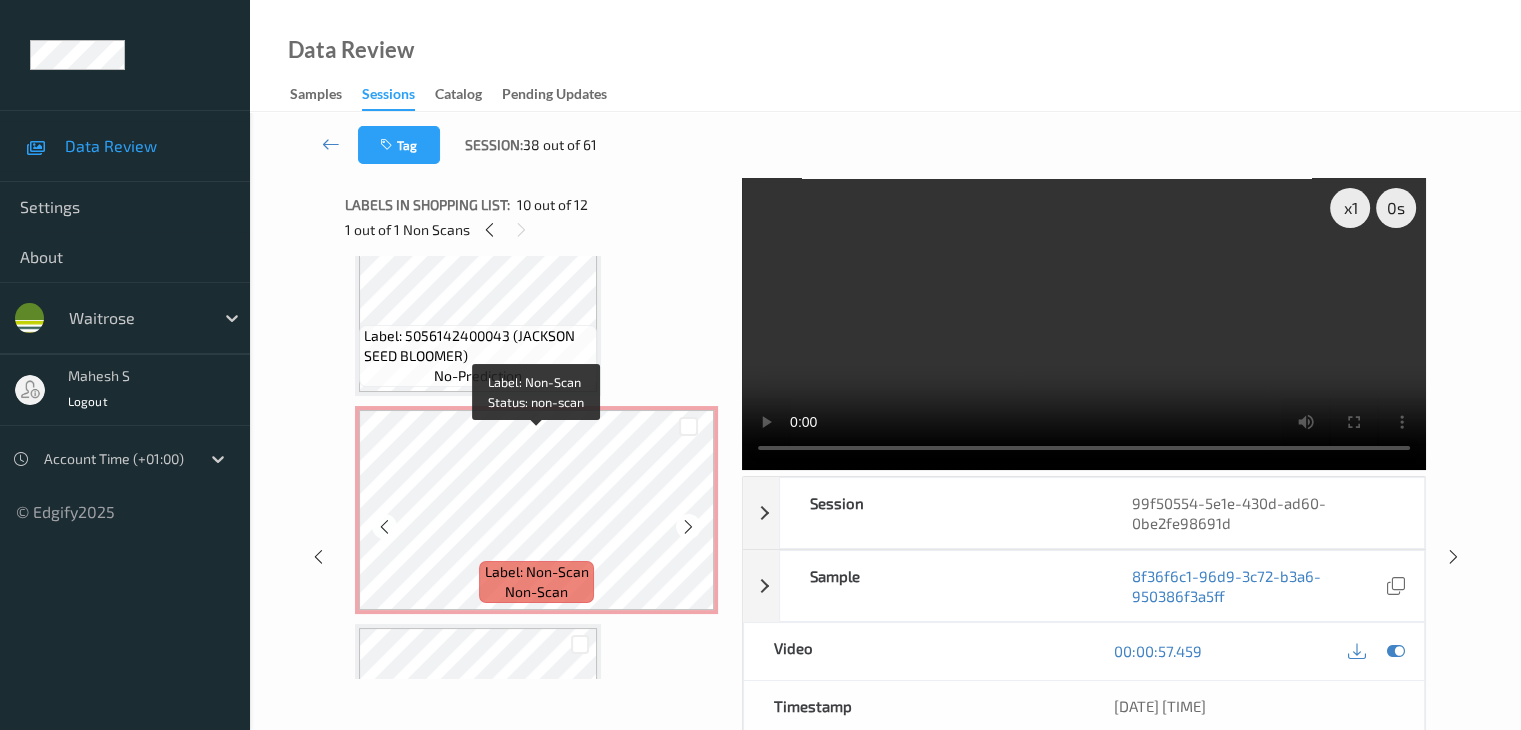 scroll, scrollTop: 1099, scrollLeft: 0, axis: vertical 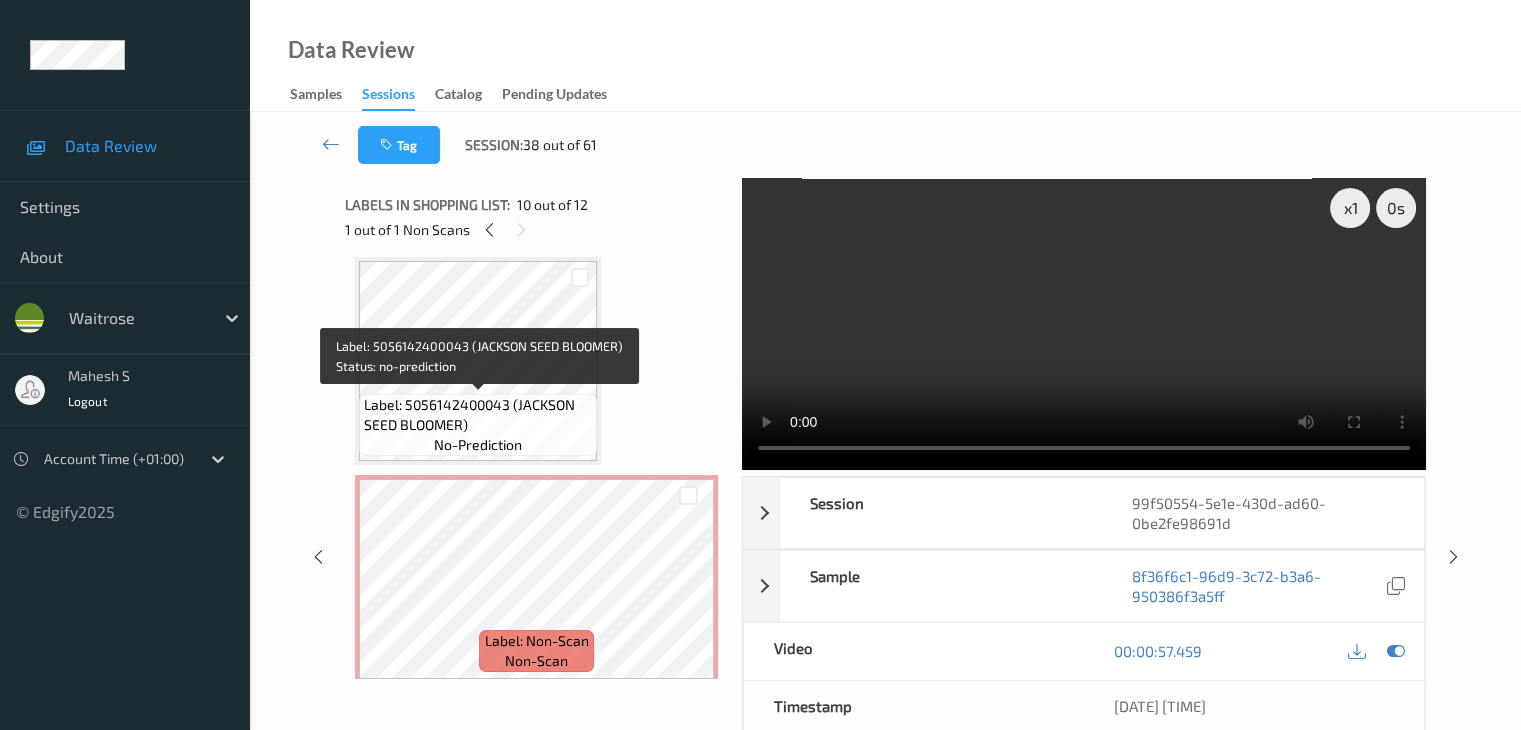 click on "Label: 5056142400043 (JACKSON SEED BLOOMER)" at bounding box center [478, 415] 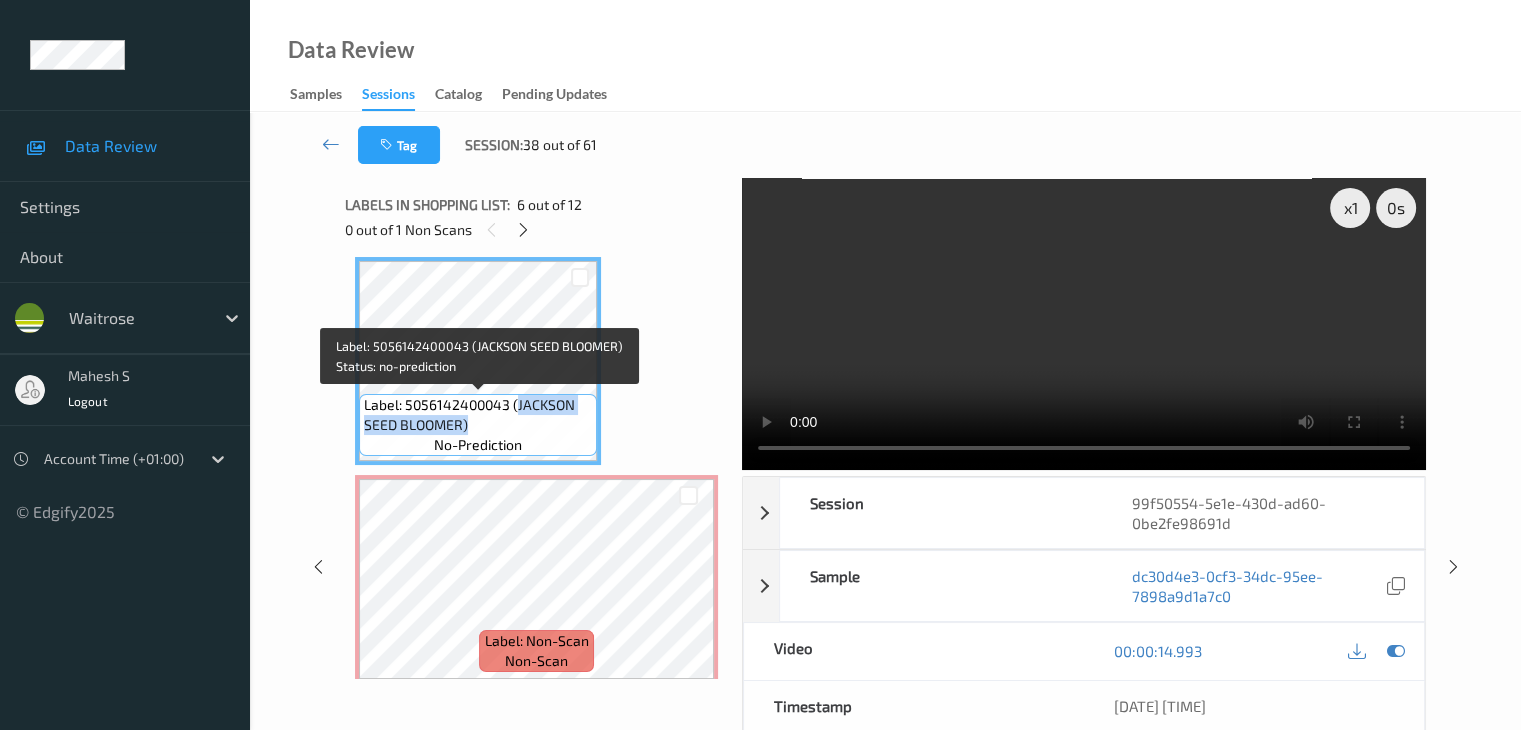 drag, startPoint x: 516, startPoint y: 406, endPoint x: 489, endPoint y: 437, distance: 41.109608 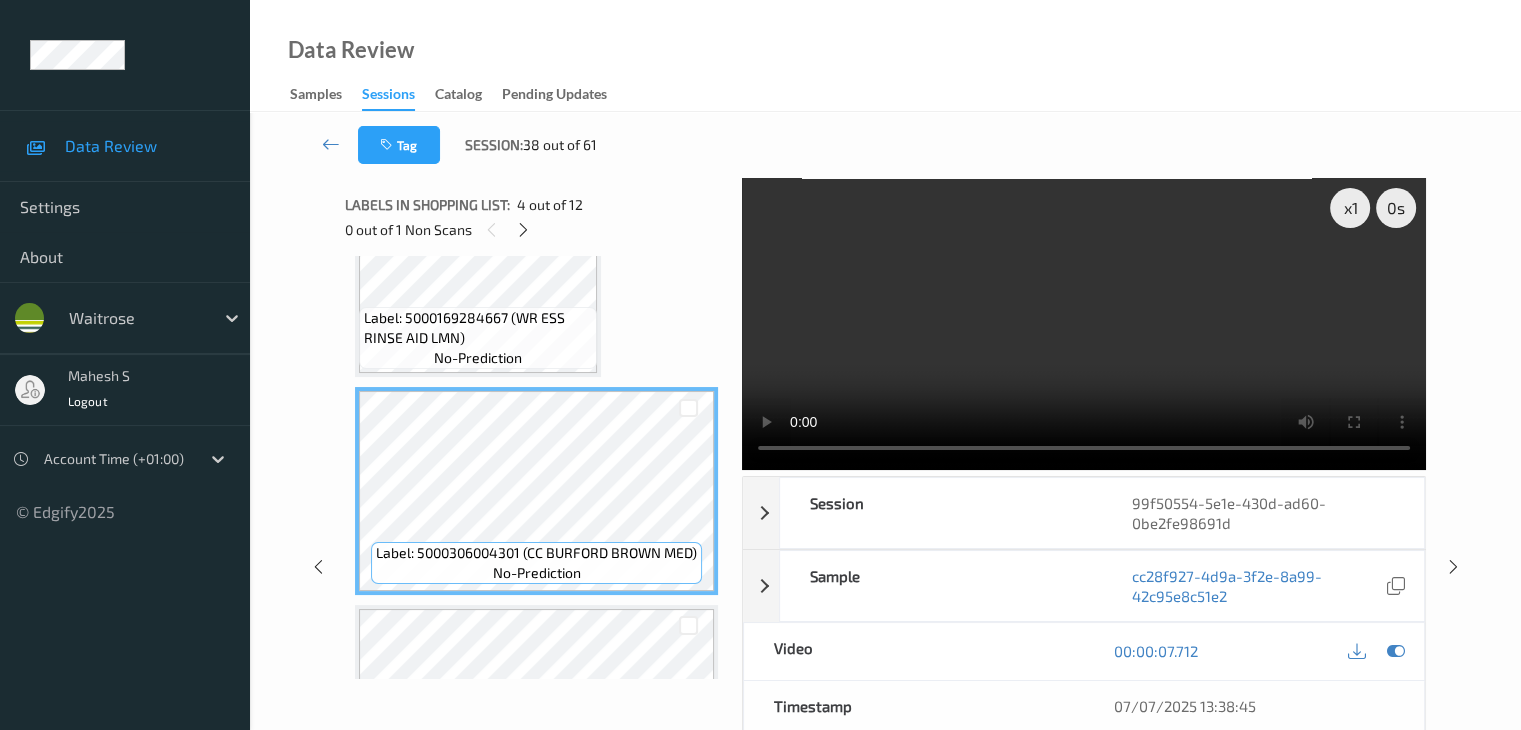 scroll, scrollTop: 499, scrollLeft: 0, axis: vertical 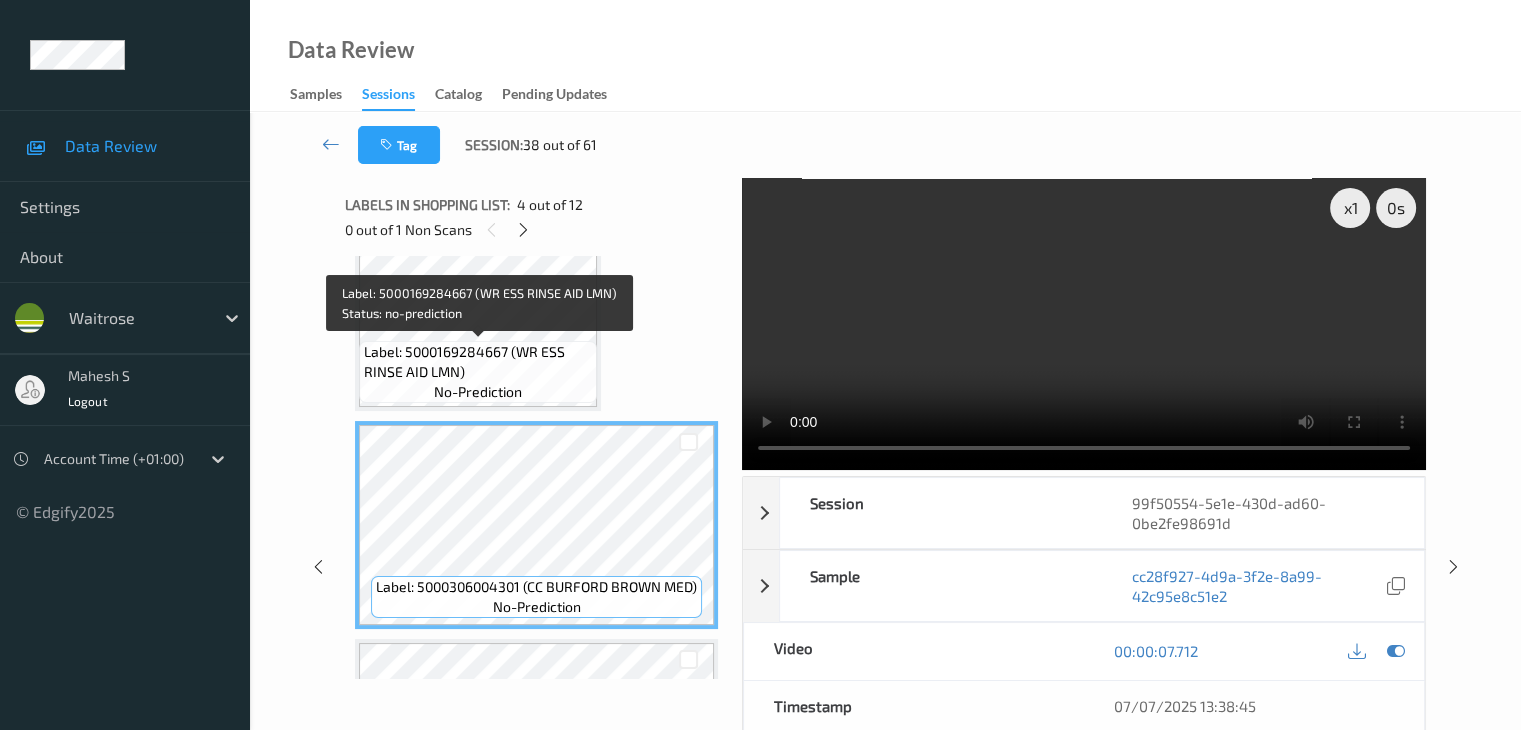 click on "Label: 5000169284667 (WR ESS RINSE AID LMN)" at bounding box center [478, 362] 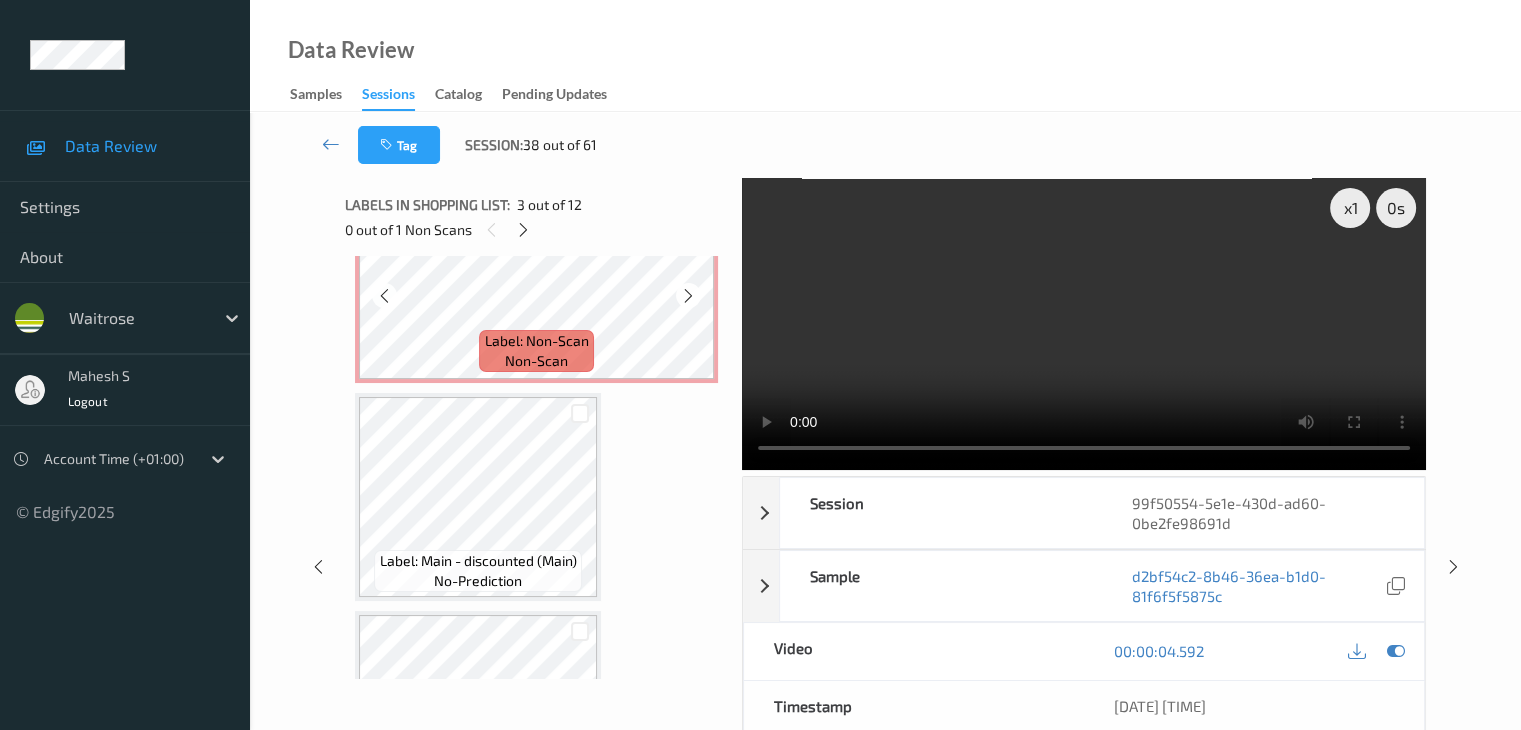 scroll, scrollTop: 1299, scrollLeft: 0, axis: vertical 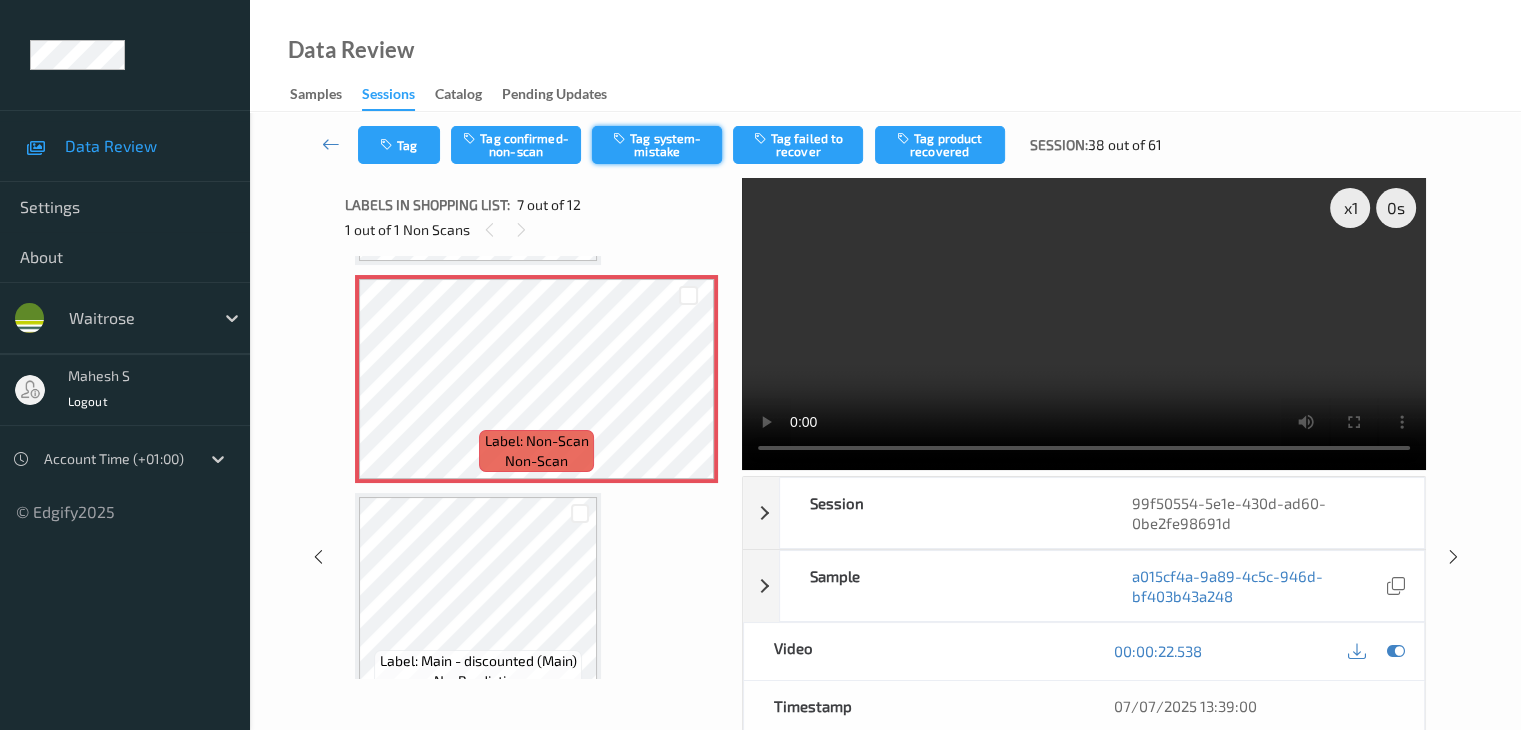 click on "Tag   system-mistake" at bounding box center [657, 145] 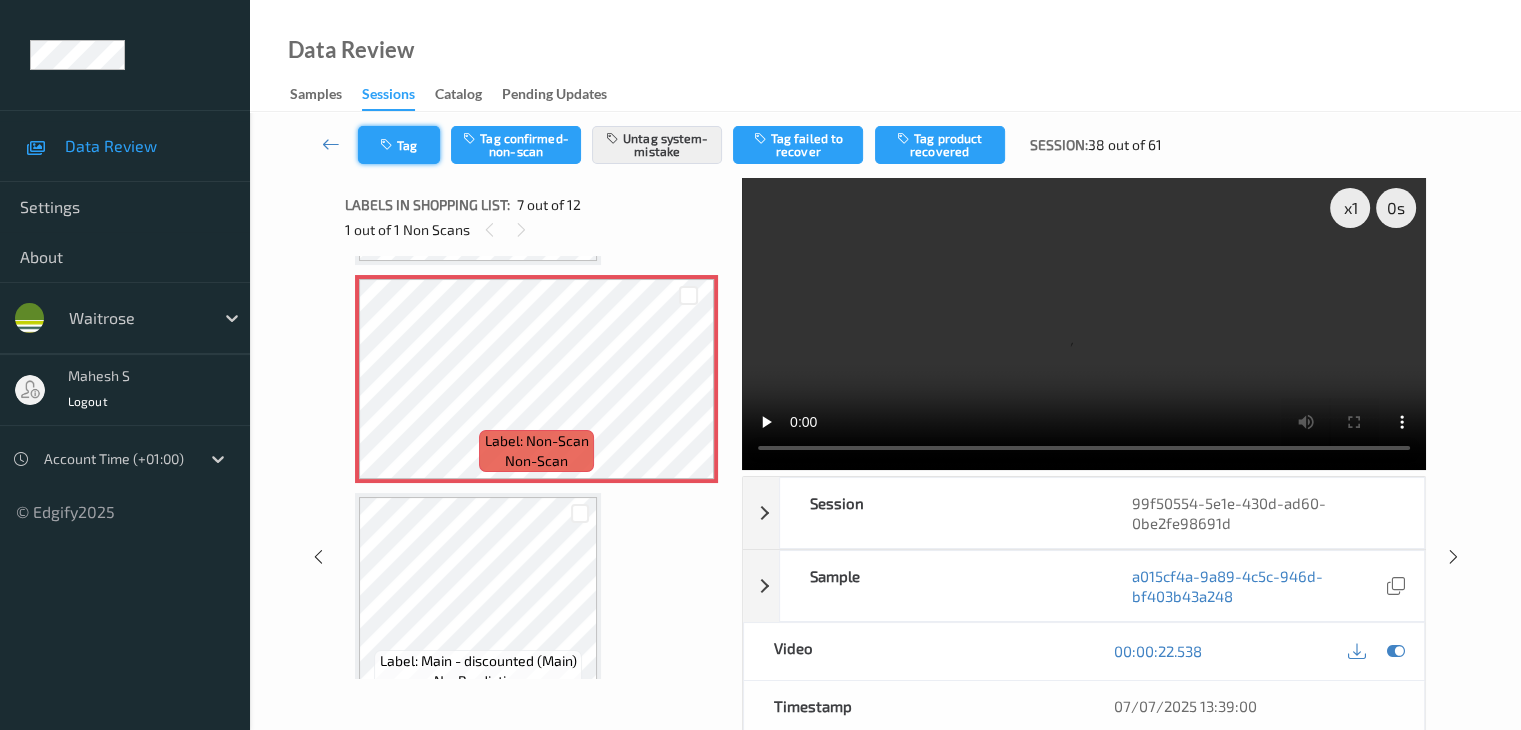 click on "Tag" at bounding box center (399, 145) 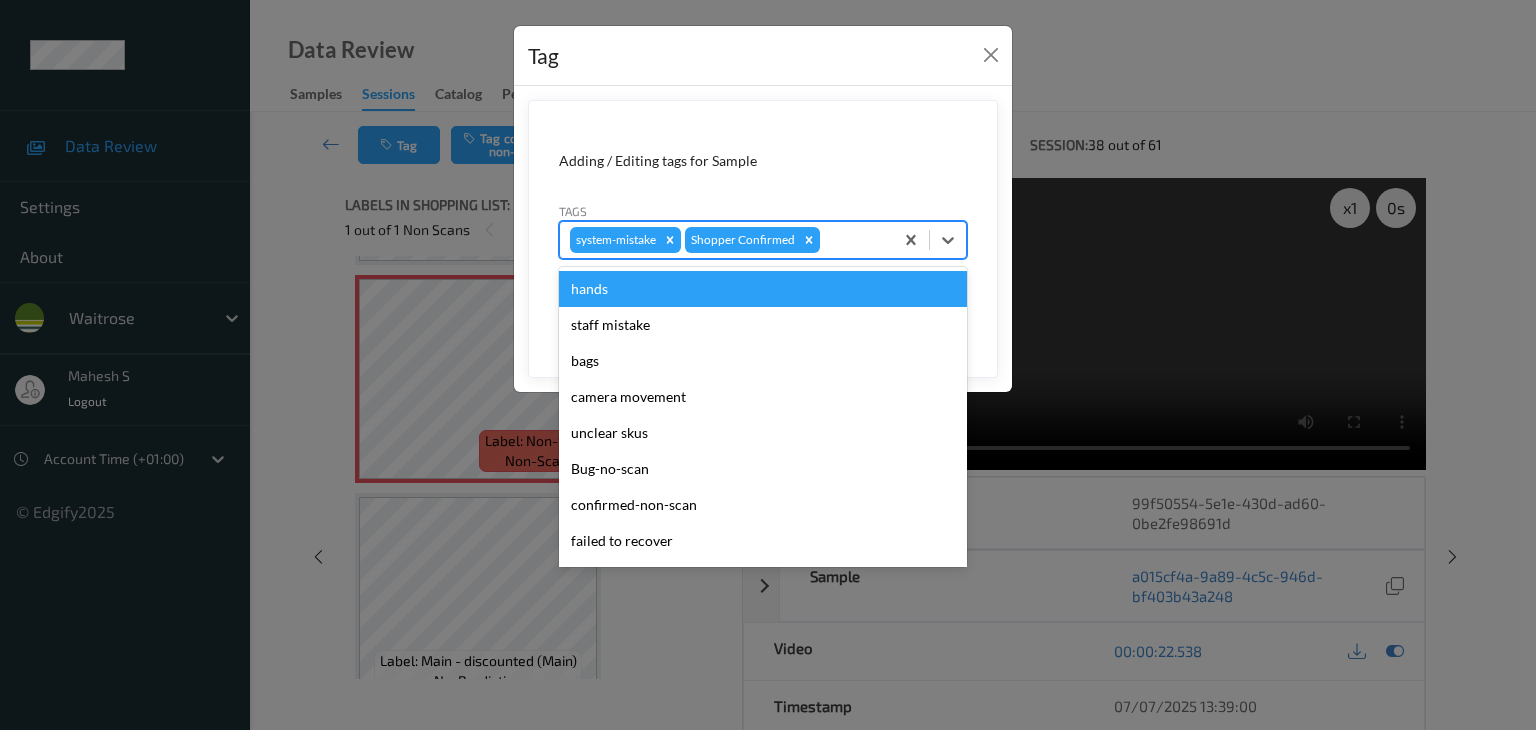 click at bounding box center (853, 240) 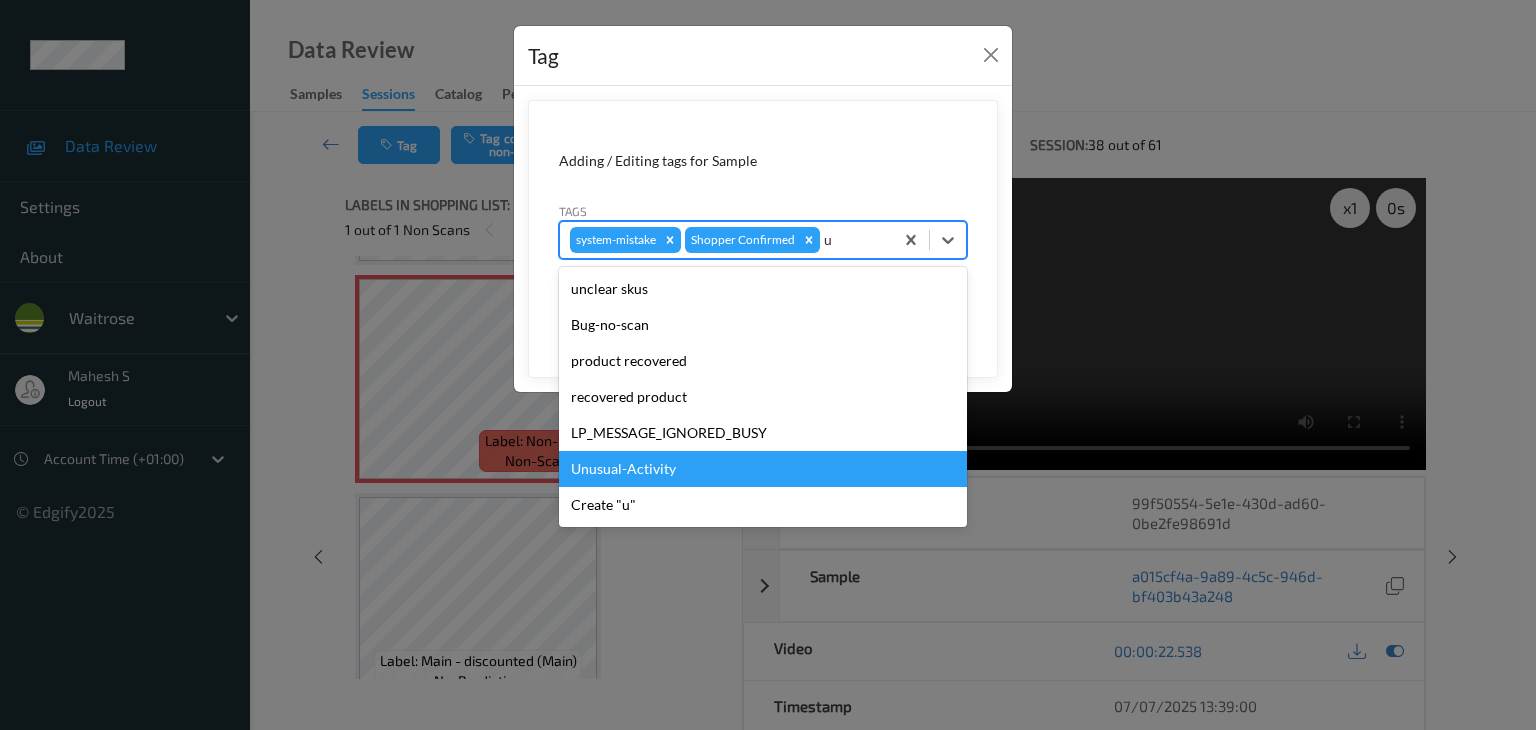 click on "Unusual-Activity" at bounding box center (763, 469) 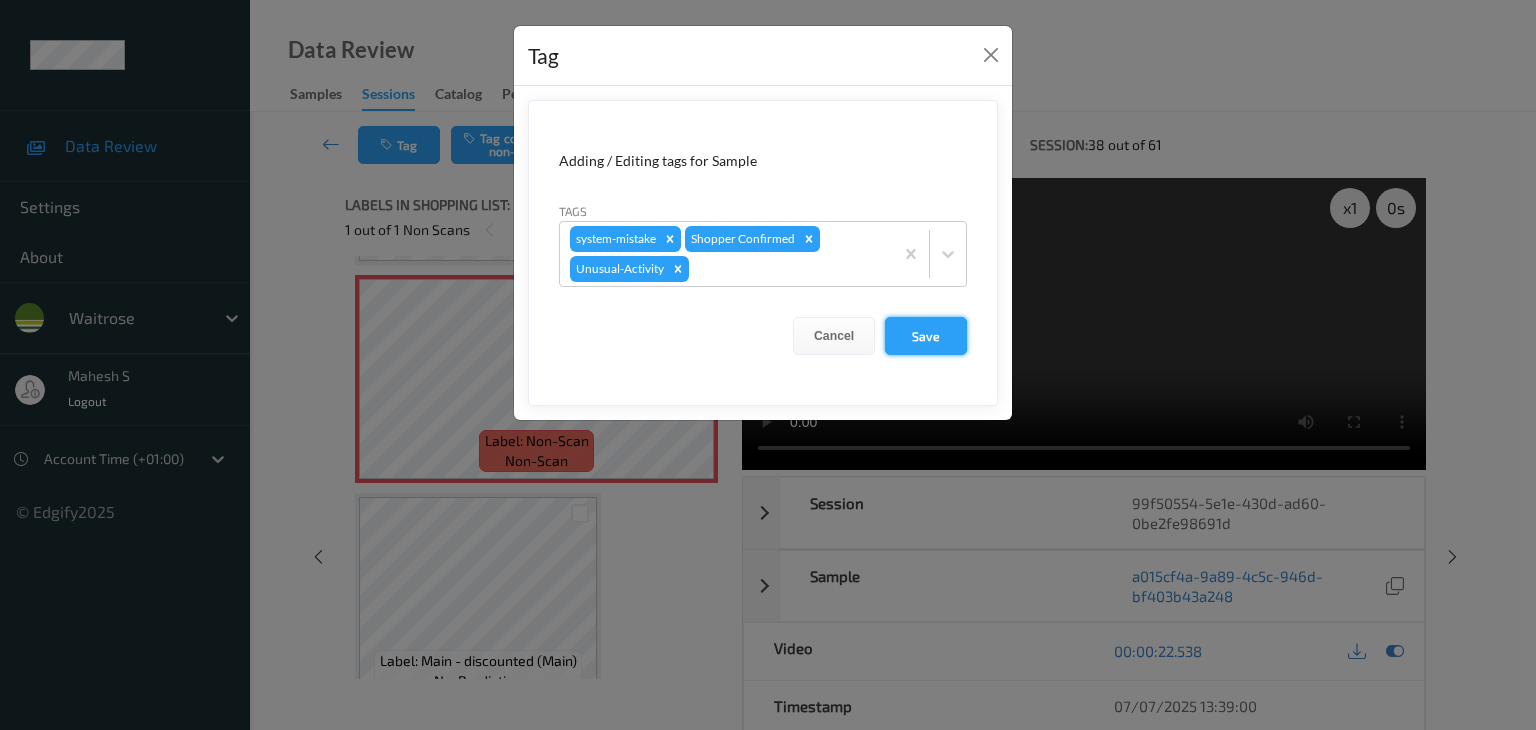 click on "Save" at bounding box center (926, 336) 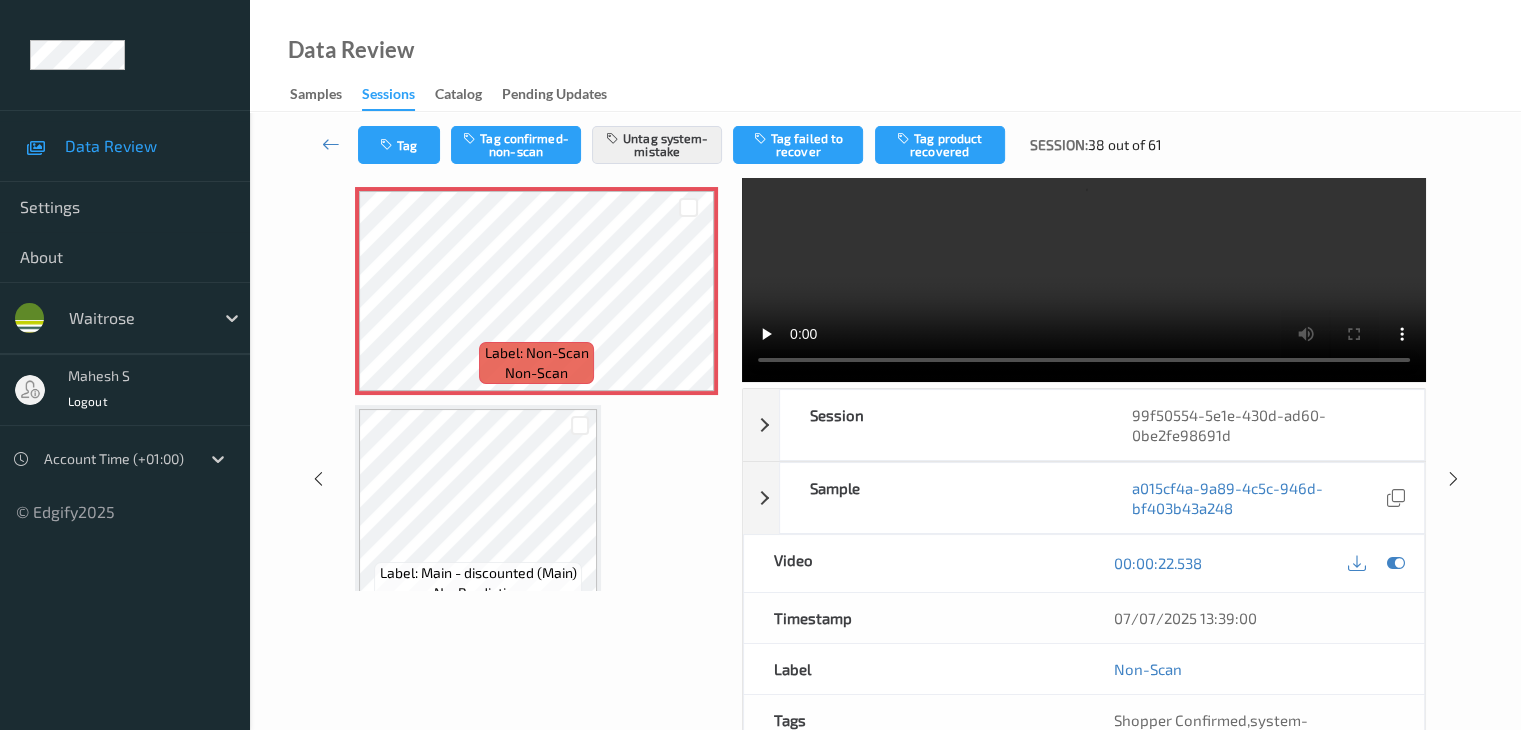 scroll, scrollTop: 200, scrollLeft: 0, axis: vertical 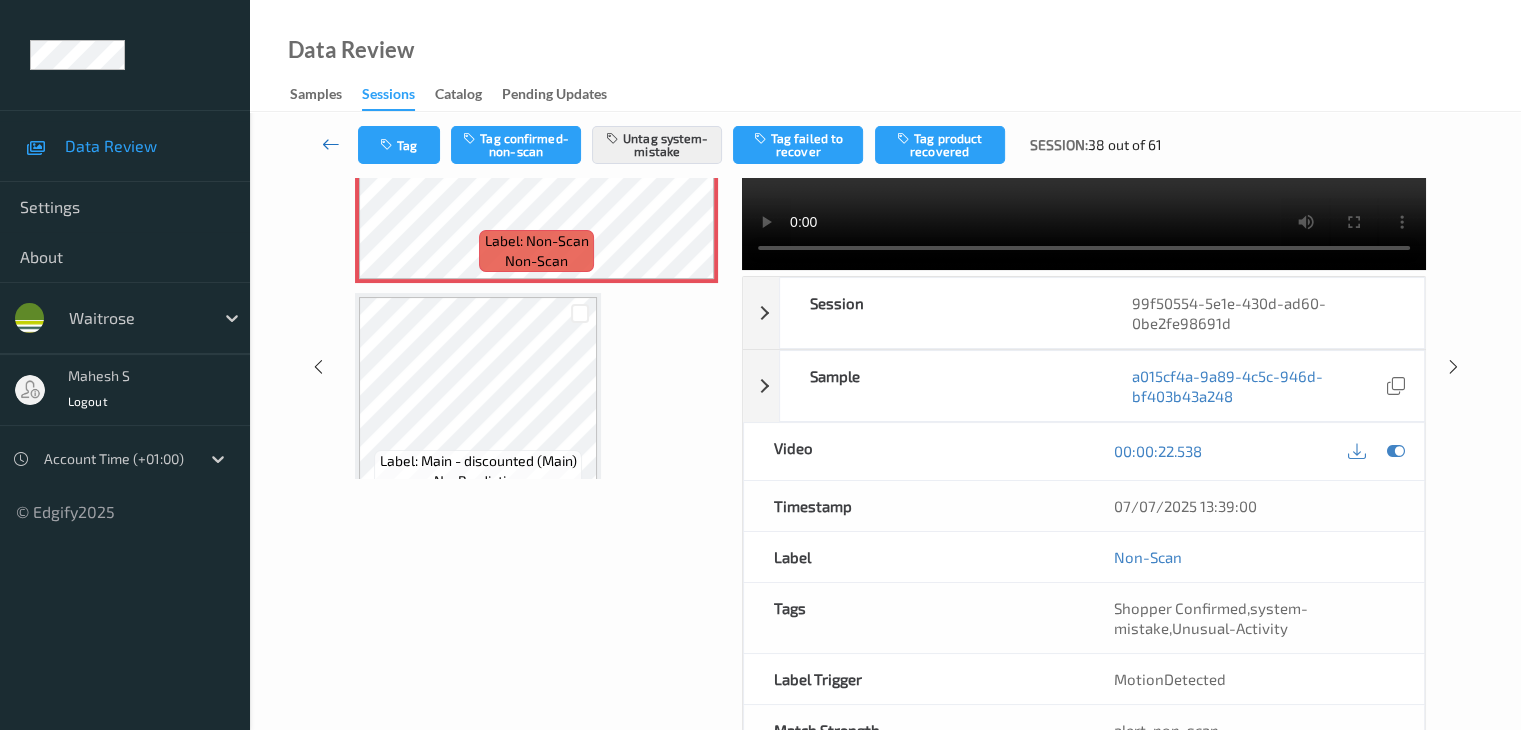 click at bounding box center (331, 144) 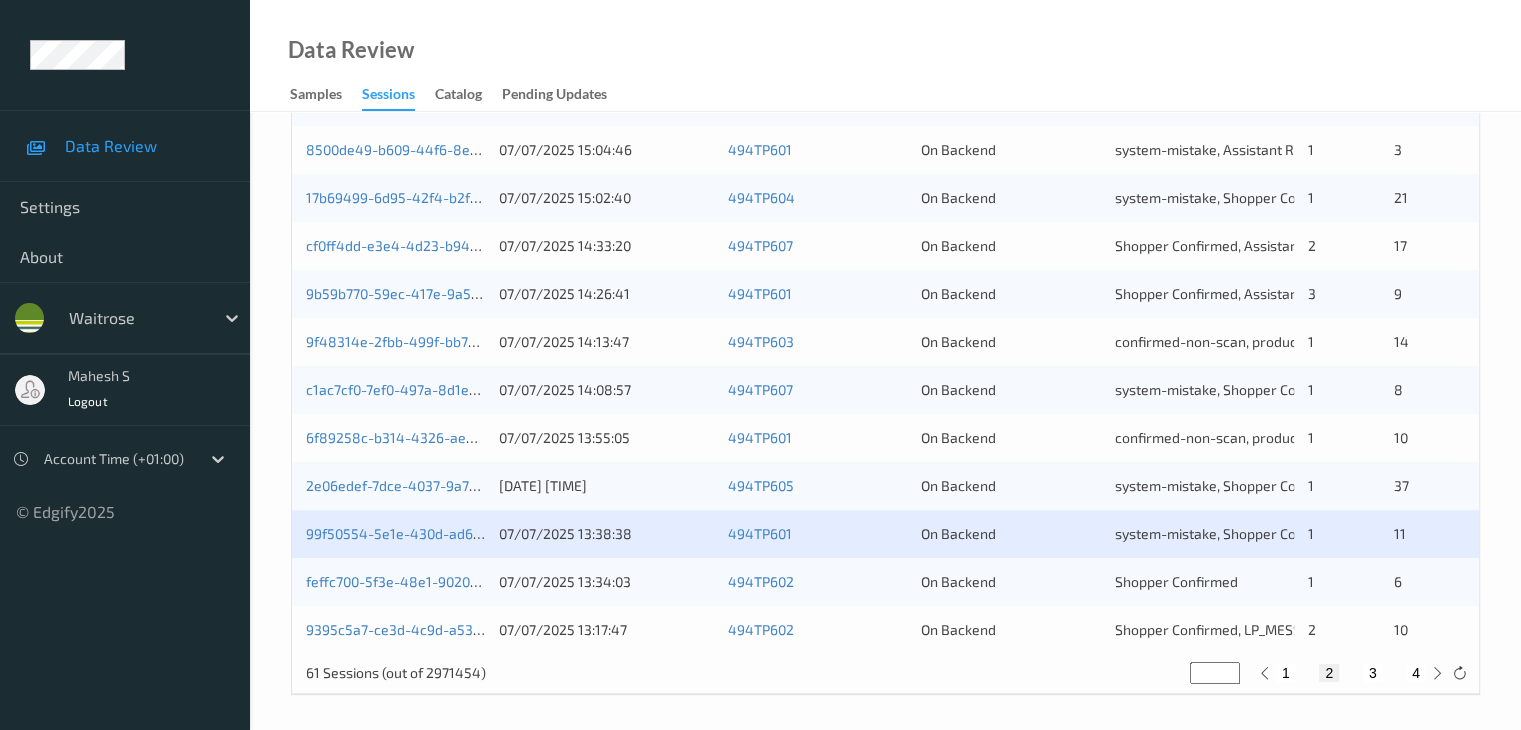 scroll, scrollTop: 932, scrollLeft: 0, axis: vertical 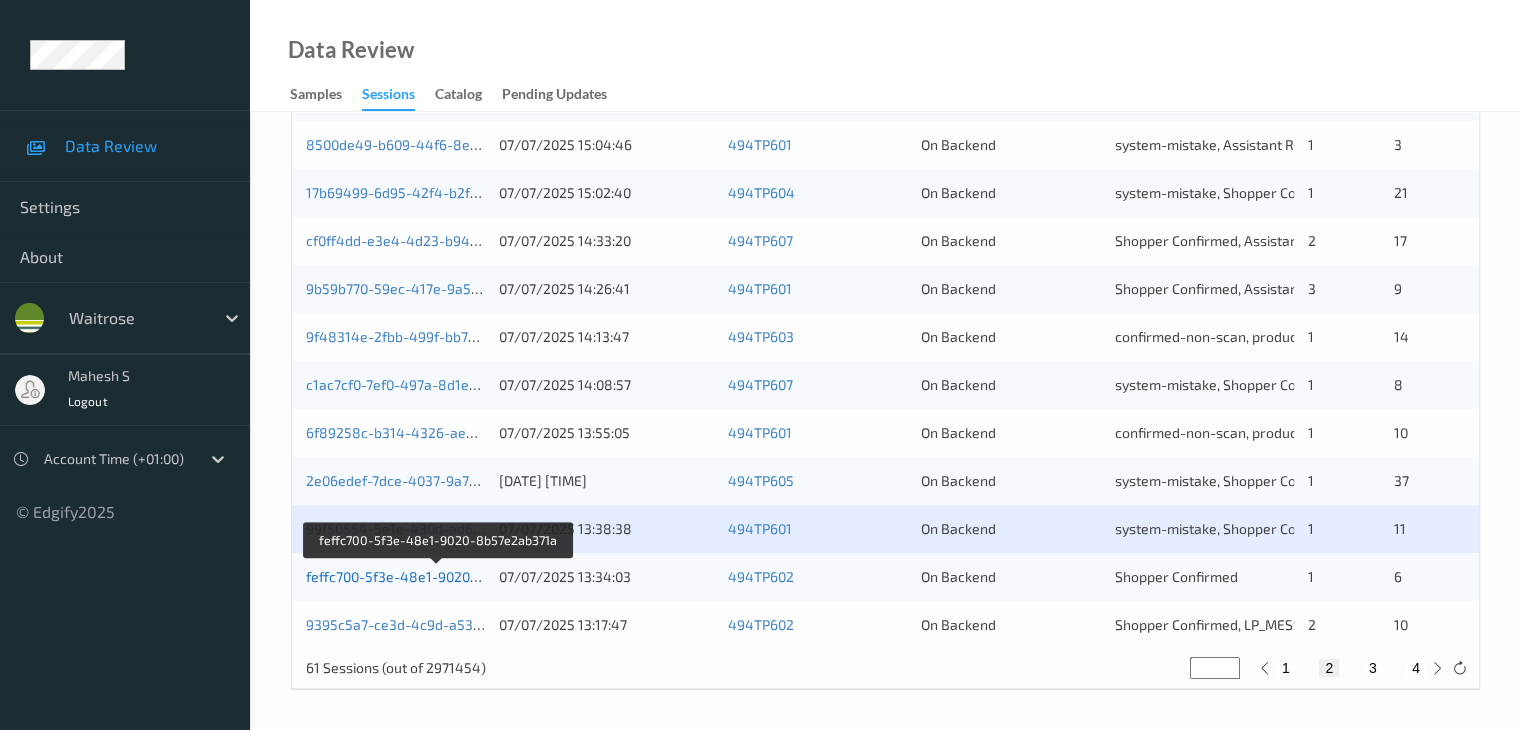 click on "feffc700-5f3e-48e1-9020-8b57e2ab371a" at bounding box center [437, 576] 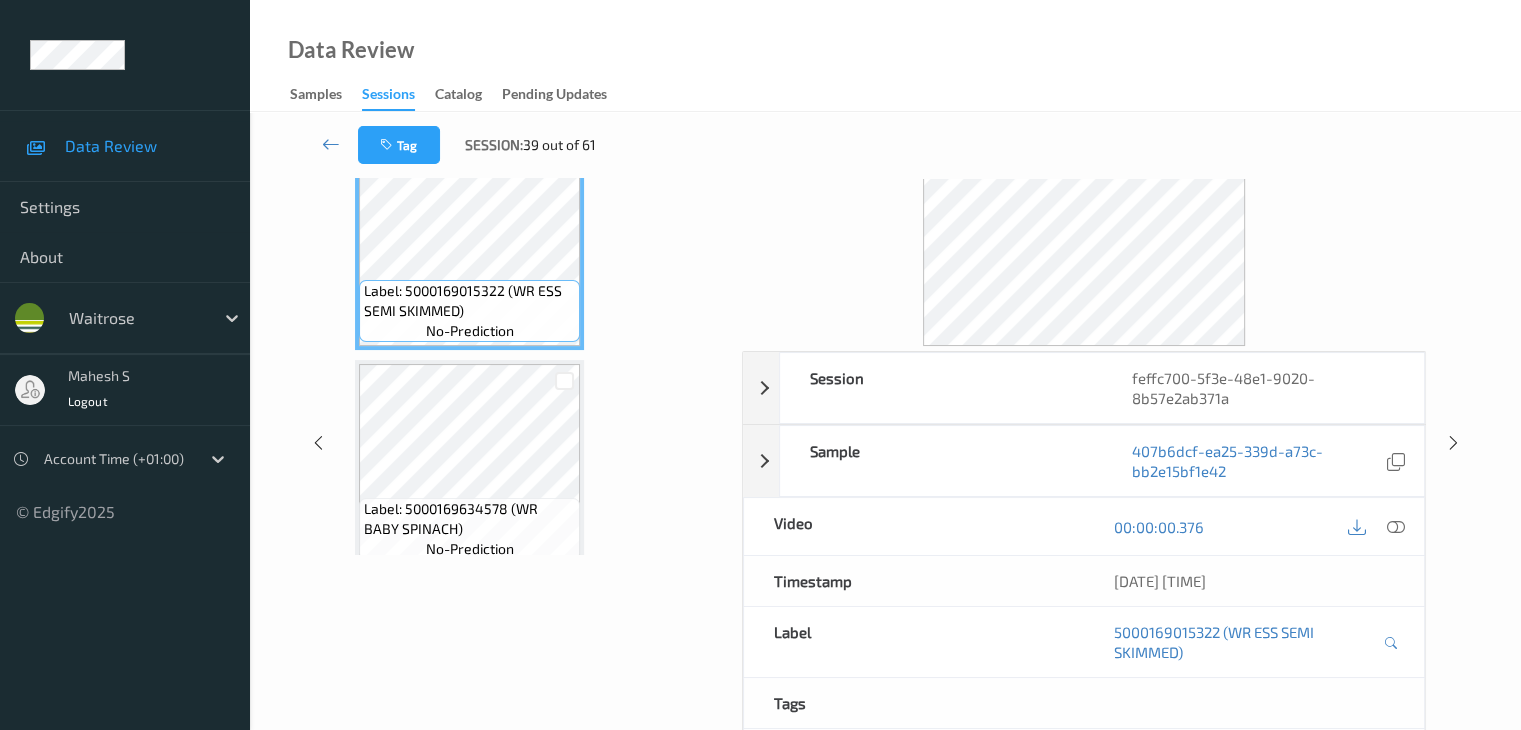 scroll, scrollTop: 0, scrollLeft: 0, axis: both 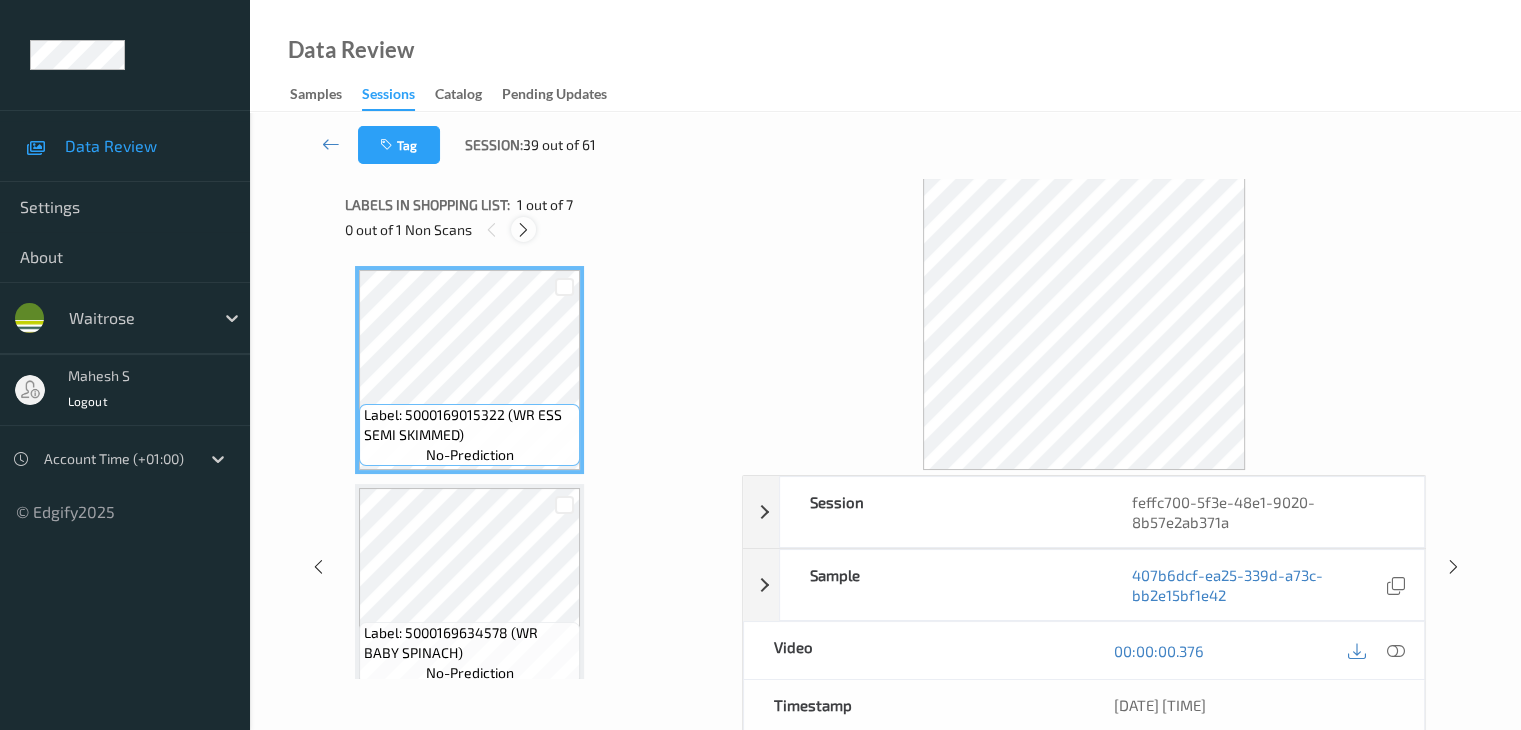 click at bounding box center (523, 230) 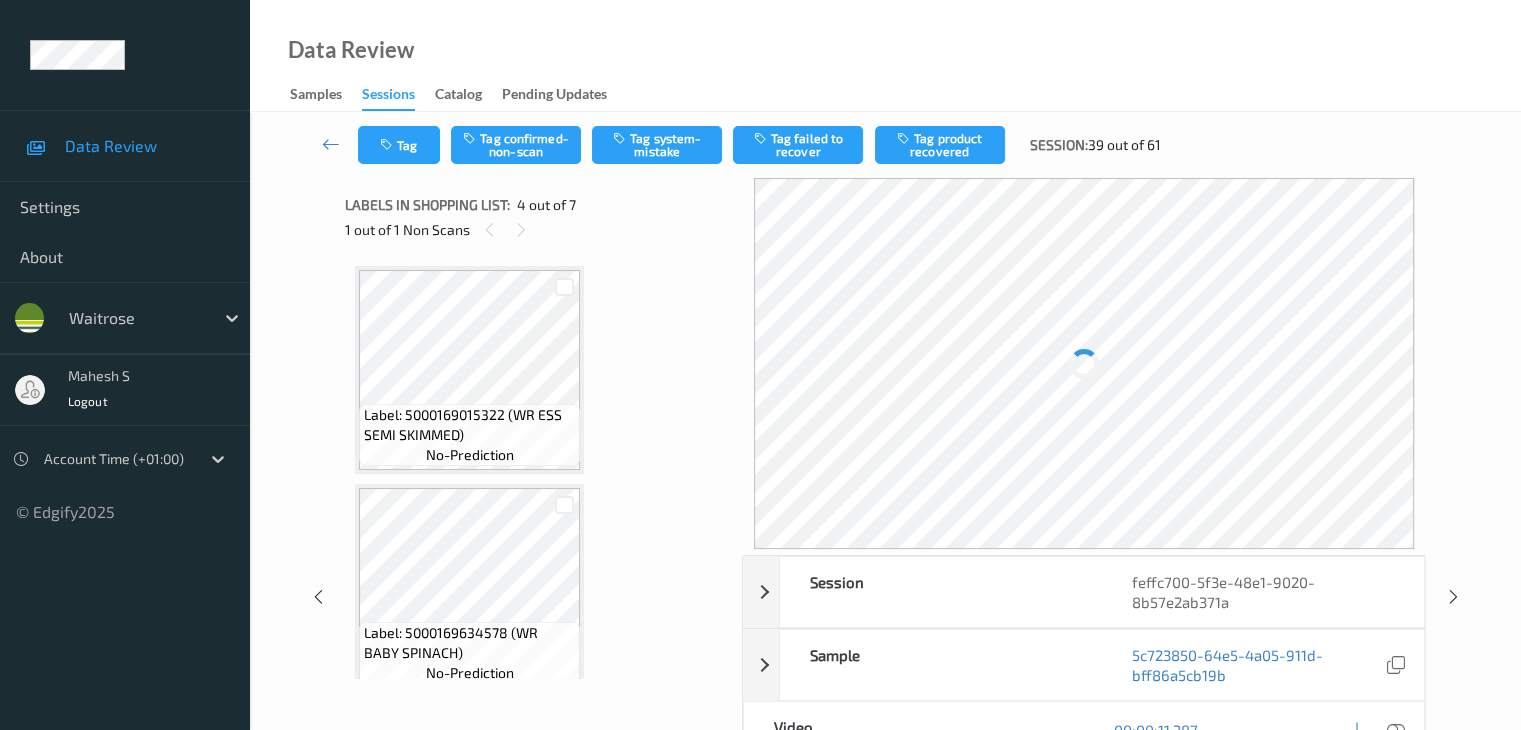 scroll, scrollTop: 446, scrollLeft: 0, axis: vertical 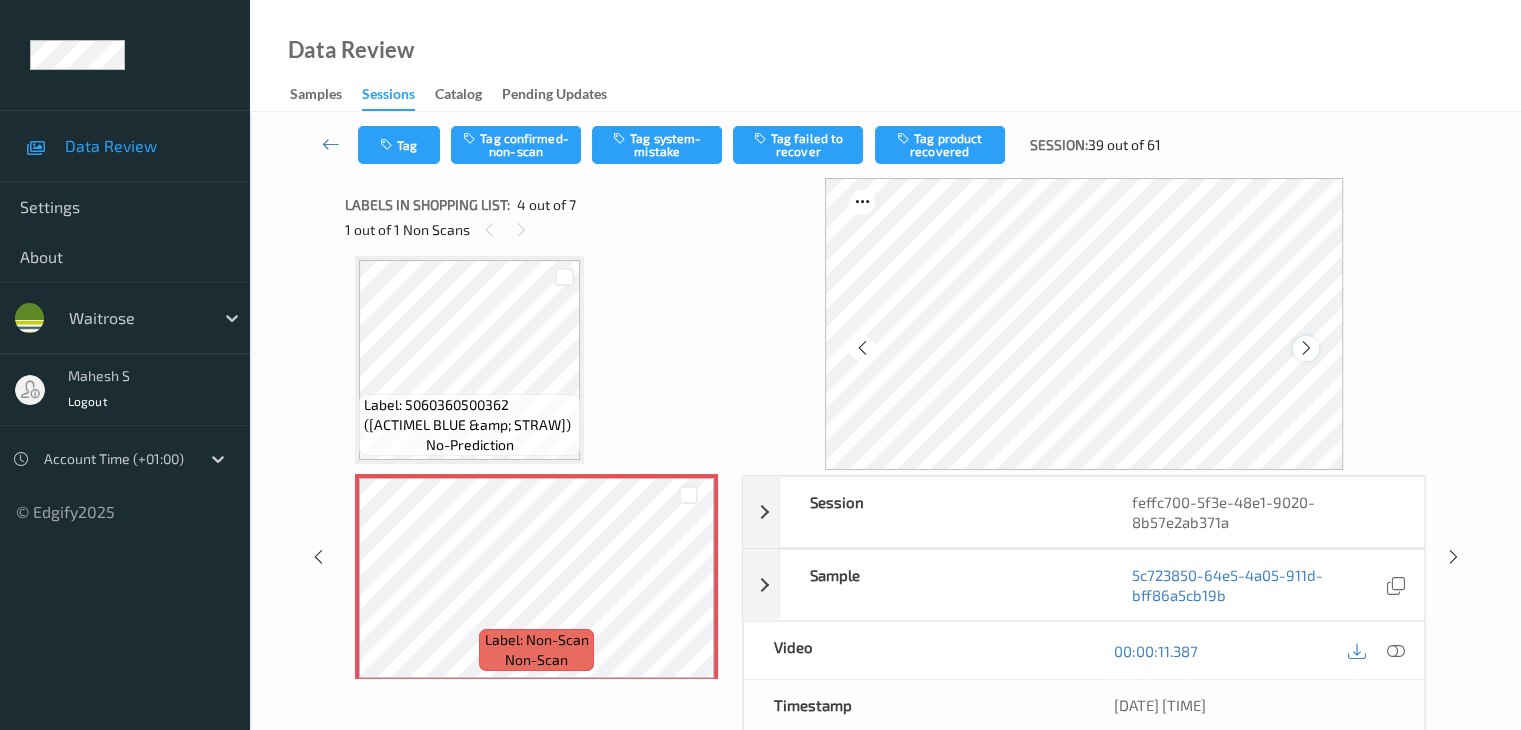 click at bounding box center (1306, 348) 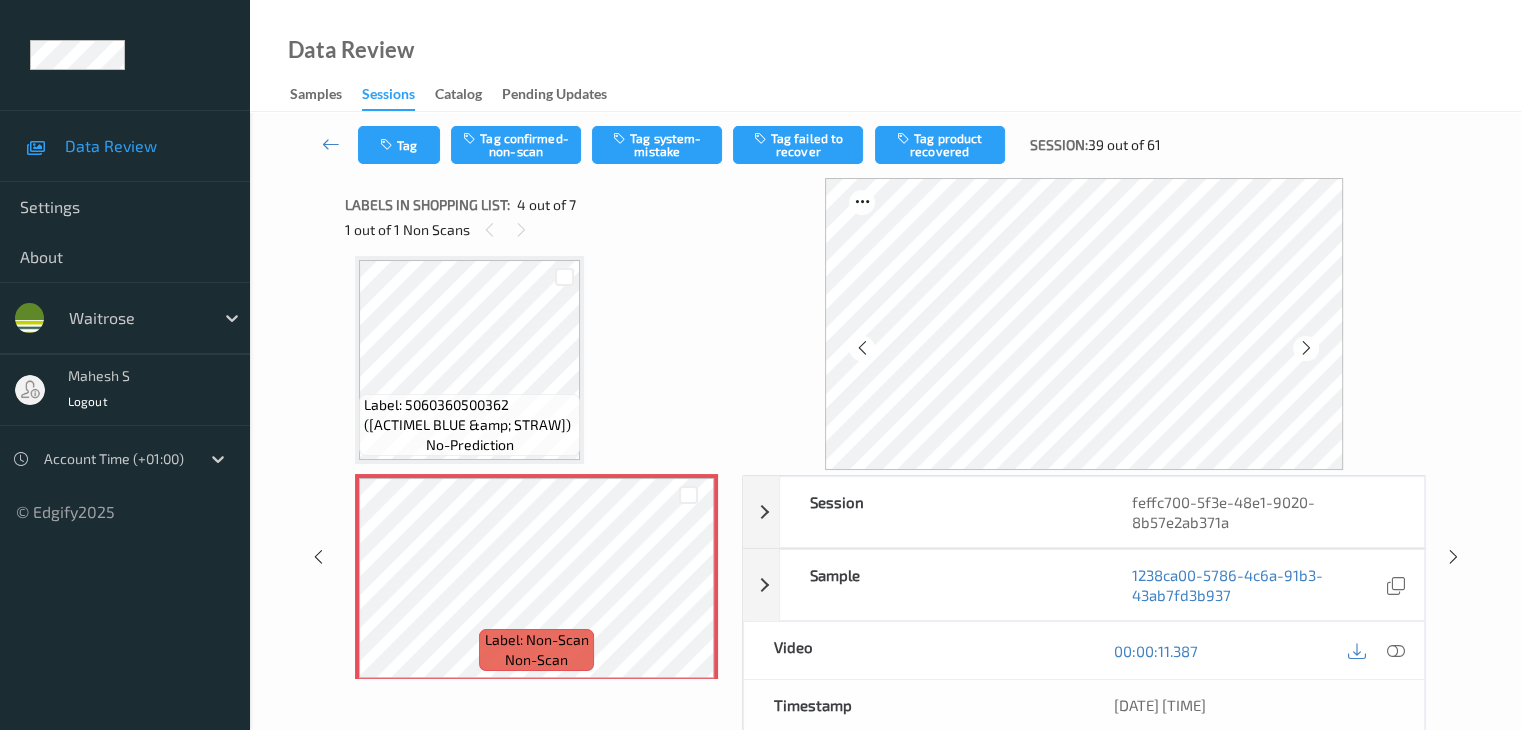 click at bounding box center (1306, 348) 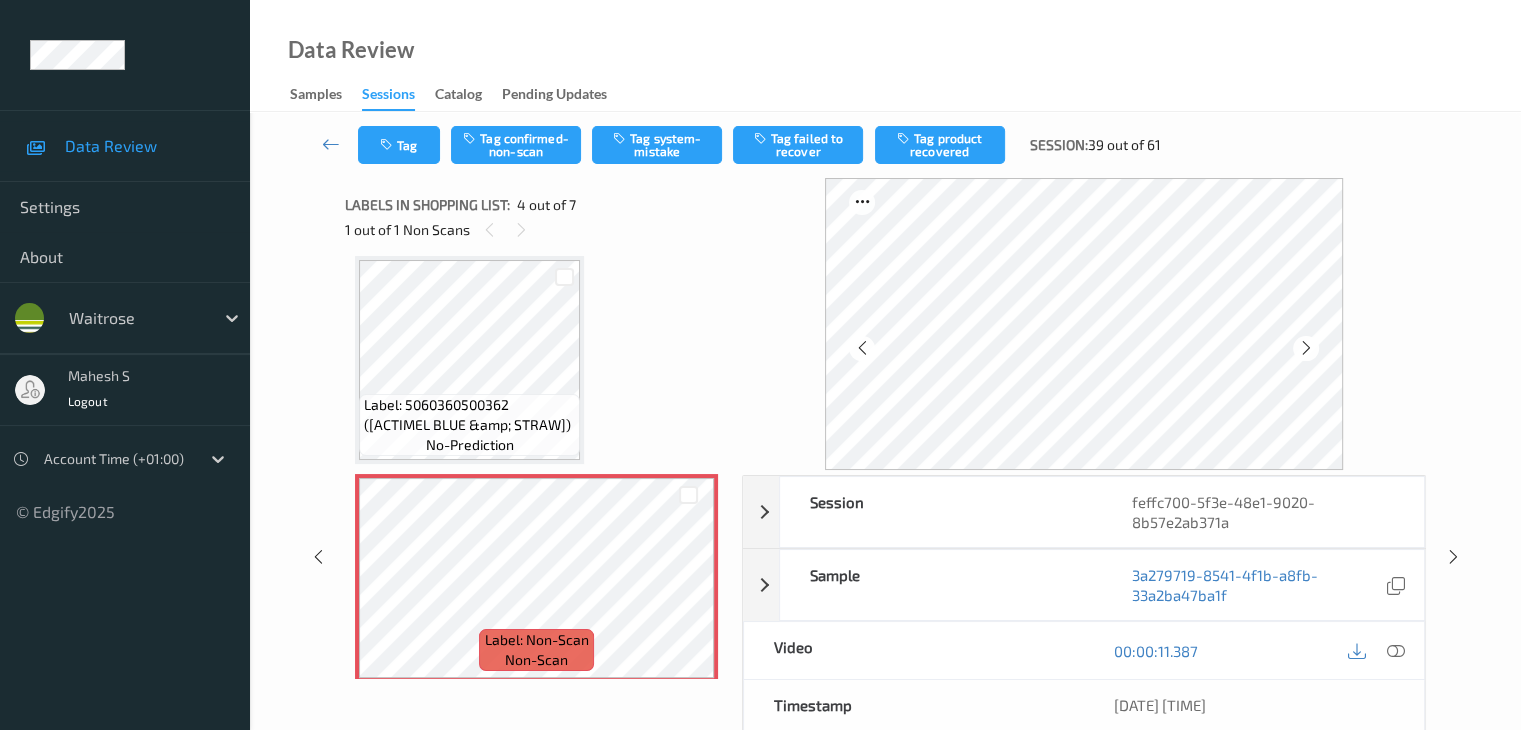 click at bounding box center (1306, 348) 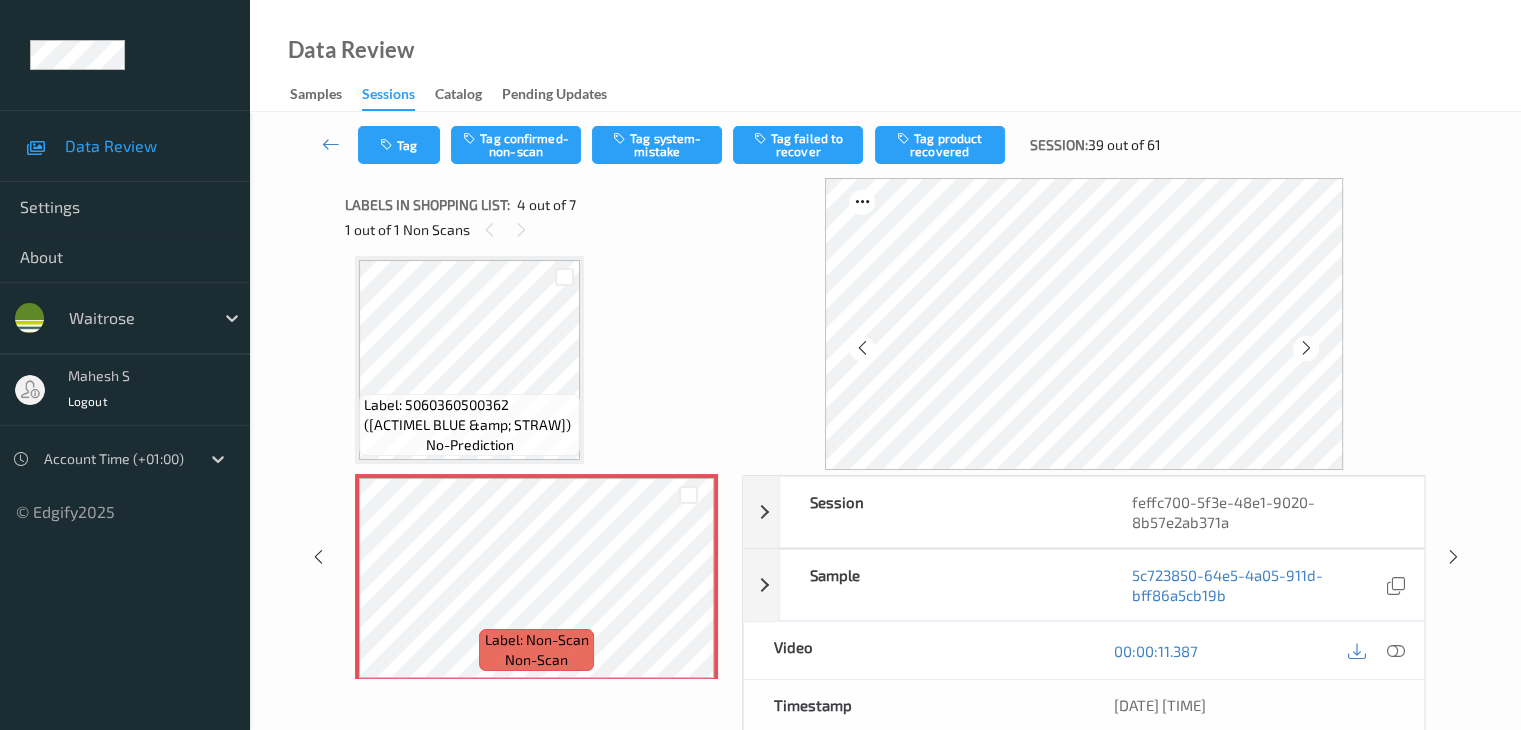 click at bounding box center (1306, 348) 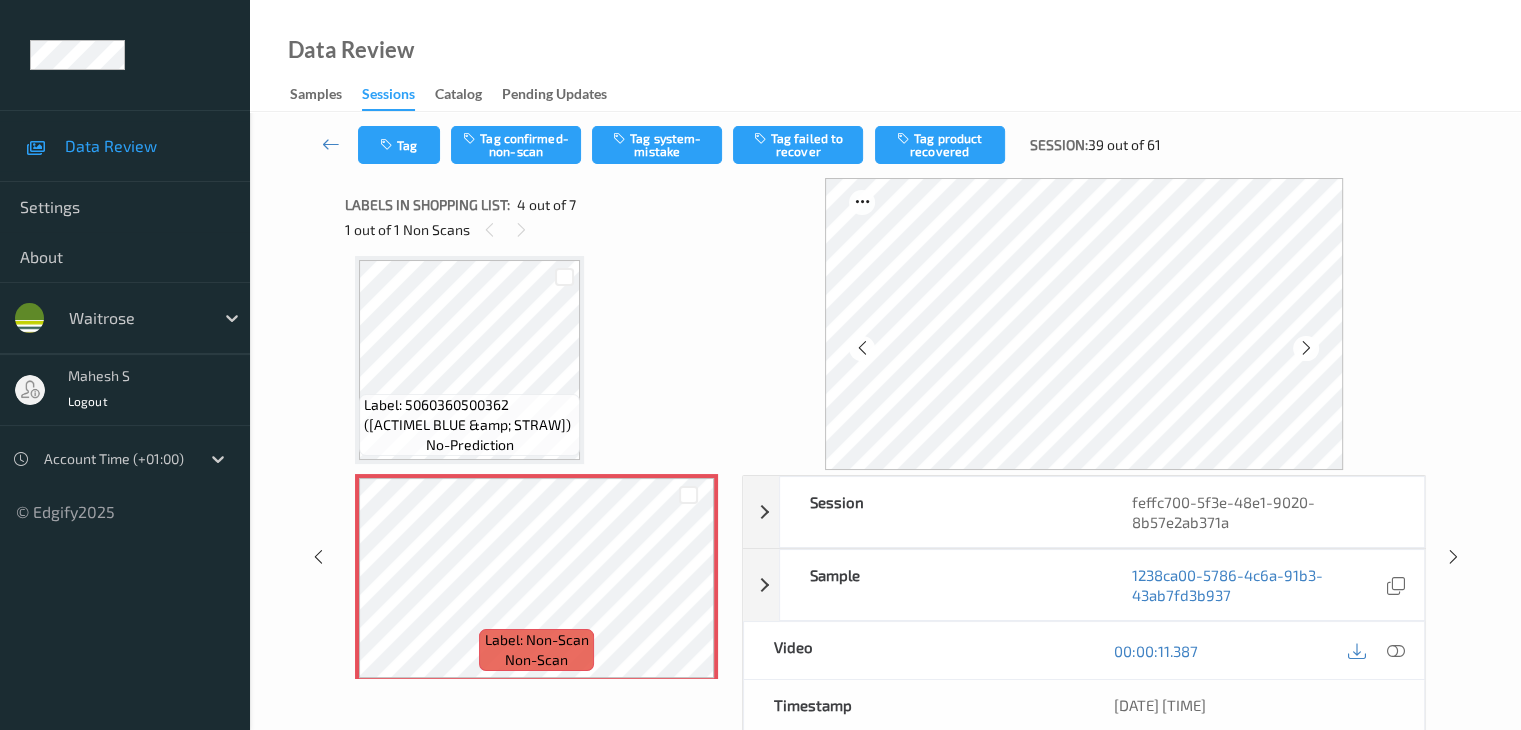 click at bounding box center (1306, 348) 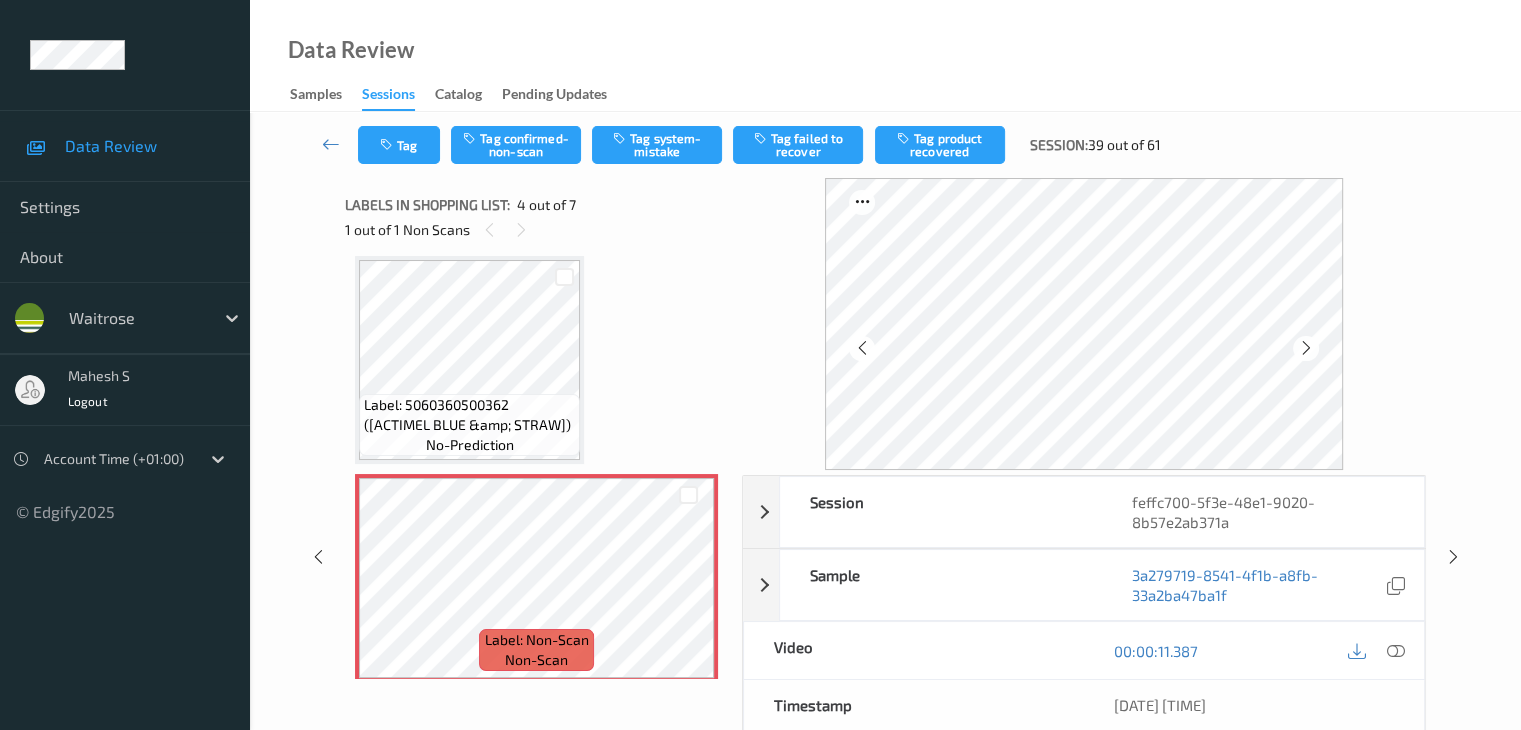 click at bounding box center (1306, 348) 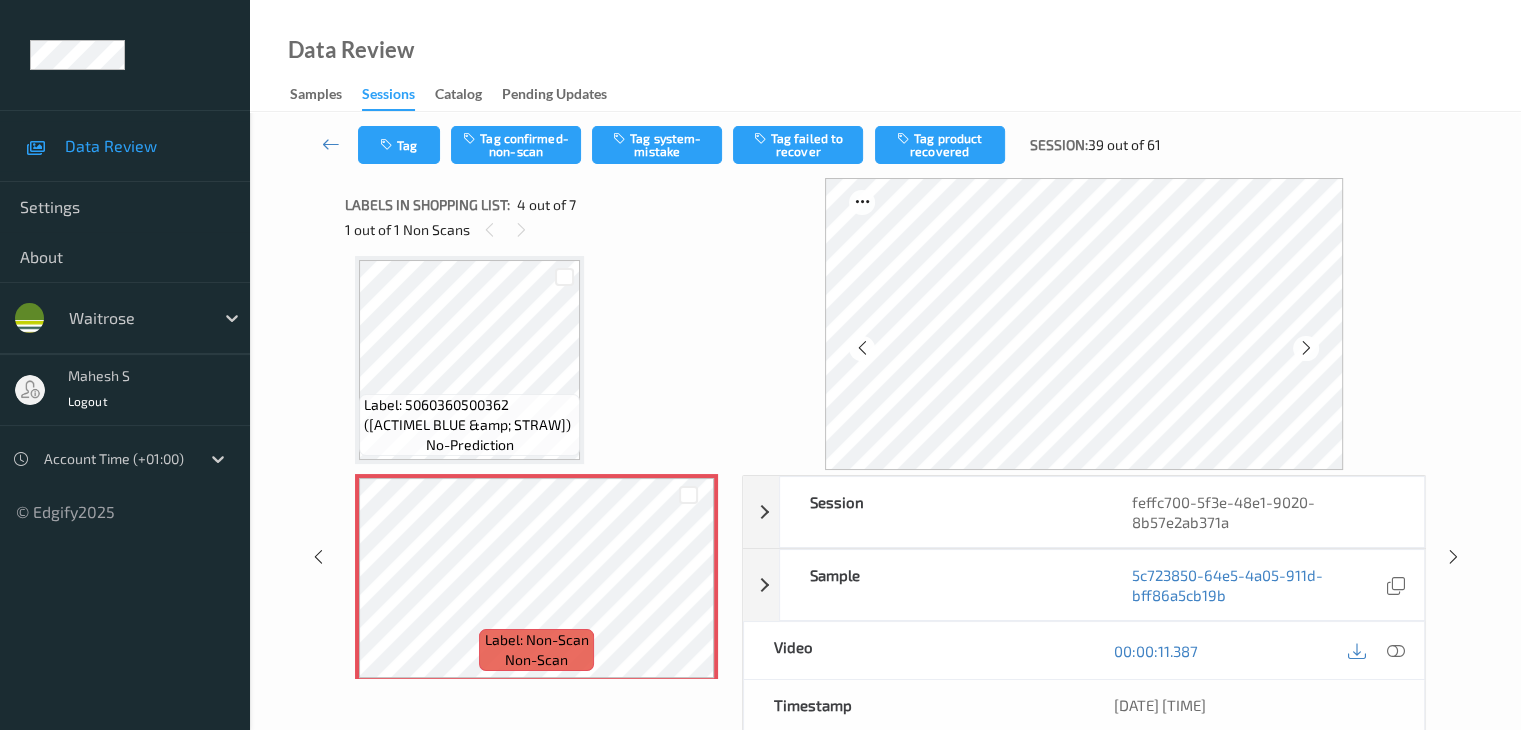 click at bounding box center [1306, 348] 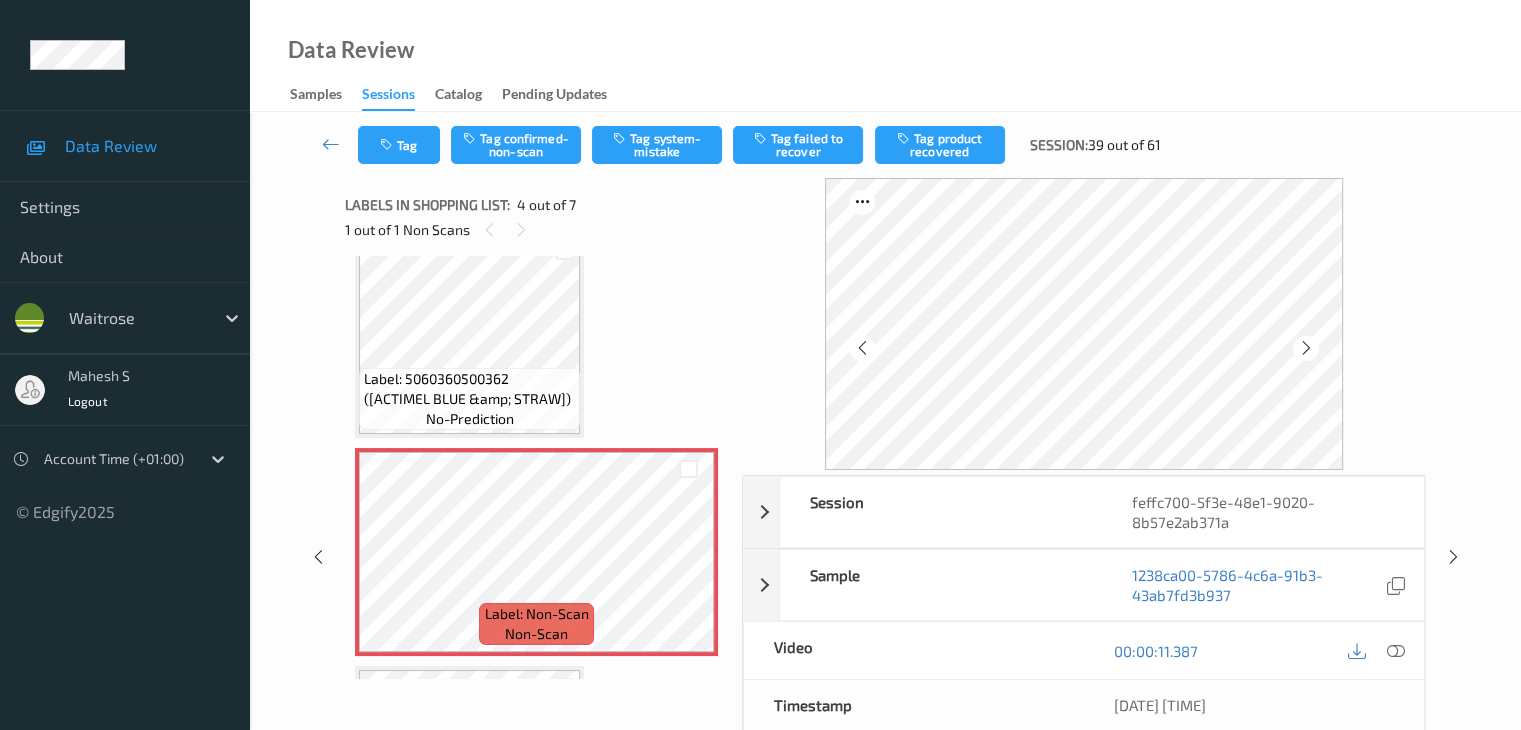 scroll, scrollTop: 446, scrollLeft: 0, axis: vertical 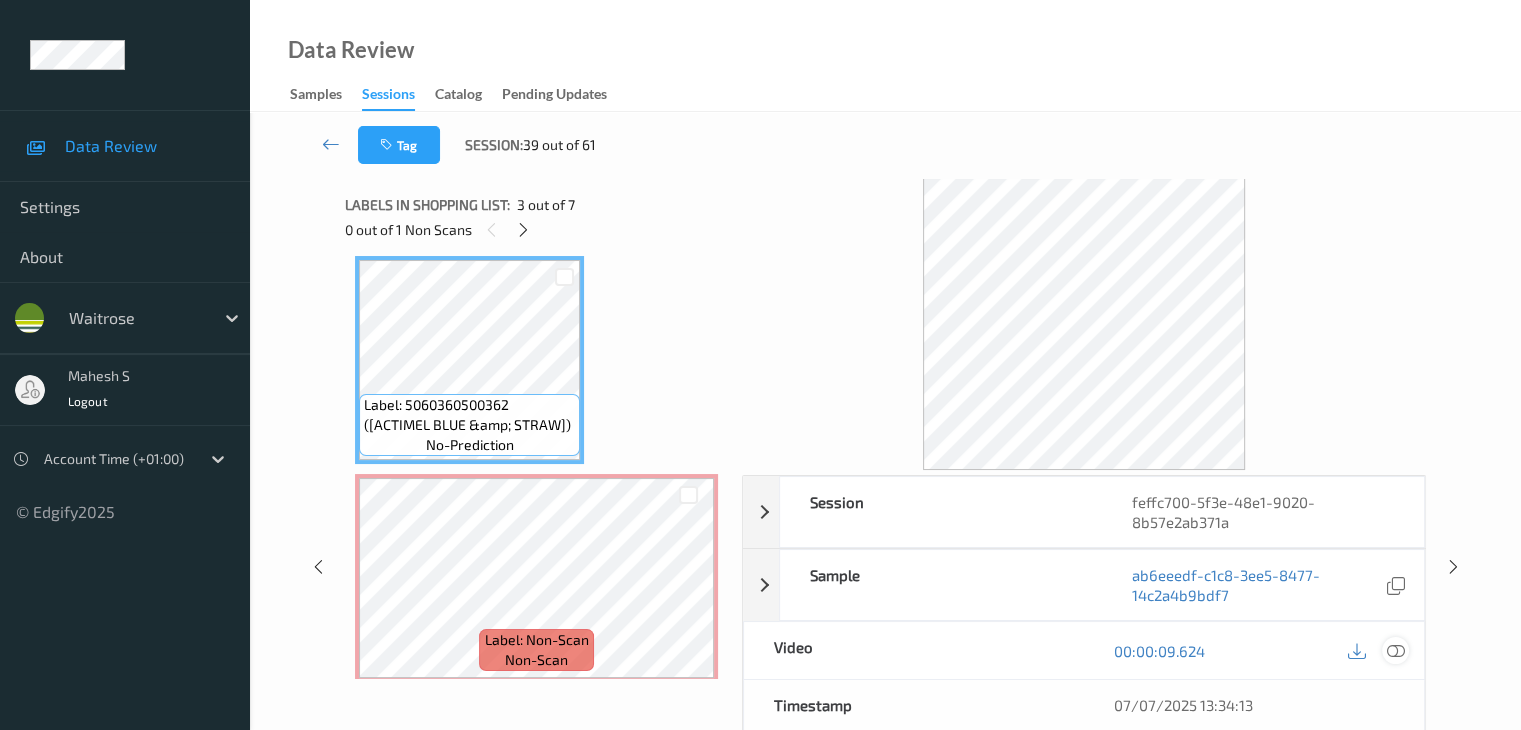 click at bounding box center [1395, 651] 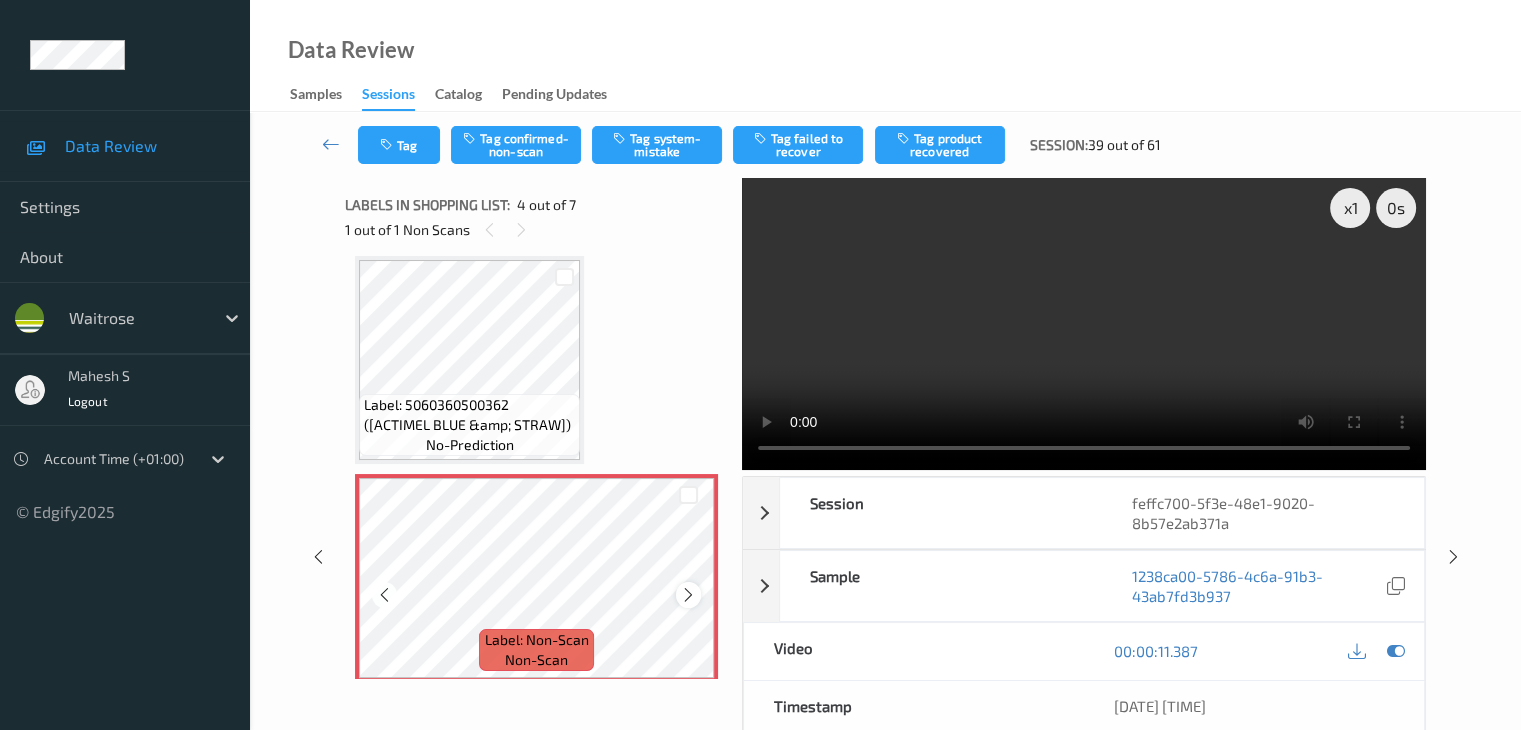 click at bounding box center [688, 595] 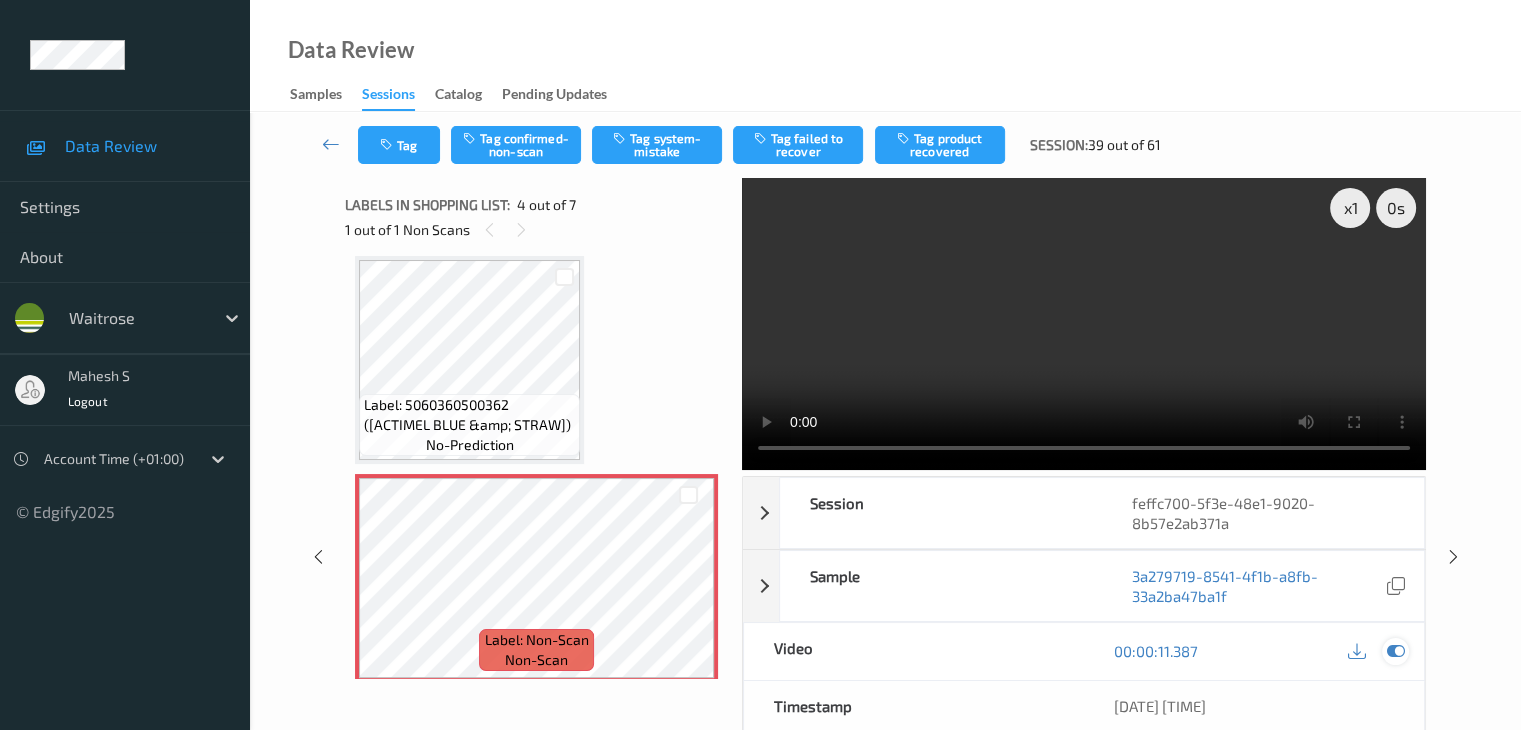 click at bounding box center [1395, 651] 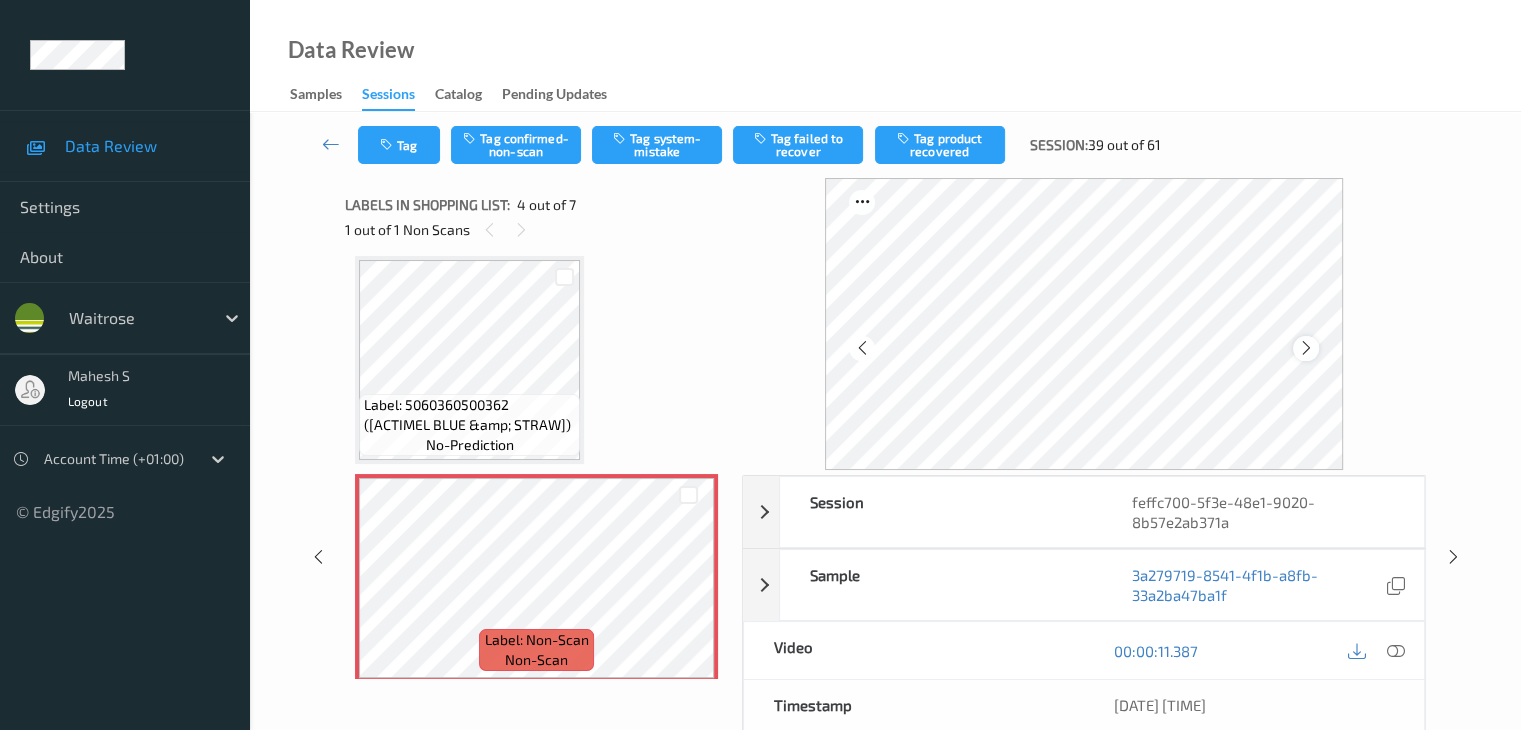 click at bounding box center [1306, 348] 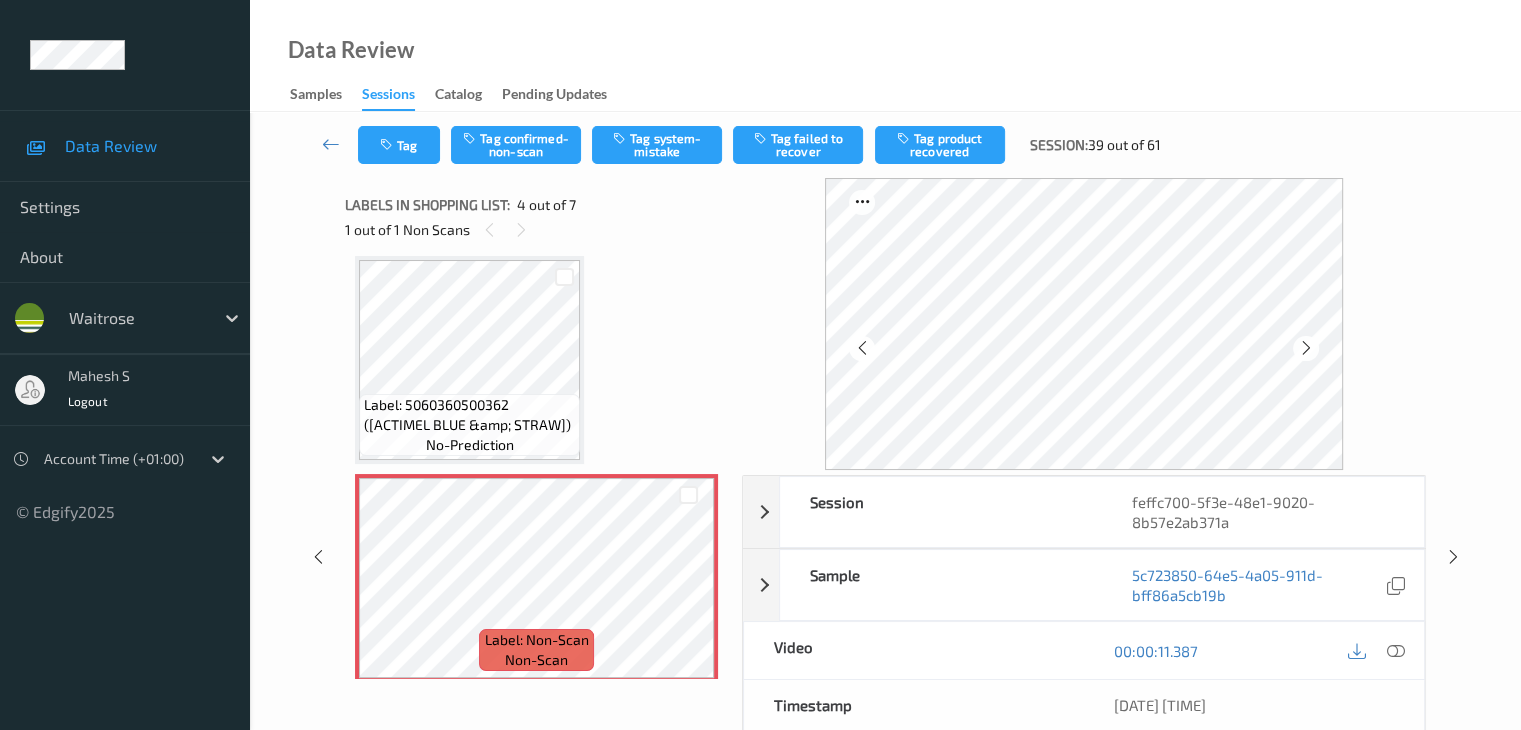 click at bounding box center [1306, 348] 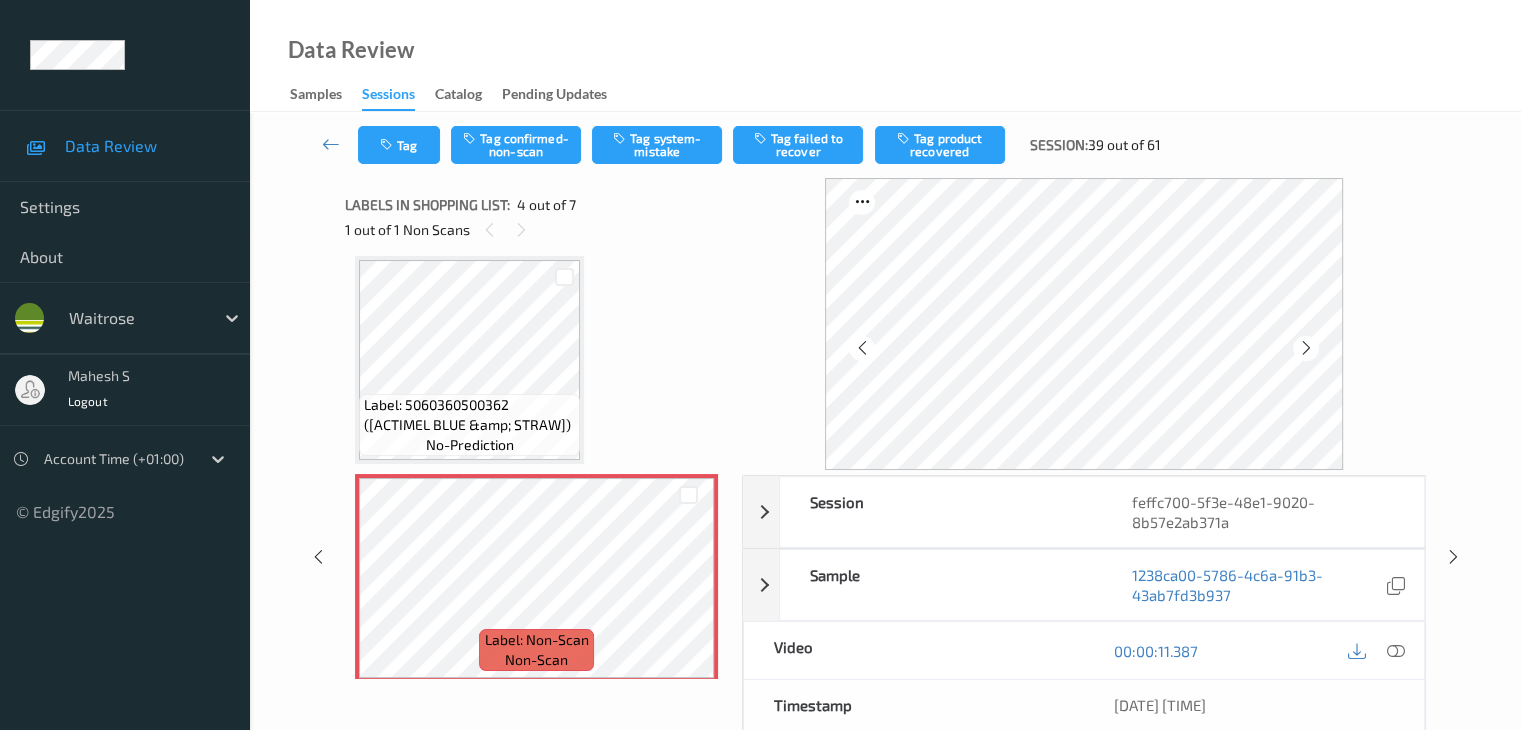 click at bounding box center (1306, 348) 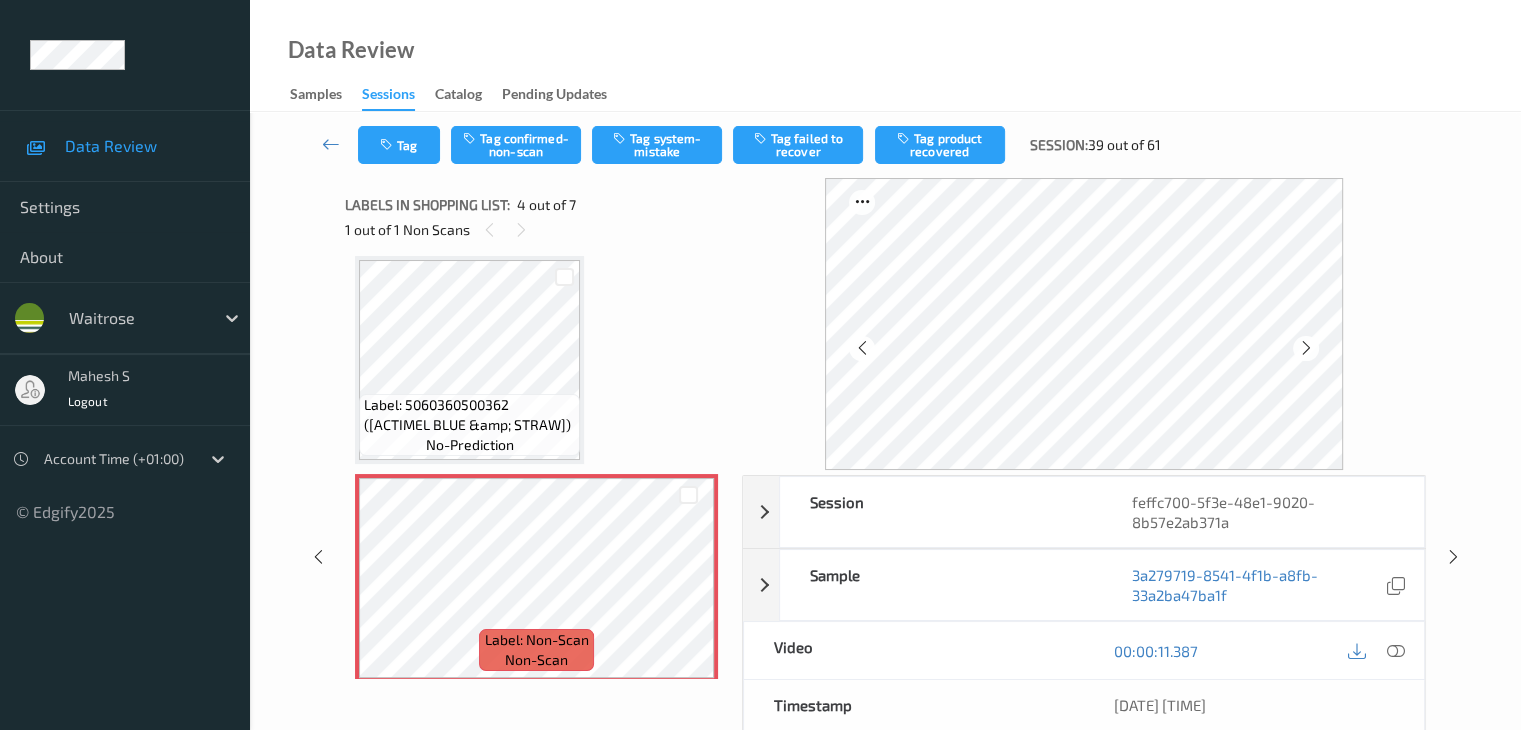 click at bounding box center (1306, 348) 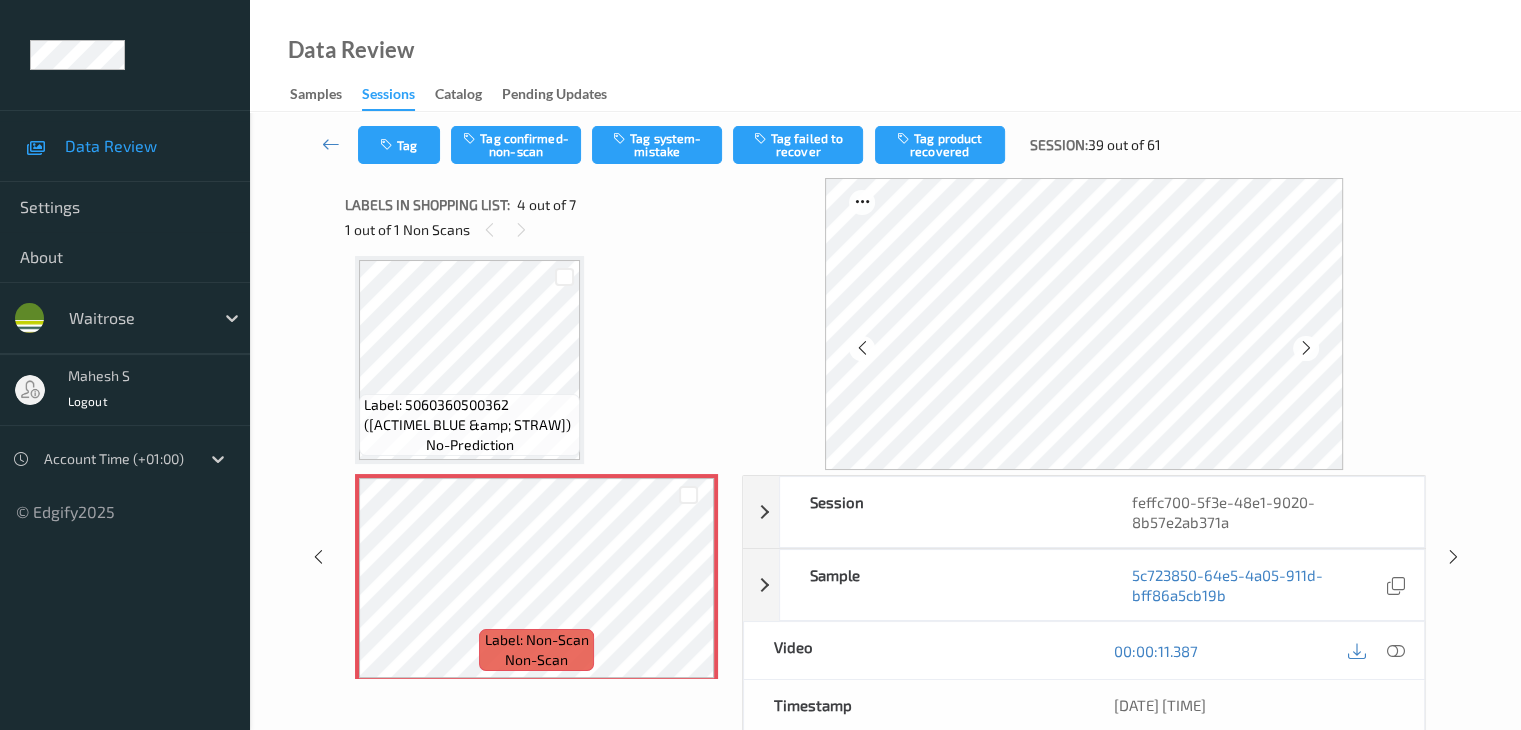 click at bounding box center [1306, 348] 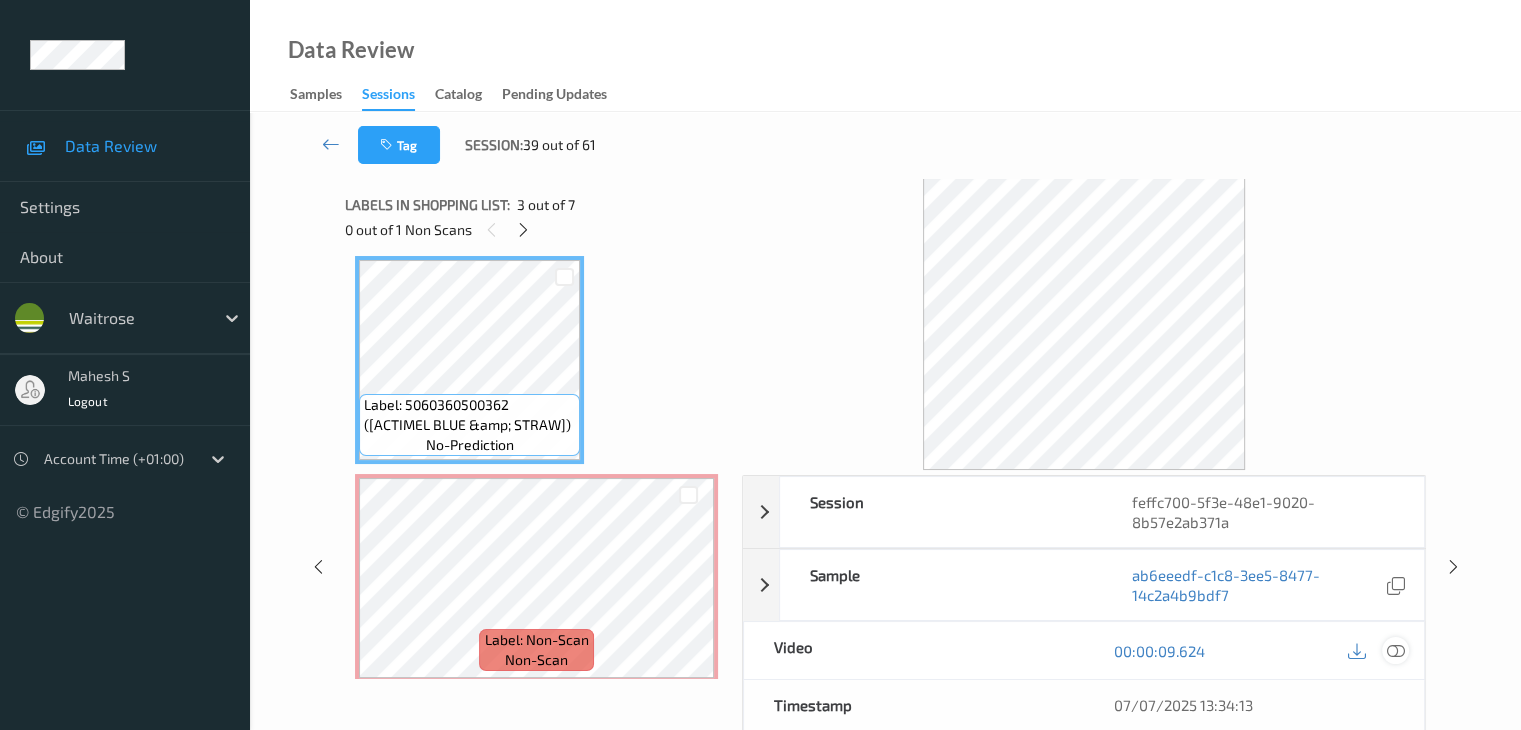 click at bounding box center [1395, 651] 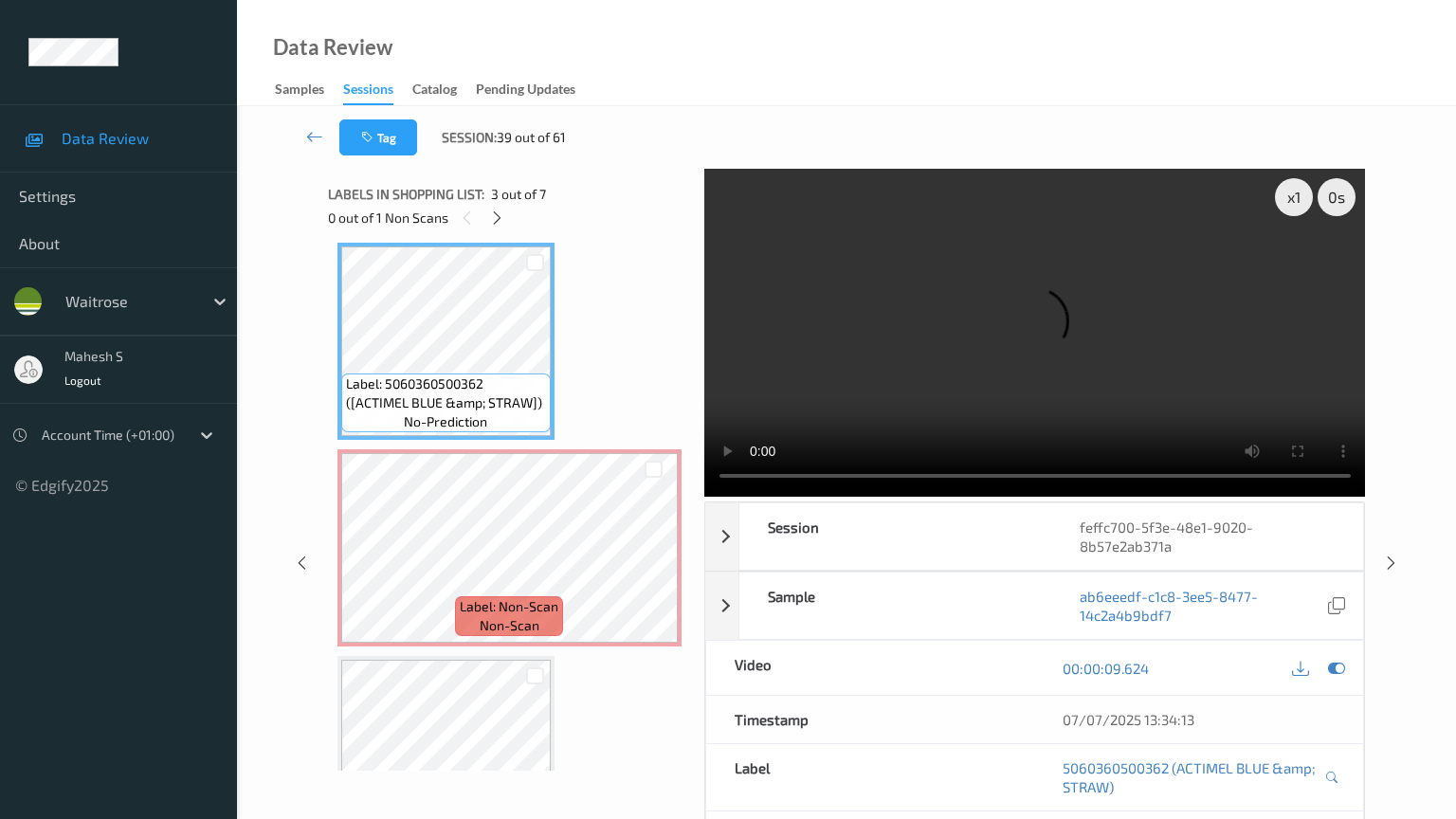 type 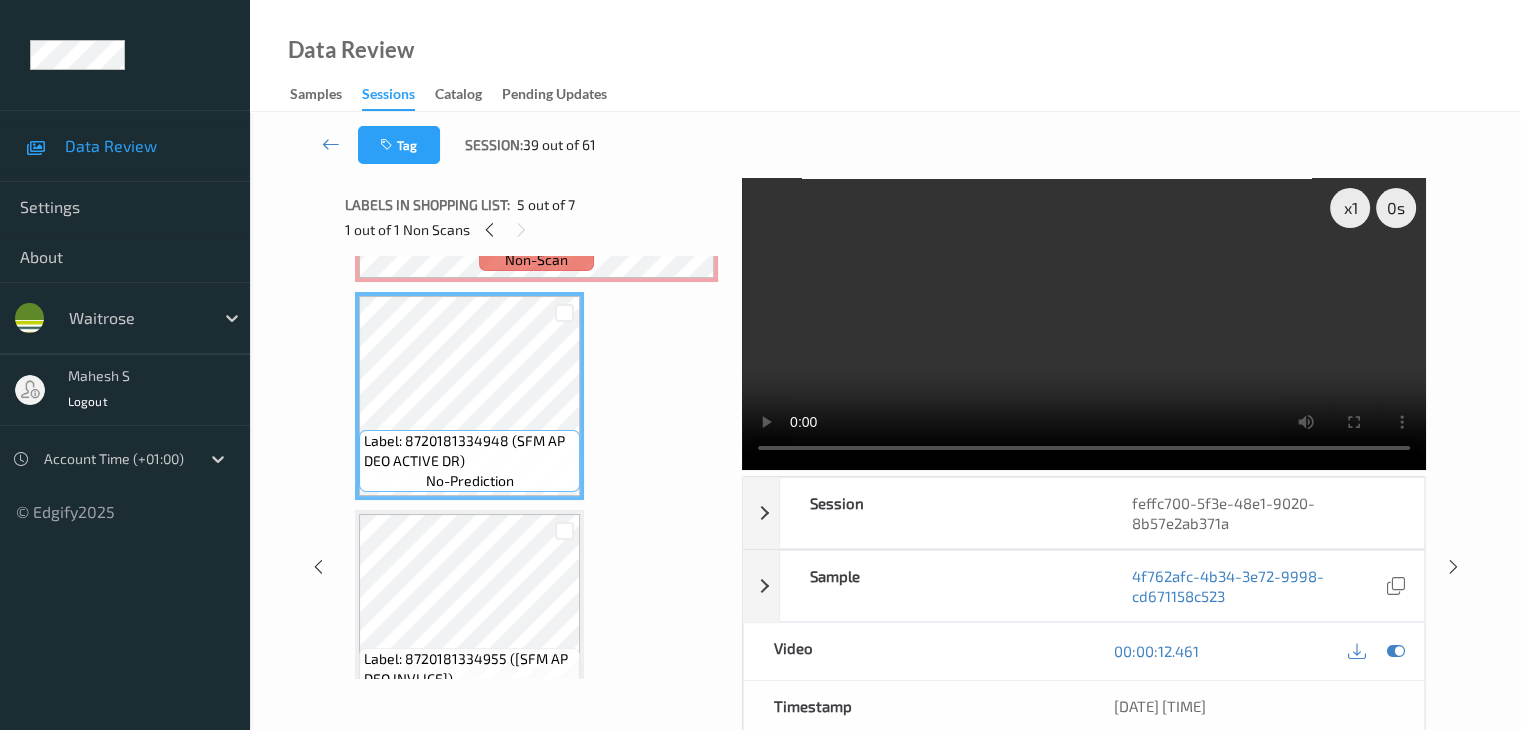 scroll, scrollTop: 646, scrollLeft: 0, axis: vertical 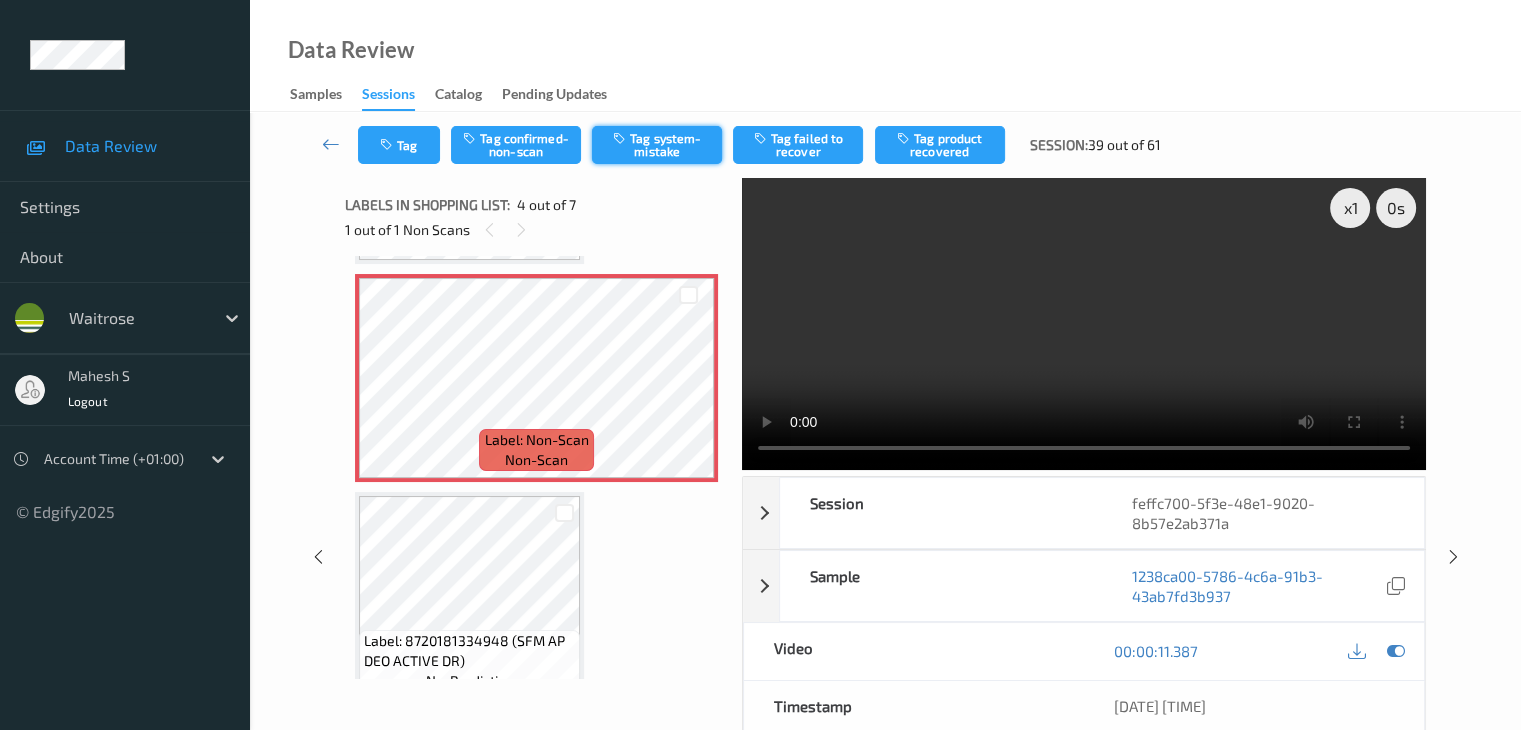 click on "Tag   system-mistake" at bounding box center [657, 145] 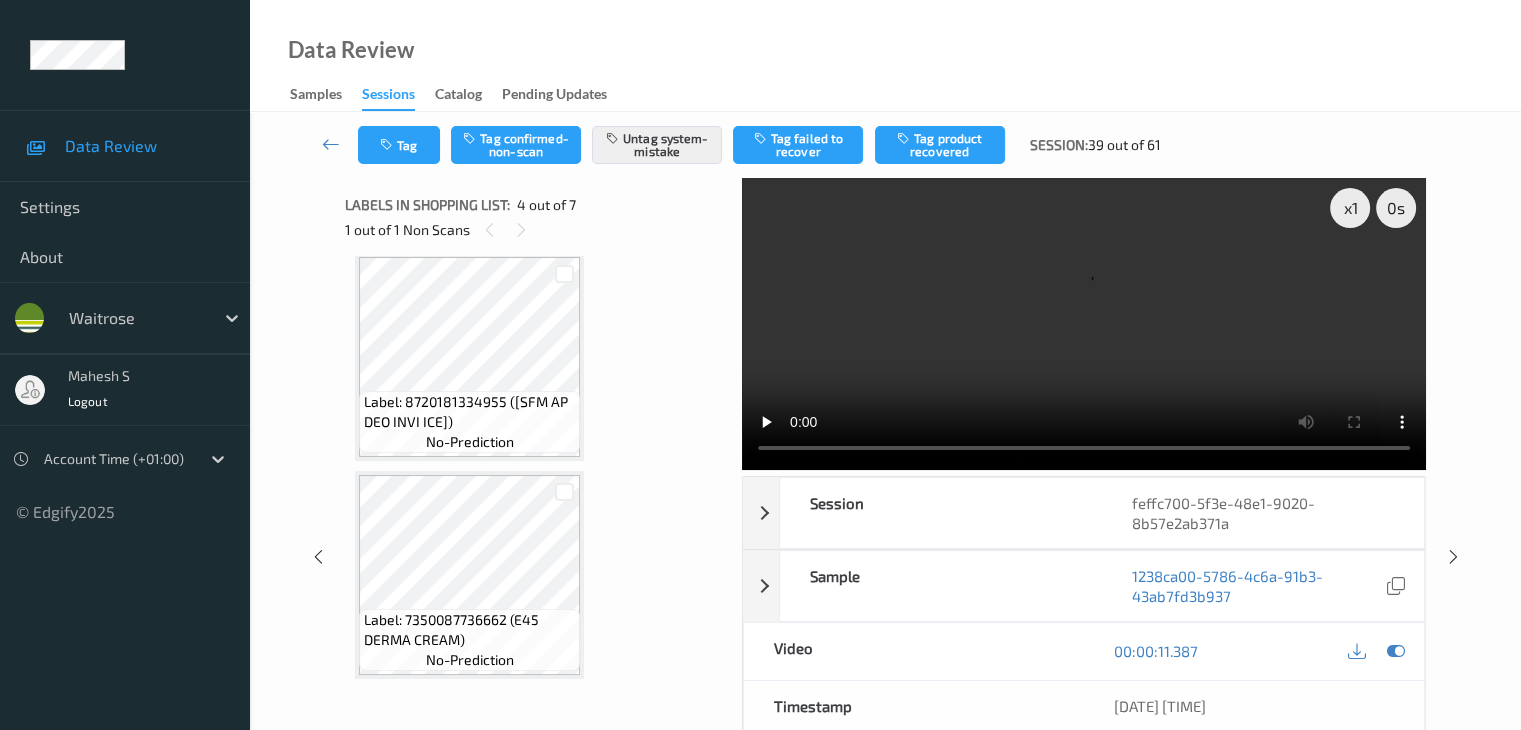scroll, scrollTop: 1113, scrollLeft: 0, axis: vertical 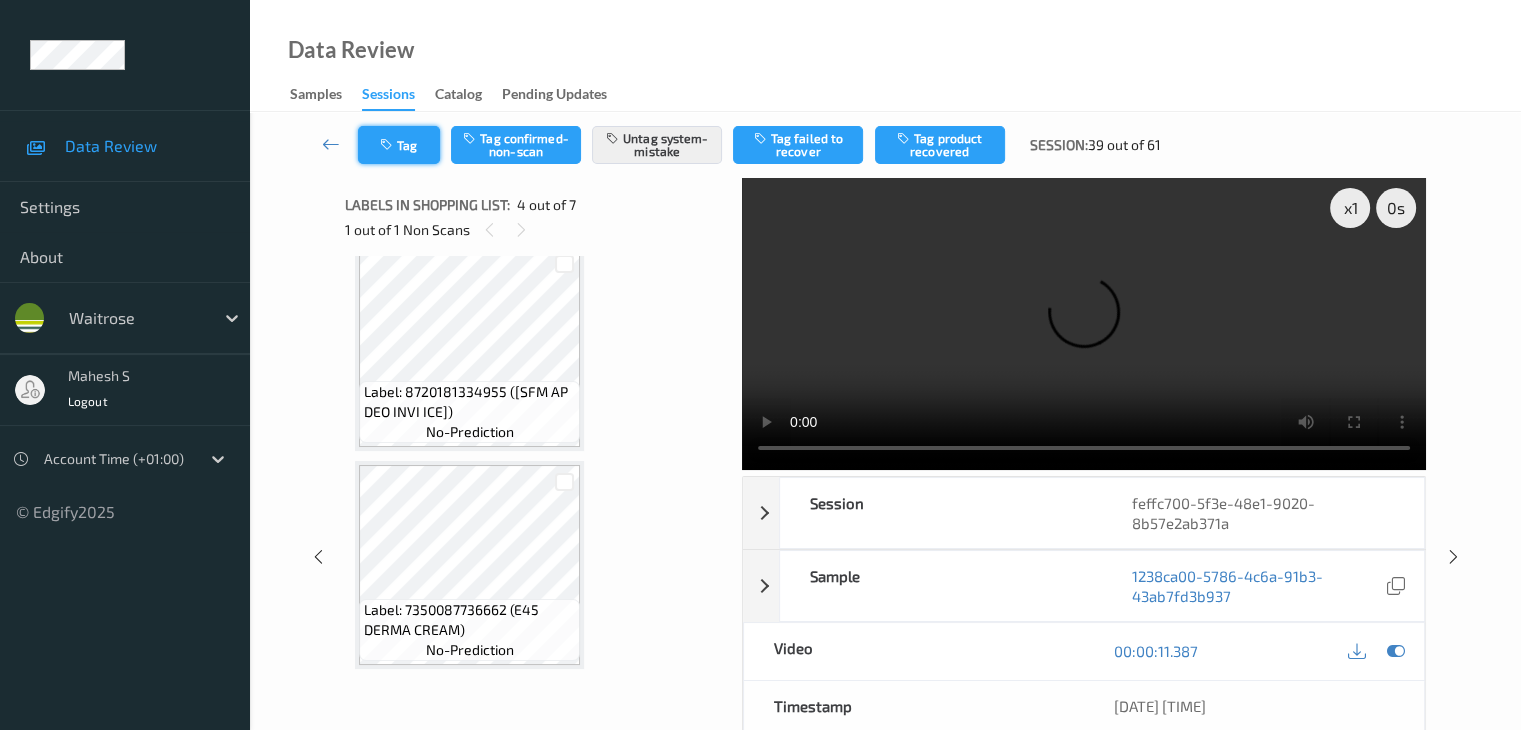 click on "Tag" at bounding box center (399, 145) 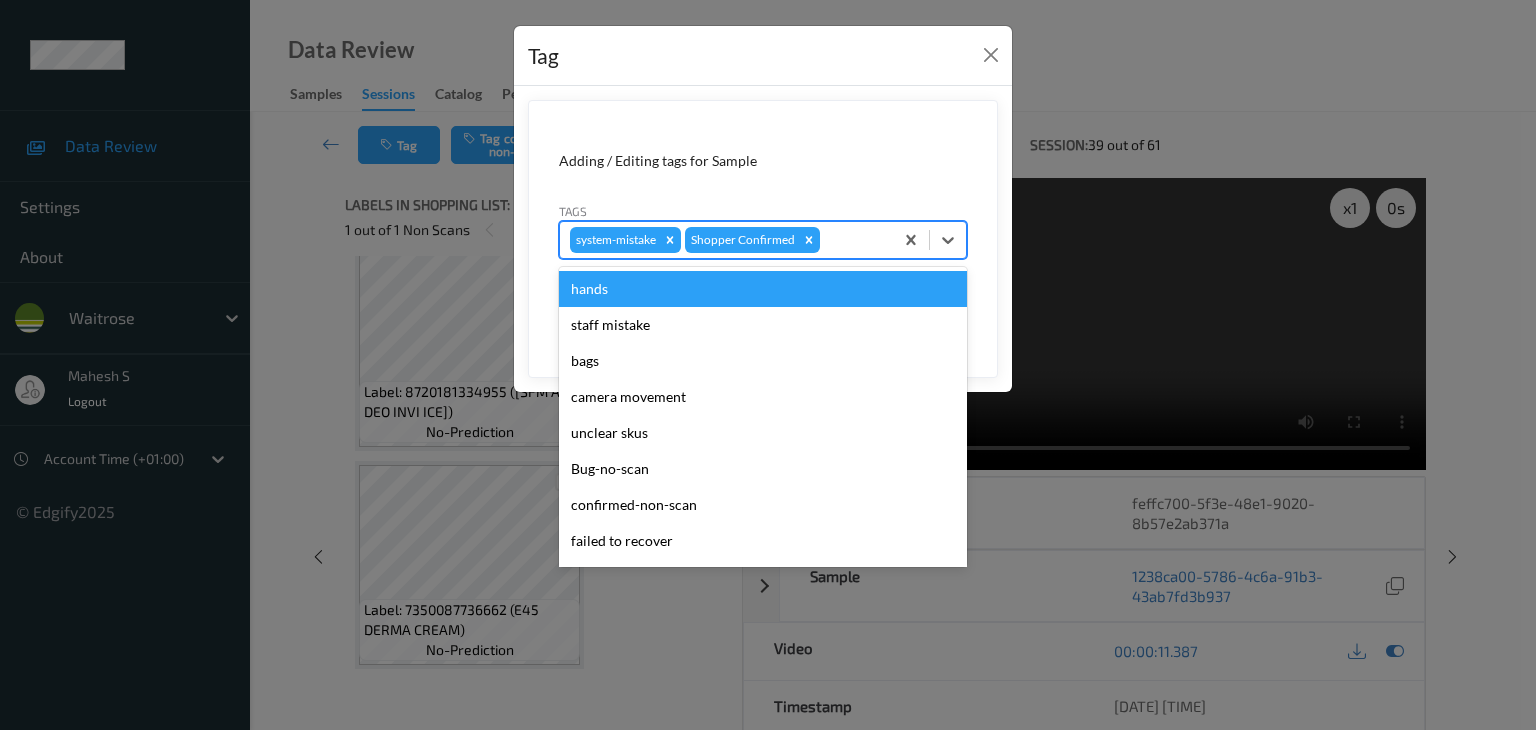 click at bounding box center [853, 240] 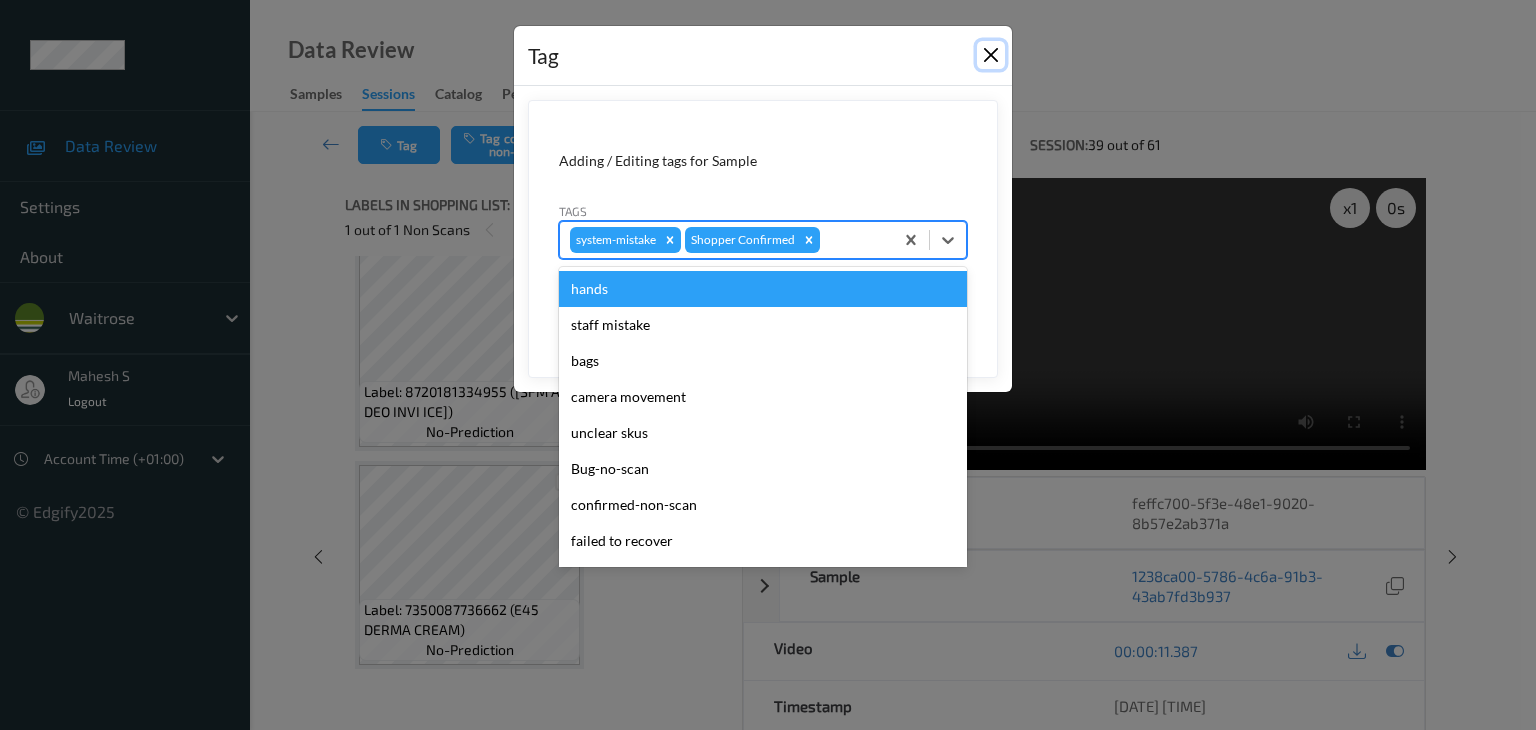 click at bounding box center [991, 55] 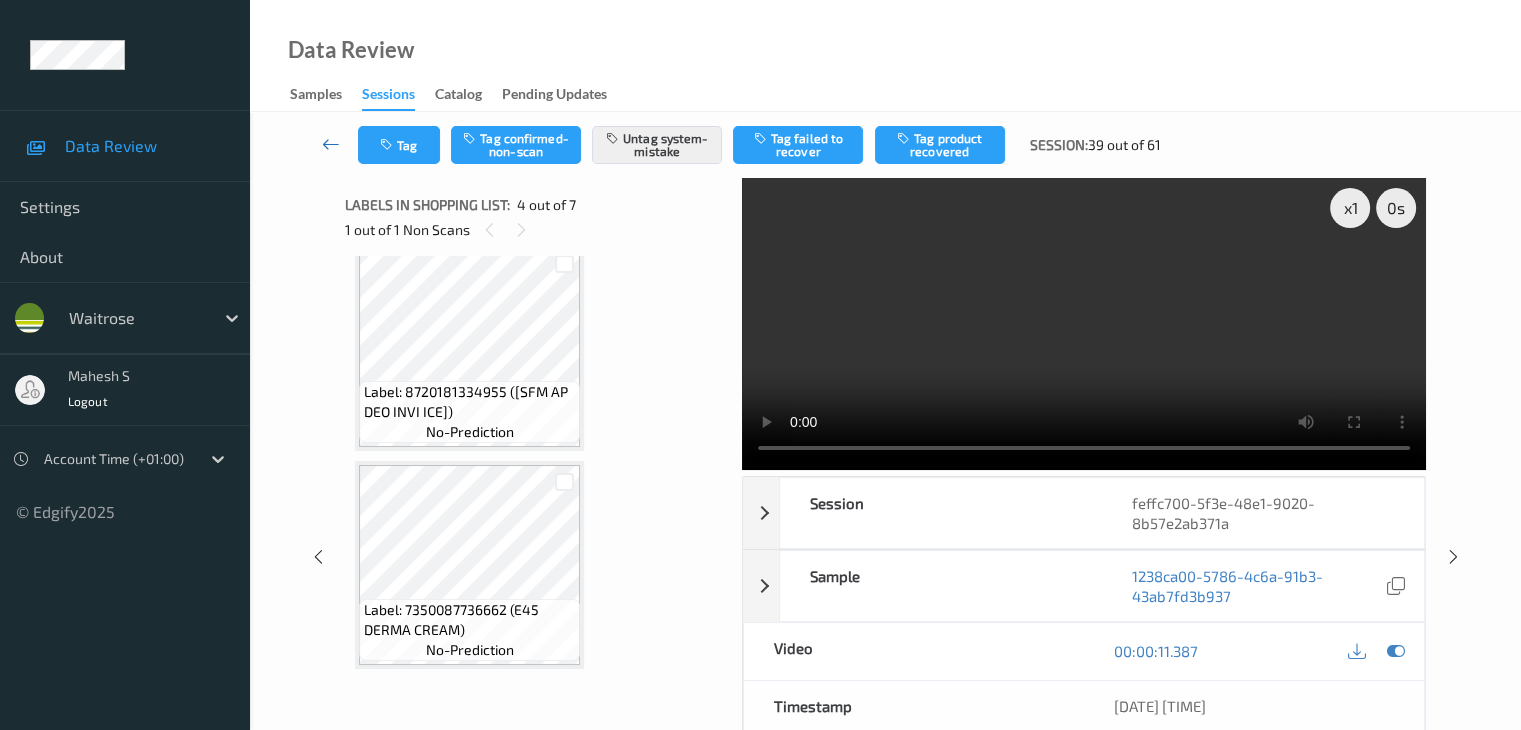 click at bounding box center [331, 144] 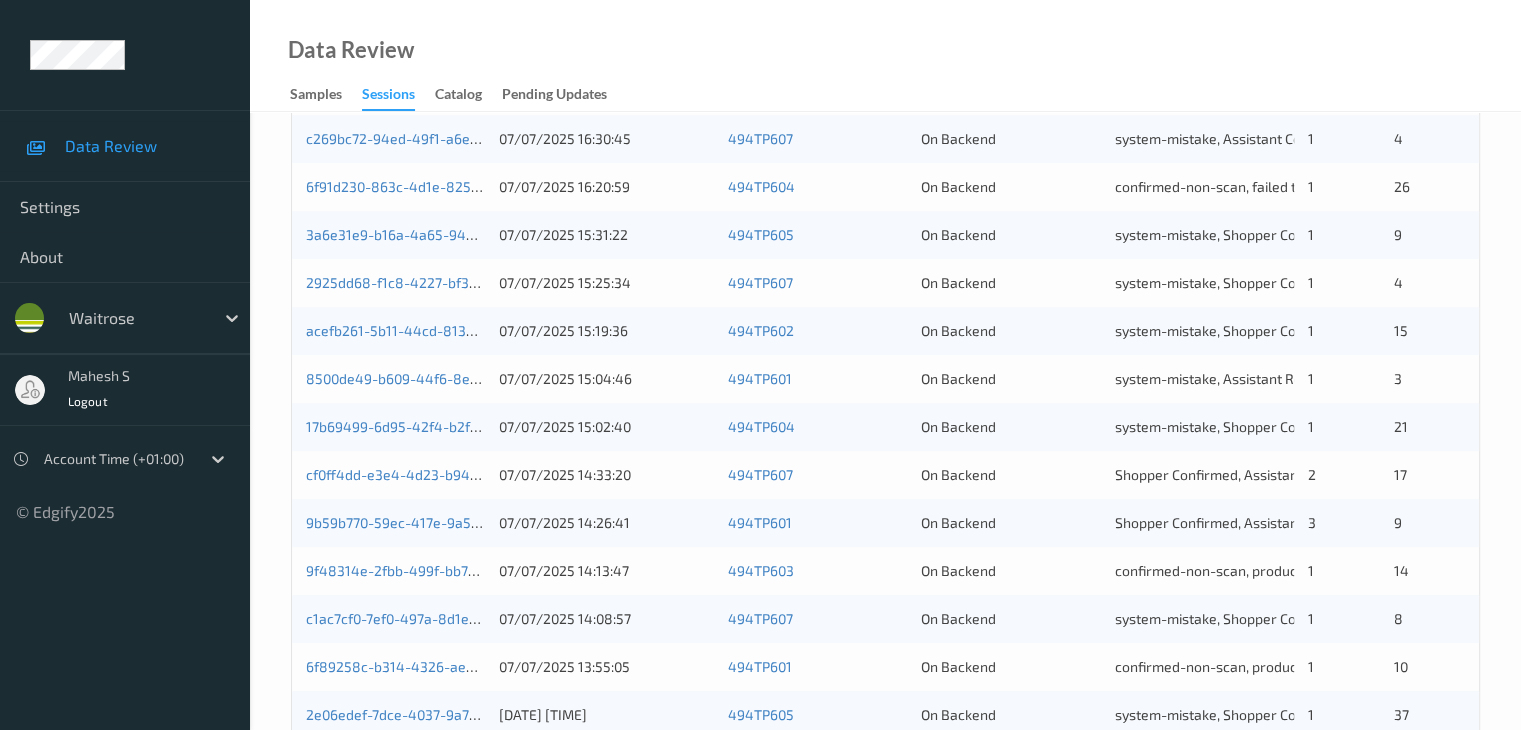 scroll, scrollTop: 832, scrollLeft: 0, axis: vertical 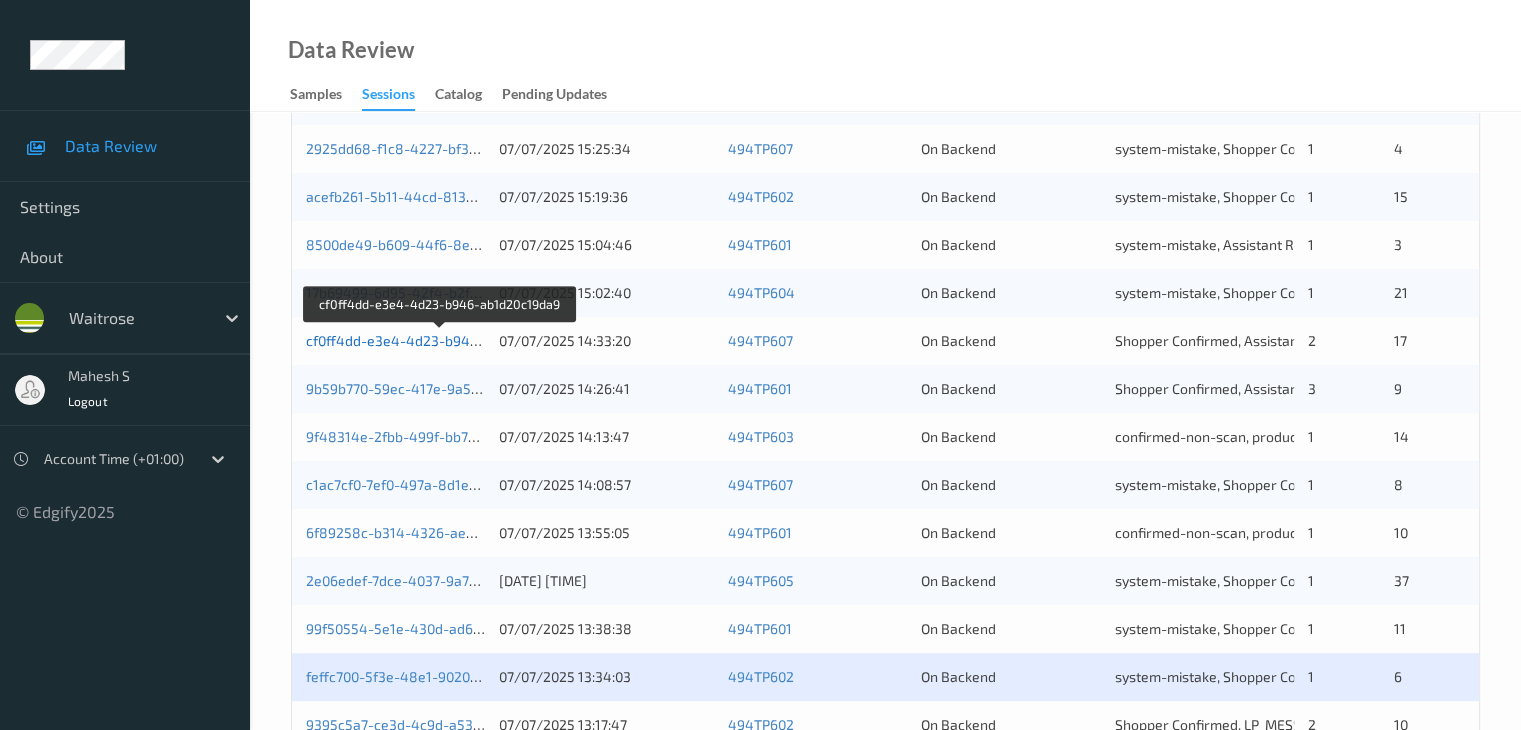 click on "cf0ff4dd-e3e4-4d23-b946-ab1d20c19da9" at bounding box center (440, 340) 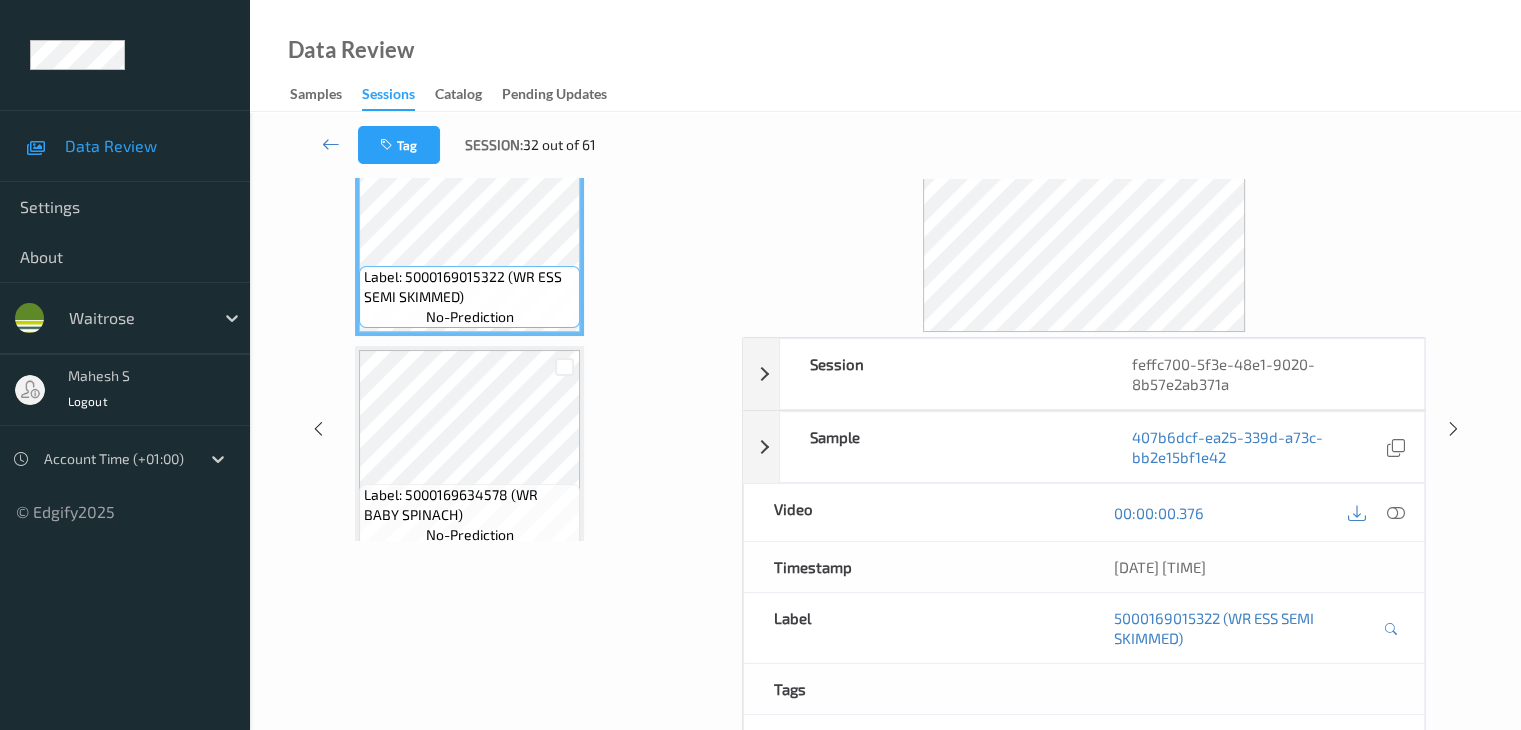 scroll, scrollTop: 0, scrollLeft: 0, axis: both 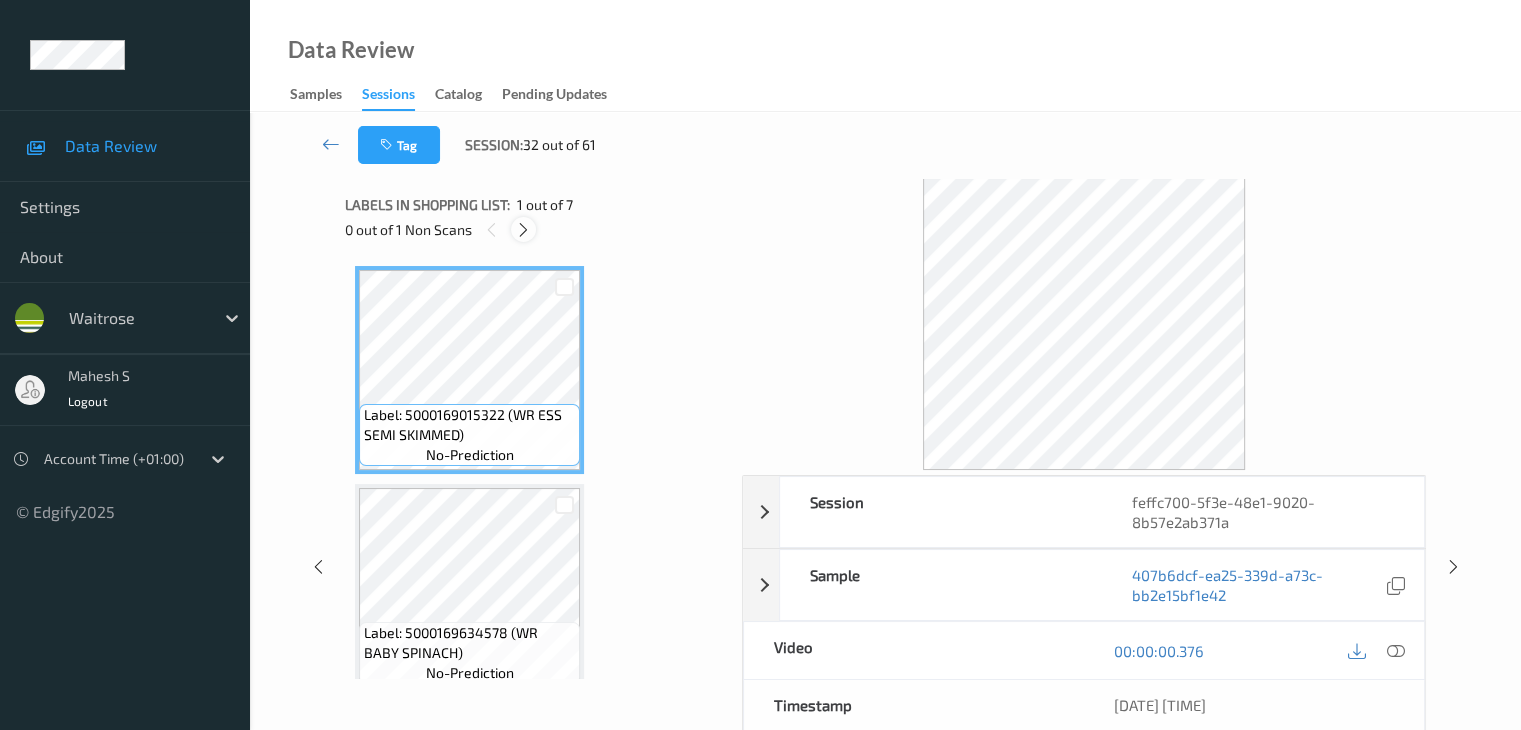 click at bounding box center [523, 230] 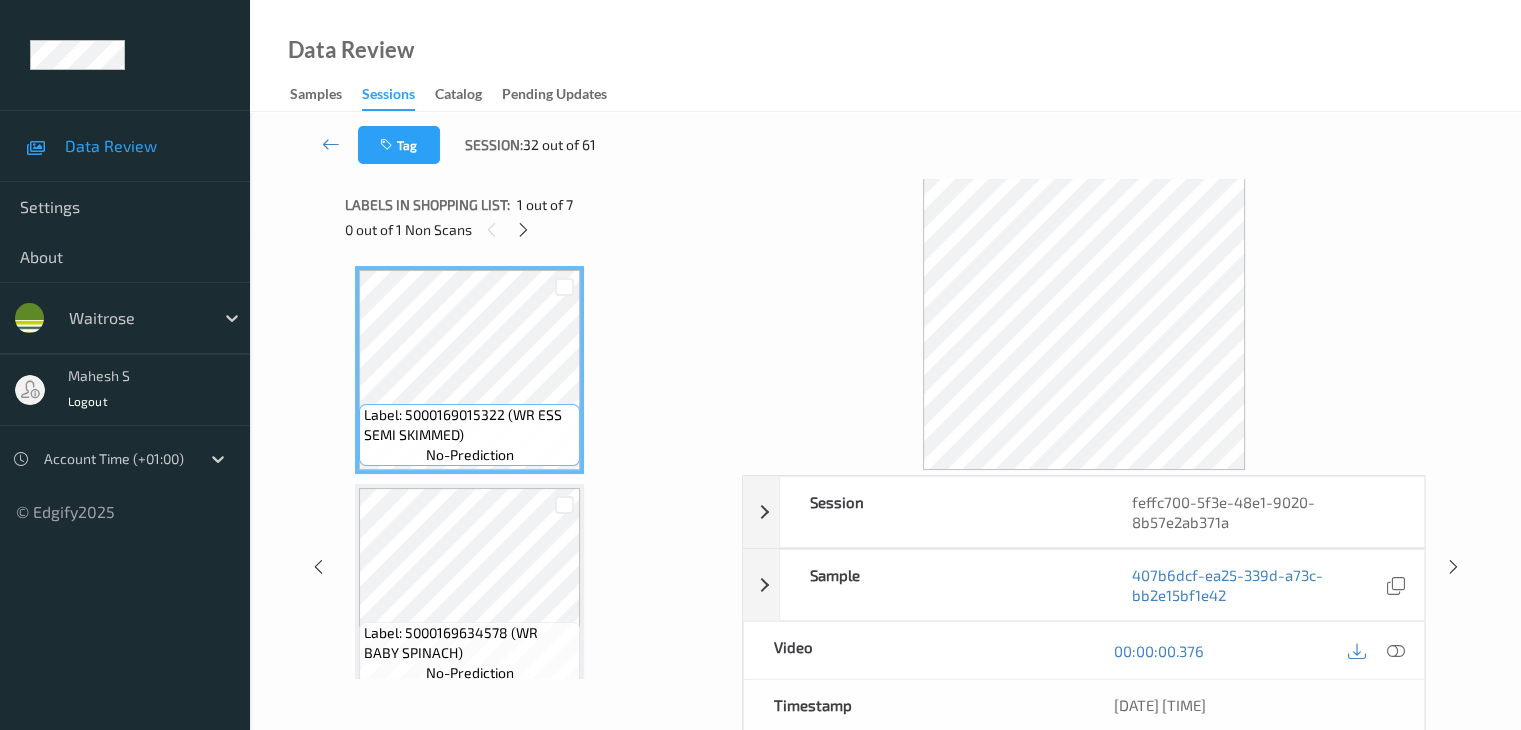 scroll, scrollTop: 446, scrollLeft: 0, axis: vertical 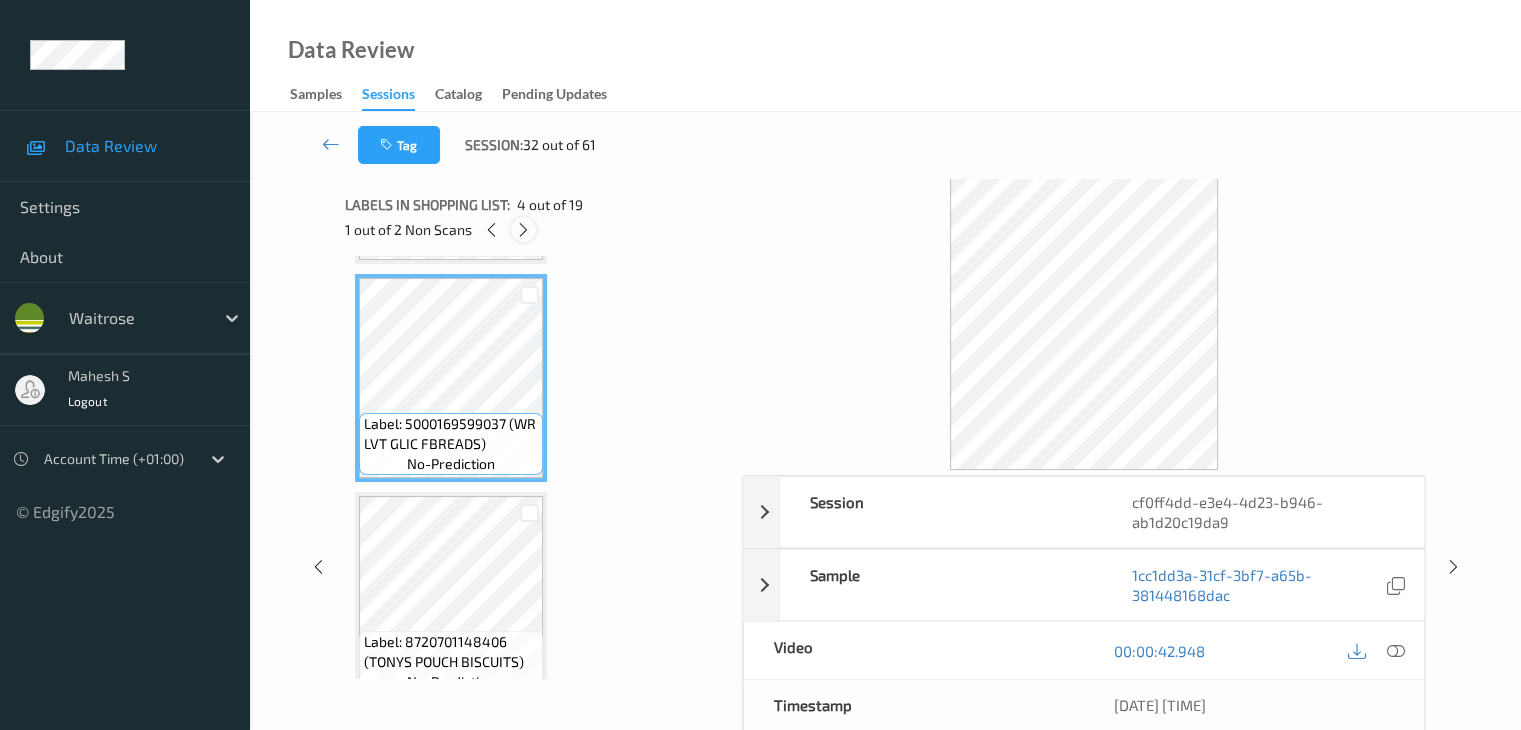 click at bounding box center (523, 230) 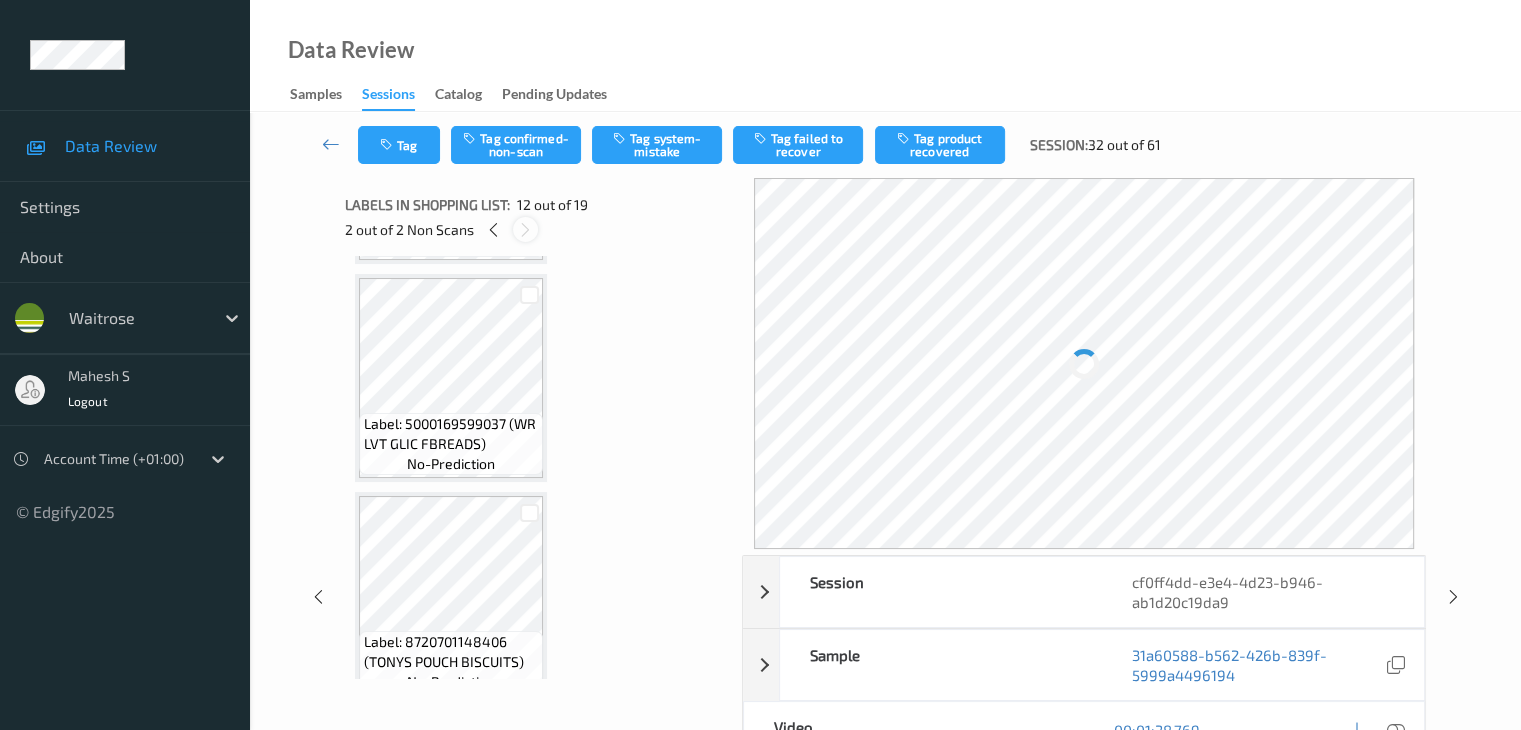 scroll, scrollTop: 2190, scrollLeft: 0, axis: vertical 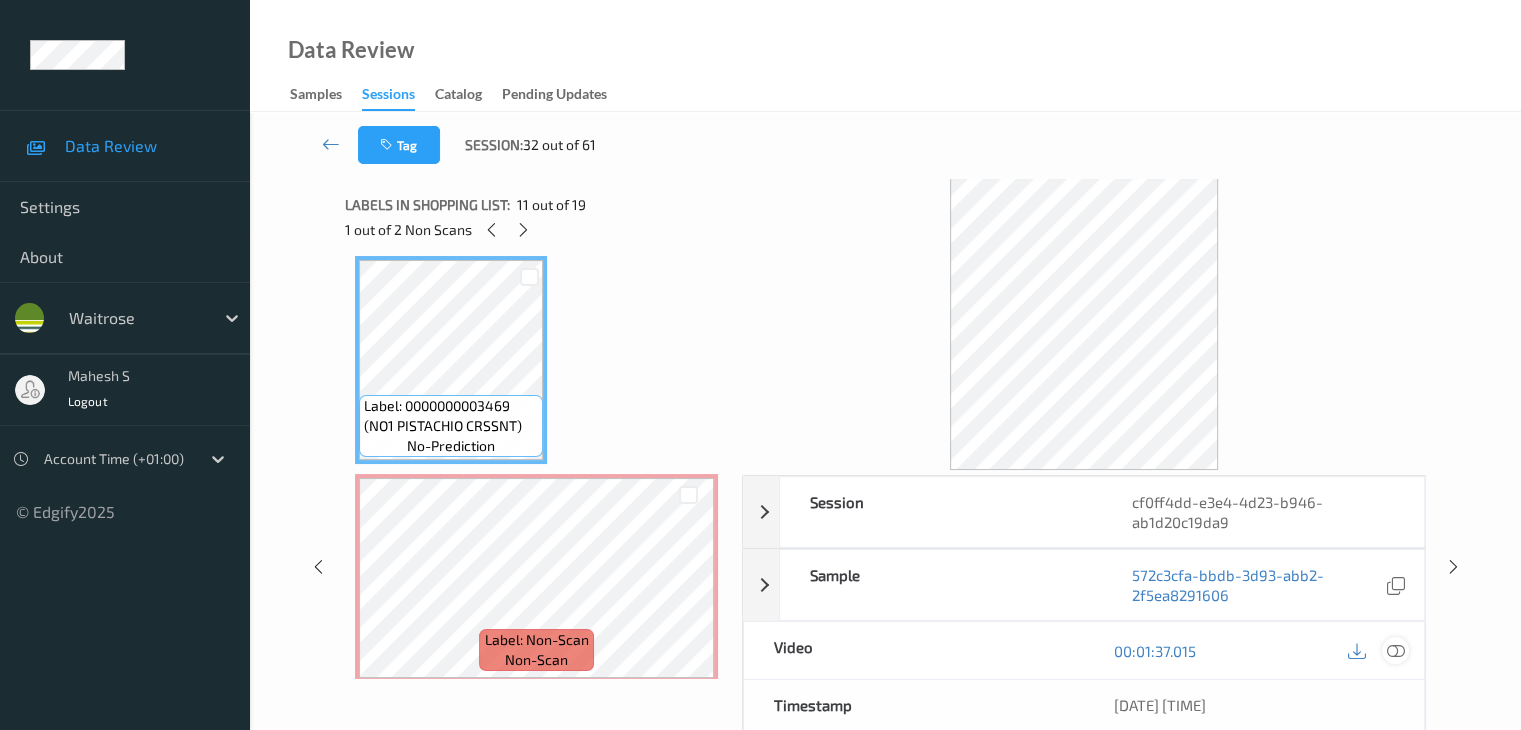 click at bounding box center [1395, 651] 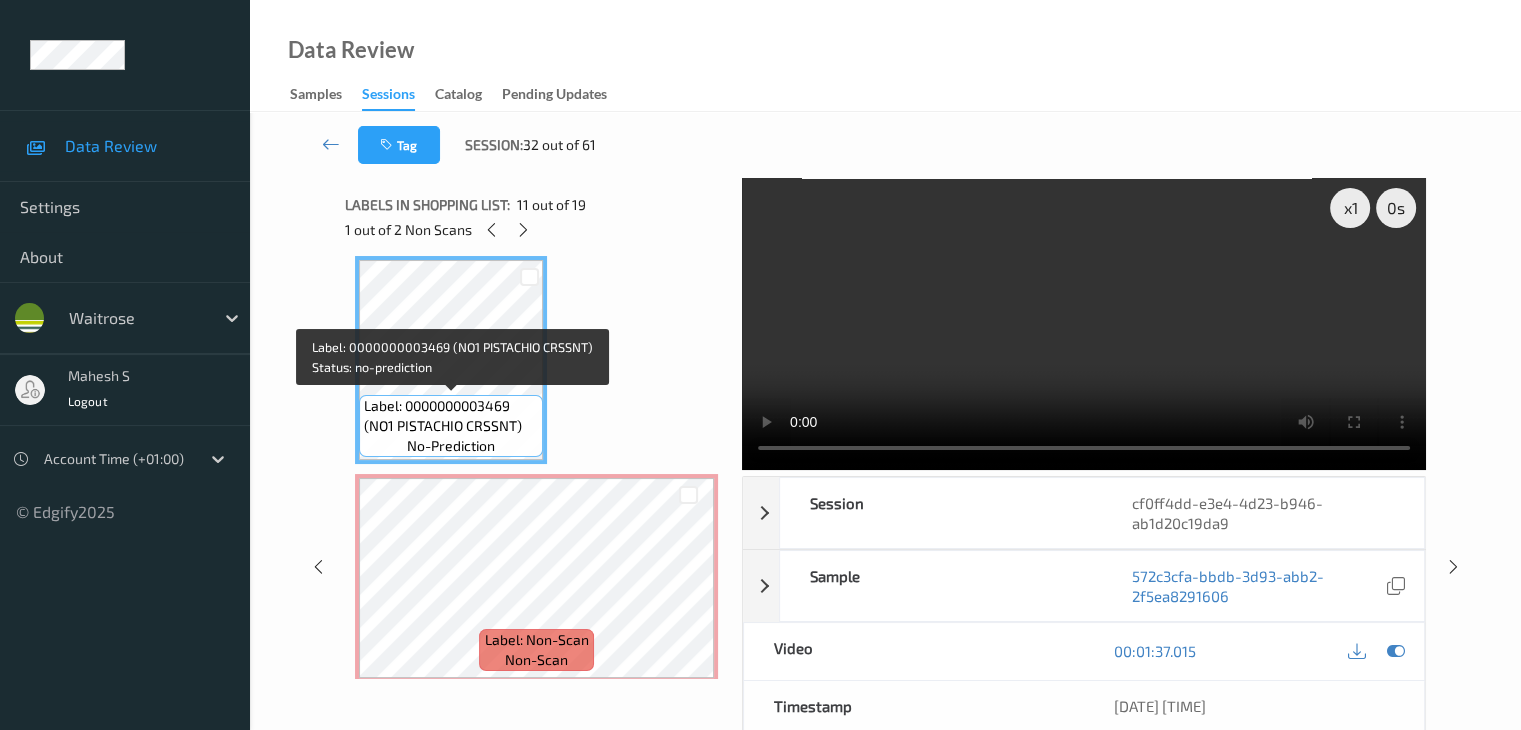 click on "Label: 0000000003469 (NO1 PISTACHIO CRSSNT)" at bounding box center (451, 416) 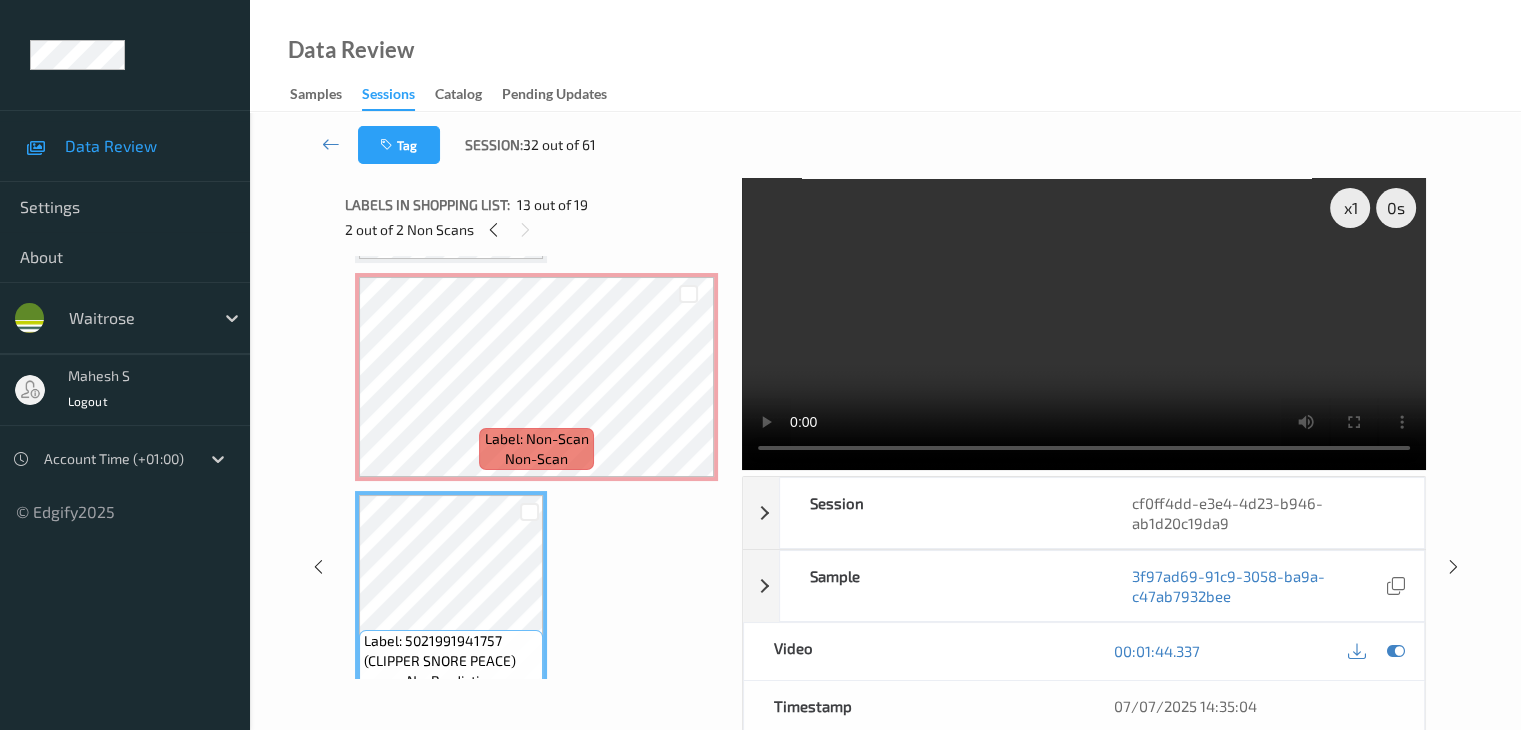 scroll, scrollTop: 2390, scrollLeft: 0, axis: vertical 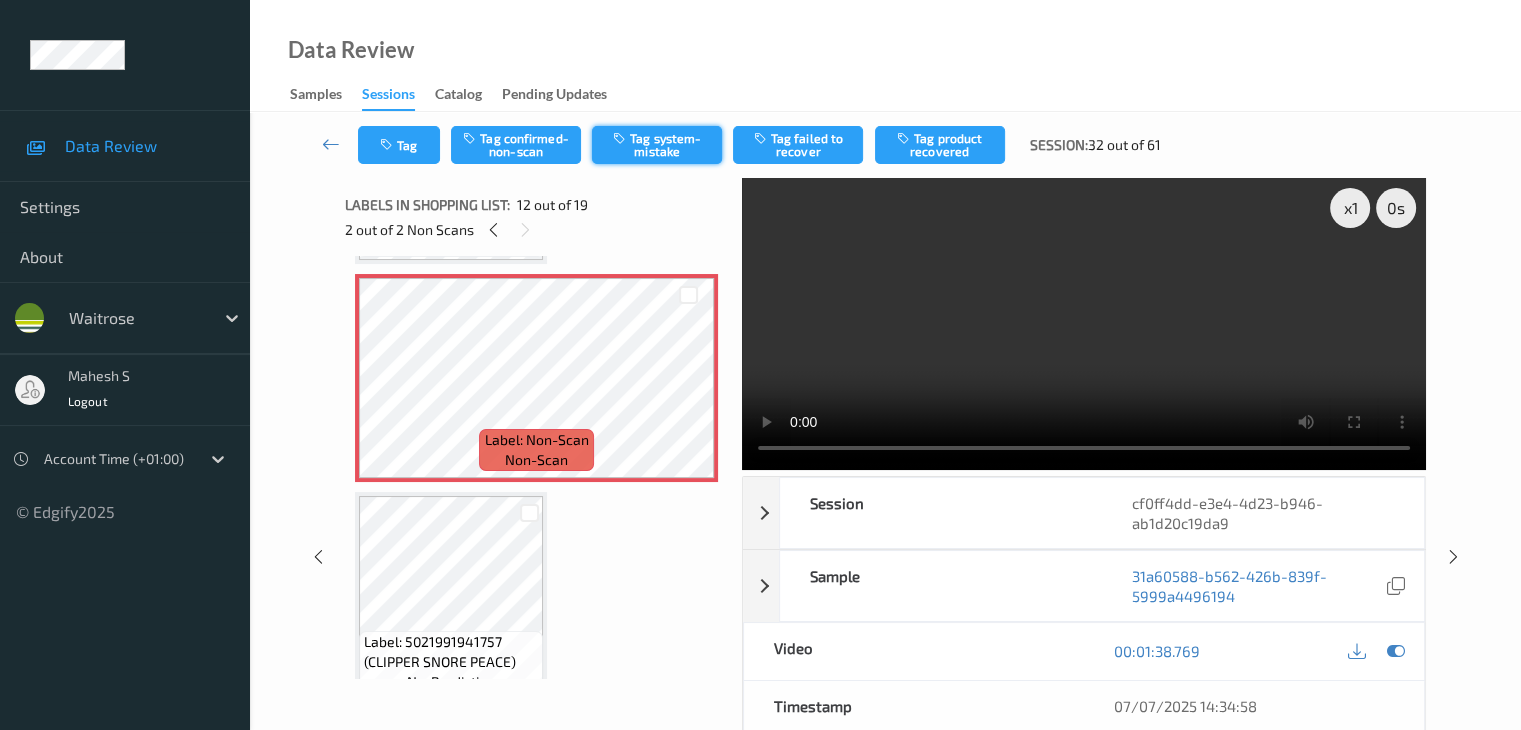 click on "Tag   system-mistake" at bounding box center [657, 145] 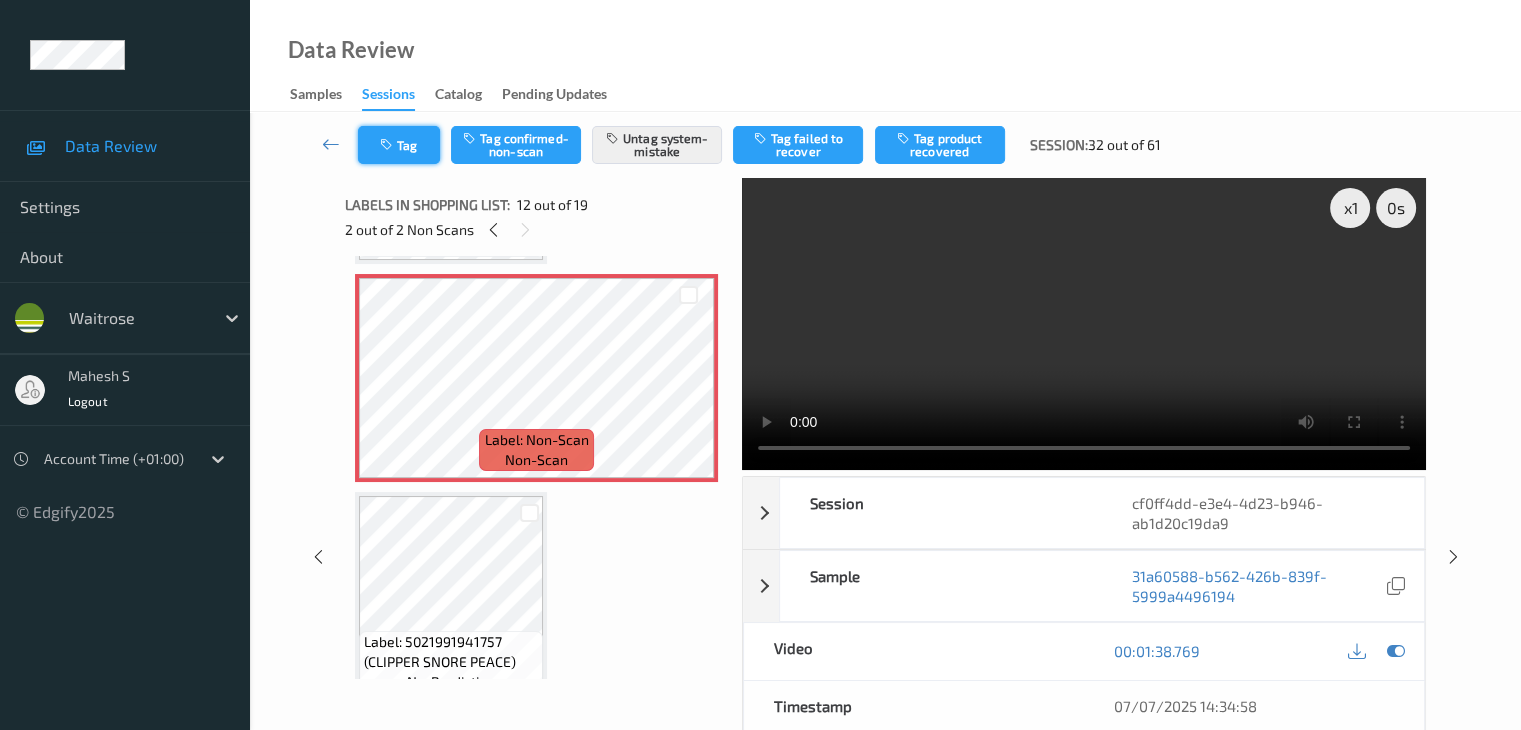 click on "Tag" at bounding box center (399, 145) 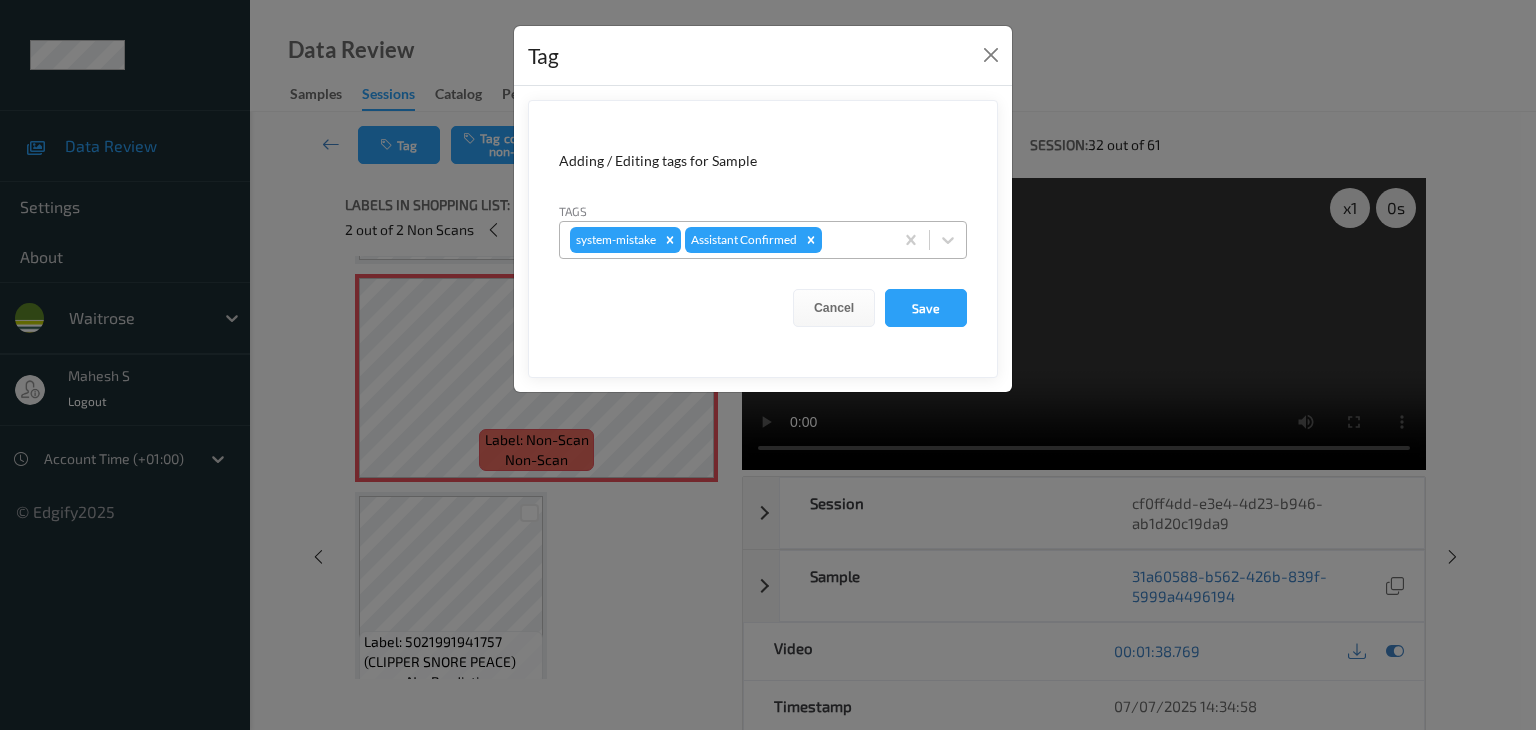 click at bounding box center [854, 240] 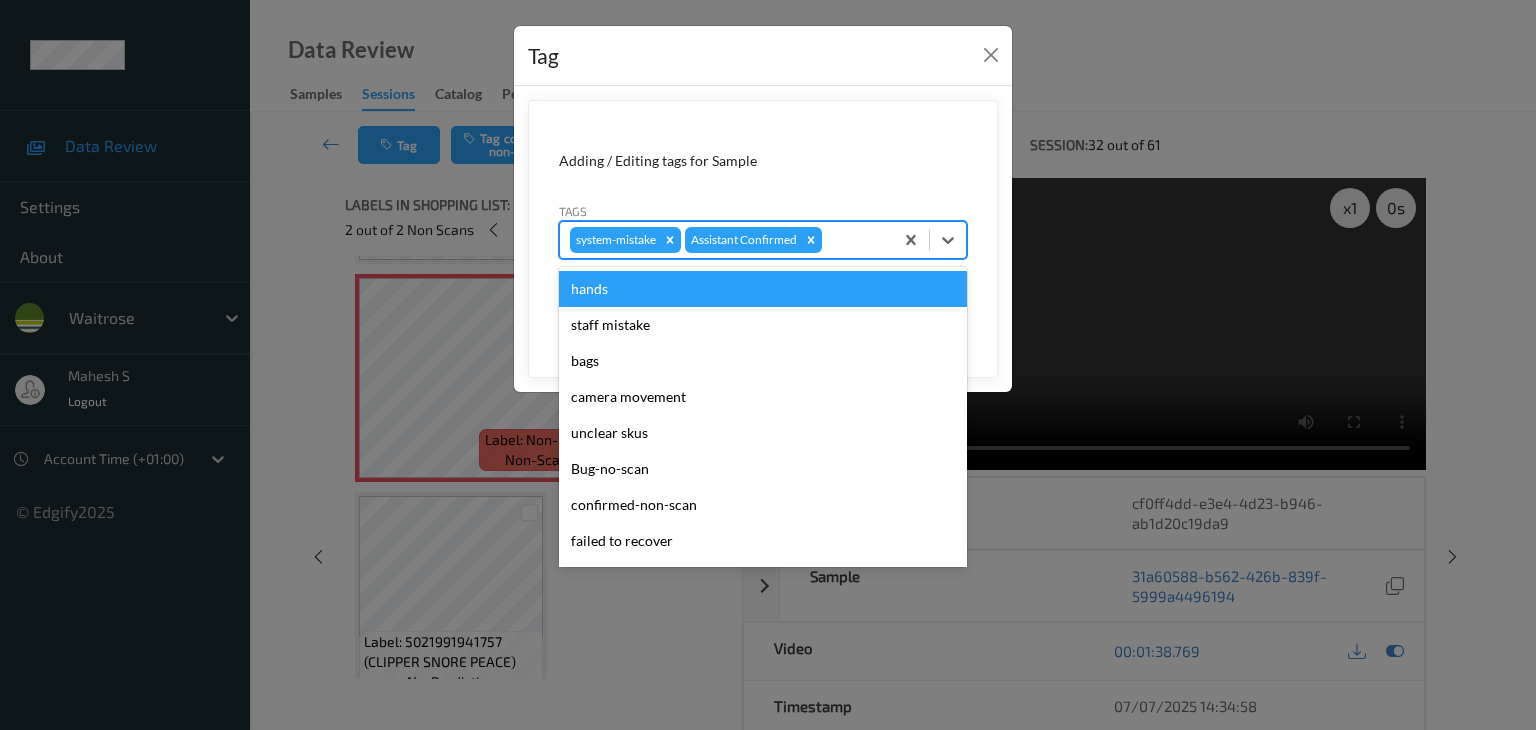 type on "u" 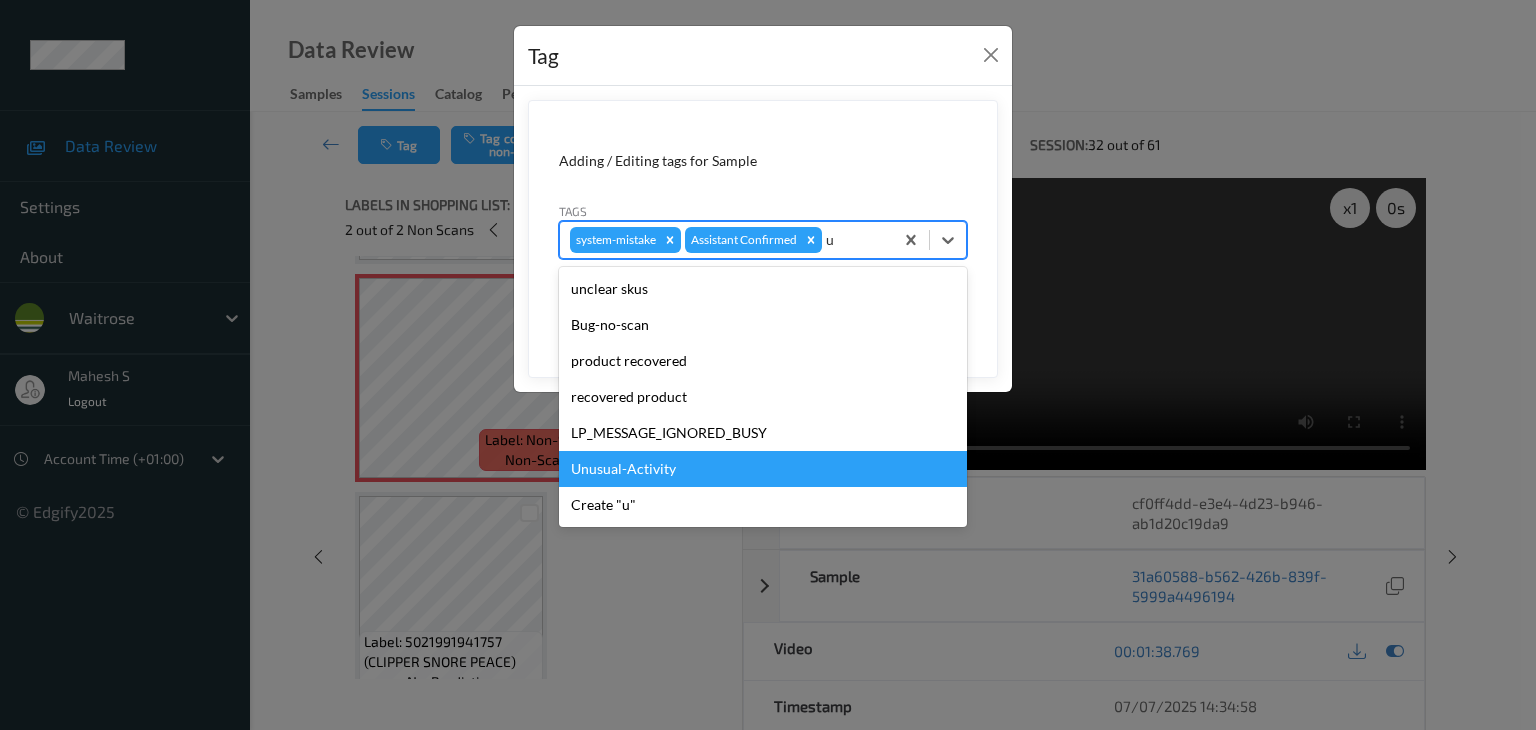click on "Unusual-Activity" at bounding box center [763, 469] 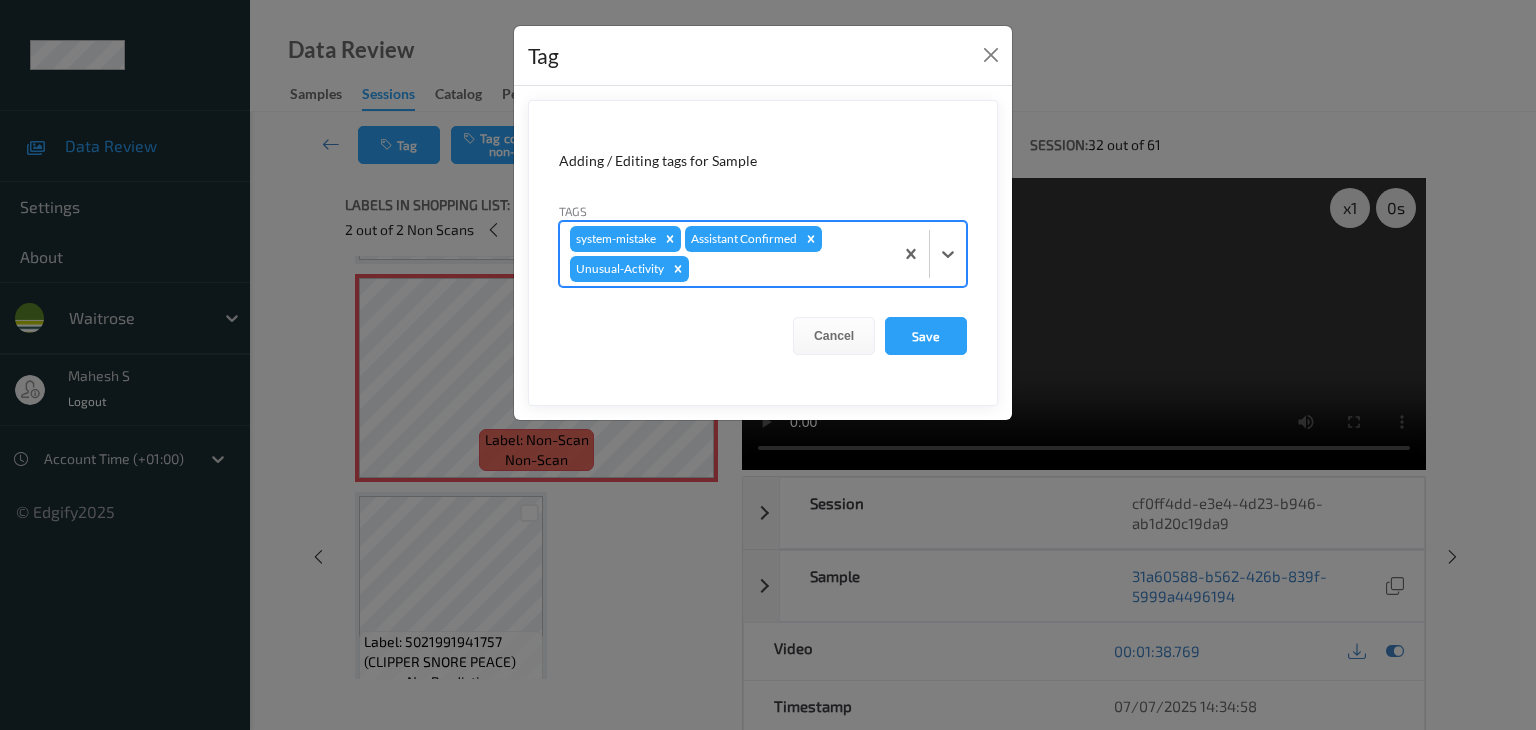 type on "p" 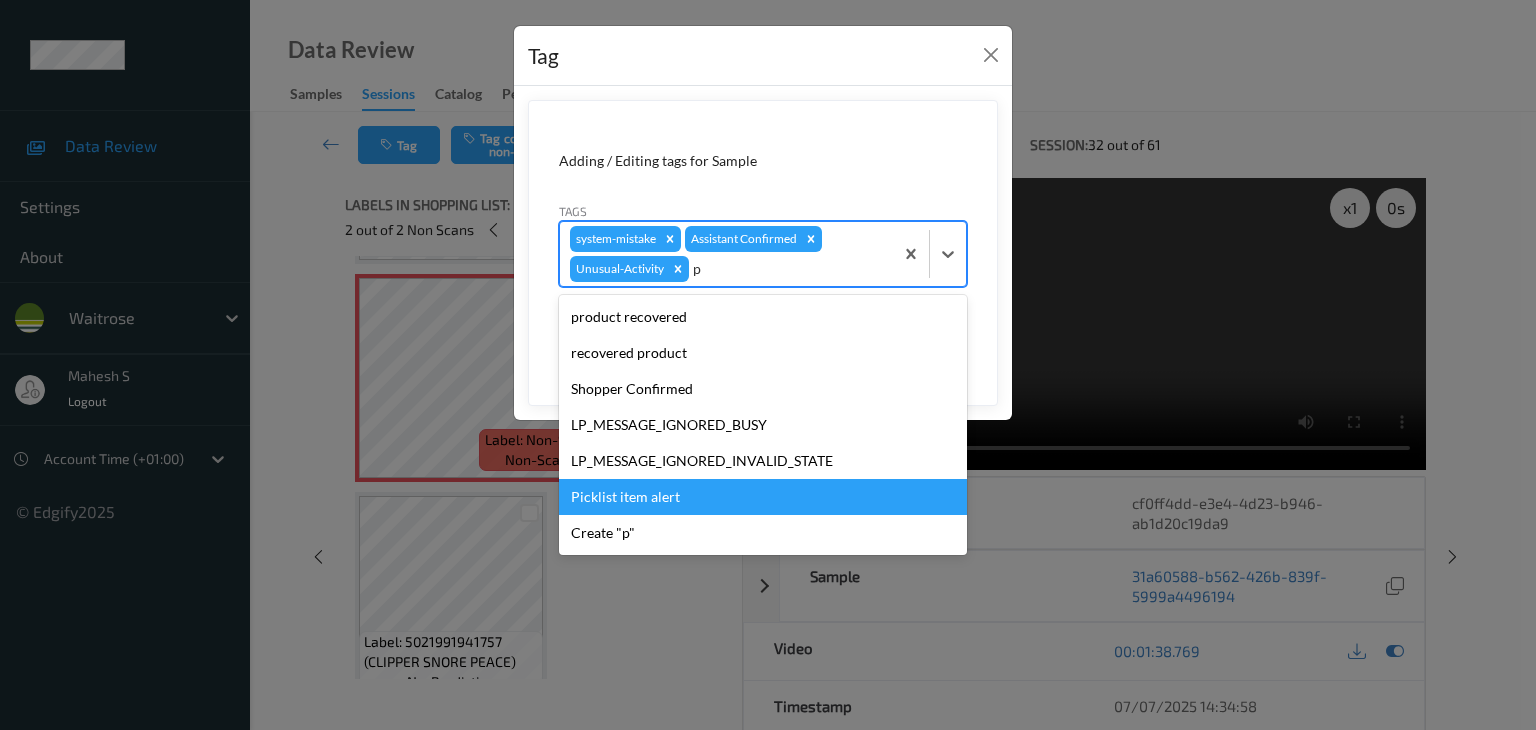 click on "Picklist item alert" at bounding box center (763, 497) 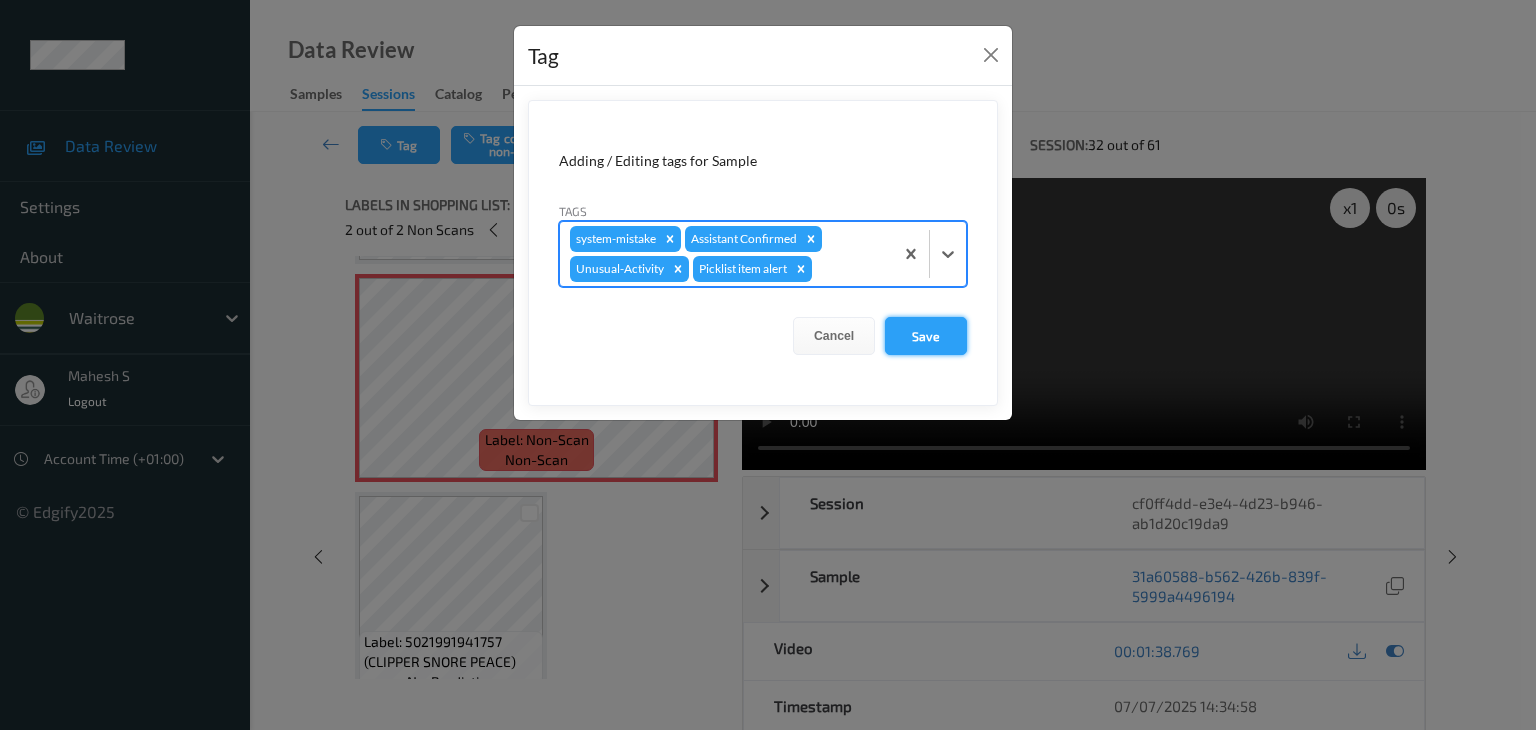 click on "Save" at bounding box center (926, 336) 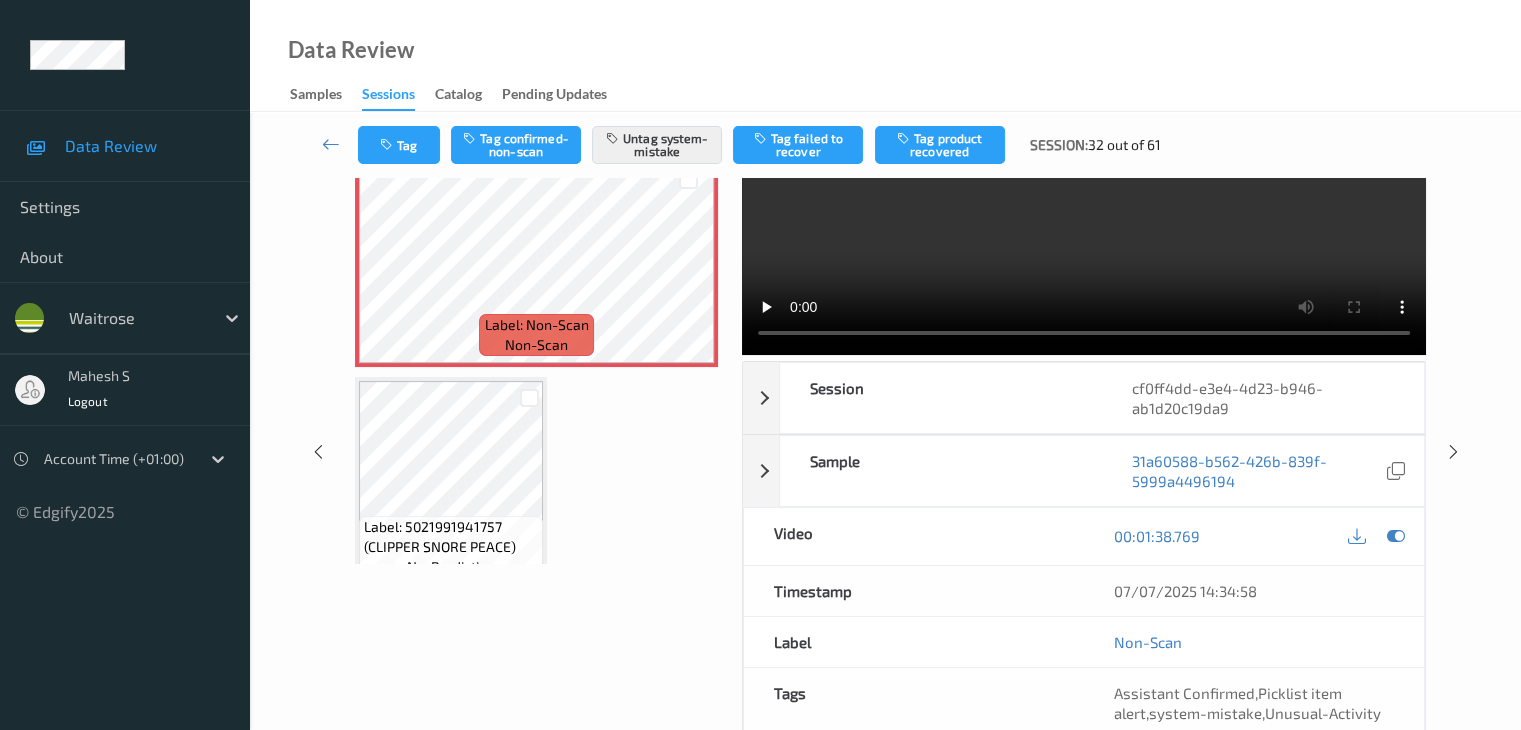 scroll, scrollTop: 264, scrollLeft: 0, axis: vertical 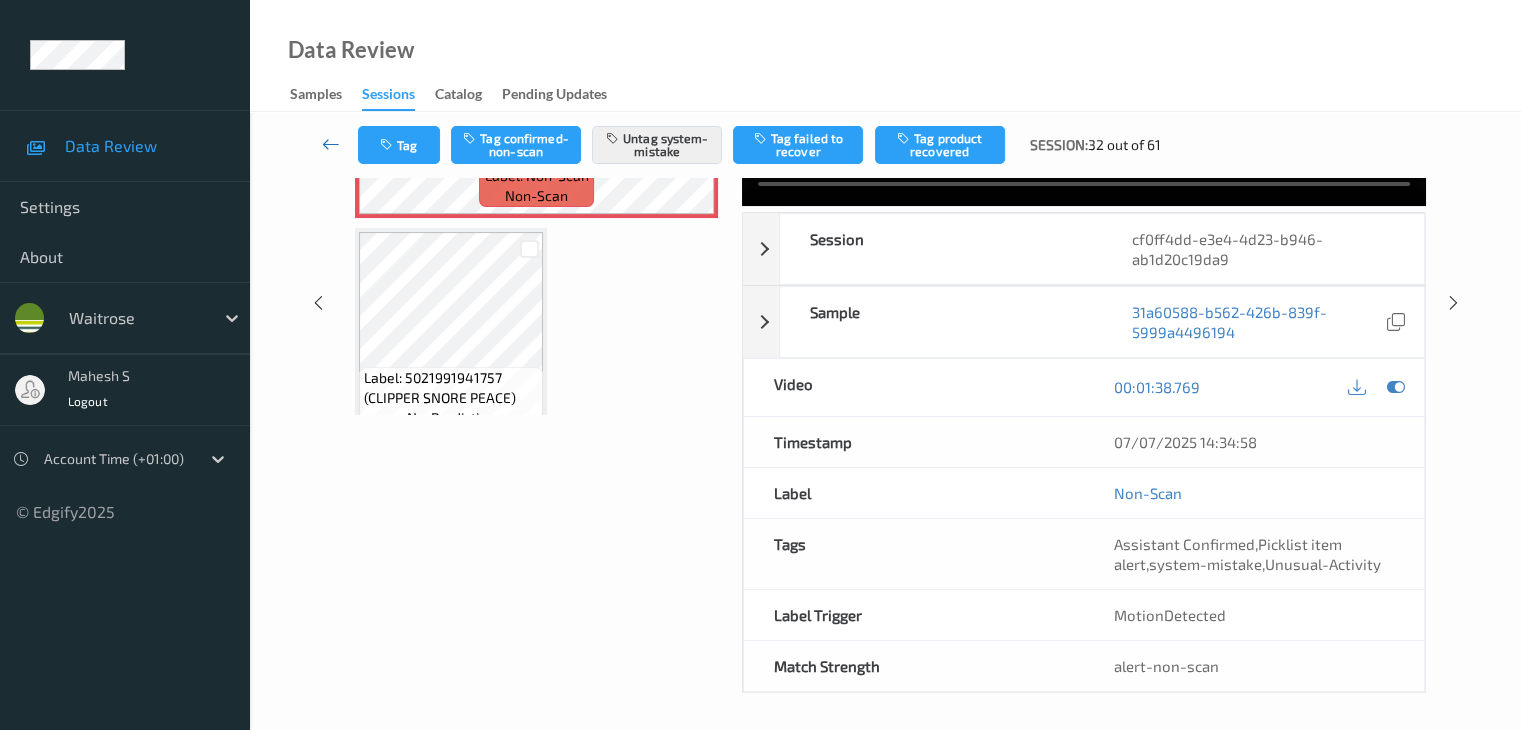 click at bounding box center (331, 144) 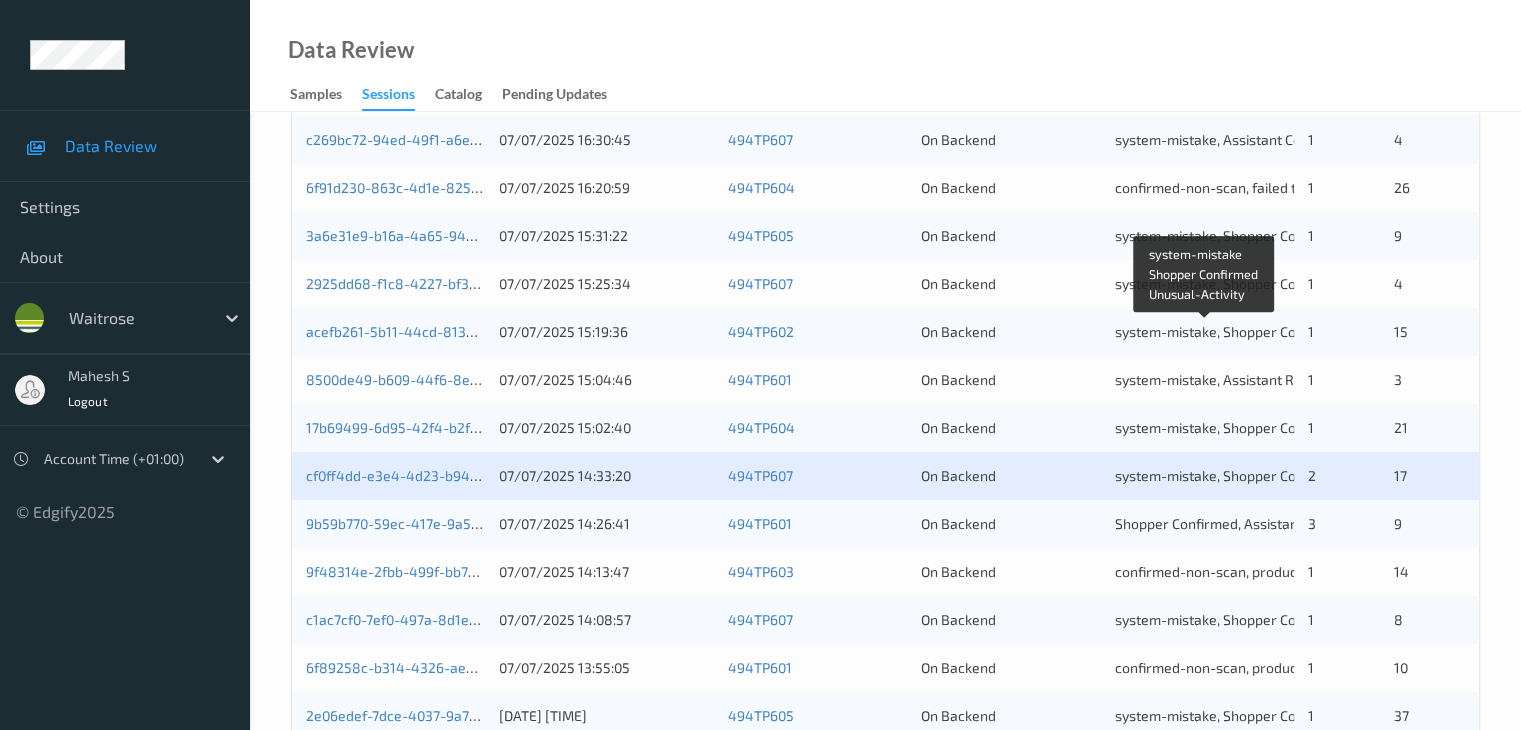 scroll, scrollTop: 700, scrollLeft: 0, axis: vertical 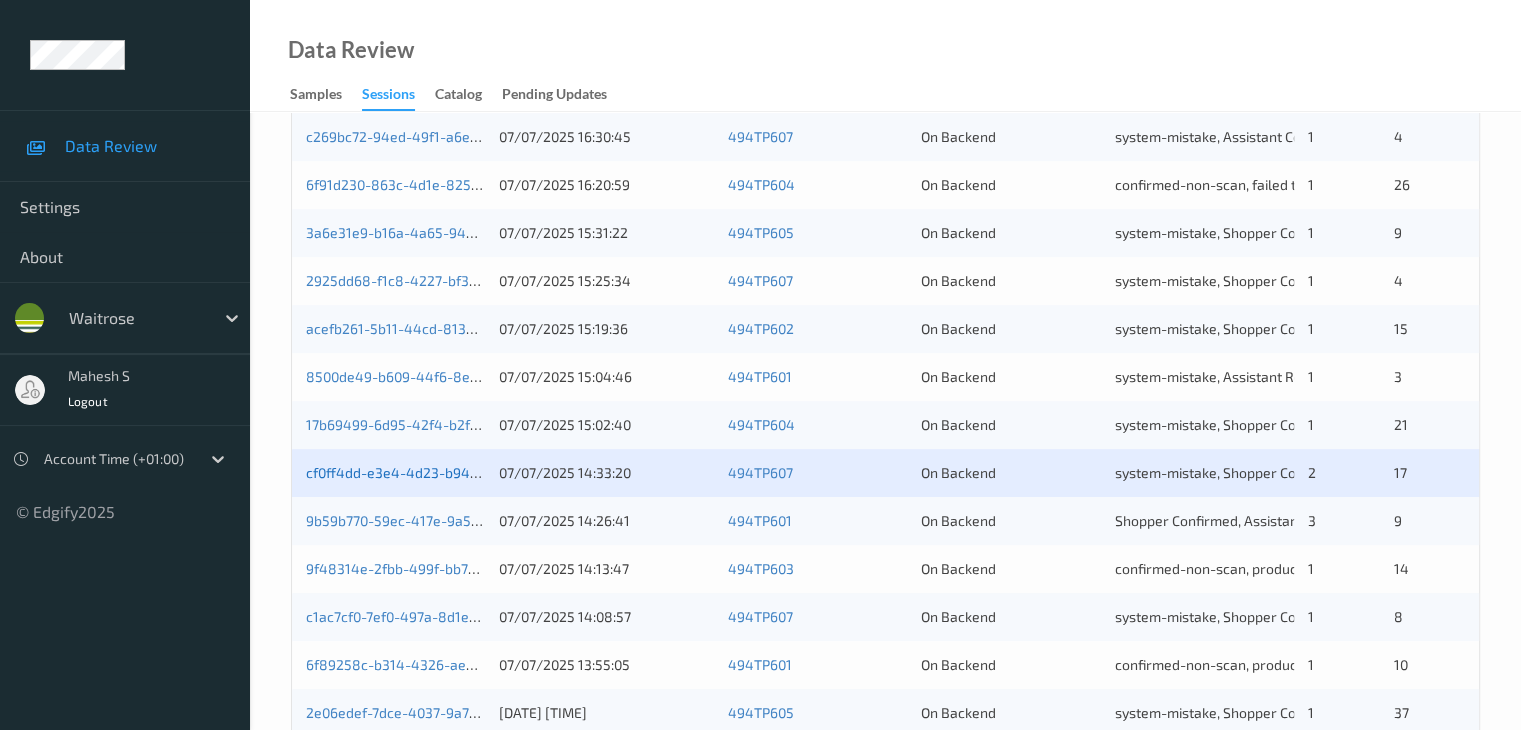 click on "cf0ff4dd-e3e4-4d23-b946-ab1d20c19da9" at bounding box center [440, 472] 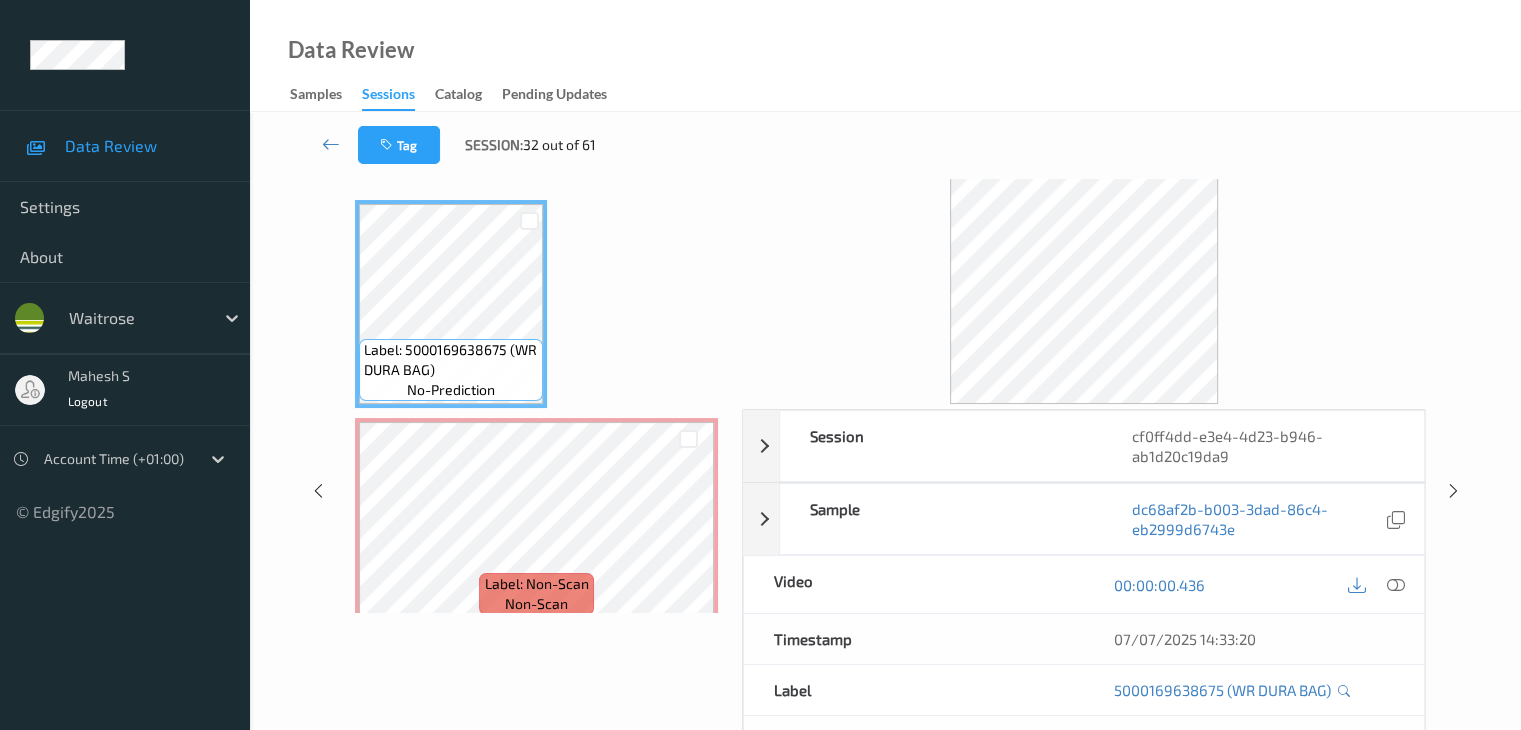 scroll, scrollTop: 0, scrollLeft: 0, axis: both 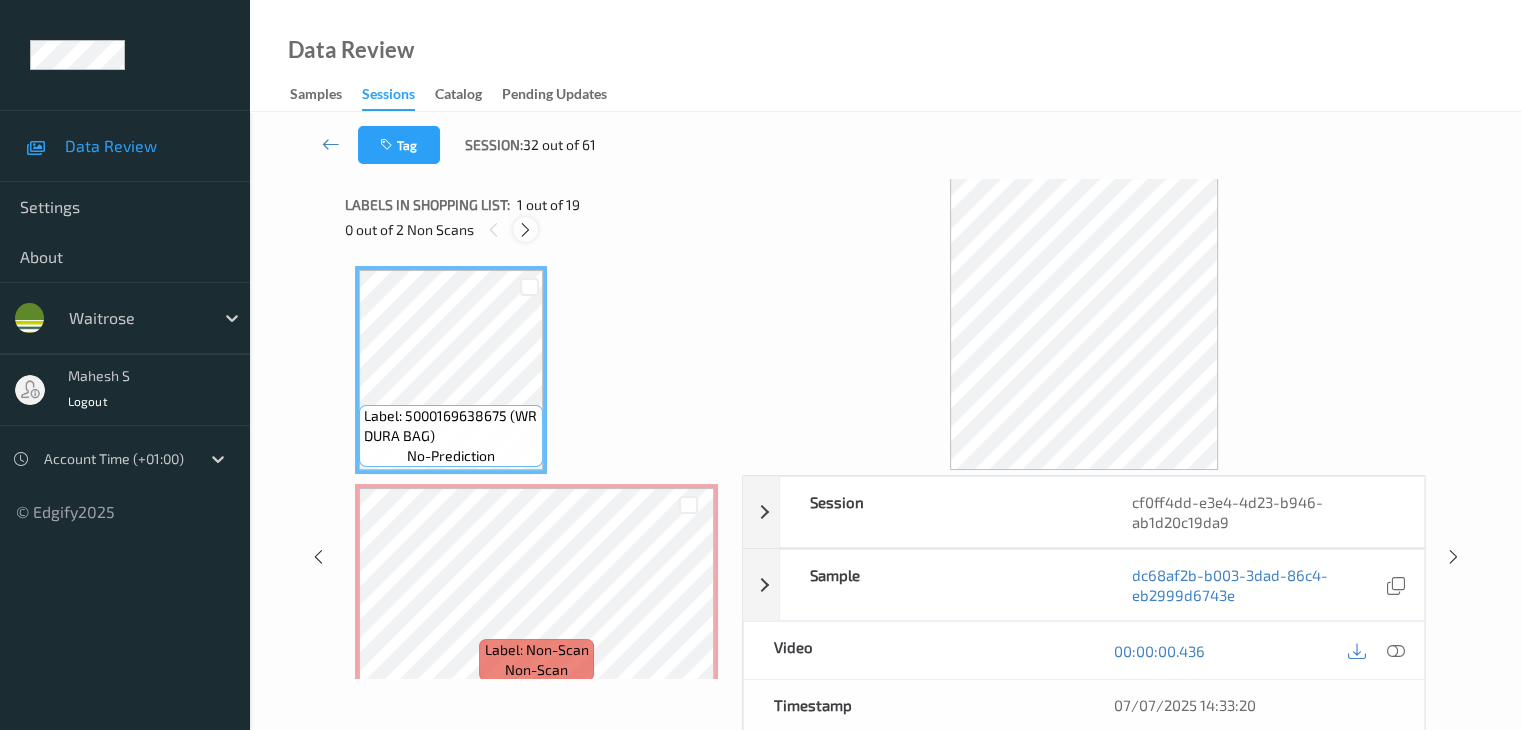 click at bounding box center (525, 230) 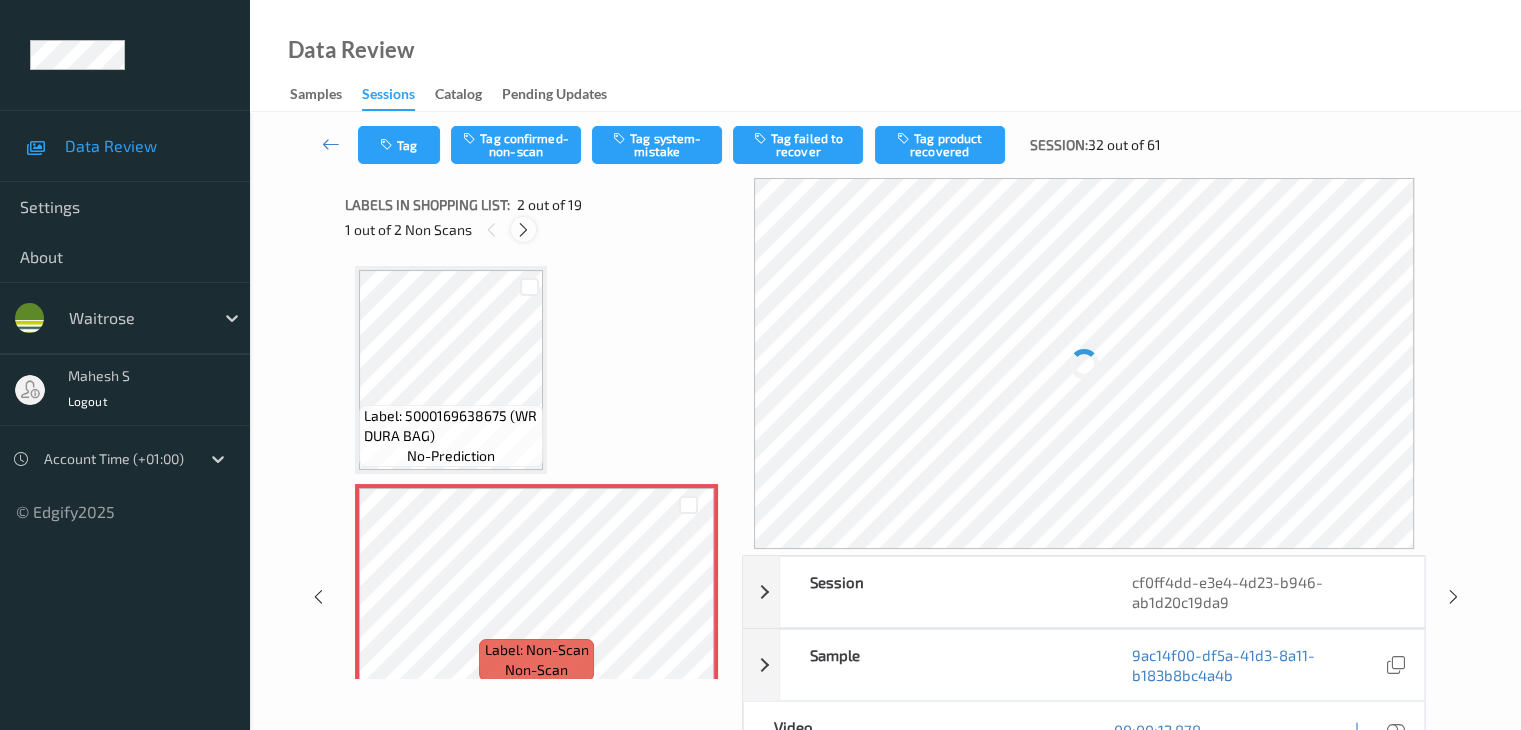 scroll, scrollTop: 10, scrollLeft: 0, axis: vertical 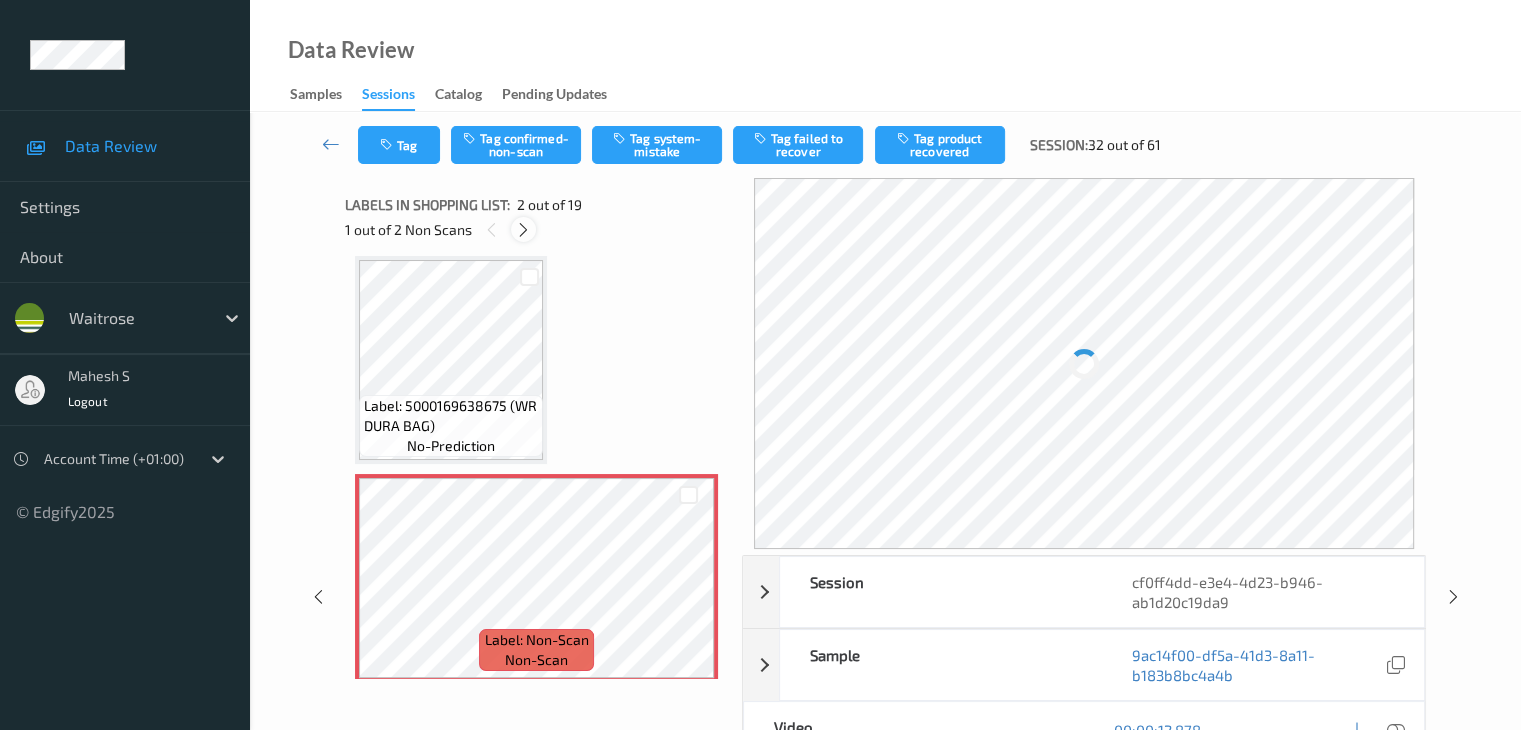 click at bounding box center [523, 230] 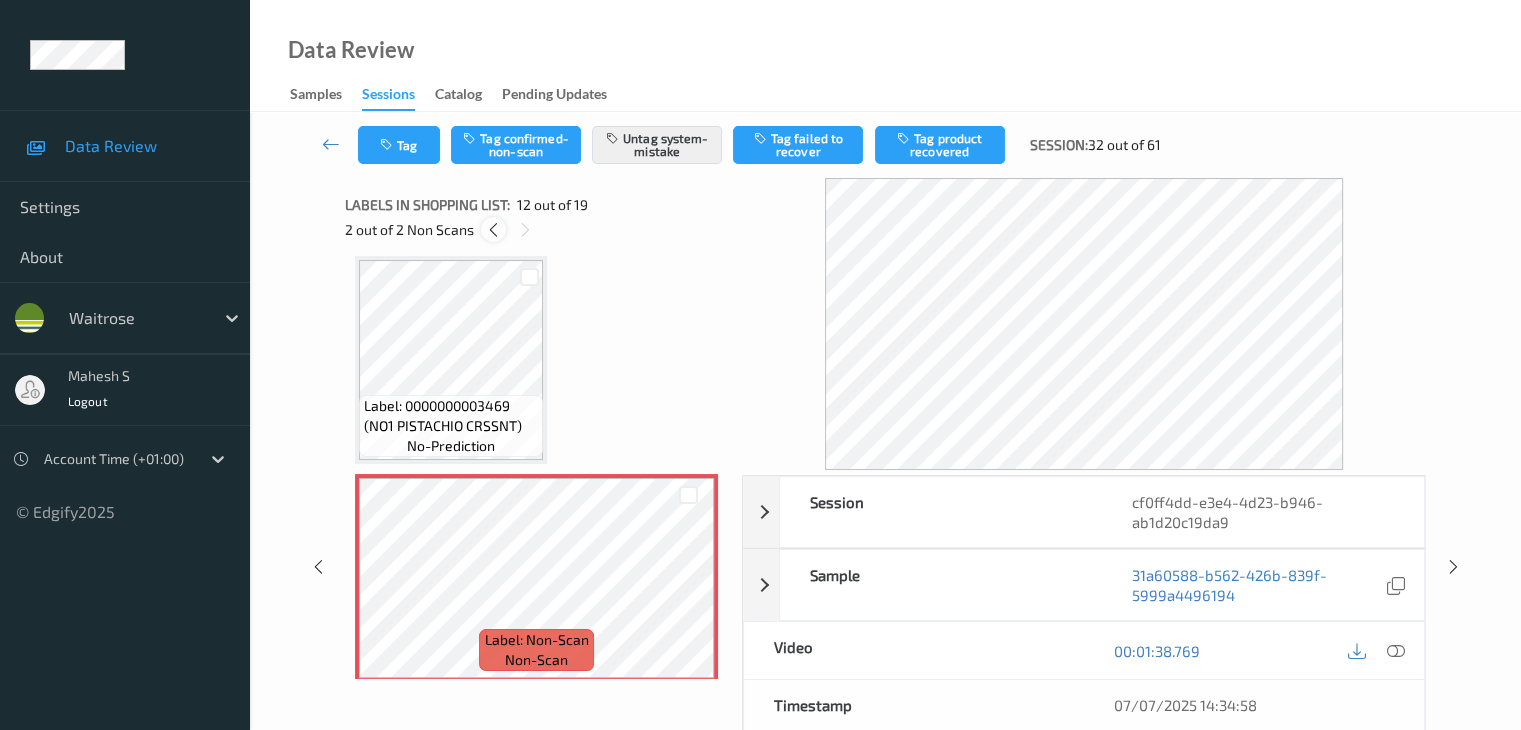click at bounding box center [493, 230] 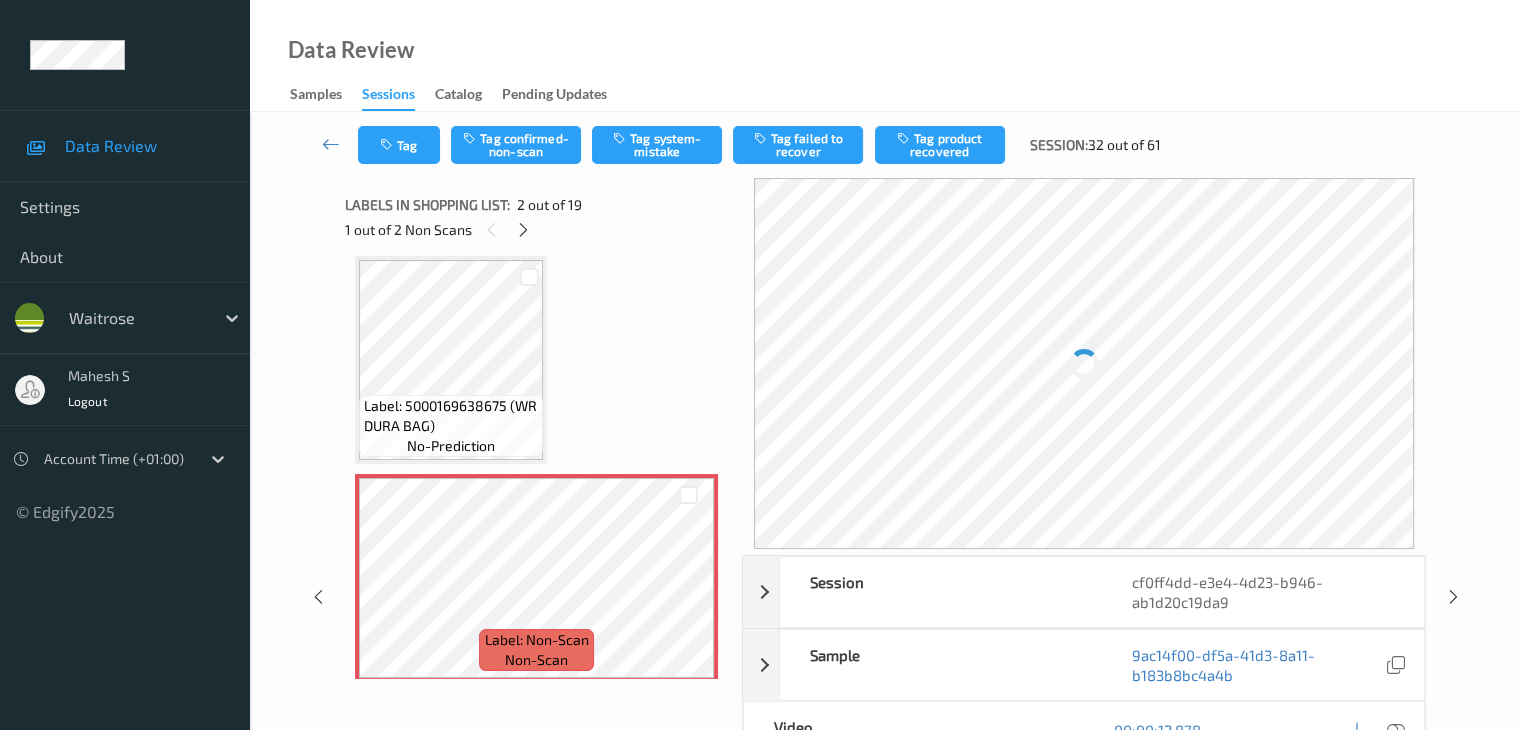 scroll, scrollTop: 110, scrollLeft: 0, axis: vertical 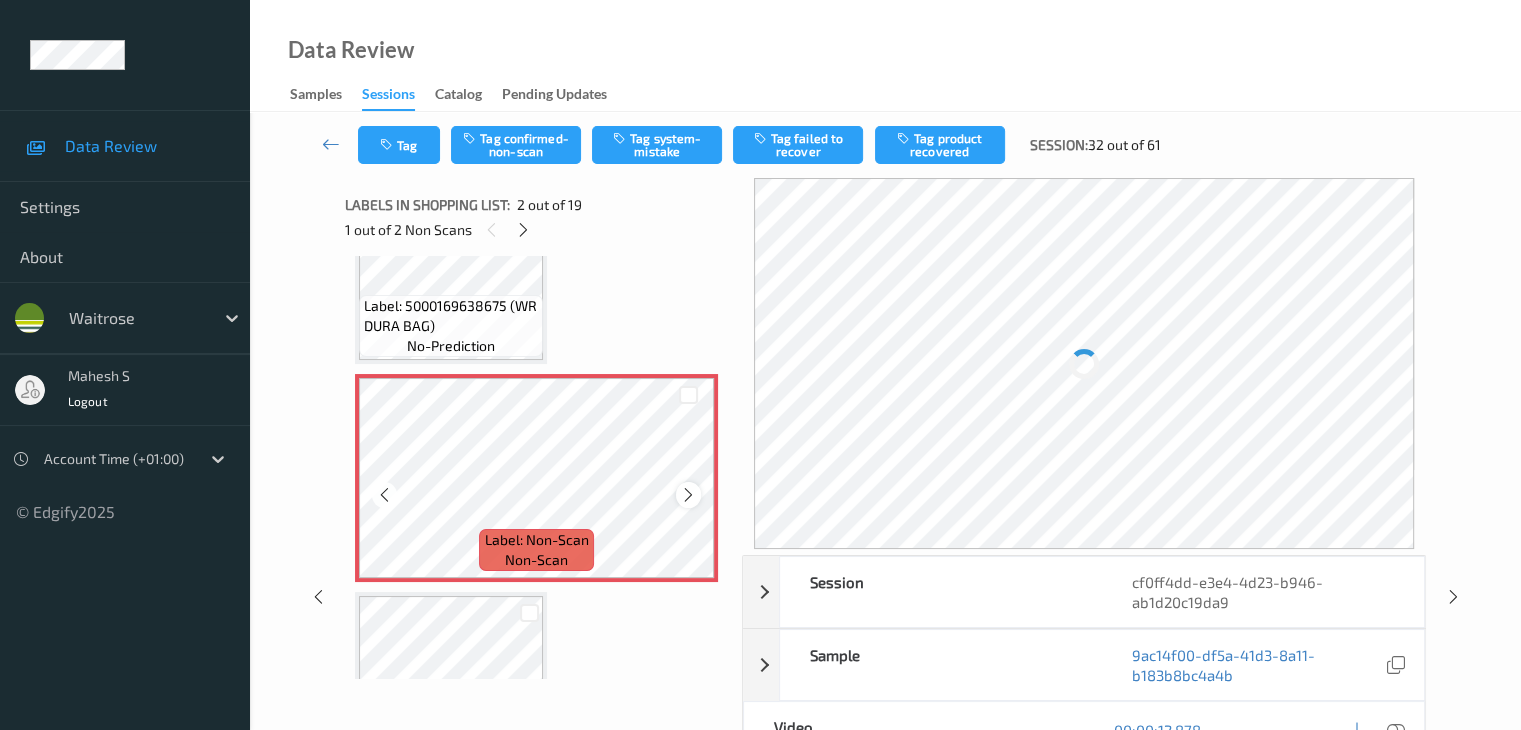 click at bounding box center [688, 495] 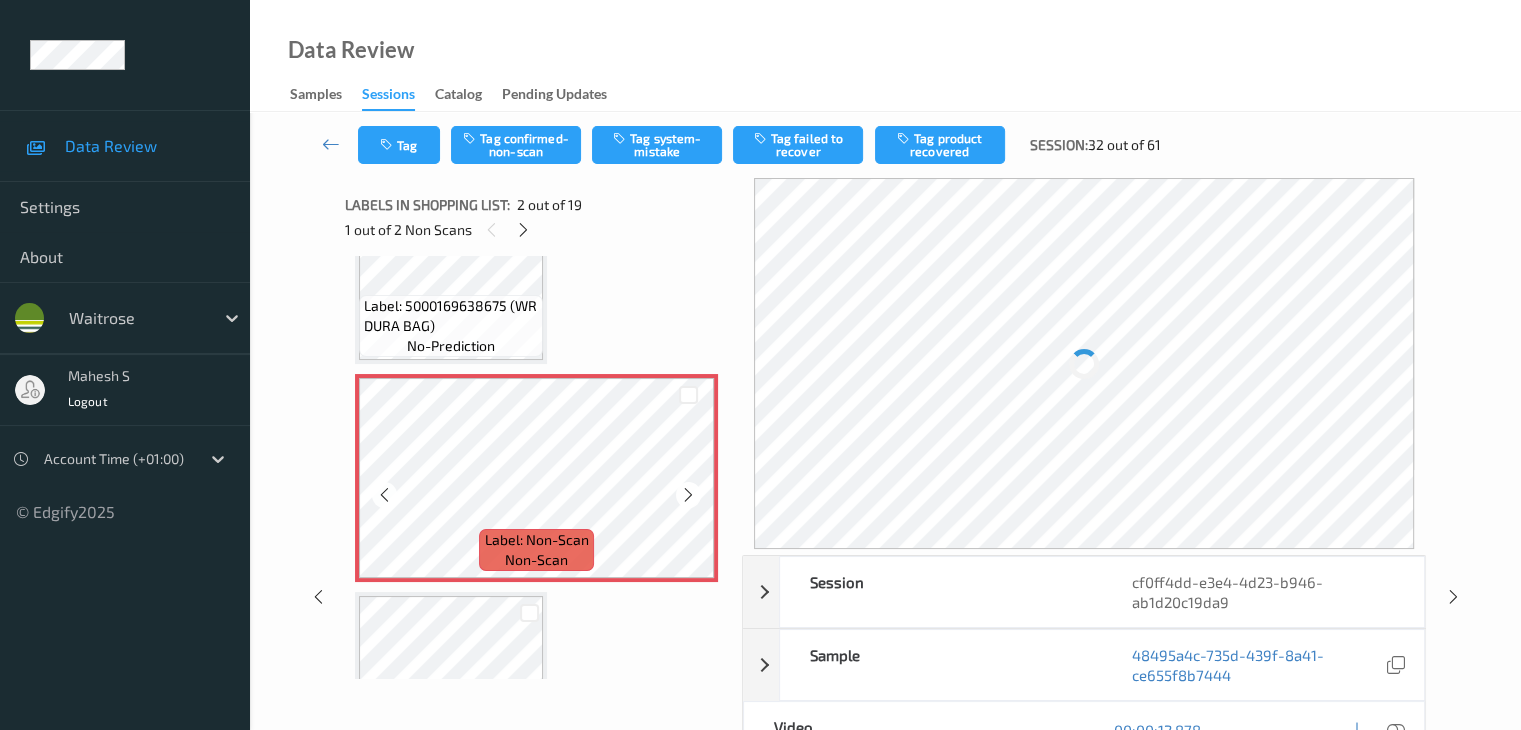 click at bounding box center [688, 495] 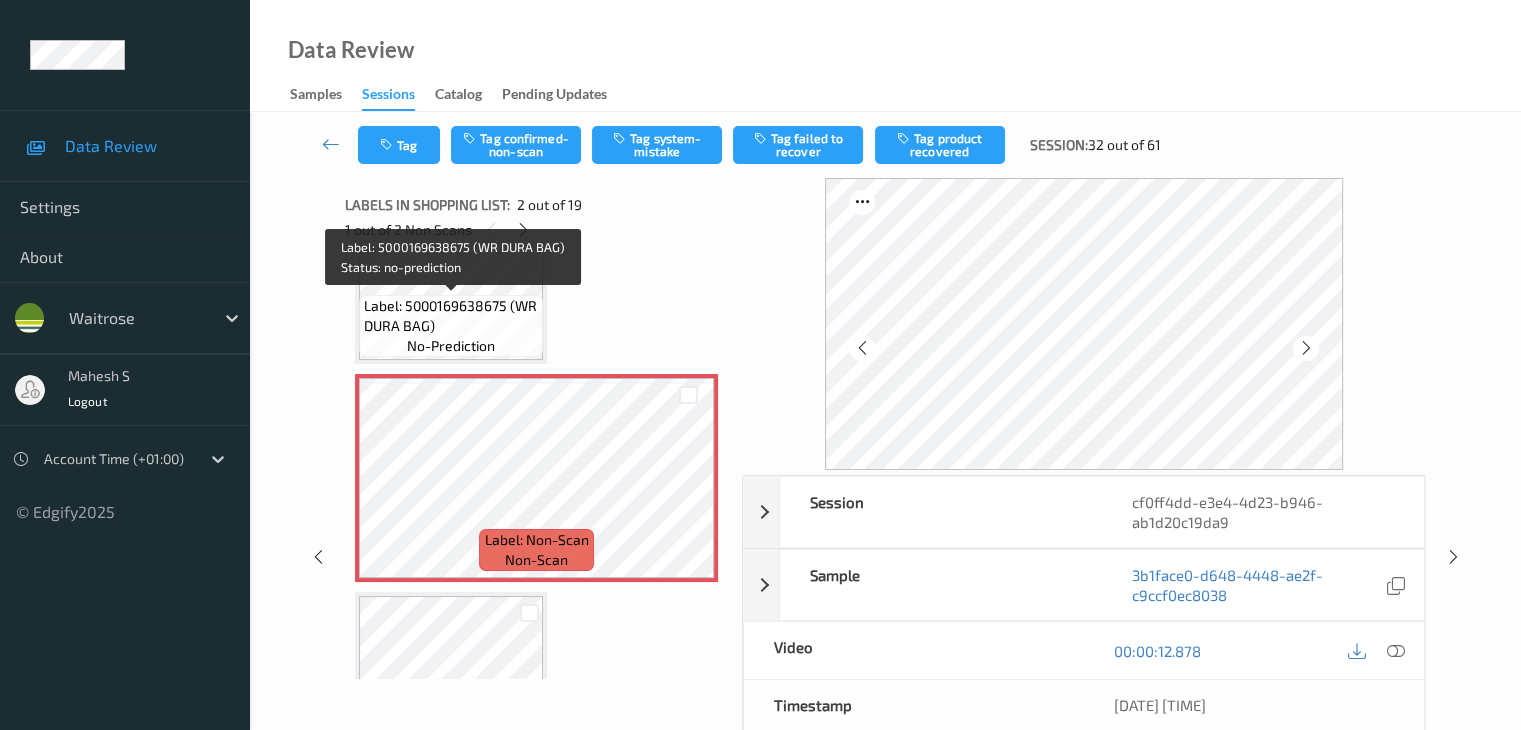 click on "Label: 5000169638675 (WR DURA BAG)" at bounding box center [451, 316] 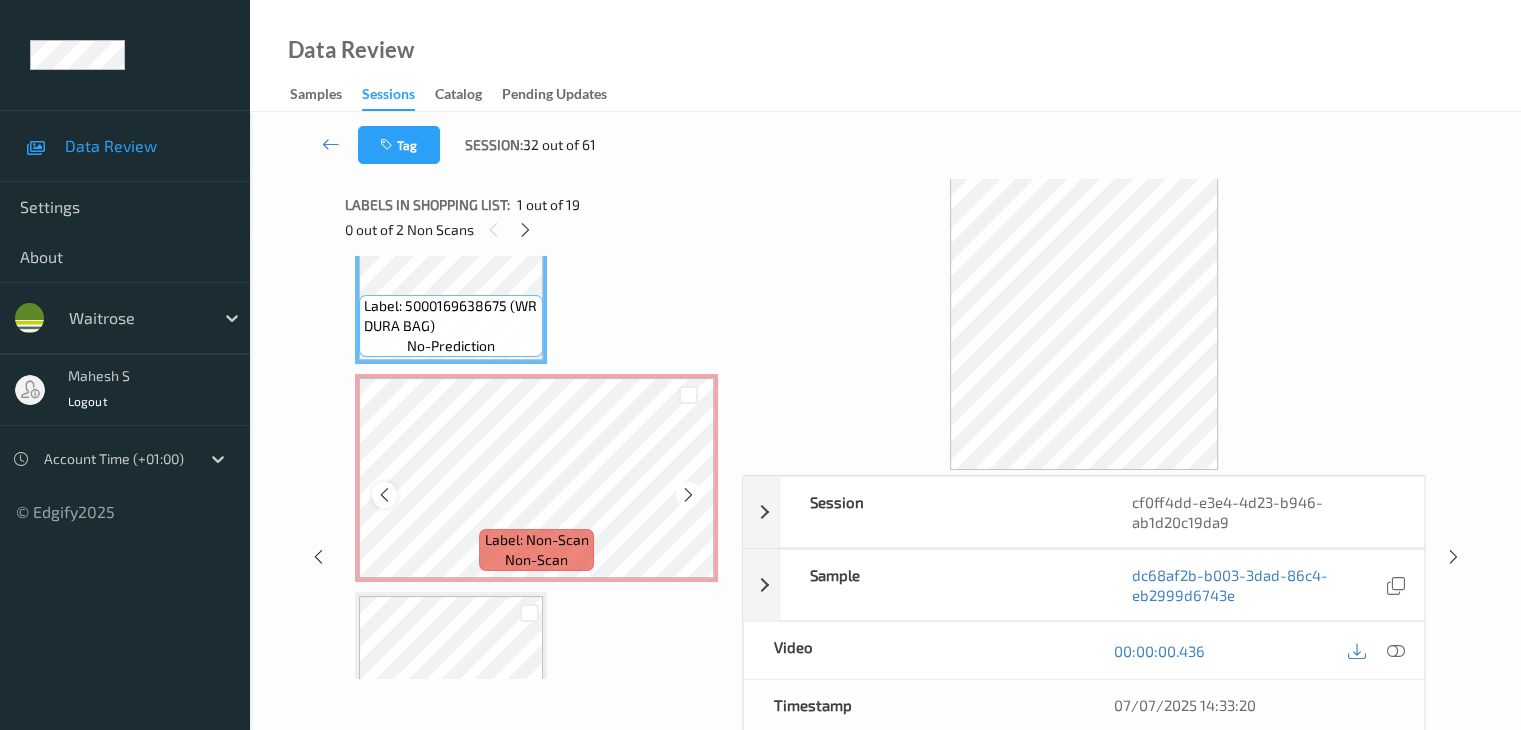 click at bounding box center (384, 495) 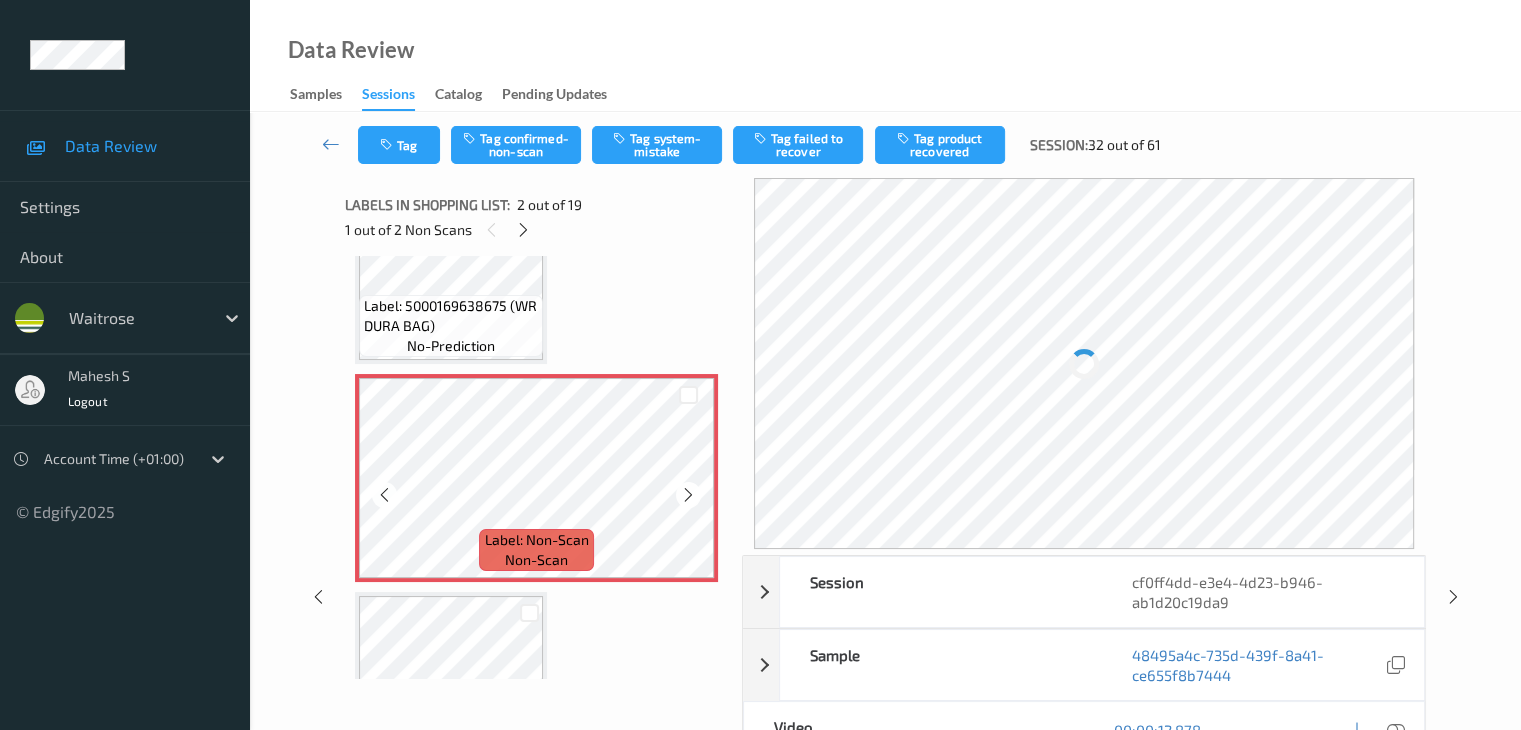 click at bounding box center [384, 495] 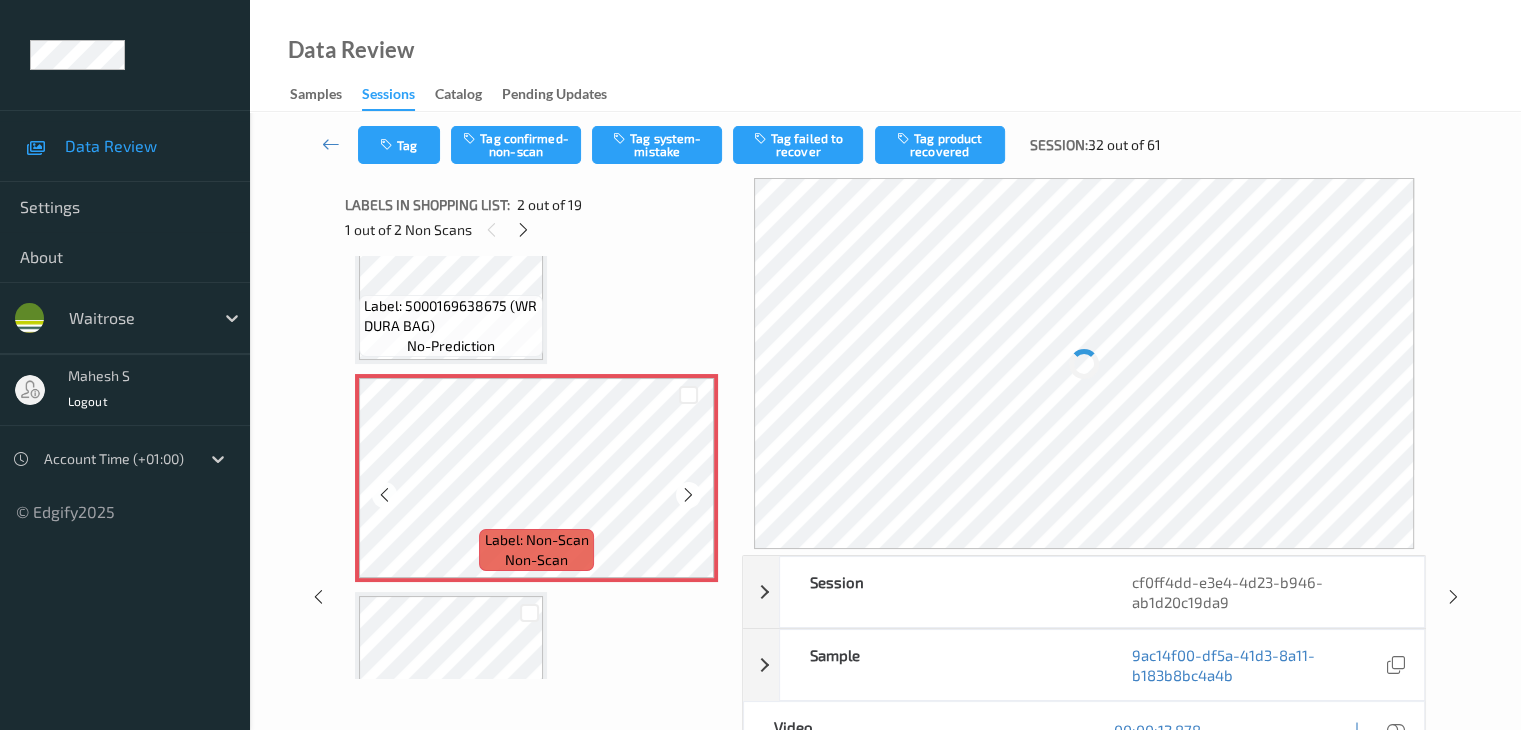 click at bounding box center [384, 495] 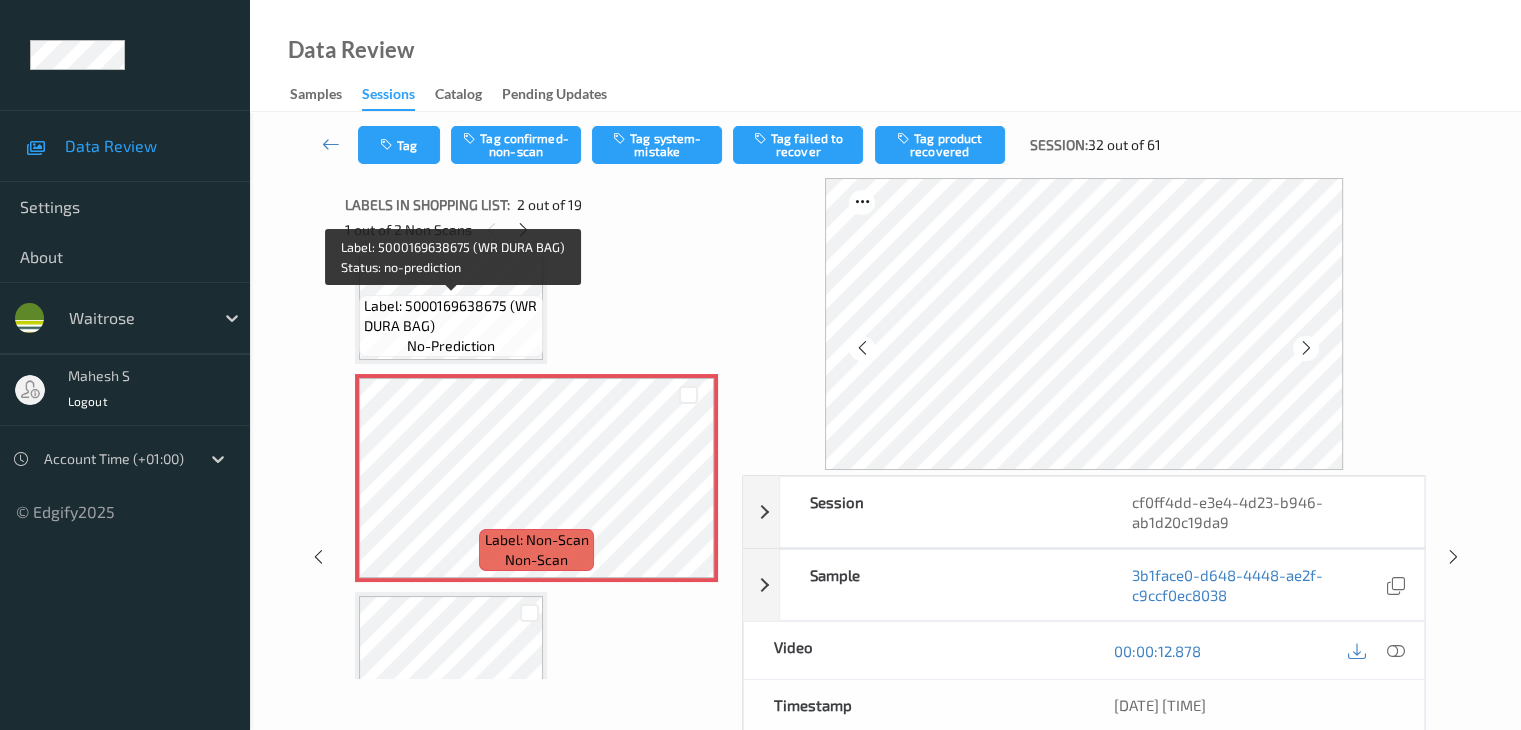 click on "Label: 5000169638675 (WR DURA BAG)" at bounding box center [451, 316] 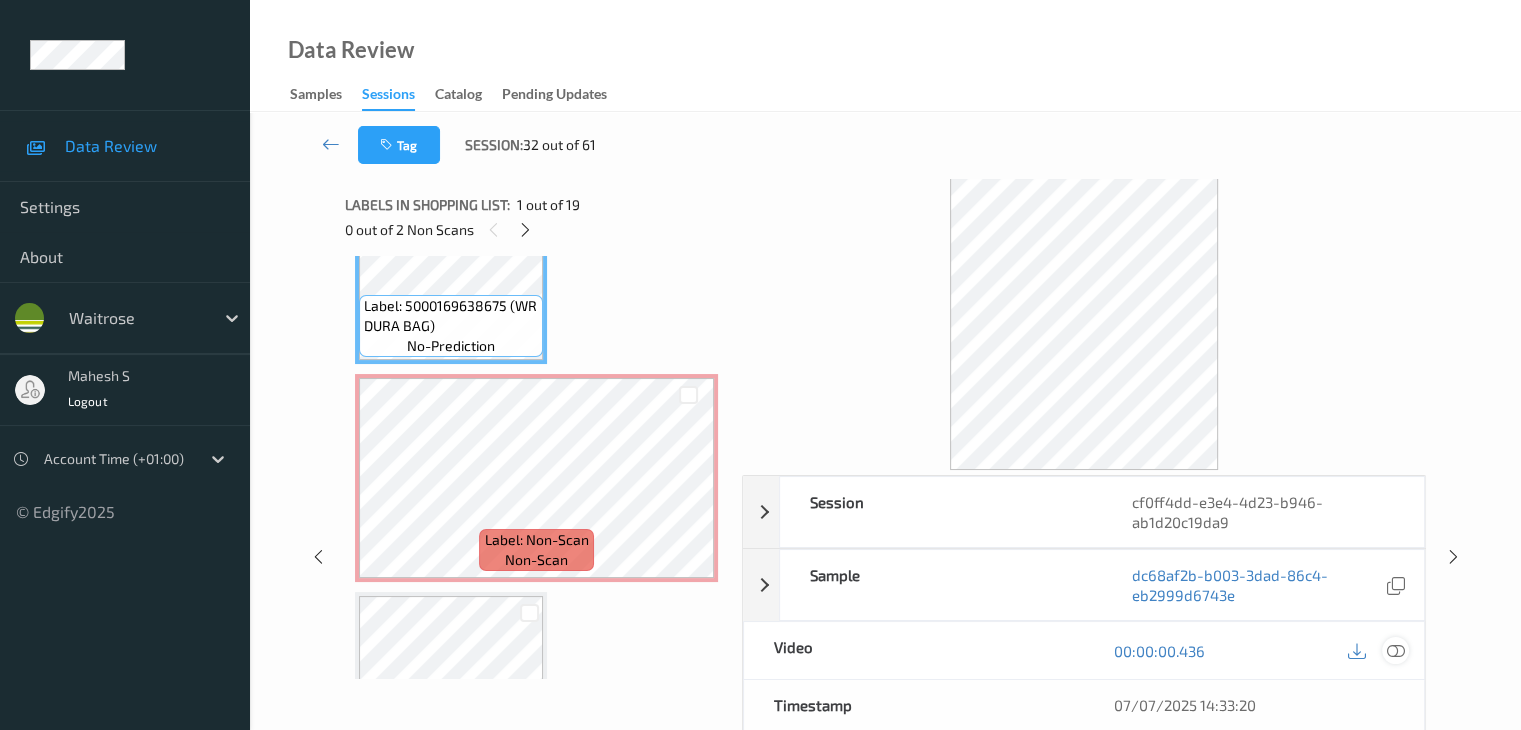 click at bounding box center (1395, 651) 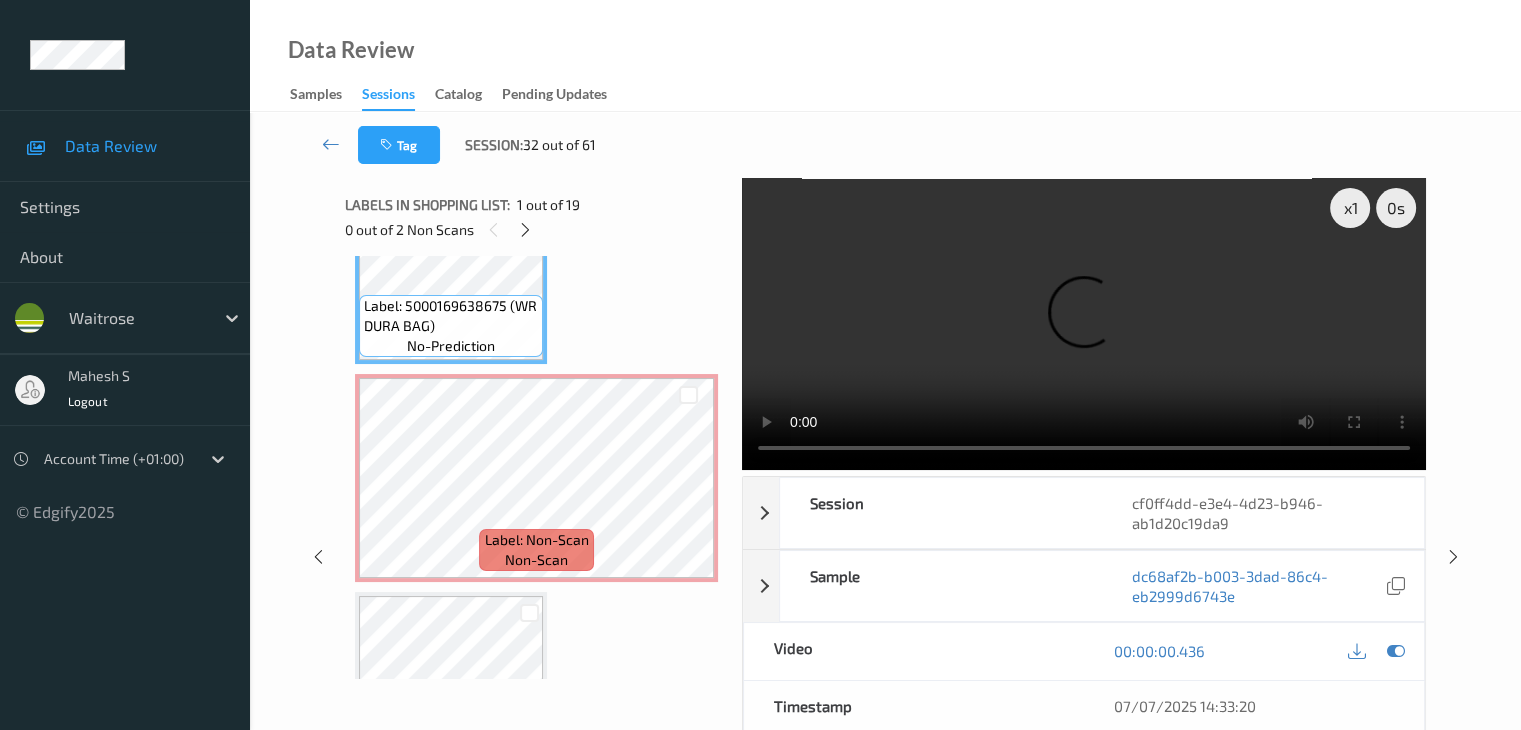 type 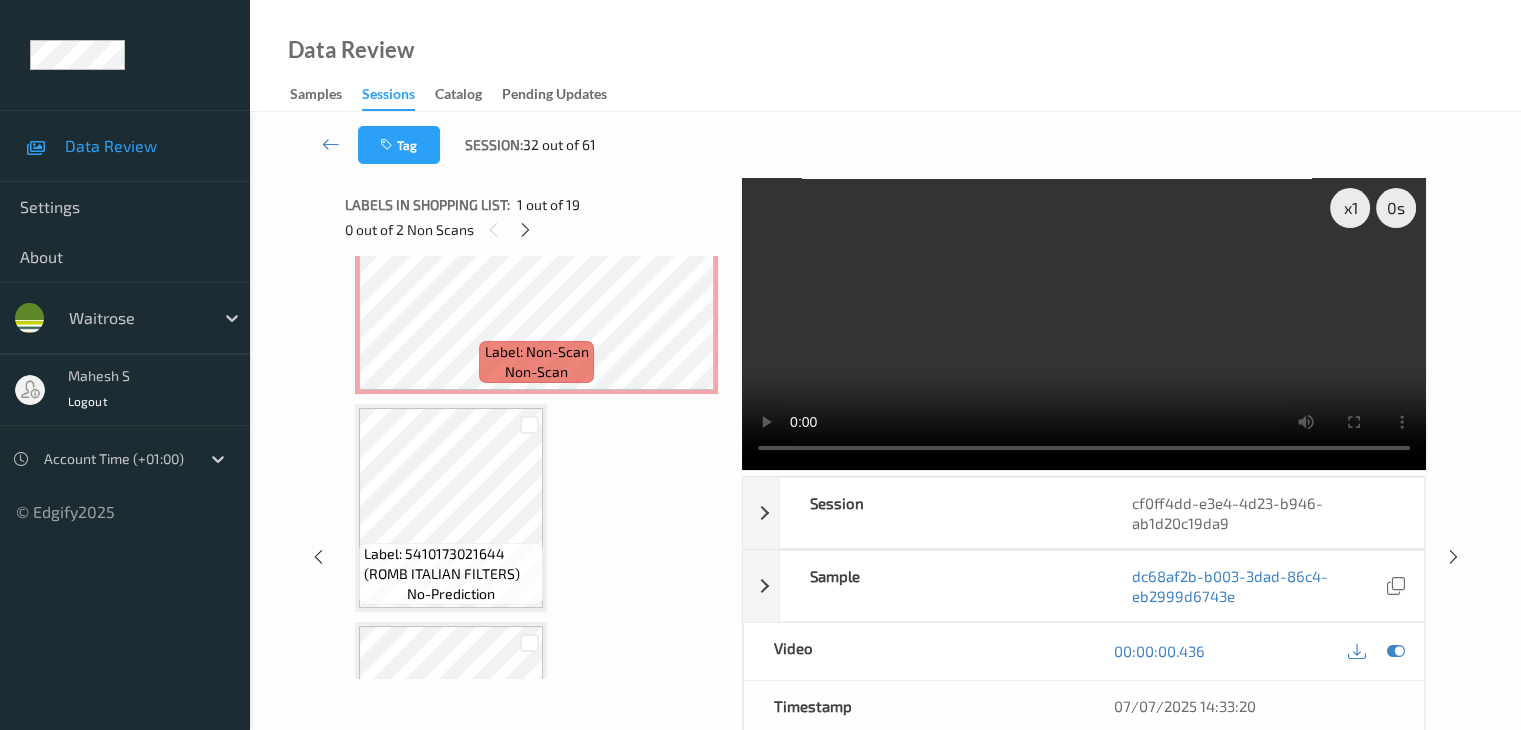 scroll, scrollTop: 310, scrollLeft: 0, axis: vertical 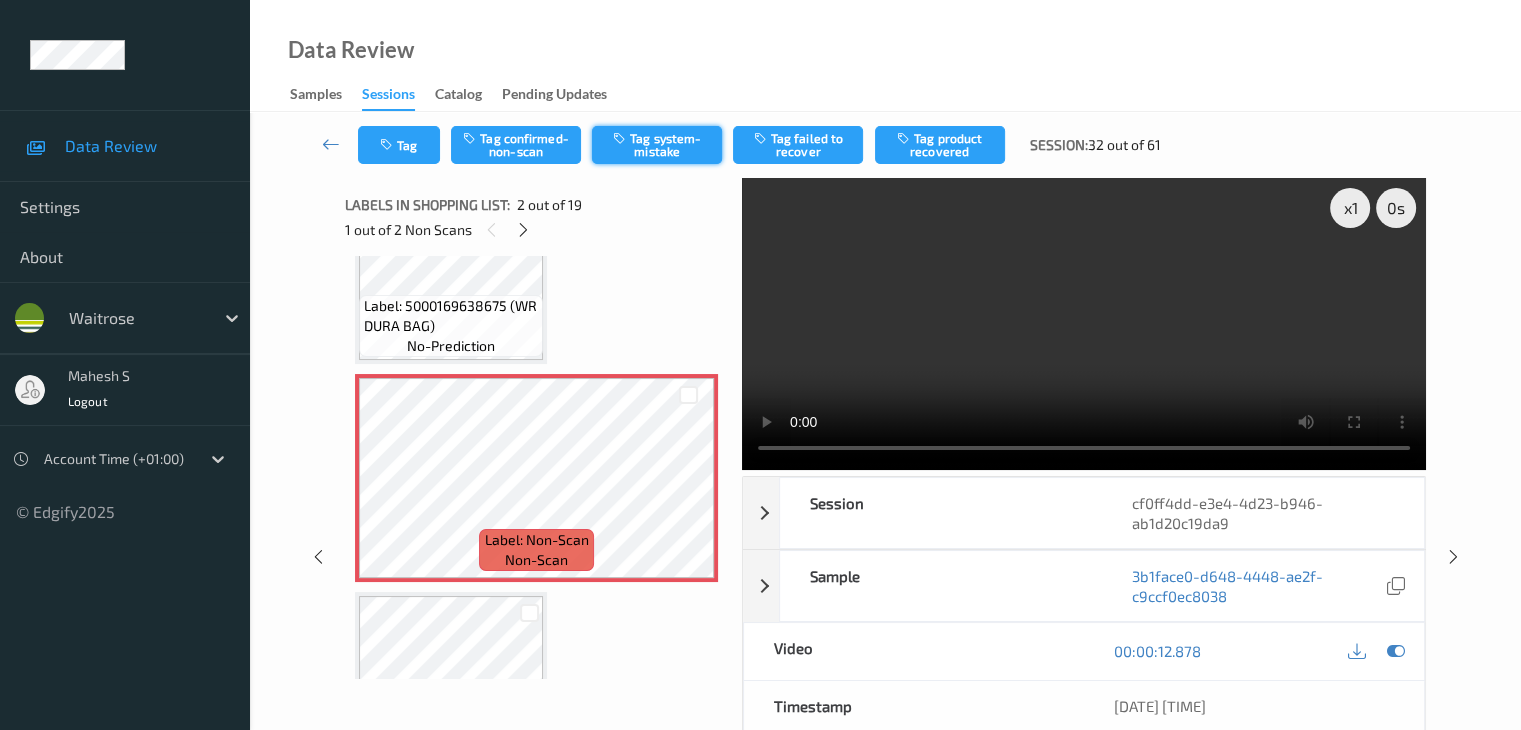 click on "Tag   system-mistake" at bounding box center (657, 145) 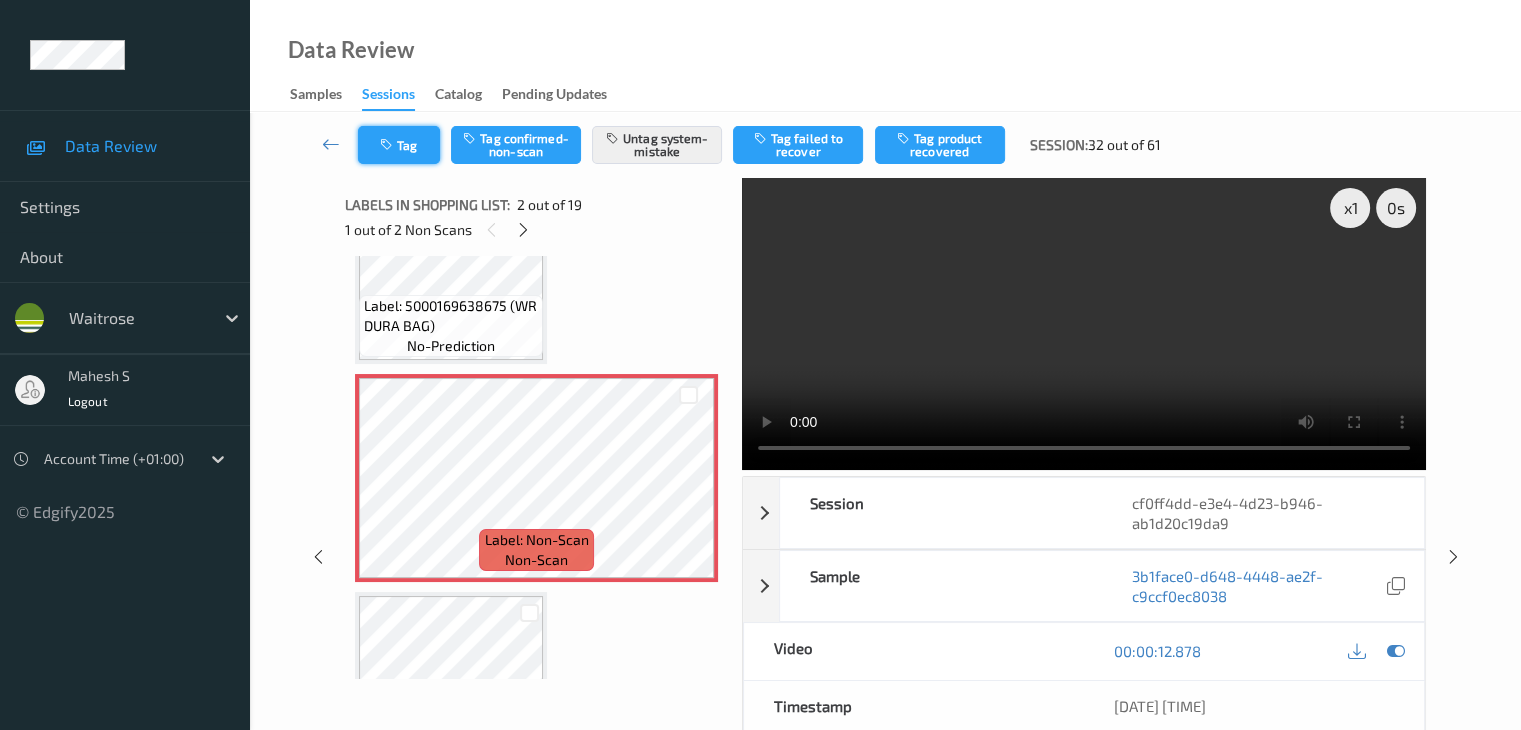 click on "Tag" at bounding box center [399, 145] 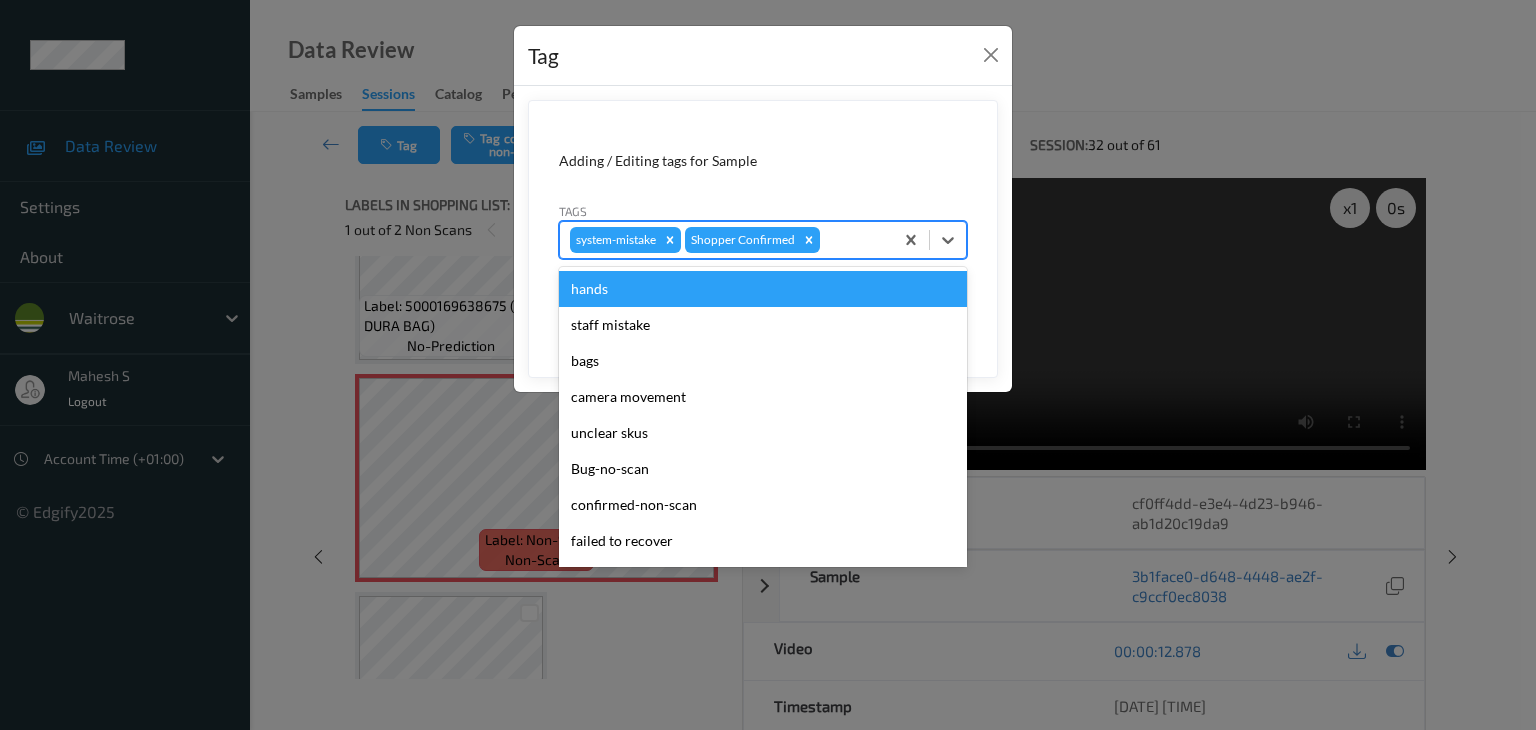 click on "system-mistake Shopper Confirmed" at bounding box center [726, 240] 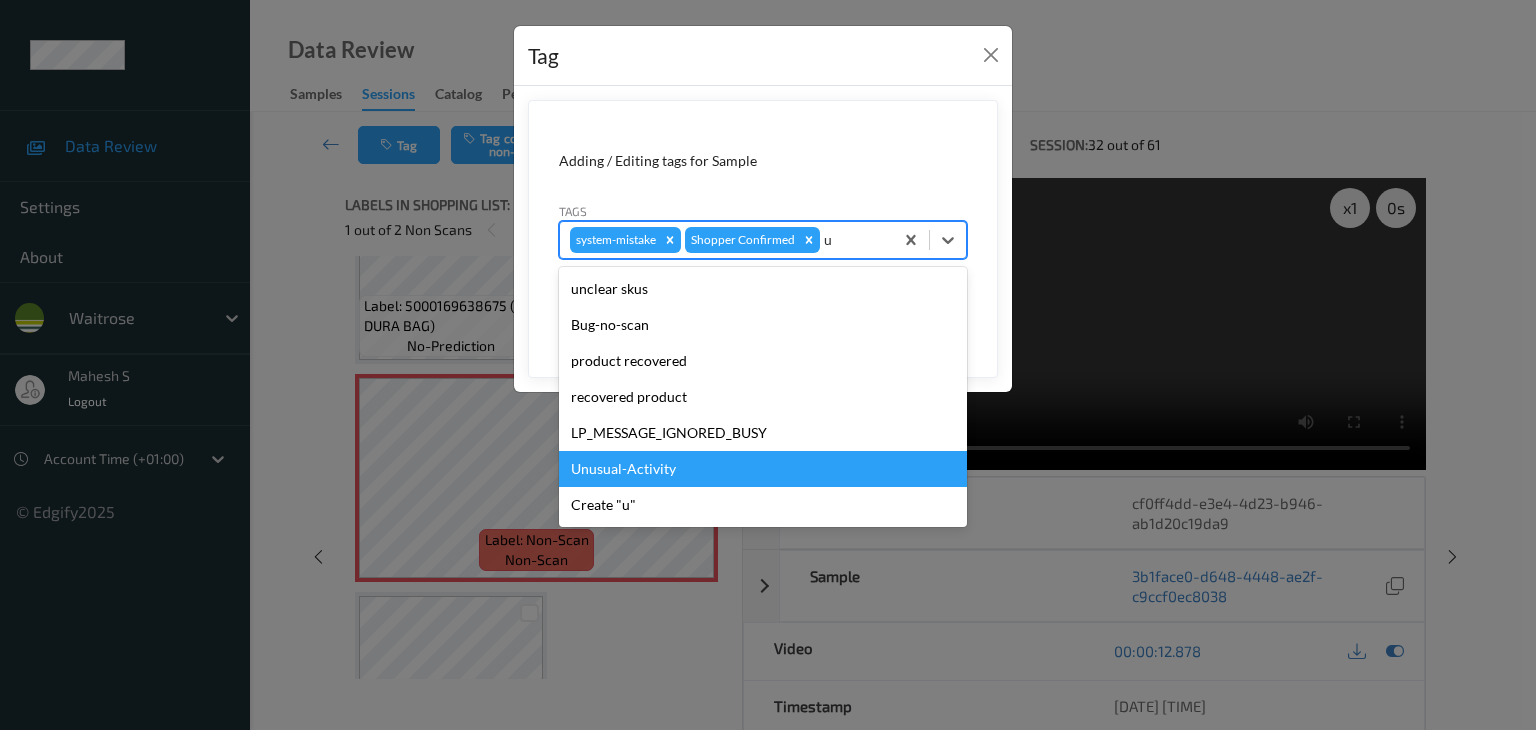 click on "Unusual-Activity" at bounding box center (763, 469) 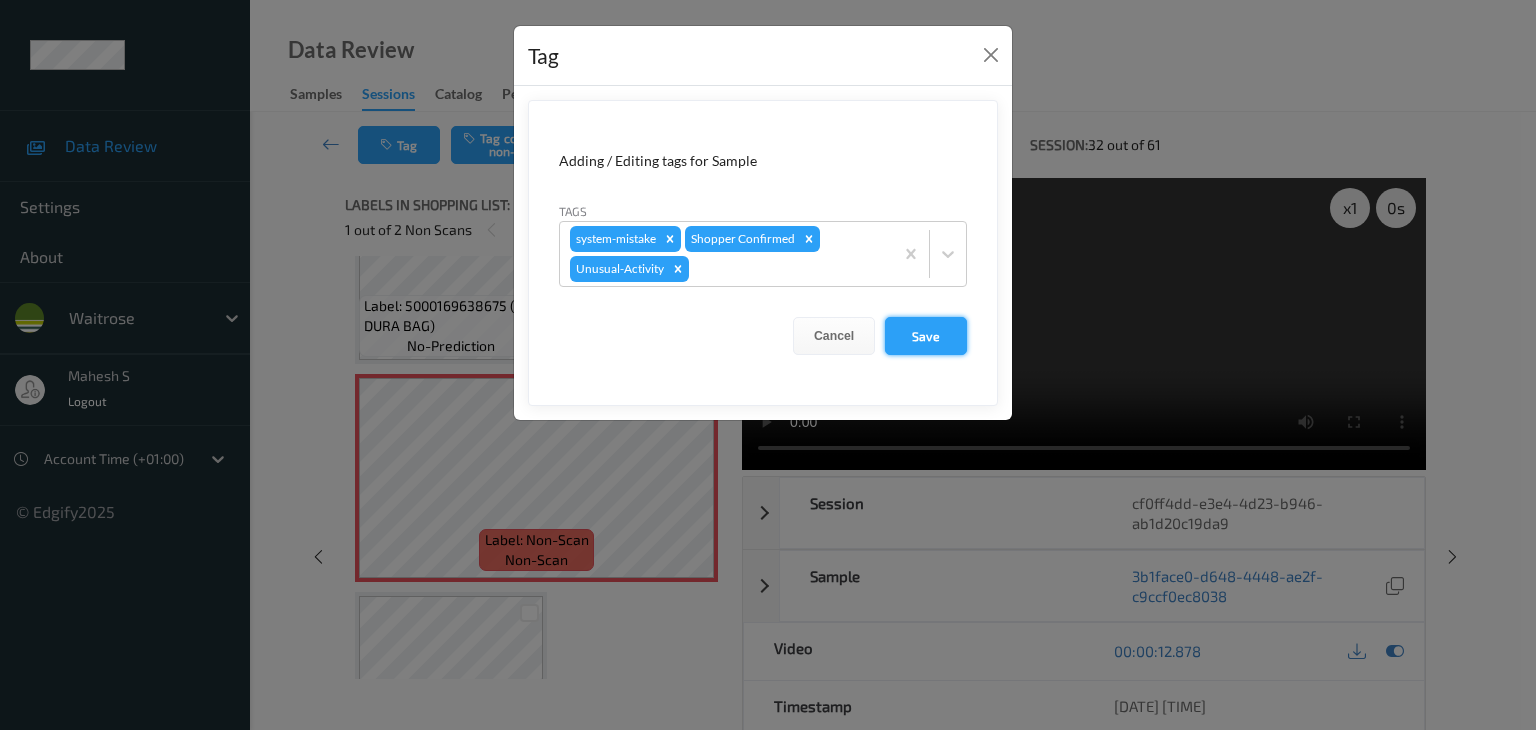 click on "Save" at bounding box center [926, 336] 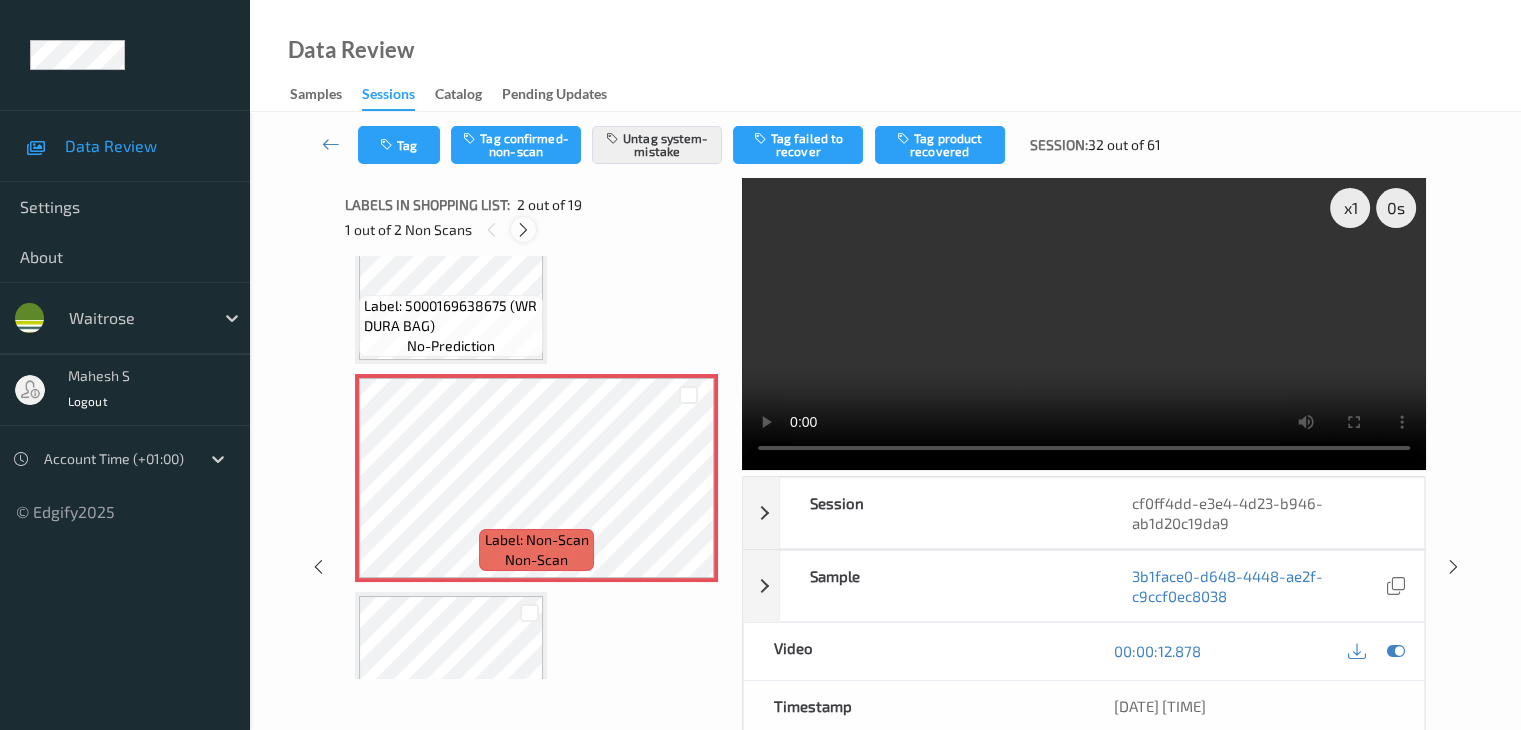 click at bounding box center [523, 230] 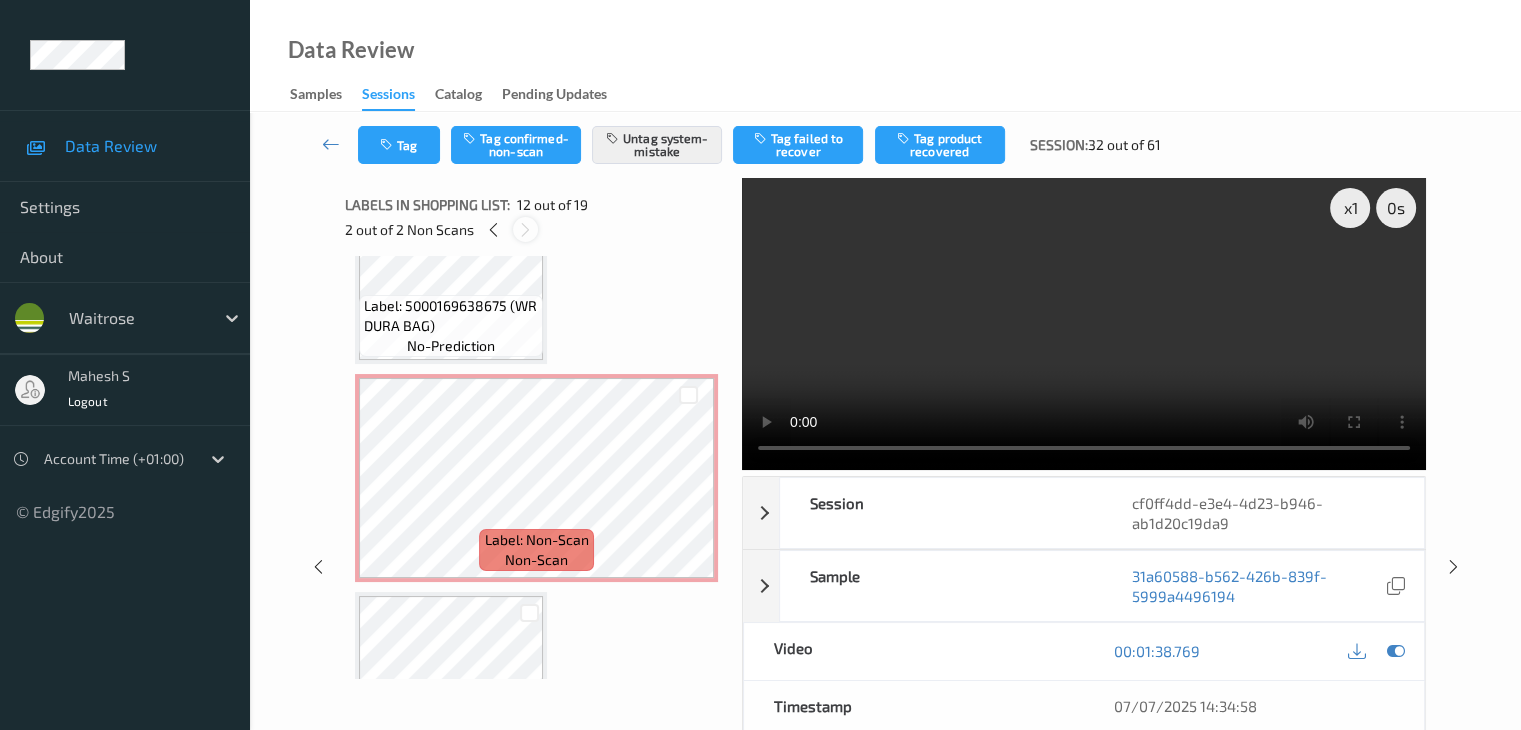 scroll, scrollTop: 2190, scrollLeft: 0, axis: vertical 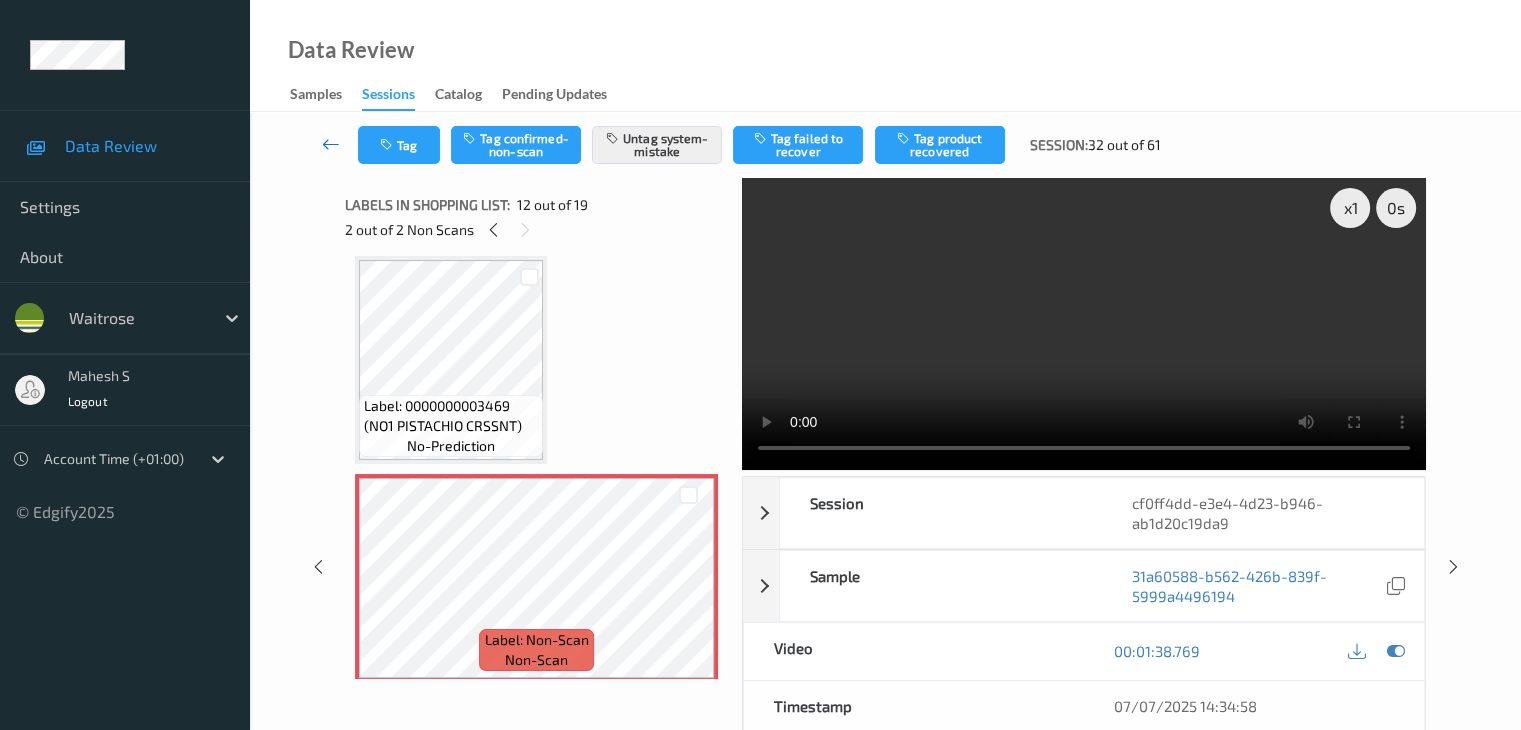 click at bounding box center (331, 144) 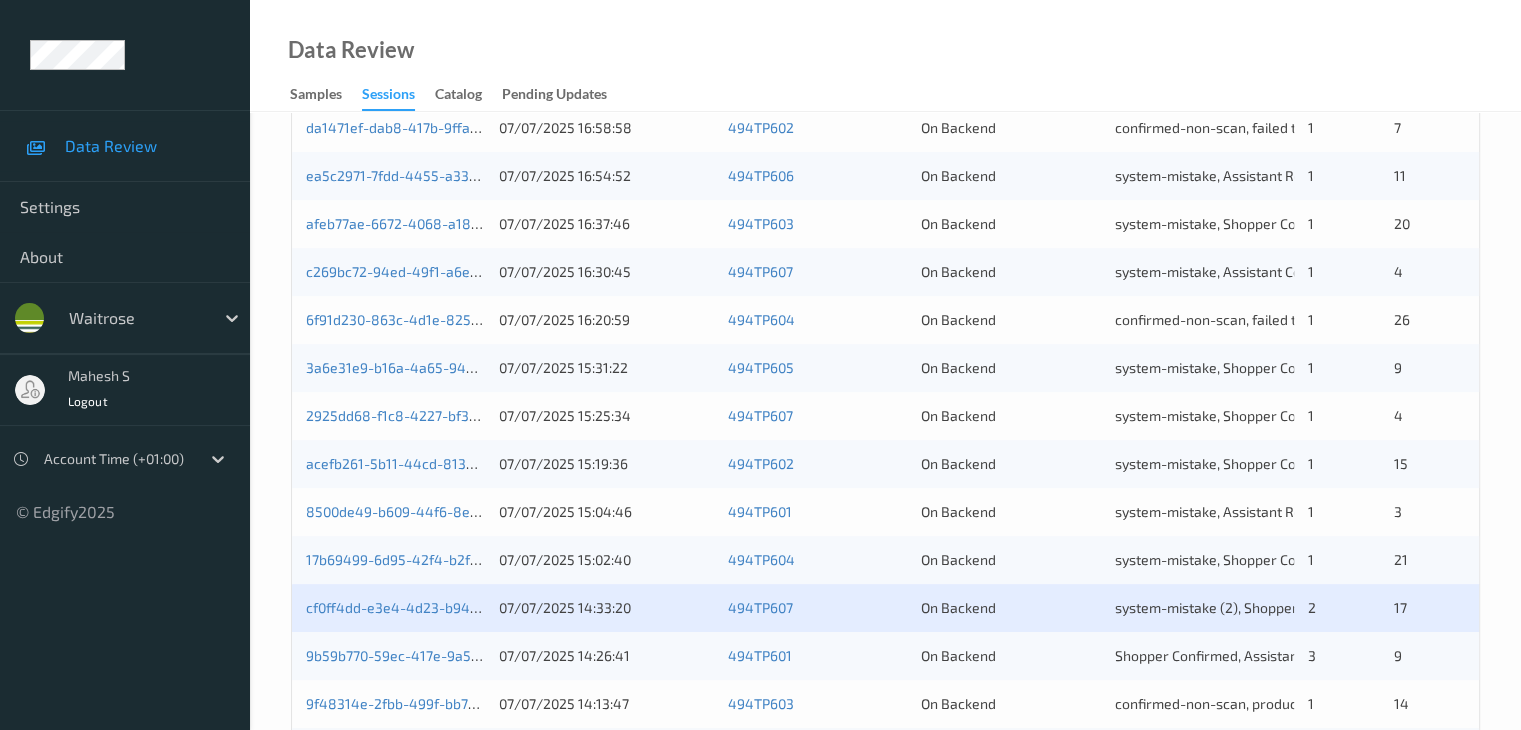 scroll, scrollTop: 600, scrollLeft: 0, axis: vertical 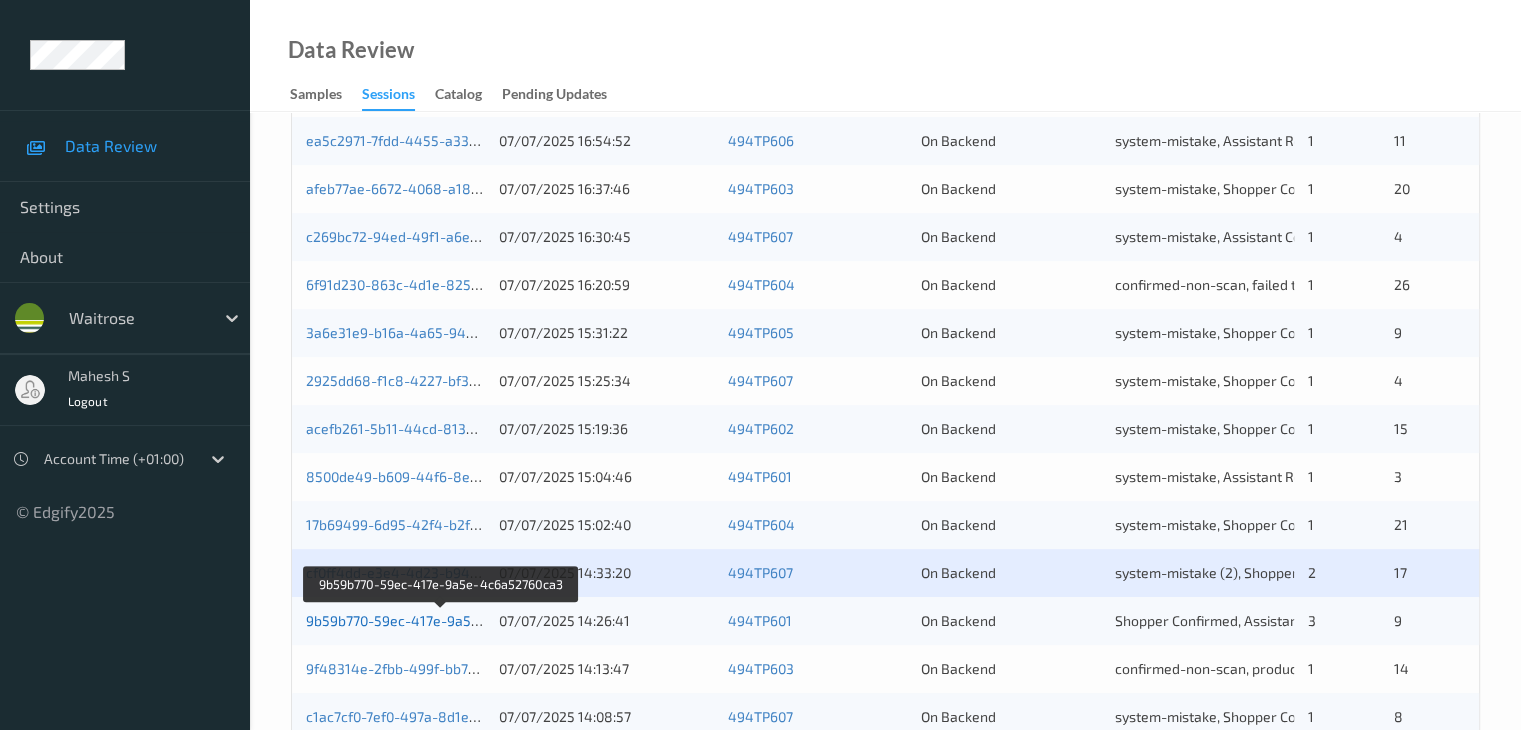 click on "9b59b770-59ec-417e-9a5e-4c6a52760ca3" at bounding box center [442, 620] 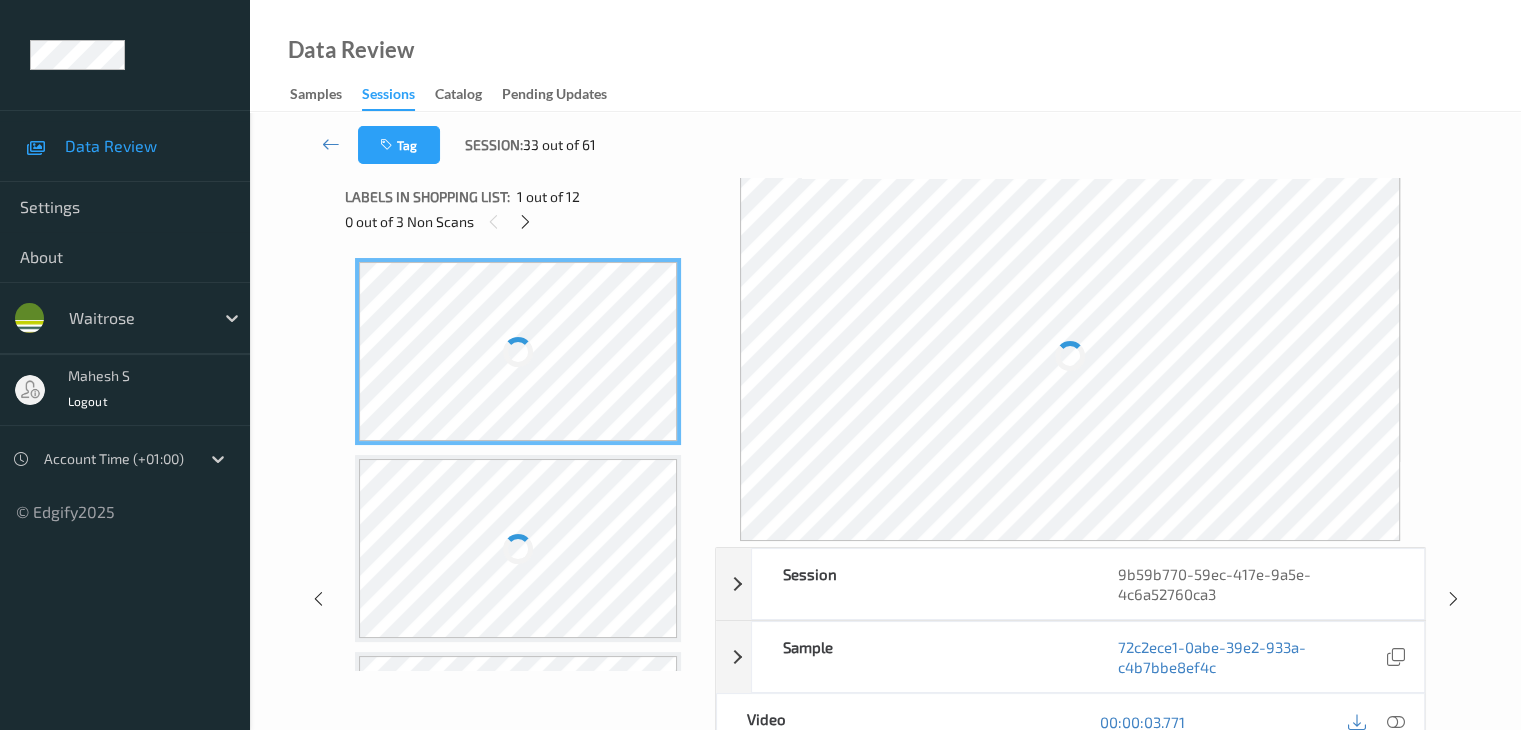 scroll, scrollTop: 0, scrollLeft: 0, axis: both 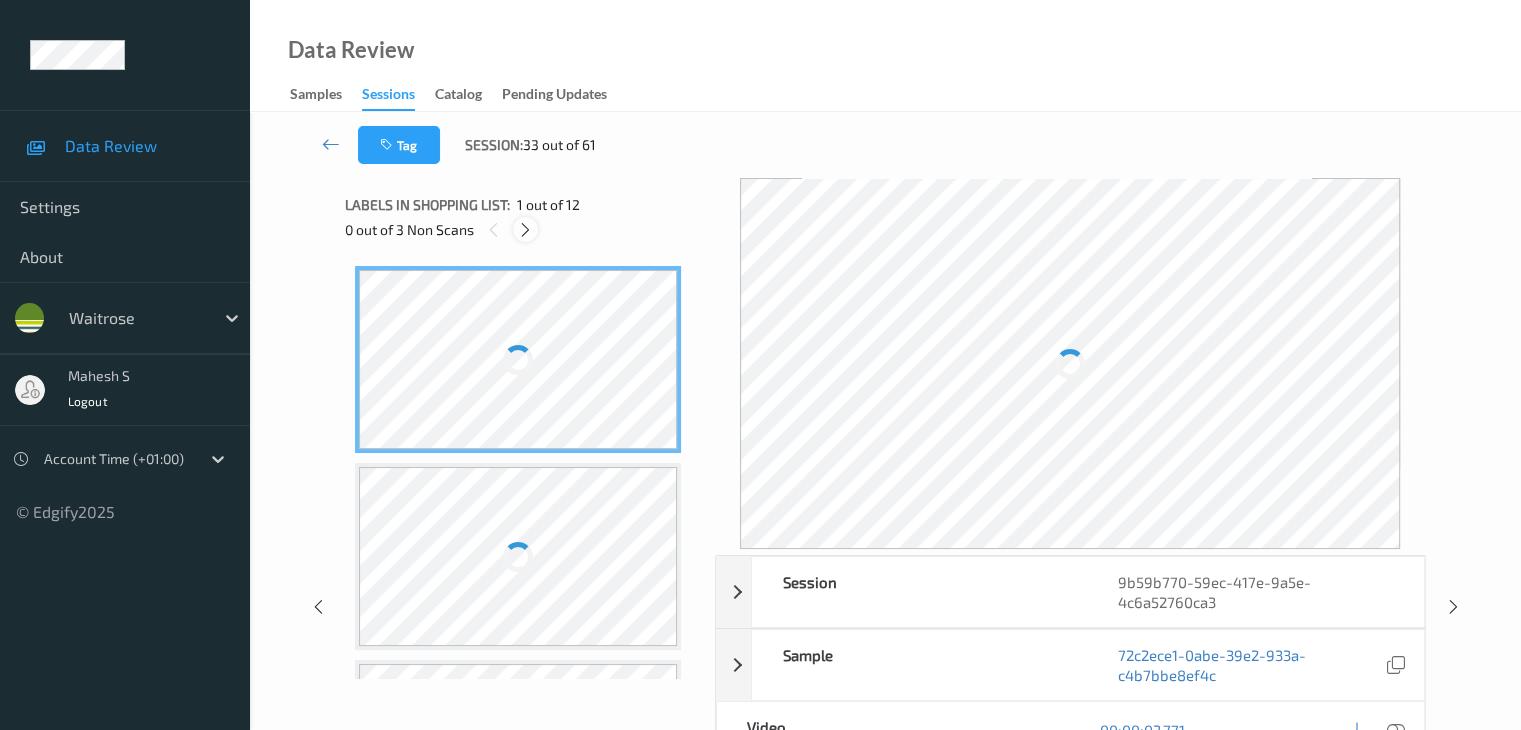 click at bounding box center (525, 230) 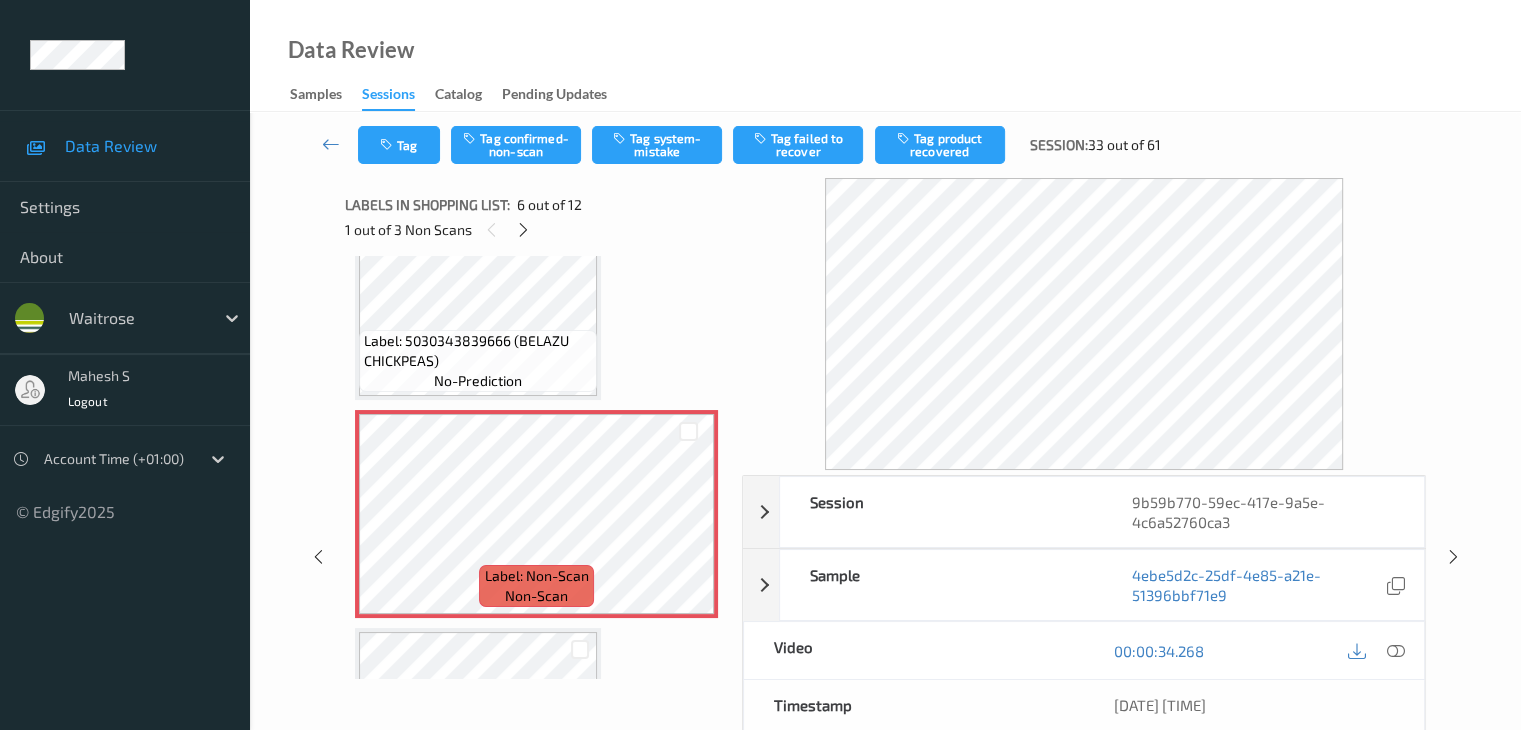scroll, scrollTop: 980, scrollLeft: 0, axis: vertical 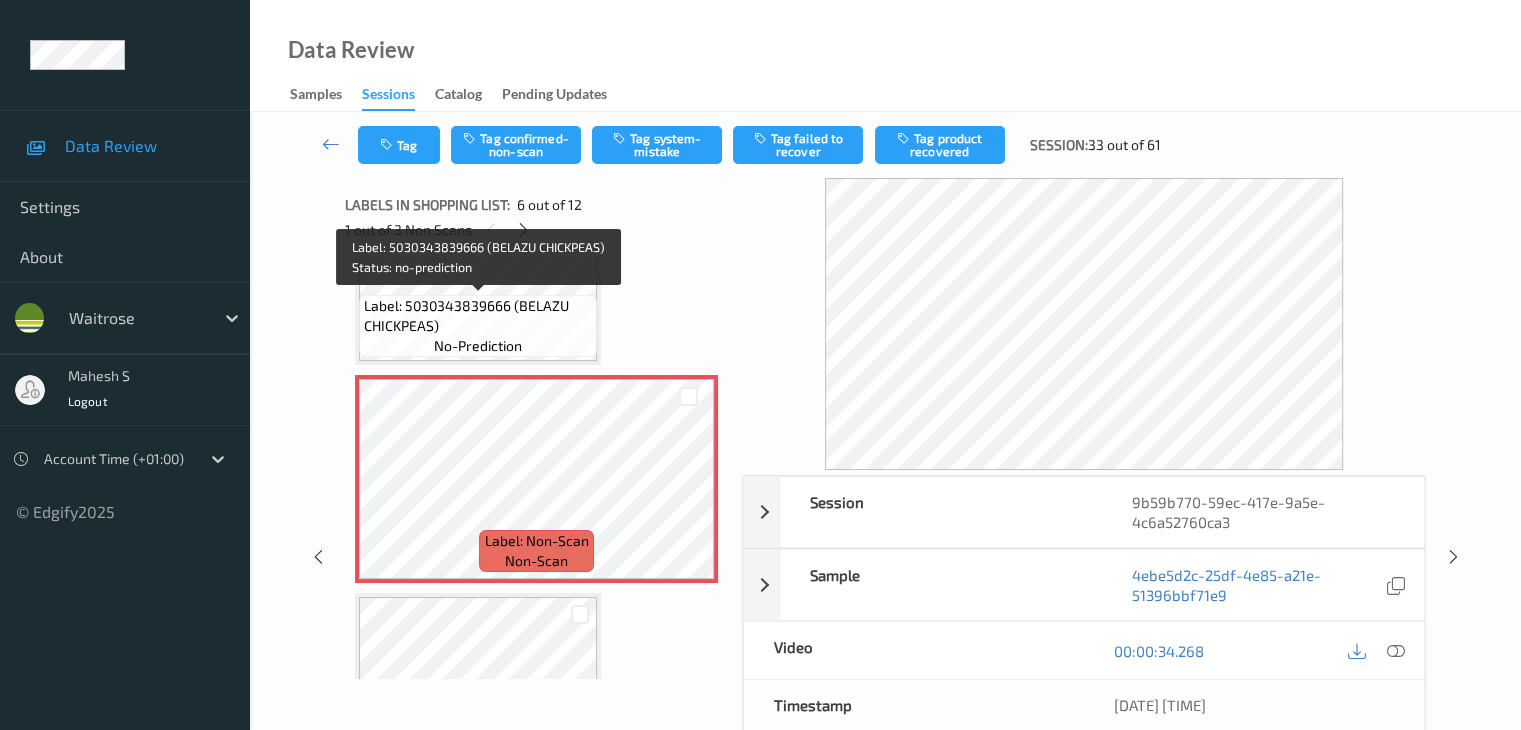 click on "Label: 5030343839666 (BELAZU CHICKPEAS)" at bounding box center (478, 316) 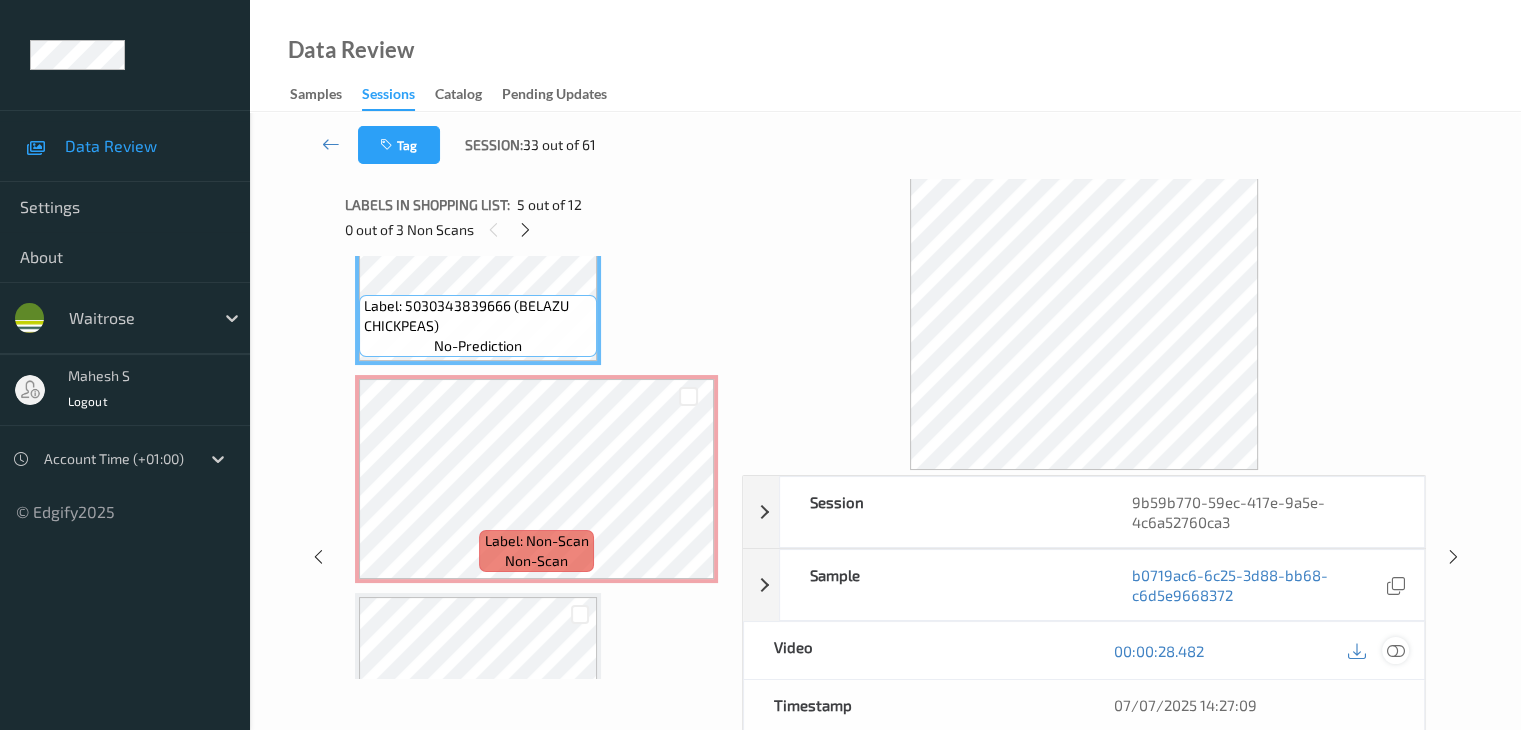 click at bounding box center (1395, 651) 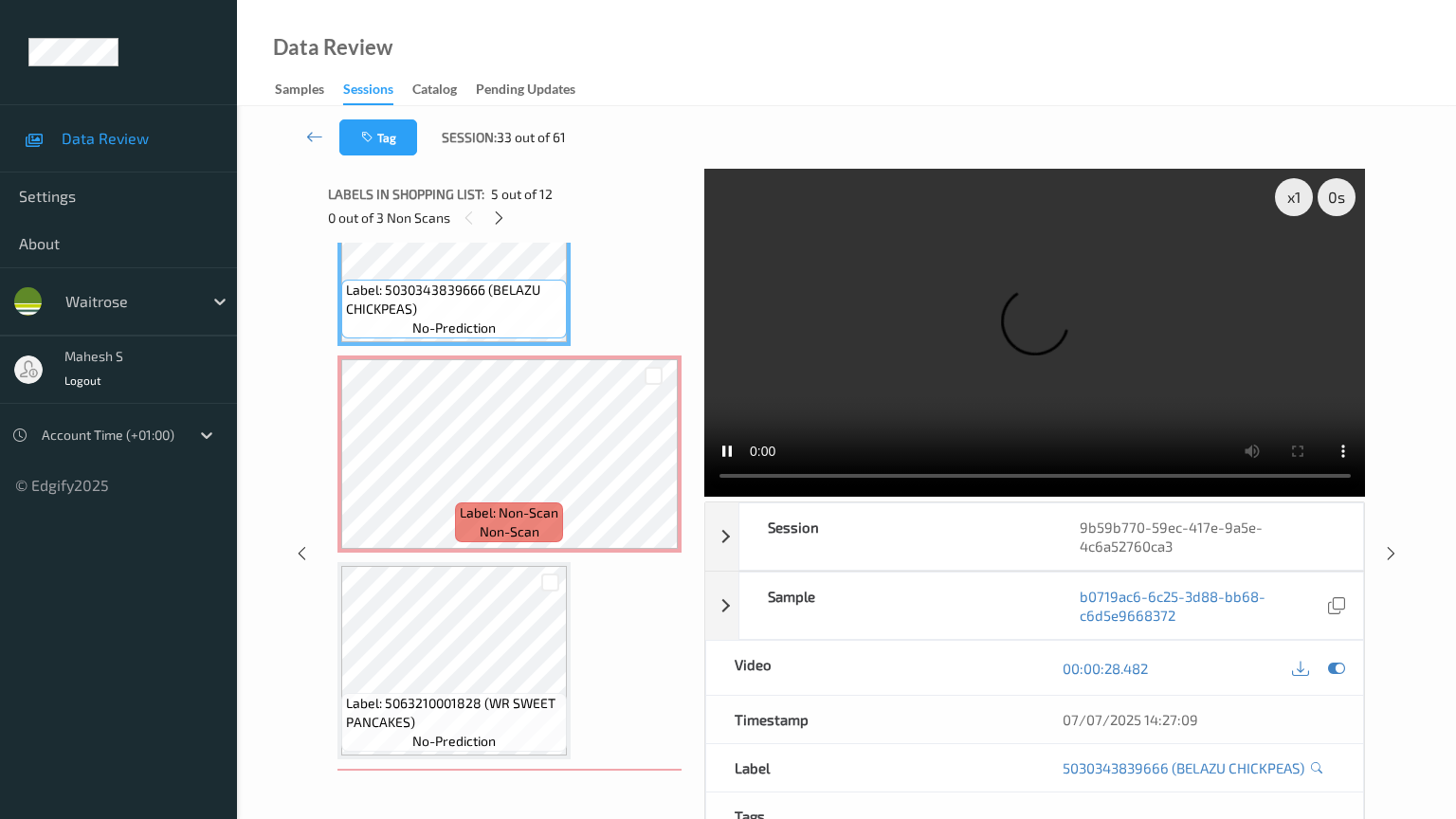 type 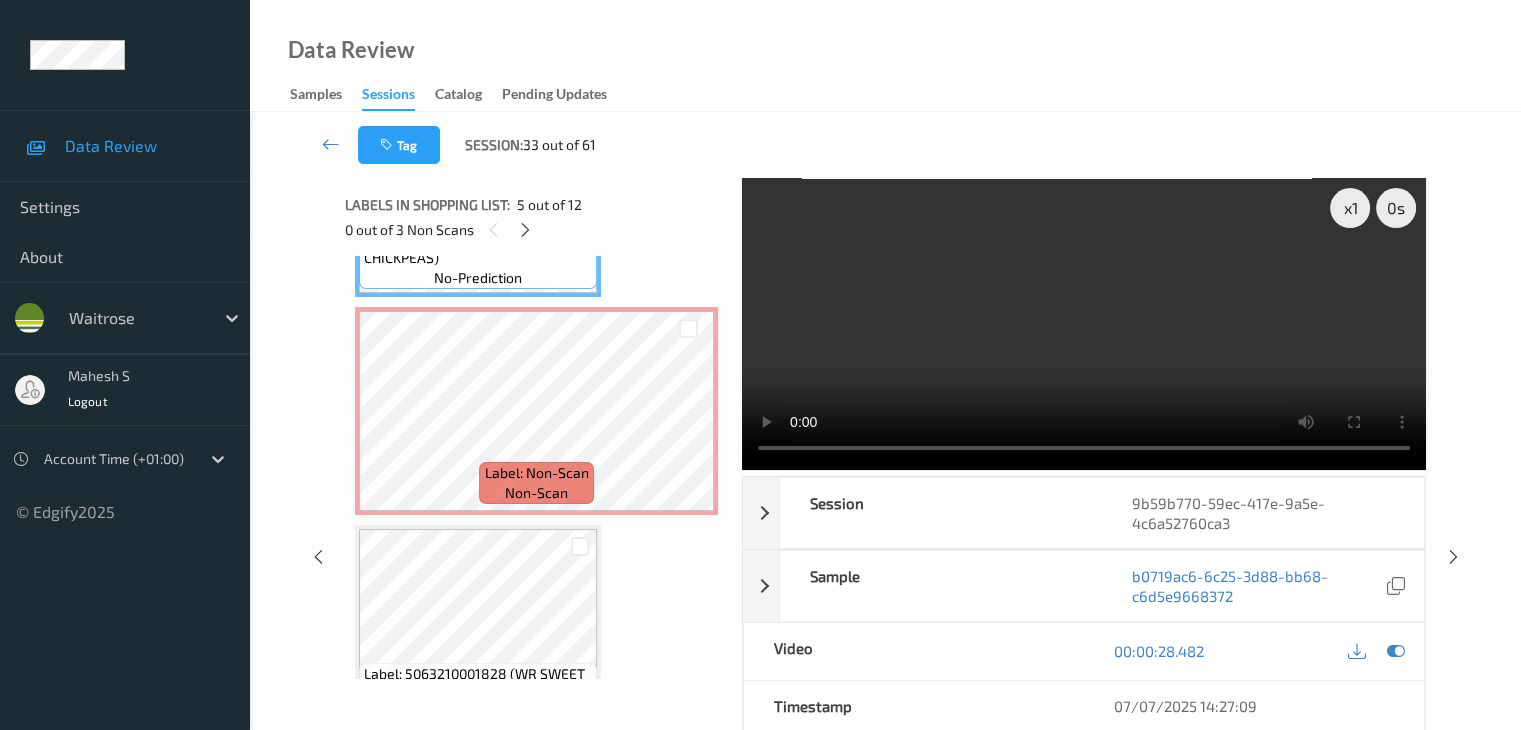 scroll, scrollTop: 1080, scrollLeft: 0, axis: vertical 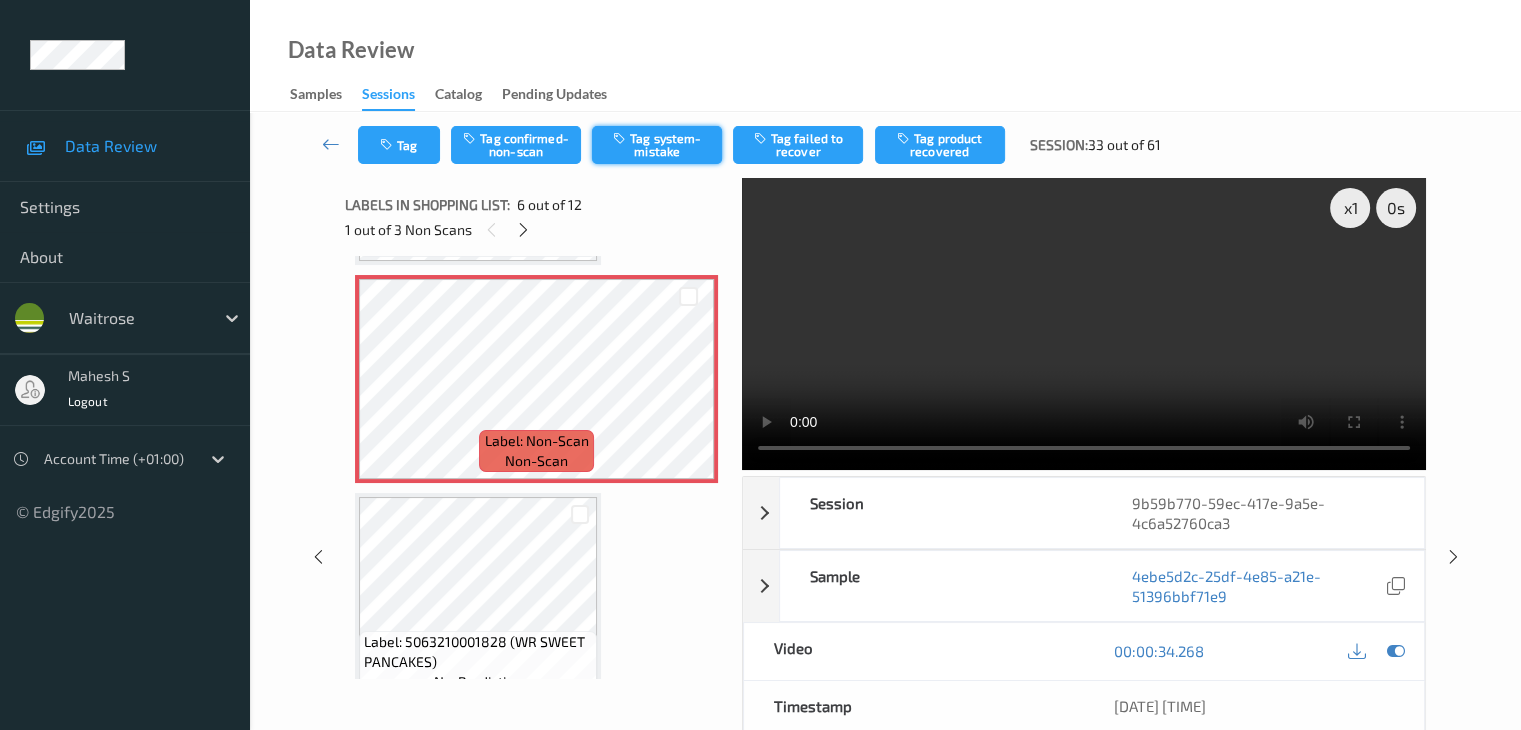 click on "Tag   system-mistake" at bounding box center [657, 145] 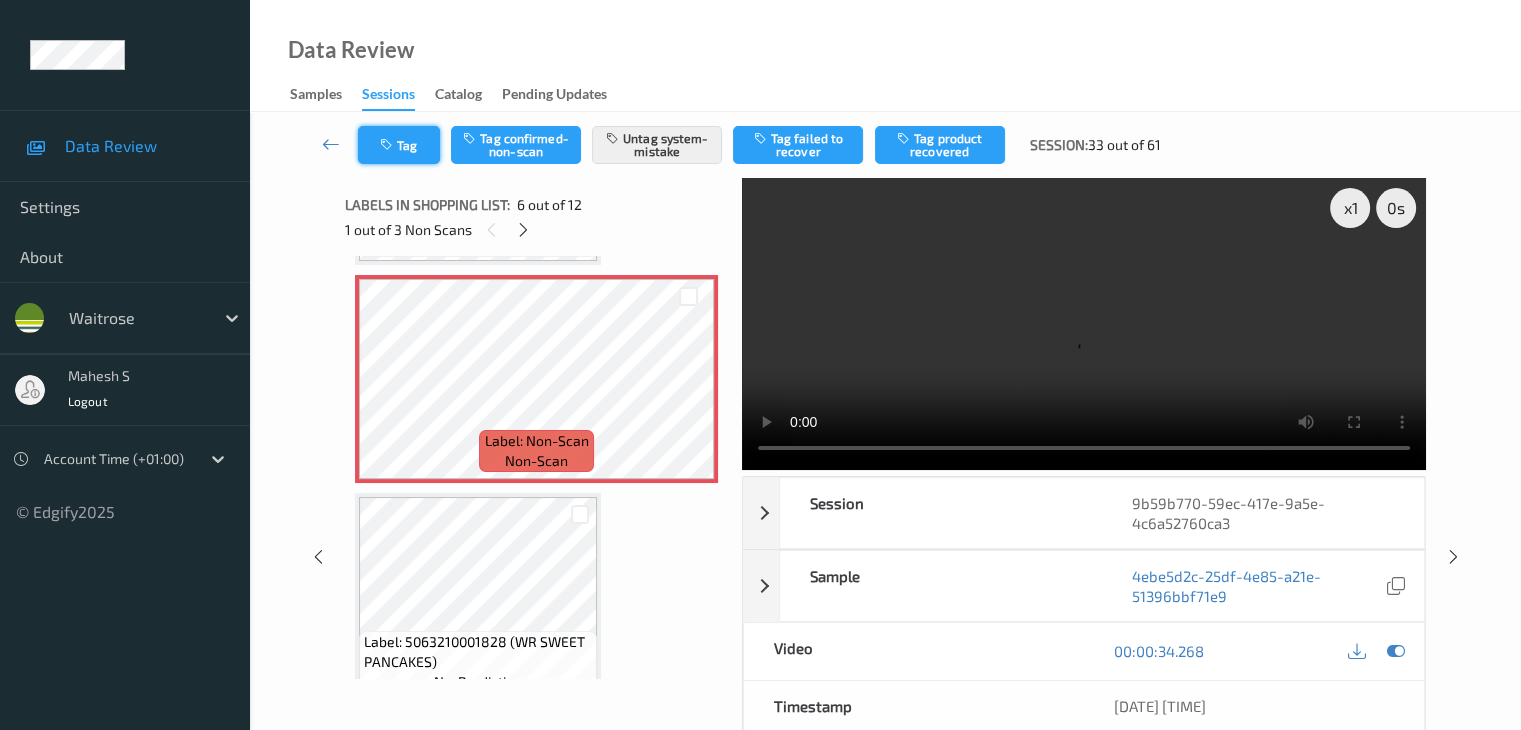 click on "Tag" at bounding box center (399, 145) 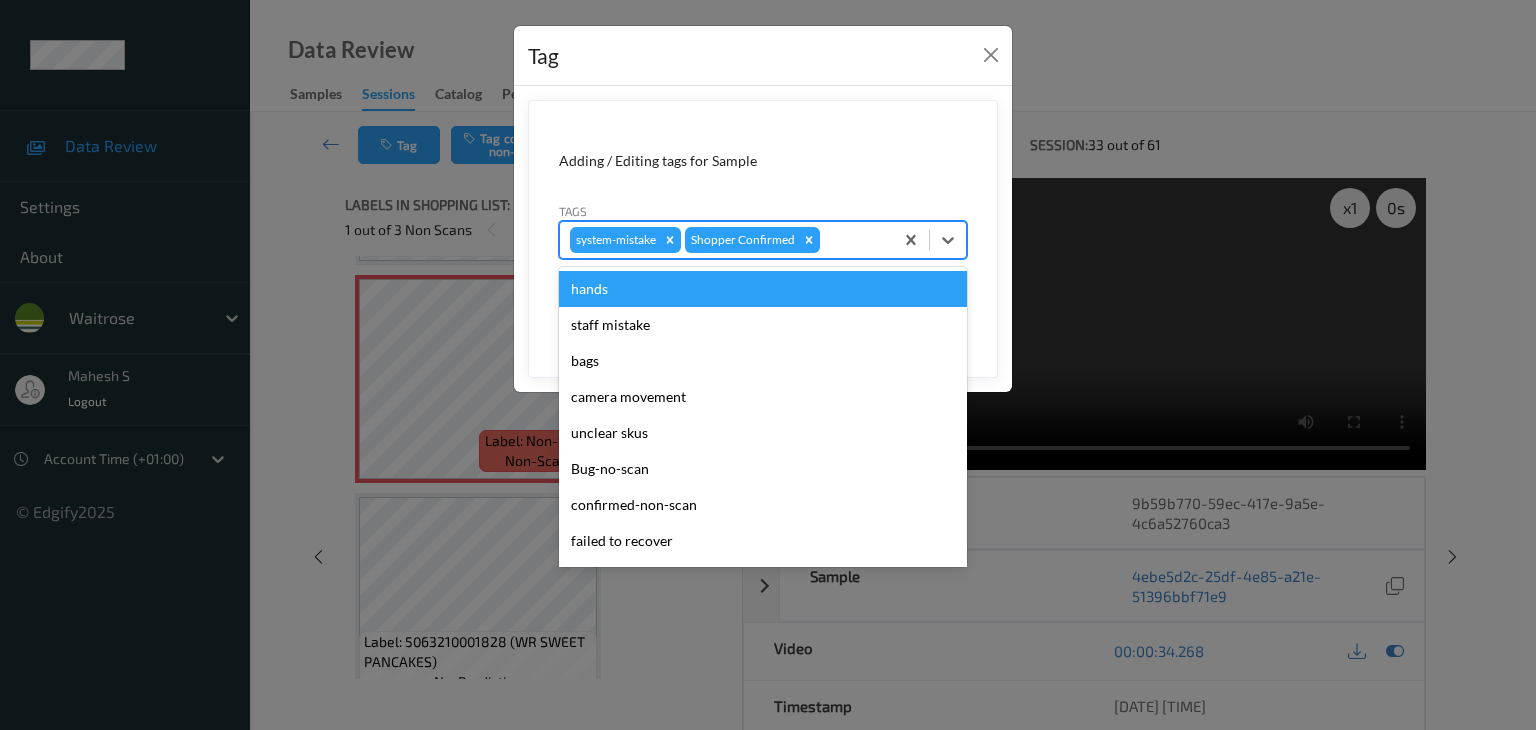 click at bounding box center [853, 240] 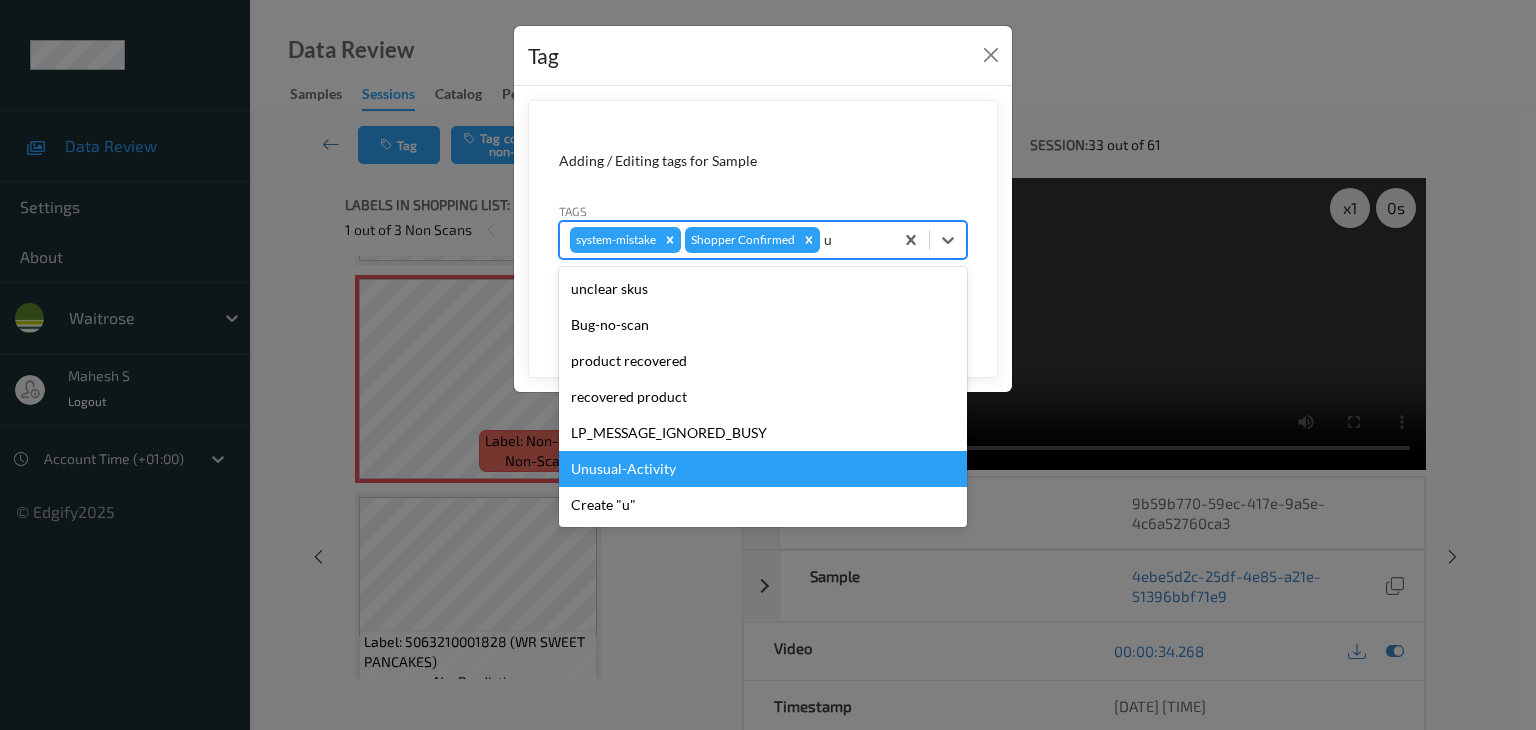 click on "Unusual-Activity" at bounding box center (763, 469) 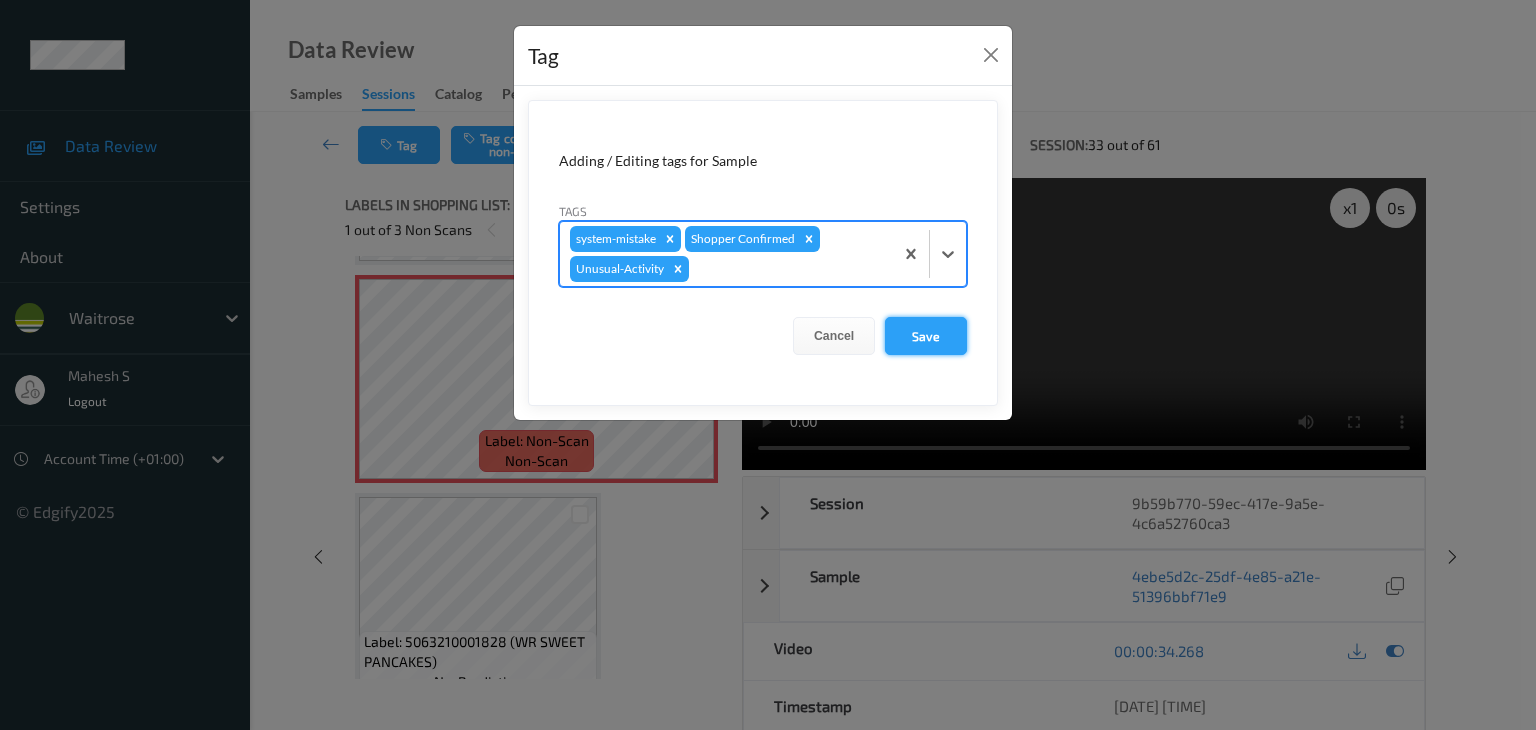 click on "Save" at bounding box center [926, 336] 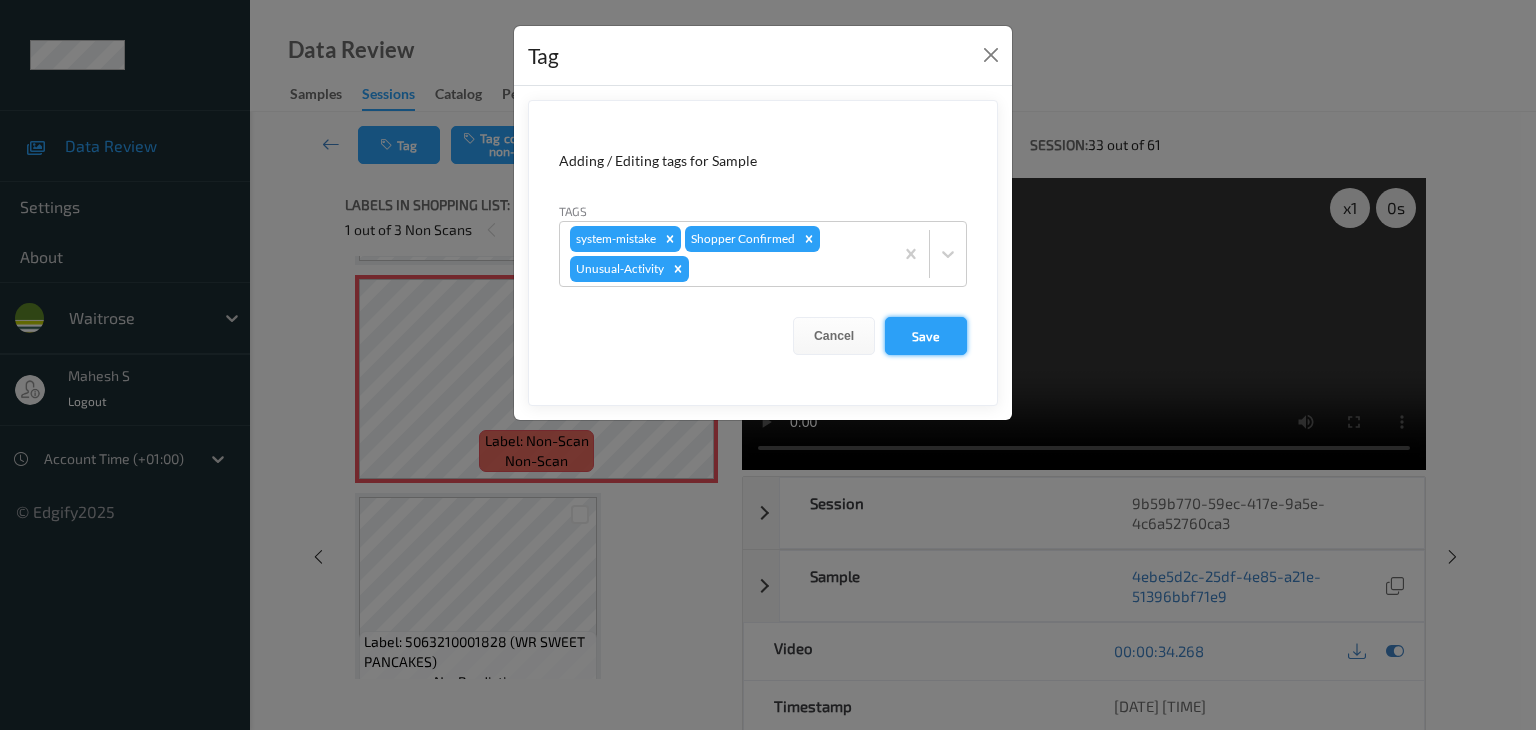 click on "Save" at bounding box center (926, 336) 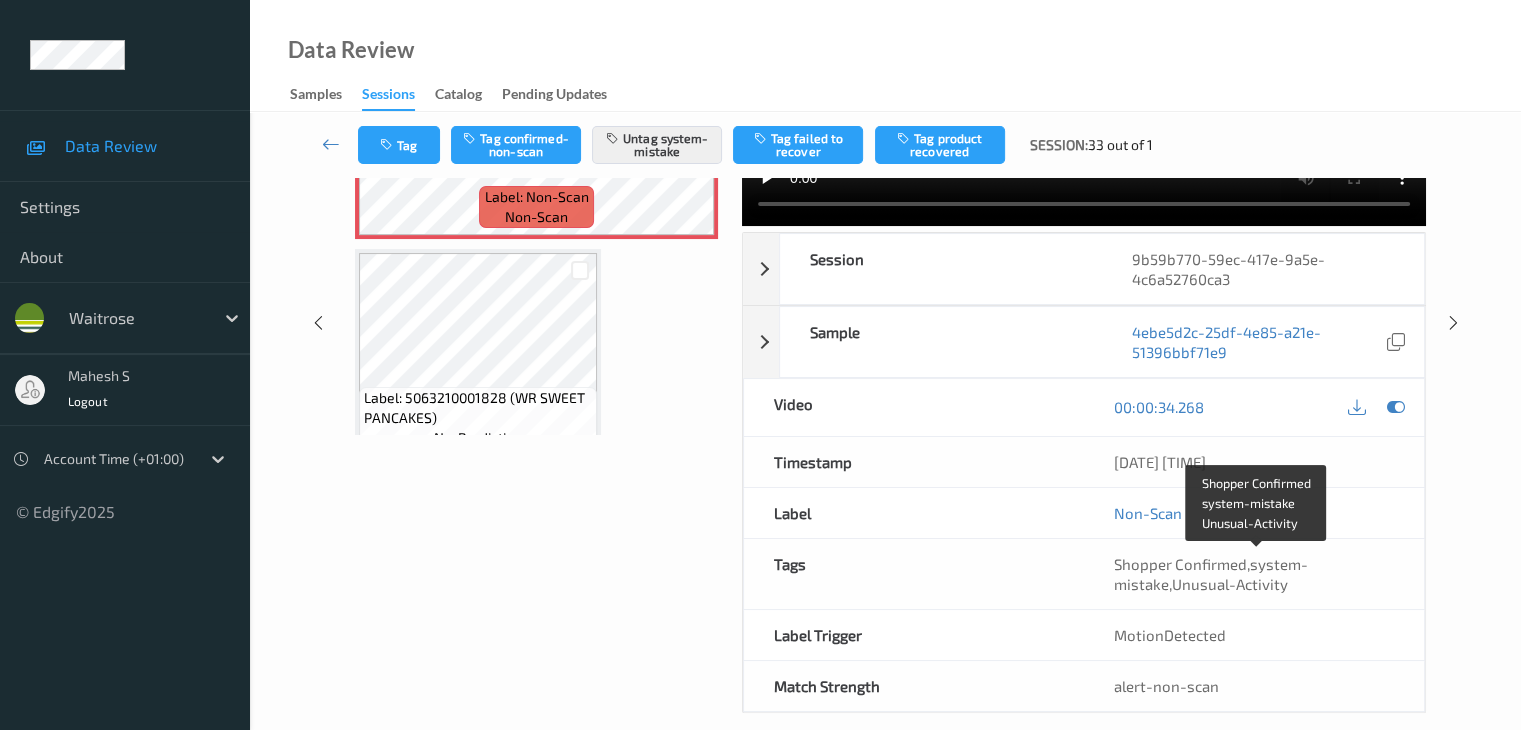 scroll, scrollTop: 264, scrollLeft: 0, axis: vertical 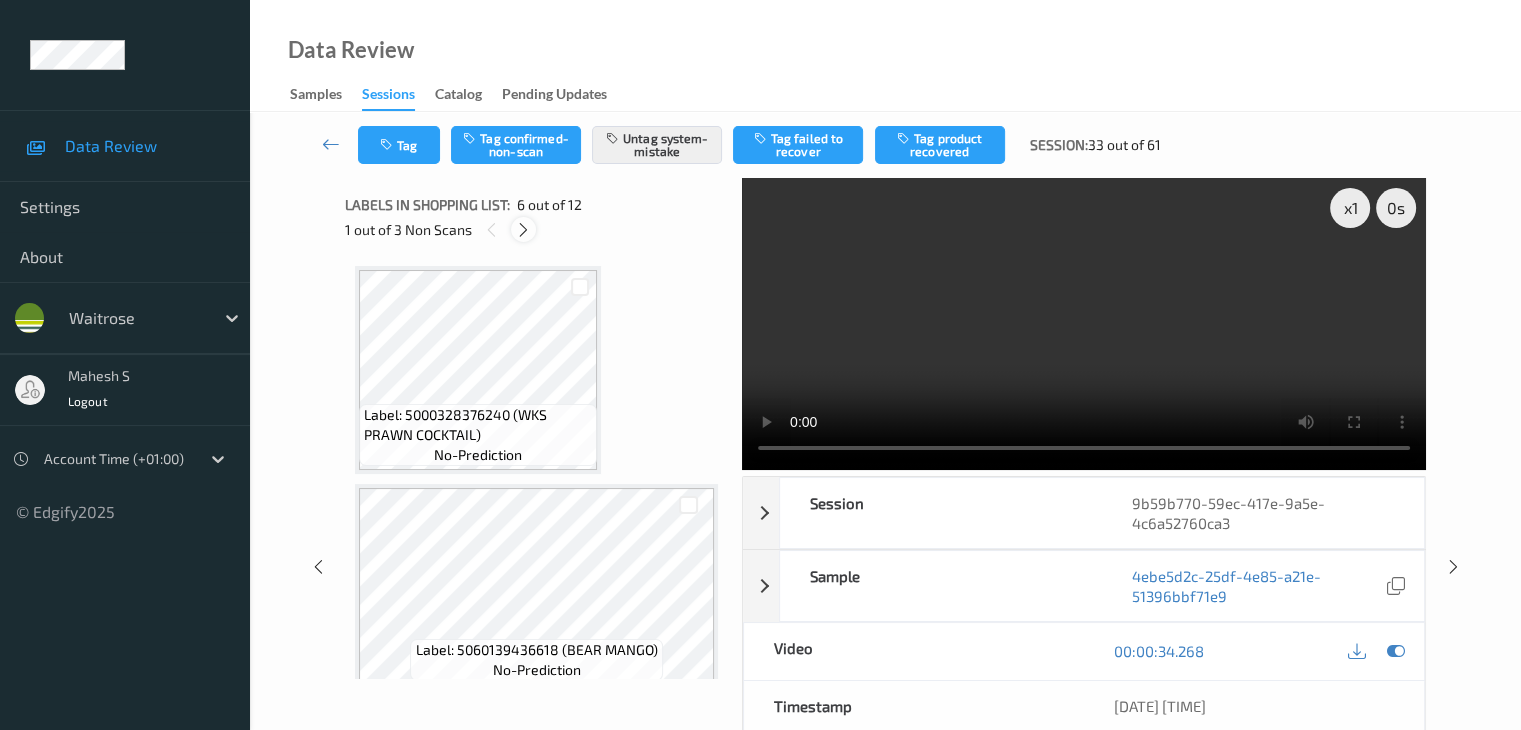 click at bounding box center [523, 230] 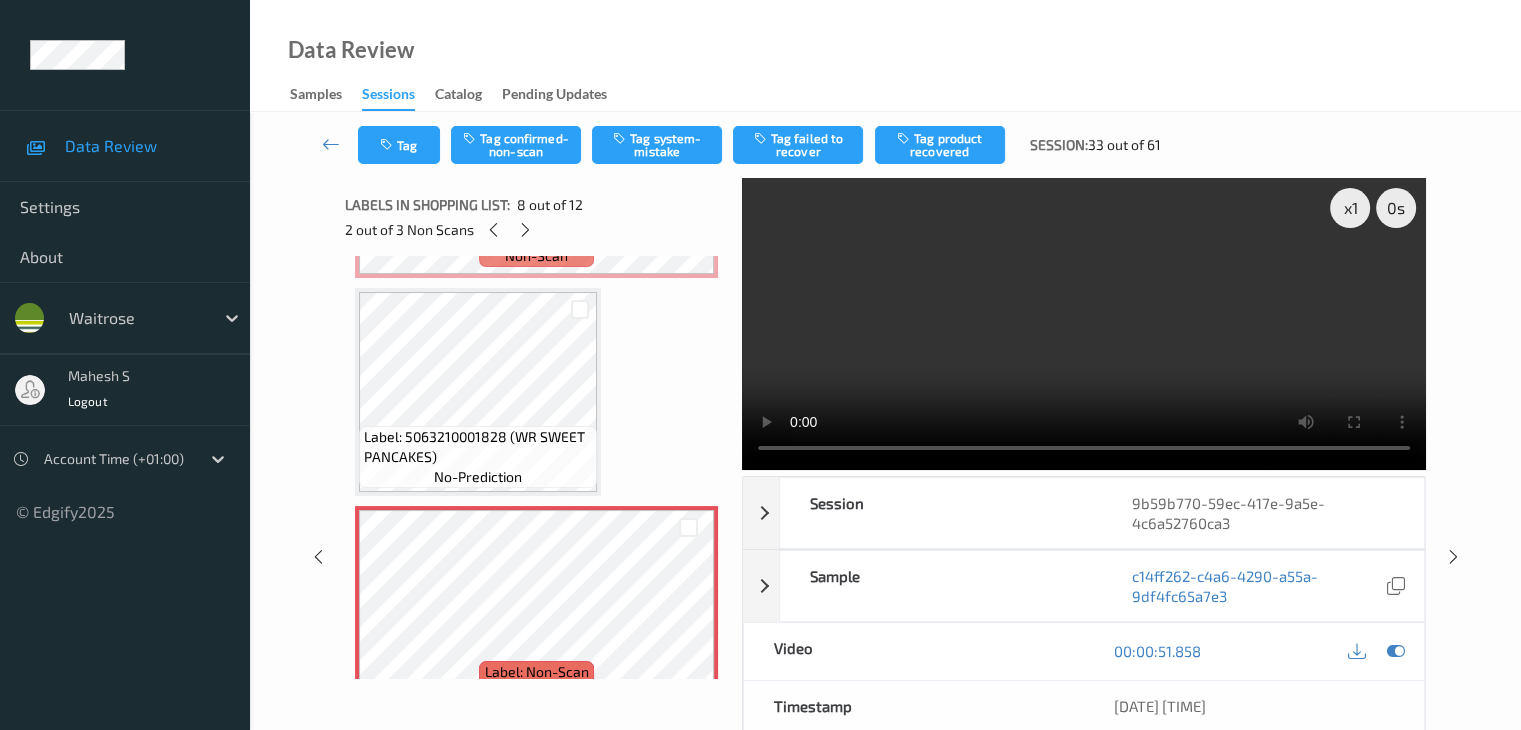 scroll, scrollTop: 1316, scrollLeft: 0, axis: vertical 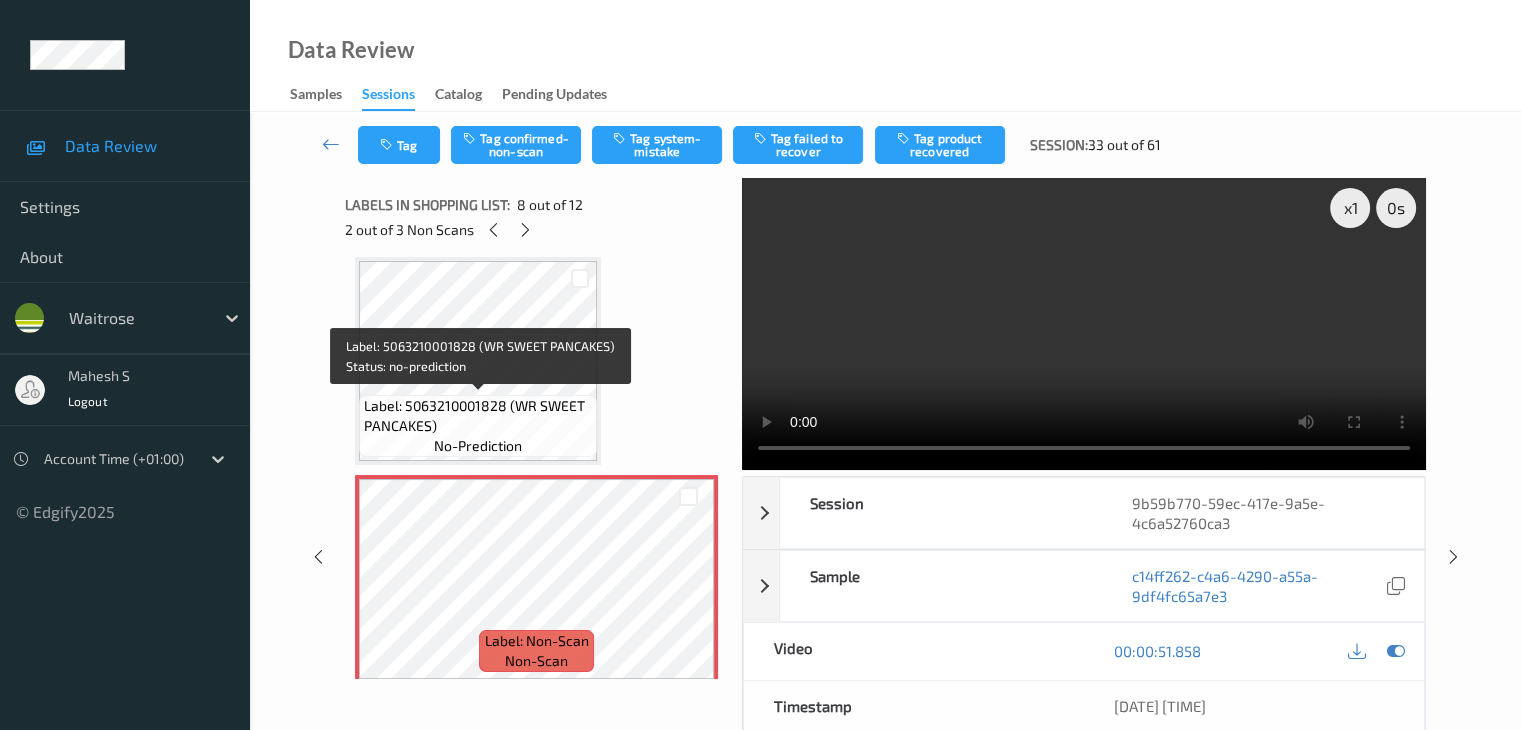 click on "Label: 5063210001828 (WR SWEET PANCAKES)" at bounding box center [478, 416] 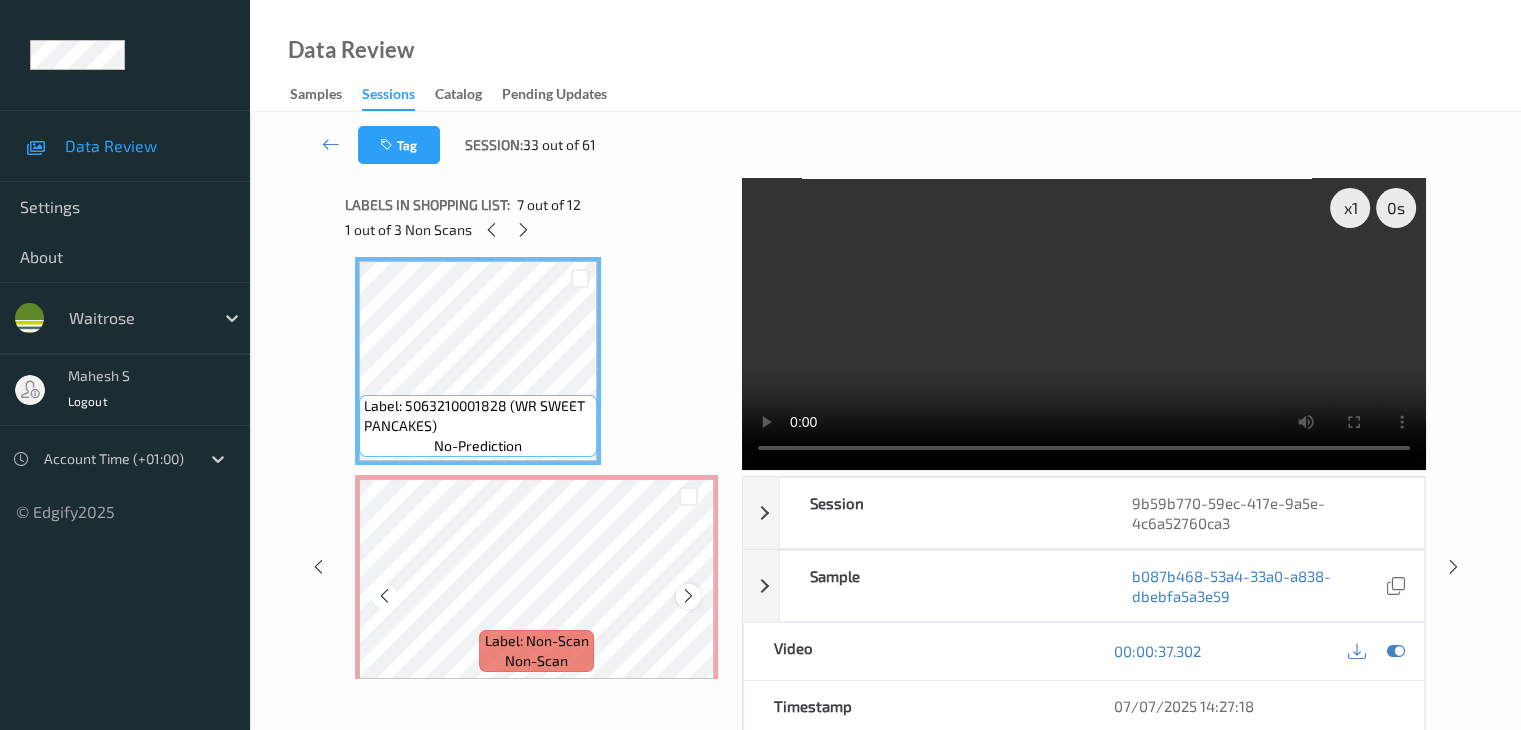 click at bounding box center (688, 596) 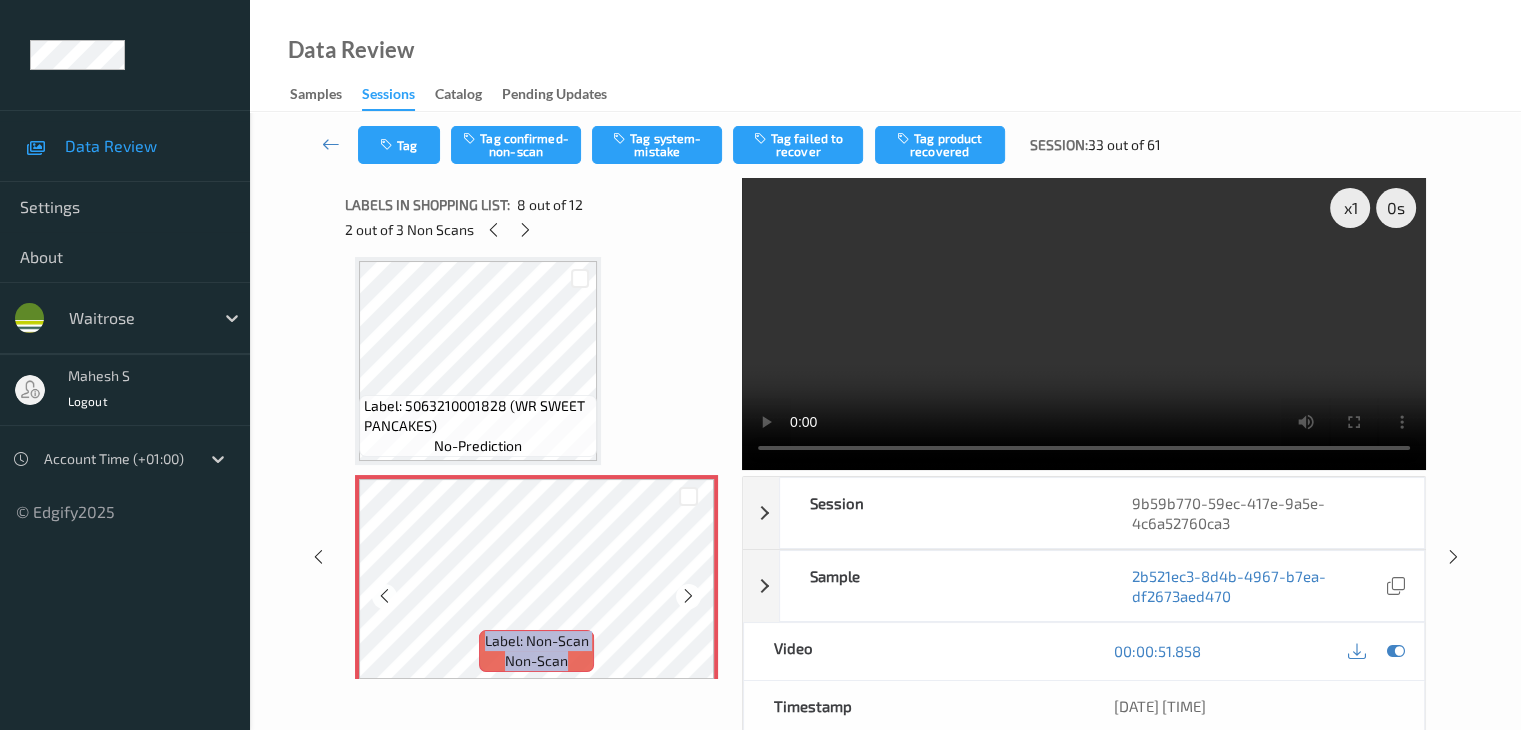 click at bounding box center [688, 596] 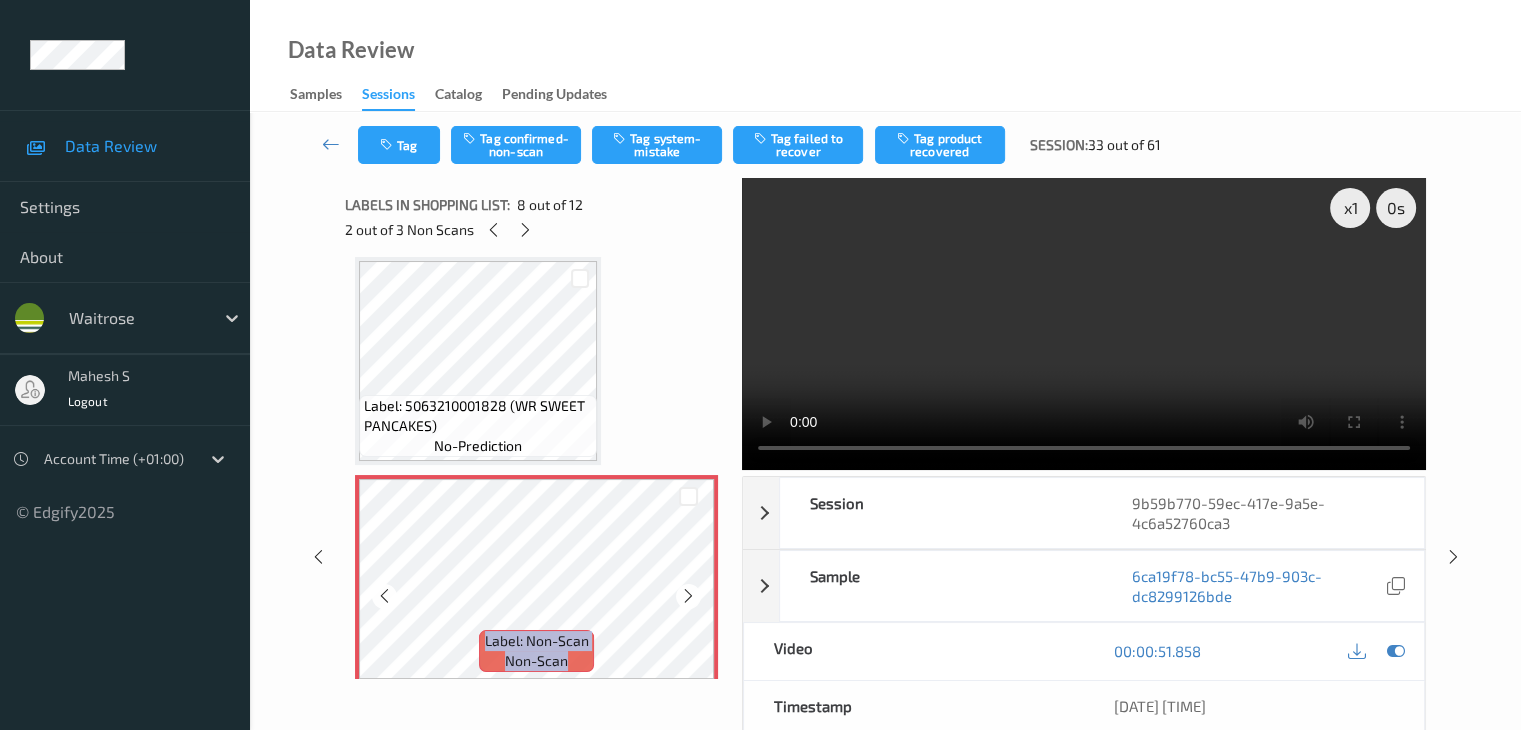 click at bounding box center [688, 596] 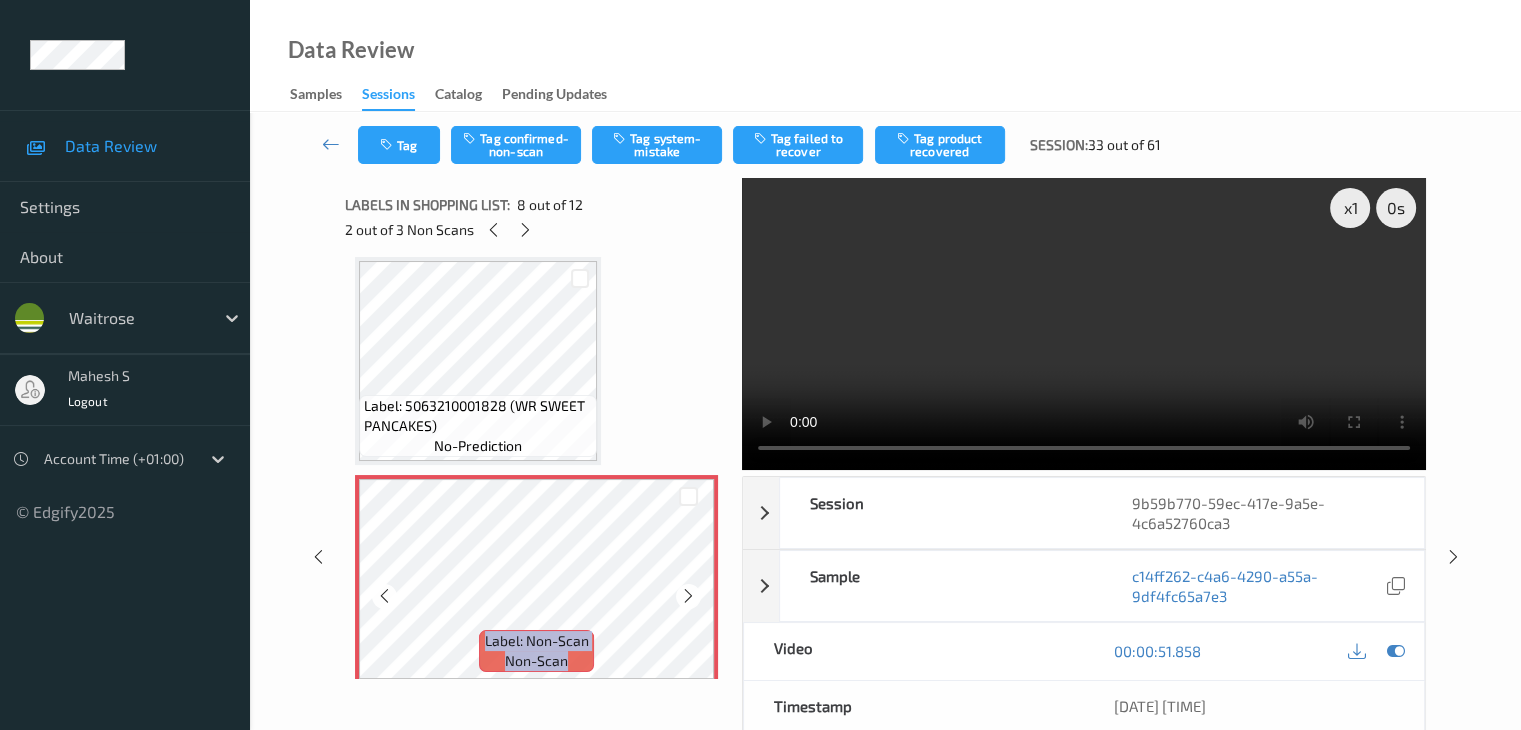 click at bounding box center (688, 596) 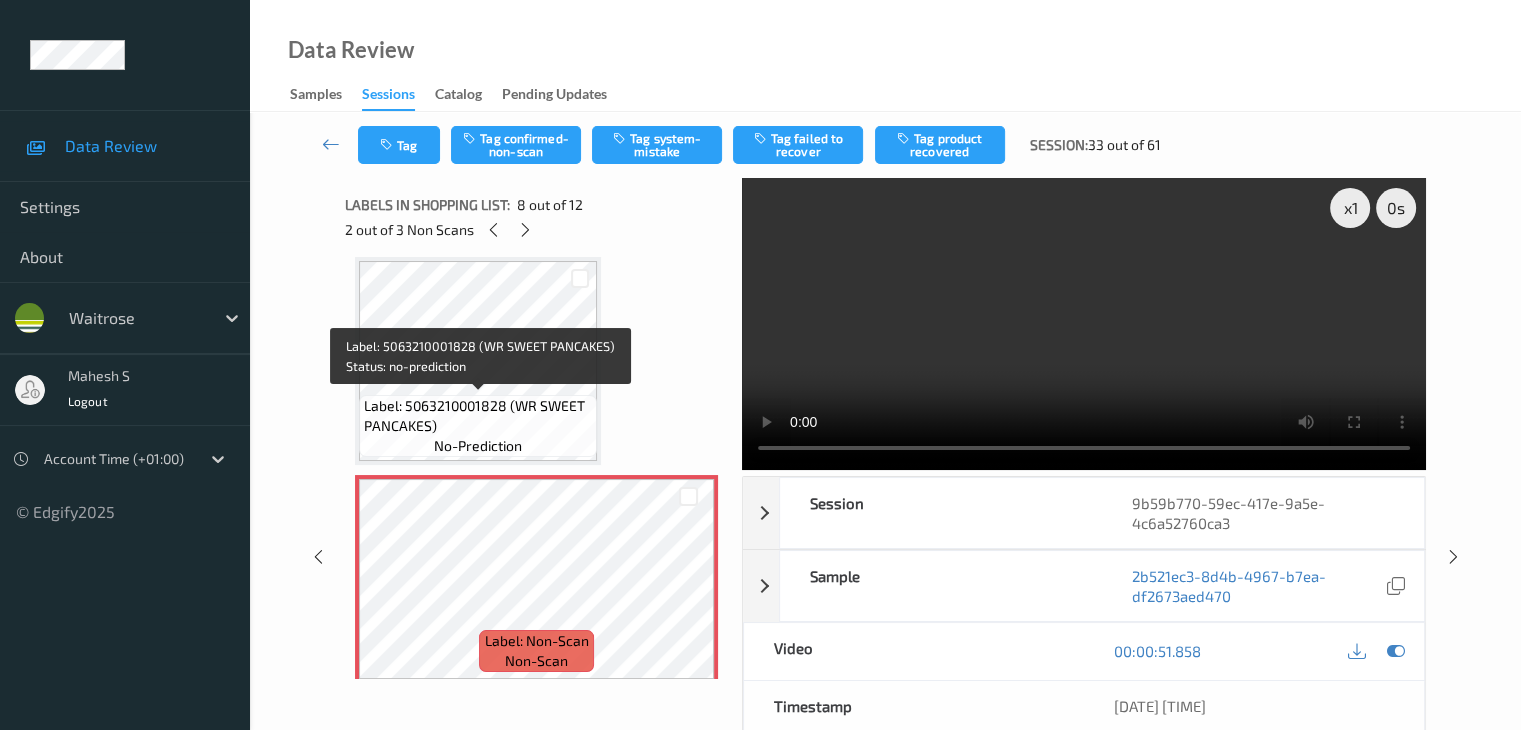 click on "Label: 5063210001828 (WR SWEET PANCAKES)" at bounding box center [478, 416] 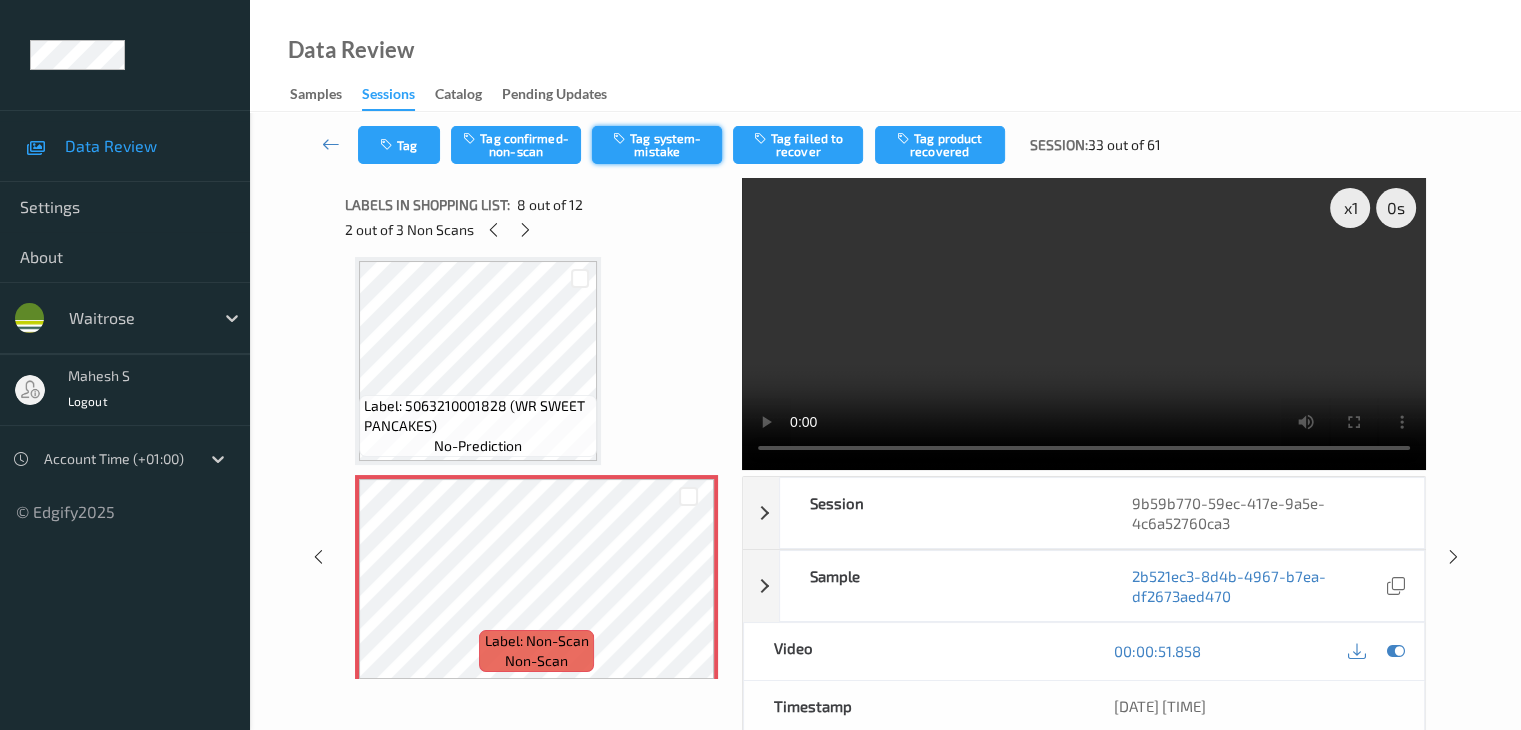 click on "Tag   system-mistake" at bounding box center (657, 145) 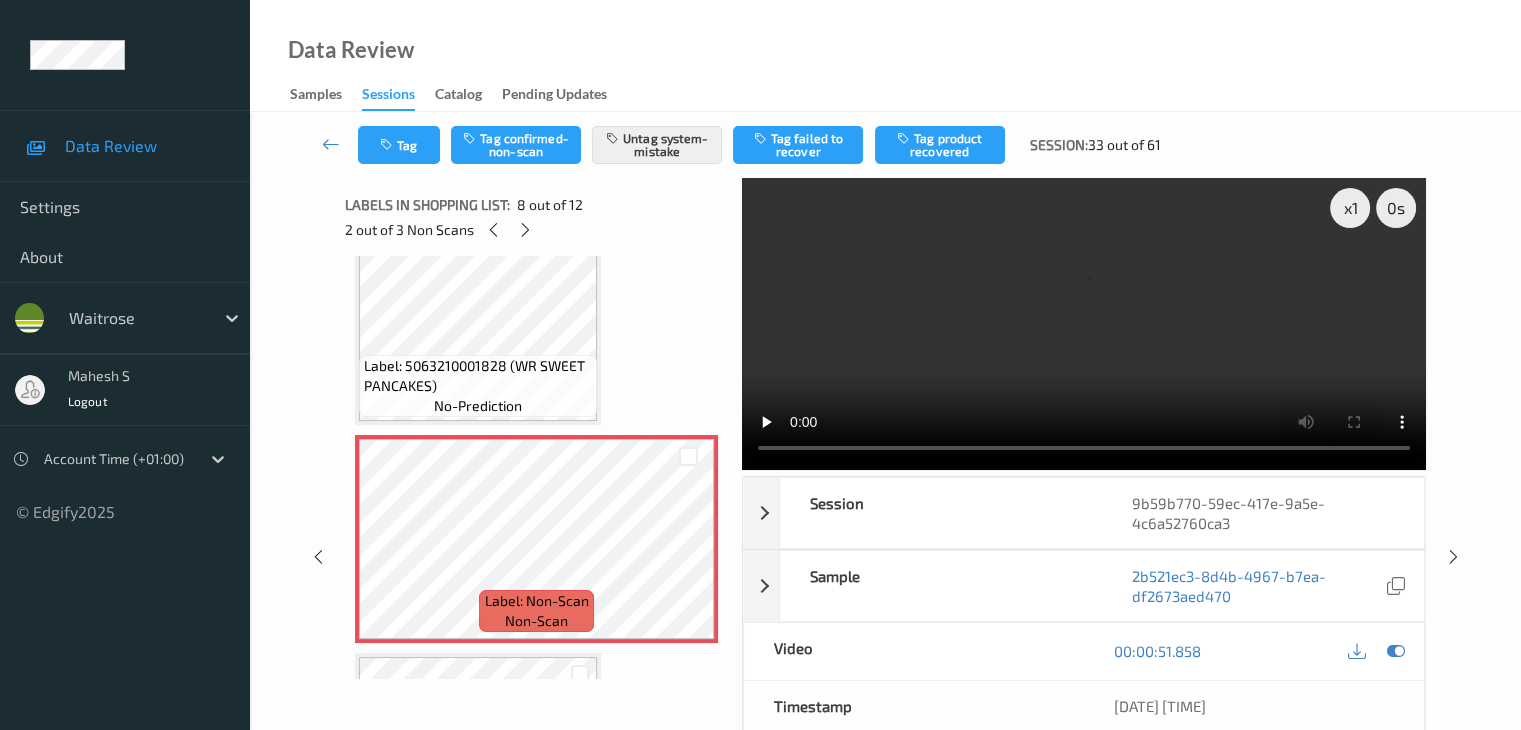 scroll, scrollTop: 1416, scrollLeft: 0, axis: vertical 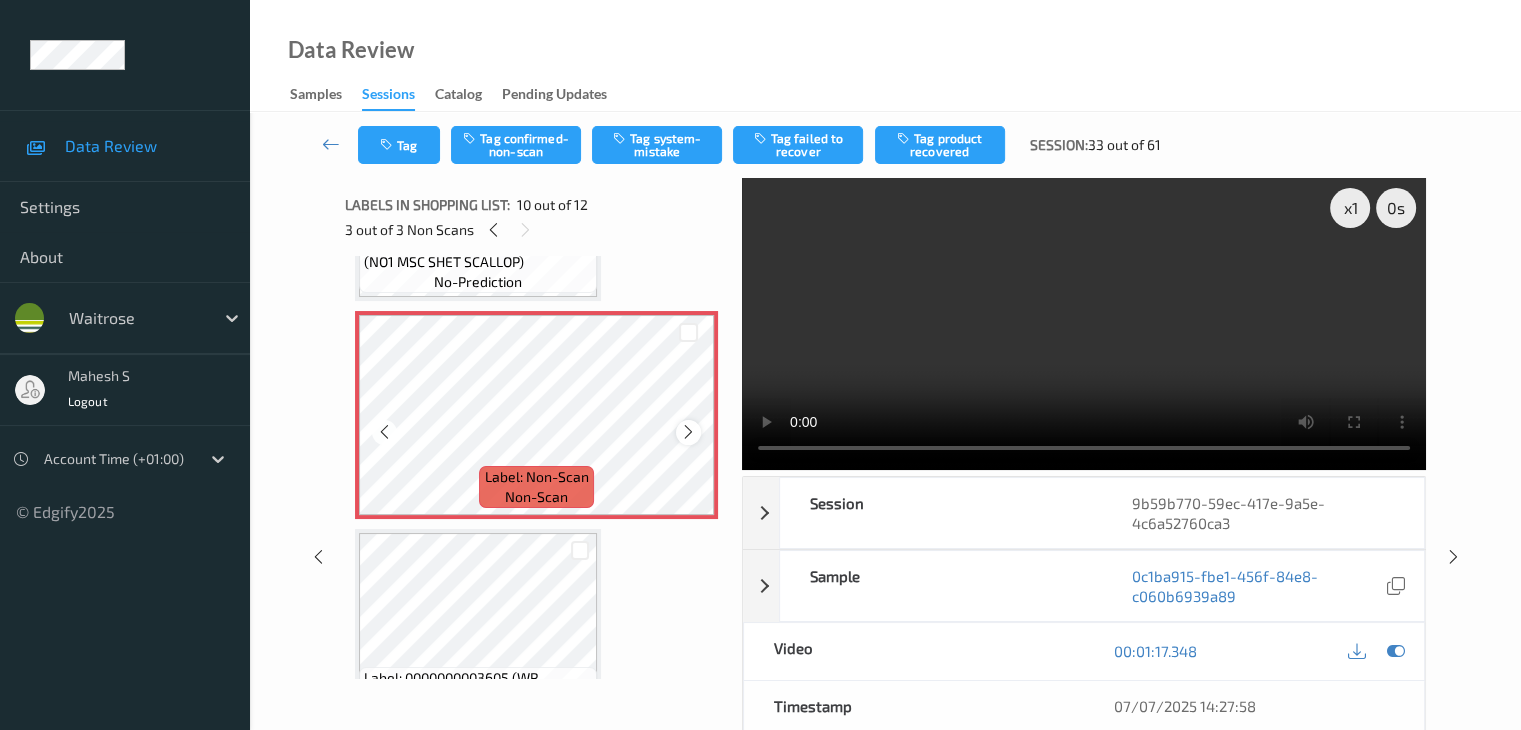 click at bounding box center (688, 432) 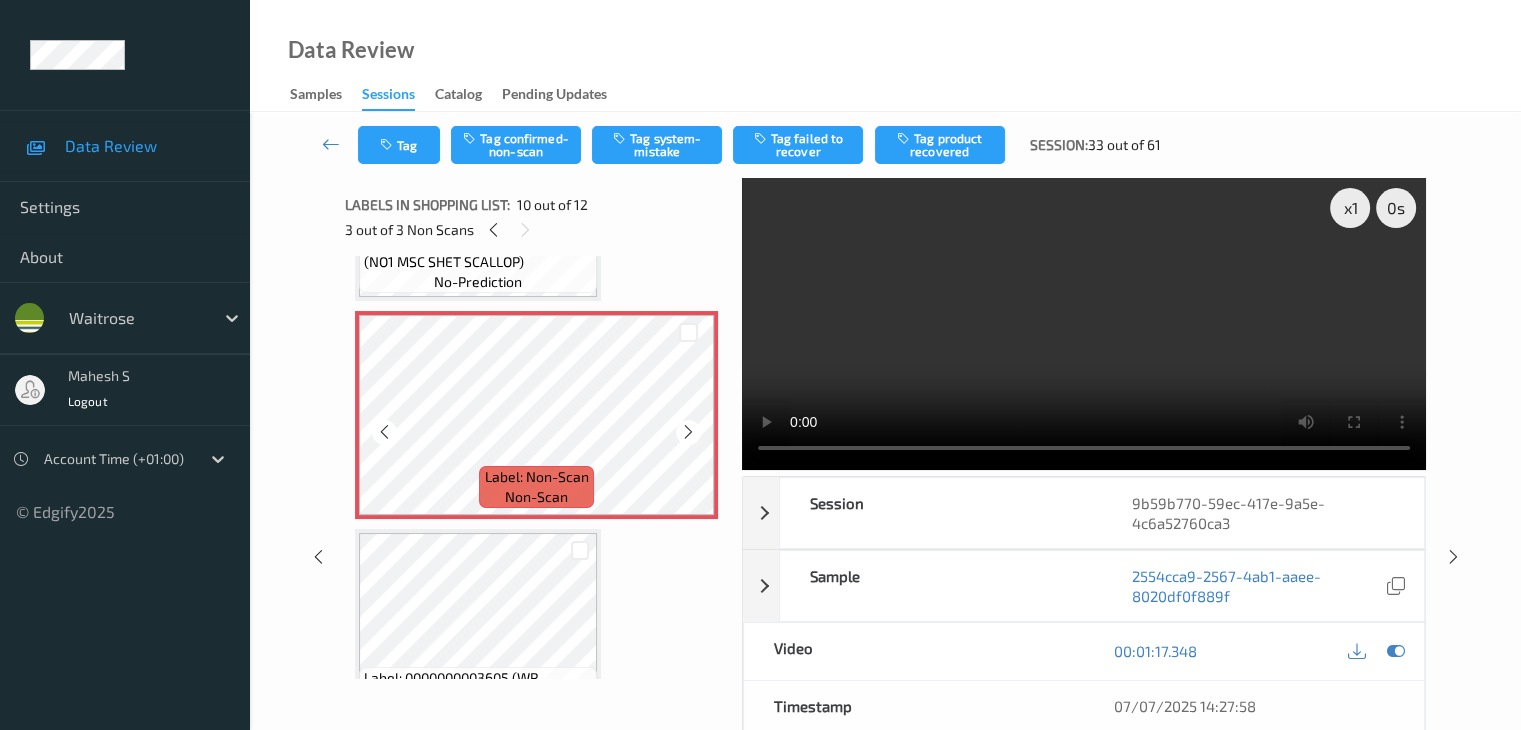 click at bounding box center [688, 432] 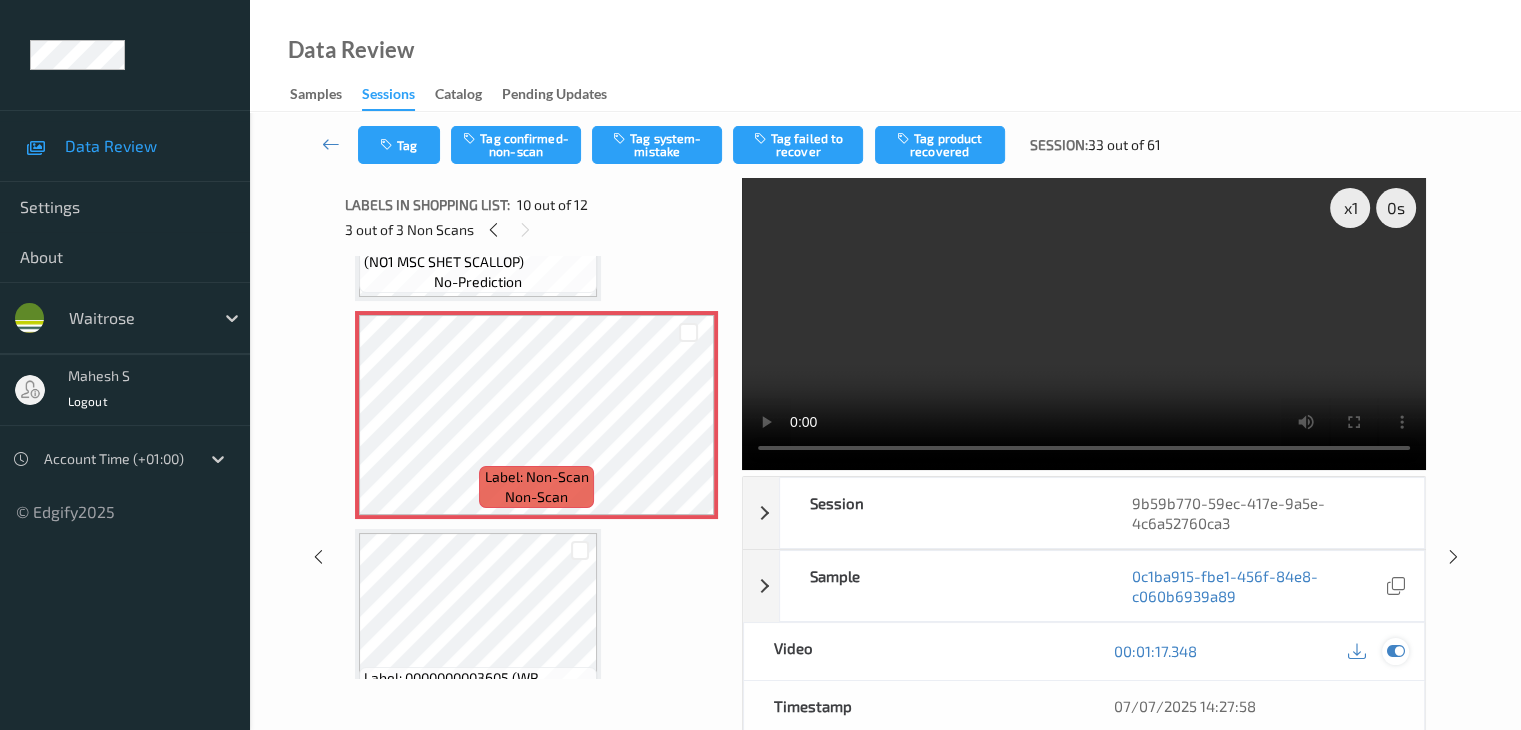 click at bounding box center [1395, 651] 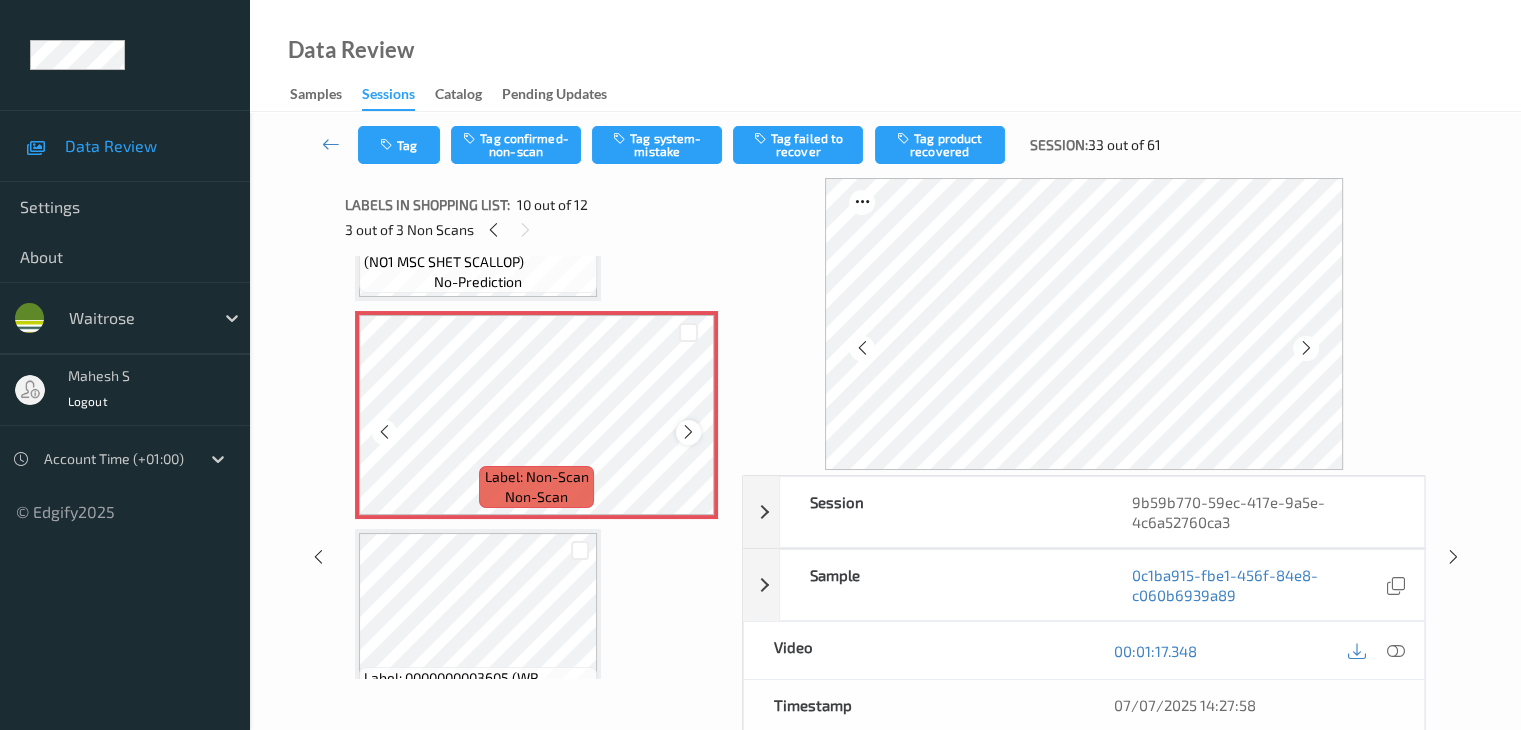 click at bounding box center (688, 432) 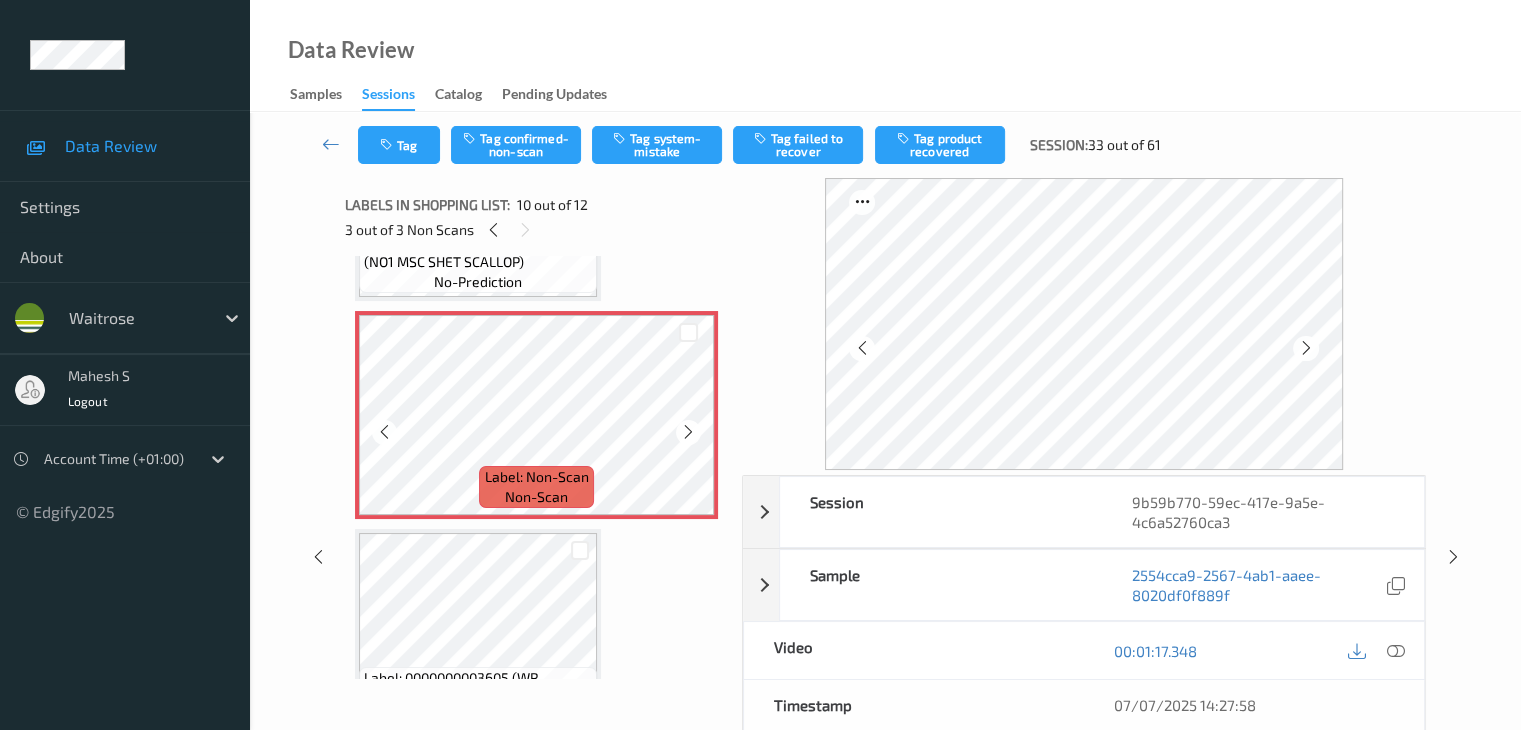 click at bounding box center (688, 432) 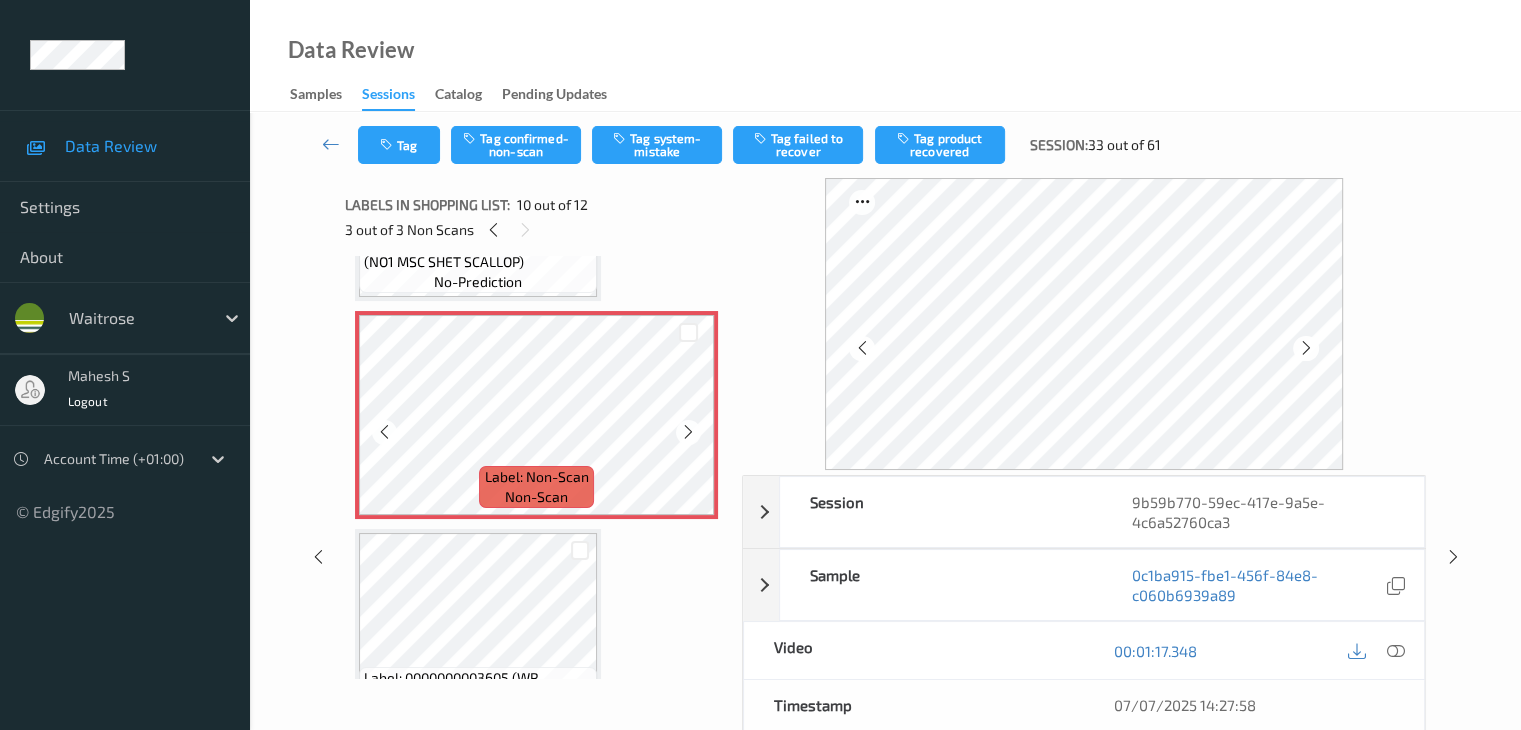 click at bounding box center [688, 432] 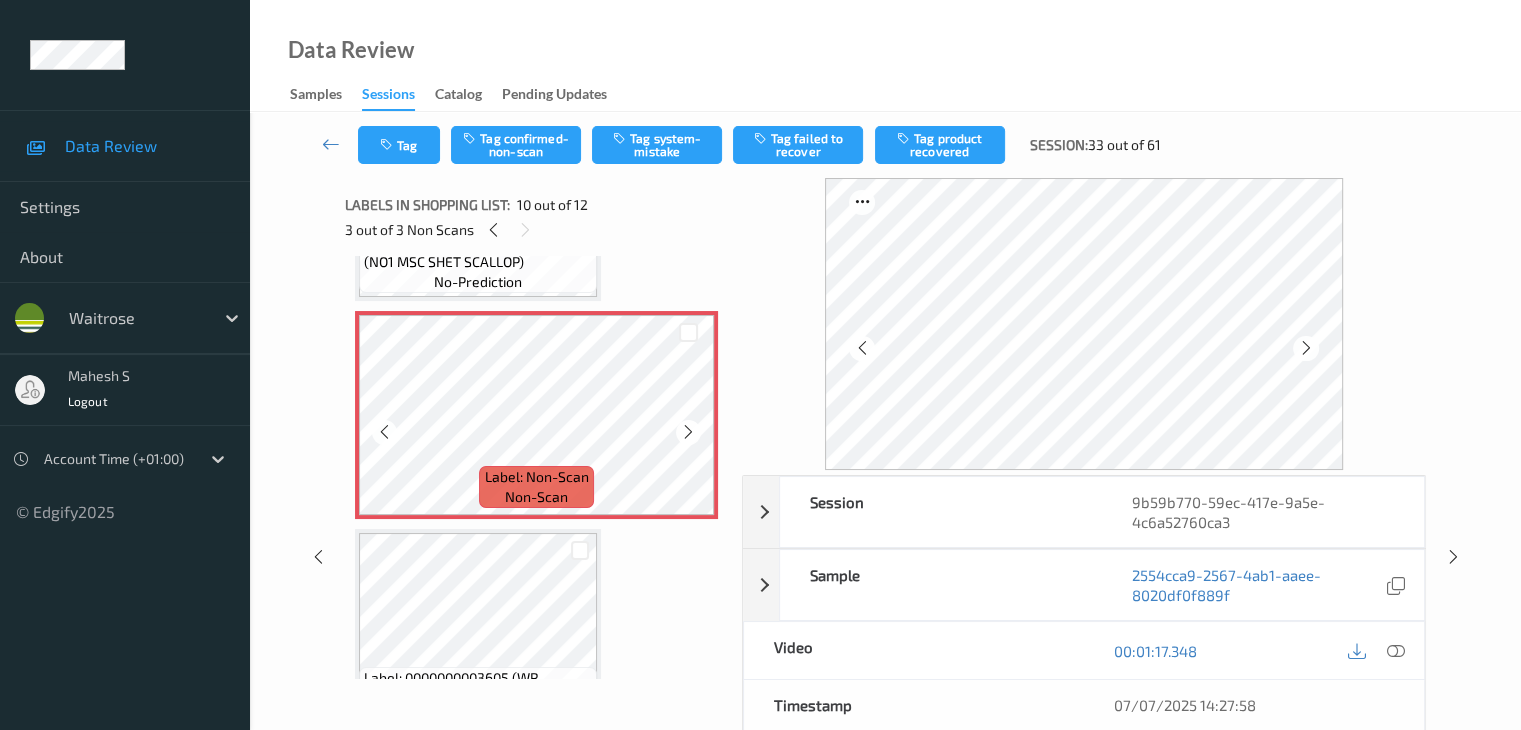 click at bounding box center [688, 432] 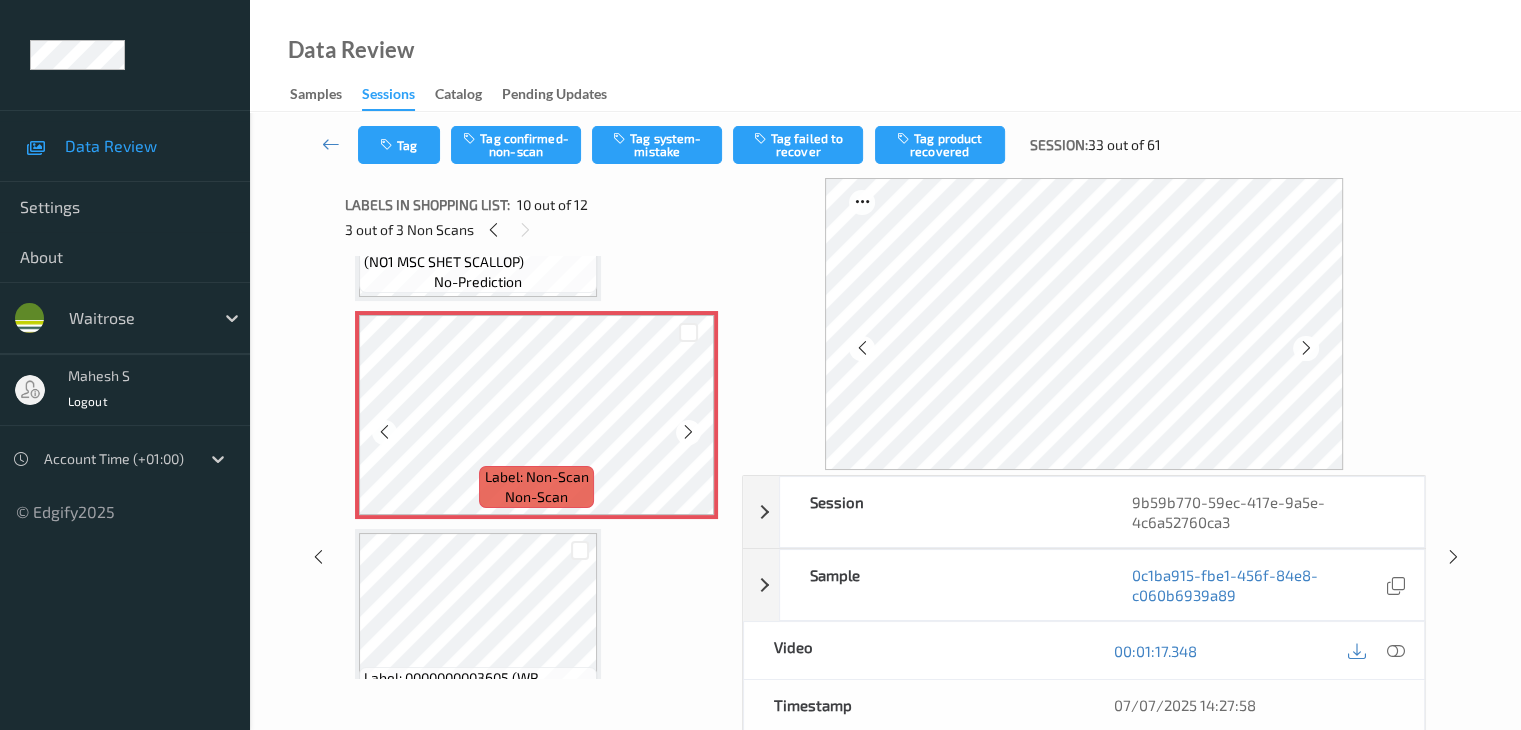 click at bounding box center [688, 432] 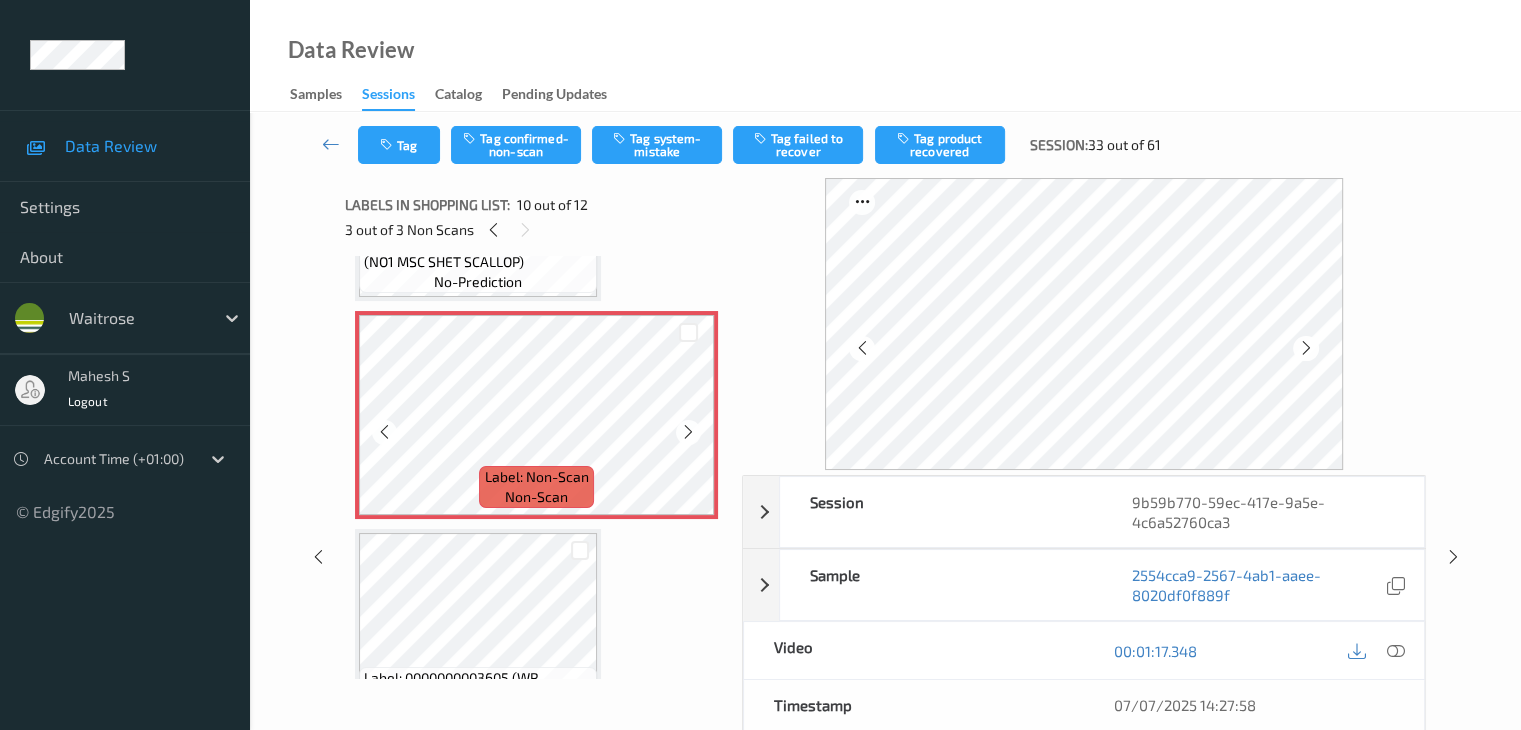 click at bounding box center [688, 432] 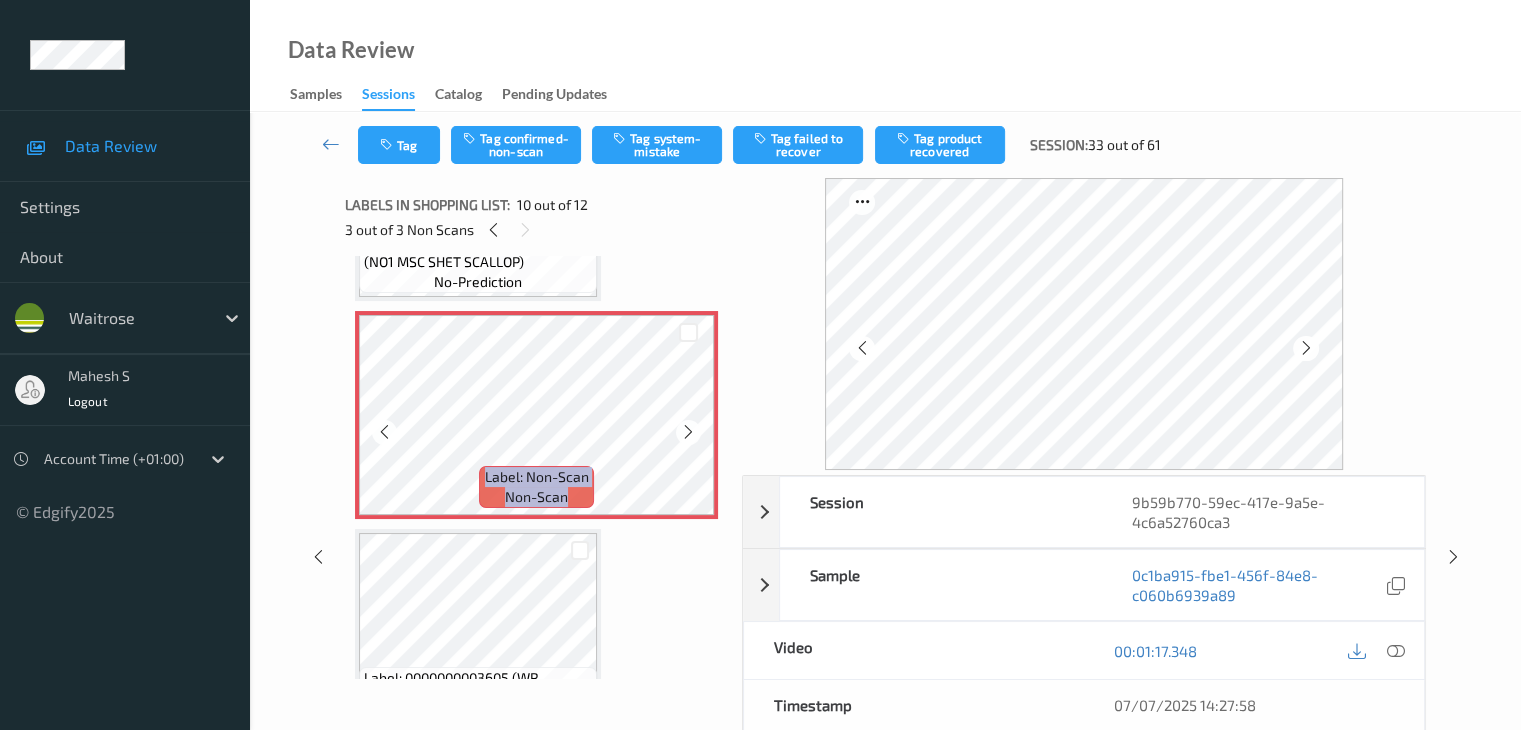 click at bounding box center [688, 432] 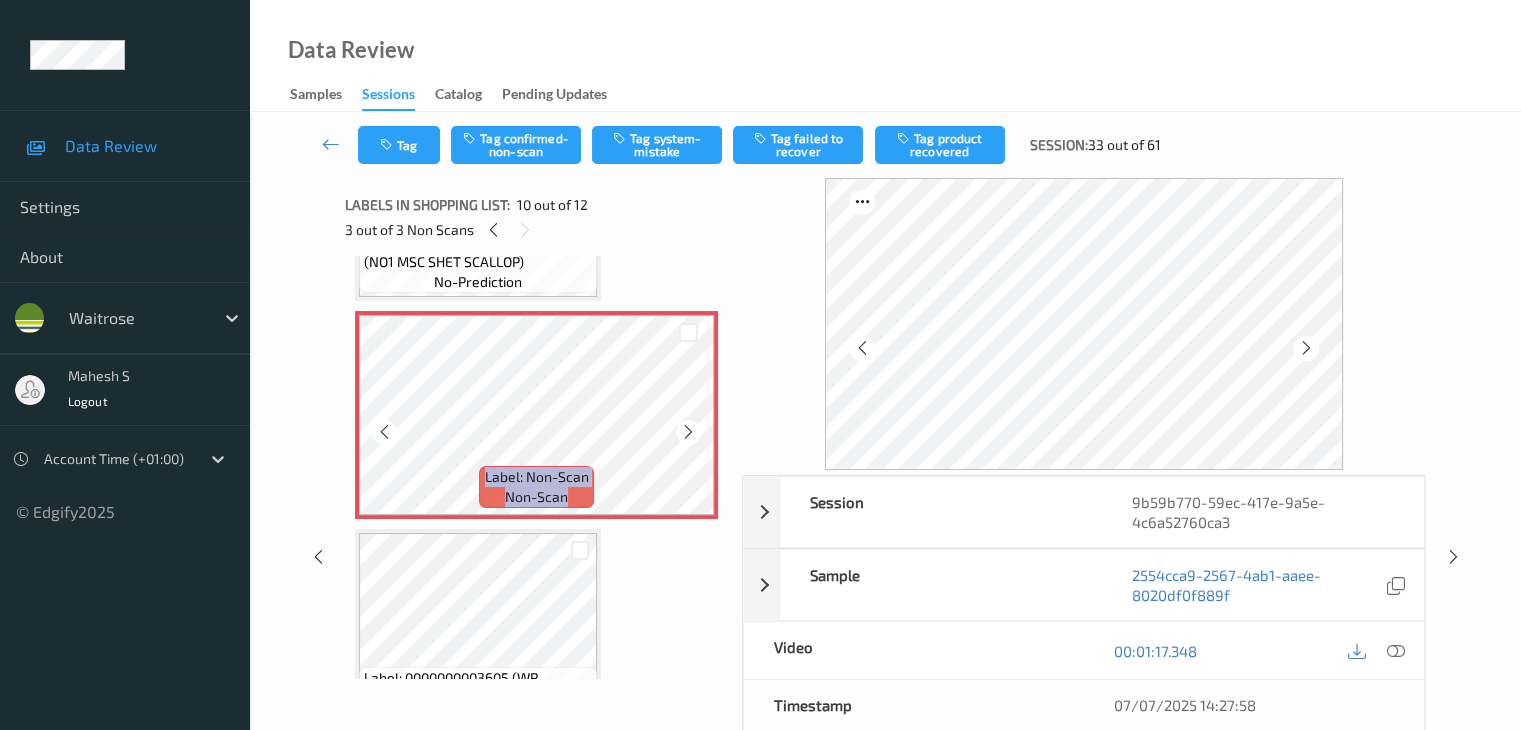 click at bounding box center [688, 432] 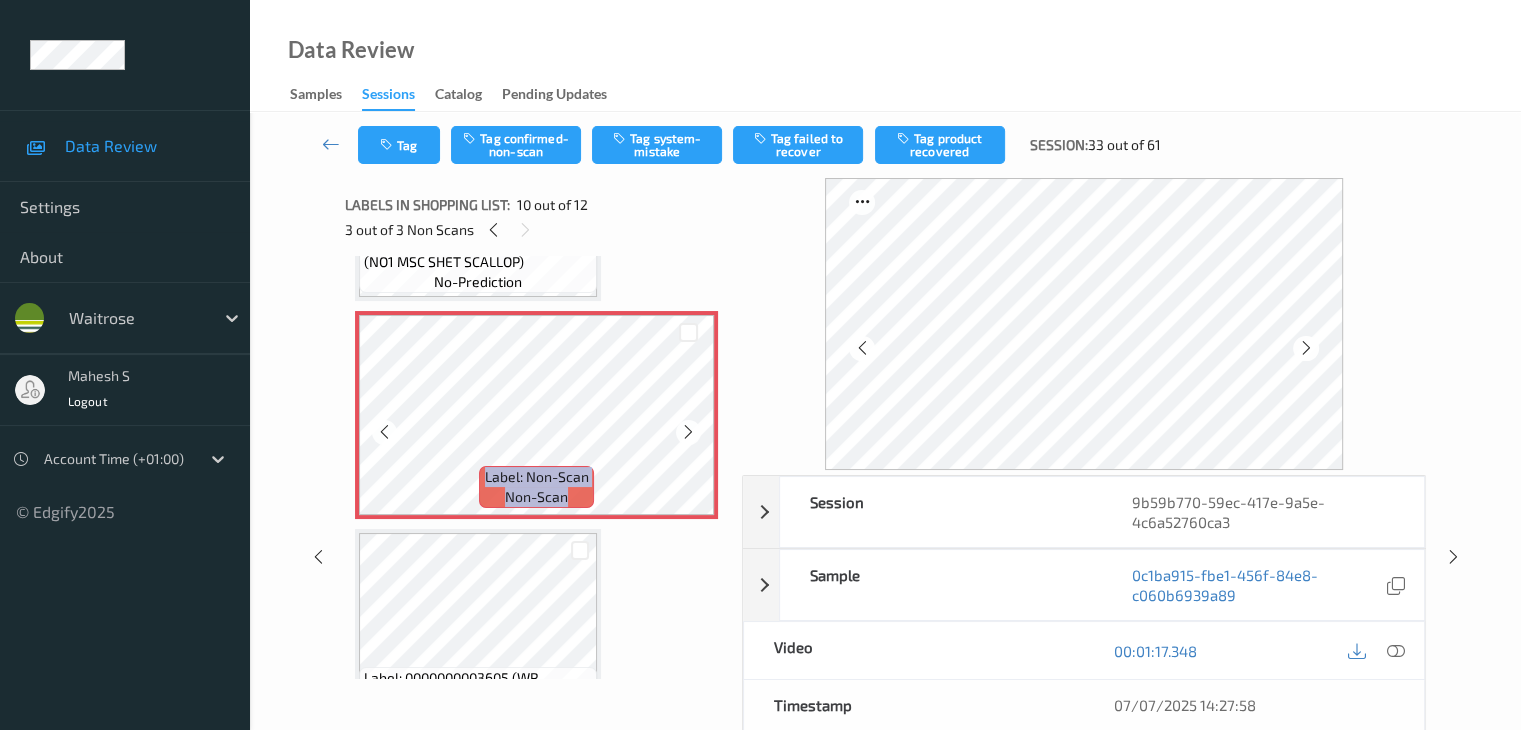click at bounding box center (688, 432) 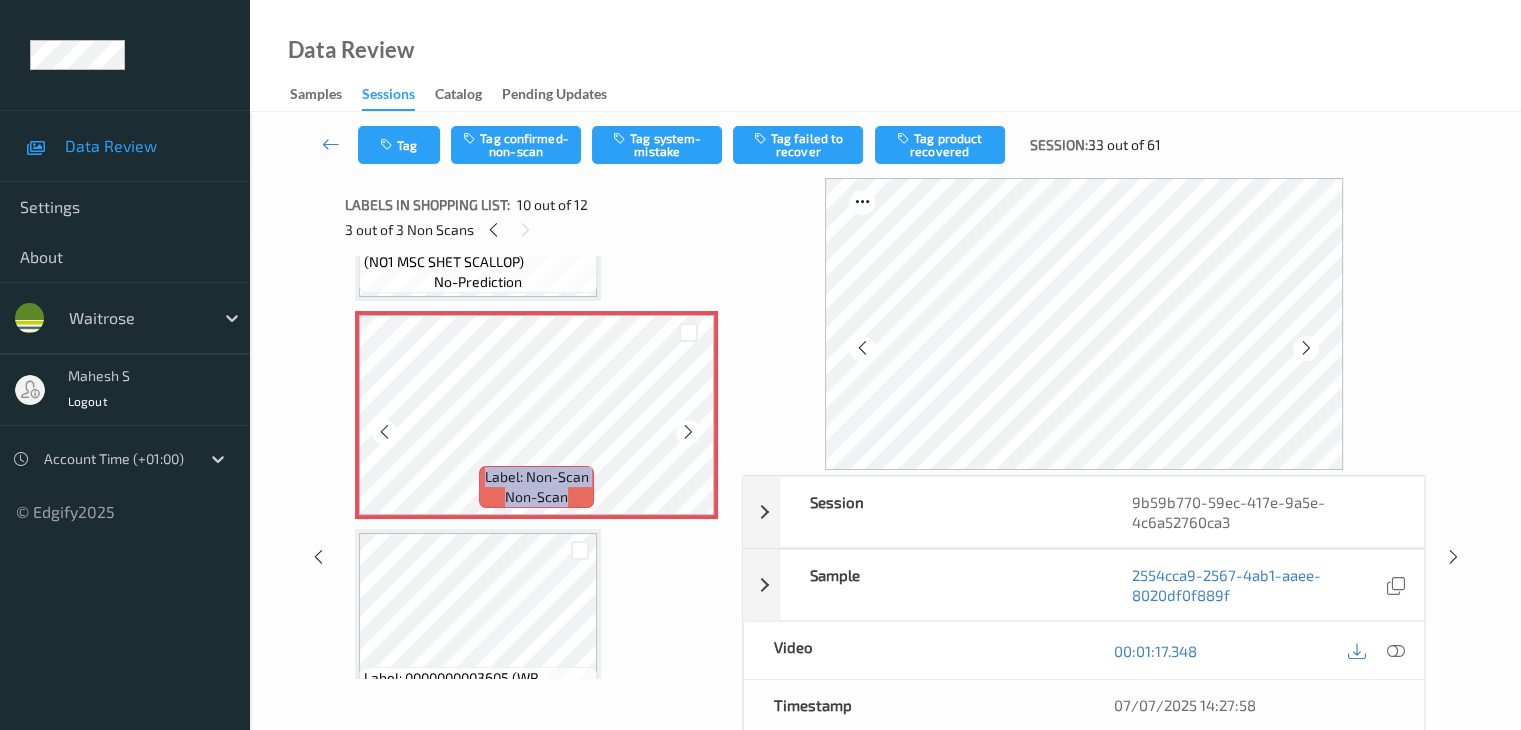 click at bounding box center (688, 432) 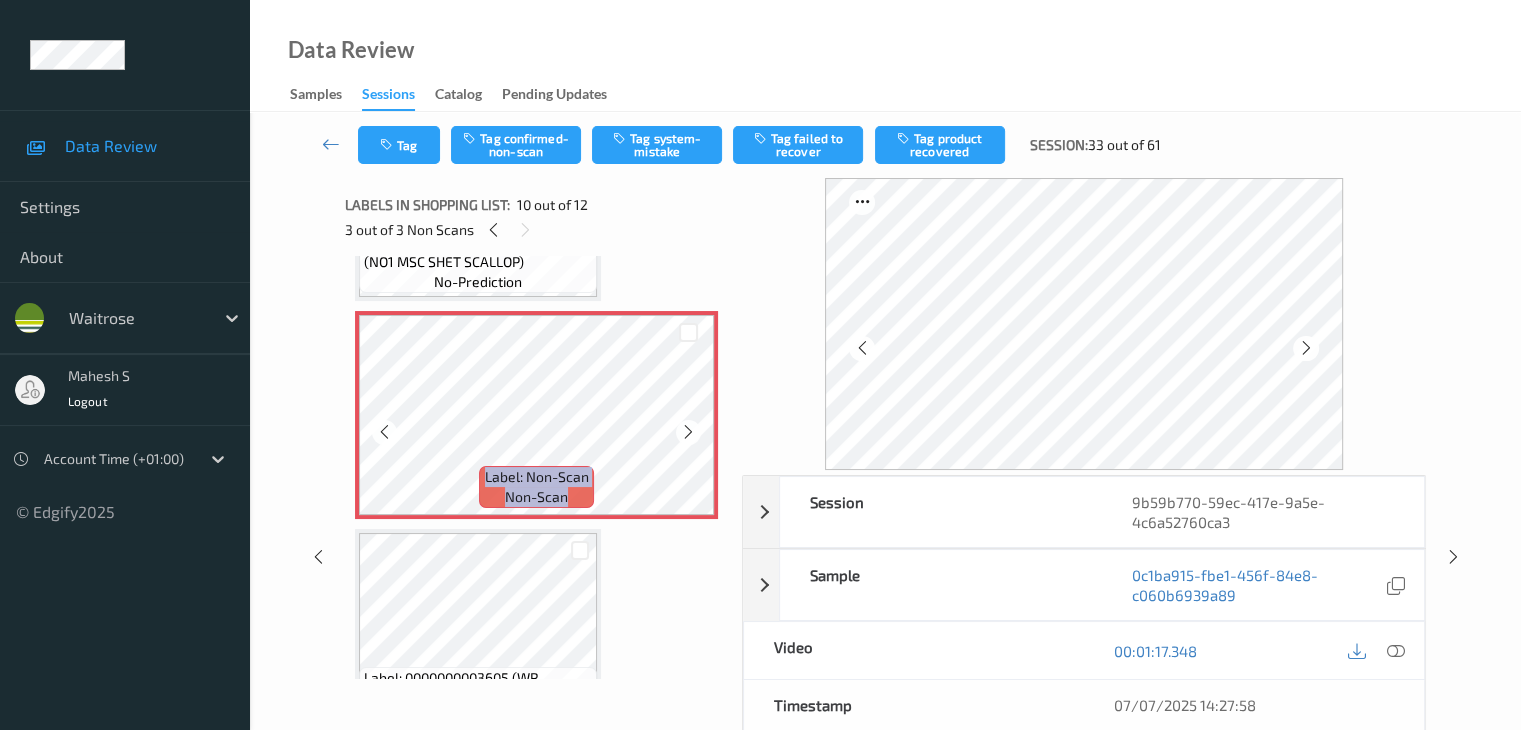 click at bounding box center [688, 432] 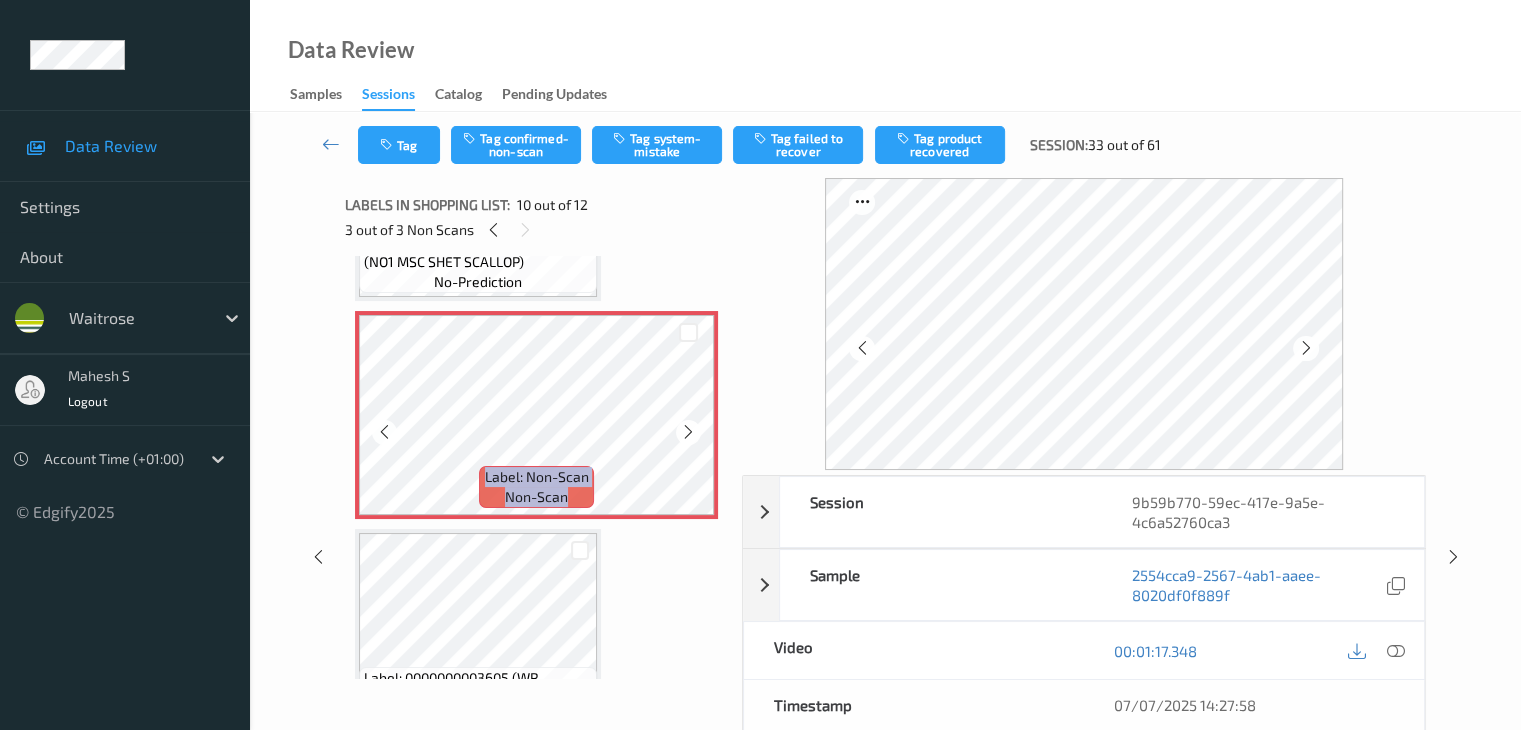 click at bounding box center (688, 432) 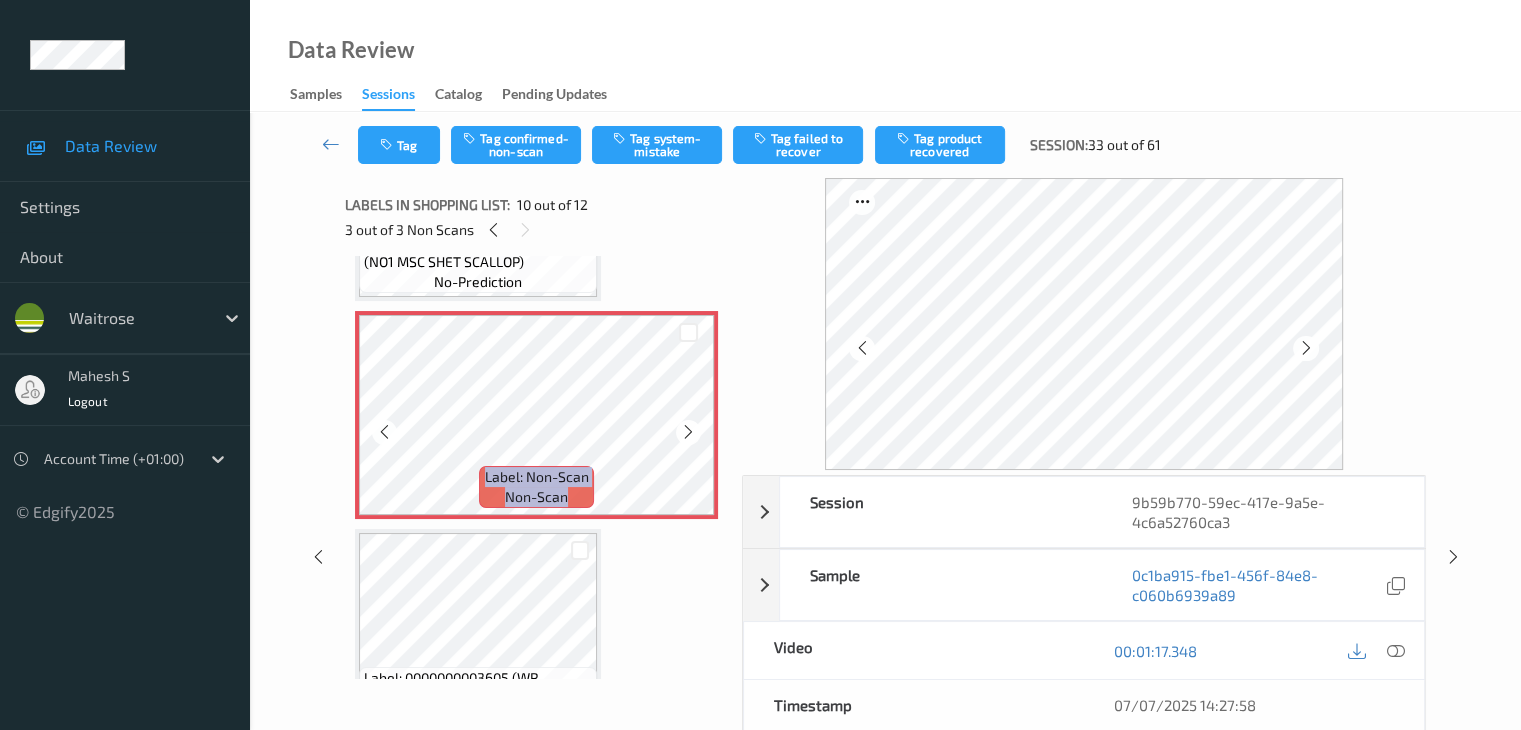 click at bounding box center [688, 432] 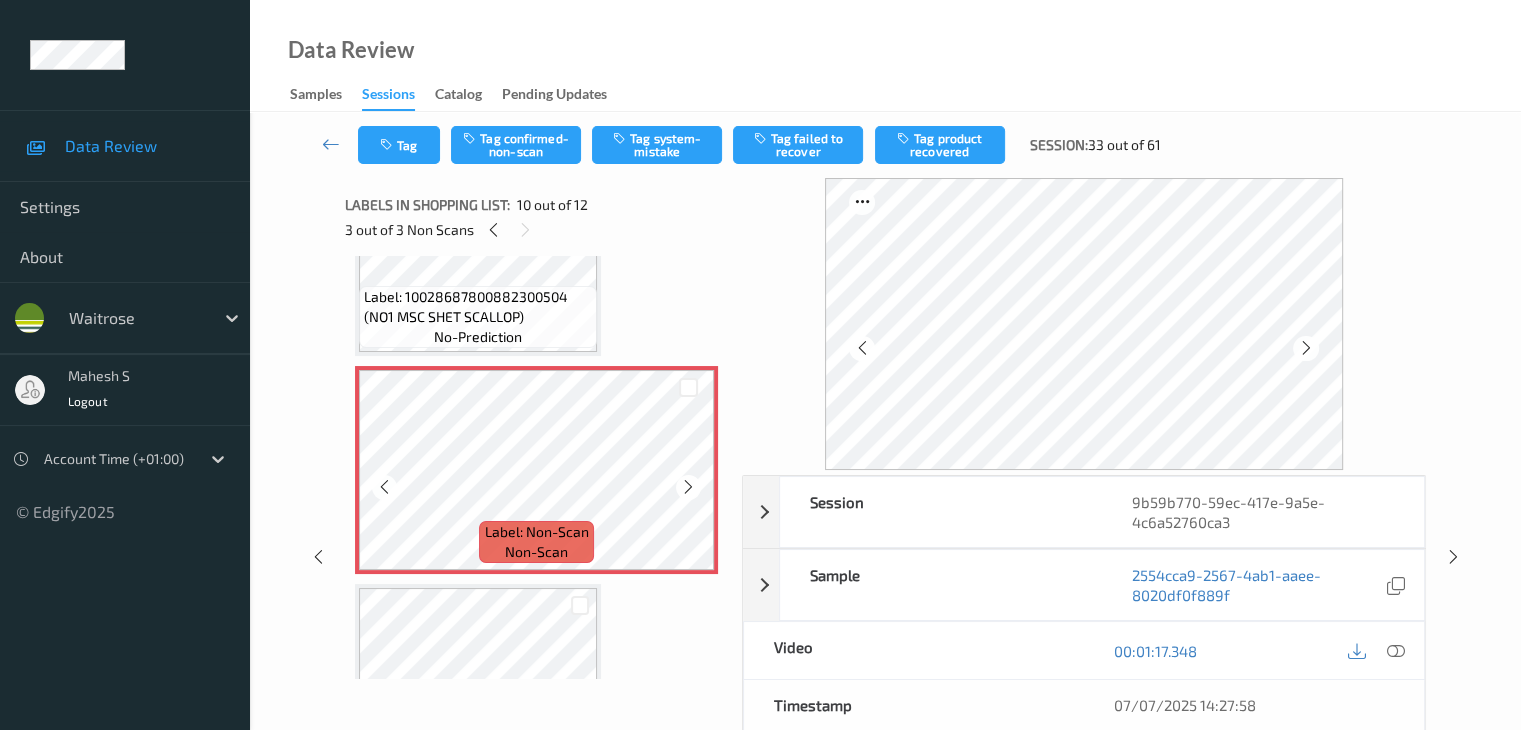 scroll, scrollTop: 1816, scrollLeft: 0, axis: vertical 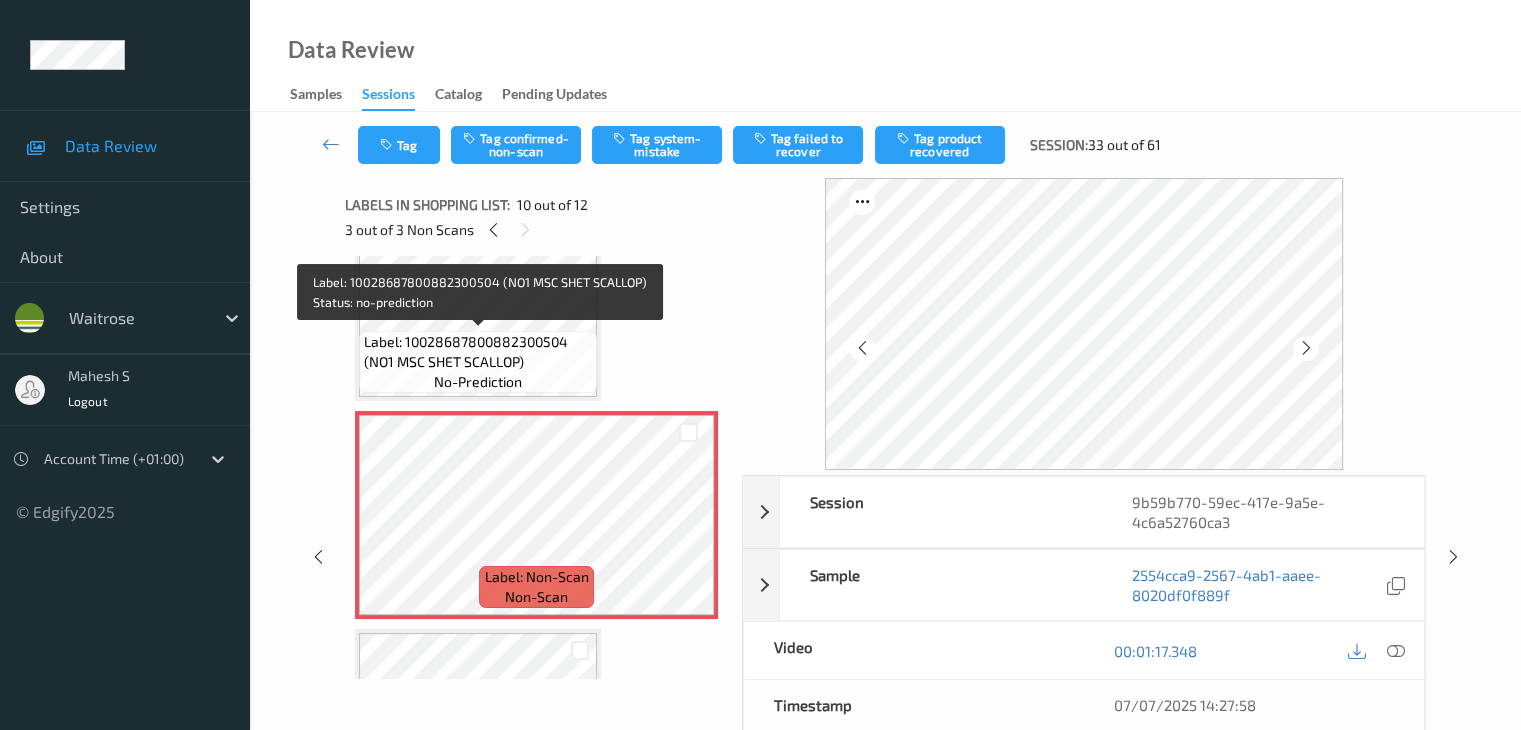 click on "Label: 10028687800882300504 (NO1 MSC SHET SCALLOP)" at bounding box center [478, 352] 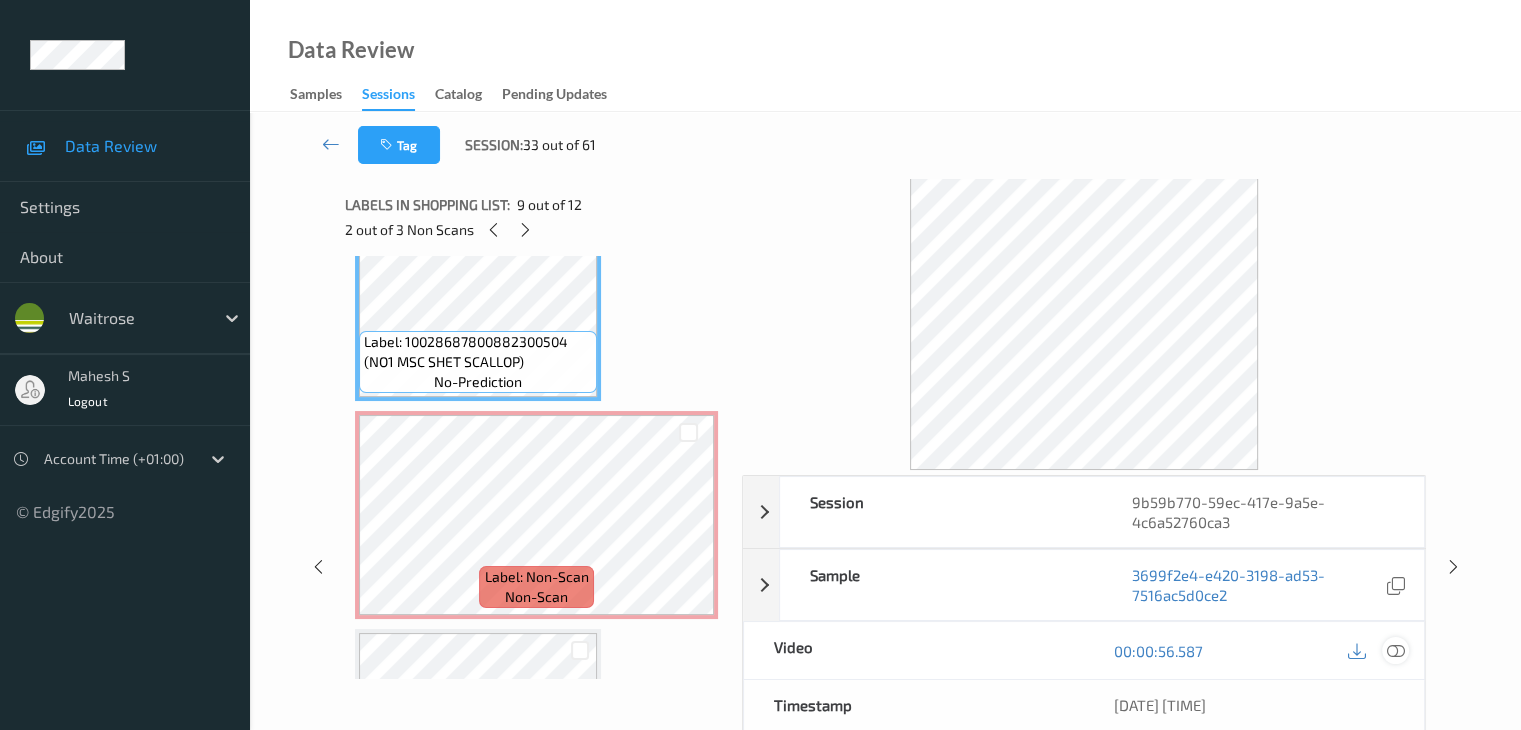 click at bounding box center (1395, 651) 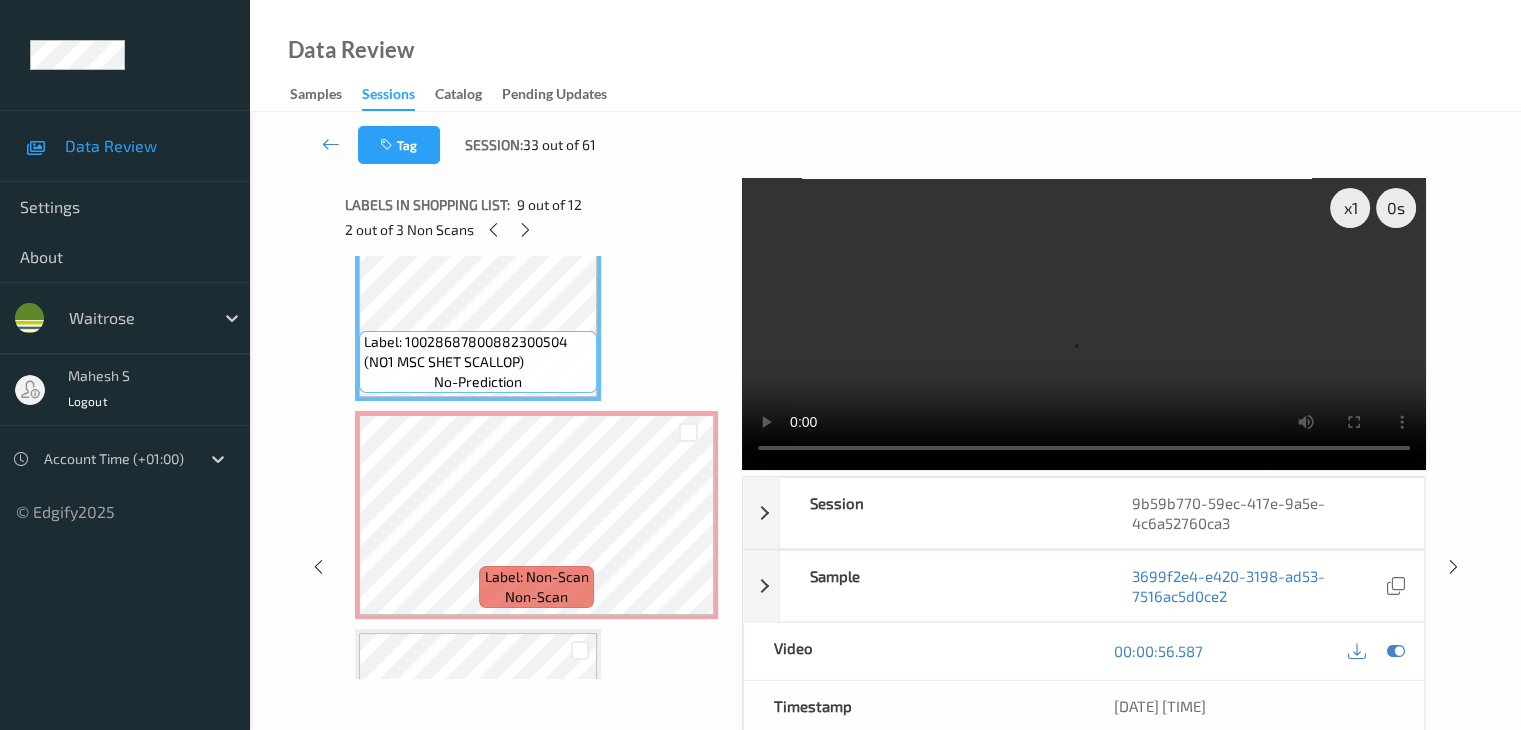 type 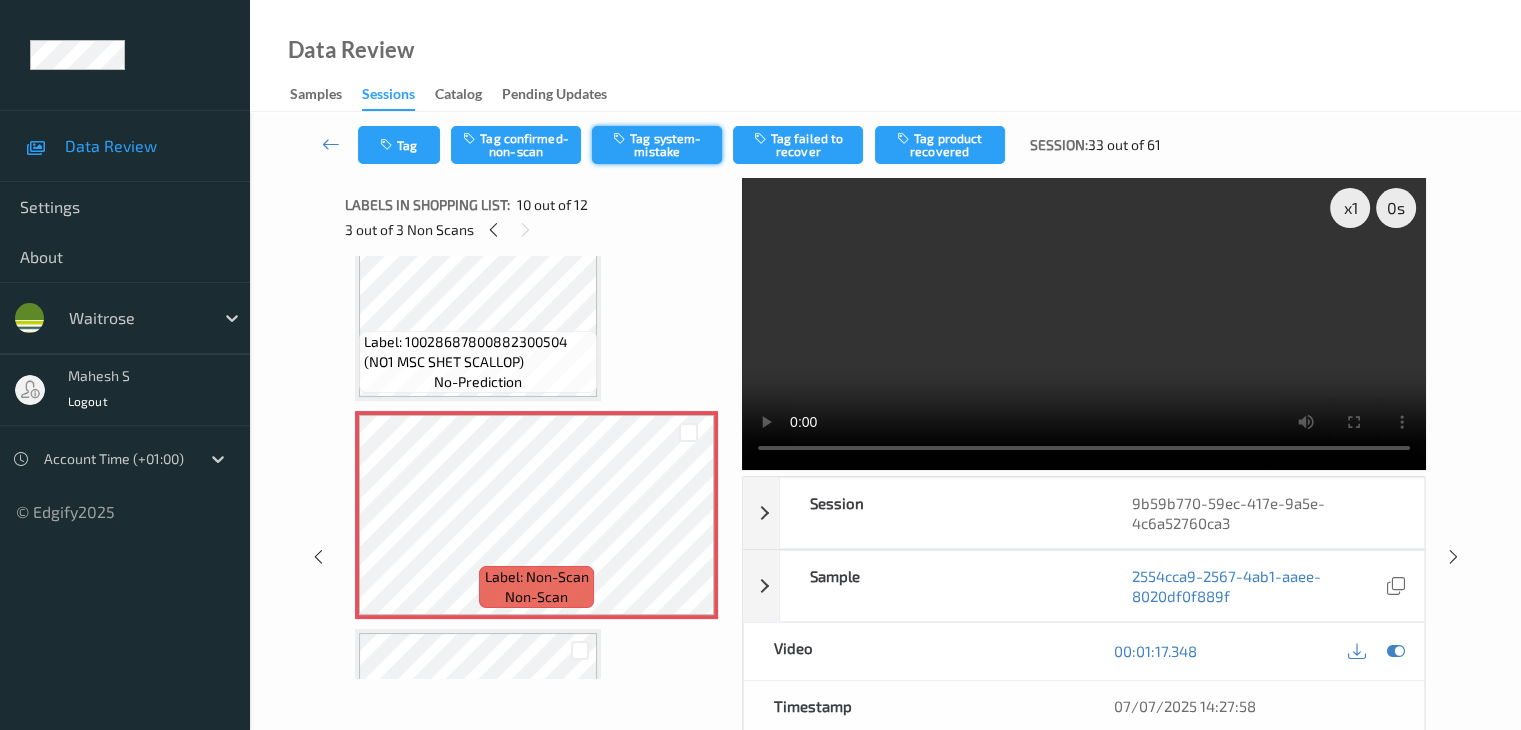 click on "Tag   system-mistake" at bounding box center (657, 145) 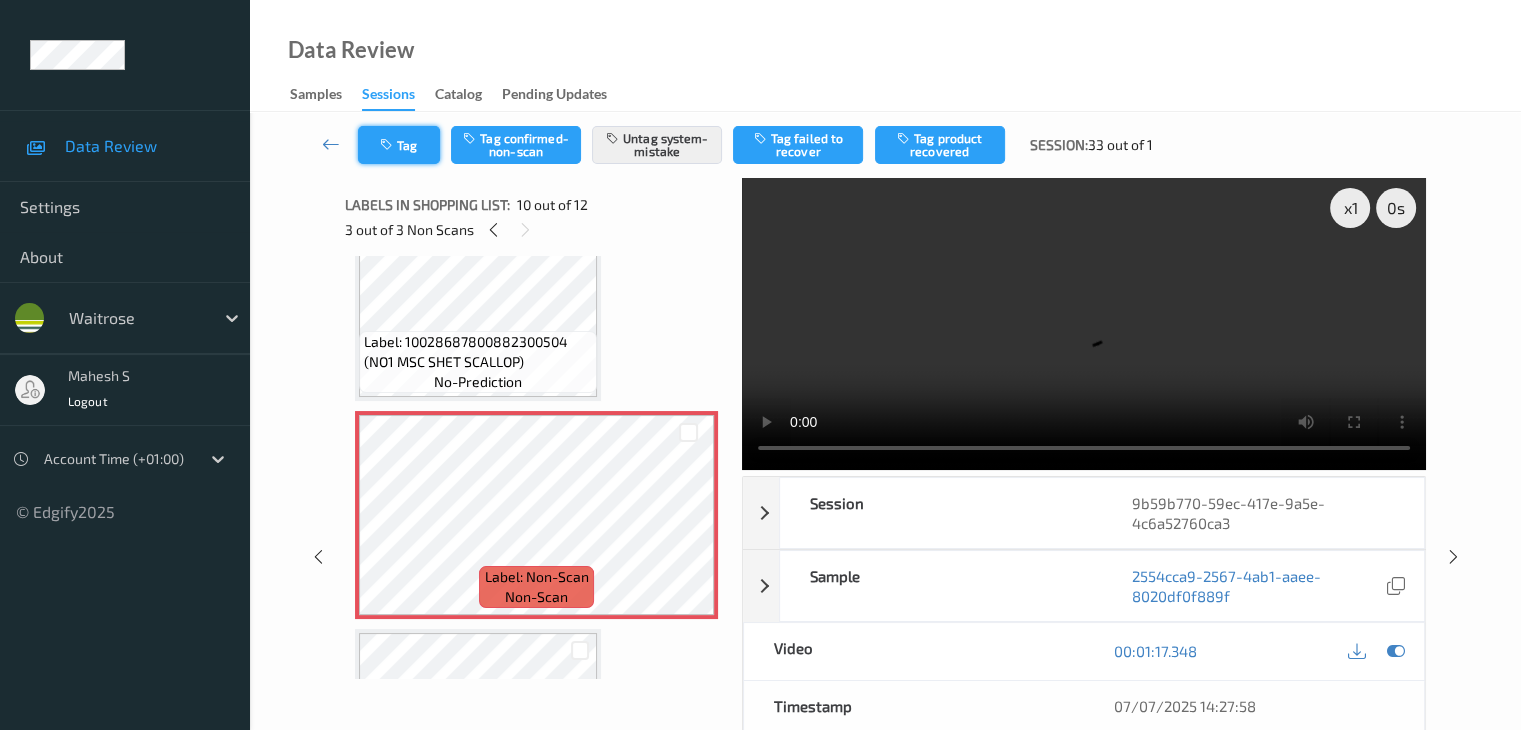 click on "Tag" at bounding box center (399, 145) 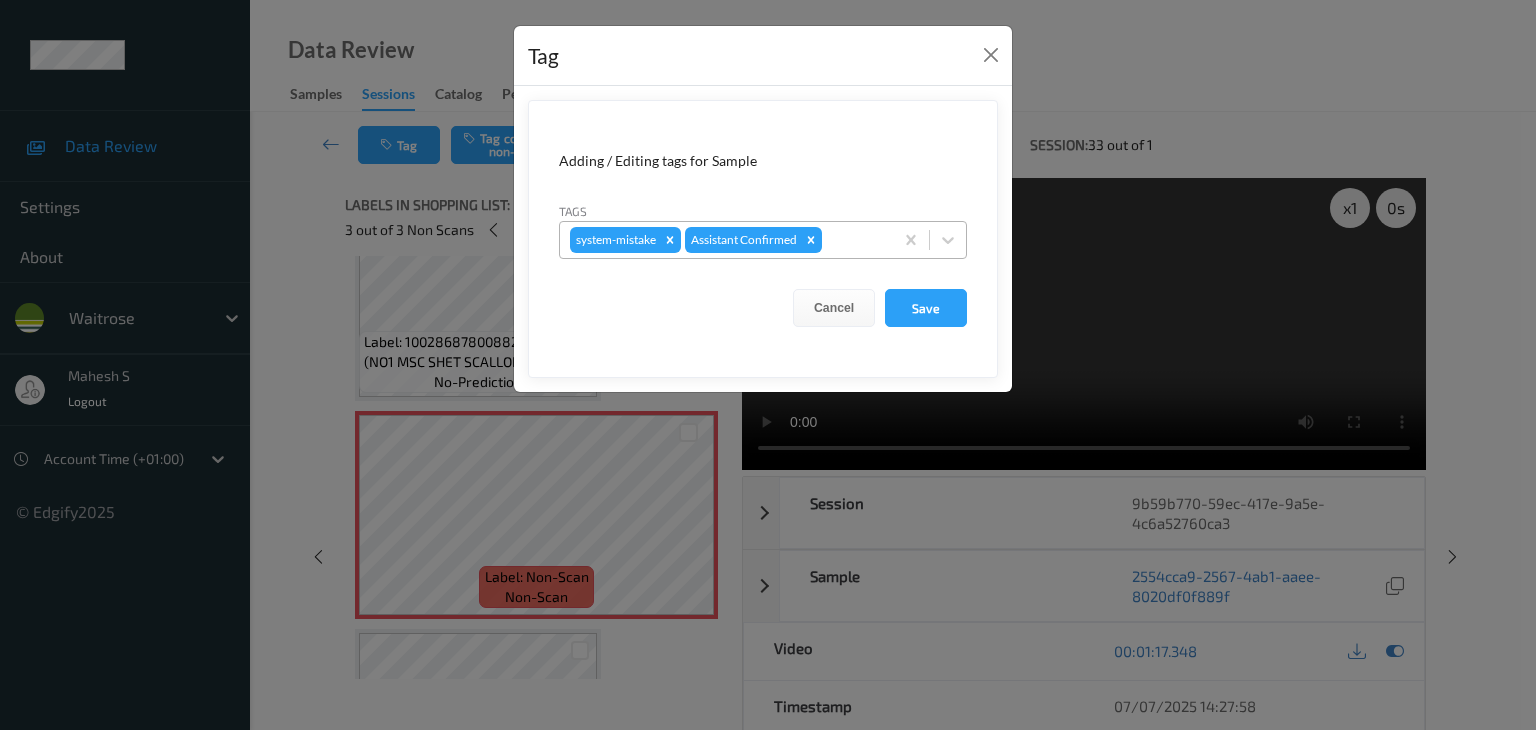 click at bounding box center (854, 240) 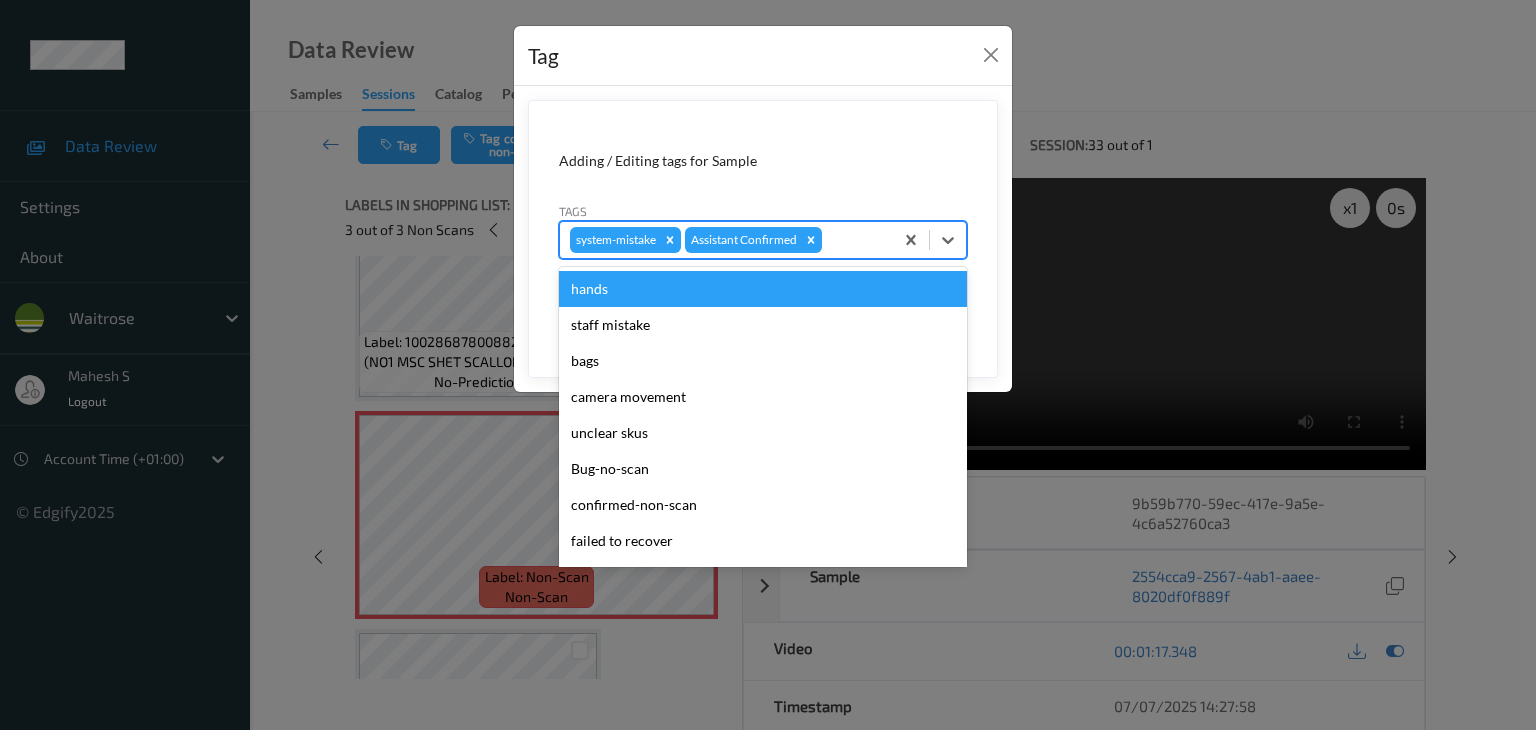 type on "u" 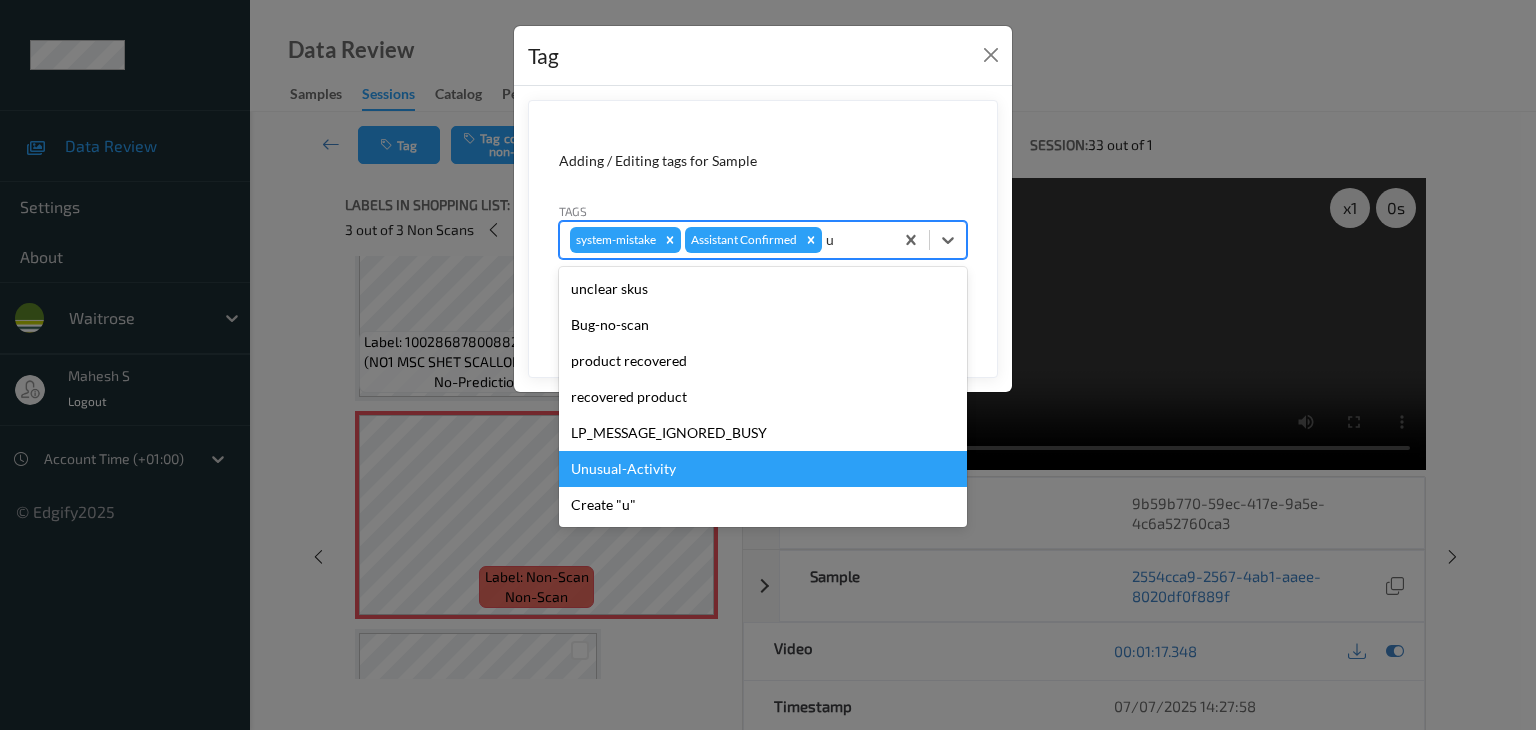 click on "Unusual-Activity" at bounding box center (763, 469) 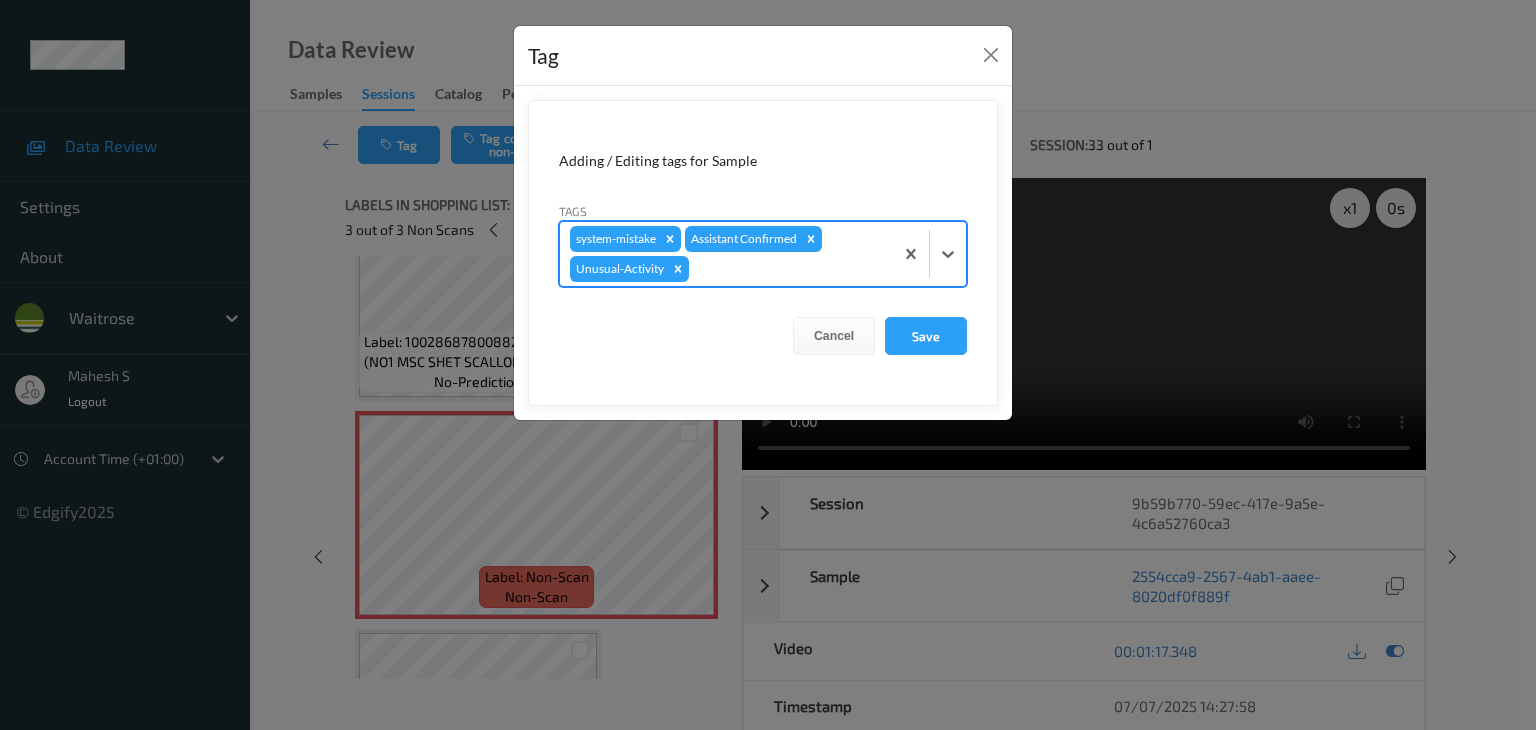type on "p" 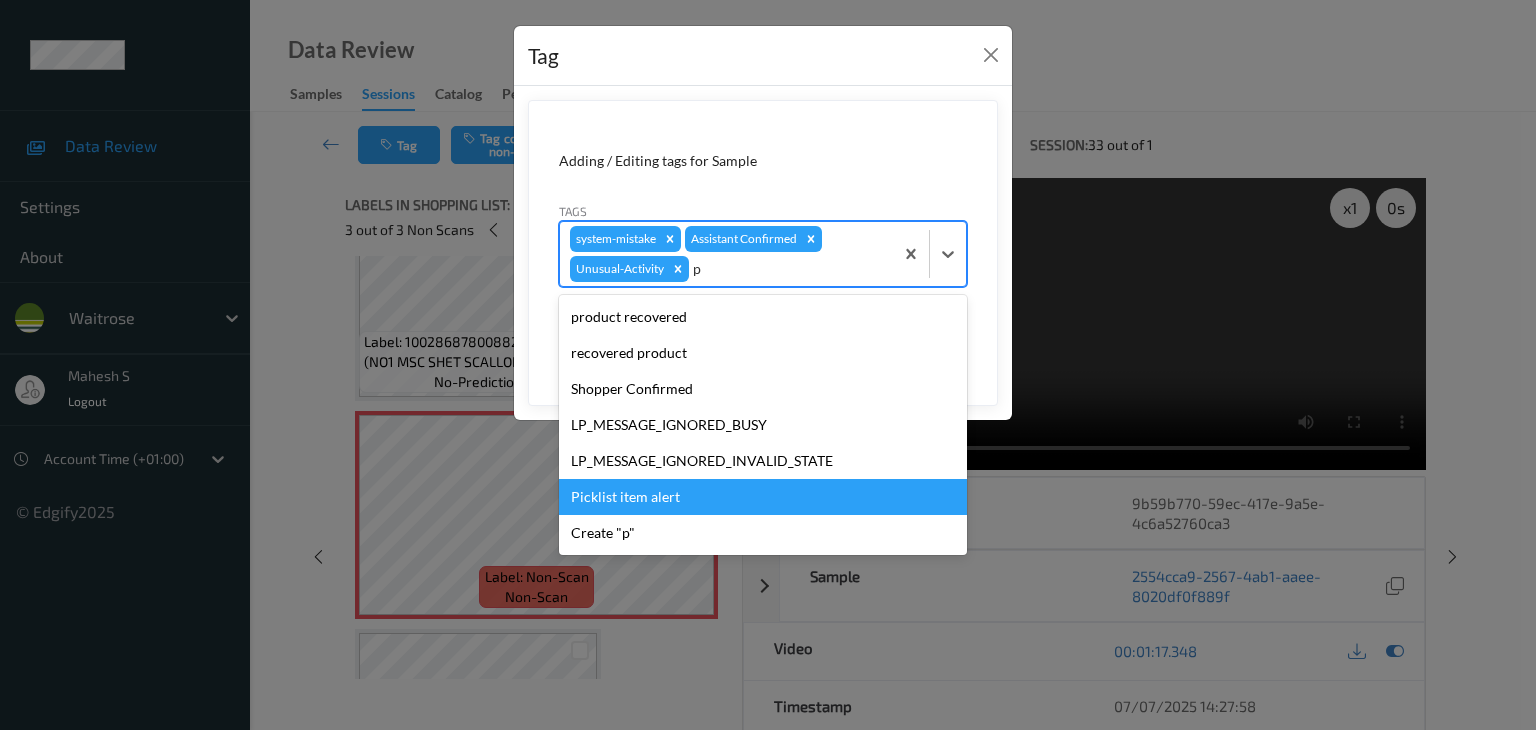 click on "Picklist item alert" at bounding box center (763, 497) 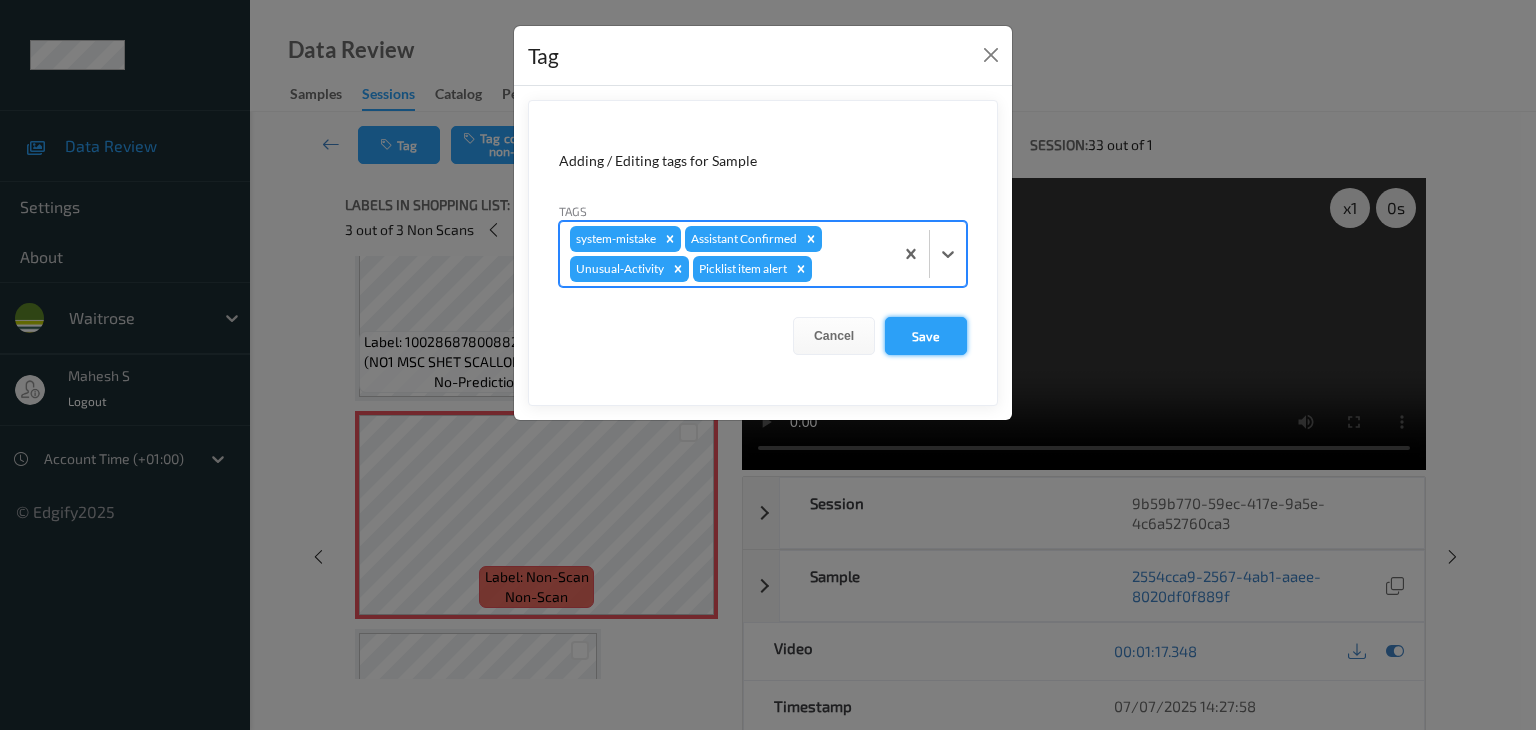 click on "Save" at bounding box center [926, 336] 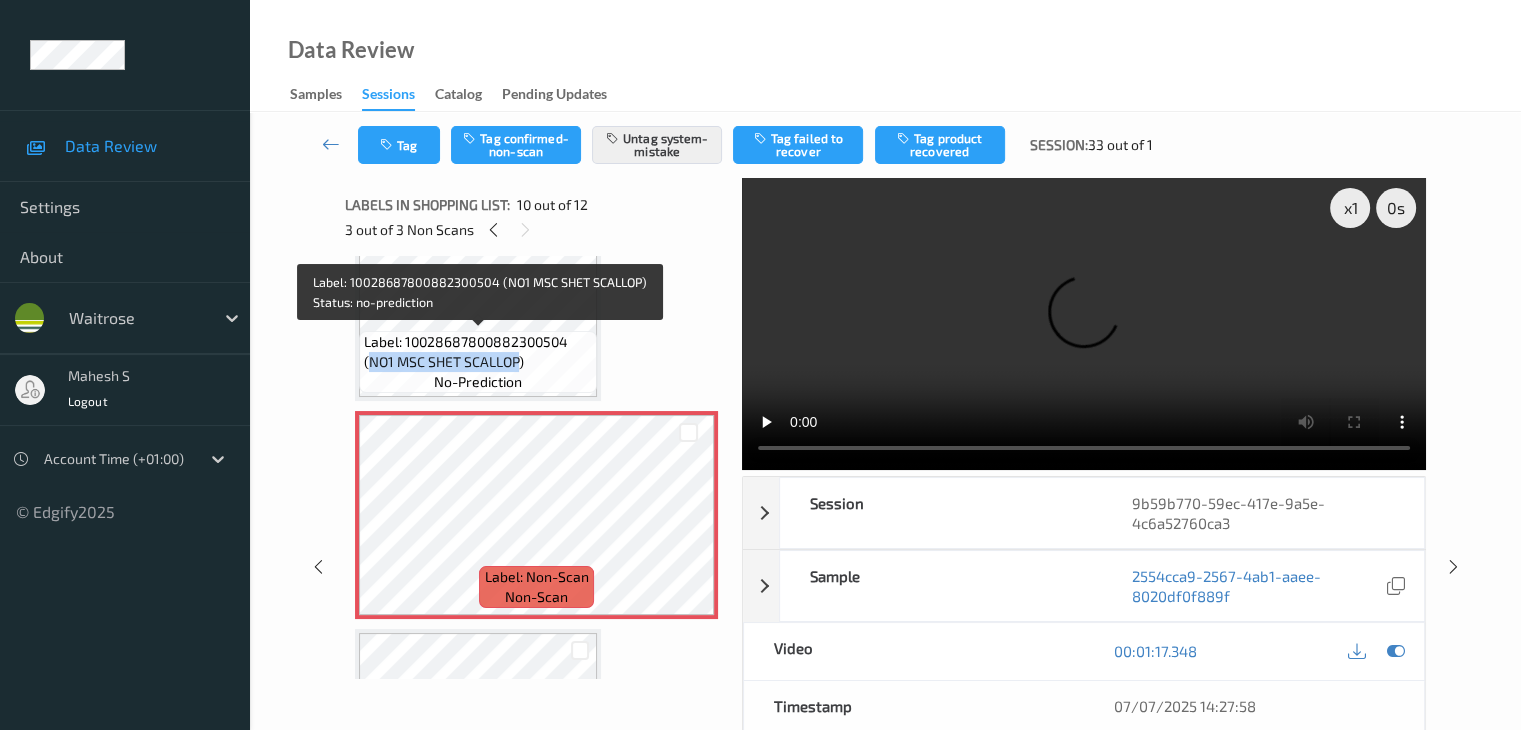 drag, startPoint x: 520, startPoint y: 359, endPoint x: 368, endPoint y: 365, distance: 152.11838 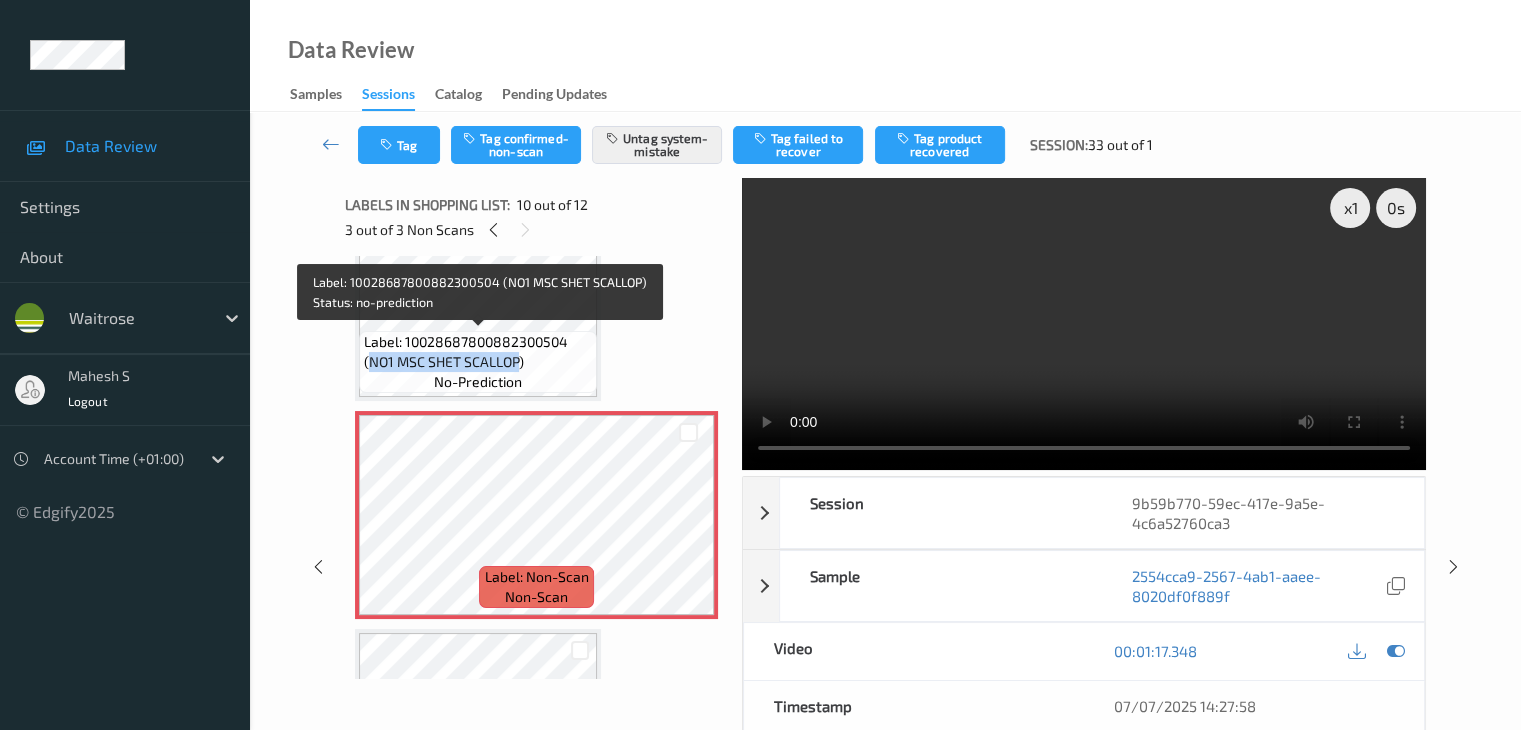 click on "Label: 10028687800882300504 (NO1 MSC SHET SCALLOP)" at bounding box center (478, 352) 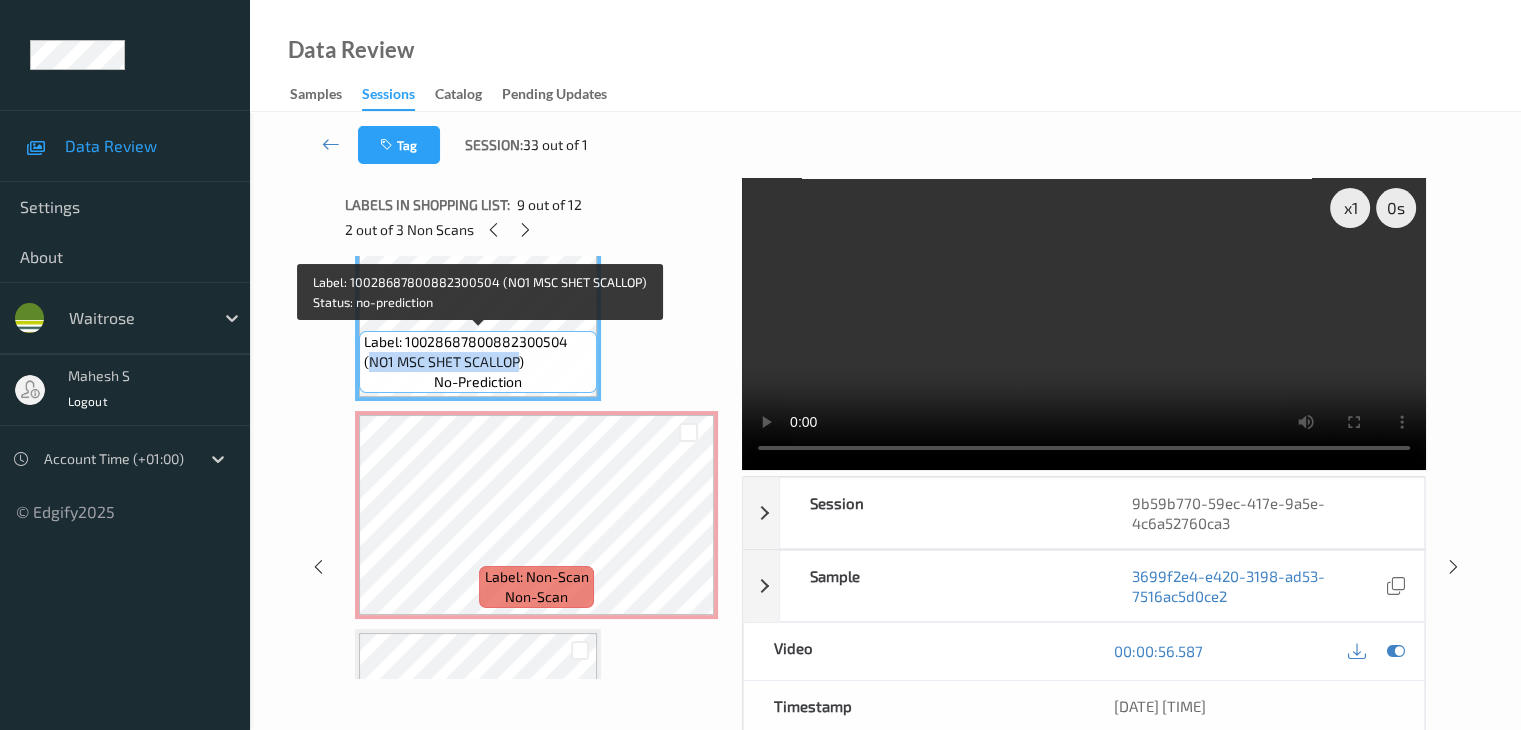 copy on "NO1 MSC SHET SCALLOP" 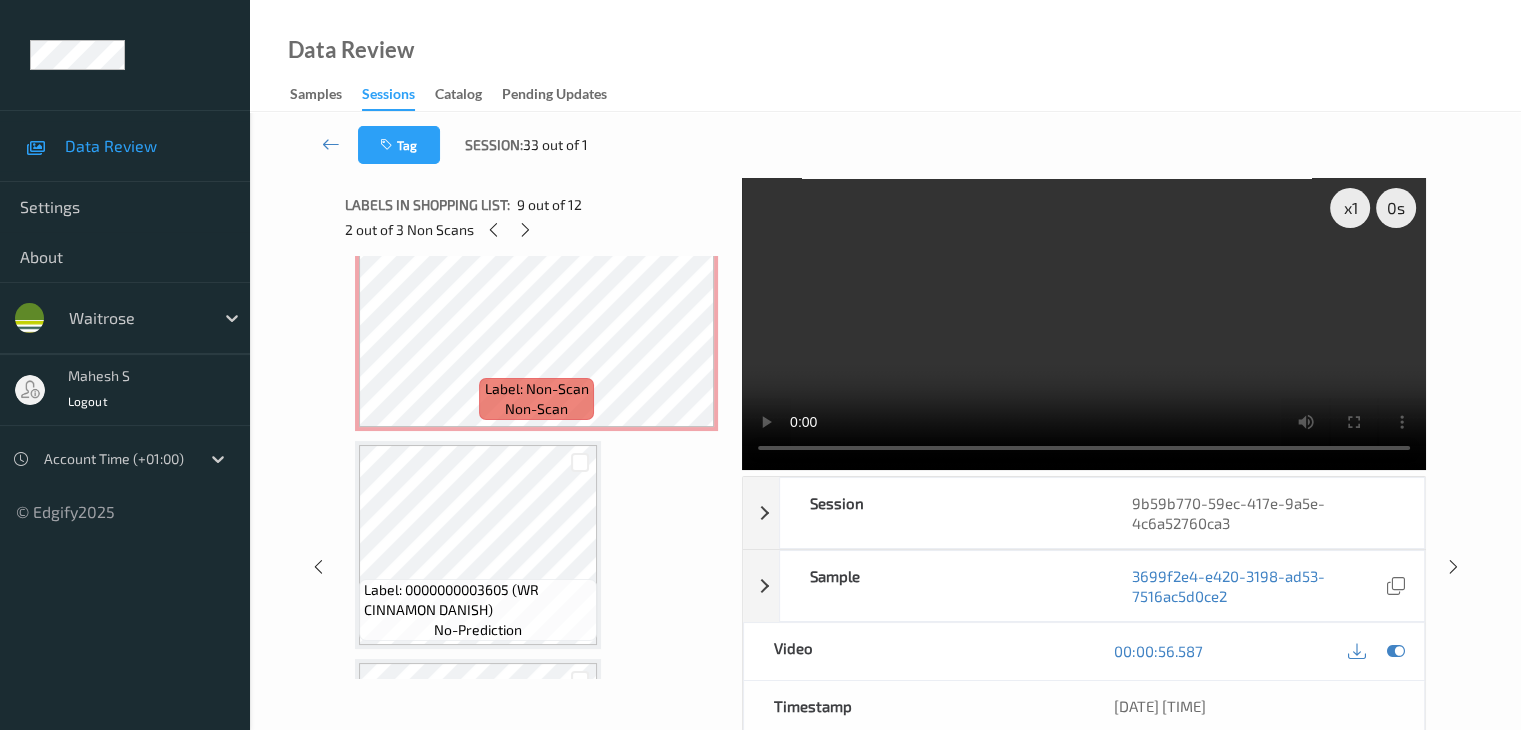 scroll, scrollTop: 2016, scrollLeft: 0, axis: vertical 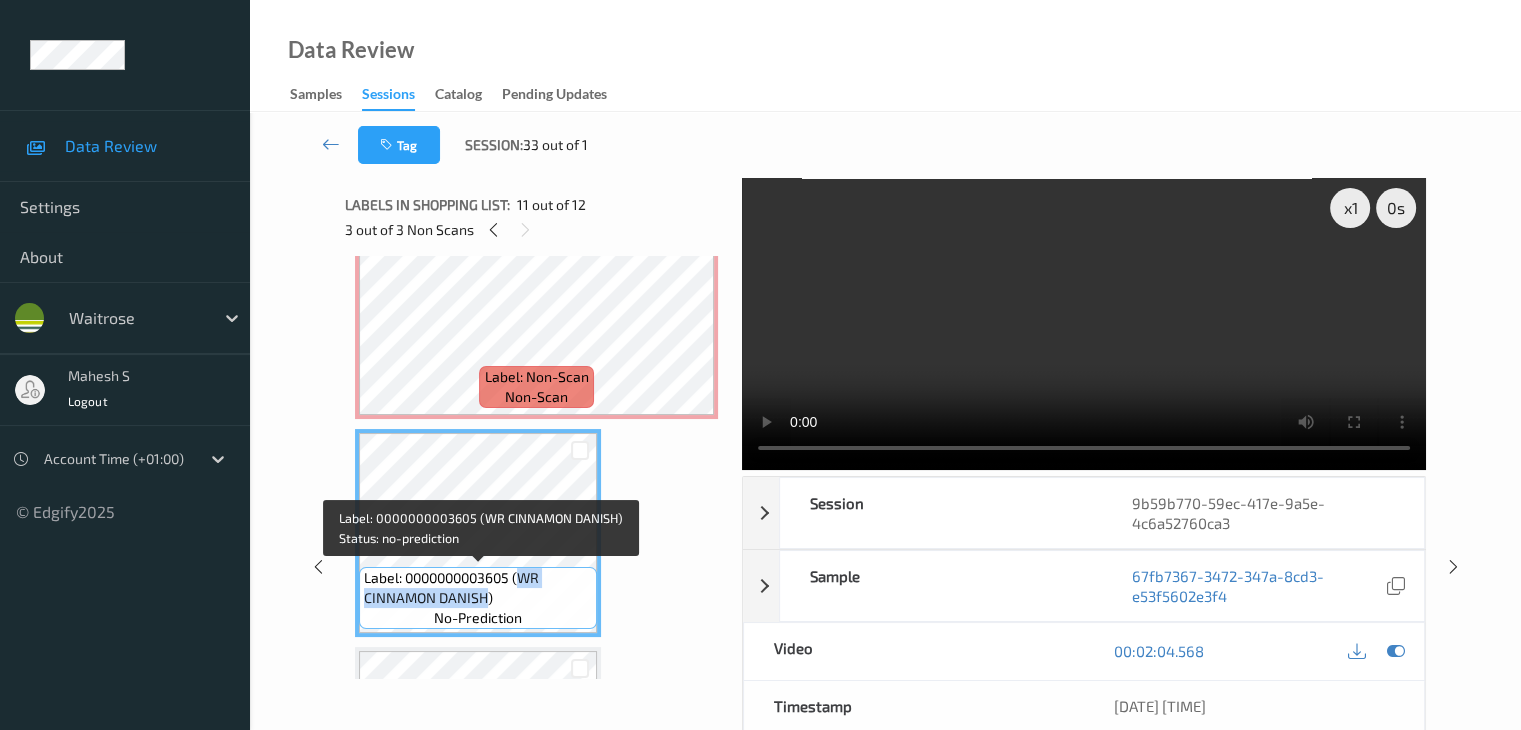 drag, startPoint x: 524, startPoint y: 577, endPoint x: 487, endPoint y: 603, distance: 45.221676 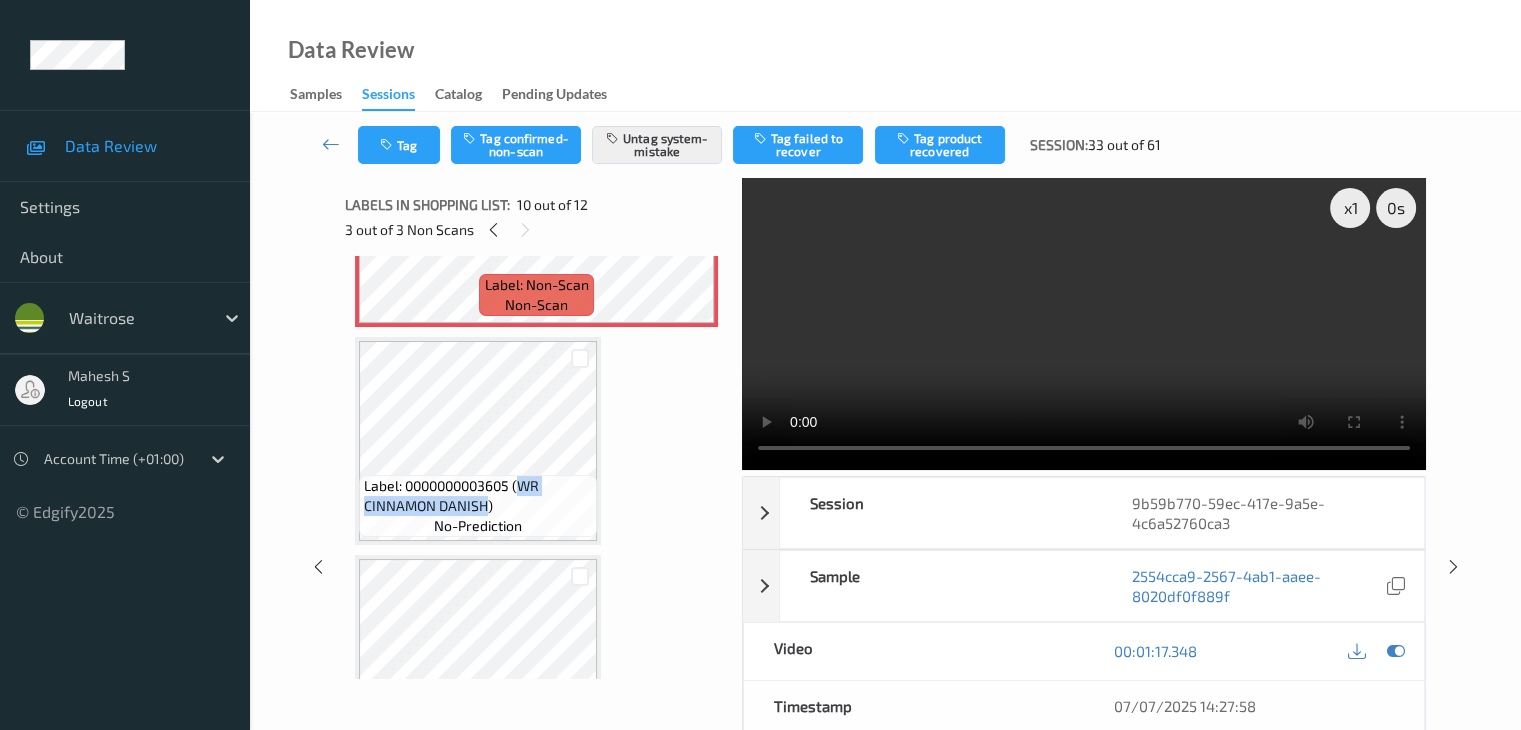scroll, scrollTop: 2202, scrollLeft: 0, axis: vertical 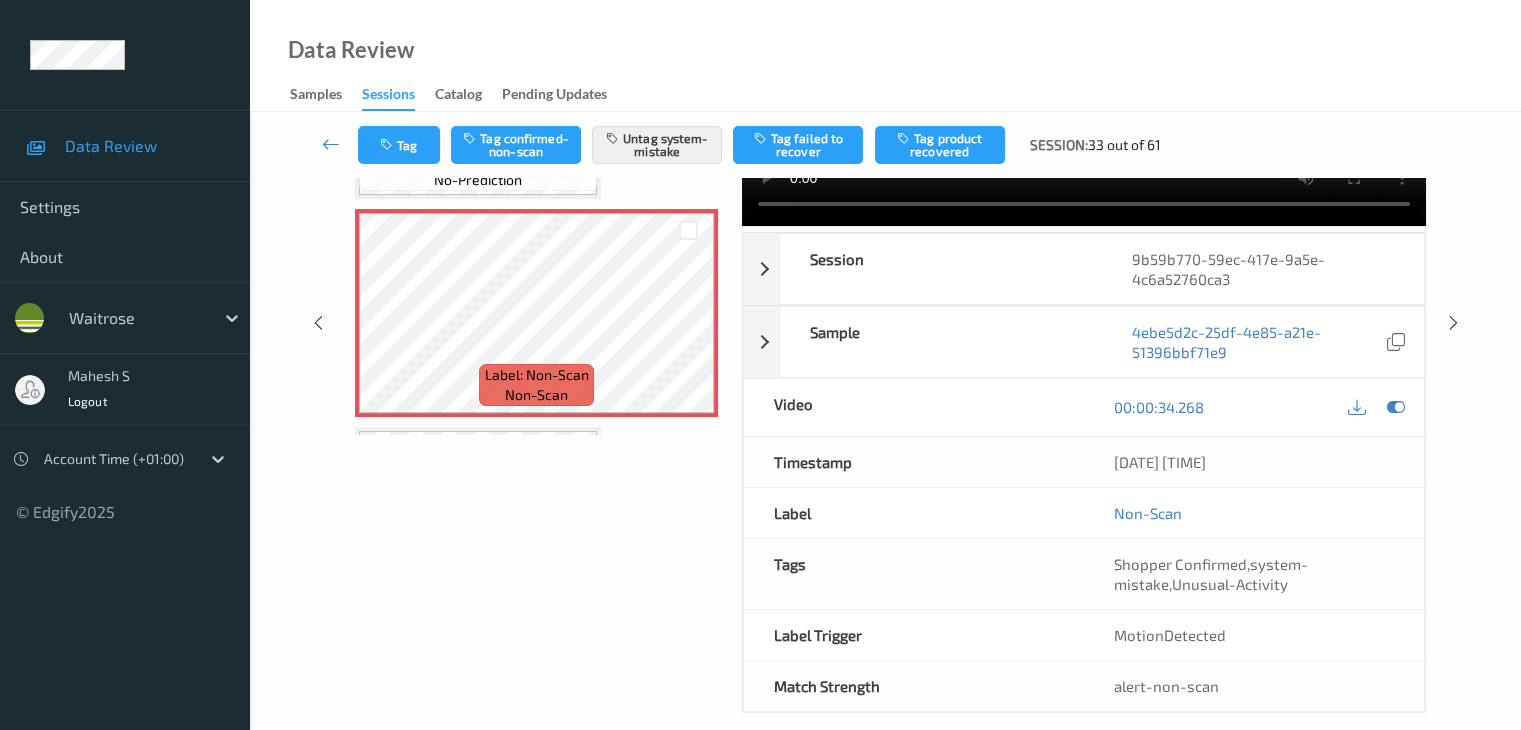 click on "Data Review Samples Sessions Catalog Pending Updates" at bounding box center (885, 56) 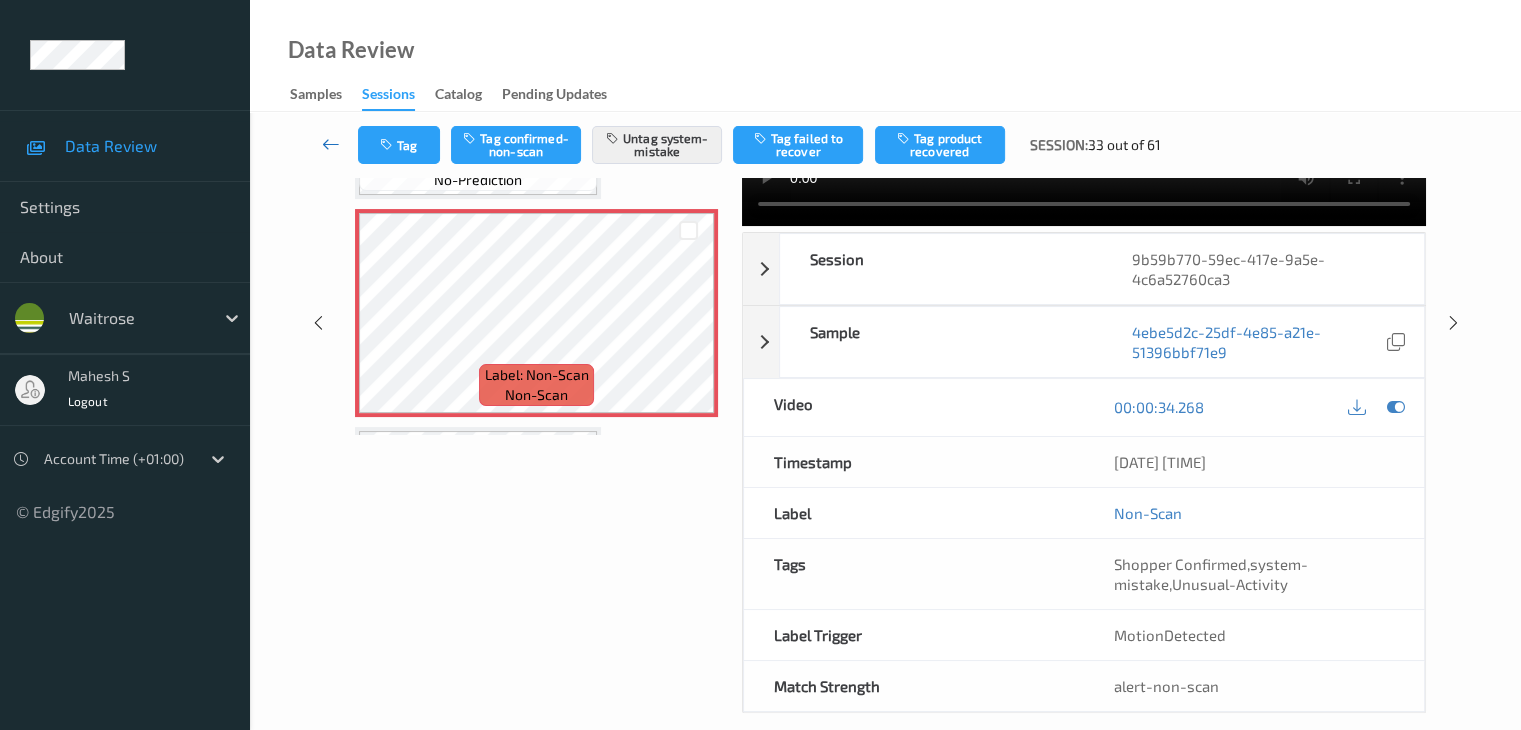 click at bounding box center (331, 144) 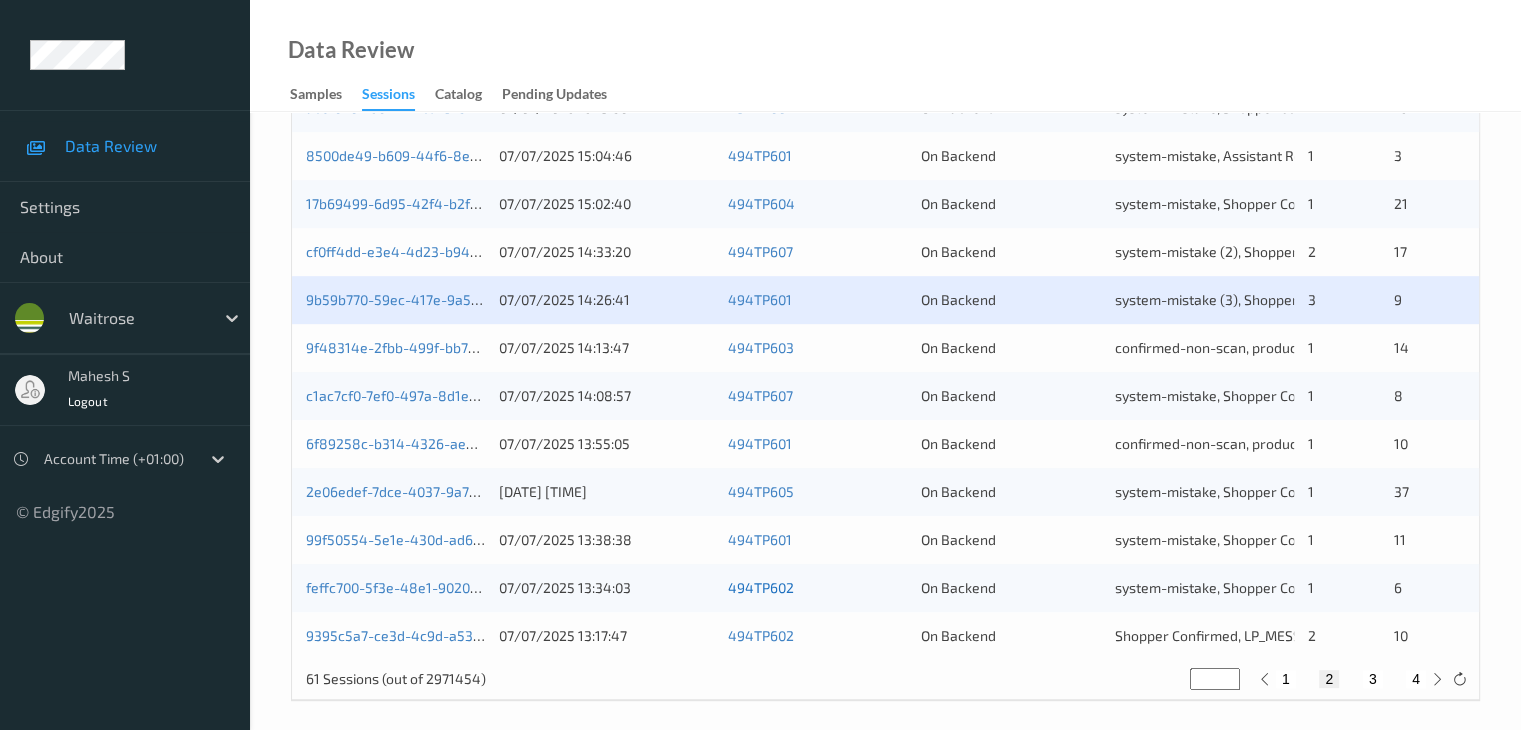 scroll, scrollTop: 932, scrollLeft: 0, axis: vertical 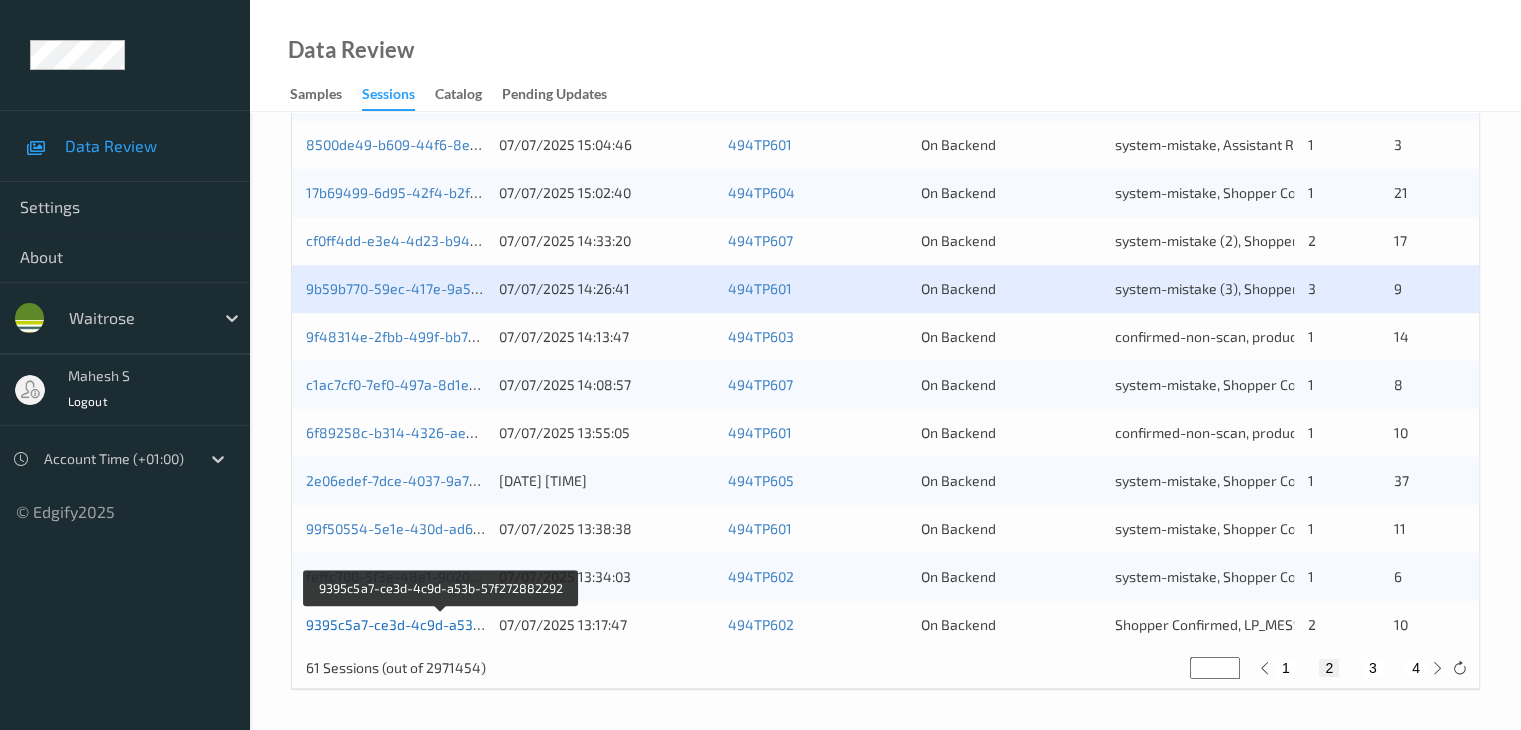 click on "9395c5a7-ce3d-4c9d-a53b-57f272882292" at bounding box center (443, 624) 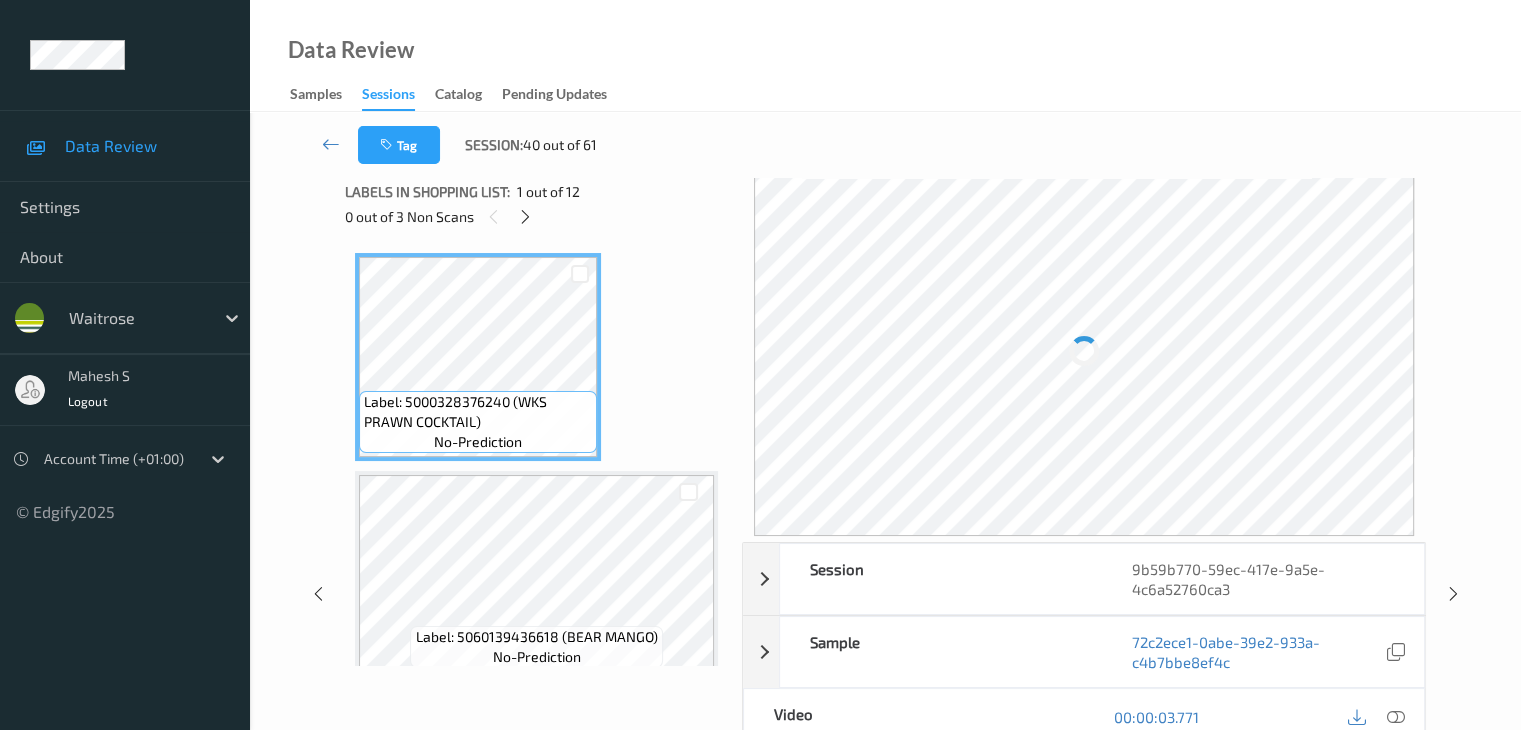 scroll, scrollTop: 0, scrollLeft: 0, axis: both 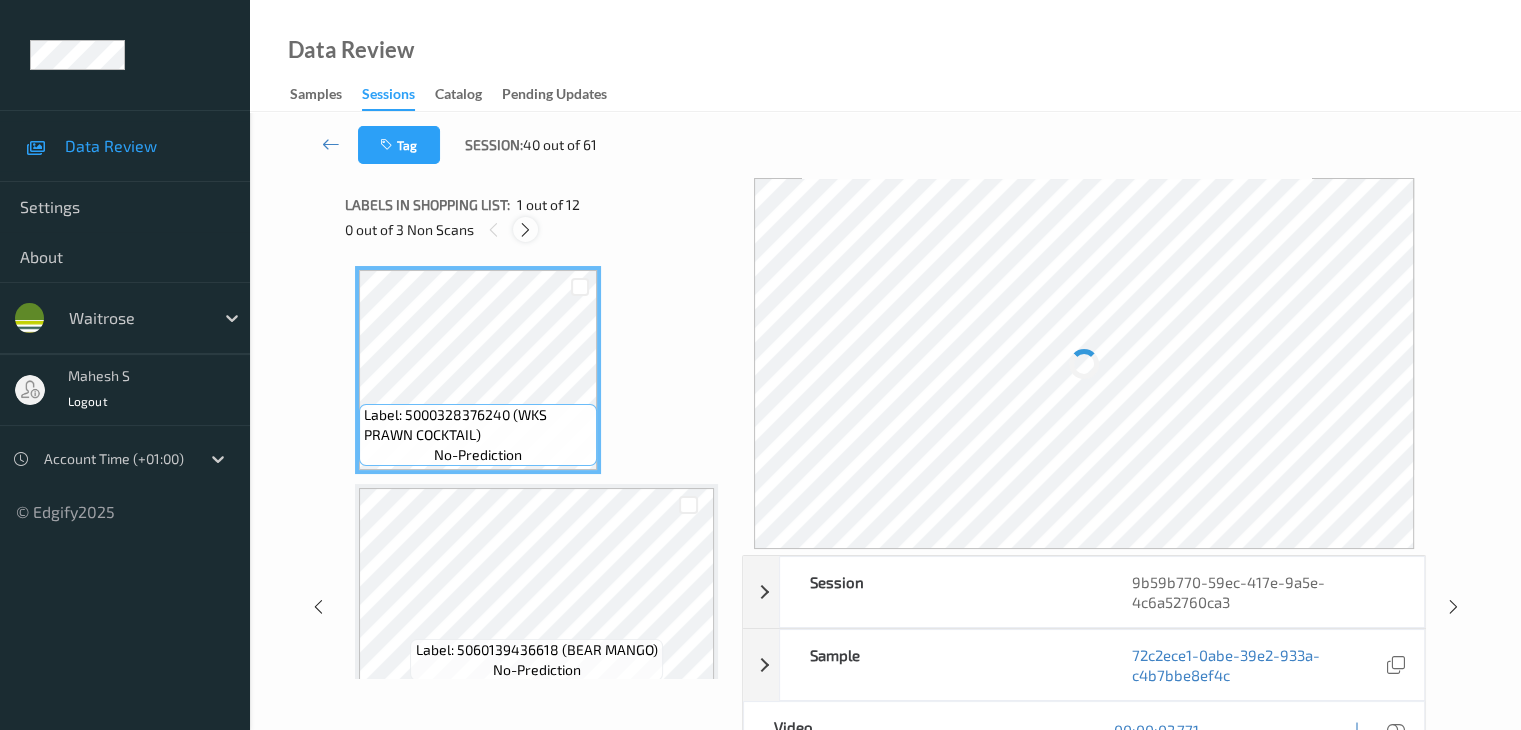 click at bounding box center (525, 230) 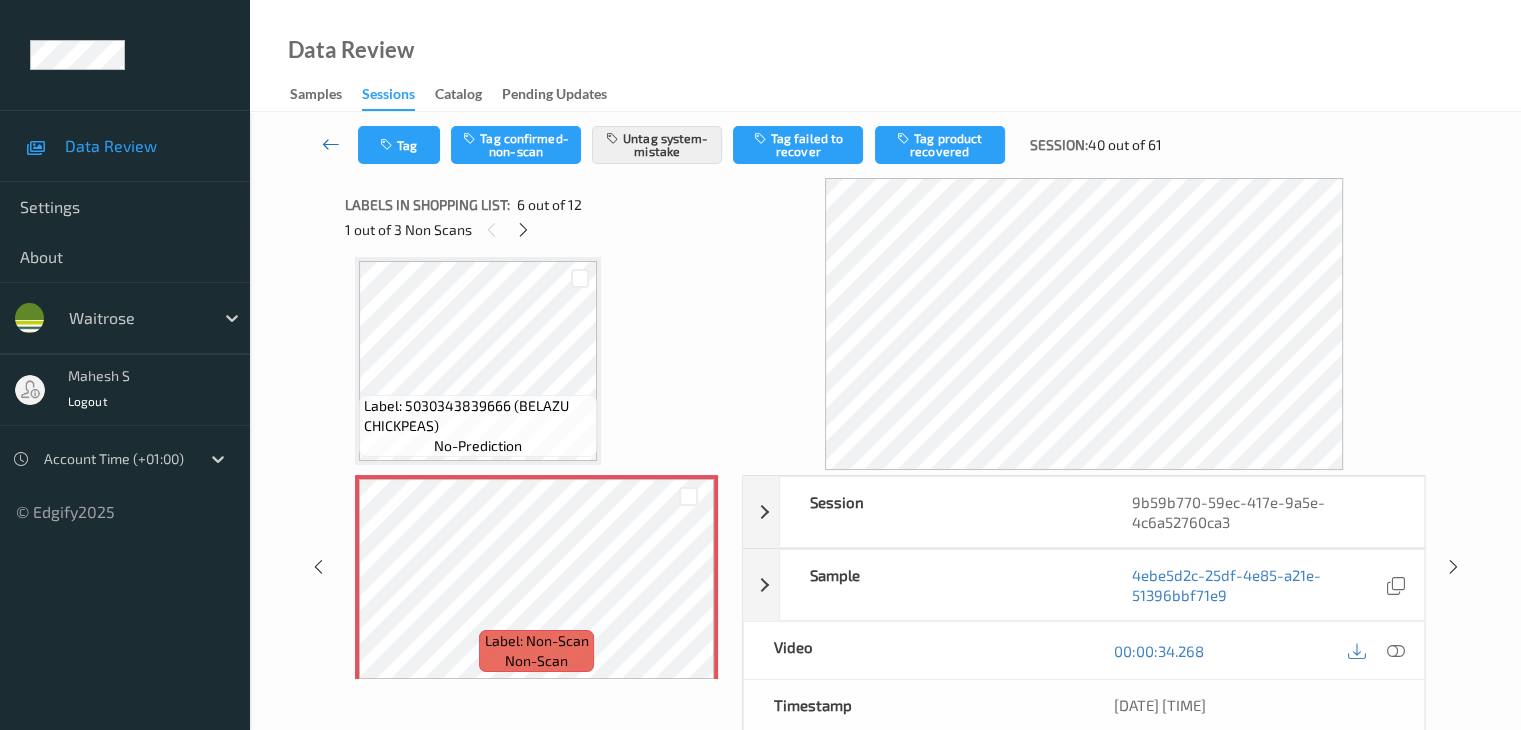 click at bounding box center [331, 144] 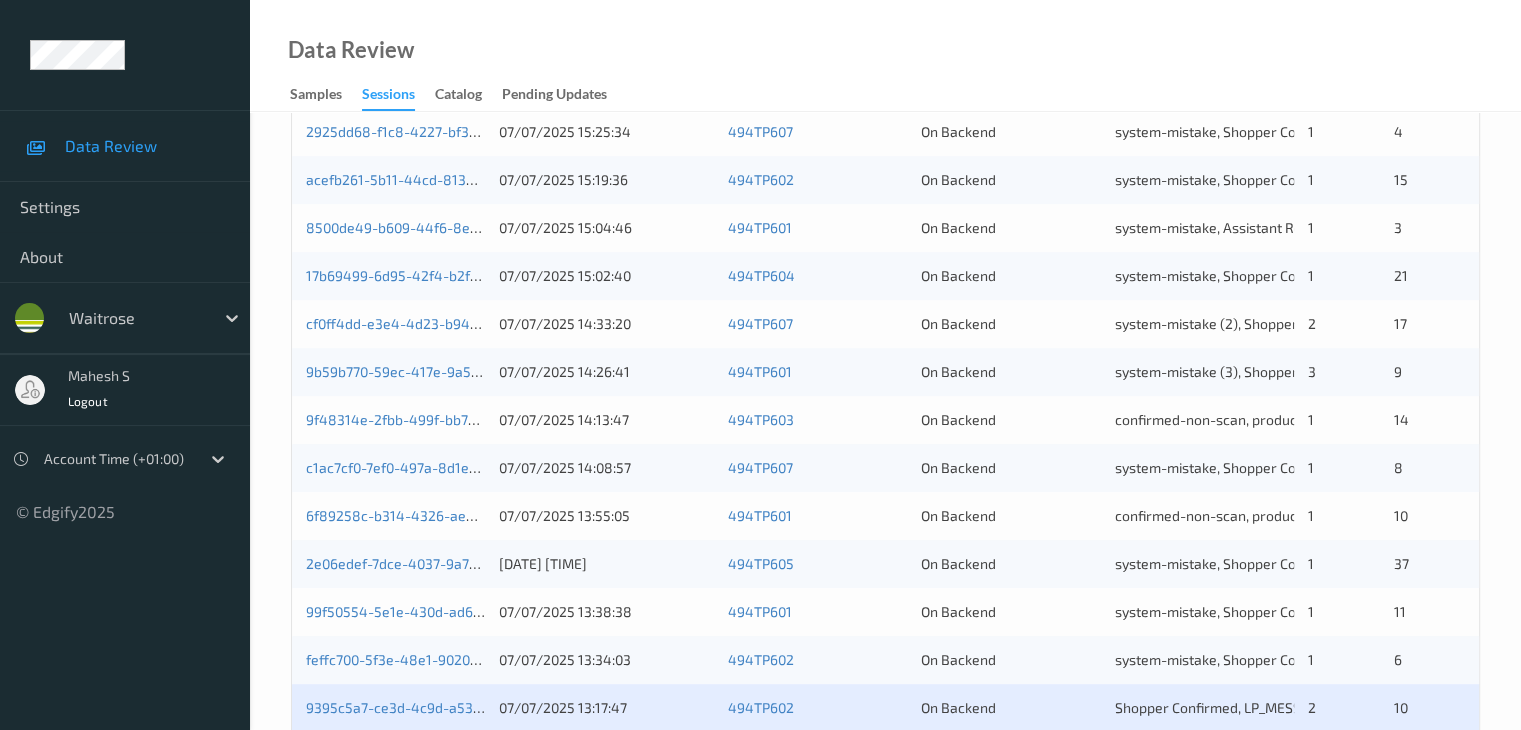 scroll, scrollTop: 932, scrollLeft: 0, axis: vertical 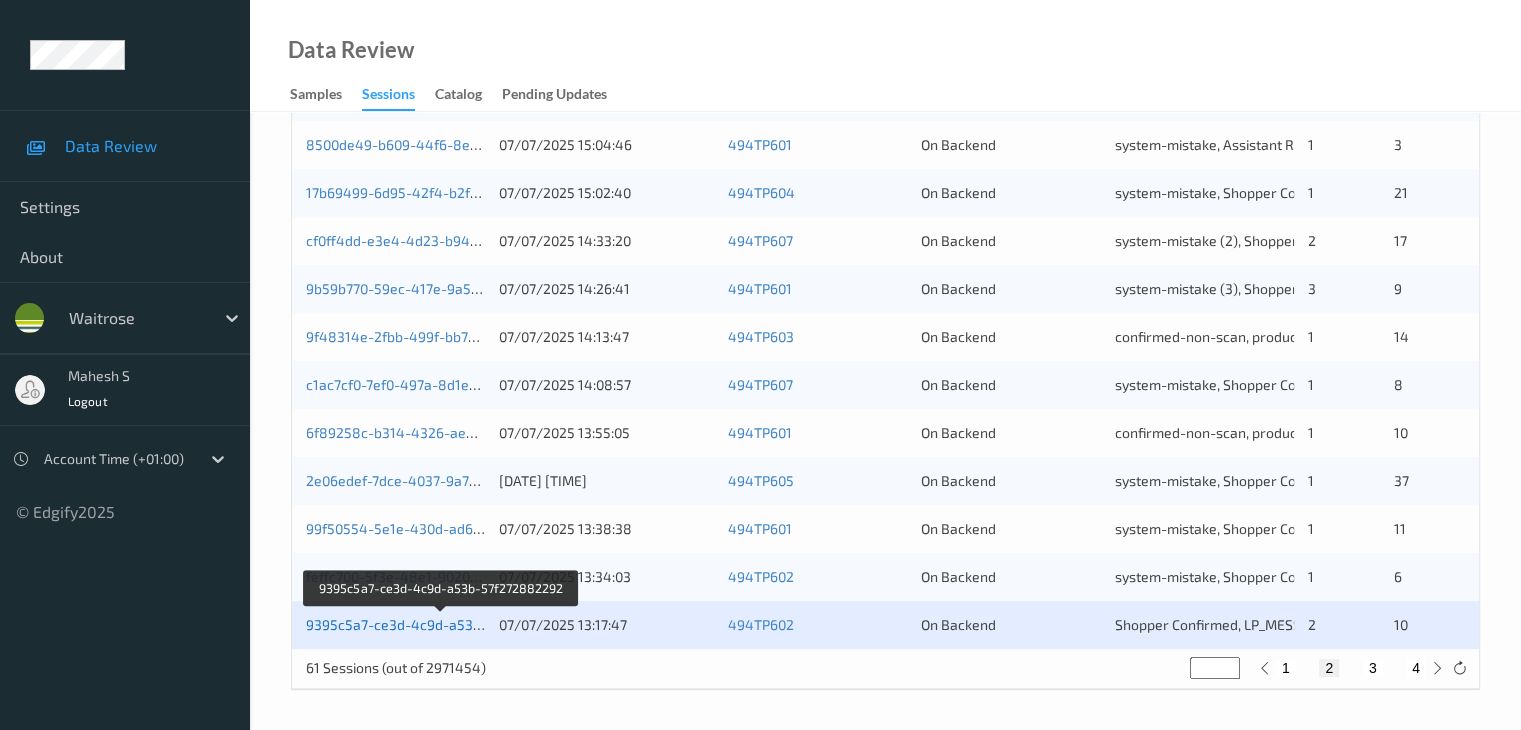 click on "9395c5a7-ce3d-4c9d-a53b-57f272882292" at bounding box center [443, 624] 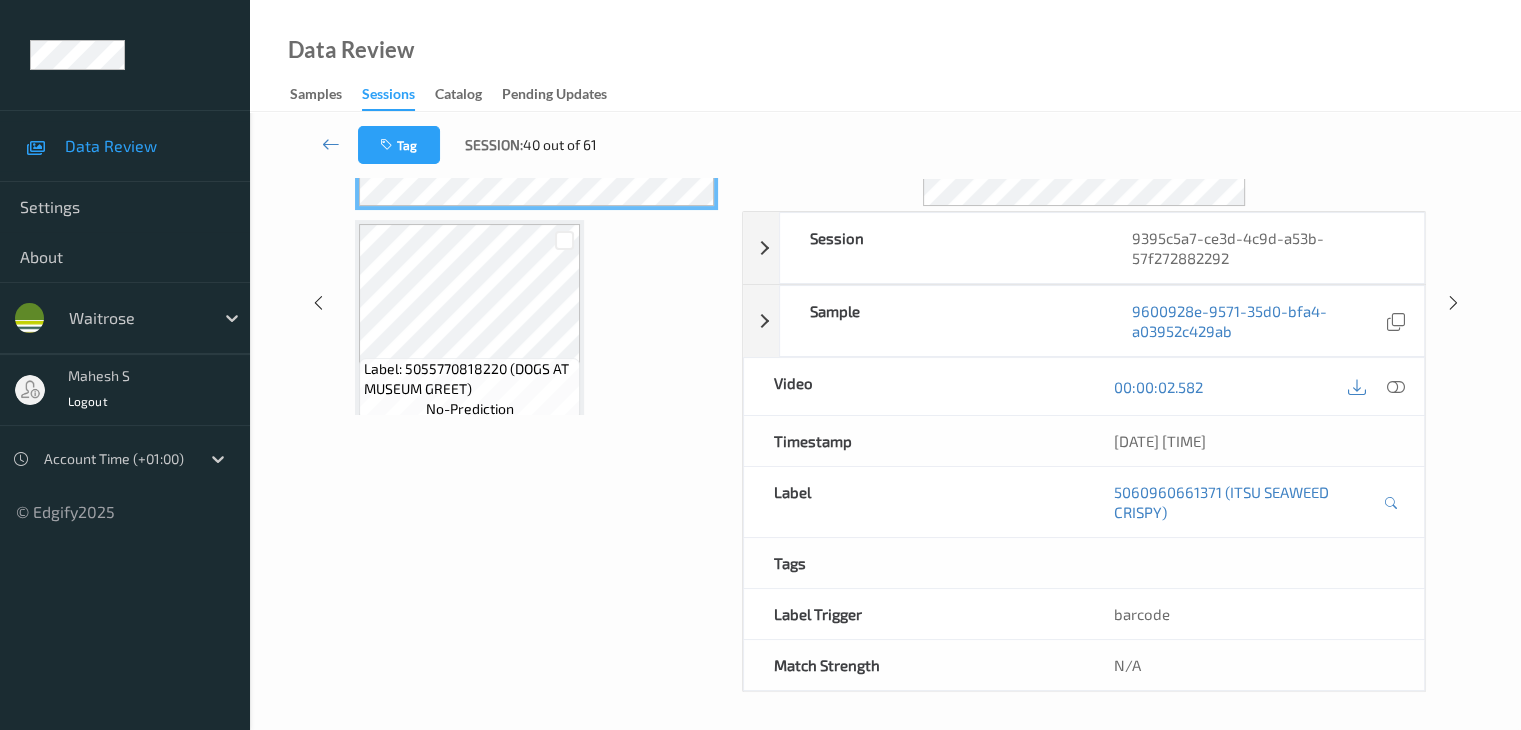 scroll, scrollTop: 0, scrollLeft: 0, axis: both 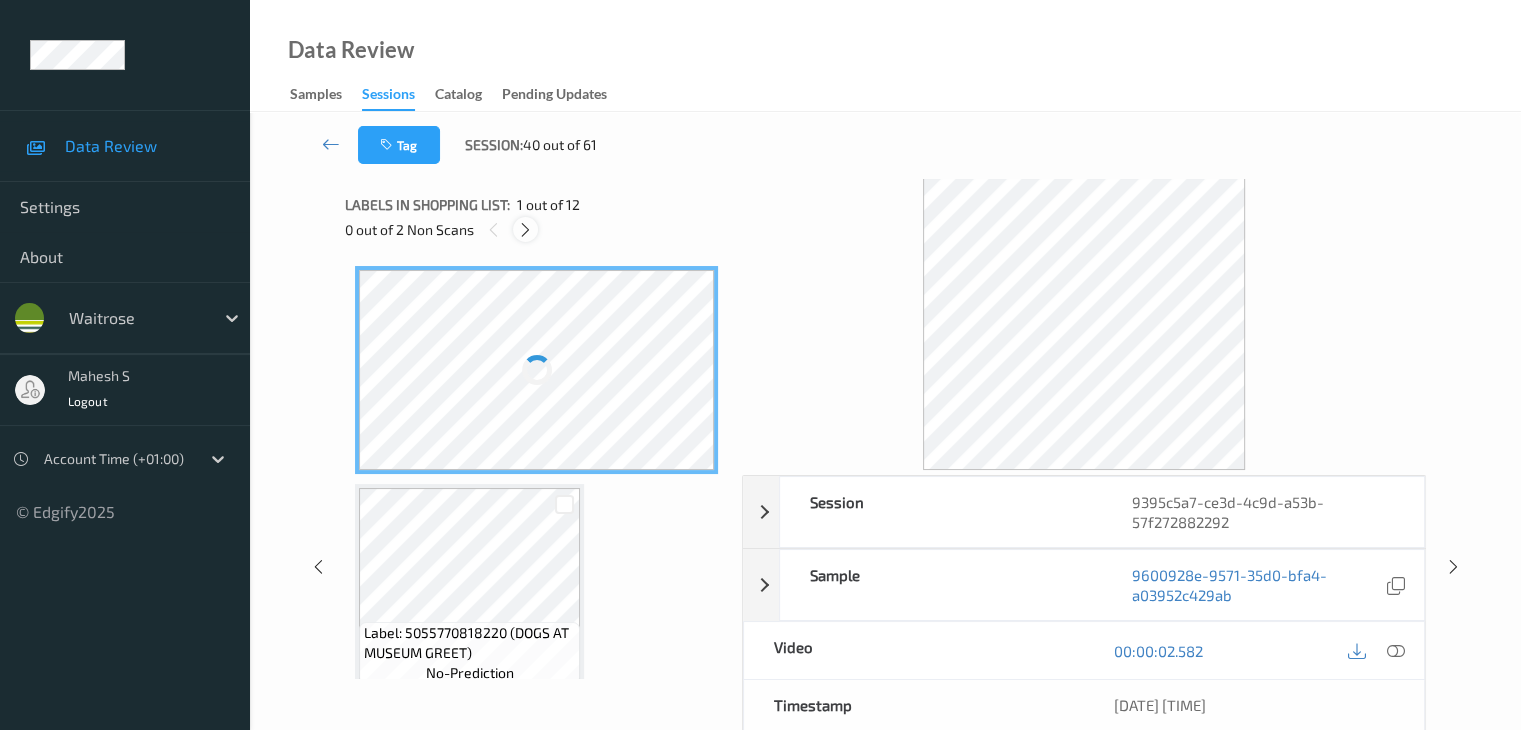 click at bounding box center (525, 230) 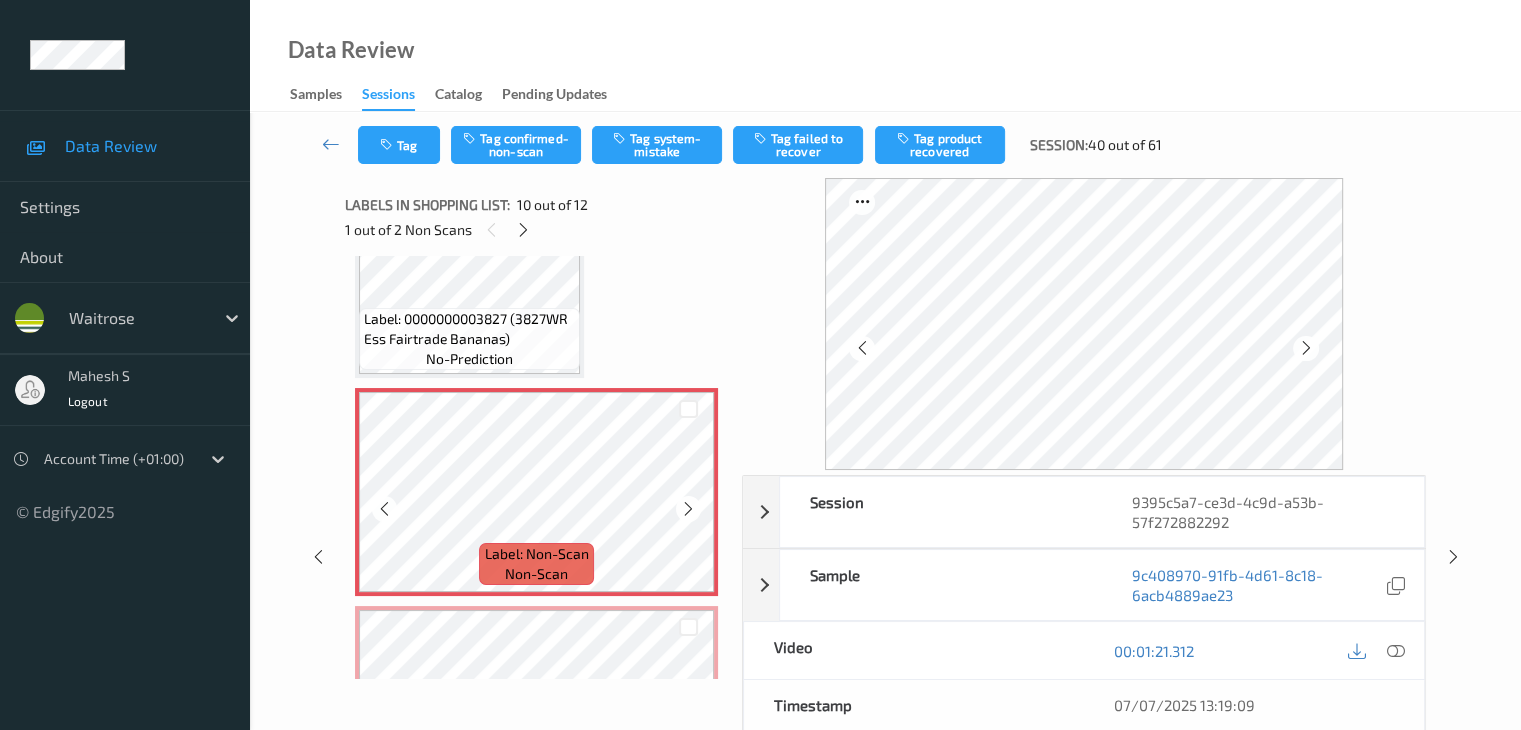 scroll, scrollTop: 1754, scrollLeft: 0, axis: vertical 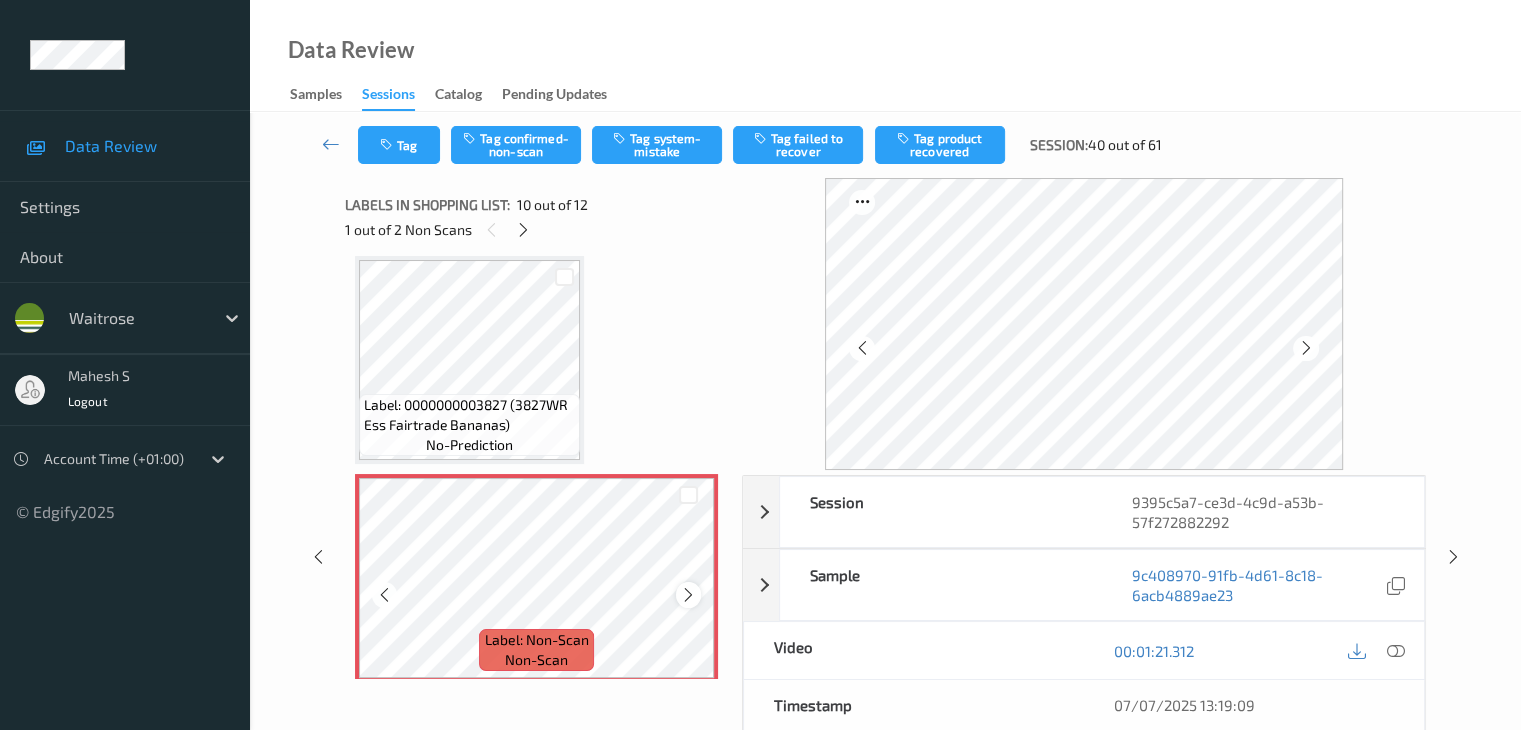 click at bounding box center [688, 595] 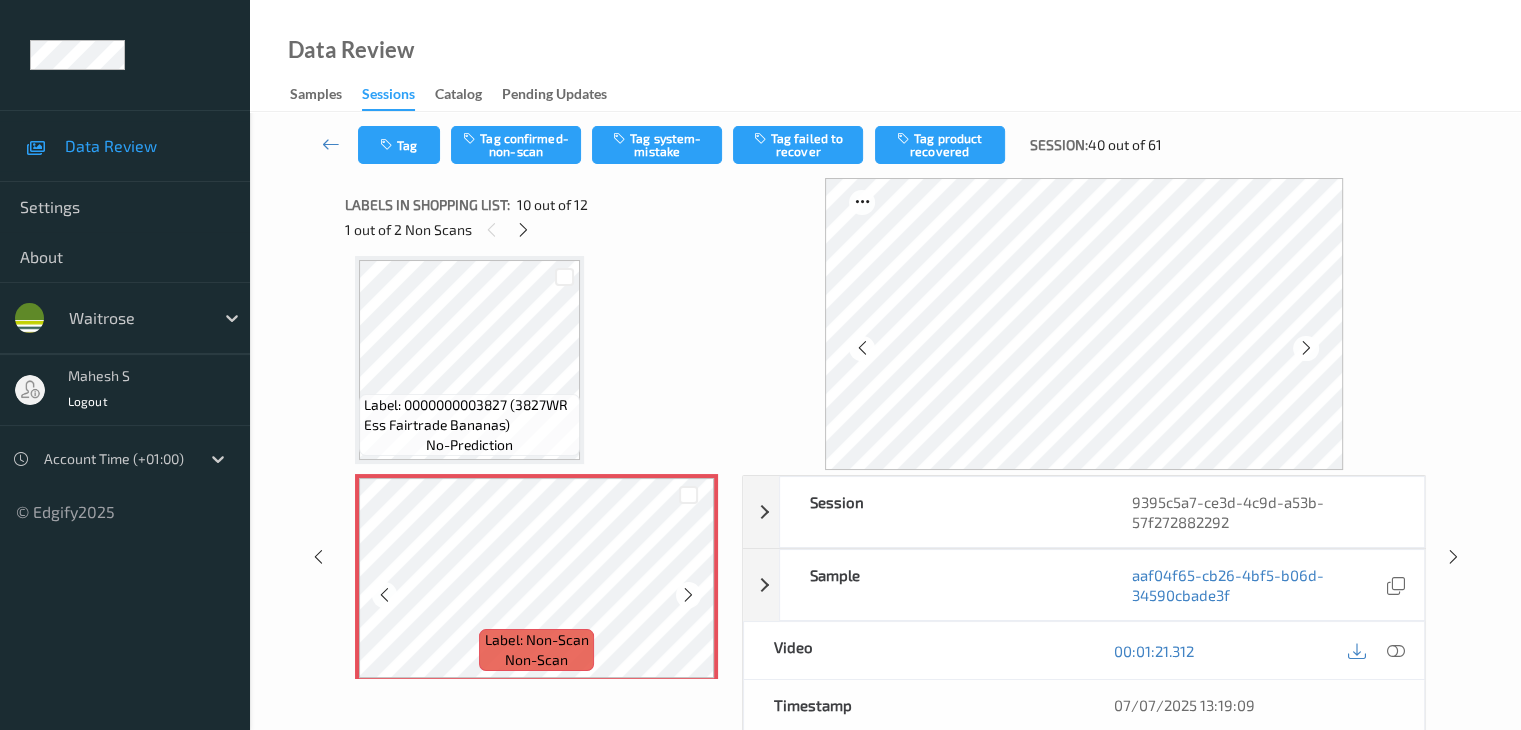 click at bounding box center (688, 595) 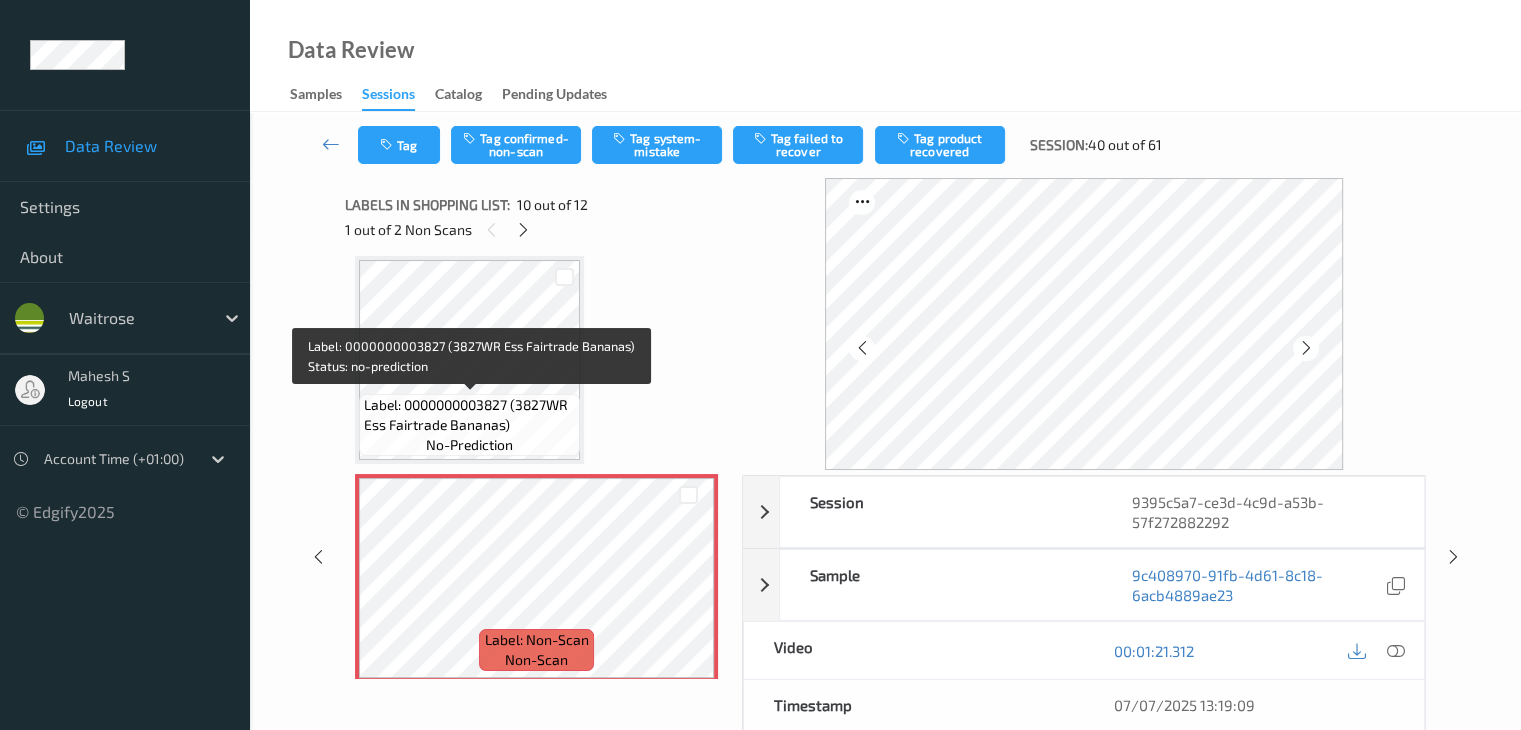 click on "Label: 0000000003827 (3827WR Ess Fairtrade Bananas)" at bounding box center [469, 415] 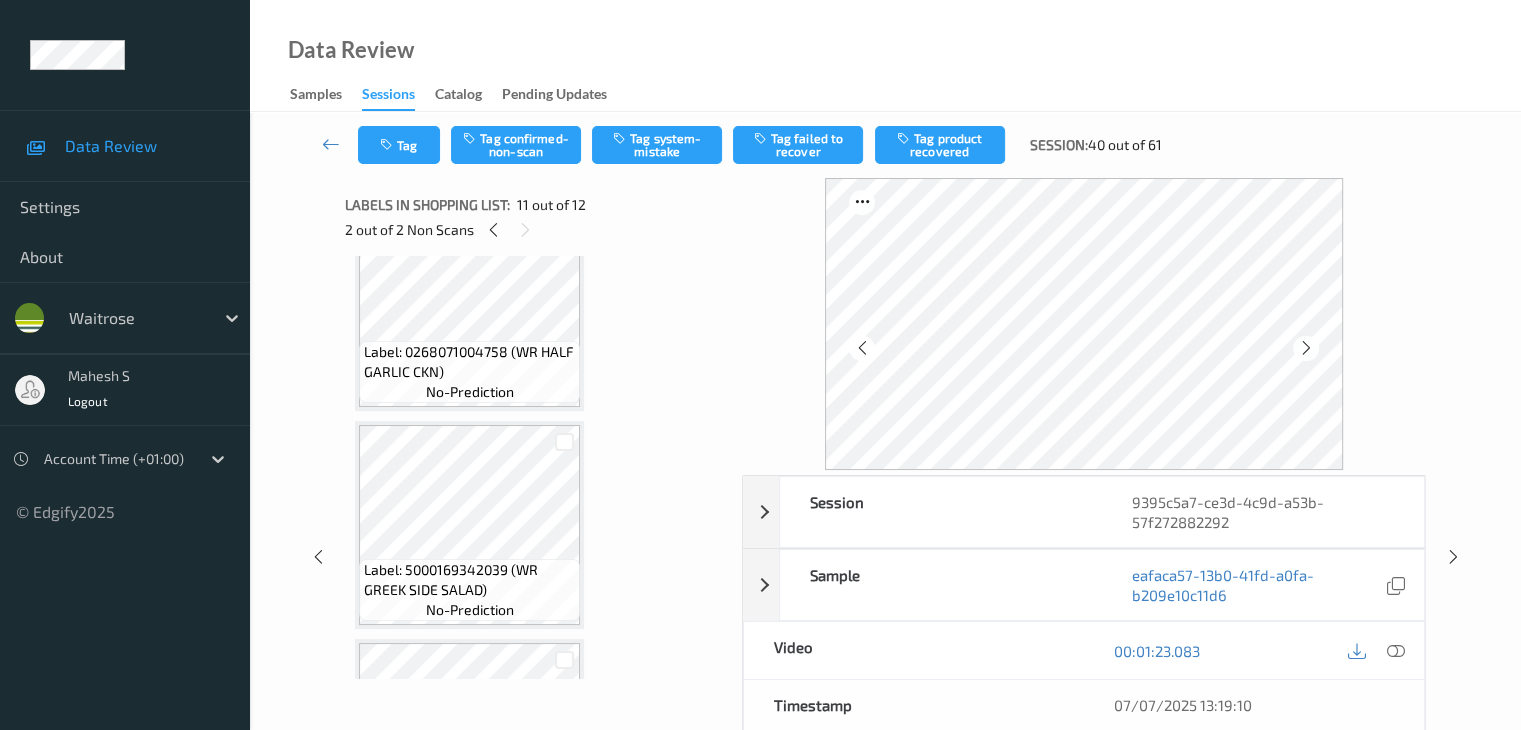 scroll, scrollTop: 1354, scrollLeft: 0, axis: vertical 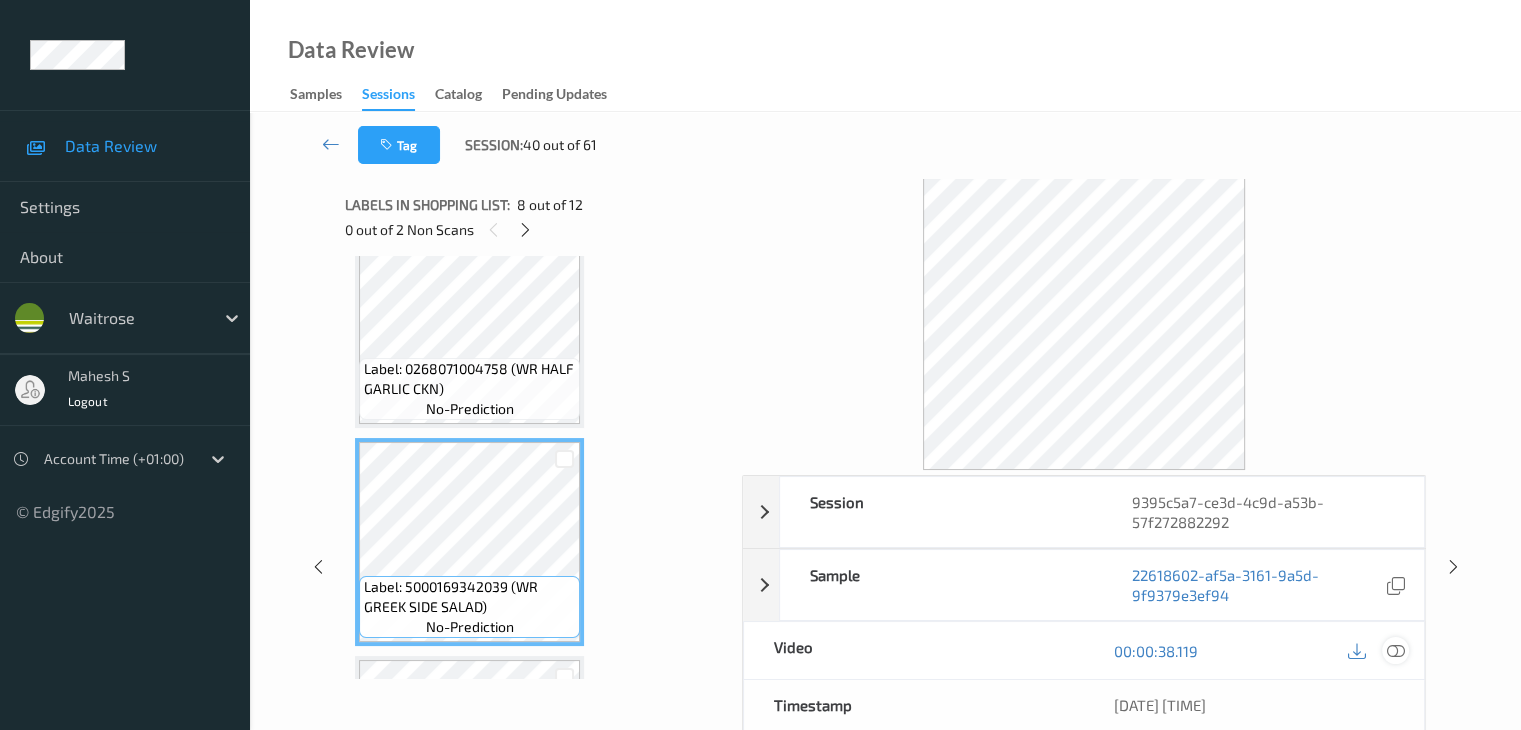 click at bounding box center [1395, 651] 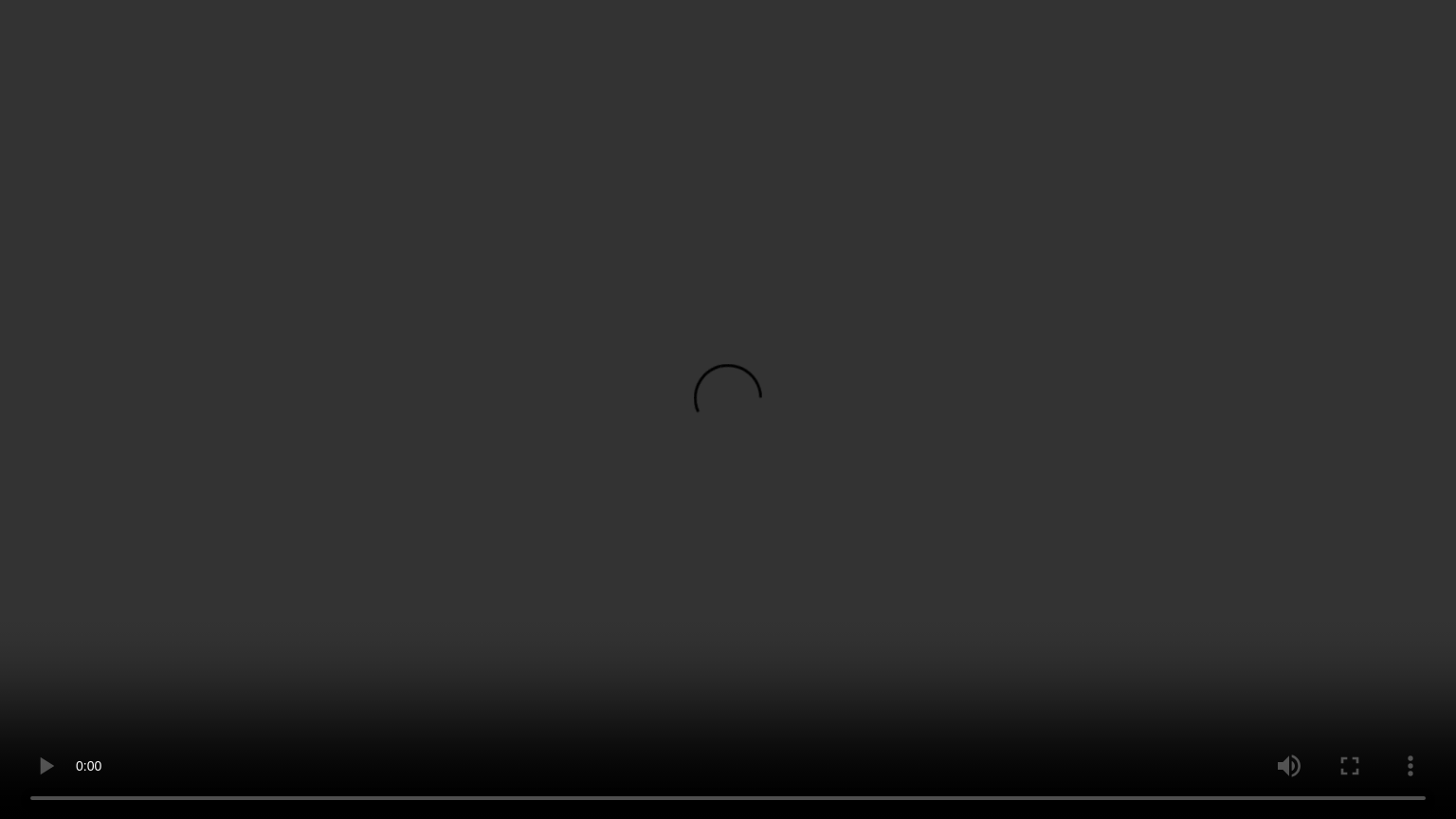 type 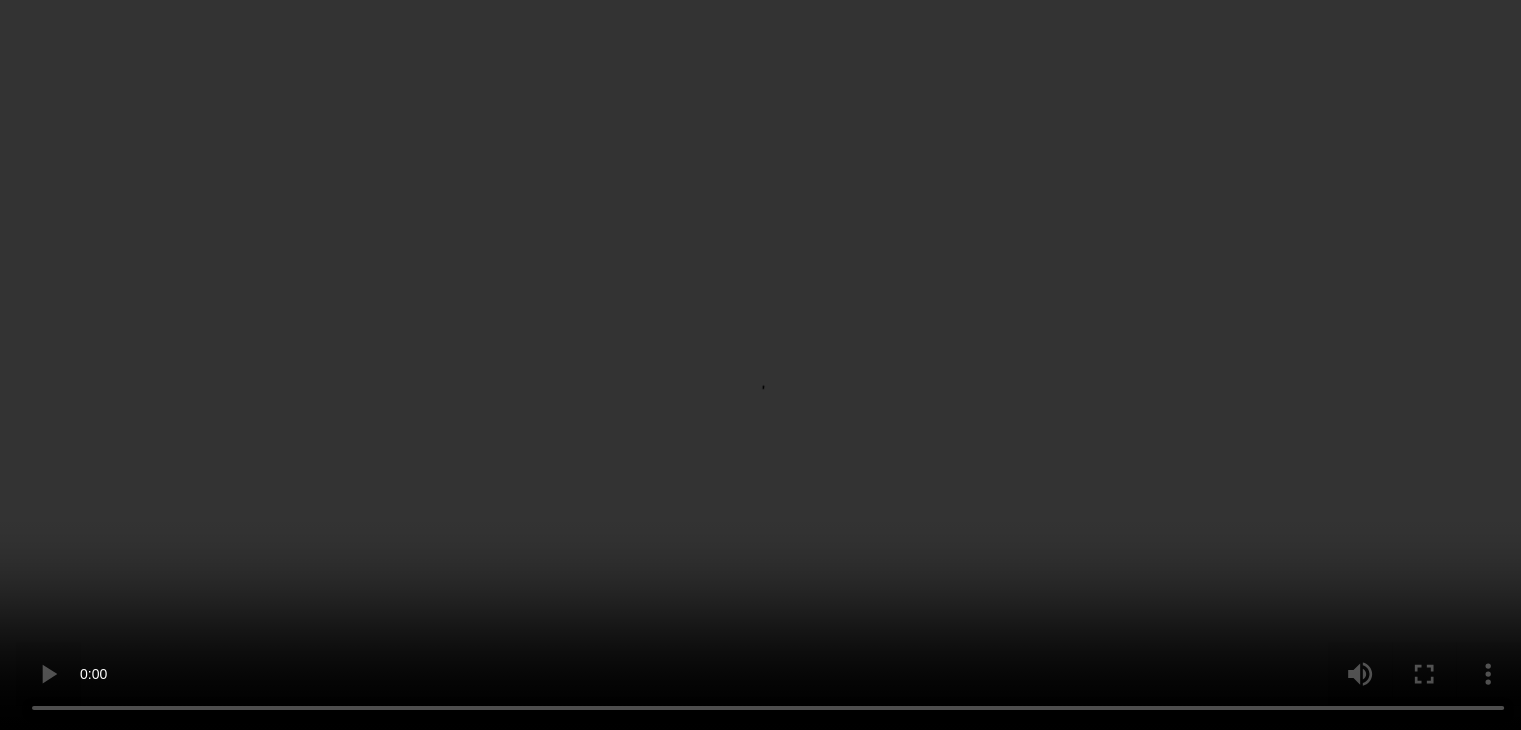 scroll, scrollTop: 1954, scrollLeft: 0, axis: vertical 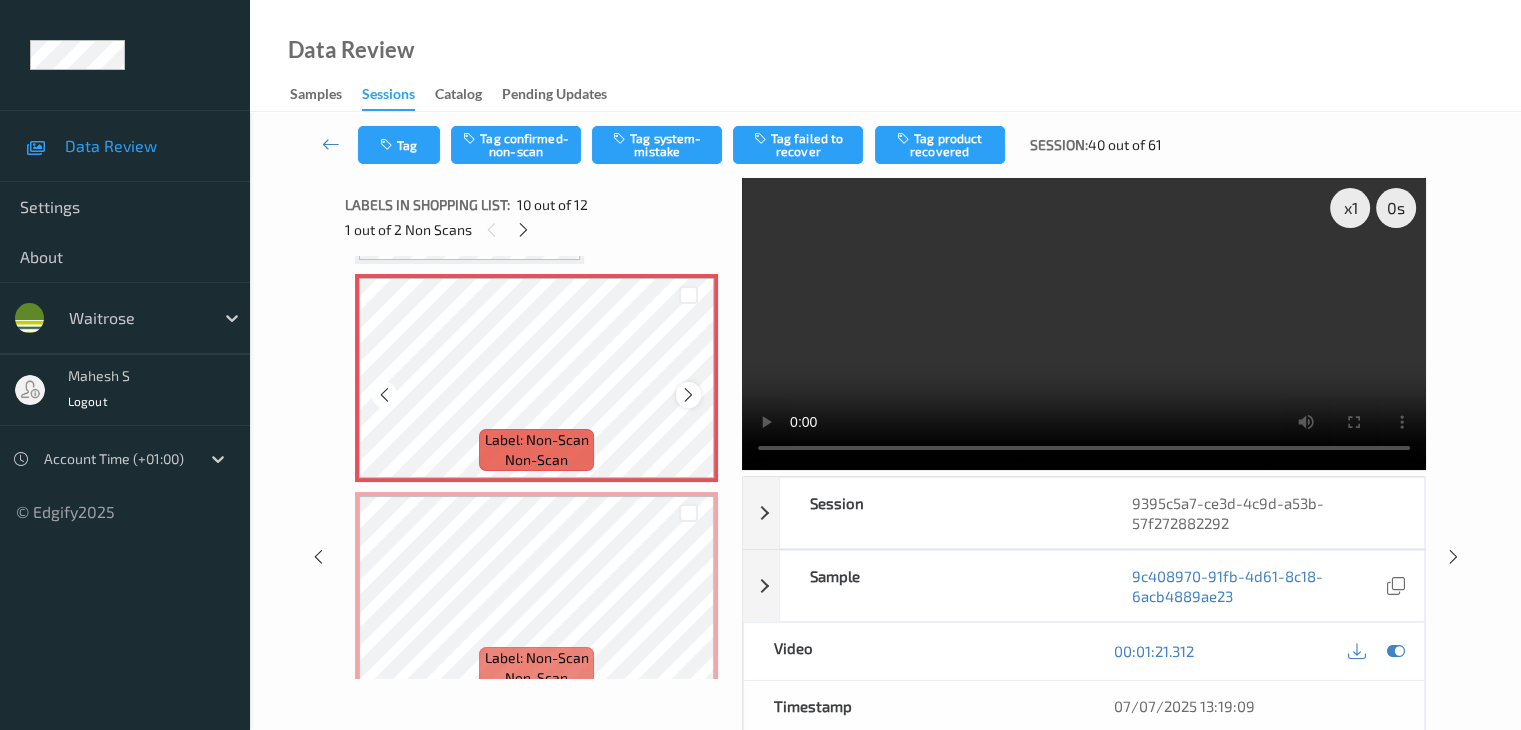 click at bounding box center [688, 395] 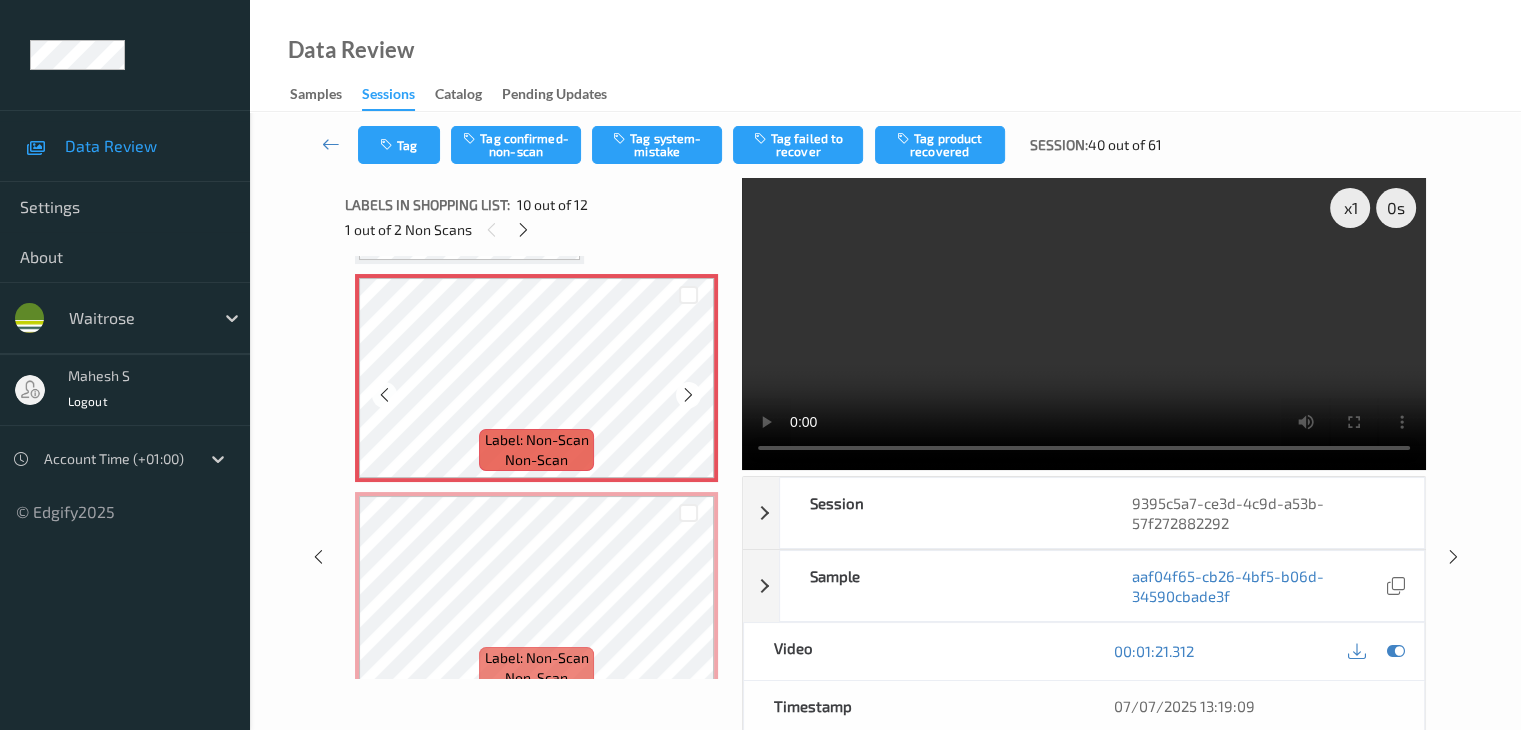 click at bounding box center [688, 395] 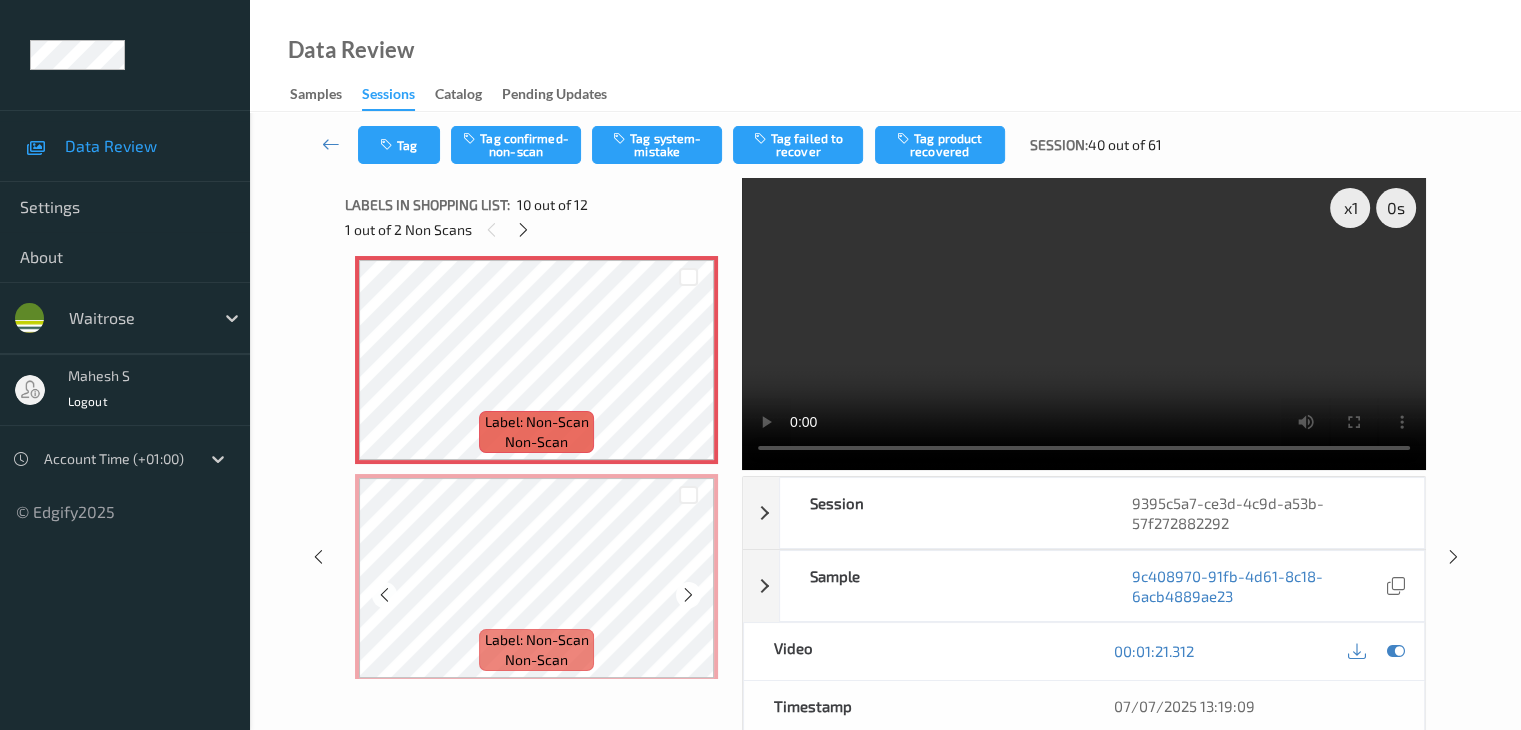 scroll, scrollTop: 1854, scrollLeft: 0, axis: vertical 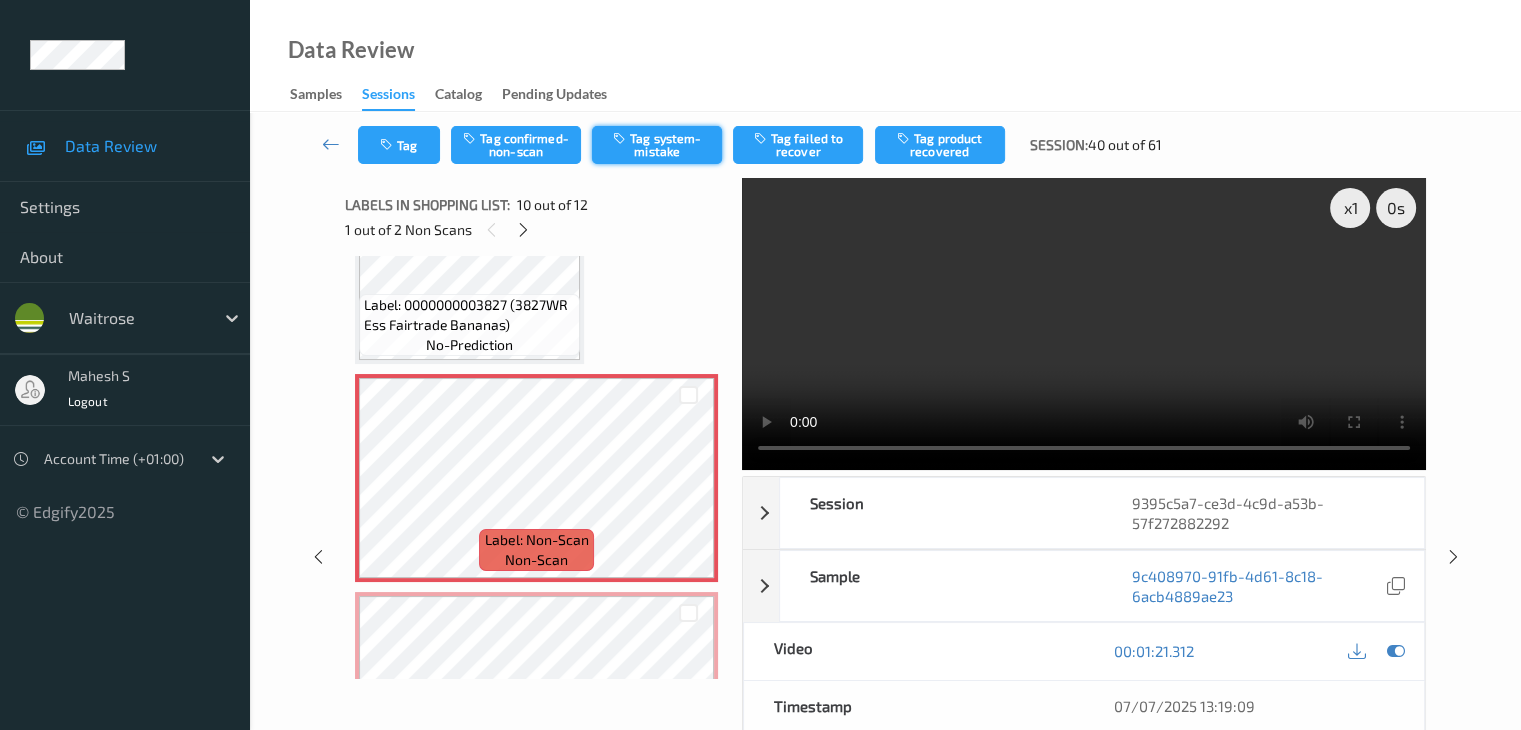 click on "Tag   system-mistake" at bounding box center [657, 145] 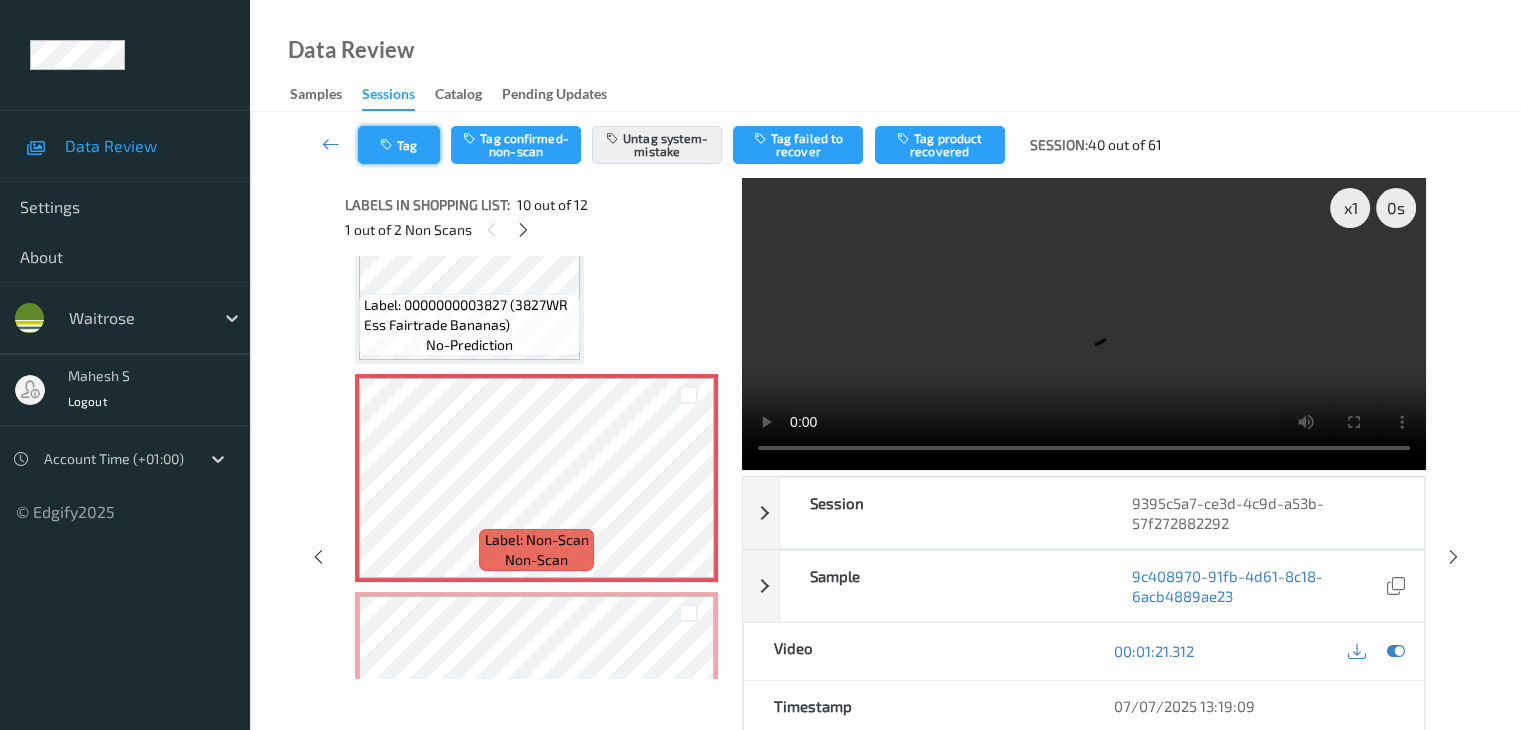 click on "Tag" at bounding box center [399, 145] 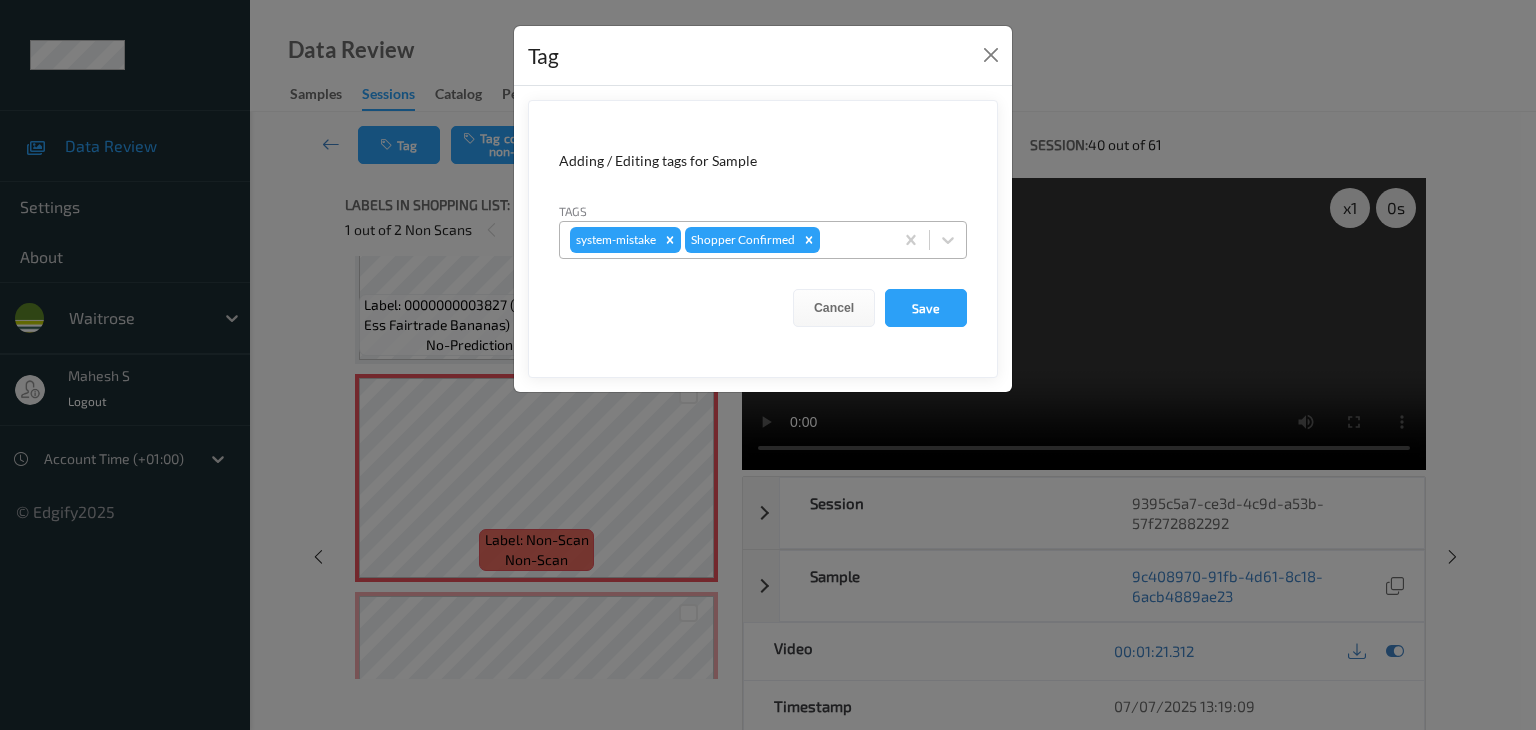 click at bounding box center (853, 240) 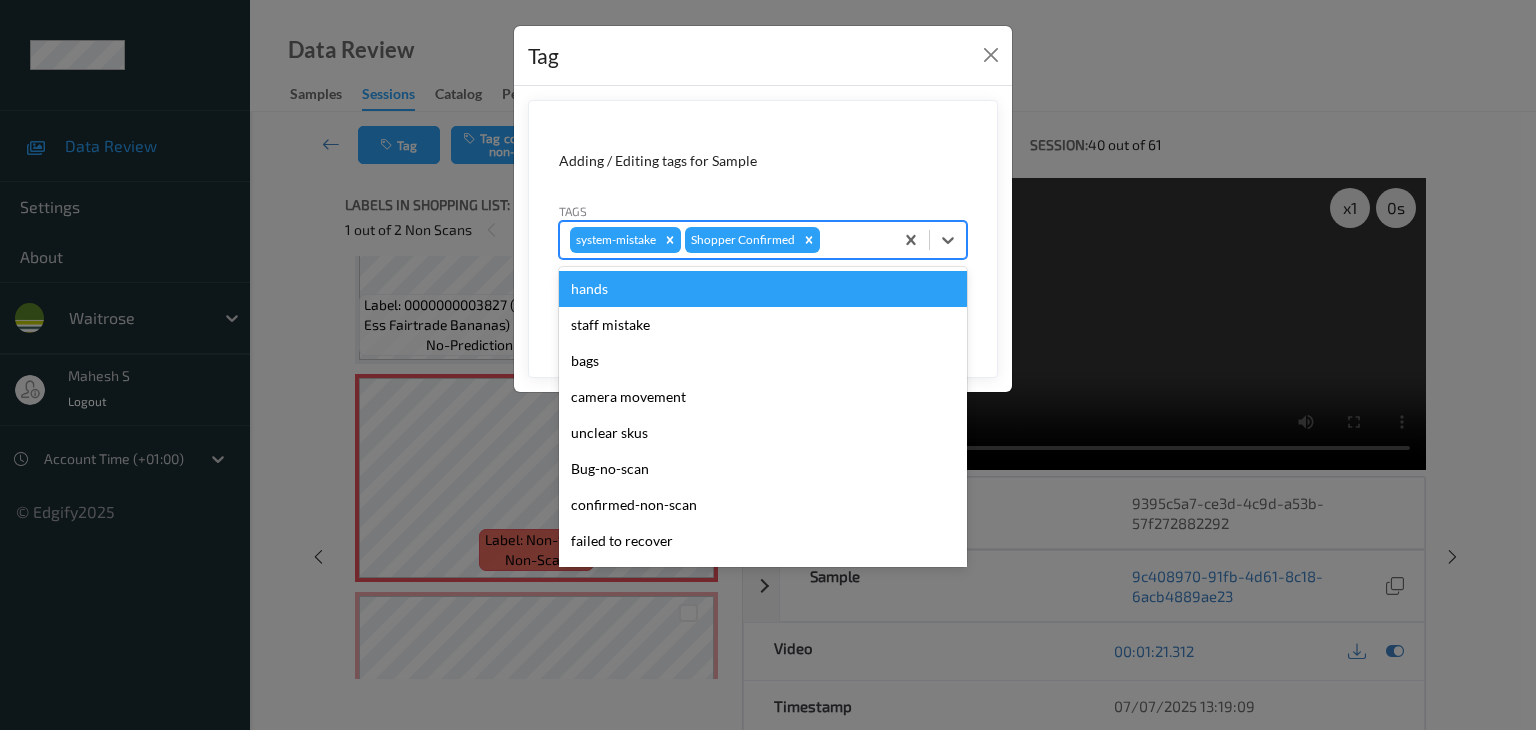 type on "u" 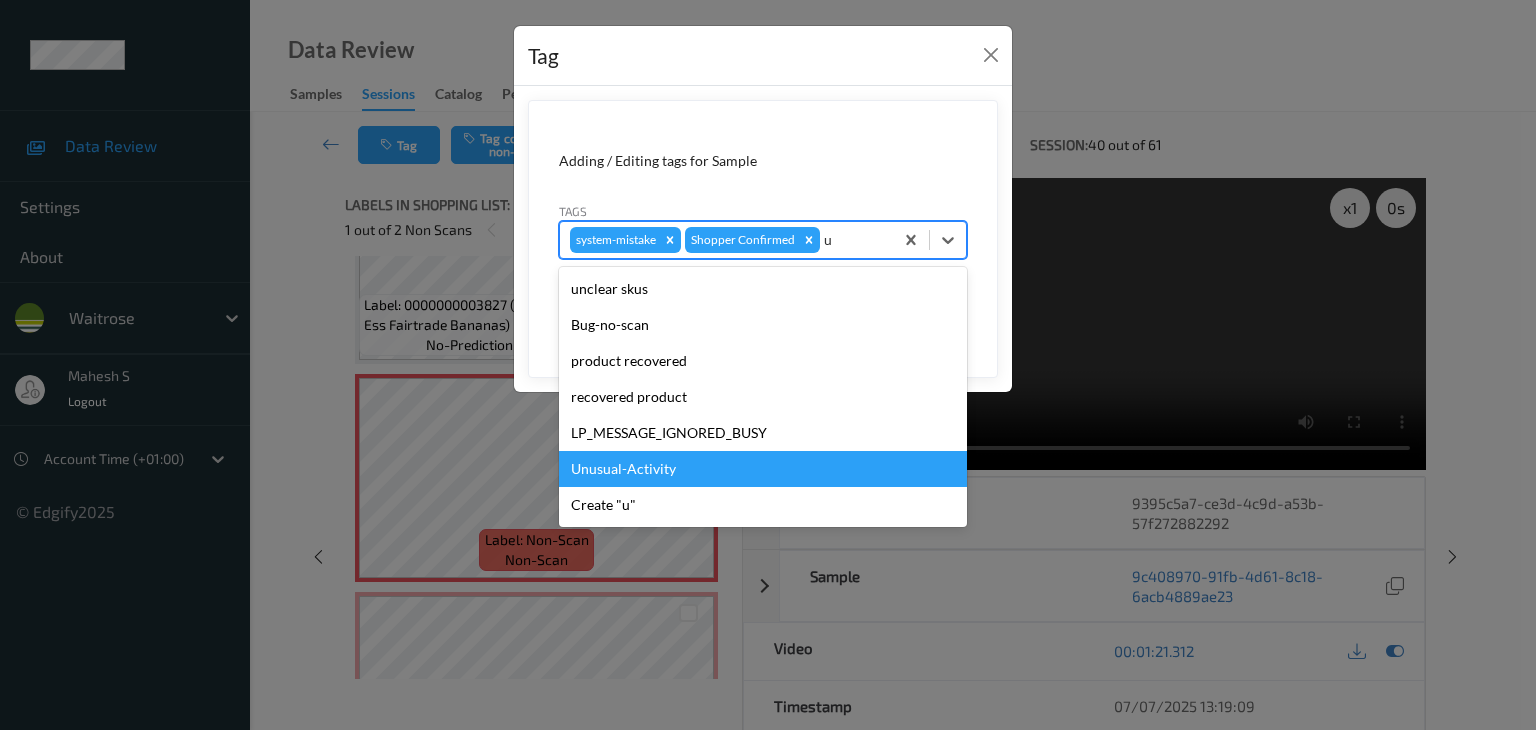click on "Unusual-Activity" at bounding box center [763, 469] 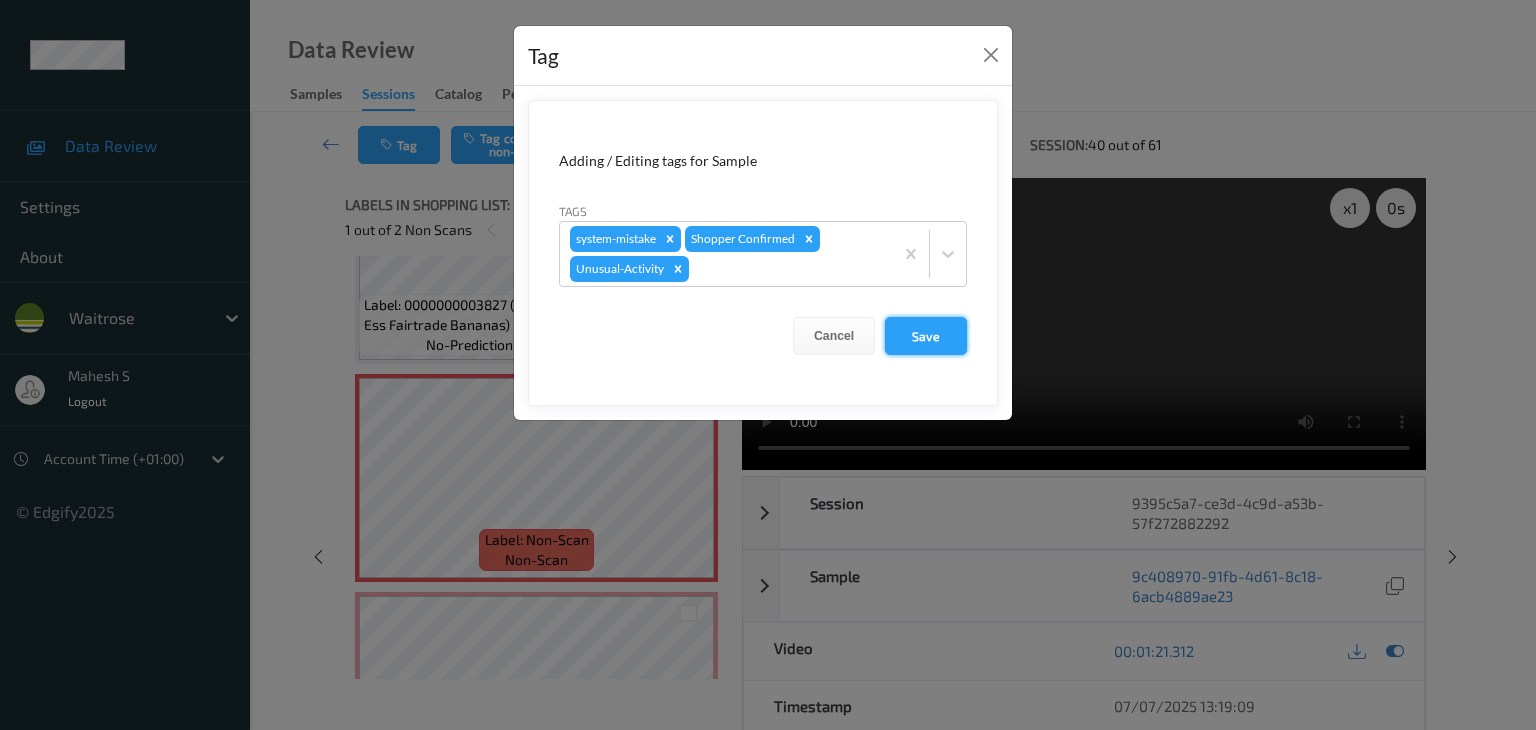 click on "Save" at bounding box center [926, 336] 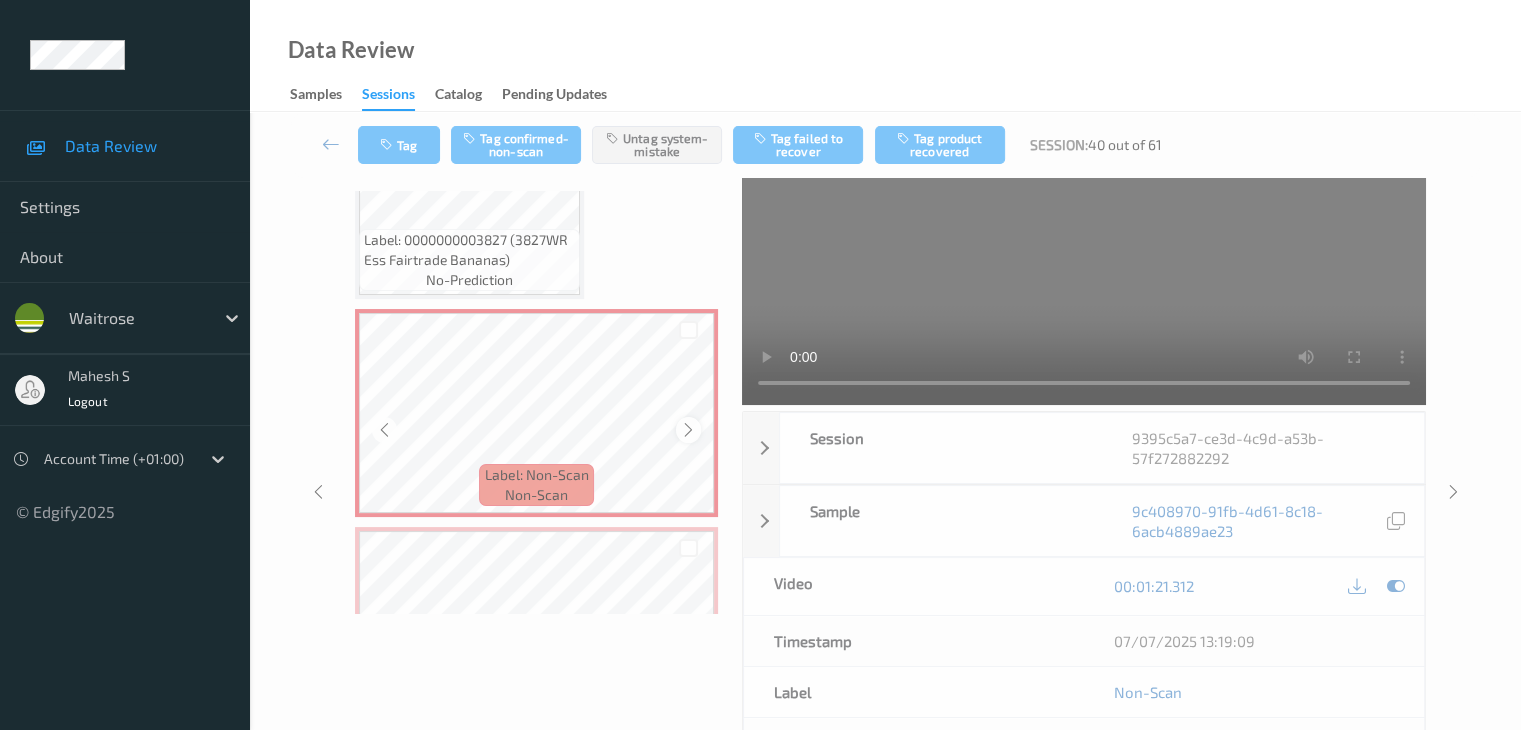 scroll, scrollTop: 200, scrollLeft: 0, axis: vertical 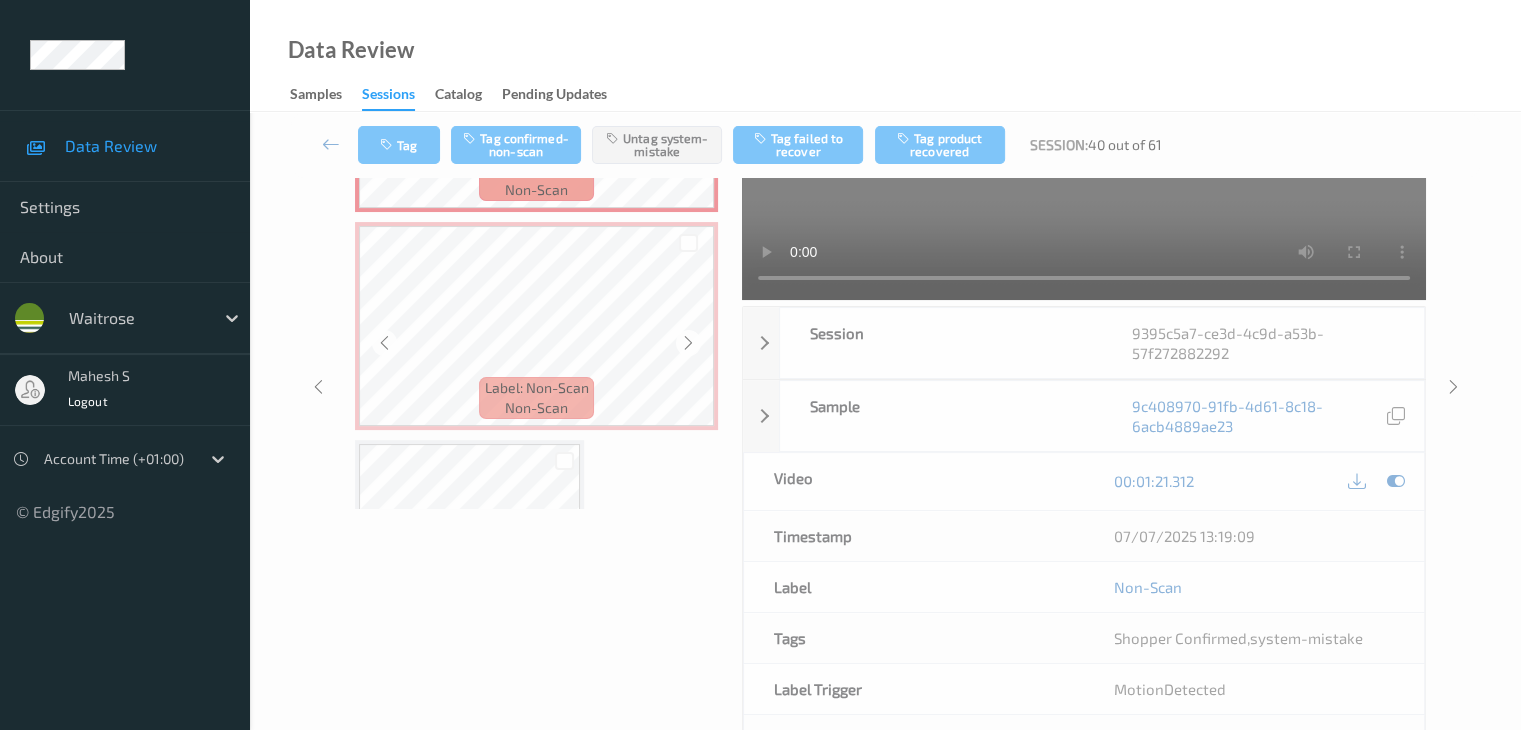 type 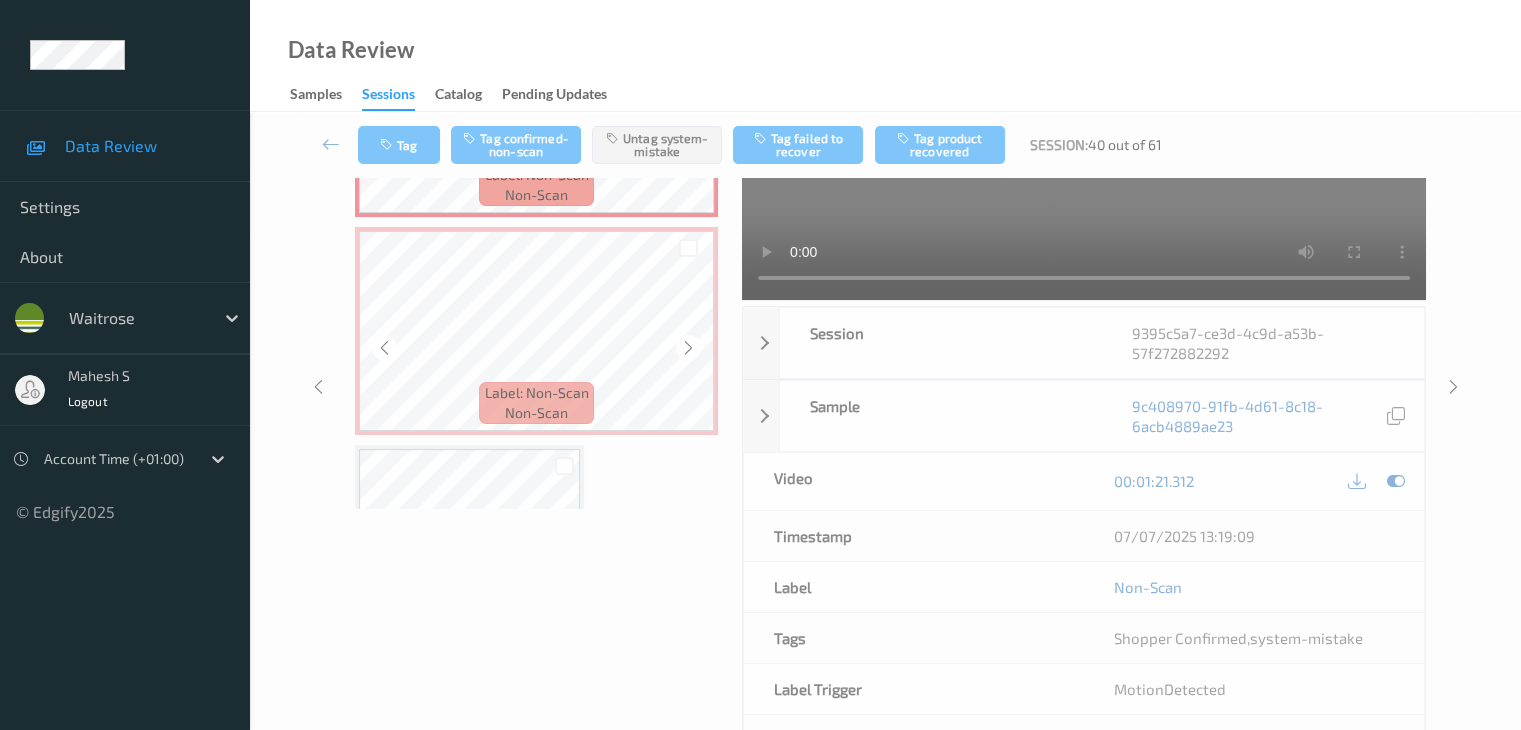 scroll, scrollTop: 2054, scrollLeft: 0, axis: vertical 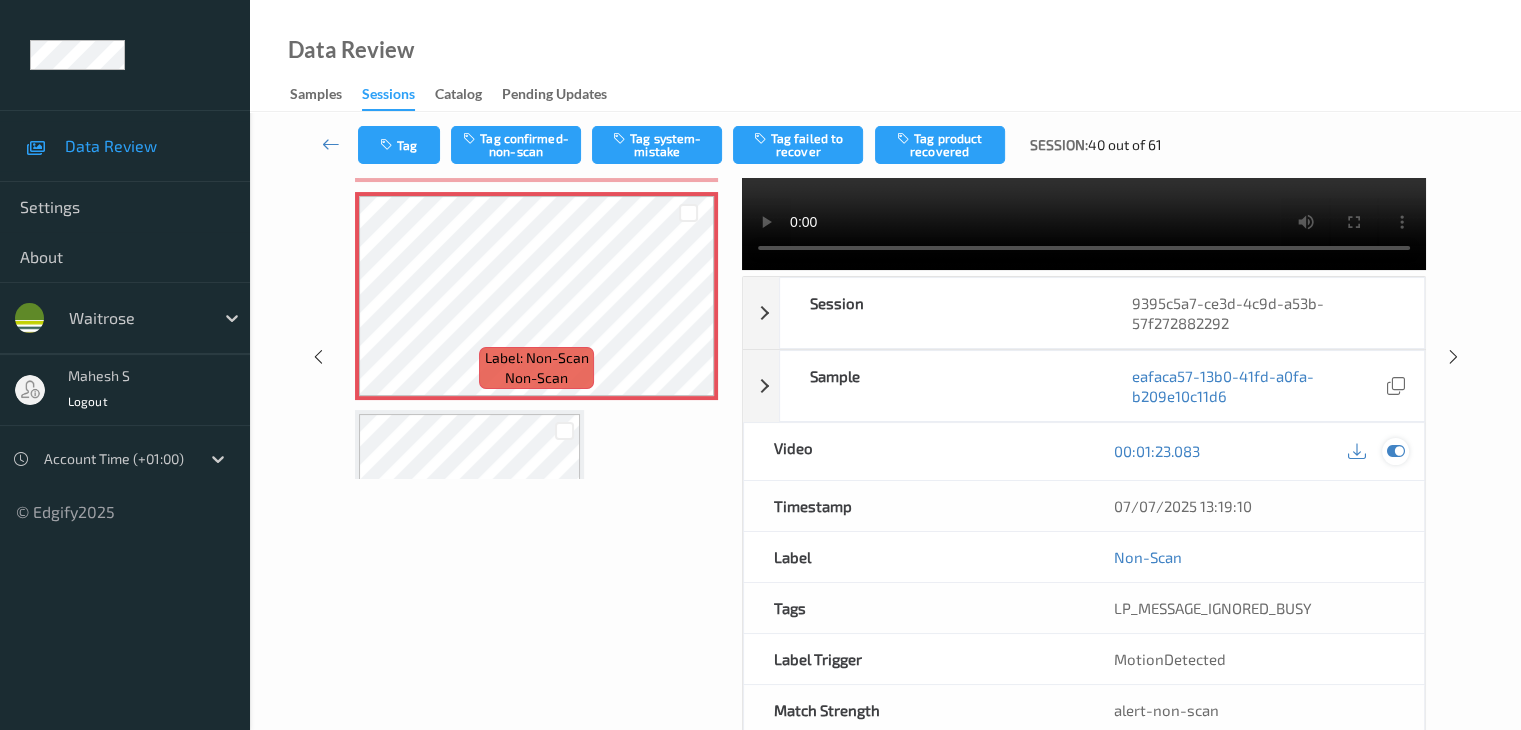 click at bounding box center (1395, 451) 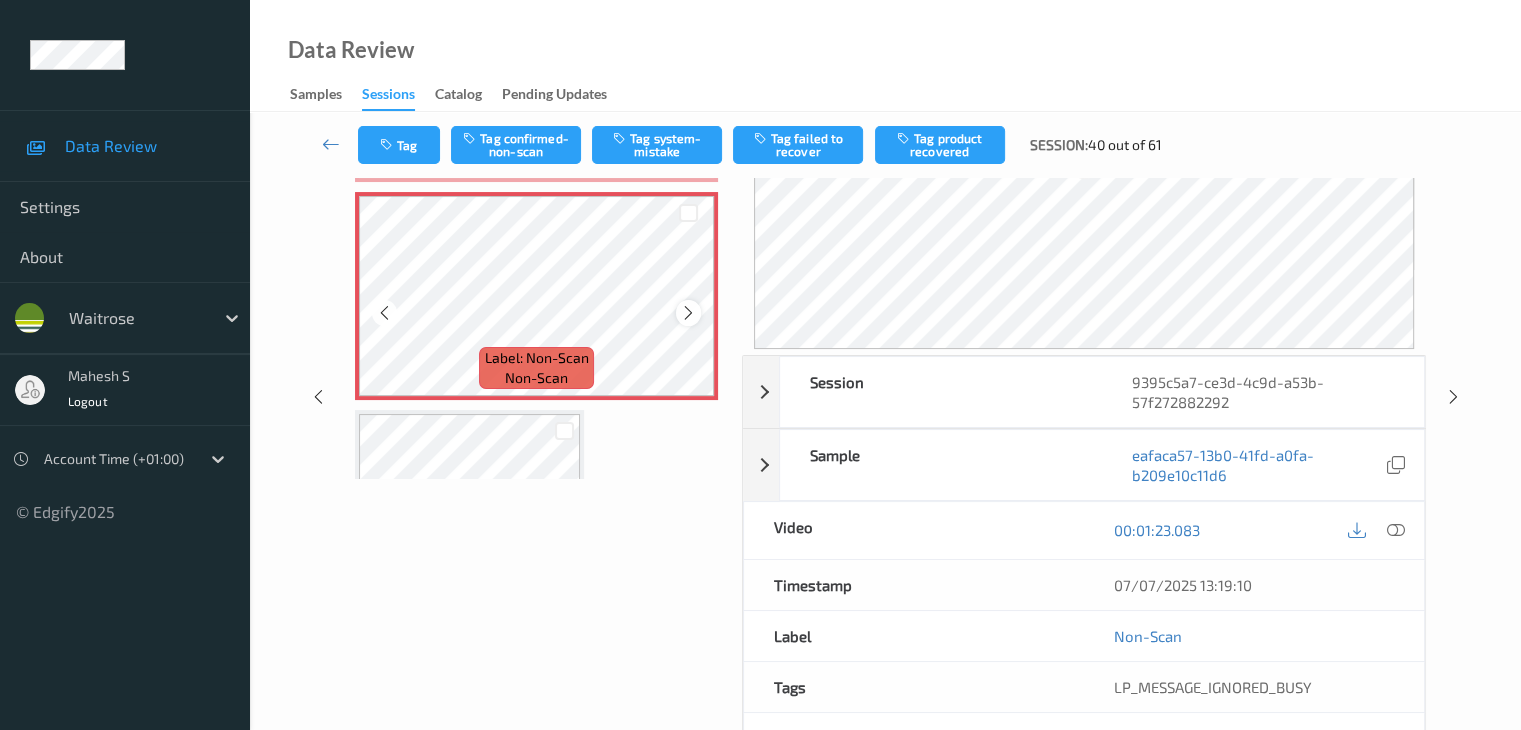 click at bounding box center [688, 313] 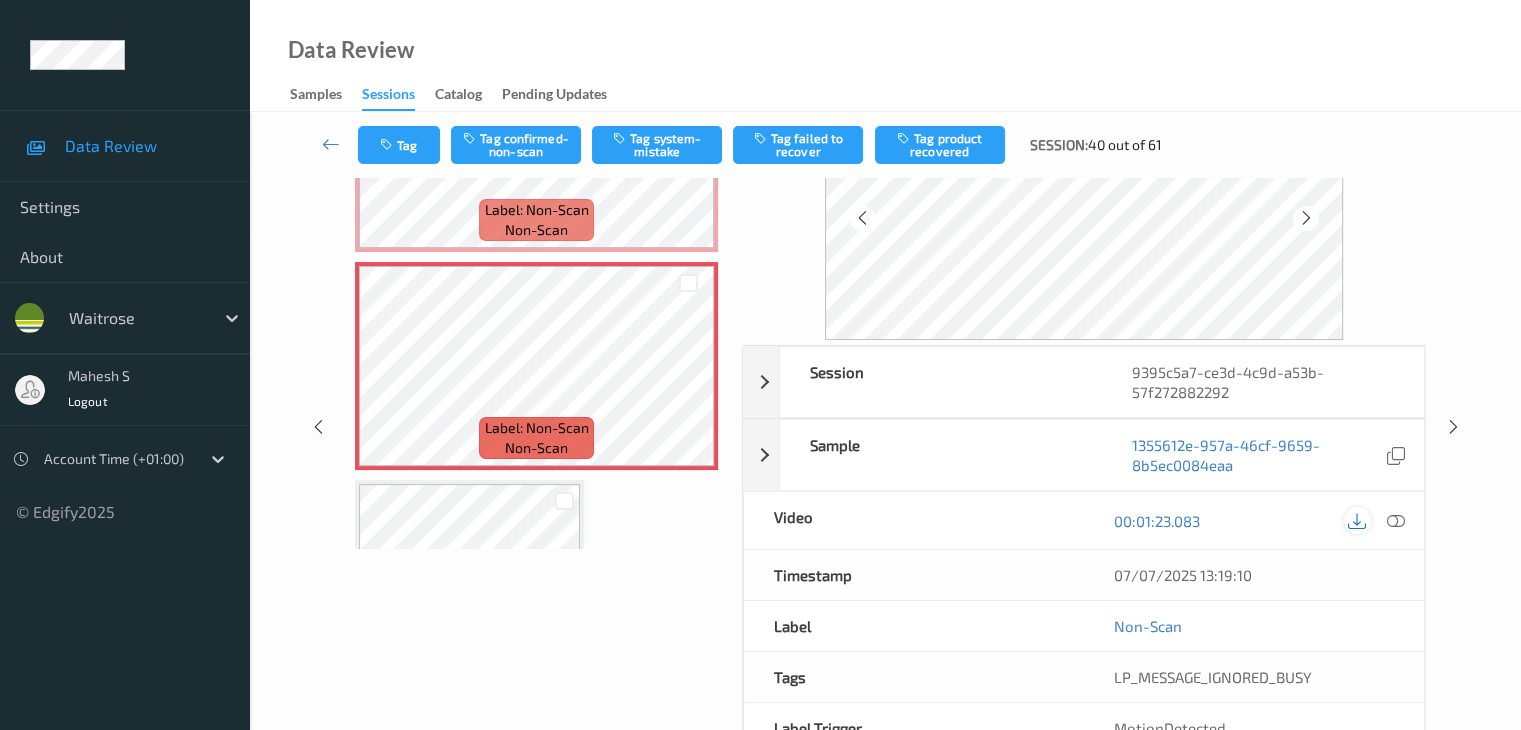 scroll, scrollTop: 100, scrollLeft: 0, axis: vertical 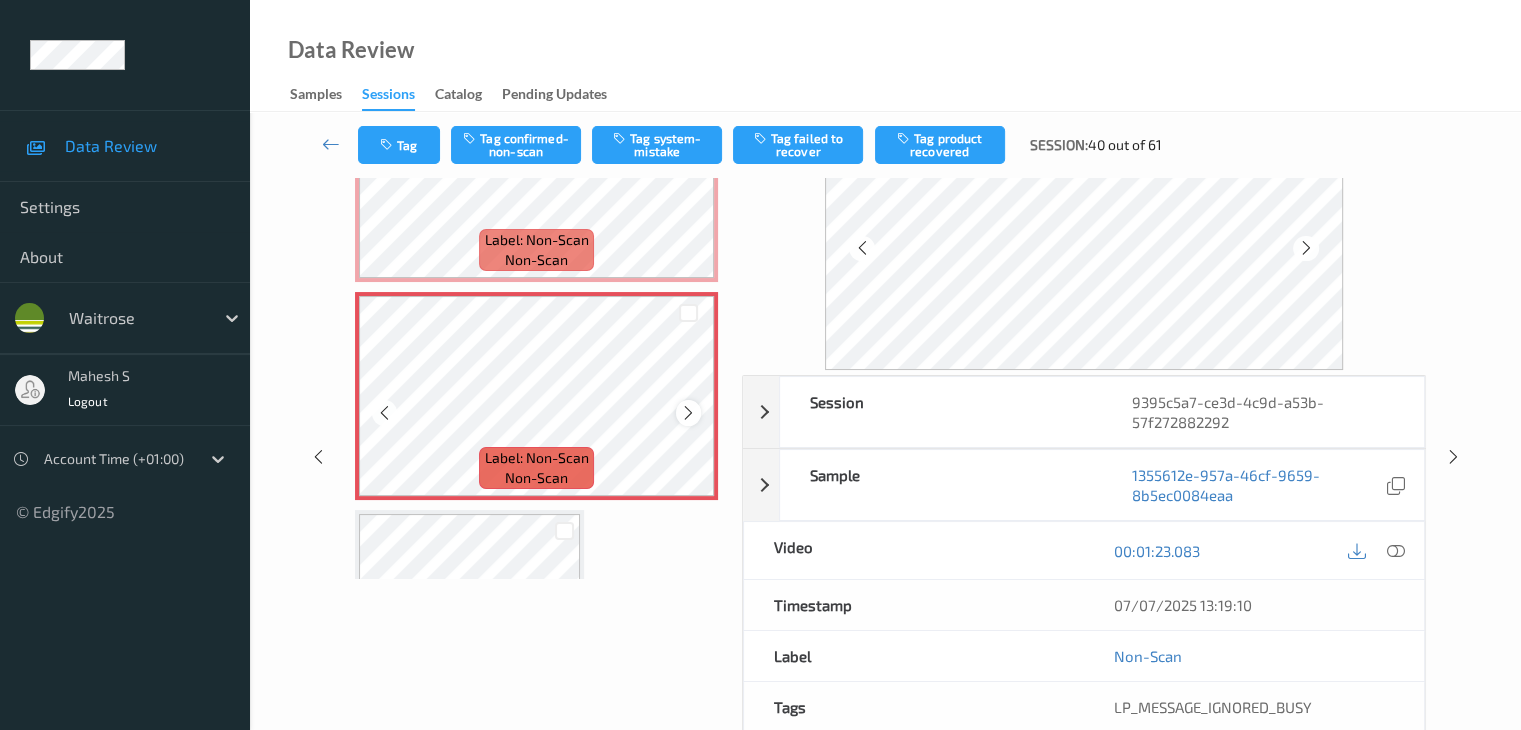 click at bounding box center (688, 413) 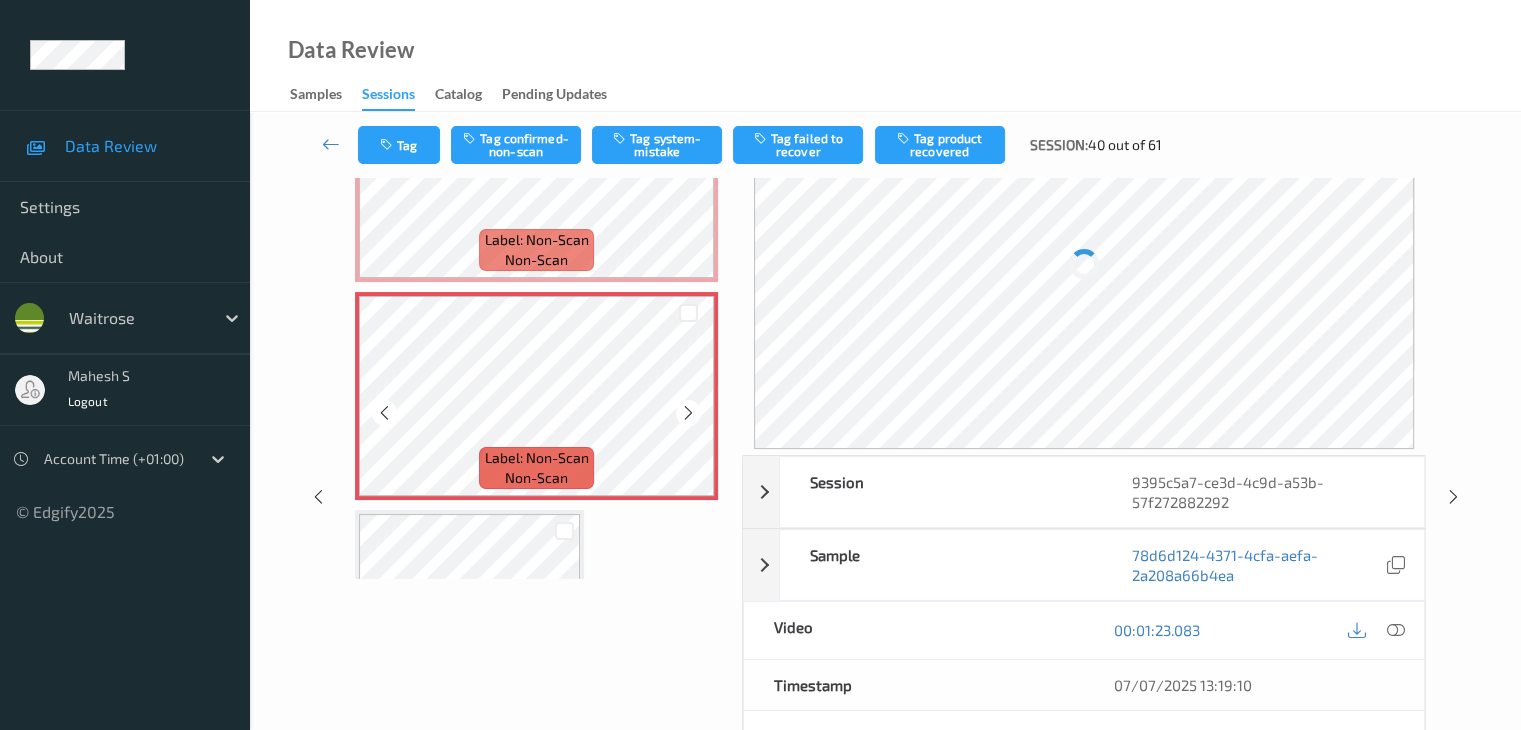 click at bounding box center (688, 413) 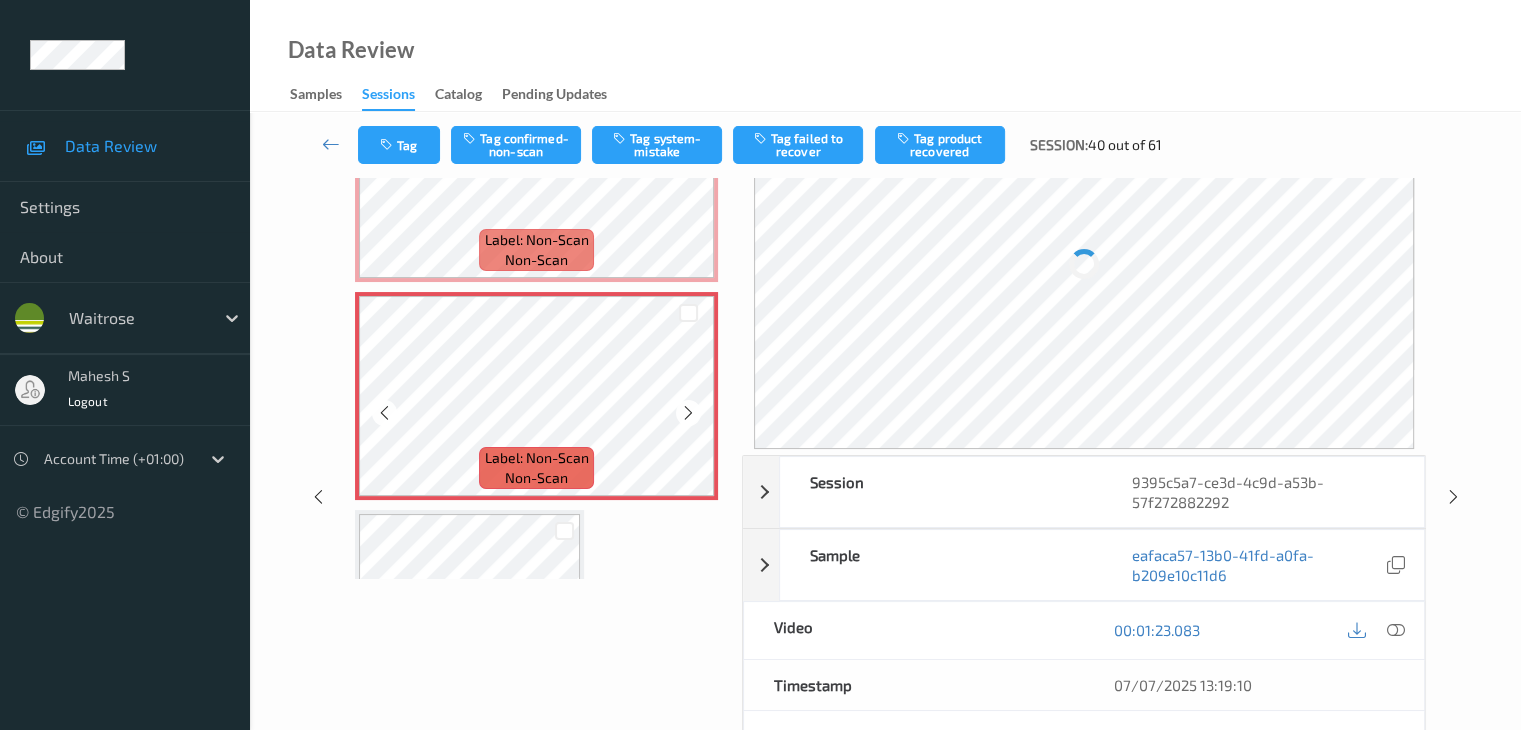 click at bounding box center [688, 413] 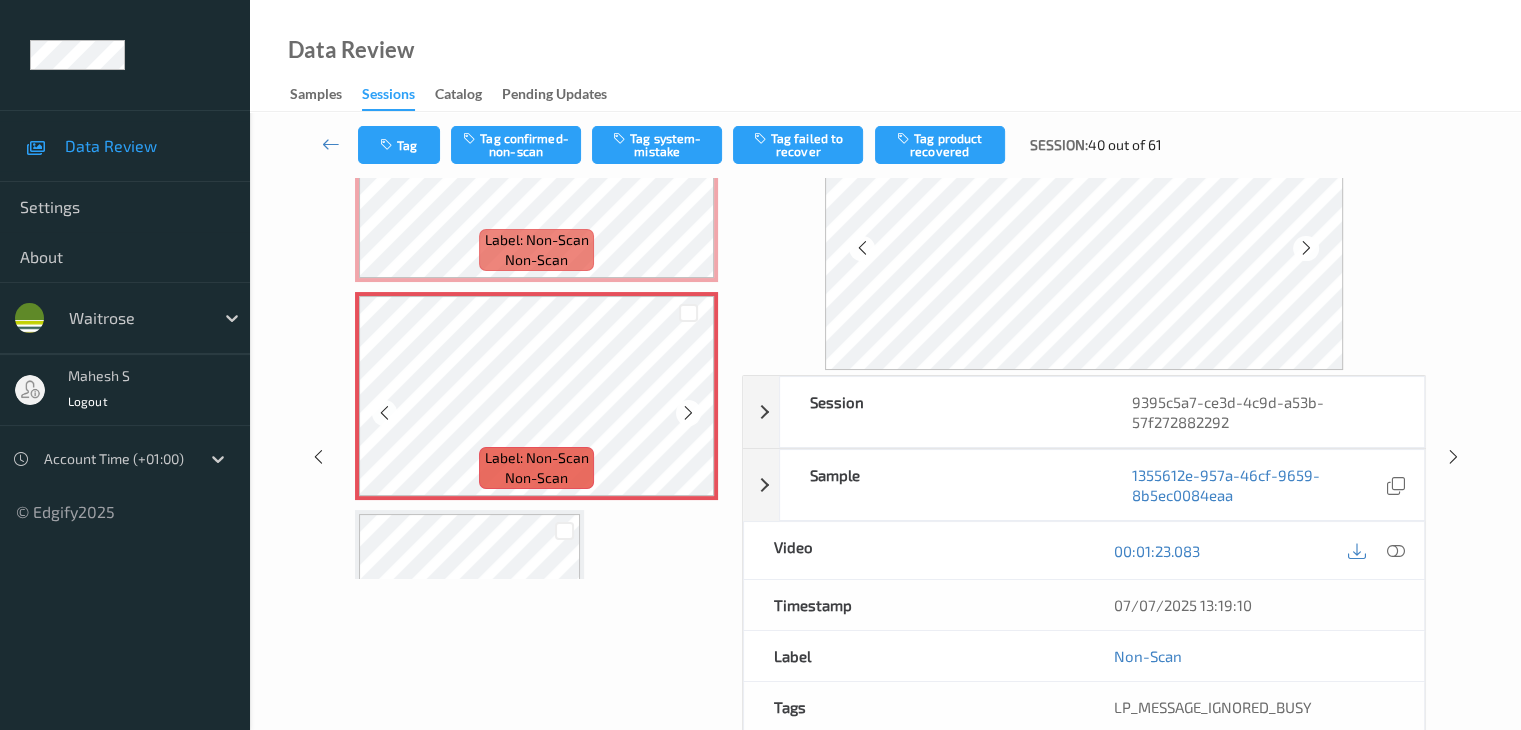 click at bounding box center [688, 413] 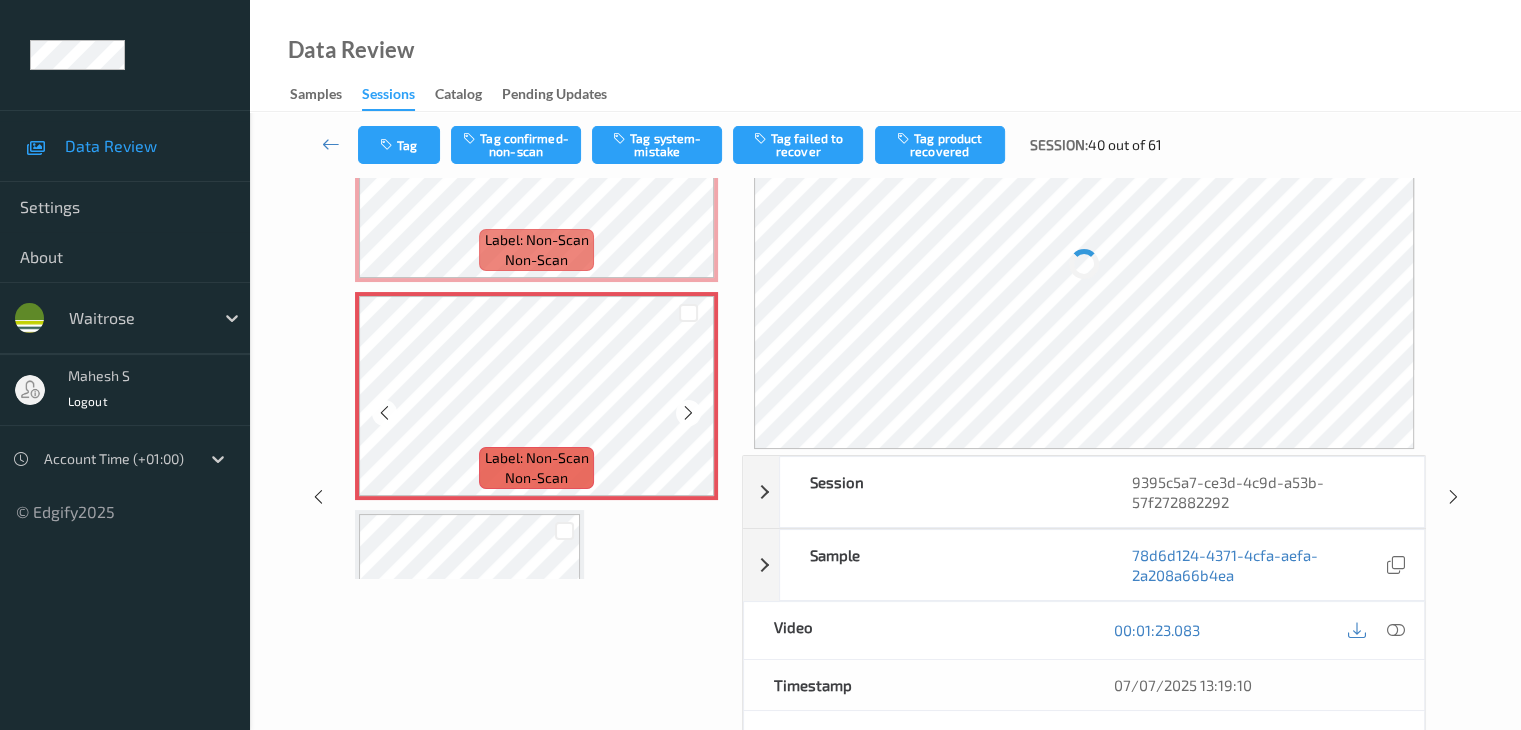 click at bounding box center [688, 413] 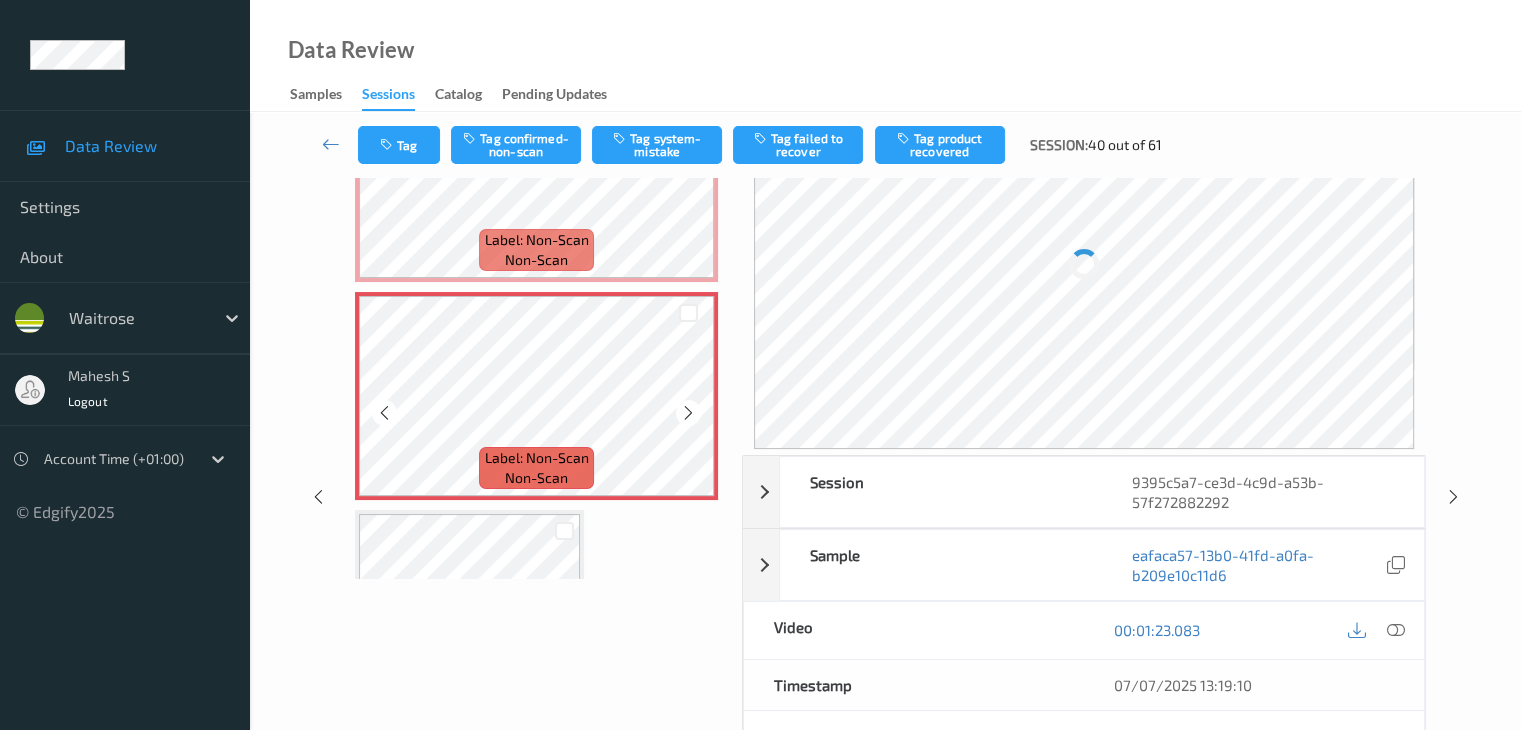 click at bounding box center (688, 413) 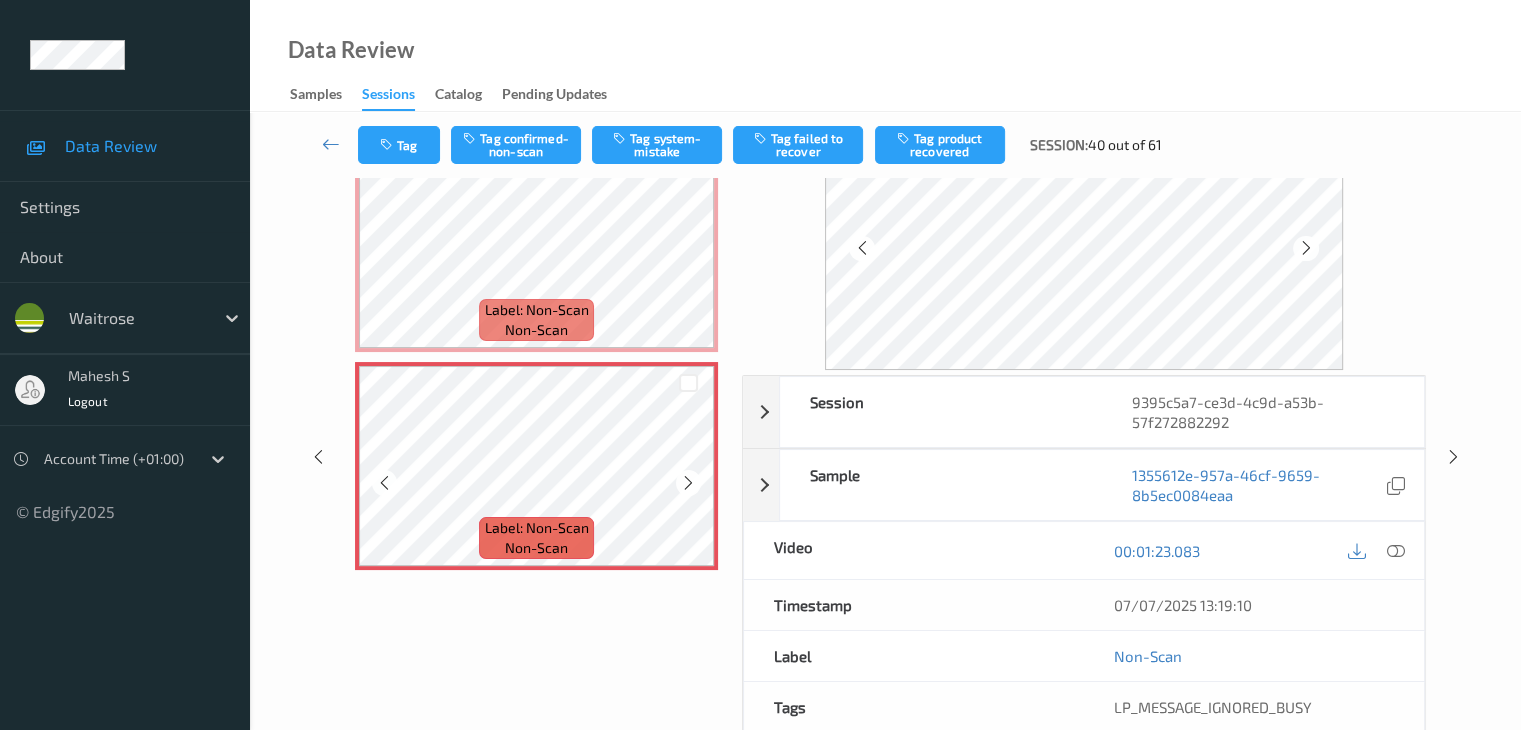 scroll, scrollTop: 1954, scrollLeft: 0, axis: vertical 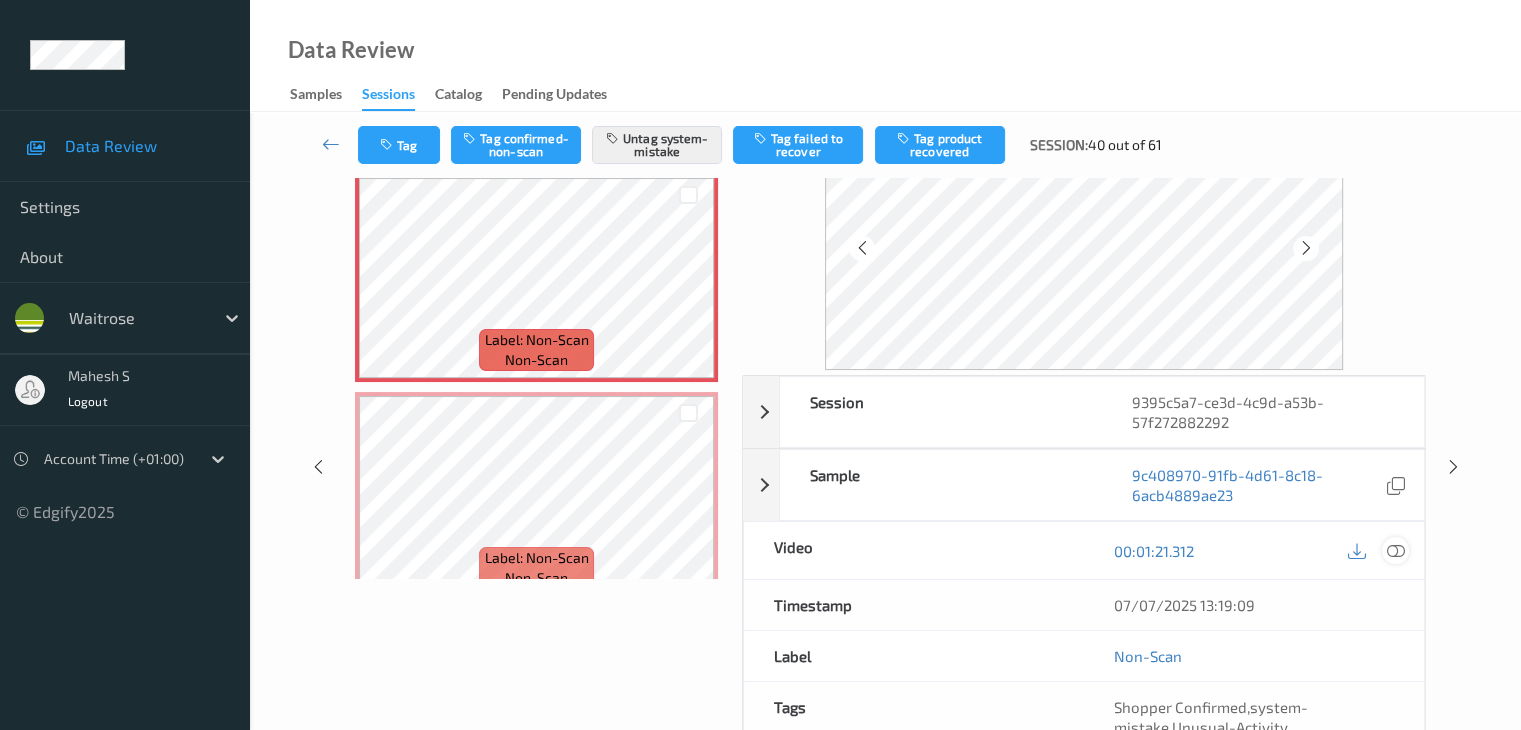 click at bounding box center [1395, 551] 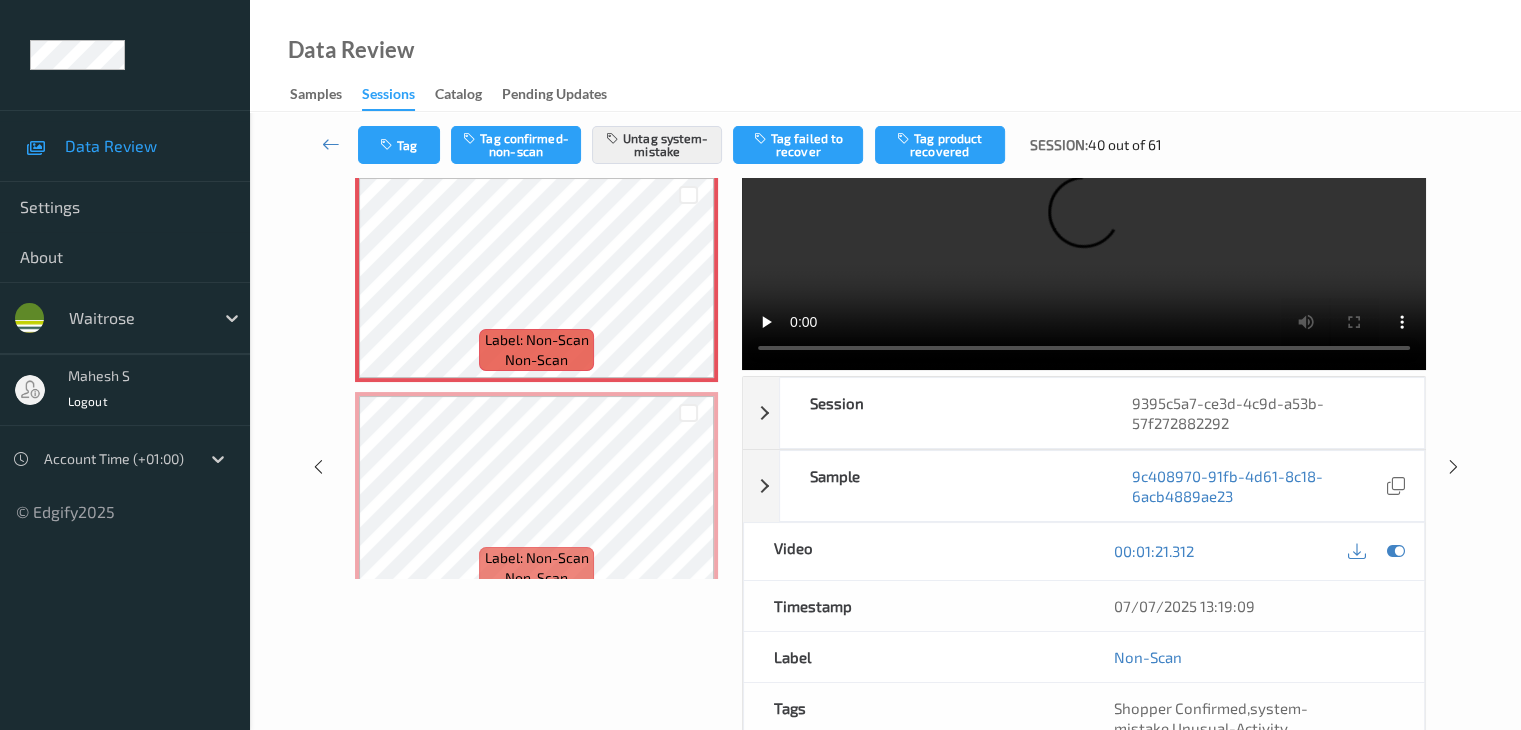 scroll, scrollTop: 0, scrollLeft: 0, axis: both 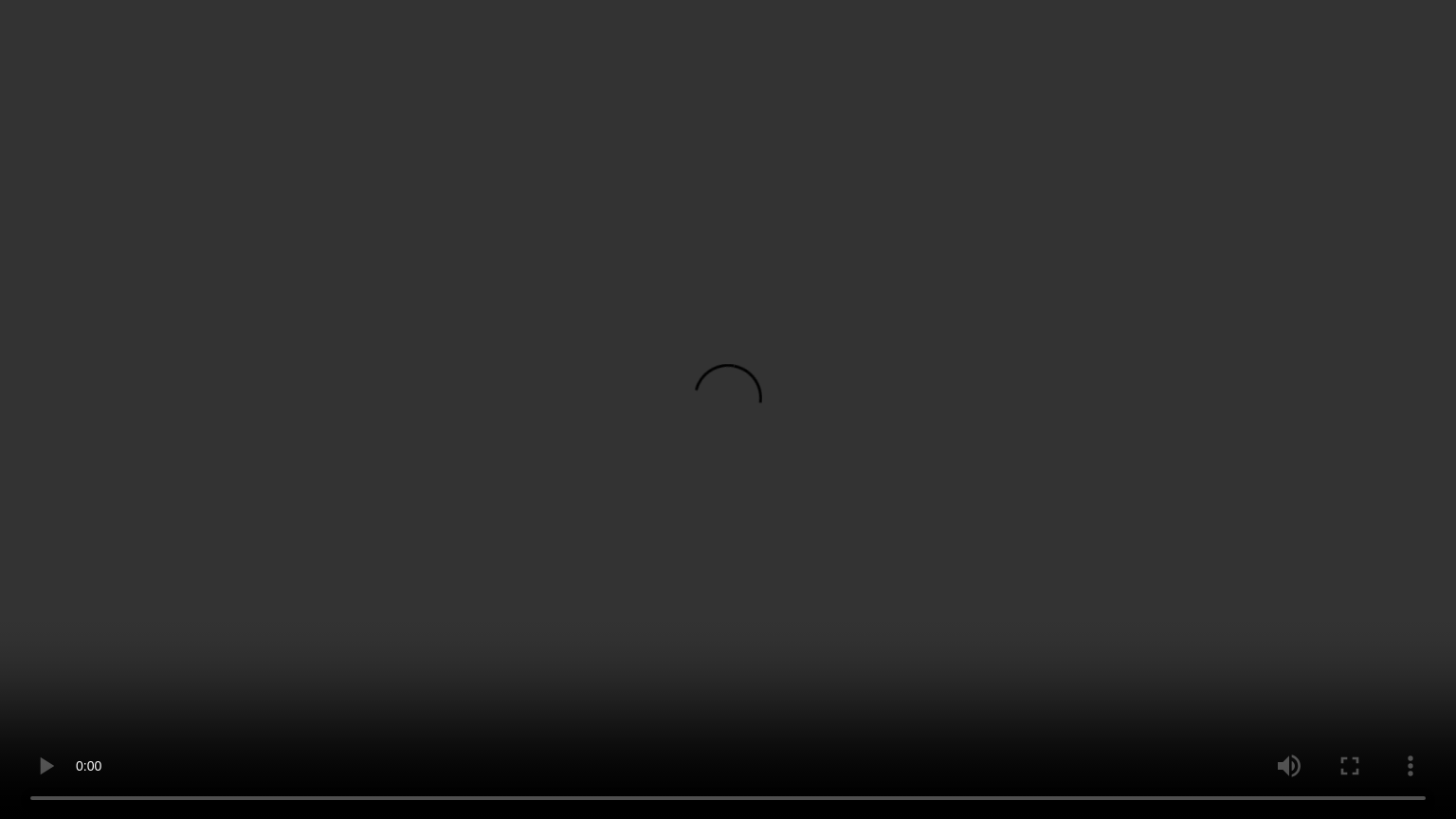 type 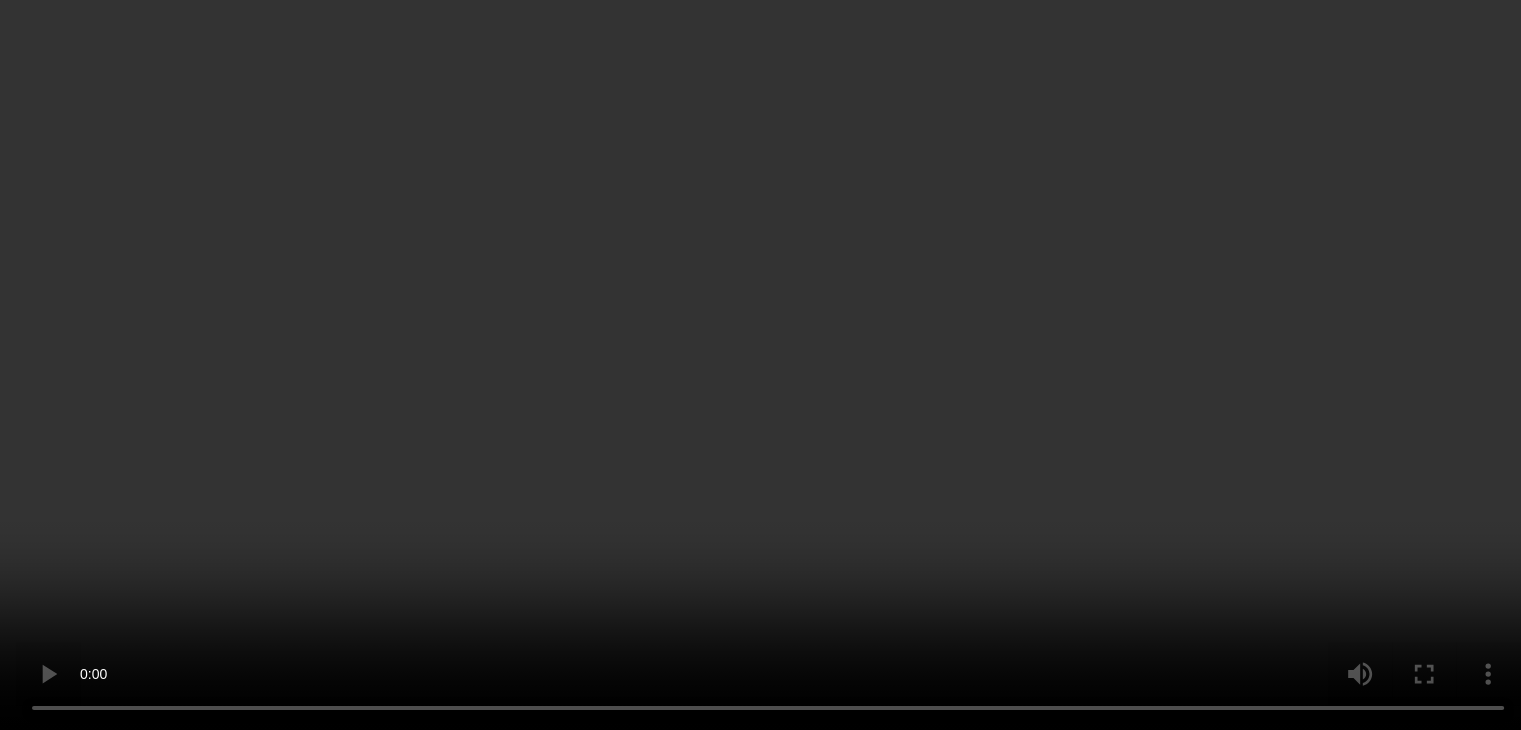 scroll, scrollTop: 2054, scrollLeft: 0, axis: vertical 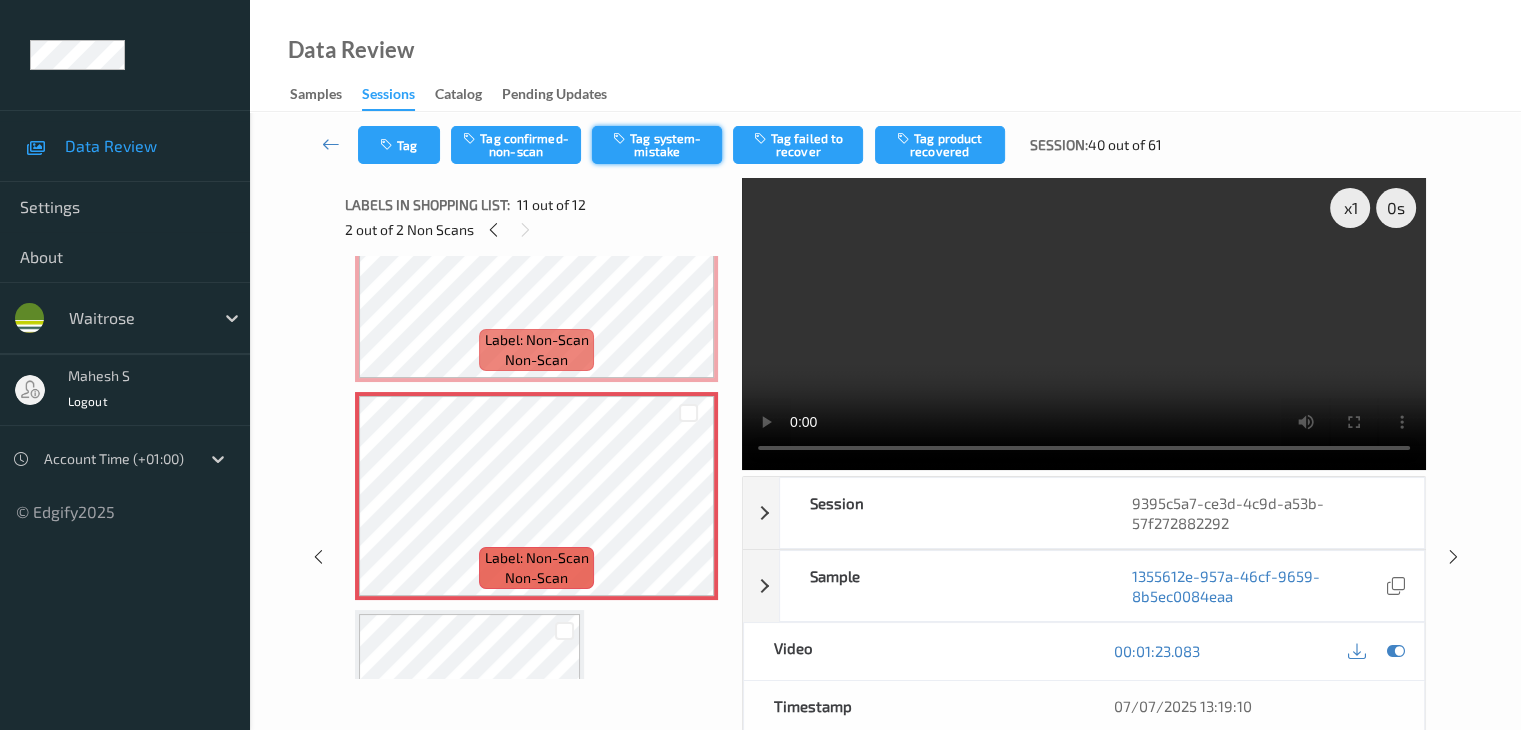 click on "Tag   system-mistake" at bounding box center [657, 145] 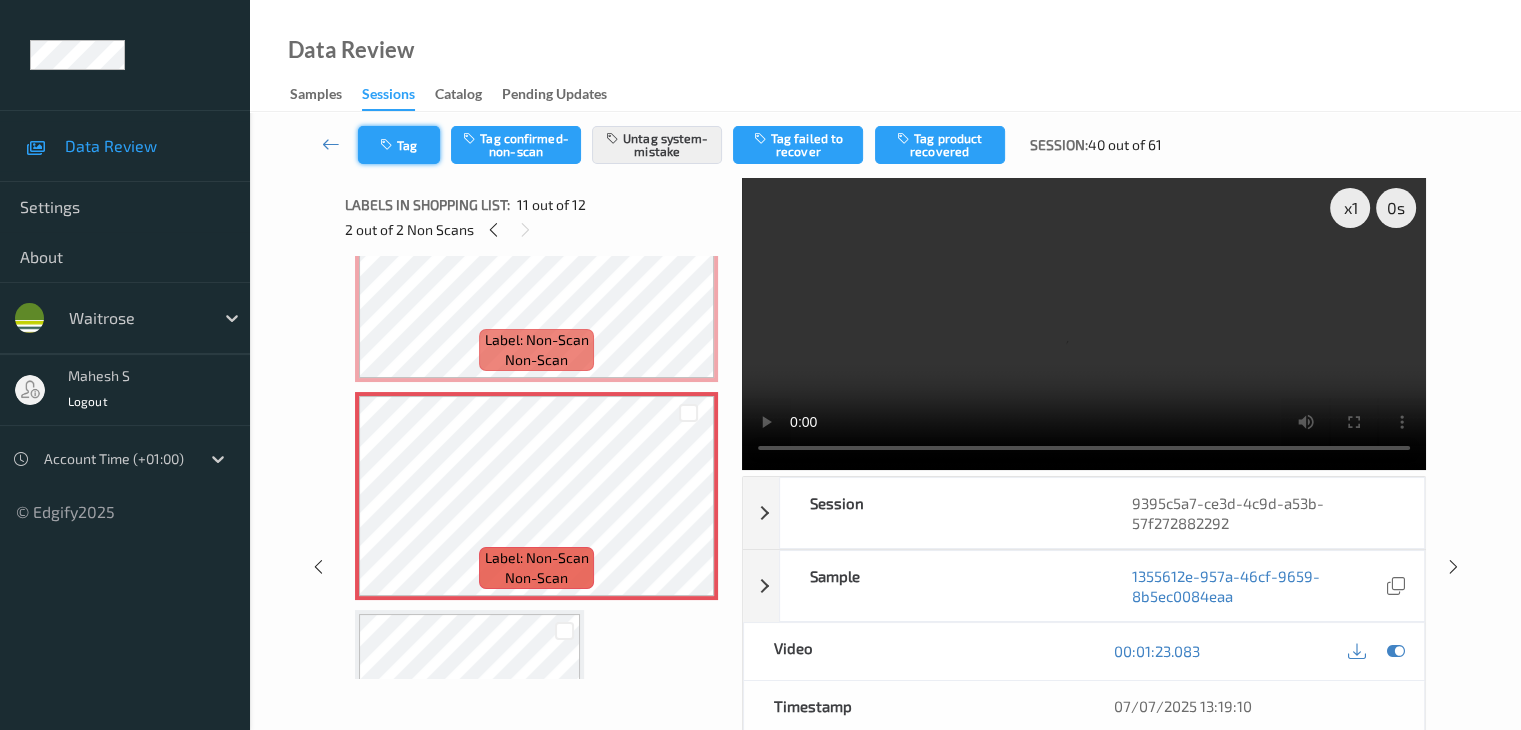 click on "Tag" at bounding box center [399, 145] 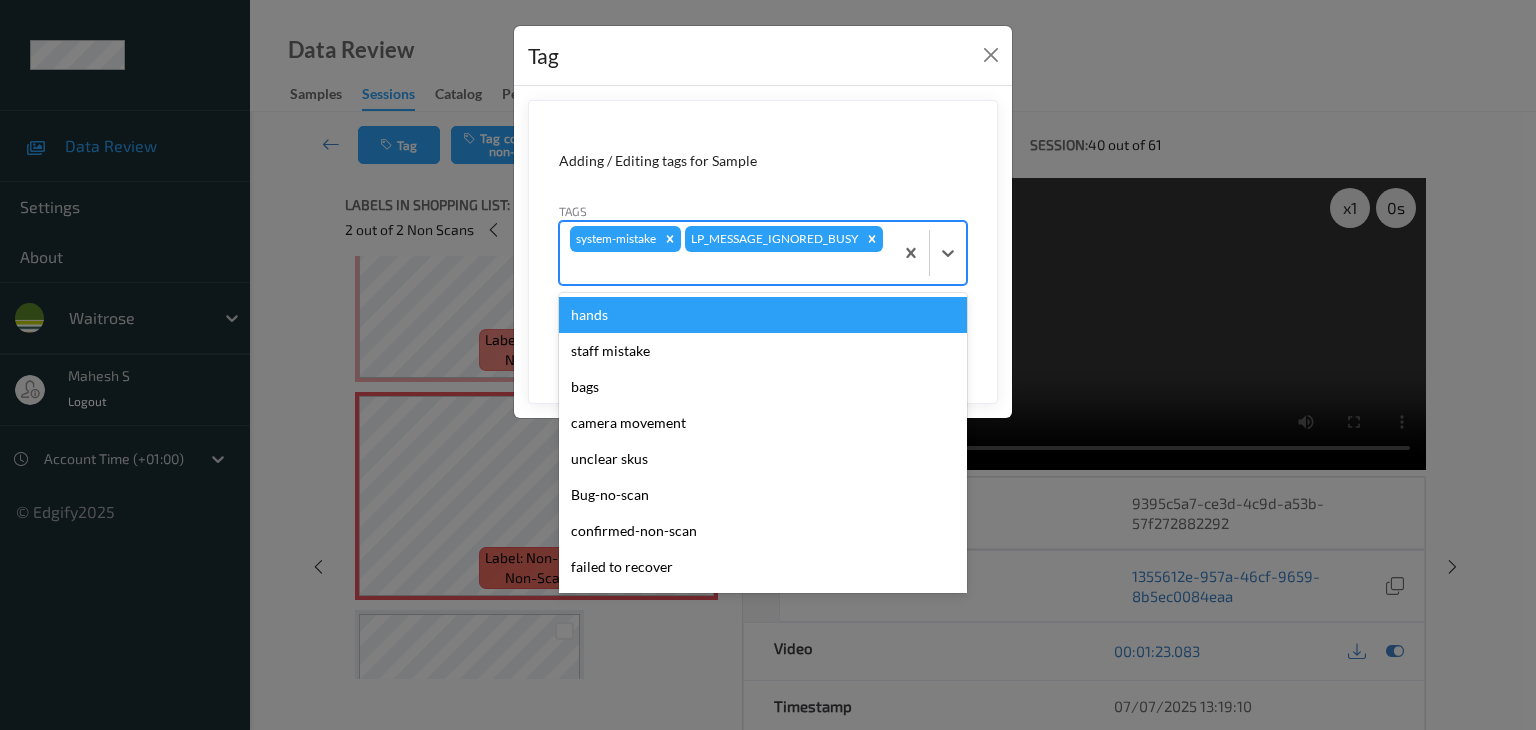 click at bounding box center [726, 268] 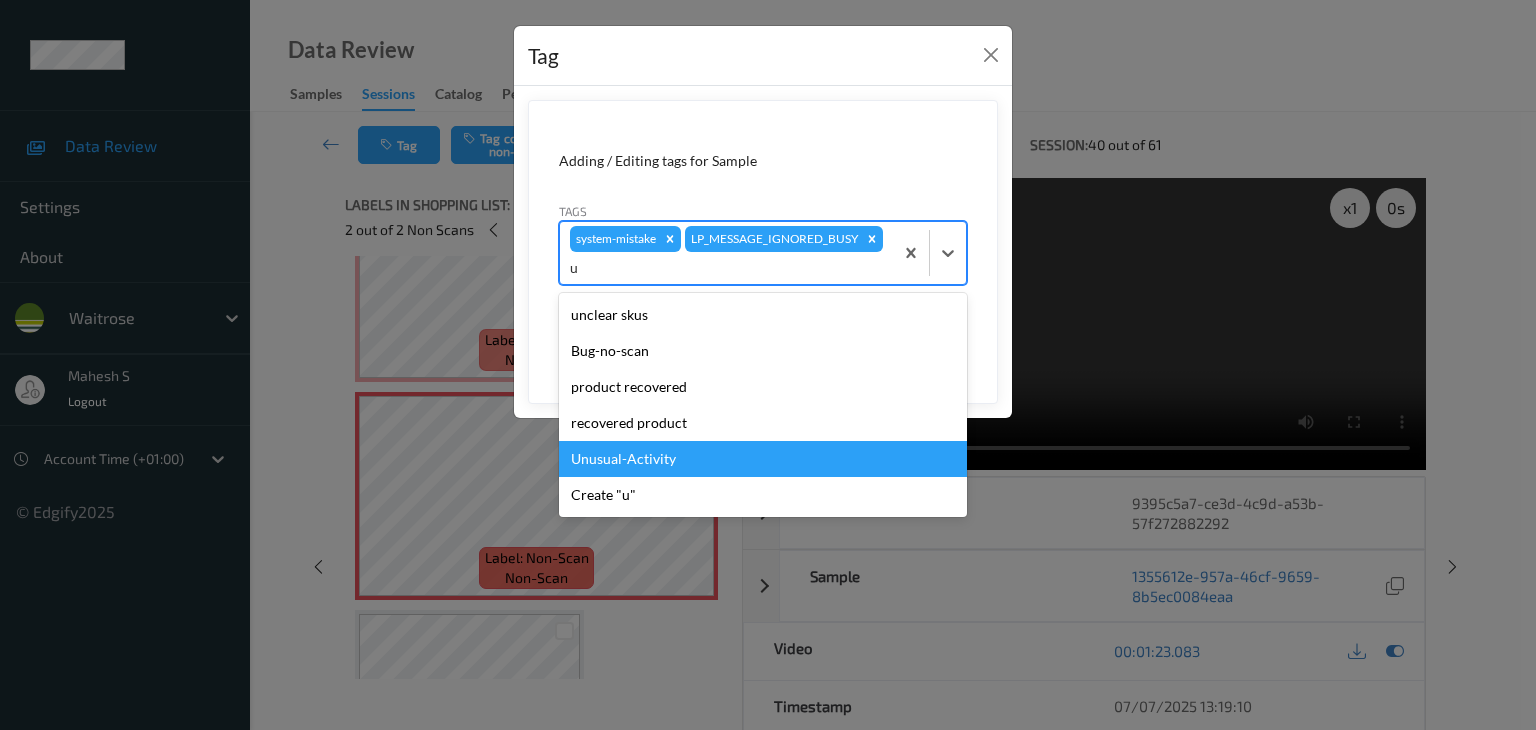 click on "Unusual-Activity" at bounding box center (763, 459) 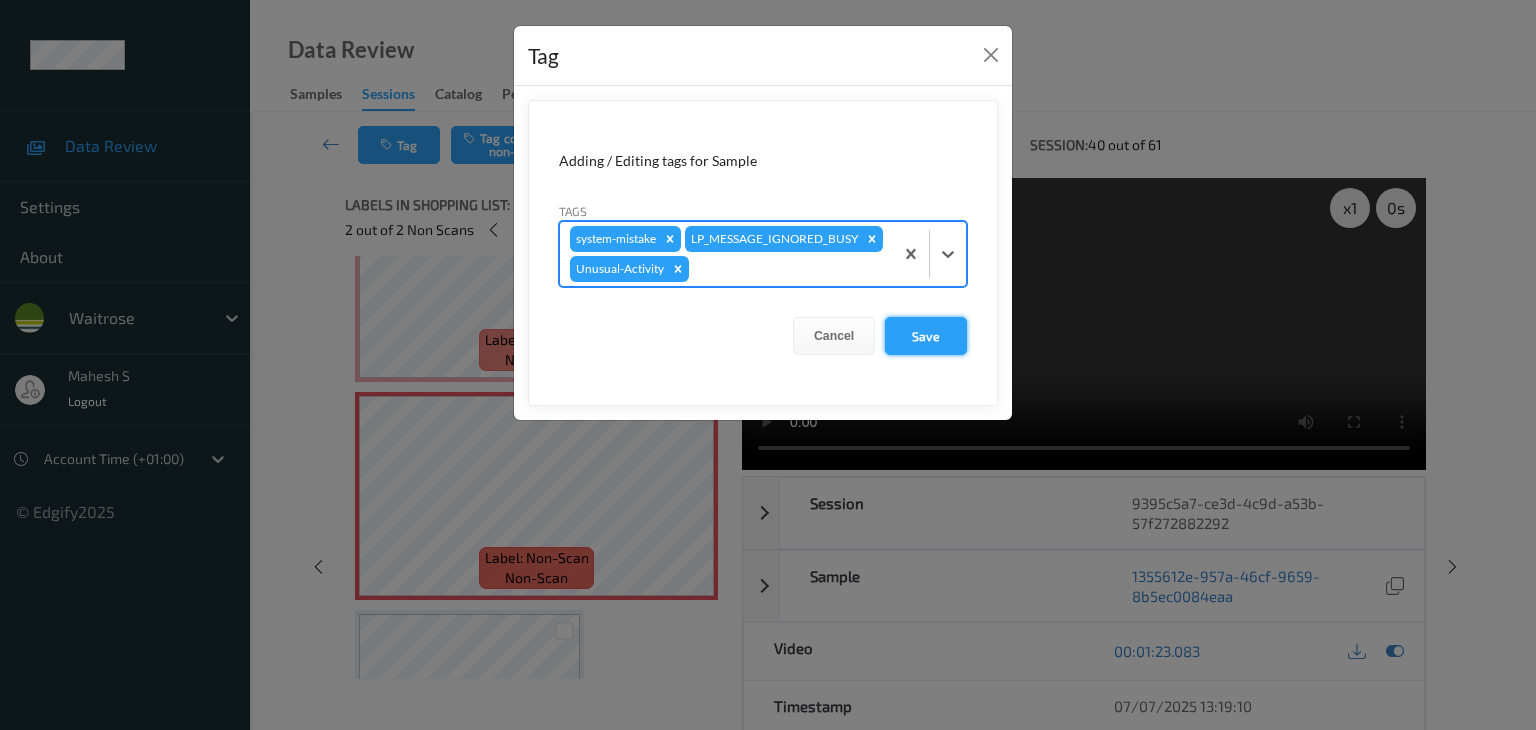 click on "Save" at bounding box center (926, 336) 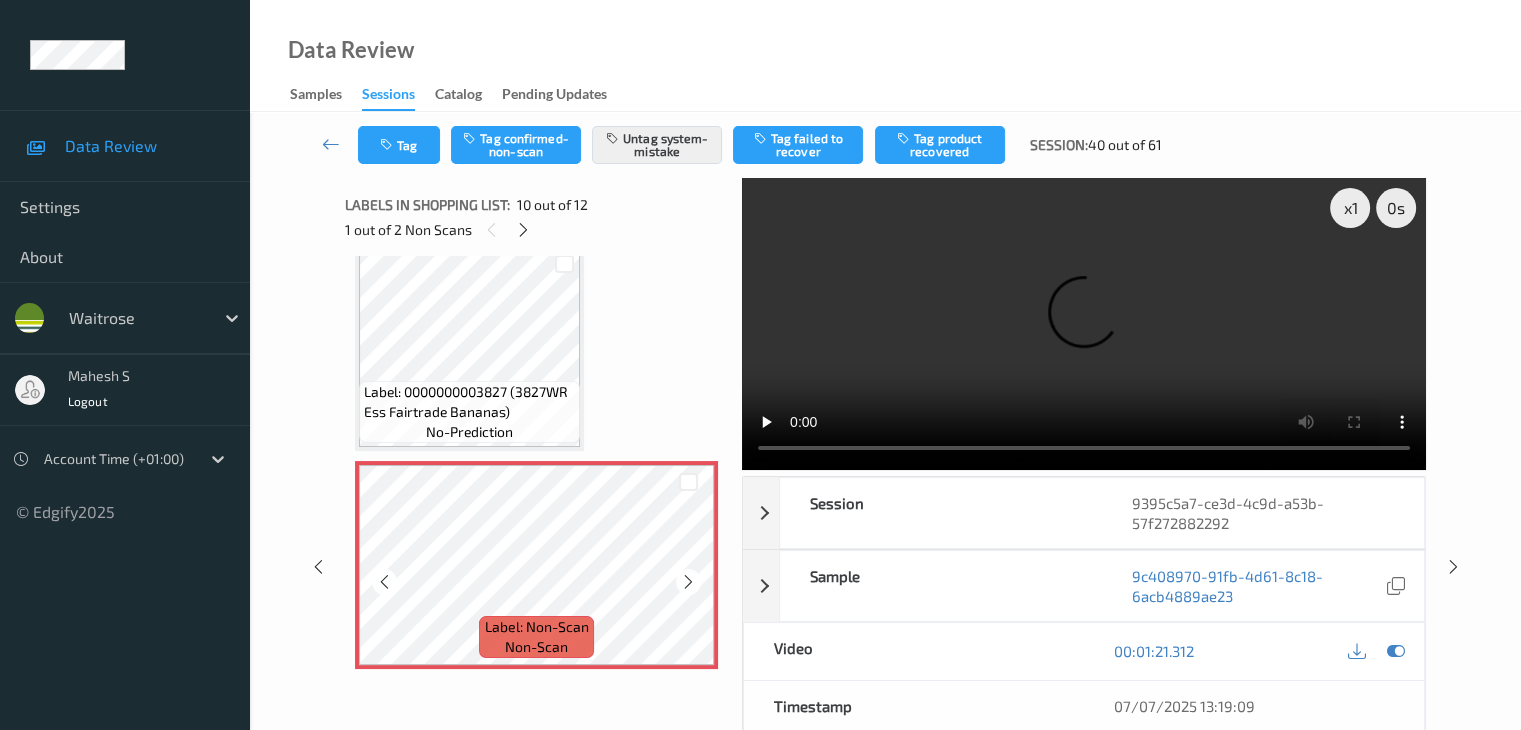 scroll, scrollTop: 1754, scrollLeft: 0, axis: vertical 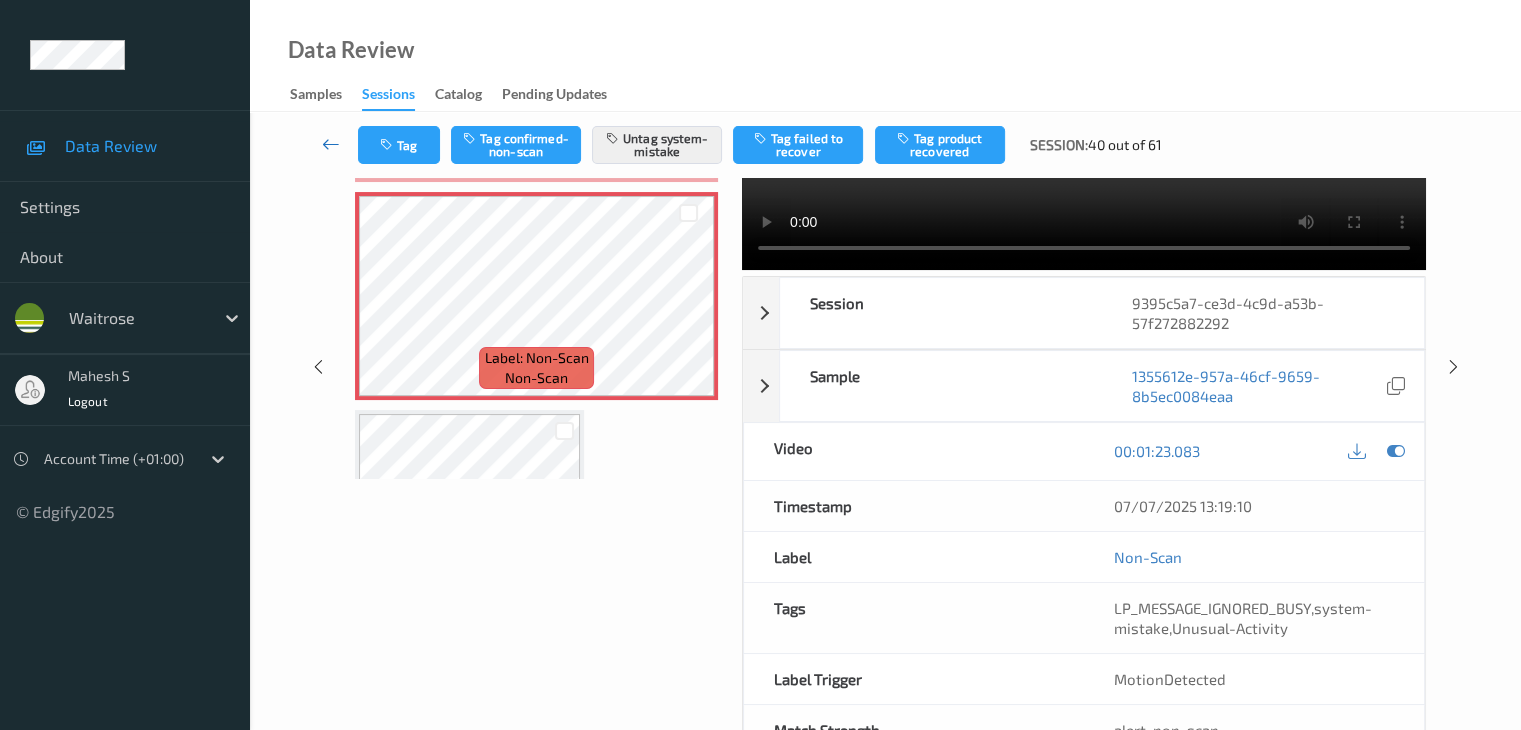 click at bounding box center (331, 144) 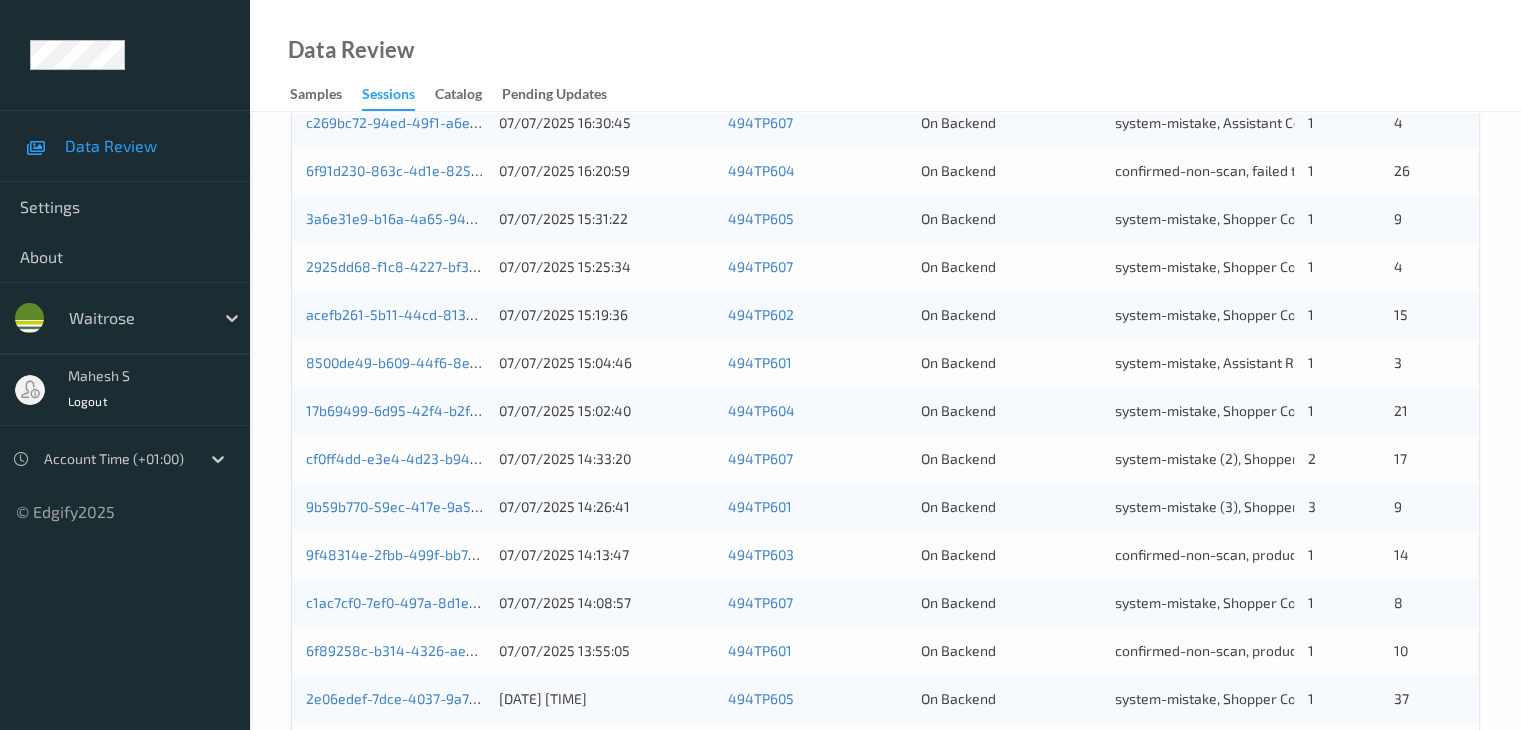 scroll, scrollTop: 932, scrollLeft: 0, axis: vertical 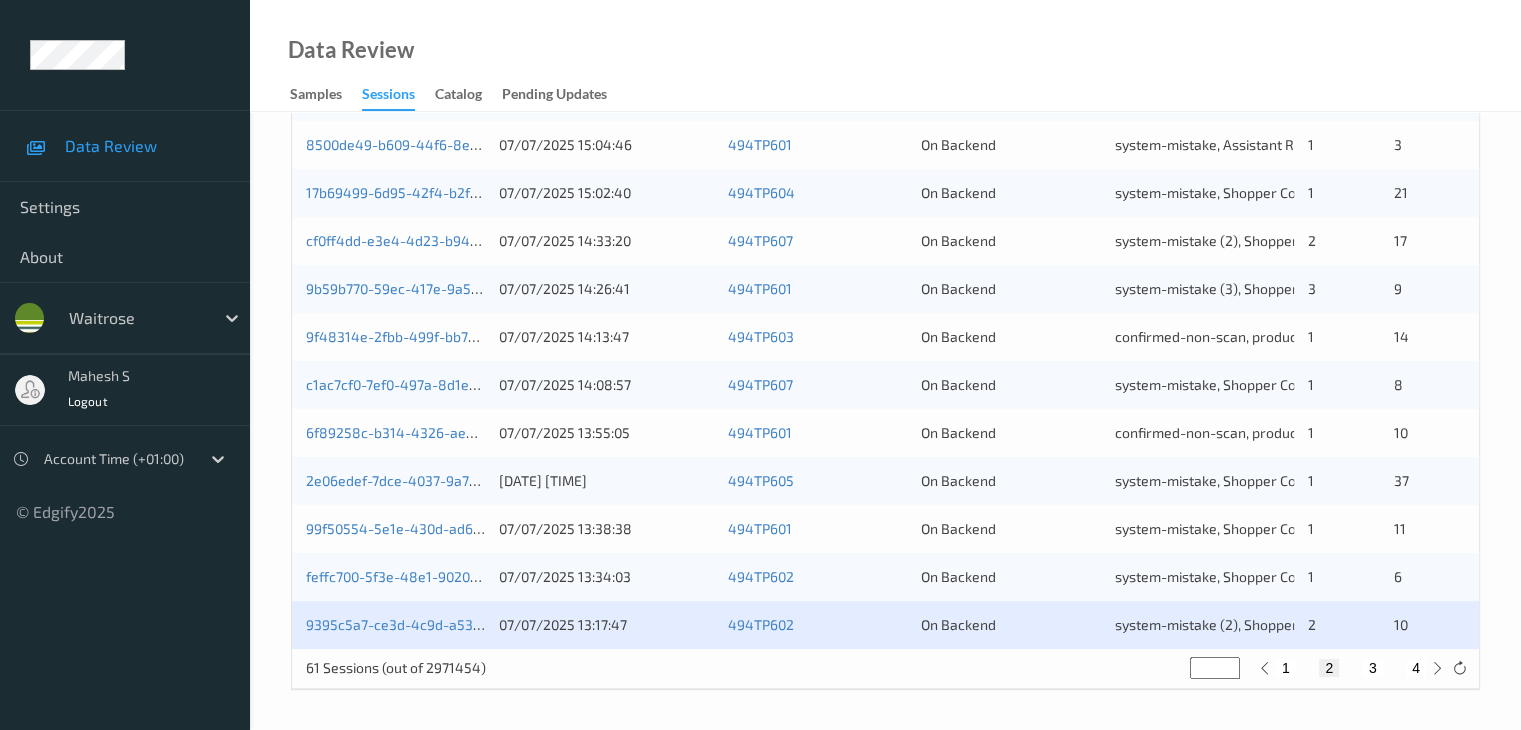 click on "1   2   3   4" at bounding box center (1351, 668) 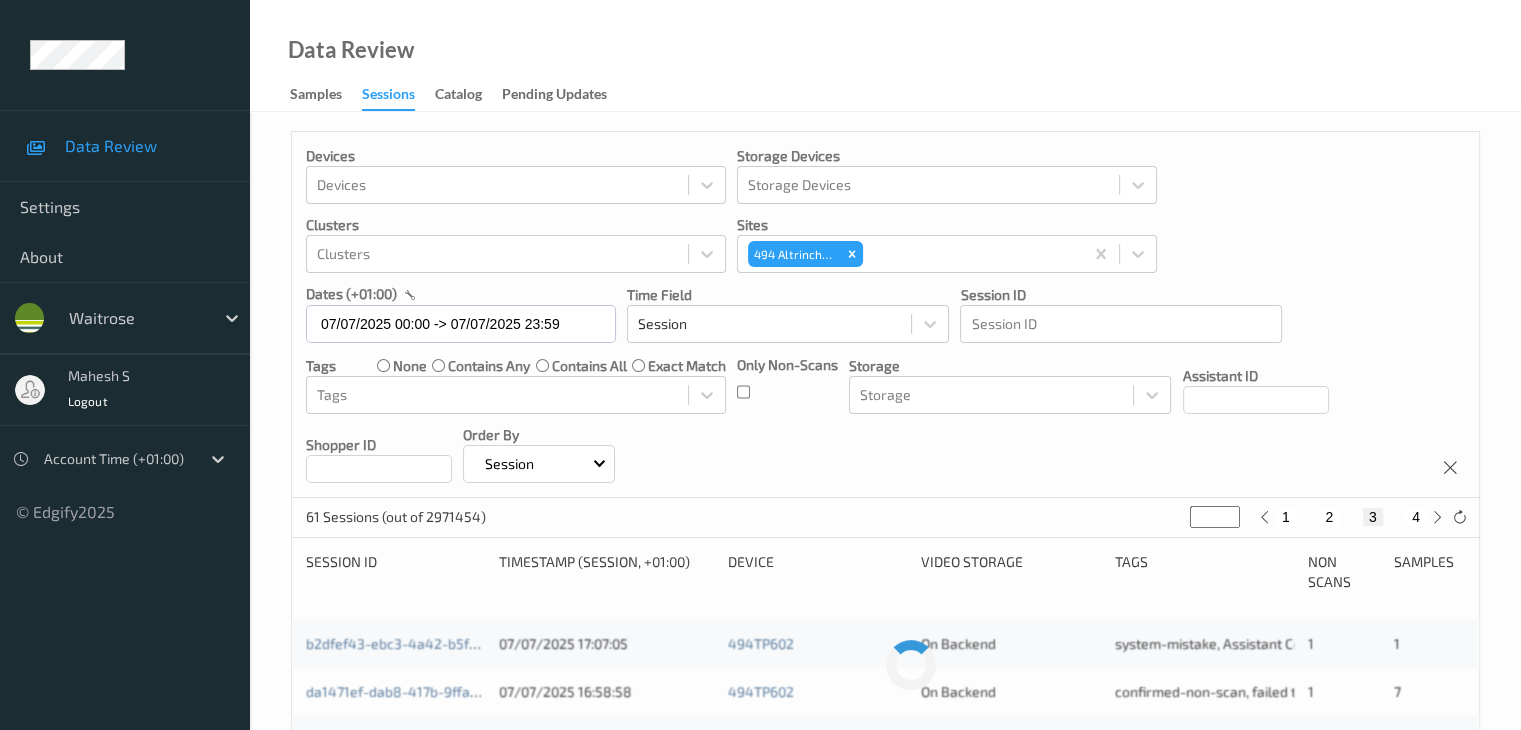 scroll, scrollTop: 0, scrollLeft: 0, axis: both 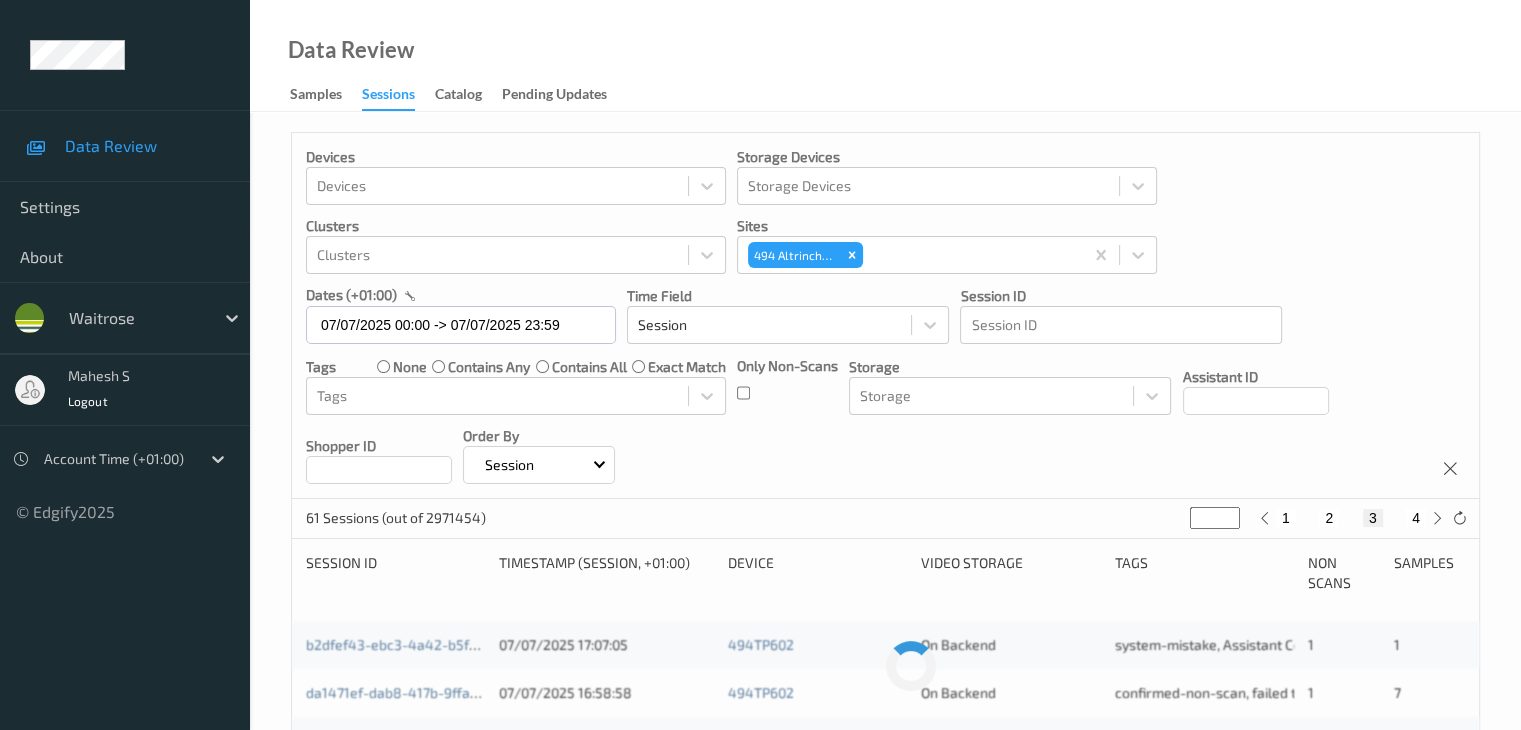 type 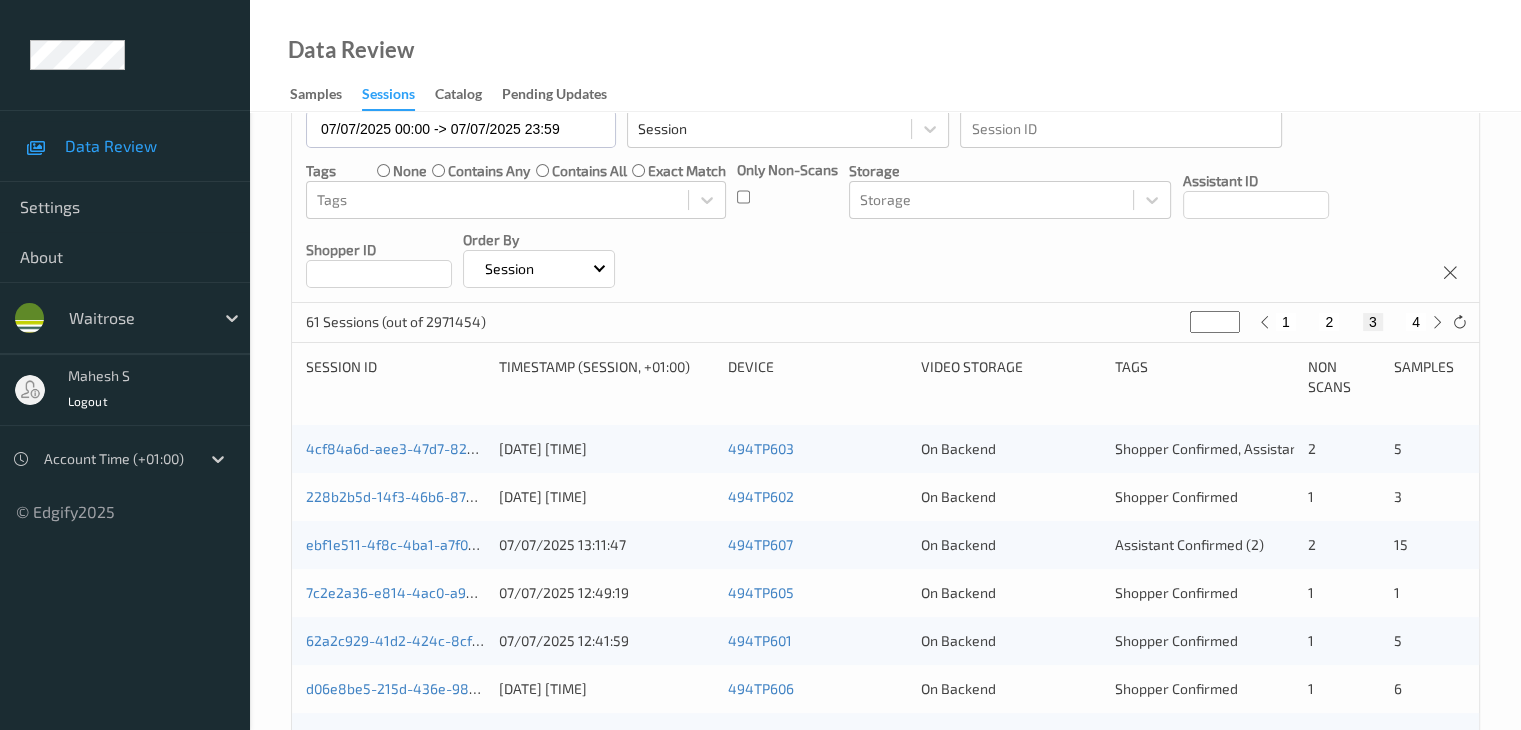 scroll, scrollTop: 200, scrollLeft: 0, axis: vertical 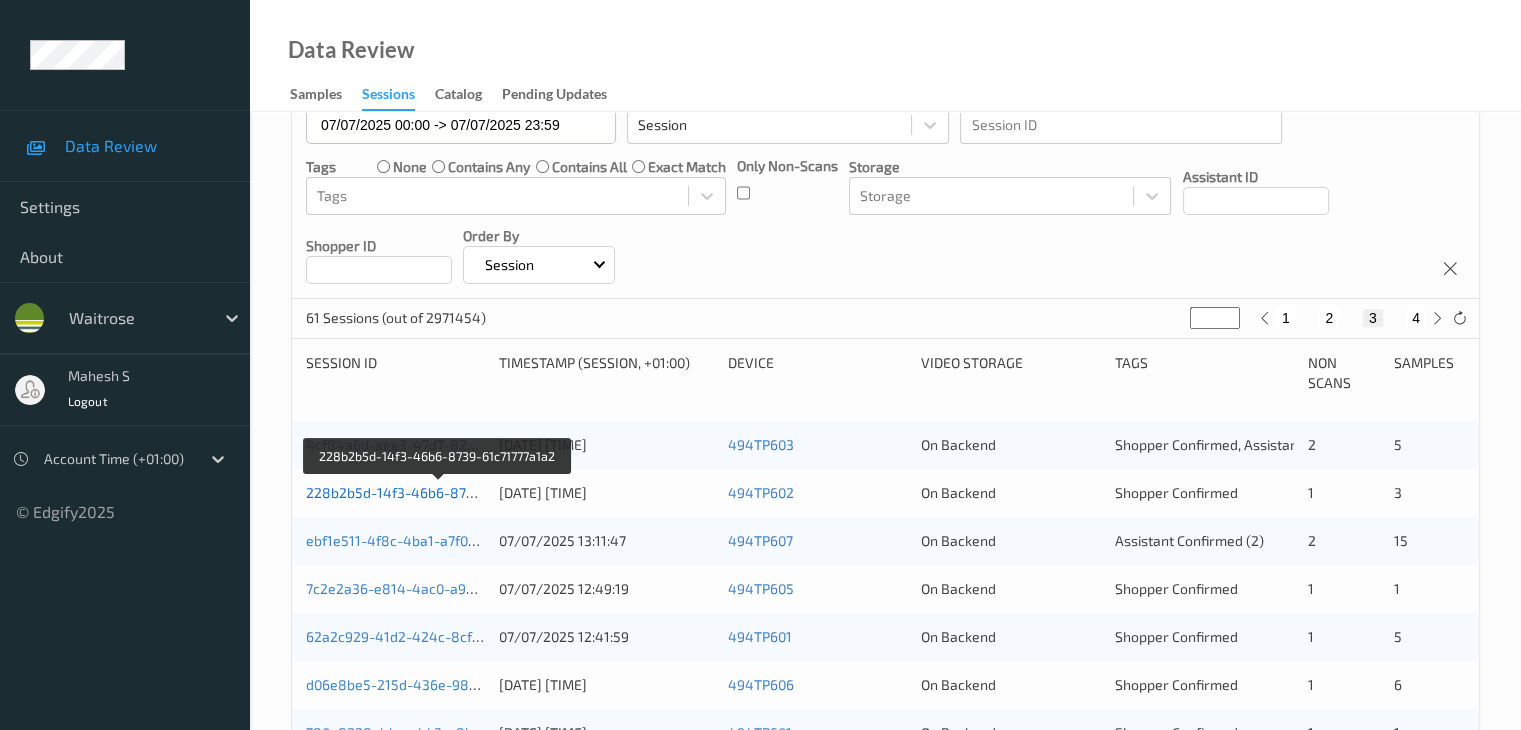click on "228b2b5d-14f3-46b6-8739-61c71777a1a2" at bounding box center (439, 492) 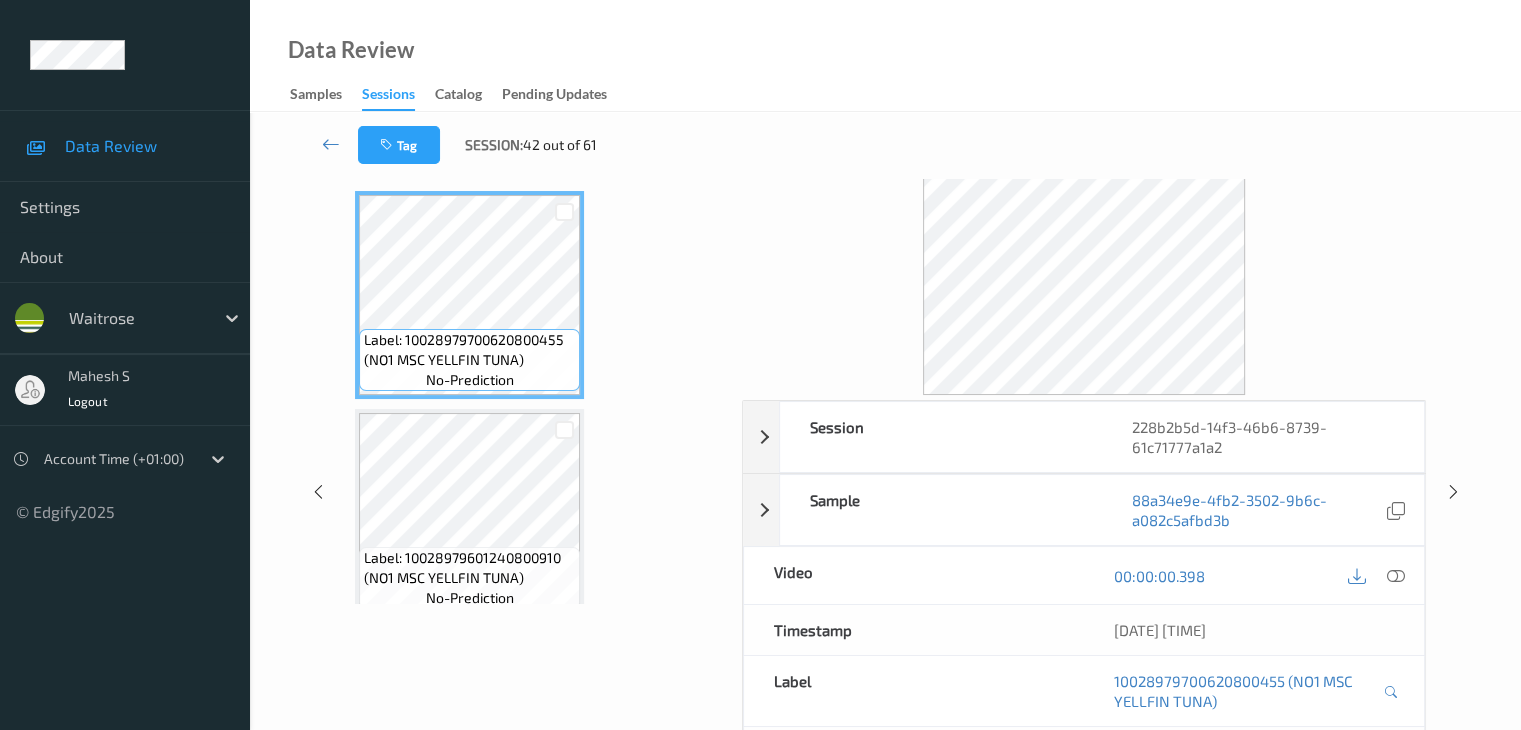 scroll, scrollTop: 0, scrollLeft: 0, axis: both 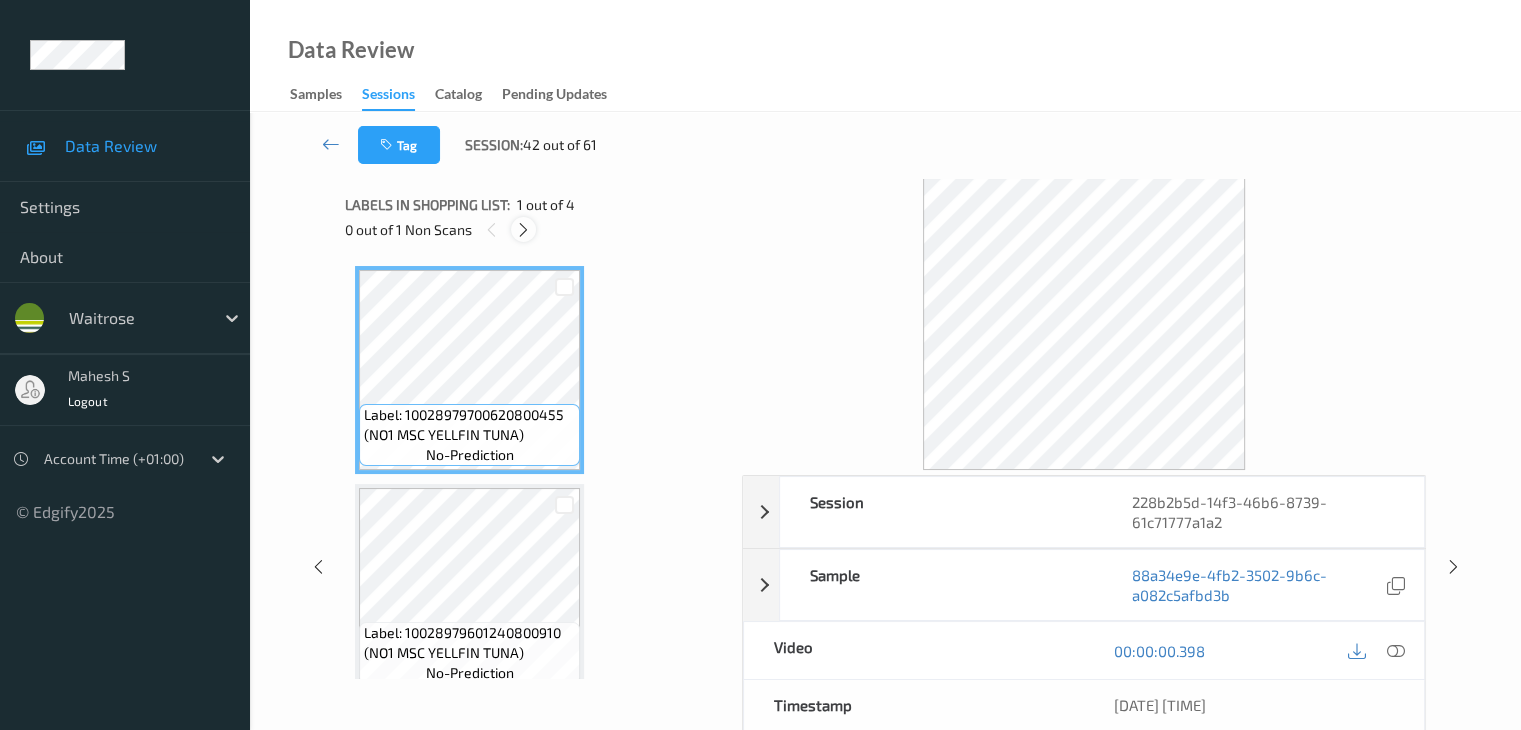 click at bounding box center (523, 230) 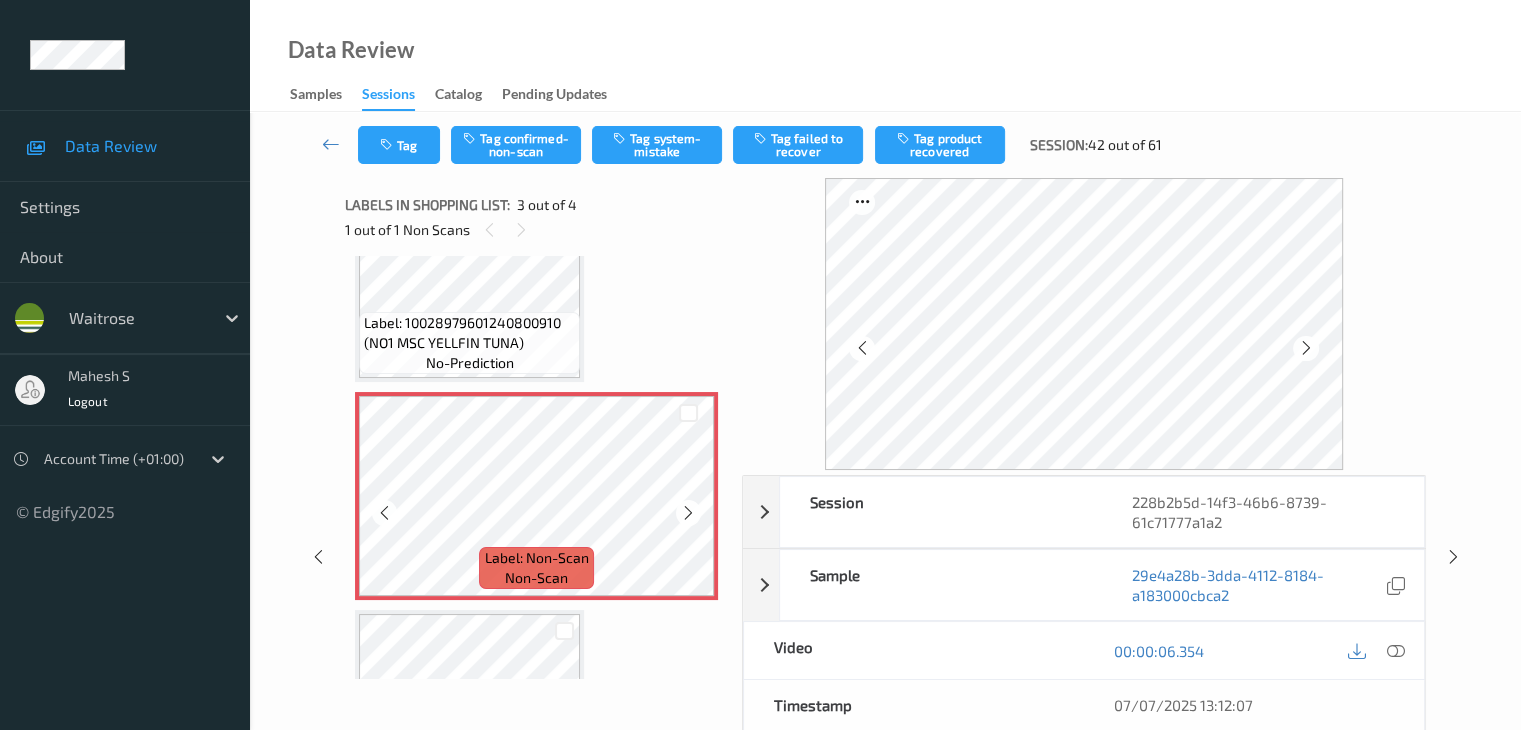 scroll, scrollTop: 428, scrollLeft: 0, axis: vertical 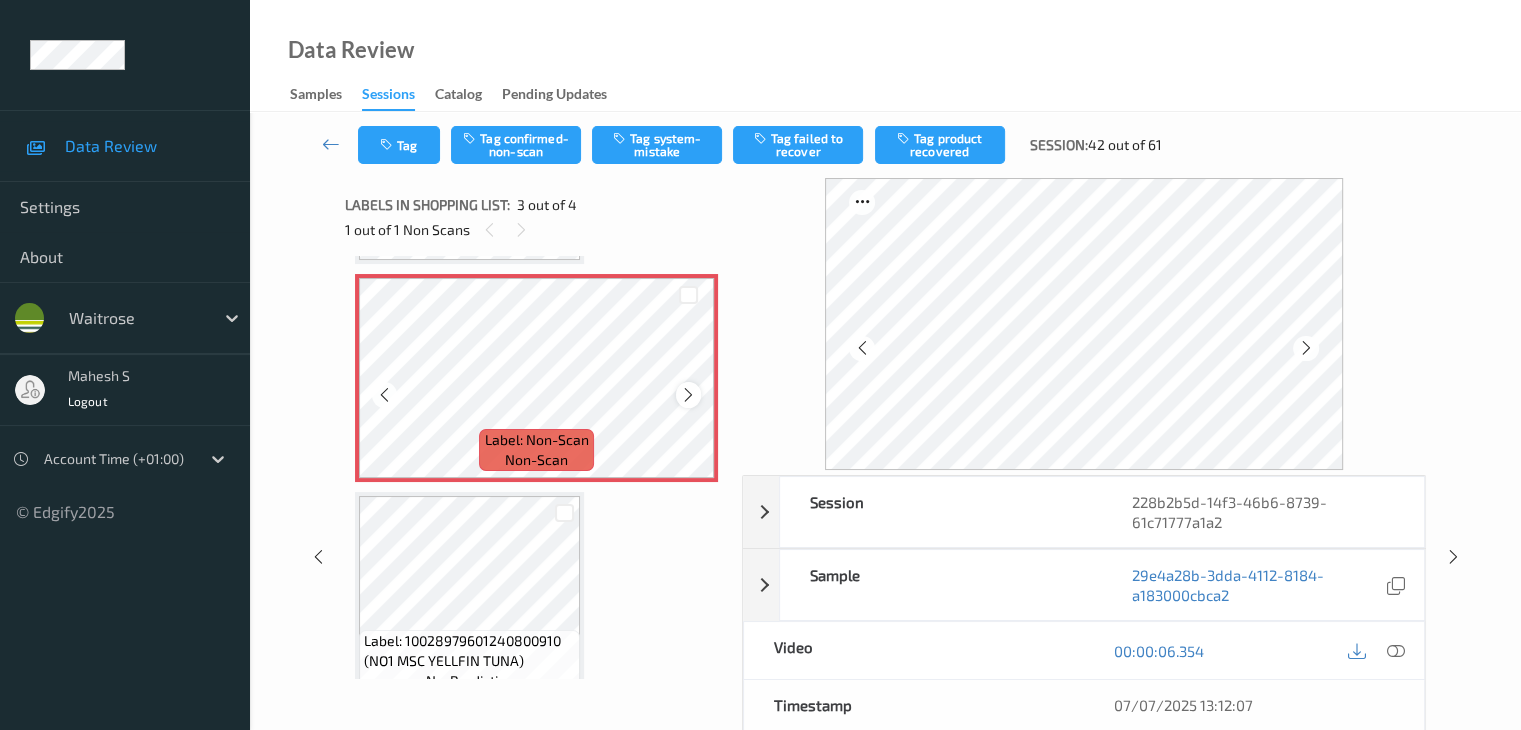 click at bounding box center [688, 395] 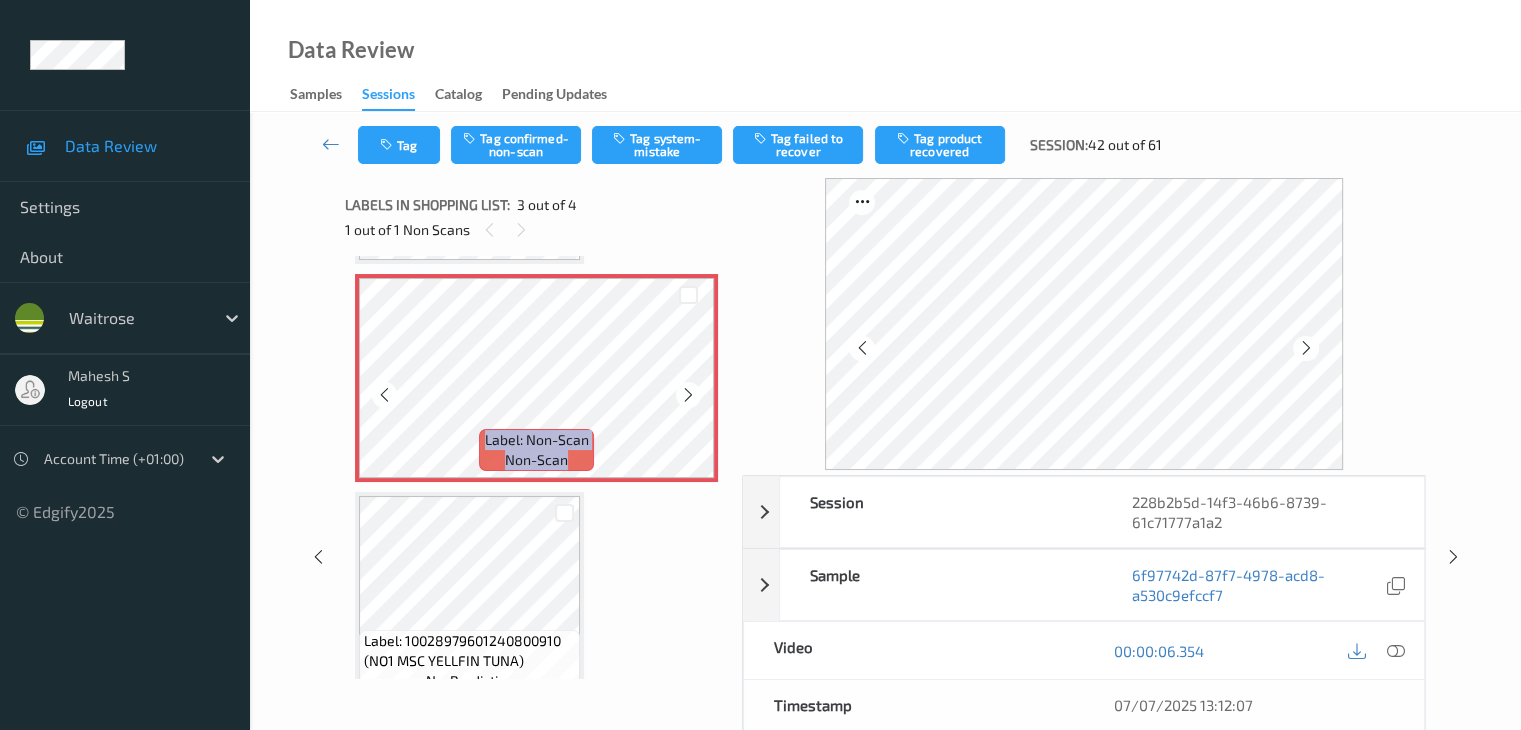 click at bounding box center [688, 395] 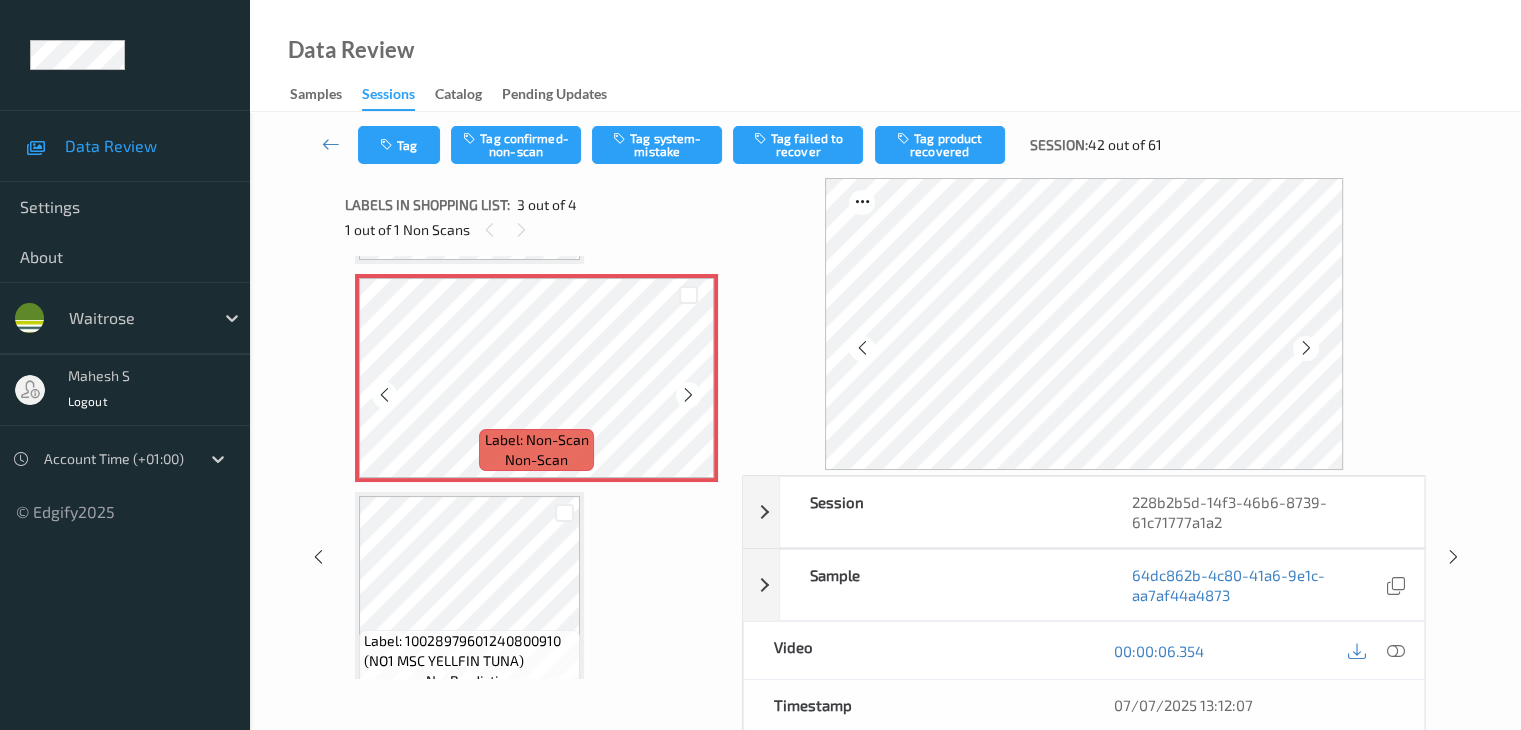 click at bounding box center (688, 395) 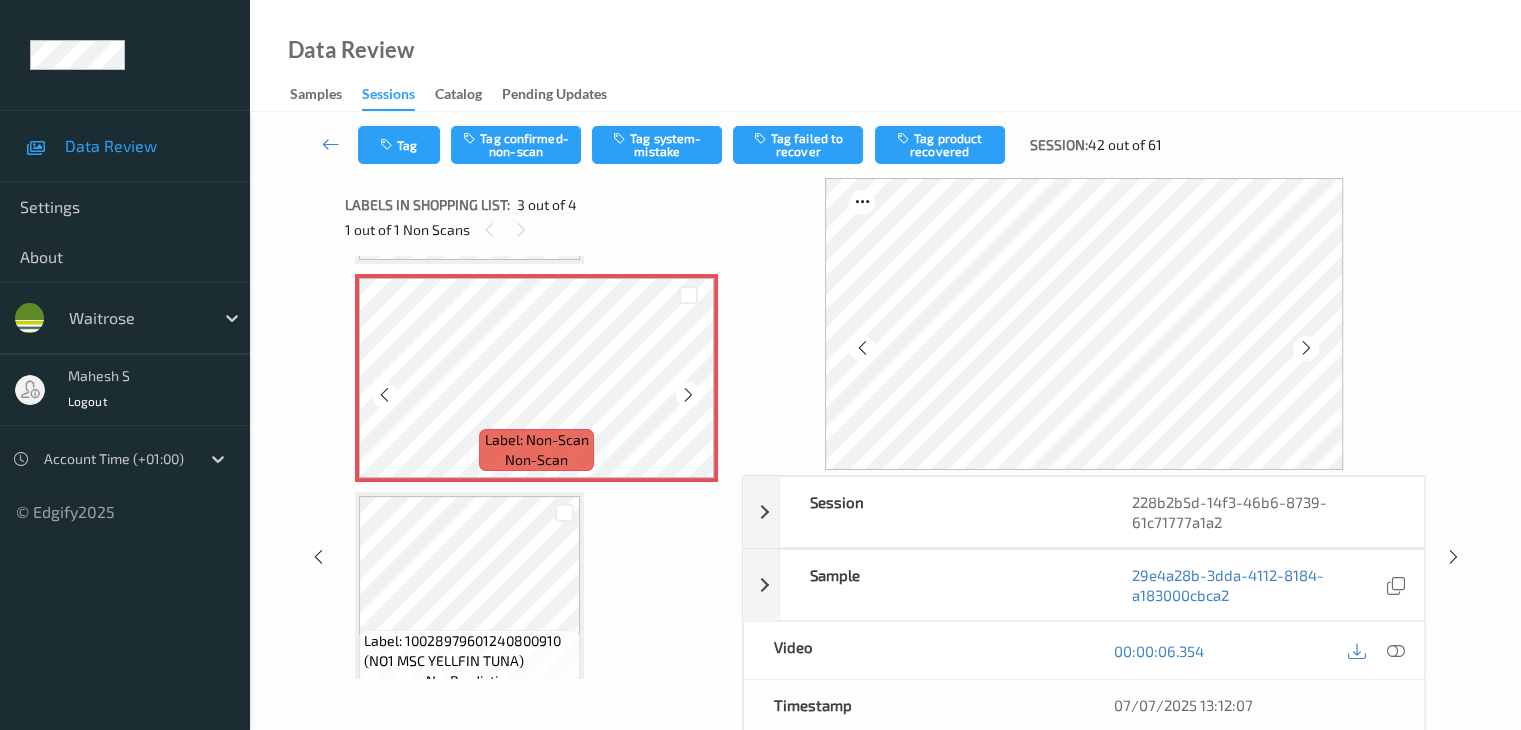 click at bounding box center (688, 395) 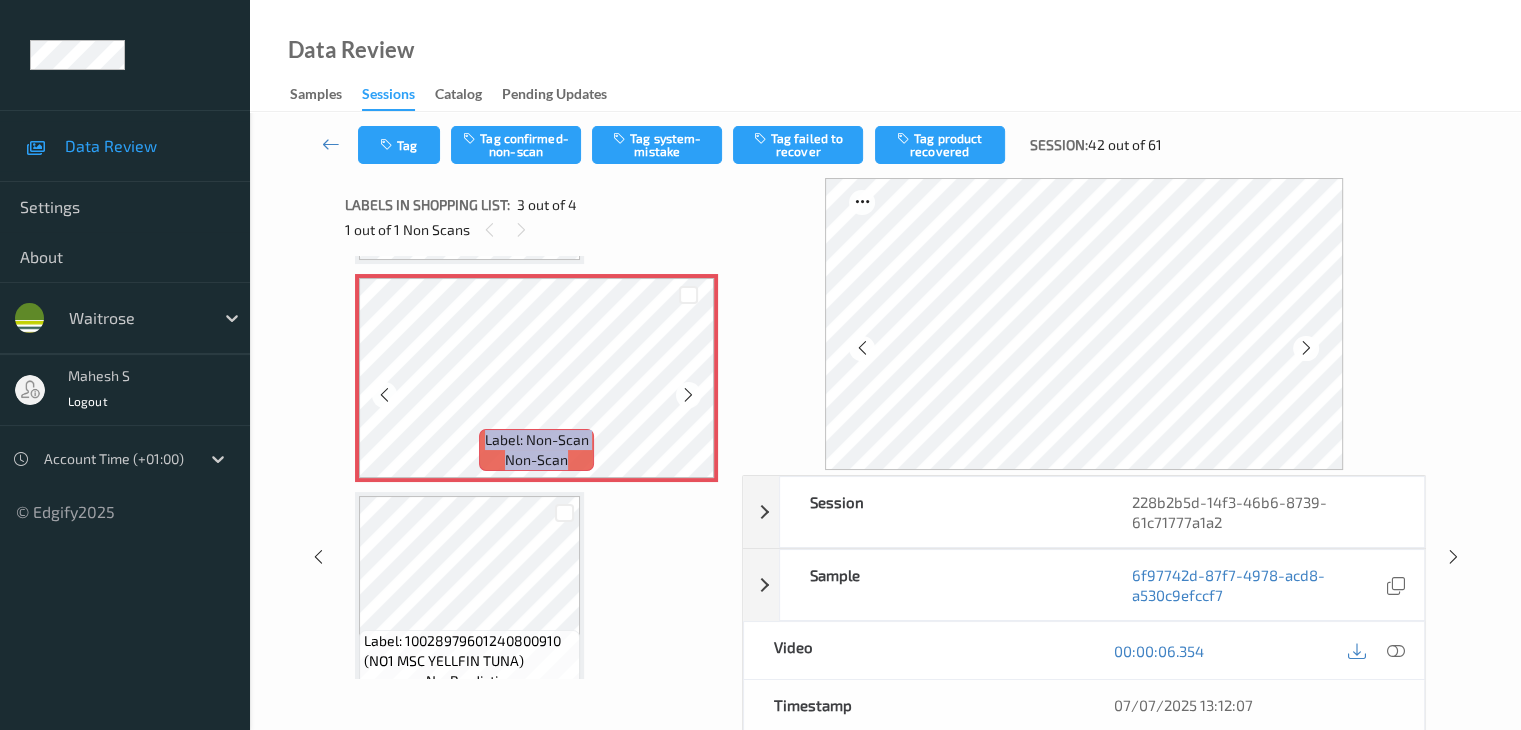 click at bounding box center [688, 395] 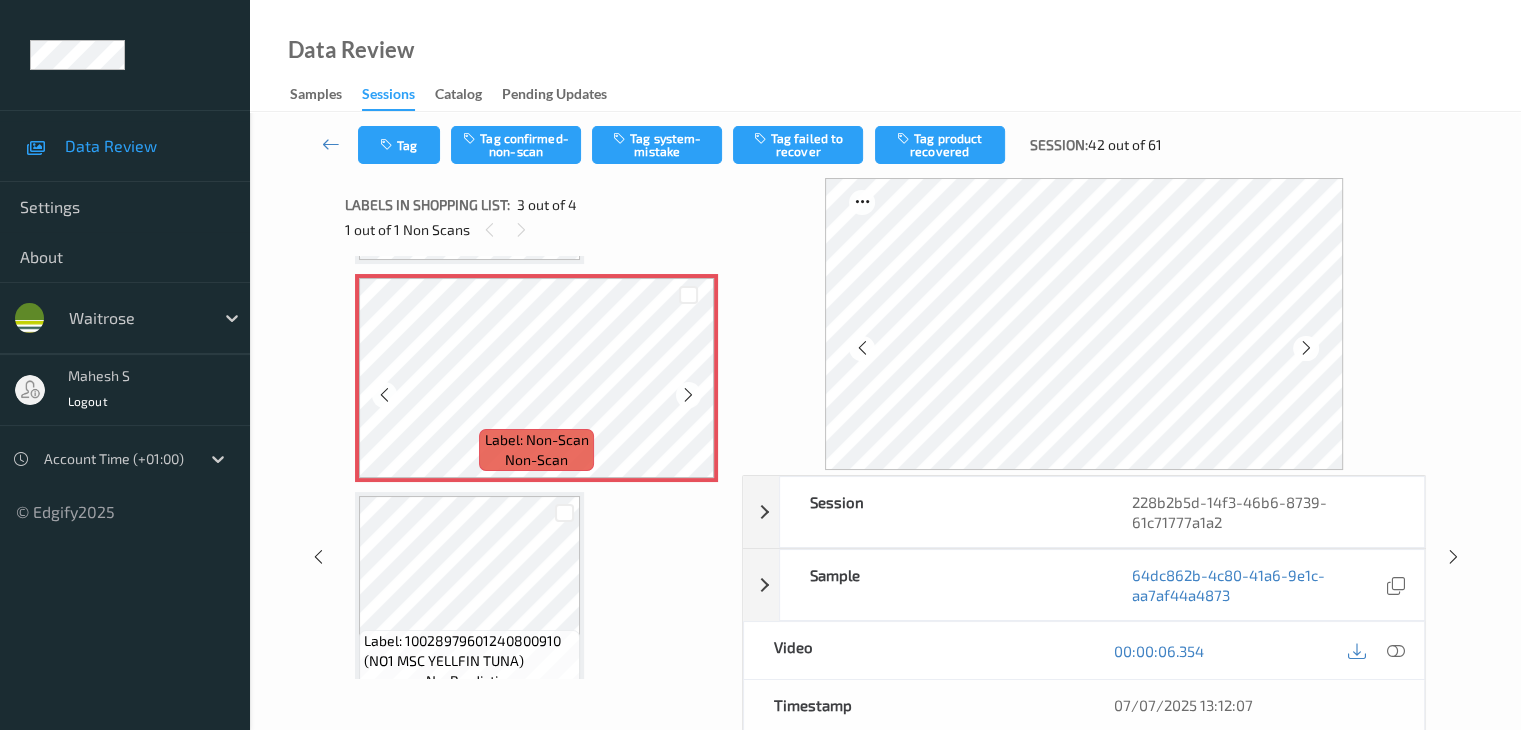 click at bounding box center (688, 395) 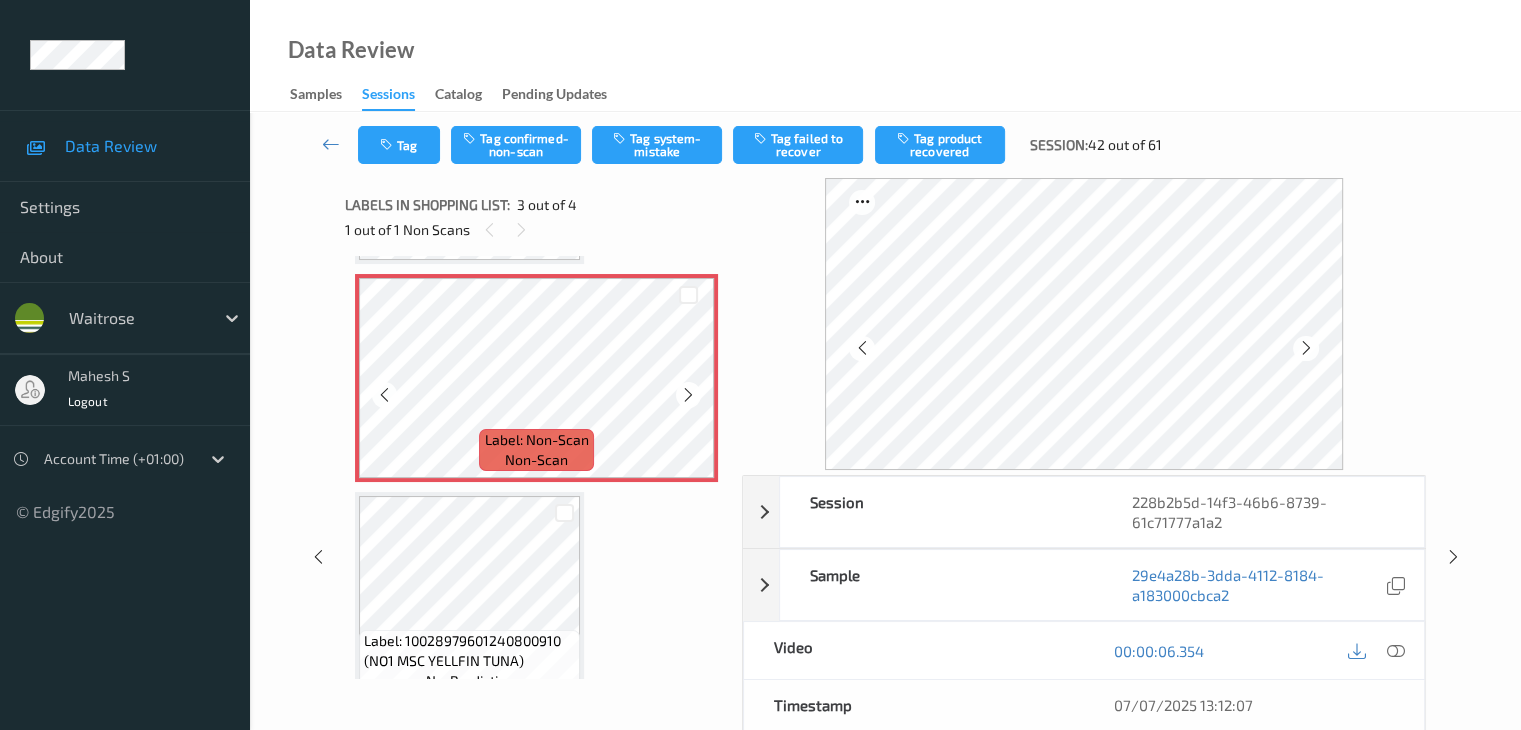 click at bounding box center (688, 395) 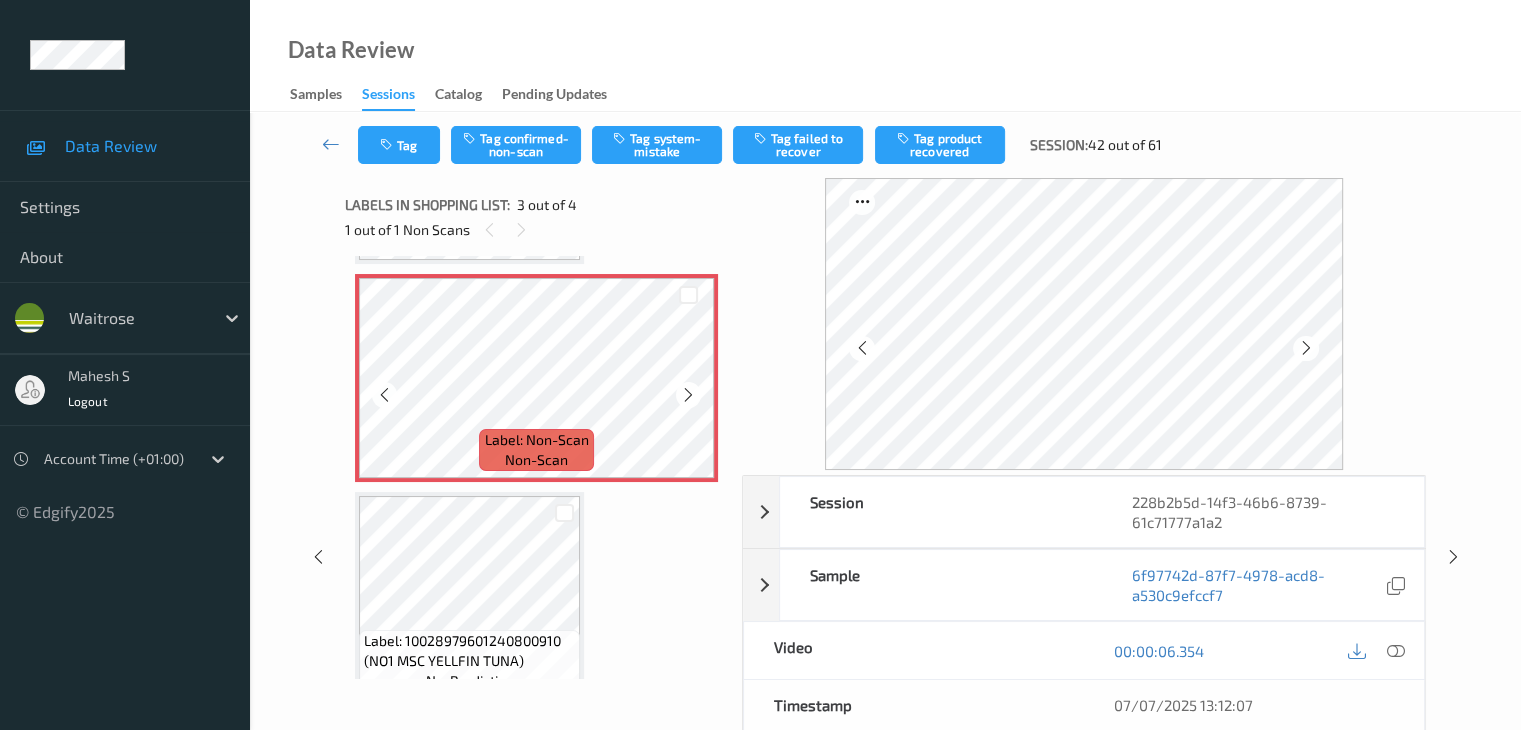 click at bounding box center [688, 395] 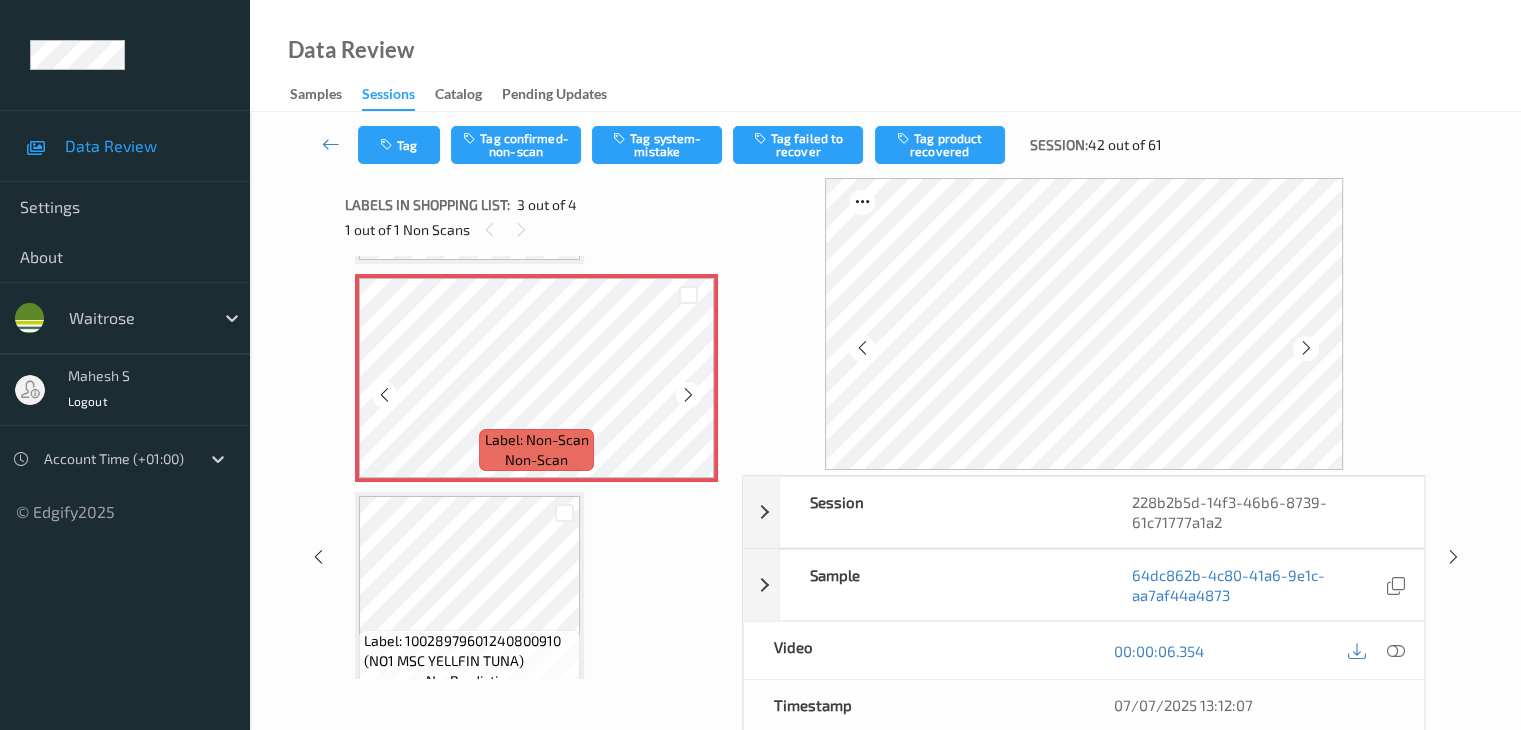 click at bounding box center (688, 395) 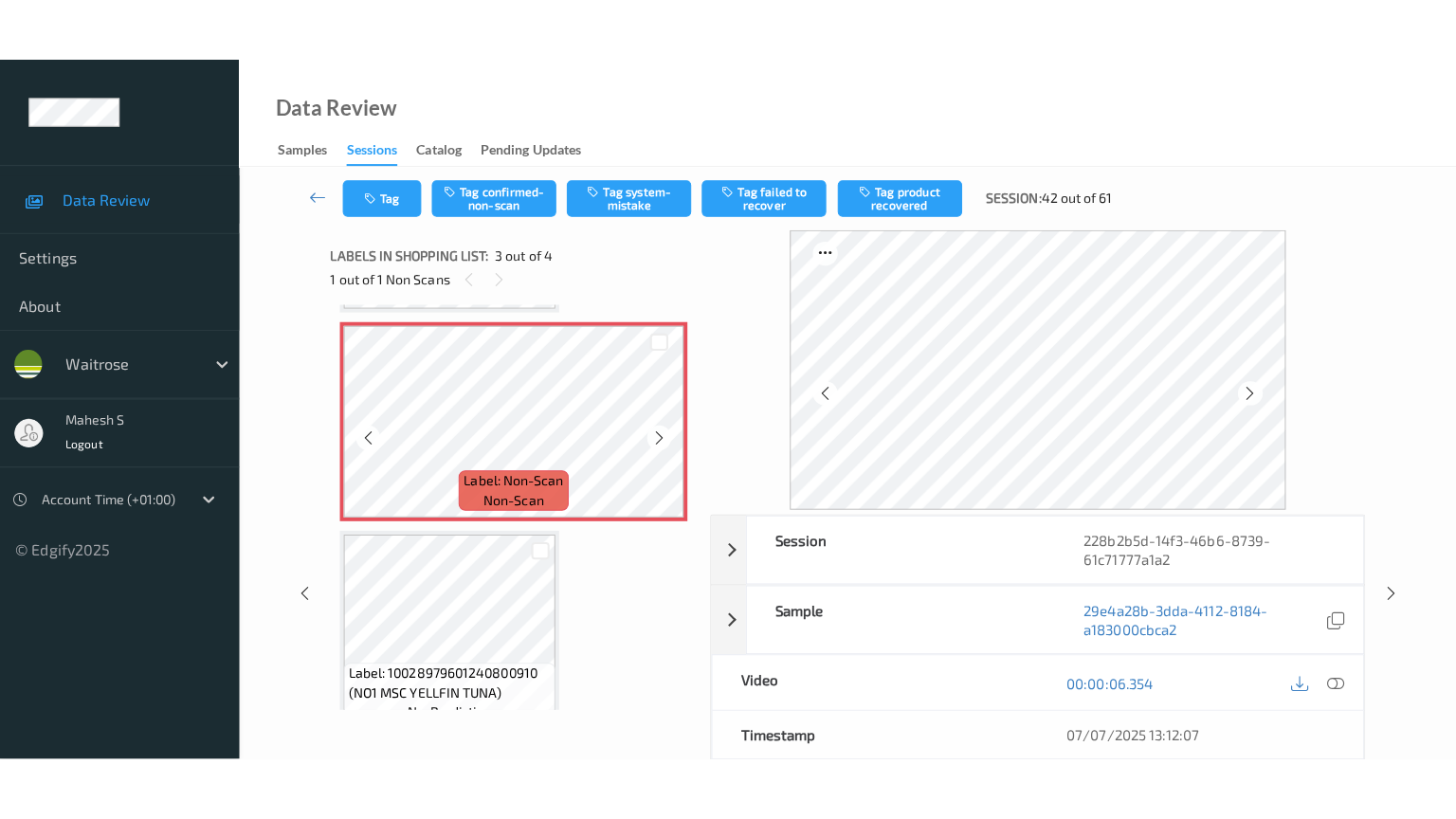 scroll, scrollTop: 311, scrollLeft: 0, axis: vertical 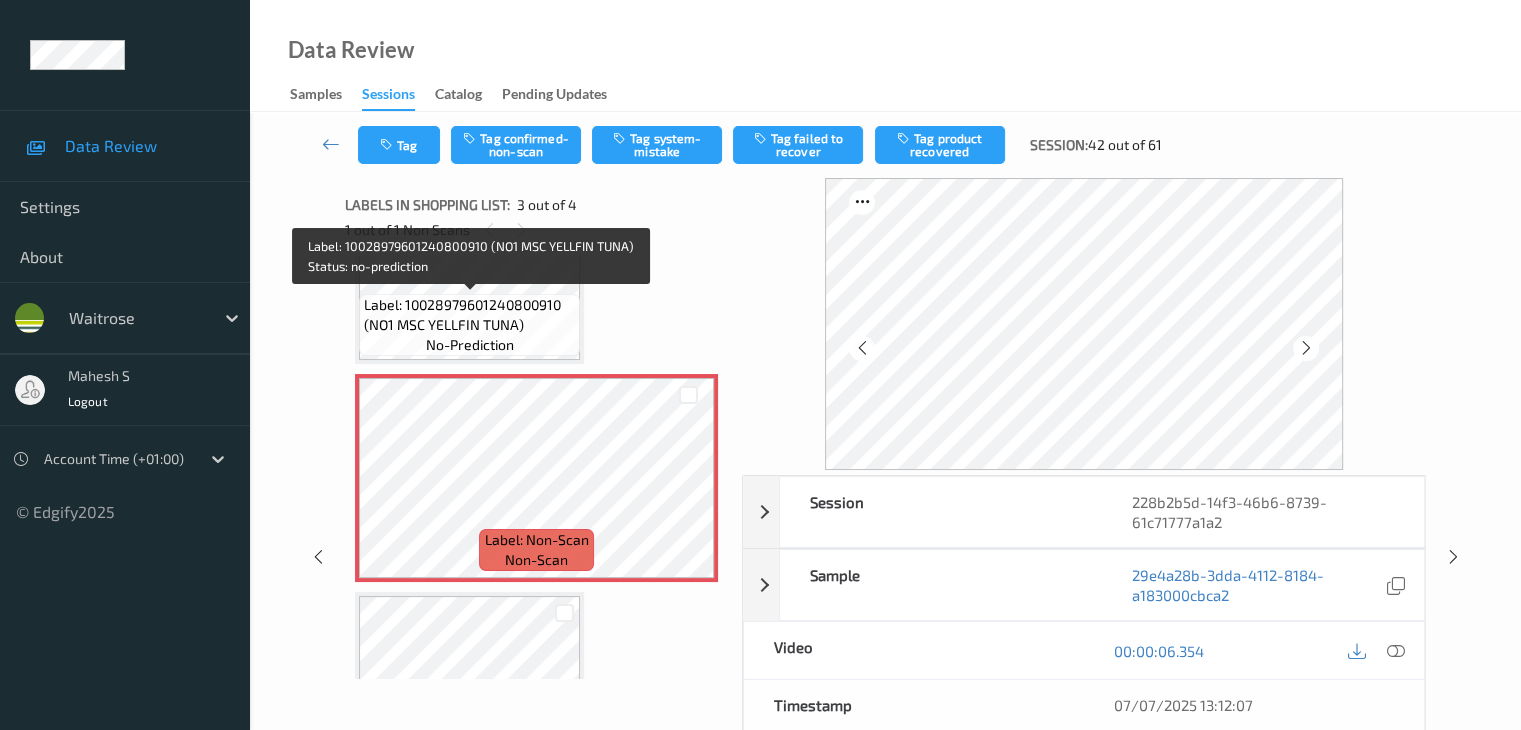 click on "Label: 10028979601240800910 (NO1 MSC YELLFIN TUNA)" at bounding box center (469, 315) 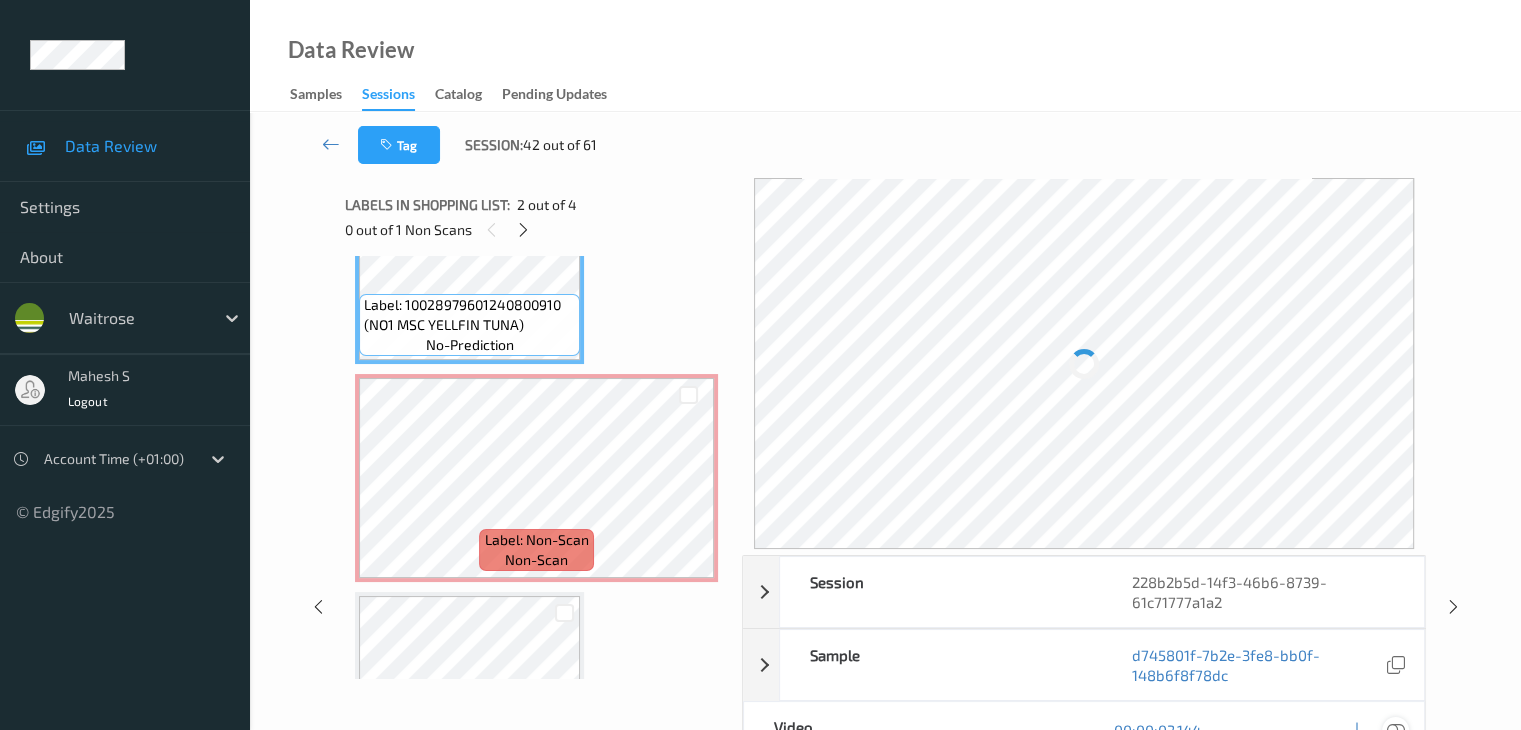 click at bounding box center [1395, 730] 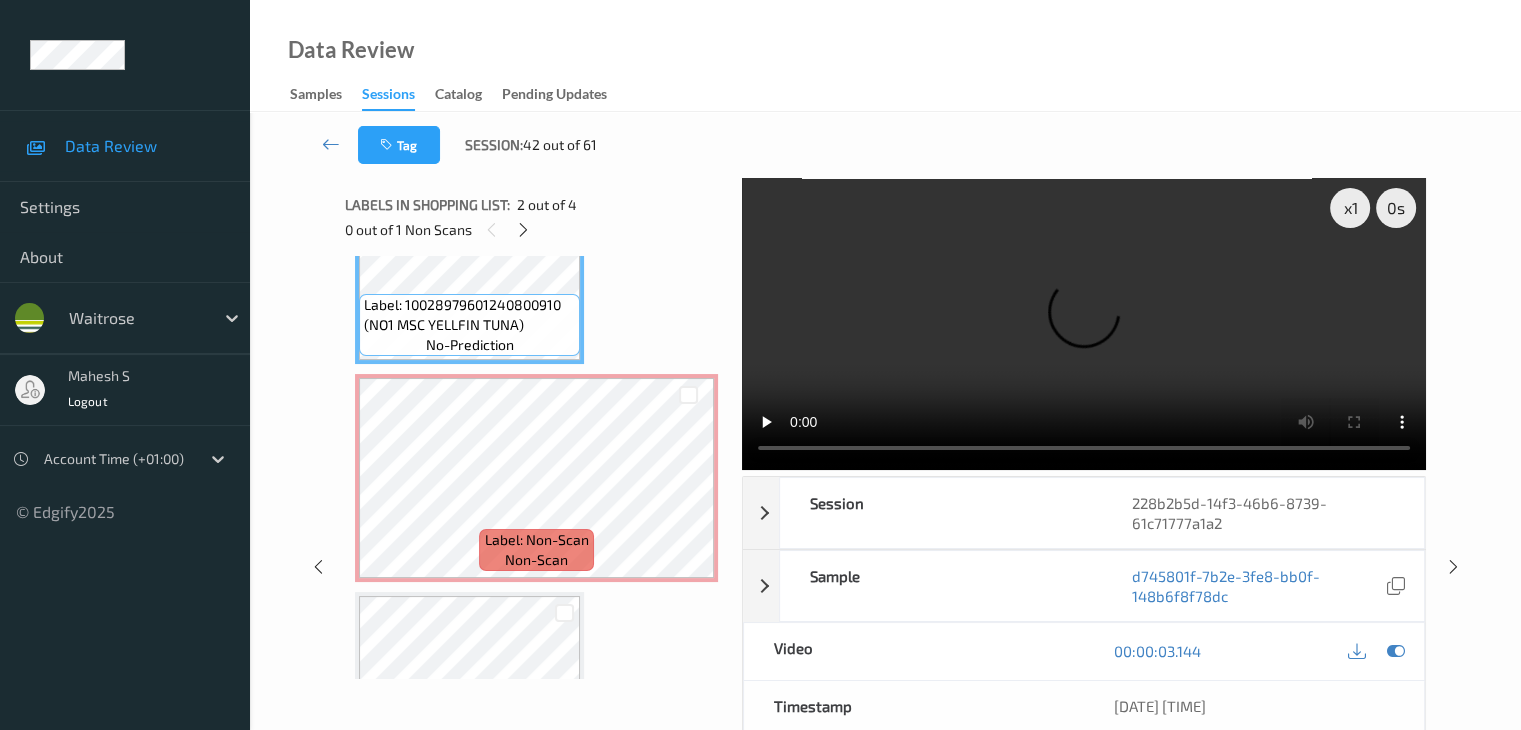 scroll, scrollTop: 325, scrollLeft: 0, axis: vertical 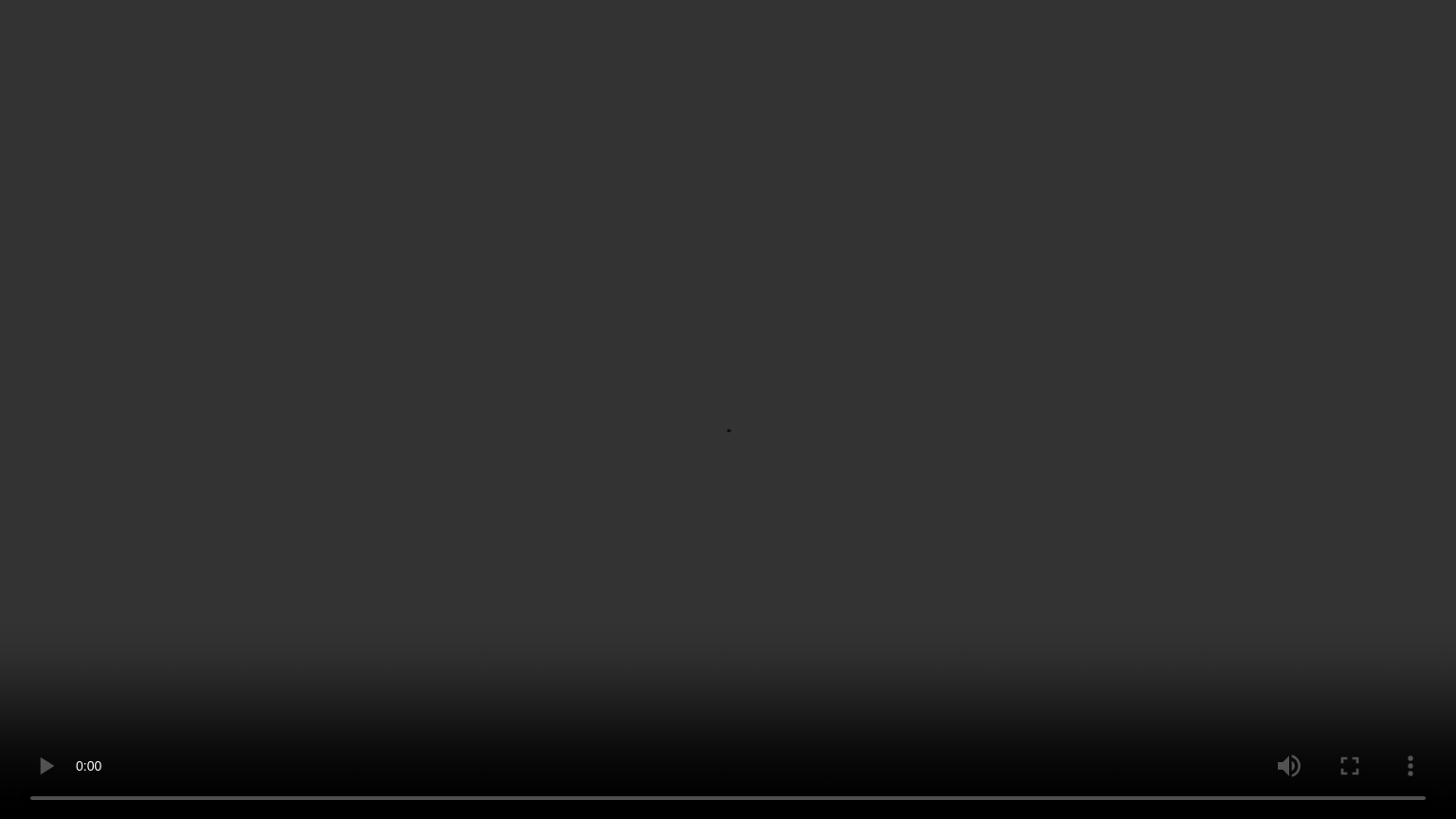 type 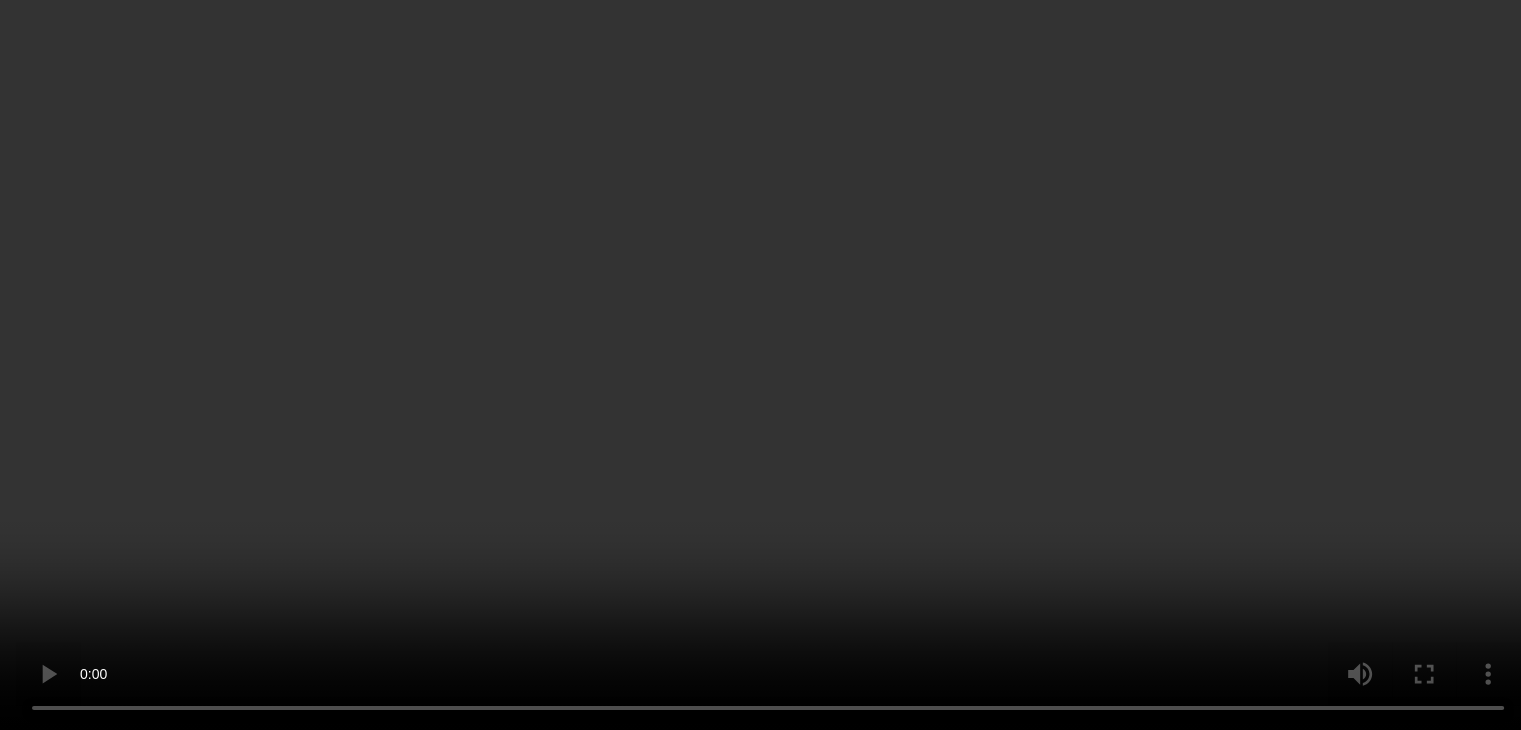 scroll, scrollTop: 125, scrollLeft: 0, axis: vertical 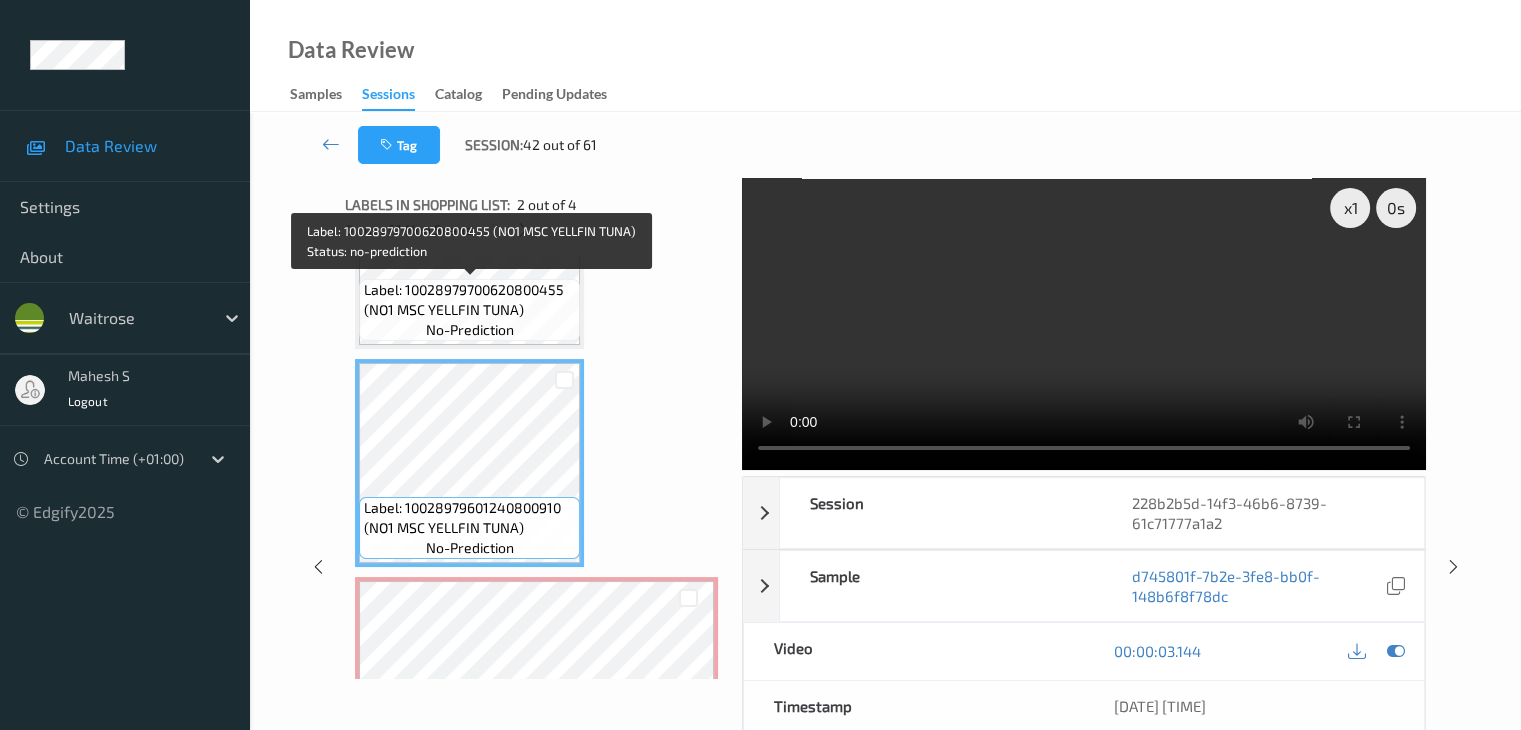 click on "Label: 10028979700620800455 (NO1 MSC YELLFIN TUNA)" at bounding box center (469, 300) 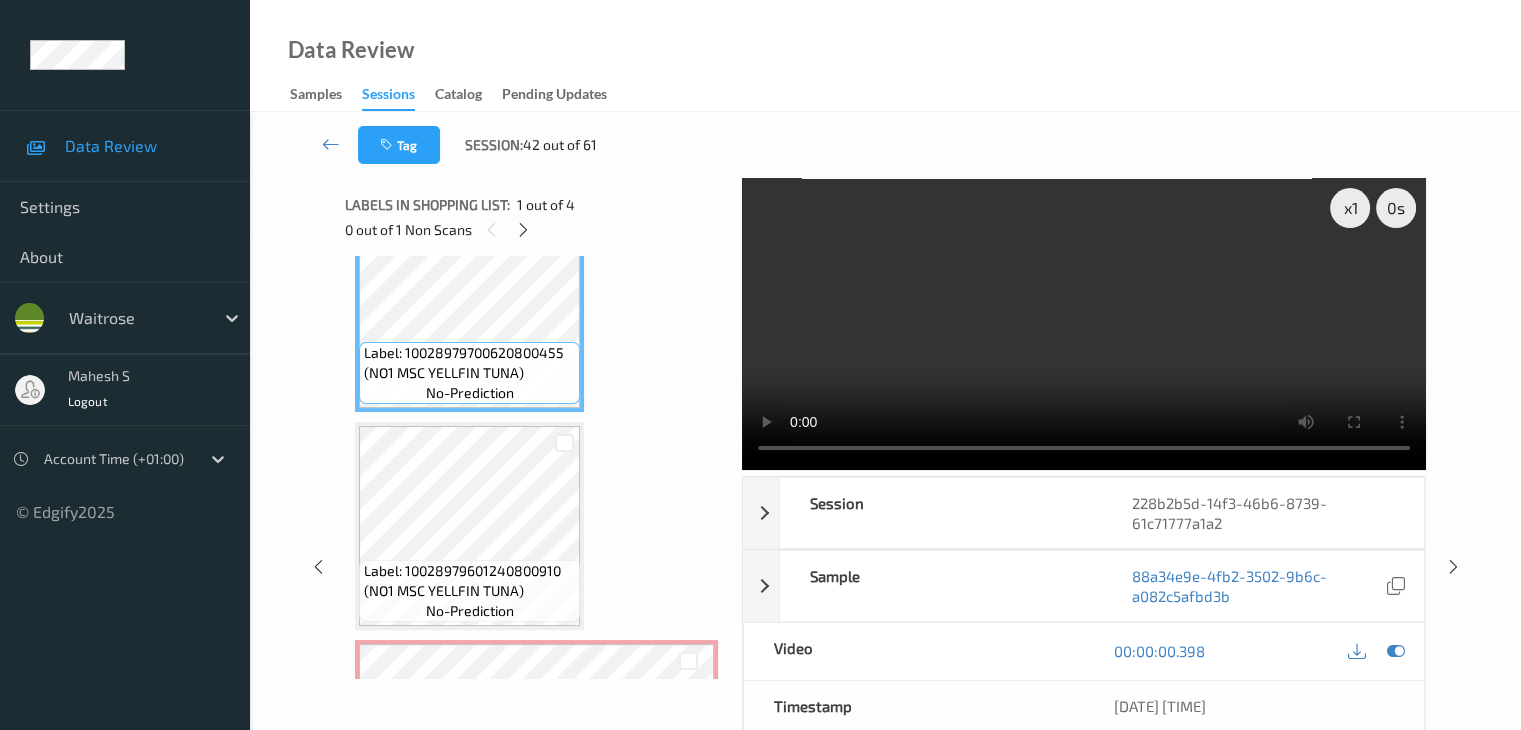 scroll, scrollTop: 0, scrollLeft: 0, axis: both 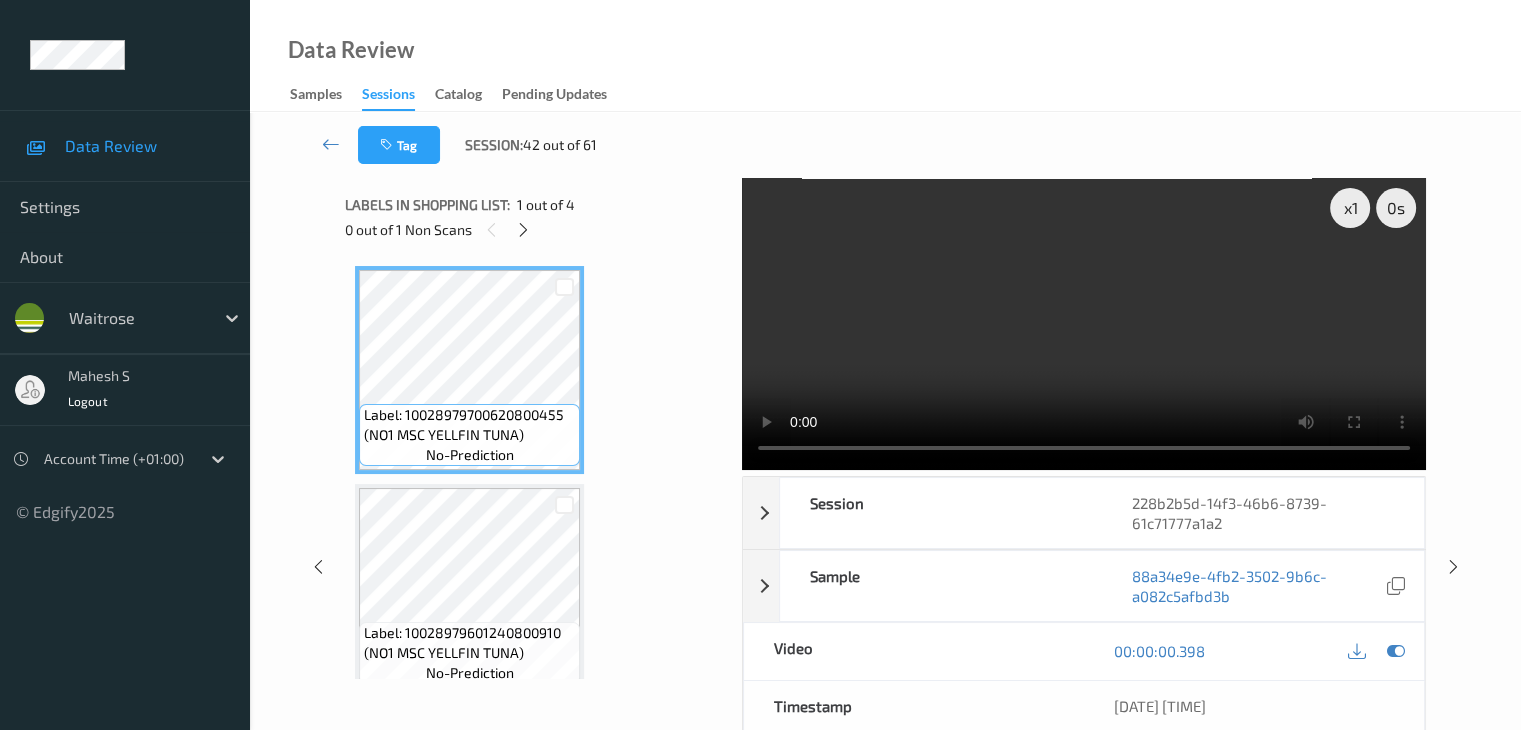 click on "Label: 10028979601240800910 (NO1 MSC YELLFIN TUNA) no-prediction" at bounding box center (469, 588) 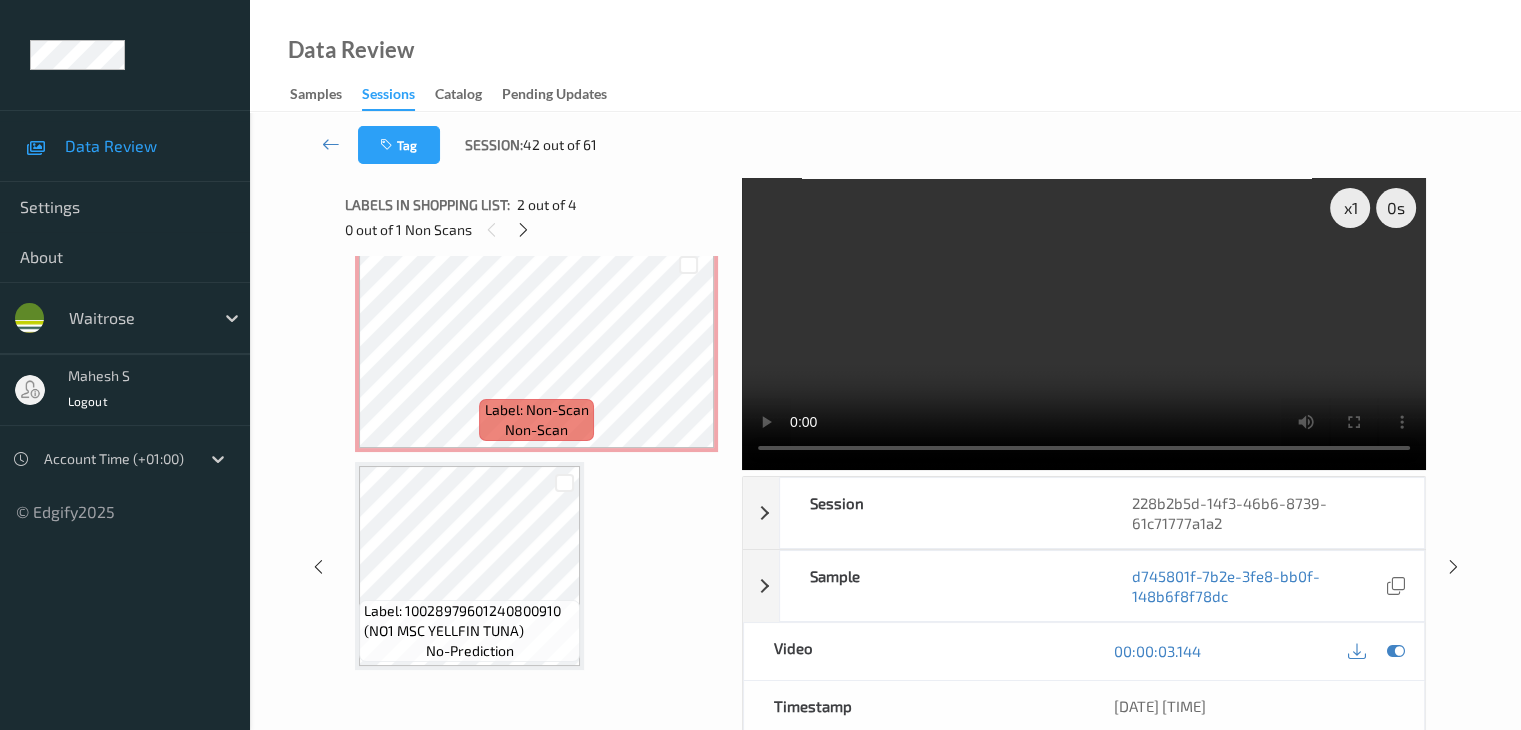 scroll, scrollTop: 459, scrollLeft: 0, axis: vertical 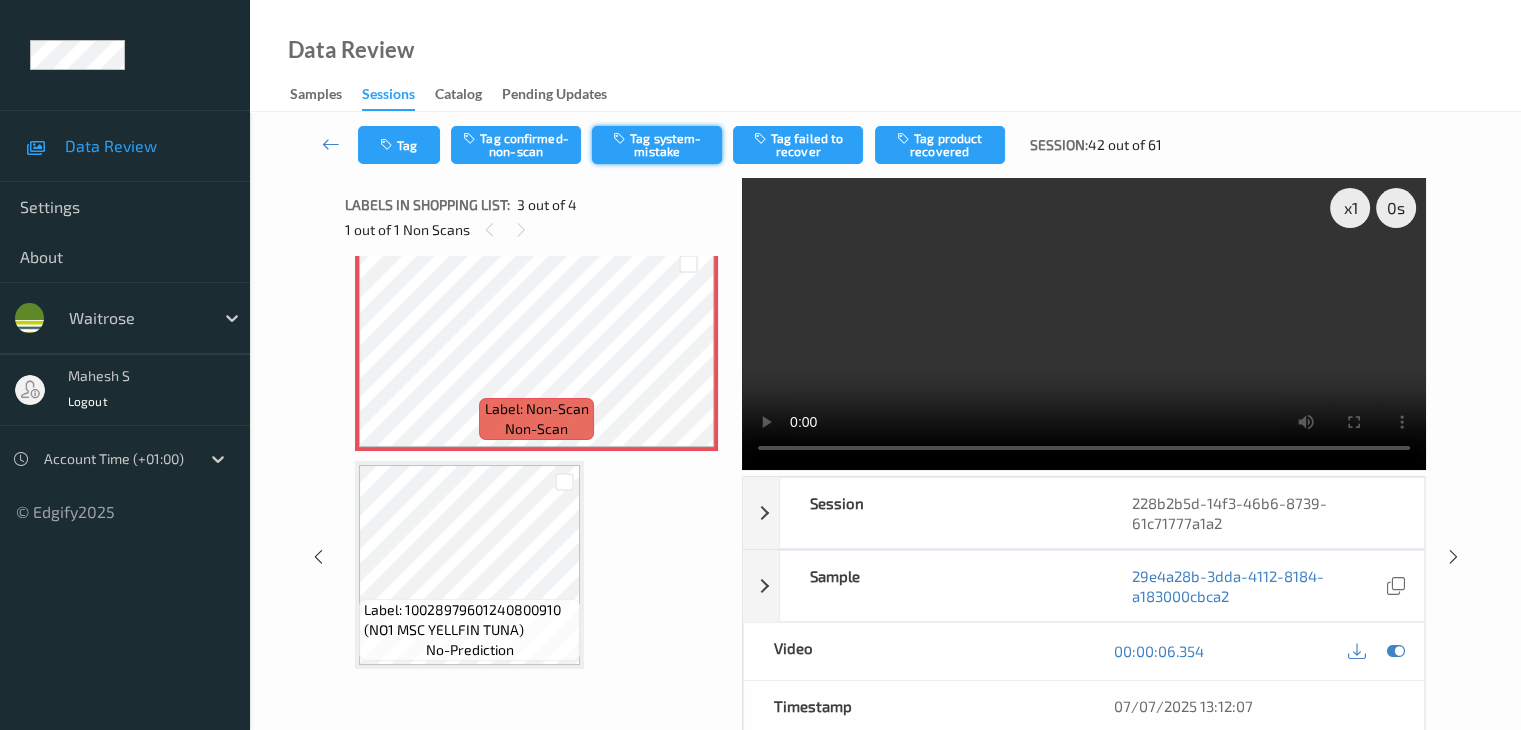 click on "Tag   system-mistake" at bounding box center [657, 145] 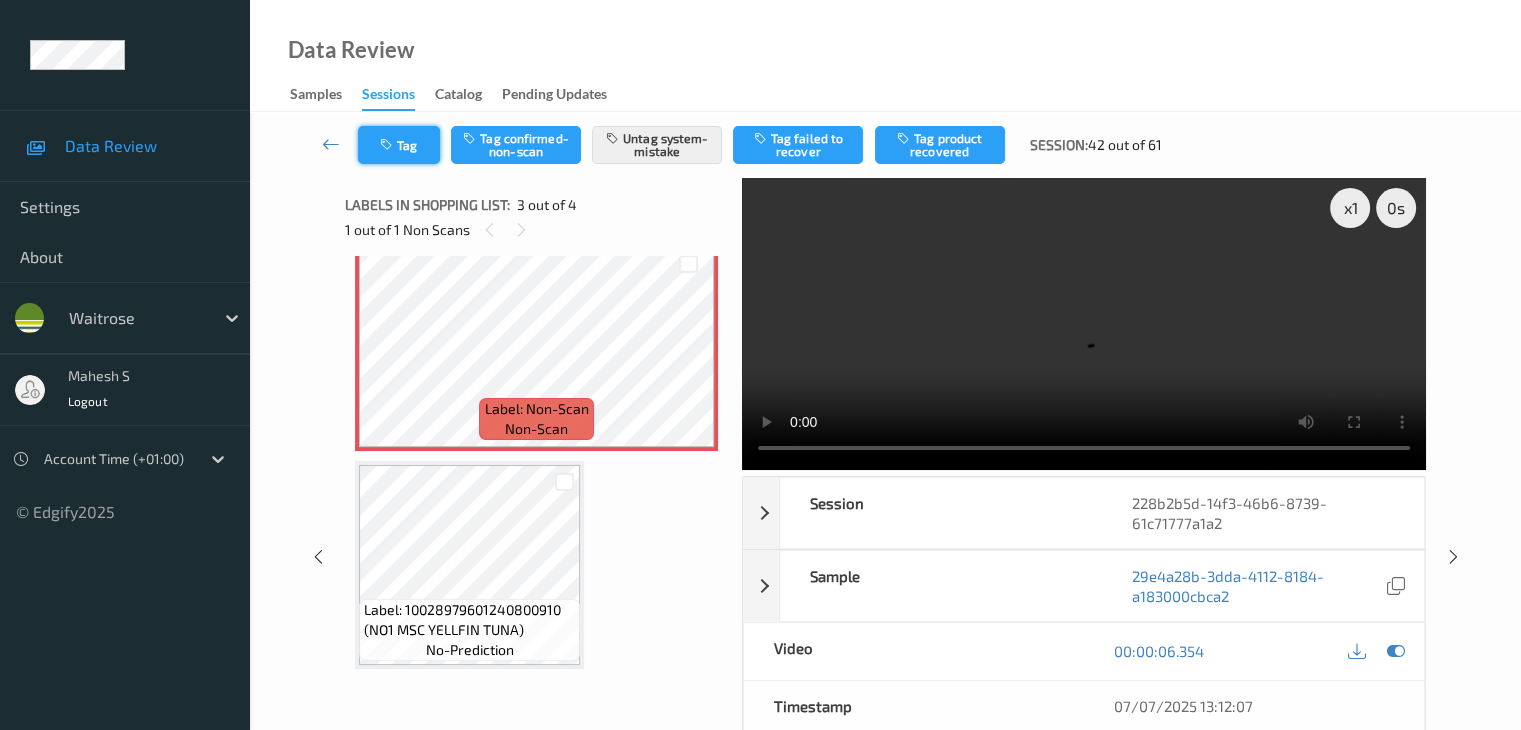 click on "Tag" at bounding box center (399, 145) 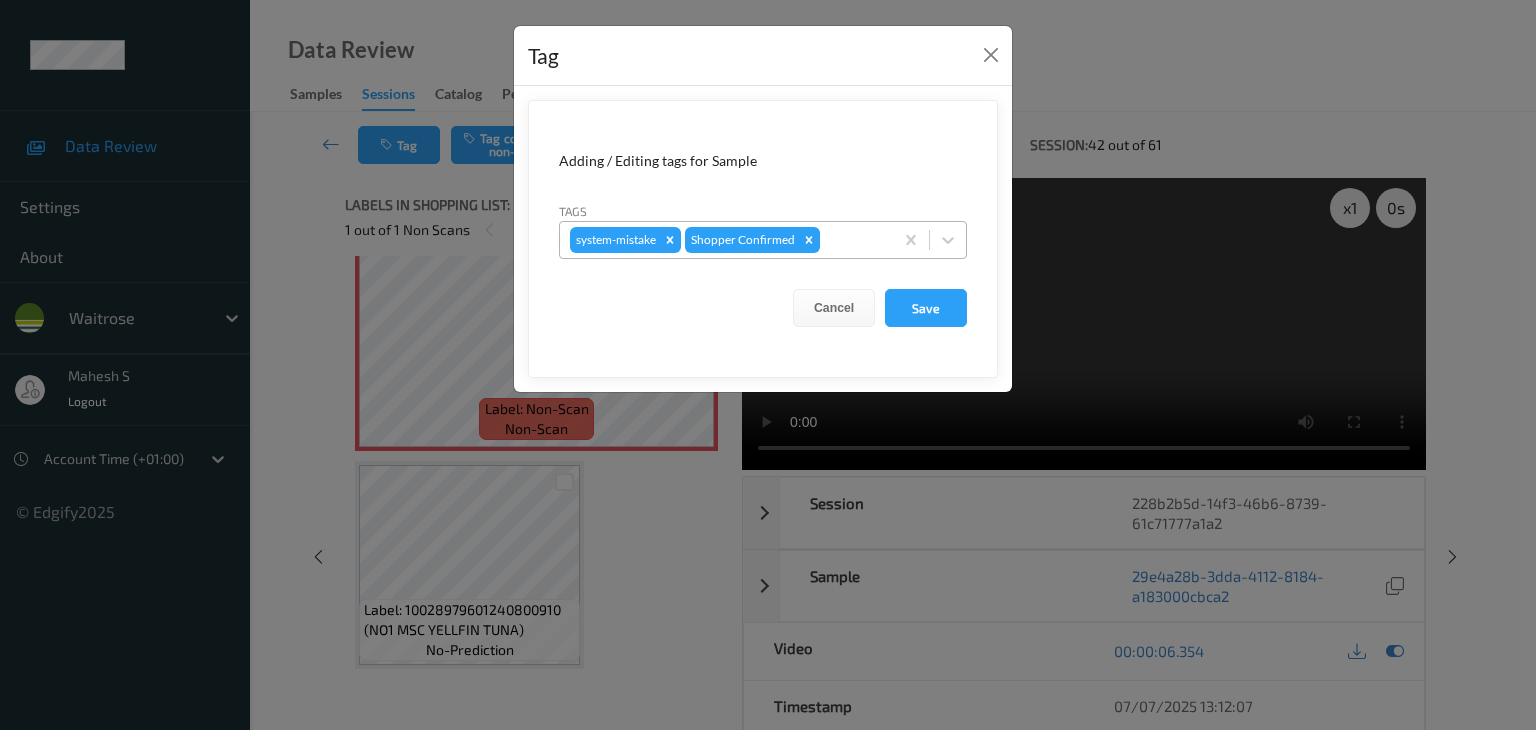 click at bounding box center (853, 240) 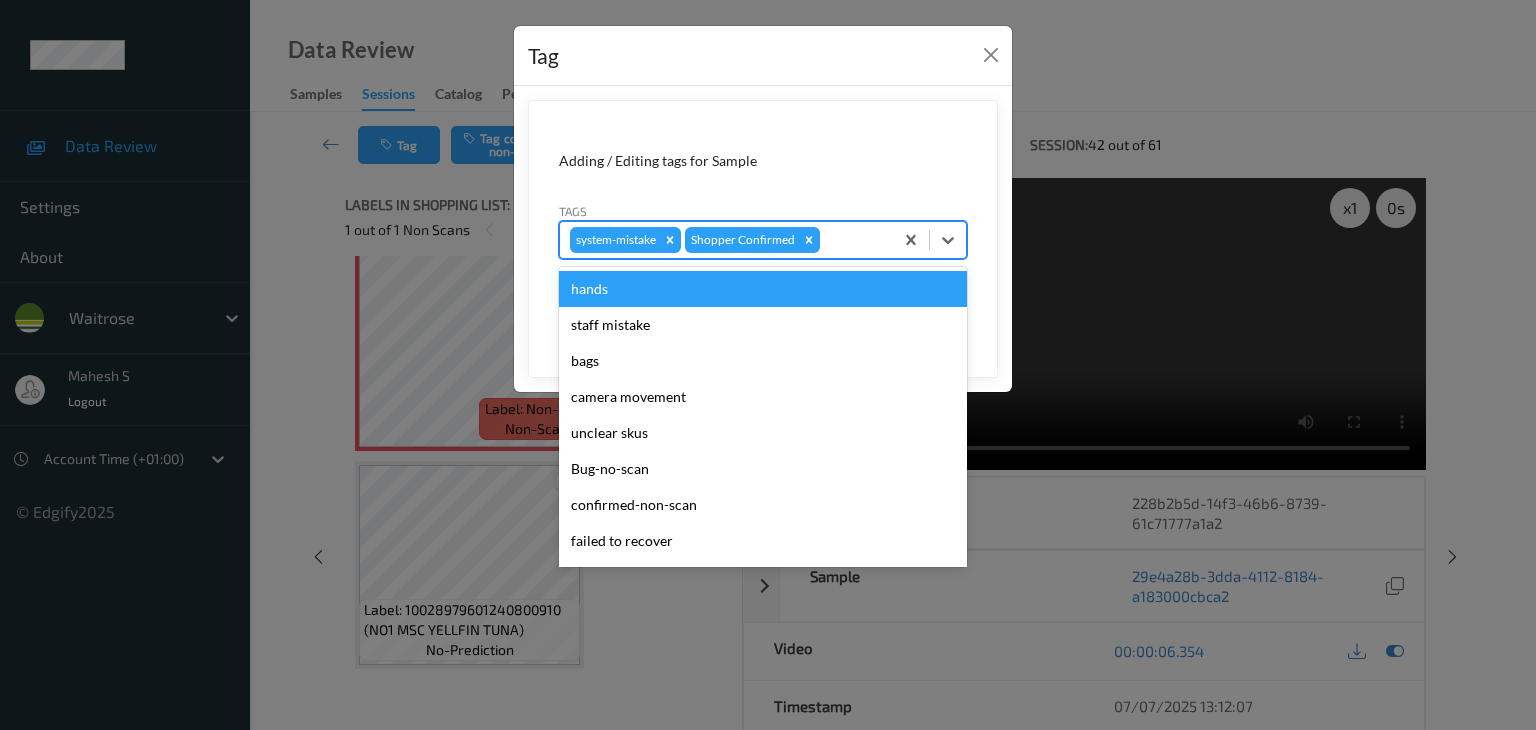type on "u" 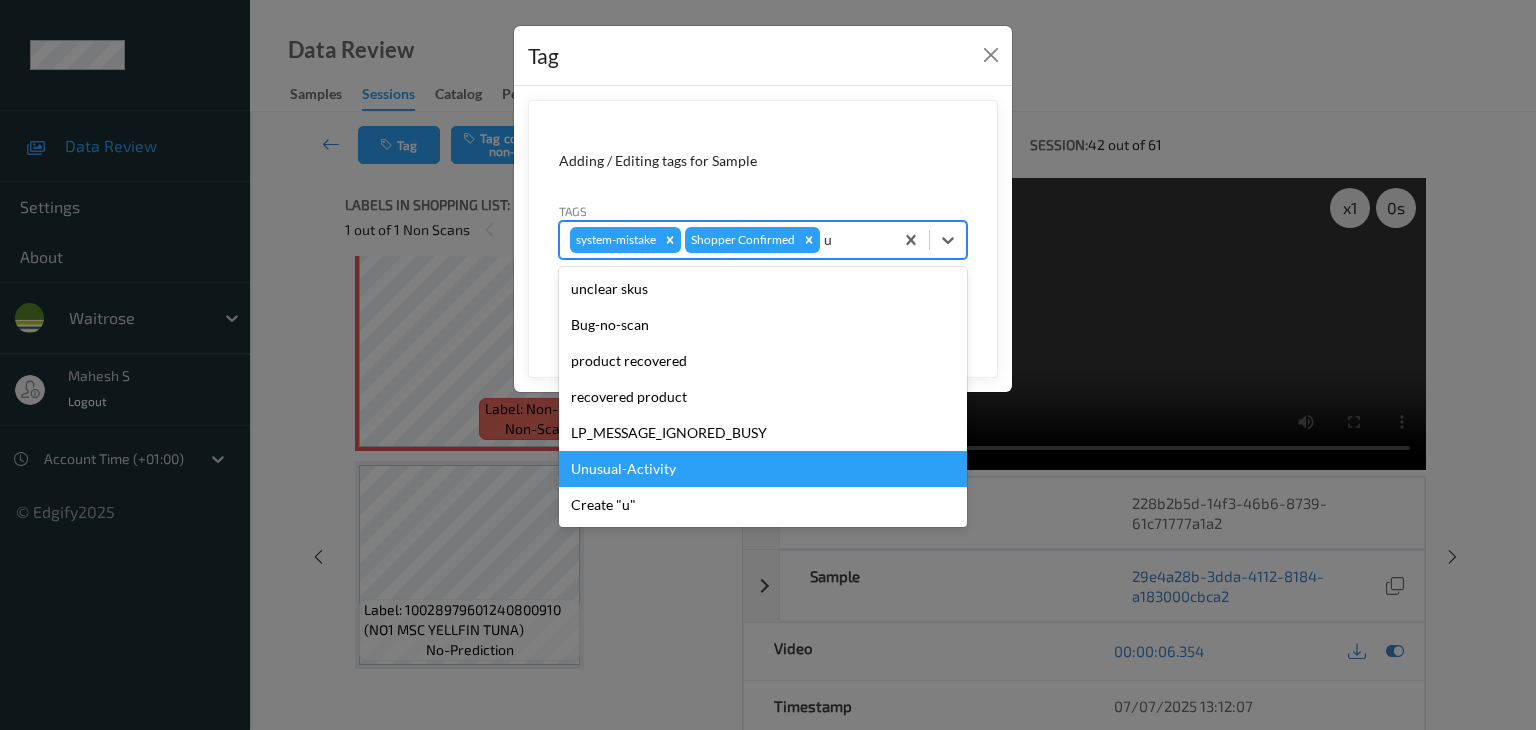 click on "Unusual-Activity" at bounding box center (763, 469) 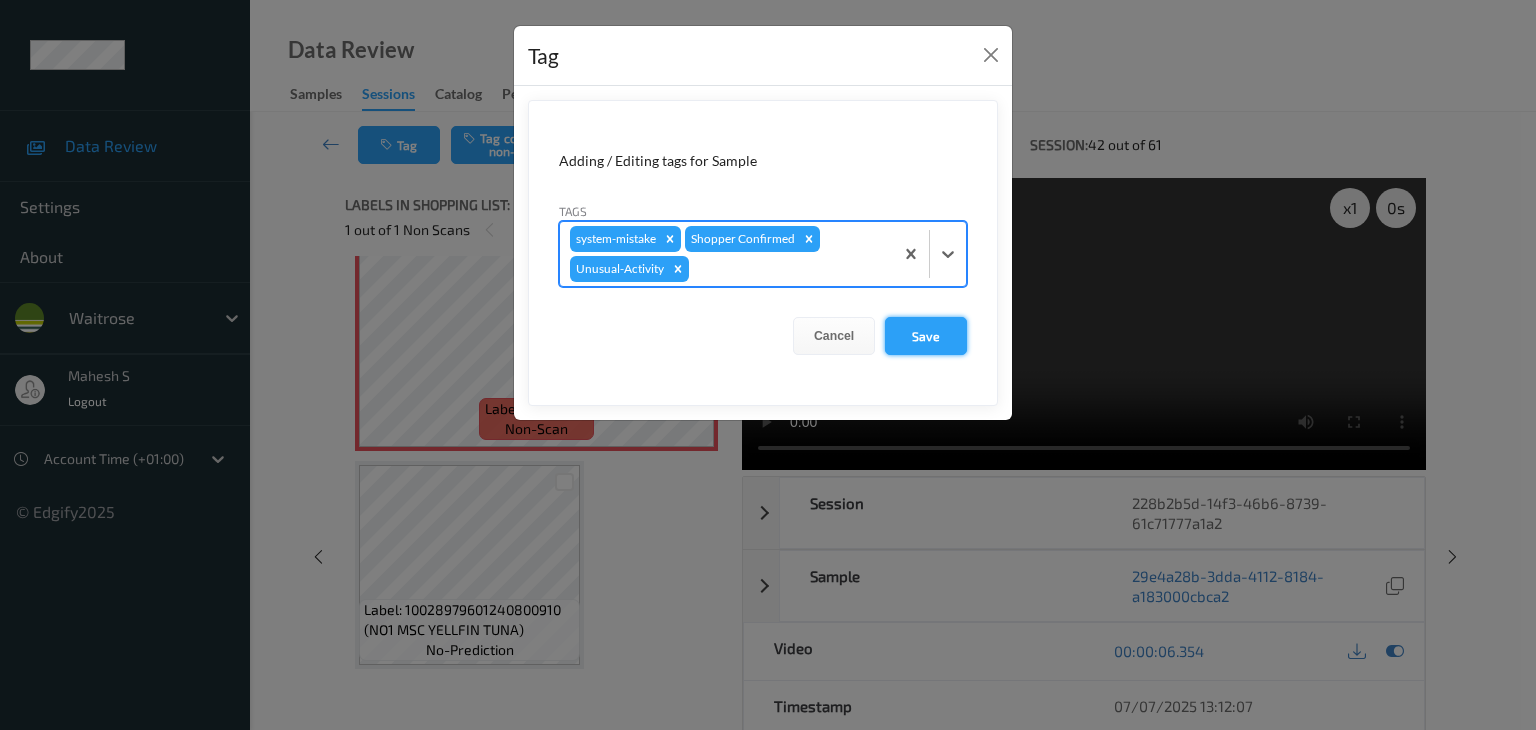 click on "Save" at bounding box center (926, 336) 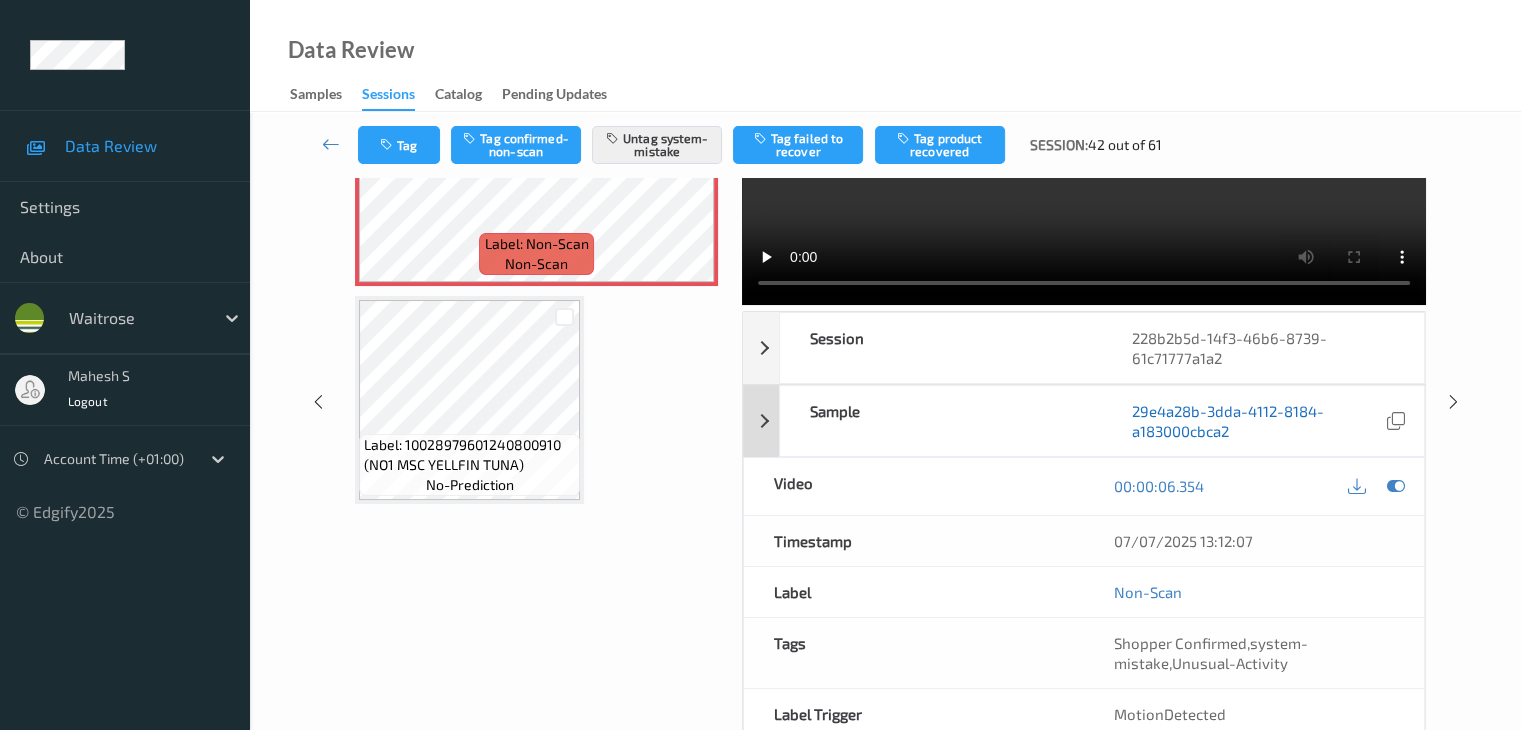 scroll, scrollTop: 200, scrollLeft: 0, axis: vertical 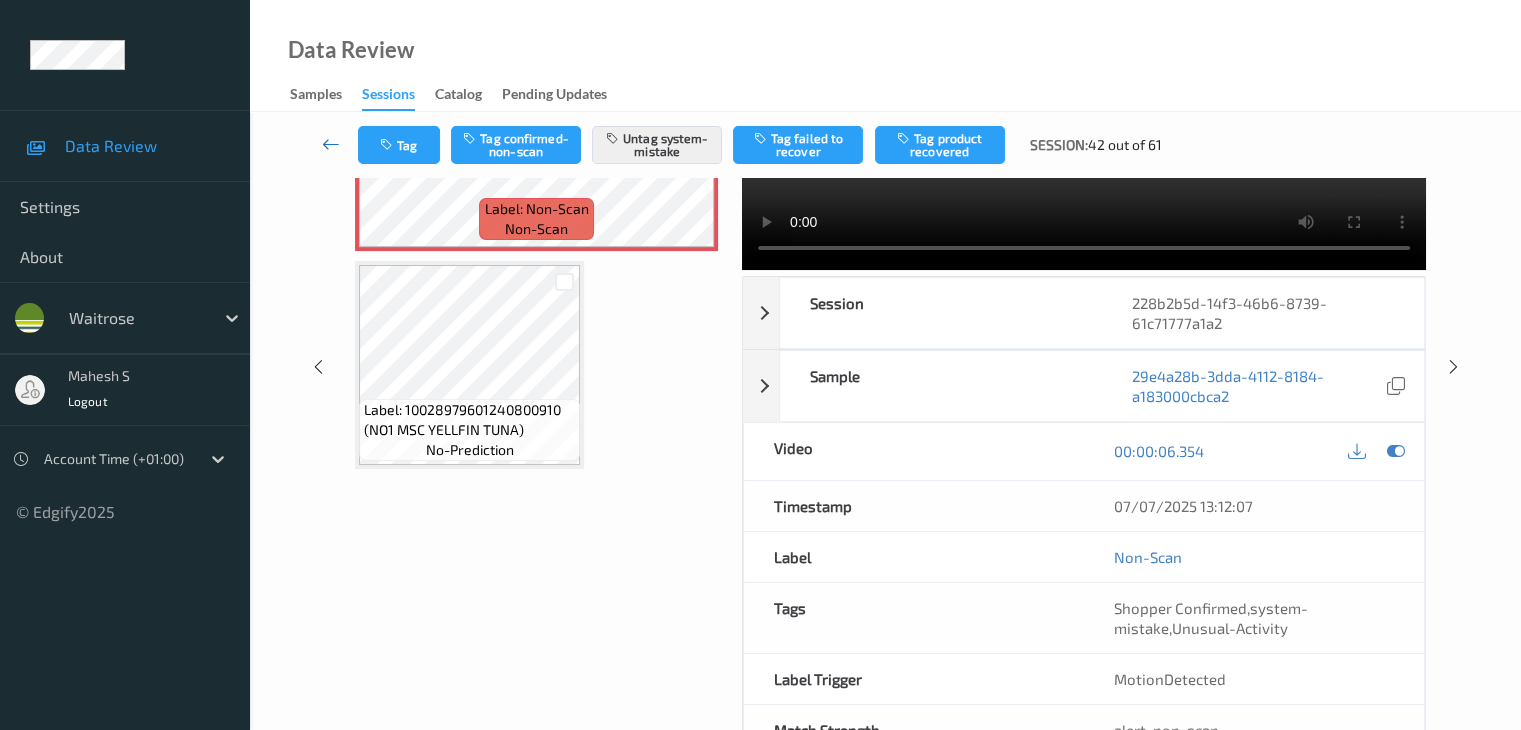 click at bounding box center [331, 144] 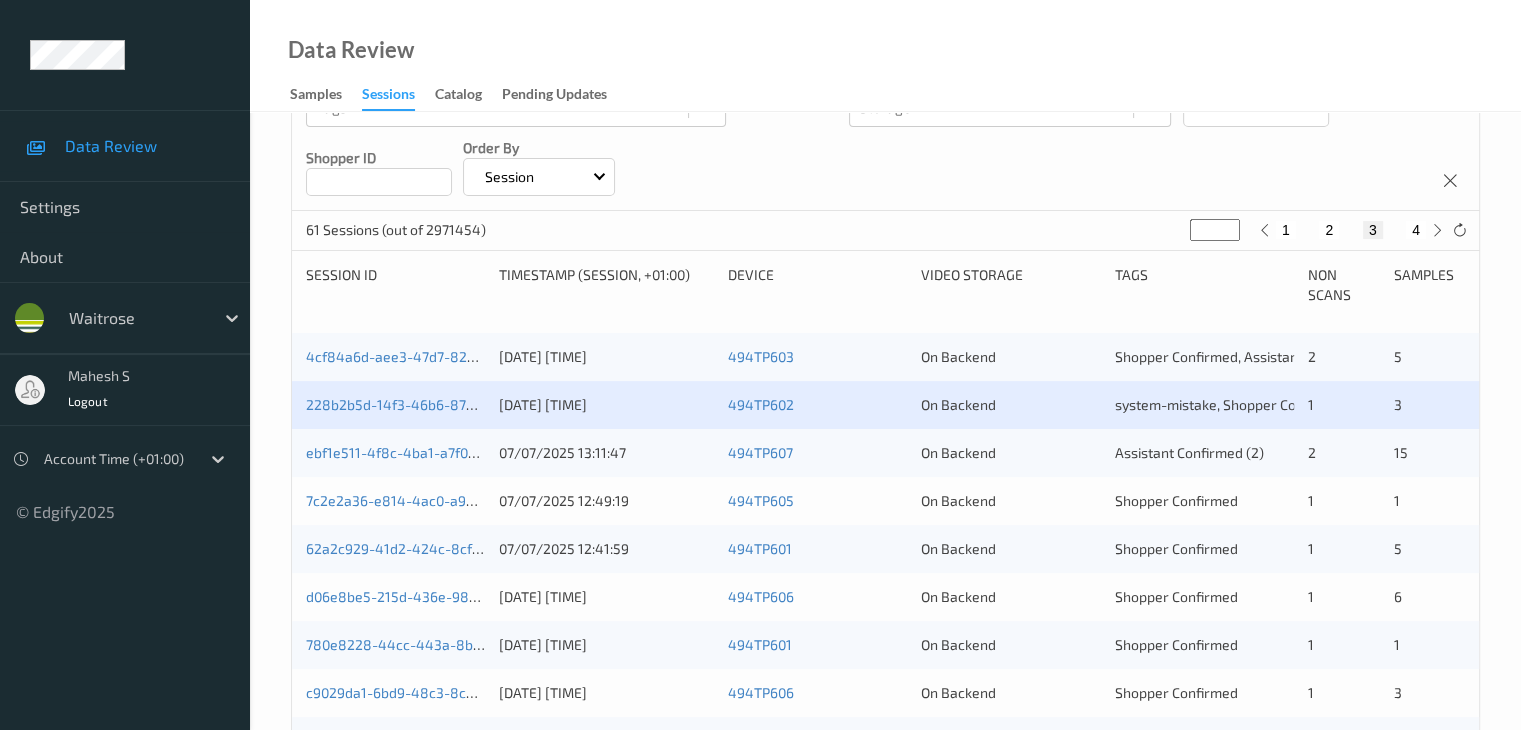scroll, scrollTop: 300, scrollLeft: 0, axis: vertical 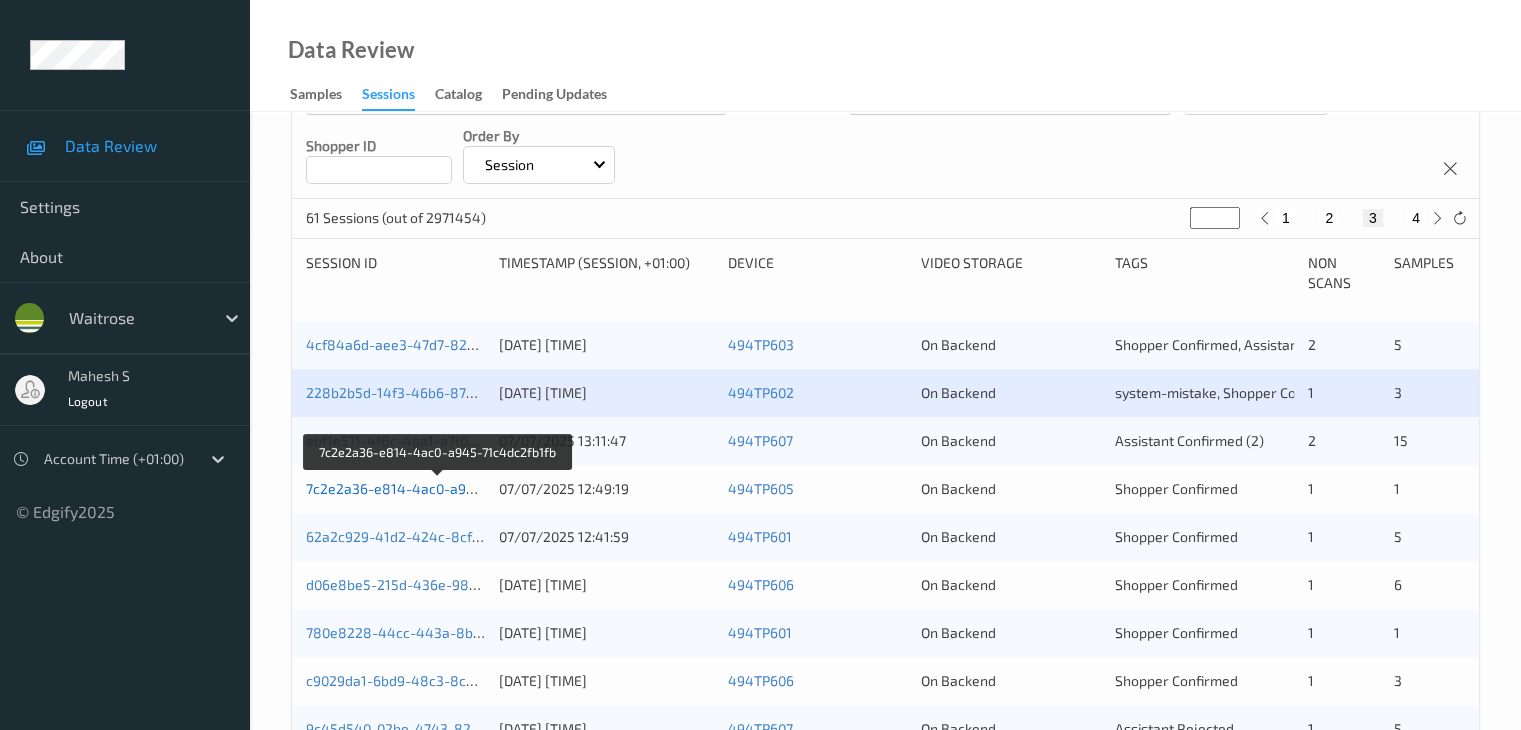 click on "7c2e2a36-e814-4ac0-a945-71c4dc2fb1fb" at bounding box center (439, 488) 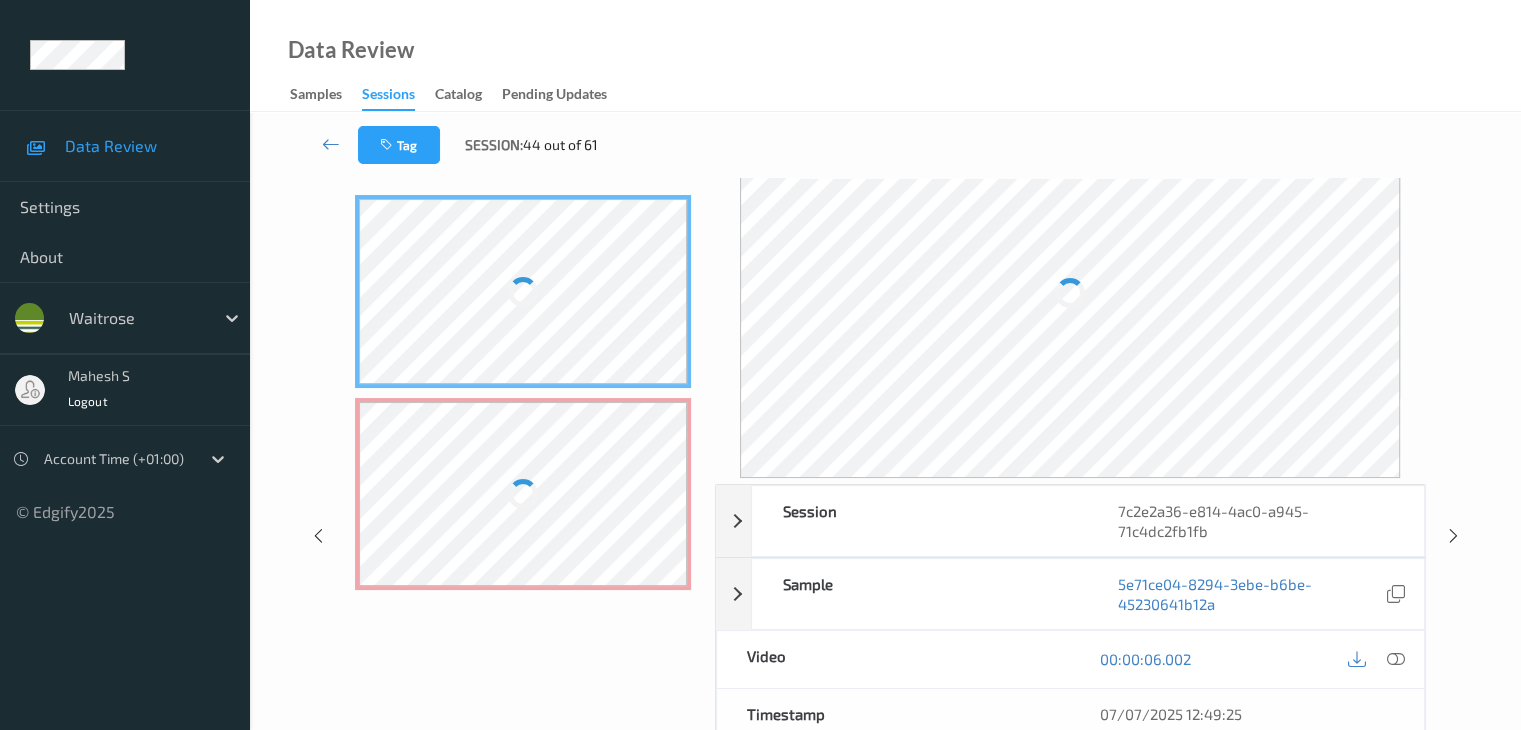scroll, scrollTop: 0, scrollLeft: 0, axis: both 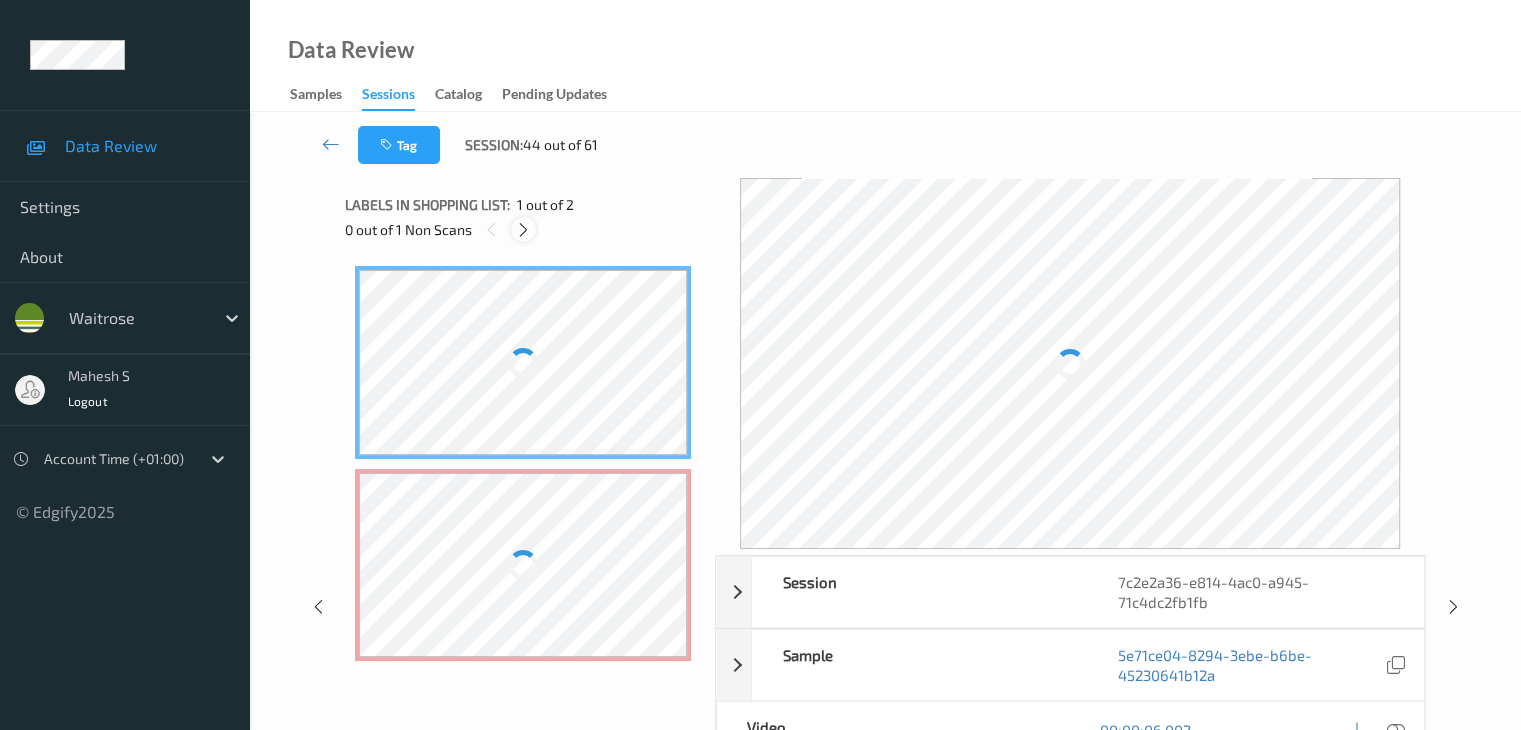 click at bounding box center [523, 230] 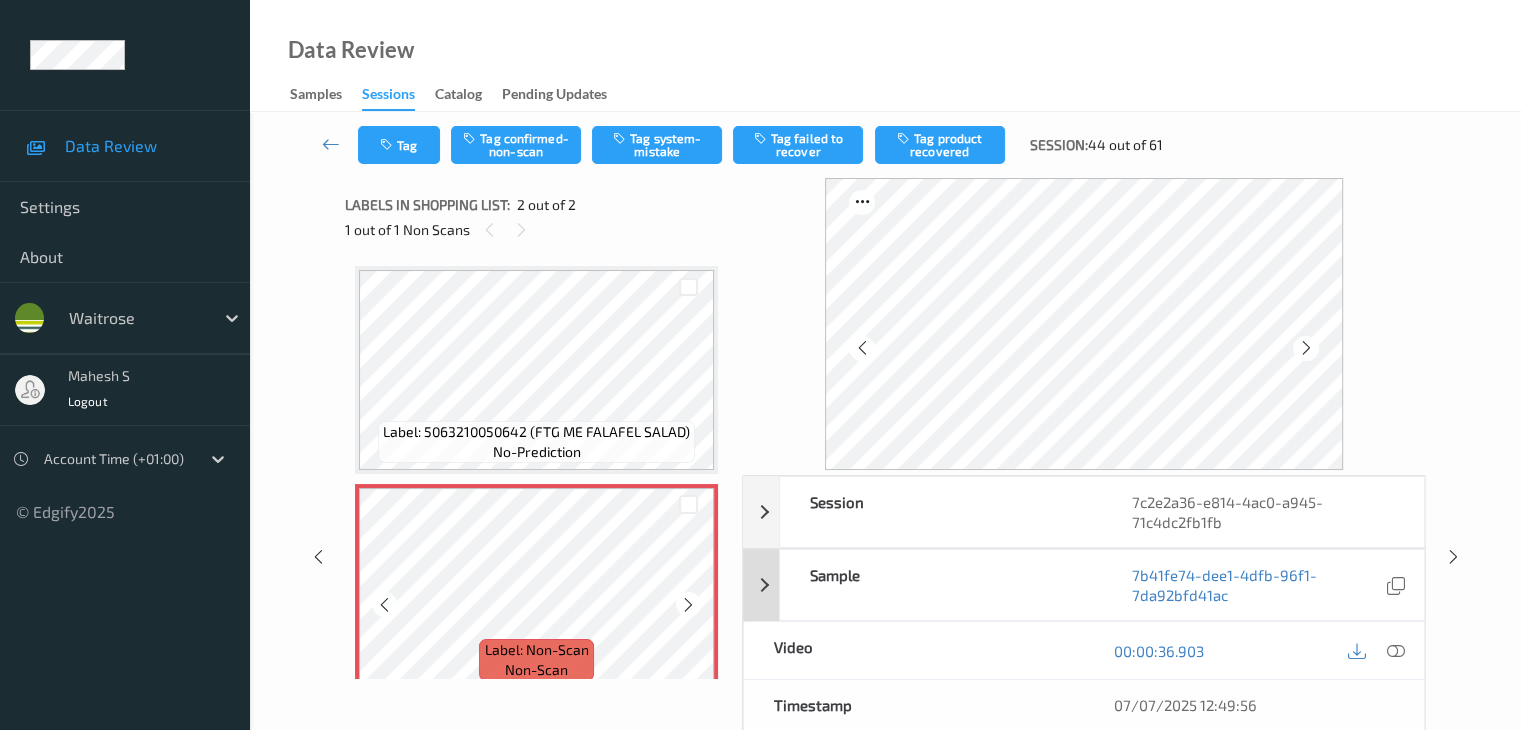 scroll, scrollTop: 23, scrollLeft: 0, axis: vertical 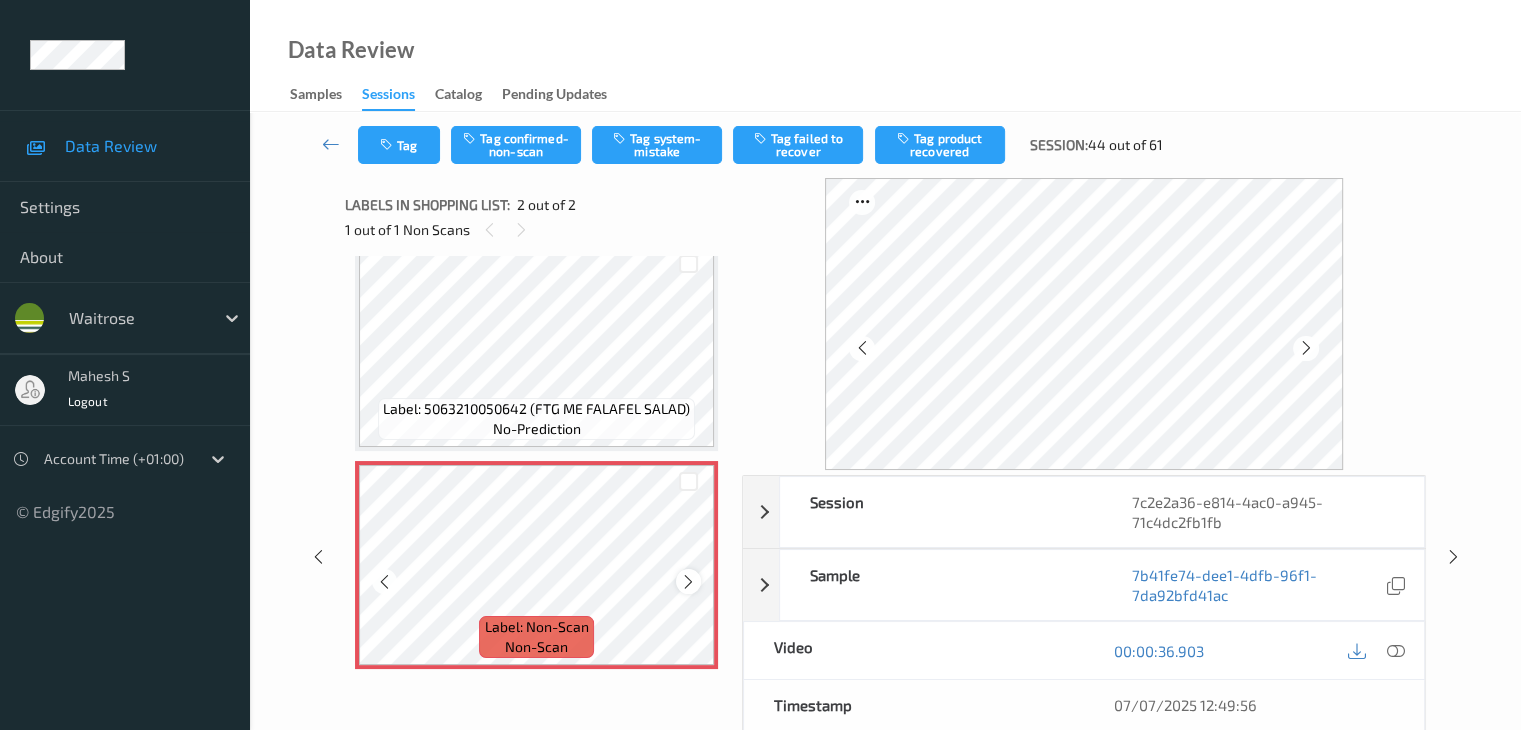 click at bounding box center (688, 582) 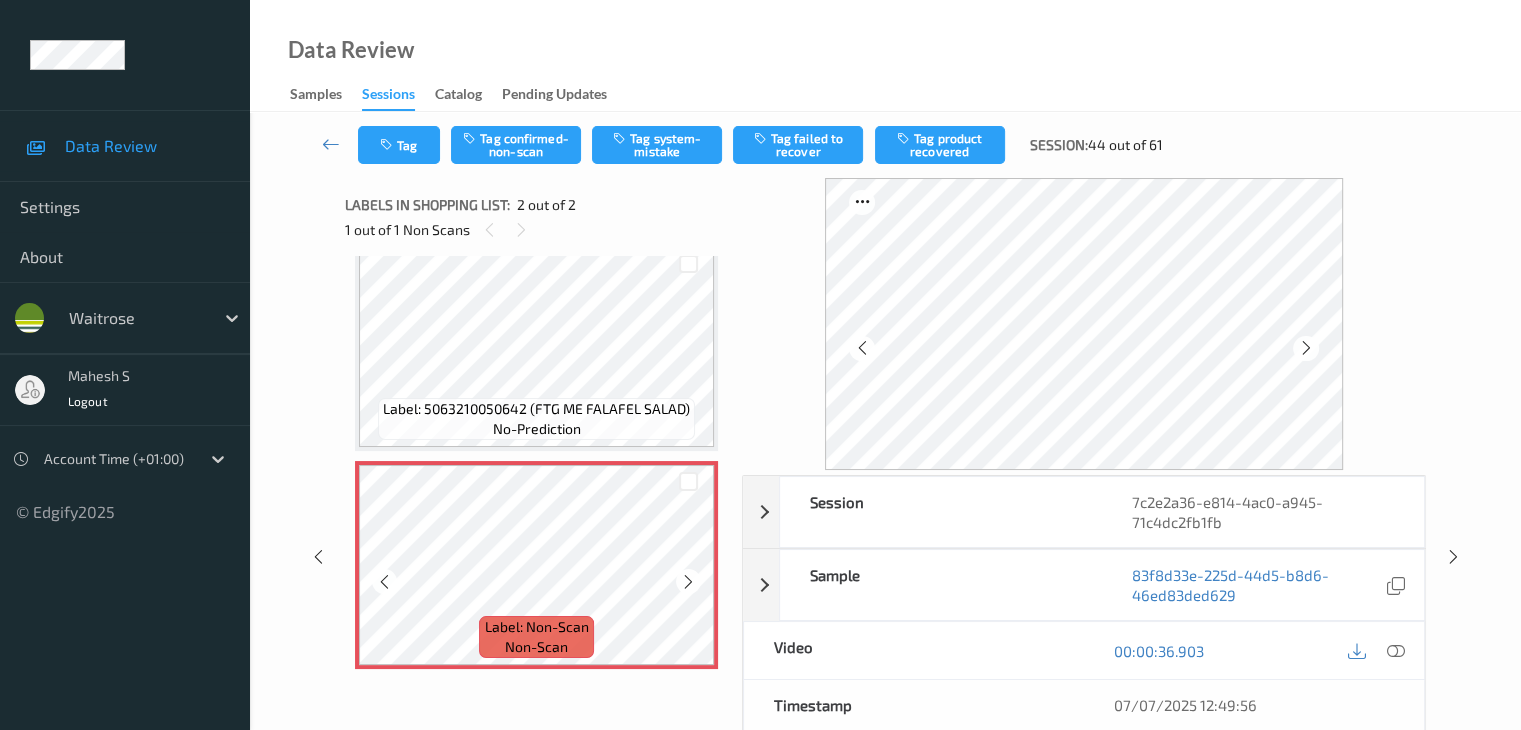 click at bounding box center (688, 582) 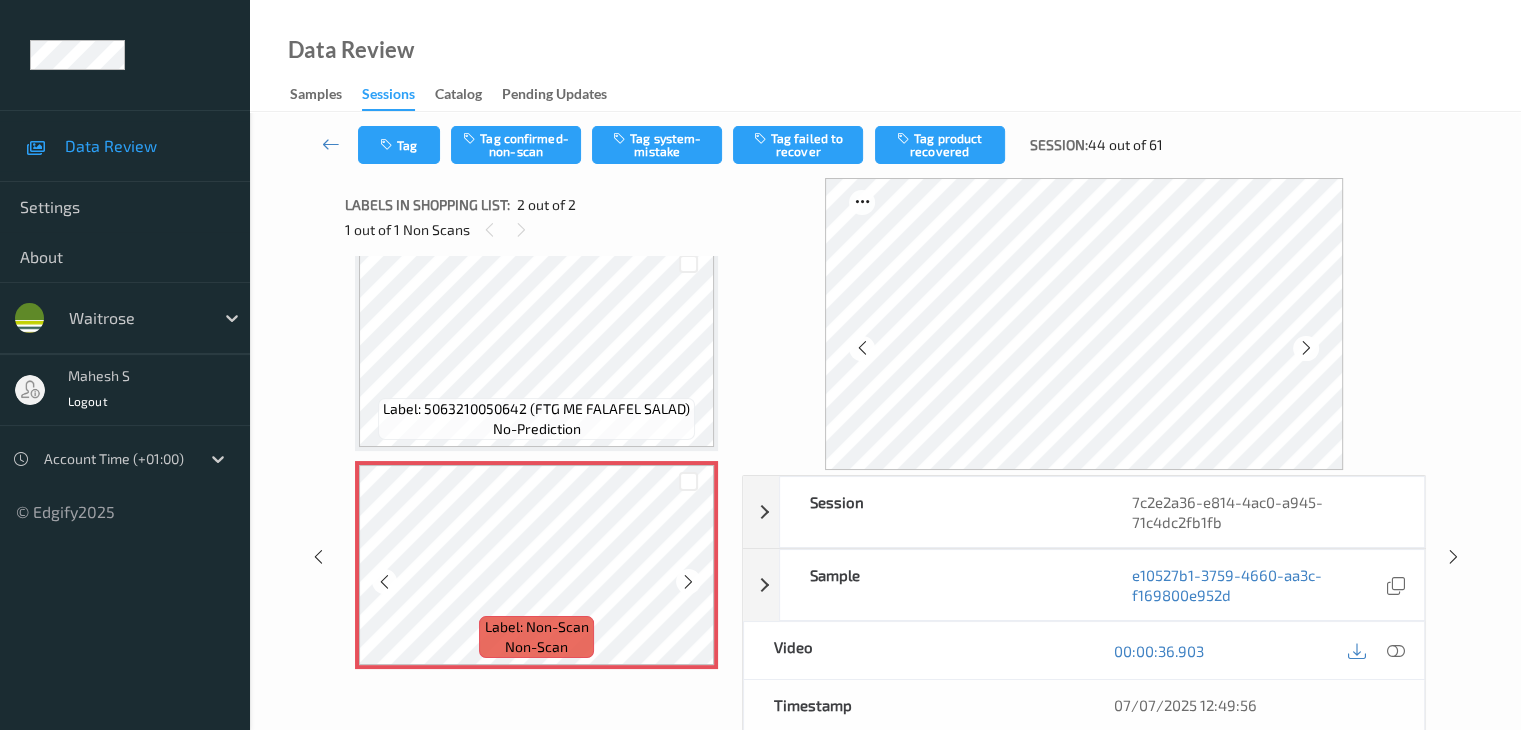 click at bounding box center [688, 582] 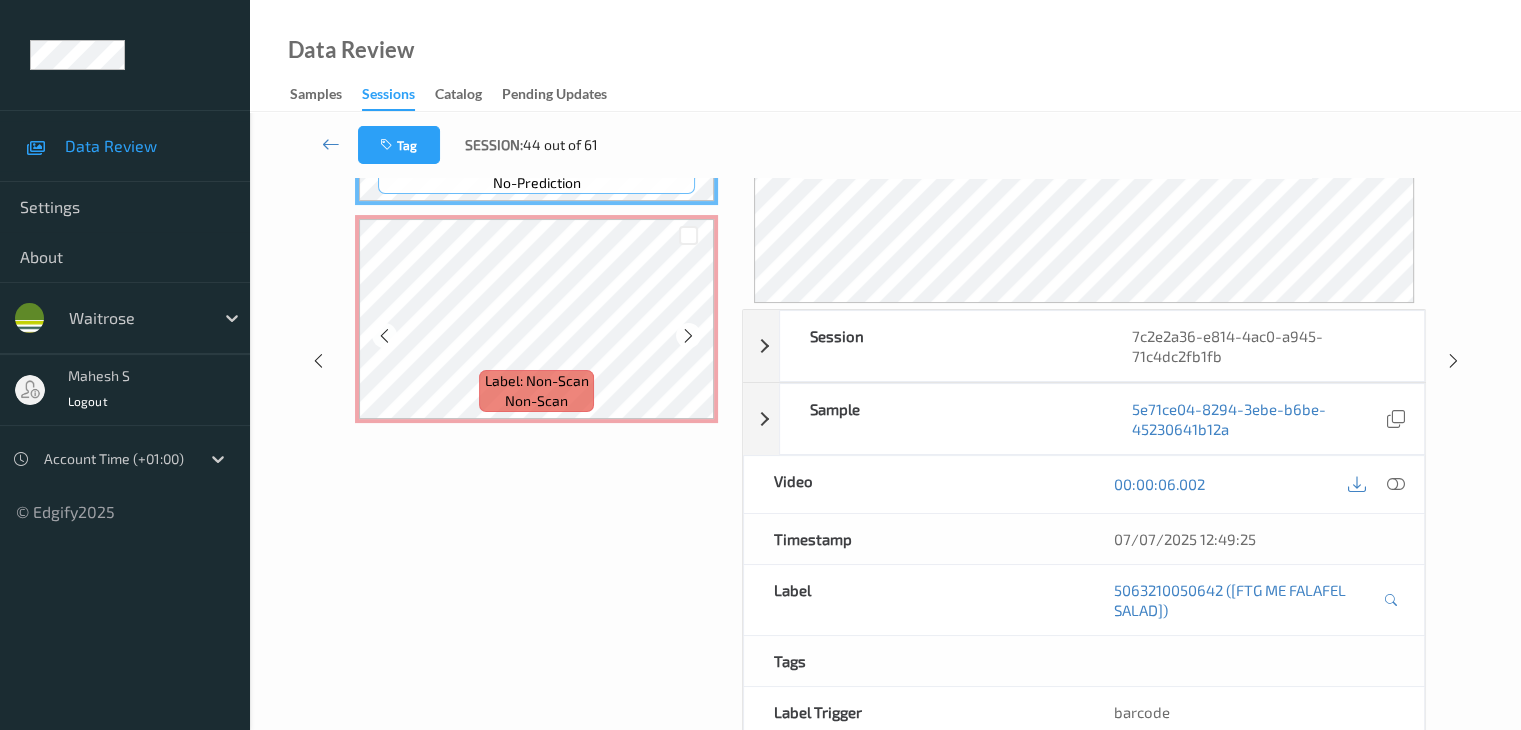 scroll, scrollTop: 100, scrollLeft: 0, axis: vertical 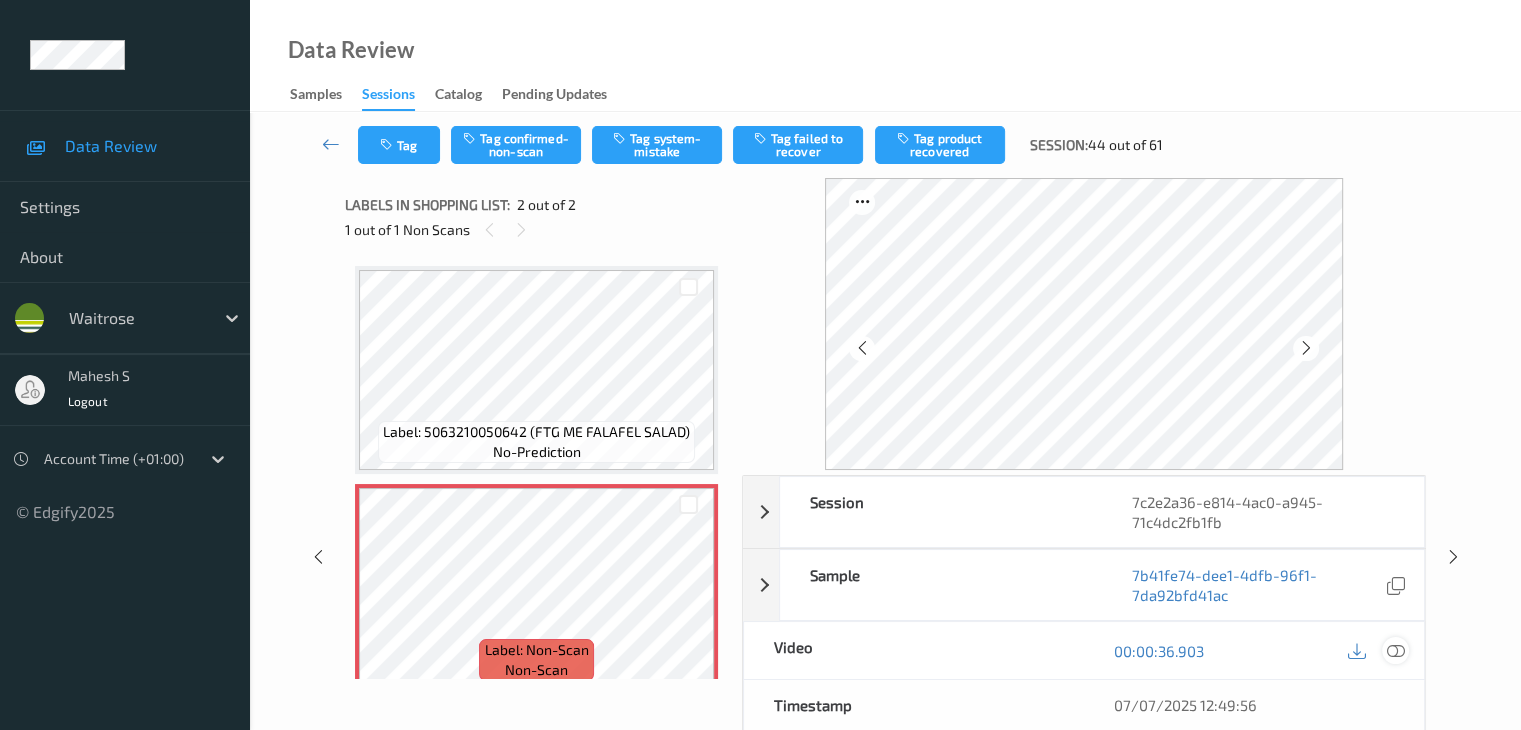 click at bounding box center (1395, 651) 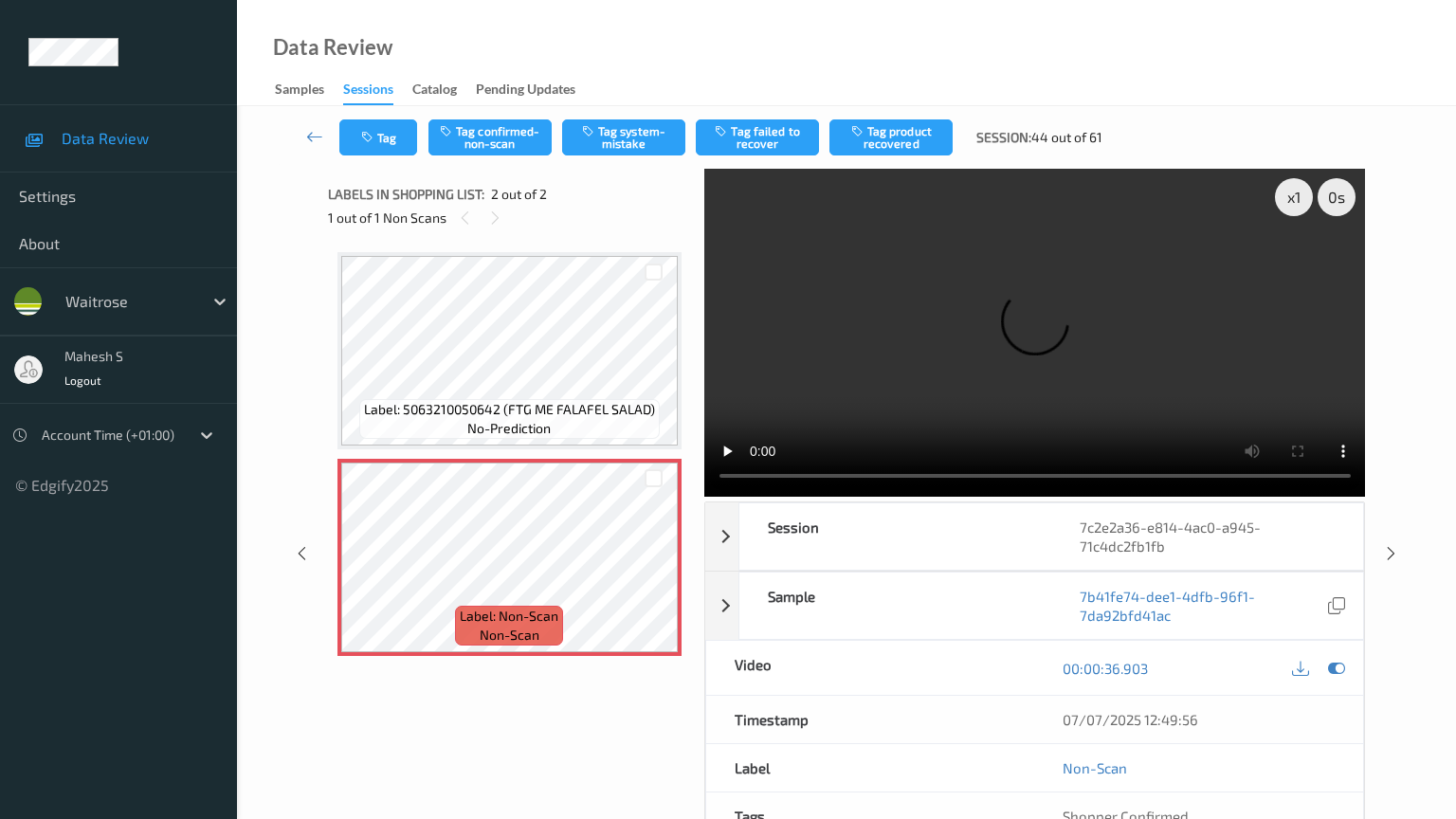 type 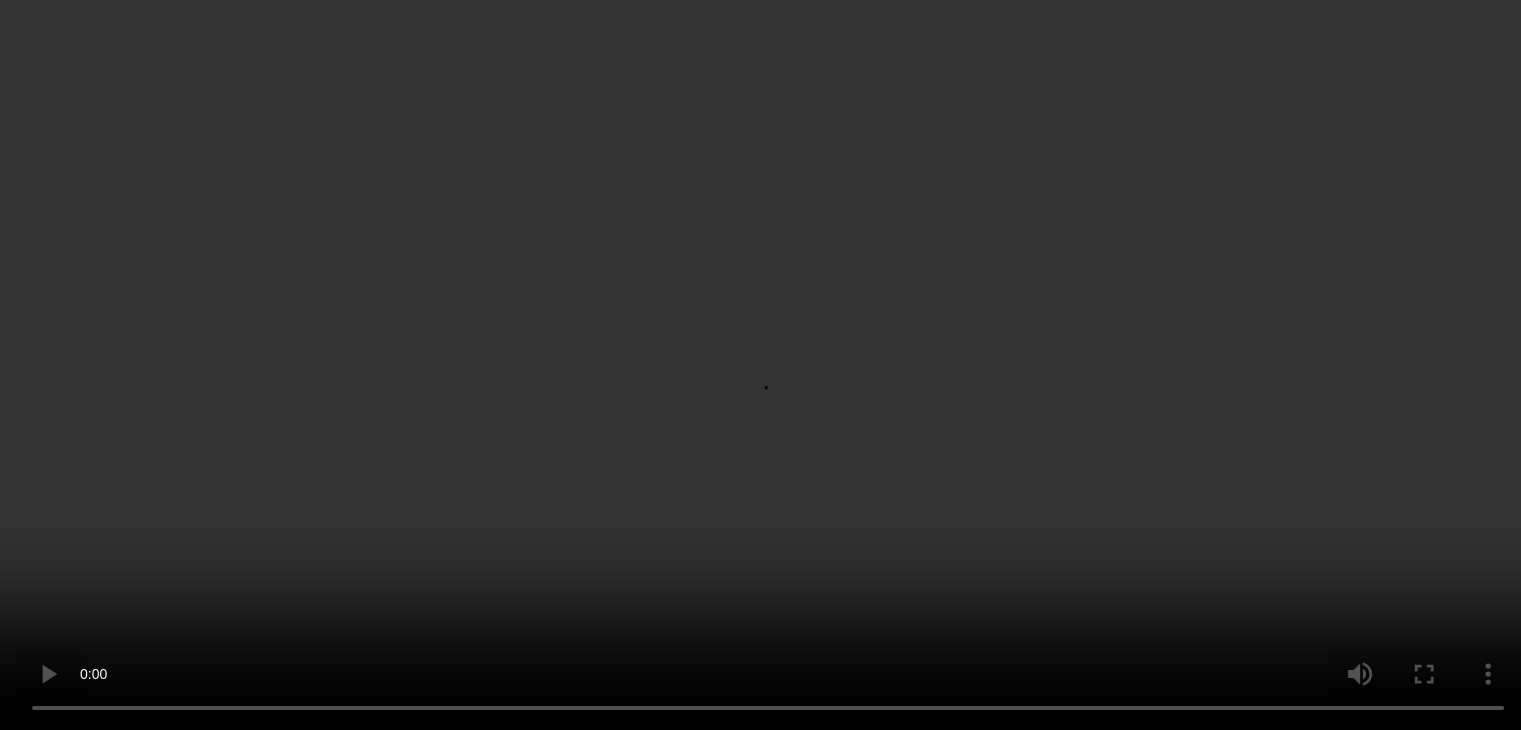 scroll, scrollTop: 23, scrollLeft: 0, axis: vertical 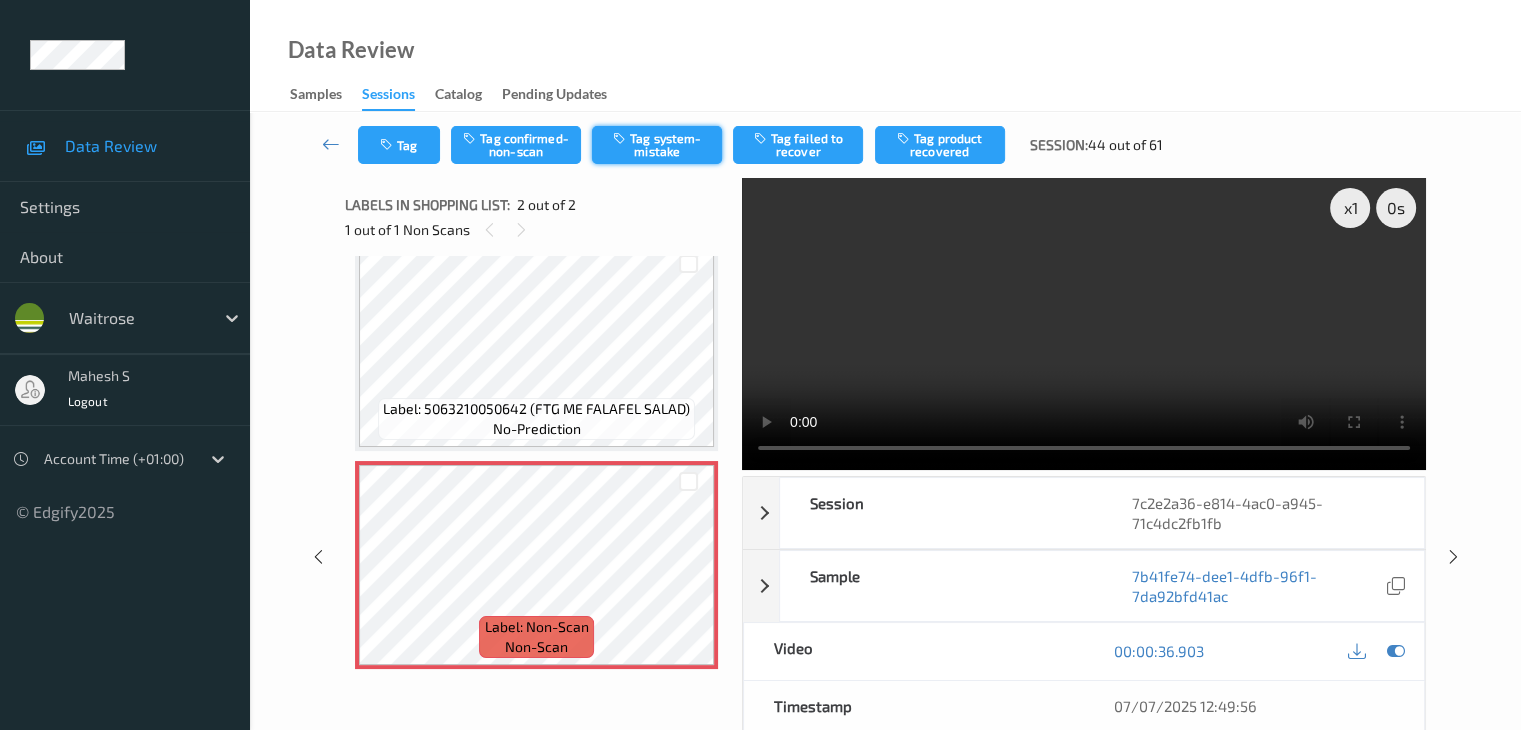 click on "Tag   system-mistake" at bounding box center [657, 145] 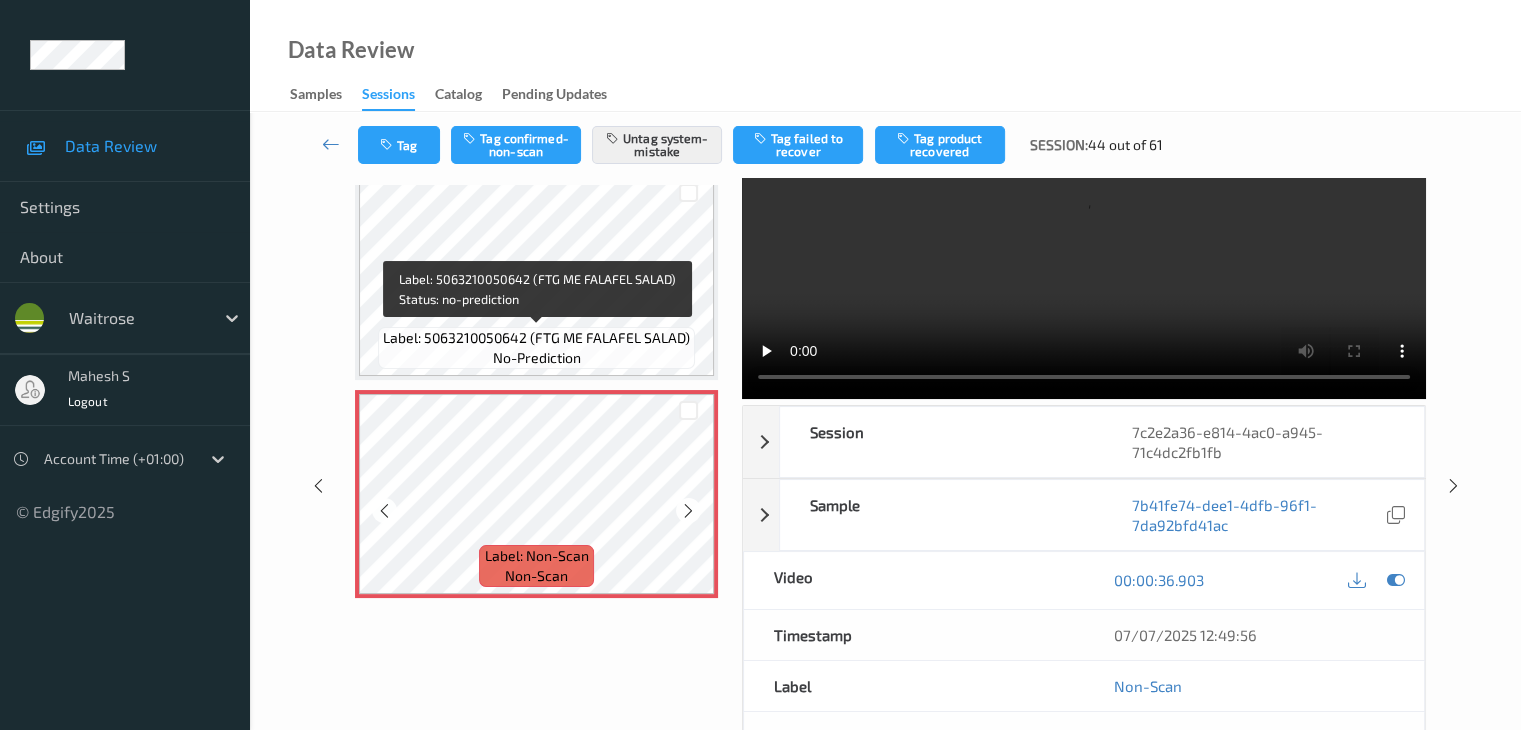 scroll, scrollTop: 0, scrollLeft: 0, axis: both 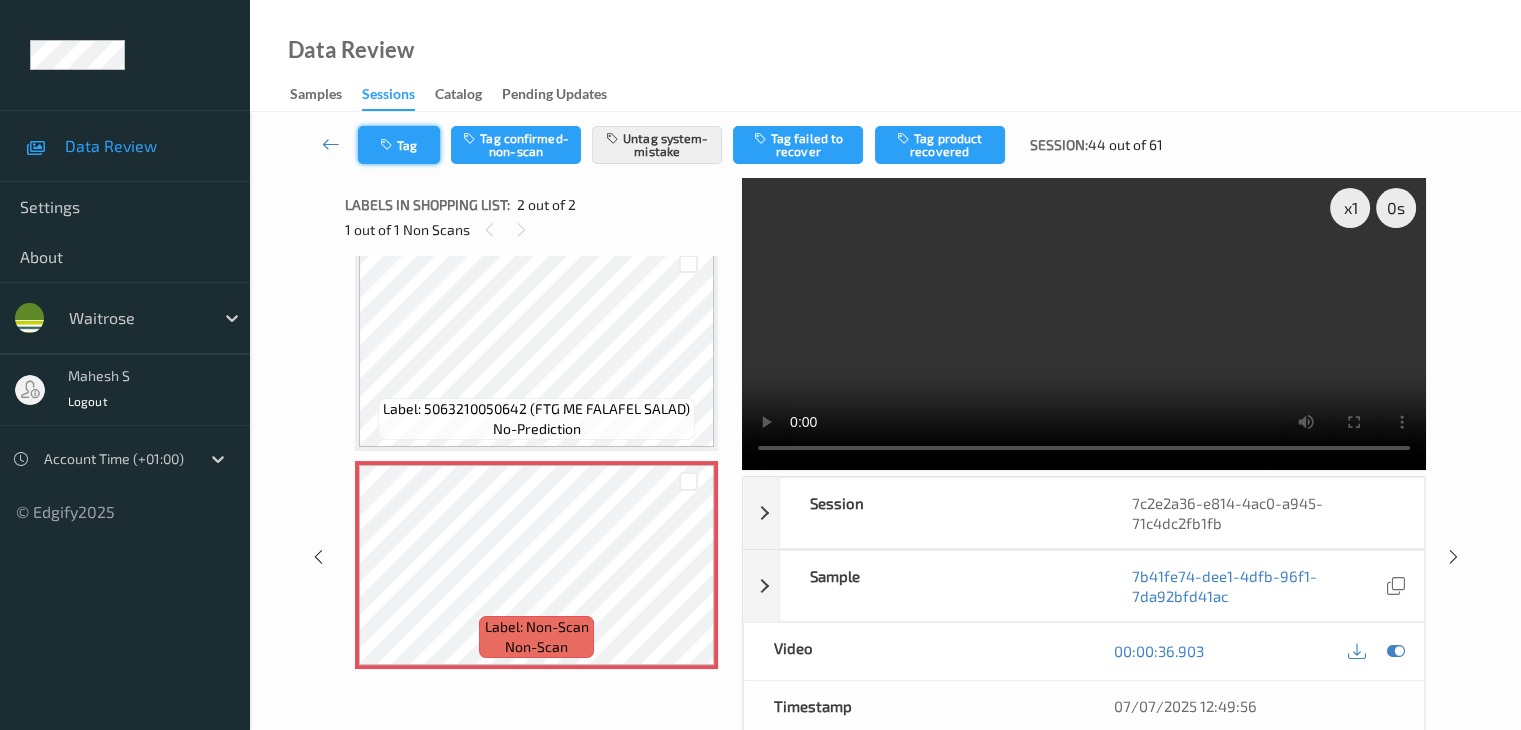 click on "Tag" at bounding box center [399, 145] 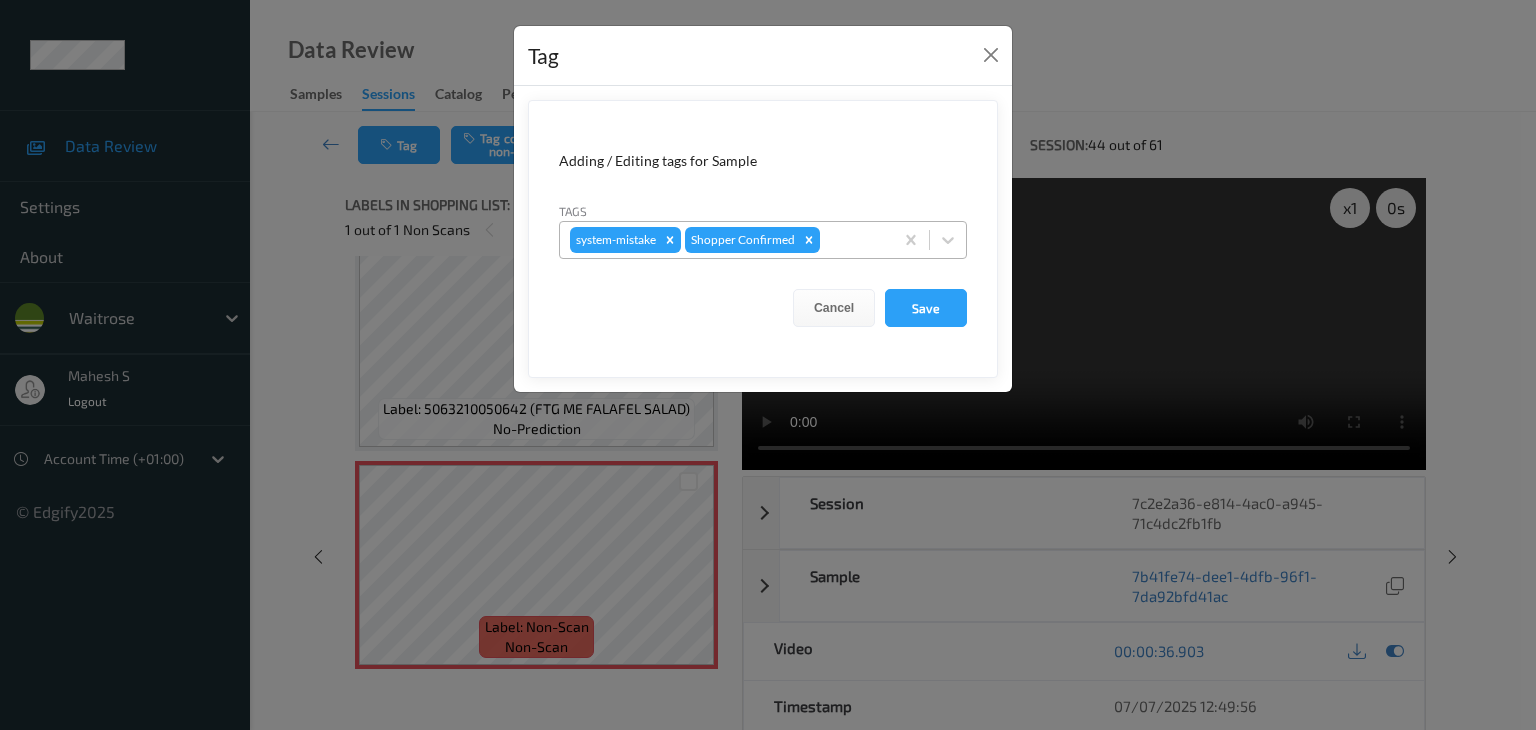 click at bounding box center (853, 240) 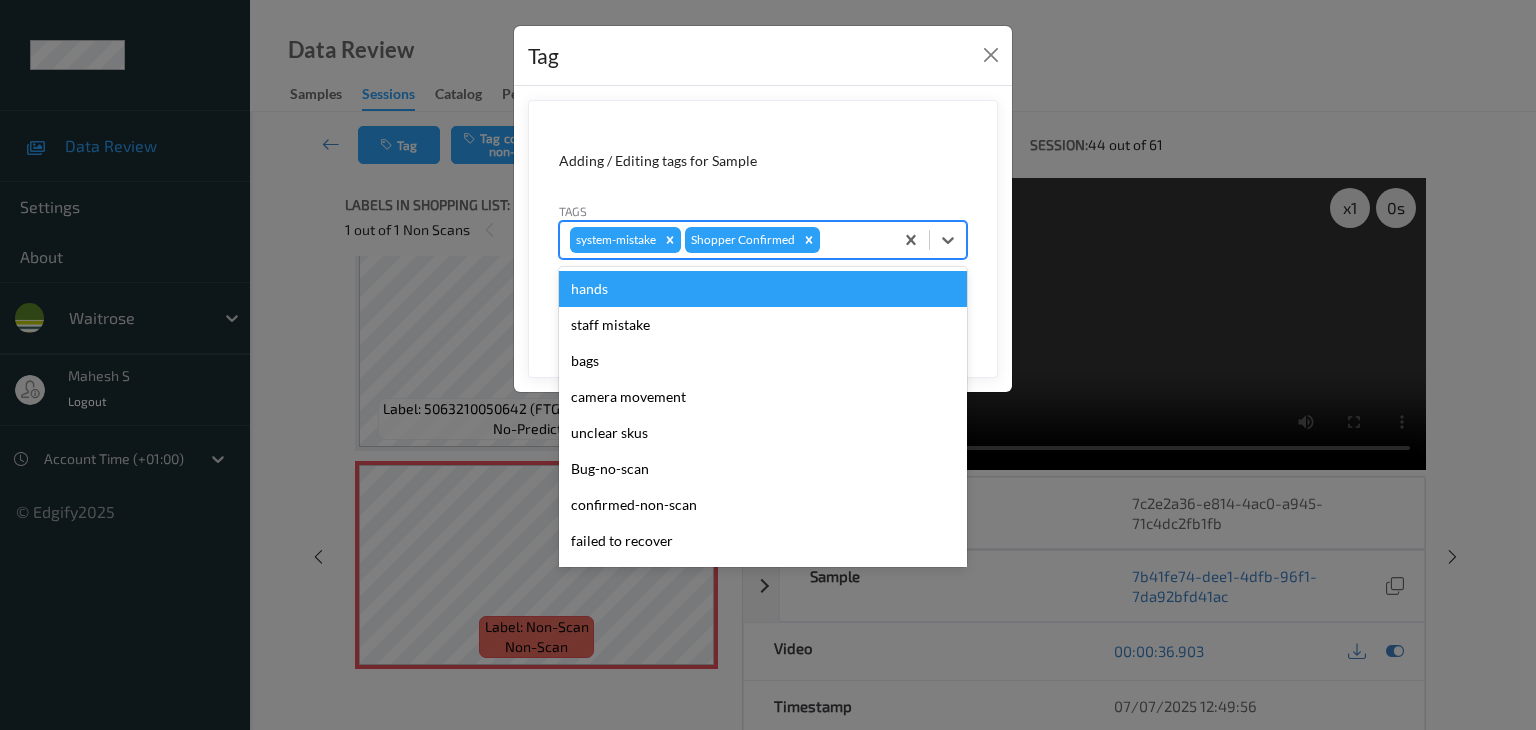 type on "u" 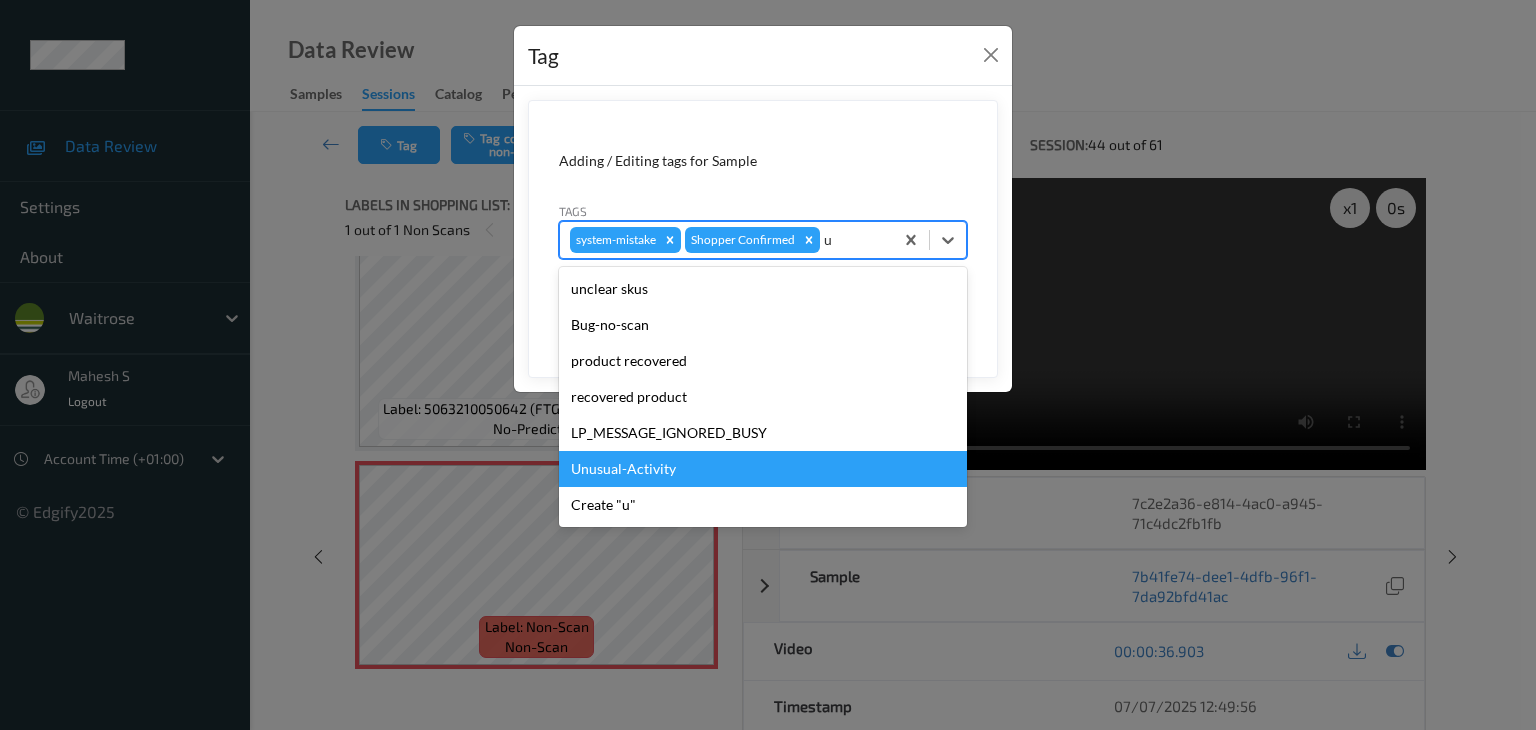 click on "Unusual-Activity" at bounding box center [763, 469] 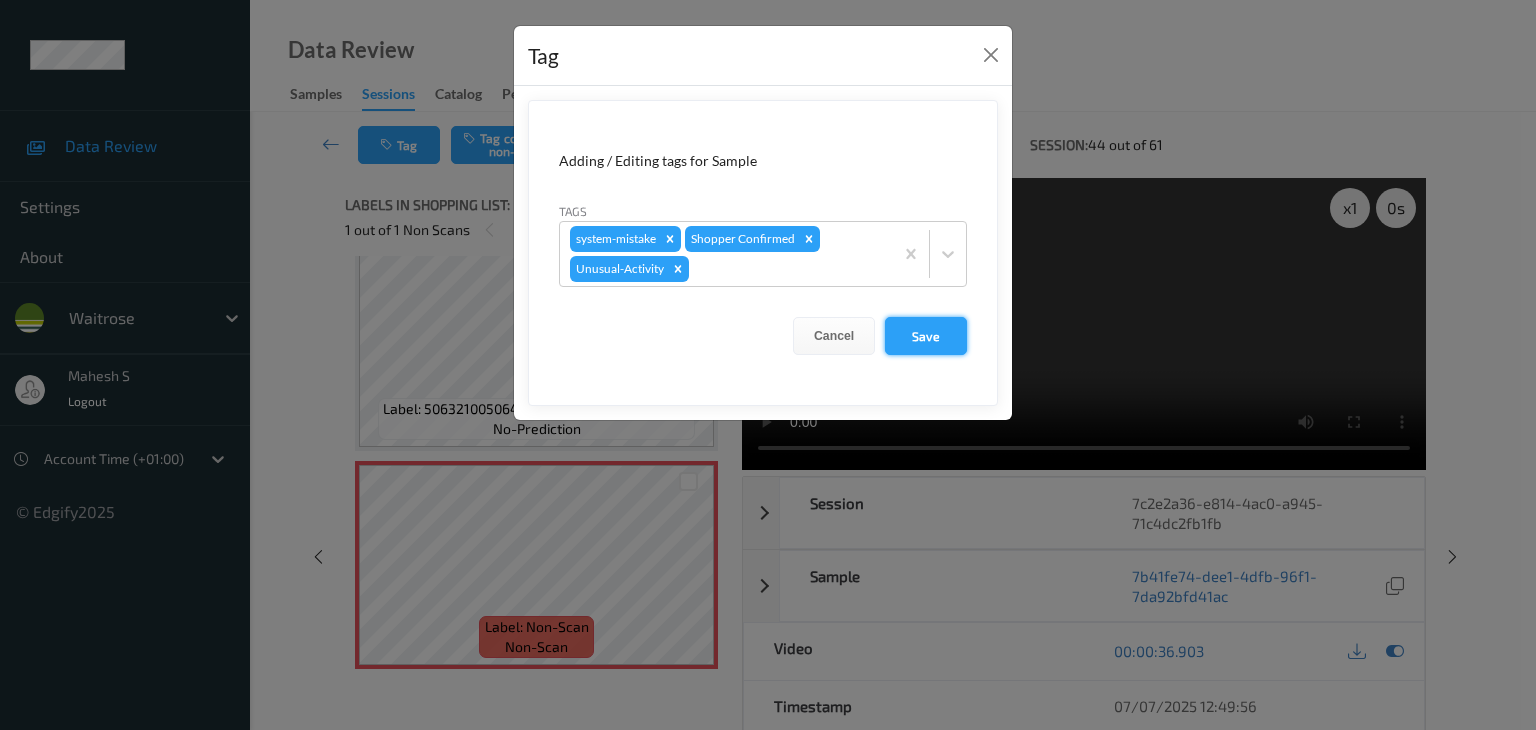 click on "Save" at bounding box center [926, 336] 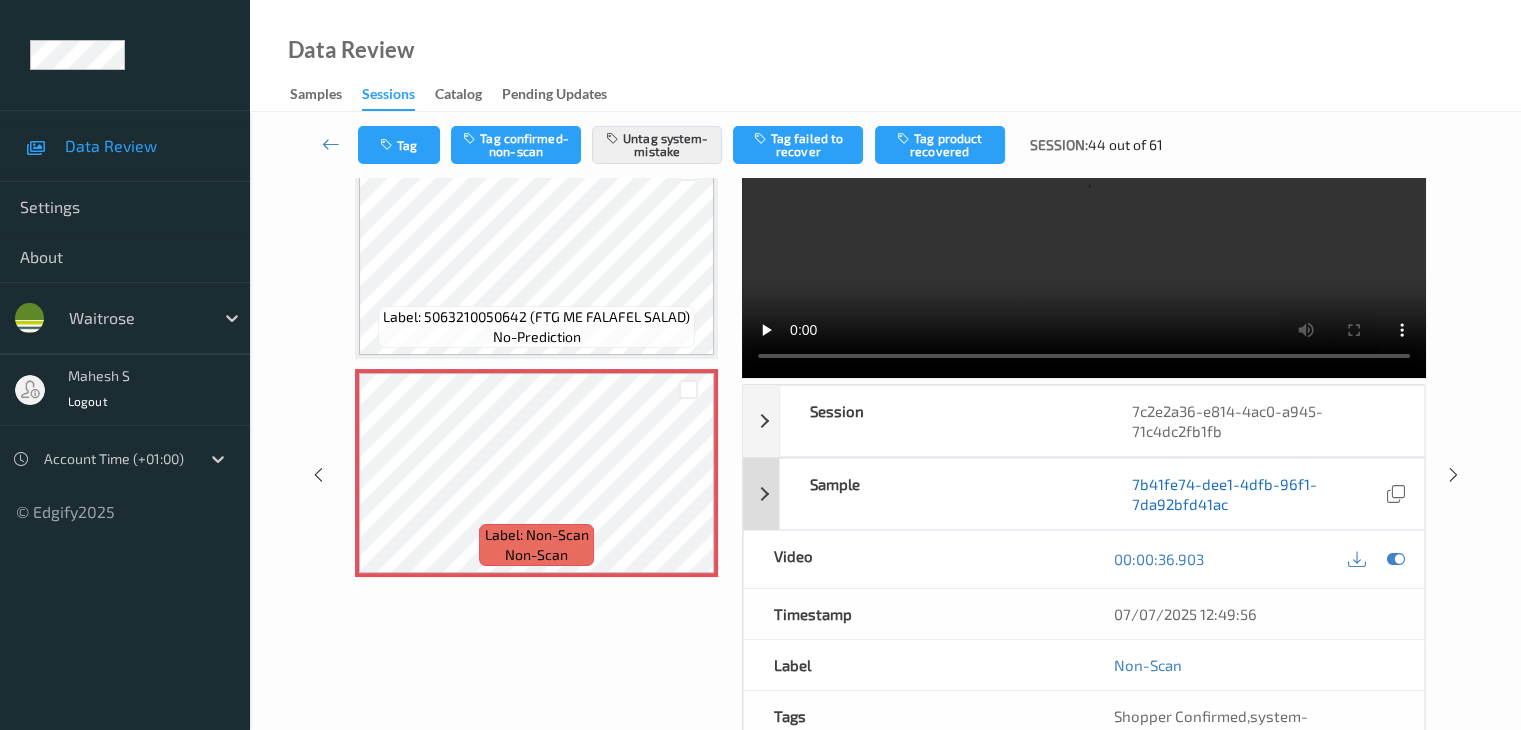 scroll, scrollTop: 200, scrollLeft: 0, axis: vertical 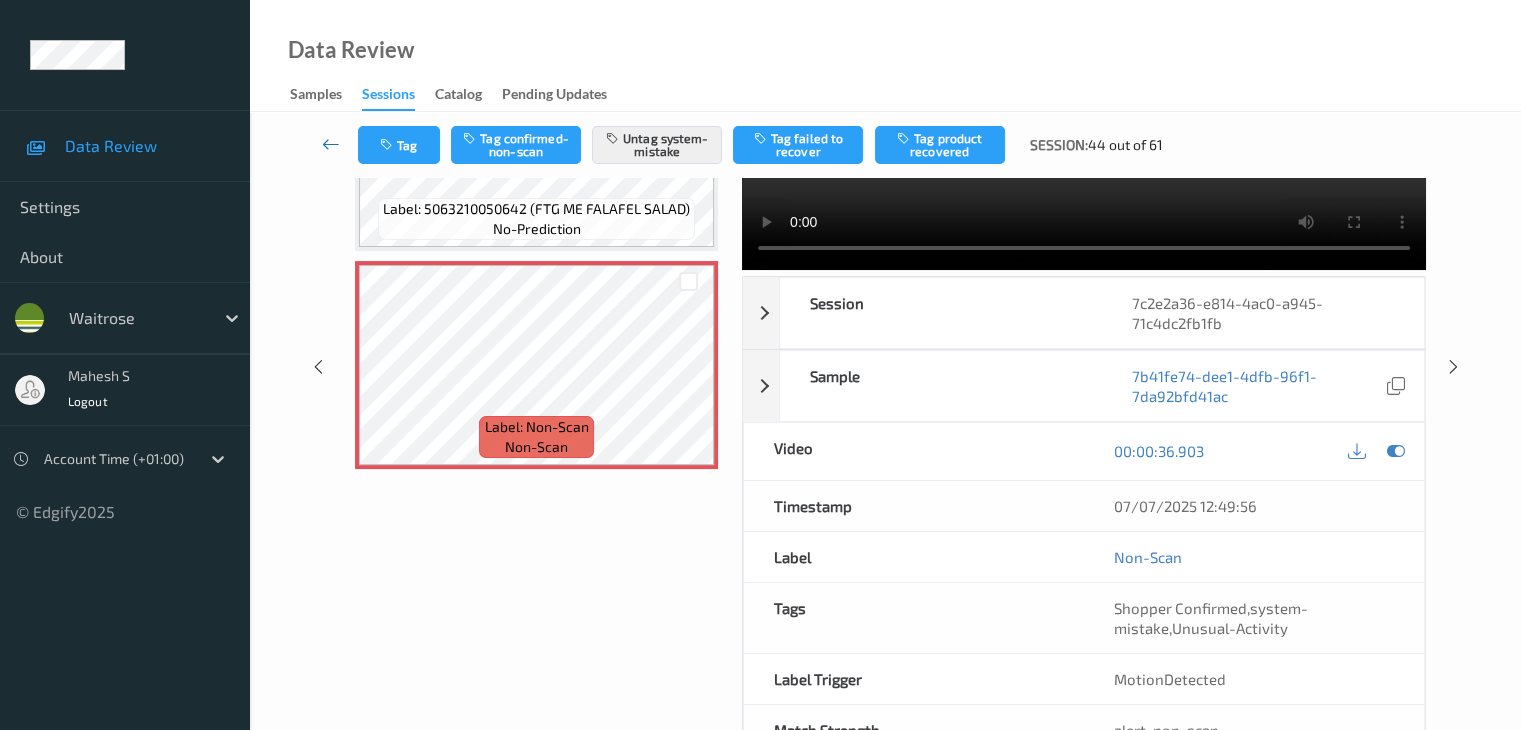 click at bounding box center [331, 144] 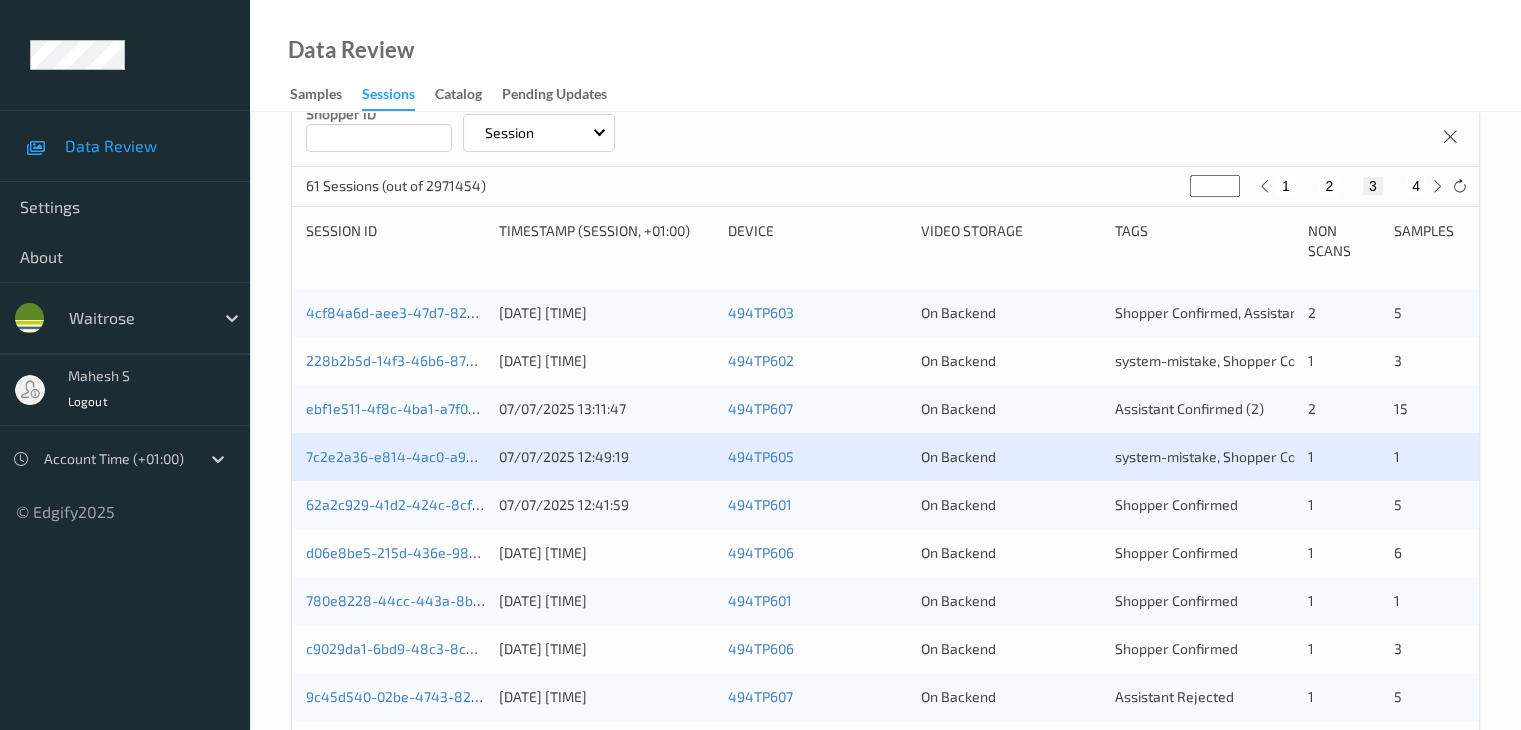 scroll, scrollTop: 500, scrollLeft: 0, axis: vertical 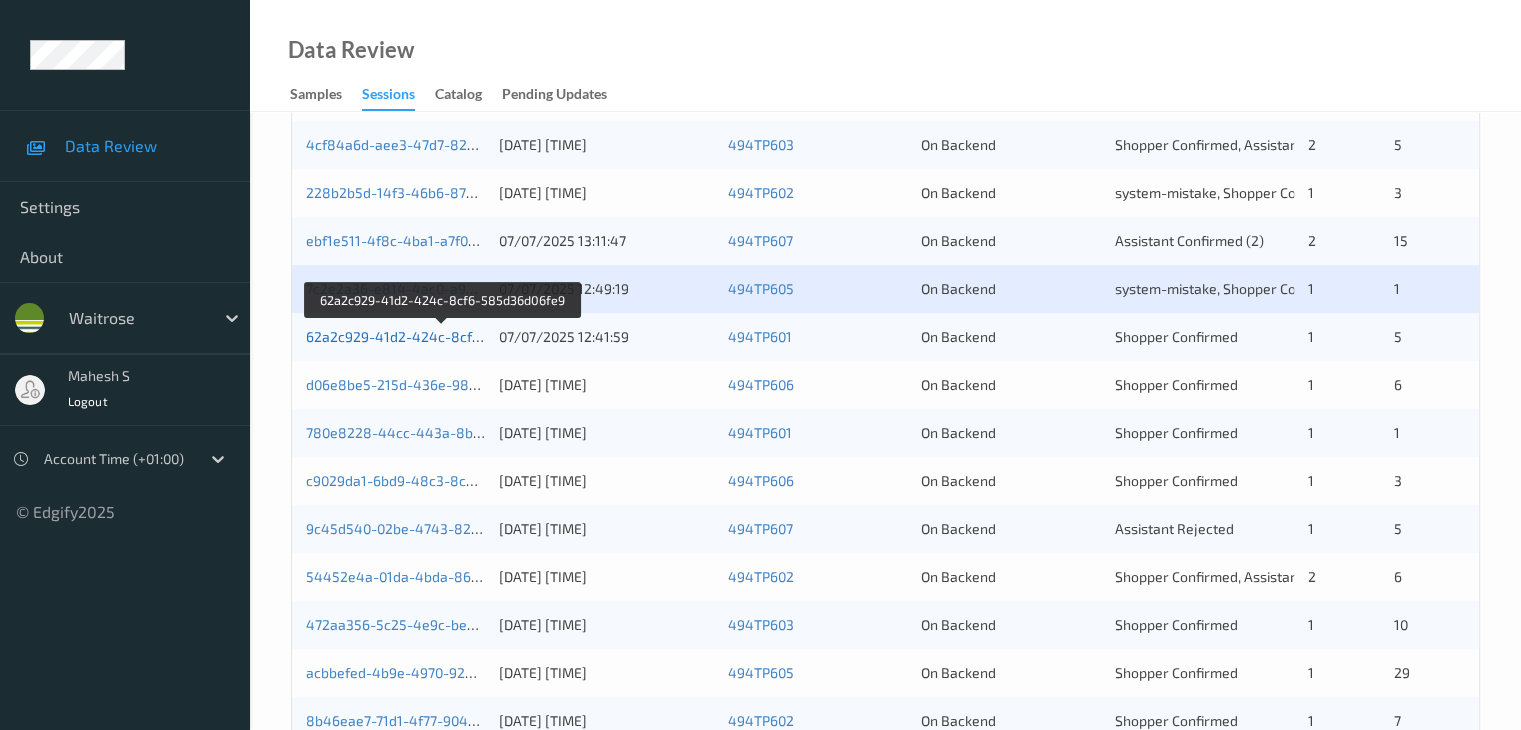 click on "62a2c929-41d2-424c-8cf6-585d36d06fe9" at bounding box center [443, 336] 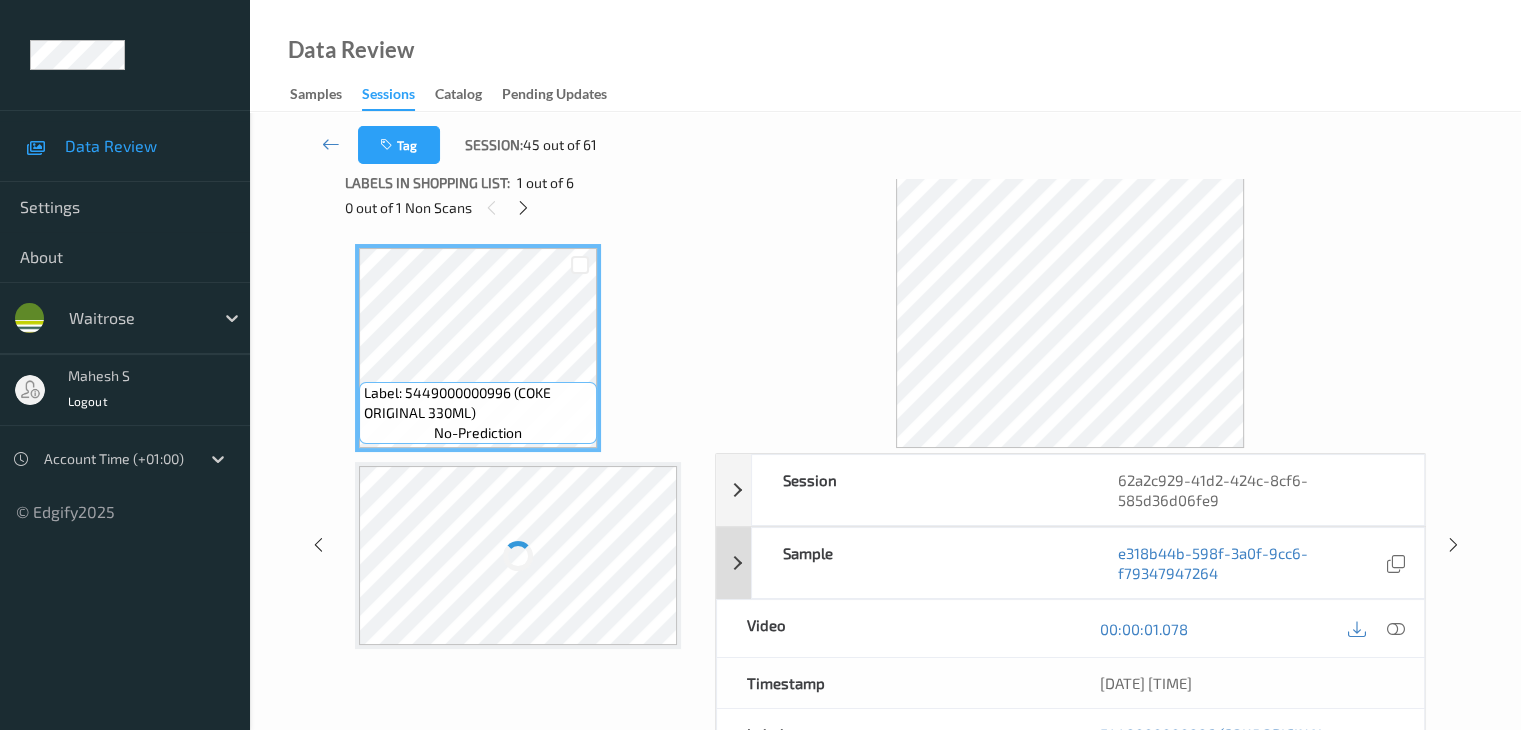 scroll, scrollTop: 0, scrollLeft: 0, axis: both 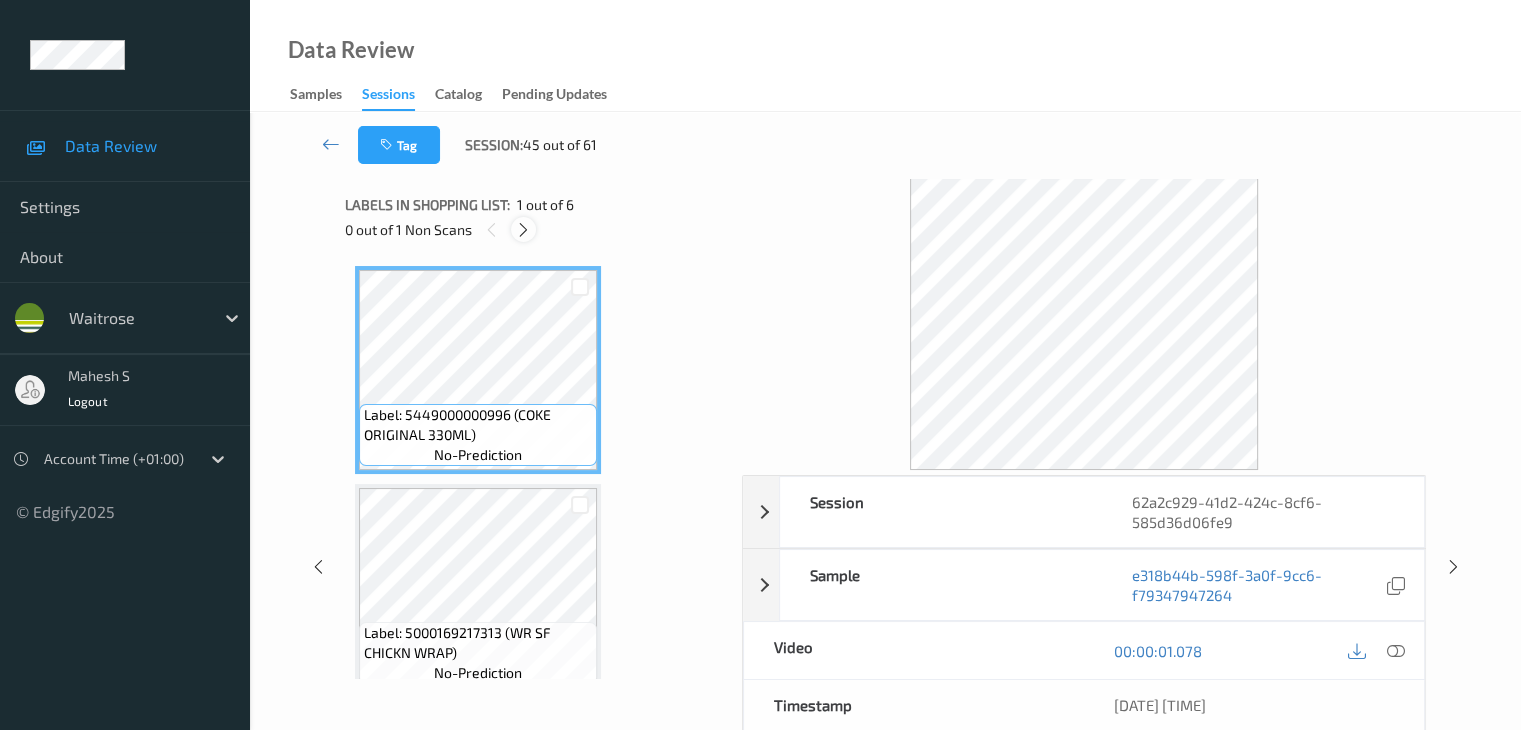 click at bounding box center (523, 230) 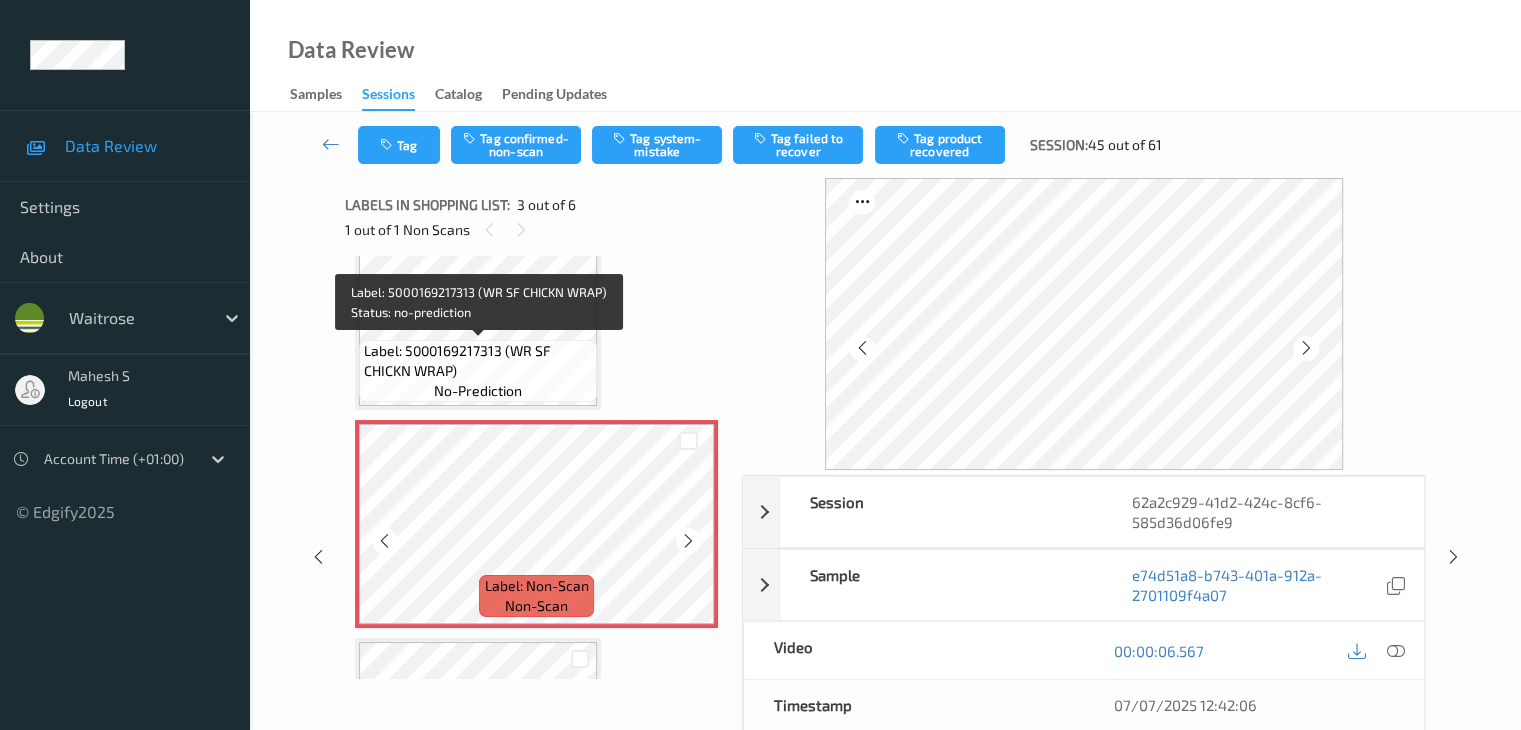 scroll, scrollTop: 428, scrollLeft: 0, axis: vertical 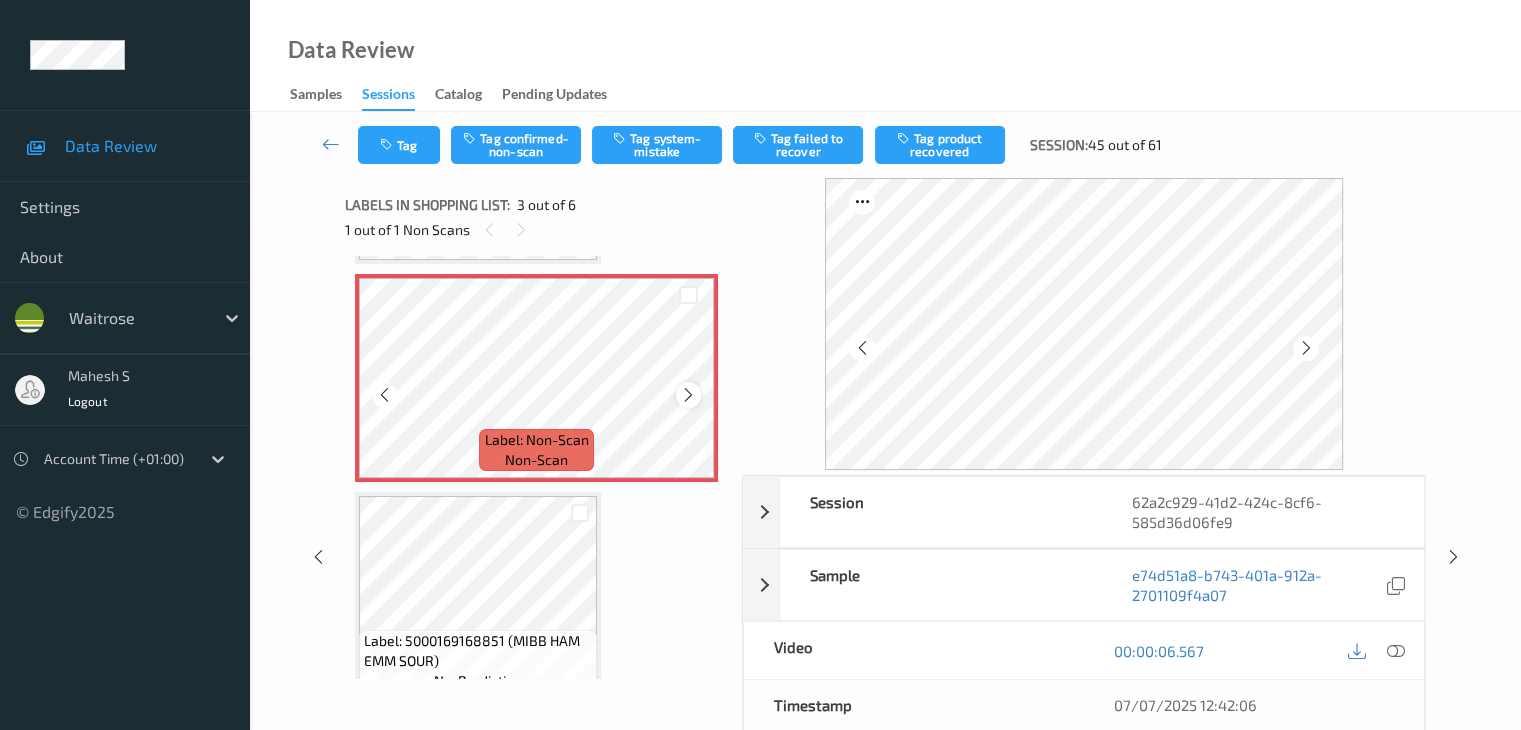 click at bounding box center (688, 395) 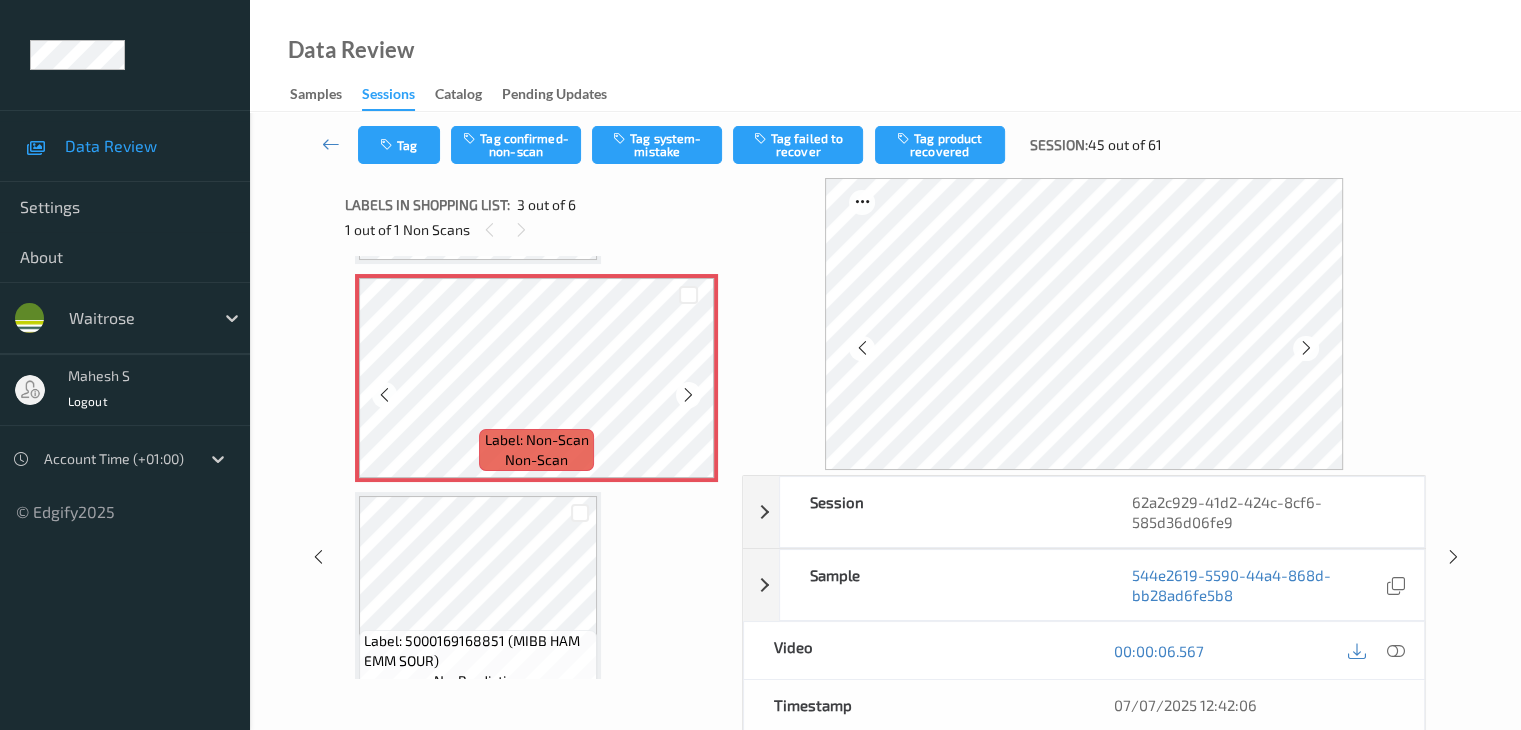 click at bounding box center [688, 395] 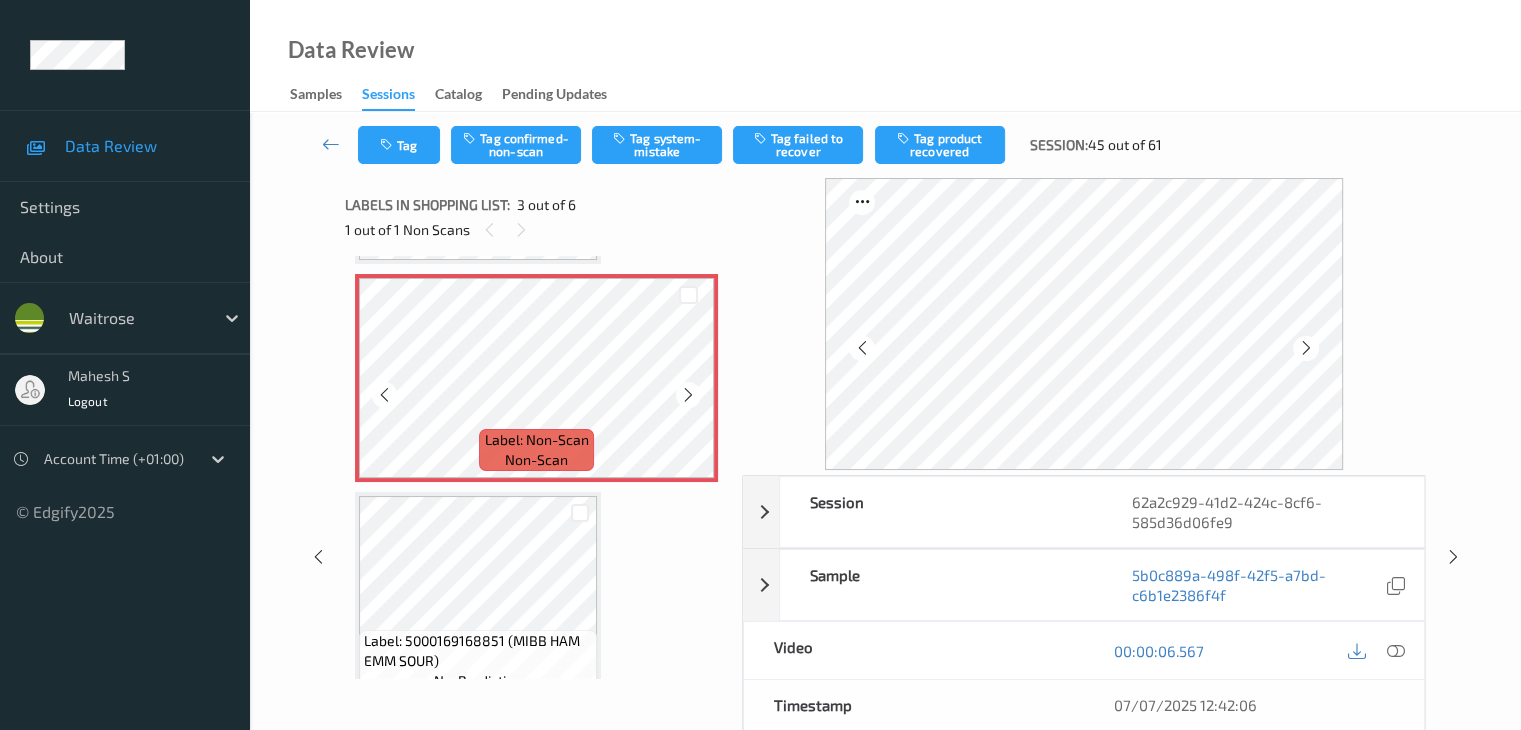 click at bounding box center (688, 395) 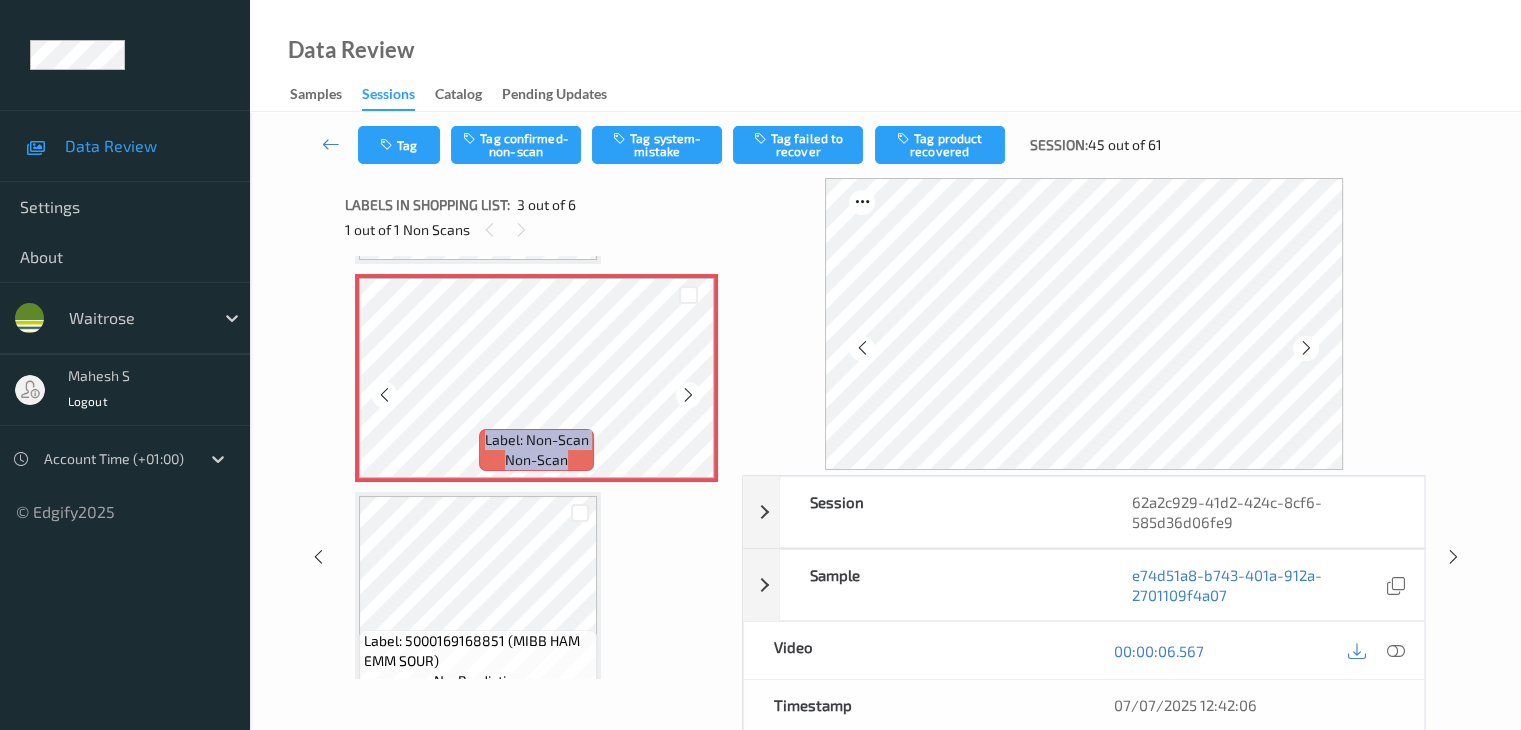 click at bounding box center (688, 395) 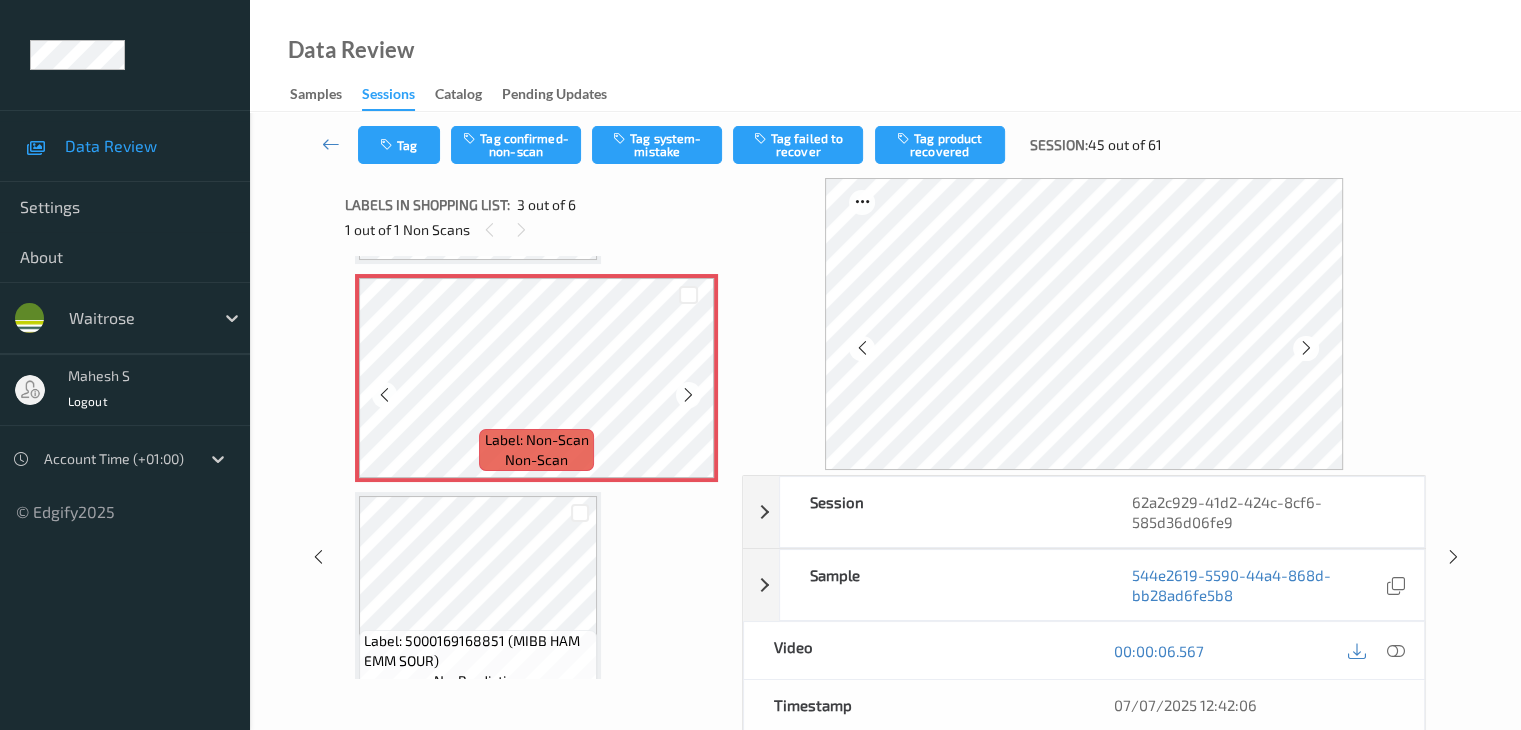 click at bounding box center [688, 395] 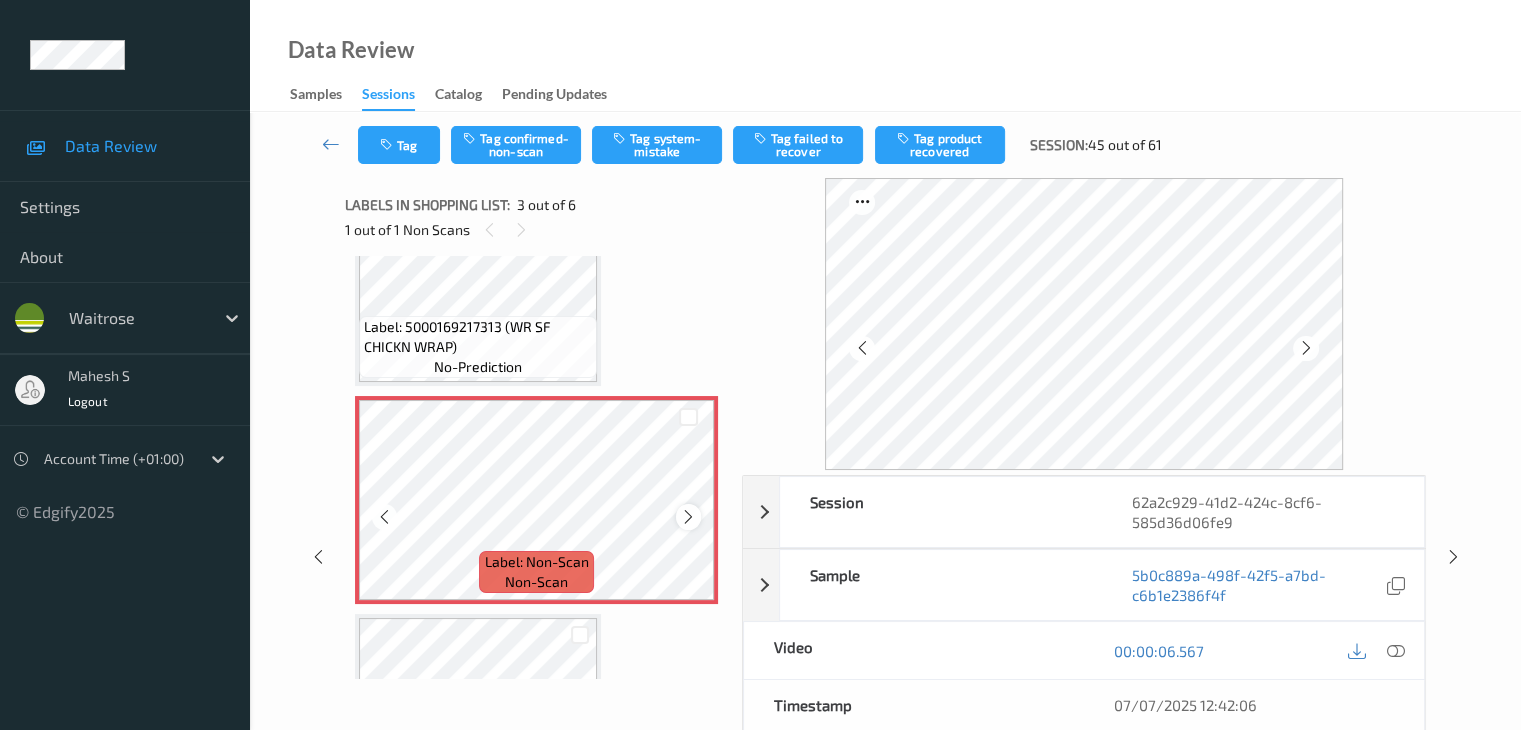 scroll, scrollTop: 228, scrollLeft: 0, axis: vertical 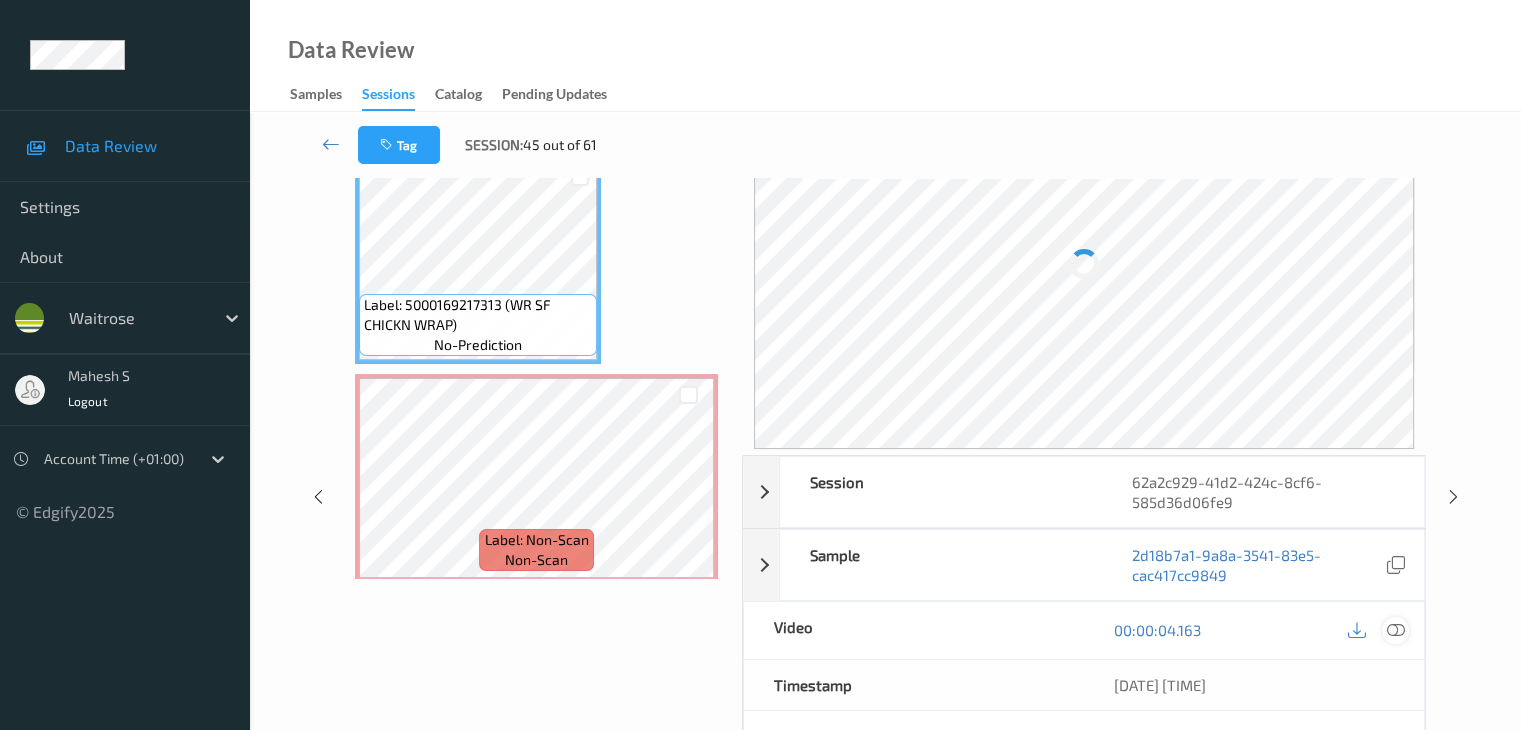 click at bounding box center [1395, 630] 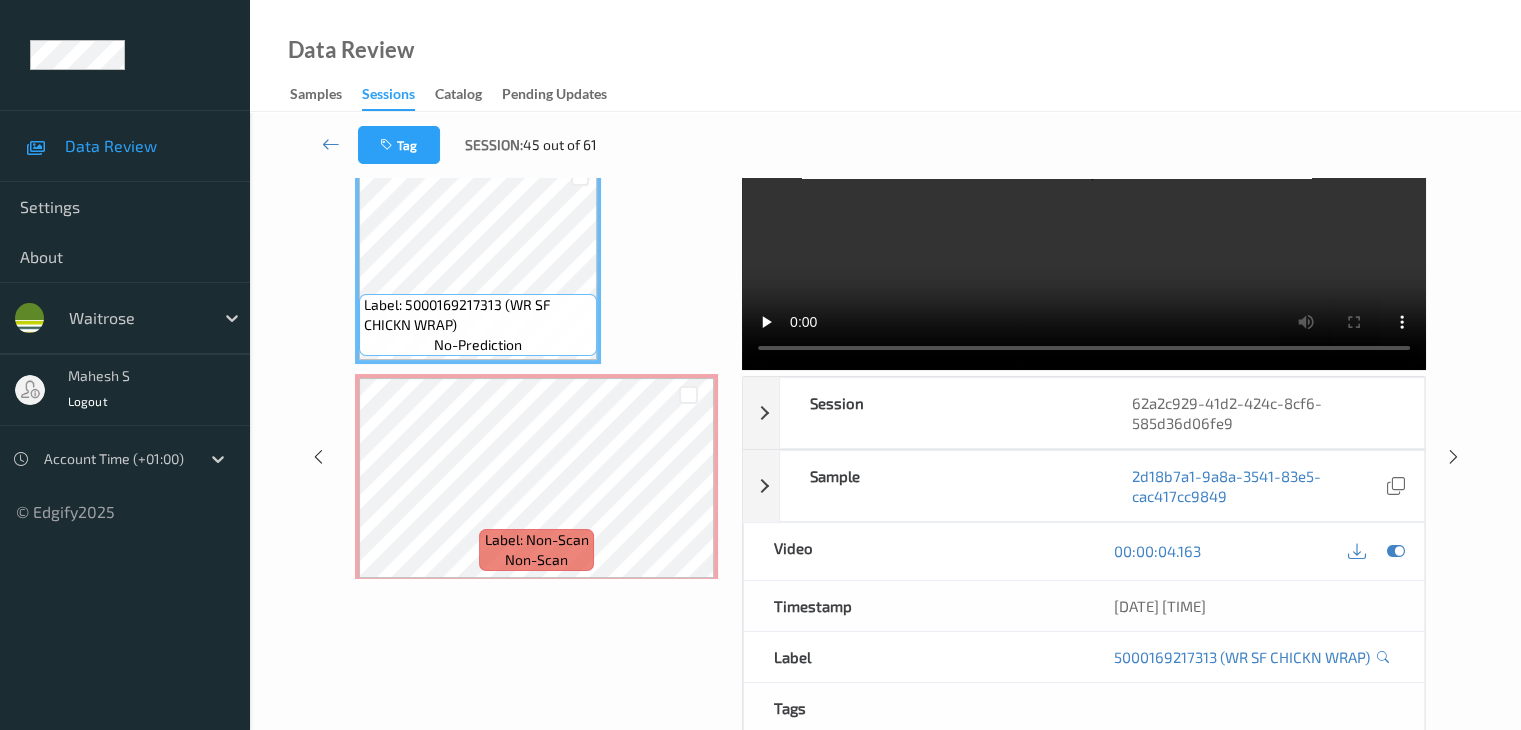 scroll, scrollTop: 0, scrollLeft: 0, axis: both 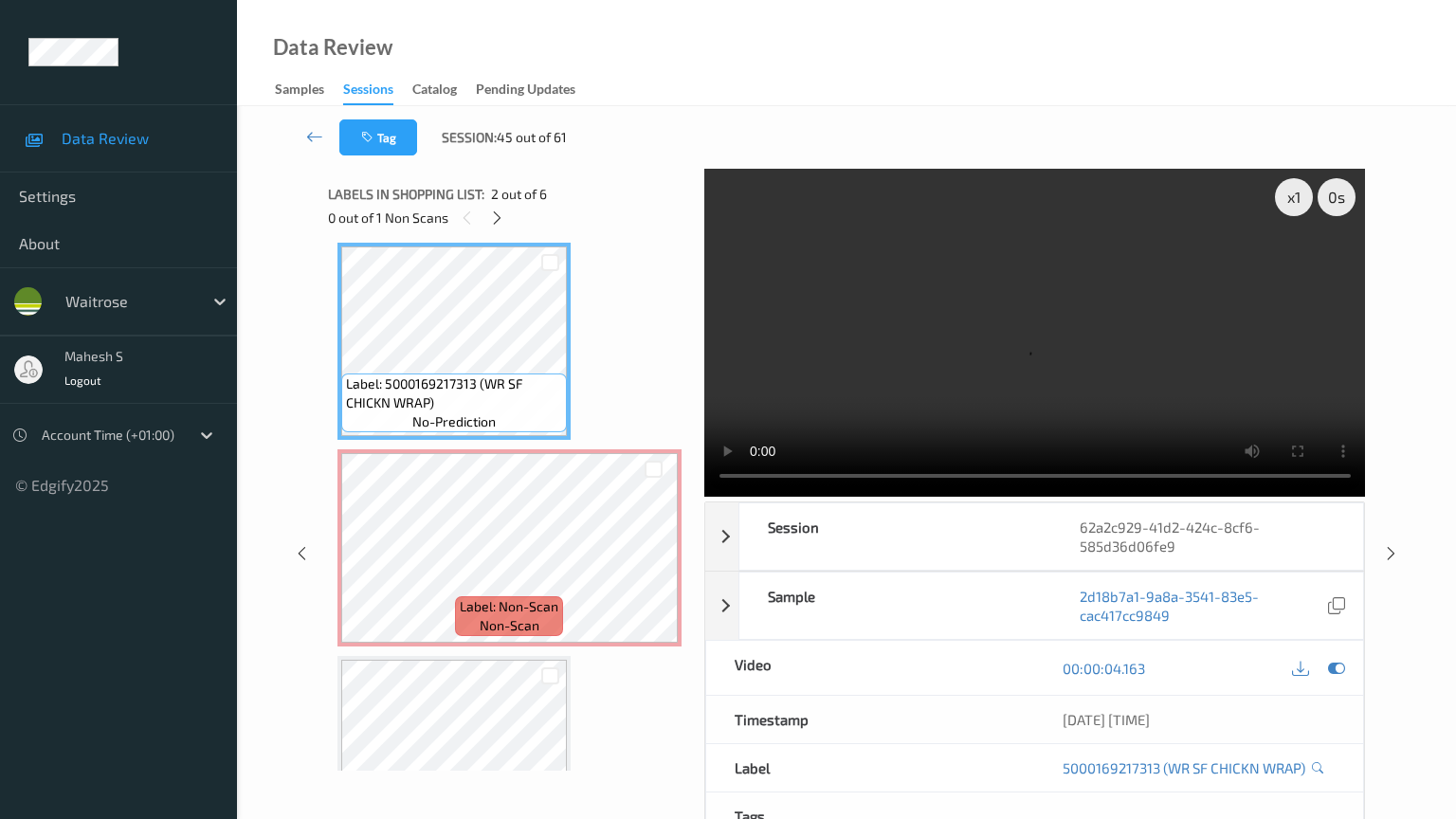 type 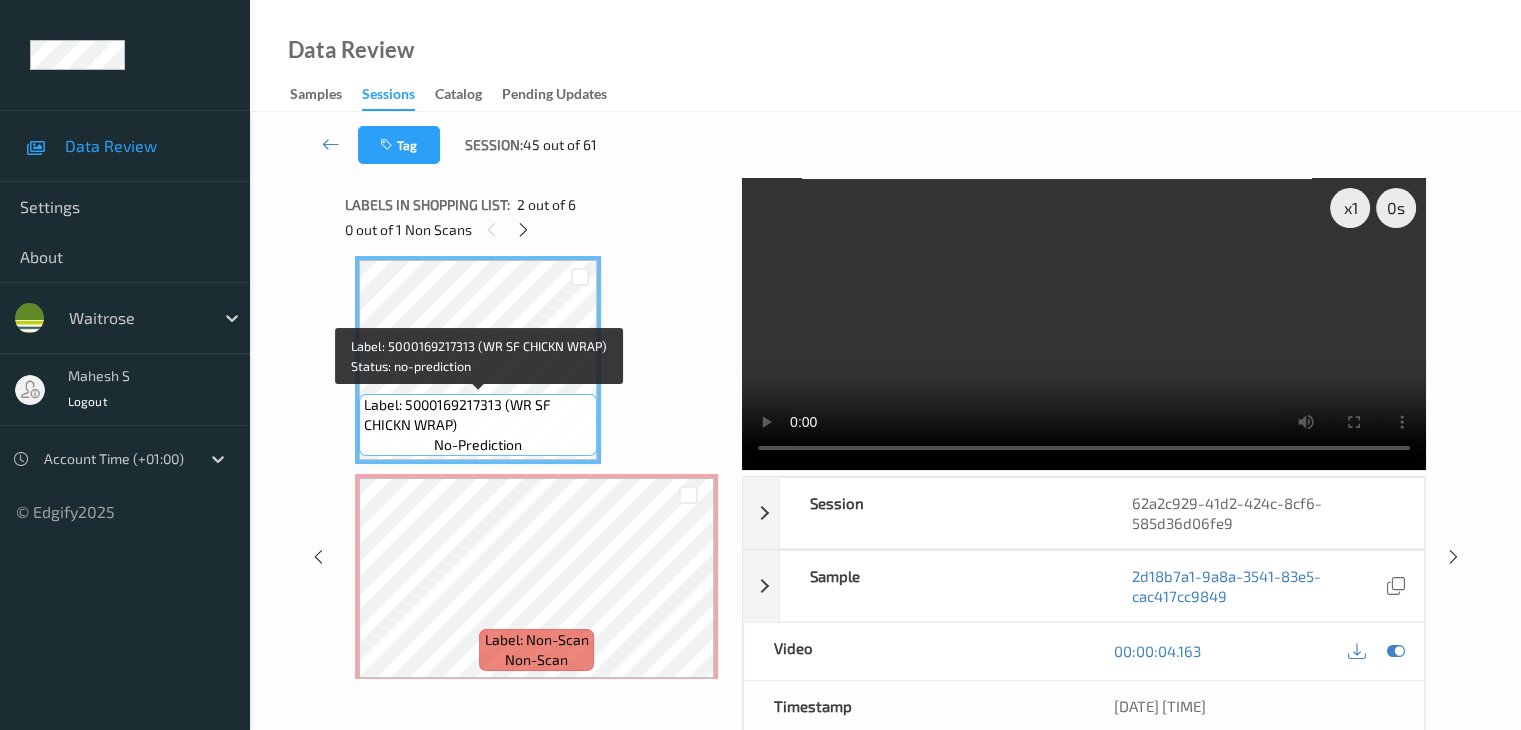 click on "Label: 5000169217313 (WR SF CHICKN WRAP)" at bounding box center [478, 415] 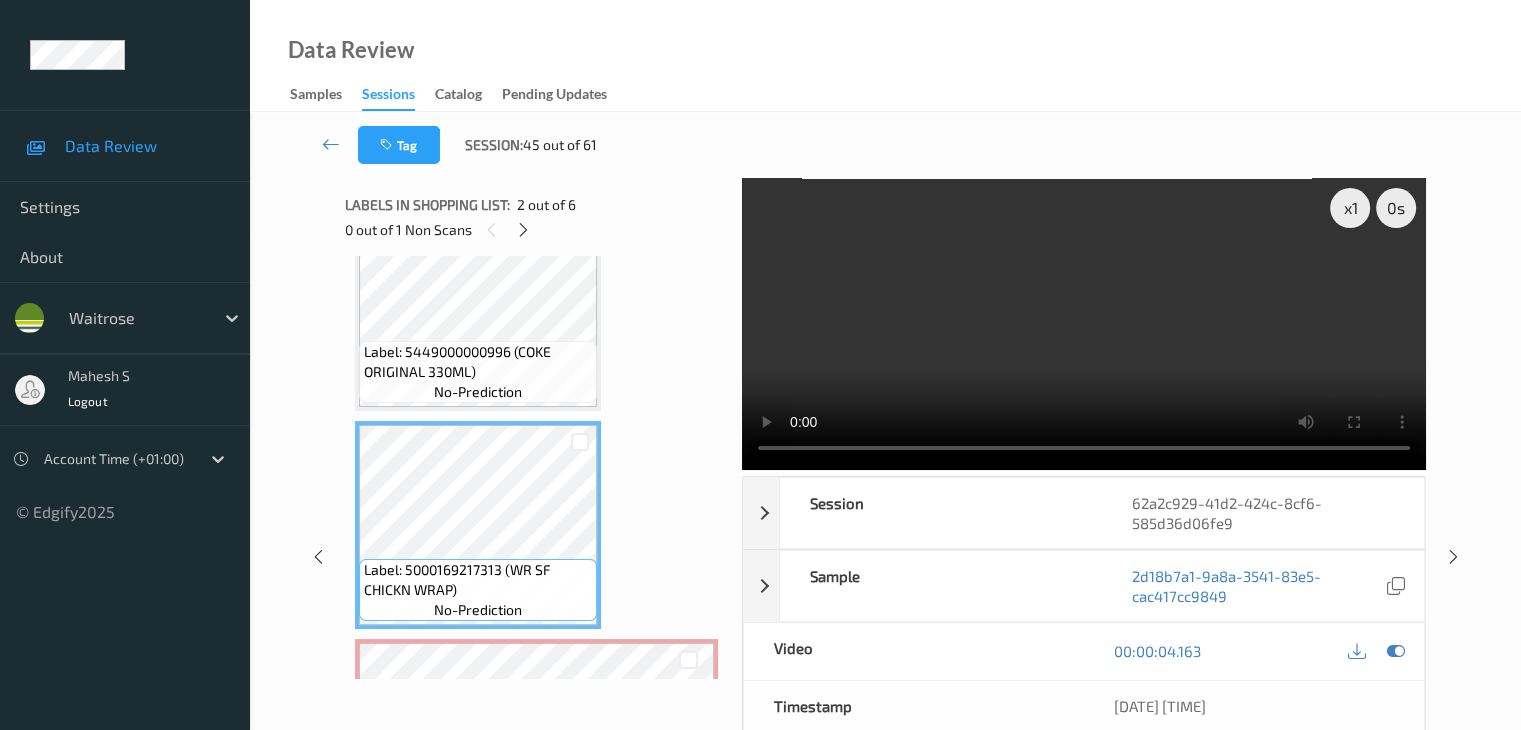 scroll, scrollTop: 0, scrollLeft: 0, axis: both 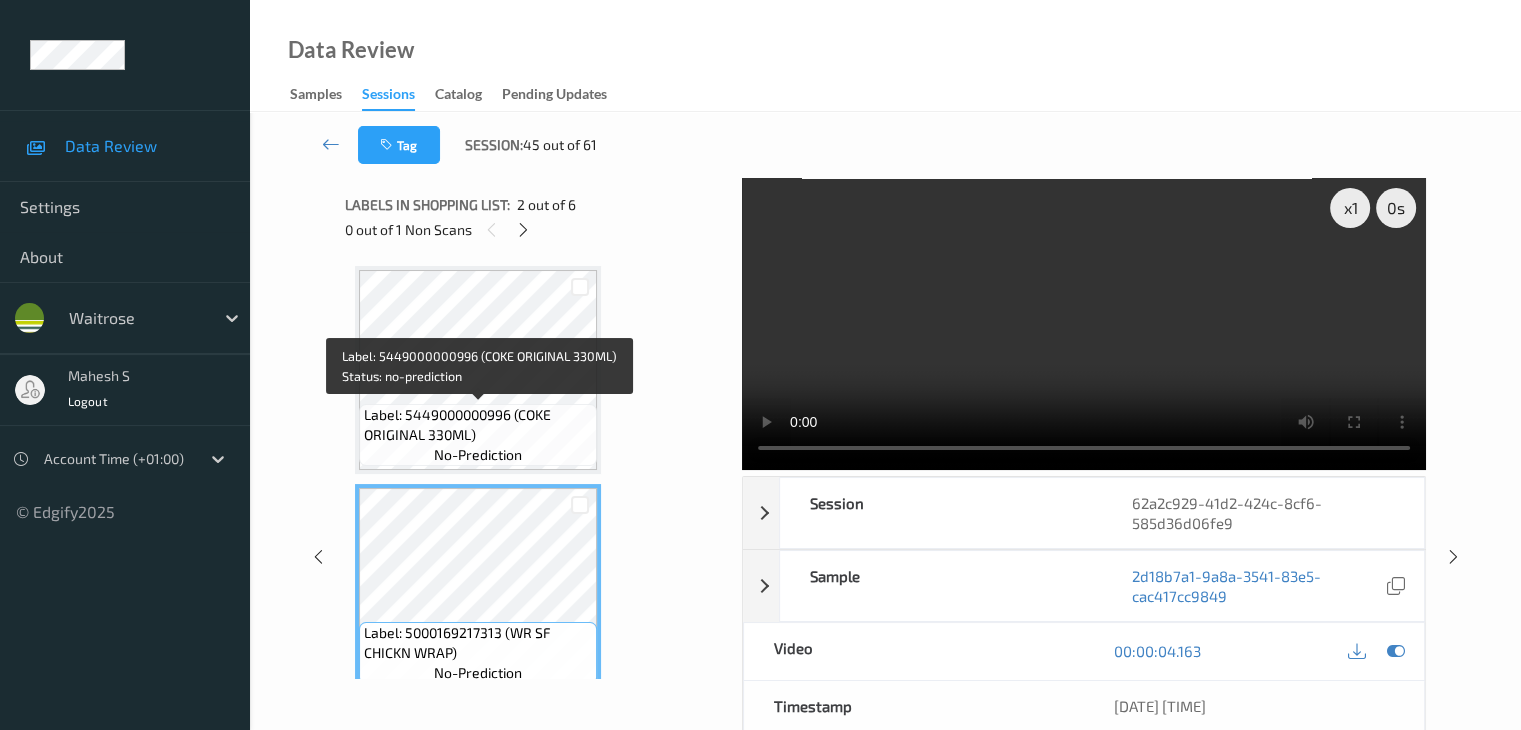 click on "Label: 5449000000996 (COKE ORIGINAL 330ML)" at bounding box center [478, 425] 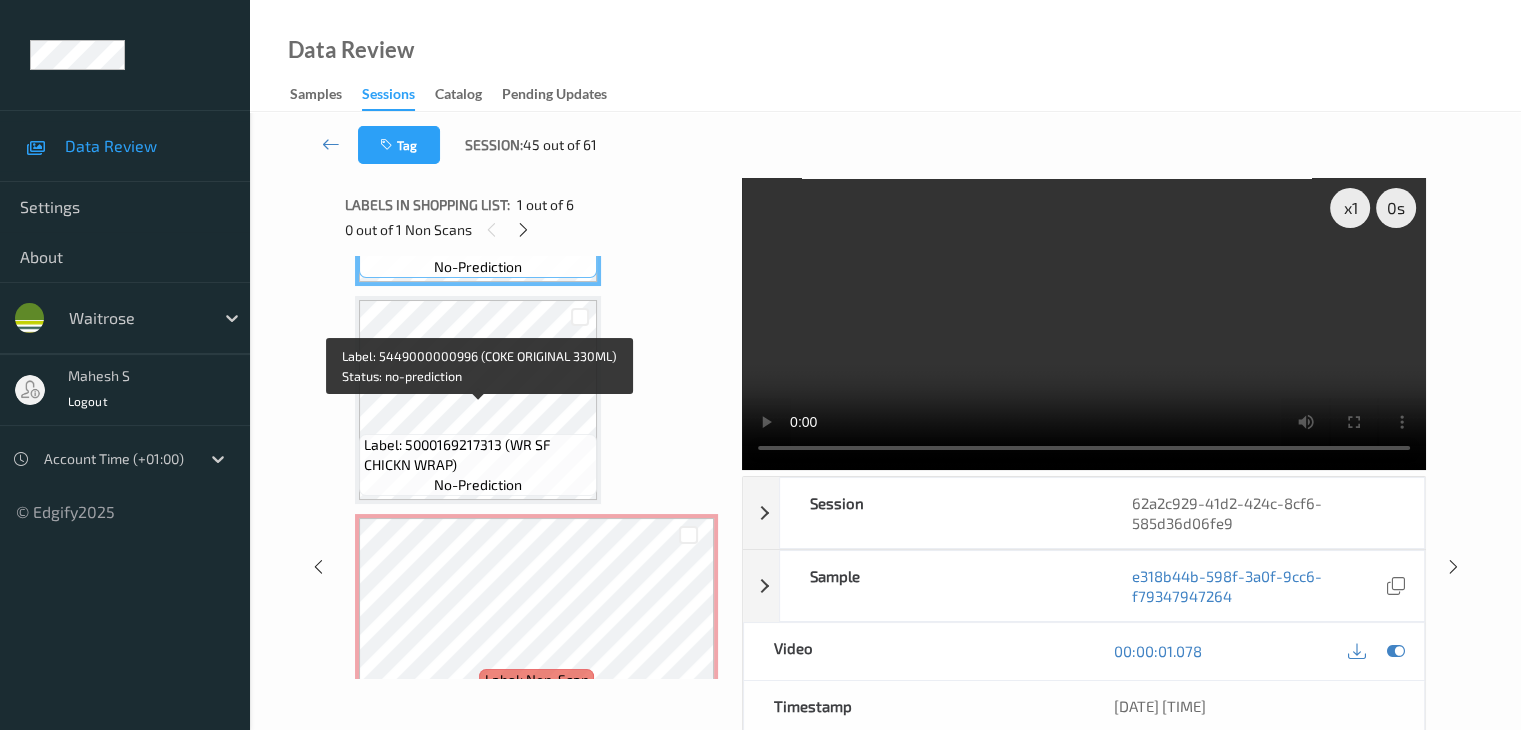 scroll, scrollTop: 200, scrollLeft: 0, axis: vertical 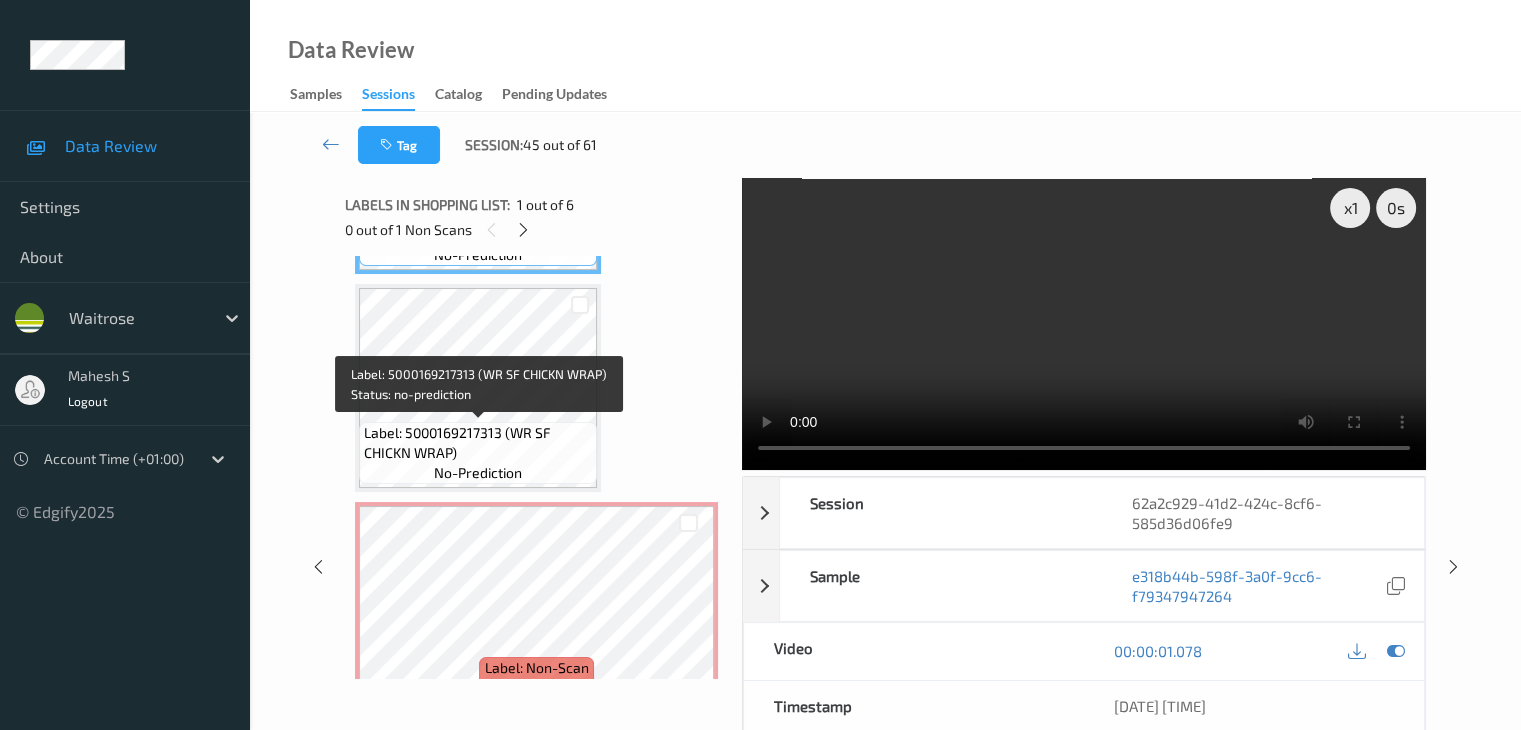 click on "Label: 5000169217313 (WR SF CHICKN WRAP)" at bounding box center [478, 443] 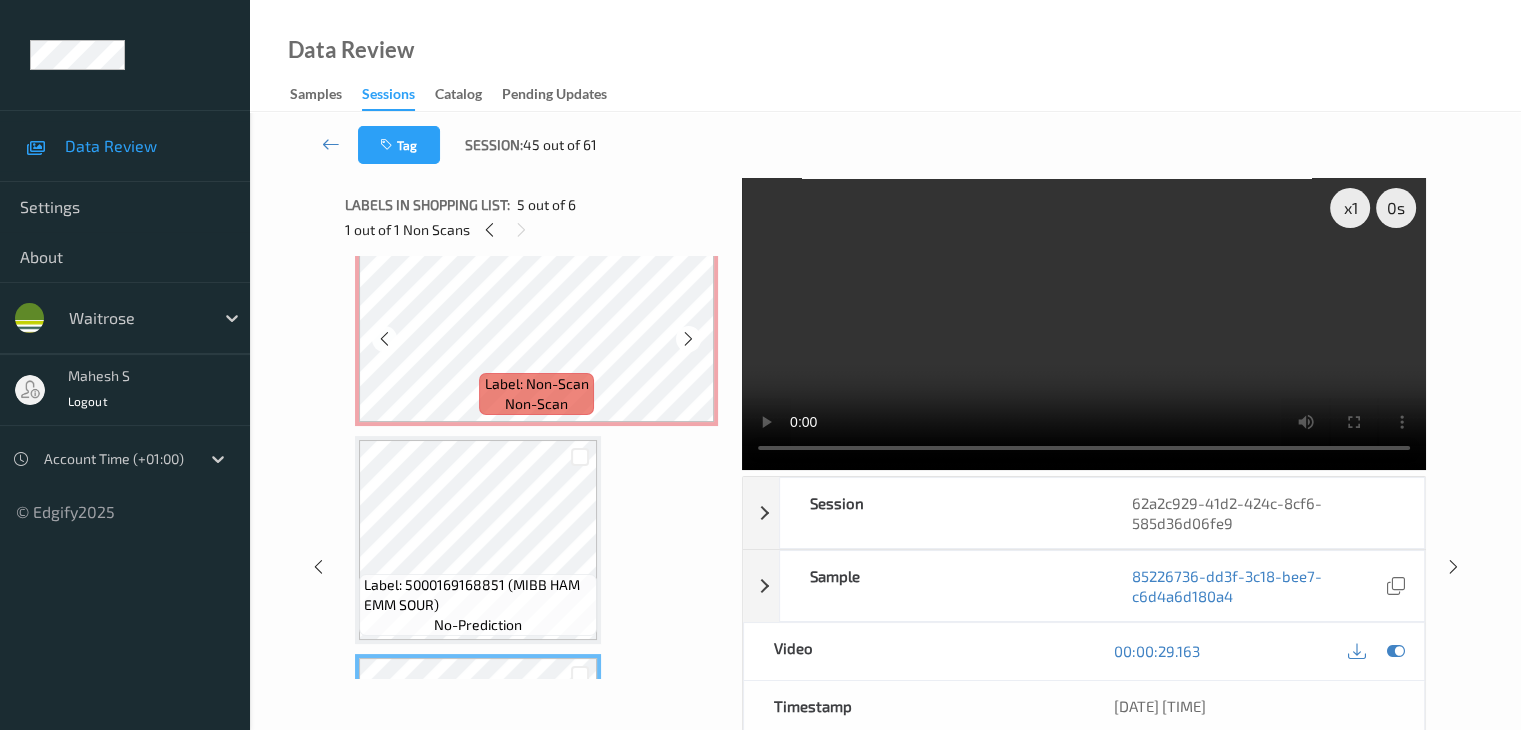 scroll, scrollTop: 400, scrollLeft: 0, axis: vertical 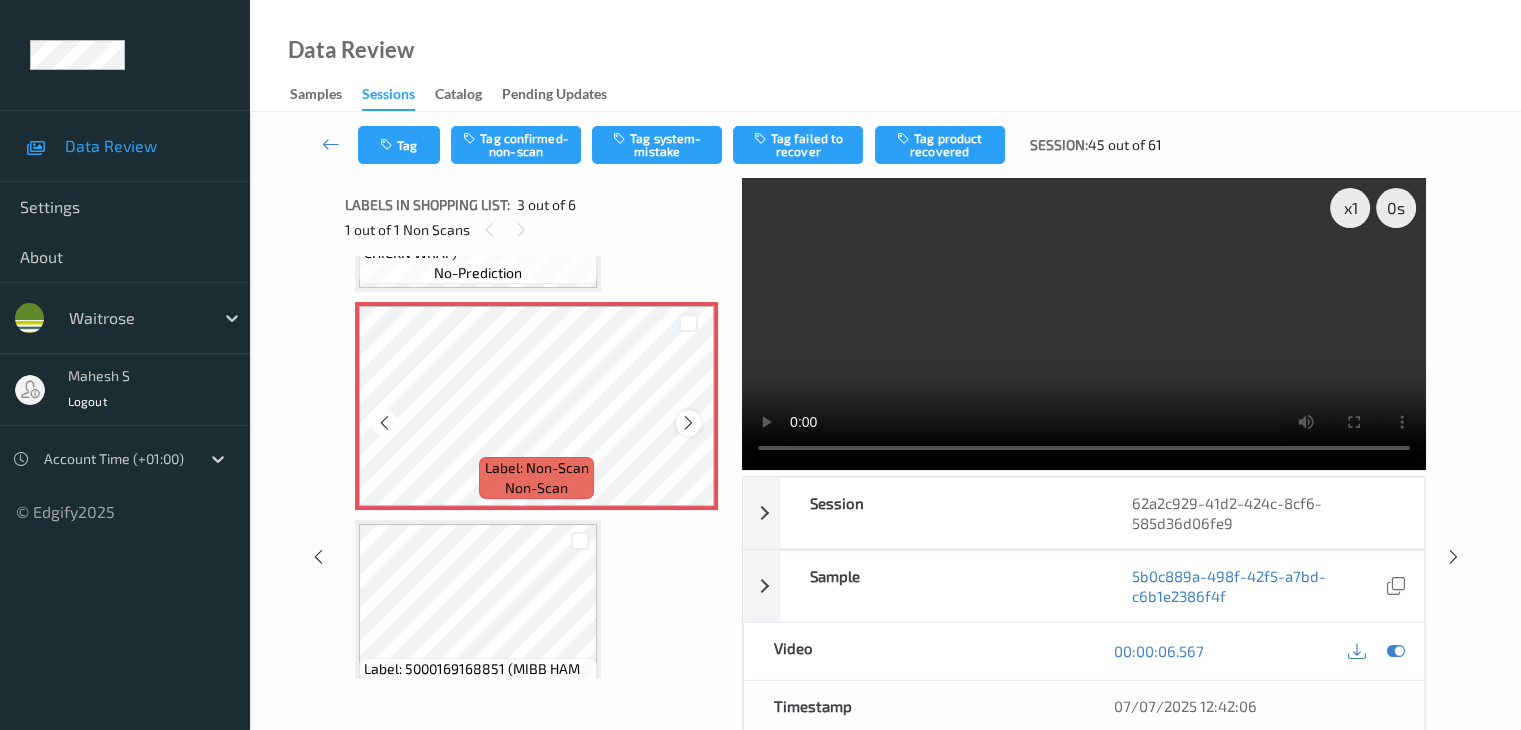 click at bounding box center (688, 423) 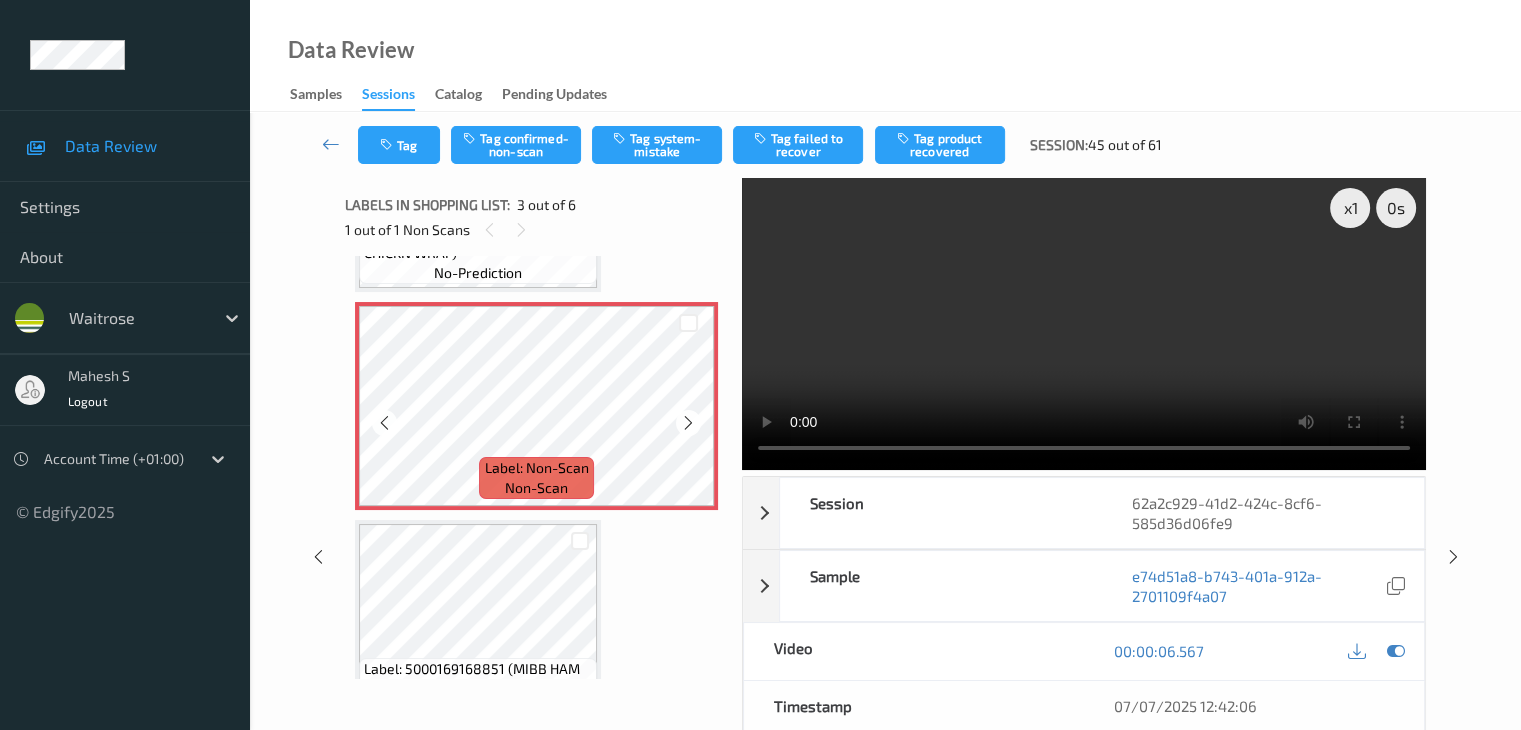 click at bounding box center [688, 423] 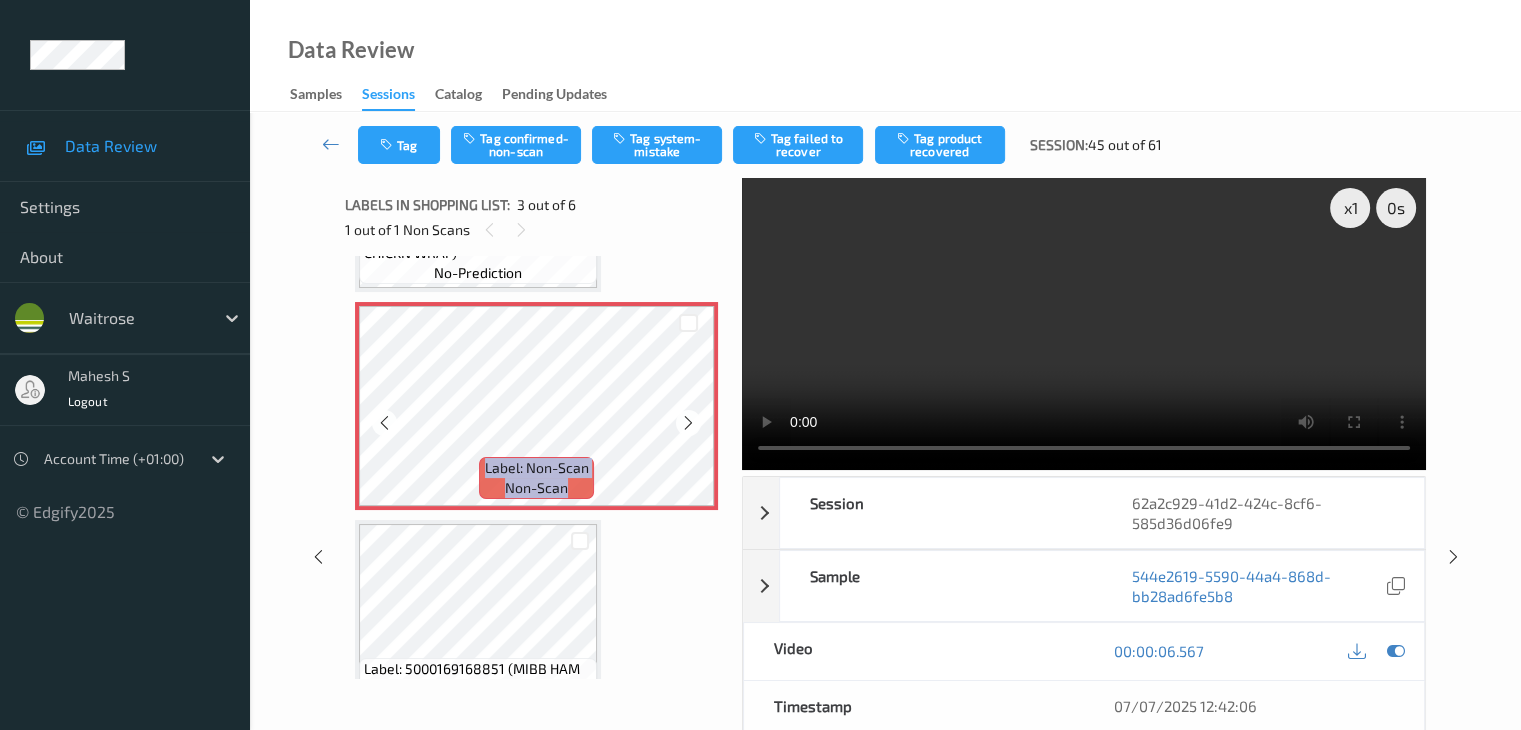 click at bounding box center (688, 423) 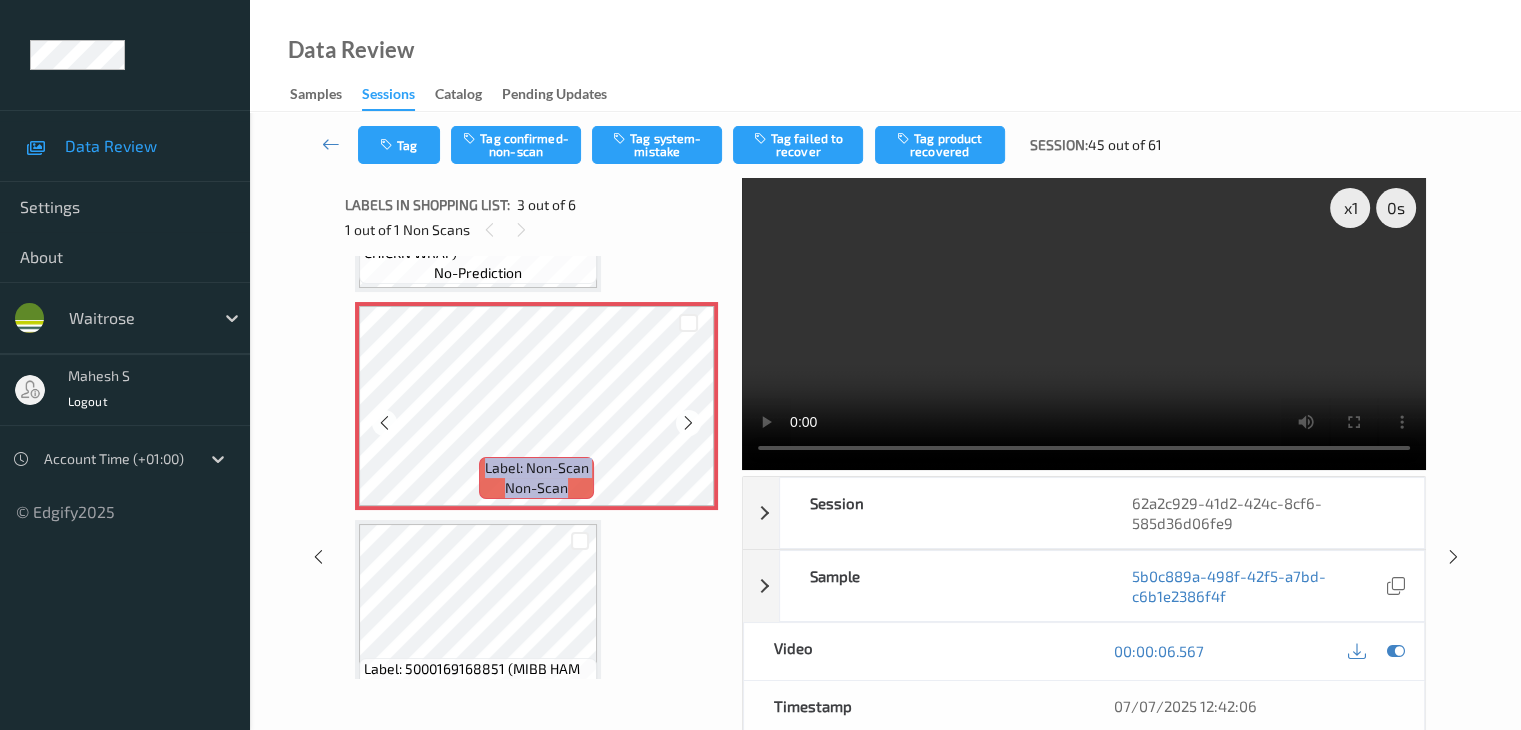 click at bounding box center [688, 423] 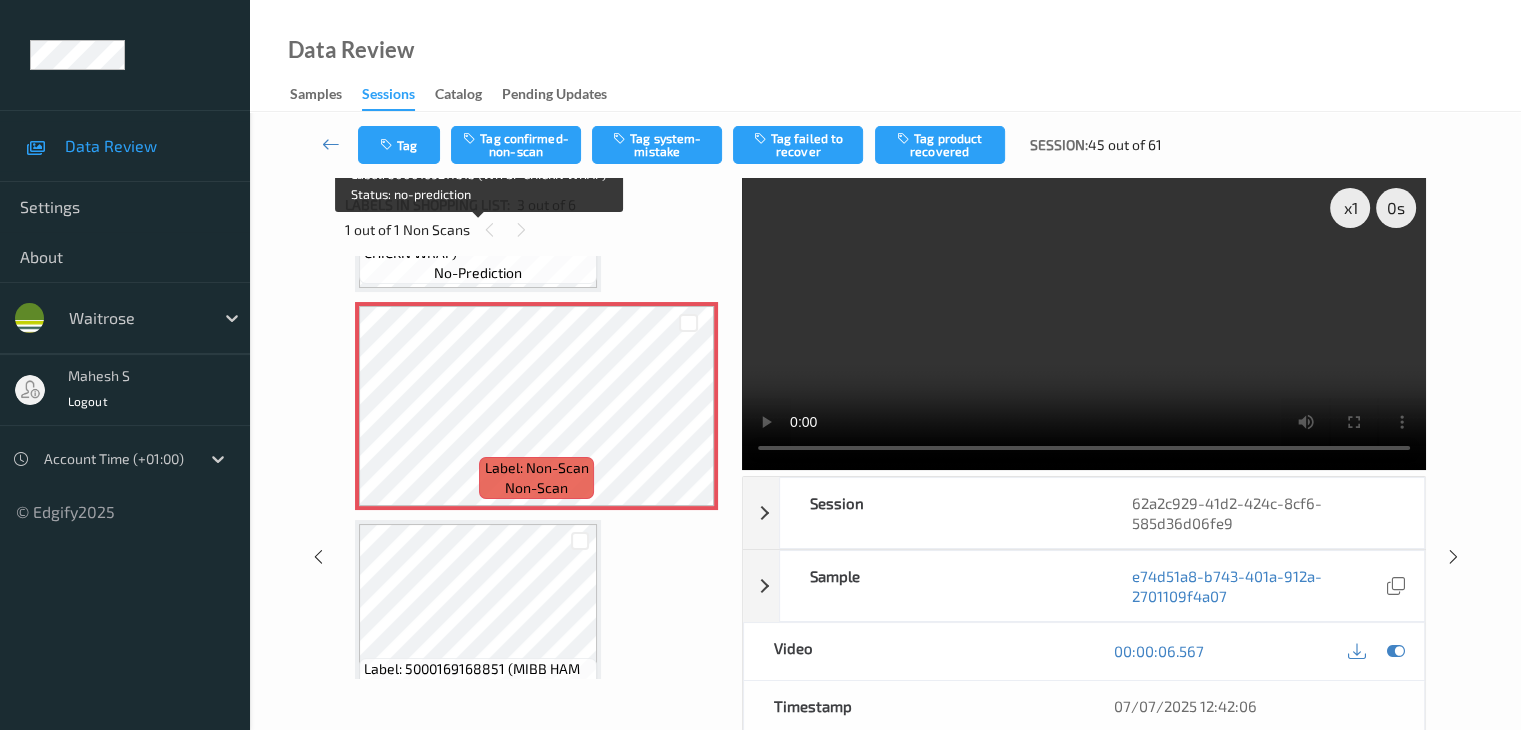 click on "Label: 5000169217313 (WR SF CHICKN WRAP) no-prediction" at bounding box center [478, 253] 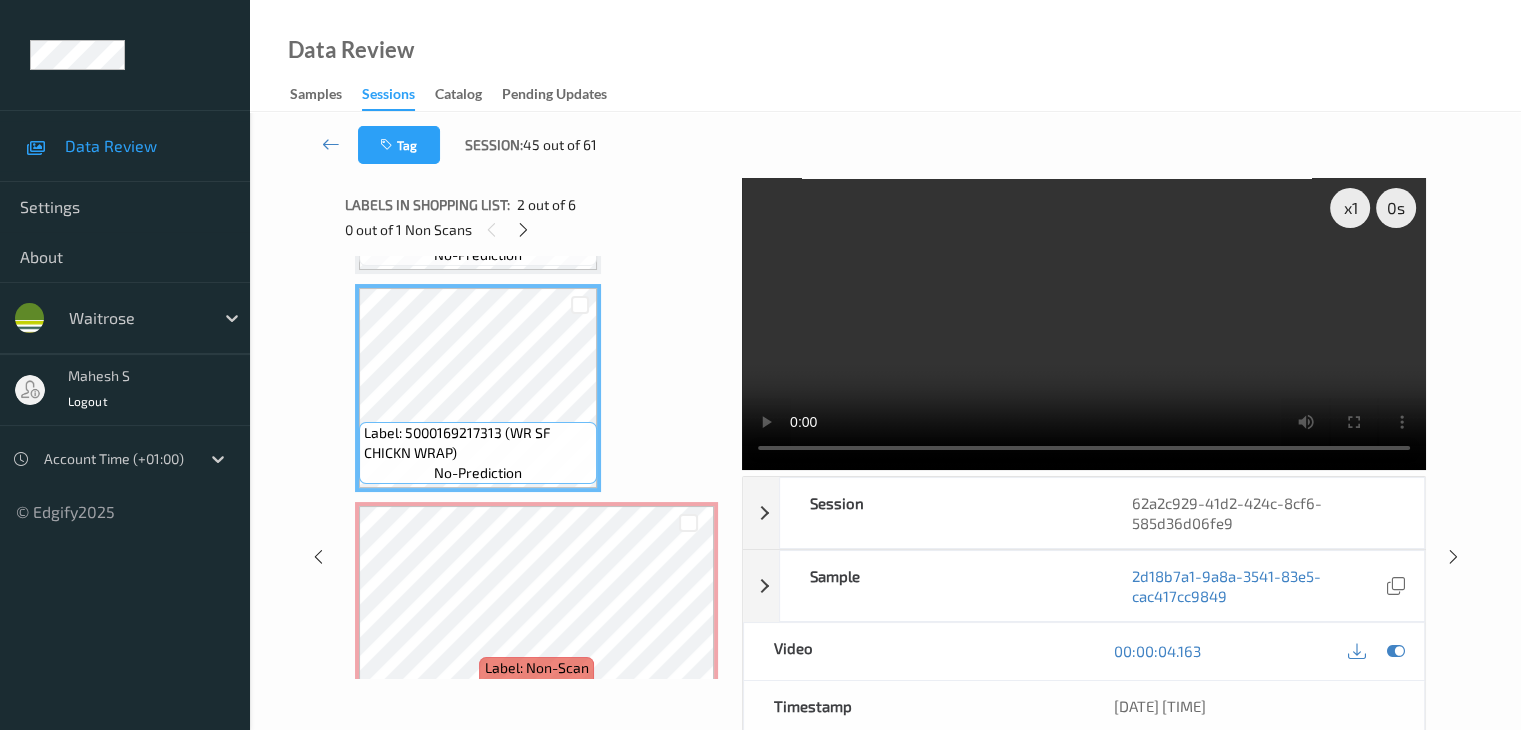 scroll, scrollTop: 300, scrollLeft: 0, axis: vertical 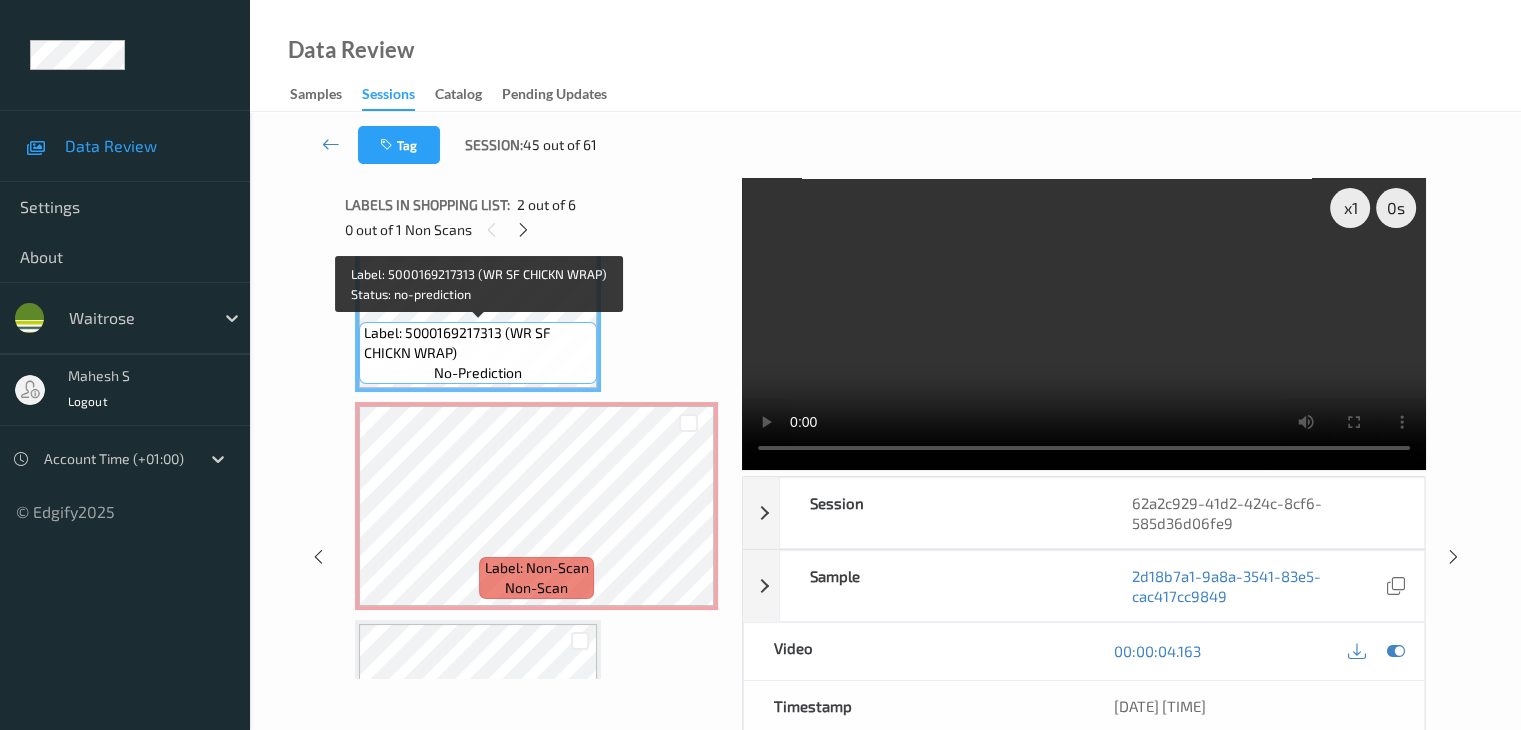 click on "Label: 5000169217313 (WR SF CHICKN WRAP) no-prediction" at bounding box center (478, 353) 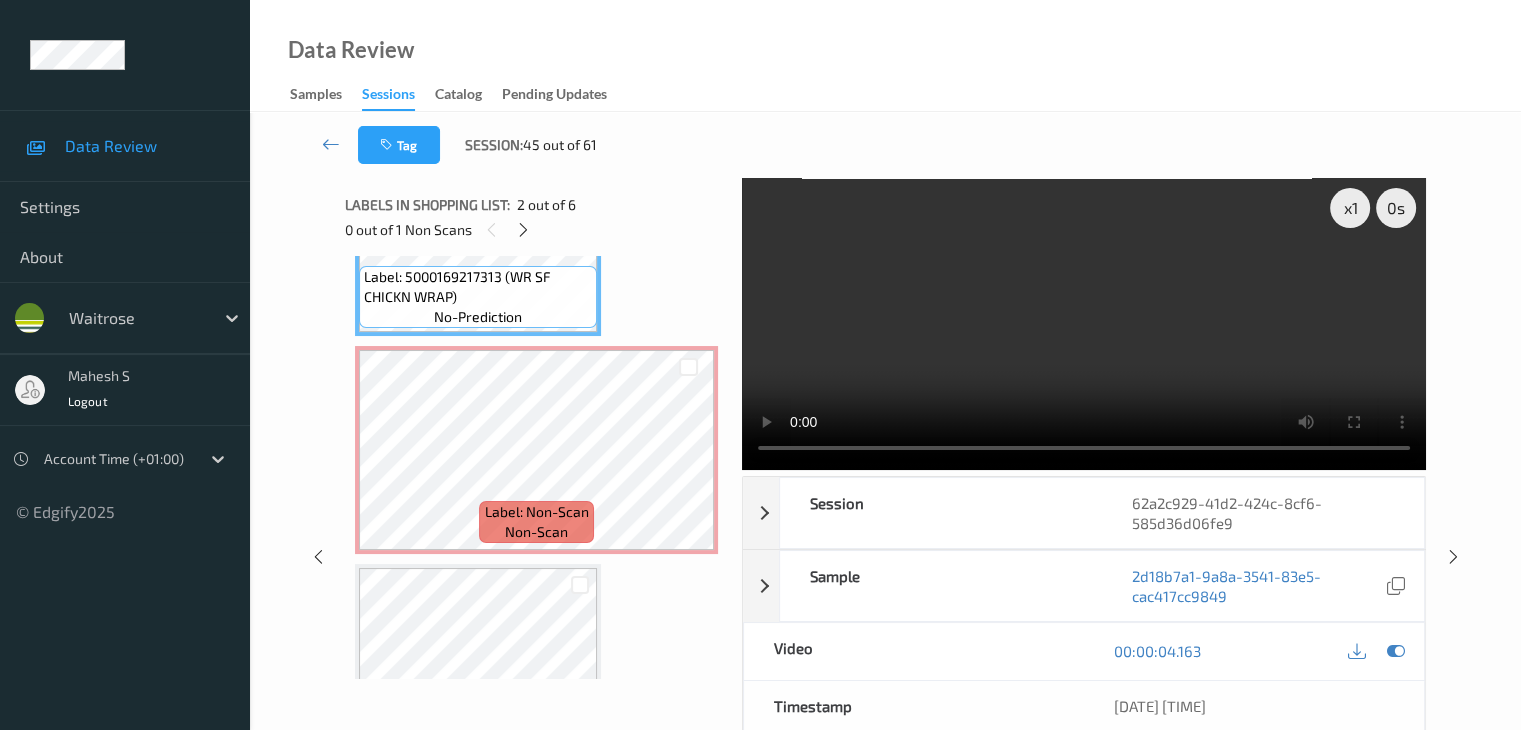 scroll, scrollTop: 400, scrollLeft: 0, axis: vertical 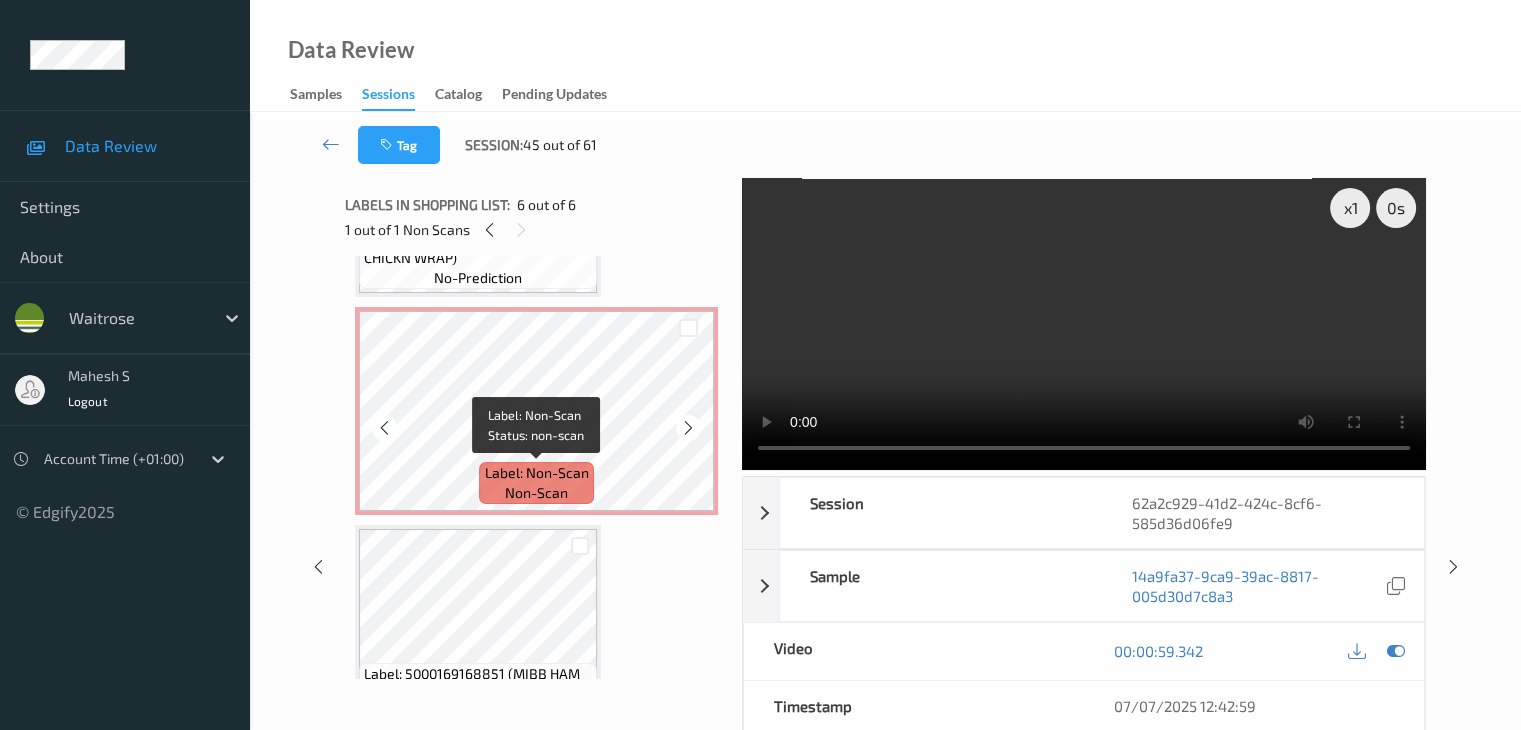 click on "Label: Non-Scan" at bounding box center [537, 473] 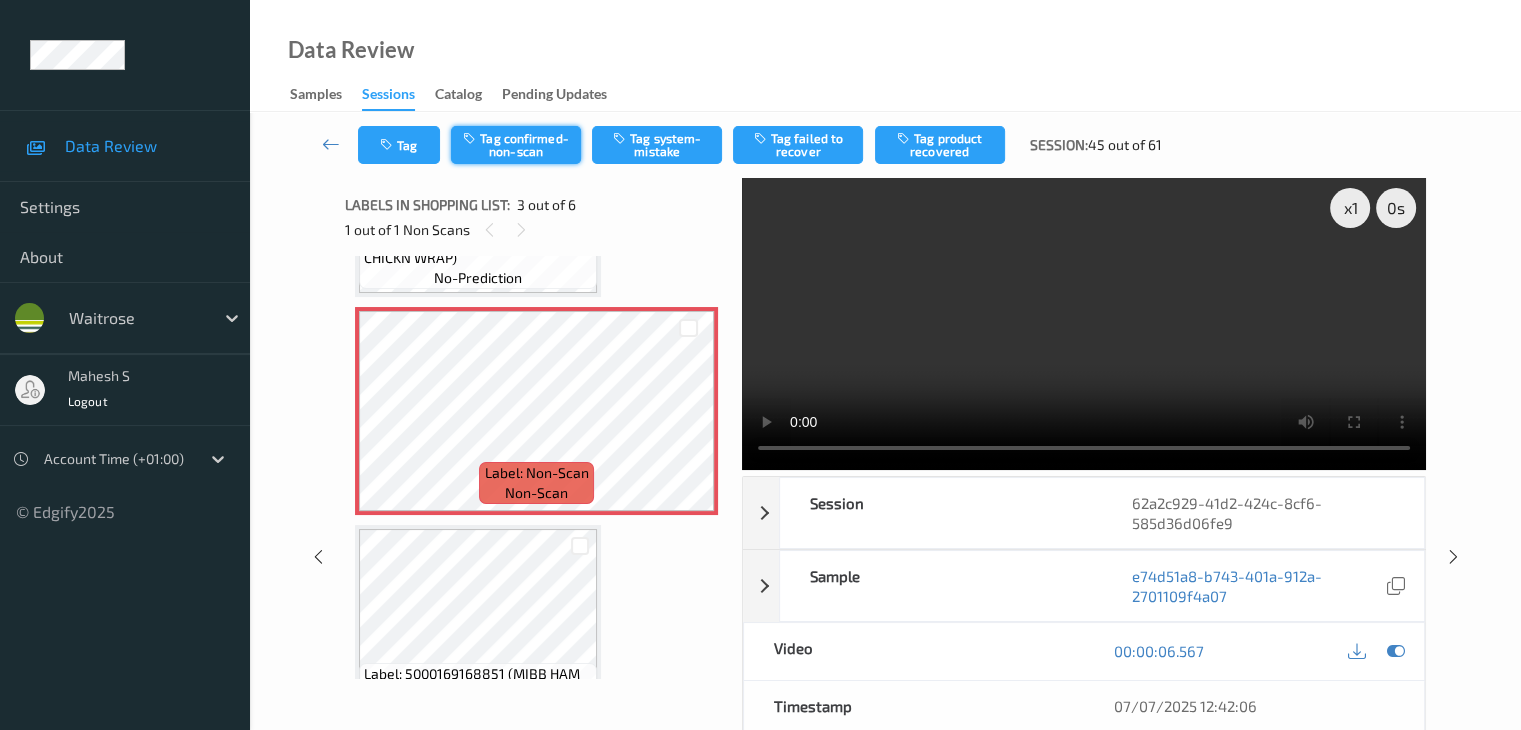 click on "Tag   confirmed-non-scan" at bounding box center [516, 145] 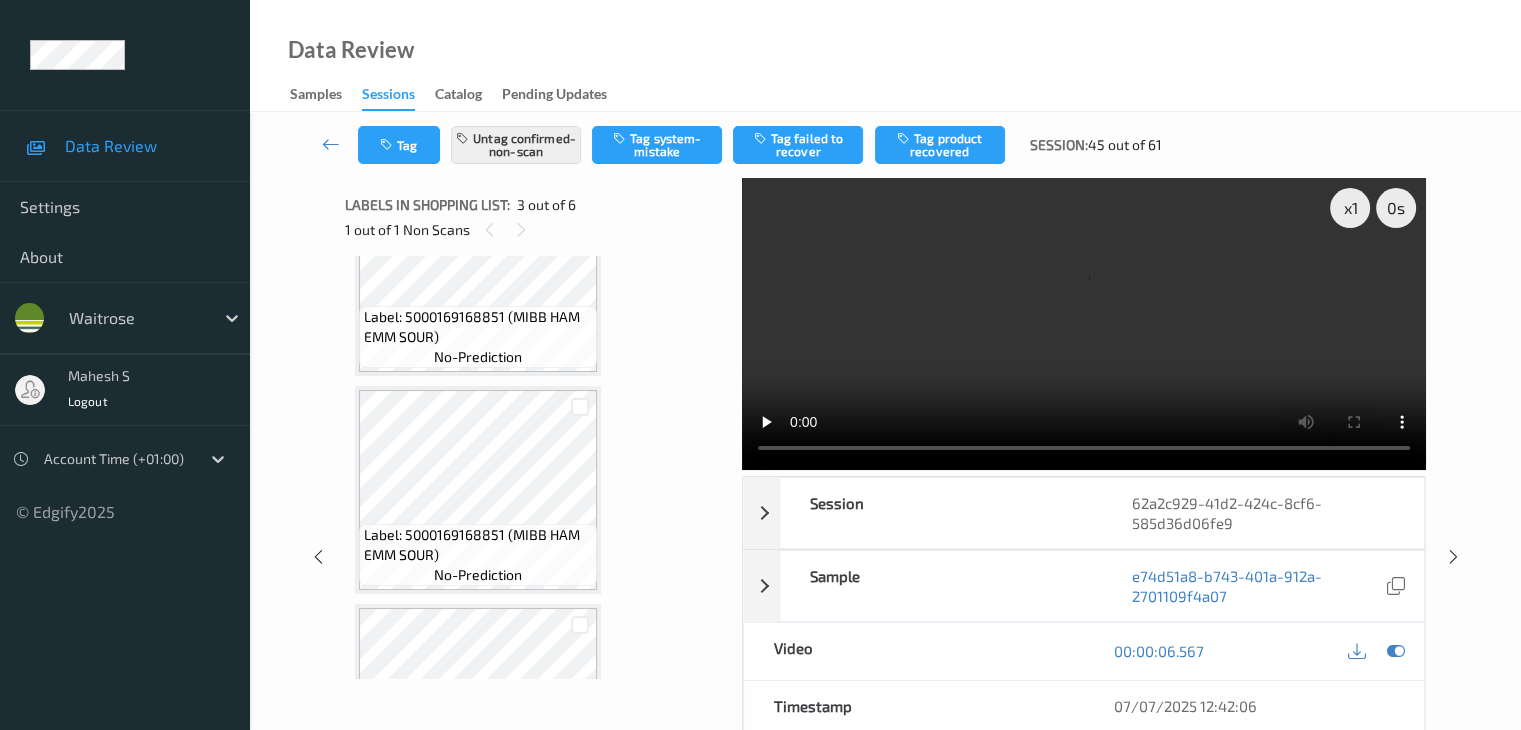 scroll, scrollTop: 895, scrollLeft: 0, axis: vertical 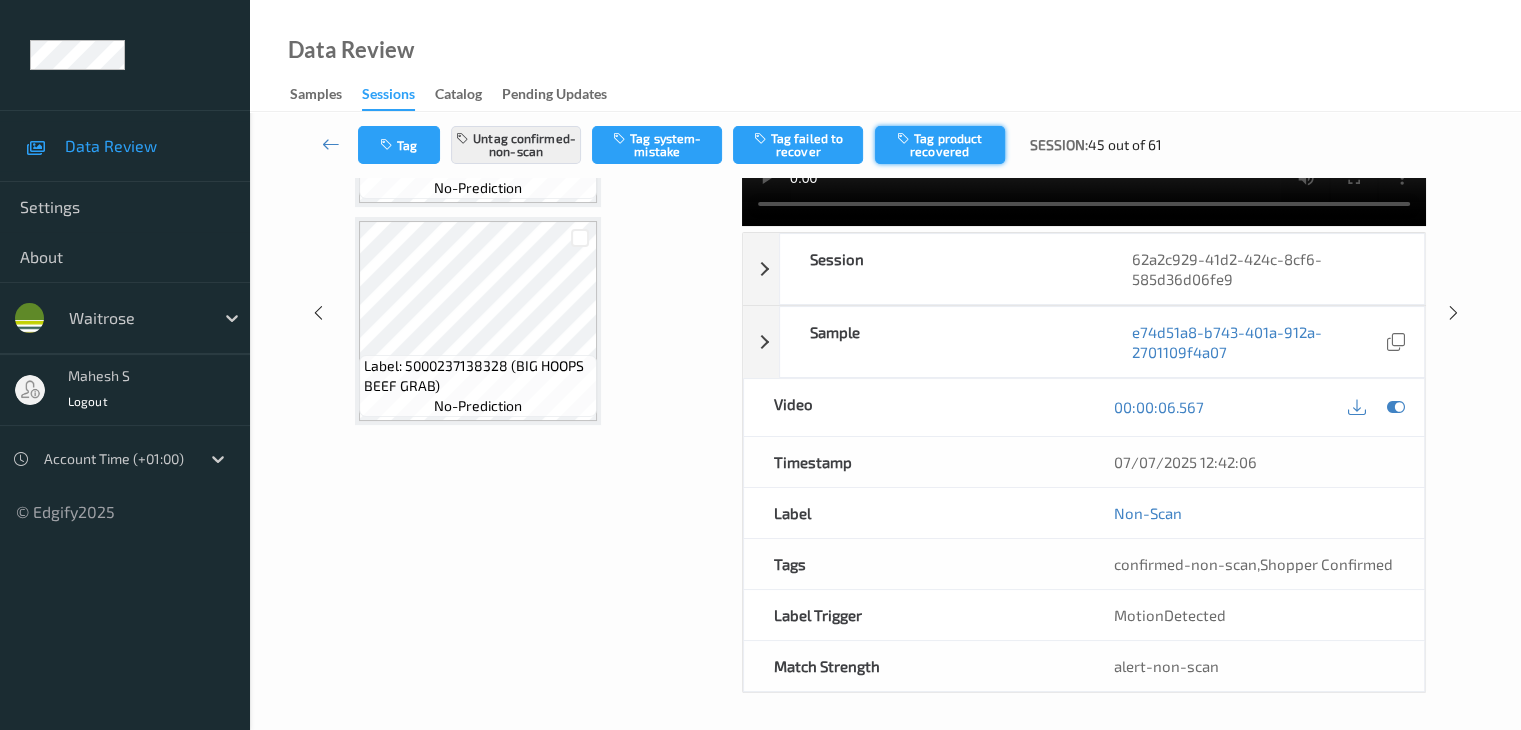 click on "Tag   product recovered" at bounding box center (940, 145) 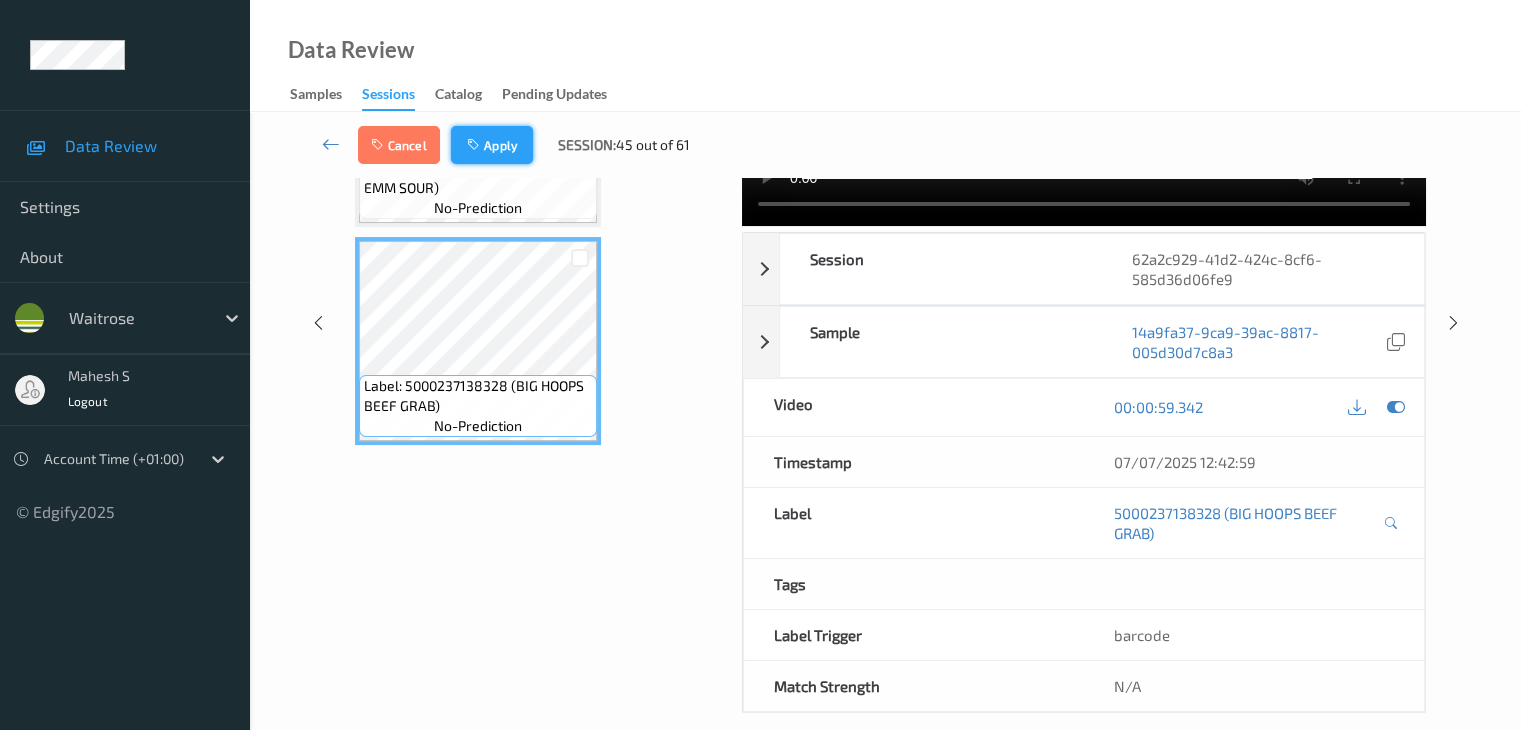 click on "Apply" at bounding box center [492, 145] 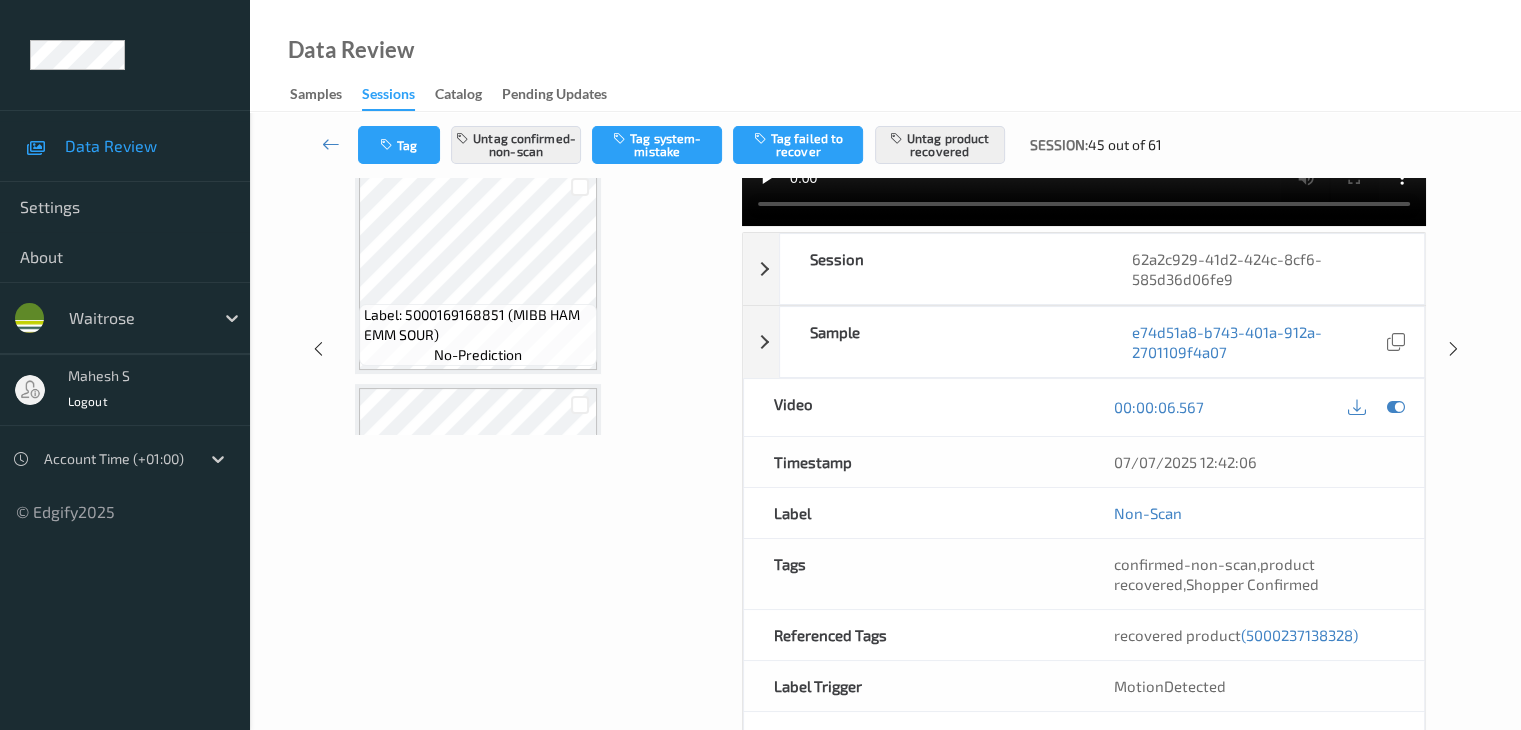 scroll, scrollTop: 895, scrollLeft: 0, axis: vertical 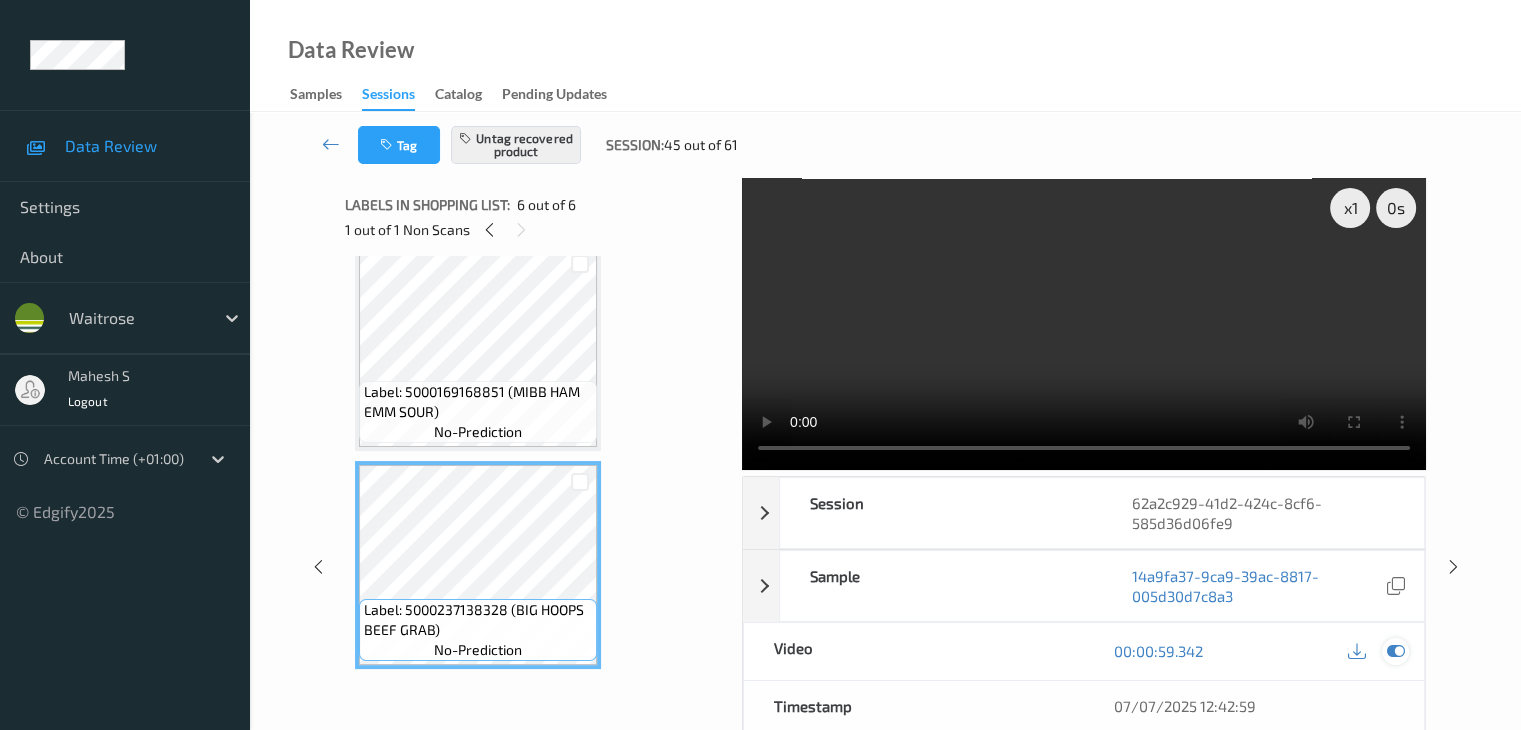 click at bounding box center (1395, 651) 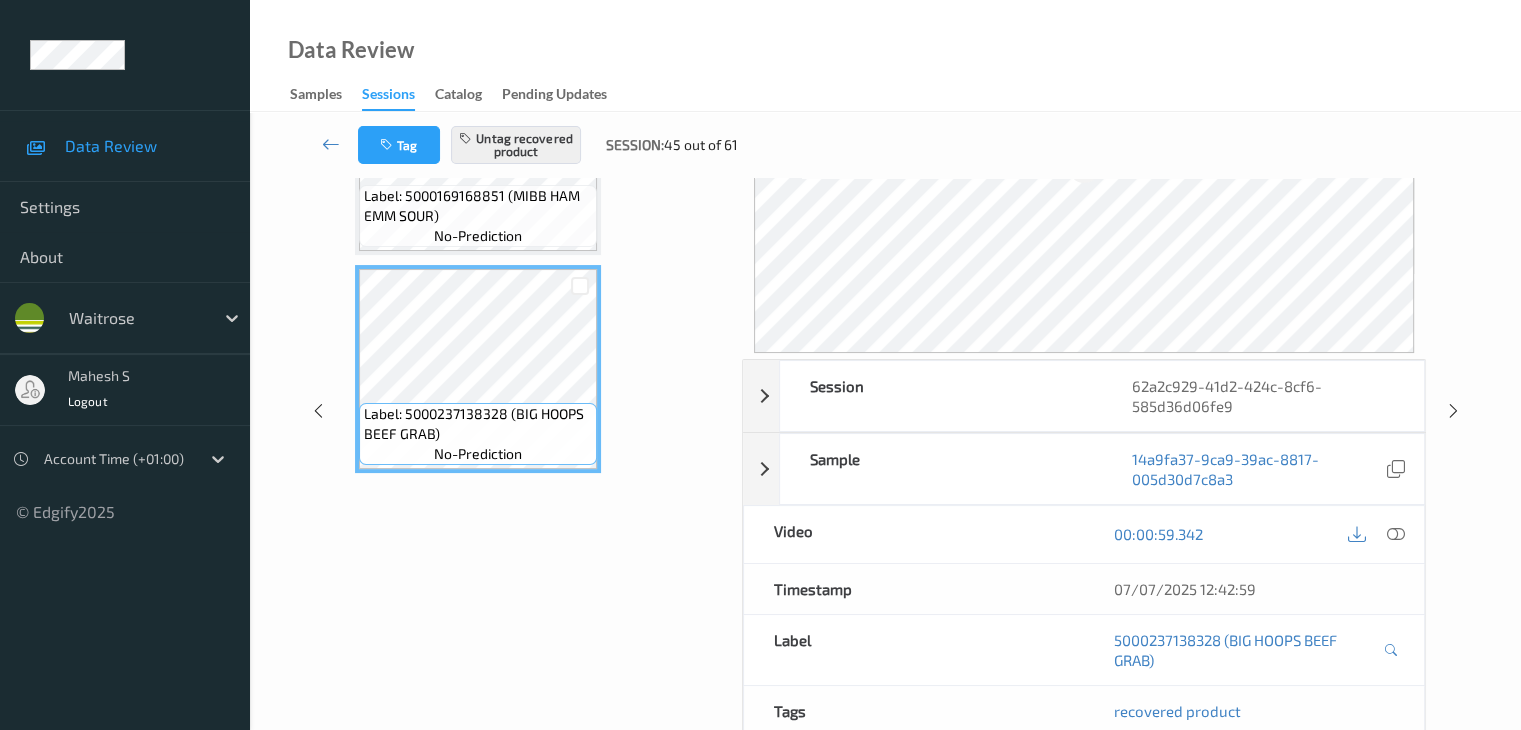 scroll, scrollTop: 200, scrollLeft: 0, axis: vertical 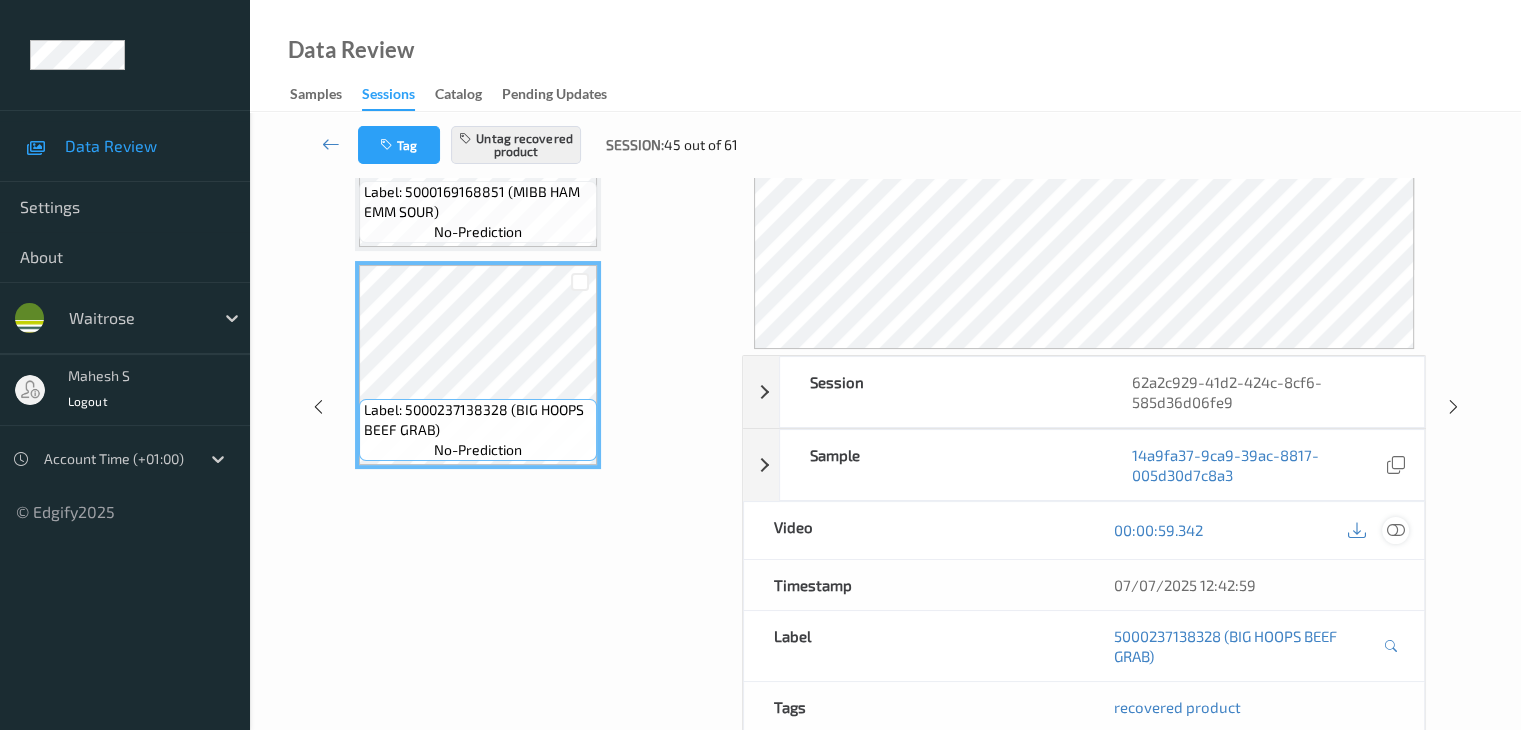 click at bounding box center [1395, 530] 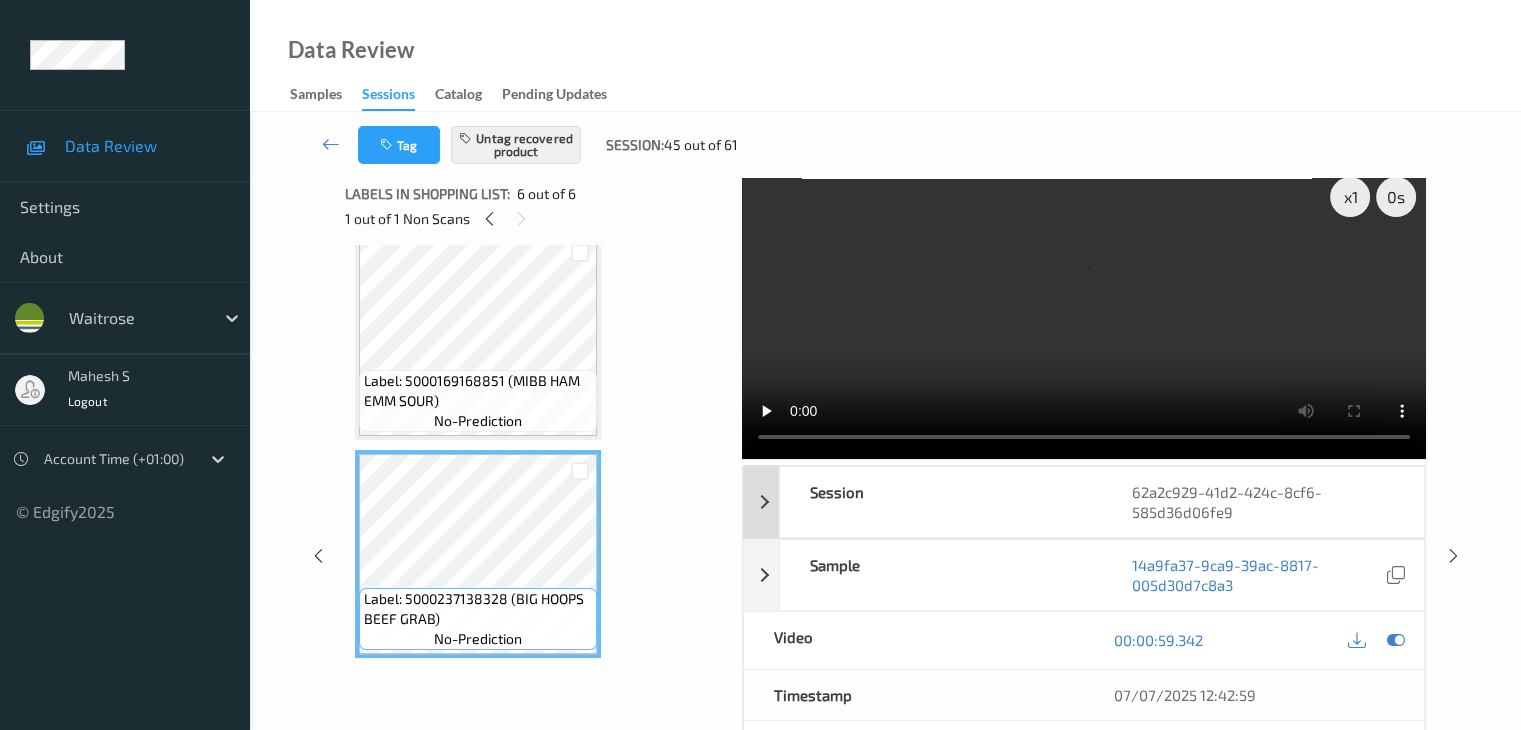 scroll, scrollTop: 0, scrollLeft: 0, axis: both 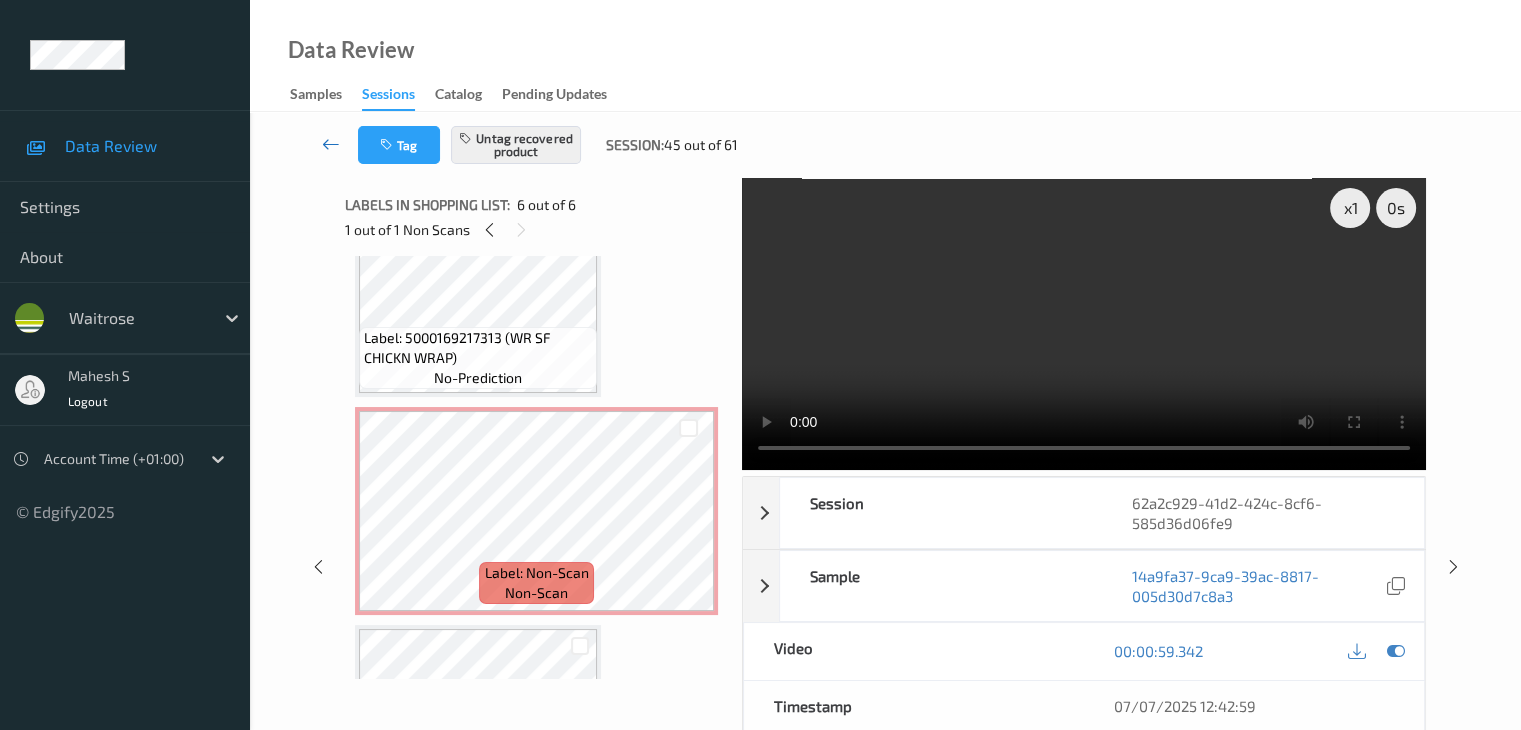 click at bounding box center (331, 144) 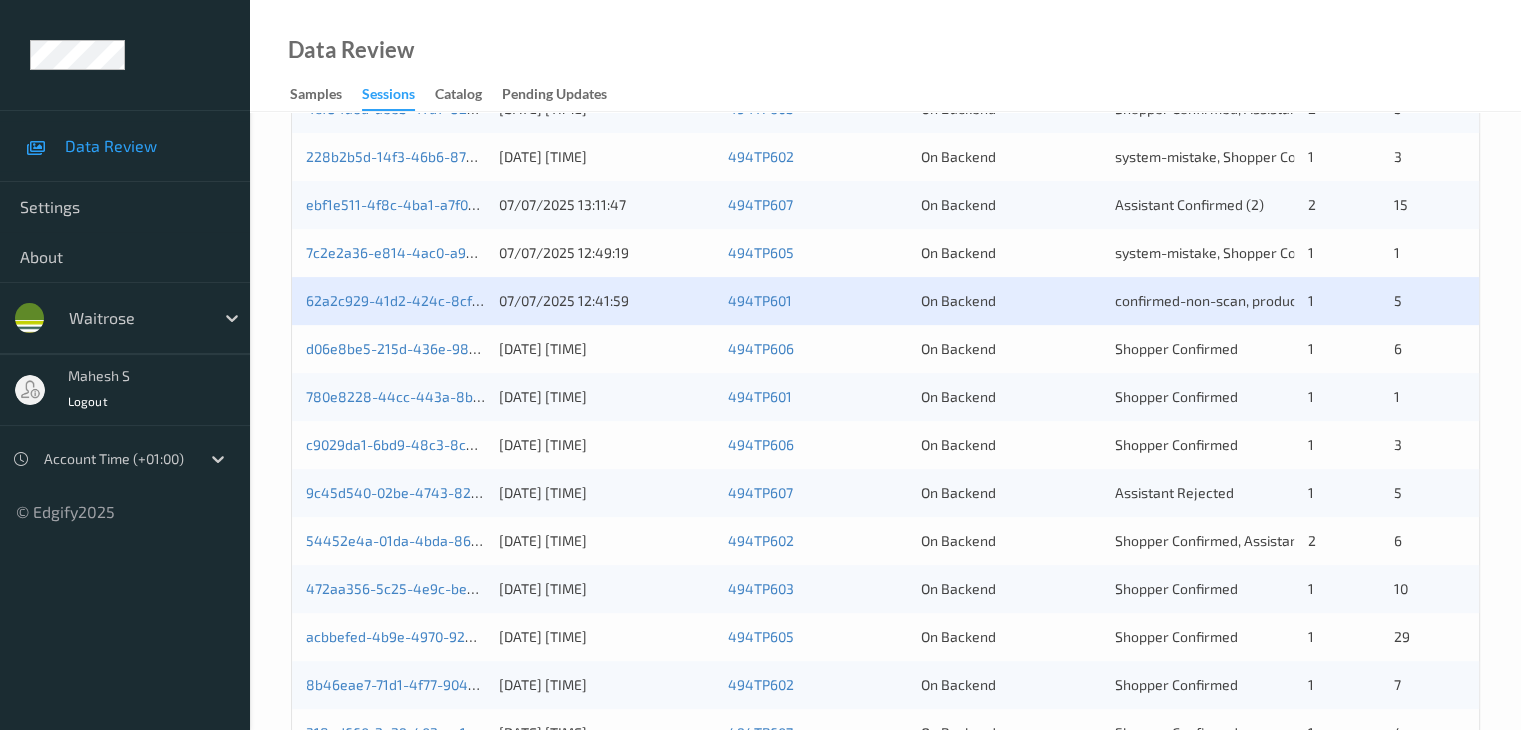 scroll, scrollTop: 700, scrollLeft: 0, axis: vertical 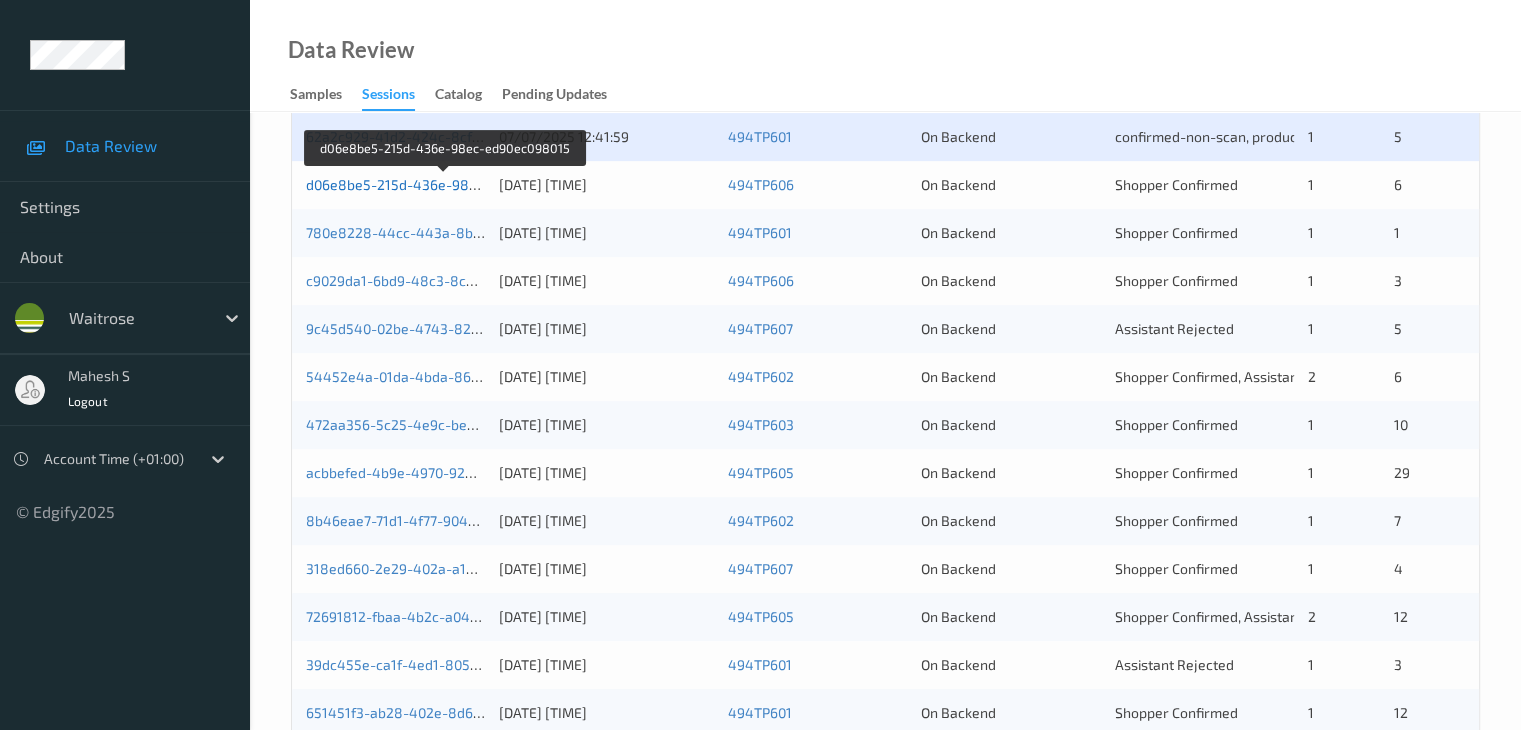 click on "d06e8be5-215d-436e-98ec-ed90ec098015" at bounding box center [445, 184] 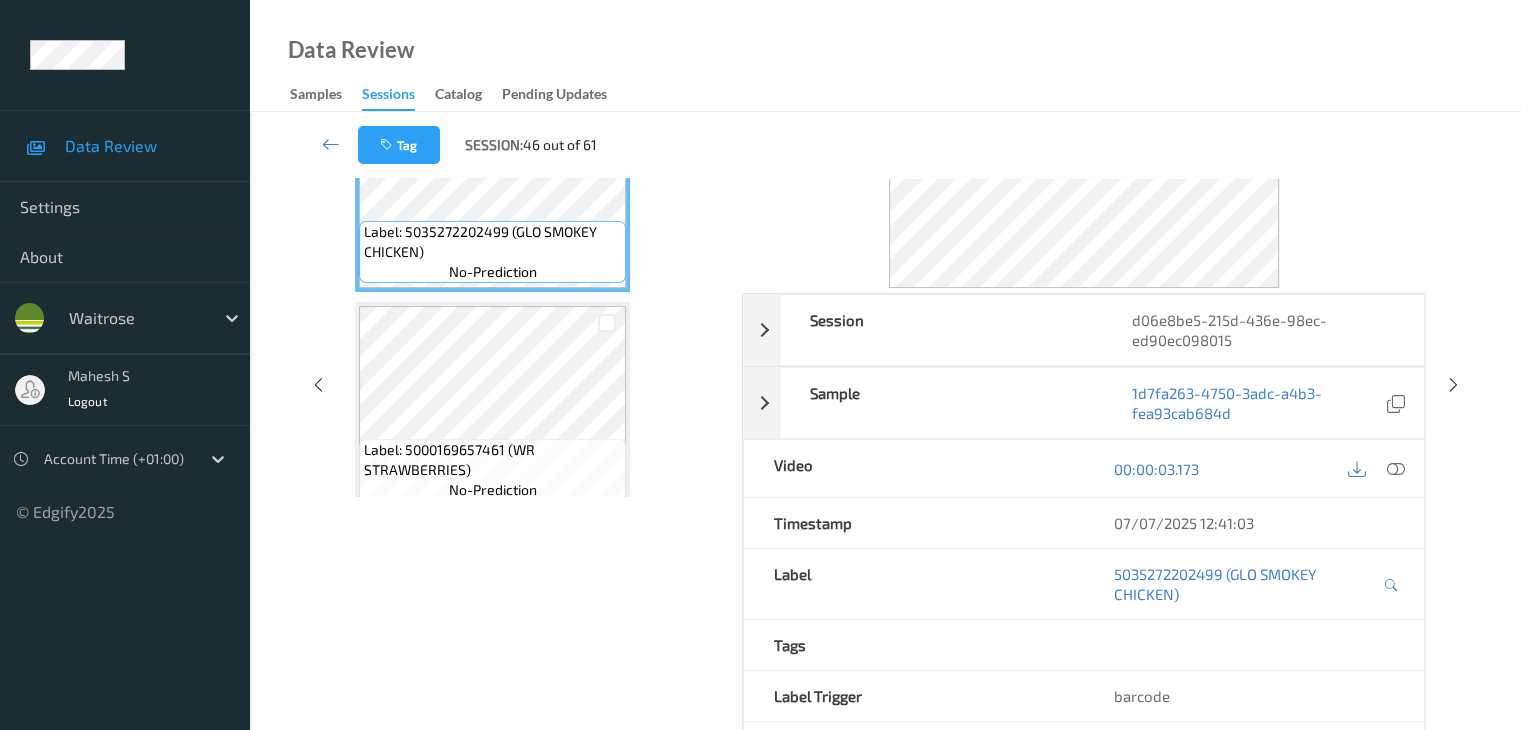 scroll, scrollTop: 0, scrollLeft: 0, axis: both 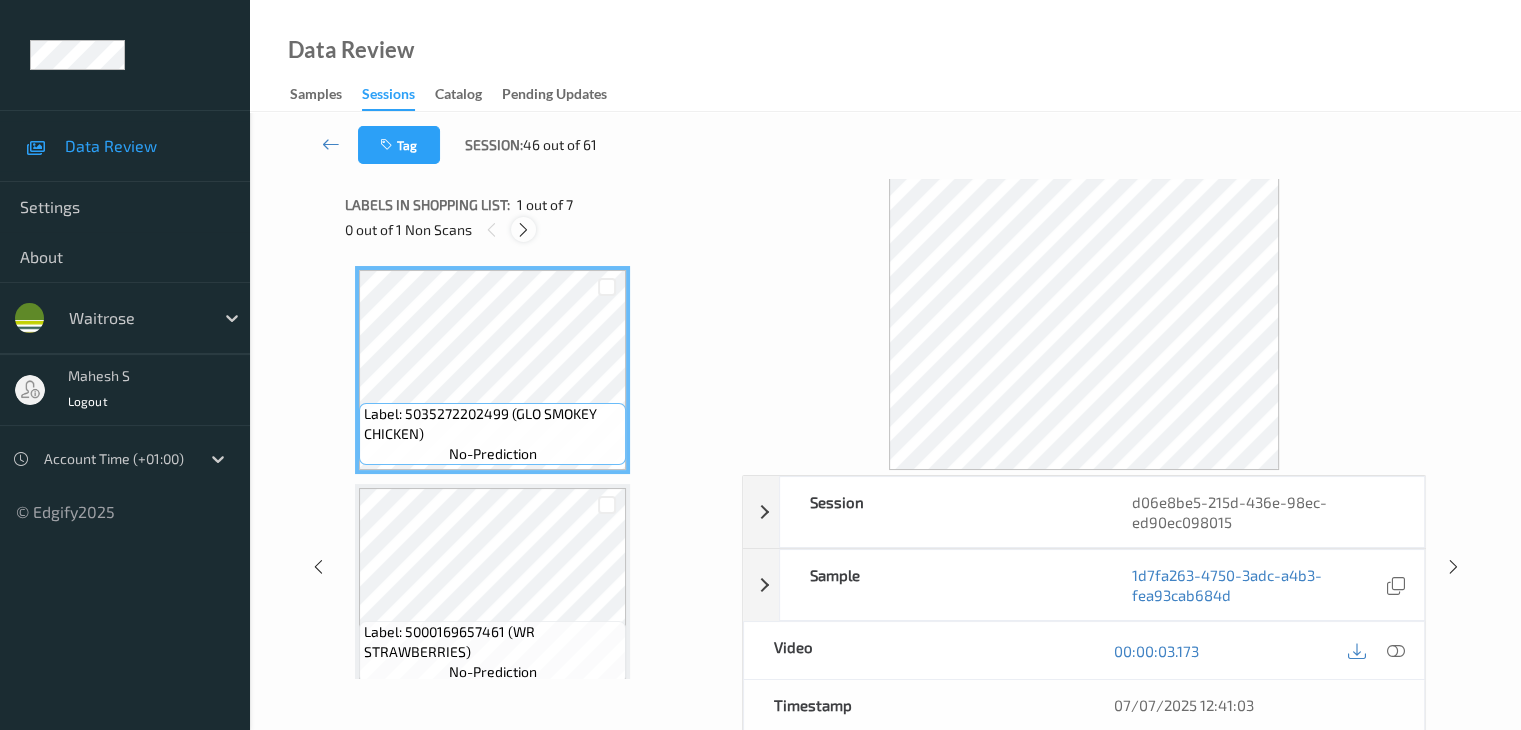 click at bounding box center (523, 230) 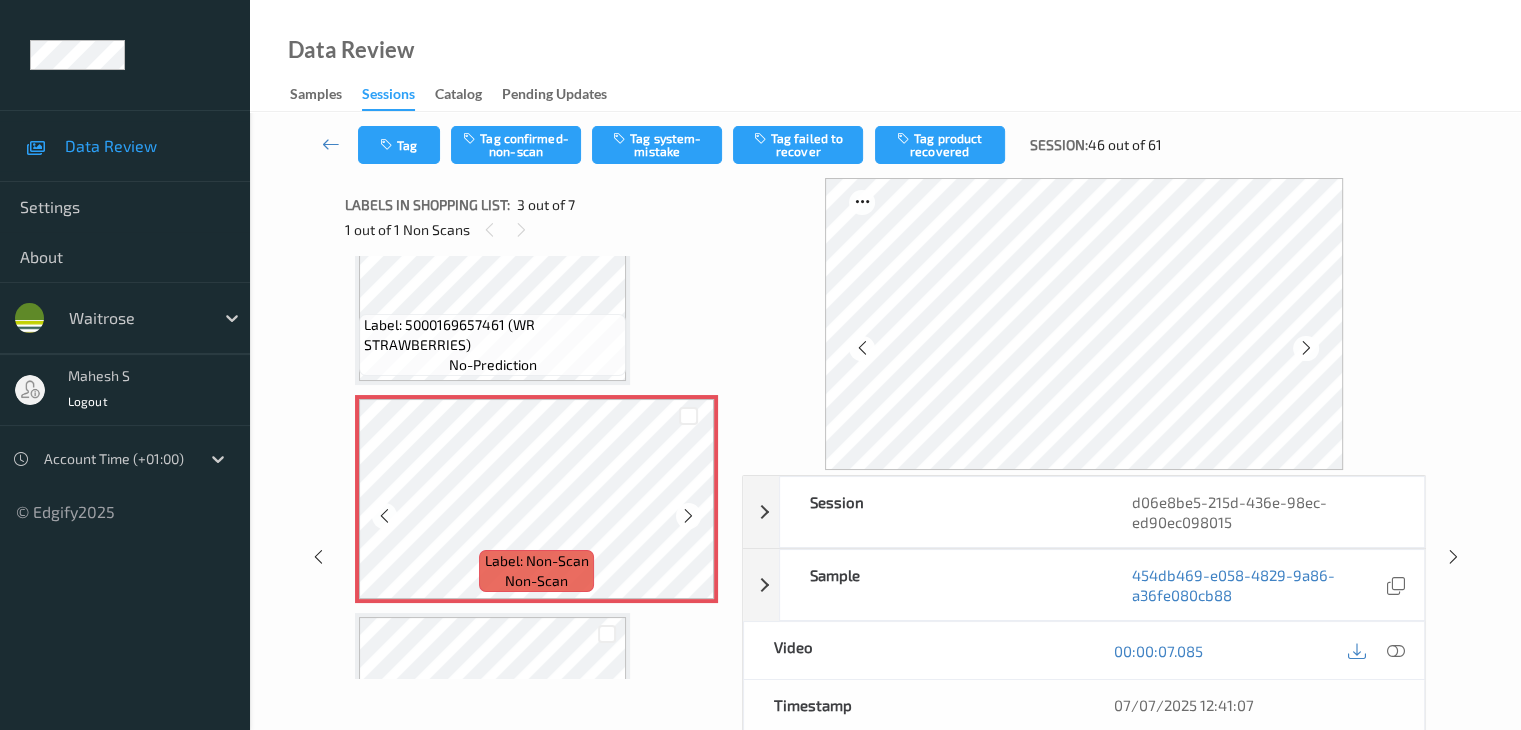 scroll, scrollTop: 428, scrollLeft: 0, axis: vertical 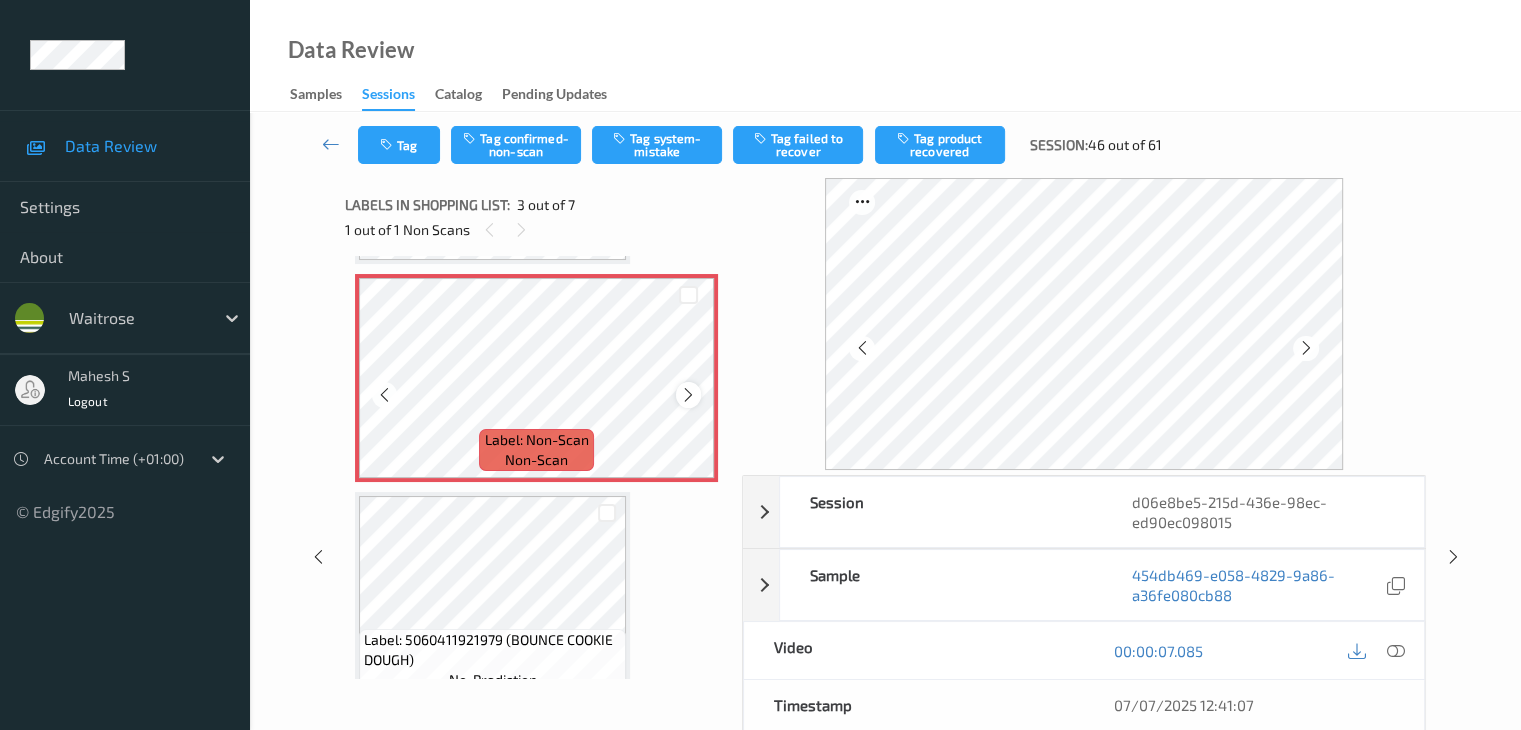 click at bounding box center [688, 395] 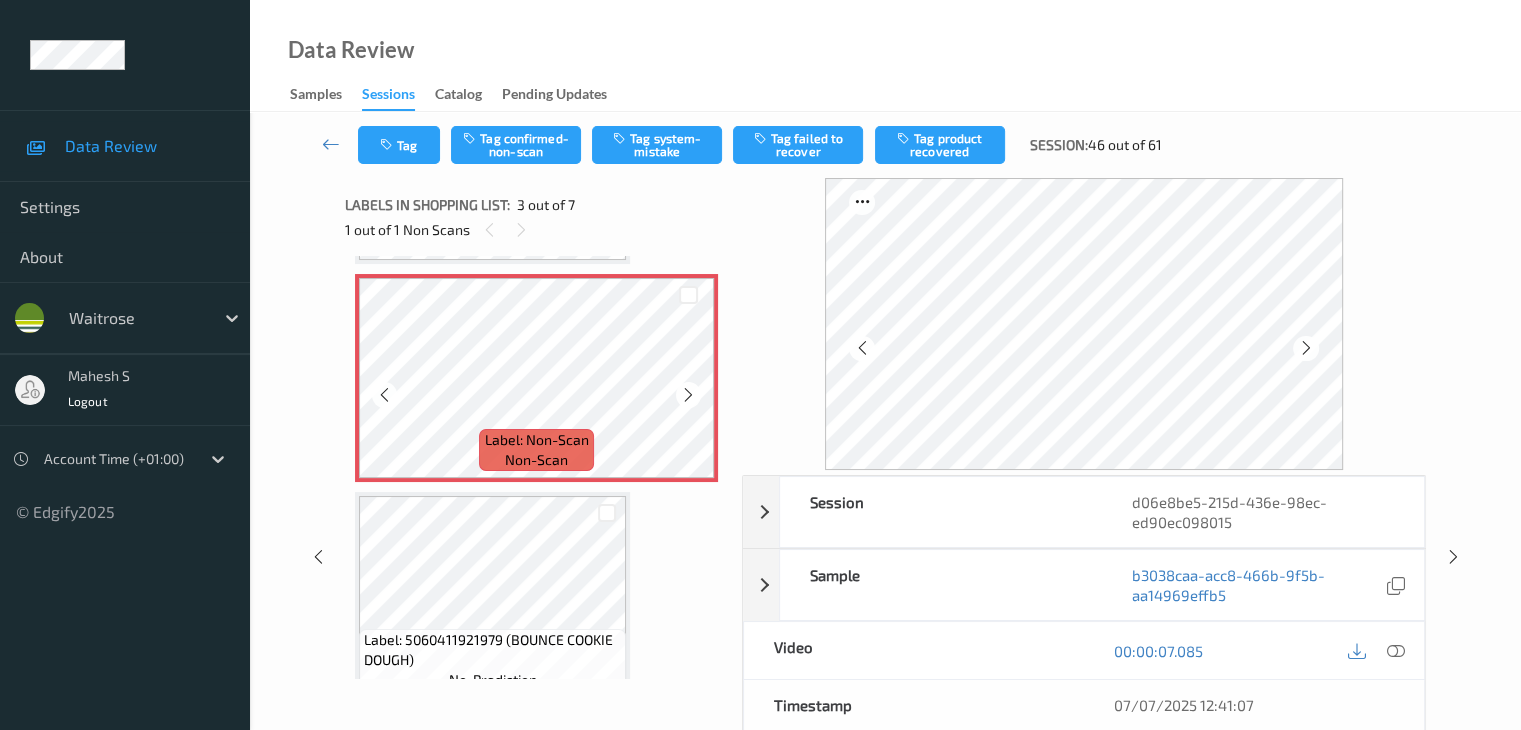 click at bounding box center (688, 395) 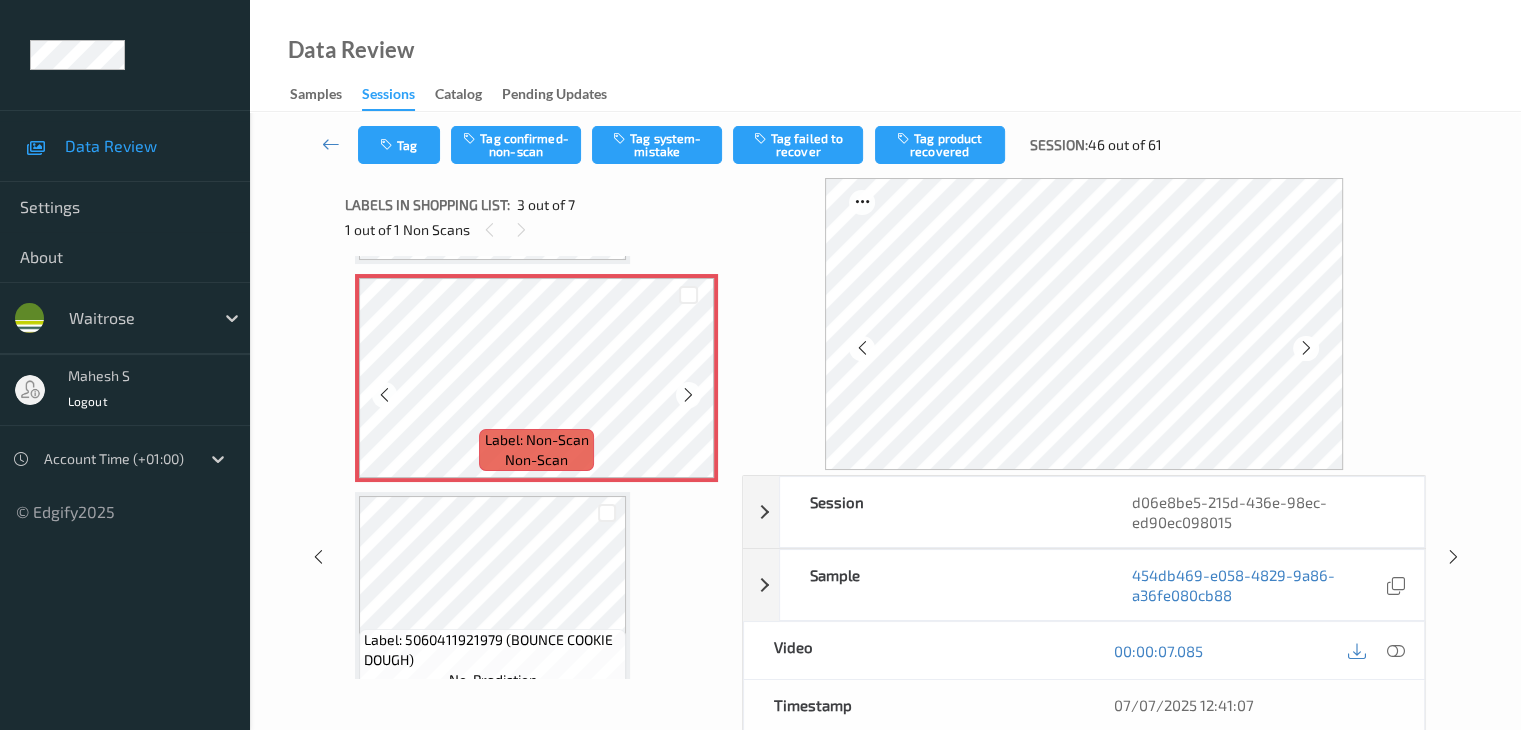click at bounding box center [688, 395] 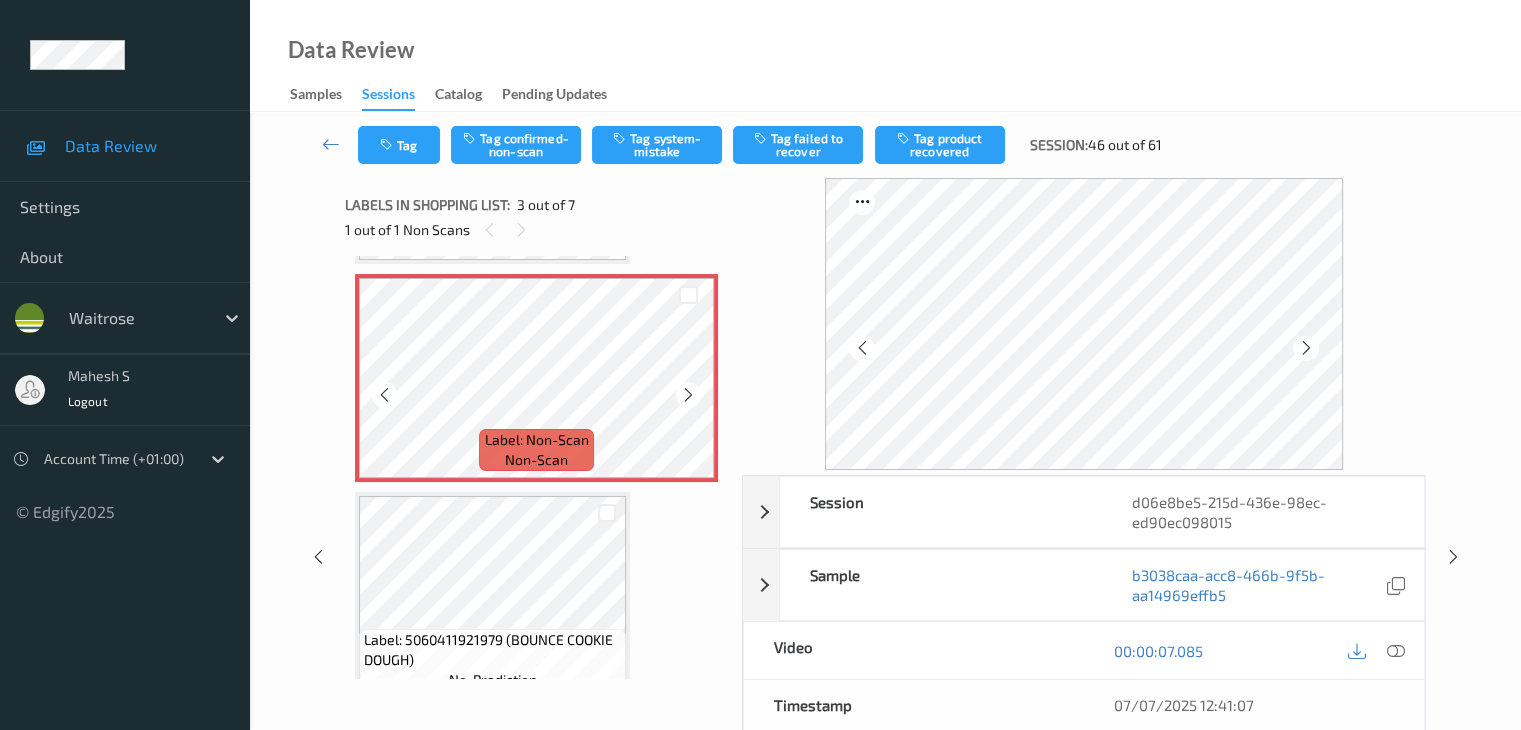 click at bounding box center [688, 395] 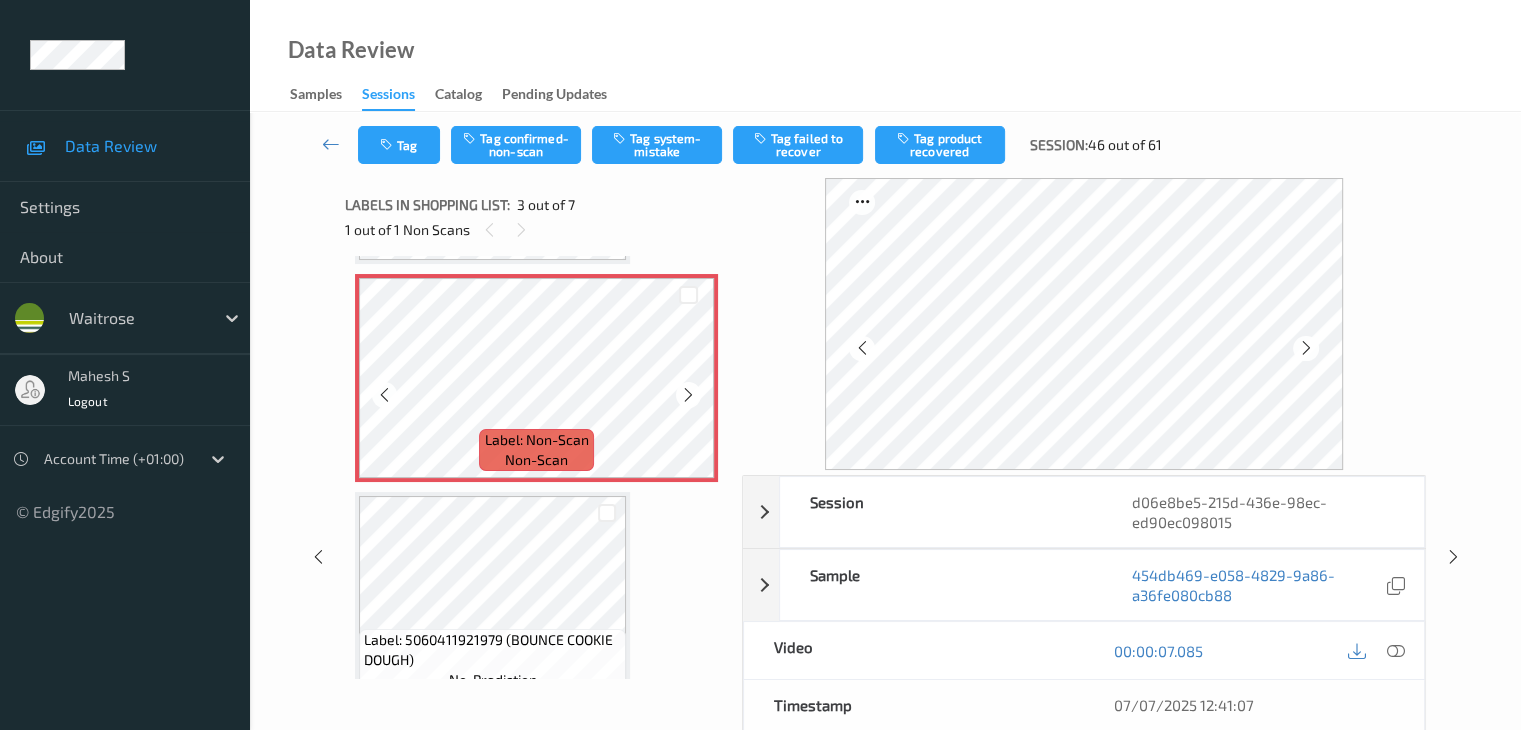 click at bounding box center (688, 395) 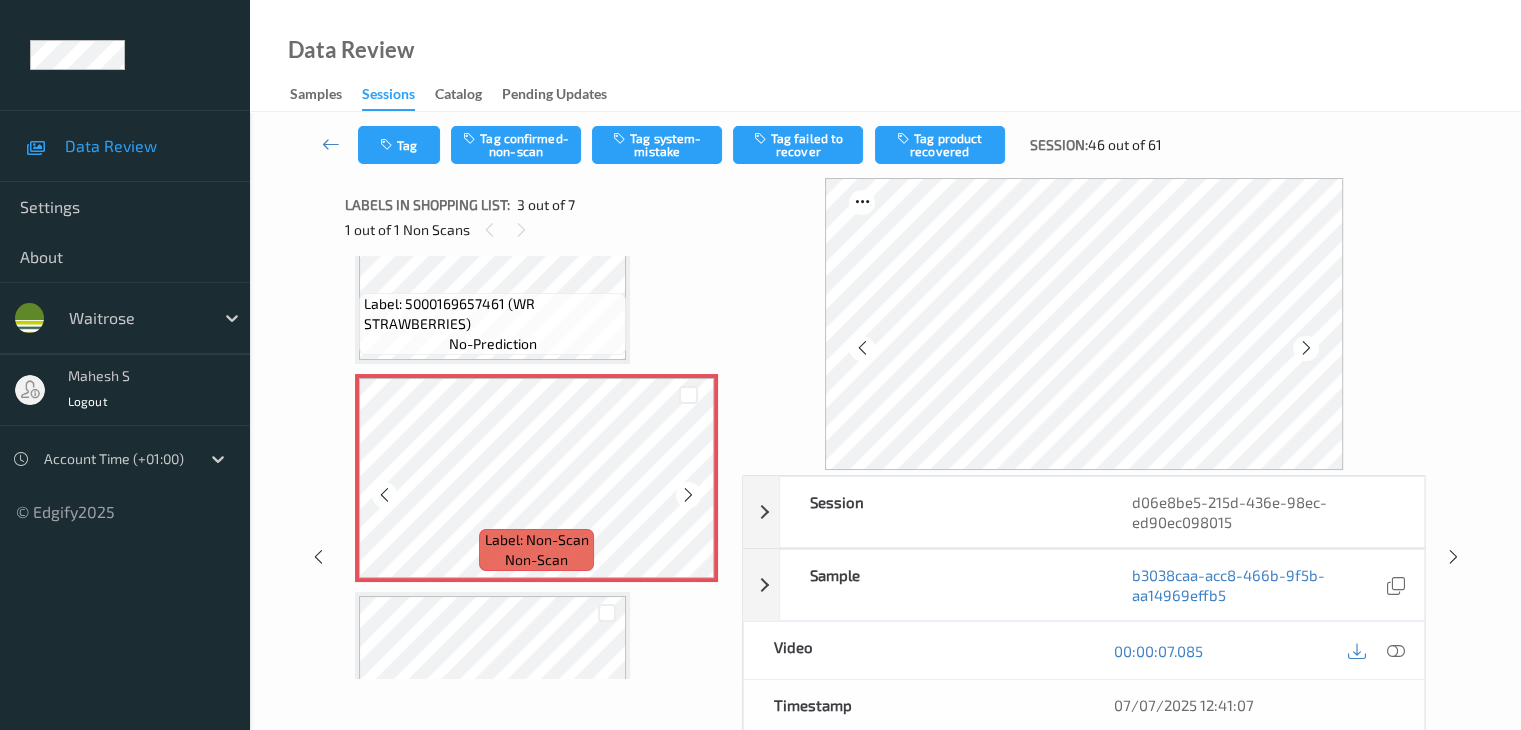 scroll, scrollTop: 228, scrollLeft: 0, axis: vertical 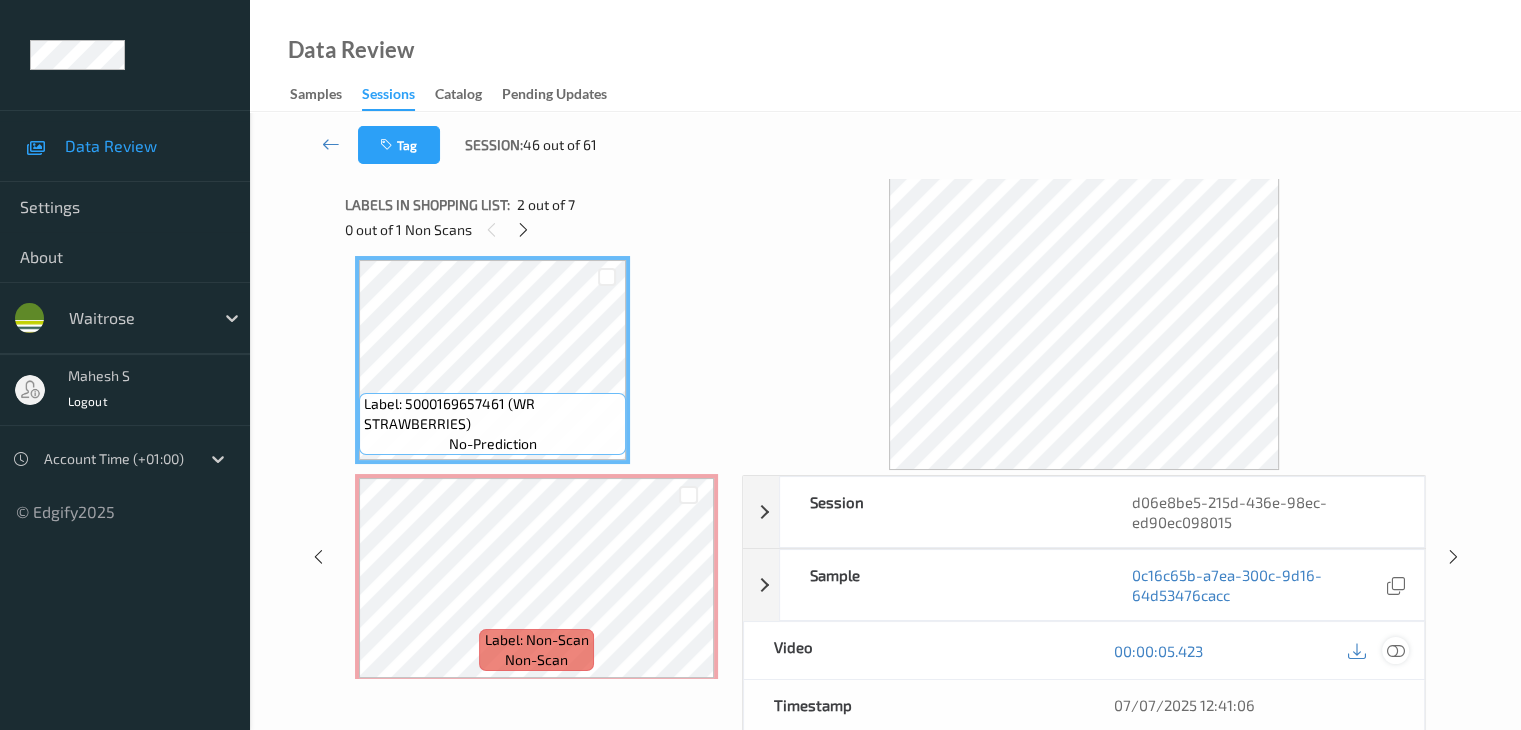 click at bounding box center [1395, 651] 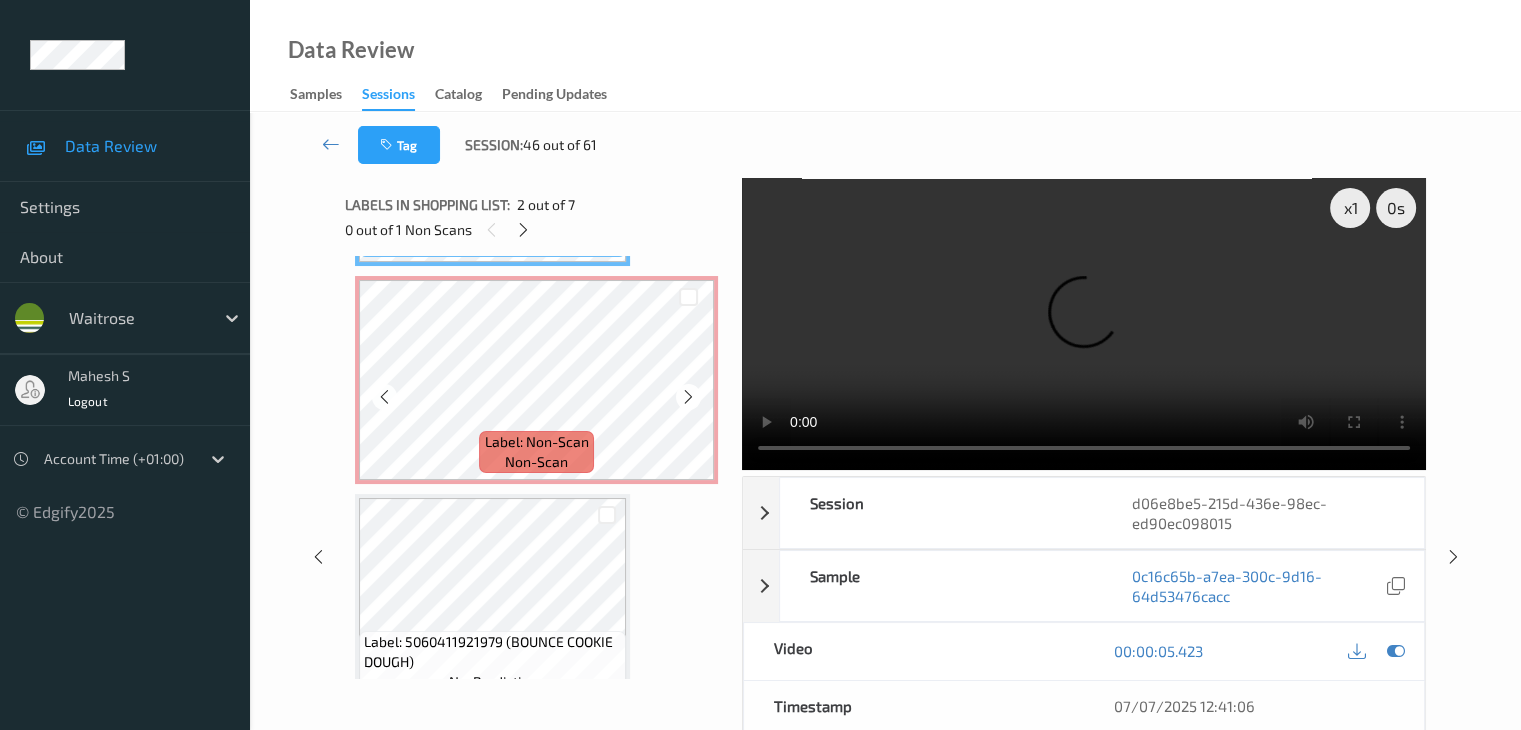 scroll, scrollTop: 428, scrollLeft: 0, axis: vertical 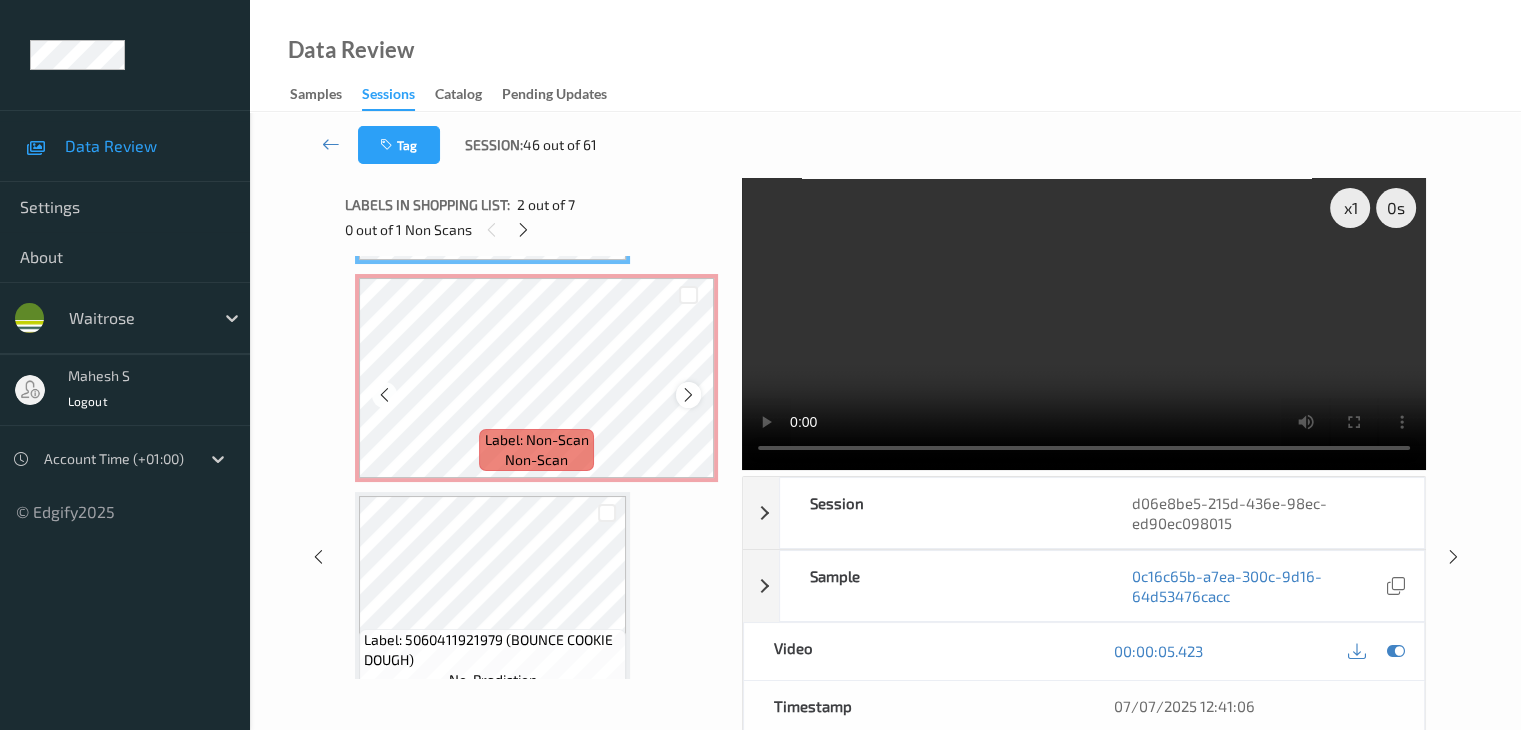 click at bounding box center [688, 394] 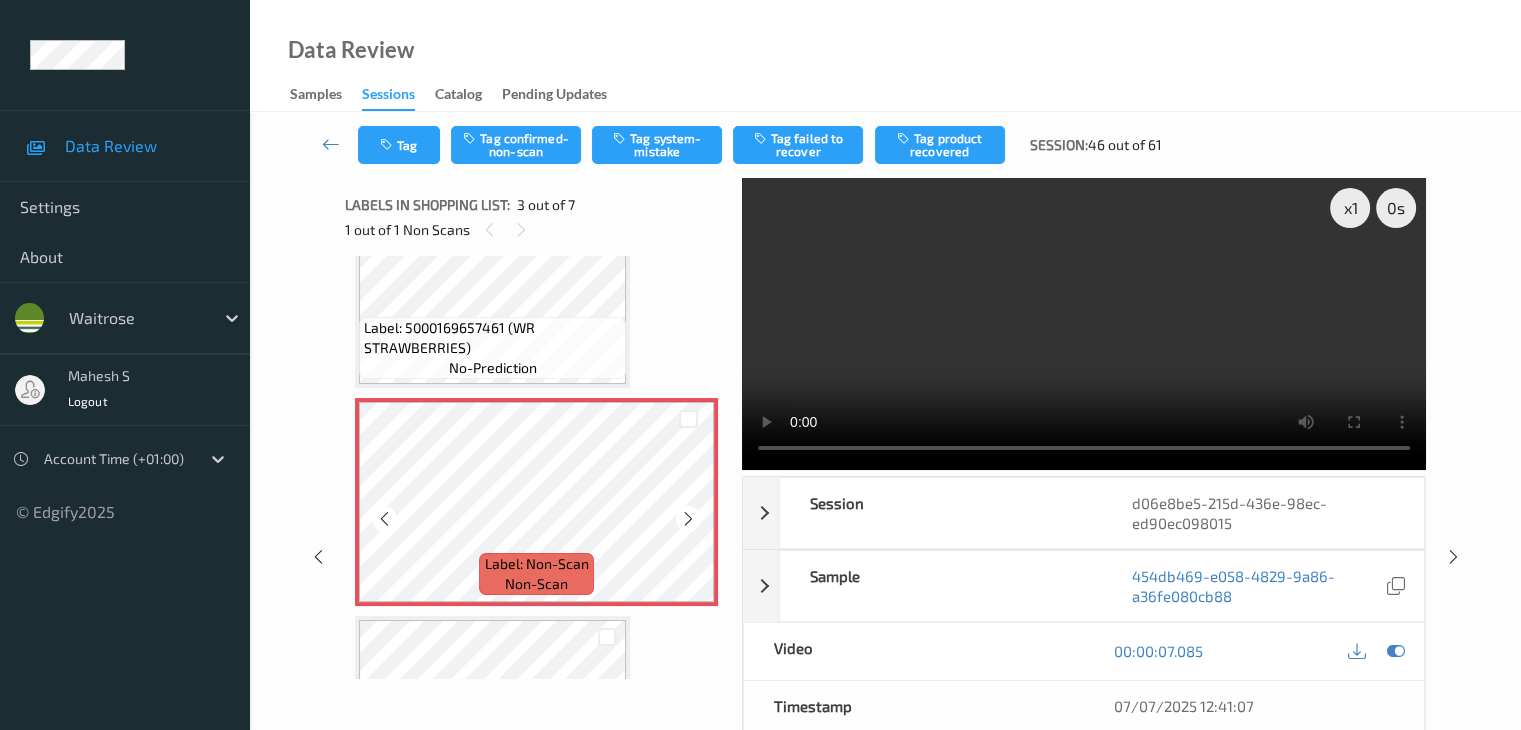 scroll, scrollTop: 228, scrollLeft: 0, axis: vertical 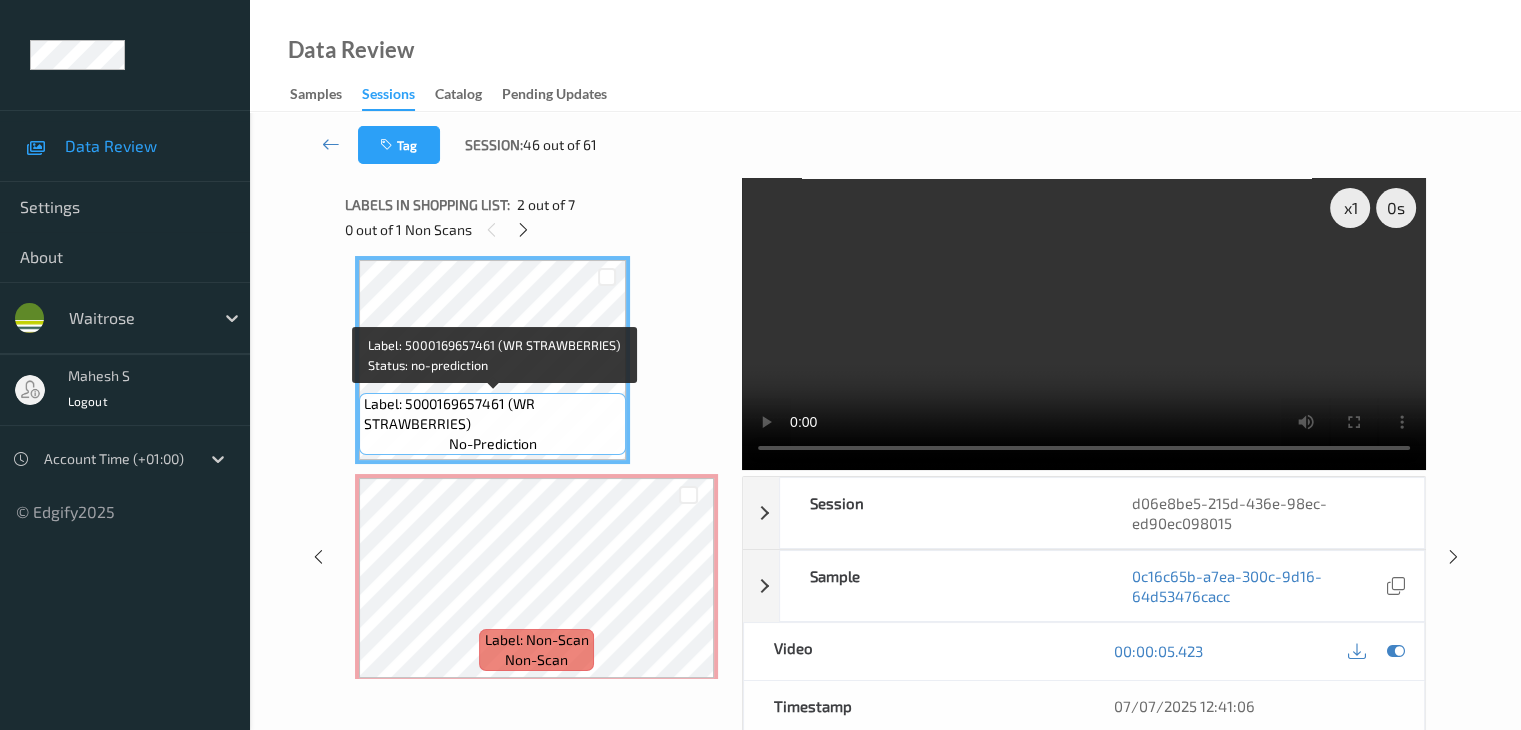 click on "Label: 5000169657461 (WR STRAWBERRIES)" at bounding box center [492, 414] 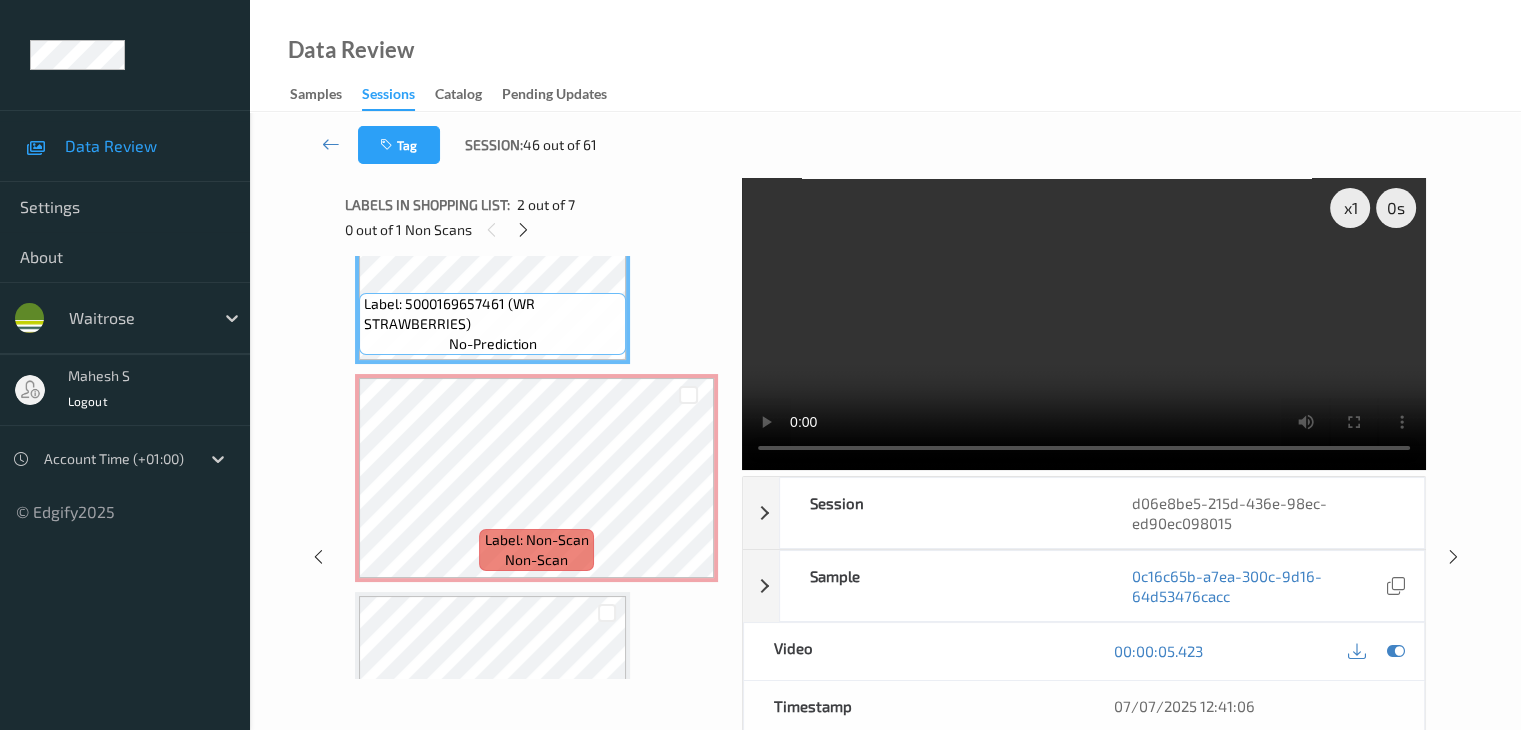 scroll, scrollTop: 128, scrollLeft: 0, axis: vertical 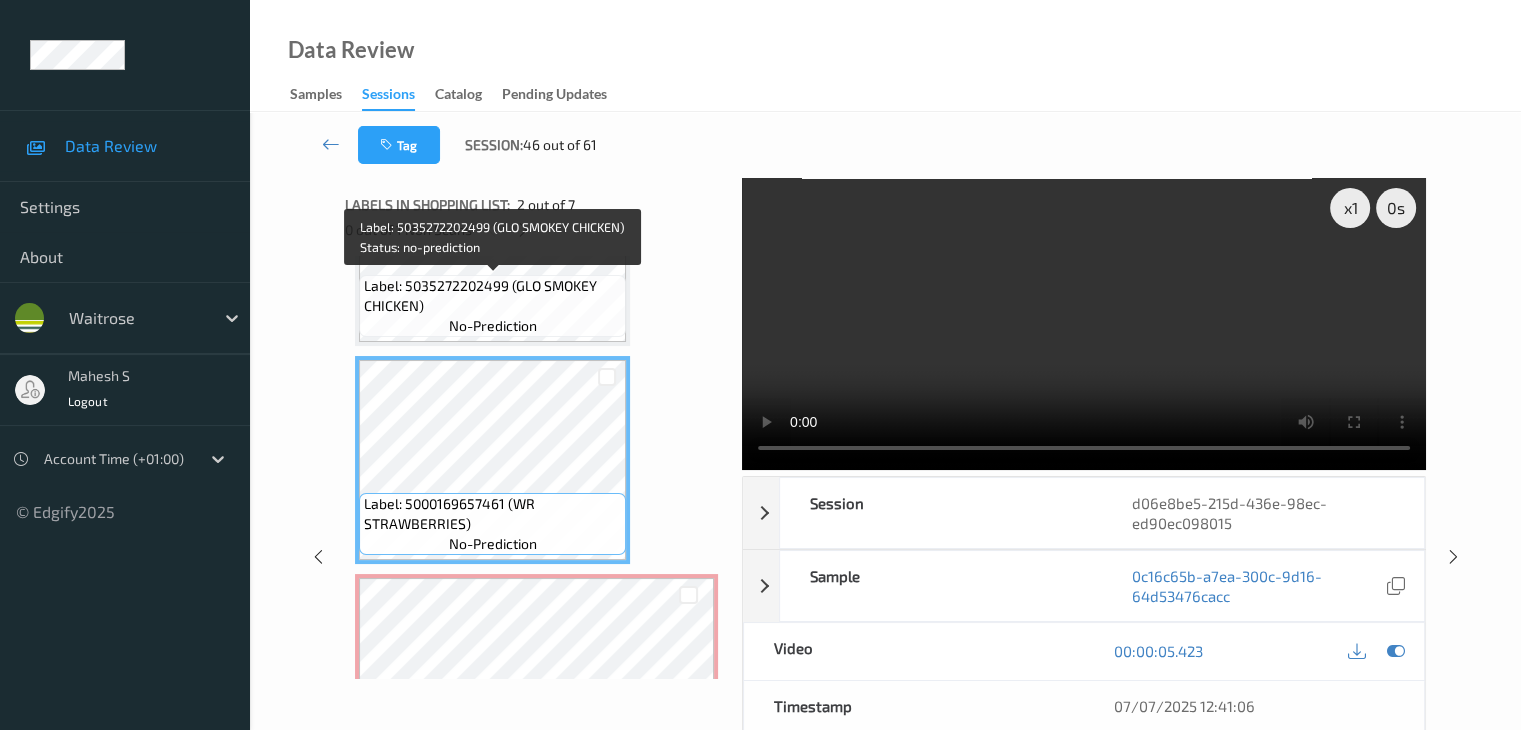 click on "Label: 5035272202499 (GLO SMOKEY CHICKEN)" at bounding box center (492, 296) 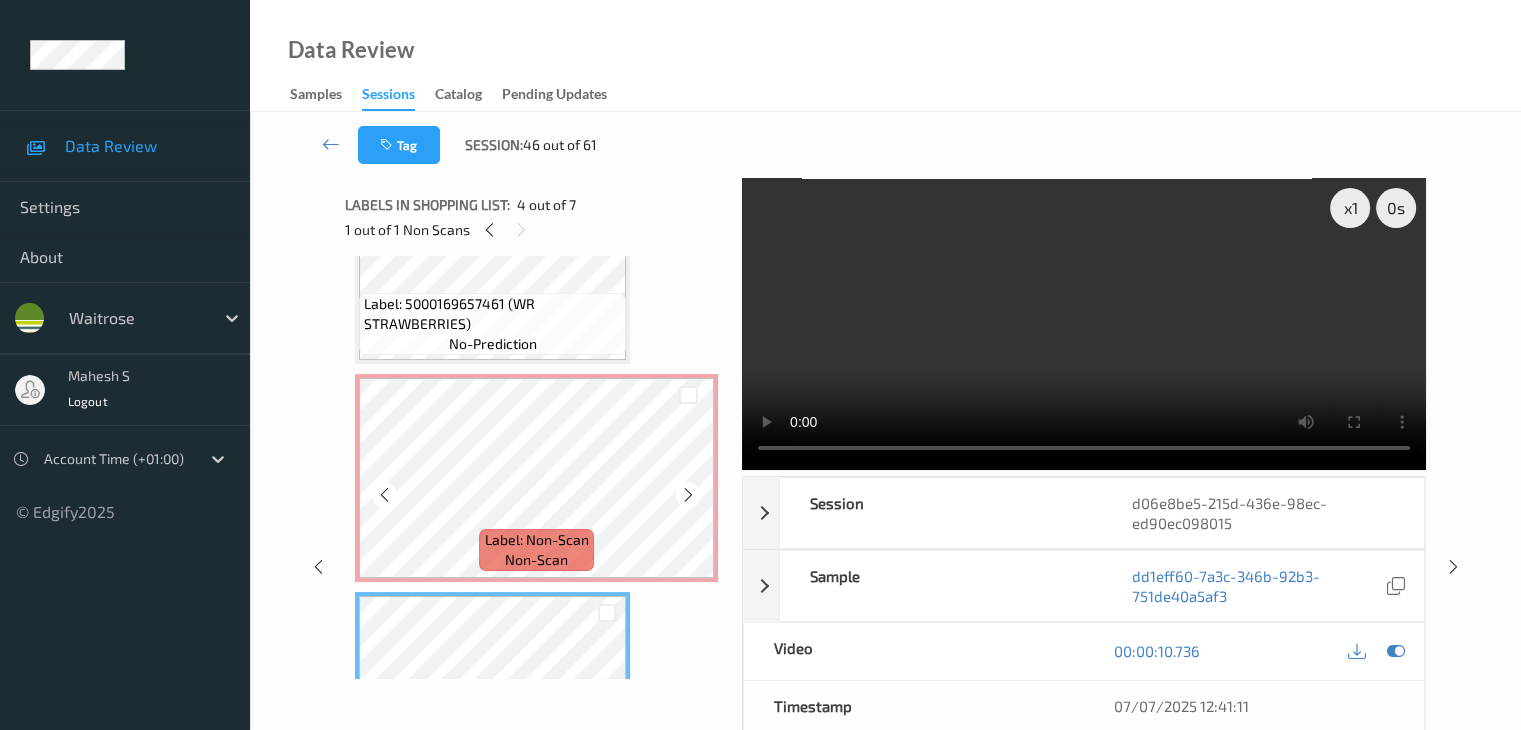 scroll, scrollTop: 328, scrollLeft: 0, axis: vertical 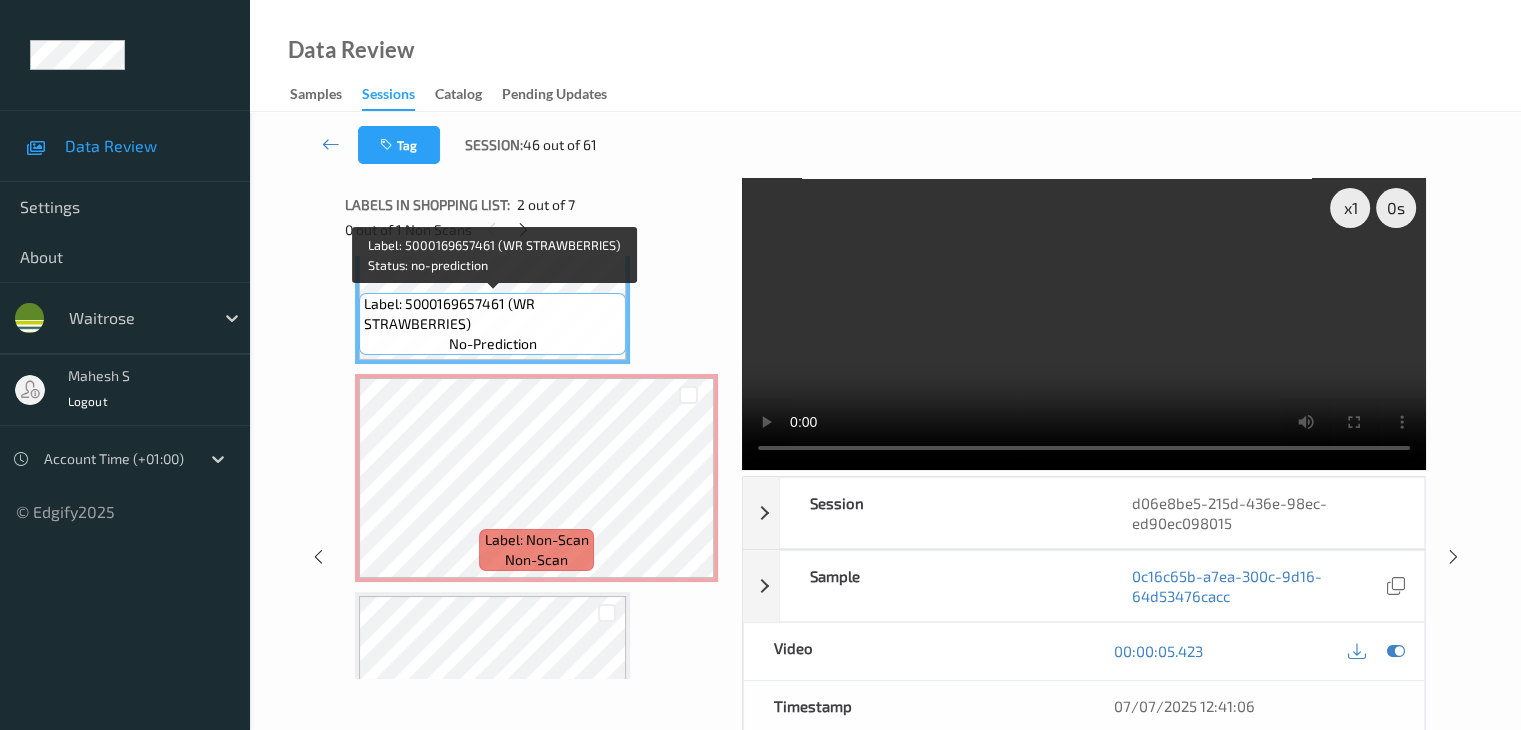 click on "Label: 5000169657461 (WR STRAWBERRIES)" at bounding box center (492, 314) 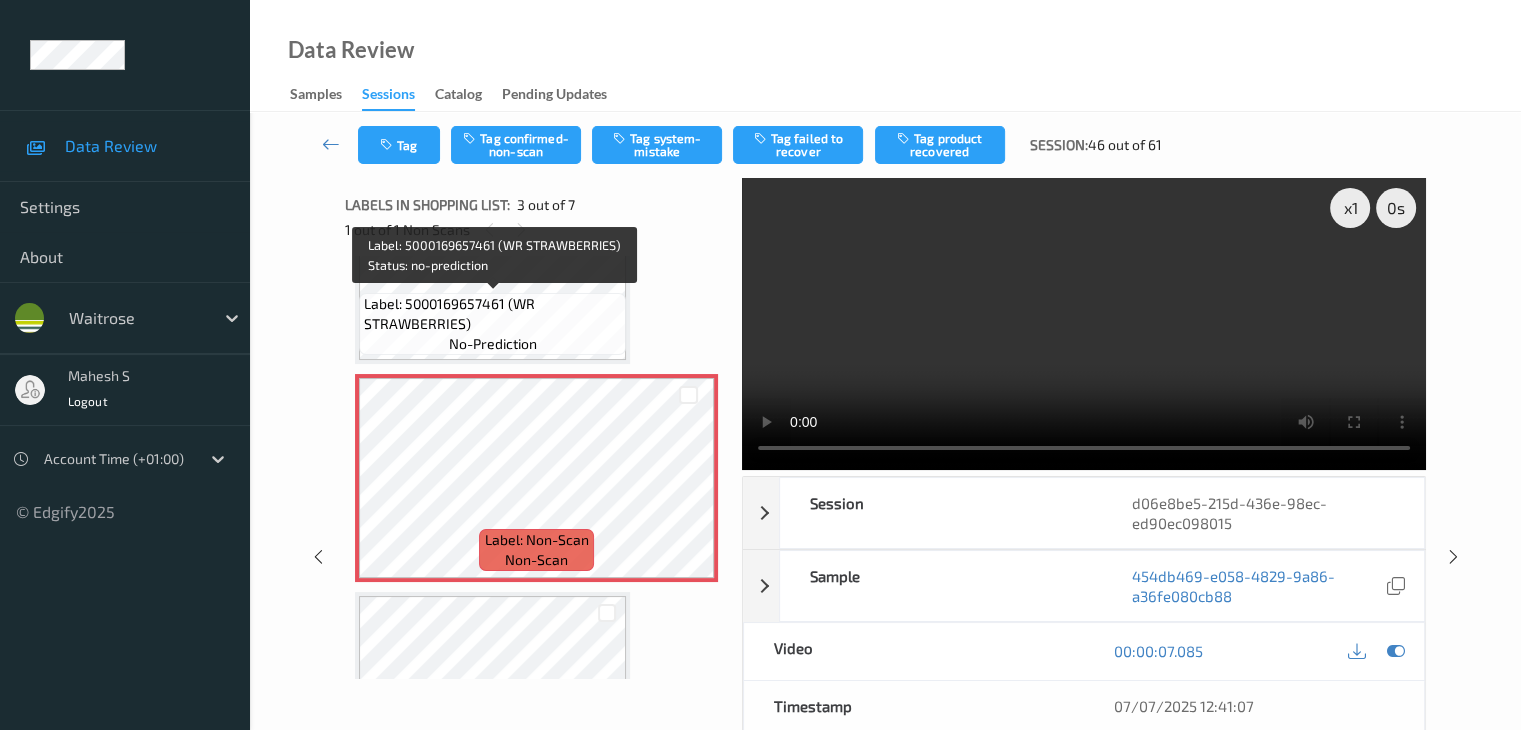 click on "Label: 5000169657461 (WR STRAWBERRIES)" at bounding box center [492, 314] 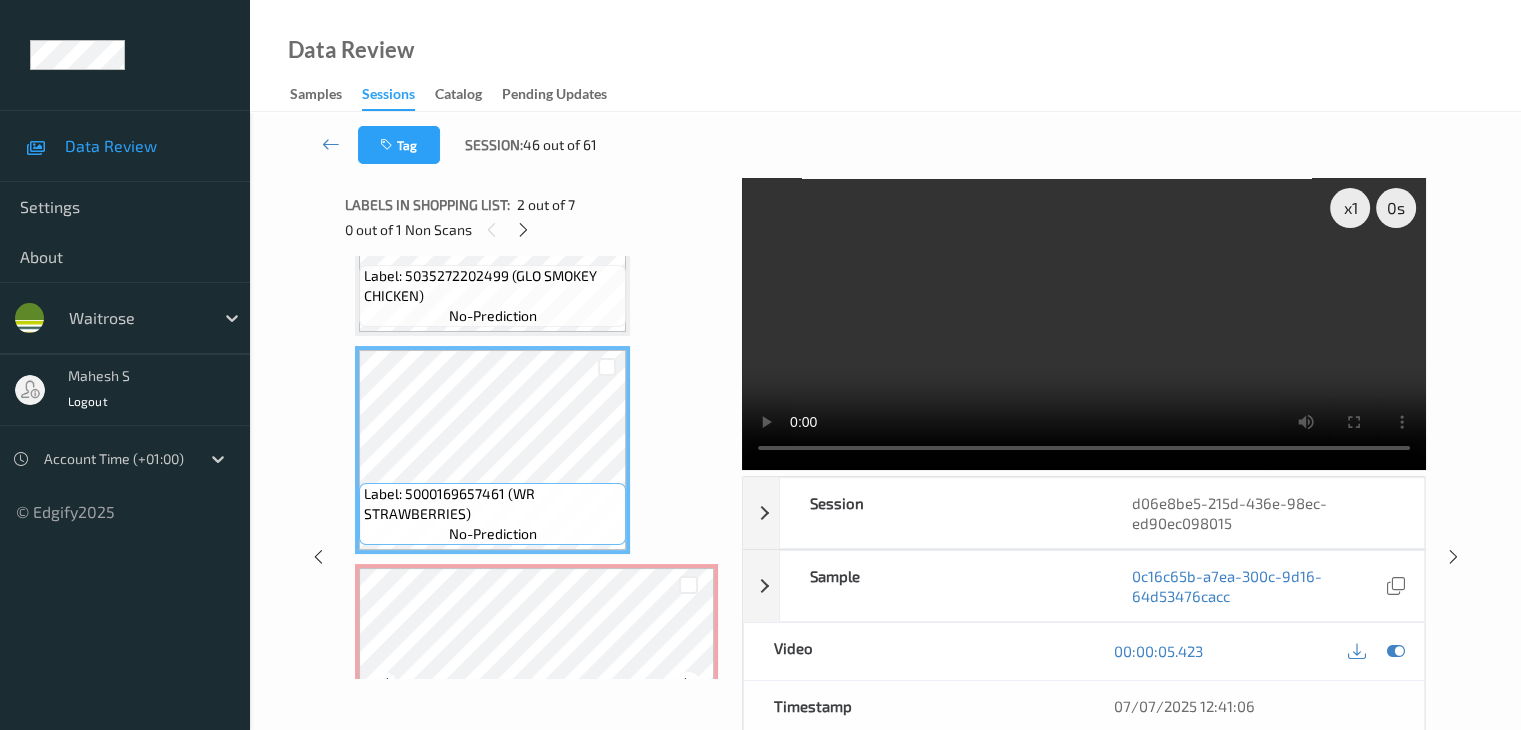 scroll, scrollTop: 128, scrollLeft: 0, axis: vertical 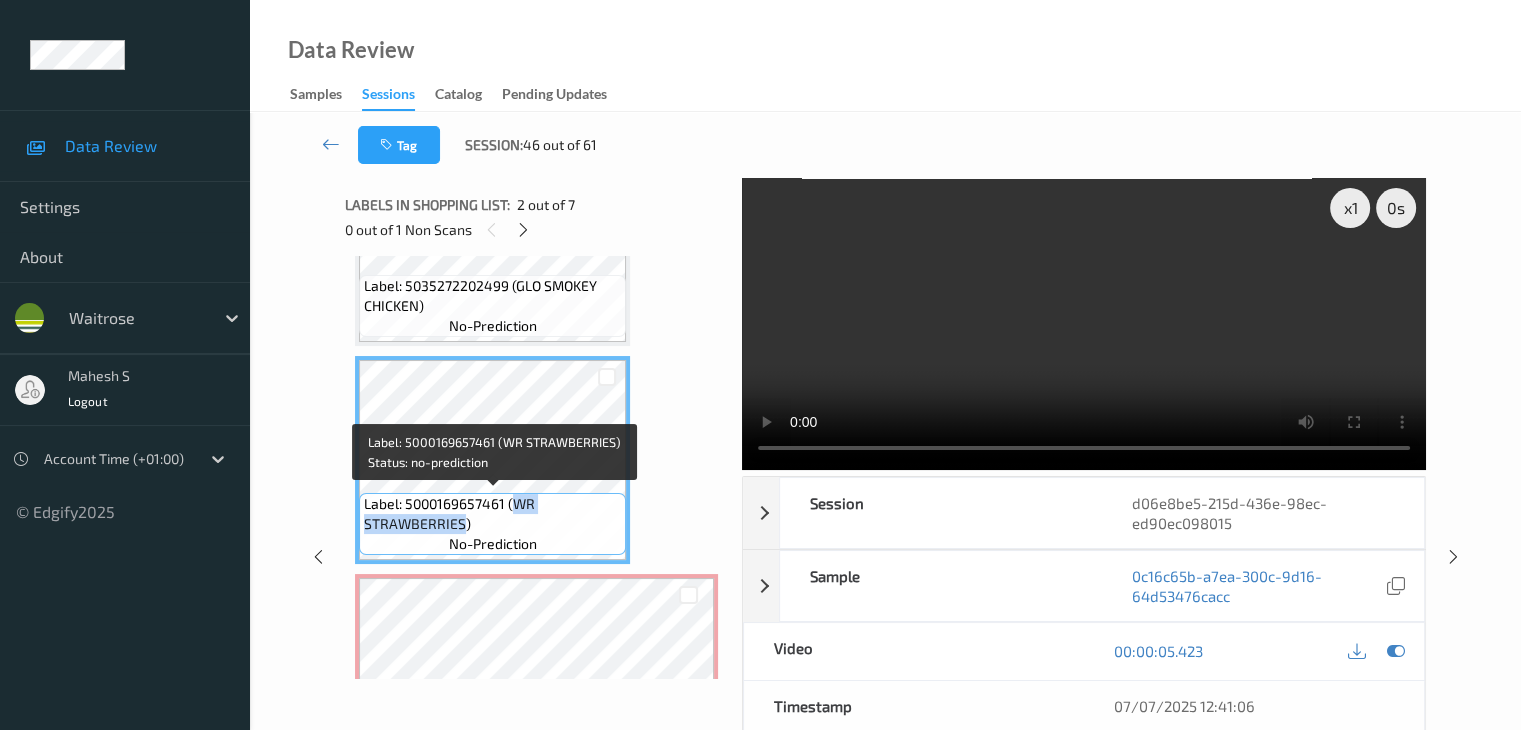 drag, startPoint x: 510, startPoint y: 505, endPoint x: 464, endPoint y: 521, distance: 48.703182 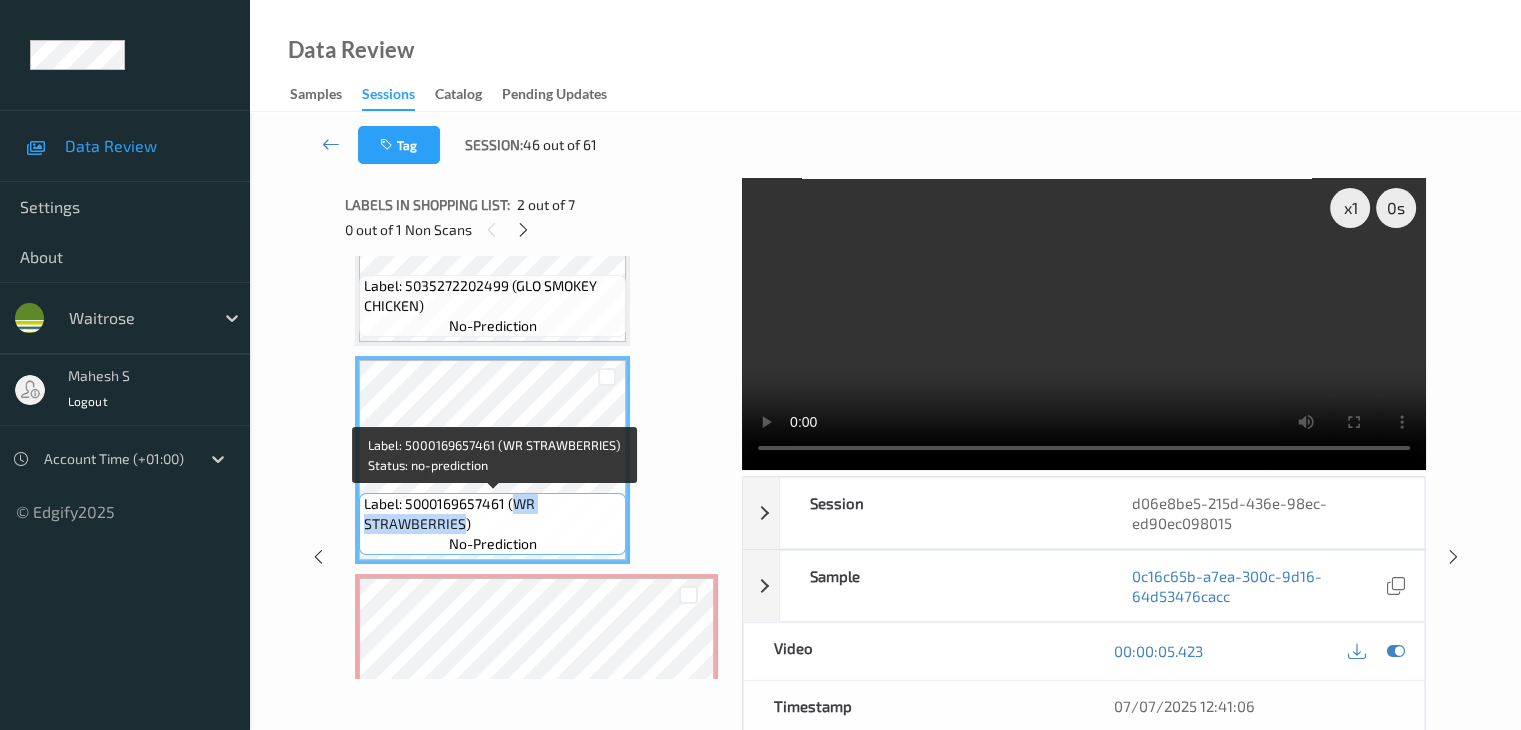 copy on "WR STRAWBERRIES" 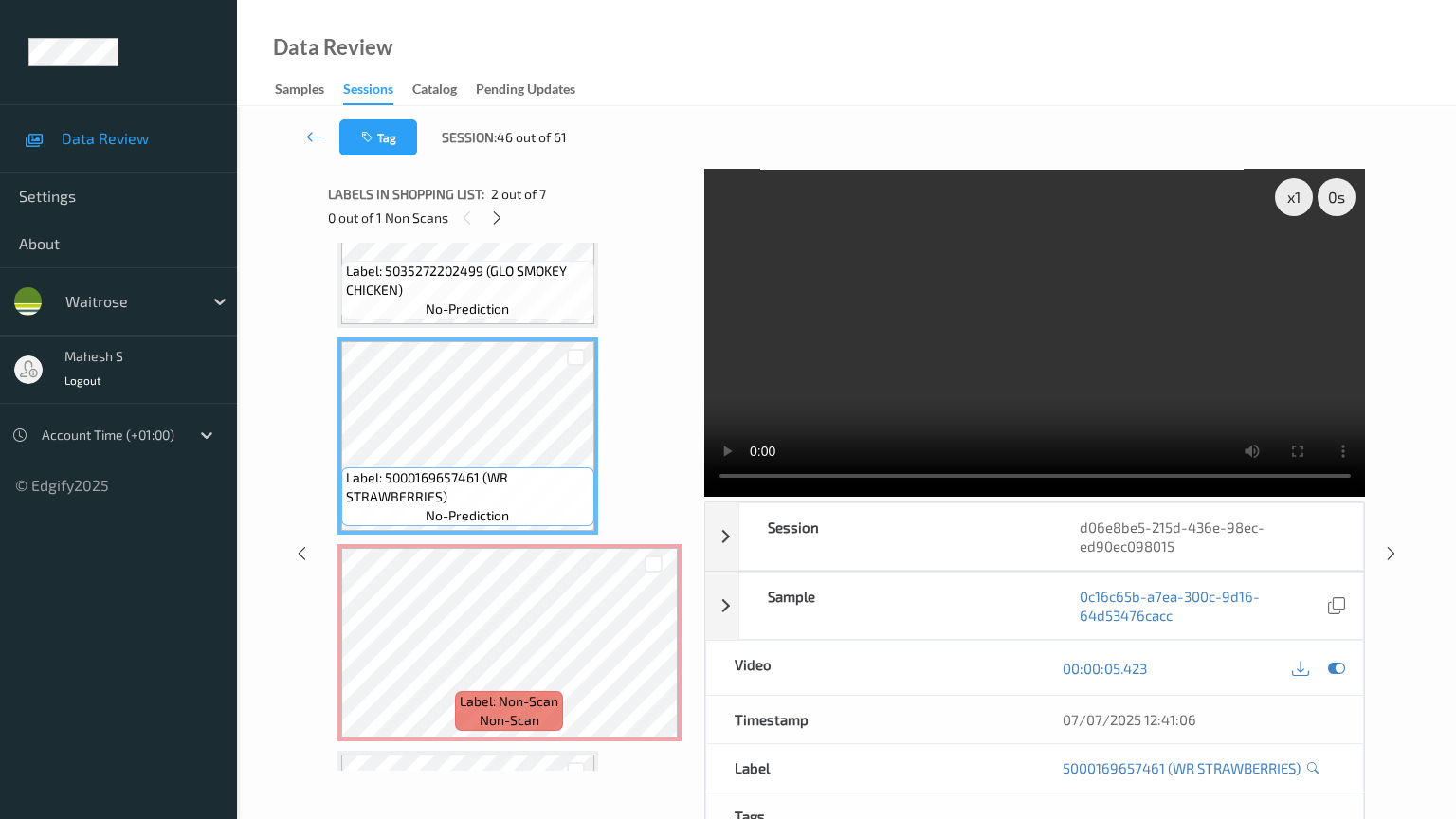 type 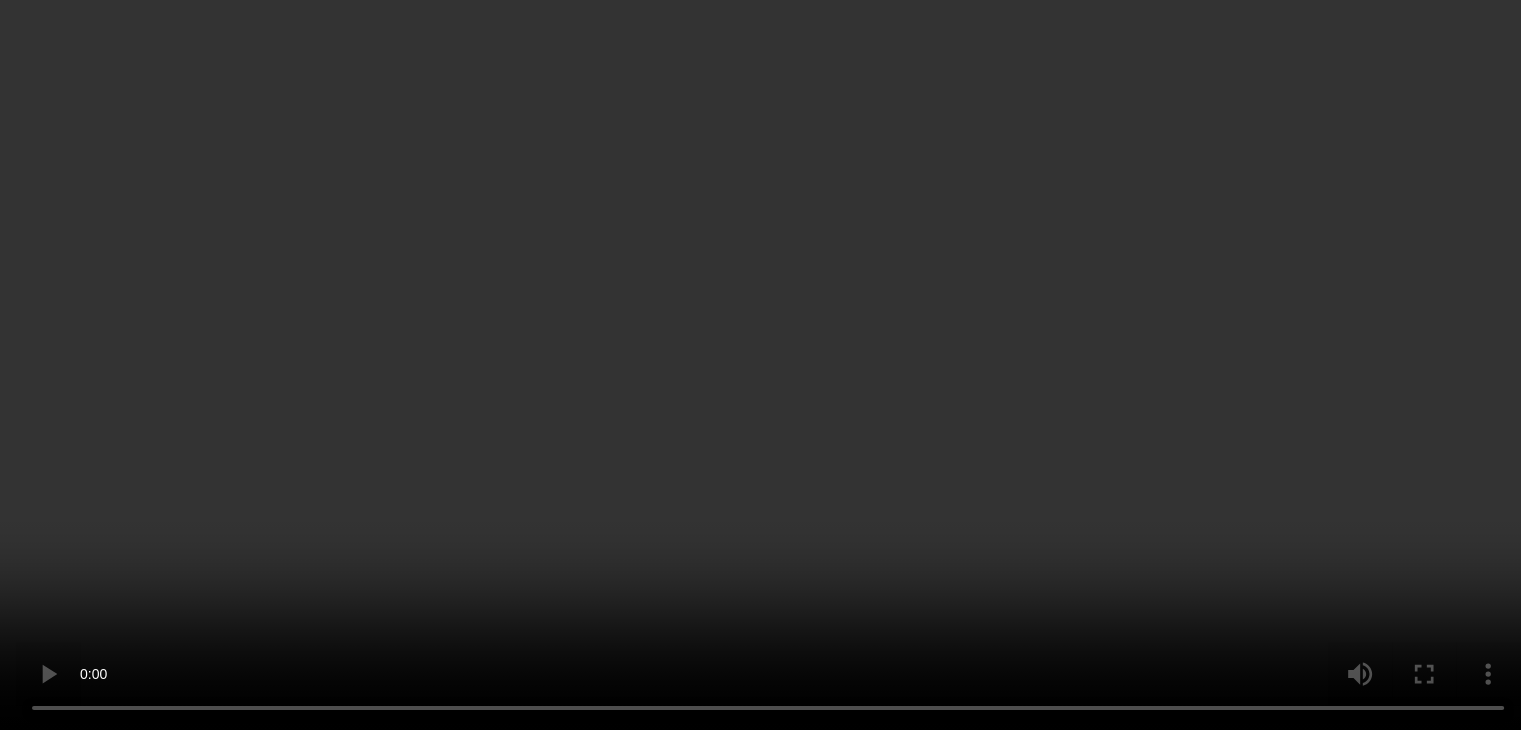 scroll, scrollTop: 0, scrollLeft: 0, axis: both 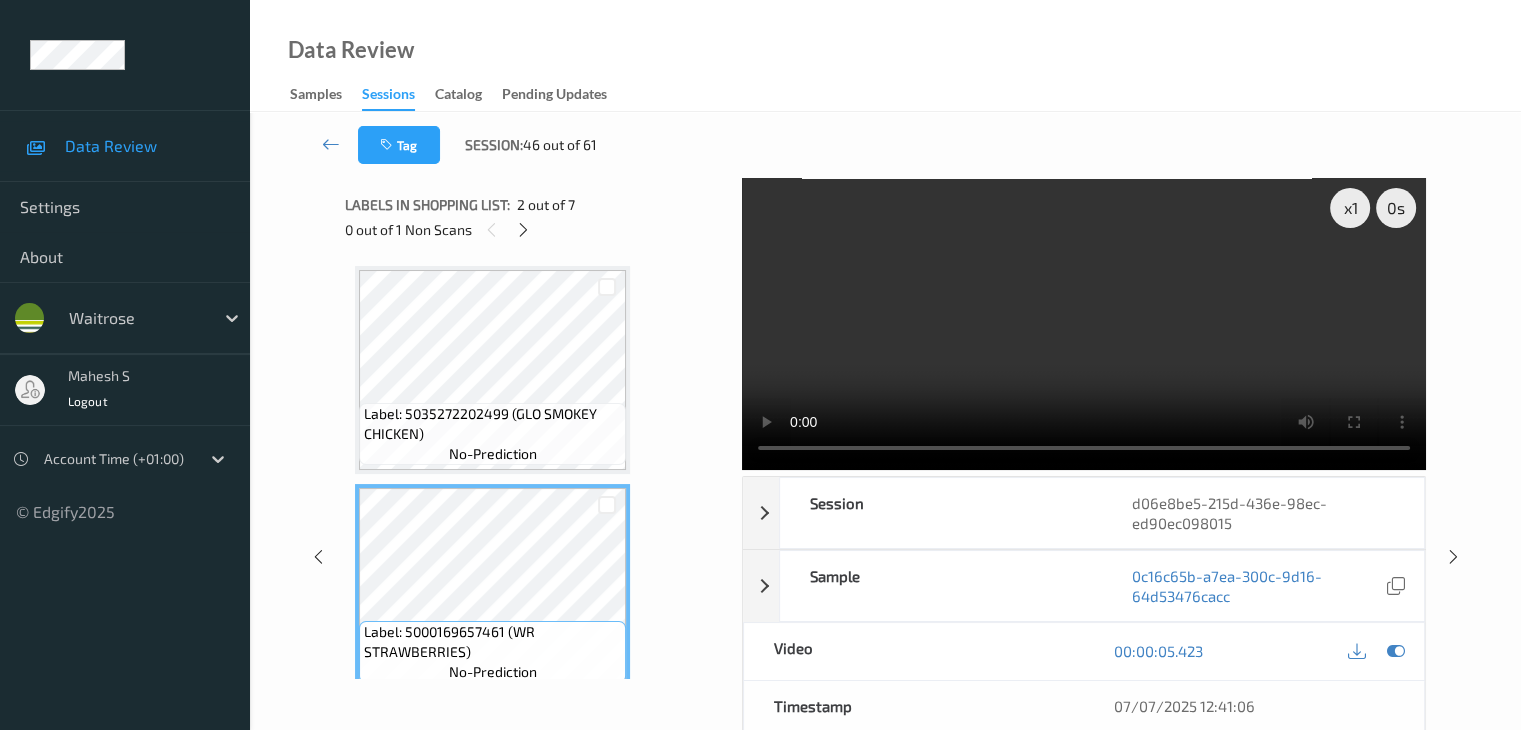 click on "Label: 5035272202499 (GLO SMOKEY CHICKEN)" at bounding box center [492, 424] 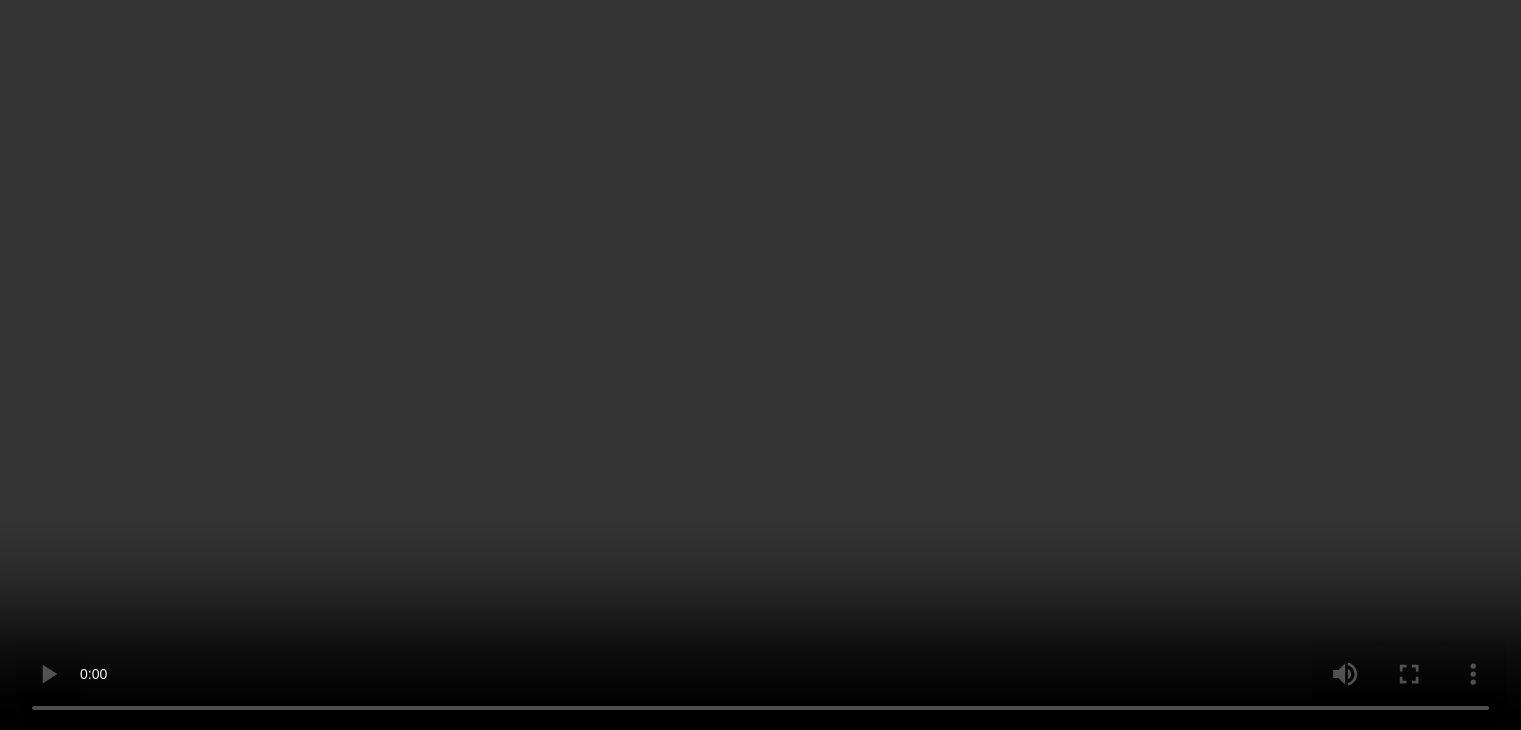 scroll, scrollTop: 400, scrollLeft: 0, axis: vertical 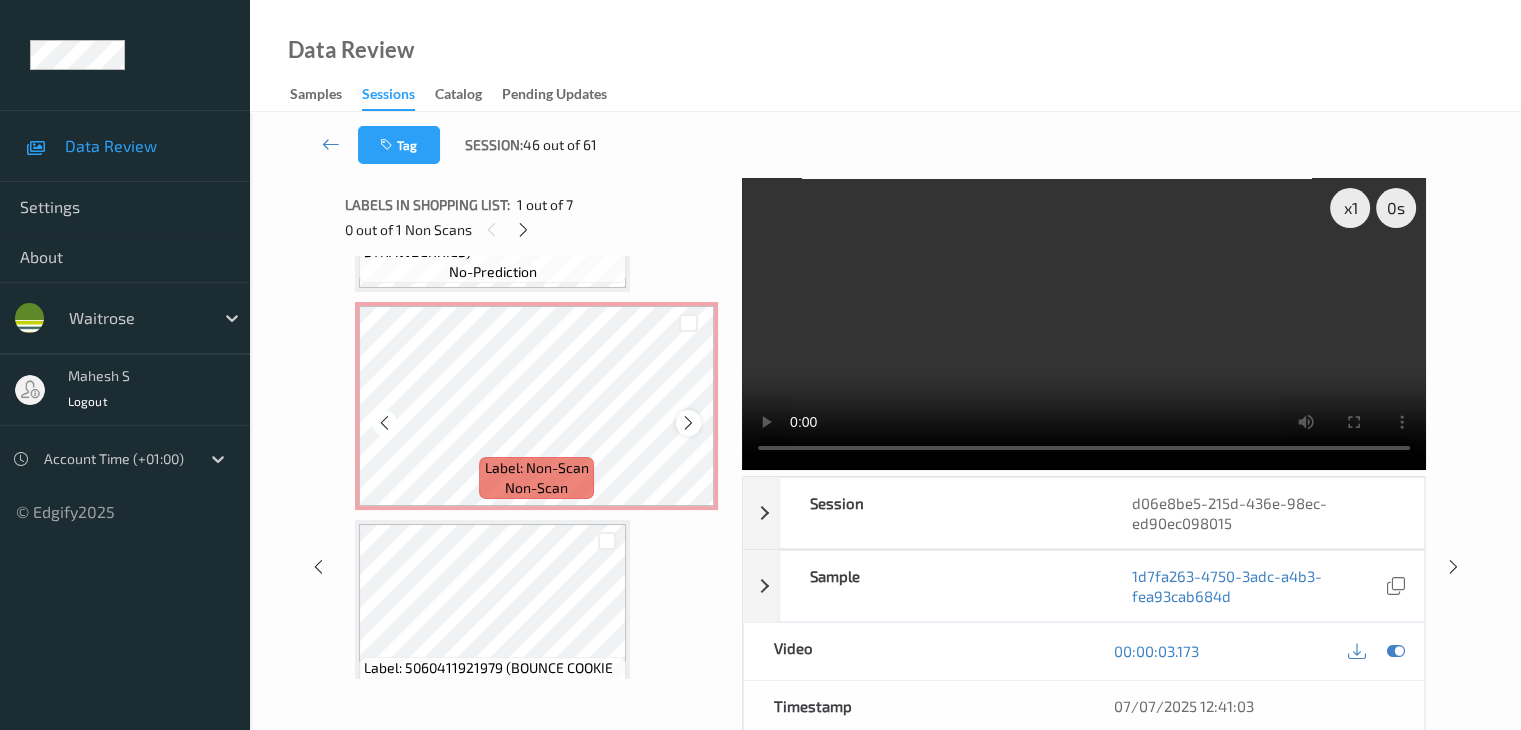 click at bounding box center (688, 423) 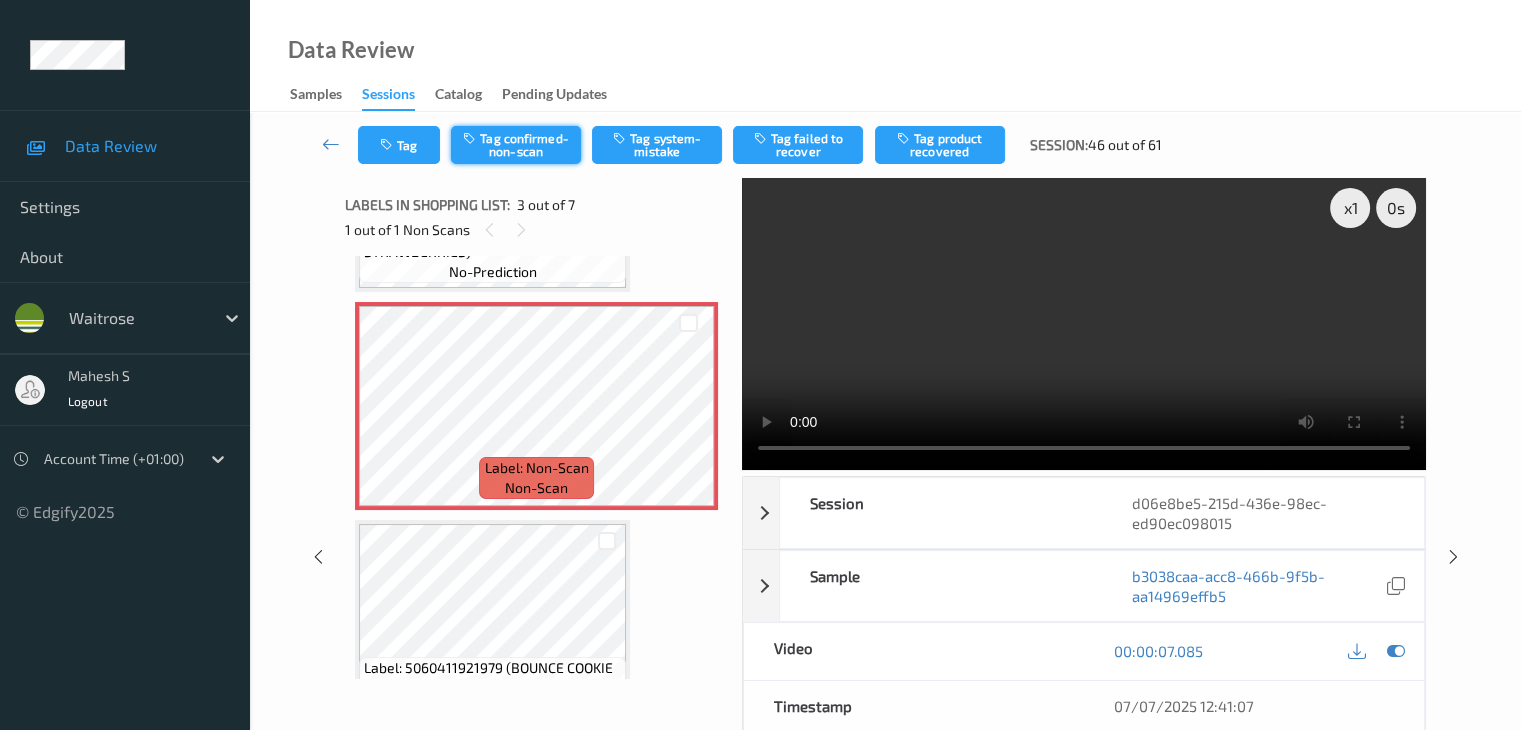 click on "Tag   confirmed-non-scan" at bounding box center [516, 145] 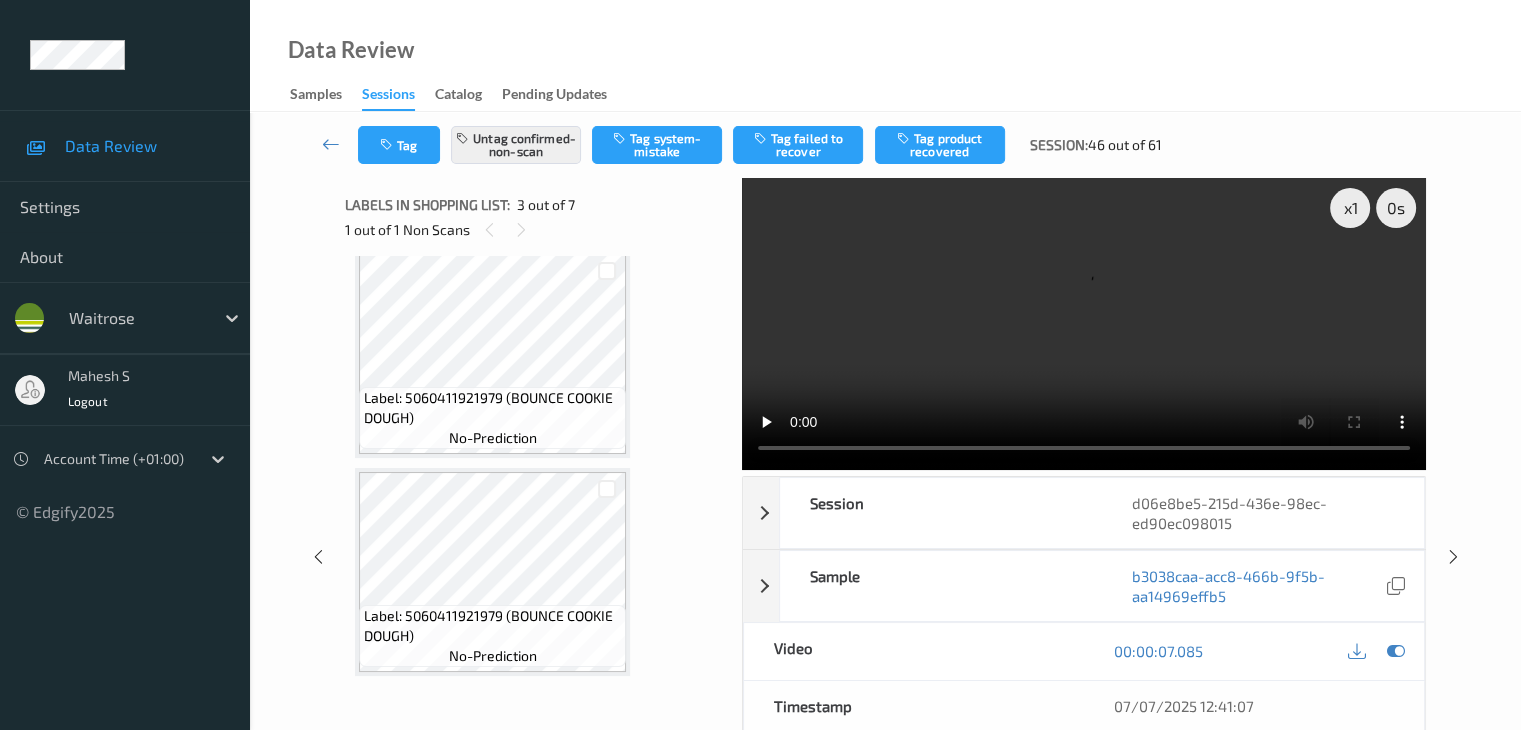 scroll, scrollTop: 700, scrollLeft: 0, axis: vertical 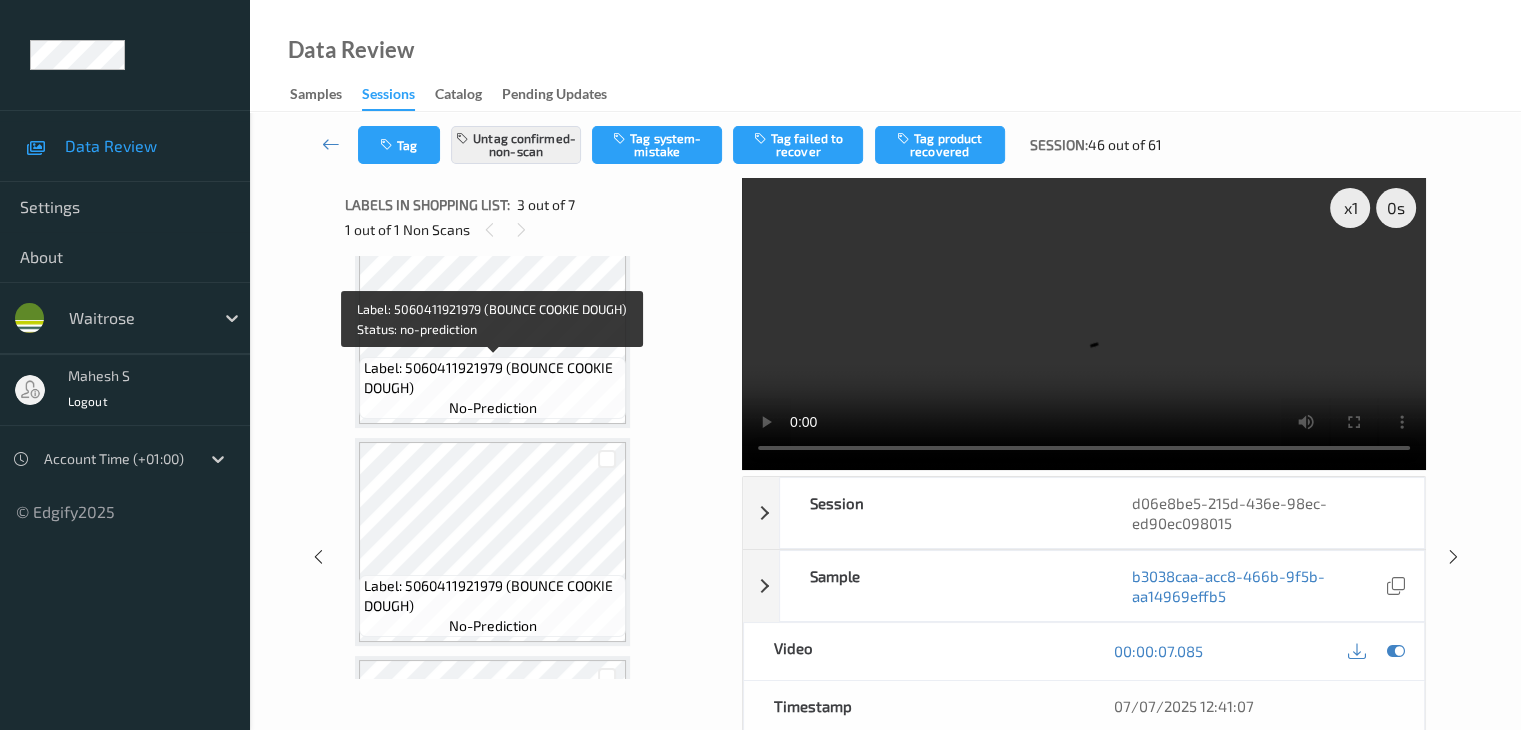 click on "Label: 5060411921979 (BOUNCE COOKIE DOUGH)" at bounding box center (492, 378) 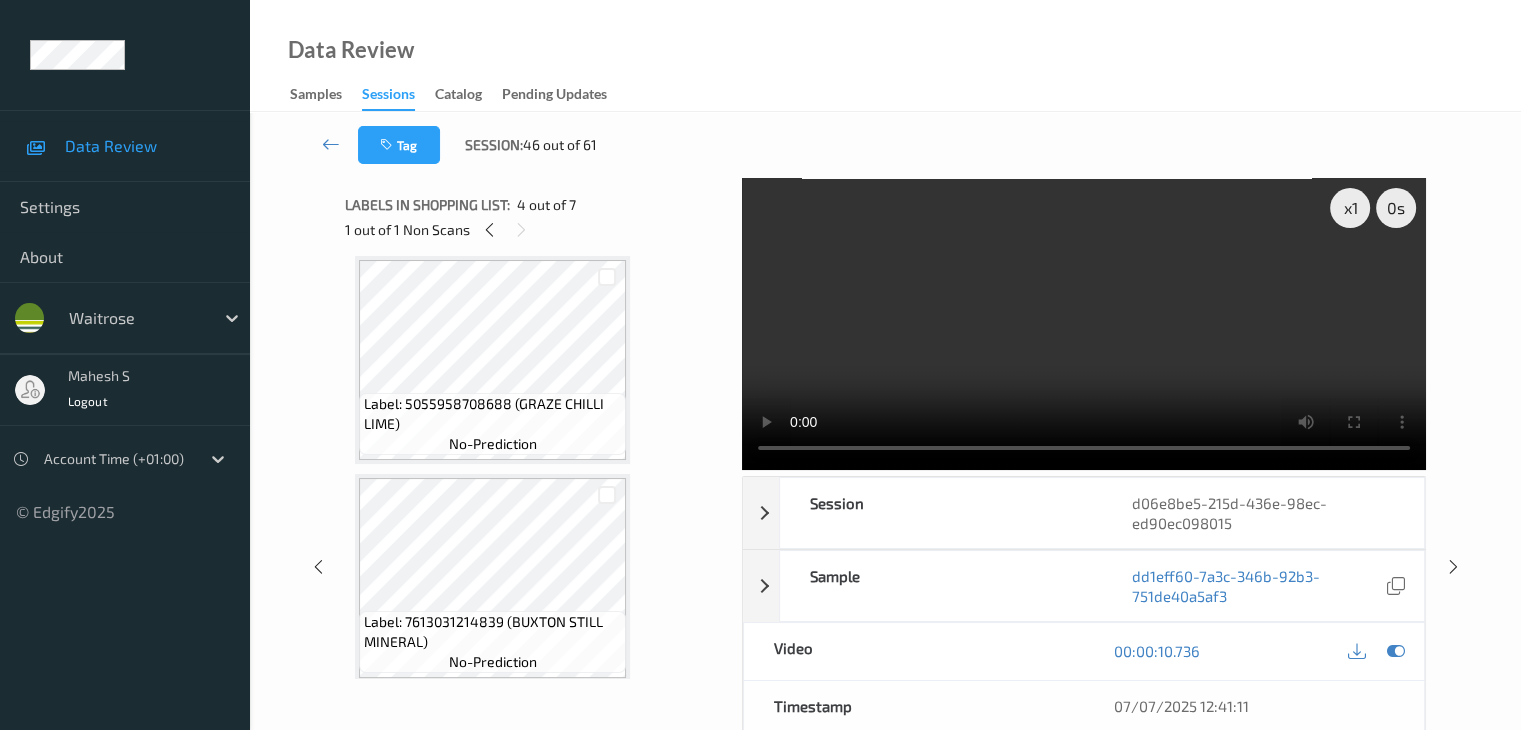 scroll, scrollTop: 1113, scrollLeft: 0, axis: vertical 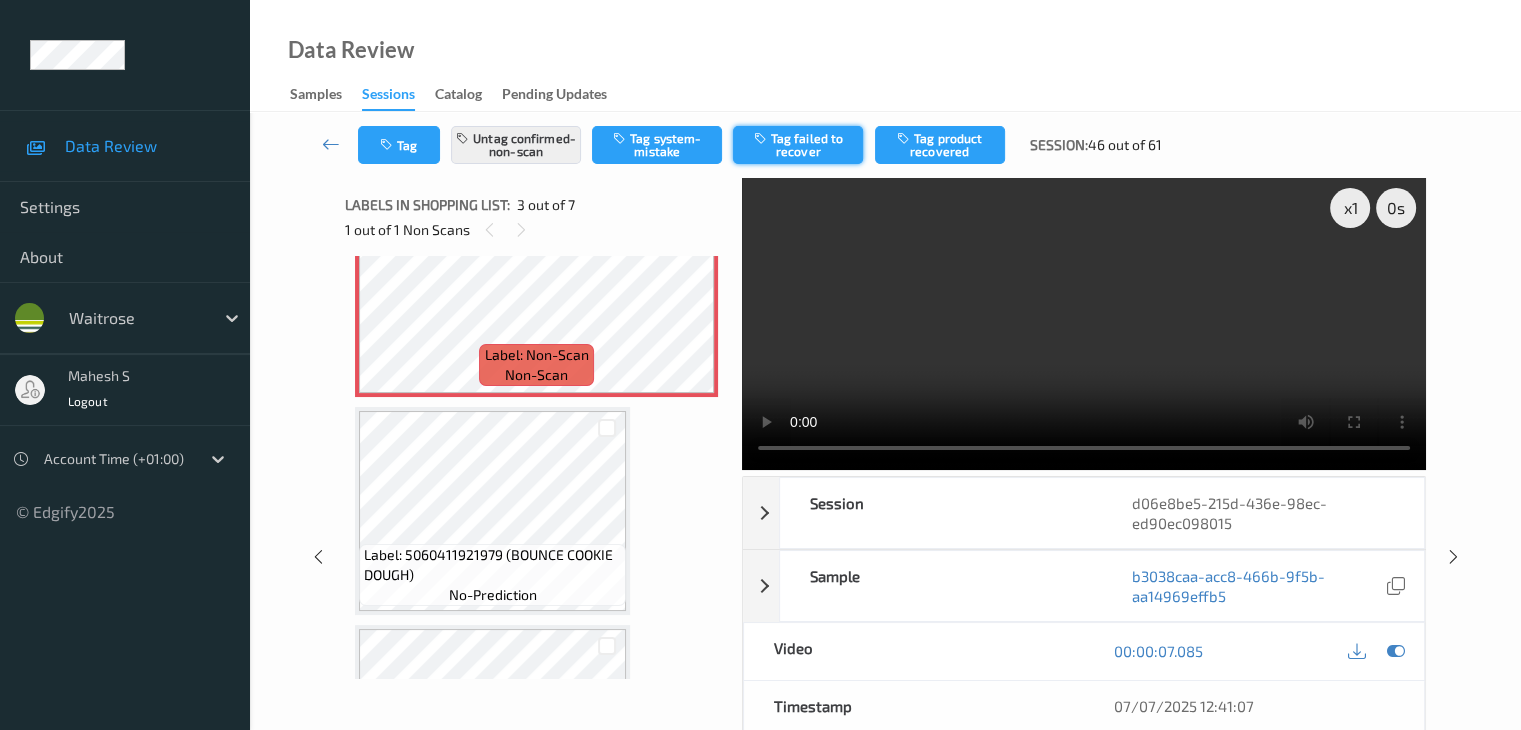 click on "Tag   failed to recover" at bounding box center (798, 145) 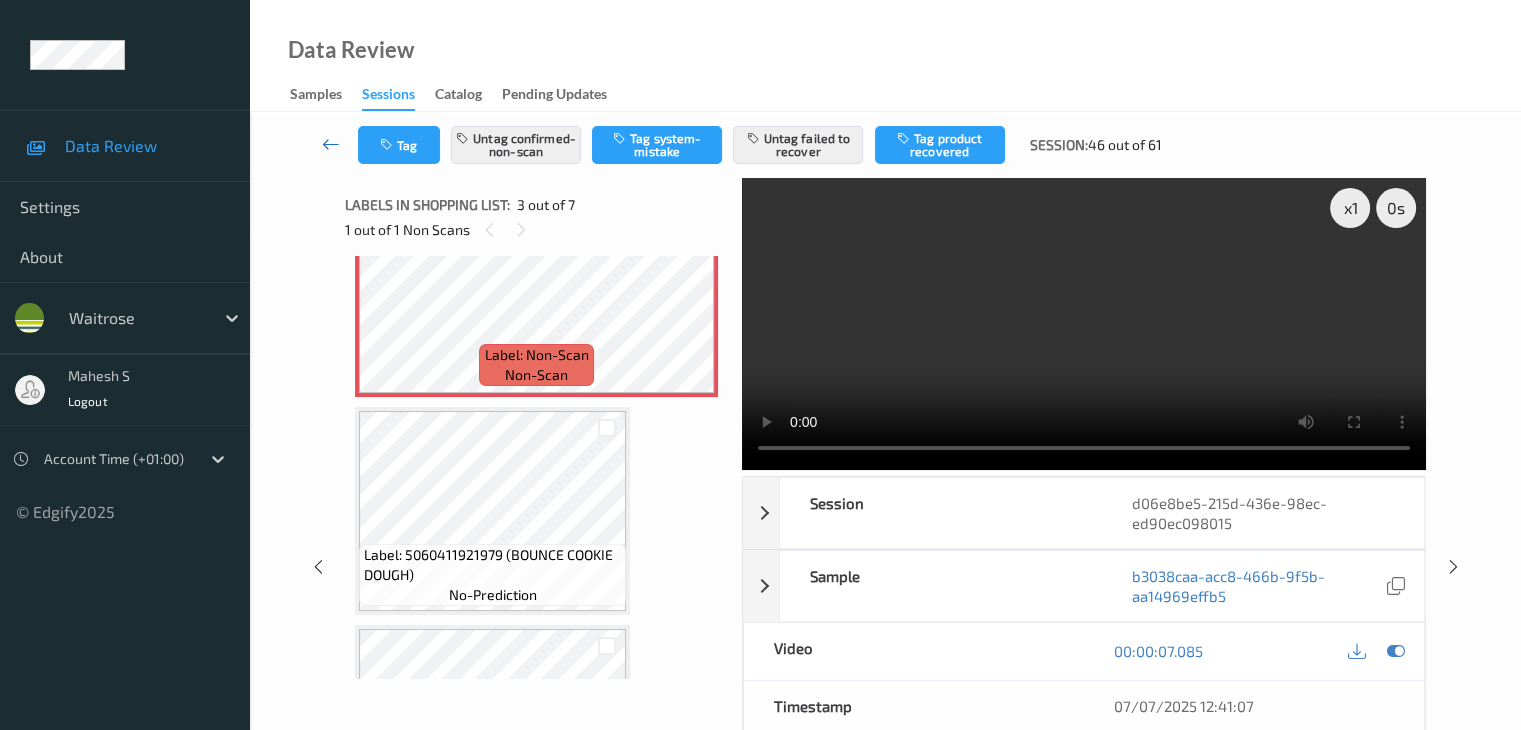 click at bounding box center [331, 144] 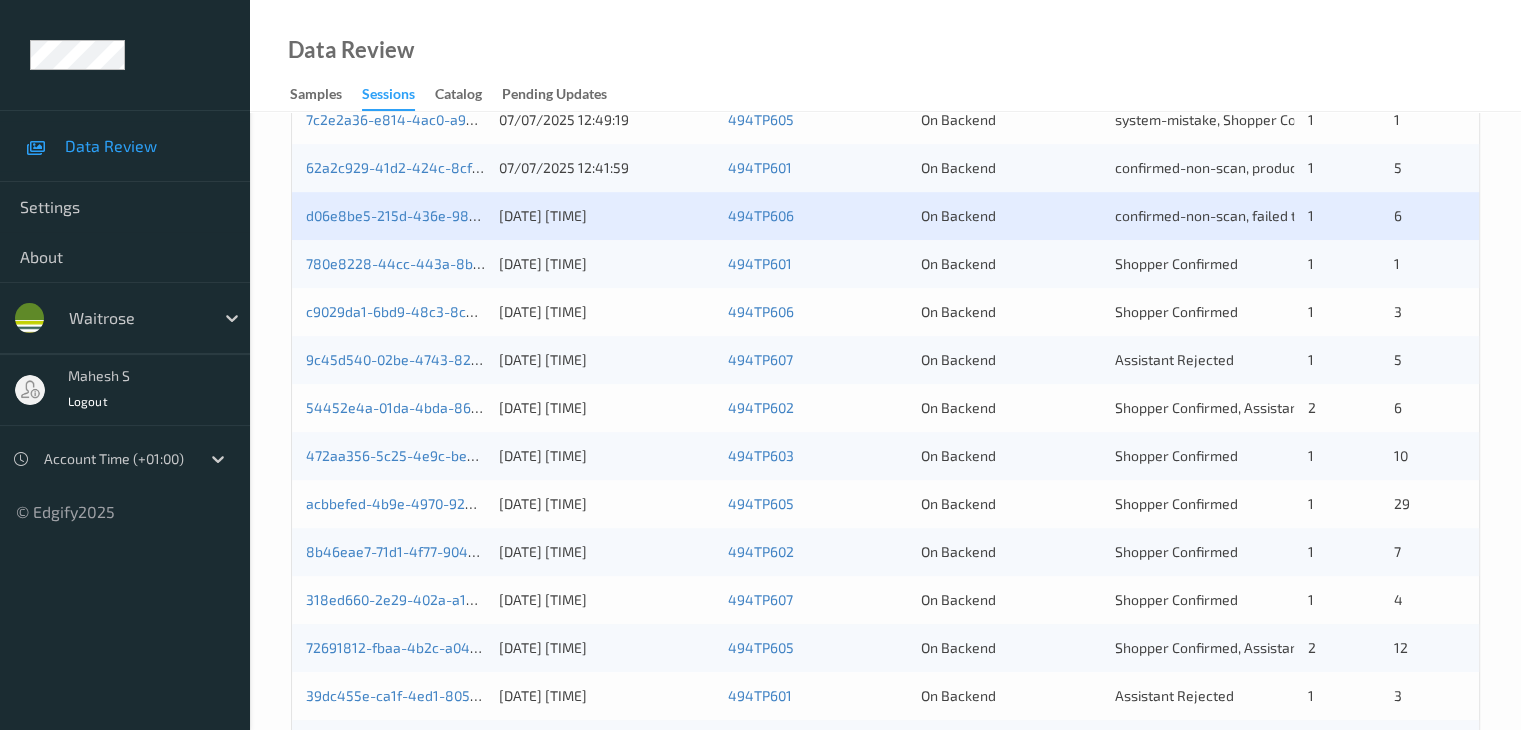 scroll, scrollTop: 700, scrollLeft: 0, axis: vertical 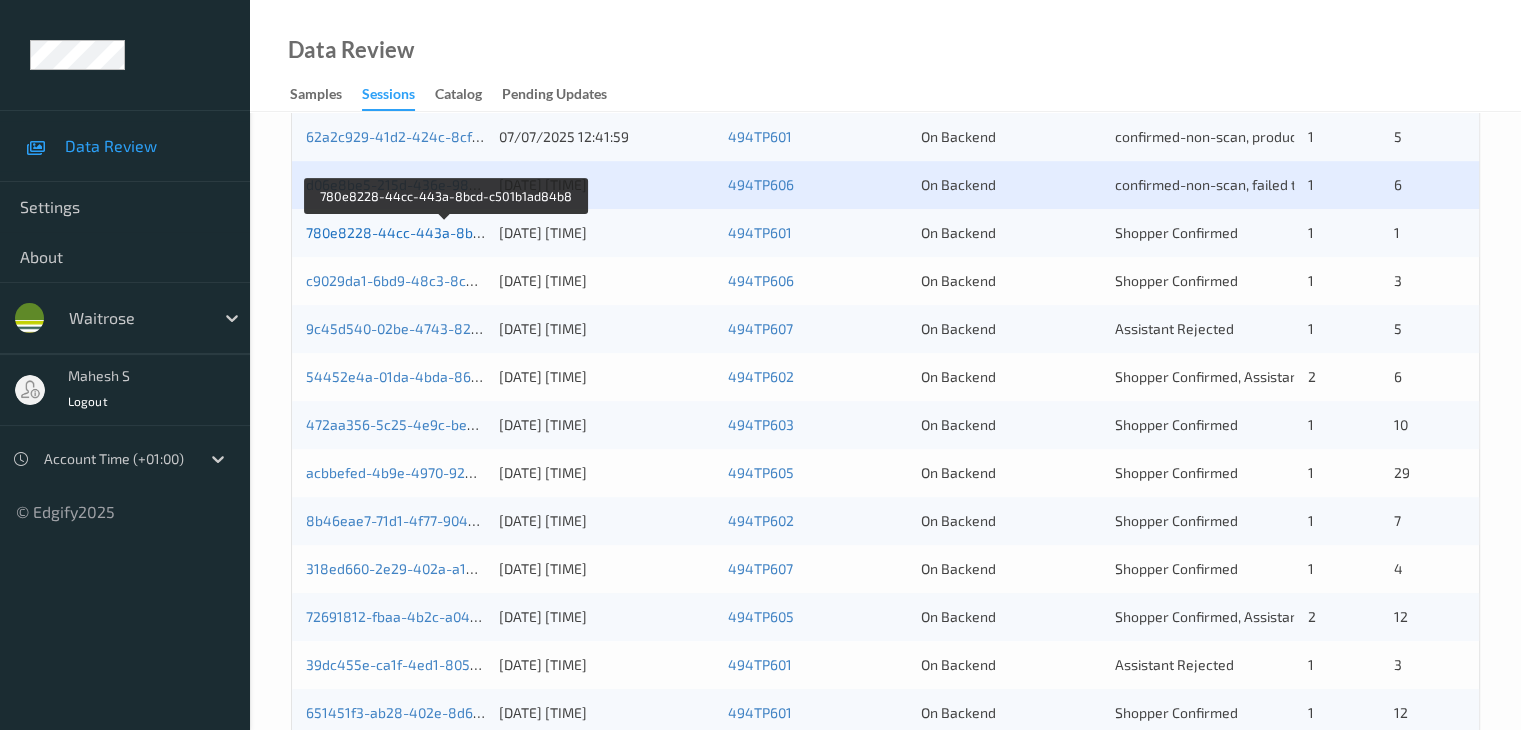 click on "780e8228-44cc-443a-8bcd-c501b1ad84b8" at bounding box center (447, 232) 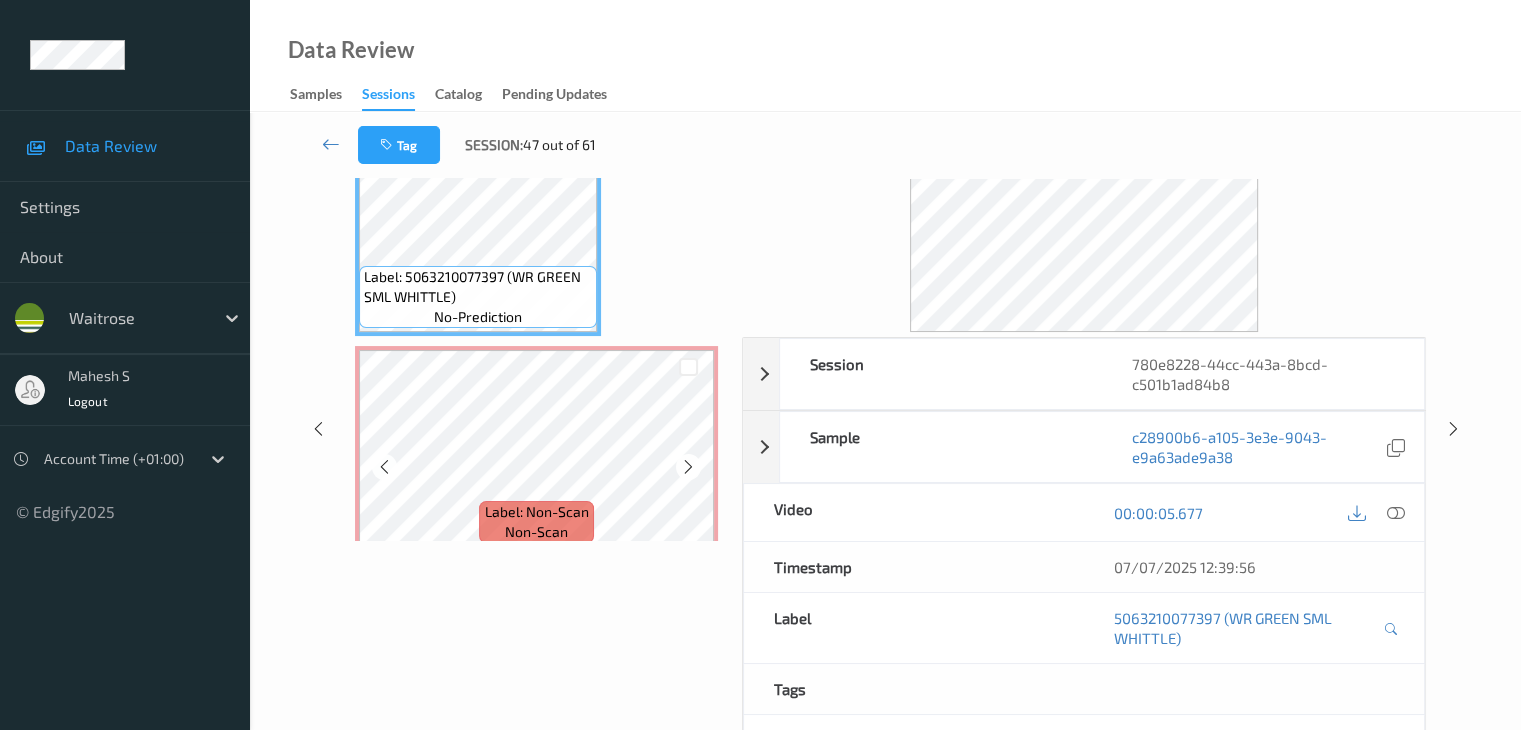 scroll, scrollTop: 0, scrollLeft: 0, axis: both 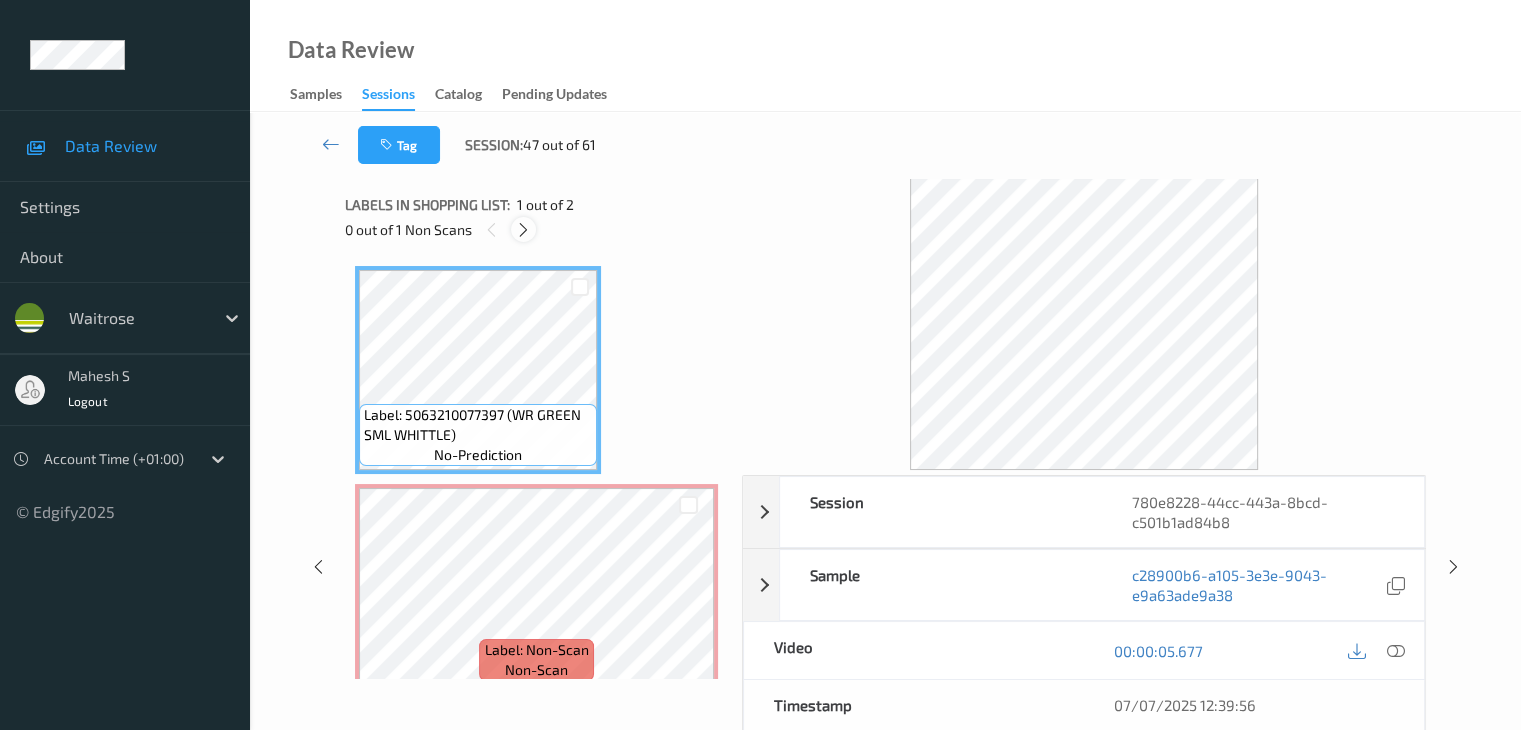 click at bounding box center [523, 230] 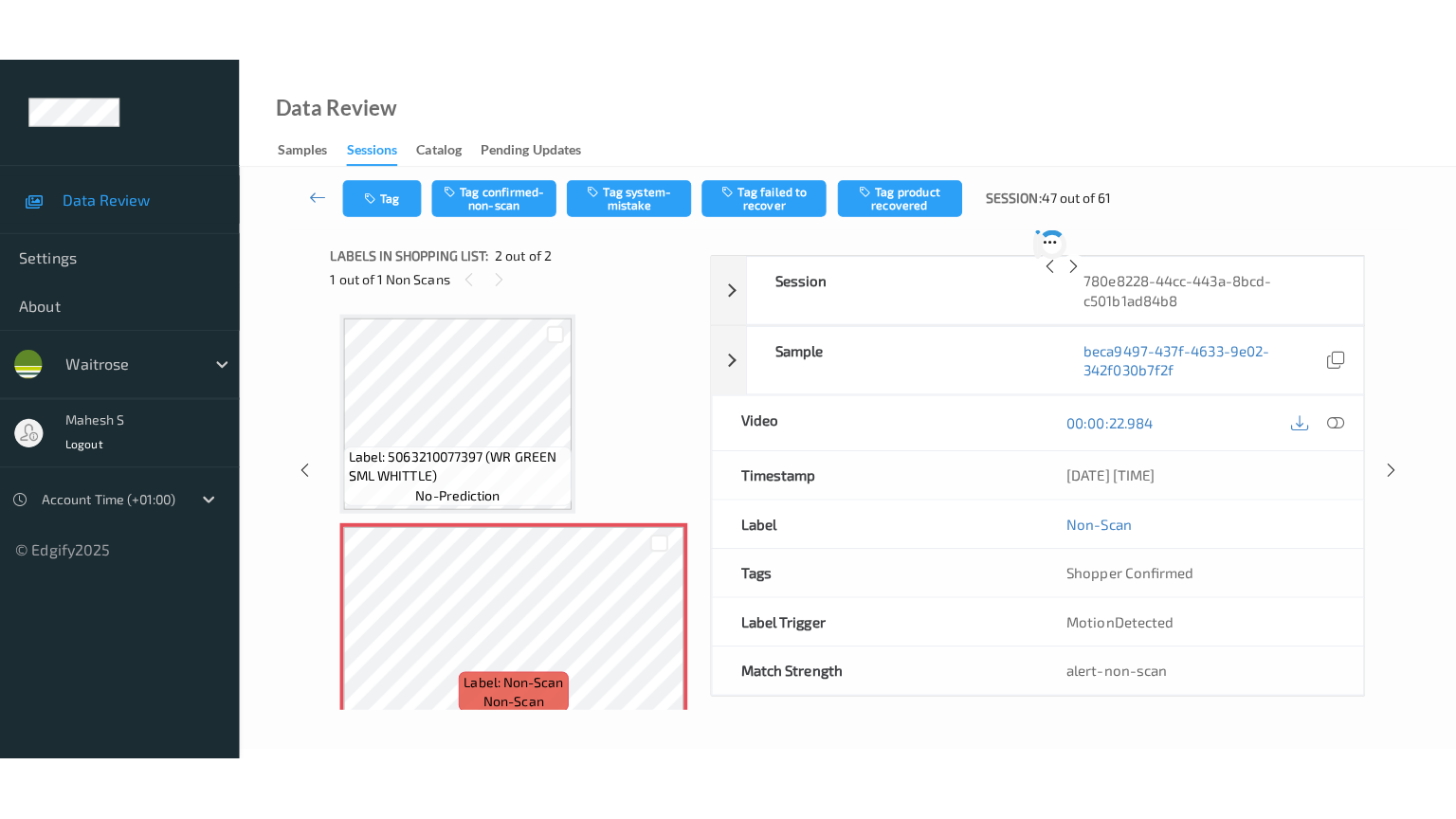 scroll, scrollTop: 9, scrollLeft: 0, axis: vertical 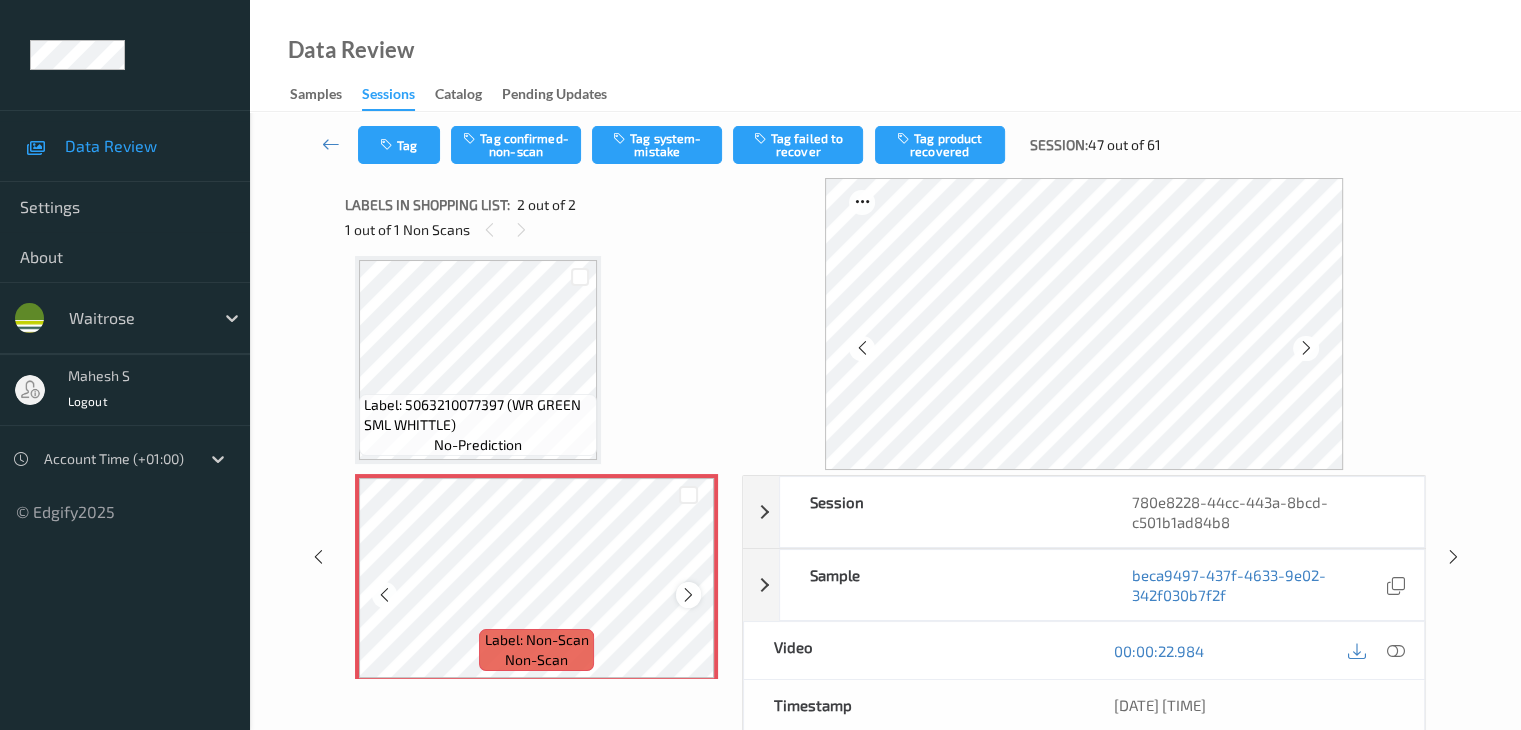 click at bounding box center (688, 595) 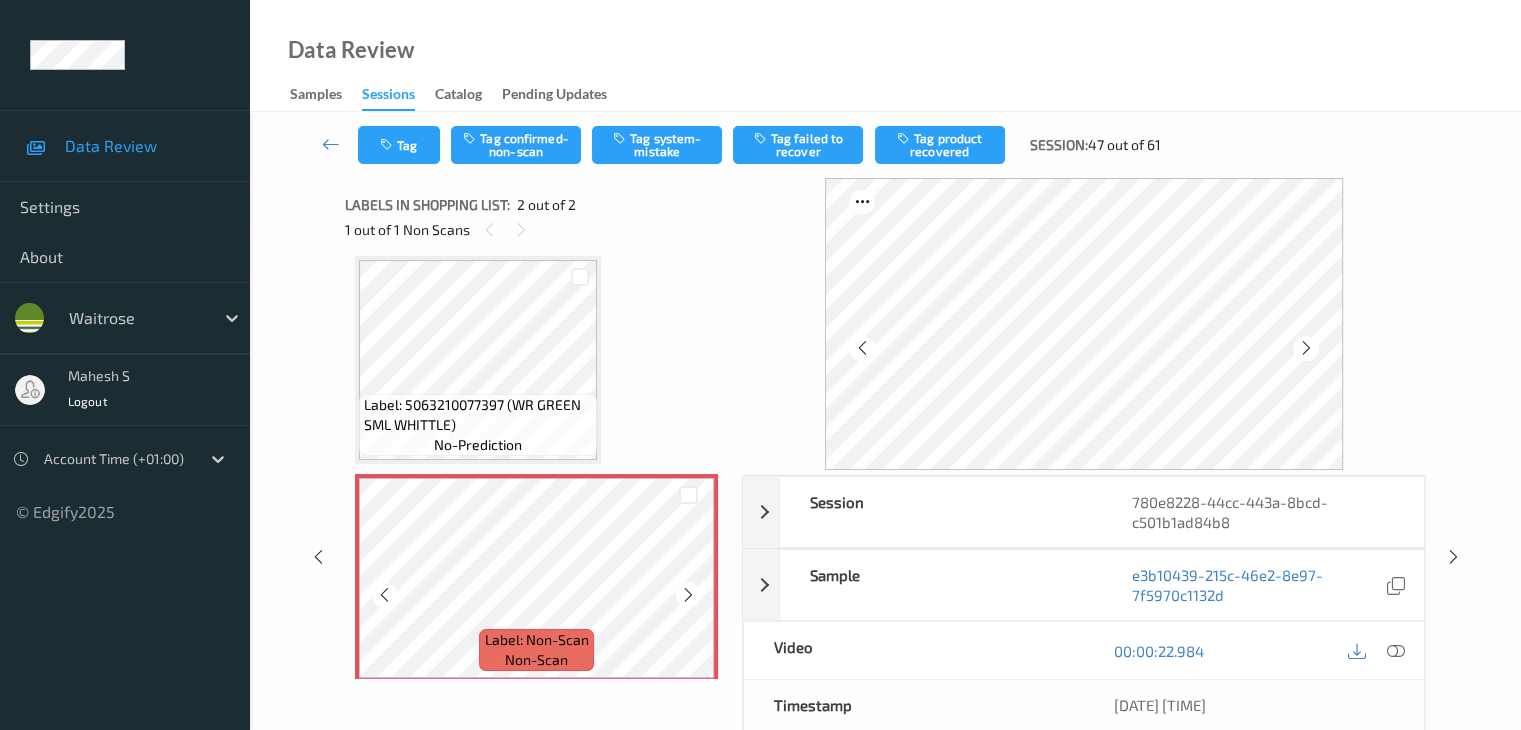 click at bounding box center [688, 595] 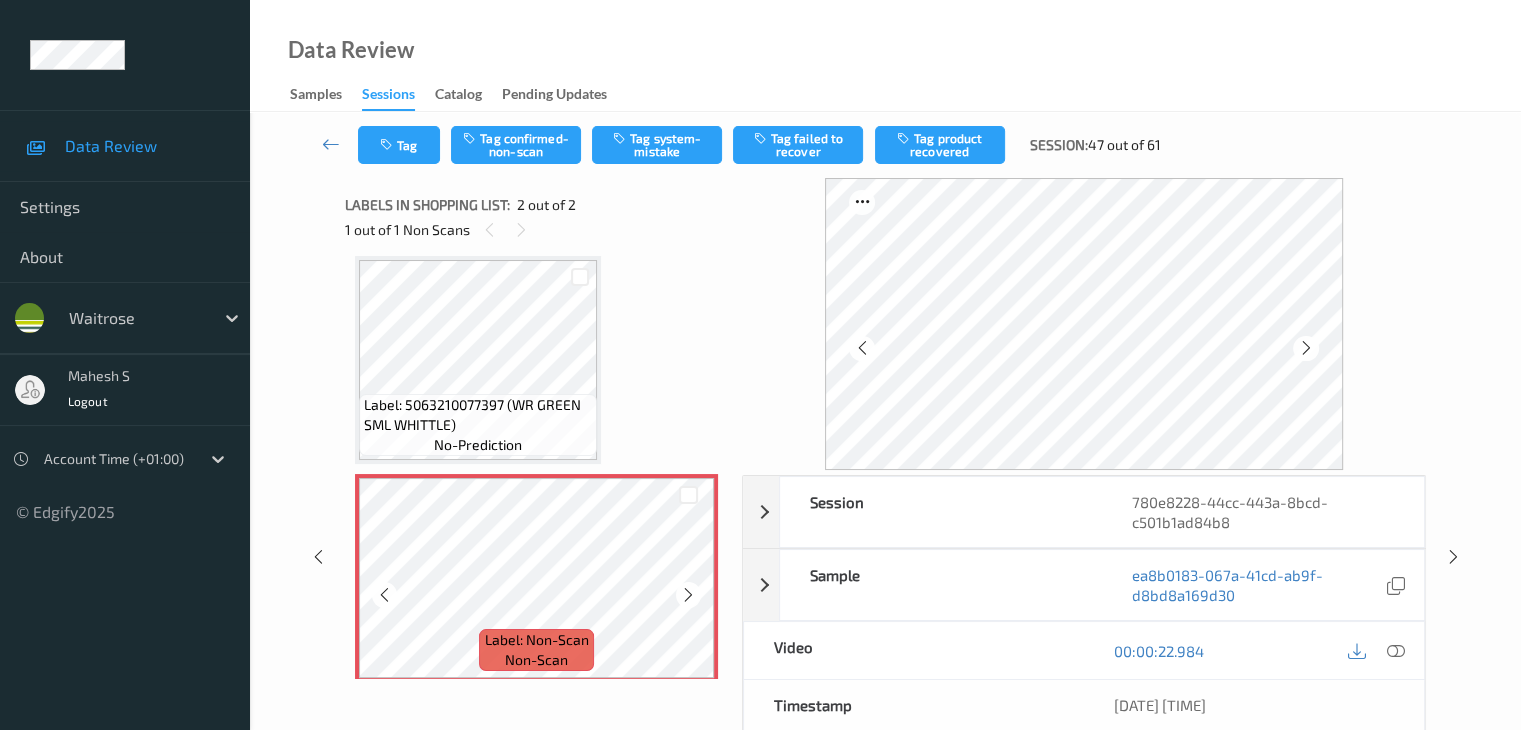 click at bounding box center (688, 595) 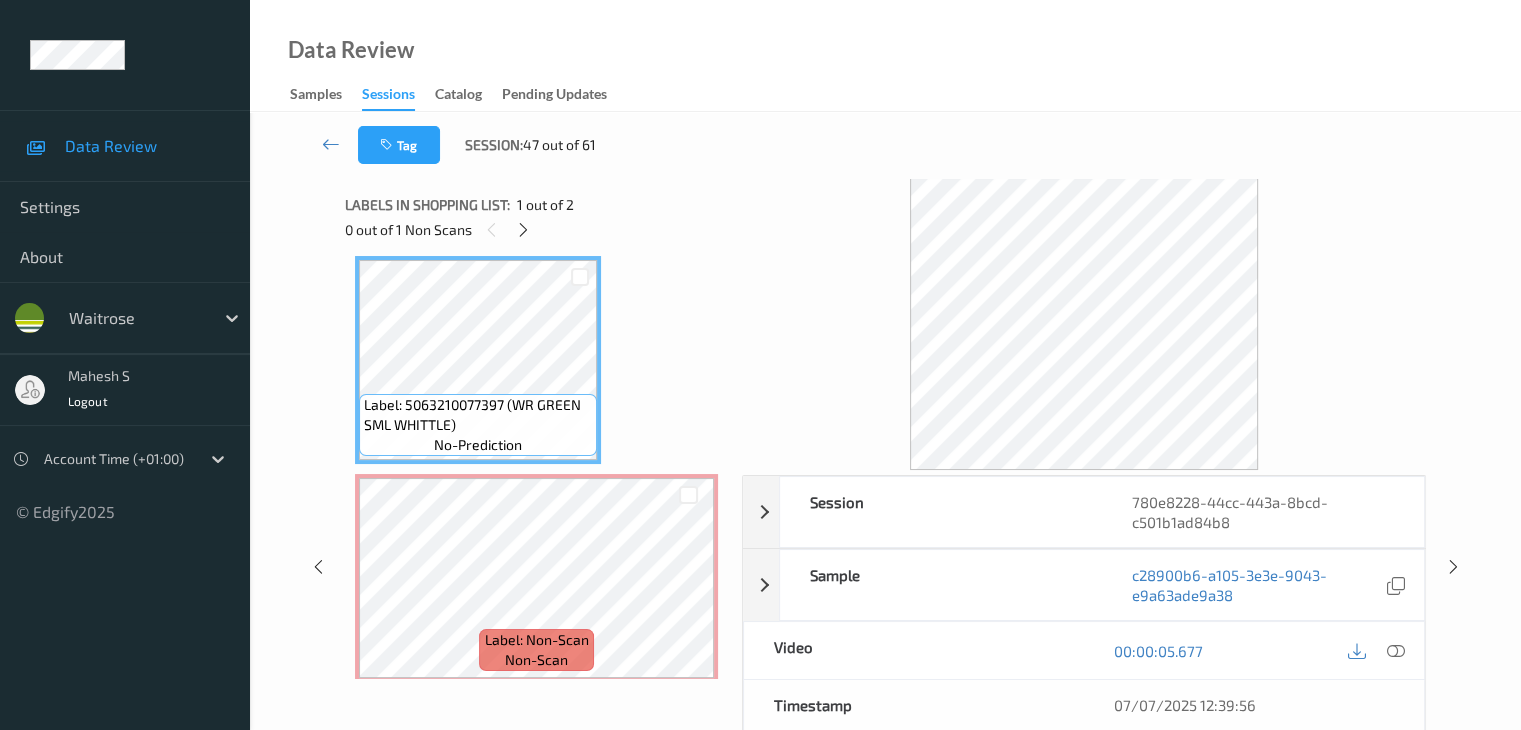 click at bounding box center (1376, 650) 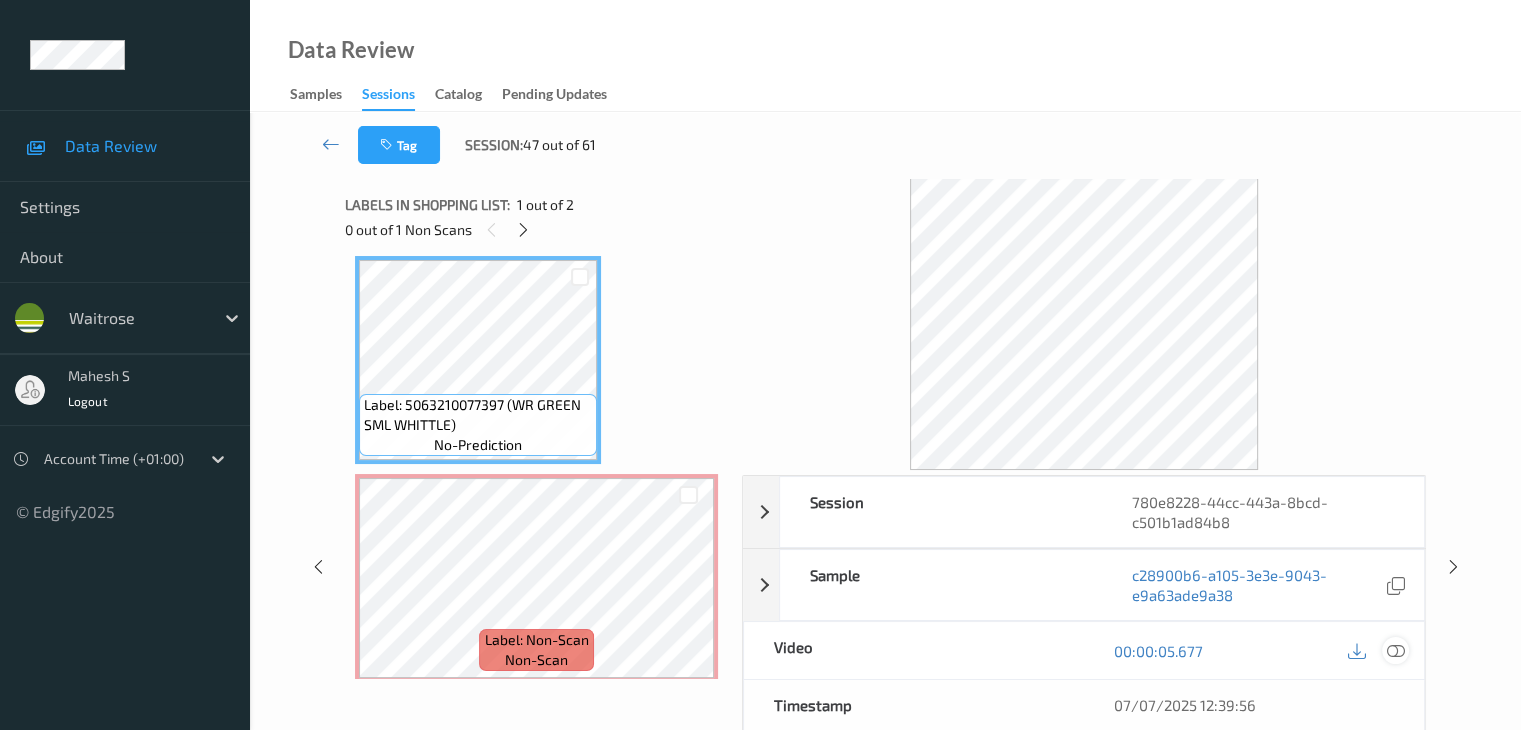 click at bounding box center (1395, 651) 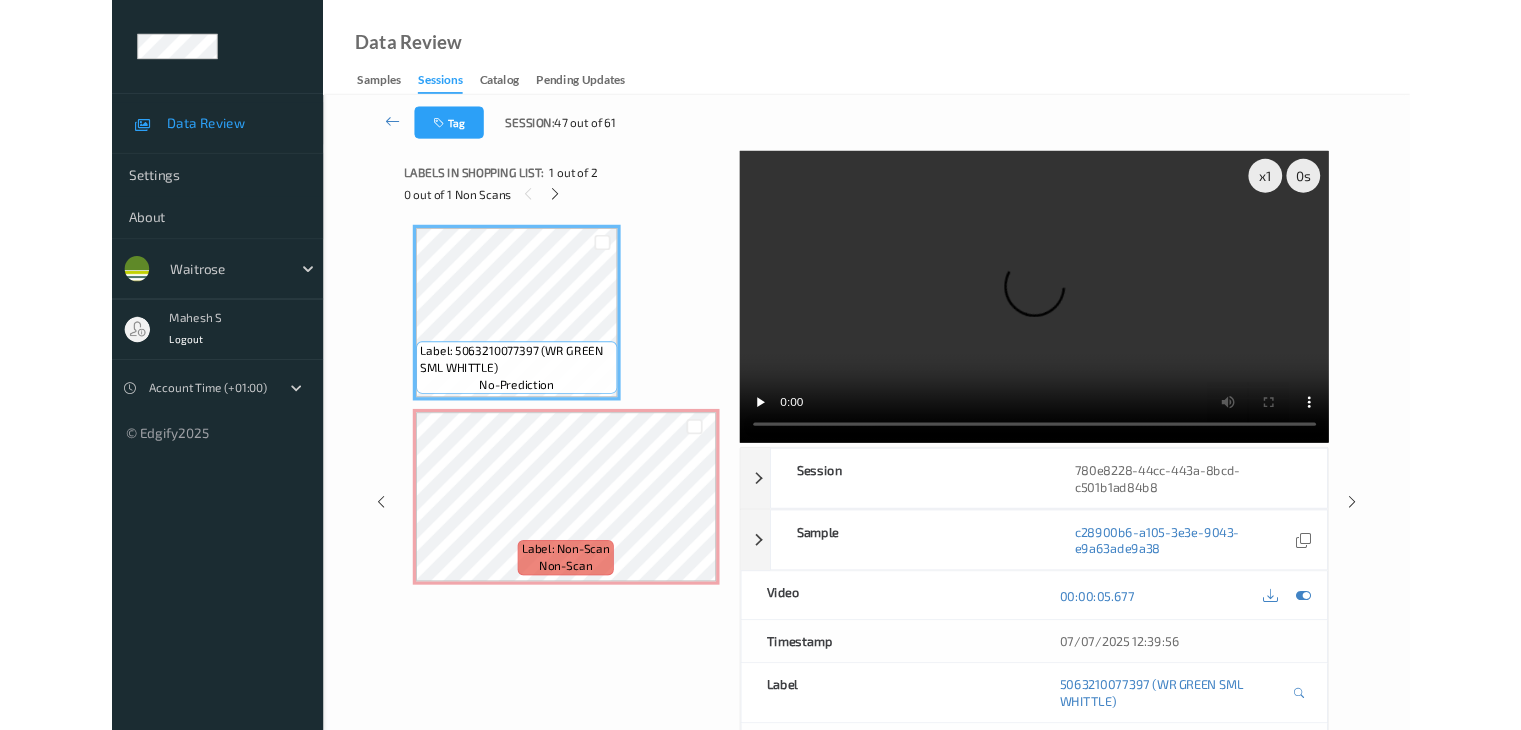 scroll, scrollTop: 0, scrollLeft: 0, axis: both 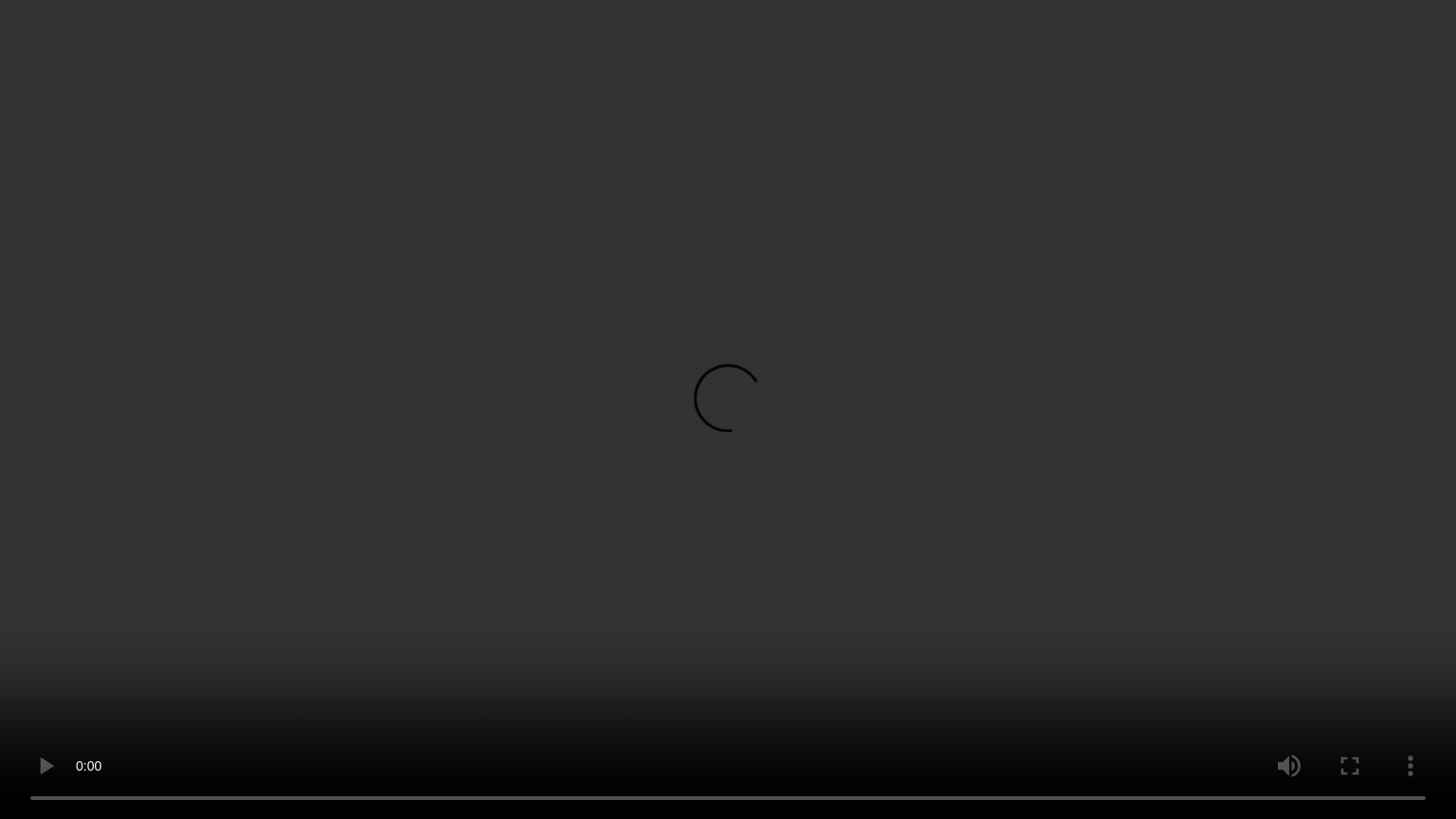 type 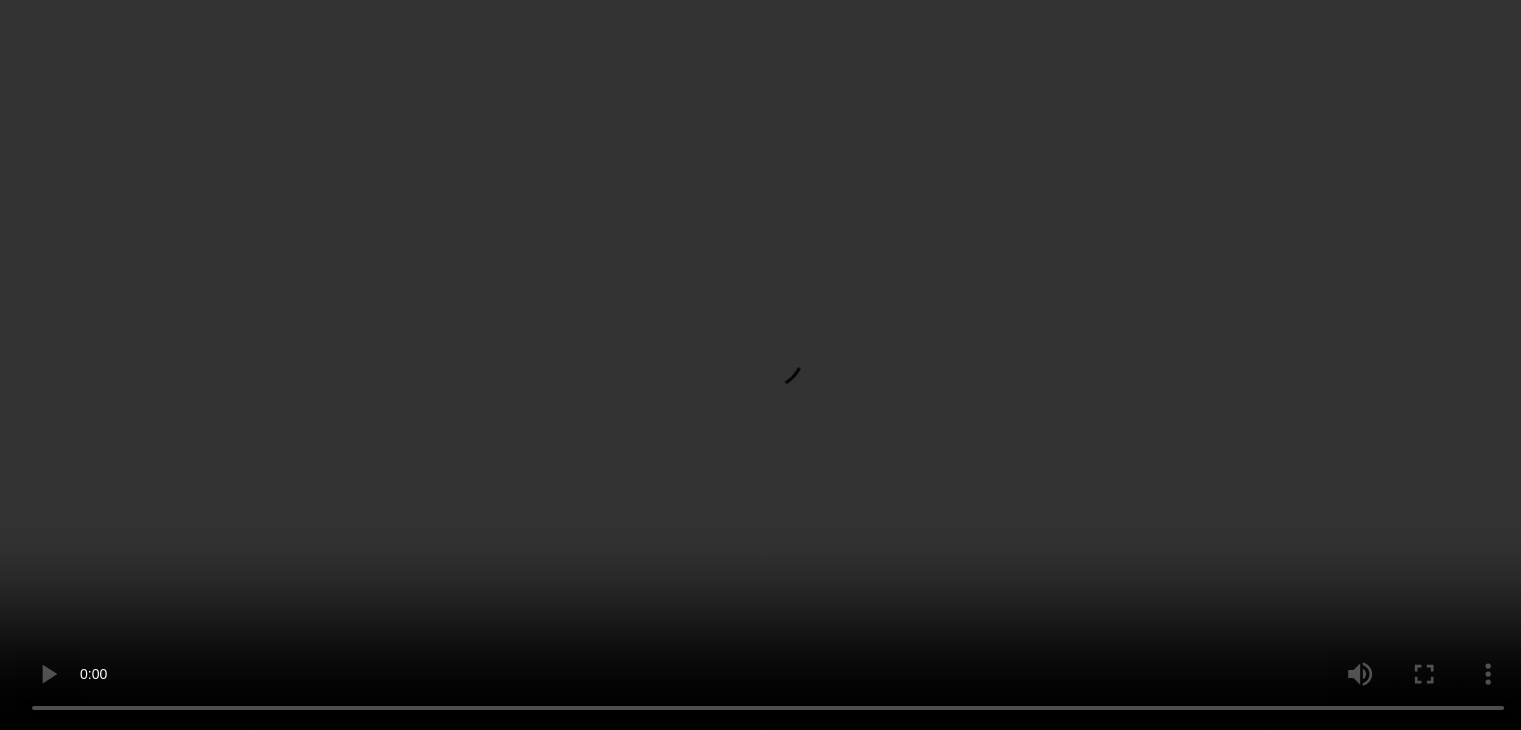 scroll, scrollTop: 23, scrollLeft: 0, axis: vertical 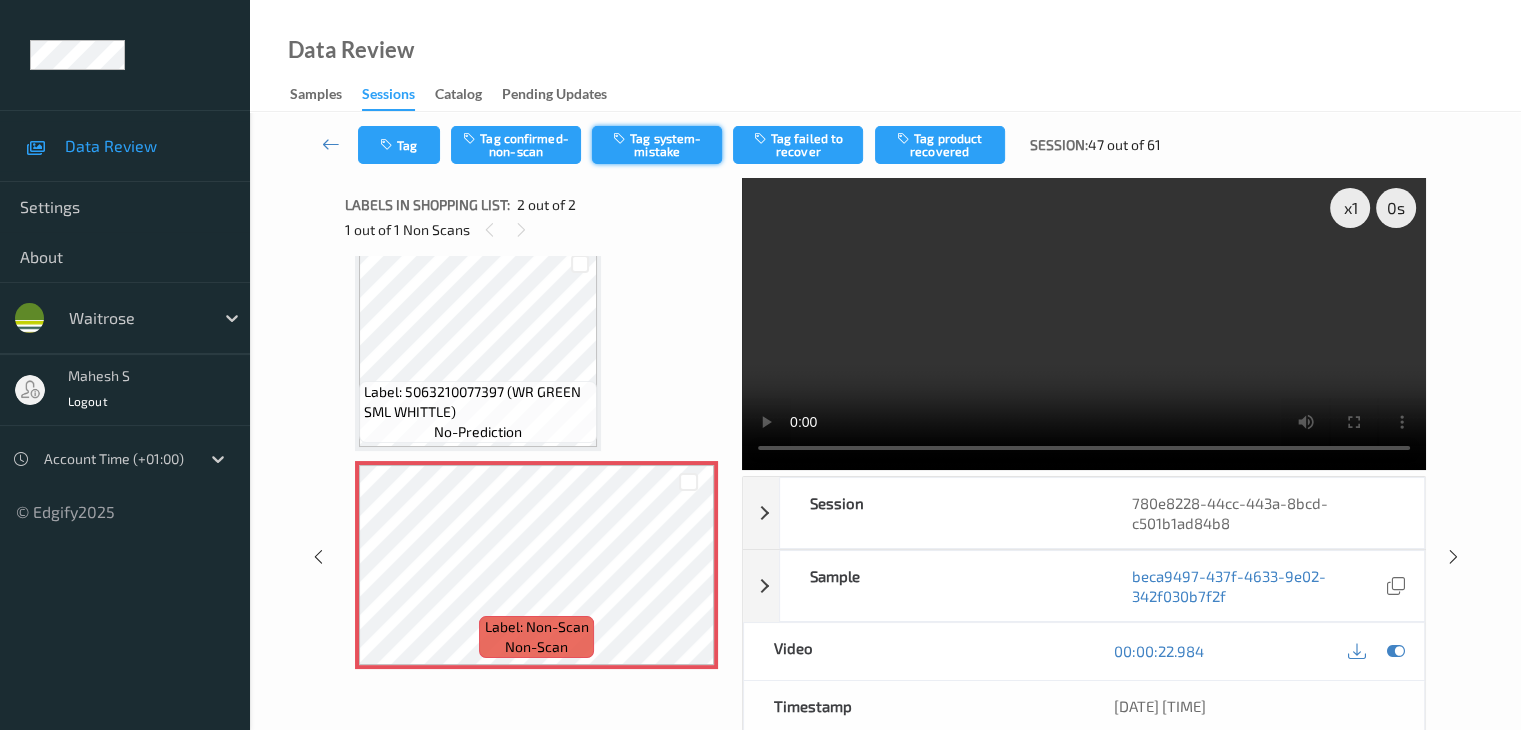 click on "Tag   system-mistake" at bounding box center (657, 145) 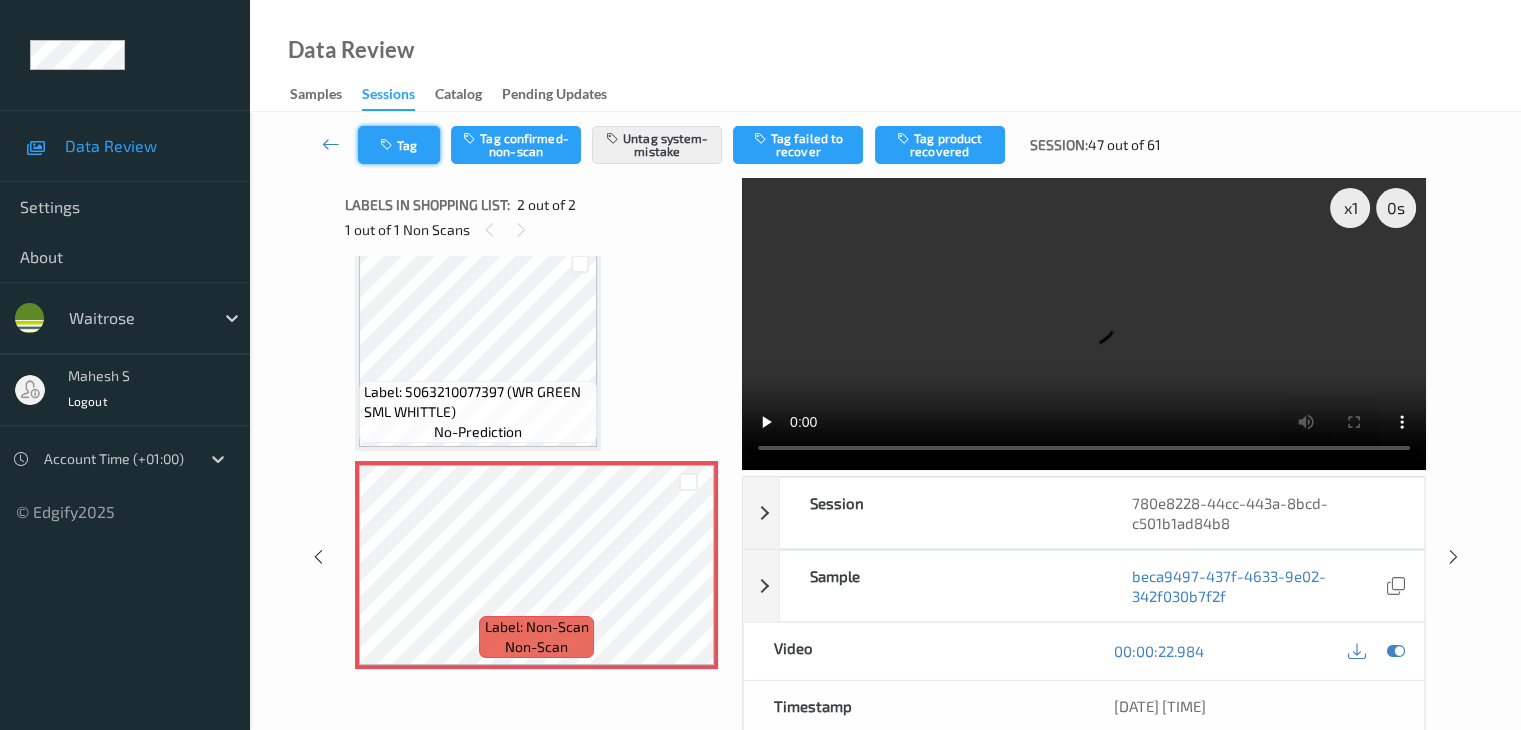 click on "Tag" at bounding box center [399, 145] 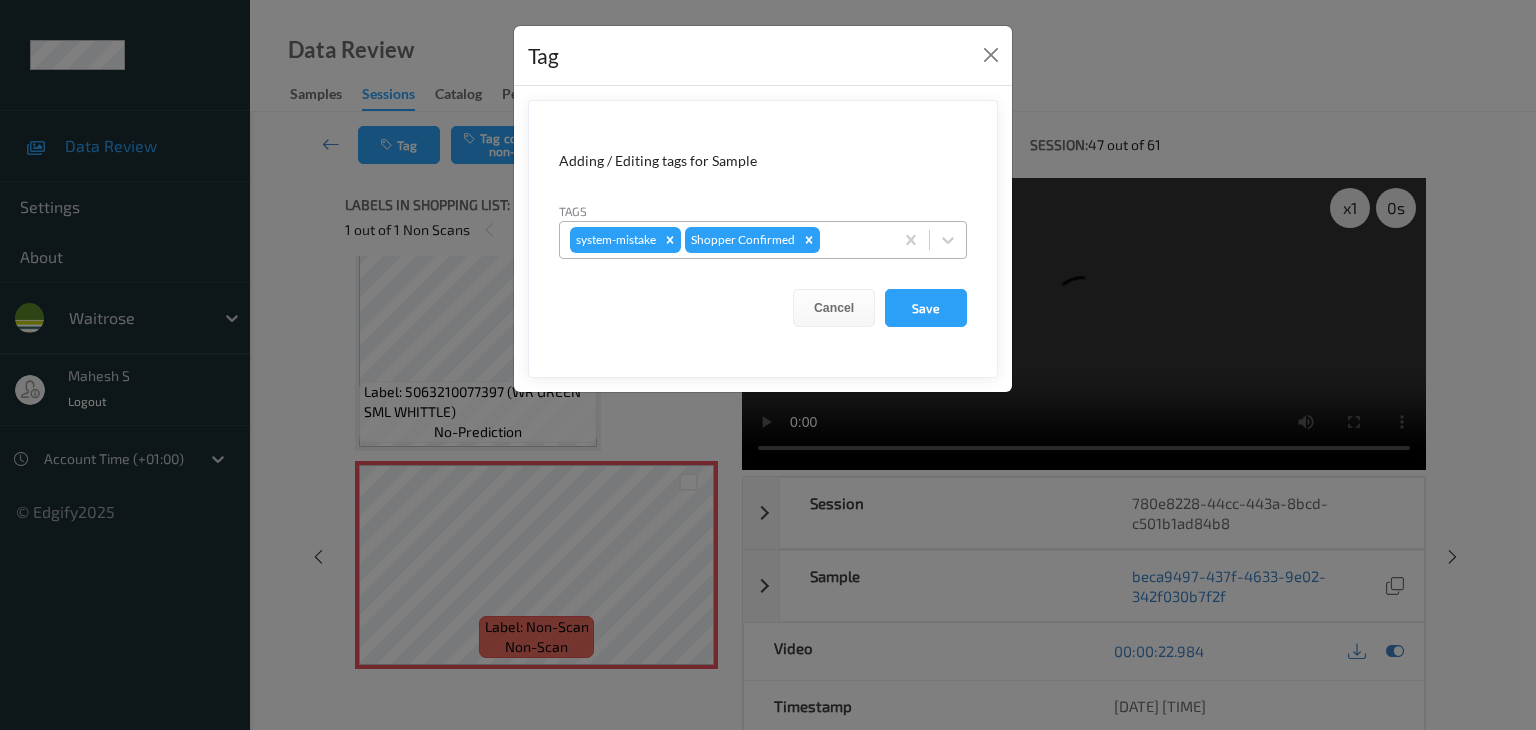 click on "system-mistake Shopper Confirmed" at bounding box center [726, 240] 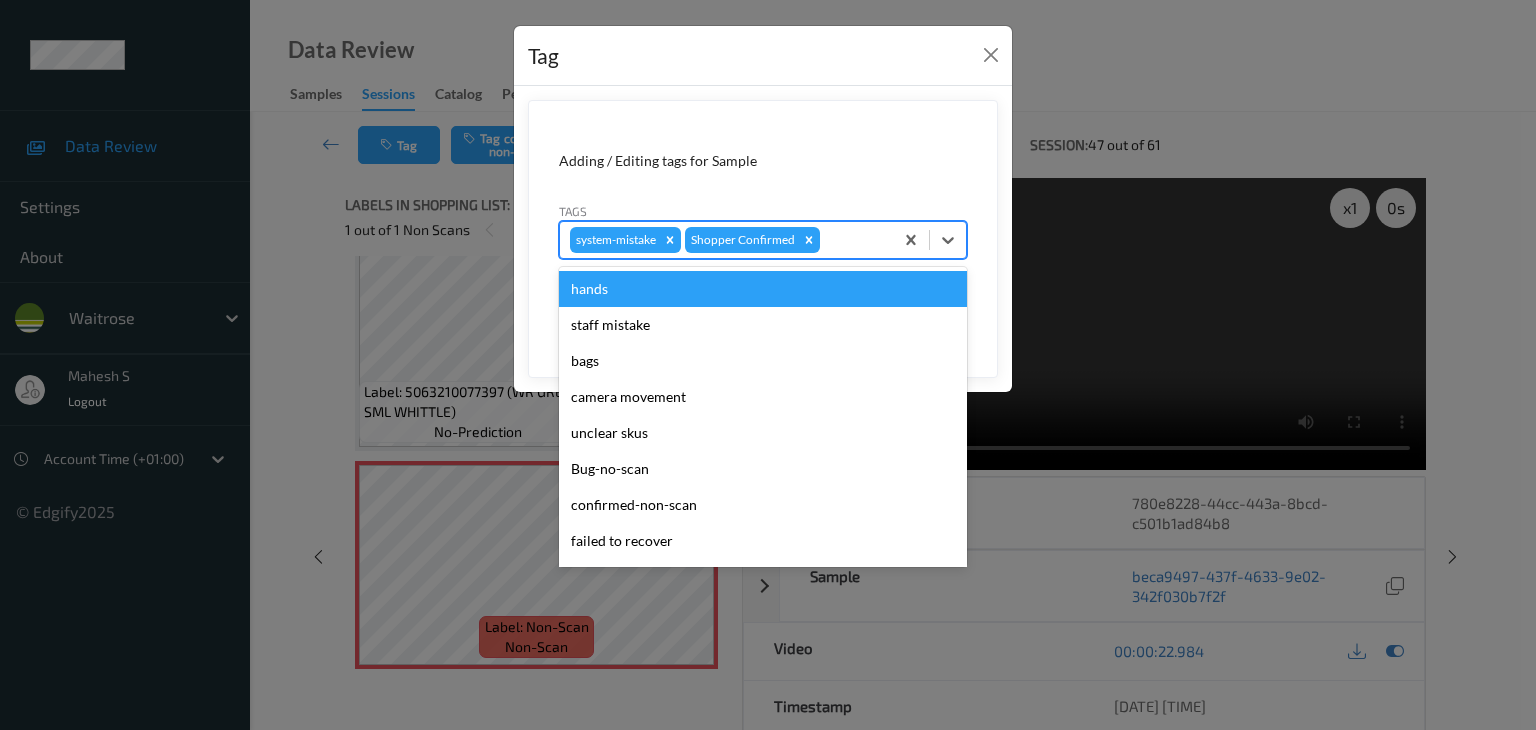 type on "u" 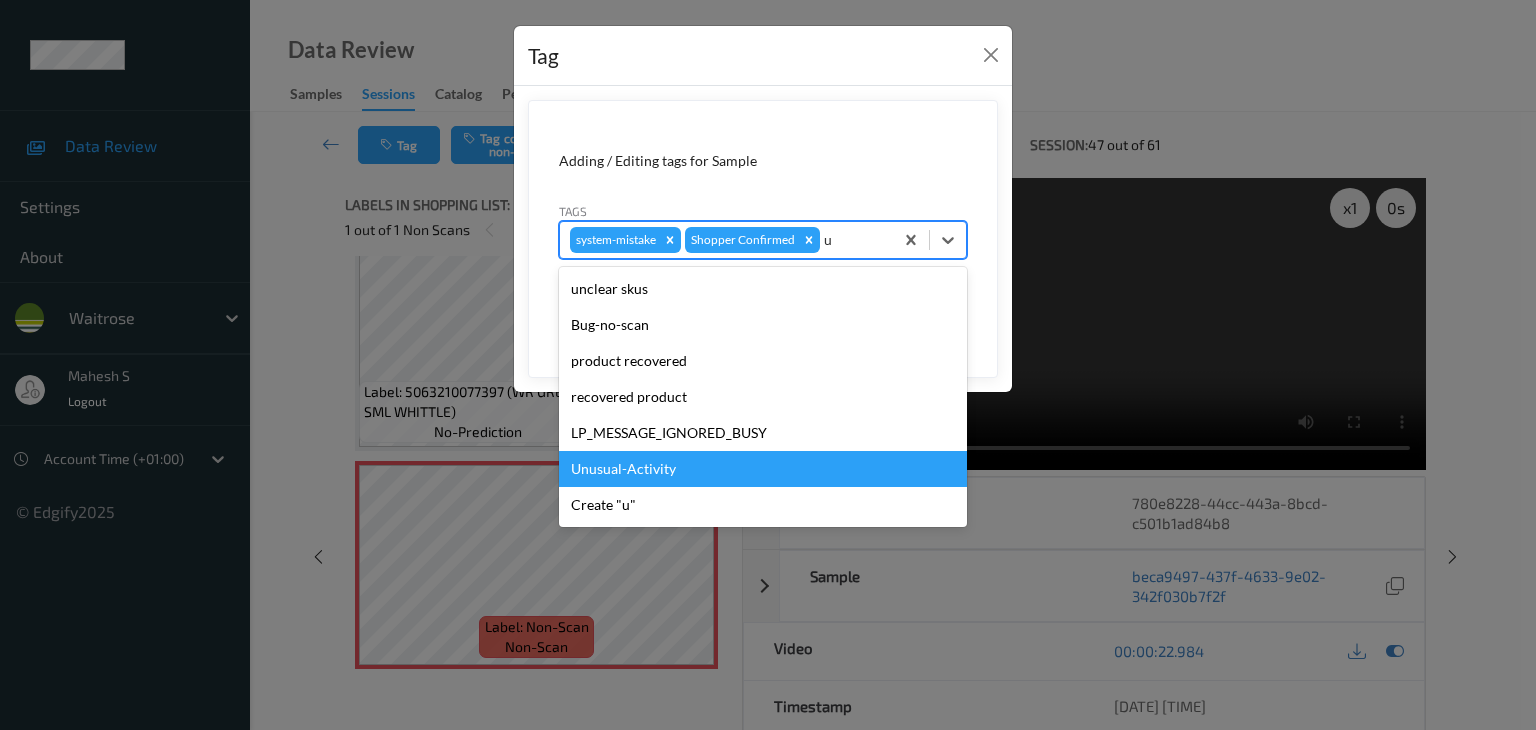 click on "Unusual-Activity" at bounding box center [763, 469] 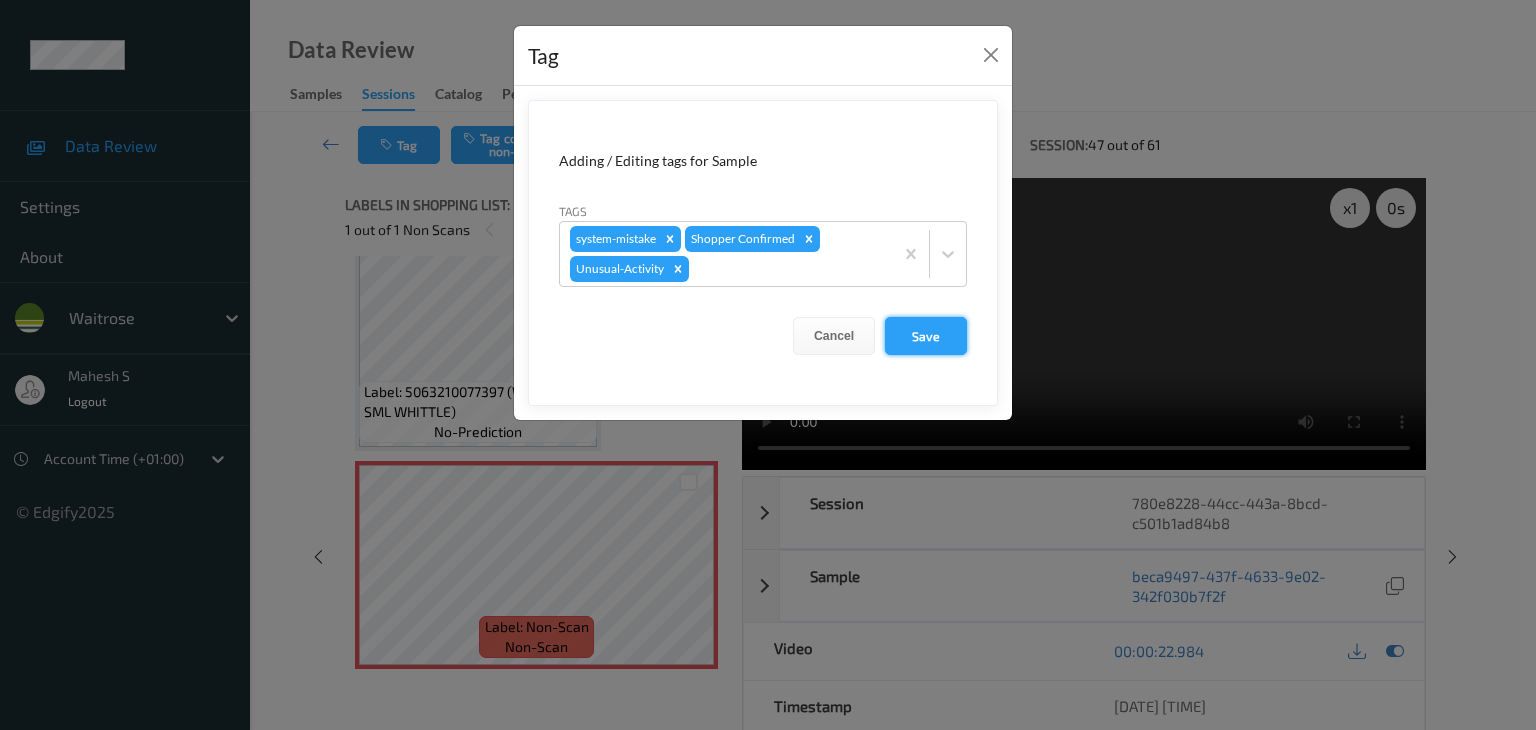 click on "Save" at bounding box center [926, 336] 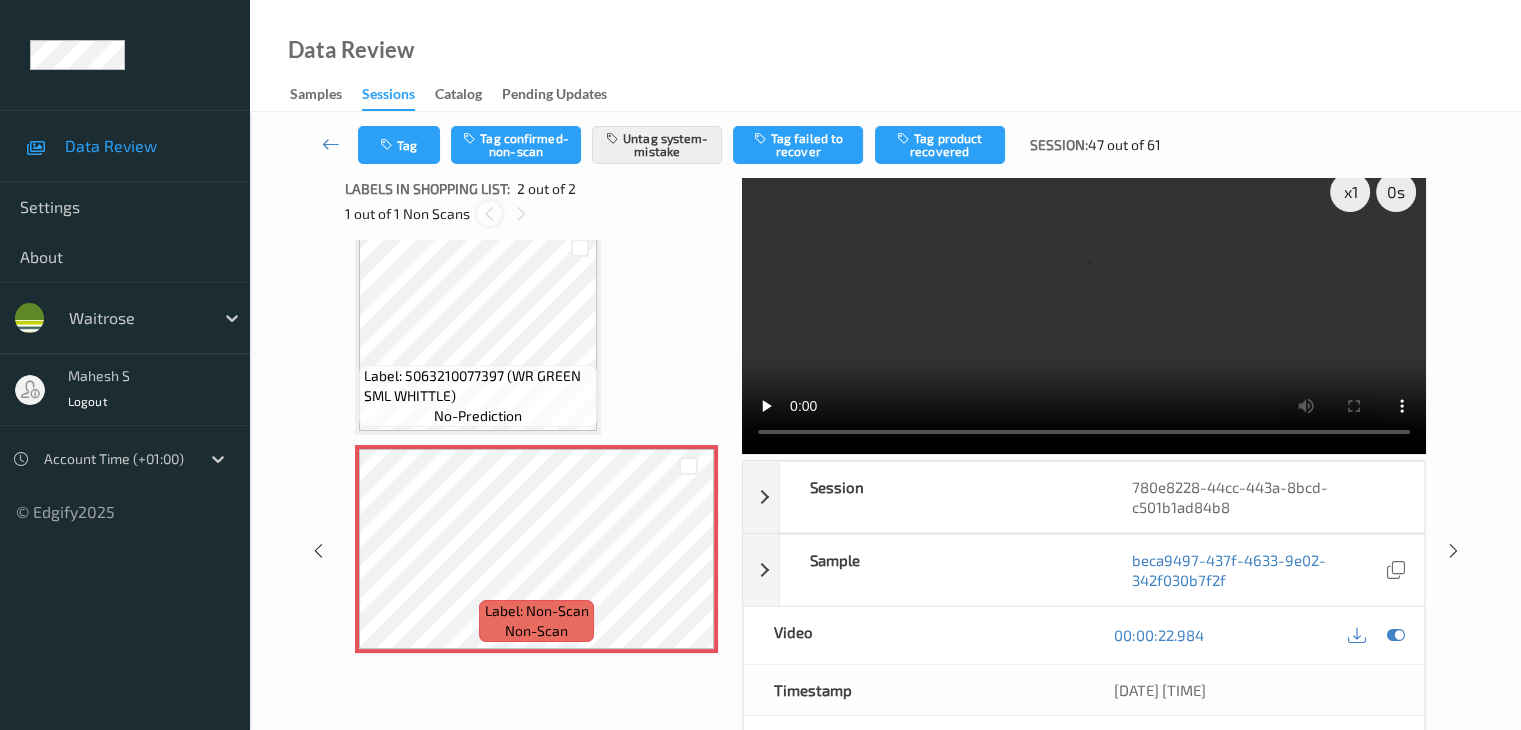 scroll, scrollTop: 0, scrollLeft: 0, axis: both 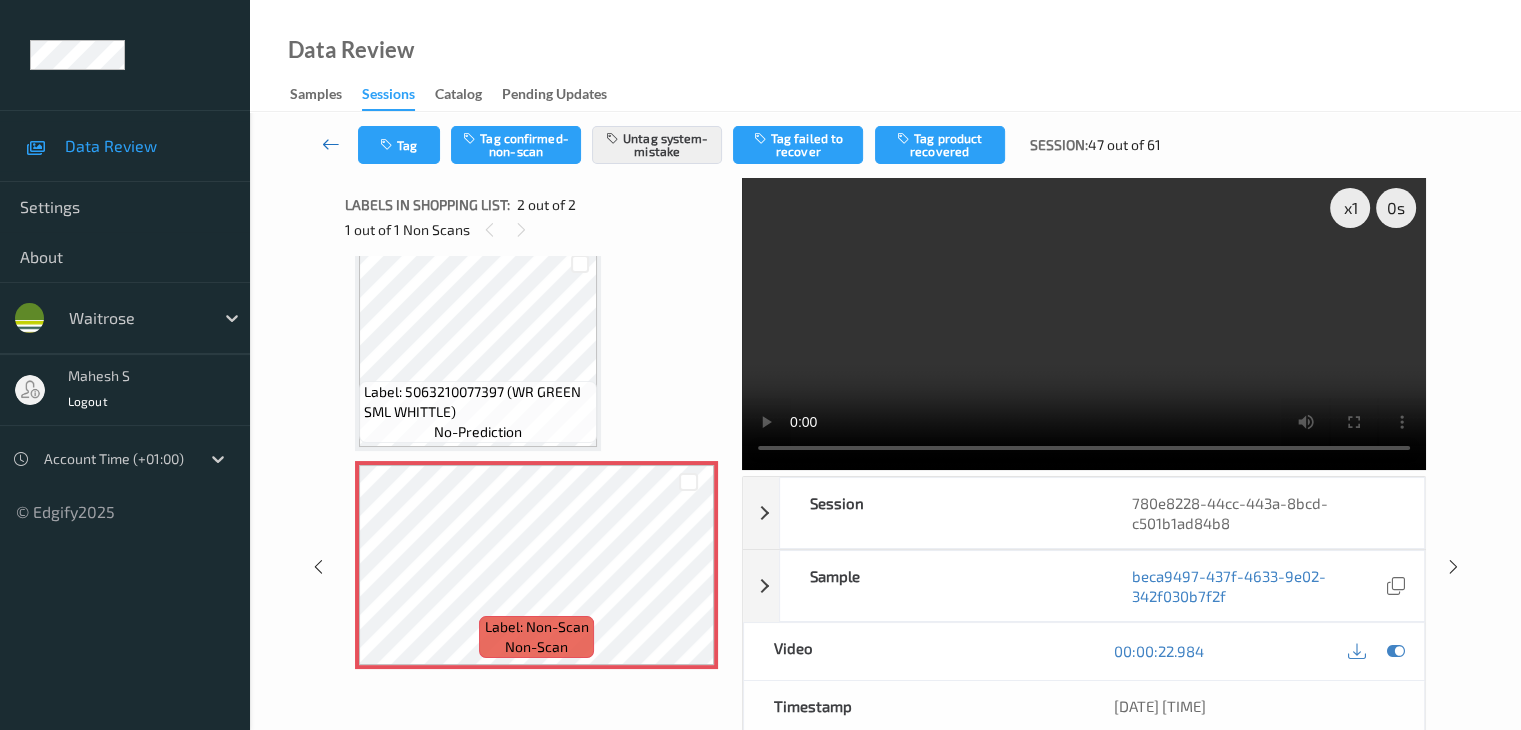 click at bounding box center [331, 144] 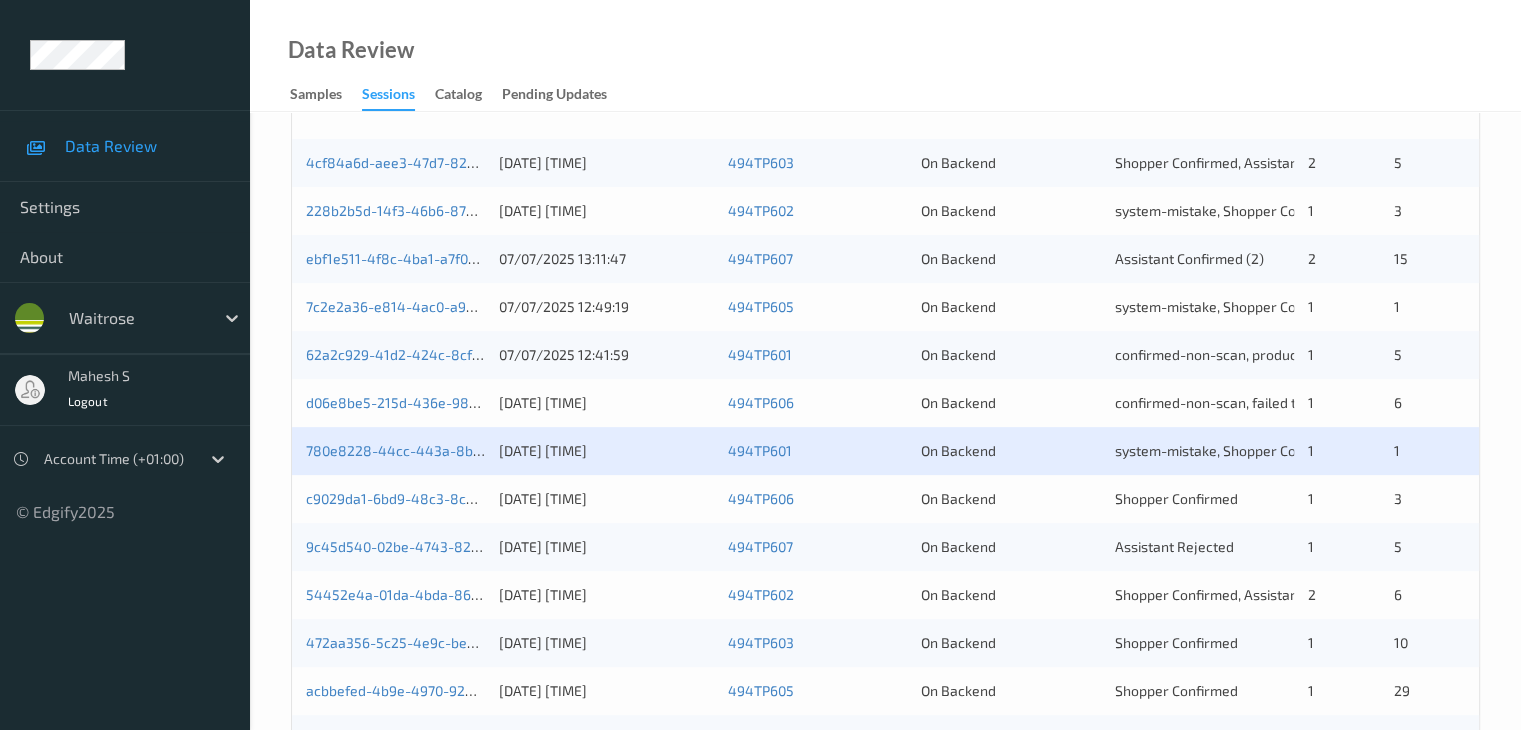 scroll, scrollTop: 600, scrollLeft: 0, axis: vertical 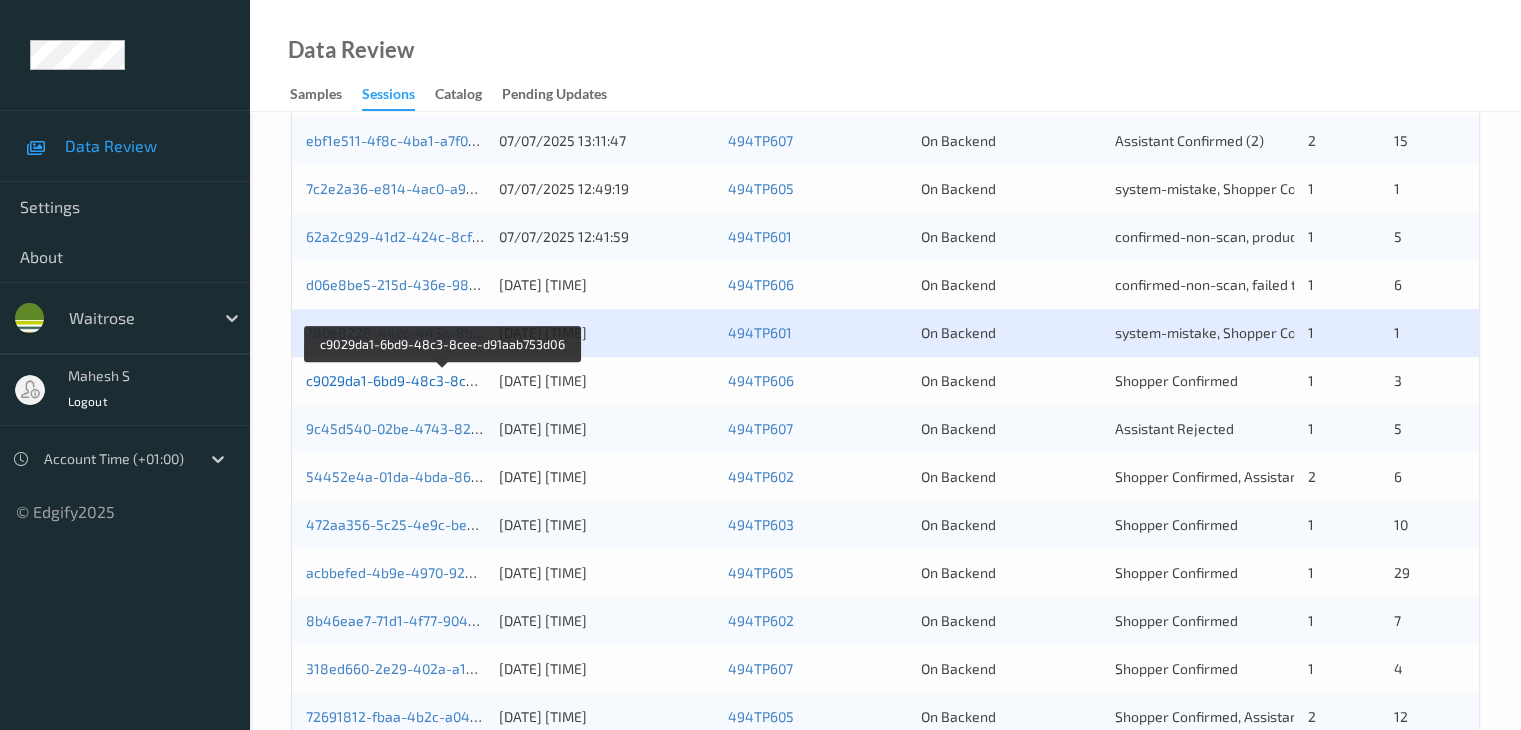 click on "c9029da1-6bd9-48c3-8cee-d91aab753d06" at bounding box center [443, 380] 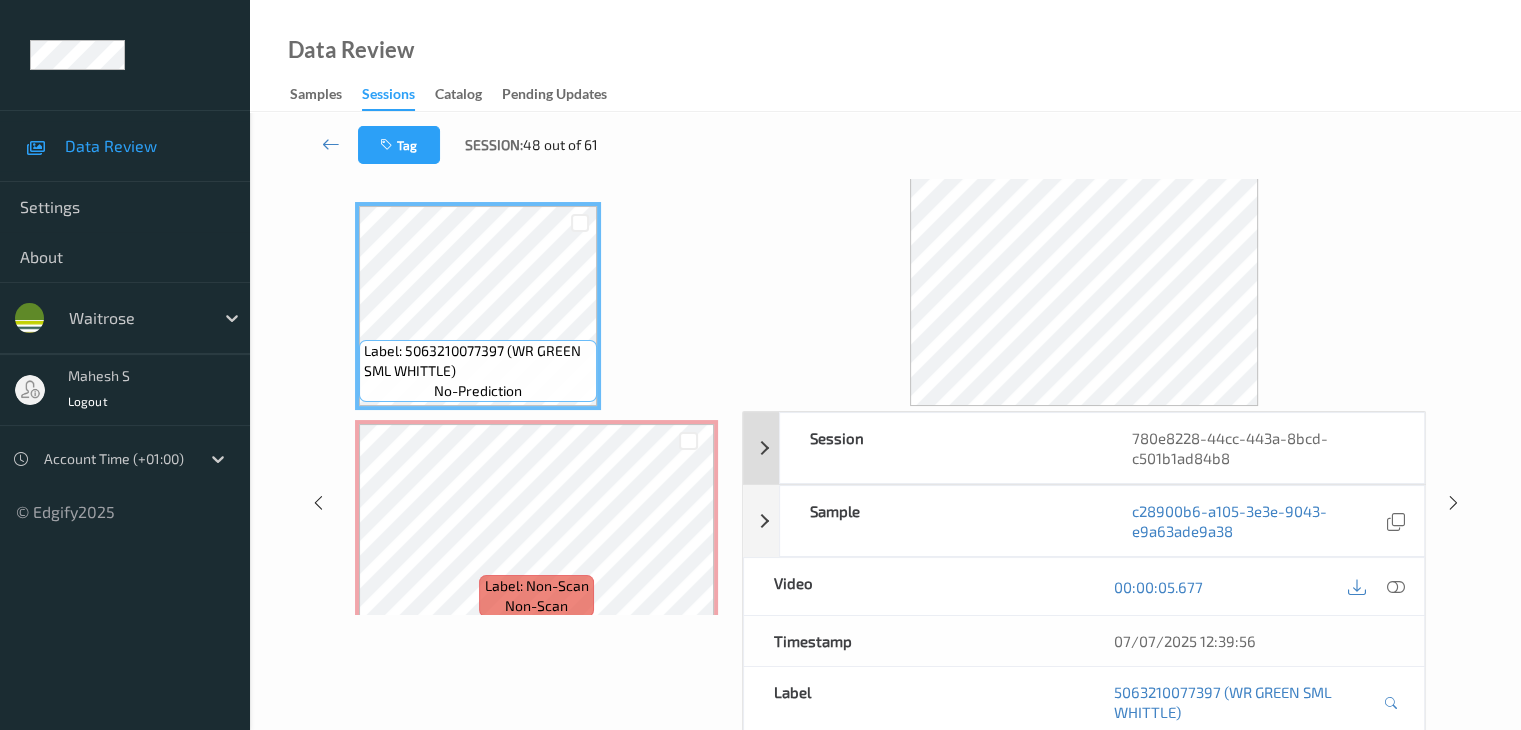 scroll, scrollTop: 0, scrollLeft: 0, axis: both 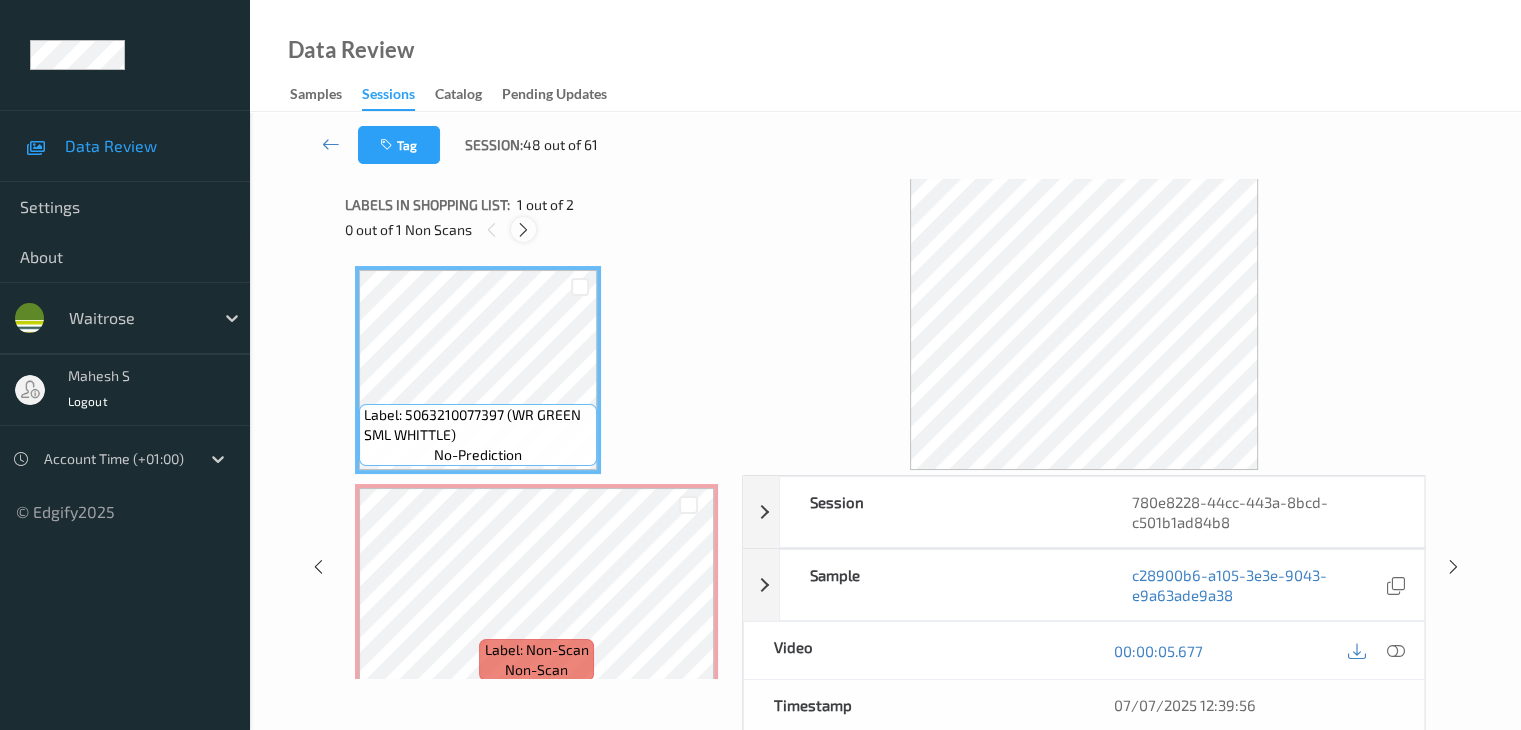 click at bounding box center (523, 230) 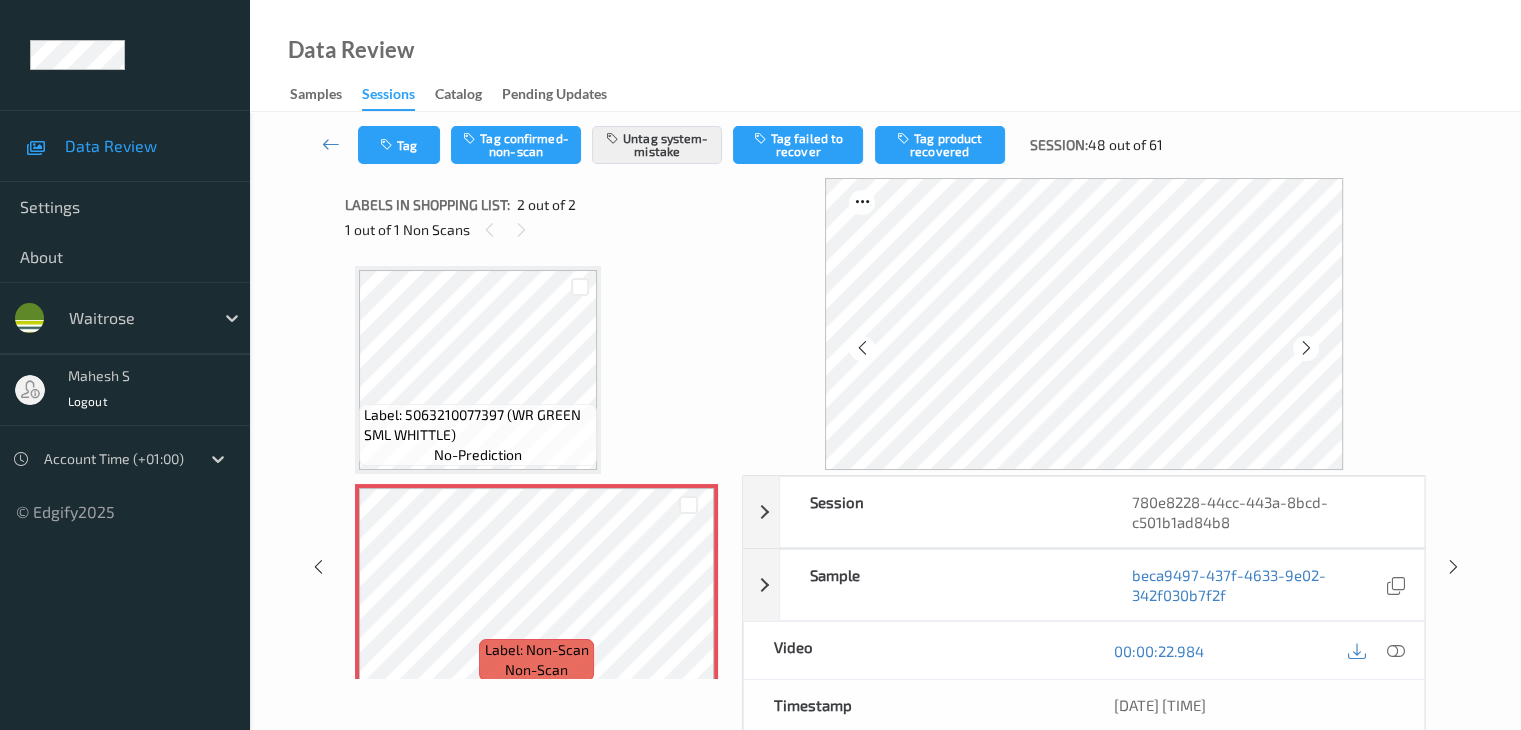 scroll, scrollTop: 10, scrollLeft: 0, axis: vertical 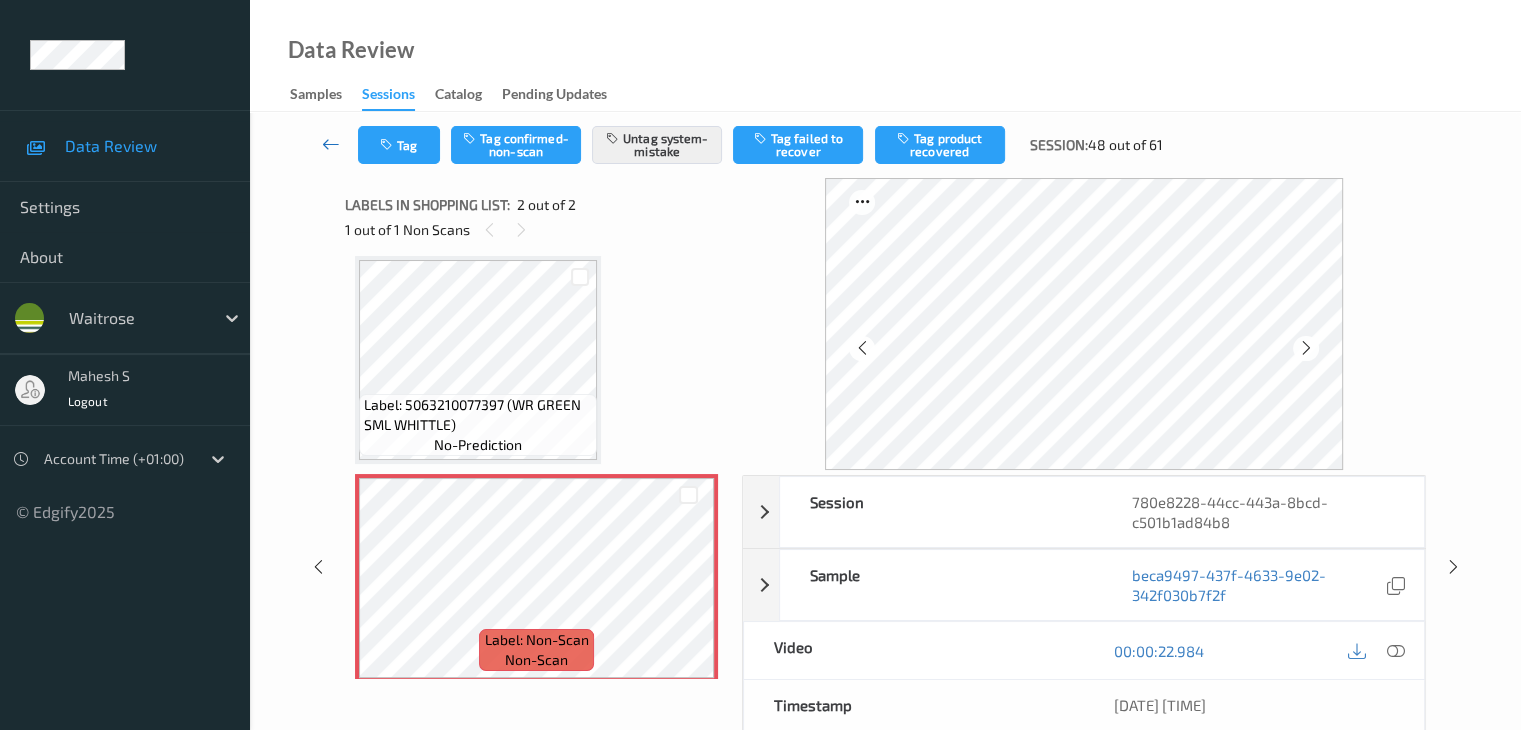 click at bounding box center [331, 144] 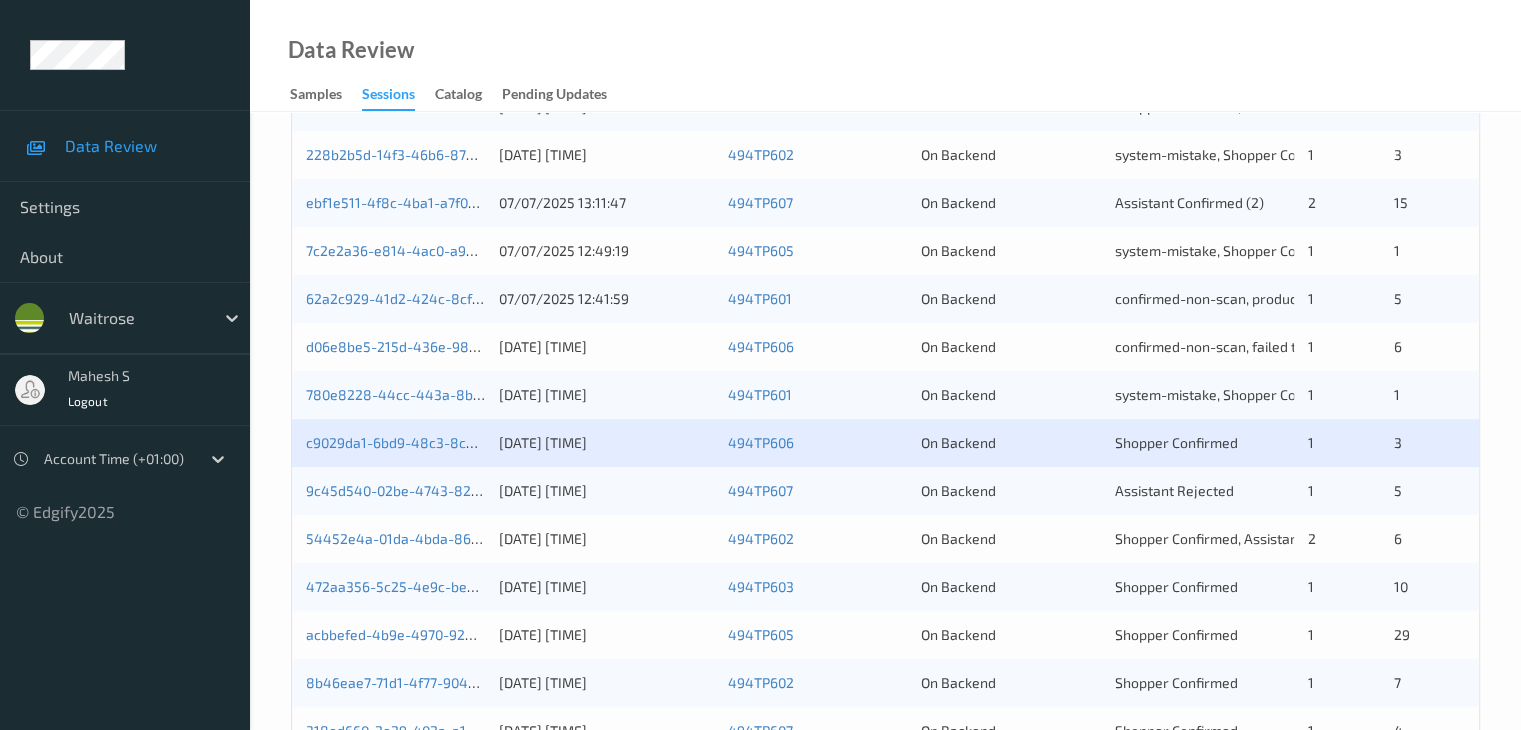scroll, scrollTop: 700, scrollLeft: 0, axis: vertical 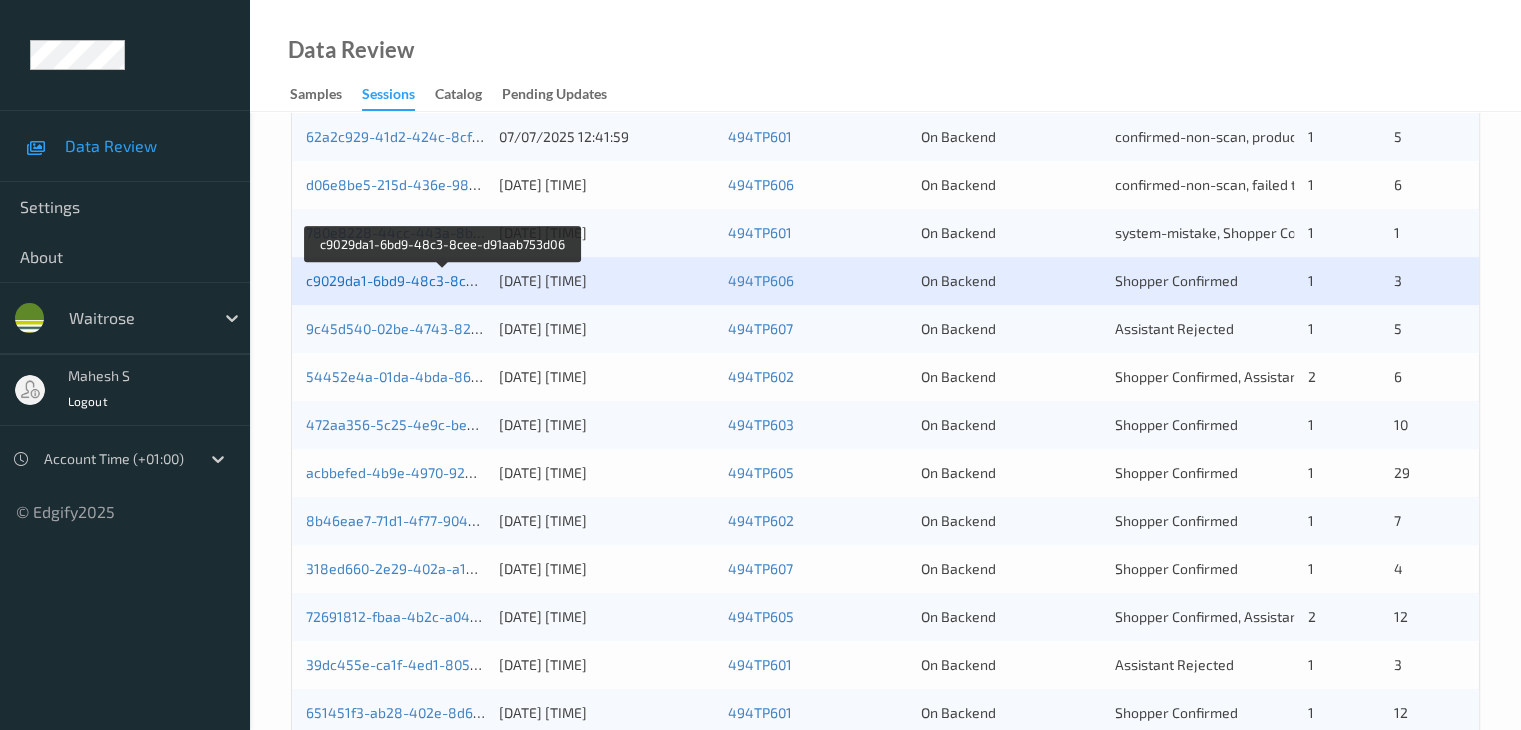 click on "c9029da1-6bd9-48c3-8cee-d91aab753d06" at bounding box center (443, 280) 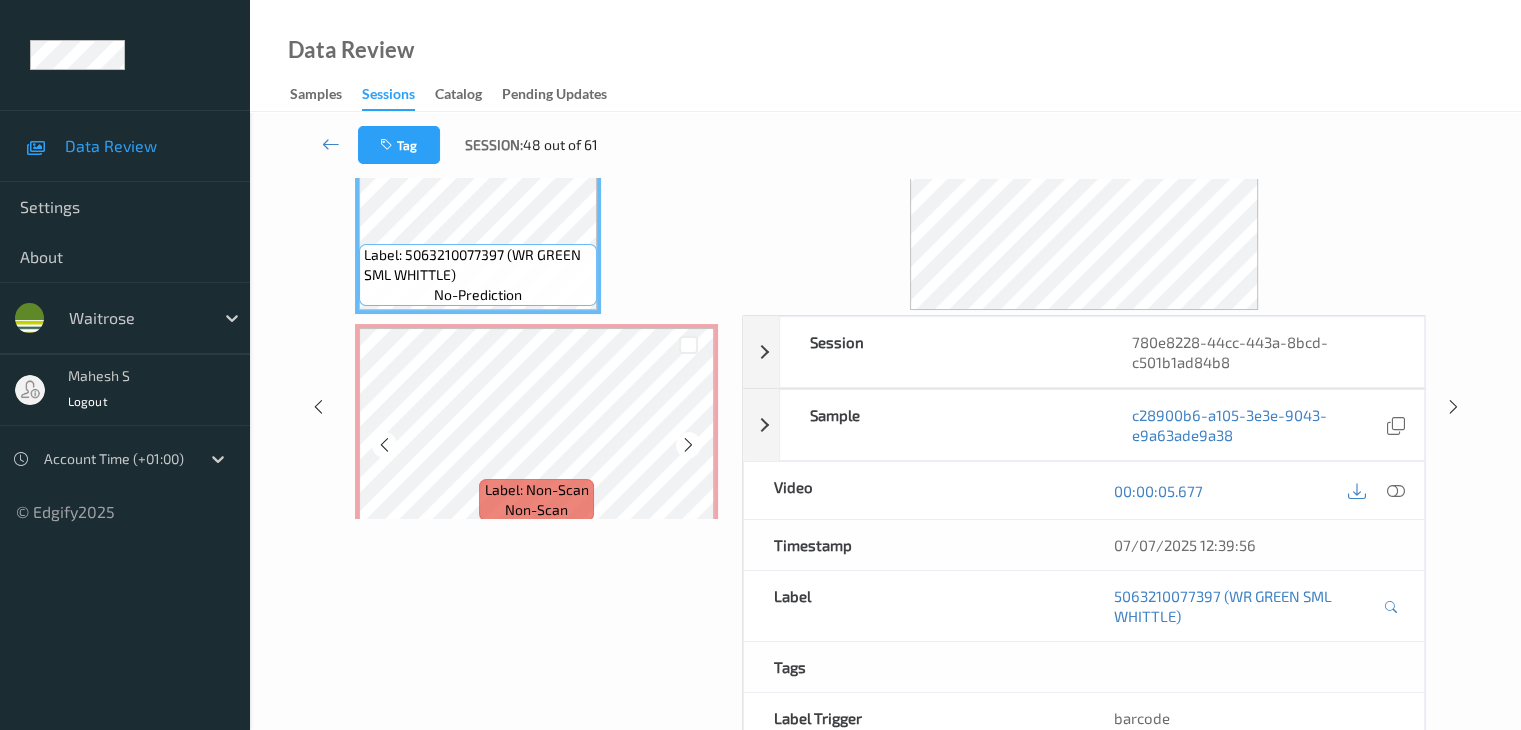 scroll, scrollTop: 0, scrollLeft: 0, axis: both 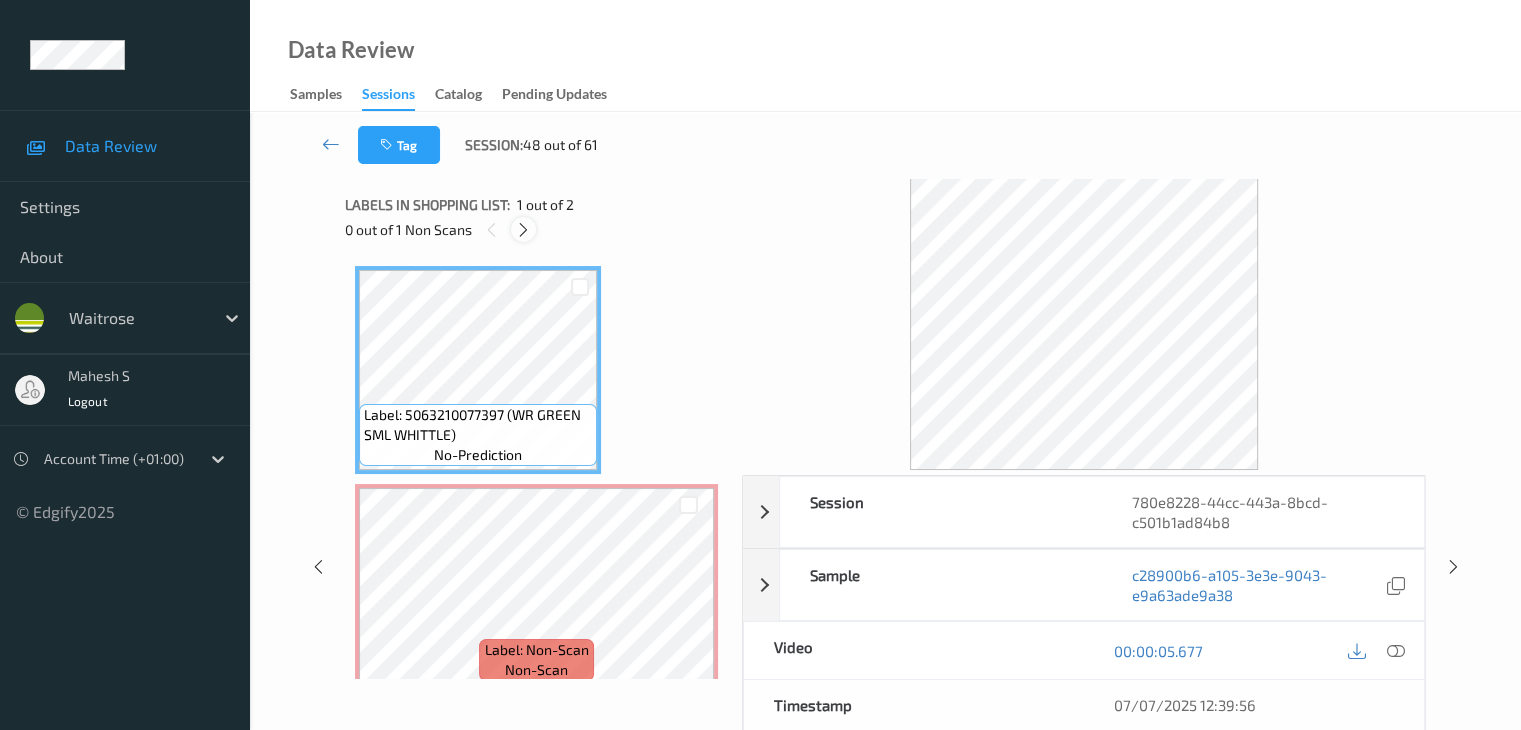 click at bounding box center (523, 230) 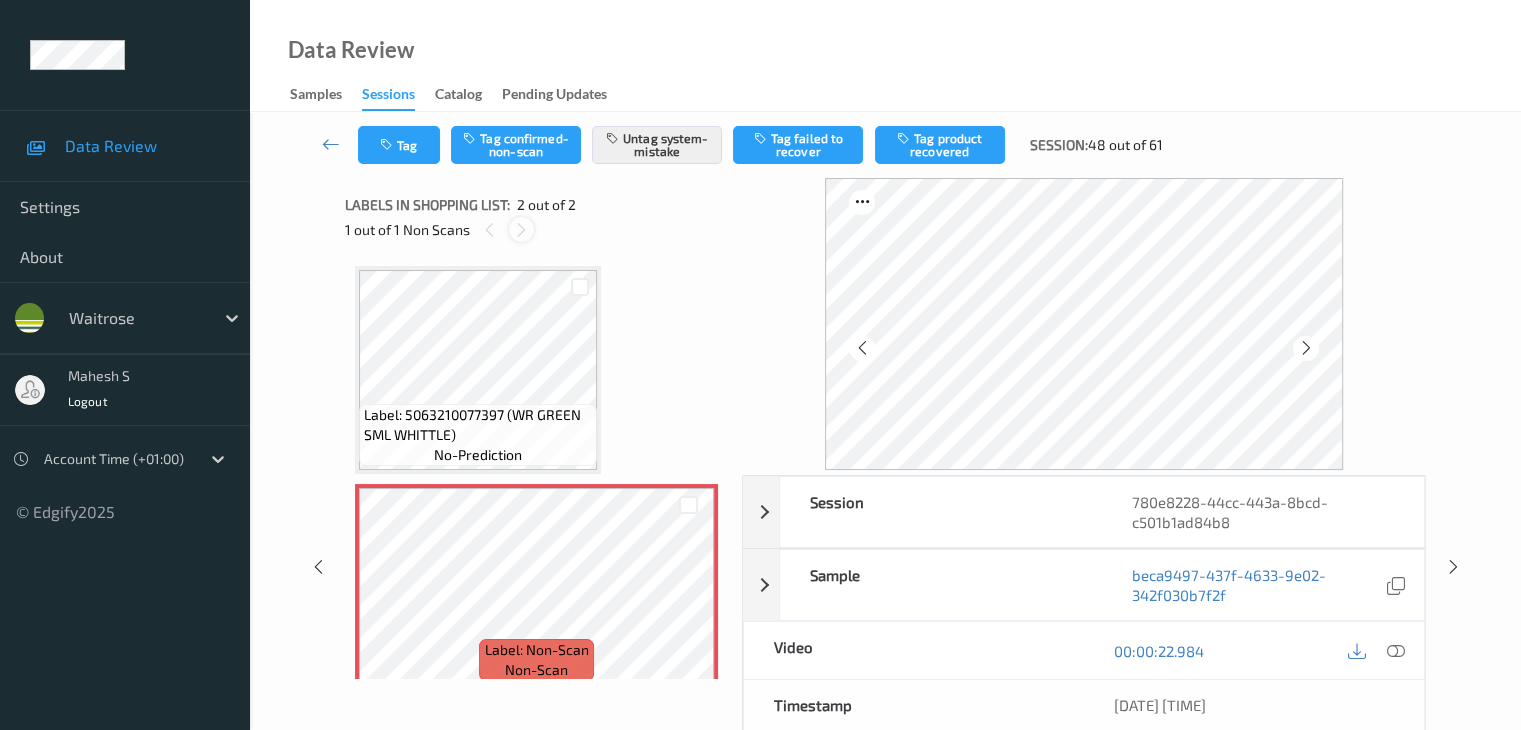 scroll, scrollTop: 10, scrollLeft: 0, axis: vertical 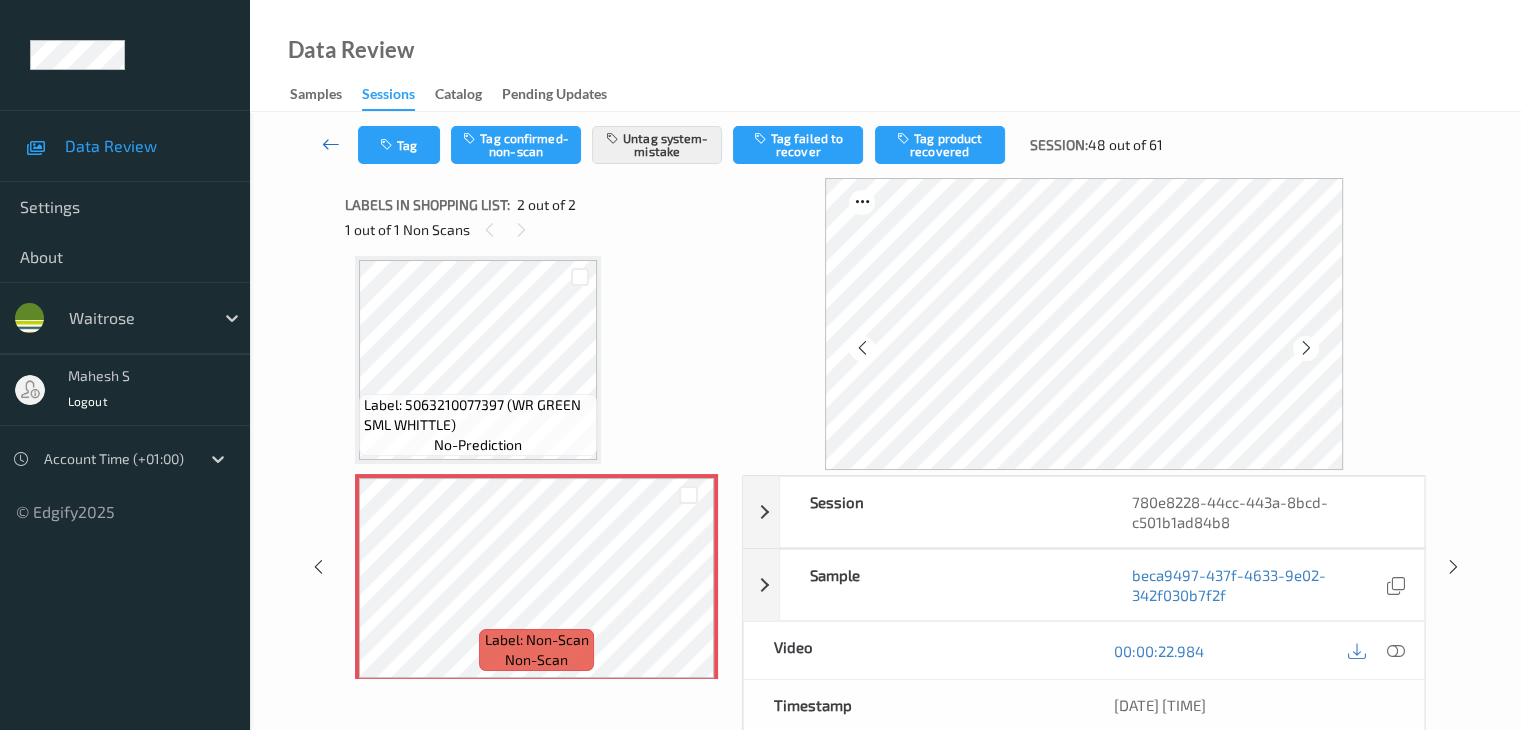 click at bounding box center (331, 144) 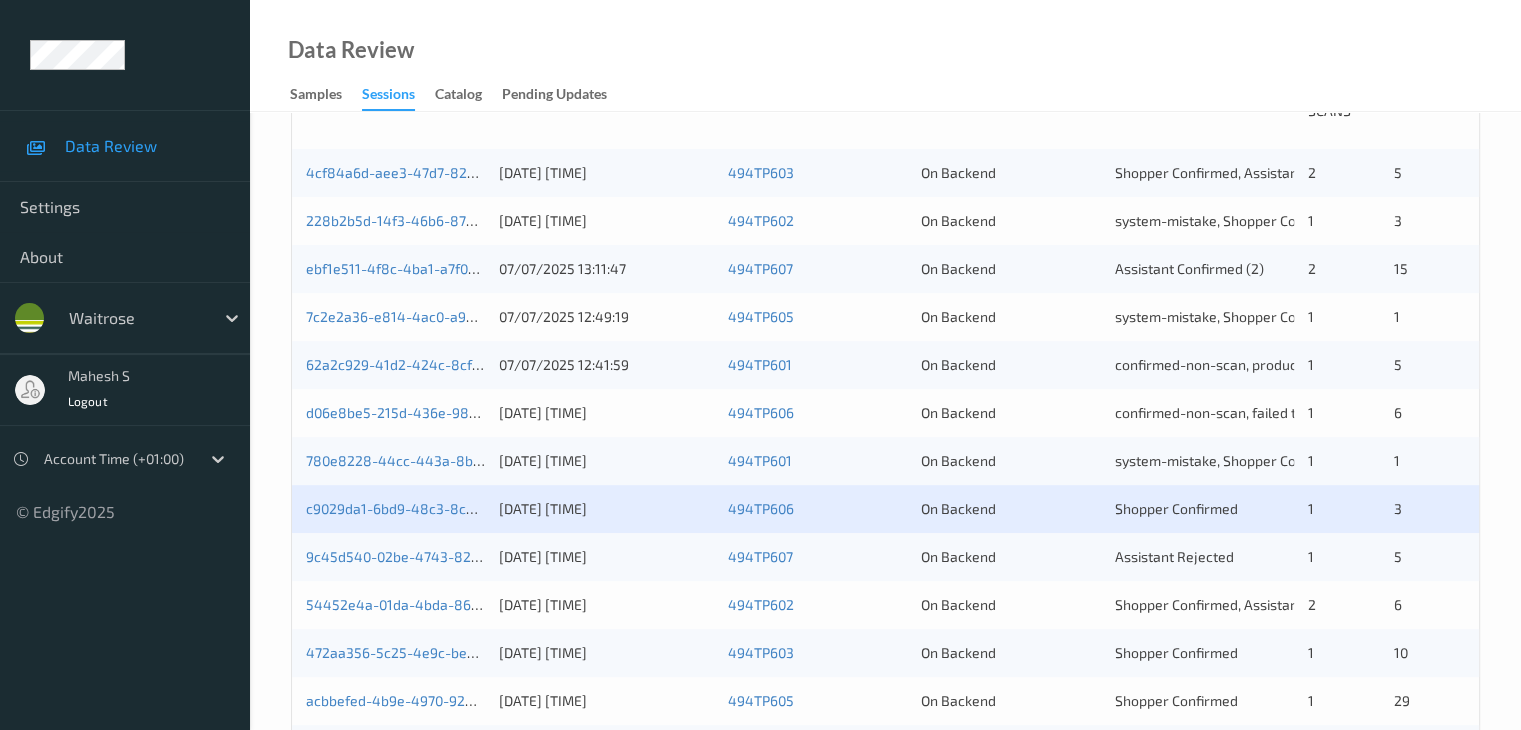 scroll, scrollTop: 600, scrollLeft: 0, axis: vertical 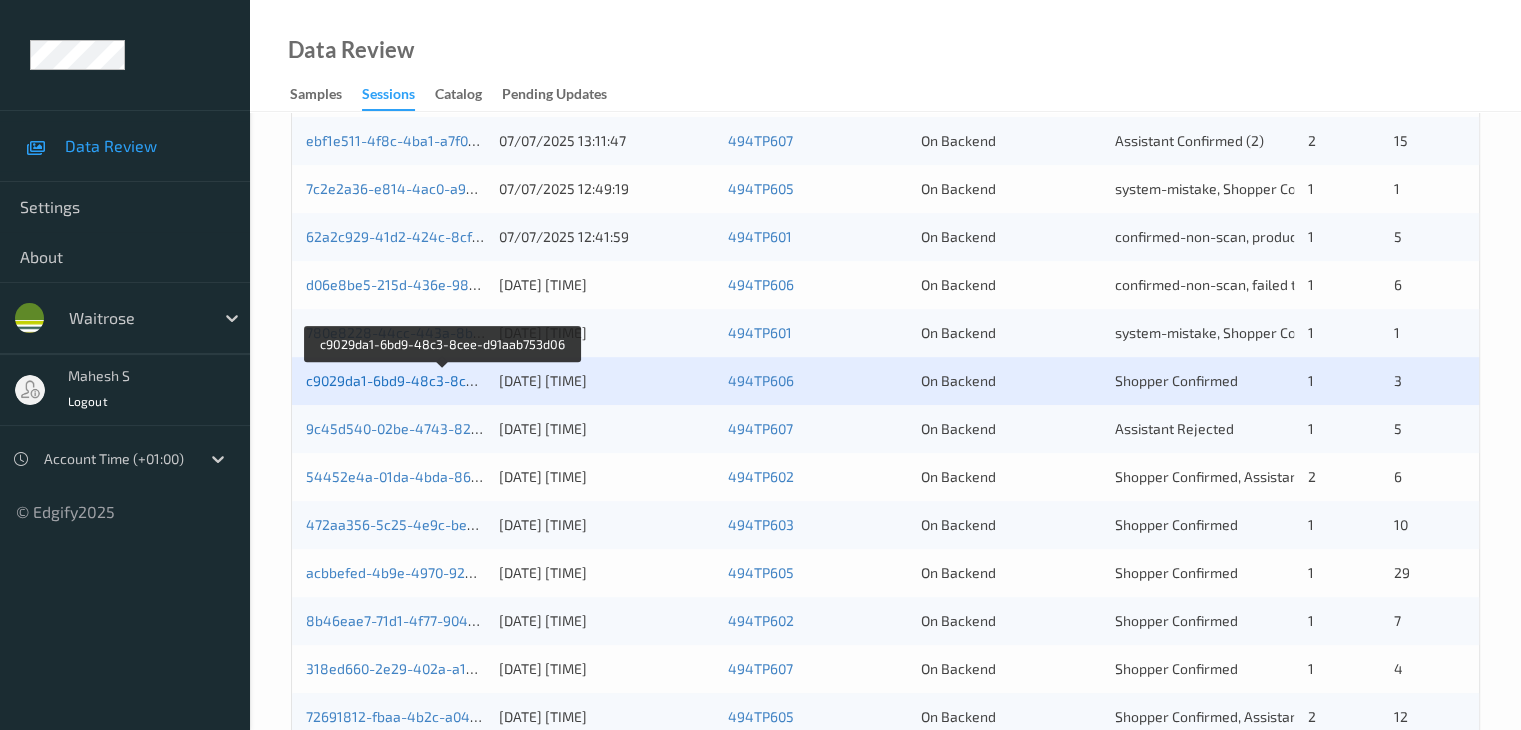 click on "c9029da1-6bd9-48c3-8cee-d91aab753d06" at bounding box center (443, 380) 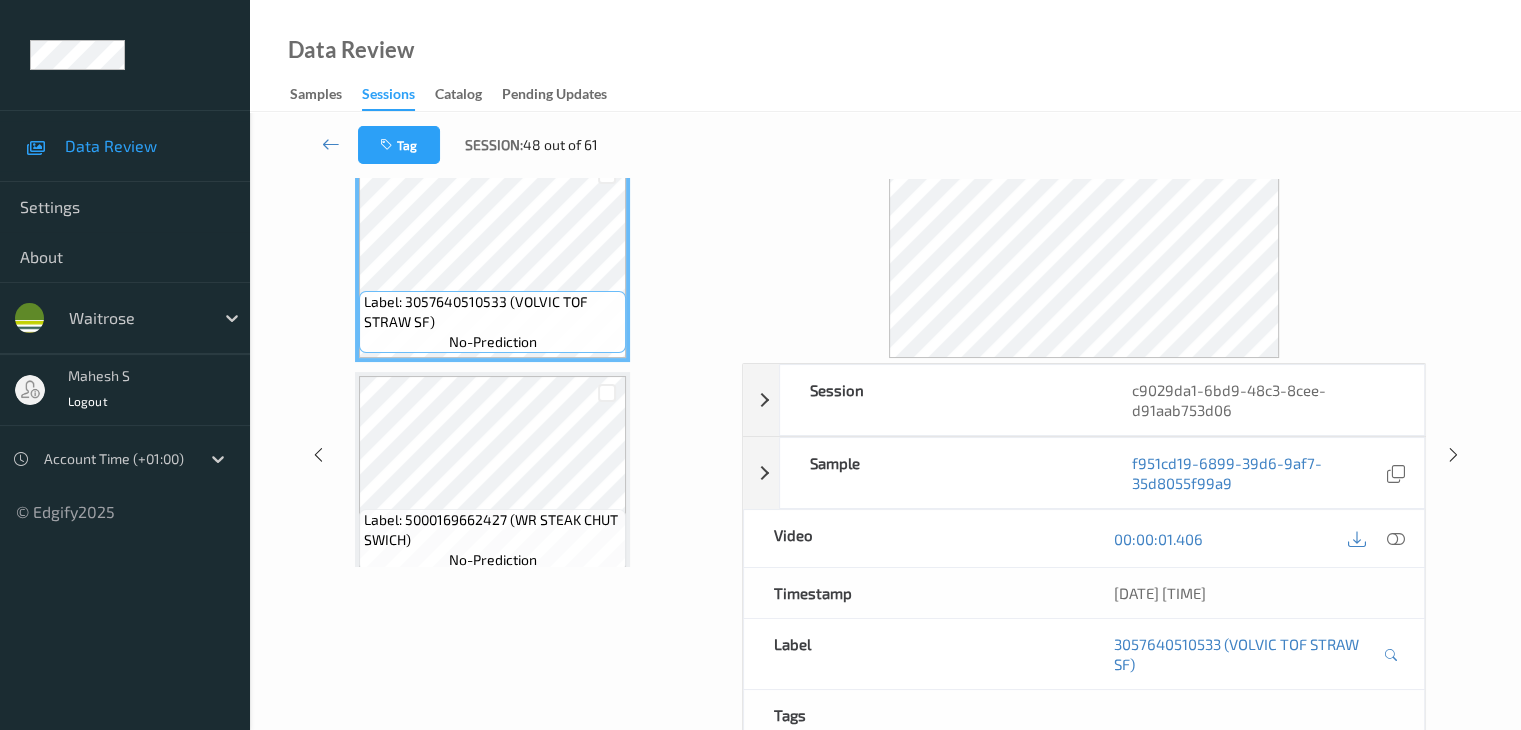 scroll, scrollTop: 0, scrollLeft: 0, axis: both 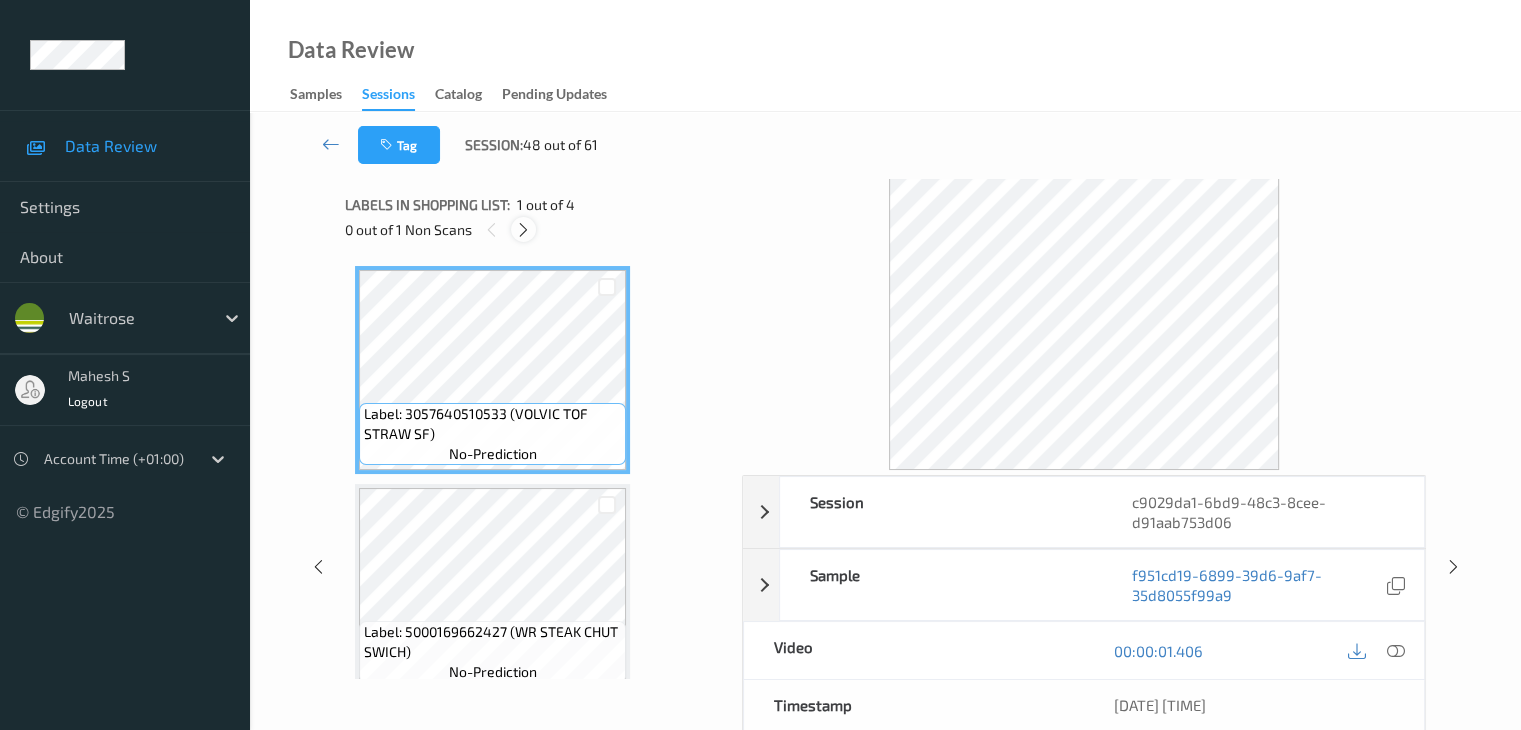 click at bounding box center (523, 230) 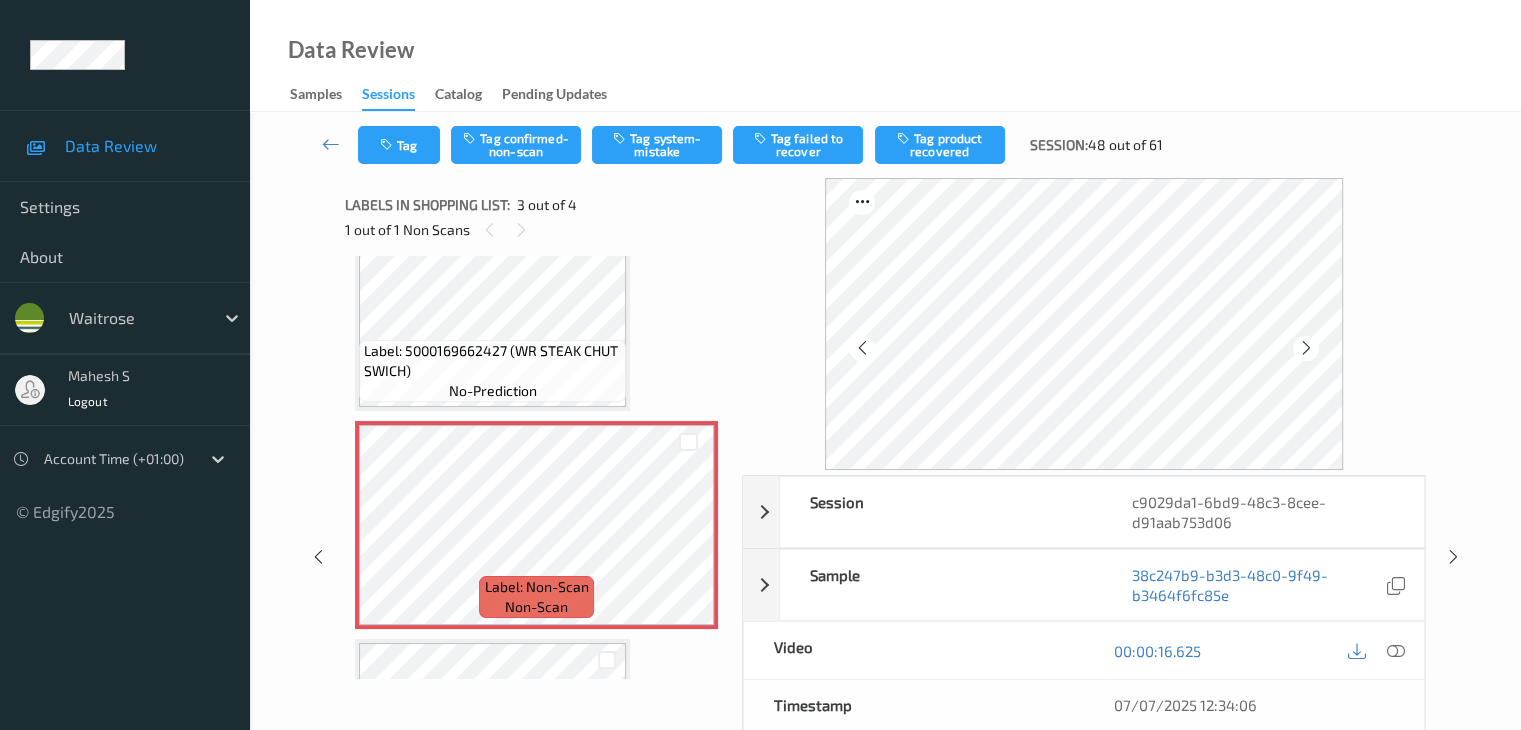 scroll, scrollTop: 328, scrollLeft: 0, axis: vertical 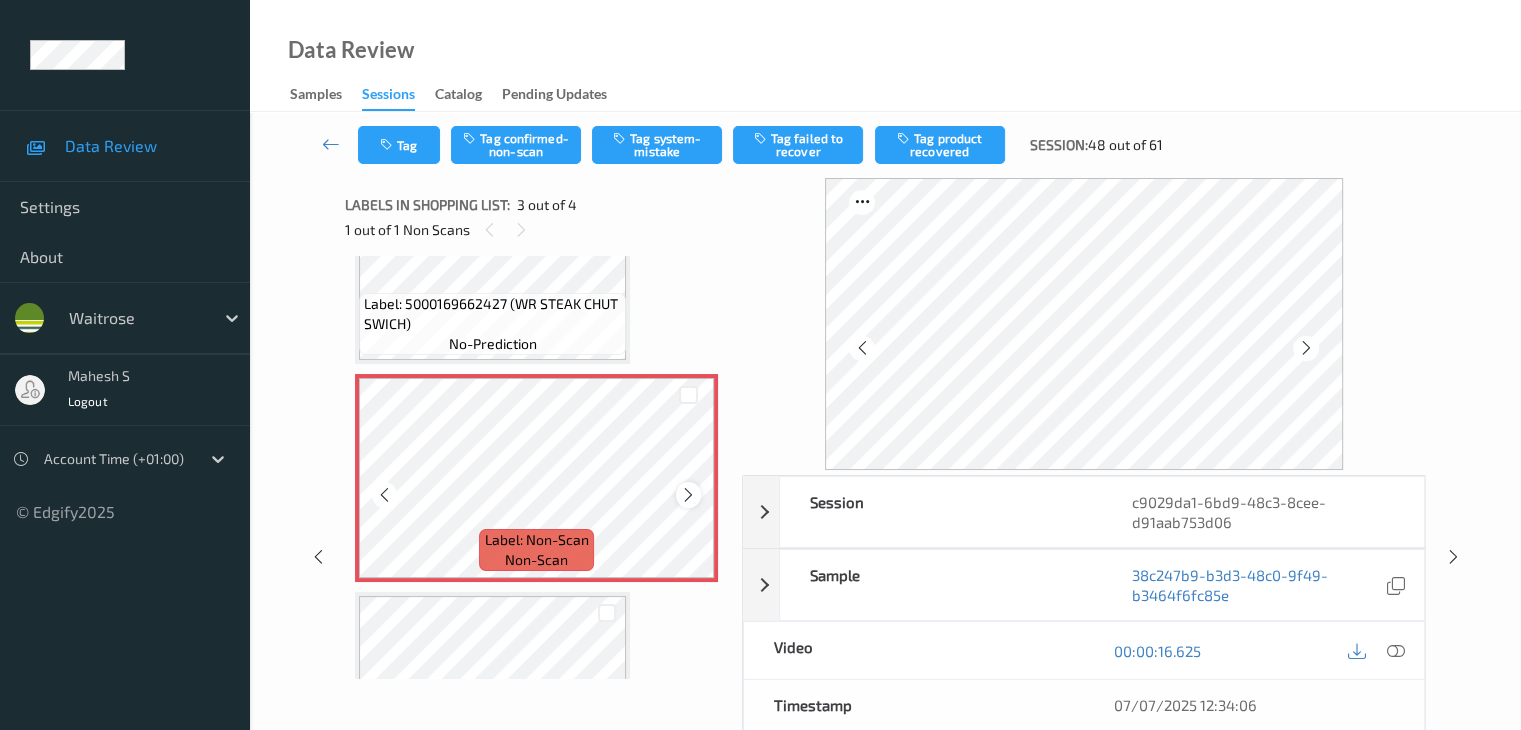 click at bounding box center [688, 495] 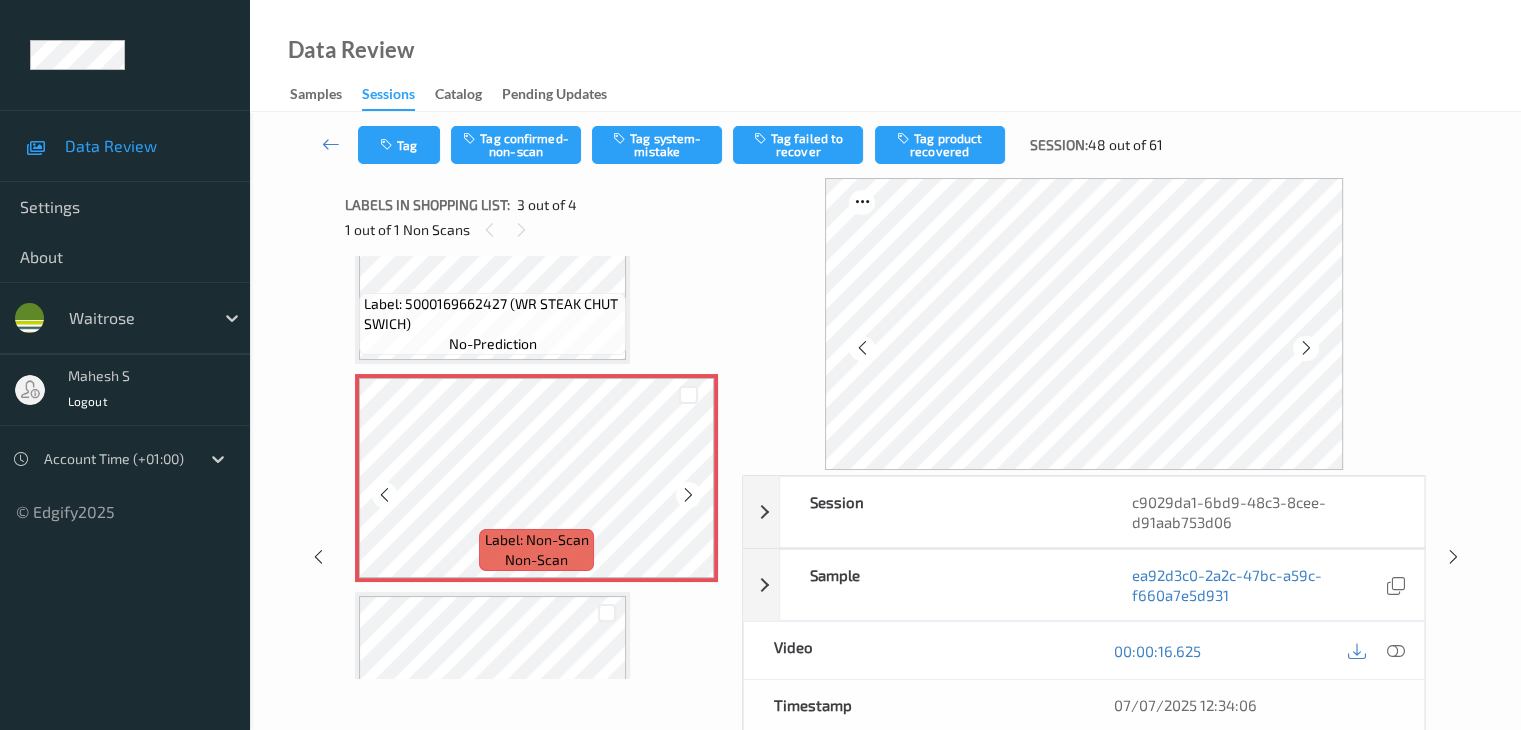 click at bounding box center [688, 495] 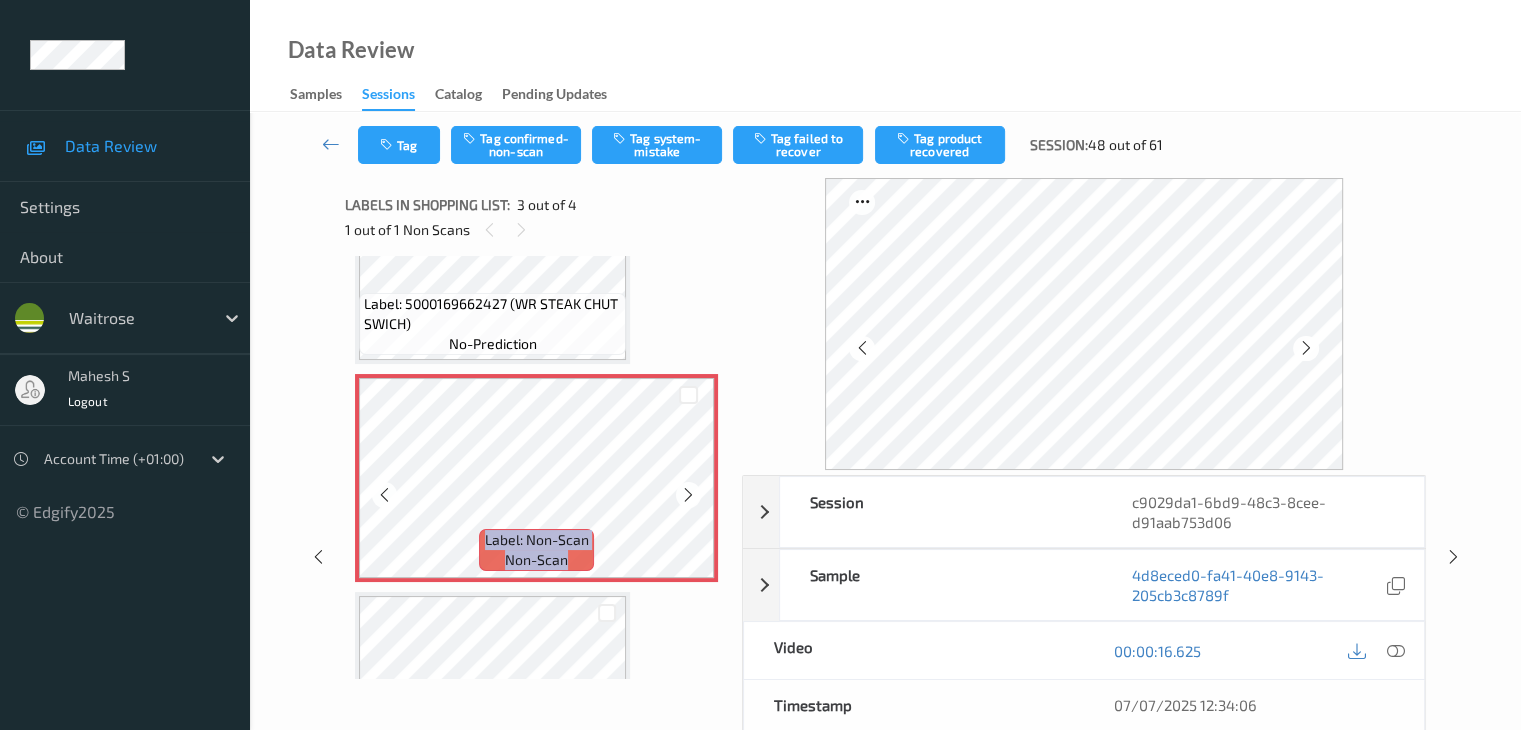 click at bounding box center (688, 495) 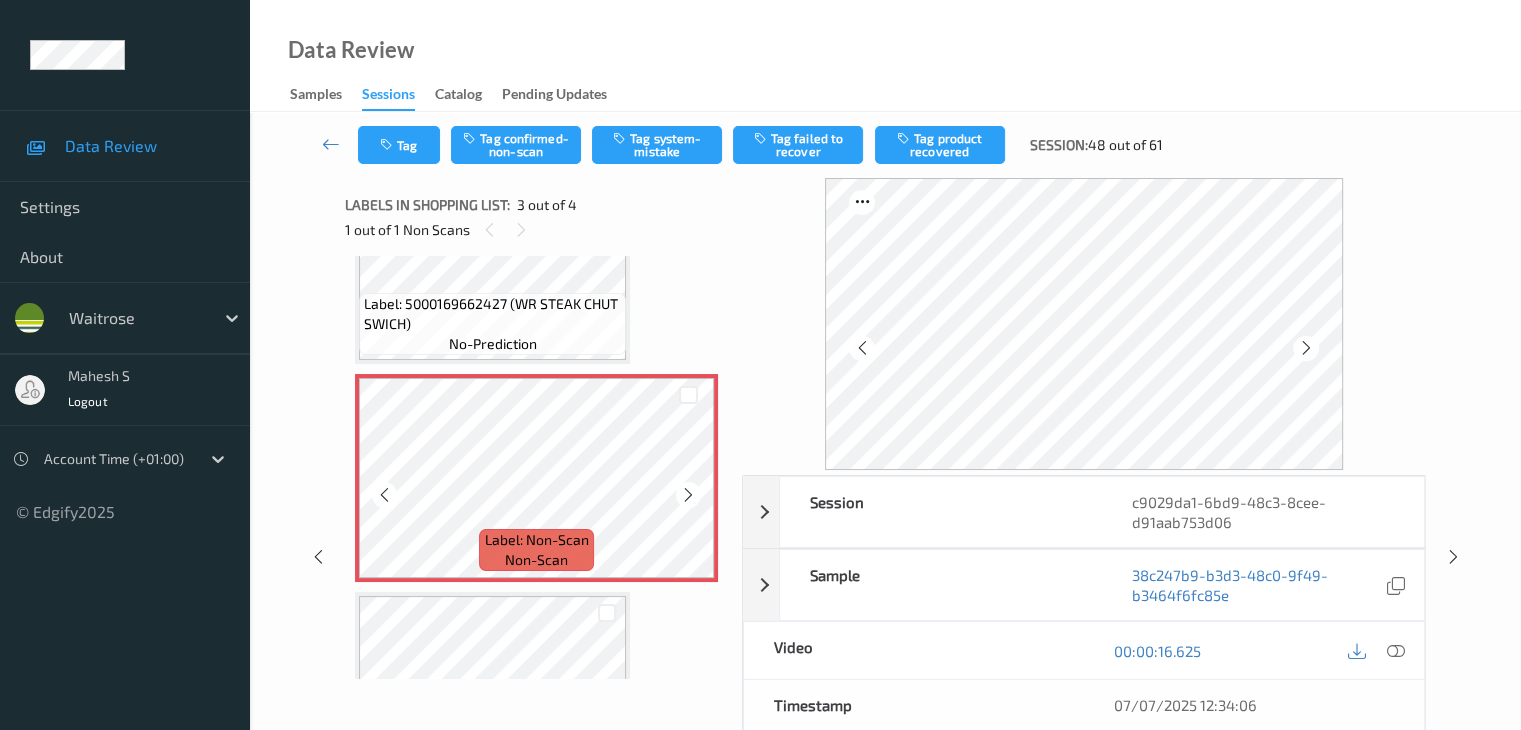 click at bounding box center (688, 495) 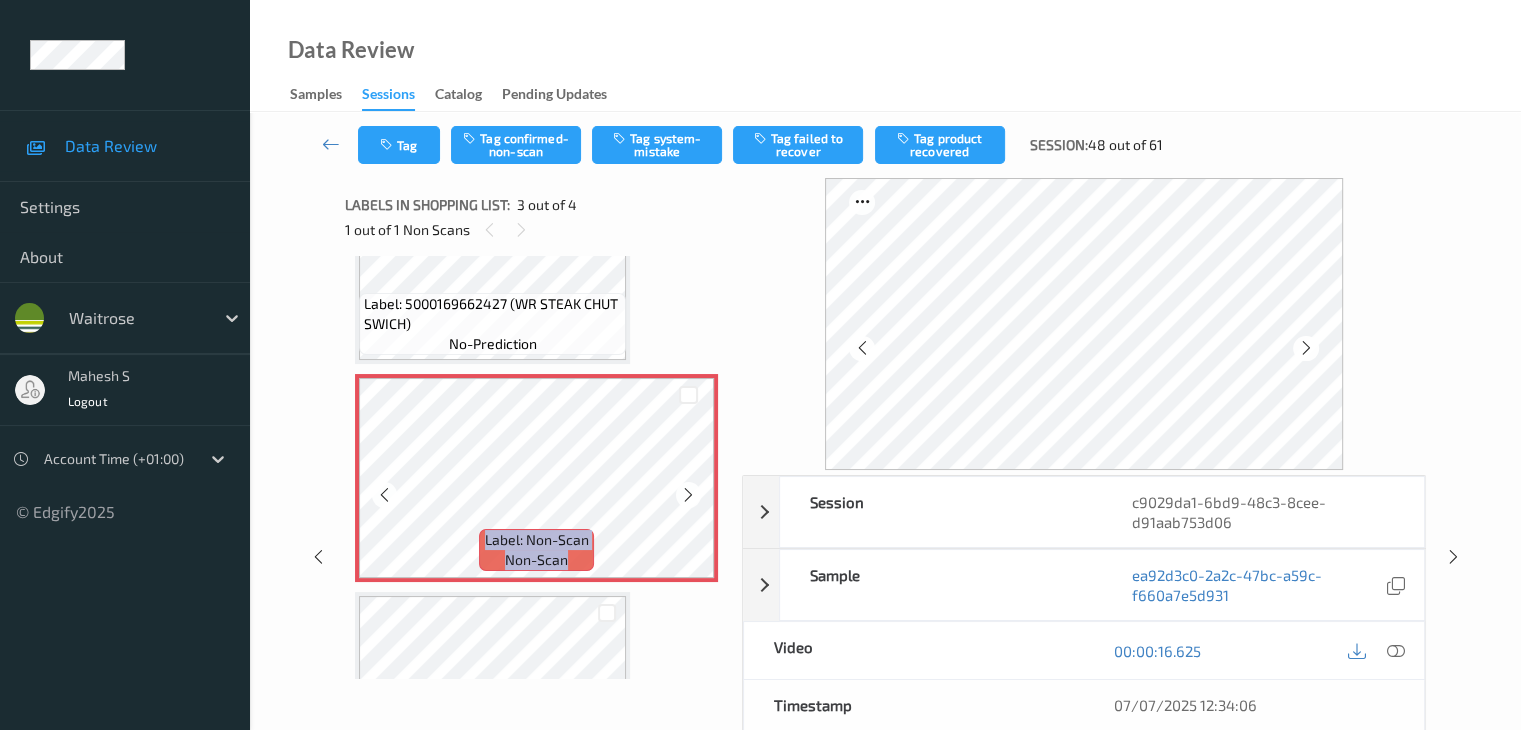 click at bounding box center (688, 495) 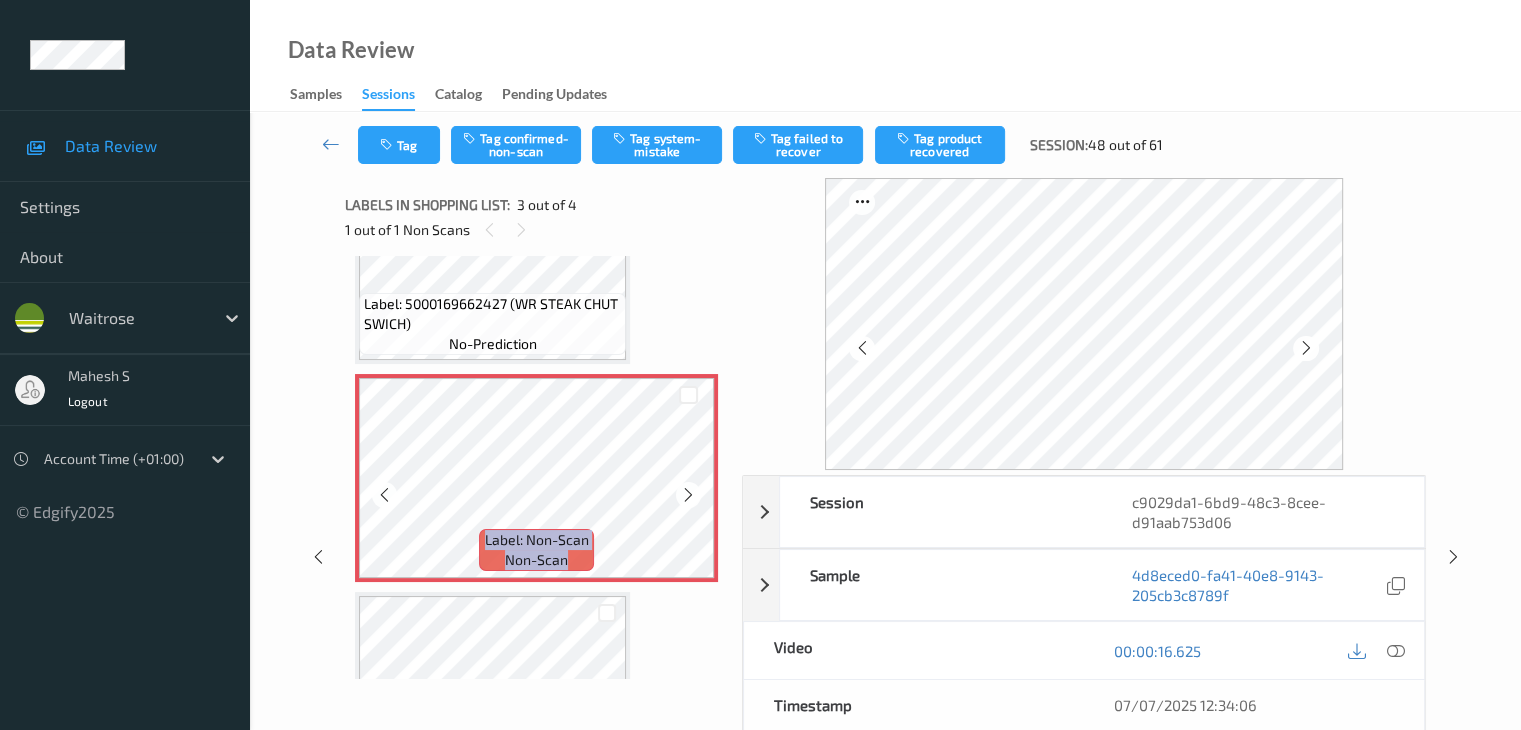 click at bounding box center [688, 495] 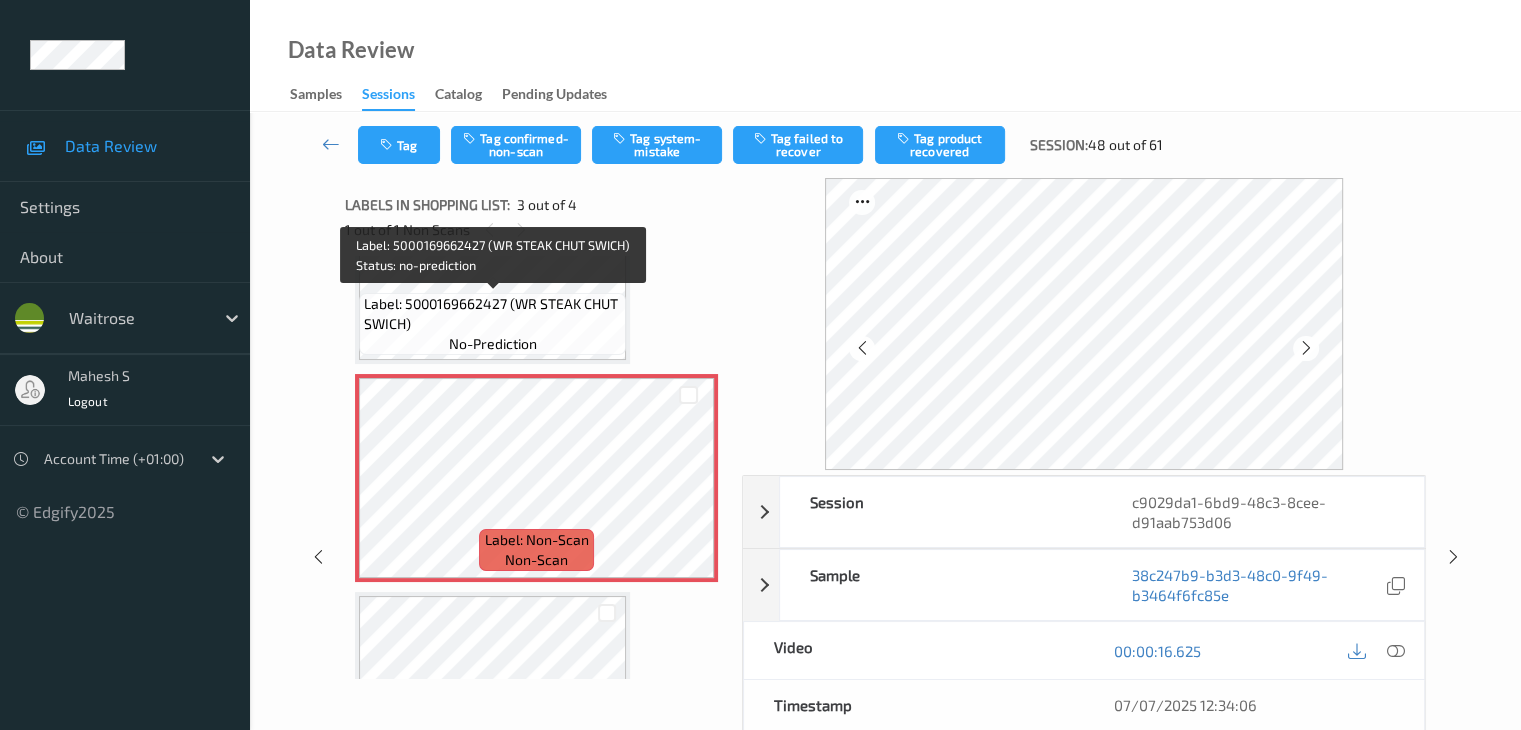 click on "Label: 5000169662427 (WR STEAK CHUT SWICH)" at bounding box center [492, 314] 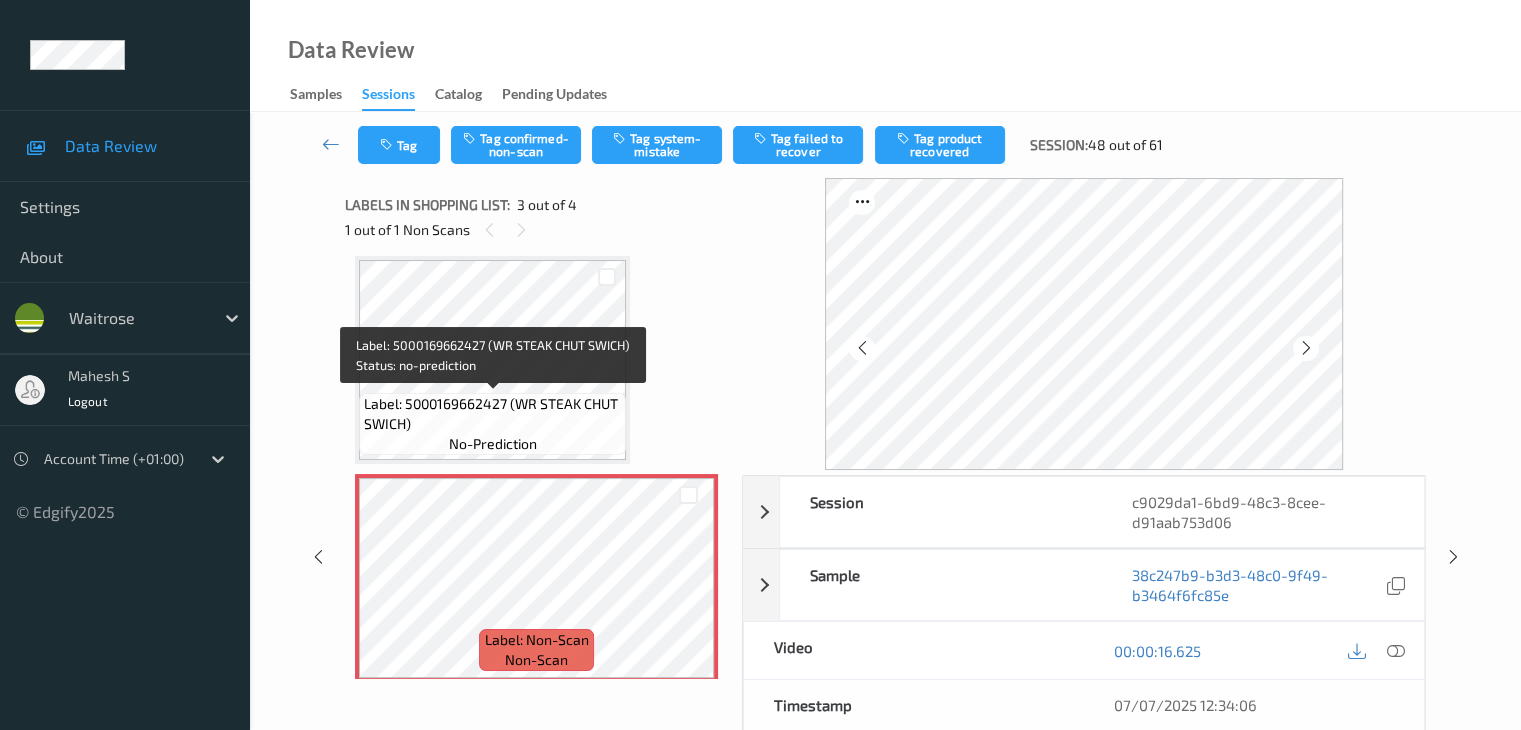 scroll, scrollTop: 28, scrollLeft: 0, axis: vertical 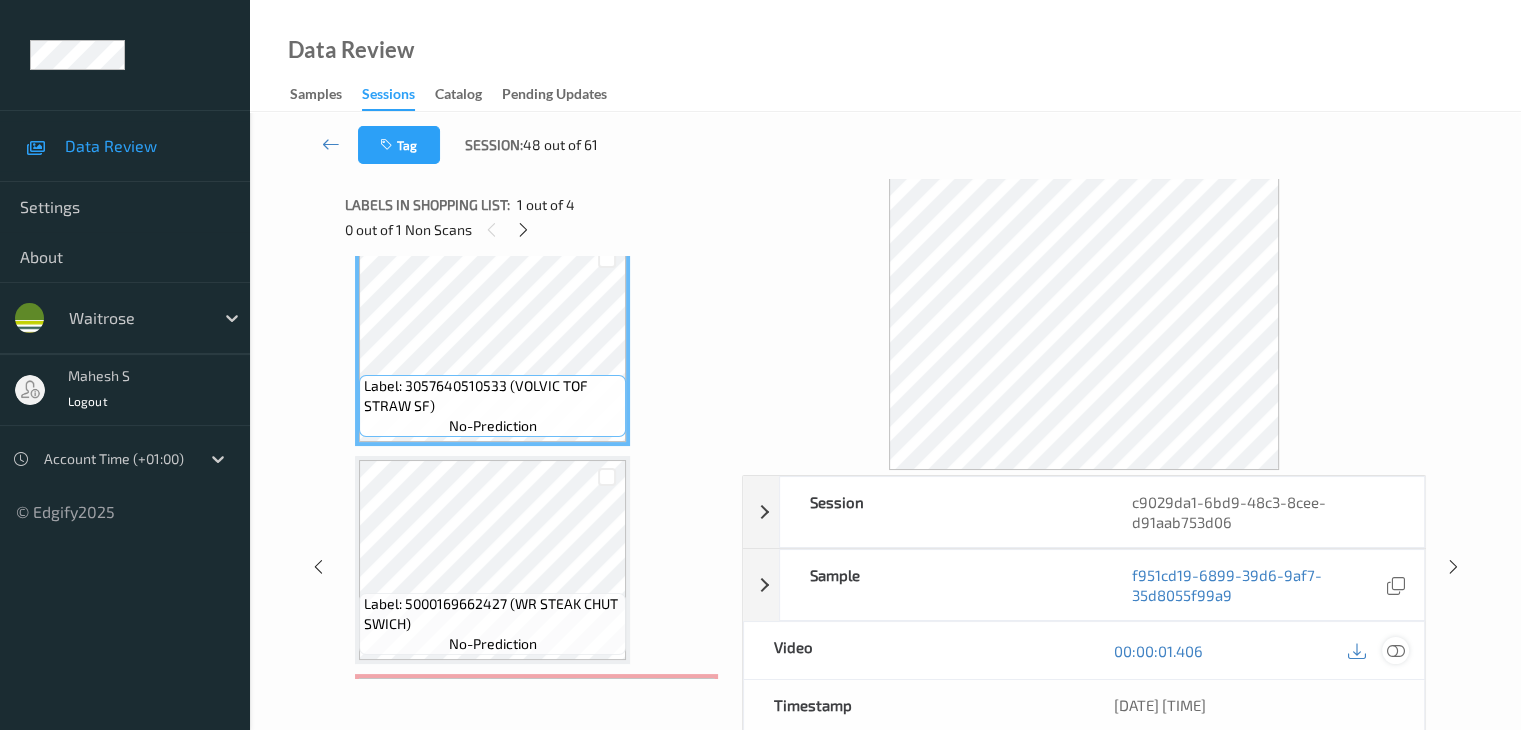 click at bounding box center (1395, 651) 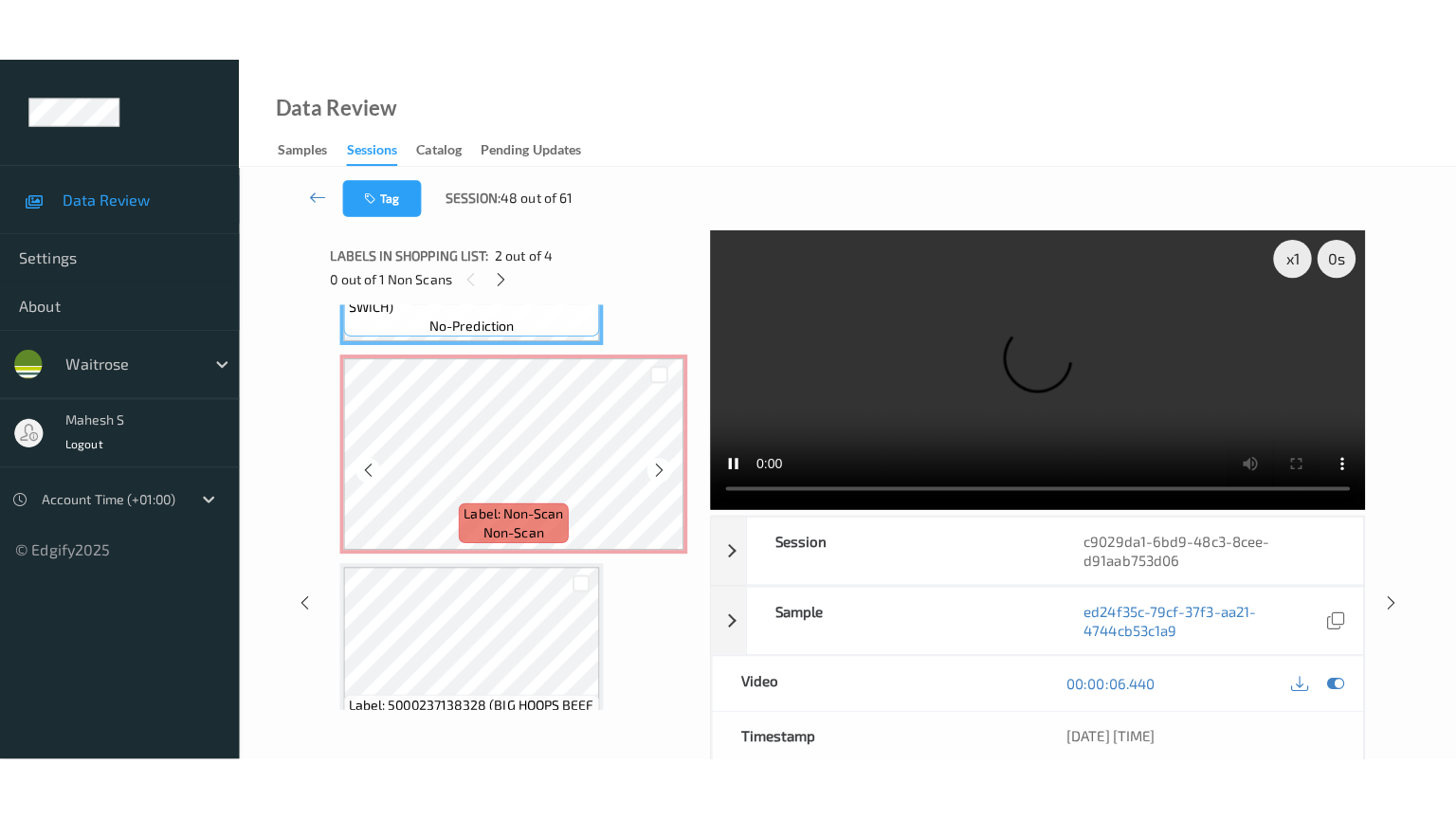 scroll, scrollTop: 406, scrollLeft: 0, axis: vertical 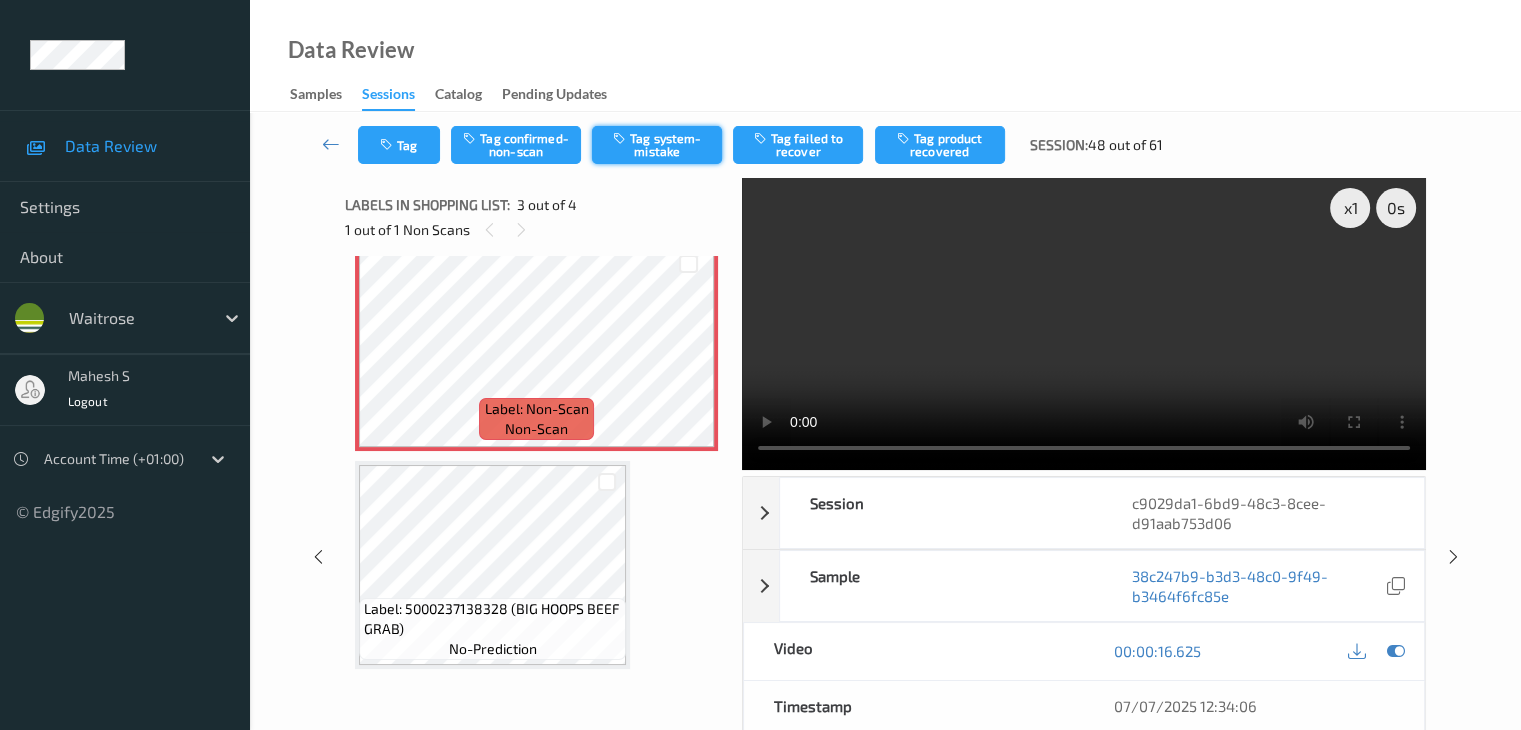 click on "Tag   system-mistake" at bounding box center [657, 145] 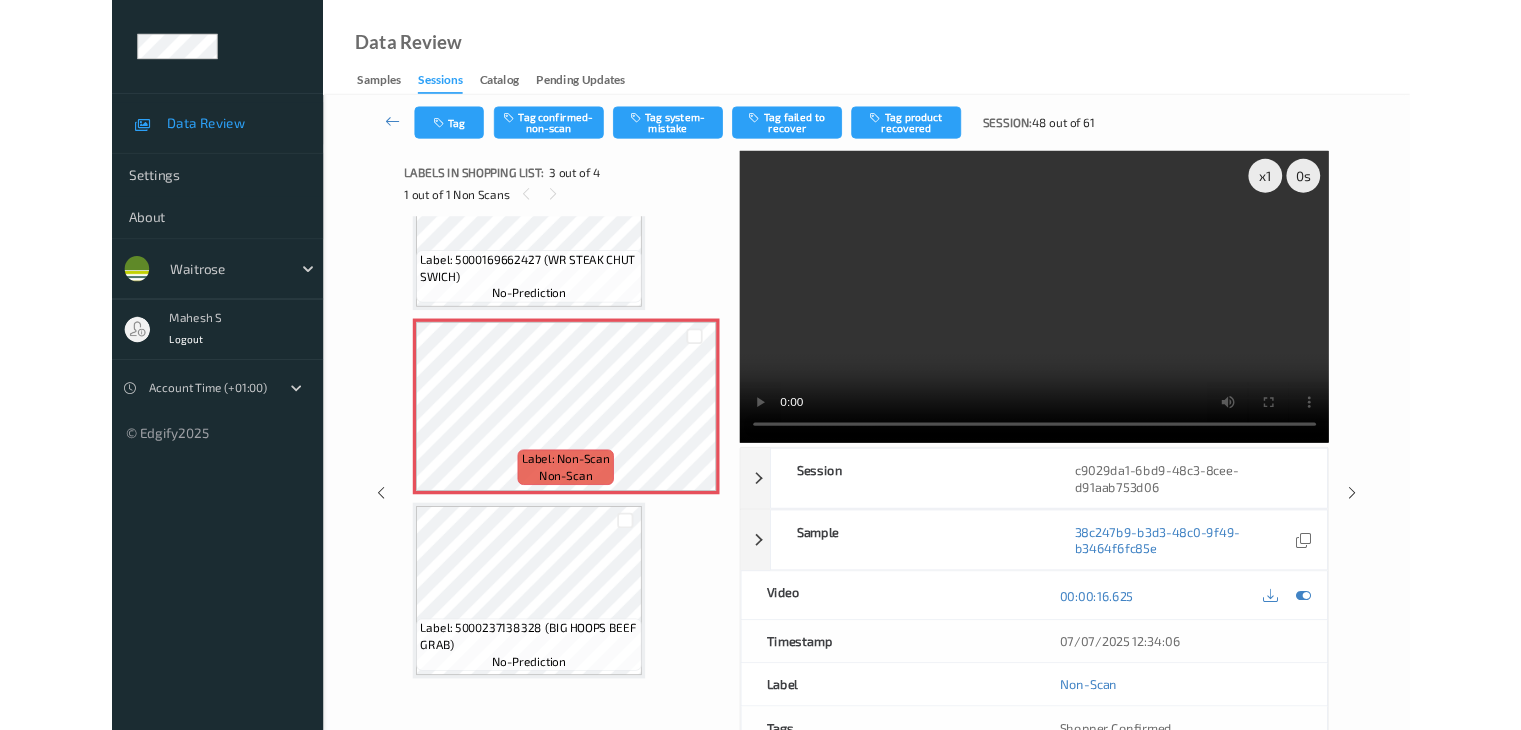 scroll, scrollTop: 325, scrollLeft: 0, axis: vertical 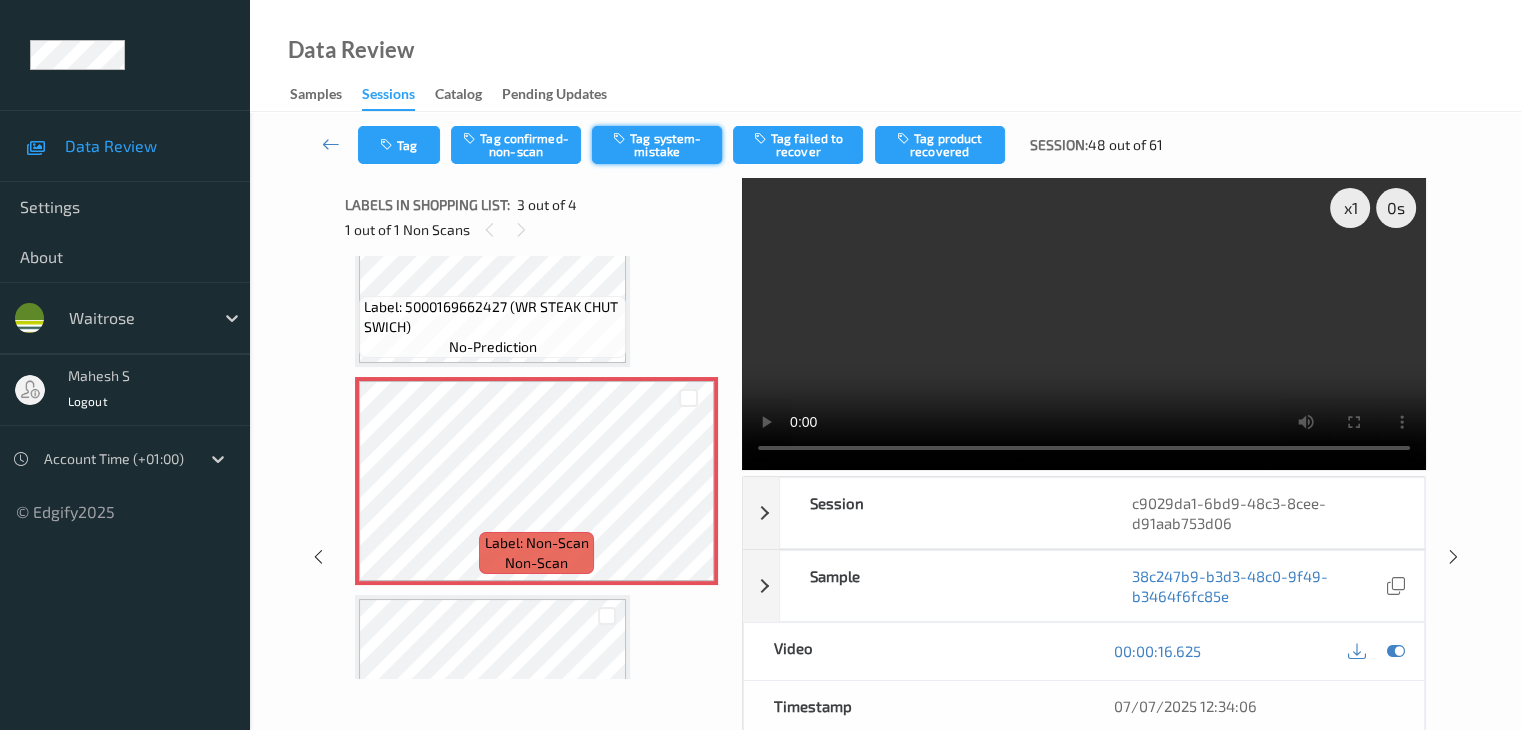 click on "Tag   system-mistake" at bounding box center [657, 145] 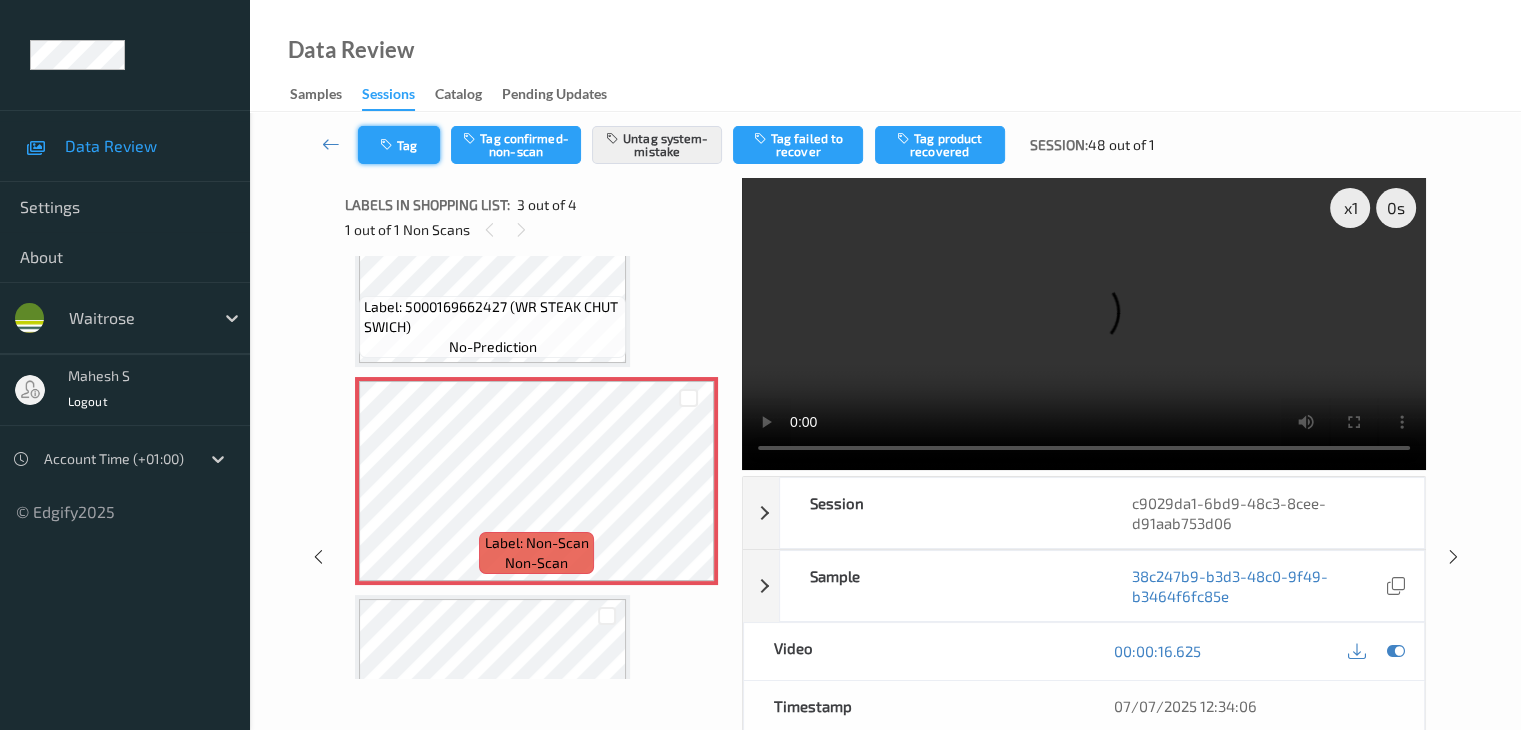 click on "Tag" at bounding box center [399, 145] 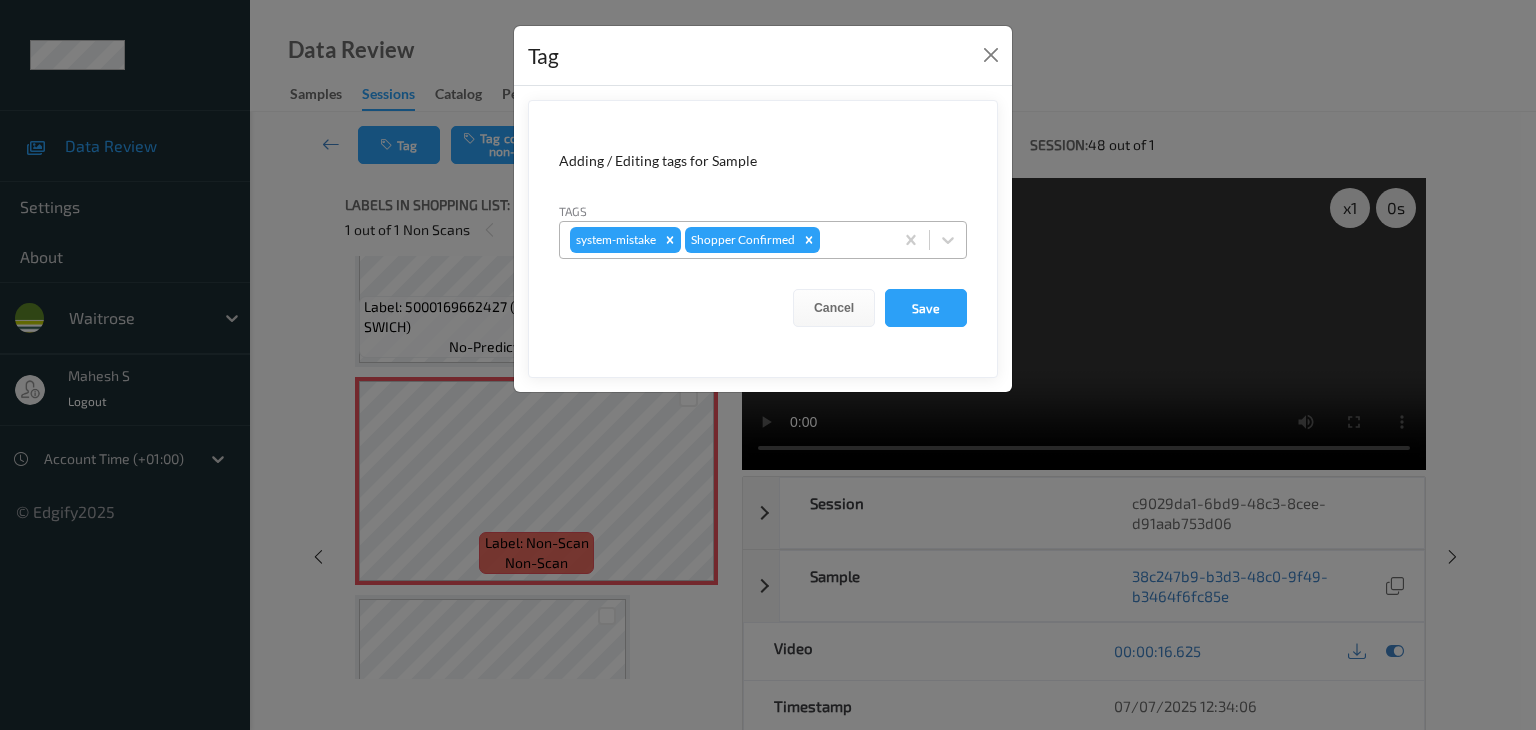 click on "system-mistake Shopper Confirmed" at bounding box center [726, 240] 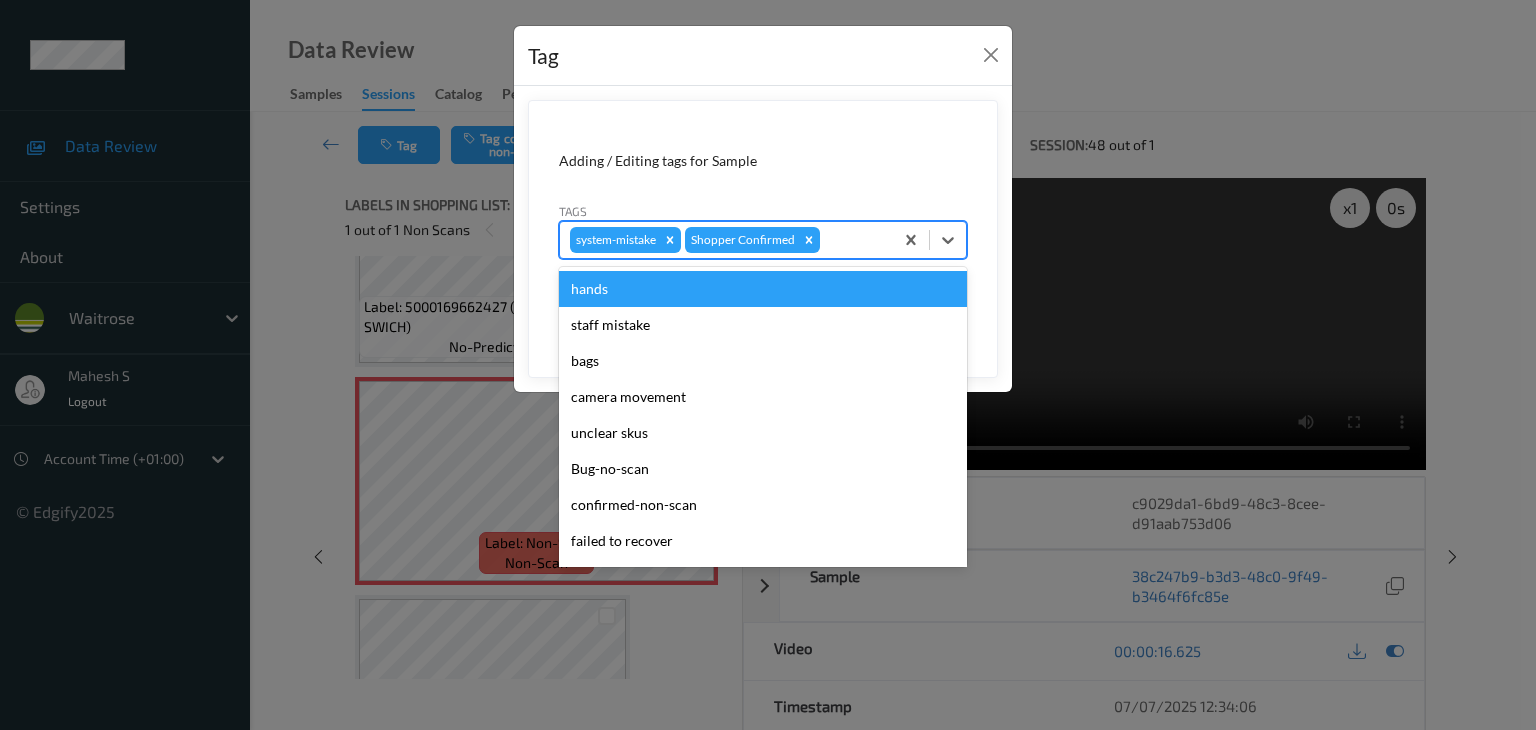 type on "u" 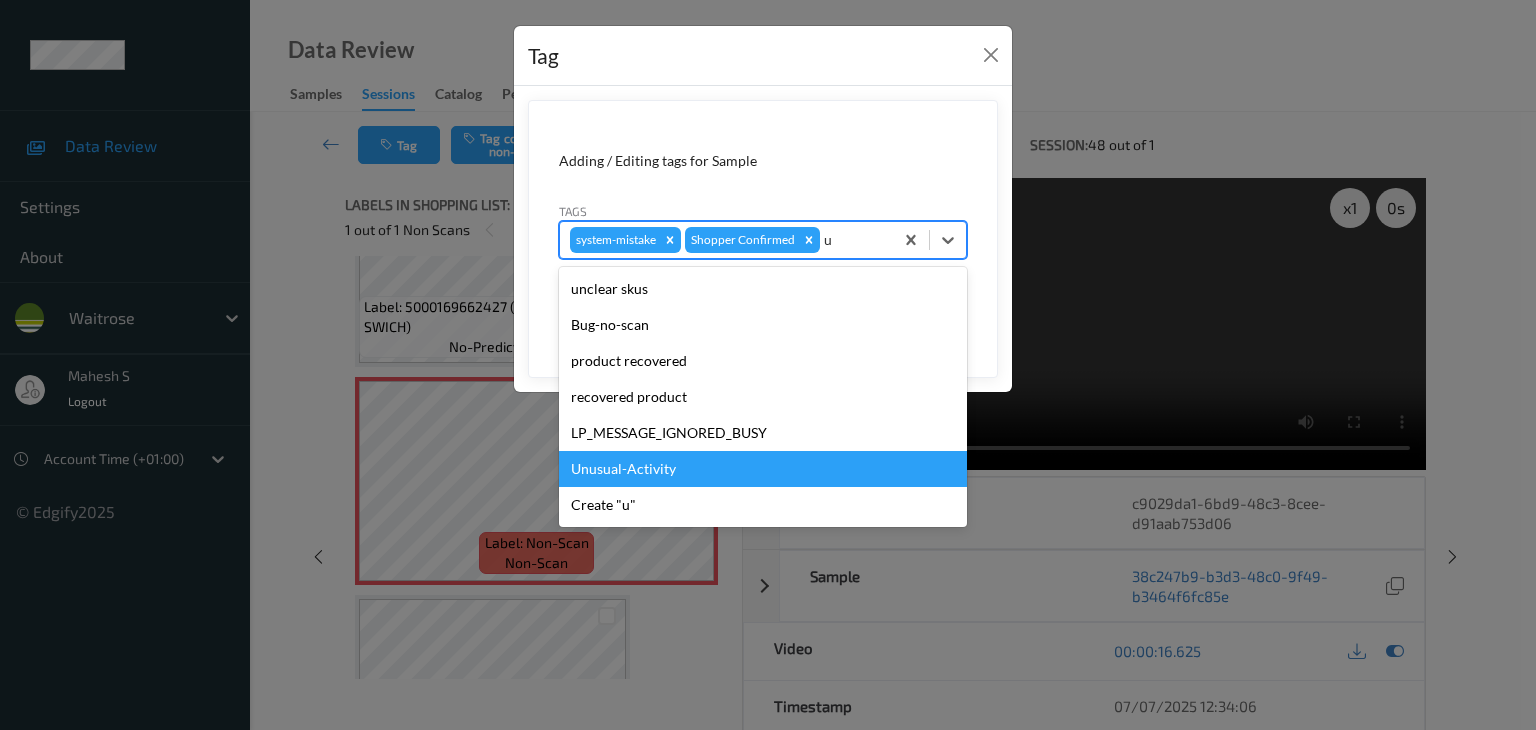 click on "Unusual-Activity" at bounding box center (763, 469) 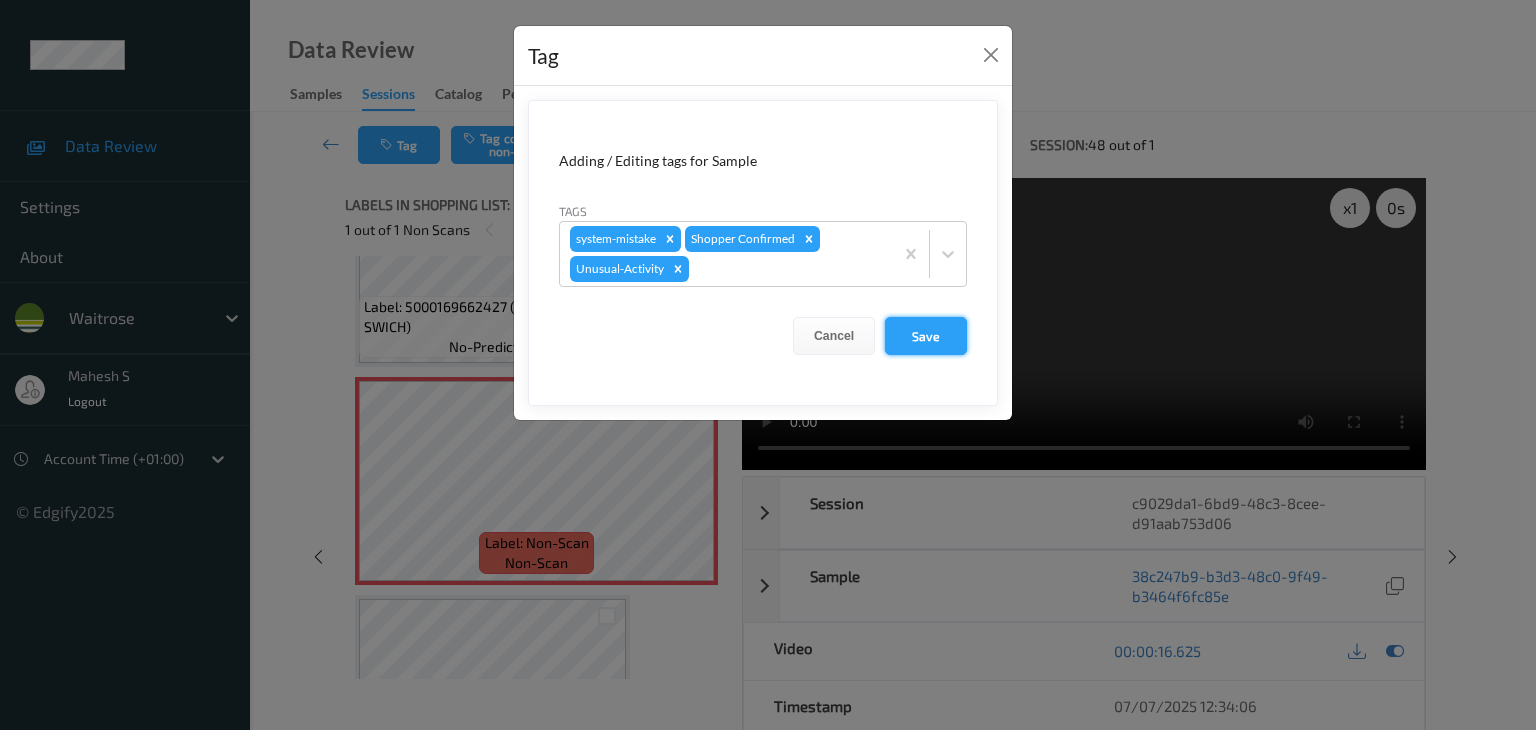 click on "Save" at bounding box center [926, 336] 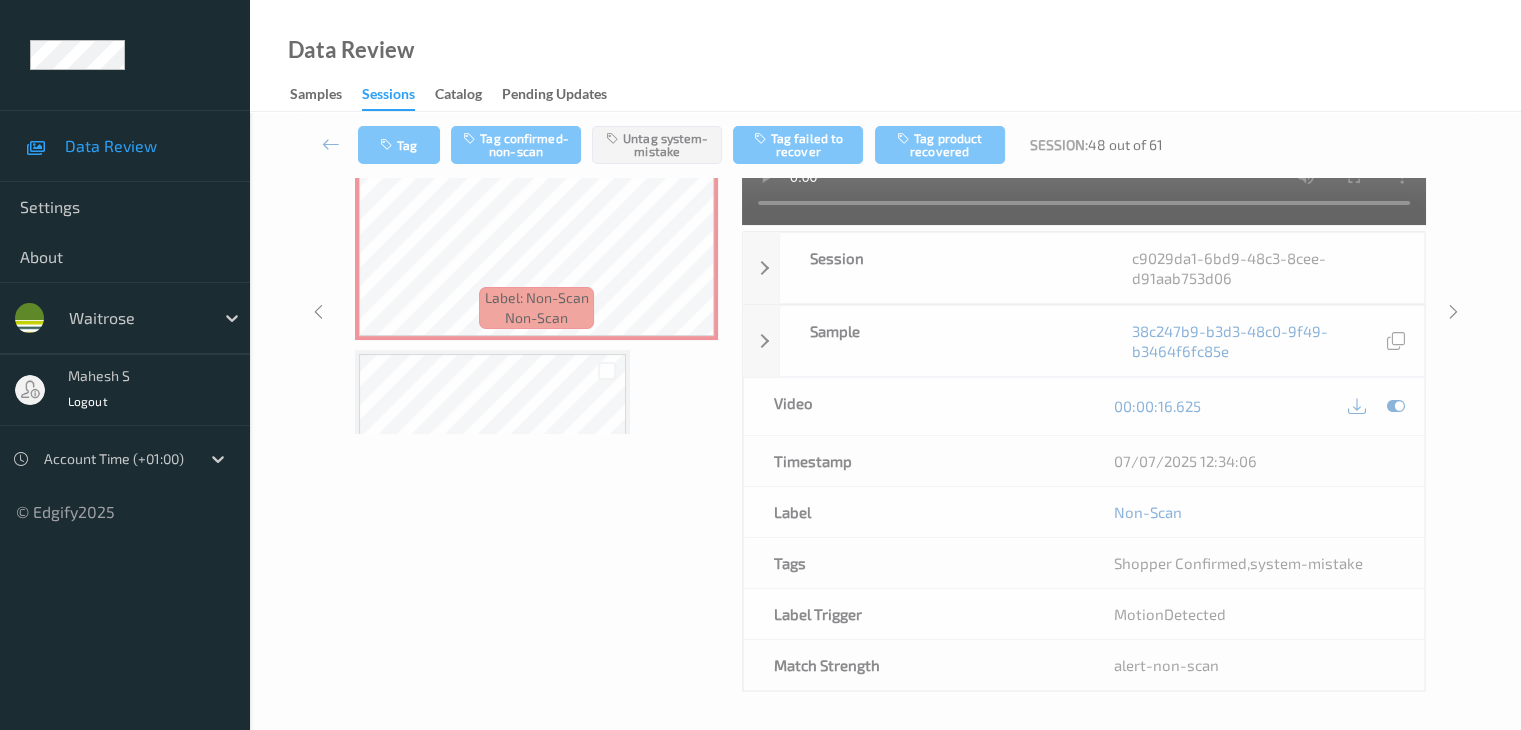 scroll, scrollTop: 175, scrollLeft: 0, axis: vertical 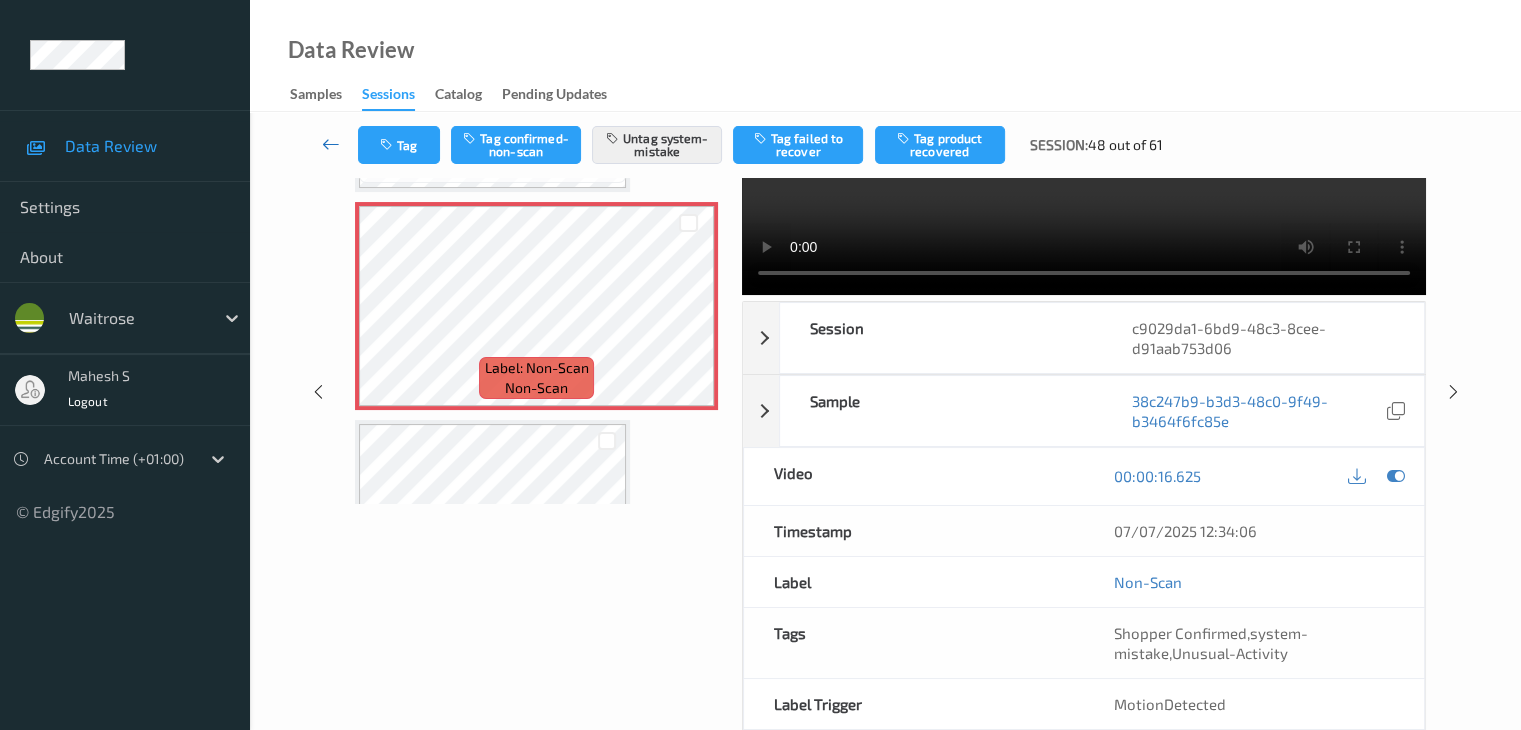 click at bounding box center (331, 144) 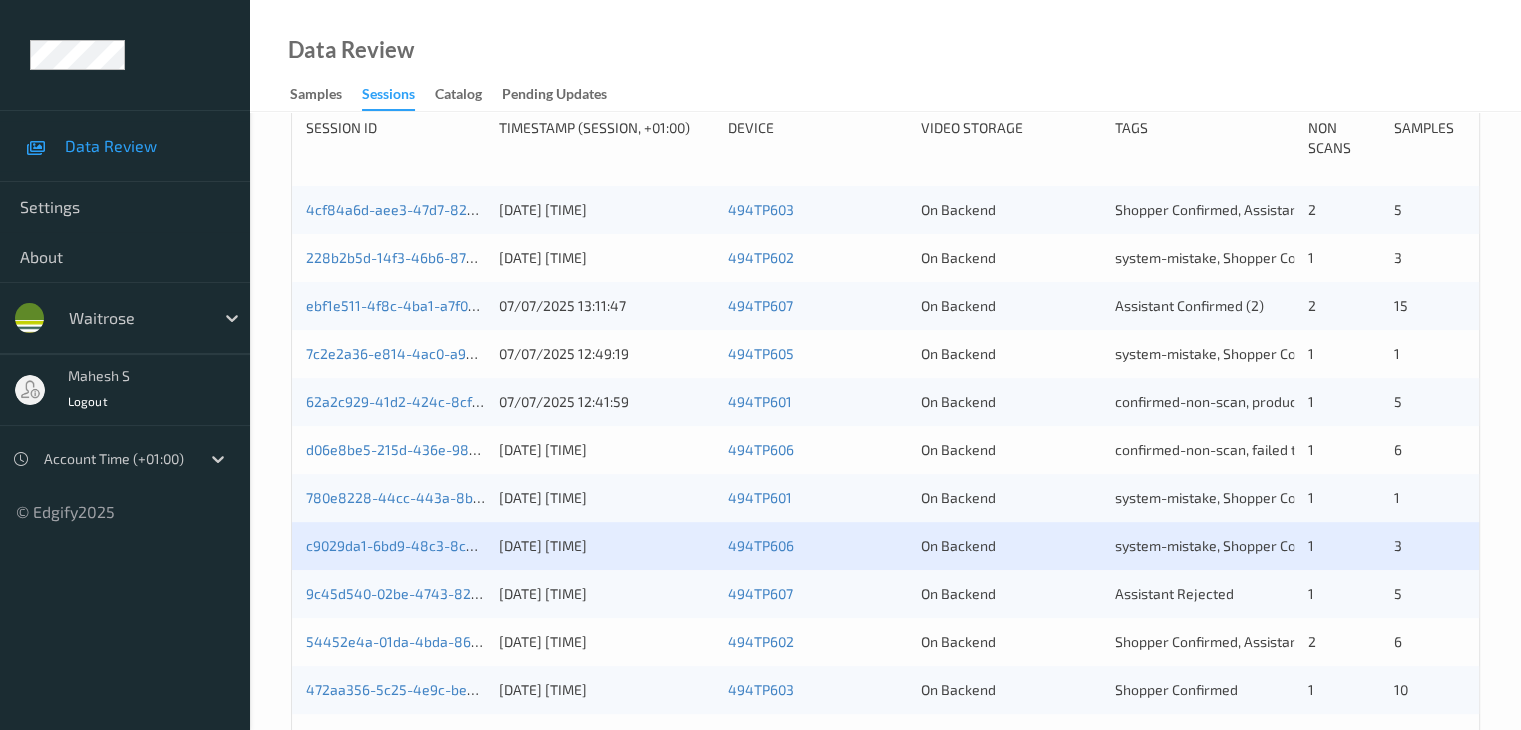 scroll, scrollTop: 600, scrollLeft: 0, axis: vertical 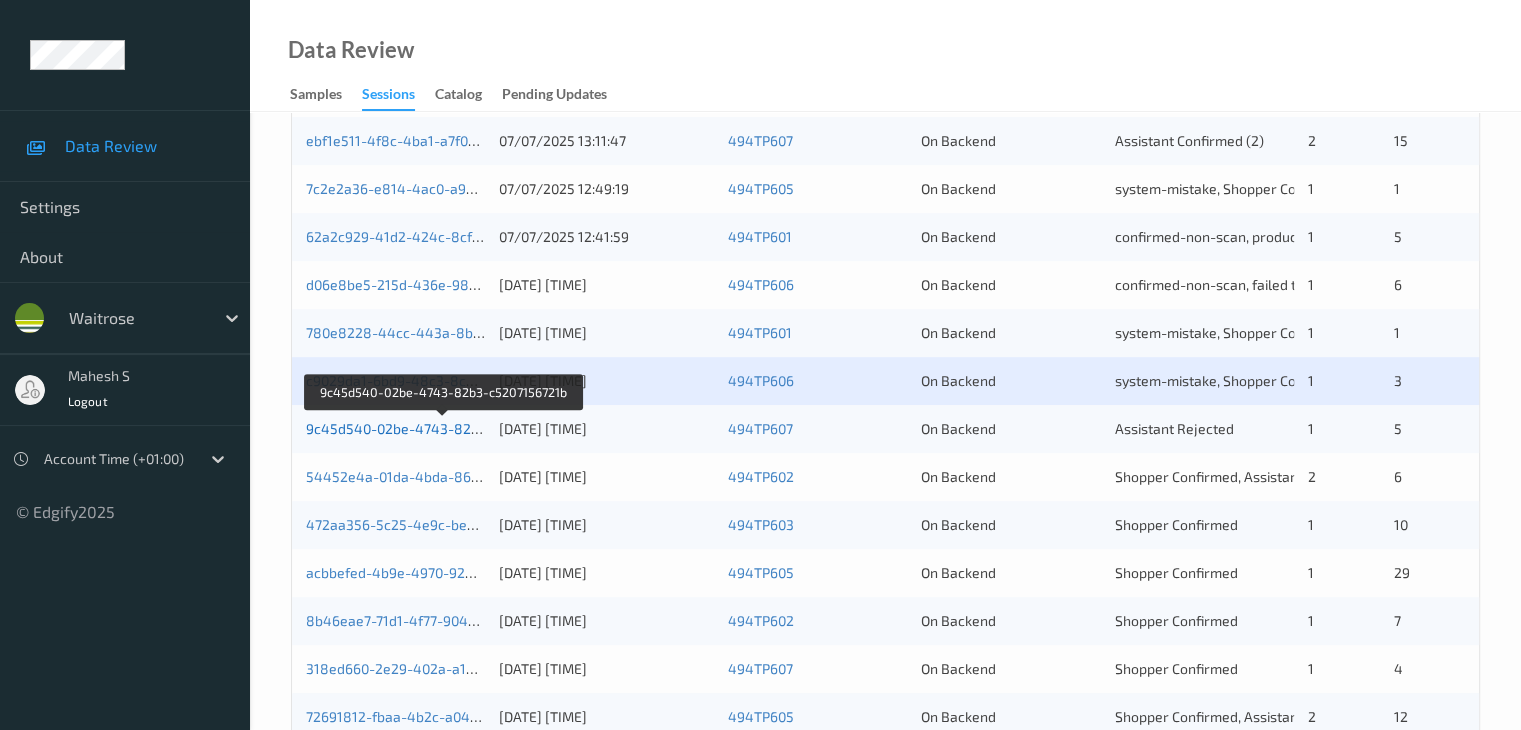 click on "9c45d540-02be-4743-82b3-c5207156721b" at bounding box center (444, 428) 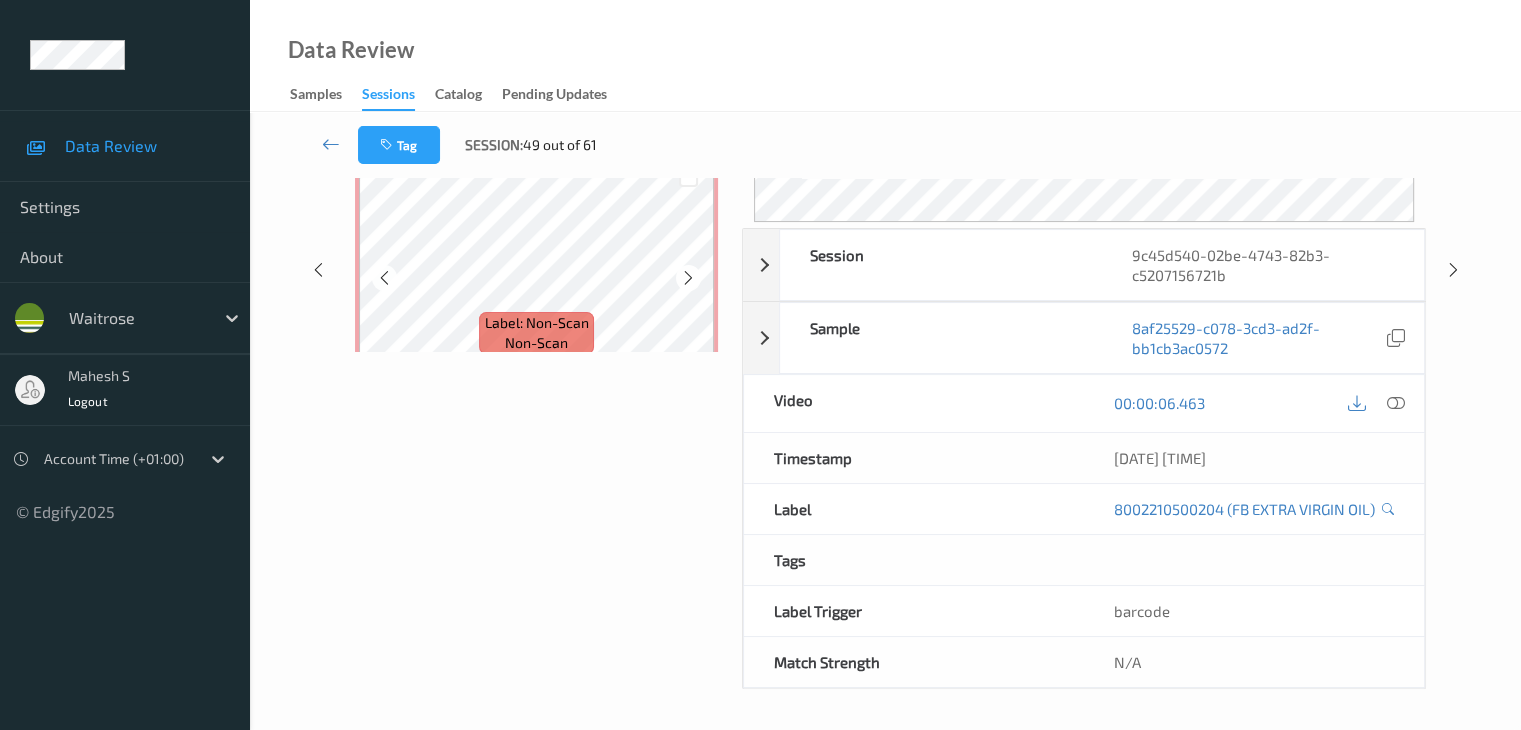 scroll, scrollTop: 44, scrollLeft: 0, axis: vertical 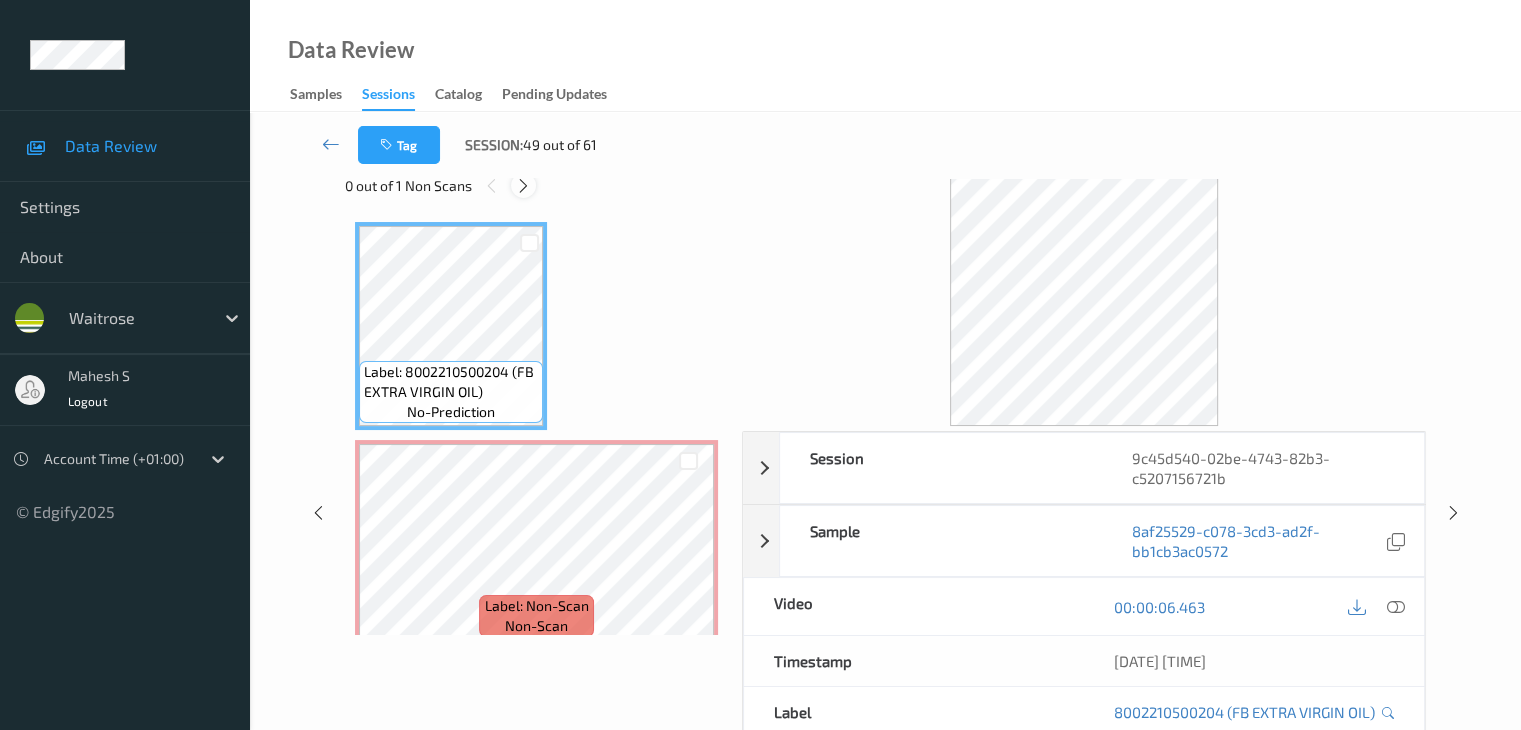 click at bounding box center (523, 186) 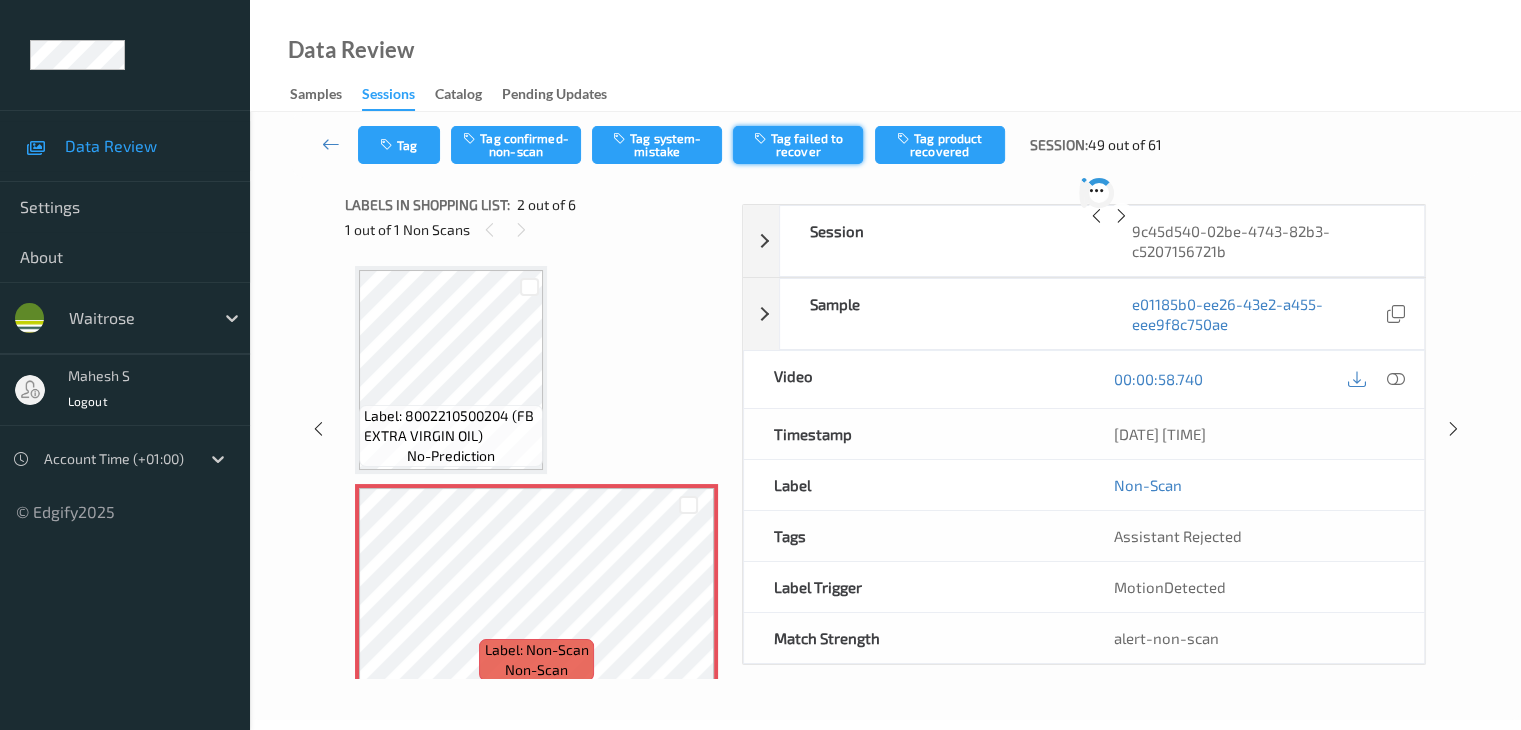scroll, scrollTop: 10, scrollLeft: 0, axis: vertical 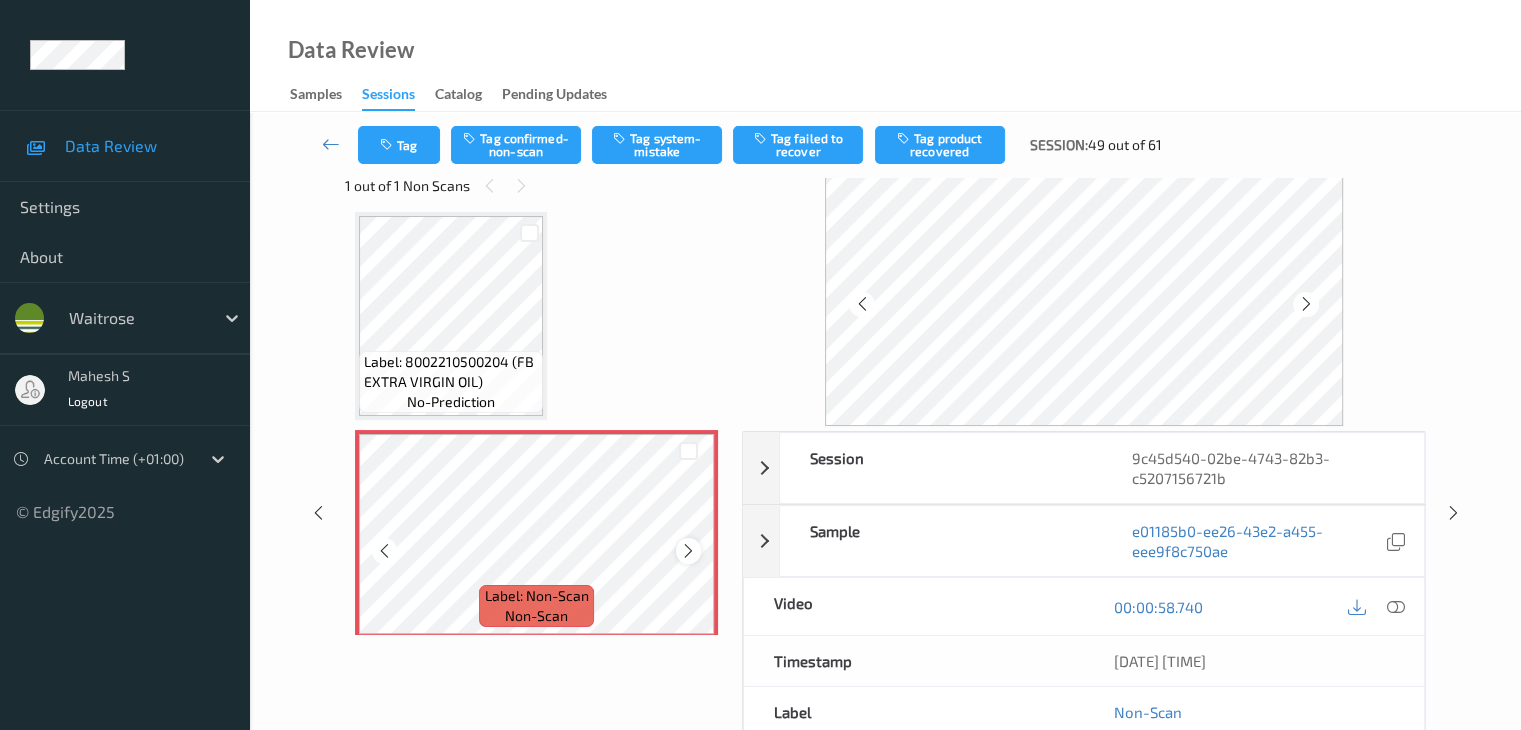 click at bounding box center (688, 551) 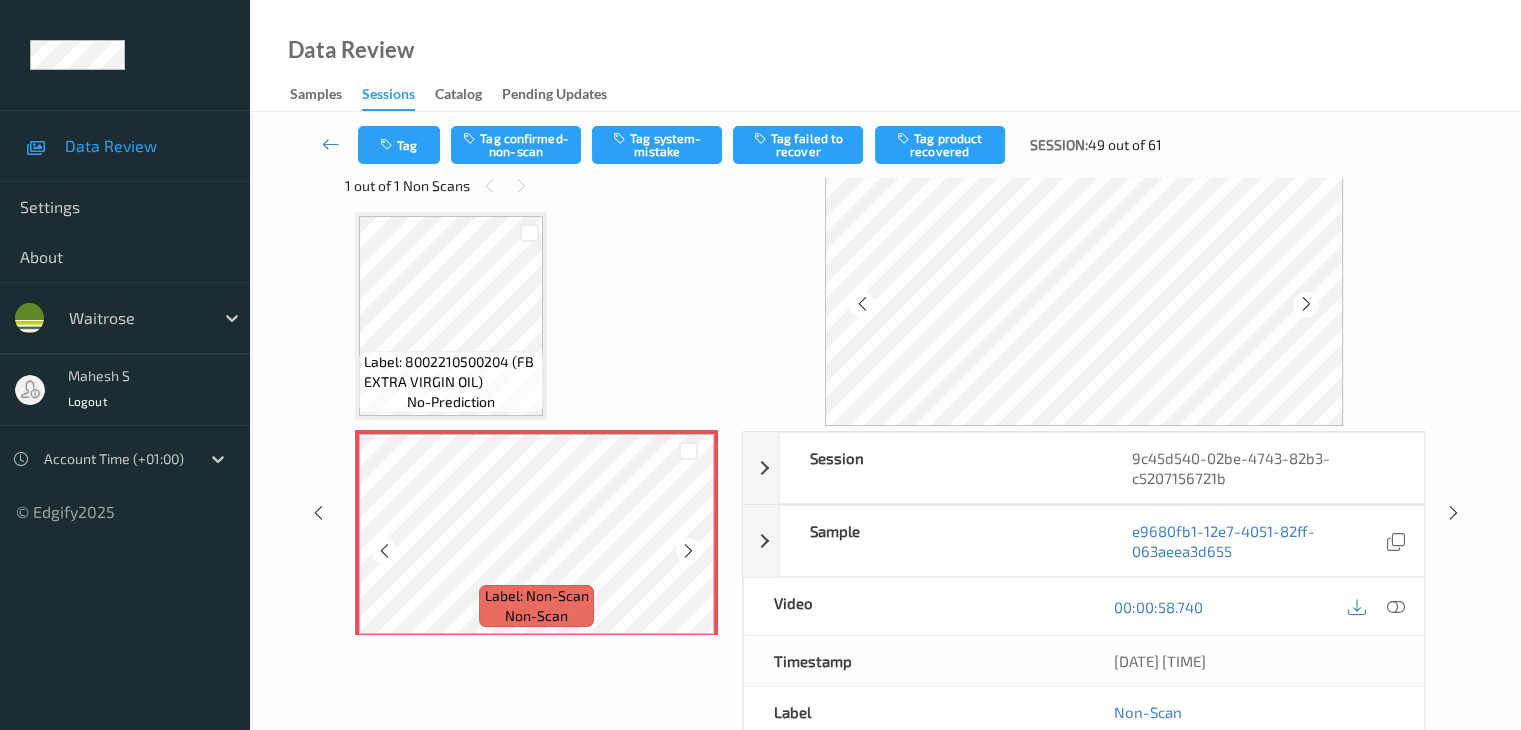 click at bounding box center (688, 551) 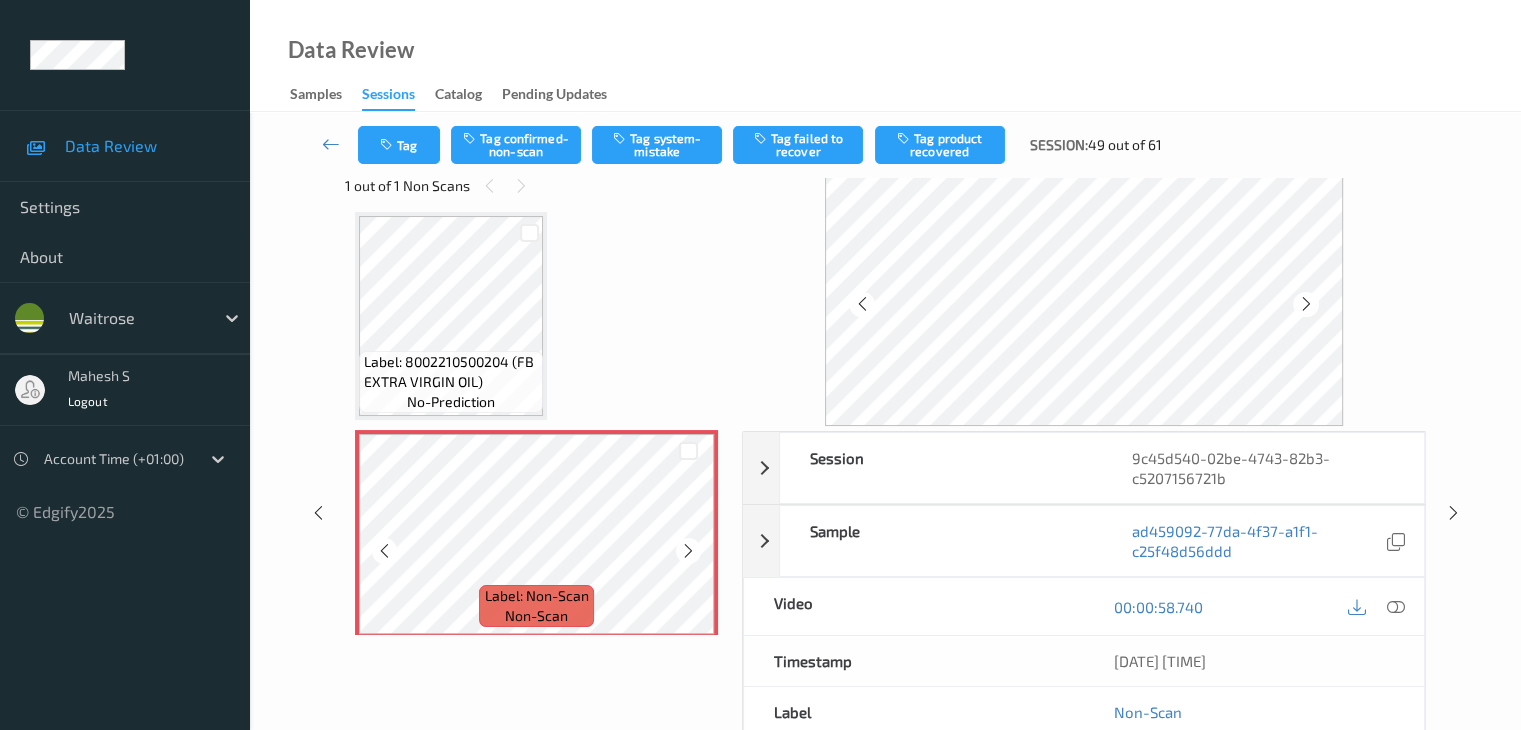 click at bounding box center [688, 551] 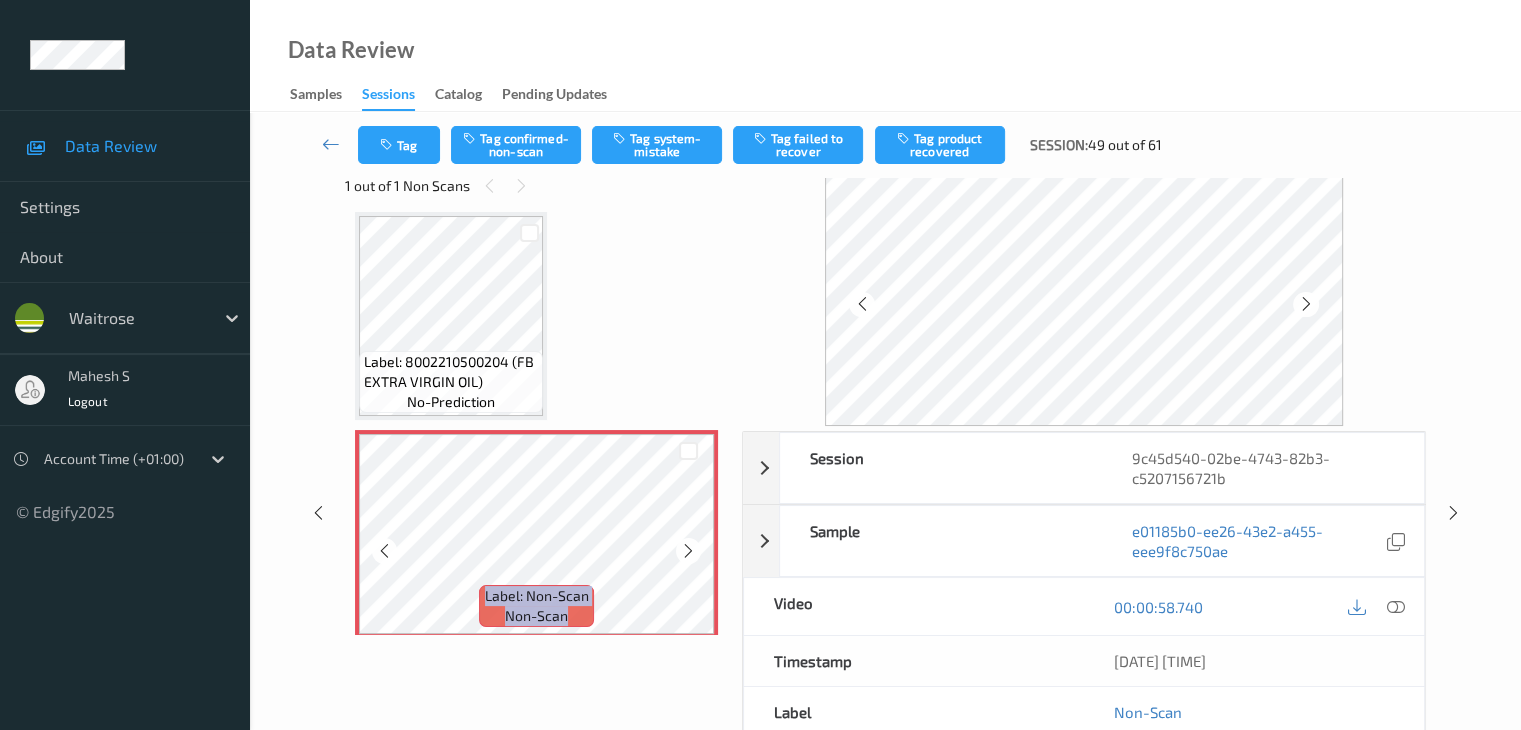 click at bounding box center [688, 551] 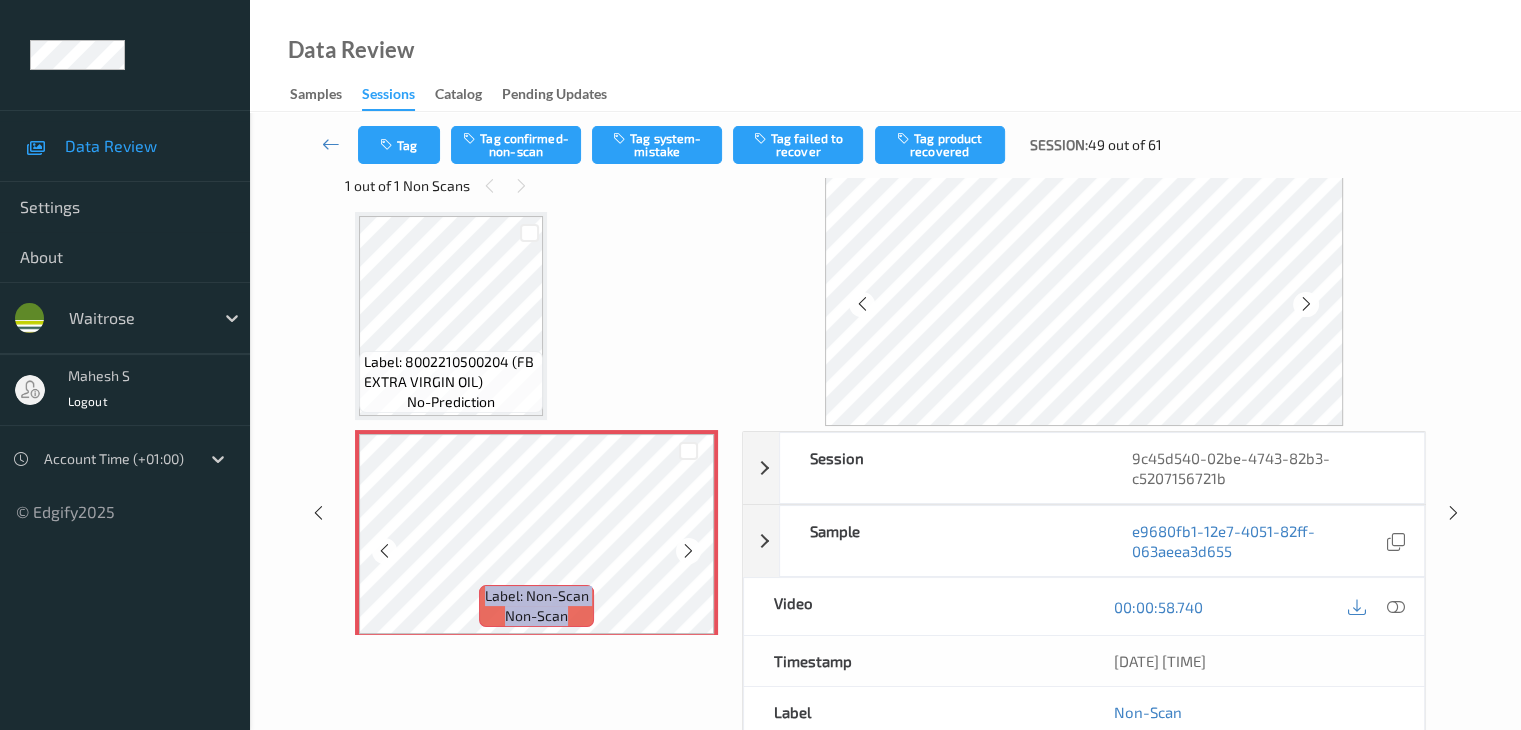 click at bounding box center (688, 551) 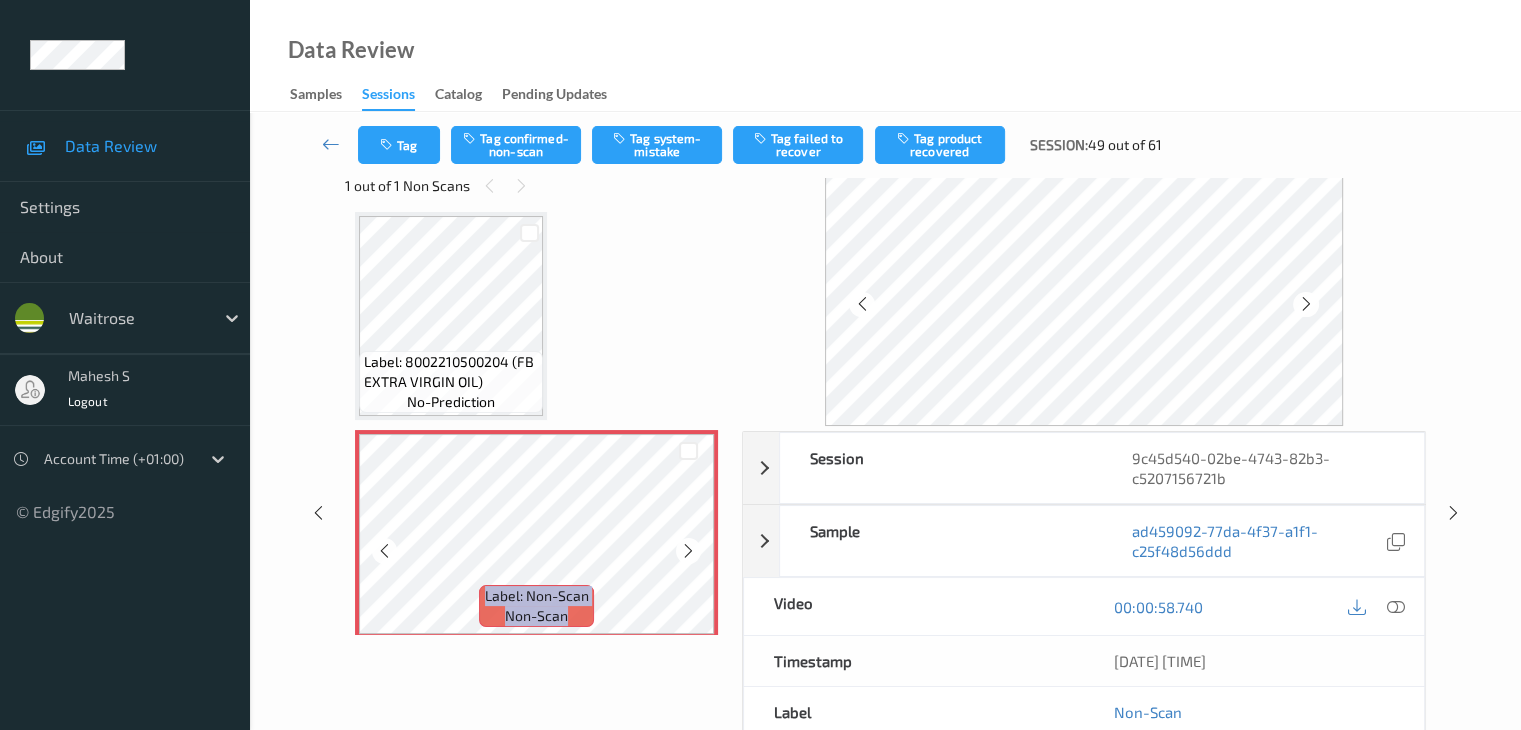 click at bounding box center (688, 551) 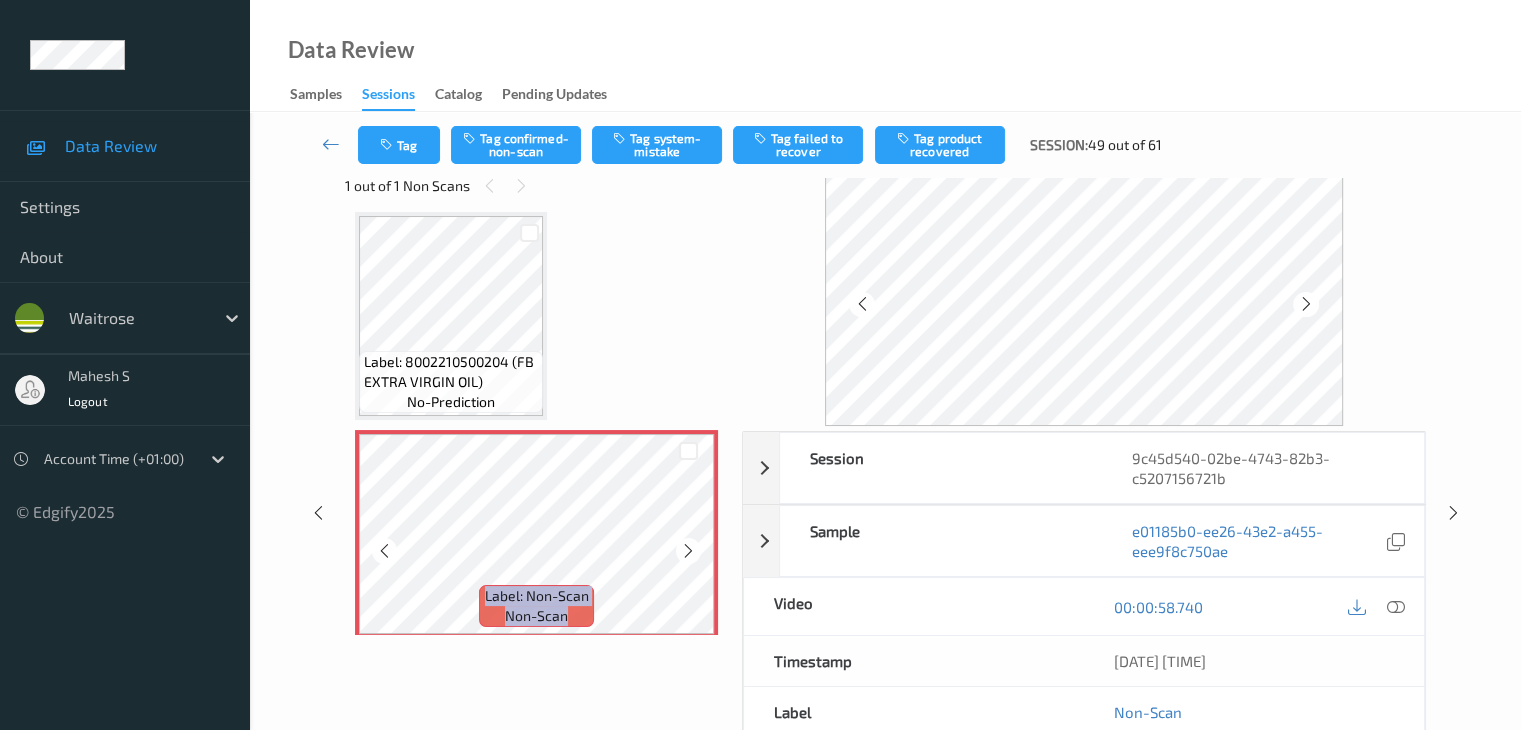 click at bounding box center (688, 551) 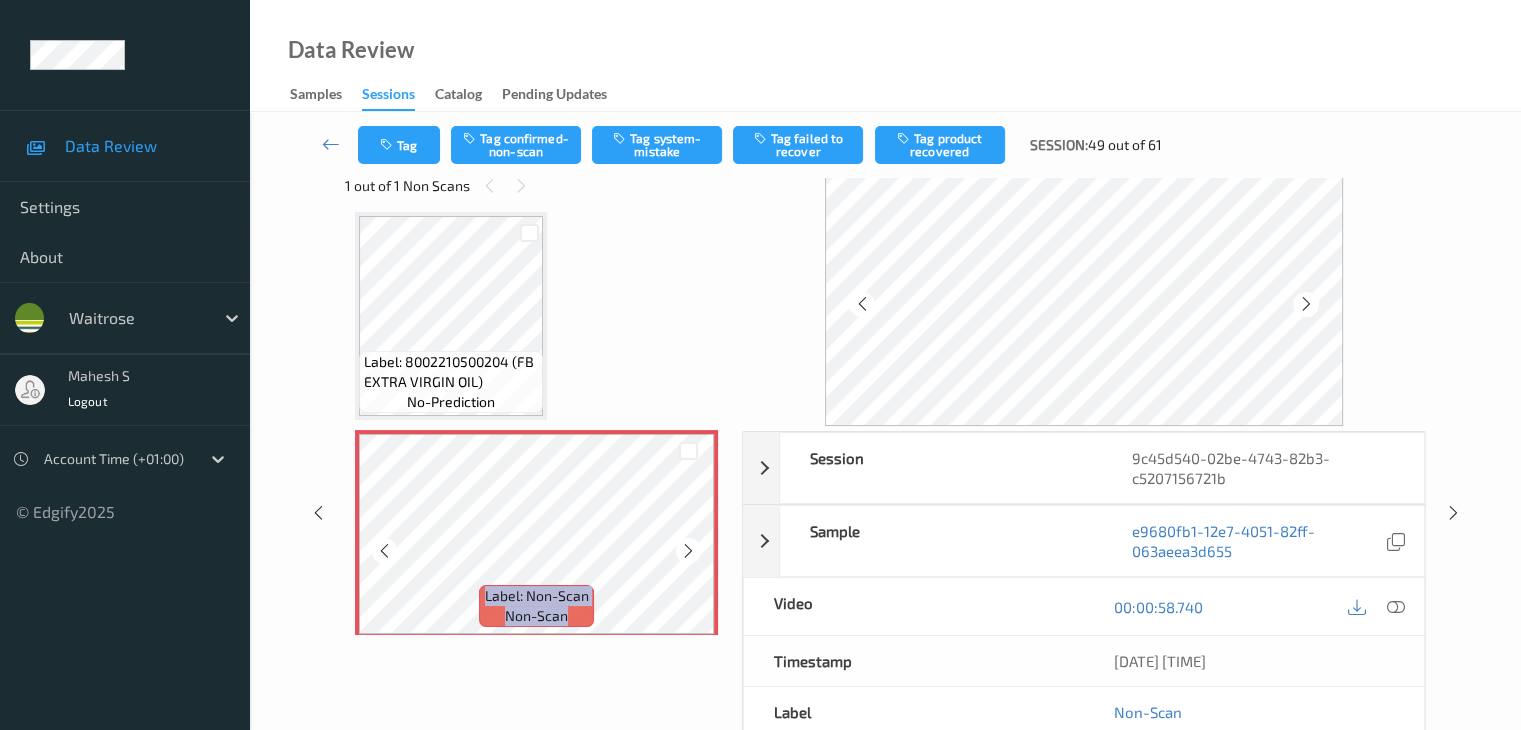 click at bounding box center (688, 551) 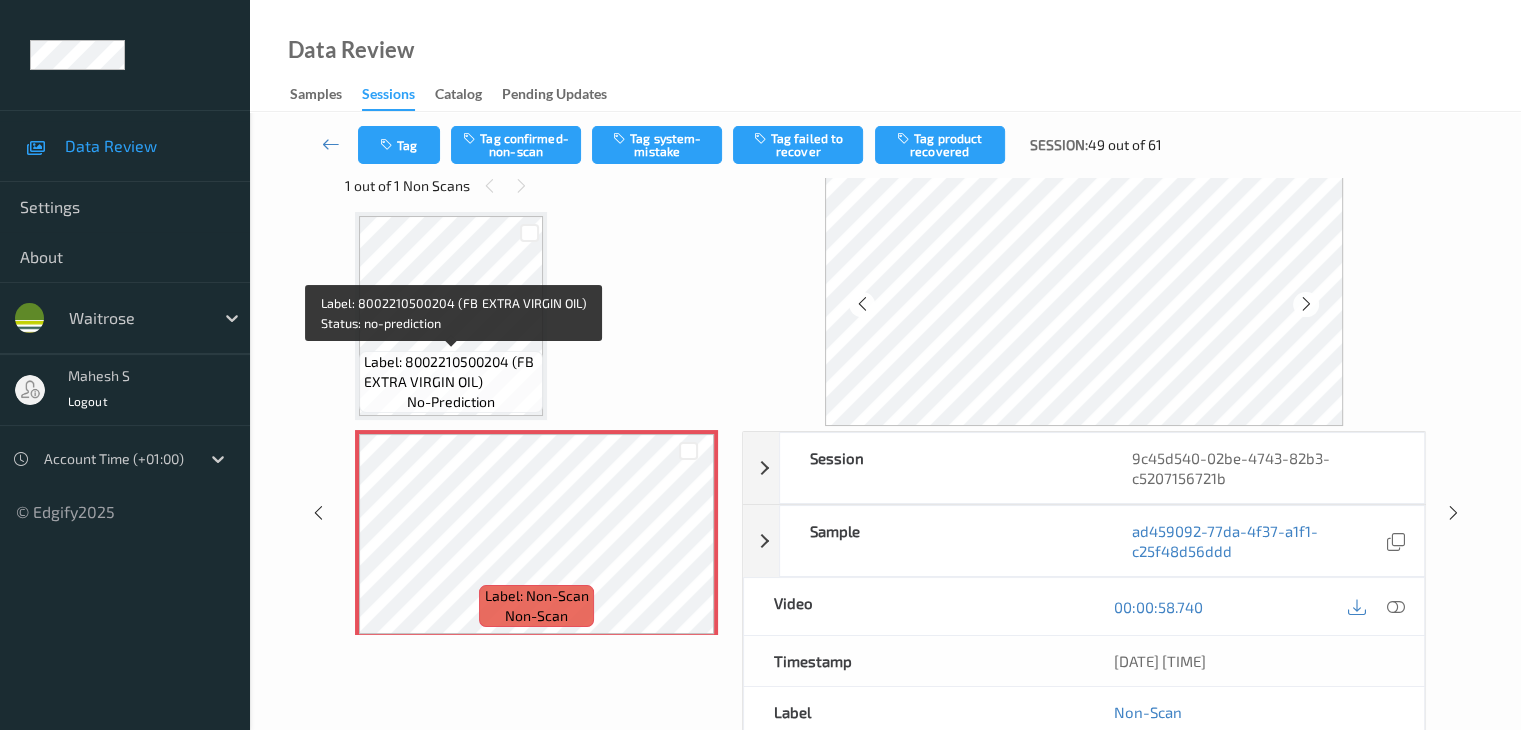 click on "Label: 8002210500204 (FB EXTRA VIRGIN OIL)" at bounding box center [451, 372] 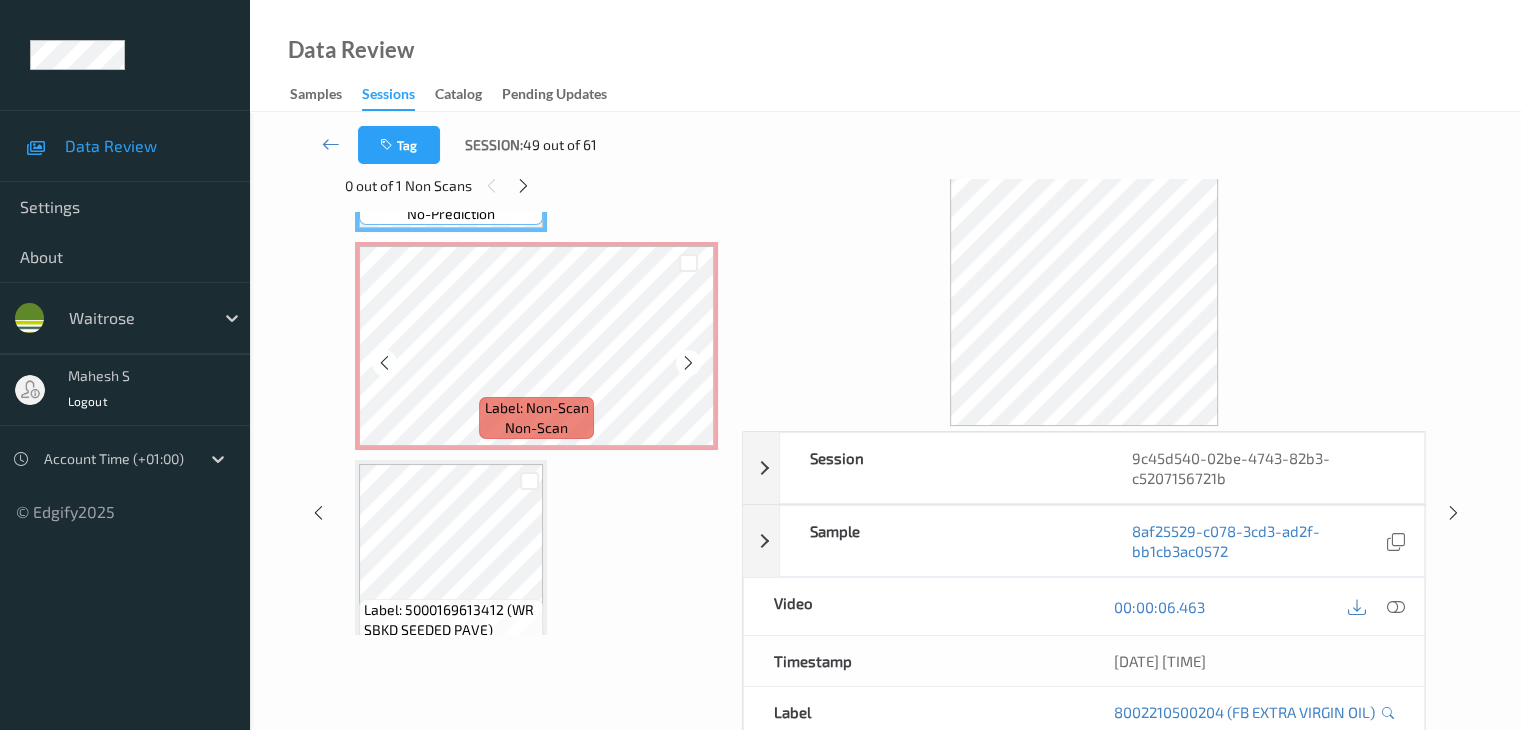 scroll, scrollTop: 210, scrollLeft: 0, axis: vertical 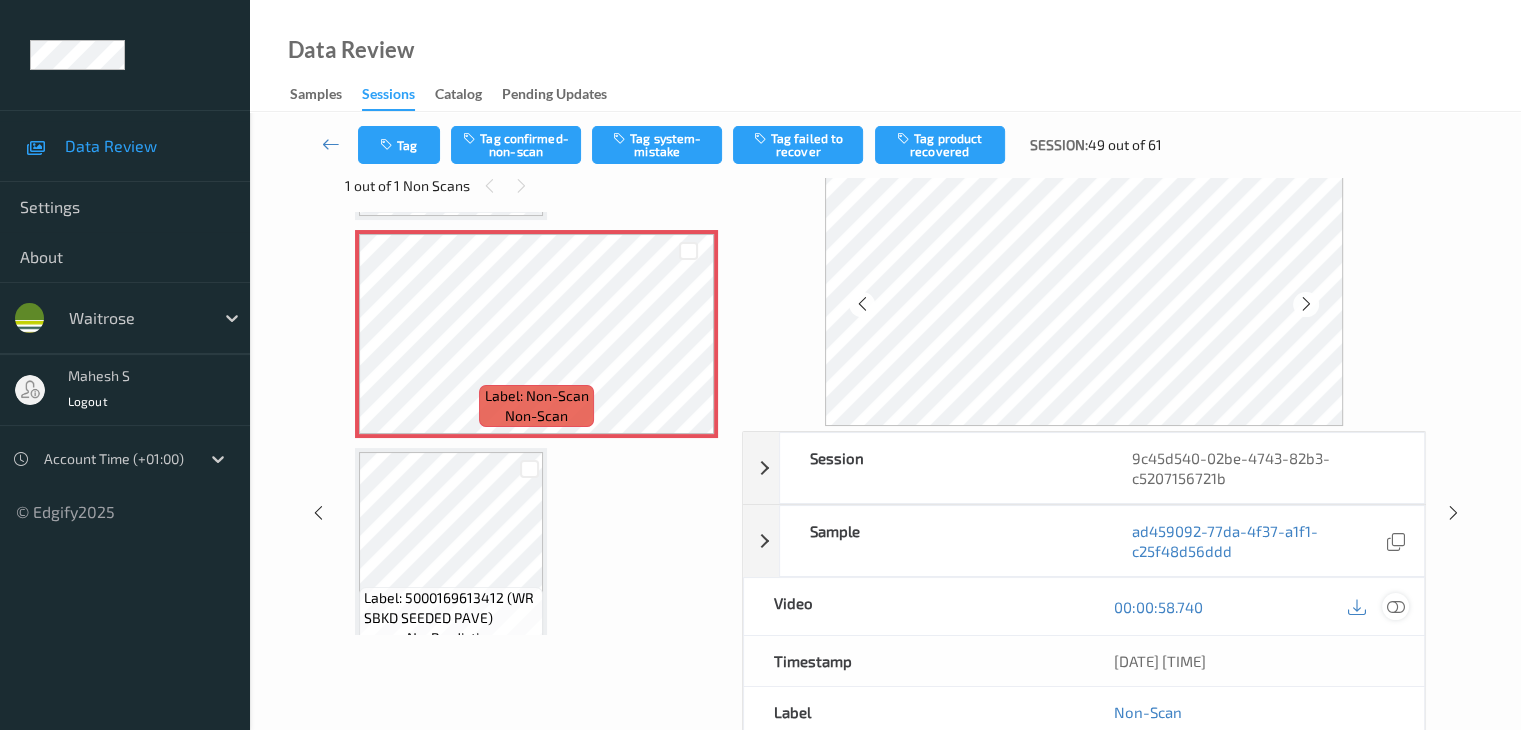 click at bounding box center (1395, 607) 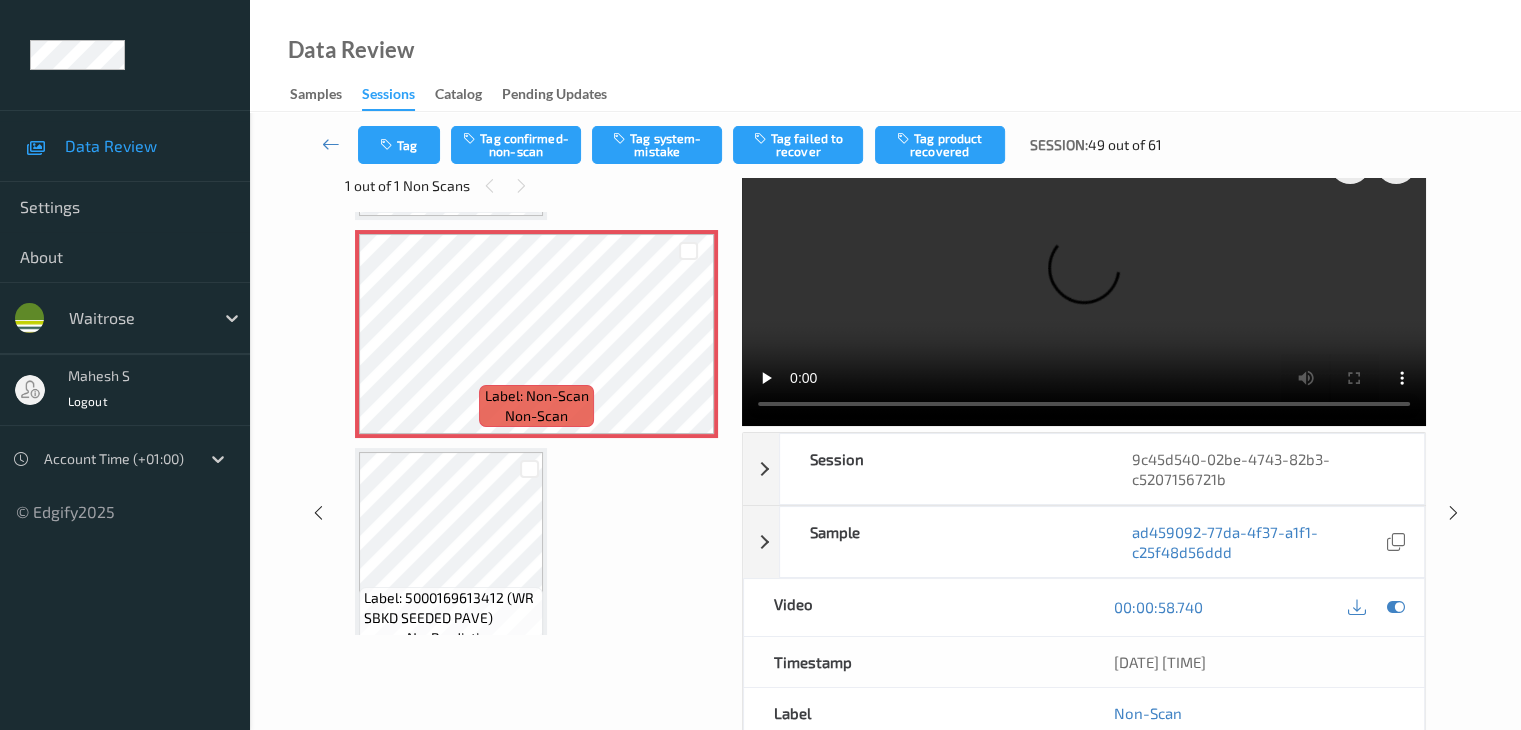 scroll, scrollTop: 0, scrollLeft: 0, axis: both 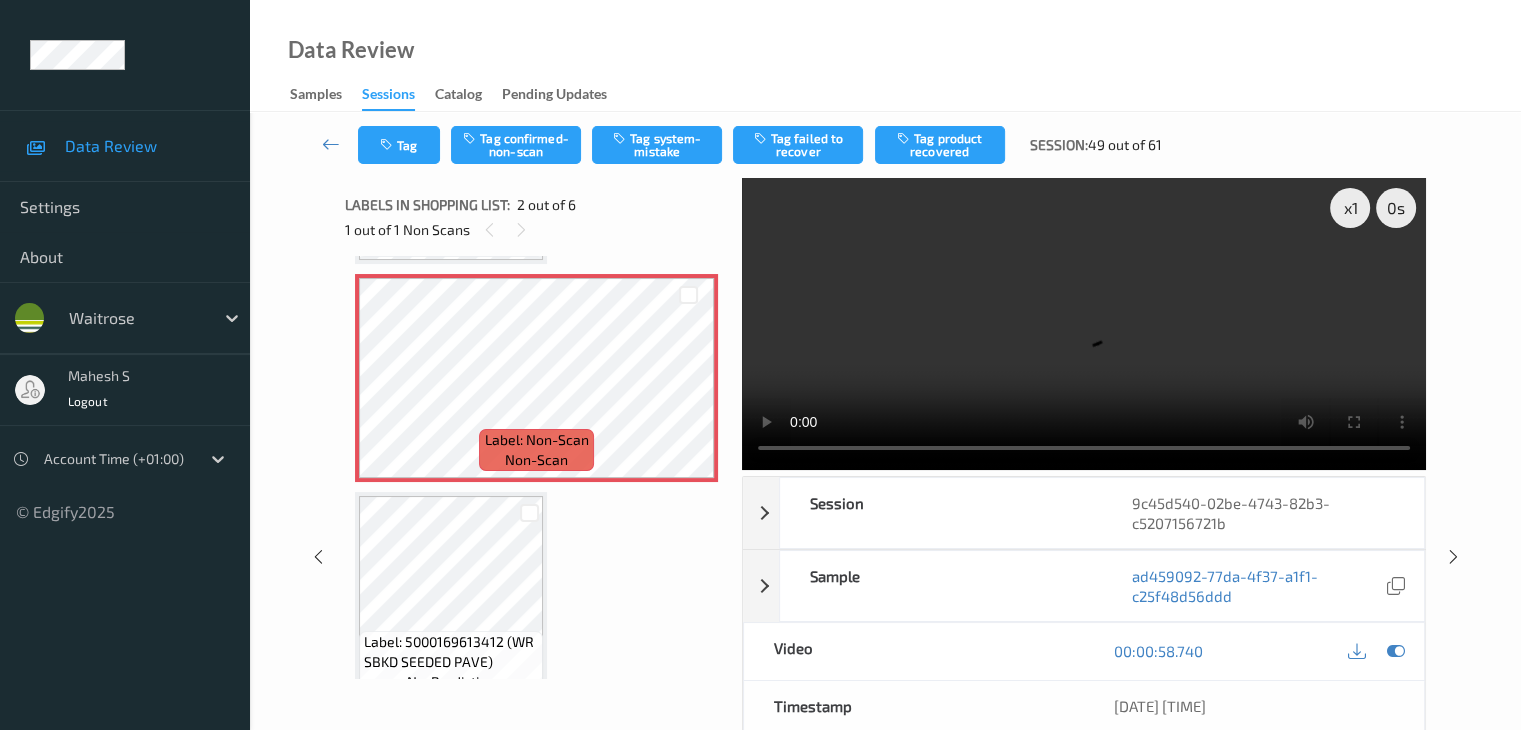 type 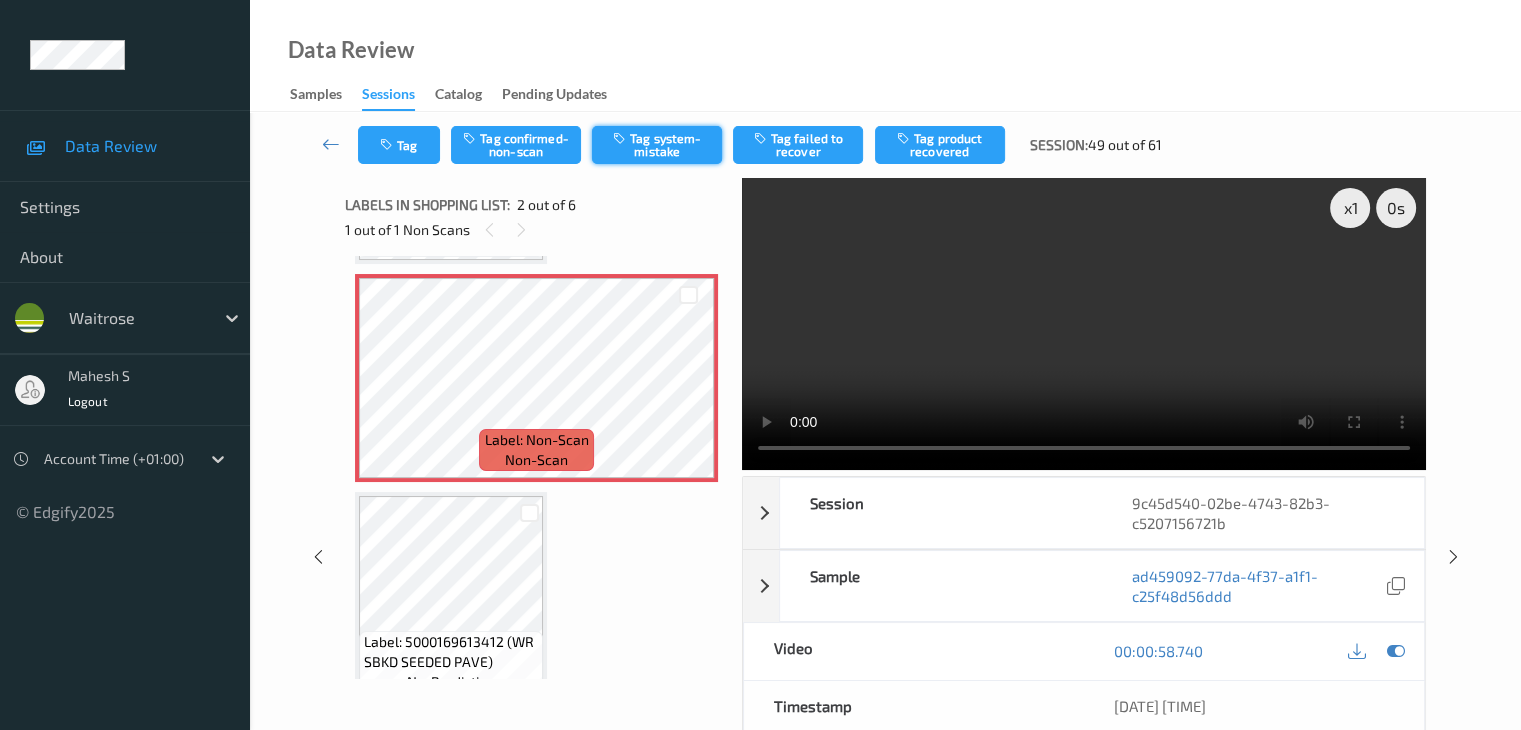 click on "Tag   system-mistake" at bounding box center (657, 145) 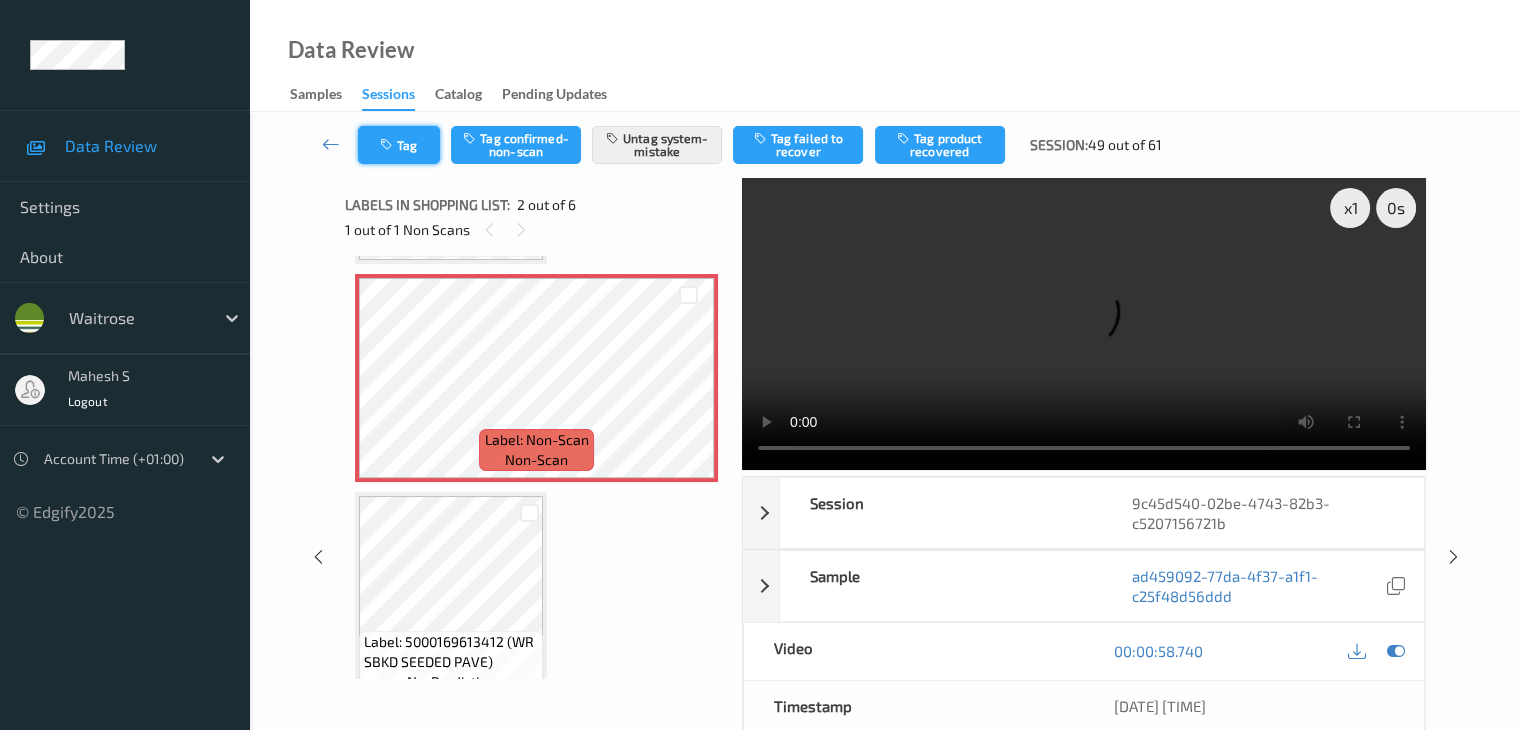 click on "Tag" at bounding box center [399, 145] 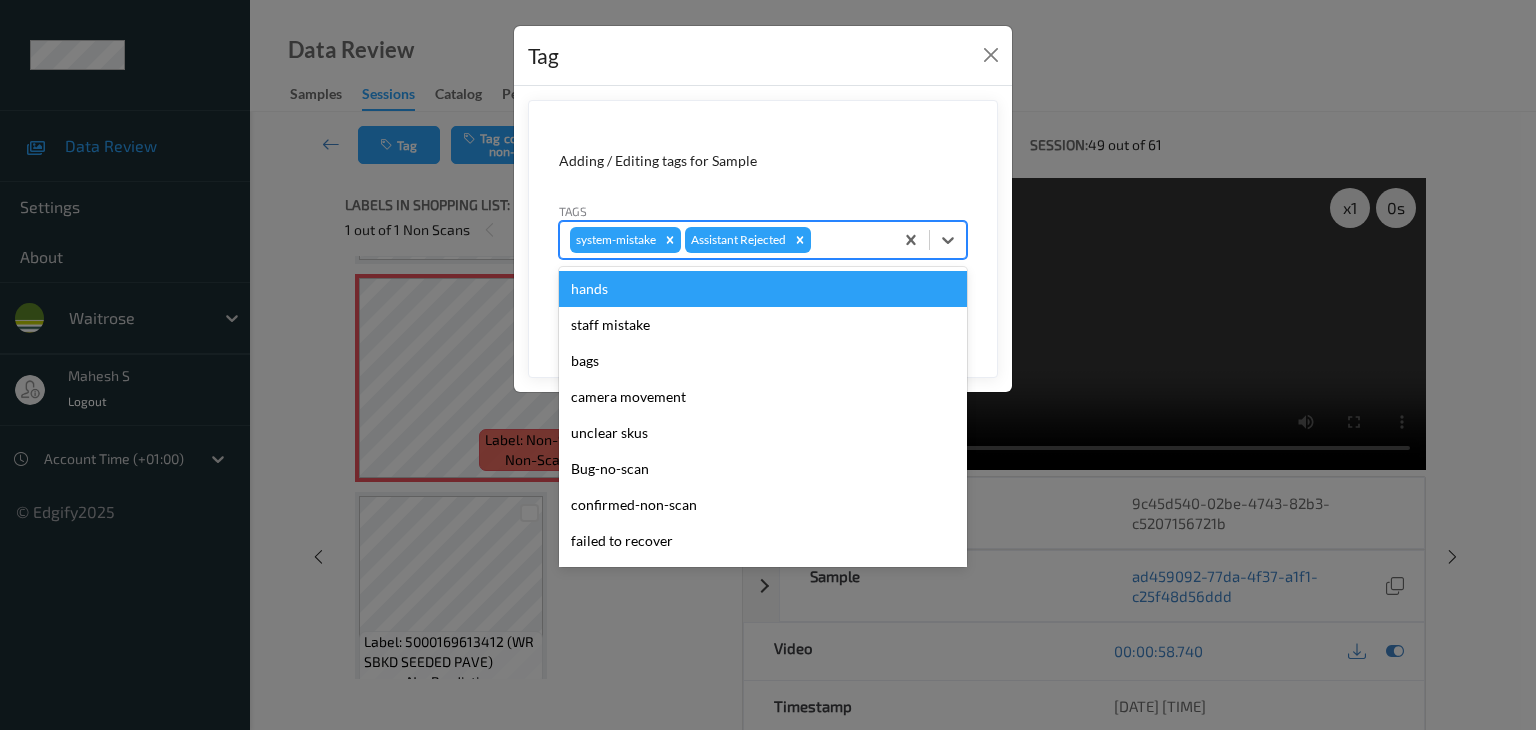click on "system-mistake Assistant Rejected" at bounding box center [726, 240] 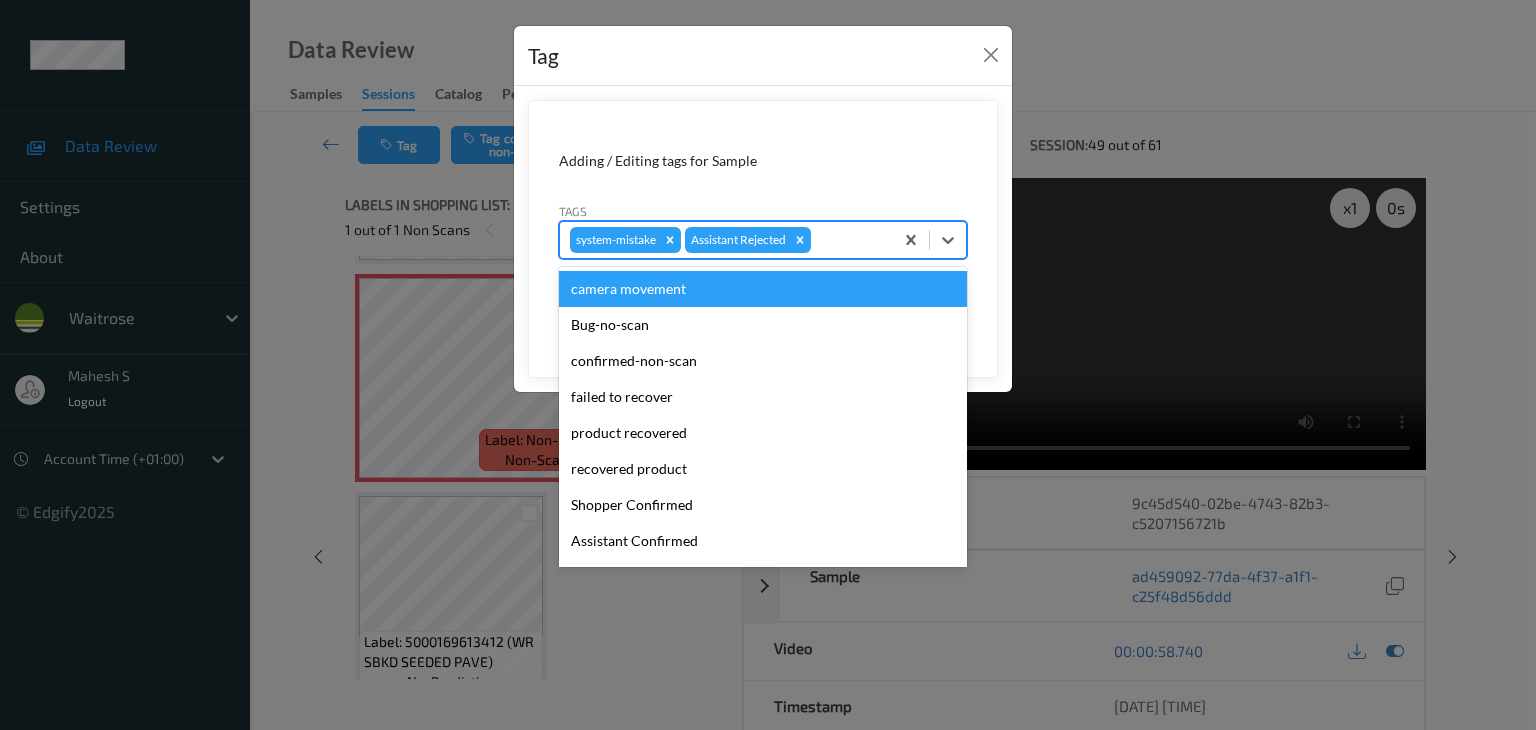 type on "p" 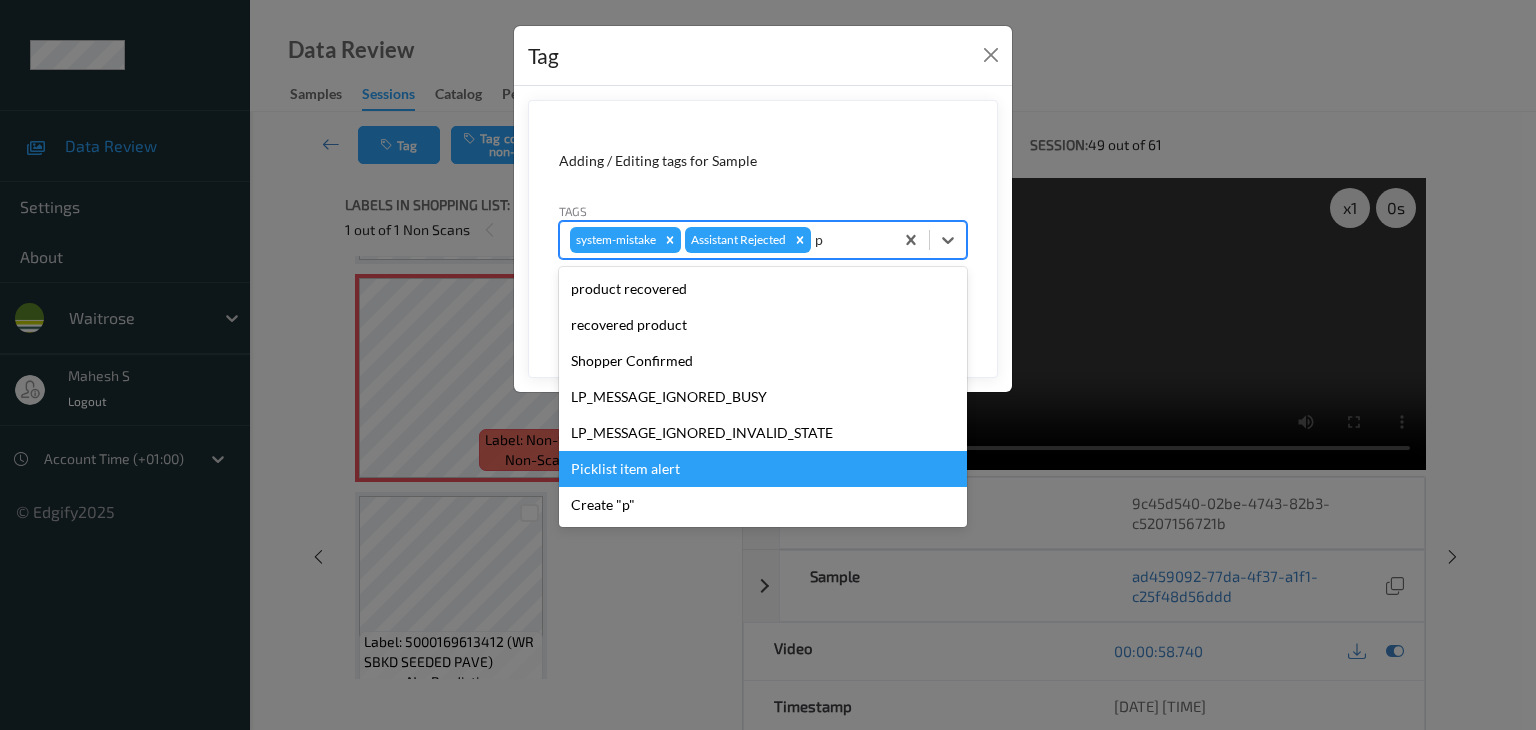 click on "Picklist item alert" at bounding box center [763, 469] 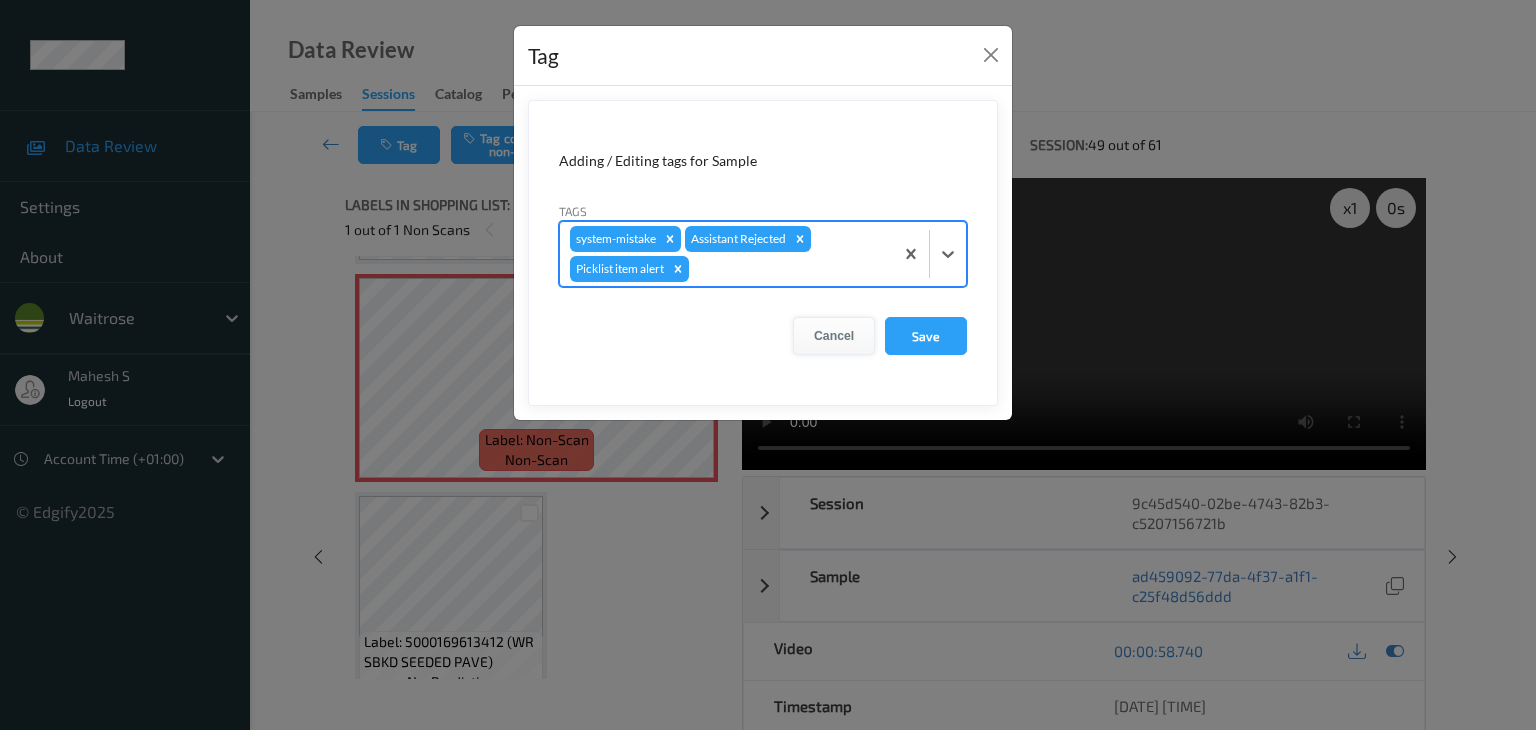 type on "u" 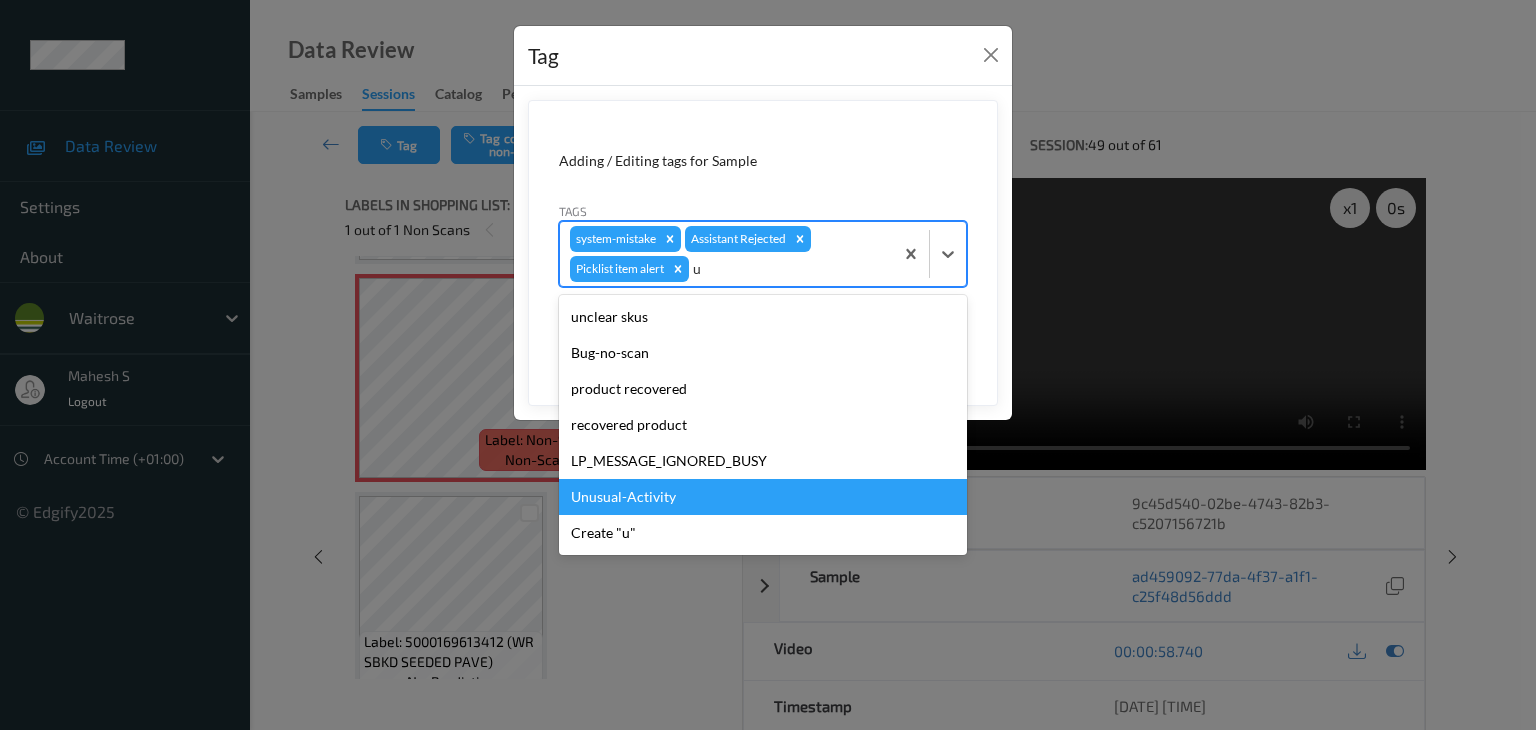 click on "Unusual-Activity" at bounding box center (763, 497) 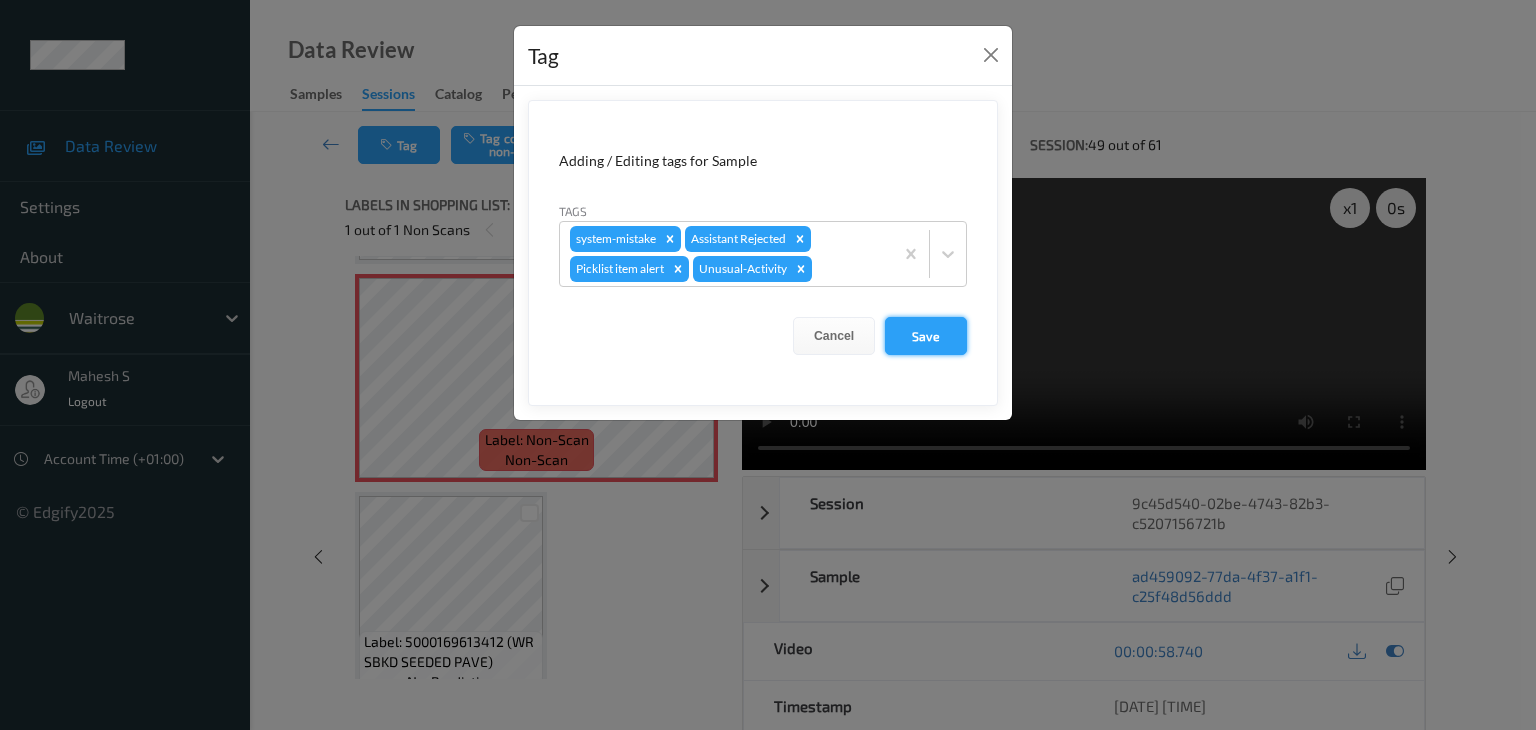 click on "Save" at bounding box center (926, 336) 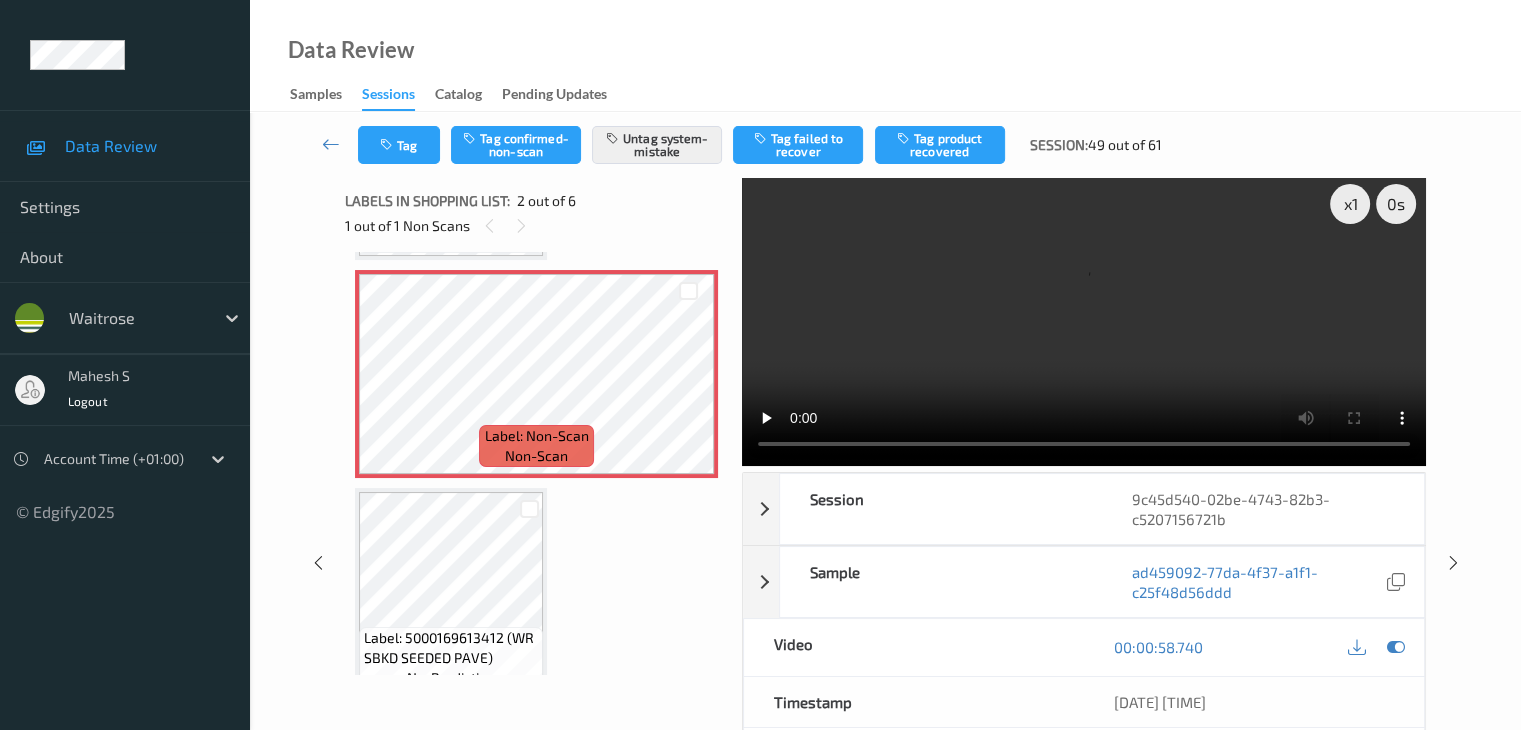 scroll, scrollTop: 0, scrollLeft: 0, axis: both 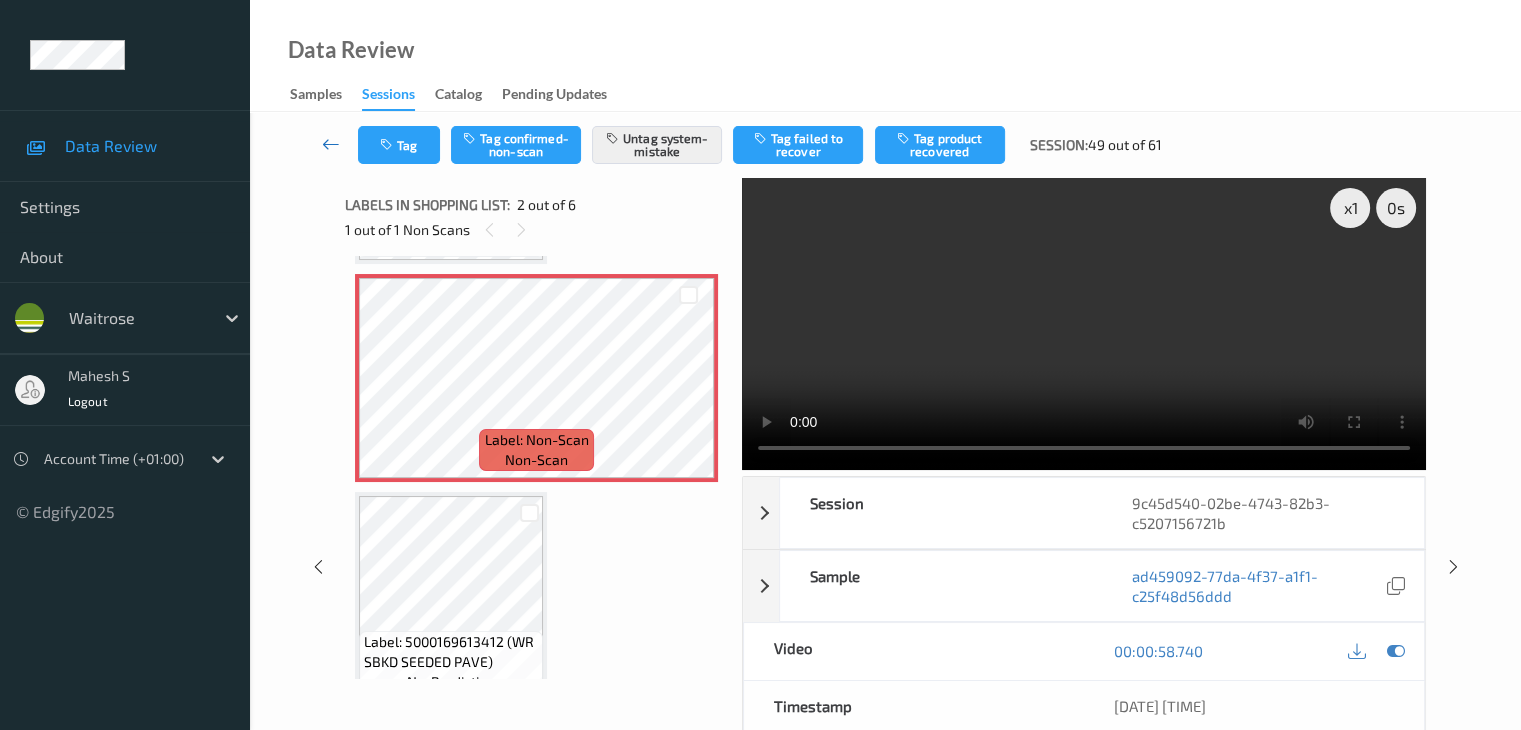 click at bounding box center (331, 144) 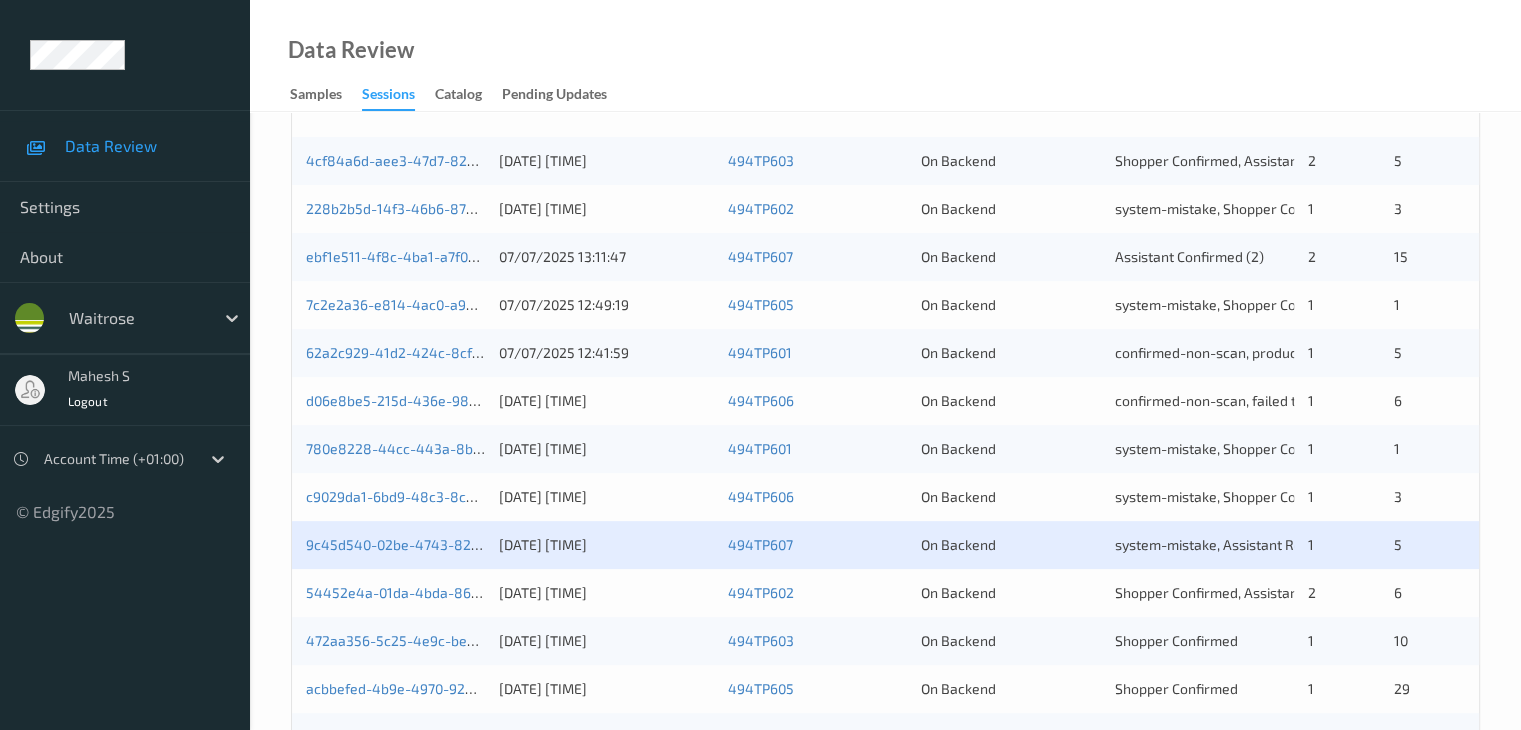 scroll, scrollTop: 700, scrollLeft: 0, axis: vertical 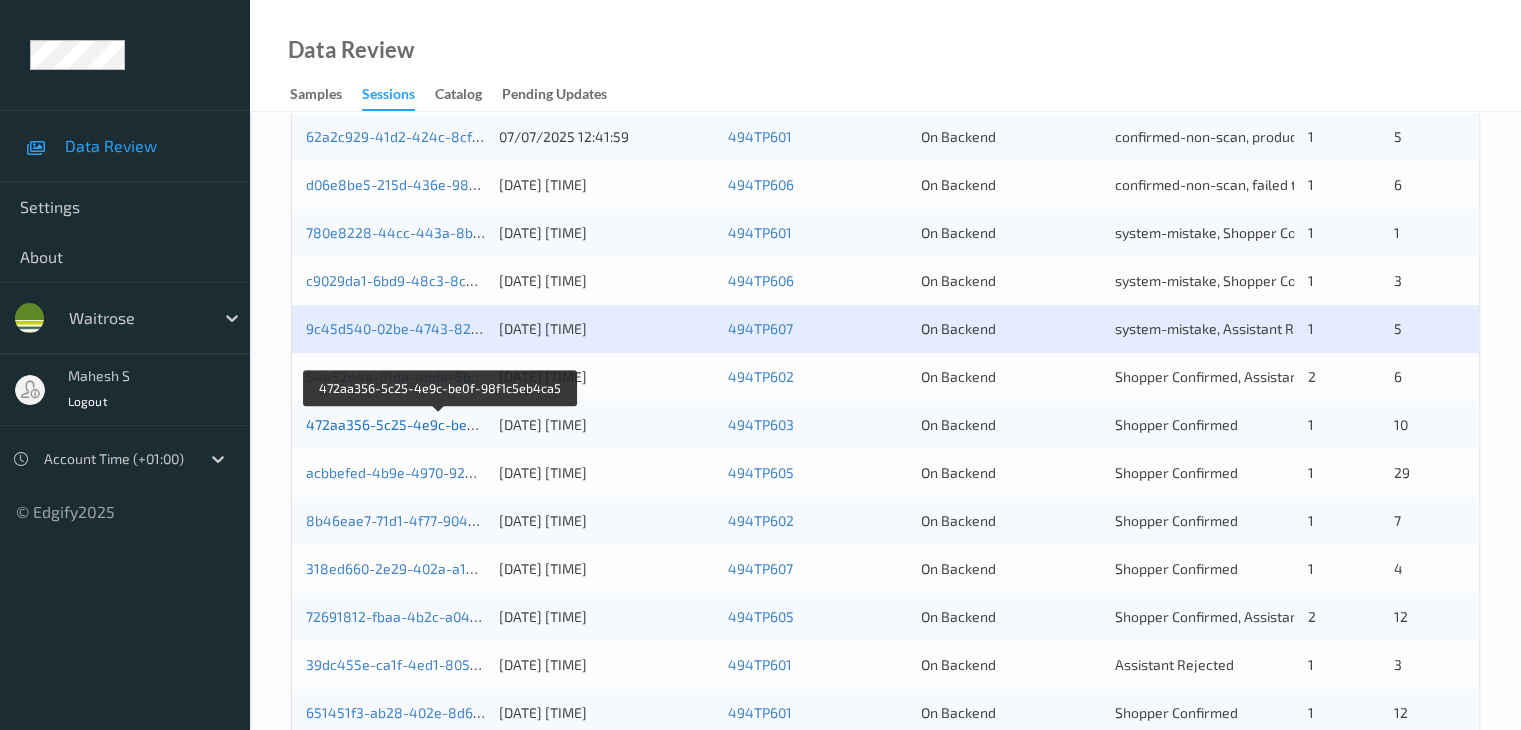 click on "472aa356-5c25-4e9c-be0f-98f1c5eb4ca5" at bounding box center (441, 424) 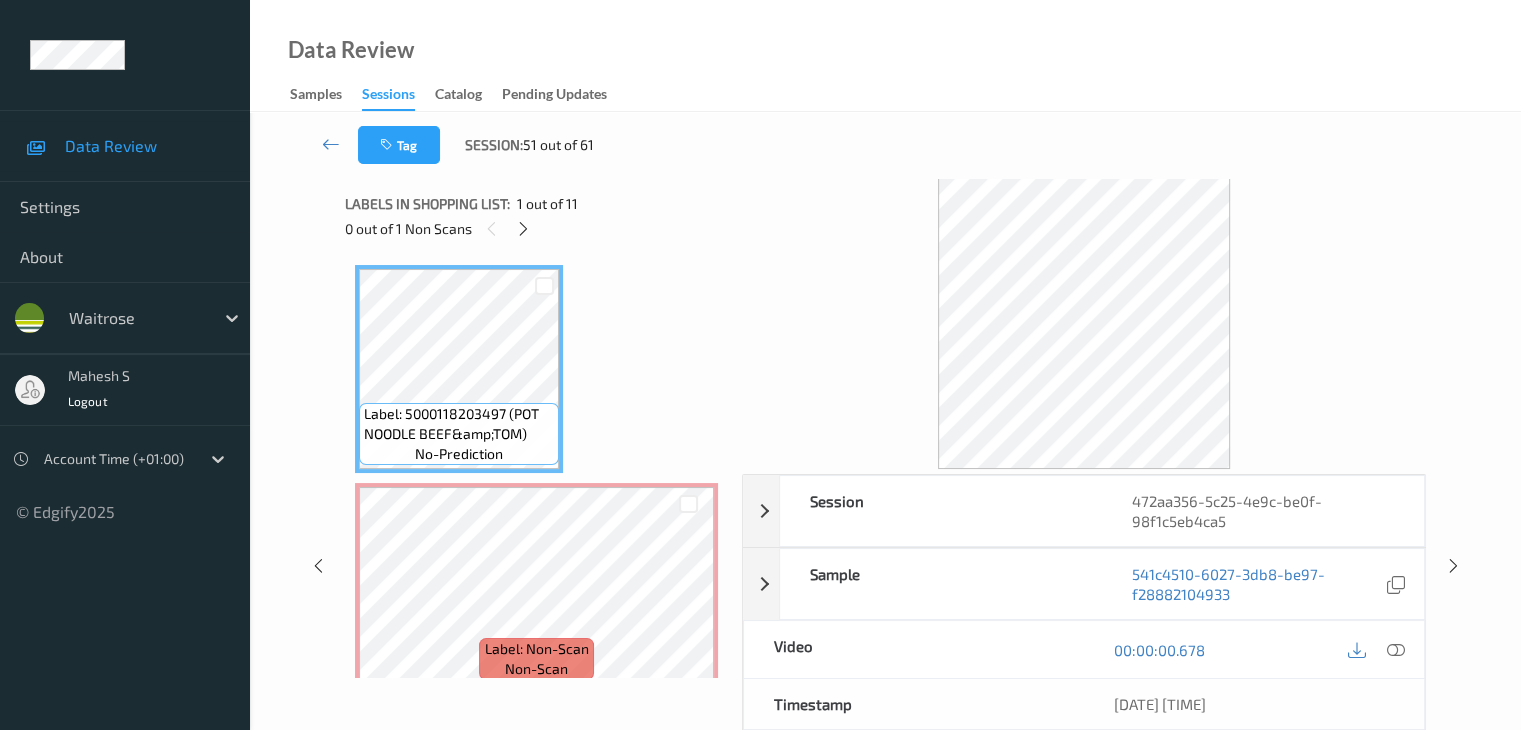 scroll, scrollTop: 0, scrollLeft: 0, axis: both 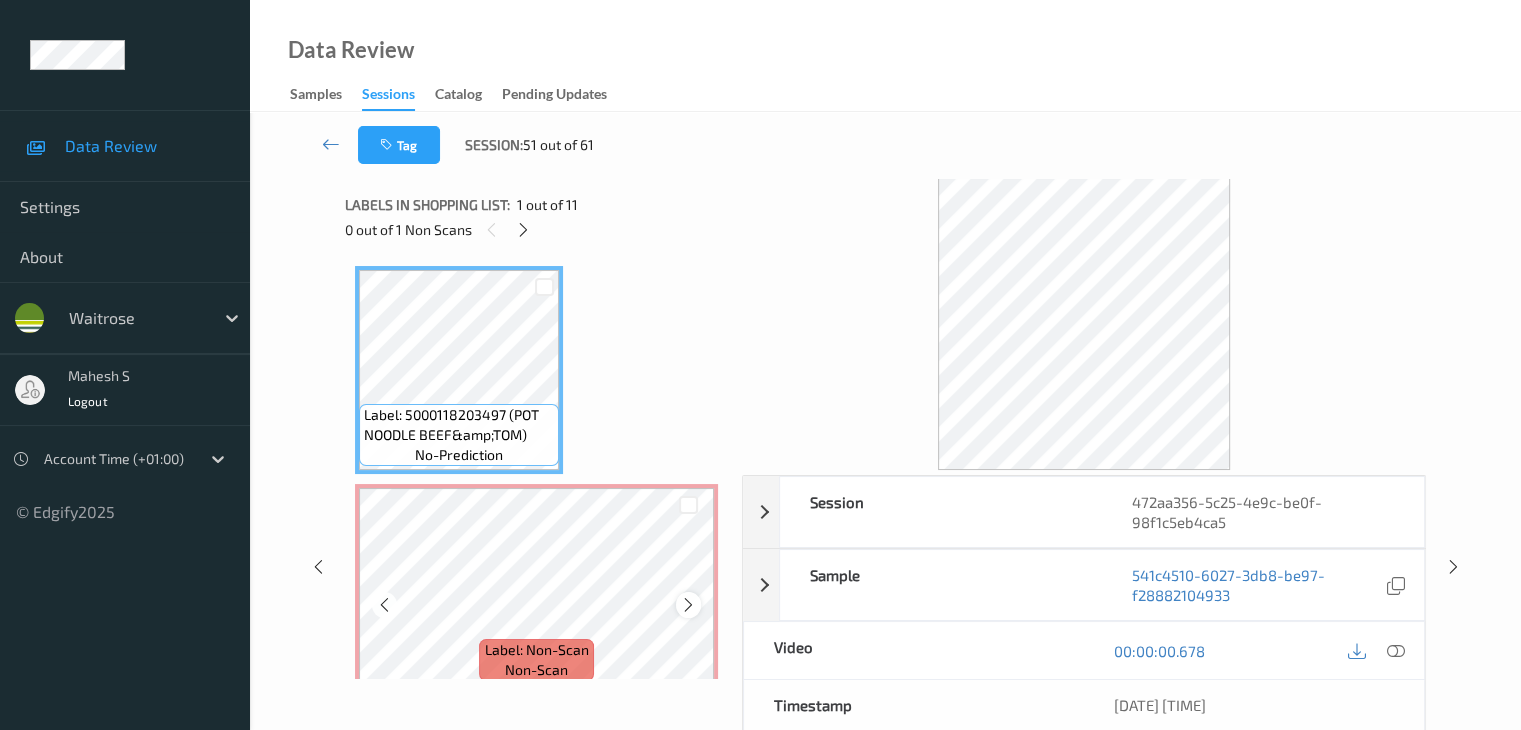 click at bounding box center (688, 605) 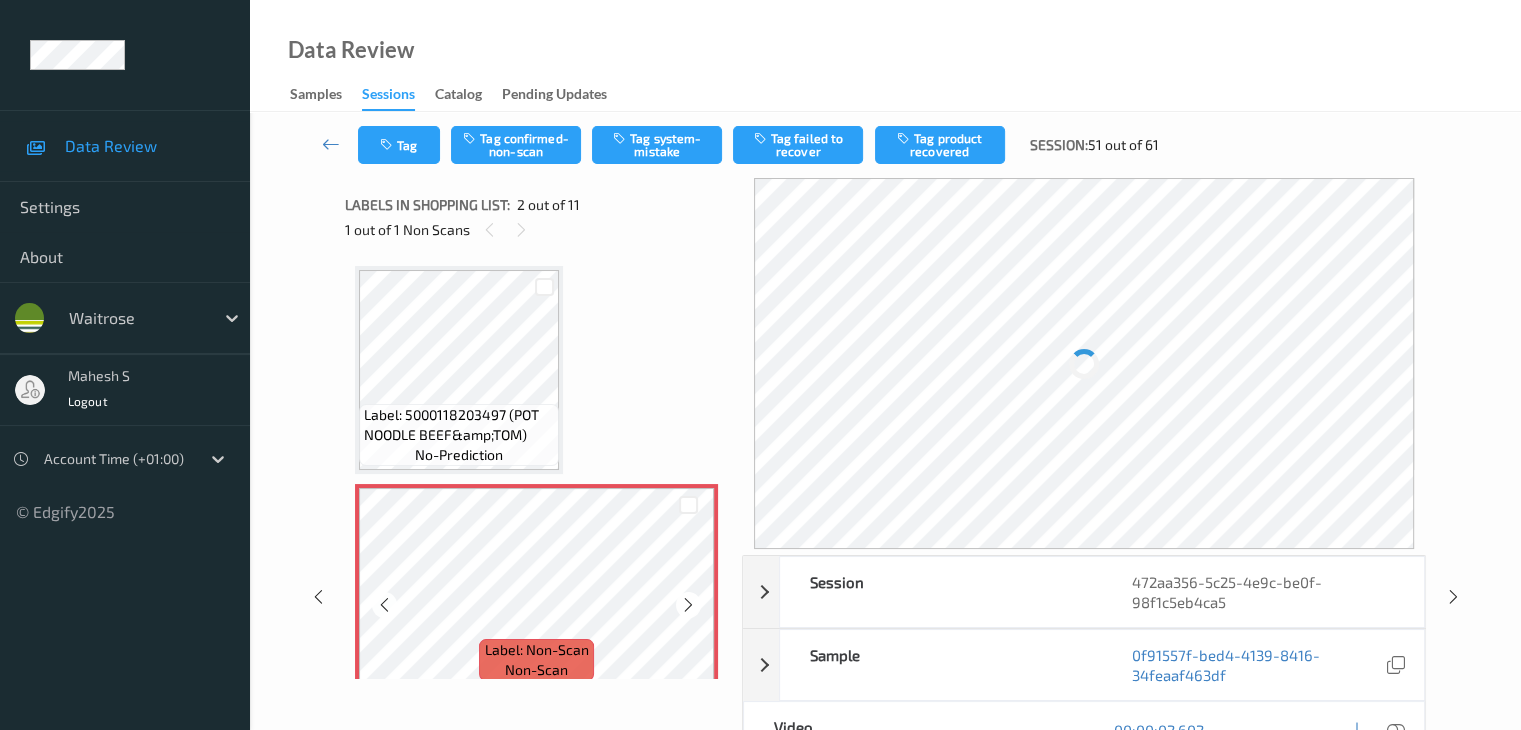 scroll, scrollTop: 100, scrollLeft: 0, axis: vertical 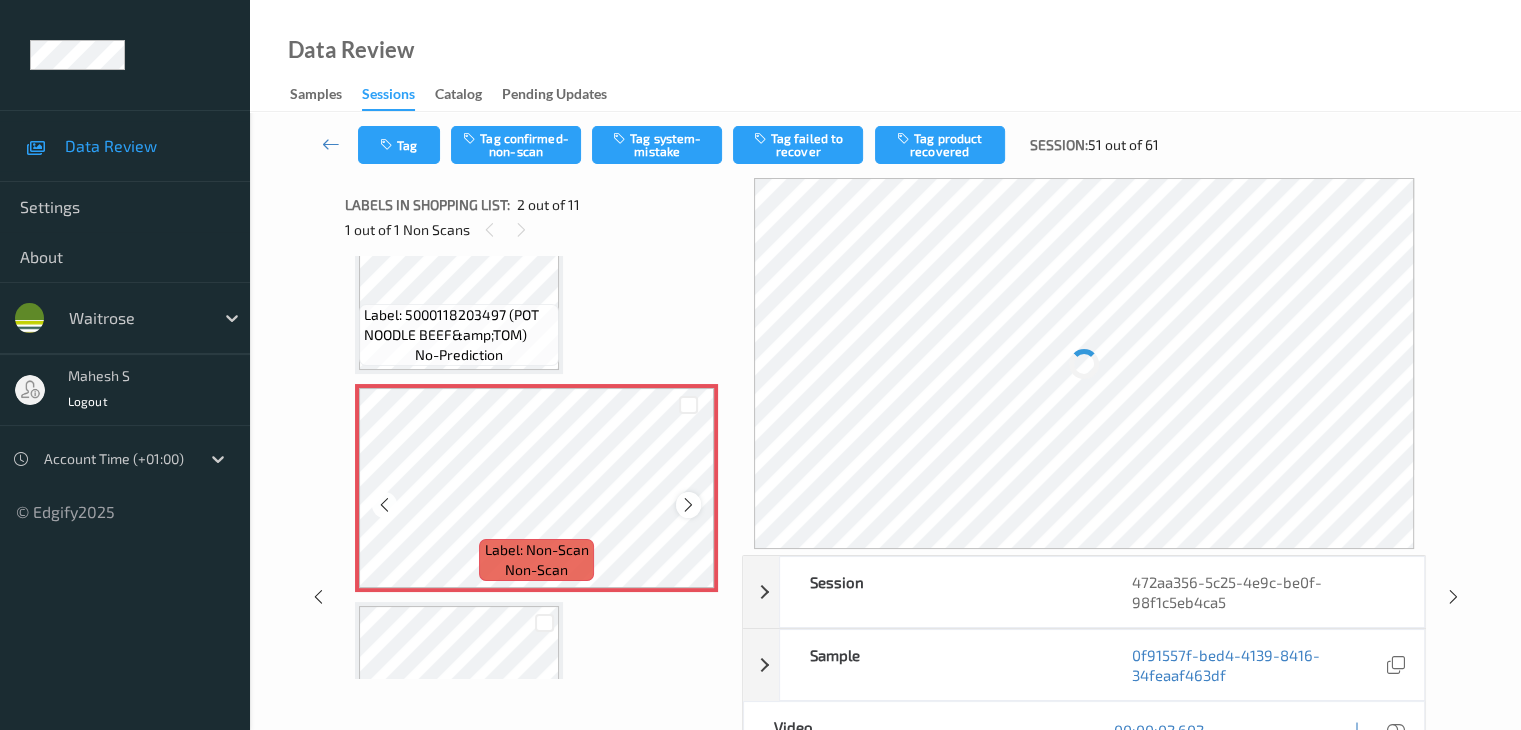 click at bounding box center [688, 505] 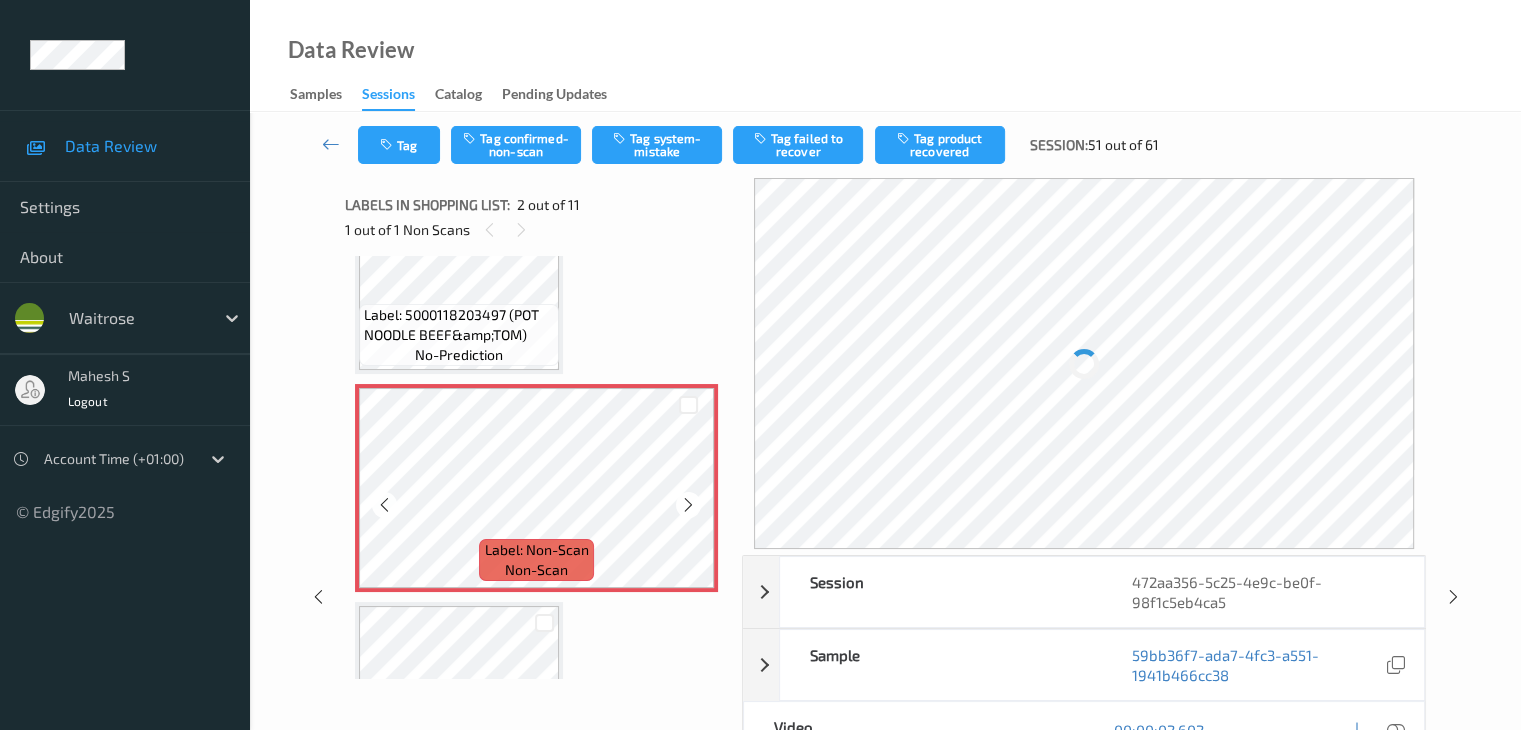 click at bounding box center (688, 505) 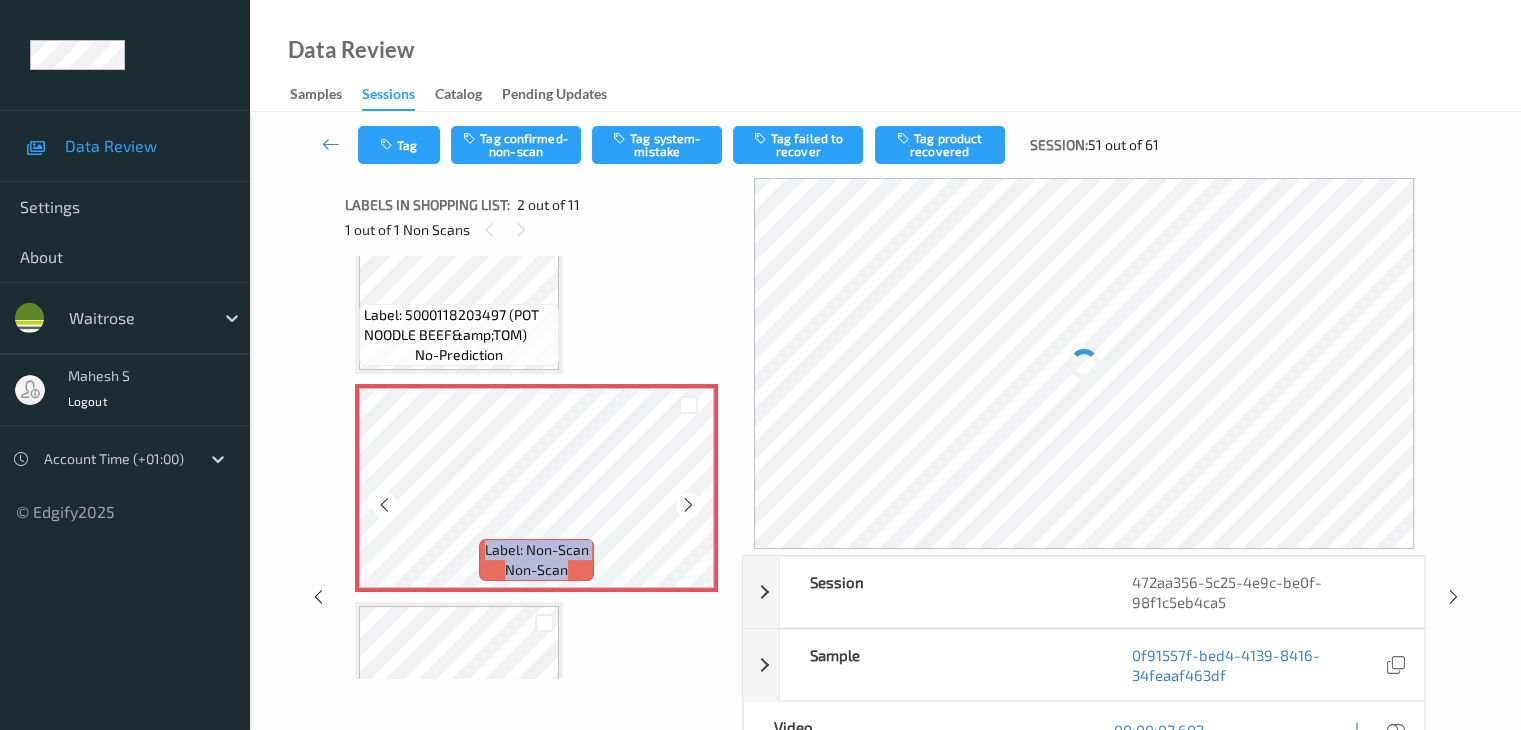 click at bounding box center (688, 505) 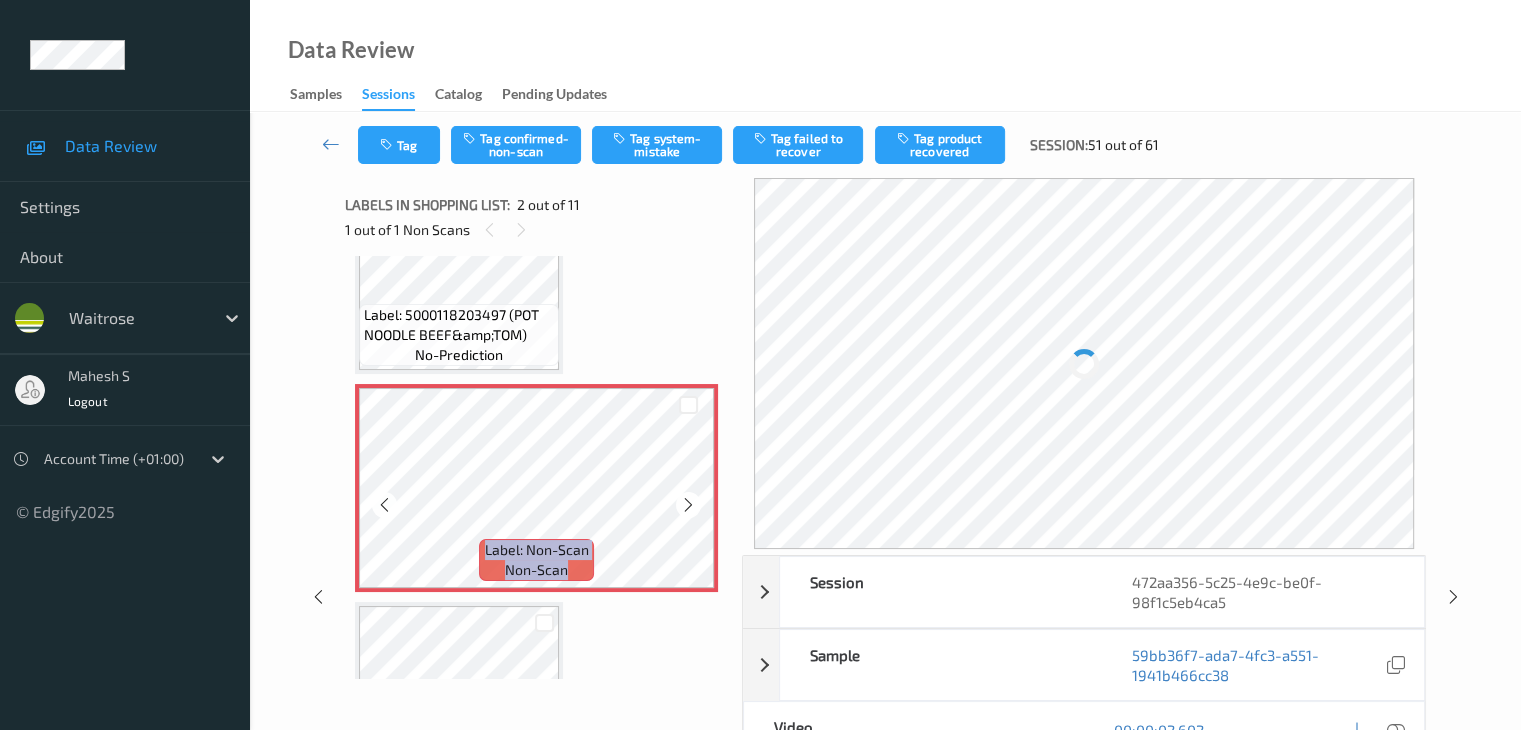click at bounding box center [688, 505] 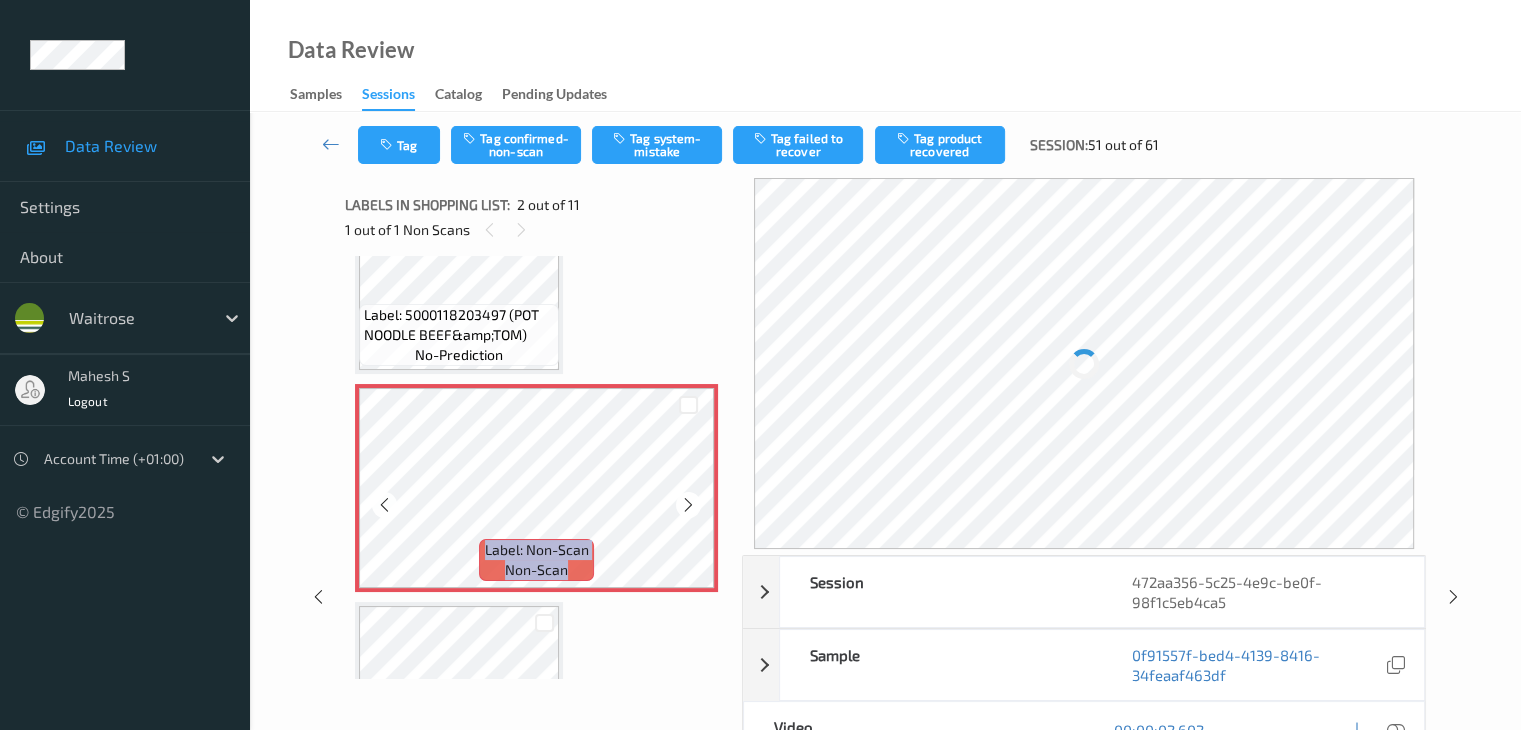 click at bounding box center [688, 505] 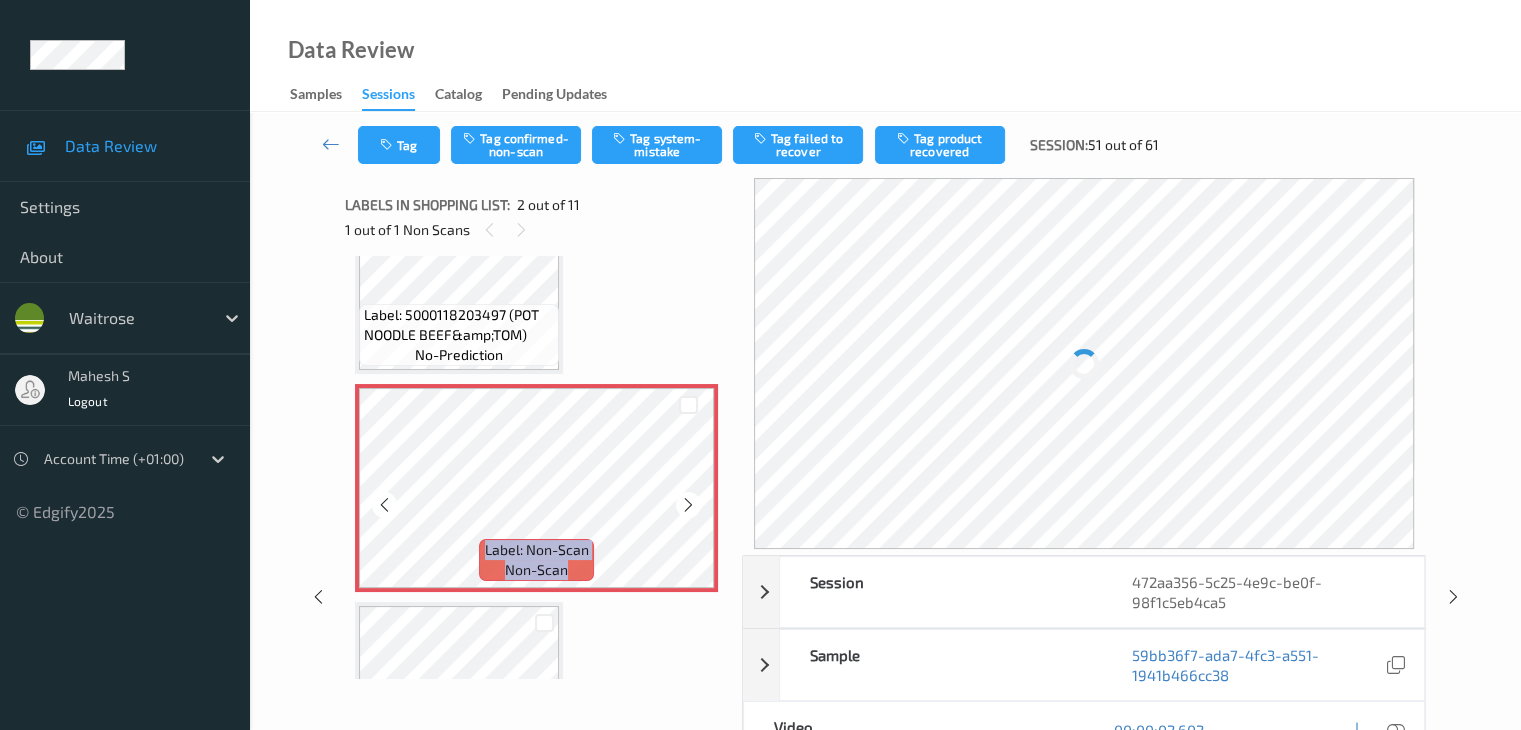 click at bounding box center [688, 505] 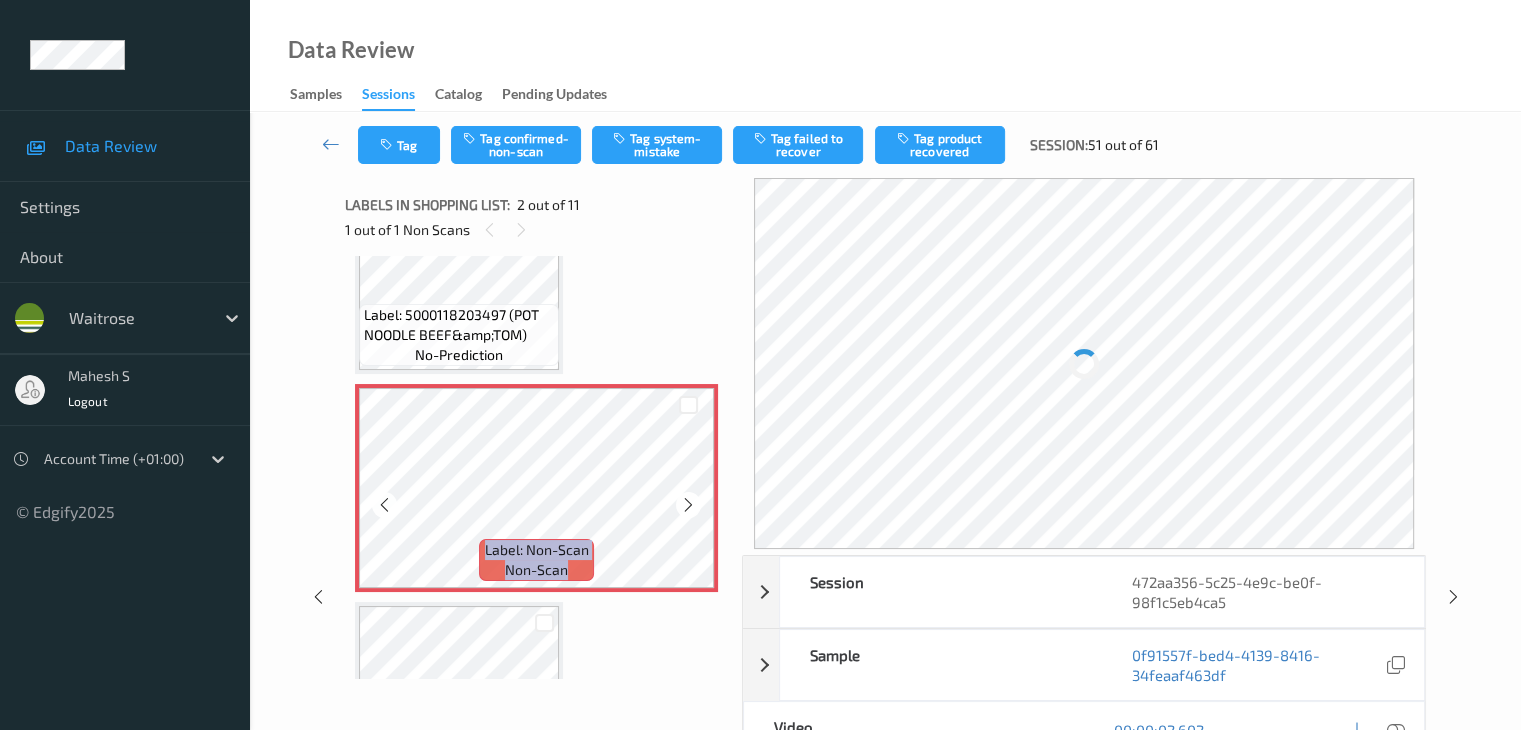 click at bounding box center (688, 505) 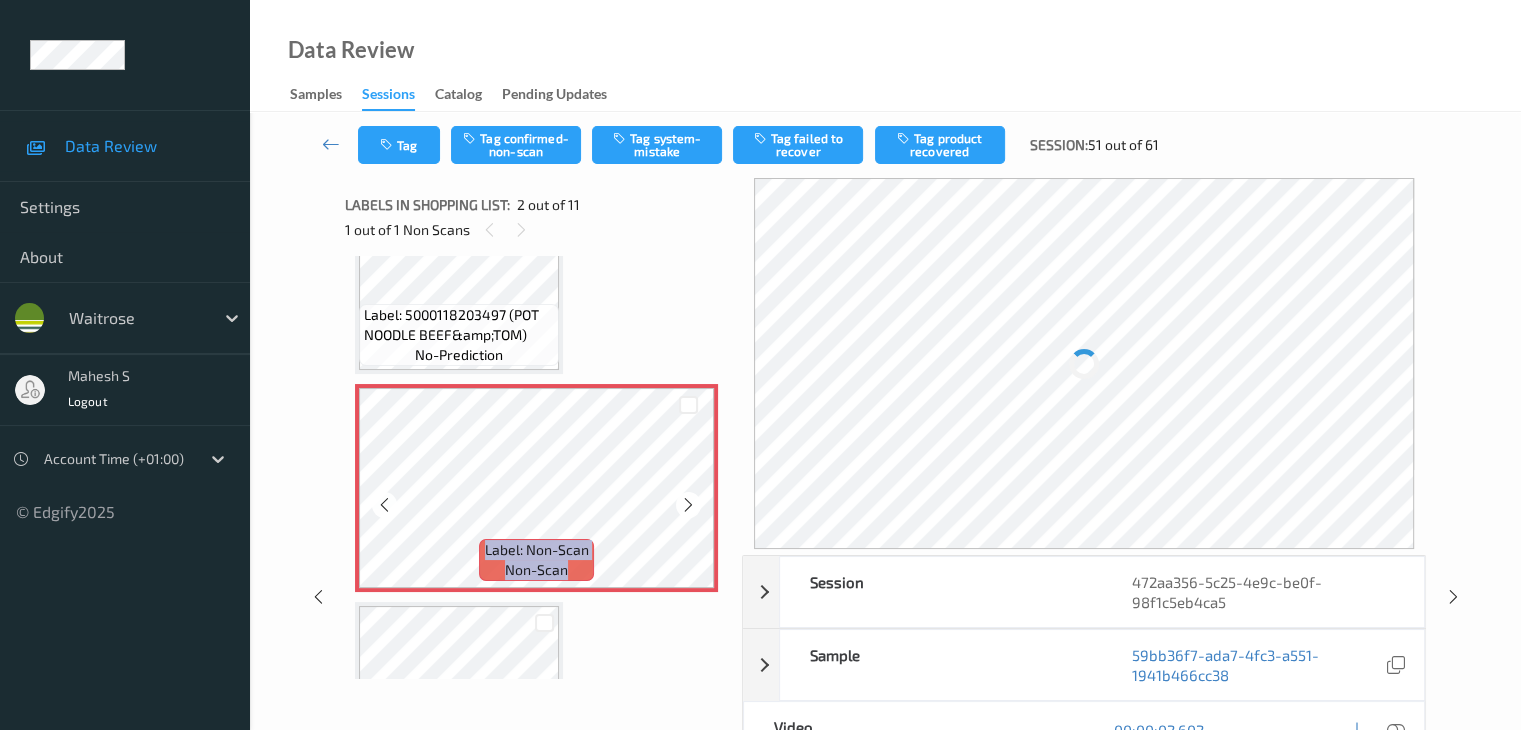 click at bounding box center (688, 505) 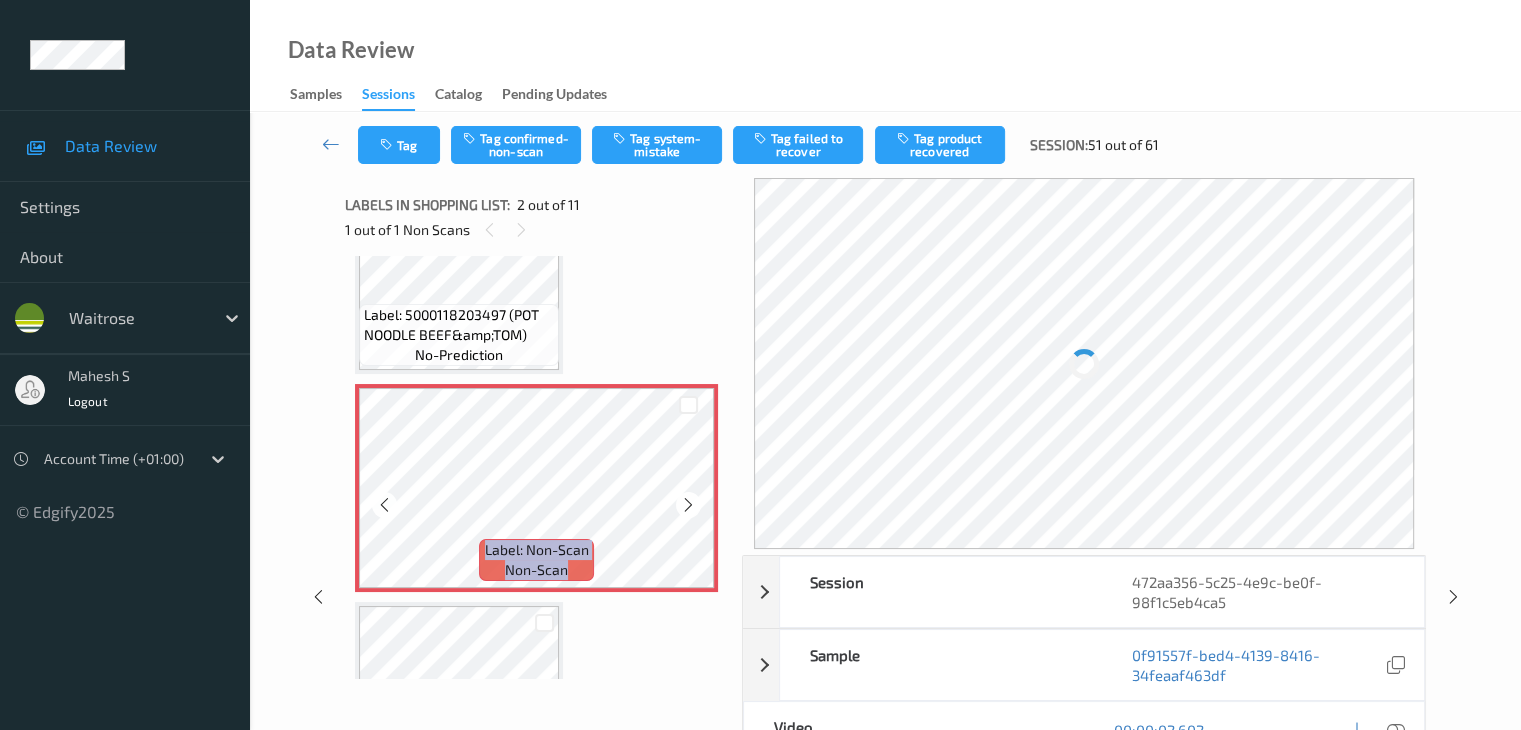 click at bounding box center (688, 505) 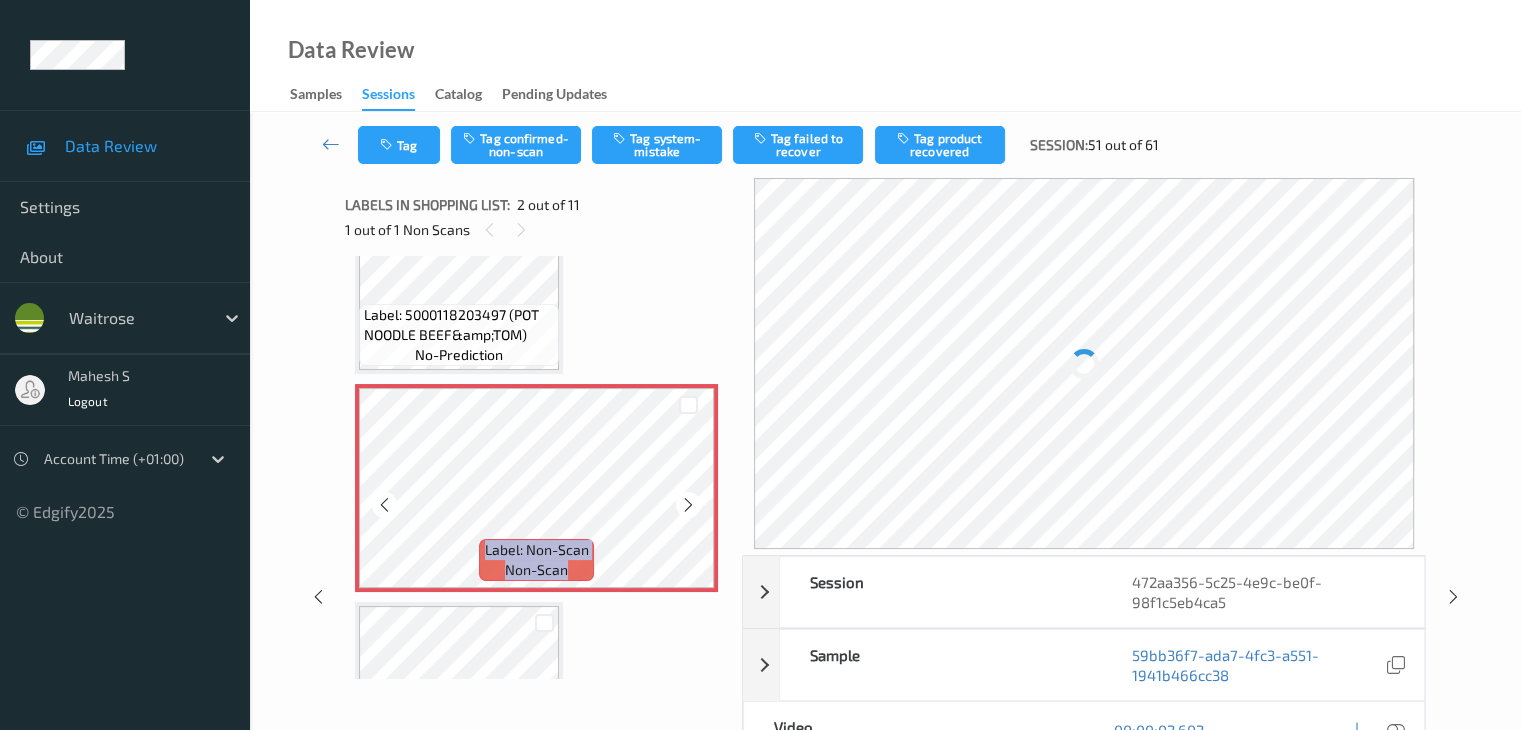 click at bounding box center (688, 505) 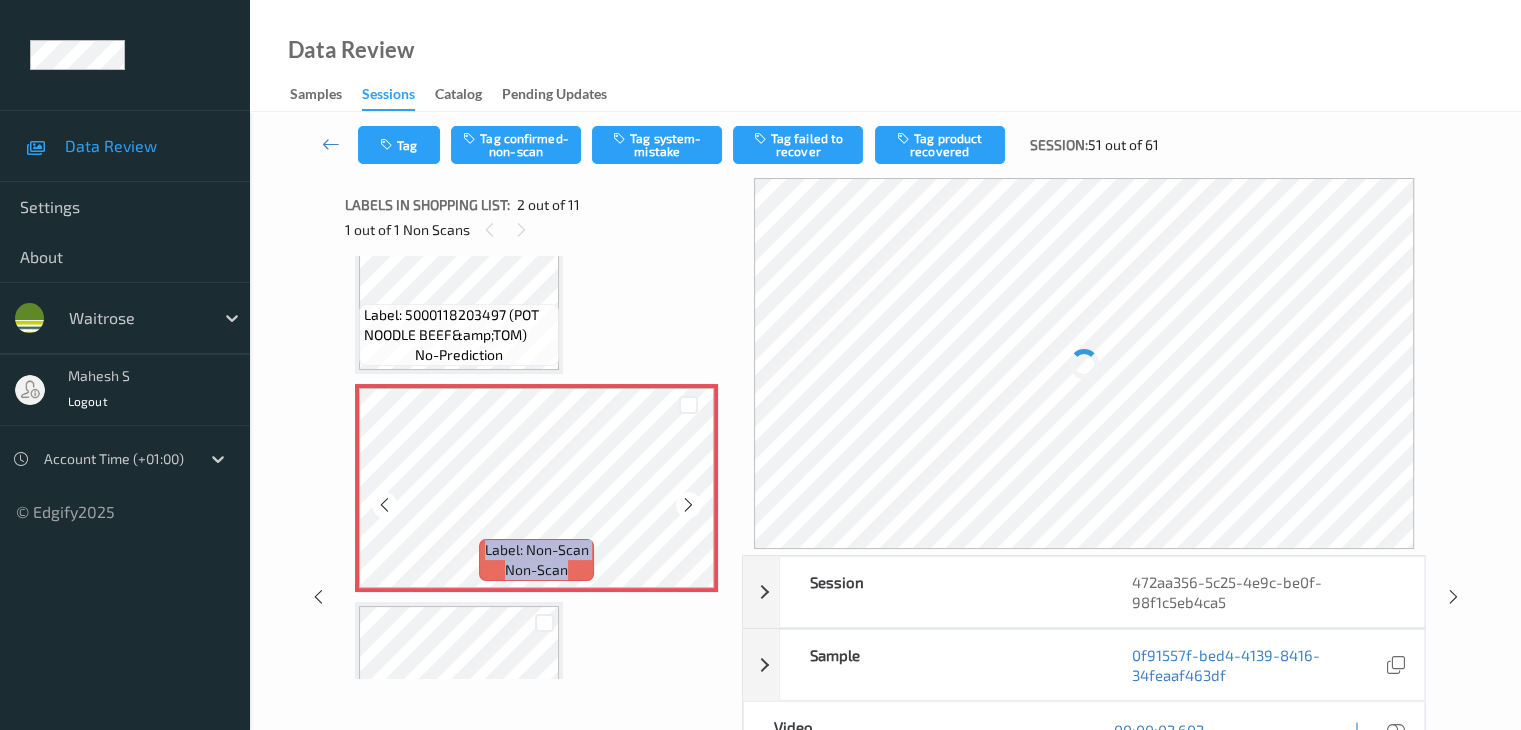click at bounding box center (688, 505) 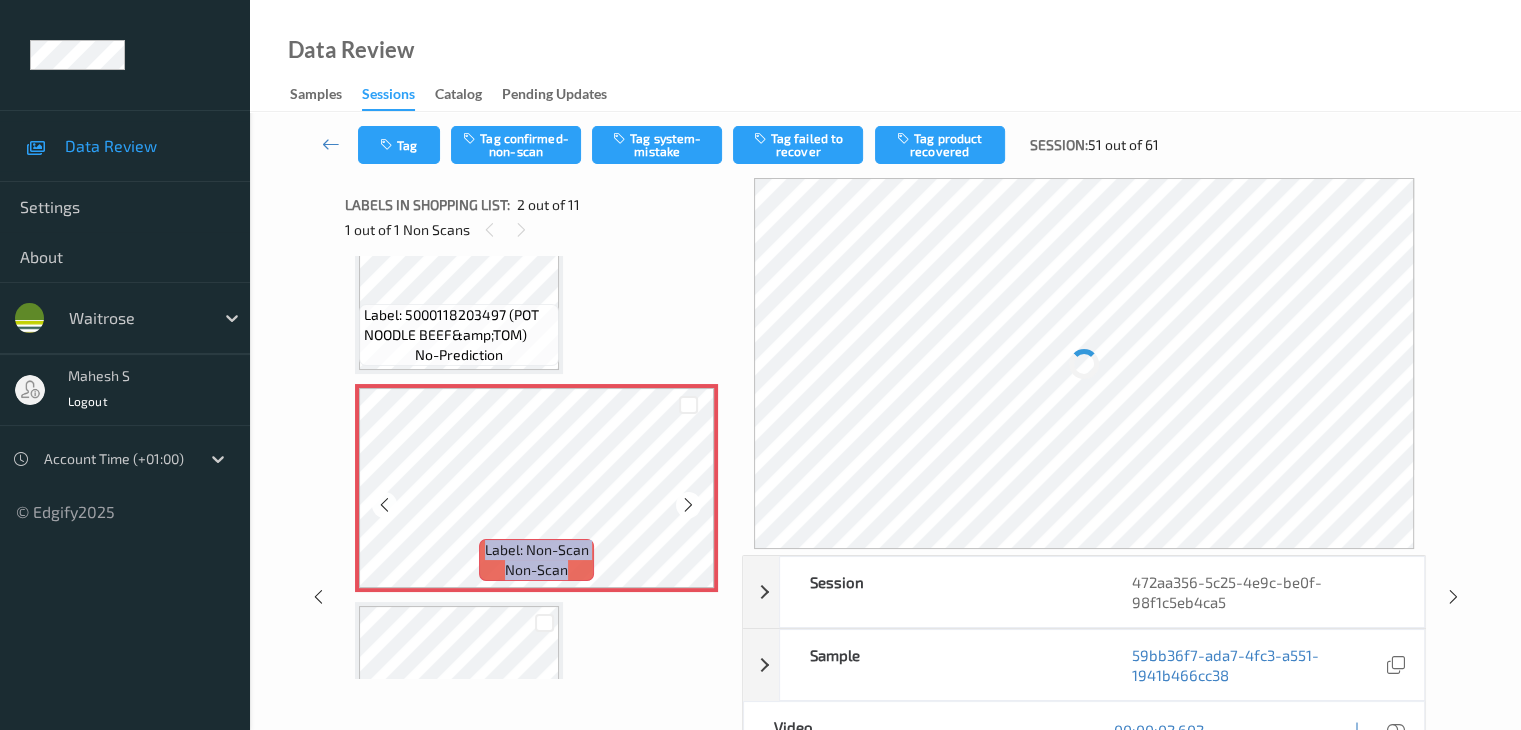 click at bounding box center [688, 505] 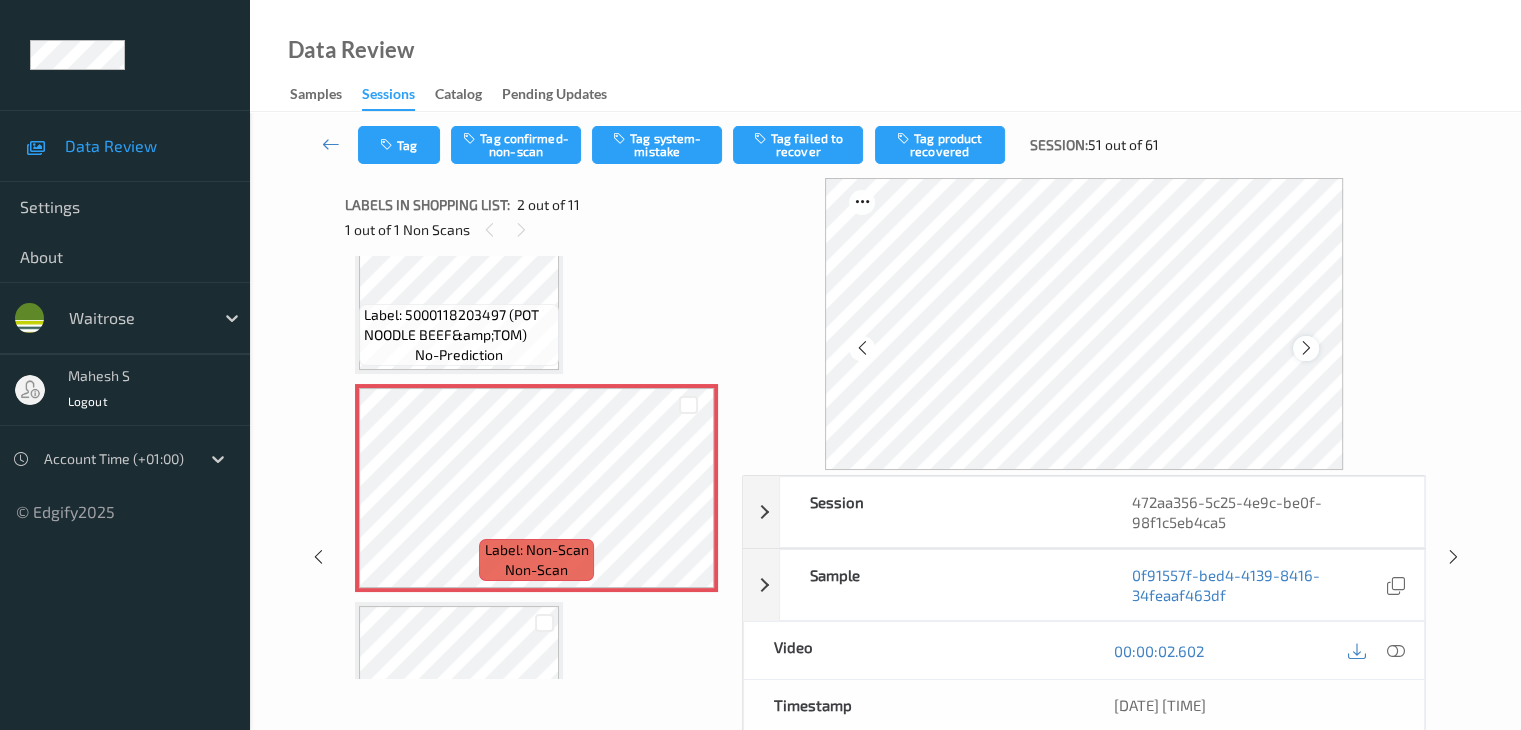 click at bounding box center [1306, 348] 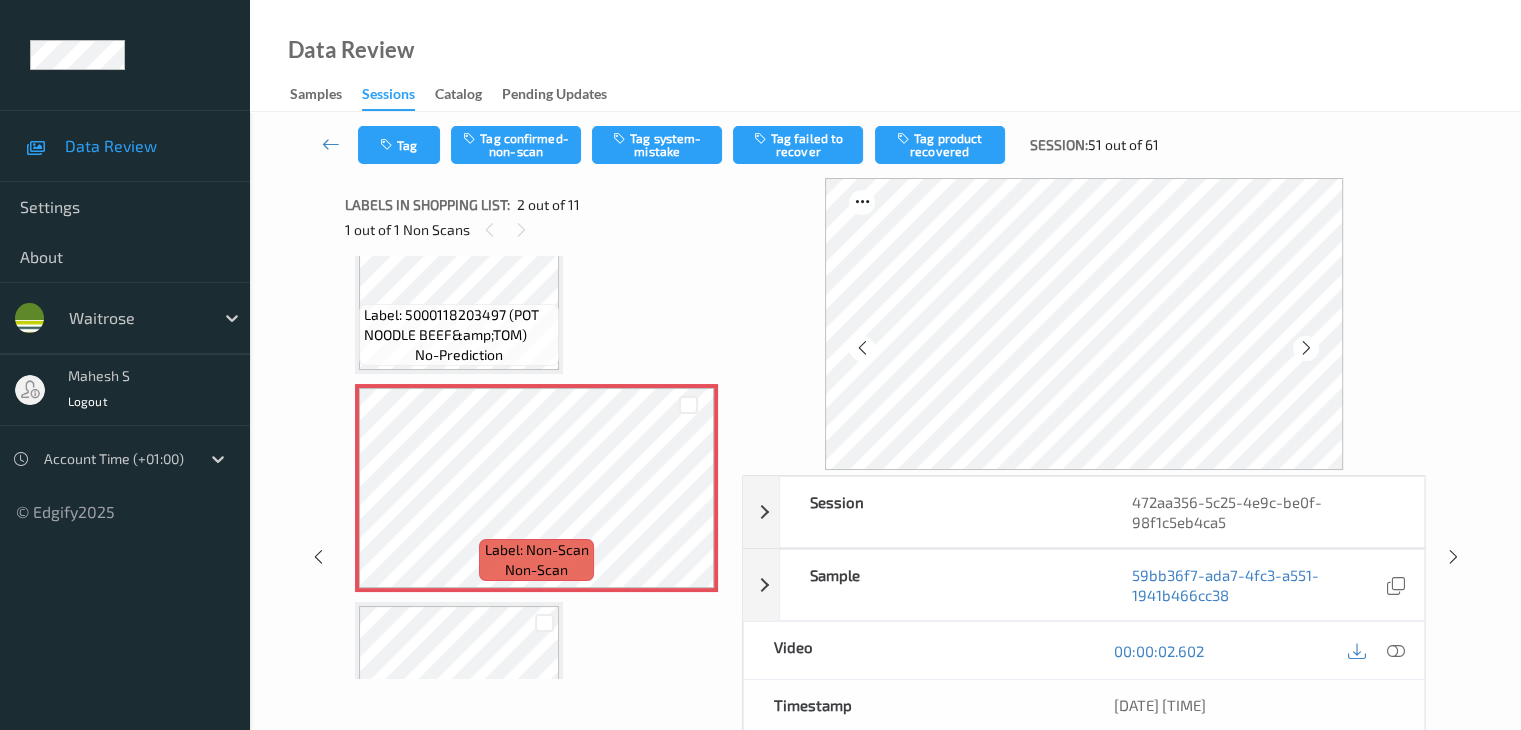 click at bounding box center (1306, 348) 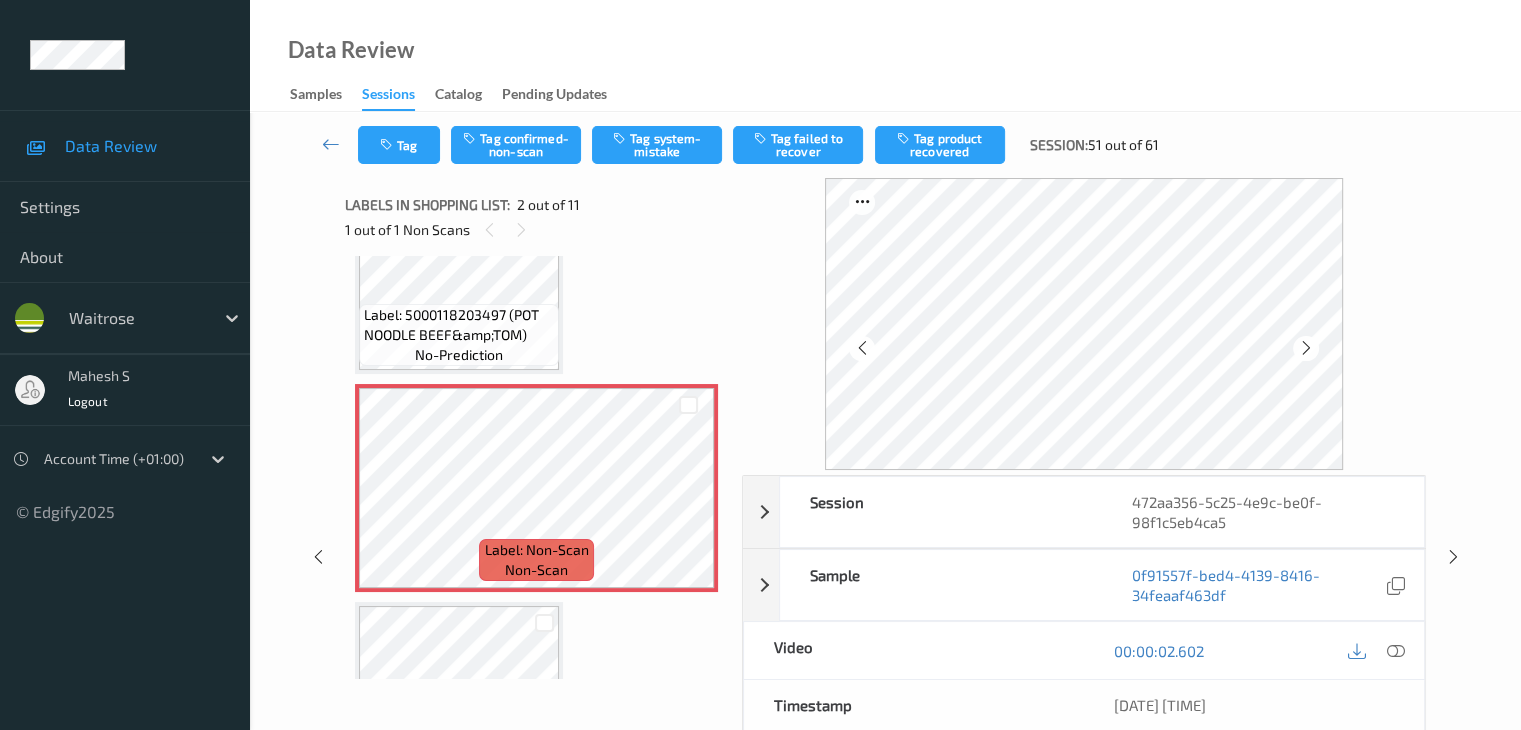 click at bounding box center [1306, 348] 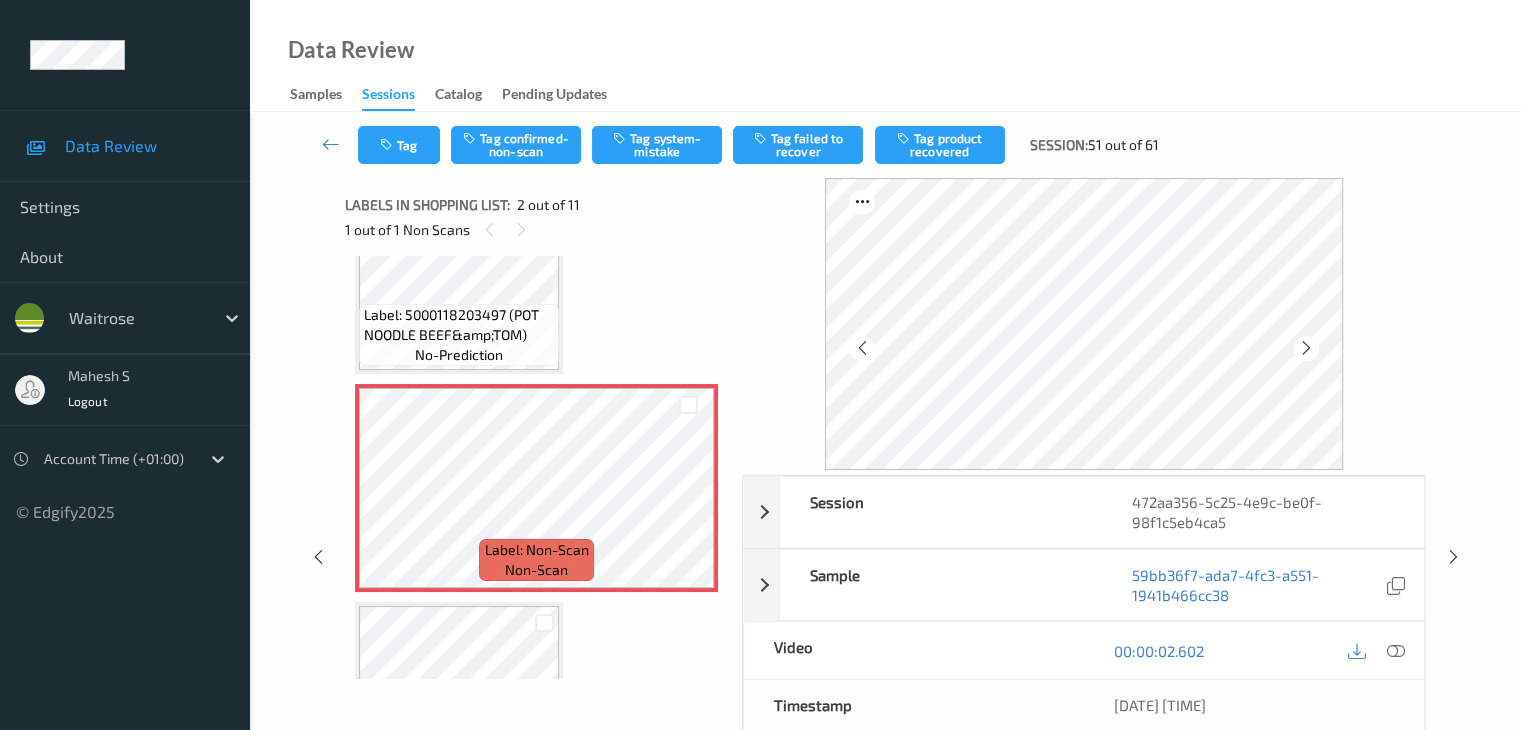 click at bounding box center [1306, 348] 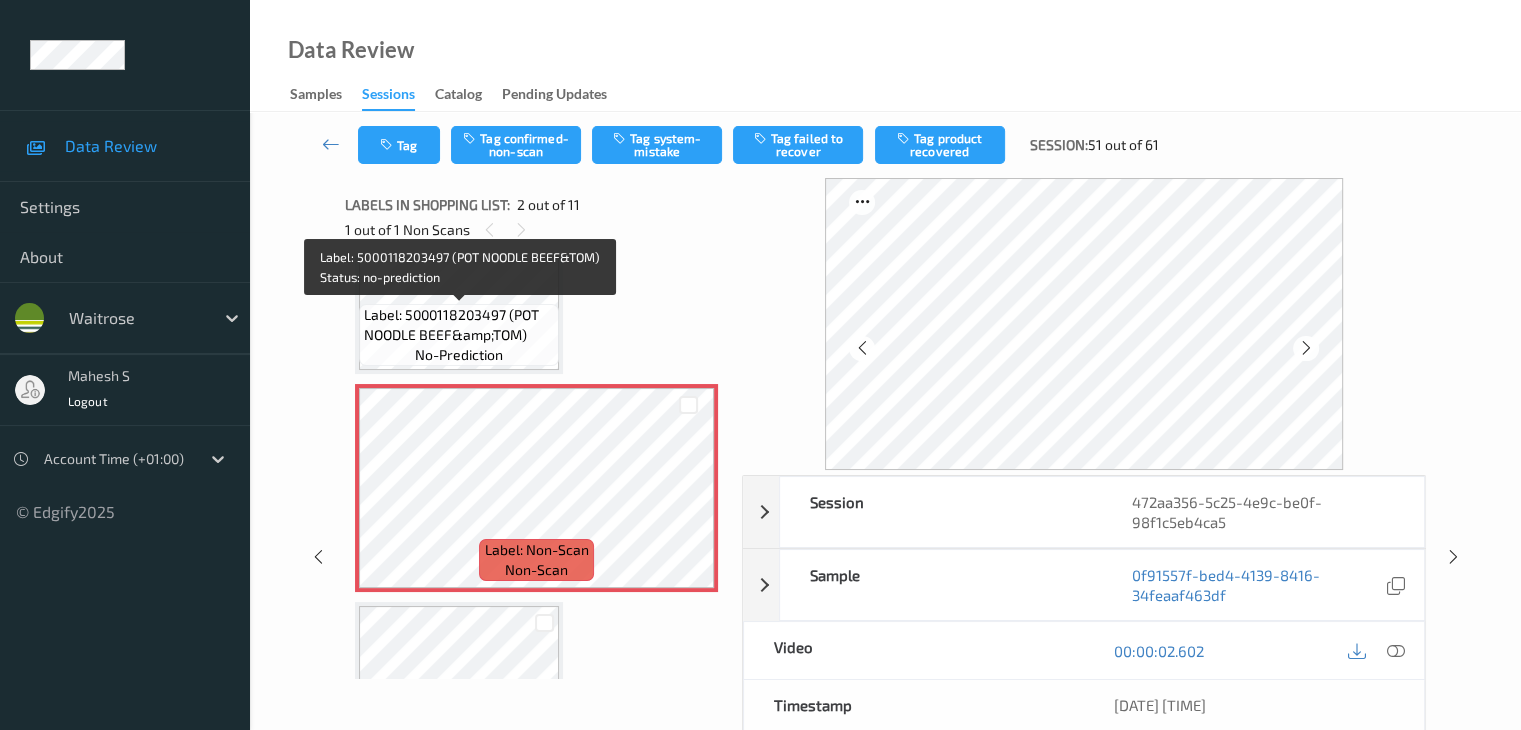 click on "Label: 5000118203497 (POT NOODLE BEEF&amp;TOM) no-prediction" at bounding box center [459, 335] 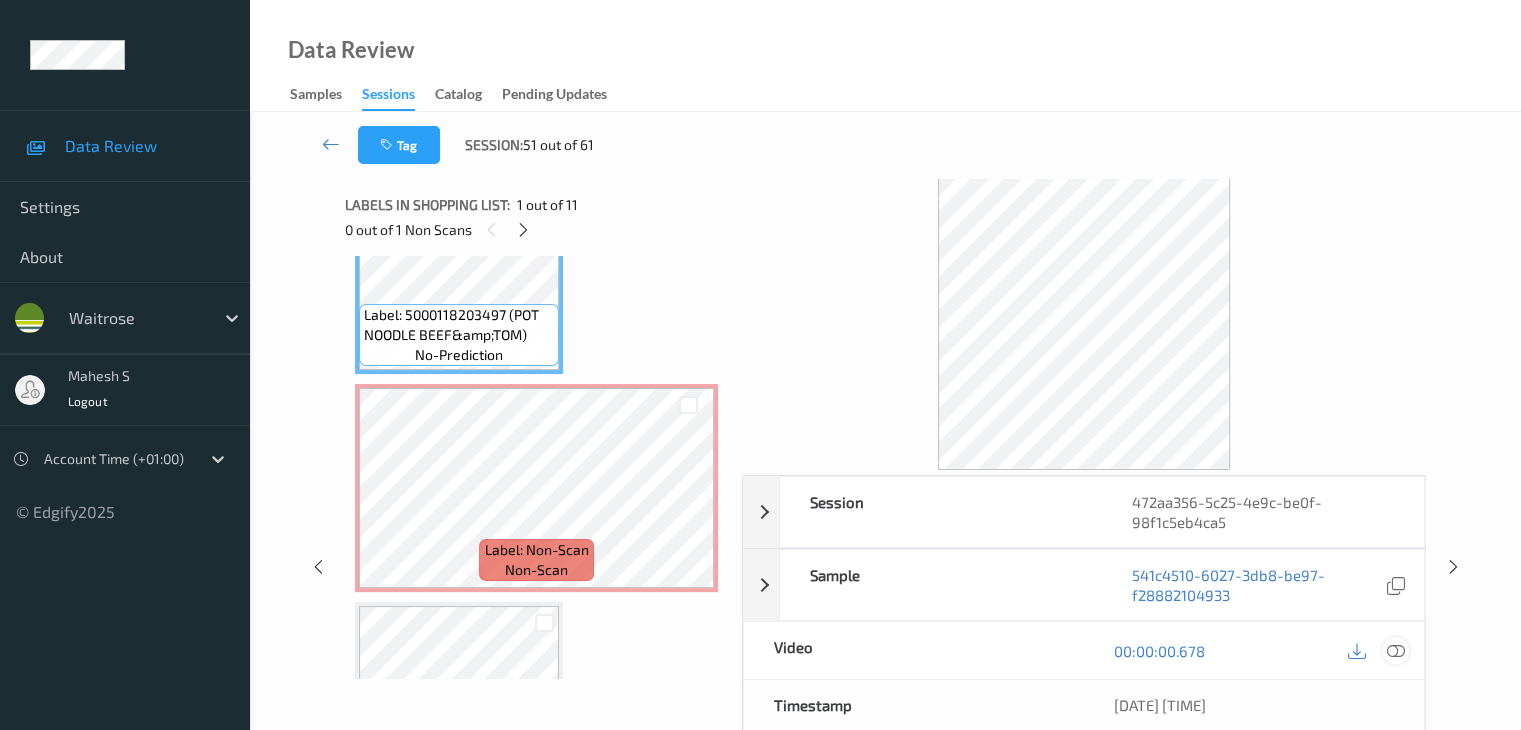 click at bounding box center [1395, 651] 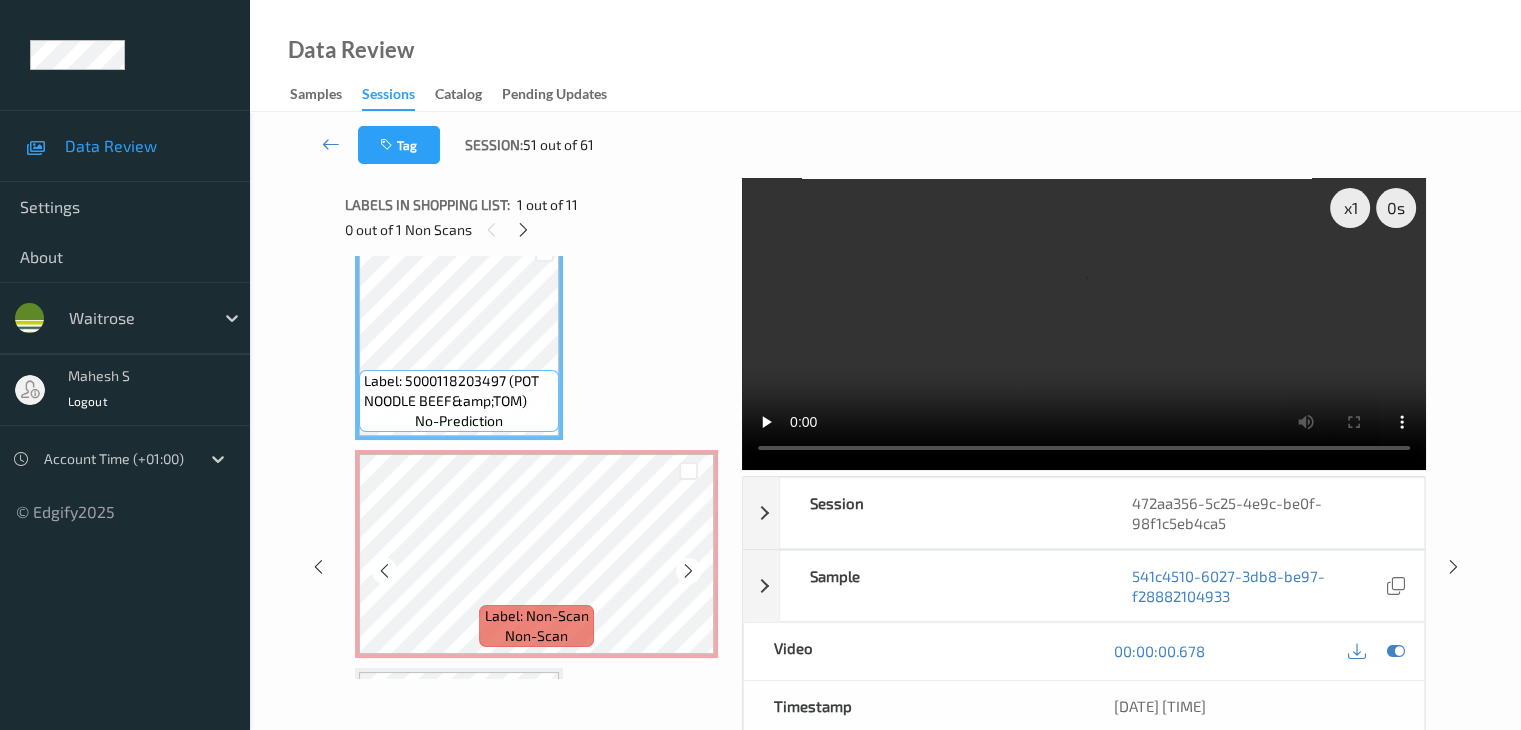 scroll, scrollTop: 0, scrollLeft: 0, axis: both 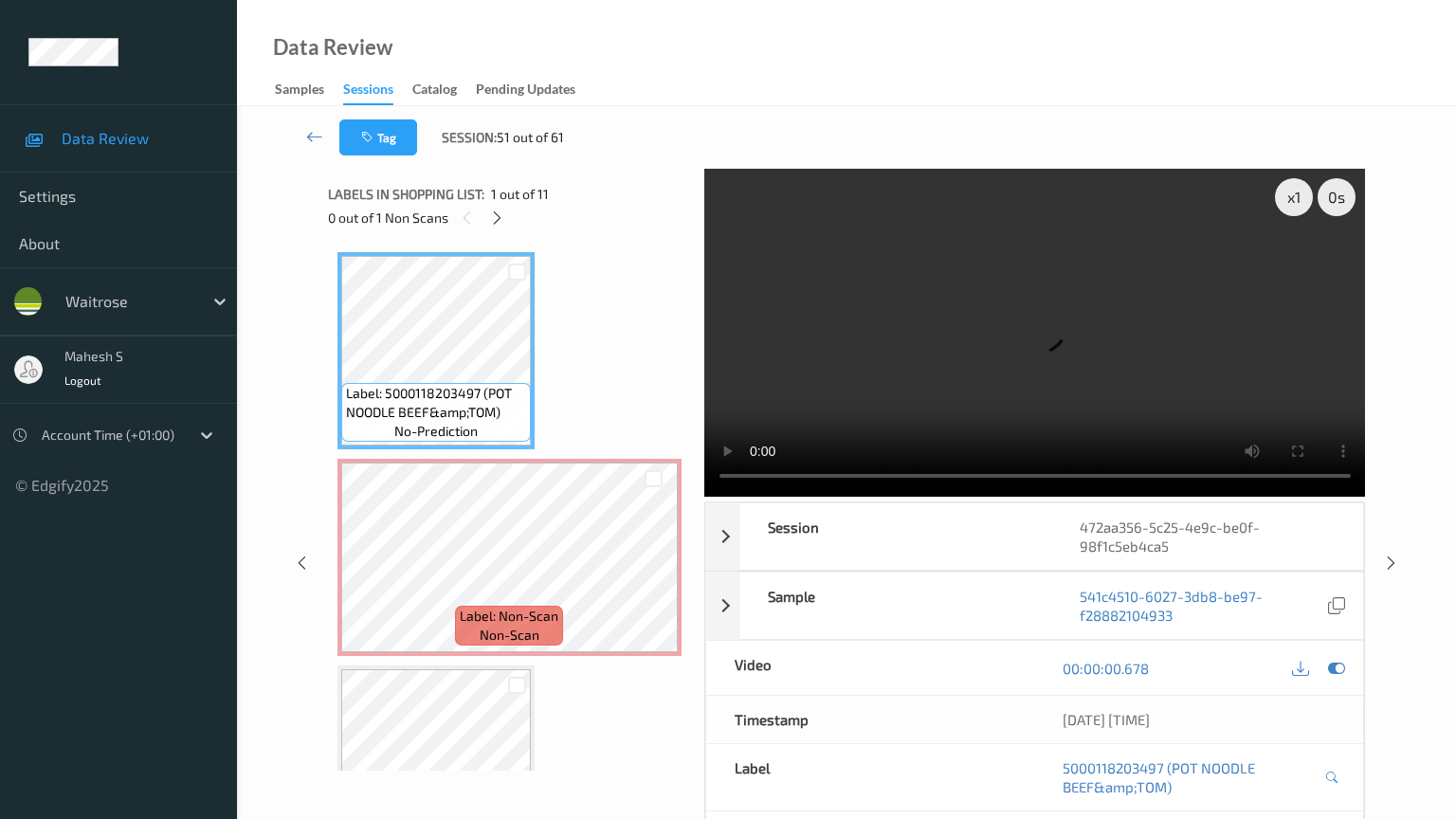 type 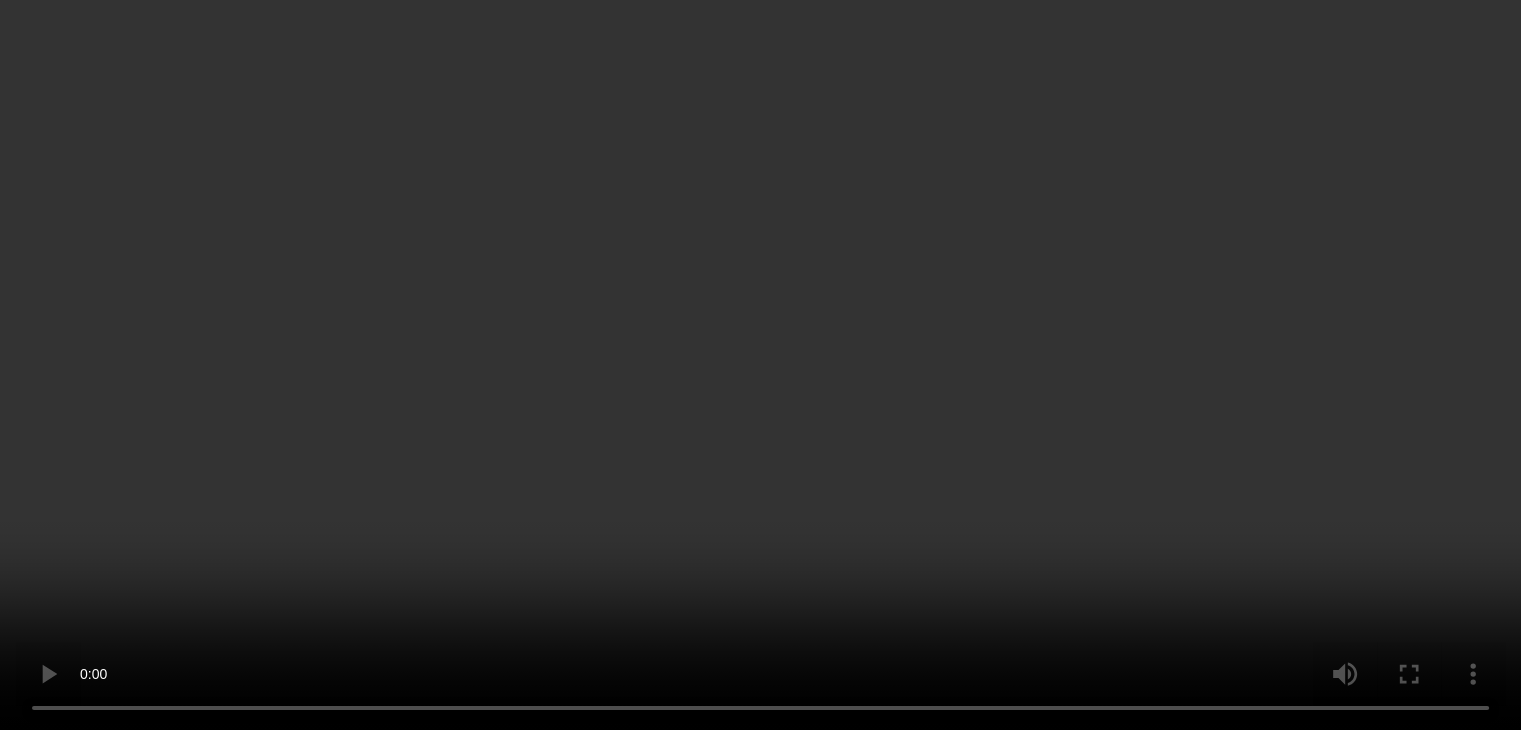 scroll, scrollTop: 0, scrollLeft: 0, axis: both 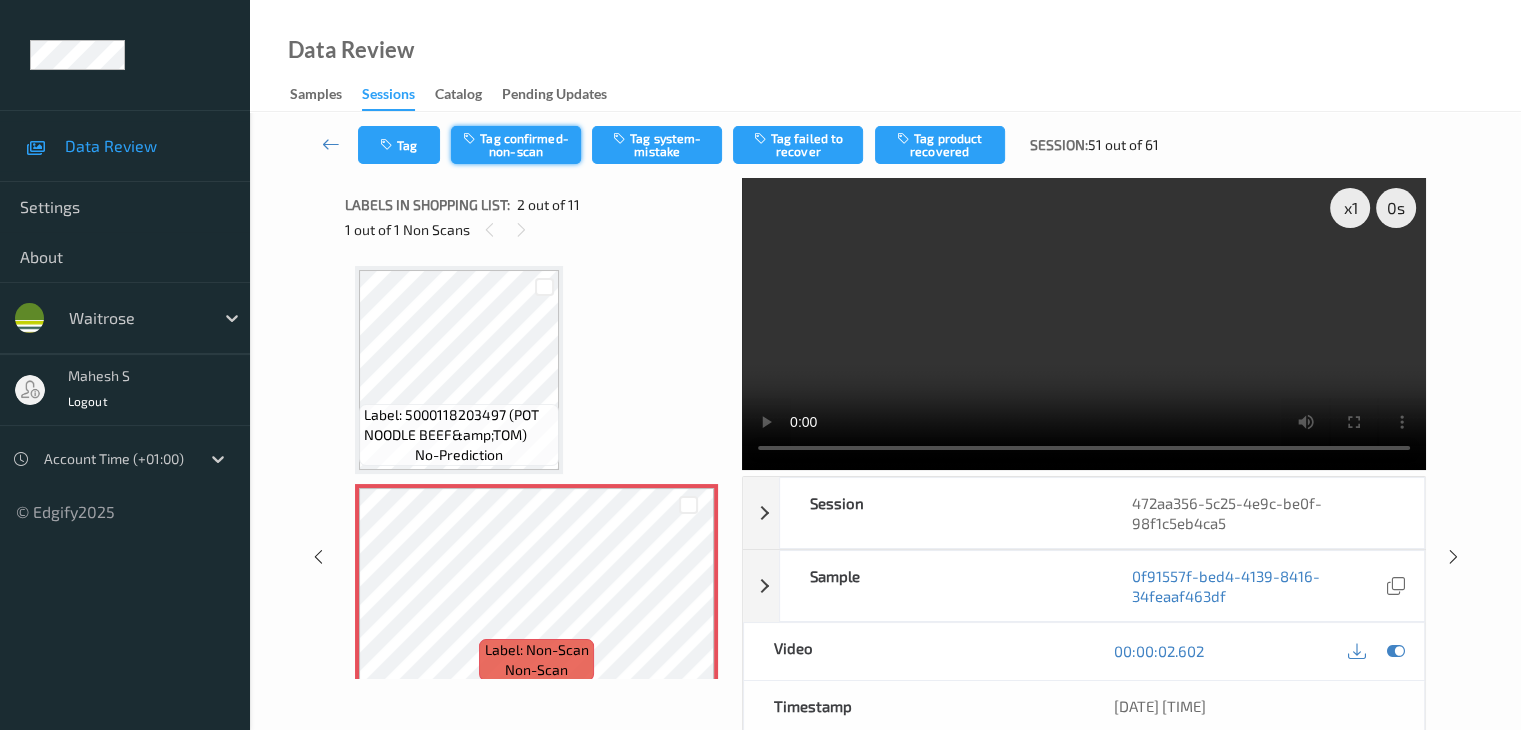 click on "Tag   confirmed-non-scan" at bounding box center (516, 145) 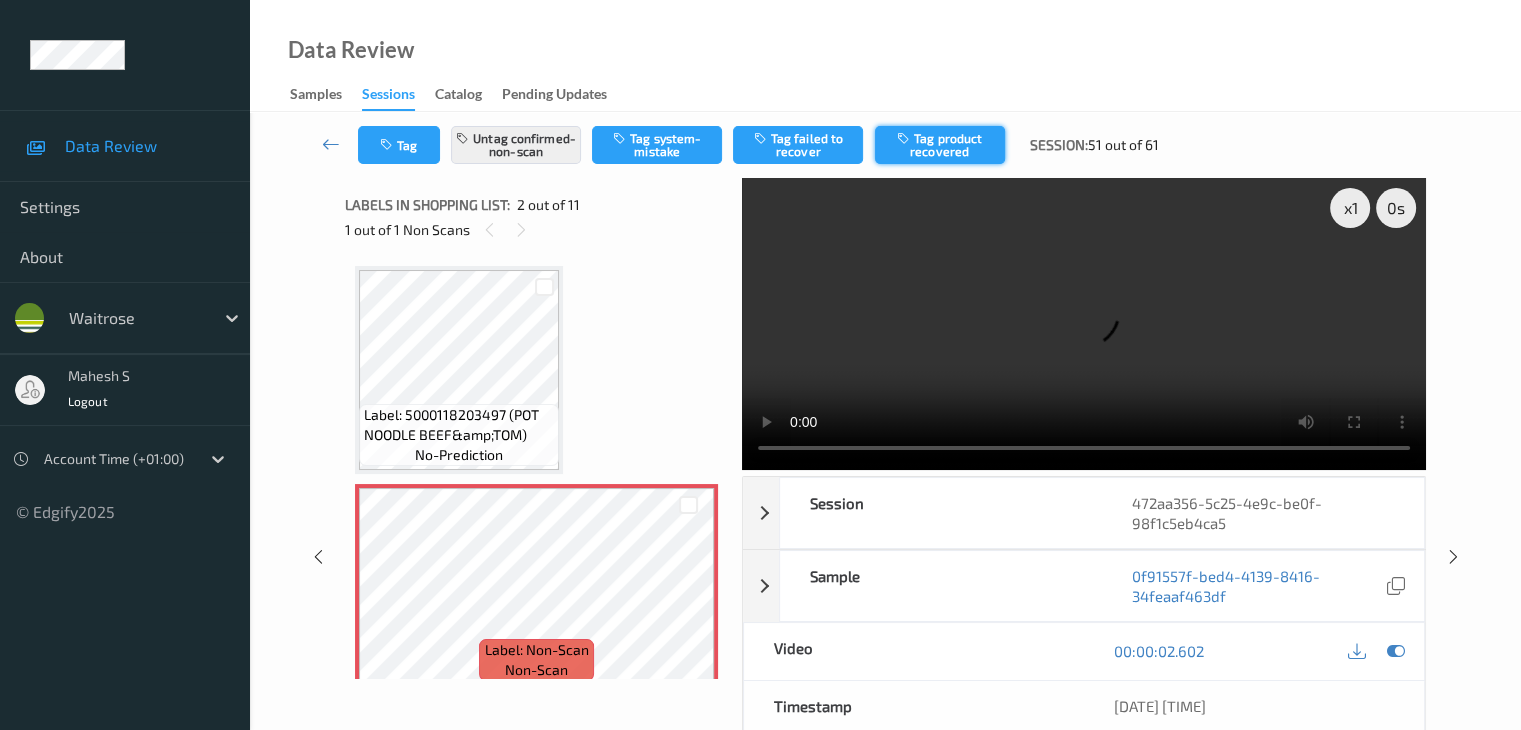 click on "Tag   product recovered" at bounding box center (940, 145) 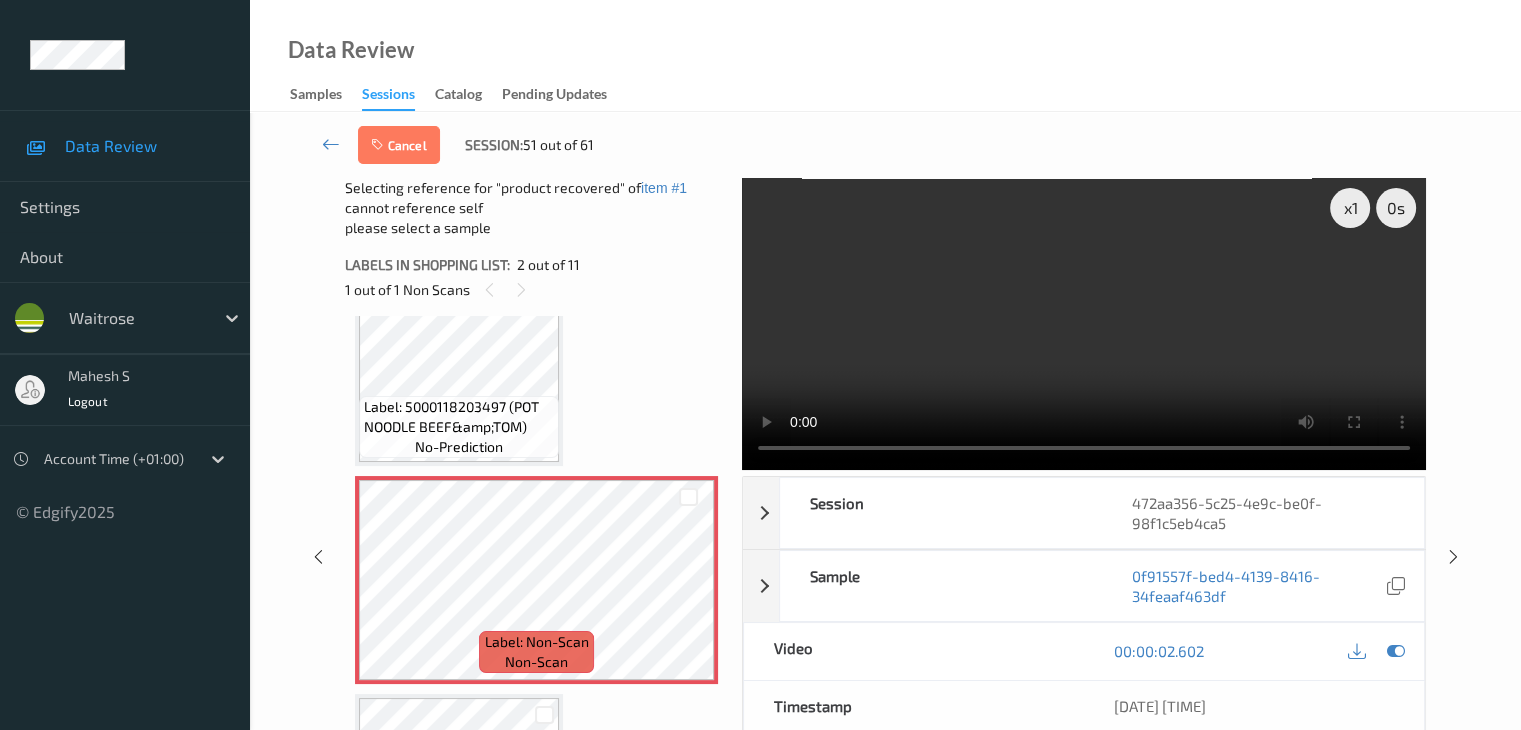 scroll, scrollTop: 200, scrollLeft: 0, axis: vertical 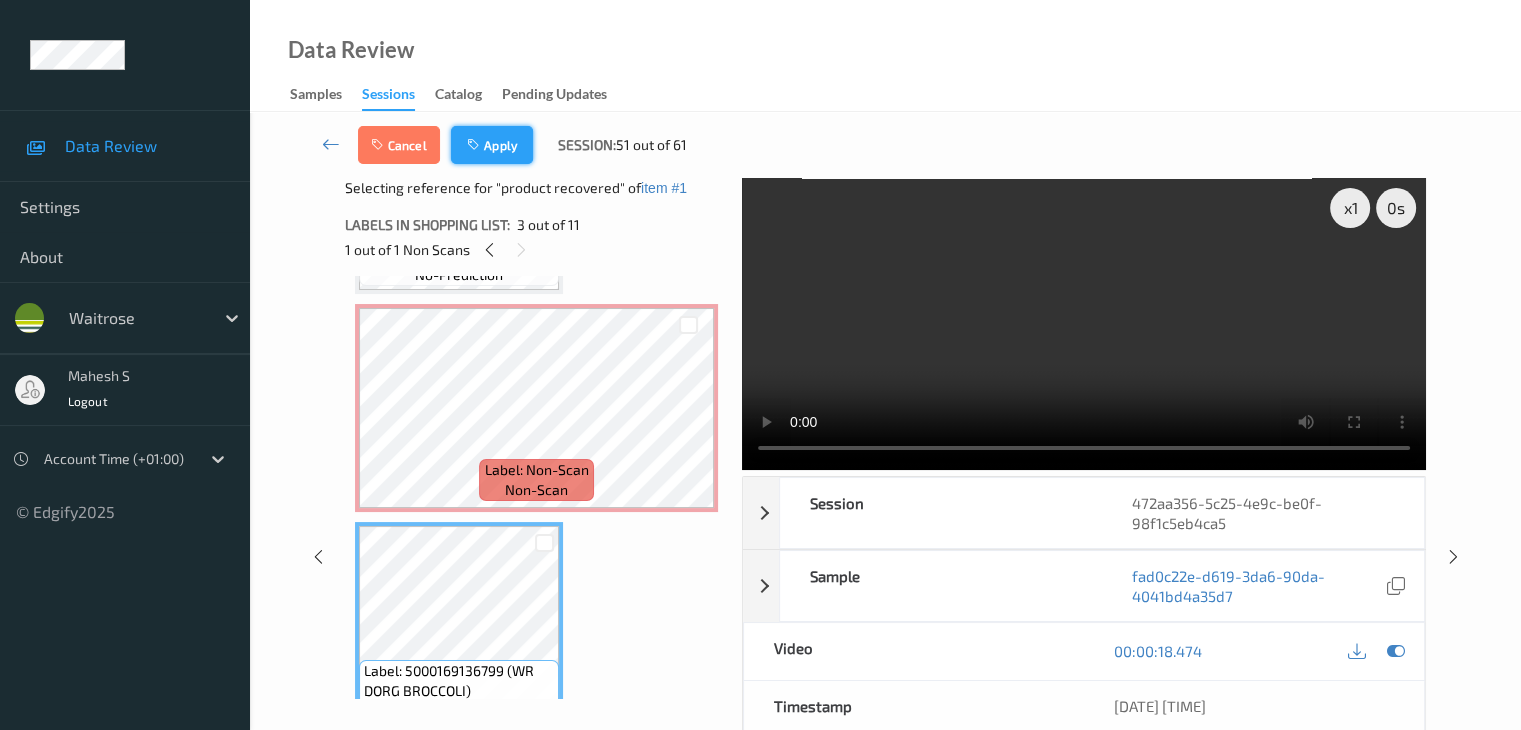 click on "Apply" at bounding box center (492, 145) 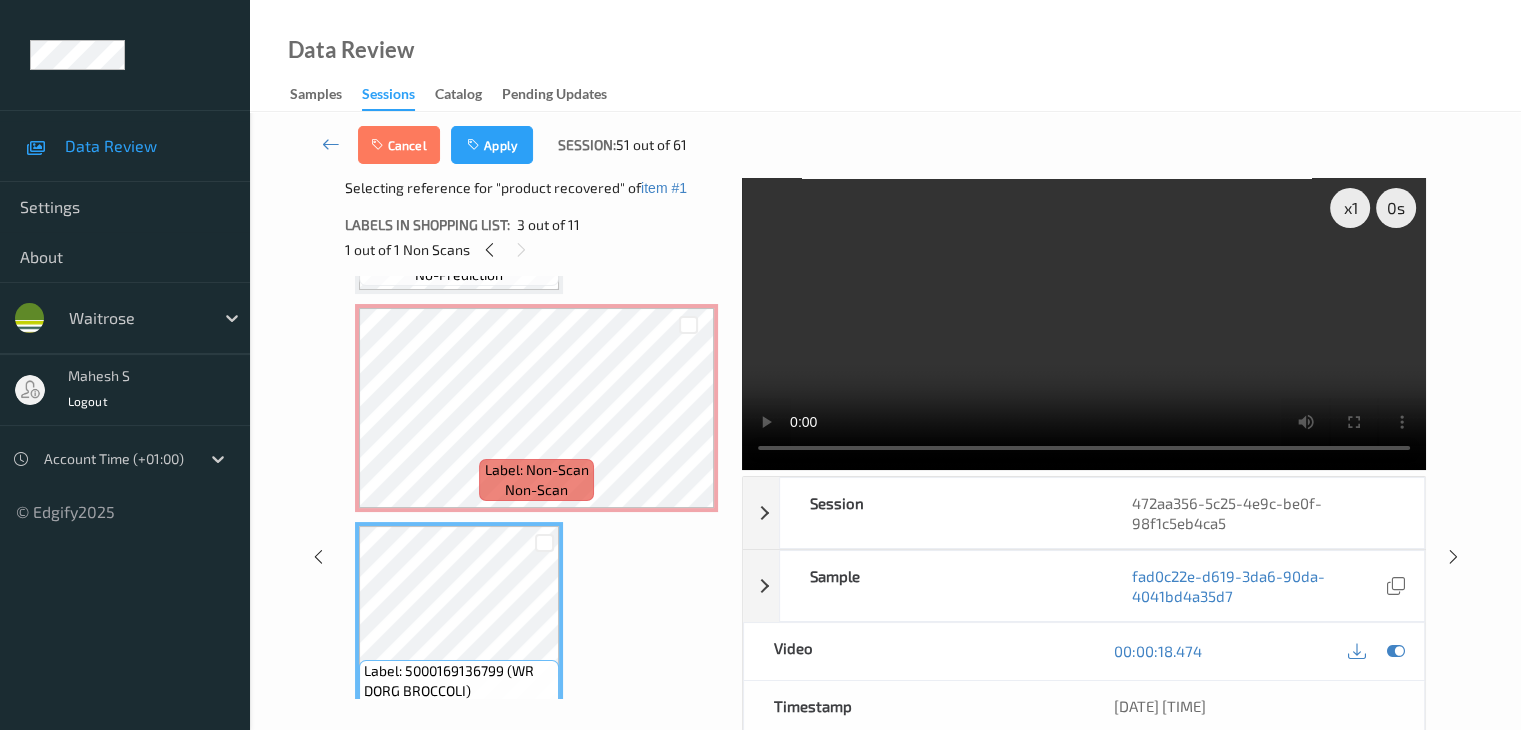scroll, scrollTop: 10, scrollLeft: 0, axis: vertical 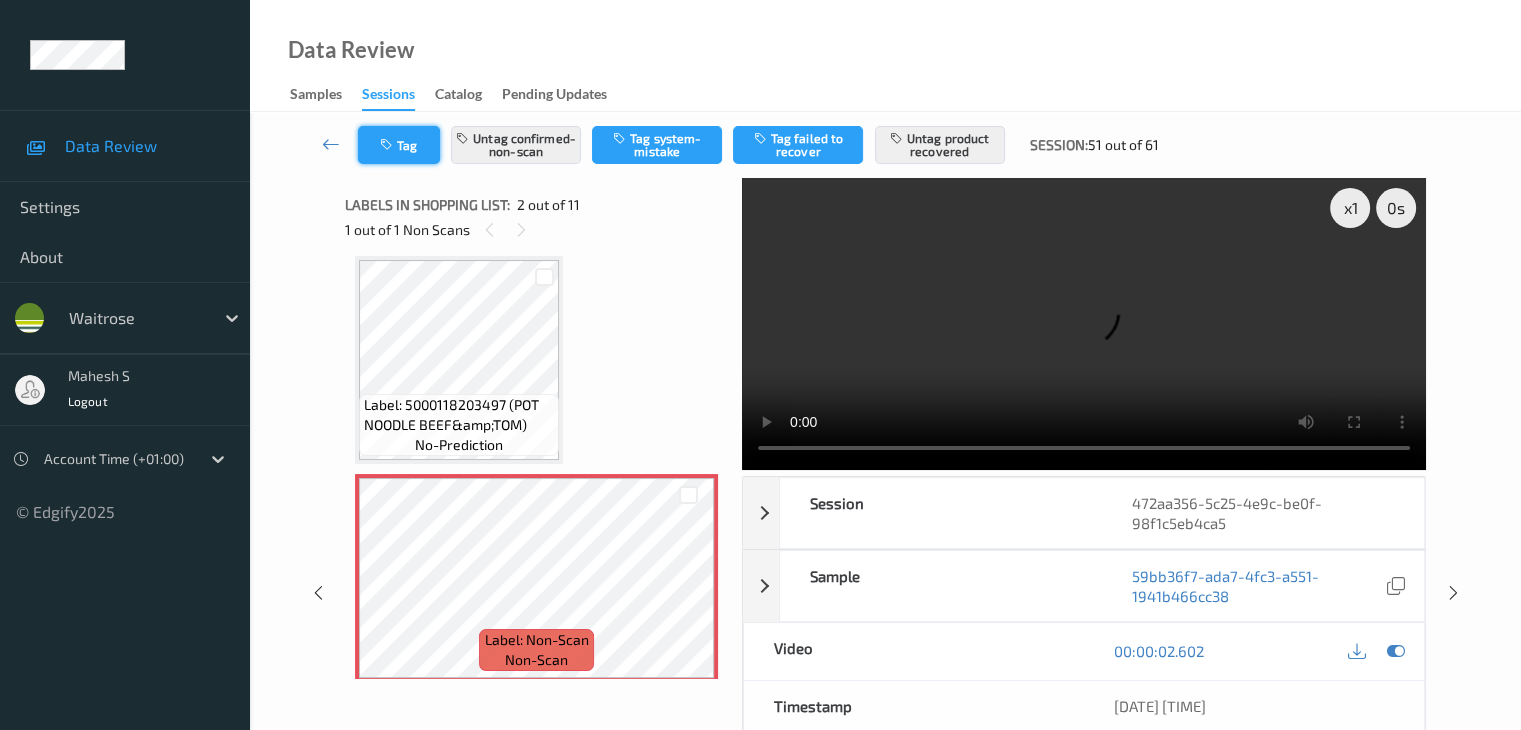 click on "Tag" at bounding box center [399, 145] 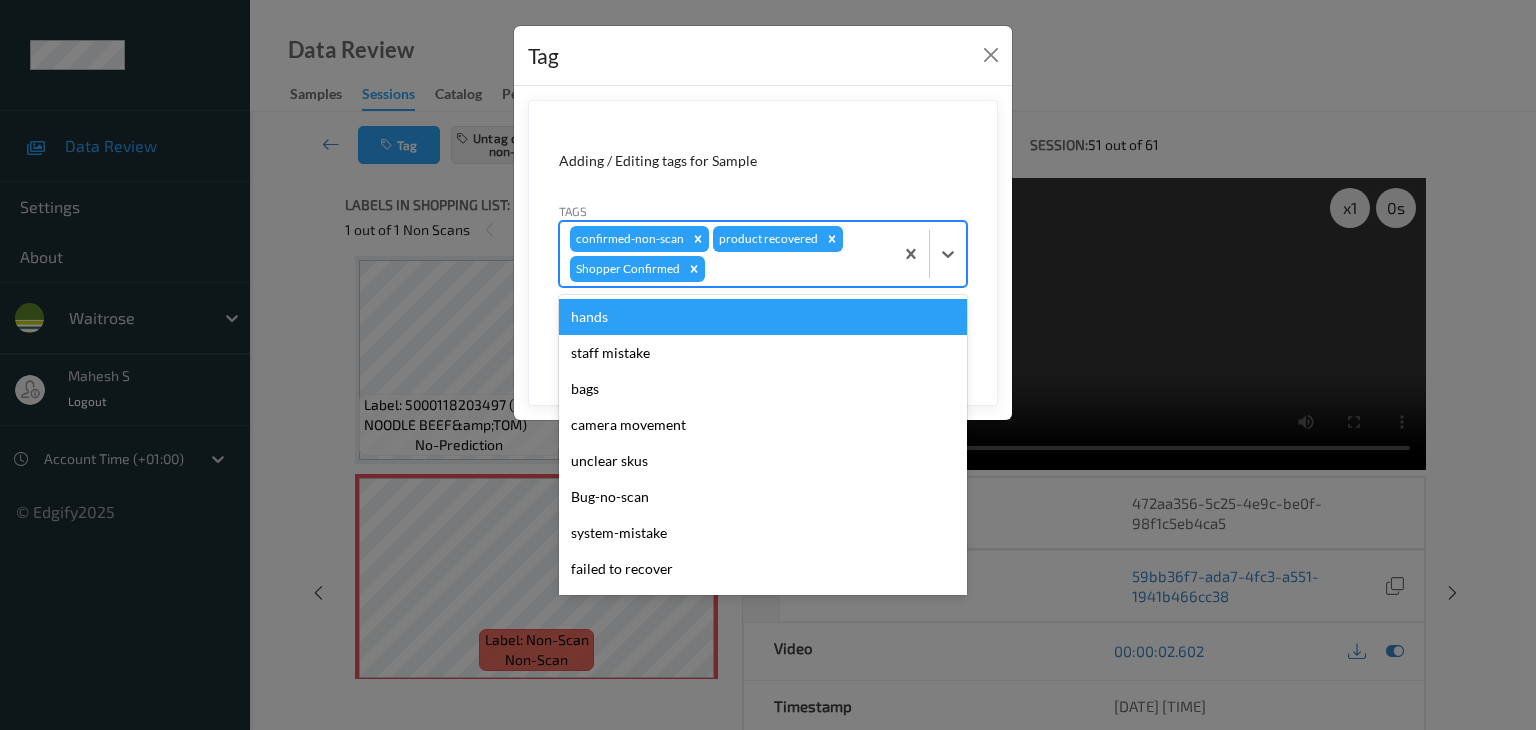 click at bounding box center [796, 269] 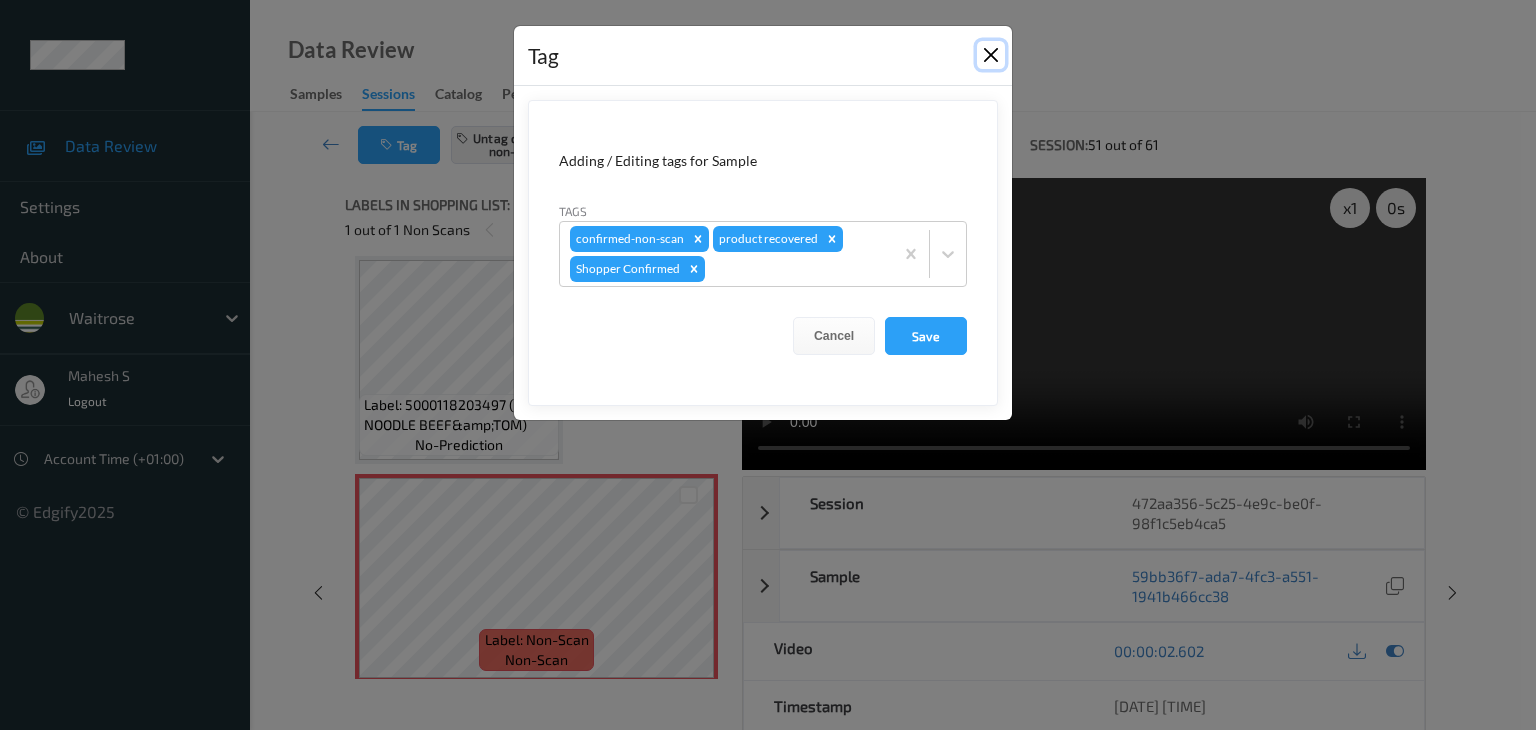 click at bounding box center (991, 55) 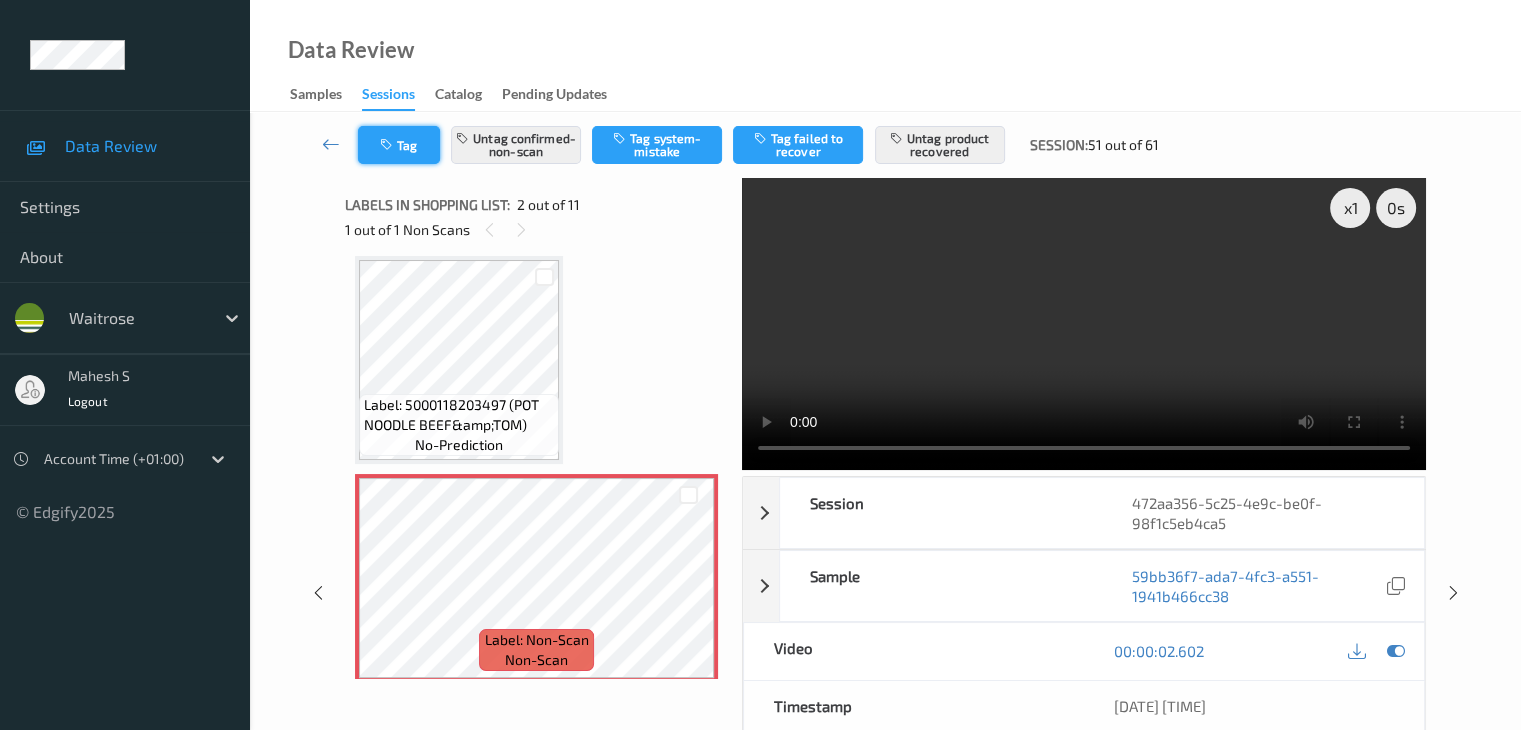 click on "Tag" at bounding box center (399, 145) 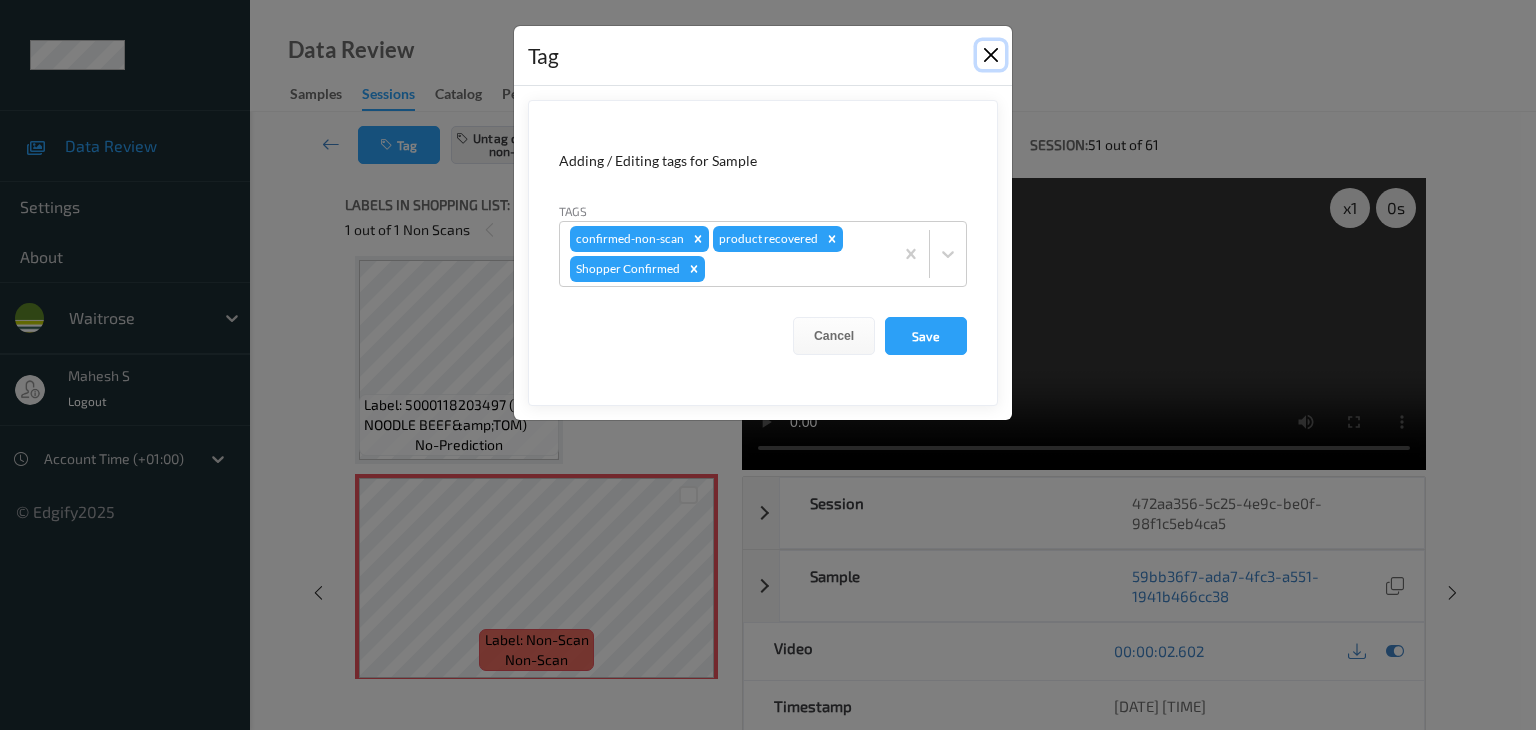 click at bounding box center [991, 55] 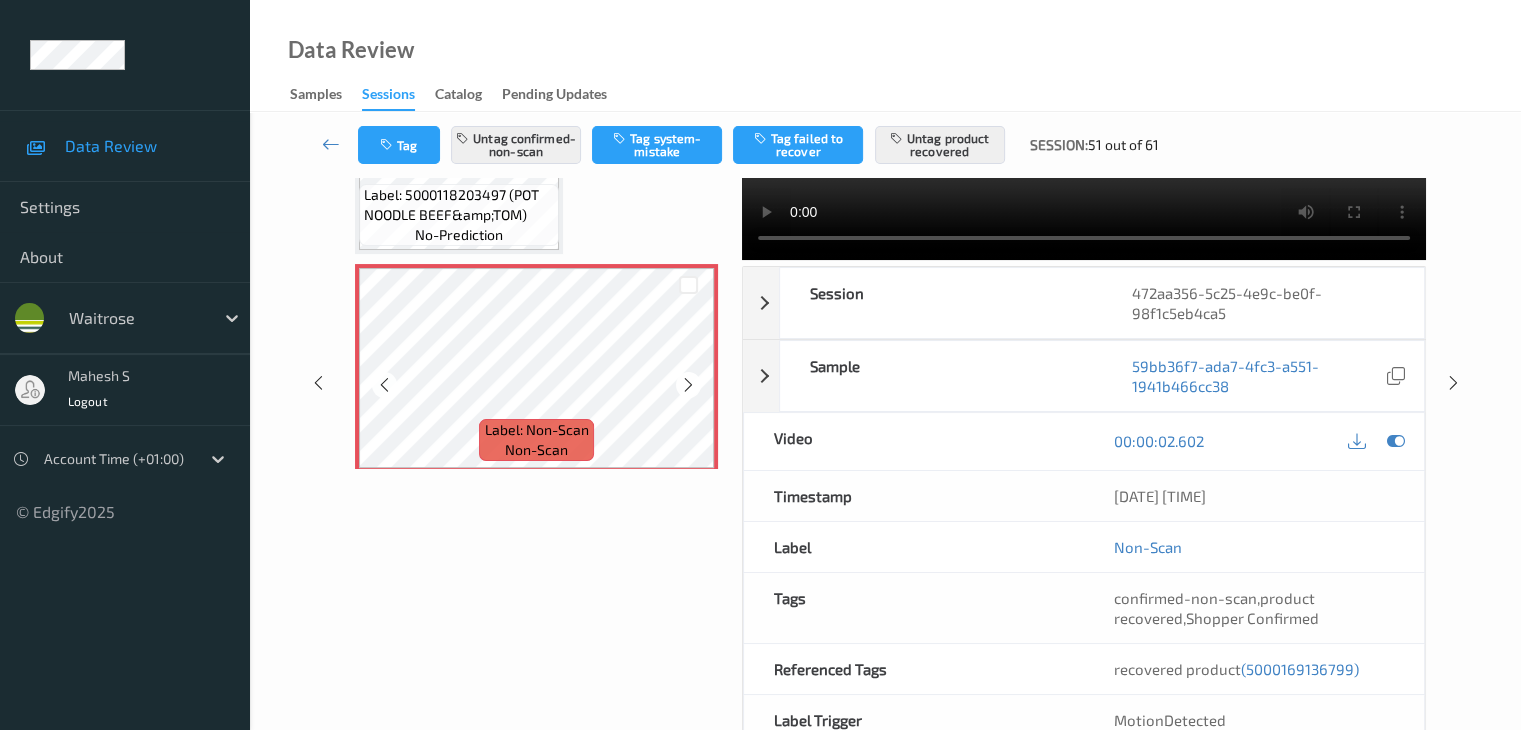 scroll, scrollTop: 16, scrollLeft: 0, axis: vertical 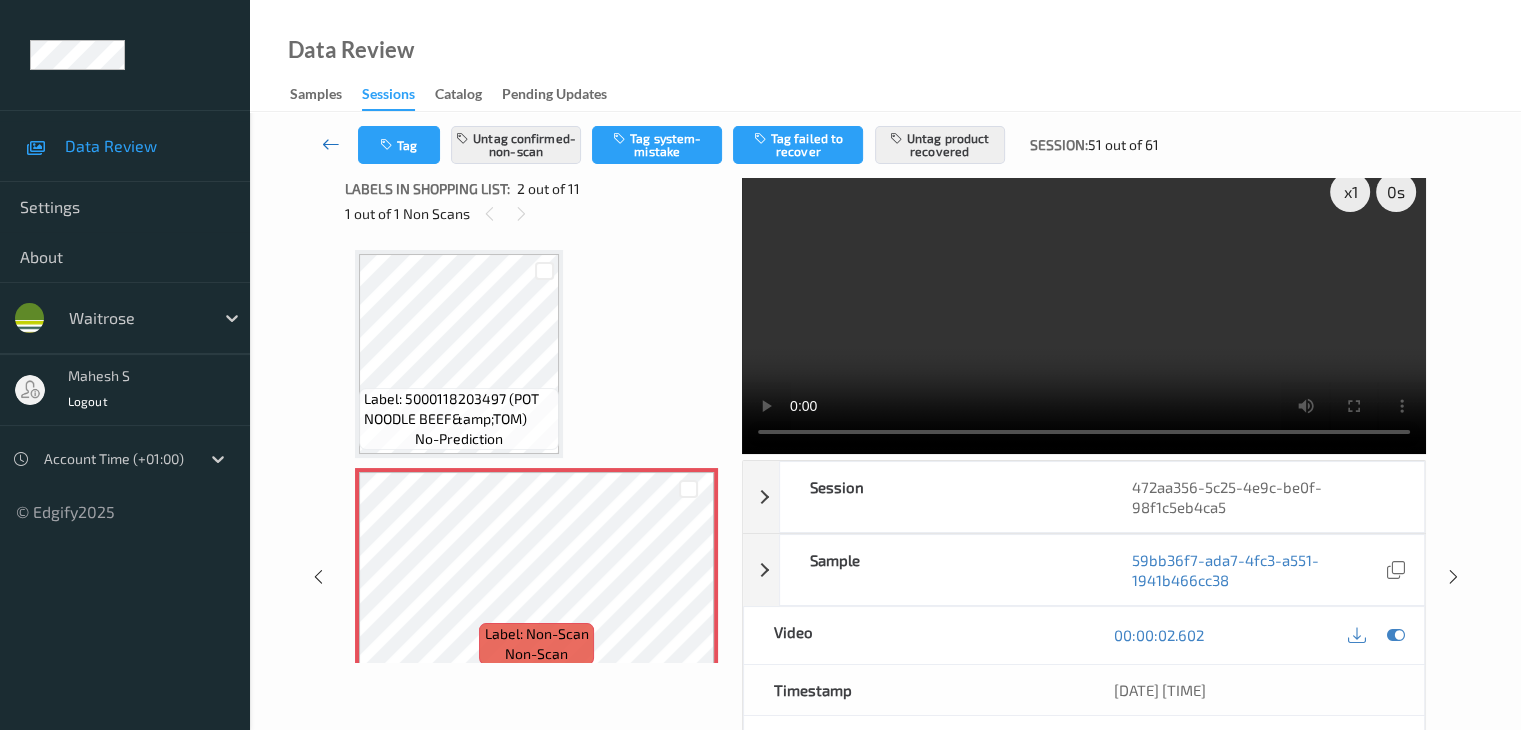 click at bounding box center (331, 144) 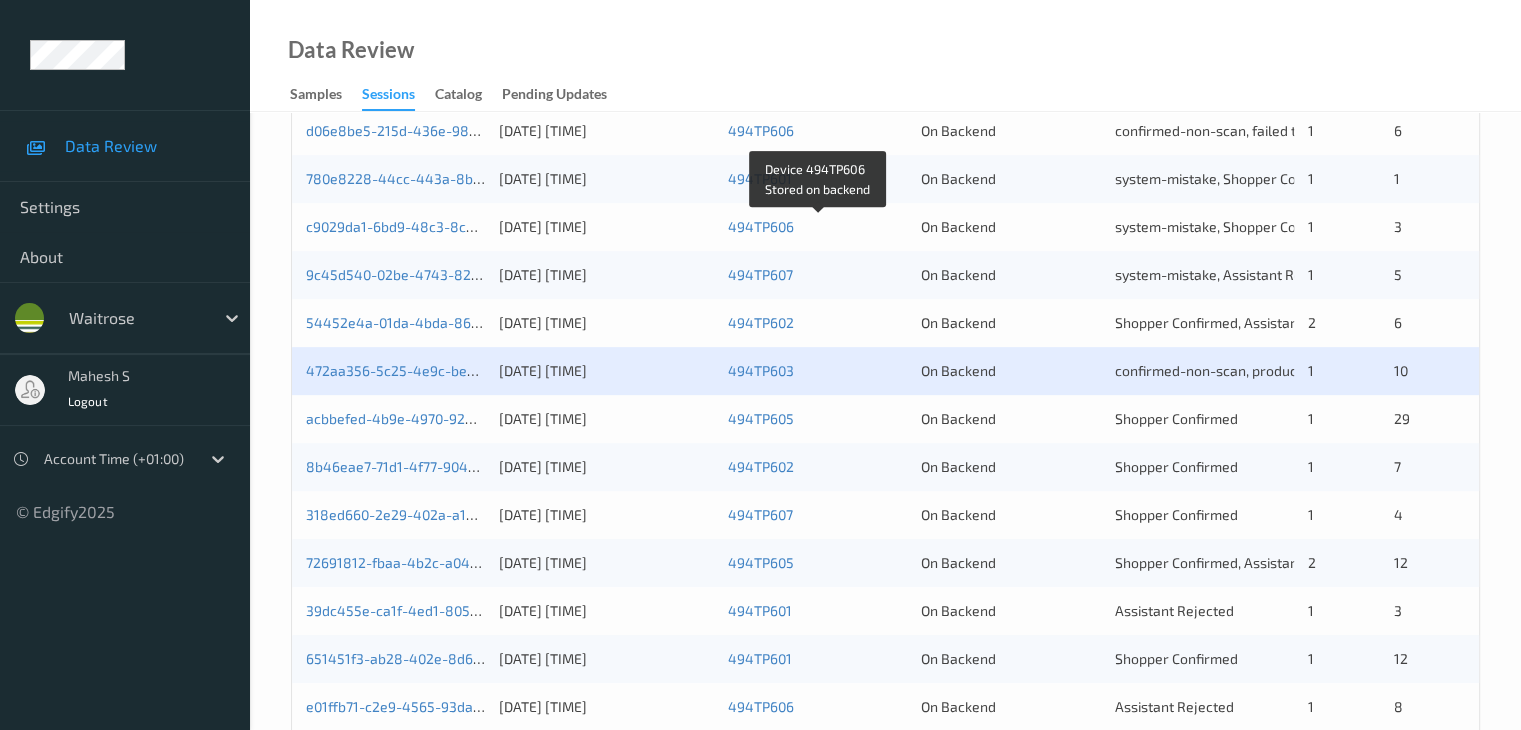 scroll, scrollTop: 700, scrollLeft: 0, axis: vertical 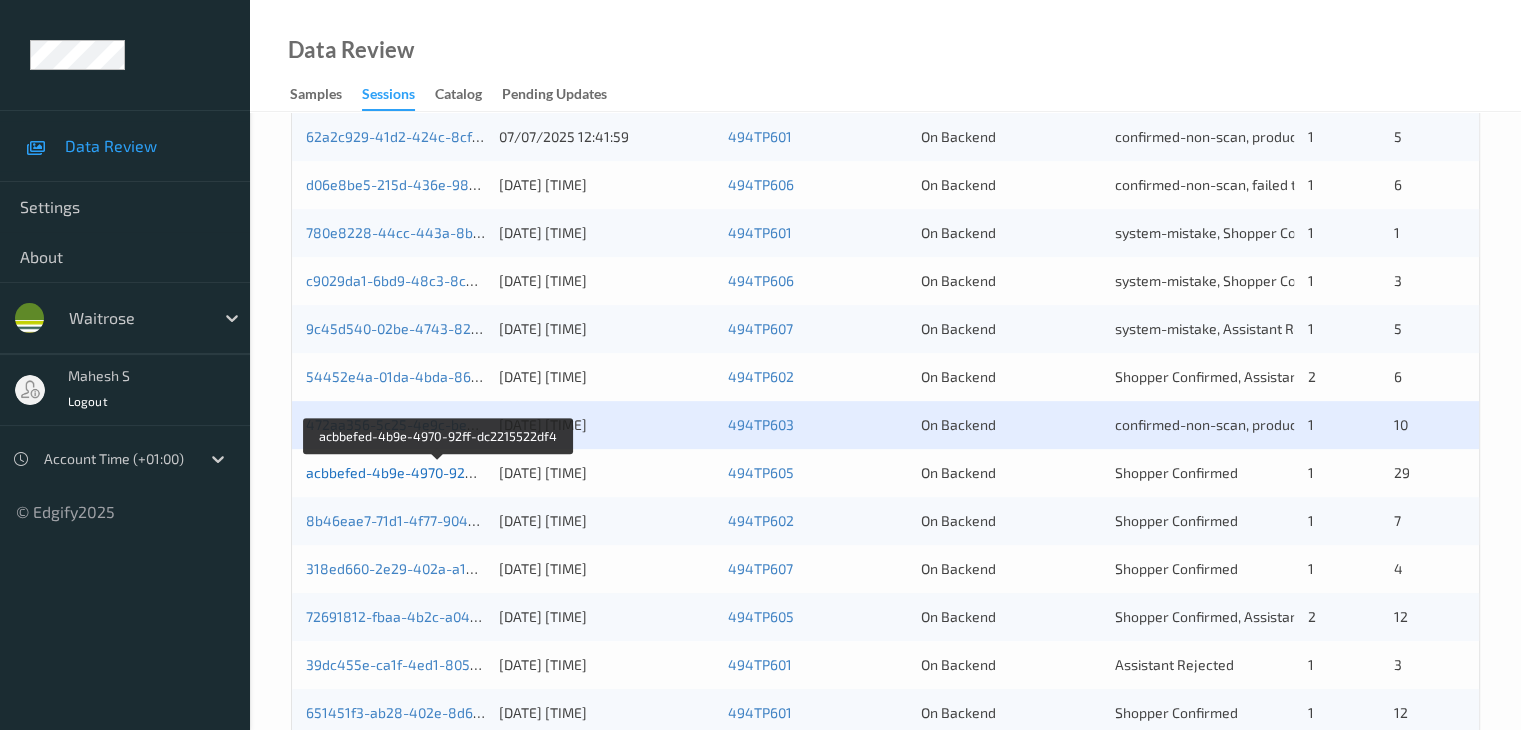 click on "acbbefed-4b9e-4970-92ff-dc2215522df4" at bounding box center [439, 472] 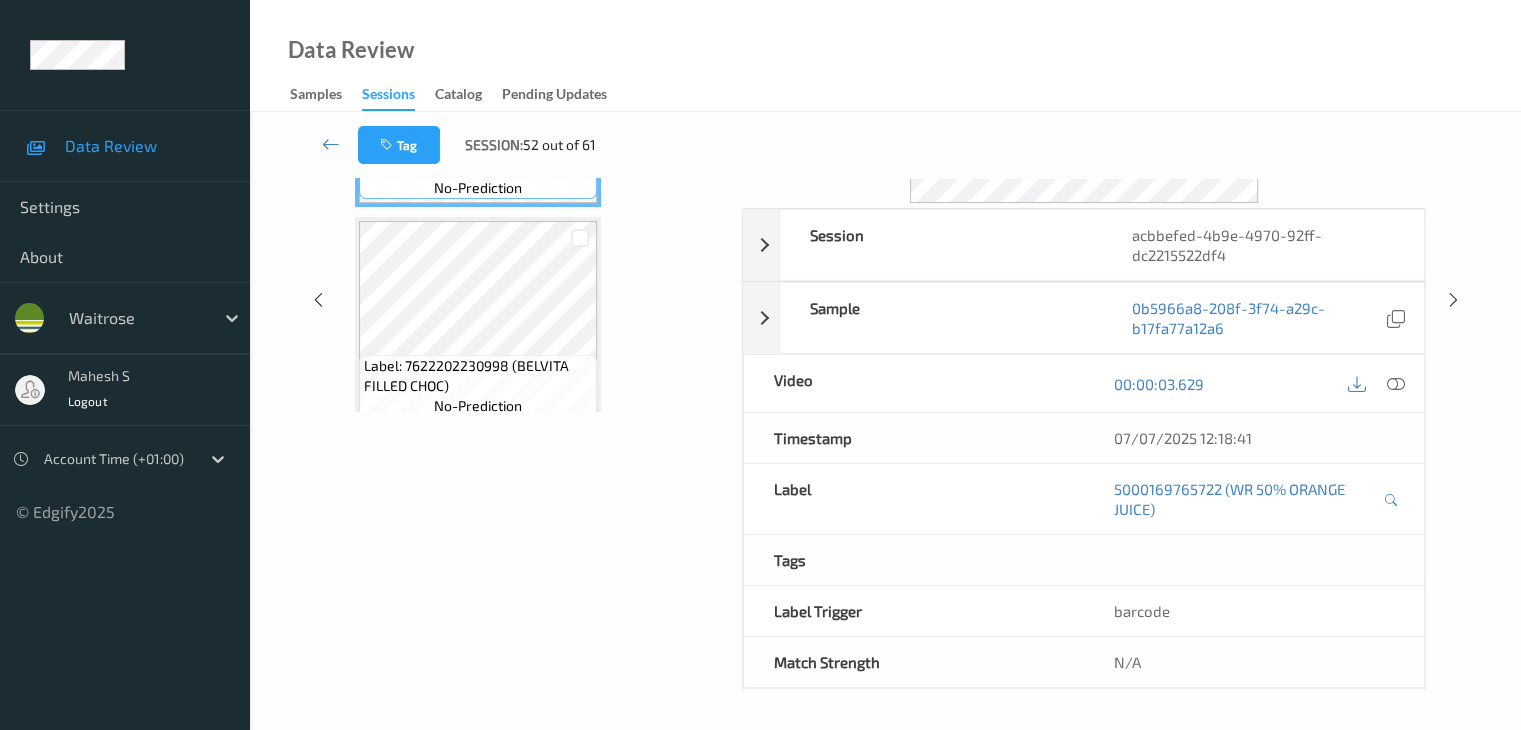 scroll, scrollTop: 264, scrollLeft: 0, axis: vertical 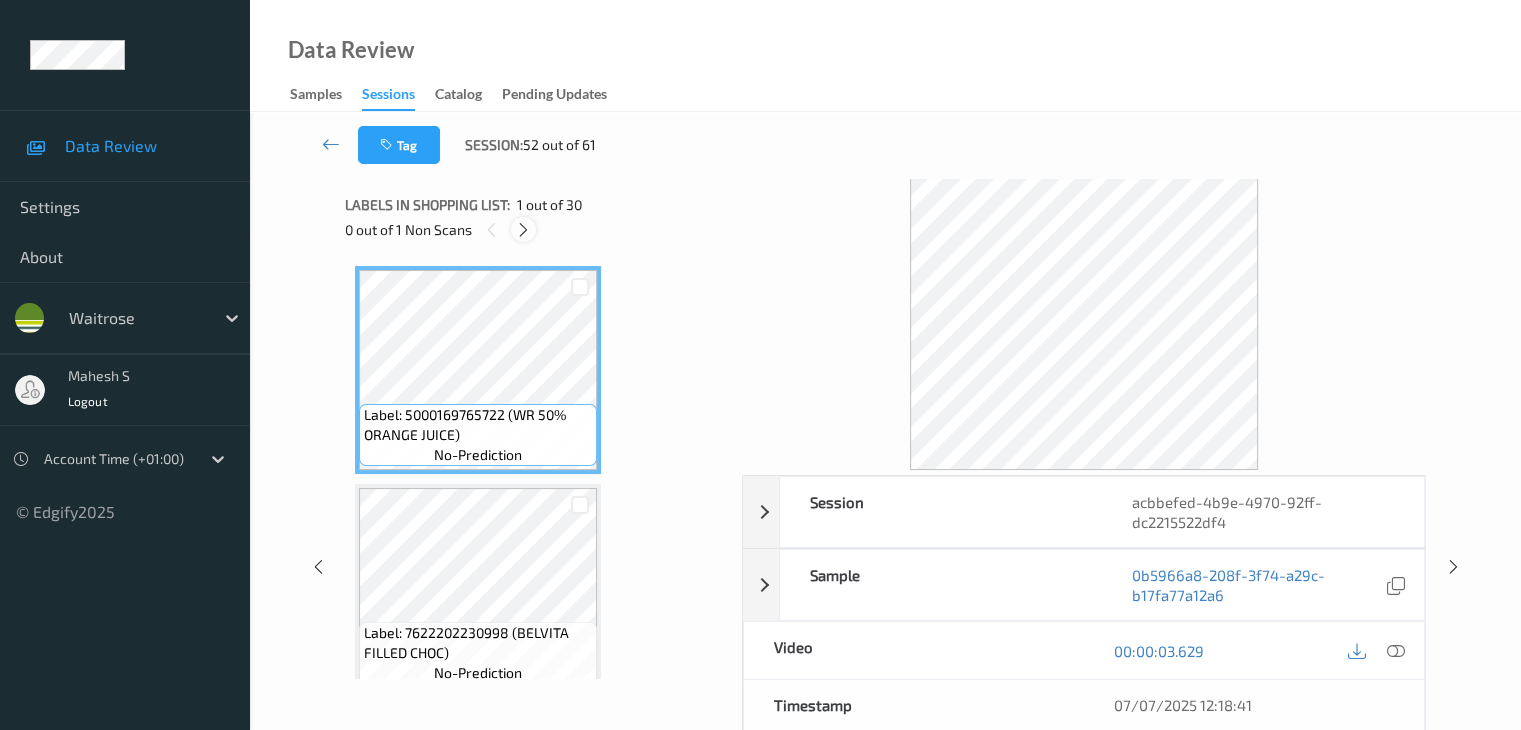 click at bounding box center [523, 230] 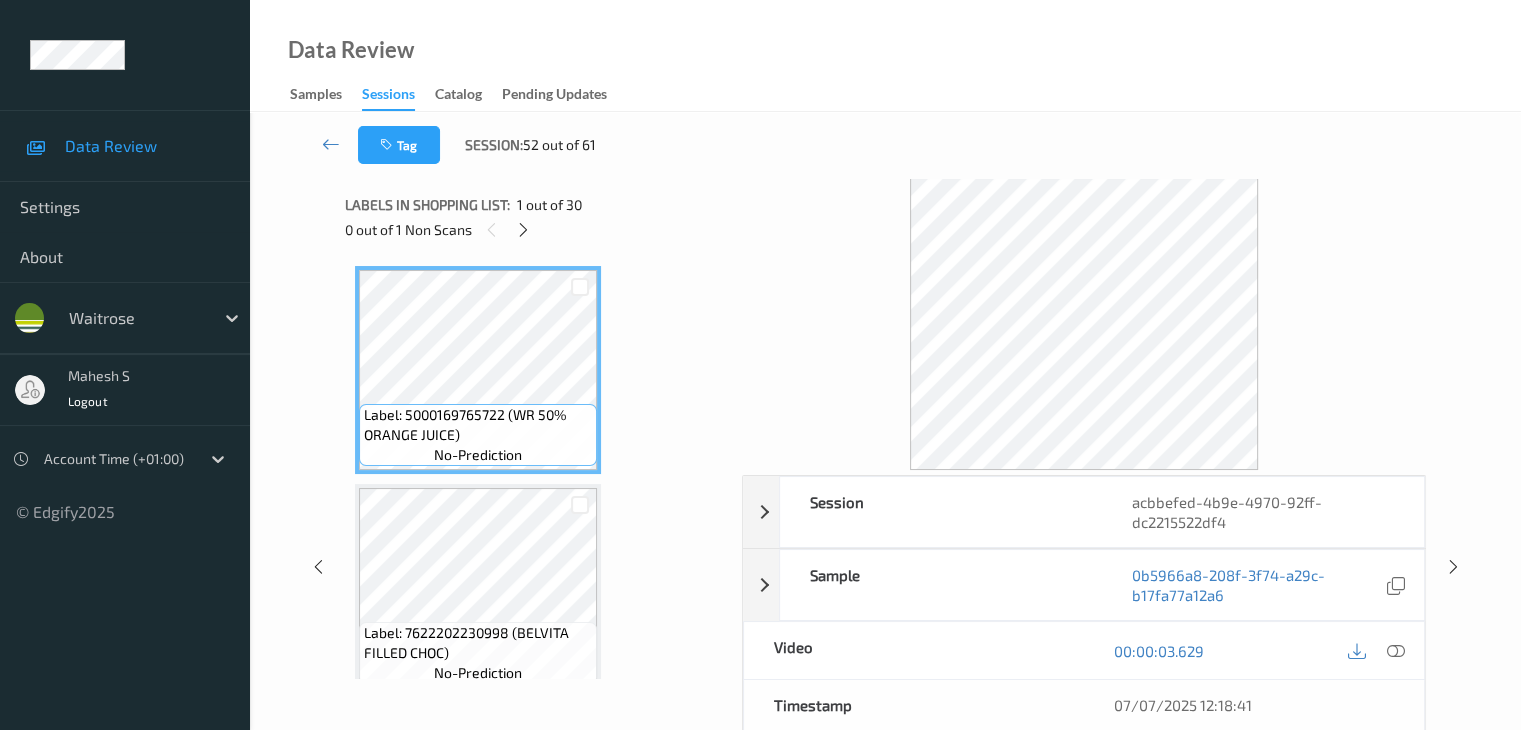 scroll, scrollTop: 882, scrollLeft: 0, axis: vertical 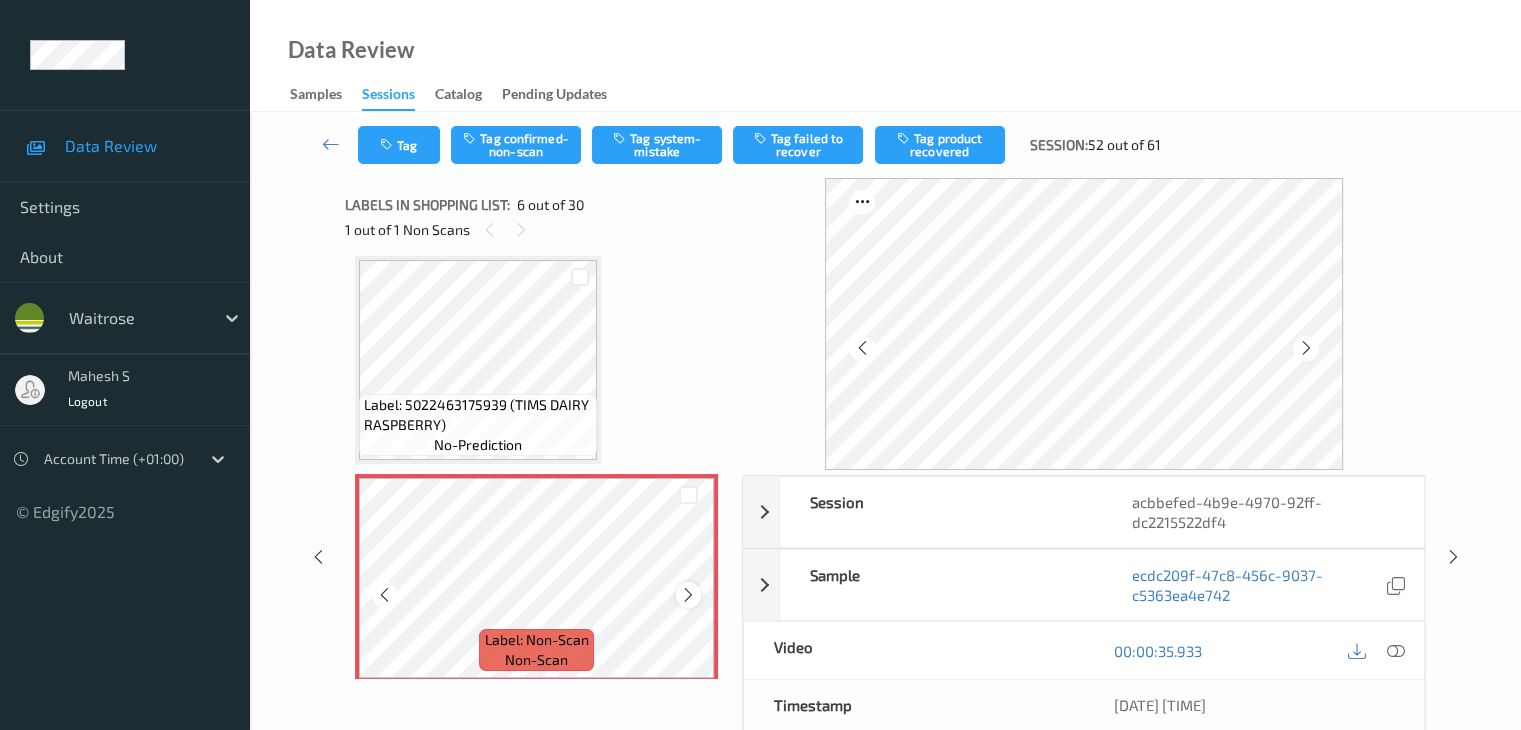 click at bounding box center (688, 594) 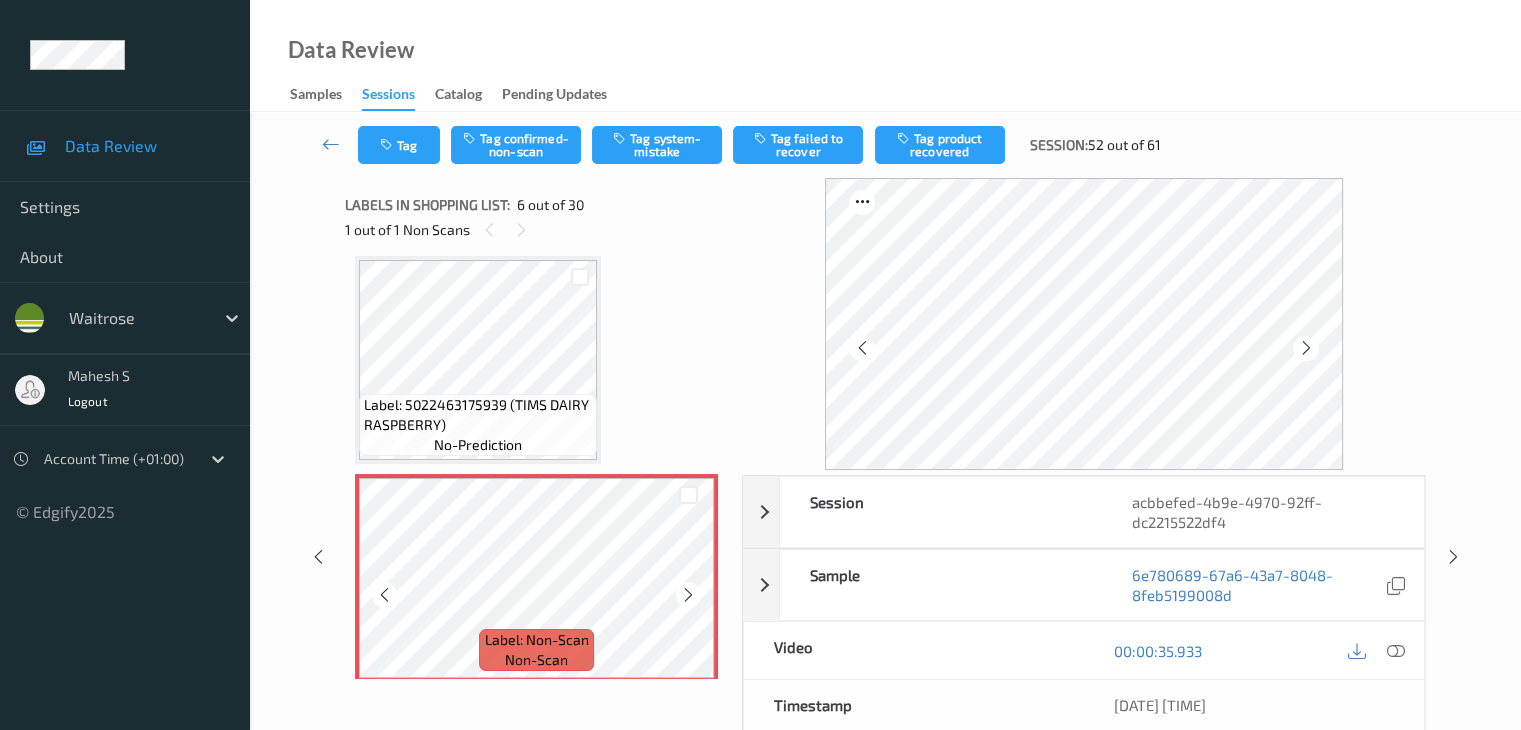 click at bounding box center [688, 594] 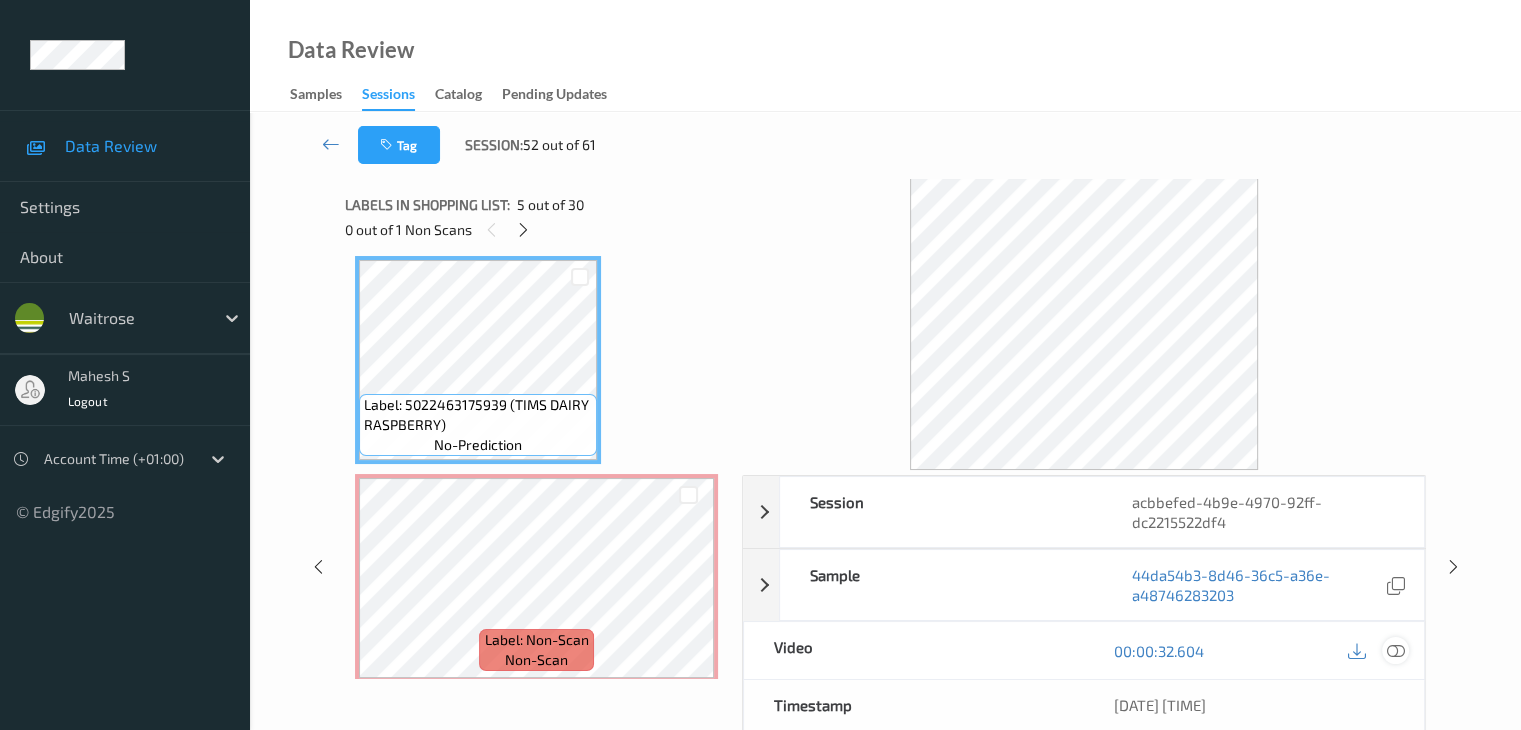 click at bounding box center (1395, 651) 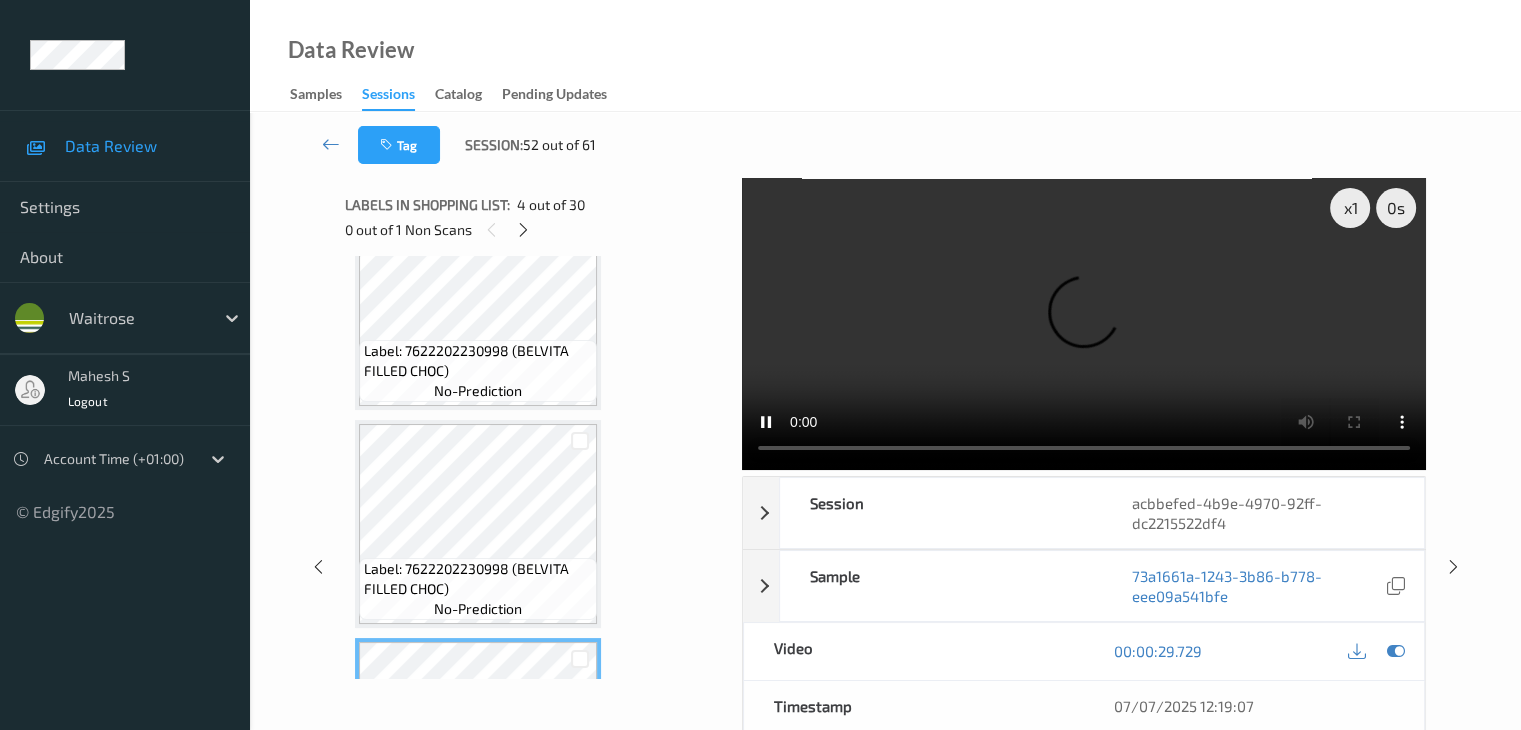 scroll, scrollTop: 482, scrollLeft: 0, axis: vertical 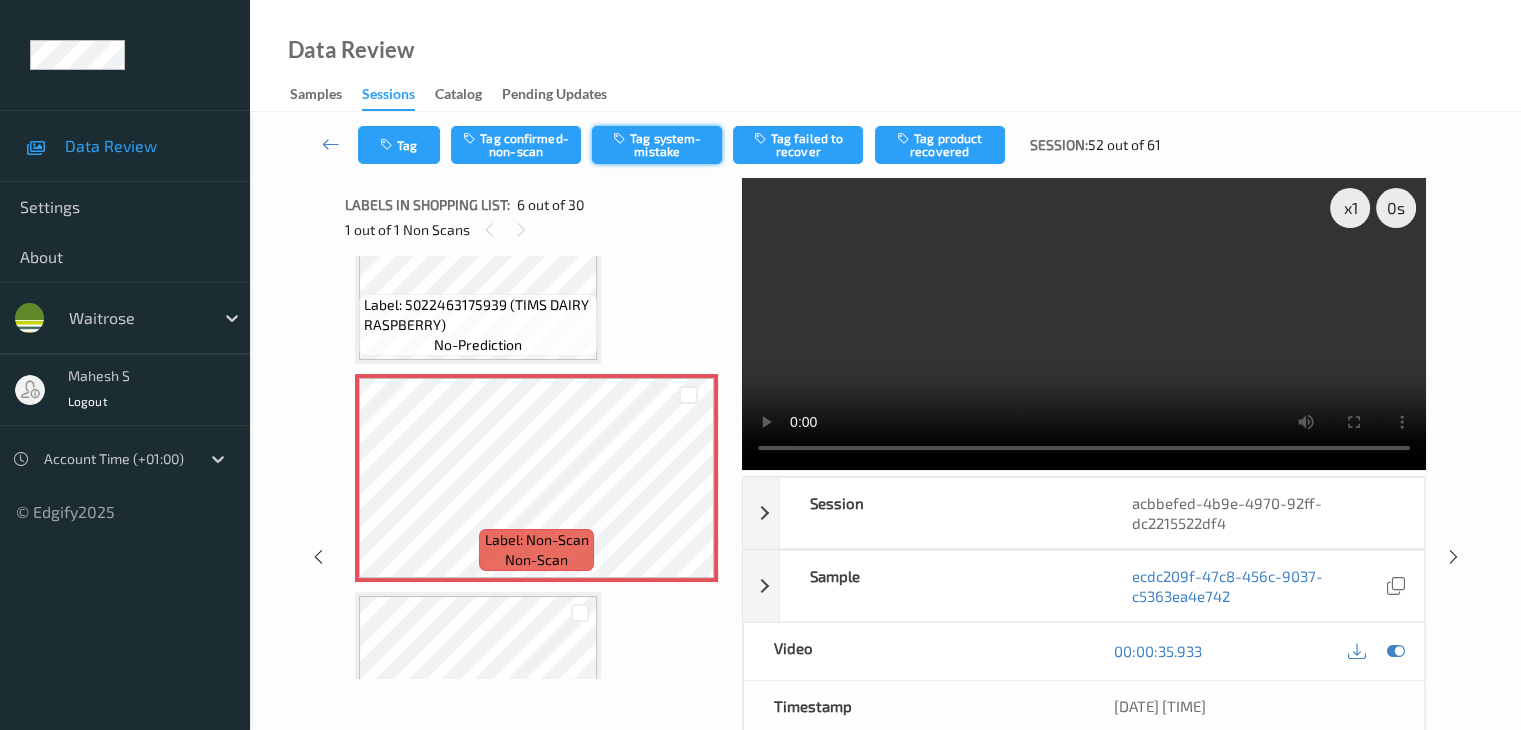 click on "Tag   system-mistake" at bounding box center (657, 145) 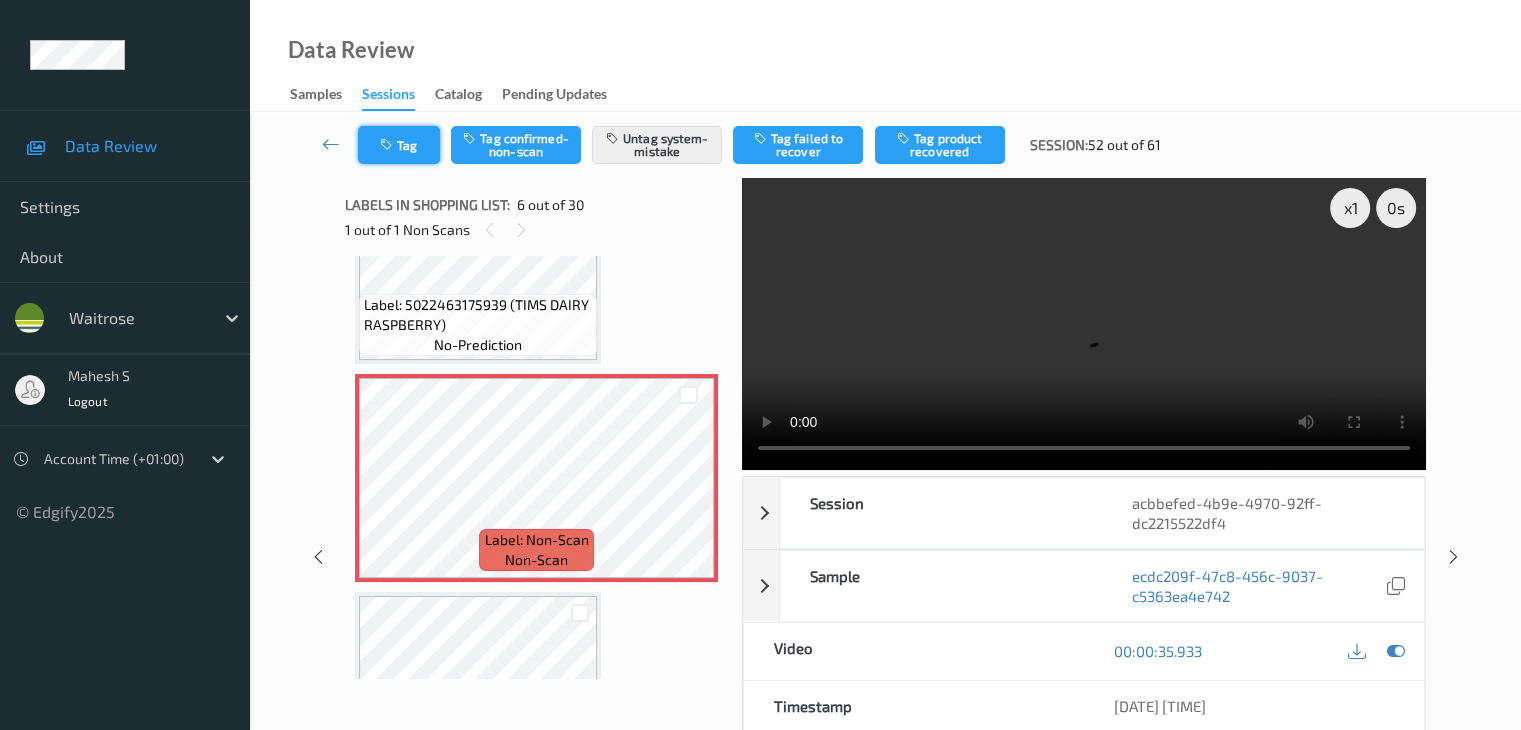 click on "Tag" at bounding box center [399, 145] 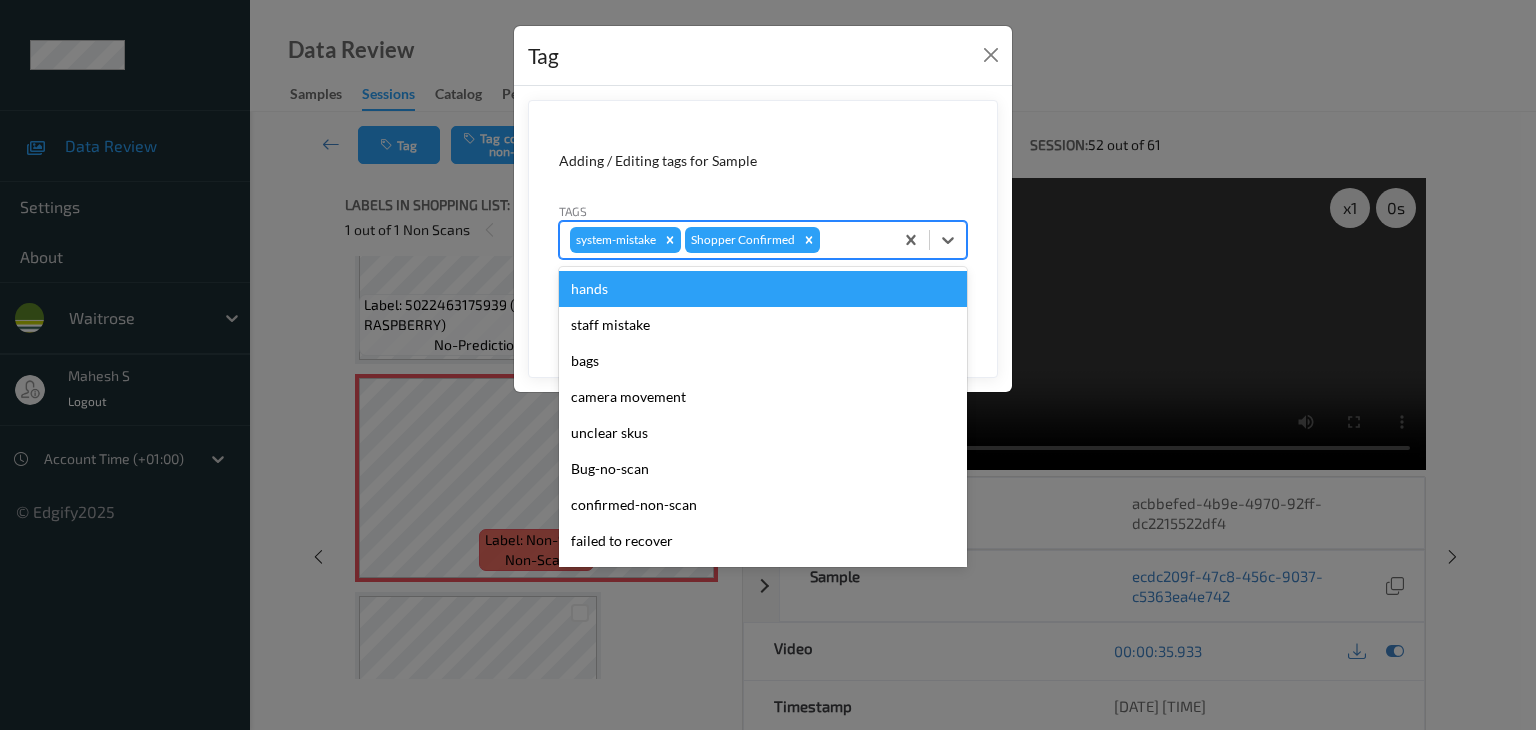 click at bounding box center (853, 240) 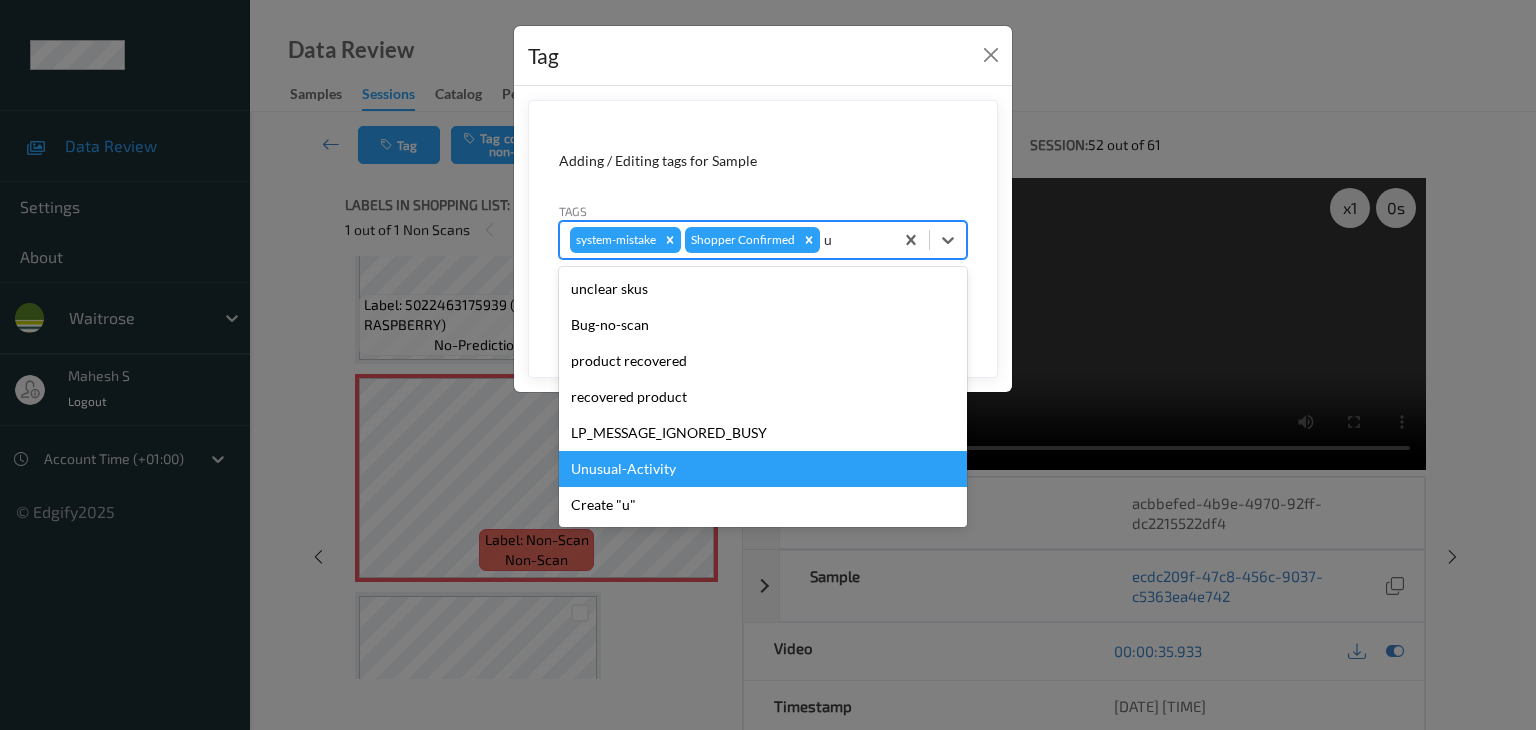 click on "Unusual-Activity" at bounding box center (763, 469) 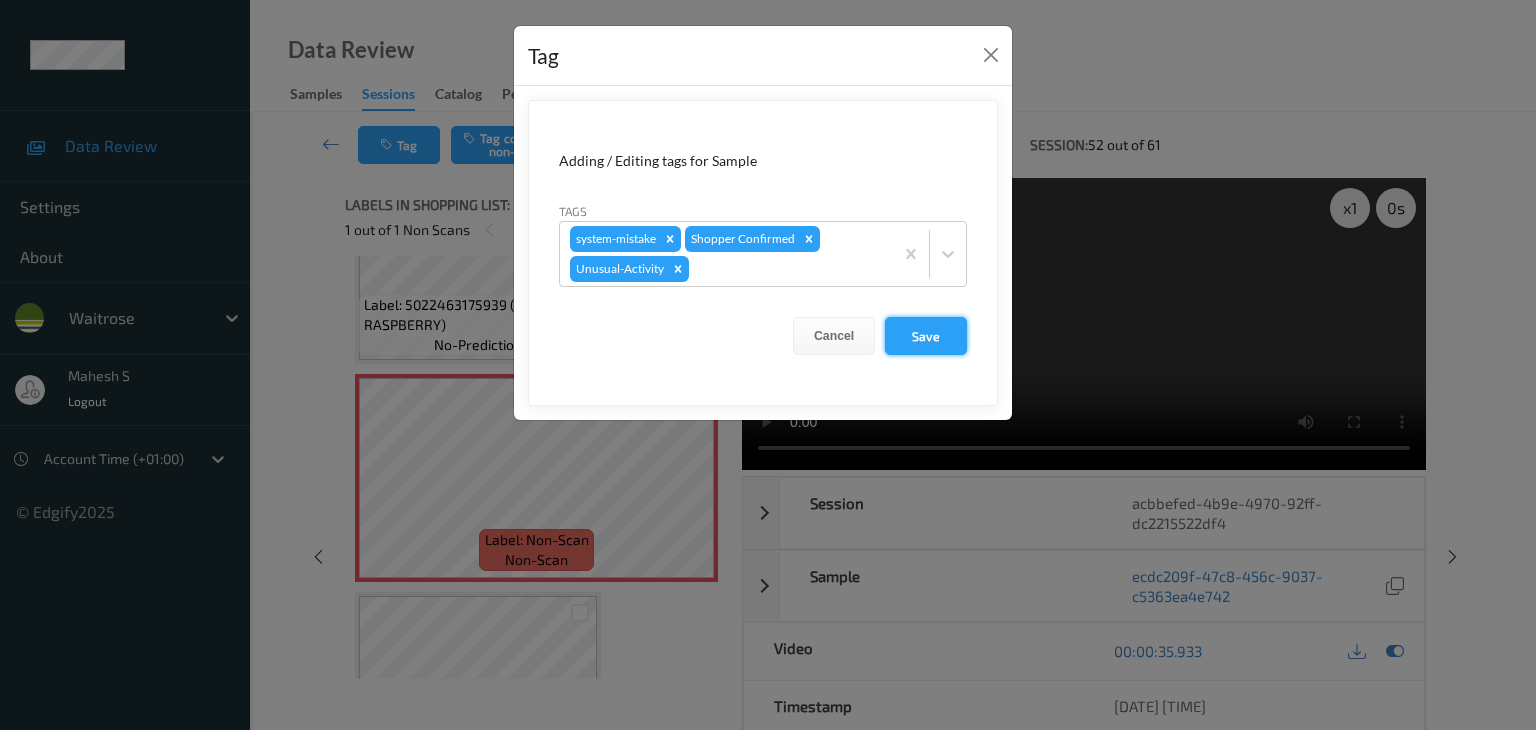 click on "Save" at bounding box center (926, 336) 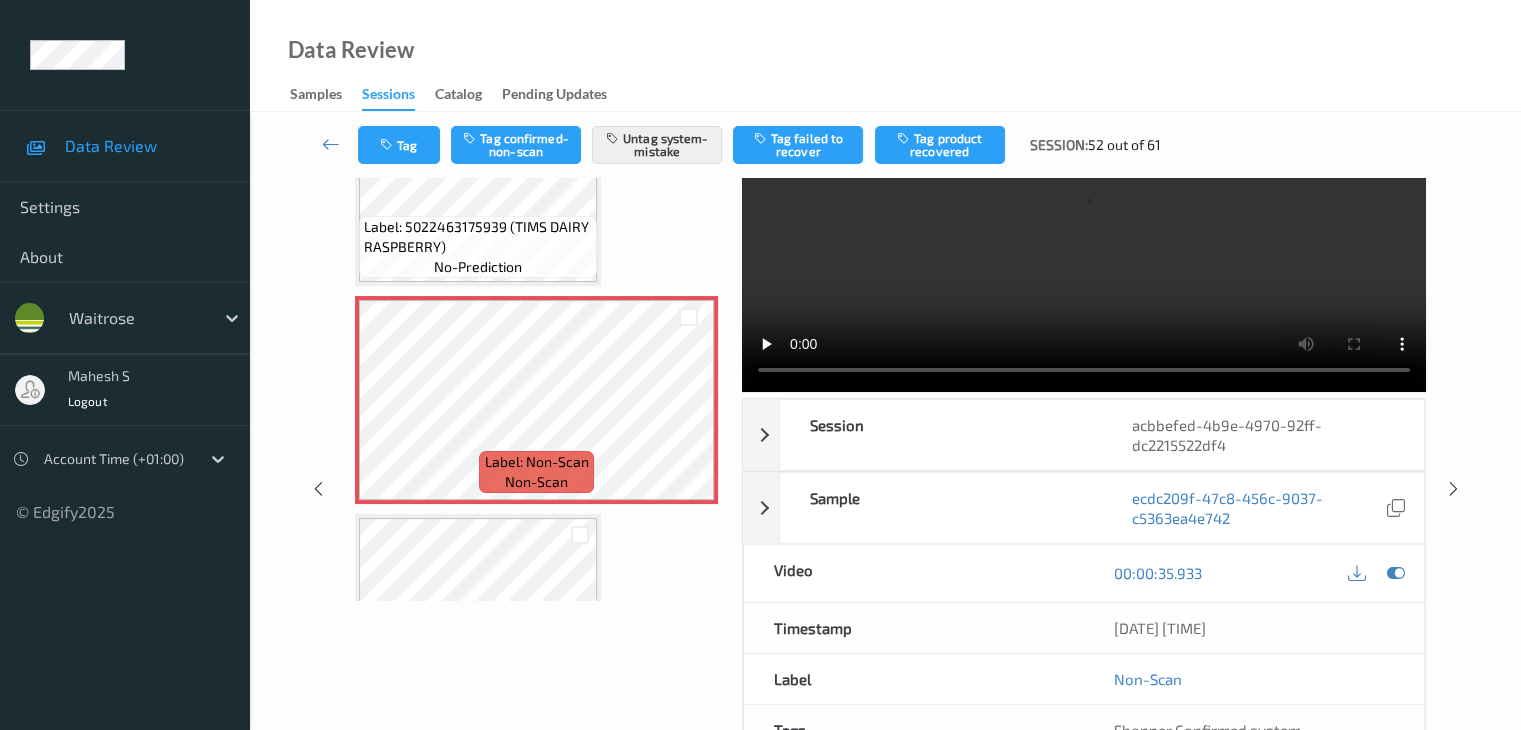 scroll, scrollTop: 0, scrollLeft: 0, axis: both 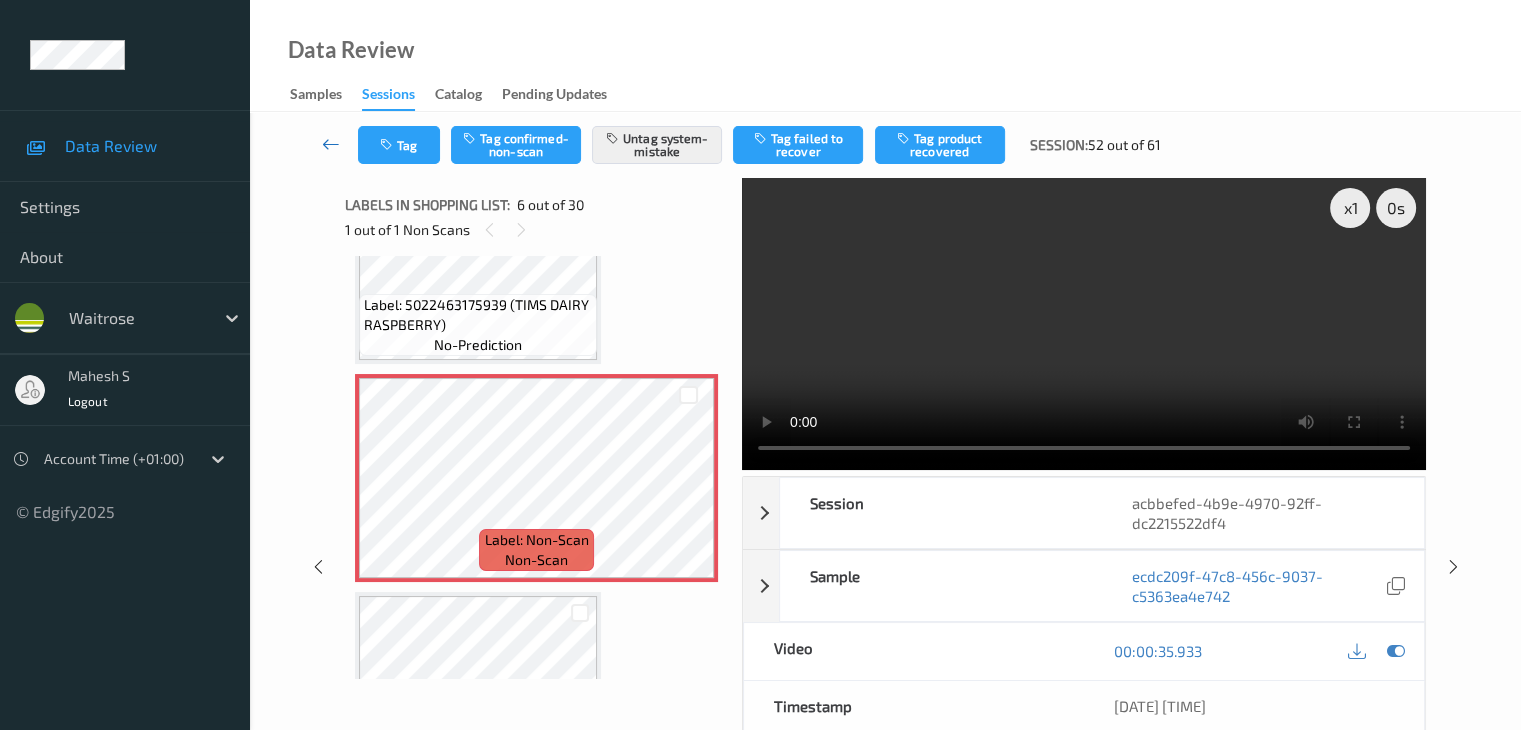 click at bounding box center (331, 144) 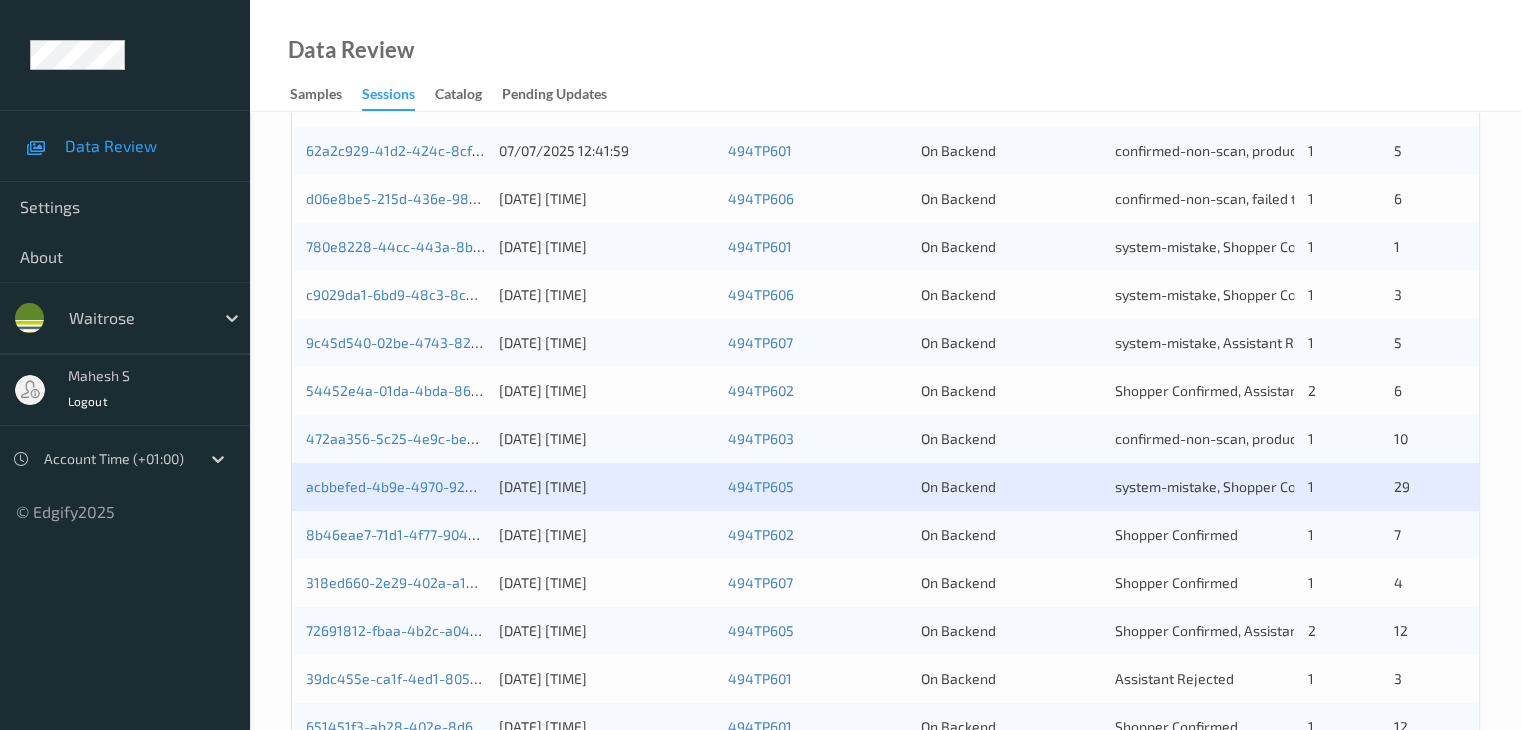 scroll, scrollTop: 900, scrollLeft: 0, axis: vertical 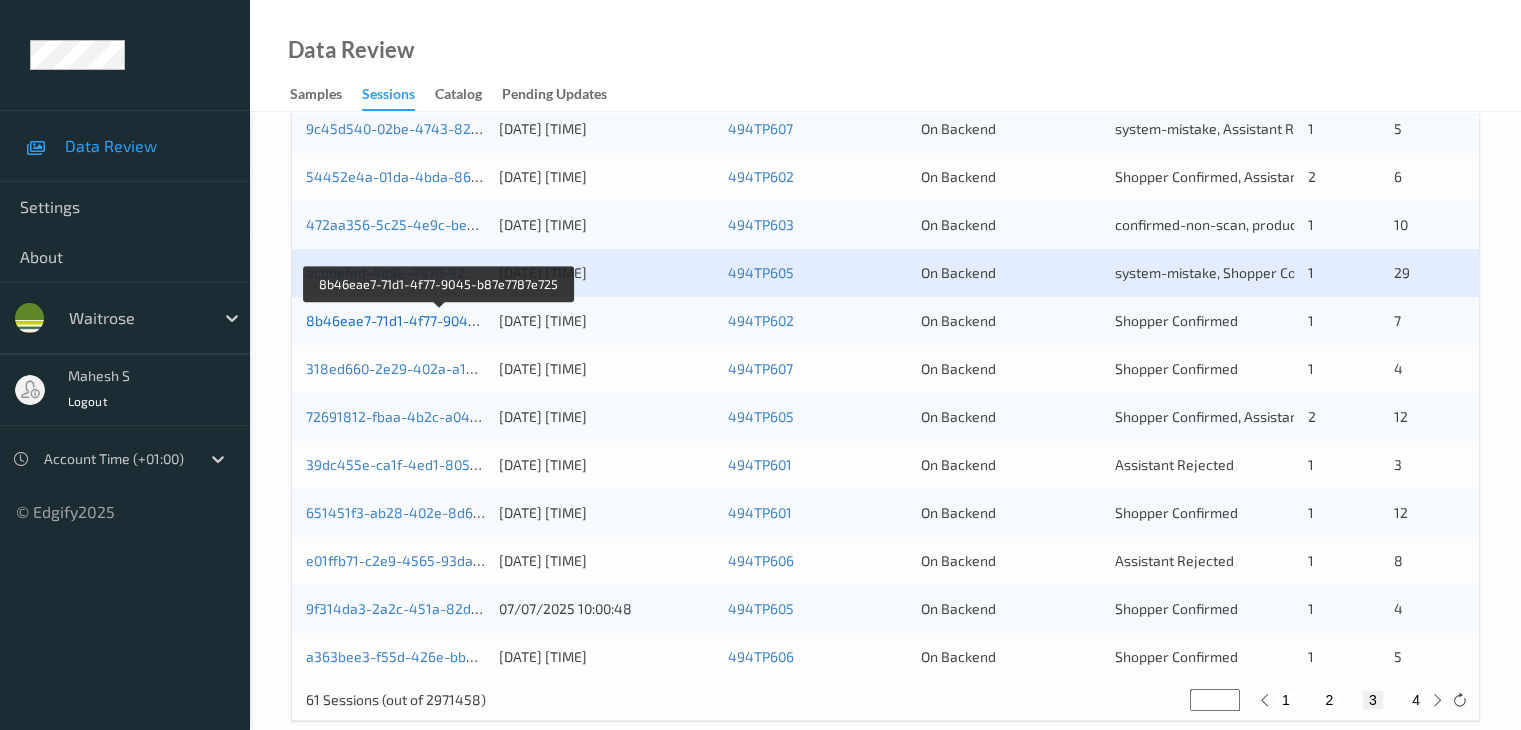 click on "8b46eae7-71d1-4f77-9045-b87e7787e725" at bounding box center (440, 320) 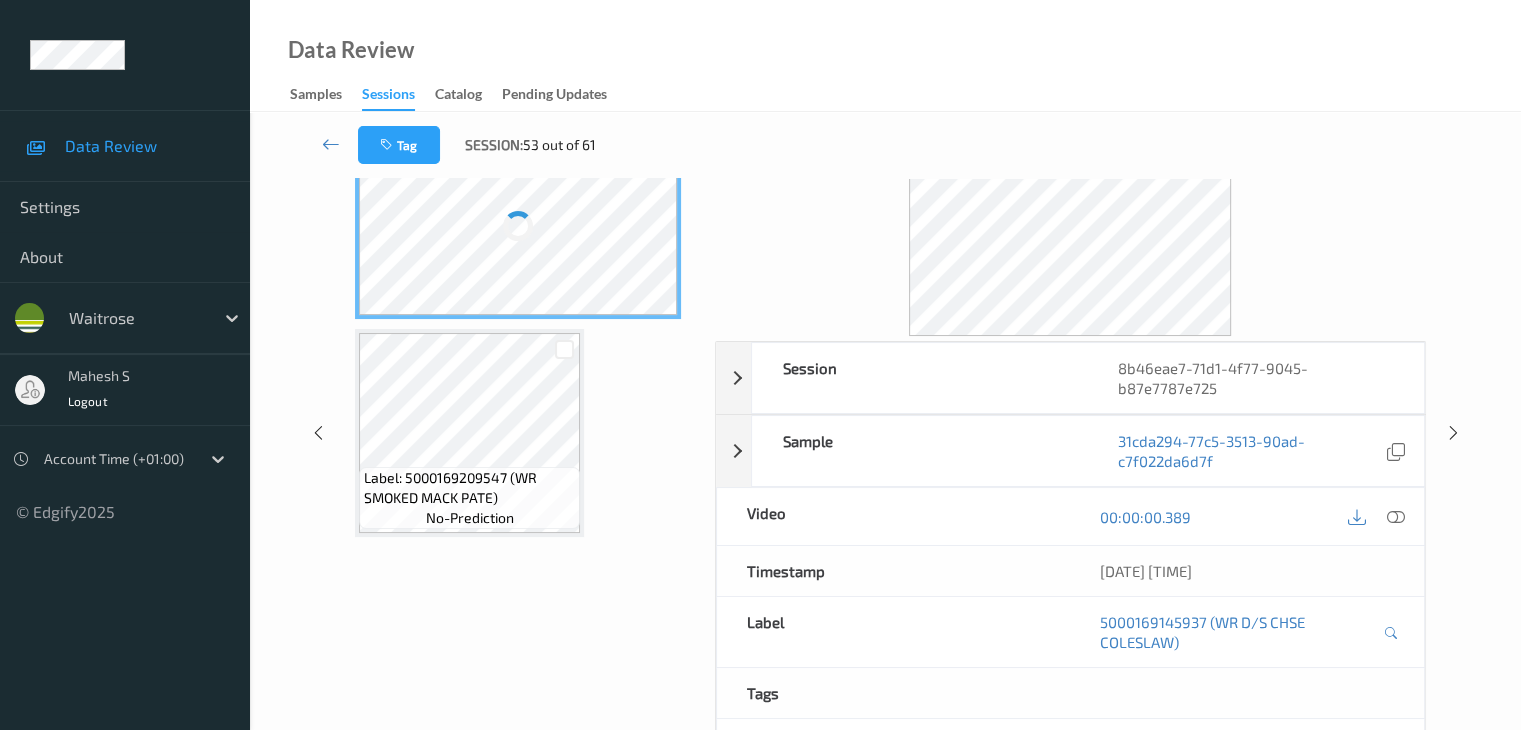 scroll, scrollTop: 0, scrollLeft: 0, axis: both 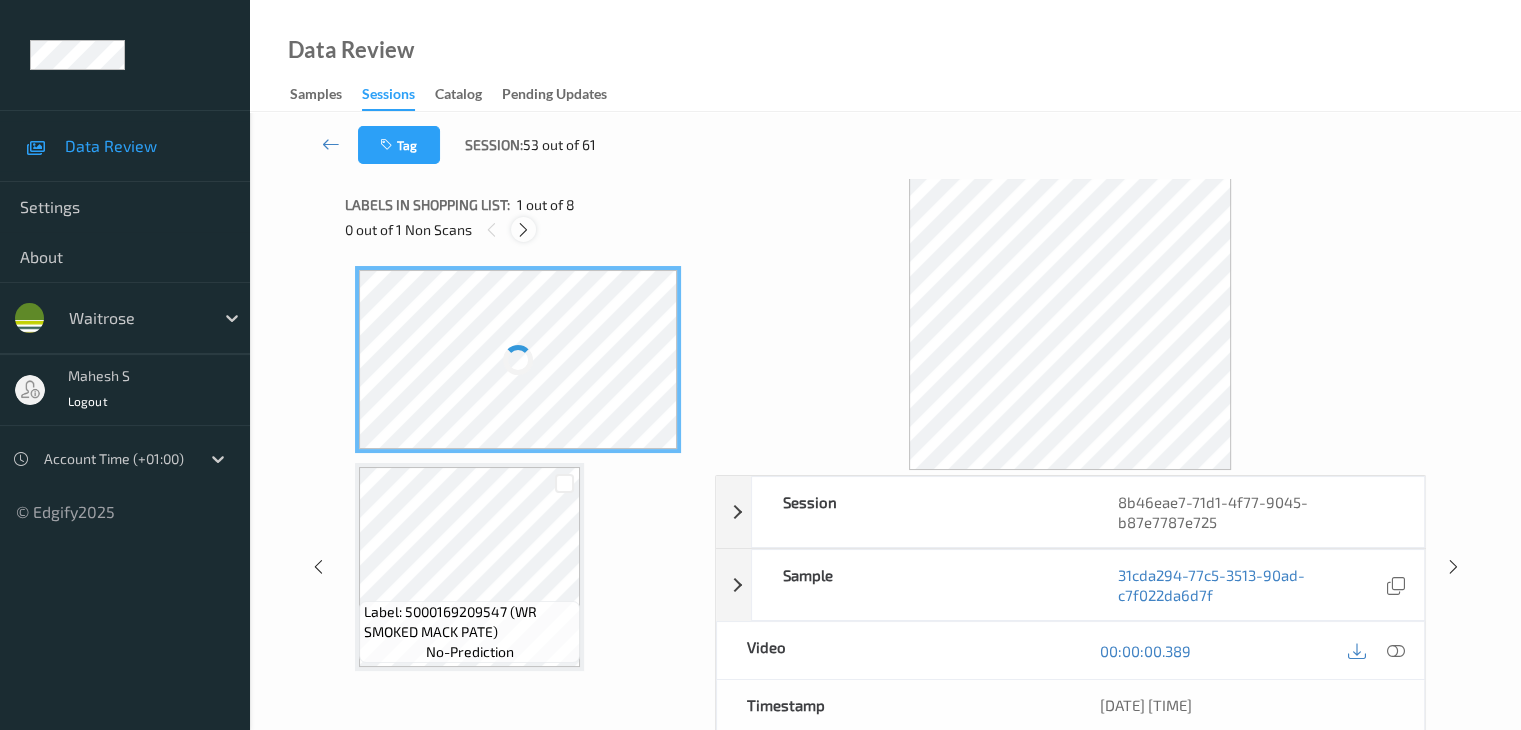 click at bounding box center (523, 230) 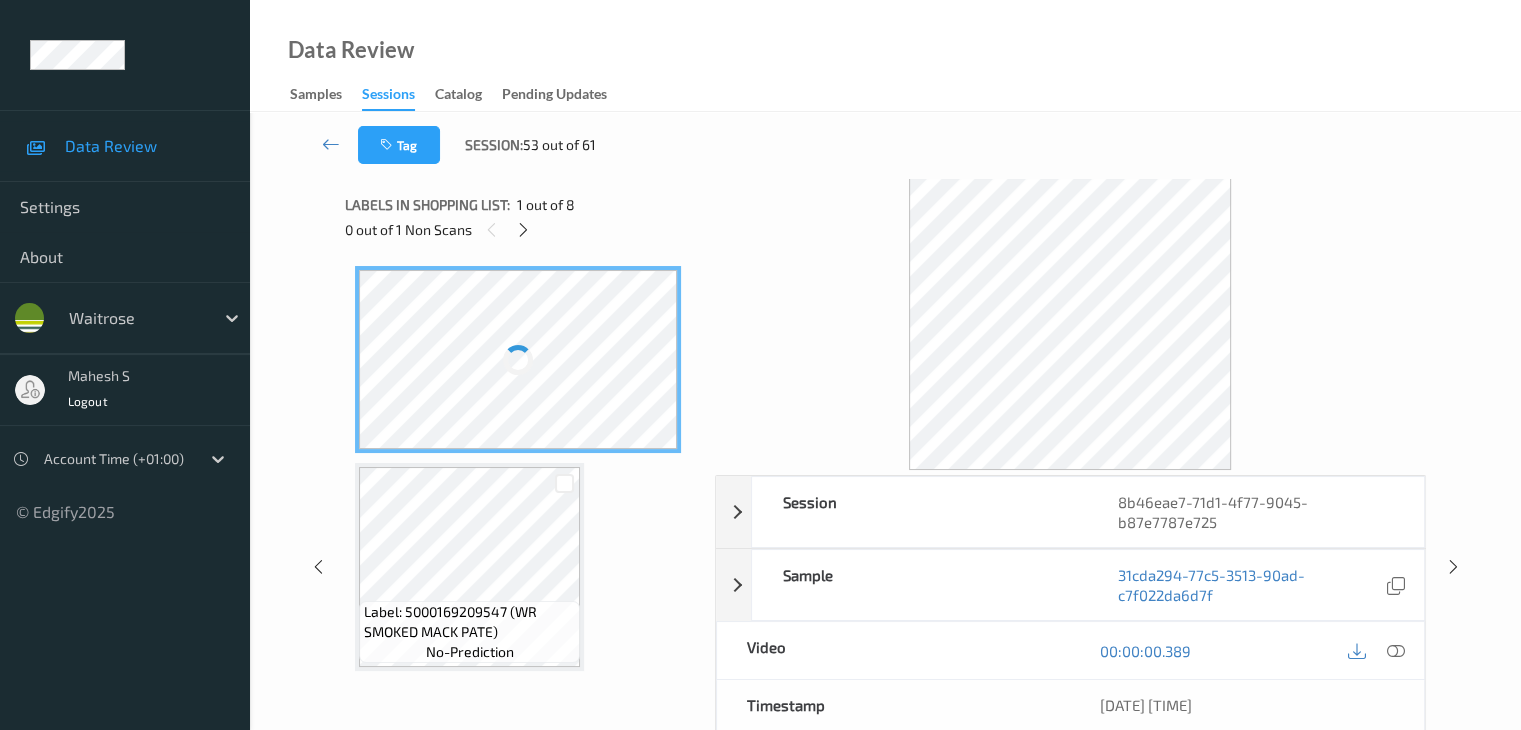 scroll, scrollTop: 1015, scrollLeft: 0, axis: vertical 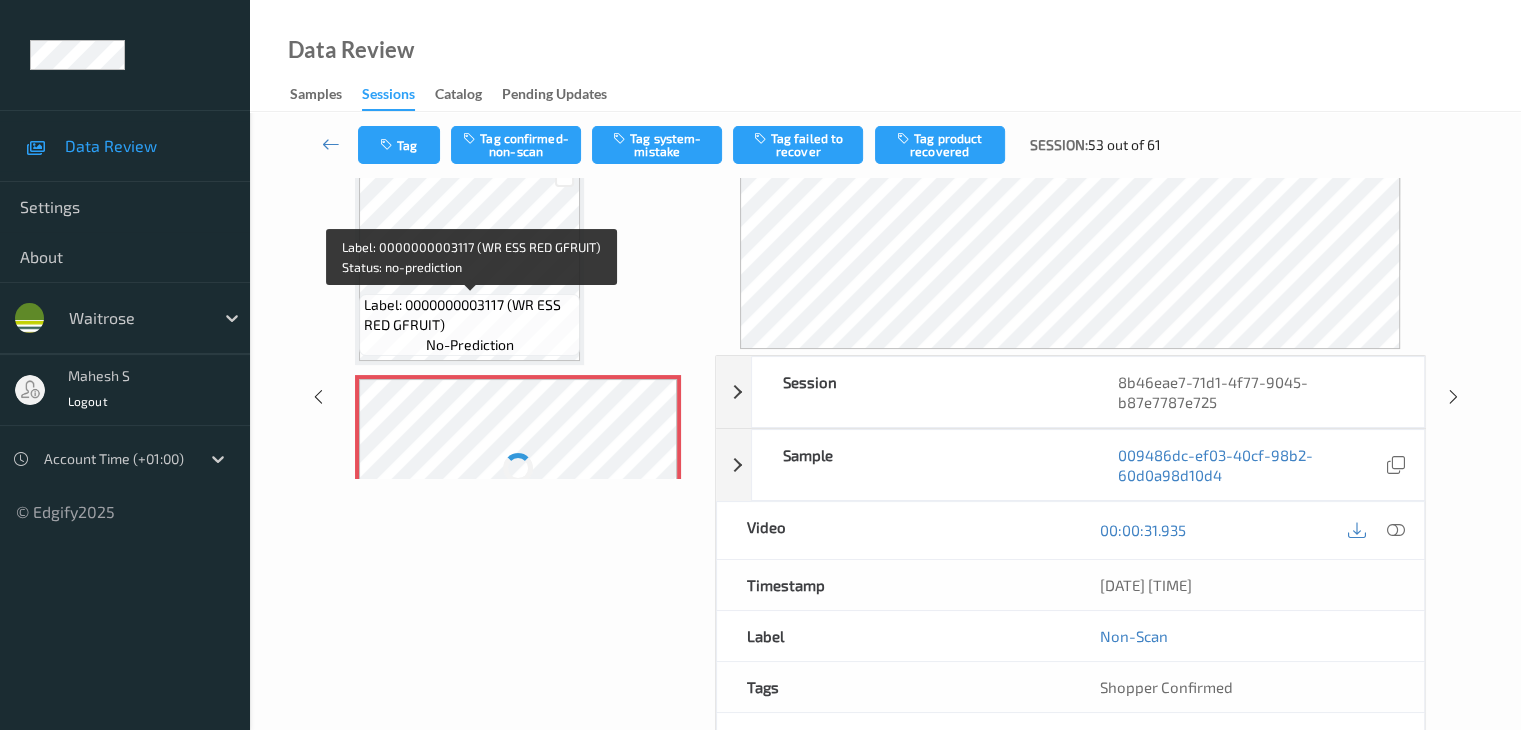 click on "Label: 0000000003117 (WR ESS RED GFRUIT)" at bounding box center [469, 315] 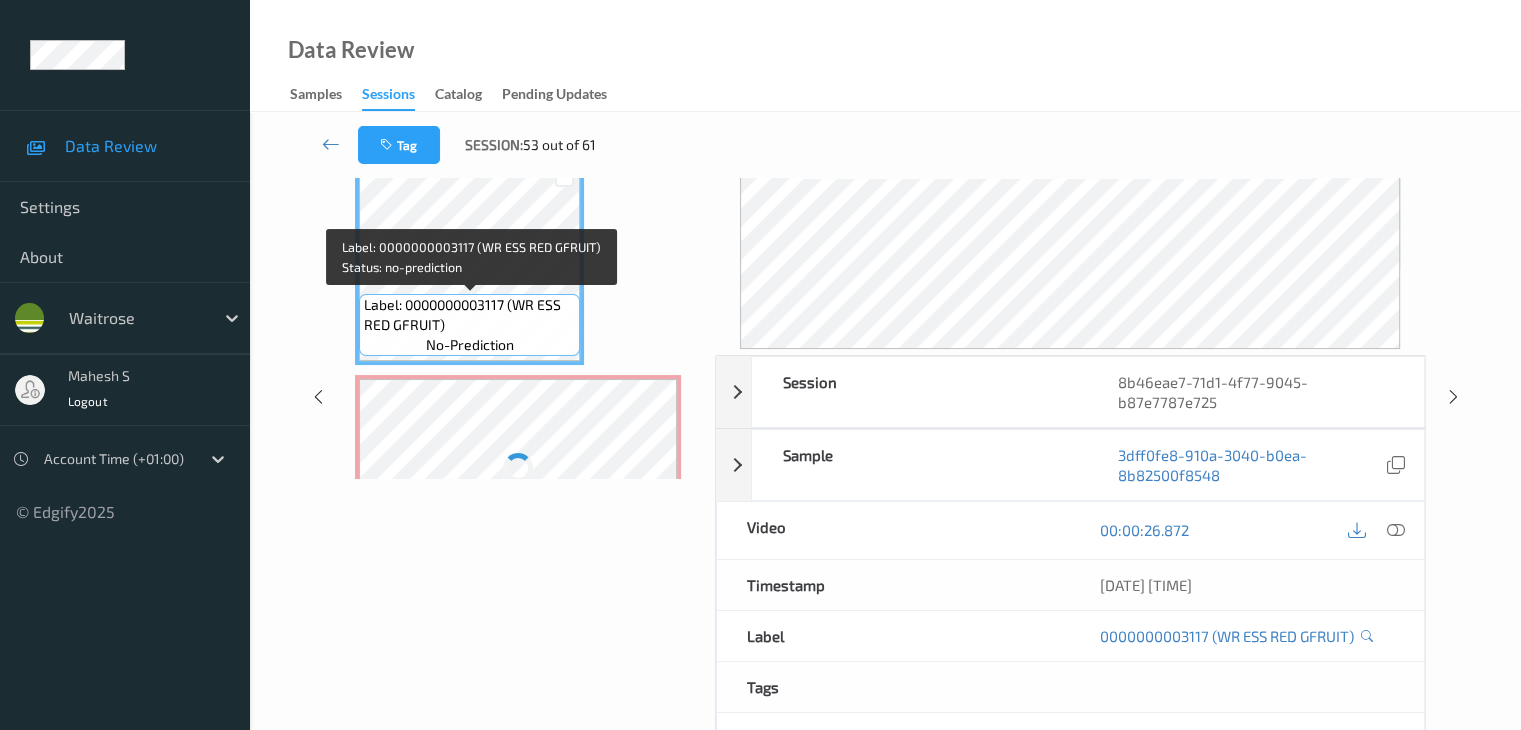 scroll, scrollTop: 981, scrollLeft: 0, axis: vertical 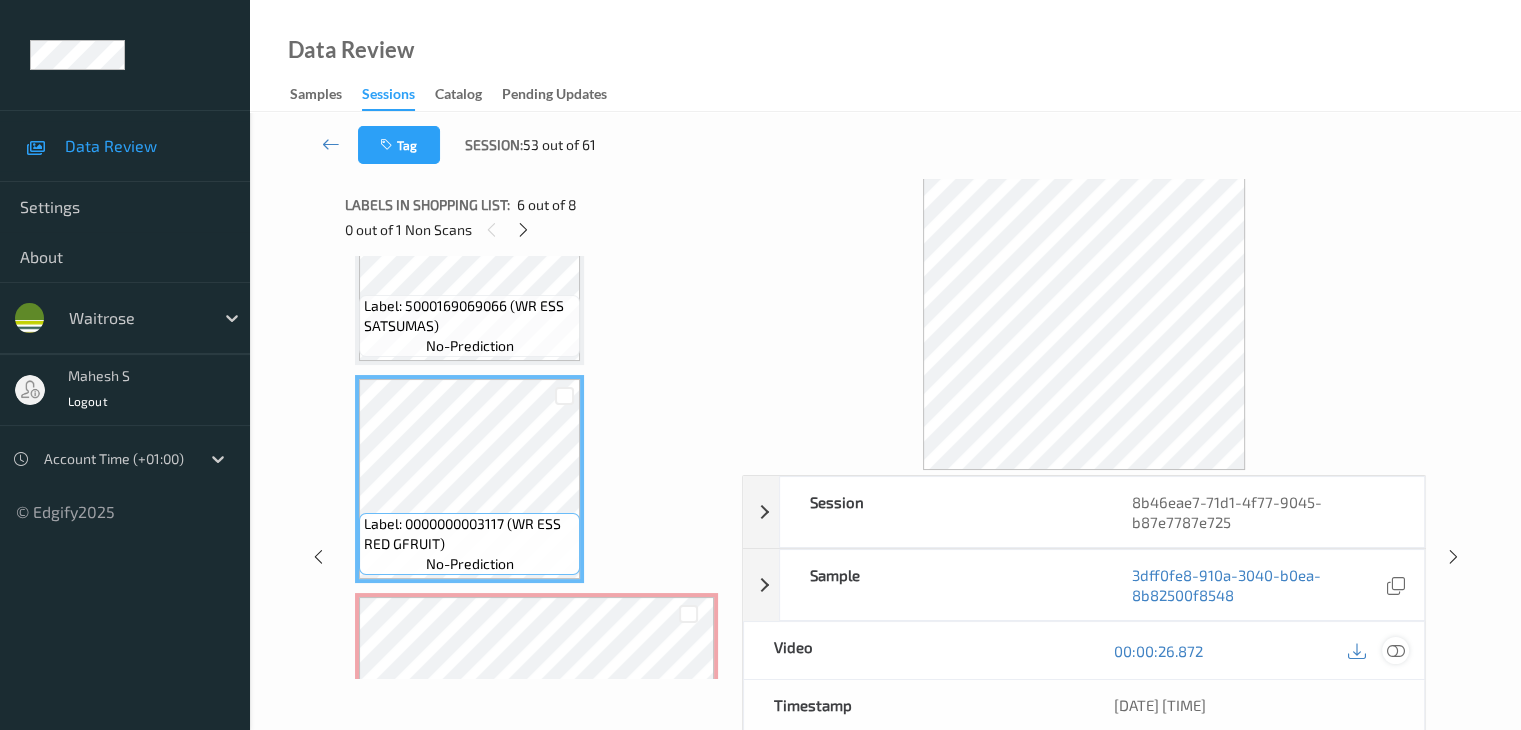 click at bounding box center [1395, 651] 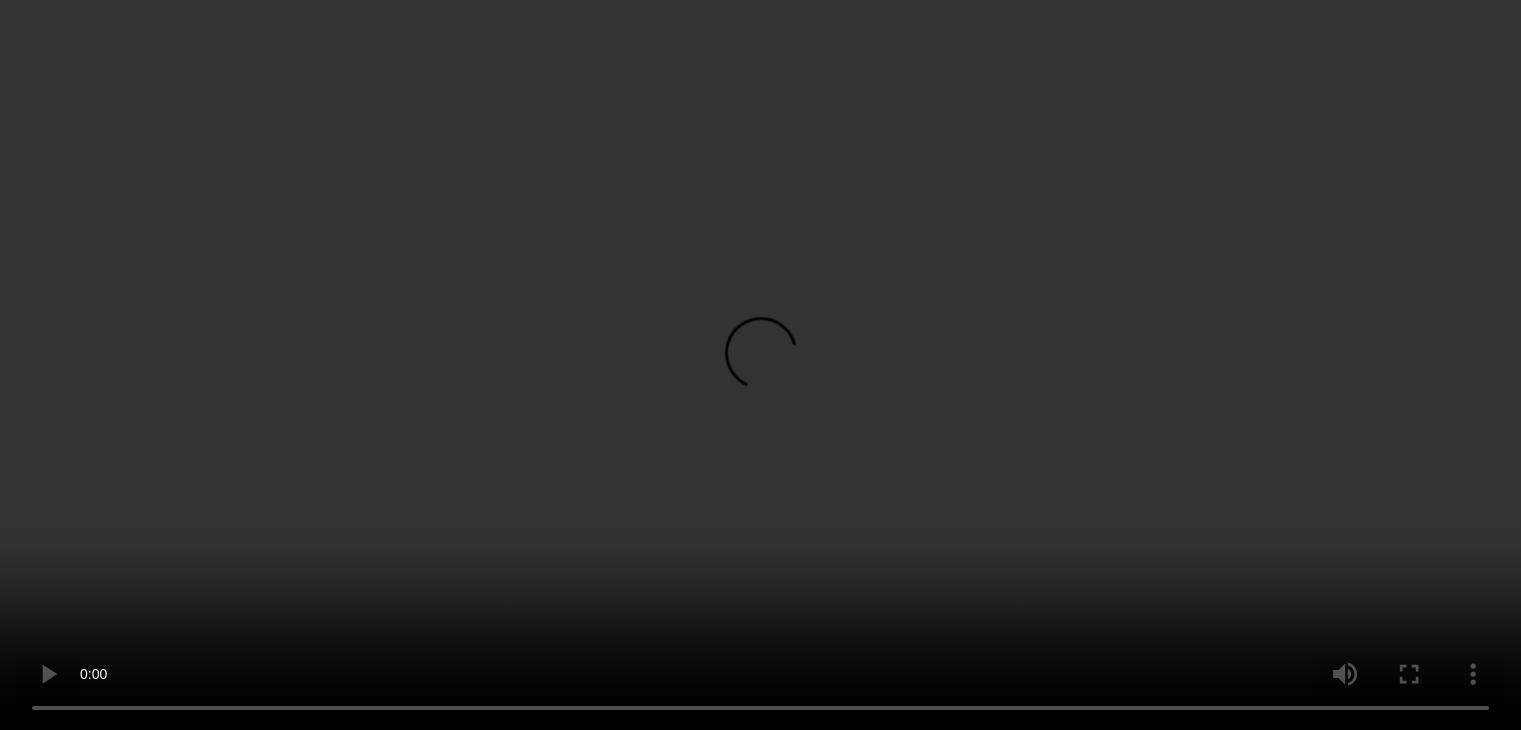 scroll, scrollTop: 1081, scrollLeft: 0, axis: vertical 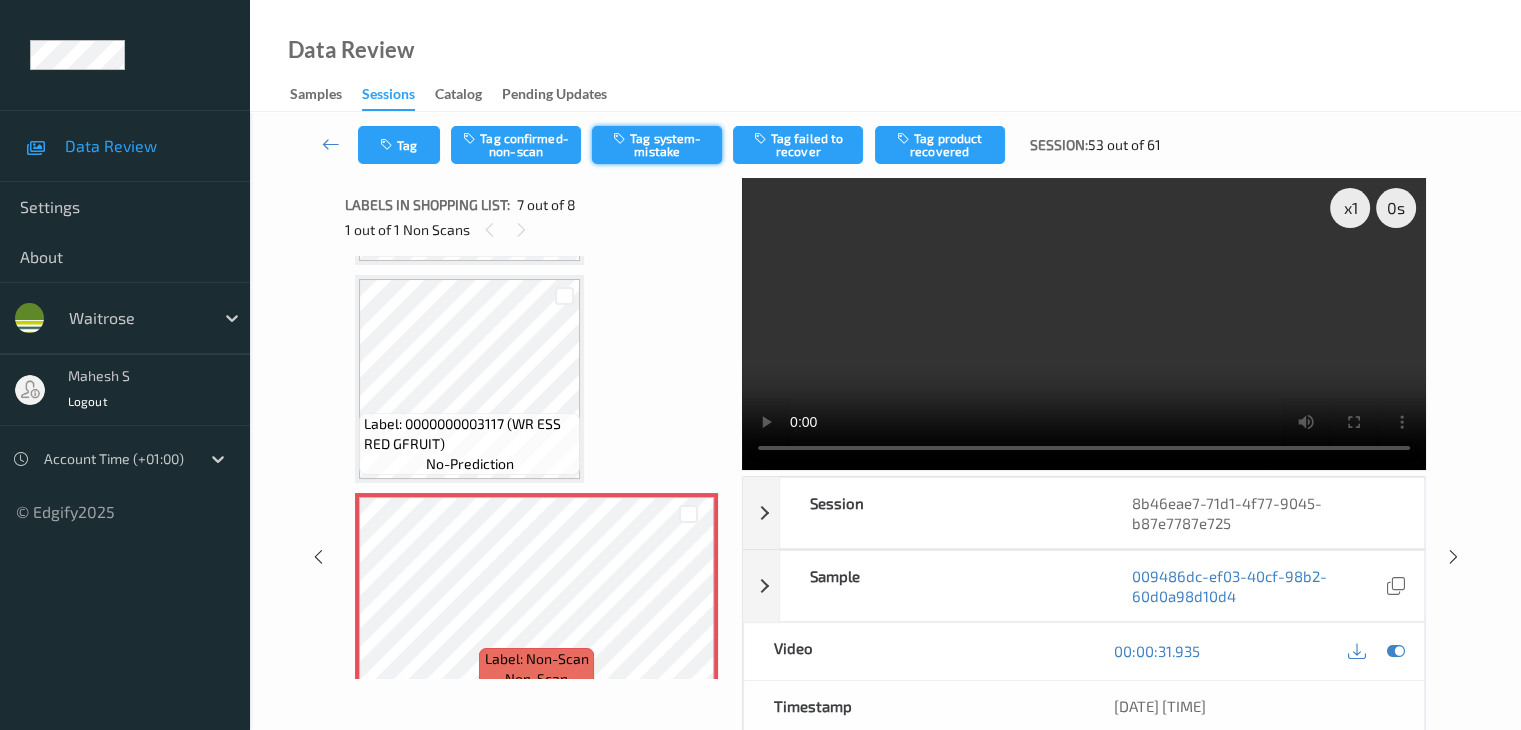click on "Tag   system-mistake" at bounding box center (657, 145) 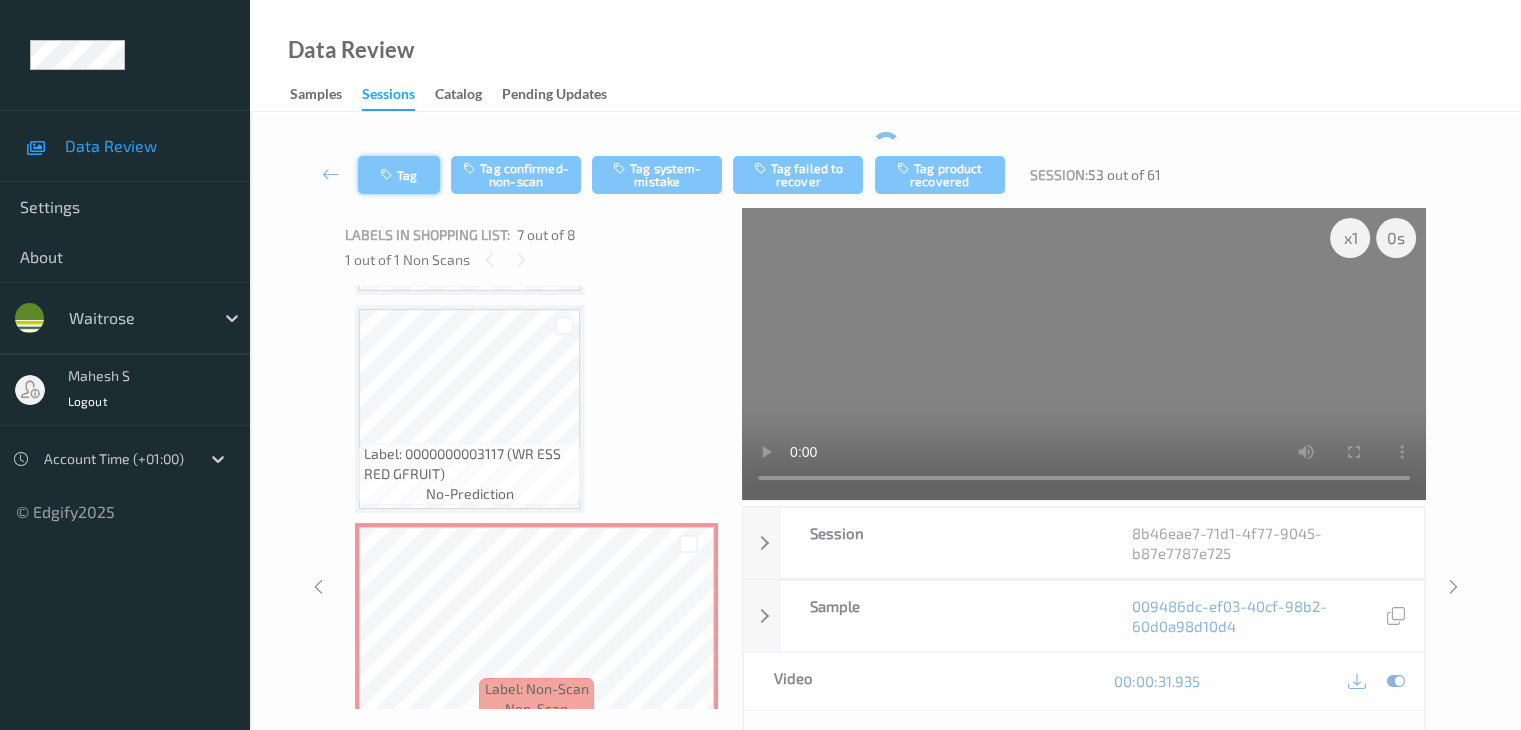 click on "Tag" at bounding box center (399, 175) 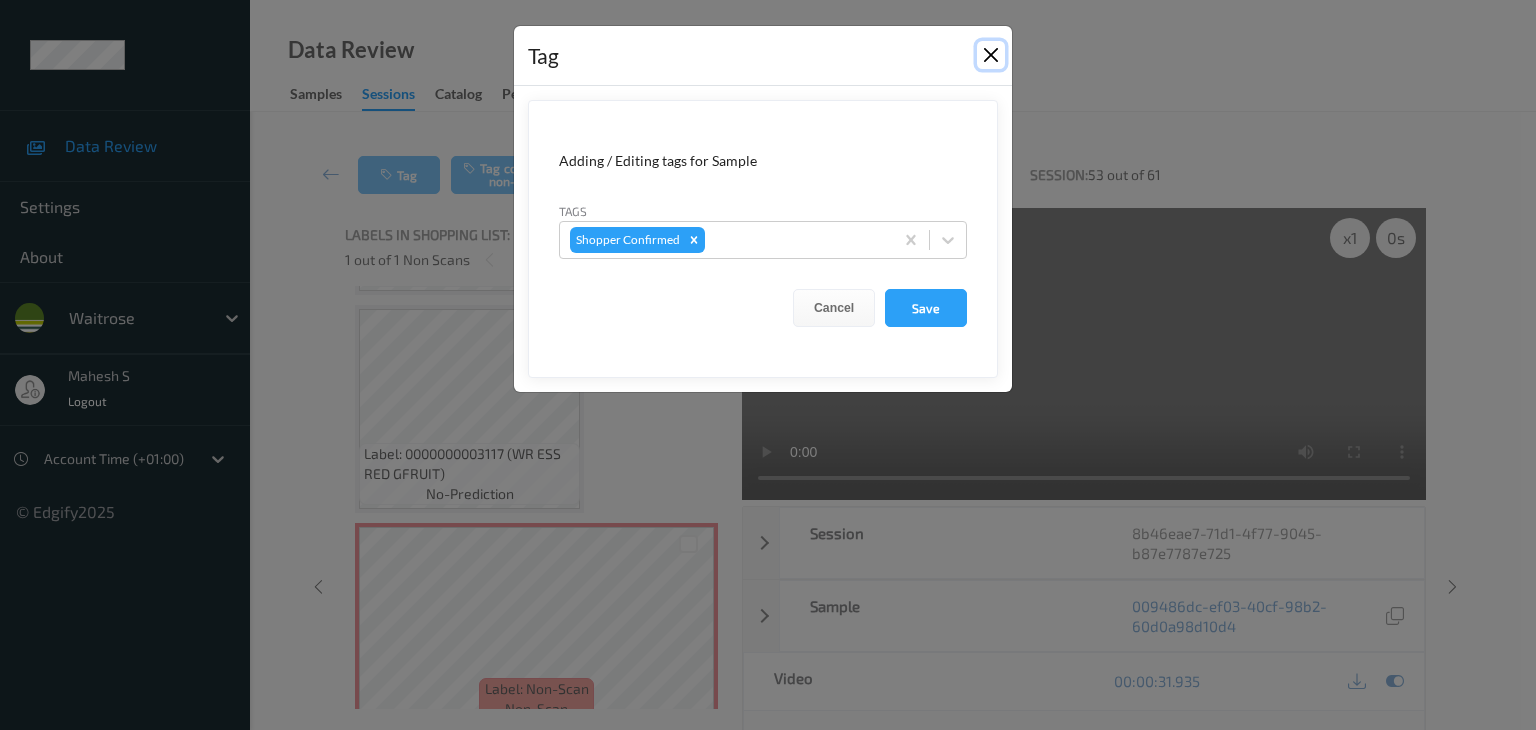 click at bounding box center (991, 55) 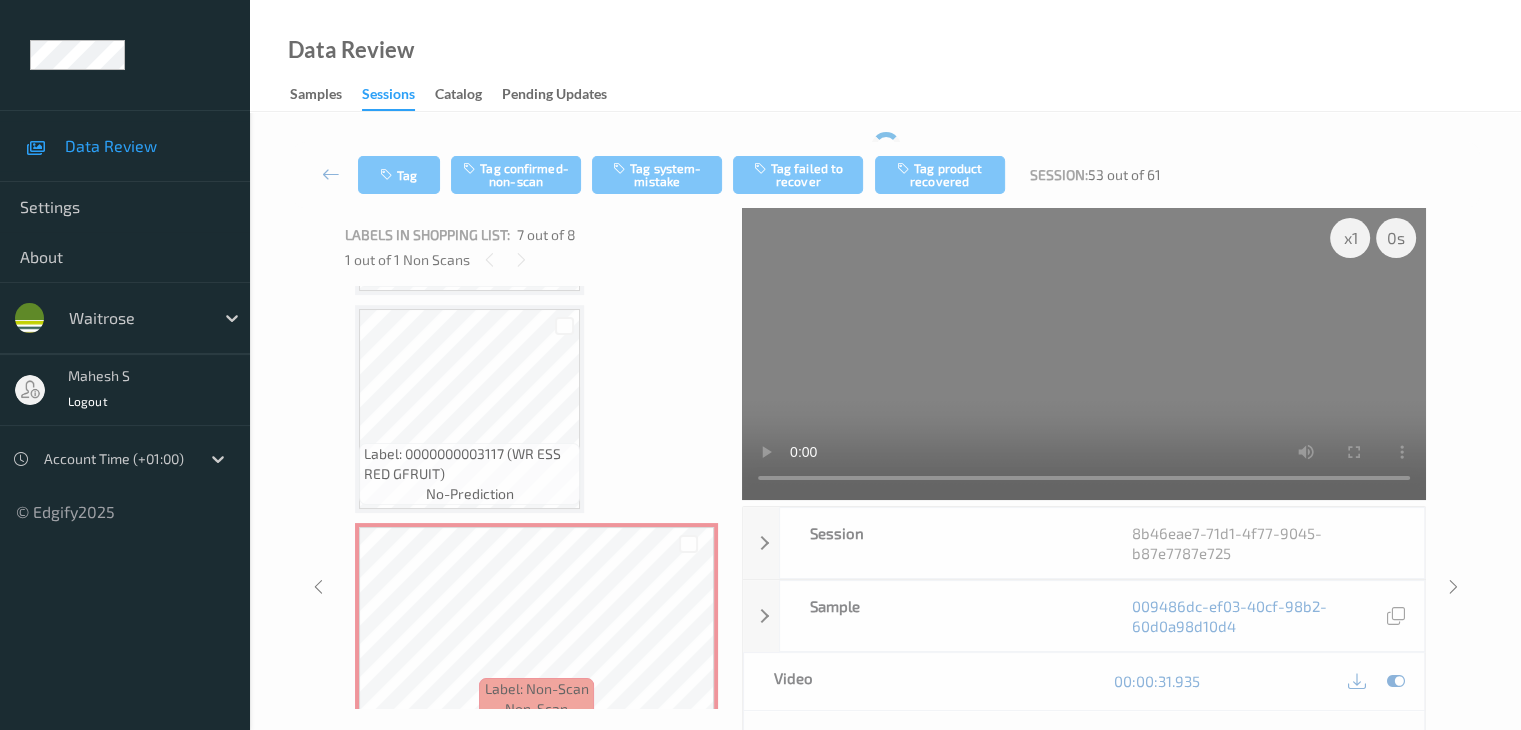click on "Tag Tag   confirmed-non-scan Tag   system-mistake Tag   failed to recover Tag   product recovered Session: 53 out of 61" at bounding box center (885, 175) 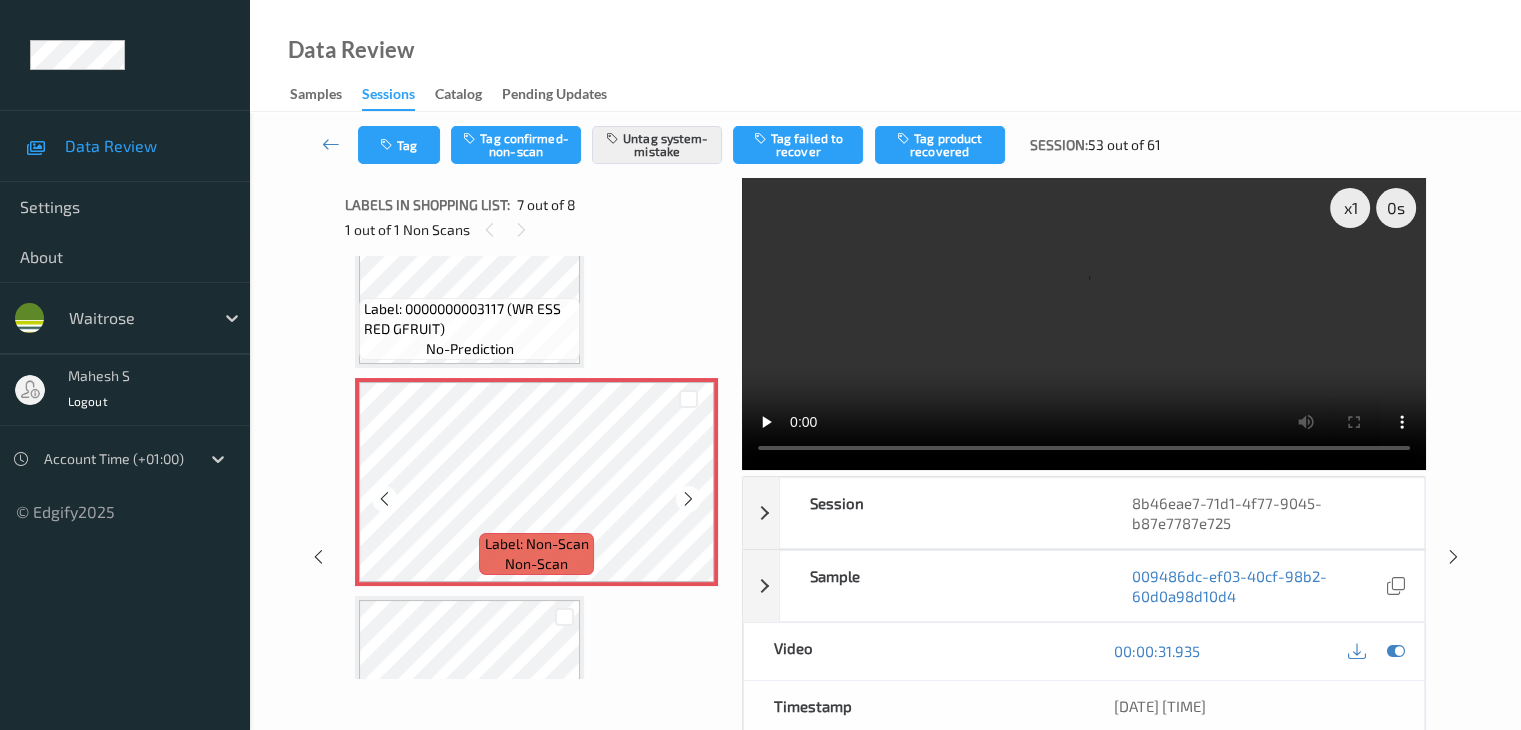 scroll, scrollTop: 1281, scrollLeft: 0, axis: vertical 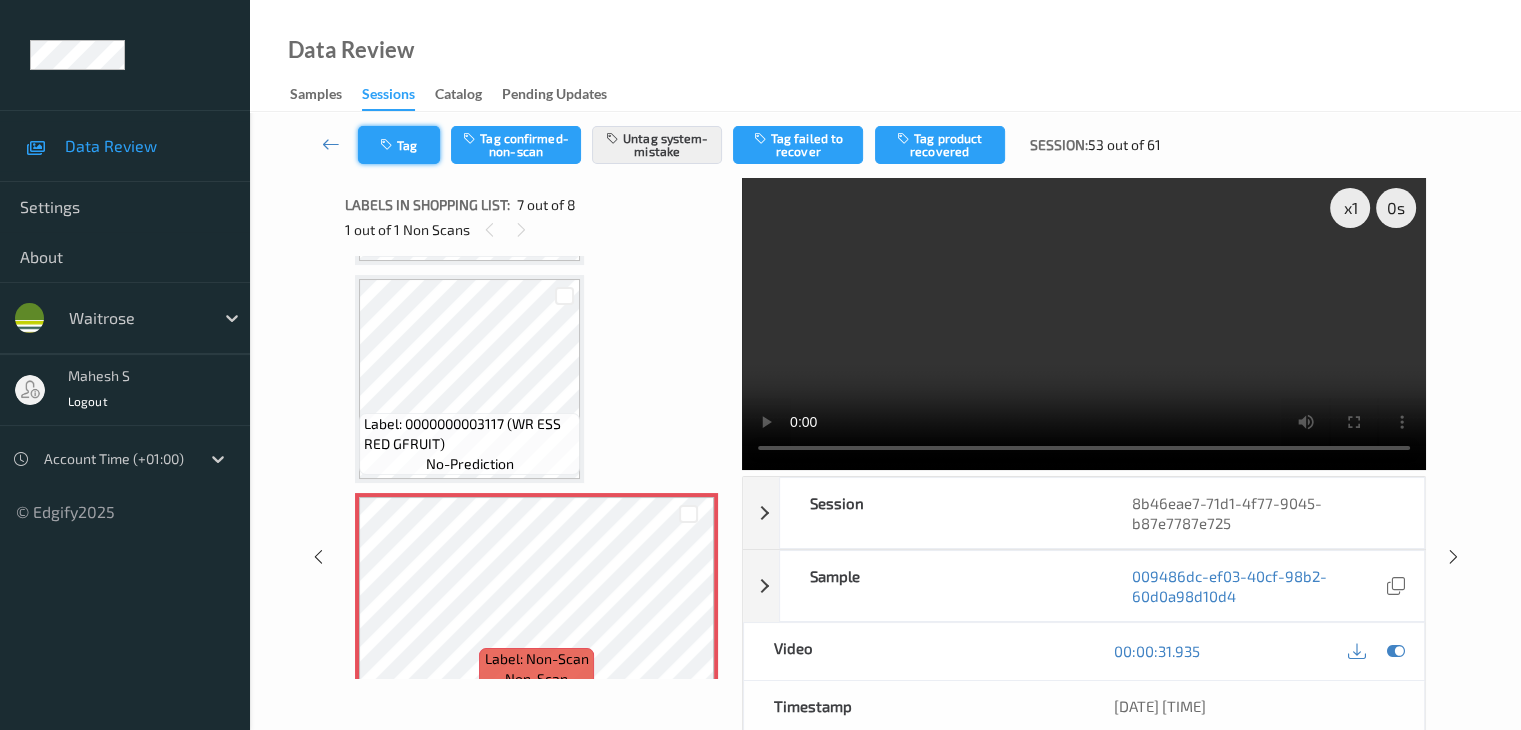 click at bounding box center (388, 145) 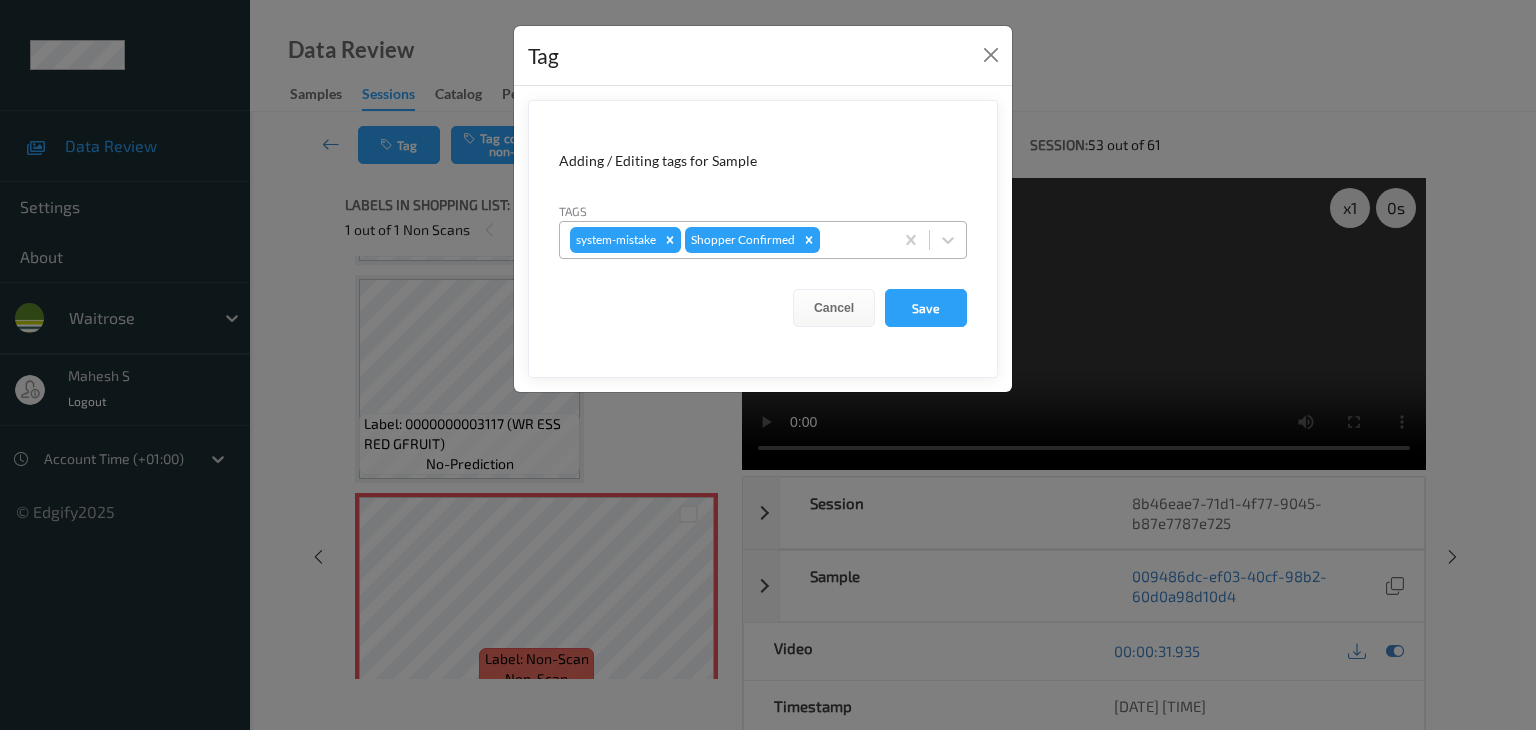 click at bounding box center (853, 240) 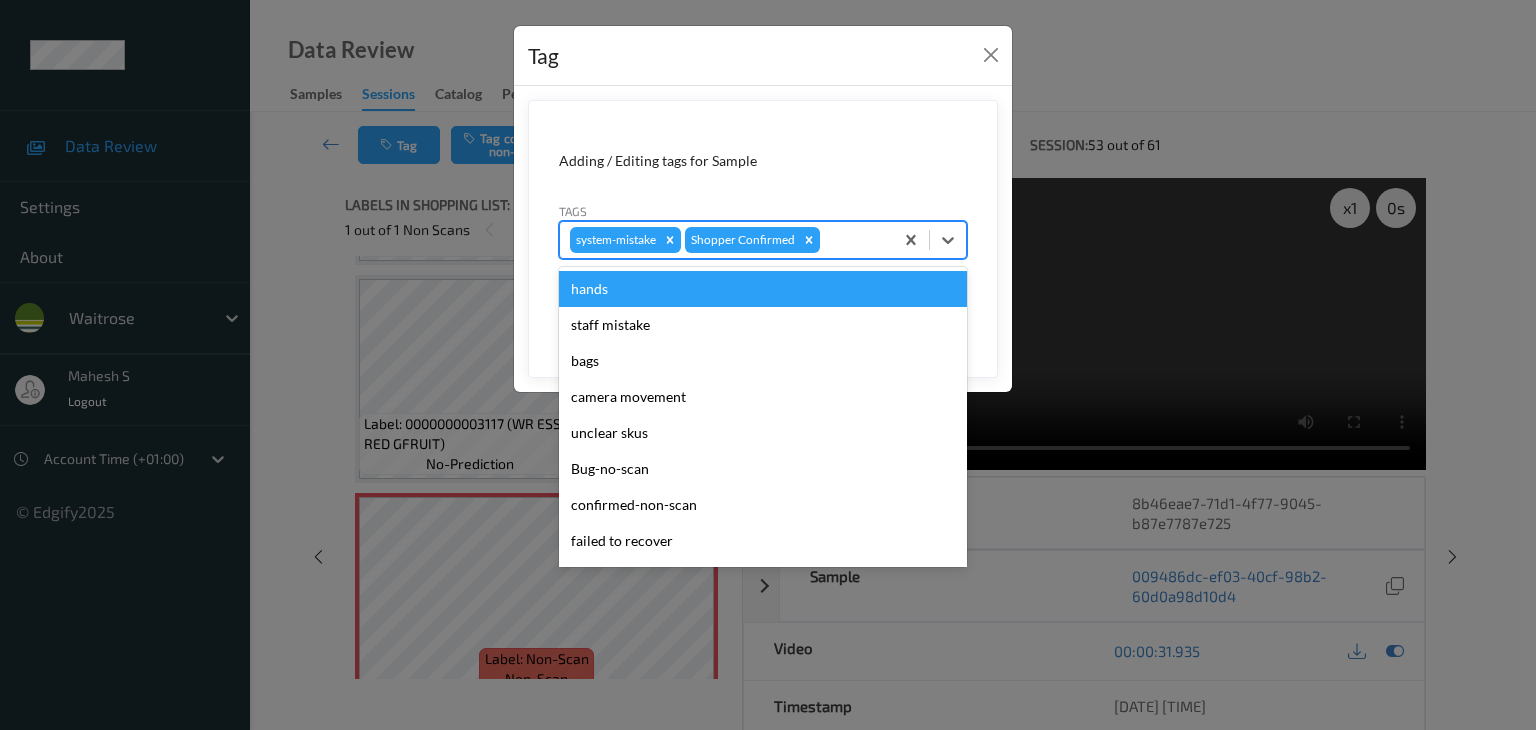 type on "p" 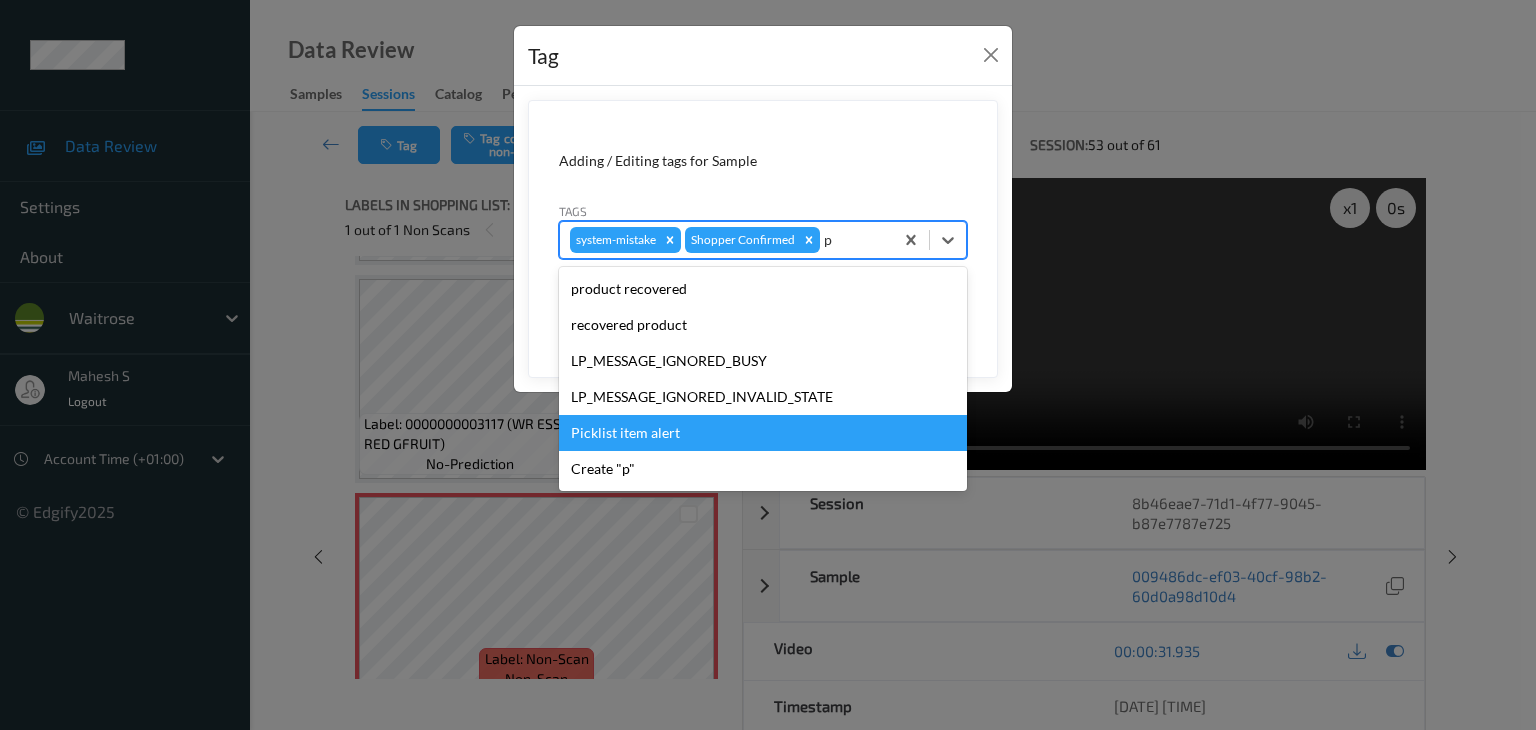 click on "Picklist item alert" at bounding box center [763, 433] 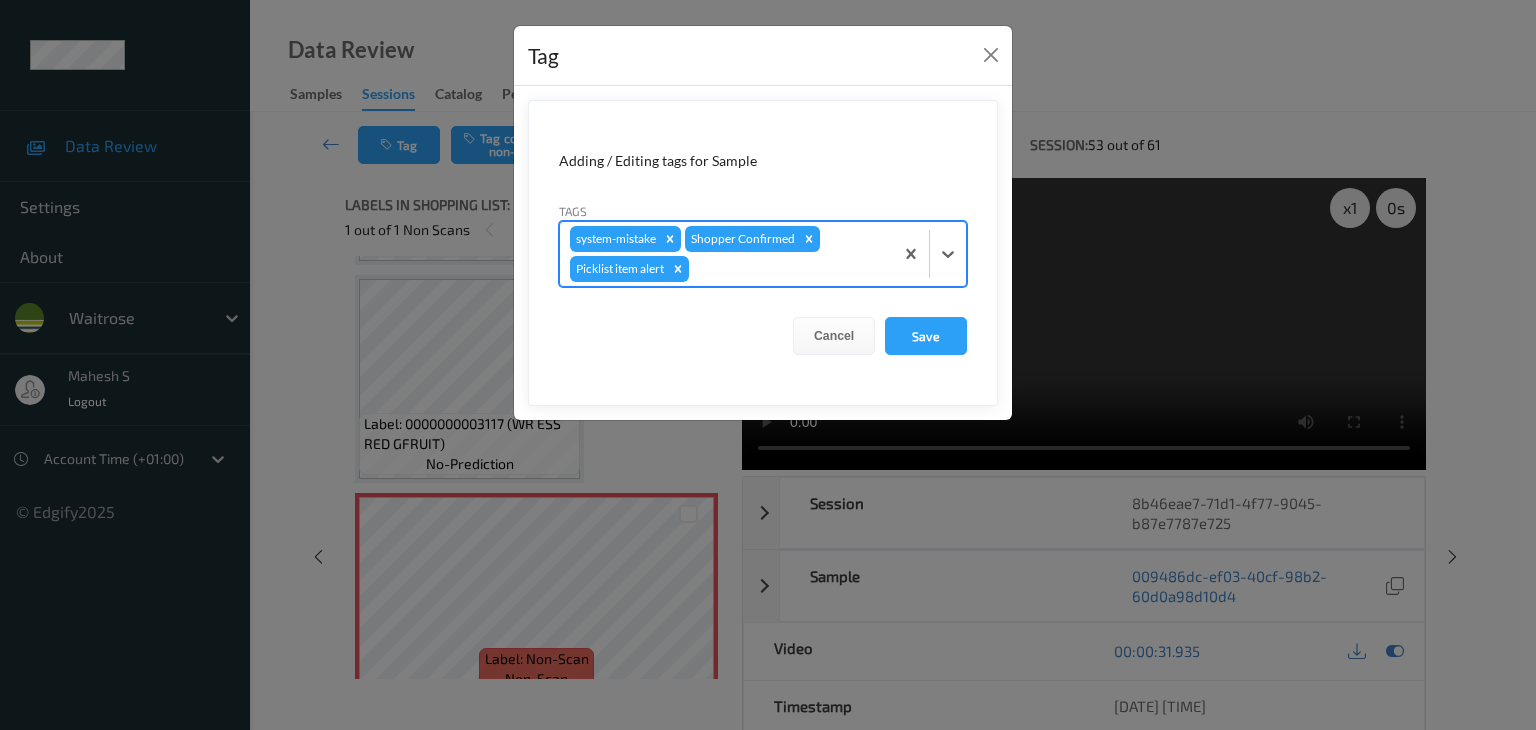 type on "u" 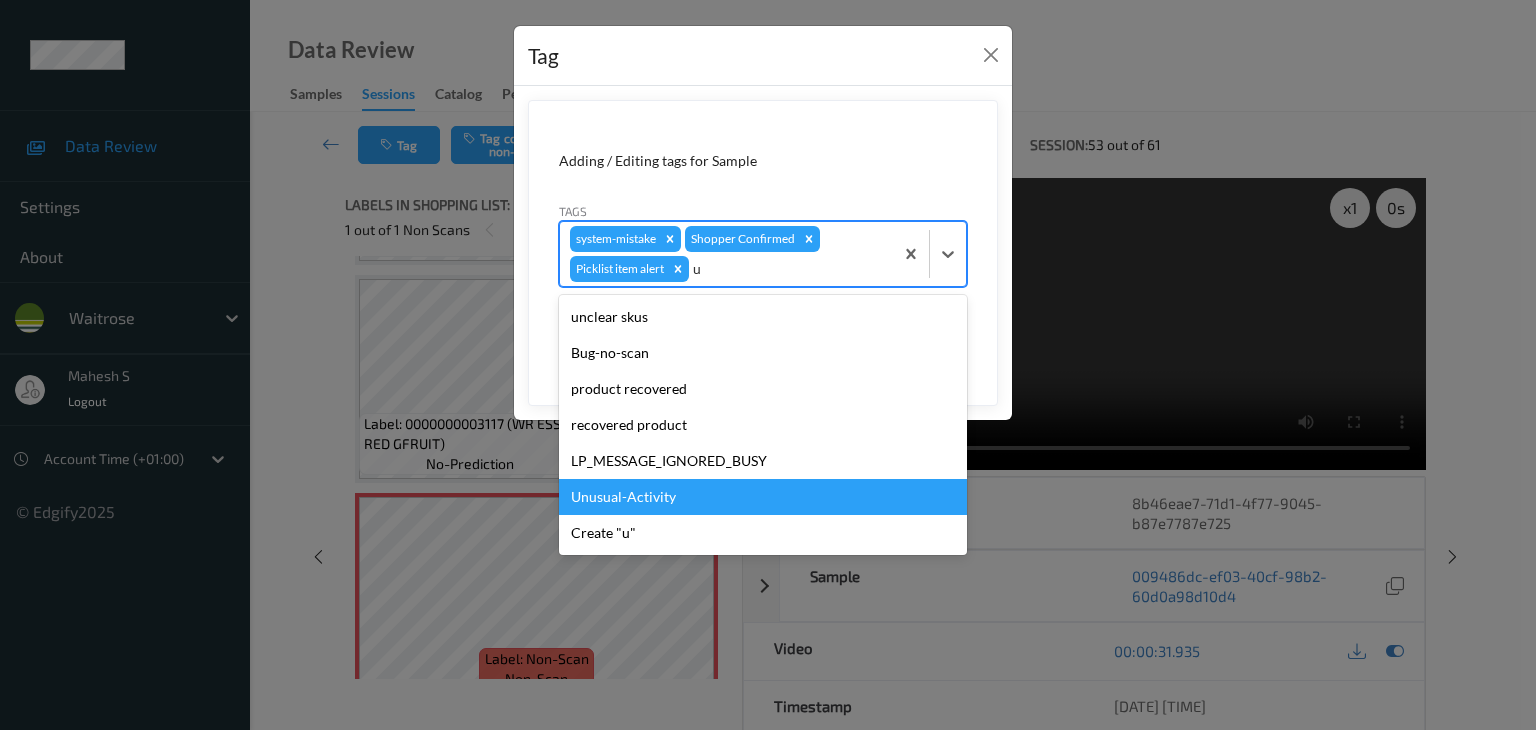 click on "Unusual-Activity" at bounding box center [763, 497] 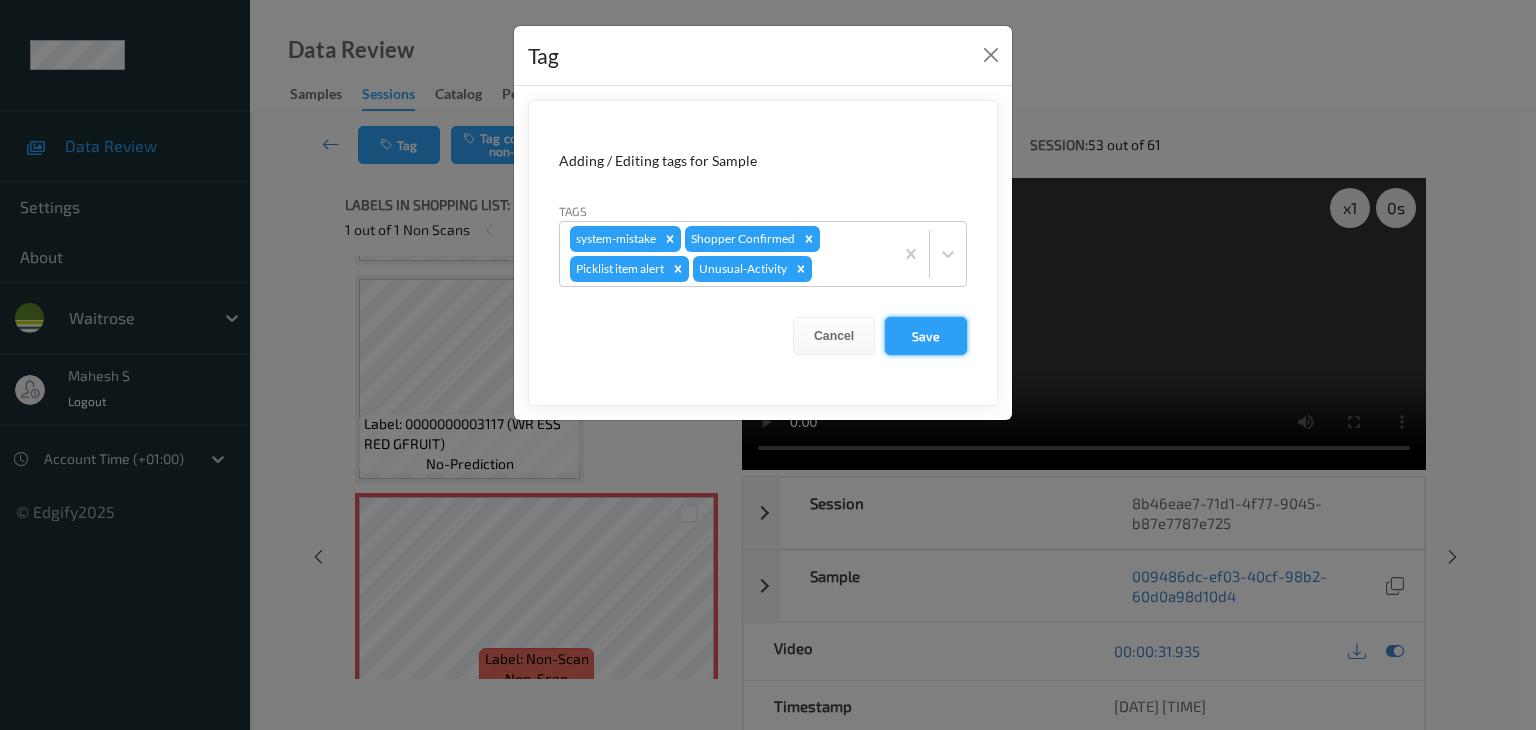 click on "Save" at bounding box center (926, 336) 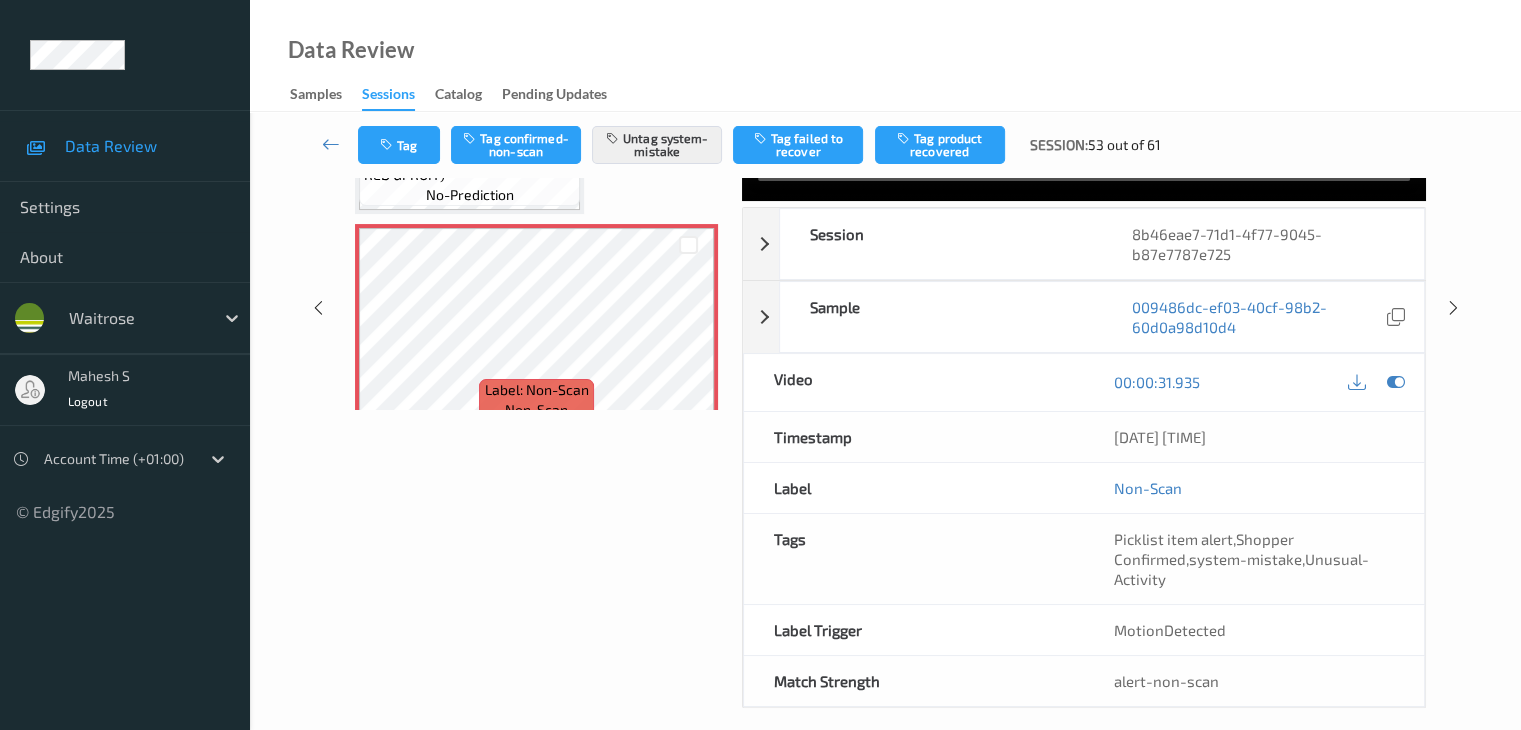 scroll, scrollTop: 175, scrollLeft: 0, axis: vertical 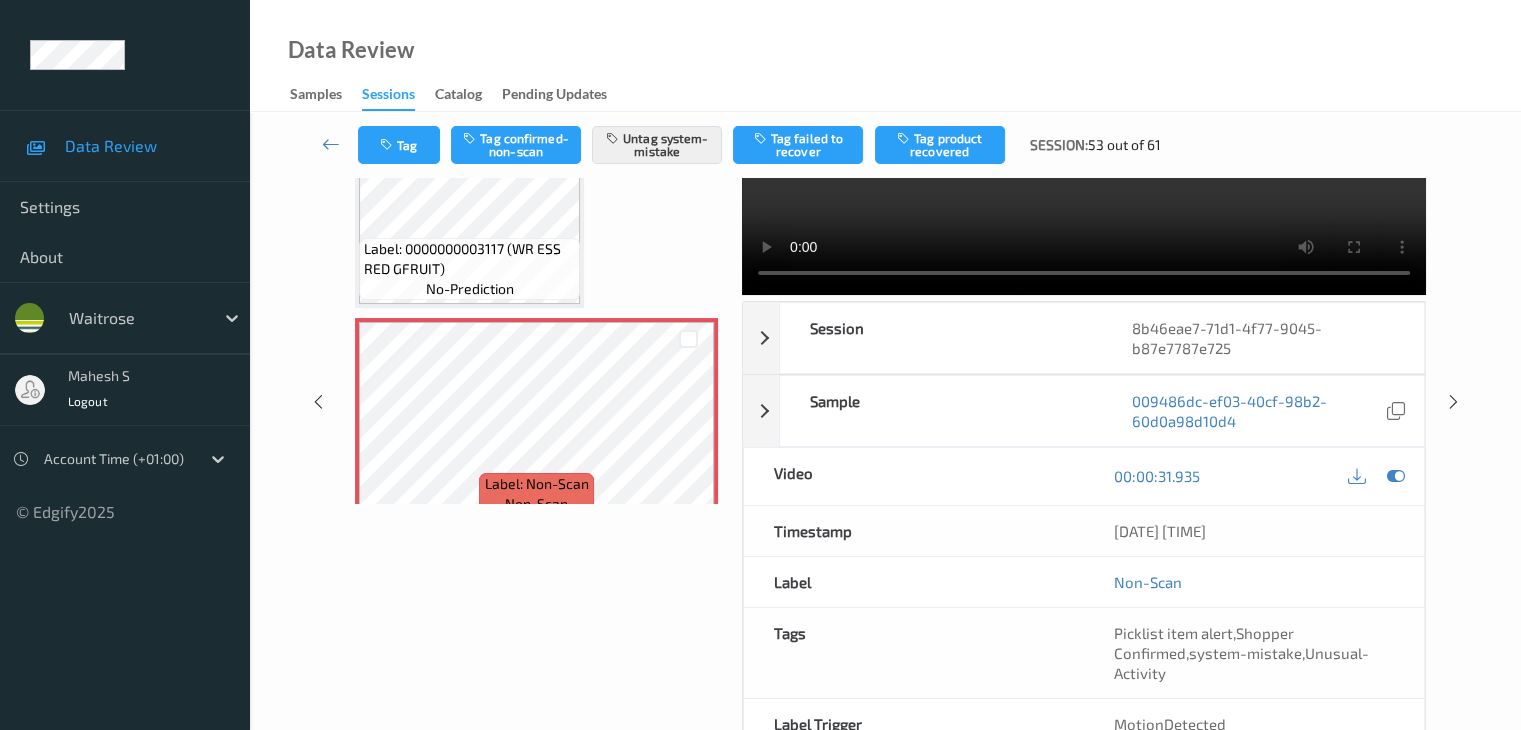 click on "Data Review Samples Sessions Catalog Pending Updates" at bounding box center (885, 56) 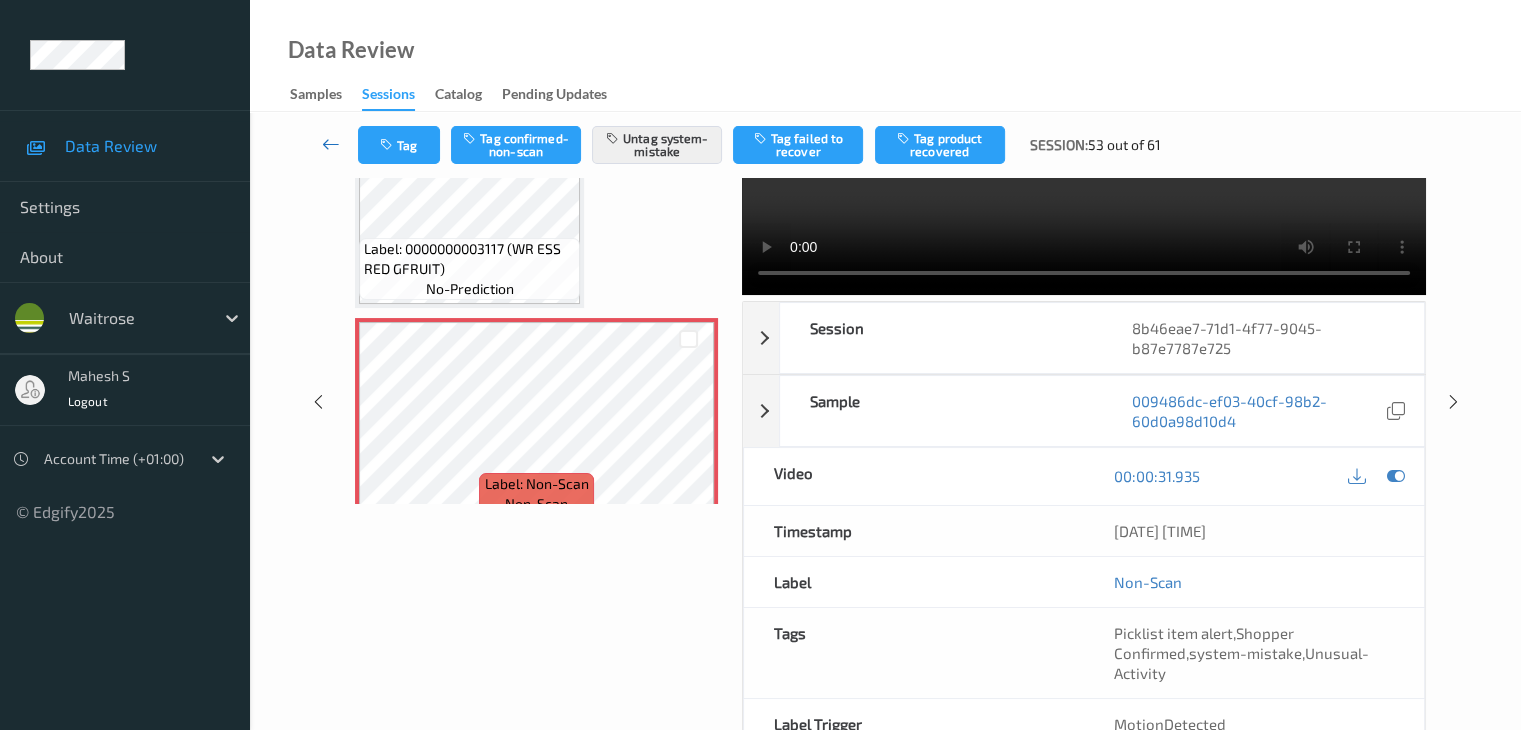 click at bounding box center (331, 144) 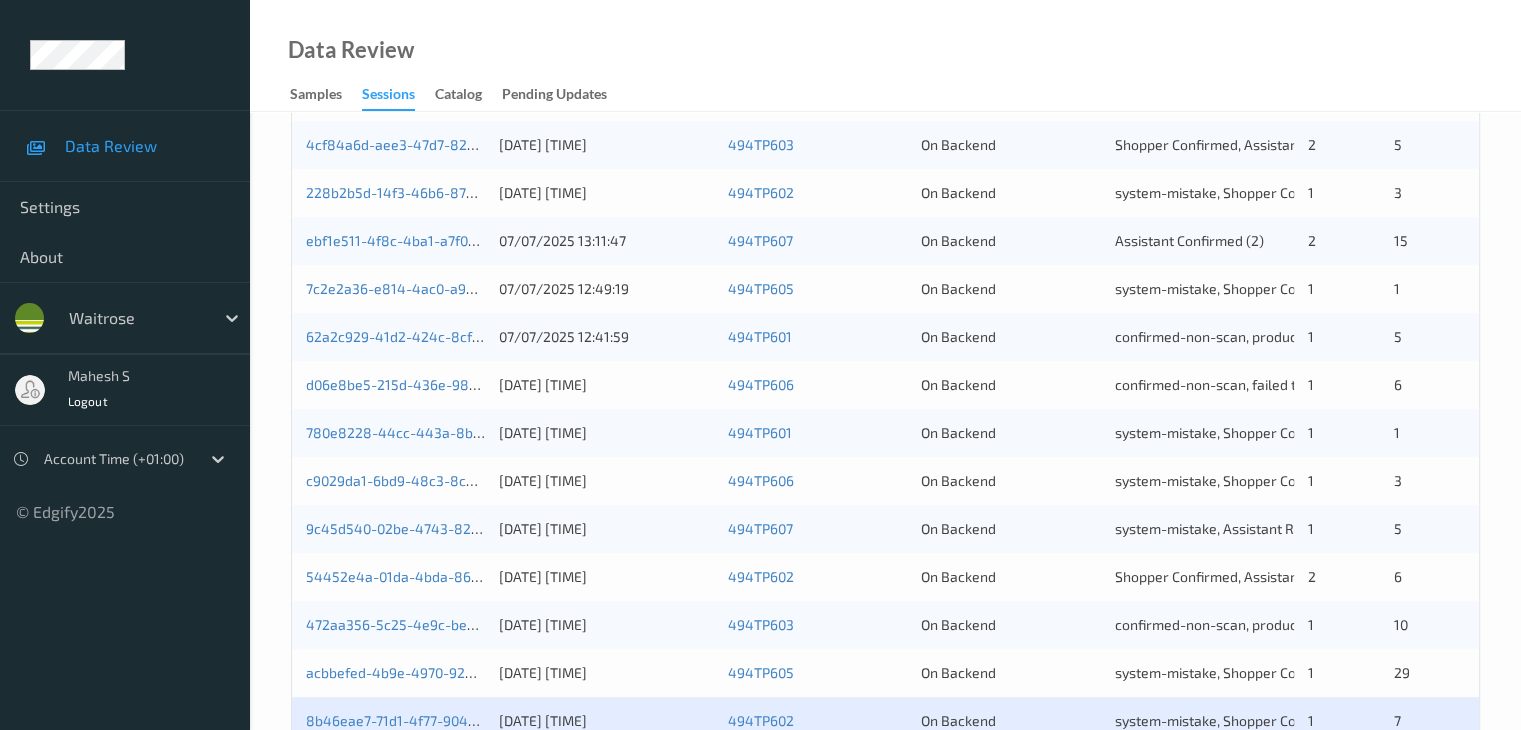 scroll, scrollTop: 904, scrollLeft: 0, axis: vertical 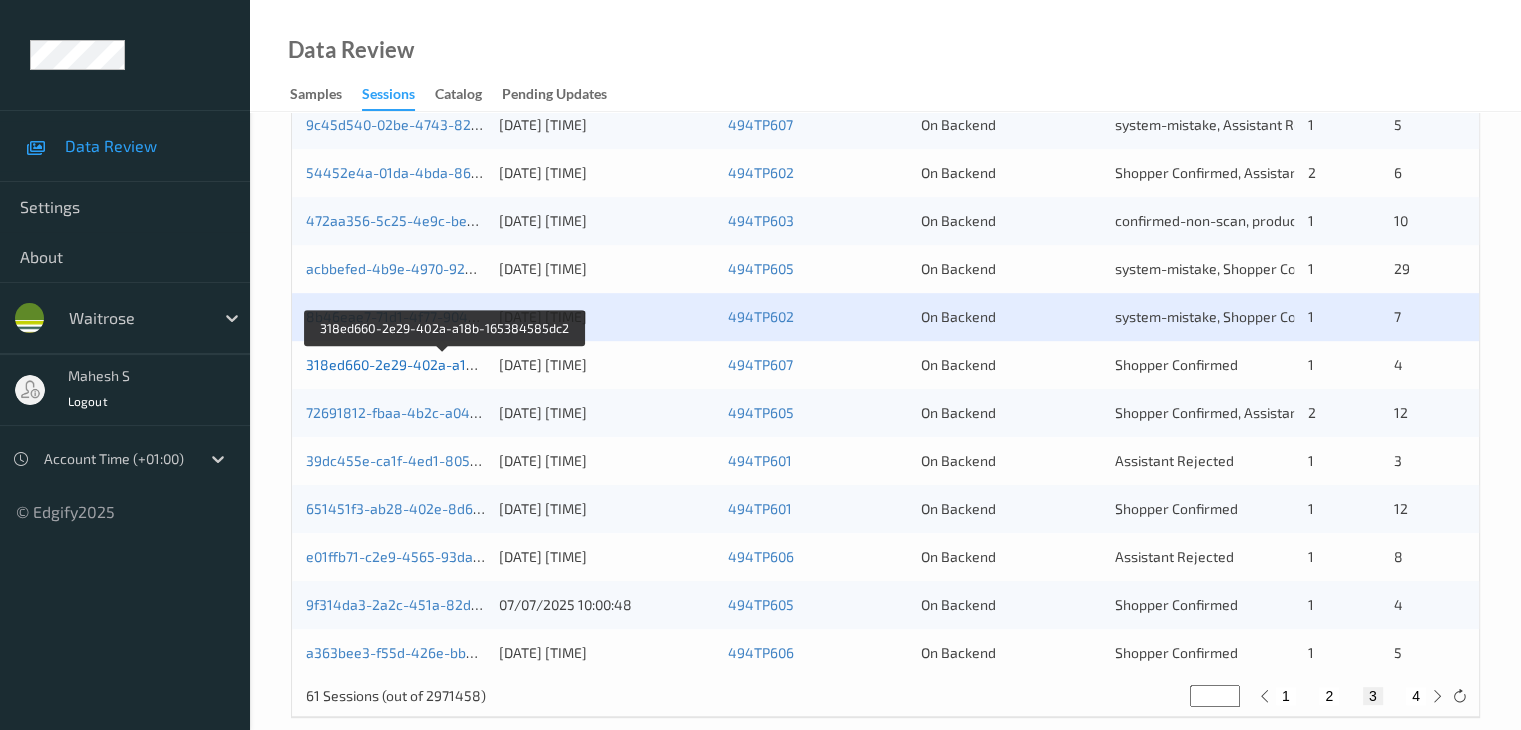 click on "318ed660-2e29-402a-a18b-165384585dc2" at bounding box center [445, 364] 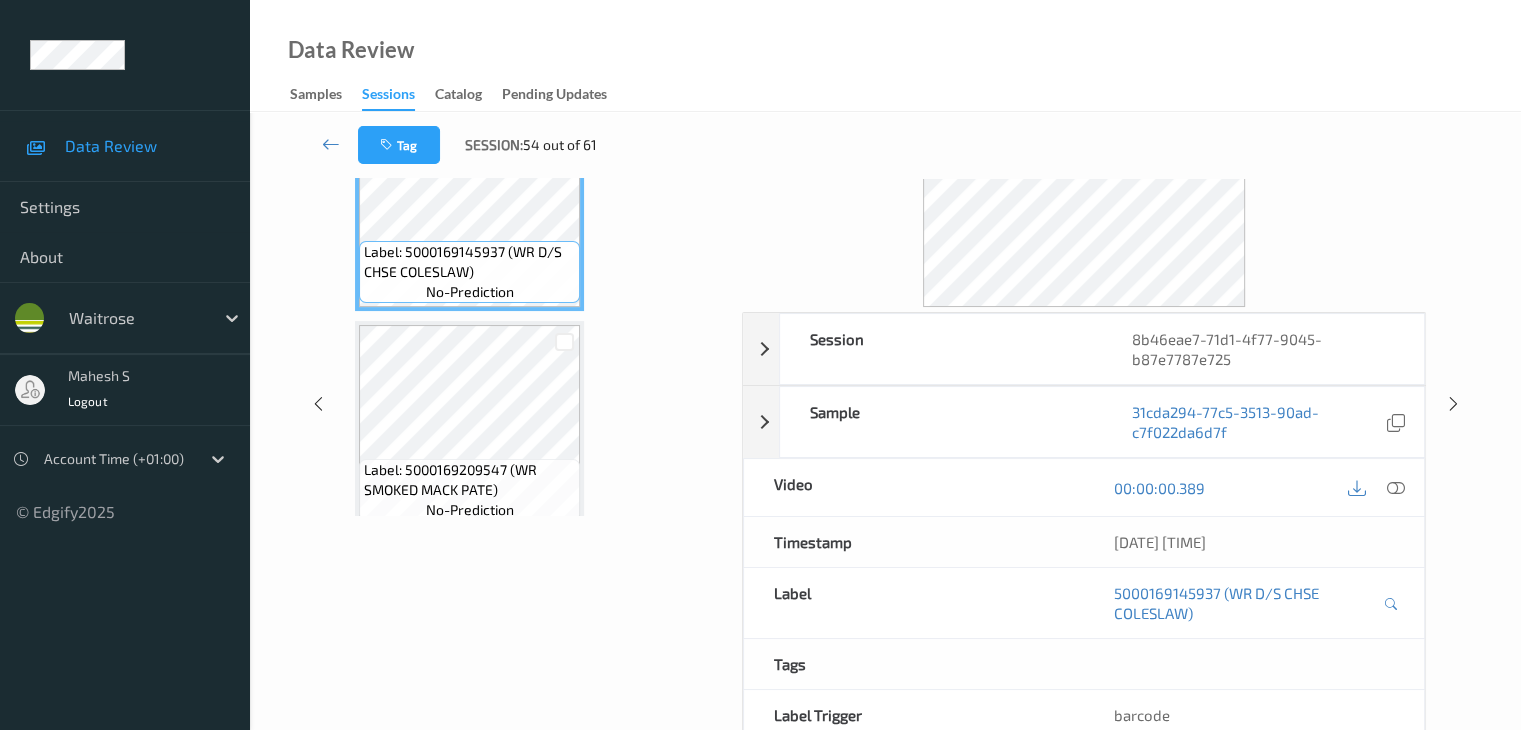 scroll, scrollTop: 0, scrollLeft: 0, axis: both 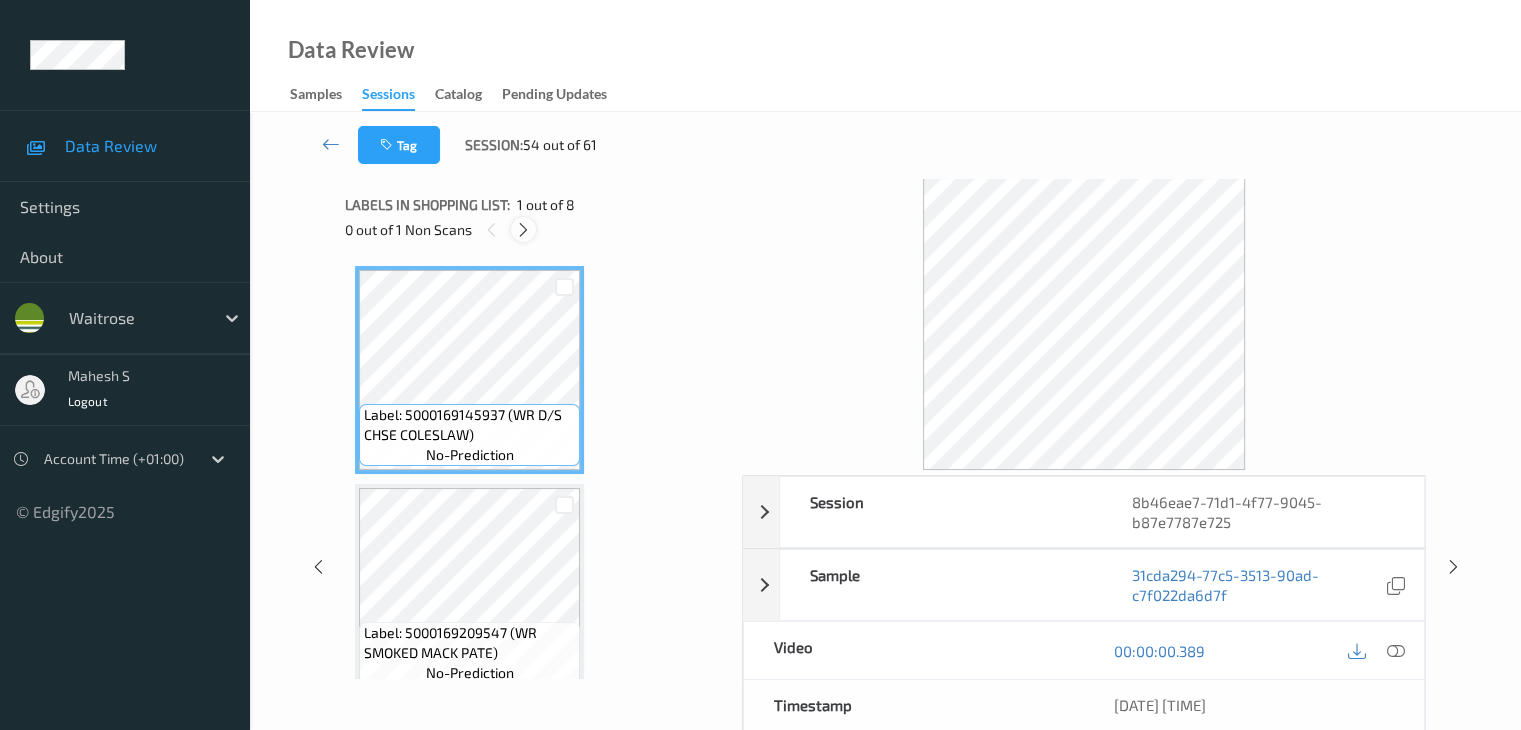 click at bounding box center [523, 230] 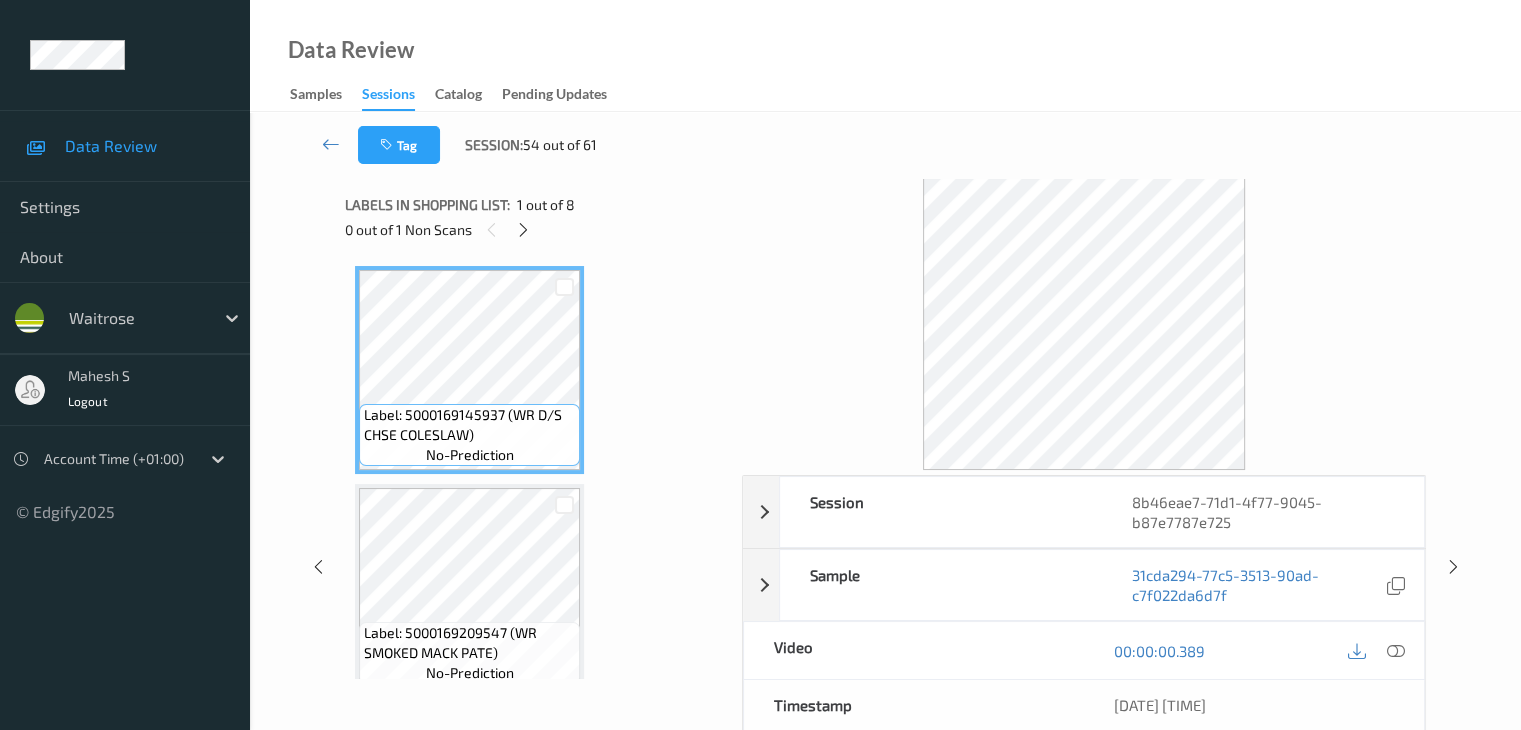 scroll, scrollTop: 1100, scrollLeft: 0, axis: vertical 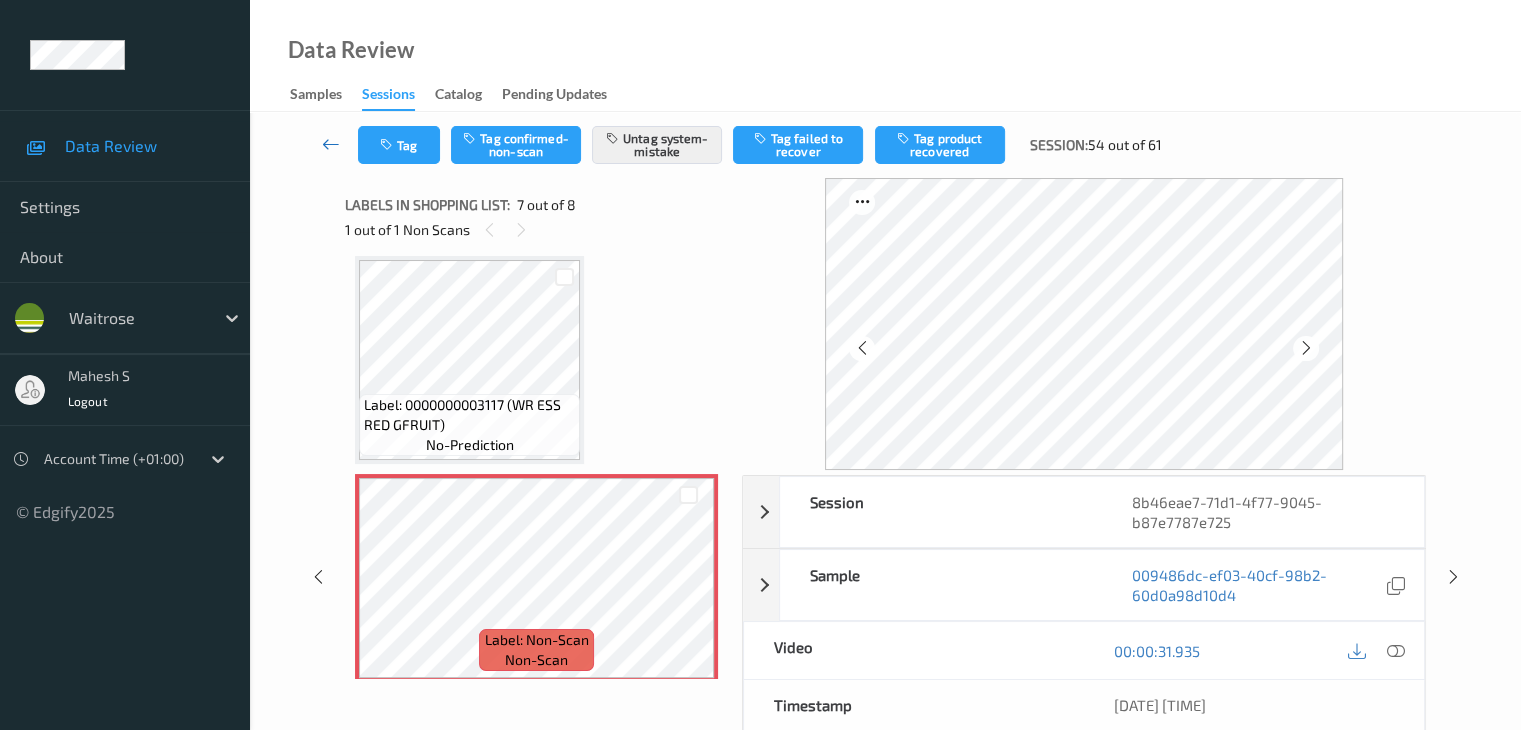 click at bounding box center (331, 144) 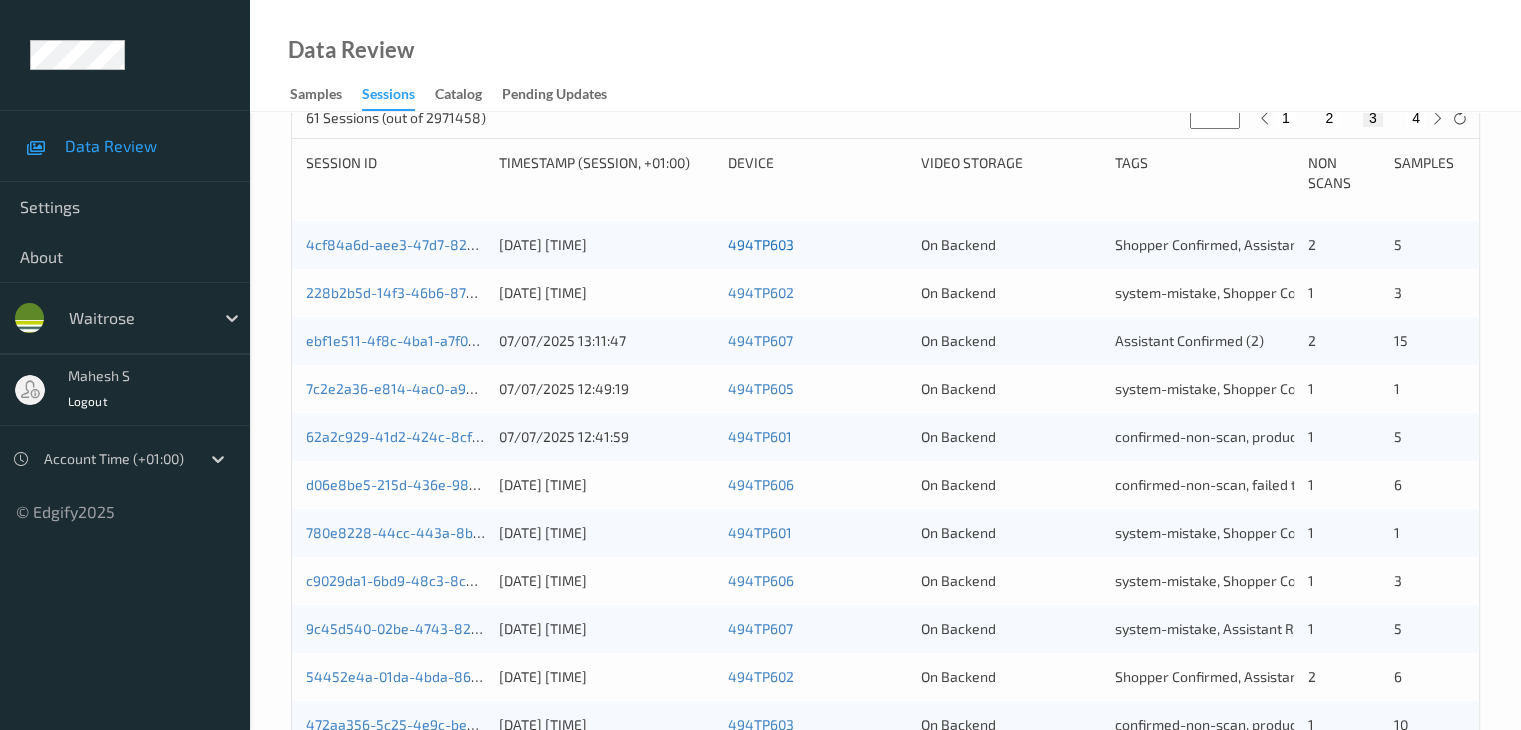 scroll, scrollTop: 800, scrollLeft: 0, axis: vertical 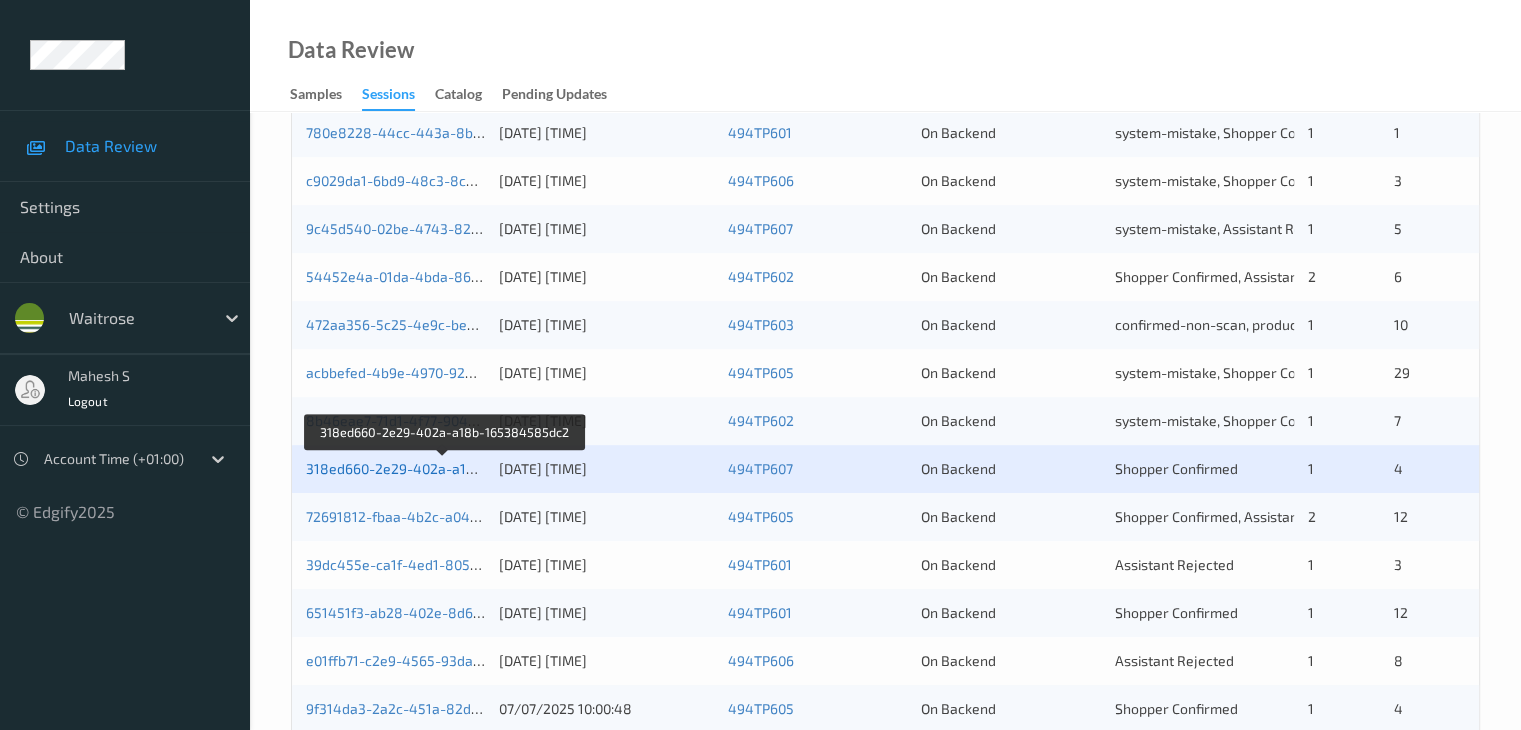 click on "318ed660-2e29-402a-a18b-165384585dc2" at bounding box center (445, 468) 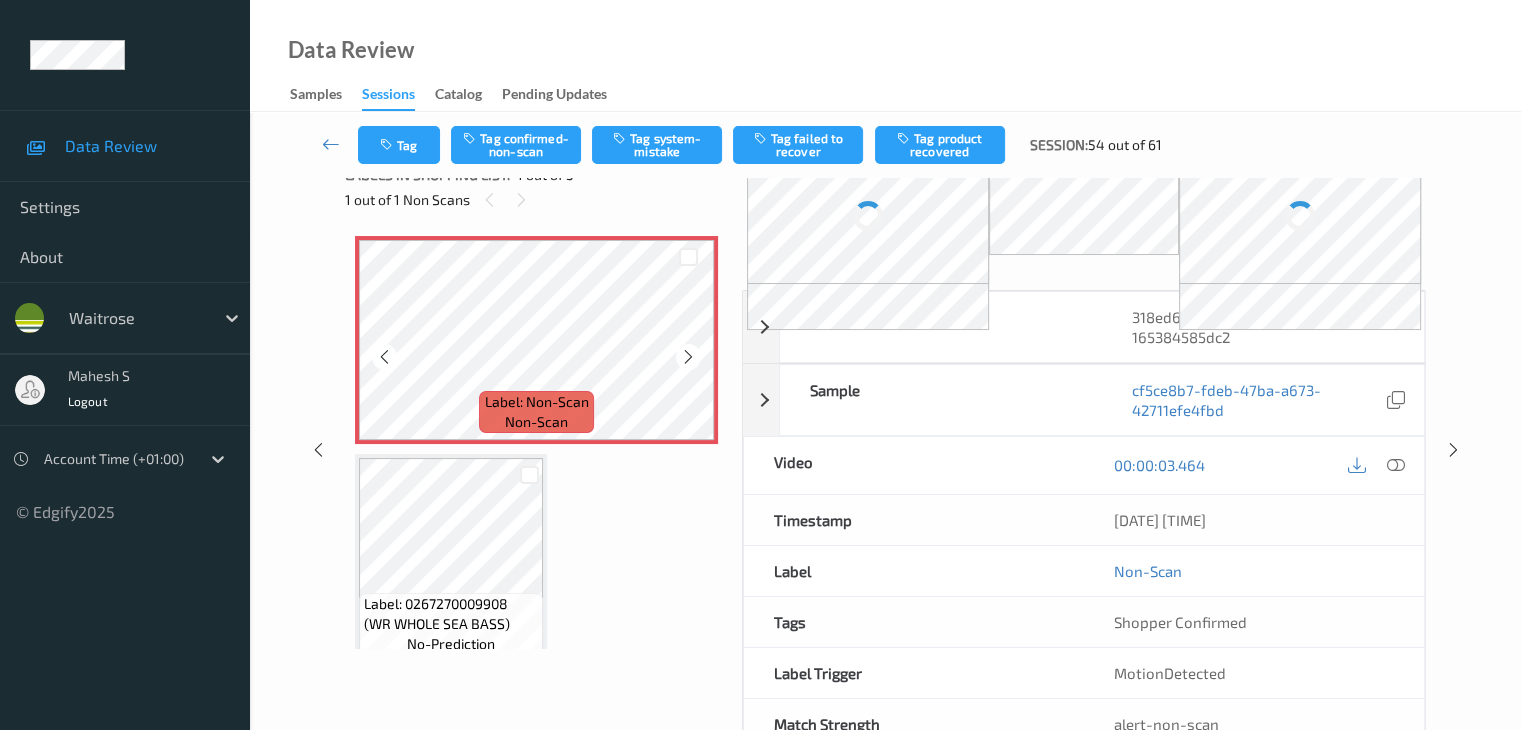 scroll, scrollTop: 0, scrollLeft: 0, axis: both 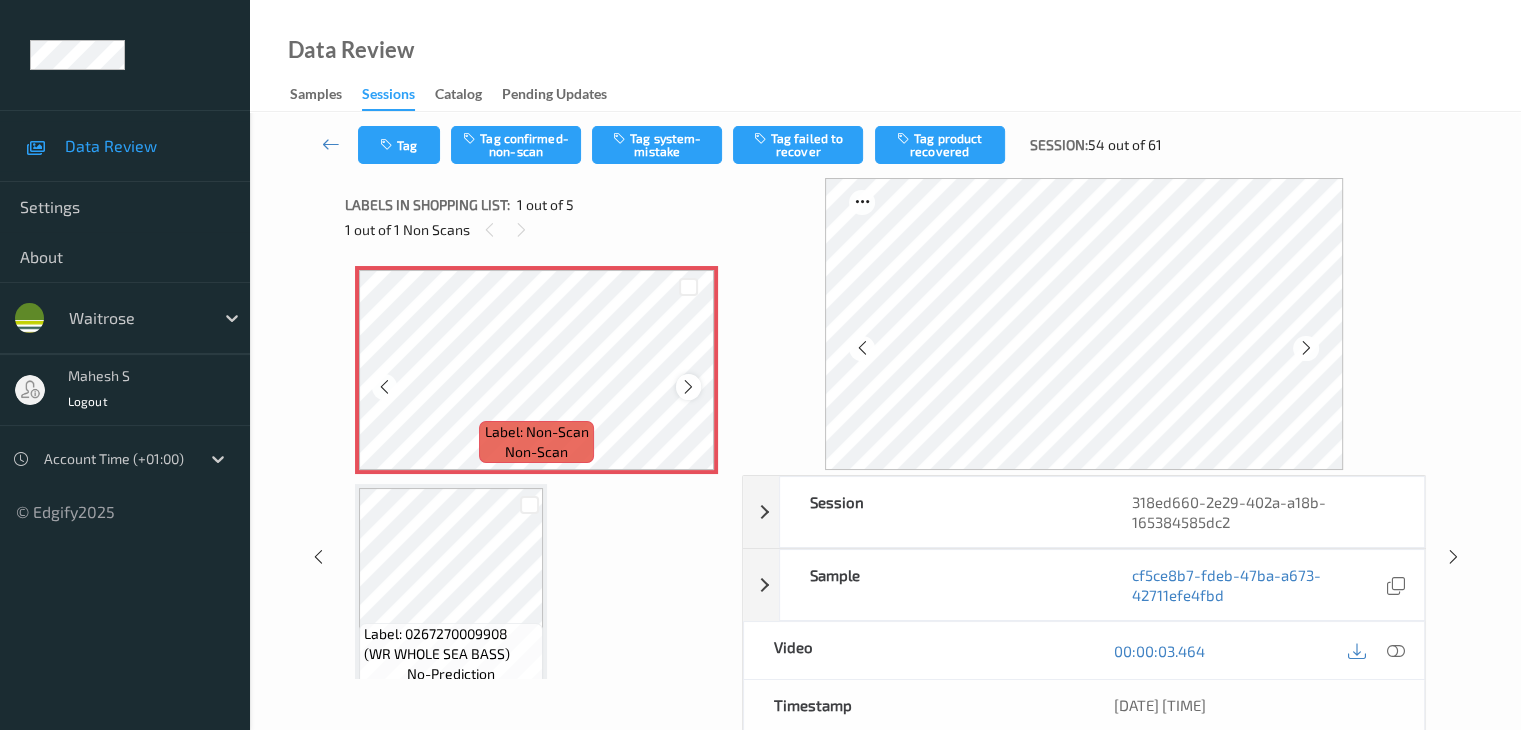 click at bounding box center (688, 386) 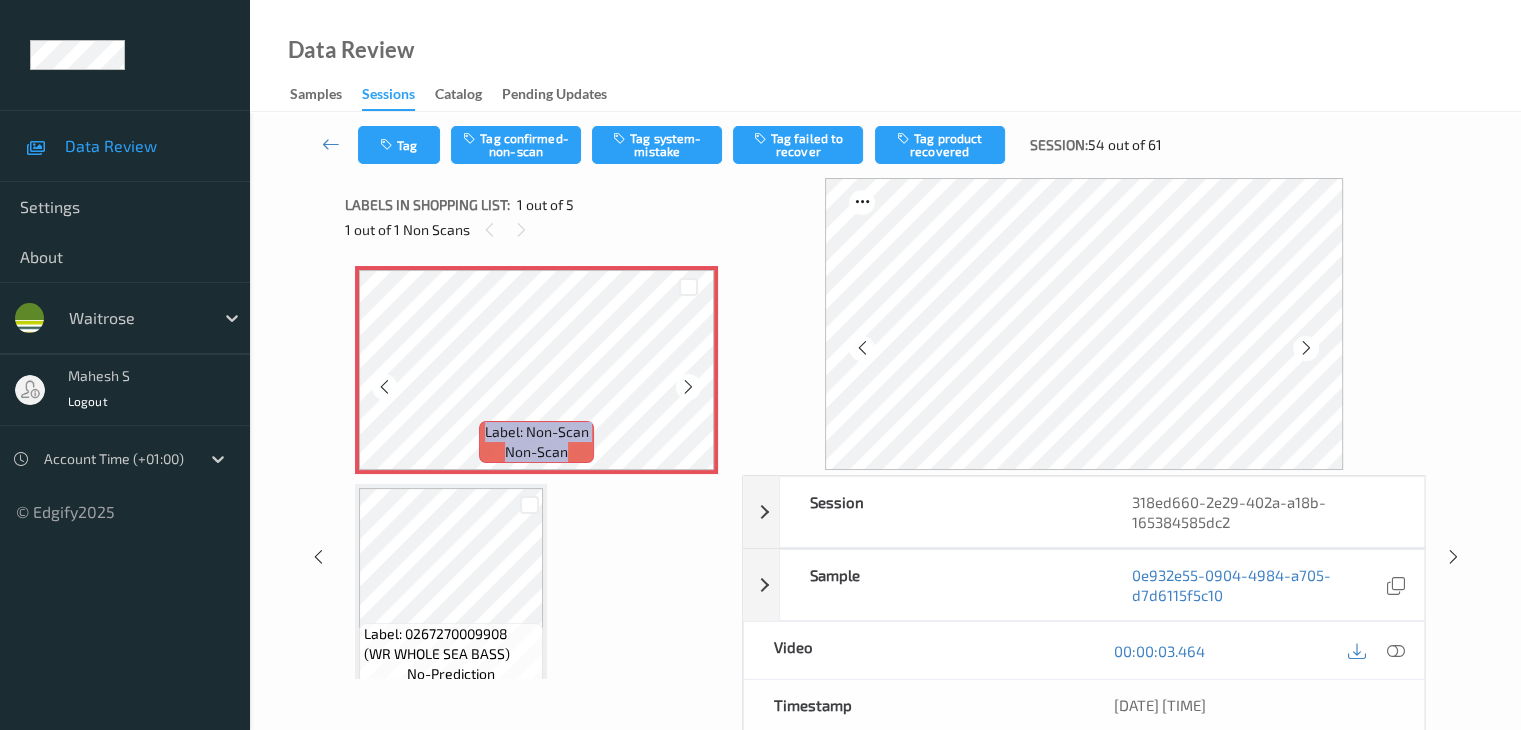 click at bounding box center [688, 386] 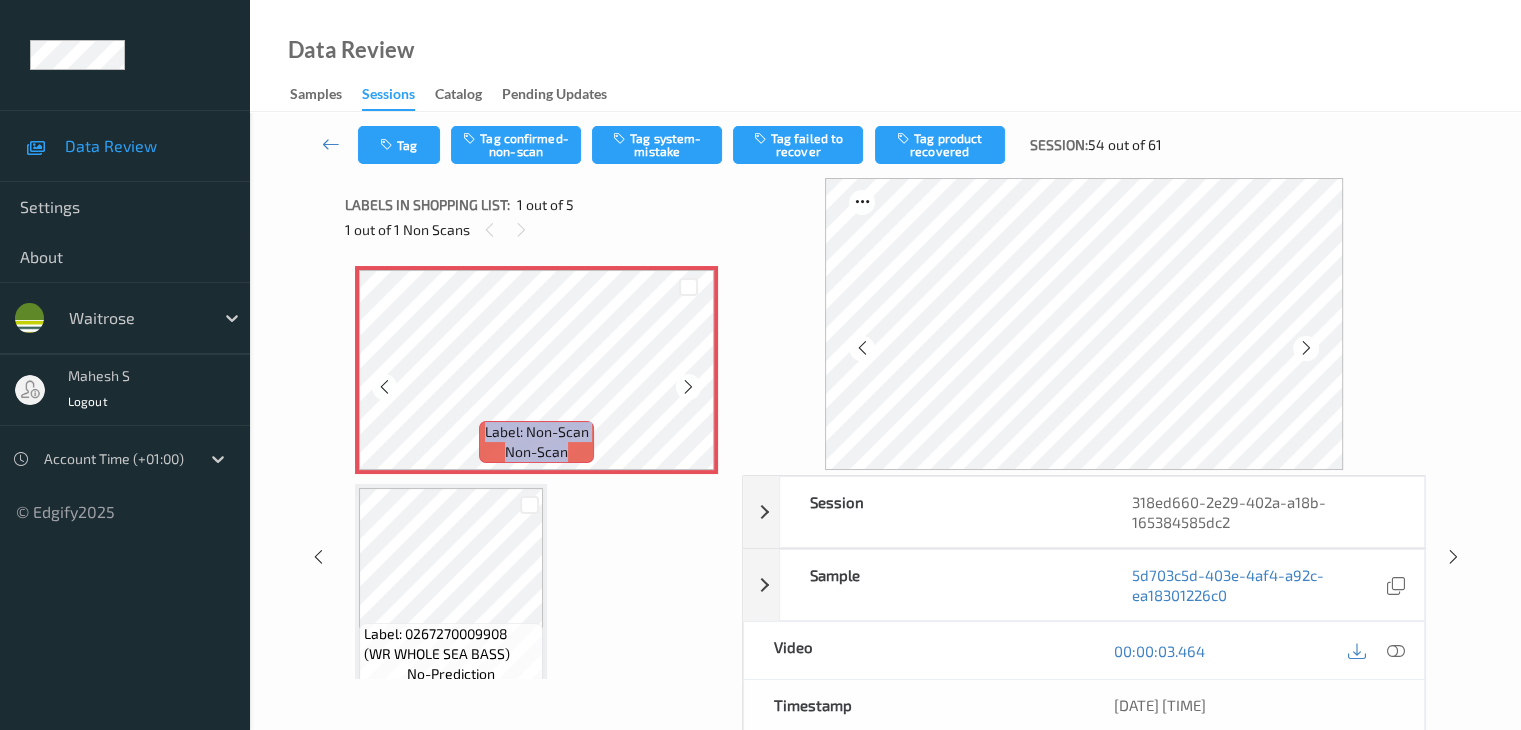 click at bounding box center [688, 386] 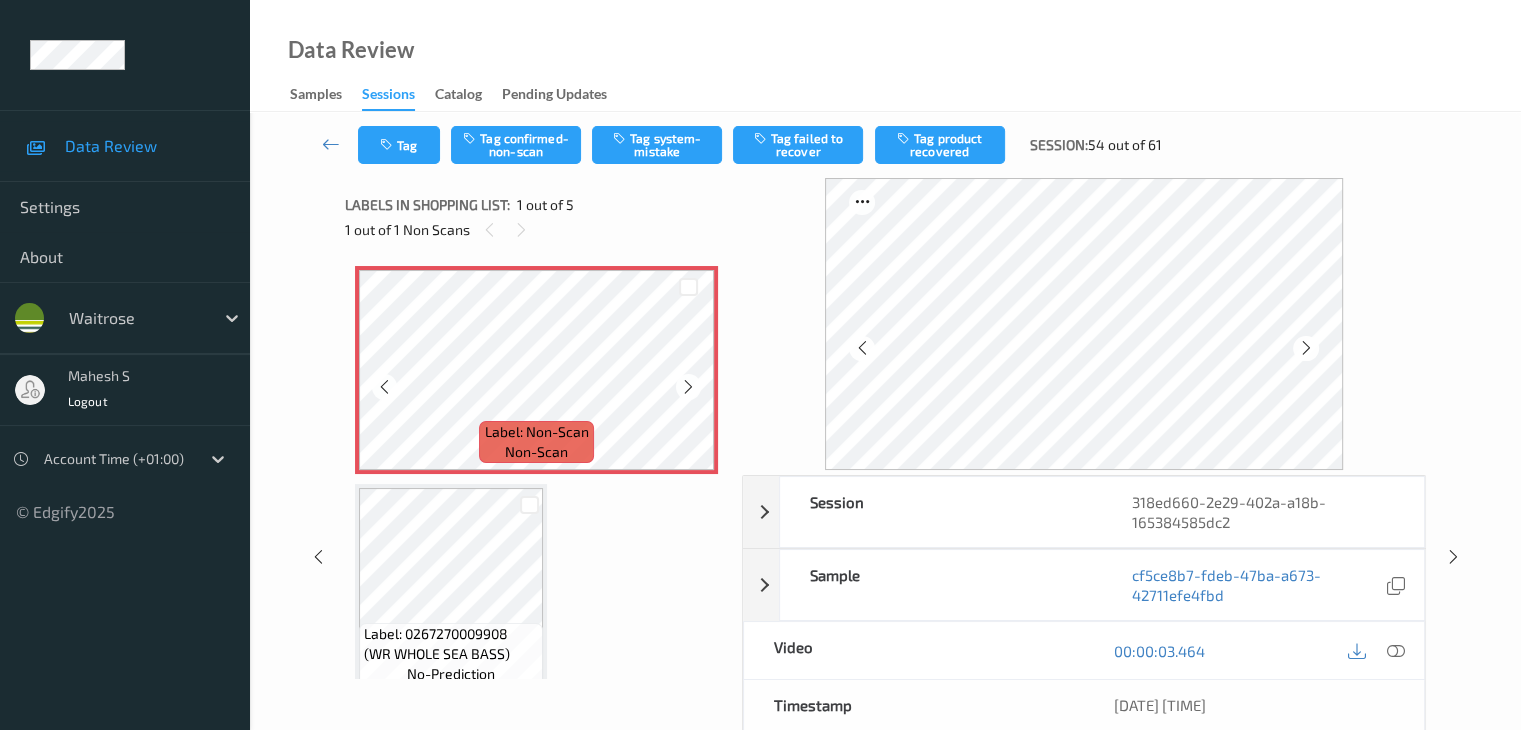 click at bounding box center [688, 386] 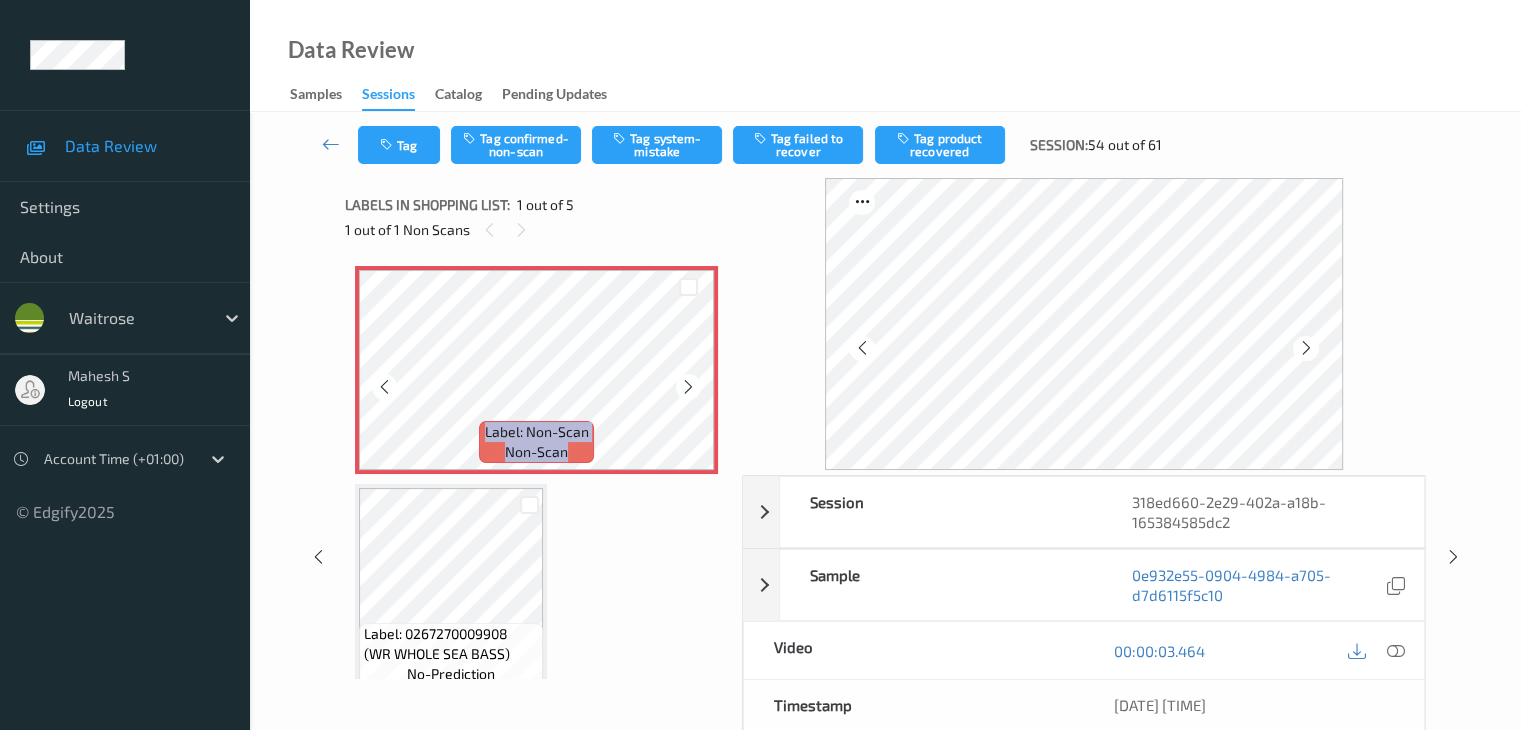 click at bounding box center [688, 386] 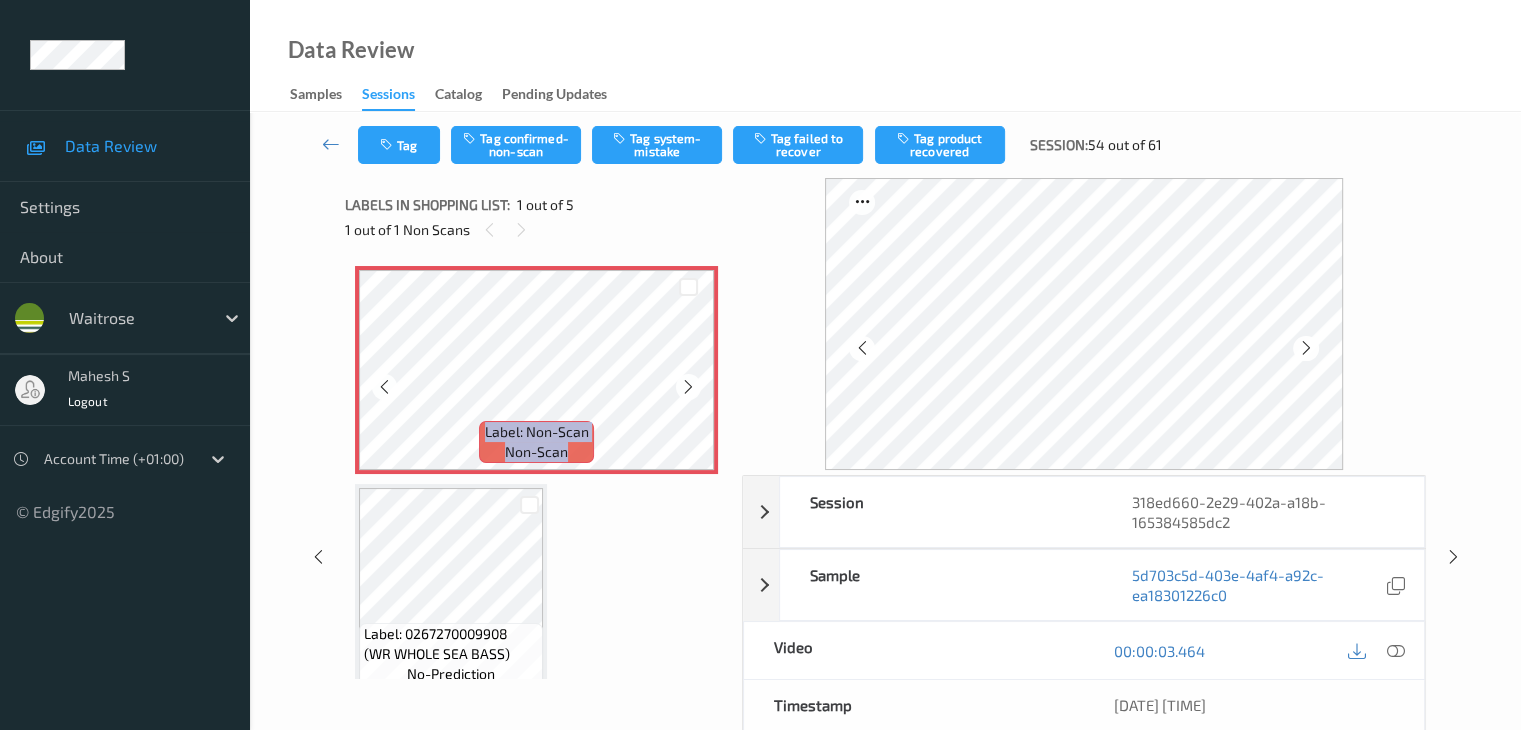 click at bounding box center (688, 386) 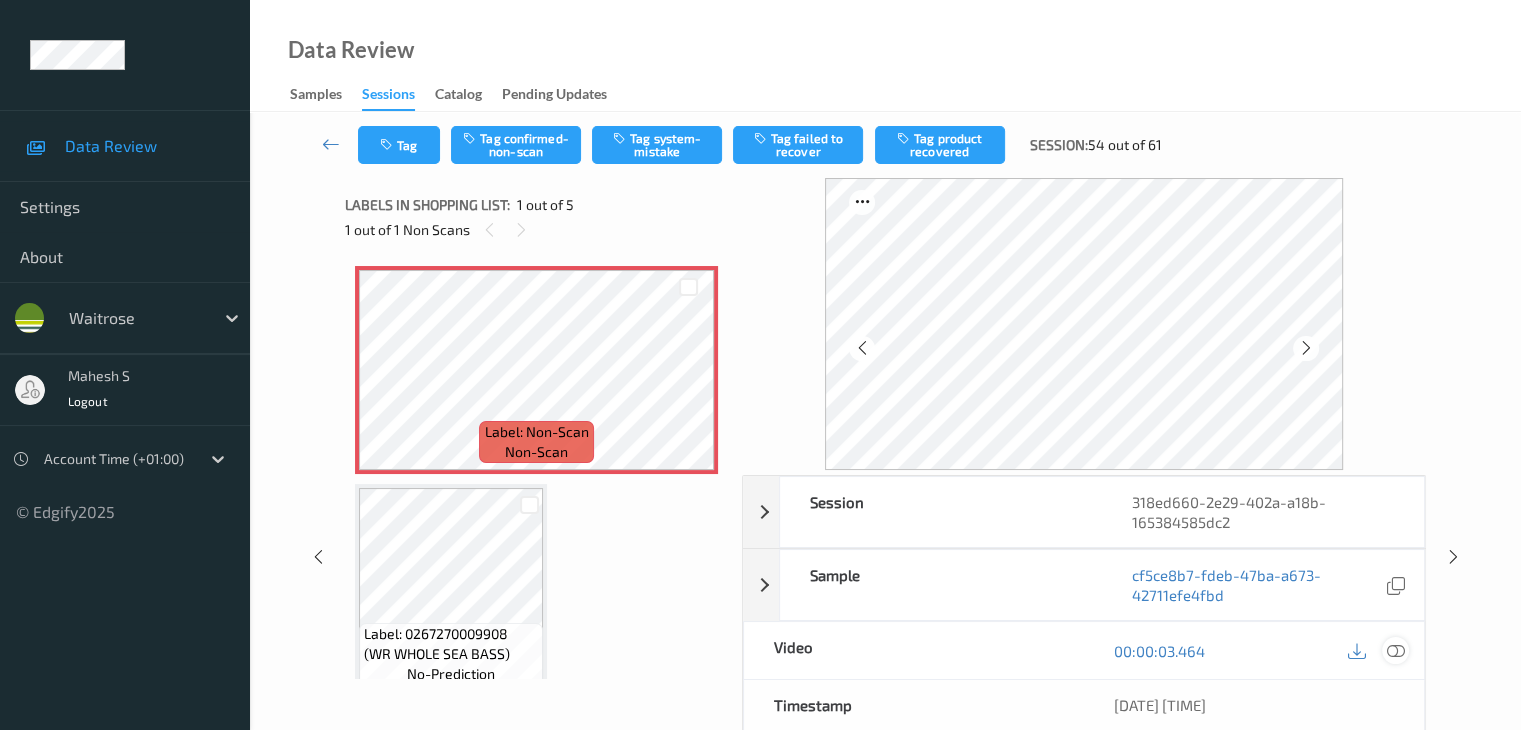 click at bounding box center (1395, 651) 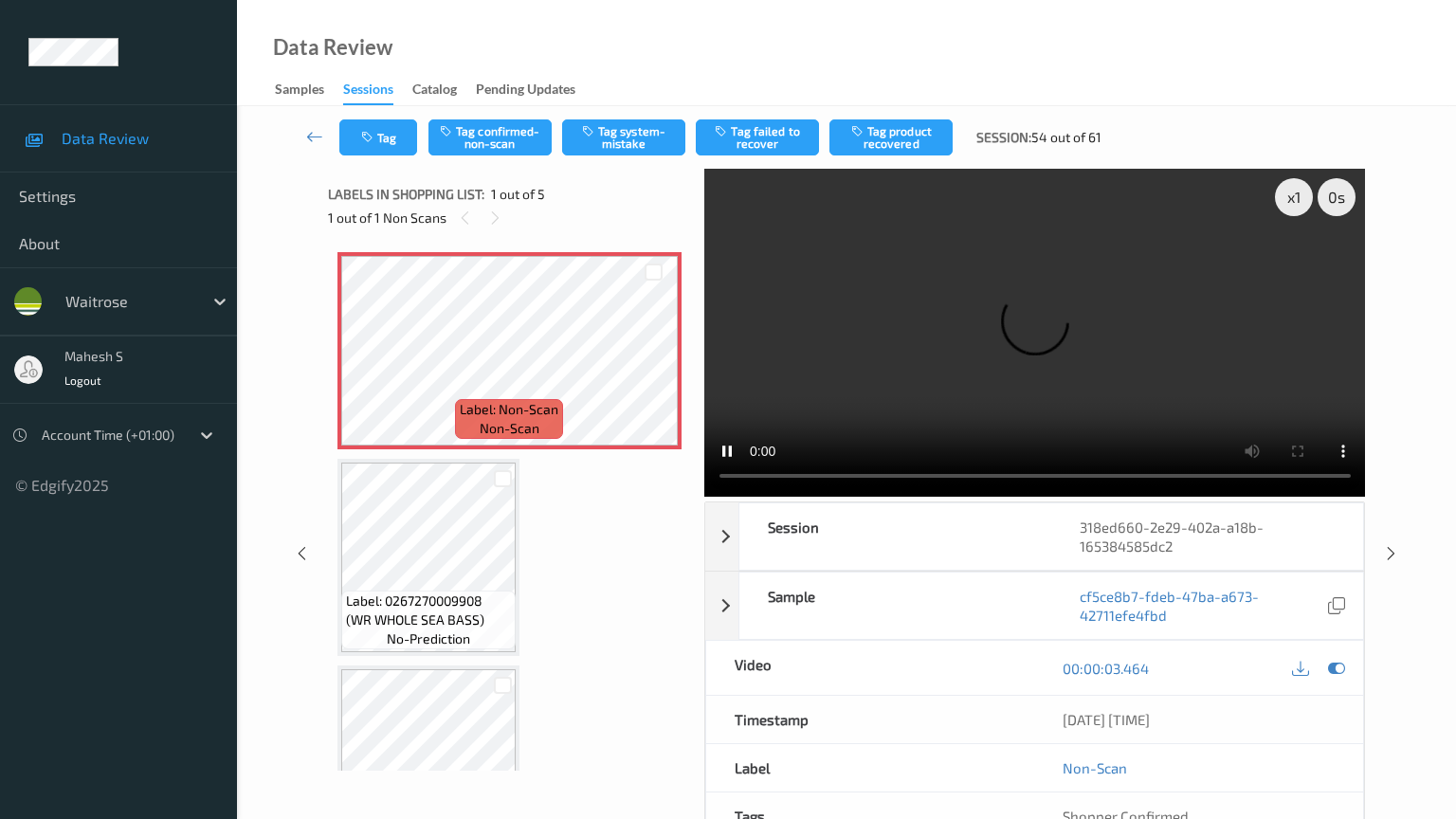 type 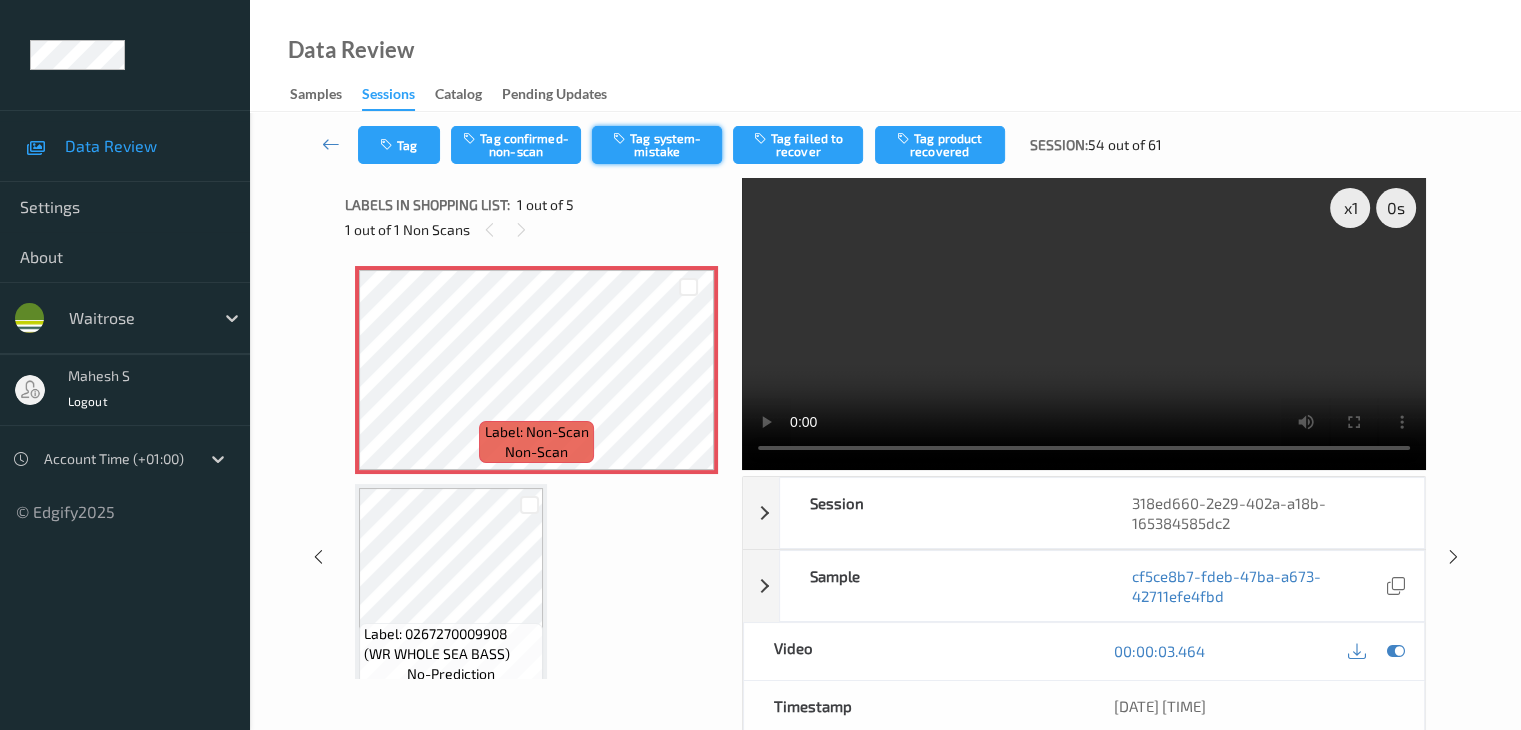 click on "Tag   system-mistake" at bounding box center [657, 145] 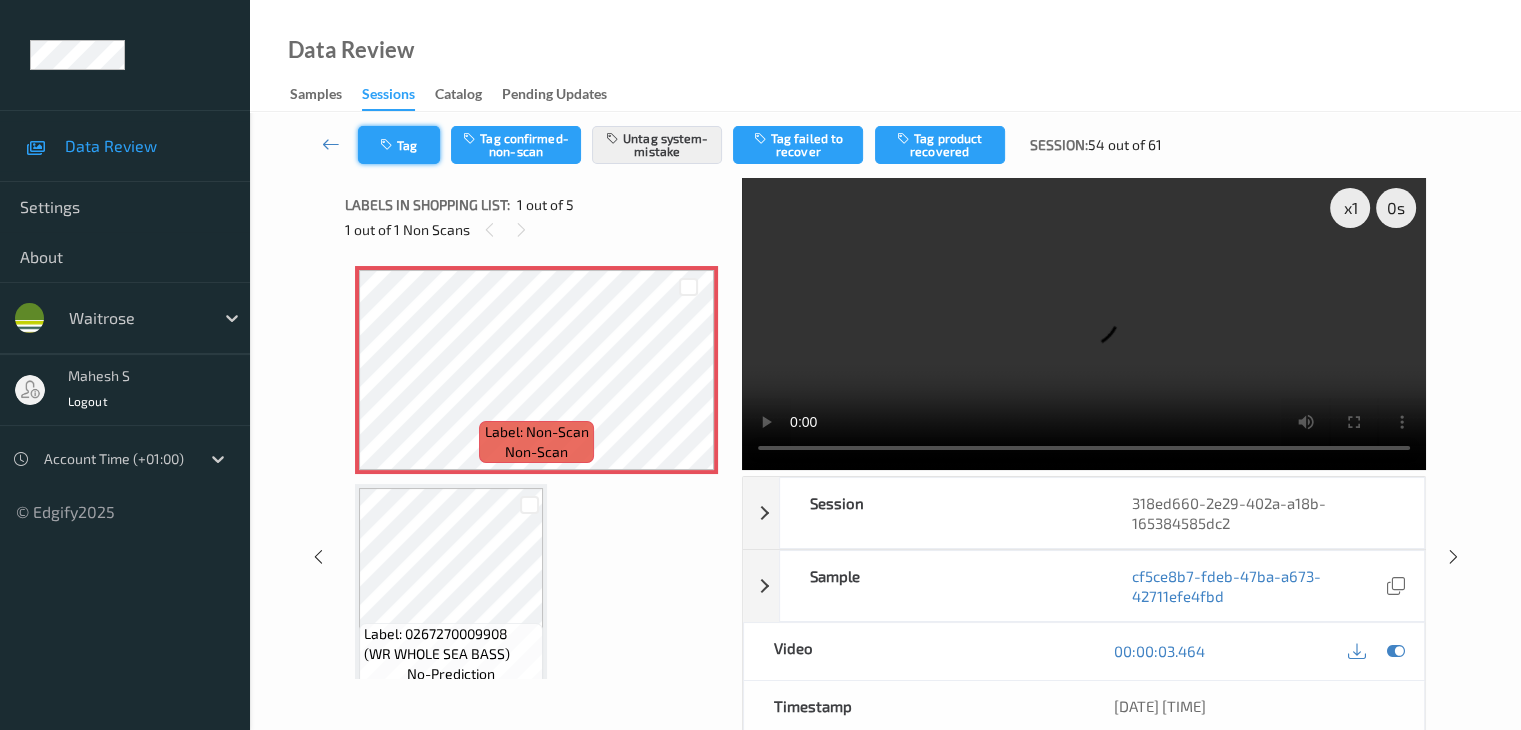 click on "Tag" at bounding box center (399, 145) 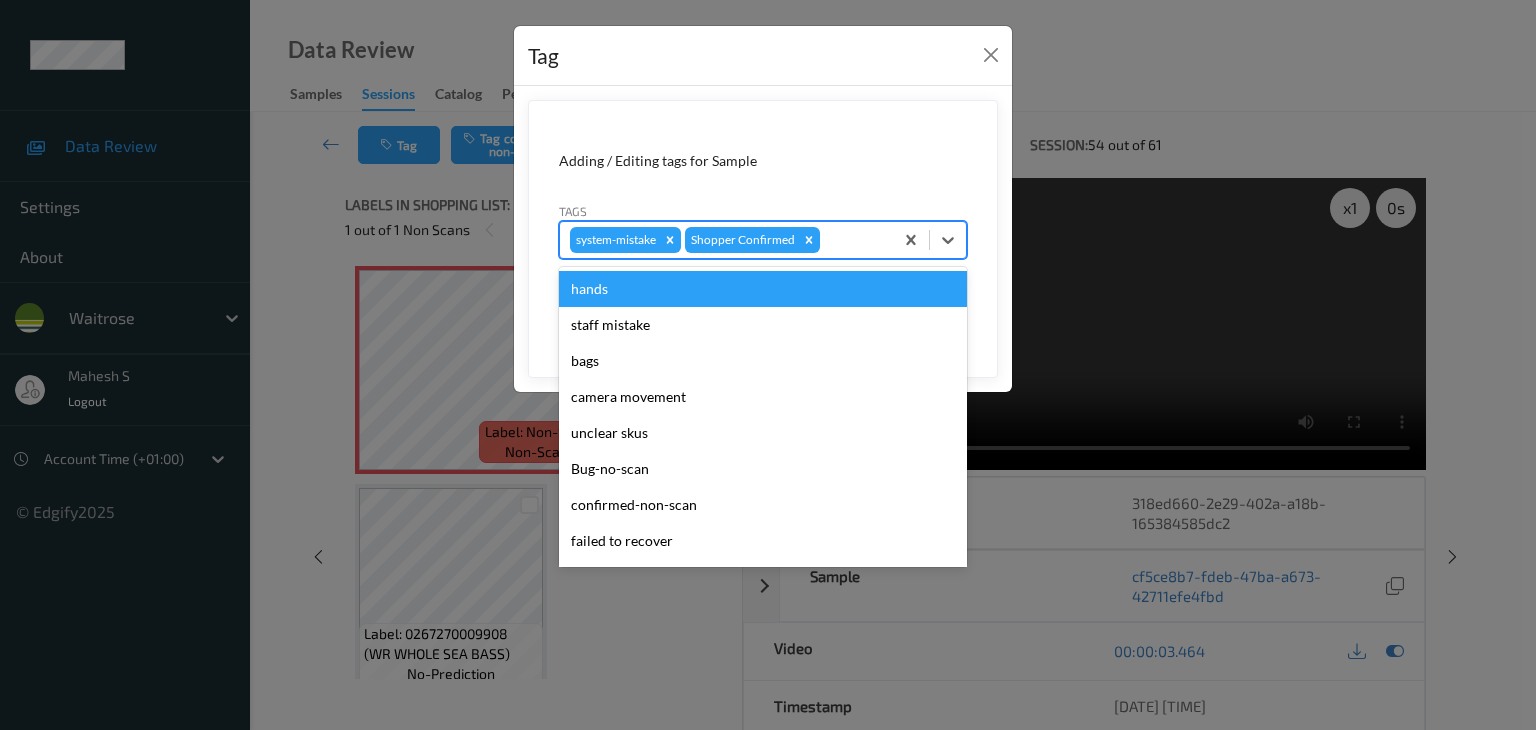 click at bounding box center (853, 240) 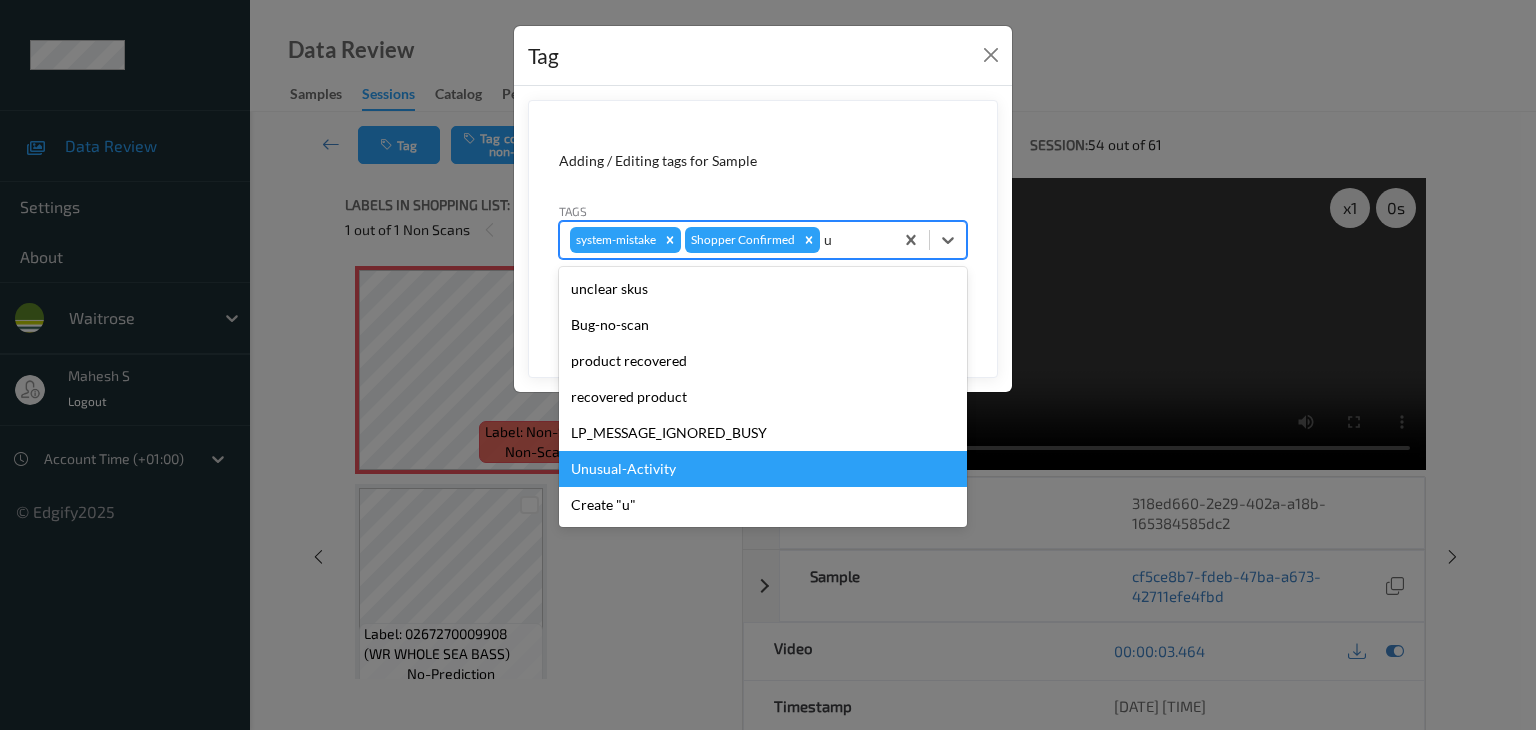 click on "Unusual-Activity" at bounding box center [763, 469] 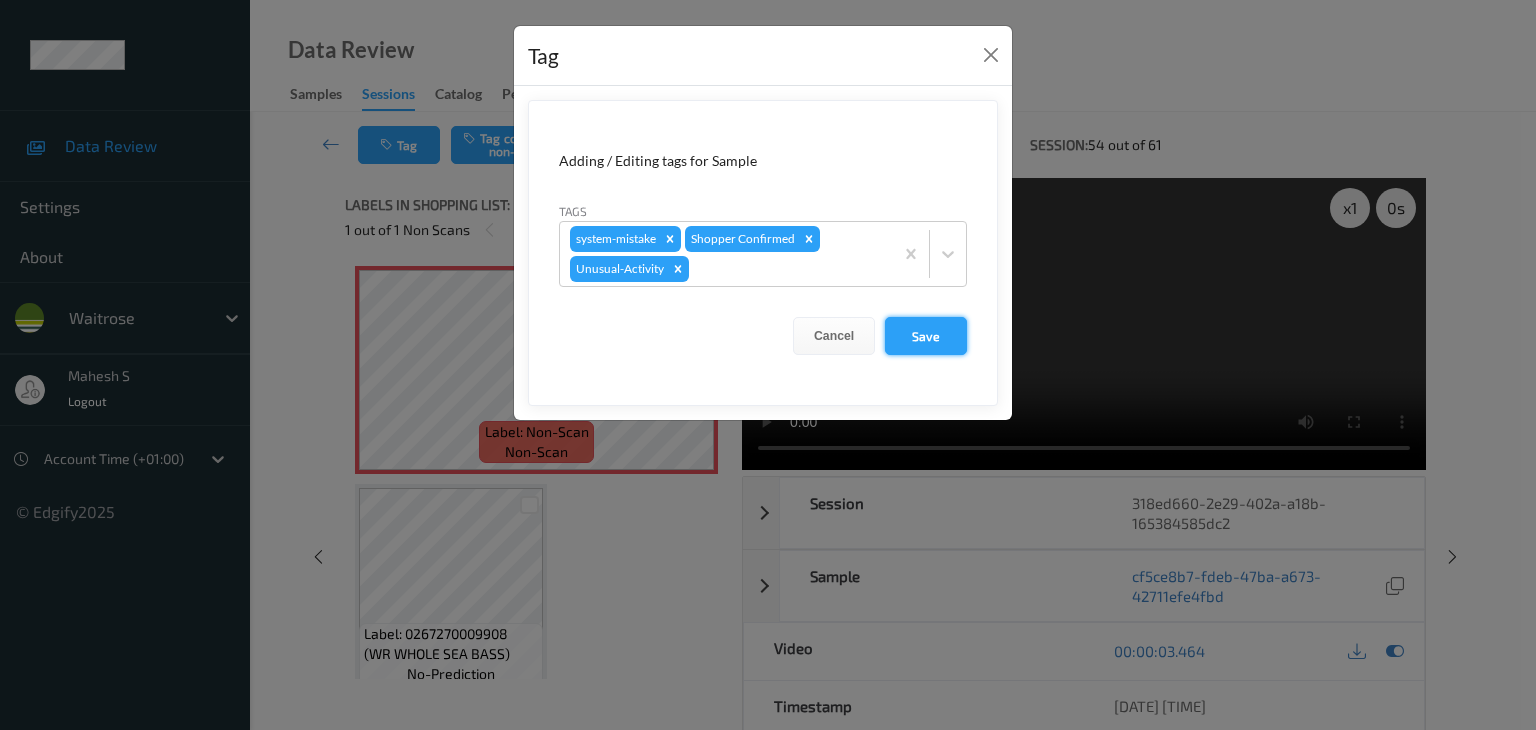 click on "Save" at bounding box center [926, 336] 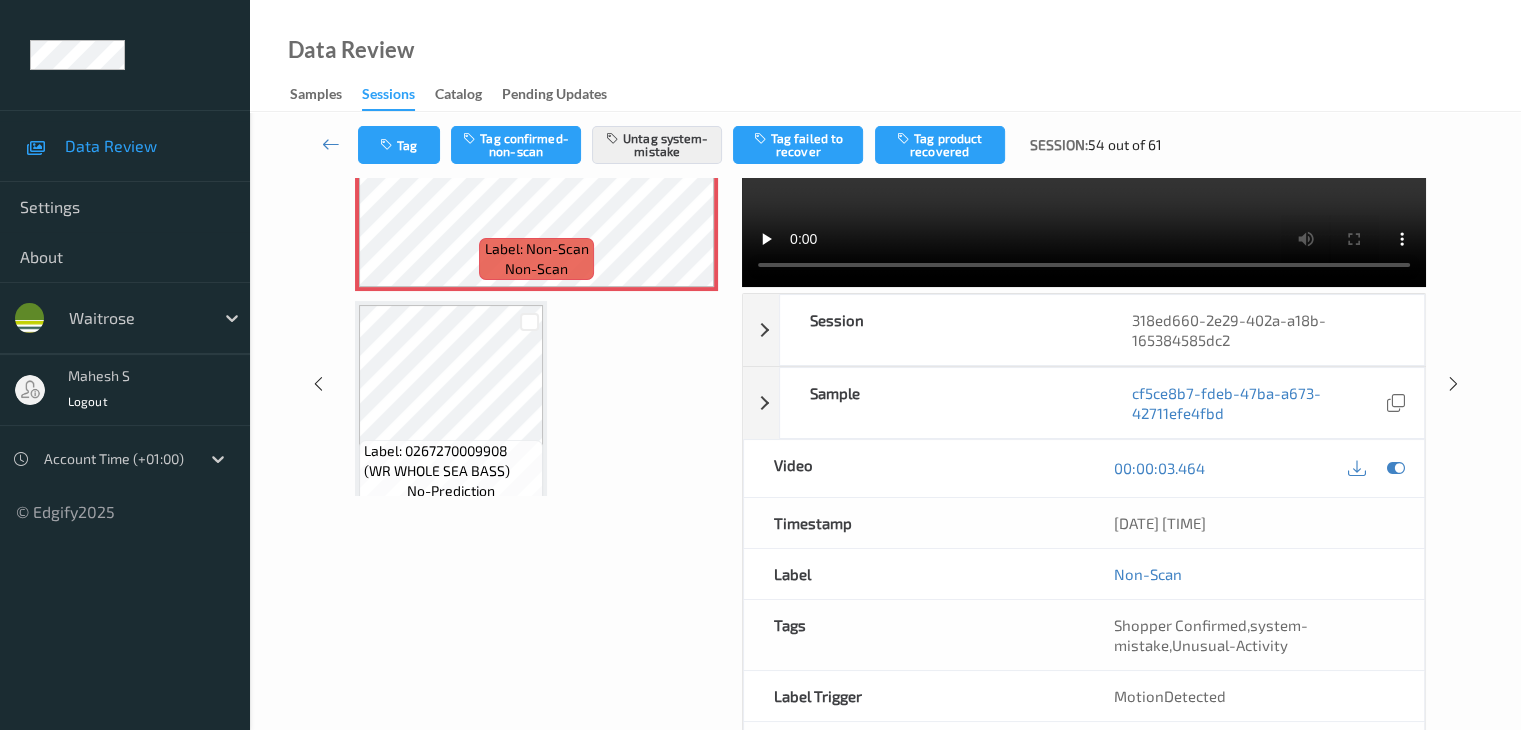 scroll, scrollTop: 64, scrollLeft: 0, axis: vertical 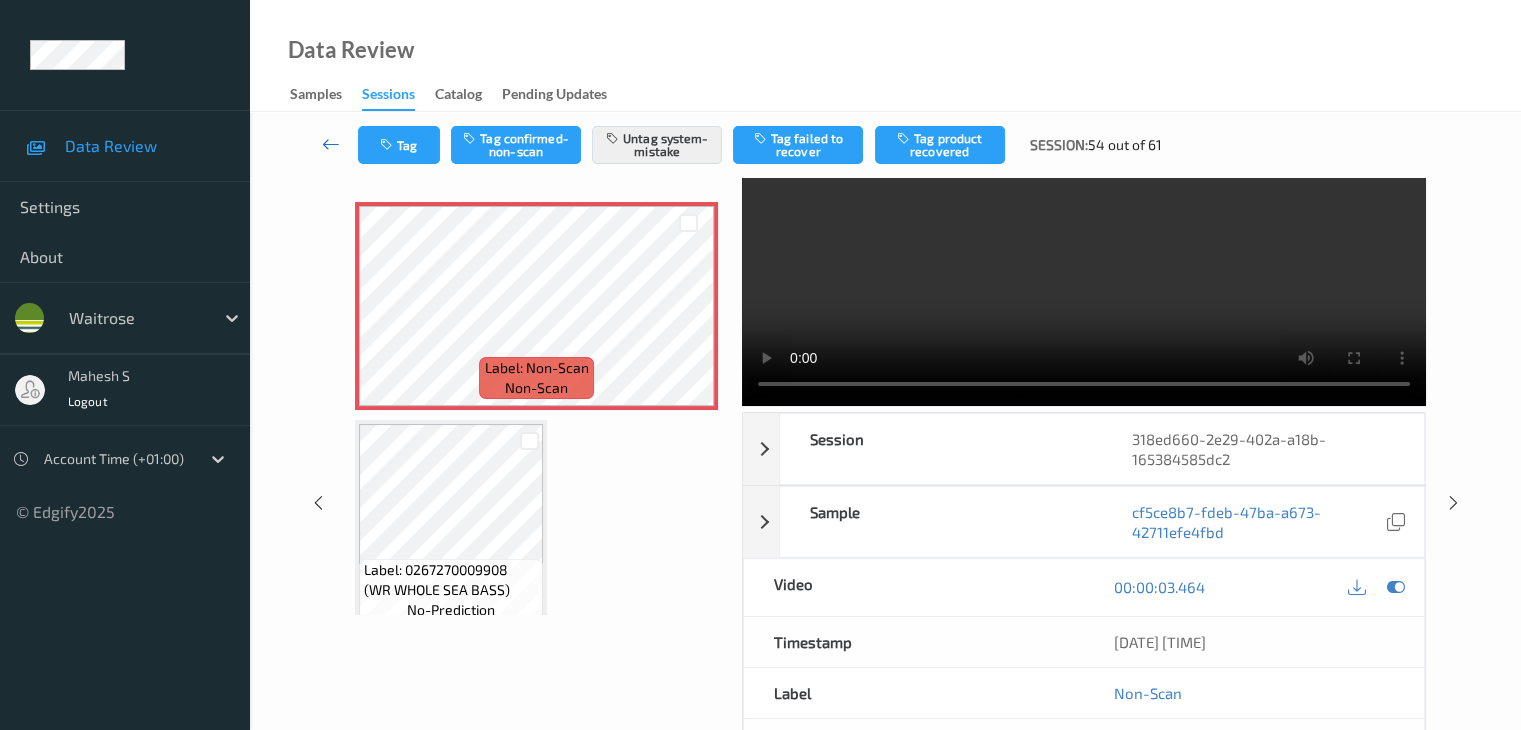 click at bounding box center (331, 144) 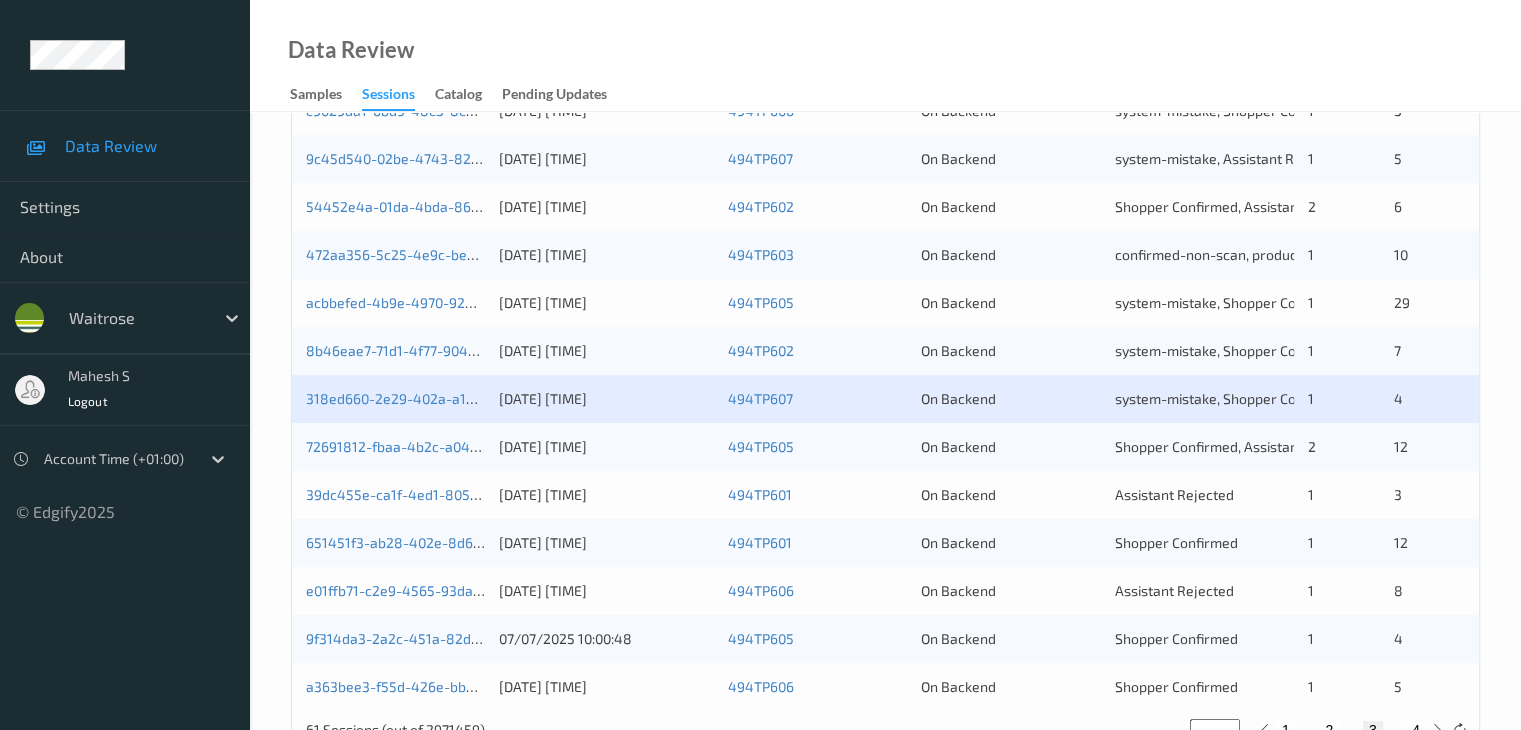 scroll, scrollTop: 932, scrollLeft: 0, axis: vertical 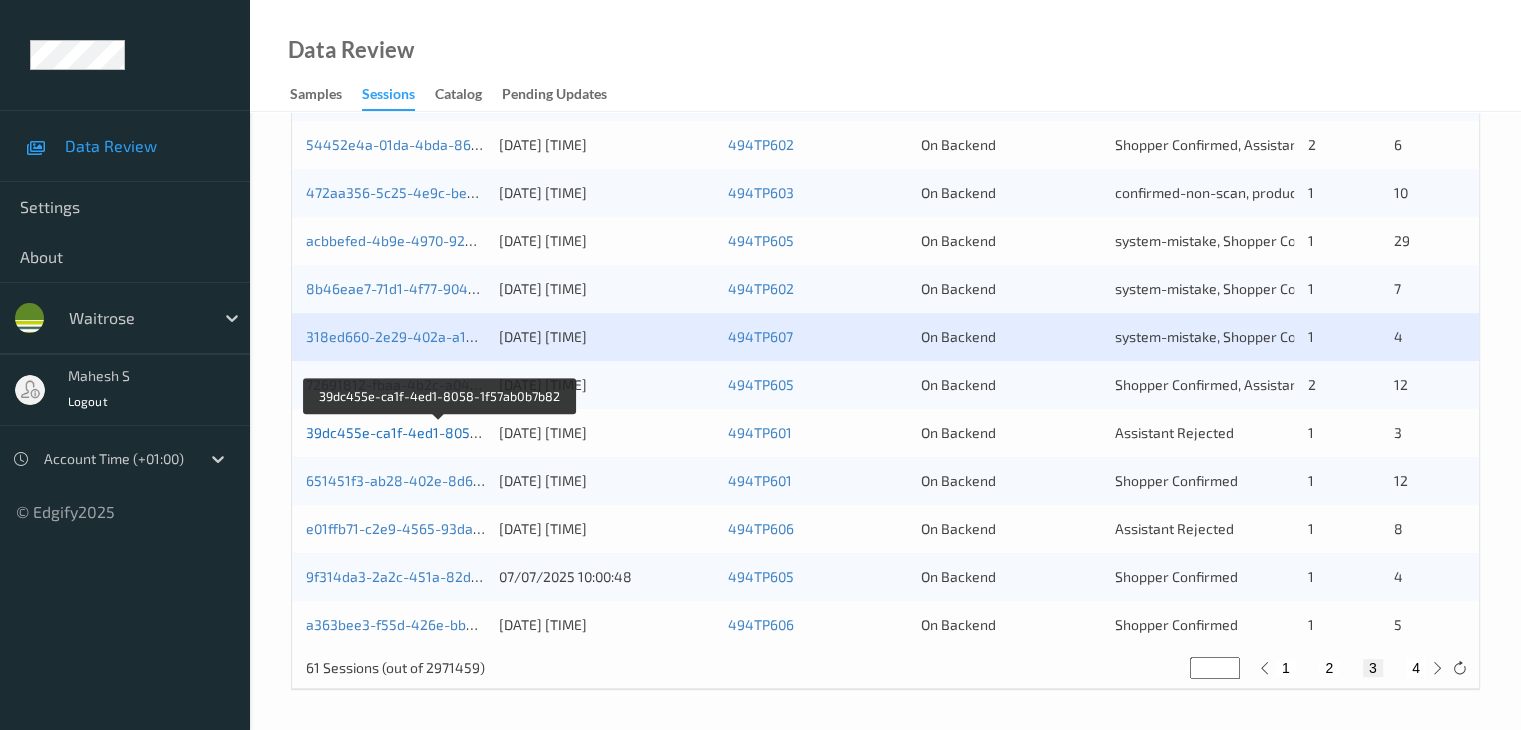 click on "39dc455e-ca1f-4ed1-8058-1f57ab0b7b82" at bounding box center [440, 432] 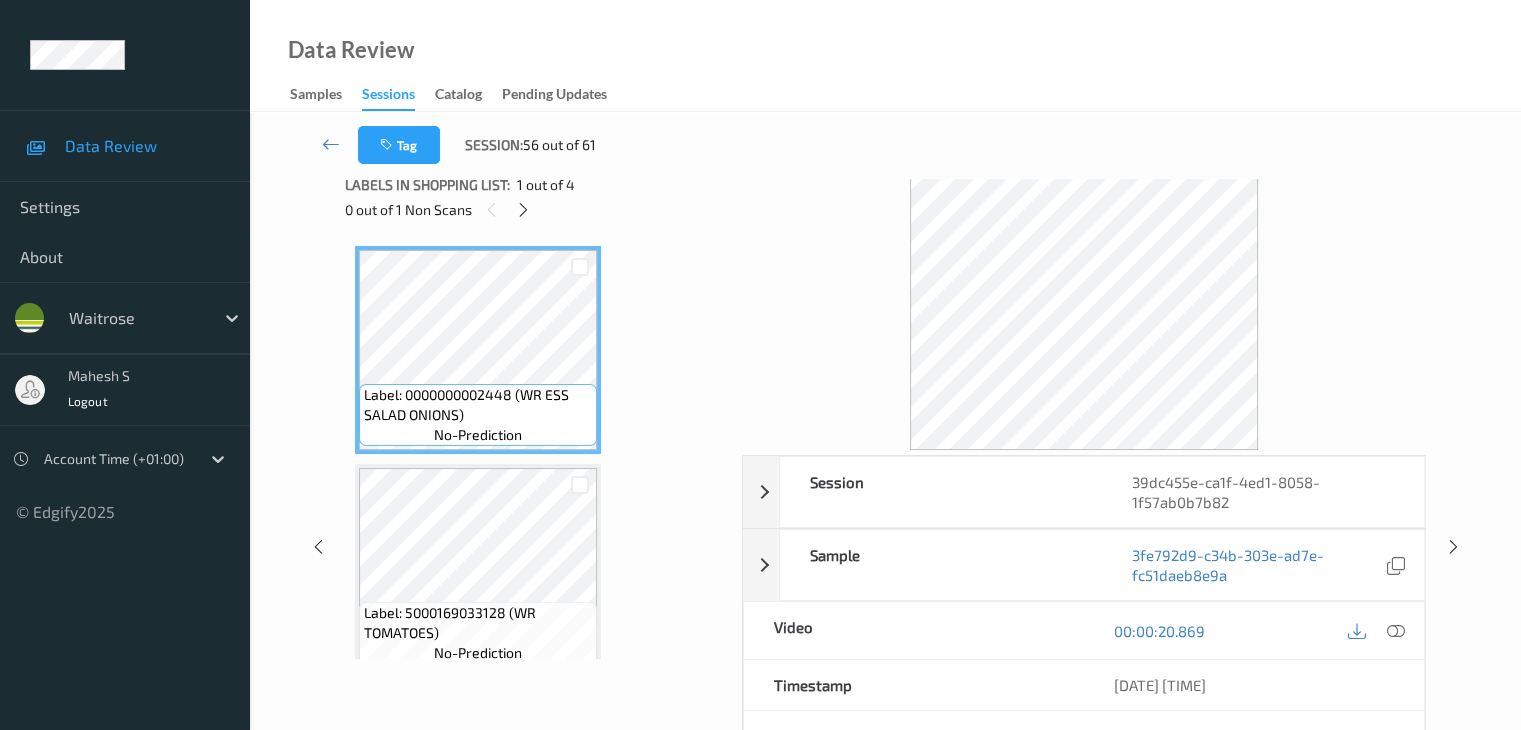 scroll, scrollTop: 0, scrollLeft: 0, axis: both 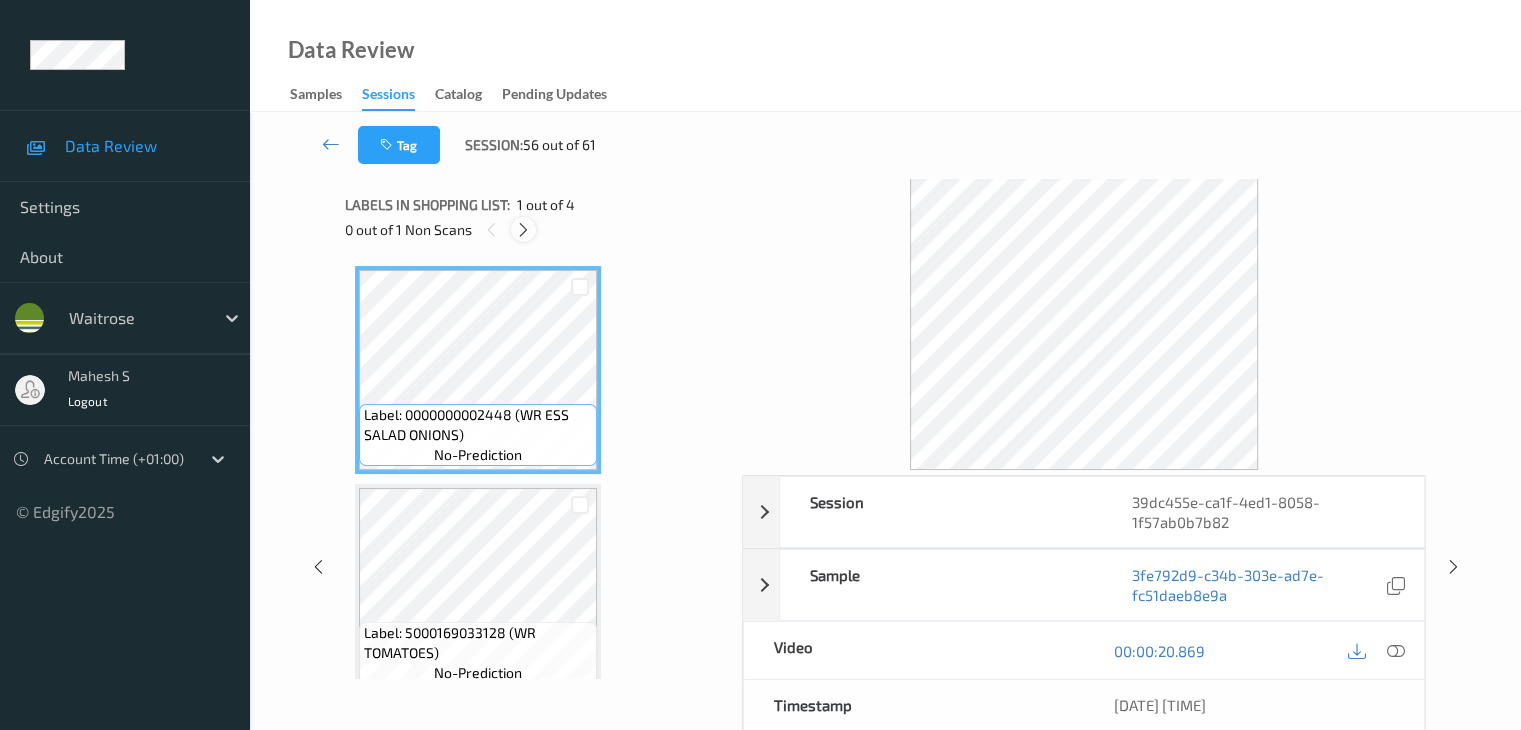 click at bounding box center (523, 230) 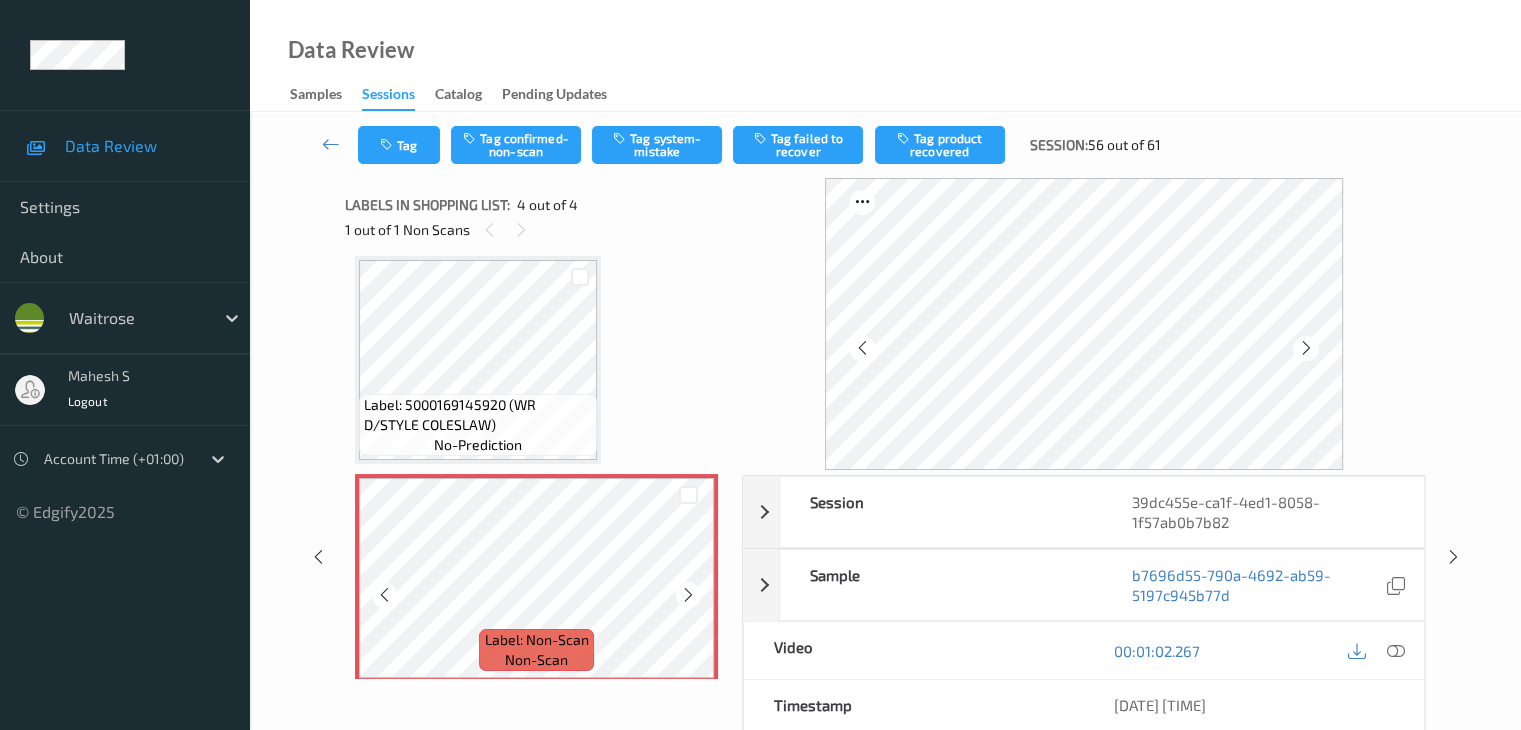 scroll, scrollTop: 459, scrollLeft: 0, axis: vertical 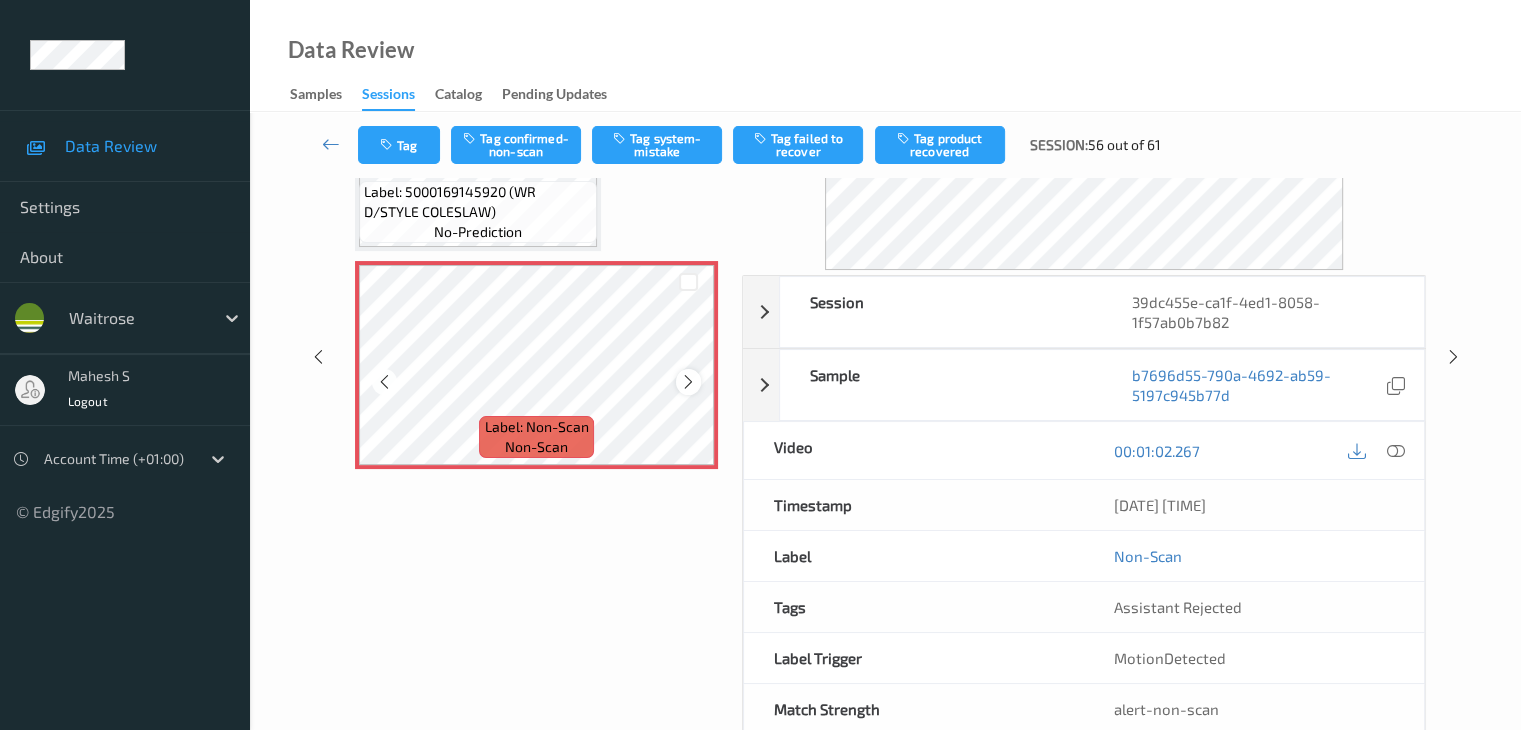 click at bounding box center [688, 382] 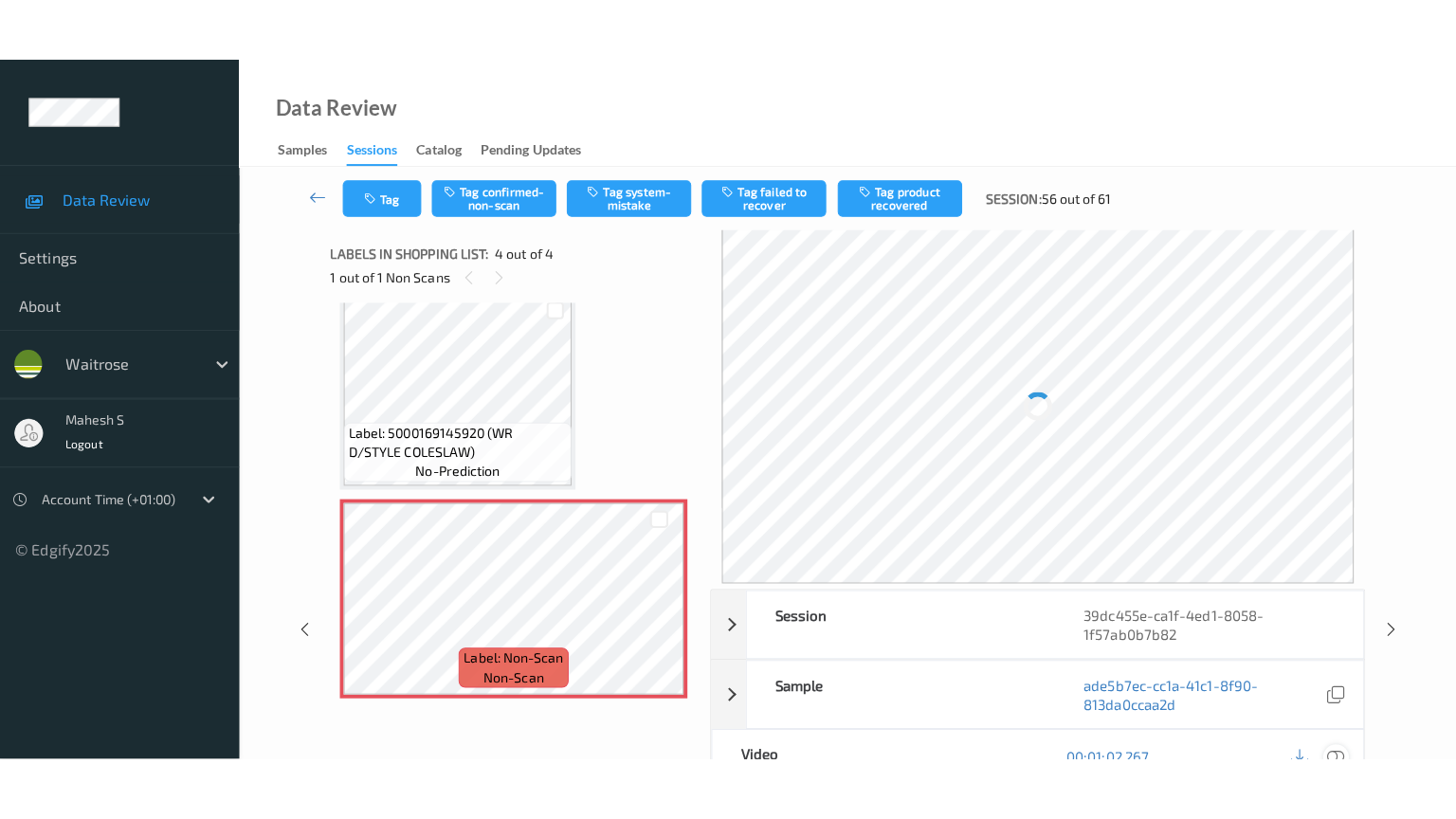 scroll, scrollTop: 0, scrollLeft: 0, axis: both 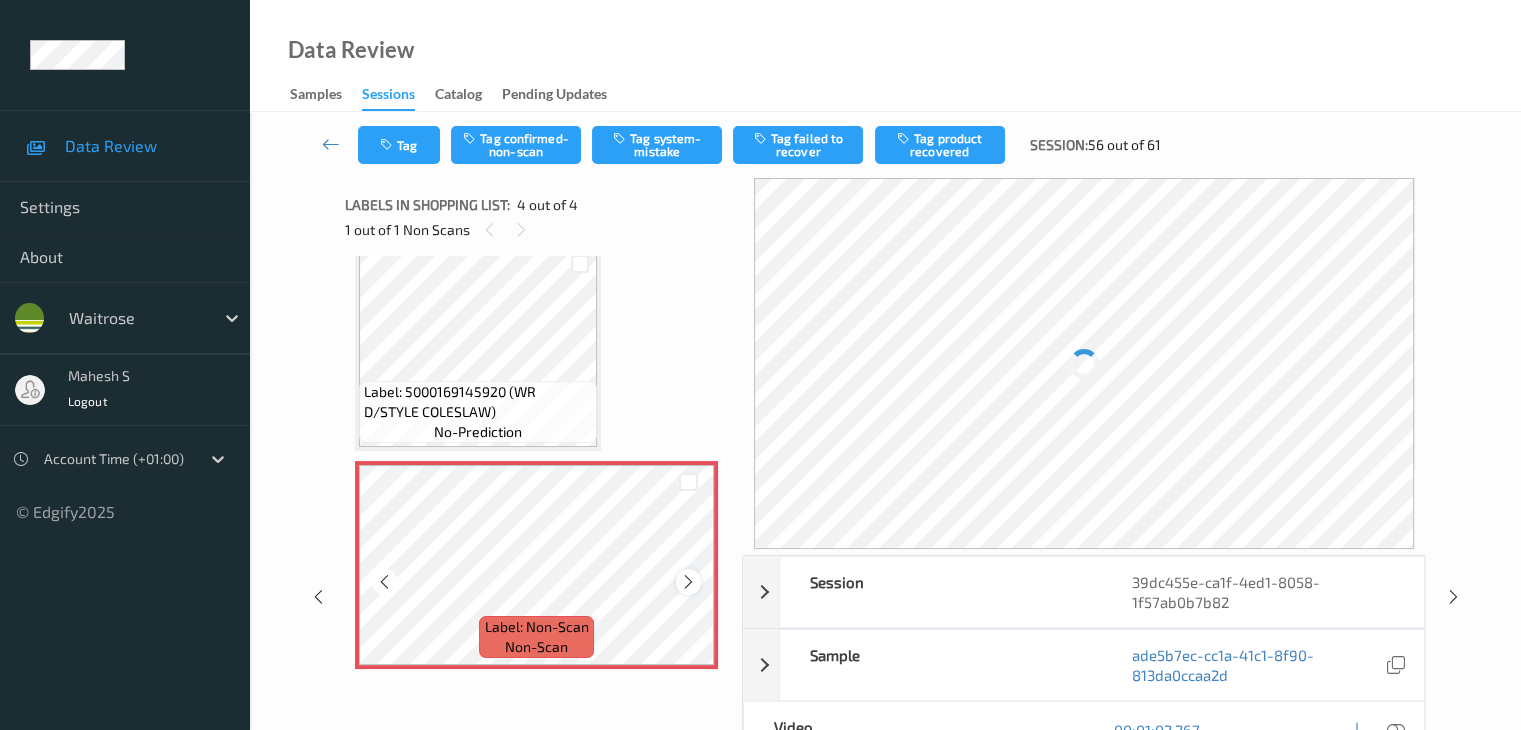 click at bounding box center (688, 582) 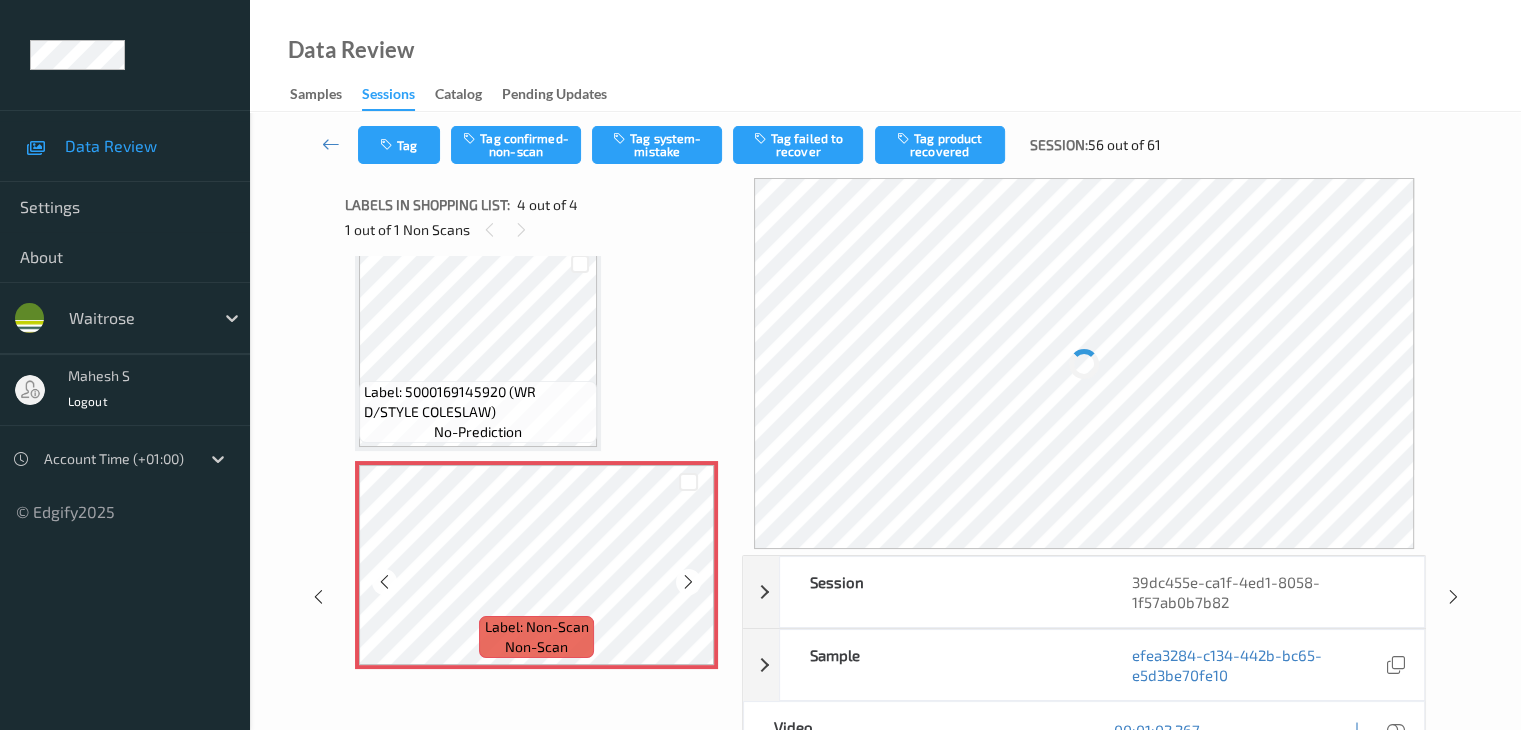 click at bounding box center [688, 582] 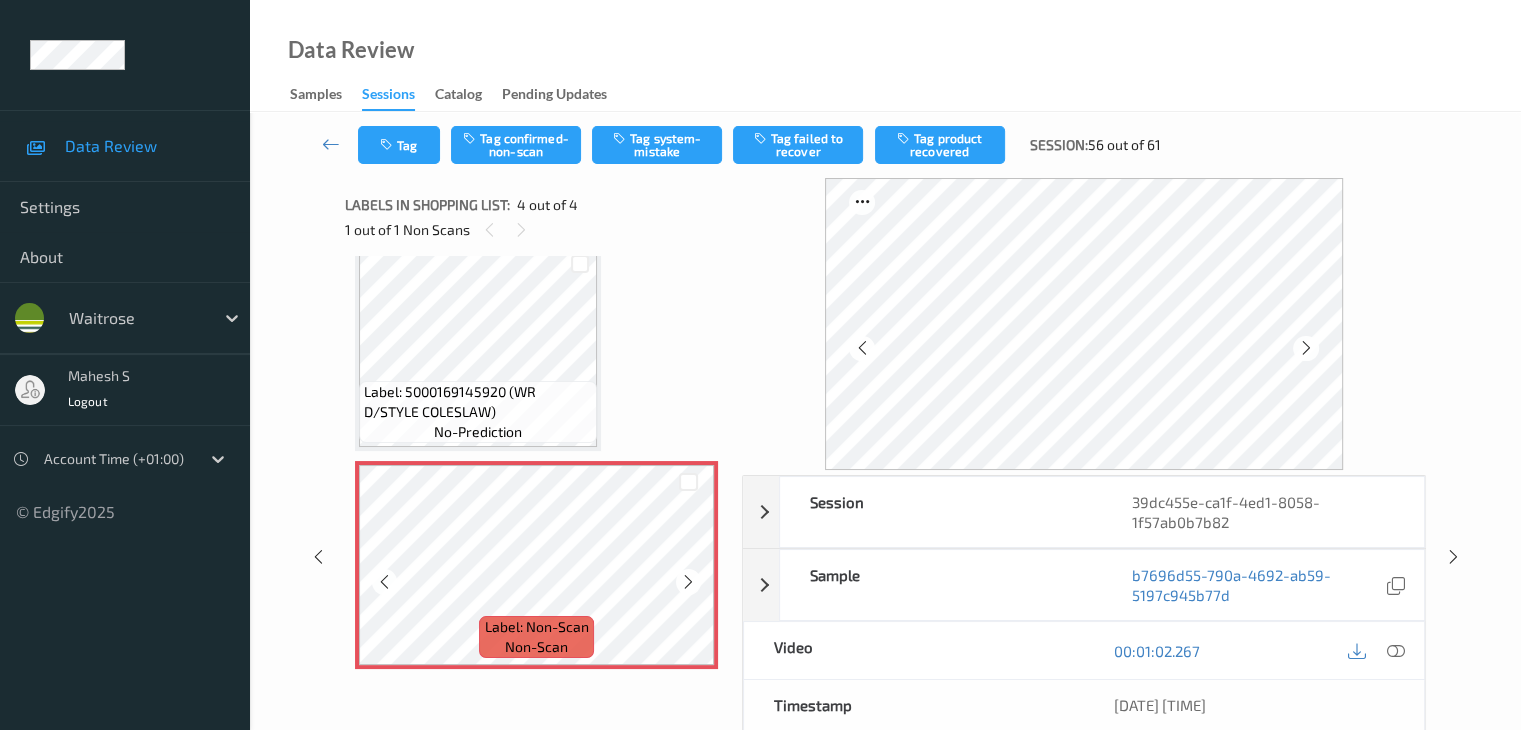 click at bounding box center [688, 582] 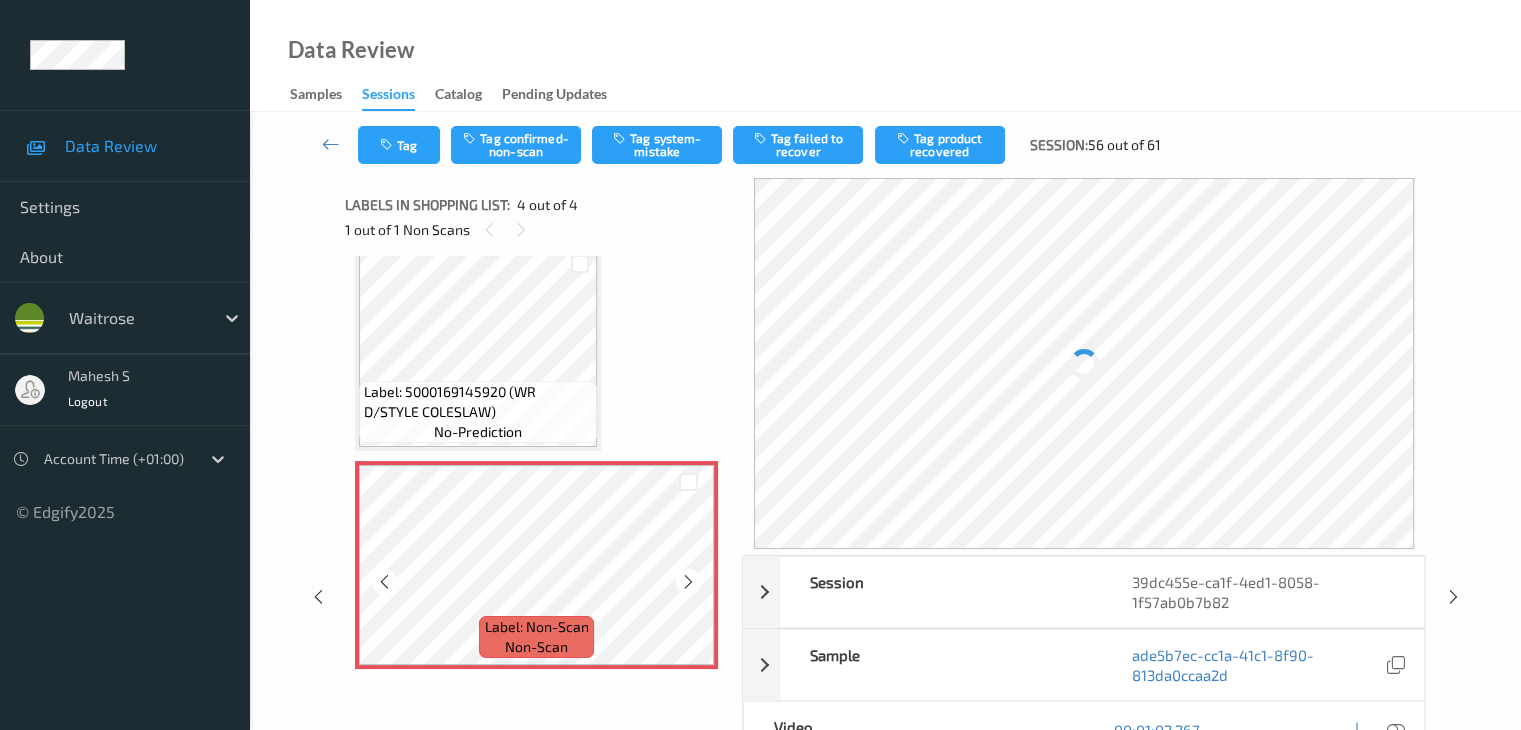 click at bounding box center [688, 582] 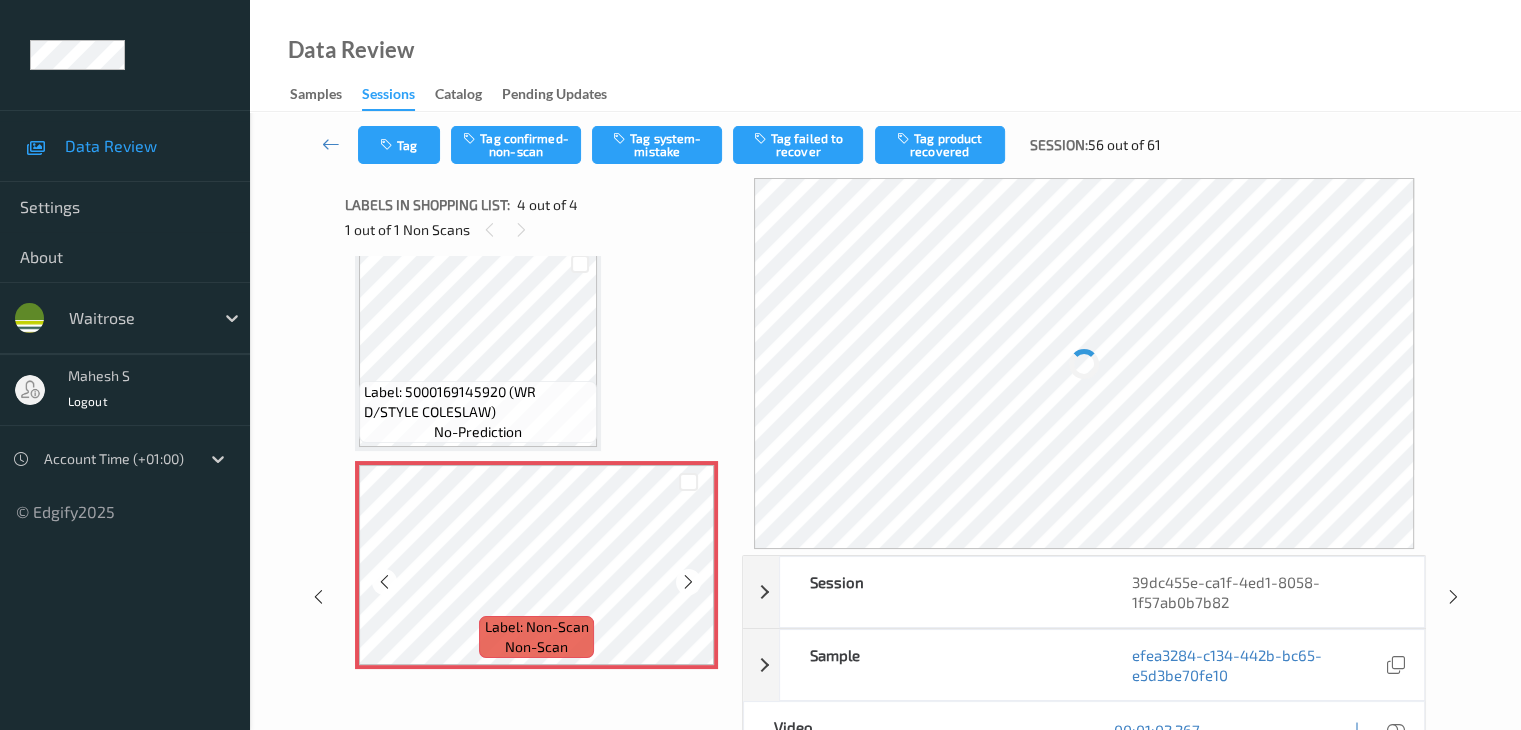click at bounding box center (688, 582) 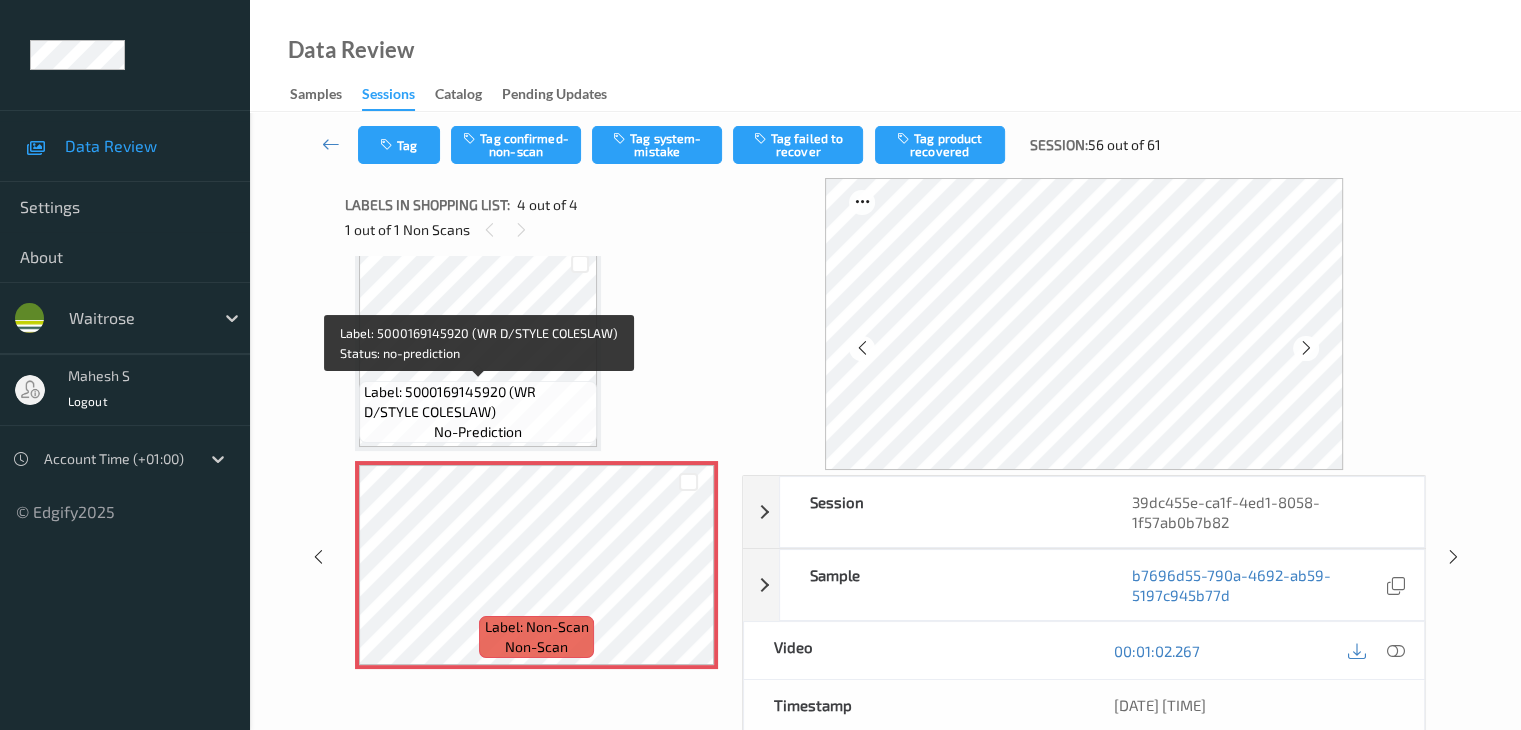 click on "Label: 5000169145920 (WR D/STYLE COLESLAW)" at bounding box center [478, 402] 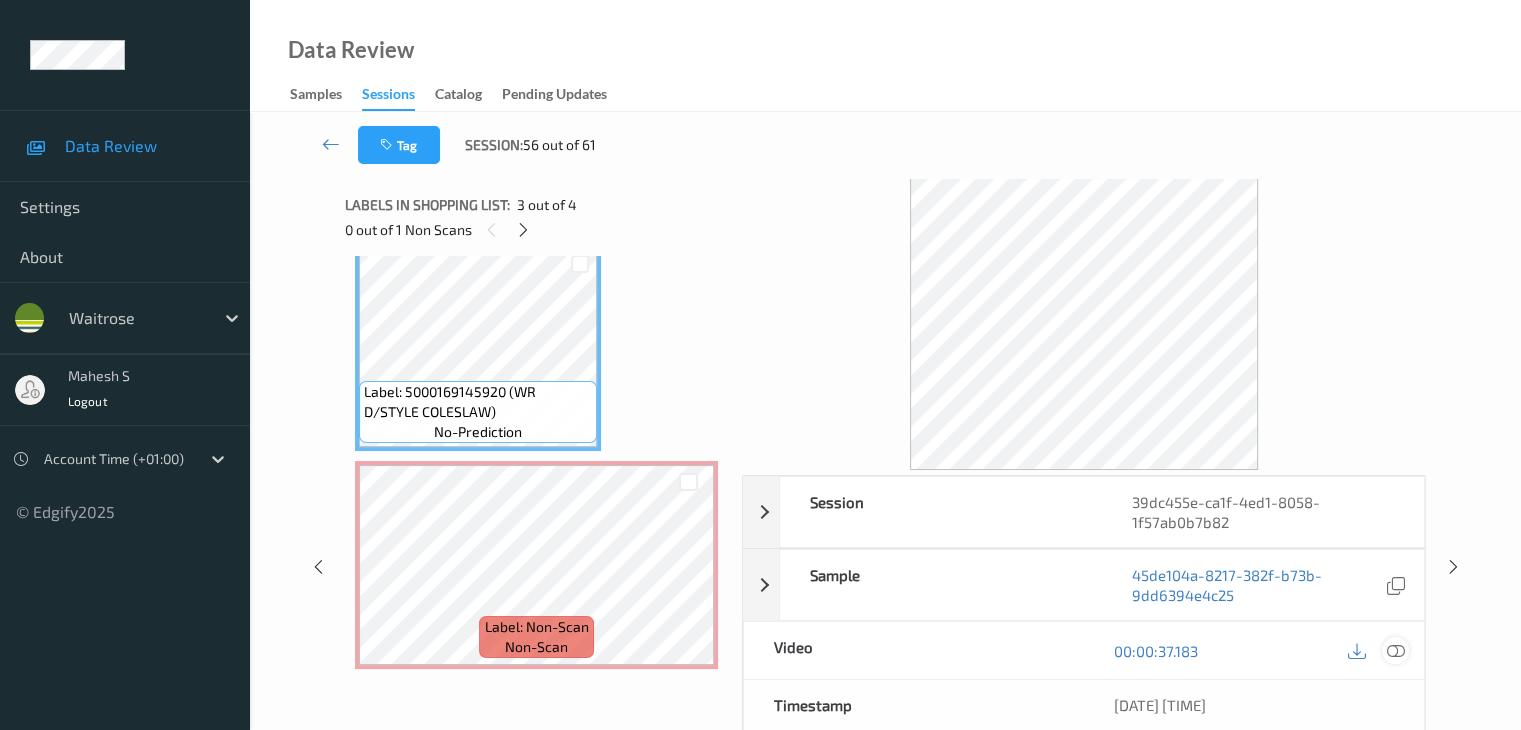 click at bounding box center (1395, 651) 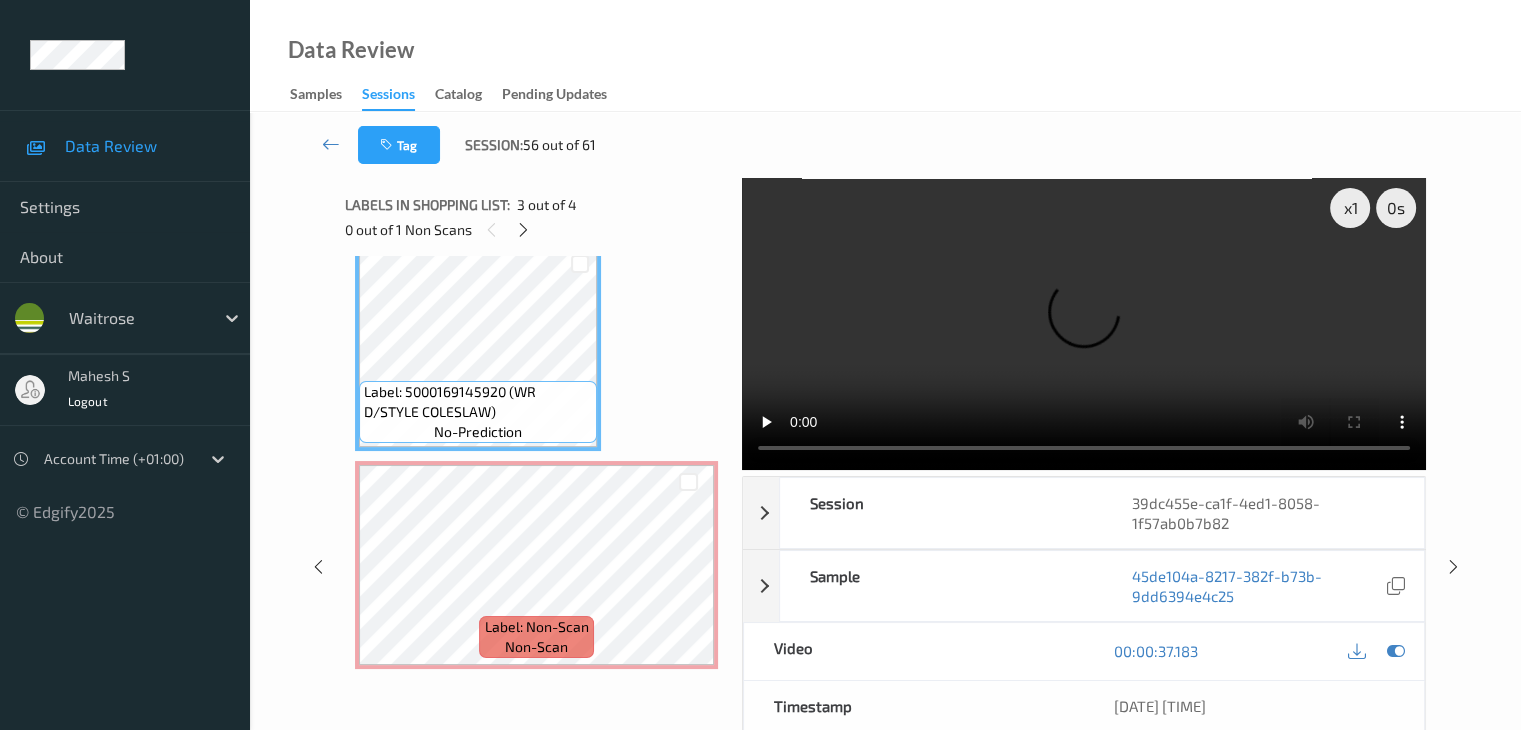 scroll, scrollTop: 325, scrollLeft: 0, axis: vertical 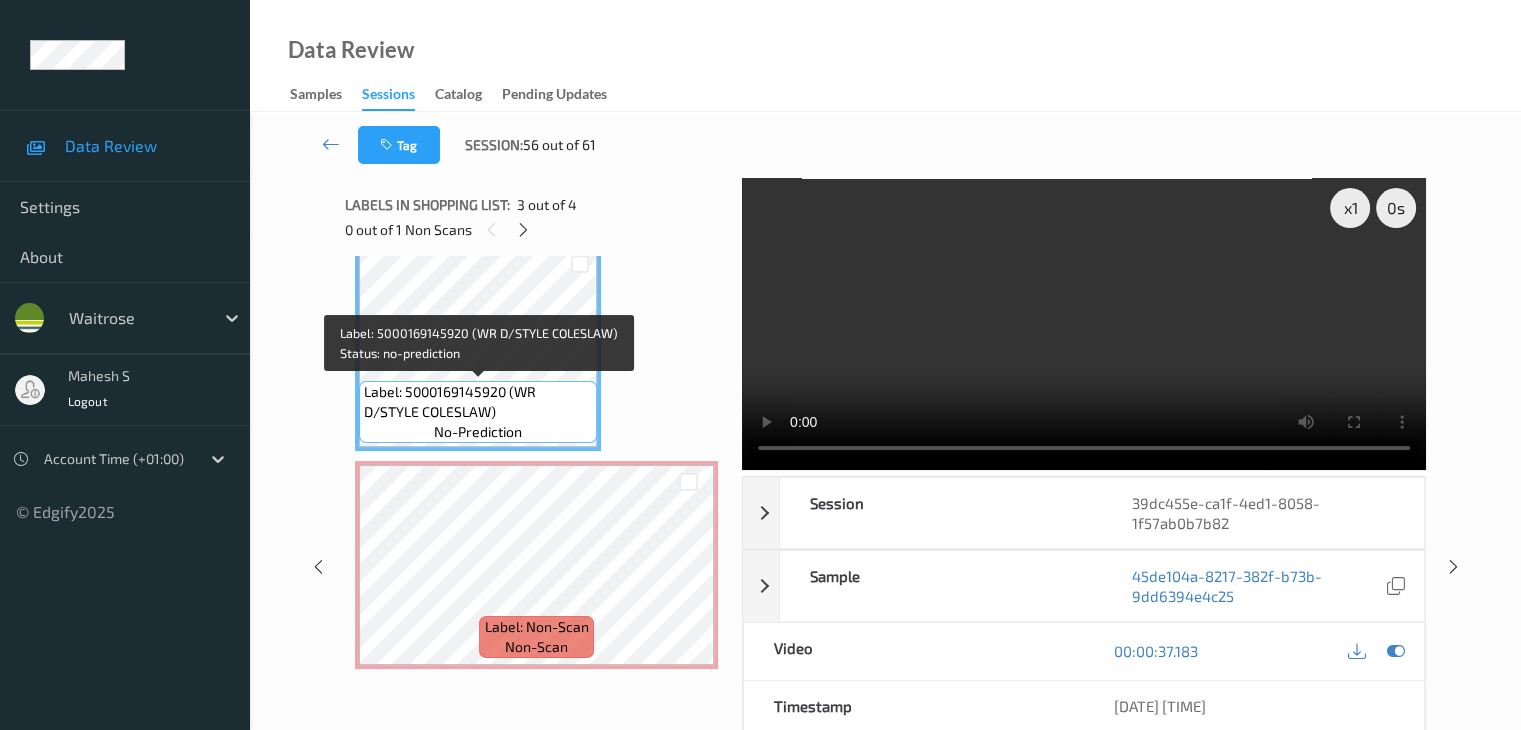 click on "Label: 5000169145920 (WR D/STYLE COLESLAW)" at bounding box center [478, 402] 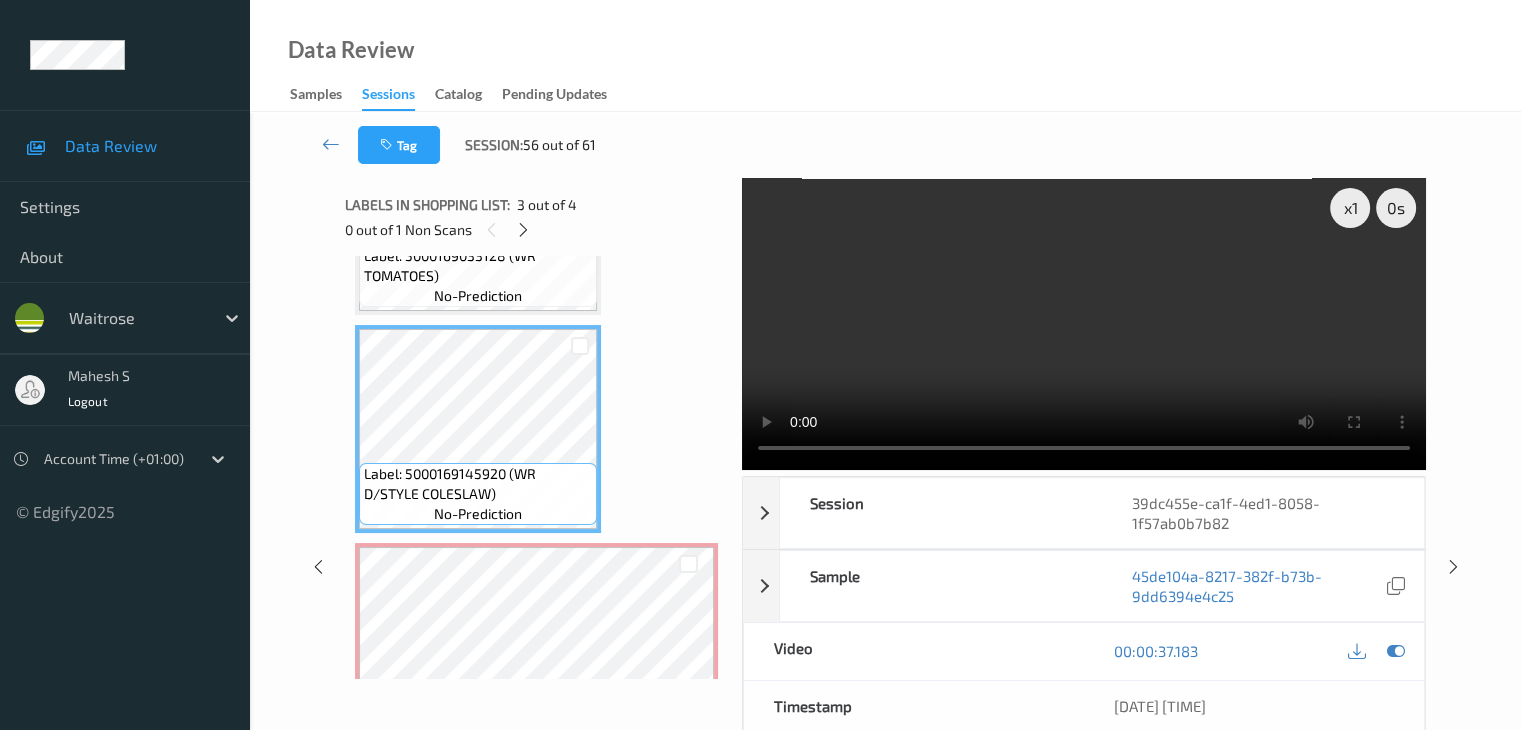 scroll, scrollTop: 259, scrollLeft: 0, axis: vertical 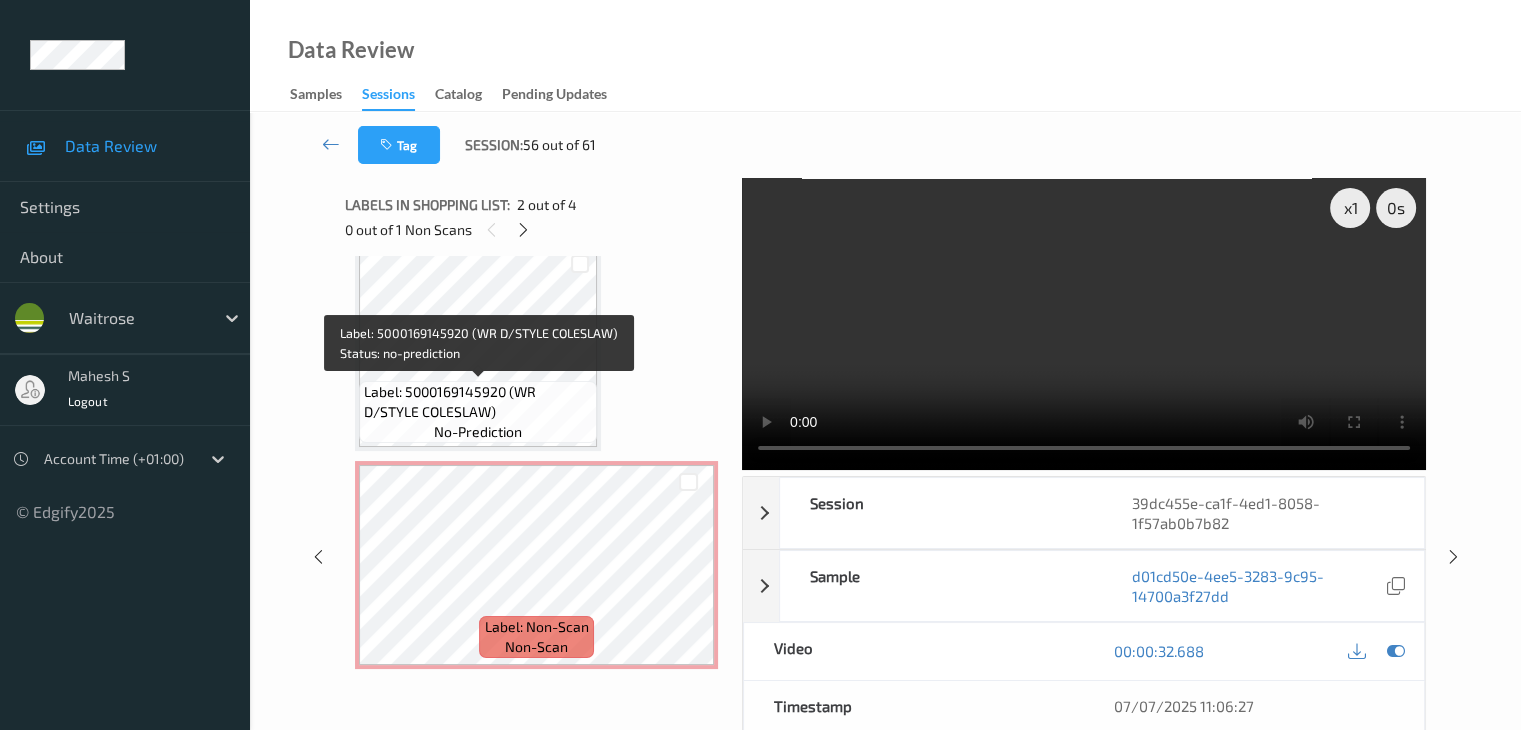click on "Label: 5000169145920 (WR D/STYLE COLESLAW)" at bounding box center [478, 402] 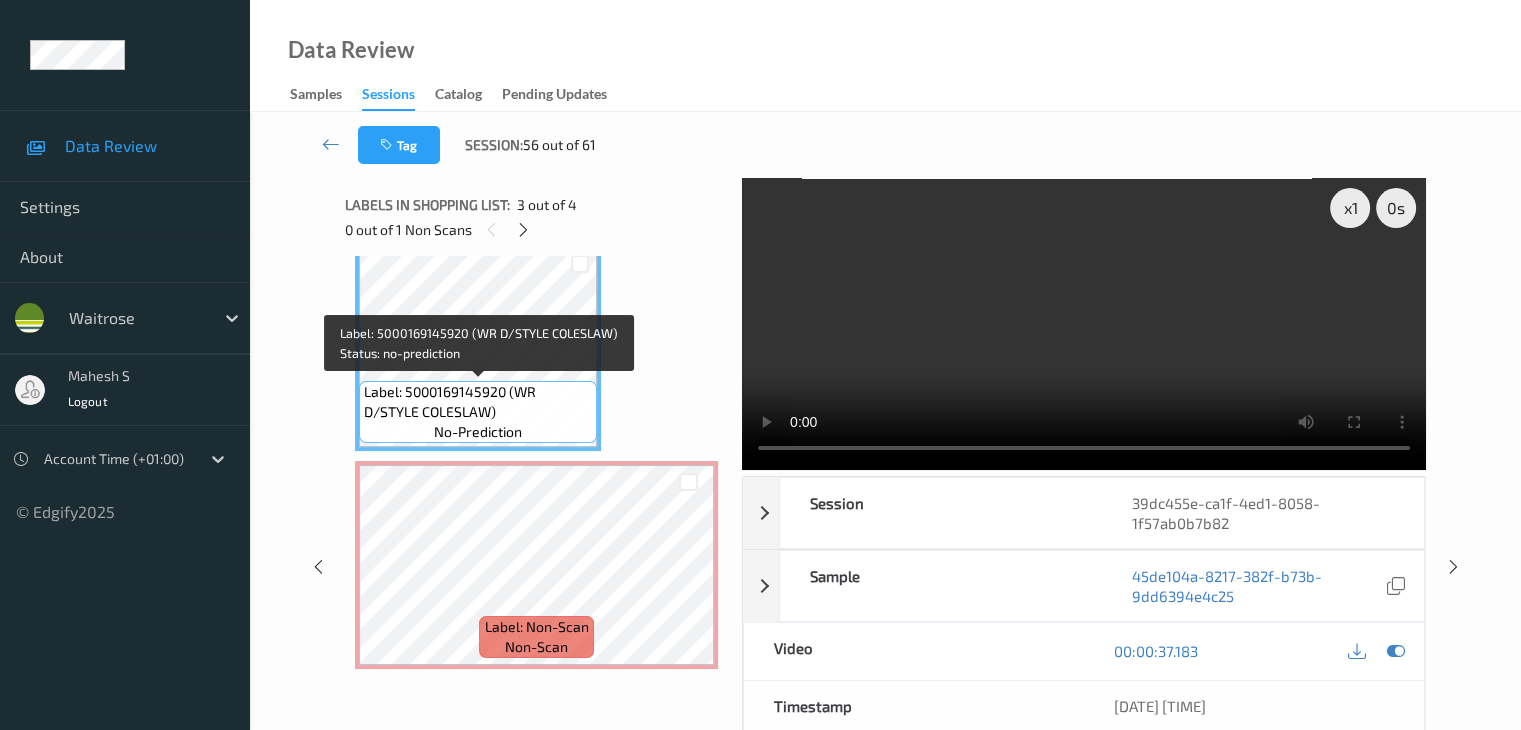click on "Label: 5000169145920 (WR D/STYLE COLESLAW)" at bounding box center (478, 402) 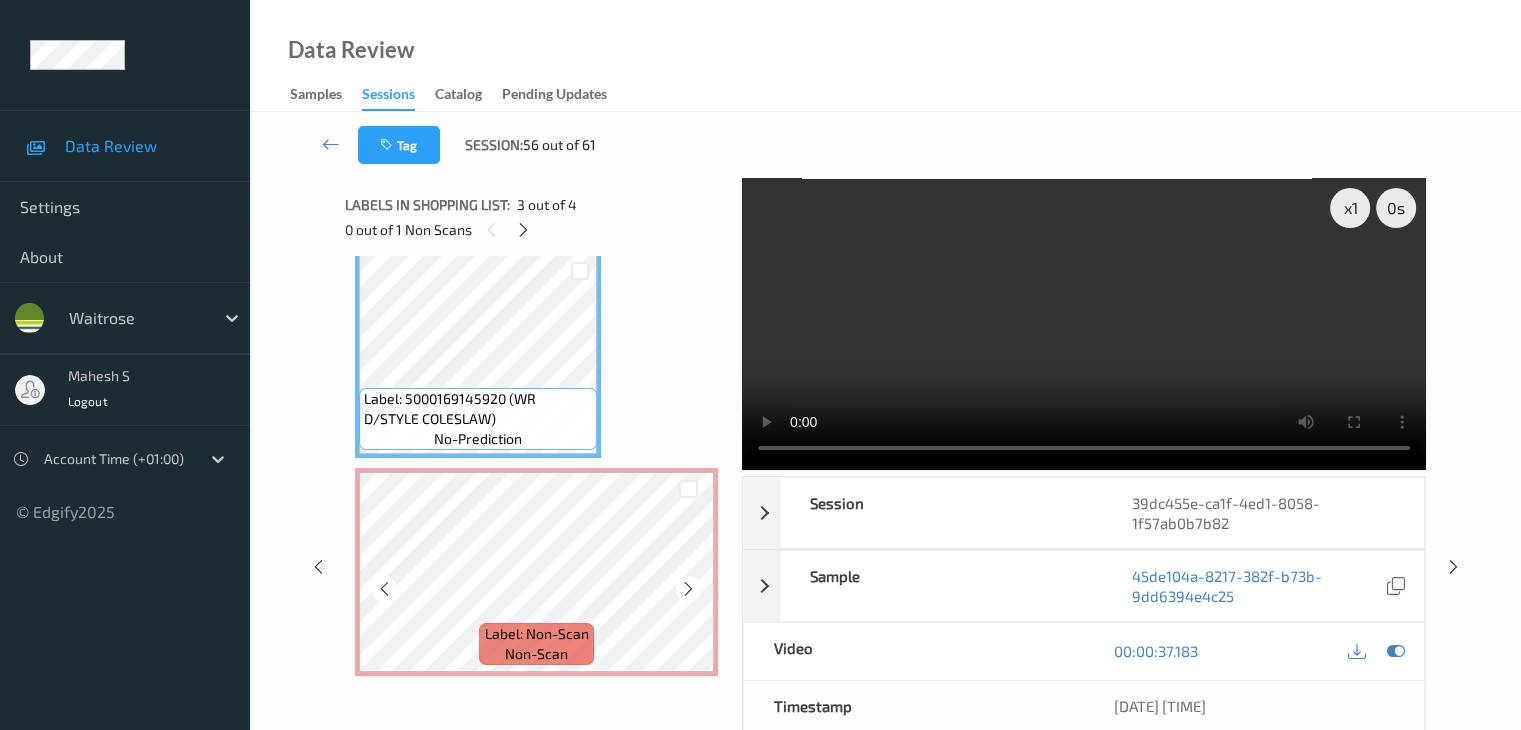 scroll, scrollTop: 459, scrollLeft: 0, axis: vertical 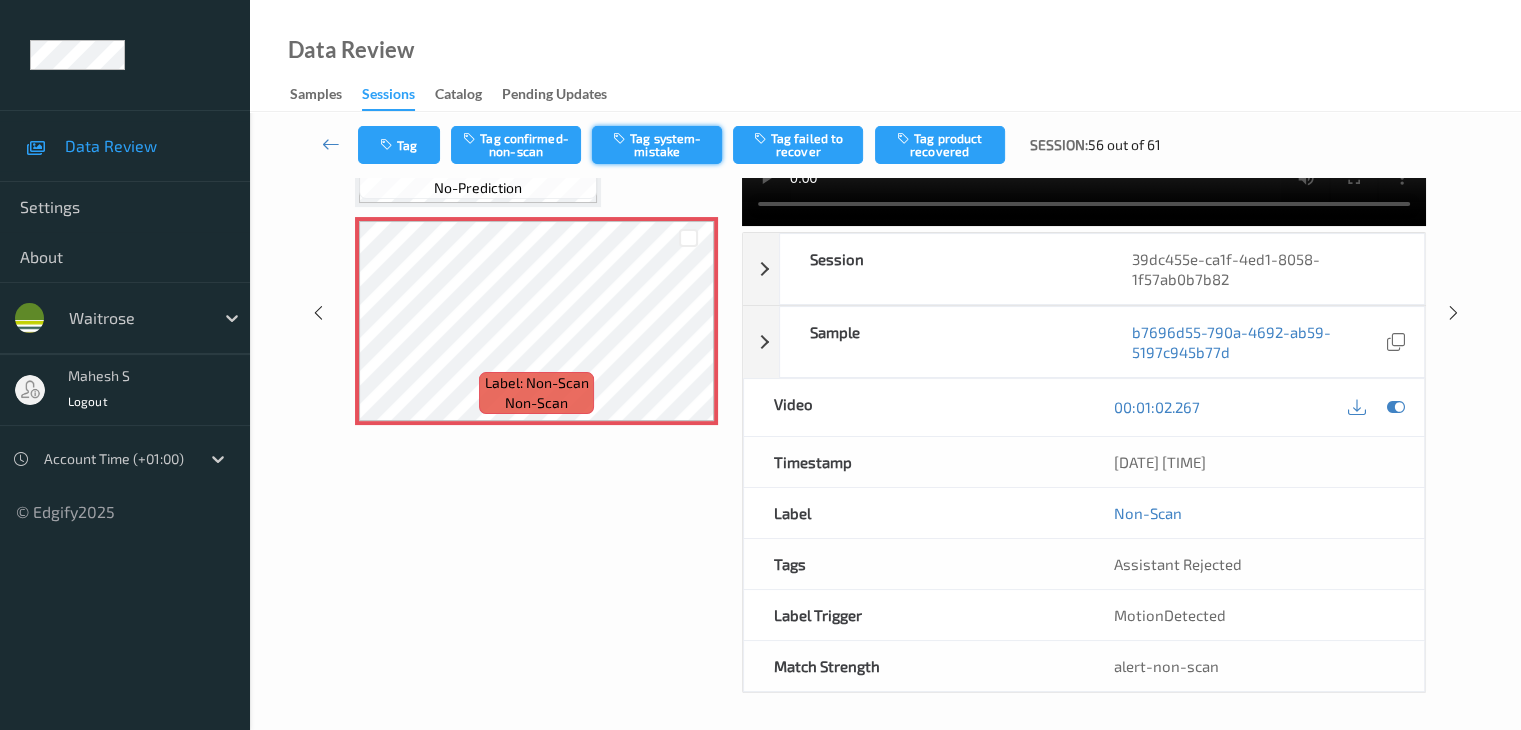 click on "Tag   system-mistake" at bounding box center (657, 145) 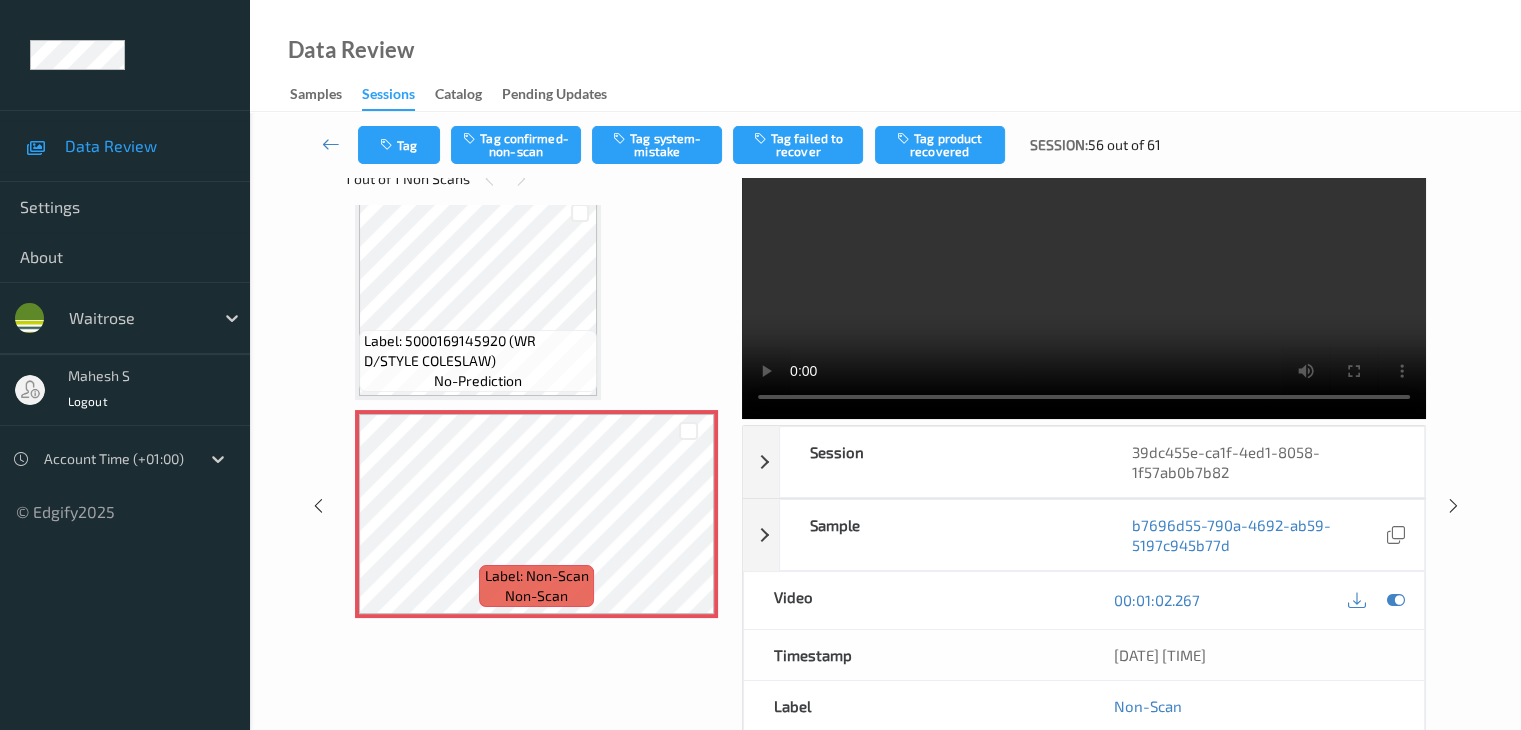 scroll, scrollTop: 44, scrollLeft: 0, axis: vertical 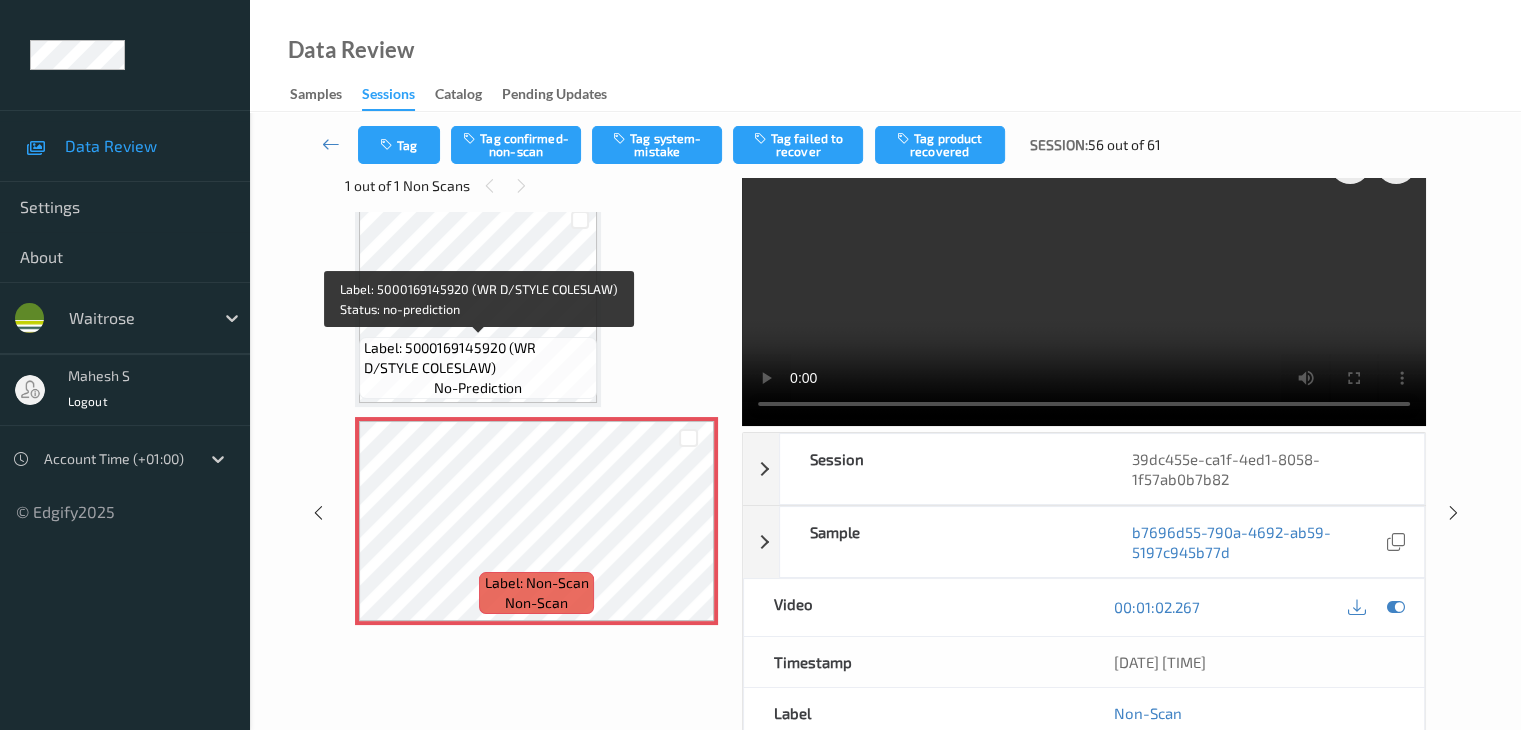 click on "Label: 5000169145920 (WR D/STYLE COLESLAW)" at bounding box center (478, 358) 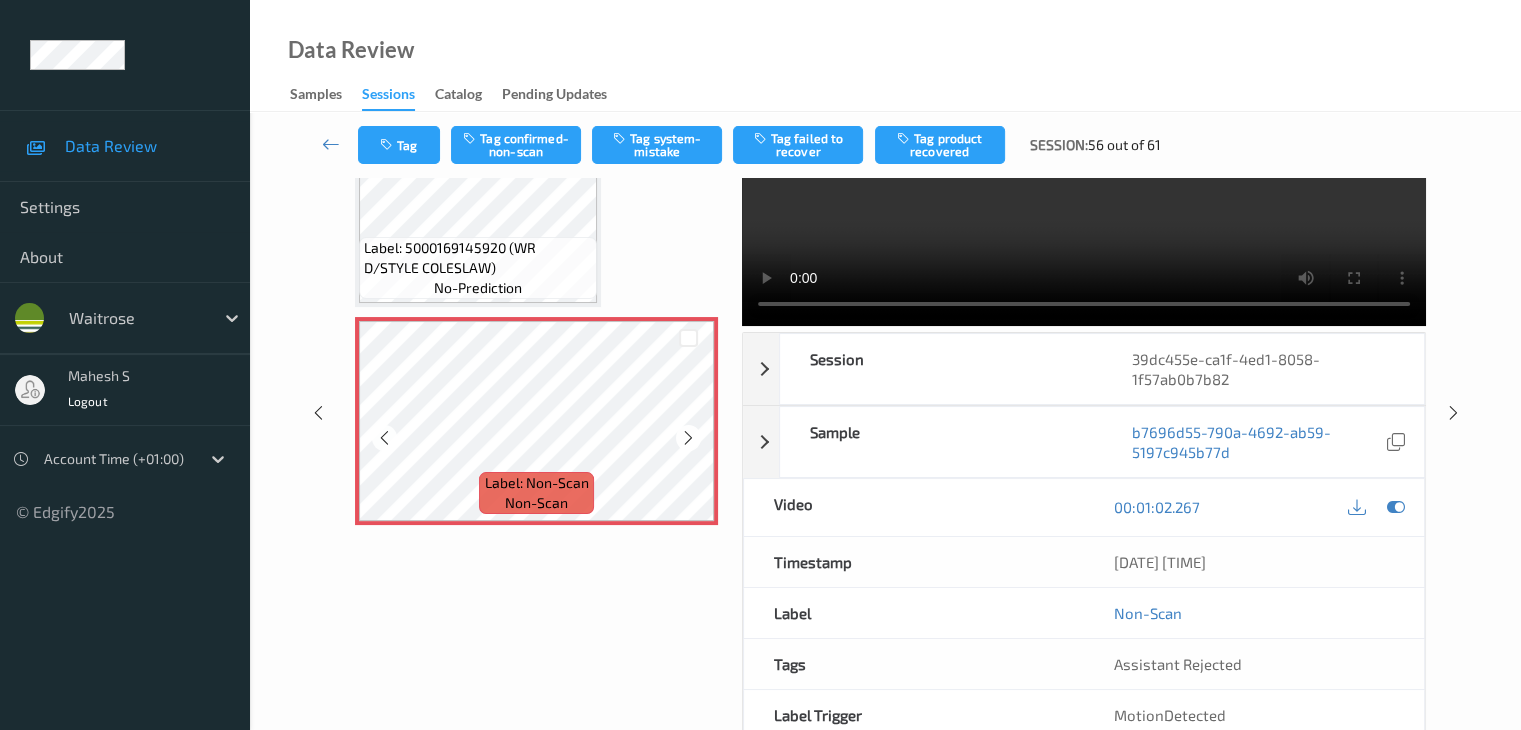scroll, scrollTop: 144, scrollLeft: 0, axis: vertical 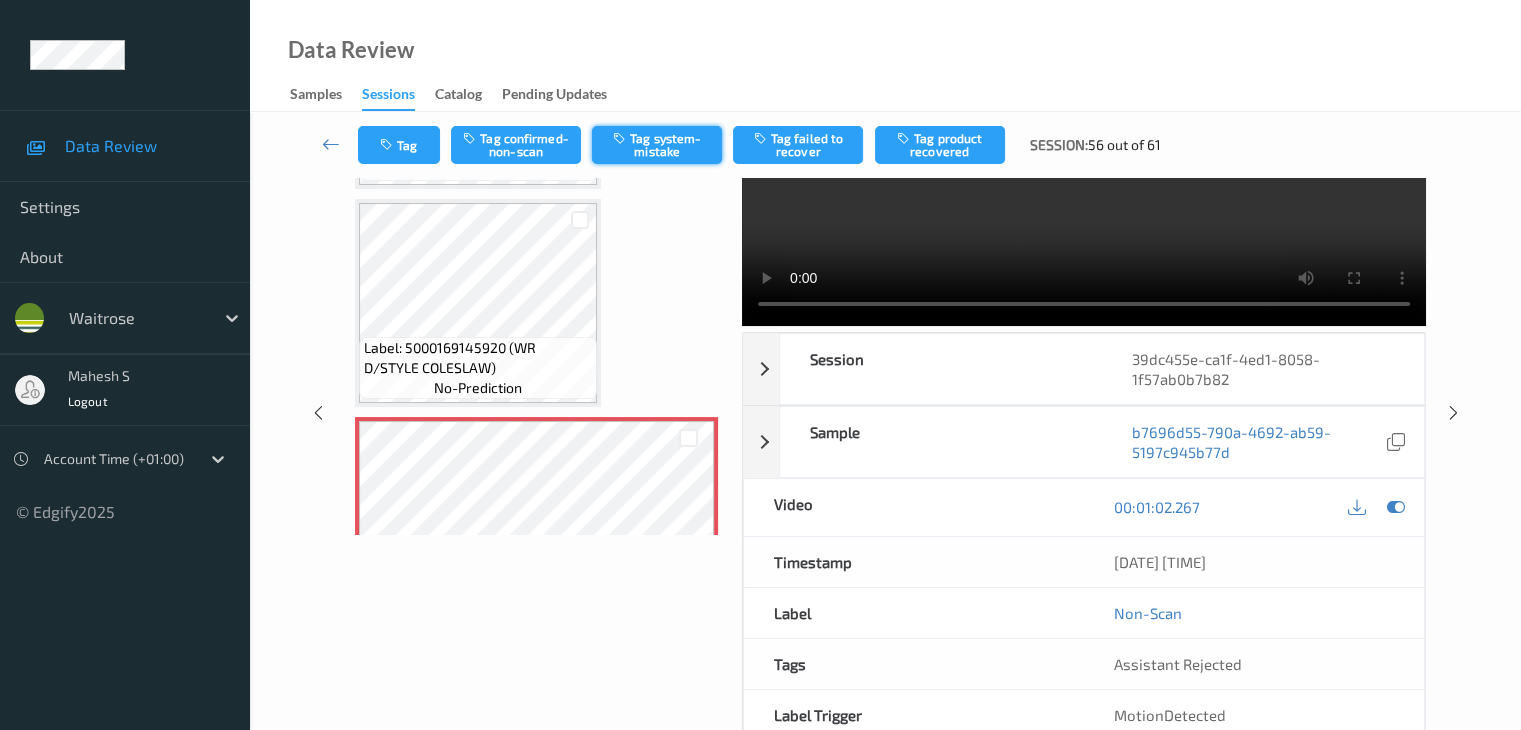 click on "Tag   system-mistake" at bounding box center (657, 145) 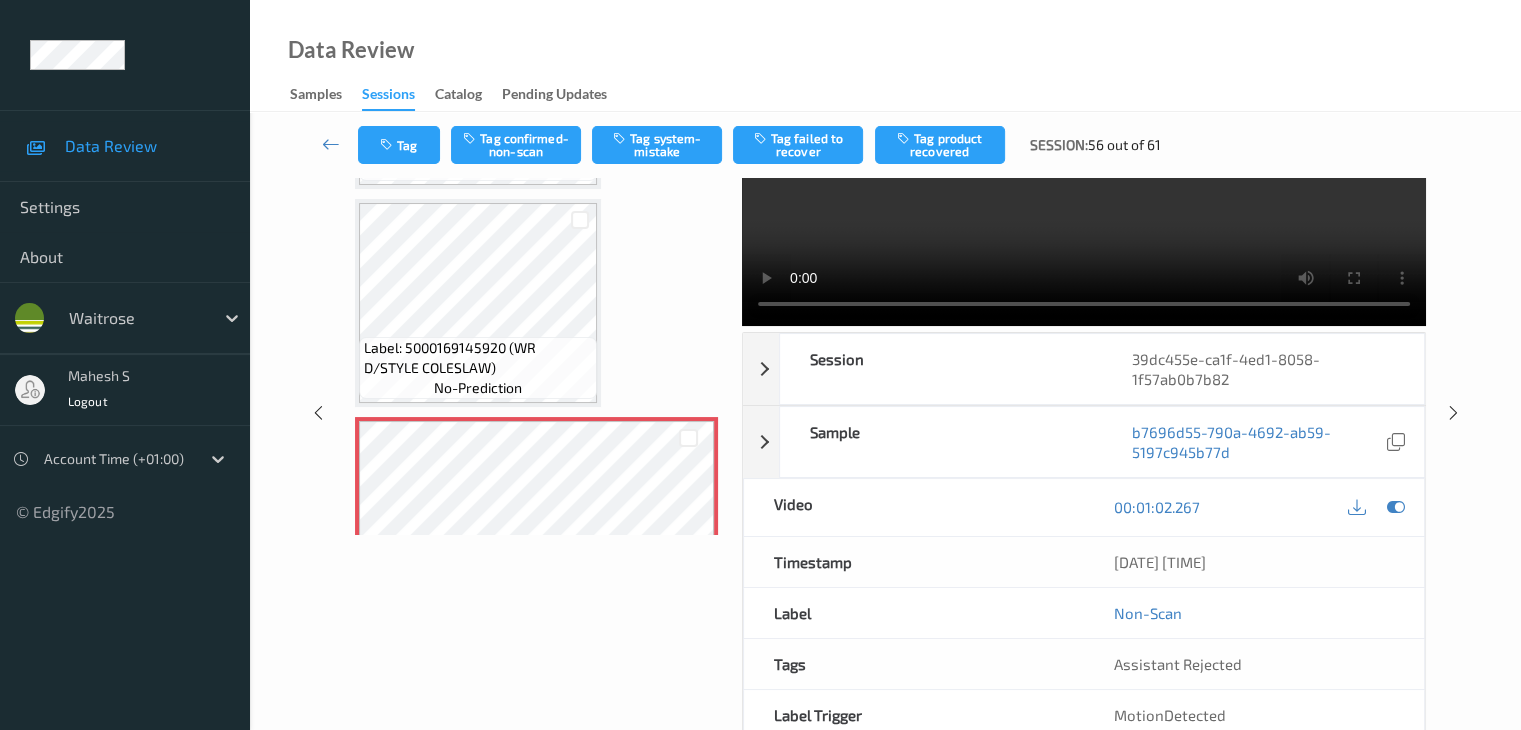 type 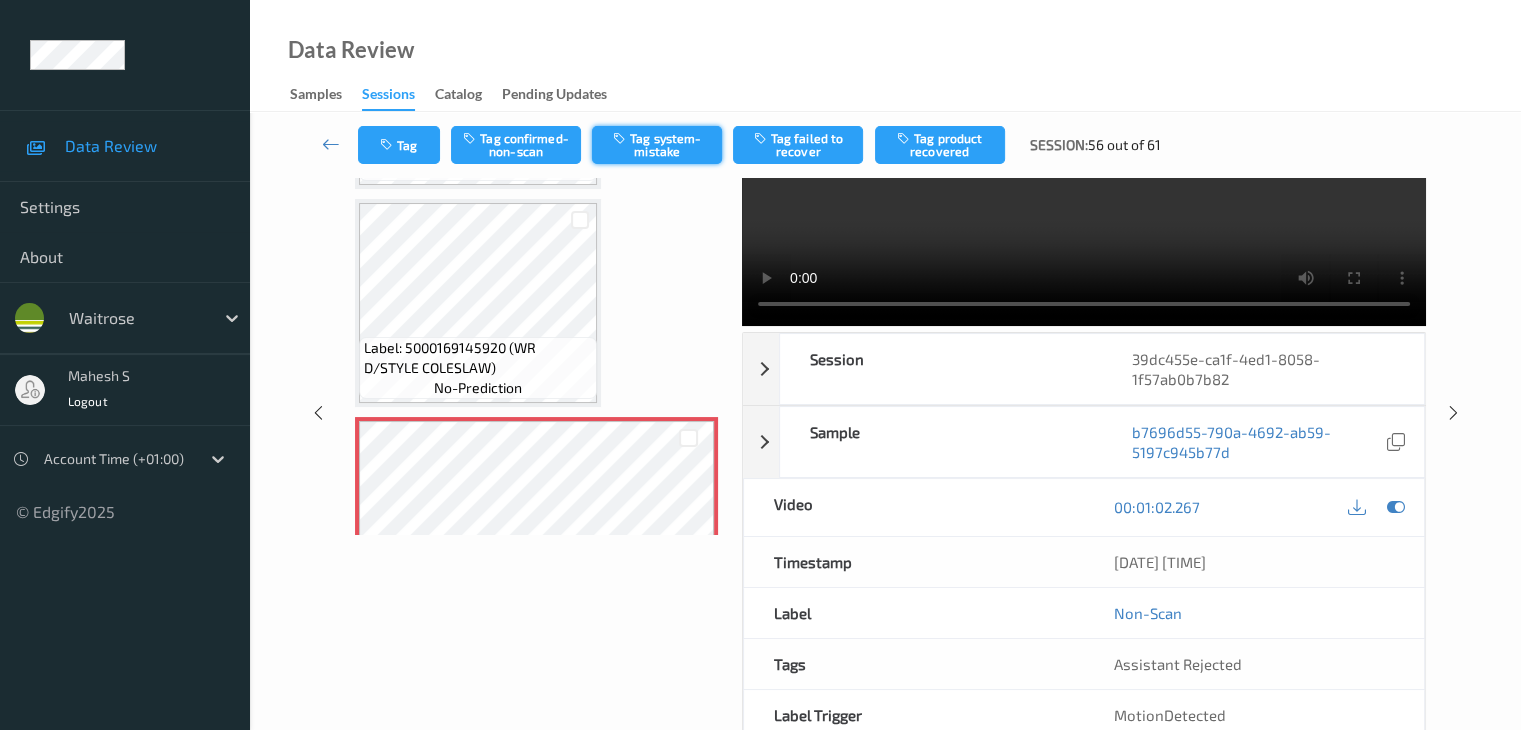 click on "Tag   system-mistake" at bounding box center (657, 145) 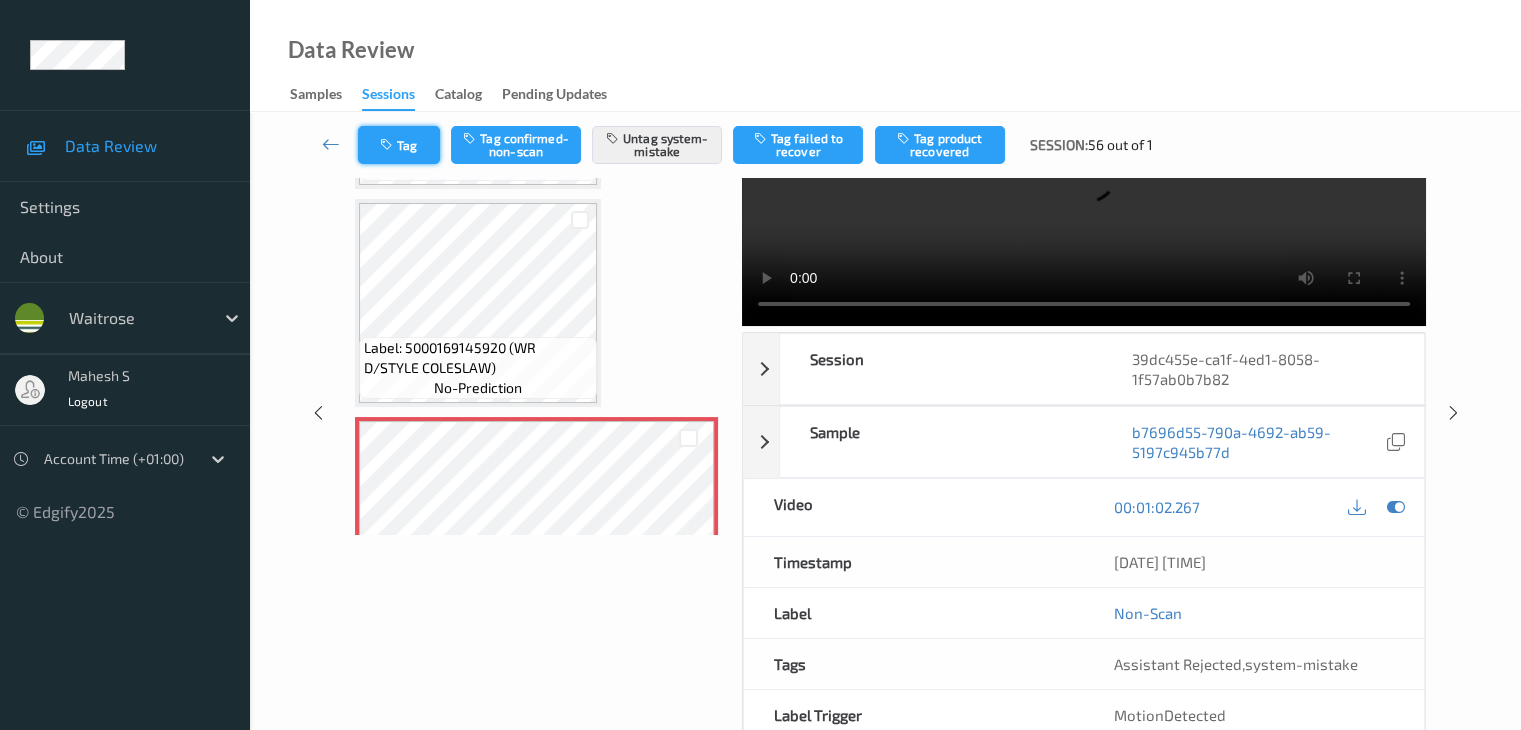 click on "Tag" at bounding box center [399, 145] 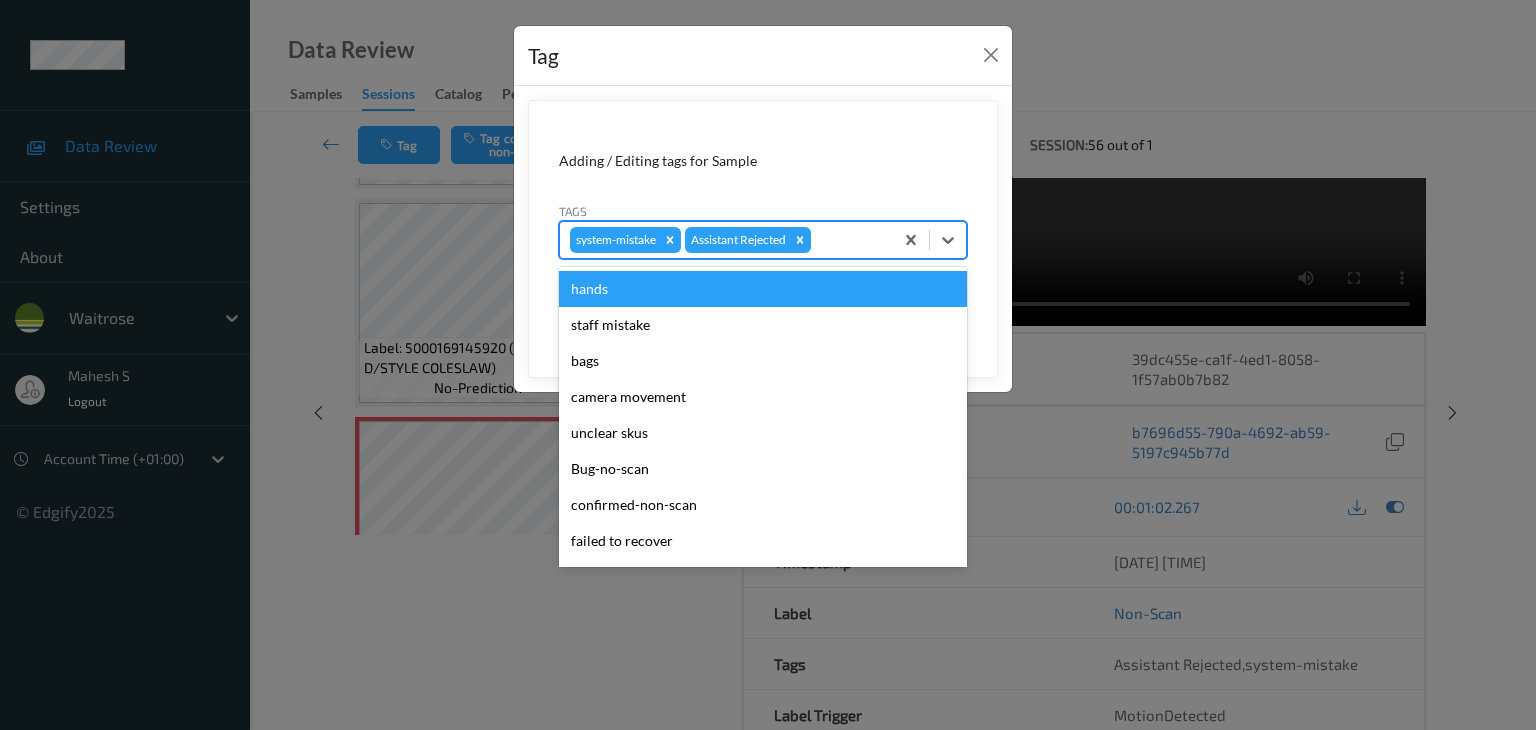 click at bounding box center [849, 240] 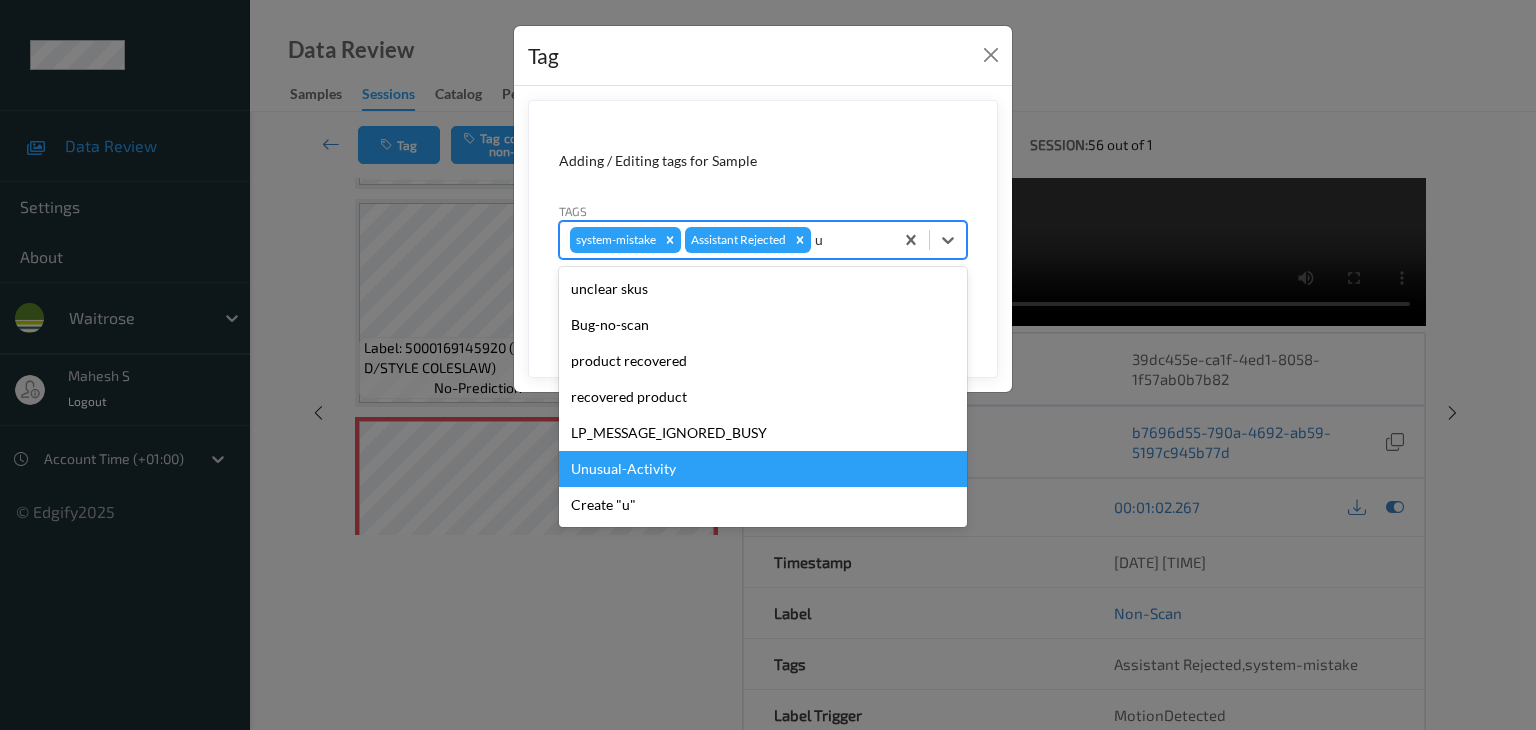 click on "Unusual-Activity" at bounding box center [763, 469] 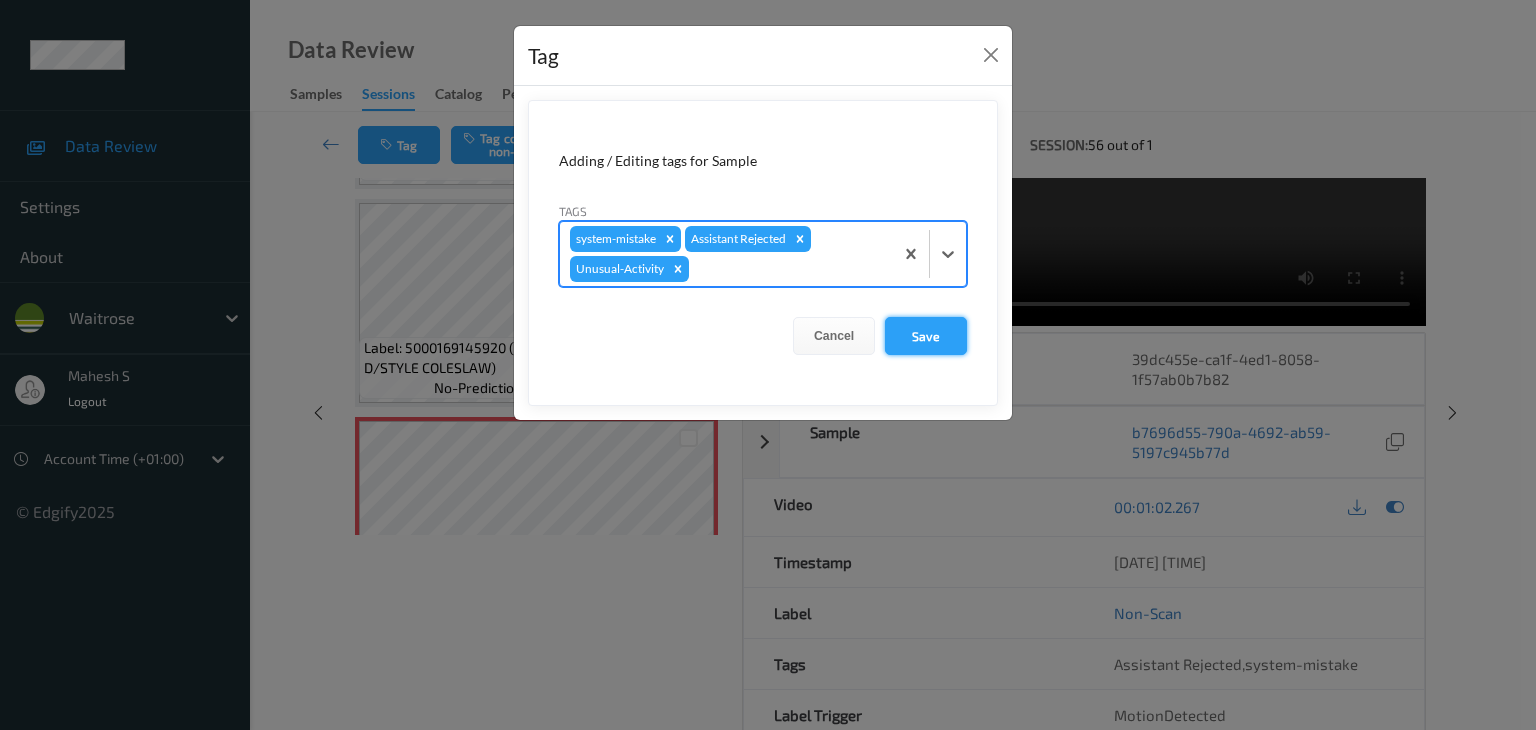 click on "Save" at bounding box center [926, 336] 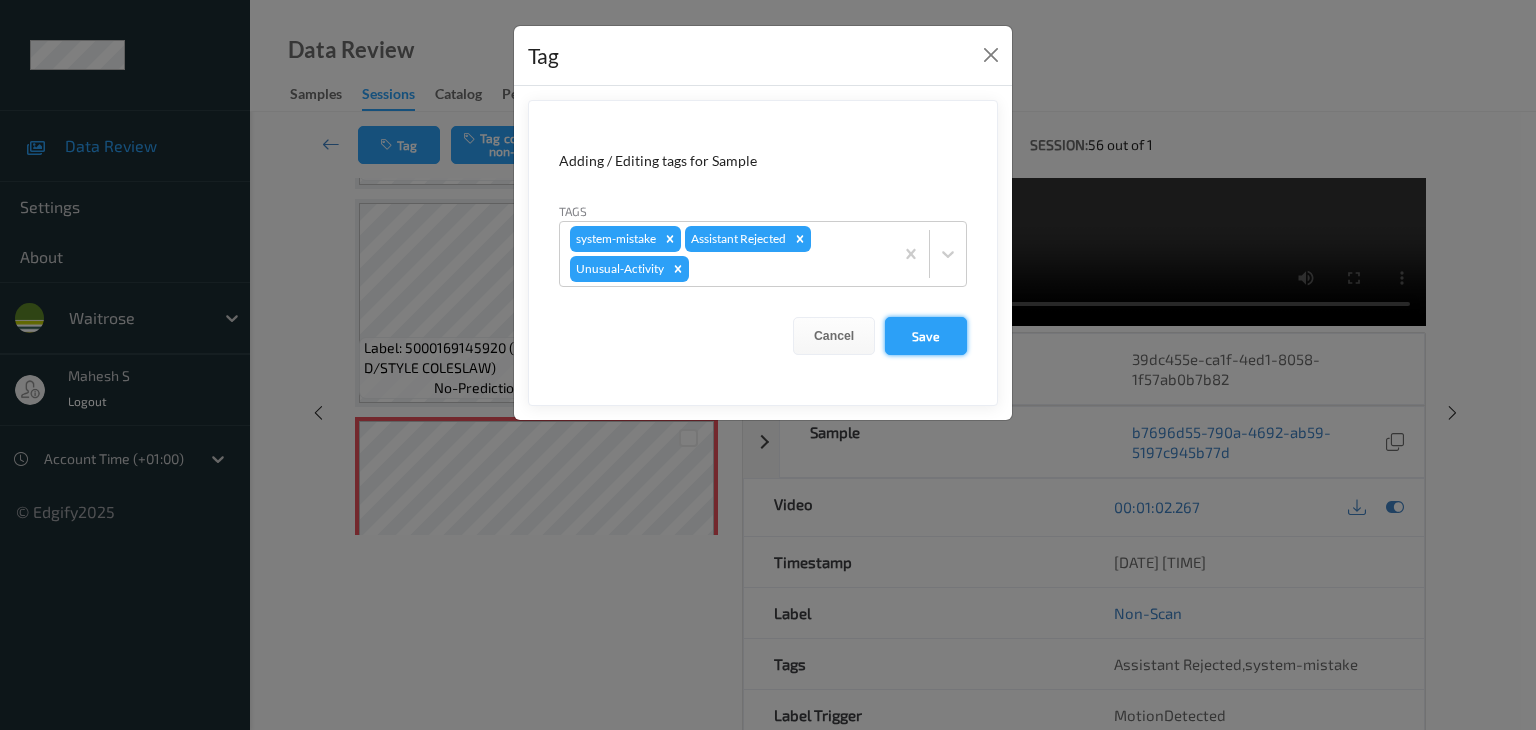 click on "Save" at bounding box center [926, 336] 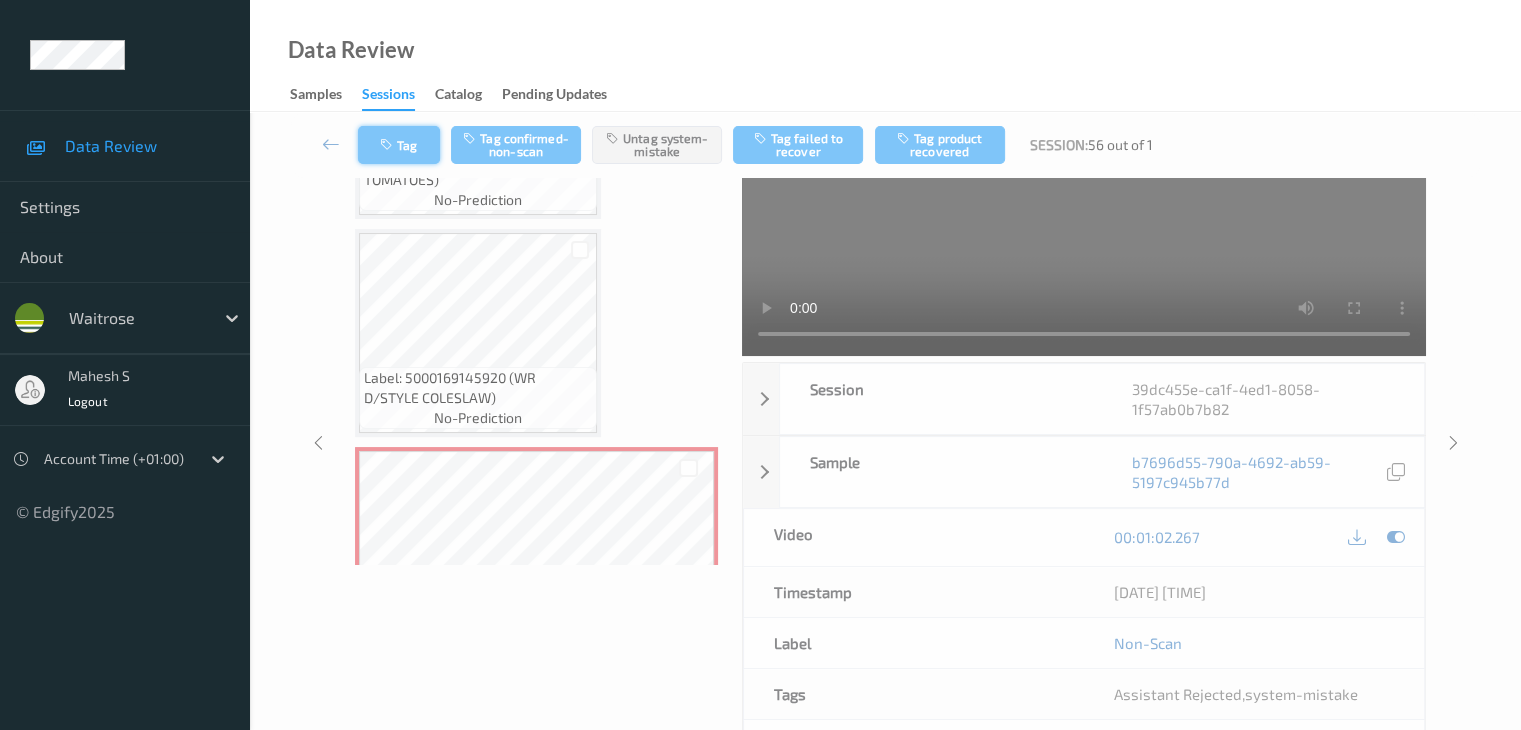 click on "Tag" at bounding box center [399, 145] 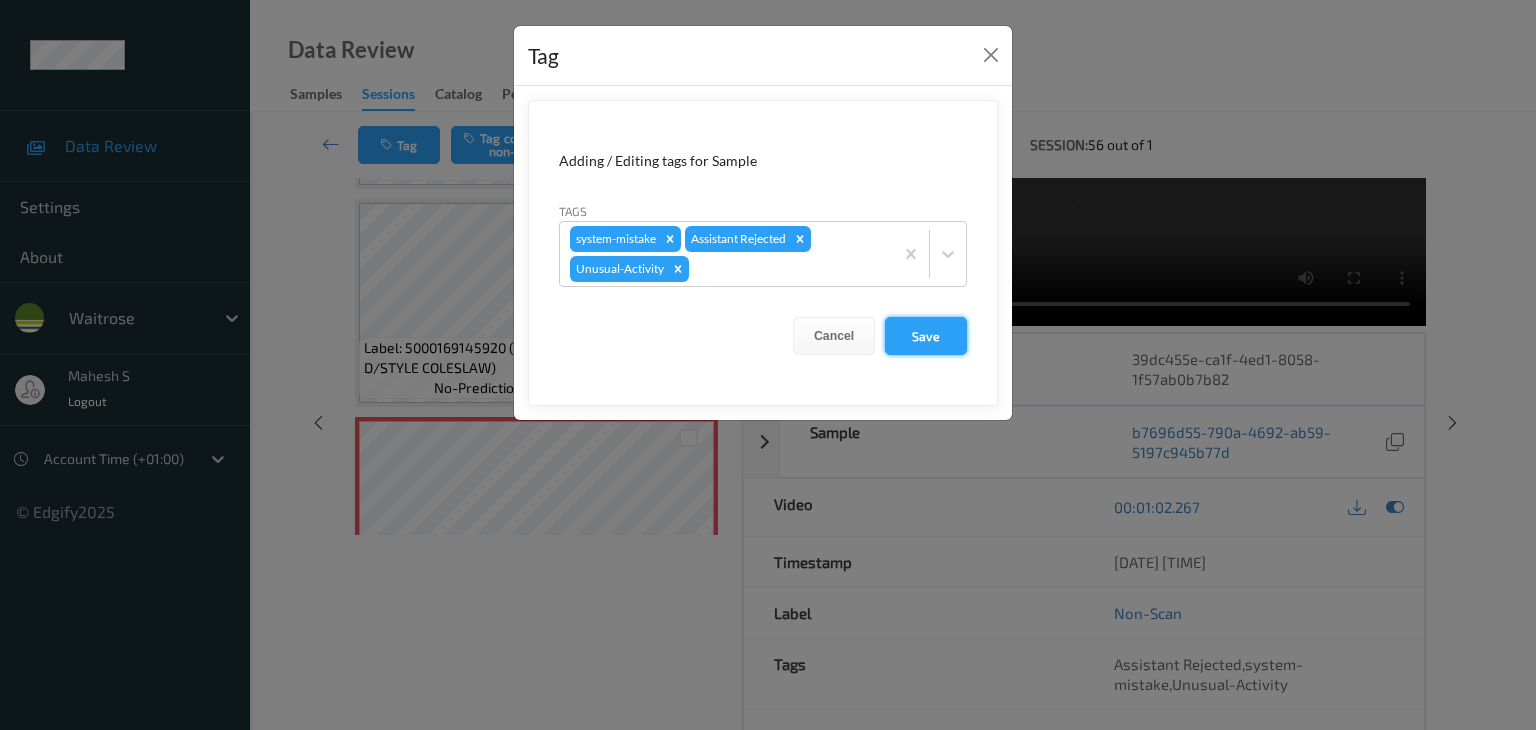 click on "Save" at bounding box center [926, 336] 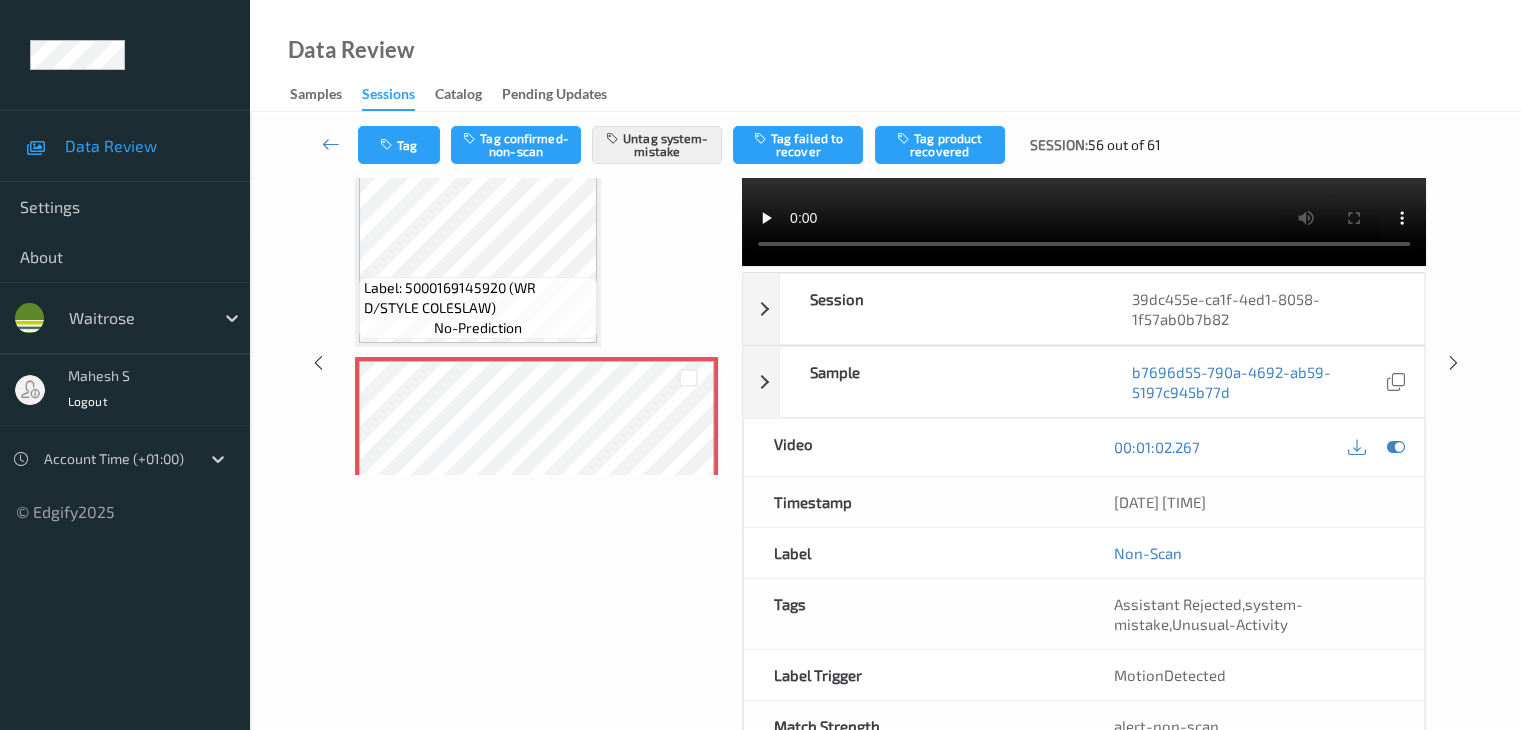 scroll, scrollTop: 264, scrollLeft: 0, axis: vertical 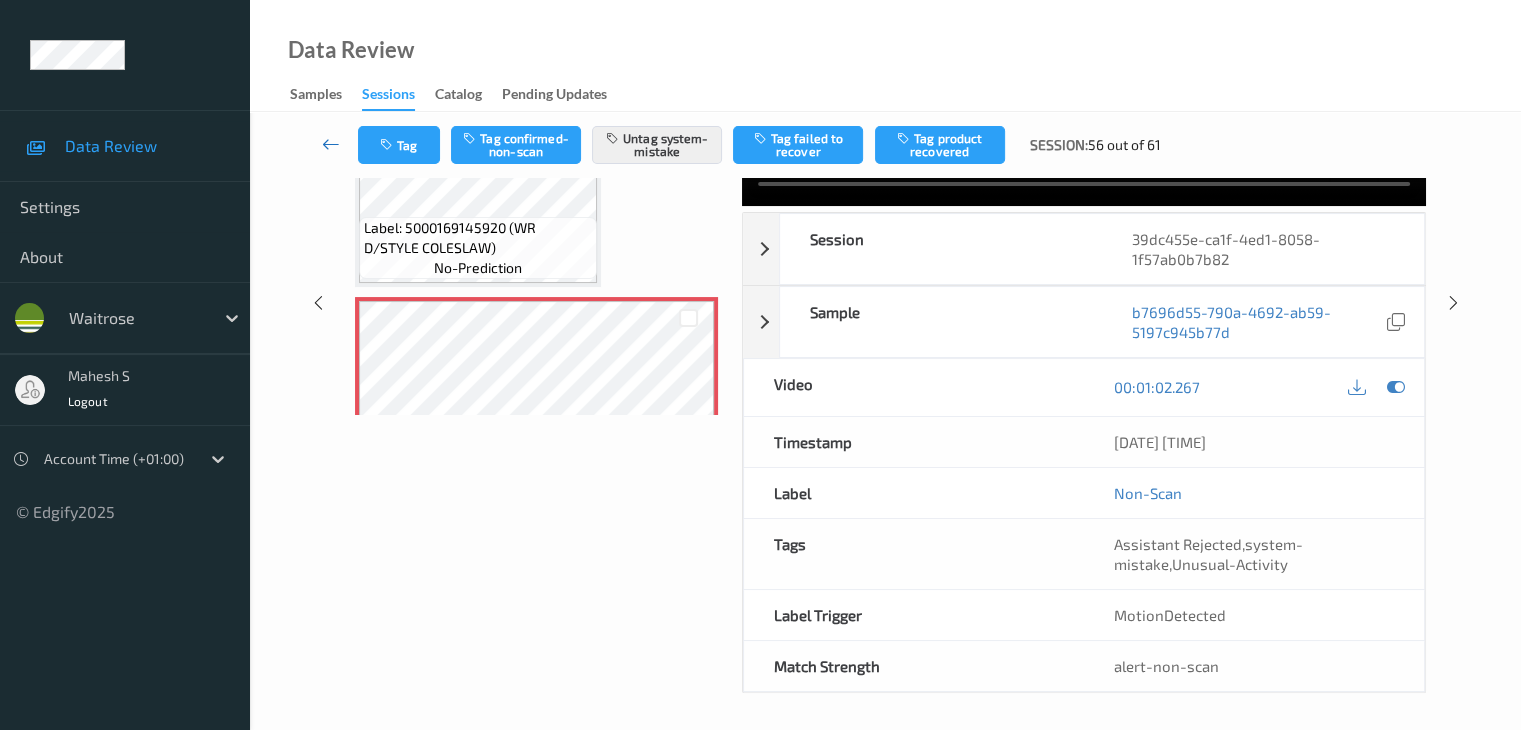 click at bounding box center [331, 144] 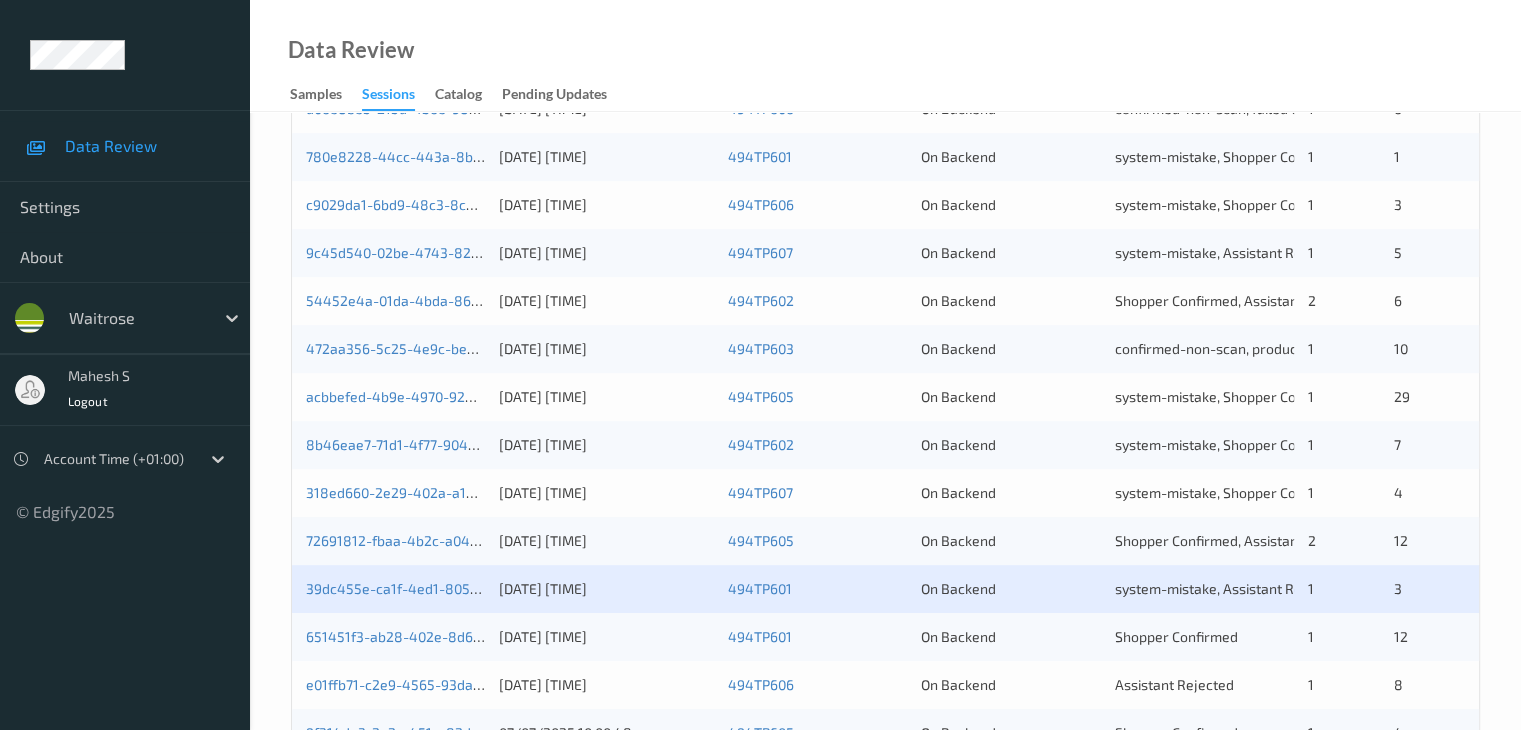 scroll, scrollTop: 900, scrollLeft: 0, axis: vertical 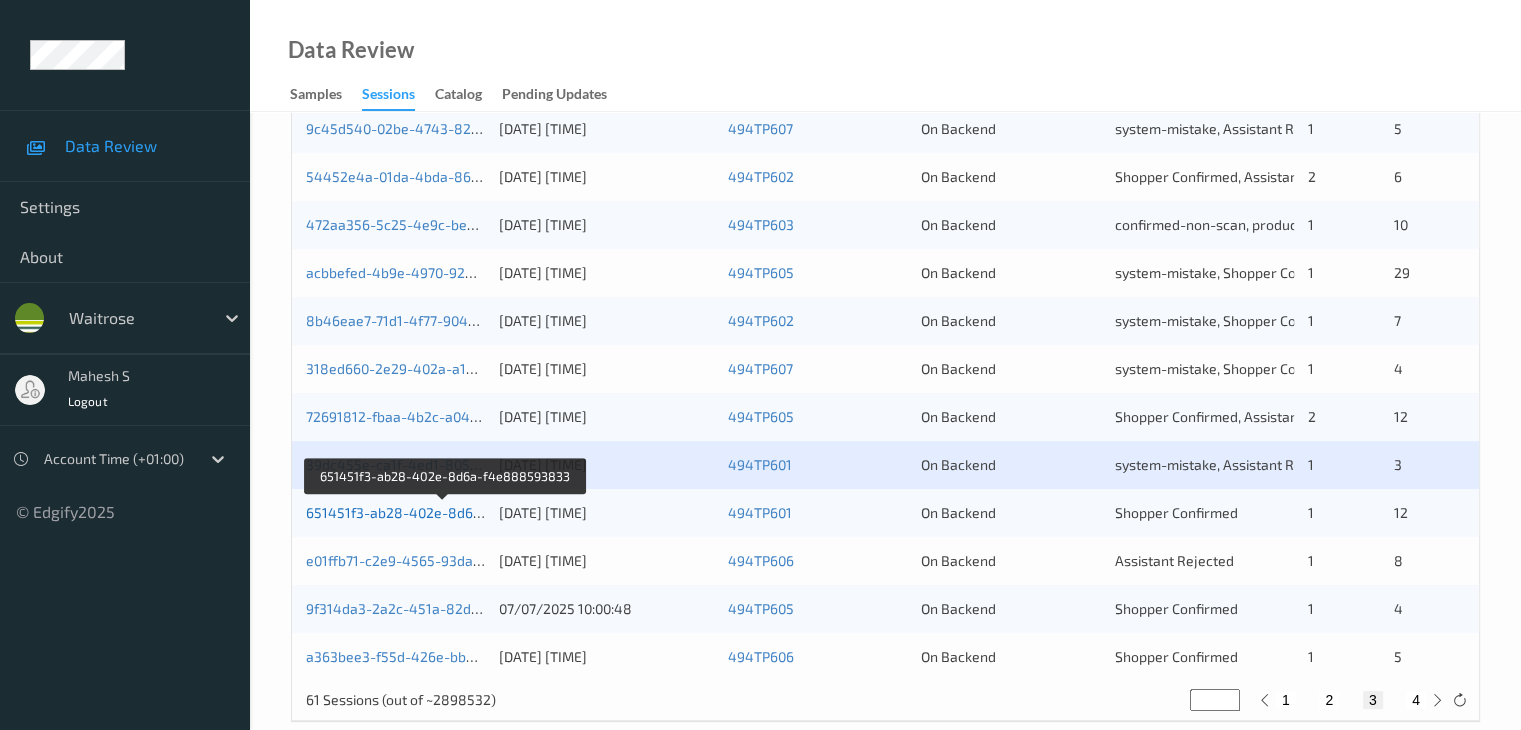 click on "651451f3-ab28-402e-8d6a-f4e888593833" at bounding box center [445, 512] 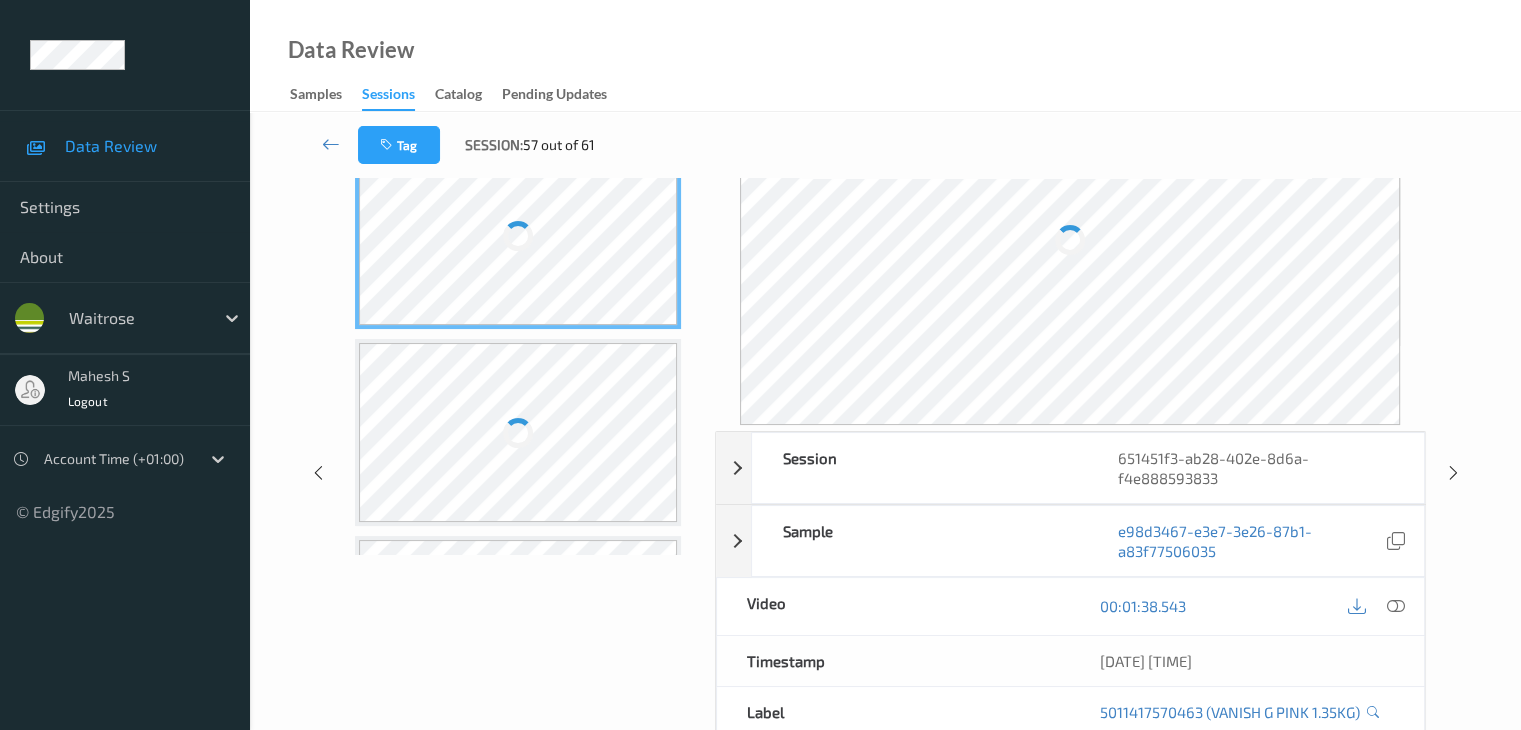 scroll, scrollTop: 0, scrollLeft: 0, axis: both 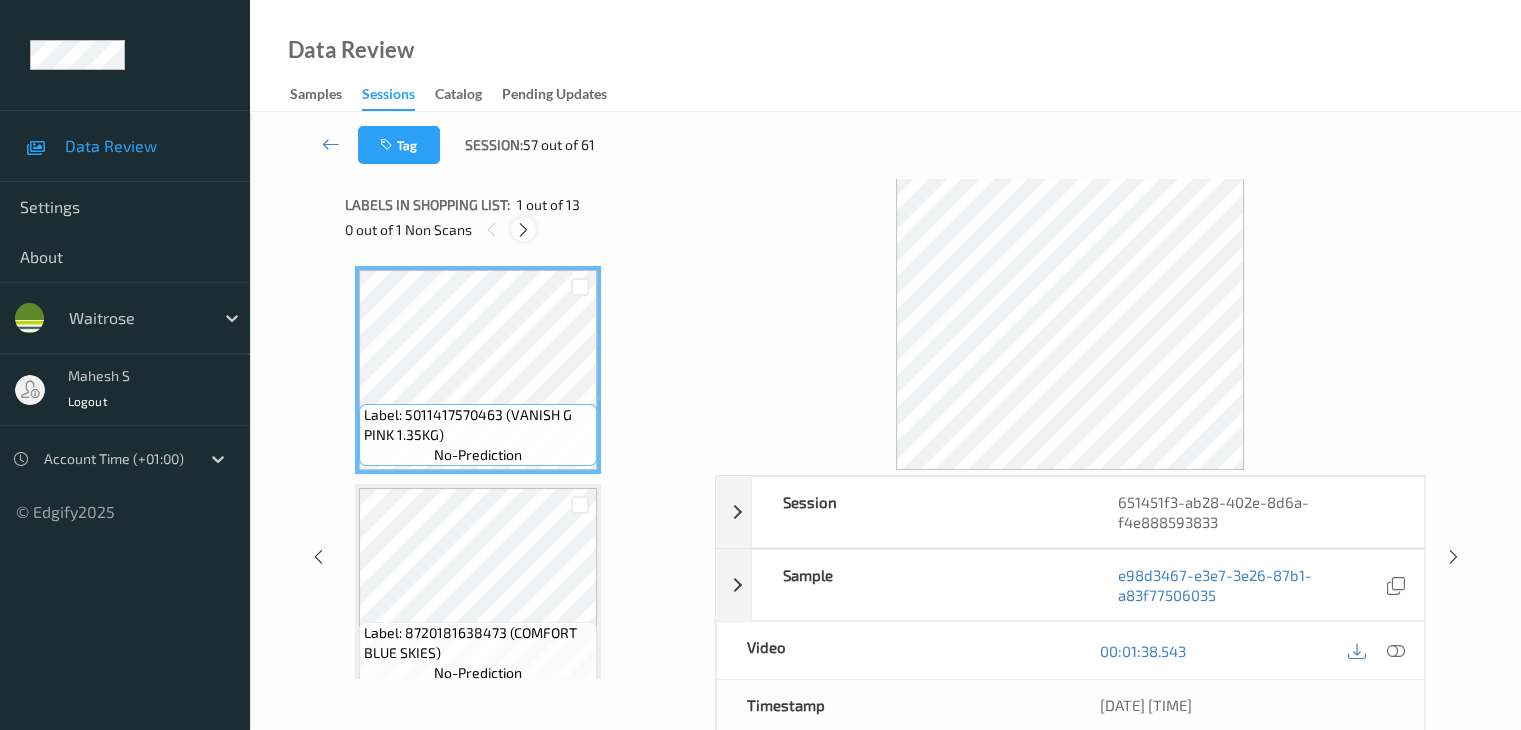 click at bounding box center (523, 230) 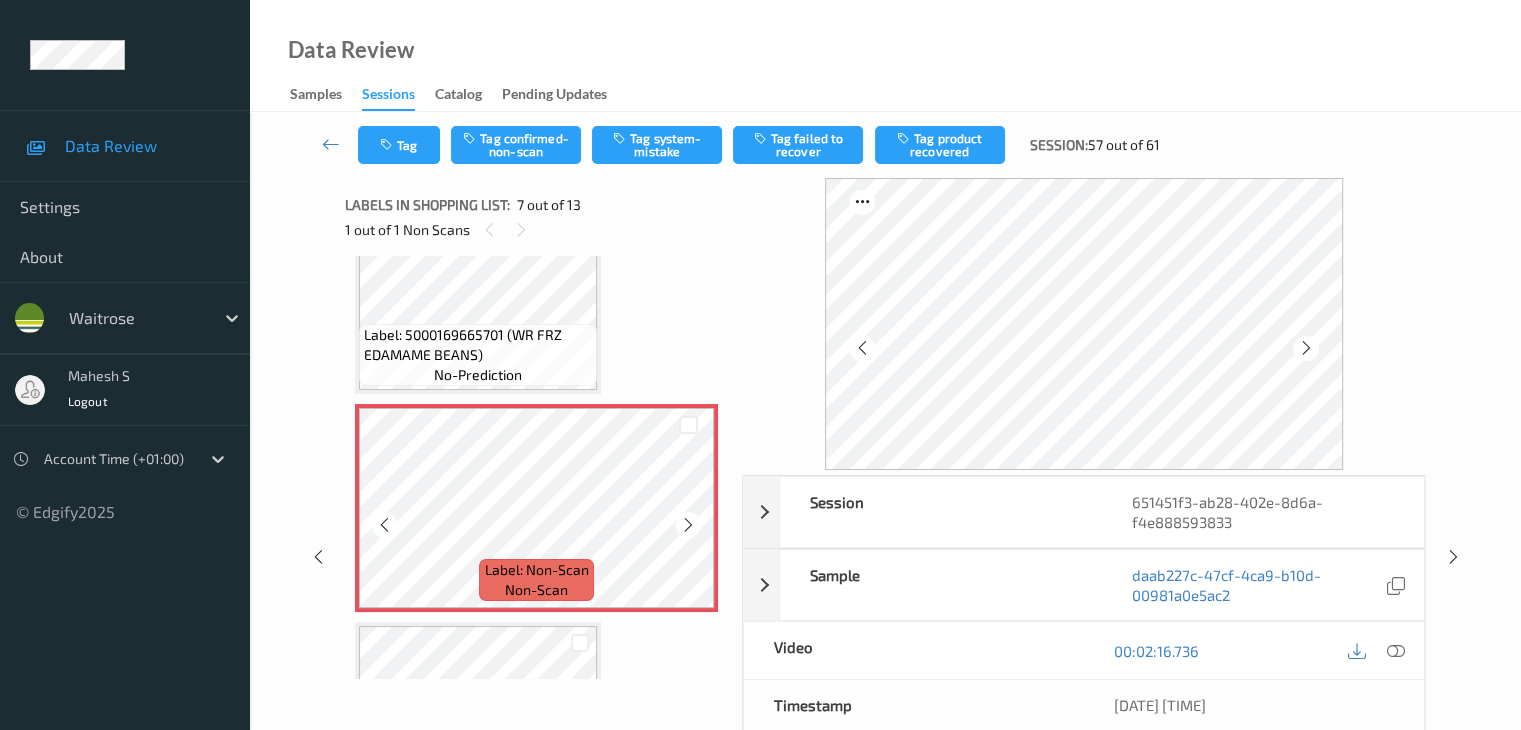 scroll, scrollTop: 1300, scrollLeft: 0, axis: vertical 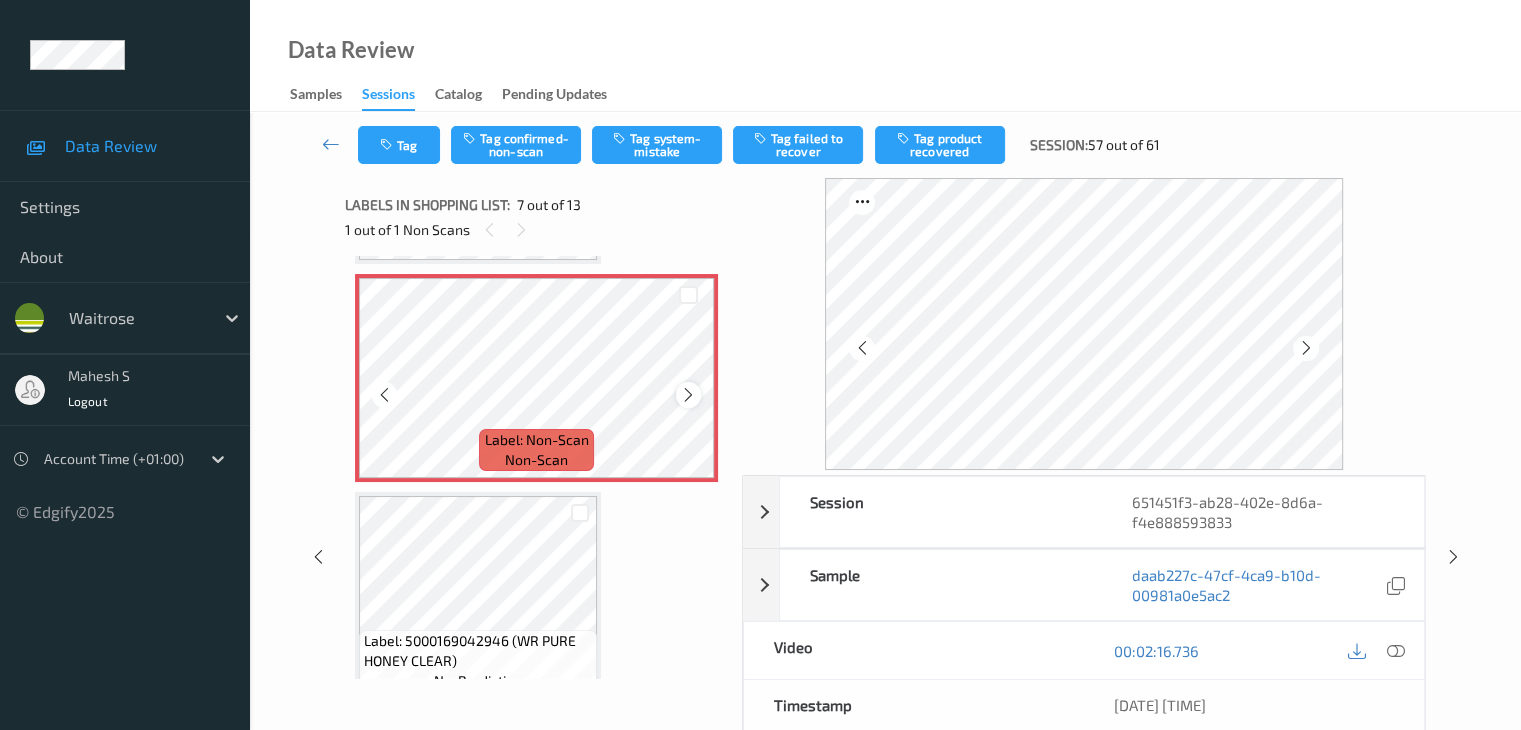 click at bounding box center [688, 395] 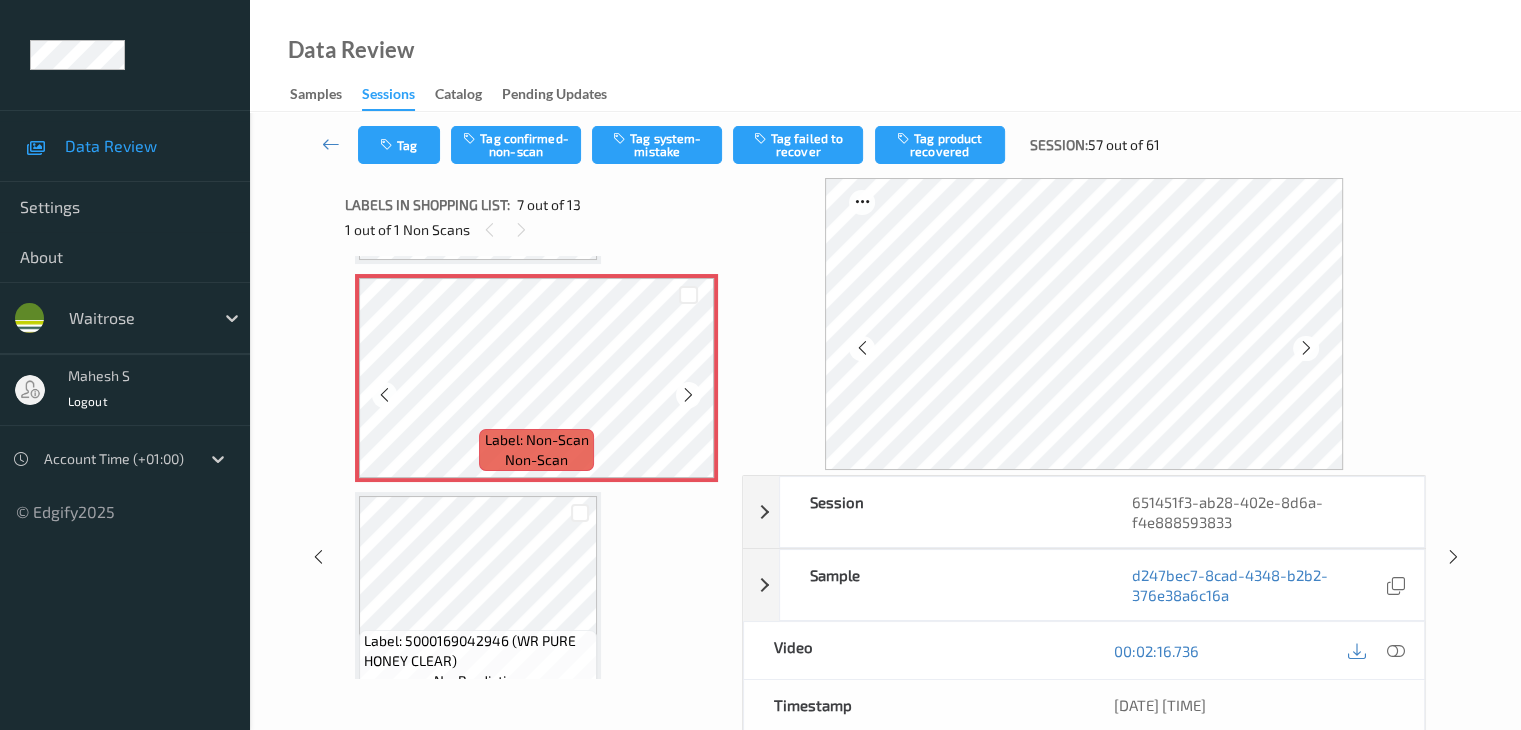click at bounding box center [688, 395] 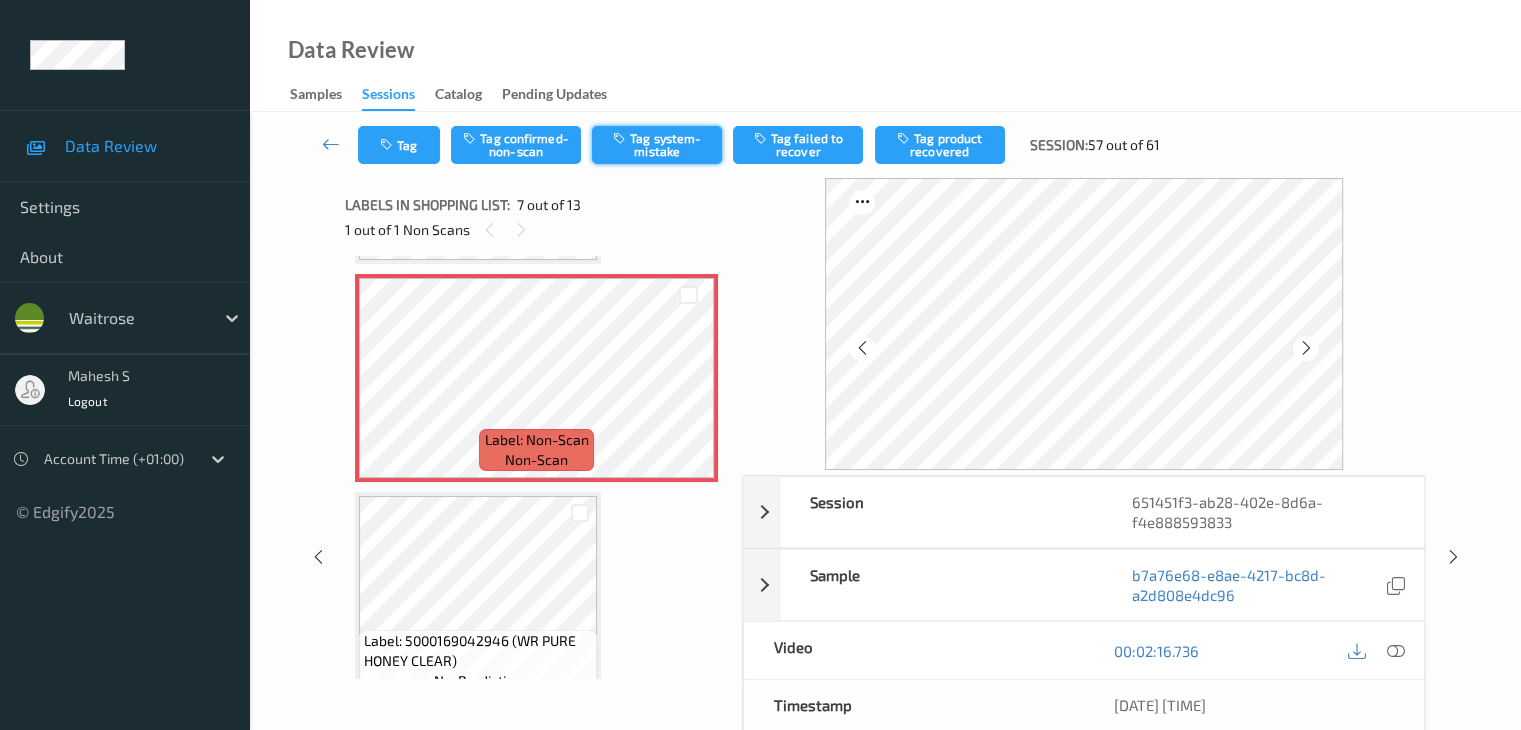 drag, startPoint x: 656, startPoint y: 141, endPoint x: 669, endPoint y: 149, distance: 15.264338 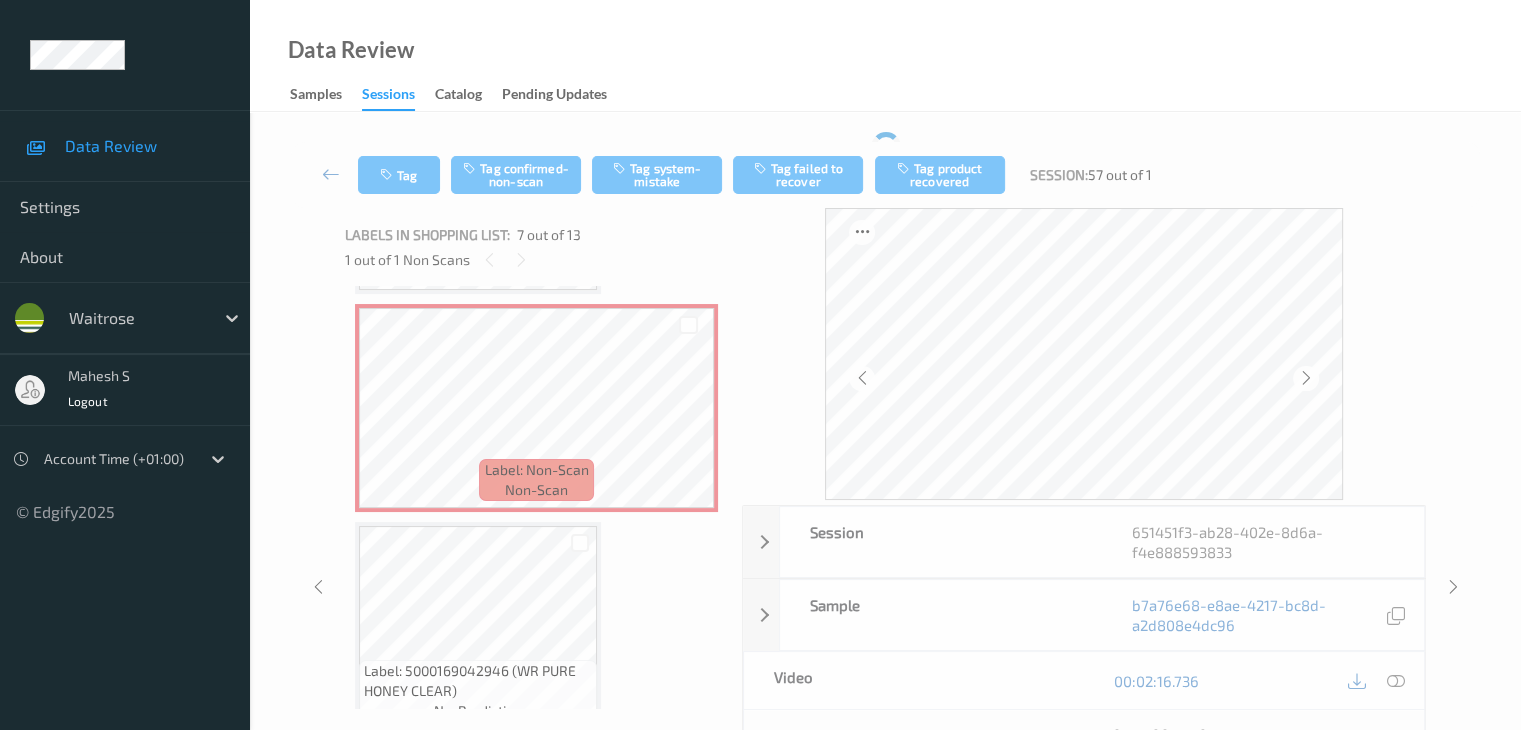 type 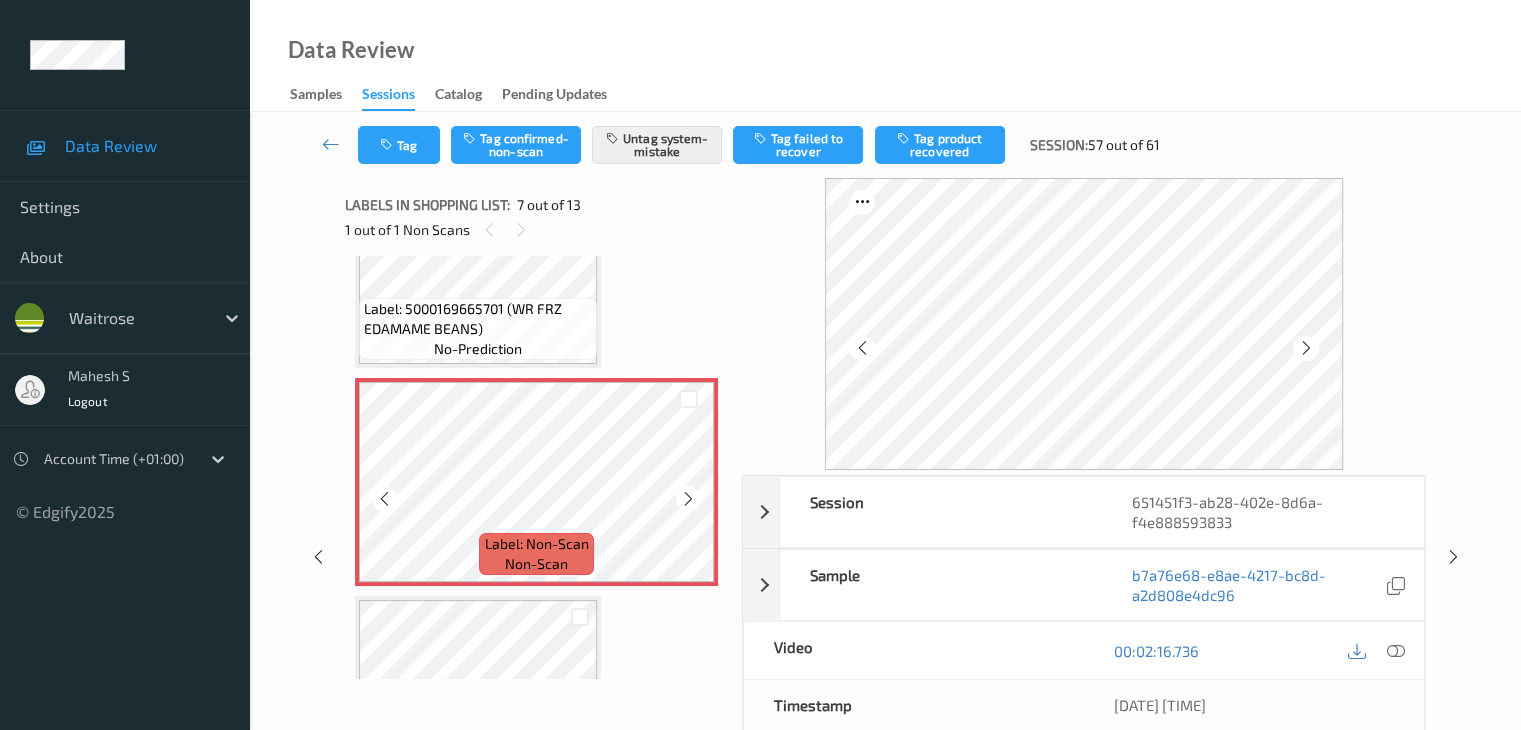 scroll, scrollTop: 1100, scrollLeft: 0, axis: vertical 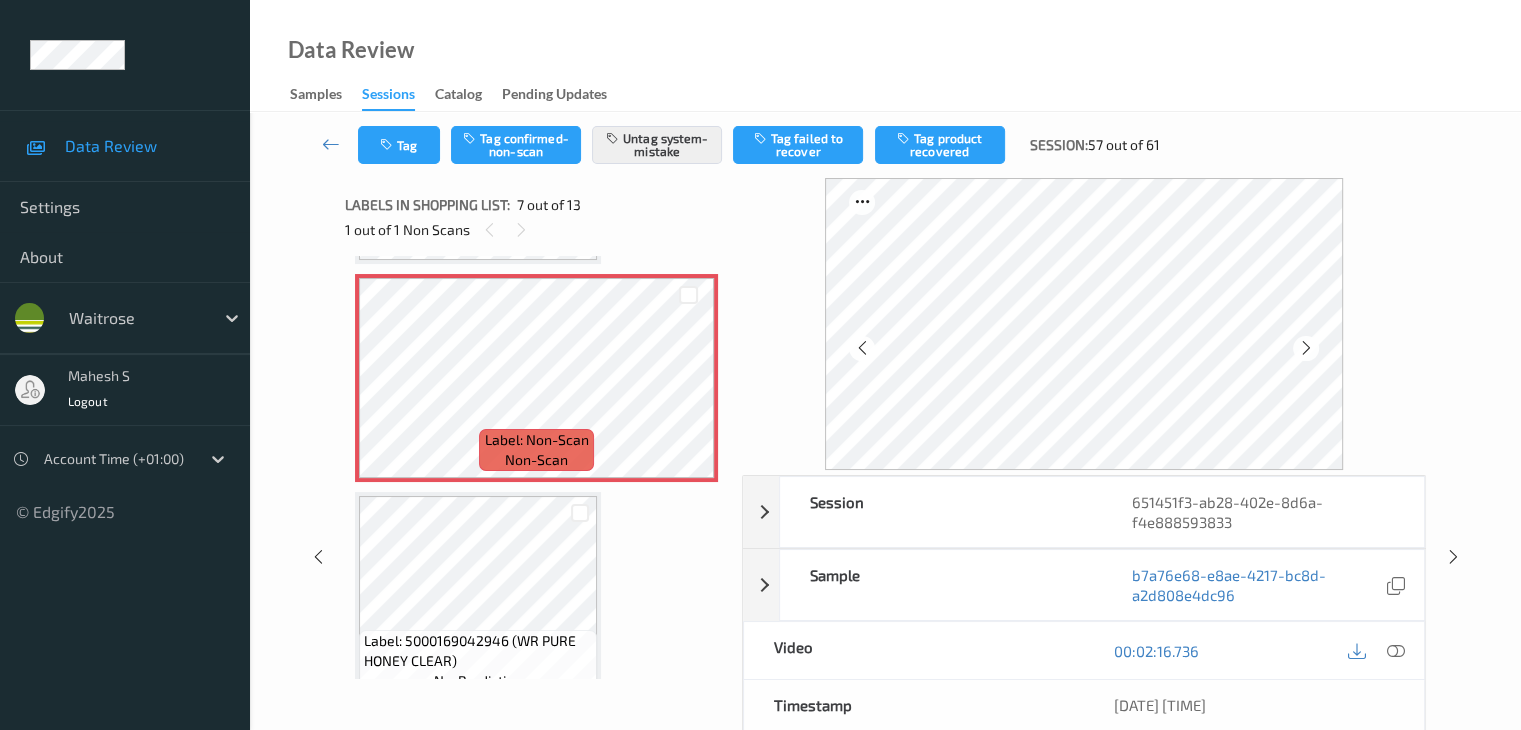 click at bounding box center [580, 512] 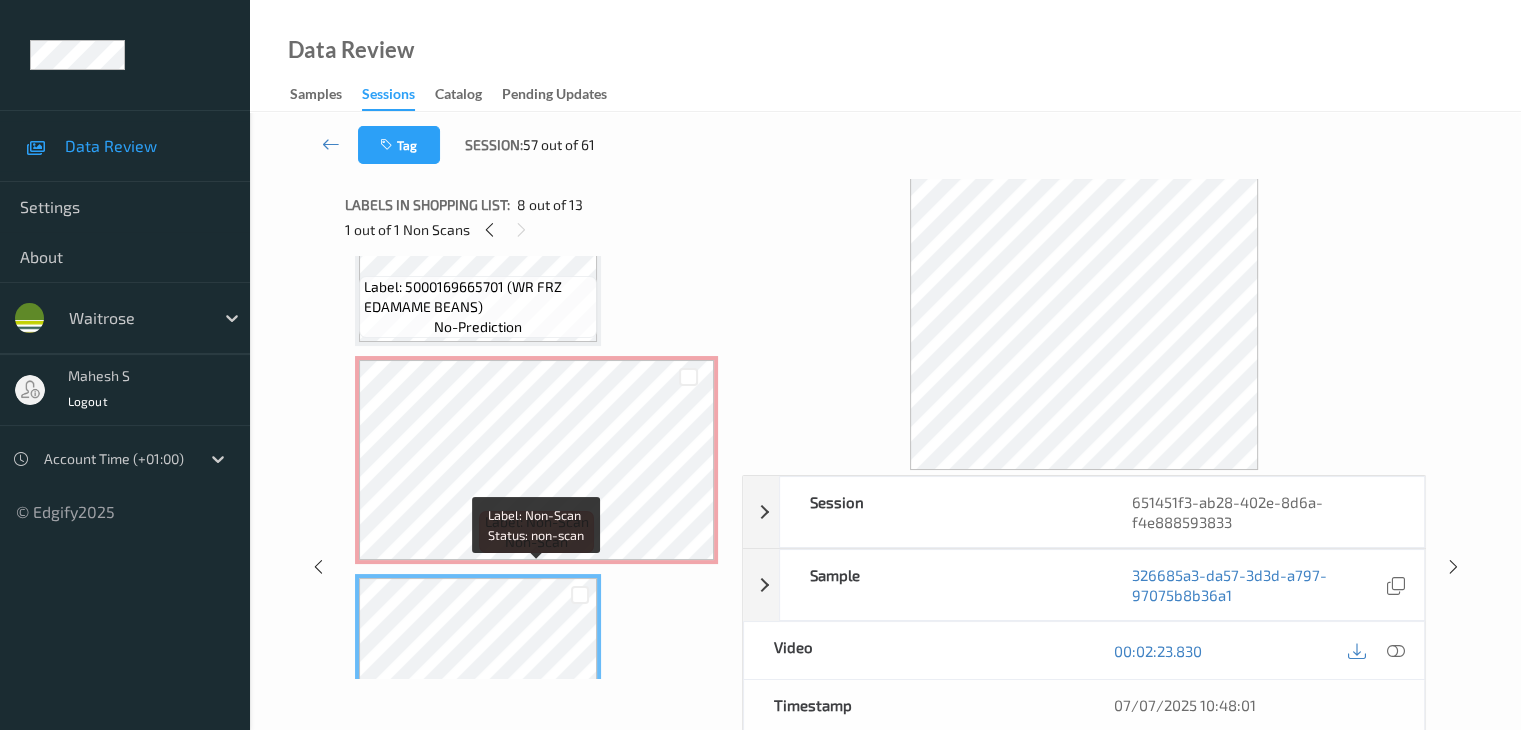 scroll, scrollTop: 1100, scrollLeft: 0, axis: vertical 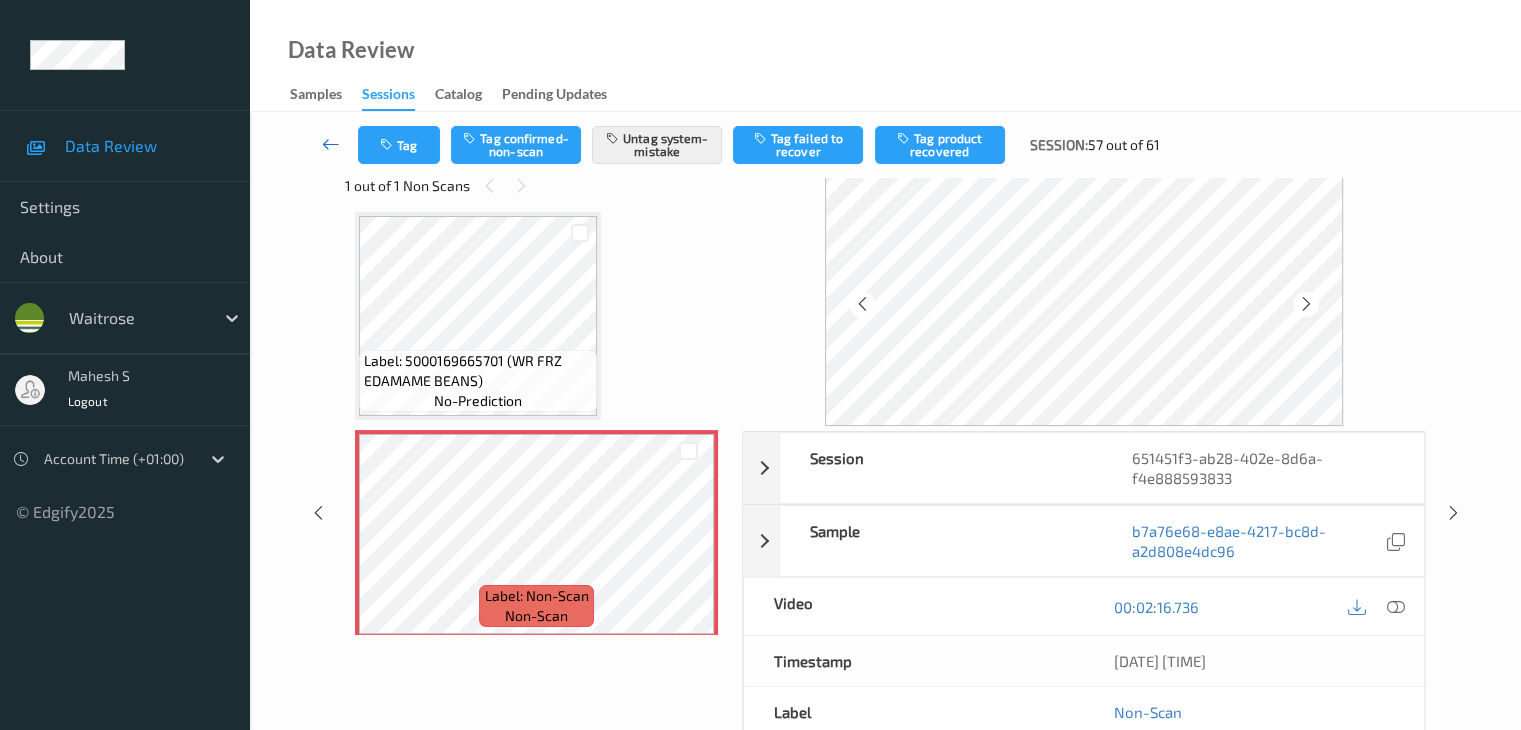 click at bounding box center [331, 144] 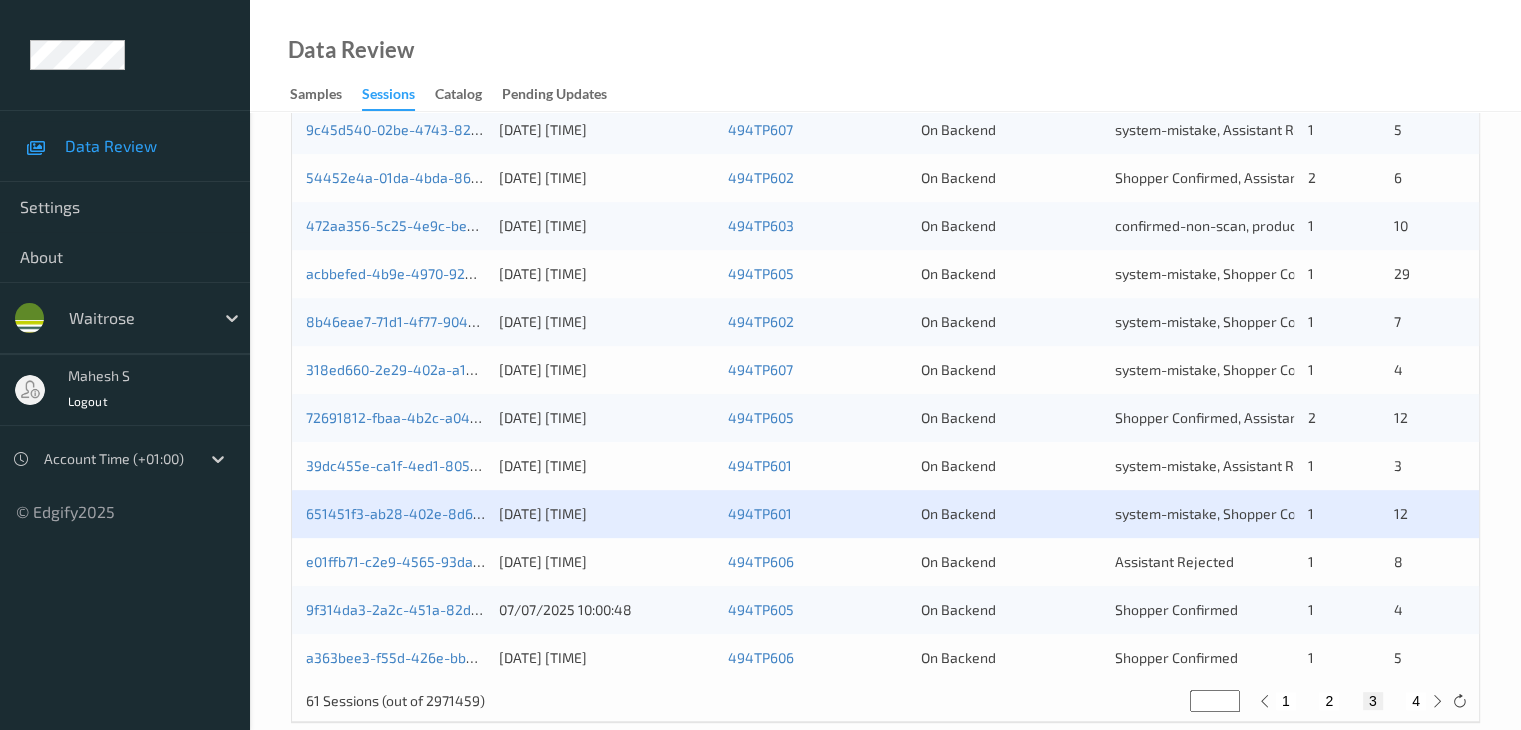 scroll, scrollTop: 900, scrollLeft: 0, axis: vertical 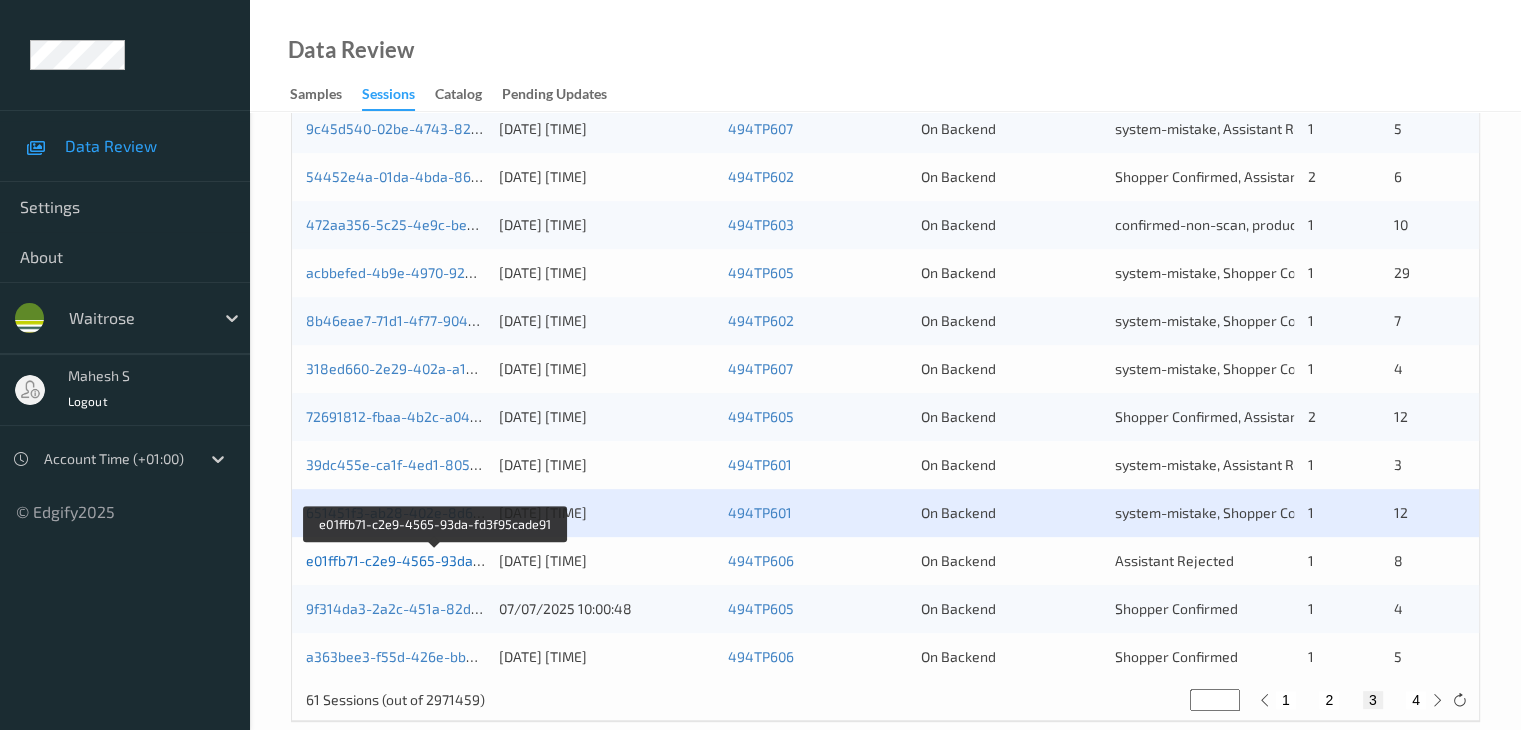 click on "e01ffb71-c2e9-4565-93da-fd3f95cade91" at bounding box center [436, 560] 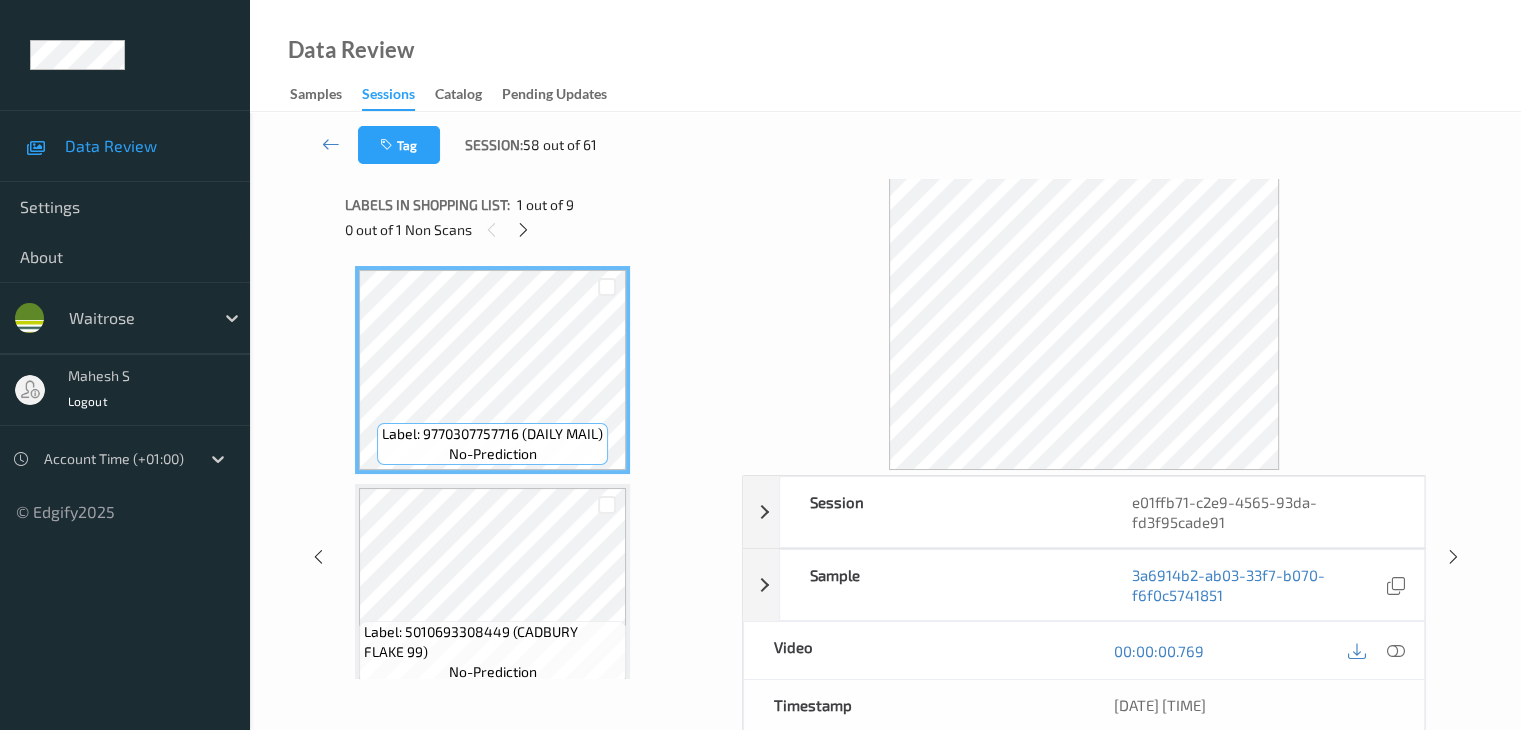 scroll, scrollTop: 0, scrollLeft: 0, axis: both 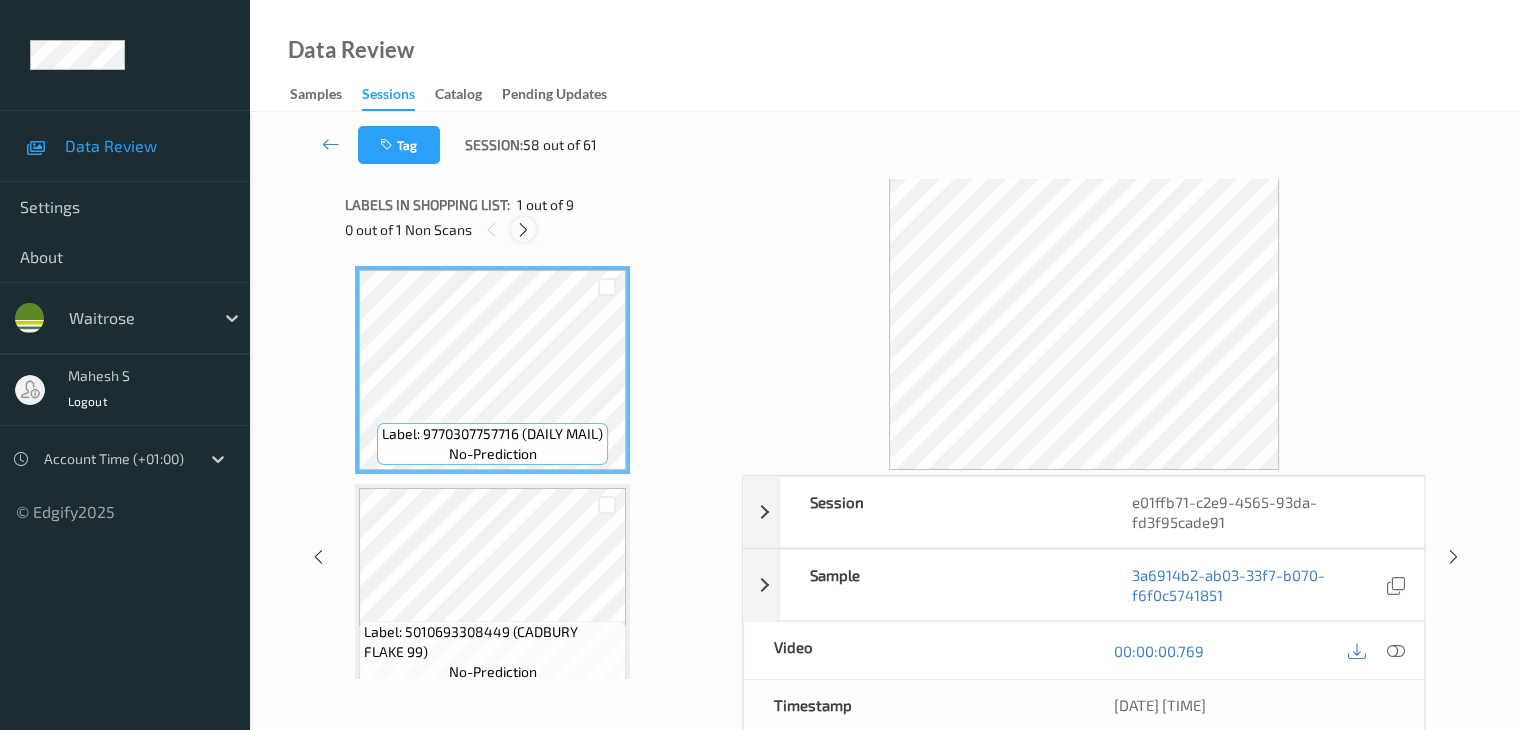 click at bounding box center (523, 230) 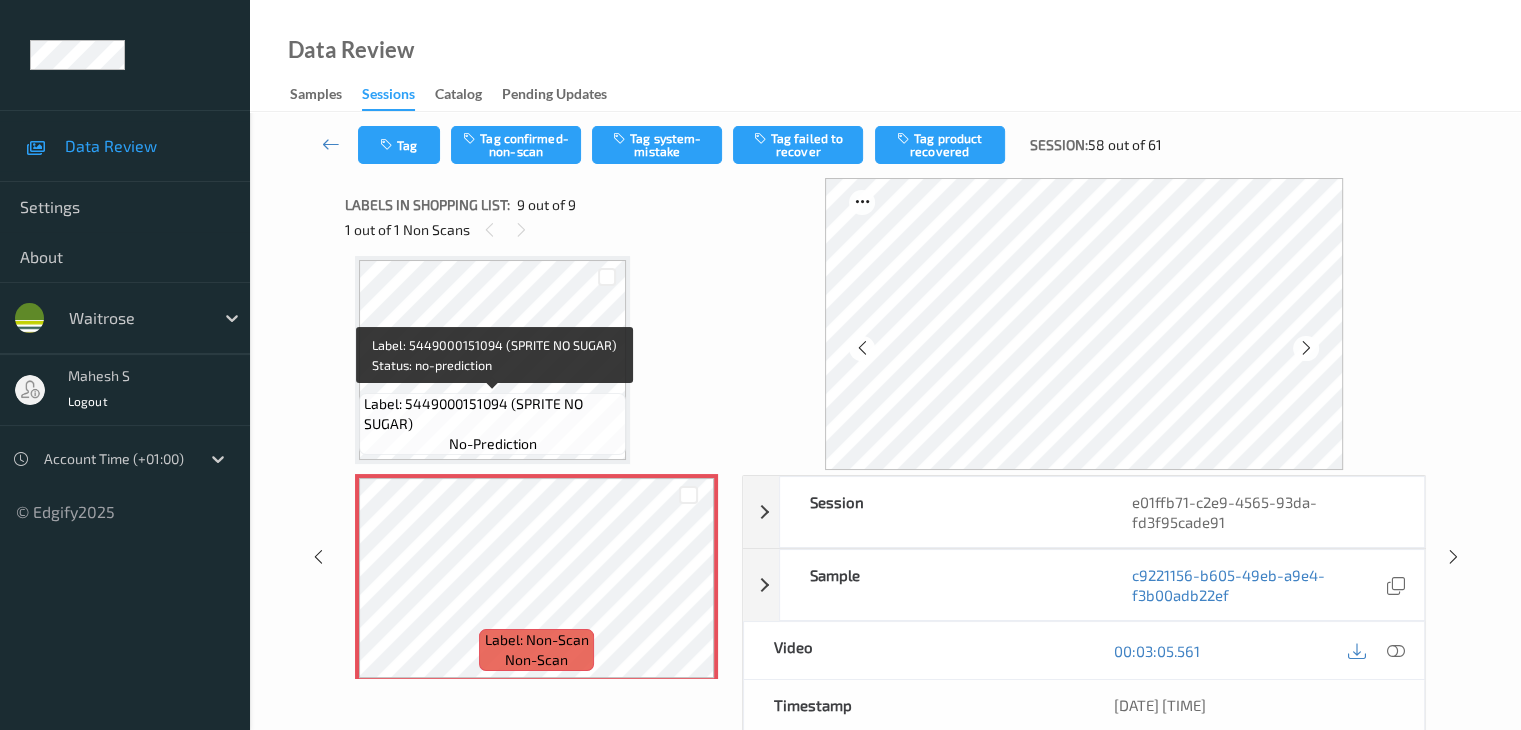 scroll, scrollTop: 1549, scrollLeft: 0, axis: vertical 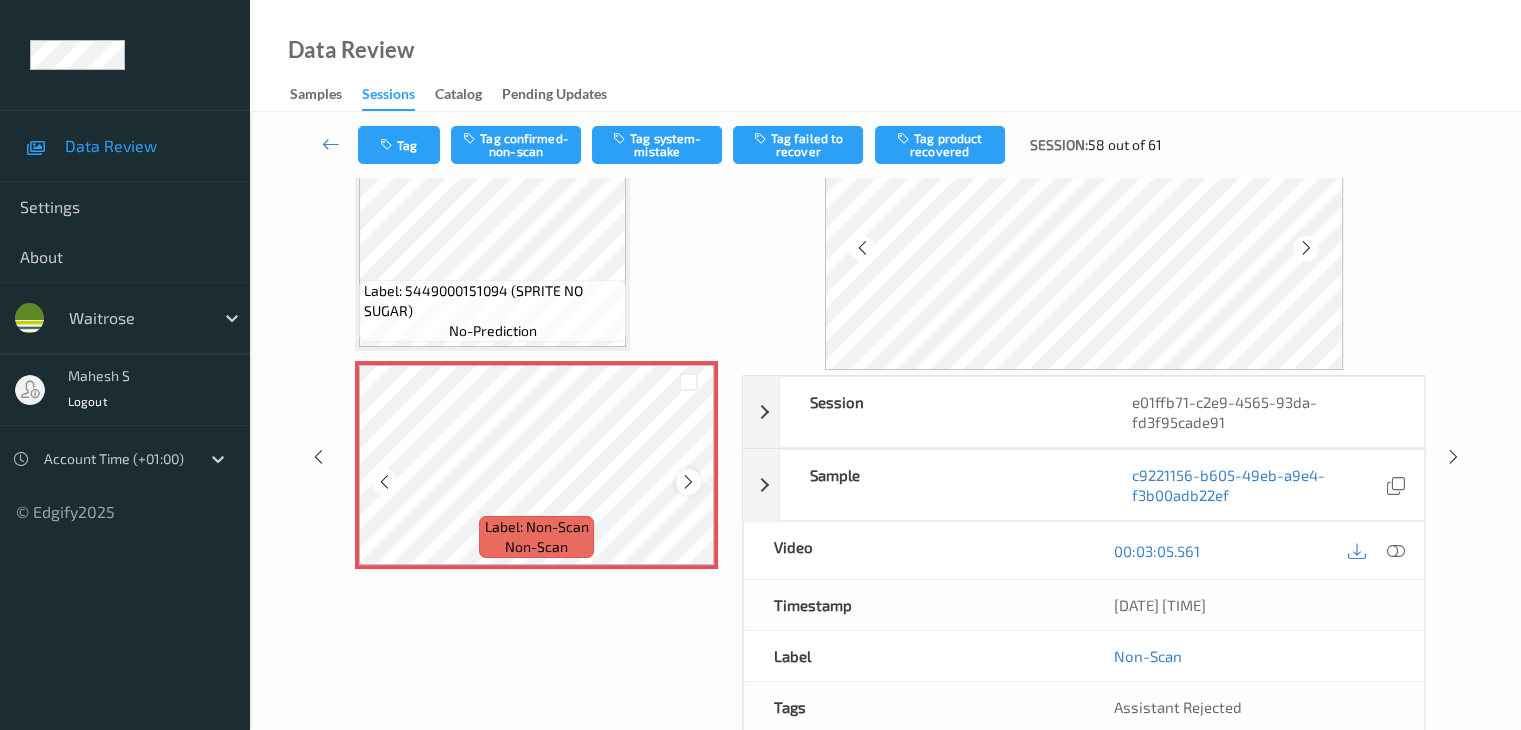 click at bounding box center (688, 482) 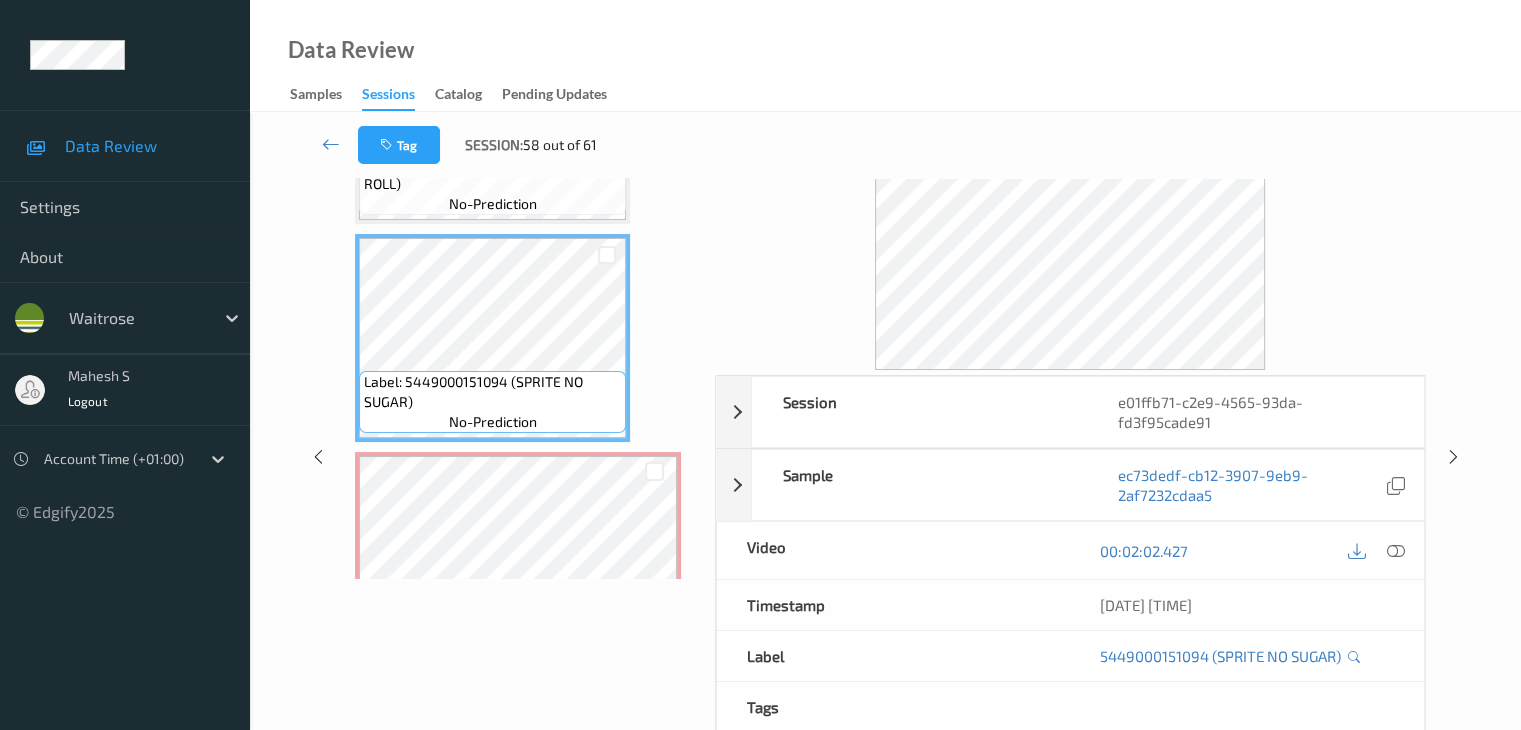 scroll, scrollTop: 1544, scrollLeft: 0, axis: vertical 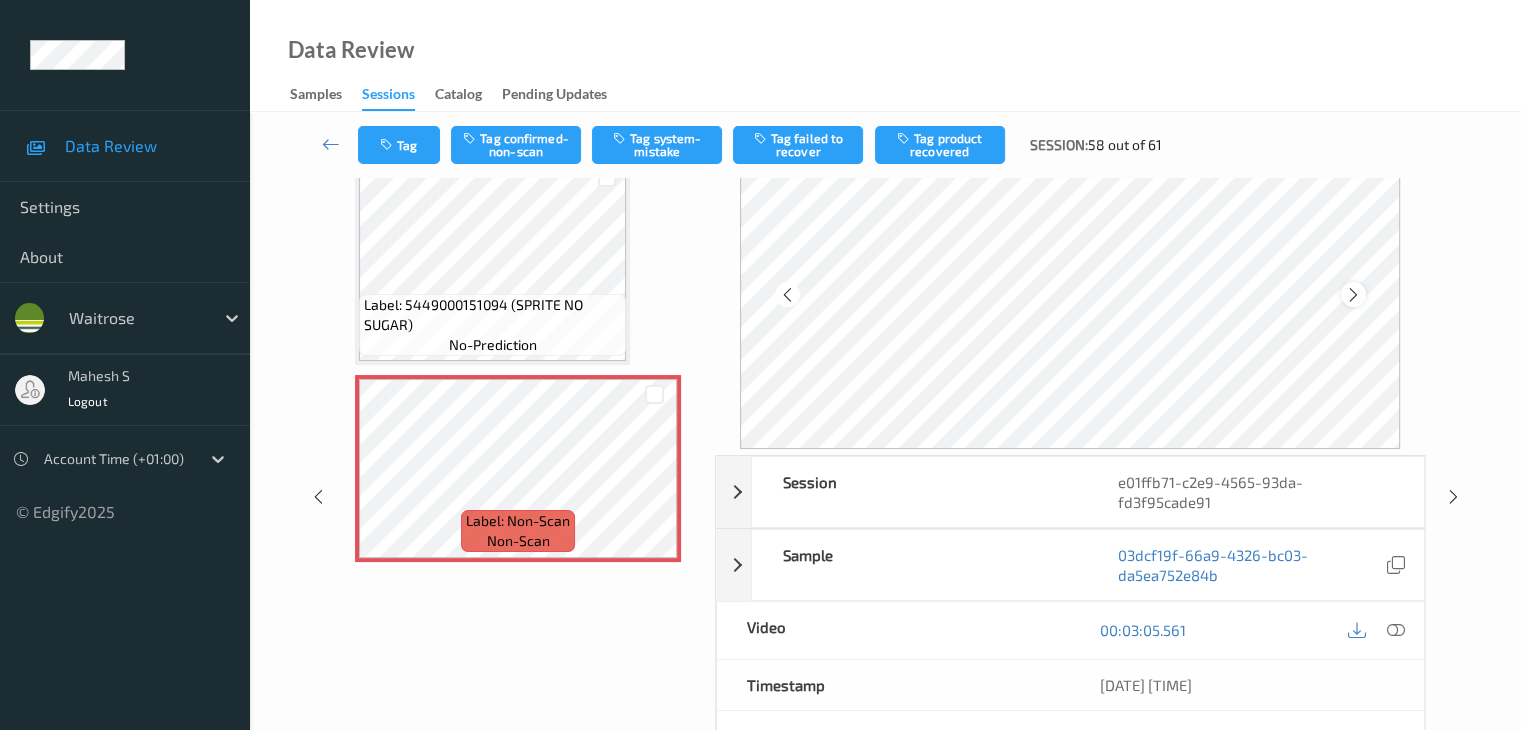 click at bounding box center [1353, 295] 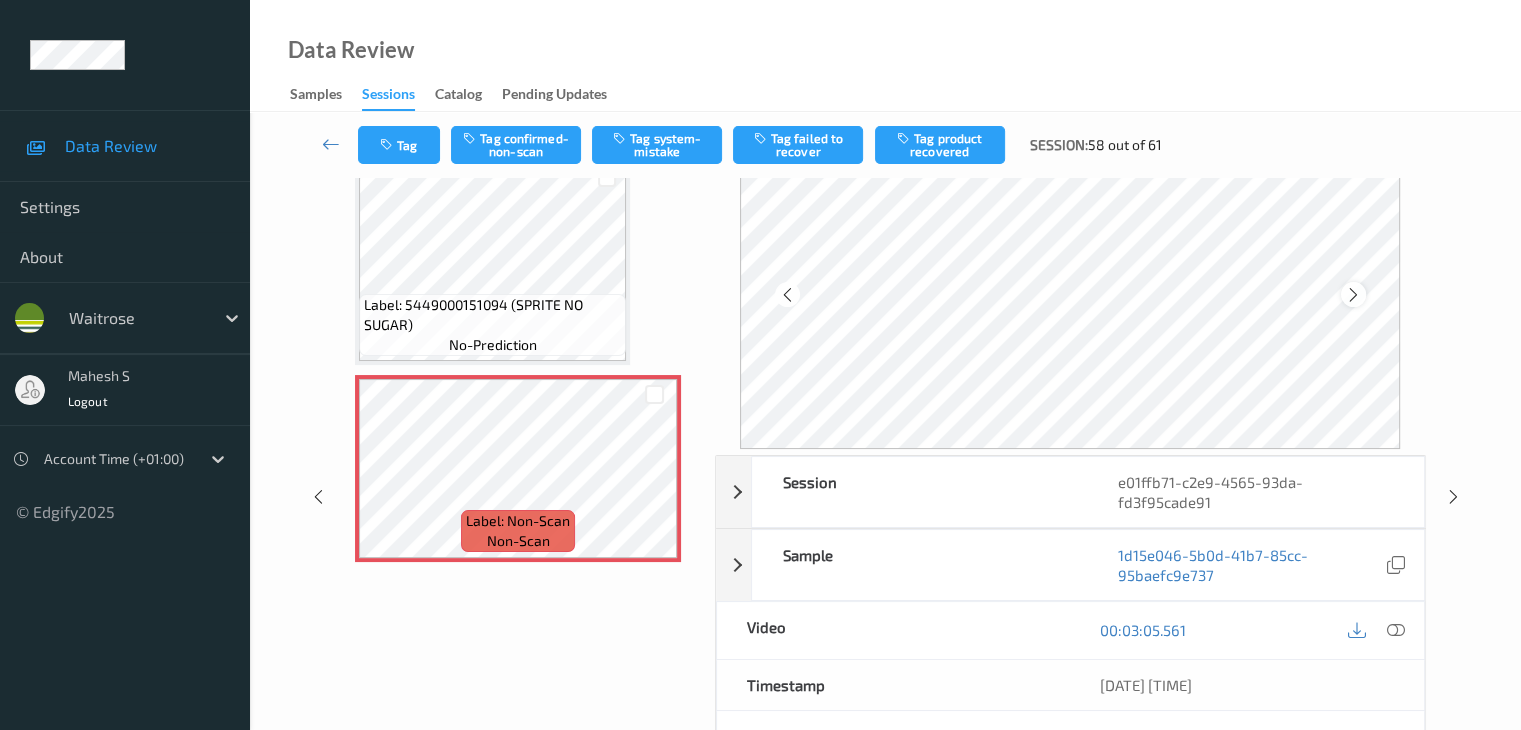 click at bounding box center (1353, 294) 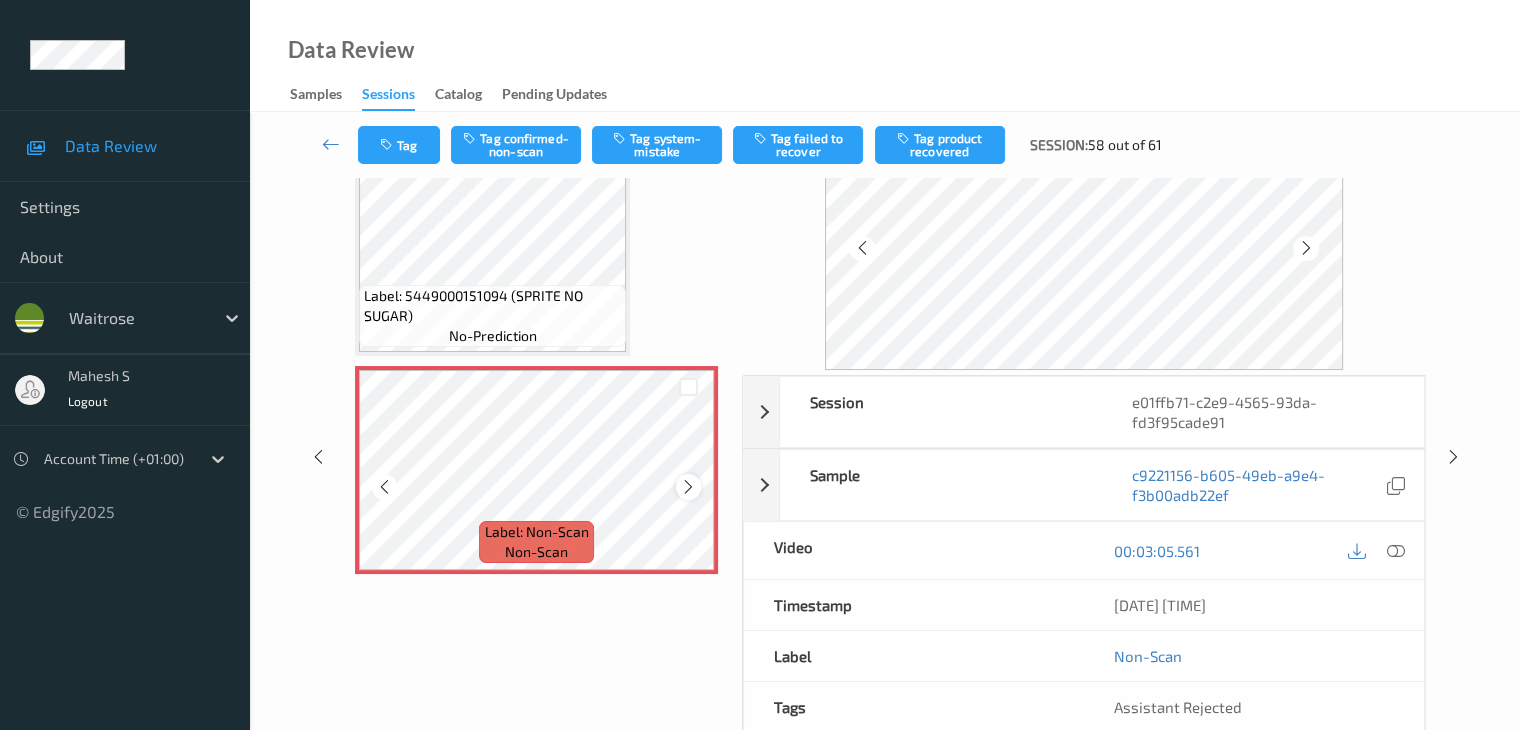 click at bounding box center (688, 487) 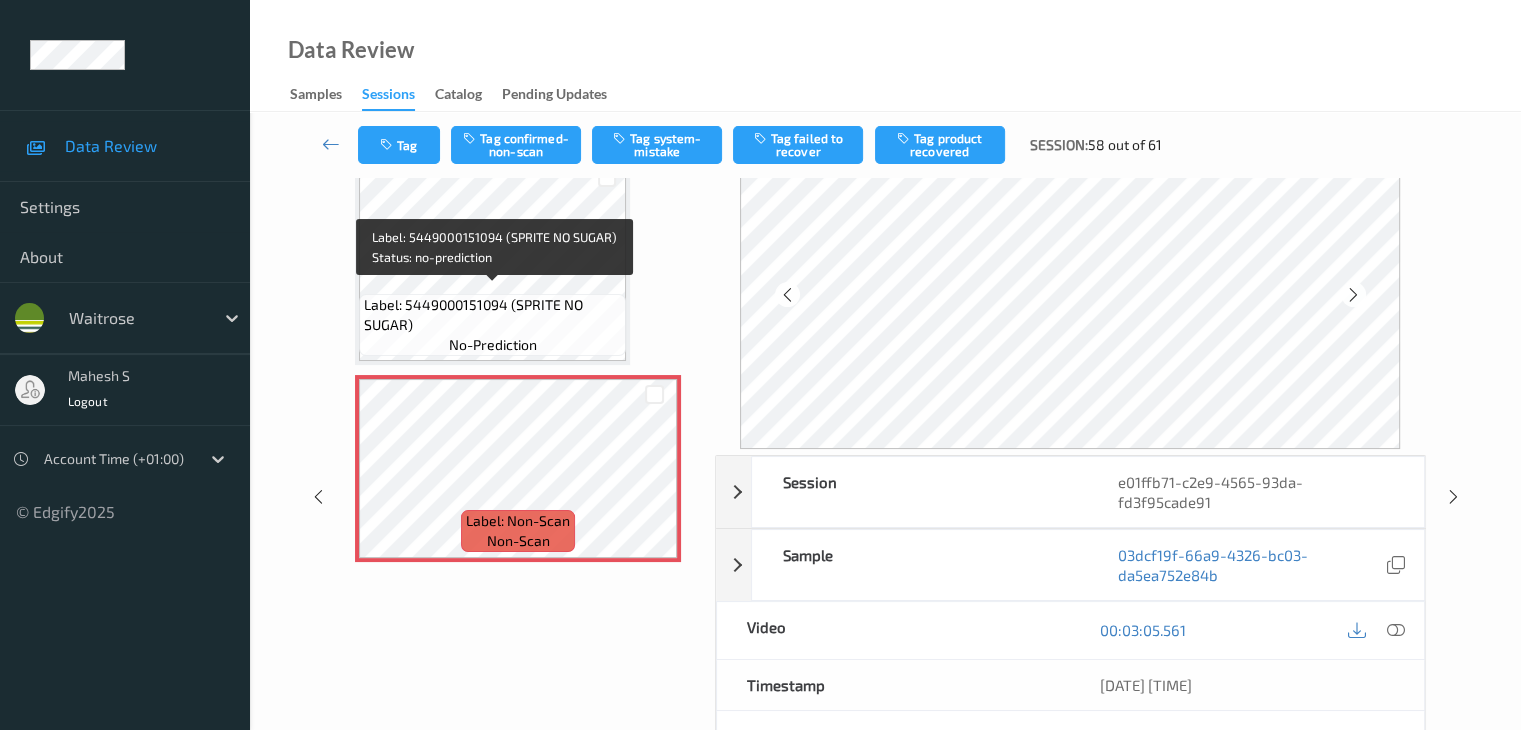 click on "Label: 5449000151094 (SPRITE NO SUGAR) no-prediction" at bounding box center (492, 325) 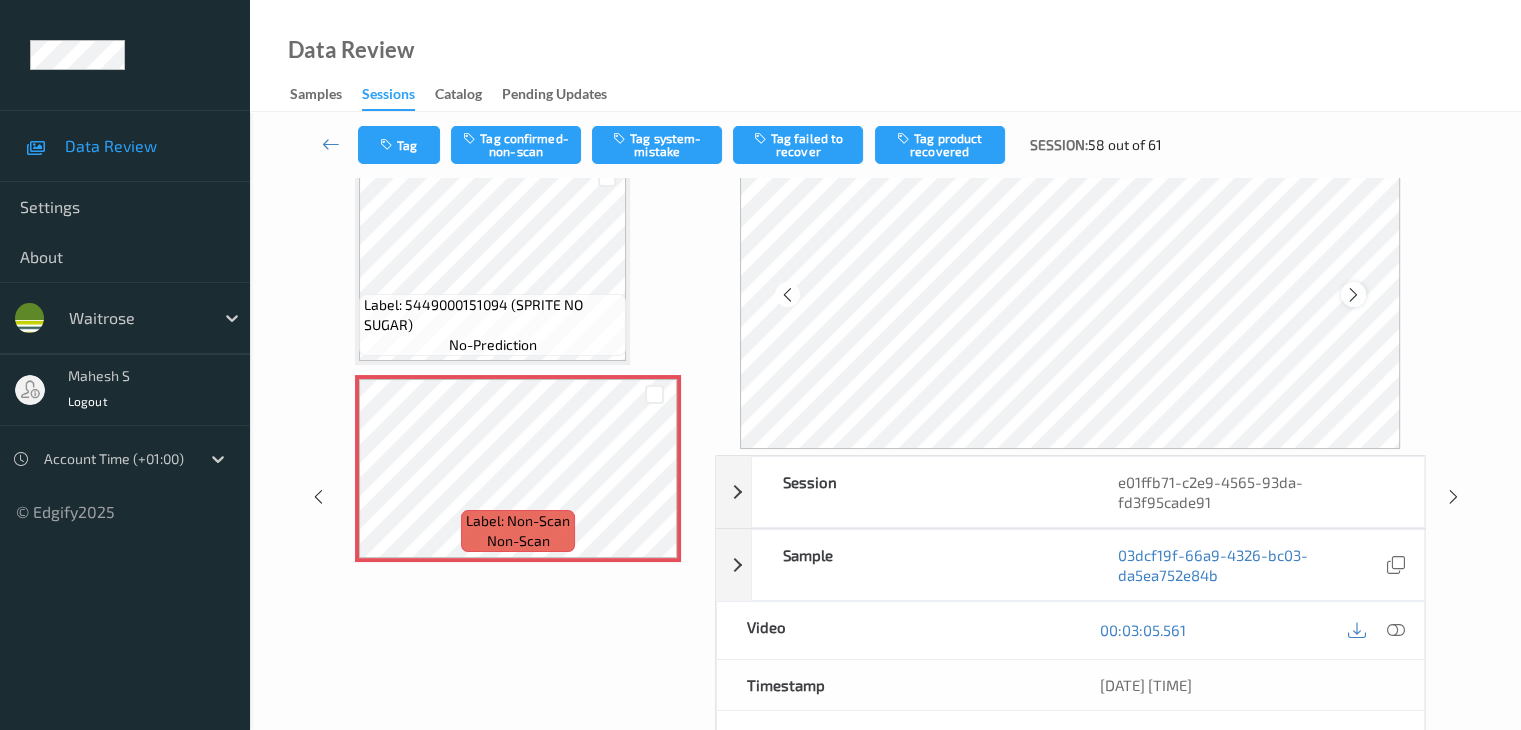 click at bounding box center [1353, 295] 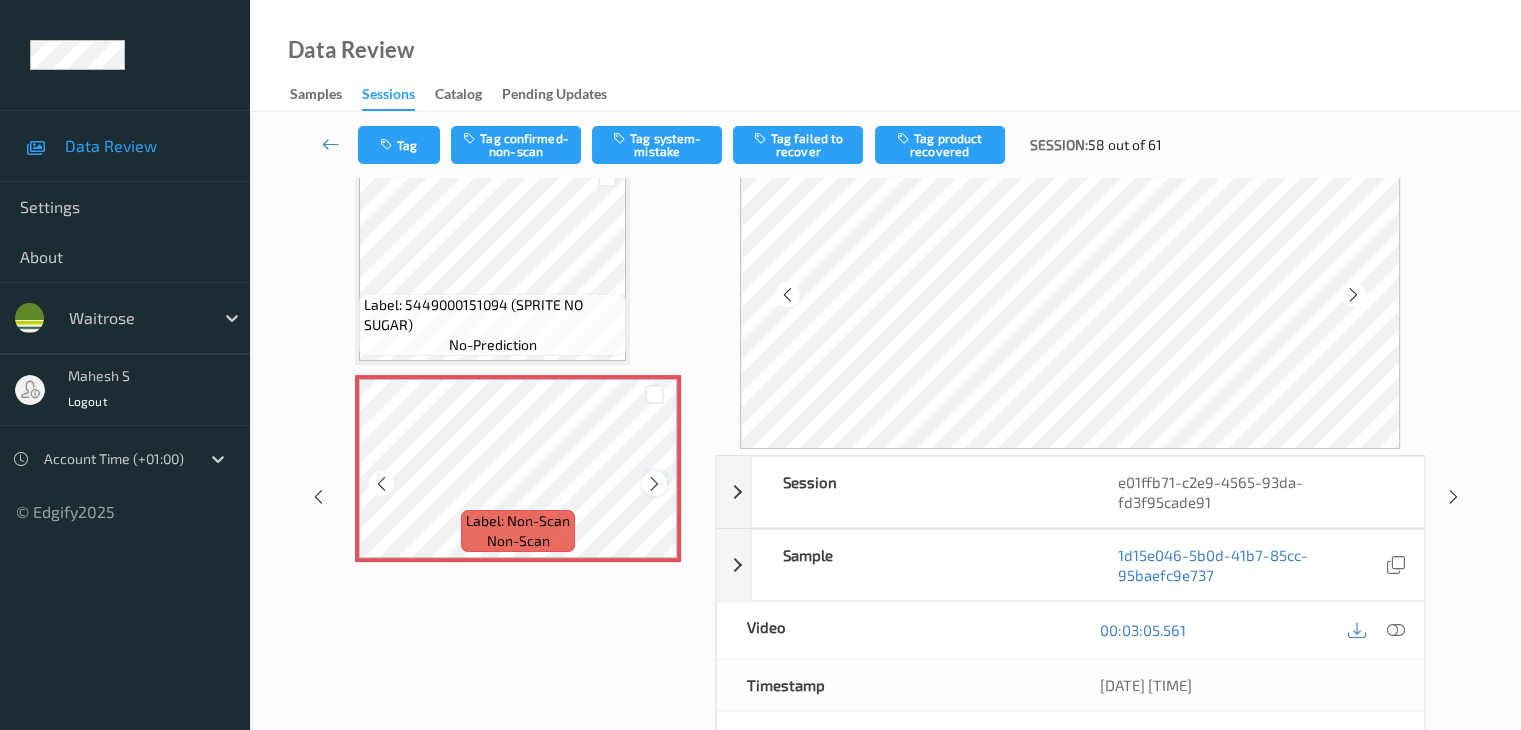 click at bounding box center [654, 484] 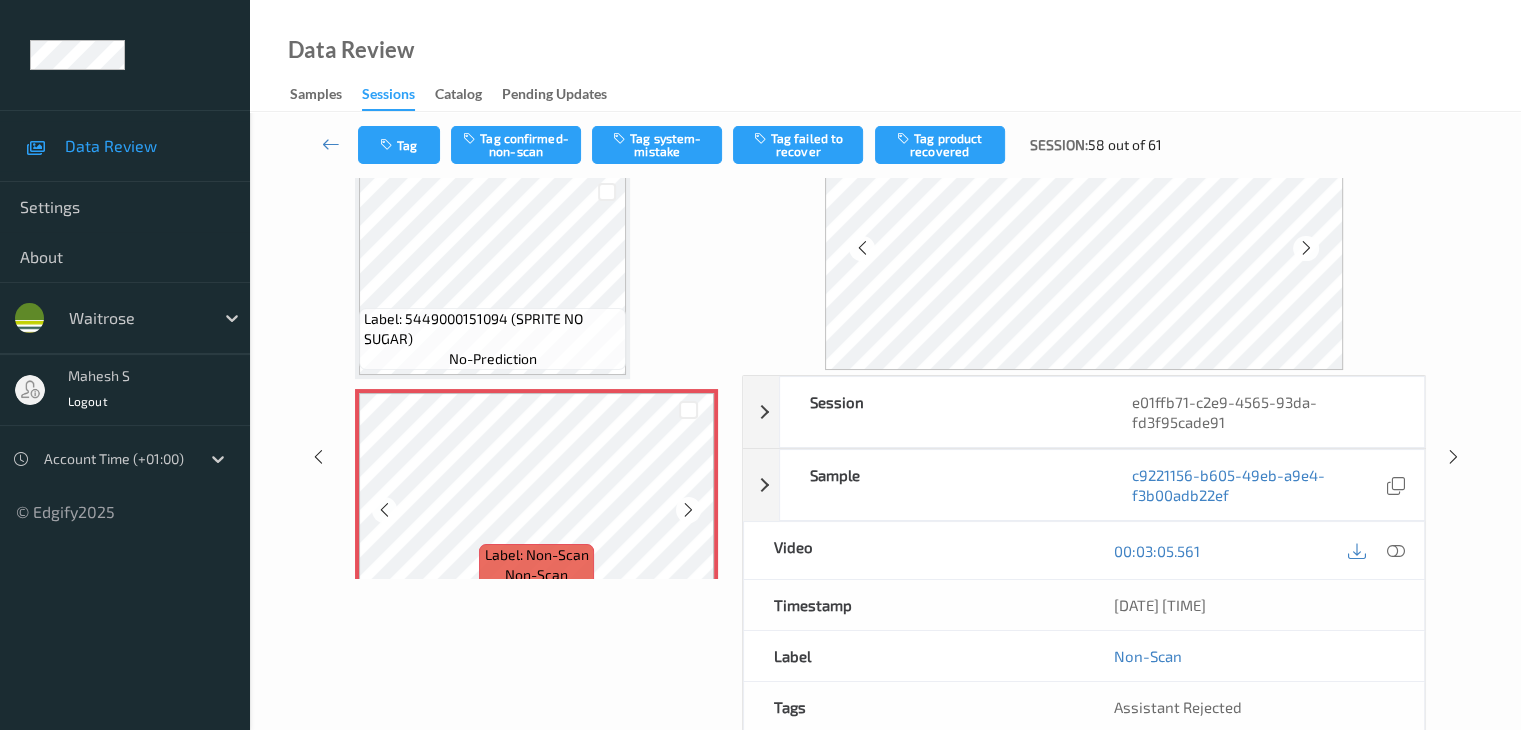 scroll, scrollTop: 1544, scrollLeft: 0, axis: vertical 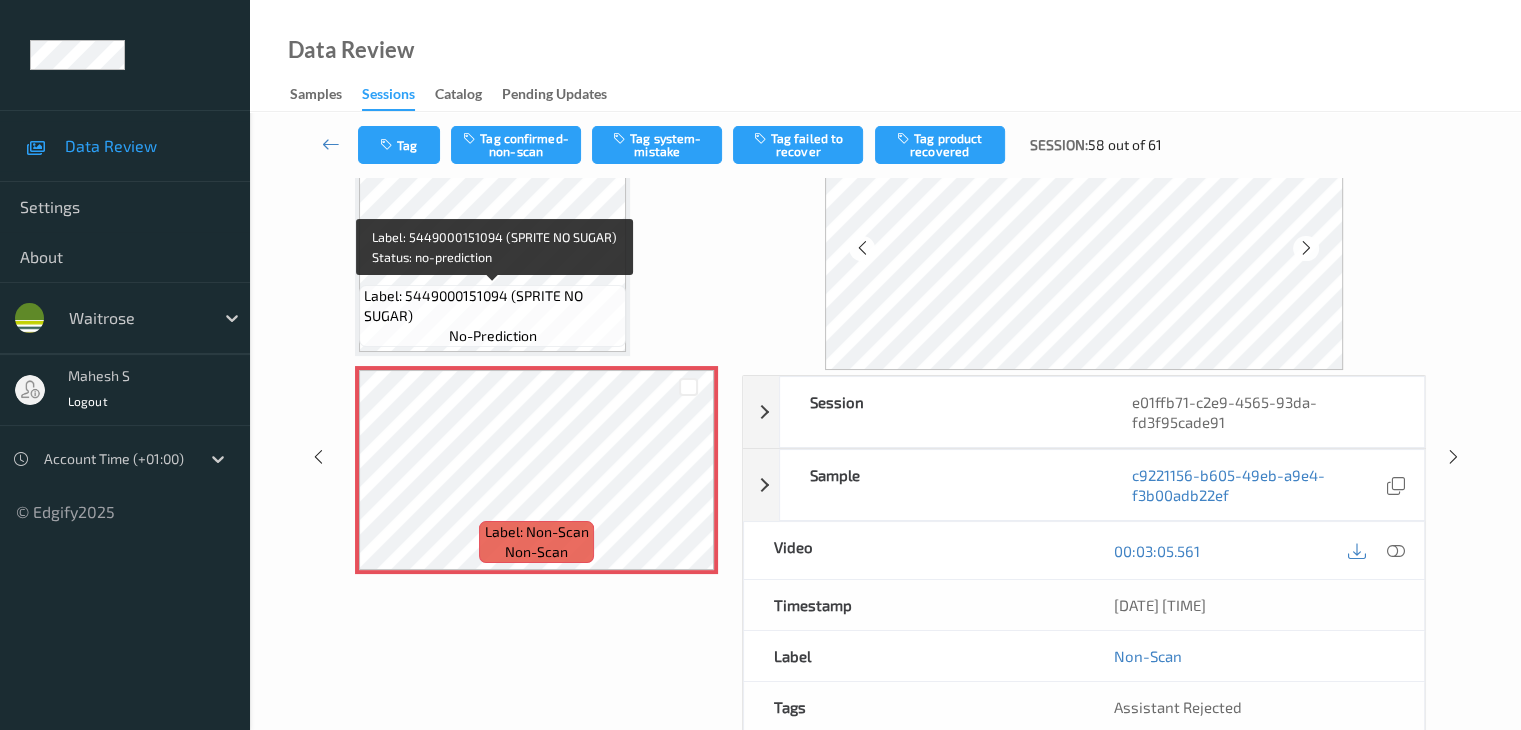 click on "Label: 5449000151094 (SPRITE NO SUGAR)" at bounding box center (492, 306) 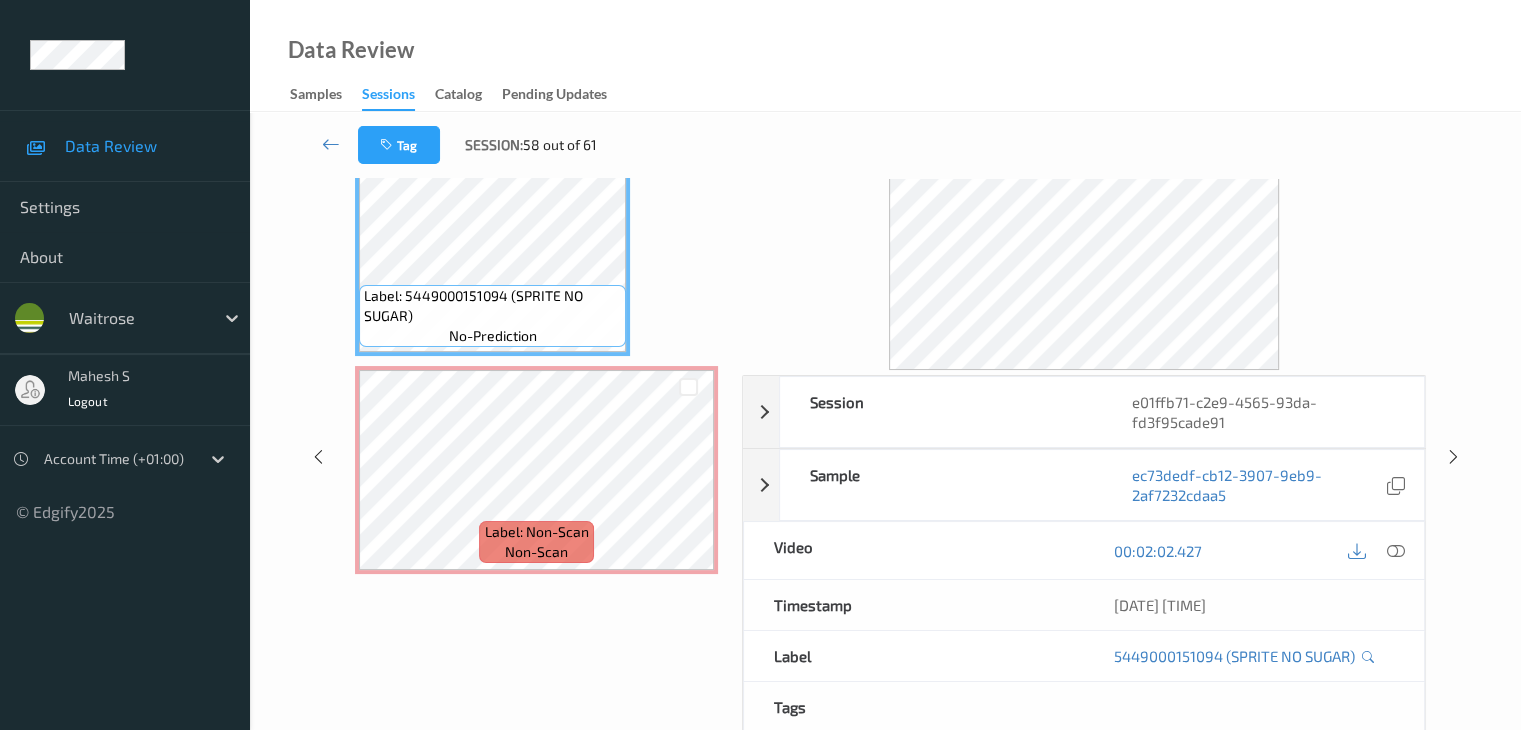 click at bounding box center [1376, 550] 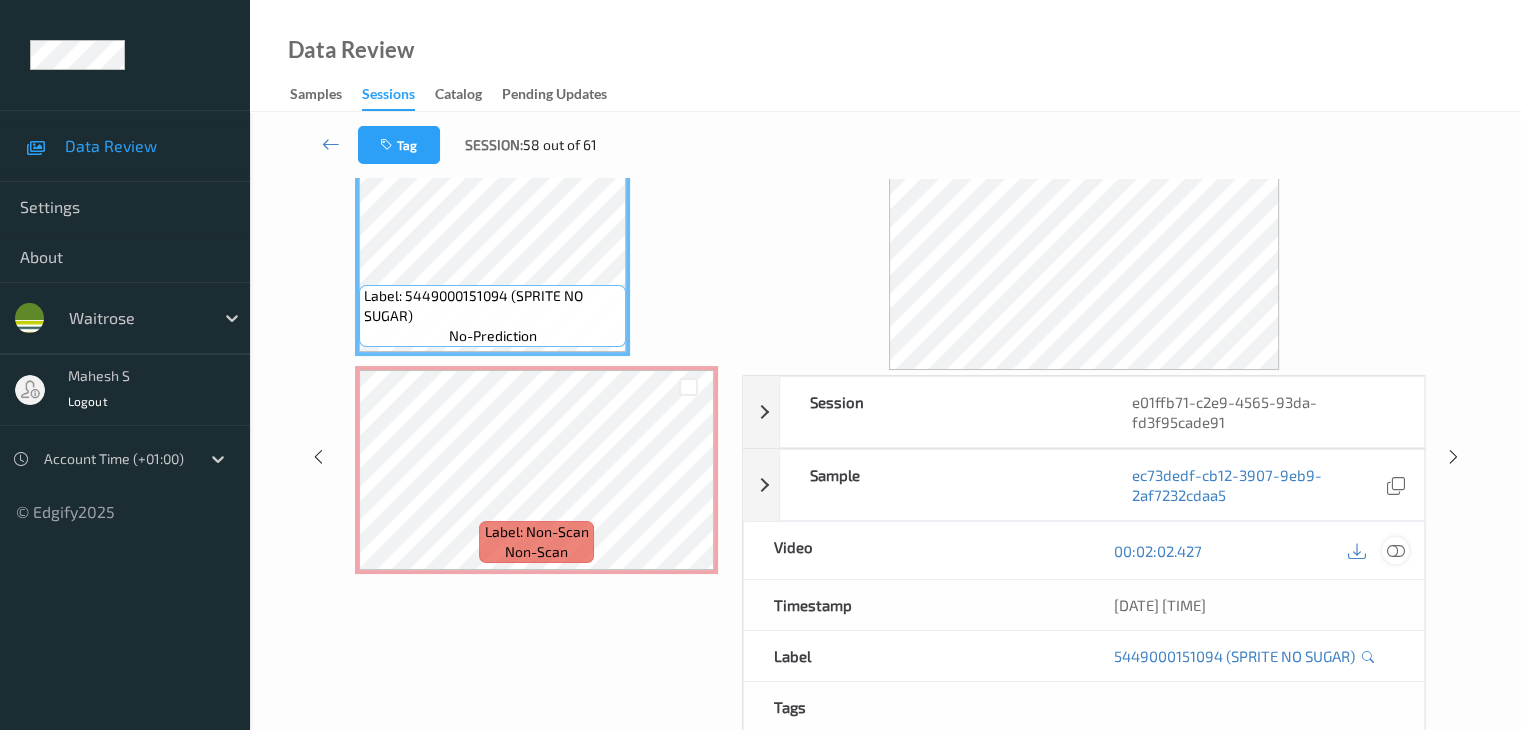 click at bounding box center [1395, 551] 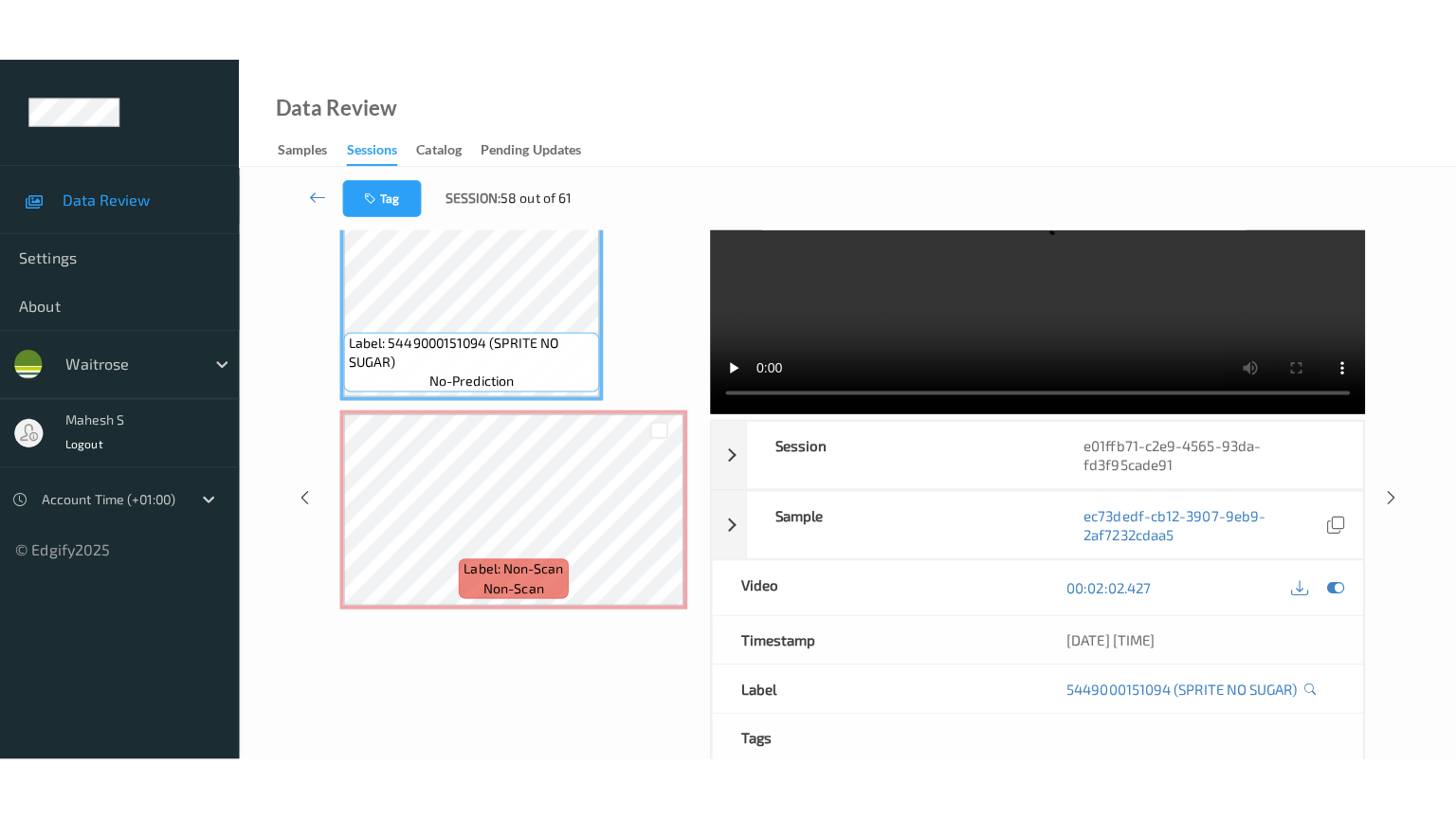 scroll, scrollTop: 0, scrollLeft: 0, axis: both 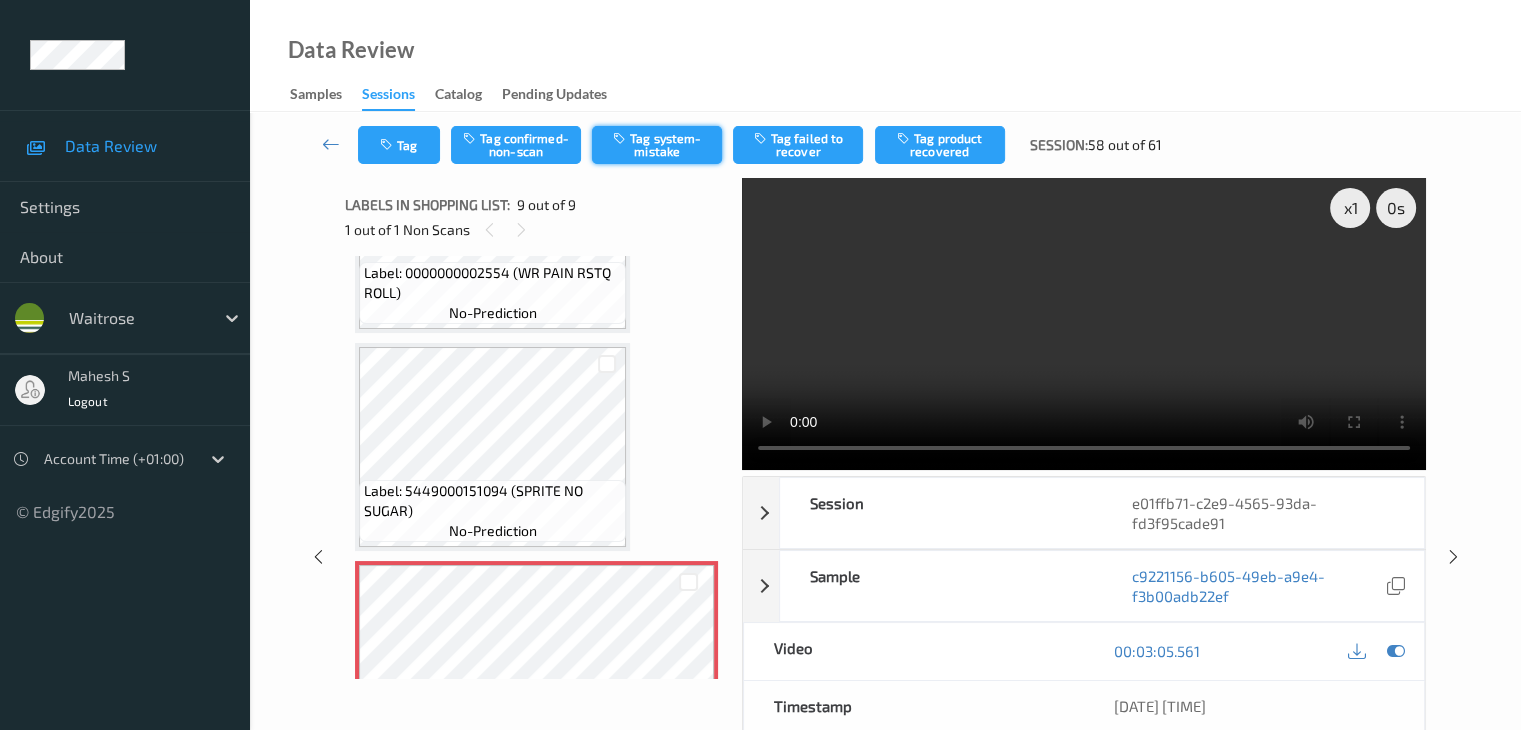 click on "Tag   system-mistake" at bounding box center (657, 145) 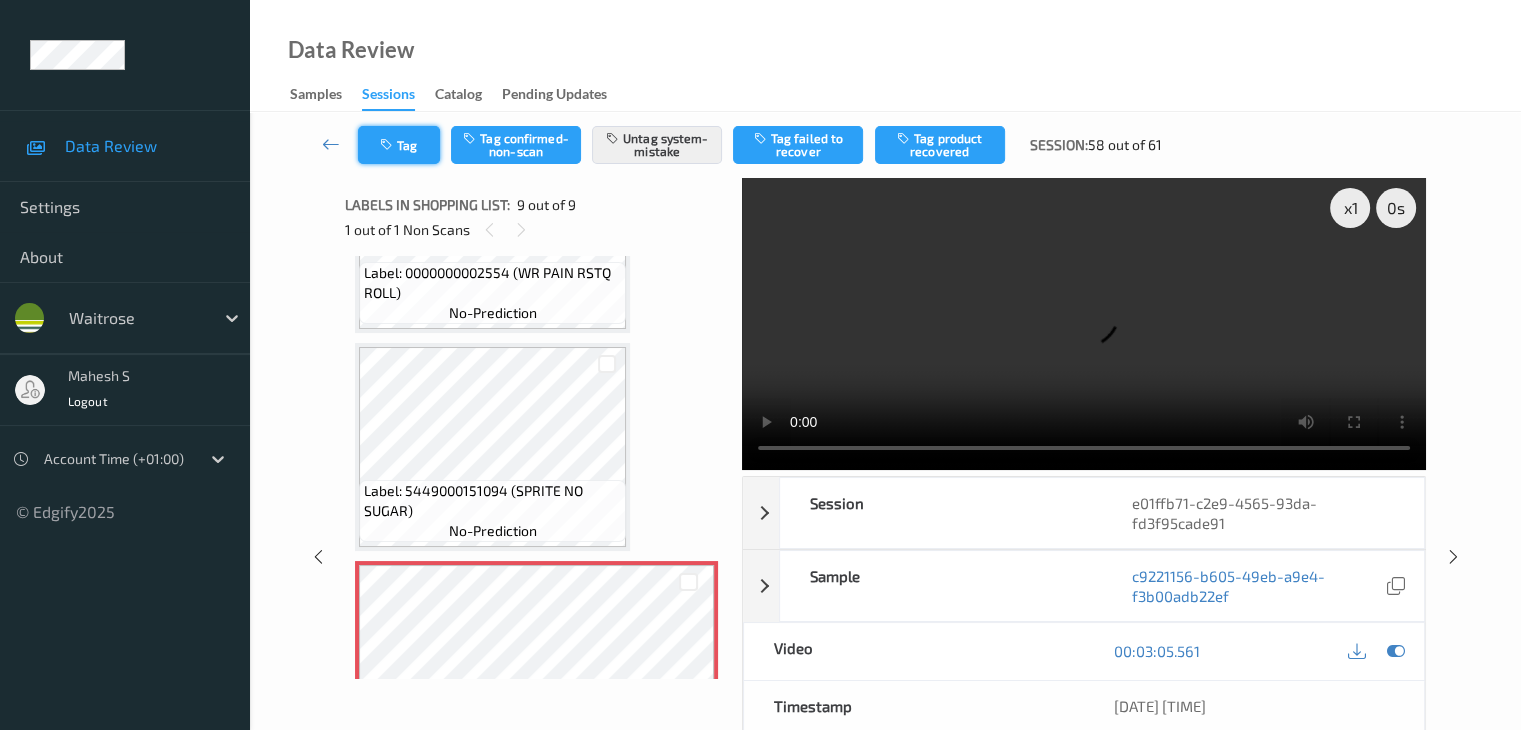click on "Tag" at bounding box center [399, 145] 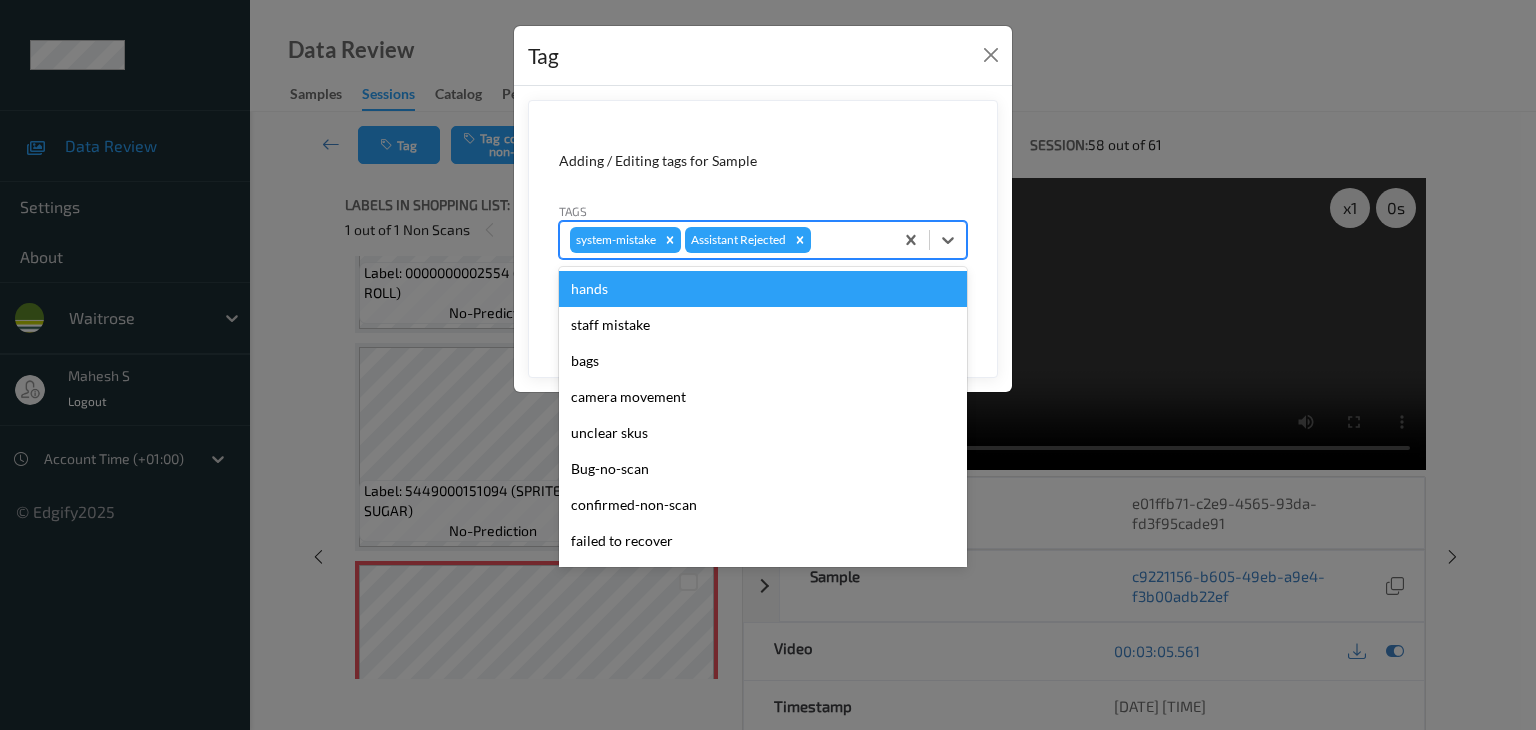 click at bounding box center (849, 240) 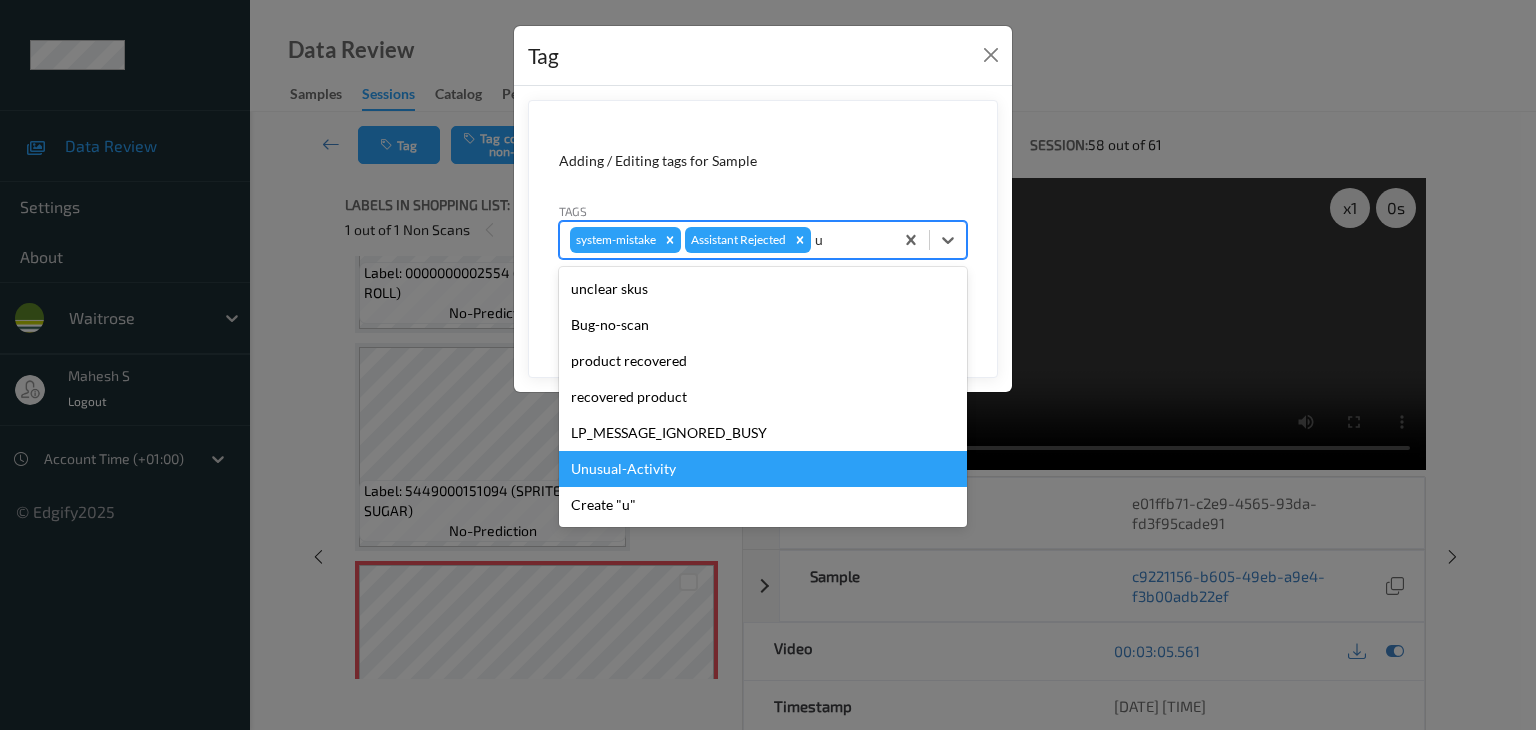 click on "Unusual-Activity" at bounding box center [763, 469] 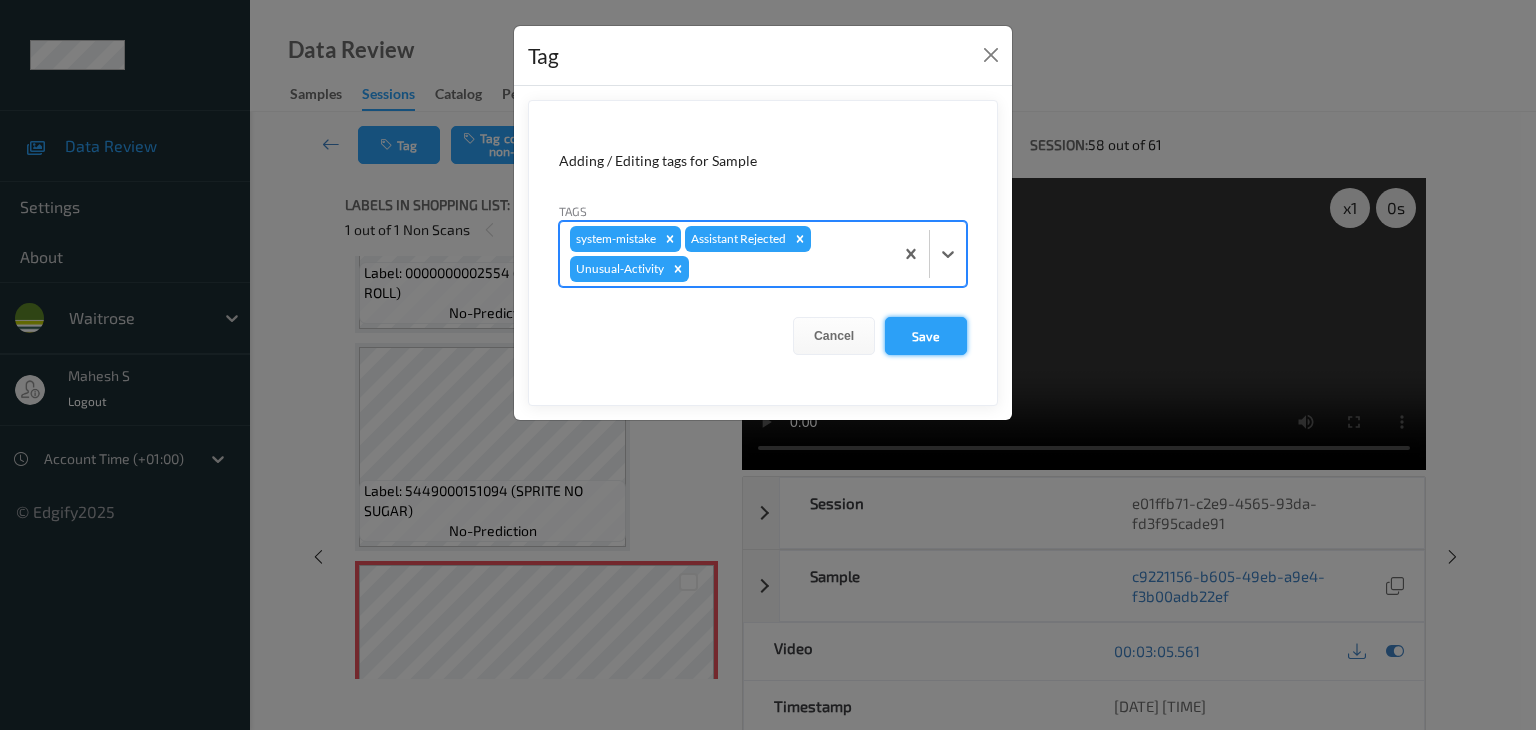 drag, startPoint x: 920, startPoint y: 344, endPoint x: 929, endPoint y: 354, distance: 13.453624 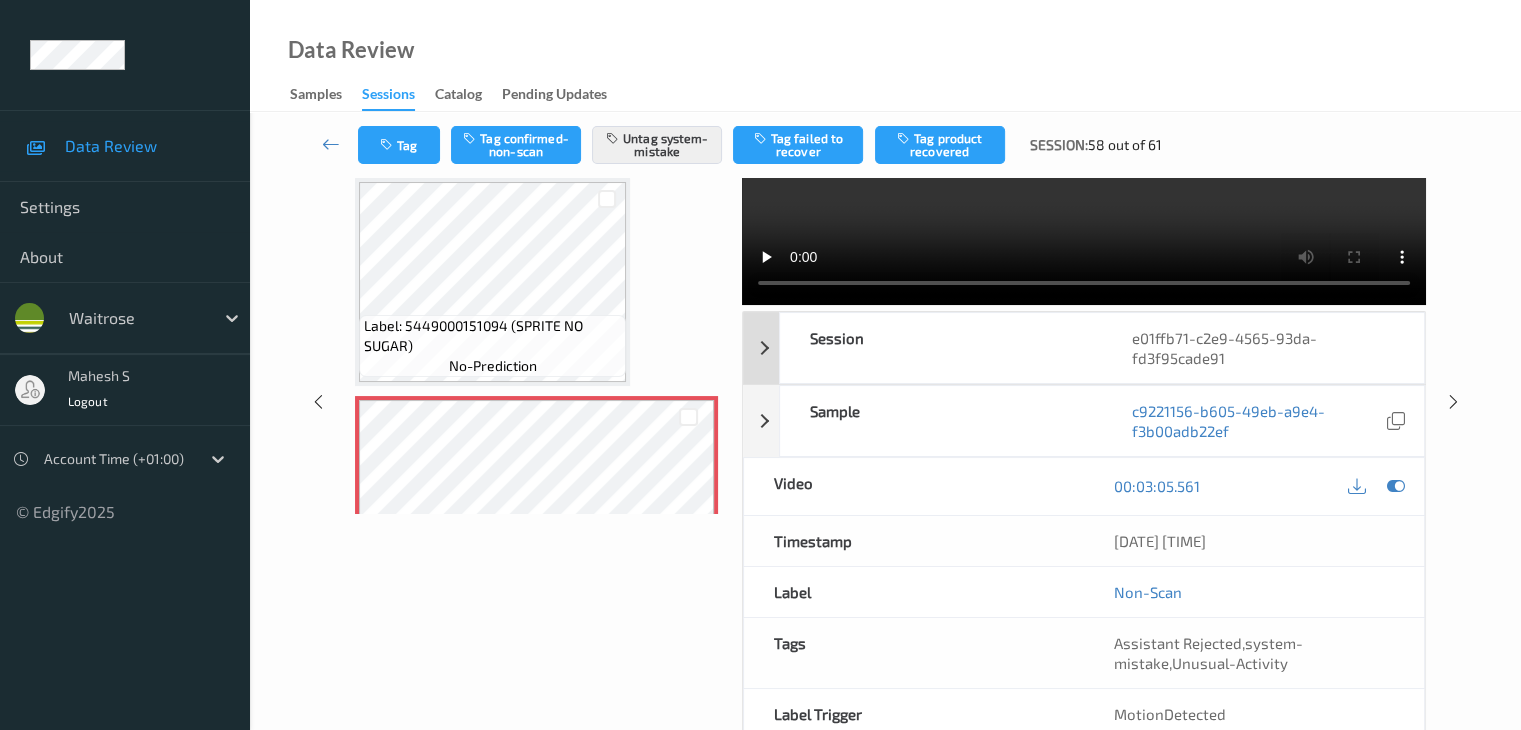 scroll, scrollTop: 200, scrollLeft: 0, axis: vertical 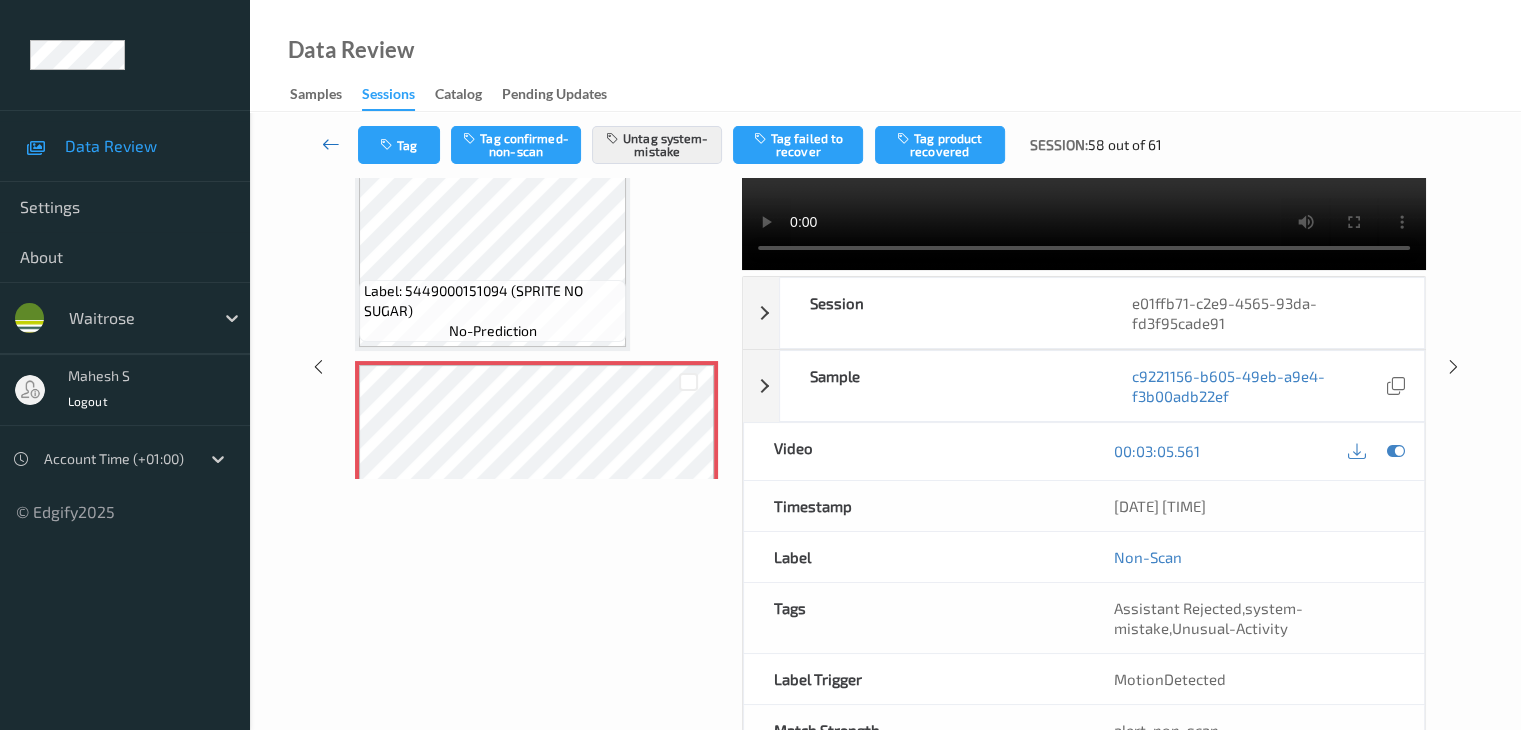 click at bounding box center [331, 144] 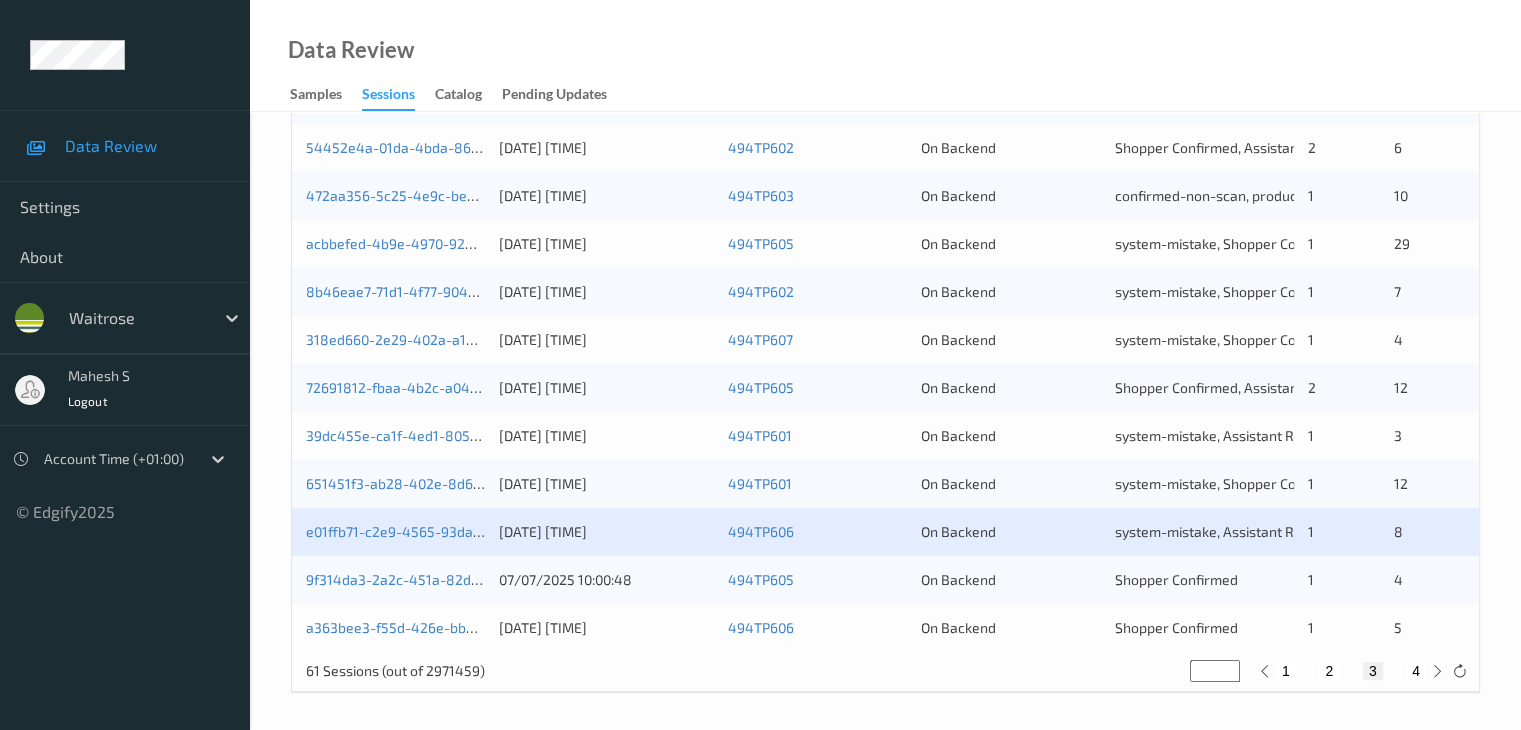 scroll, scrollTop: 932, scrollLeft: 0, axis: vertical 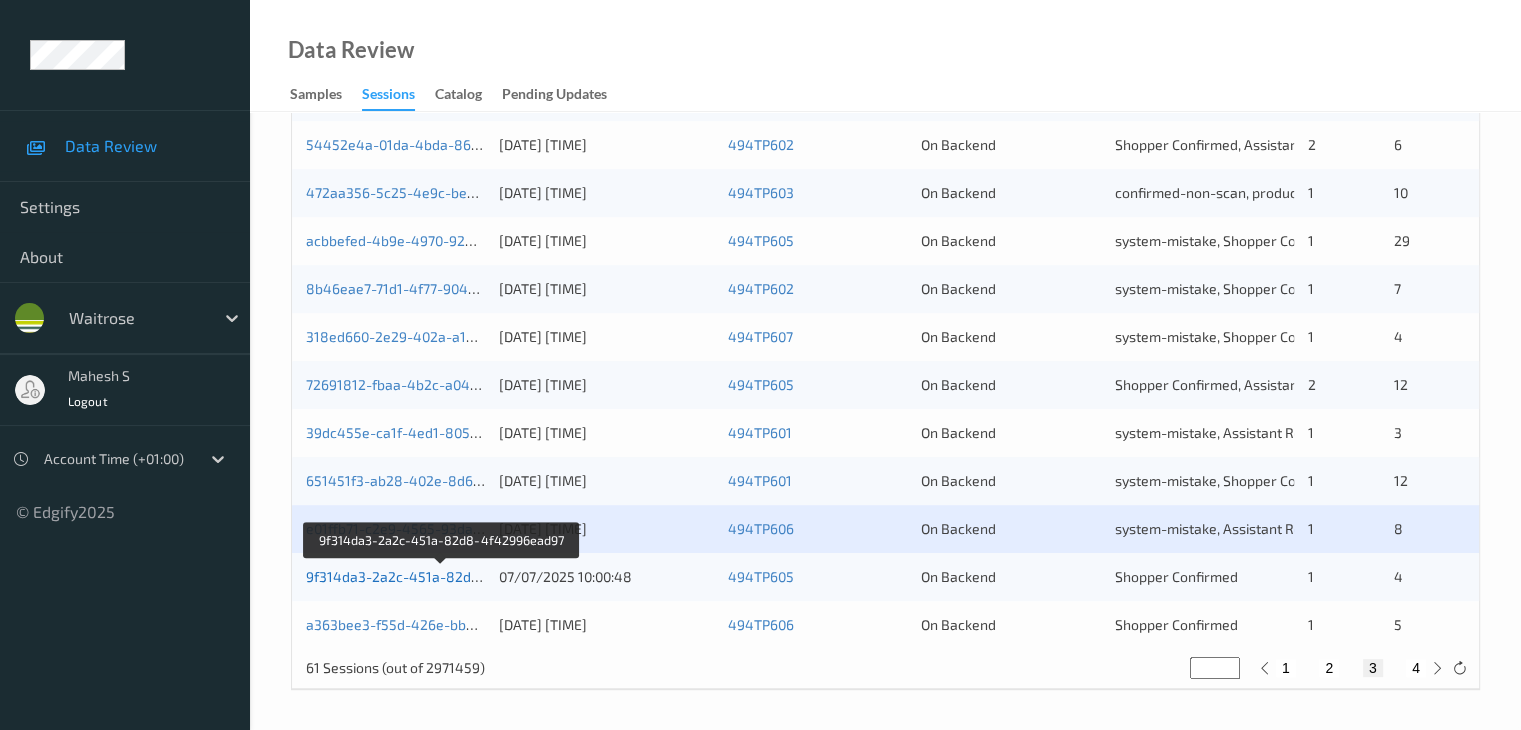 click on "9f314da3-2a2c-451a-82d8-4f42996ead97" at bounding box center [443, 576] 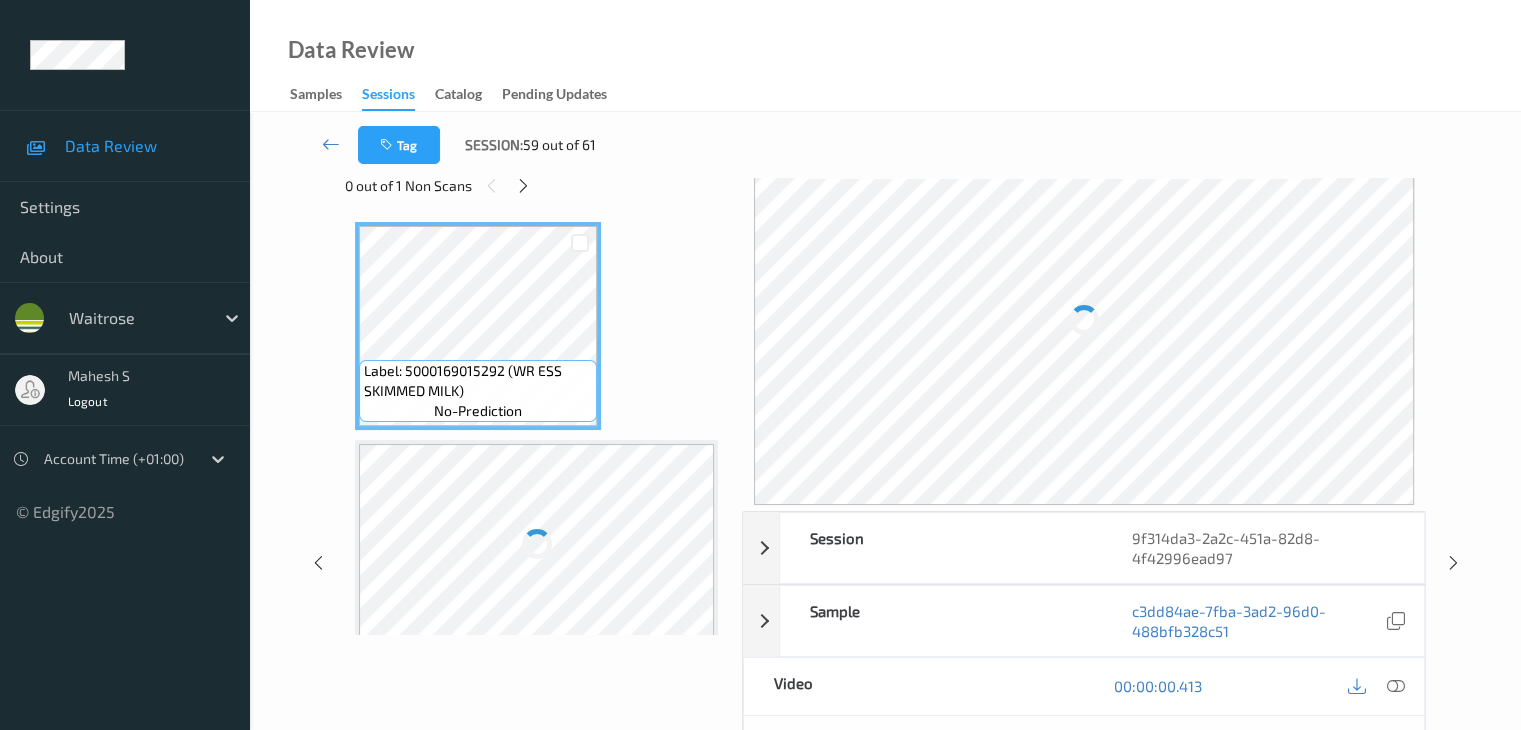 scroll, scrollTop: 0, scrollLeft: 0, axis: both 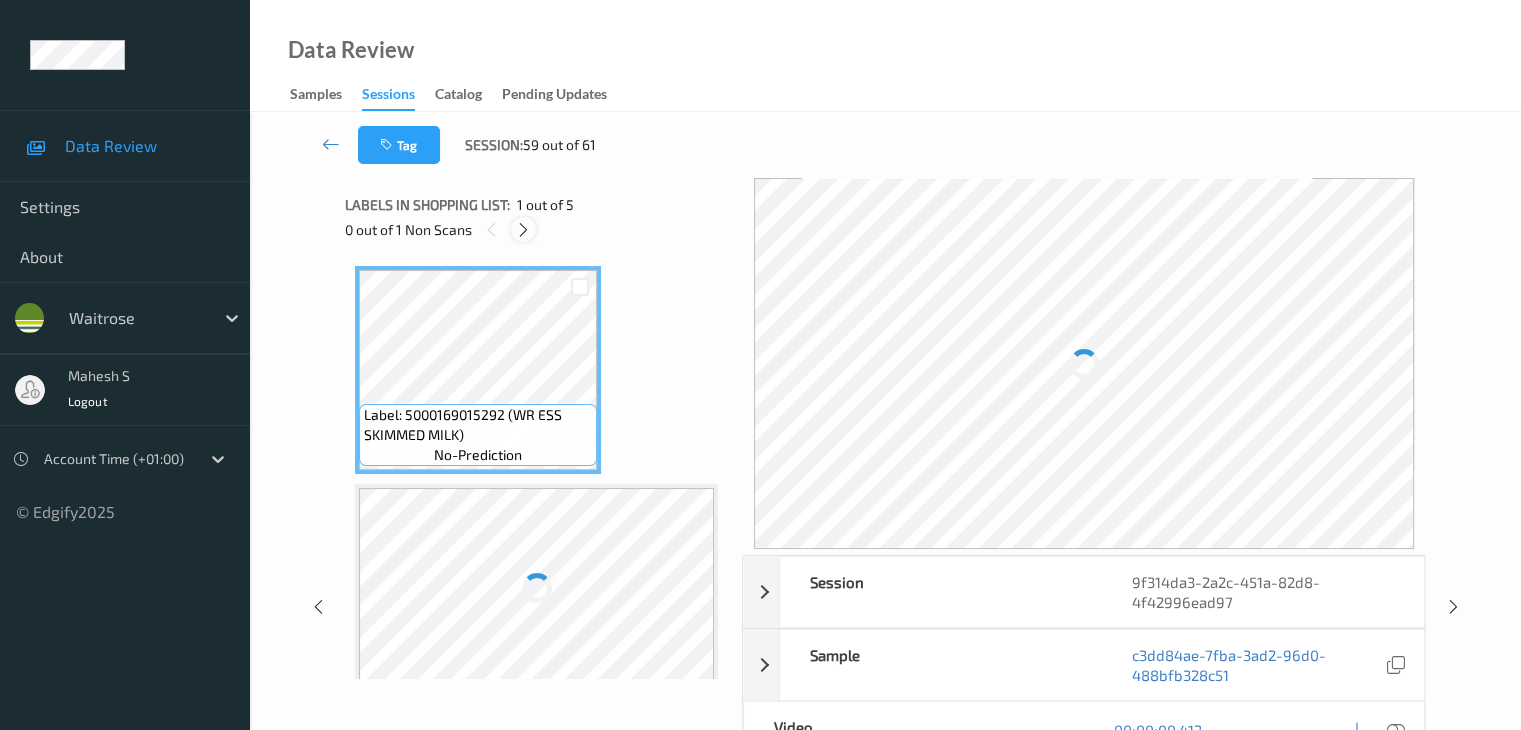 click at bounding box center (523, 230) 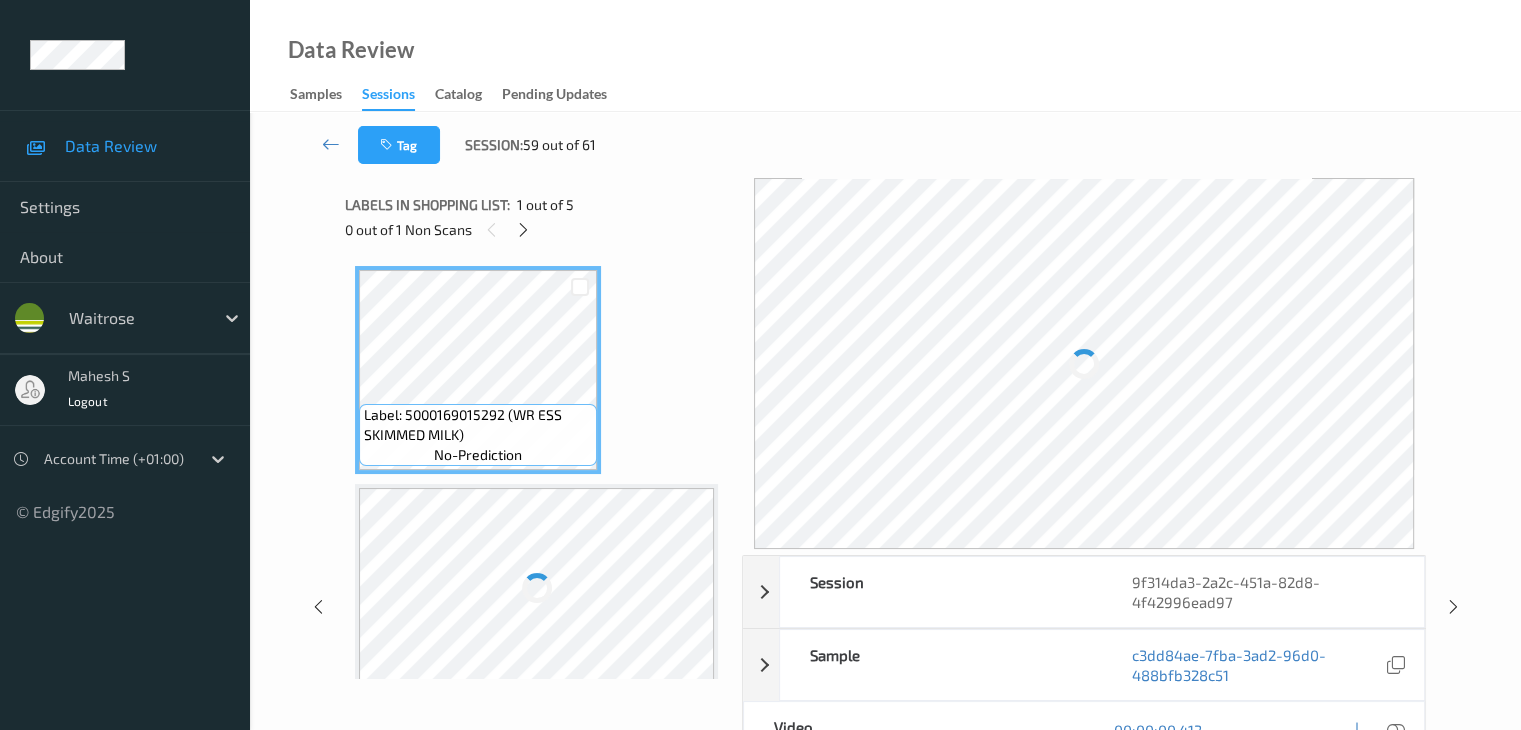 scroll, scrollTop: 446, scrollLeft: 0, axis: vertical 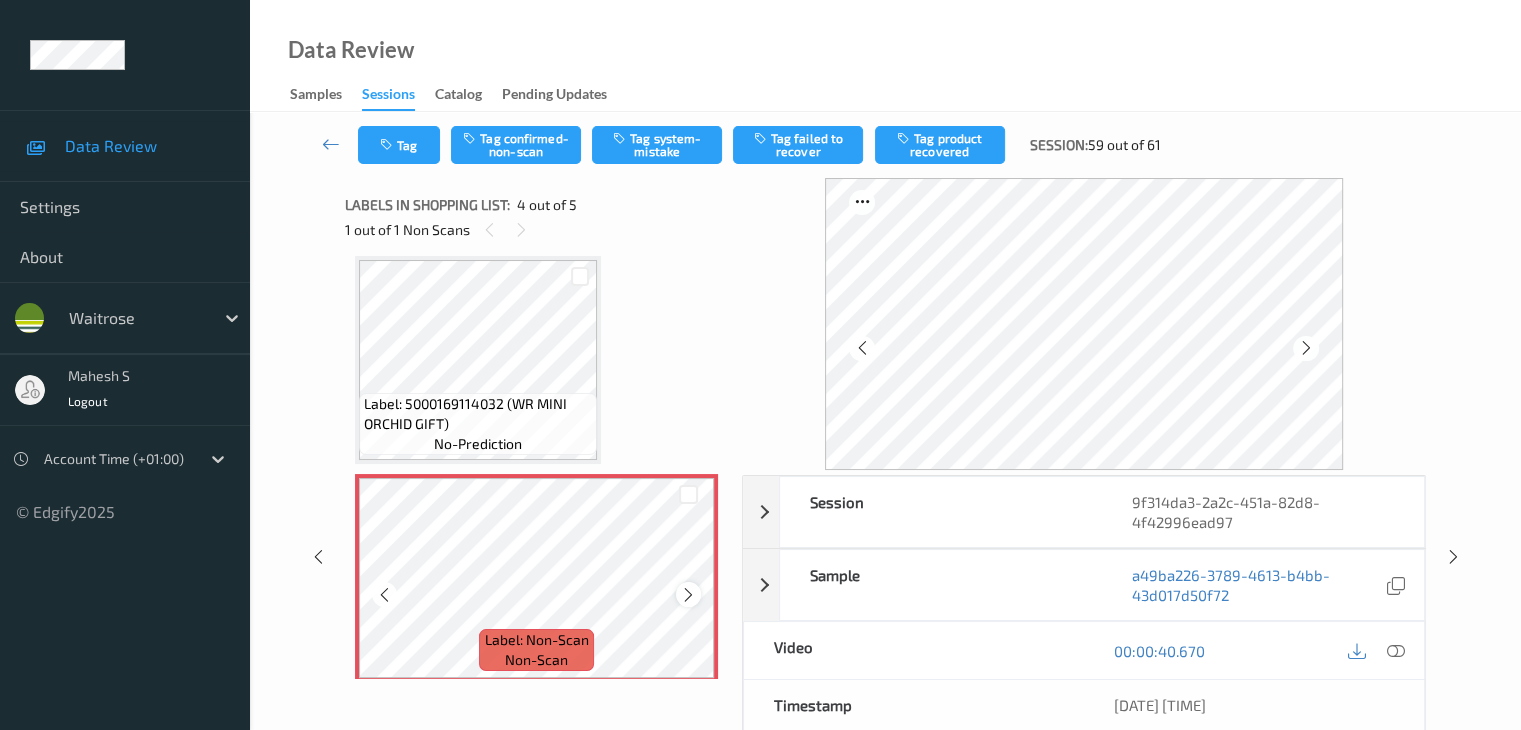 click at bounding box center [688, 595] 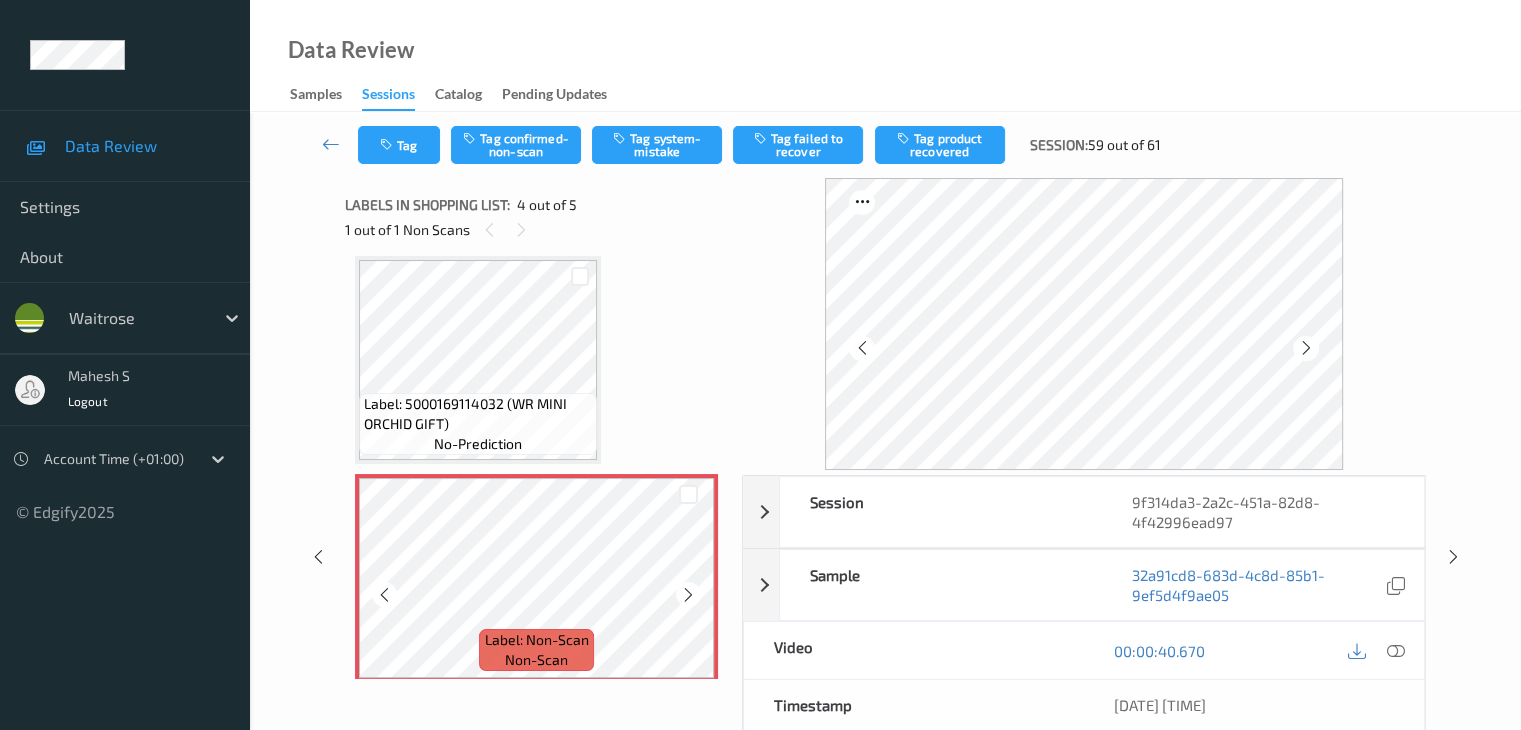click at bounding box center [688, 595] 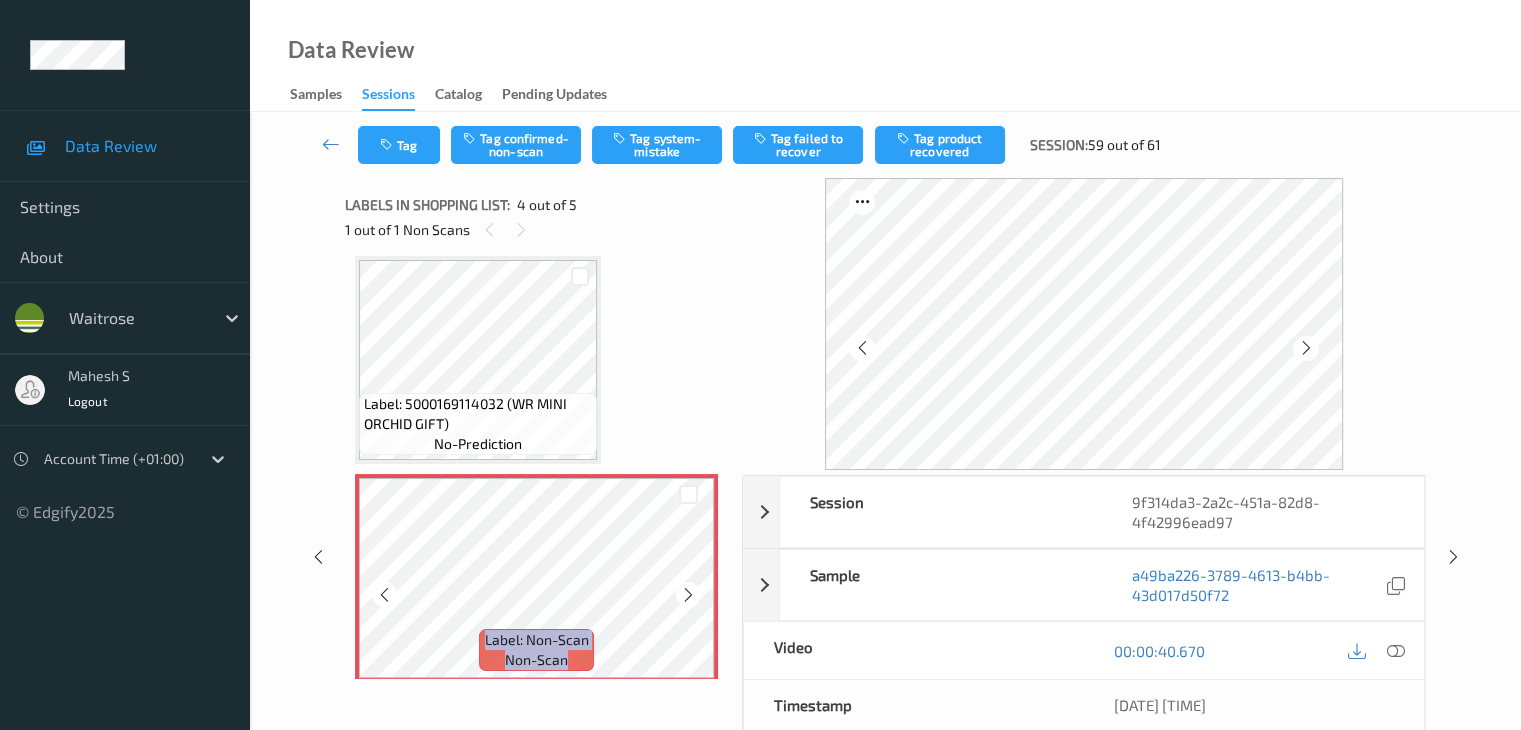 click at bounding box center [688, 595] 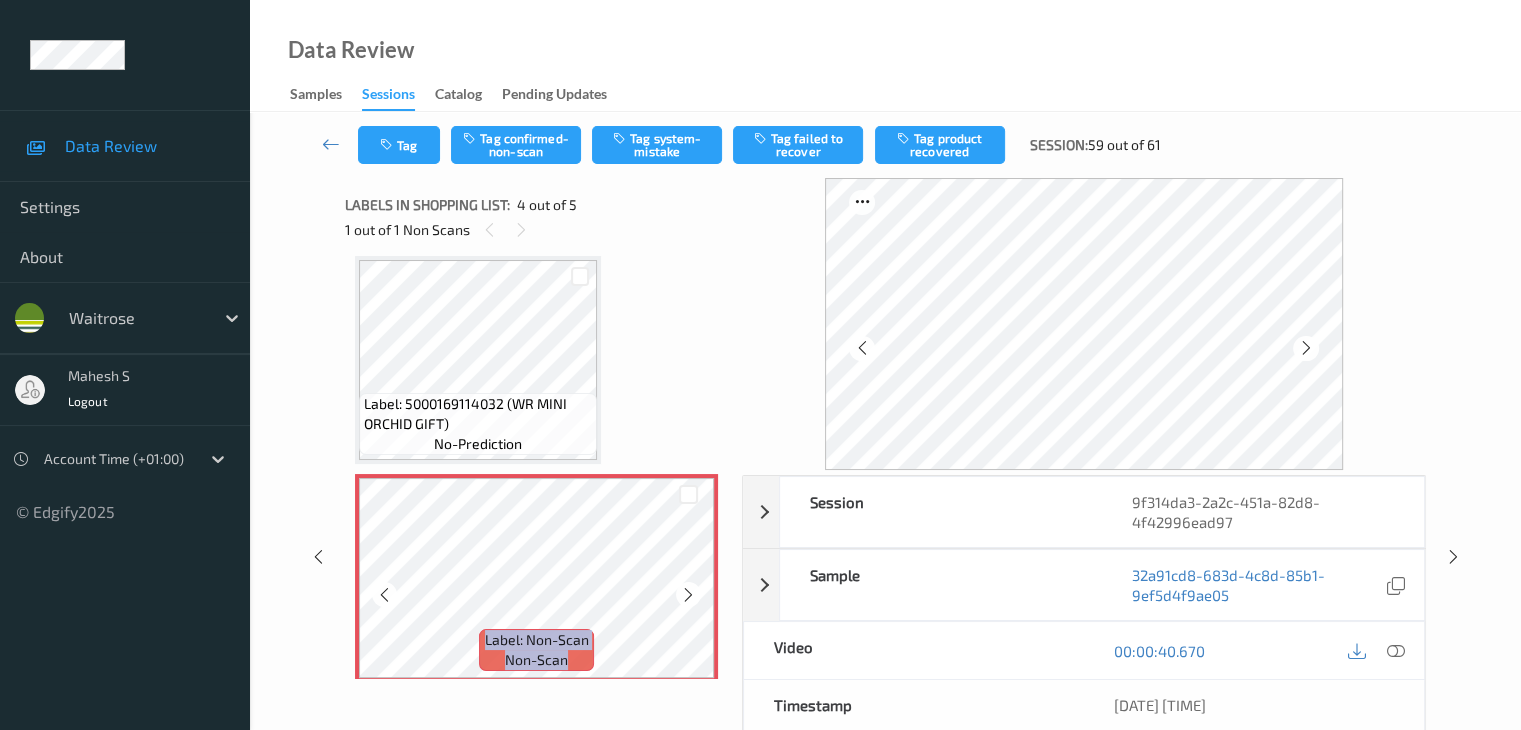 click at bounding box center [688, 595] 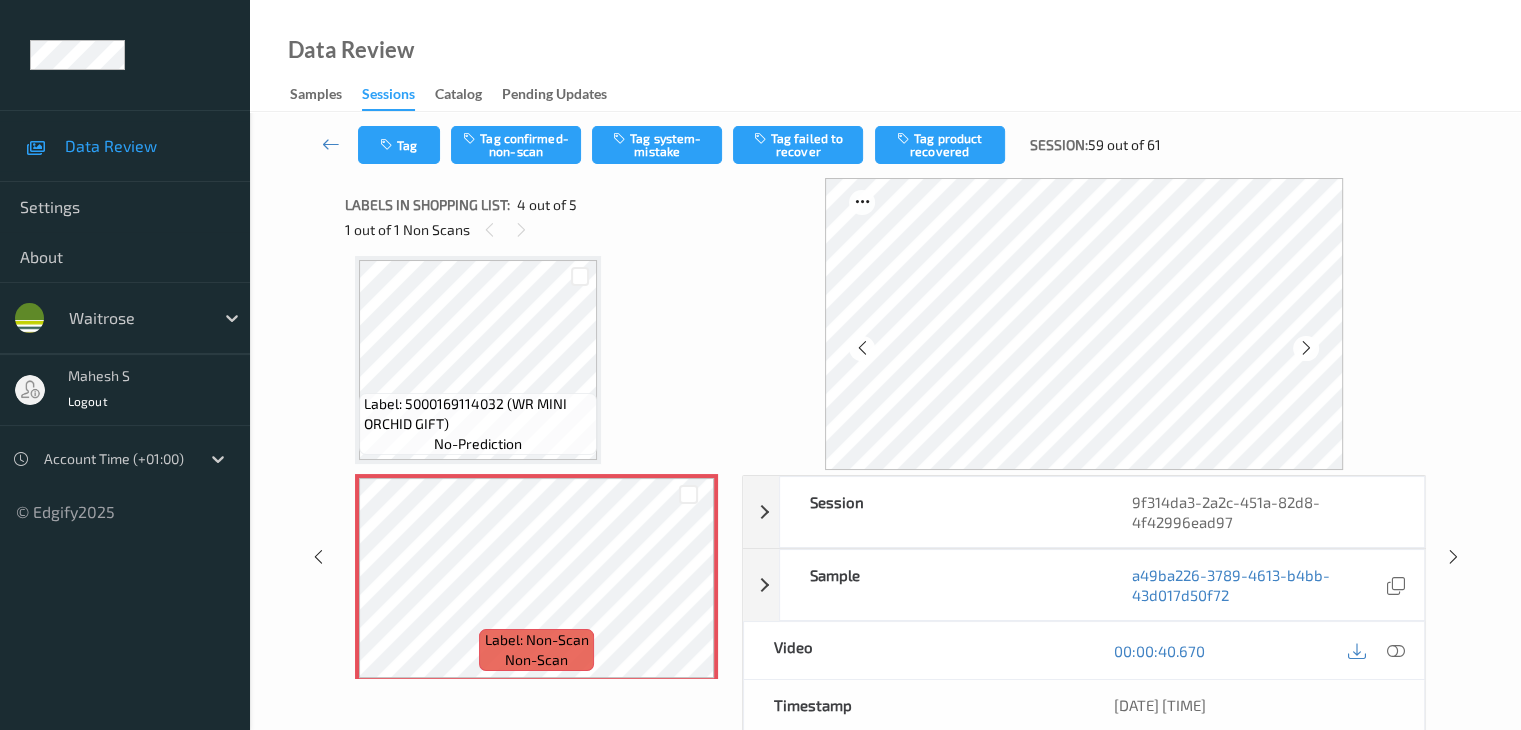 click on "Label: 5000169114032 (WR MINI ORCHID GIFT)" at bounding box center [478, 414] 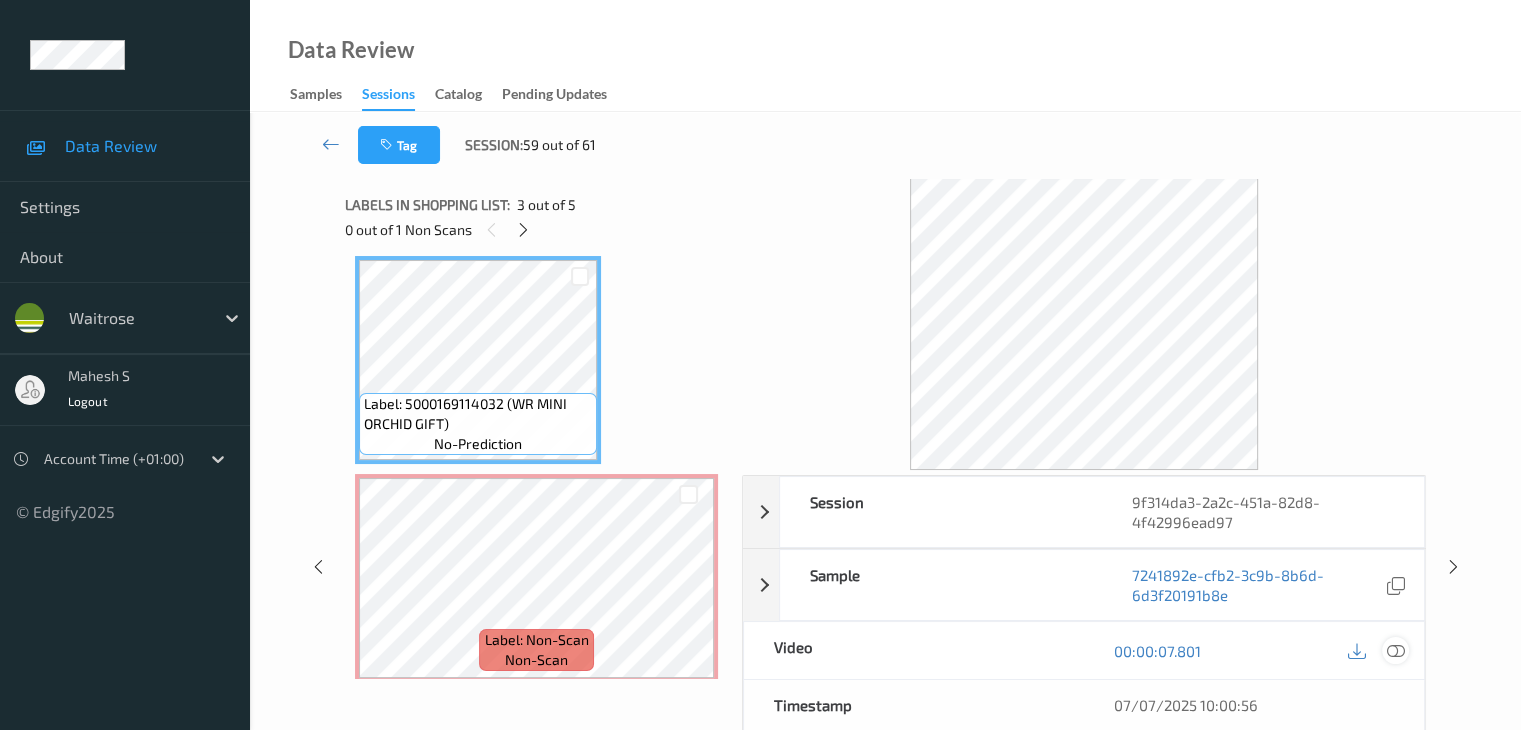 click at bounding box center [1395, 651] 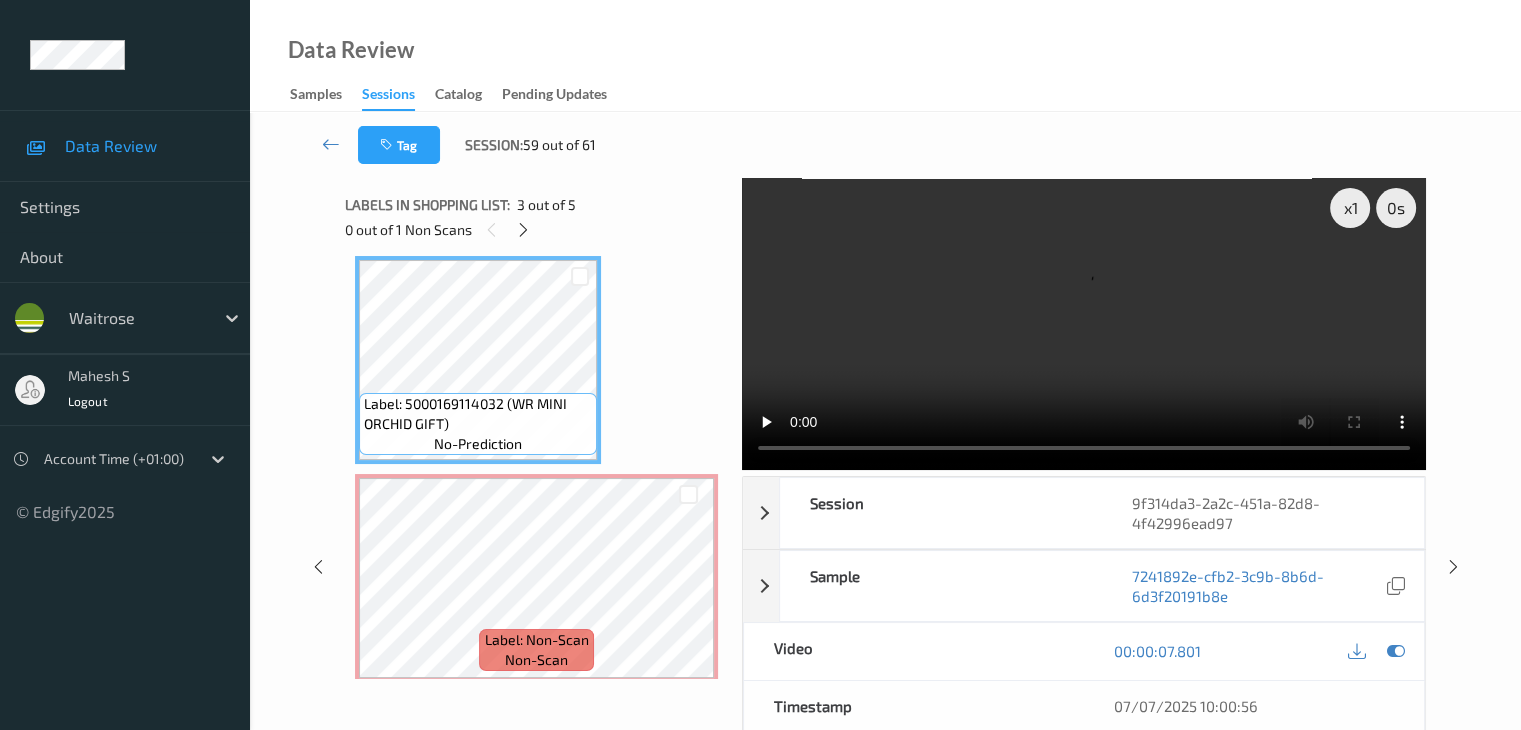 scroll, scrollTop: 447, scrollLeft: 0, axis: vertical 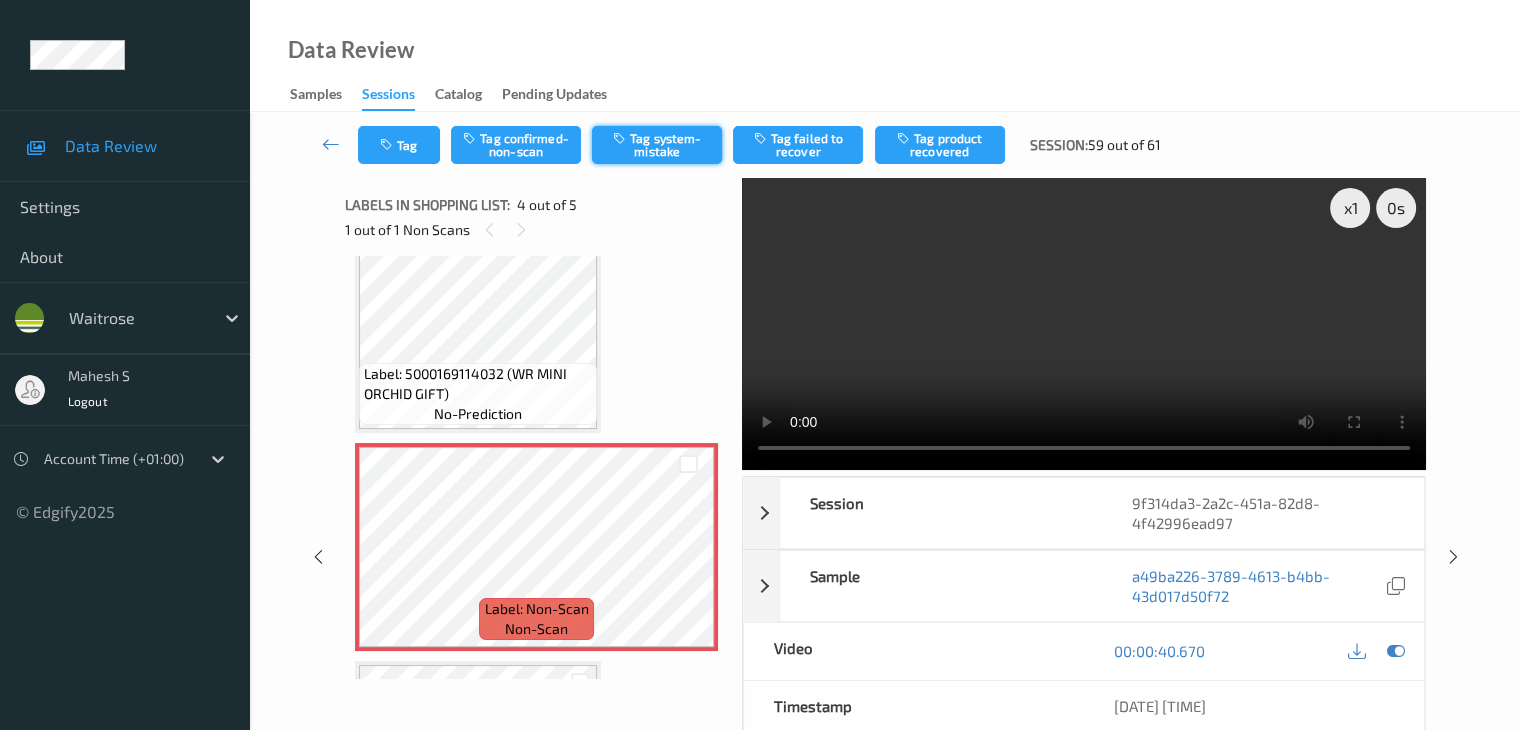 click on "Tag   system-mistake" at bounding box center (657, 145) 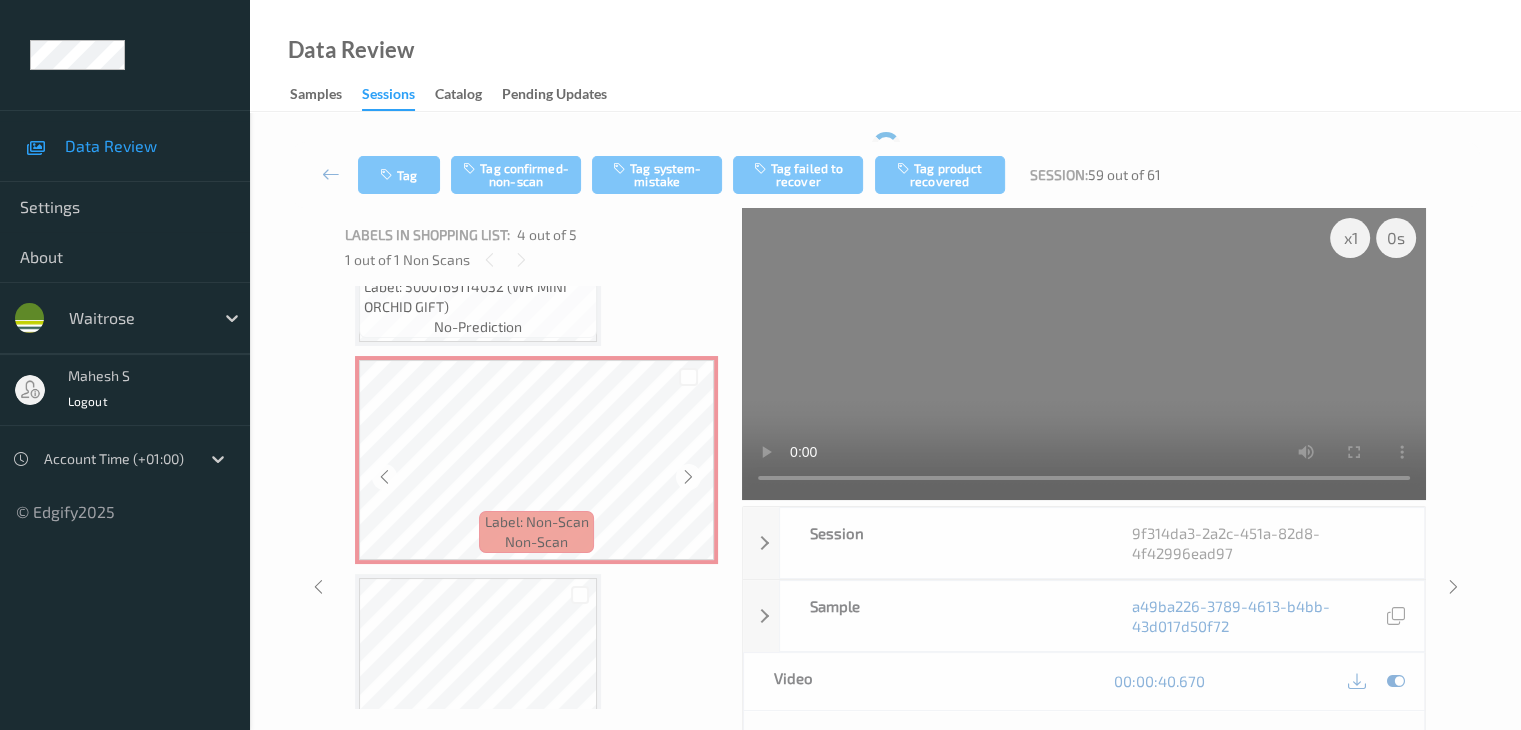 scroll, scrollTop: 677, scrollLeft: 0, axis: vertical 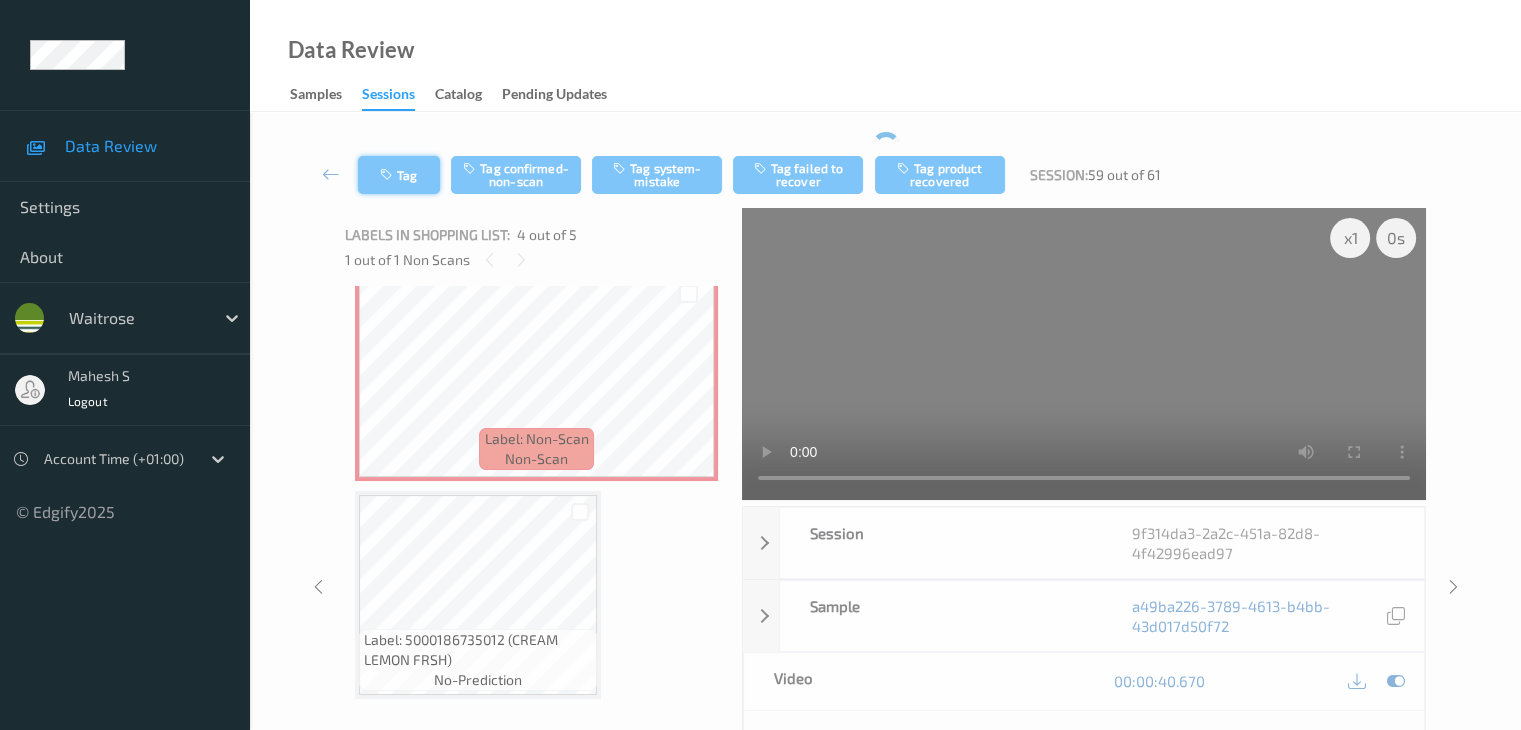 type 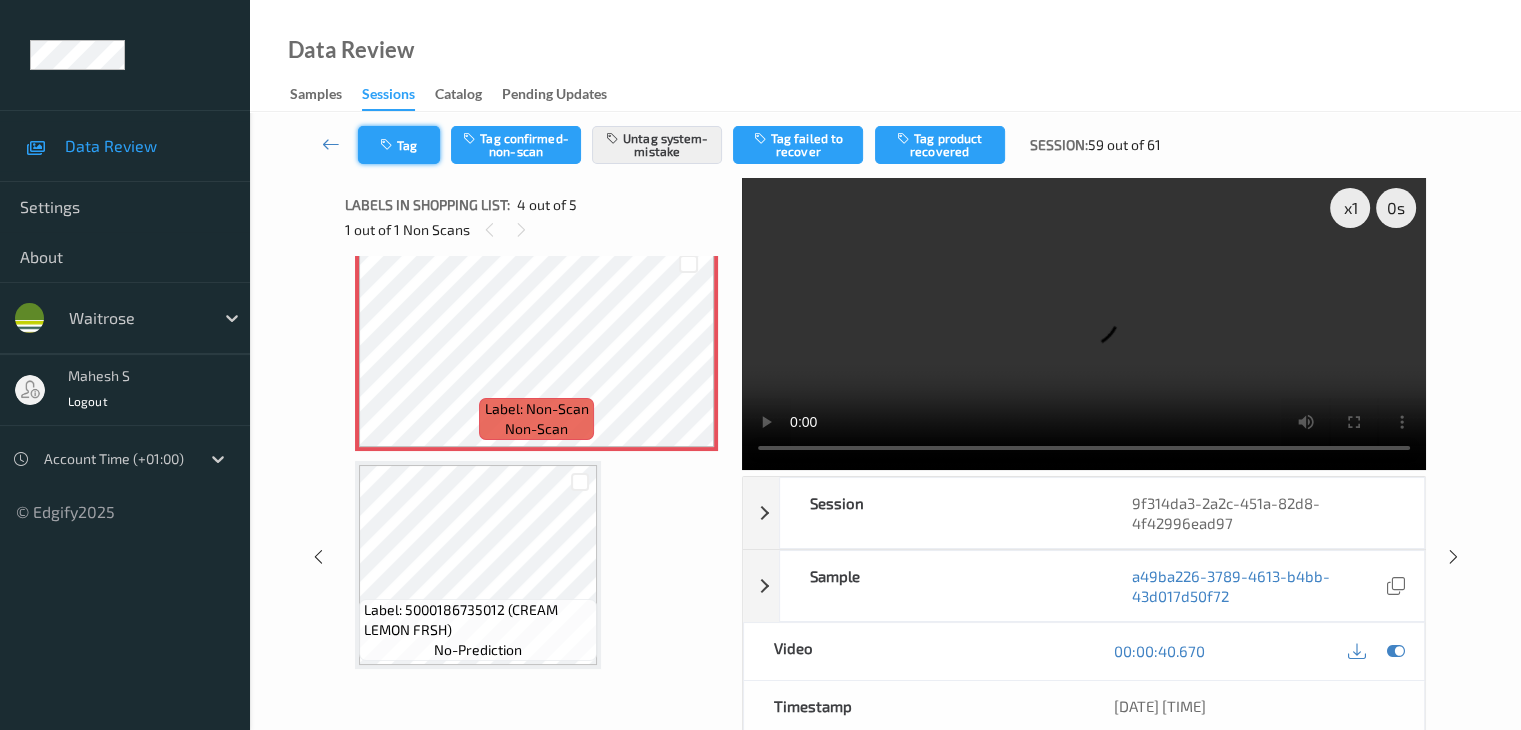 click on "Tag" at bounding box center (399, 145) 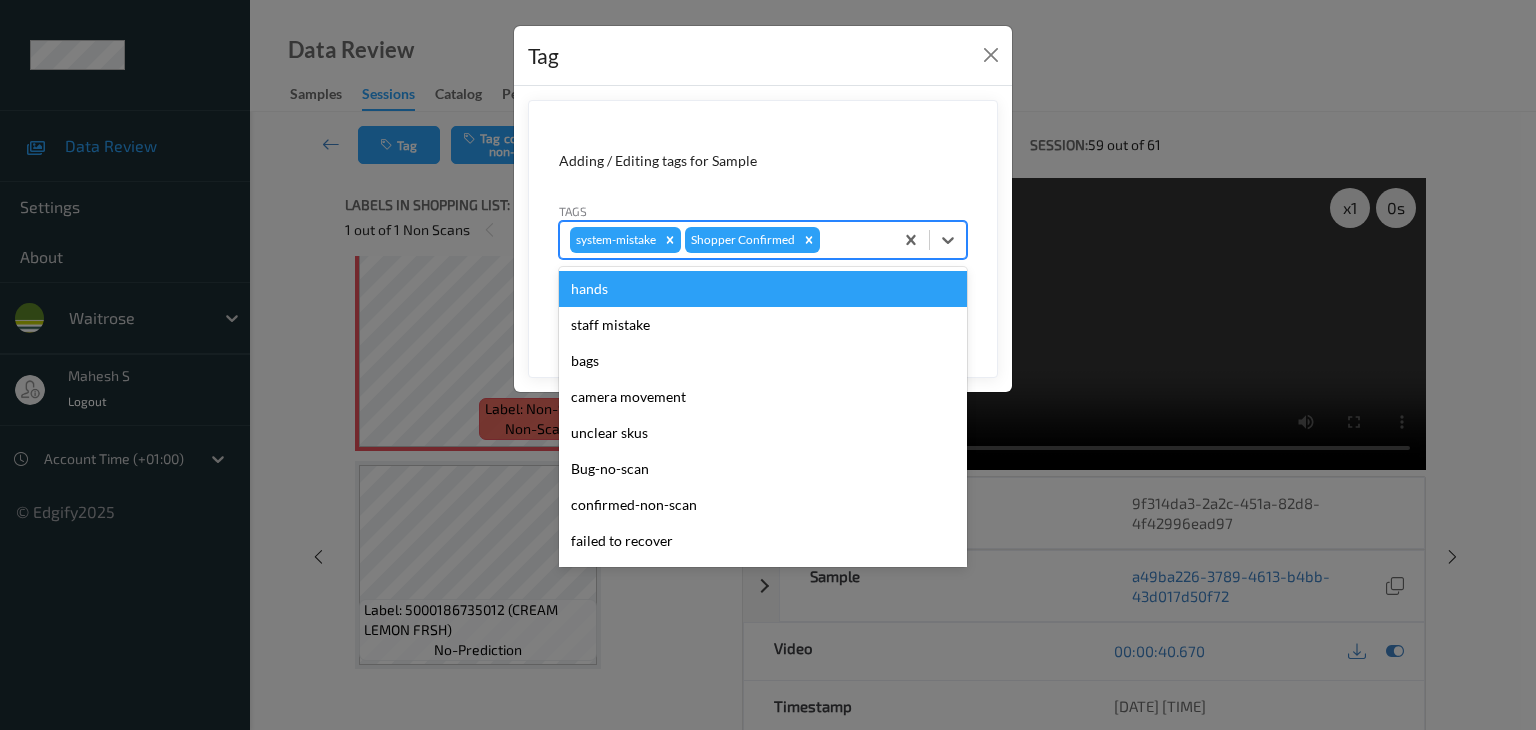 click at bounding box center (853, 240) 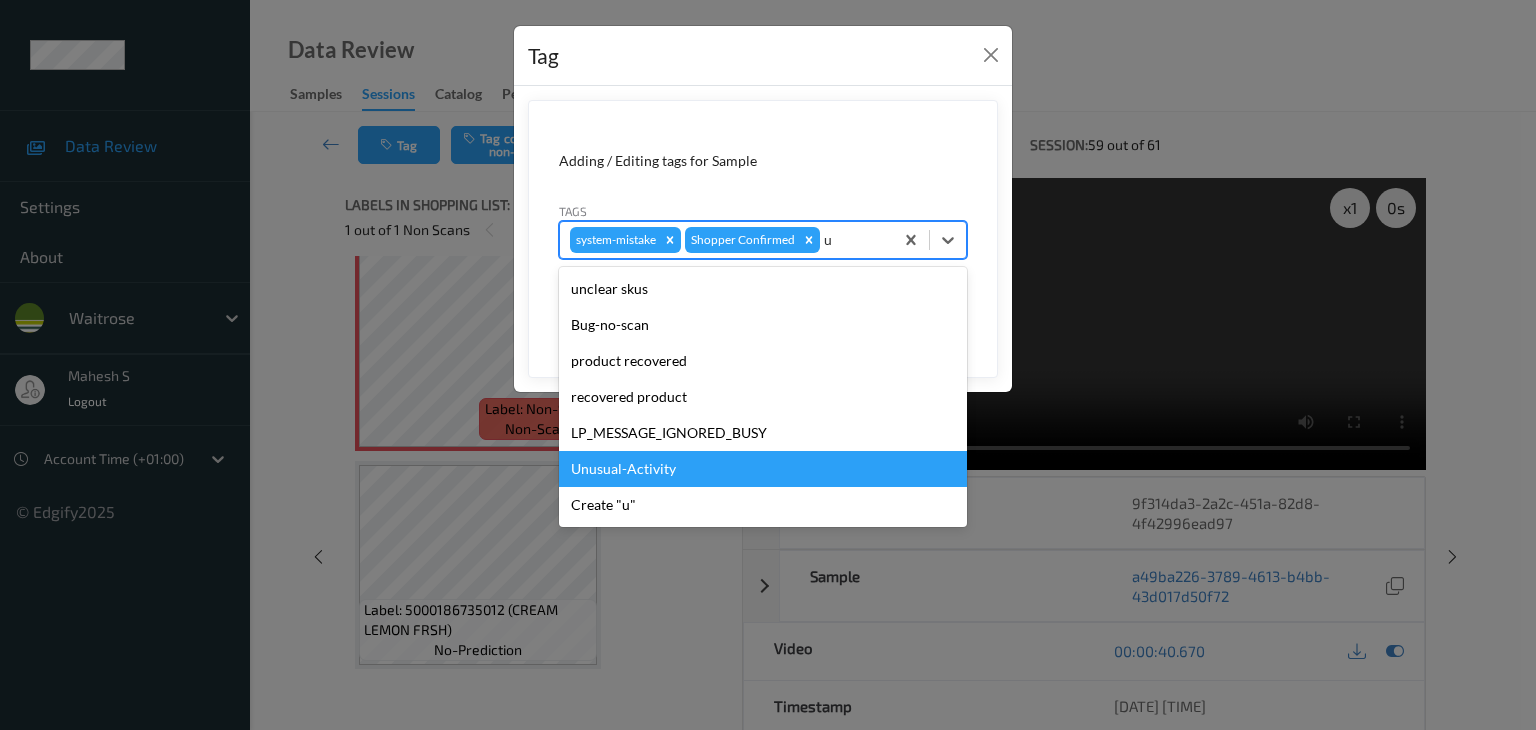 click on "Unusual-Activity" at bounding box center (763, 469) 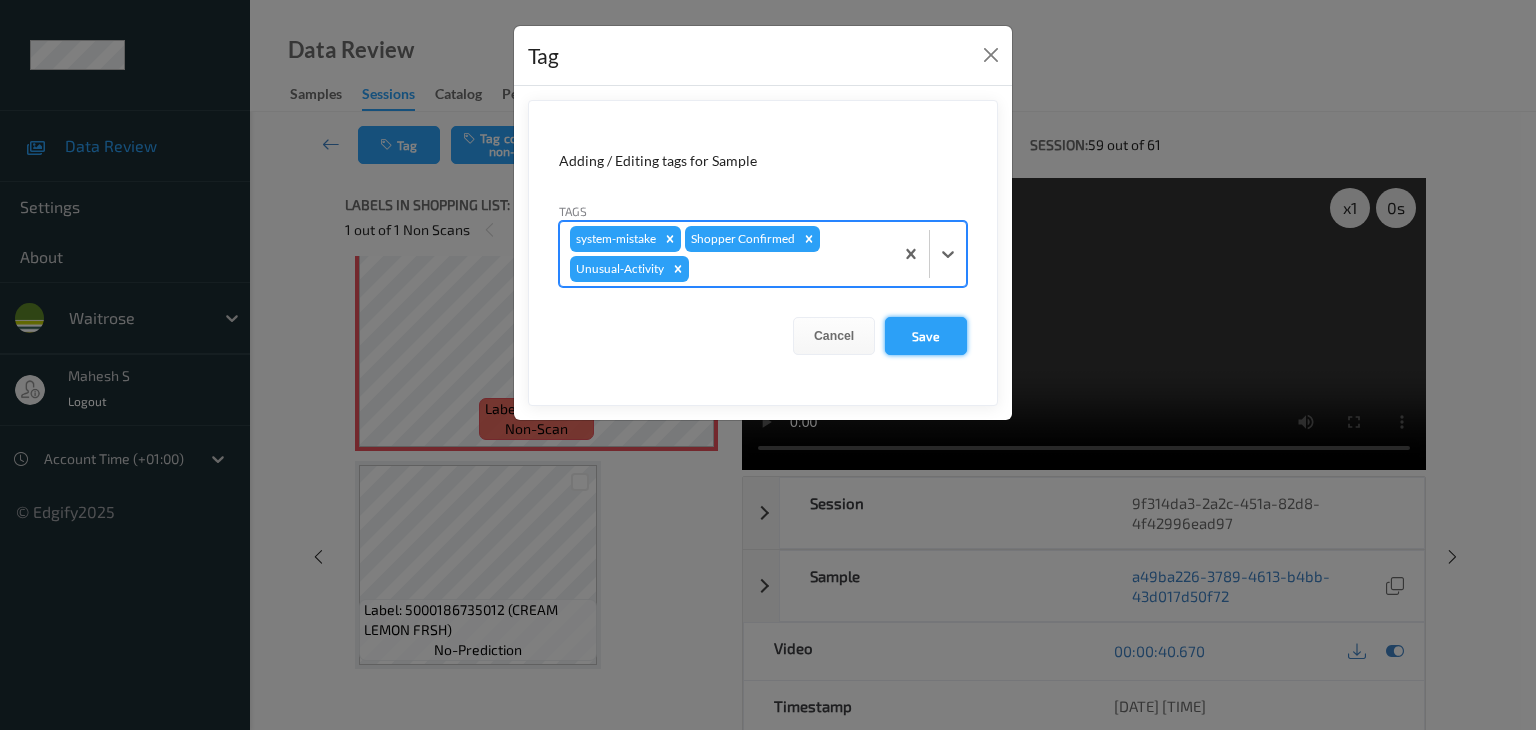 click on "Save" at bounding box center [926, 336] 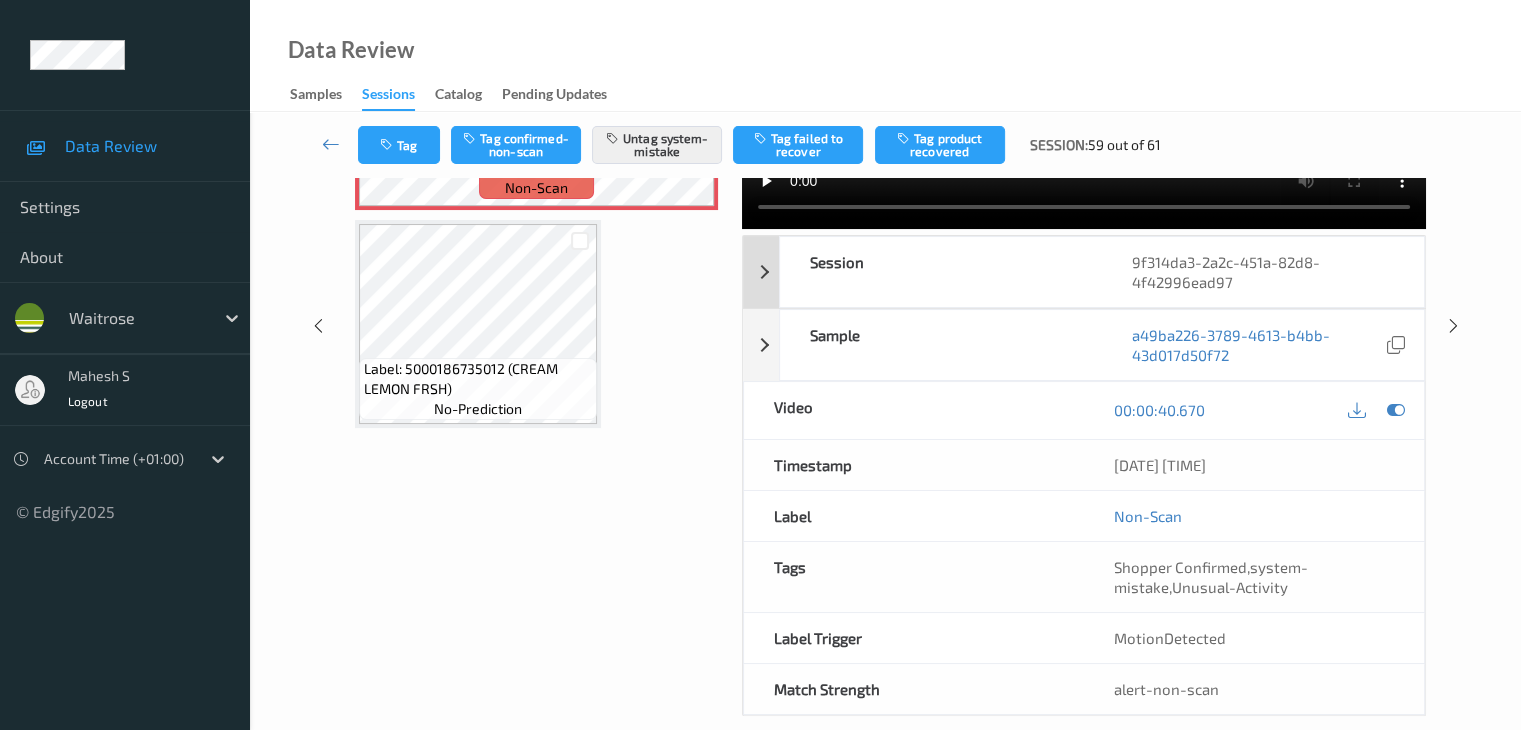 scroll, scrollTop: 264, scrollLeft: 0, axis: vertical 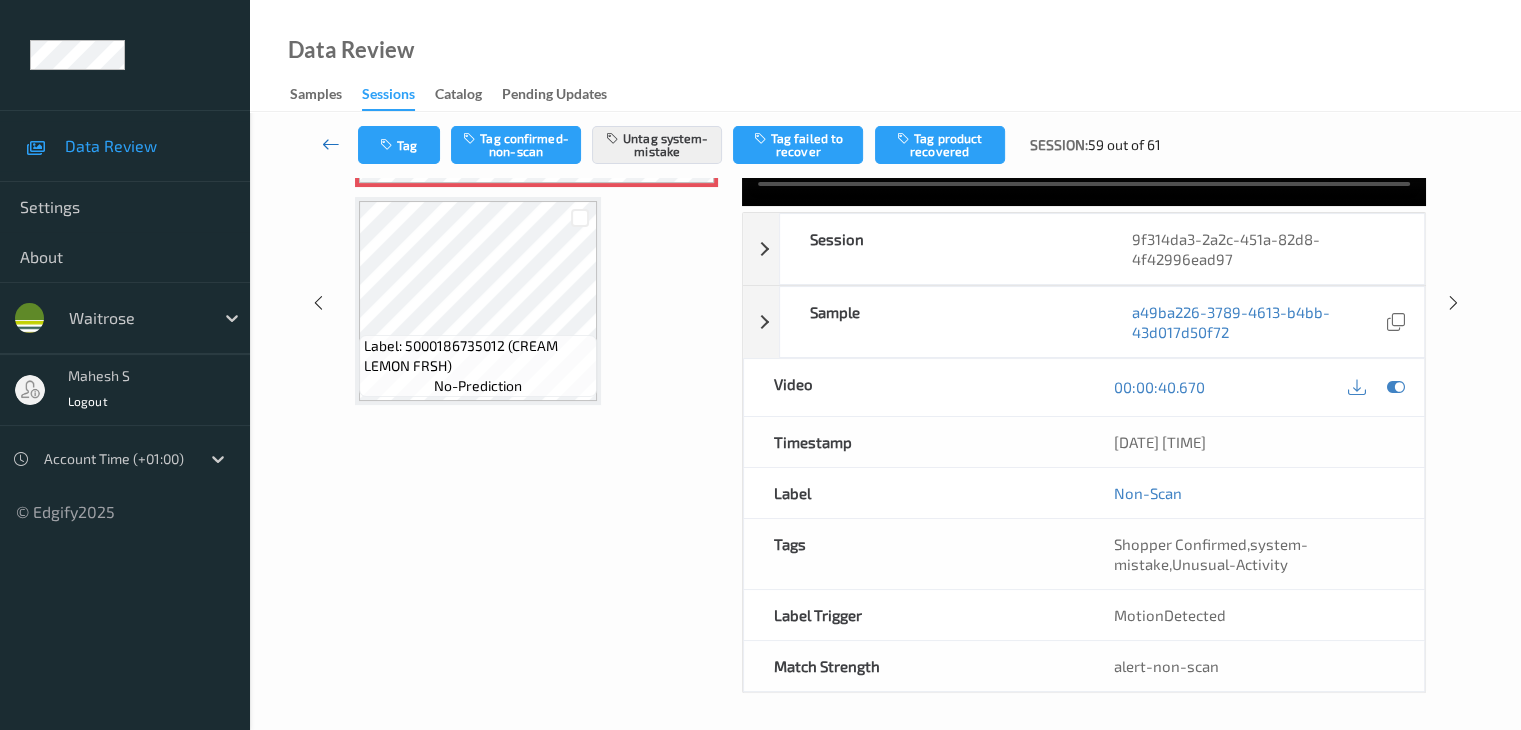 click at bounding box center (331, 144) 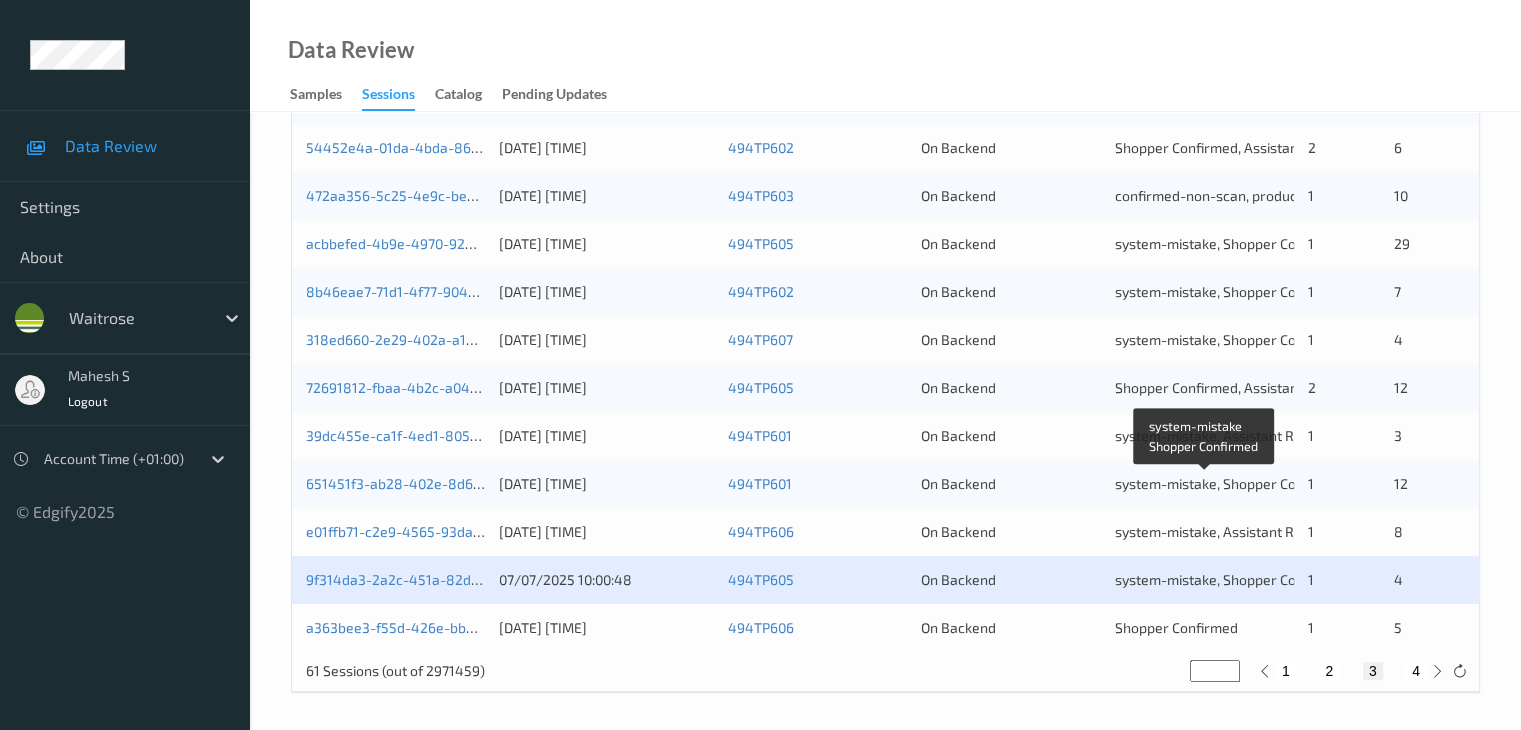 scroll, scrollTop: 932, scrollLeft: 0, axis: vertical 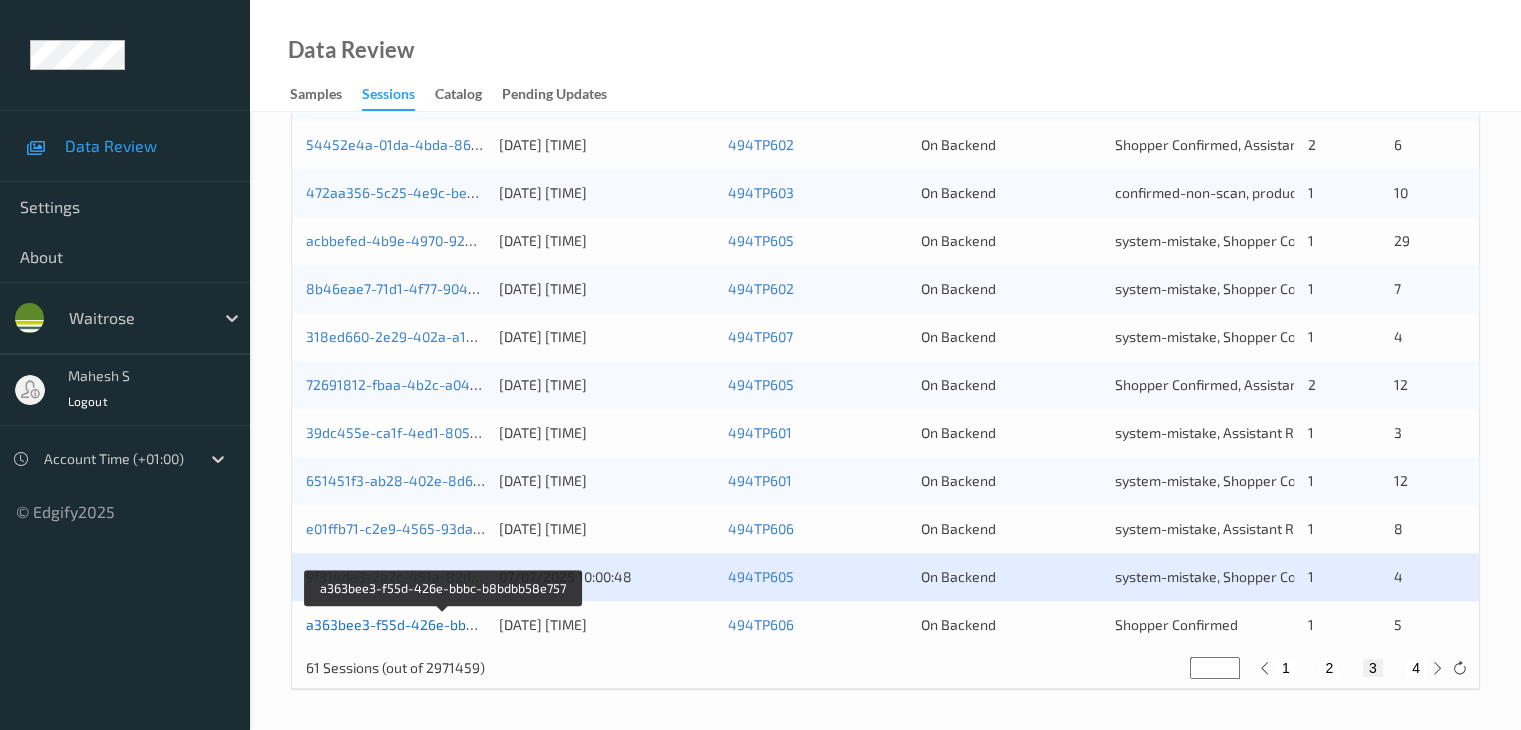 click on "a363bee3-f55d-426e-bbbc-b8bdbb58e757" at bounding box center [444, 624] 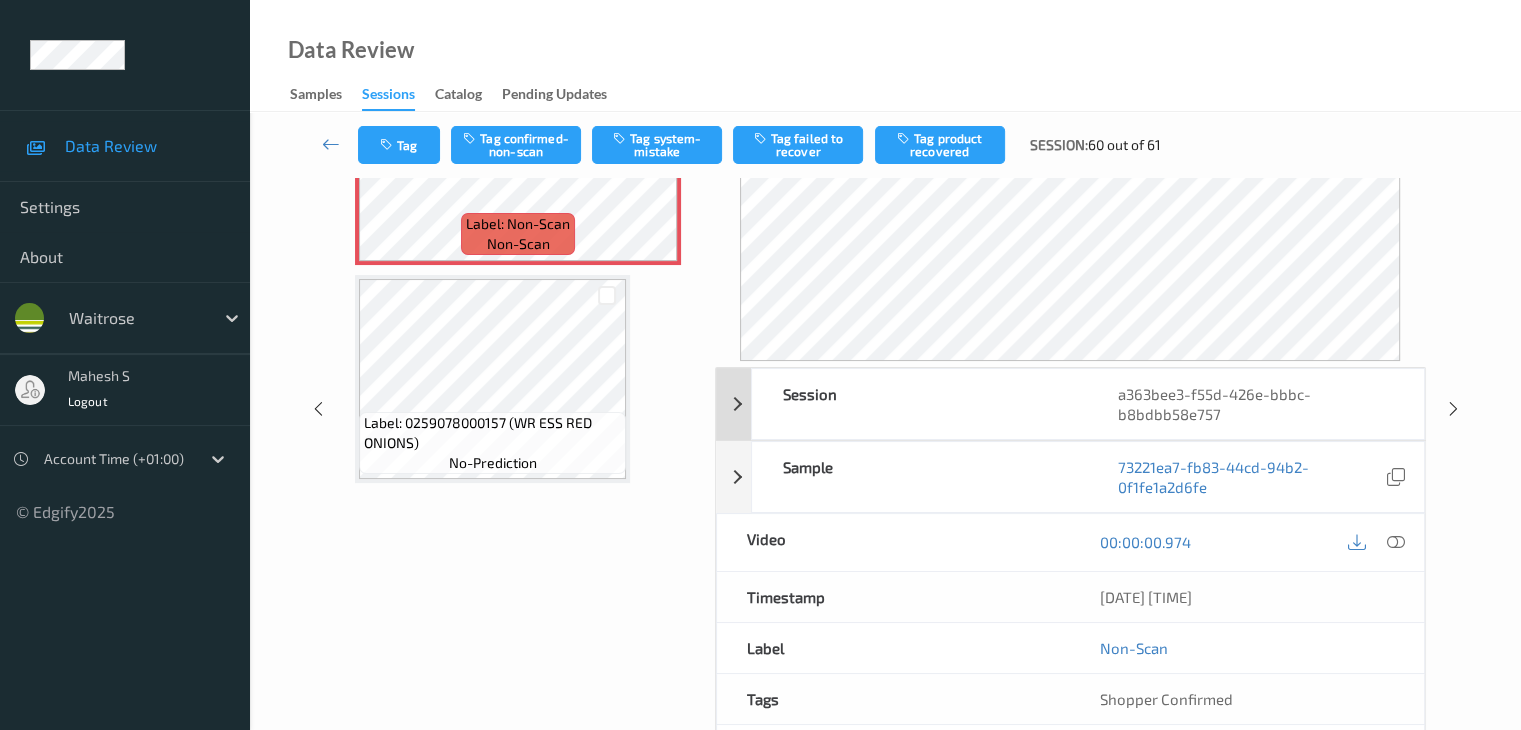 scroll, scrollTop: 24, scrollLeft: 0, axis: vertical 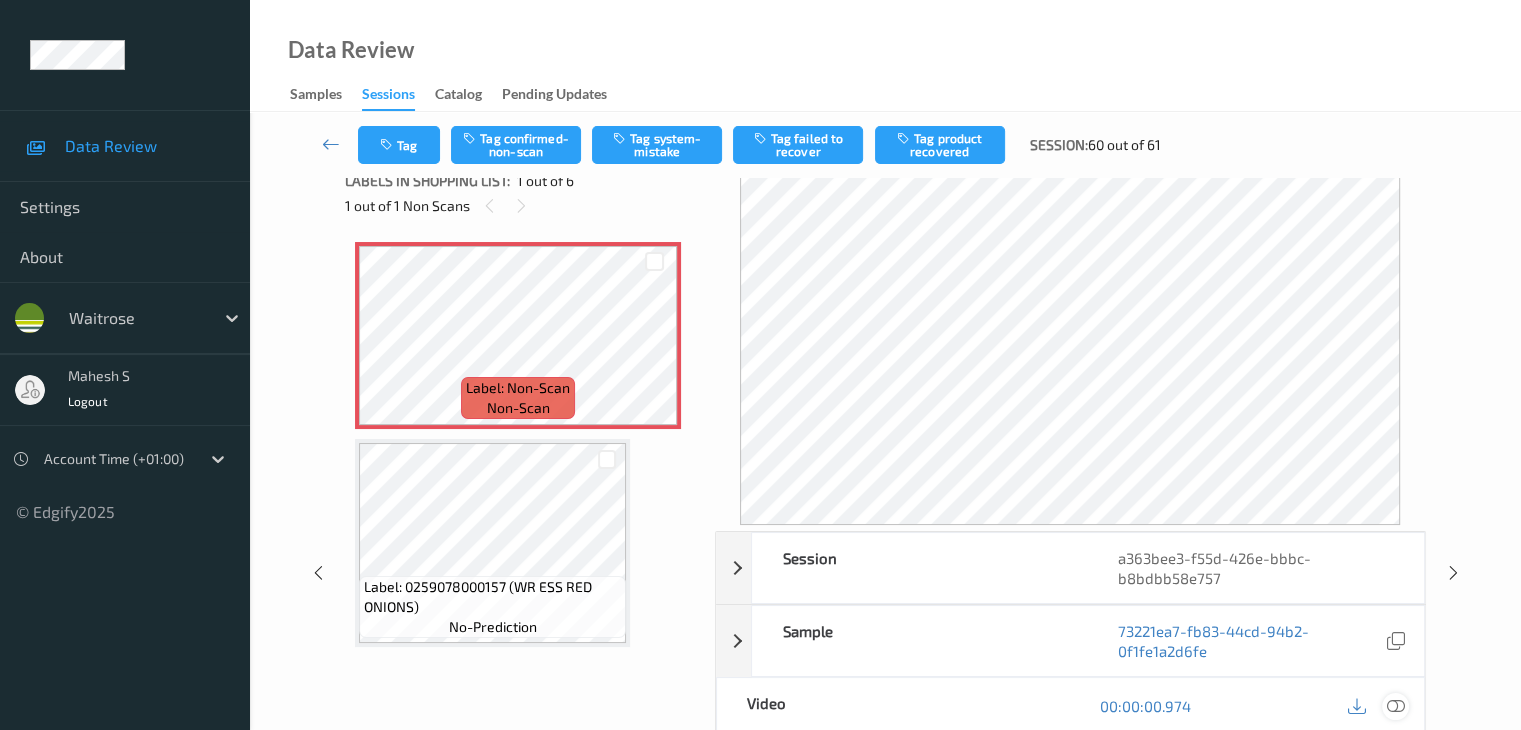click at bounding box center [1395, 706] 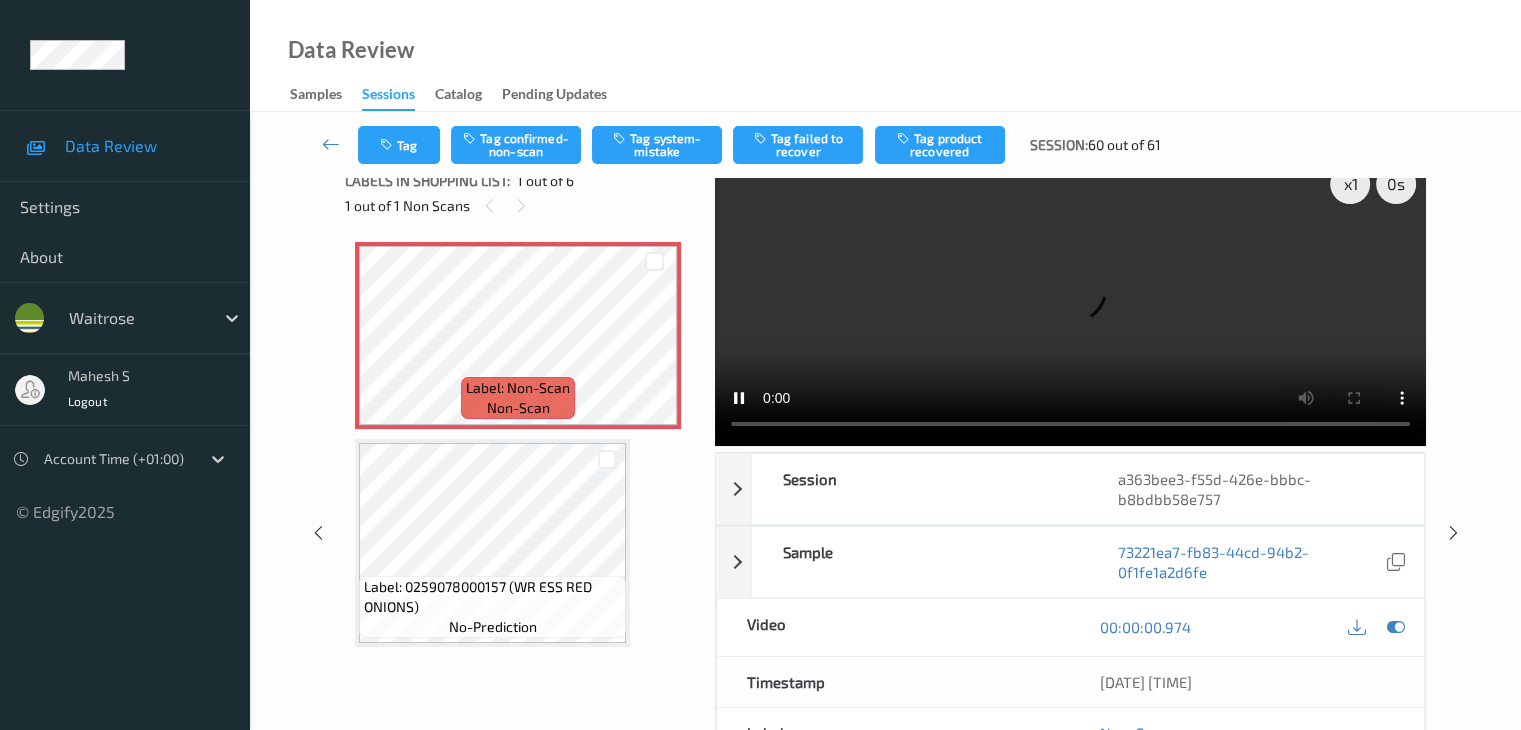 click at bounding box center (1070, 300) 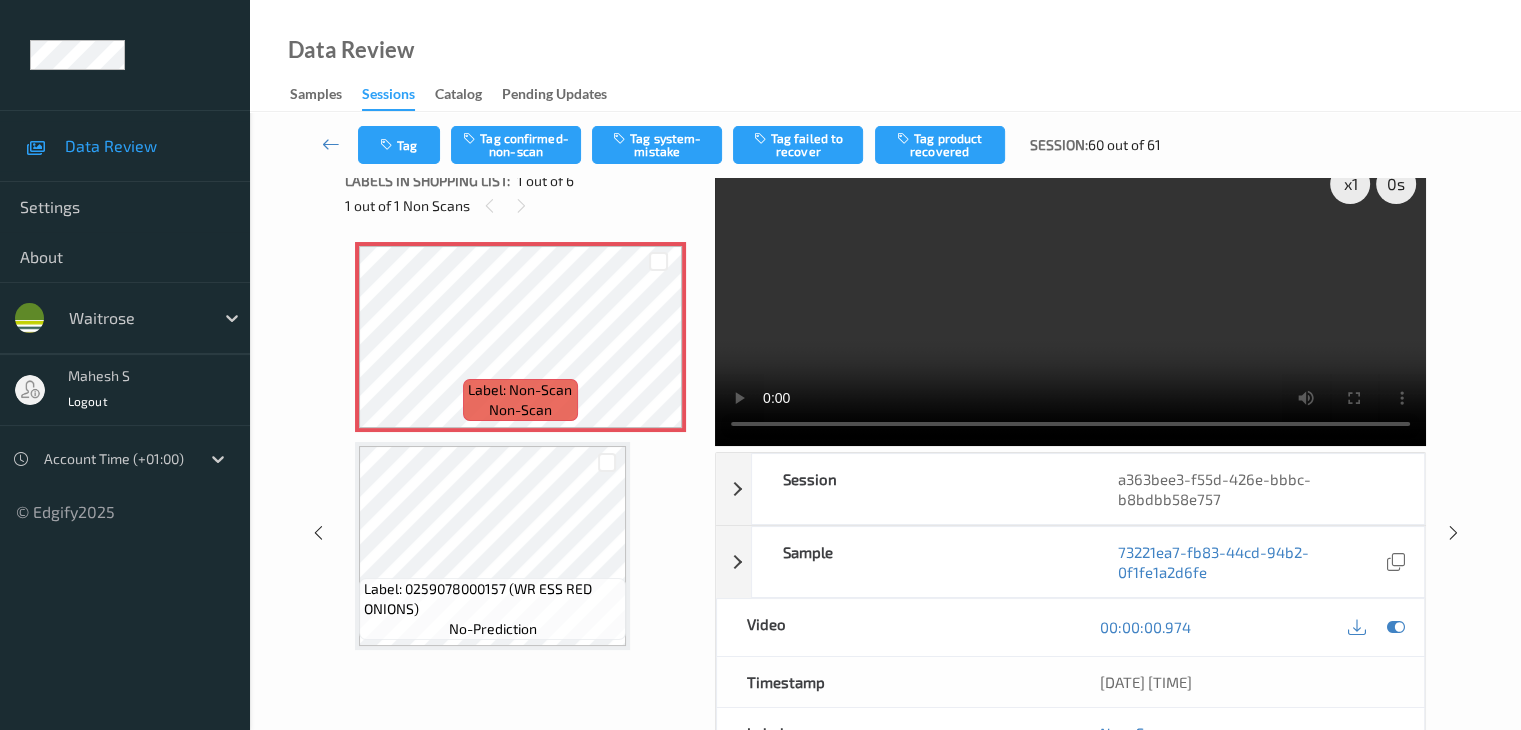 scroll, scrollTop: 0, scrollLeft: 0, axis: both 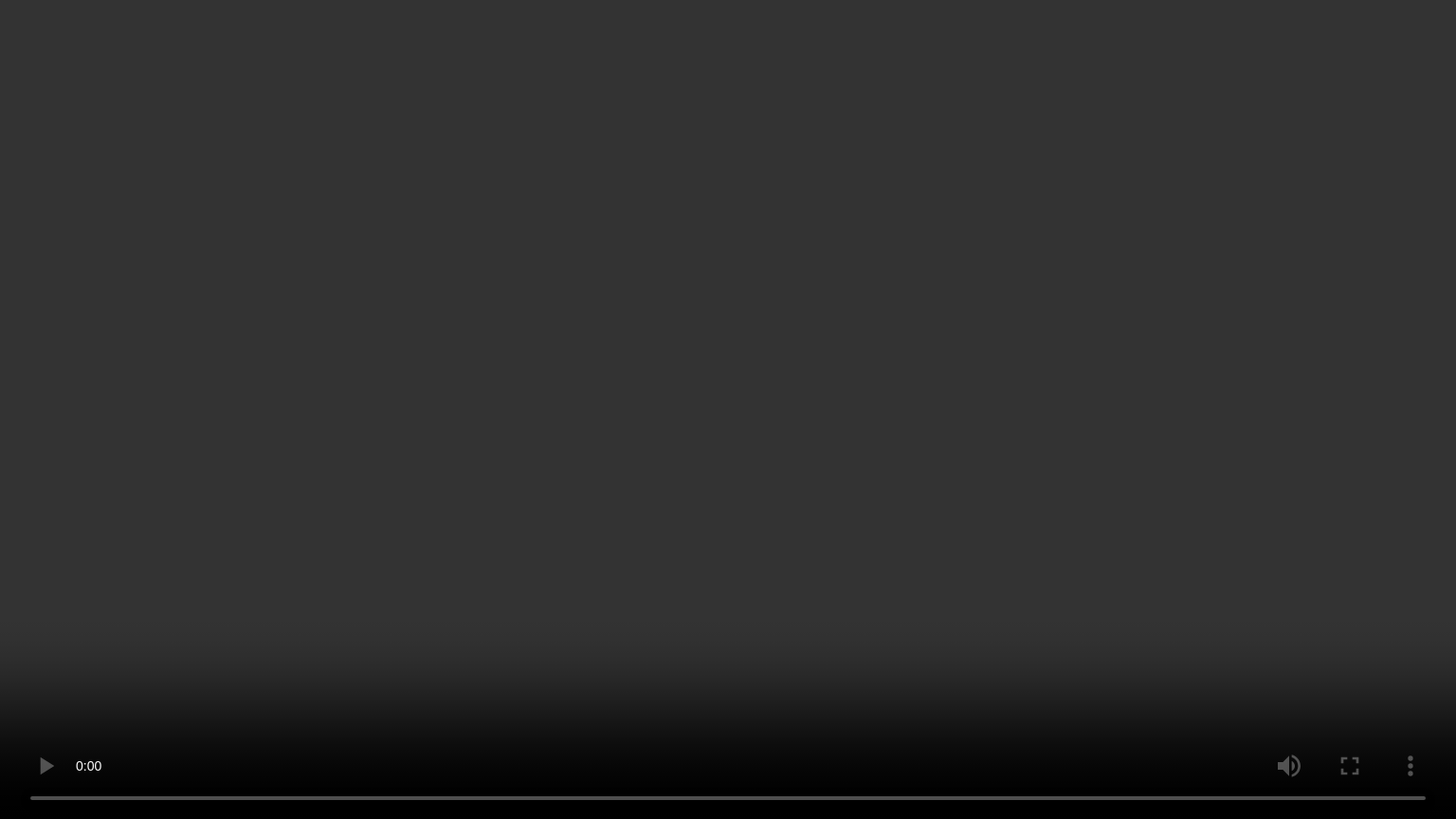 type 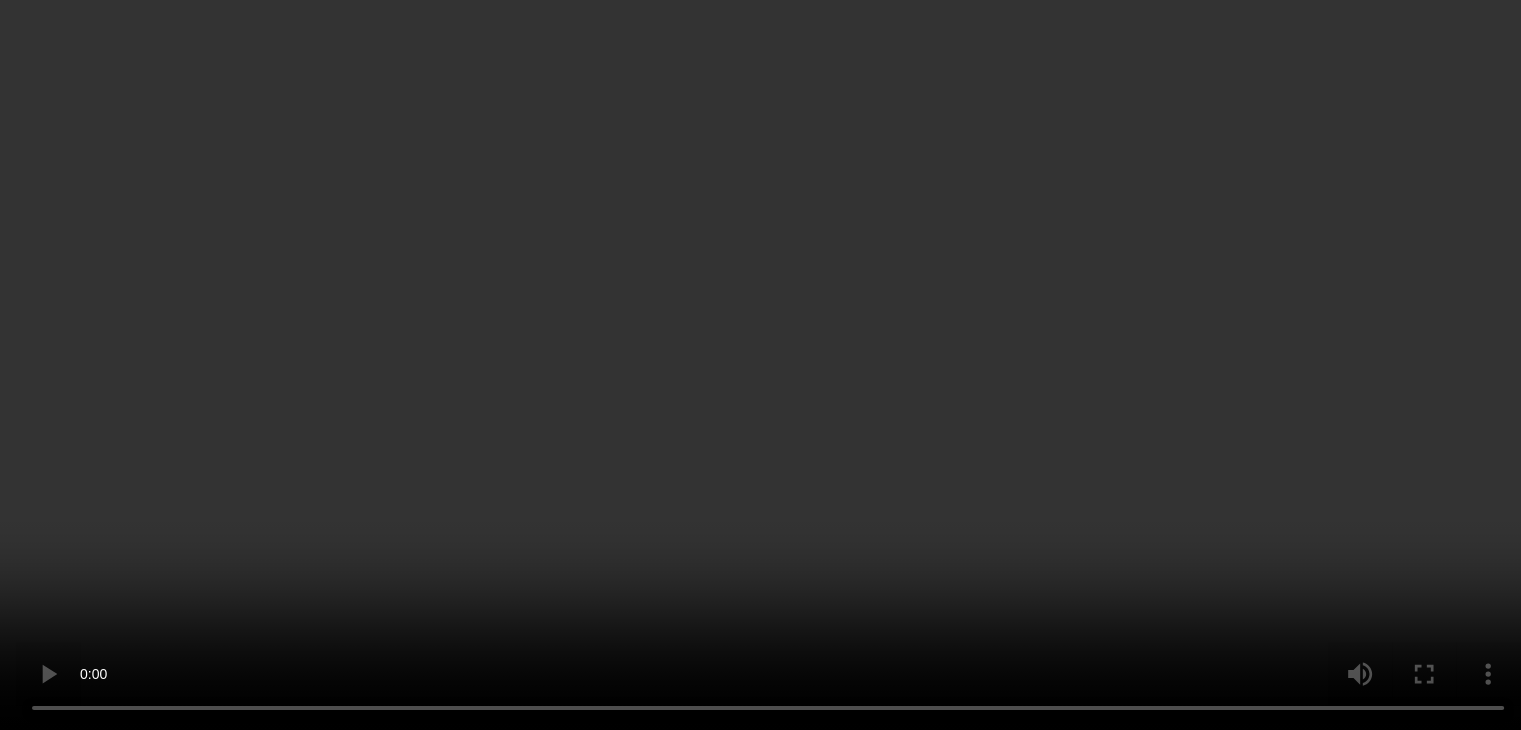 scroll, scrollTop: 0, scrollLeft: 0, axis: both 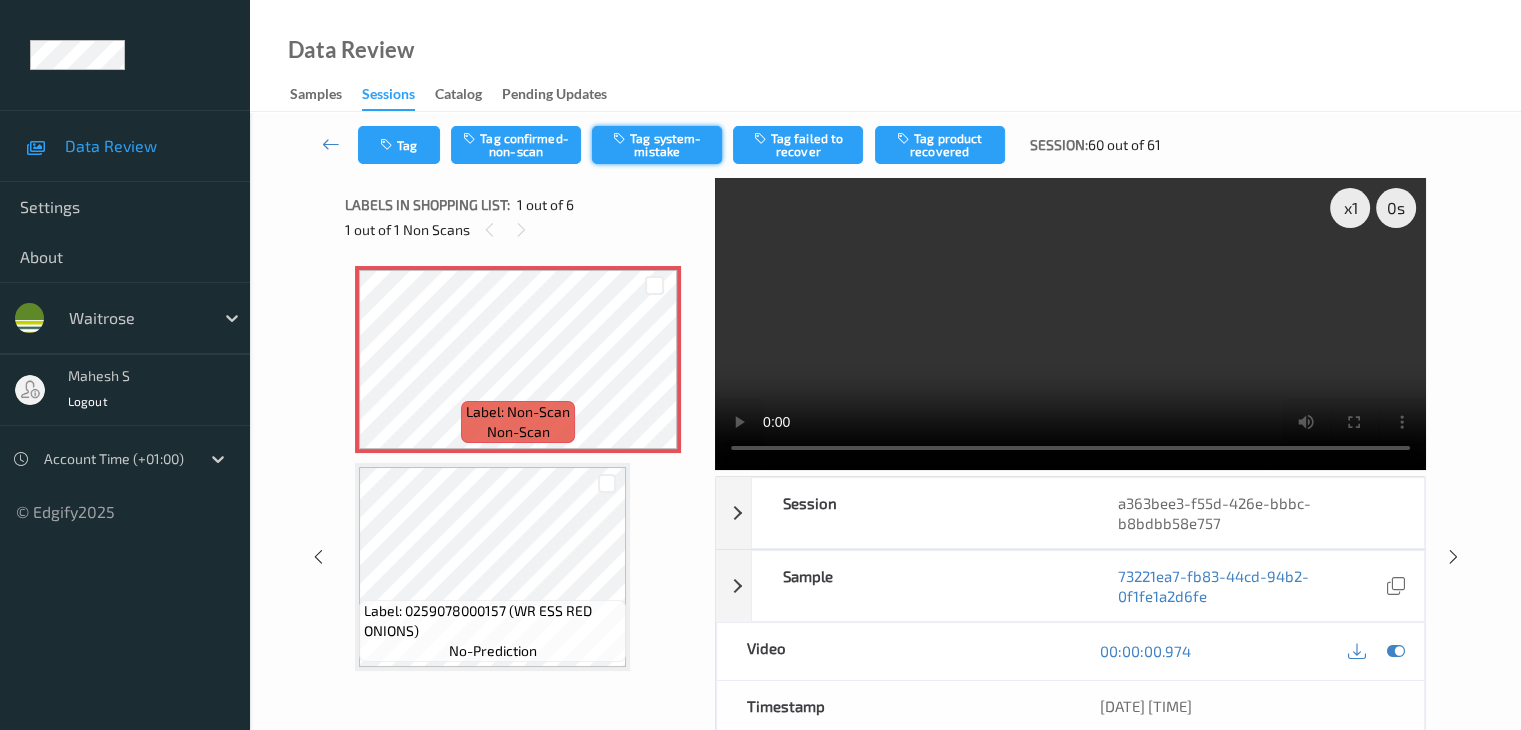 click on "Tag   system-mistake" at bounding box center [657, 145] 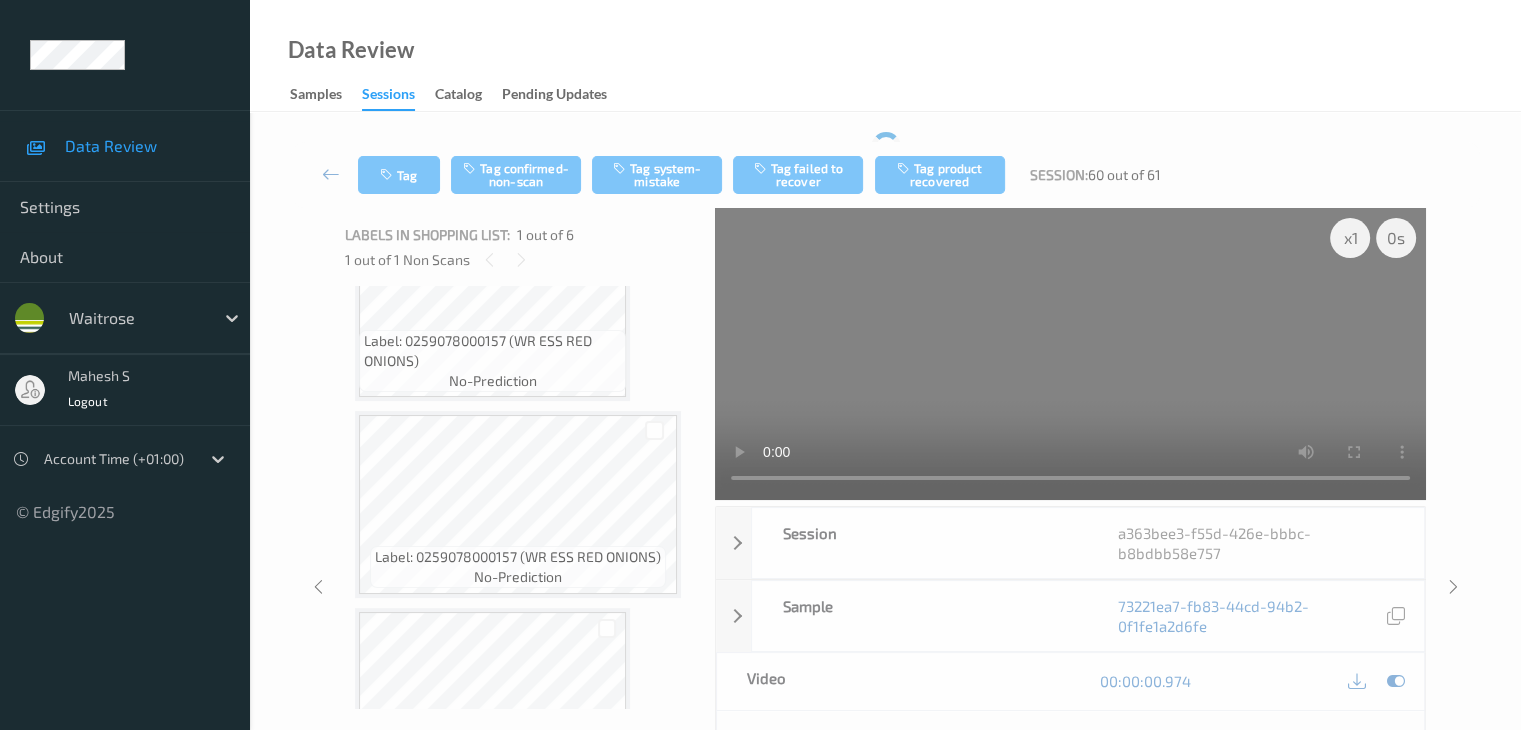 scroll, scrollTop: 100, scrollLeft: 0, axis: vertical 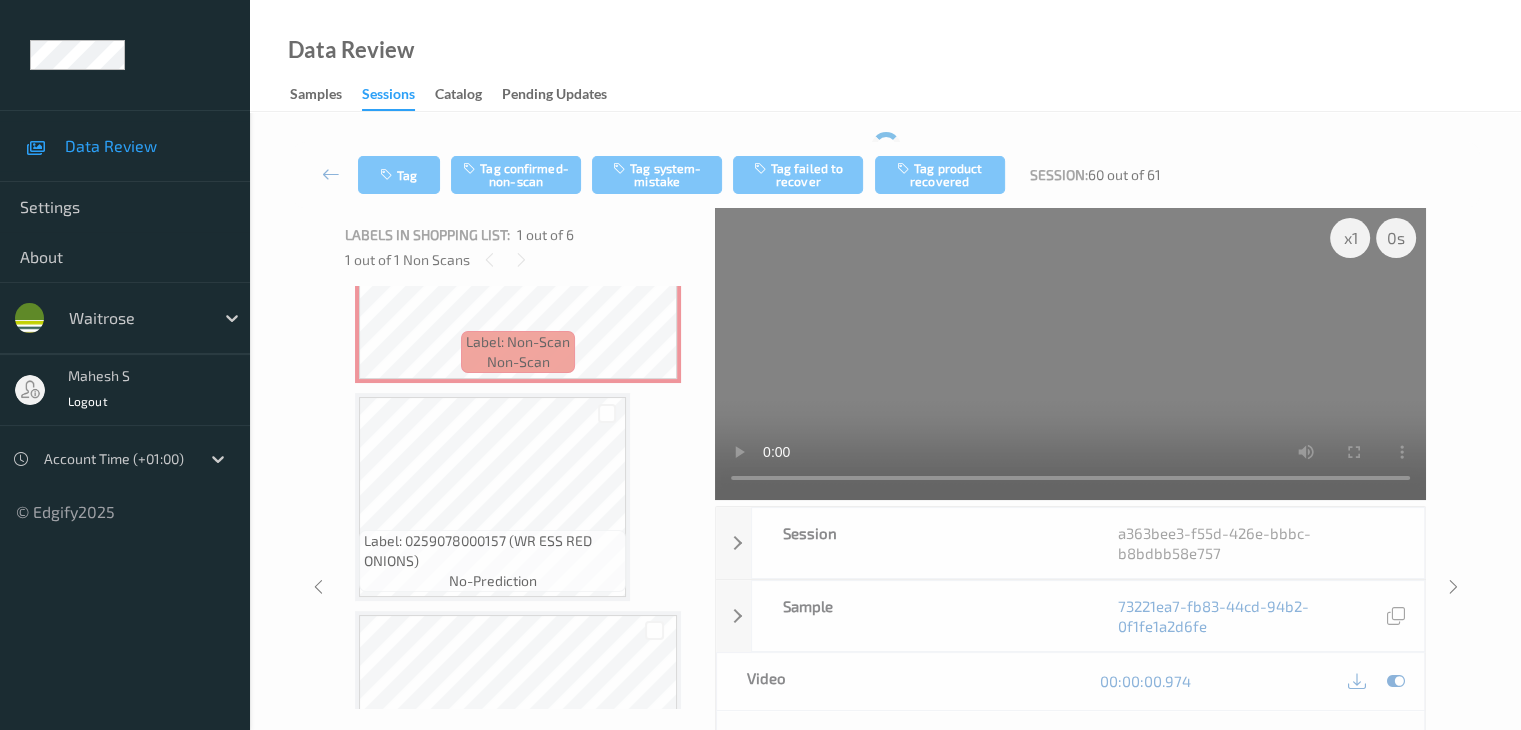 type 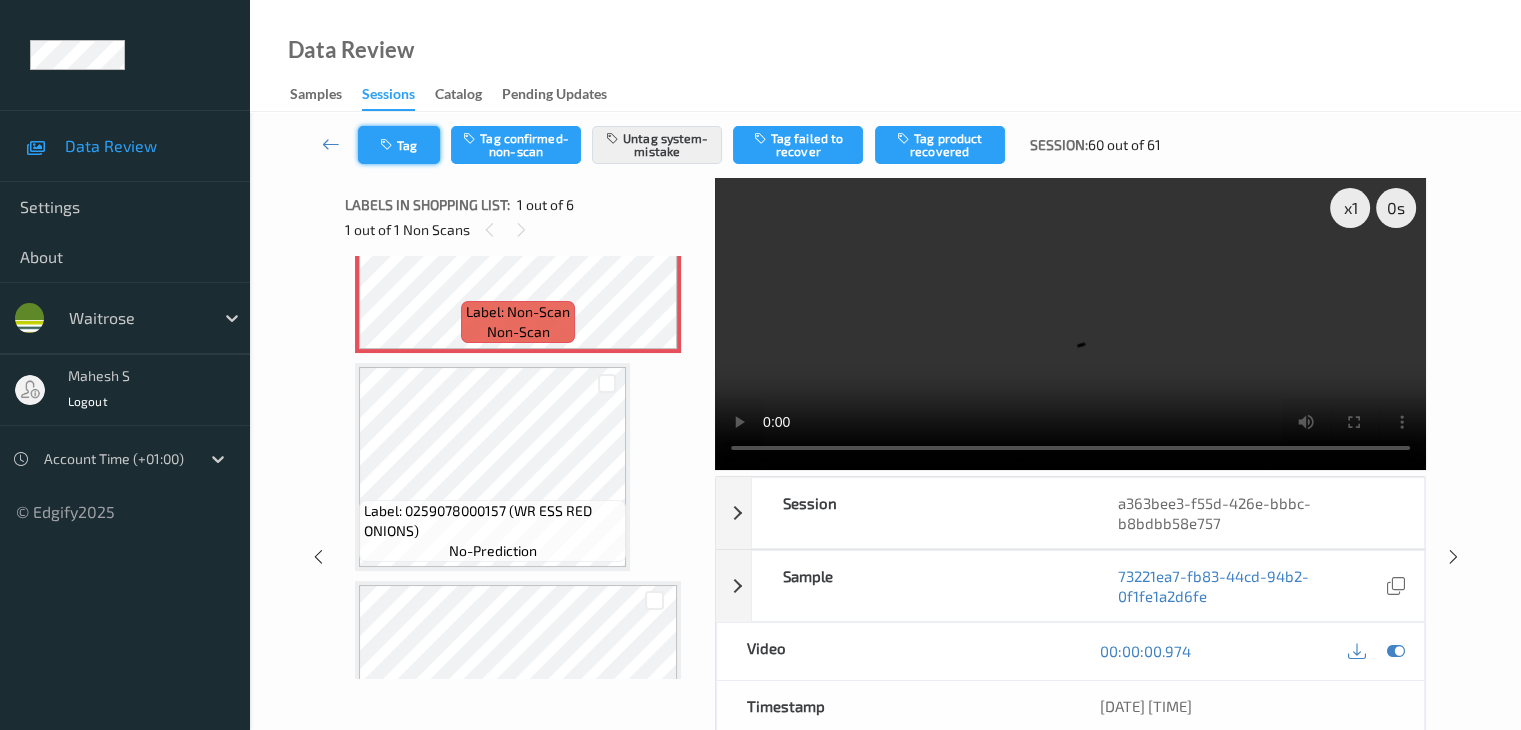 click on "Tag" at bounding box center (399, 145) 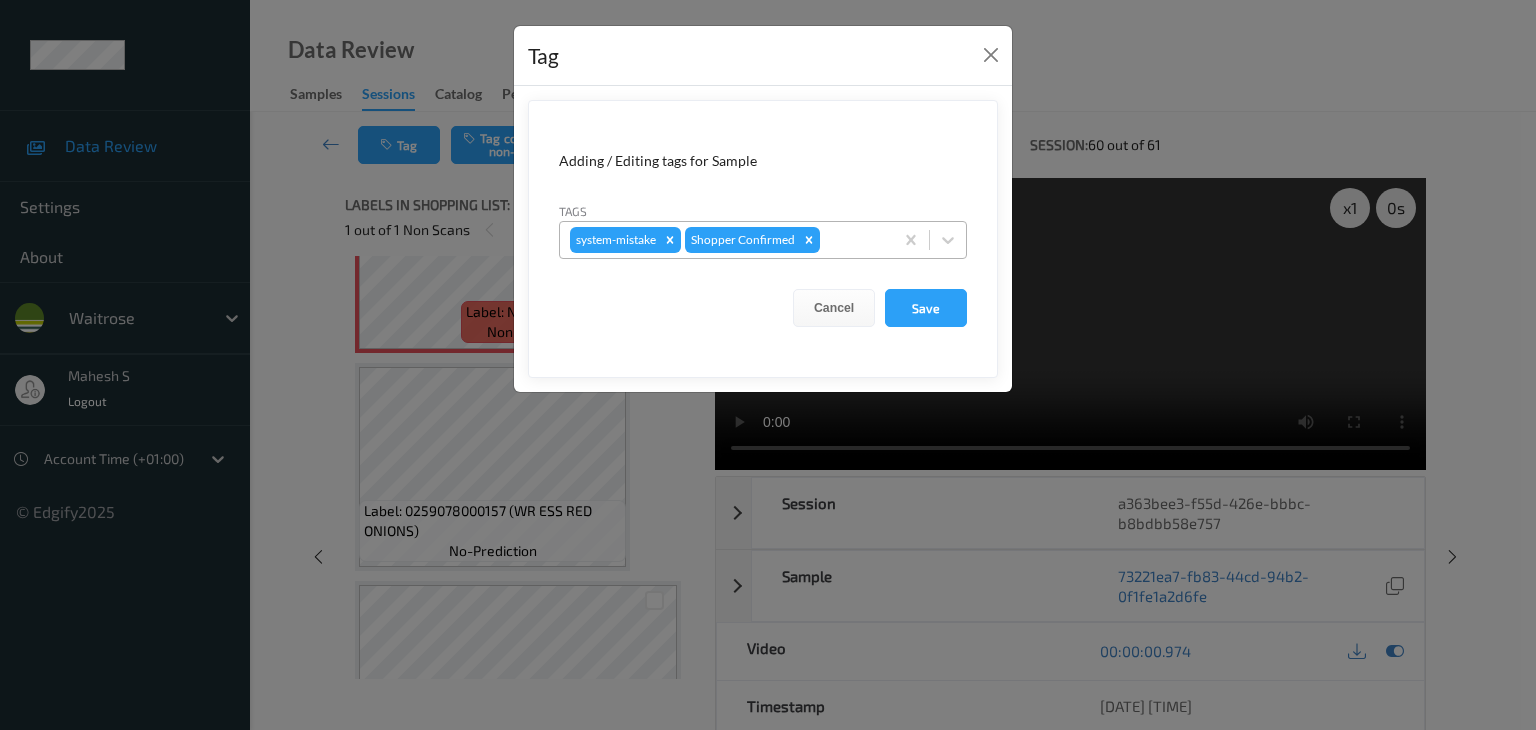 click at bounding box center (853, 240) 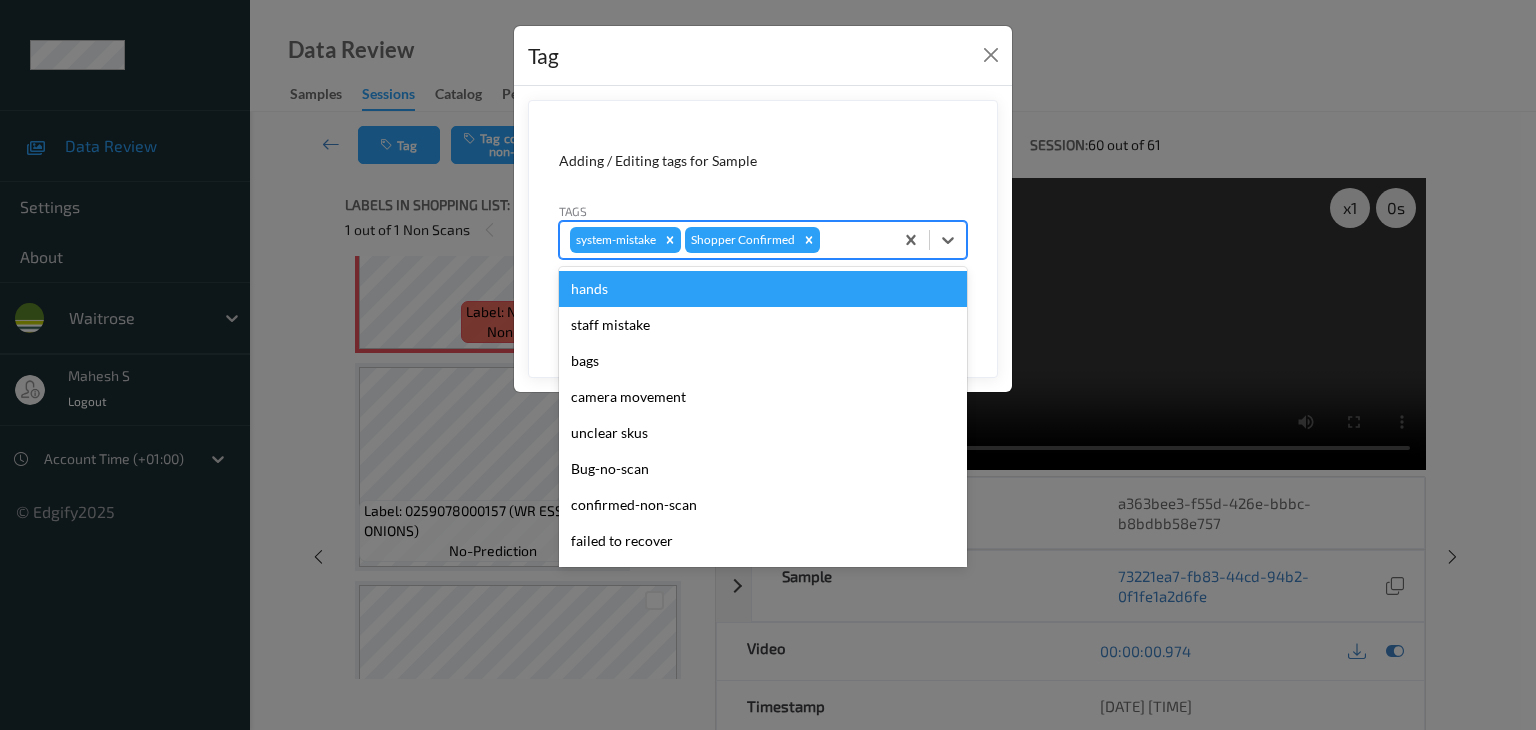 type on "u" 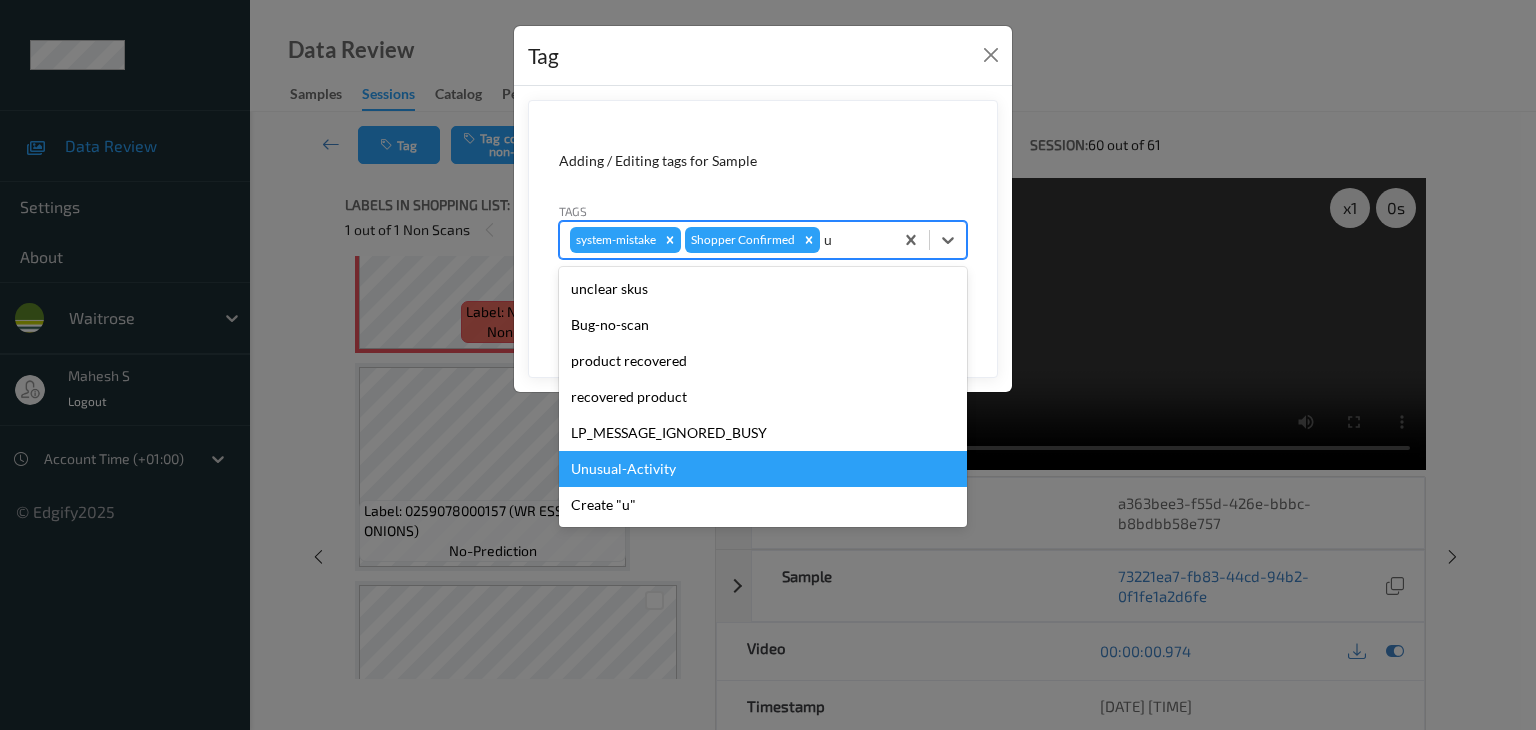 click on "Unusual-Activity" at bounding box center [763, 469] 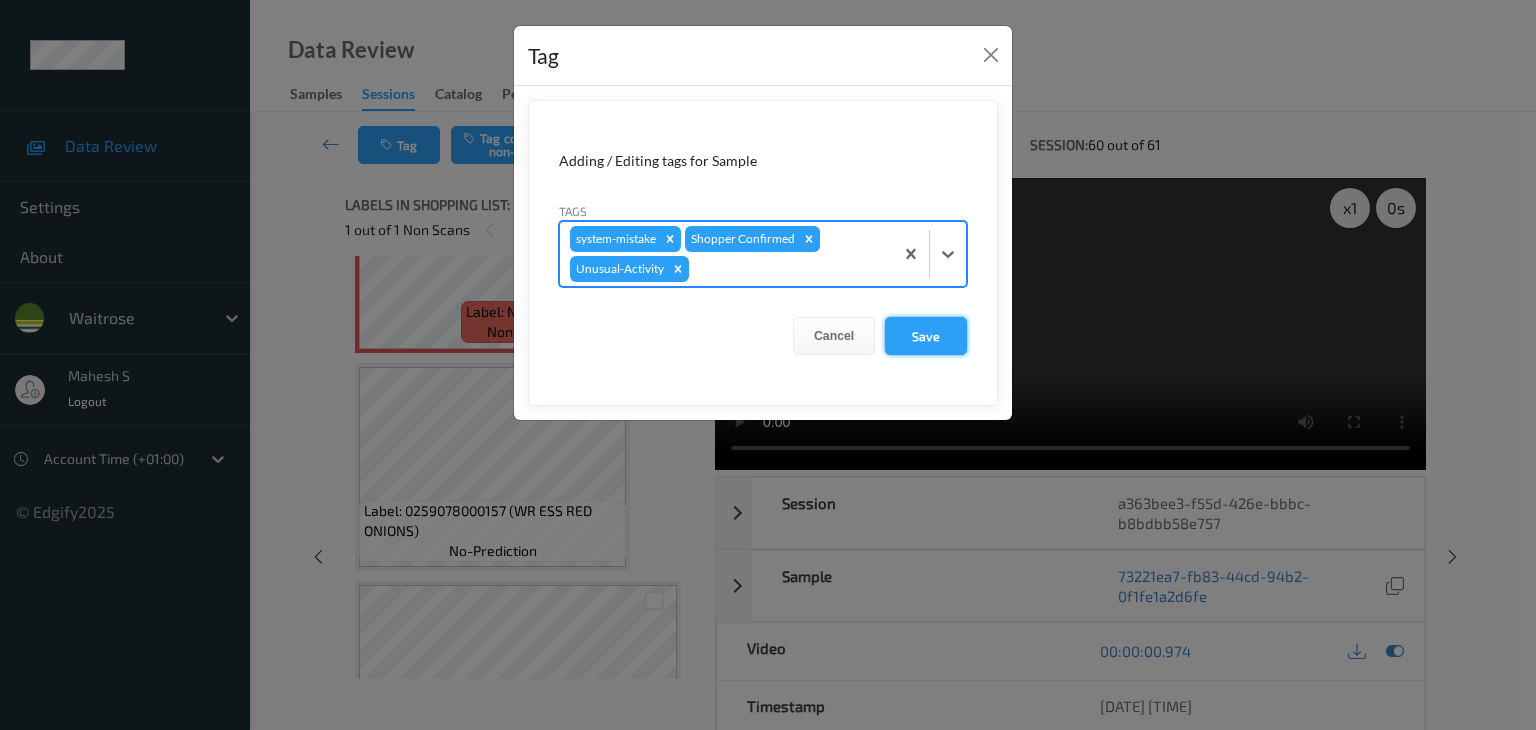 click on "Save" at bounding box center (926, 336) 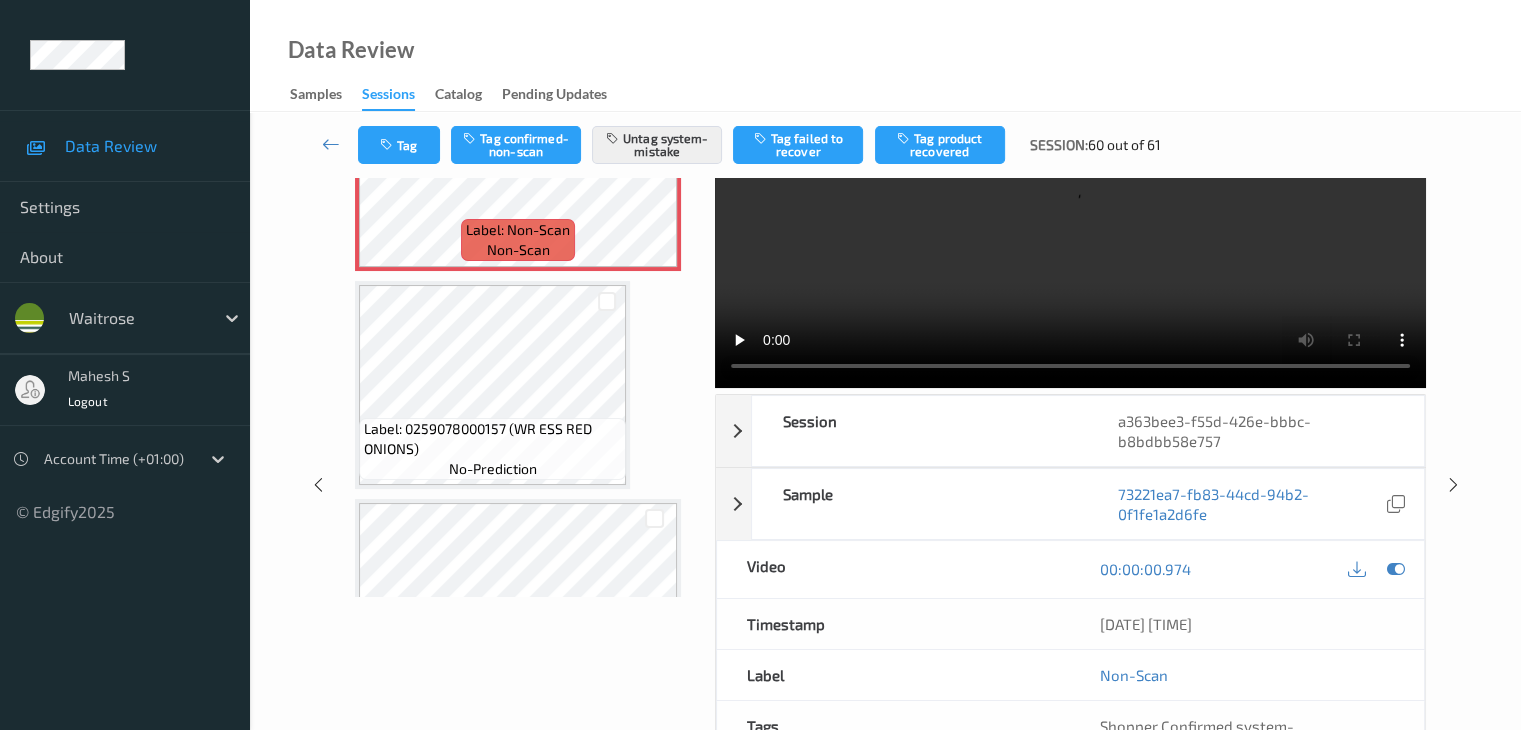 scroll, scrollTop: 0, scrollLeft: 0, axis: both 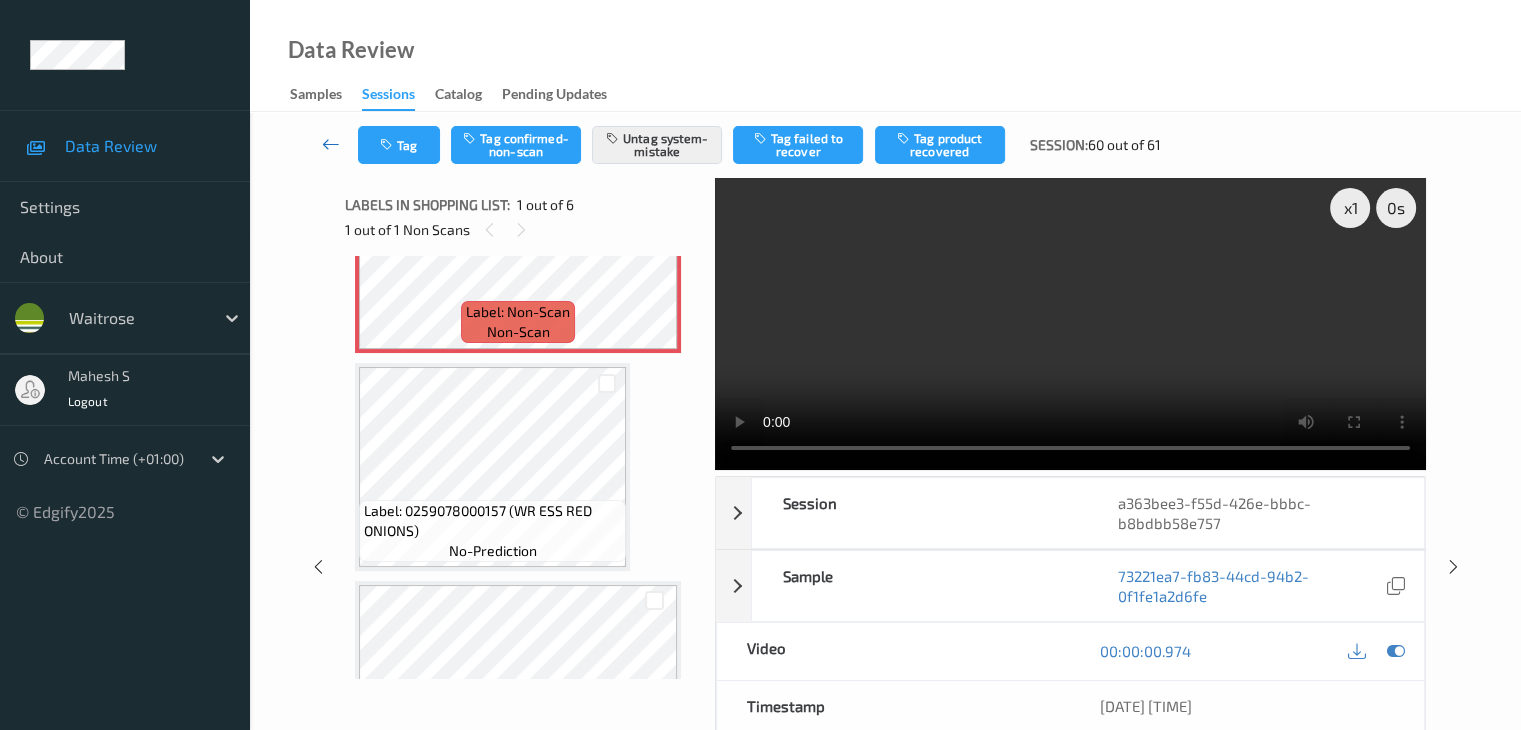 click at bounding box center (331, 144) 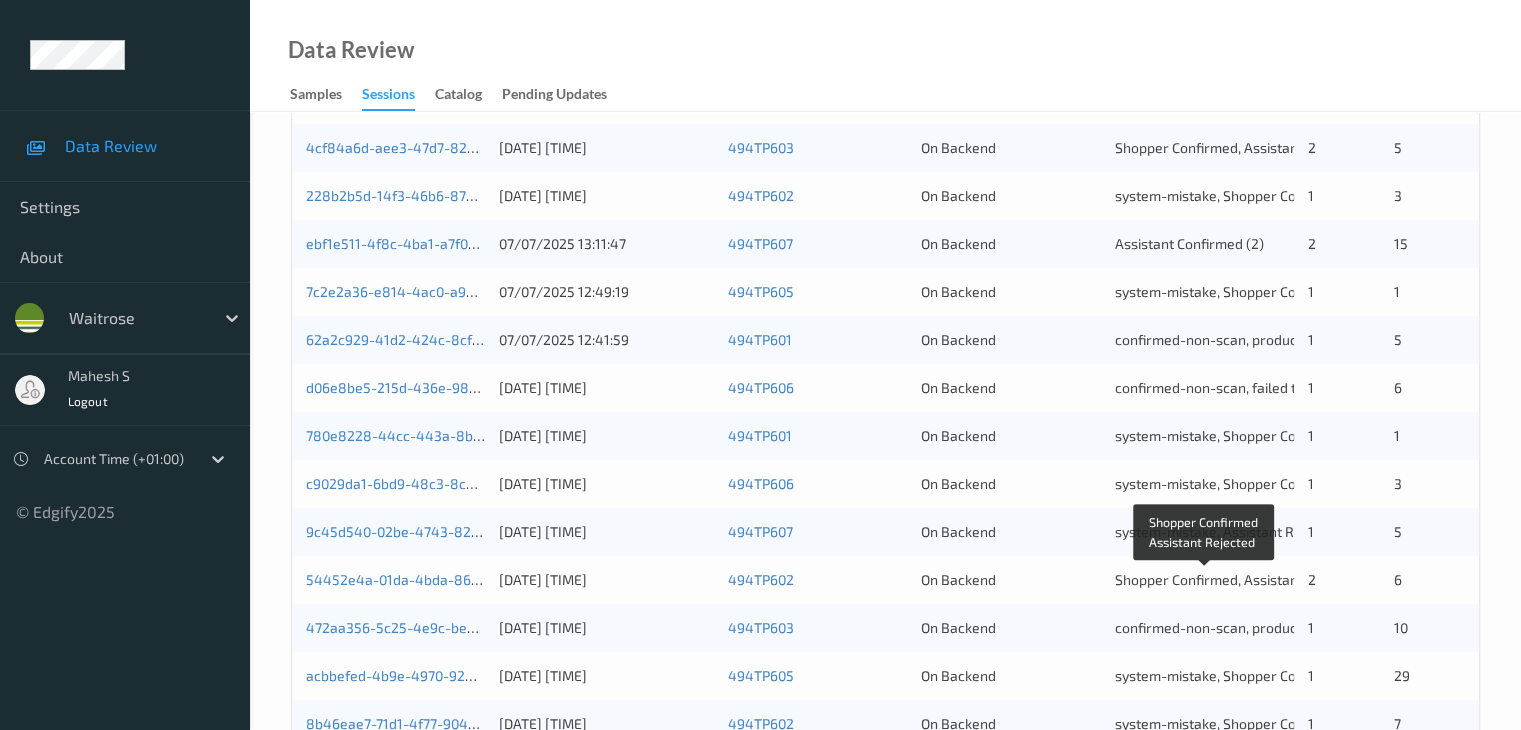 scroll, scrollTop: 332, scrollLeft: 0, axis: vertical 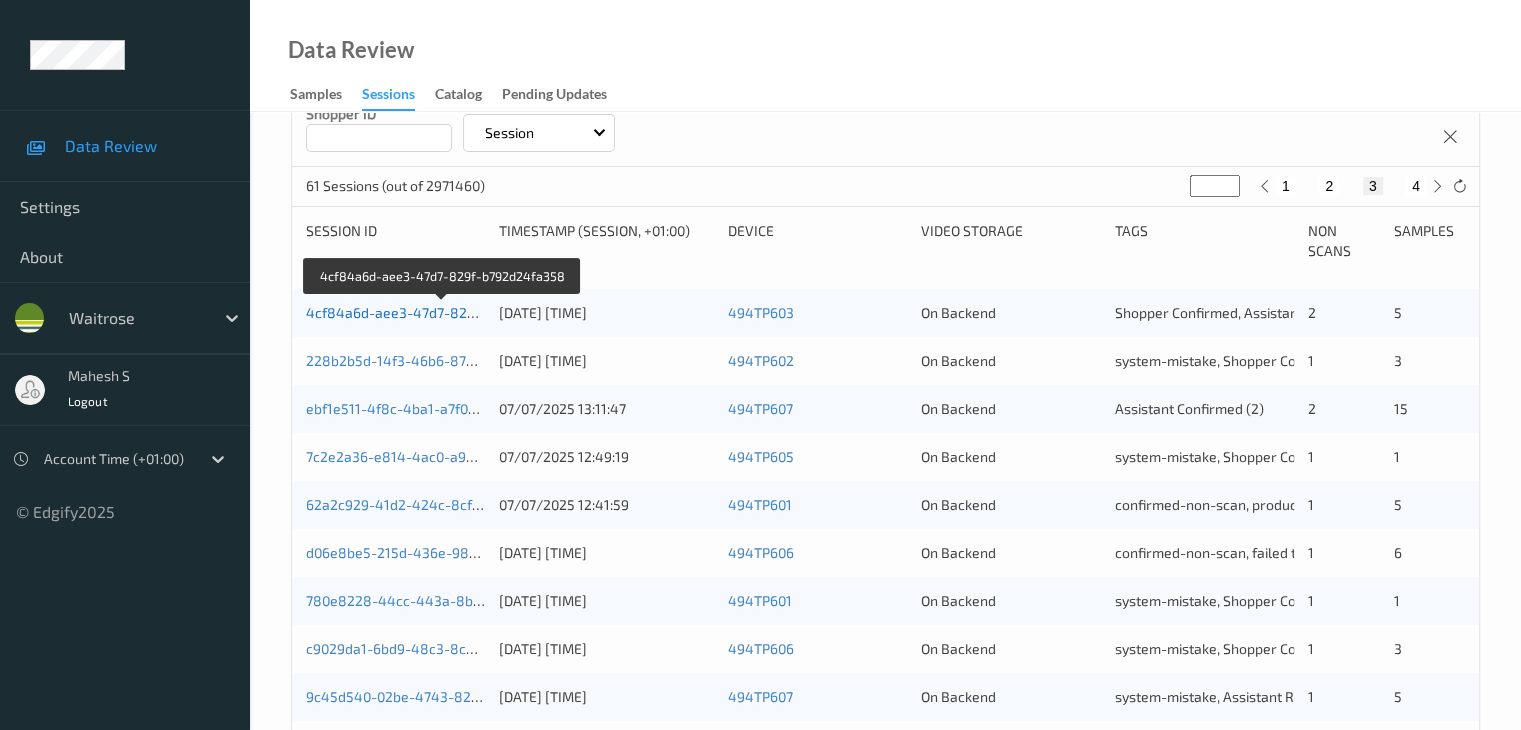 click on "4cf84a6d-aee3-47d7-829f-b792d24fa358" at bounding box center [443, 312] 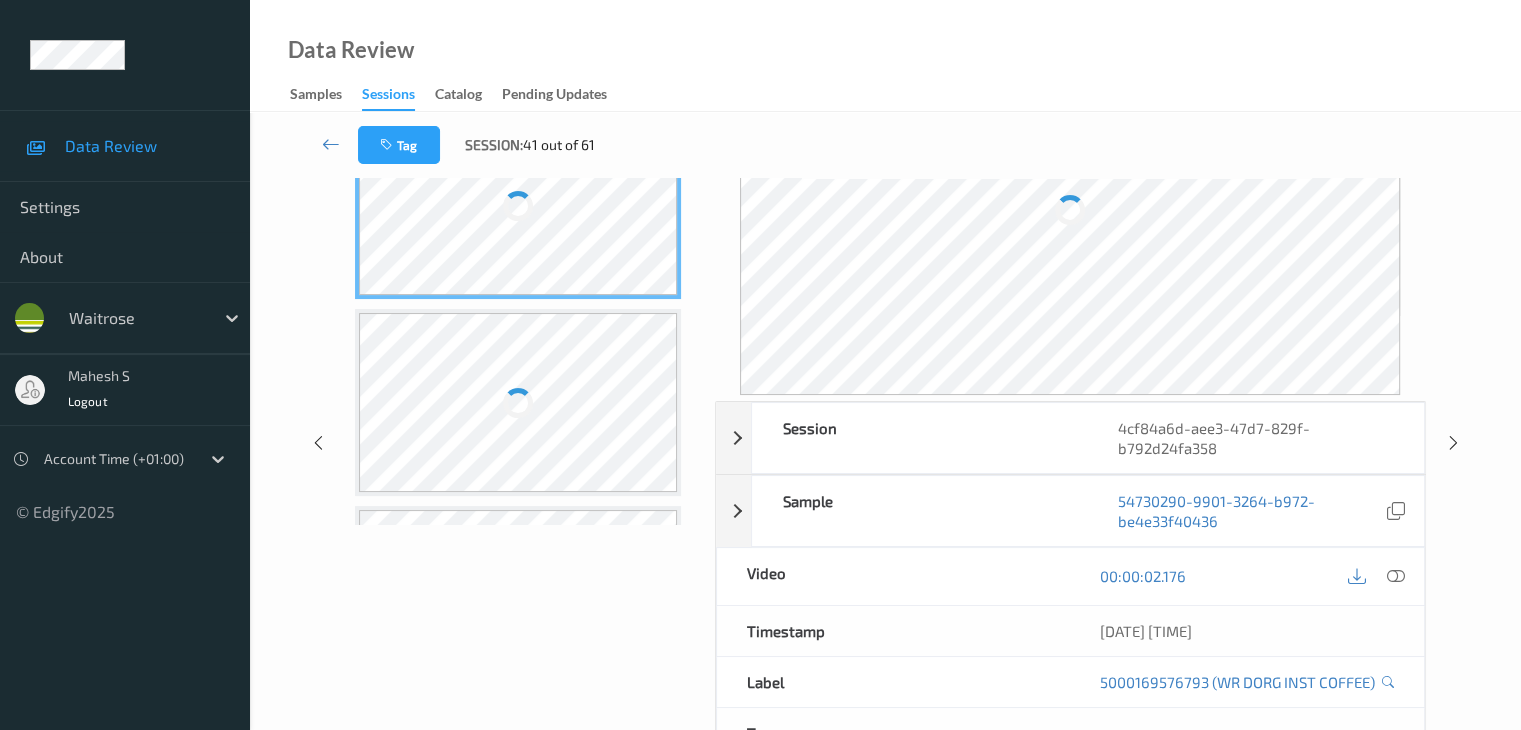 scroll, scrollTop: 0, scrollLeft: 0, axis: both 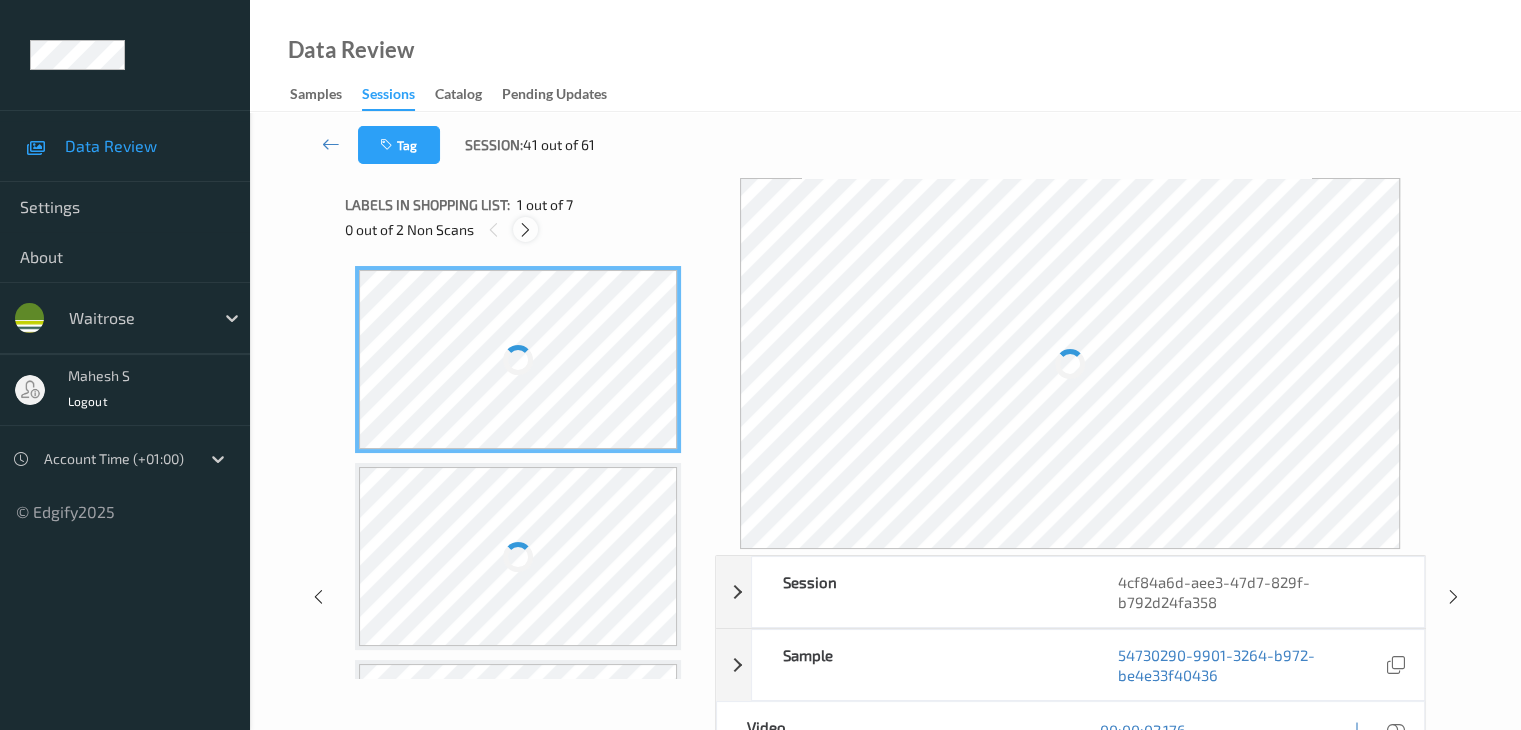 click at bounding box center (525, 230) 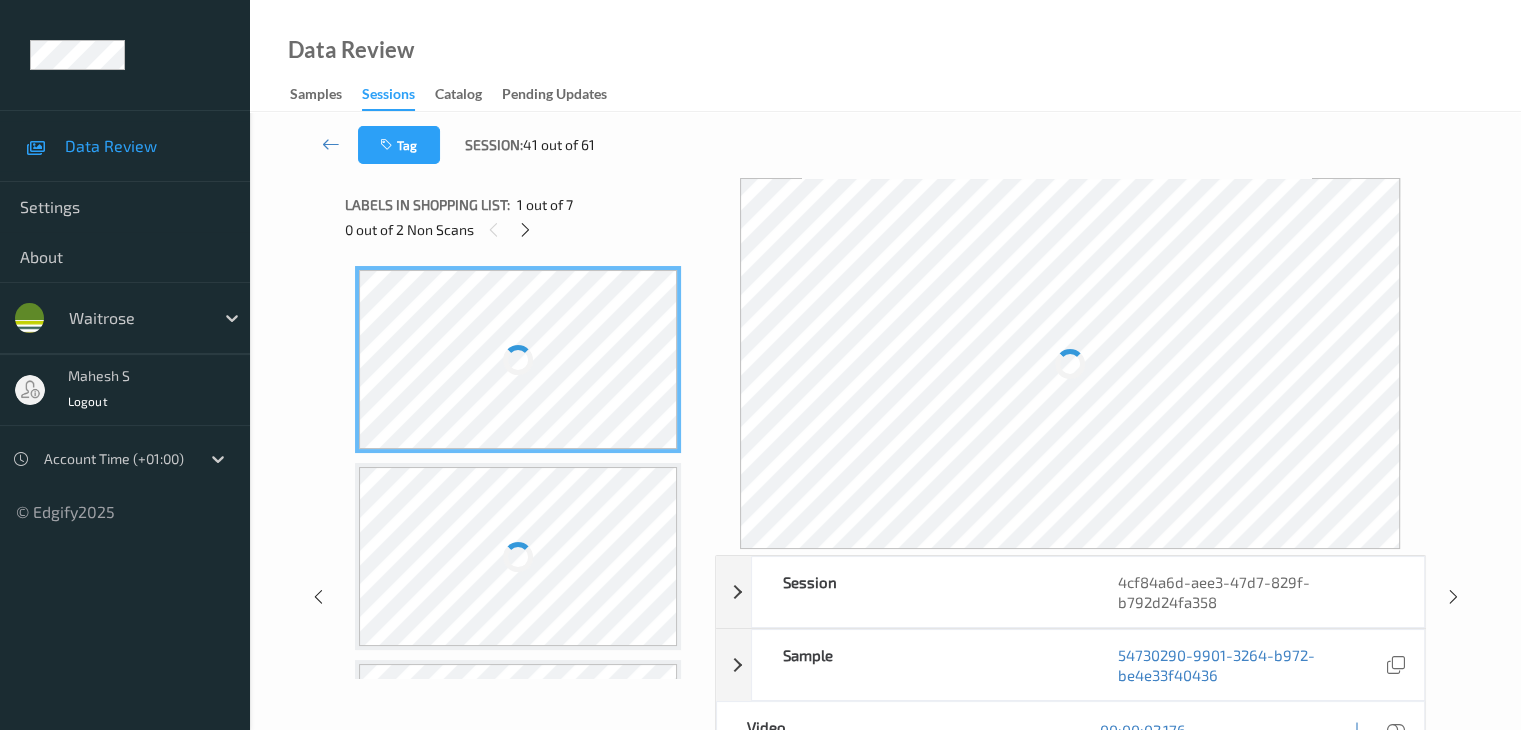 scroll, scrollTop: 600, scrollLeft: 0, axis: vertical 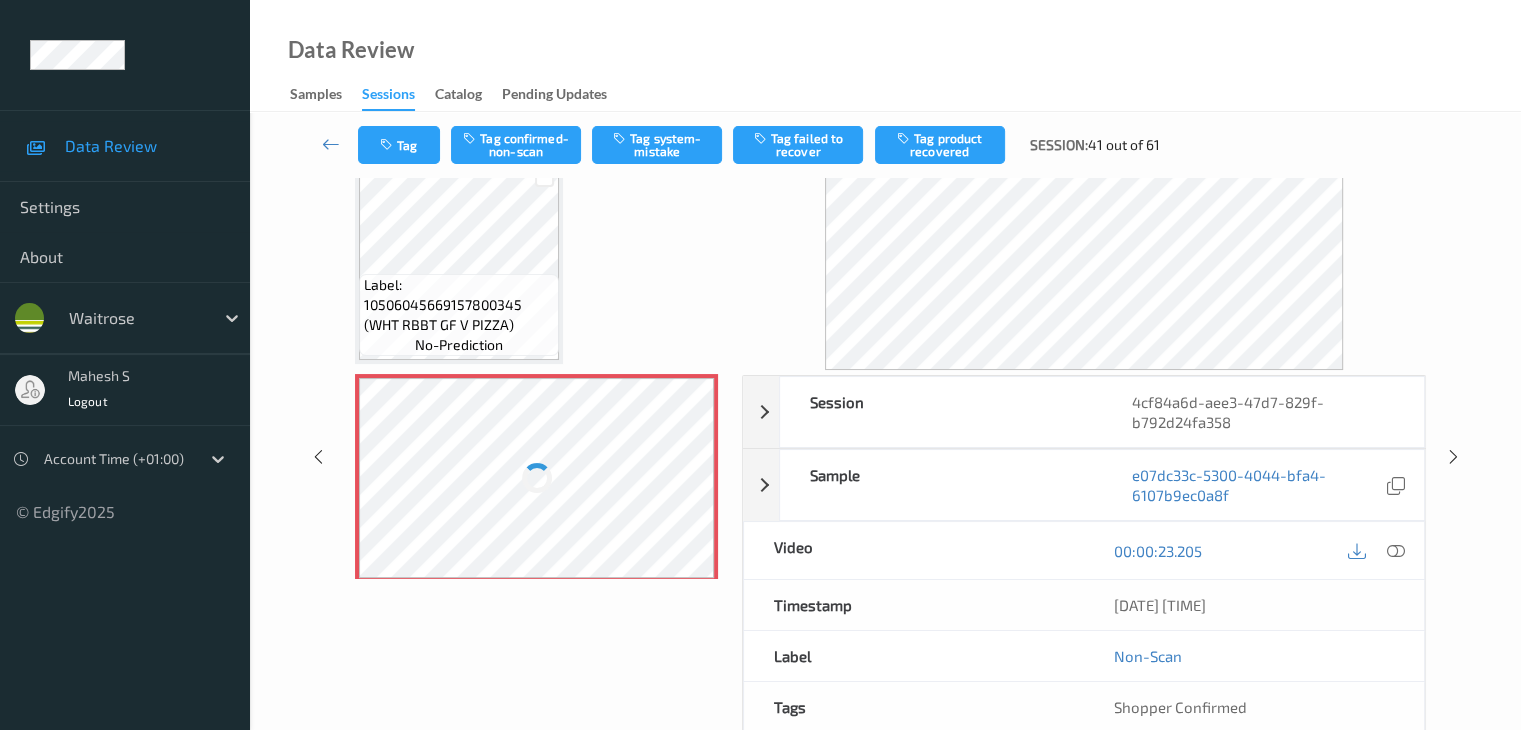 click on "Label: 5000169576793 (WR DORG INST COFFEE) no-prediction Label: 5011417549056 (WOOLITE DELICATES) no-prediction Label: 10500016964189700150 (WR SMOKEY CHIP SLAW) no-prediction Label: 10506045669157800345 (WHT RBBT GF V PIZZA) no-prediction Label: Non-Scan non-scan Label: Non-Scan non-scan Label: Non-Scan non-scan Label: Non-Scan non-scan Label: 10506045669157800345 (WHT RBBT GF V PIZZA) no-prediction" at bounding box center [536, 260] 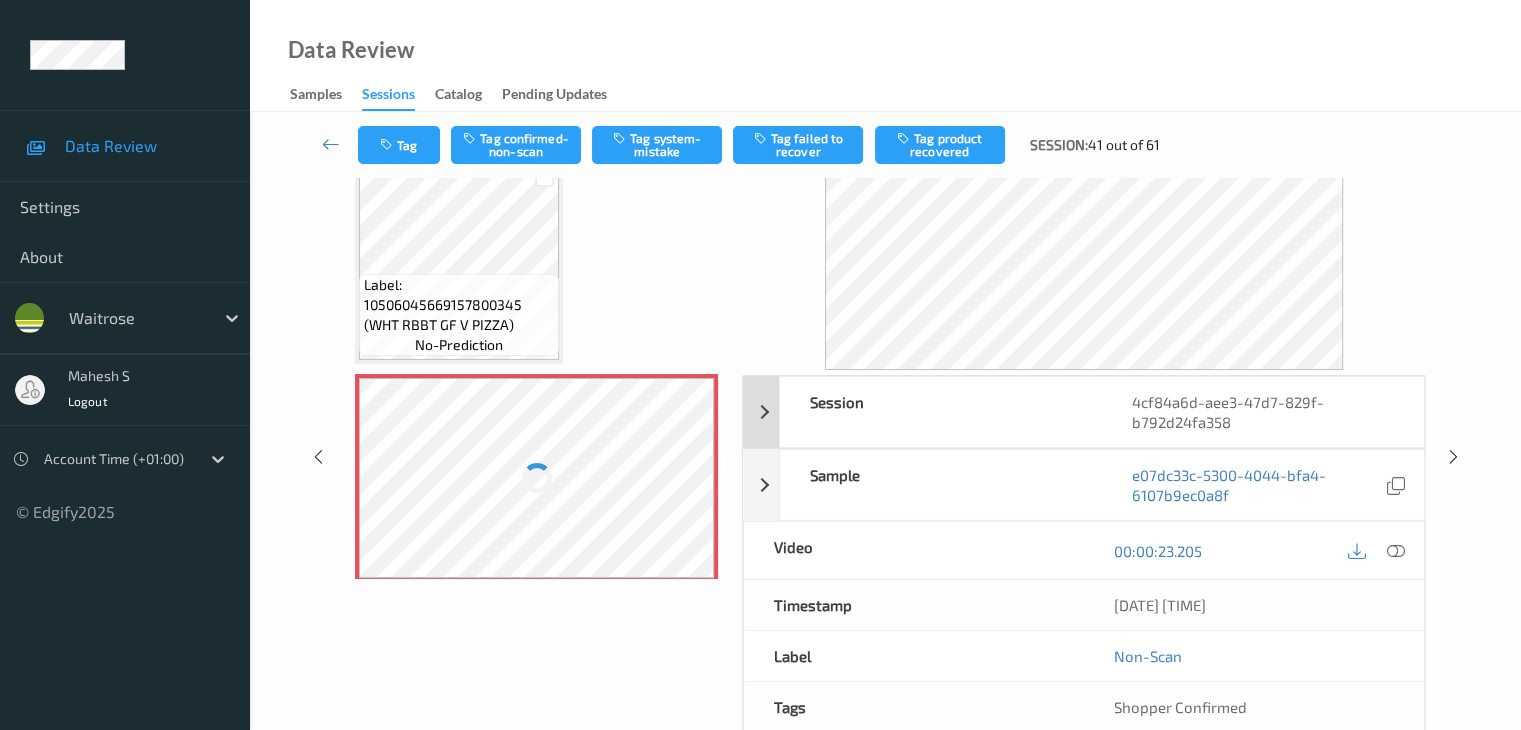 scroll, scrollTop: 0, scrollLeft: 0, axis: both 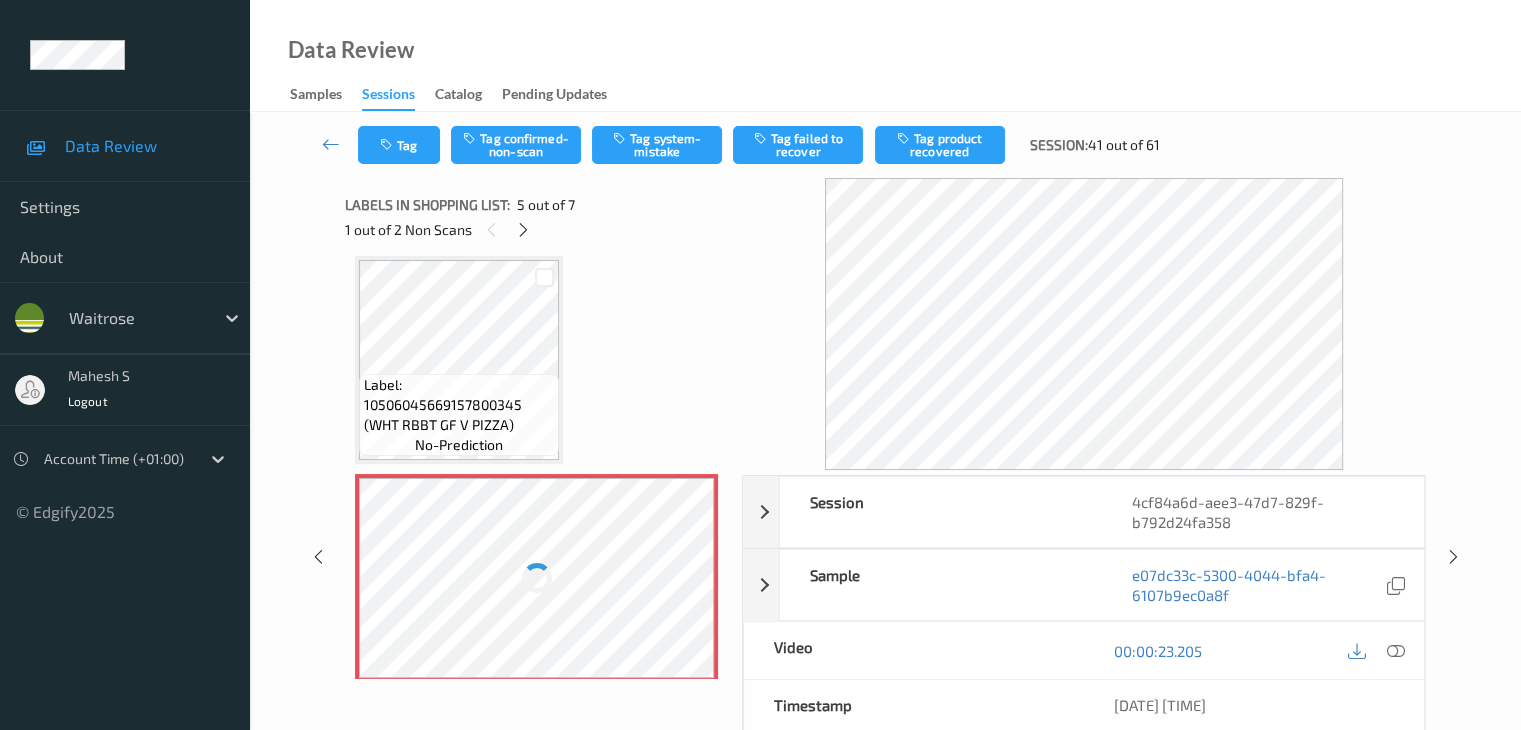 click at bounding box center [536, 578] 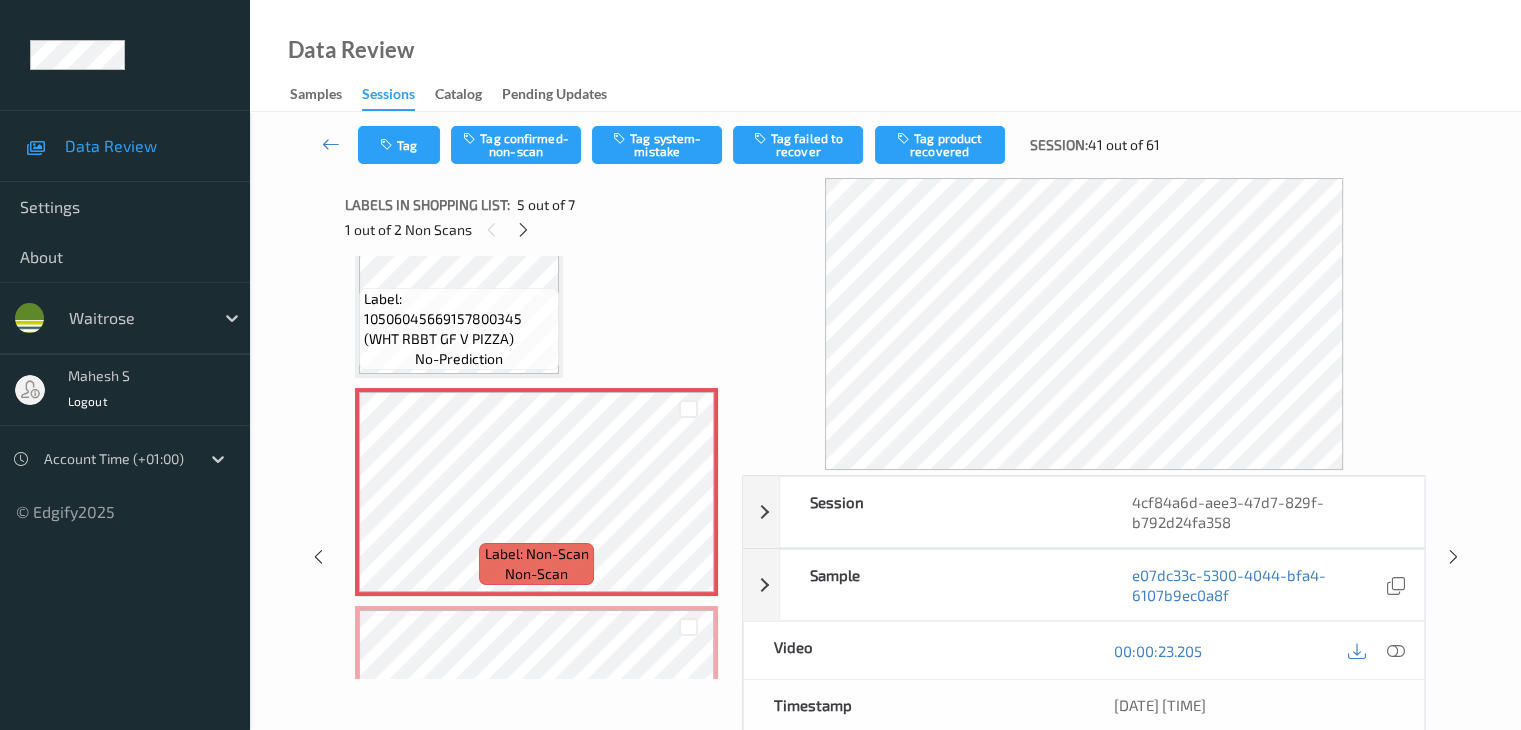 scroll, scrollTop: 664, scrollLeft: 0, axis: vertical 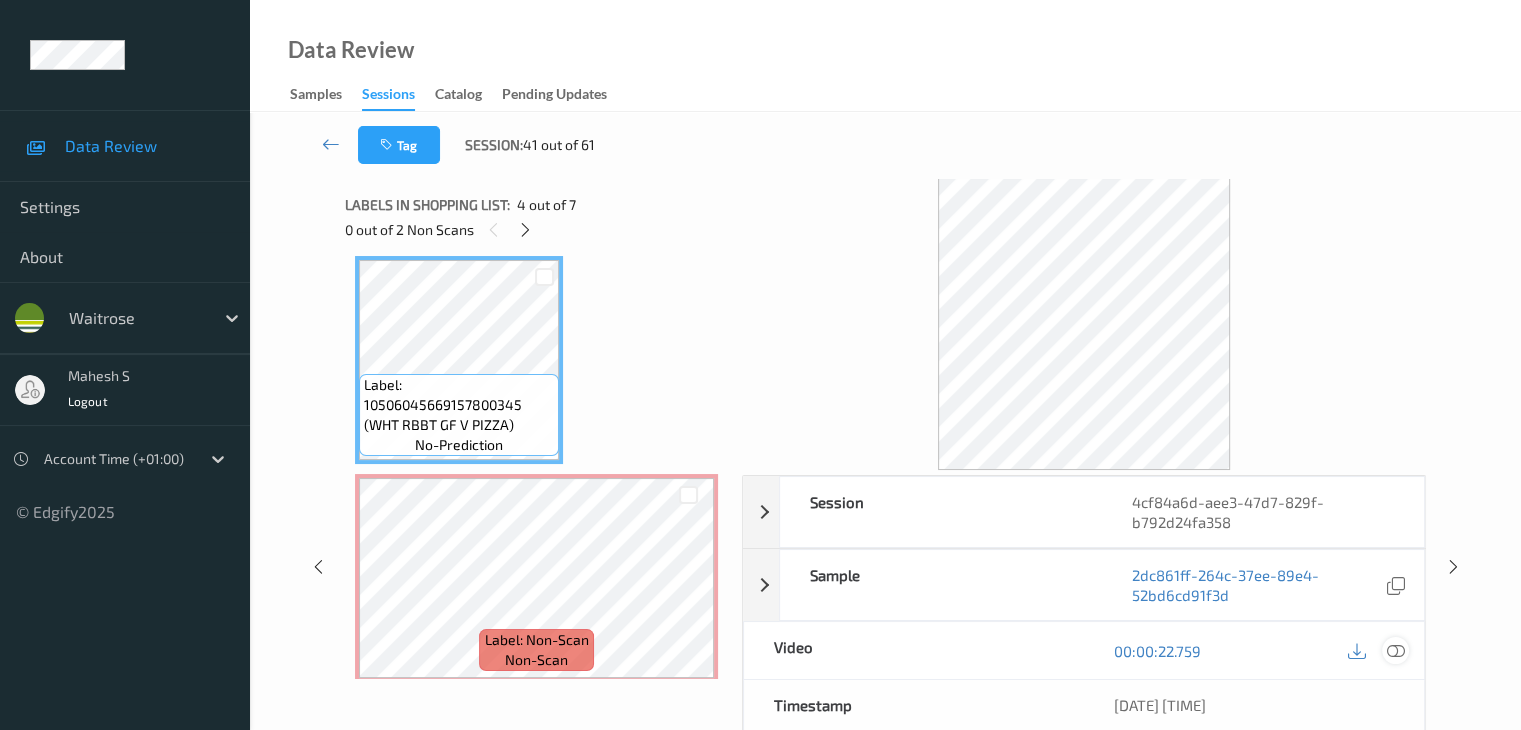 click at bounding box center (1395, 651) 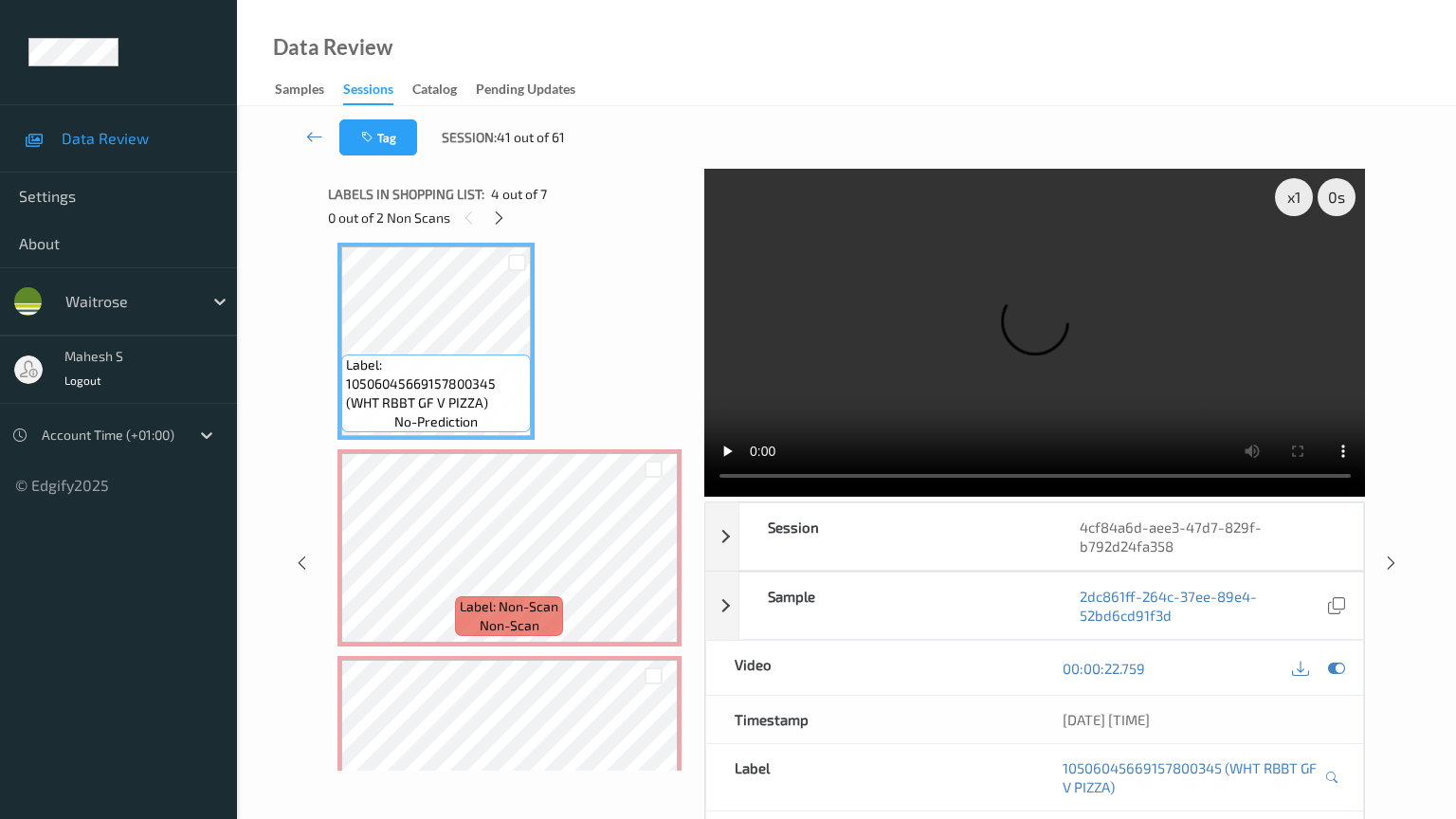 type 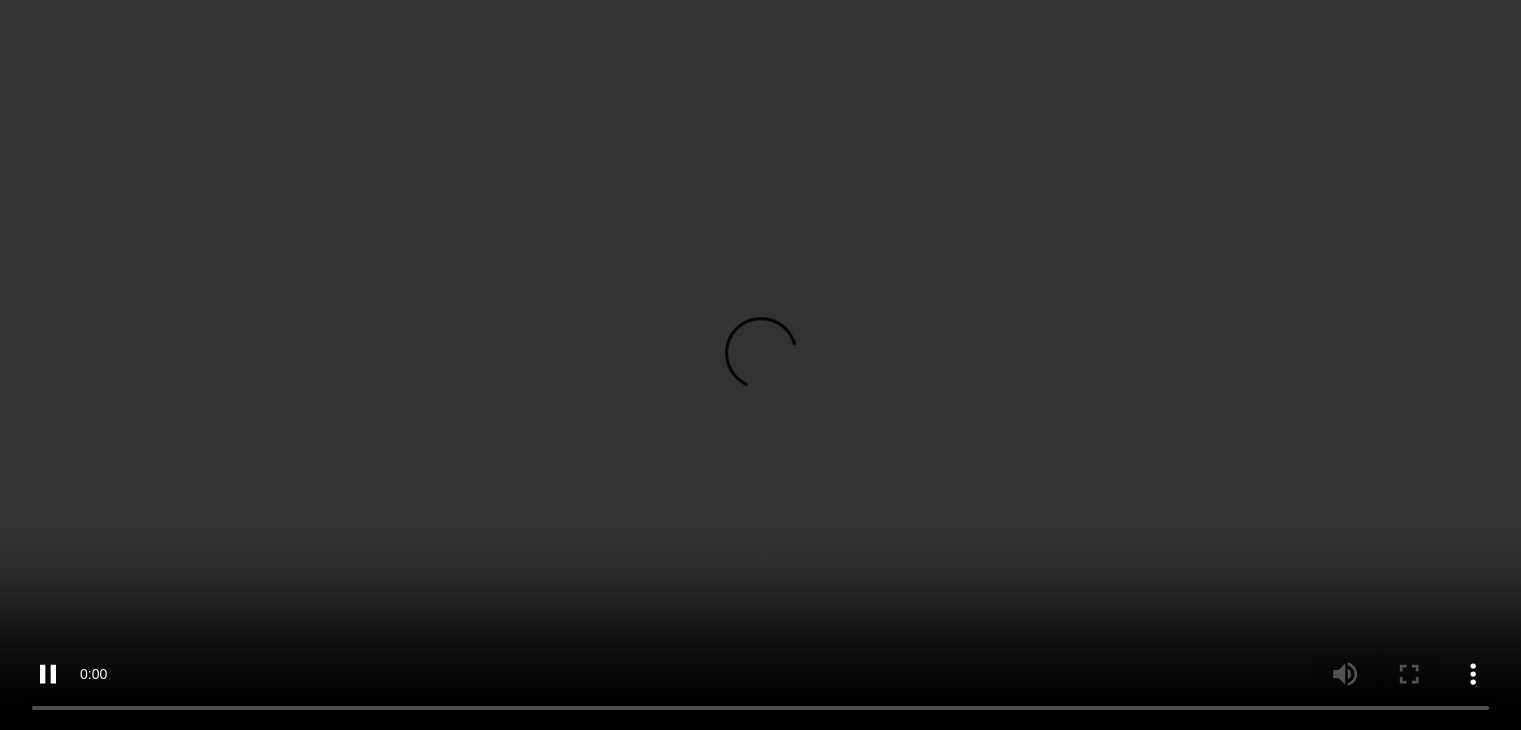 scroll, scrollTop: 864, scrollLeft: 0, axis: vertical 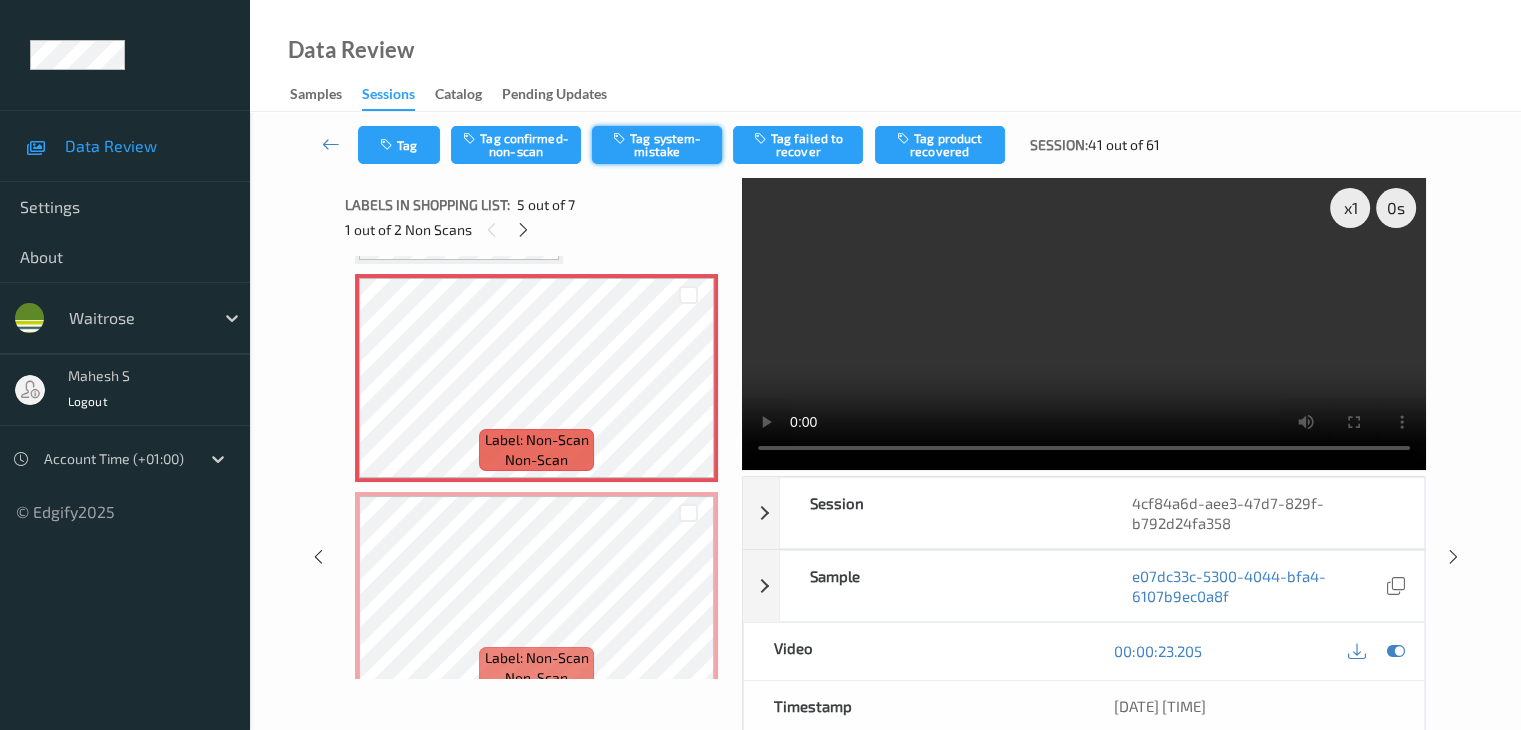 click on "Tag   system-mistake" at bounding box center (657, 145) 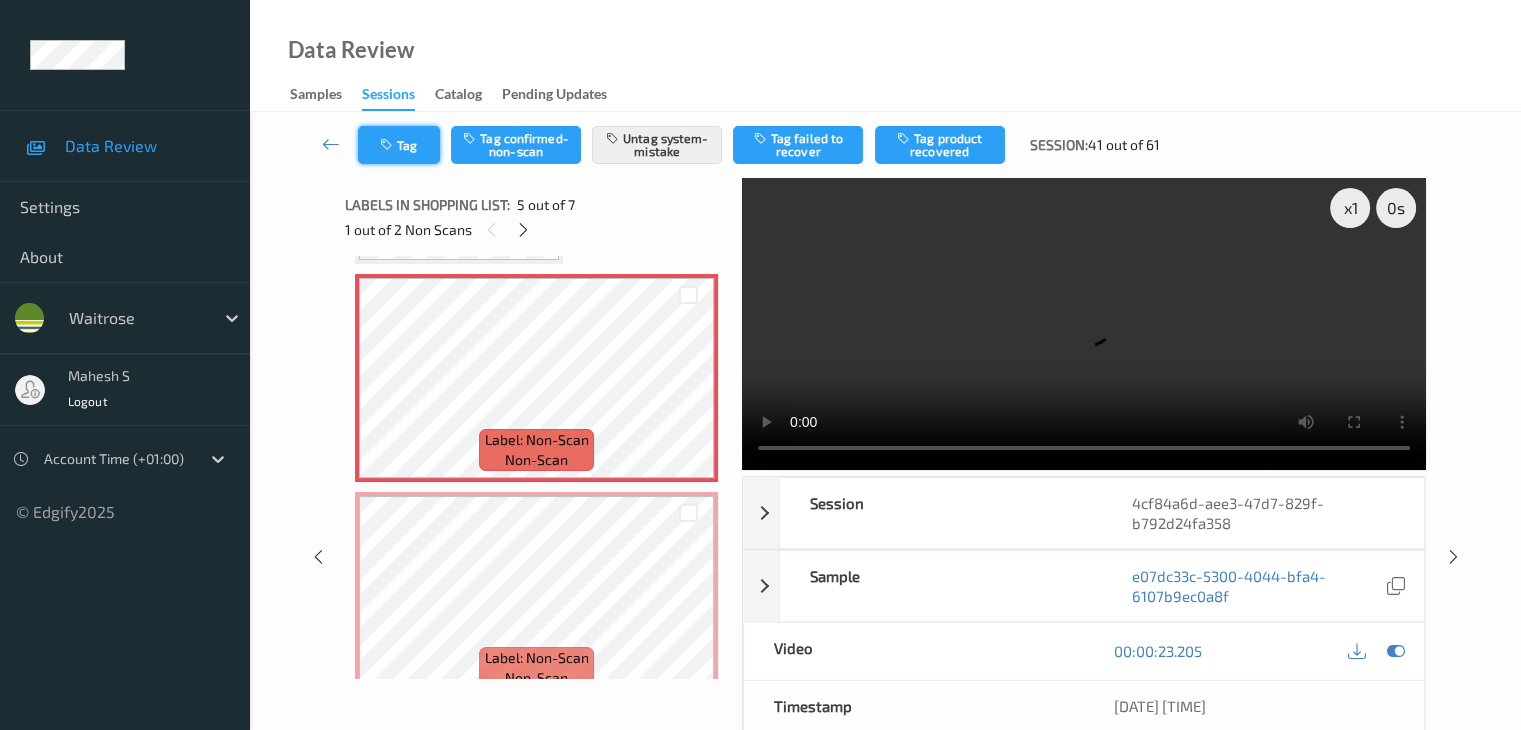 click on "Tag" at bounding box center [399, 145] 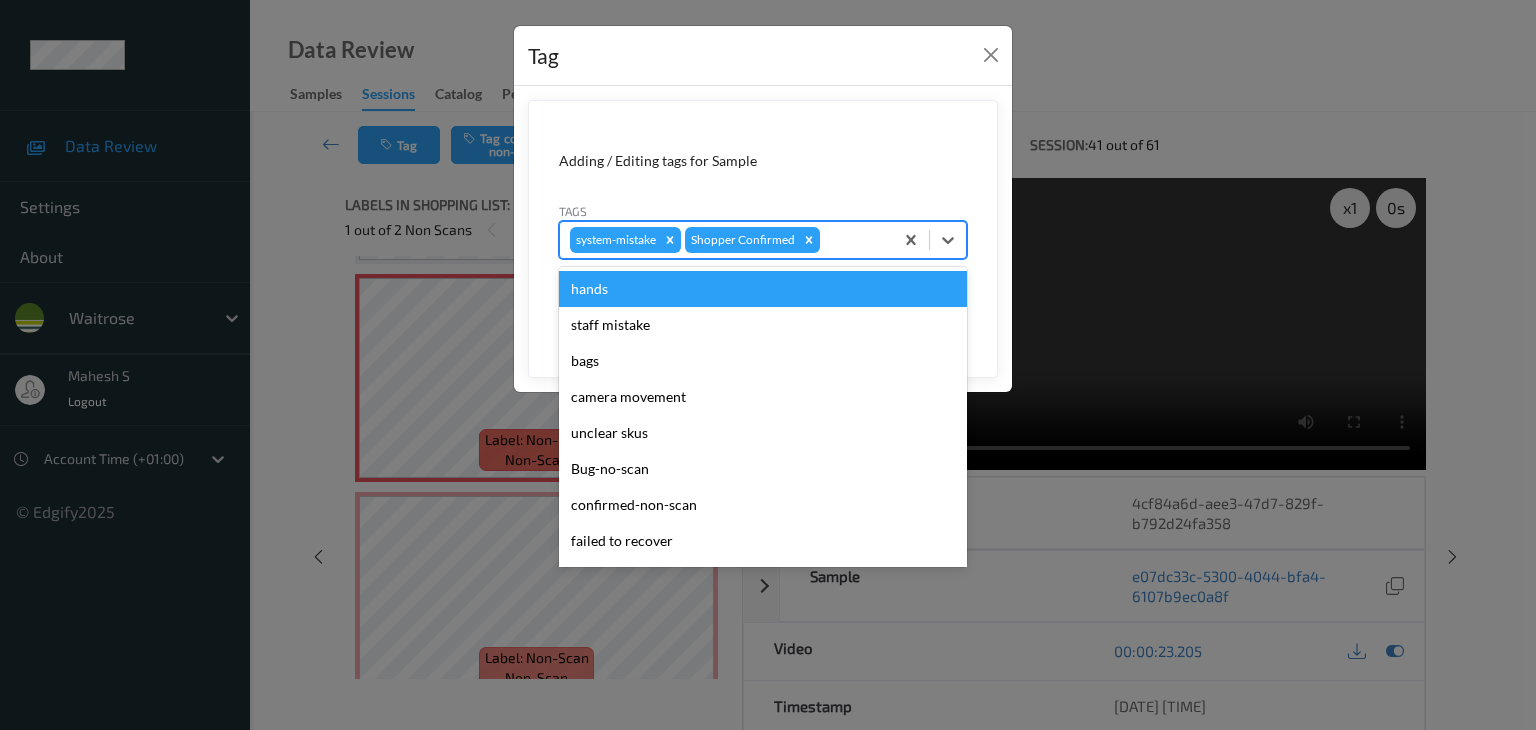 click at bounding box center (853, 240) 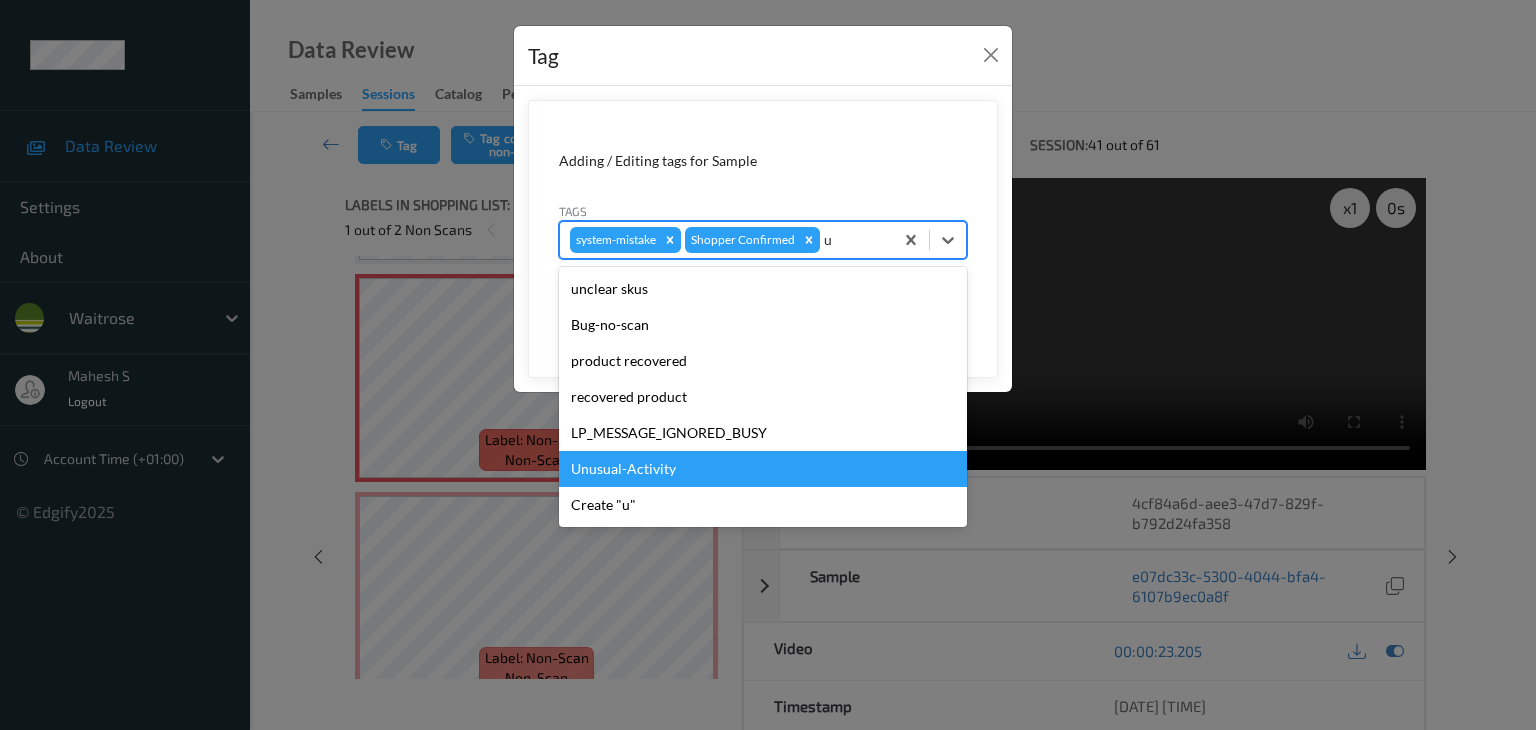 click on "Unusual-Activity" at bounding box center (763, 469) 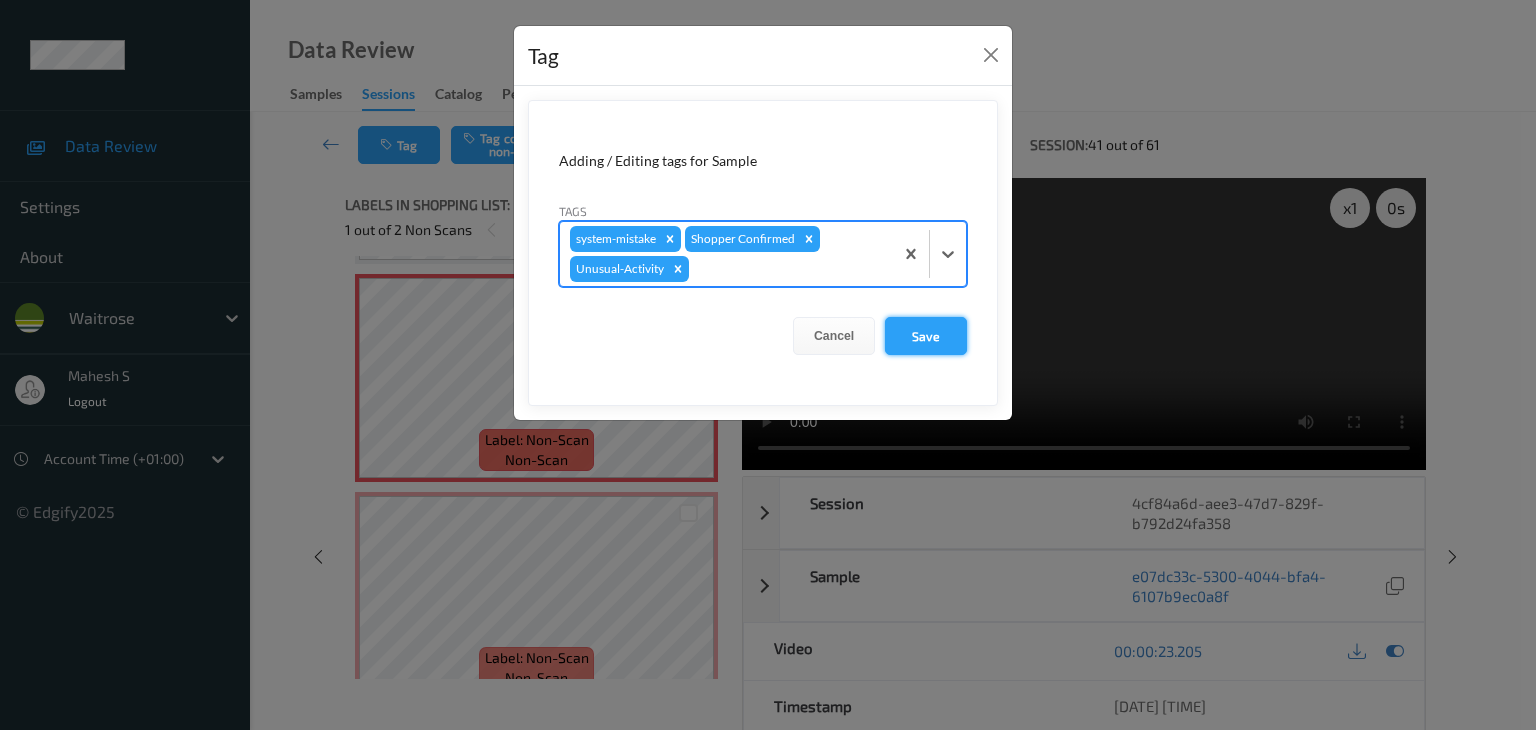 click on "Save" at bounding box center (926, 336) 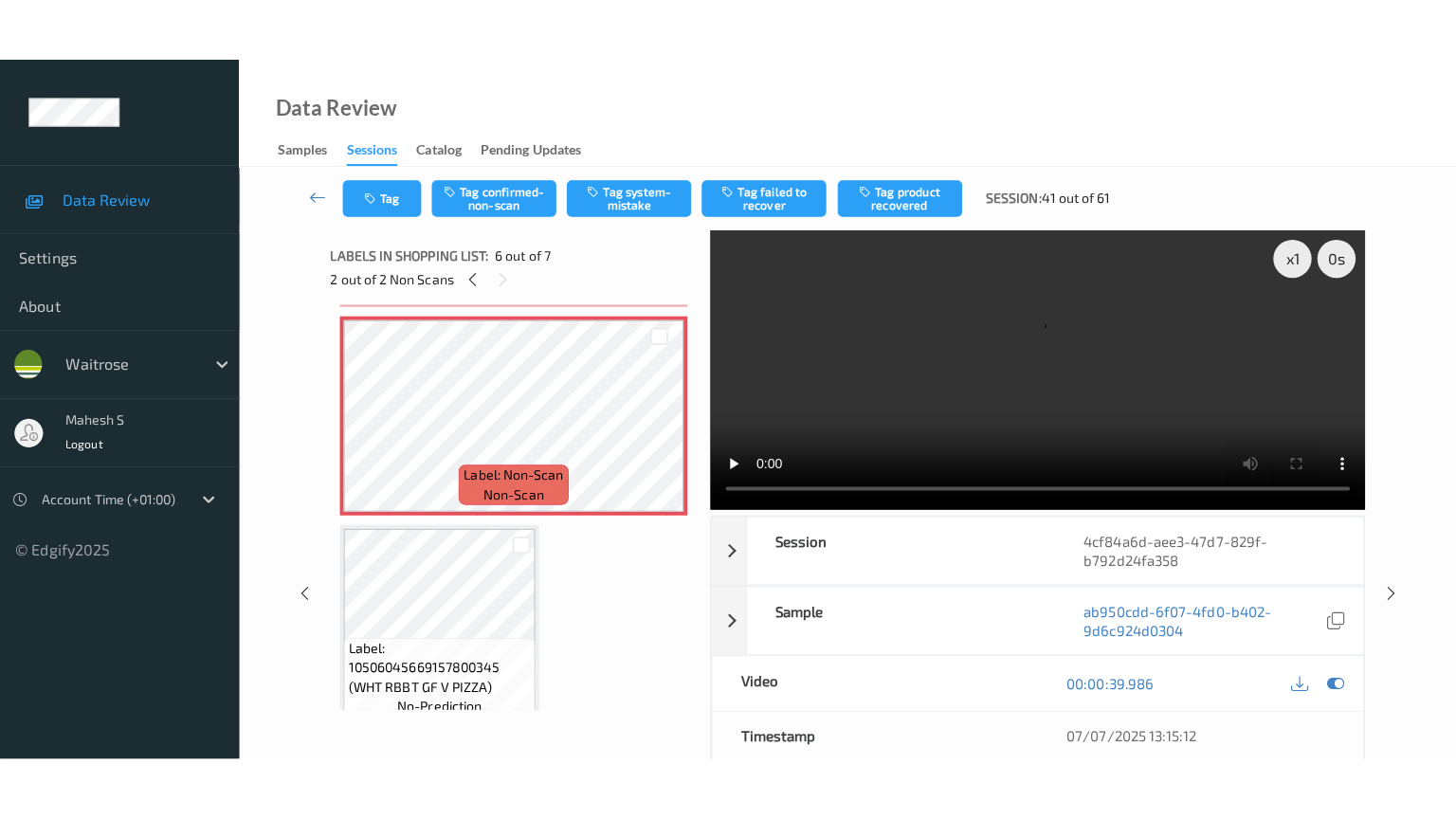 scroll, scrollTop: 1055, scrollLeft: 0, axis: vertical 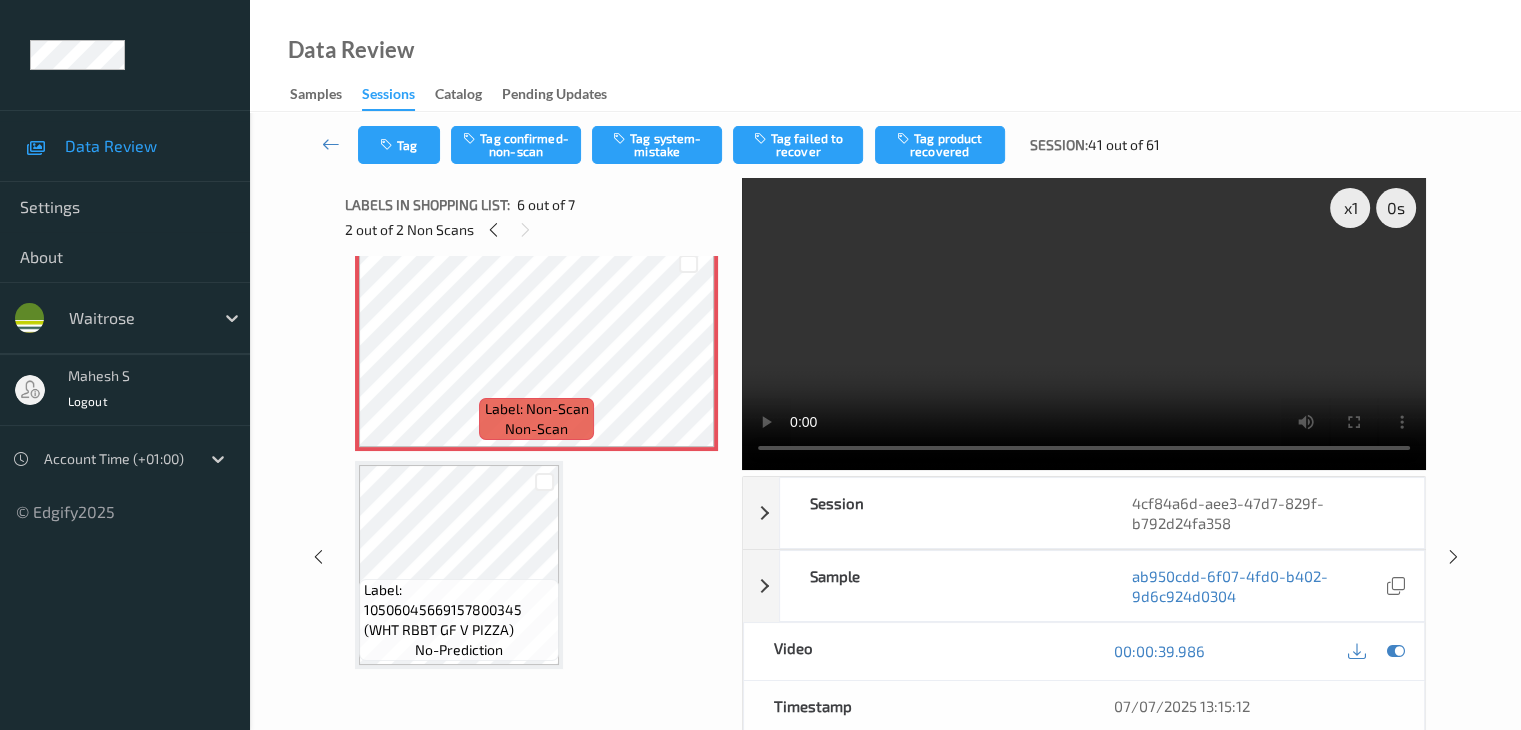 click on "x 1 0 s Session [UUID] Session ID [UUID] Session [DATE] [TIME] Timestamp [DATE] [TIME] Tags Assistant Confirmed , Shopper Confirmed , system-mistake , Unusual-Activity Device [NUMBER]TP[NUMBER] Assistant ID N/A Shopper ID N/A Sample [UUID] Group ID [UUID] Prediction Loss N/A Video [TIME] Timestamp [DATE] [TIME] Label Non-Scan Tags Assistant Confirmed Label Trigger MotionDetected Match Strength alert-non-scan Labels in shopping list: 6 out of 7 2 out of 2 Non Scans Label: [PRODUCT_CODE] ([PRODUCT_NAME]) no-prediction Label: [PRODUCT_CODE] ([PRODUCT_NAME]) no-prediction Label: [PRODUCT_CODE] ([PRODUCT_NAME]) no-prediction Label: [PRODUCT_CODE] ([PRODUCT_NAME]) no-prediction Label: Non-Scan non-scan Label: Non-Scan non-scan Label: Non-Scan non-scan Label: Non-Scan non-scan Label: [PRODUCT_CODE] ([PRODUCT_NAME]) no-prediction" at bounding box center (885, 557) 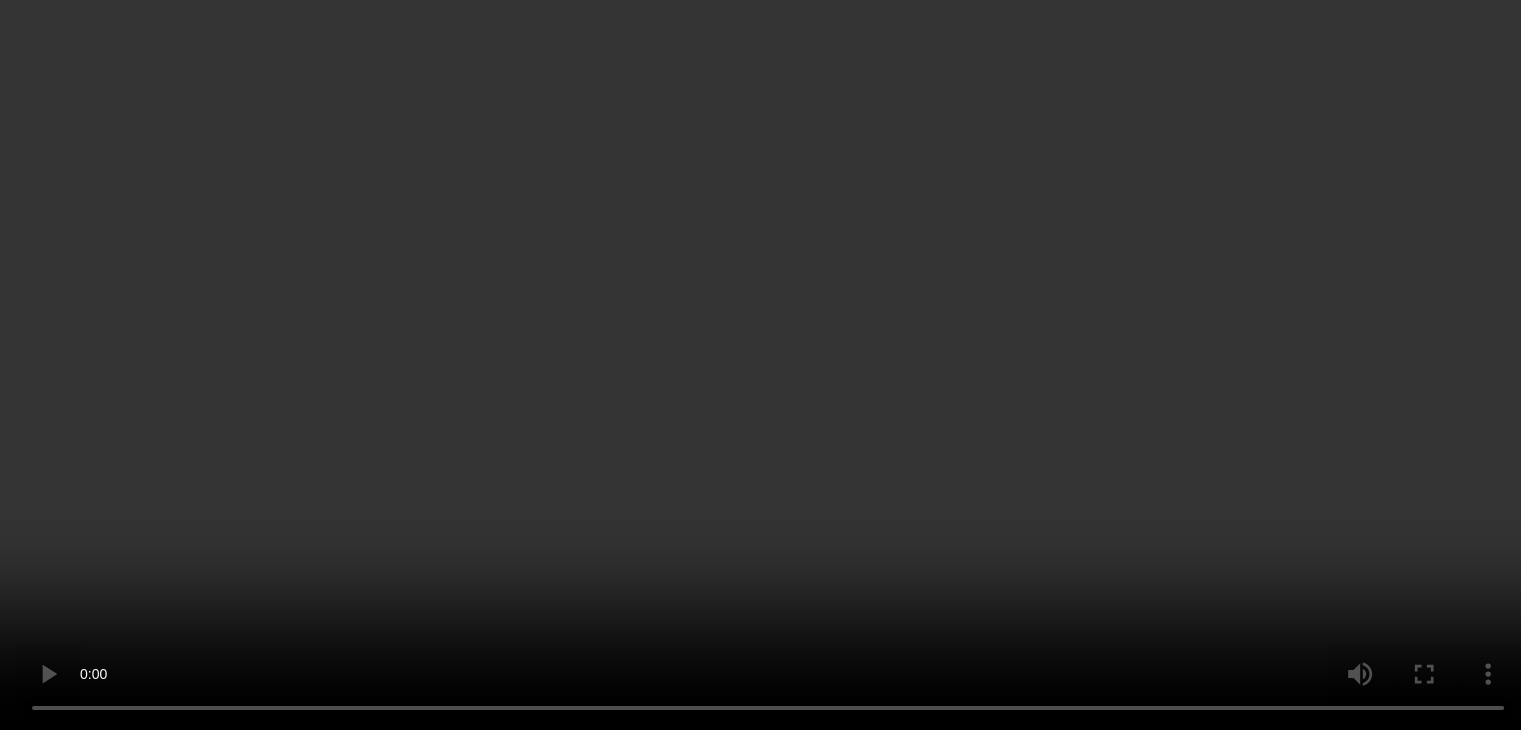 scroll, scrollTop: 1113, scrollLeft: 0, axis: vertical 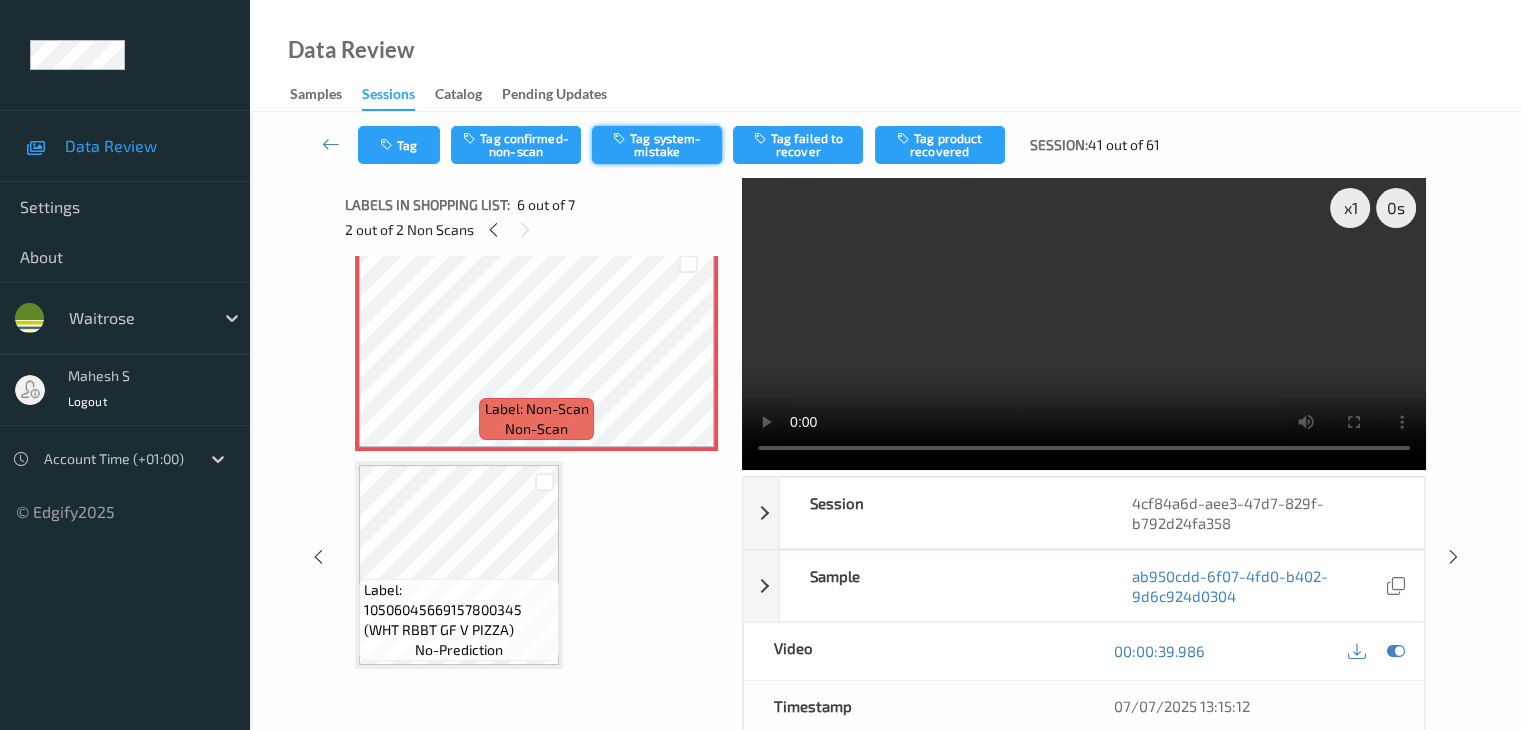 click on "Tag   system-mistake" at bounding box center (657, 145) 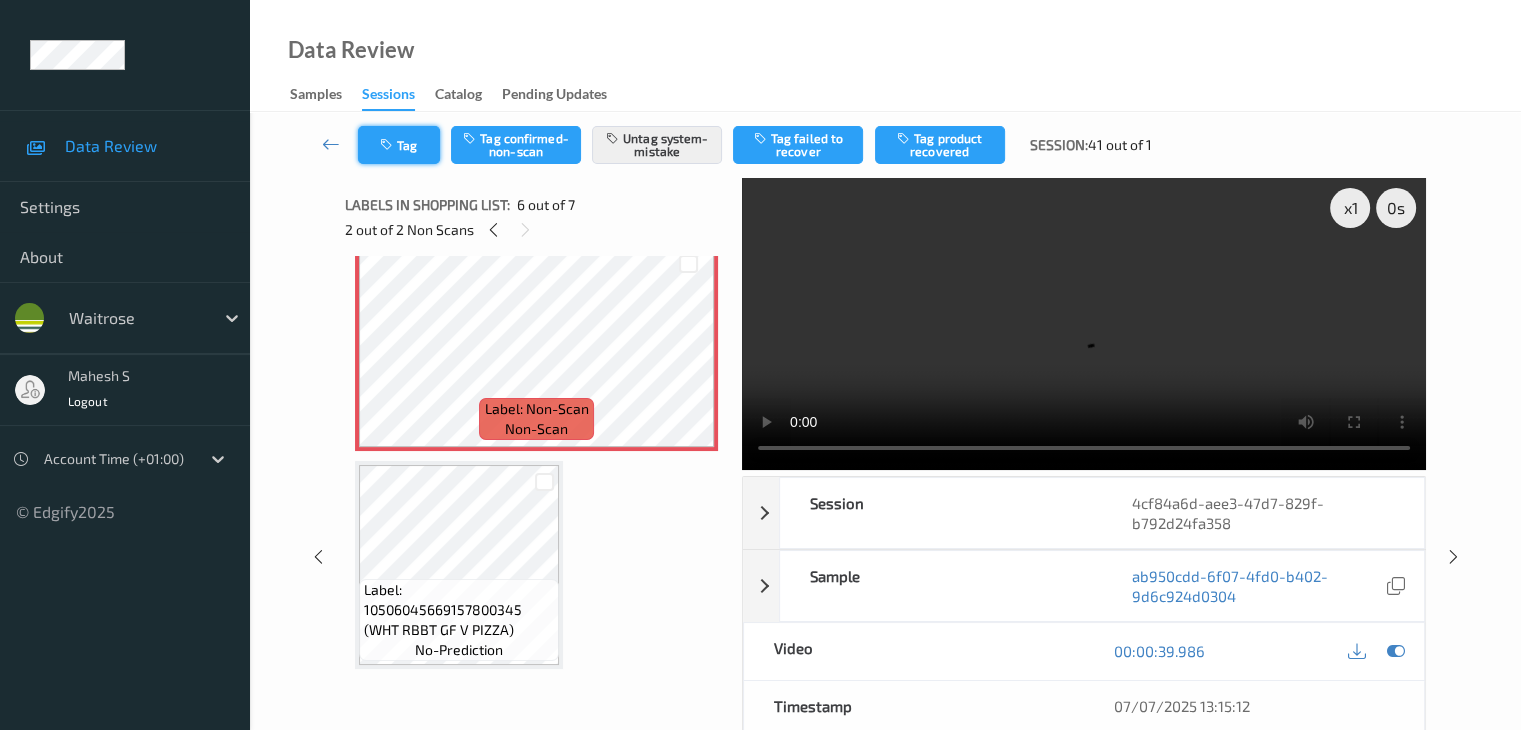 click on "Tag" at bounding box center (399, 145) 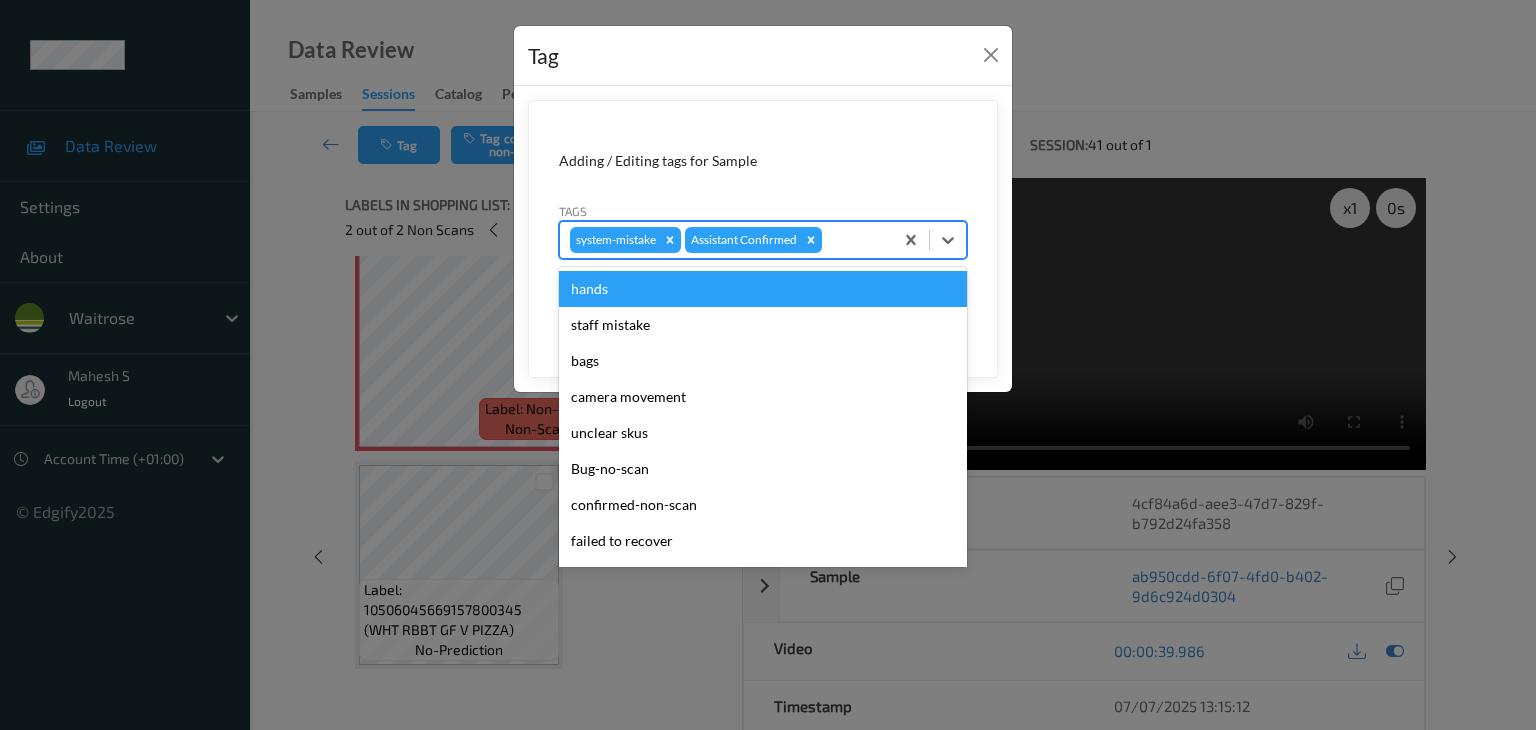 click at bounding box center [854, 240] 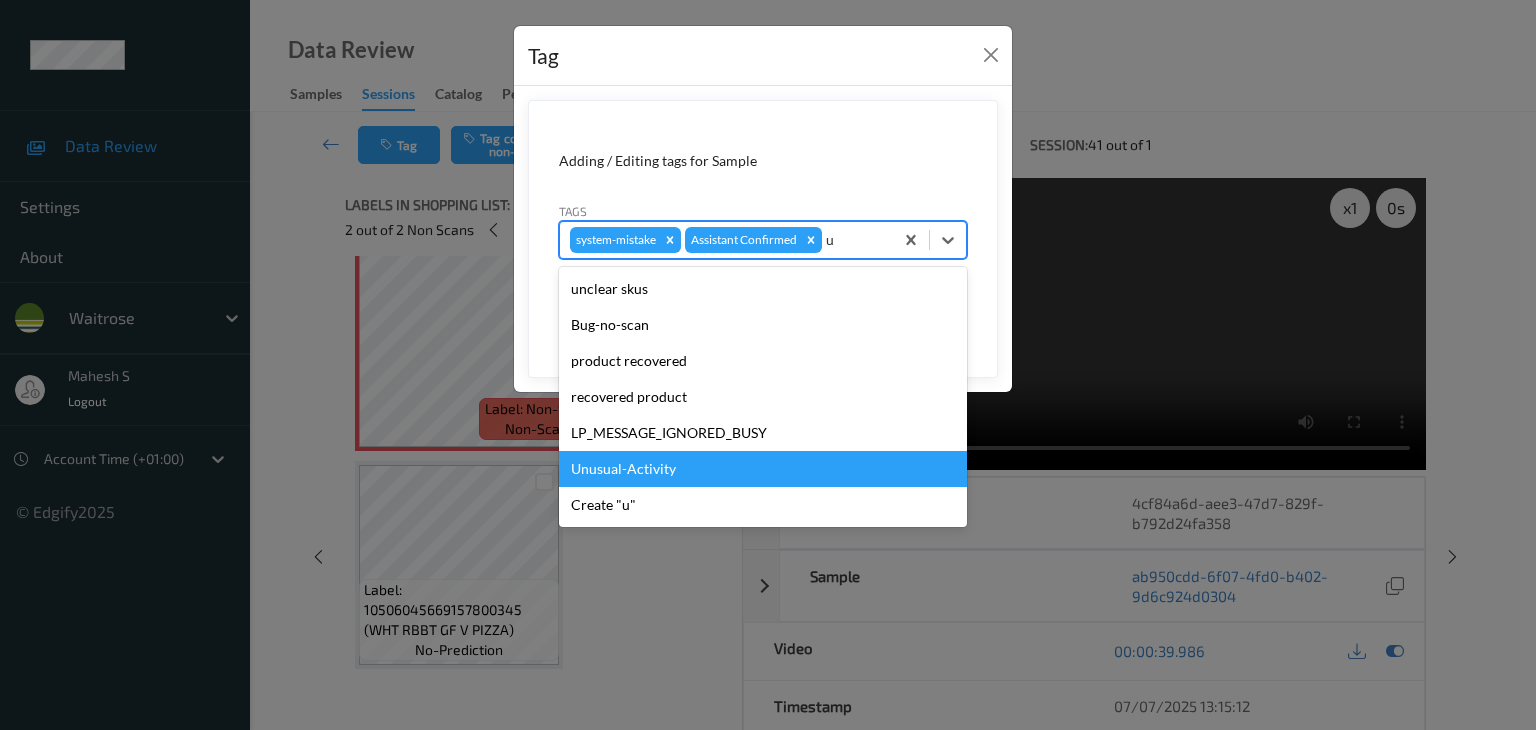 click on "Unusual-Activity" at bounding box center (763, 469) 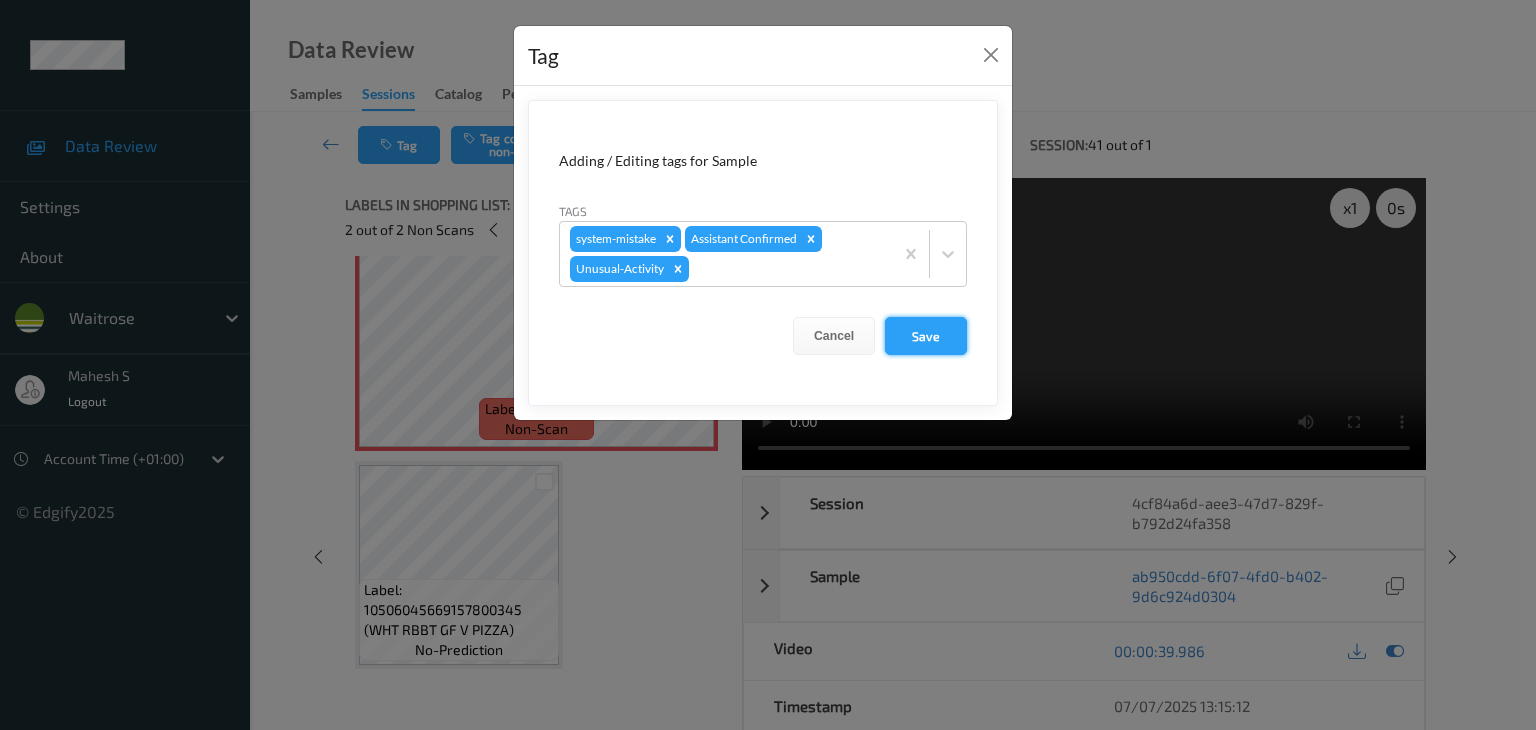 click on "Save" at bounding box center (926, 336) 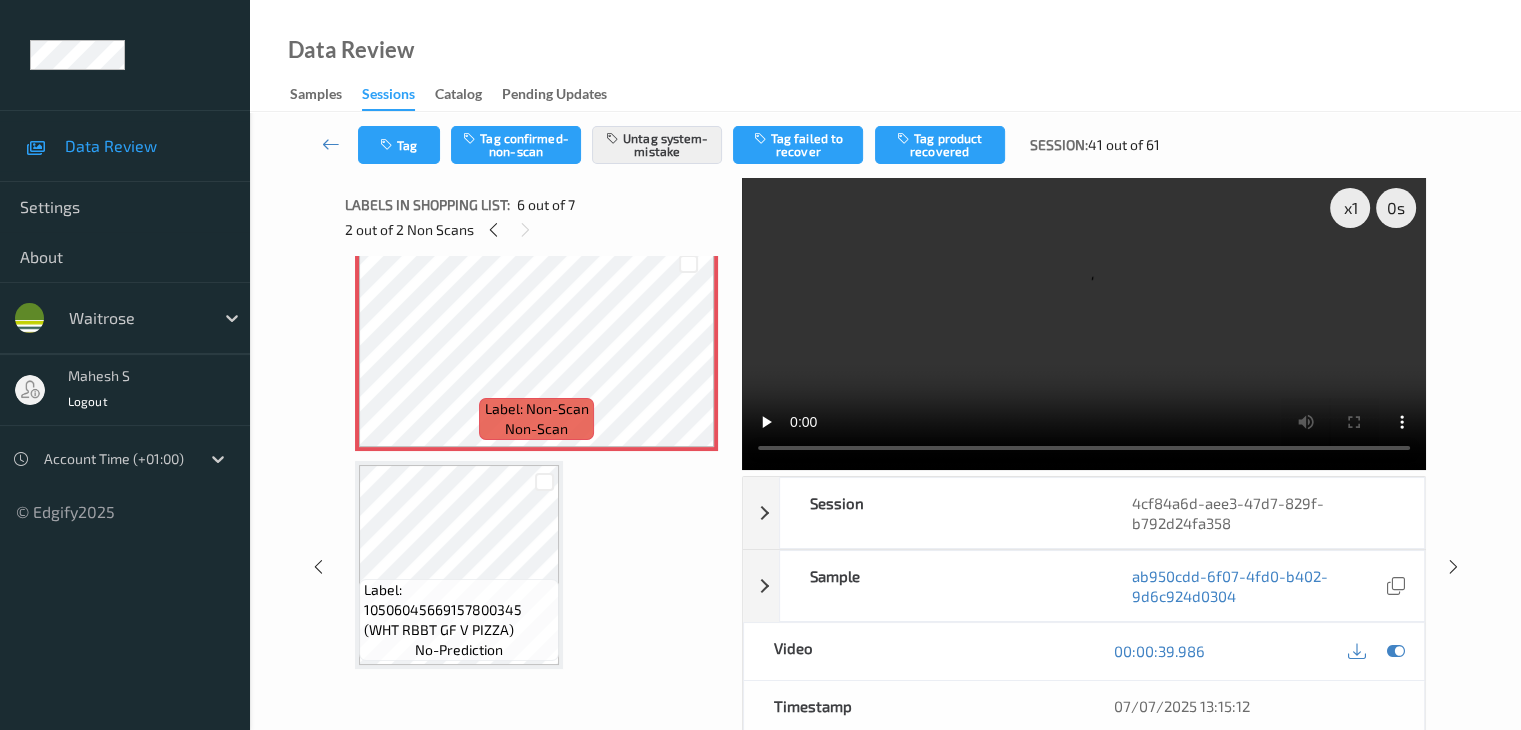 scroll, scrollTop: 264, scrollLeft: 0, axis: vertical 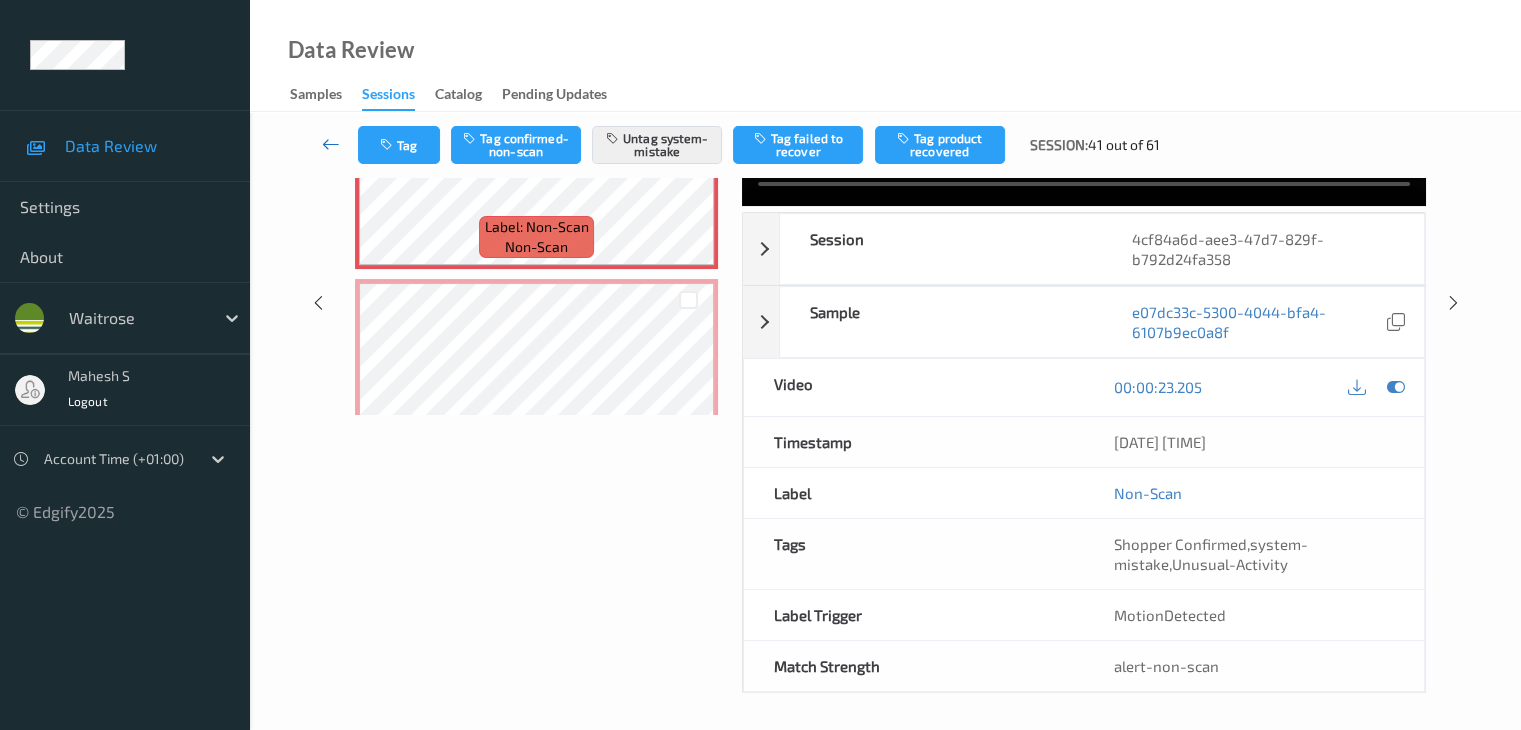 click at bounding box center [331, 144] 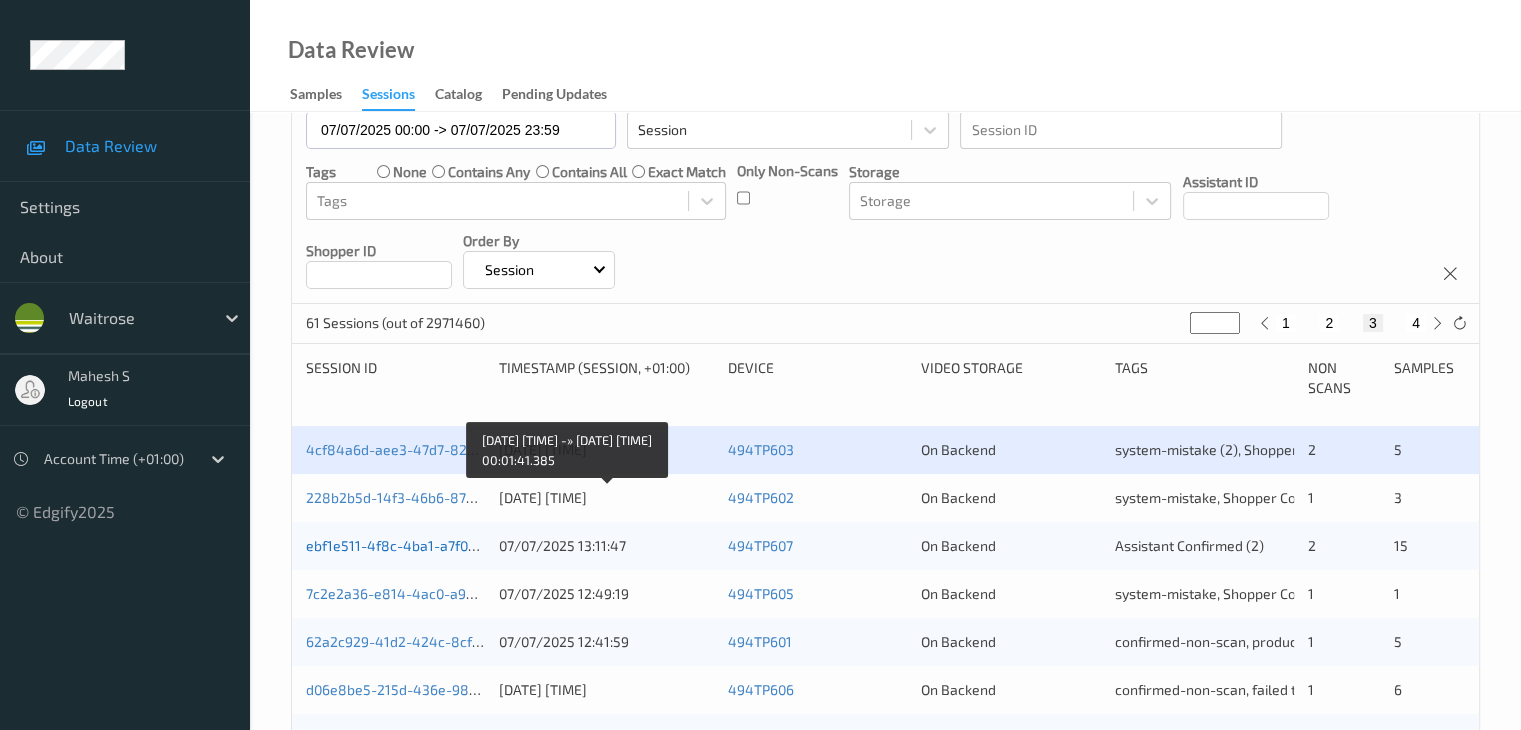 scroll, scrollTop: 200, scrollLeft: 0, axis: vertical 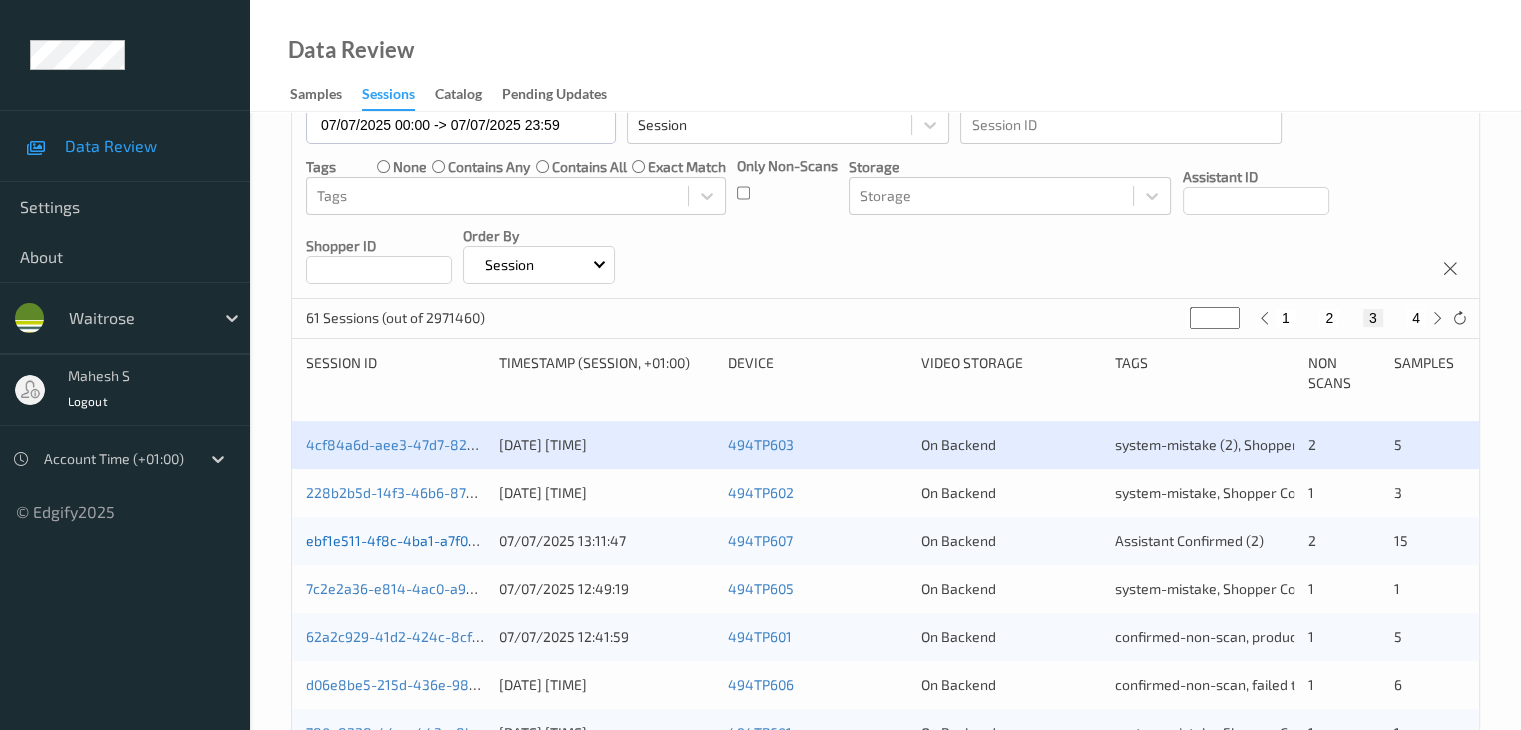 click on "ebf1e511-4f8c-4ba1-a7f0-f08c142b7928" at bounding box center [436, 540] 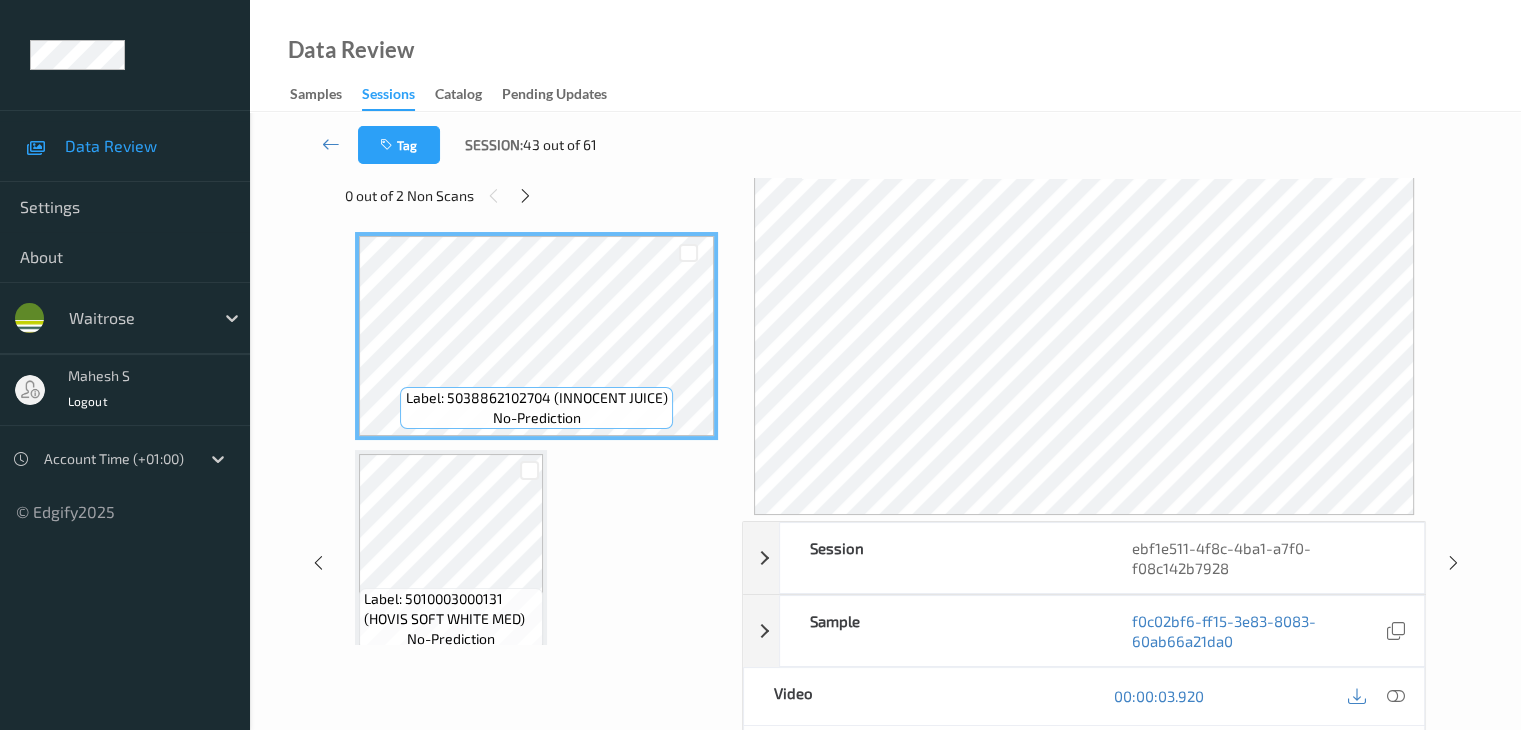 scroll, scrollTop: 0, scrollLeft: 0, axis: both 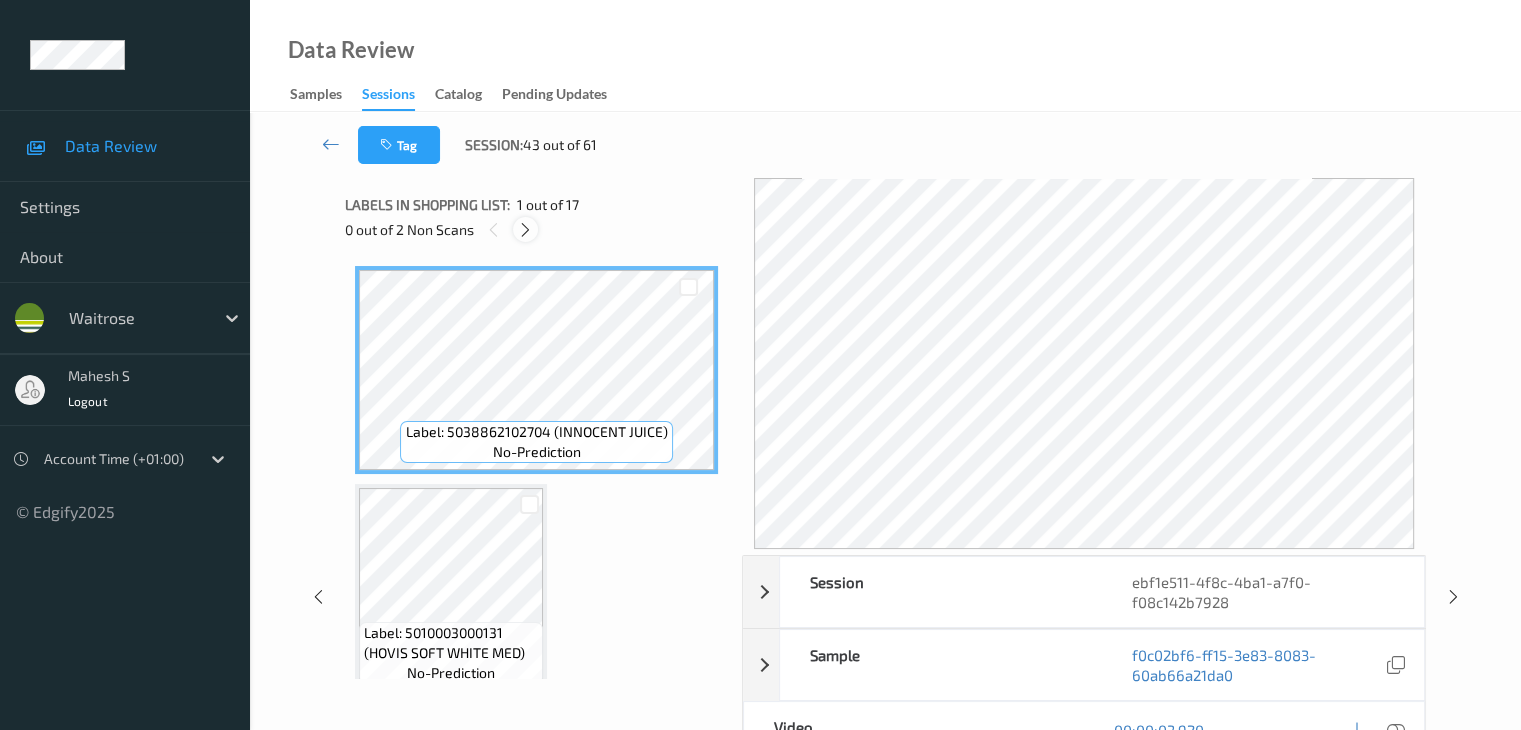 click at bounding box center (525, 230) 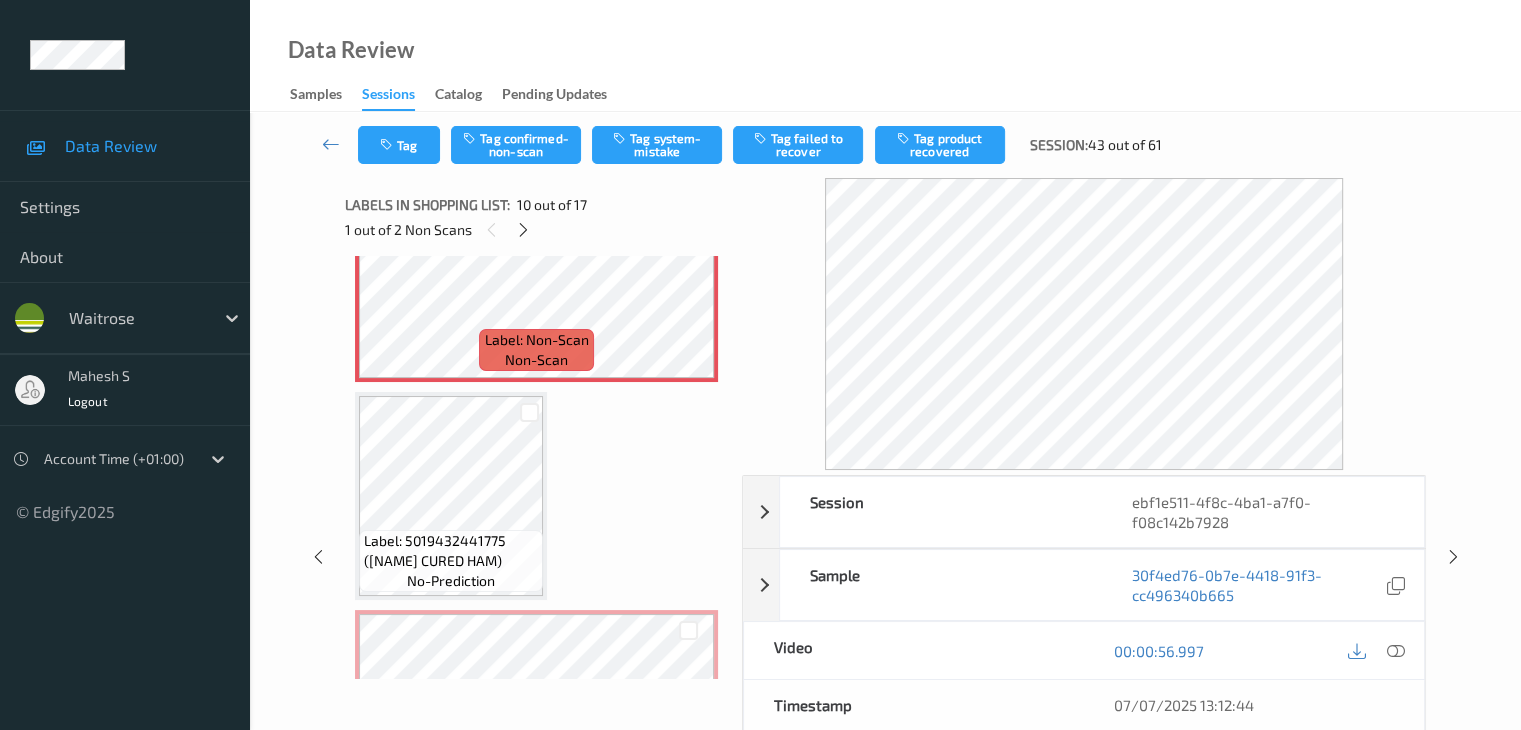 scroll, scrollTop: 1854, scrollLeft: 0, axis: vertical 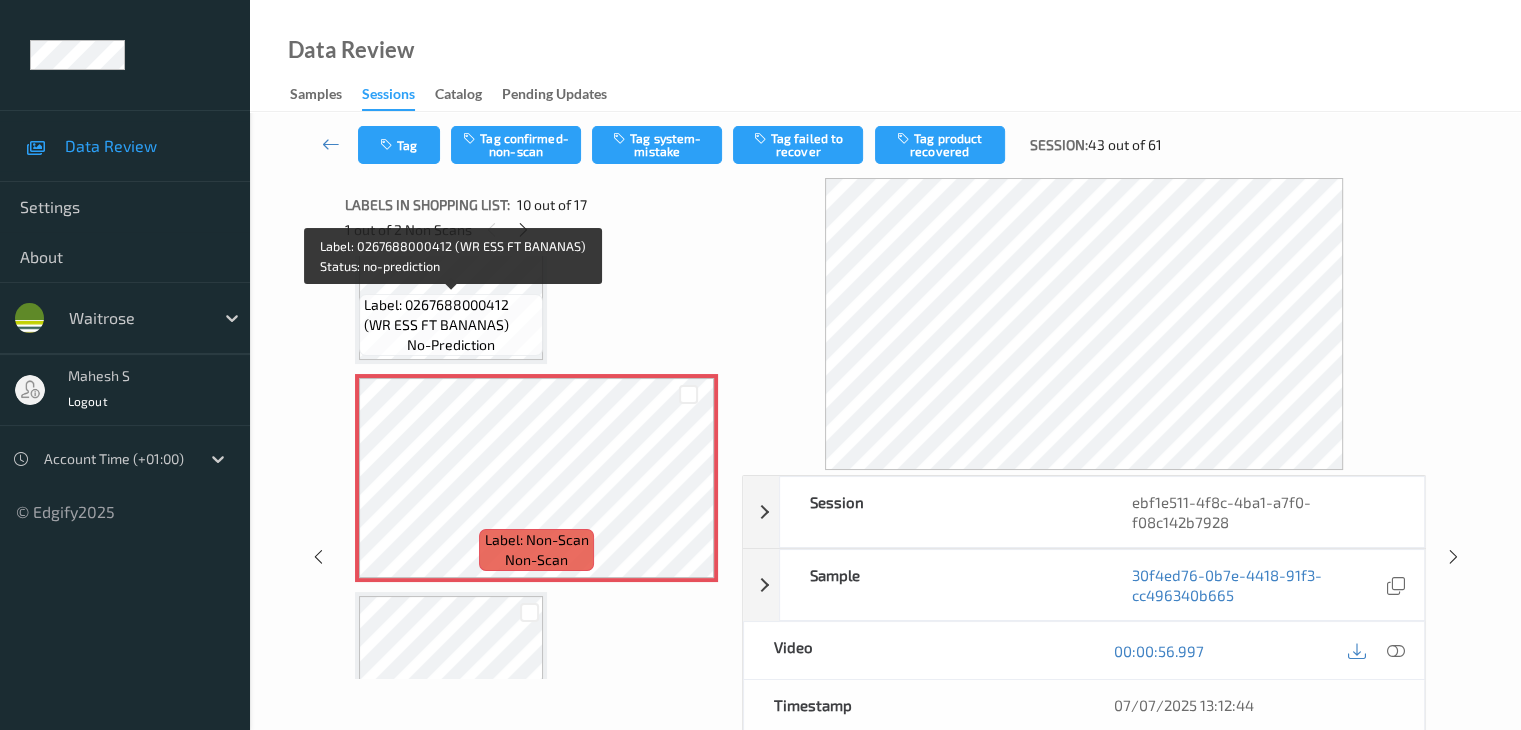 click on "Label: 0267688000412 (WR ESS FT BANANAS) no-prediction" at bounding box center [451, 325] 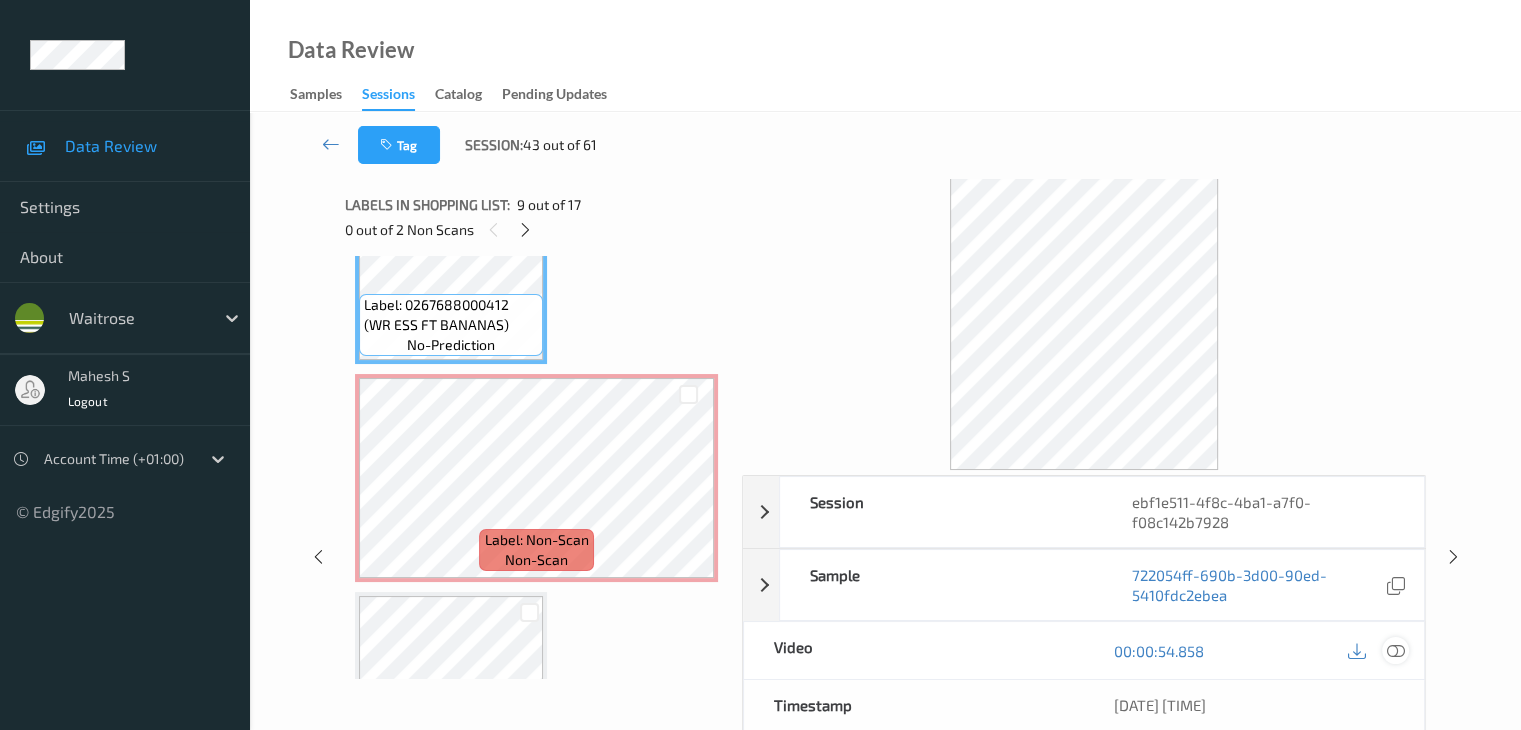 click at bounding box center (1395, 651) 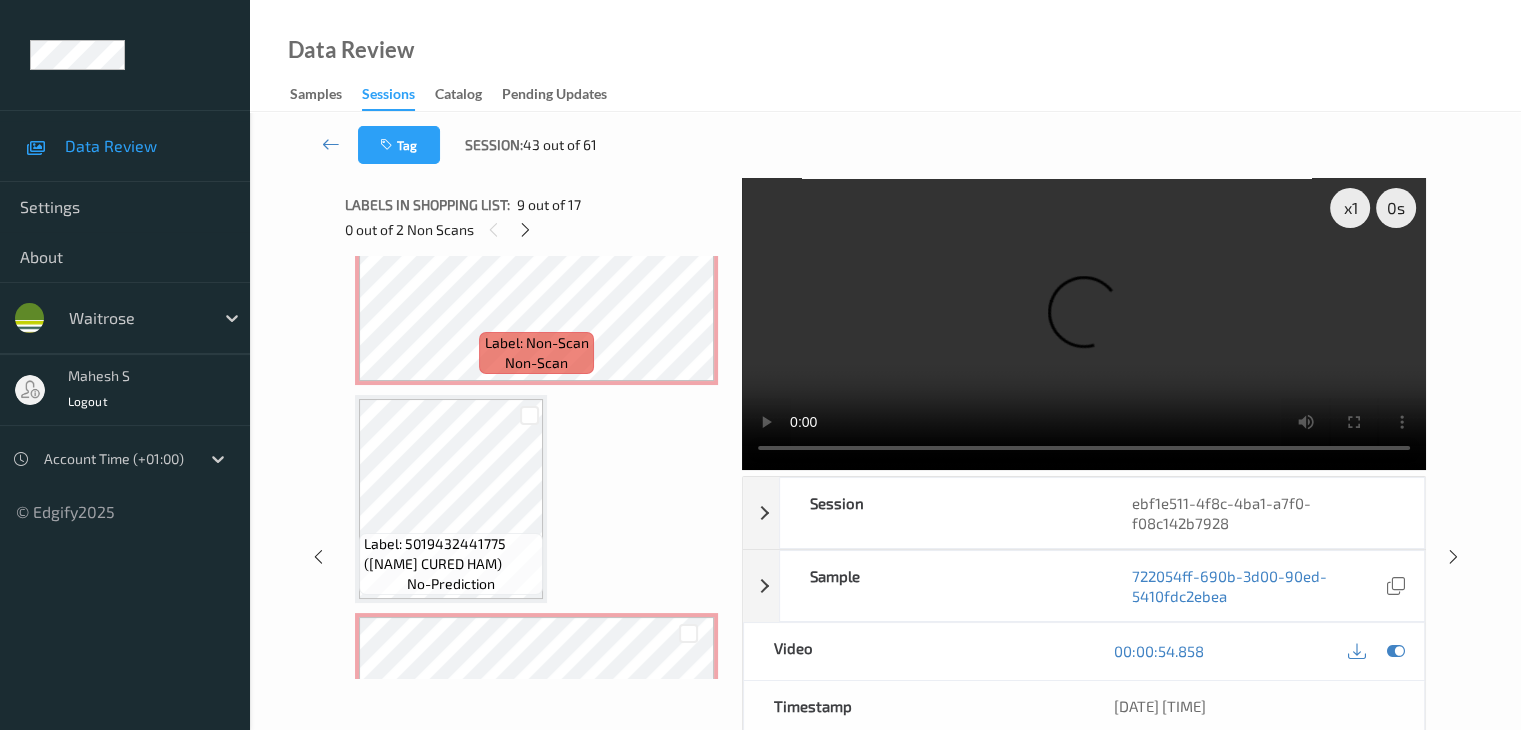scroll, scrollTop: 2054, scrollLeft: 0, axis: vertical 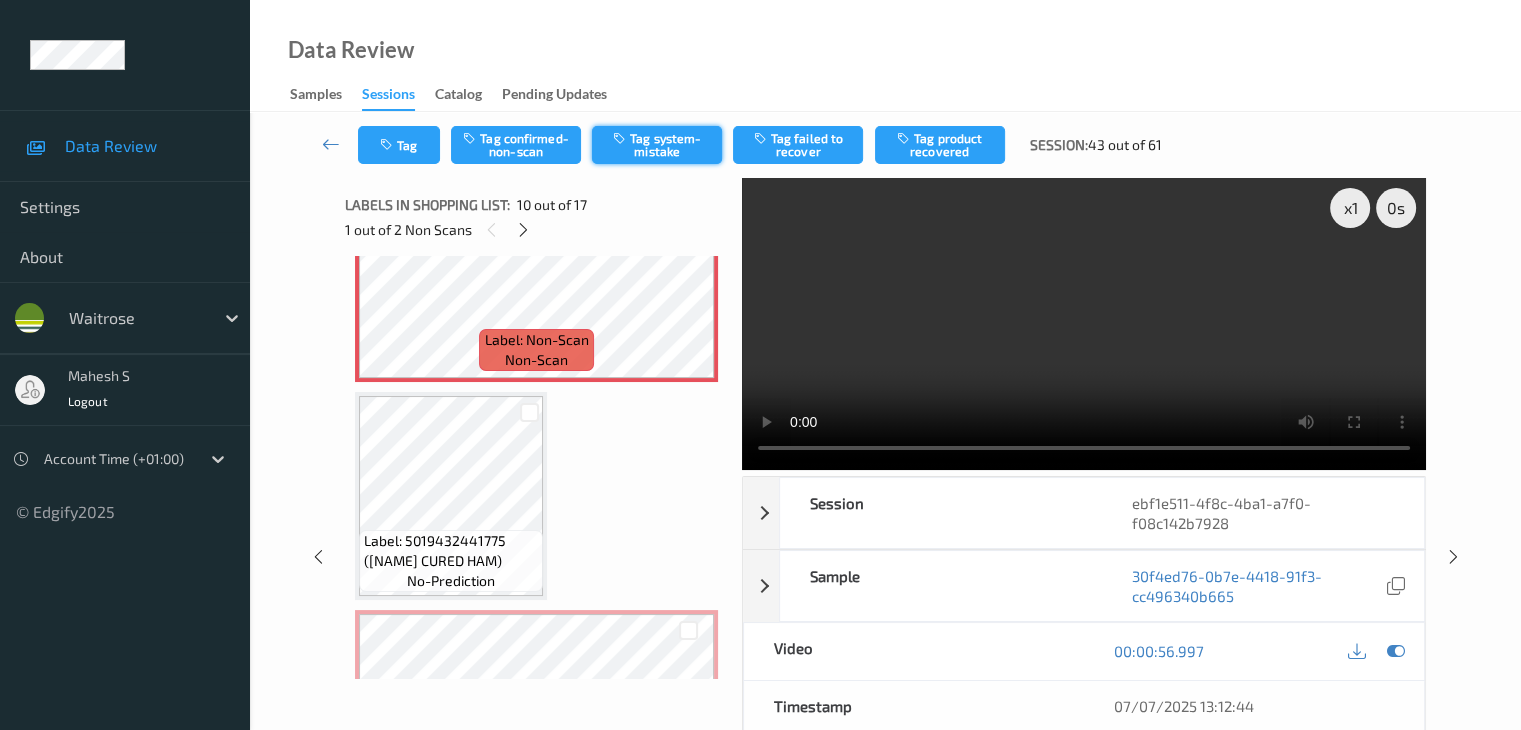 click on "Tag   system-mistake" at bounding box center [657, 145] 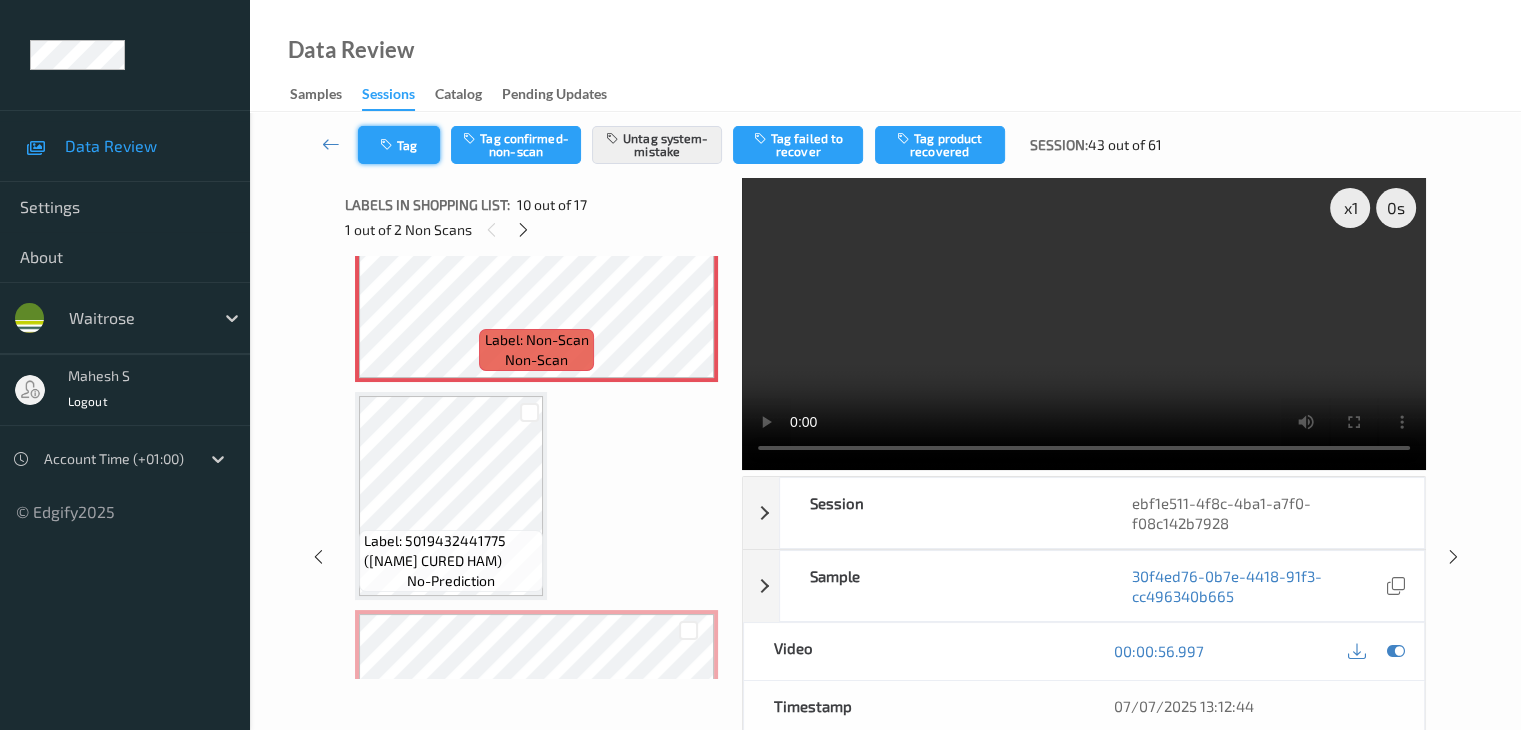 click on "Tag" at bounding box center [399, 145] 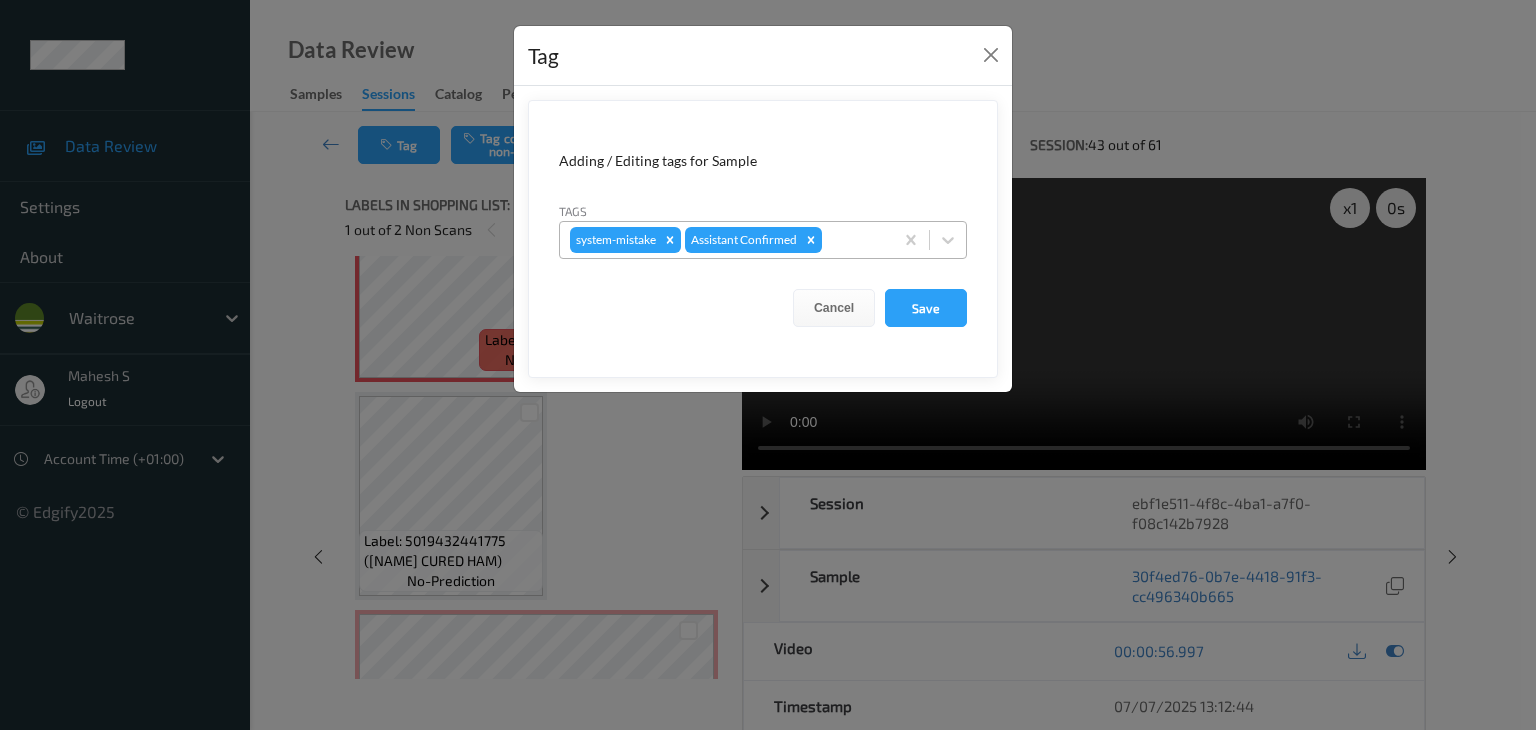 click on "system-mistake Assistant Confirmed" at bounding box center (726, 240) 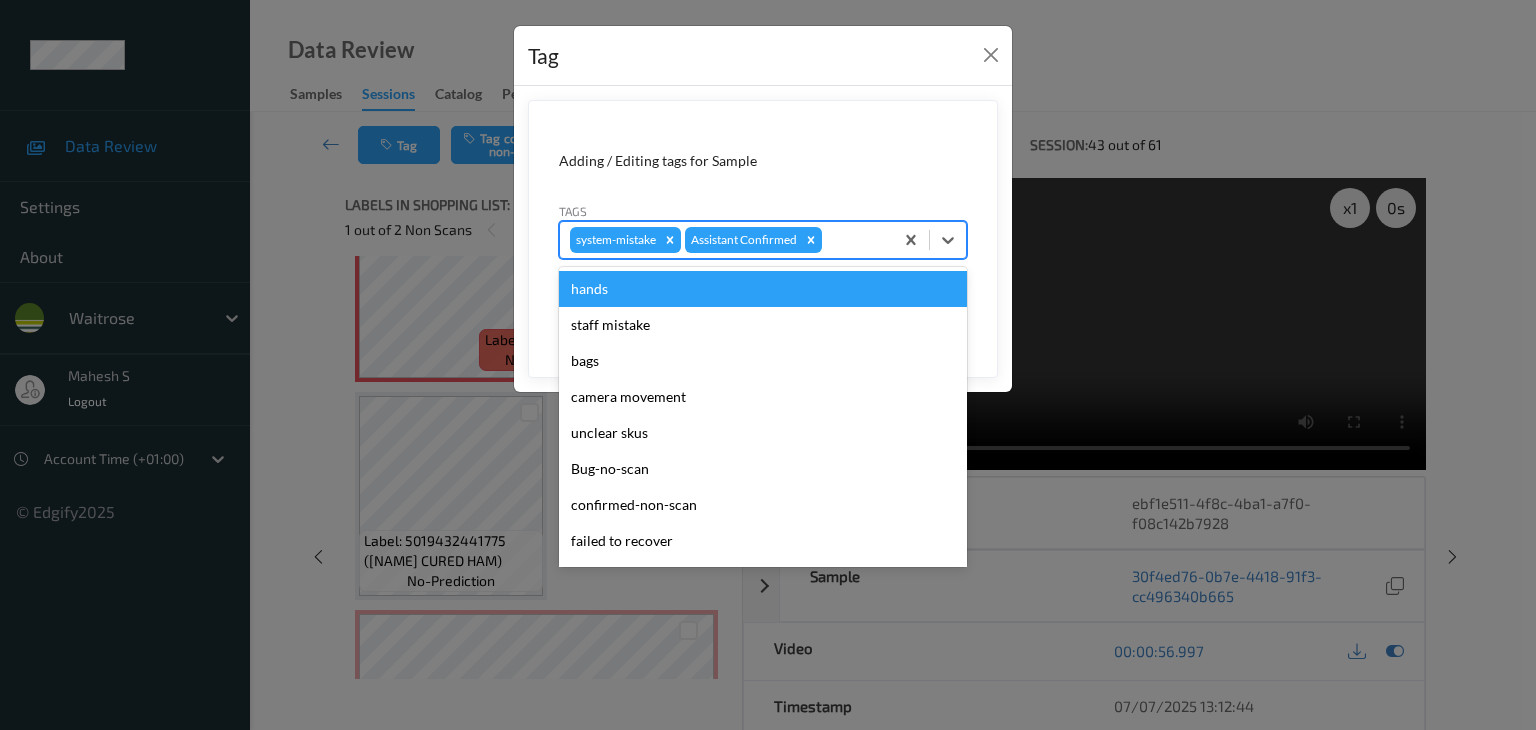 type on "u" 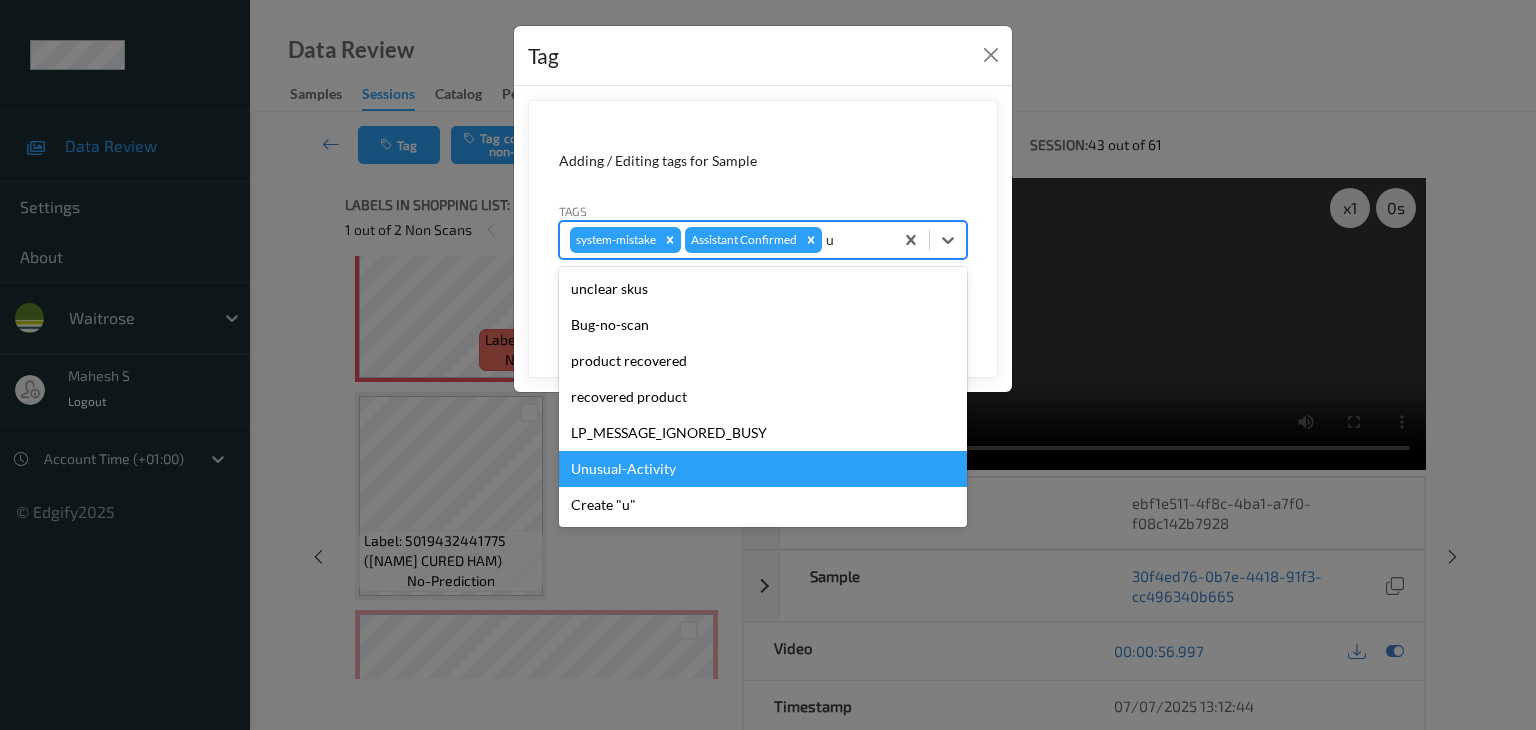 click on "Unusual-Activity" at bounding box center (763, 469) 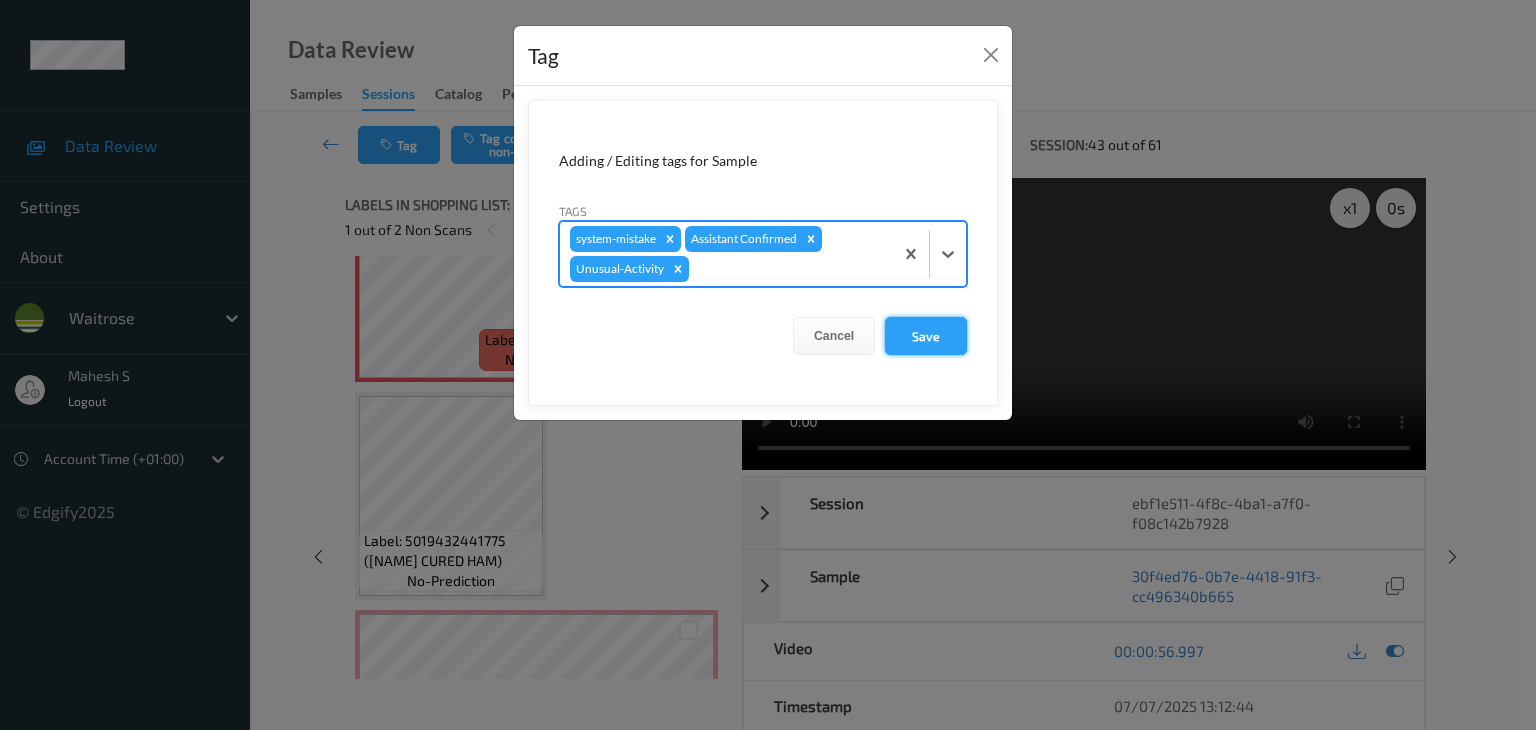 click on "Save" at bounding box center (926, 336) 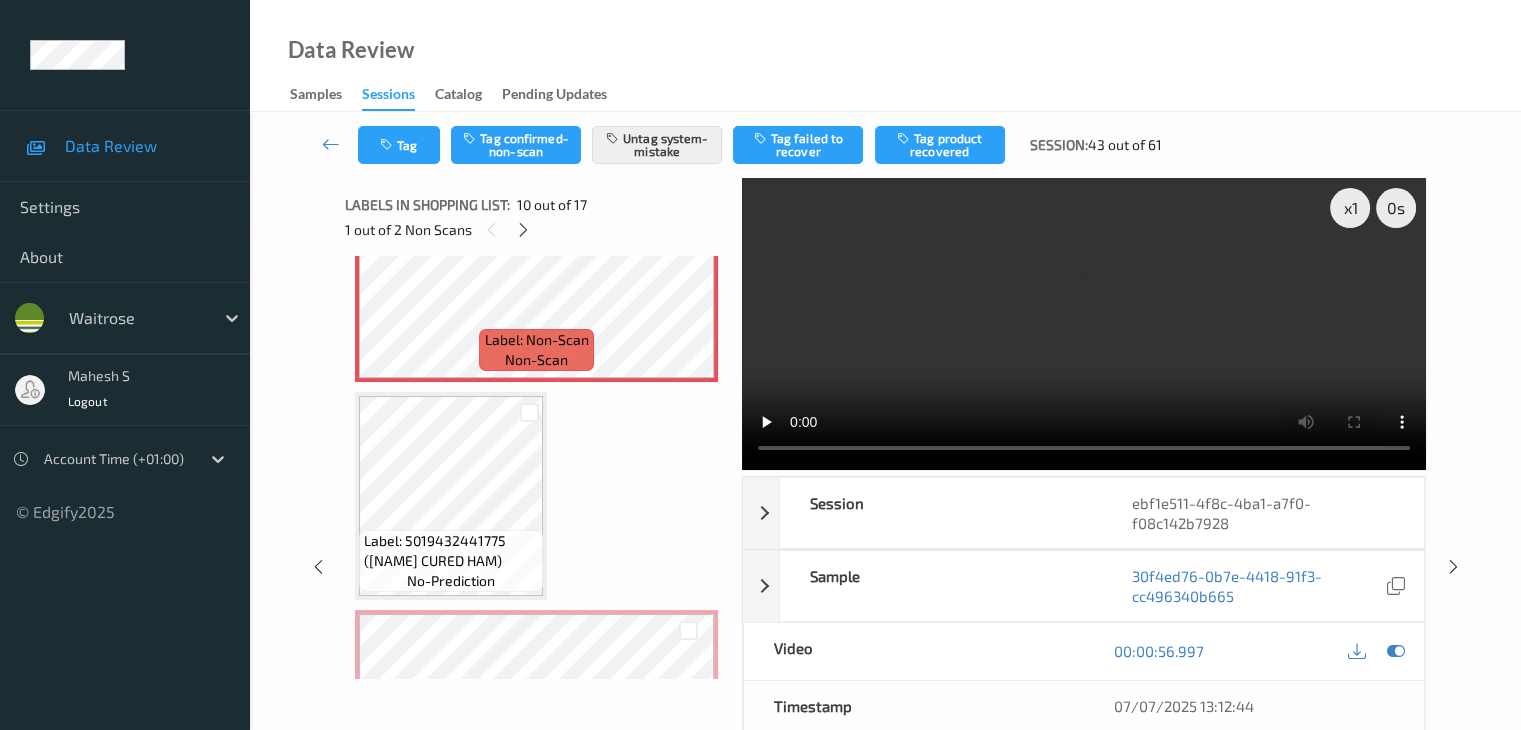 scroll, scrollTop: 2254, scrollLeft: 0, axis: vertical 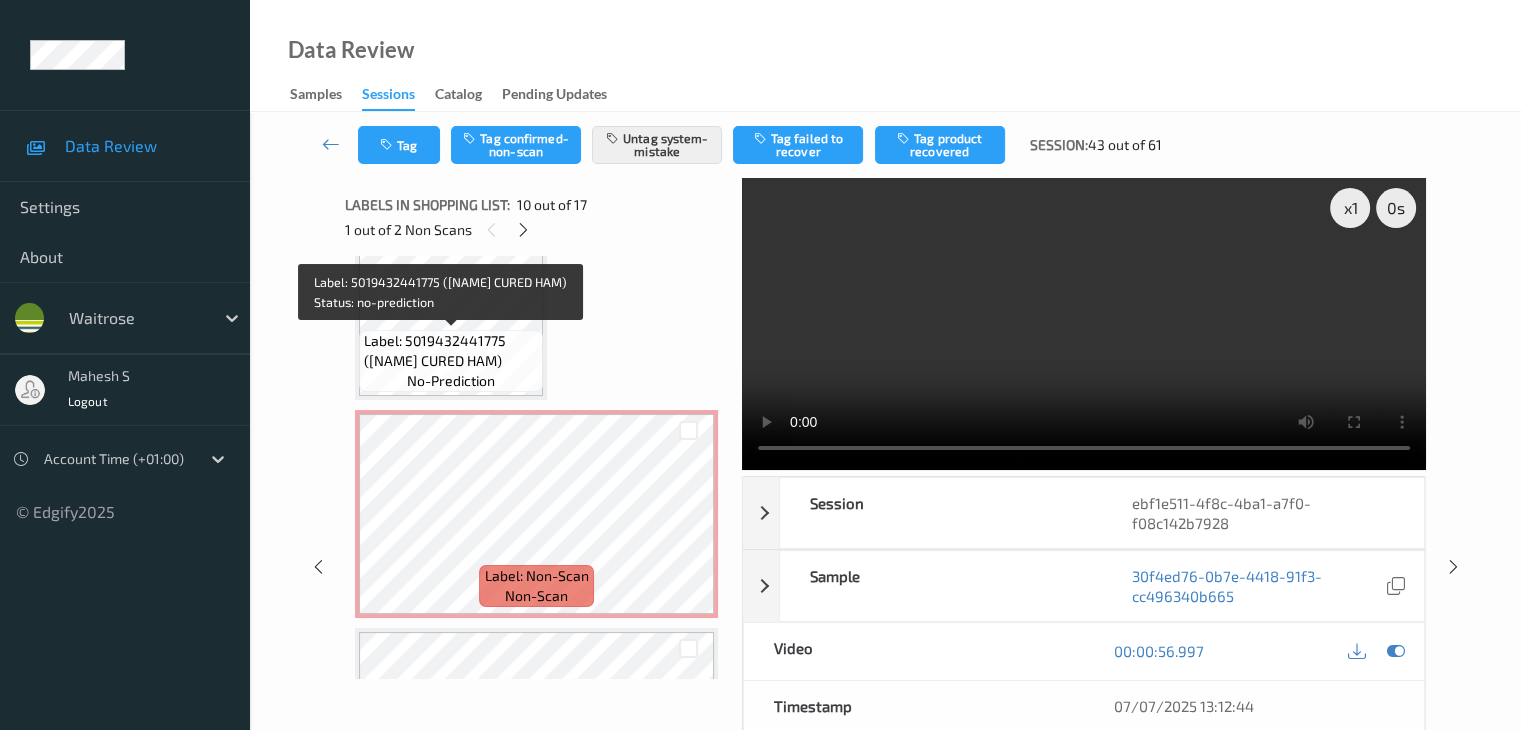 click on "Label: 5019432441775 ([NAME] CURED HAM)" at bounding box center [451, 351] 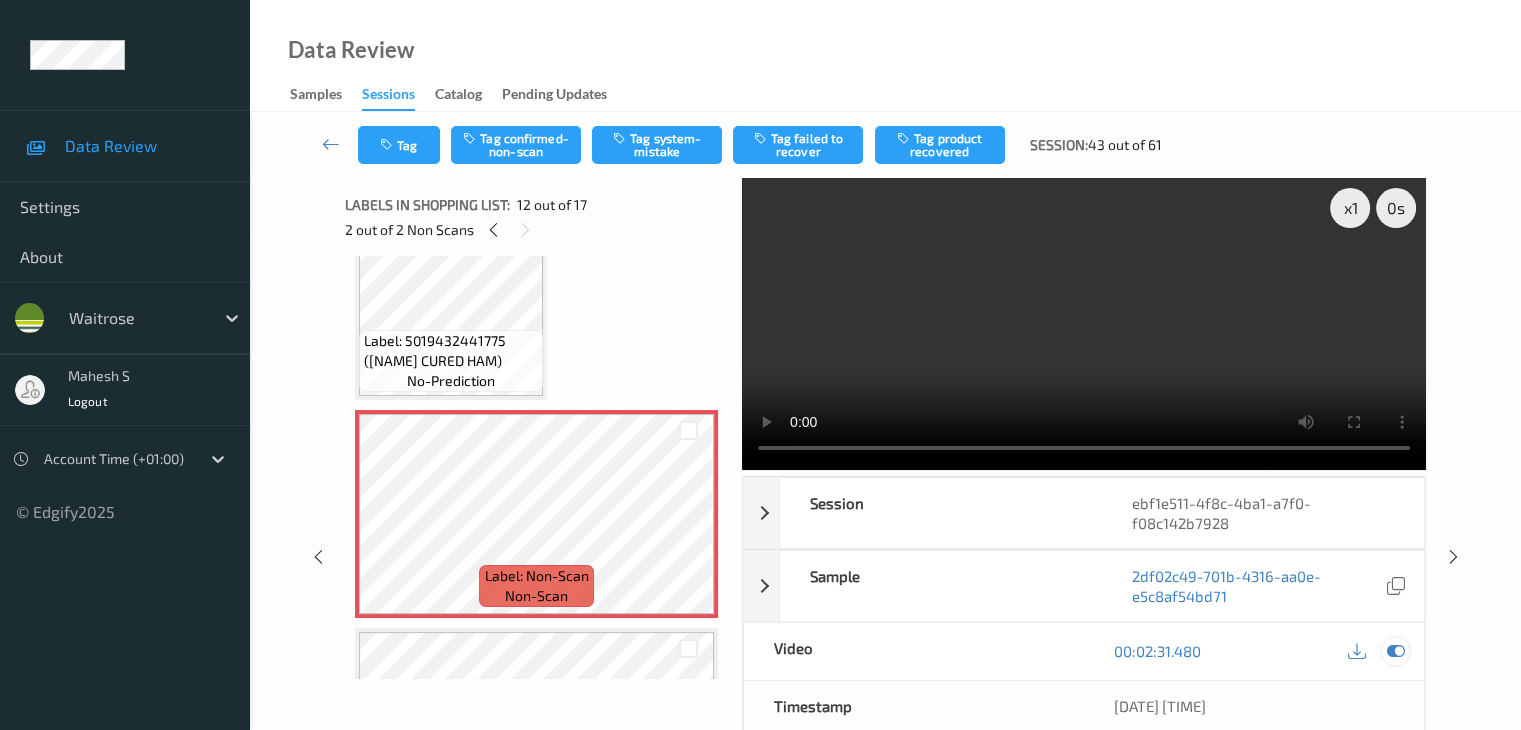 click at bounding box center (1395, 651) 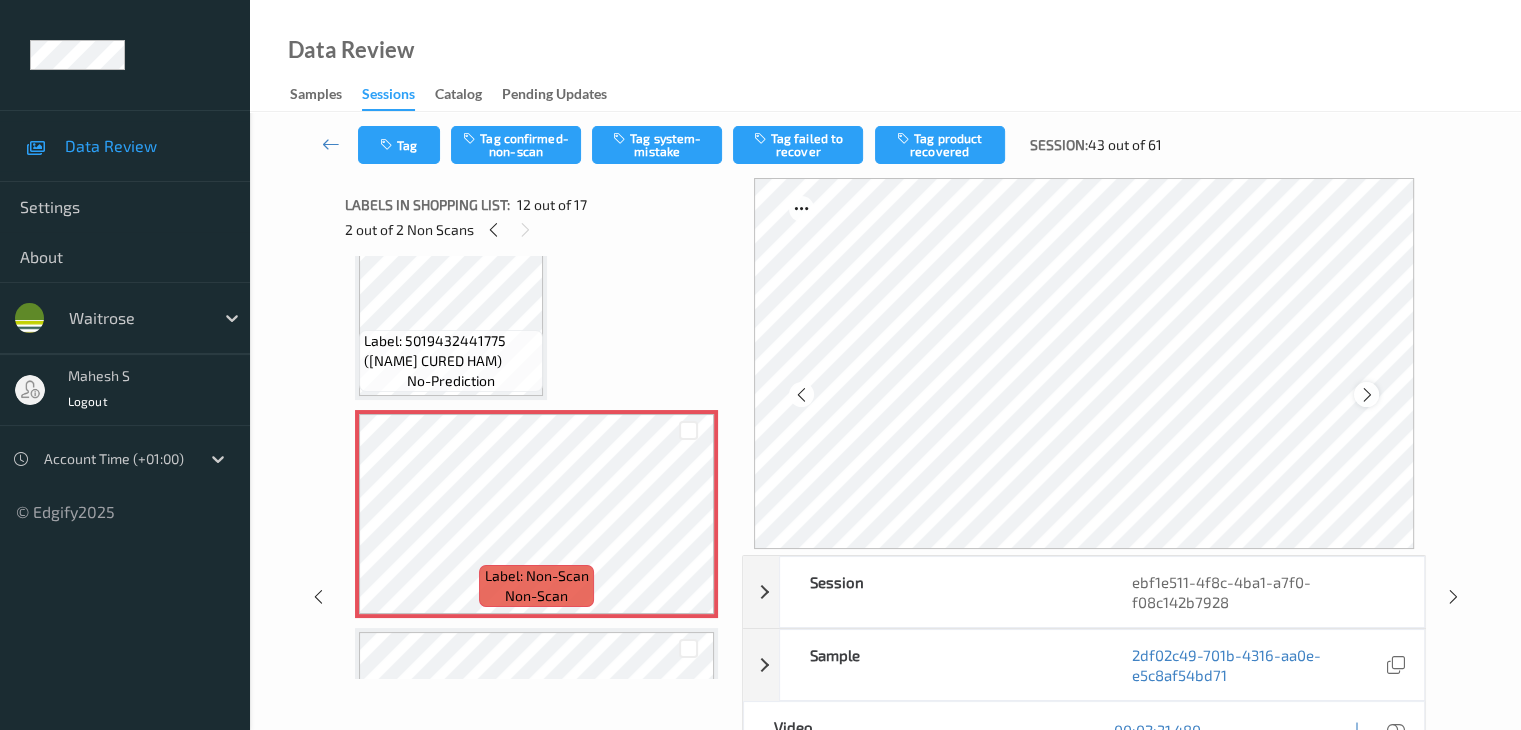 click at bounding box center (1366, 395) 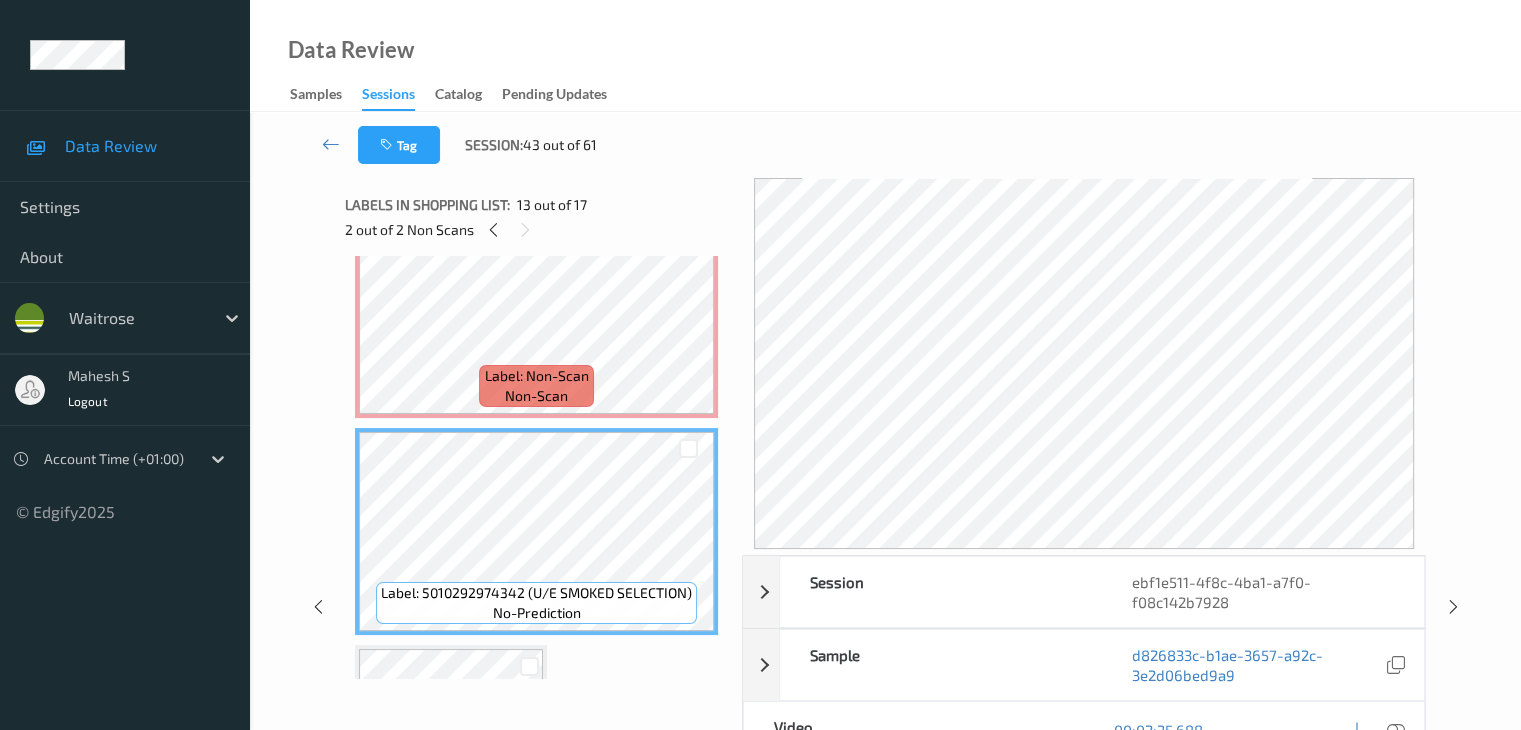 scroll, scrollTop: 2354, scrollLeft: 0, axis: vertical 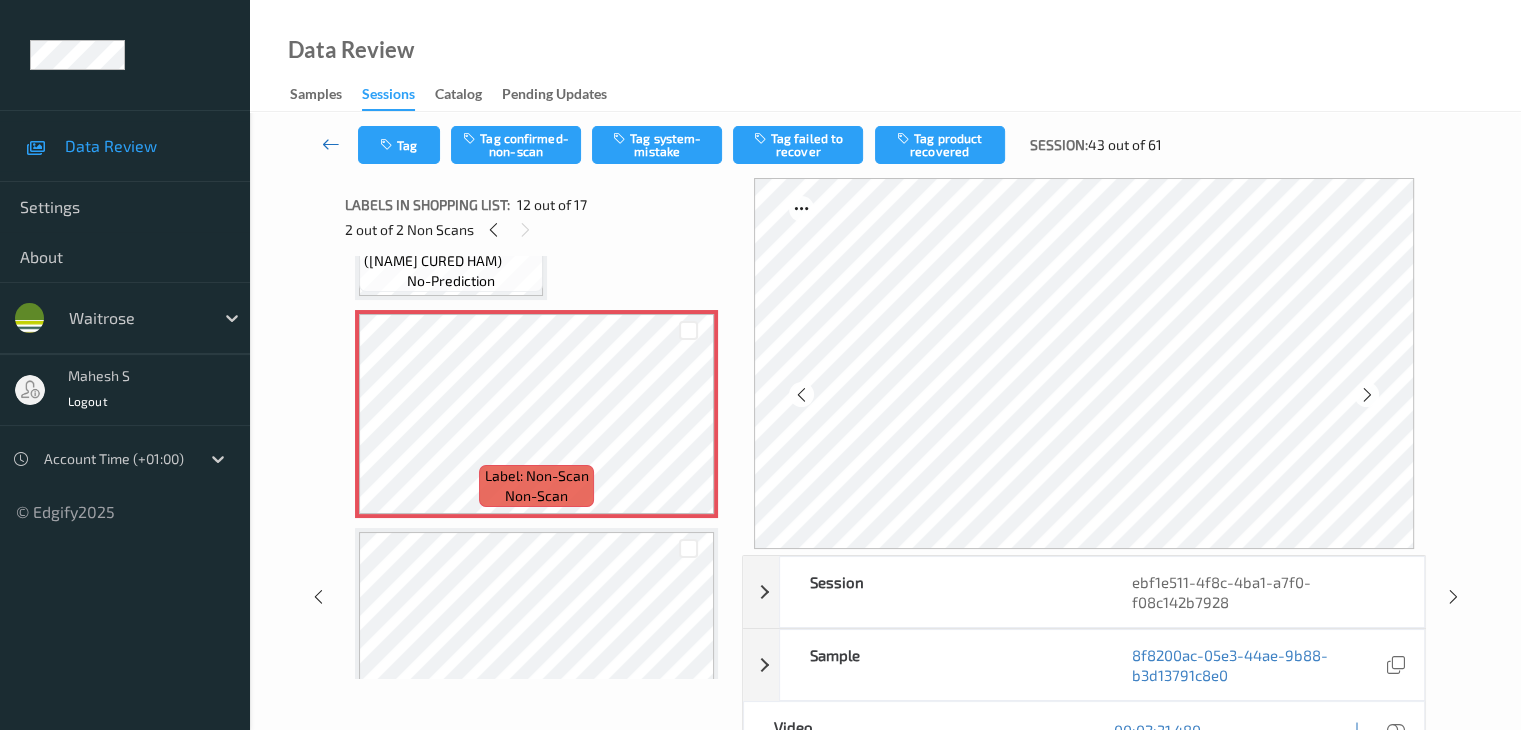 click at bounding box center (331, 144) 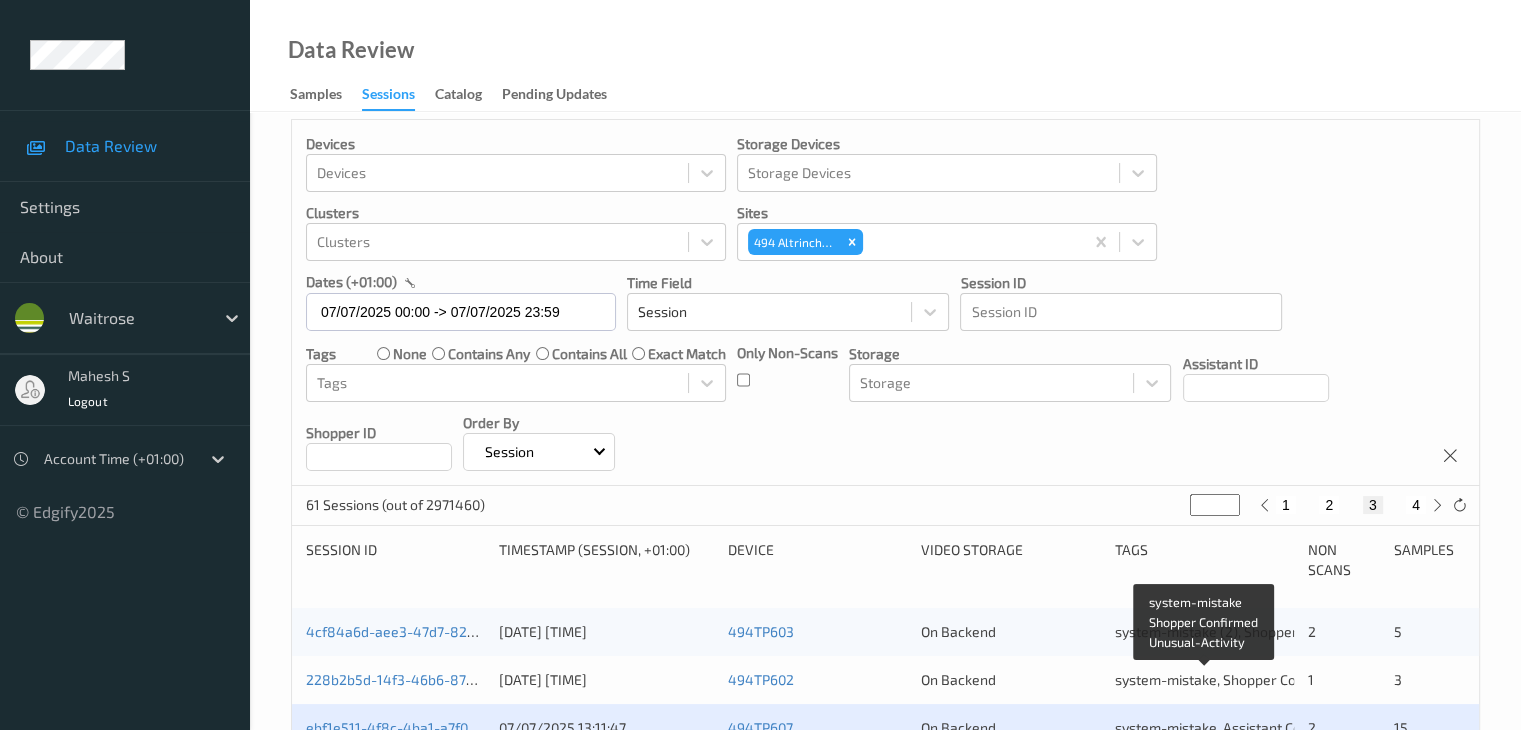 scroll, scrollTop: 300, scrollLeft: 0, axis: vertical 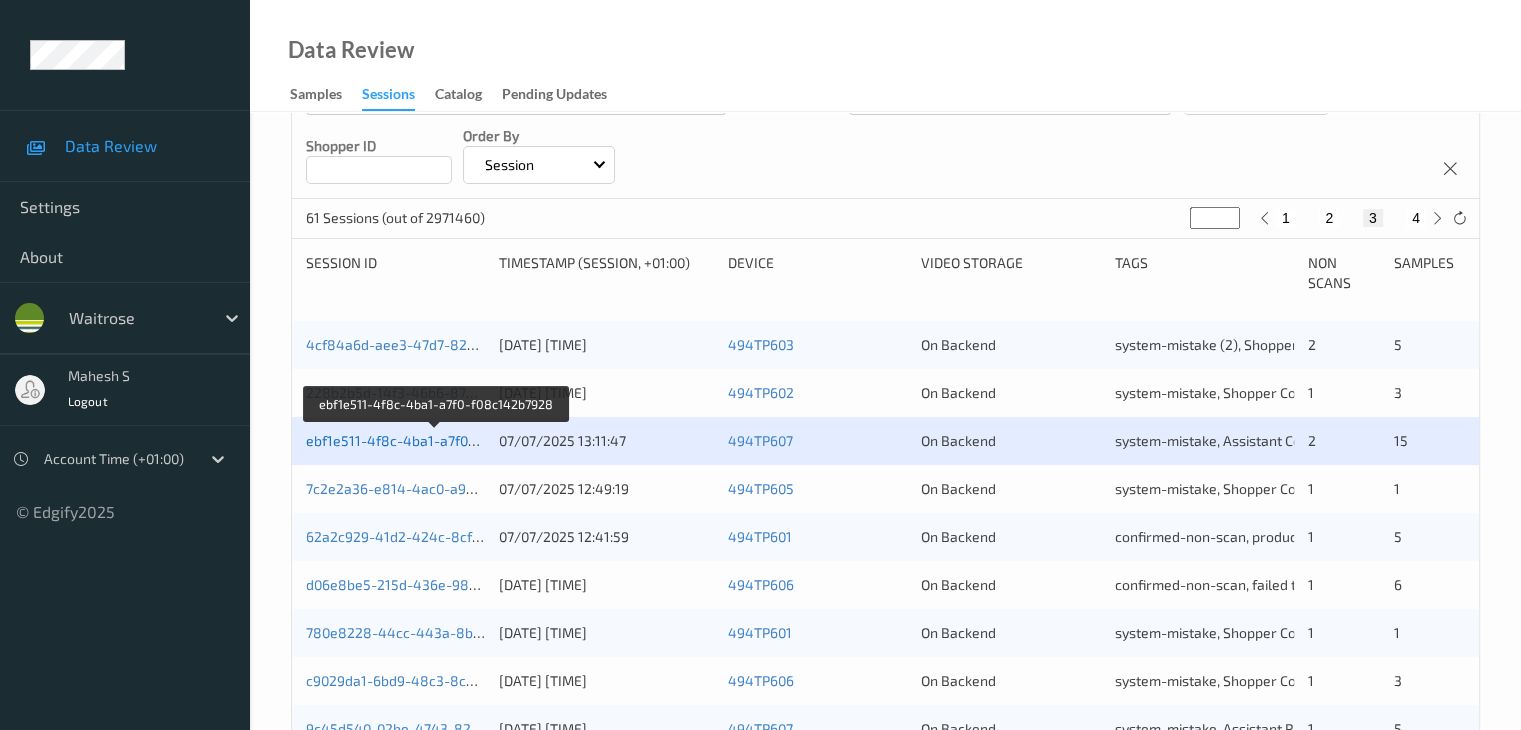 click on "ebf1e511-4f8c-4ba1-a7f0-f08c142b7928" at bounding box center [436, 440] 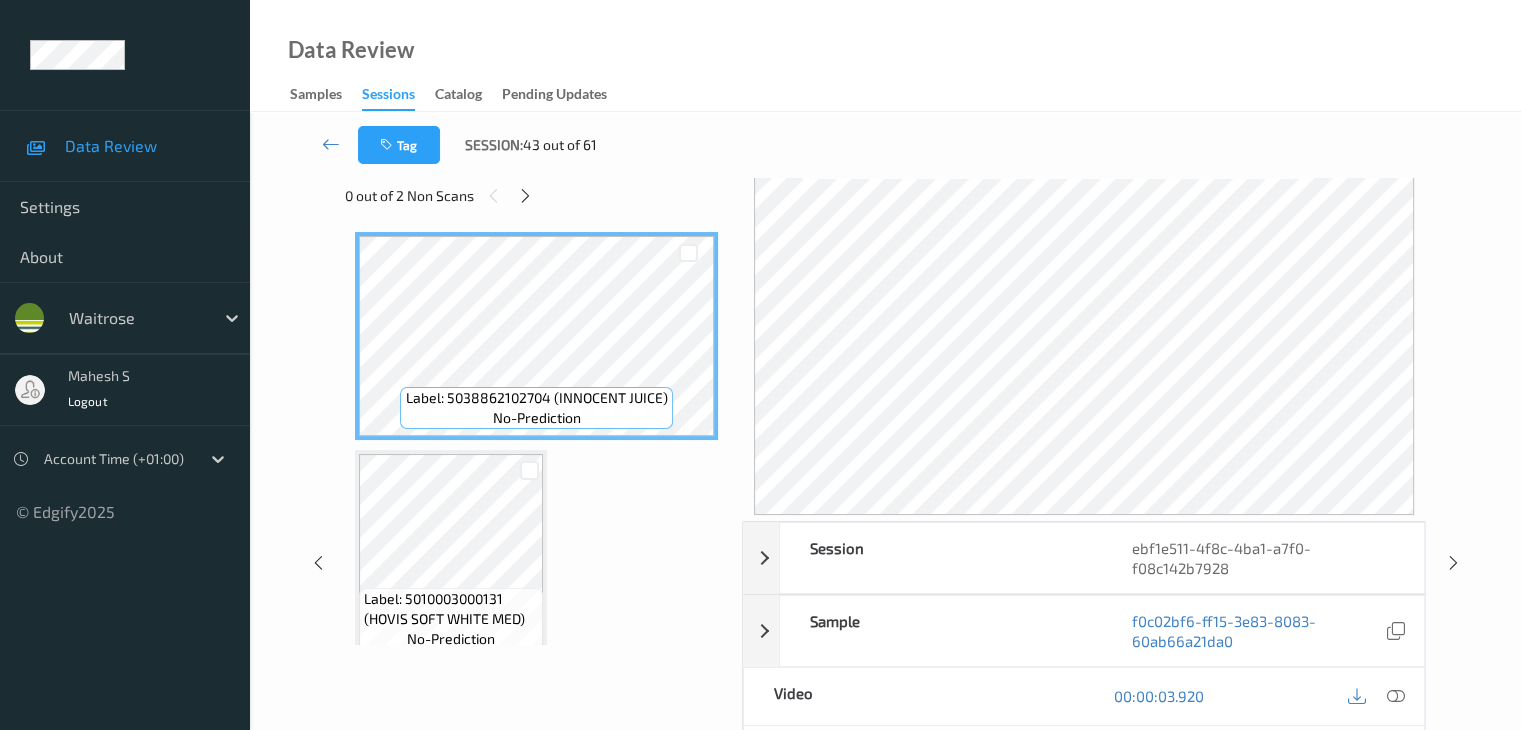 scroll, scrollTop: 0, scrollLeft: 0, axis: both 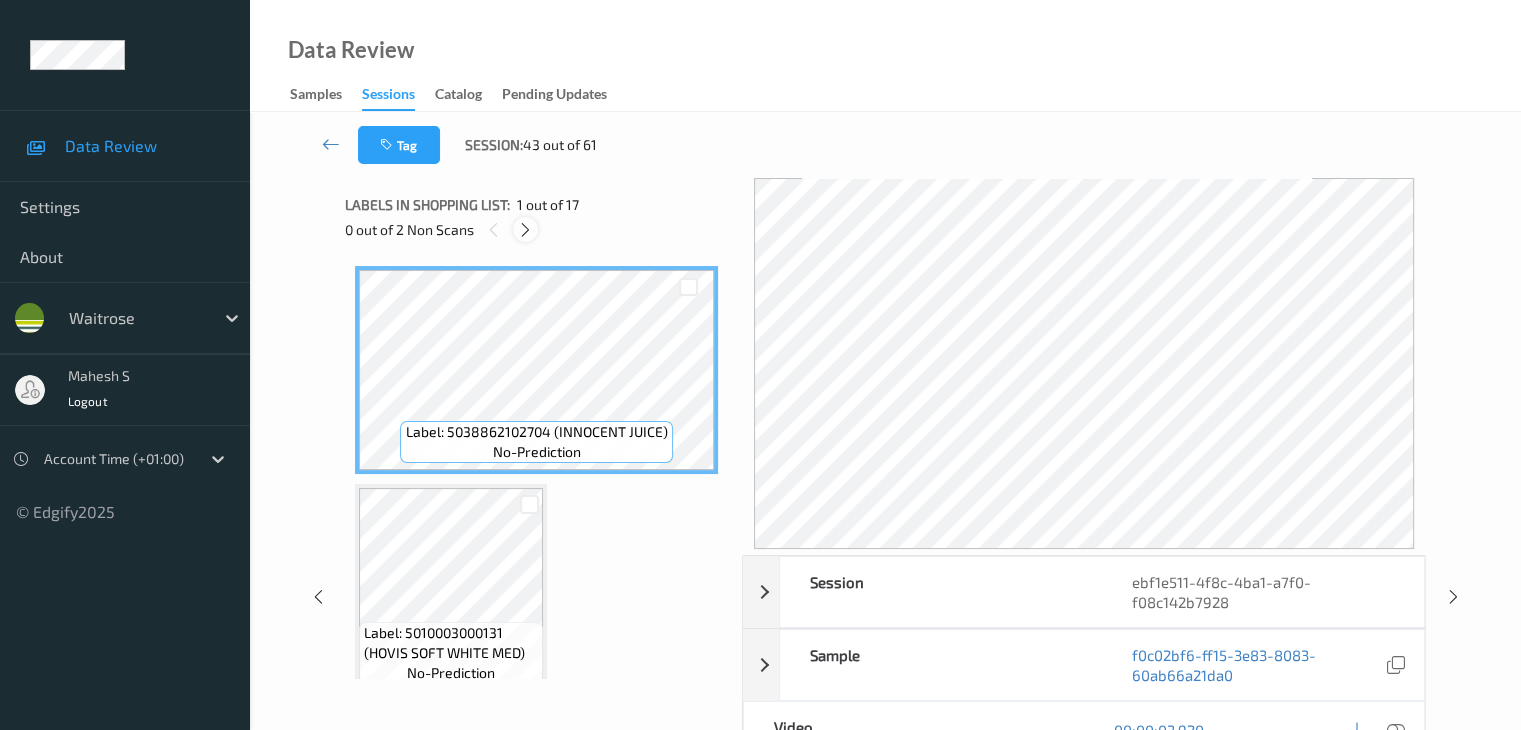 click at bounding box center (525, 230) 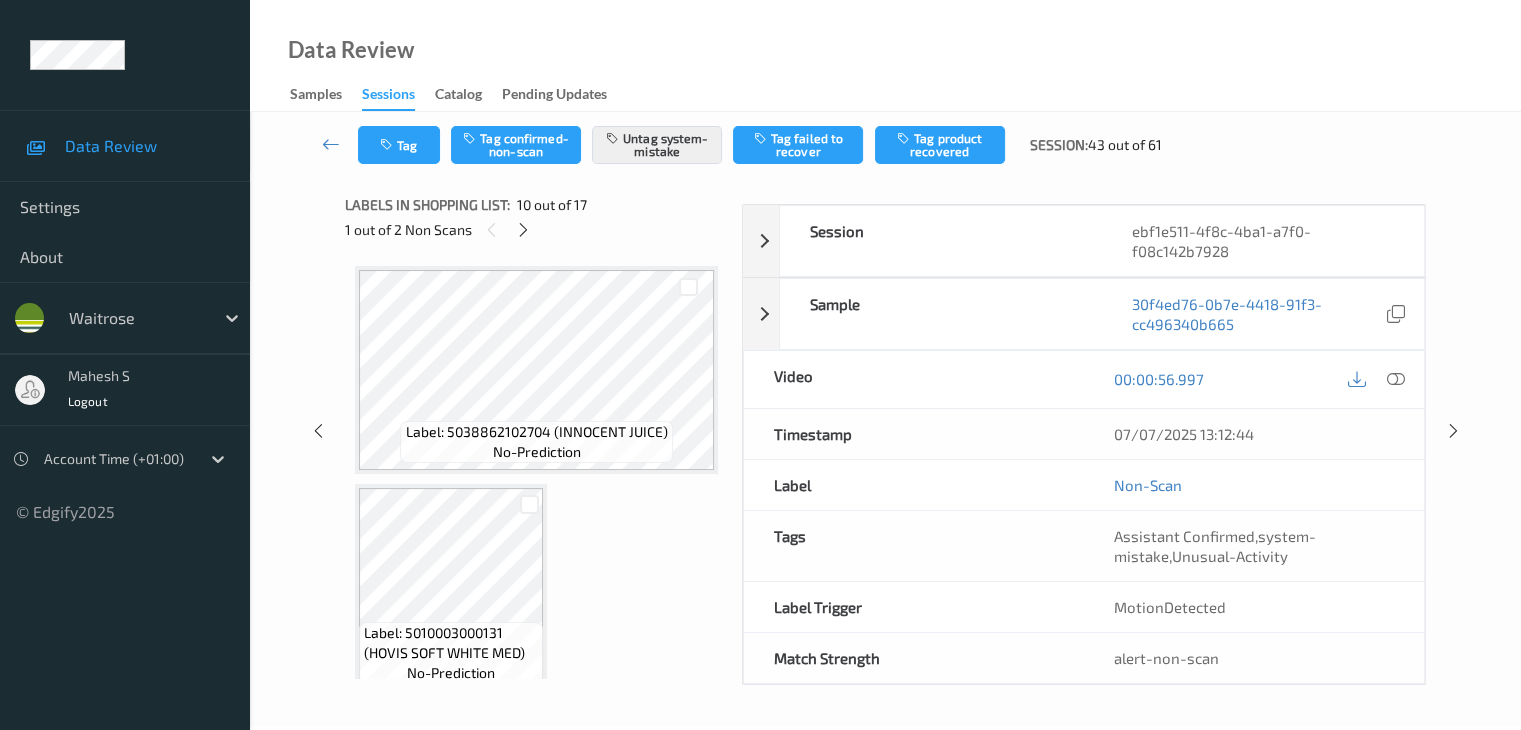 scroll, scrollTop: 1754, scrollLeft: 0, axis: vertical 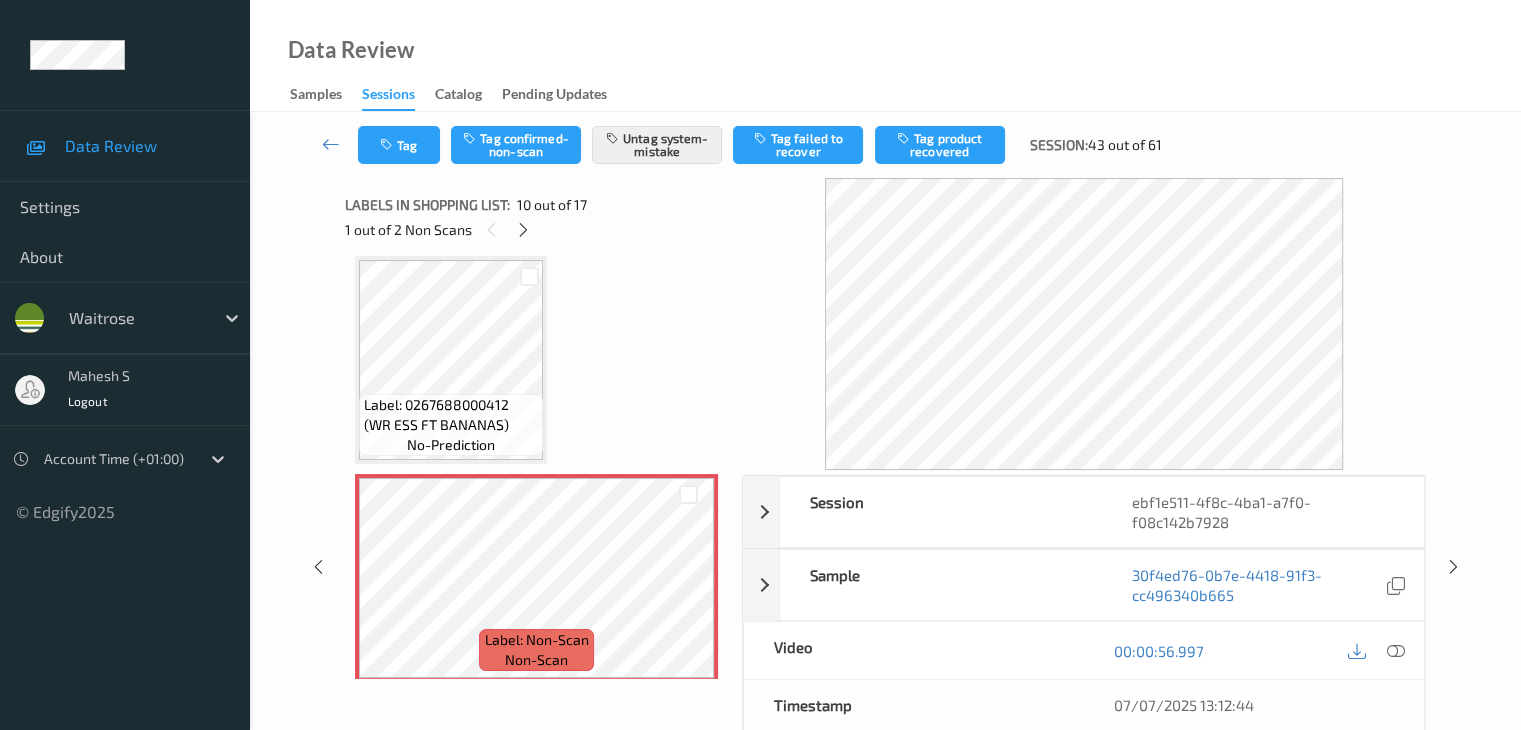 drag, startPoint x: 516, startPoint y: 226, endPoint x: 541, endPoint y: 250, distance: 34.655445 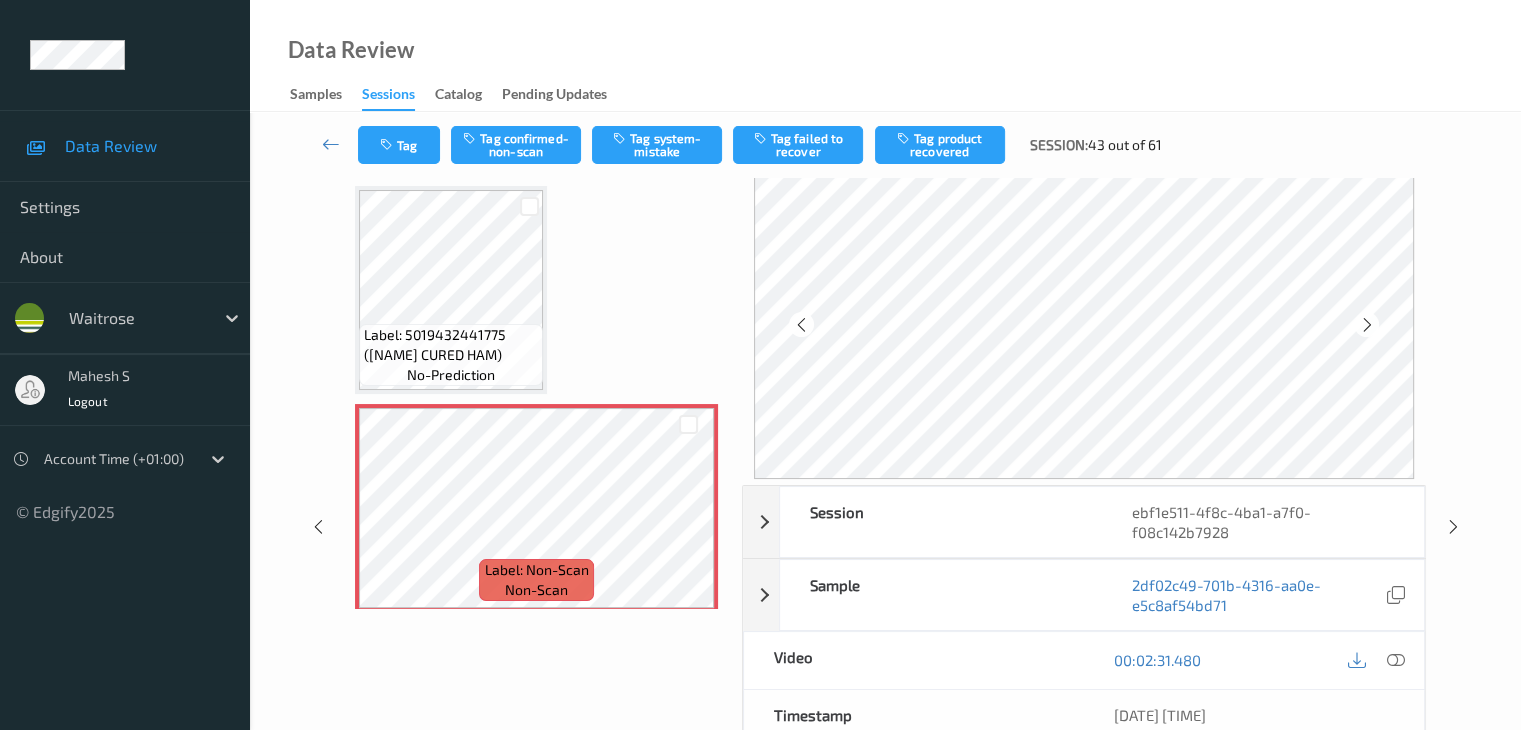 scroll, scrollTop: 200, scrollLeft: 0, axis: vertical 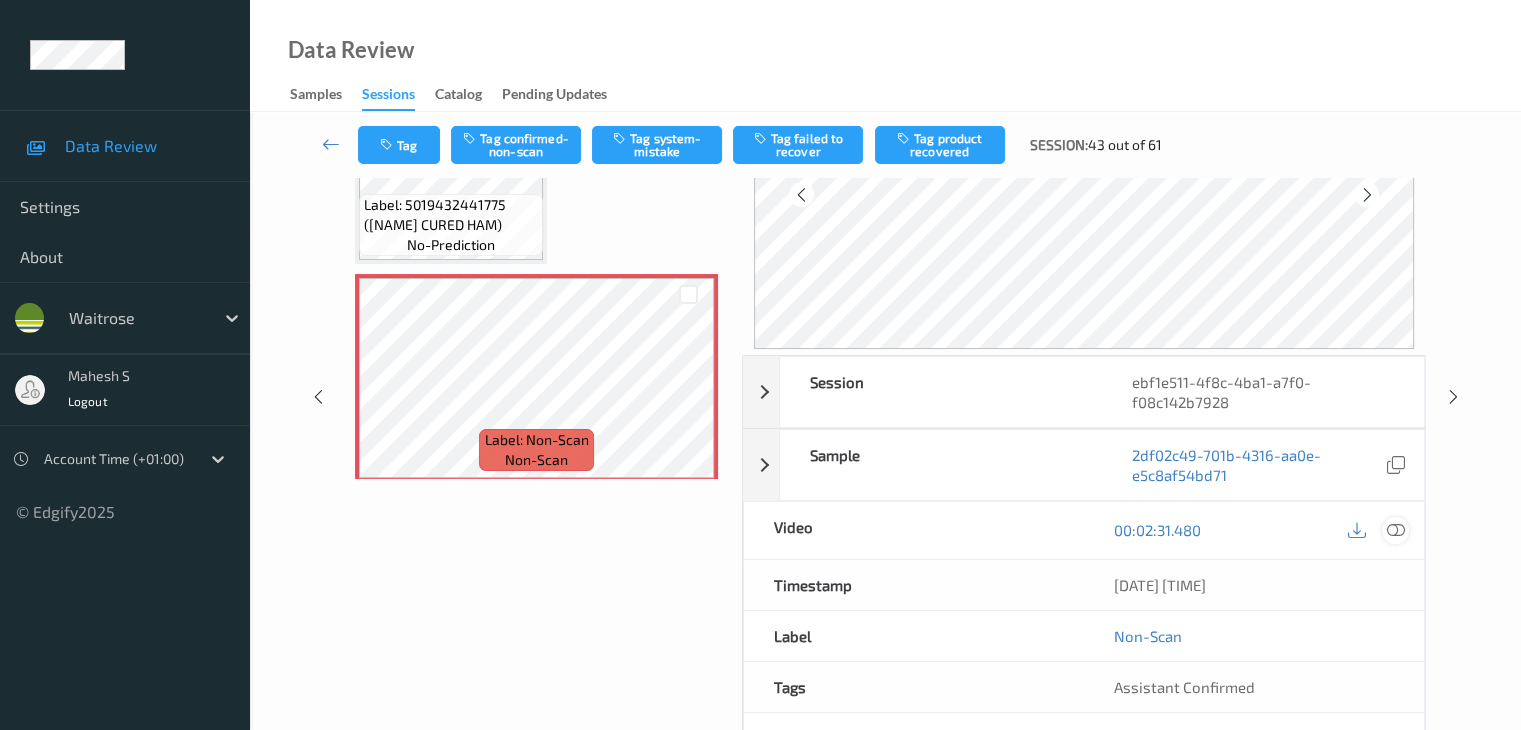 click at bounding box center [1395, 530] 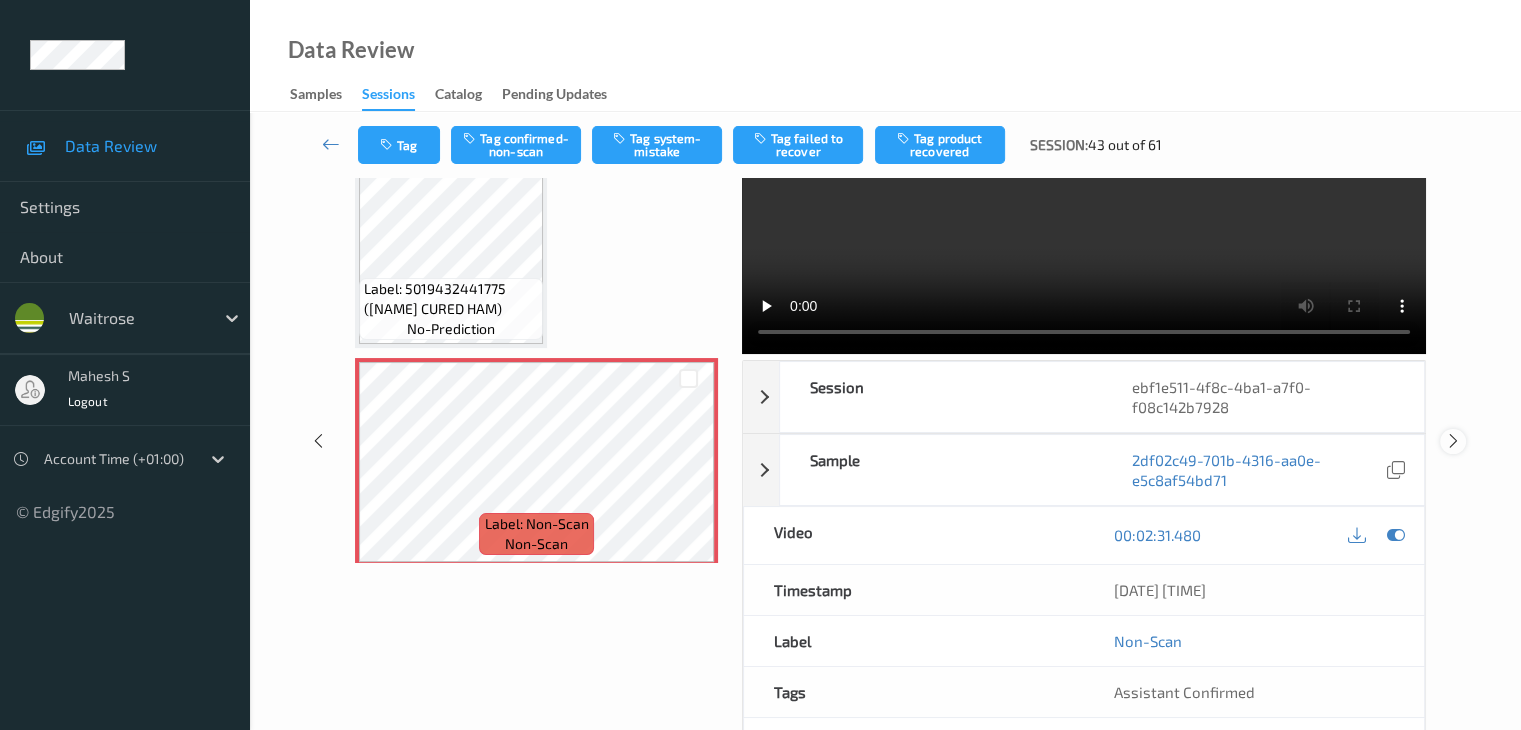 scroll, scrollTop: 0, scrollLeft: 0, axis: both 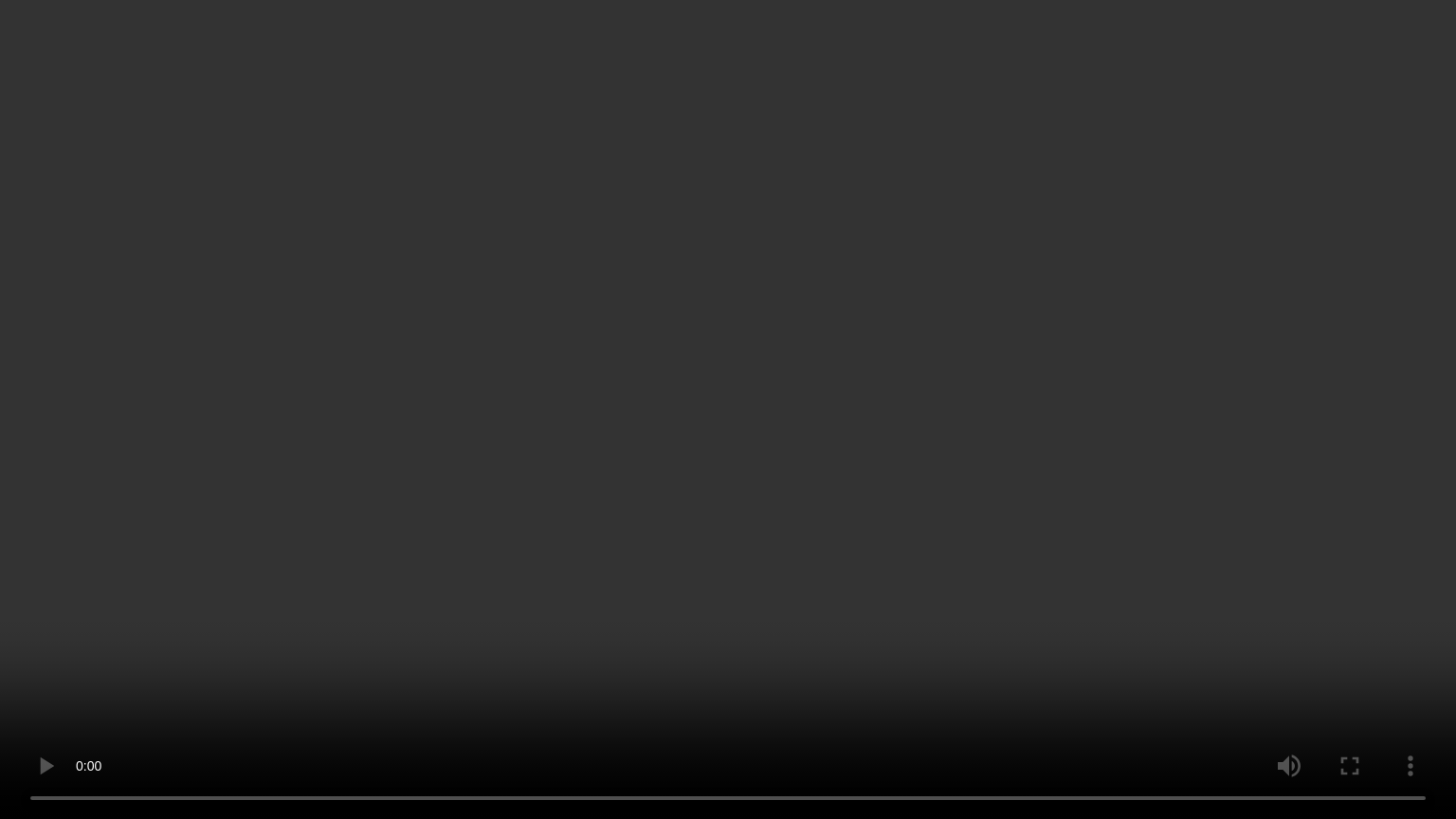 type 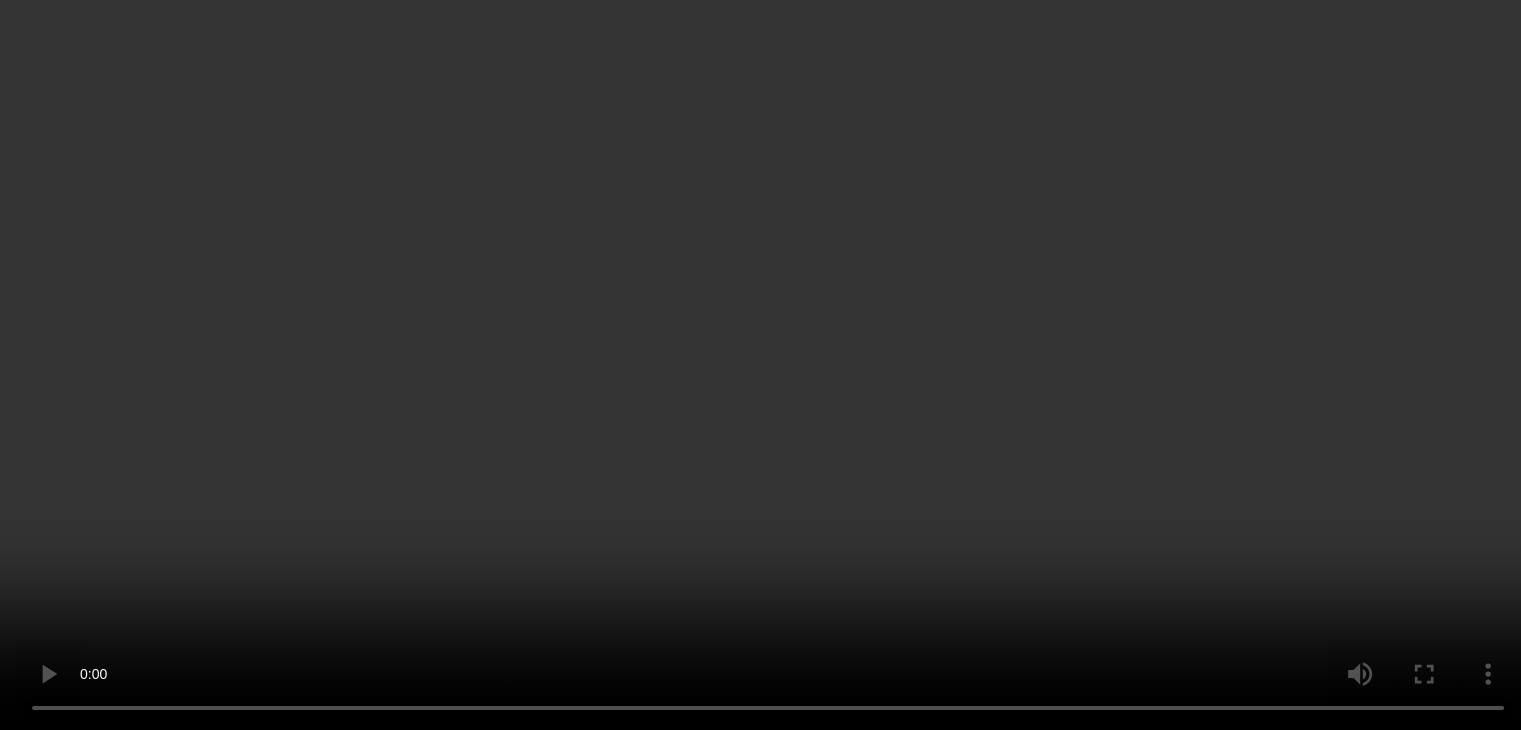 scroll, scrollTop: 3292, scrollLeft: 0, axis: vertical 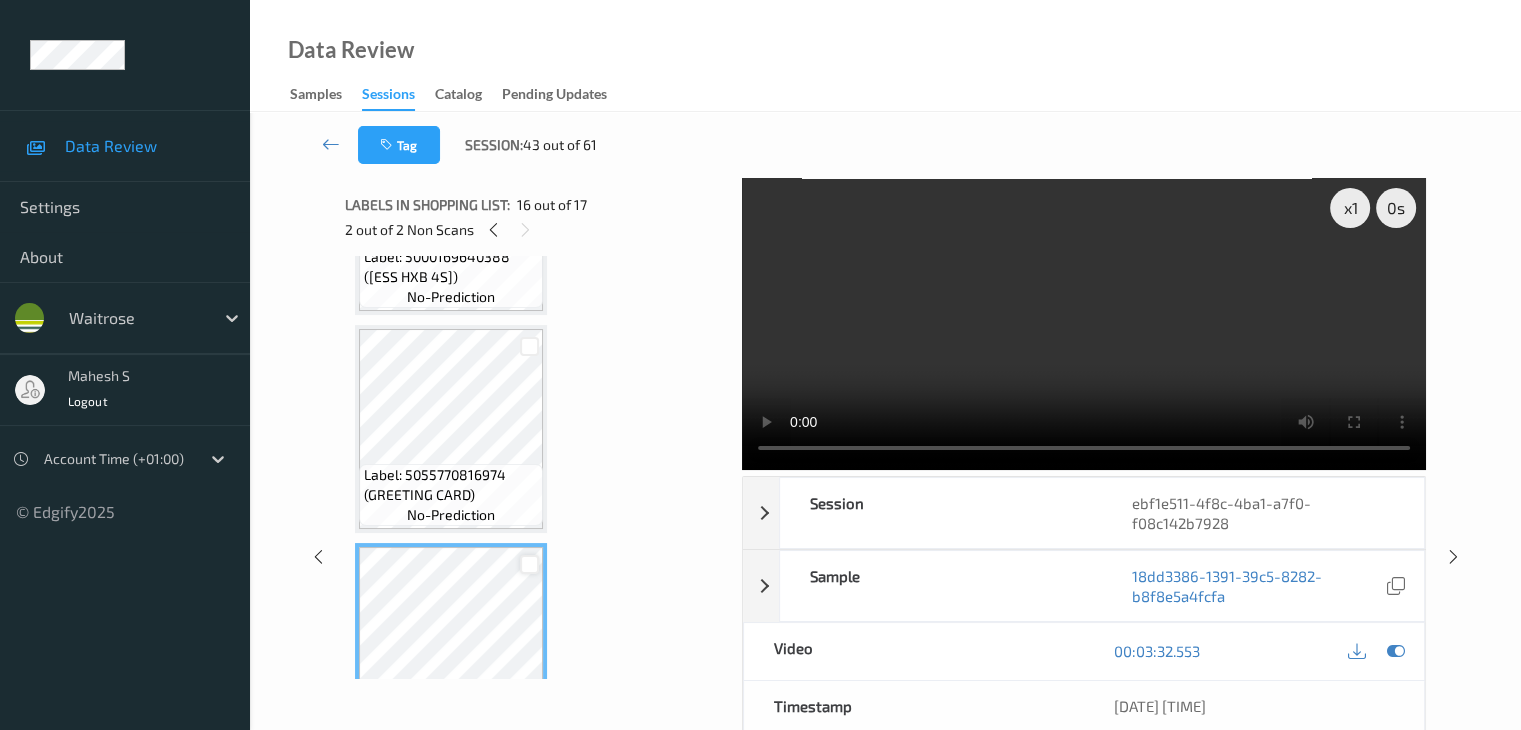 click at bounding box center [529, 564] 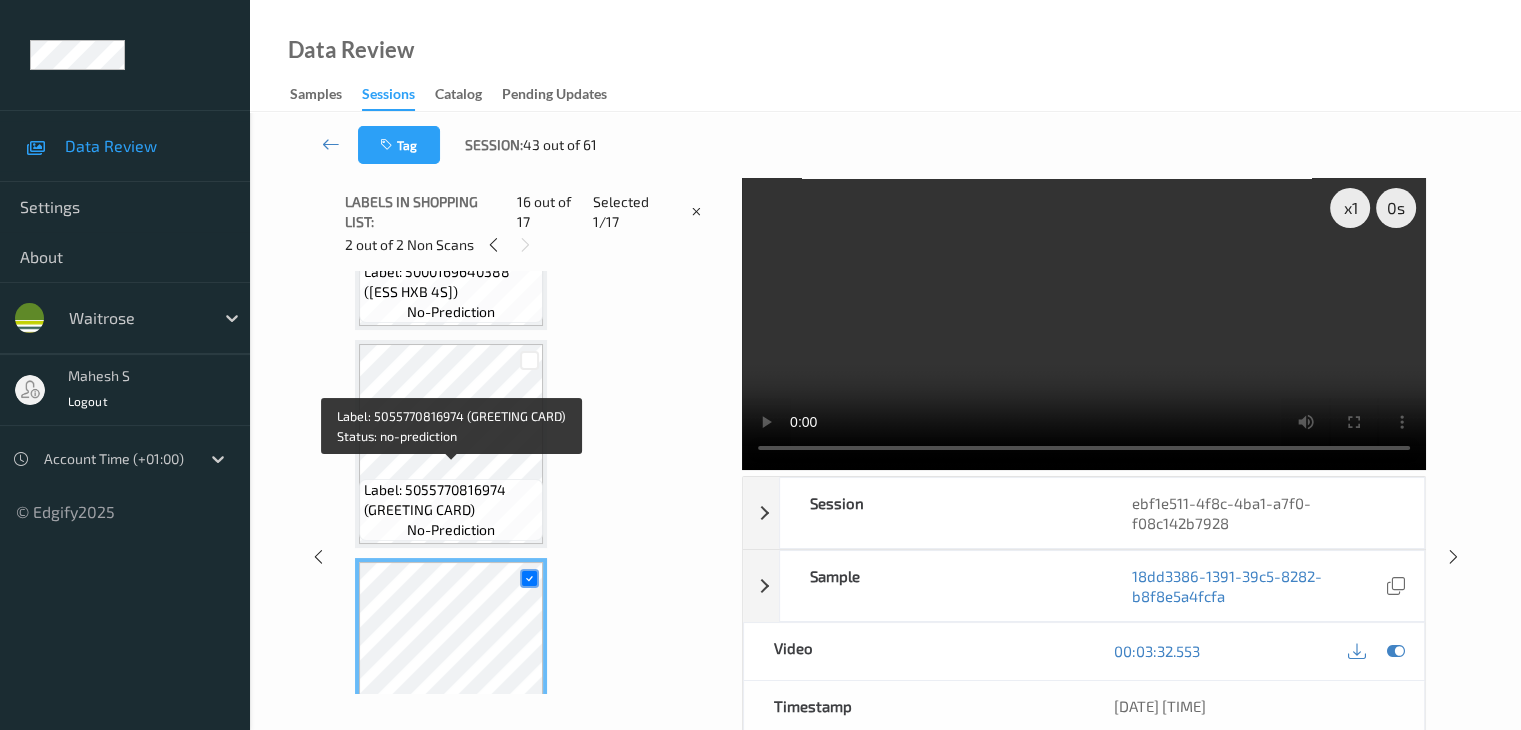 click on "Label: 5055770816974 (GREETING CARD)" at bounding box center [451, 500] 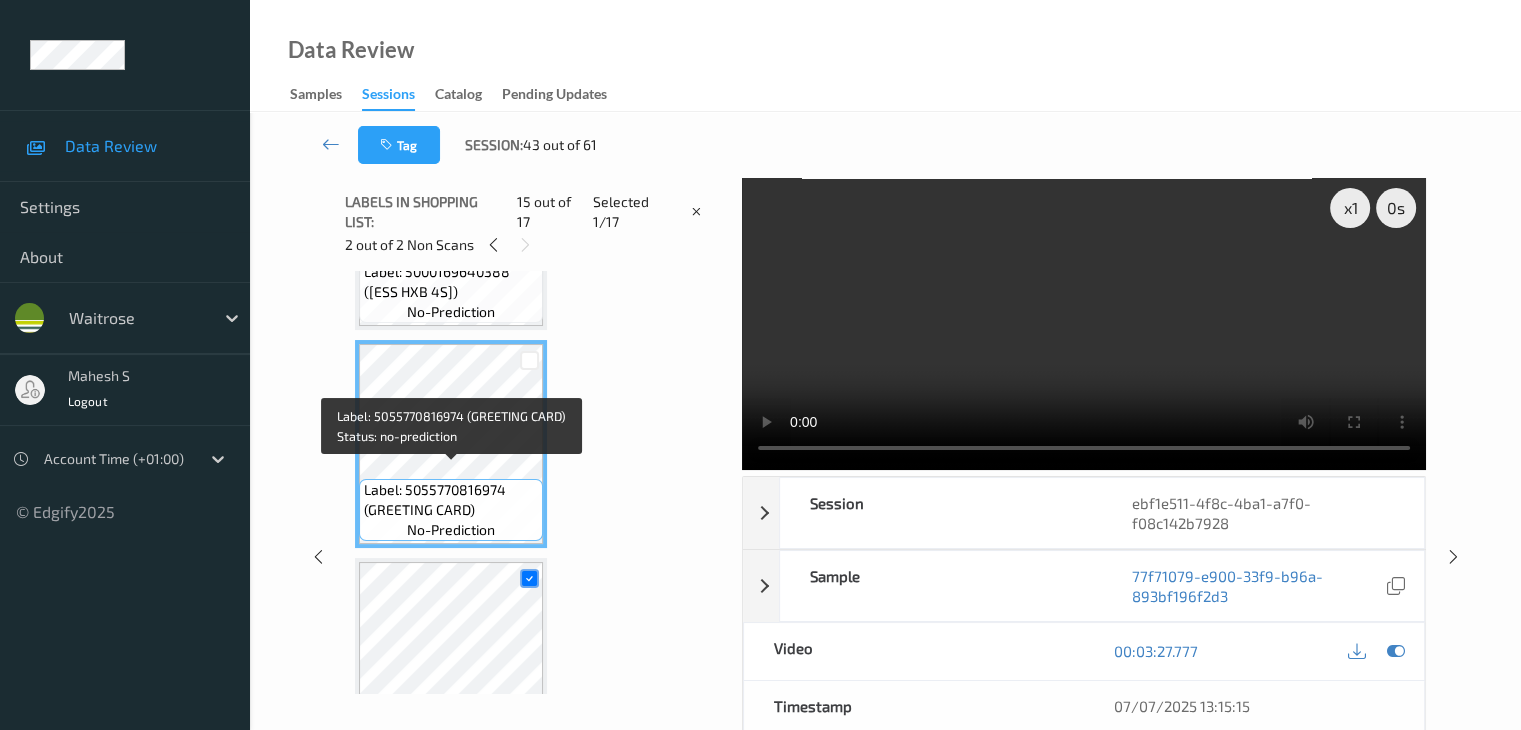 click on "Label: 5055770816974 (GREETING CARD)" at bounding box center [451, 500] 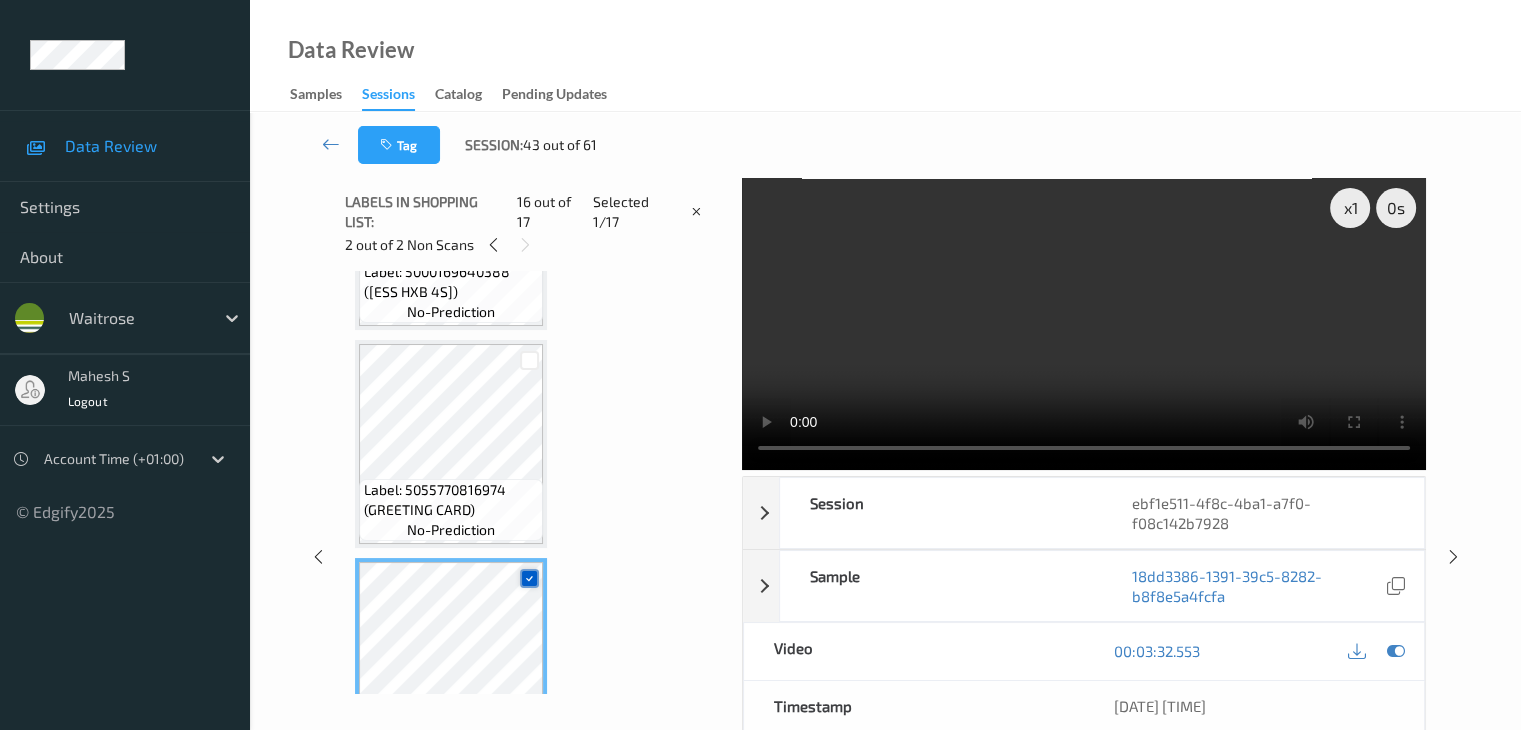 click at bounding box center [529, 578] 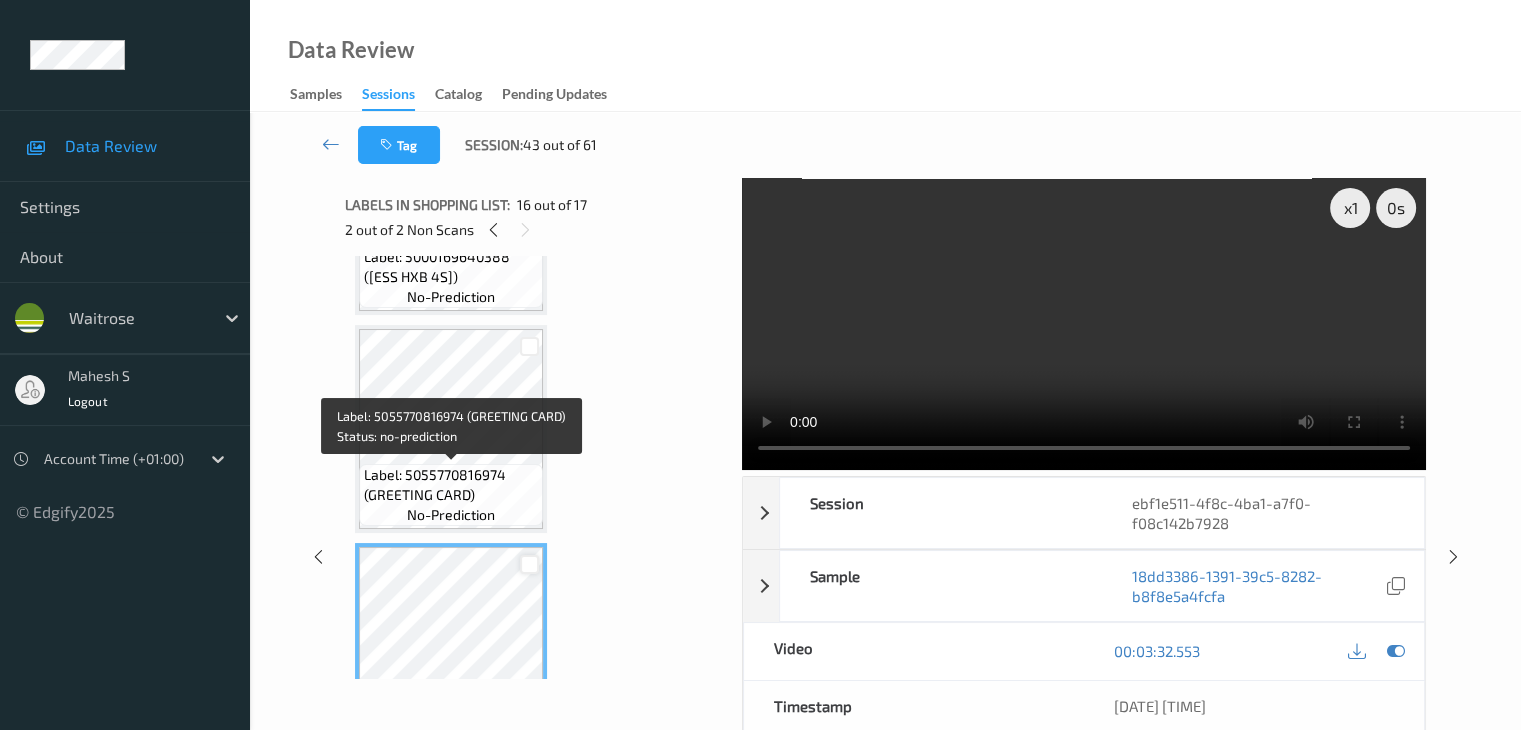 click on "Label: 5055770816974 (GREETING CARD)" at bounding box center (451, 485) 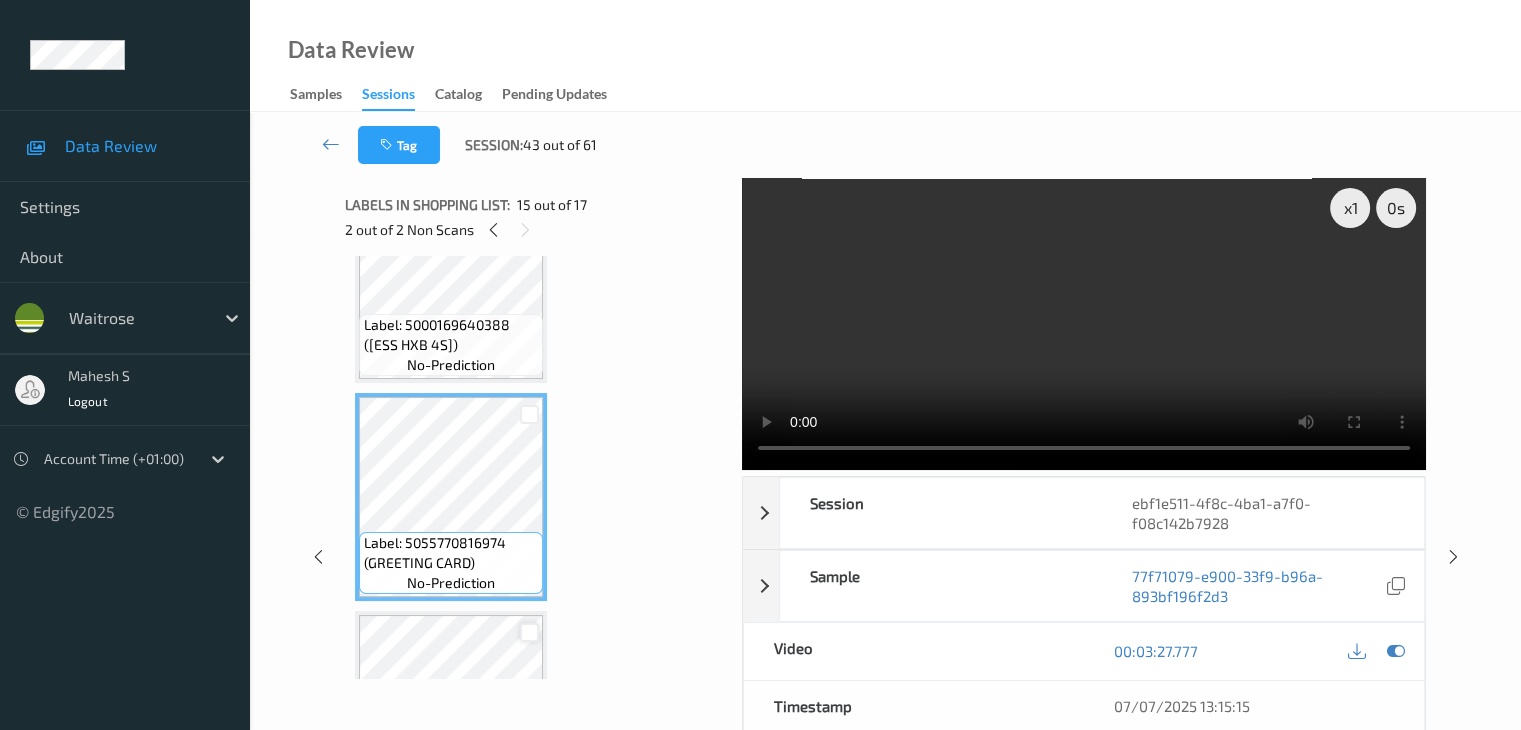 scroll, scrollTop: 2892, scrollLeft: 0, axis: vertical 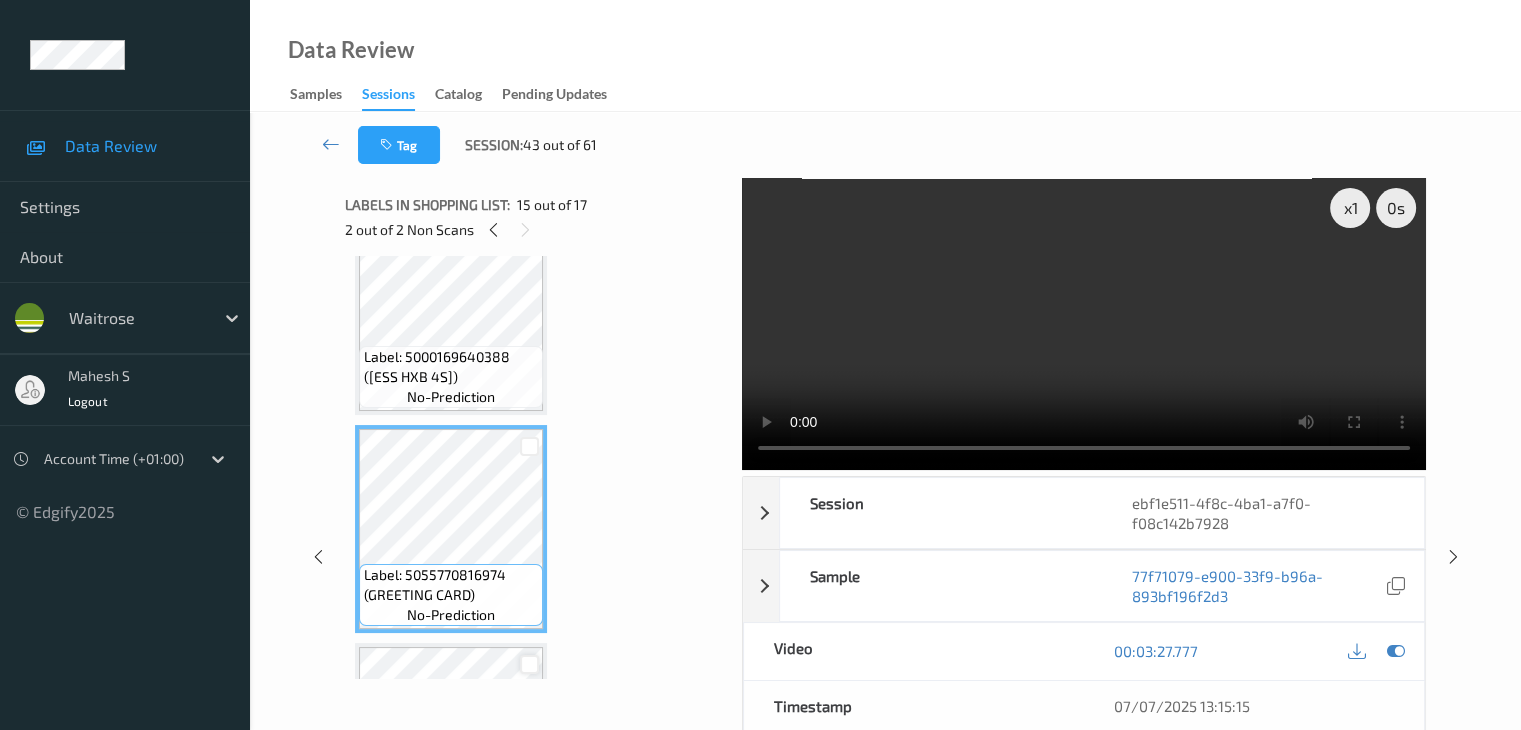 click on "Label: 5000169640388 ([ESS HXB 4S])" at bounding box center (451, 367) 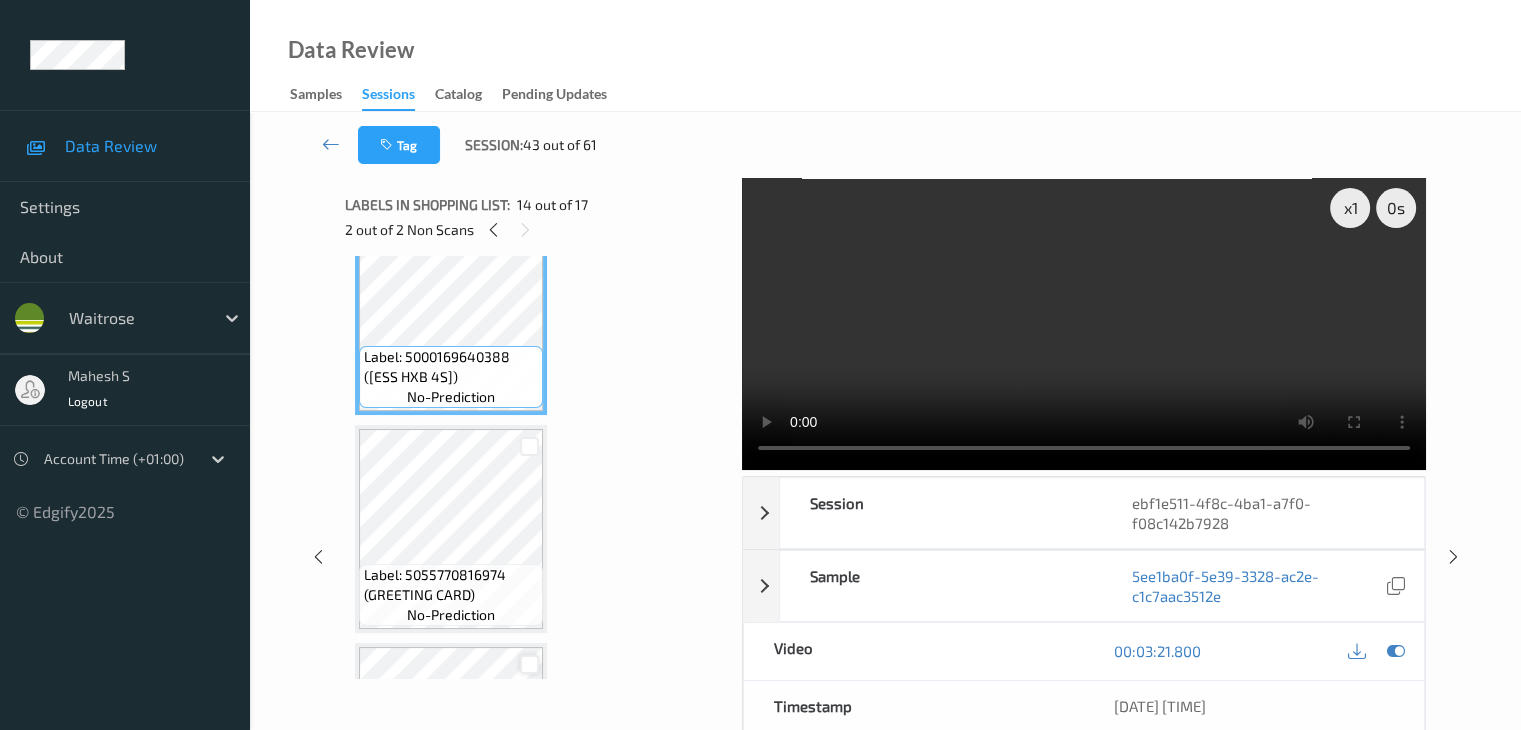 click on "Label: 5000169640388 ([ESS HXB 4S])" at bounding box center [451, 367] 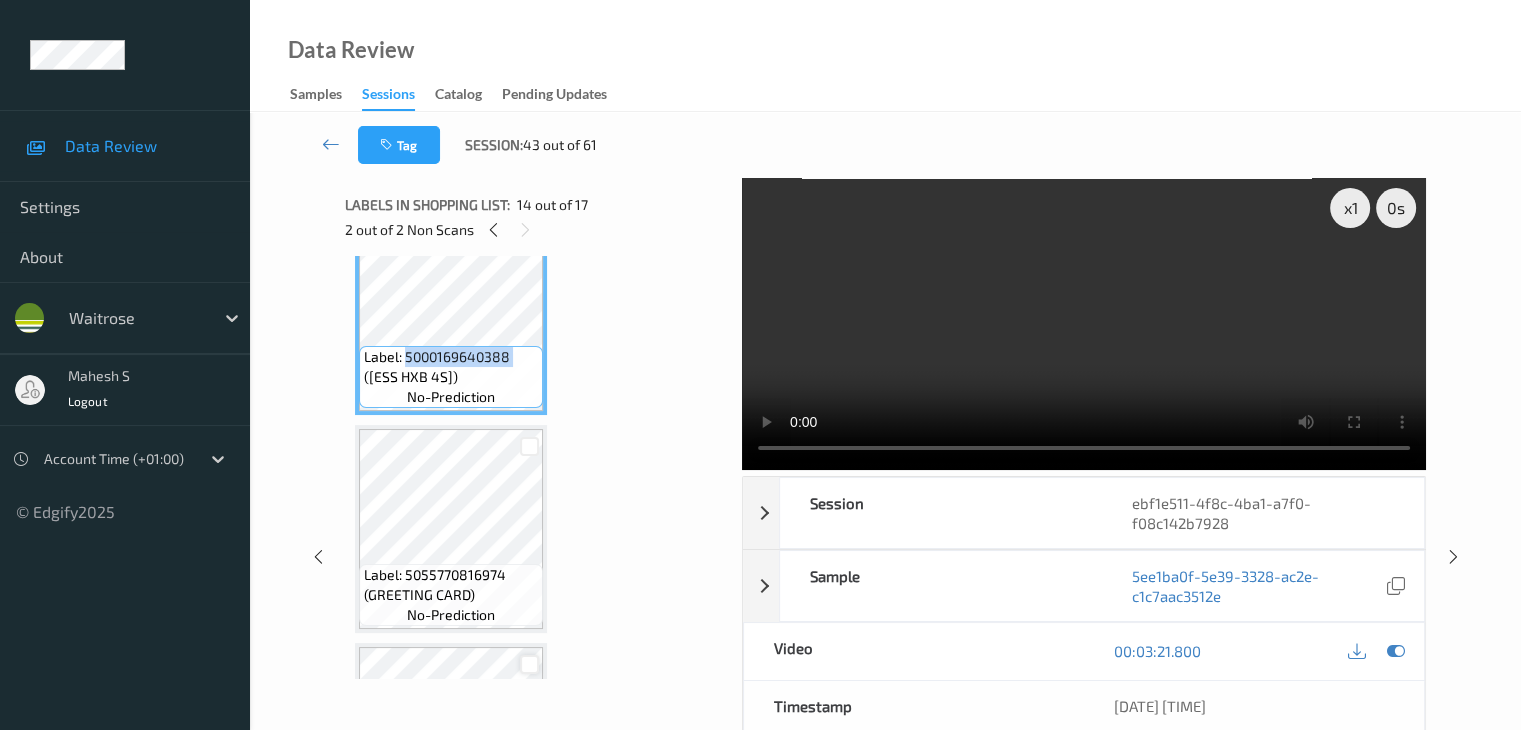 click on "Label: 5000169640388 ([ESS HXB 4S])" at bounding box center (451, 367) 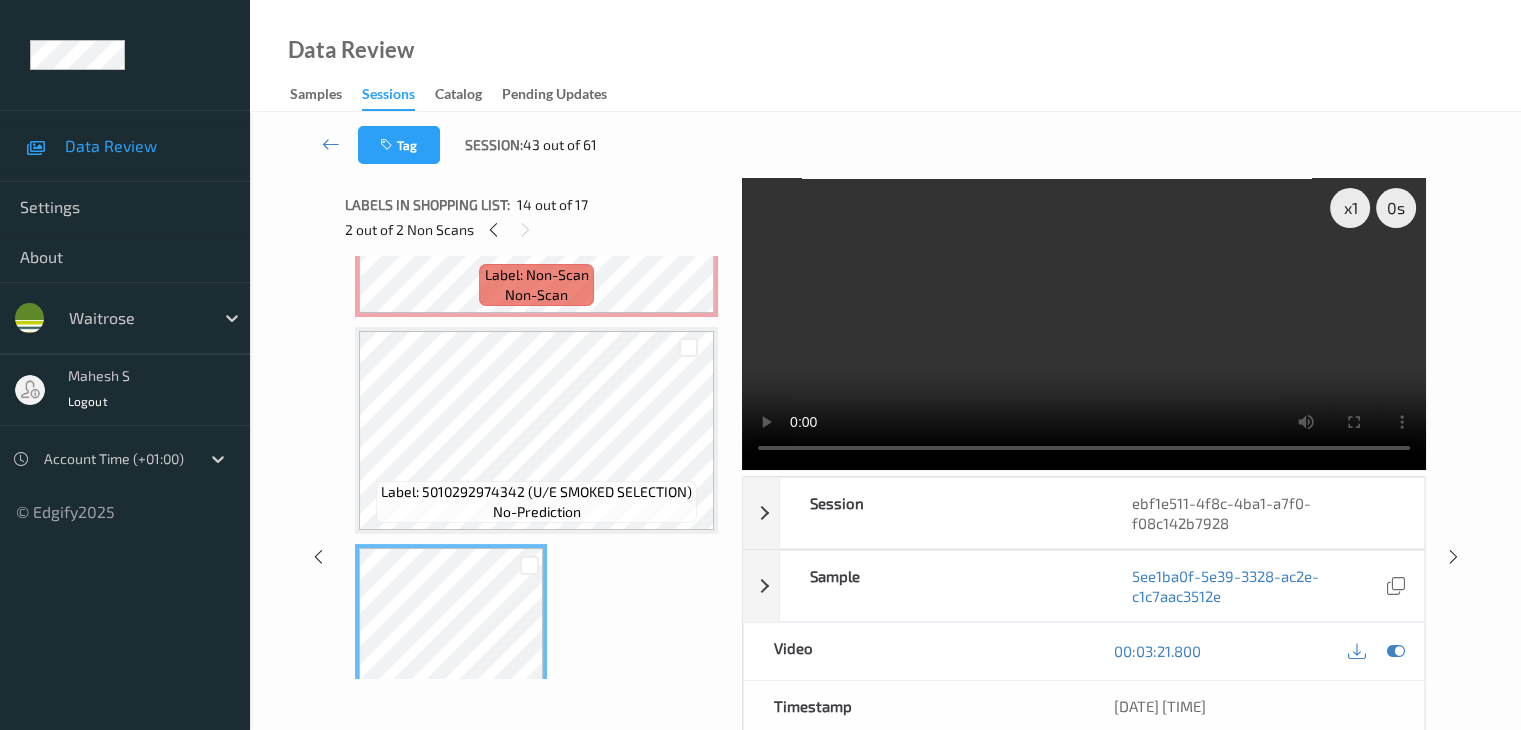 scroll, scrollTop: 2492, scrollLeft: 0, axis: vertical 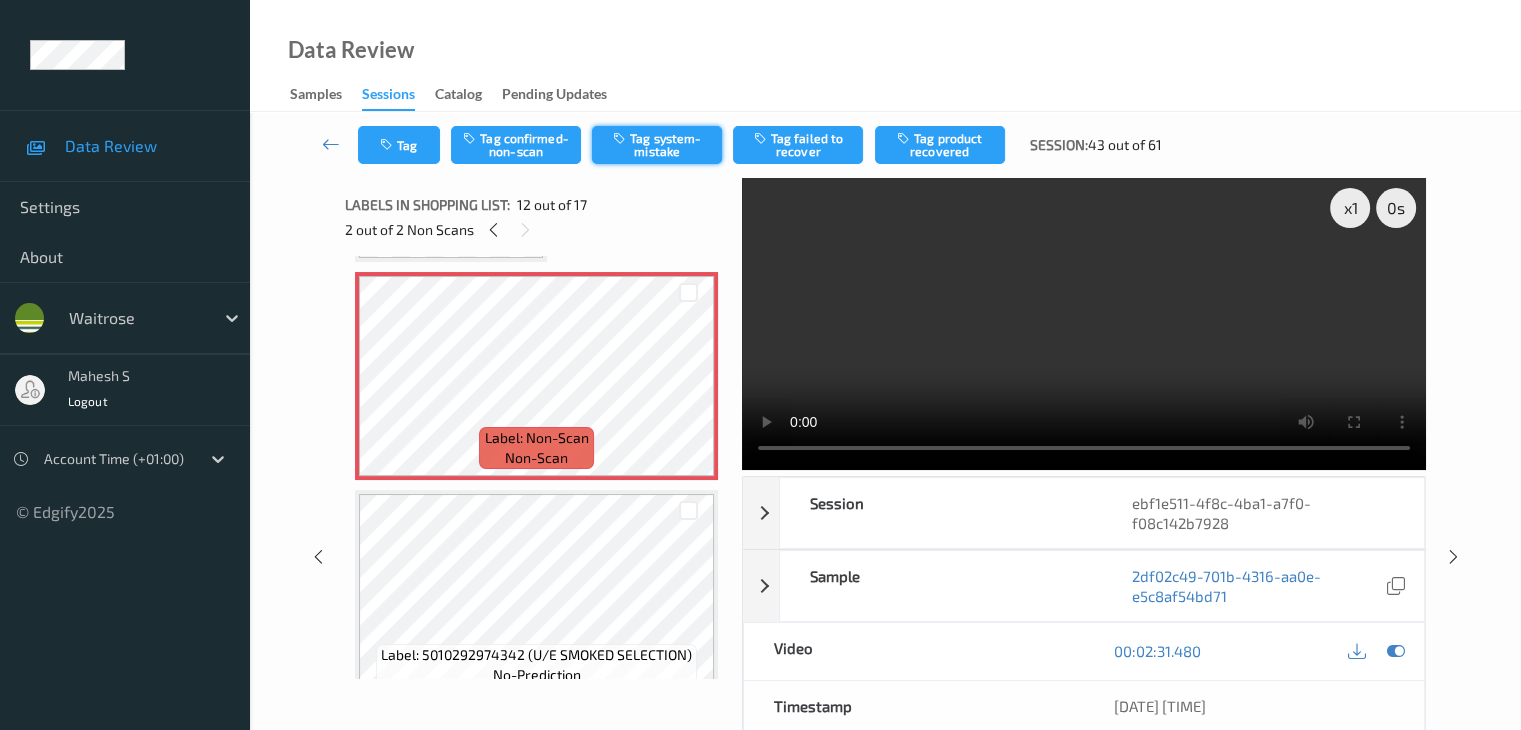click on "Tag   system-mistake" at bounding box center (657, 145) 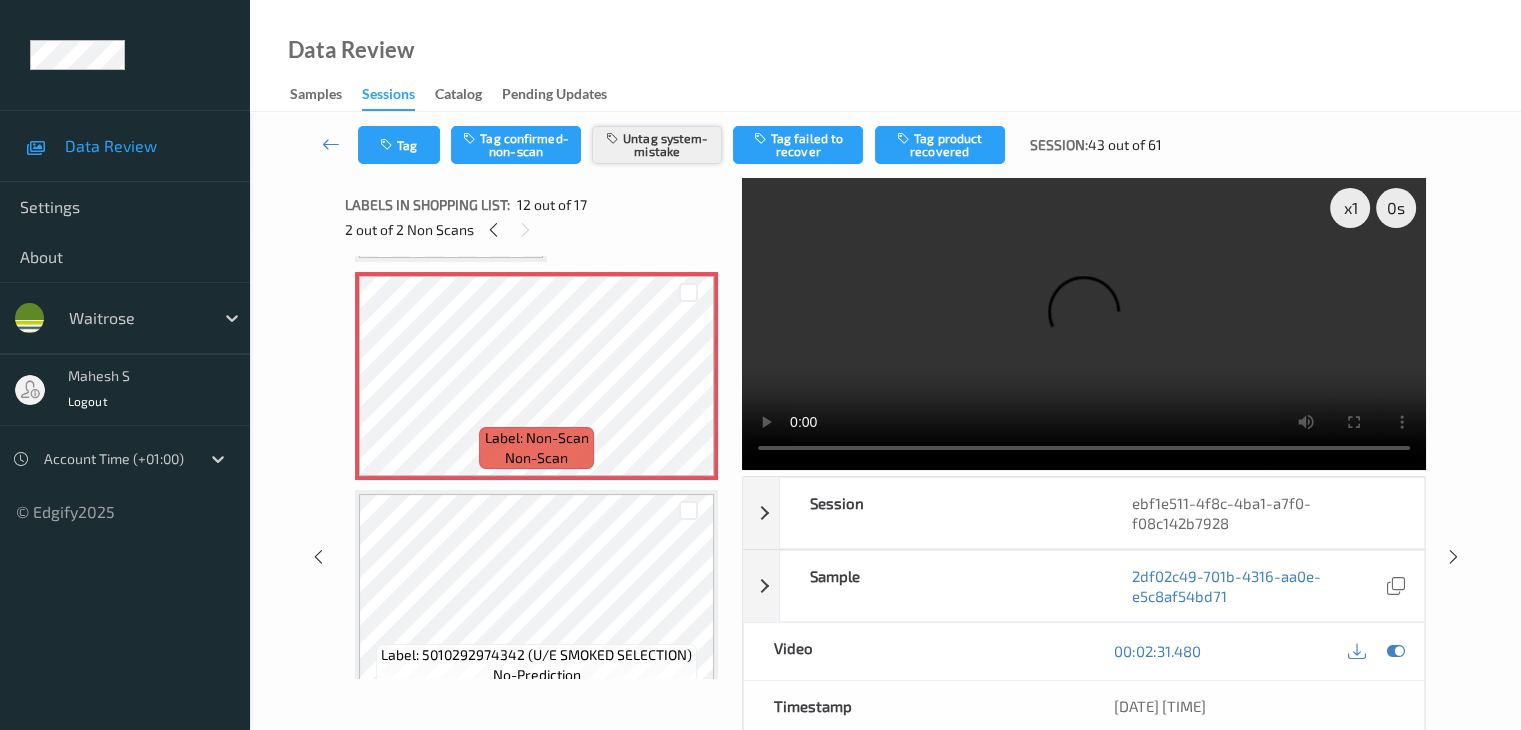 click on "Untag   system-mistake" at bounding box center (657, 145) 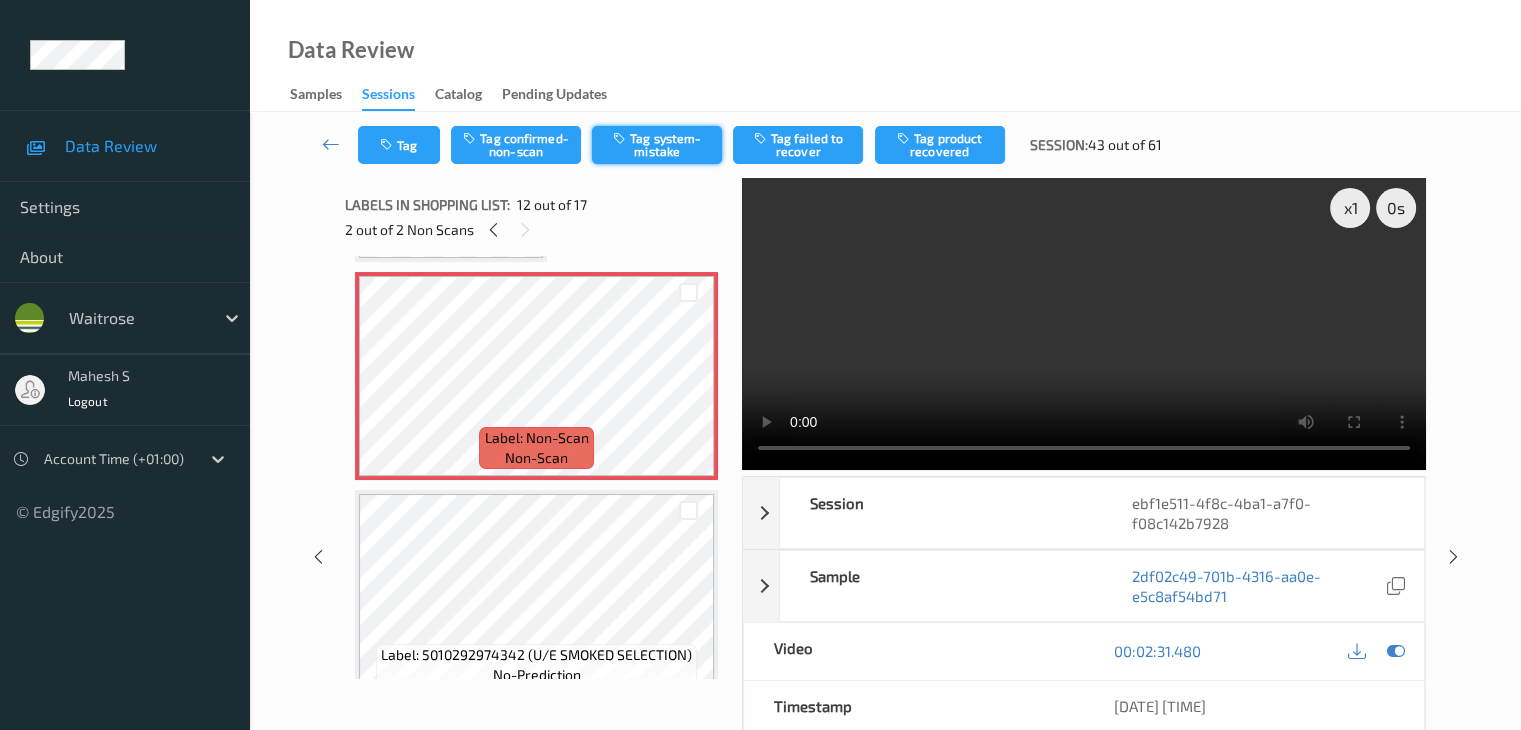 click on "Tag   system-mistake" at bounding box center [657, 145] 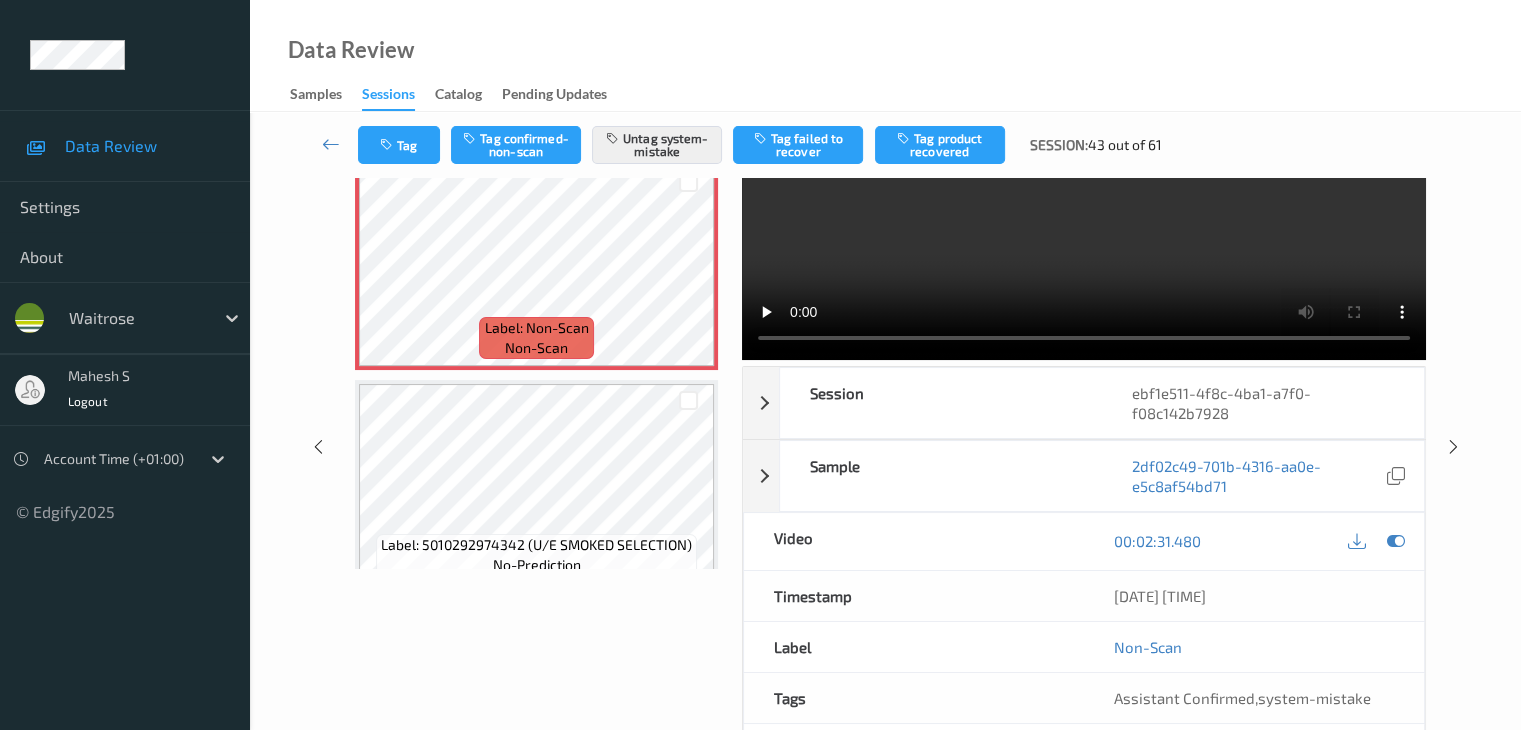 scroll, scrollTop: 0, scrollLeft: 0, axis: both 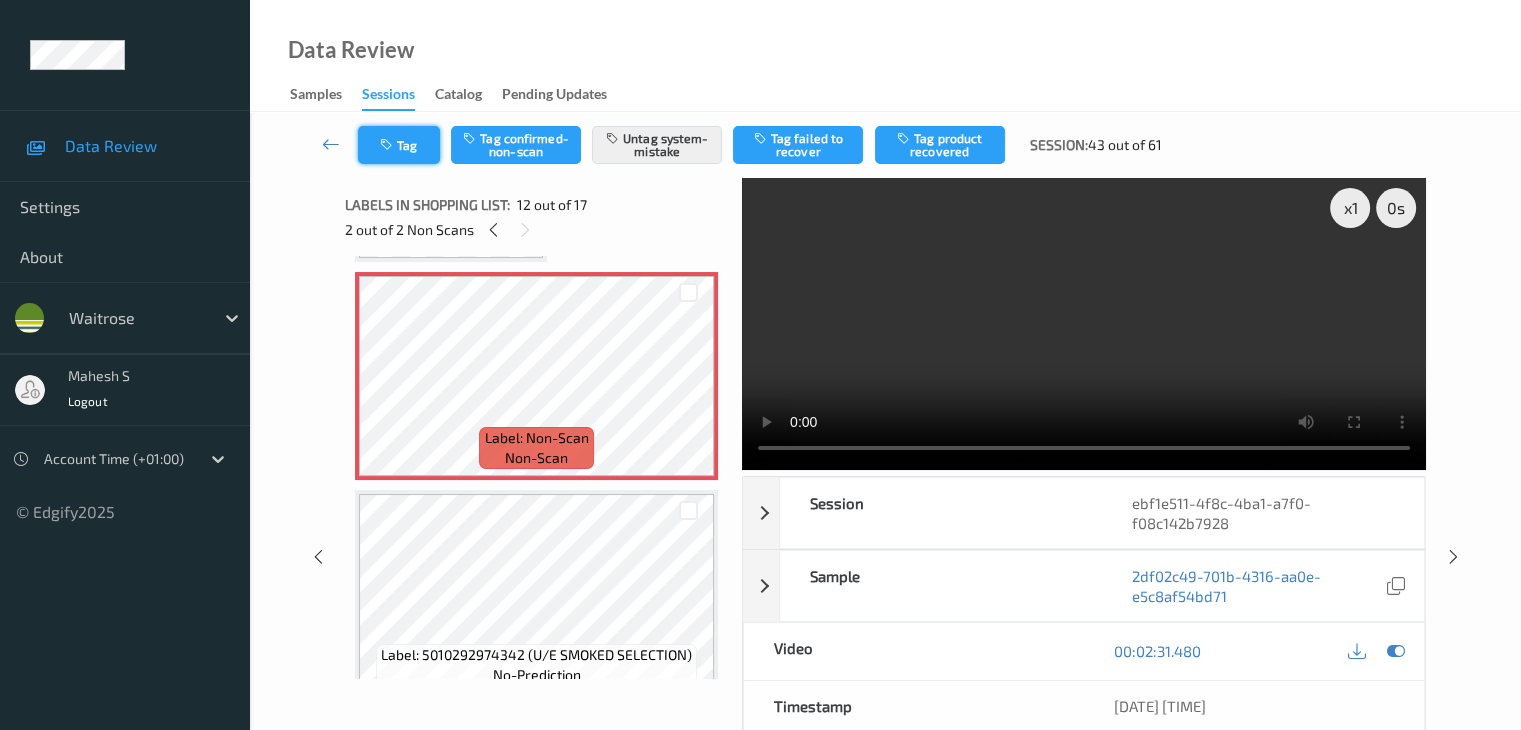 click on "Tag" at bounding box center [399, 145] 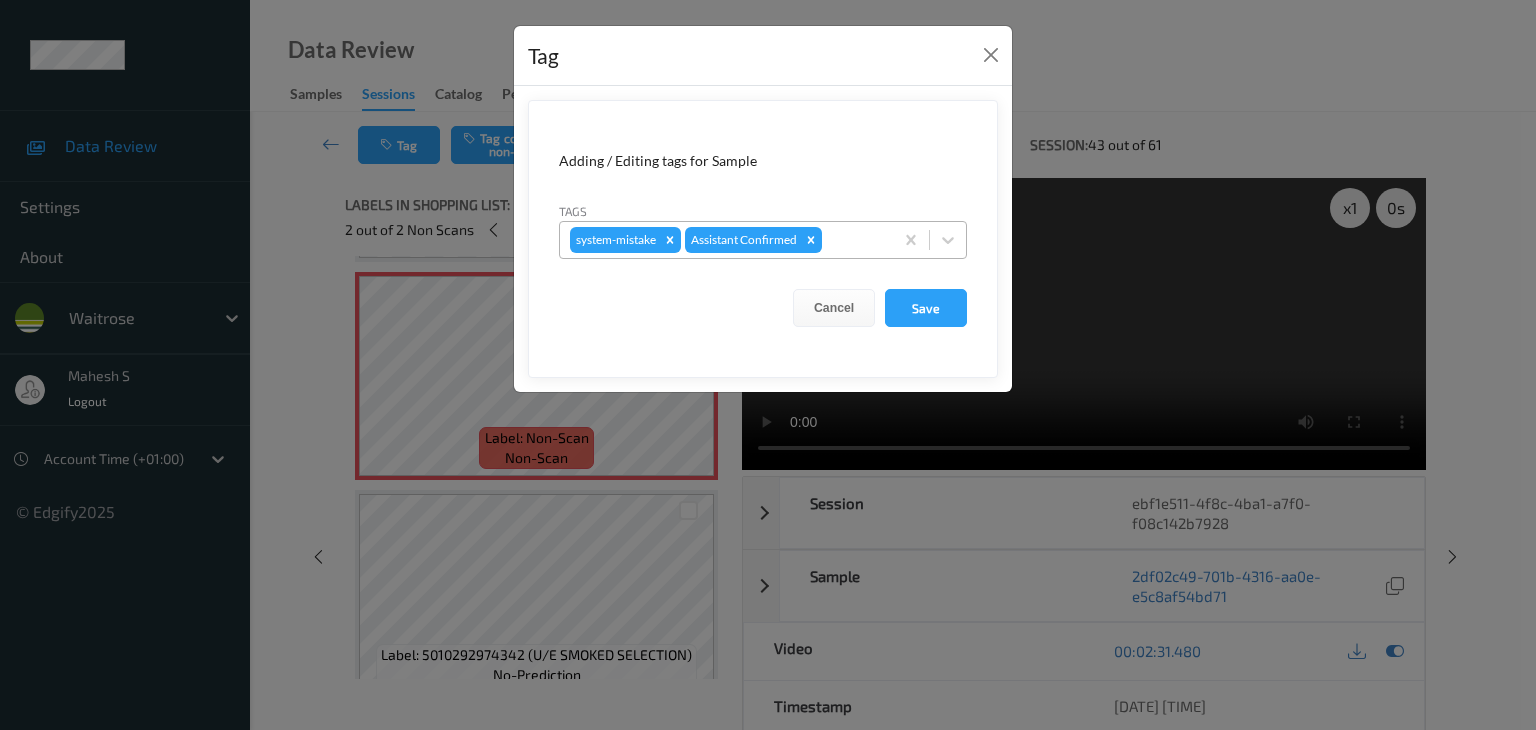 click at bounding box center [854, 240] 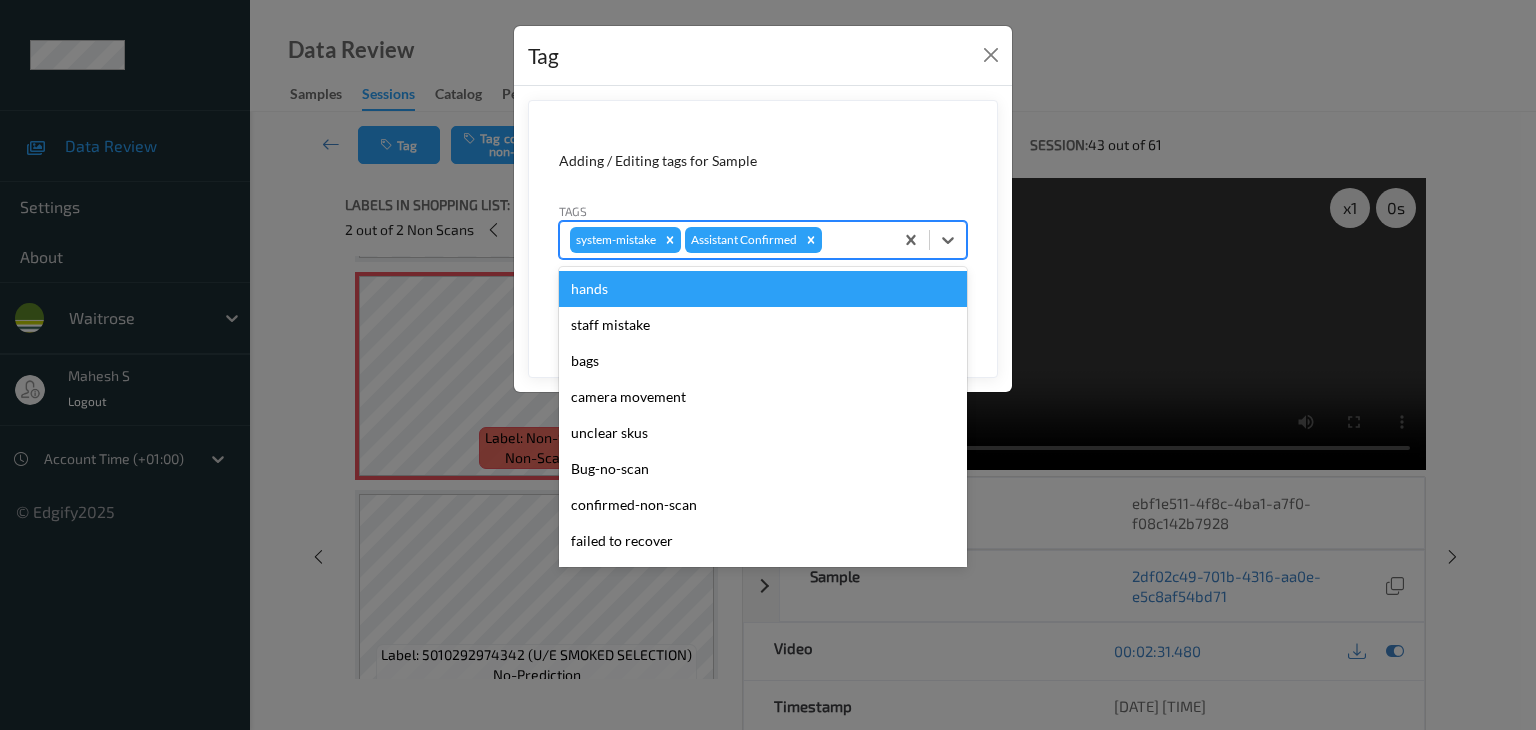 type on "u" 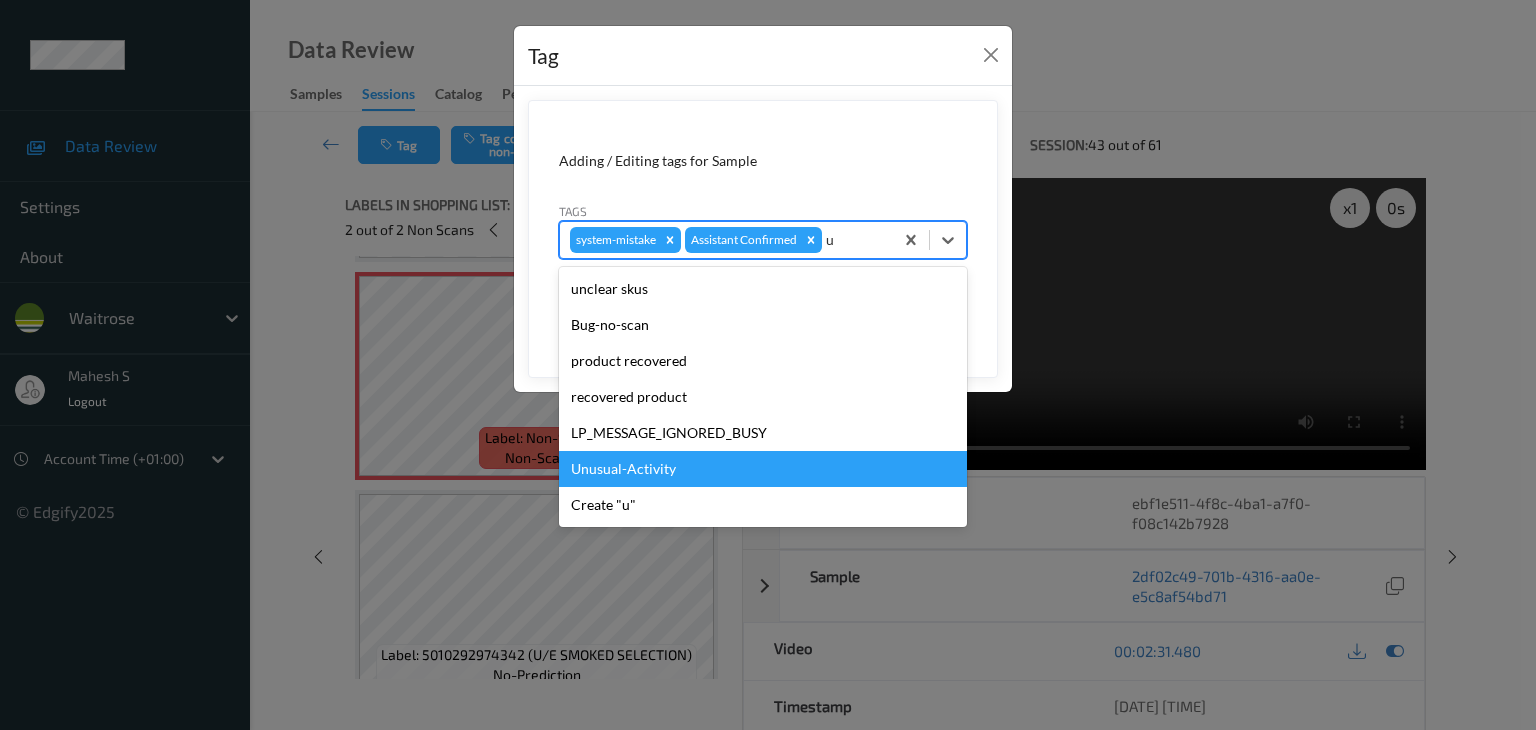 click on "Unusual-Activity" at bounding box center [763, 469] 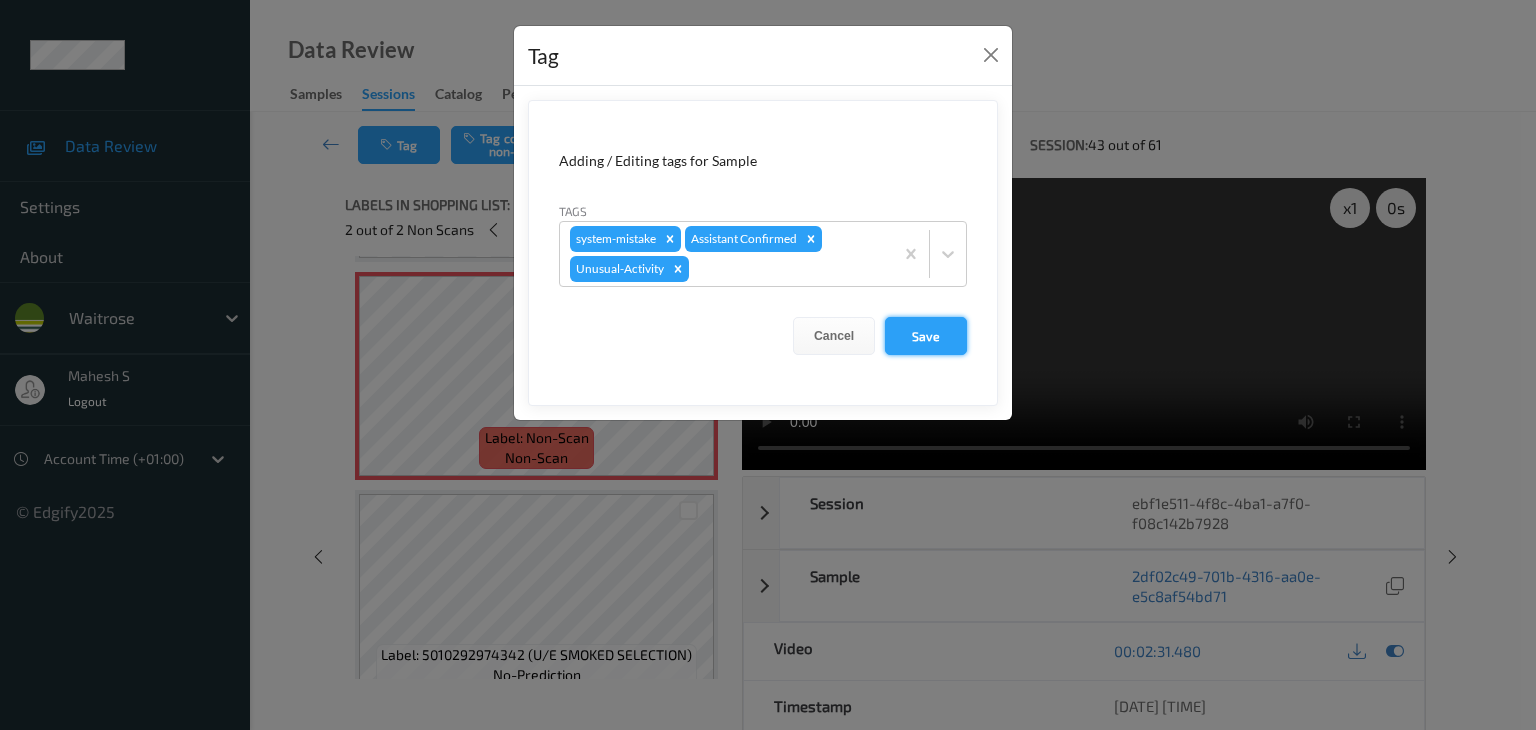 click on "Save" at bounding box center [926, 336] 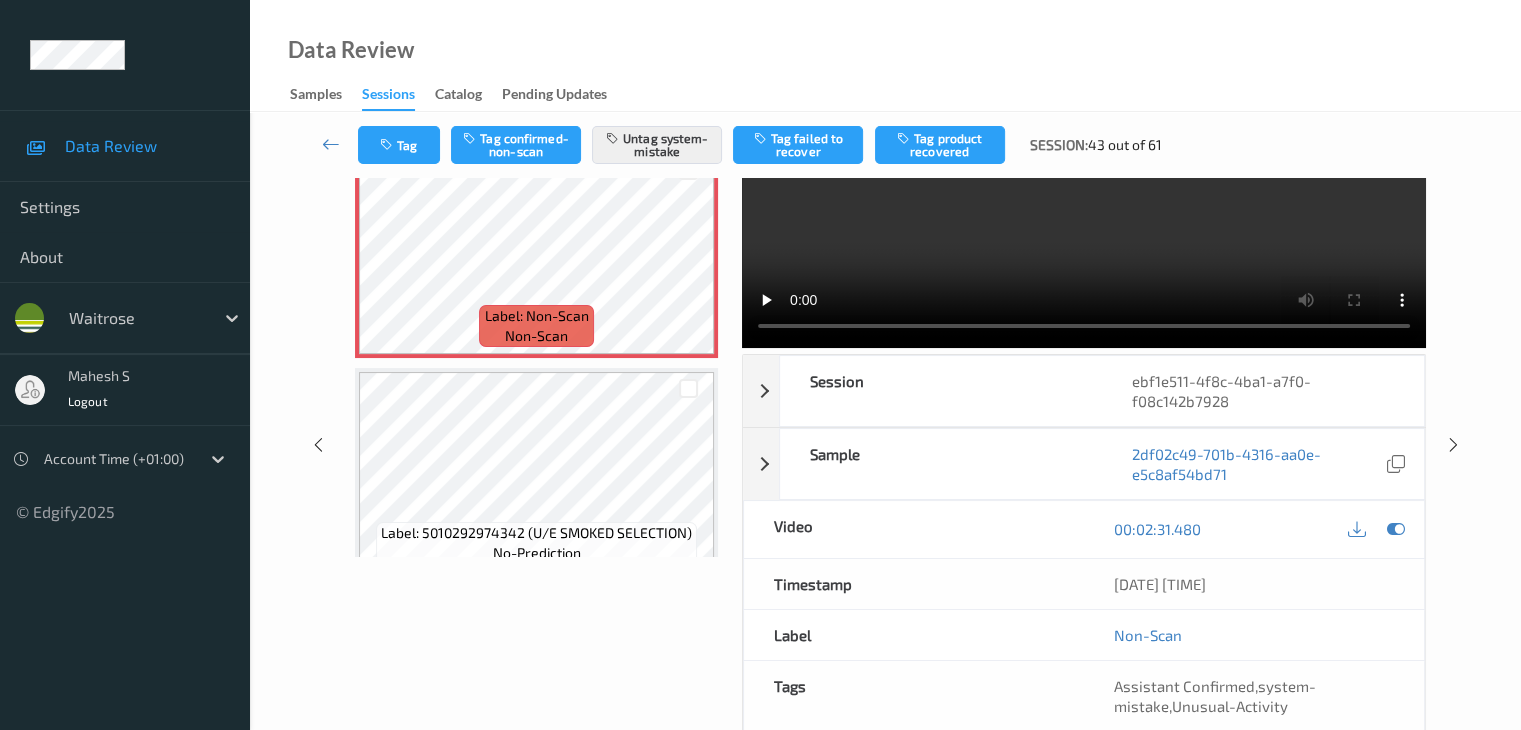 scroll, scrollTop: 64, scrollLeft: 0, axis: vertical 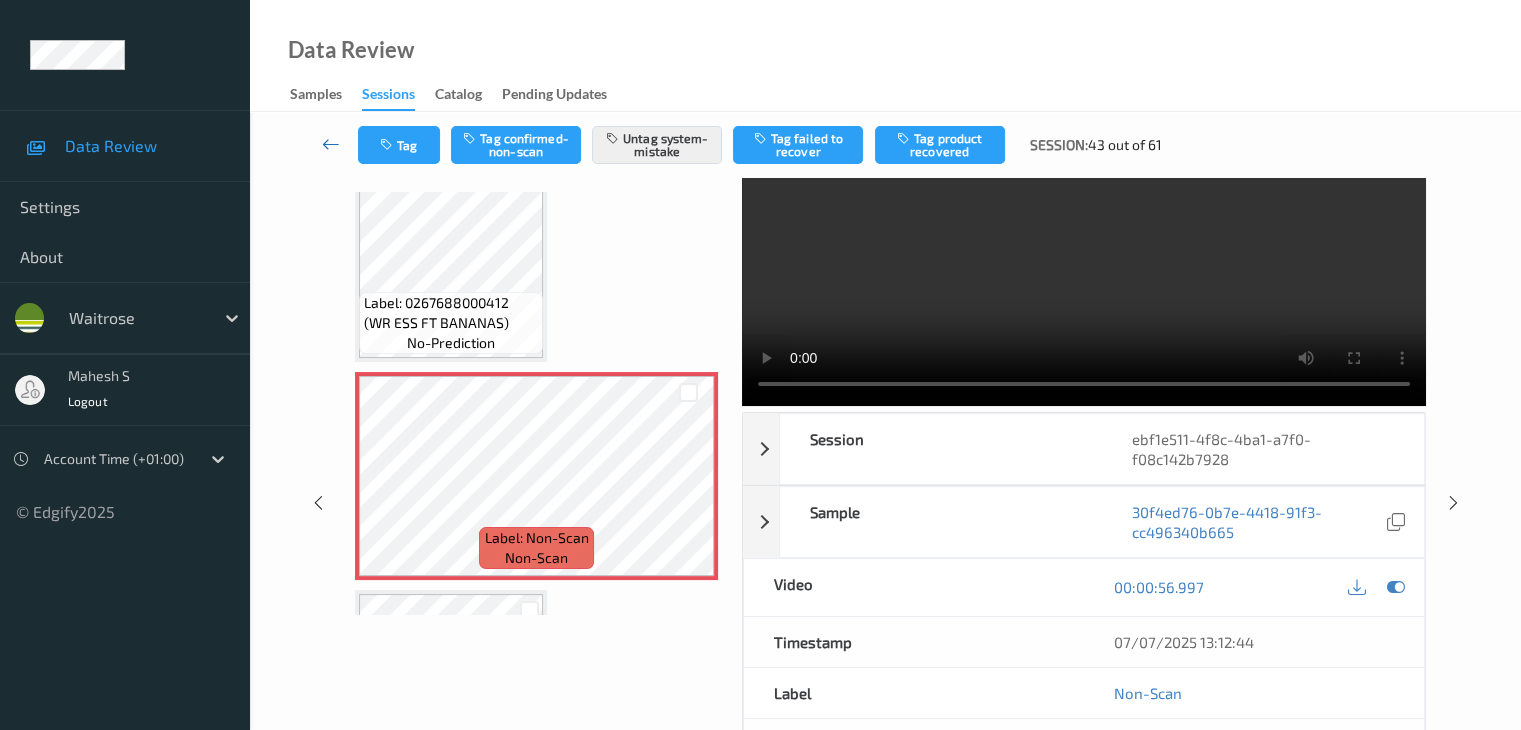 click at bounding box center (331, 144) 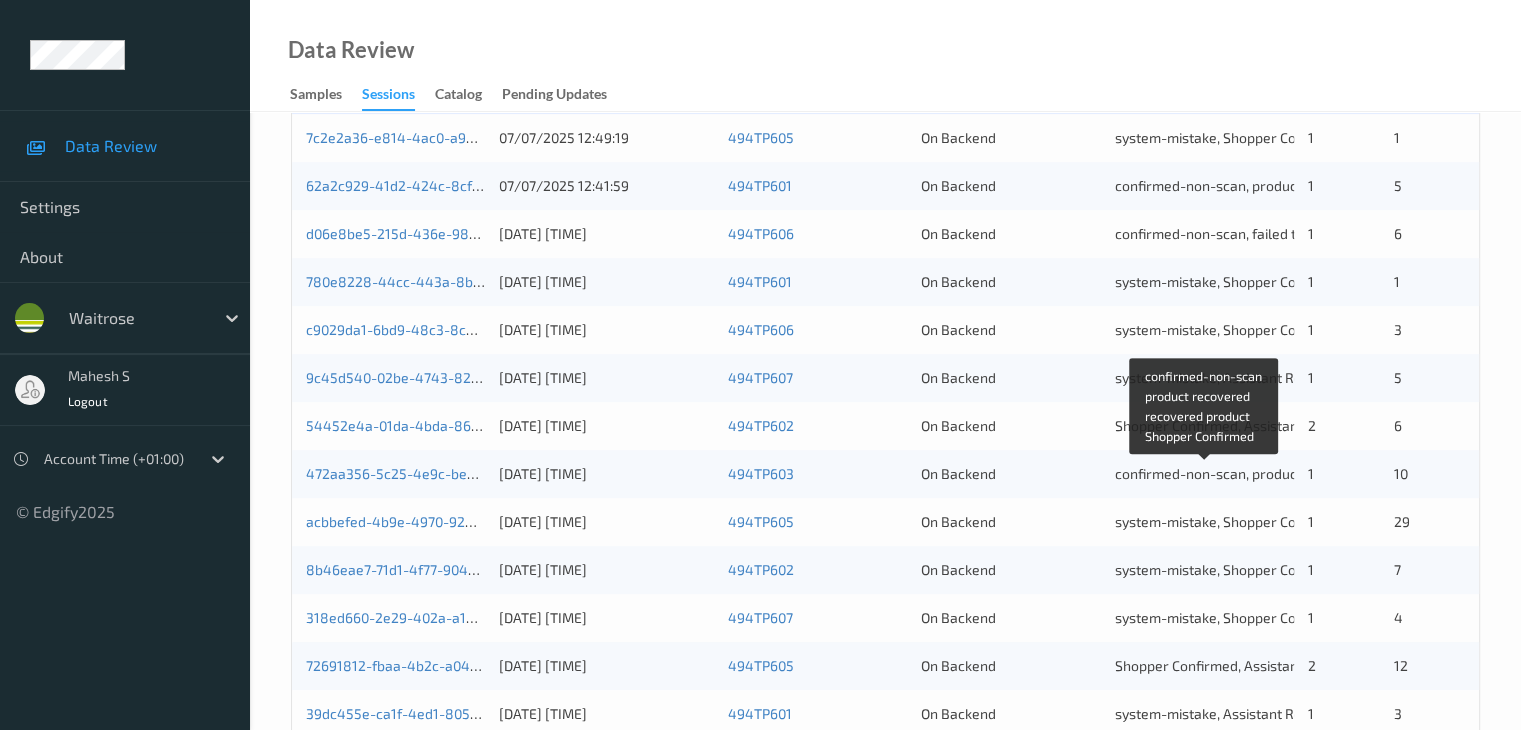 scroll, scrollTop: 700, scrollLeft: 0, axis: vertical 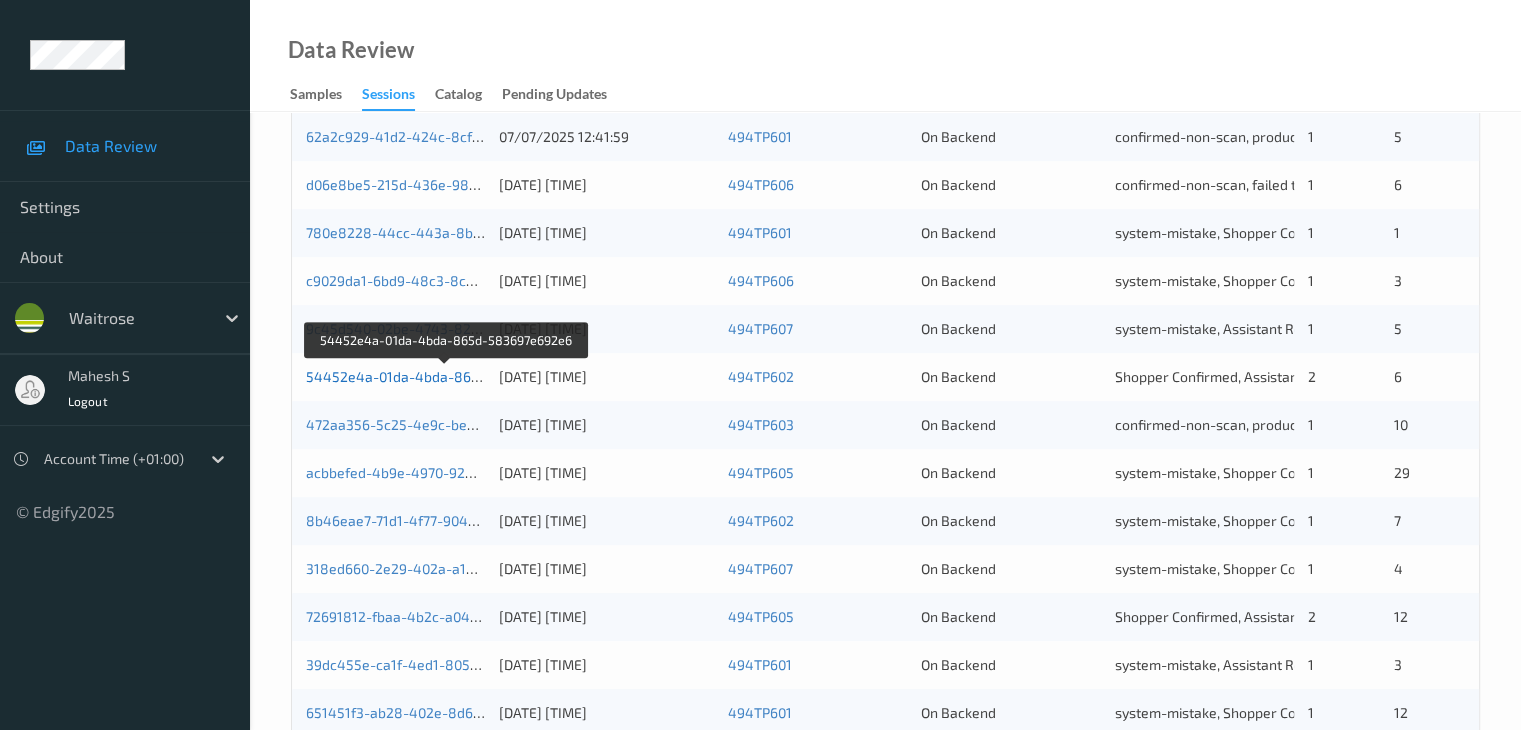 click on "54452e4a-01da-4bda-865d-583697e692e6" at bounding box center (447, 376) 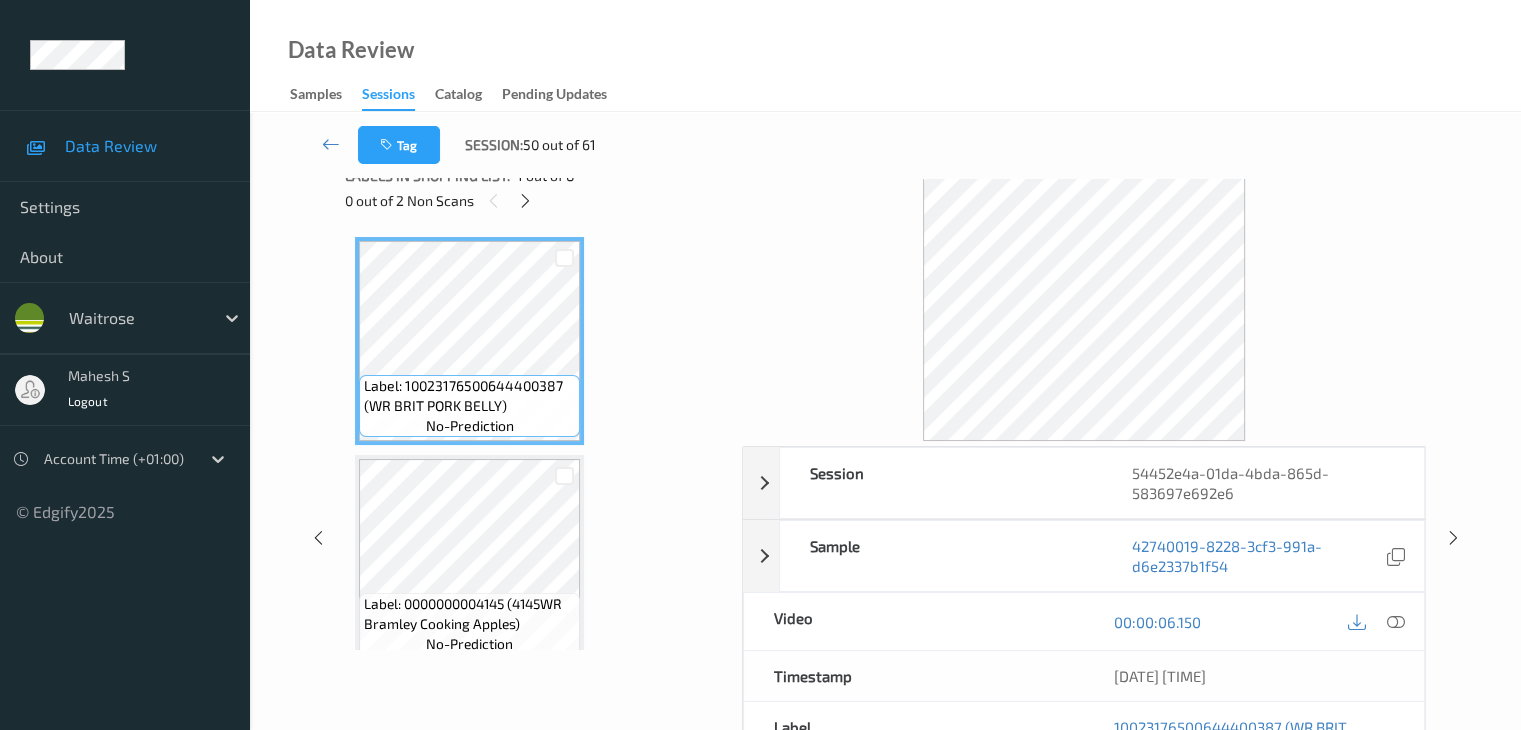 scroll, scrollTop: 0, scrollLeft: 0, axis: both 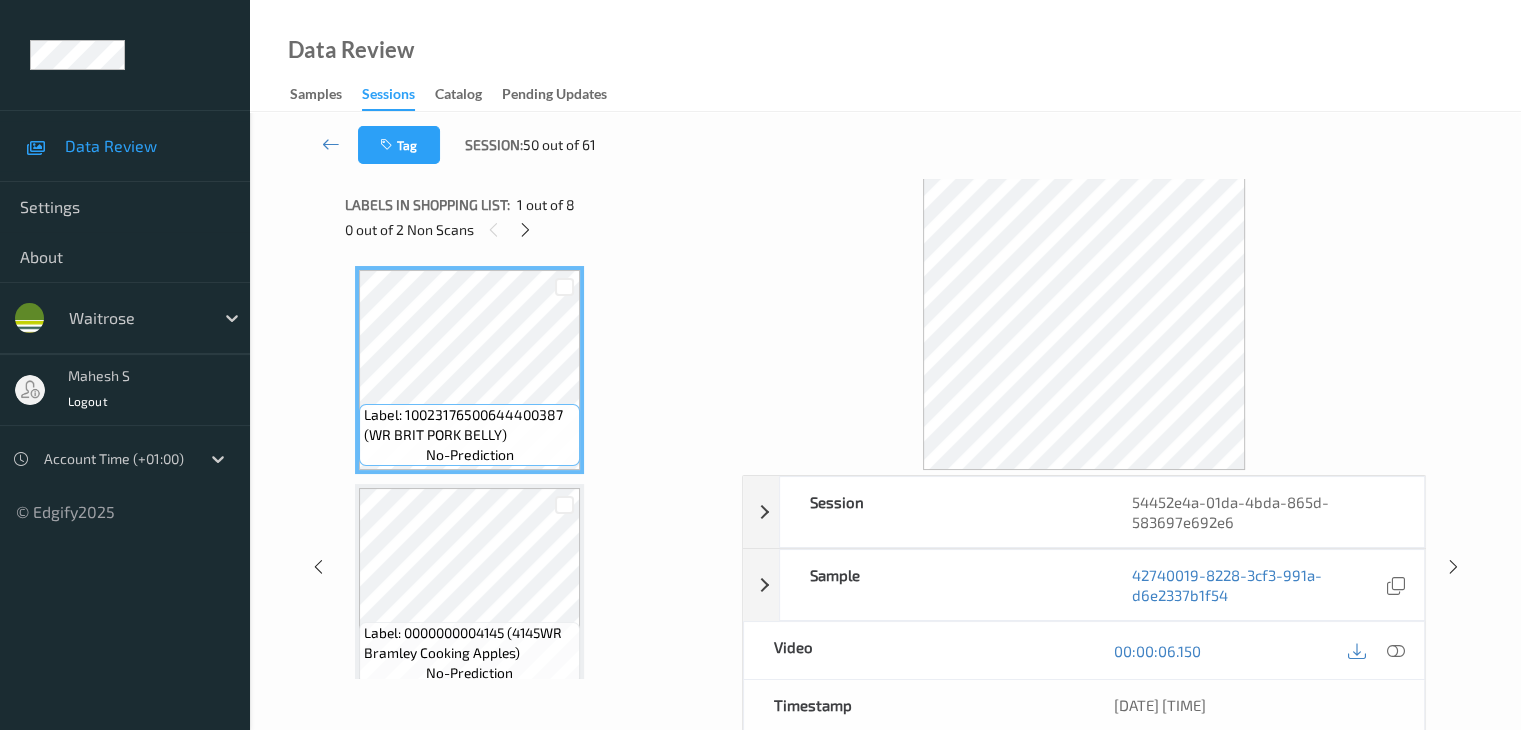 drag, startPoint x: 534, startPoint y: 229, endPoint x: 611, endPoint y: 206, distance: 80.36168 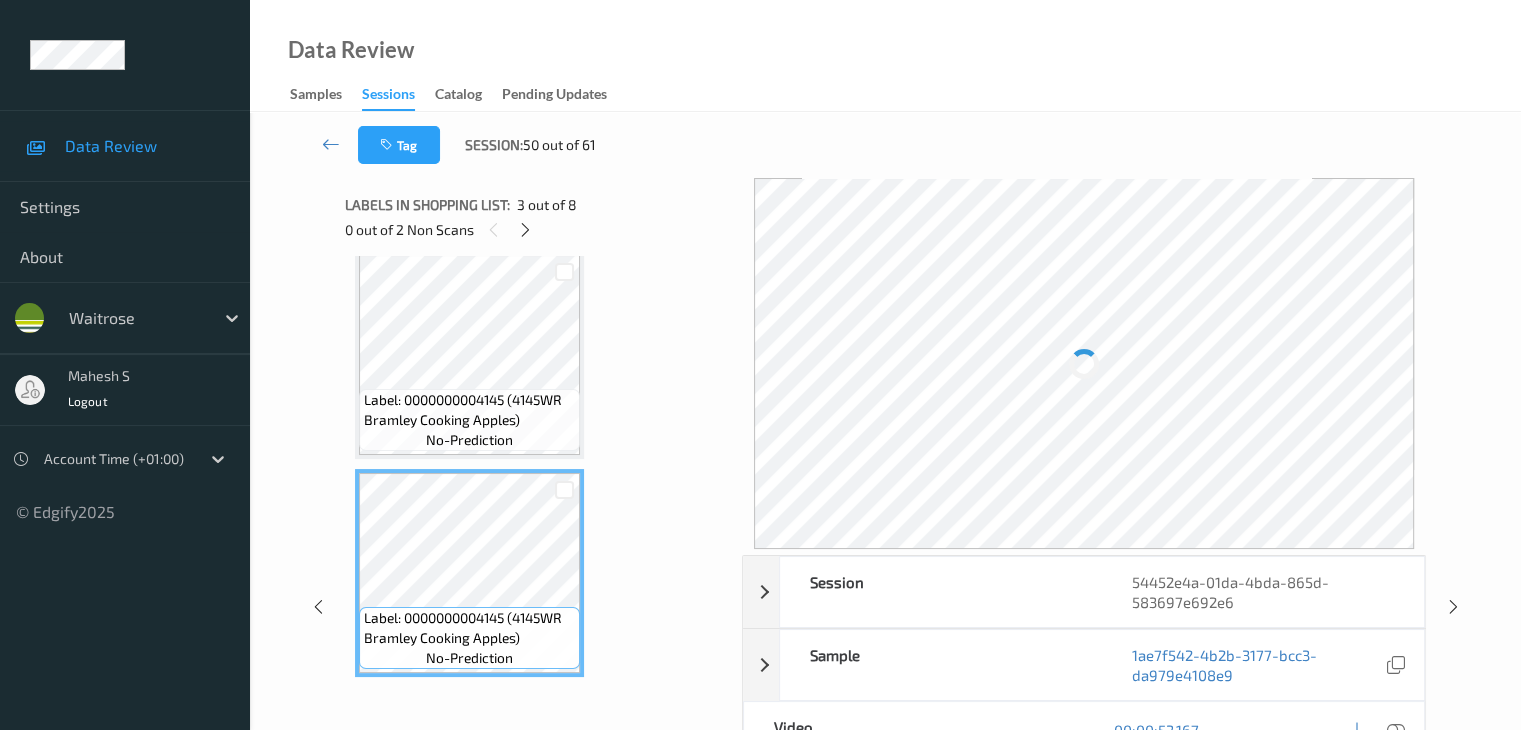 scroll, scrollTop: 246, scrollLeft: 0, axis: vertical 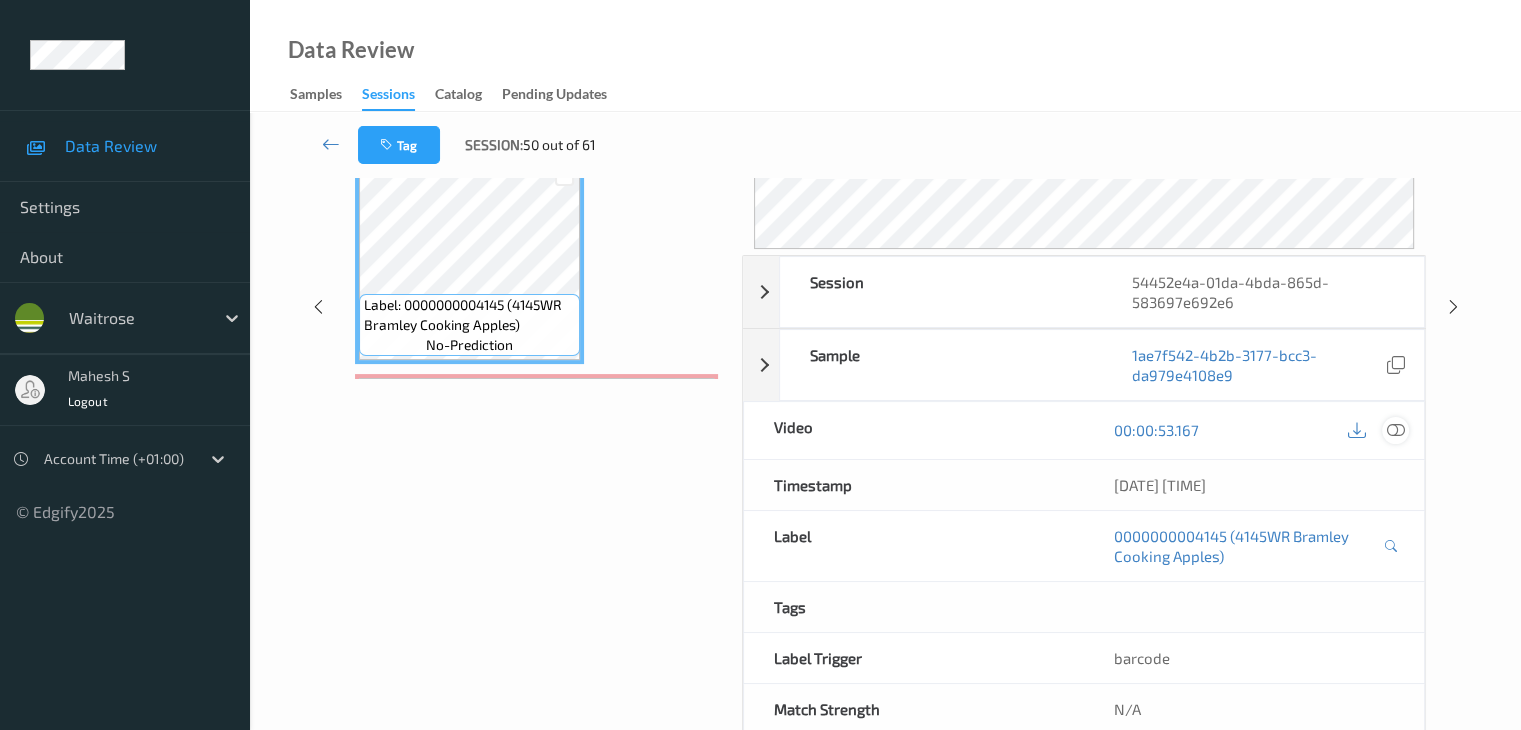 click at bounding box center [1395, 430] 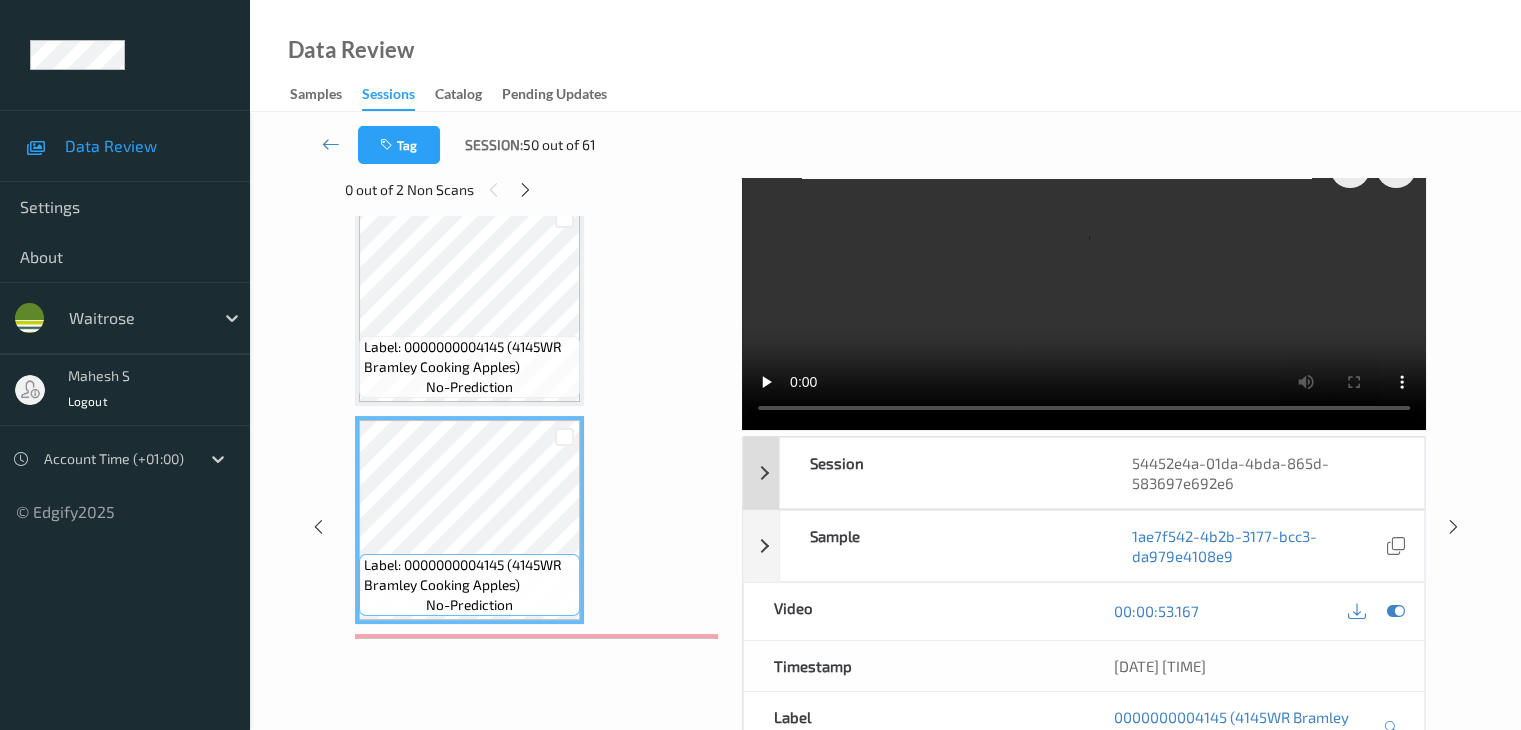 scroll, scrollTop: 0, scrollLeft: 0, axis: both 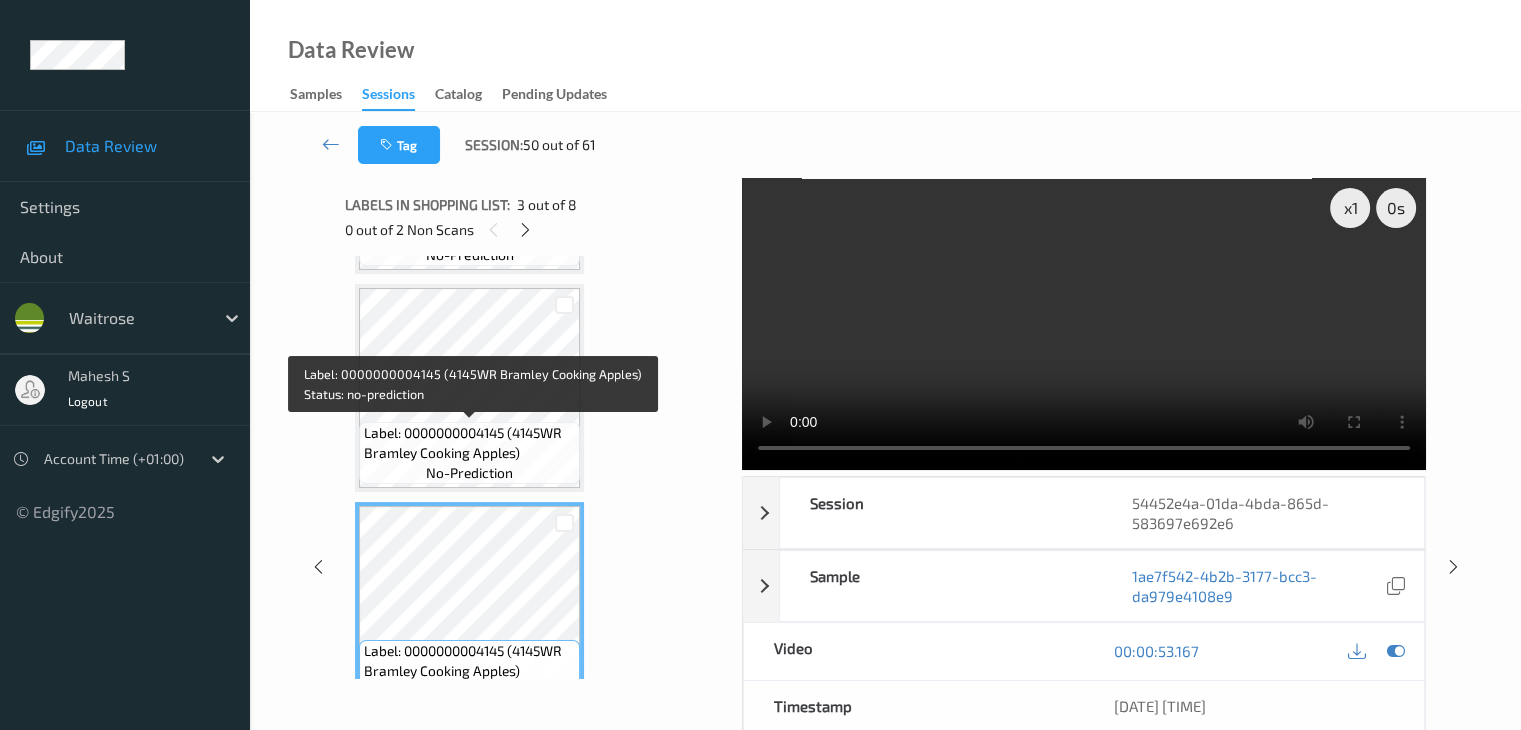 click on "Label: 0000000004145 (4145WR Bramley Cooking Apples)" at bounding box center (469, 443) 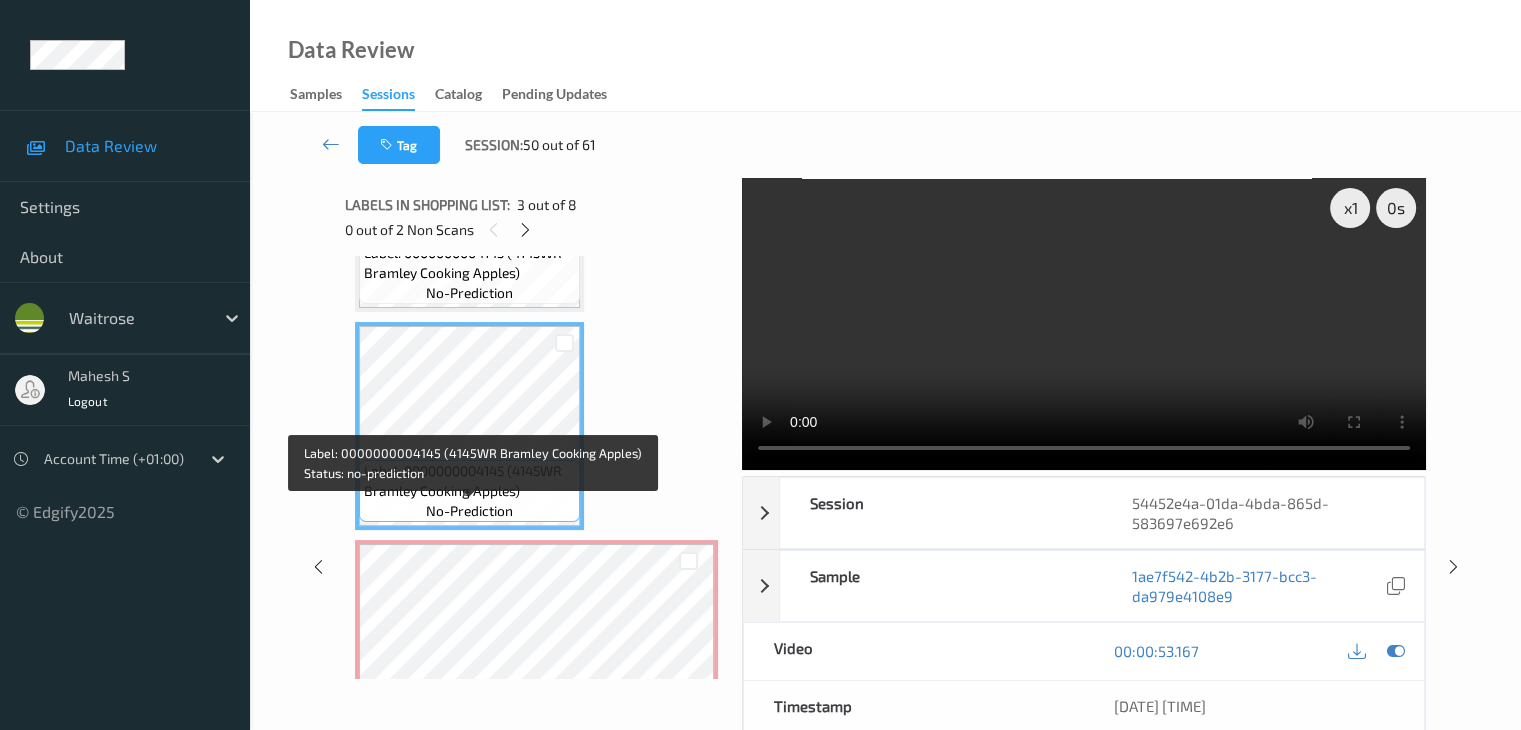 scroll, scrollTop: 500, scrollLeft: 0, axis: vertical 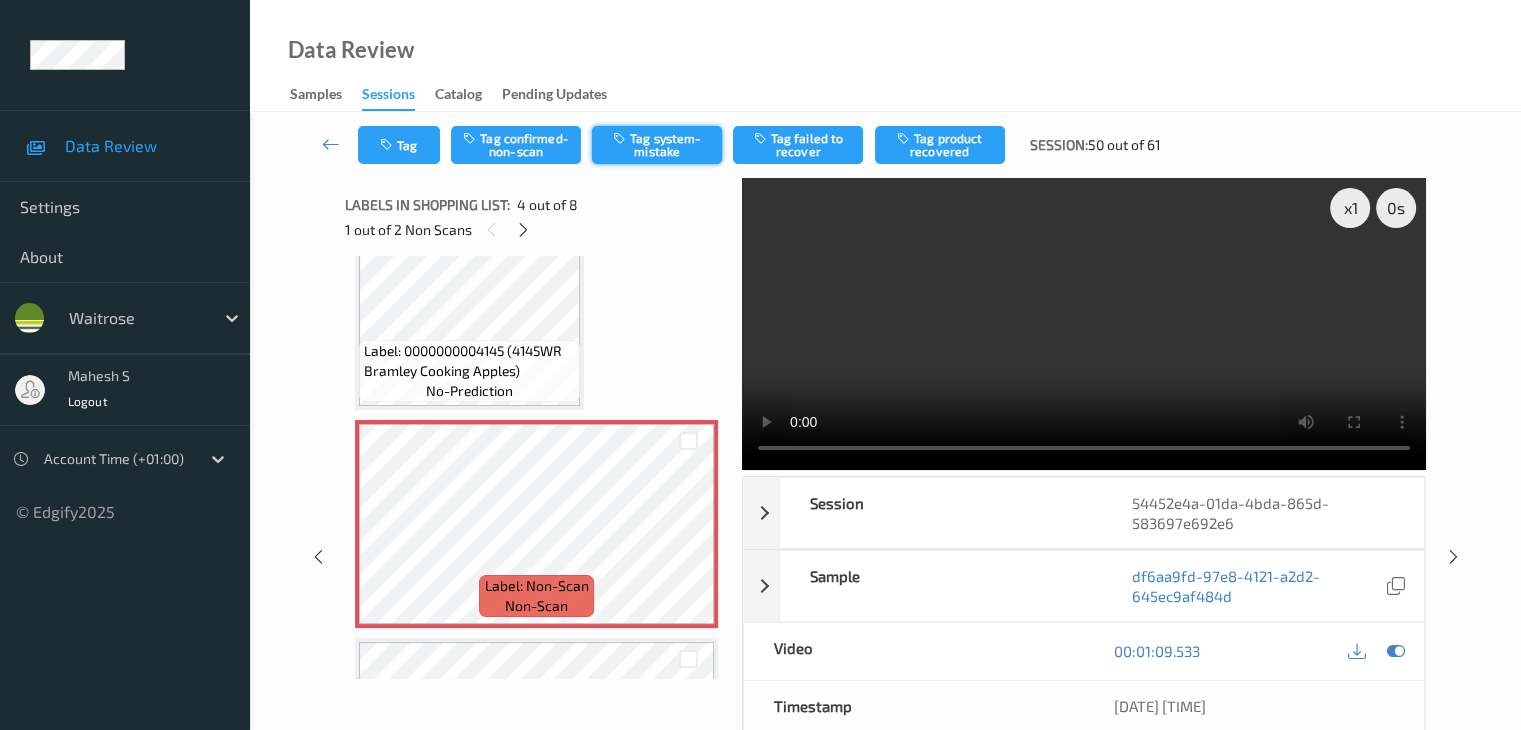 click on "Tag   system-mistake" at bounding box center [657, 145] 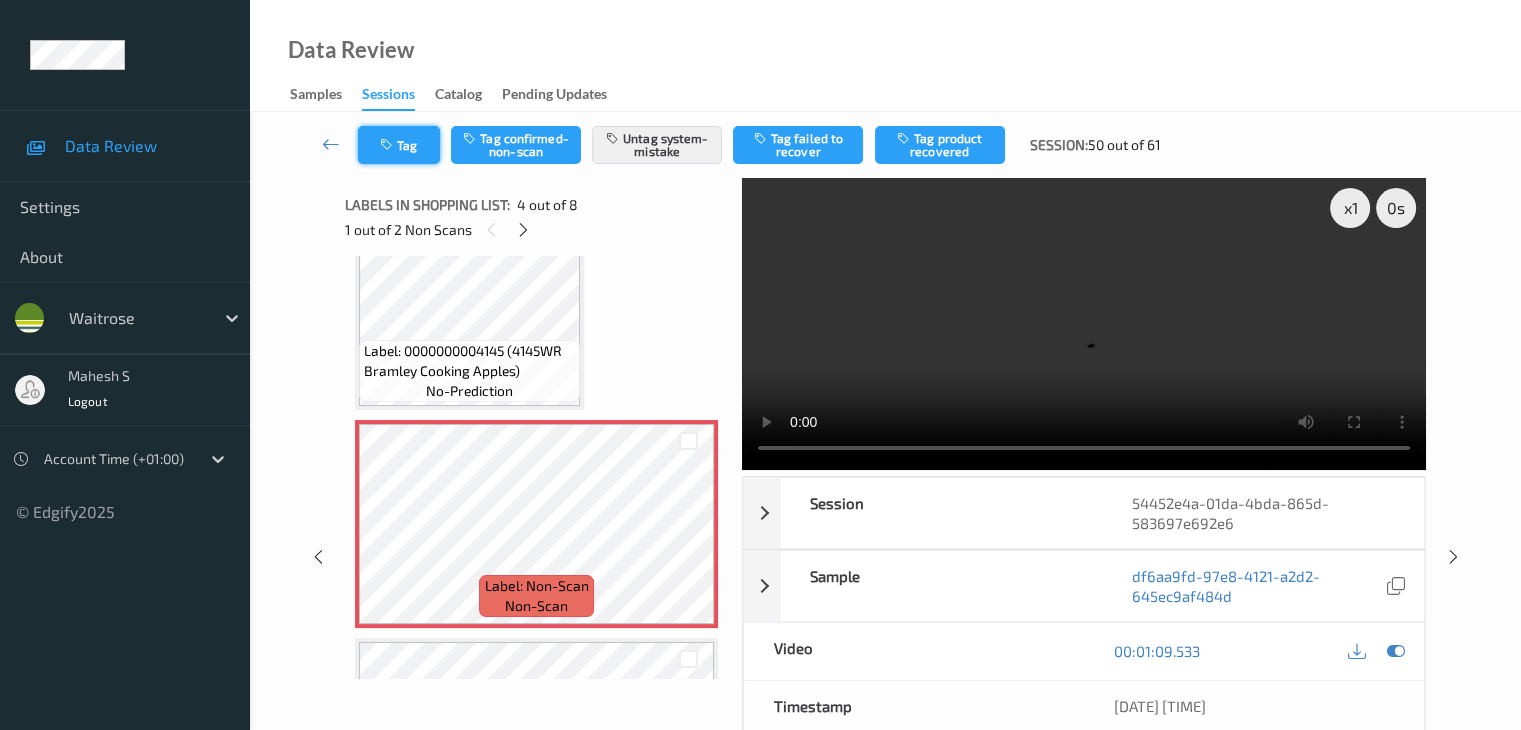 click on "Tag" at bounding box center (399, 145) 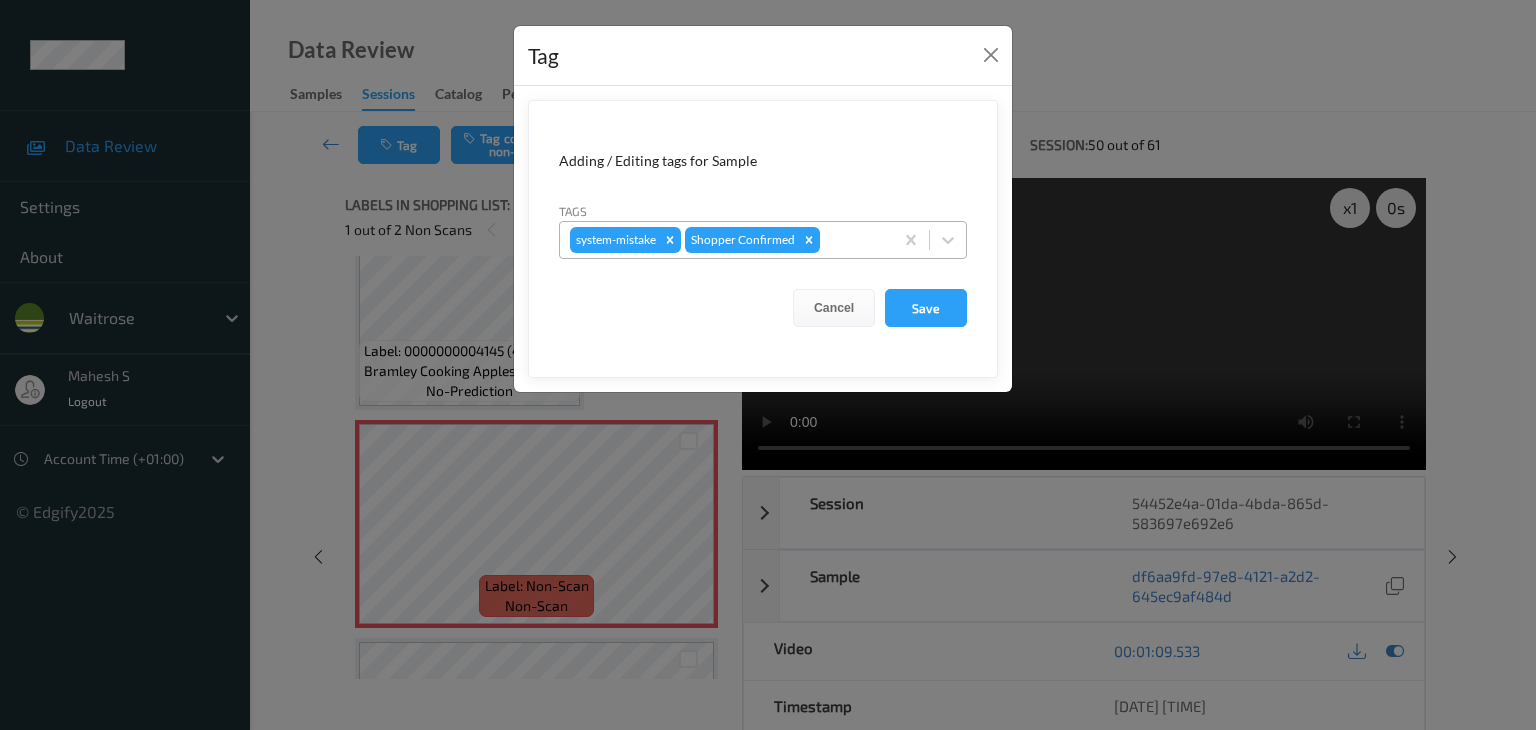 click at bounding box center [853, 240] 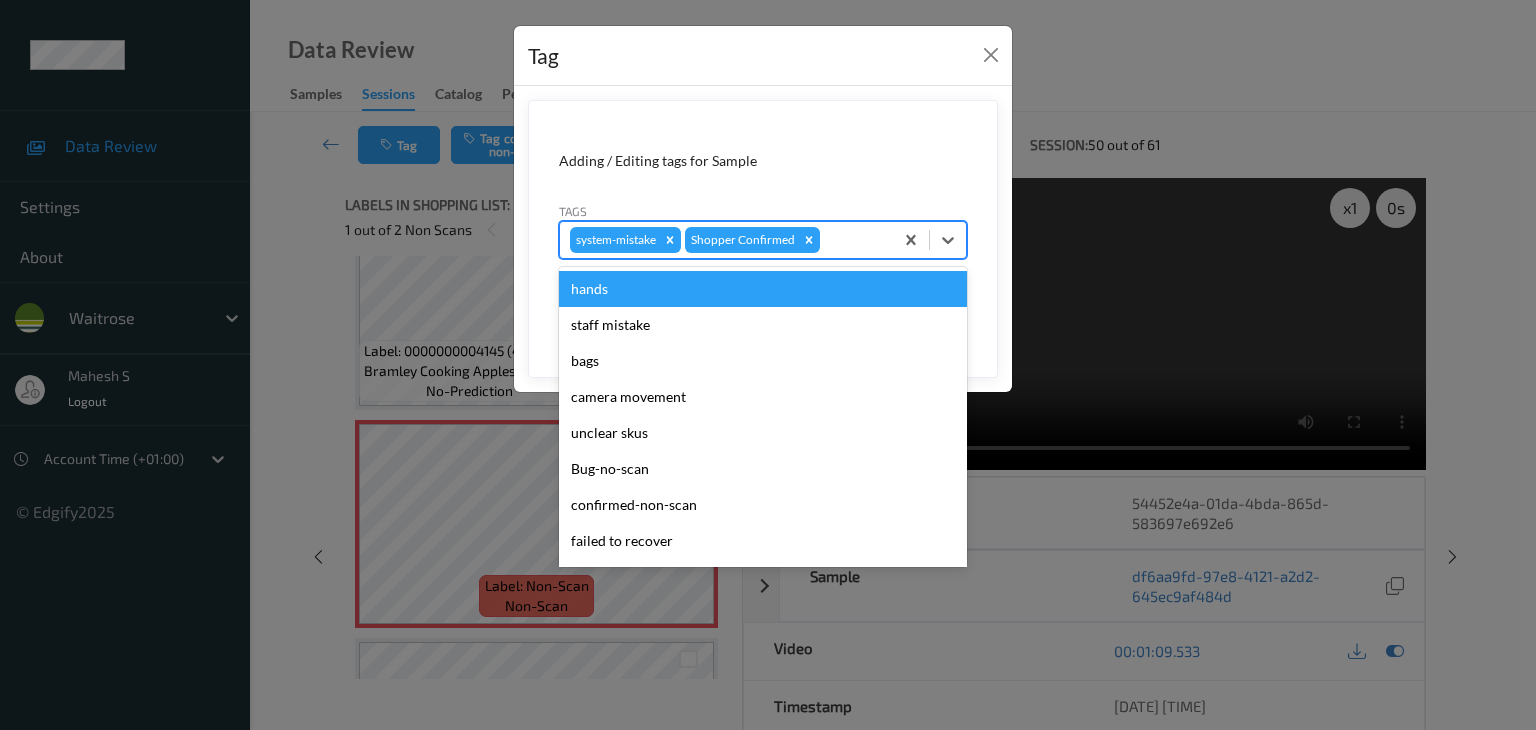 type on "u" 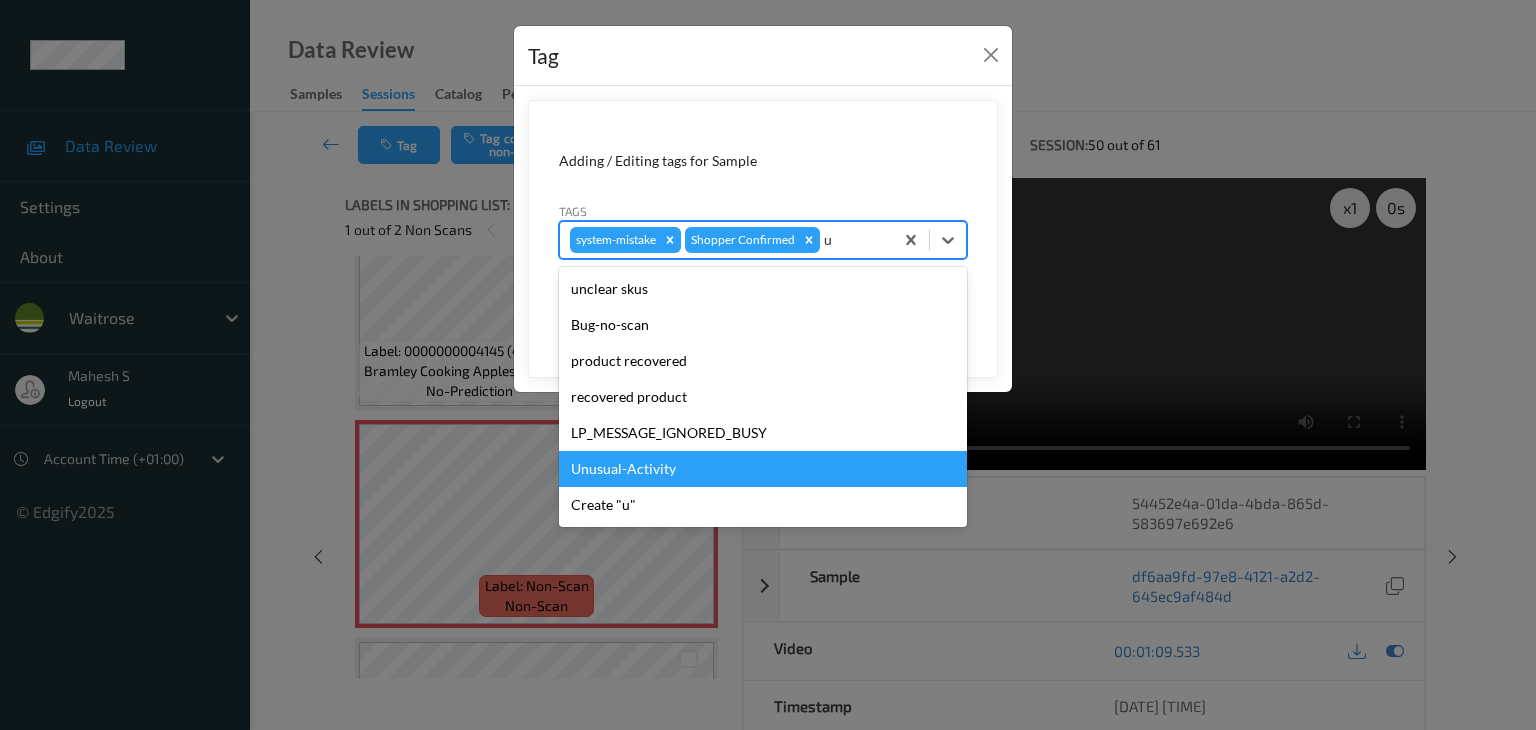 click on "Unusual-Activity" at bounding box center (763, 469) 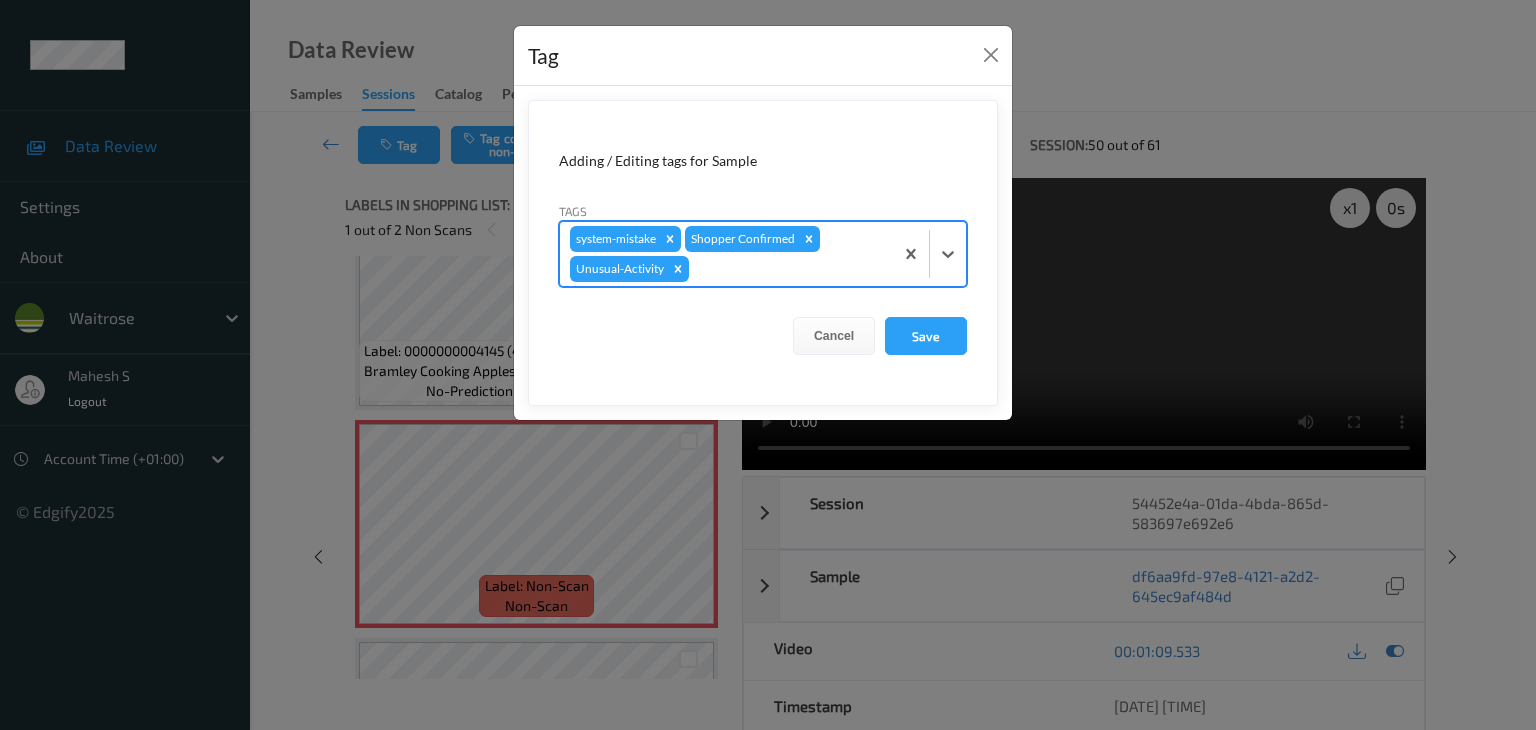 type on "p" 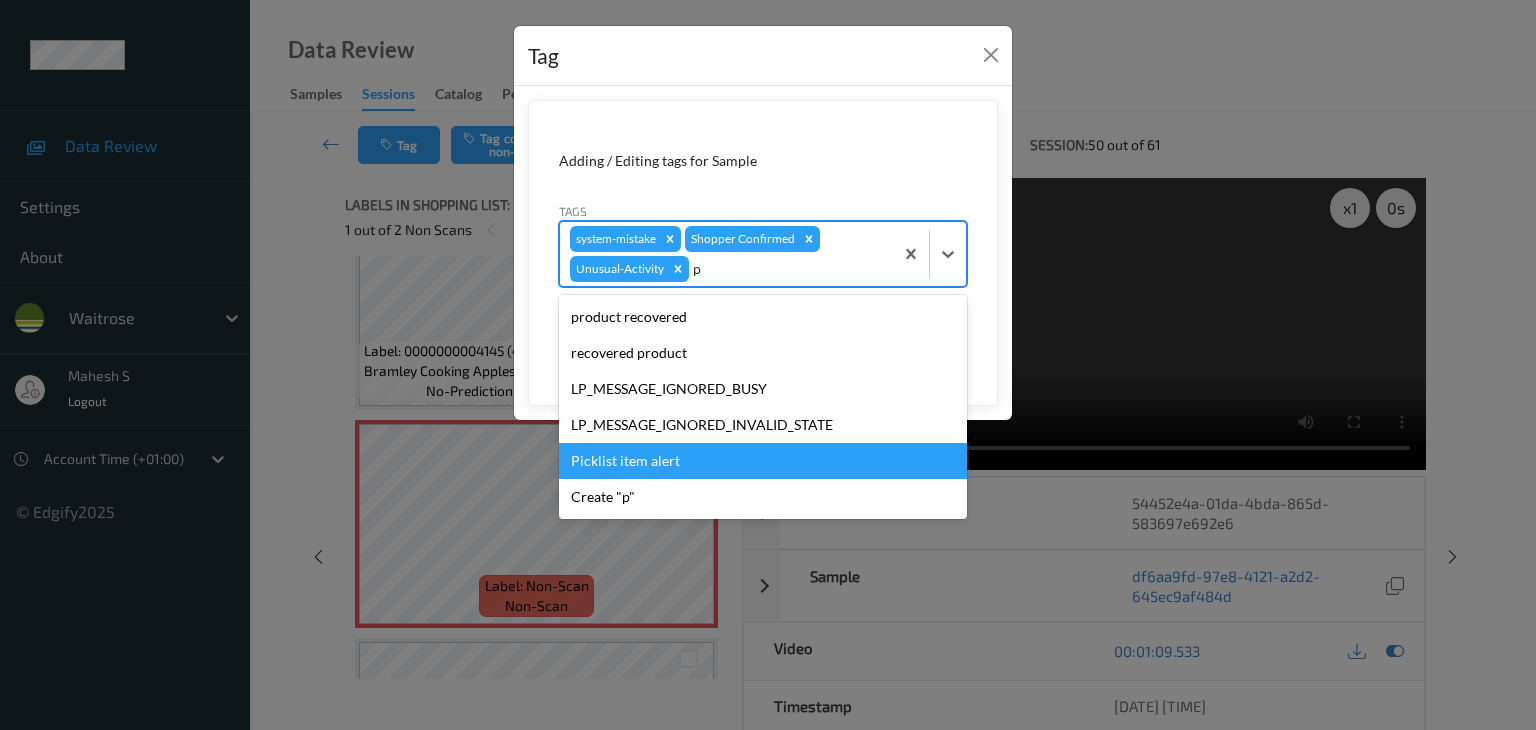 click on "Picklist item alert" at bounding box center (763, 461) 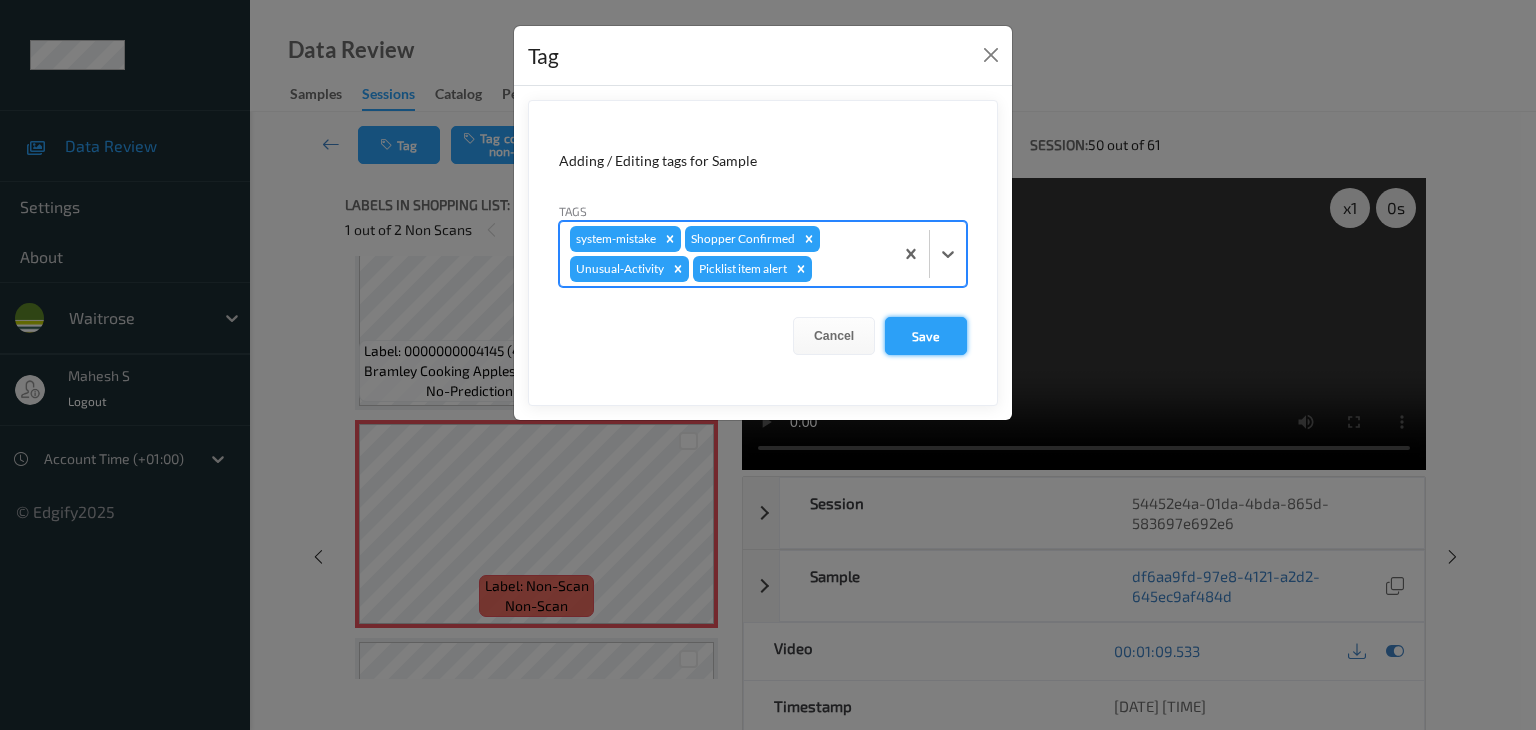 click on "Save" at bounding box center [926, 336] 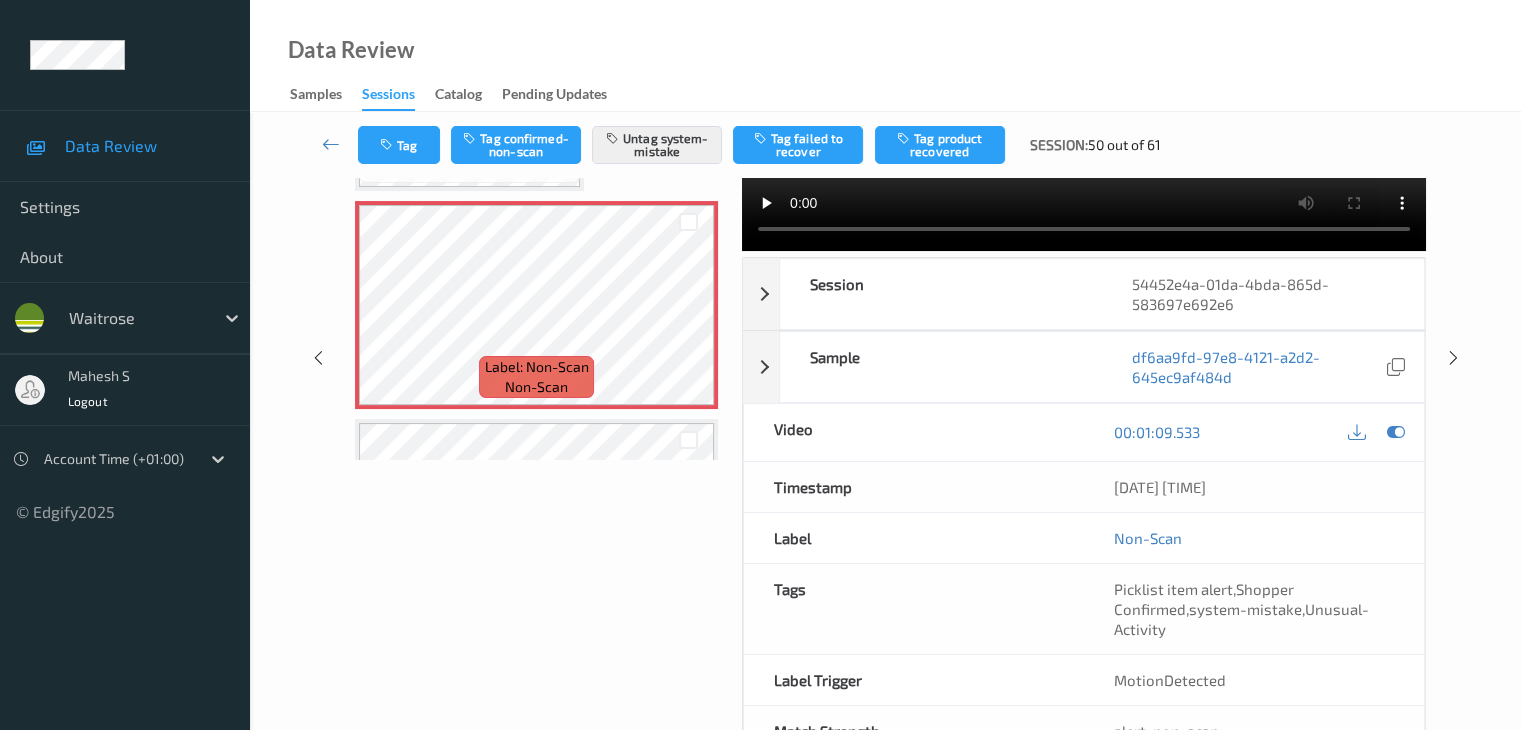 scroll, scrollTop: 184, scrollLeft: 0, axis: vertical 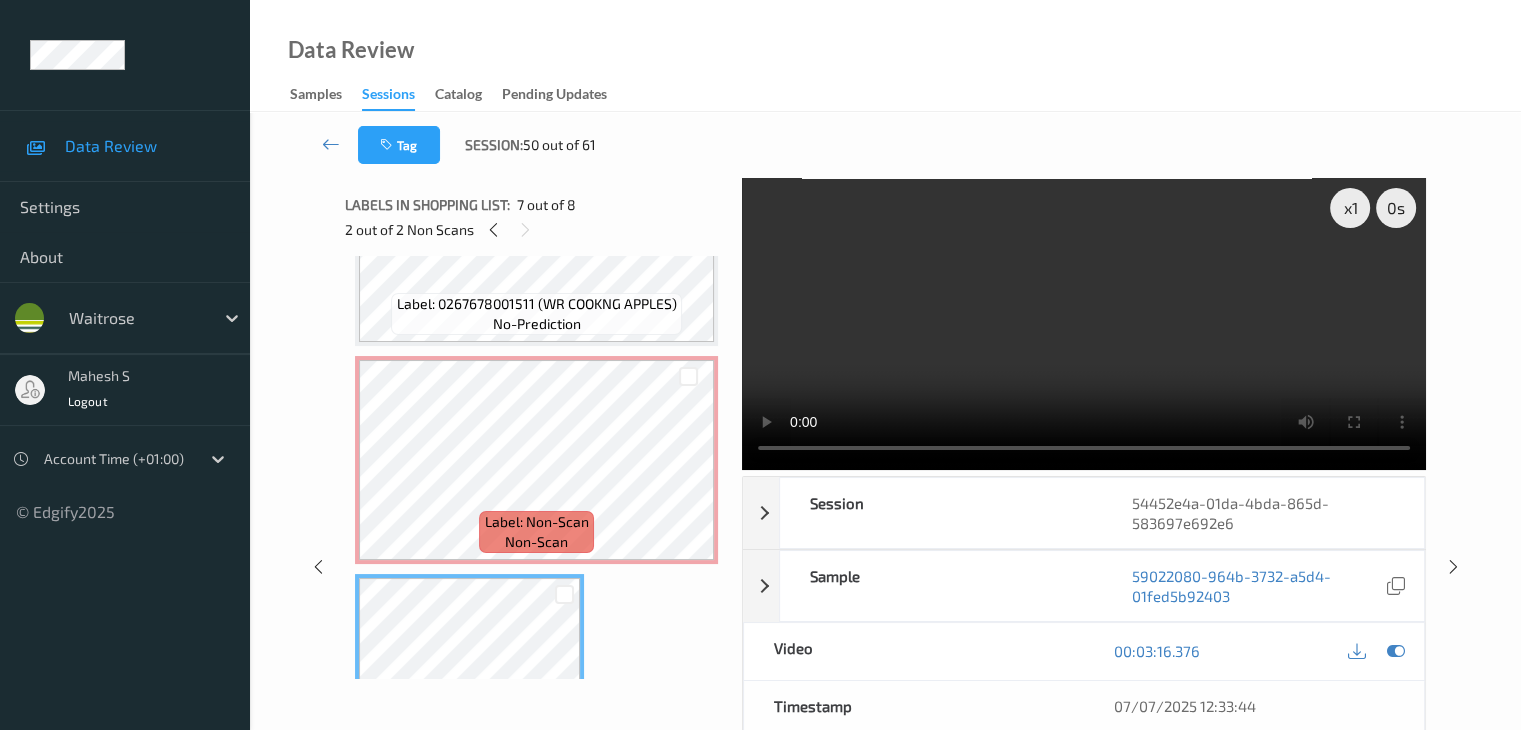 click on "Label: 0267678001511 (WR COOKNG APPLES)" at bounding box center [537, 304] 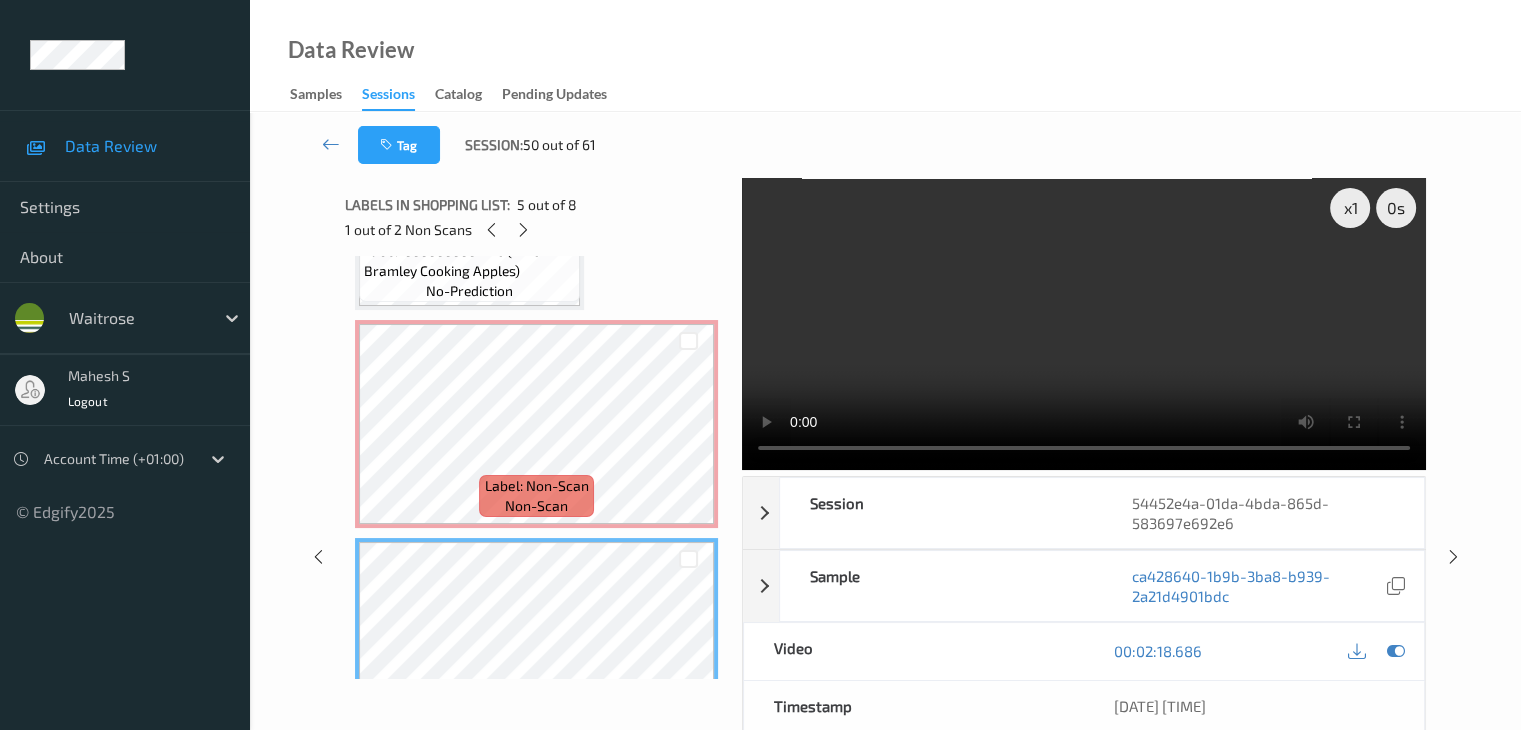 scroll, scrollTop: 500, scrollLeft: 0, axis: vertical 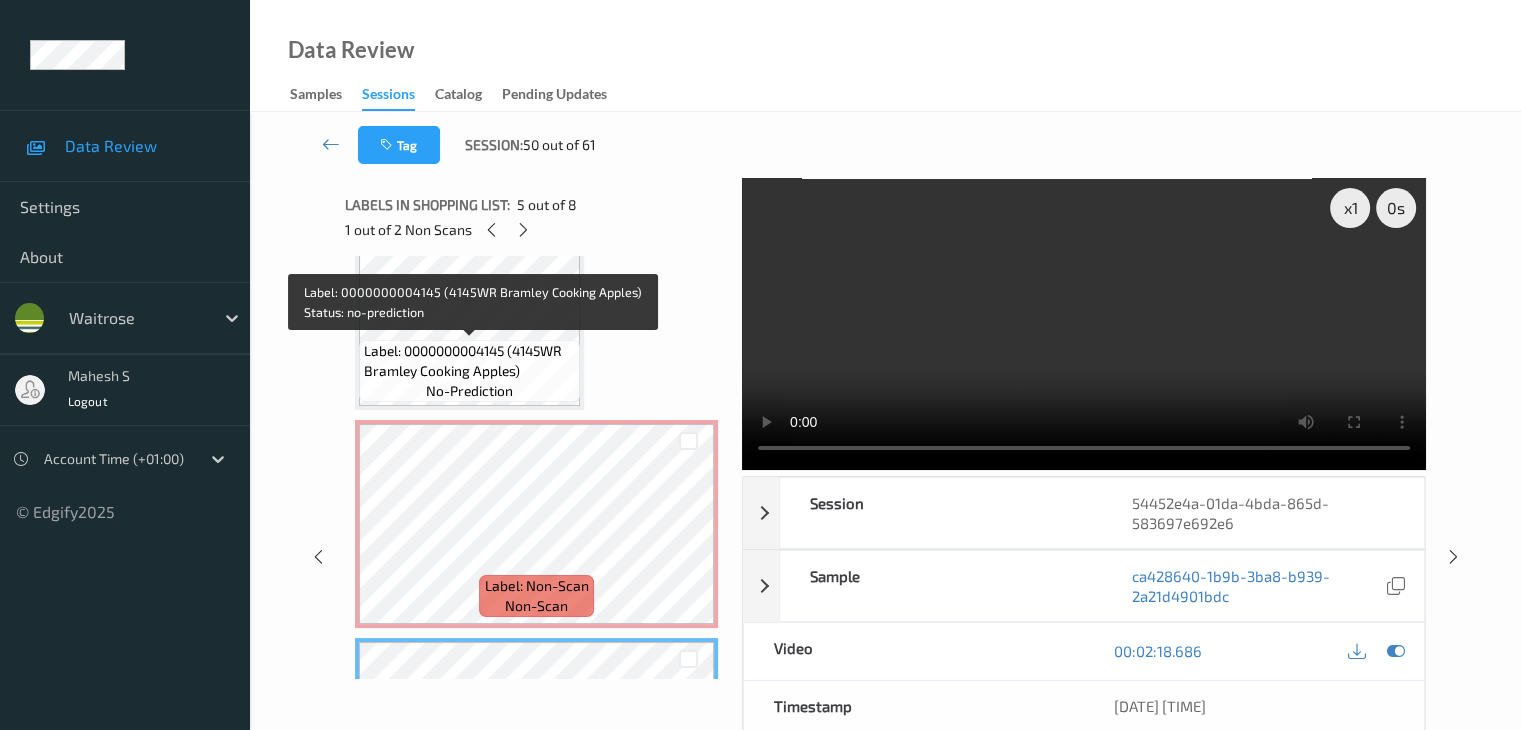 click on "Label: 0000000004145 (4145WR Bramley Cooking Apples)" at bounding box center [469, 361] 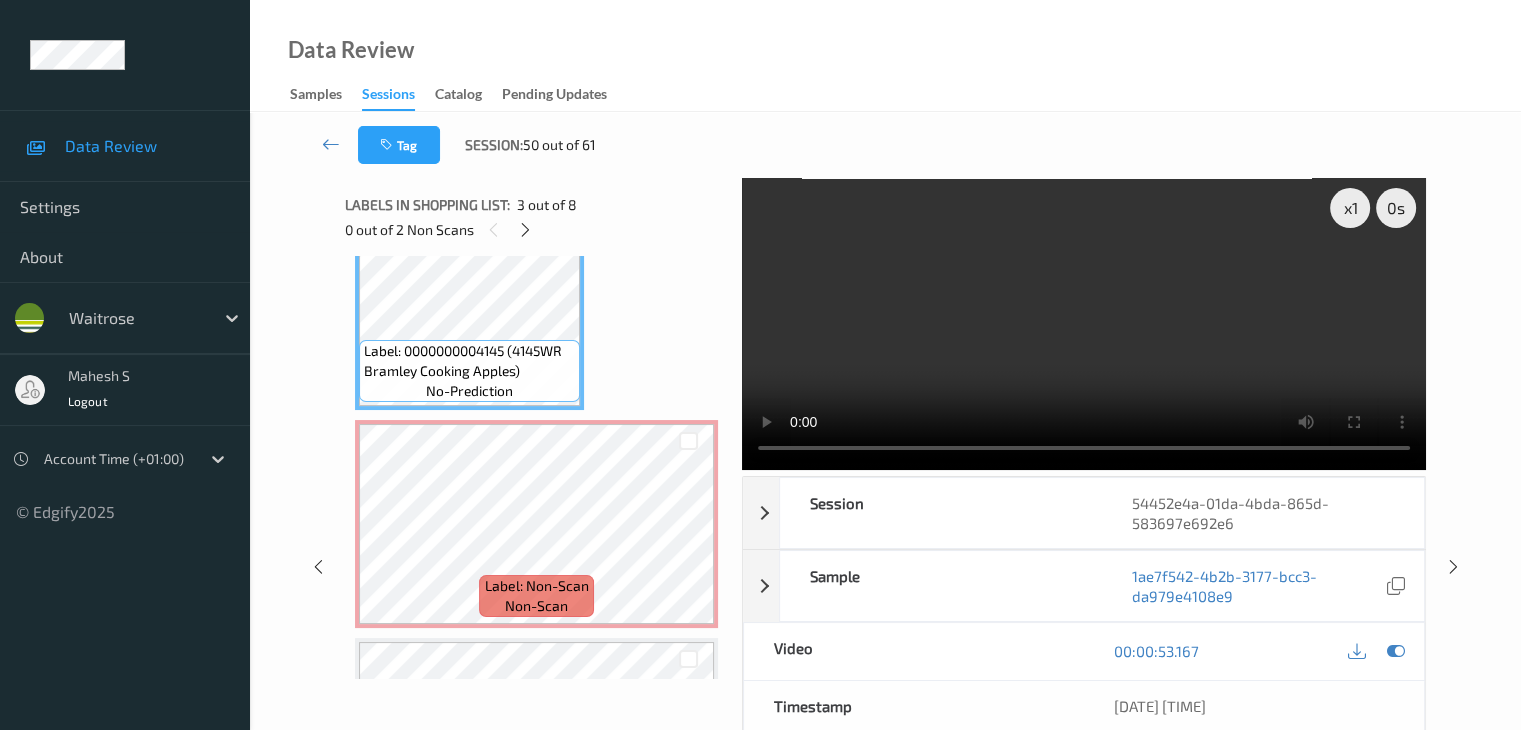 type 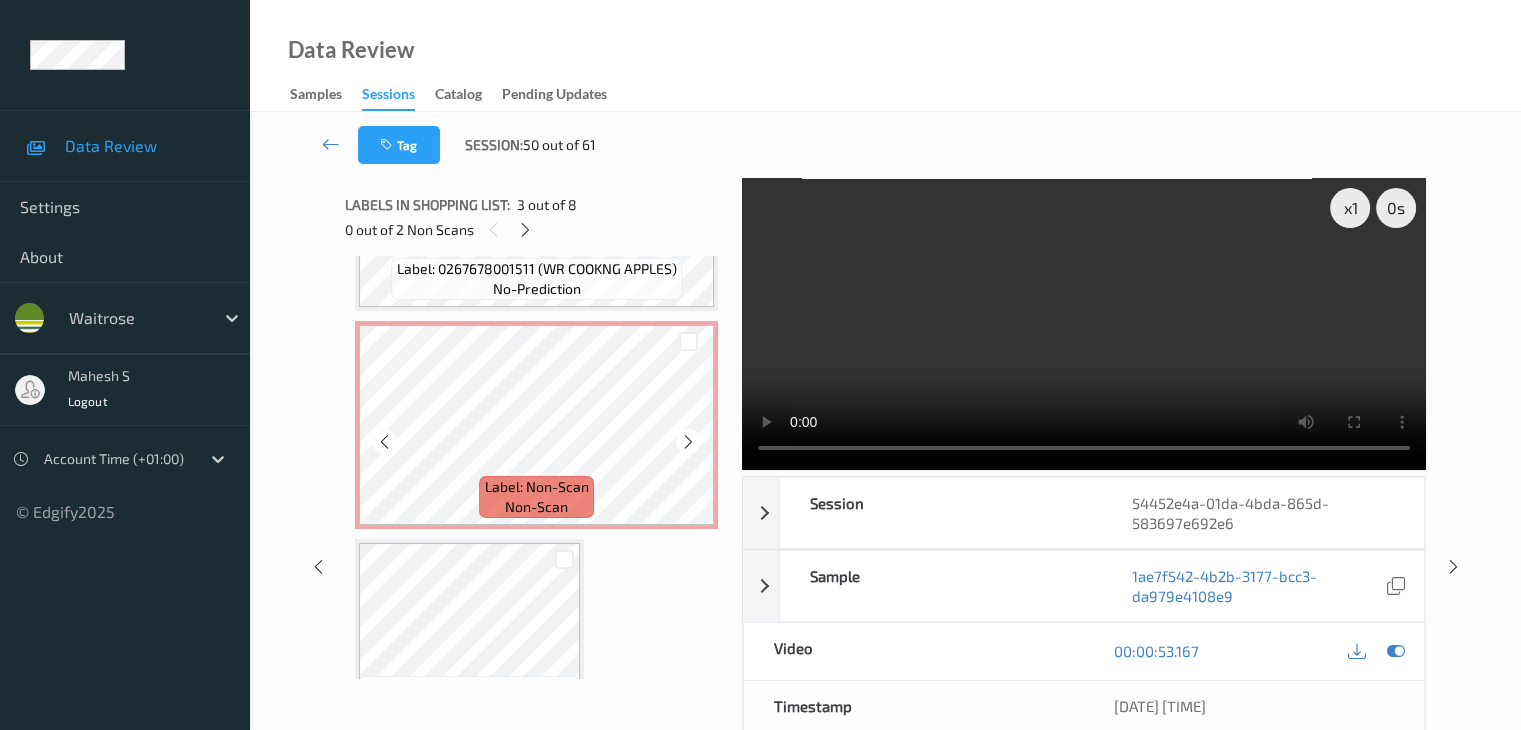 scroll, scrollTop: 1030, scrollLeft: 0, axis: vertical 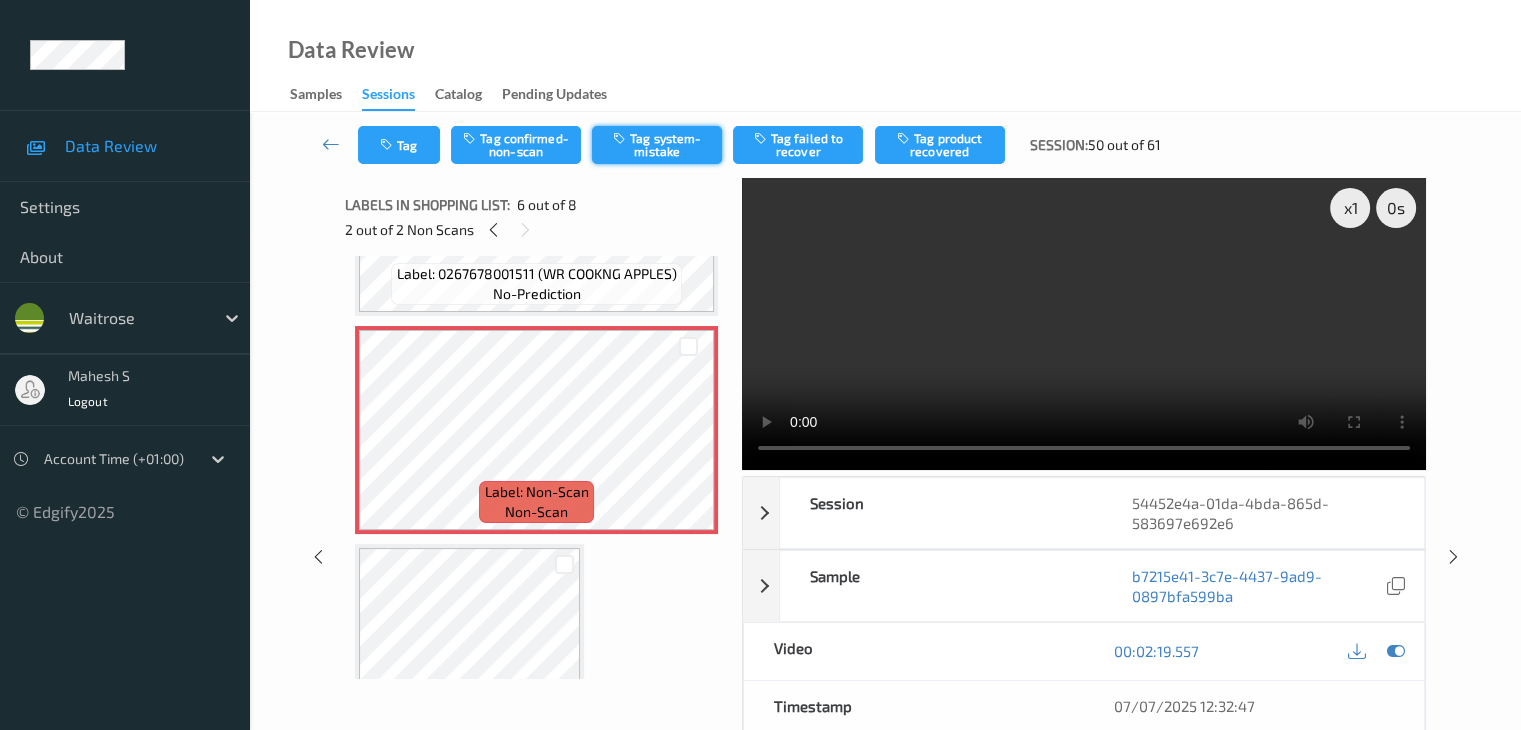 click at bounding box center (621, 138) 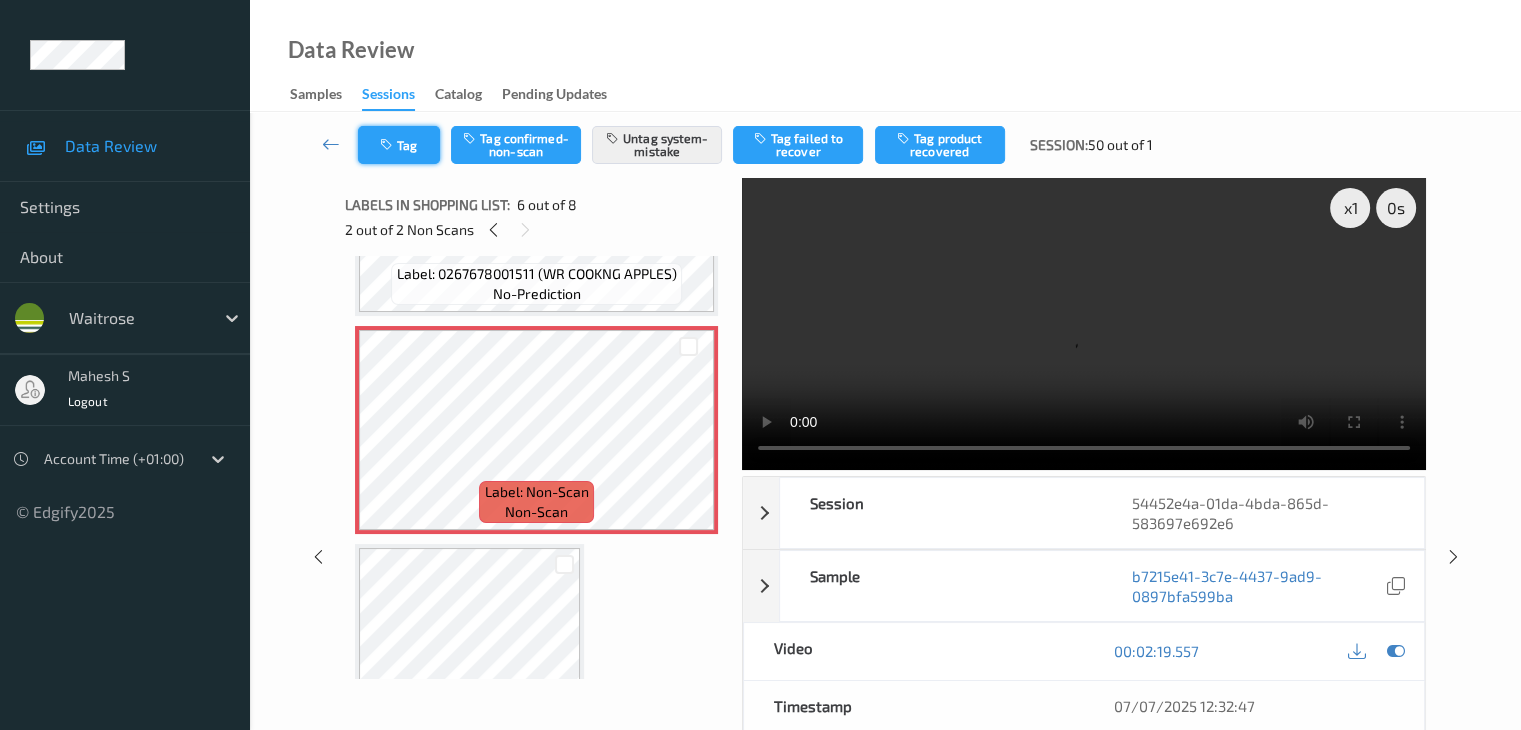 click on "Tag" at bounding box center (399, 145) 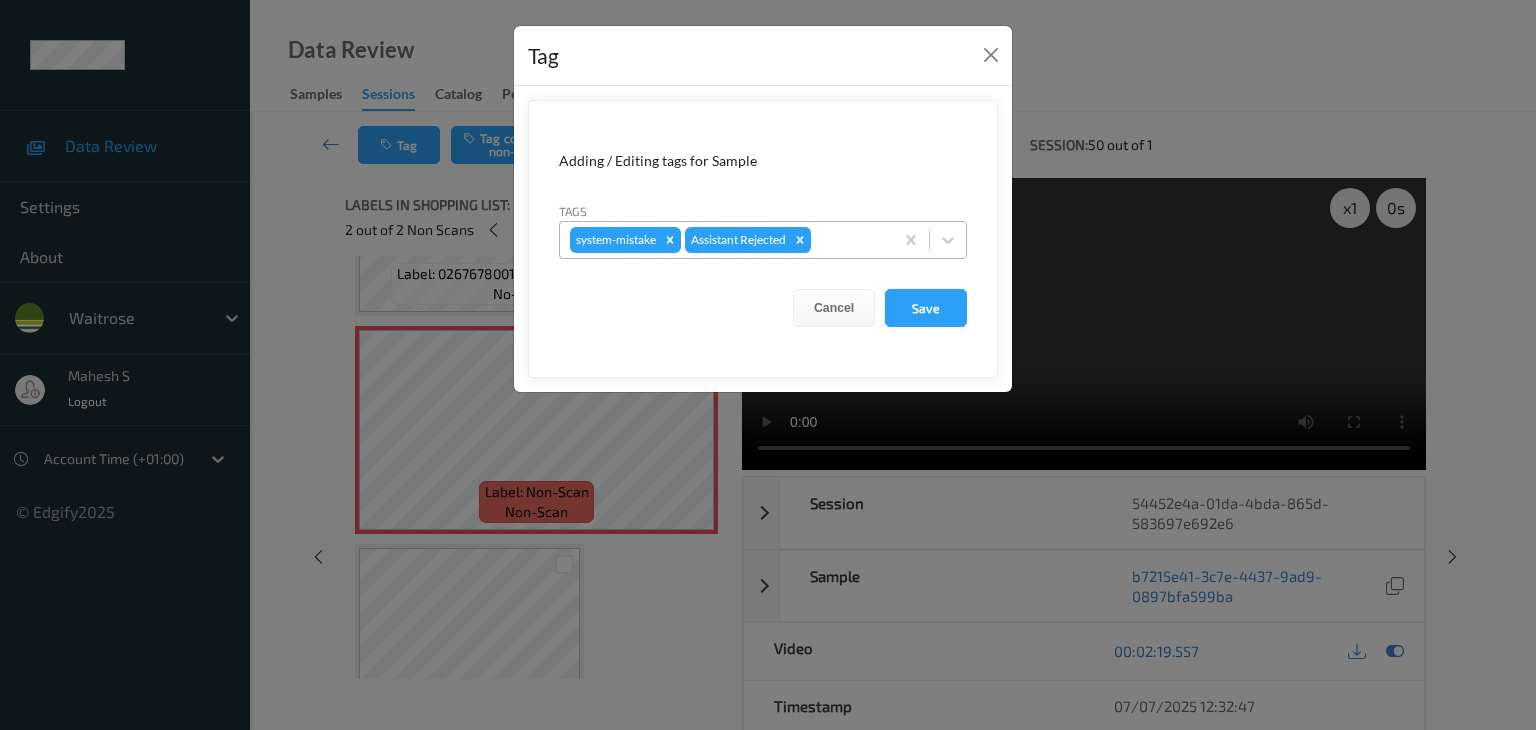 click at bounding box center (849, 240) 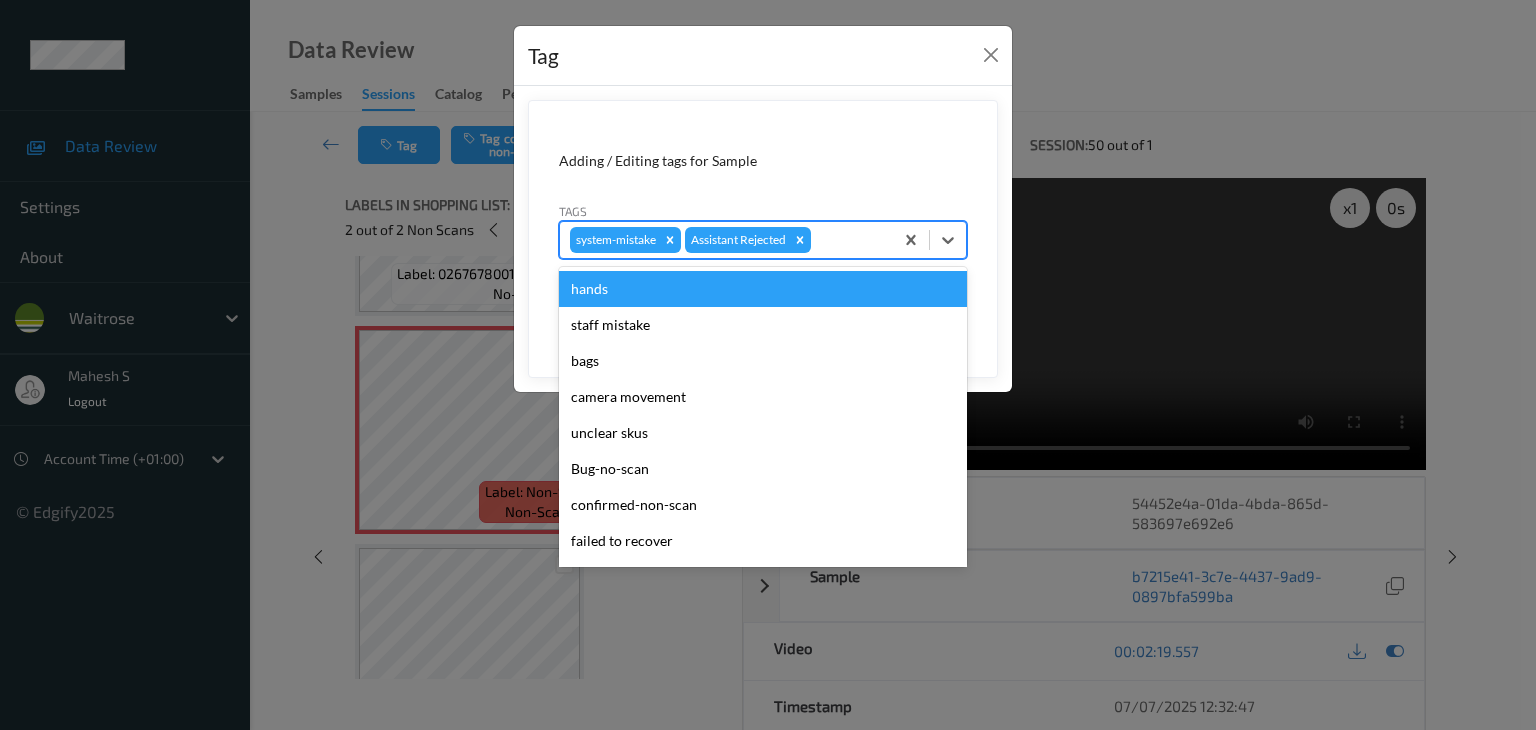 type on "u" 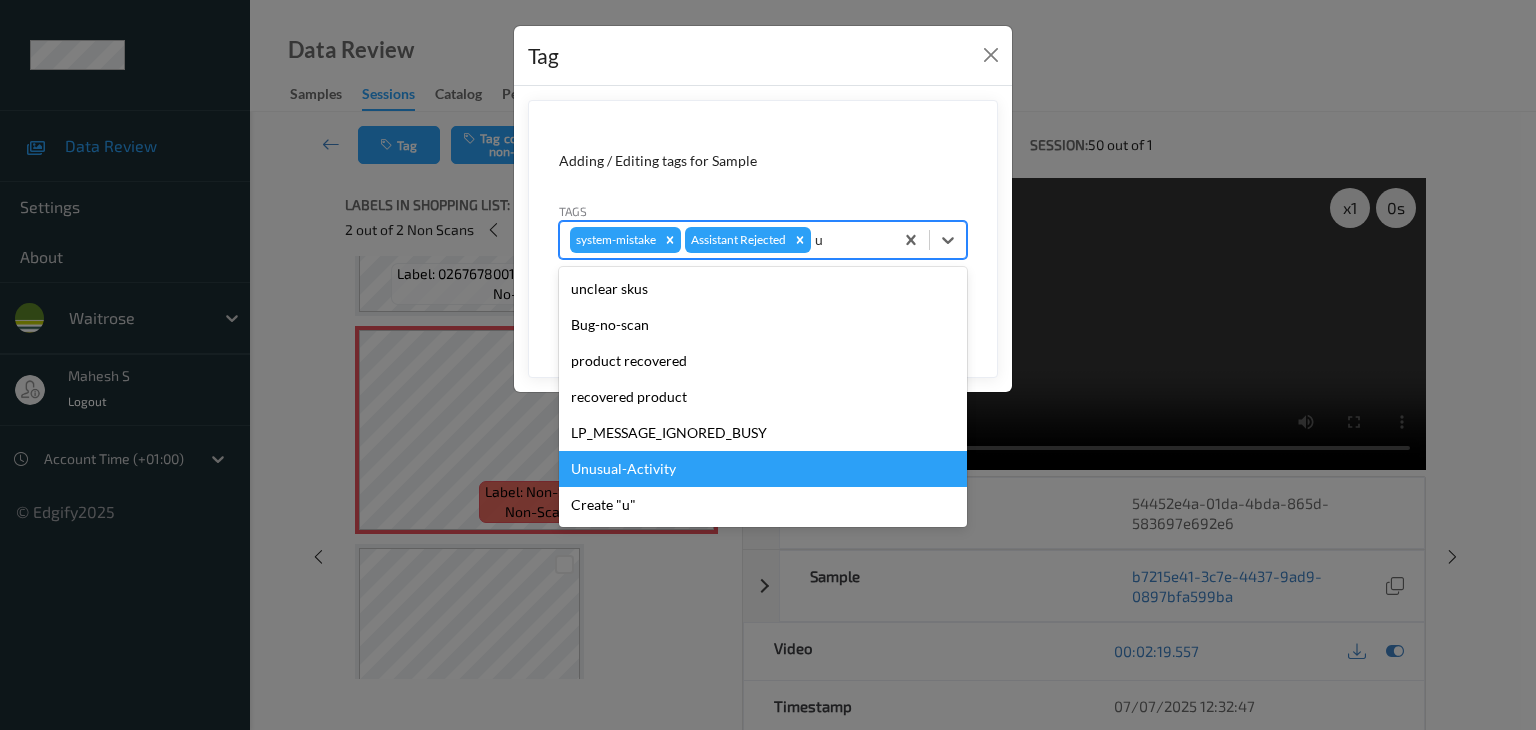 click on "Unusual-Activity" at bounding box center [763, 469] 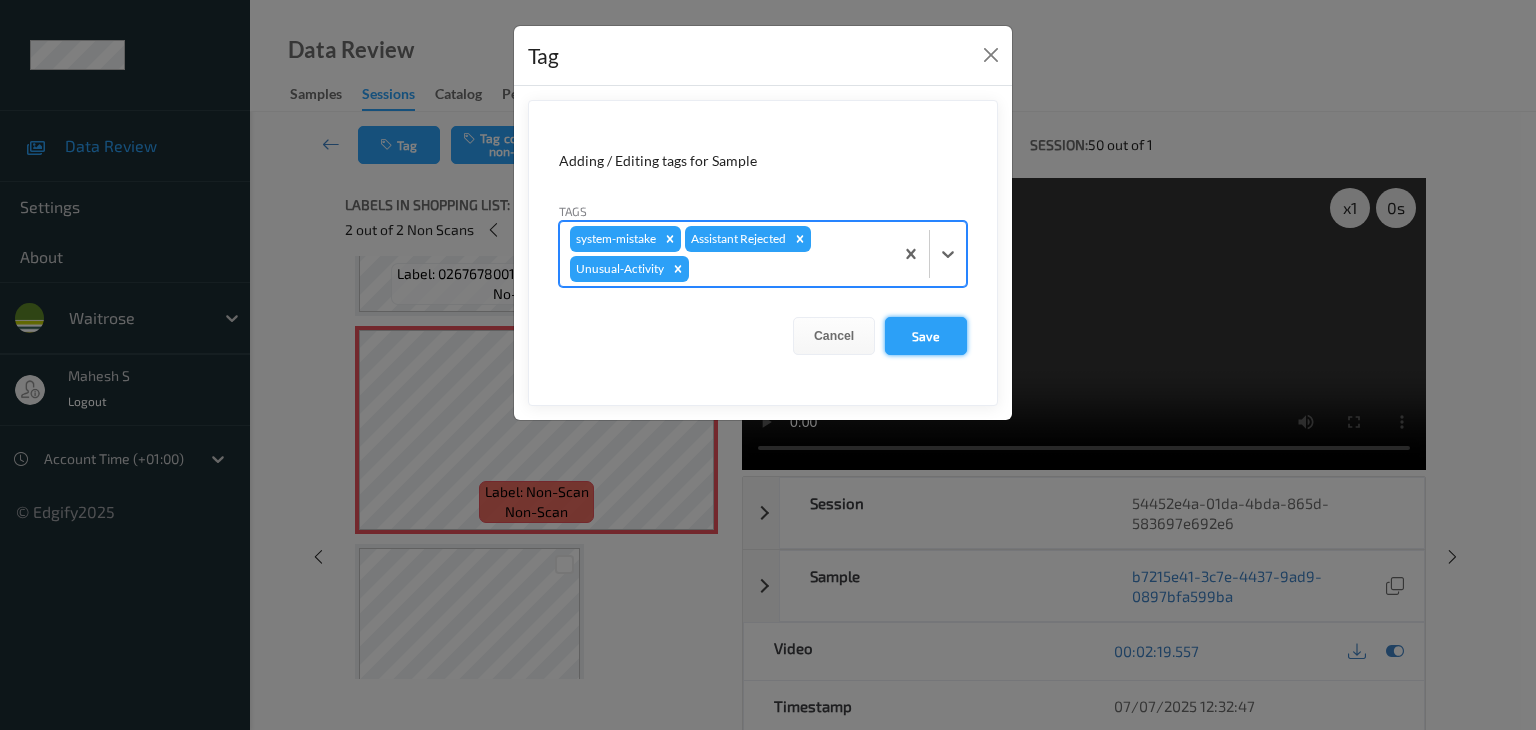 click on "Save" at bounding box center (926, 336) 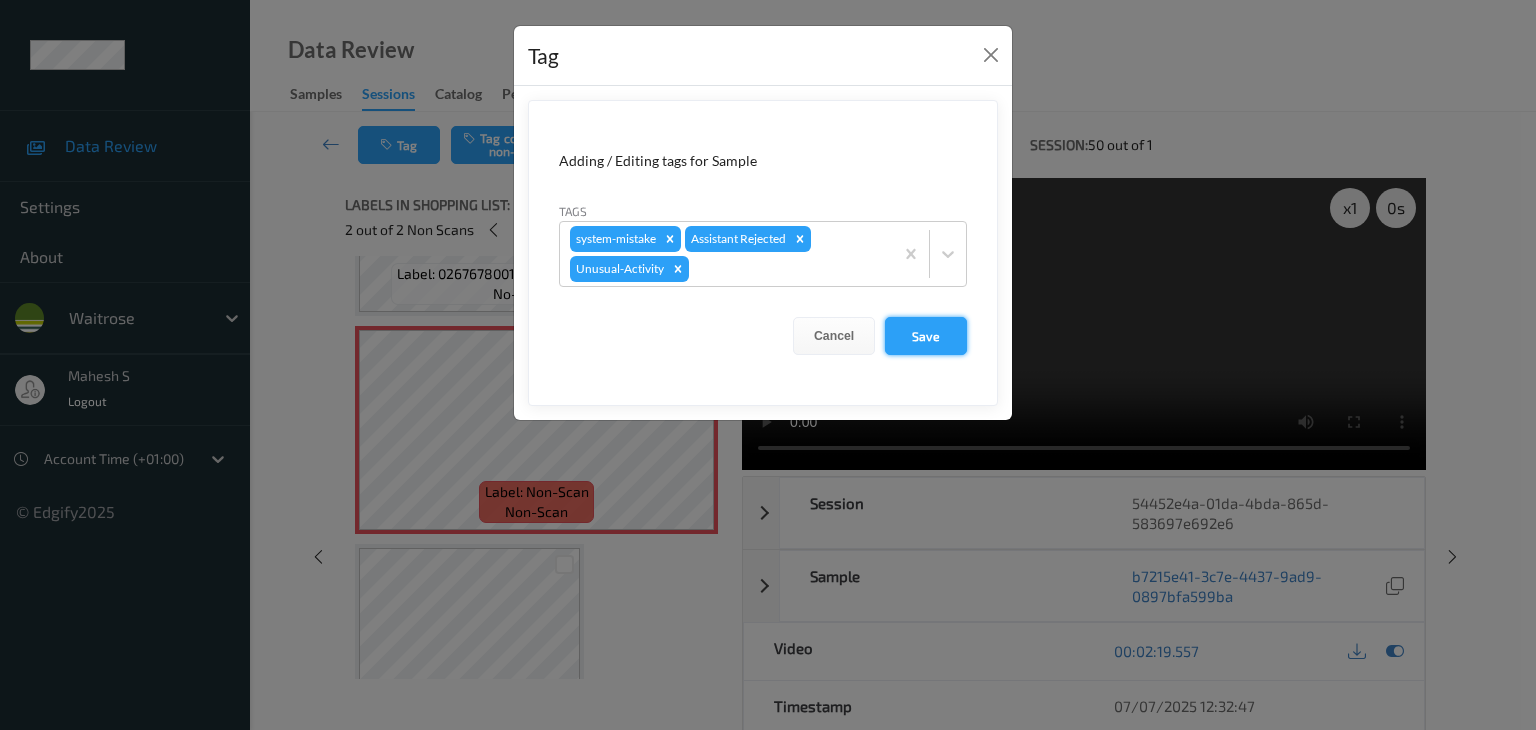 click on "Save" at bounding box center [926, 336] 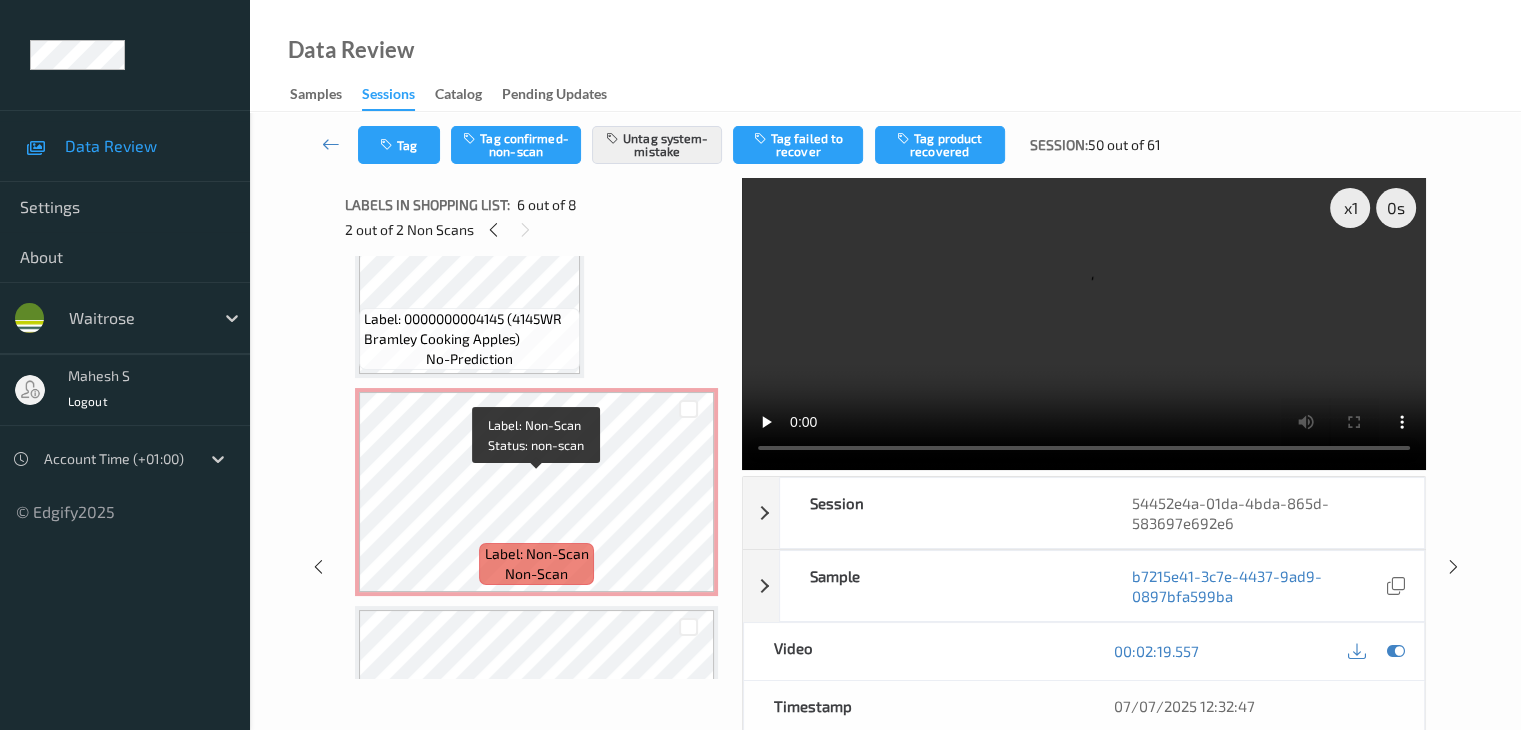 scroll, scrollTop: 530, scrollLeft: 0, axis: vertical 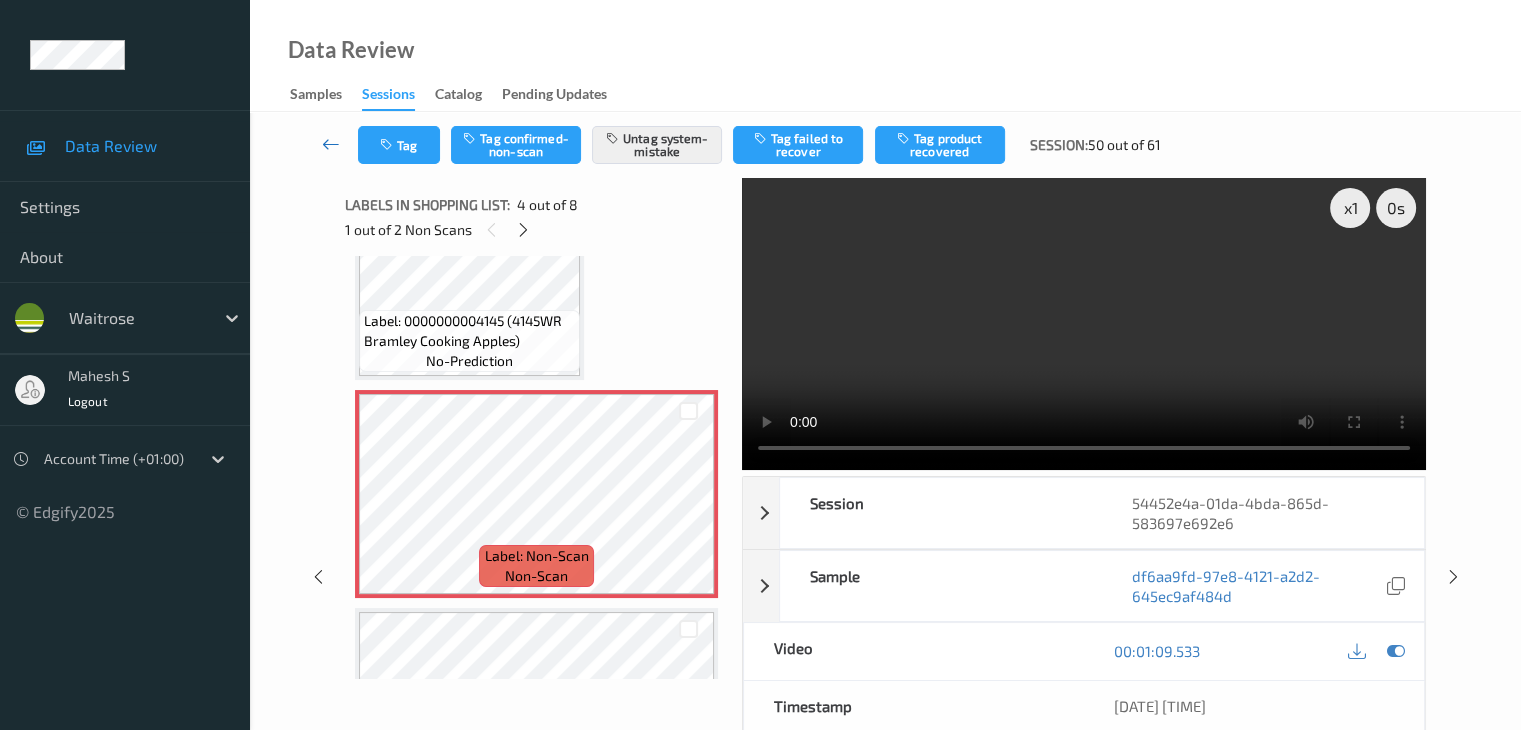 click at bounding box center (331, 144) 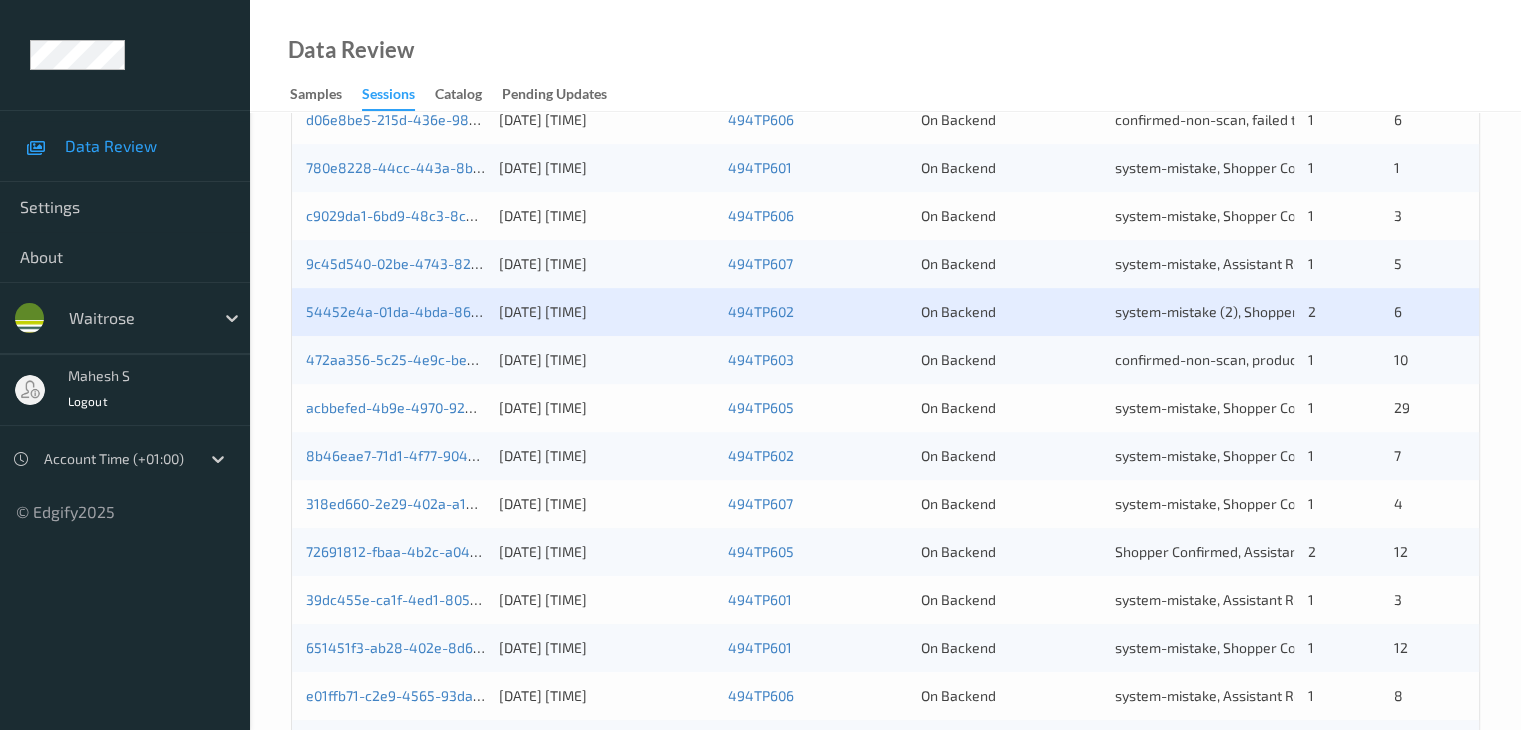scroll, scrollTop: 800, scrollLeft: 0, axis: vertical 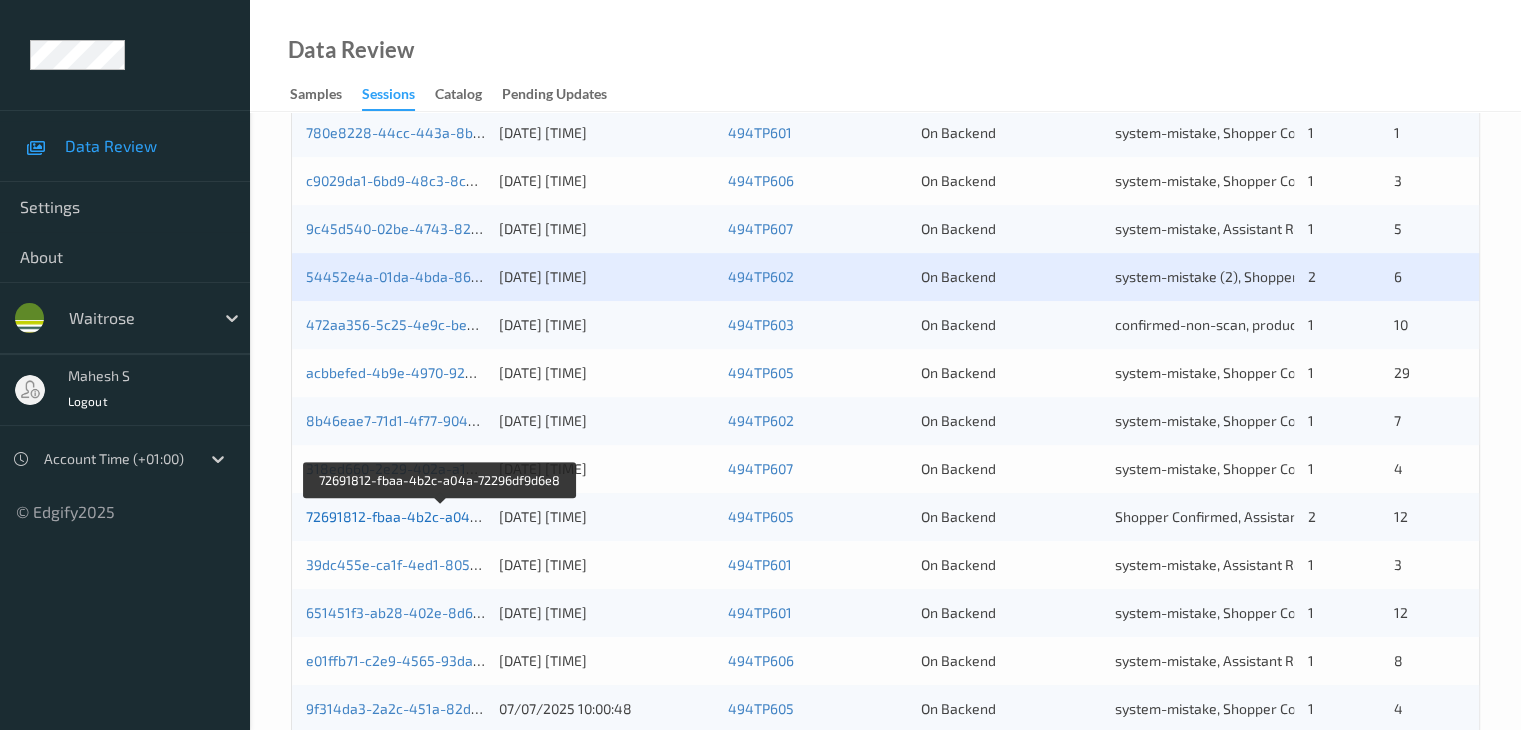 click on "72691812-fbaa-4b2c-a04a-72296df9d6e8" at bounding box center [441, 516] 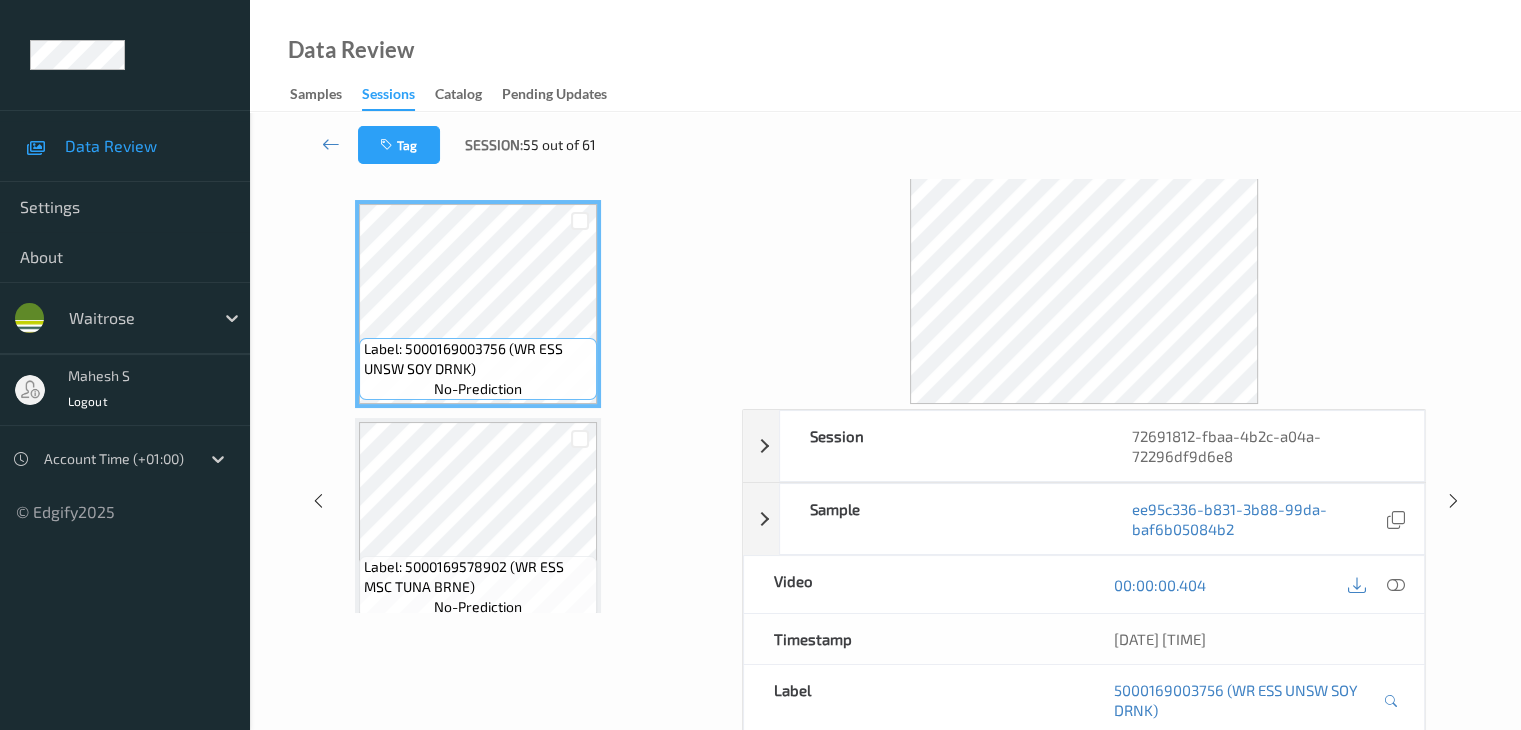 scroll, scrollTop: 0, scrollLeft: 0, axis: both 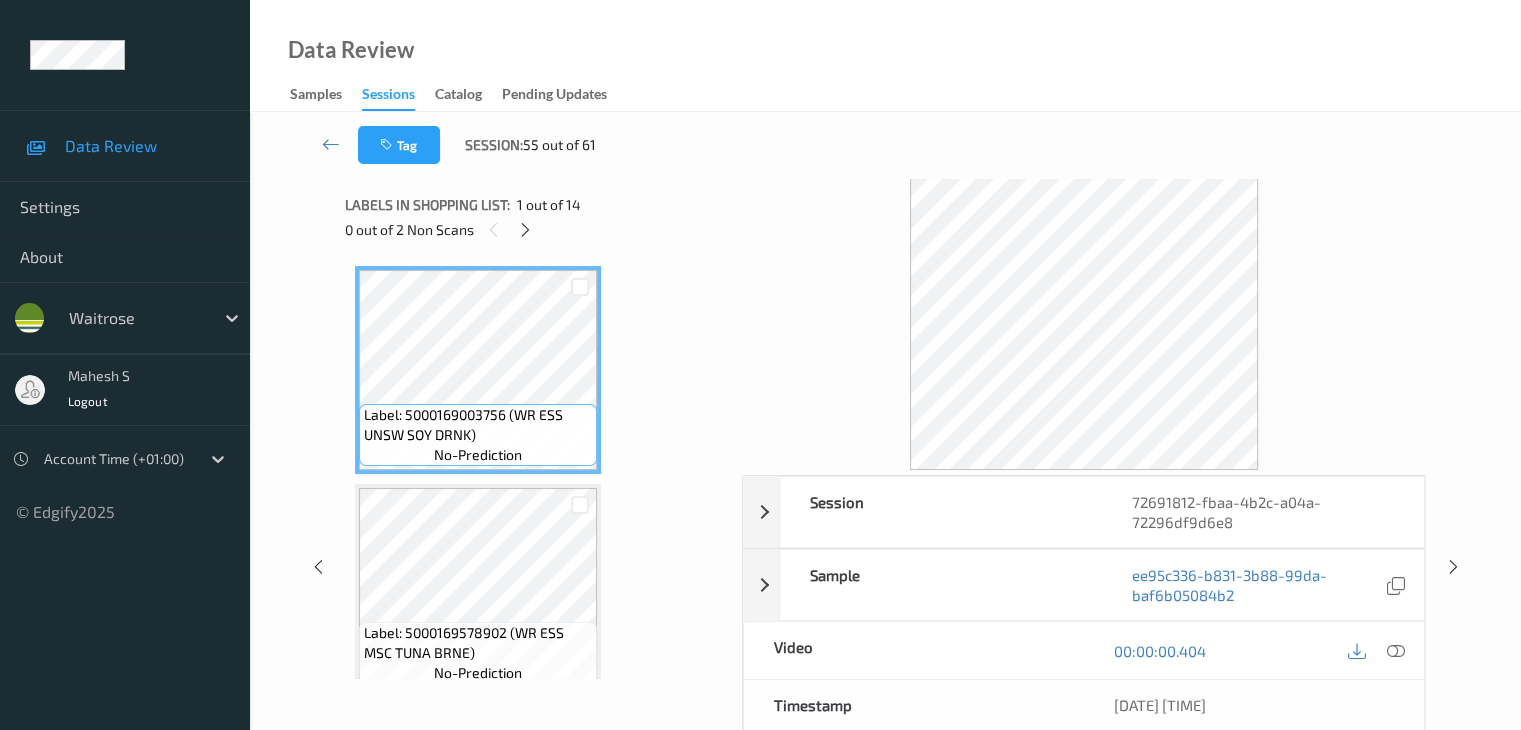 click on "0 out of 2 Non Scans" at bounding box center (536, 229) 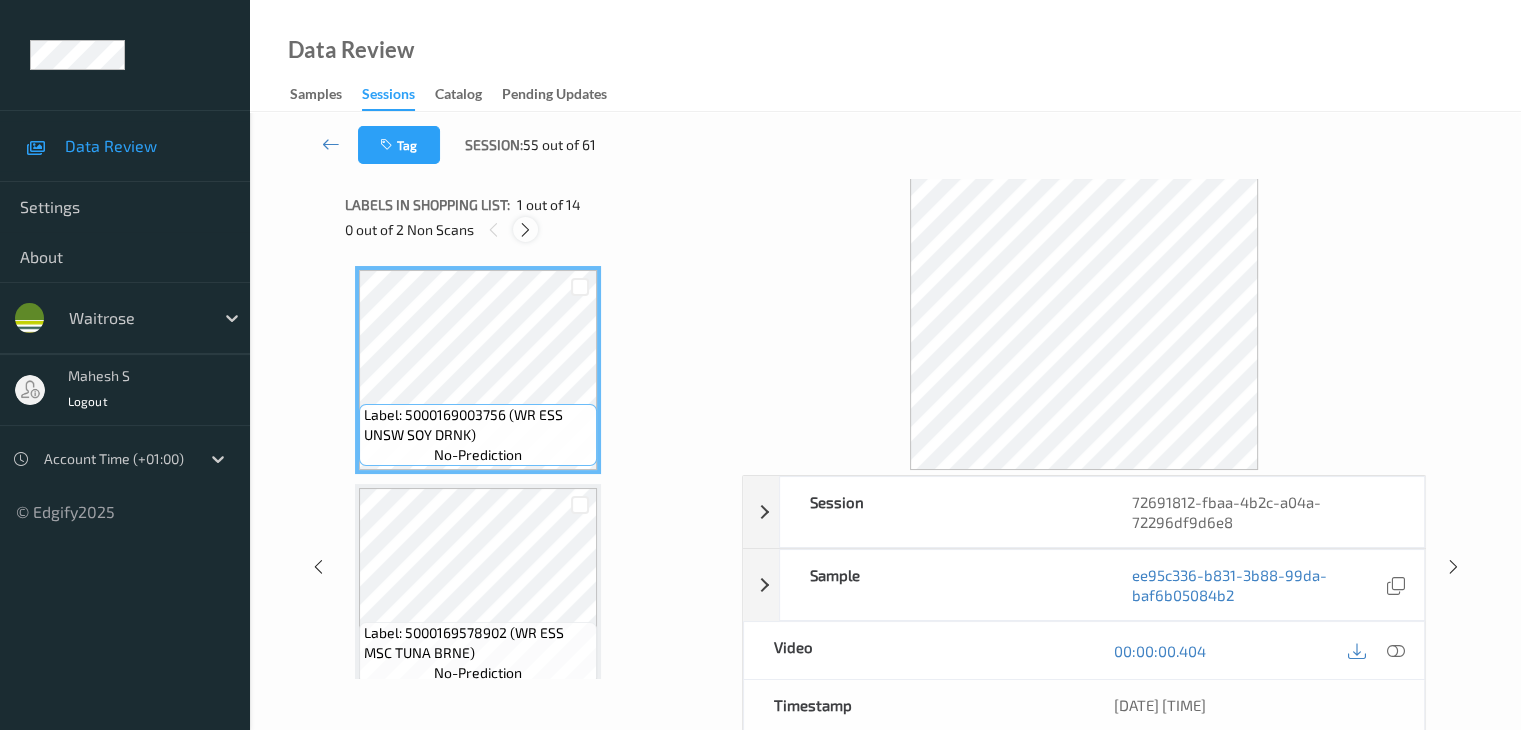 click at bounding box center [525, 229] 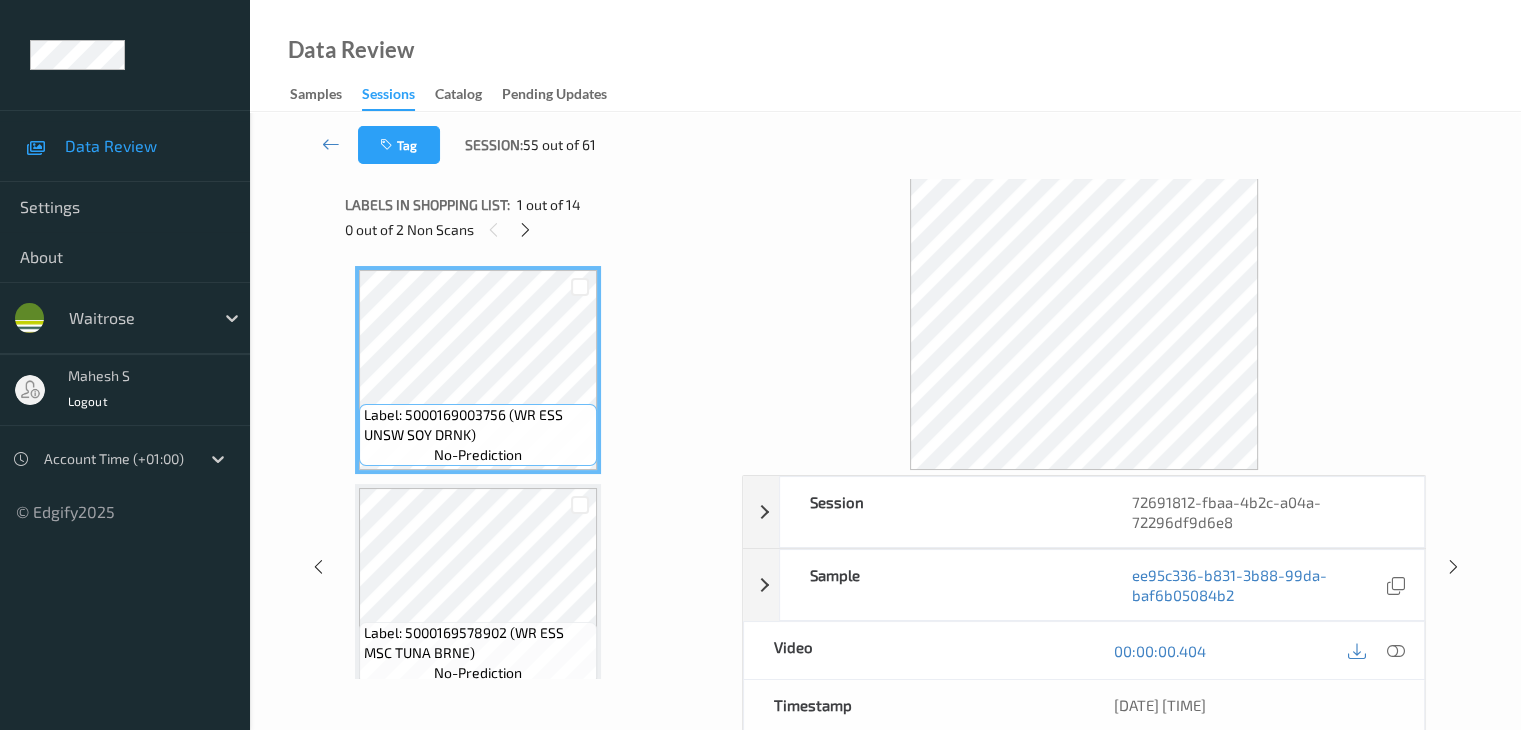 scroll, scrollTop: 446, scrollLeft: 0, axis: vertical 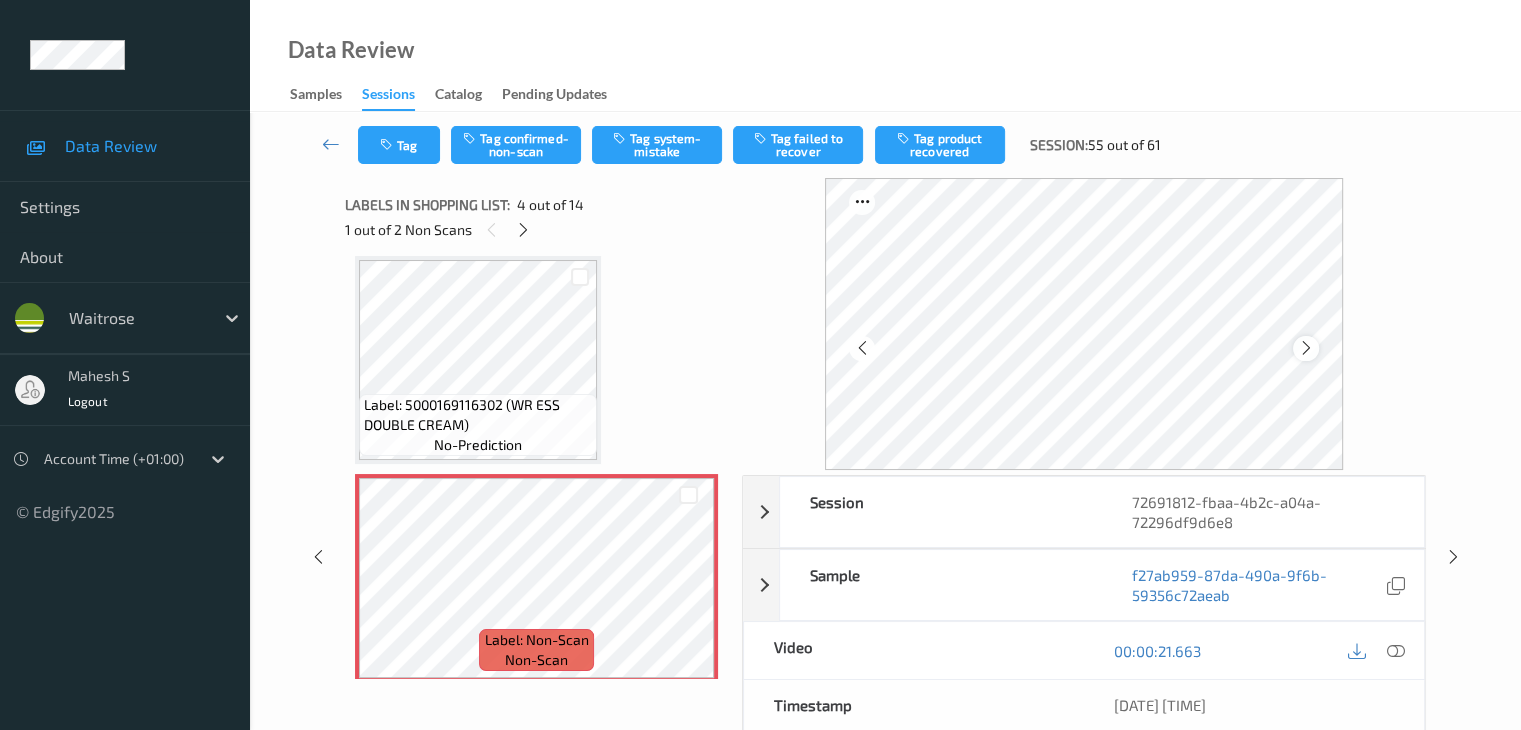 click at bounding box center (1306, 348) 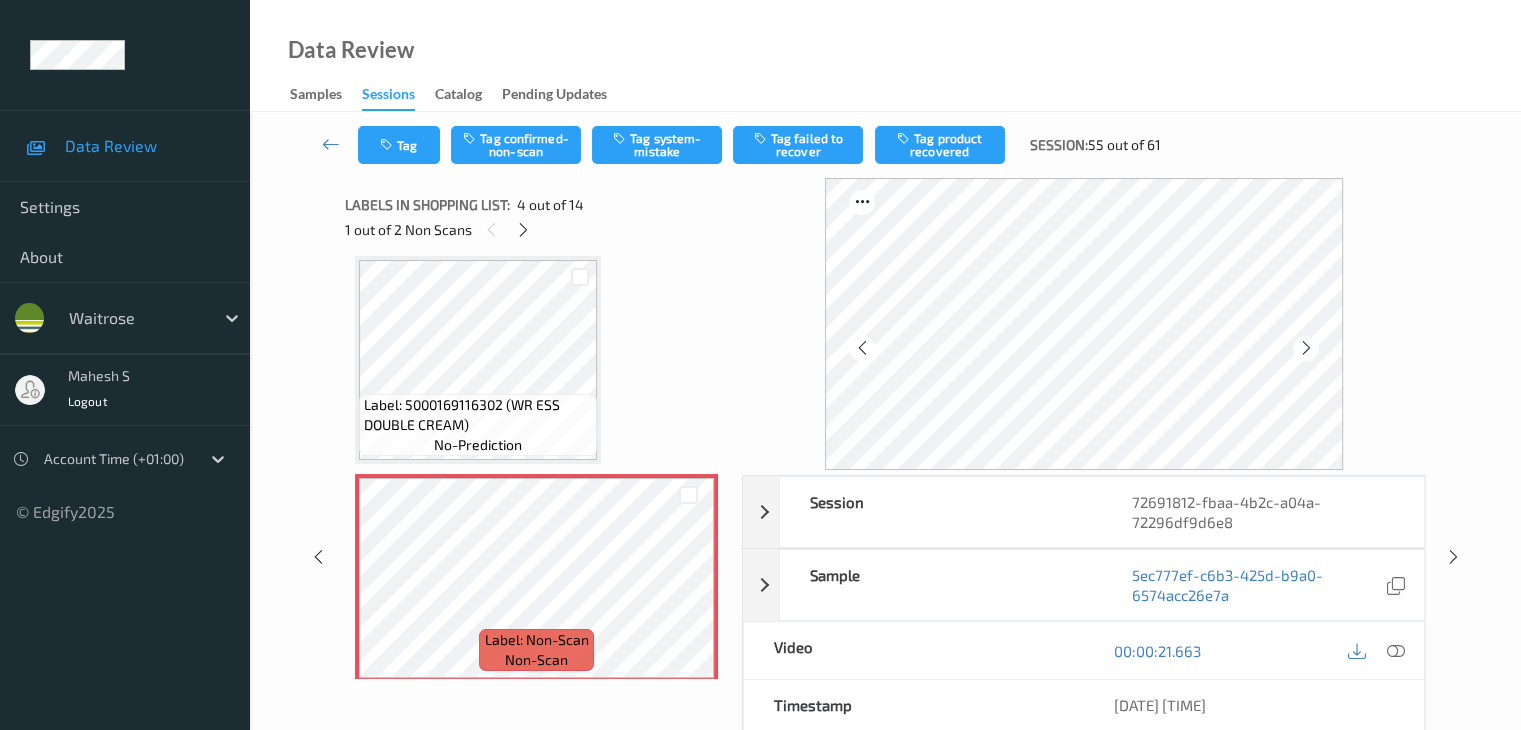 click at bounding box center [1306, 348] 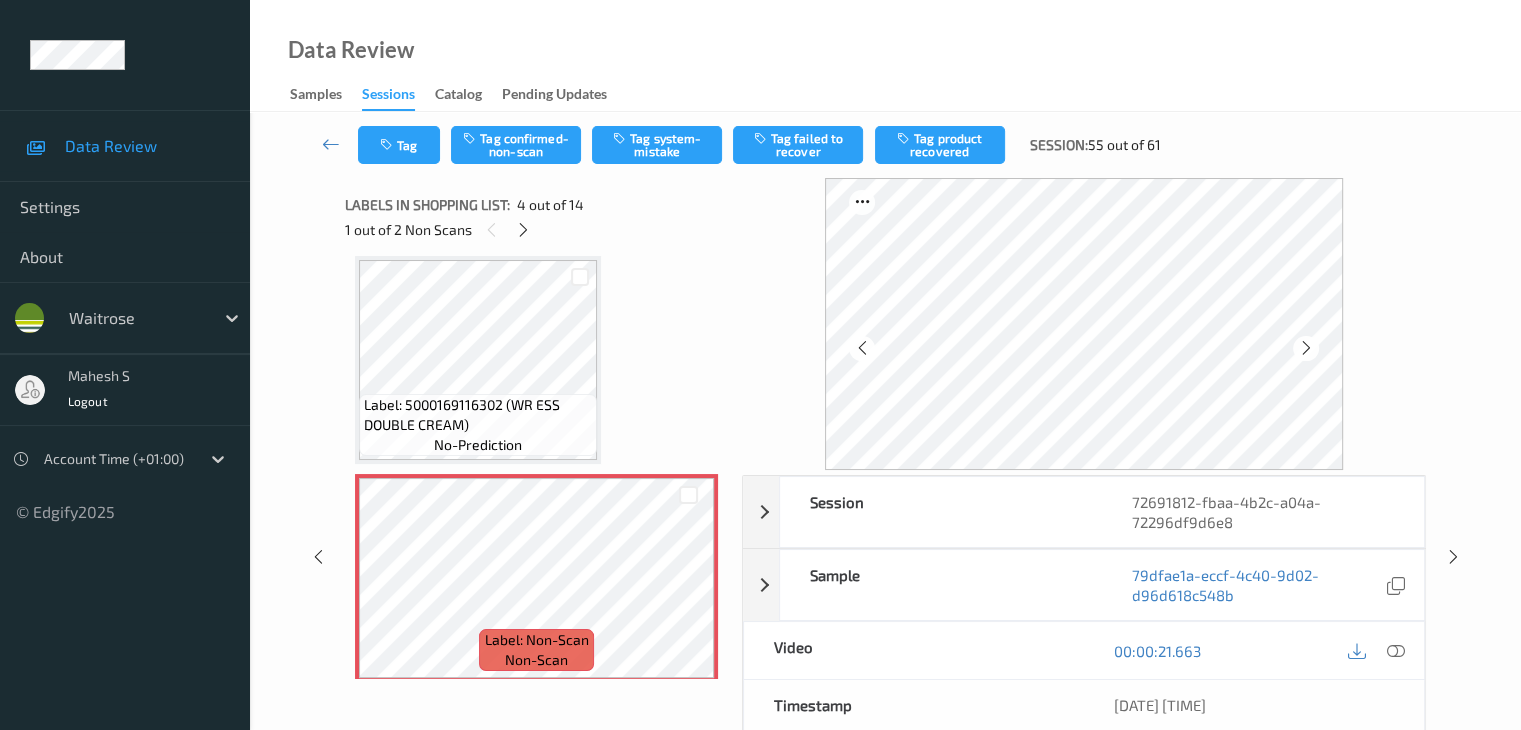 click at bounding box center [1306, 348] 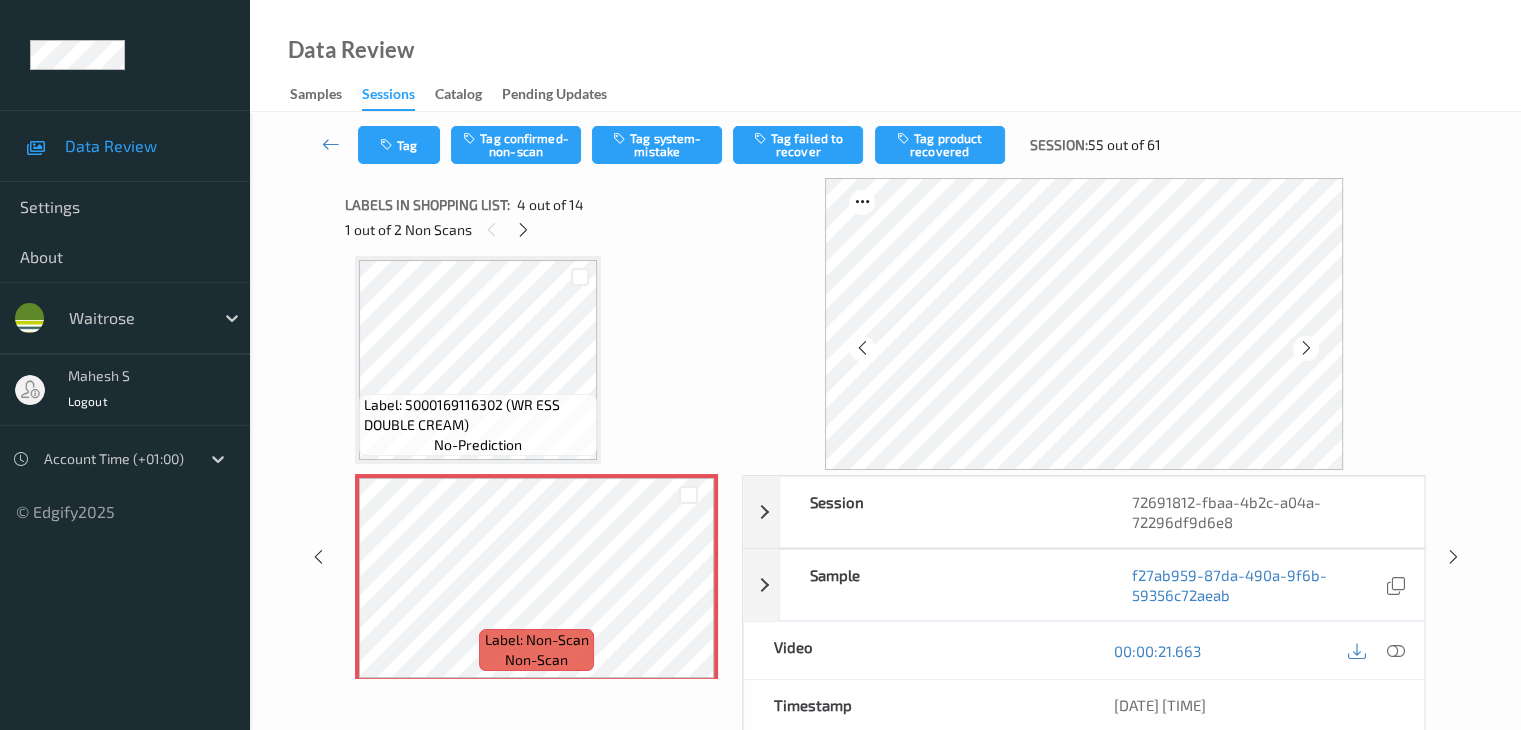 click at bounding box center [1306, 348] 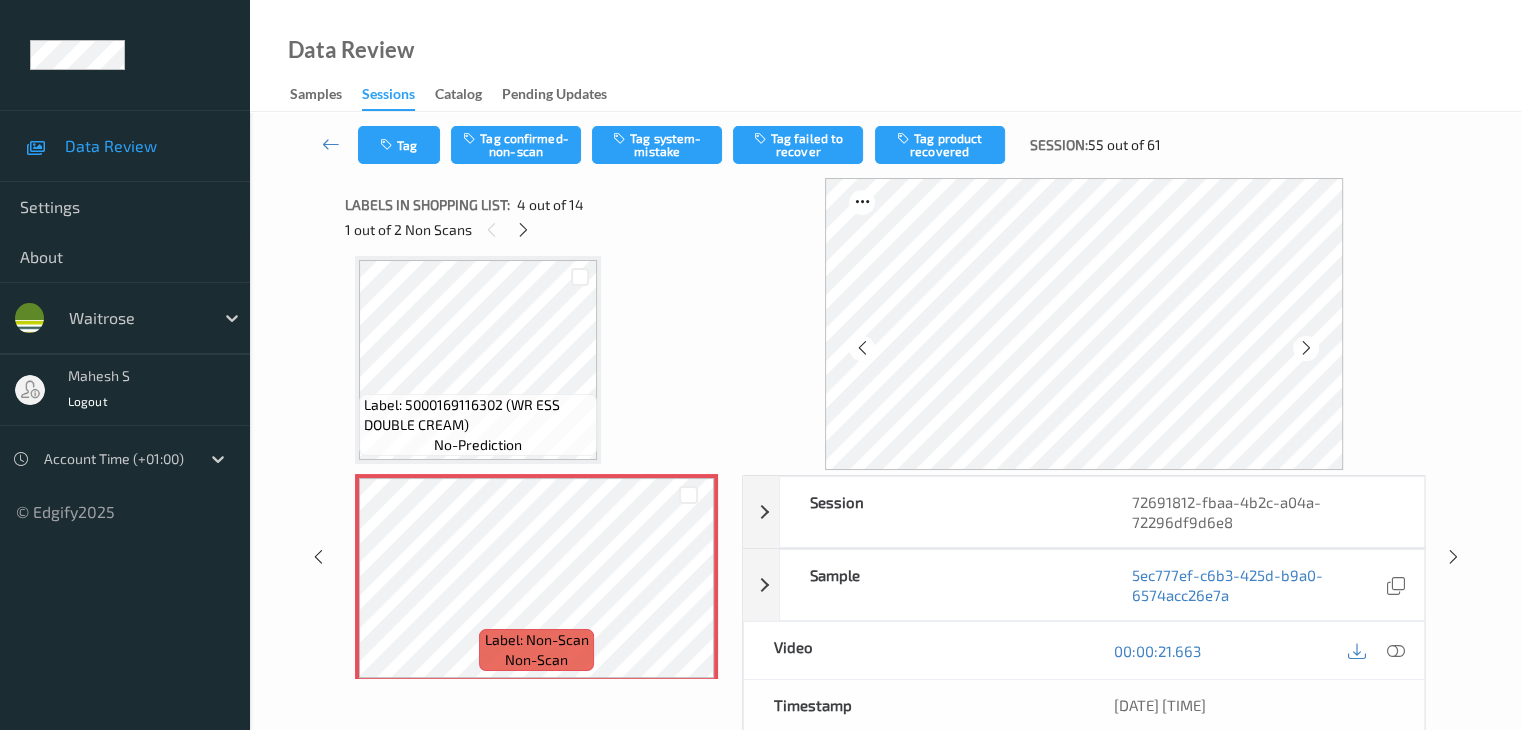 click at bounding box center [1306, 348] 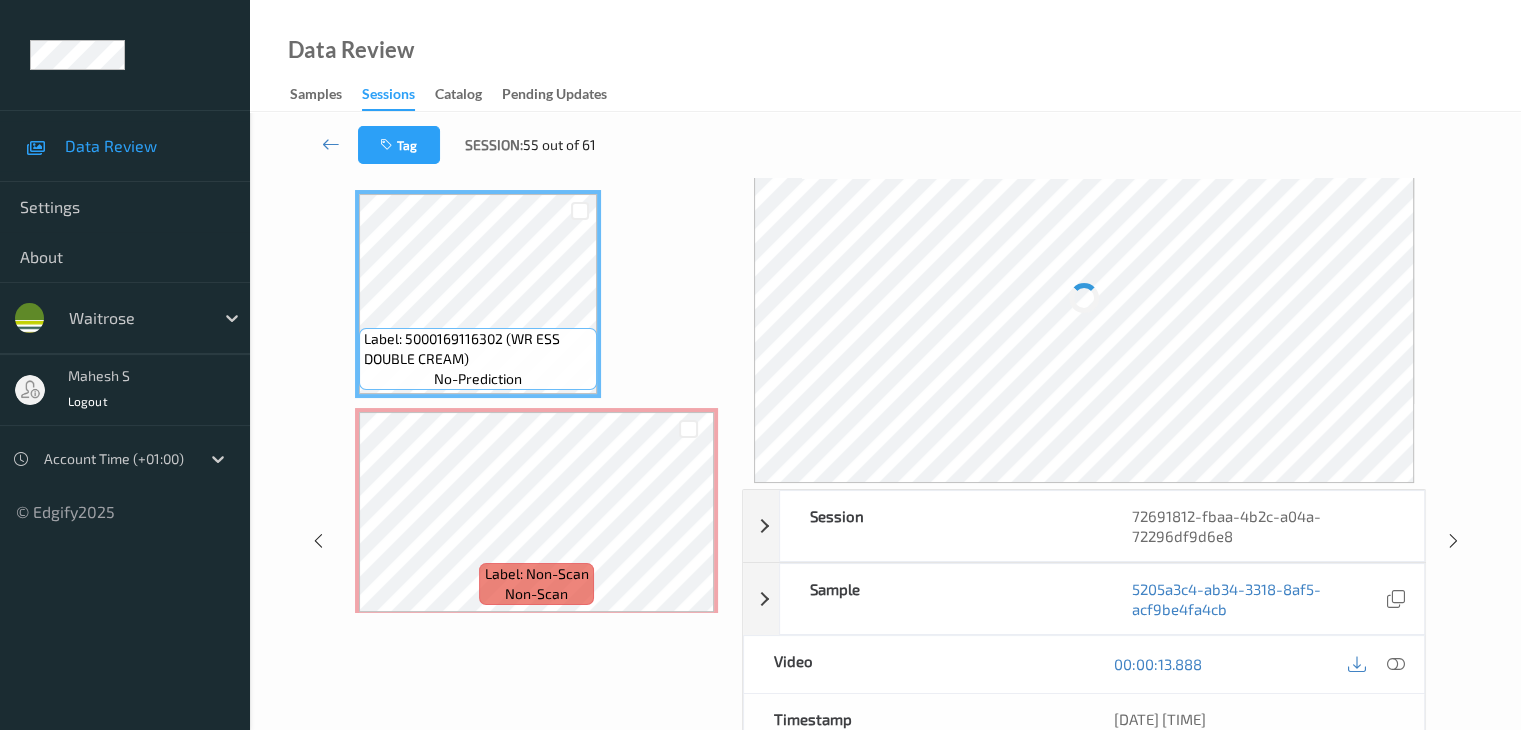 scroll, scrollTop: 100, scrollLeft: 0, axis: vertical 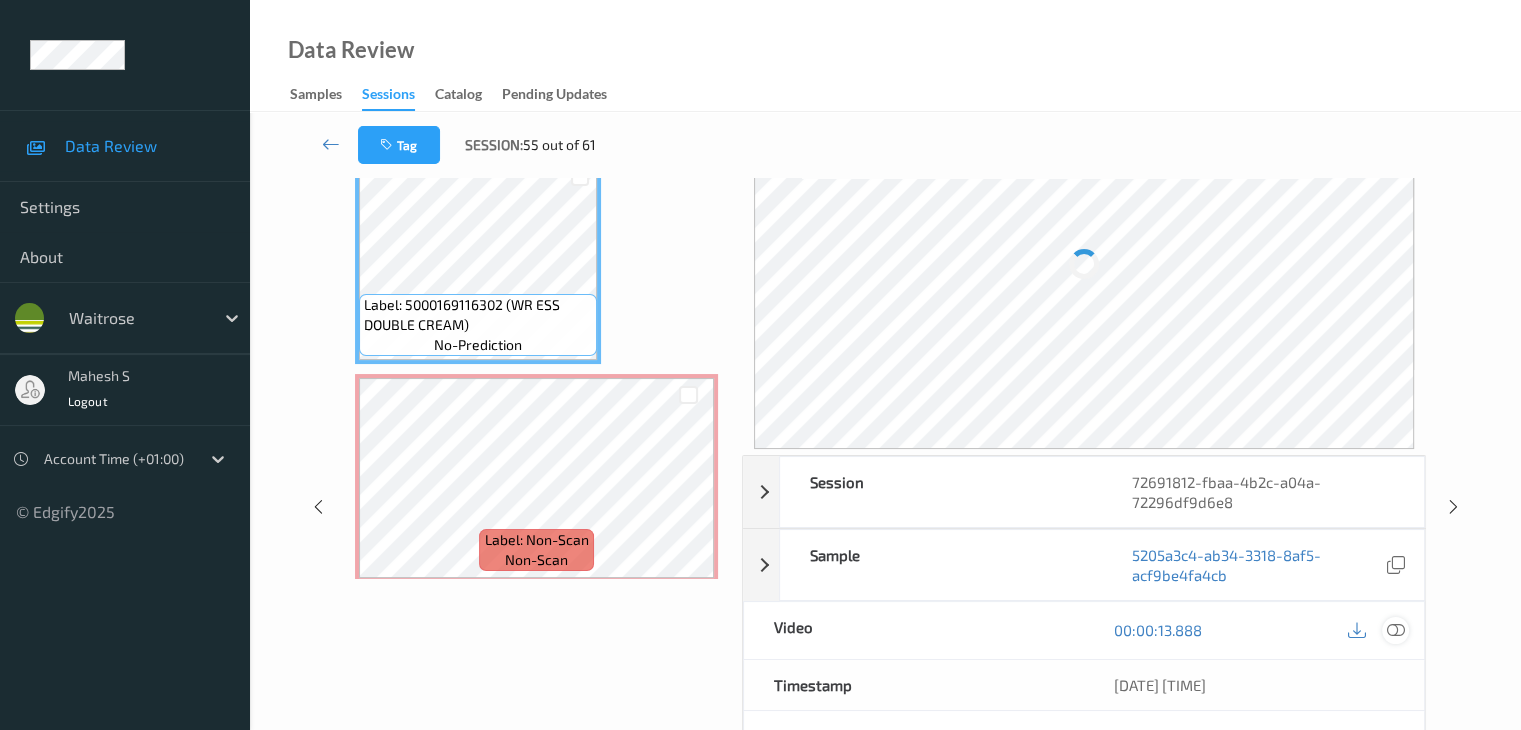 click at bounding box center (1395, 630) 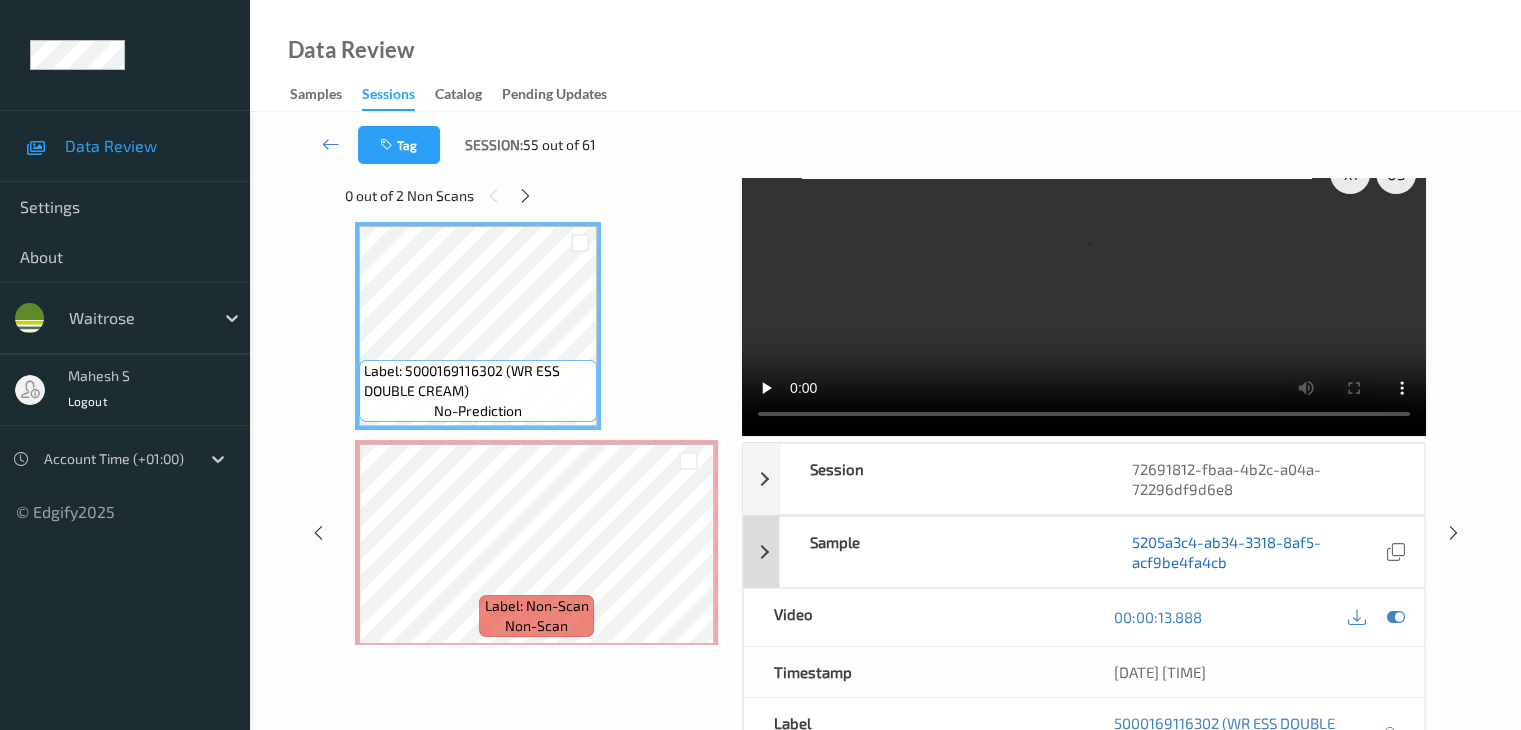 scroll, scrollTop: 0, scrollLeft: 0, axis: both 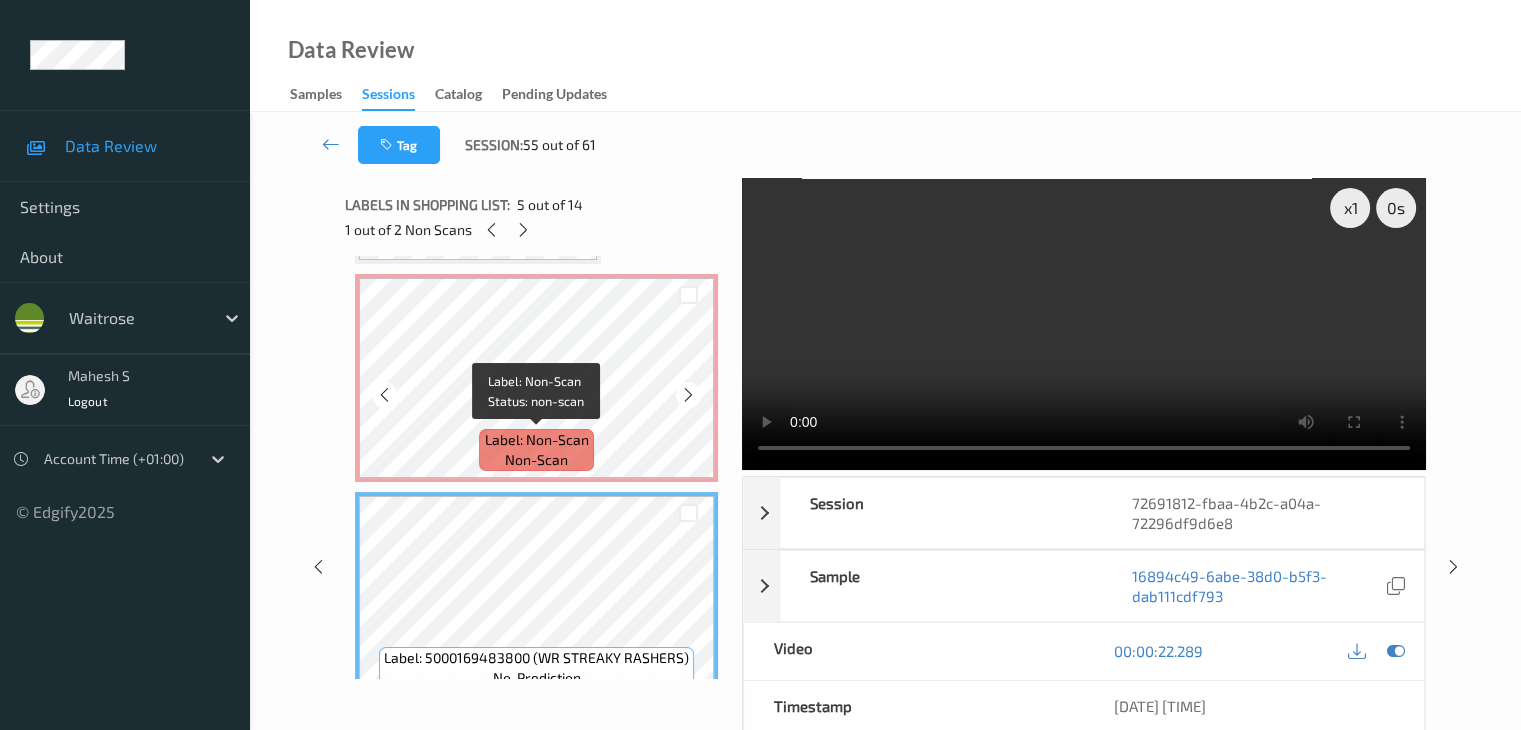 click on "Label: Non-Scan" at bounding box center [537, 440] 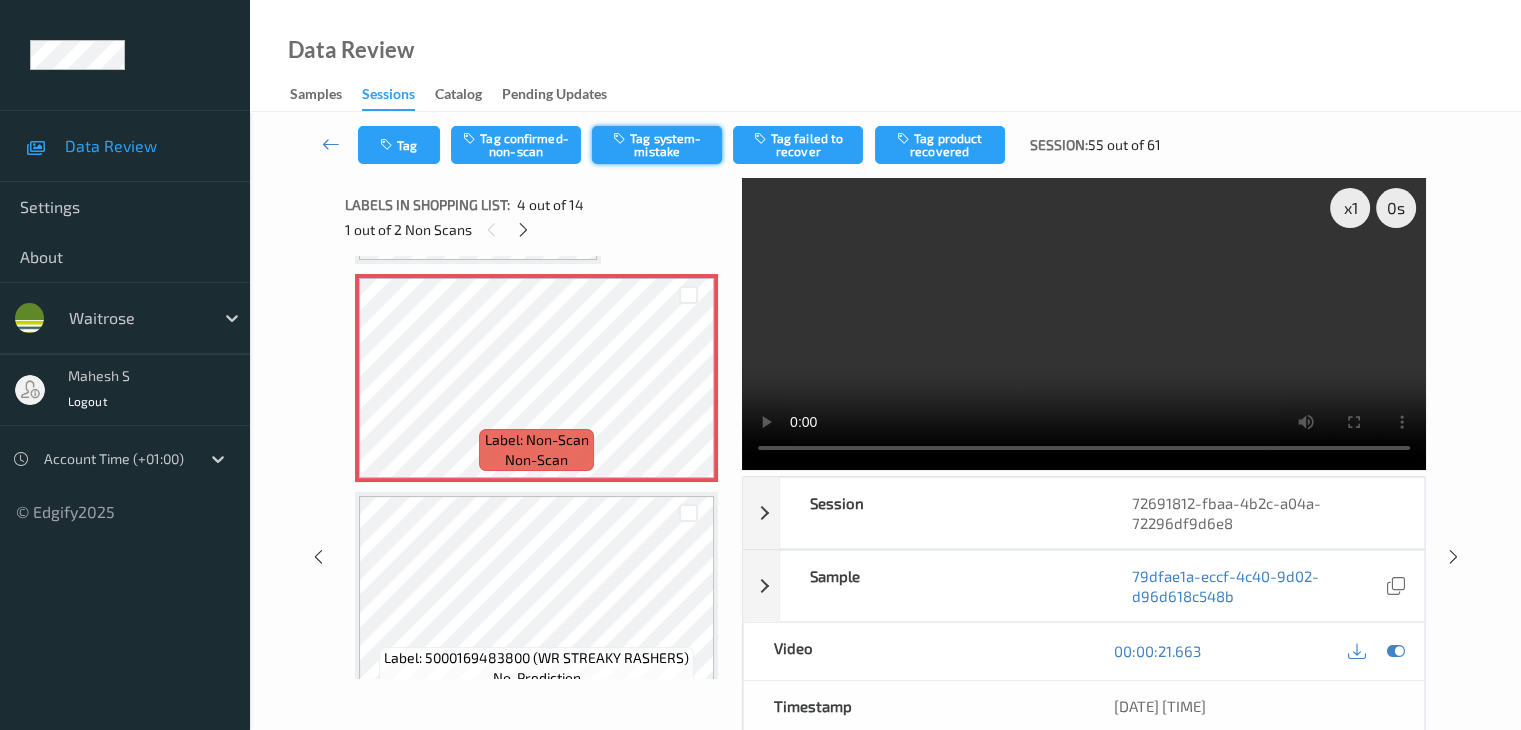 click on "Tag   system-mistake" at bounding box center [657, 145] 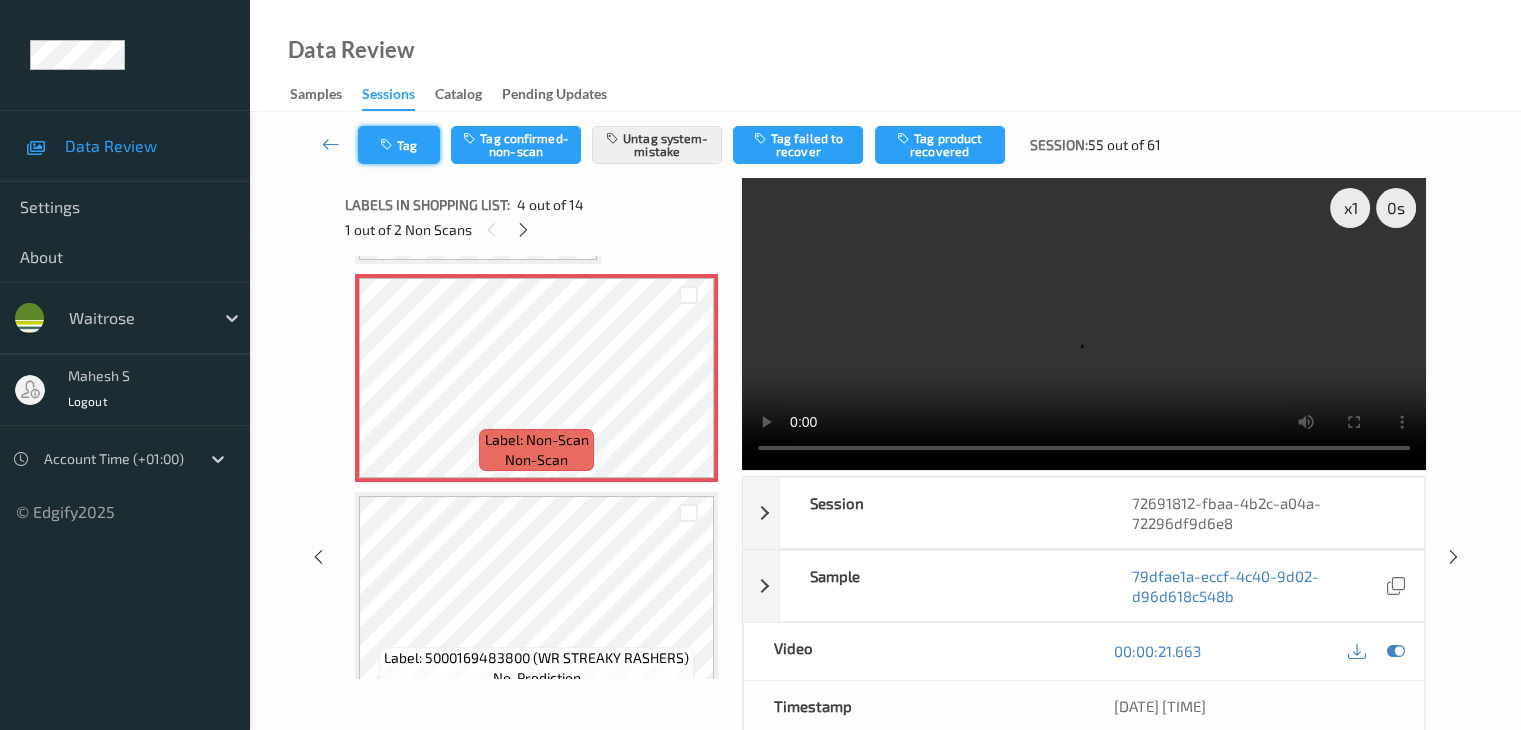 click on "Tag" at bounding box center [399, 145] 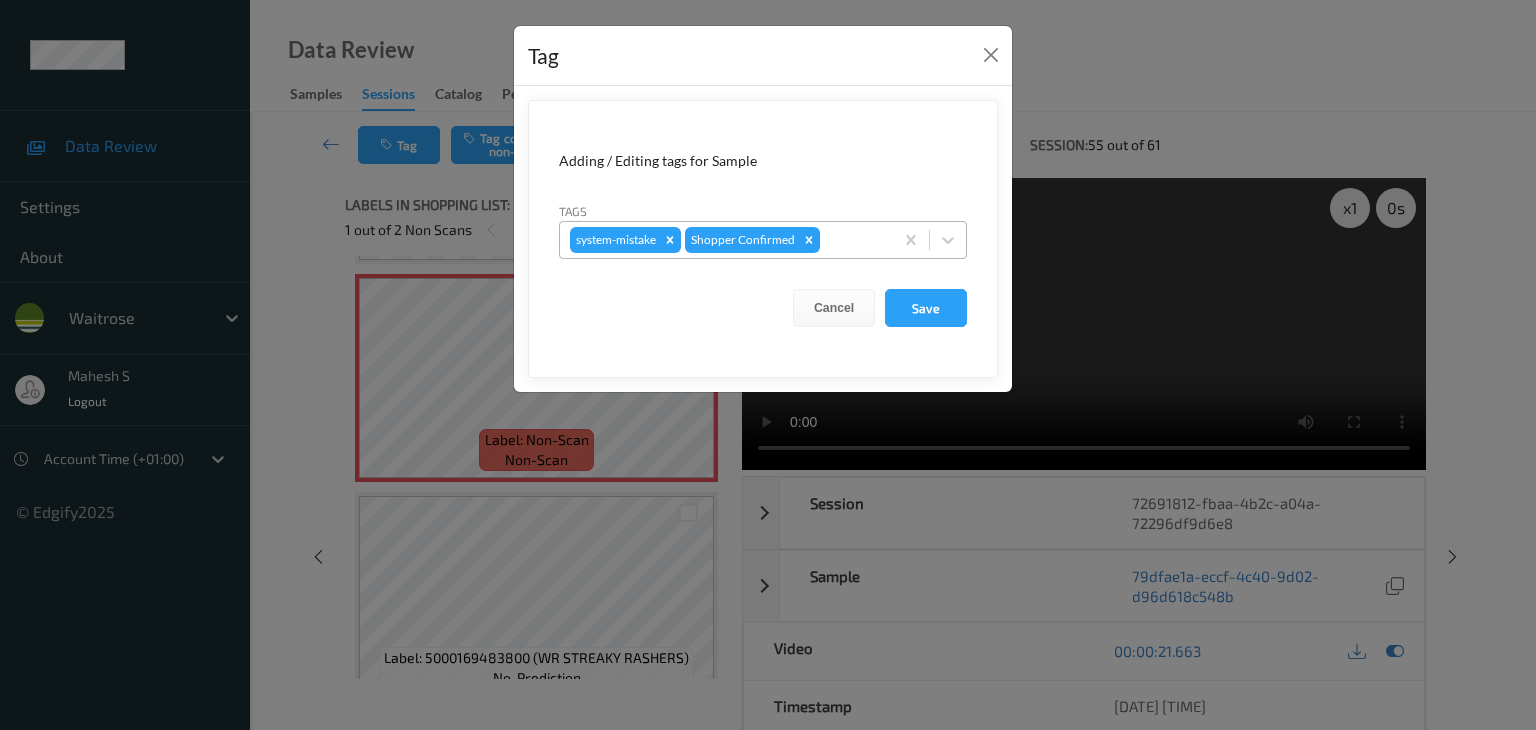 click at bounding box center (853, 240) 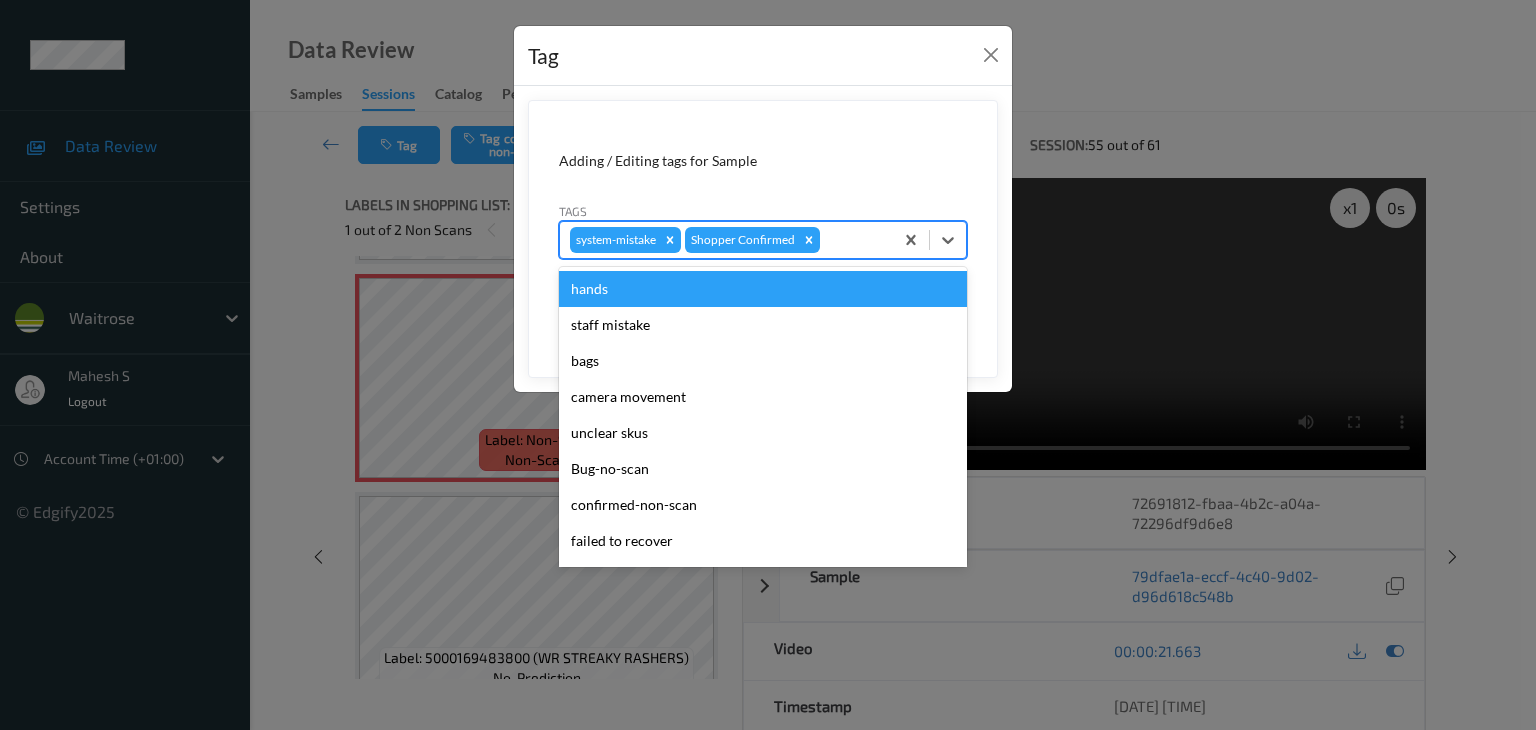 type on "u" 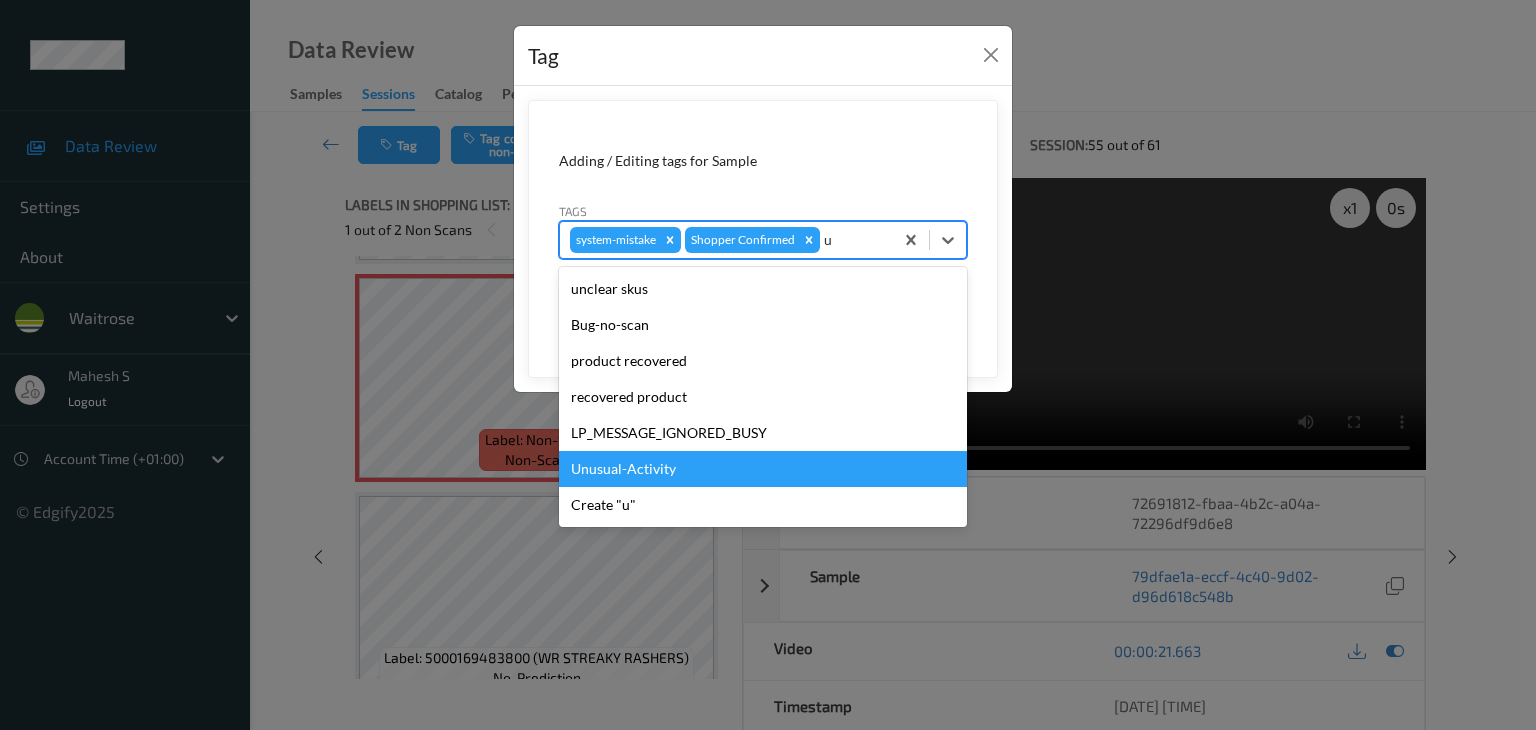 click on "Unusual-Activity" at bounding box center [763, 469] 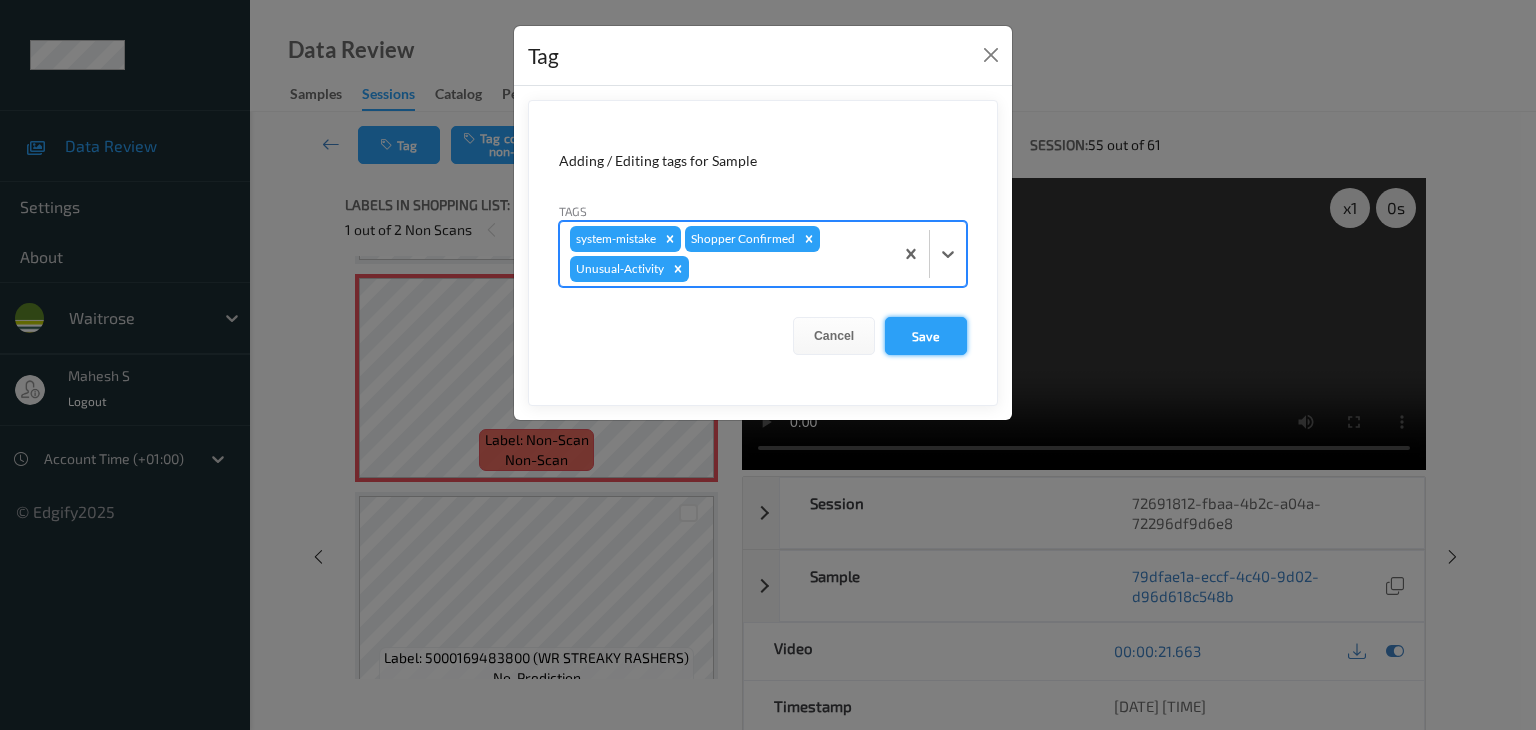 click on "Save" at bounding box center (926, 336) 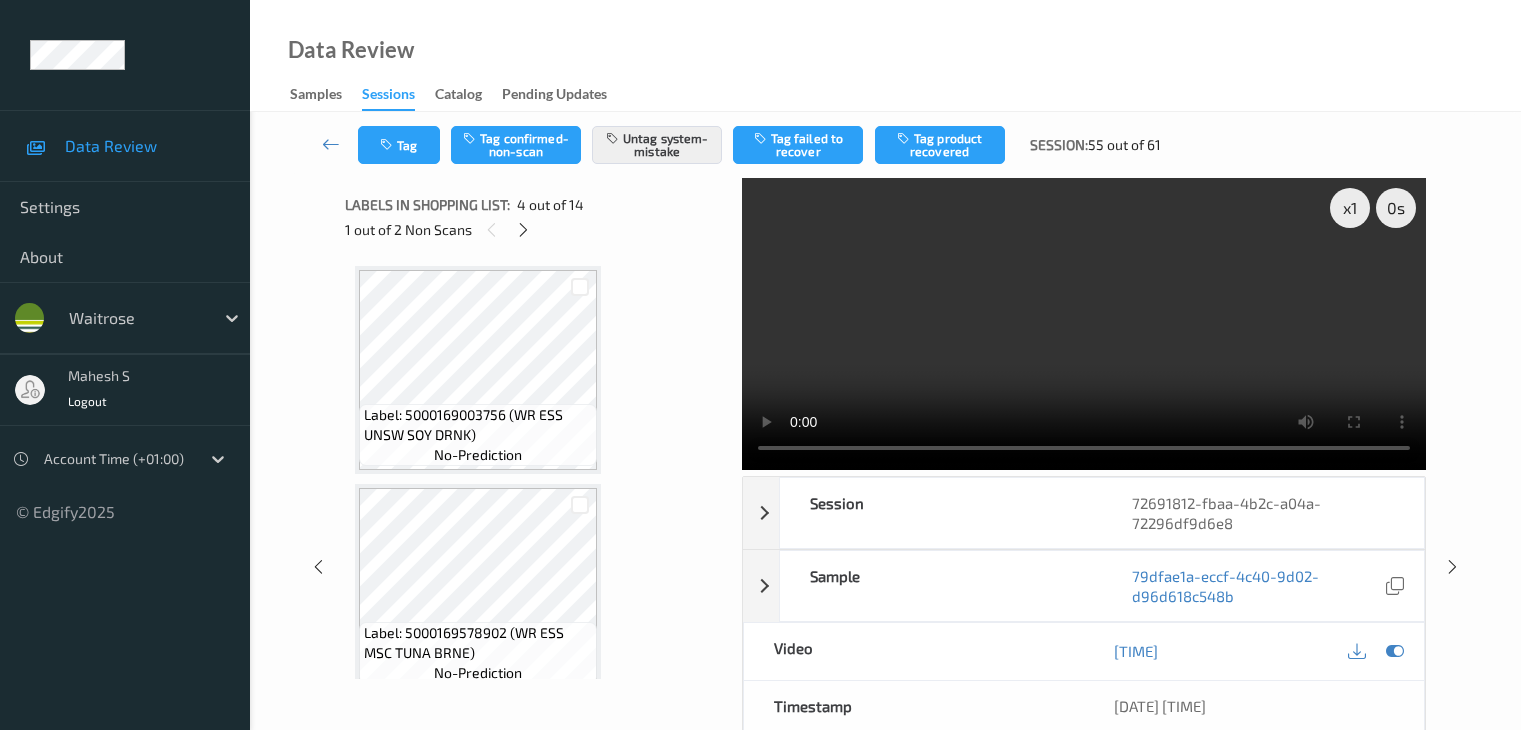 scroll, scrollTop: 0, scrollLeft: 0, axis: both 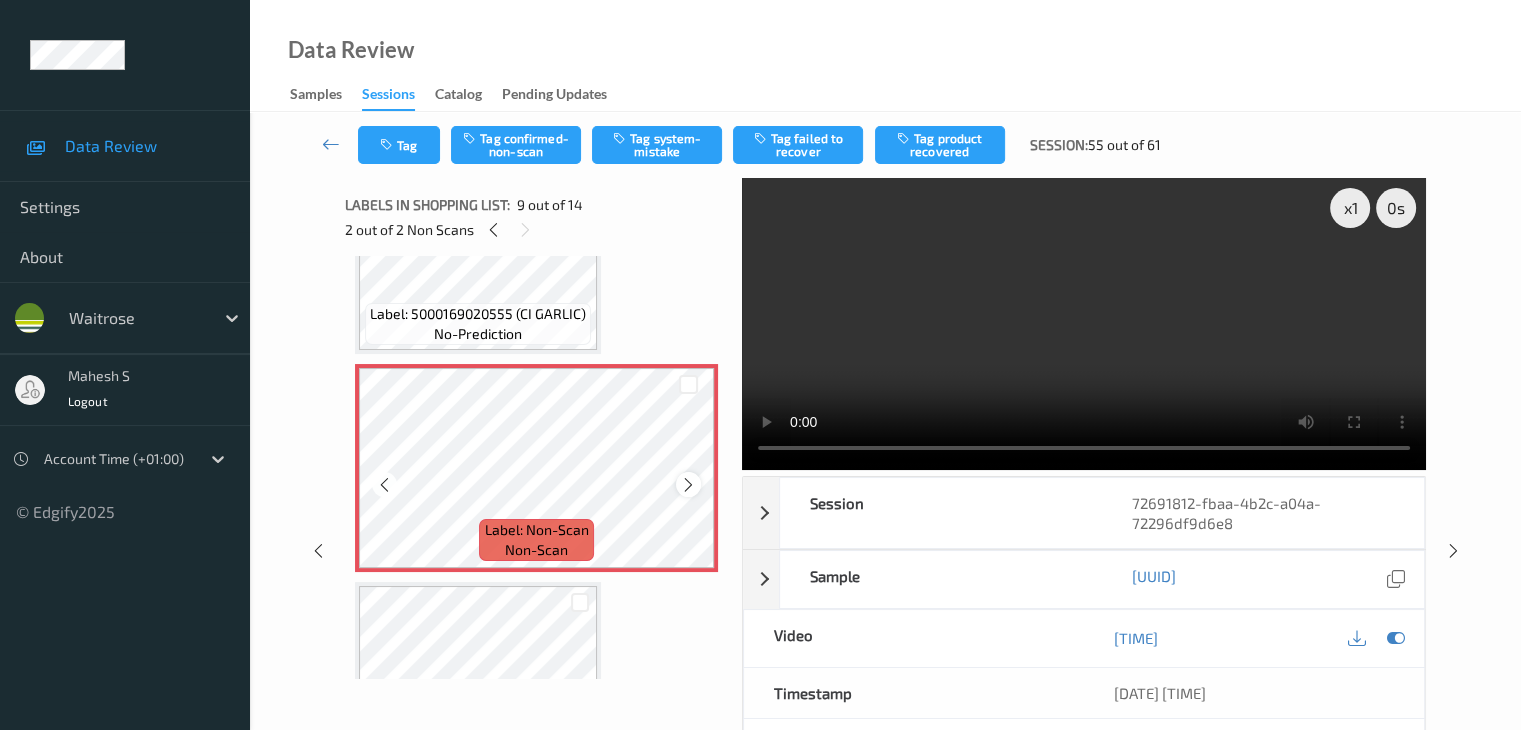 click at bounding box center [688, 485] 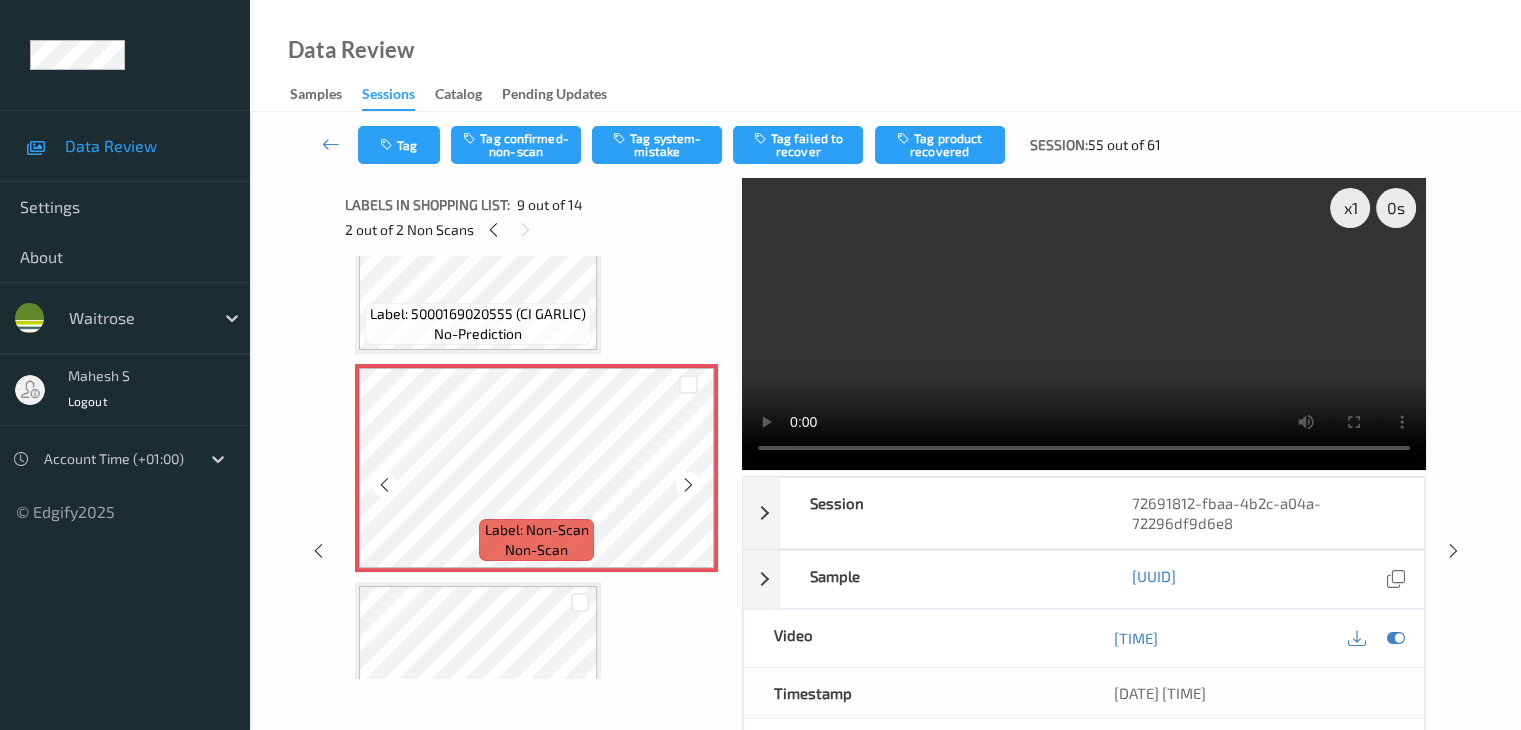 click at bounding box center [688, 485] 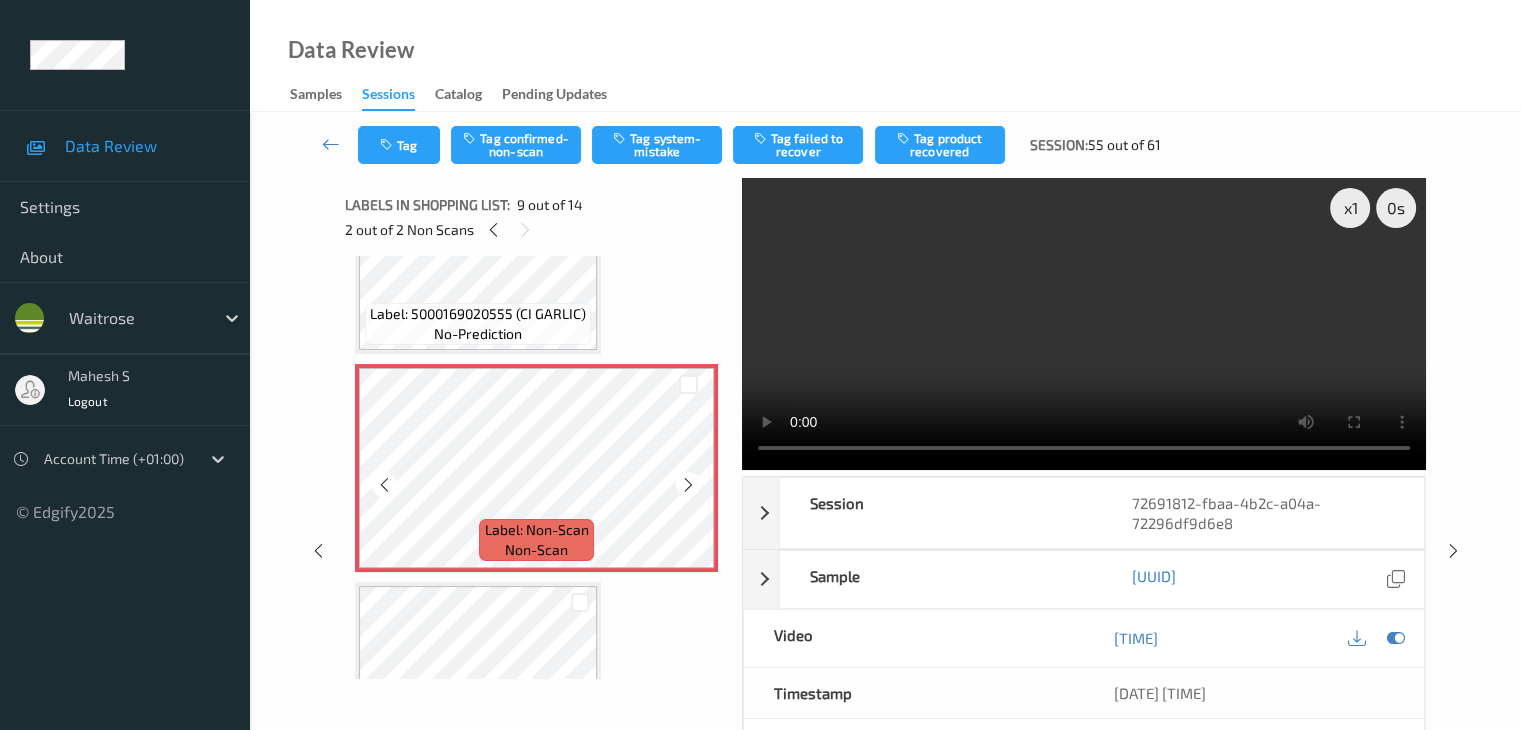 click at bounding box center [688, 485] 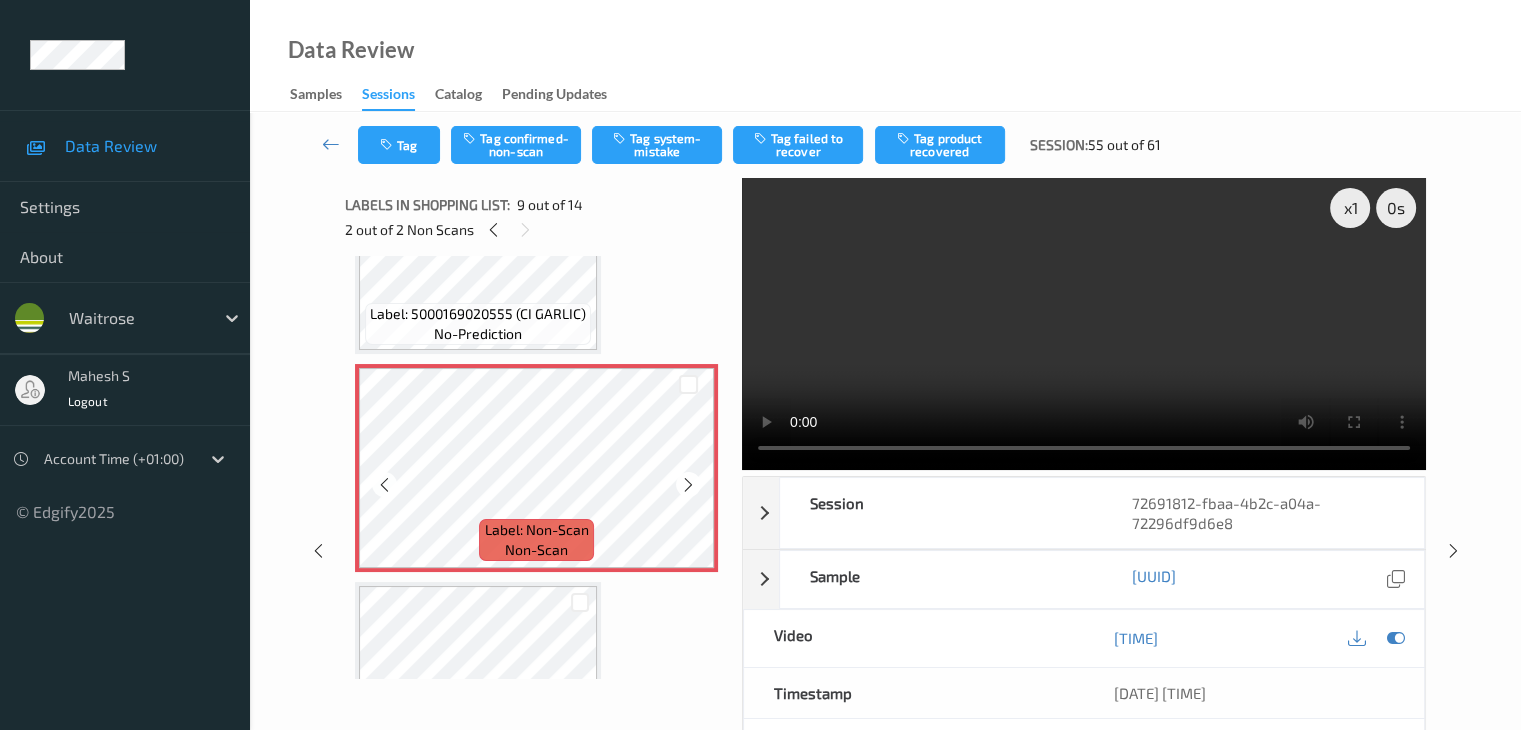 click at bounding box center [688, 485] 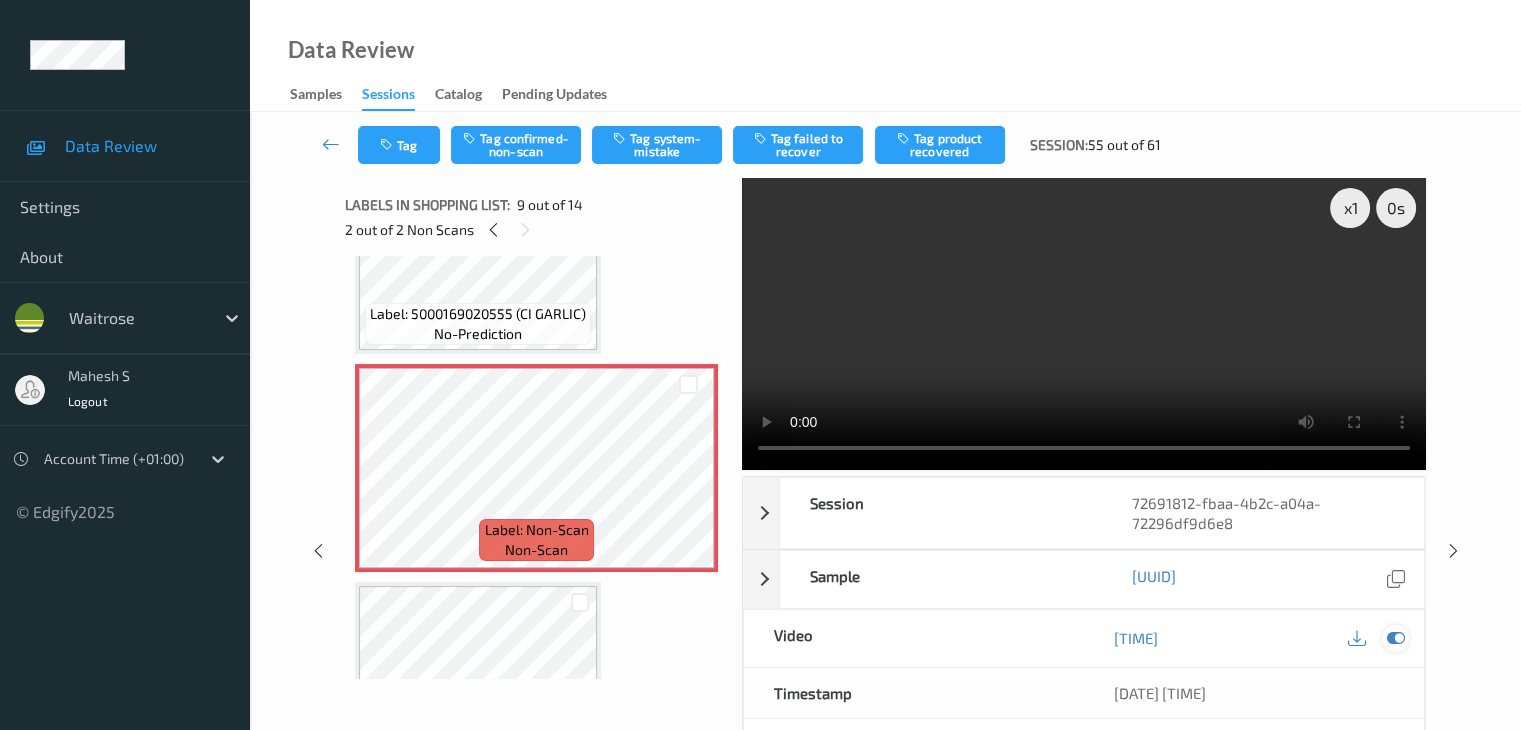 click at bounding box center [1395, 638] 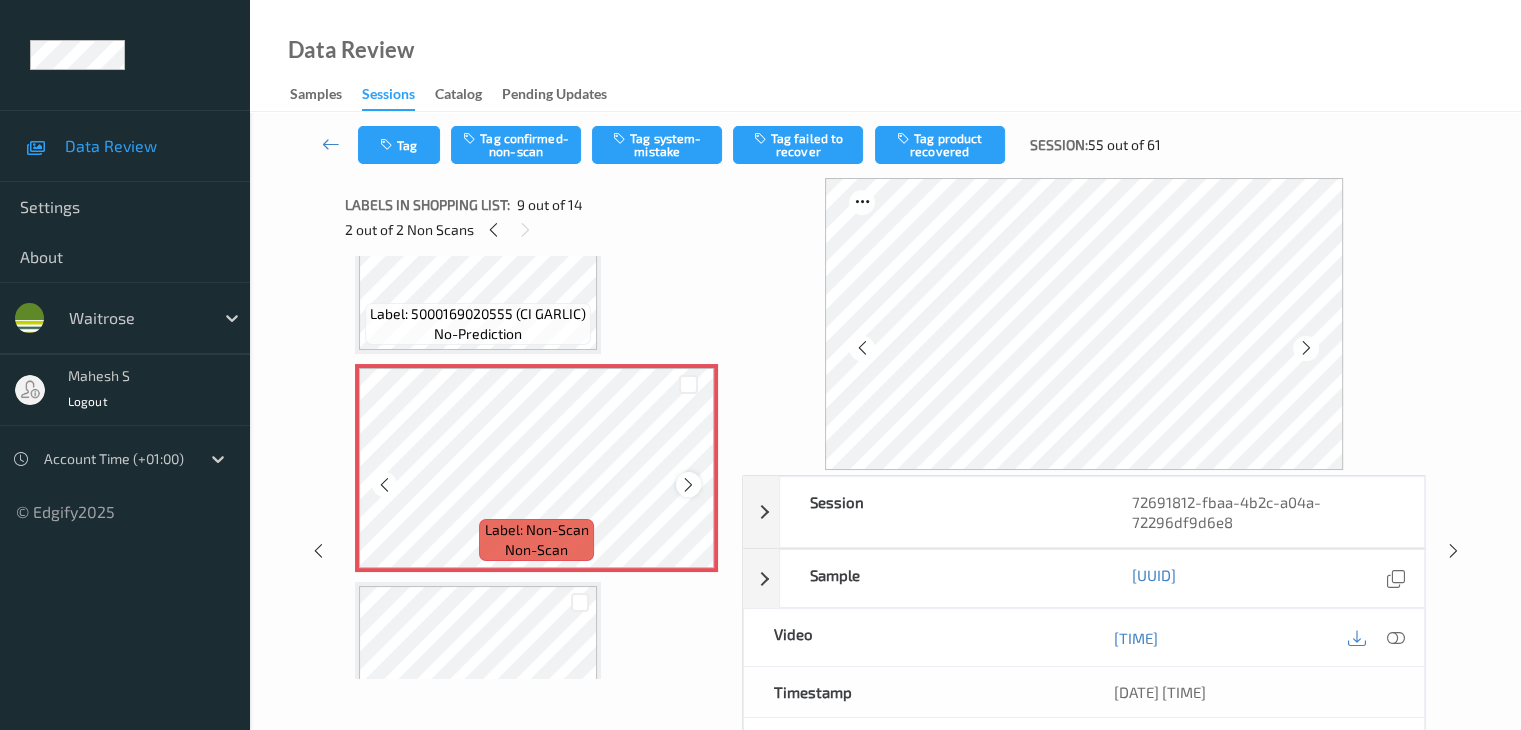click at bounding box center (688, 484) 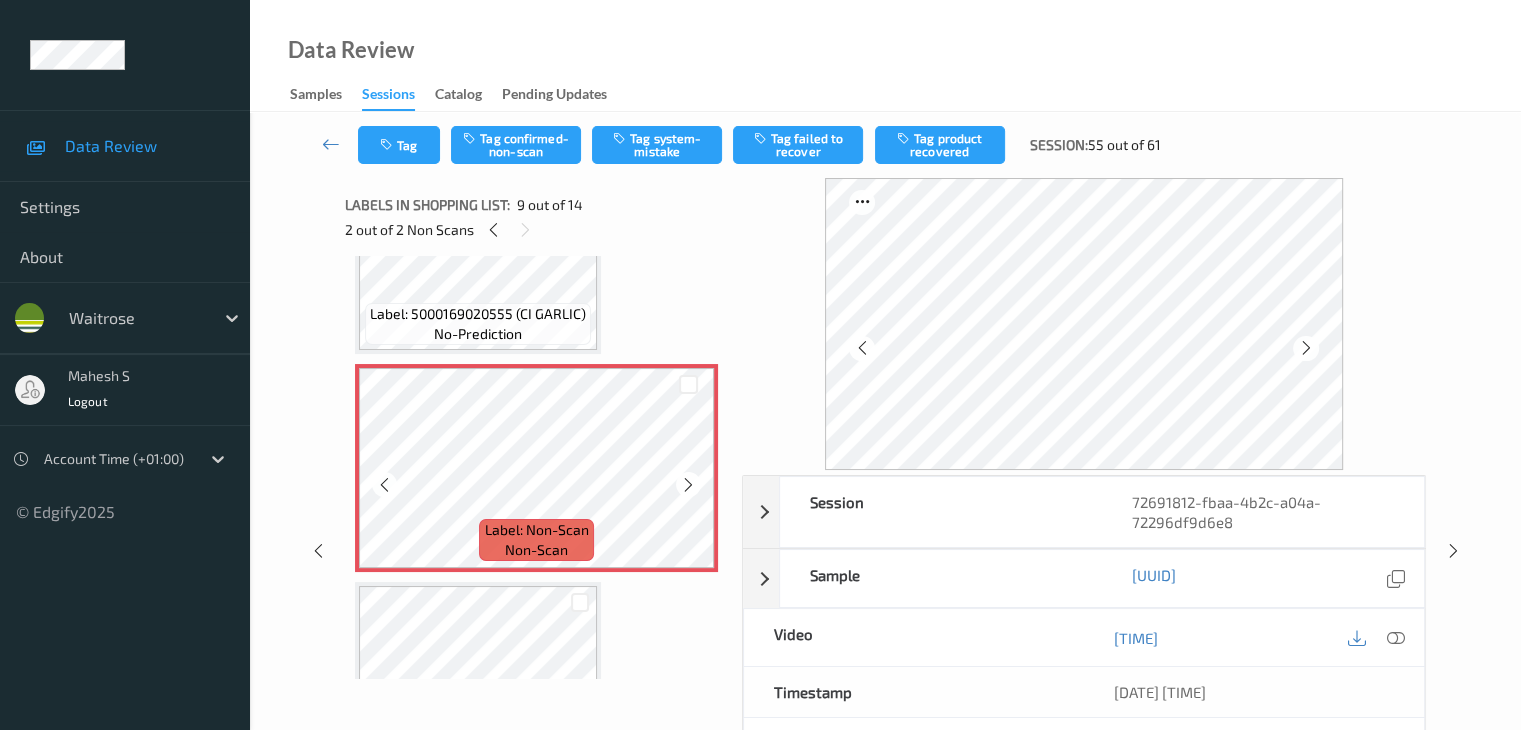 click at bounding box center (688, 484) 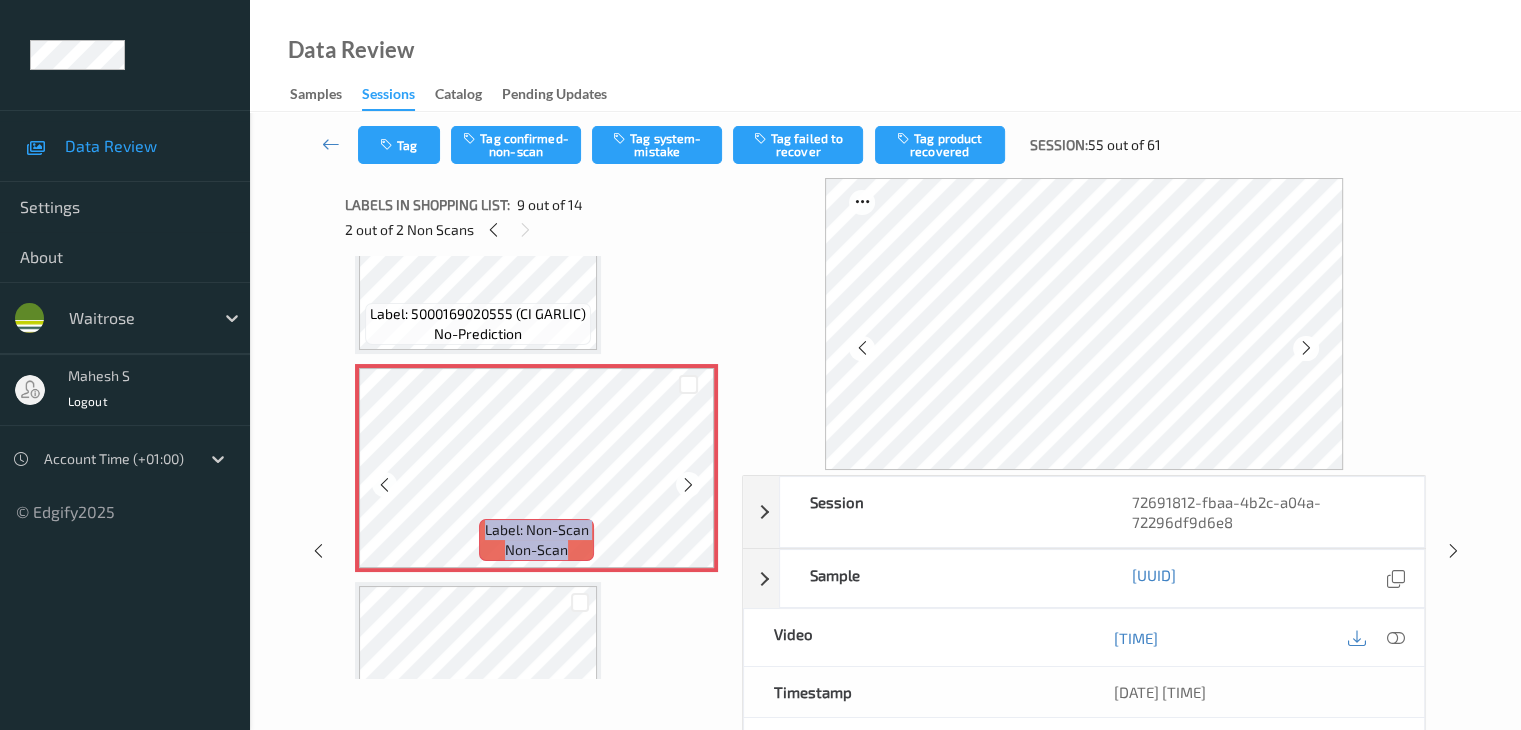 click at bounding box center [688, 484] 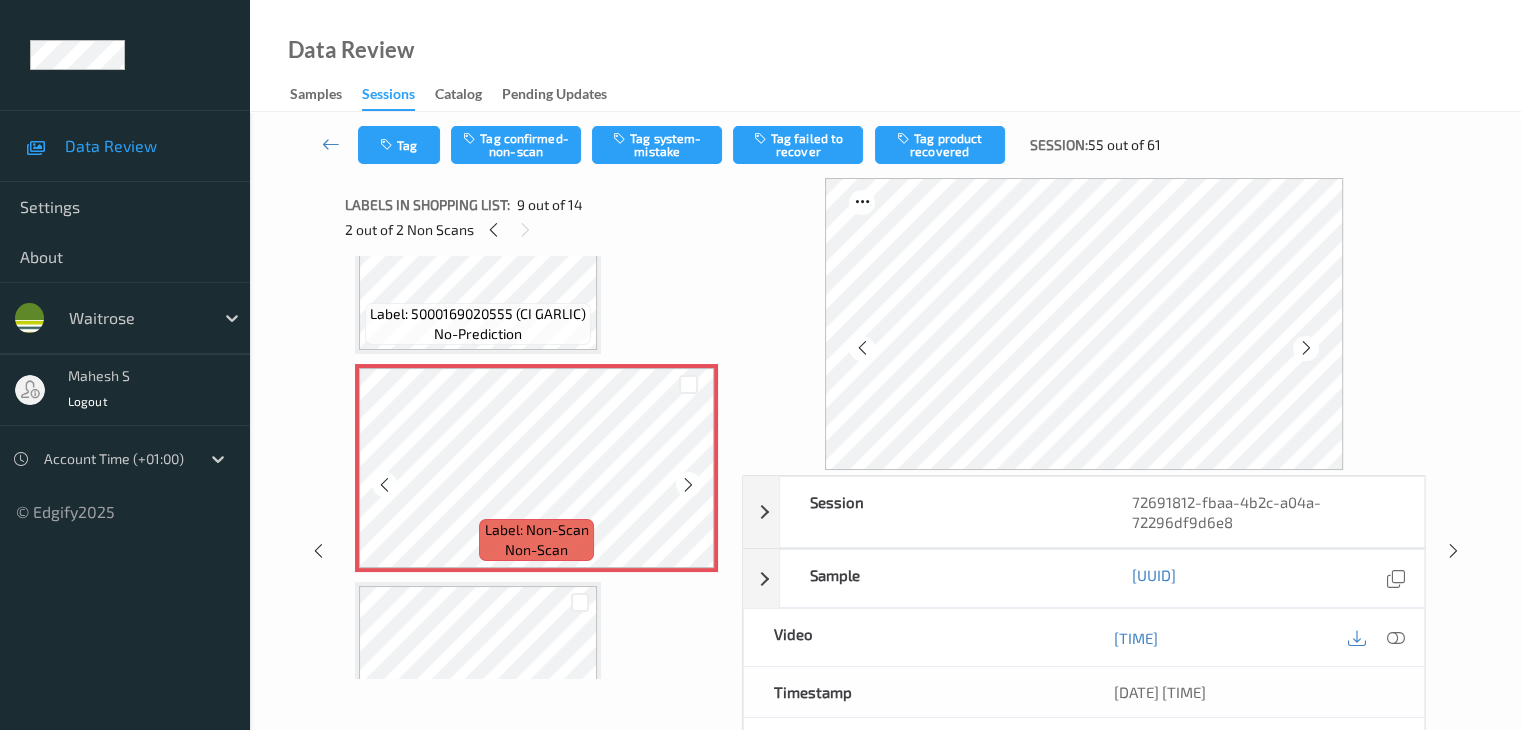 click at bounding box center (688, 484) 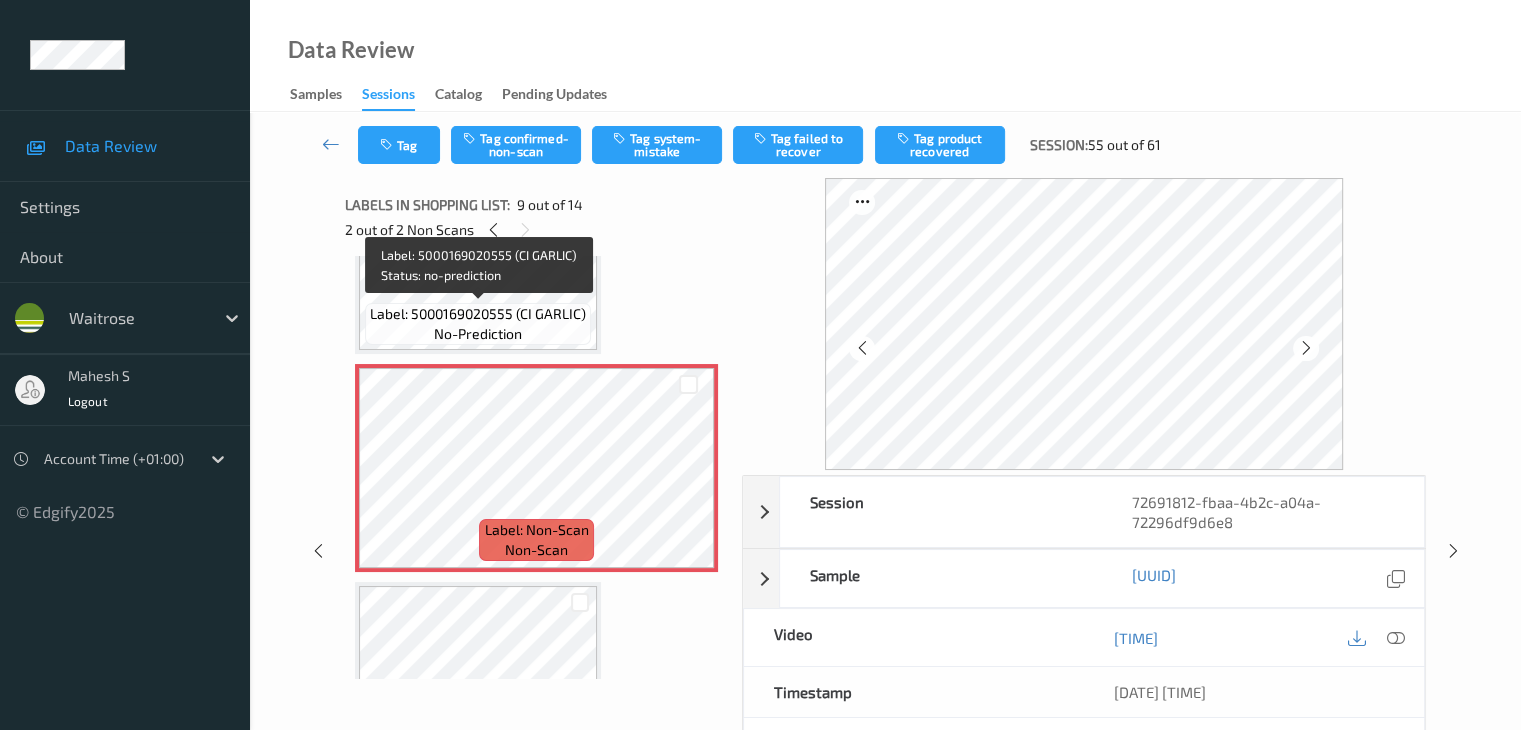 click on "Label: 5000169020555 (CI GARLIC) no-prediction" at bounding box center [478, 324] 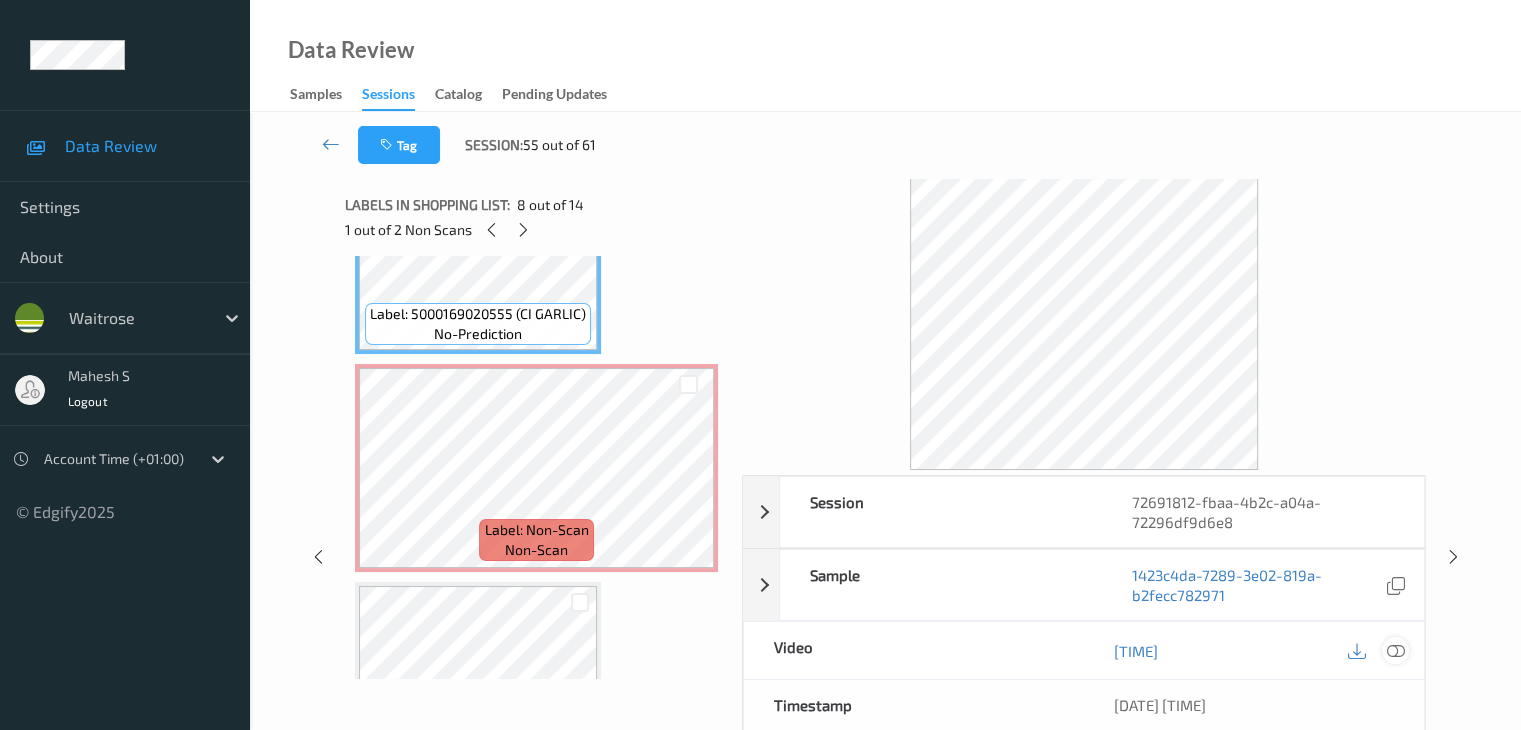 click at bounding box center (1395, 651) 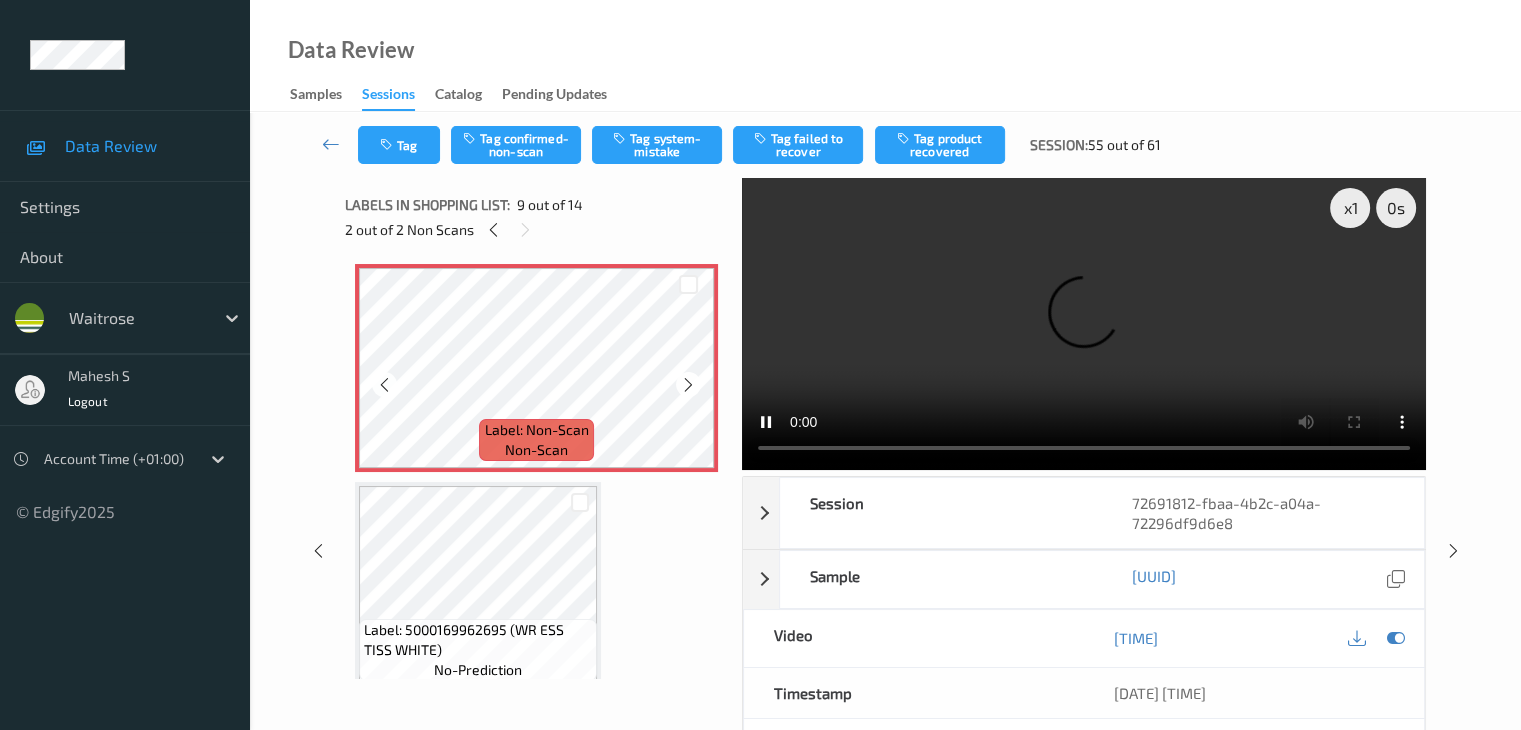scroll, scrollTop: 1646, scrollLeft: 0, axis: vertical 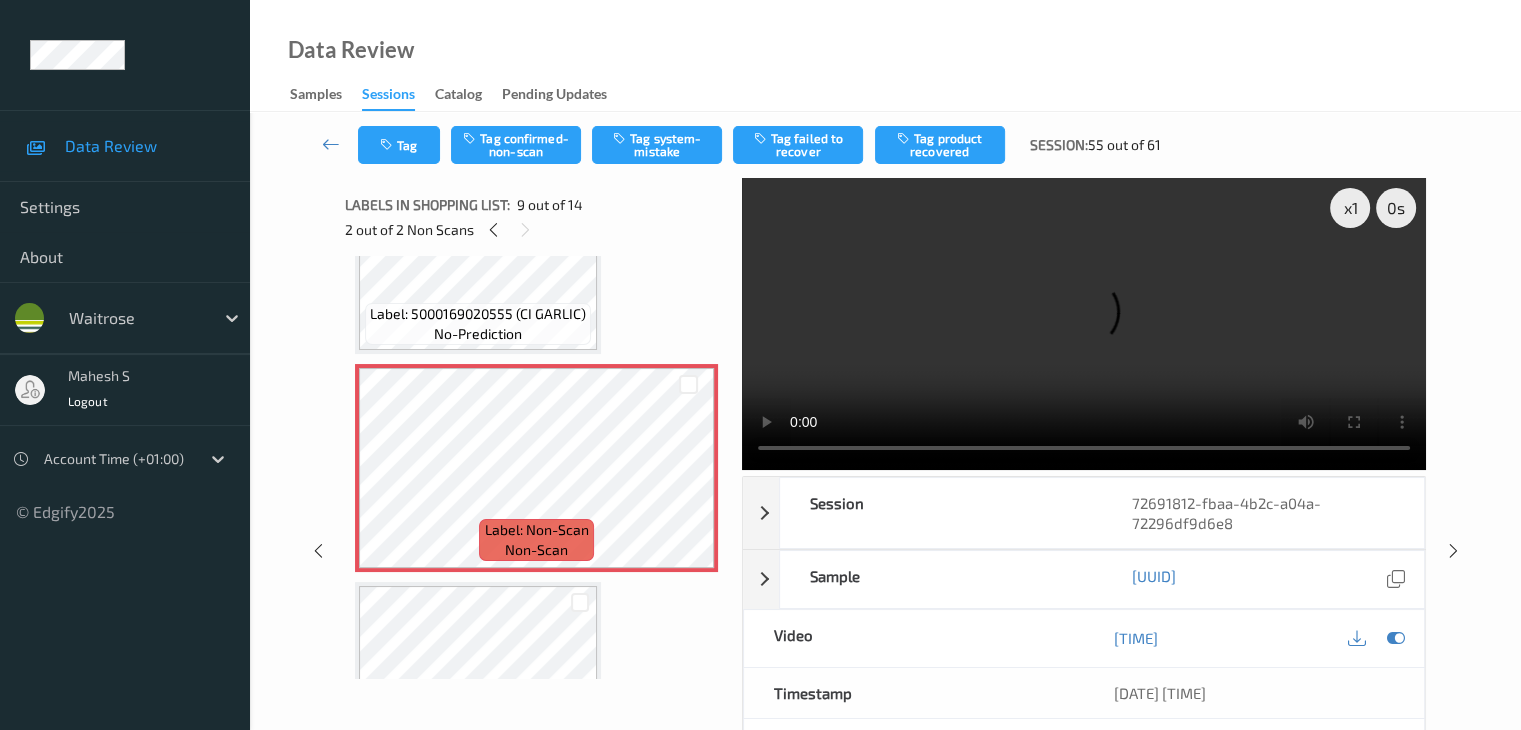 click on "Label: 5000169020555 (CI GARLIC) no-prediction" at bounding box center [478, 324] 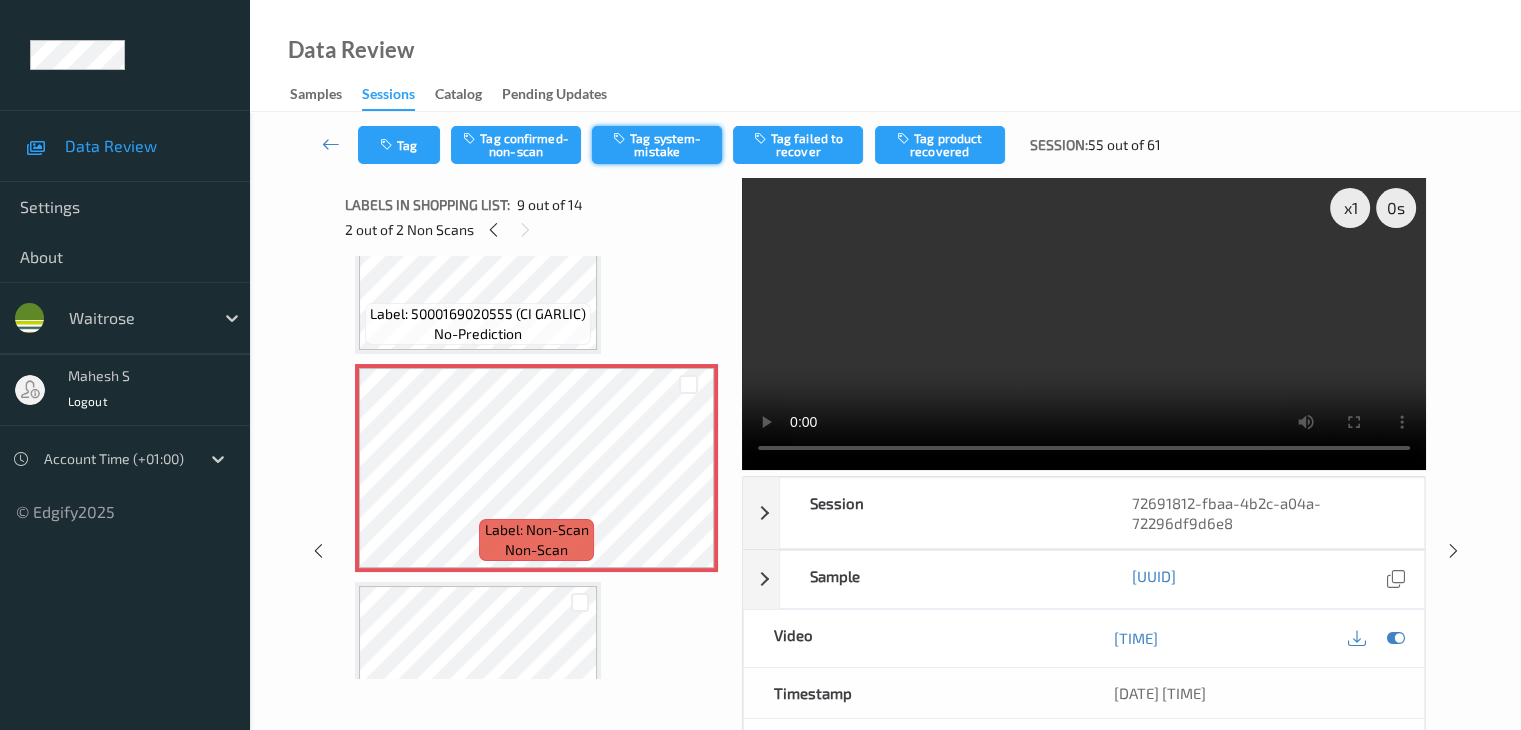 click on "Tag   system-mistake" at bounding box center [657, 145] 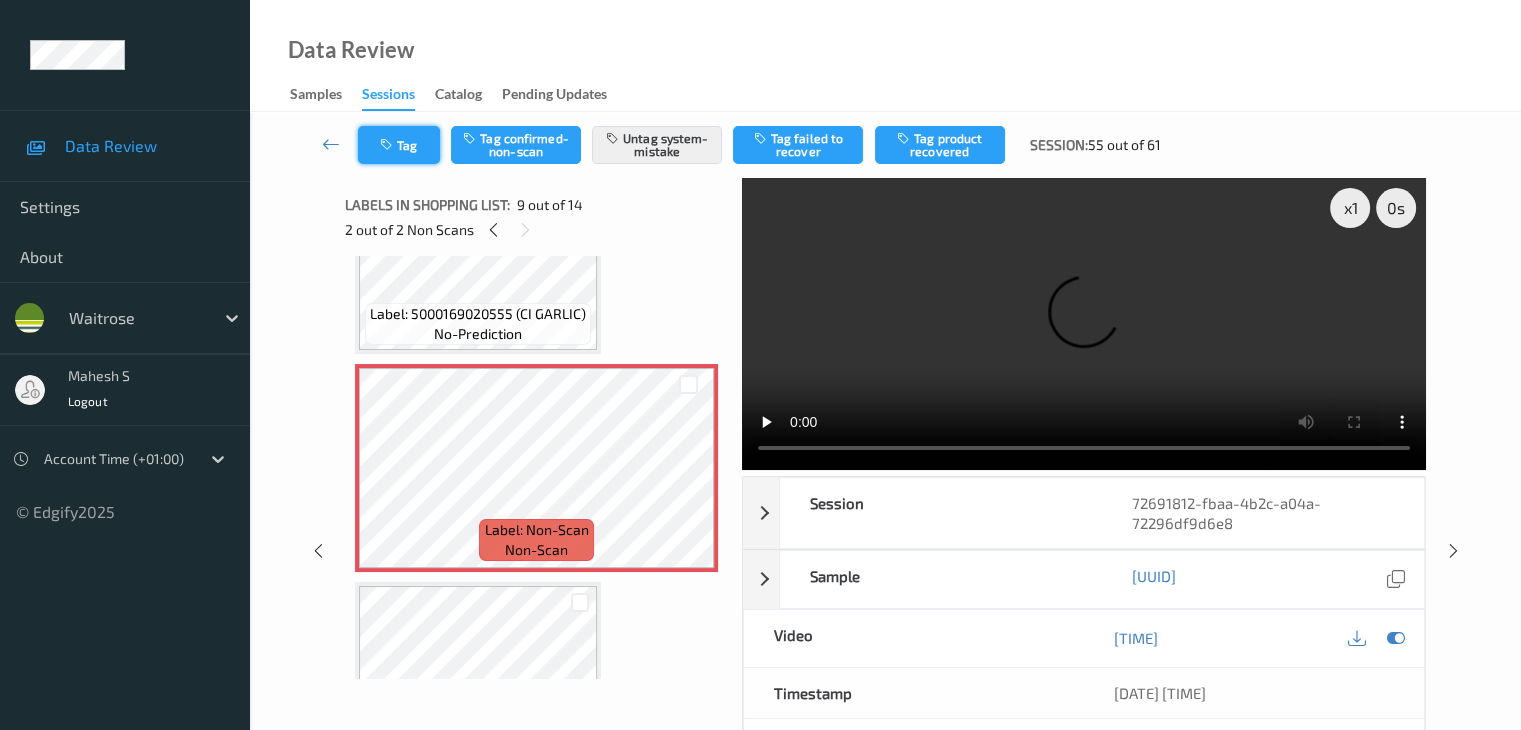 click on "Tag" at bounding box center [399, 145] 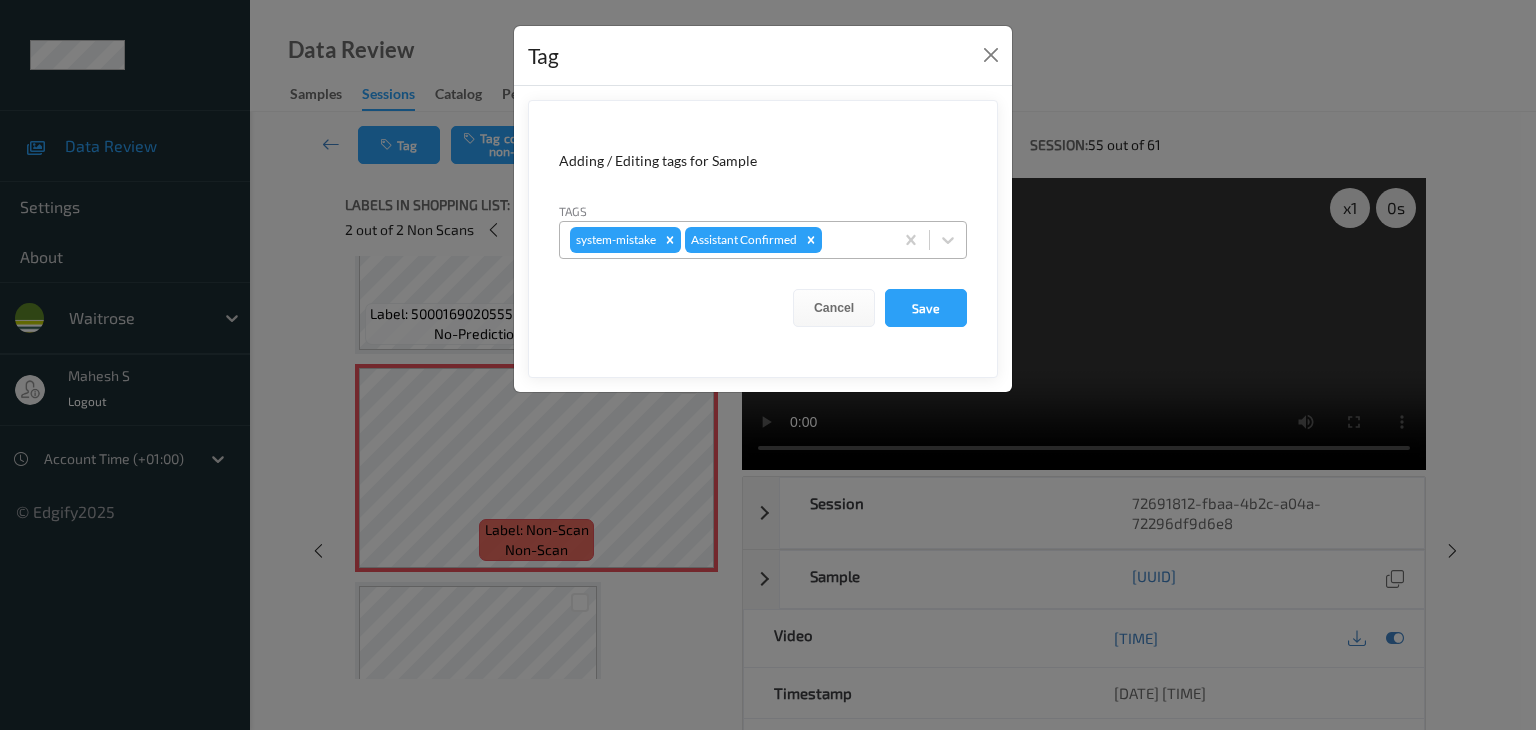 click at bounding box center (854, 240) 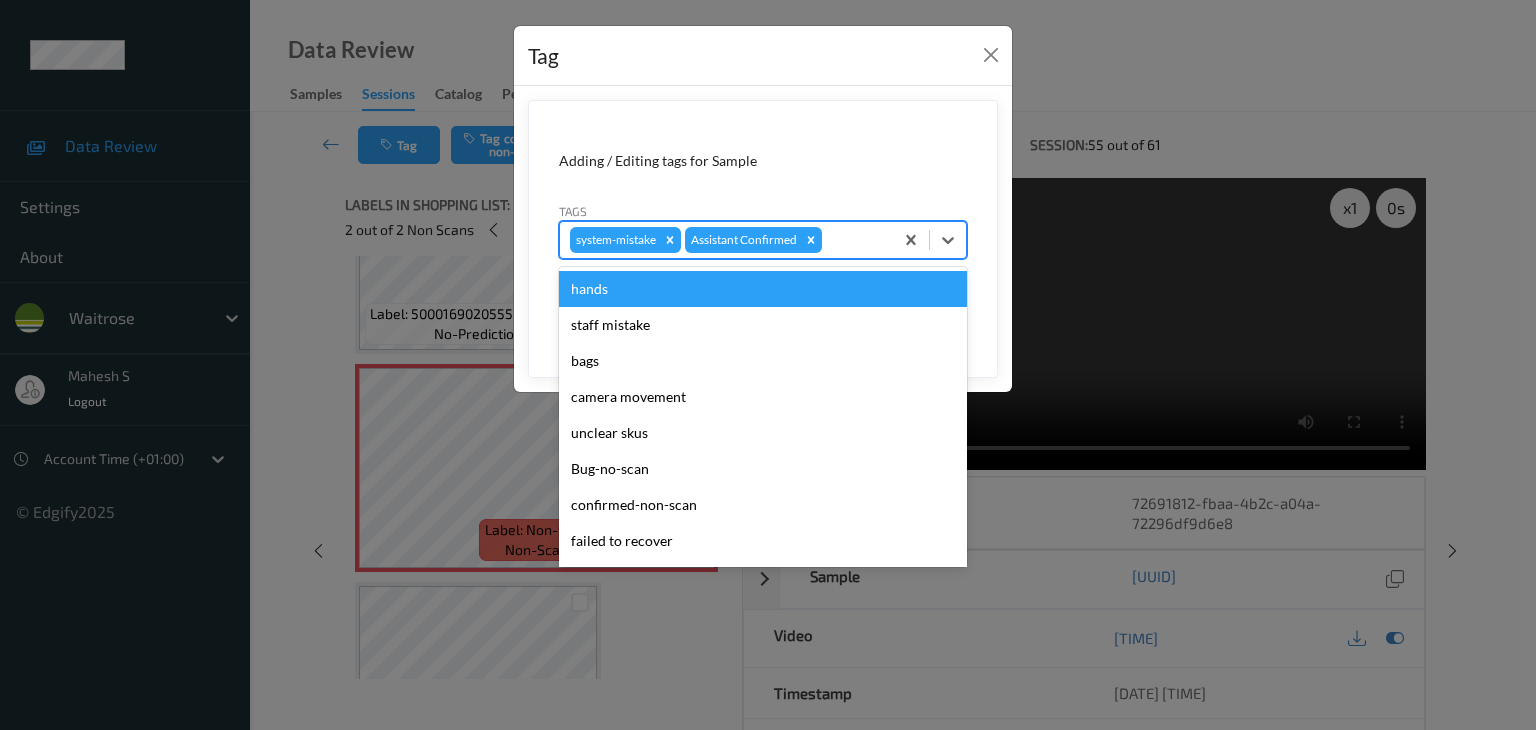 type on "u" 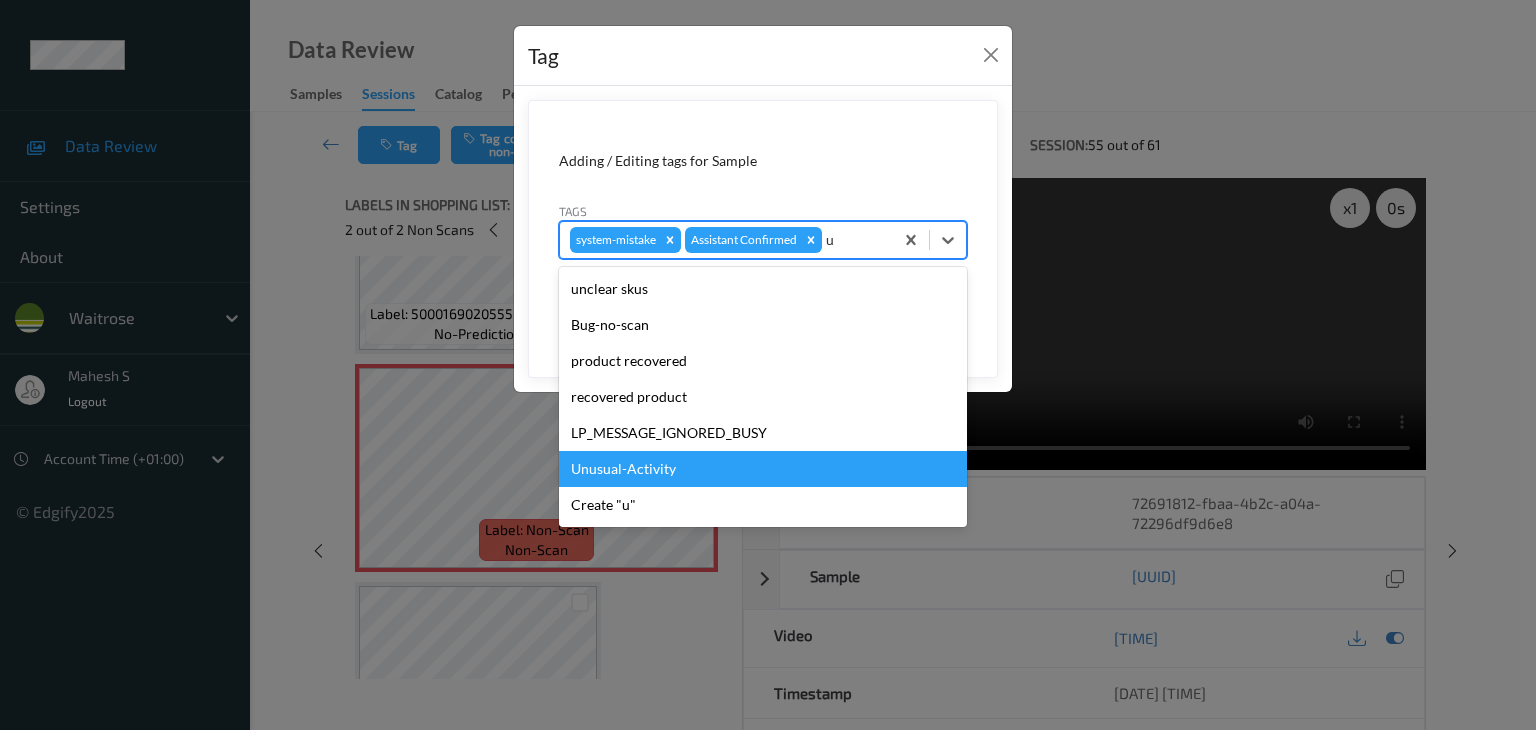 click on "Unusual-Activity" at bounding box center (763, 469) 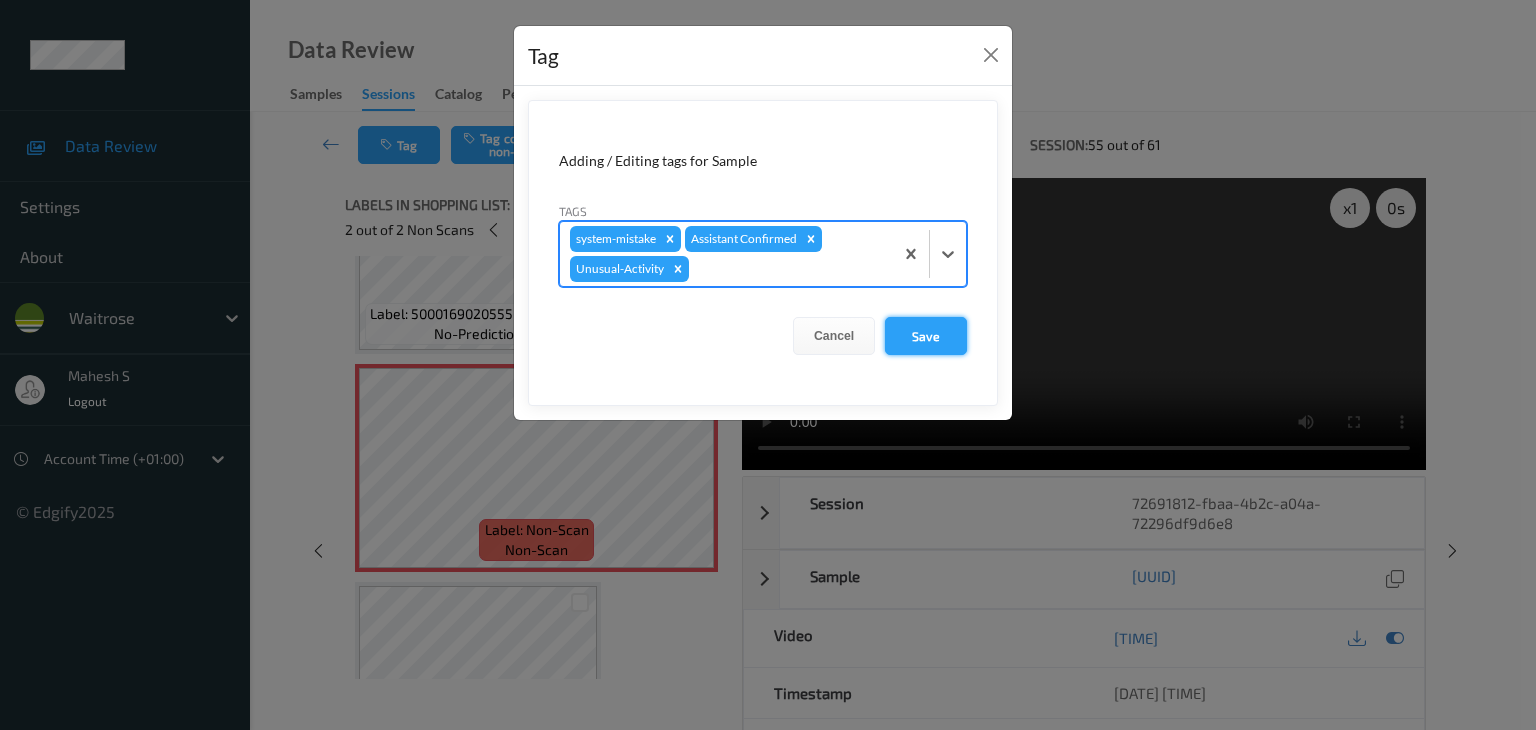 click on "Save" at bounding box center [926, 336] 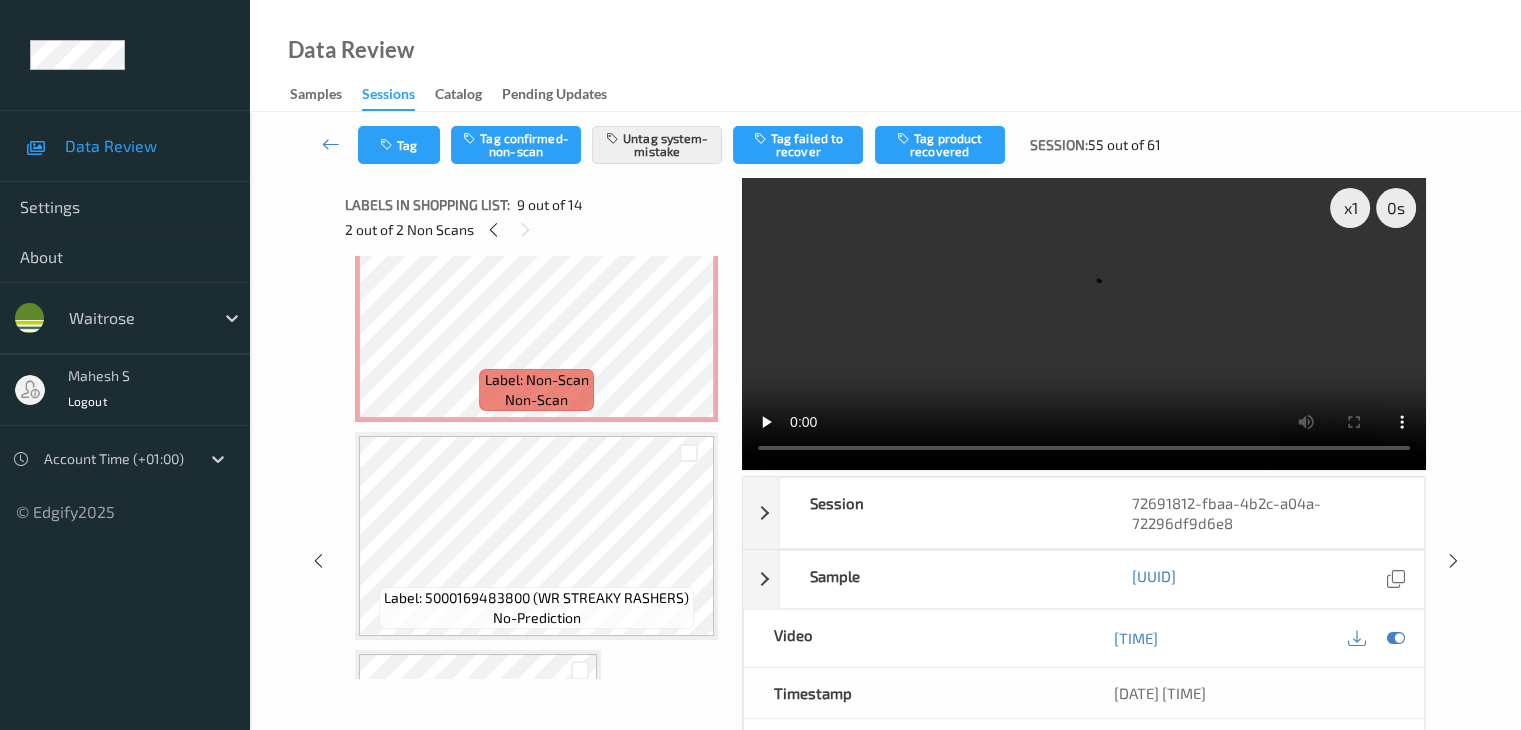 scroll, scrollTop: 546, scrollLeft: 0, axis: vertical 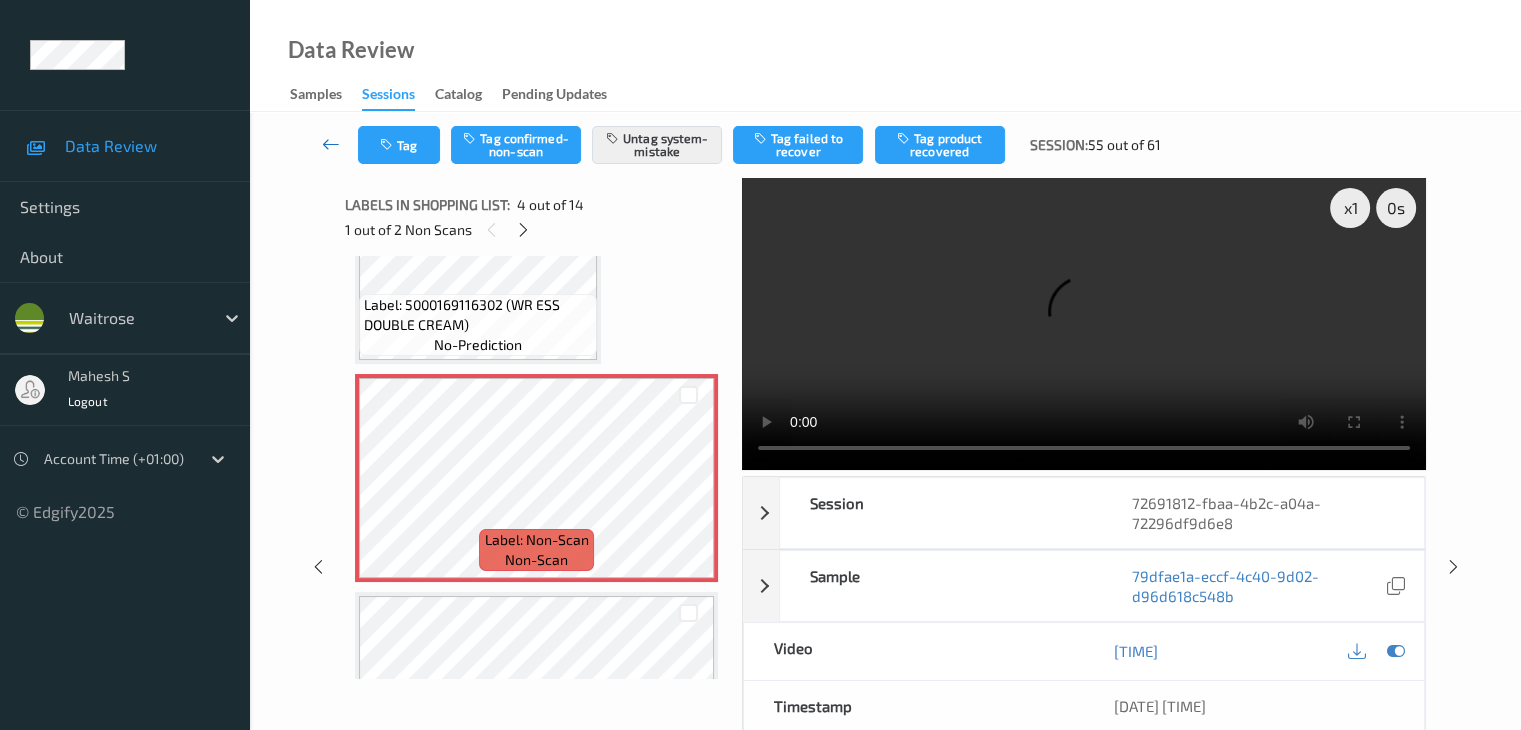 click at bounding box center [331, 144] 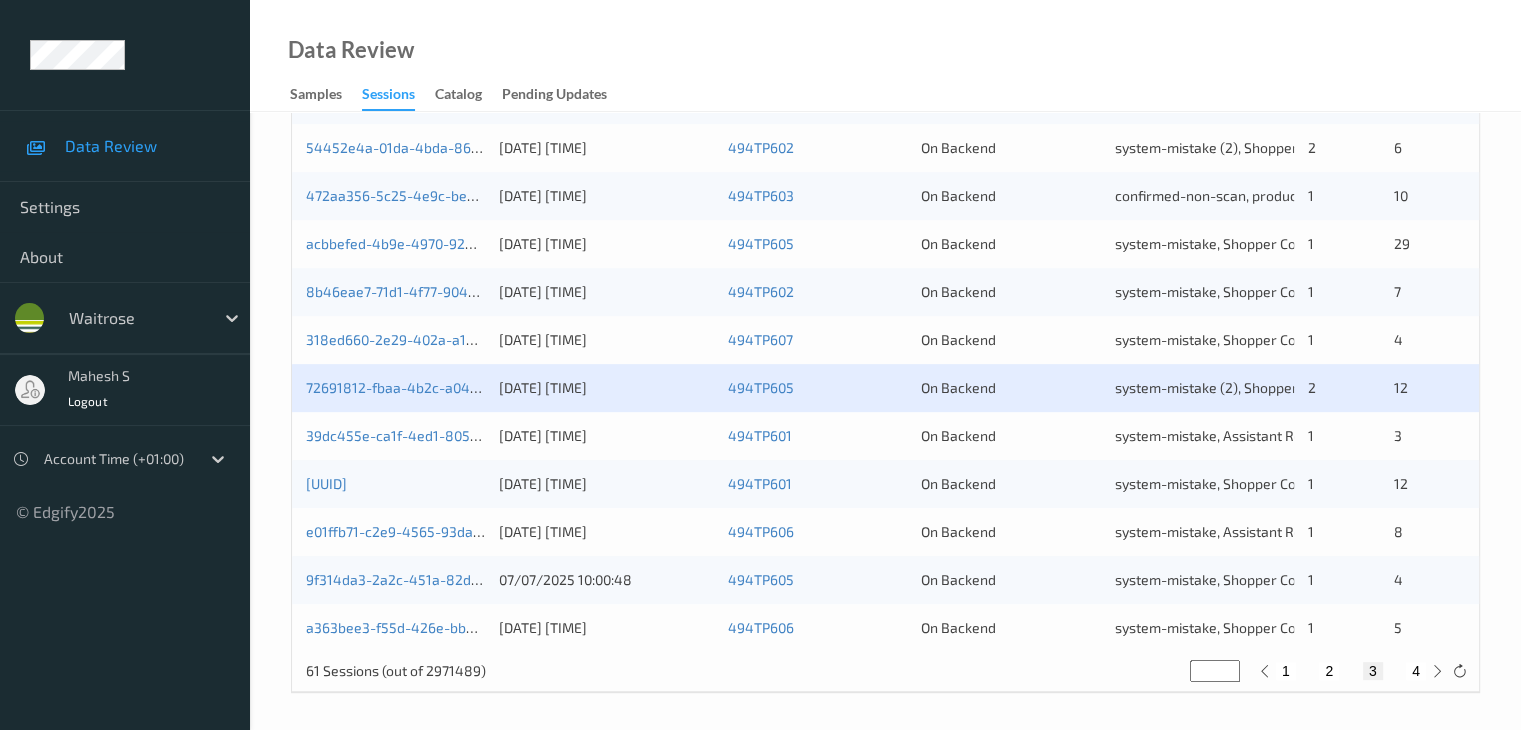 scroll, scrollTop: 932, scrollLeft: 0, axis: vertical 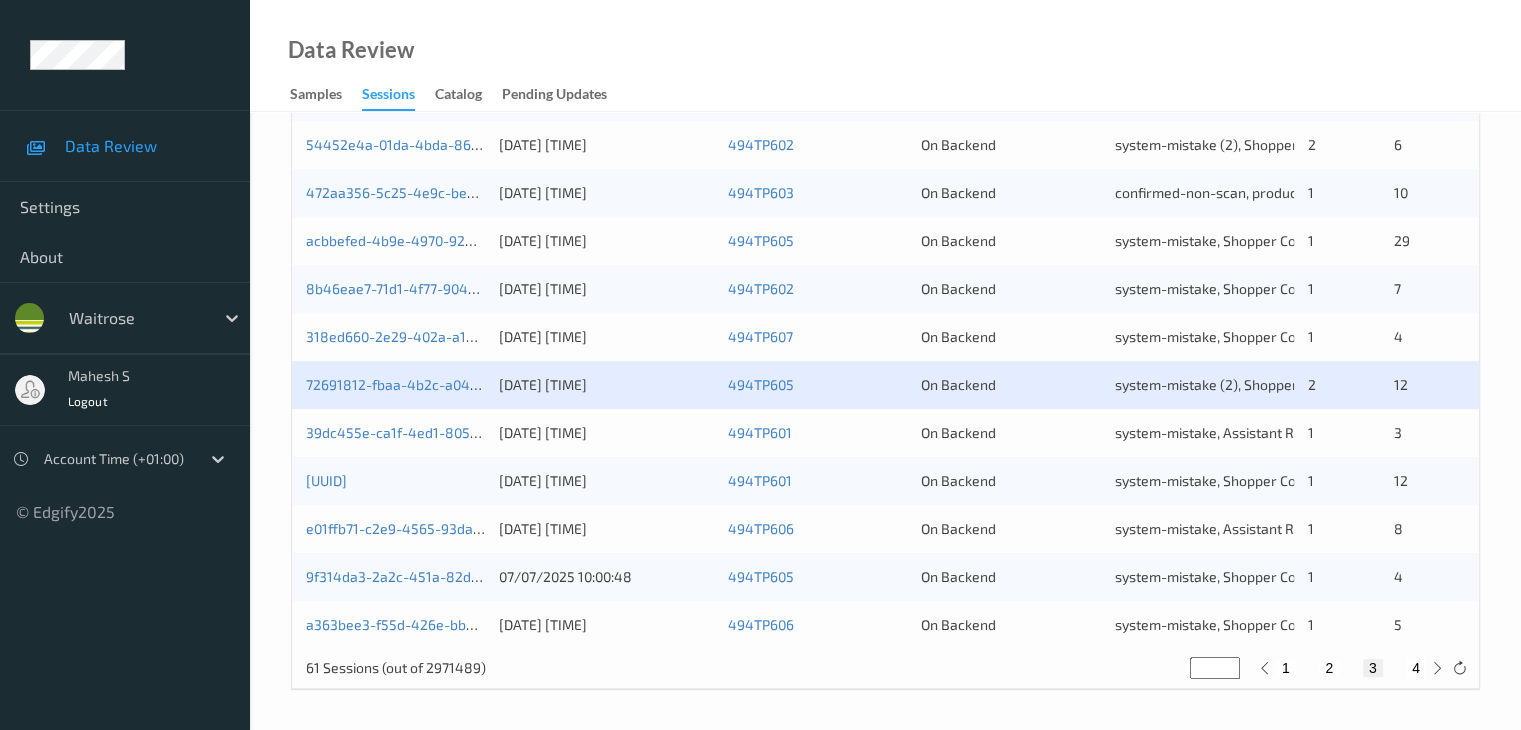 click on "4" at bounding box center [1416, 668] 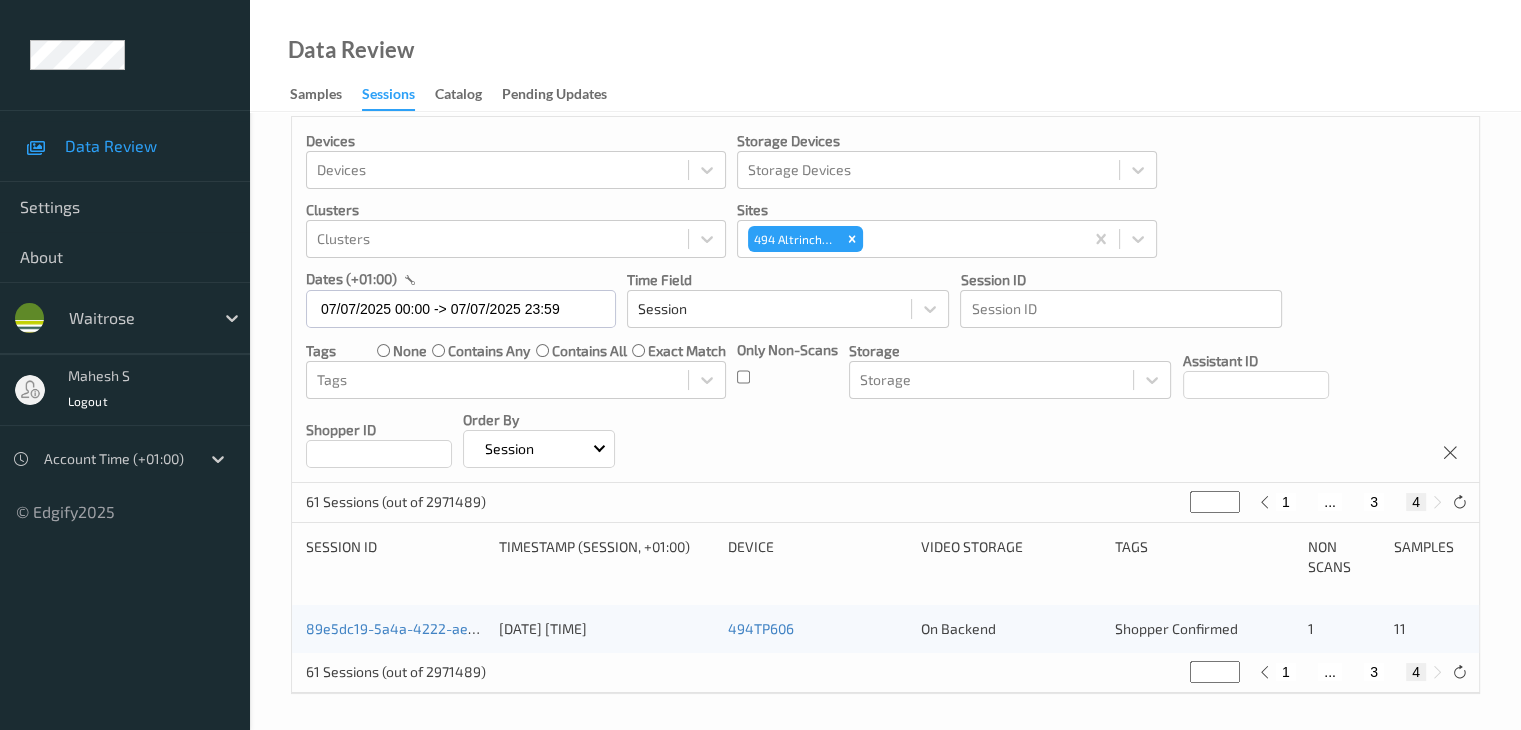 scroll, scrollTop: 20, scrollLeft: 0, axis: vertical 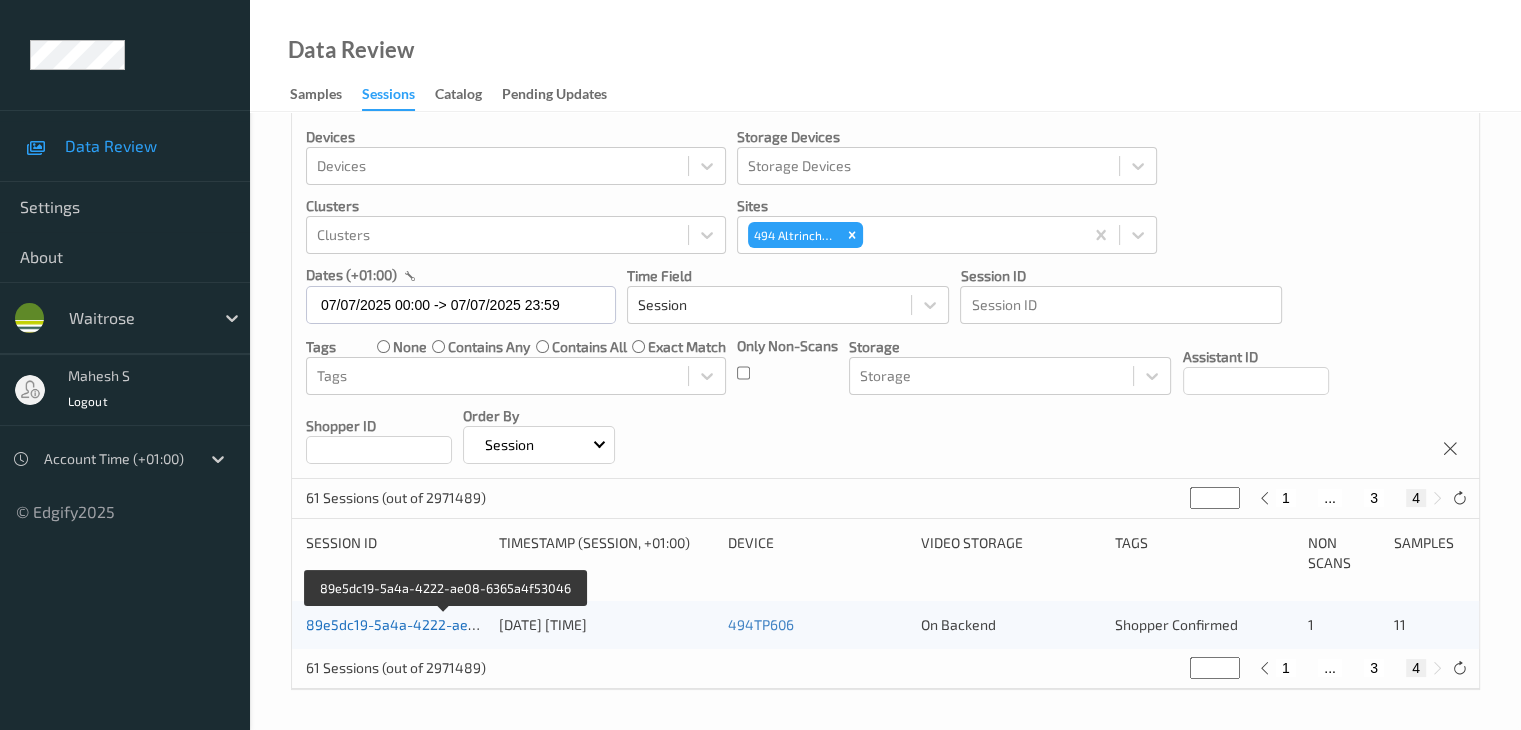 click on "89e5dc19-5a4a-4222-ae08-6365a4f53046" at bounding box center (446, 624) 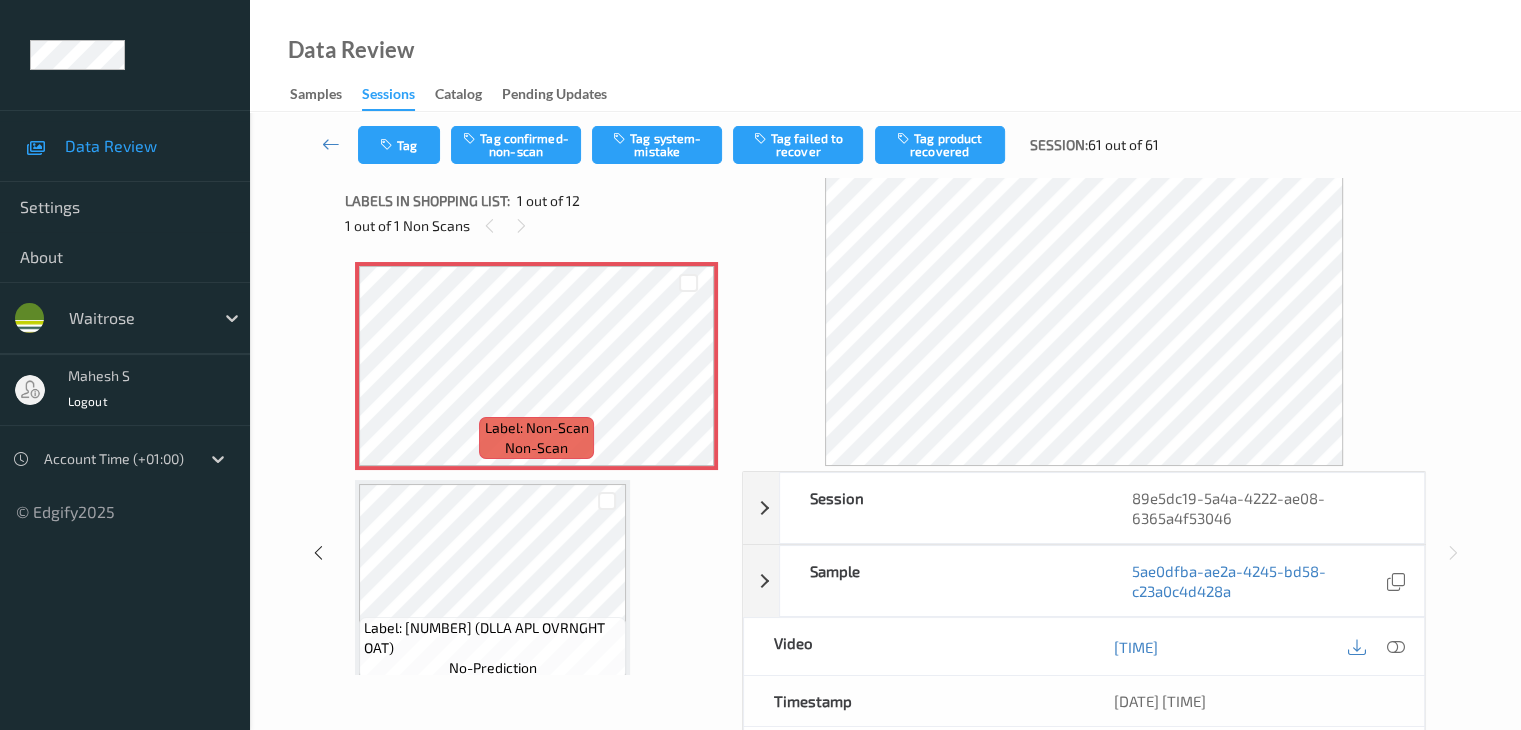 scroll, scrollTop: 0, scrollLeft: 0, axis: both 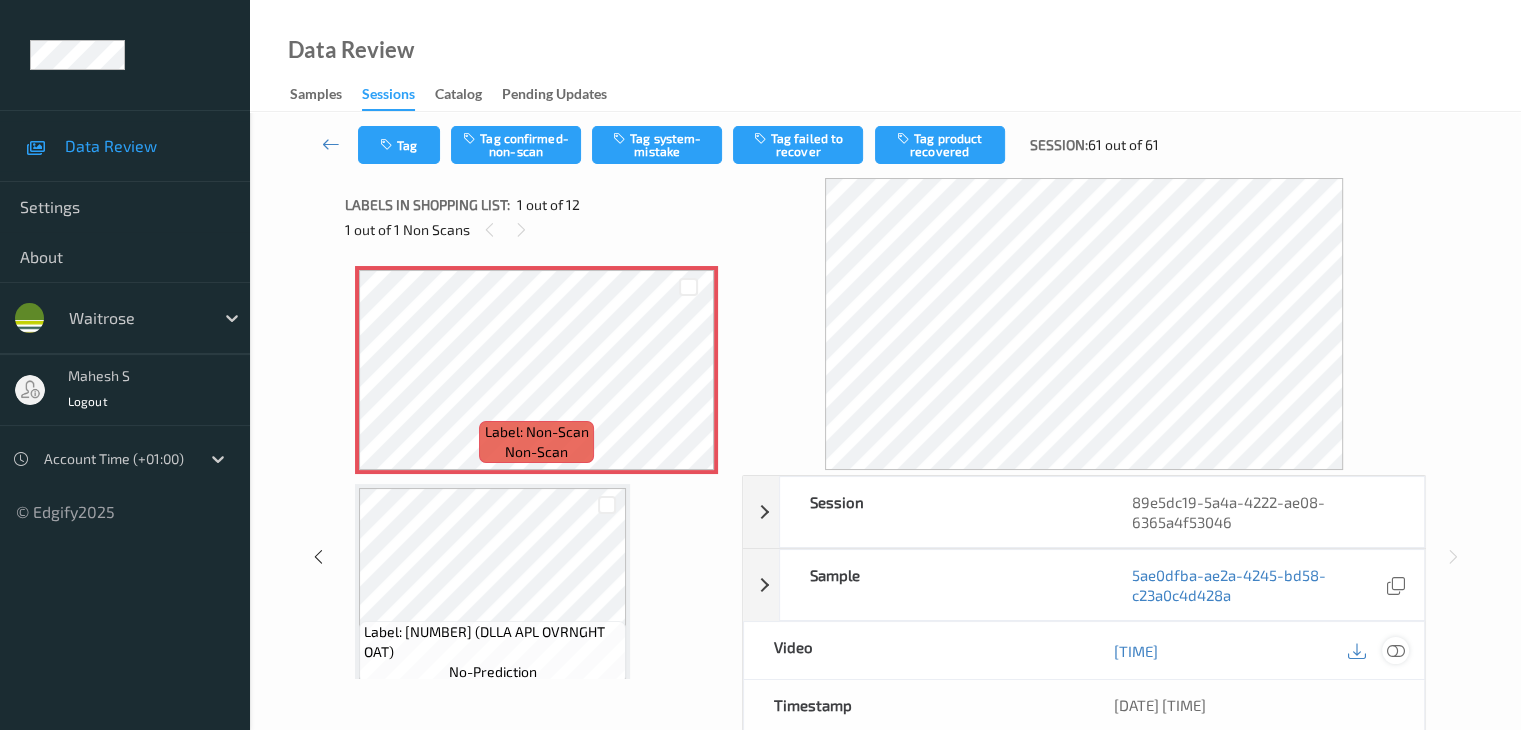 click at bounding box center (1395, 651) 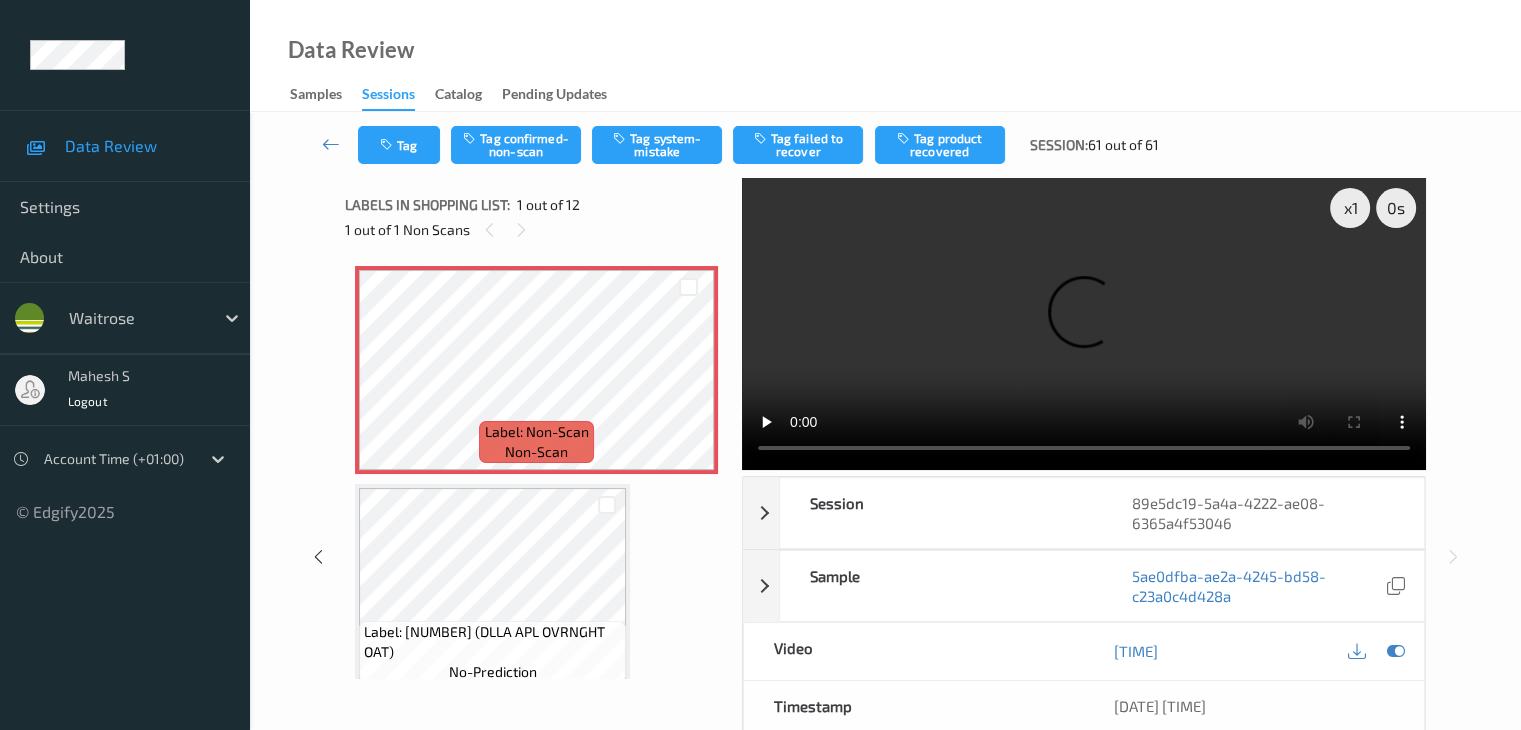 type 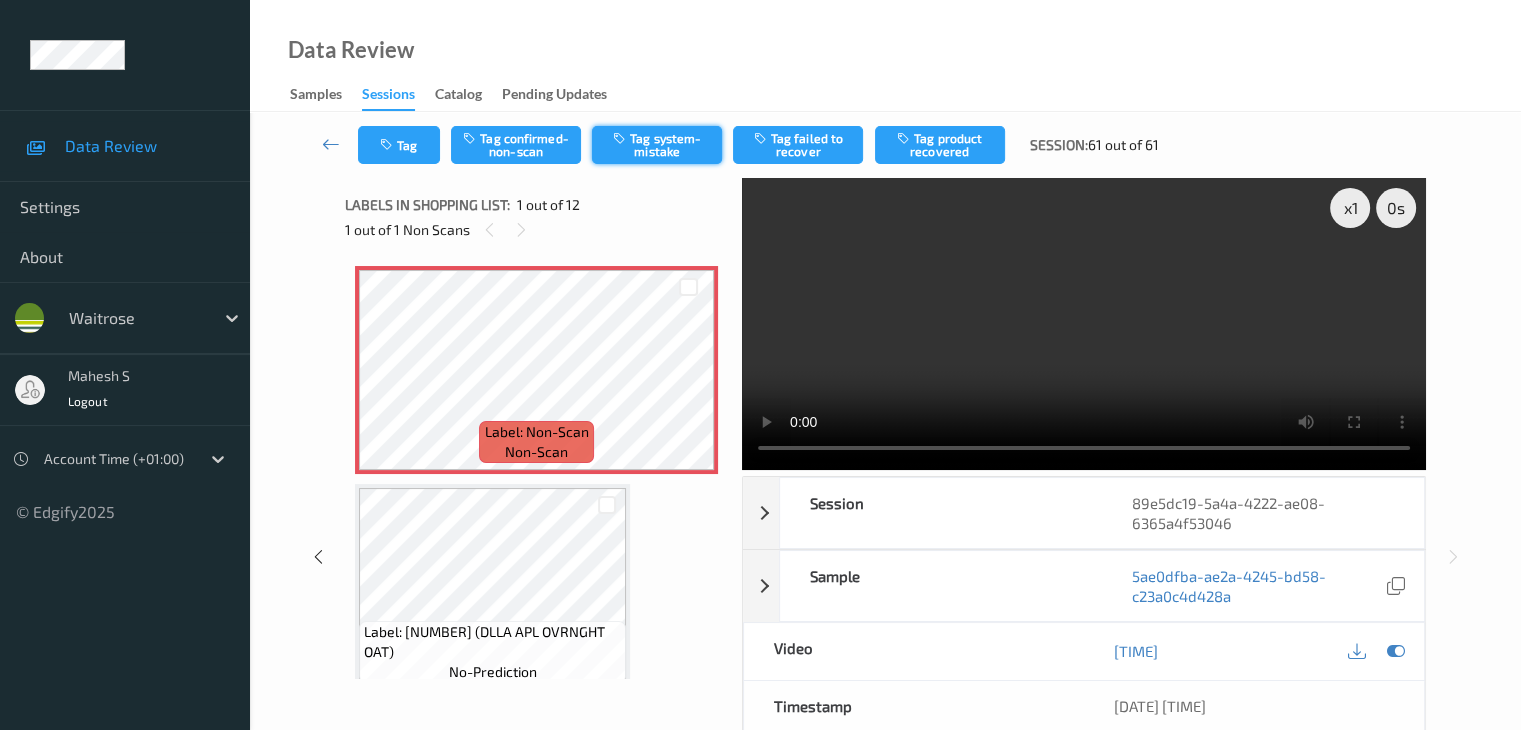 click on "Tag   system-mistake" at bounding box center (657, 145) 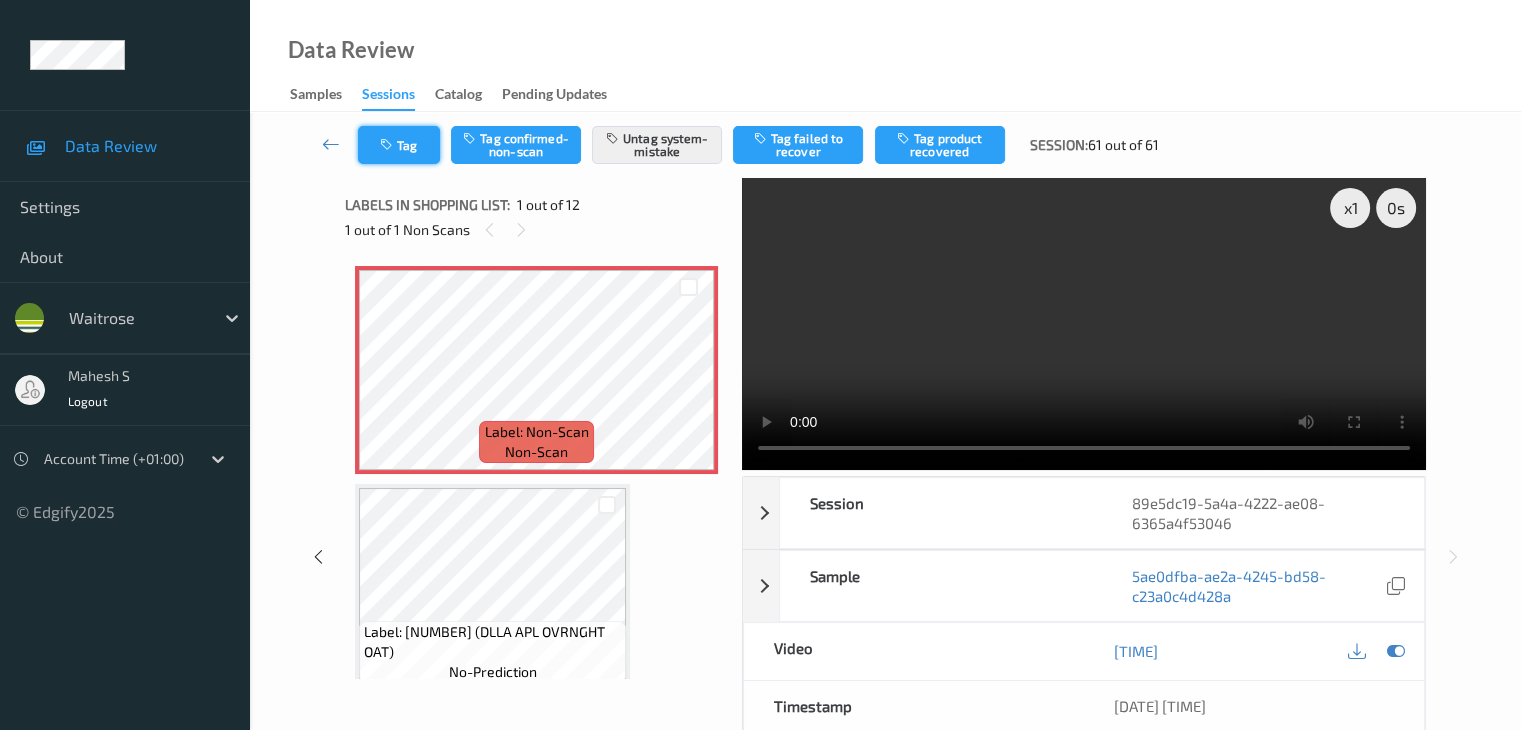 click on "Tag" at bounding box center [399, 145] 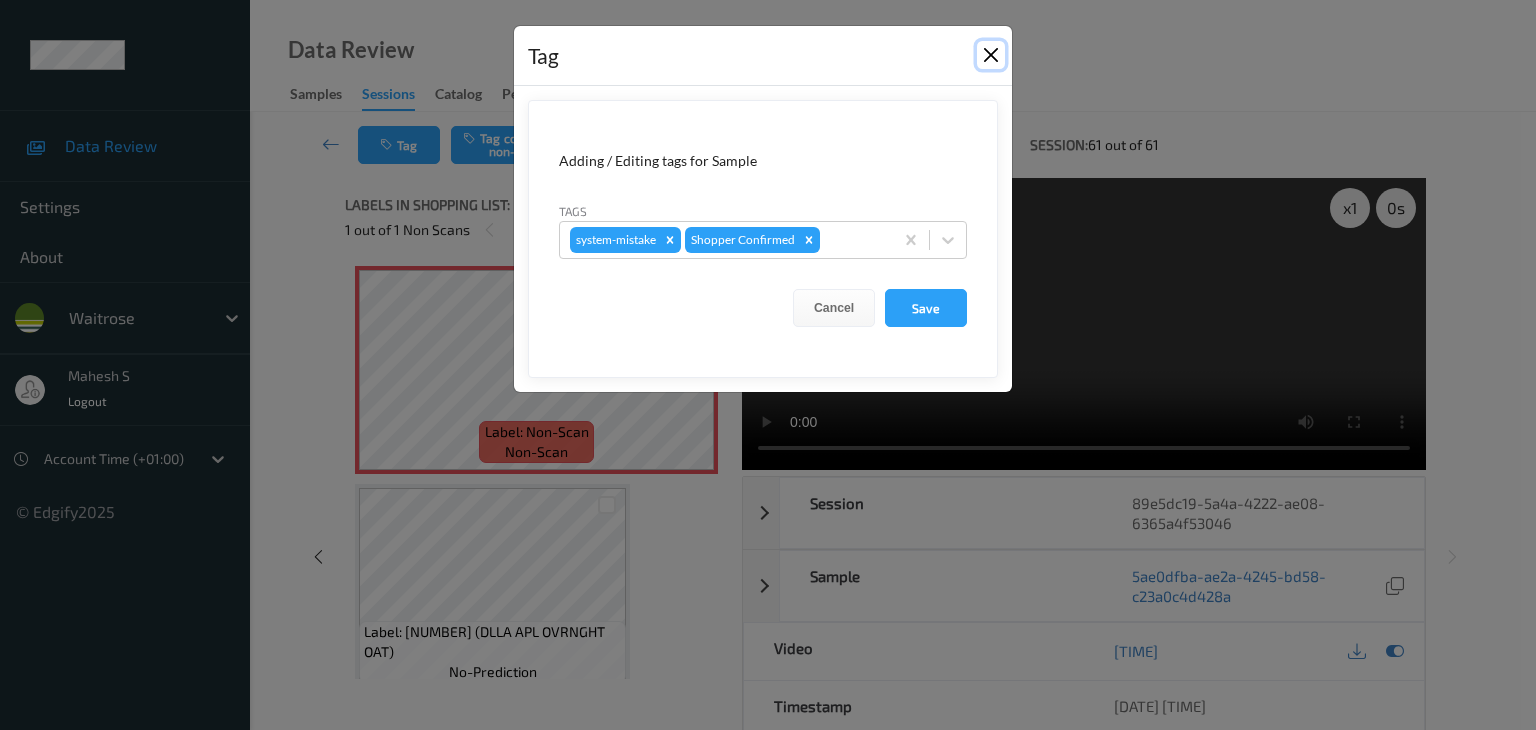 click at bounding box center [991, 55] 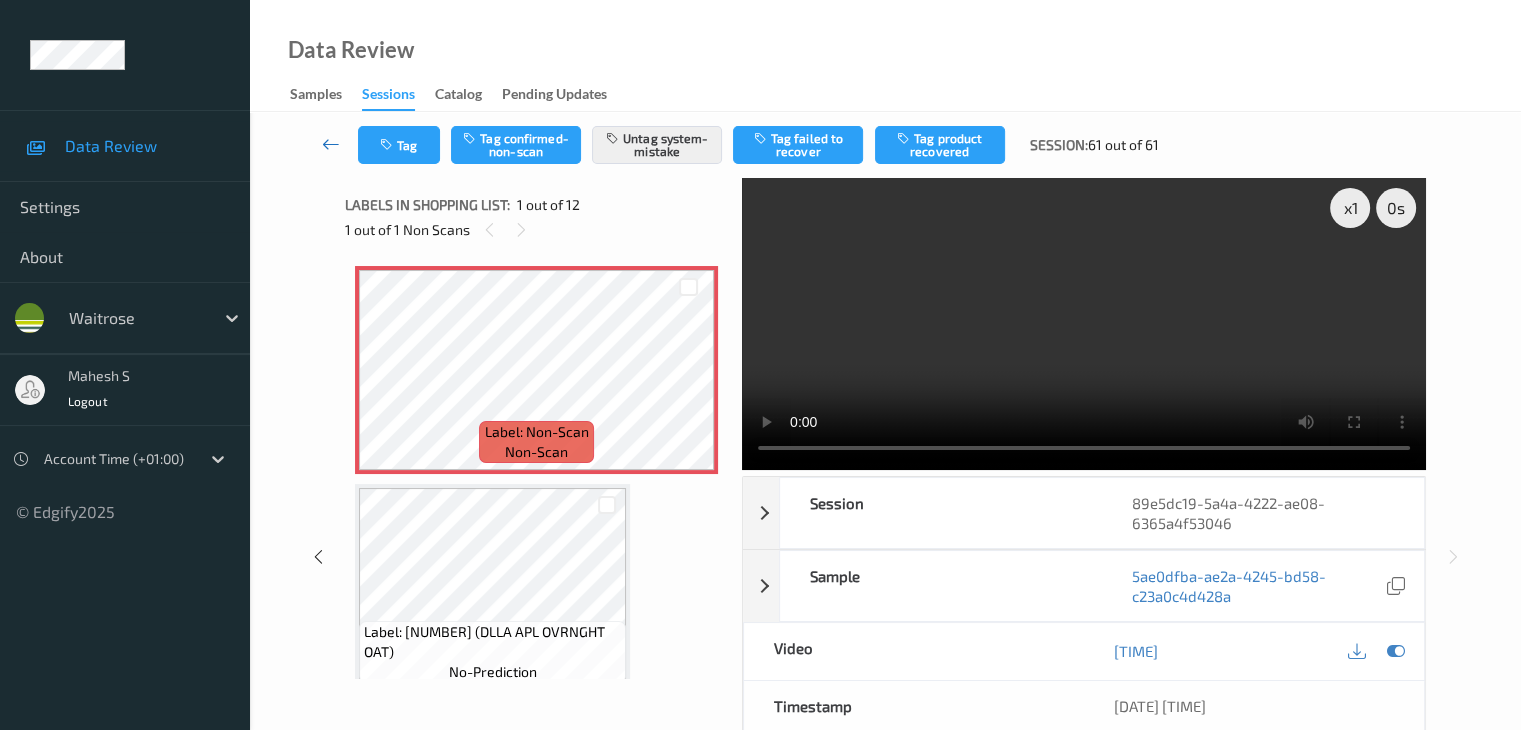 click at bounding box center [331, 144] 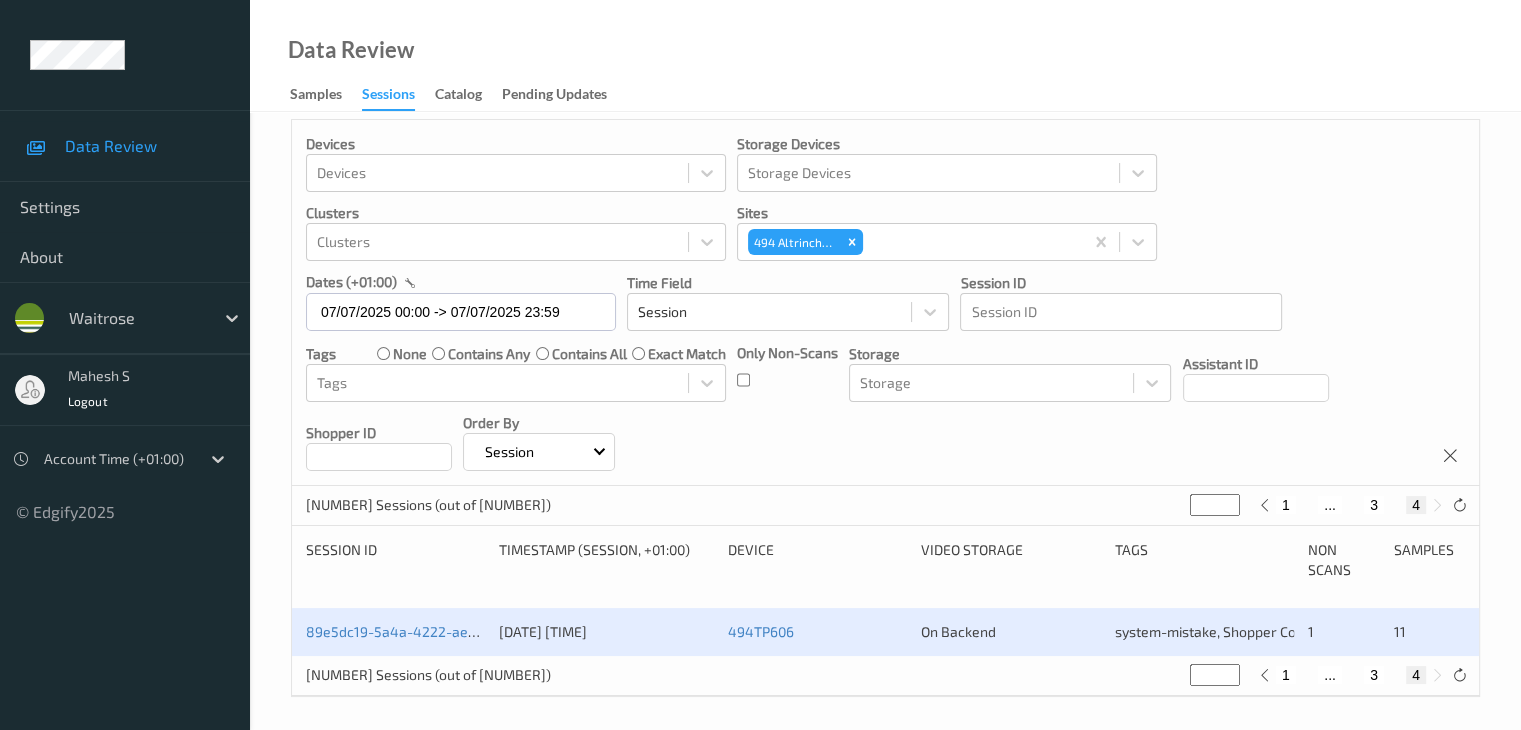 scroll, scrollTop: 20, scrollLeft: 0, axis: vertical 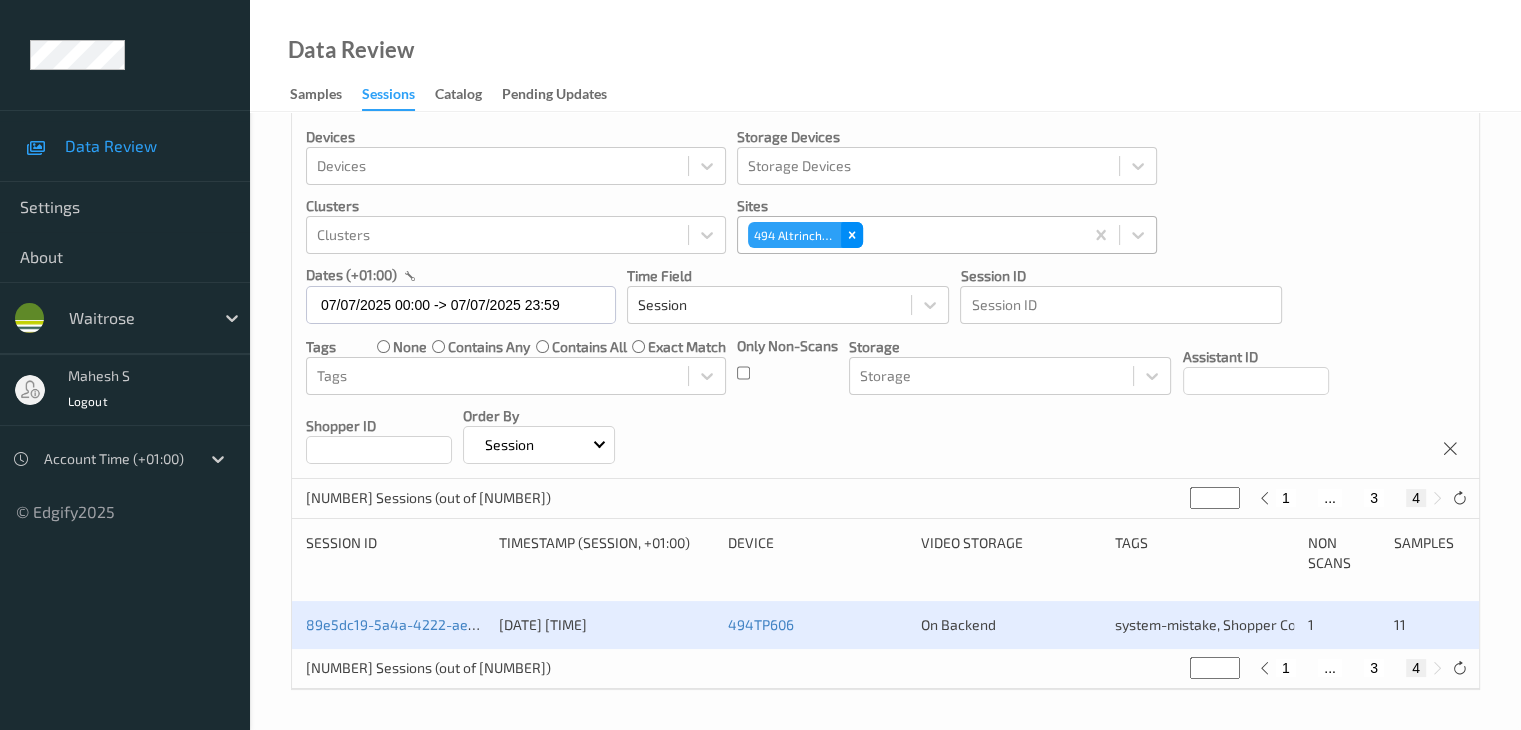 click 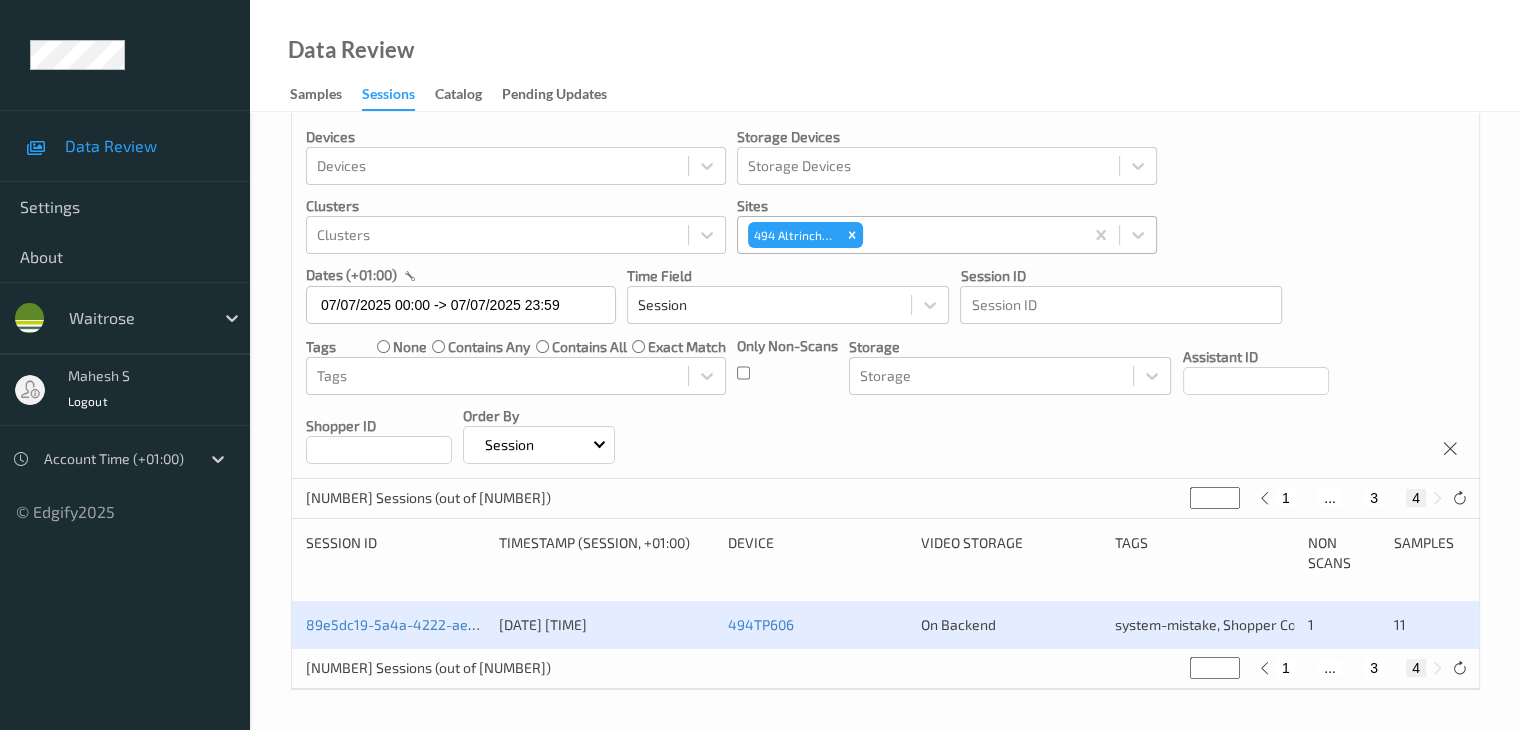 type on "*" 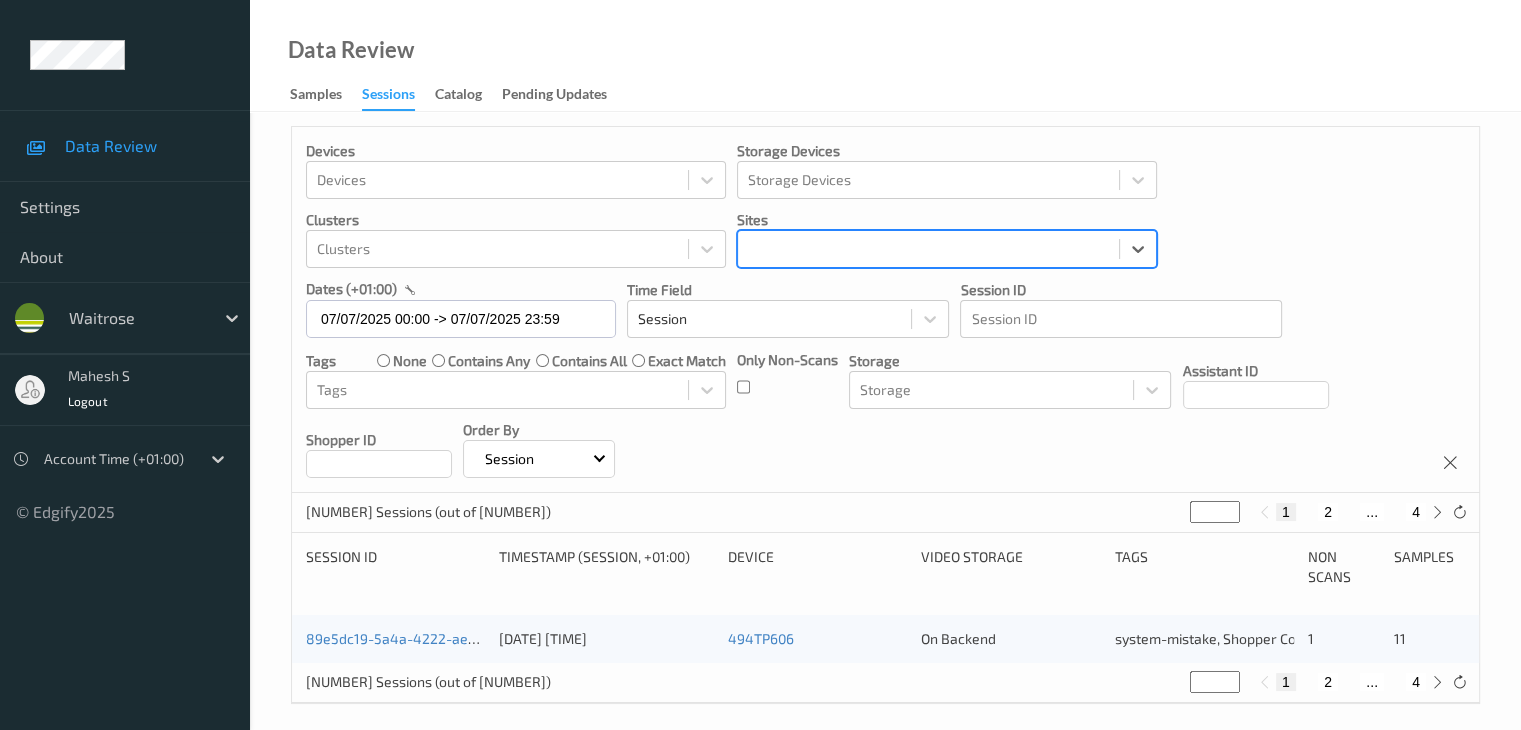 scroll, scrollTop: 0, scrollLeft: 0, axis: both 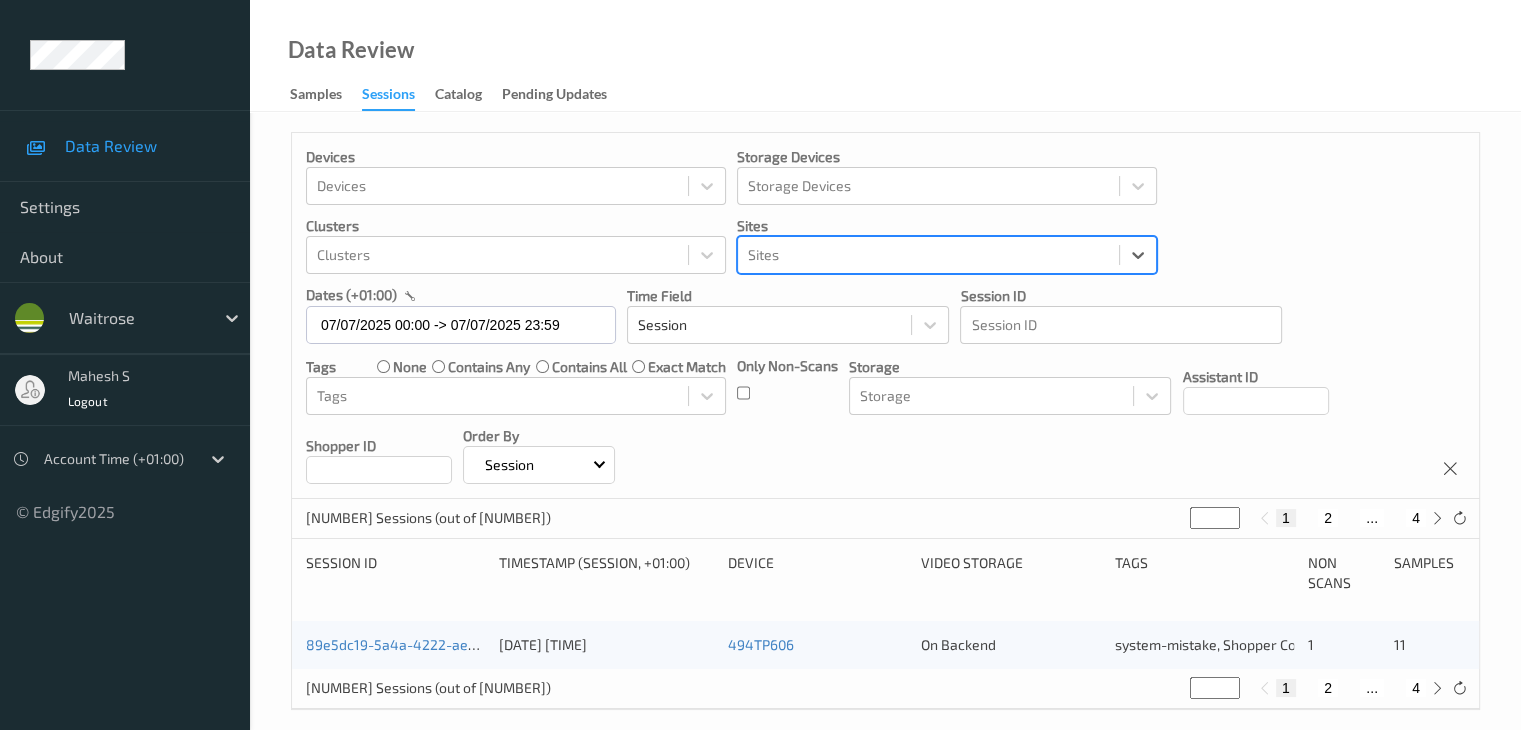 click at bounding box center (928, 255) 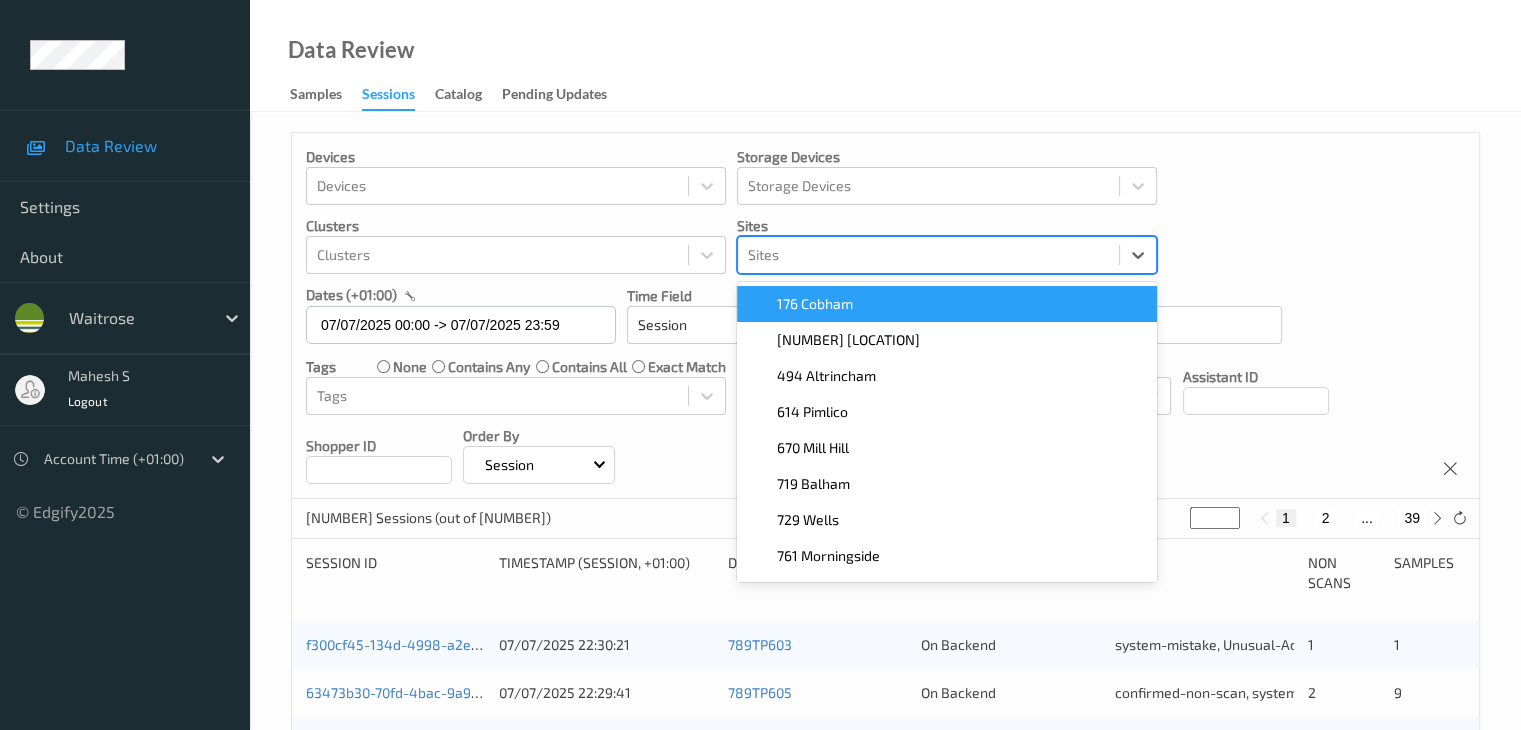 paste on "176 cobham" 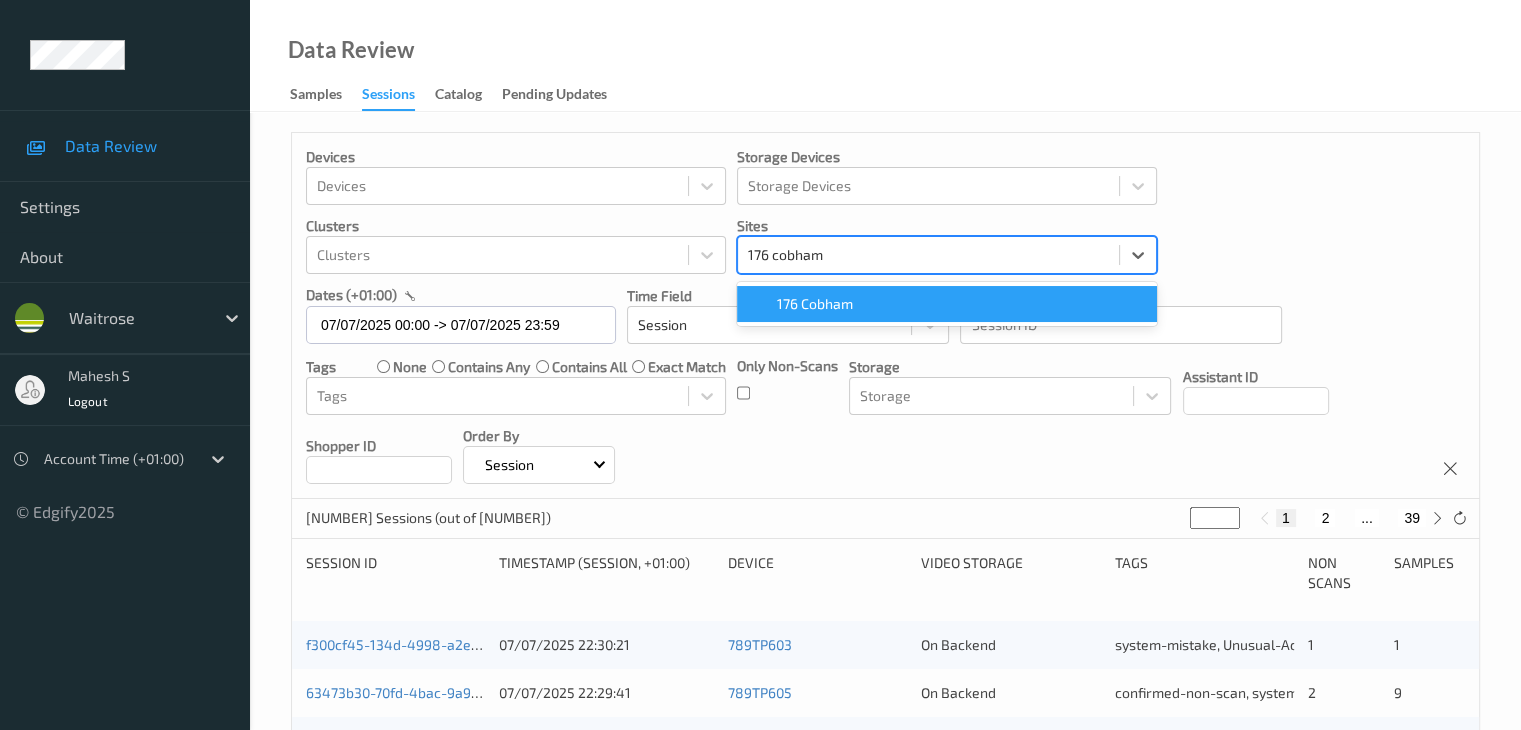 click on "176 Cobham" at bounding box center (815, 304) 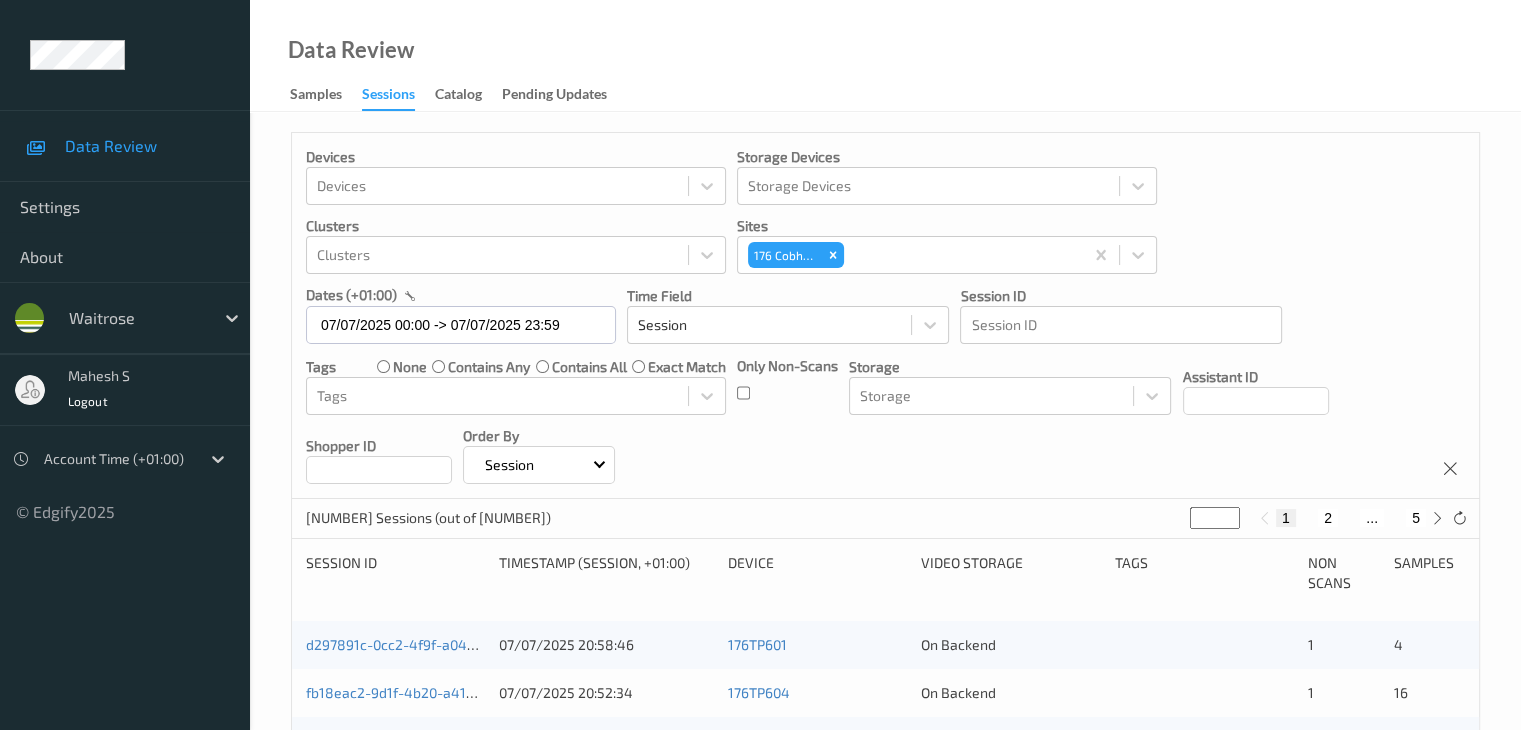 click on "Devices Devices Storage Devices Storage Devices Clusters Clusters Sites 176 Cobham dates (+01:00) 07/07/2025 00:00 -> 07/07/2025 23:59 Time Field Session Session ID Session ID Tags none contains any contains all exact match Tags Only Non-Scans Storage Storage Assistant ID Shopper ID Order By Session" at bounding box center [885, 316] 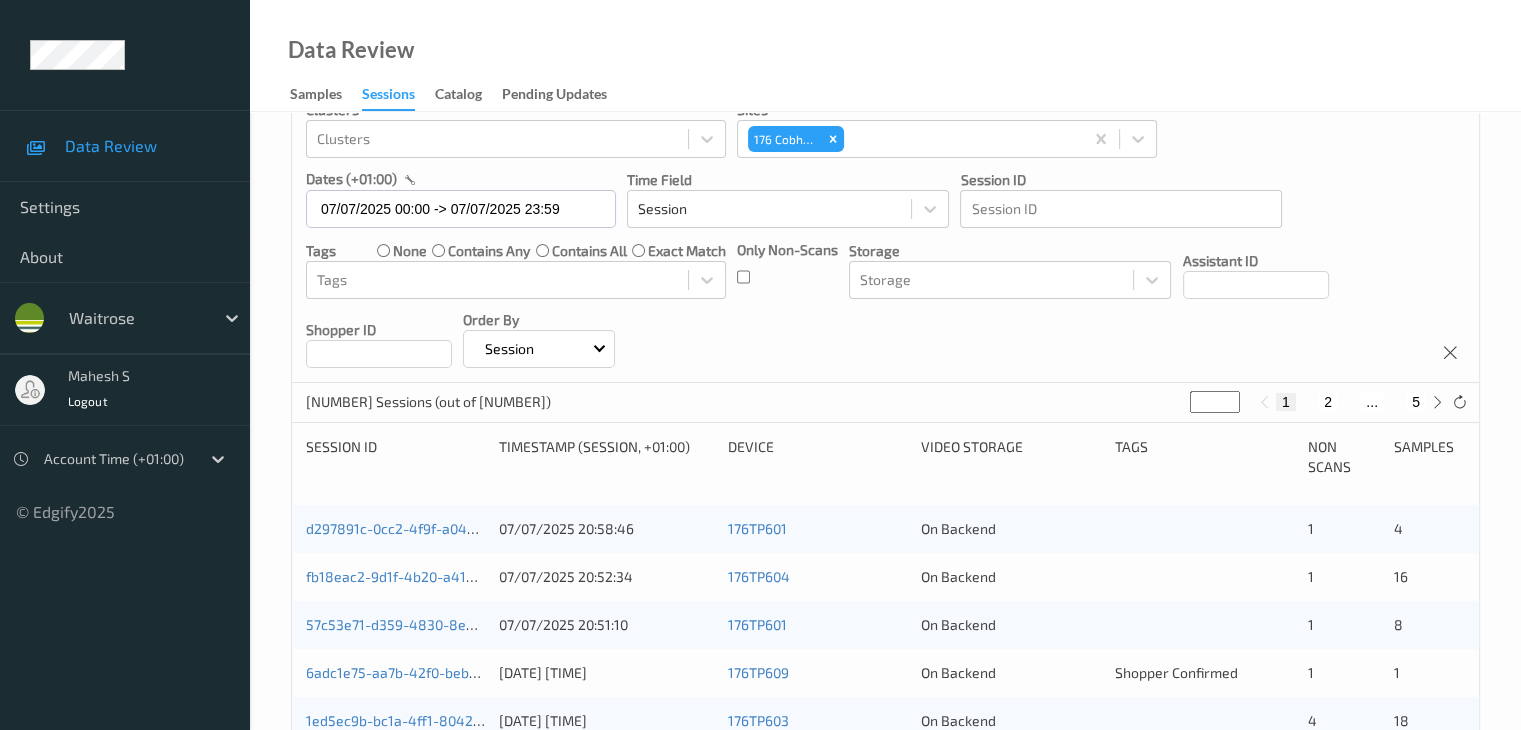 scroll, scrollTop: 200, scrollLeft: 0, axis: vertical 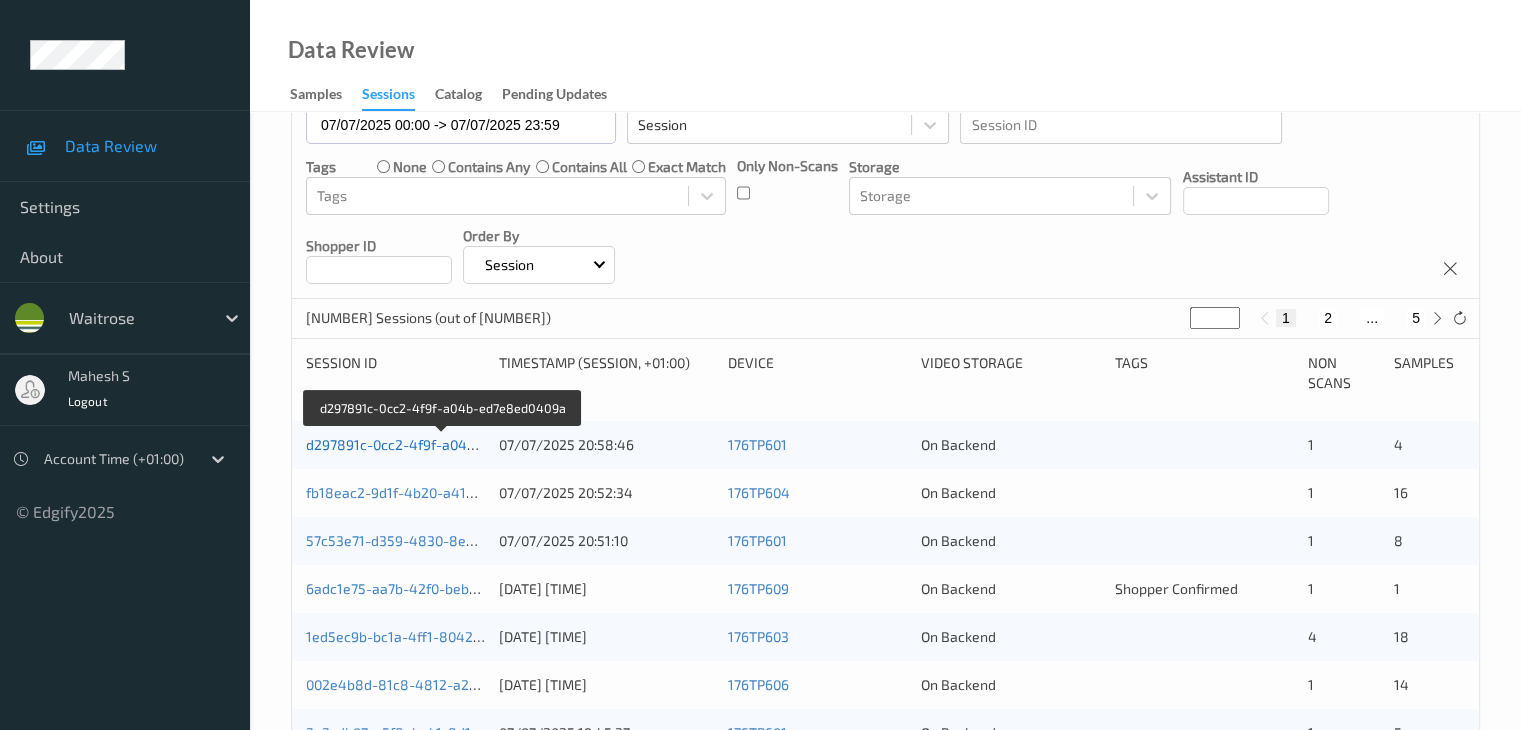 click on "d297891c-0cc2-4f9f-a04b-ed7e8ed0409a" at bounding box center [442, 444] 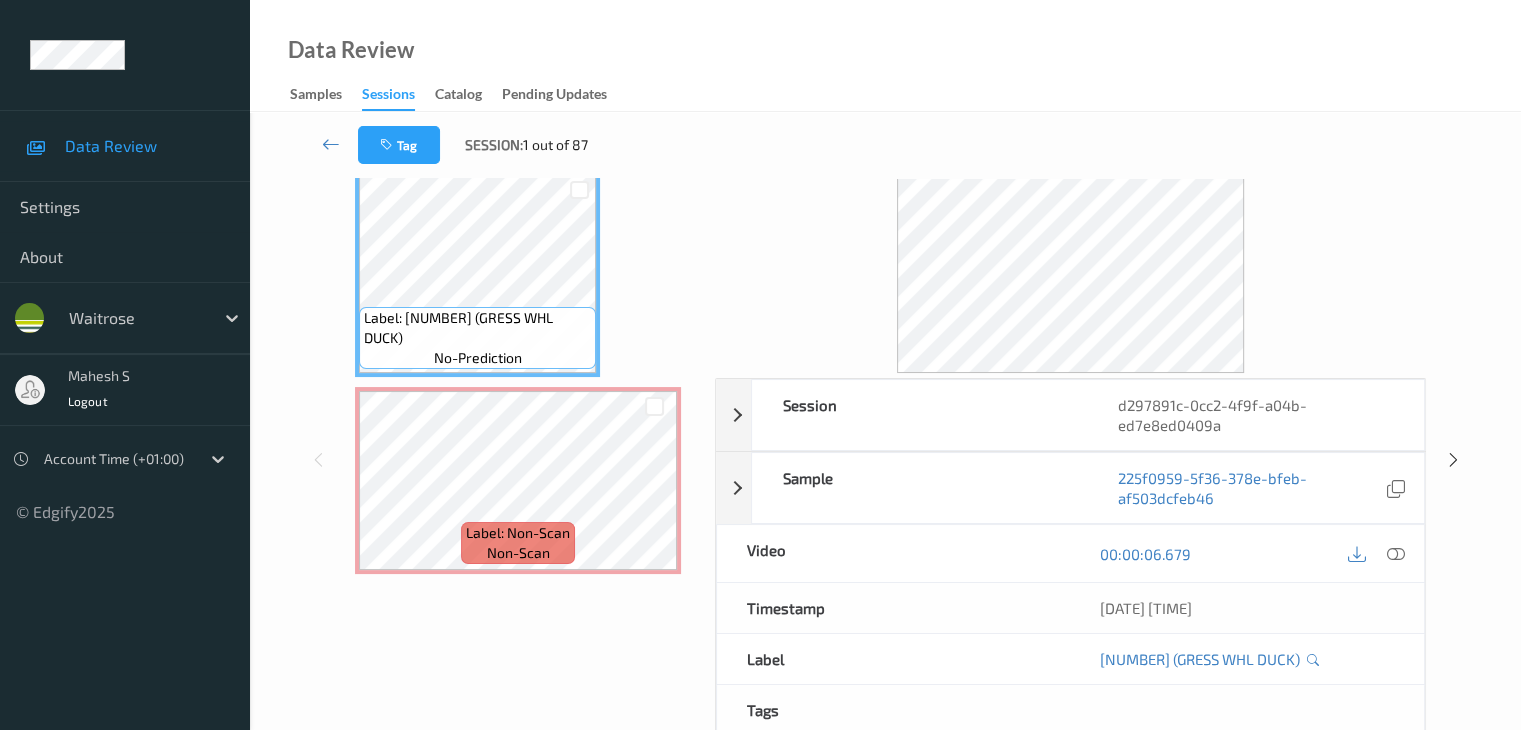 scroll, scrollTop: 0, scrollLeft: 0, axis: both 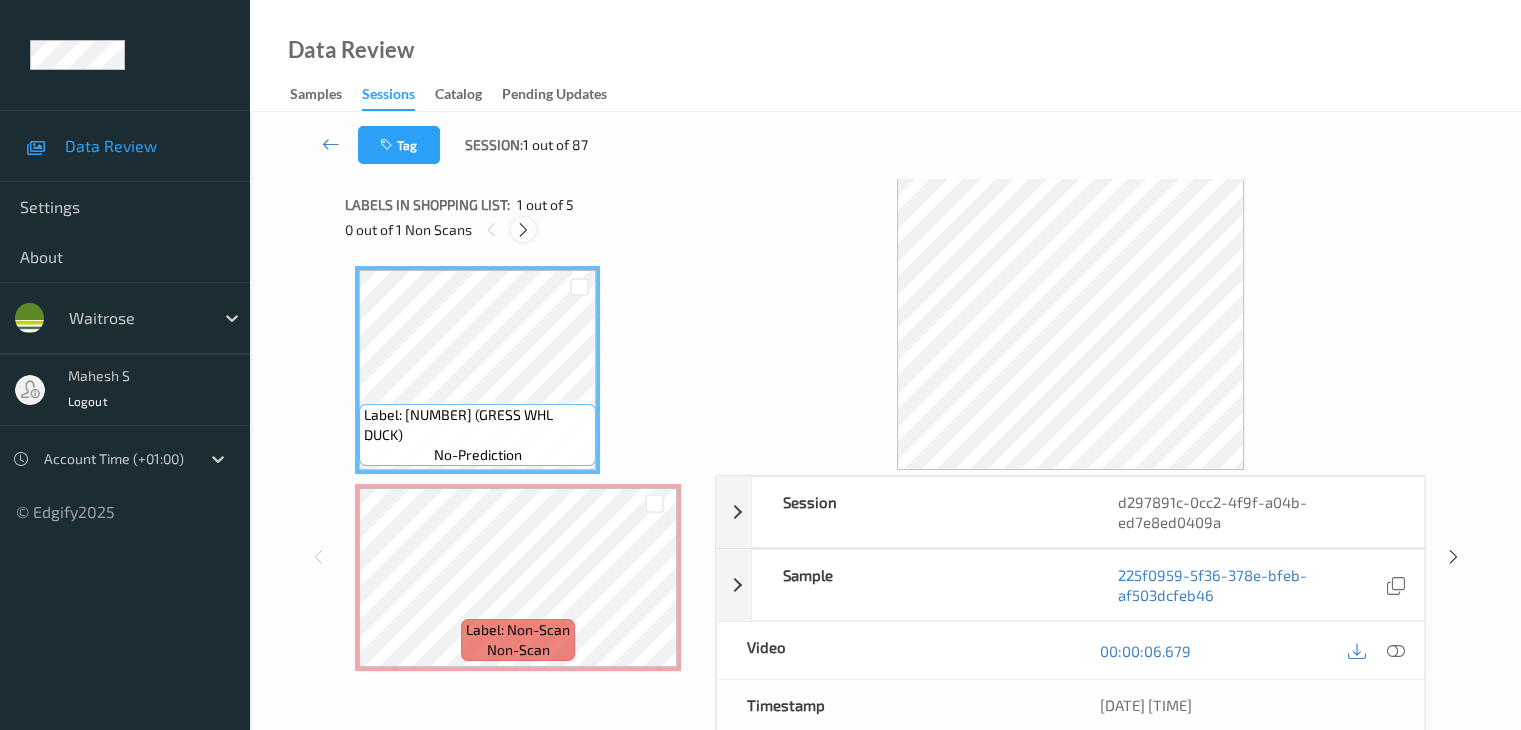 click at bounding box center [523, 230] 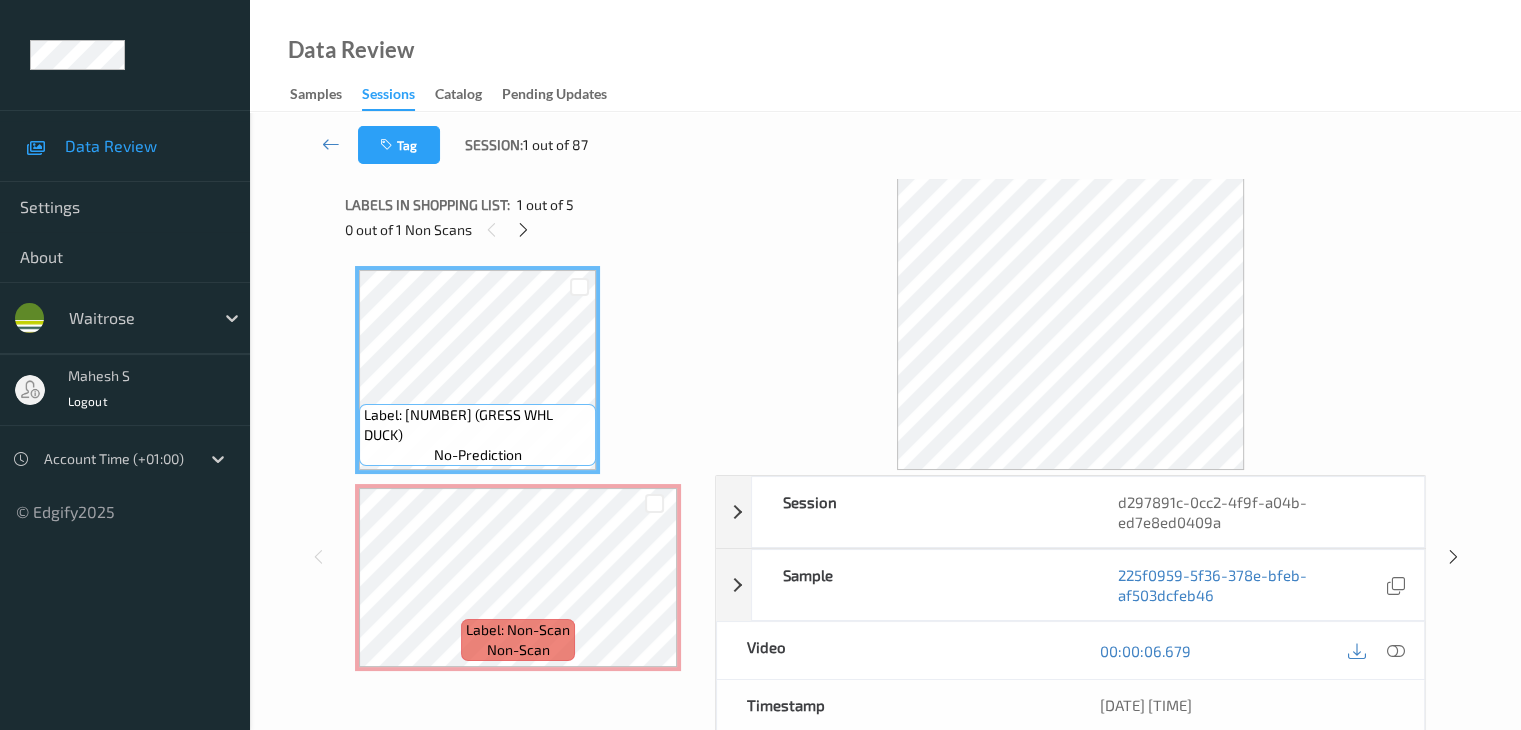 scroll, scrollTop: 10, scrollLeft: 0, axis: vertical 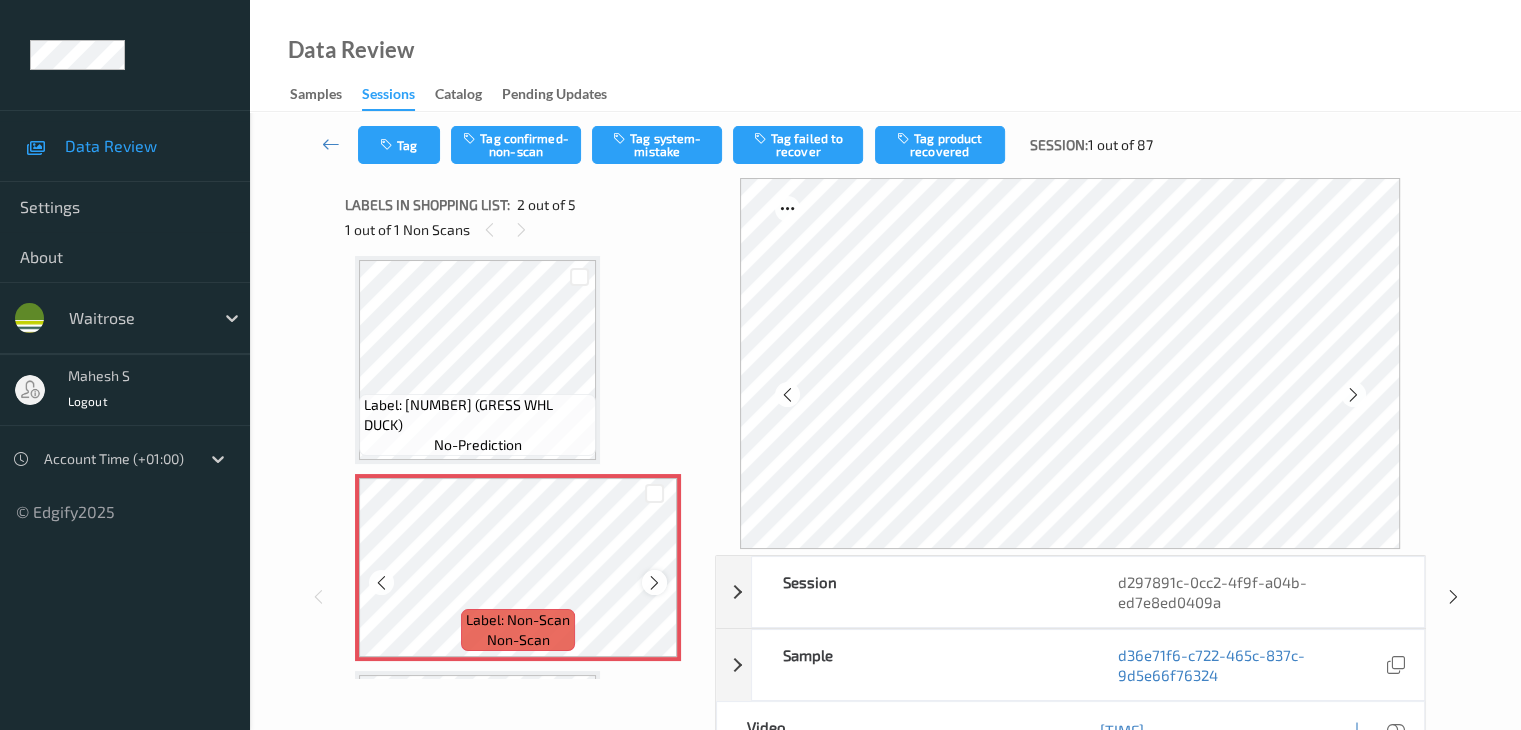 click at bounding box center [654, 583] 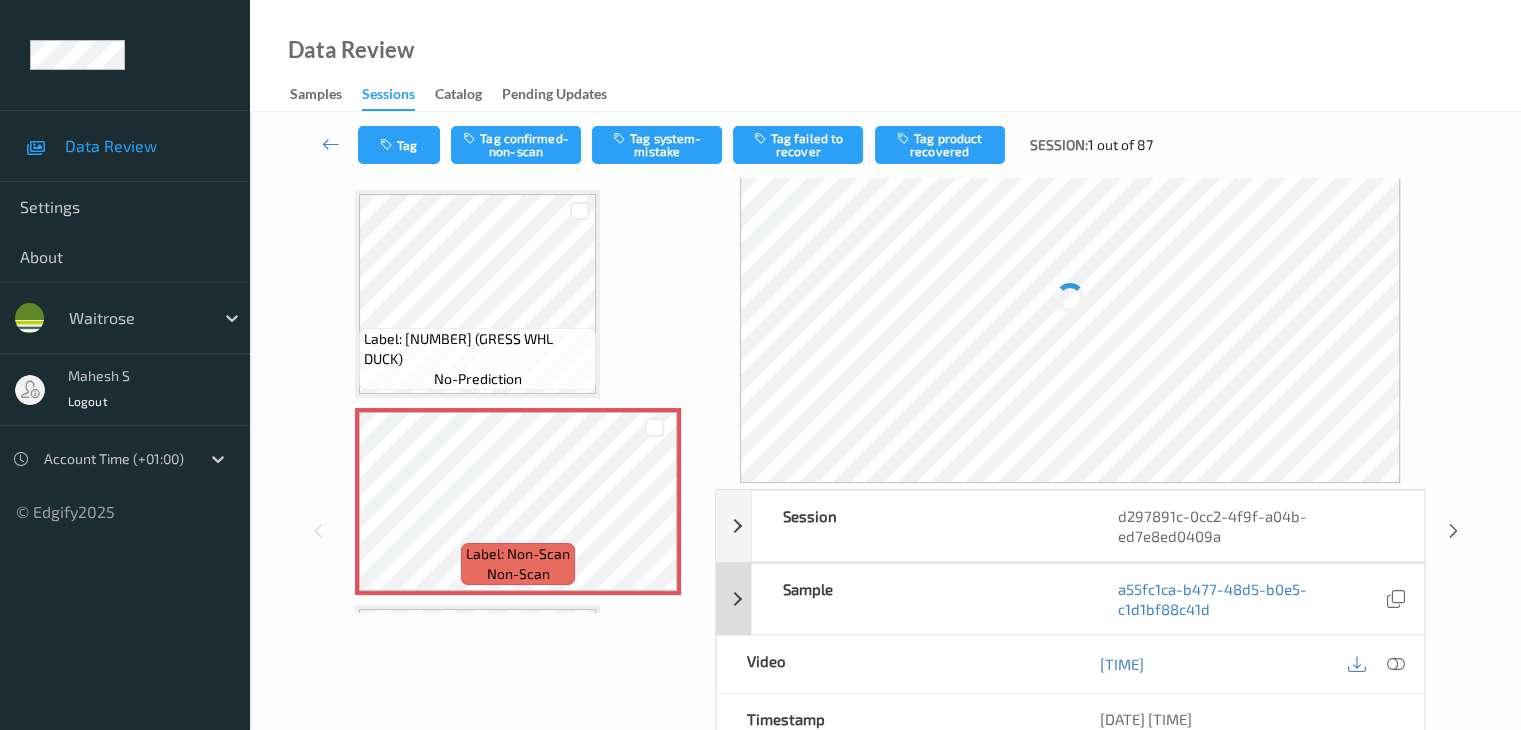 scroll, scrollTop: 200, scrollLeft: 0, axis: vertical 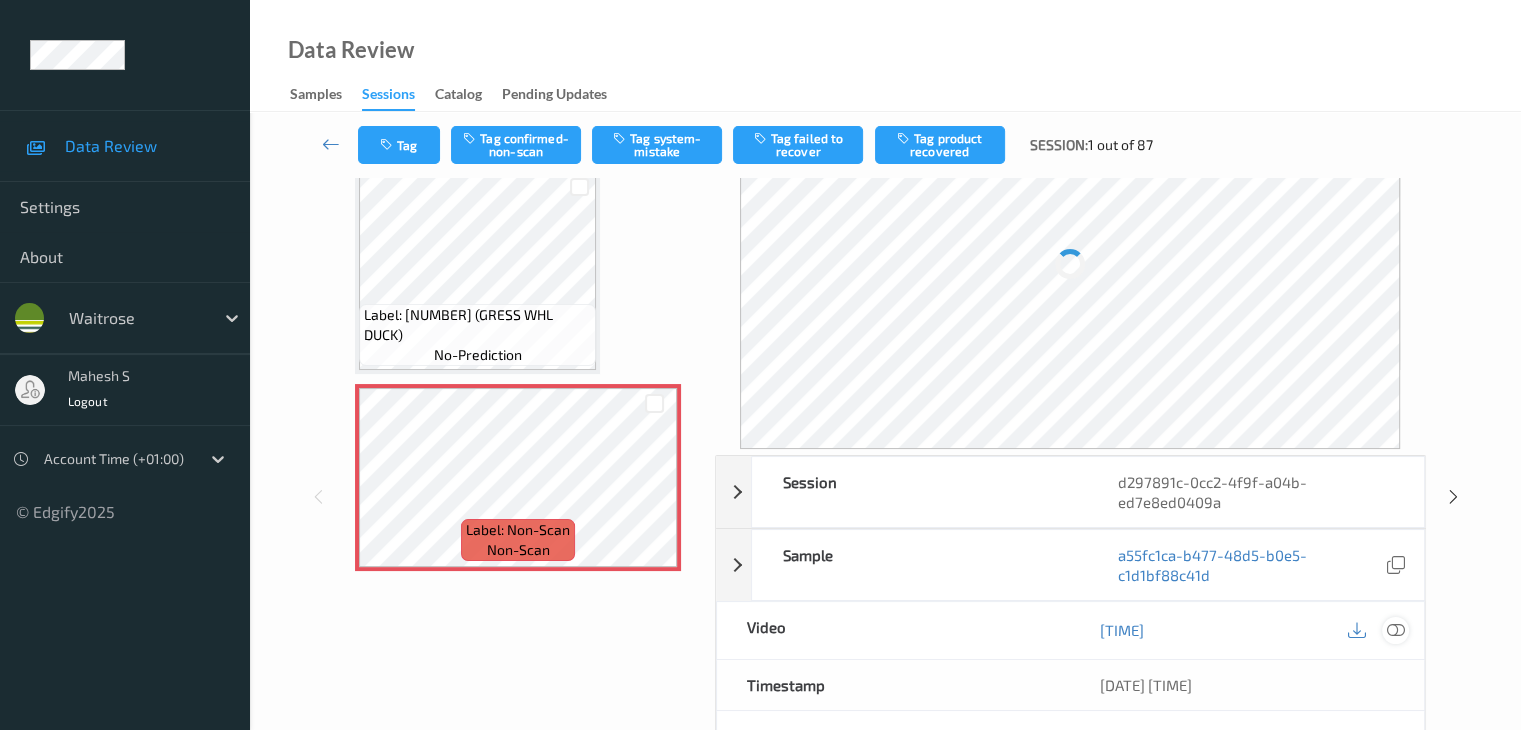 click at bounding box center [1395, 630] 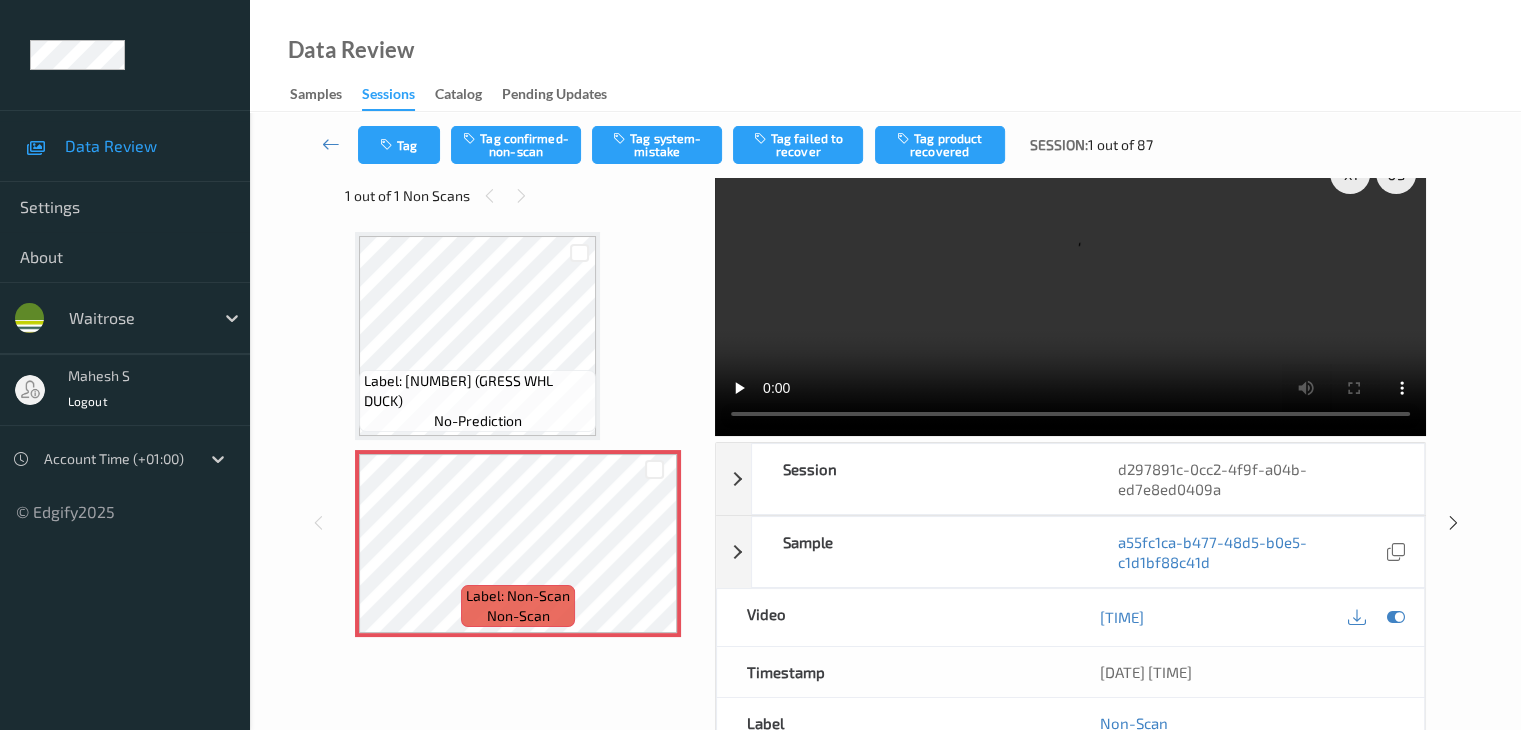 scroll, scrollTop: 0, scrollLeft: 0, axis: both 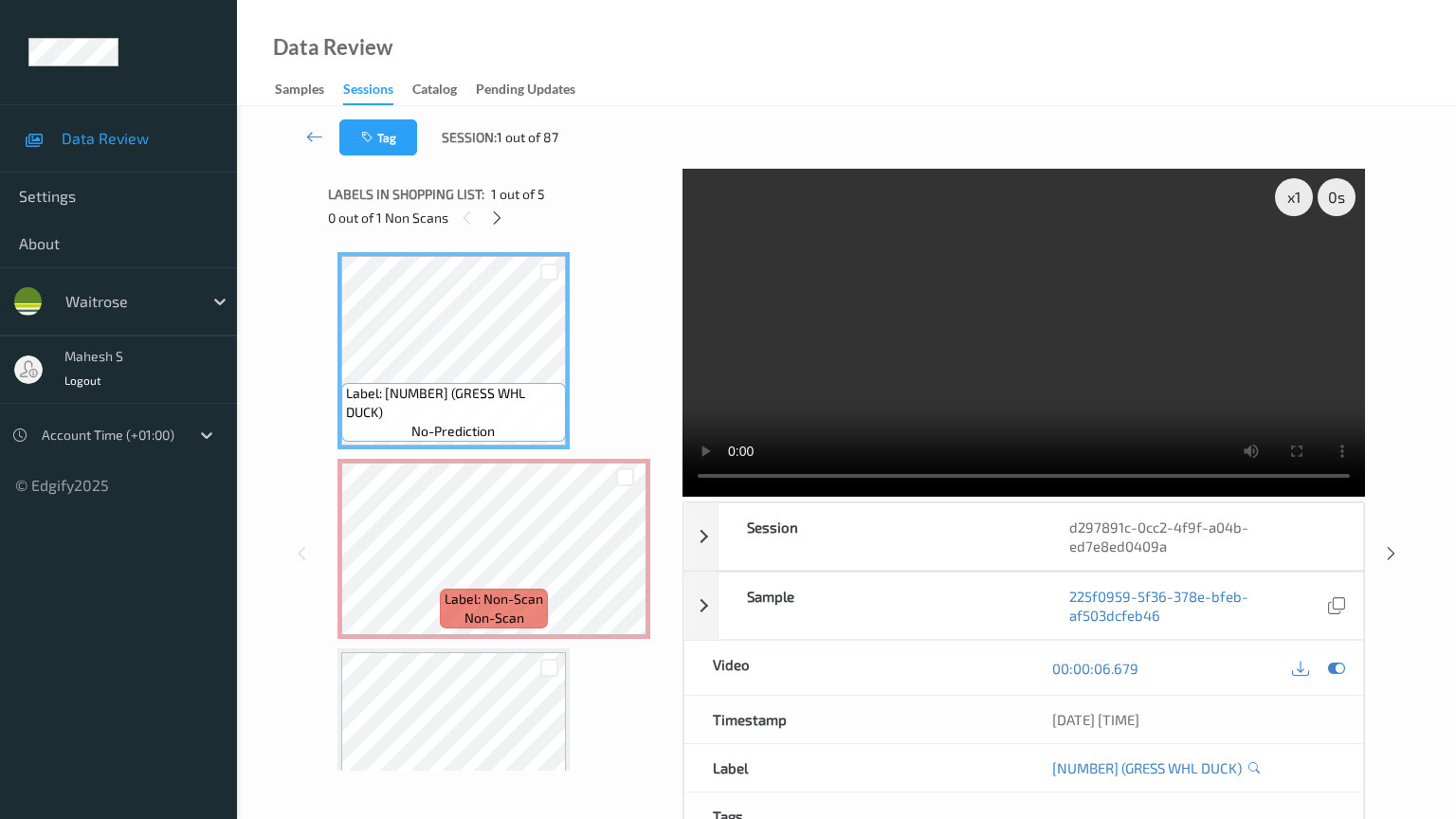 type 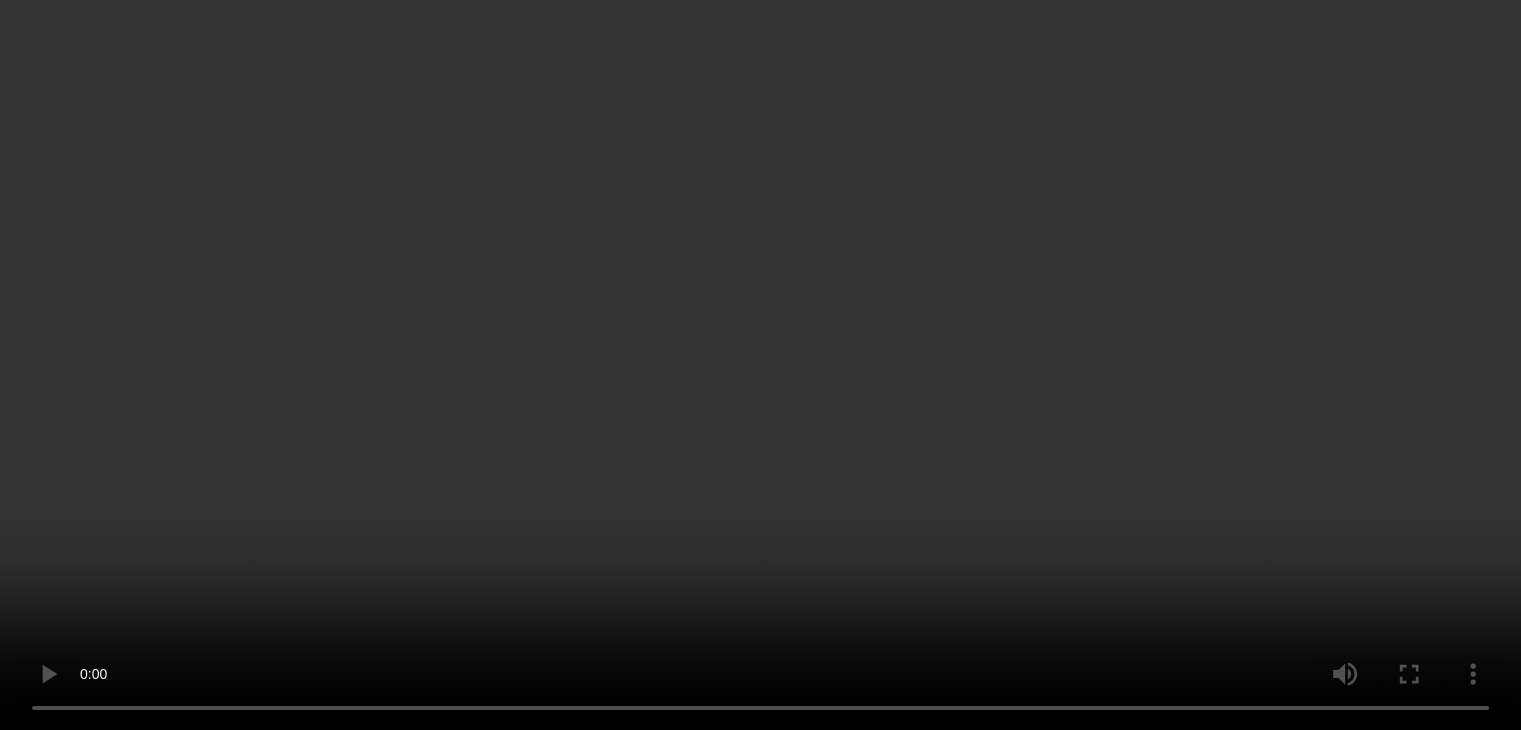 scroll, scrollTop: 100, scrollLeft: 0, axis: vertical 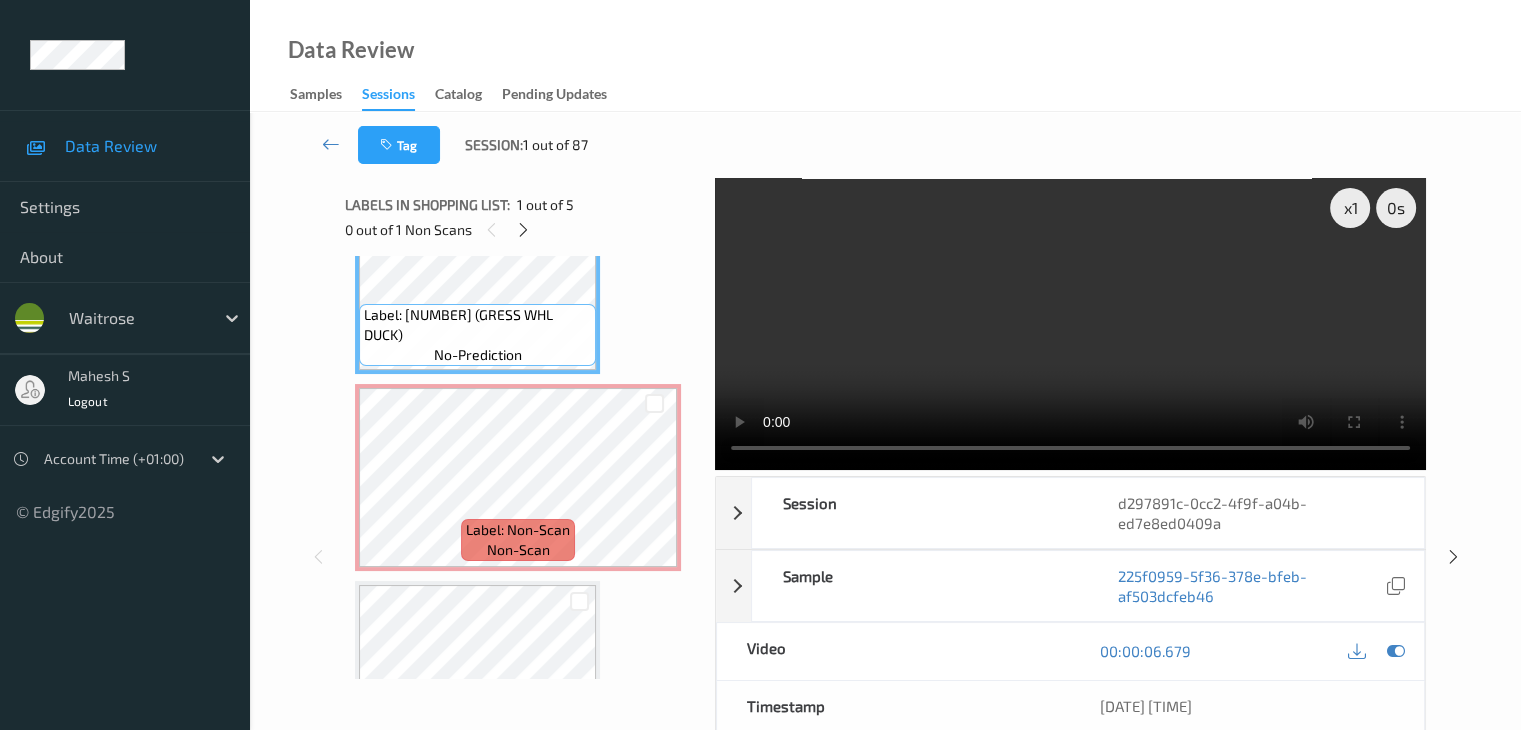 click at bounding box center (579, 601) 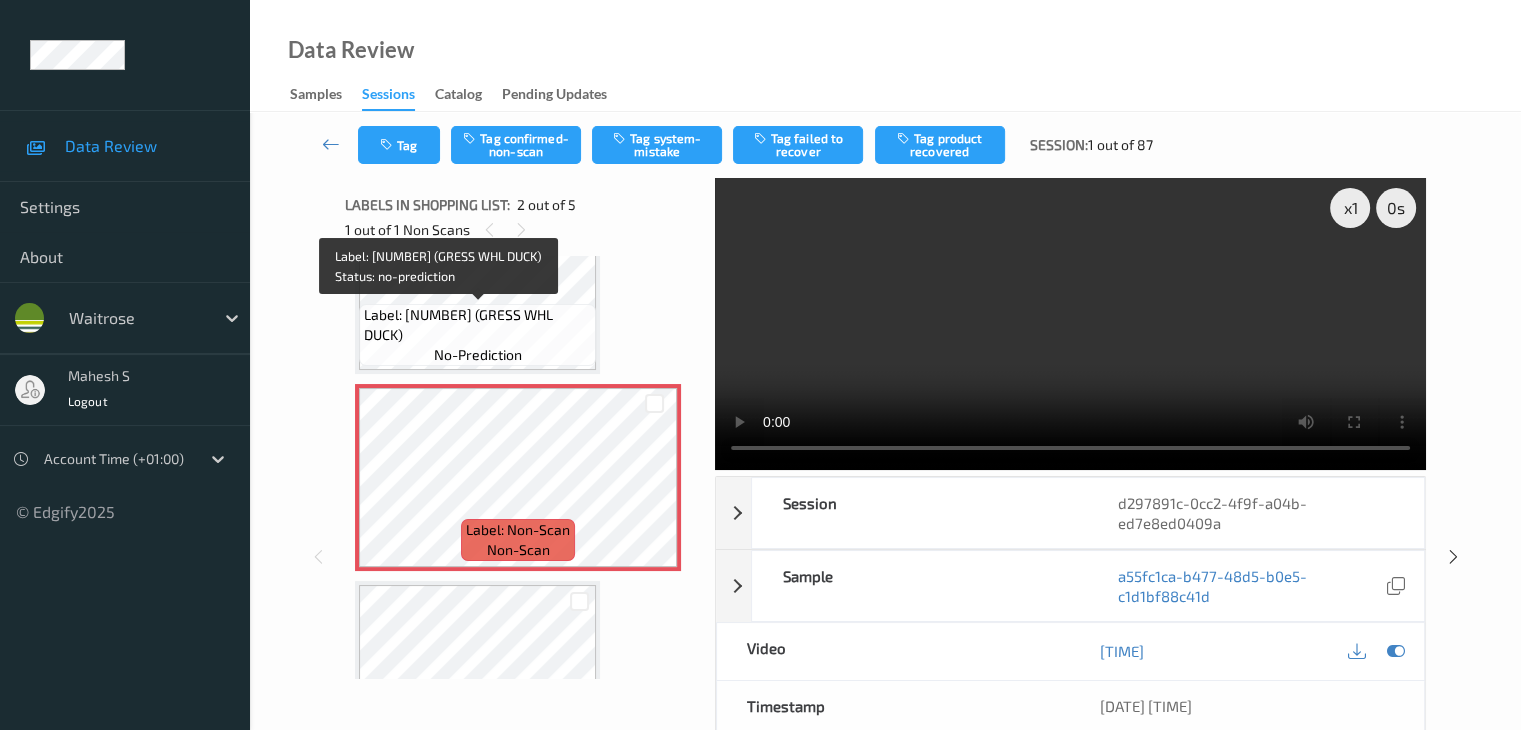 click on "Label: 10501615707888000759 (GRESS WHL DUCK)" at bounding box center (477, 325) 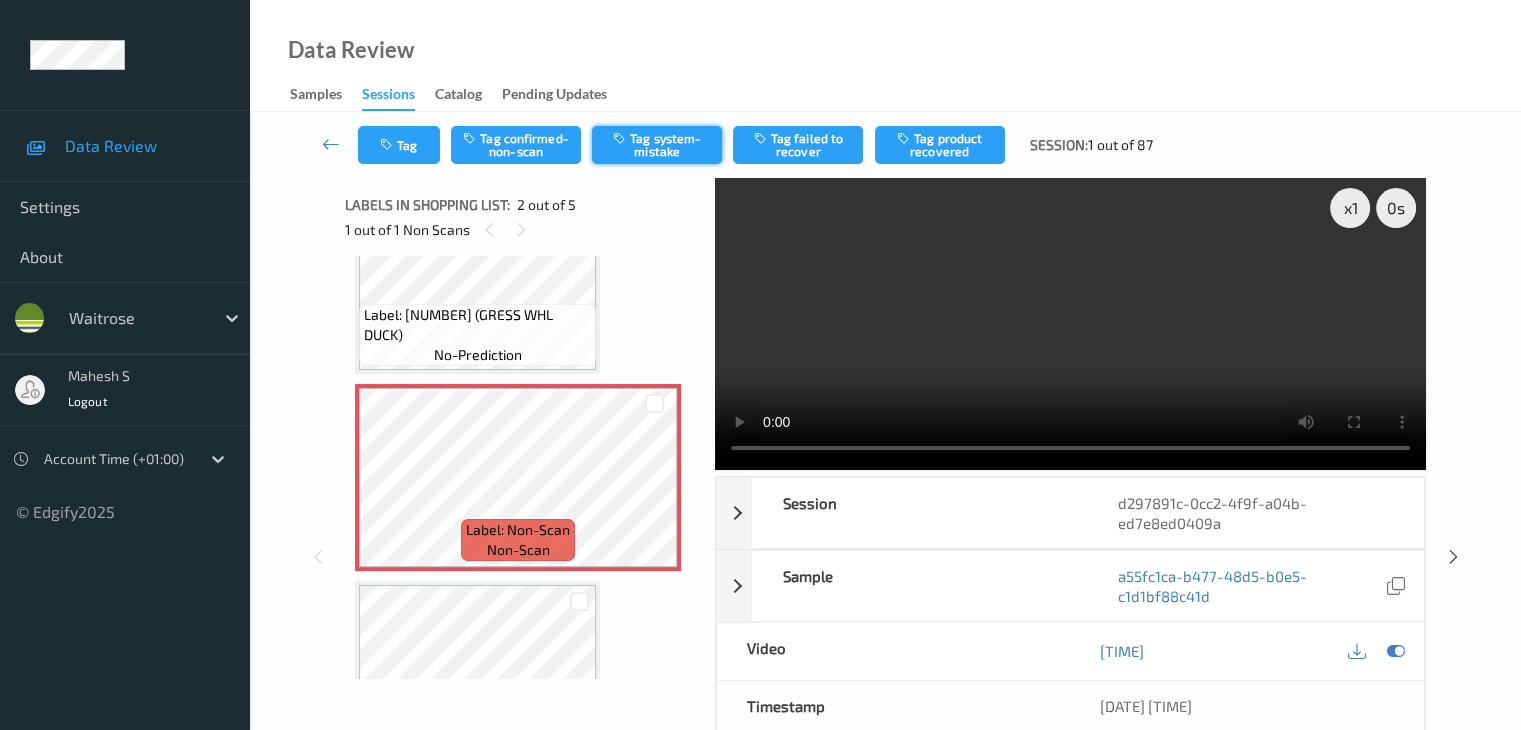 click on "Tag   system-mistake" at bounding box center (657, 145) 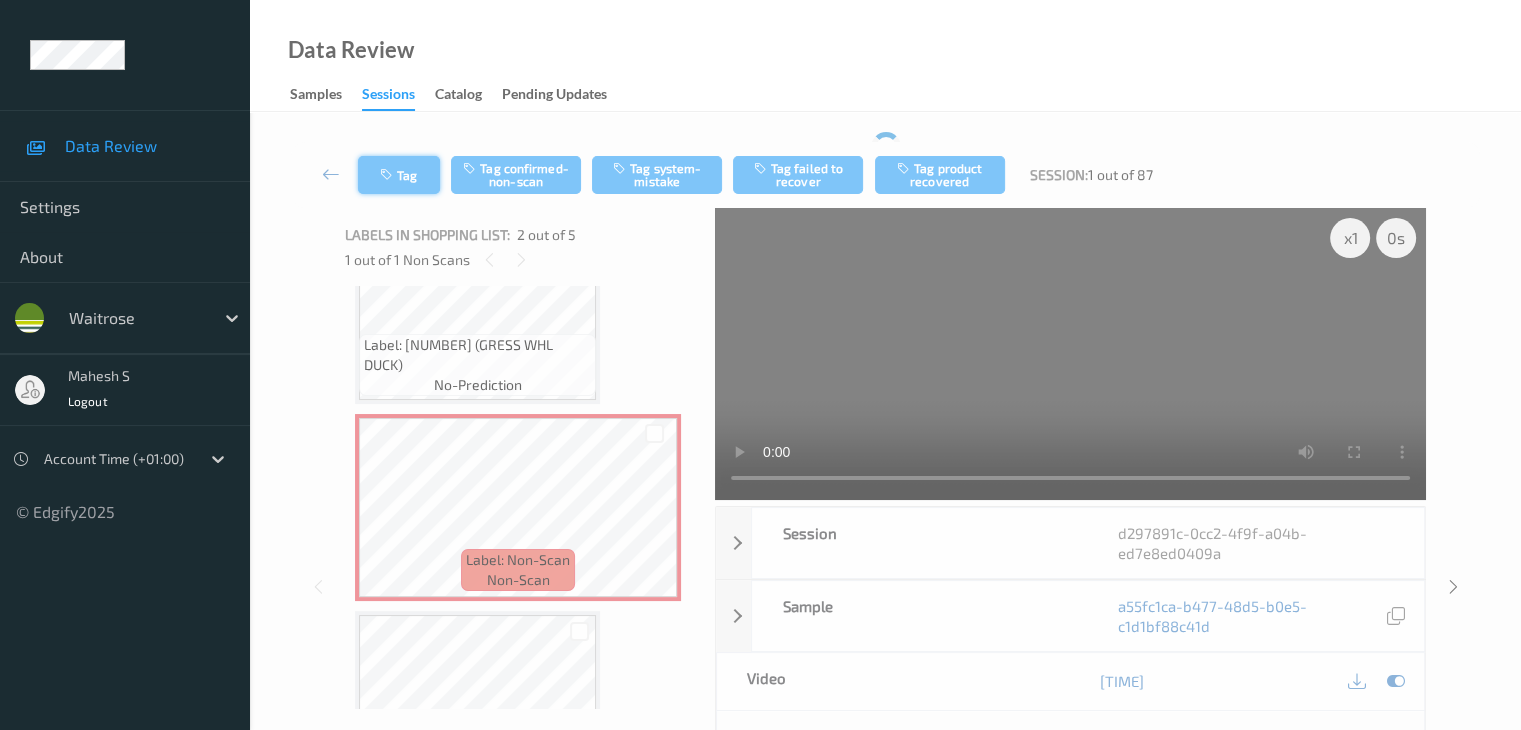 click on "Tag" at bounding box center (399, 175) 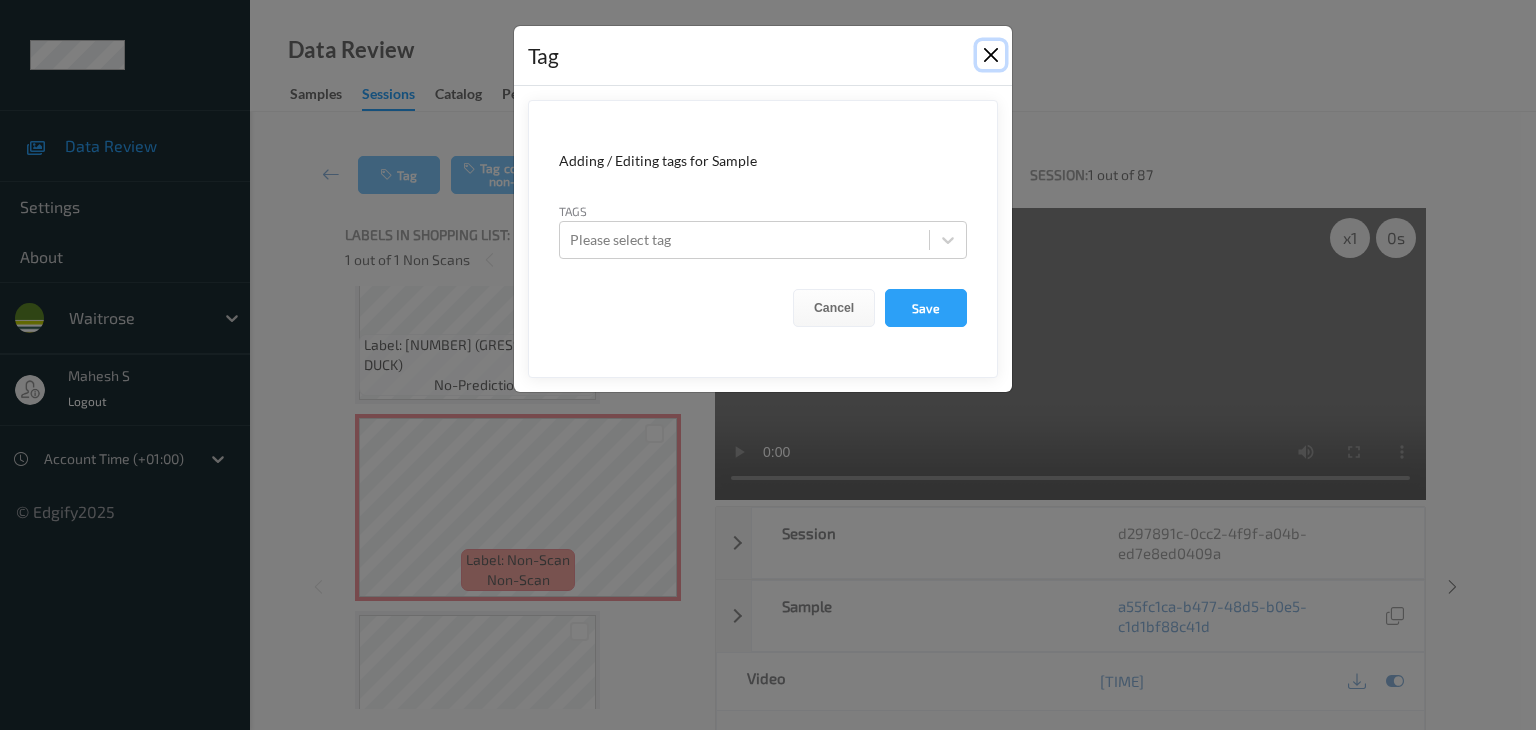 click at bounding box center [991, 55] 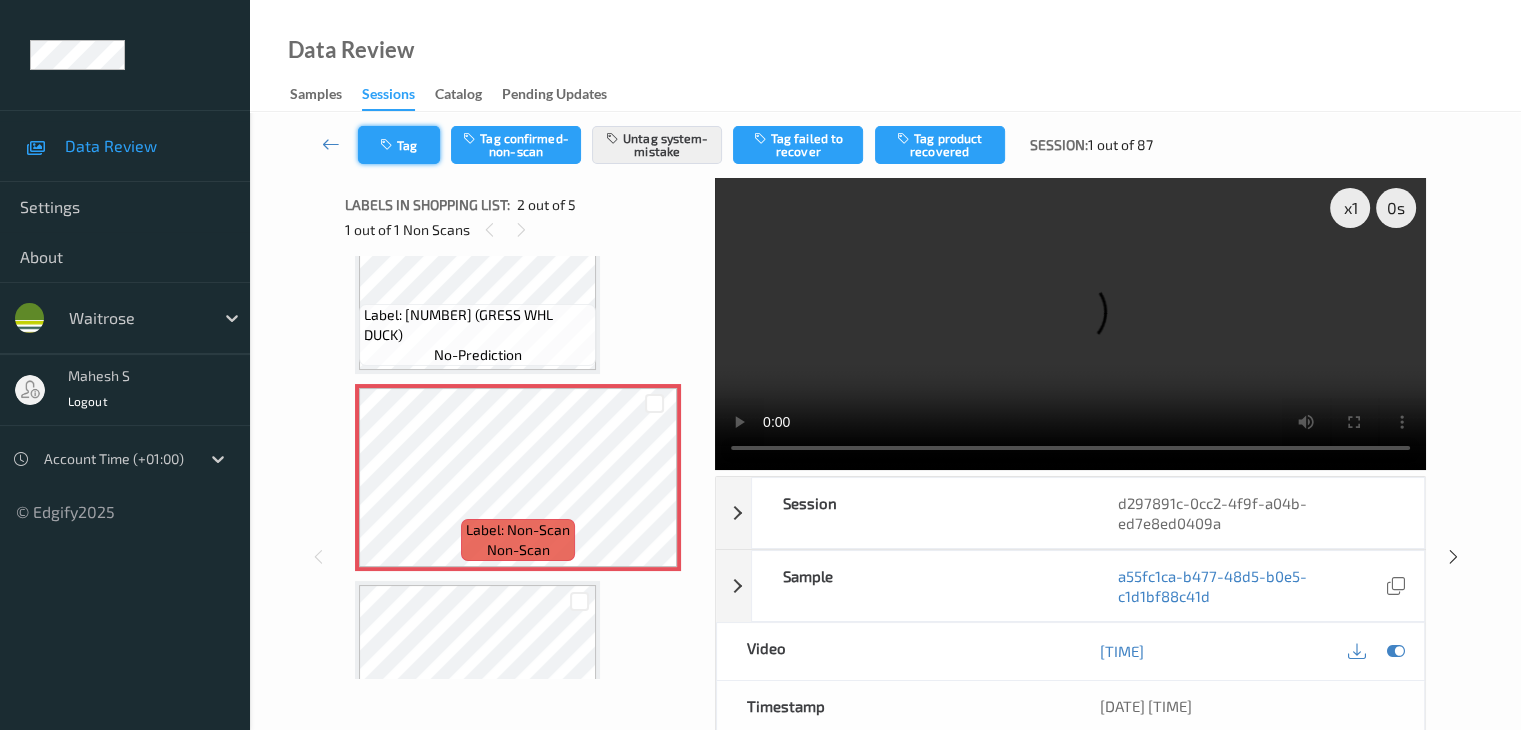 click on "Tag" at bounding box center (399, 145) 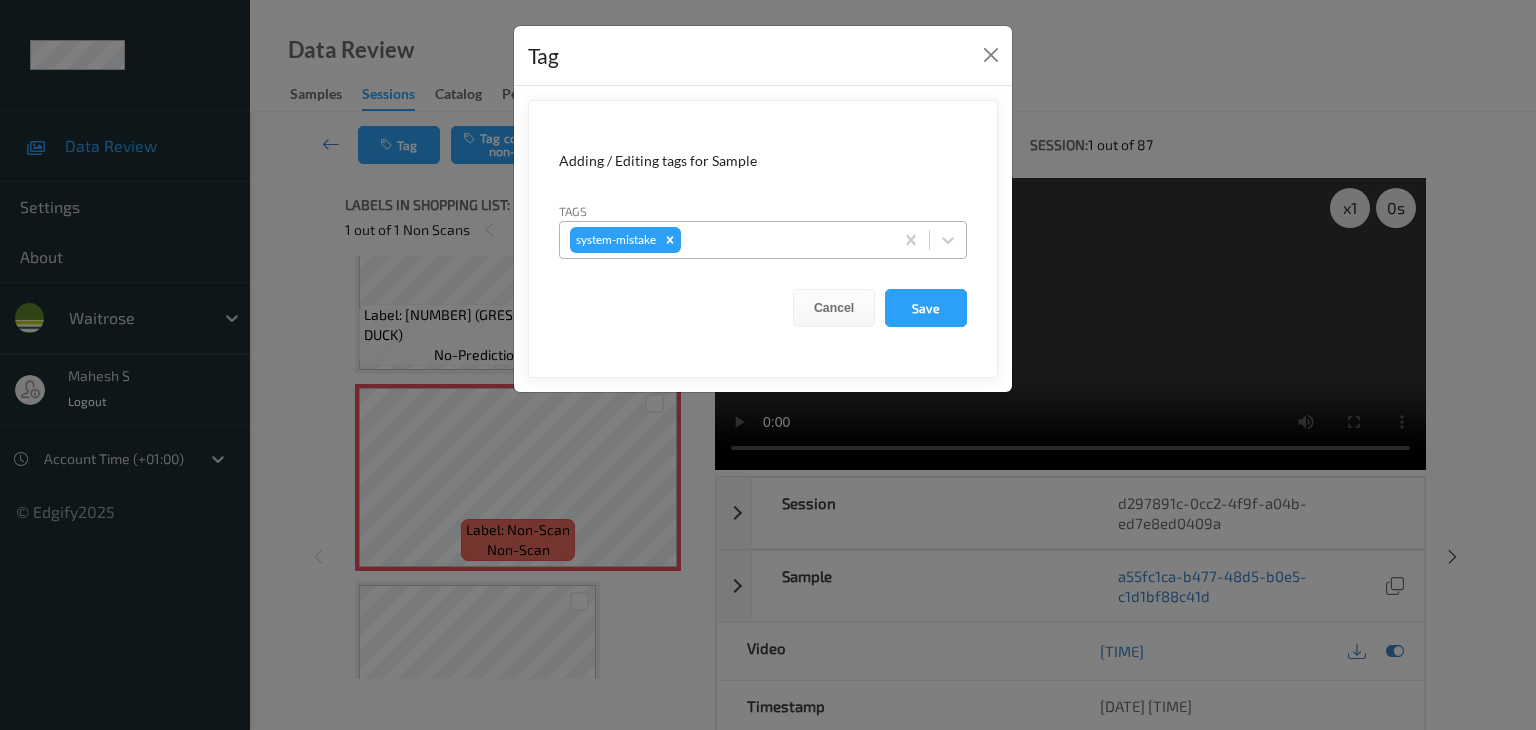 click at bounding box center (784, 240) 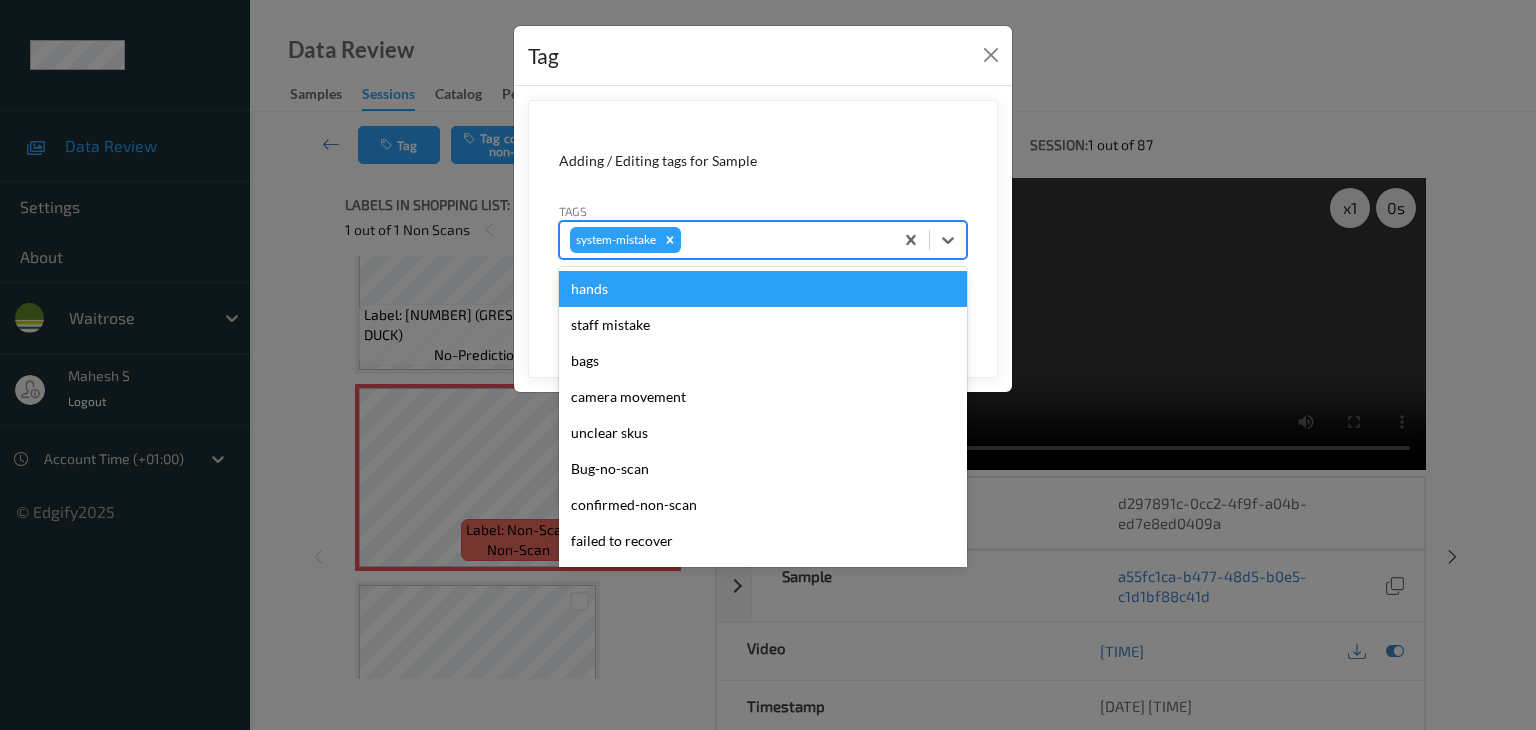 type on "u" 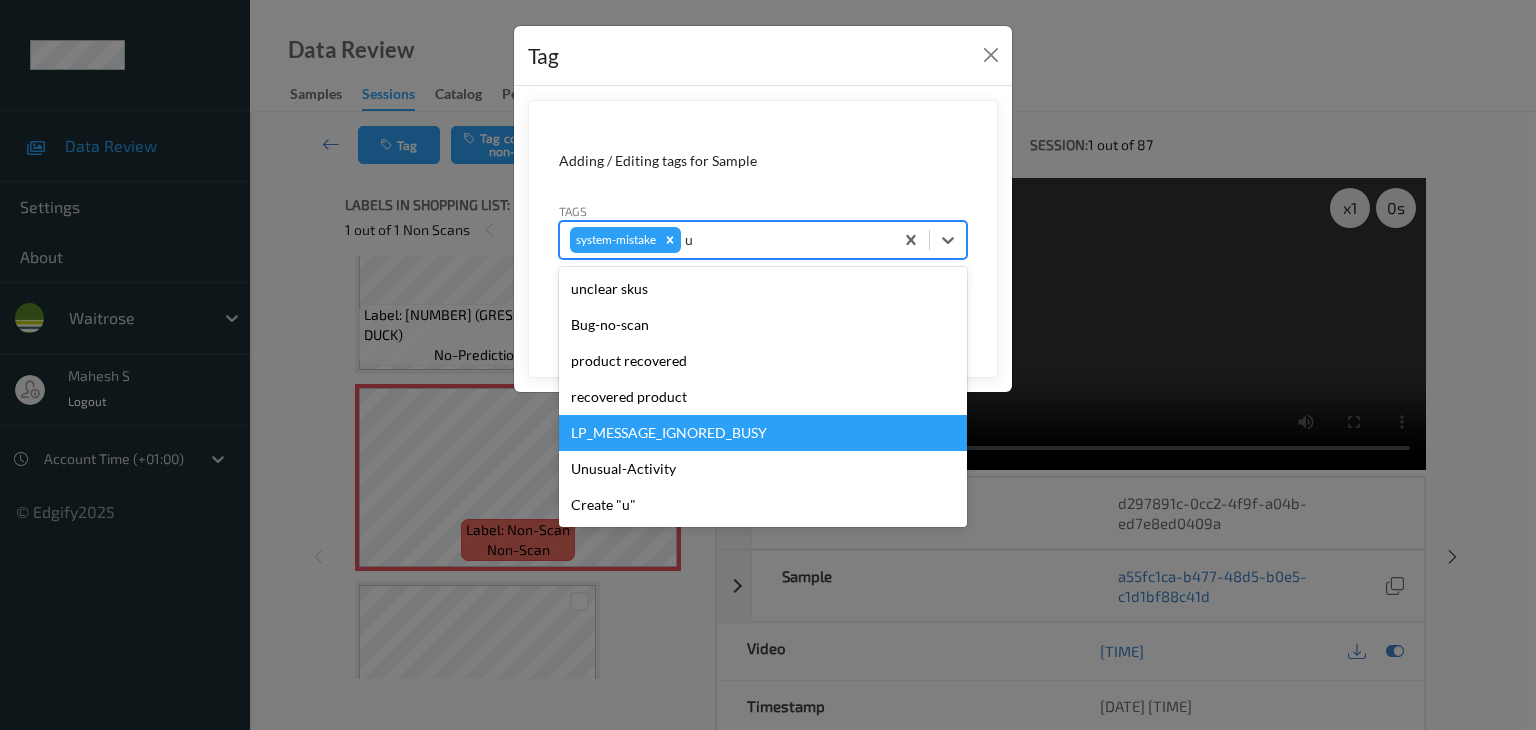 click on "Unusual-Activity" at bounding box center [763, 469] 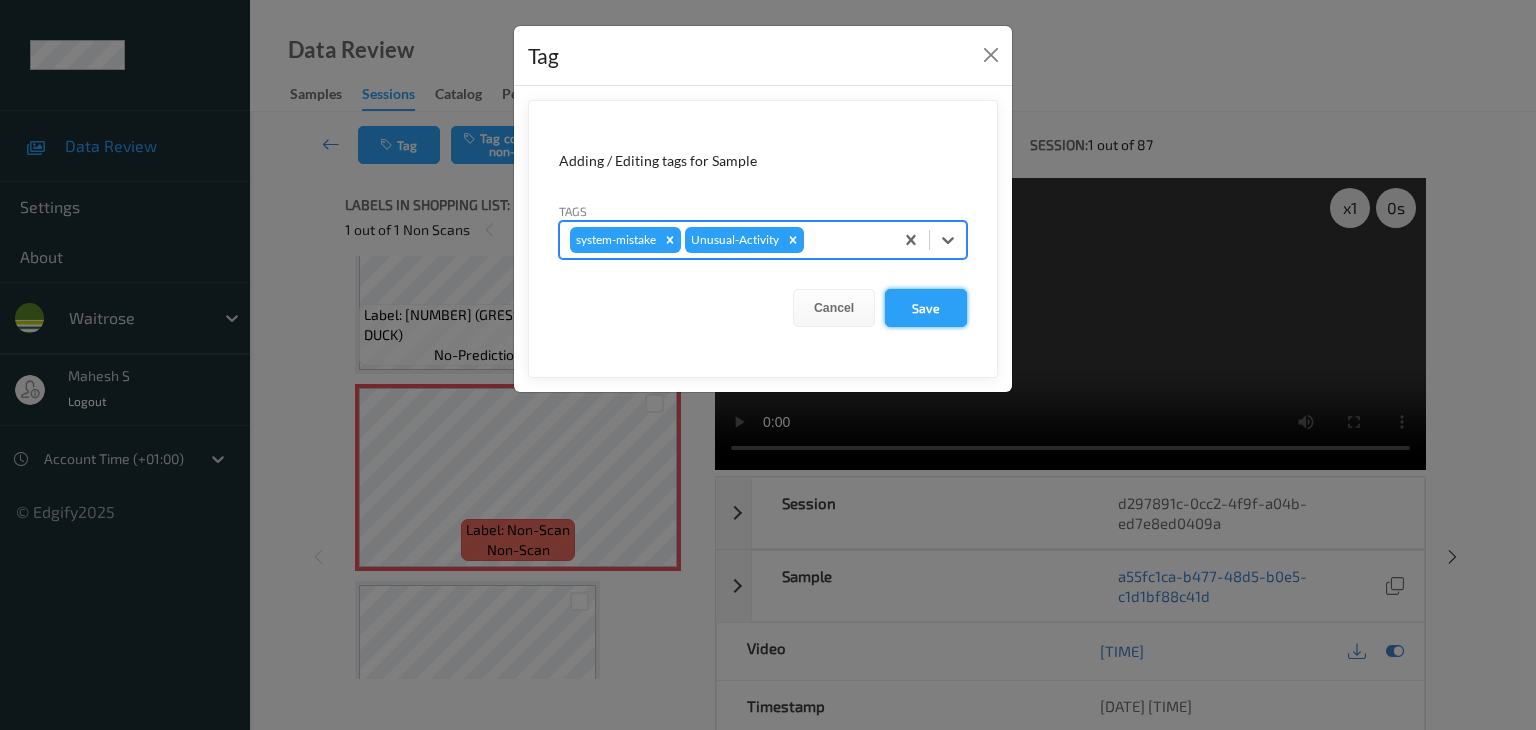 drag, startPoint x: 928, startPoint y: 297, endPoint x: 987, endPoint y: 377, distance: 99.40322 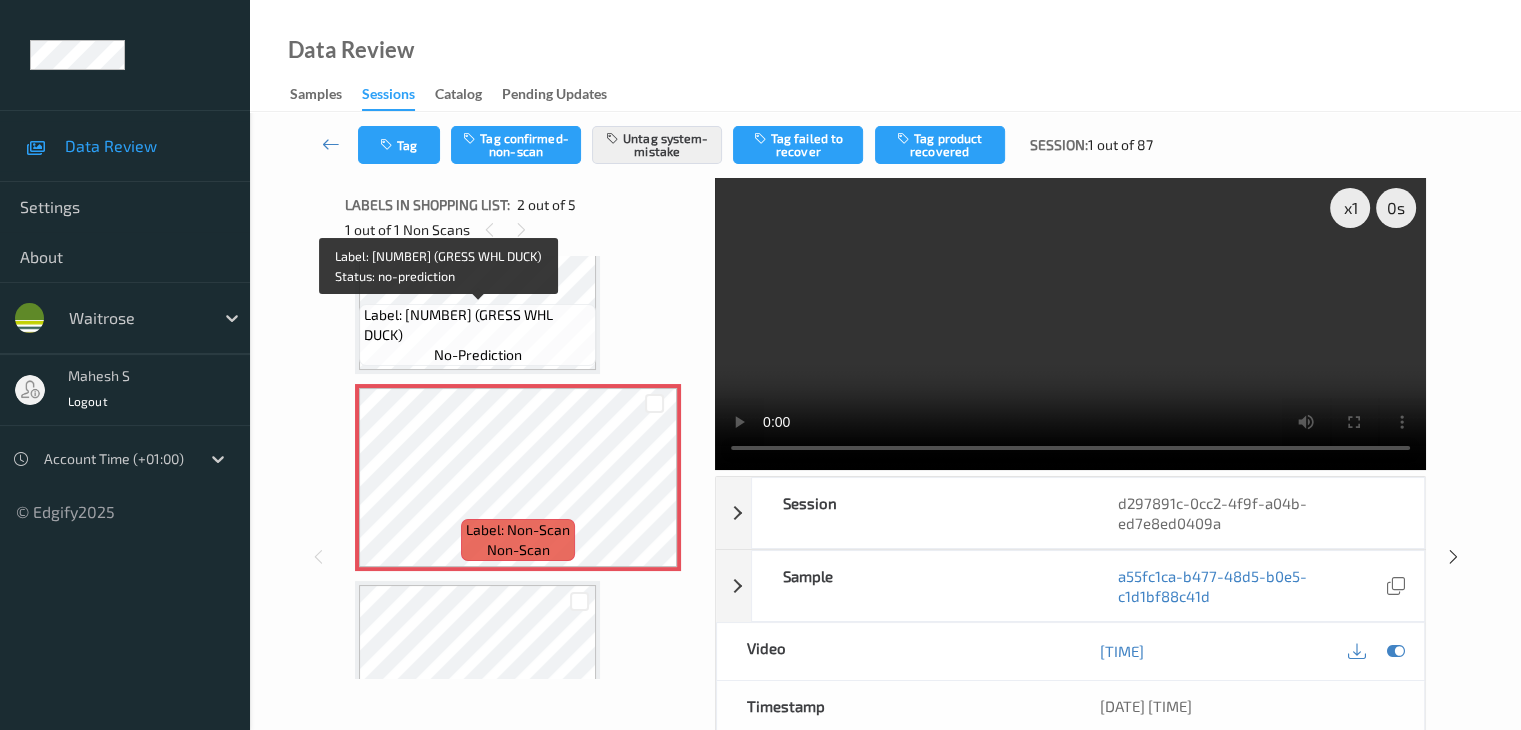 click on "Label: 10501615707888000759 (GRESS WHL DUCK)" at bounding box center [477, 325] 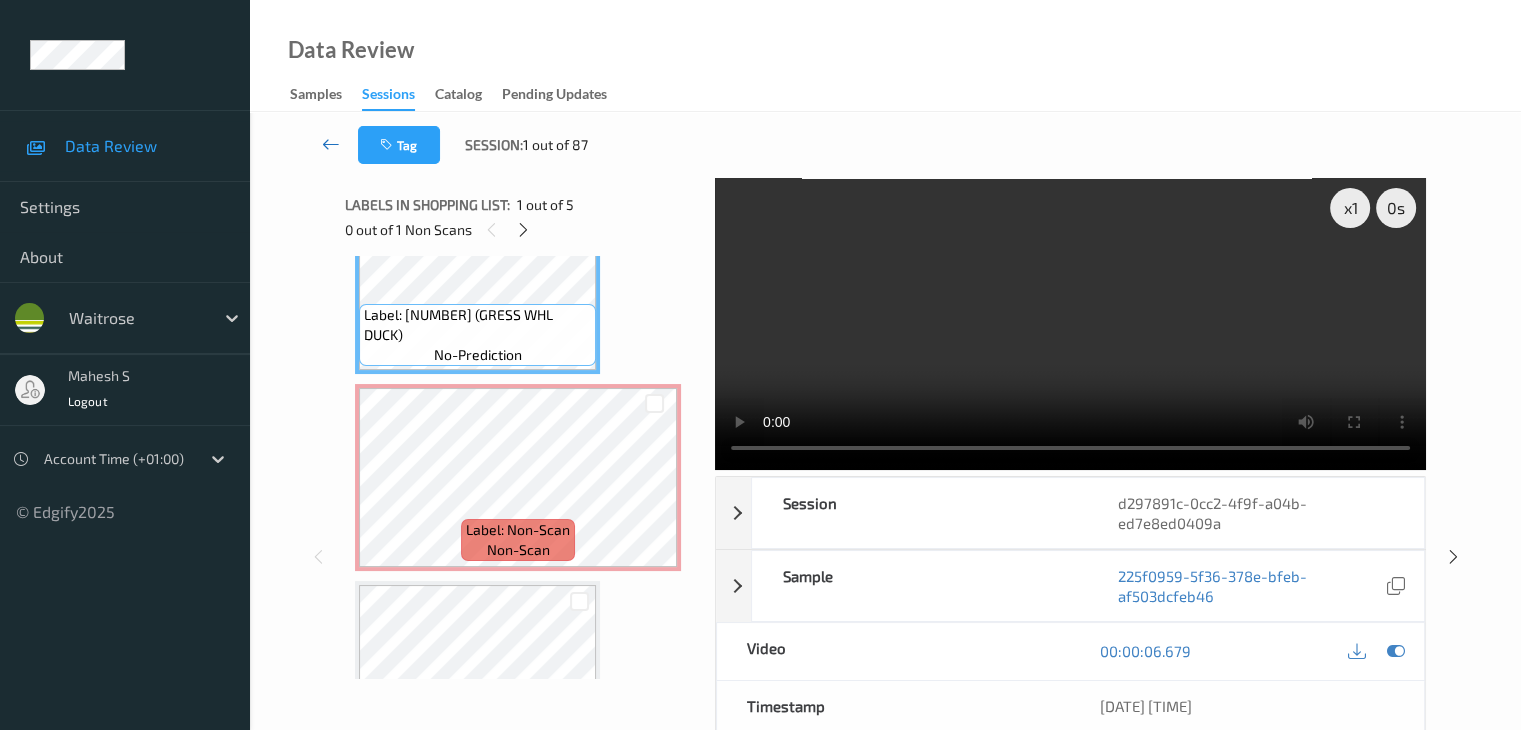 click at bounding box center (331, 144) 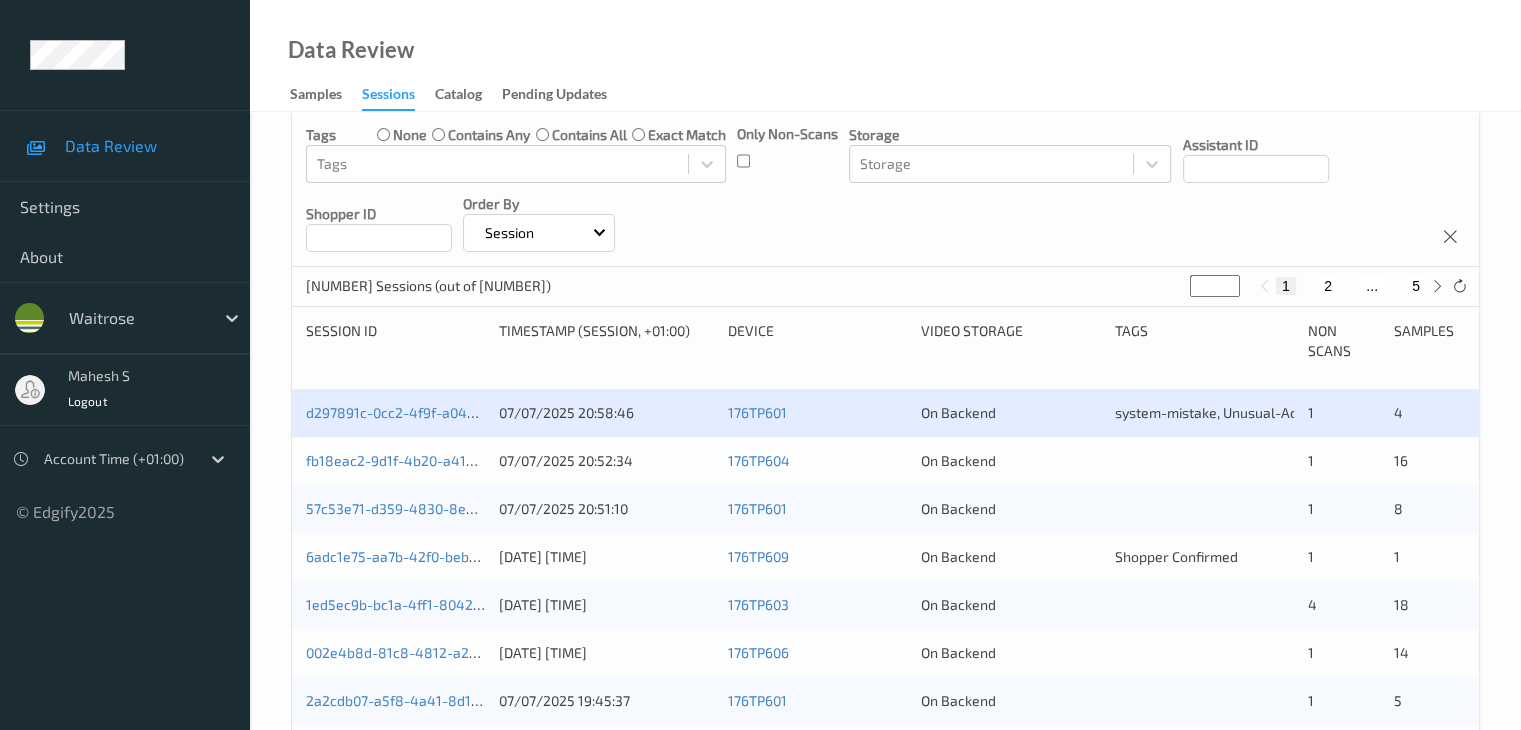 scroll, scrollTop: 400, scrollLeft: 0, axis: vertical 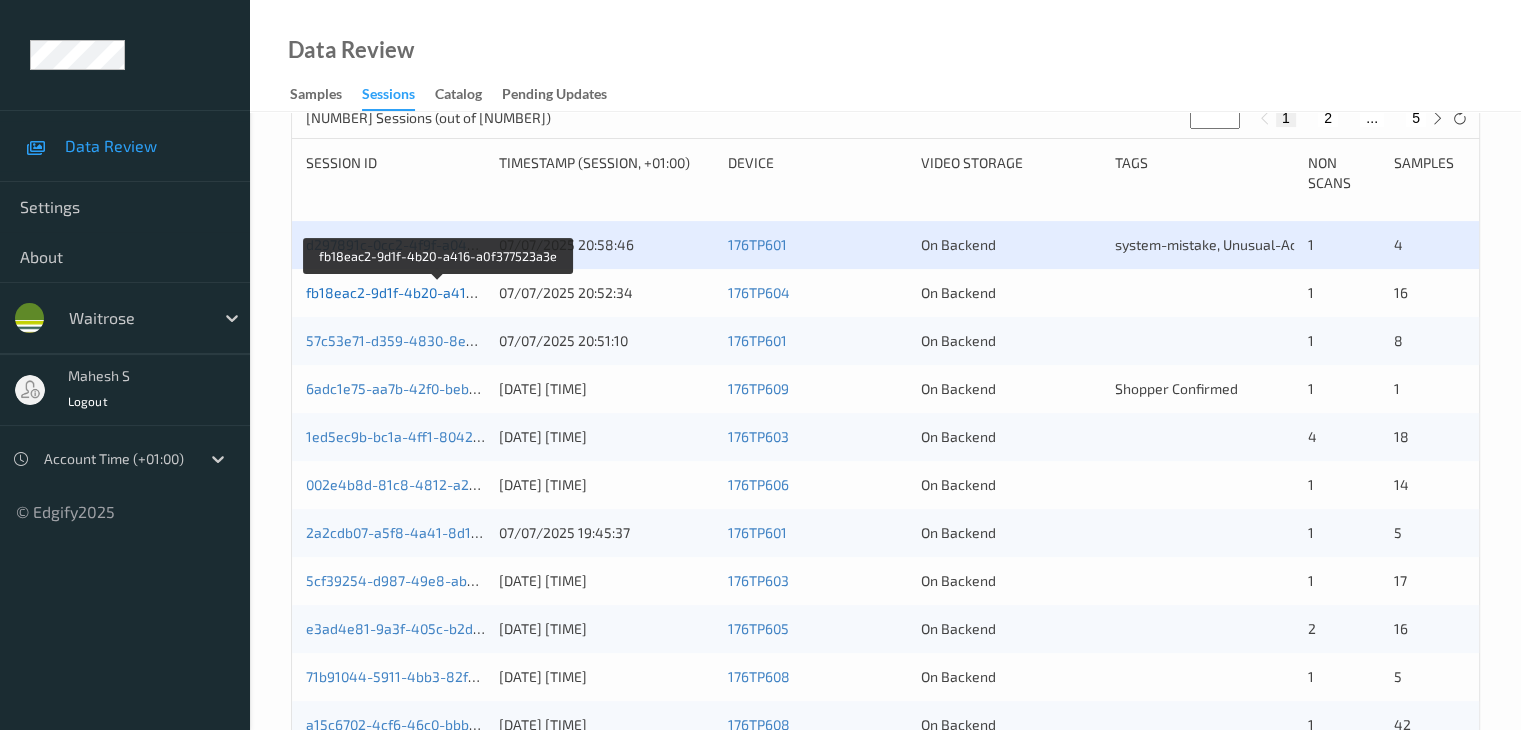 click on "fb18eac2-9d1f-4b20-a416-a0f377523a3e" at bounding box center [438, 292] 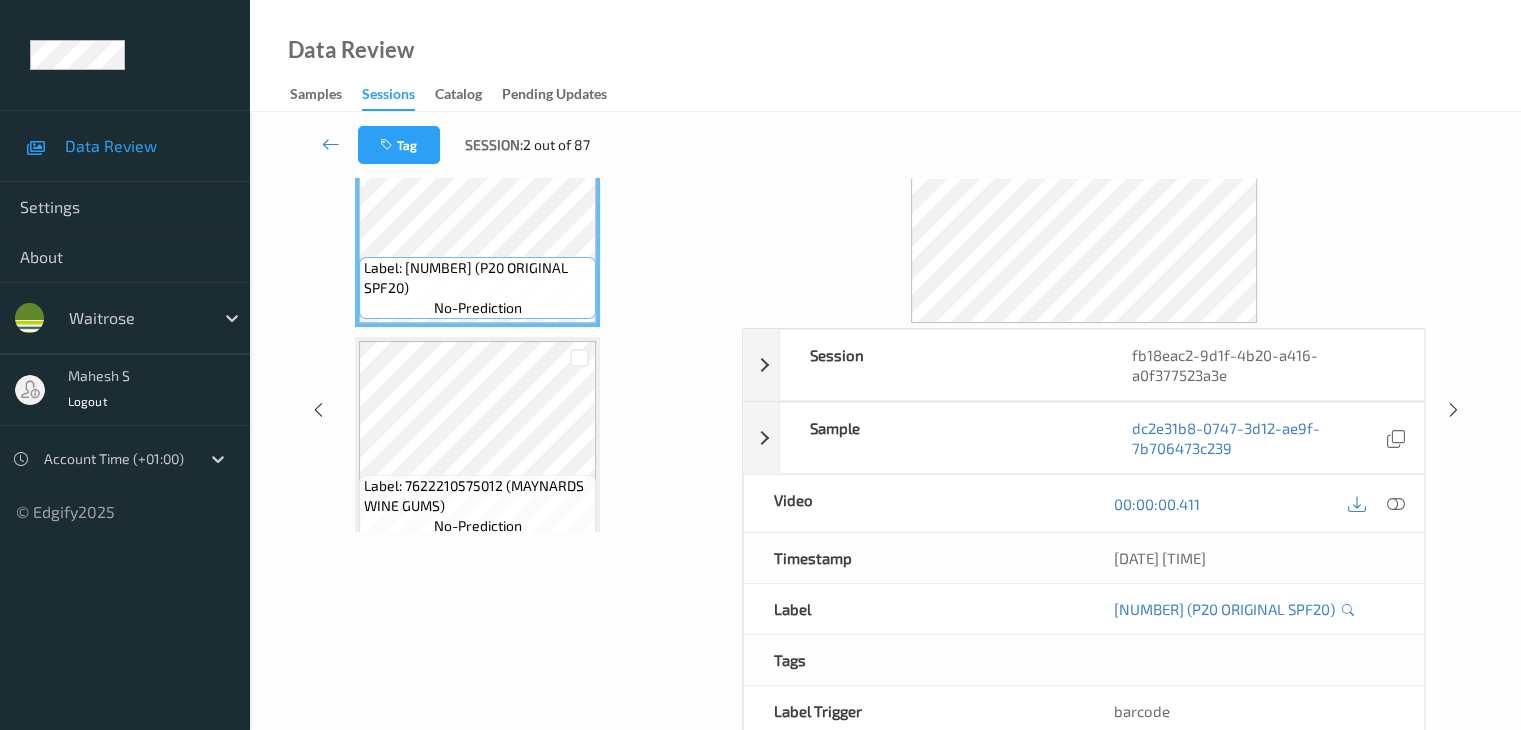 scroll, scrollTop: 0, scrollLeft: 0, axis: both 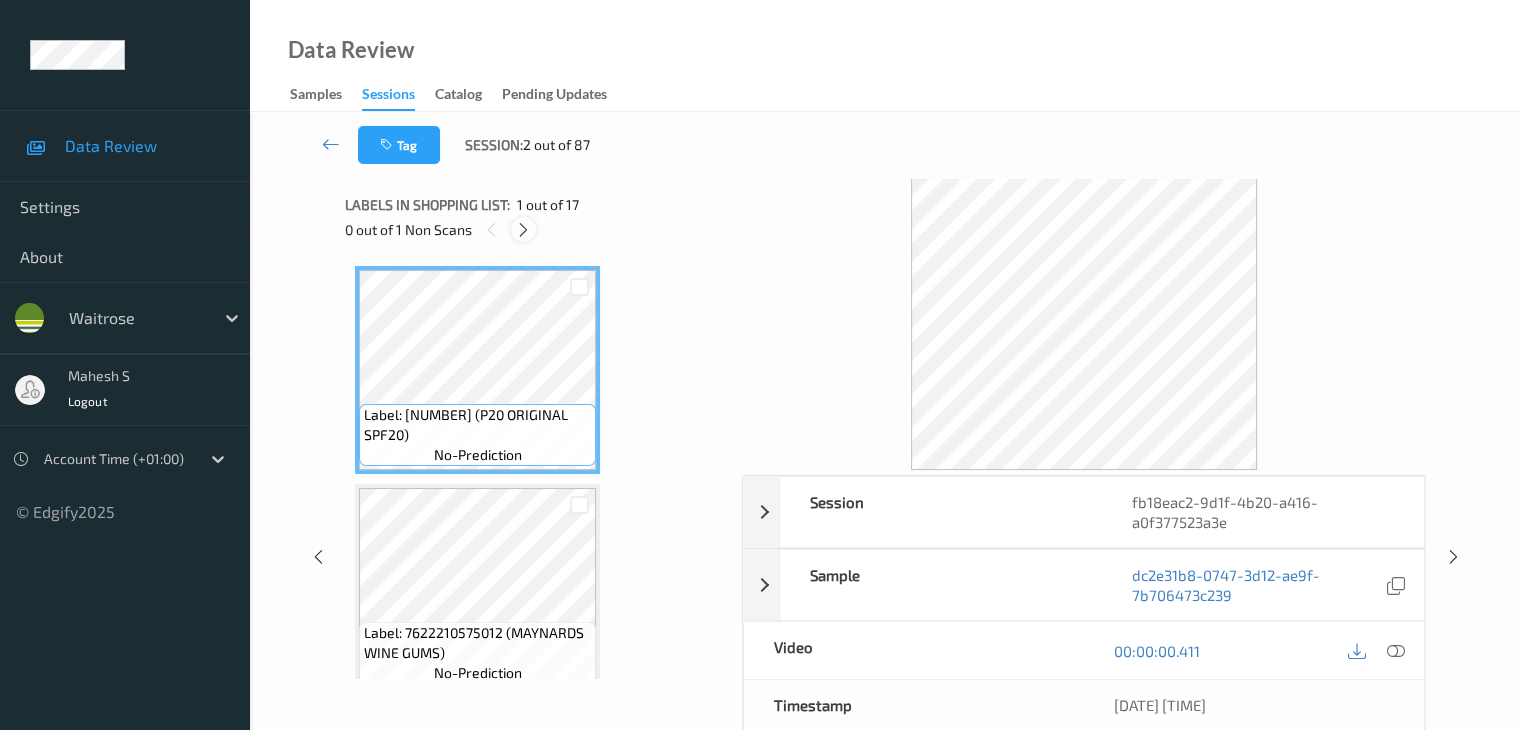 click at bounding box center [523, 230] 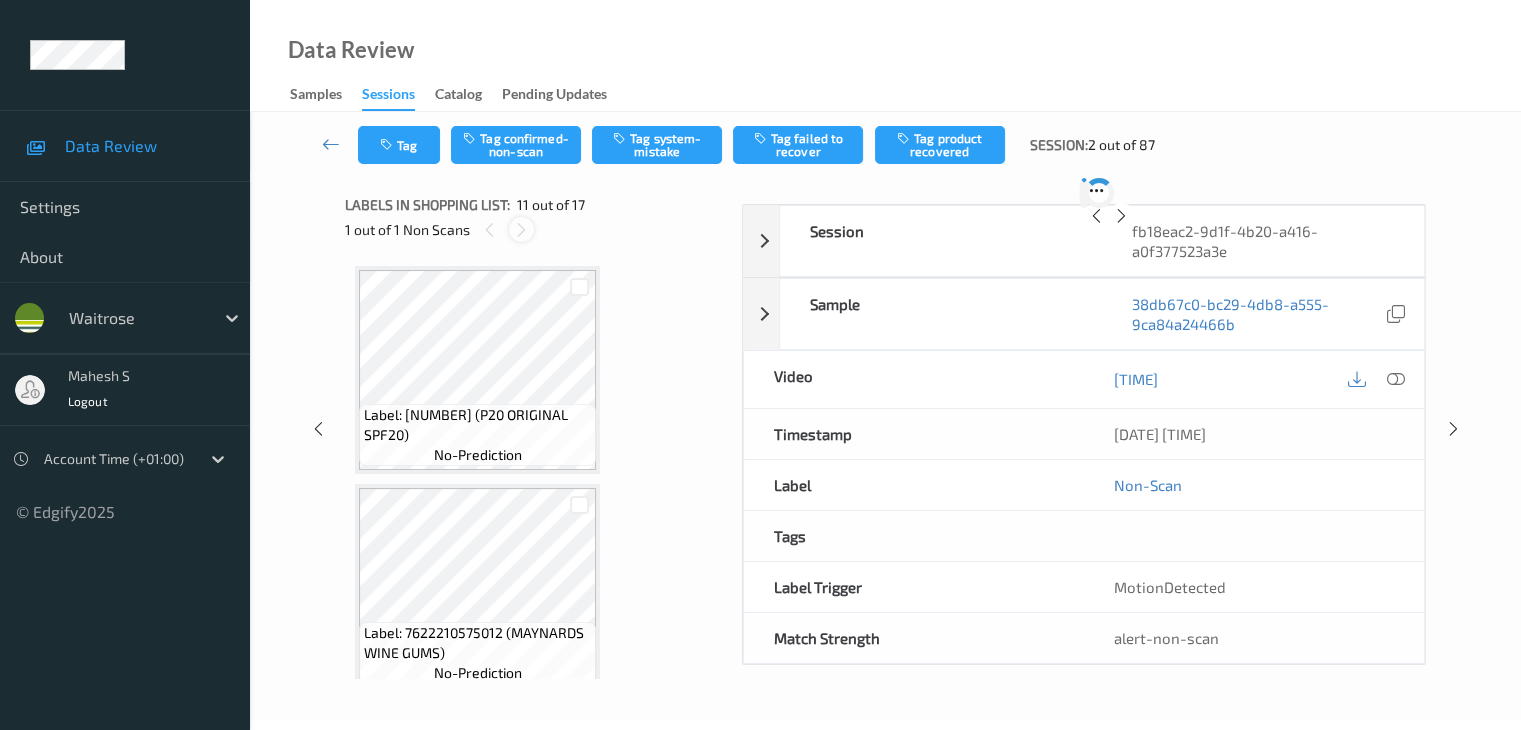 scroll, scrollTop: 1972, scrollLeft: 0, axis: vertical 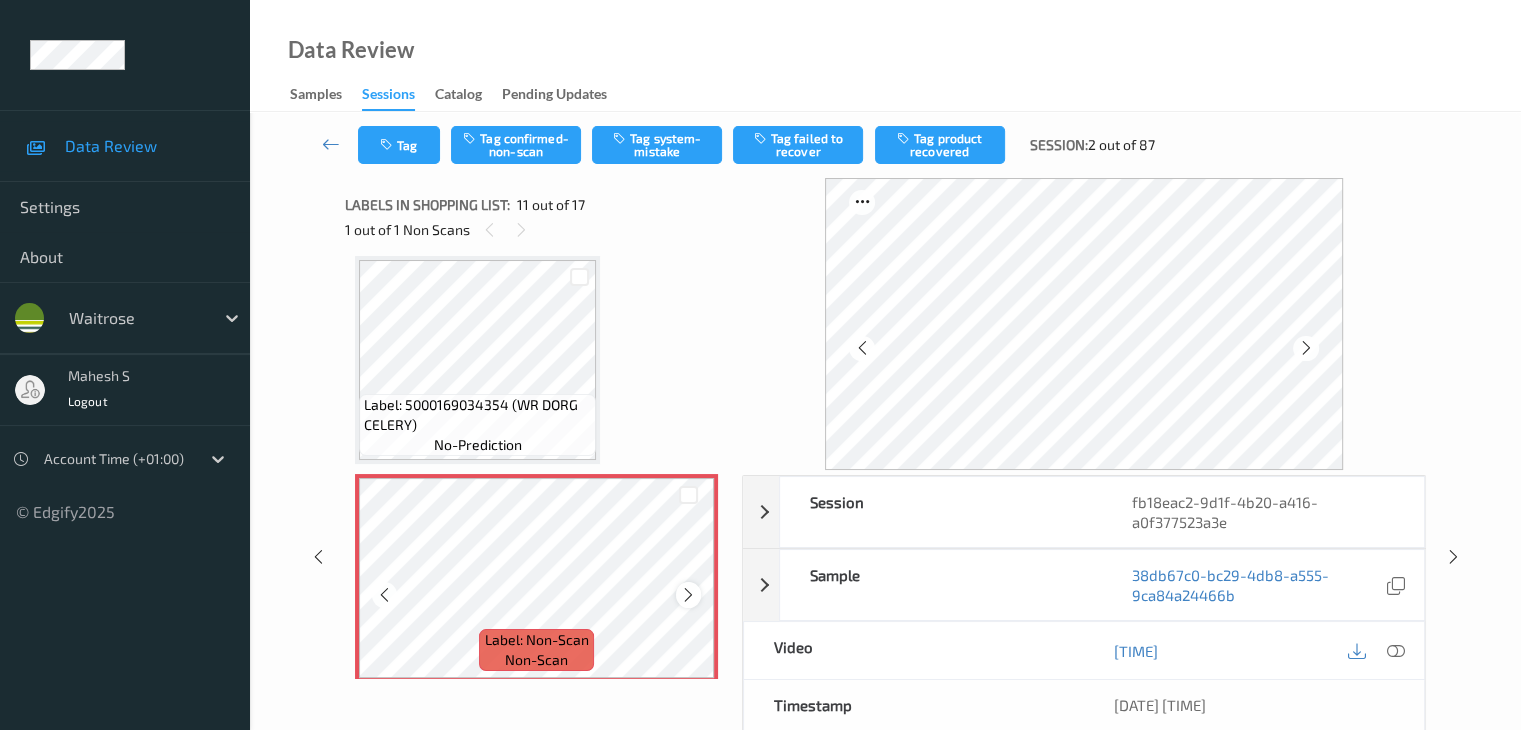click at bounding box center [688, 595] 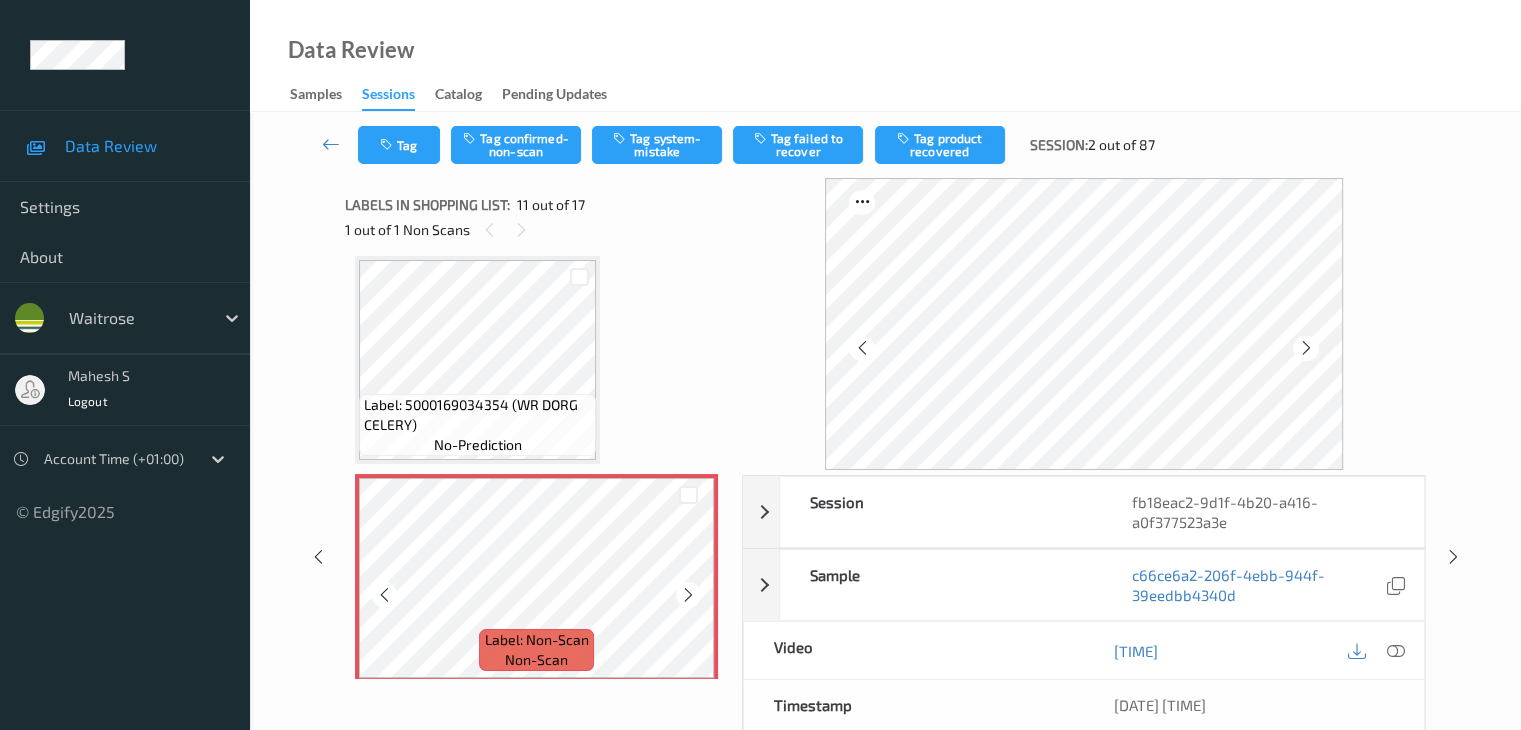 click at bounding box center [688, 595] 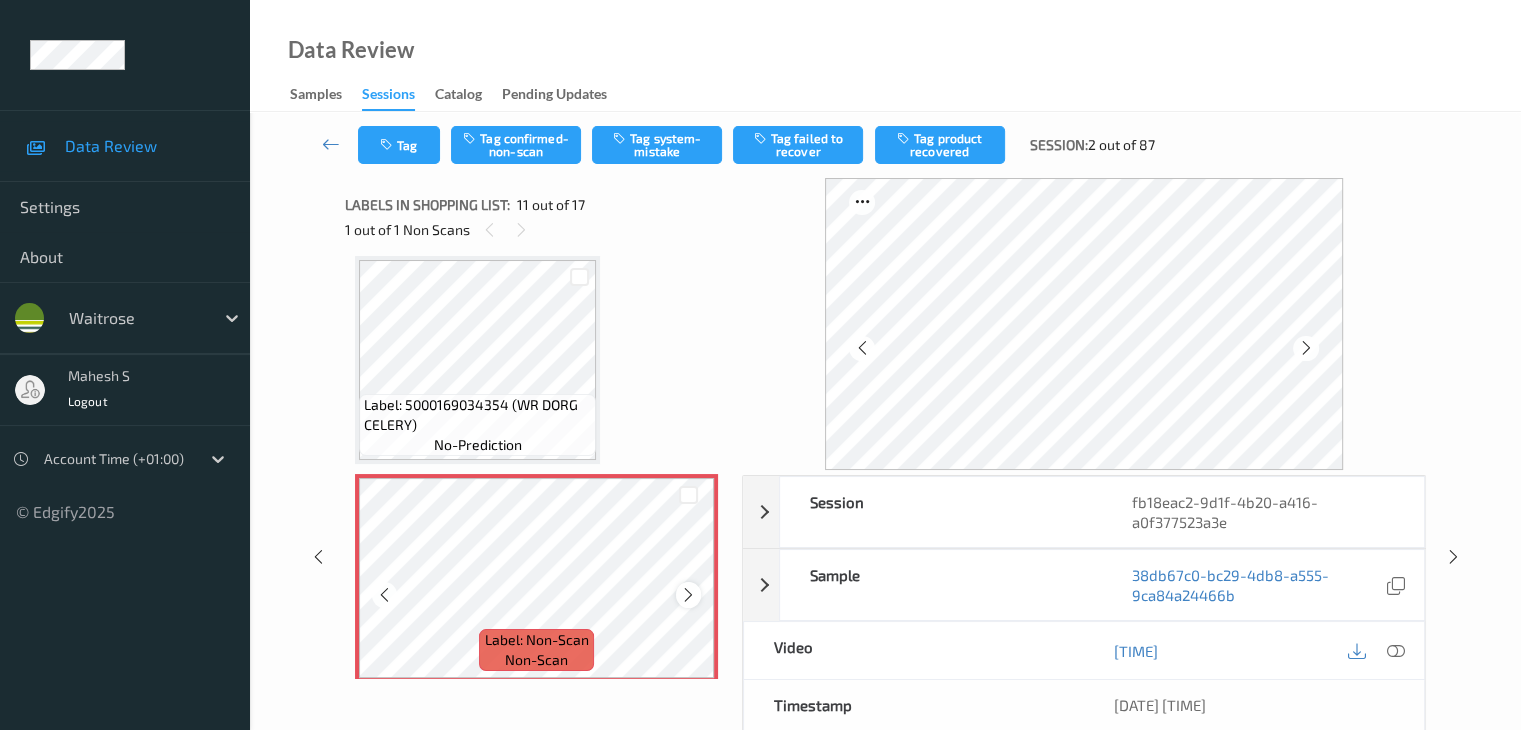 click at bounding box center (688, 595) 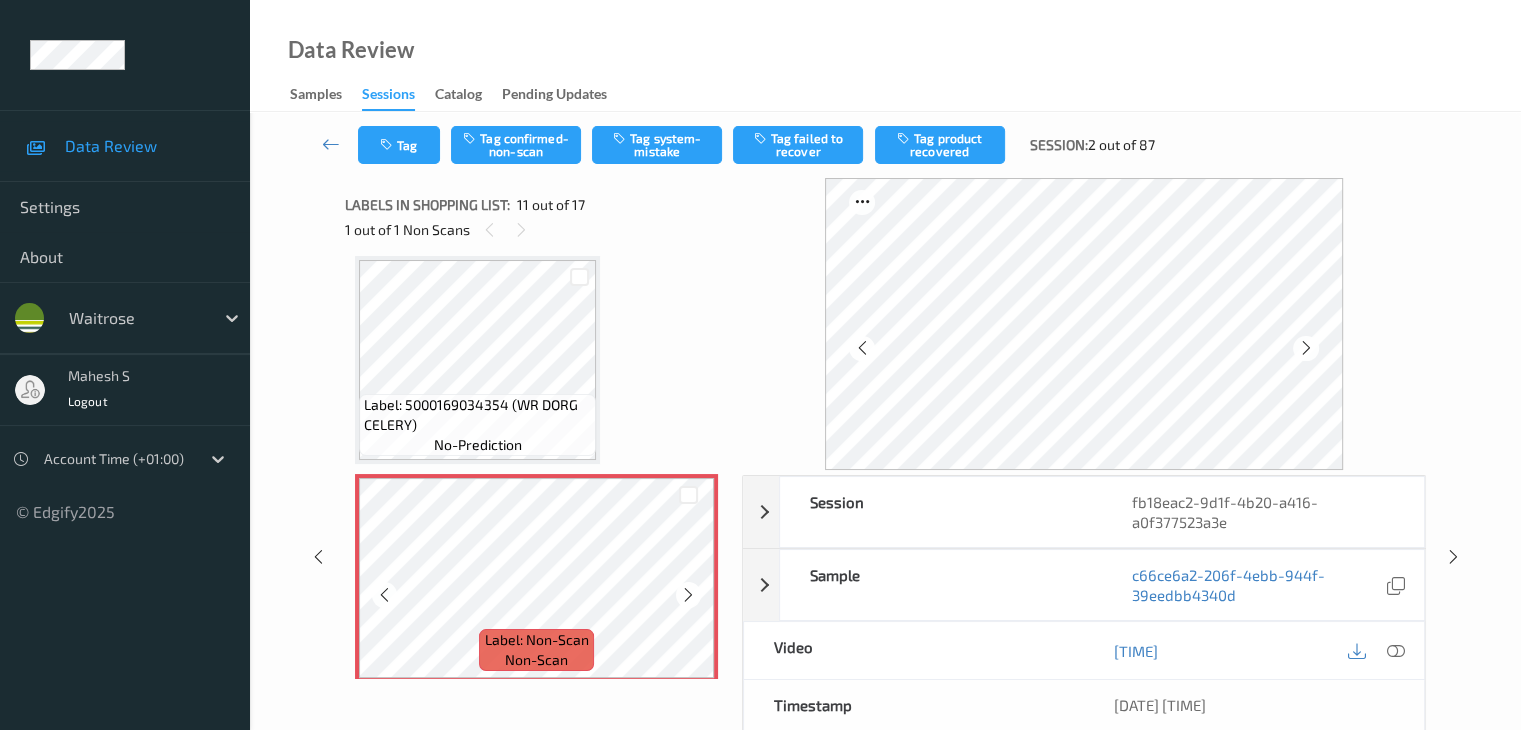 click at bounding box center [688, 595] 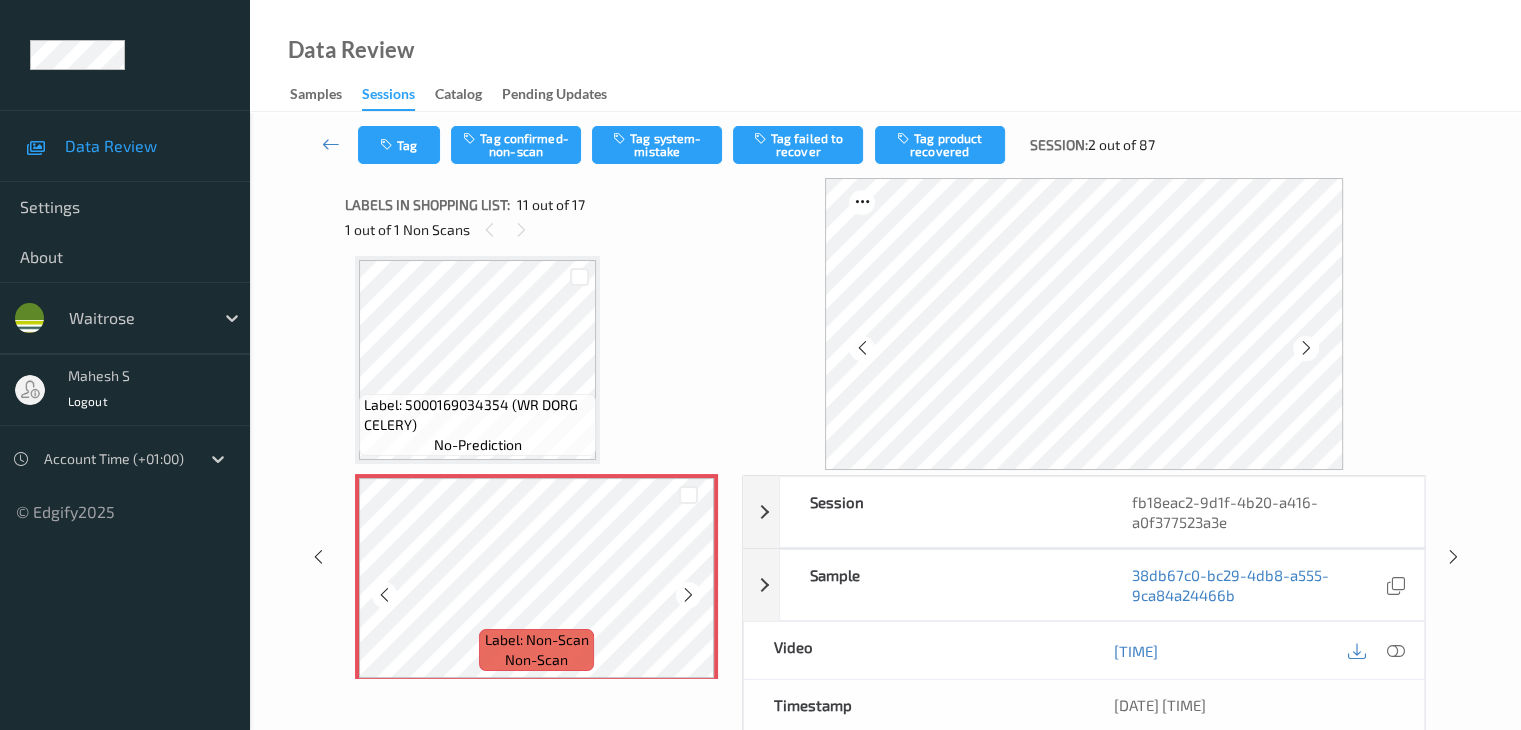 click at bounding box center (688, 595) 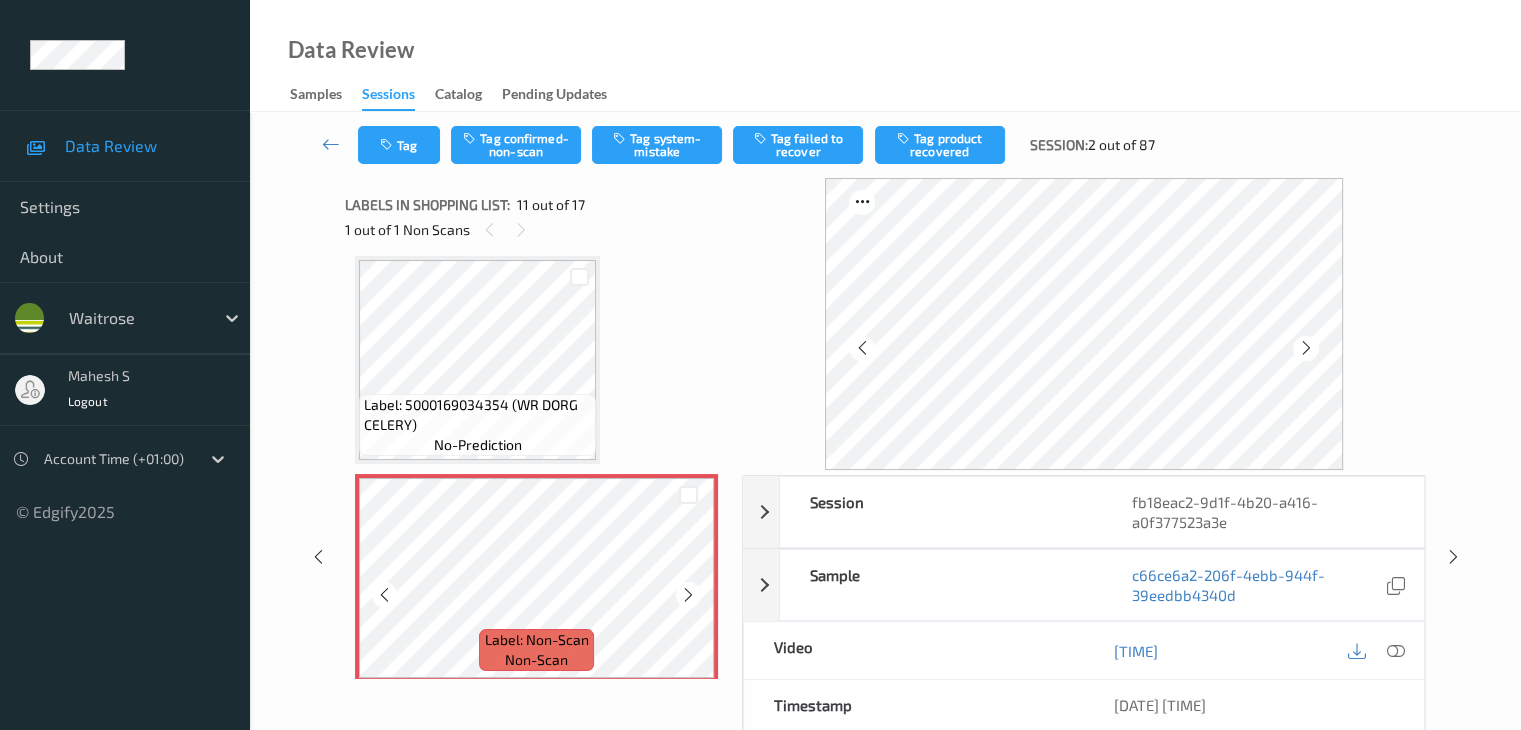 click at bounding box center [688, 595] 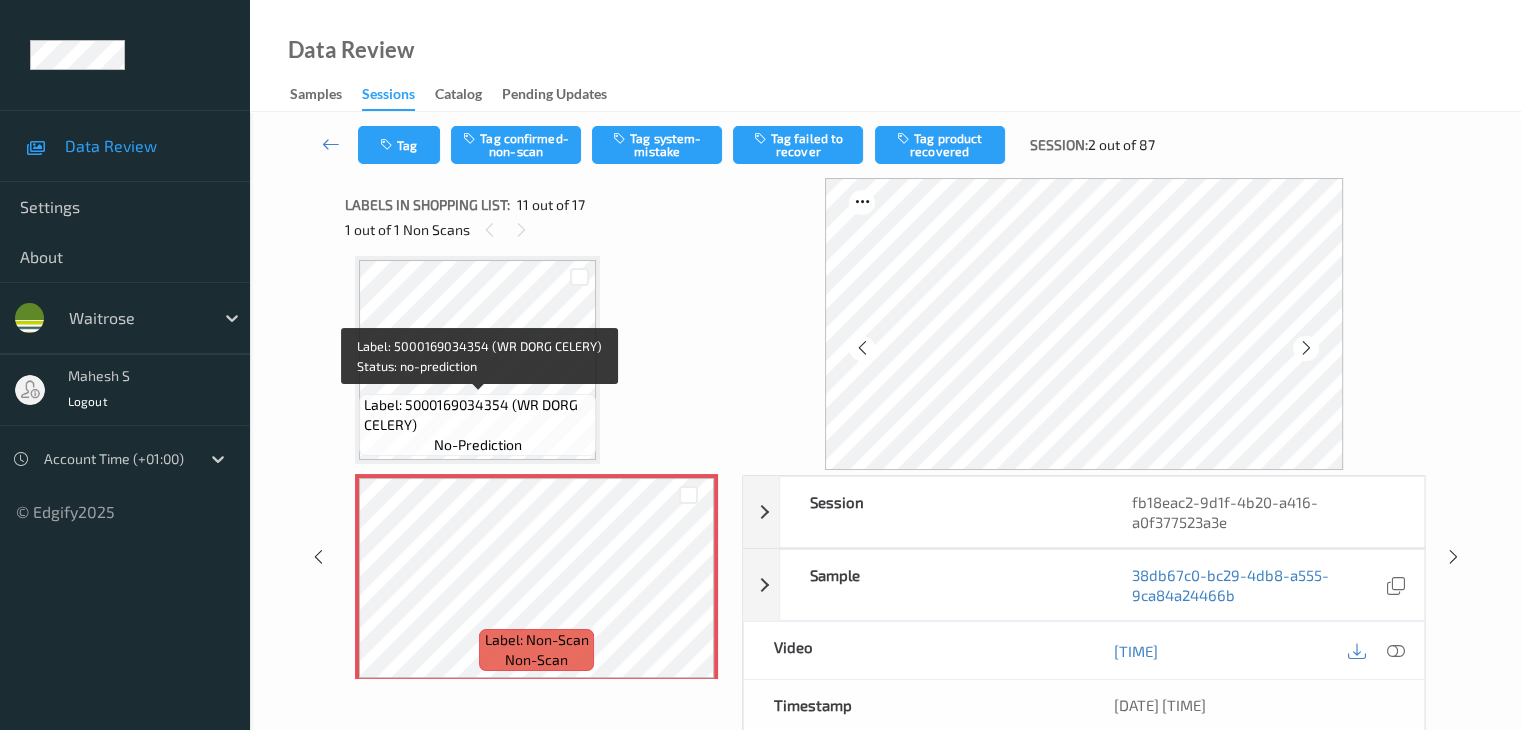 click on "Label: 5000169034354 (WR DORG CELERY) no-prediction" at bounding box center [477, 425] 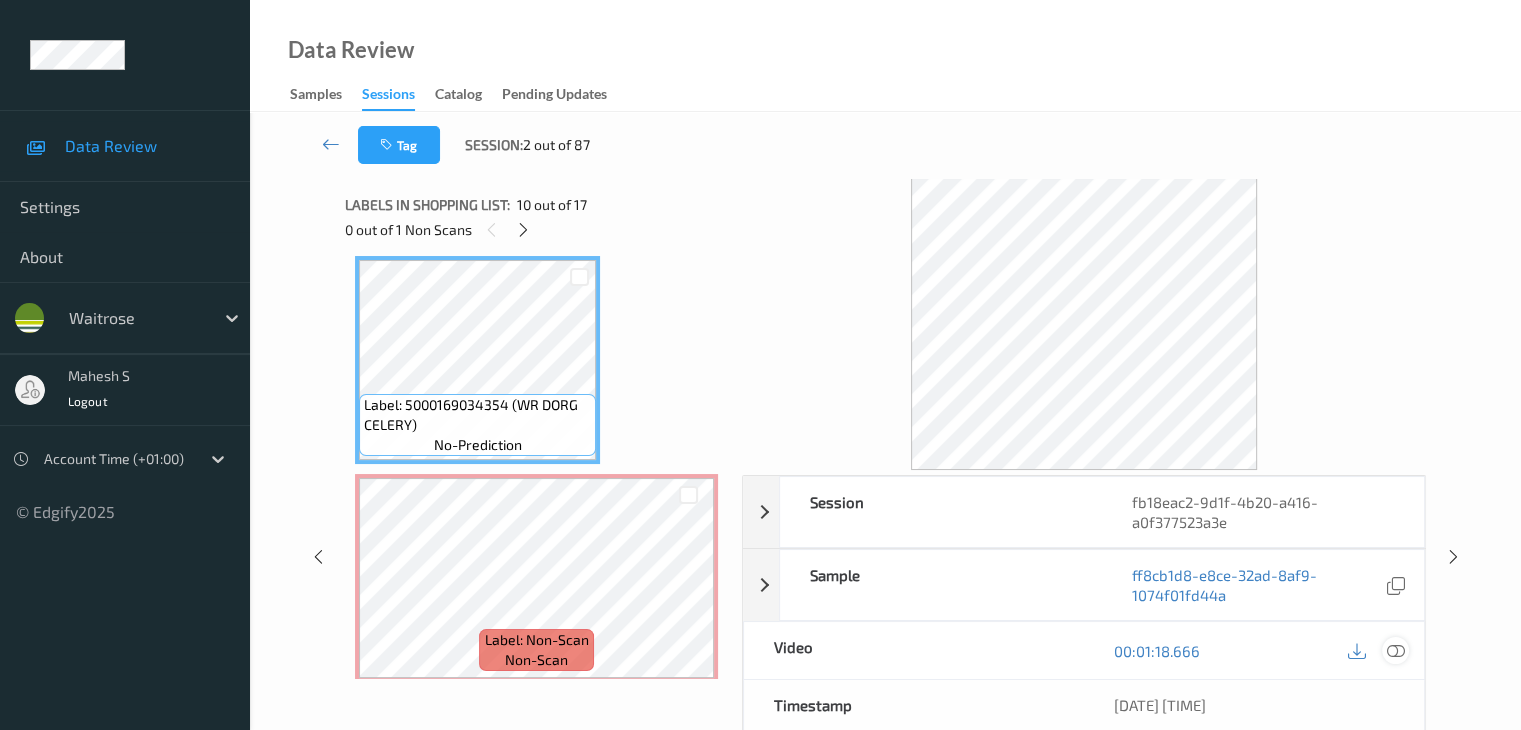 click at bounding box center (1395, 651) 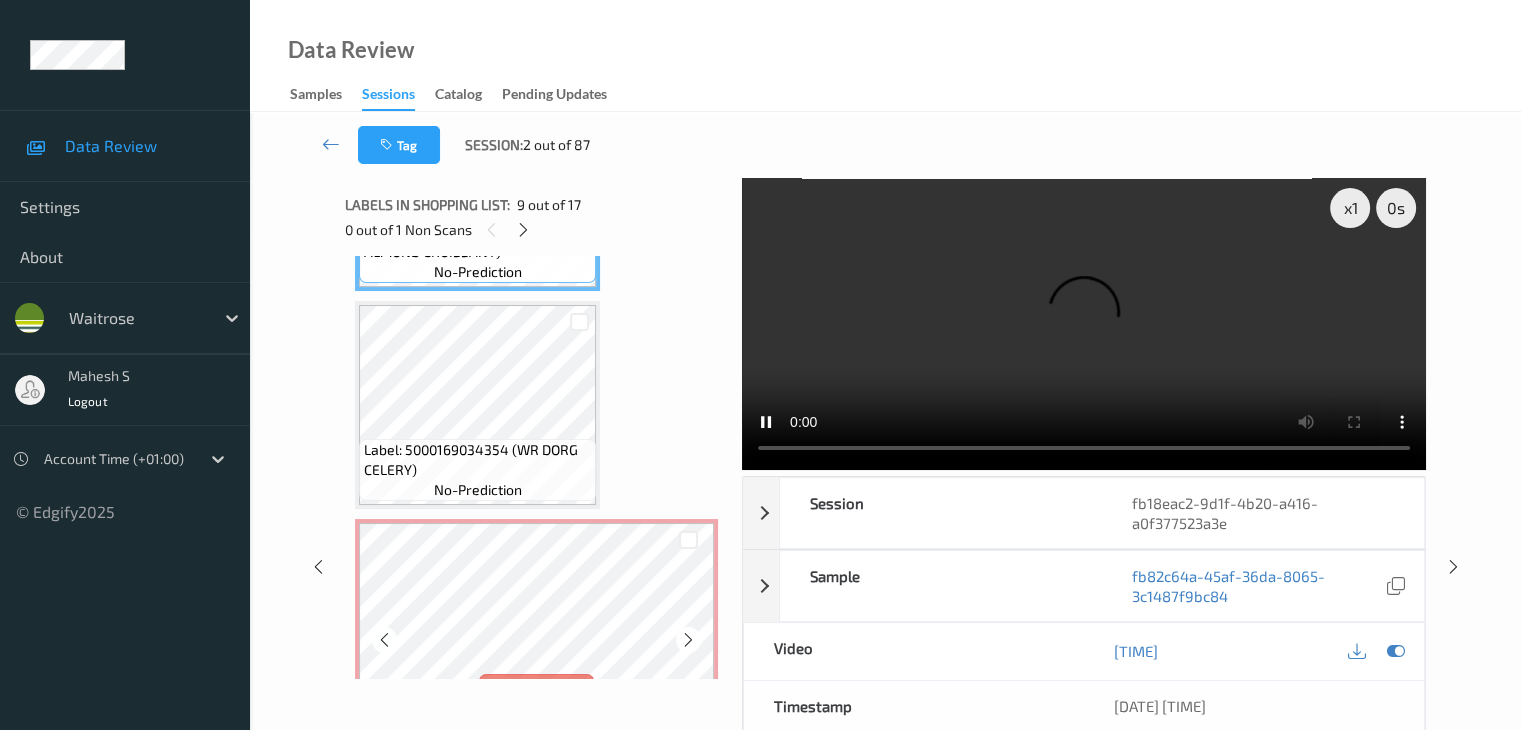 scroll, scrollTop: 1972, scrollLeft: 0, axis: vertical 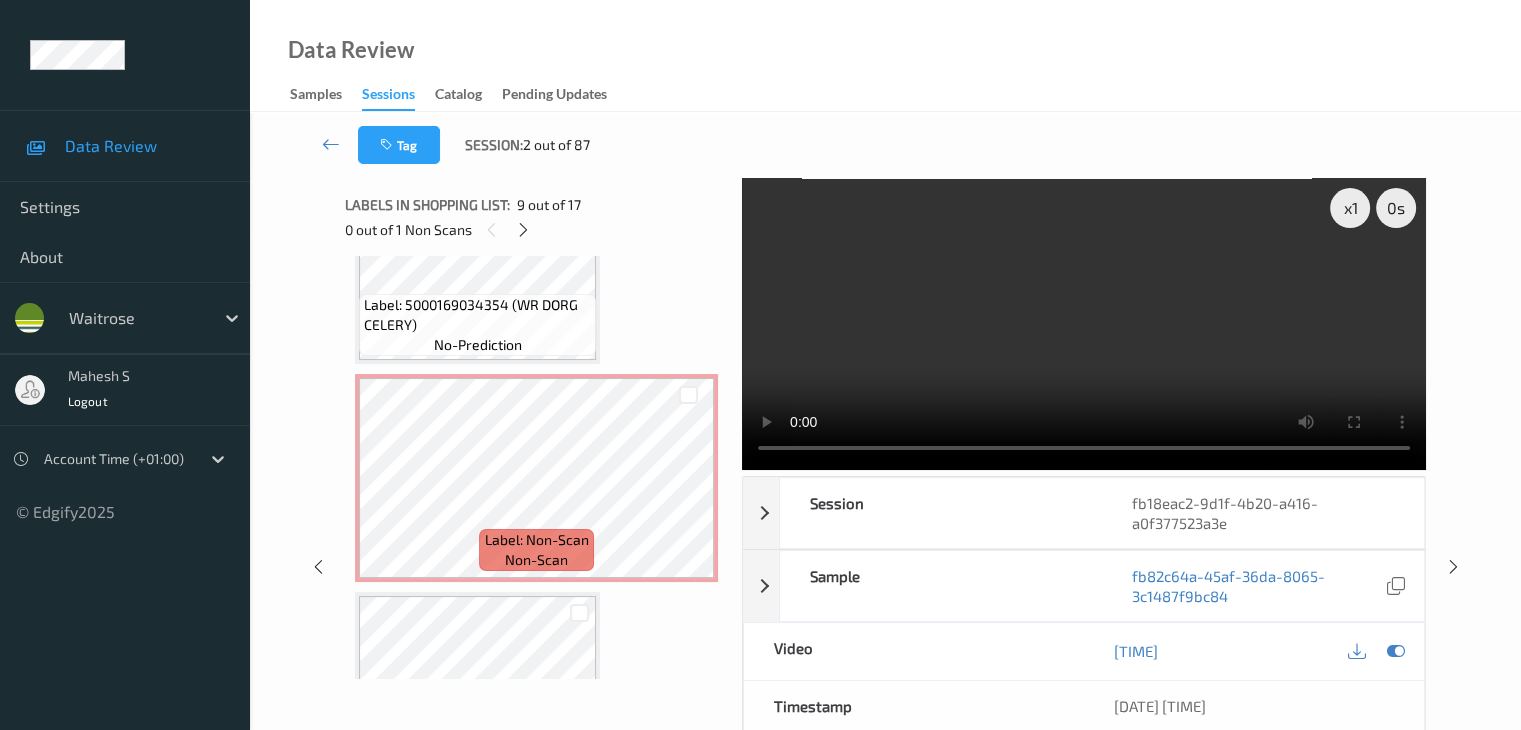click on "Label: 5000169034354 (WR DORG CELERY) no-prediction" at bounding box center [477, 325] 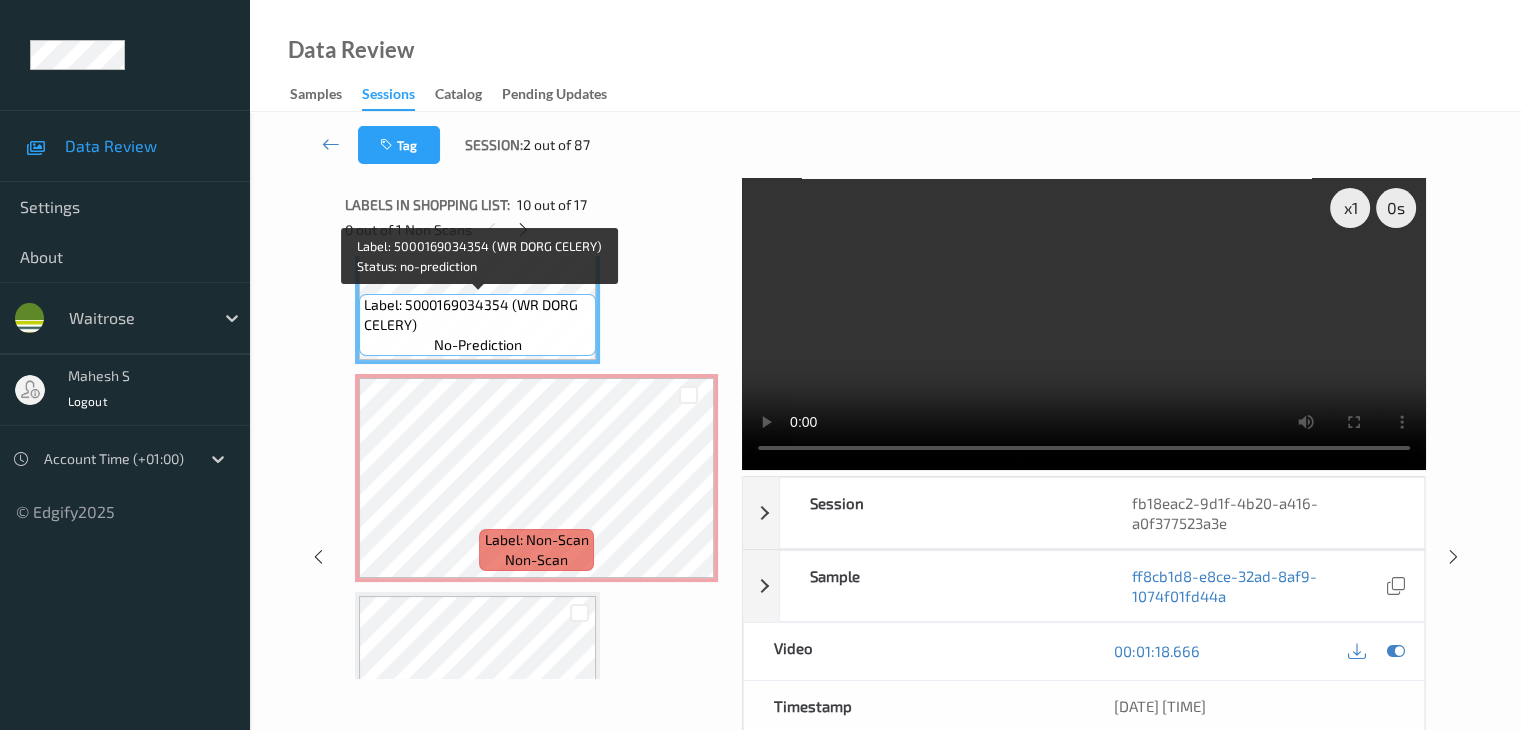 click on "Label: 5000169034354 (WR DORG CELERY) no-prediction" at bounding box center (477, 325) 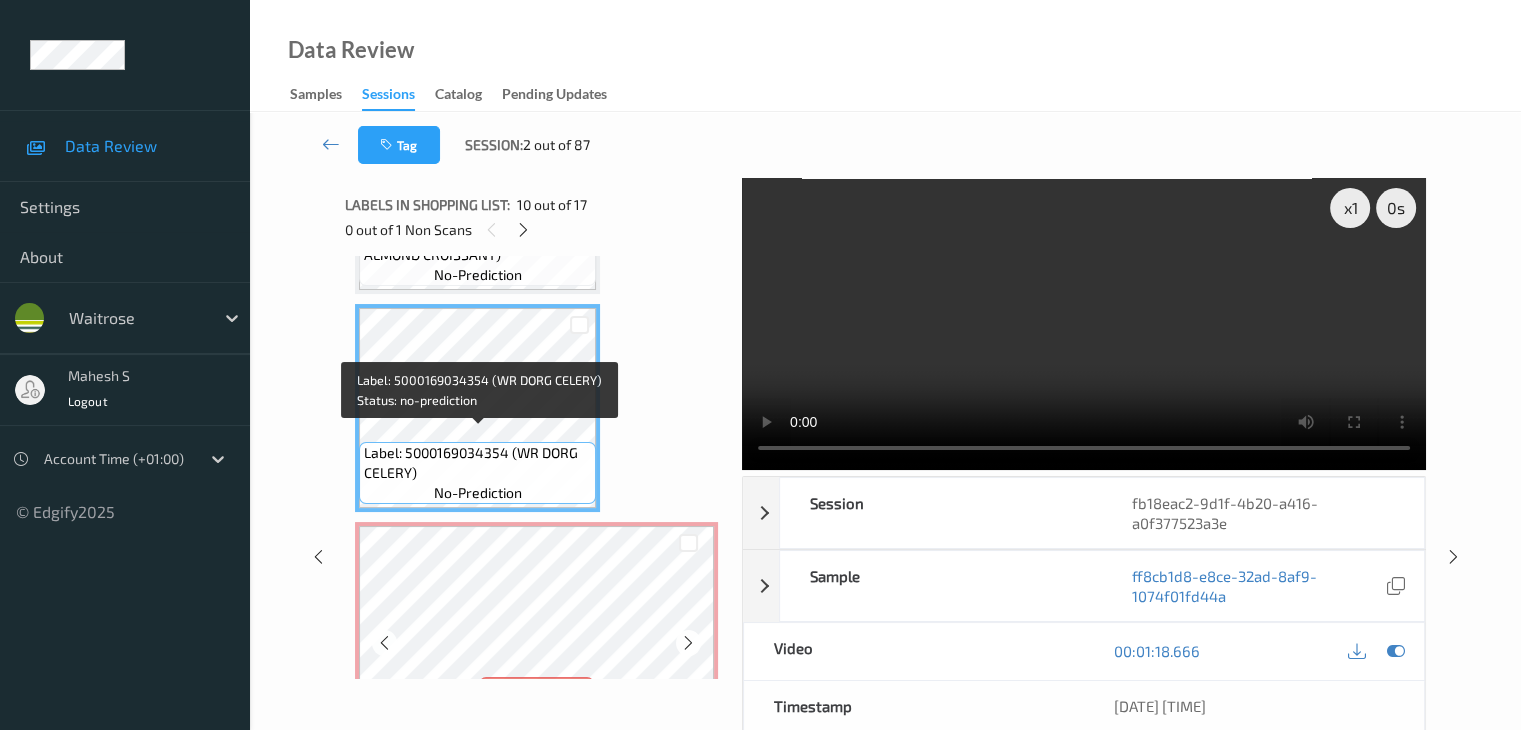 scroll, scrollTop: 1972, scrollLeft: 0, axis: vertical 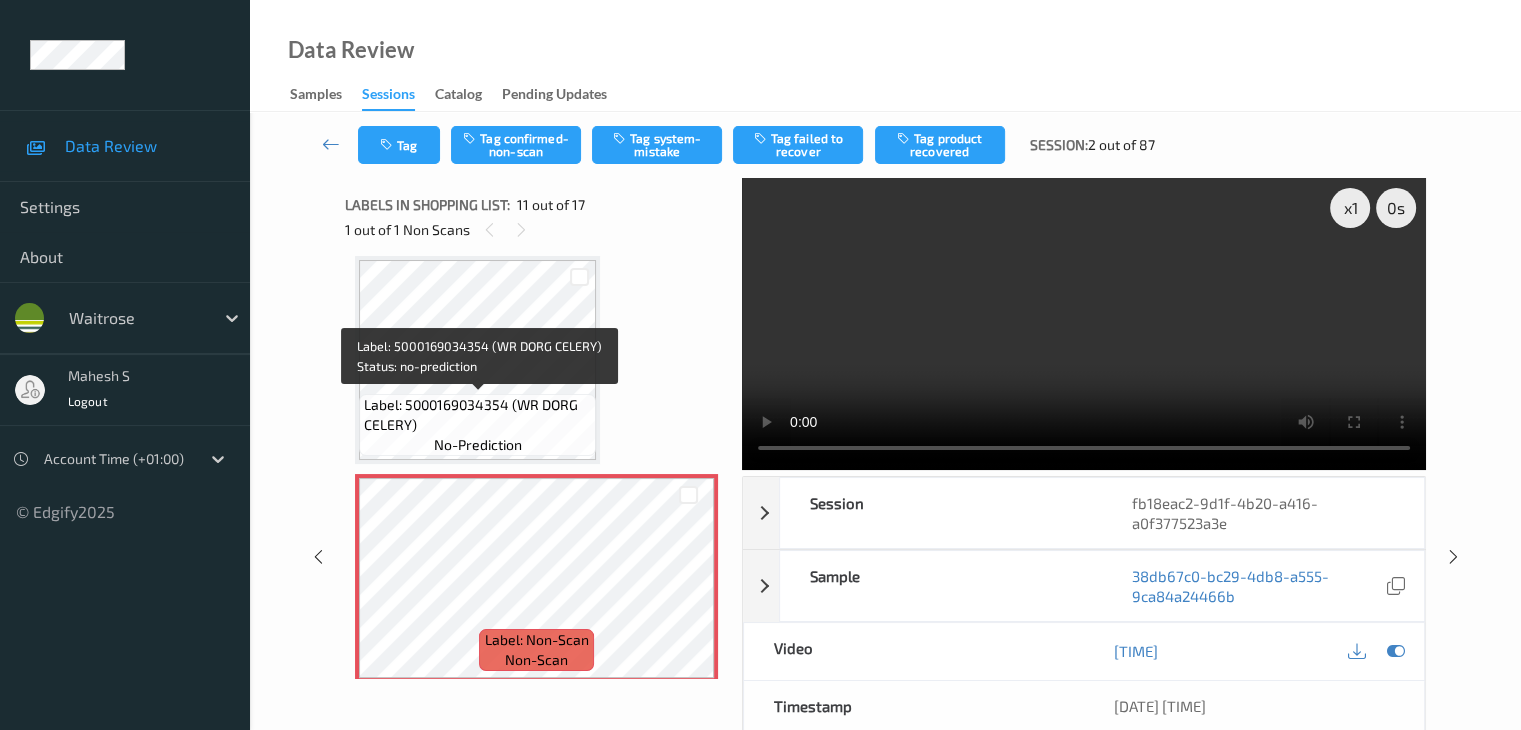 click on "Label: 5000169034354 (WR DORG CELERY)" at bounding box center [477, 415] 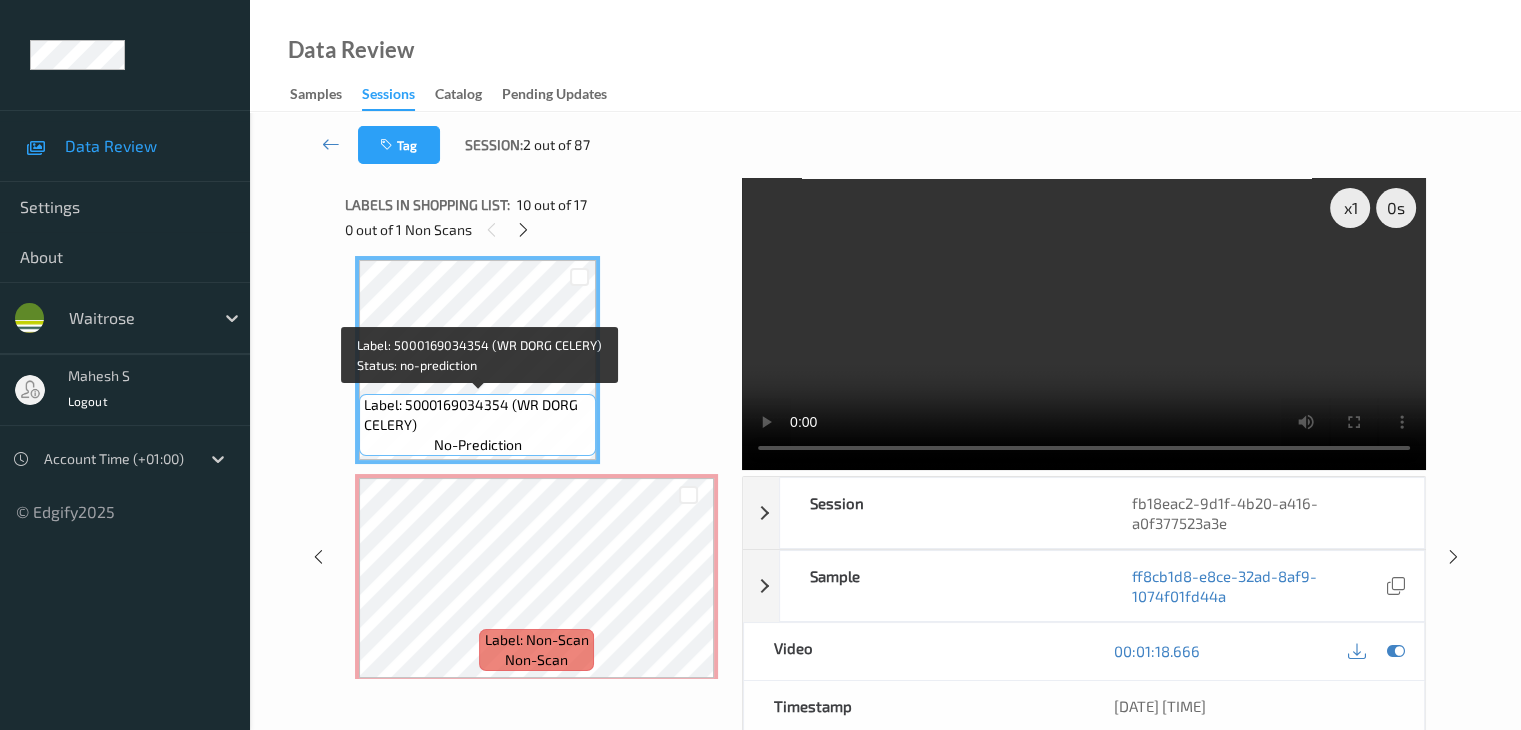 click on "Label: 5000169034354 (WR DORG CELERY)" at bounding box center (477, 415) 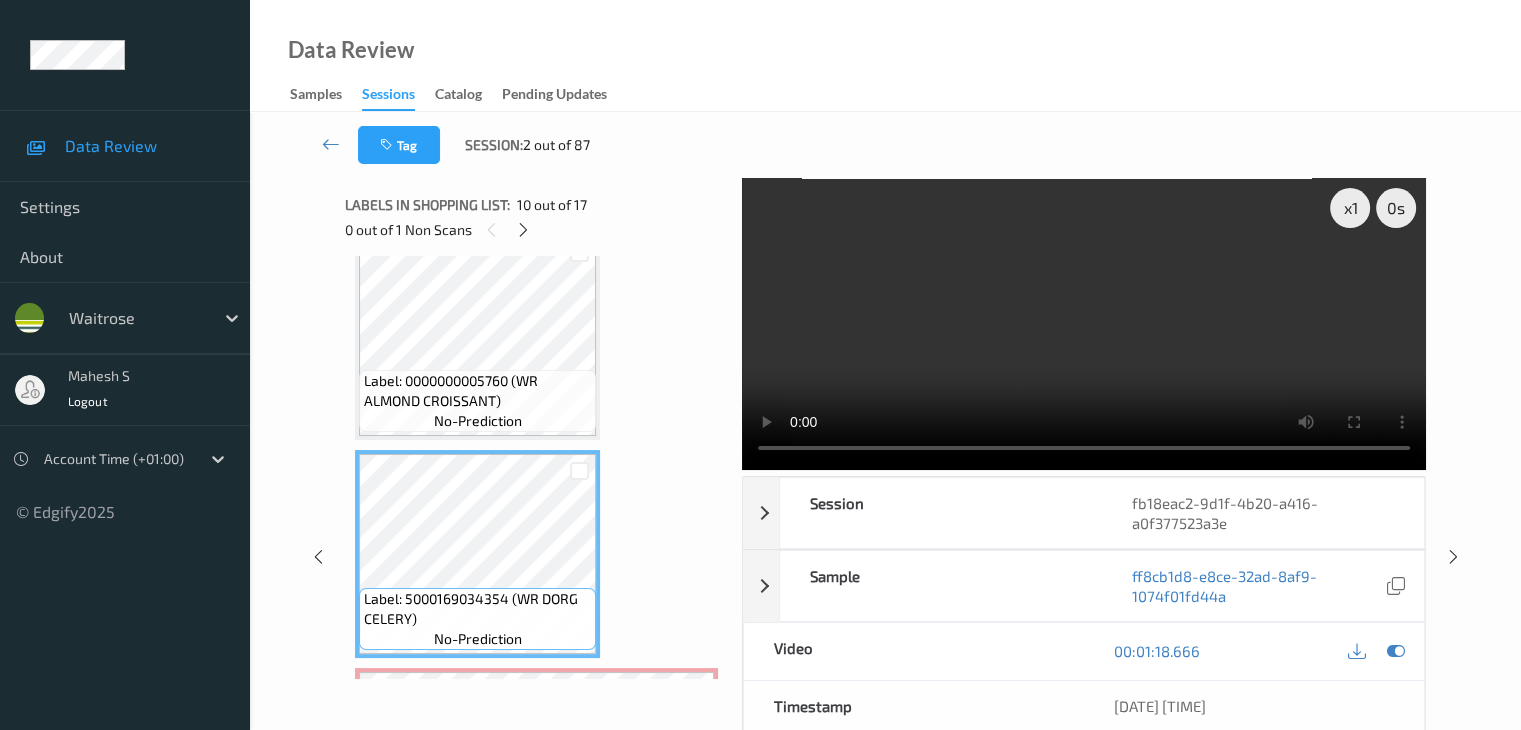 scroll, scrollTop: 1772, scrollLeft: 0, axis: vertical 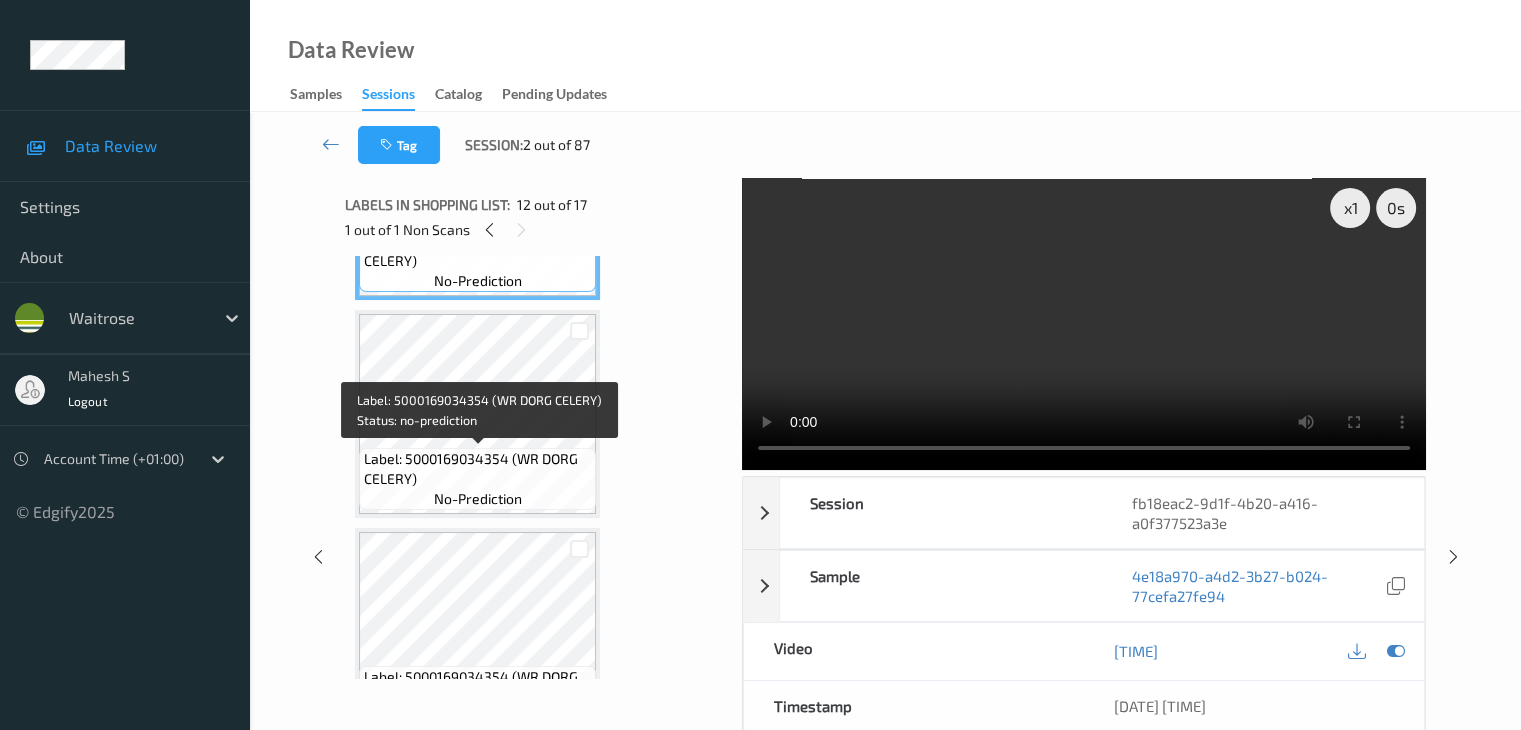 click on "Label: 5000169034354 (WR DORG CELERY)" at bounding box center [477, 469] 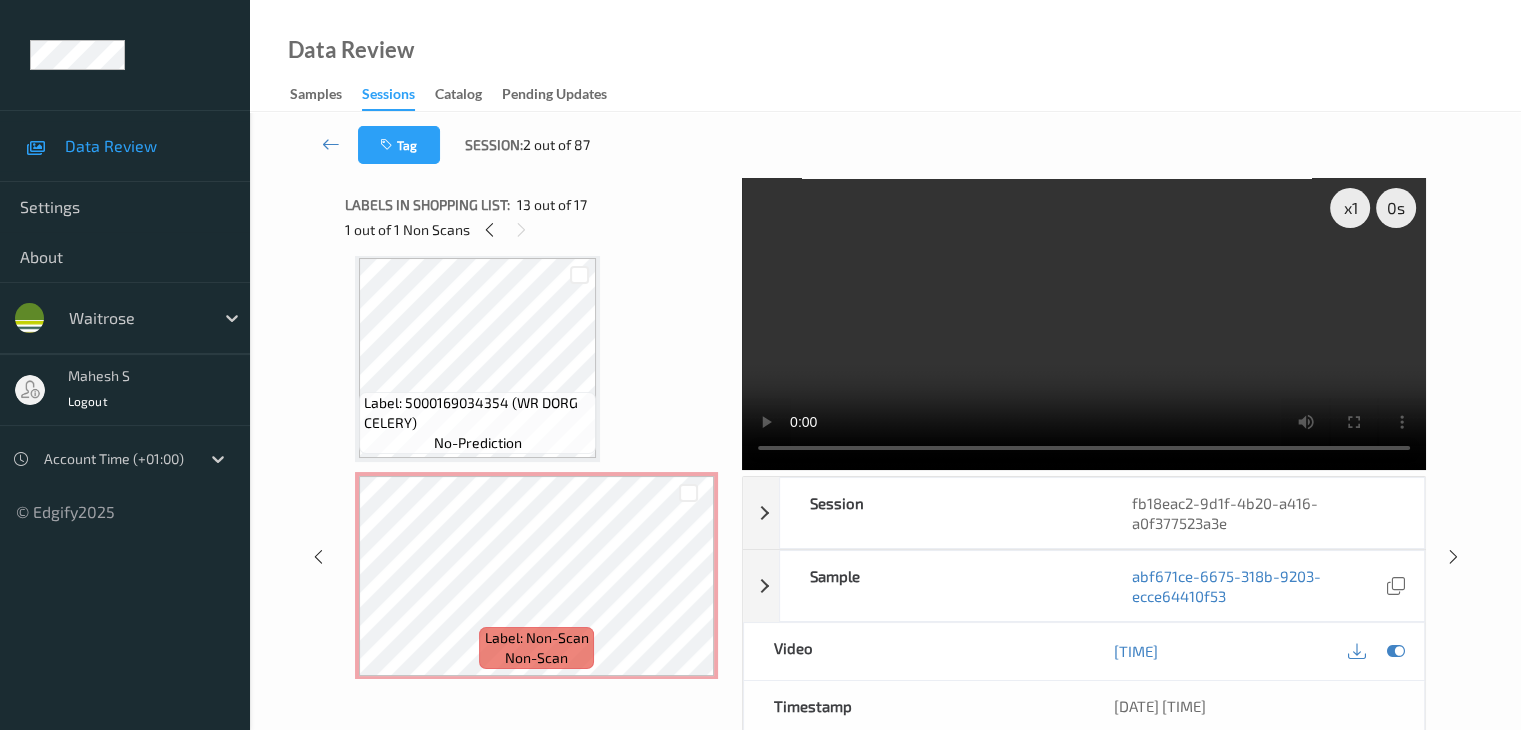 scroll, scrollTop: 1972, scrollLeft: 0, axis: vertical 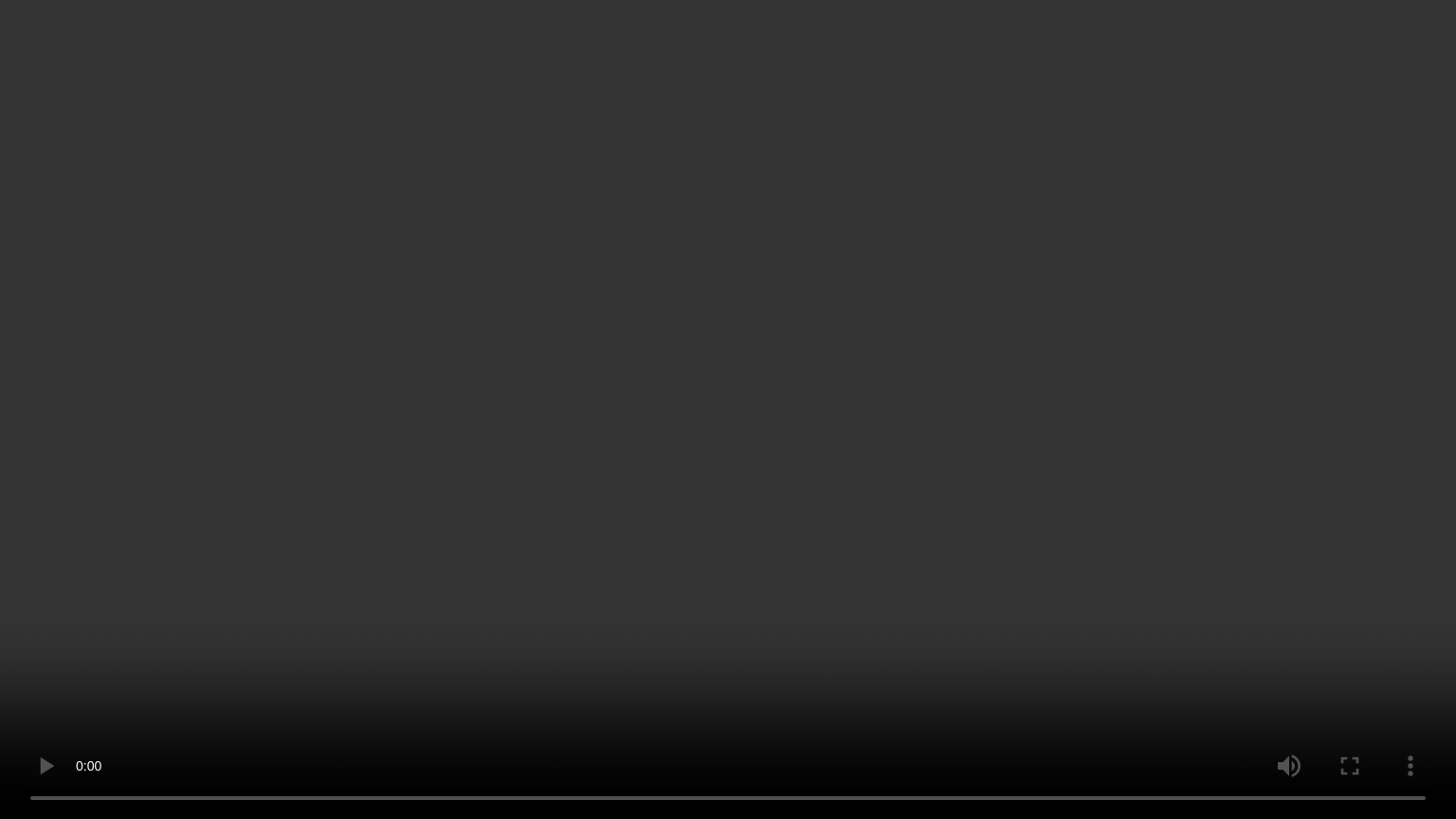 type 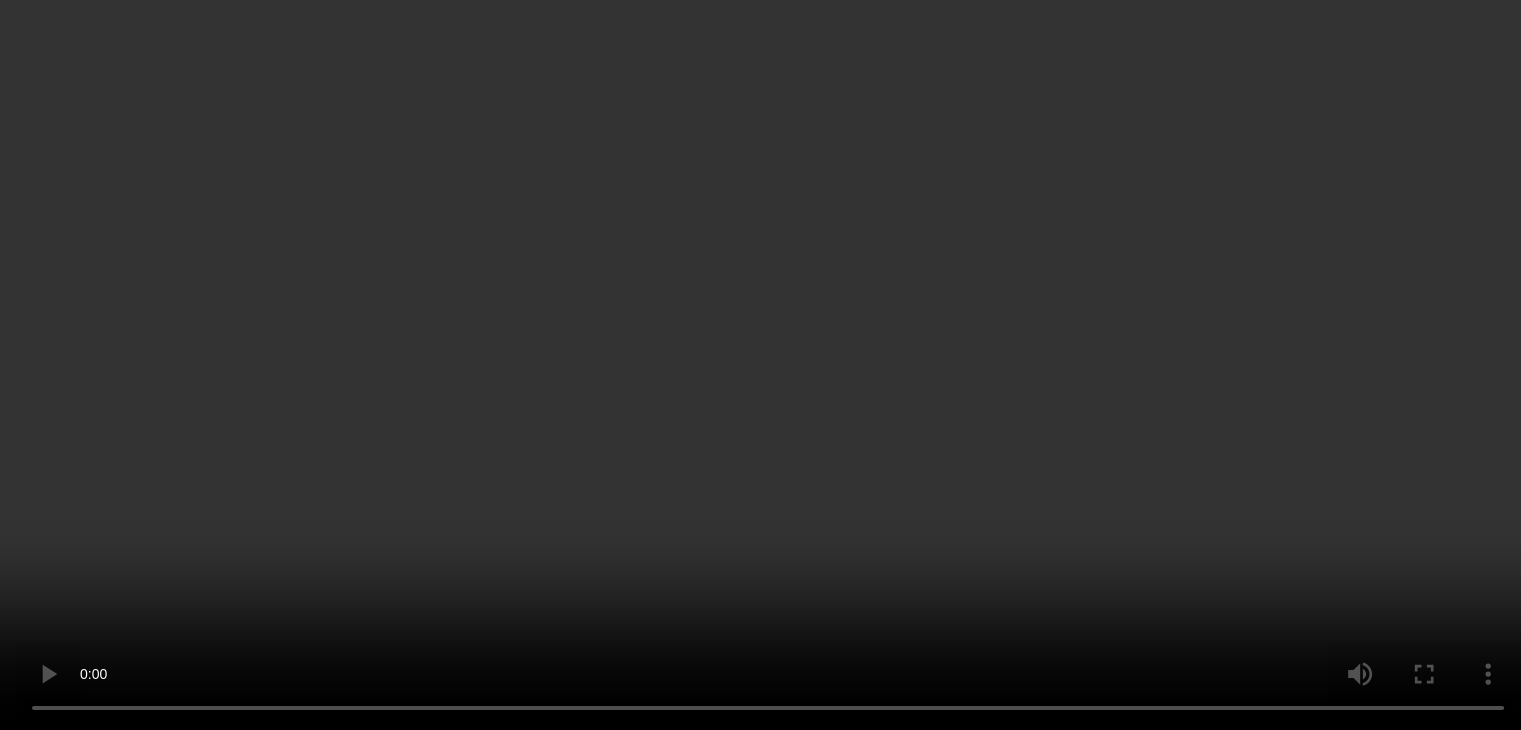 scroll, scrollTop: 2072, scrollLeft: 0, axis: vertical 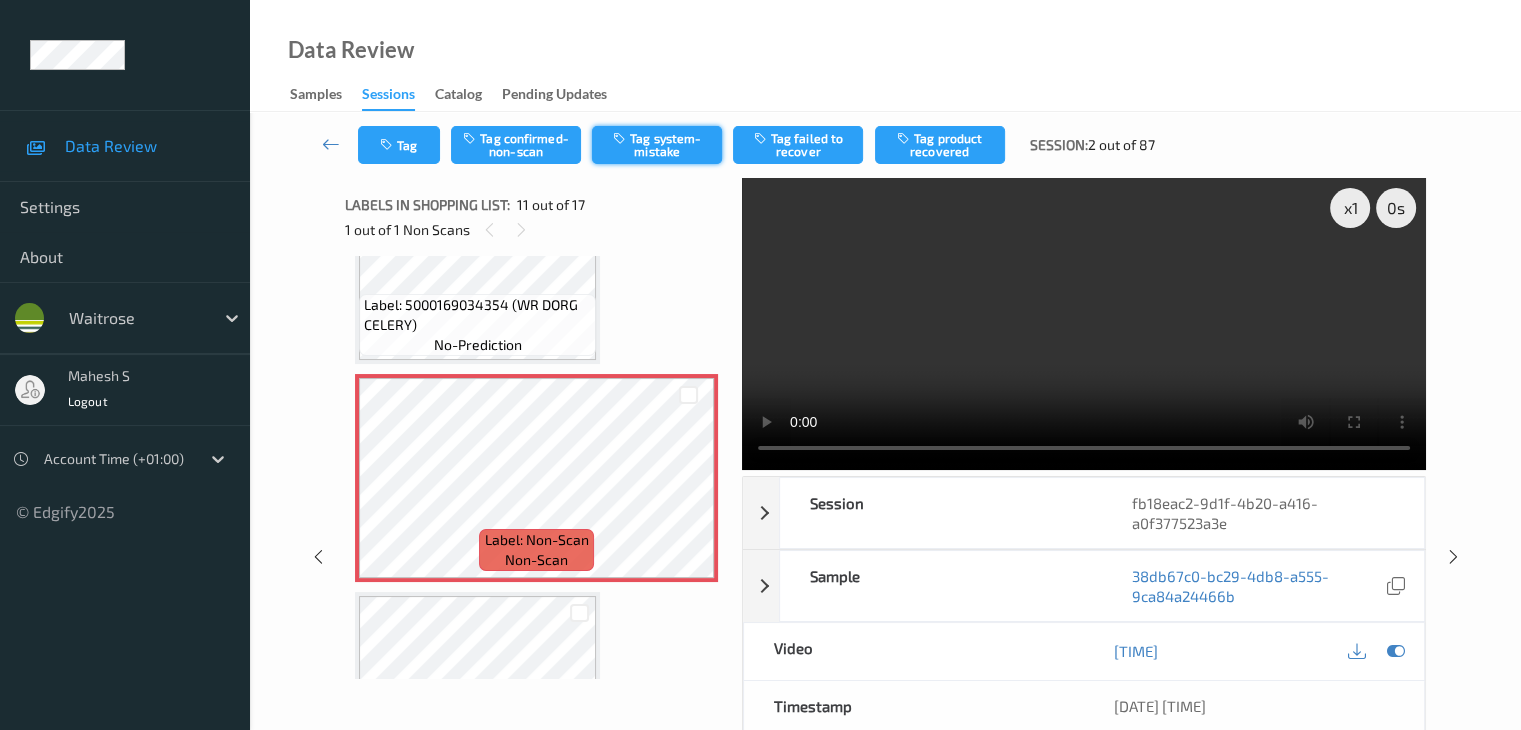 click on "Tag   system-mistake" at bounding box center [657, 145] 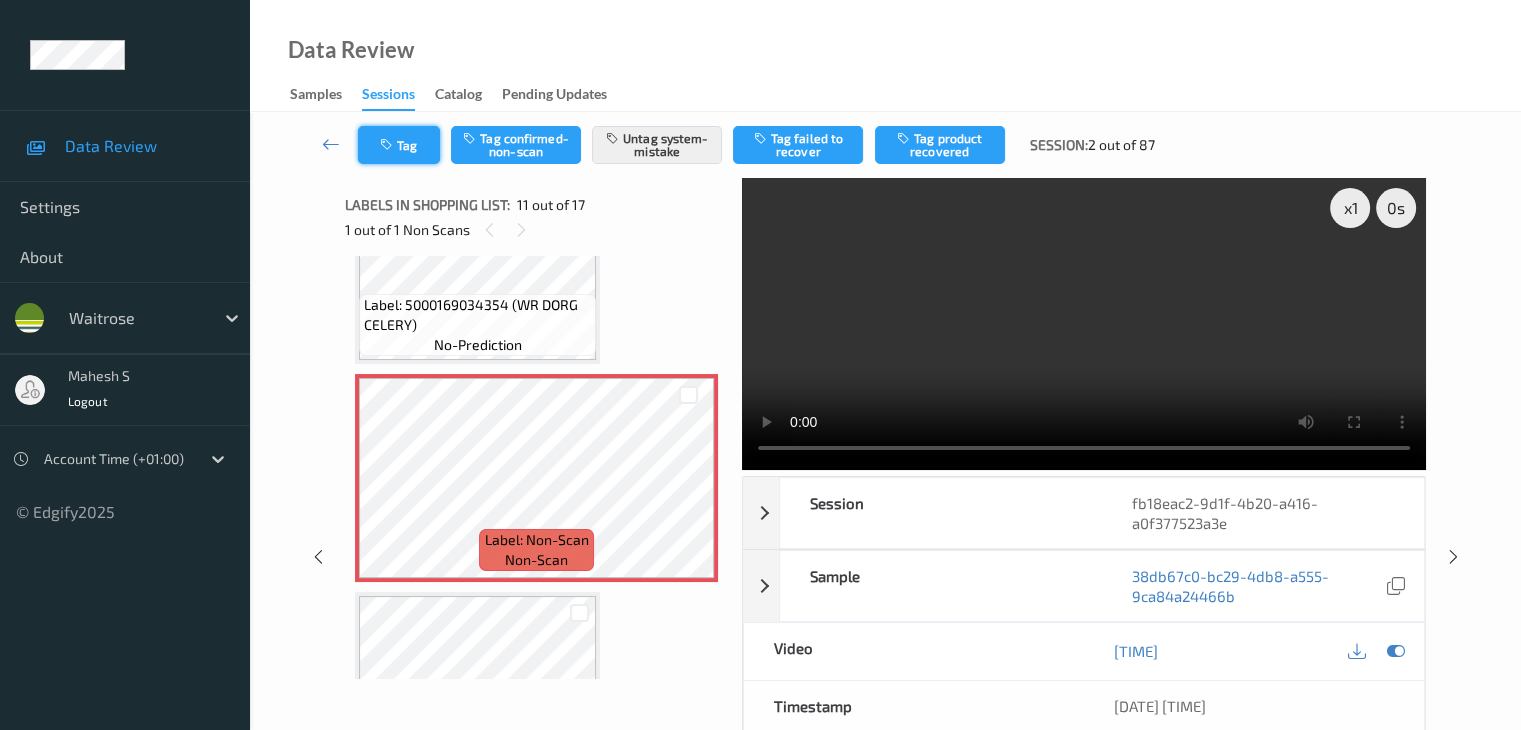 click on "Tag" at bounding box center (399, 145) 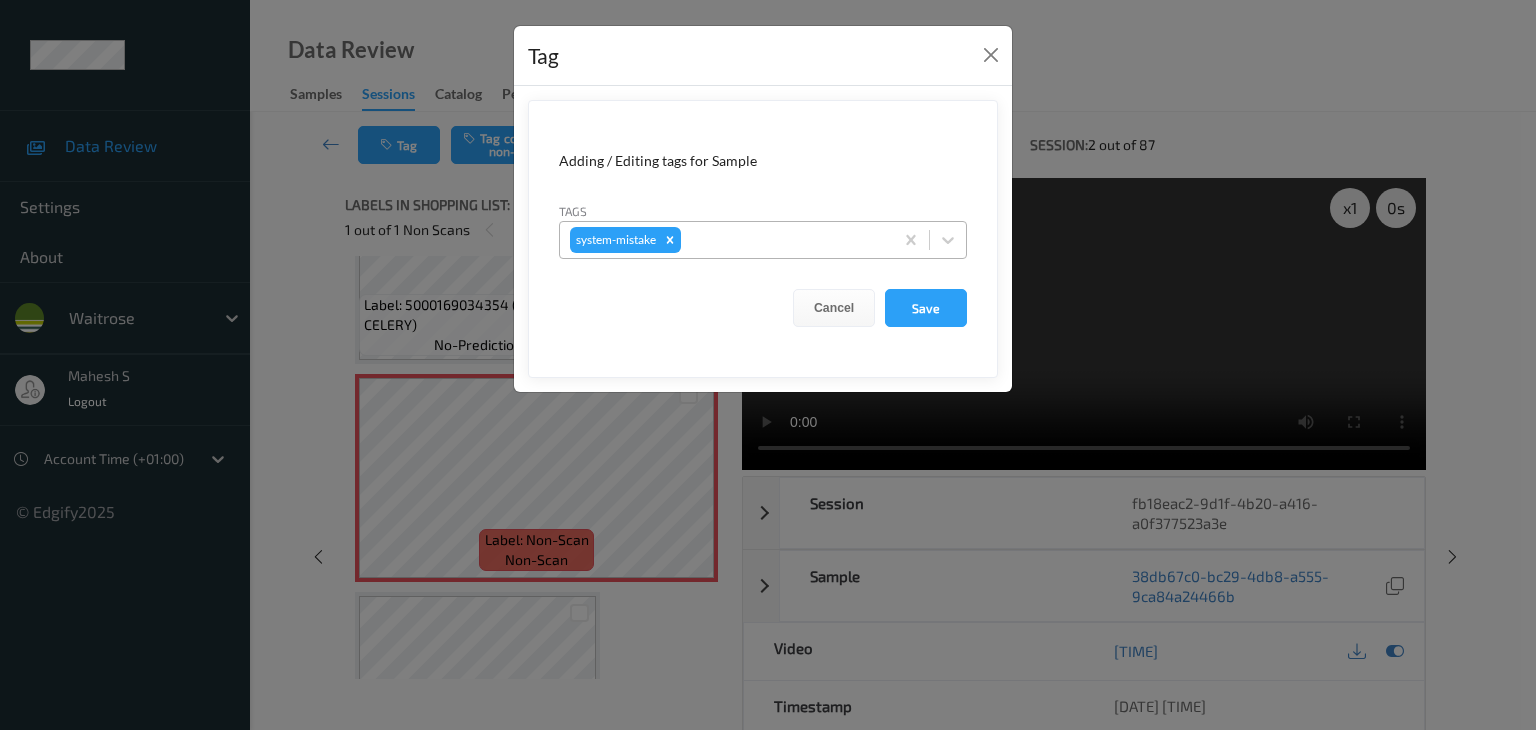 click at bounding box center (784, 240) 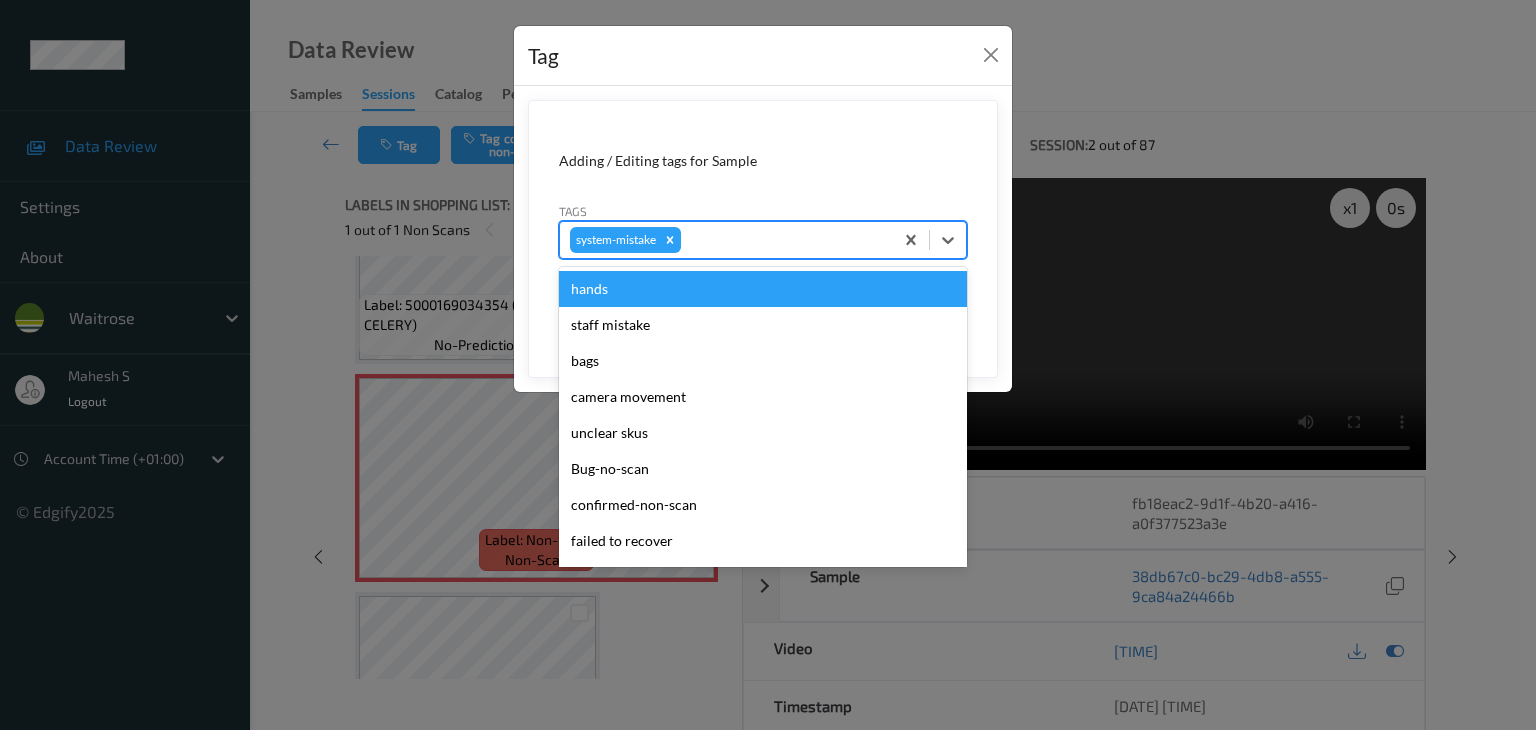 type on "u" 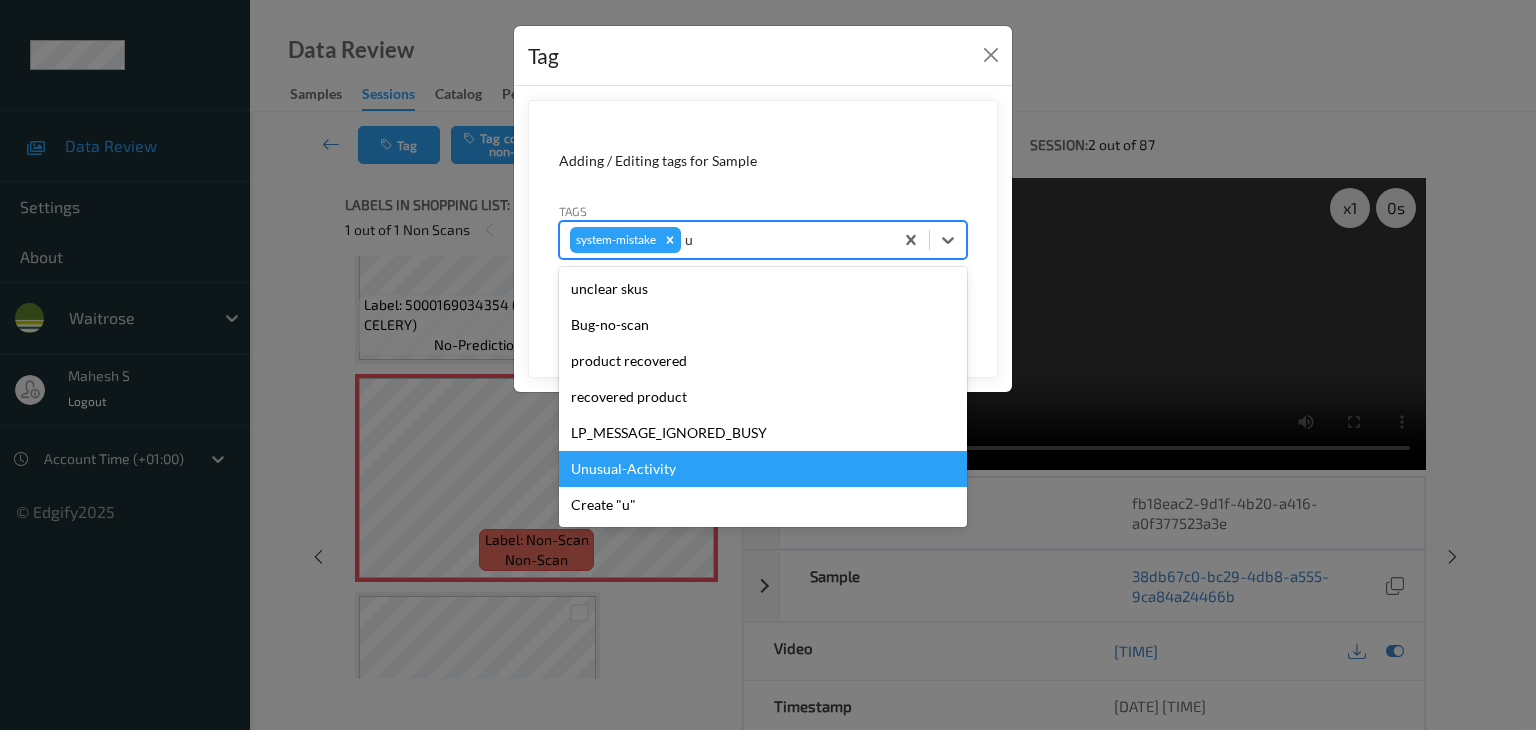 click on "Unusual-Activity" at bounding box center (763, 469) 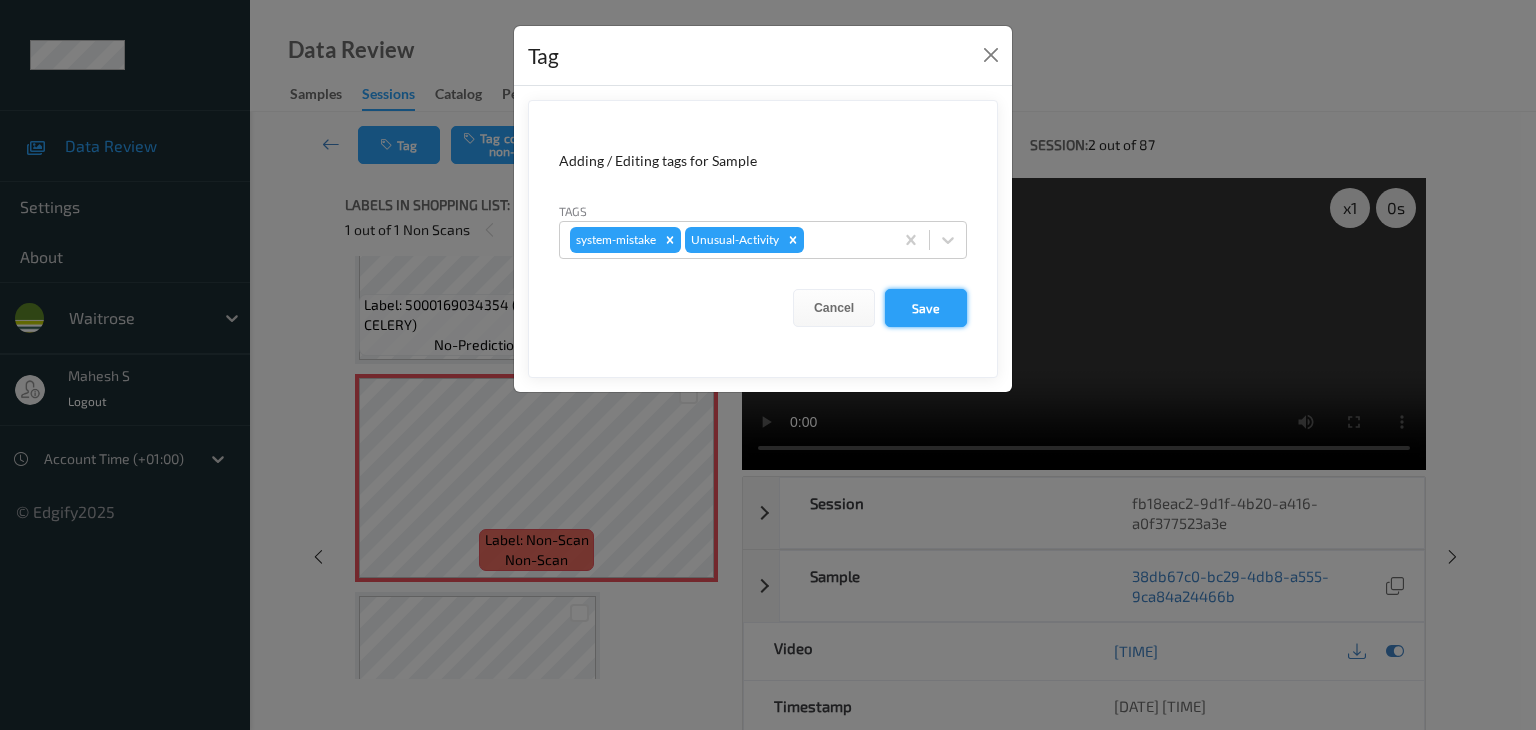 click on "Save" at bounding box center [926, 308] 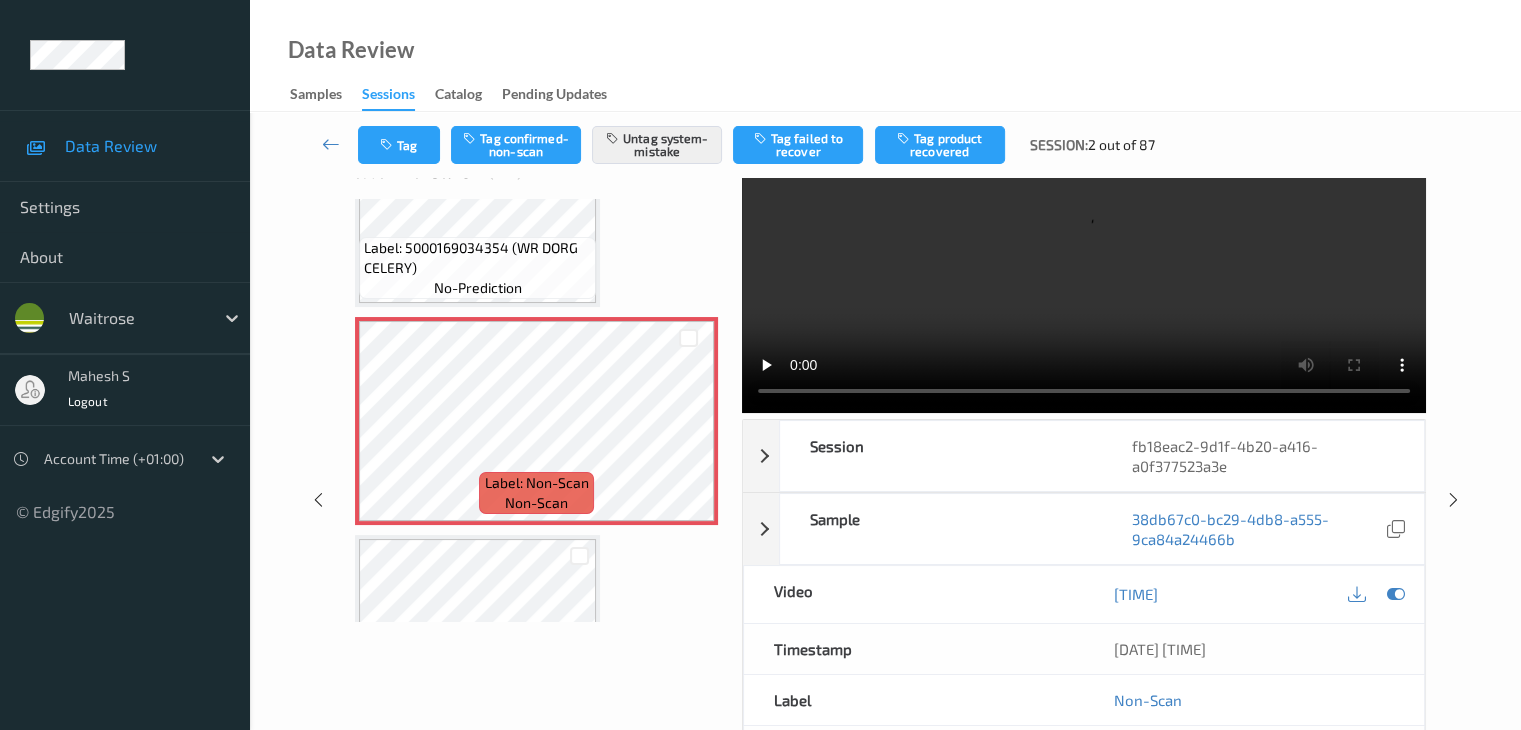 scroll, scrollTop: 0, scrollLeft: 0, axis: both 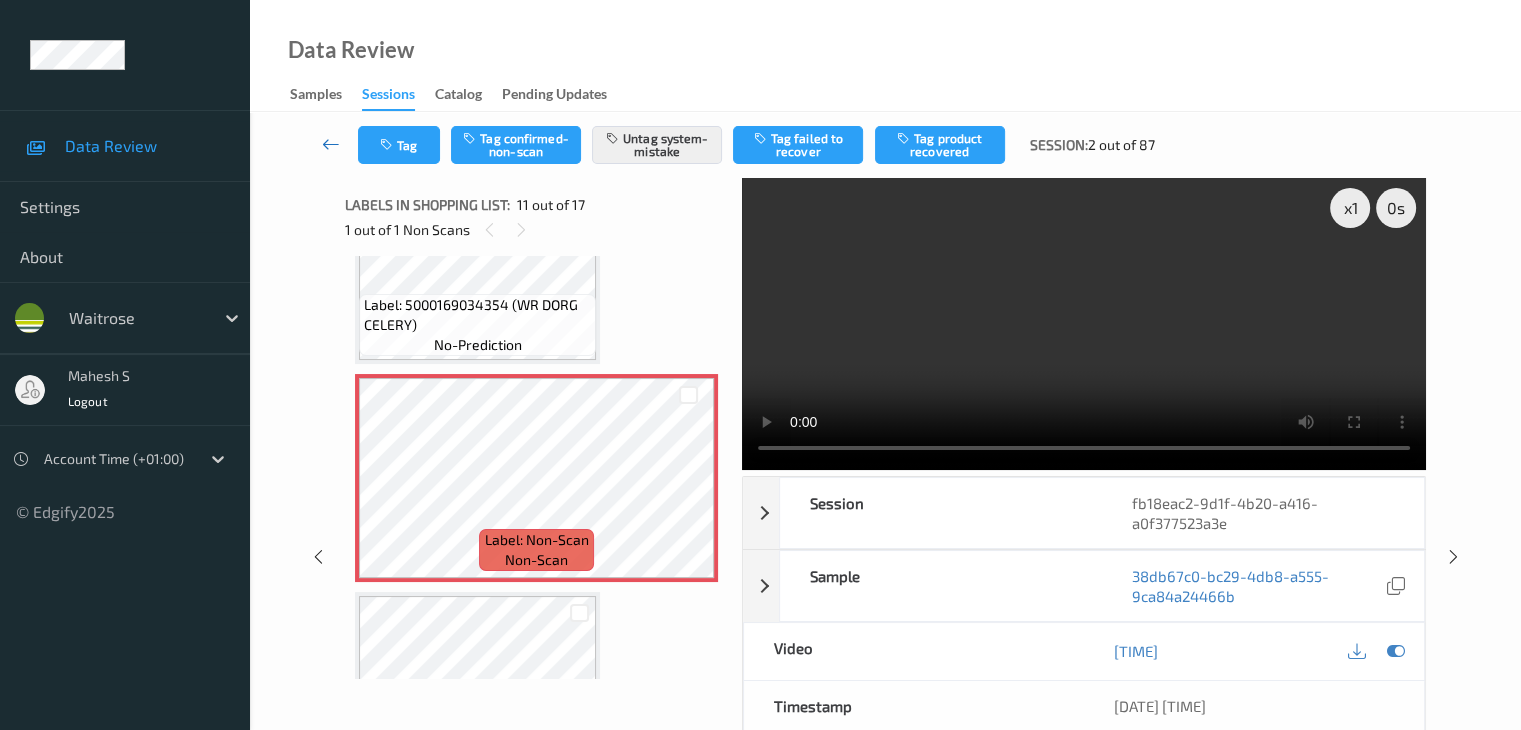 click at bounding box center (331, 144) 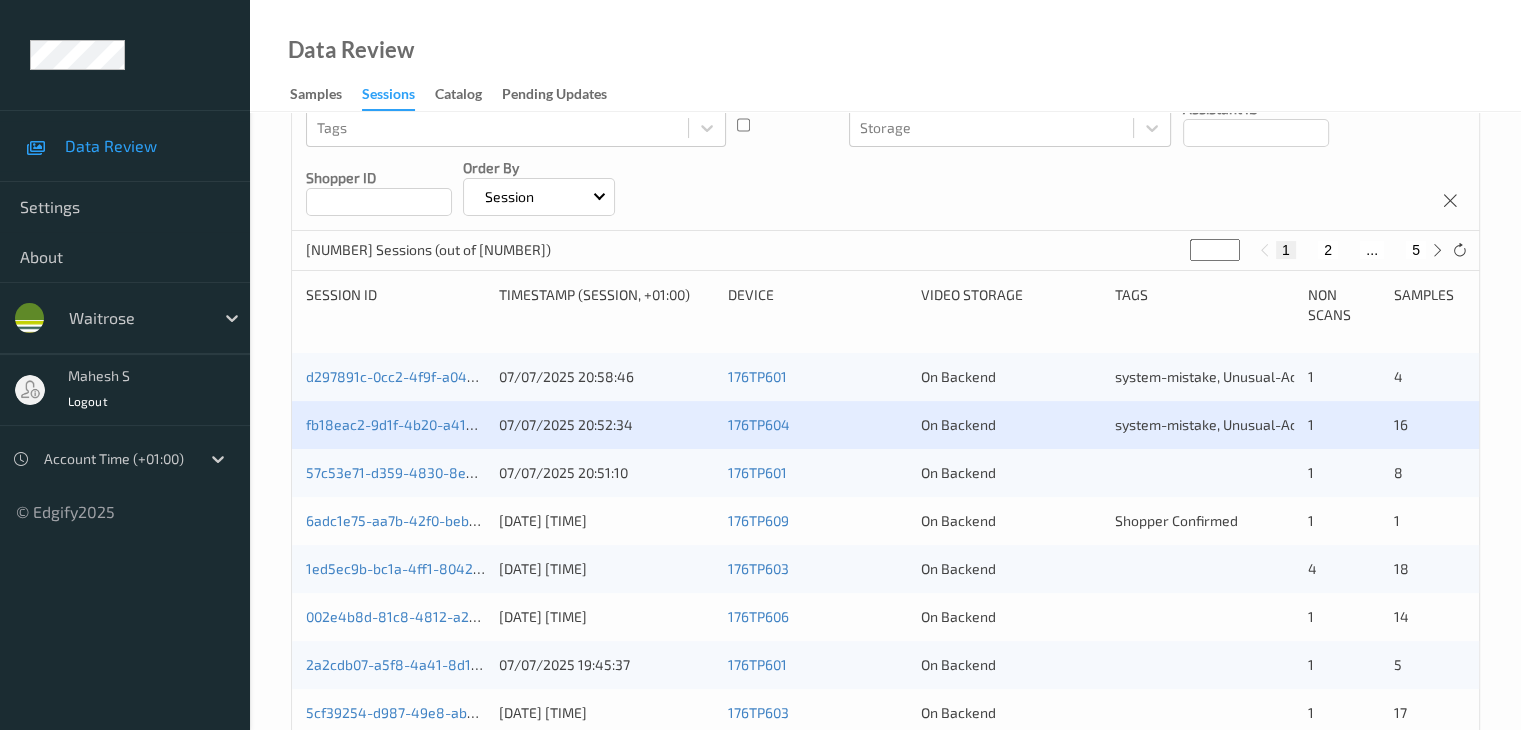 scroll, scrollTop: 300, scrollLeft: 0, axis: vertical 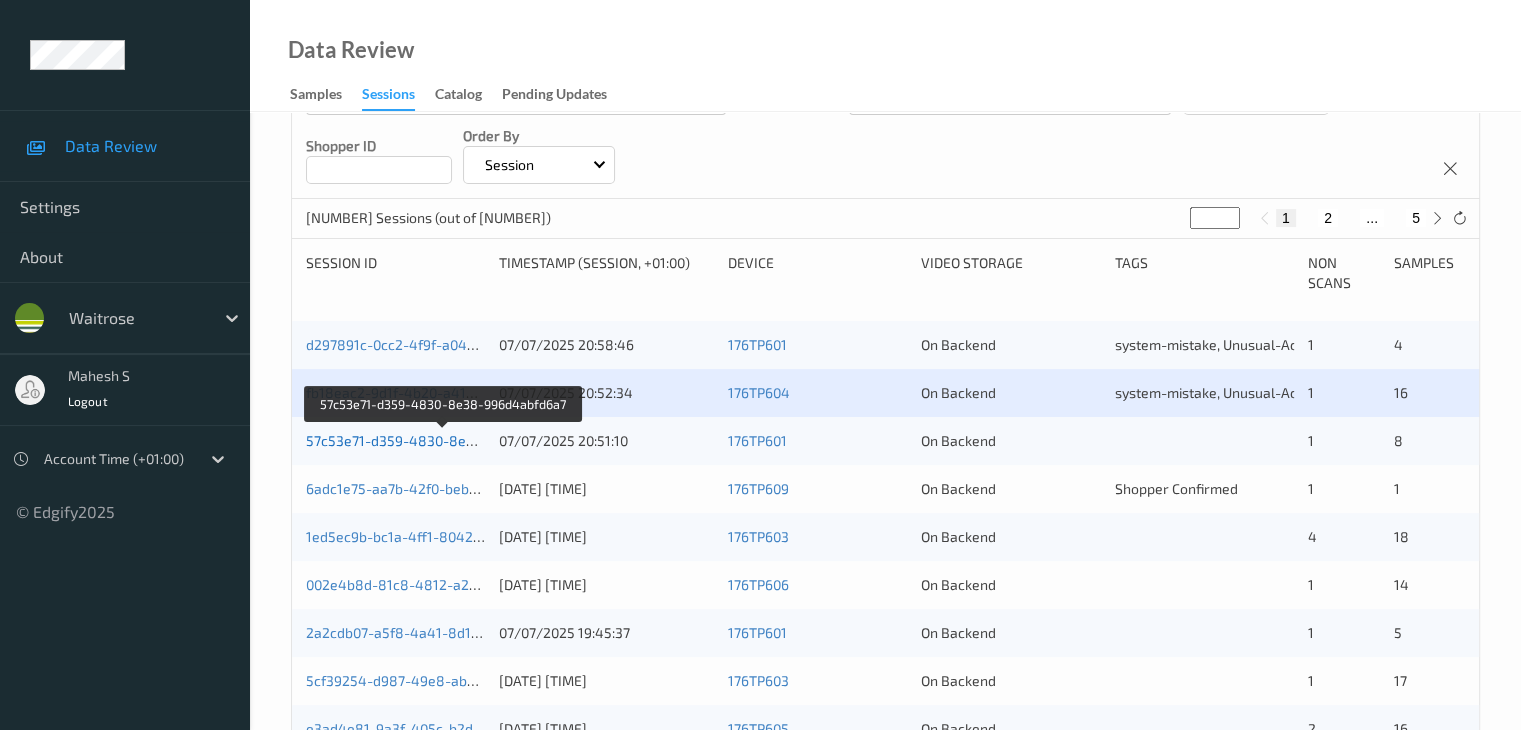 click on "57c53e71-d359-4830-8e38-996d4abfd6a7" at bounding box center (444, 440) 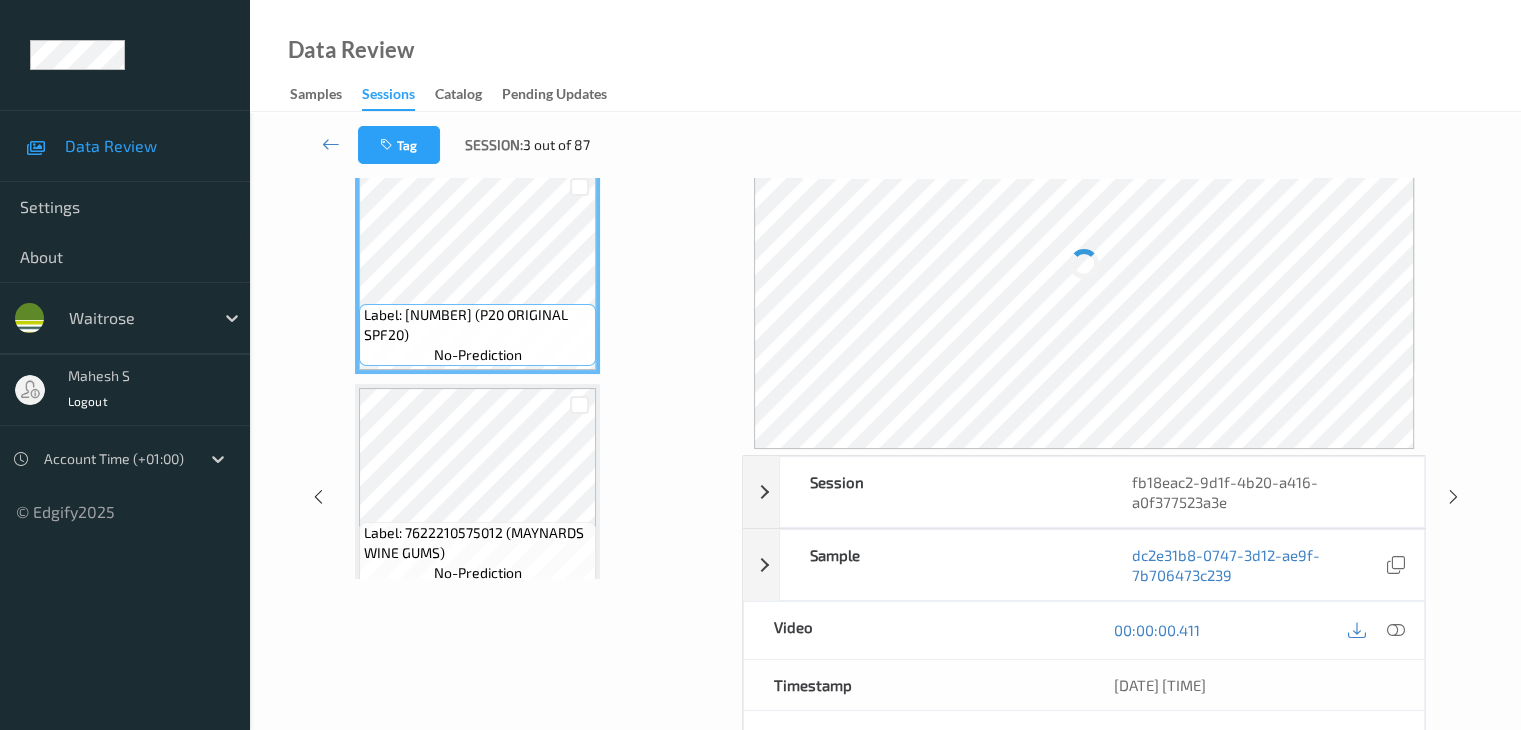 scroll, scrollTop: 0, scrollLeft: 0, axis: both 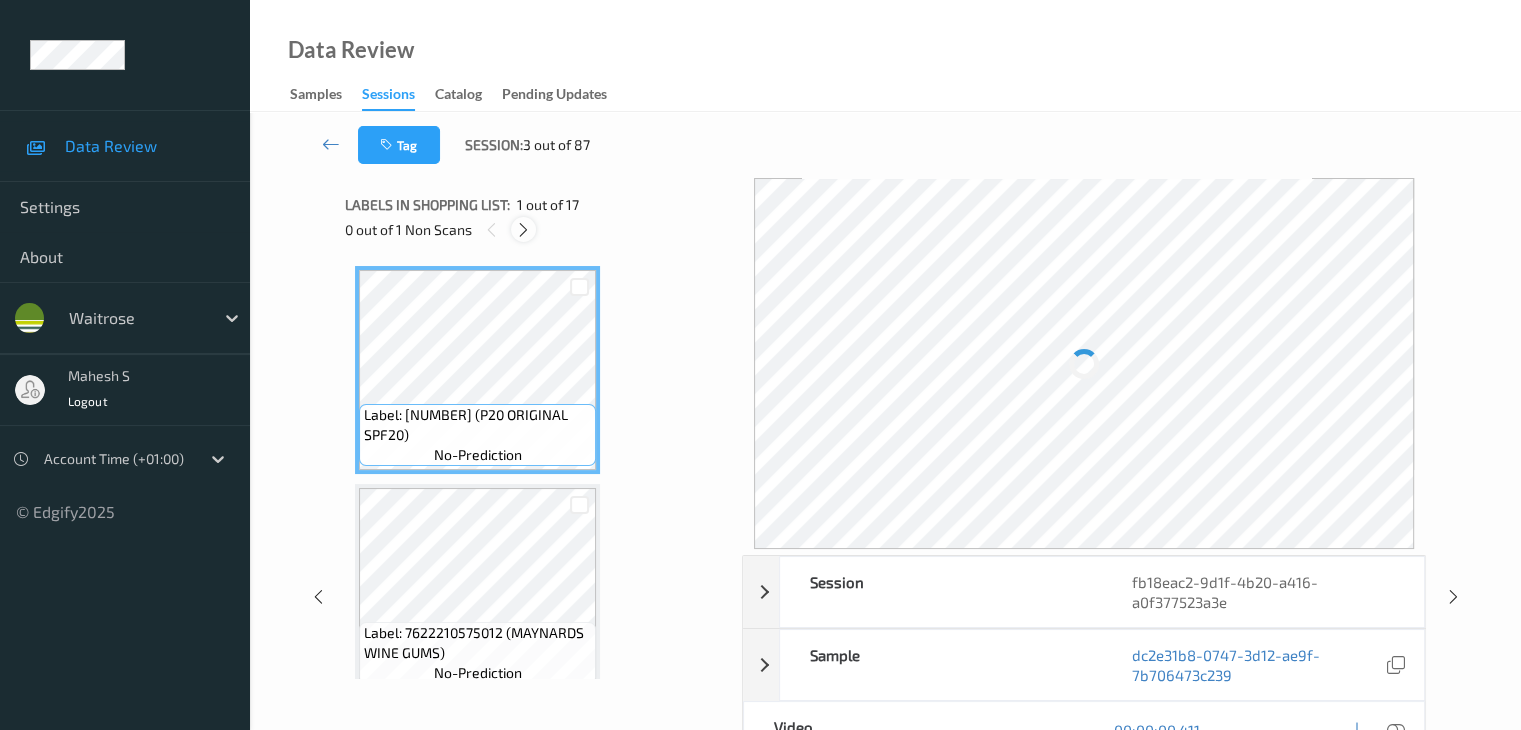 click at bounding box center [523, 230] 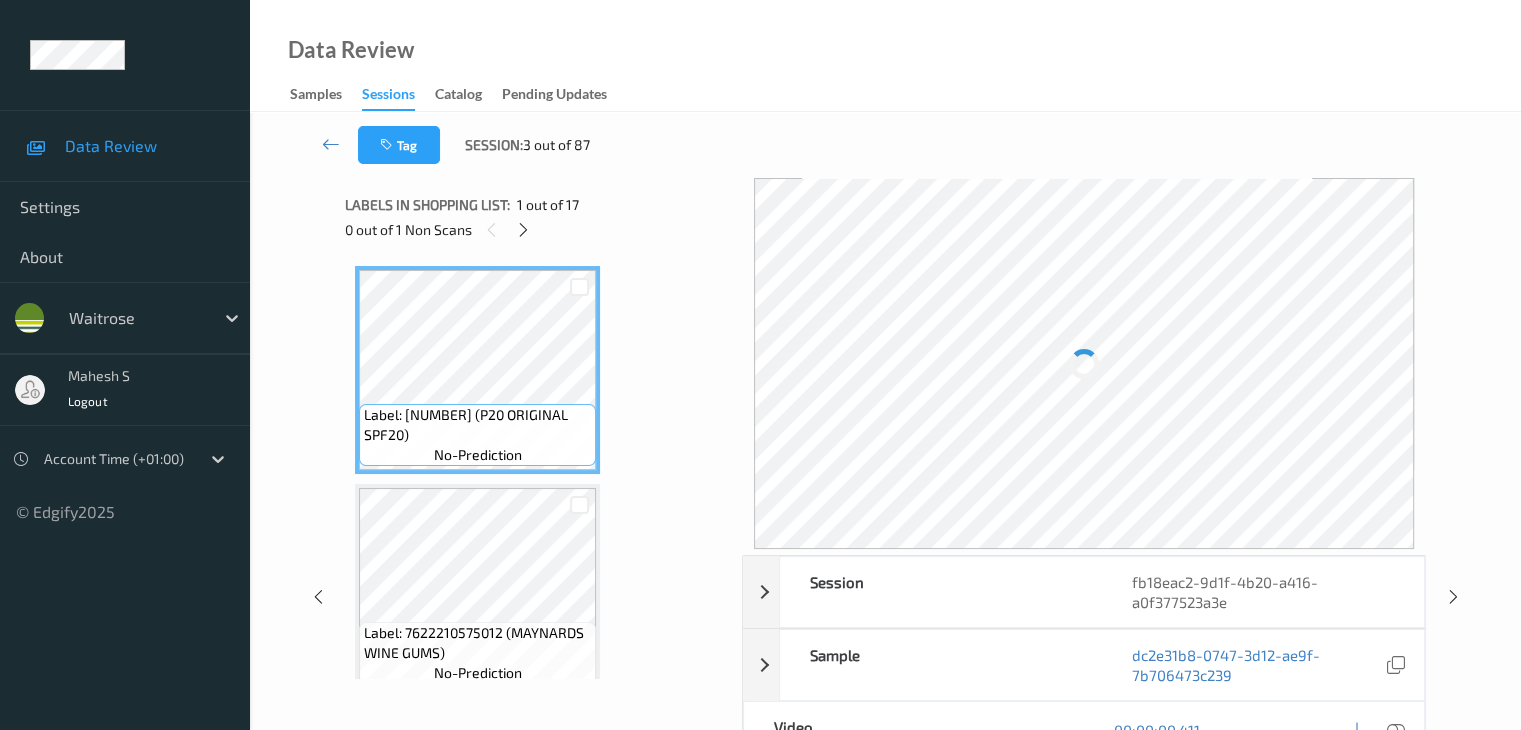 scroll, scrollTop: 1972, scrollLeft: 0, axis: vertical 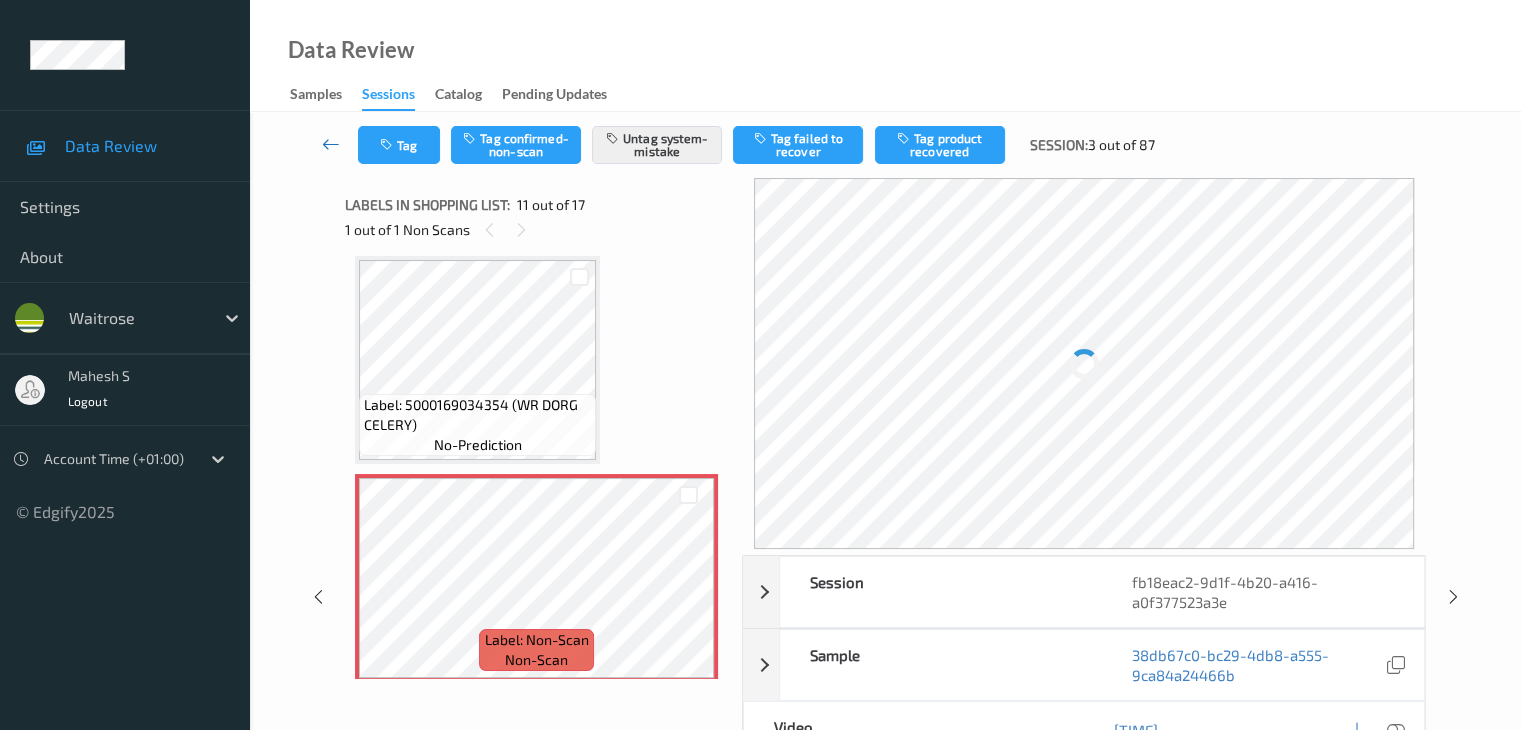 click at bounding box center [331, 144] 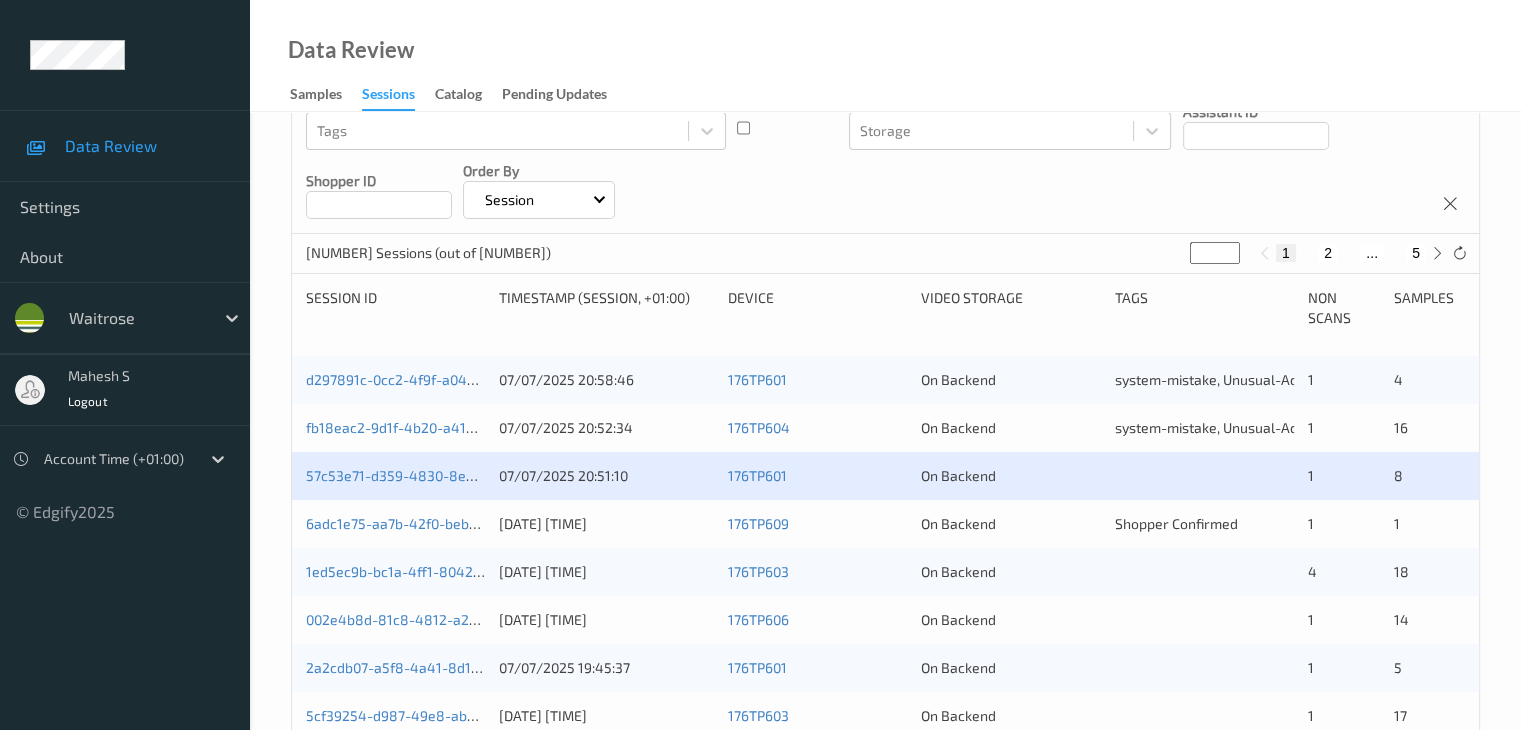 scroll, scrollTop: 300, scrollLeft: 0, axis: vertical 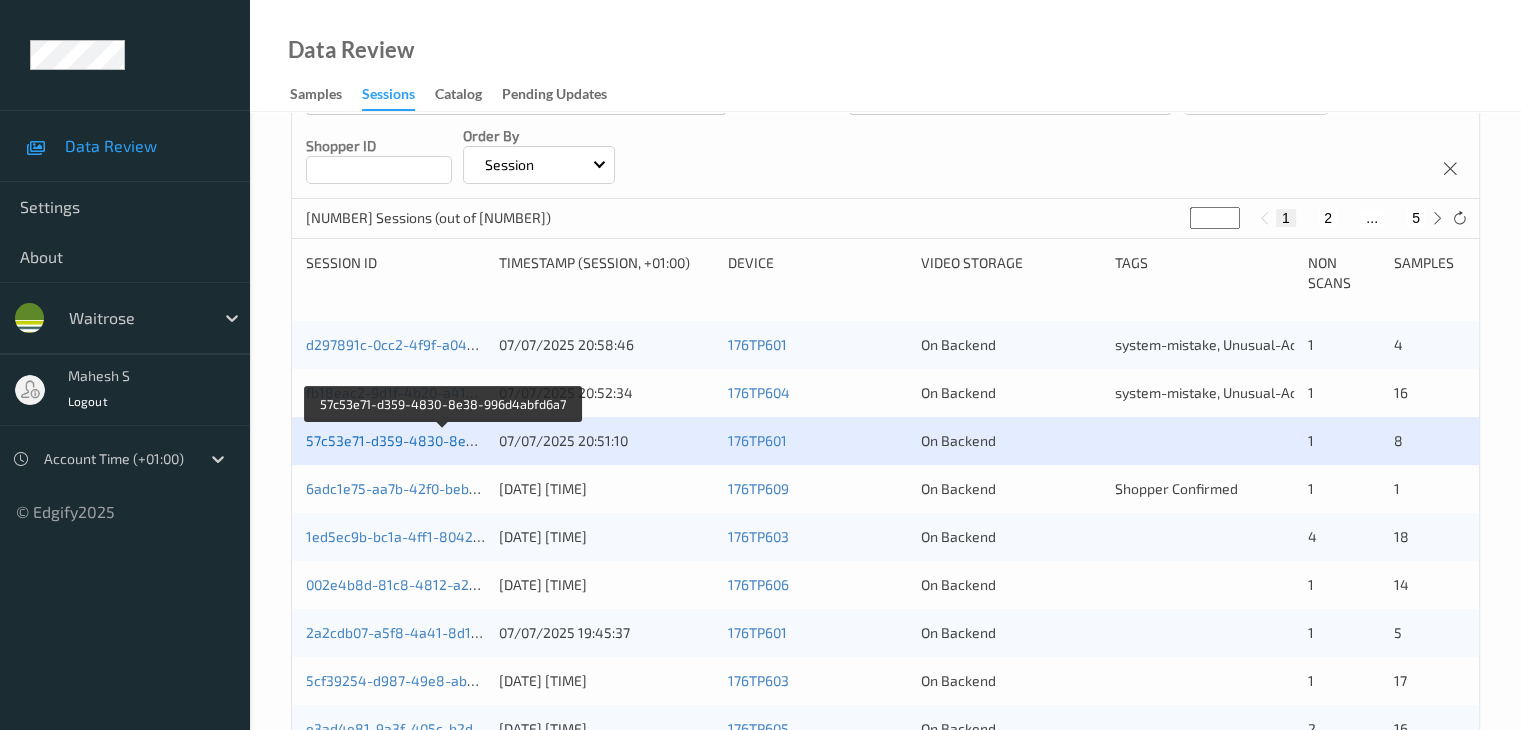click on "57c53e71-d359-4830-8e38-996d4abfd6a7" at bounding box center (444, 440) 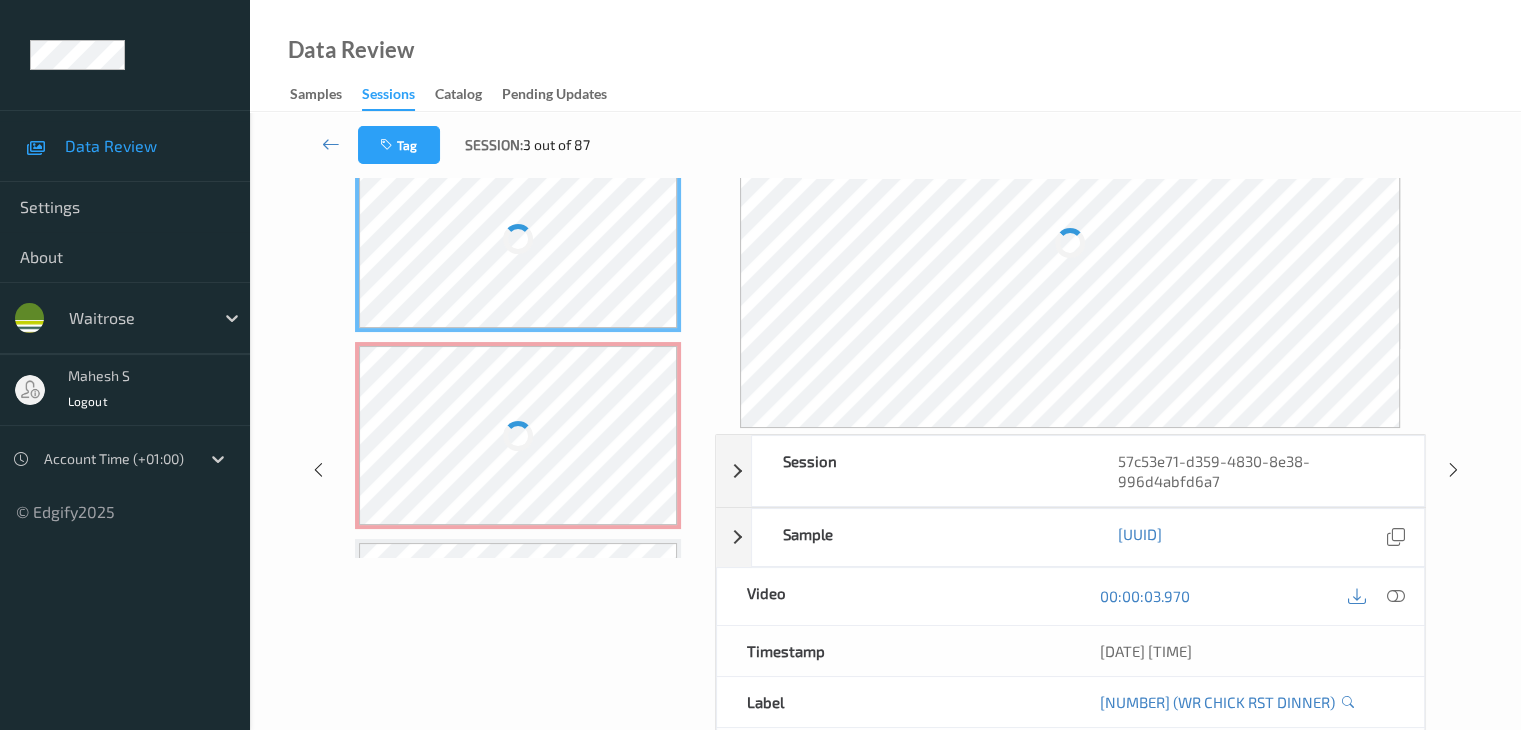 scroll, scrollTop: 0, scrollLeft: 0, axis: both 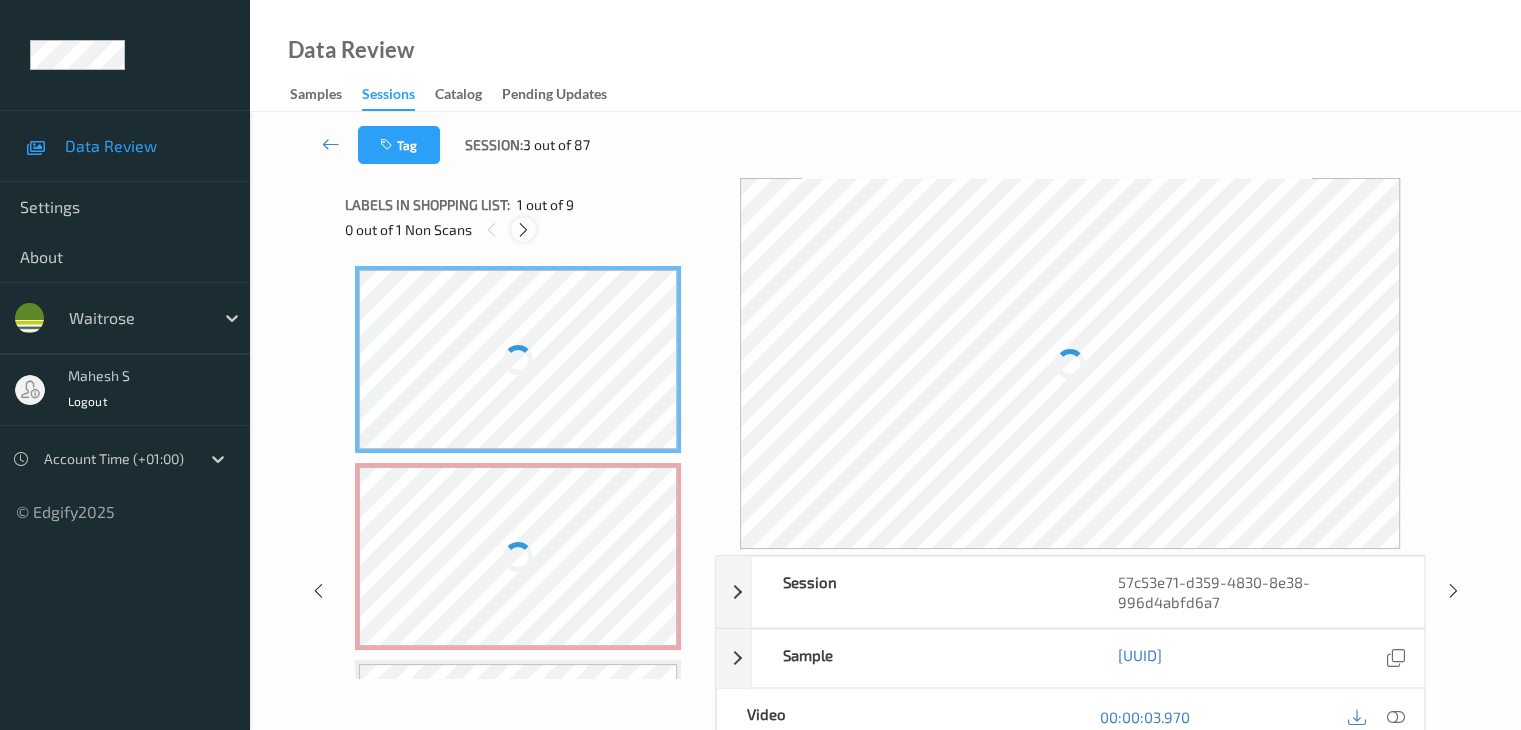 click at bounding box center (523, 230) 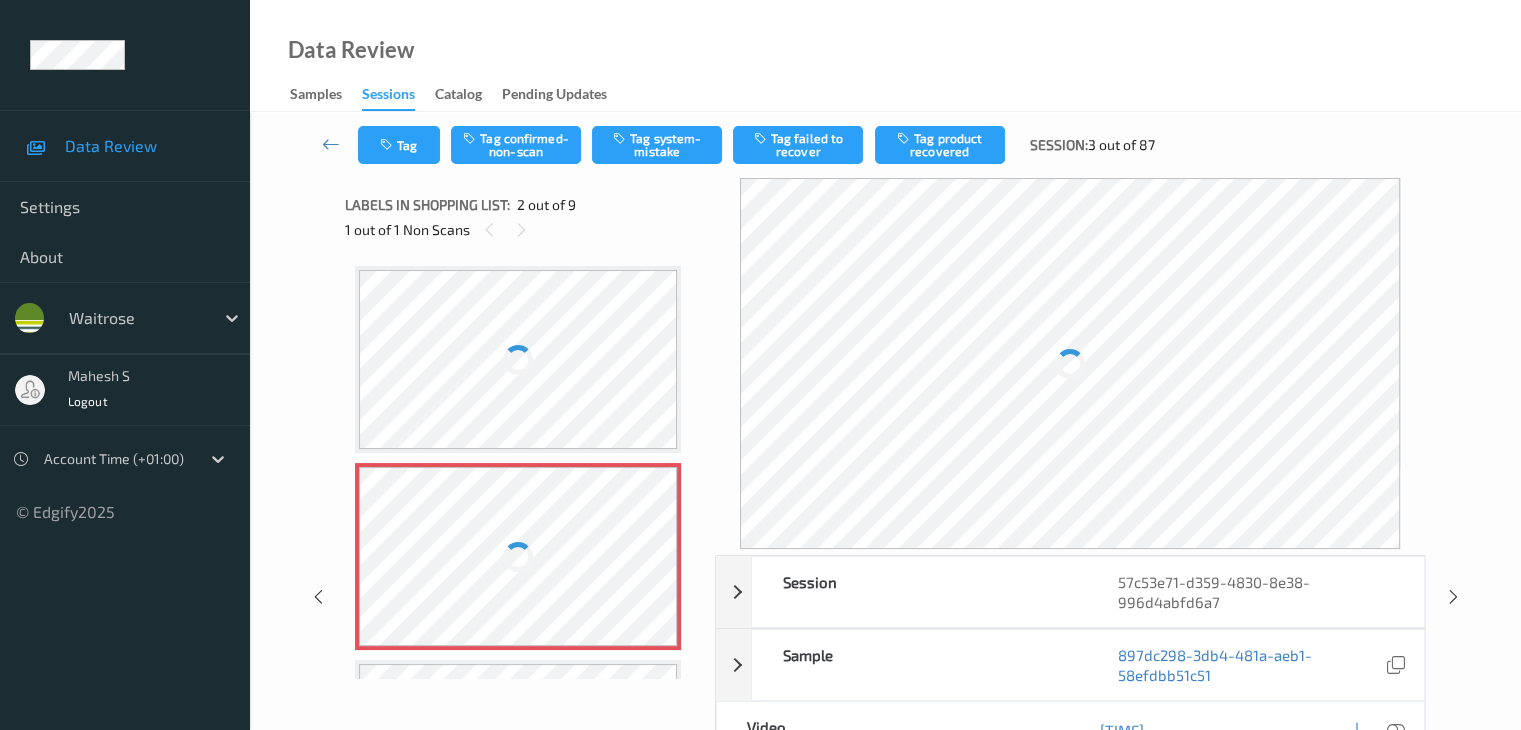 scroll, scrollTop: 10, scrollLeft: 0, axis: vertical 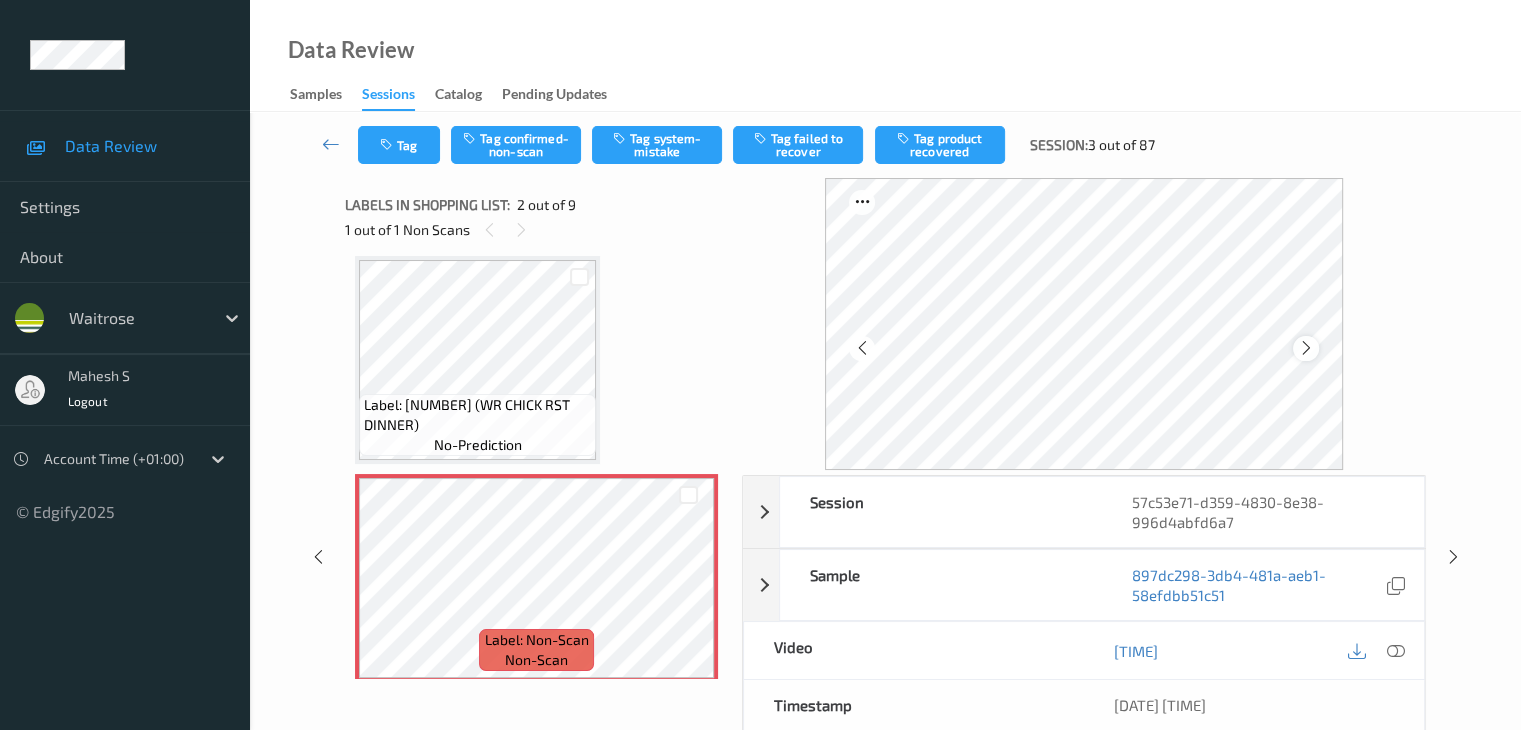 click at bounding box center (1305, 348) 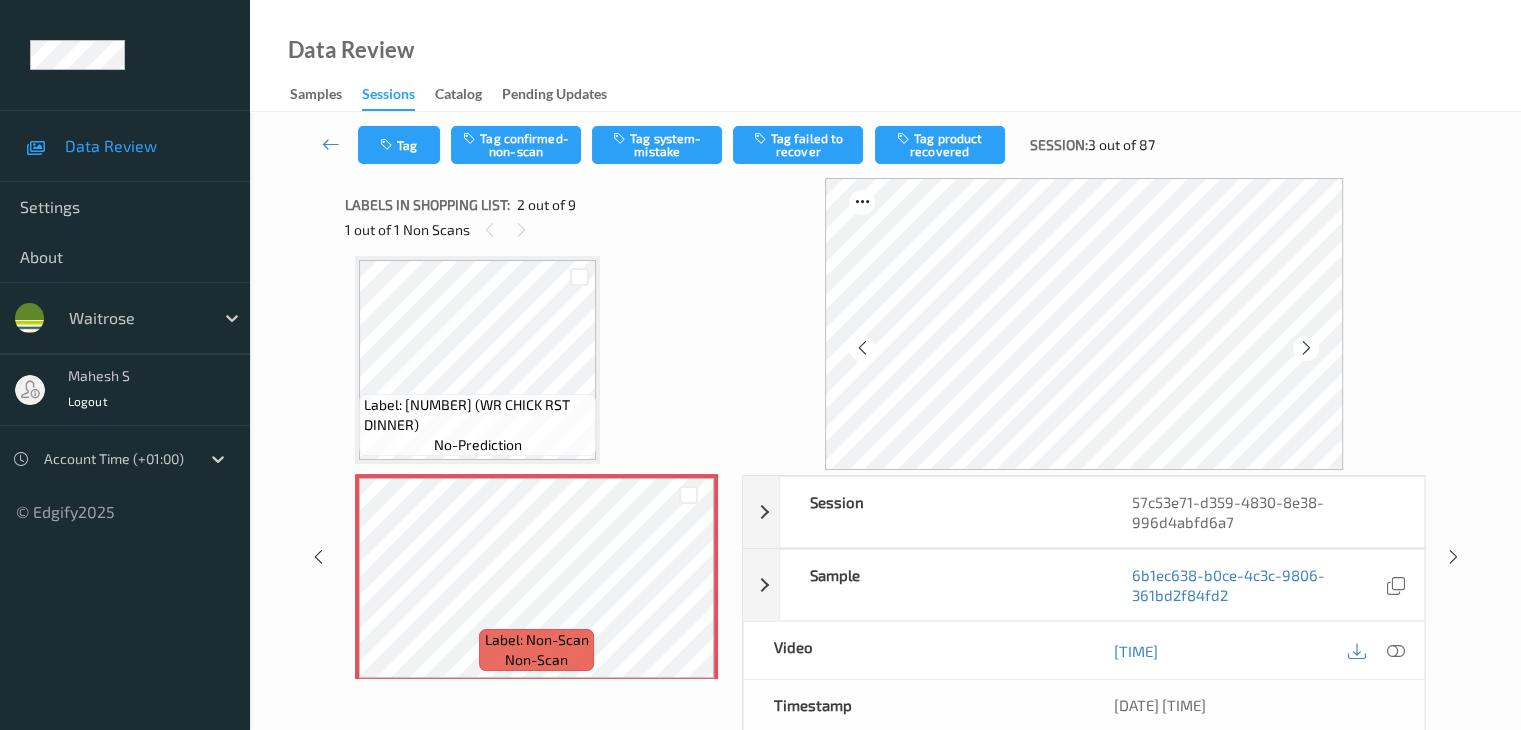click at bounding box center [1305, 348] 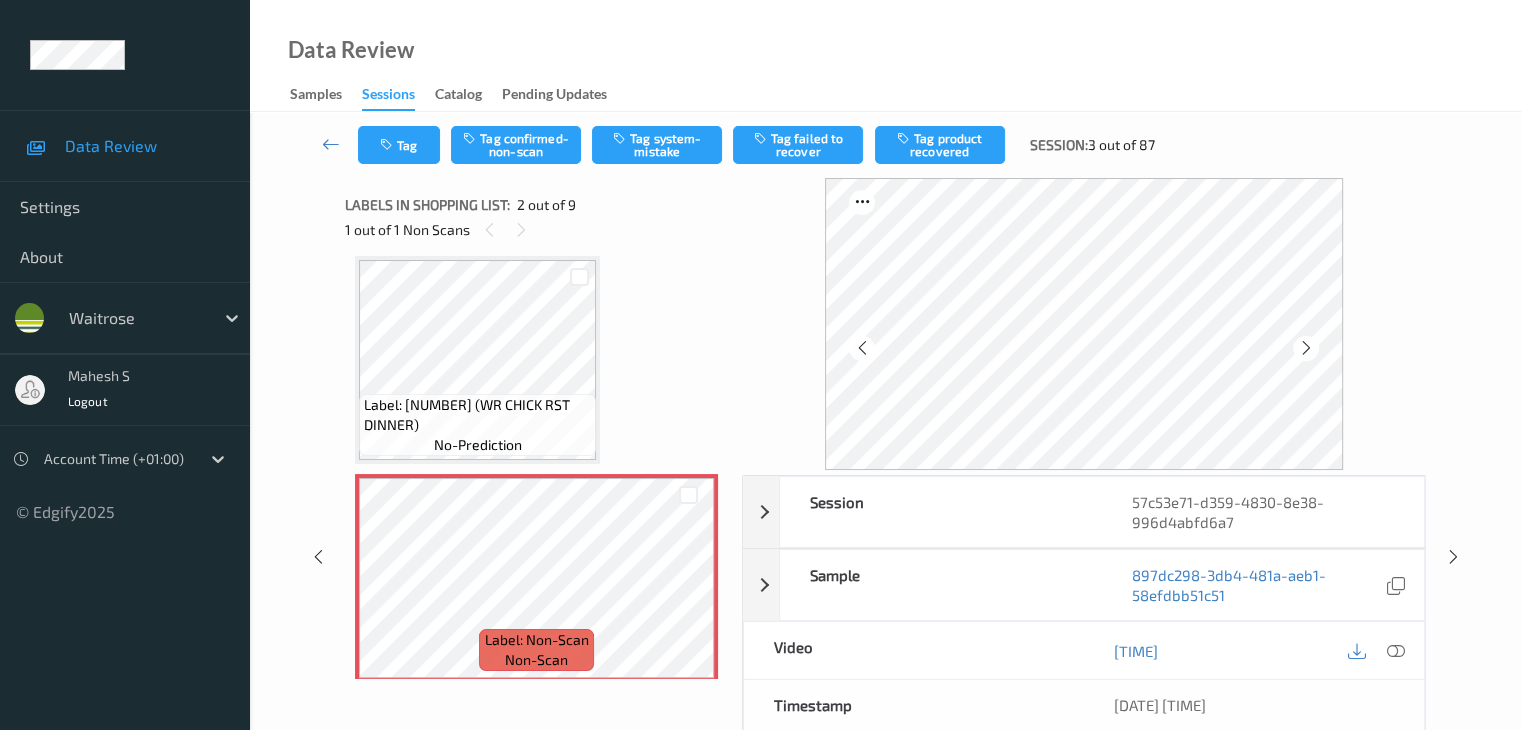 click at bounding box center [1305, 348] 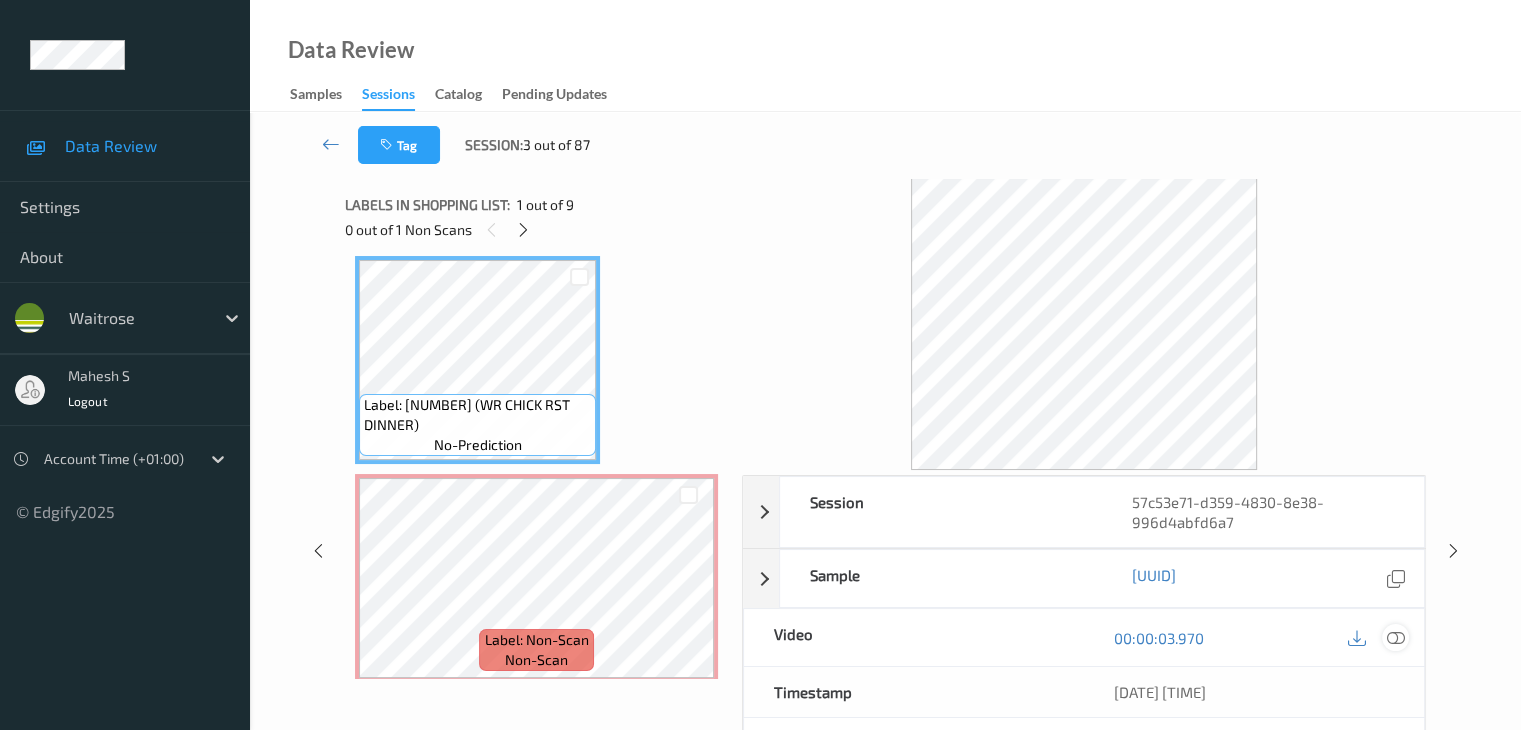 click at bounding box center [1395, 638] 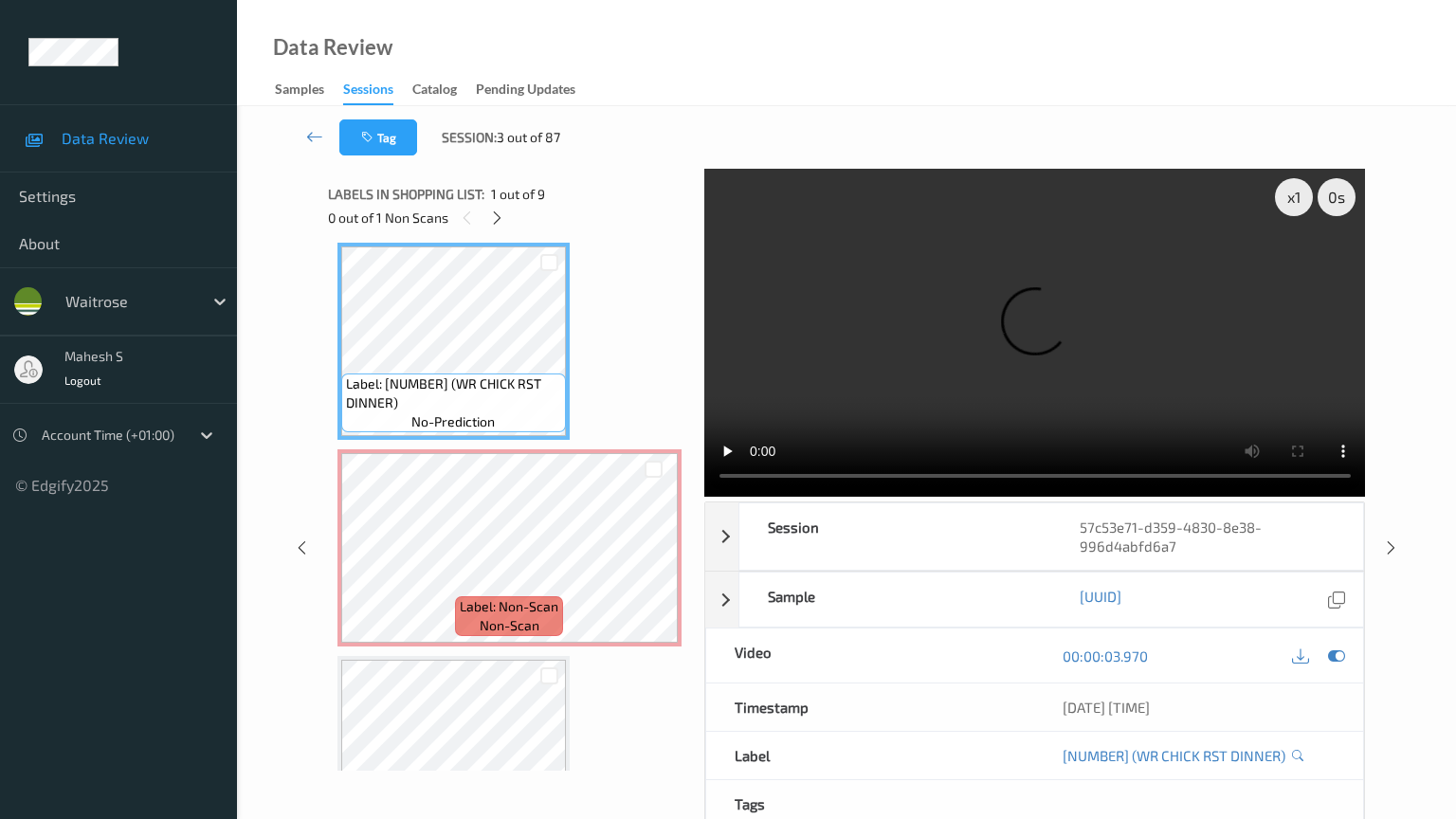 type 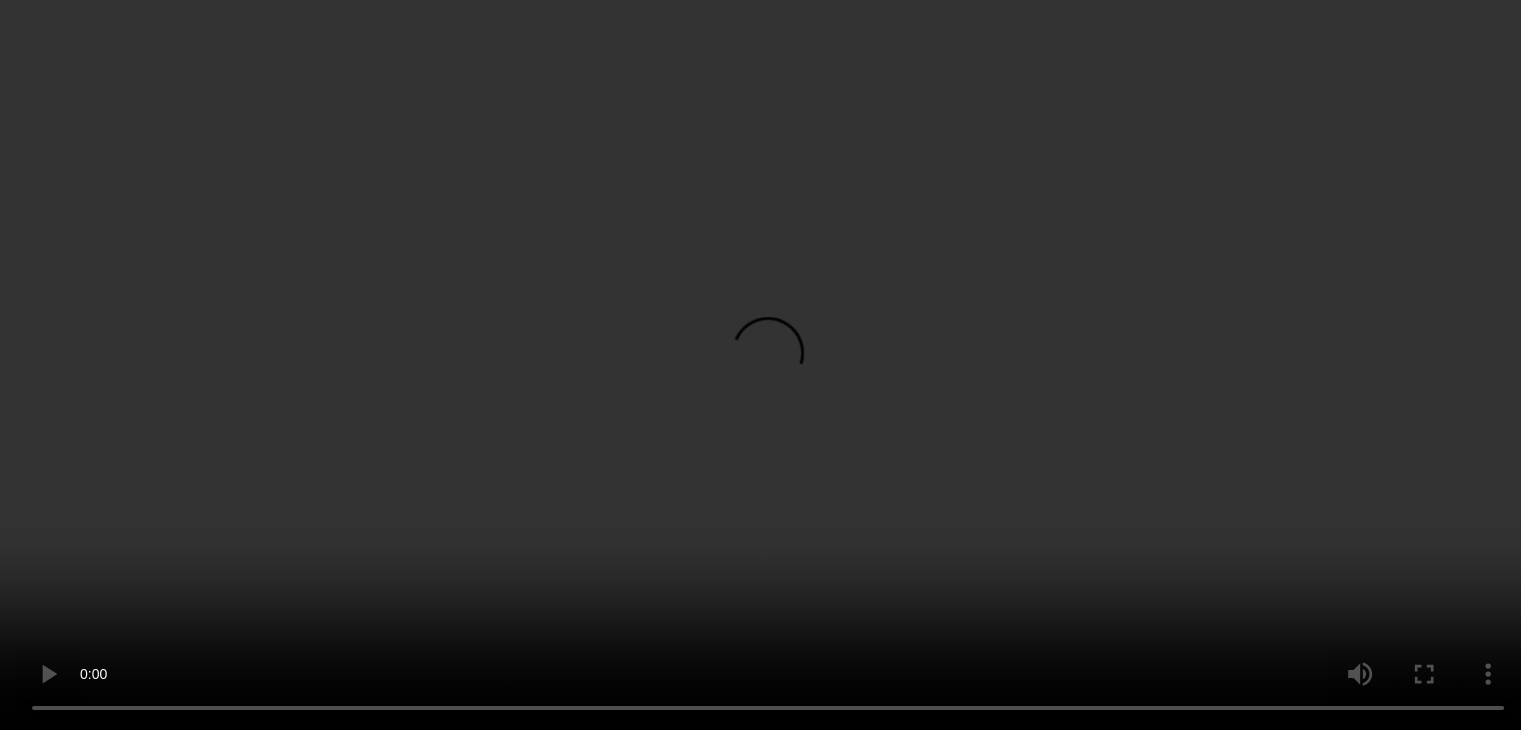 scroll, scrollTop: 210, scrollLeft: 0, axis: vertical 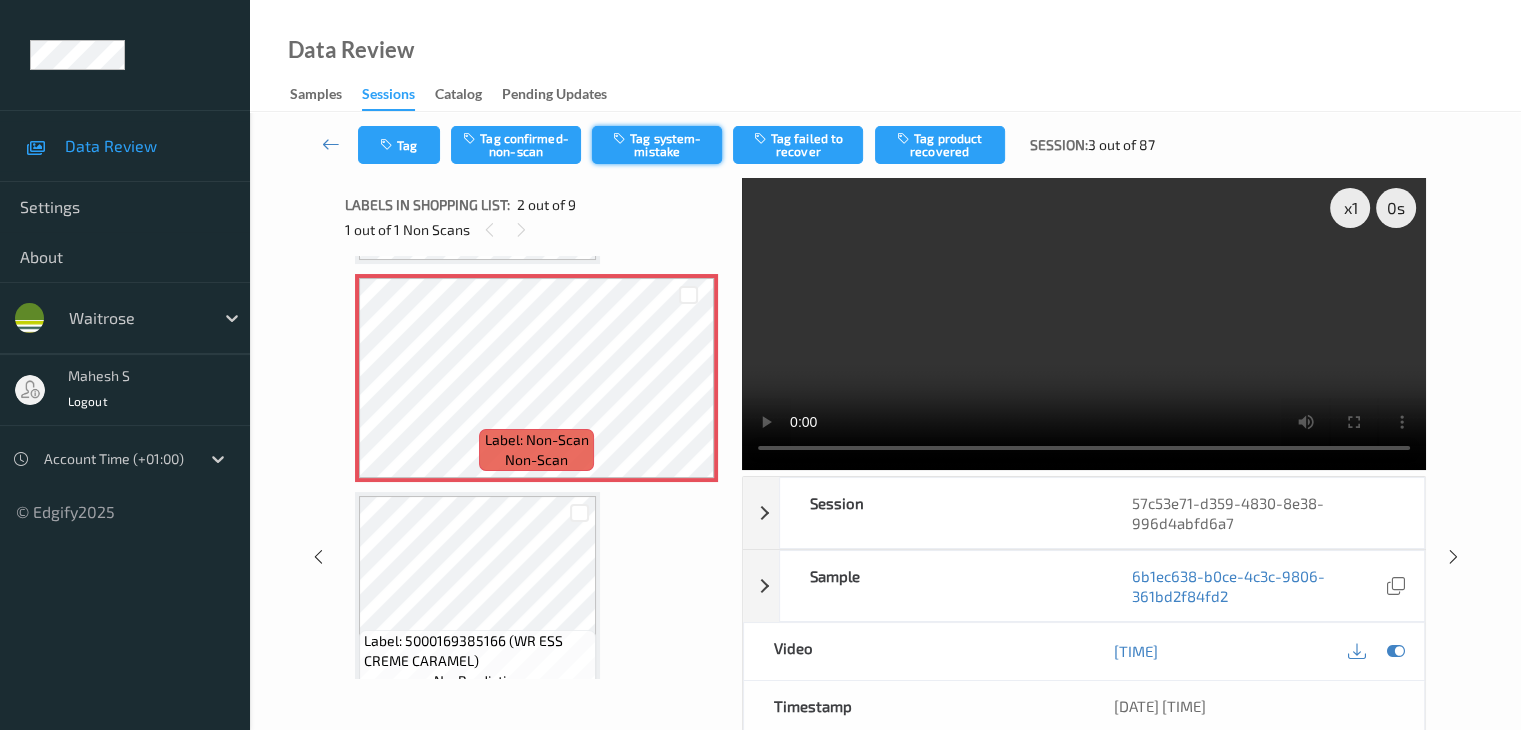 click on "Tag   system-mistake" at bounding box center (657, 145) 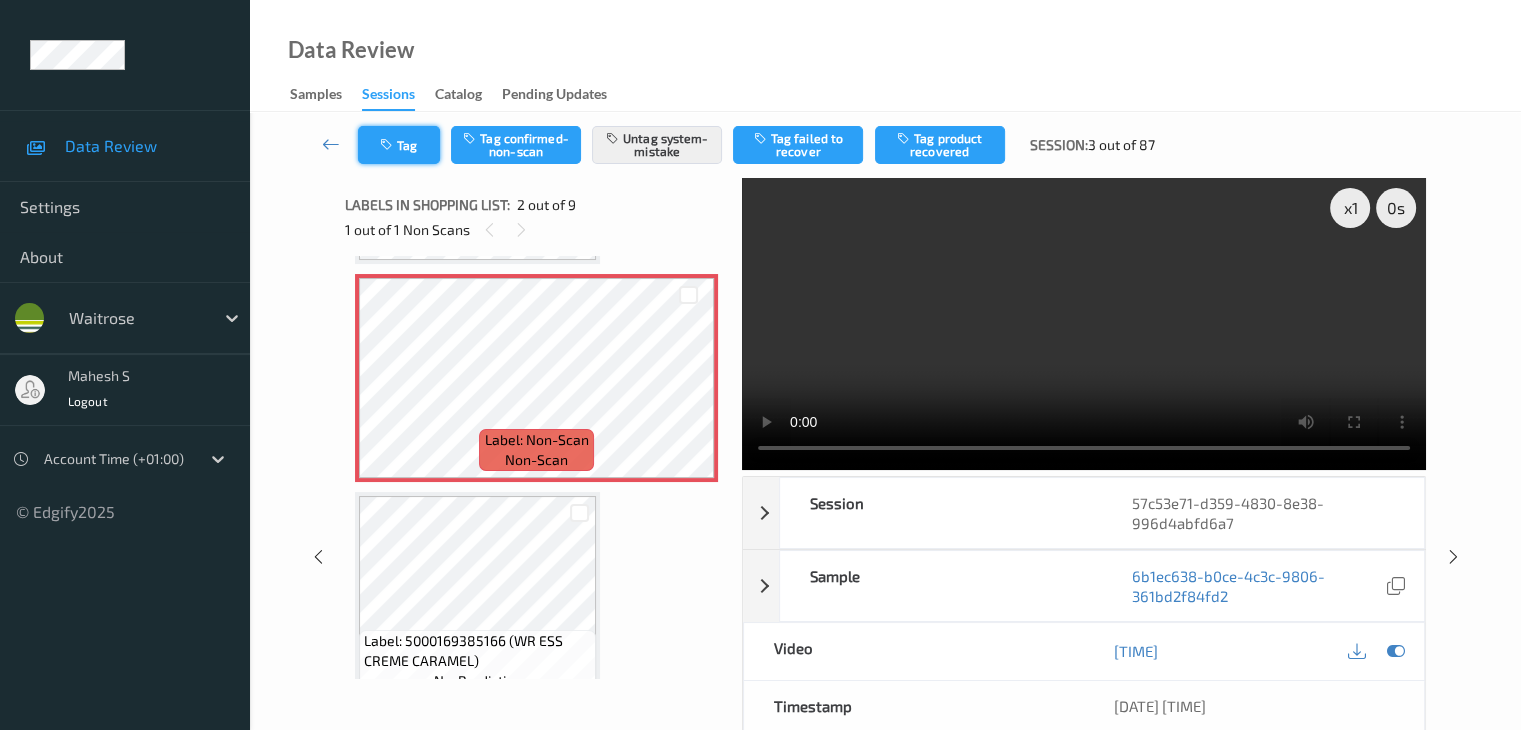 click on "Tag" at bounding box center [399, 145] 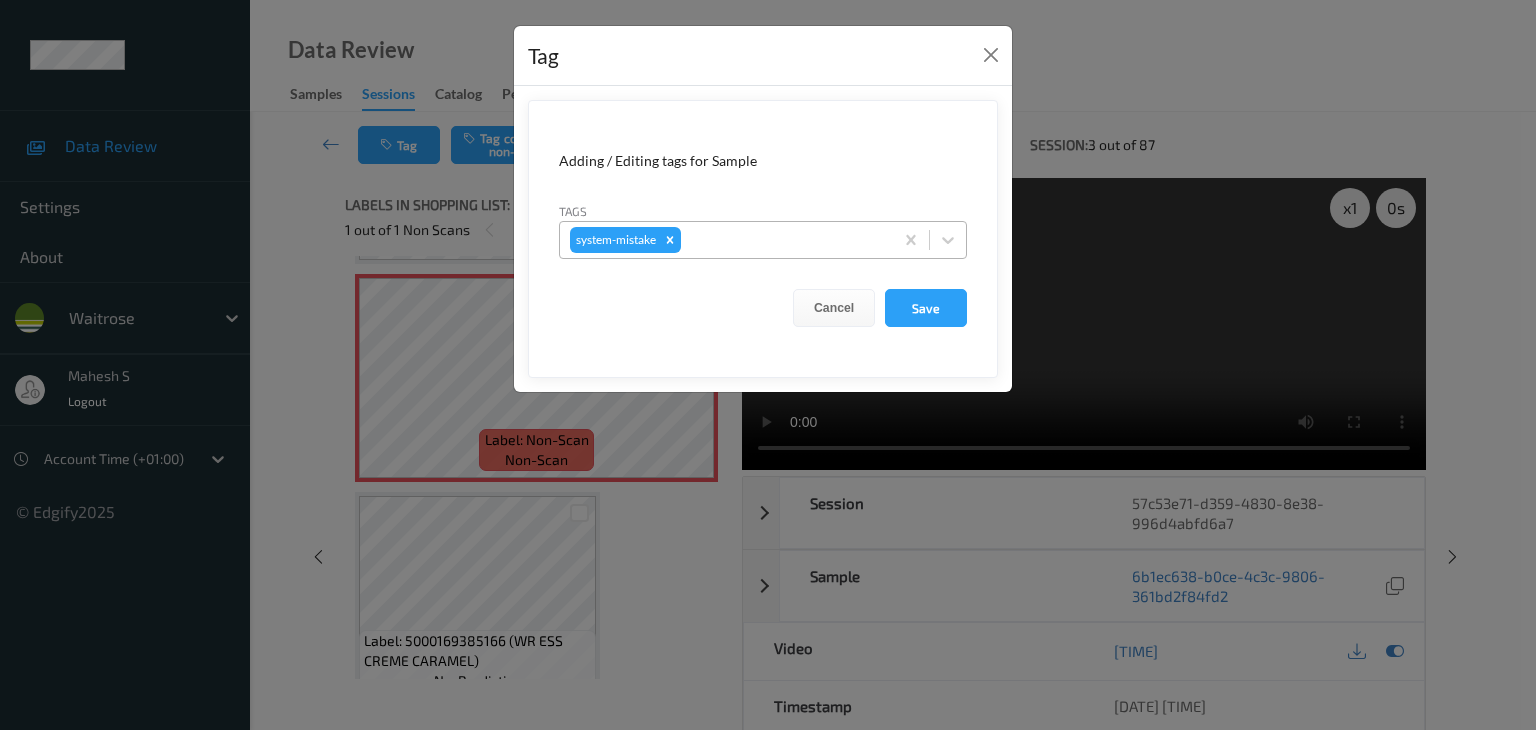 click at bounding box center [784, 240] 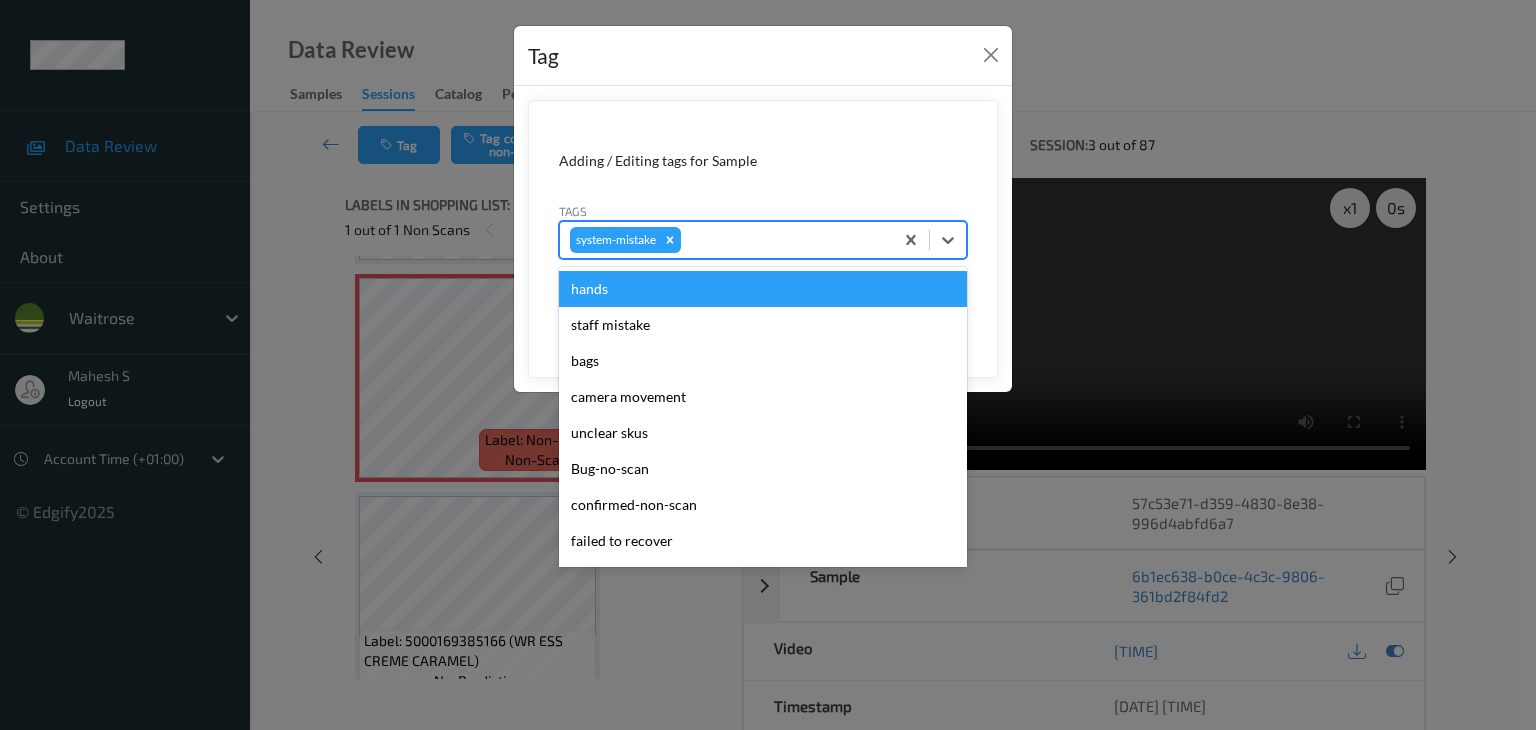 type on "u" 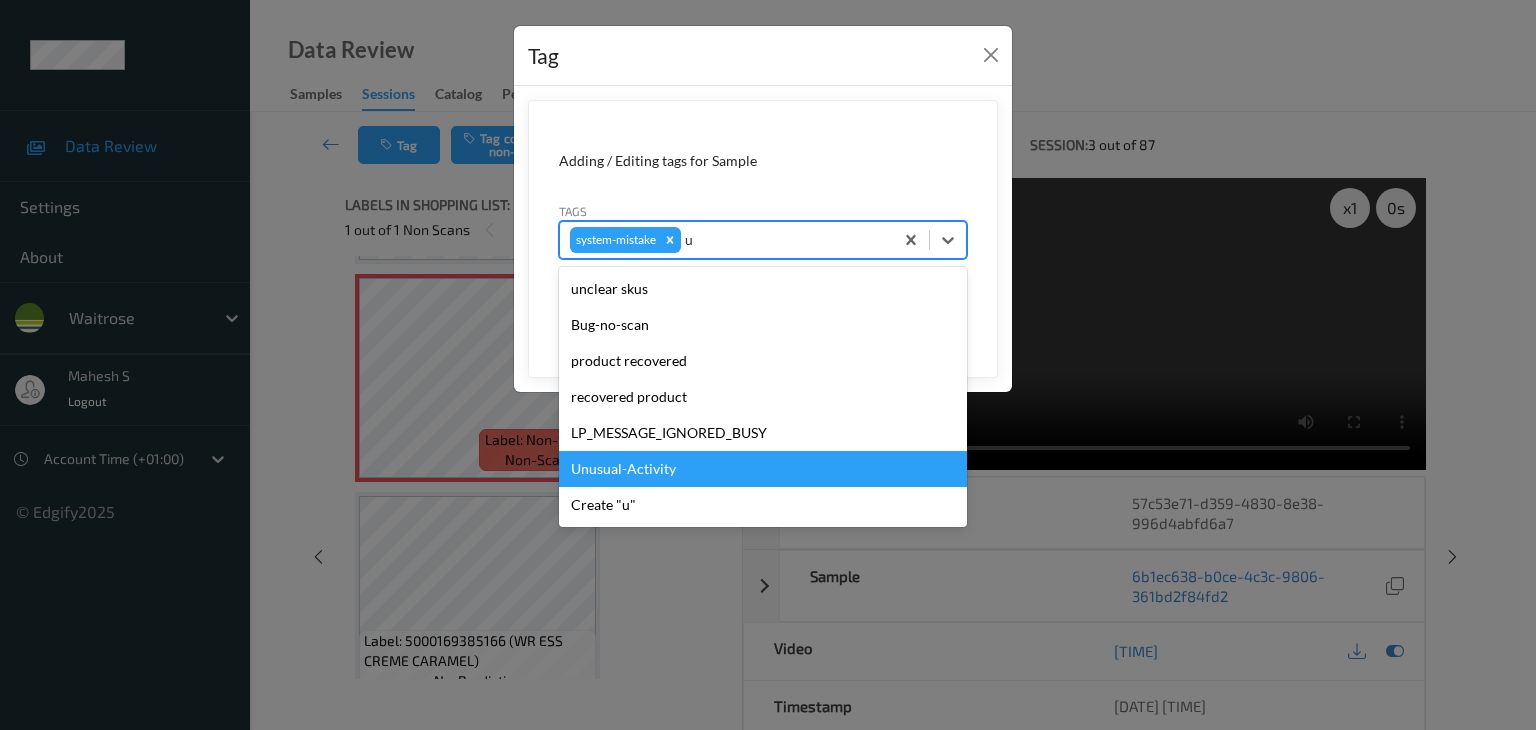 click on "Unusual-Activity" at bounding box center (763, 469) 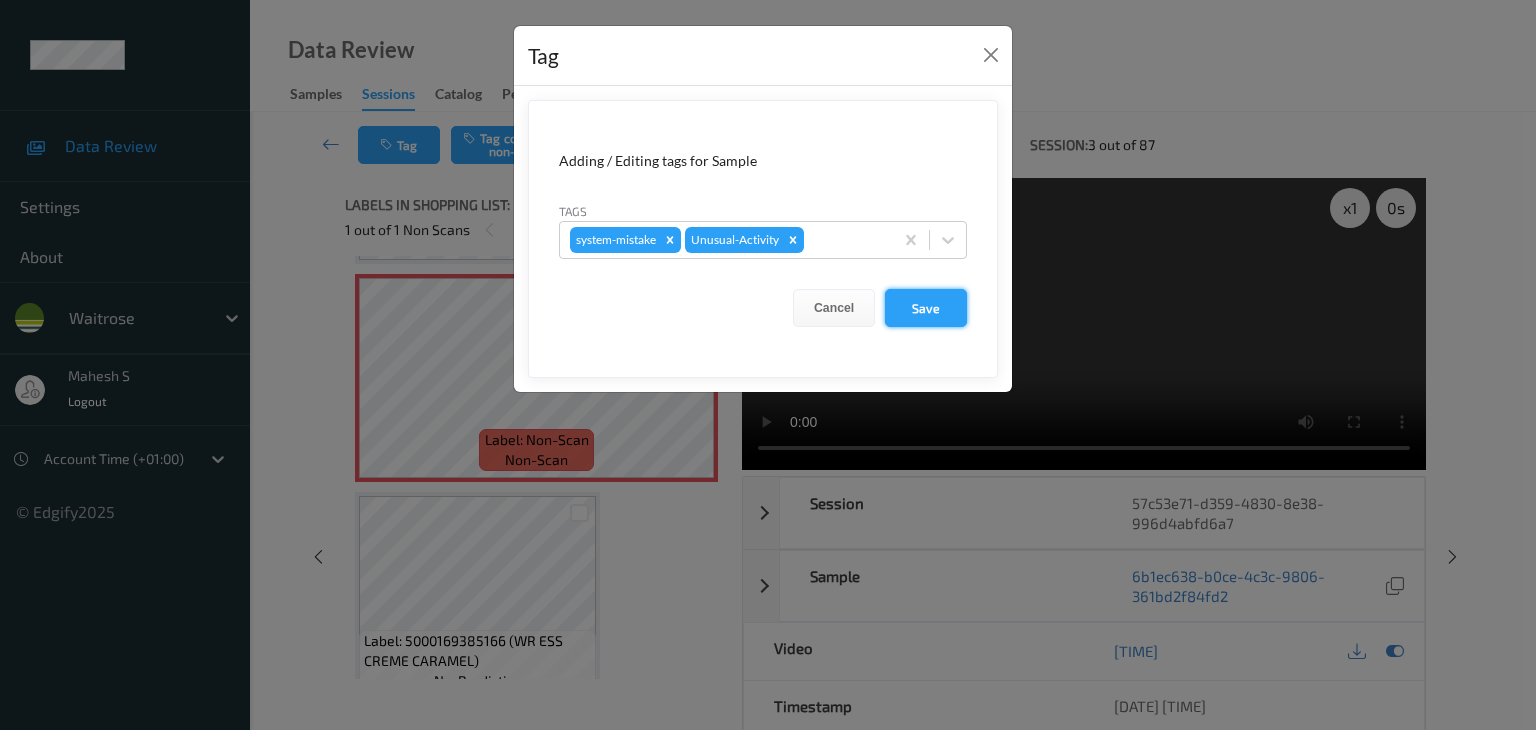 click on "Save" at bounding box center (926, 308) 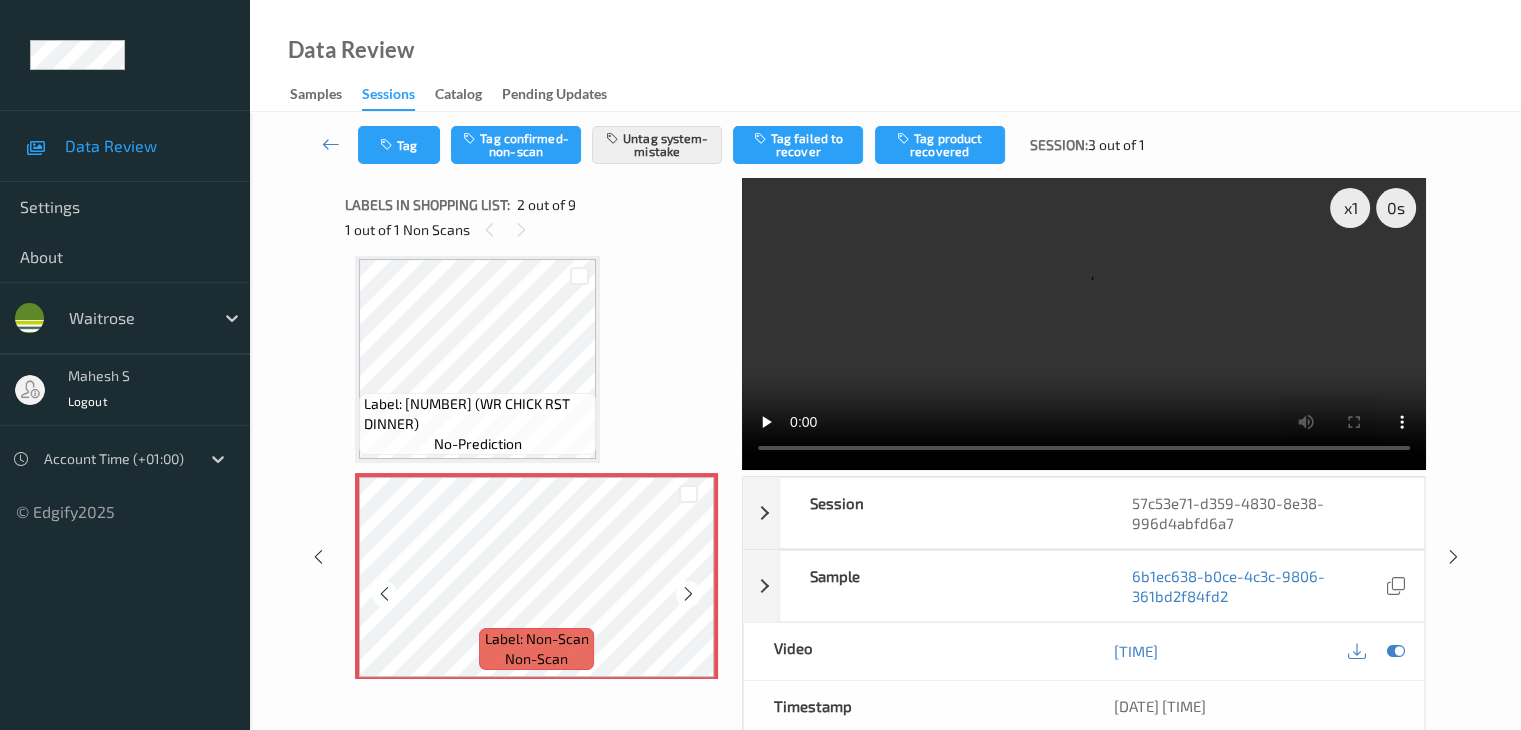 scroll, scrollTop: 10, scrollLeft: 0, axis: vertical 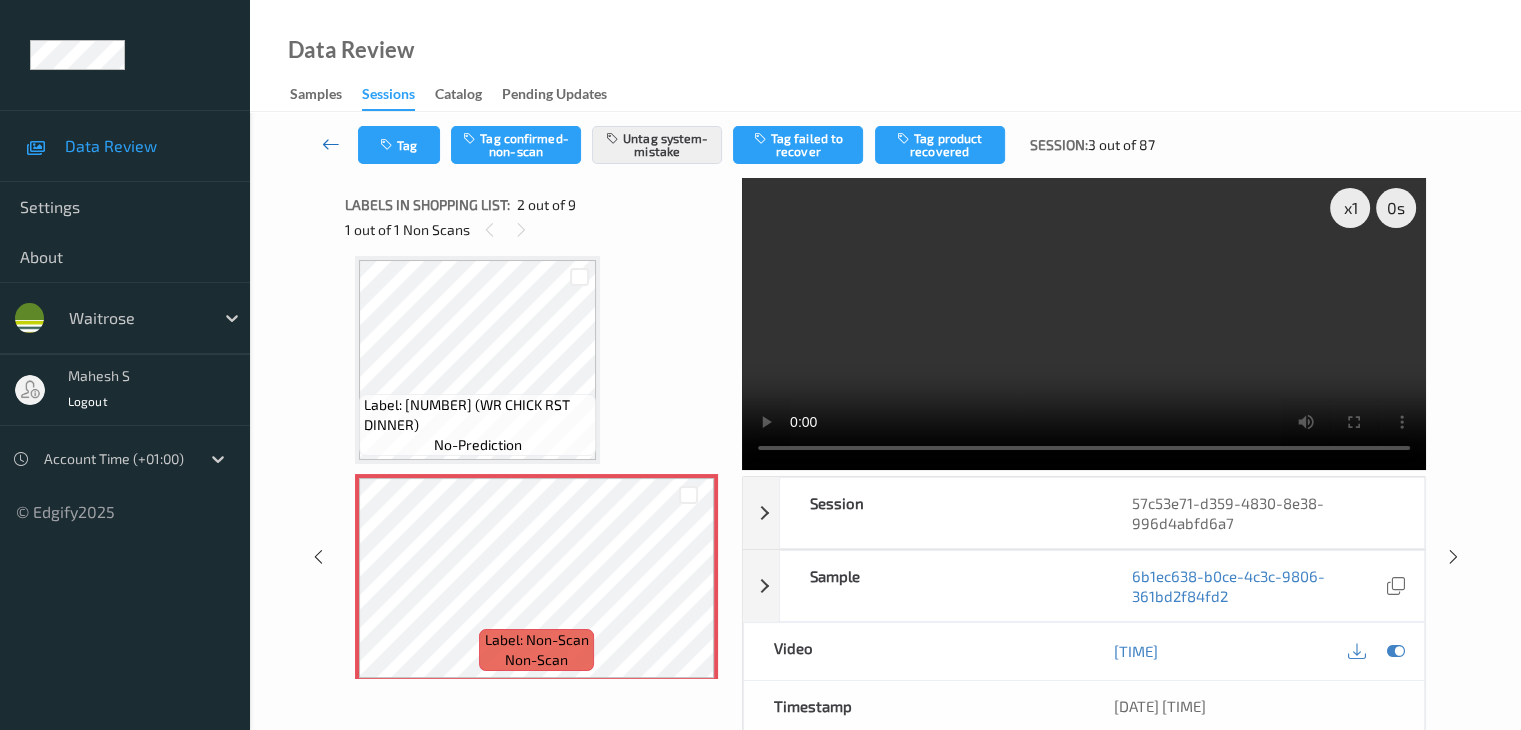 click at bounding box center (331, 145) 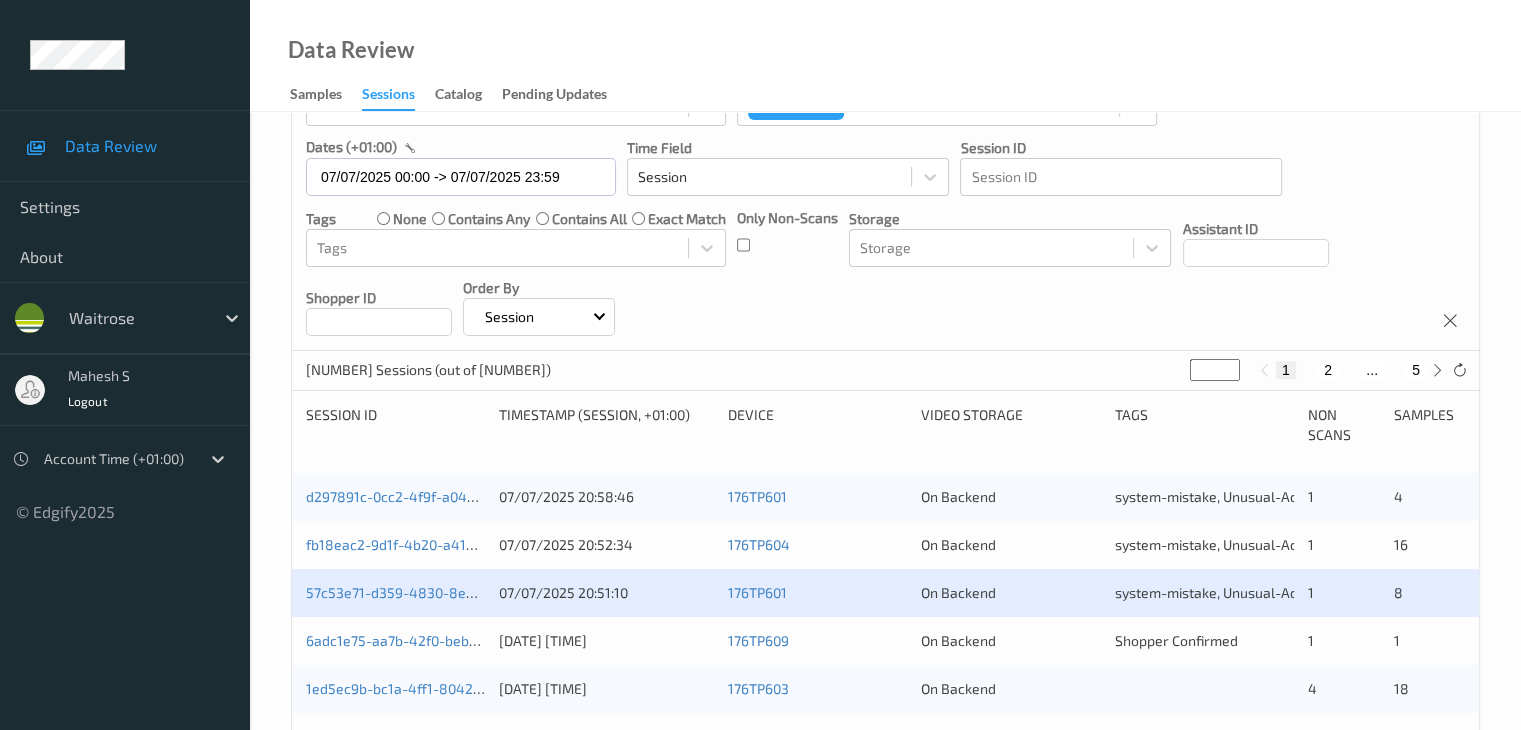 scroll, scrollTop: 300, scrollLeft: 0, axis: vertical 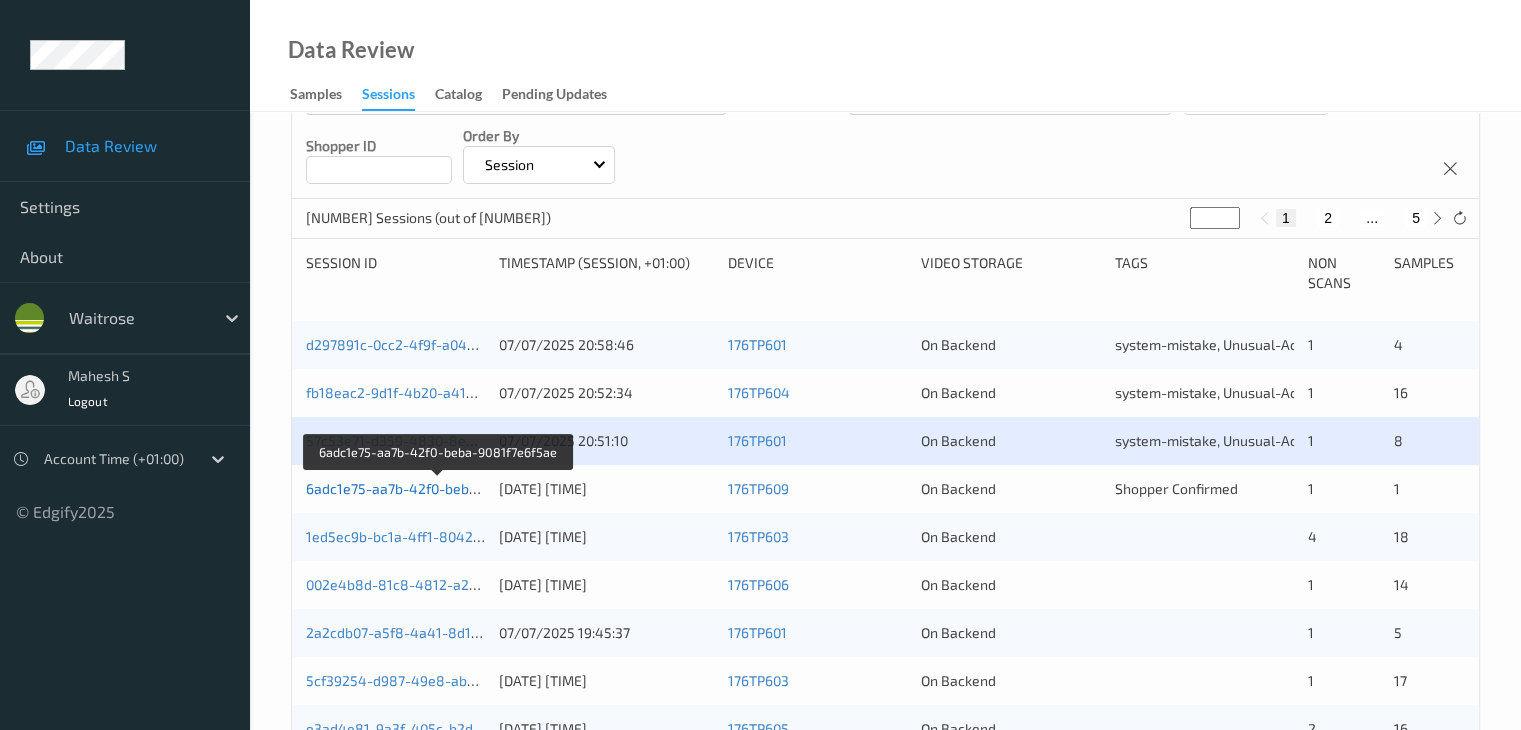 click on "6adc1e75-aa7b-42f0-beba-9081f7e6f5ae" at bounding box center [438, 488] 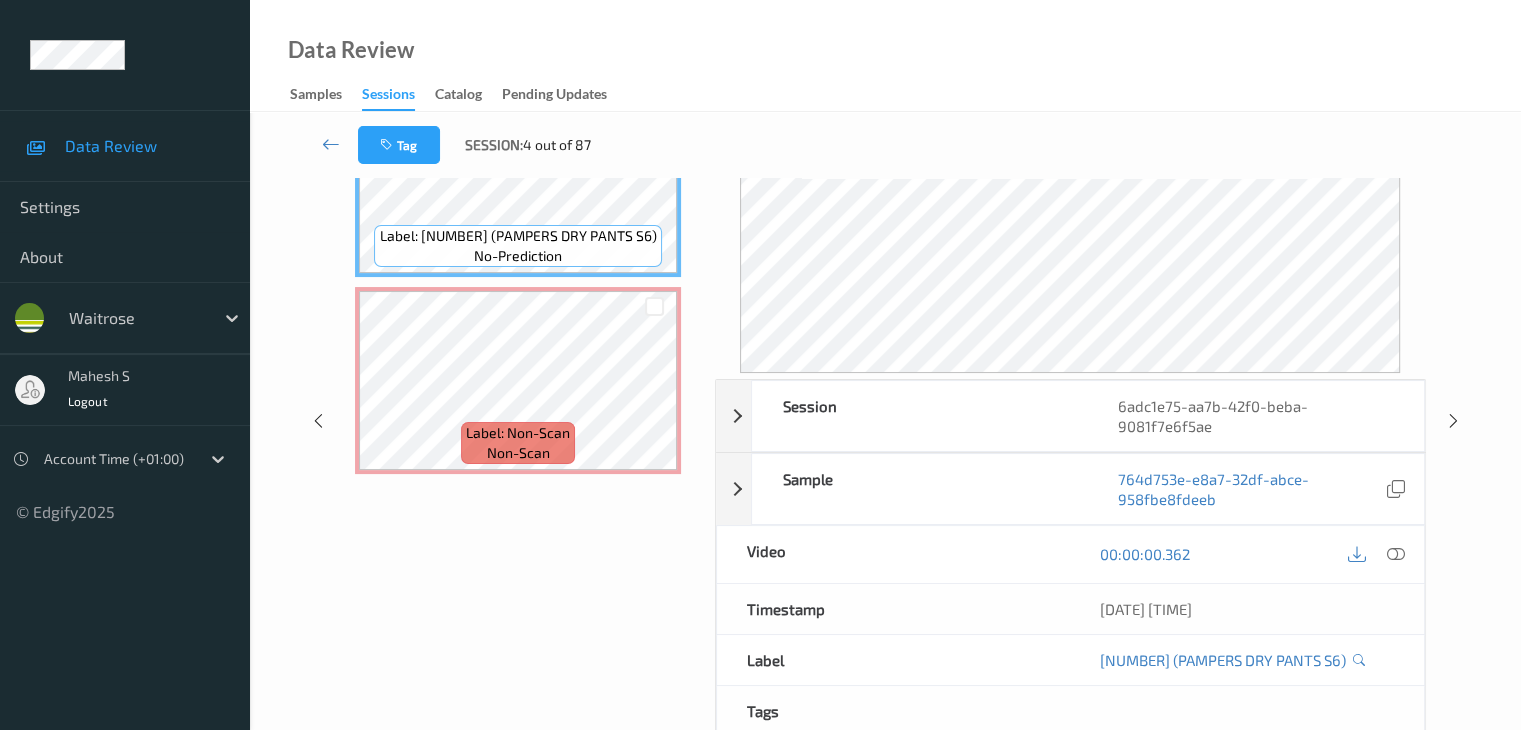scroll, scrollTop: 0, scrollLeft: 0, axis: both 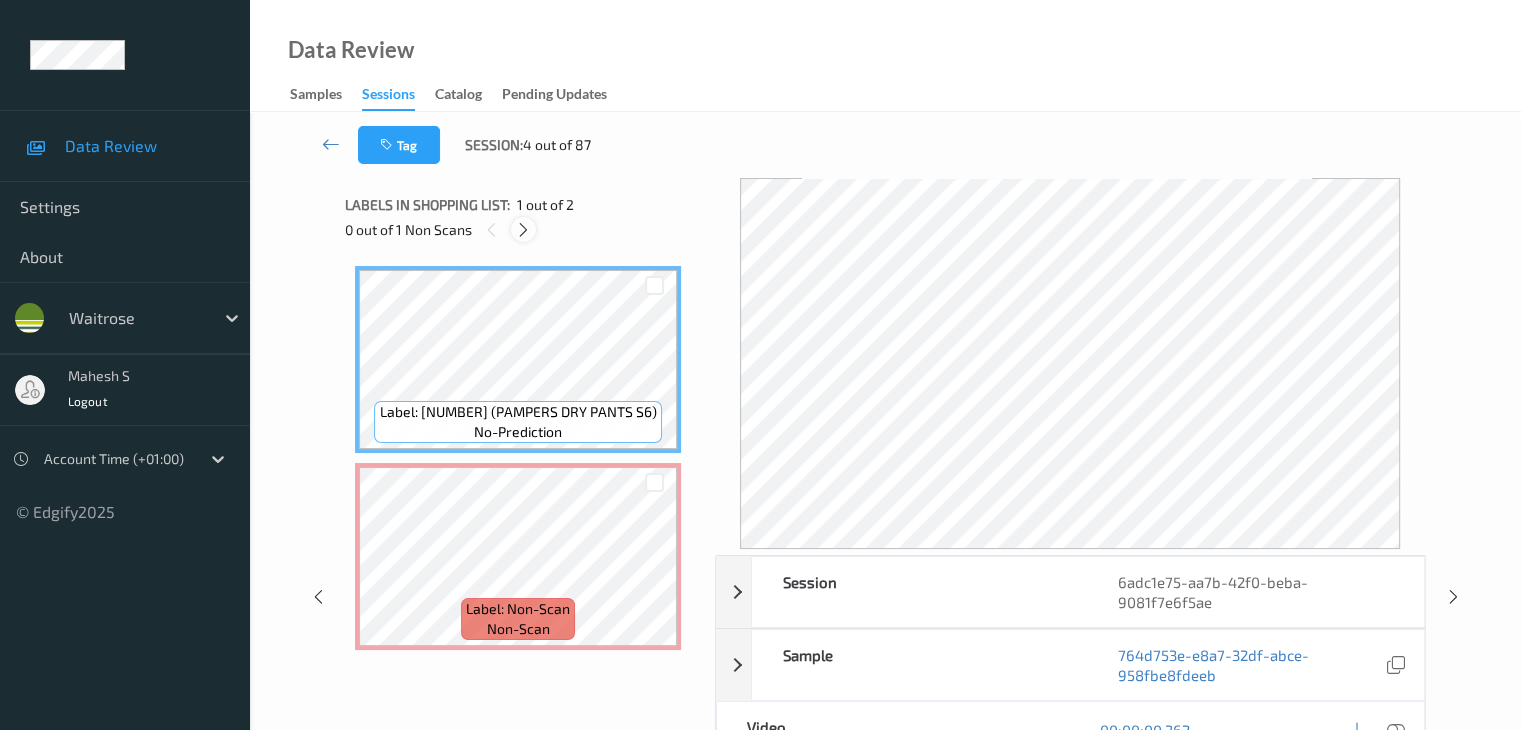 click at bounding box center (523, 230) 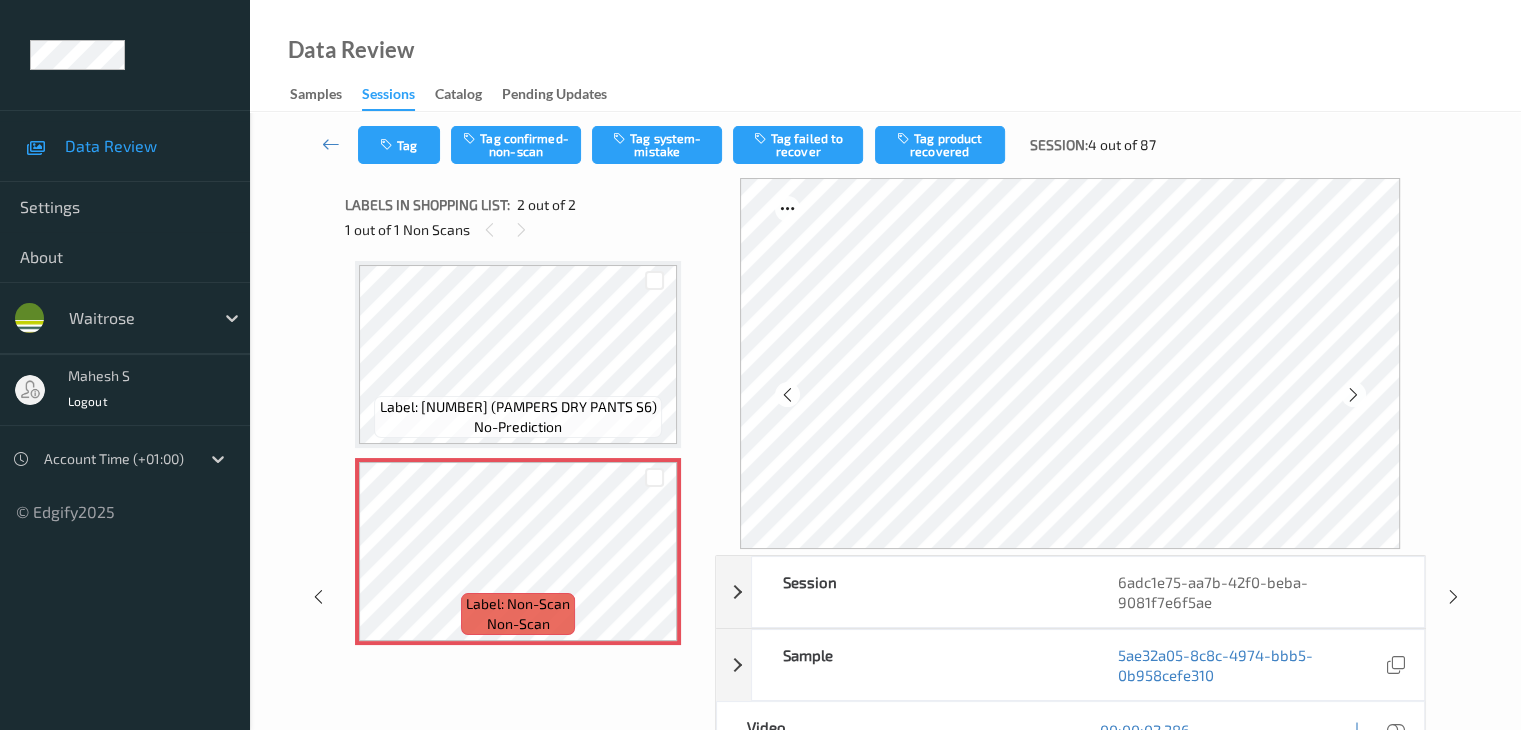 scroll, scrollTop: 7, scrollLeft: 0, axis: vertical 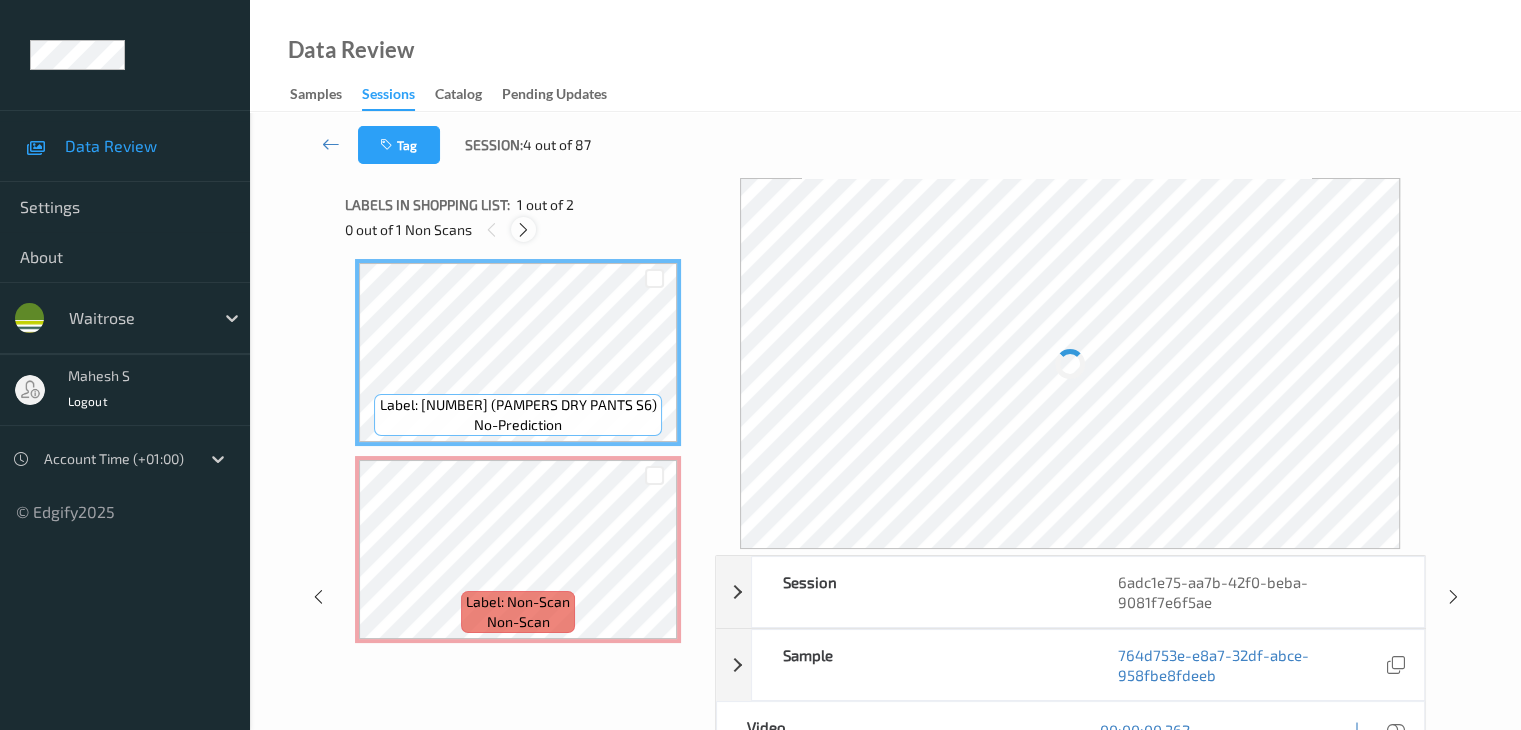 click at bounding box center [523, 230] 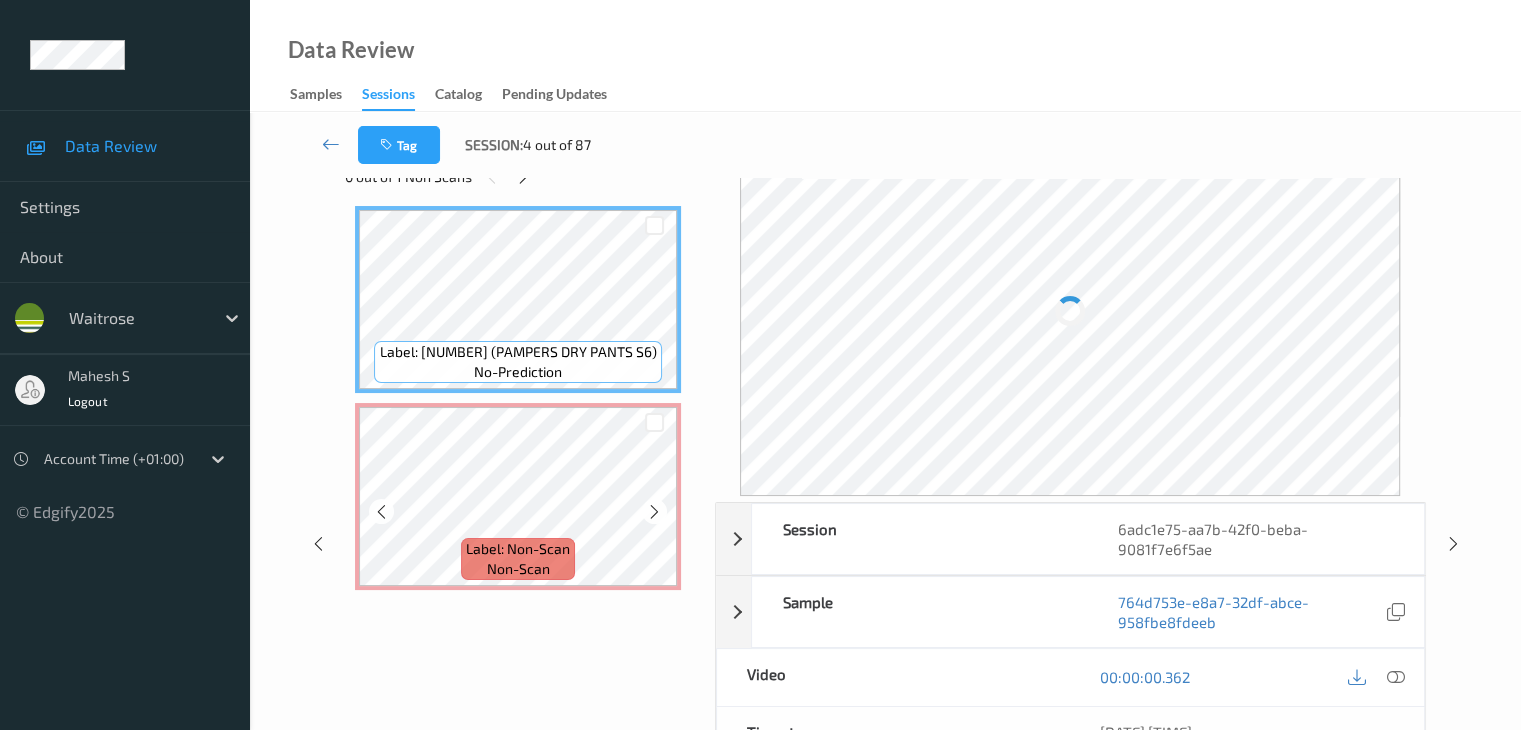 scroll, scrollTop: 200, scrollLeft: 0, axis: vertical 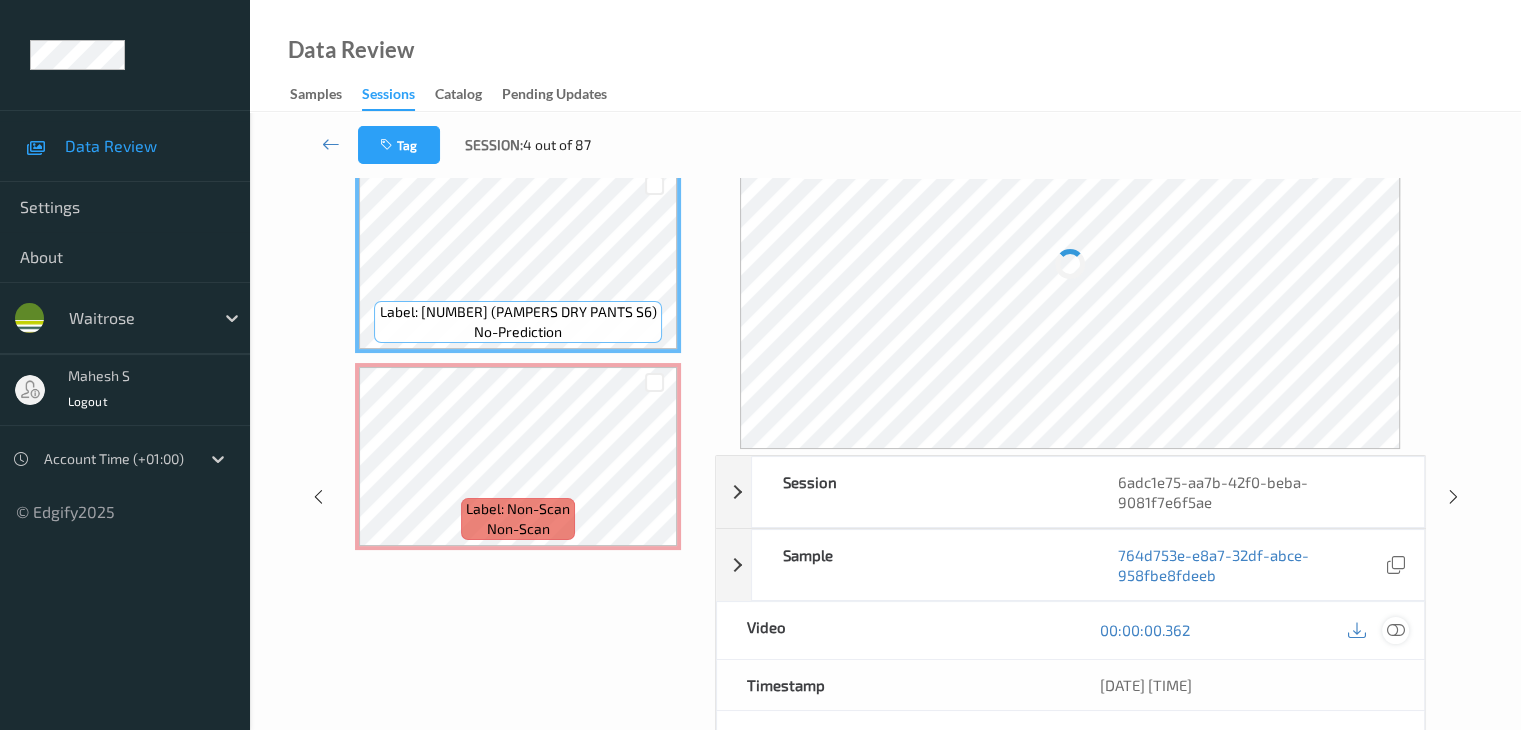 click at bounding box center [1395, 630] 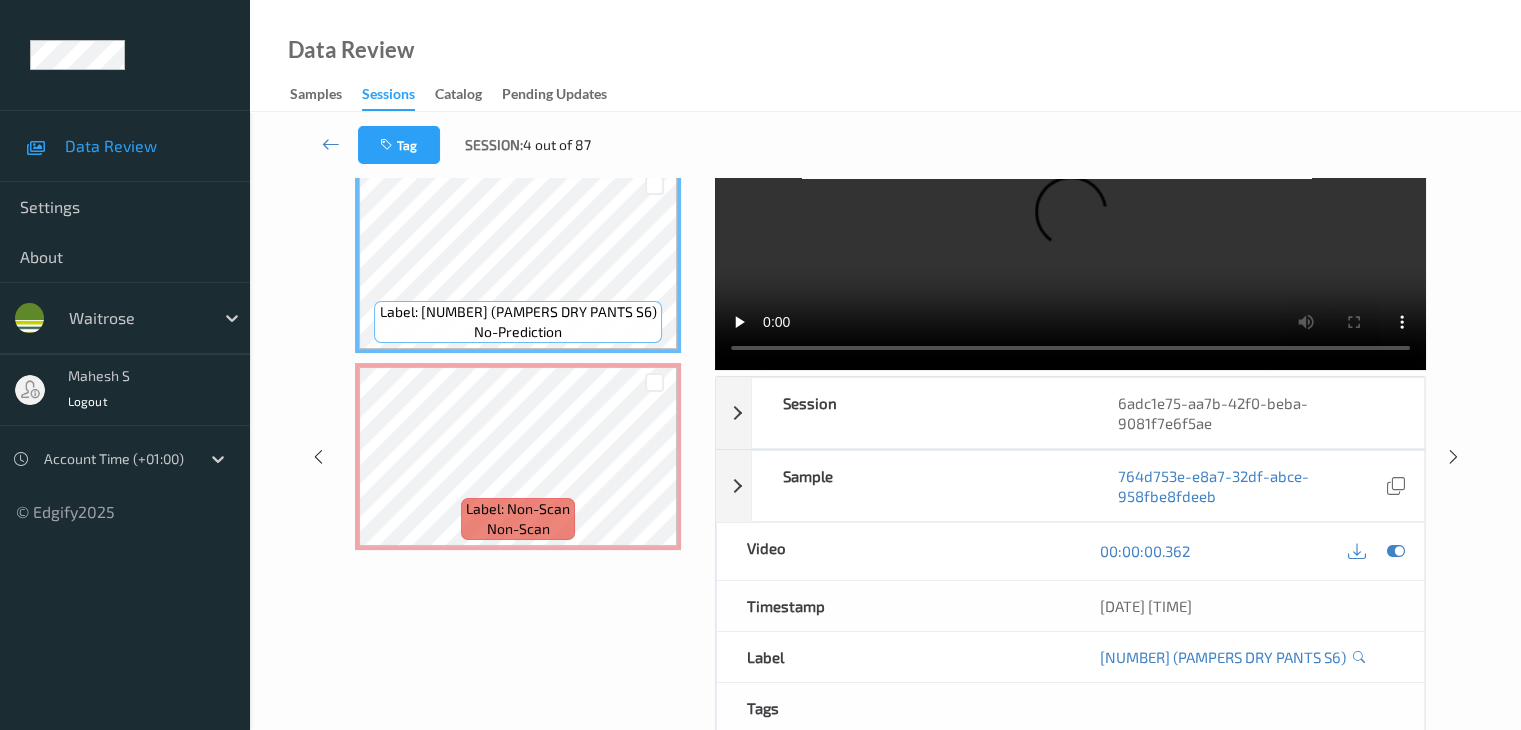 scroll, scrollTop: 0, scrollLeft: 0, axis: both 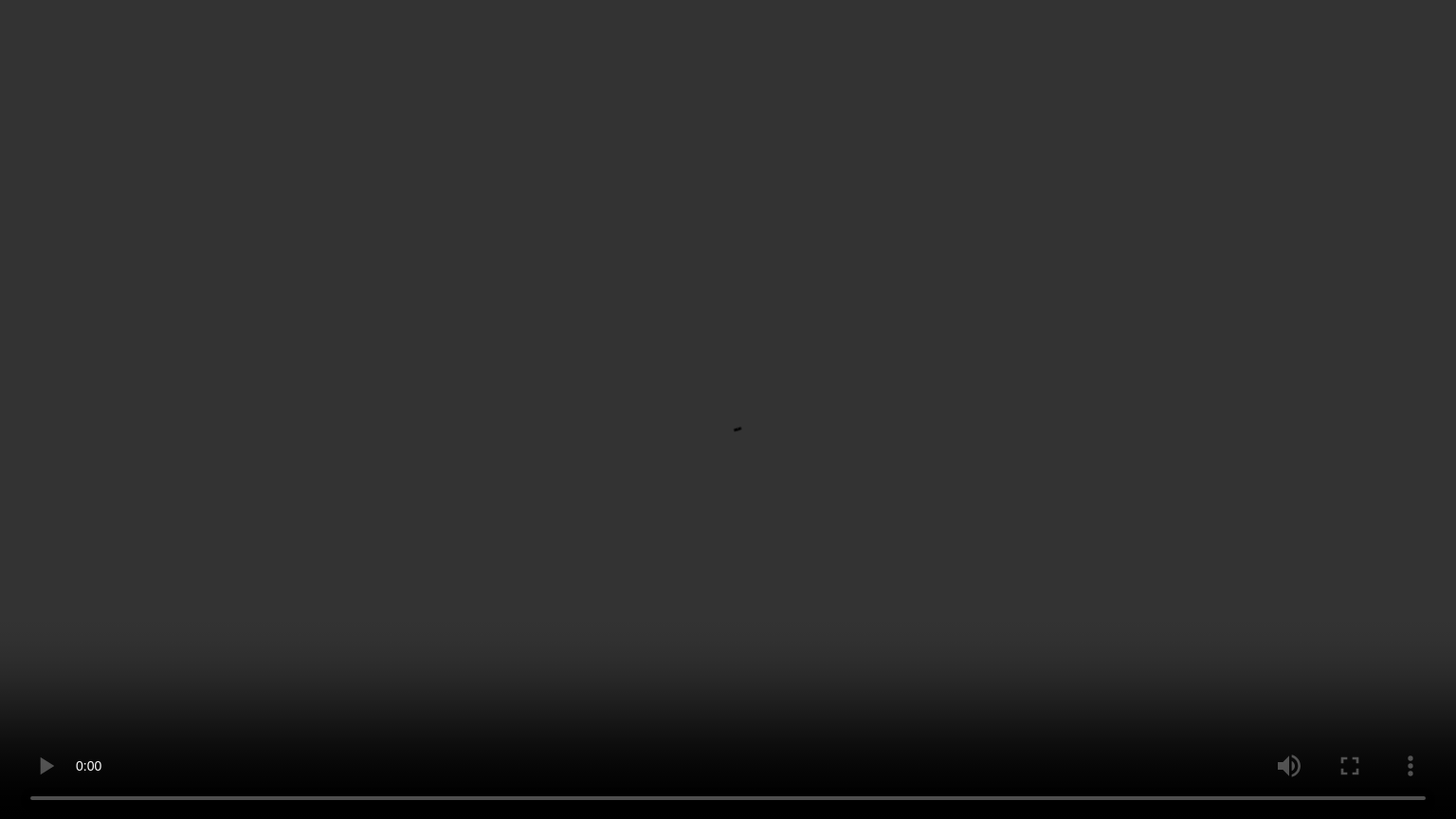 type 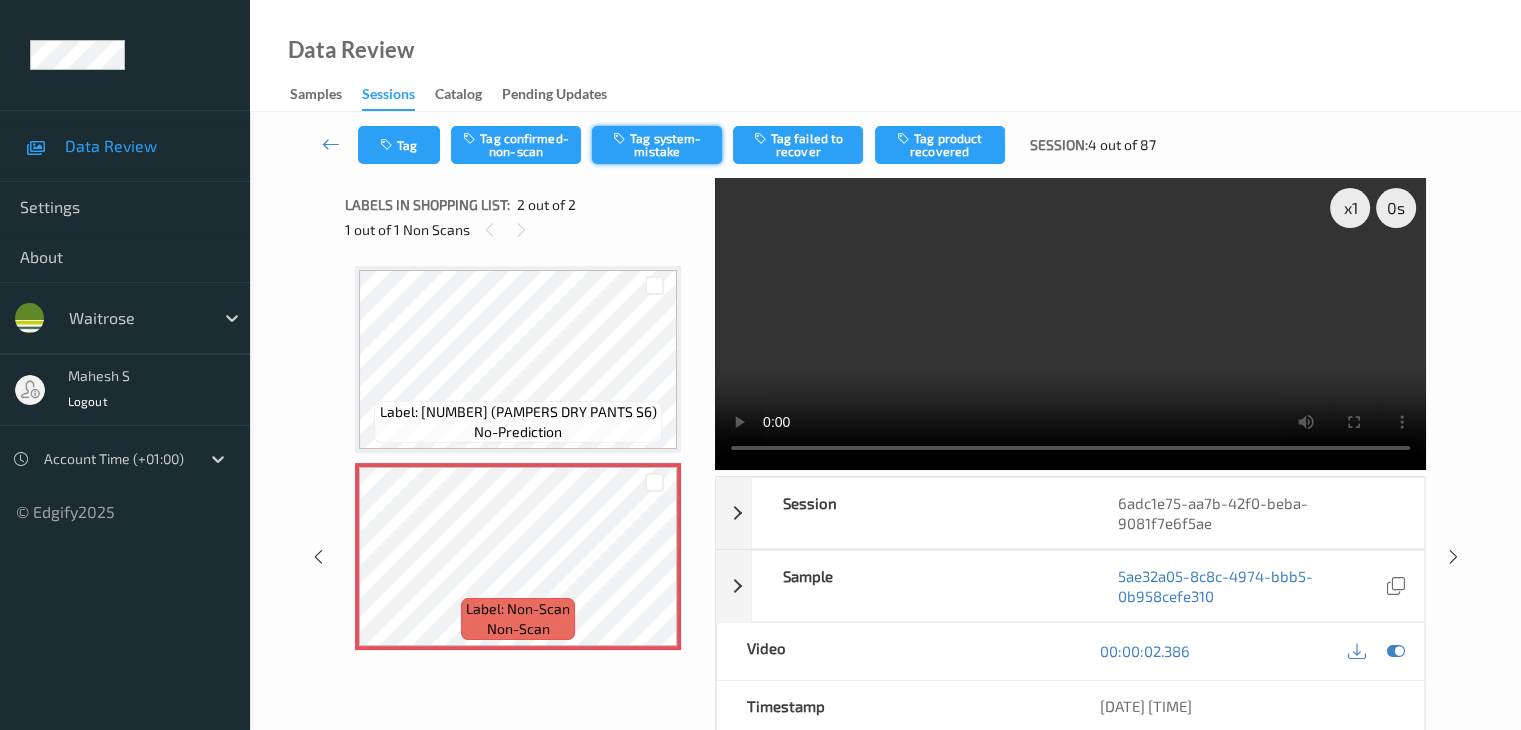 click on "Tag   system-mistake" at bounding box center [657, 145] 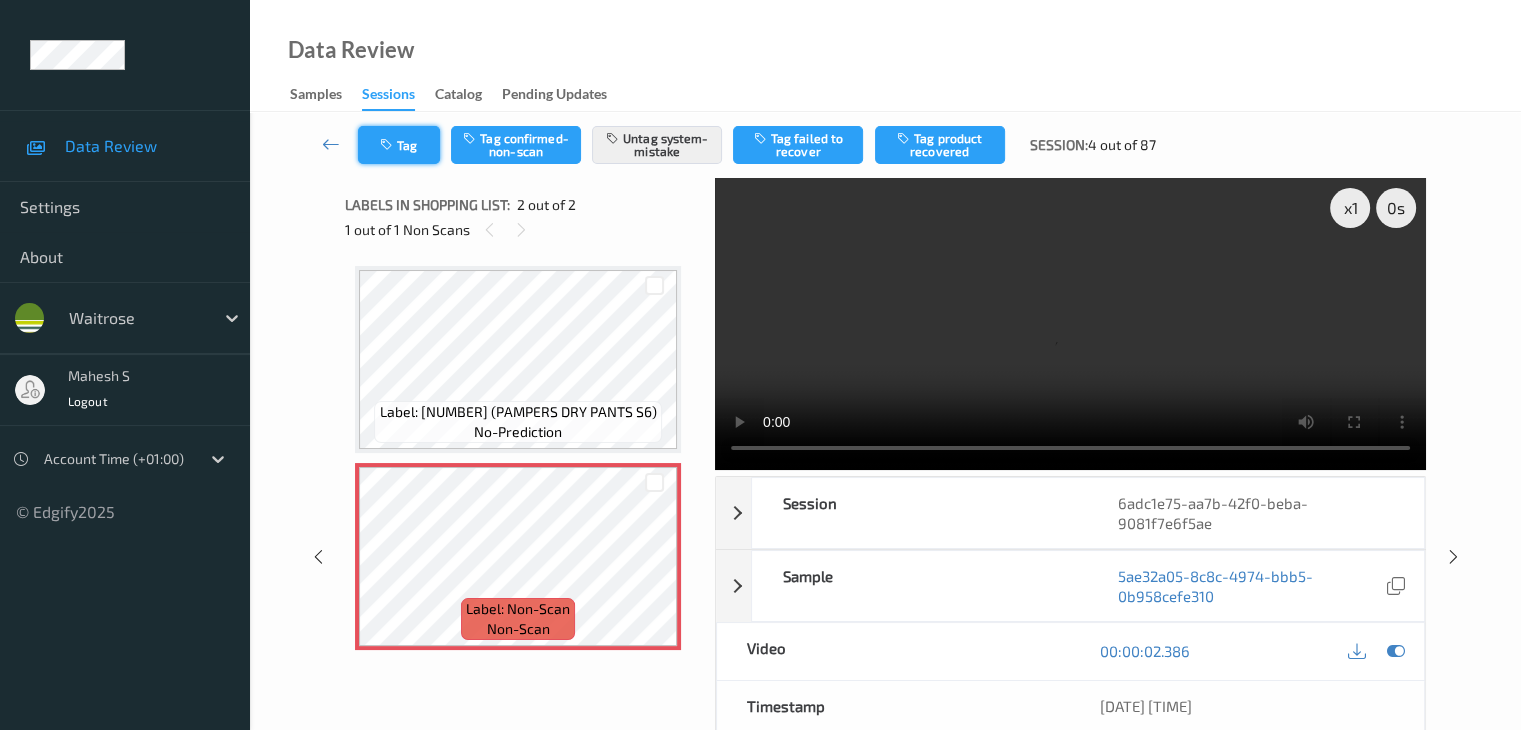 click at bounding box center (388, 145) 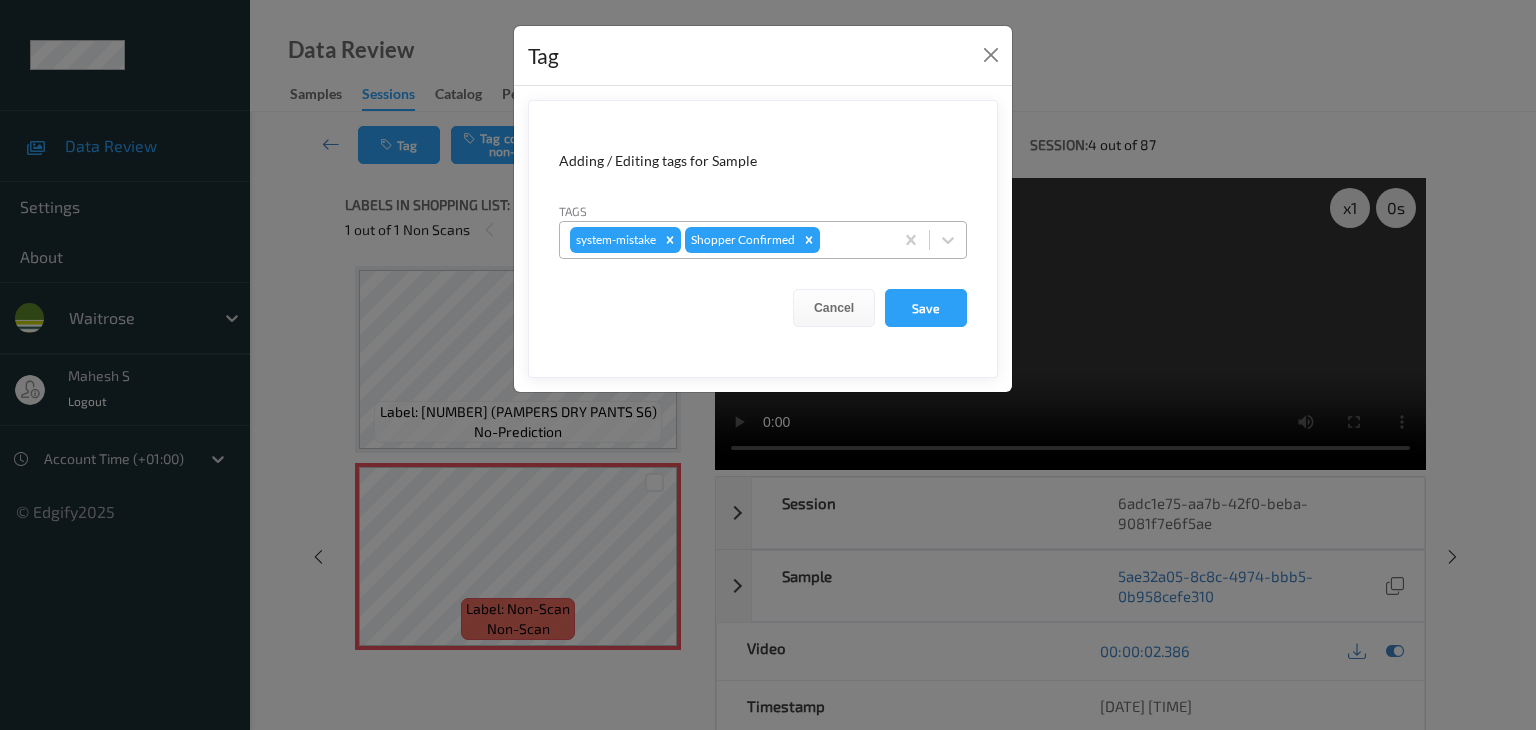 click at bounding box center [853, 240] 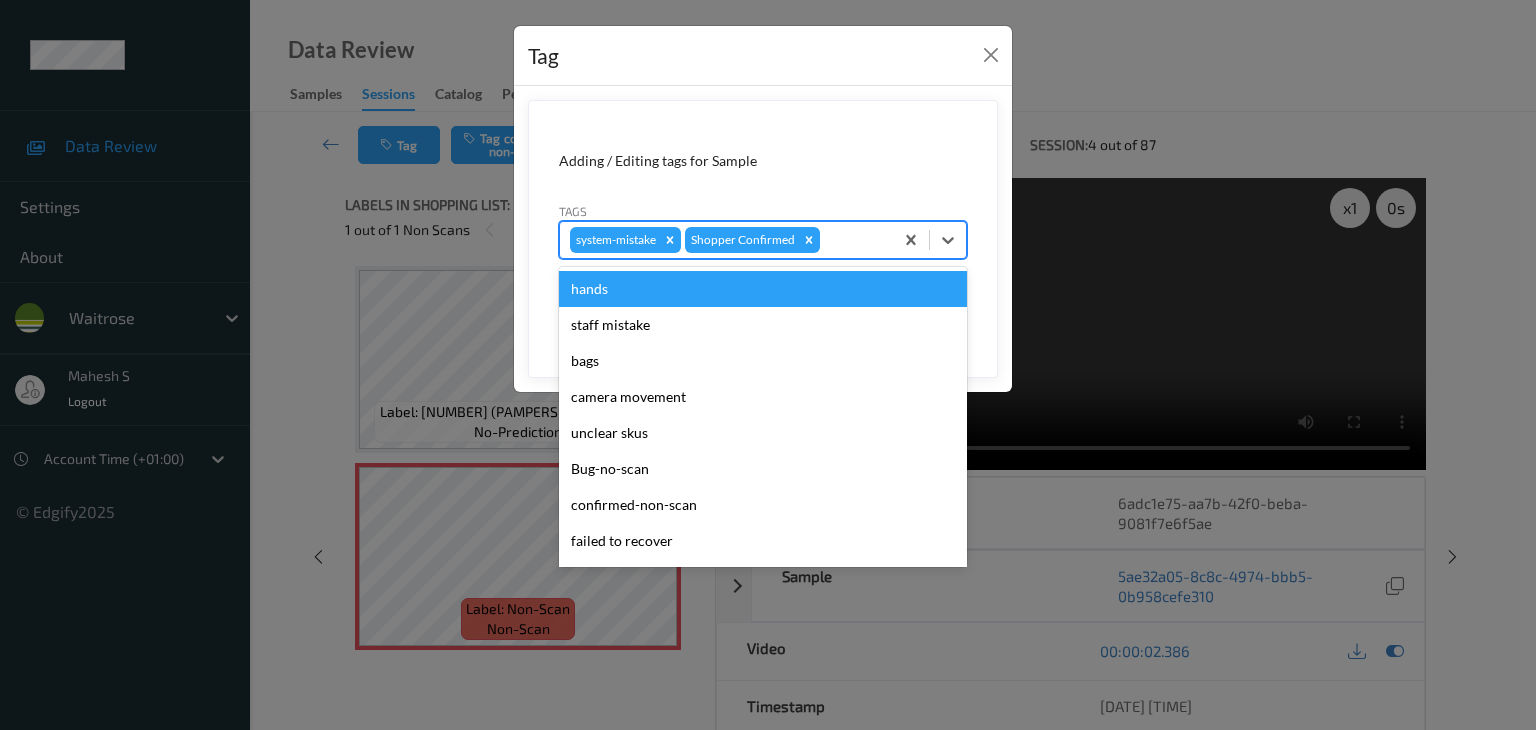 type on "u" 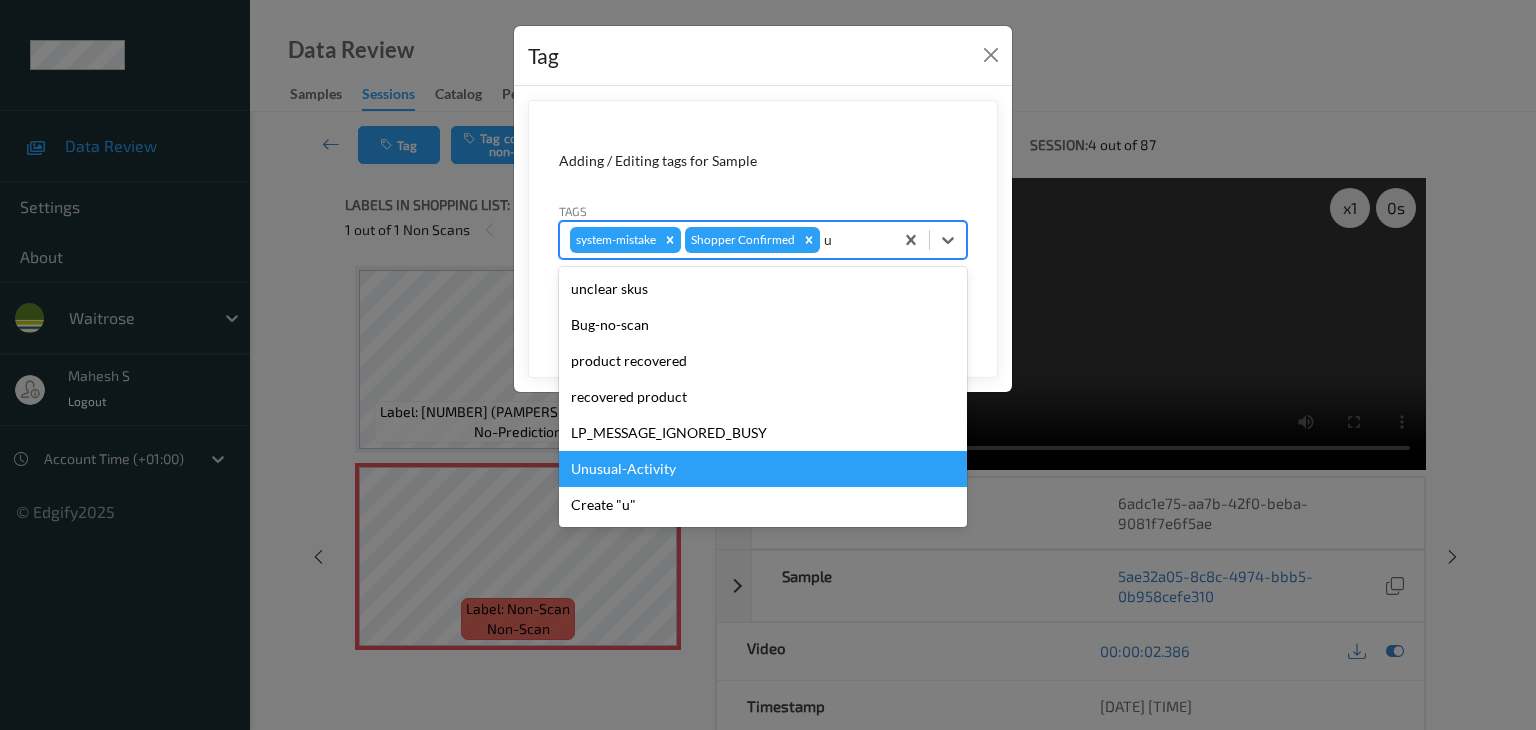 click on "Unusual-Activity" at bounding box center (763, 469) 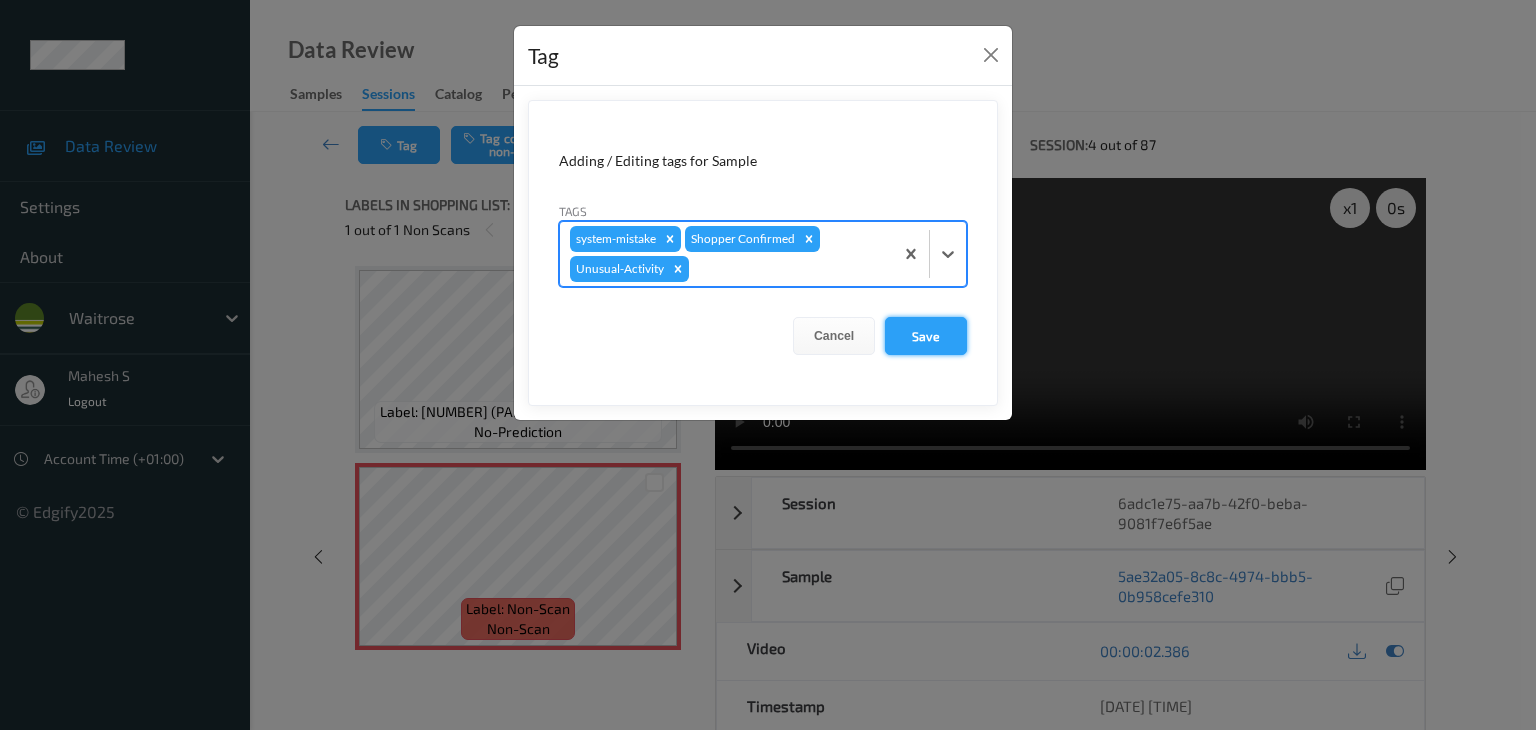 click on "Save" at bounding box center (926, 336) 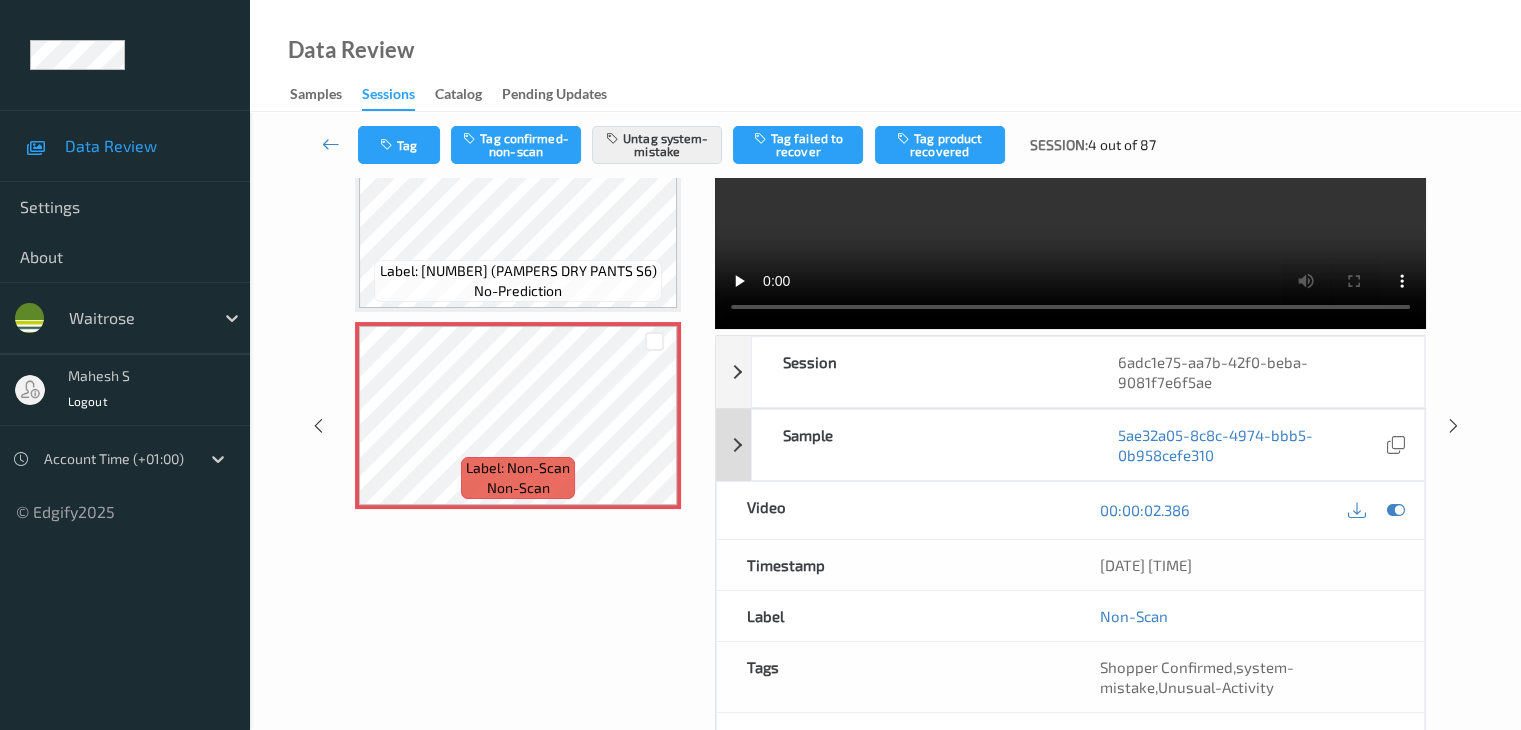 scroll, scrollTop: 264, scrollLeft: 0, axis: vertical 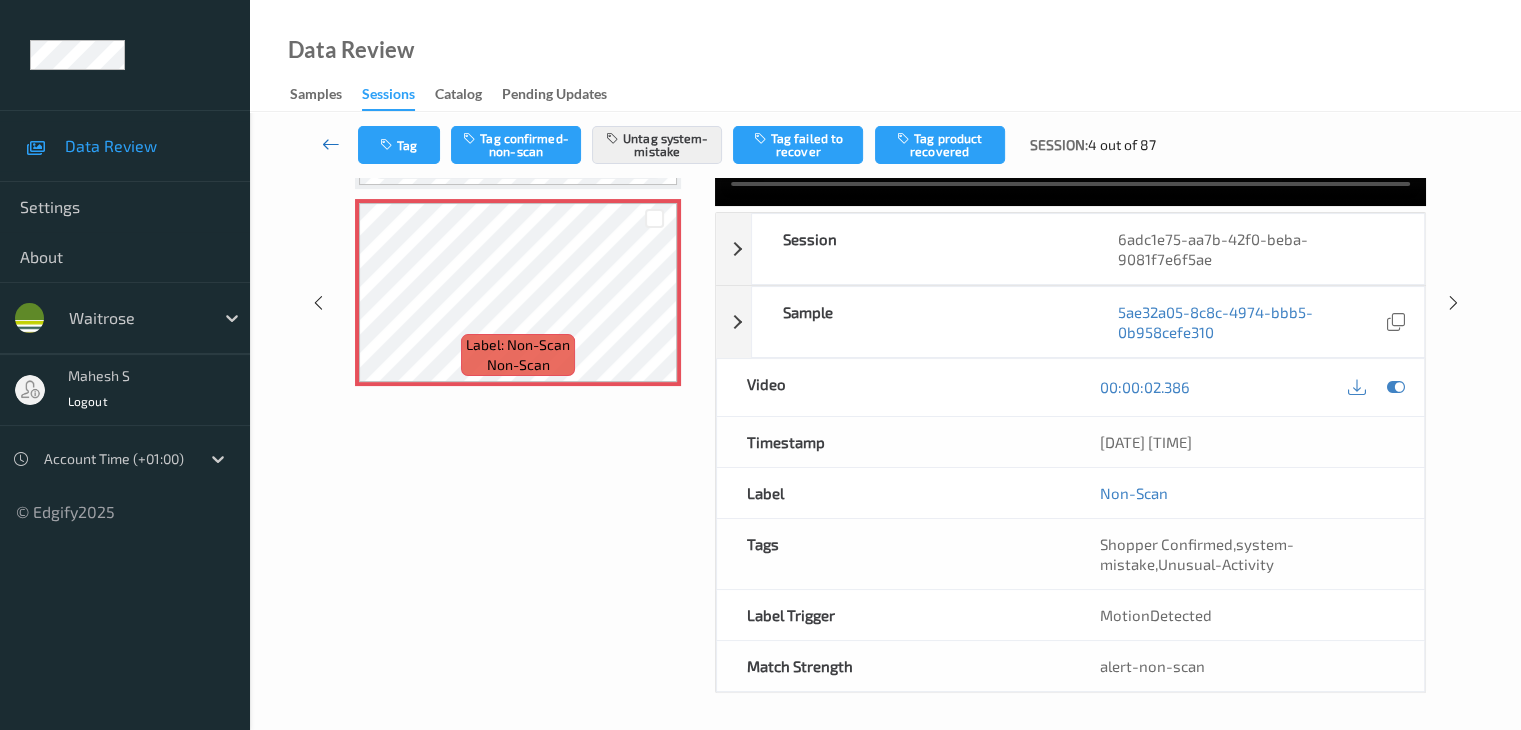click at bounding box center [331, 144] 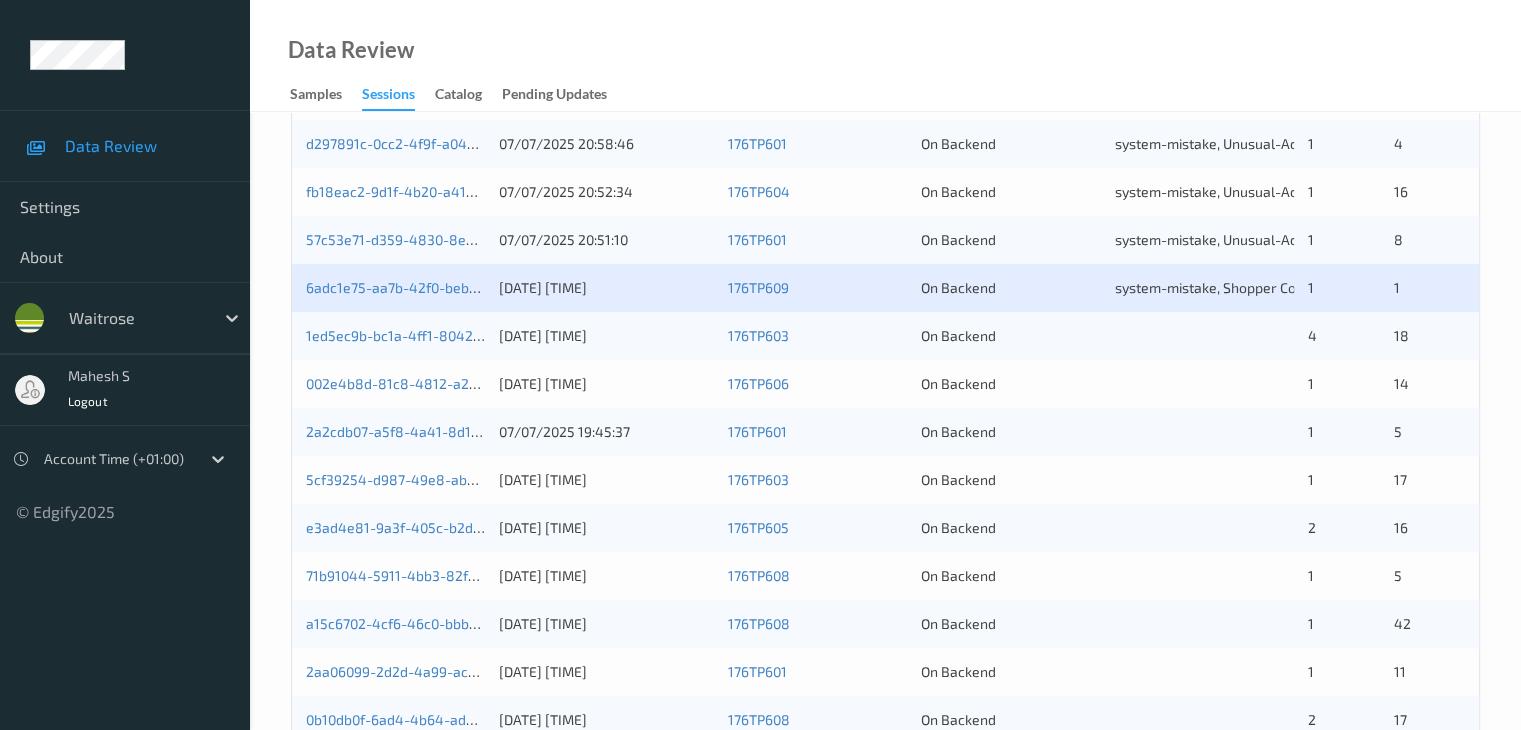 scroll, scrollTop: 508, scrollLeft: 0, axis: vertical 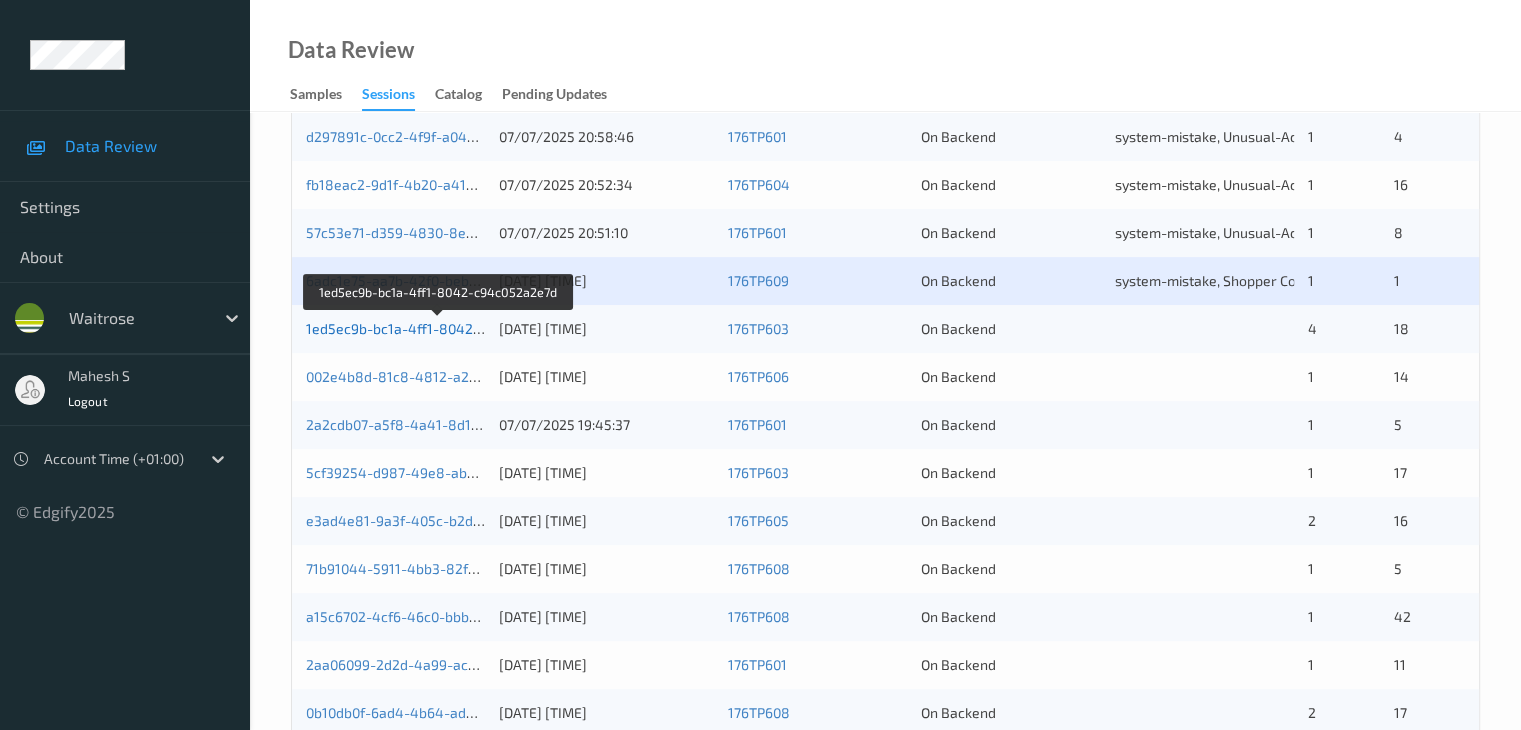 click on "1ed5ec9b-bc1a-4ff1-8042-c94c052a2e7d" at bounding box center [439, 328] 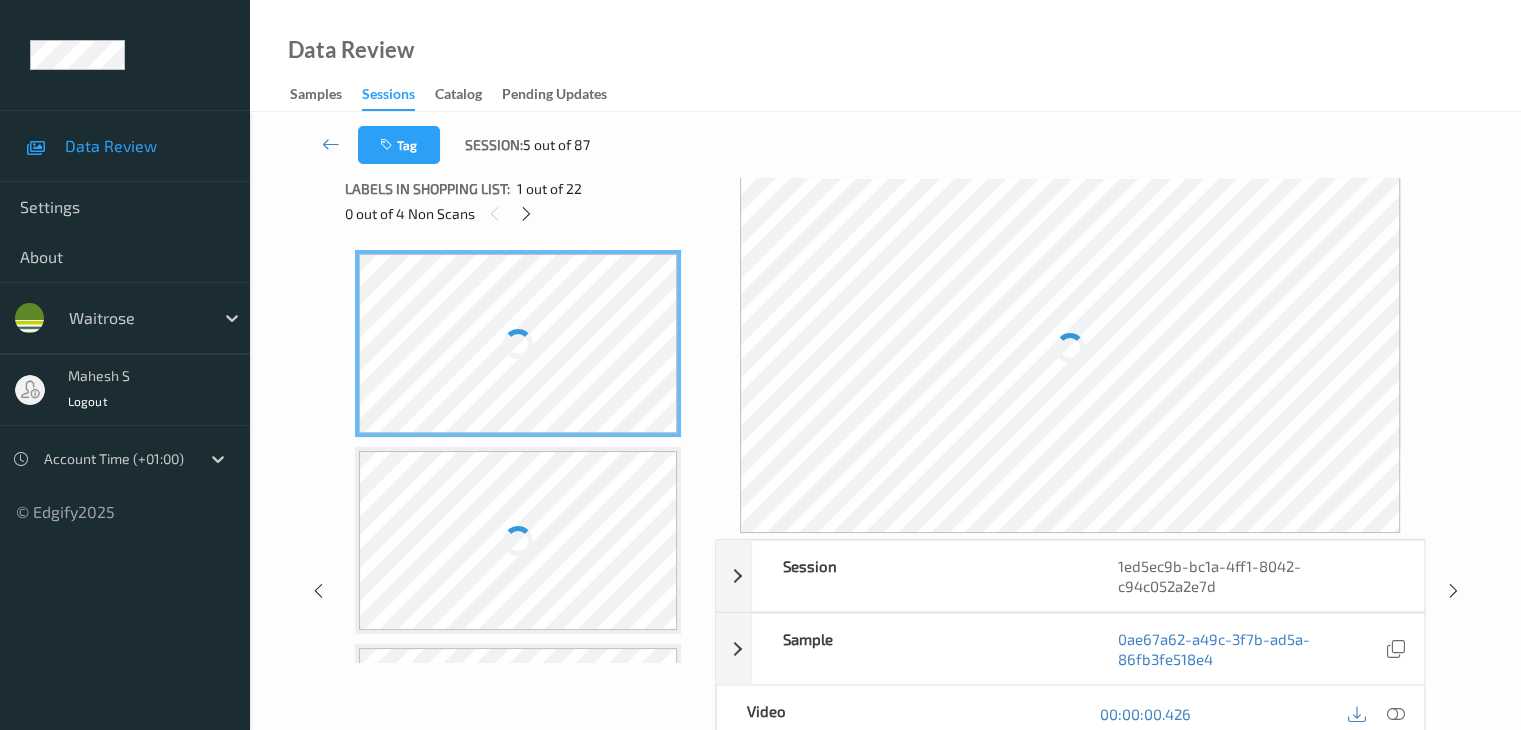 scroll, scrollTop: 0, scrollLeft: 0, axis: both 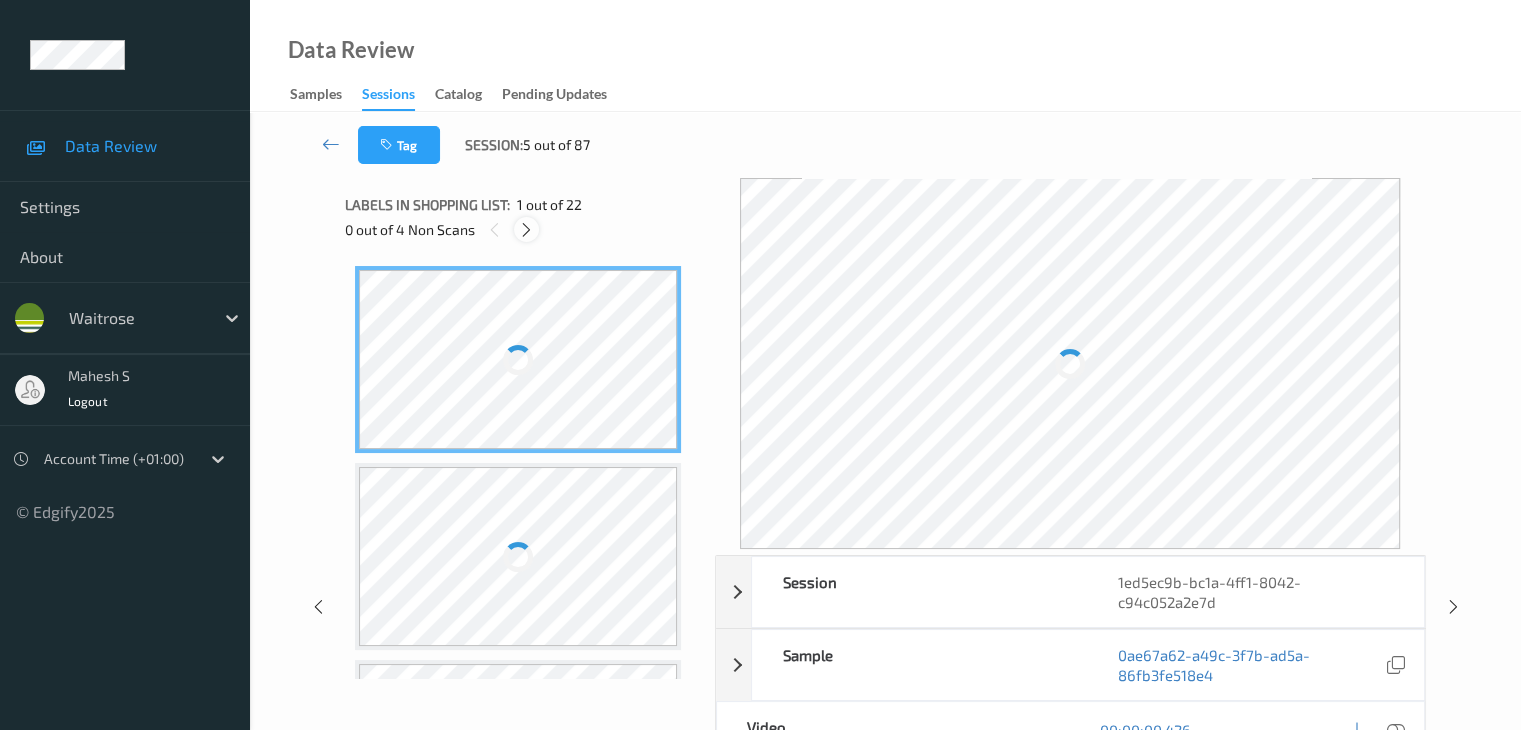 click at bounding box center (526, 230) 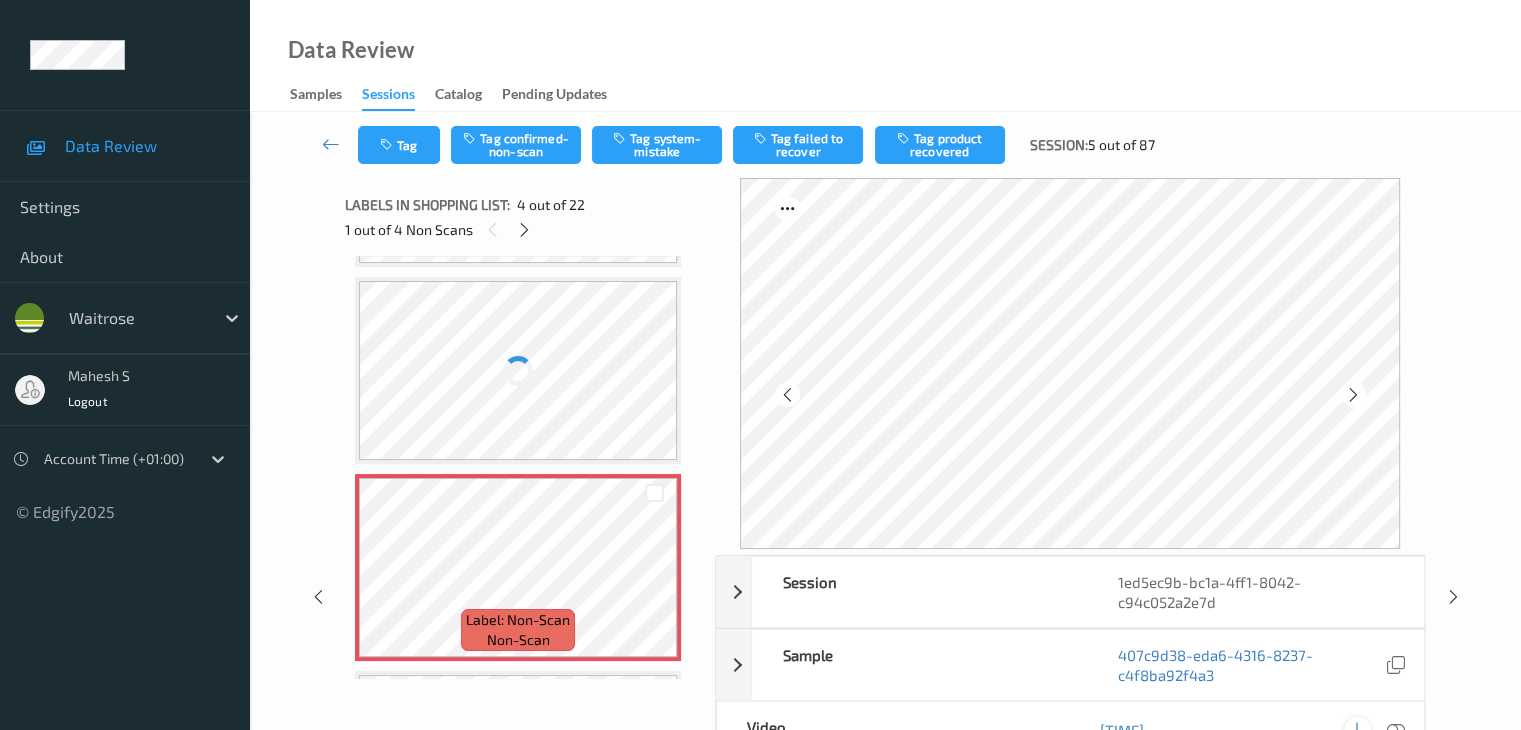 scroll, scrollTop: 424, scrollLeft: 0, axis: vertical 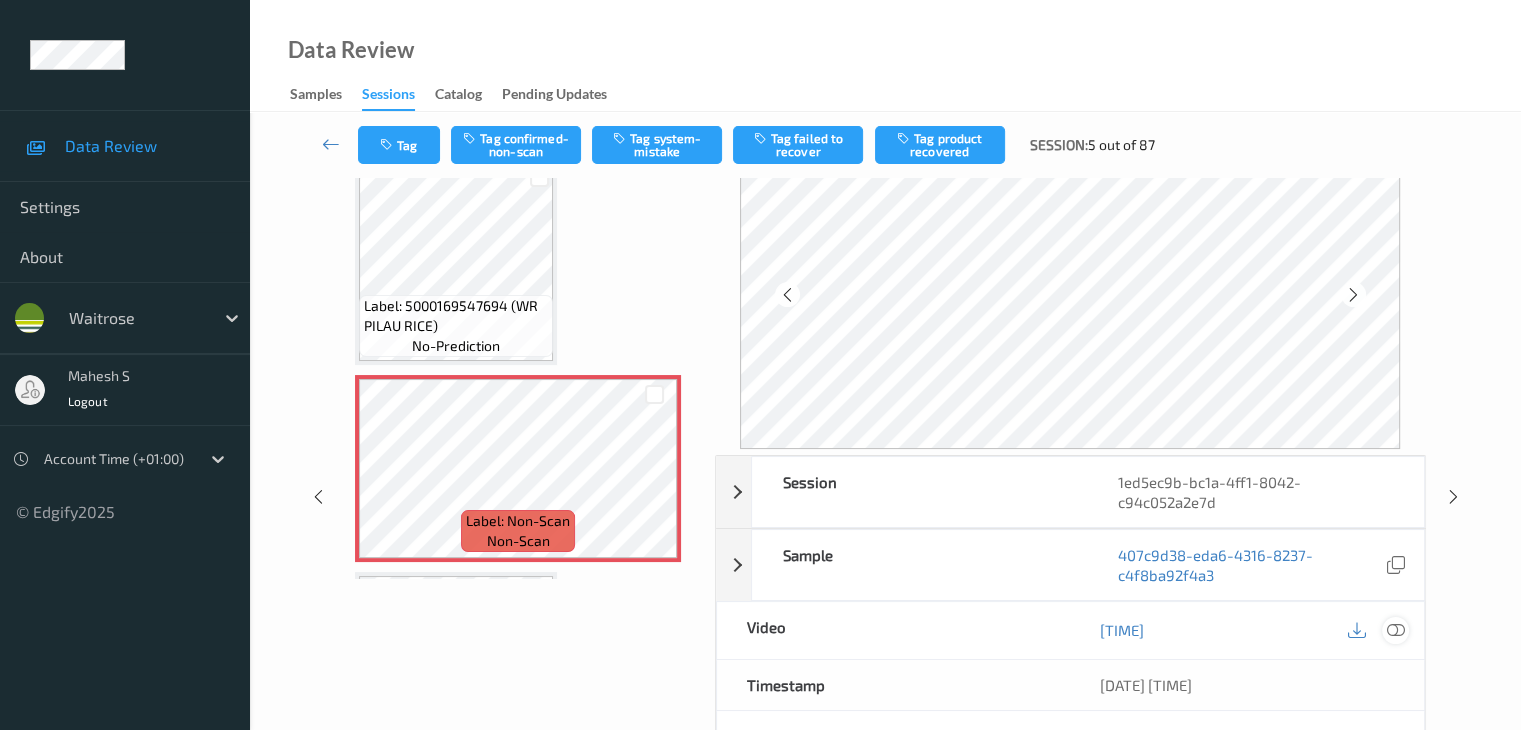 click at bounding box center [1395, 630] 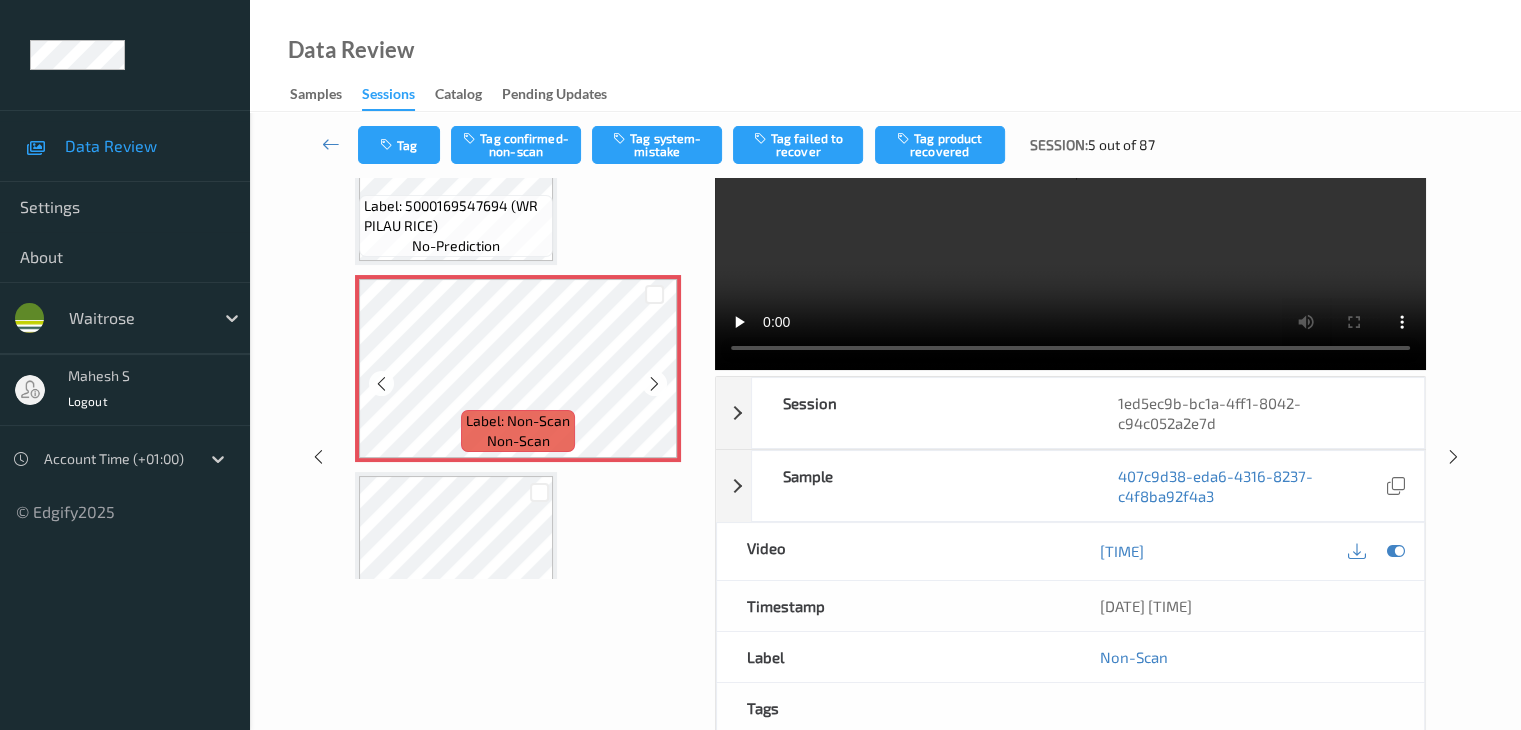 scroll, scrollTop: 424, scrollLeft: 0, axis: vertical 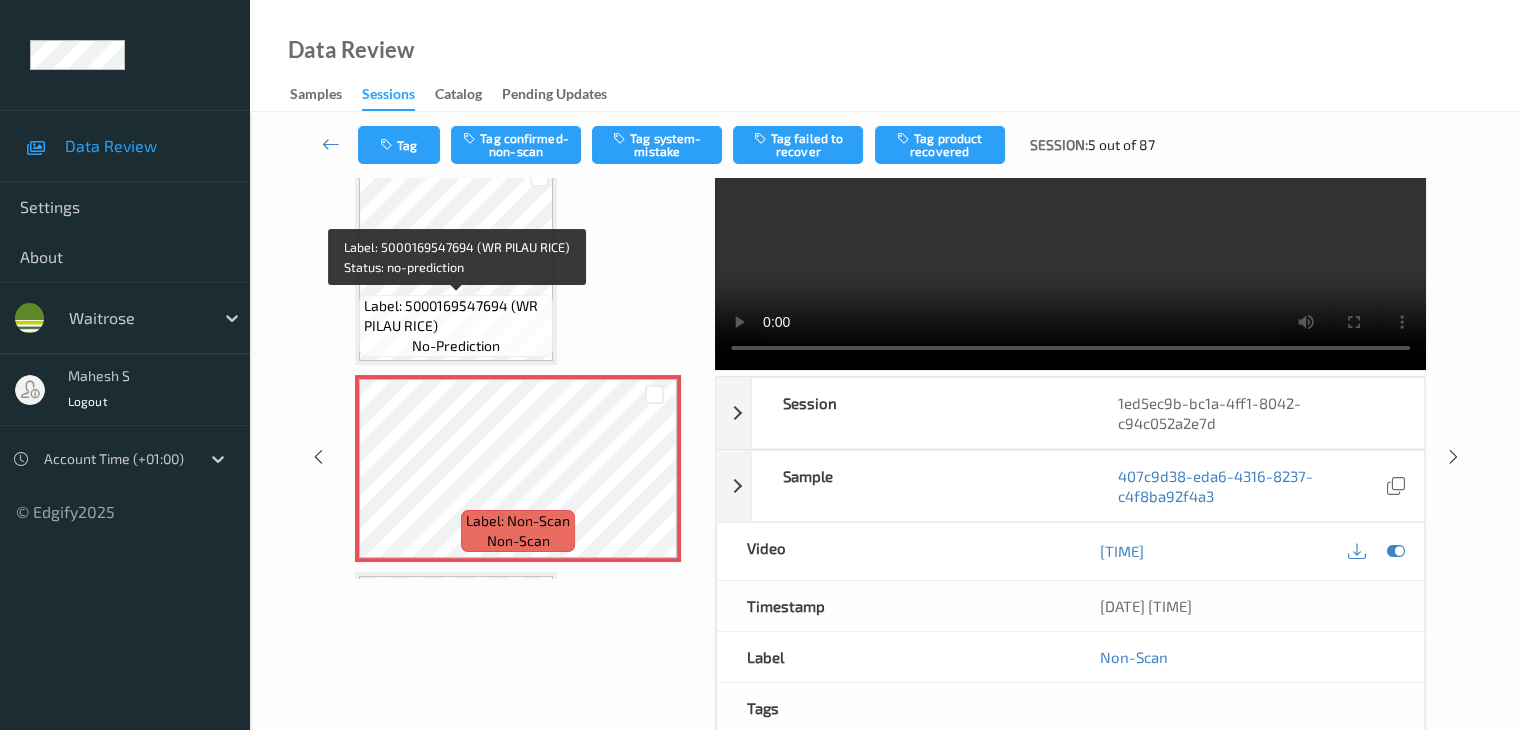 click on "Label: 5000169547694 (WR PILAU RICE) no-prediction" at bounding box center [456, 326] 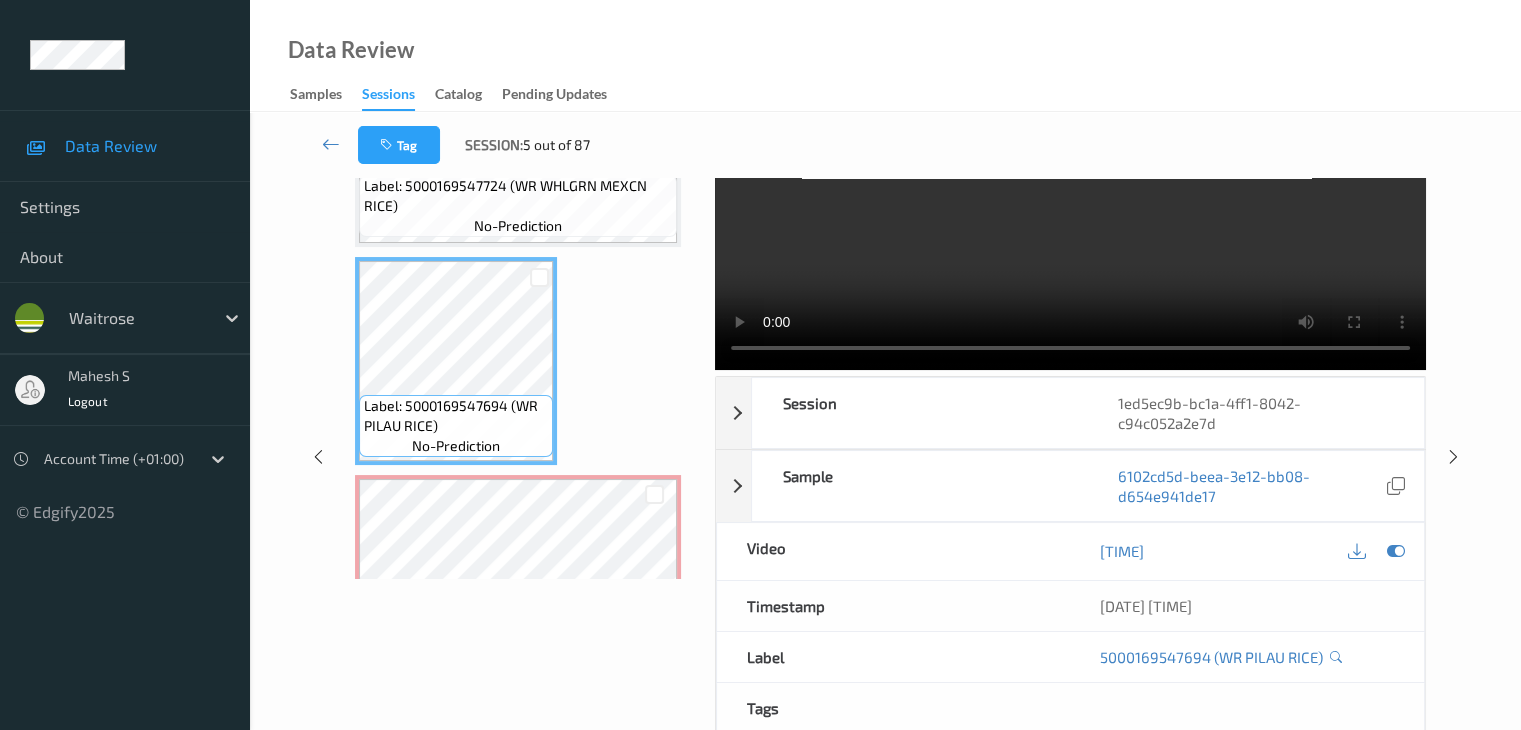 scroll, scrollTop: 224, scrollLeft: 0, axis: vertical 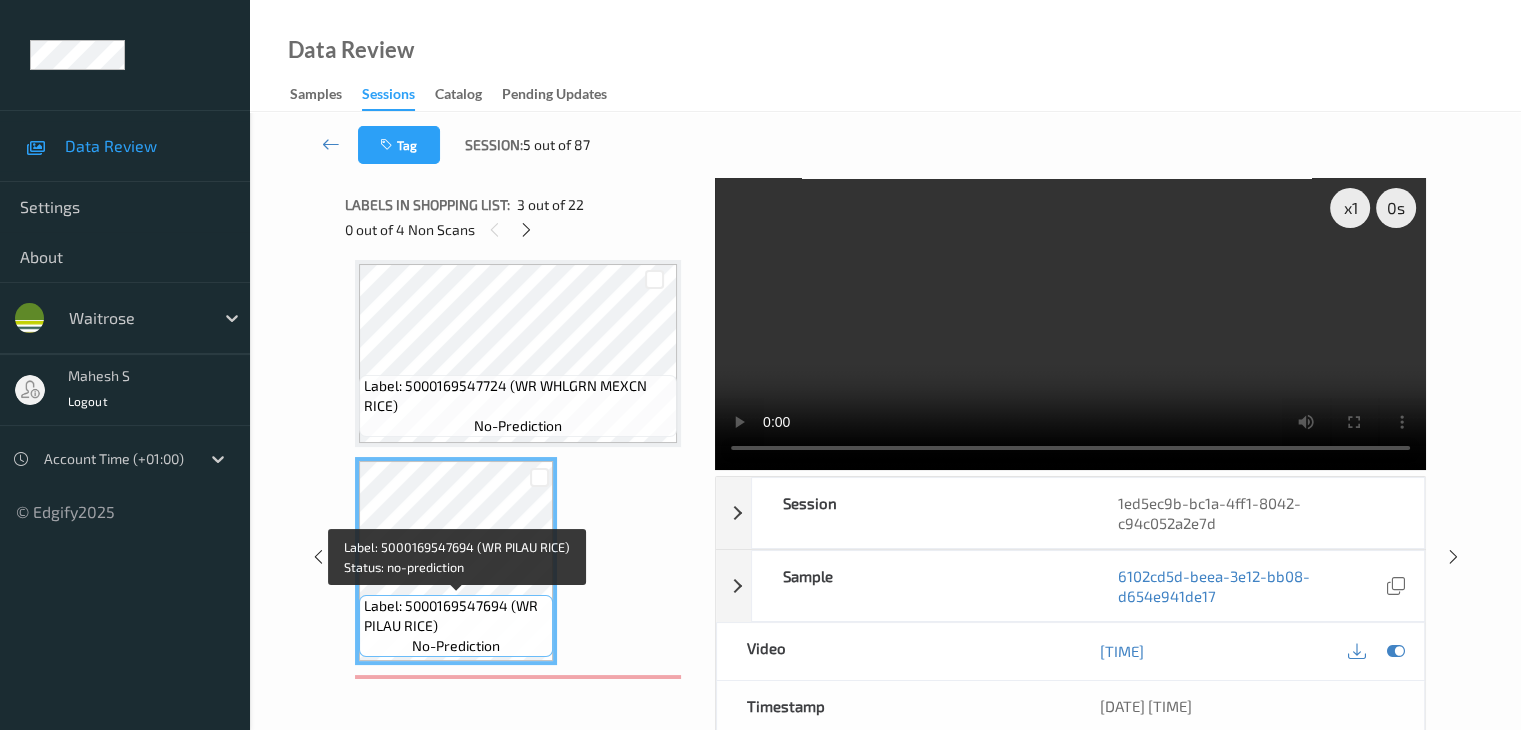 click on "Label: 5000169547694 (WR PILAU RICE)" at bounding box center [456, 616] 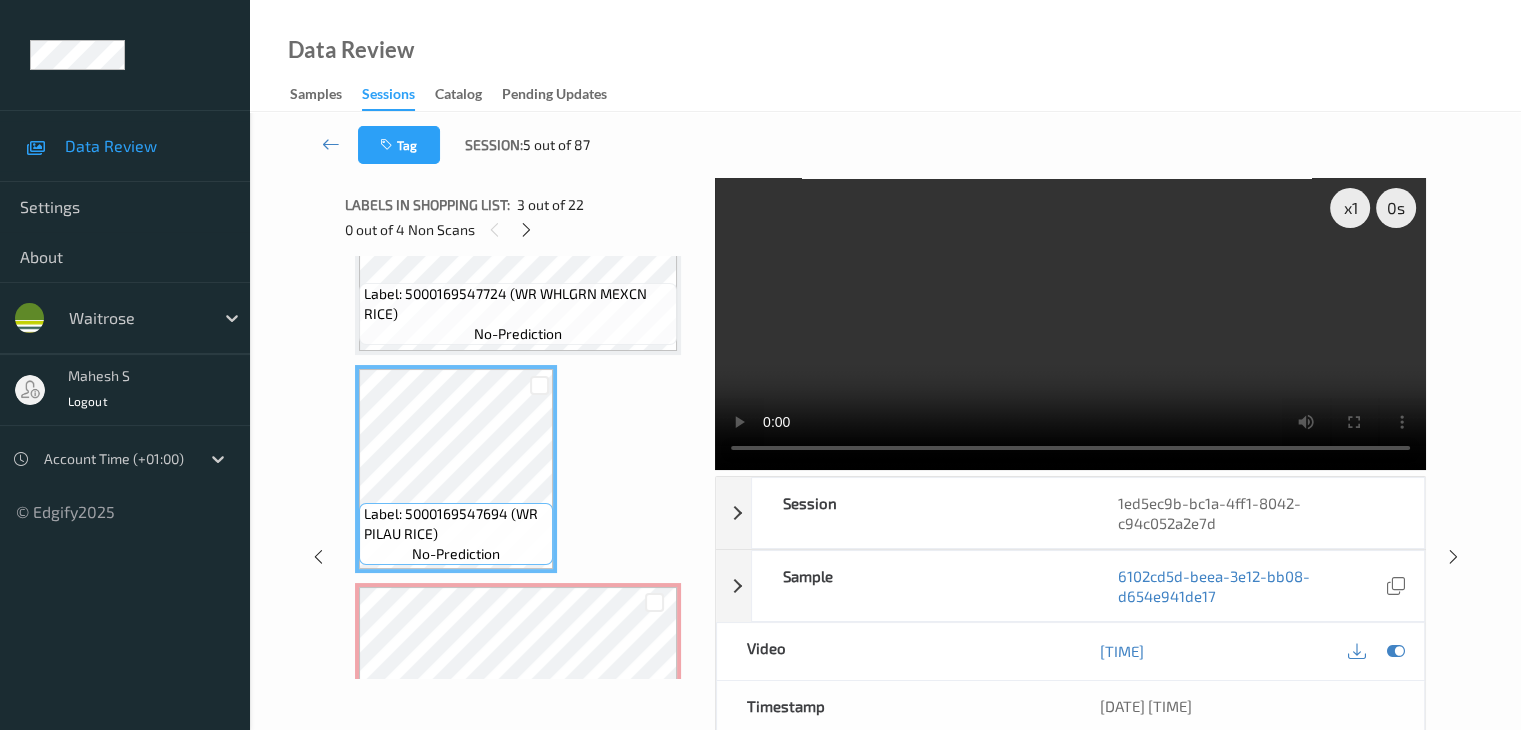 scroll, scrollTop: 424, scrollLeft: 0, axis: vertical 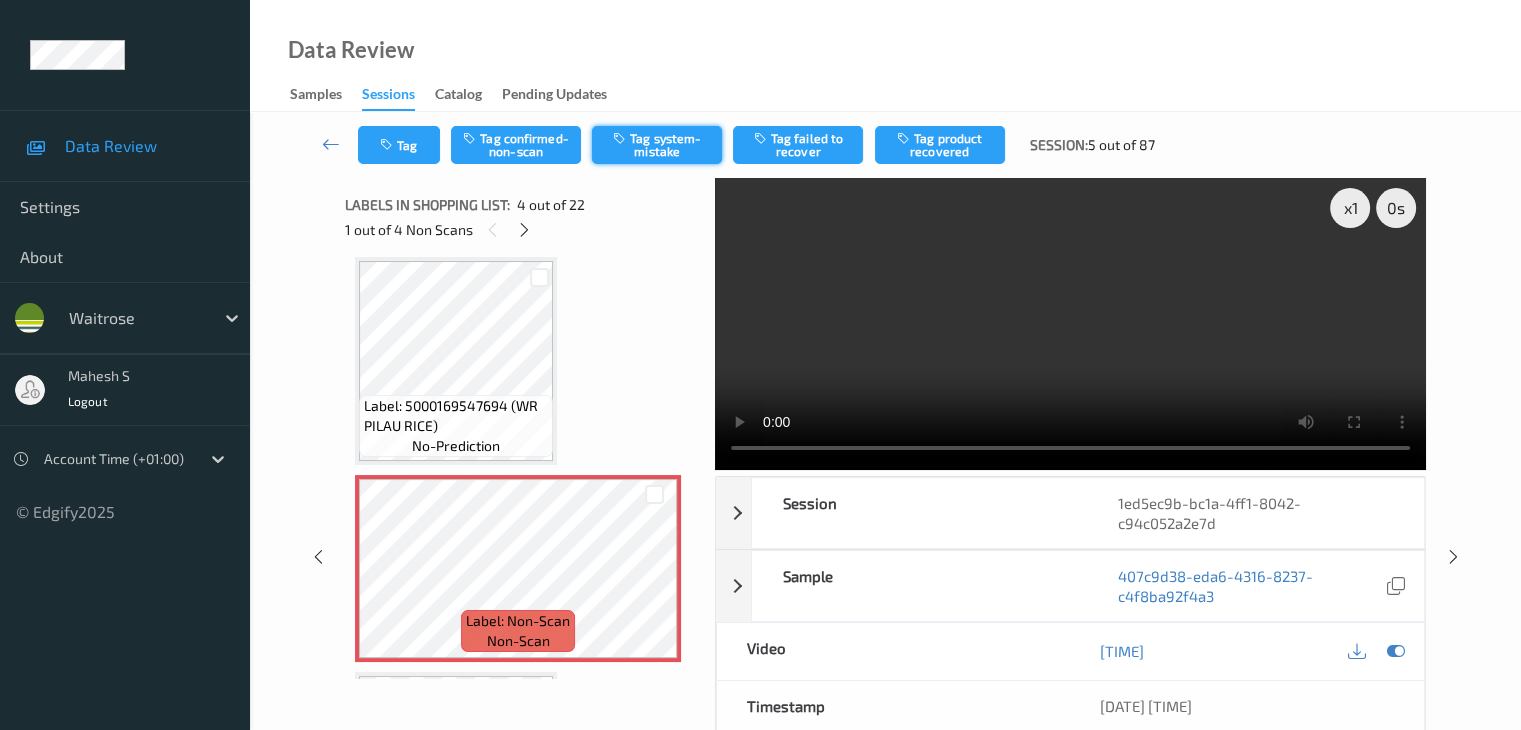 drag, startPoint x: 660, startPoint y: 140, endPoint x: 662, endPoint y: 150, distance: 10.198039 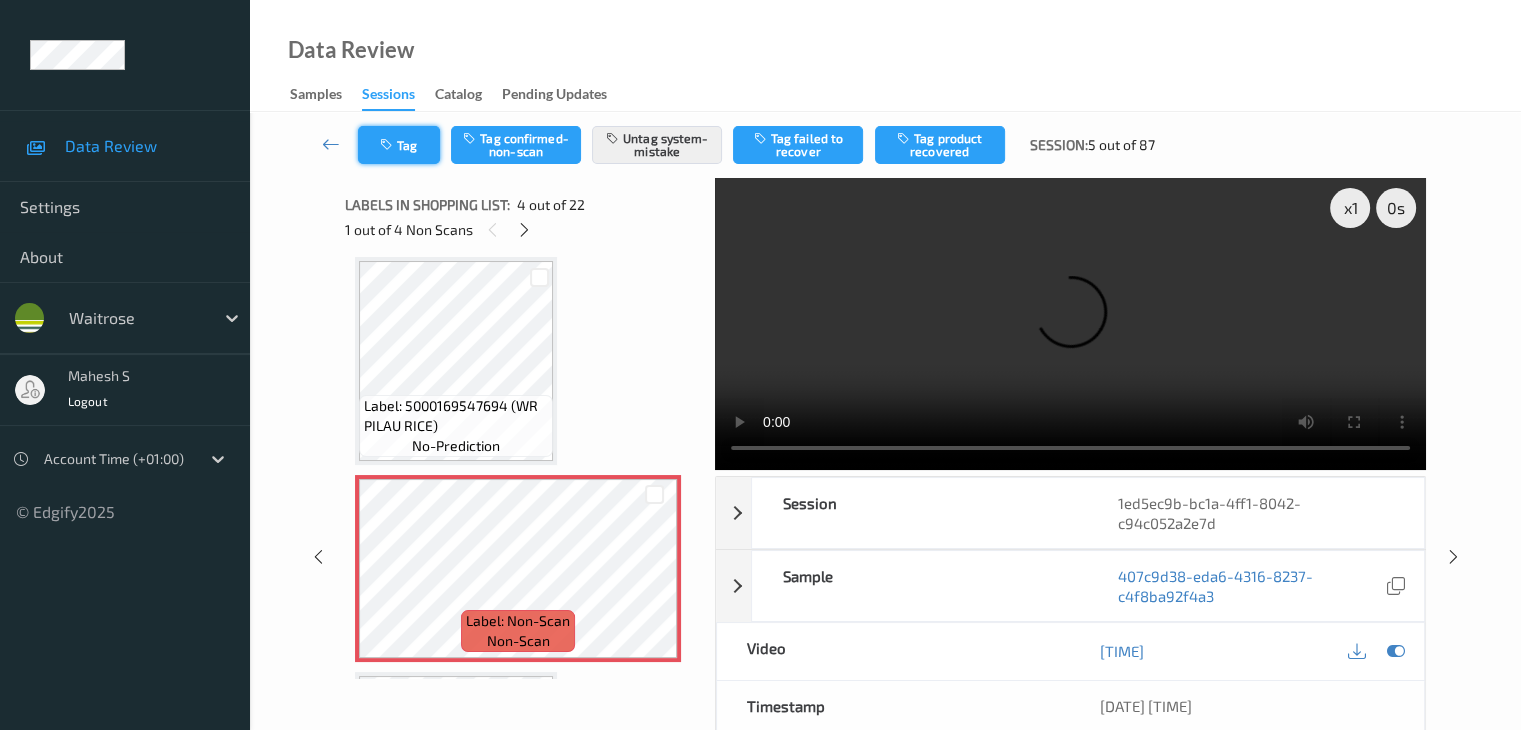 click on "Tag" at bounding box center [399, 145] 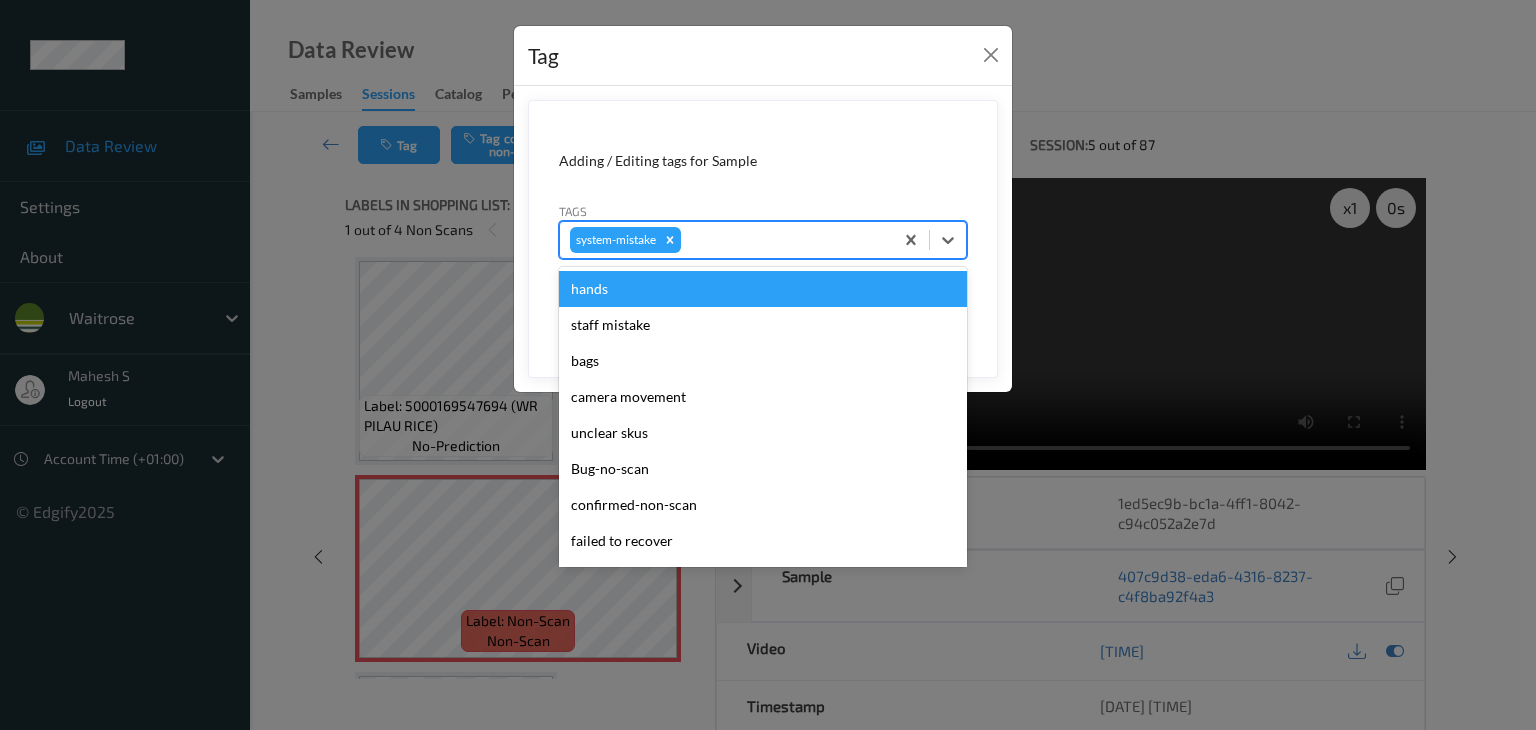 click at bounding box center [784, 240] 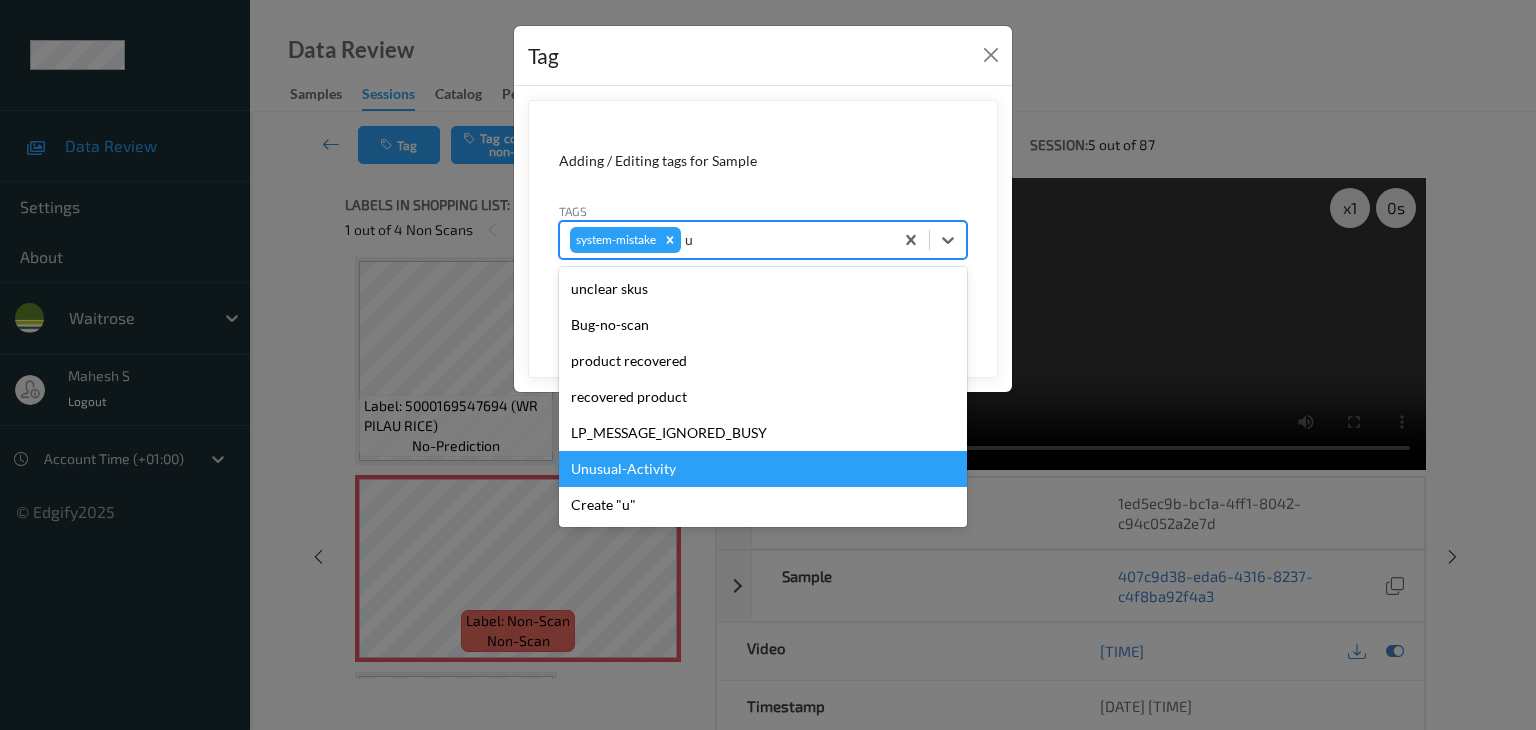 click on "Unusual-Activity" at bounding box center [763, 469] 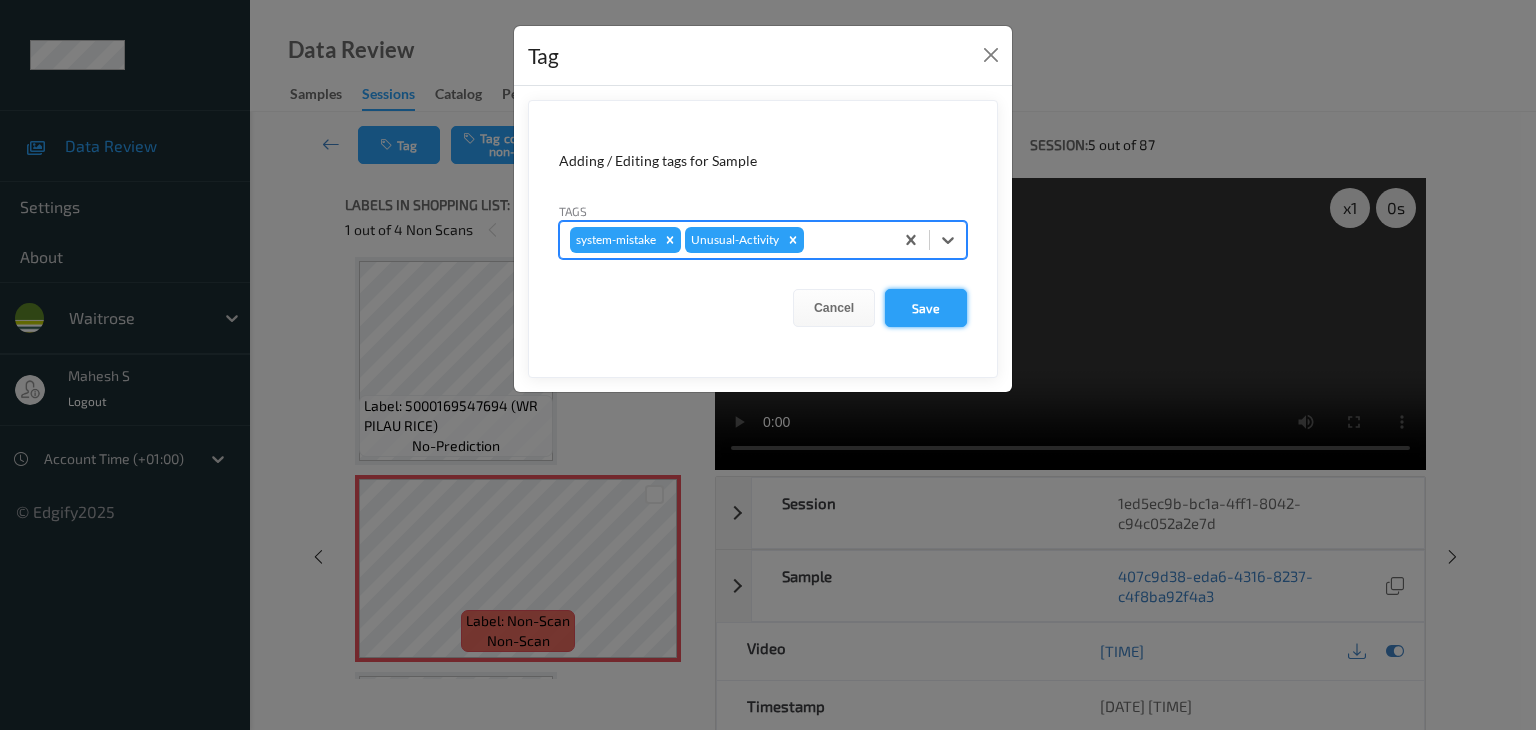 click on "Save" at bounding box center (926, 308) 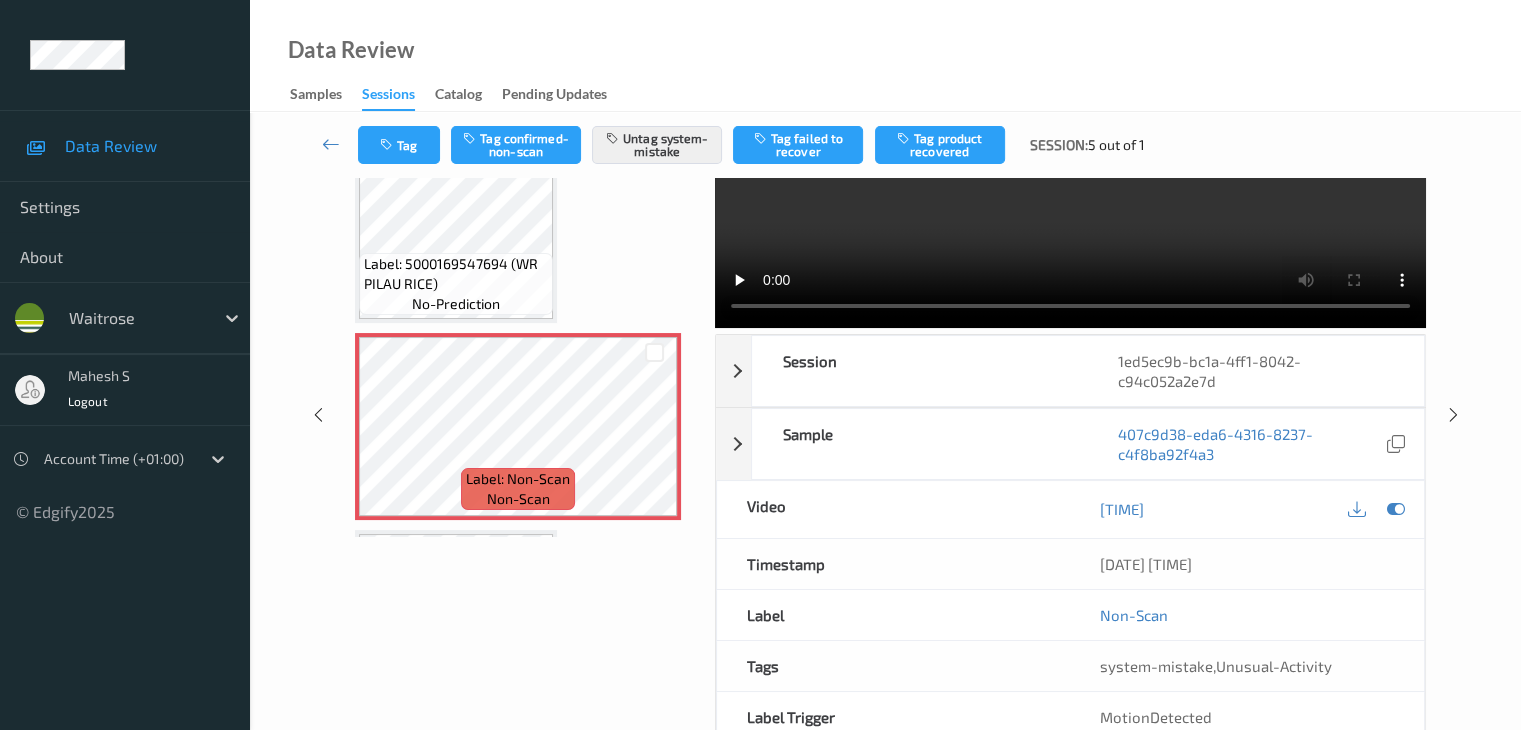 scroll, scrollTop: 0, scrollLeft: 0, axis: both 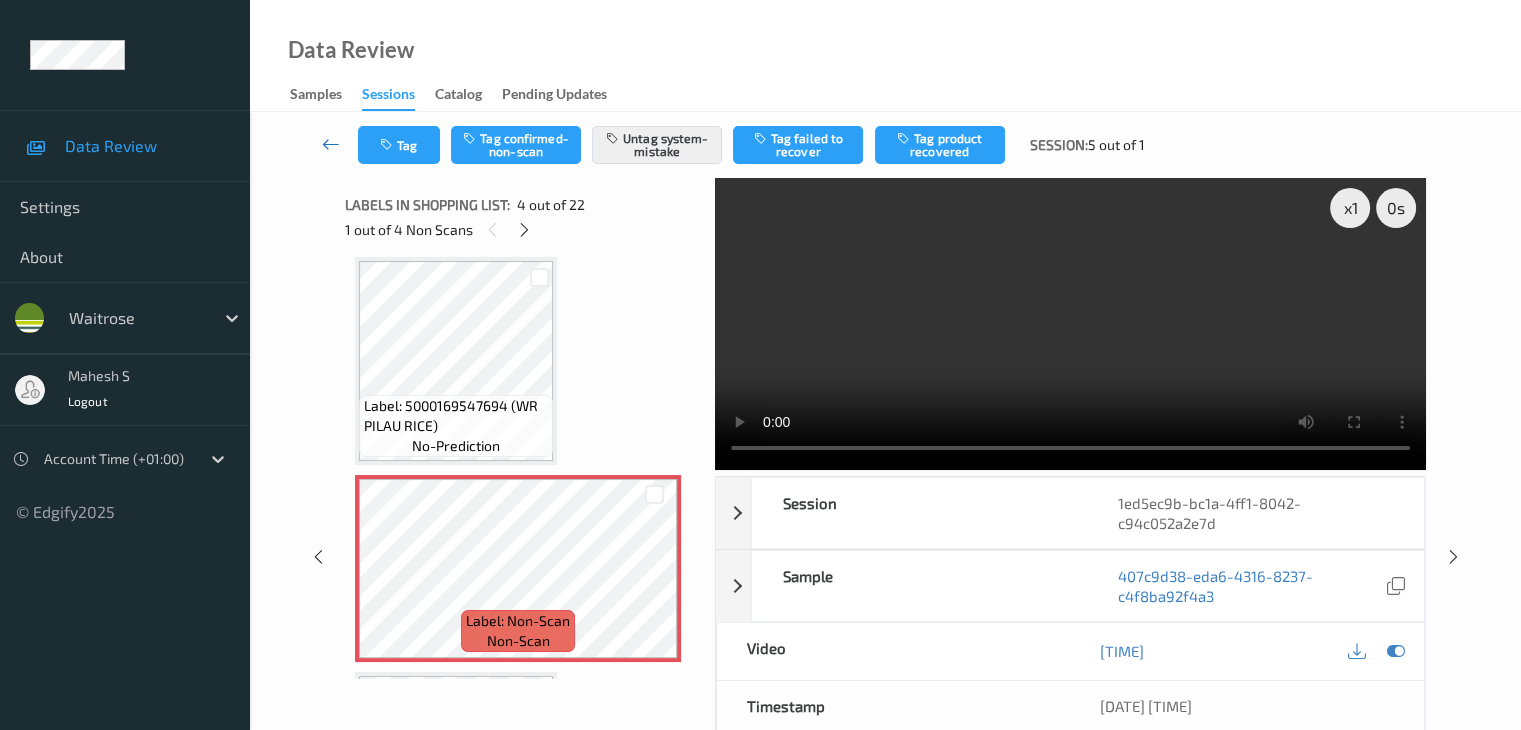 click at bounding box center (331, 144) 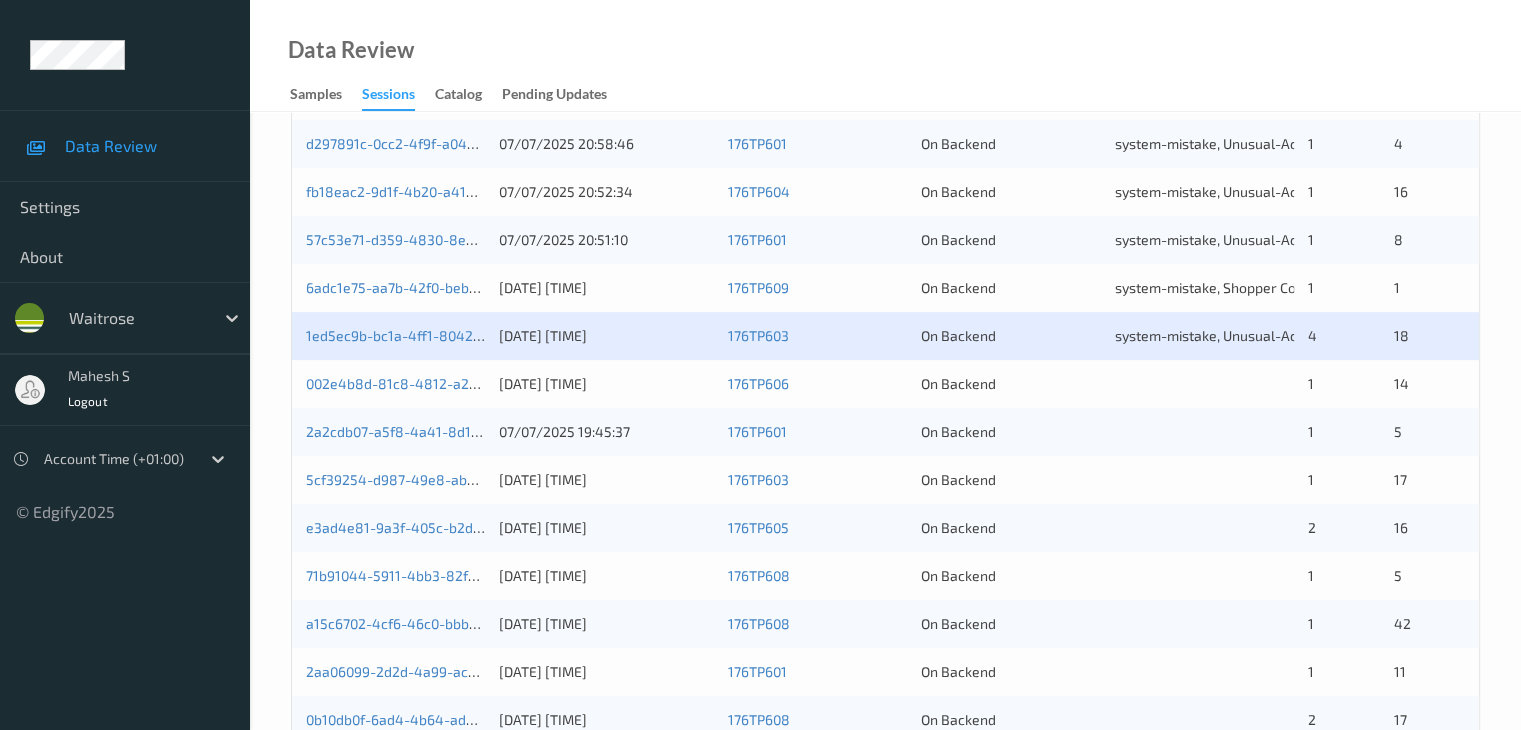 scroll, scrollTop: 500, scrollLeft: 0, axis: vertical 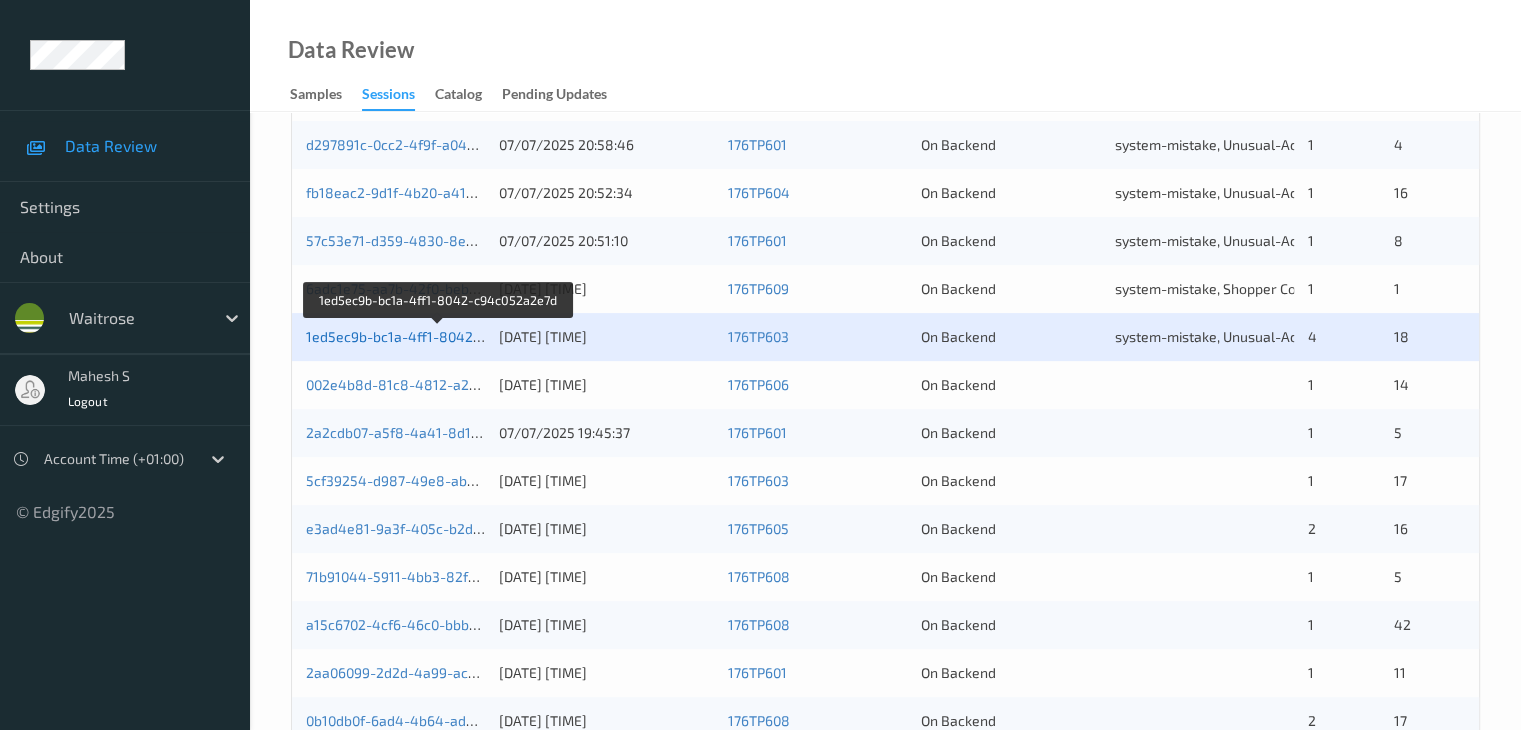 click on "1ed5ec9b-bc1a-4ff1-8042-c94c052a2e7d" at bounding box center [439, 336] 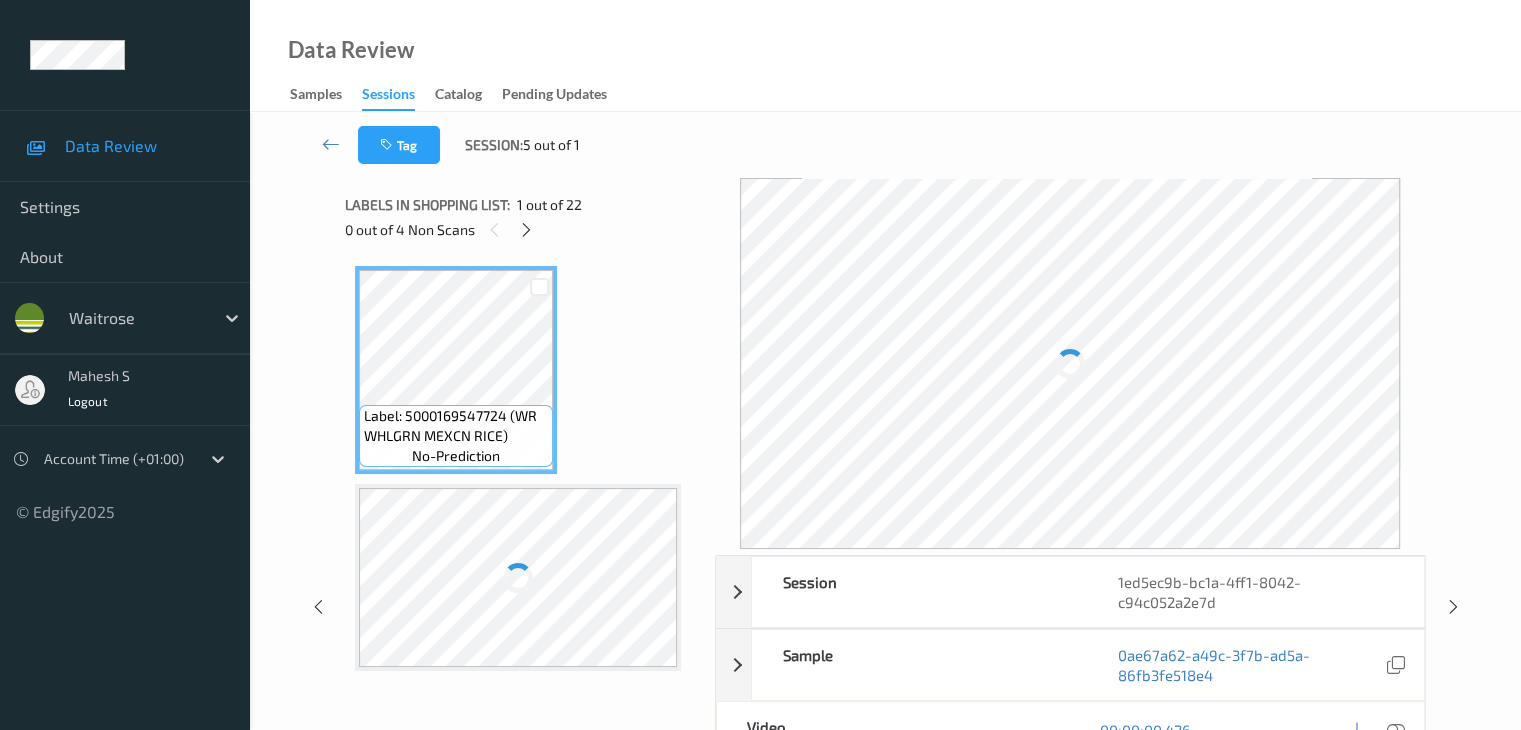 scroll, scrollTop: 0, scrollLeft: 0, axis: both 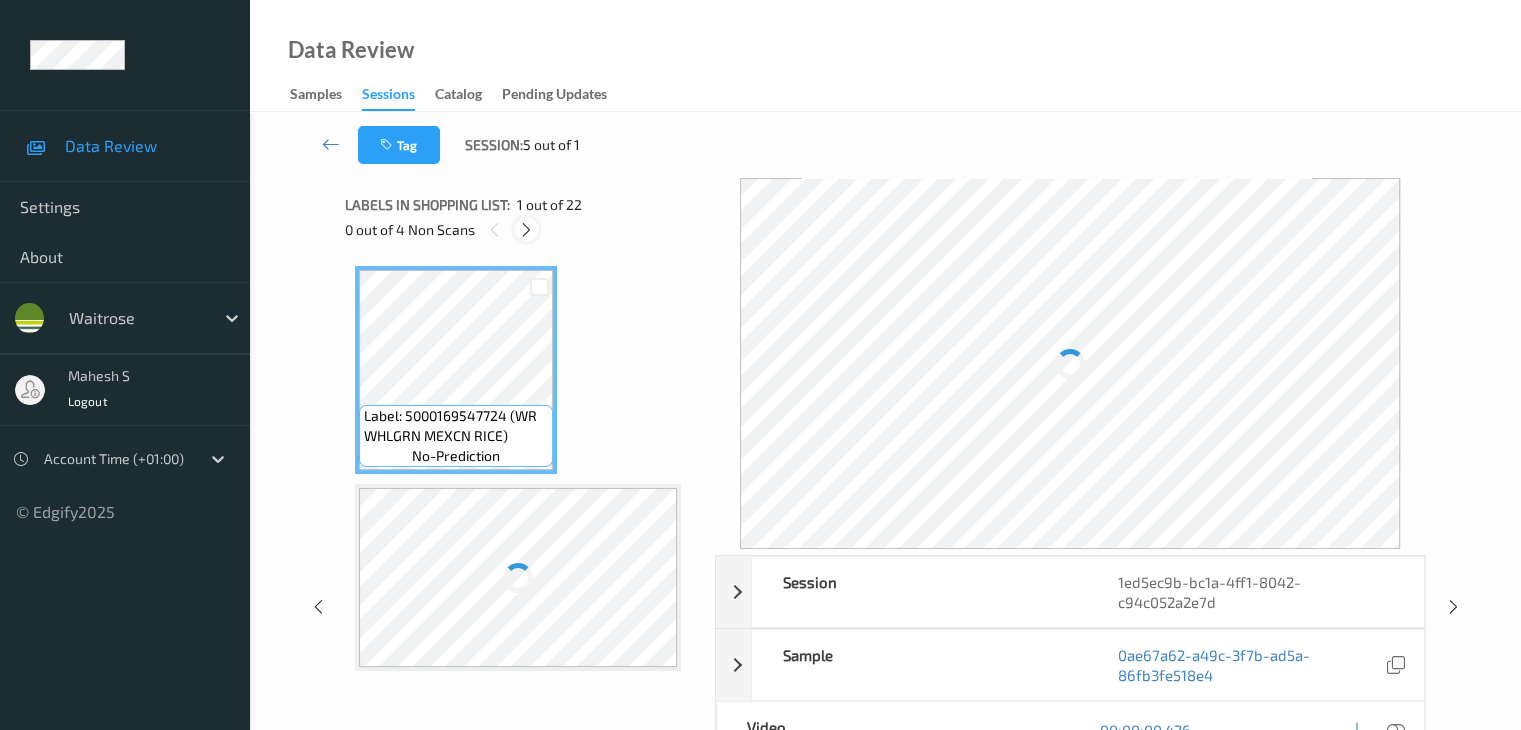 click at bounding box center [526, 230] 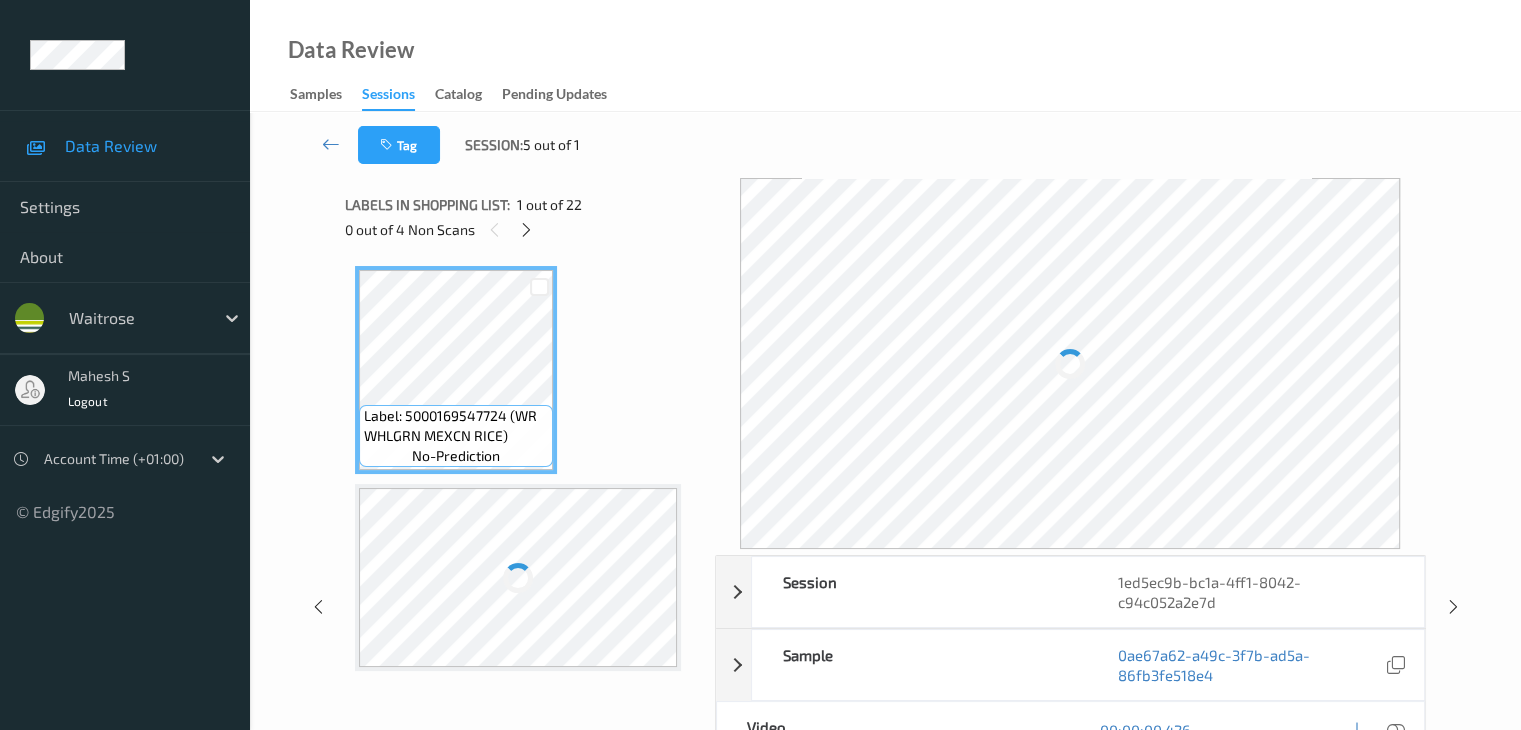 scroll, scrollTop: 424, scrollLeft: 0, axis: vertical 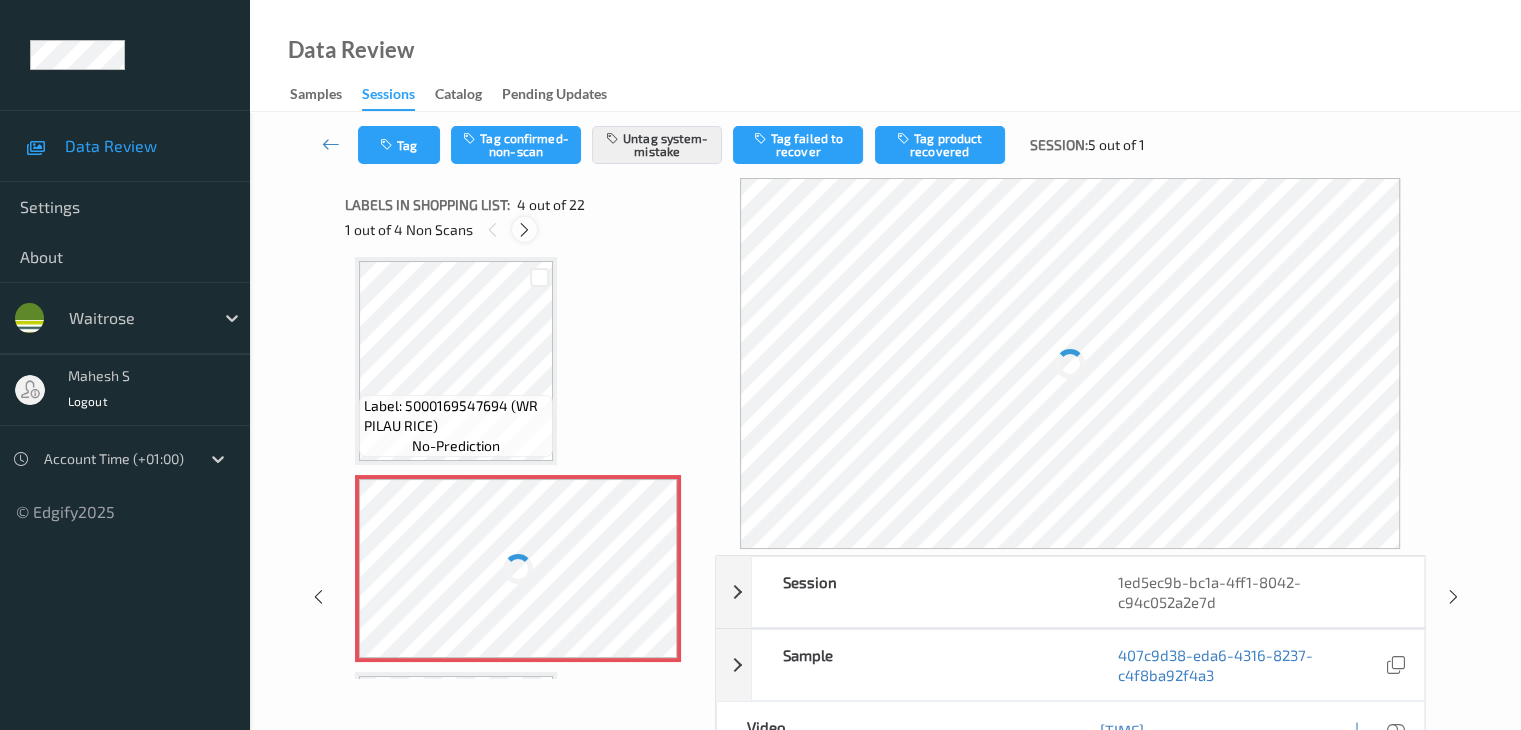 click at bounding box center (524, 230) 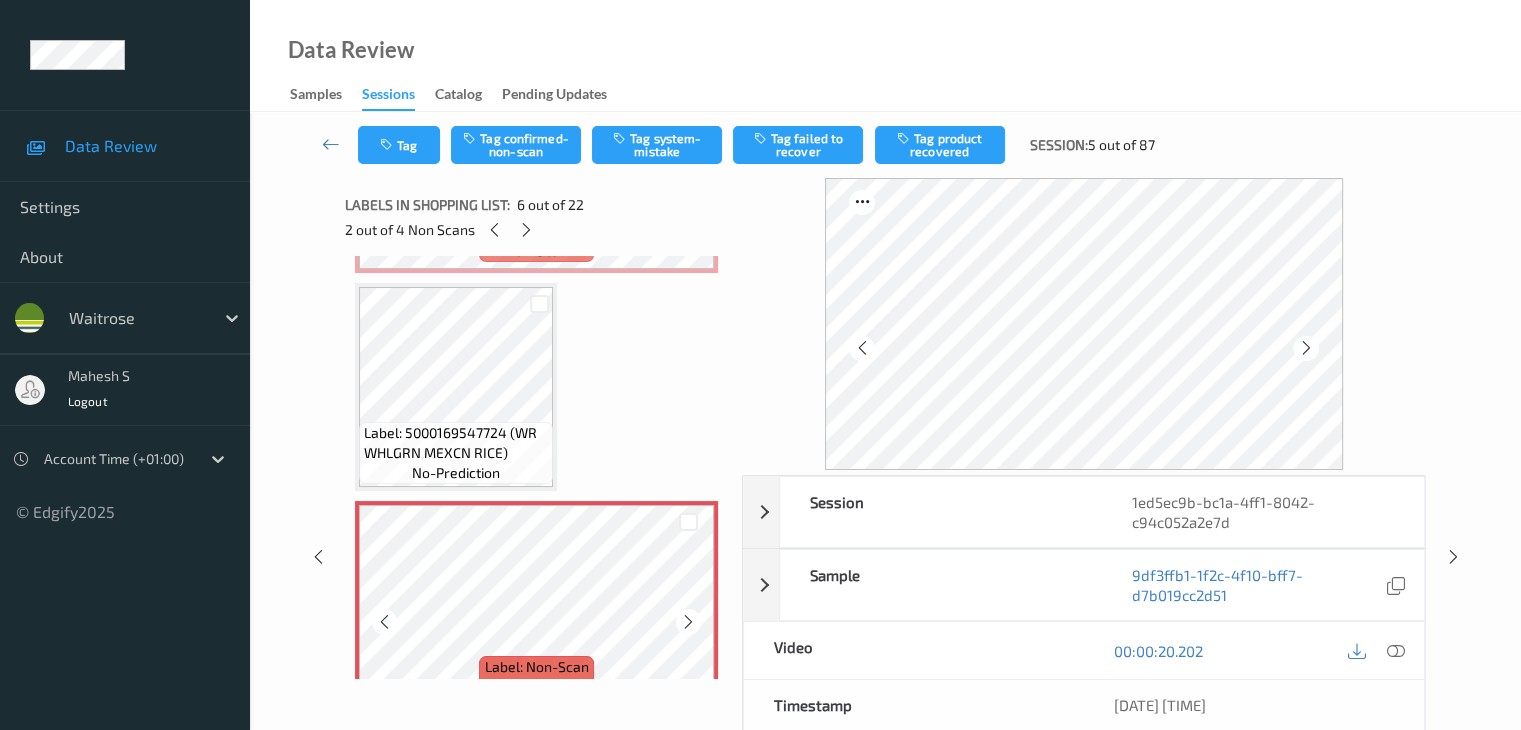 scroll, scrollTop: 961, scrollLeft: 0, axis: vertical 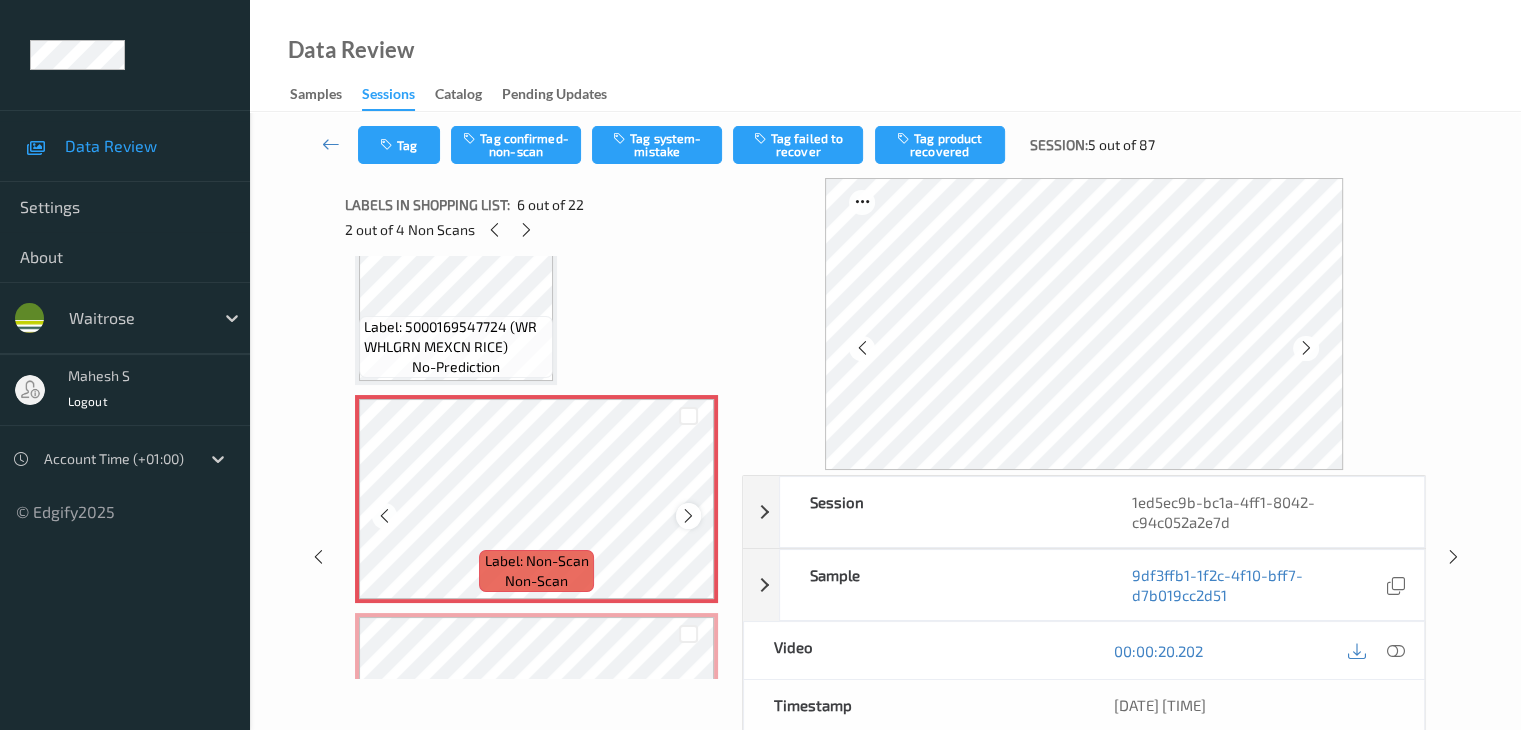 click at bounding box center [688, 516] 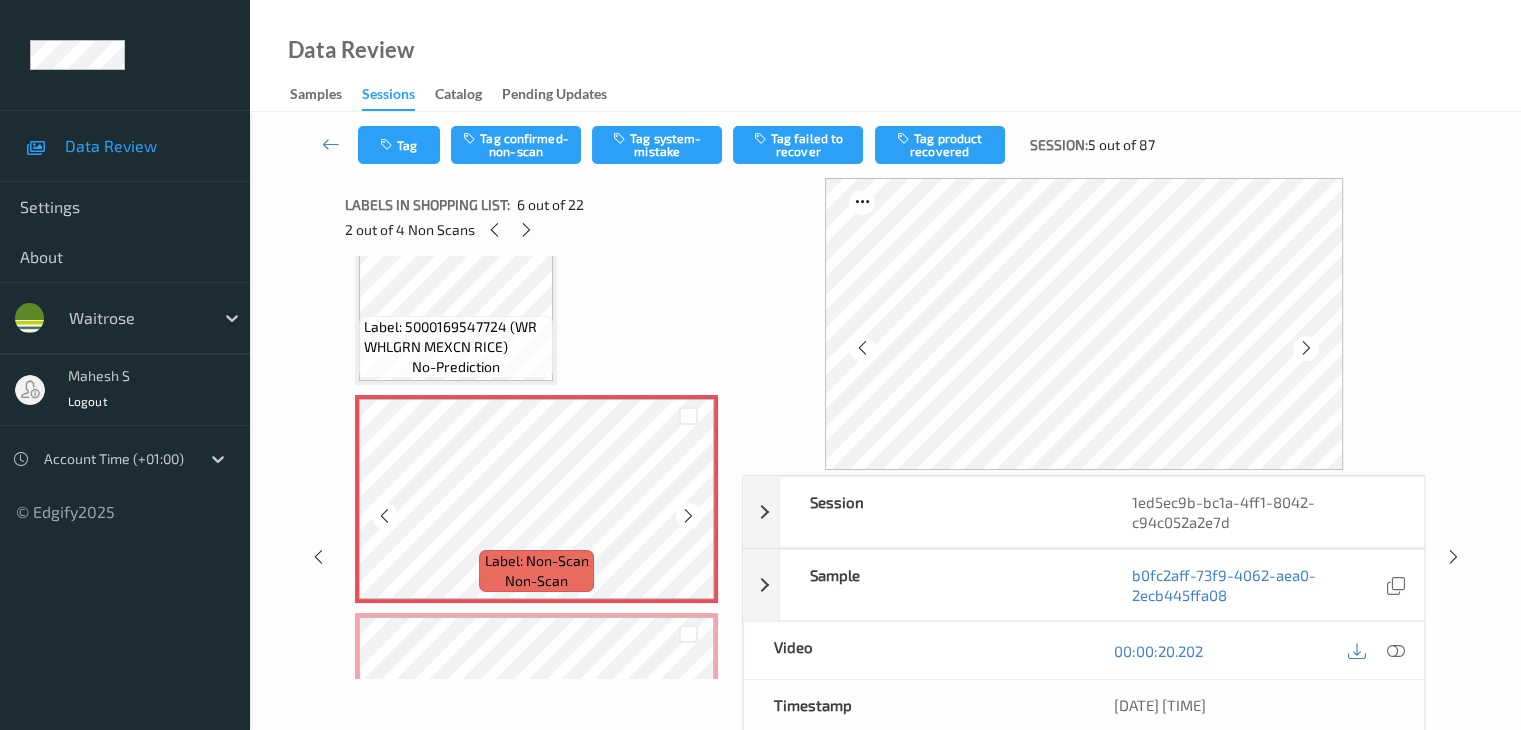 click at bounding box center [688, 516] 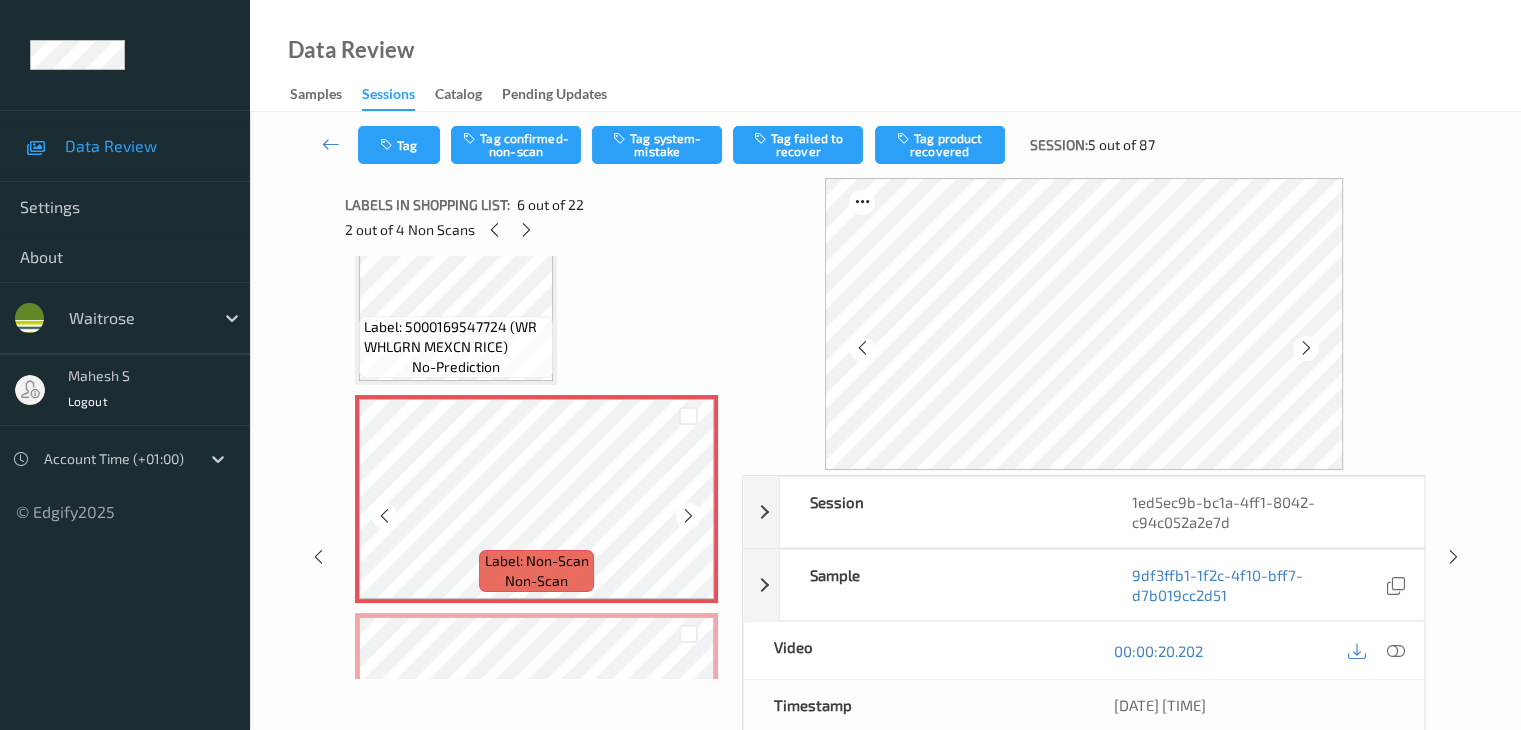 click at bounding box center [688, 516] 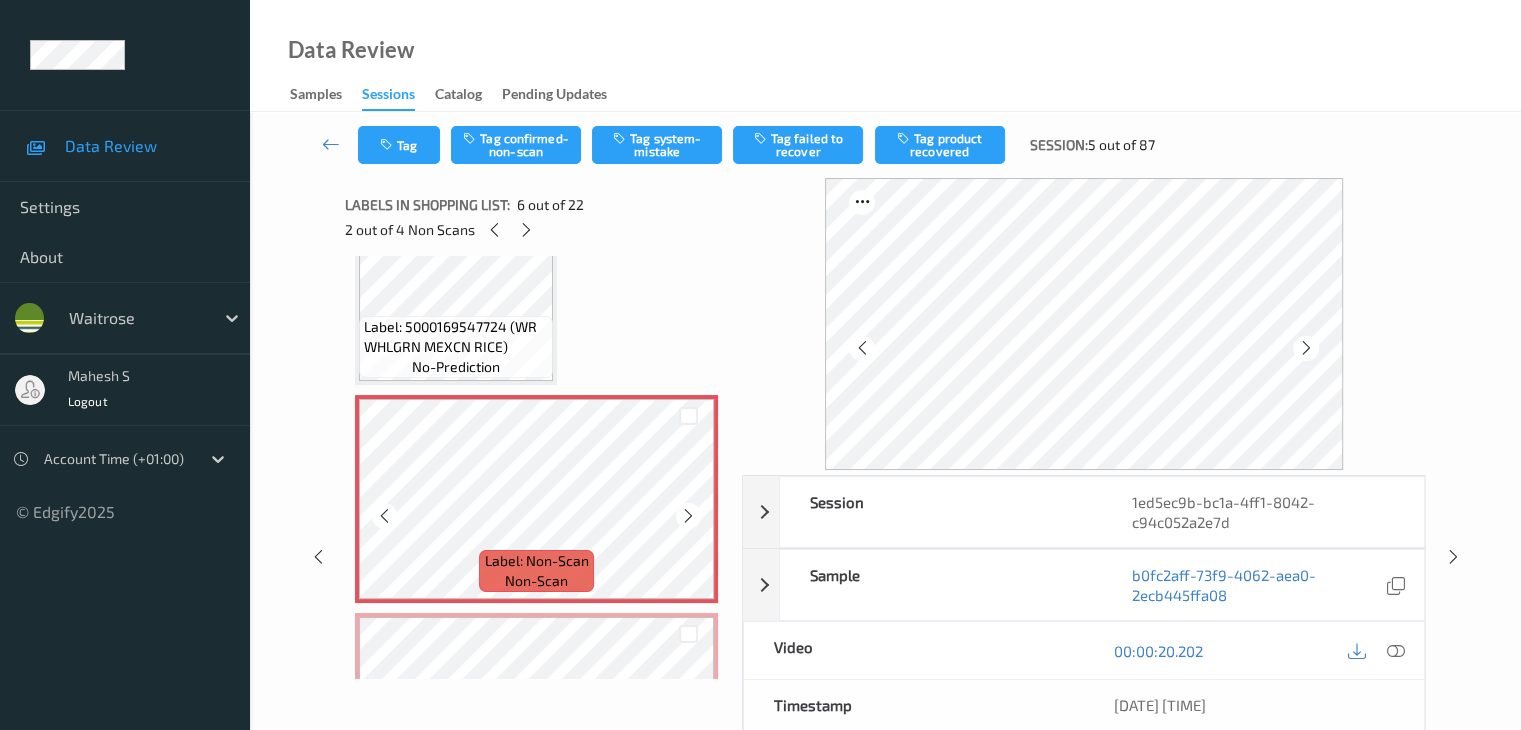 click at bounding box center (688, 516) 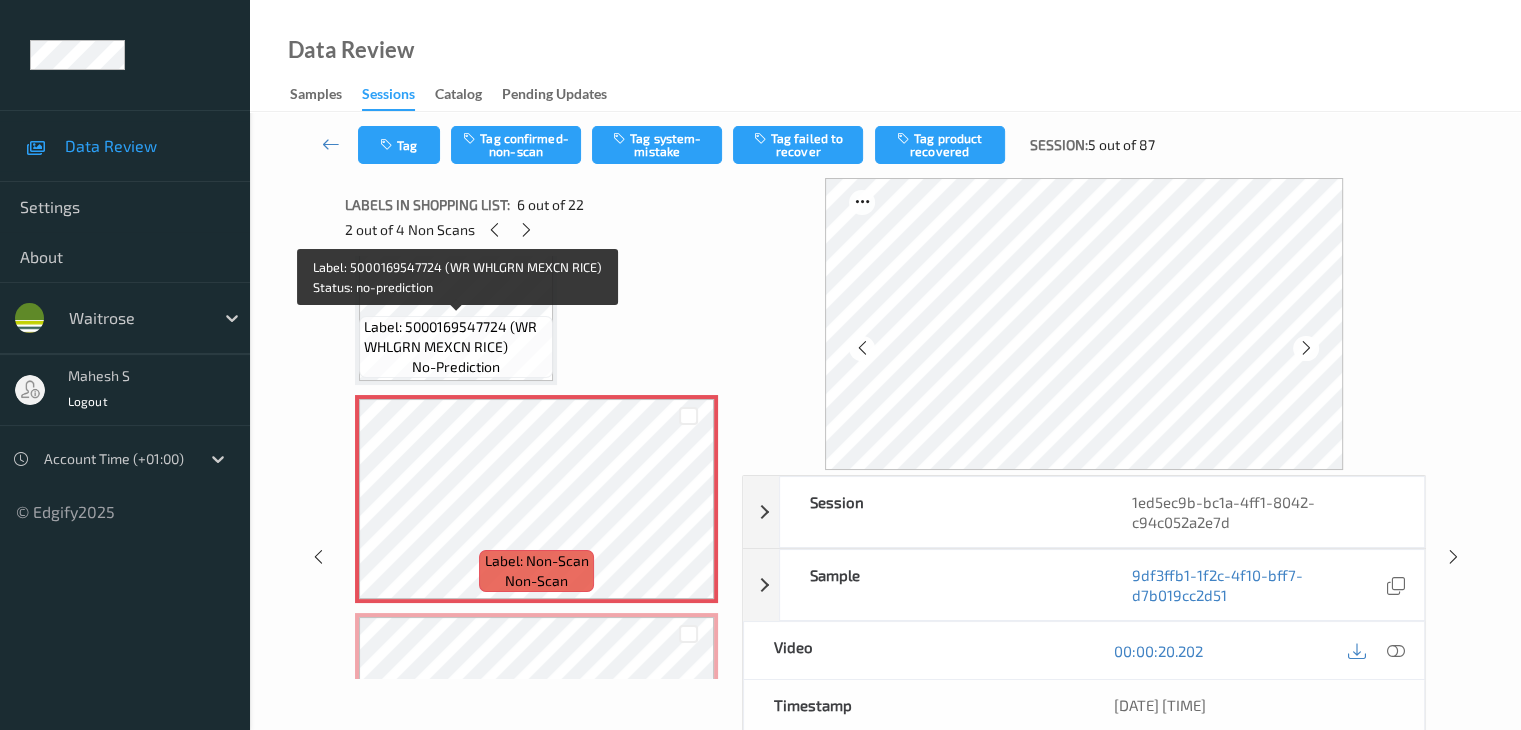click on "Label: 5000169547724 (WR WHLGRN MEXCN RICE)" at bounding box center [456, 337] 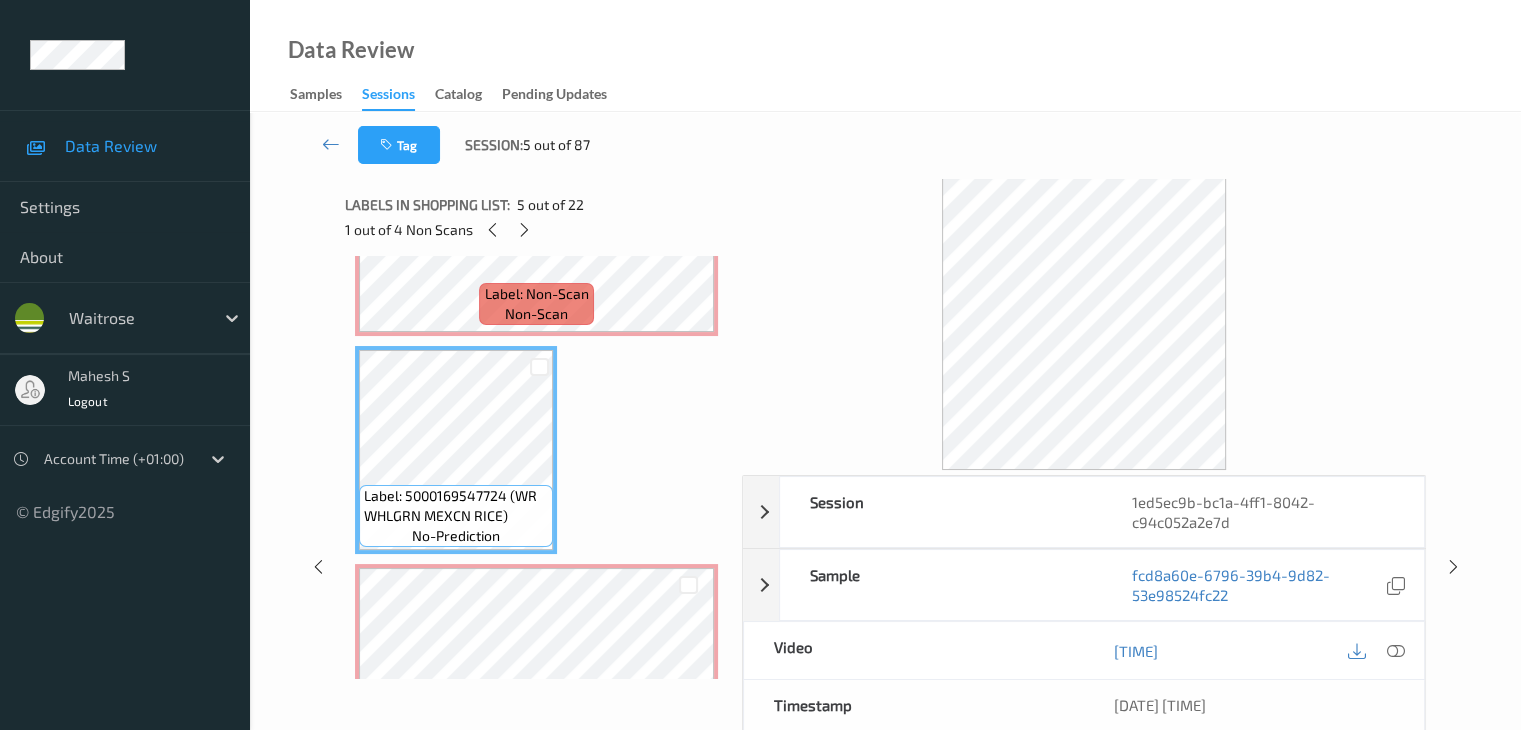 scroll, scrollTop: 761, scrollLeft: 0, axis: vertical 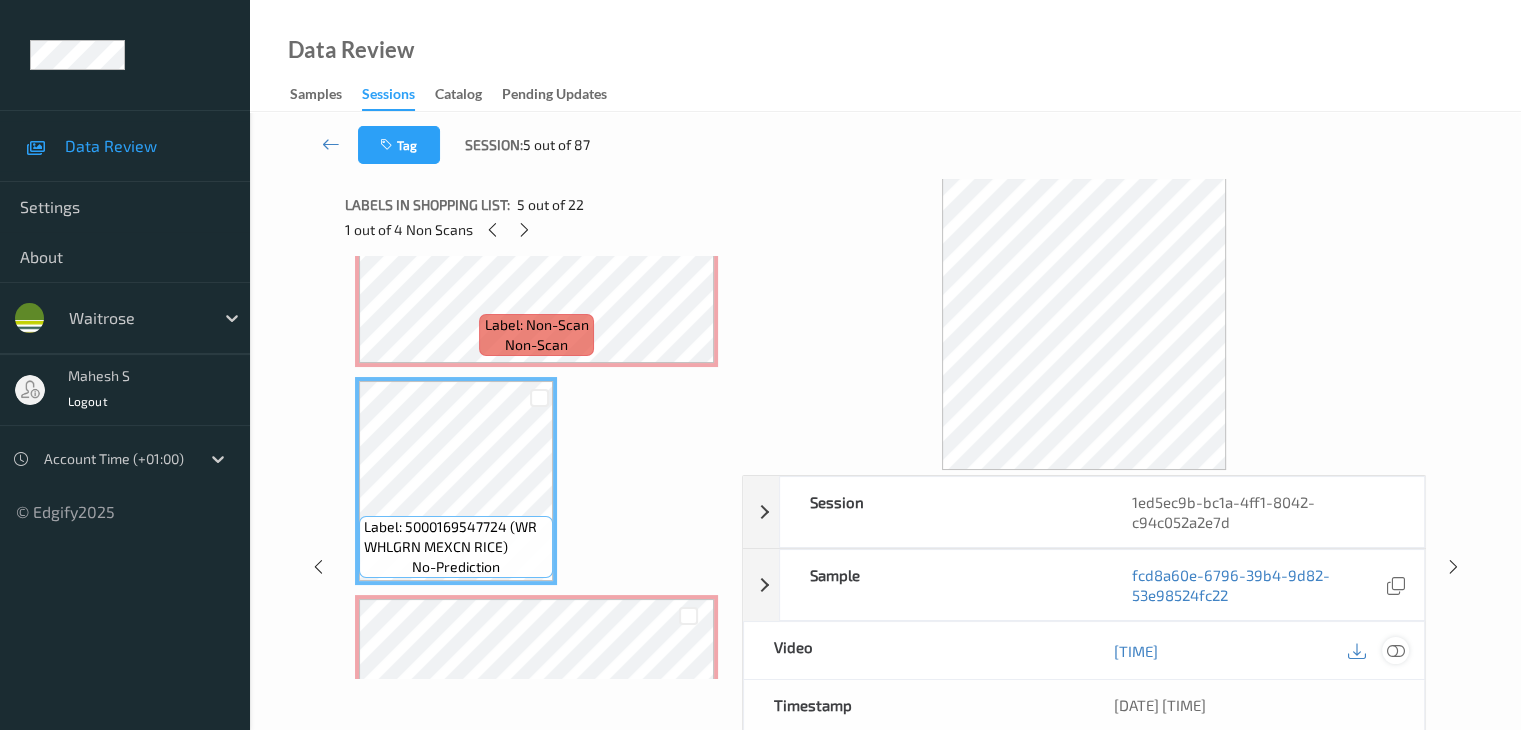 click at bounding box center (1395, 651) 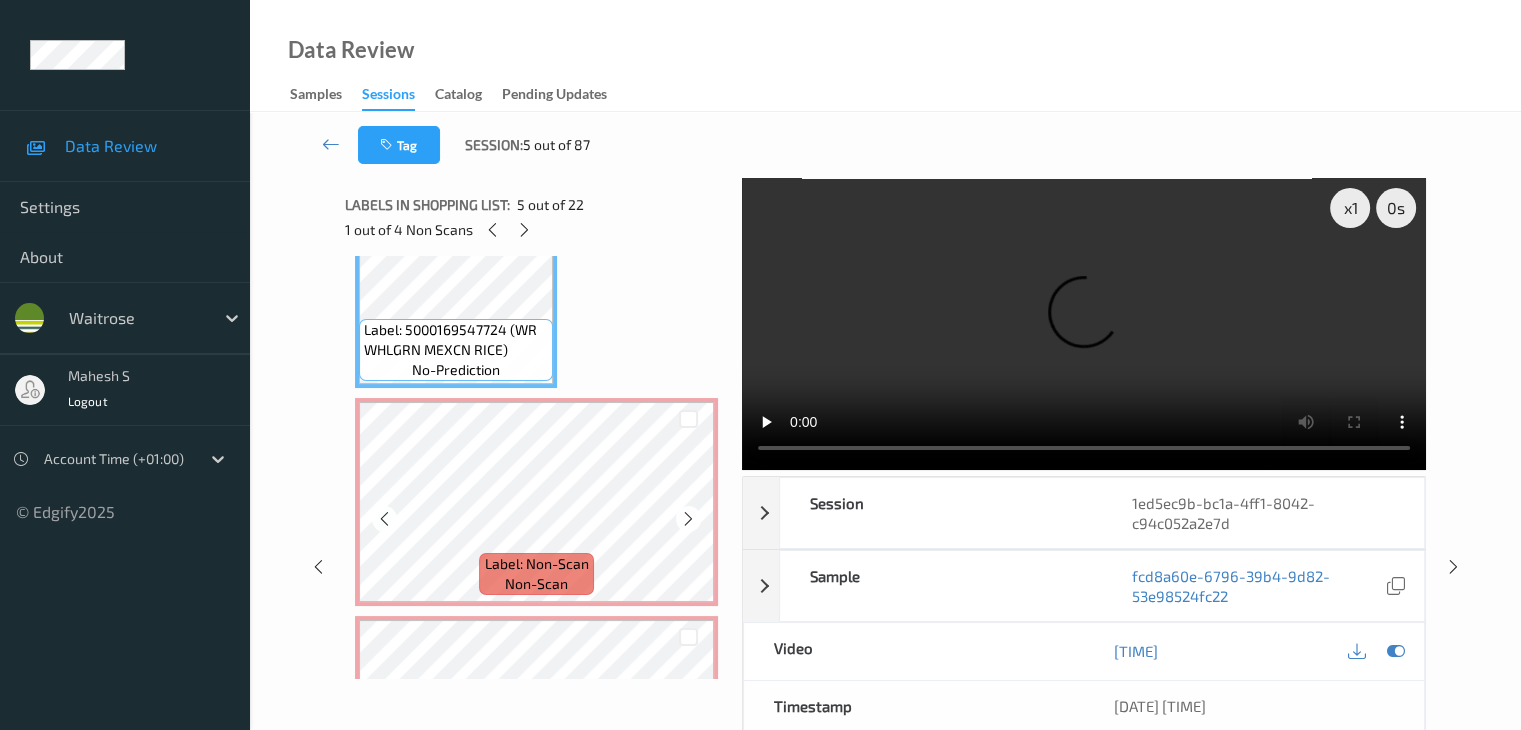 scroll, scrollTop: 961, scrollLeft: 0, axis: vertical 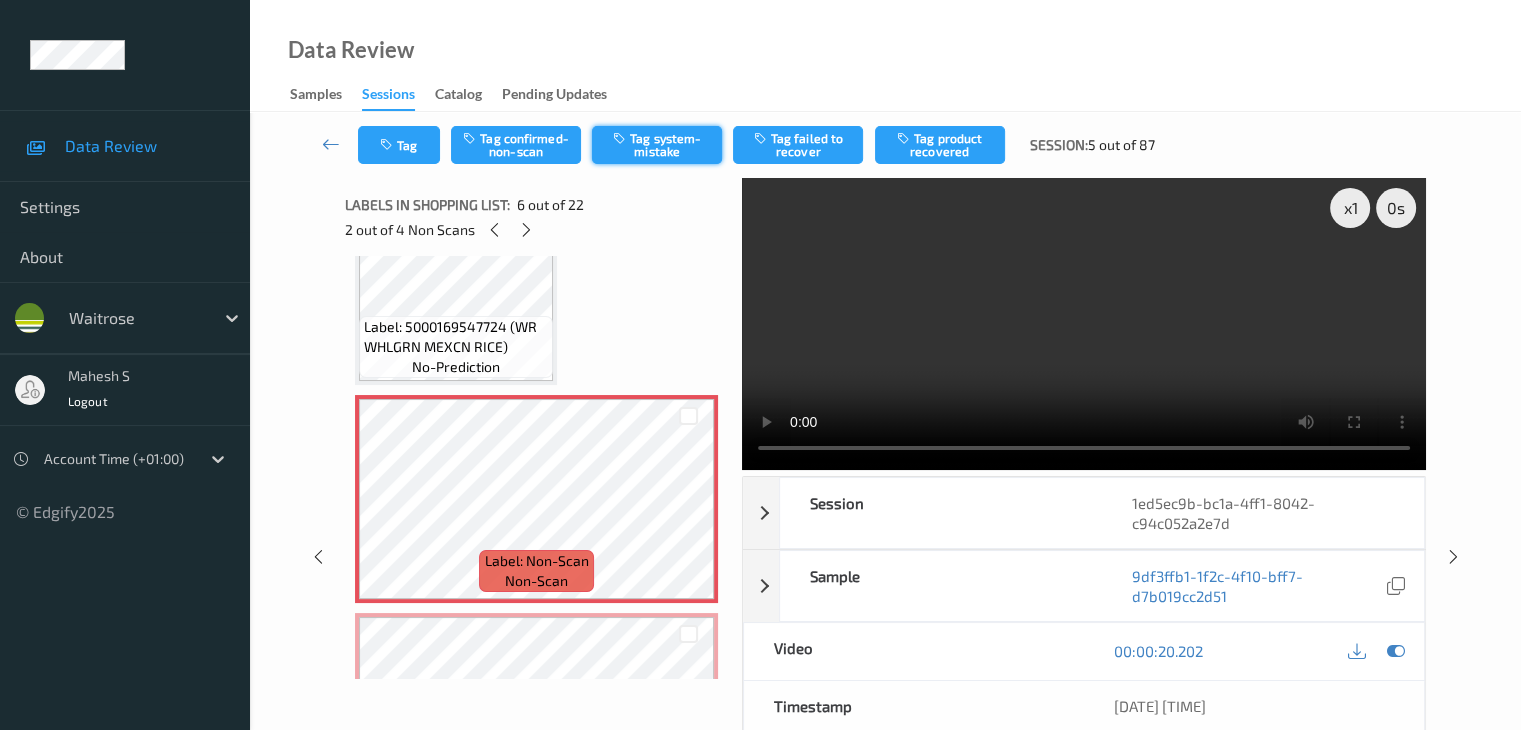 click on "Tag   system-mistake" at bounding box center (657, 145) 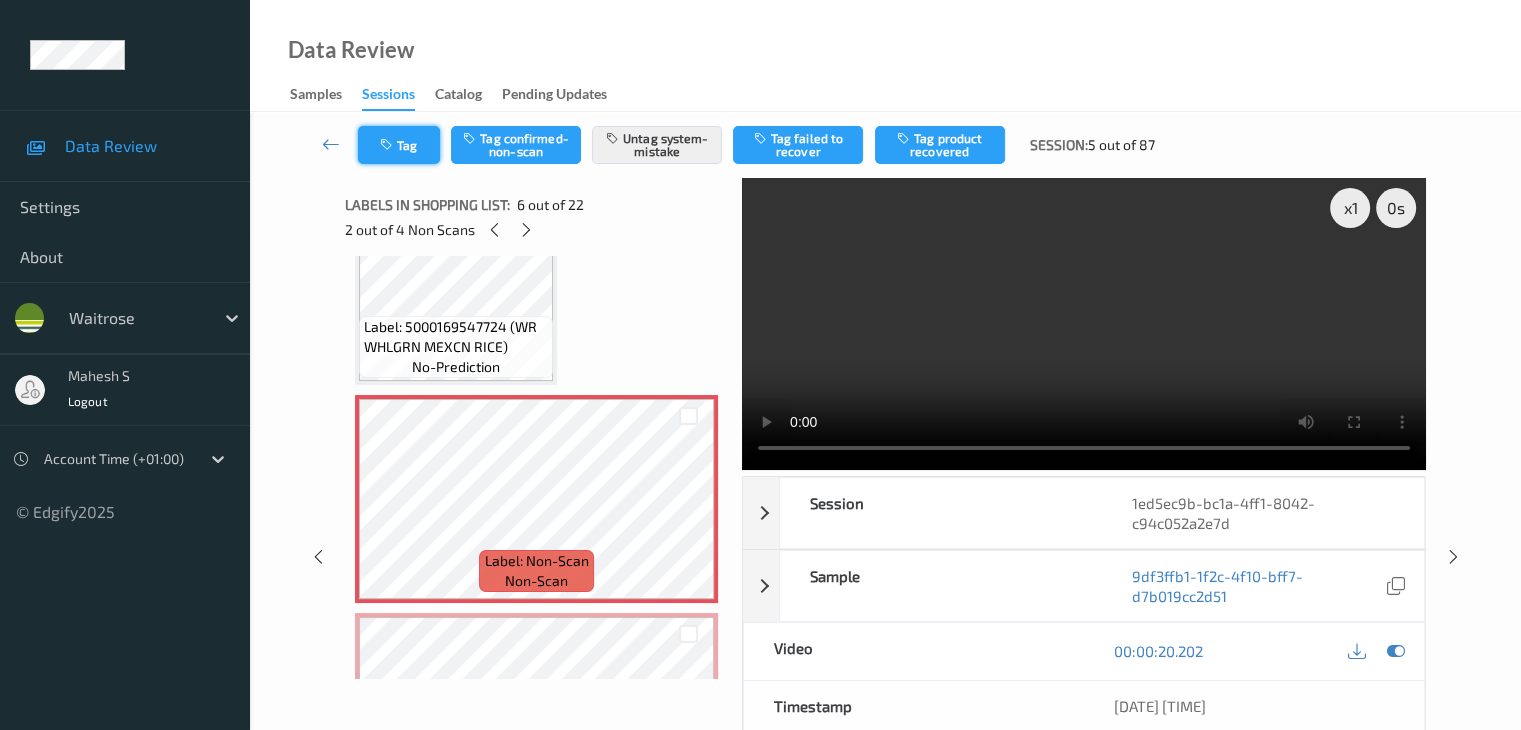 click on "Tag" at bounding box center [399, 145] 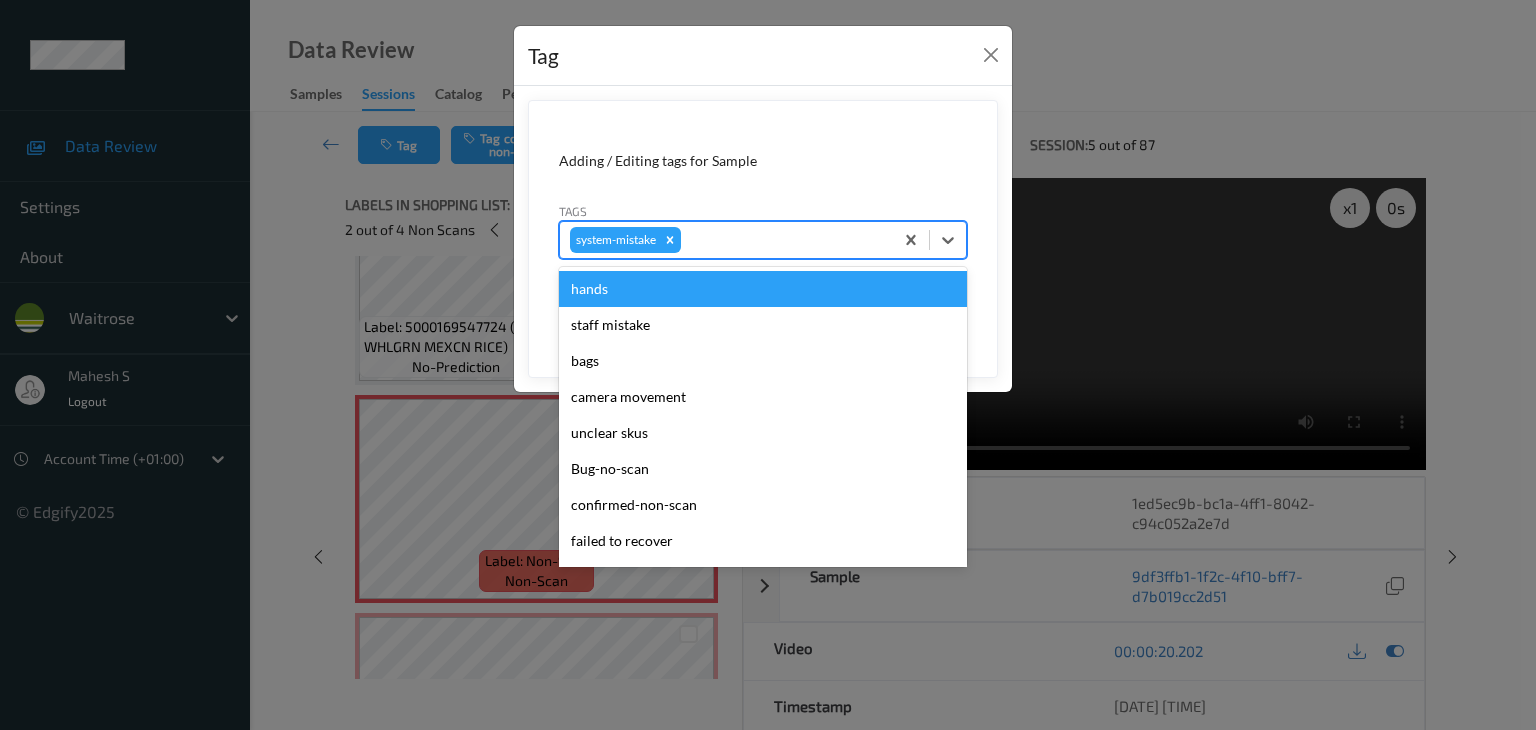 click at bounding box center (784, 240) 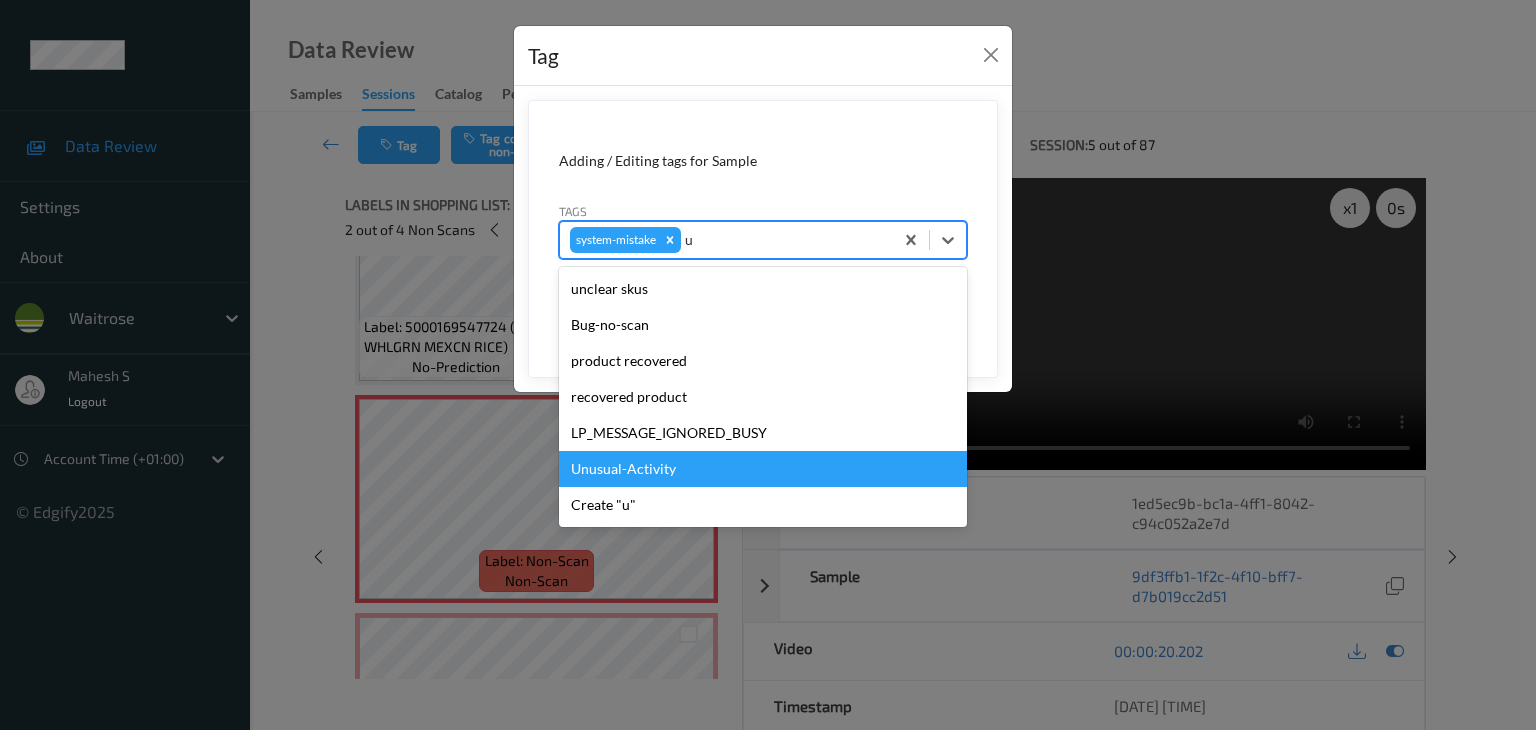 click on "Unusual-Activity" at bounding box center [763, 469] 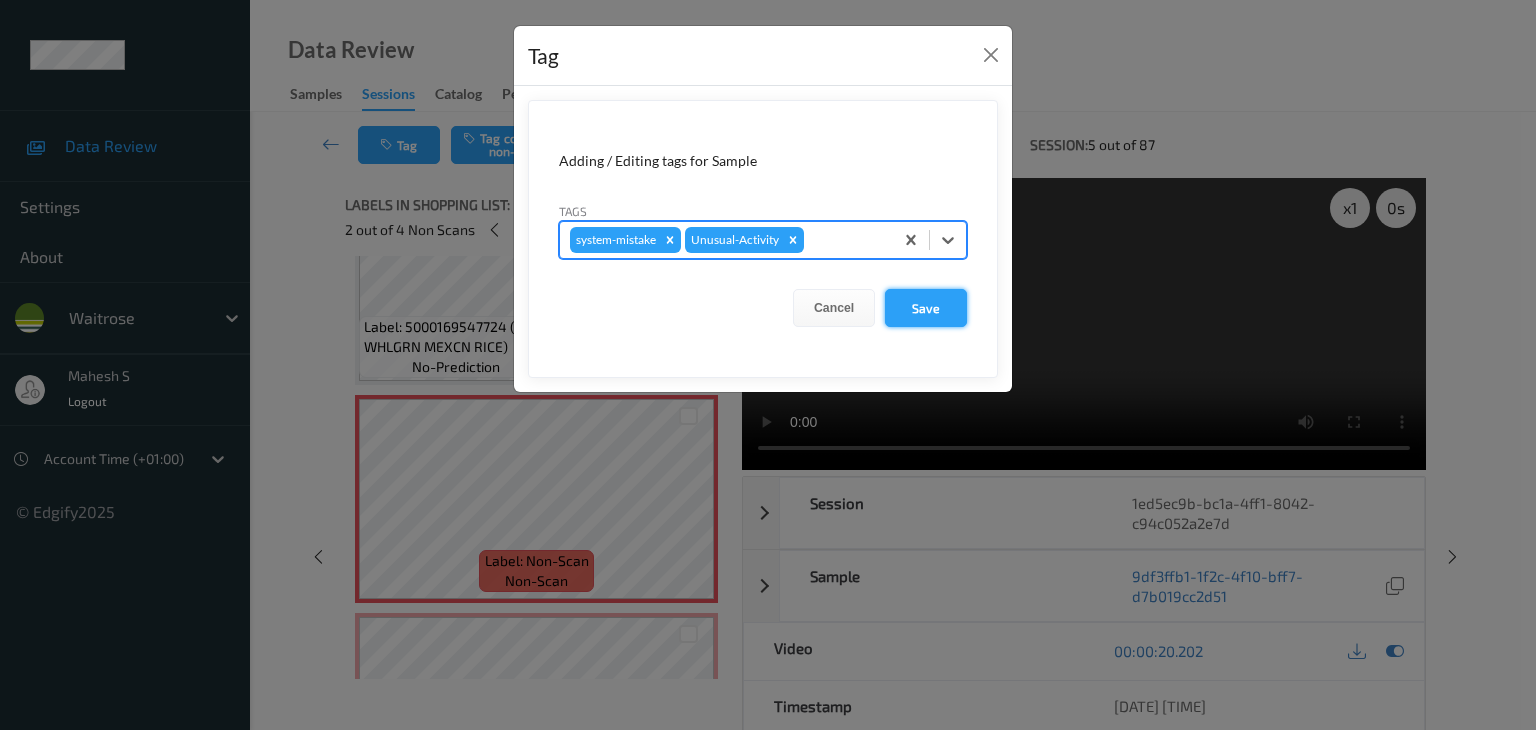 click on "Save" at bounding box center [926, 308] 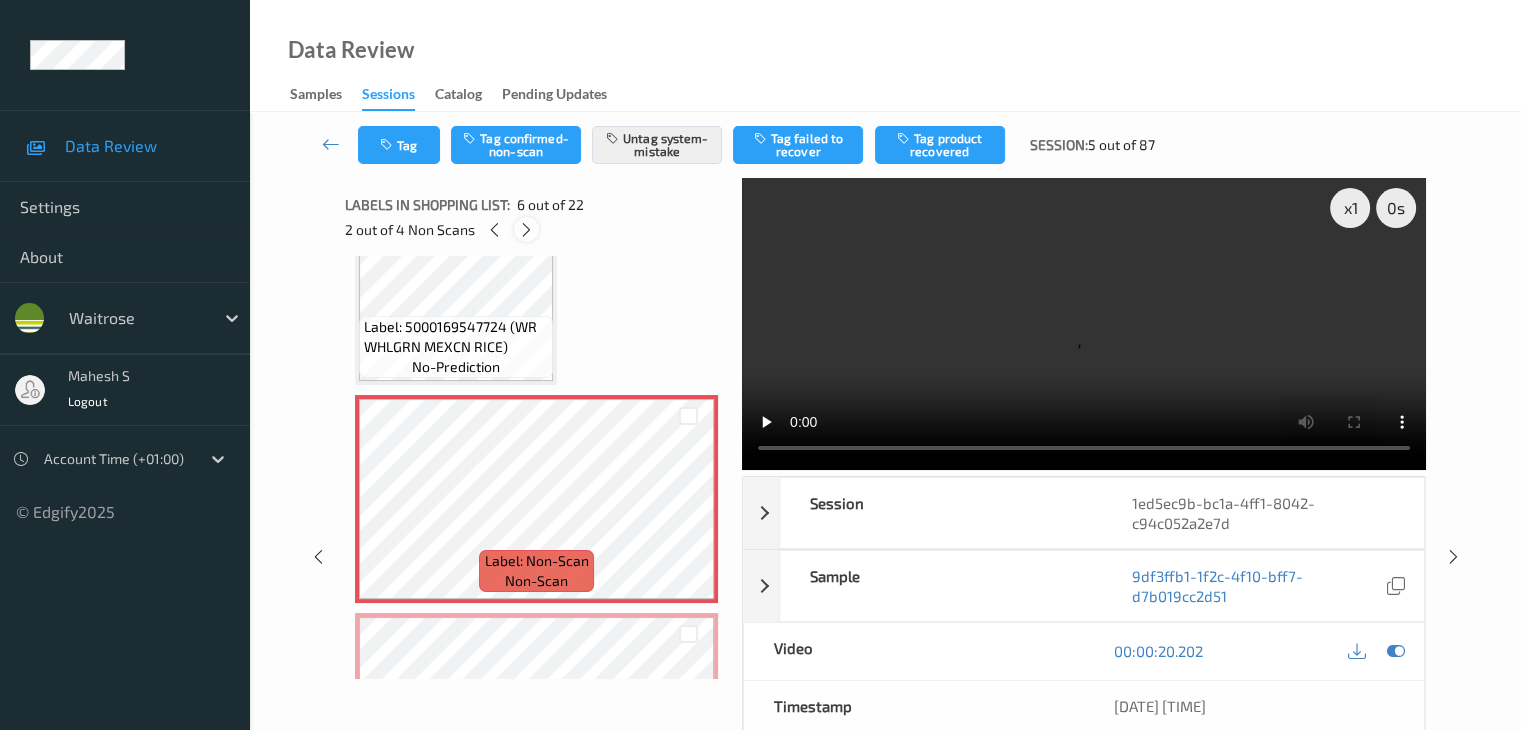 click at bounding box center (526, 230) 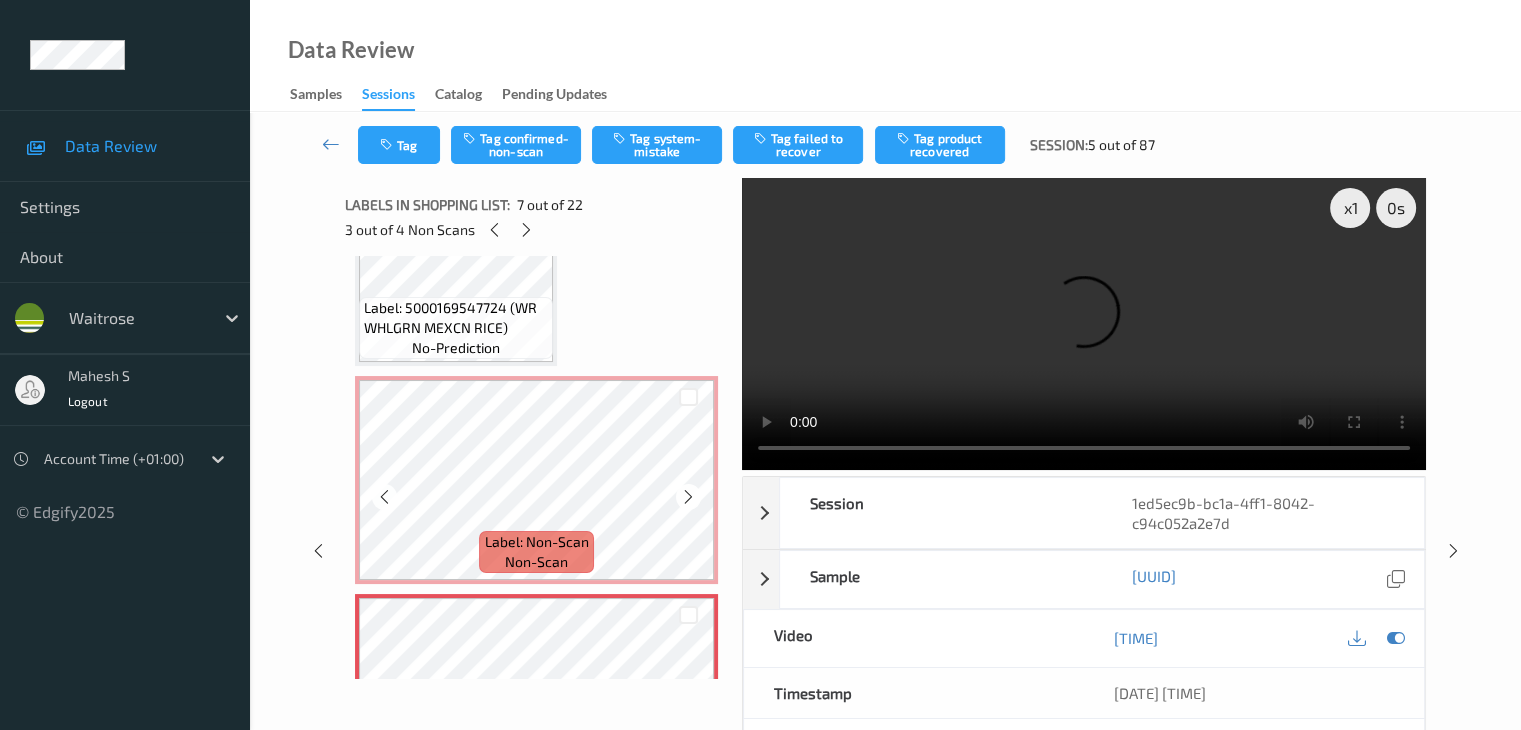 scroll, scrollTop: 1100, scrollLeft: 0, axis: vertical 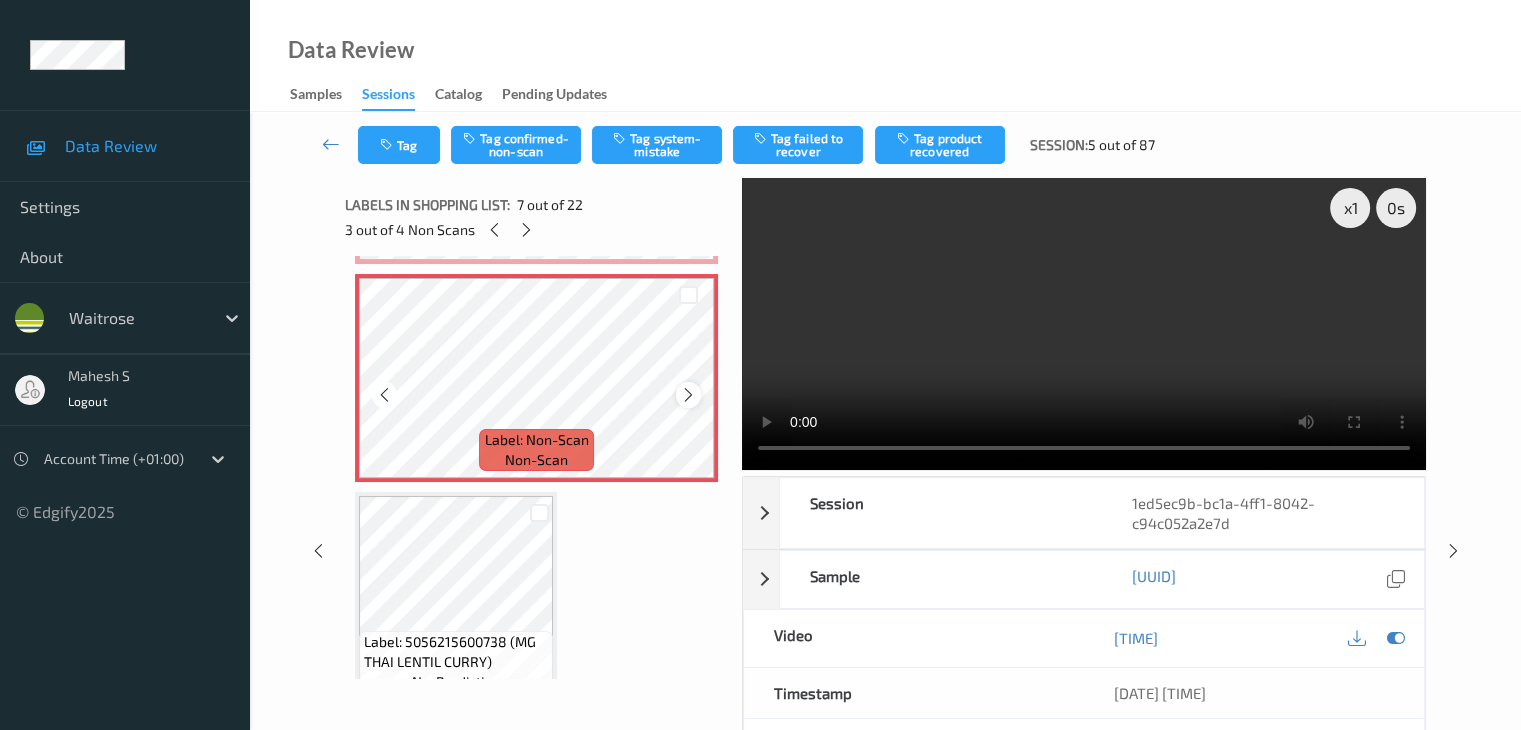 click at bounding box center (688, 395) 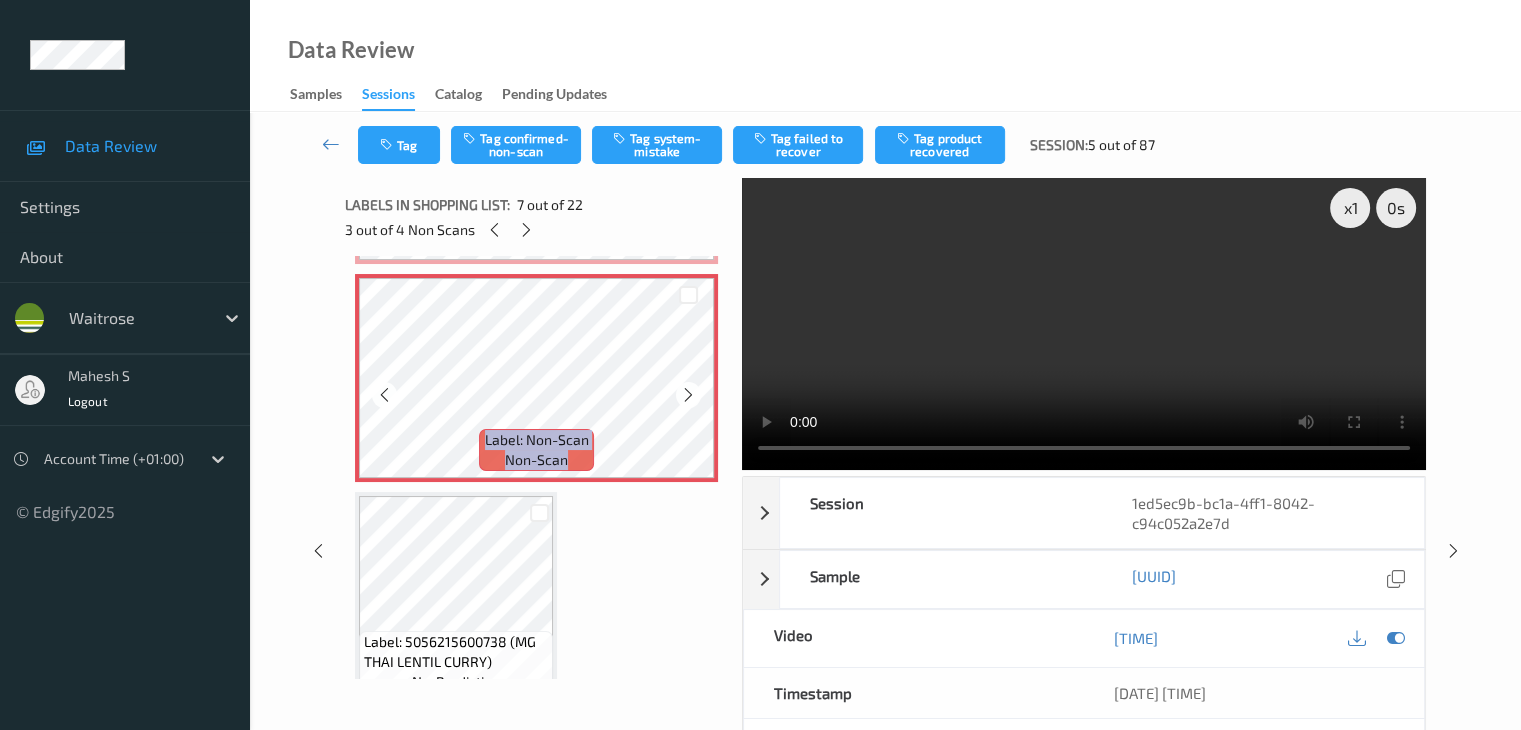 click at bounding box center [688, 395] 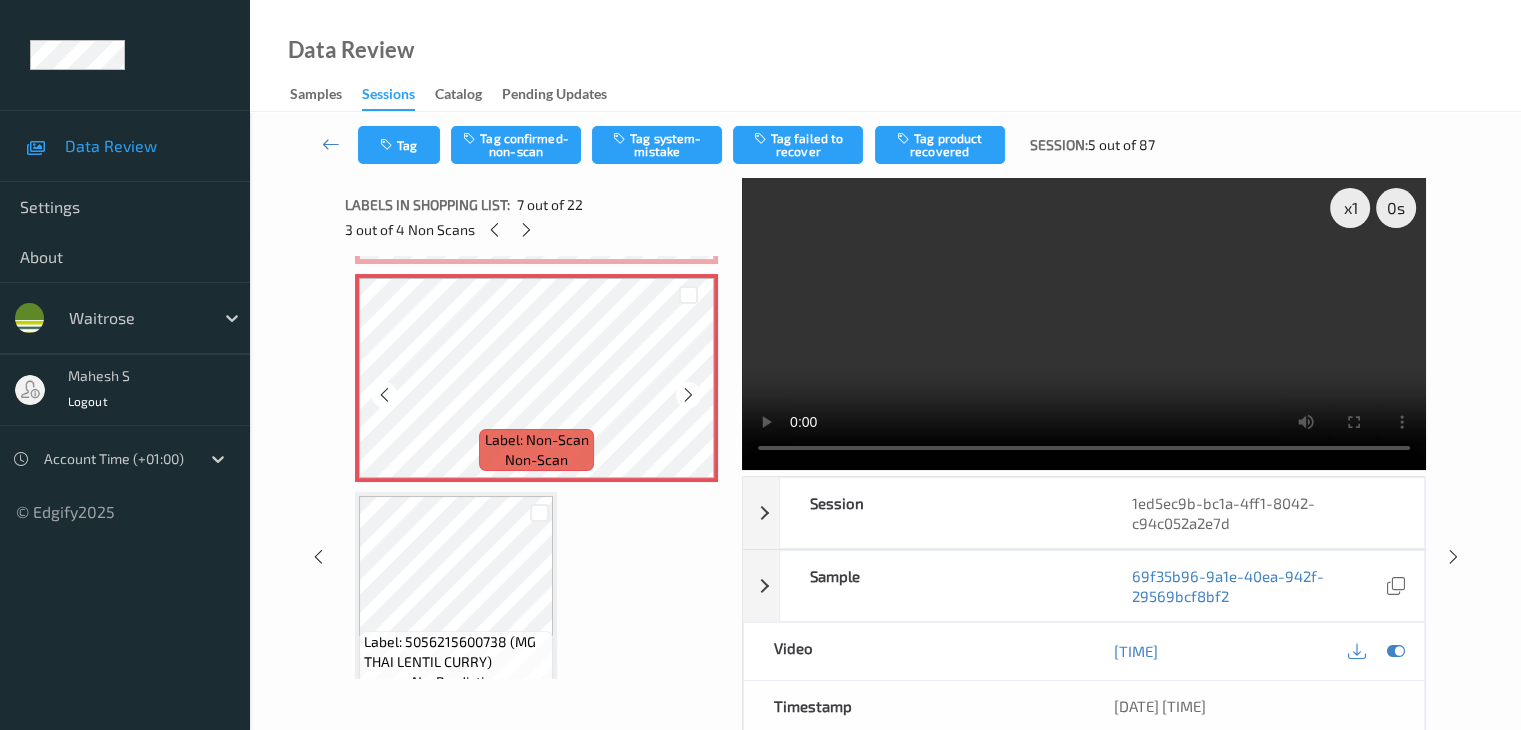 click at bounding box center [688, 395] 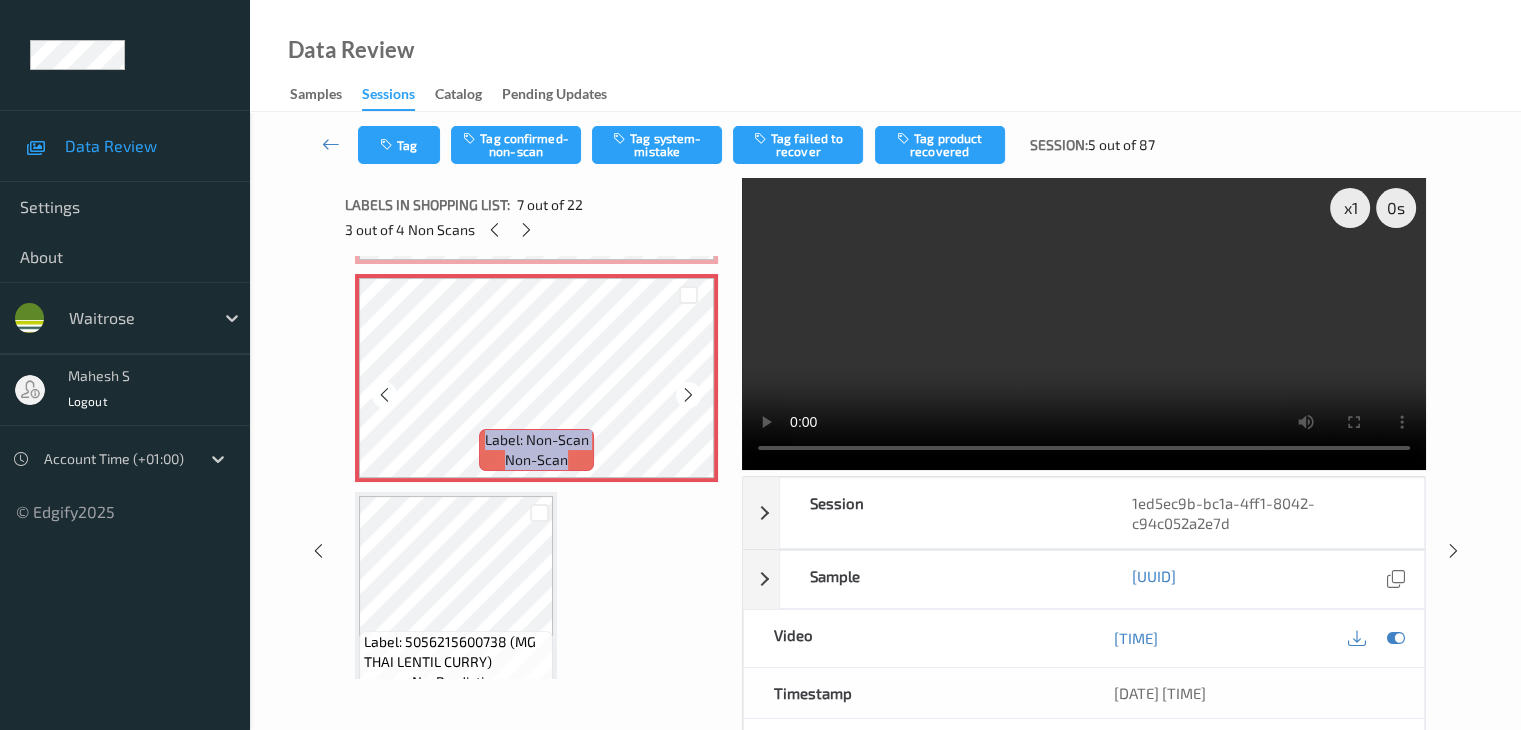 click at bounding box center [688, 395] 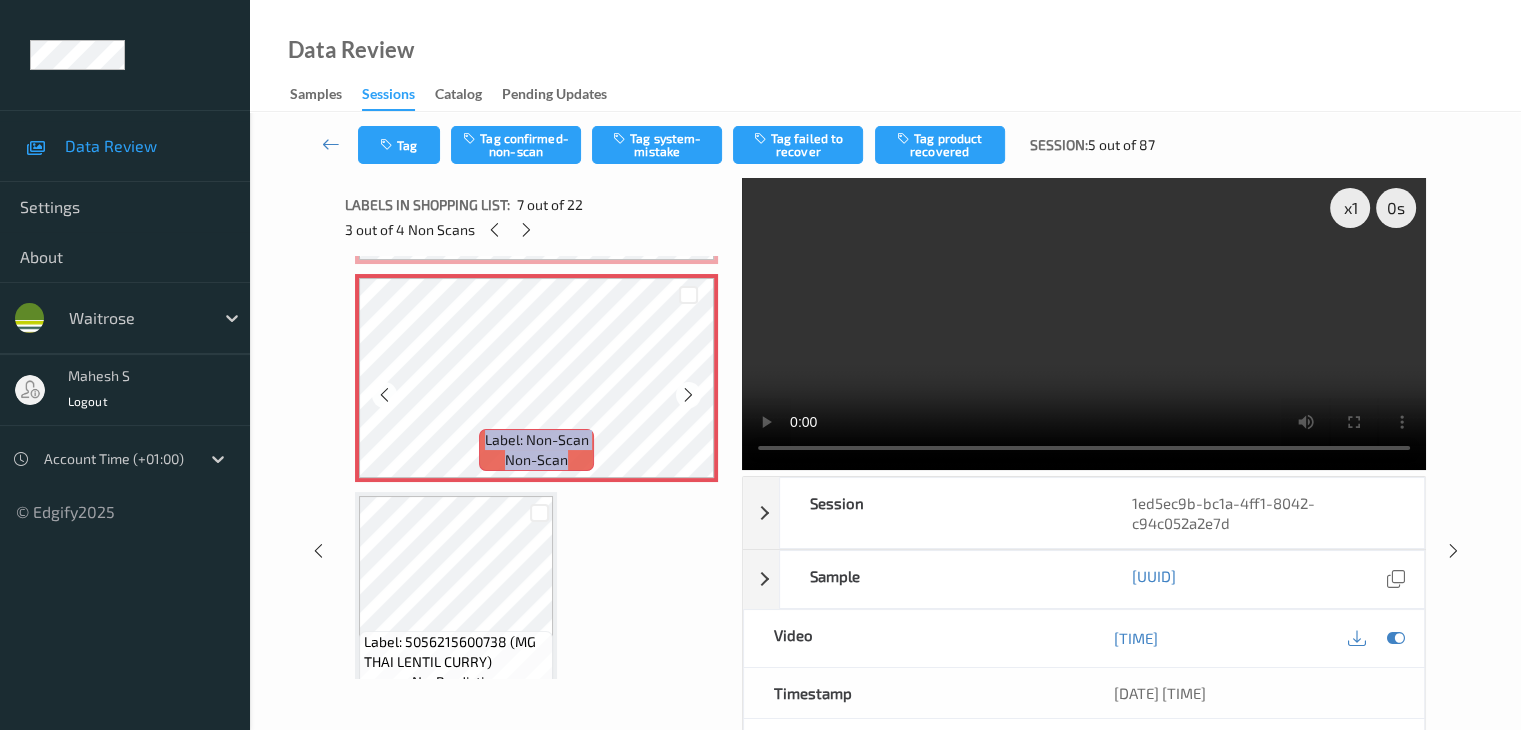 click at bounding box center (688, 395) 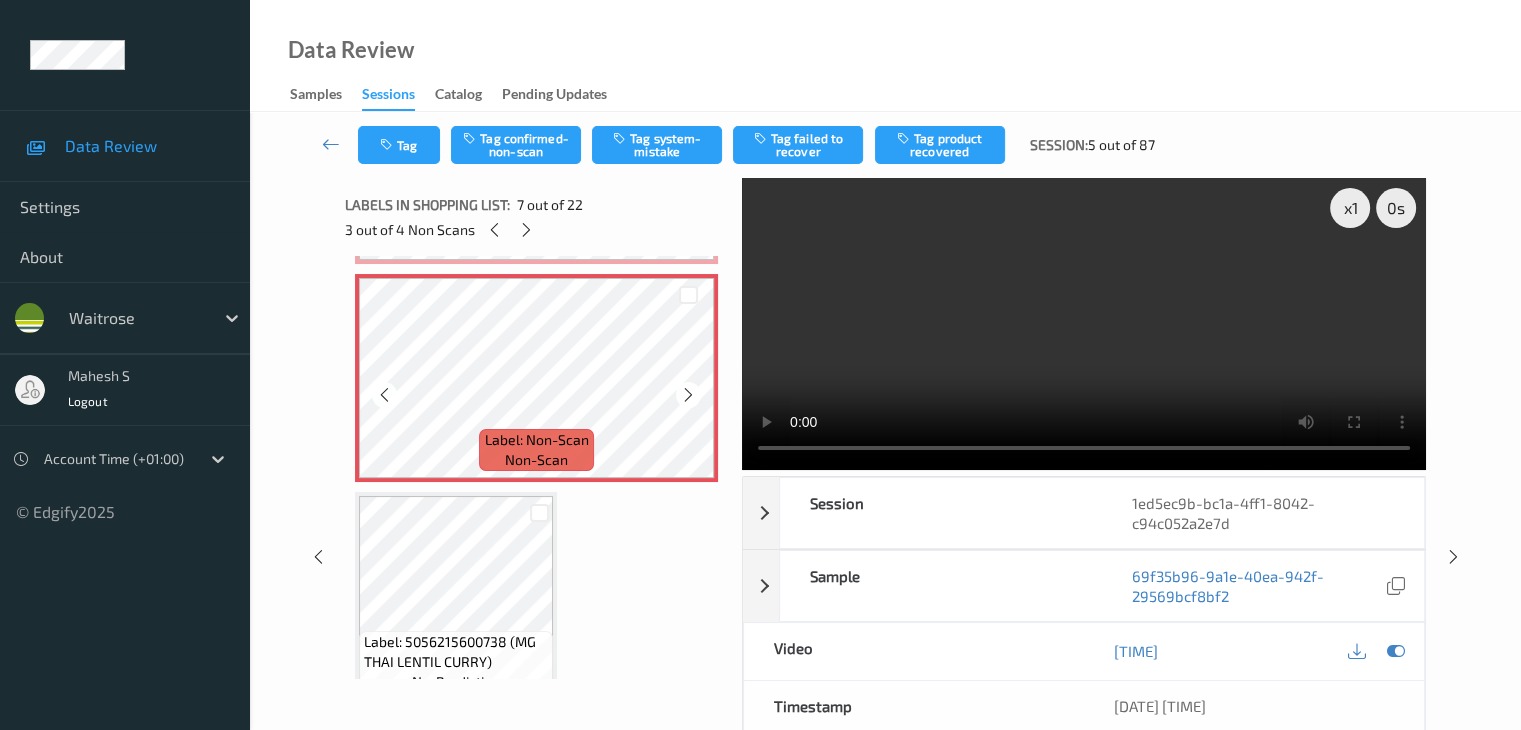 click at bounding box center [688, 395] 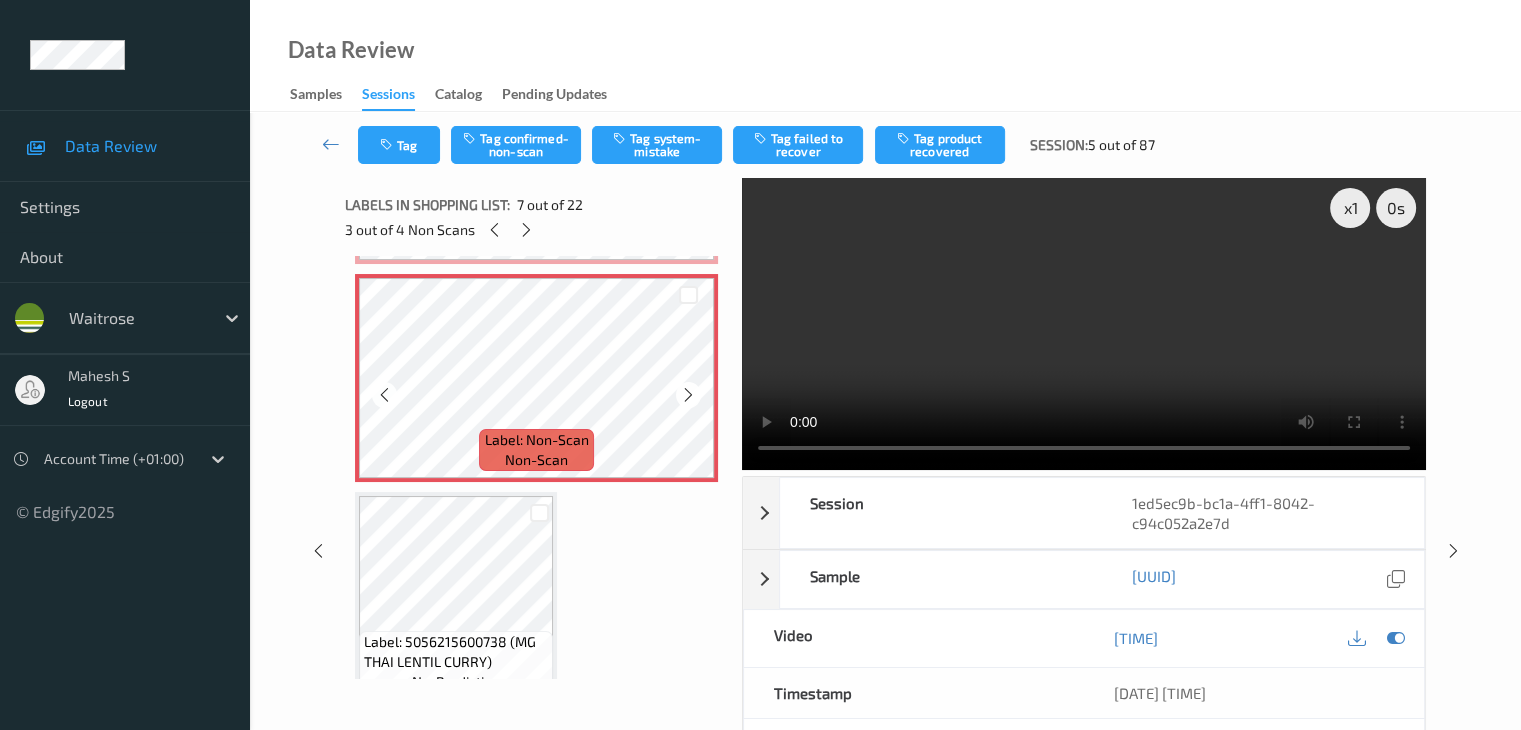 click at bounding box center [688, 395] 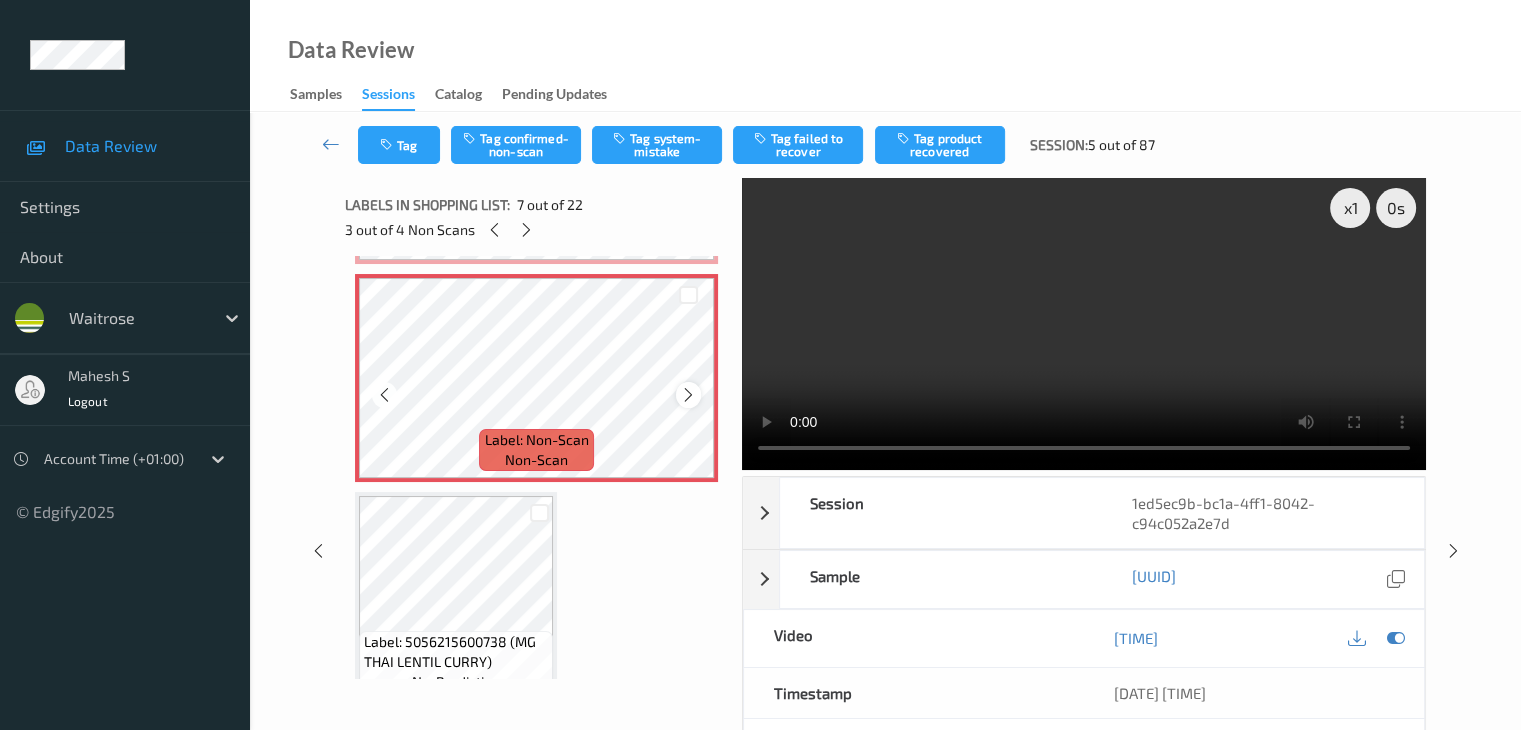 click at bounding box center (688, 395) 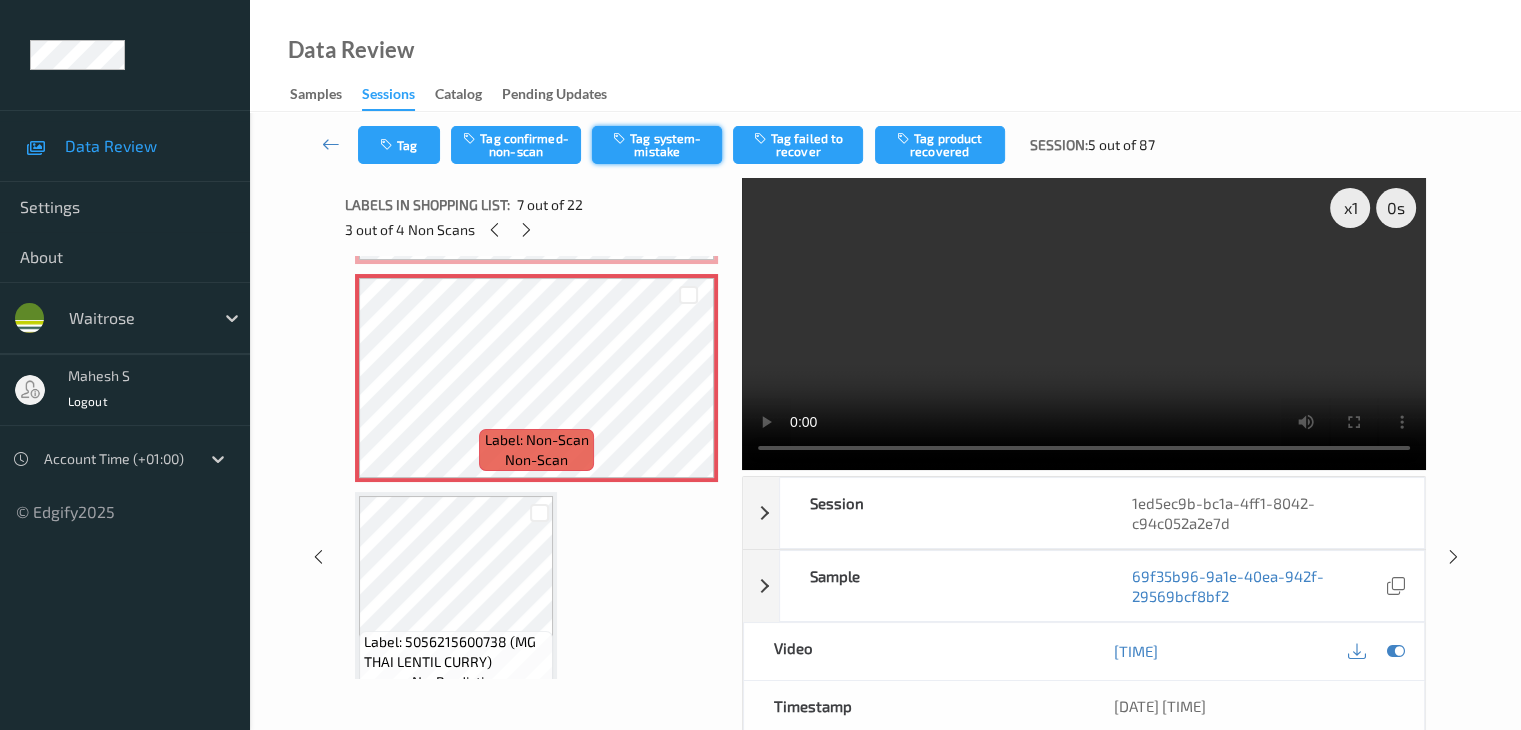 click on "Tag   system-mistake" at bounding box center (657, 145) 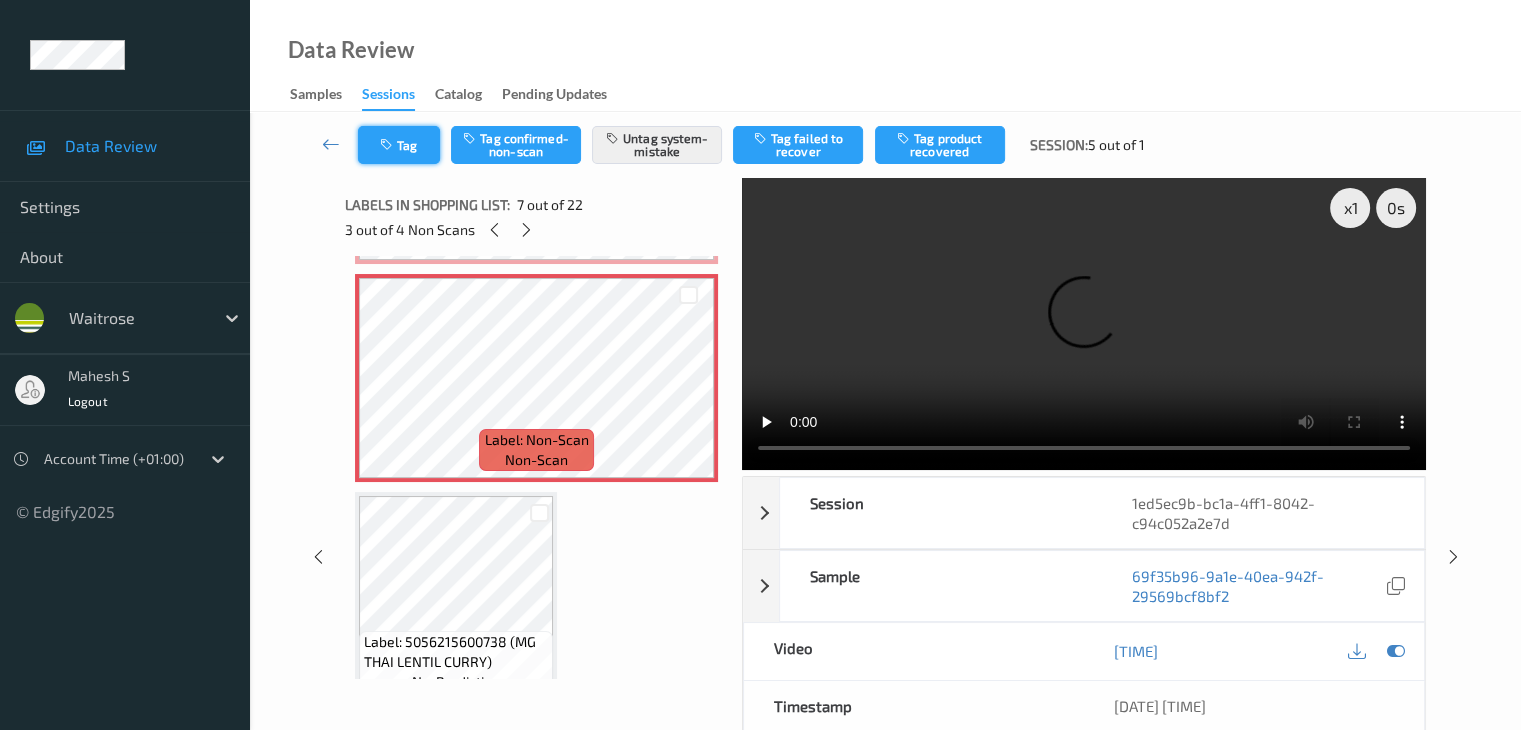 click on "Tag" at bounding box center [399, 145] 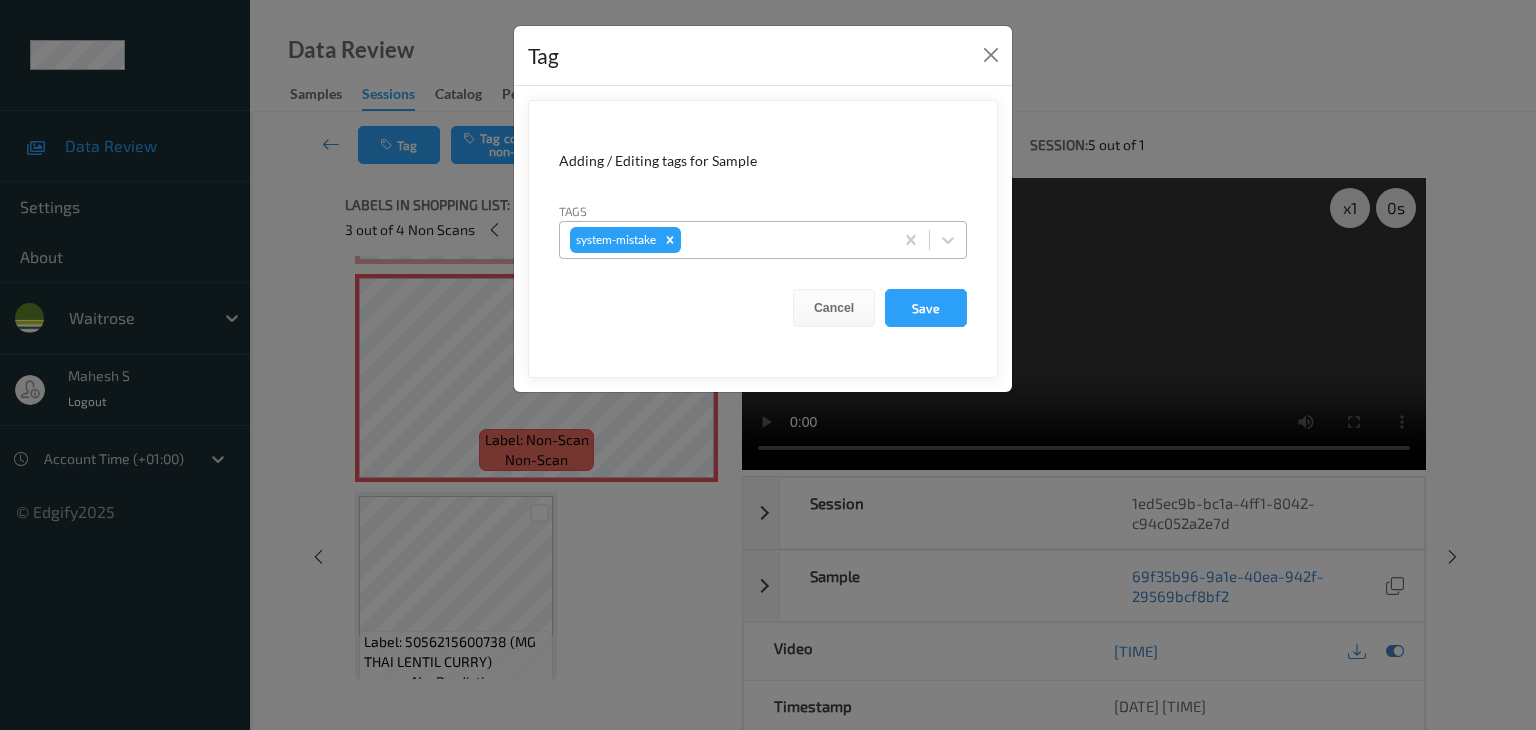 click at bounding box center (784, 240) 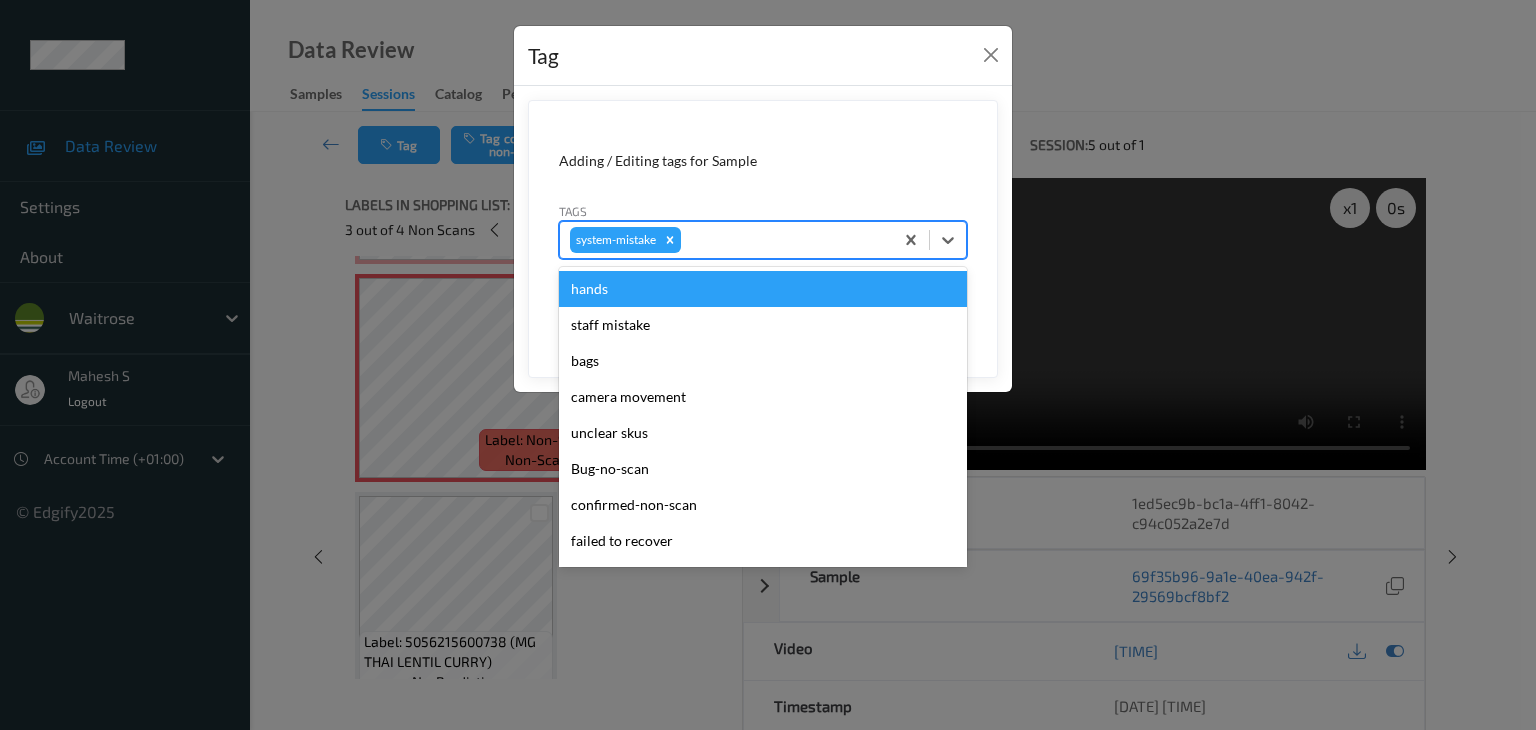 type on "u" 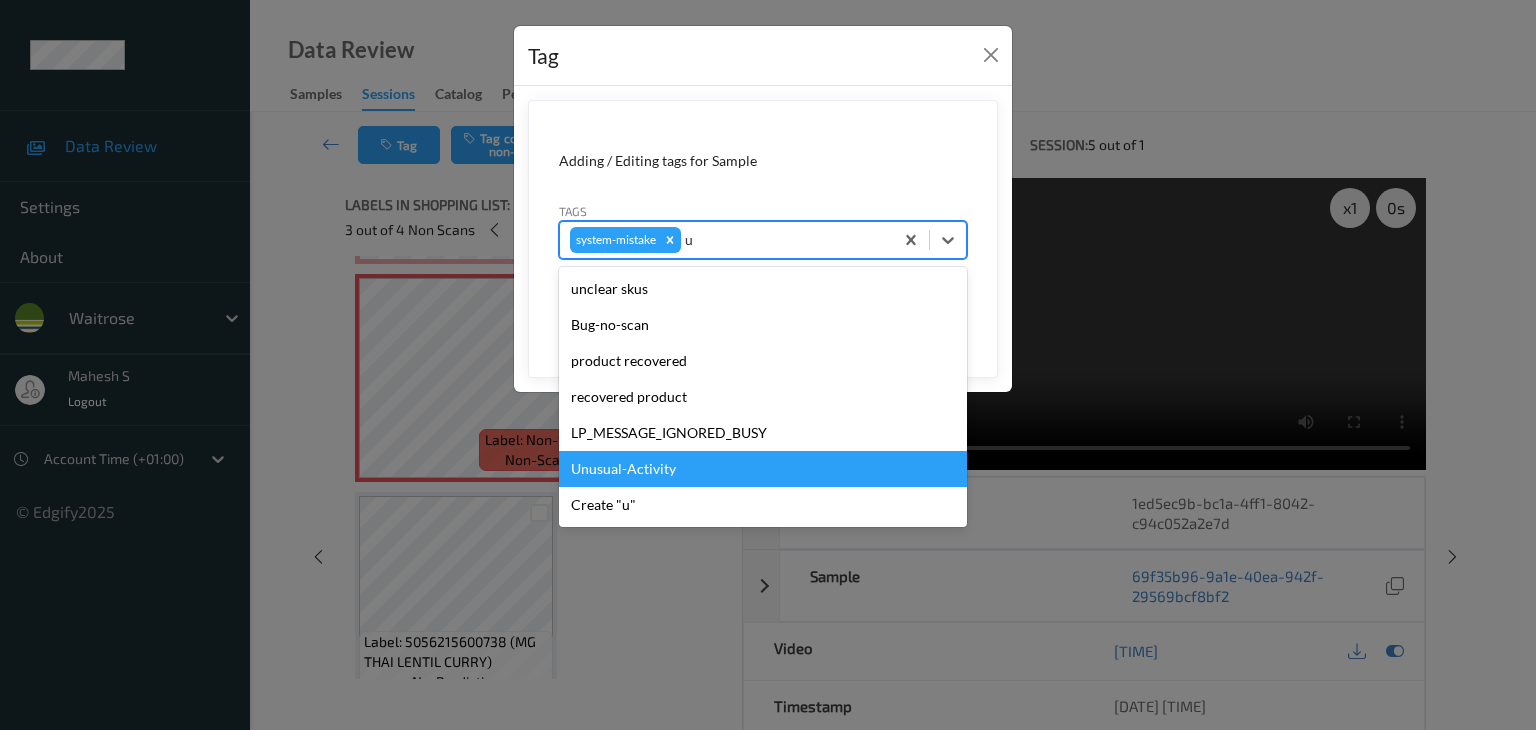 click on "Unusual-Activity" at bounding box center (763, 469) 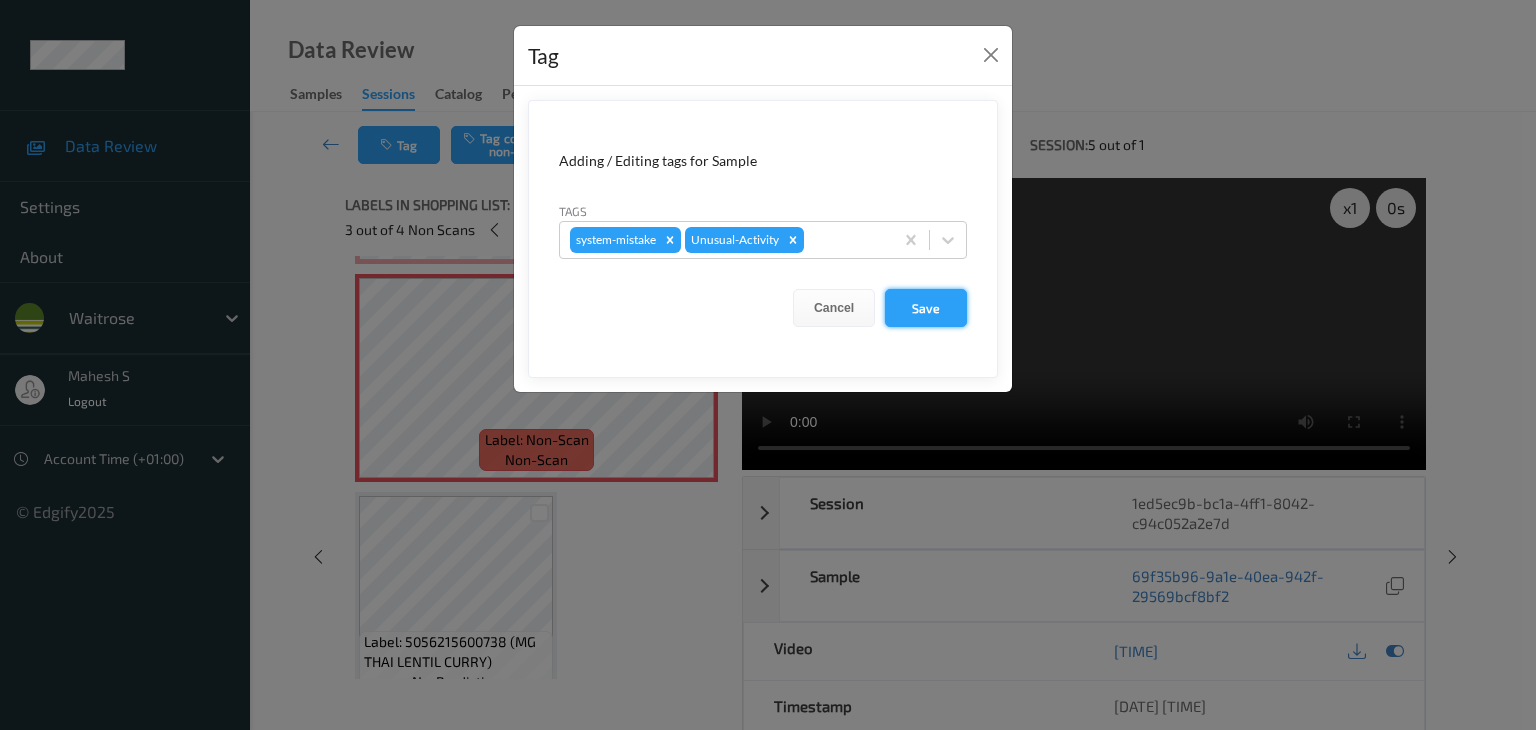 click on "Save" at bounding box center [926, 308] 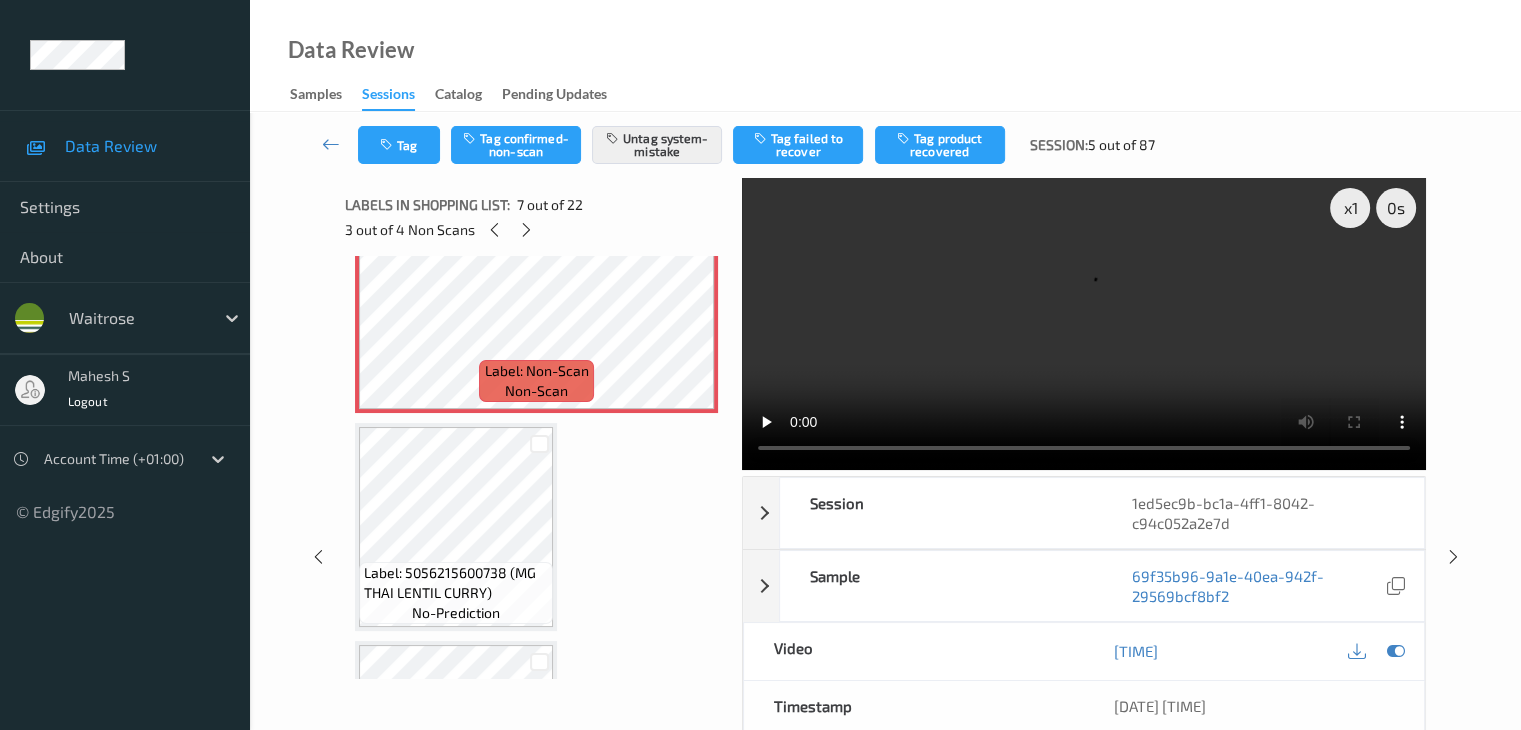 scroll, scrollTop: 1400, scrollLeft: 0, axis: vertical 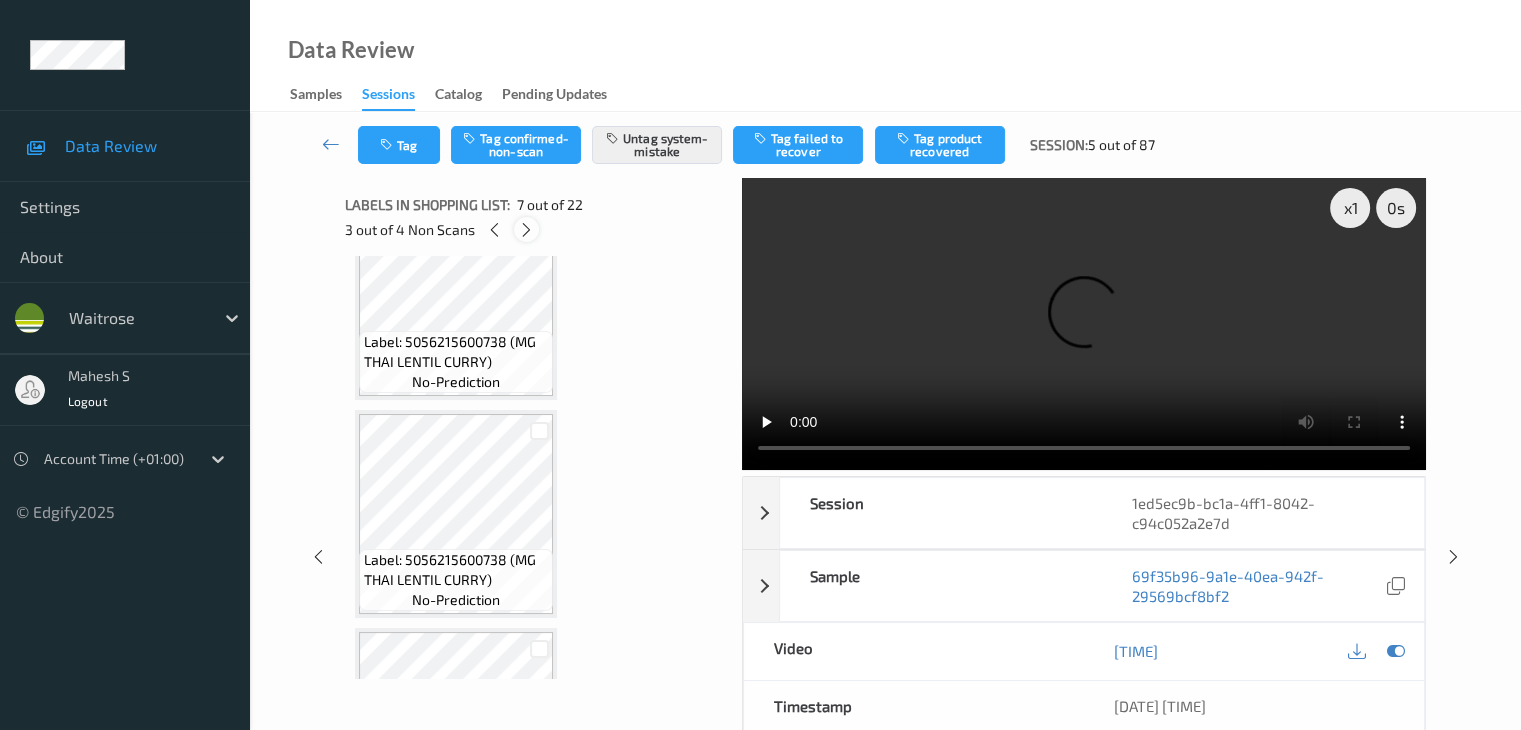 click at bounding box center (526, 230) 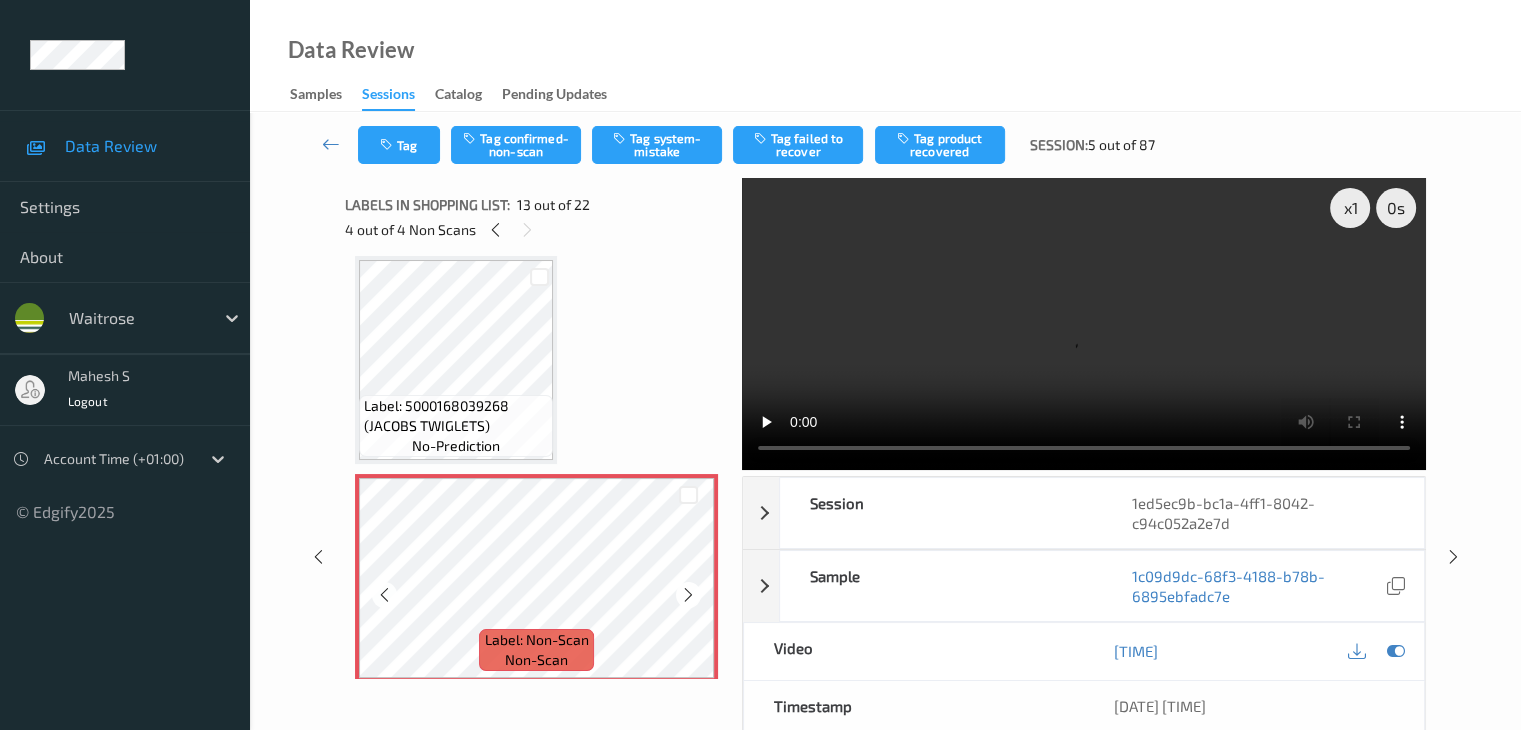 scroll, scrollTop: 2508, scrollLeft: 0, axis: vertical 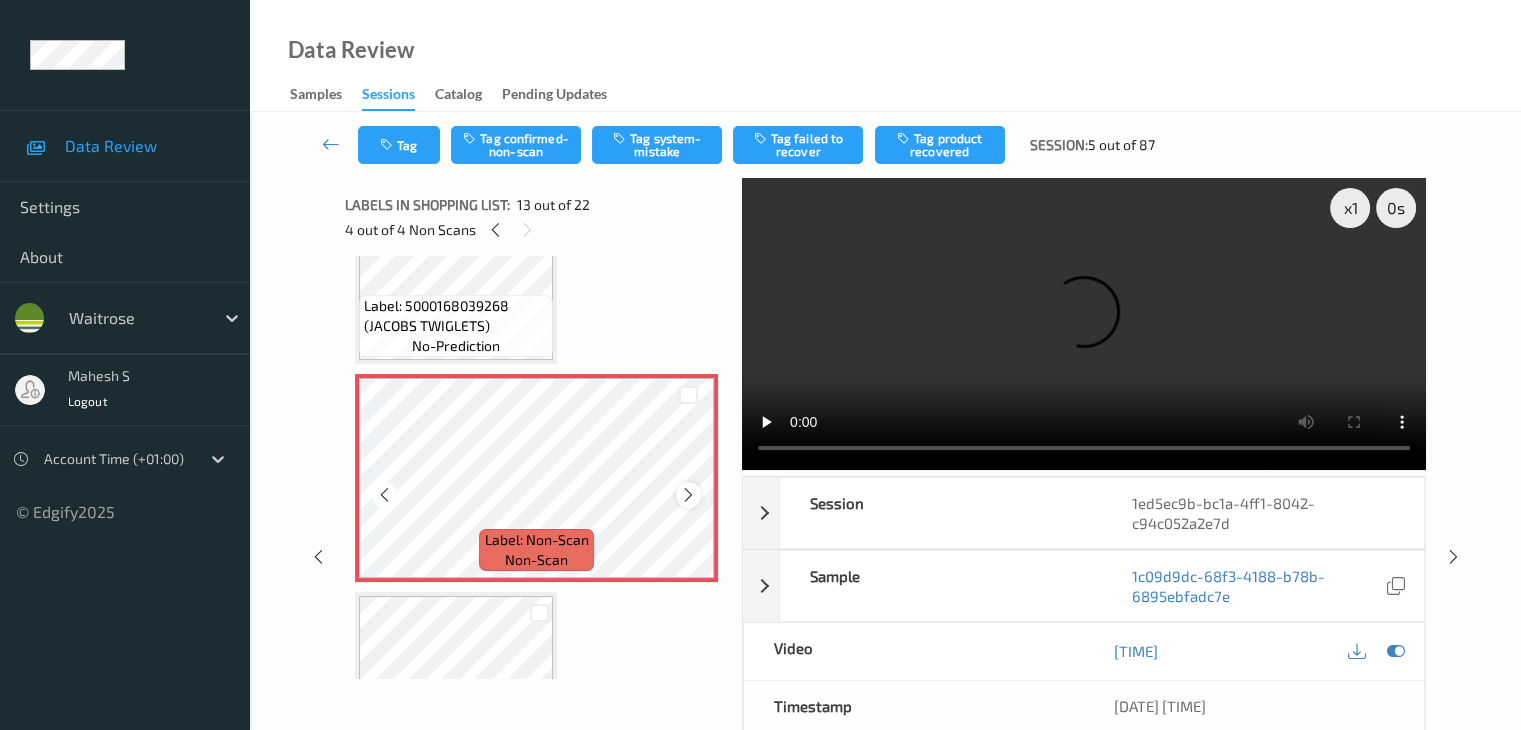 click at bounding box center (688, 495) 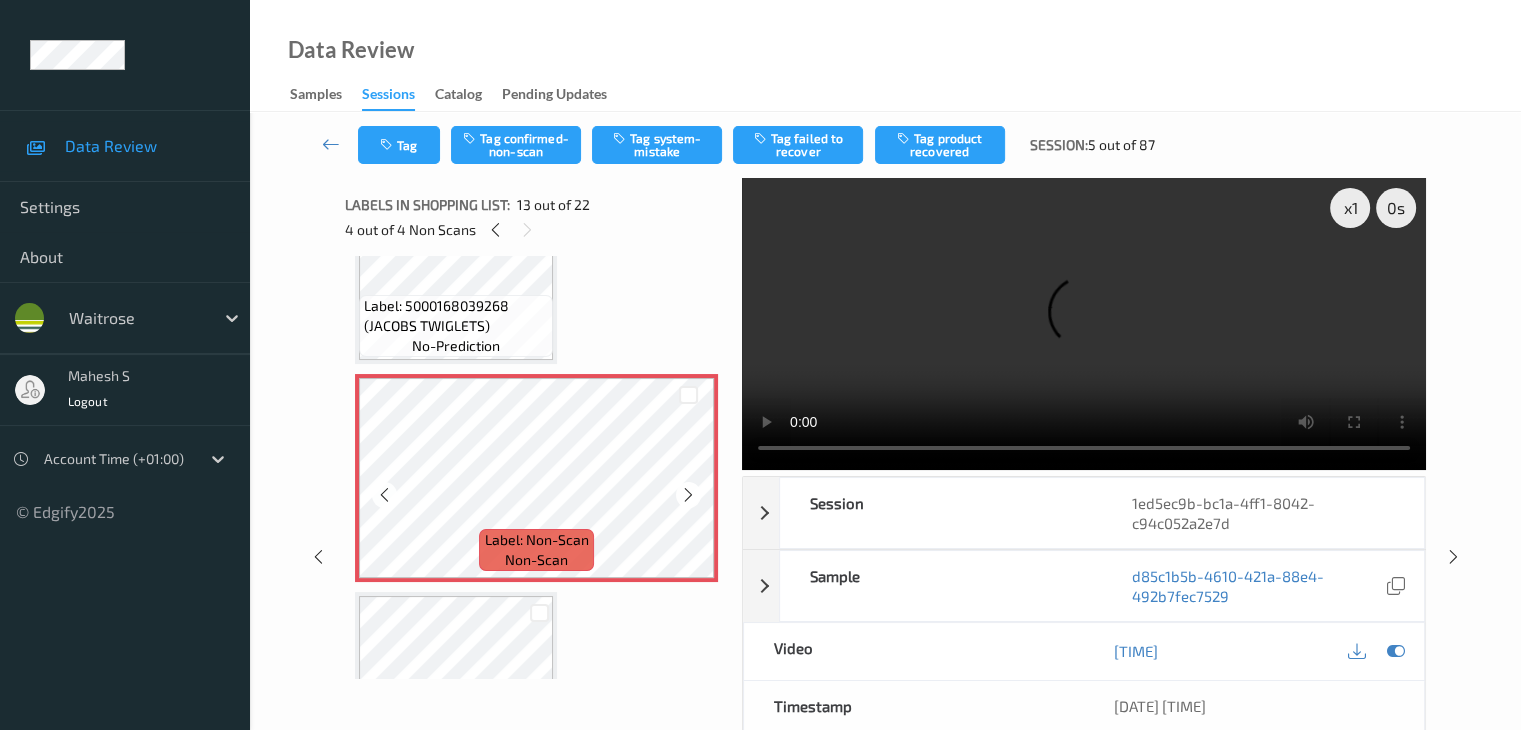click at bounding box center (688, 495) 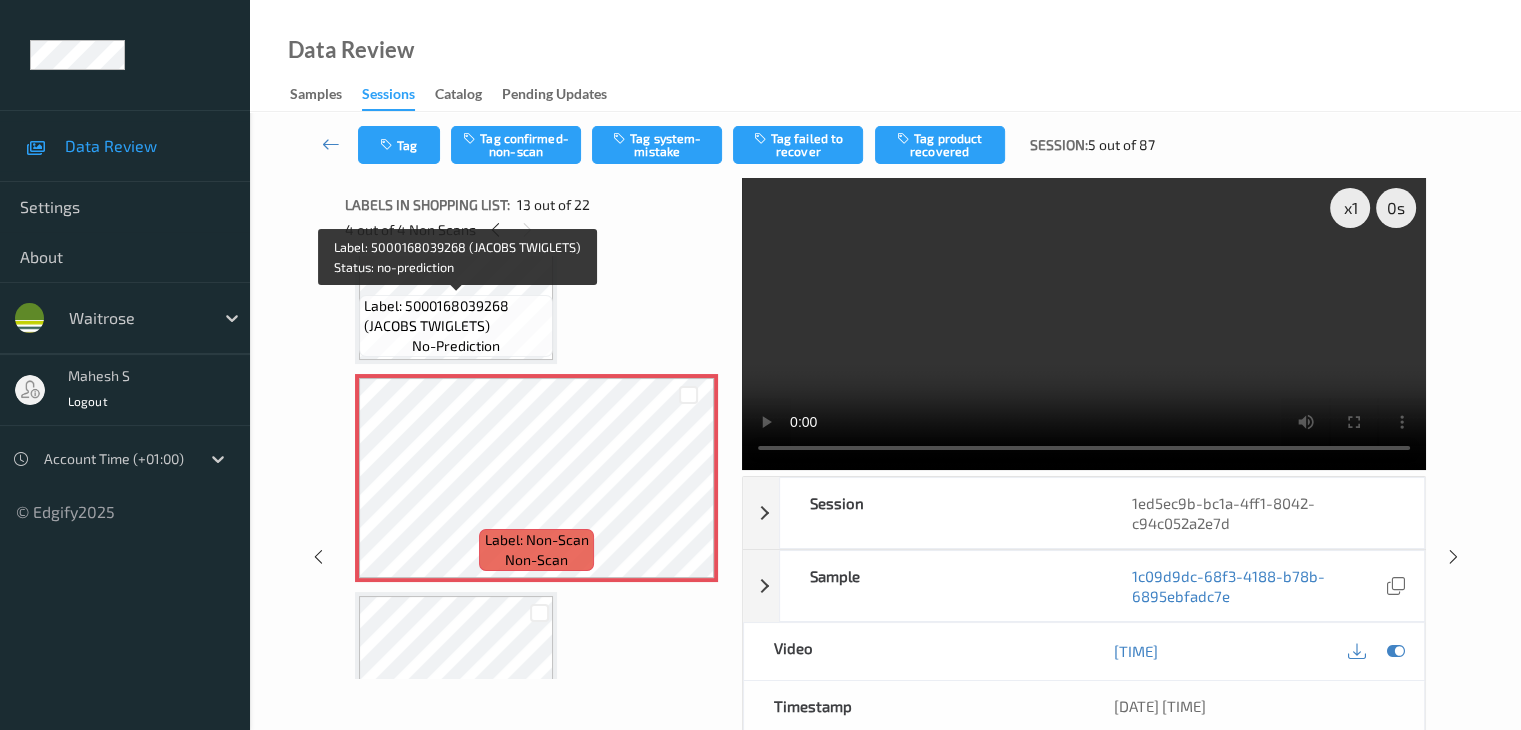 click on "Label: 5000168039268 (JACOBS TWIGLETS)" at bounding box center (456, 316) 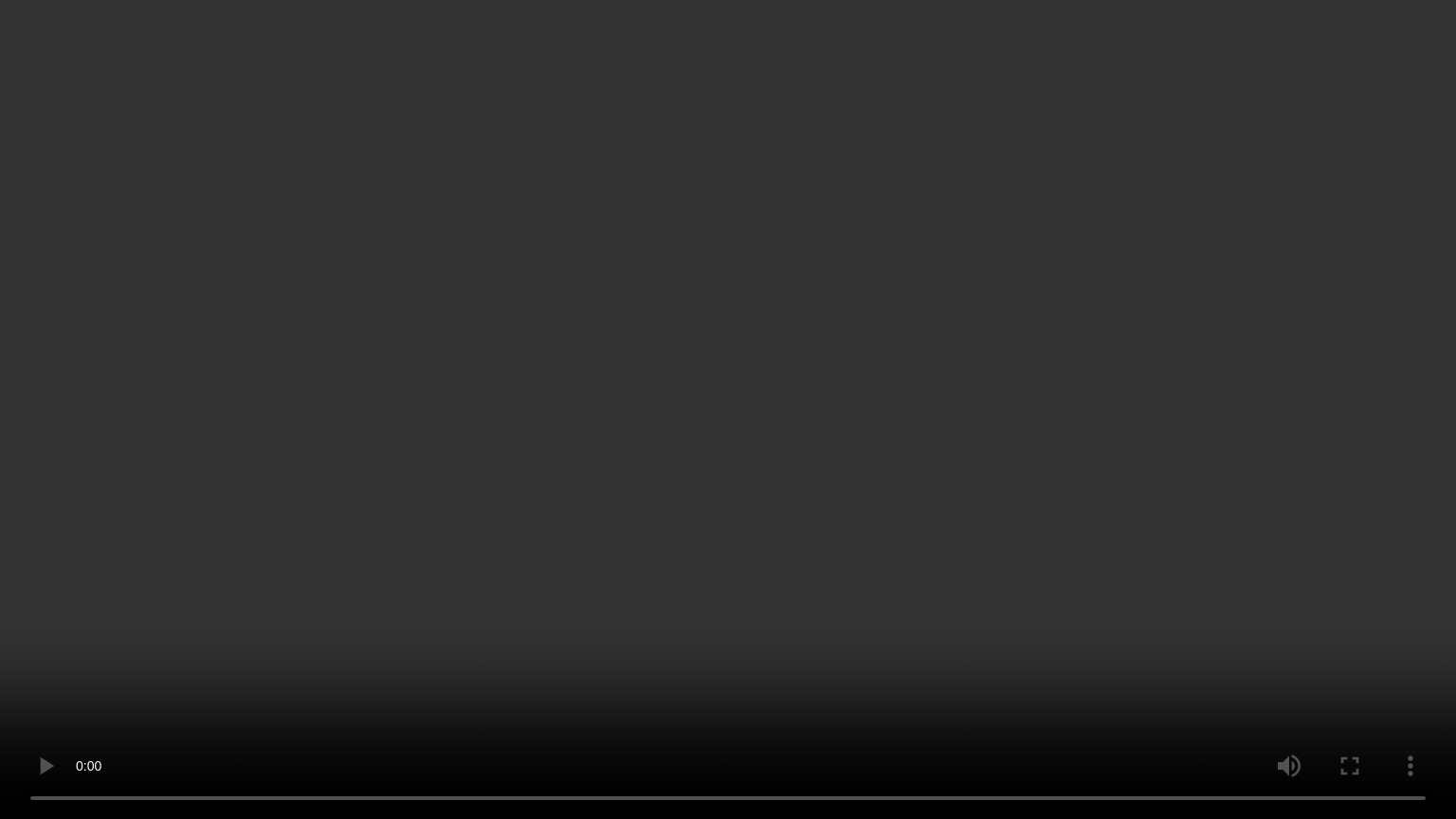type 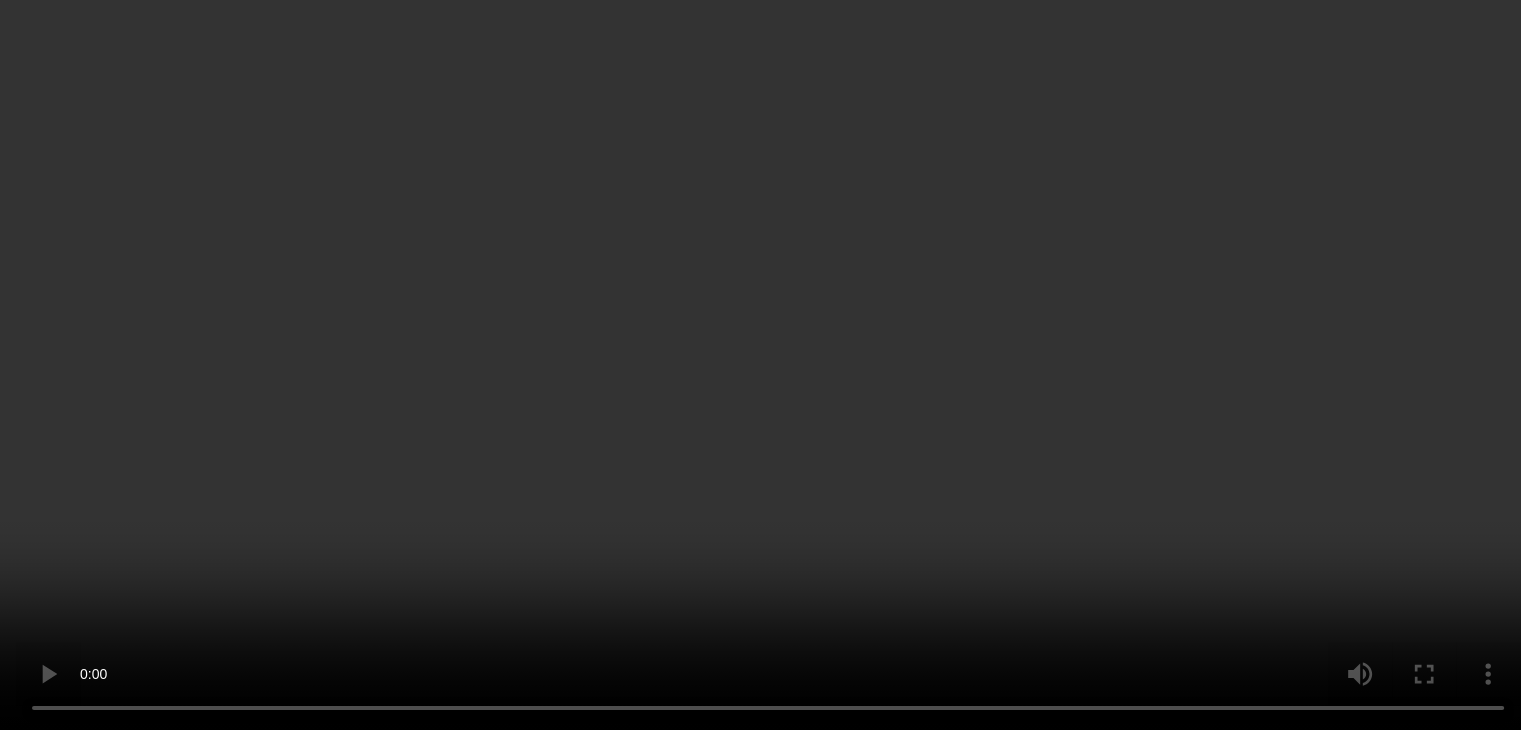 scroll, scrollTop: 2708, scrollLeft: 0, axis: vertical 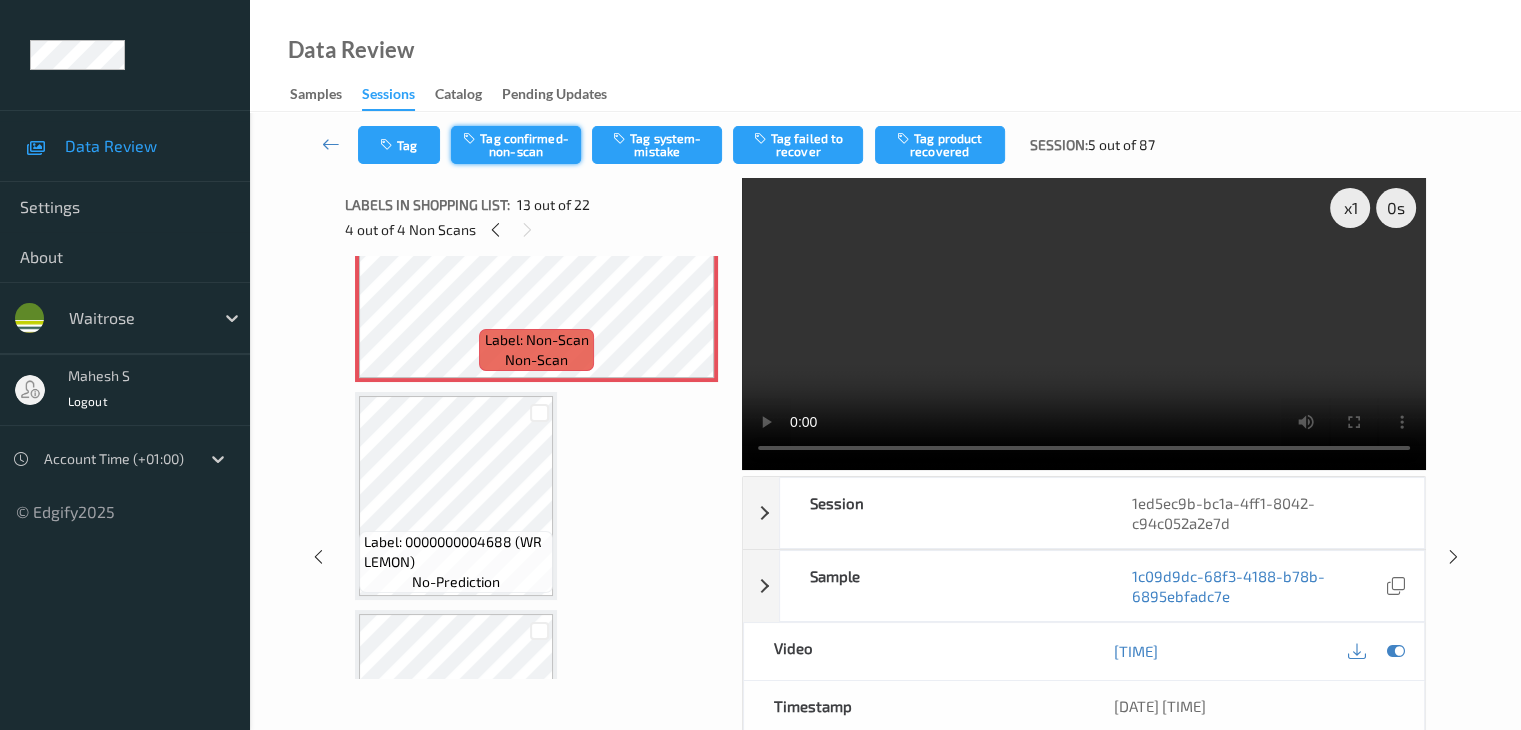 click on "Tag   confirmed-non-scan" at bounding box center [516, 145] 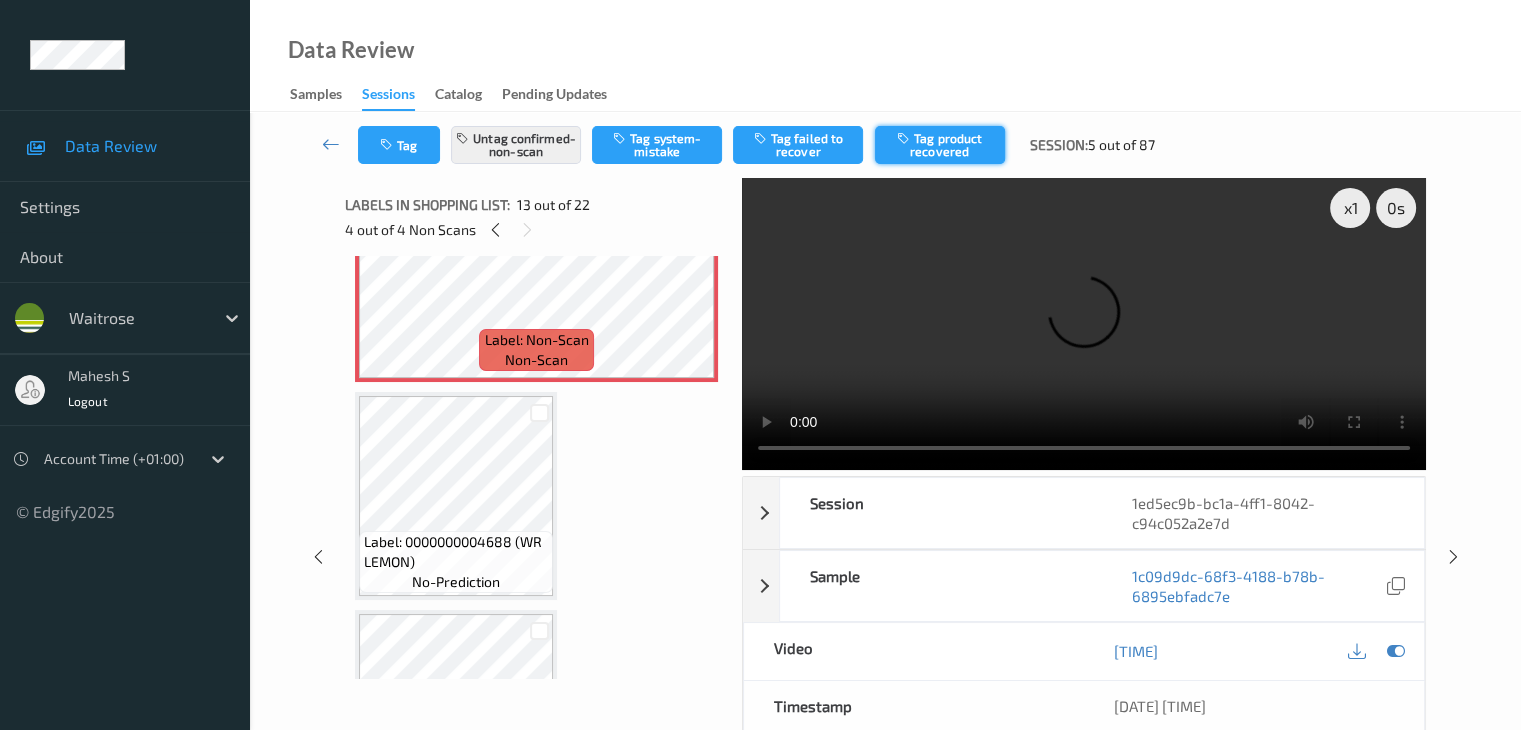 click on "Tag   product recovered" at bounding box center (940, 145) 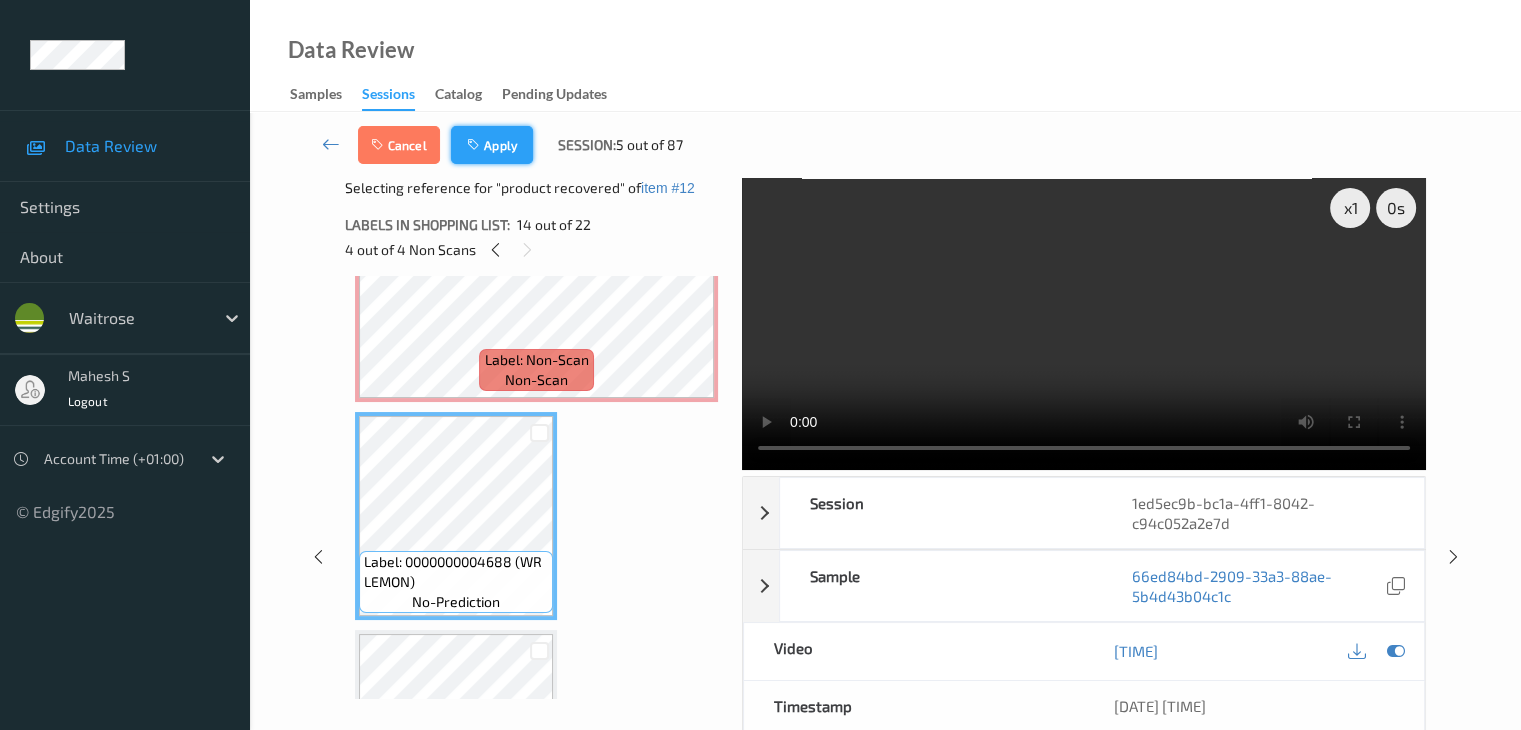 click on "Apply" at bounding box center (492, 145) 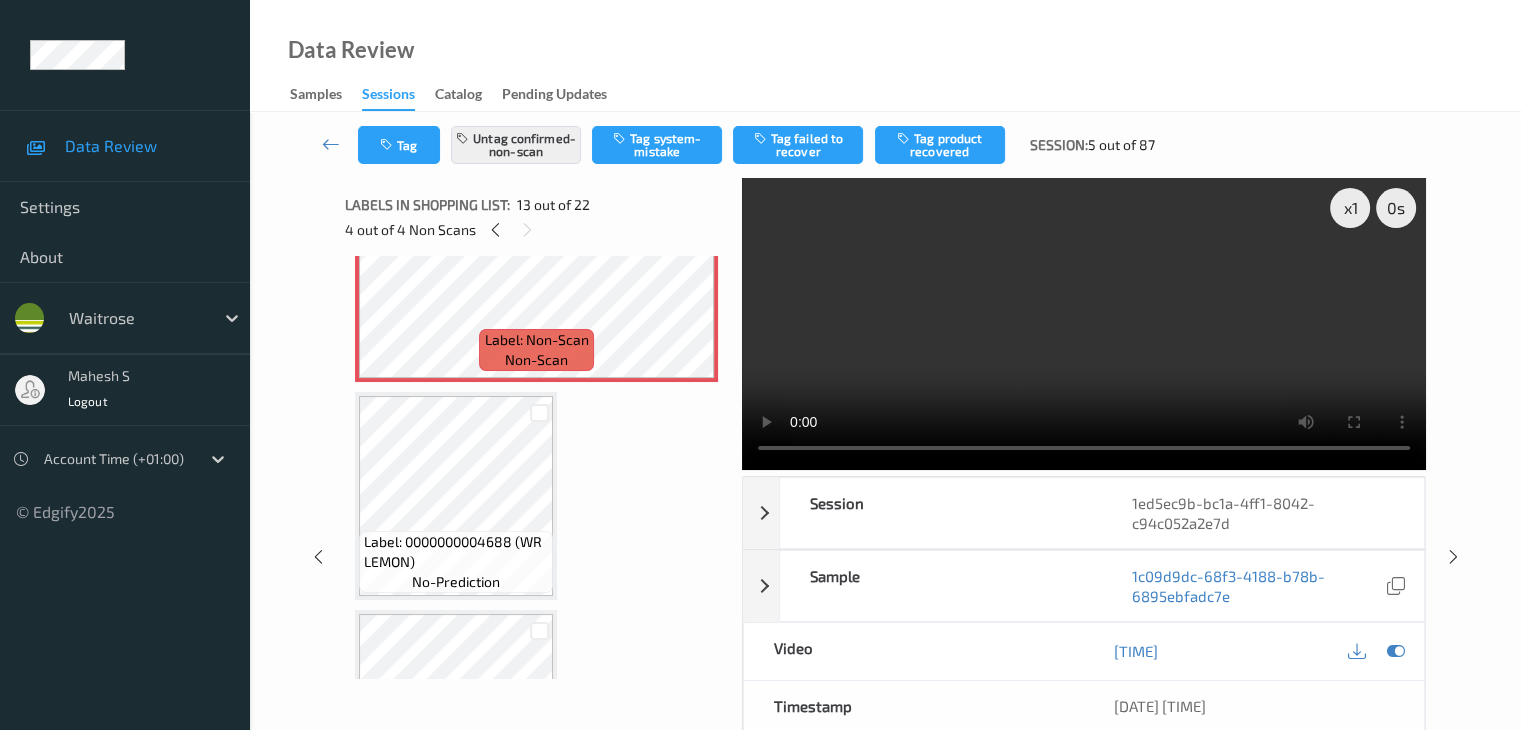 scroll, scrollTop: 2408, scrollLeft: 0, axis: vertical 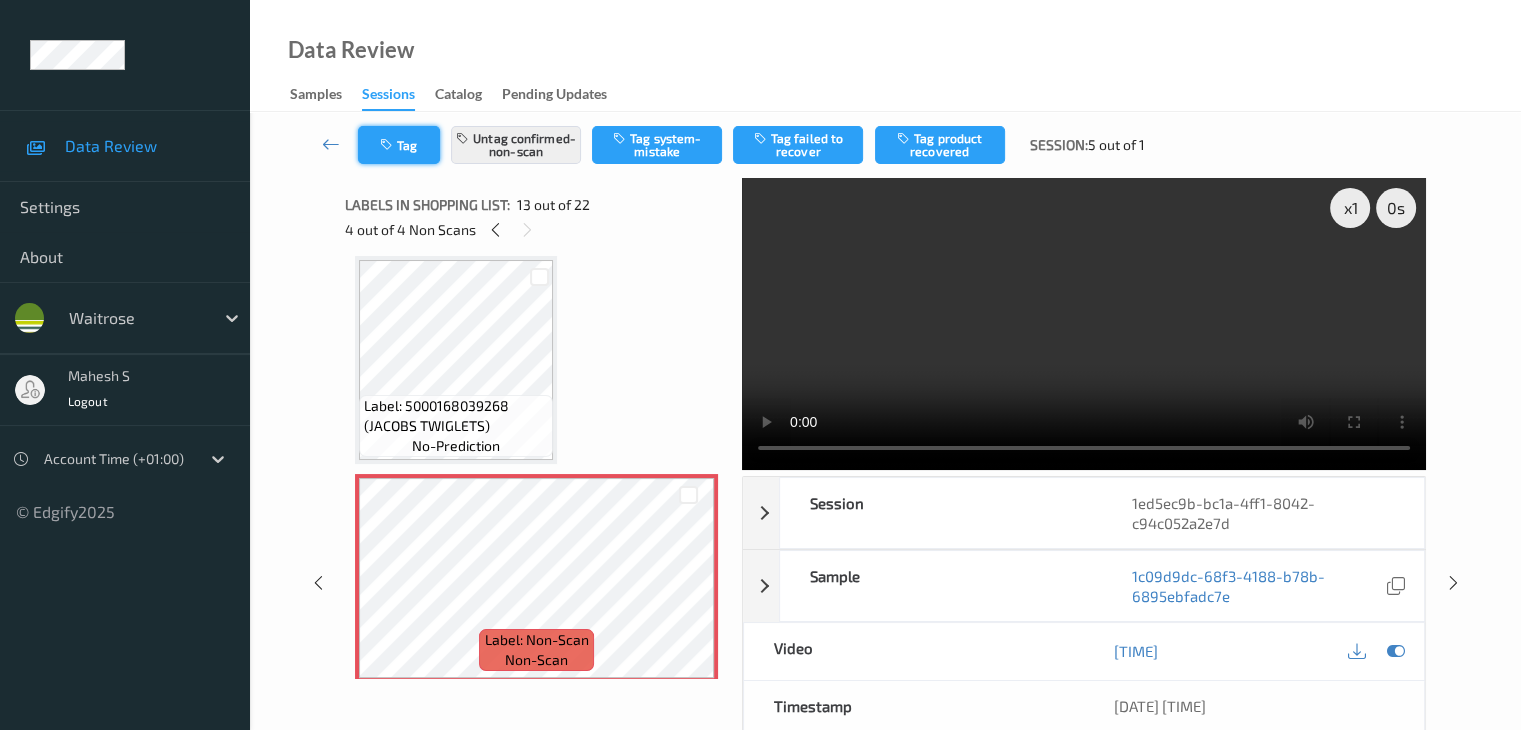 click at bounding box center (388, 145) 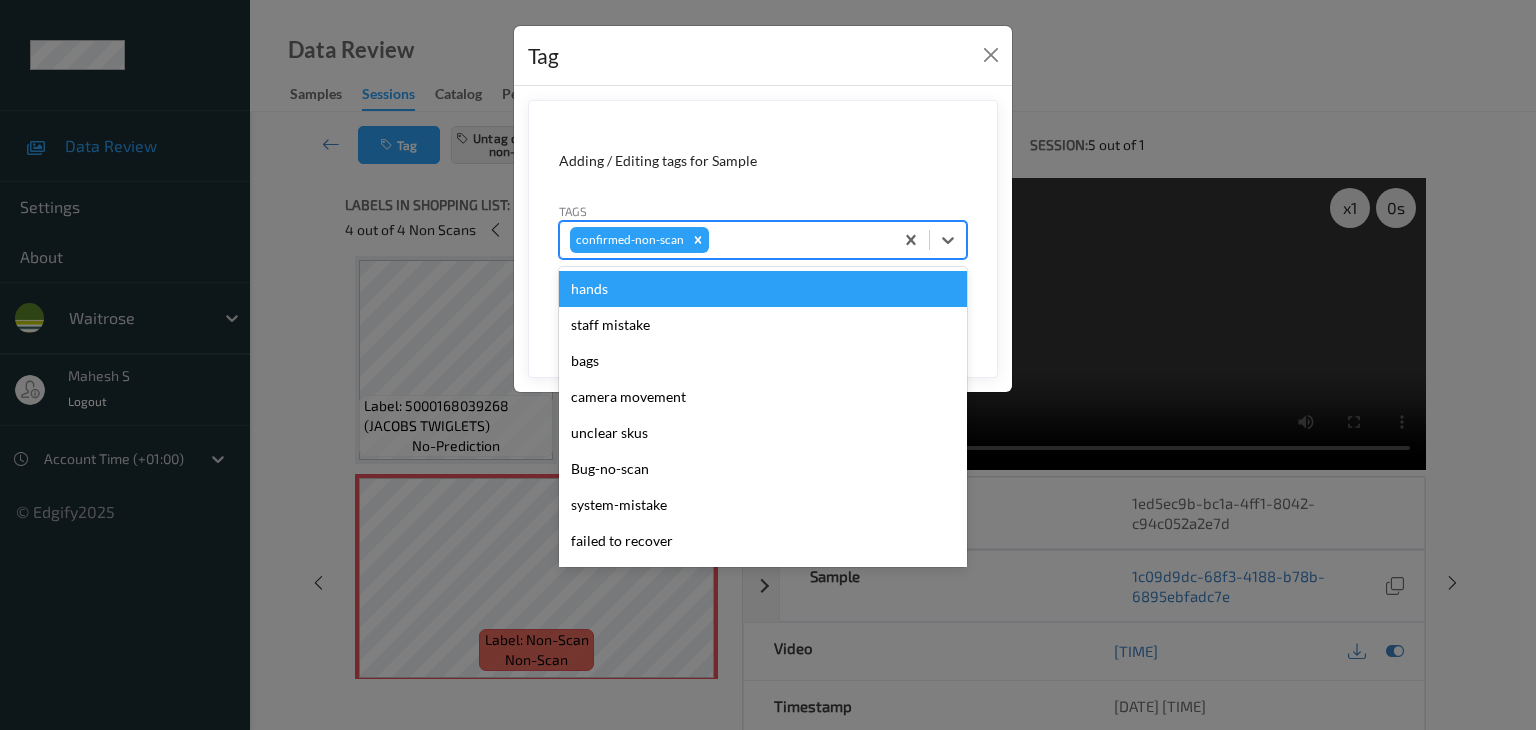 click at bounding box center [798, 240] 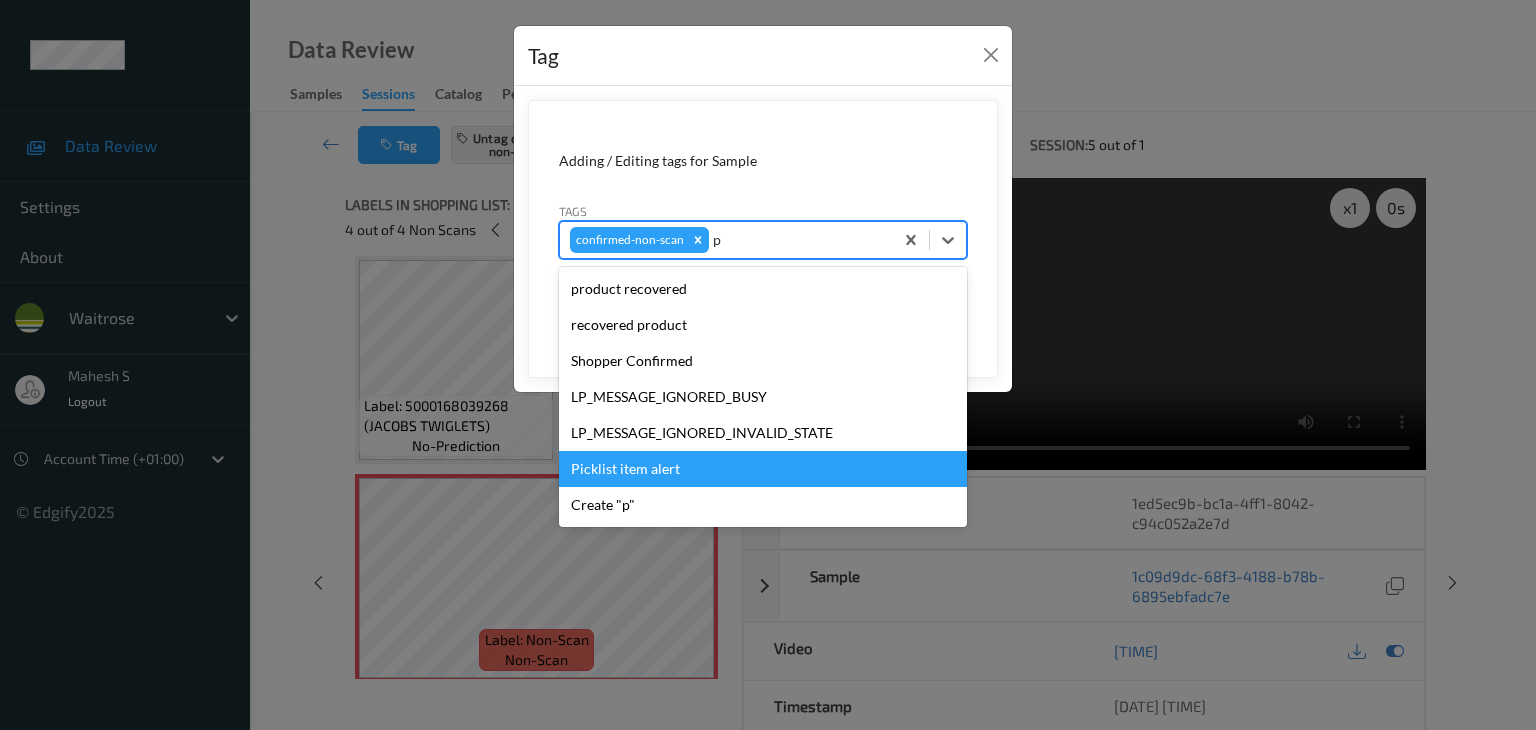 click on "Picklist item alert" at bounding box center [763, 469] 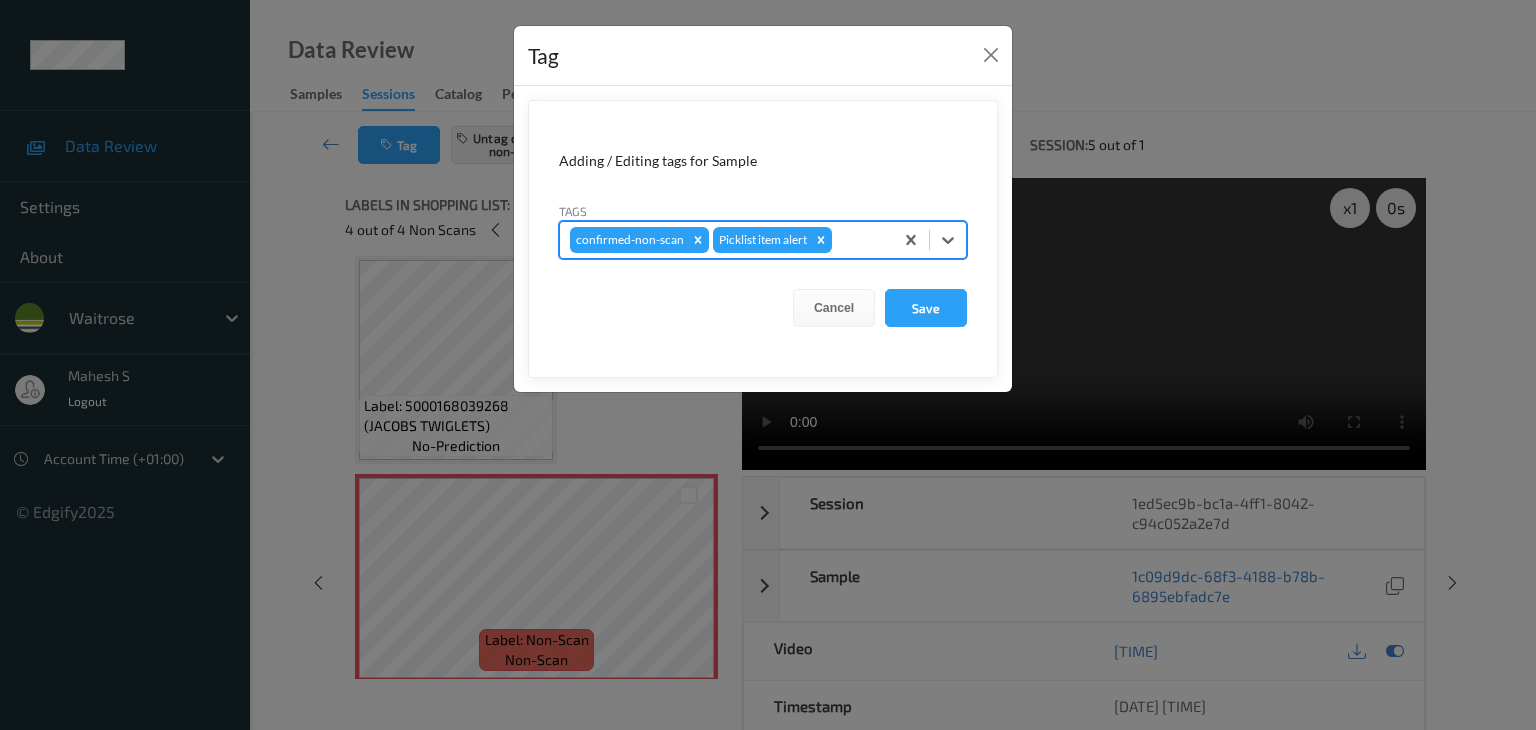 type on "u" 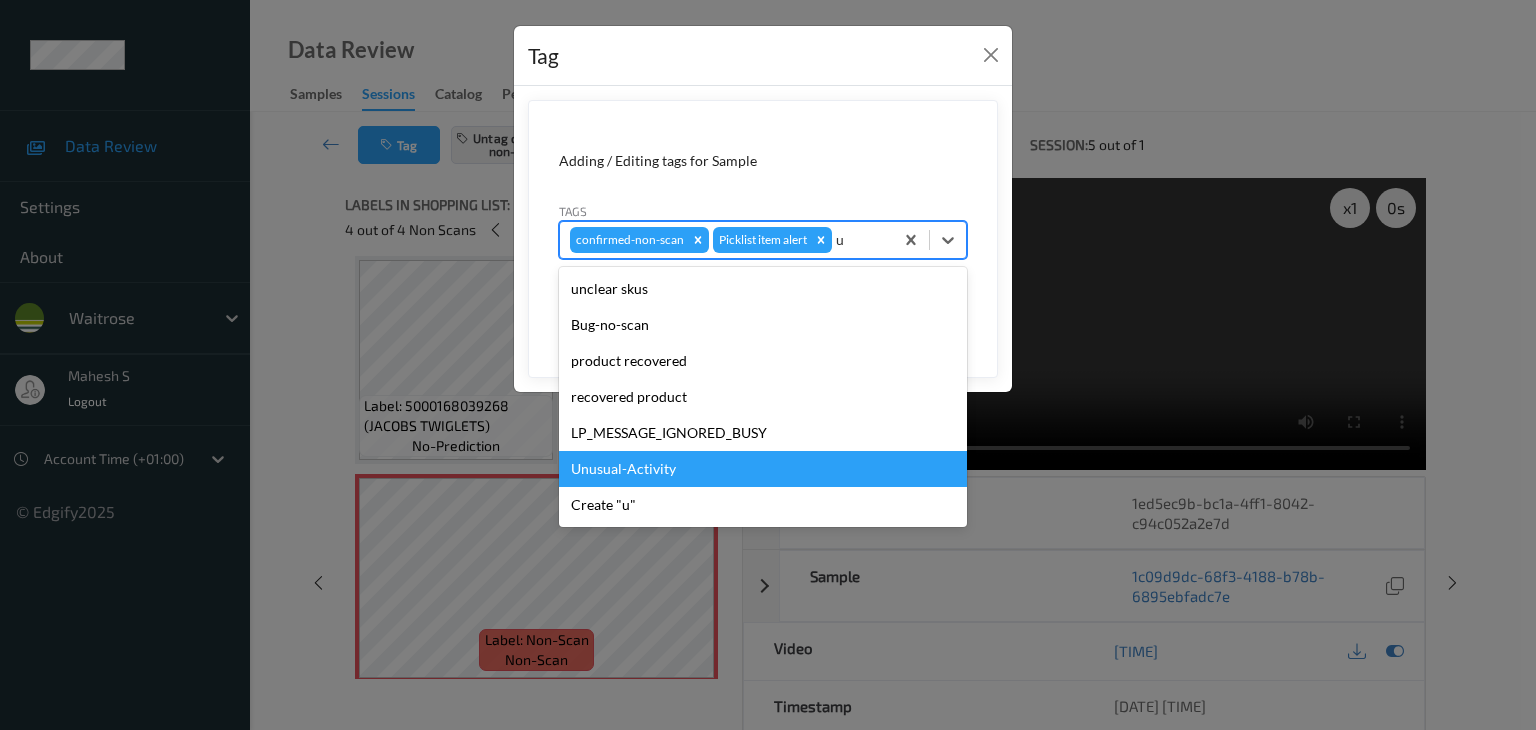 click on "Unusual-Activity" at bounding box center [763, 469] 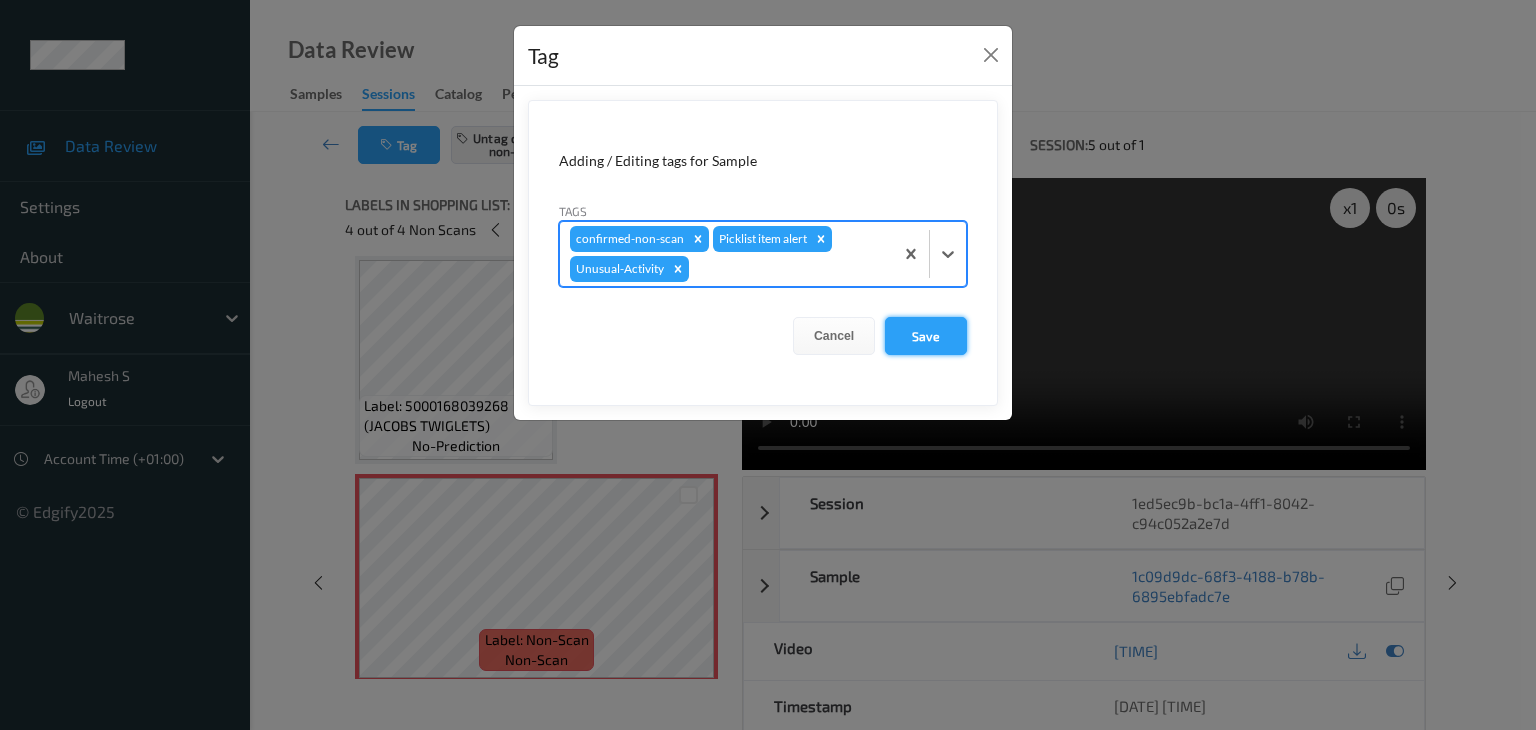 click on "Save" at bounding box center (926, 336) 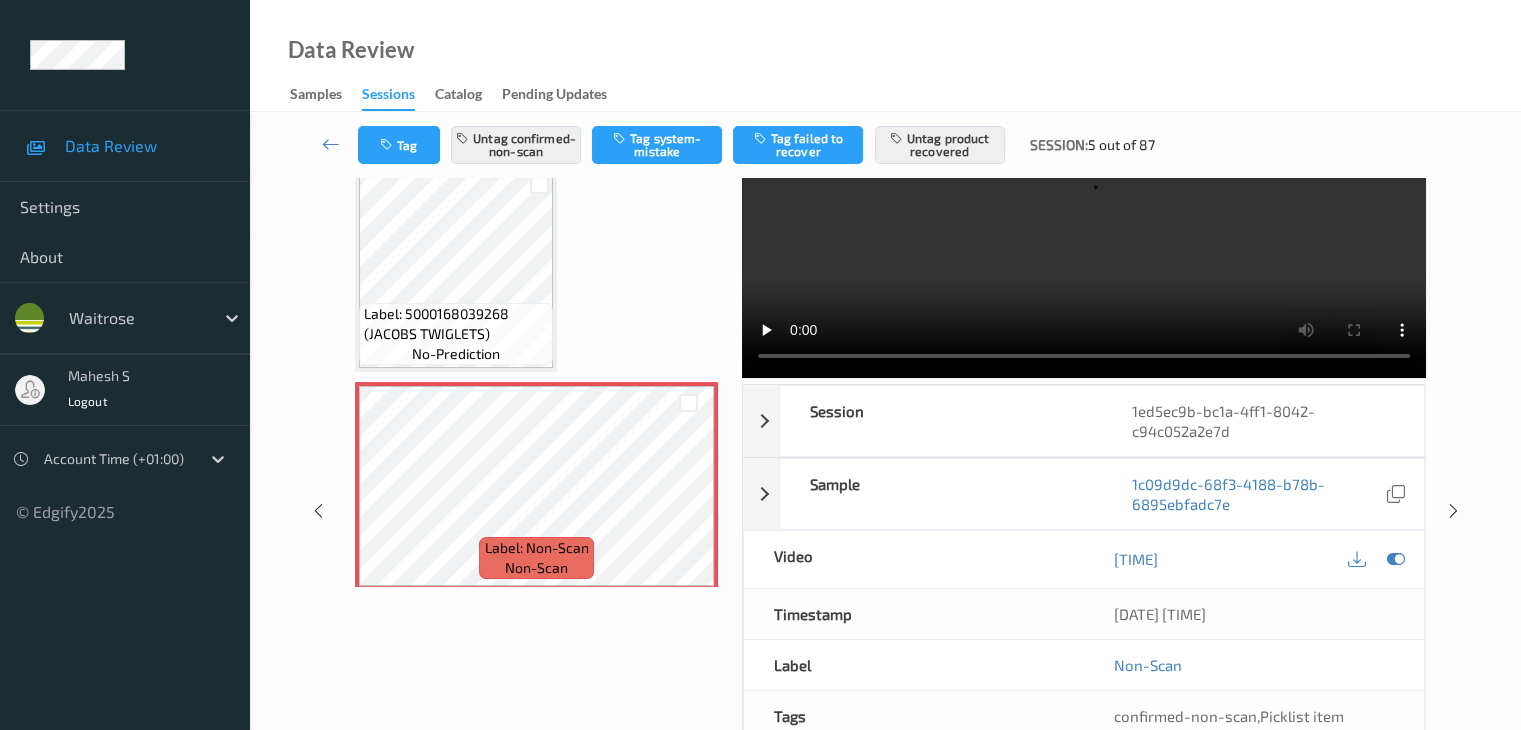 scroll, scrollTop: 200, scrollLeft: 0, axis: vertical 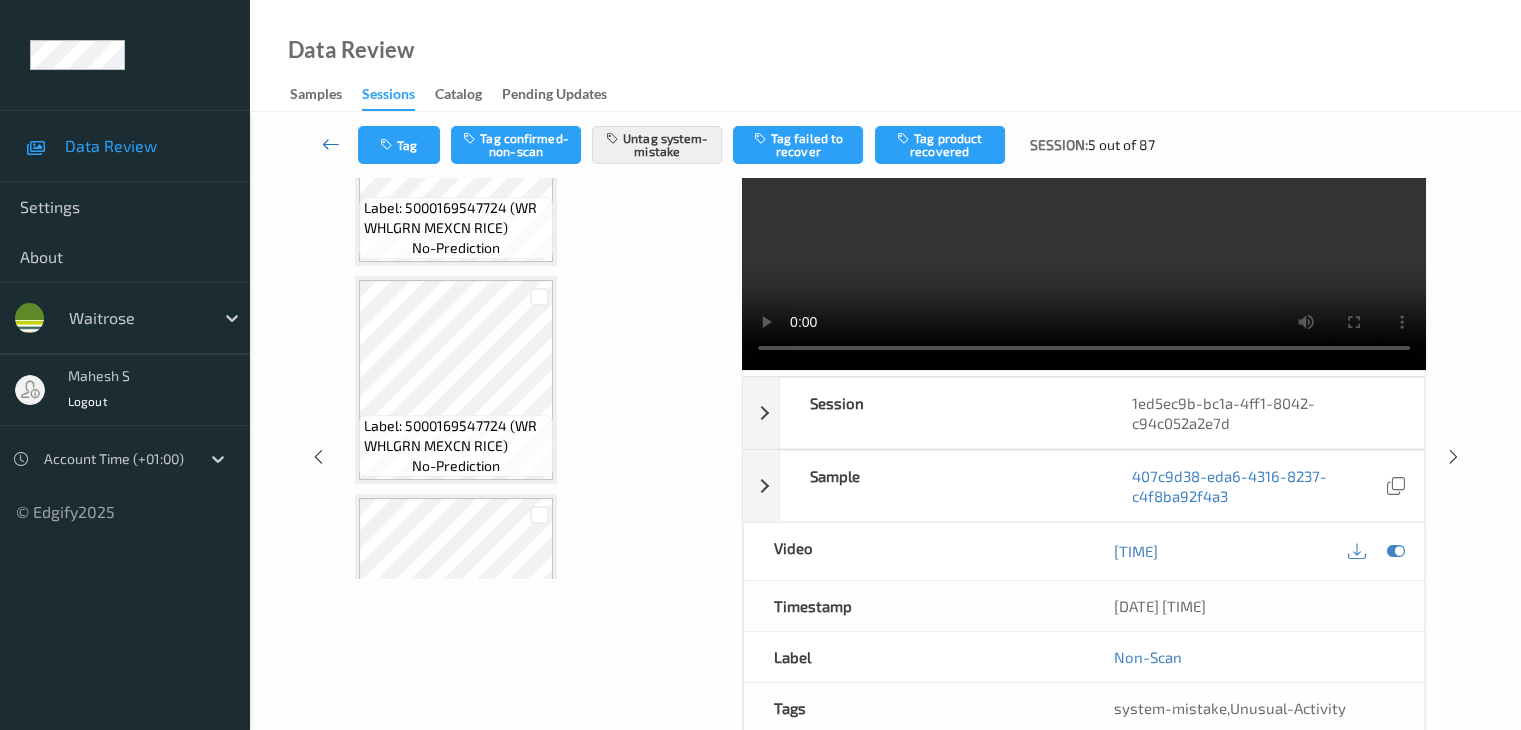 click at bounding box center (331, 144) 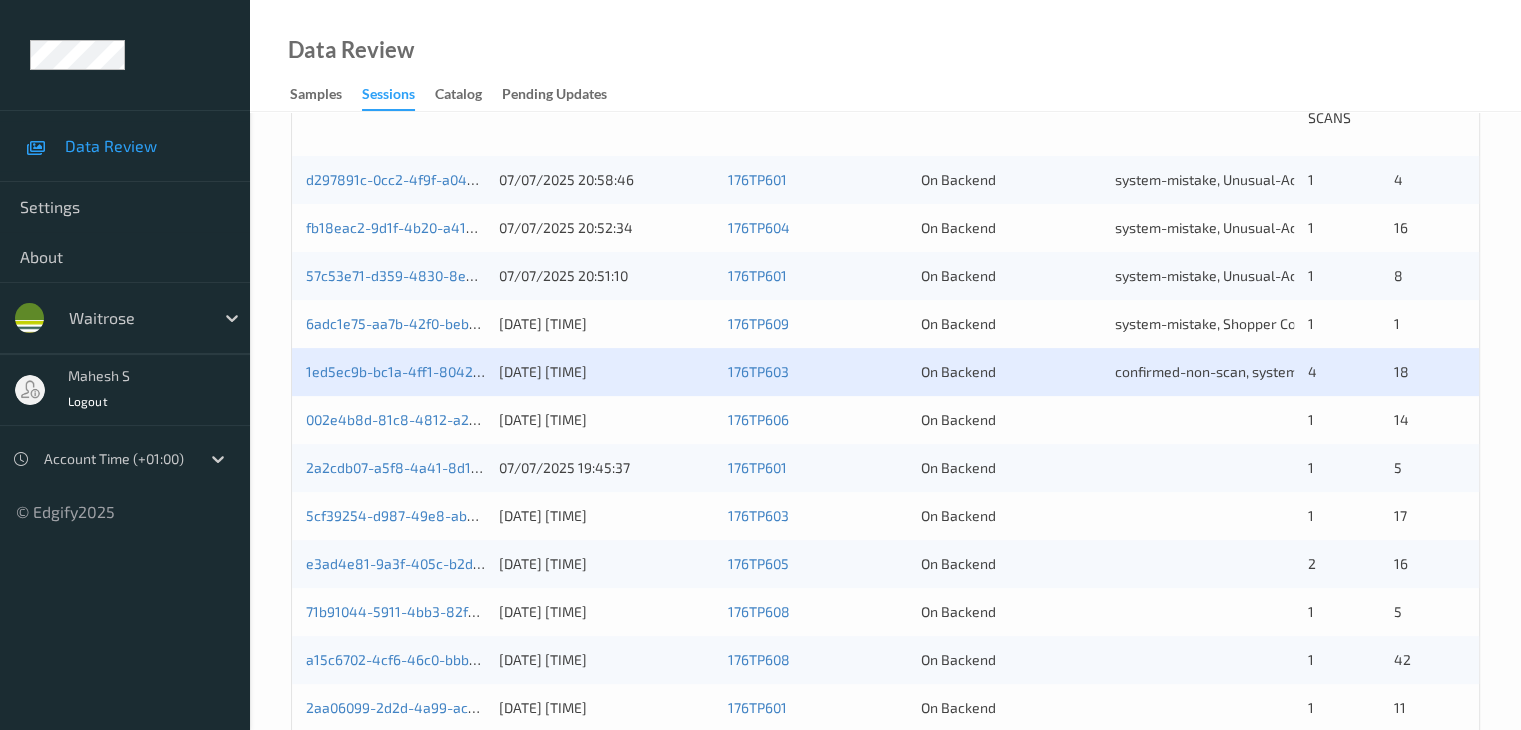 scroll, scrollTop: 500, scrollLeft: 0, axis: vertical 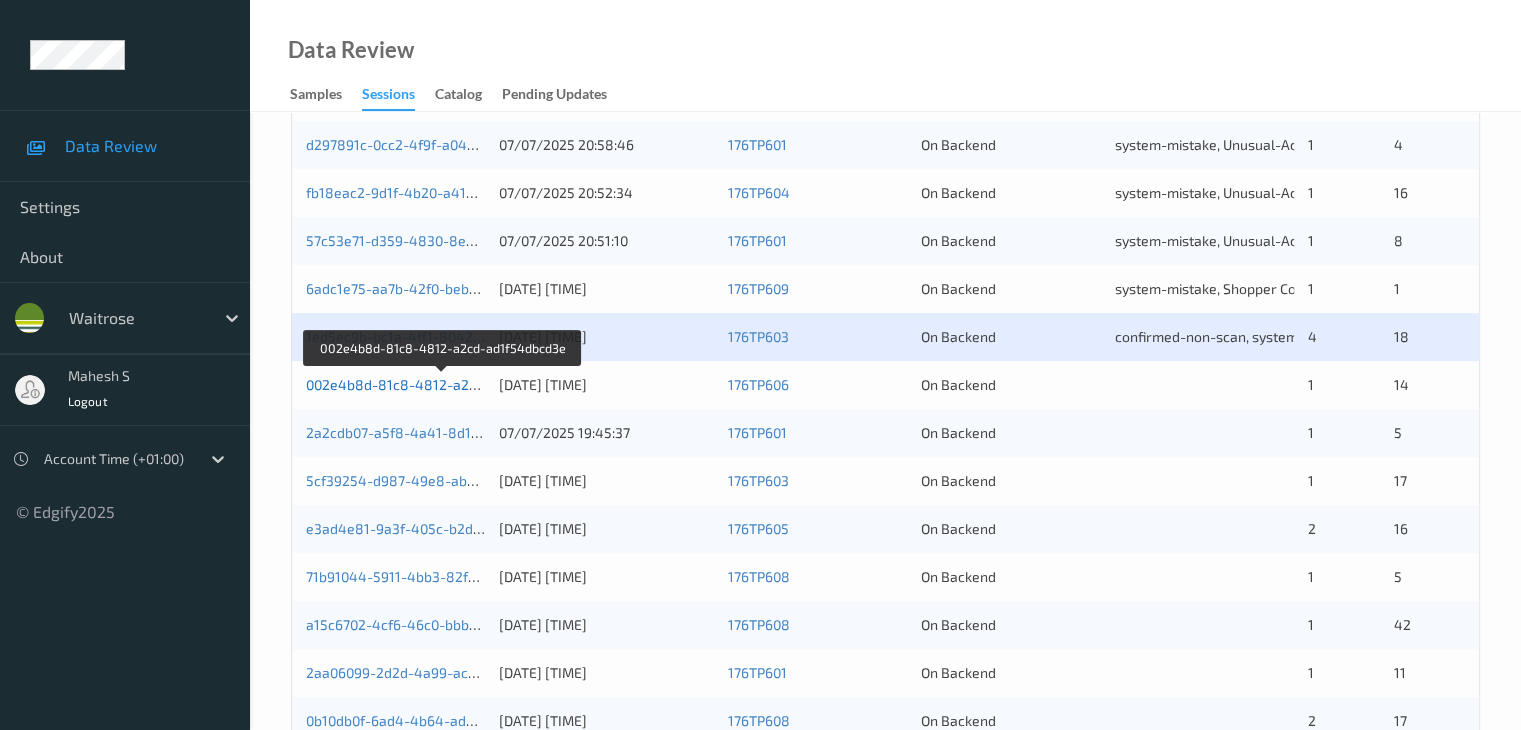 click on "002e4b8d-81c8-4812-a2cd-ad1f54dbcd3e" at bounding box center (443, 384) 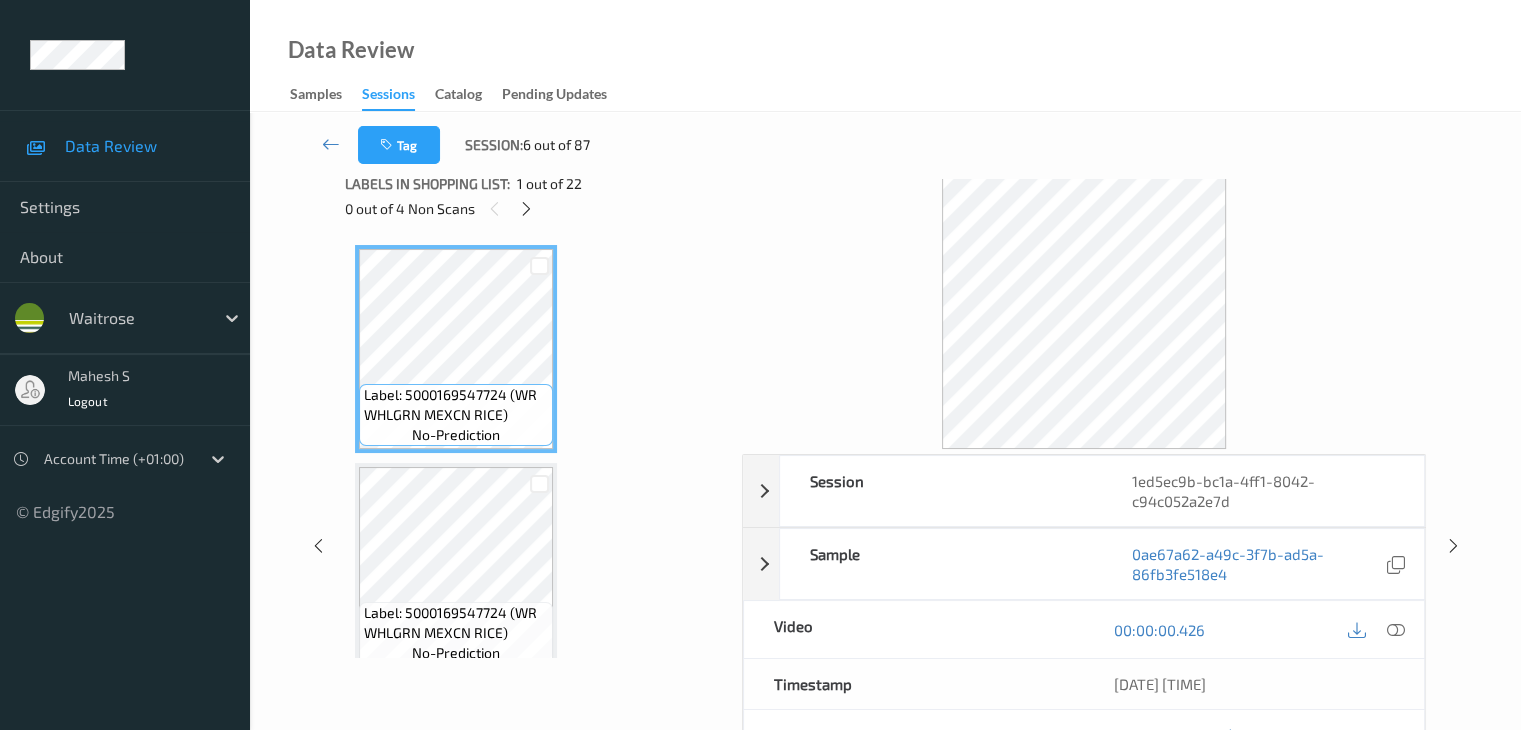 scroll, scrollTop: 0, scrollLeft: 0, axis: both 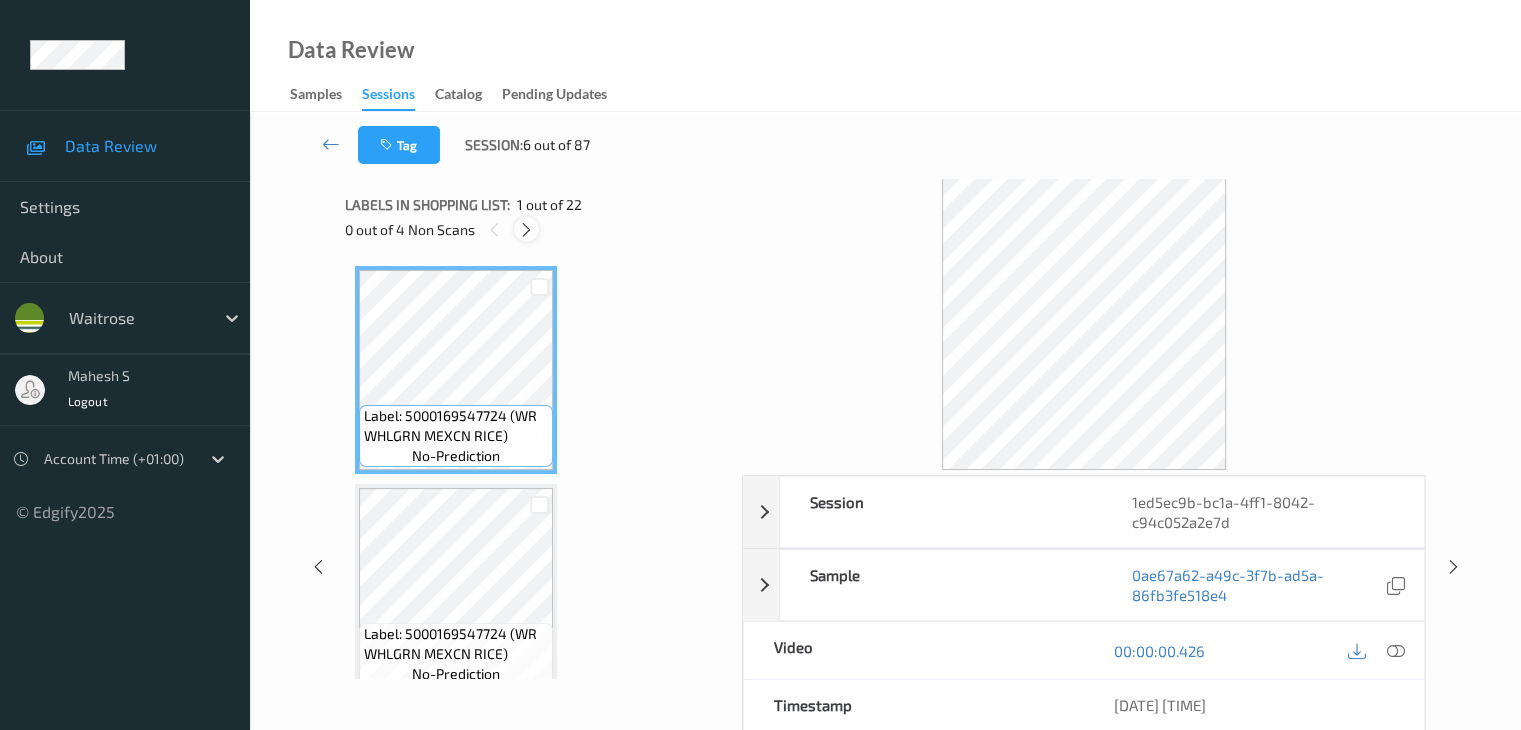 click at bounding box center (526, 230) 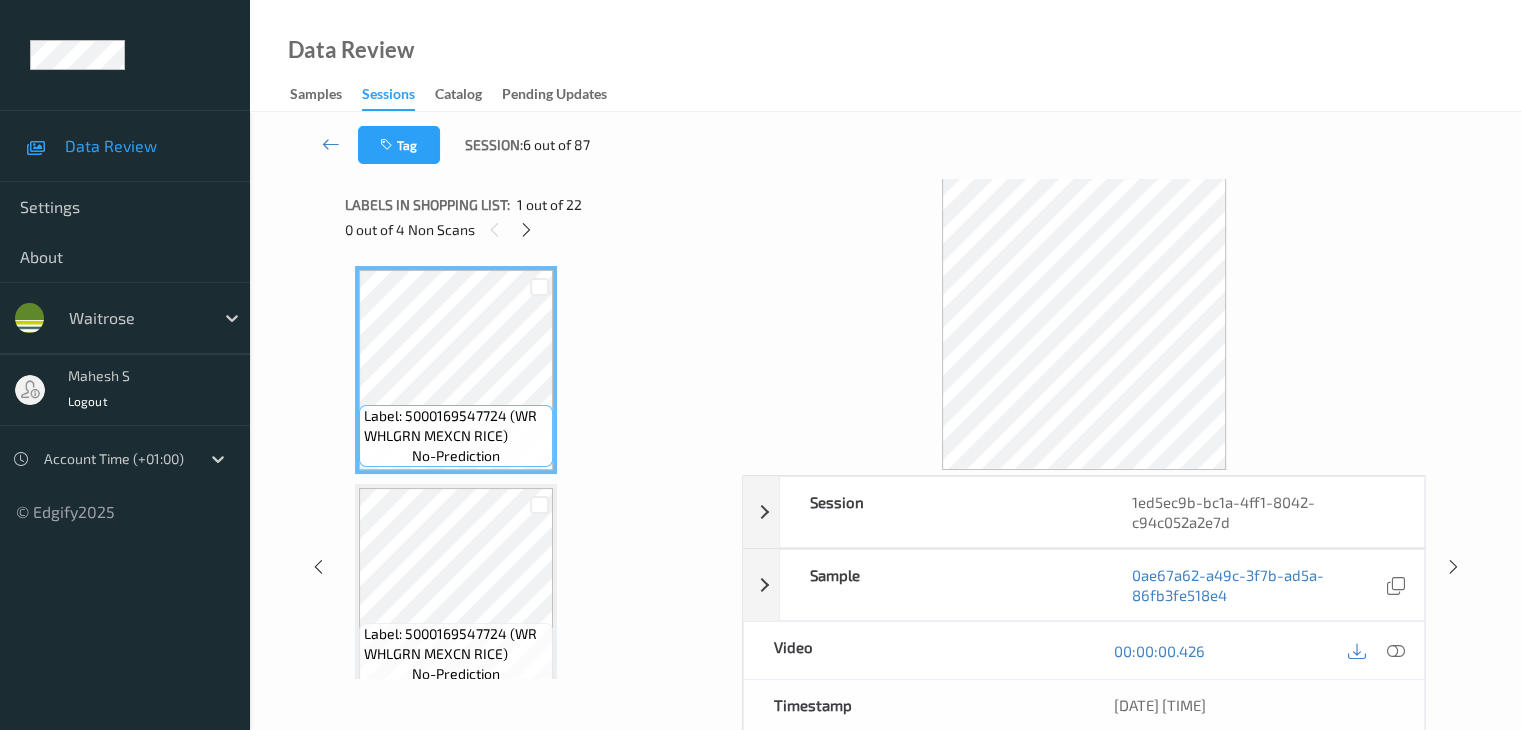 scroll, scrollTop: 446, scrollLeft: 0, axis: vertical 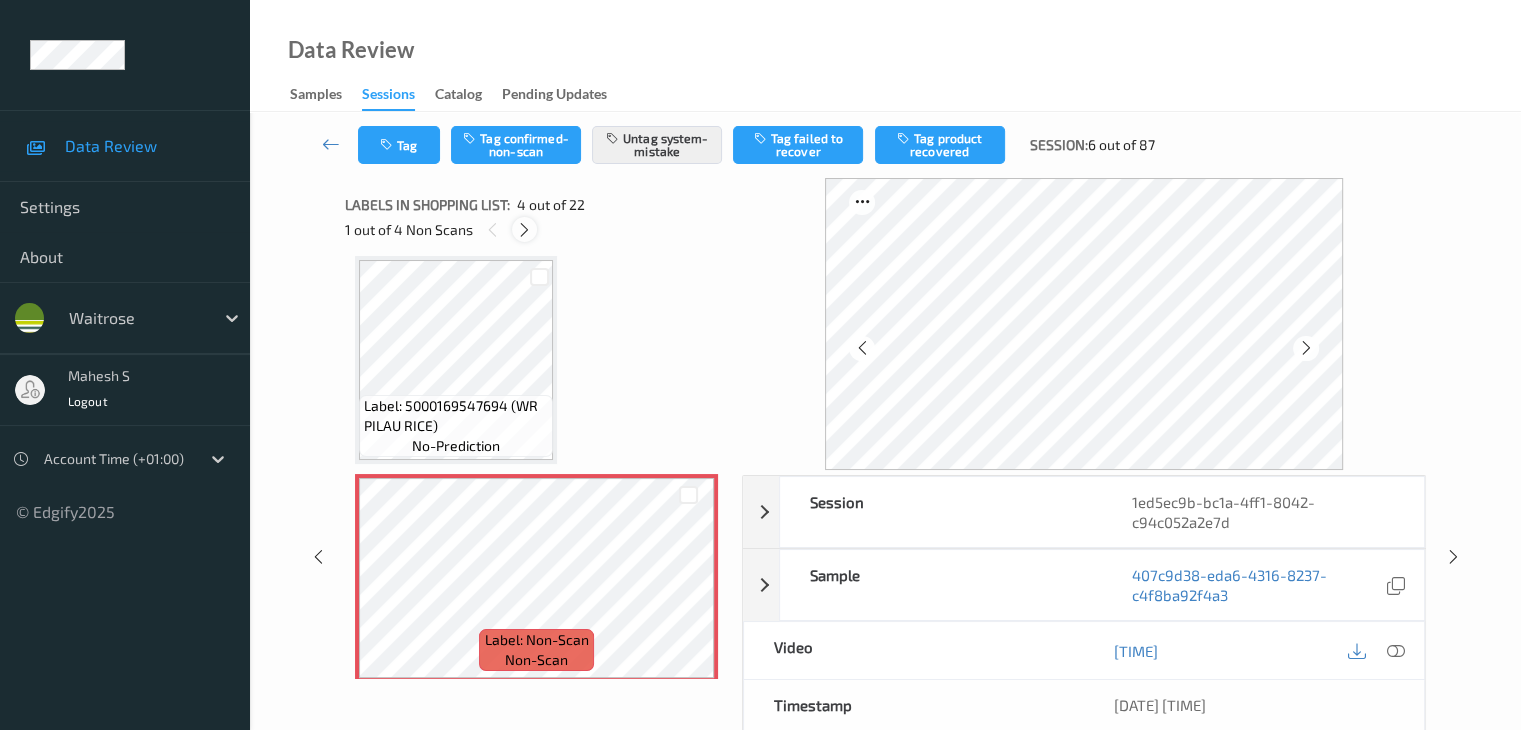 click at bounding box center [524, 230] 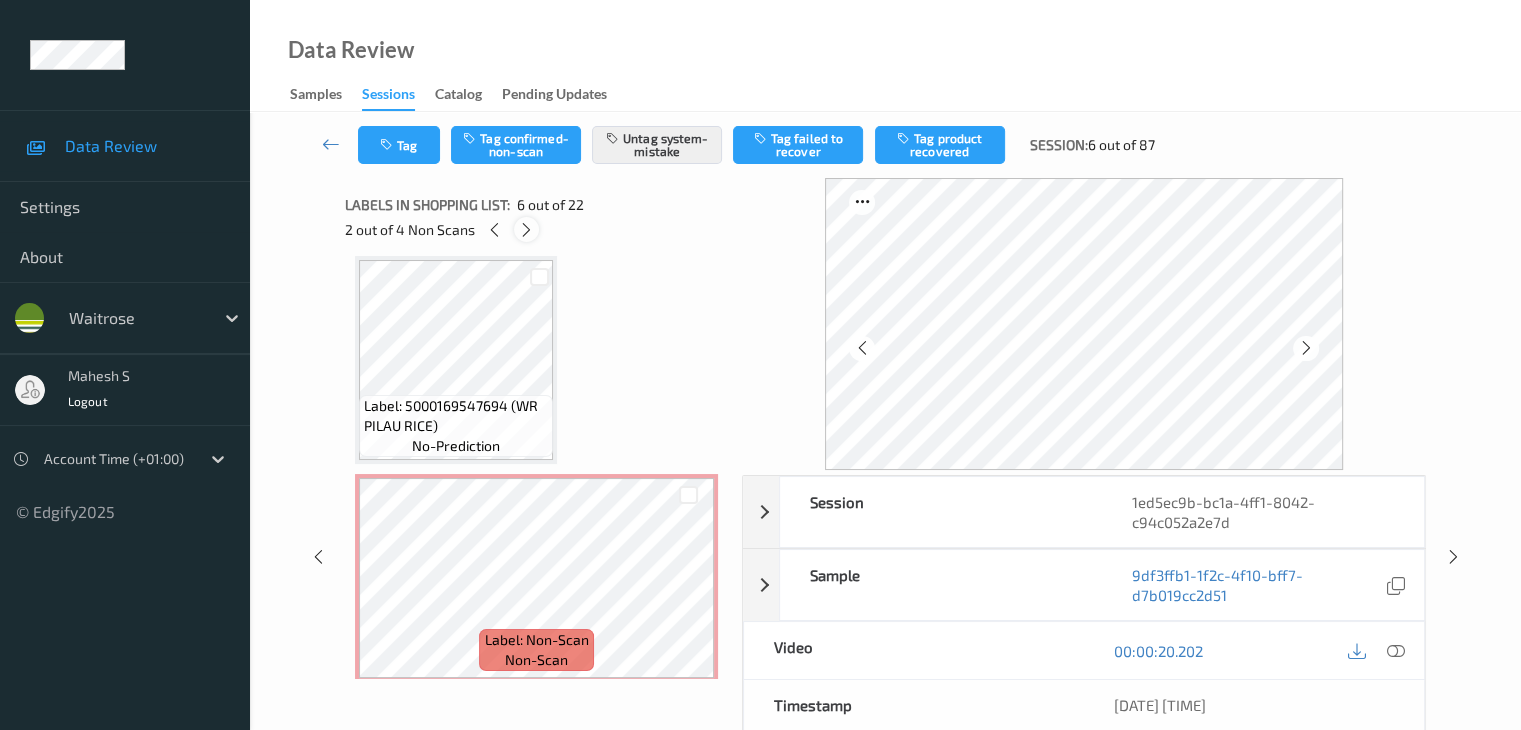 scroll, scrollTop: 882, scrollLeft: 0, axis: vertical 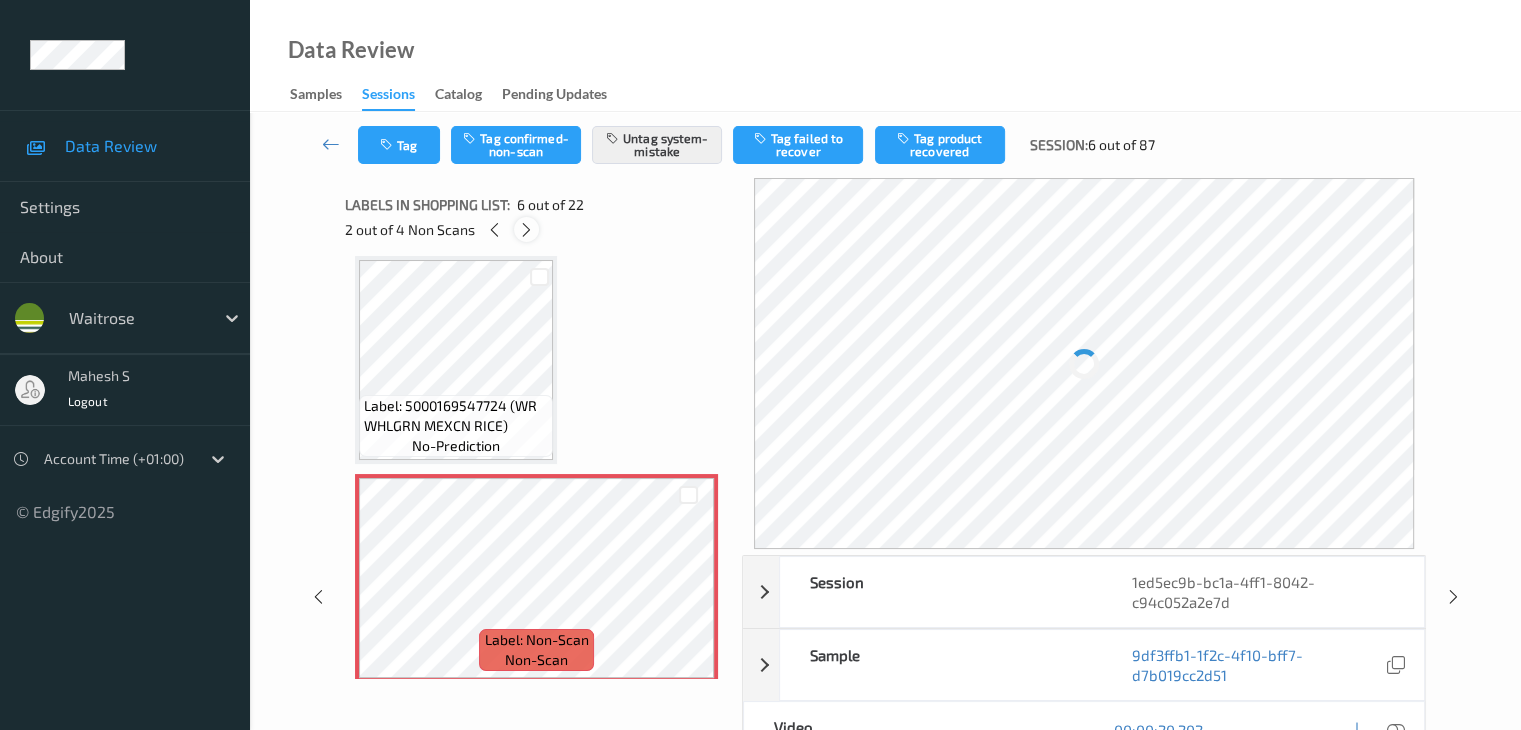 click at bounding box center (526, 230) 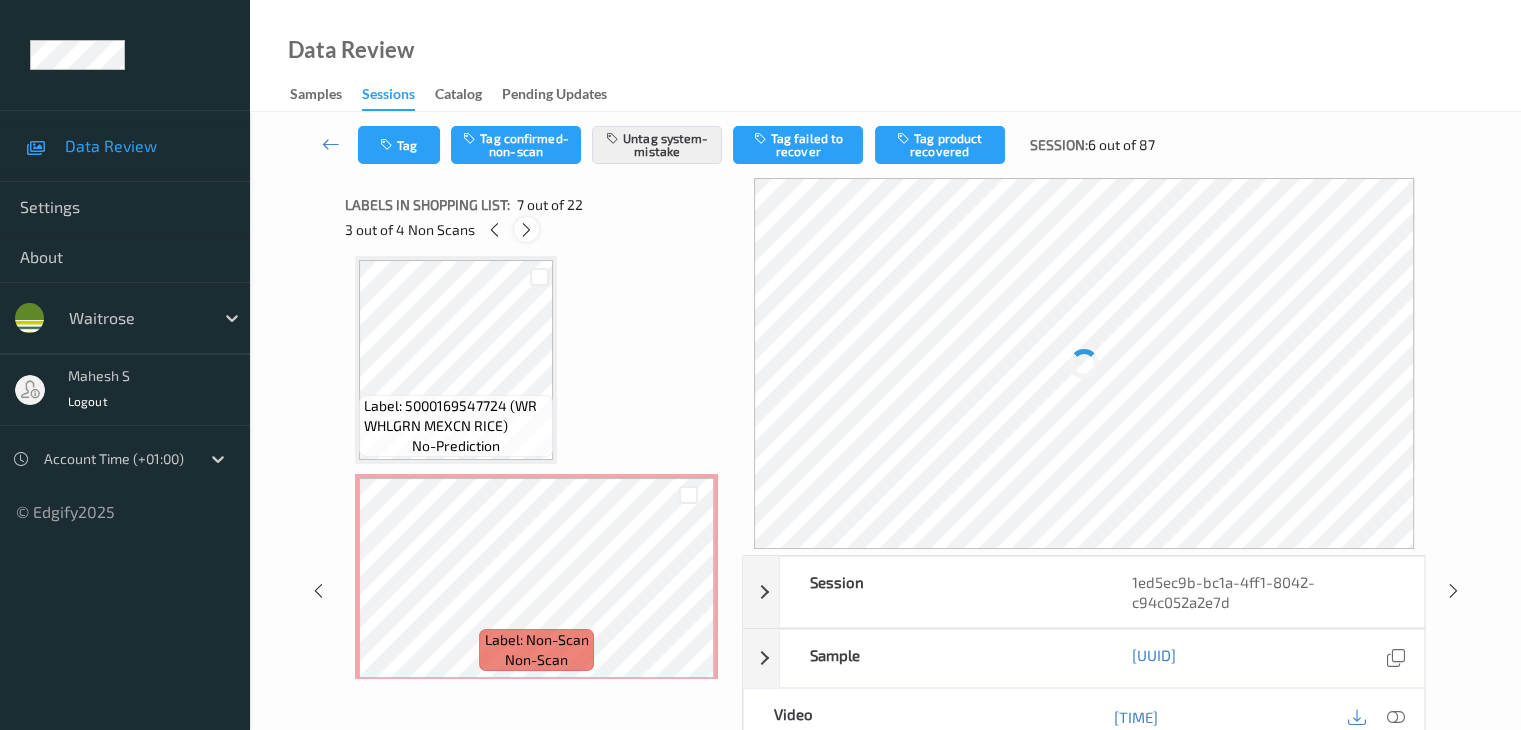 scroll, scrollTop: 1100, scrollLeft: 0, axis: vertical 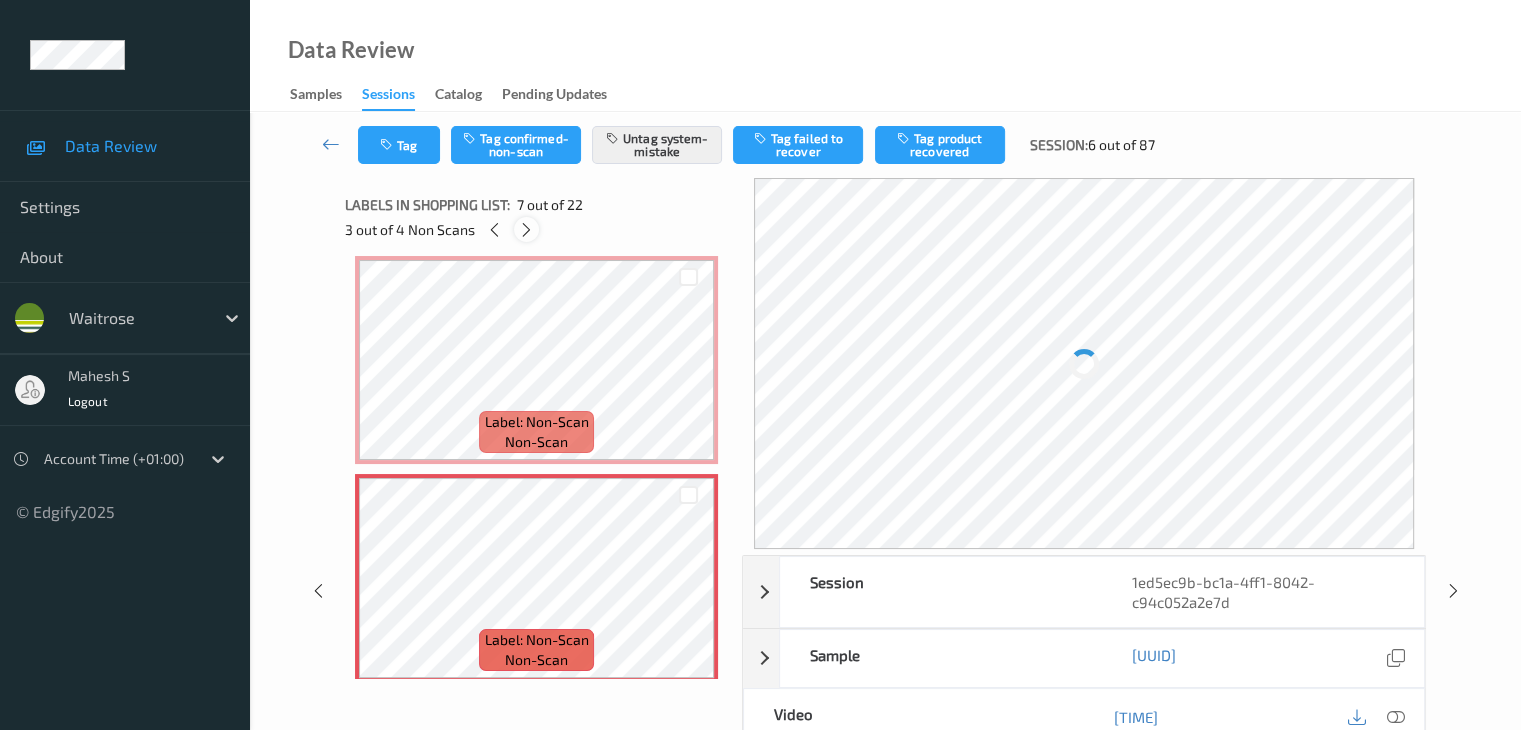 click at bounding box center [526, 230] 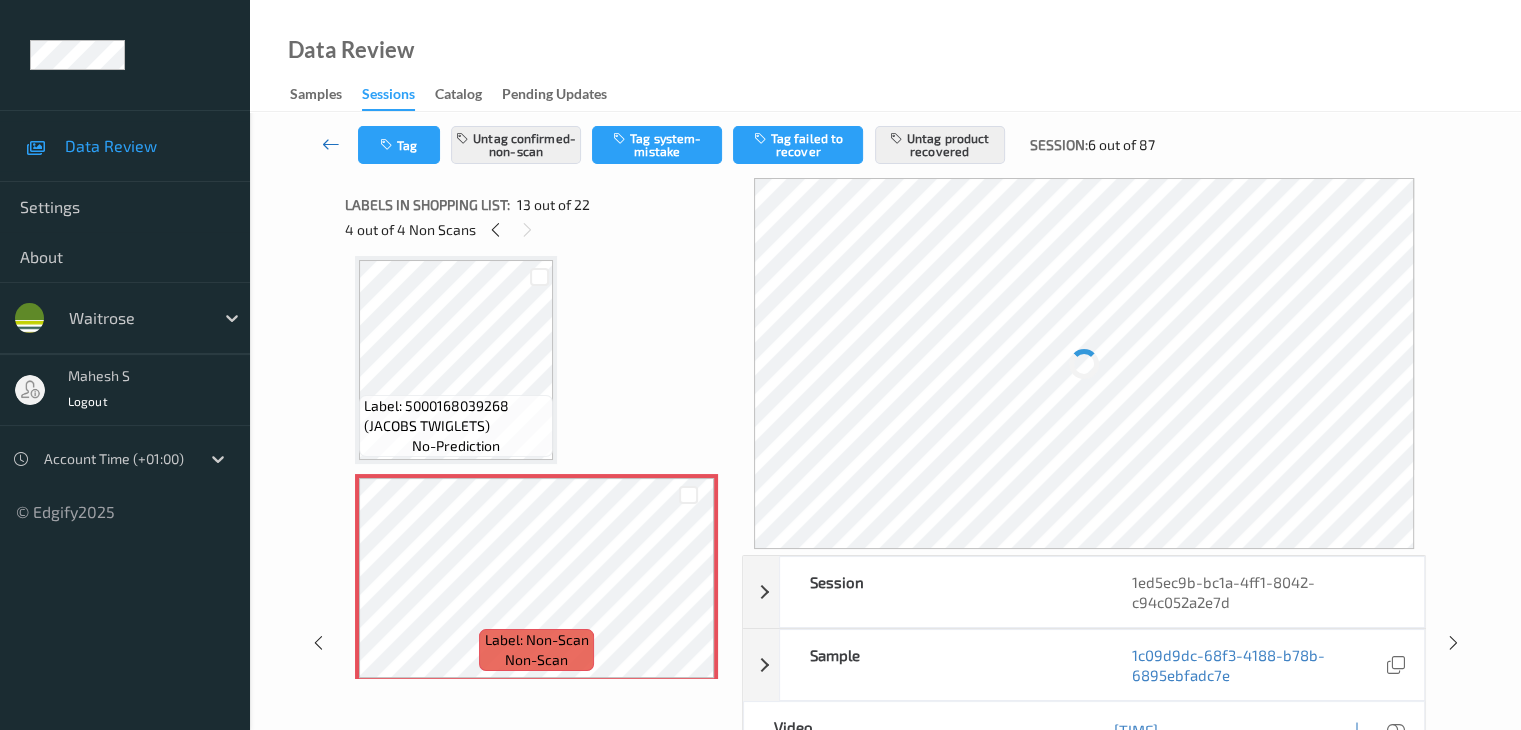 click at bounding box center (331, 144) 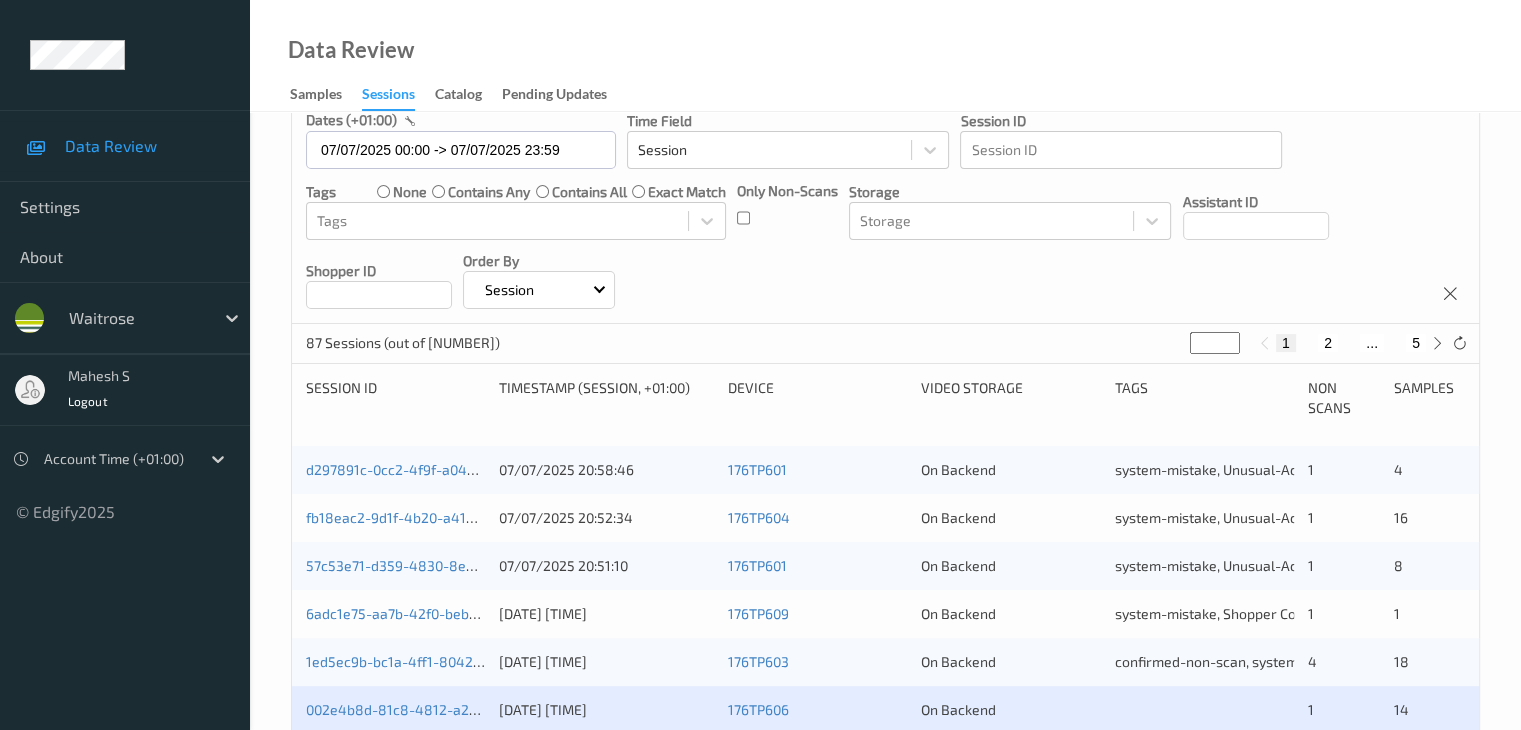 scroll, scrollTop: 300, scrollLeft: 0, axis: vertical 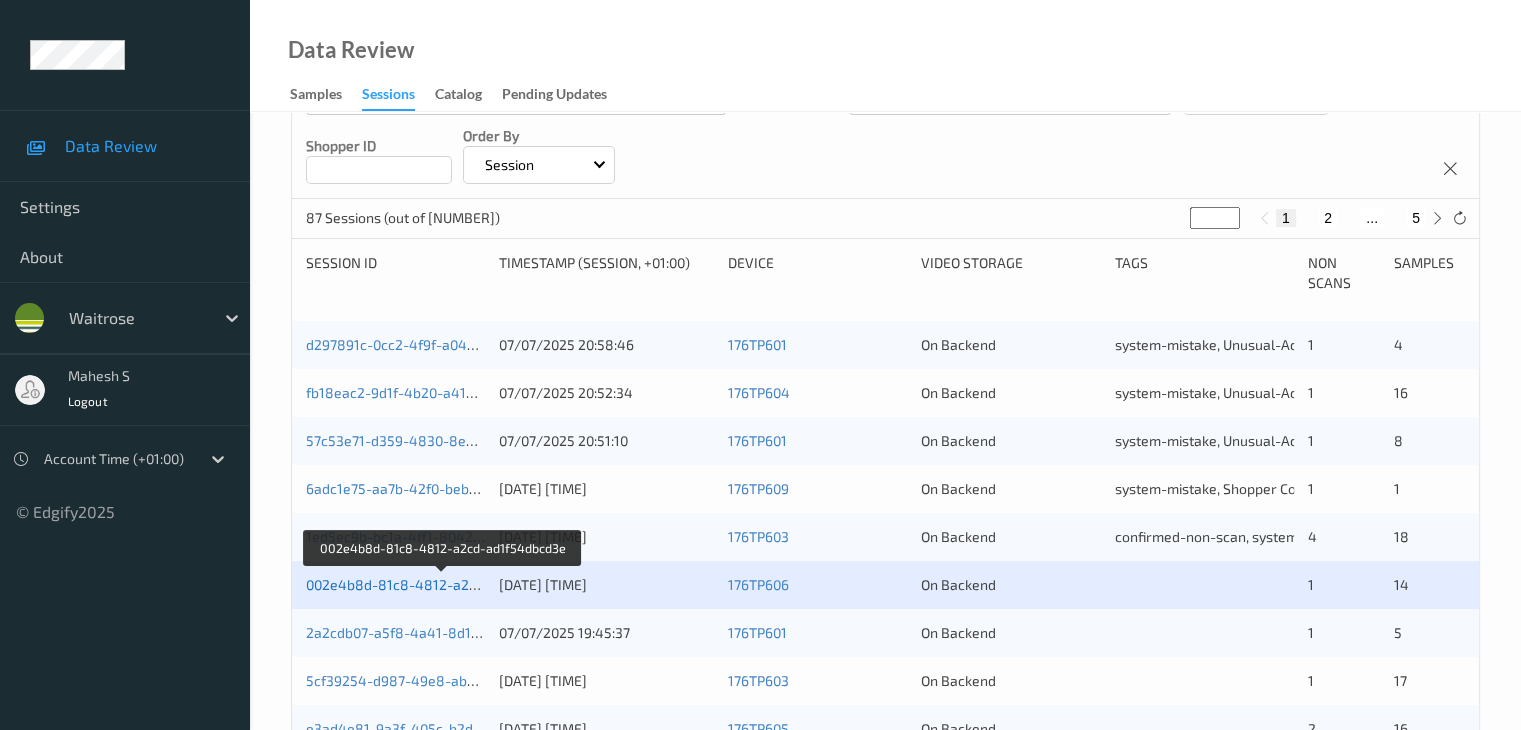 click on "002e4b8d-81c8-4812-a2cd-ad1f54dbcd3e" at bounding box center [443, 584] 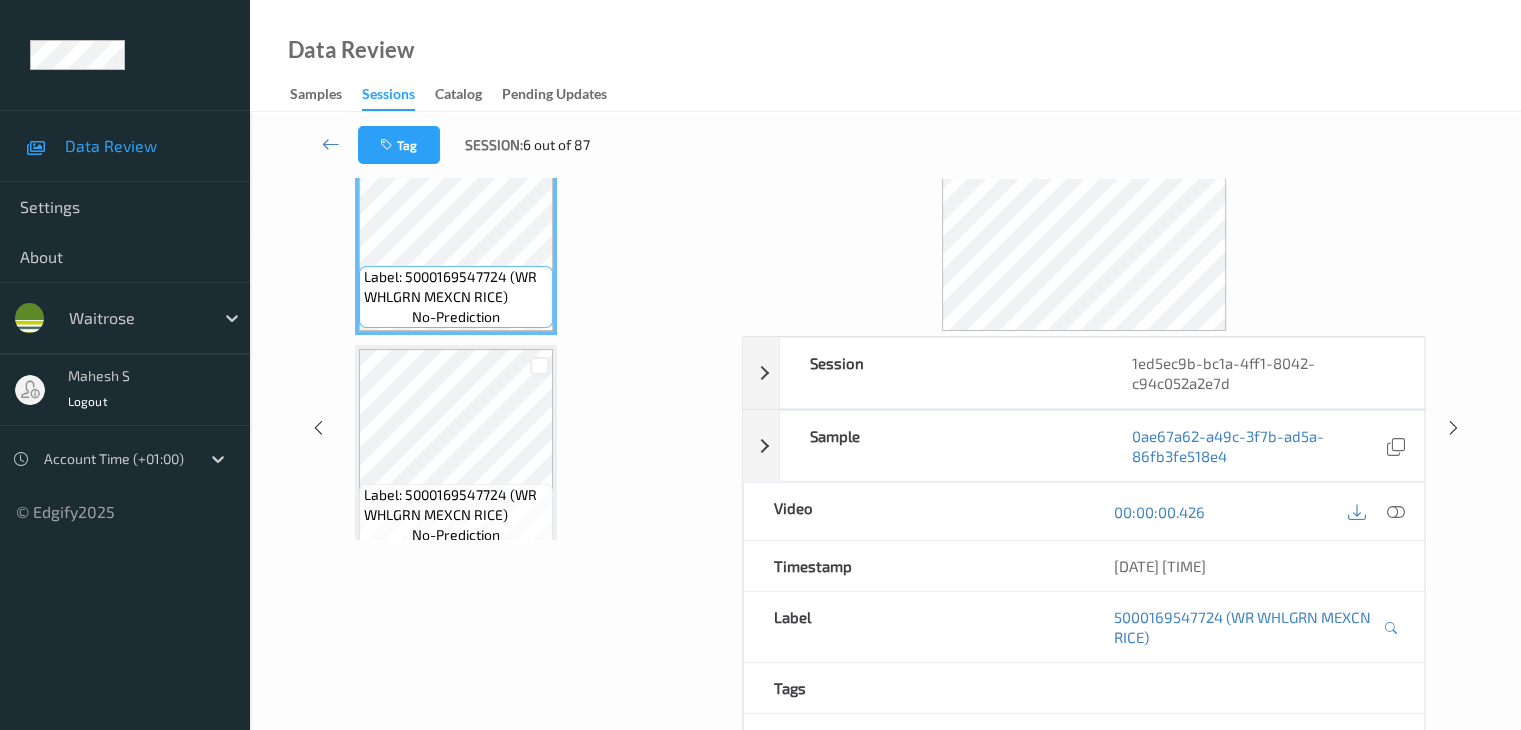 scroll, scrollTop: 0, scrollLeft: 0, axis: both 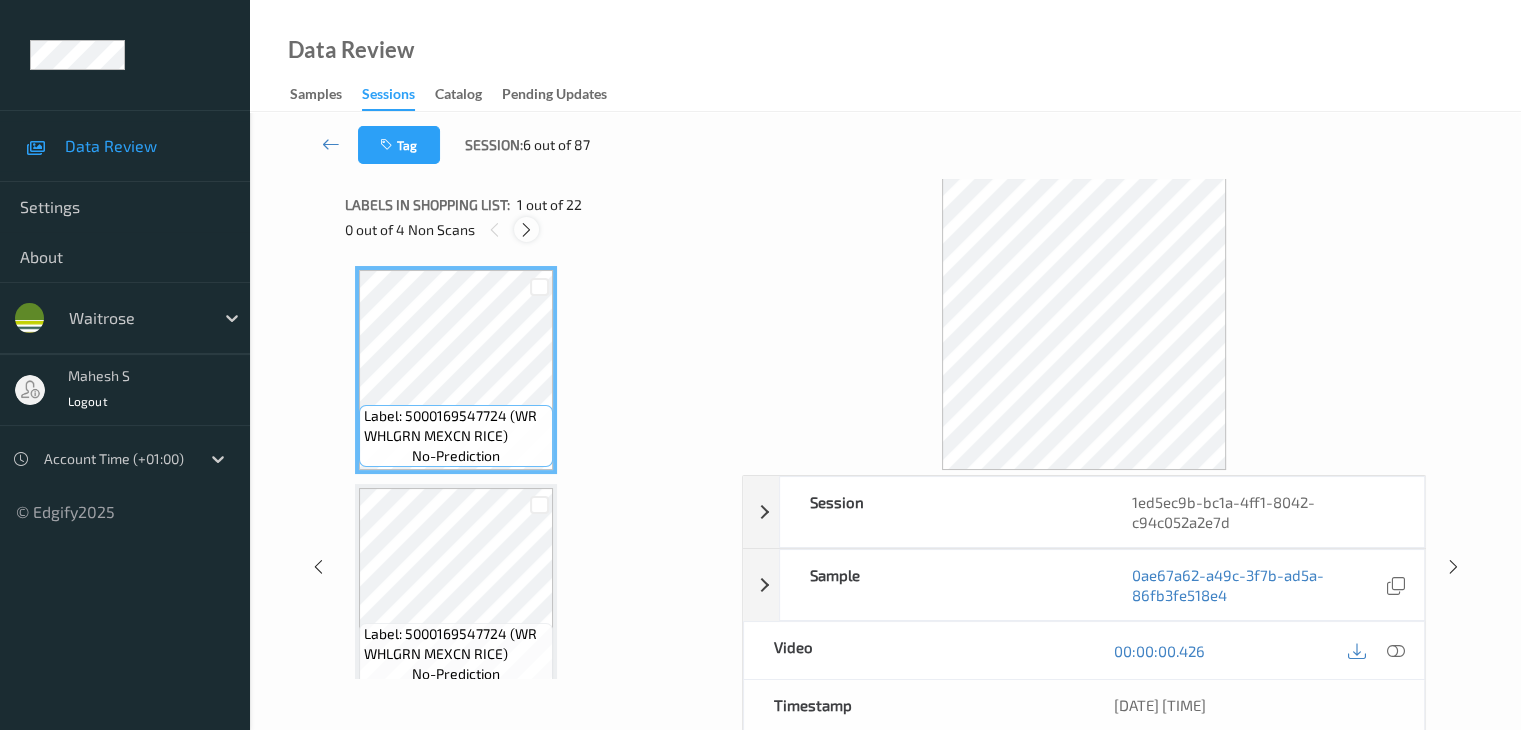 click at bounding box center (526, 230) 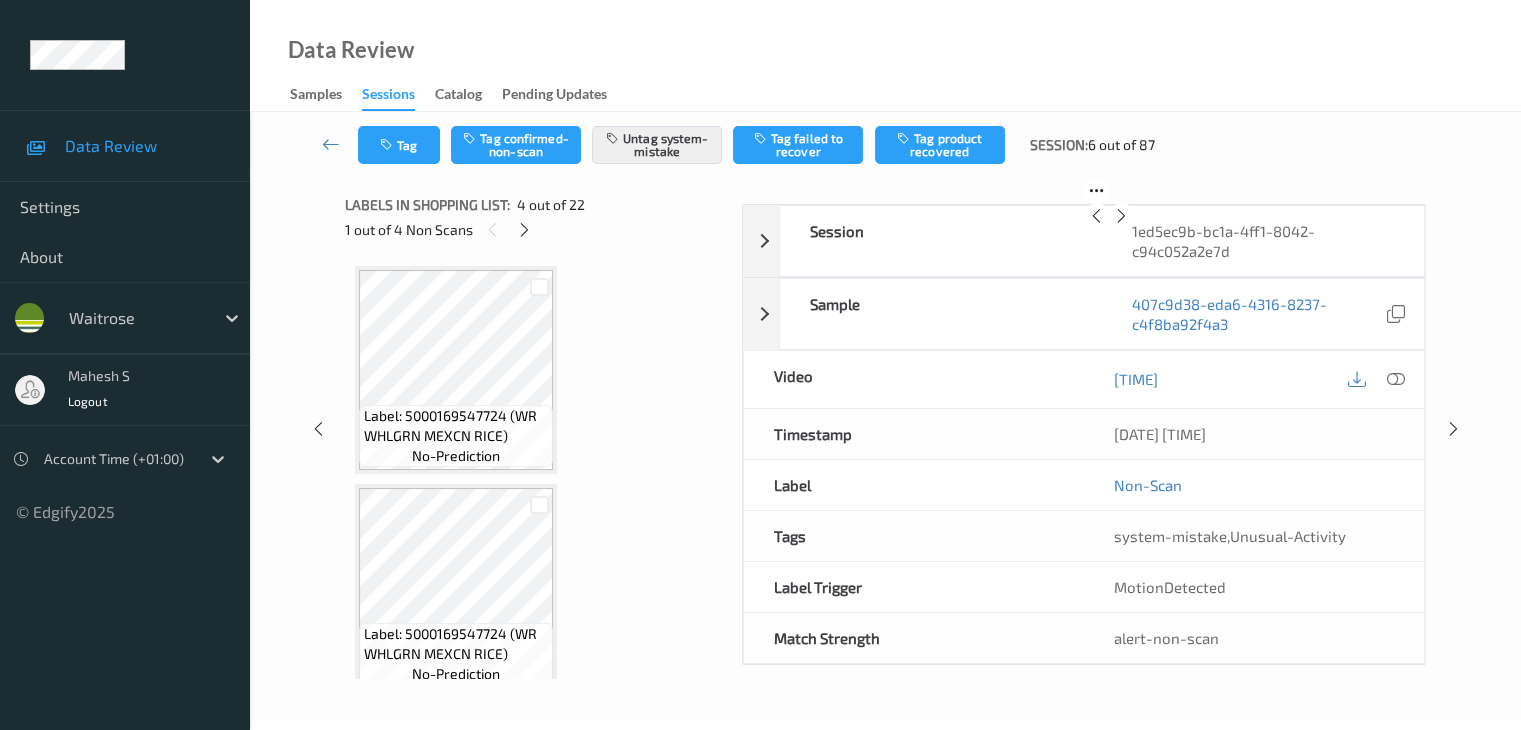 scroll, scrollTop: 446, scrollLeft: 0, axis: vertical 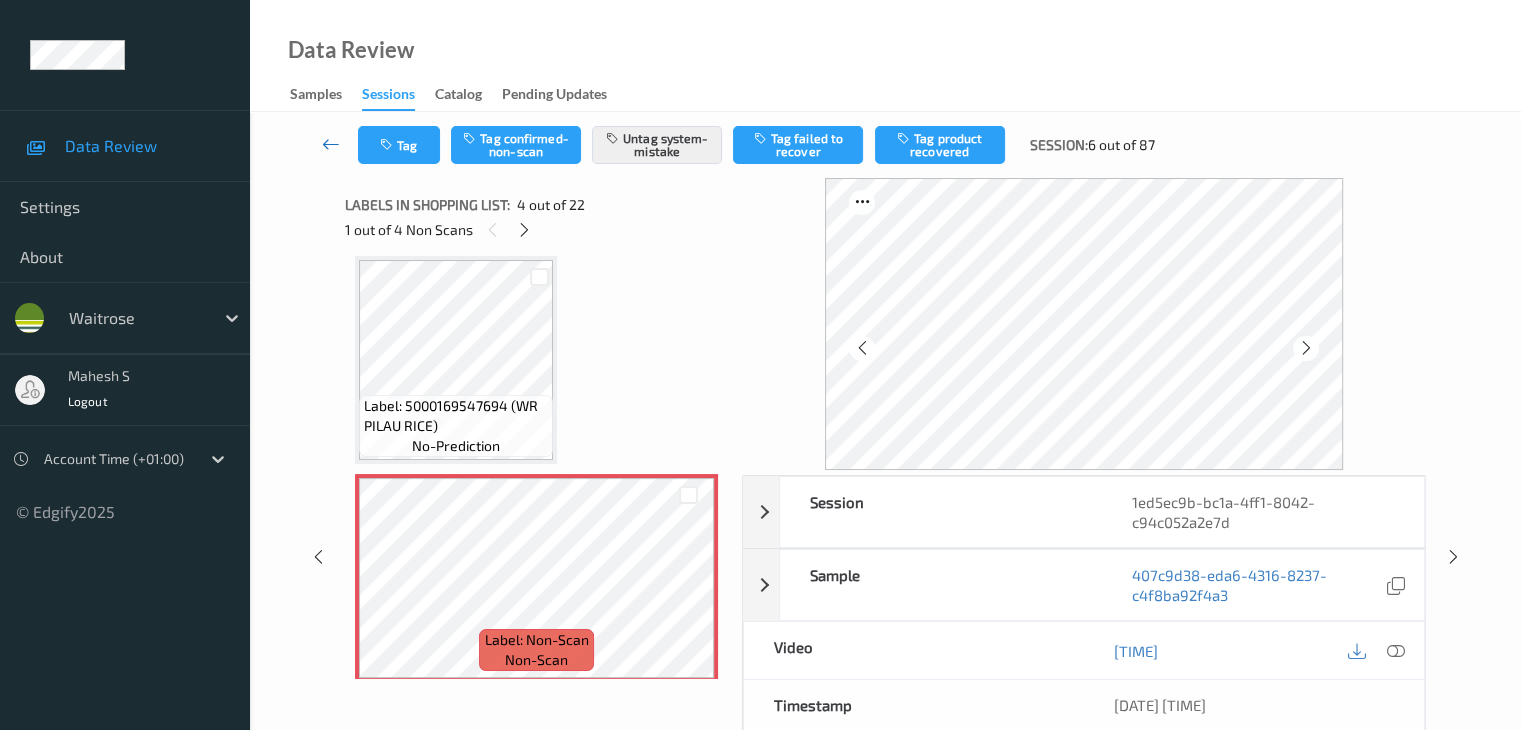 click at bounding box center (331, 144) 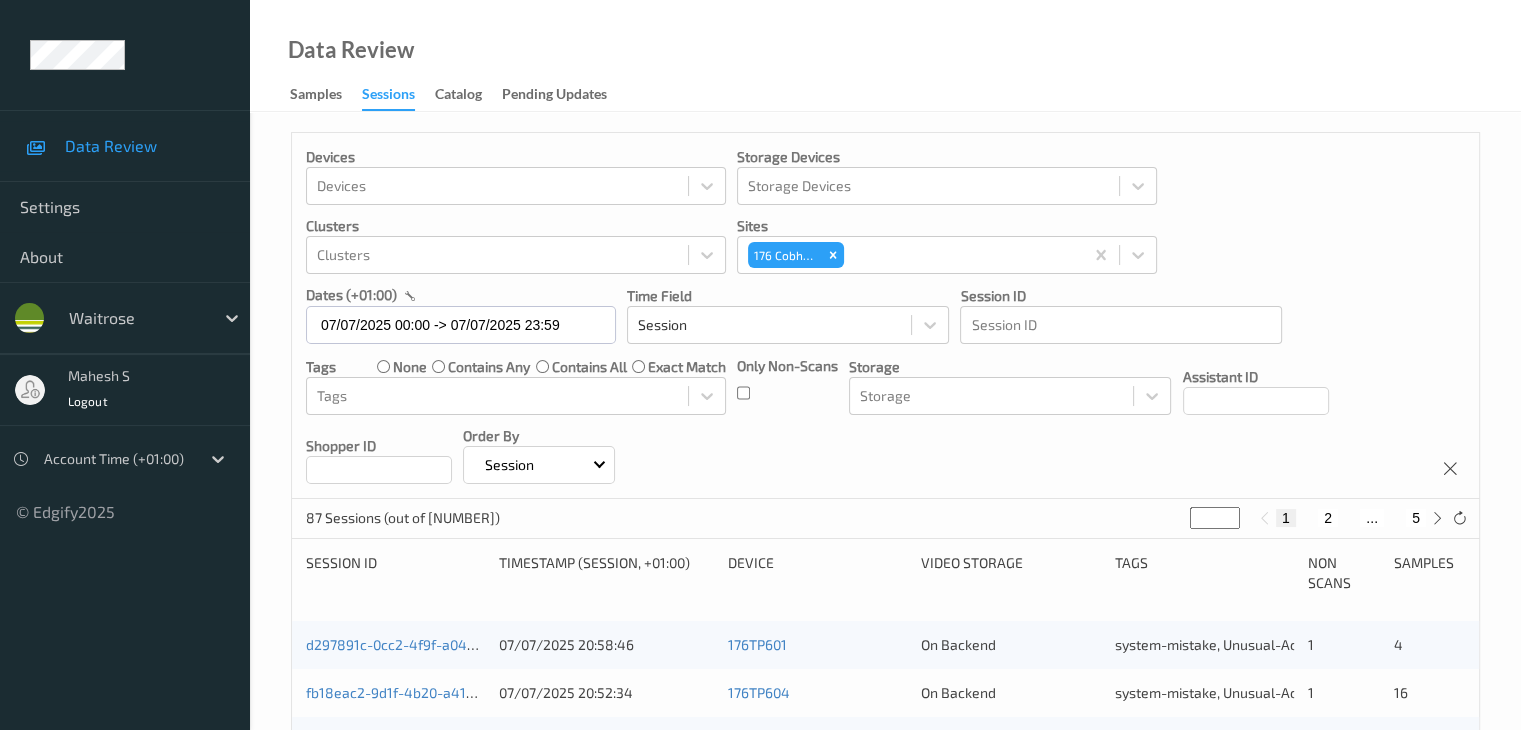 scroll, scrollTop: 400, scrollLeft: 0, axis: vertical 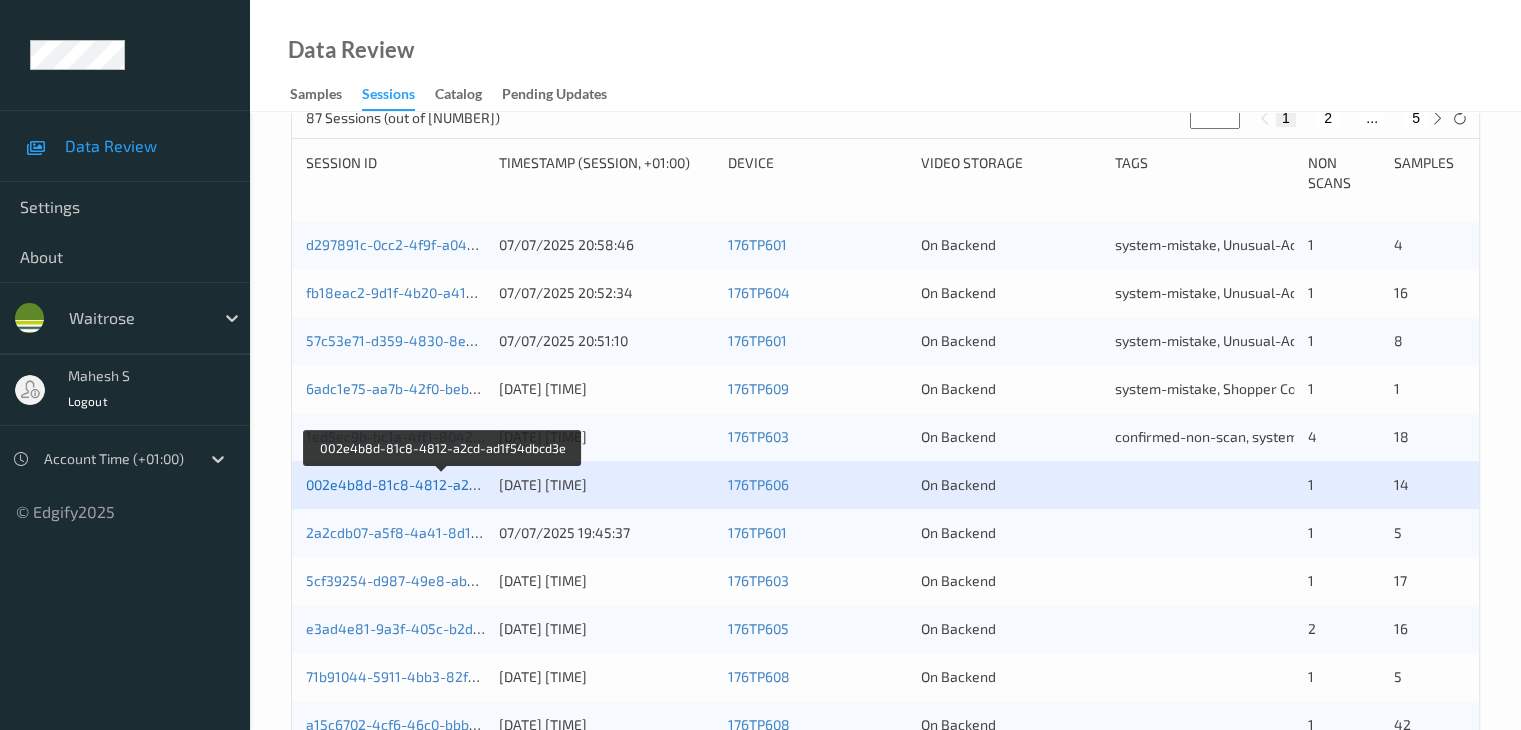 click on "002e4b8d-81c8-4812-a2cd-ad1f54dbcd3e" at bounding box center [443, 484] 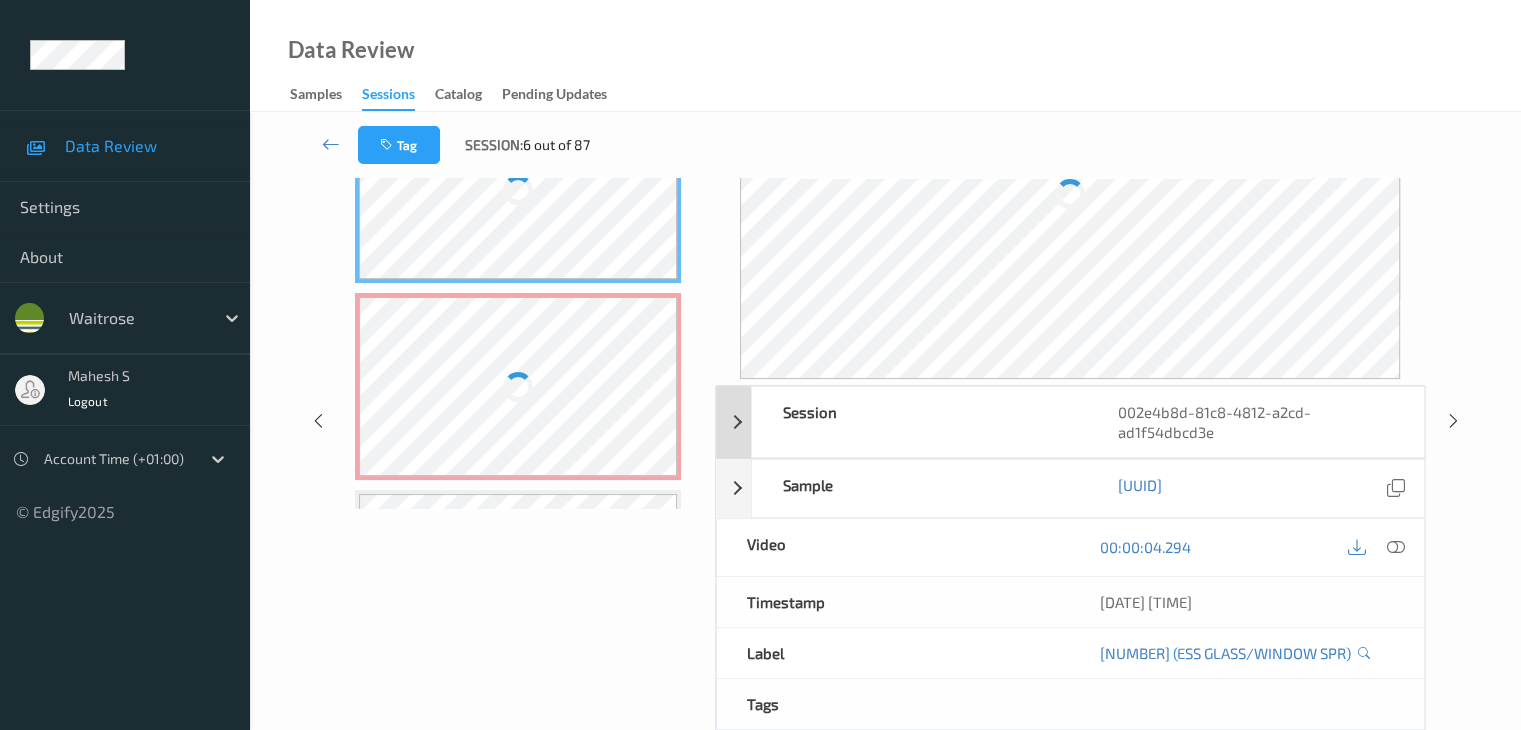 scroll, scrollTop: 44, scrollLeft: 0, axis: vertical 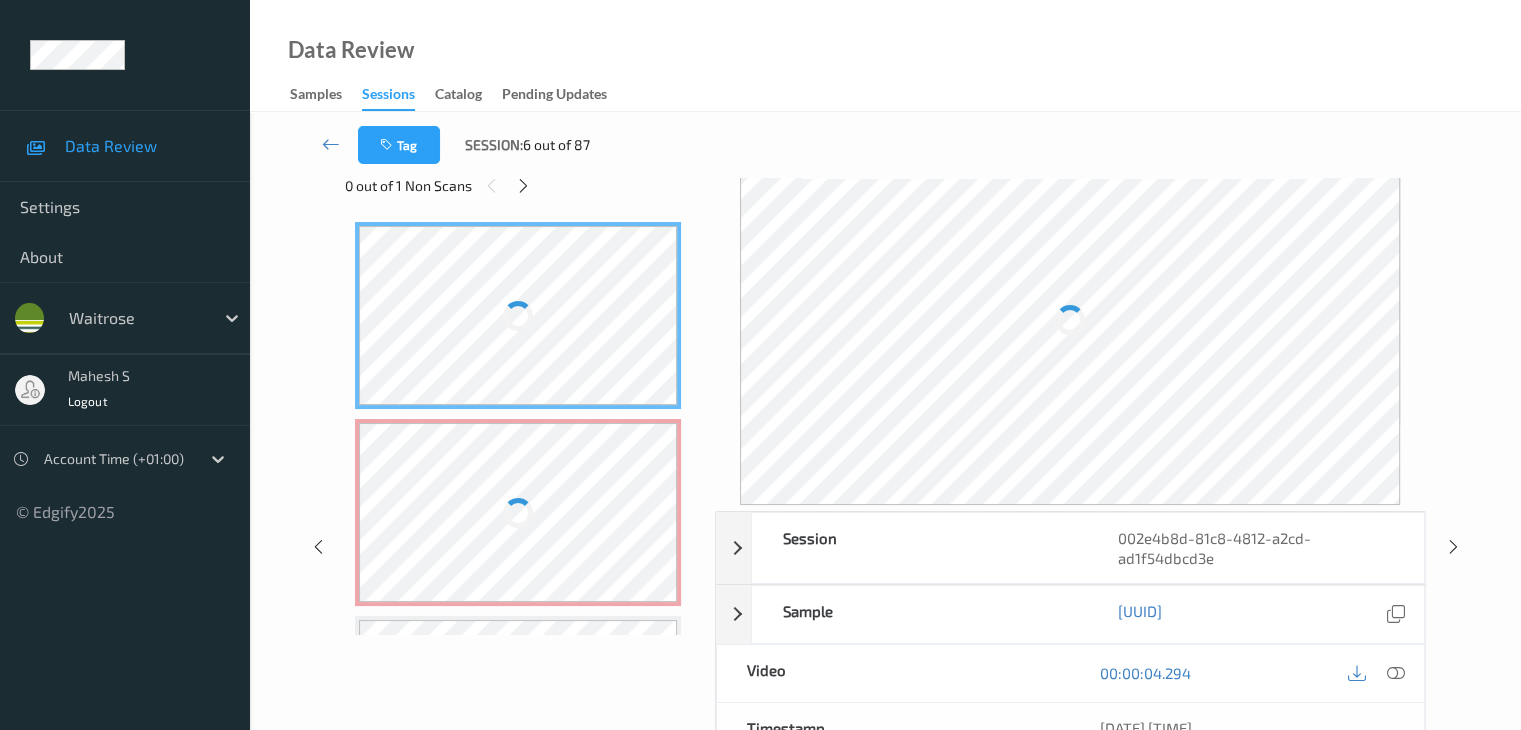 drag, startPoint x: 526, startPoint y: 188, endPoint x: 622, endPoint y: 117, distance: 119.40268 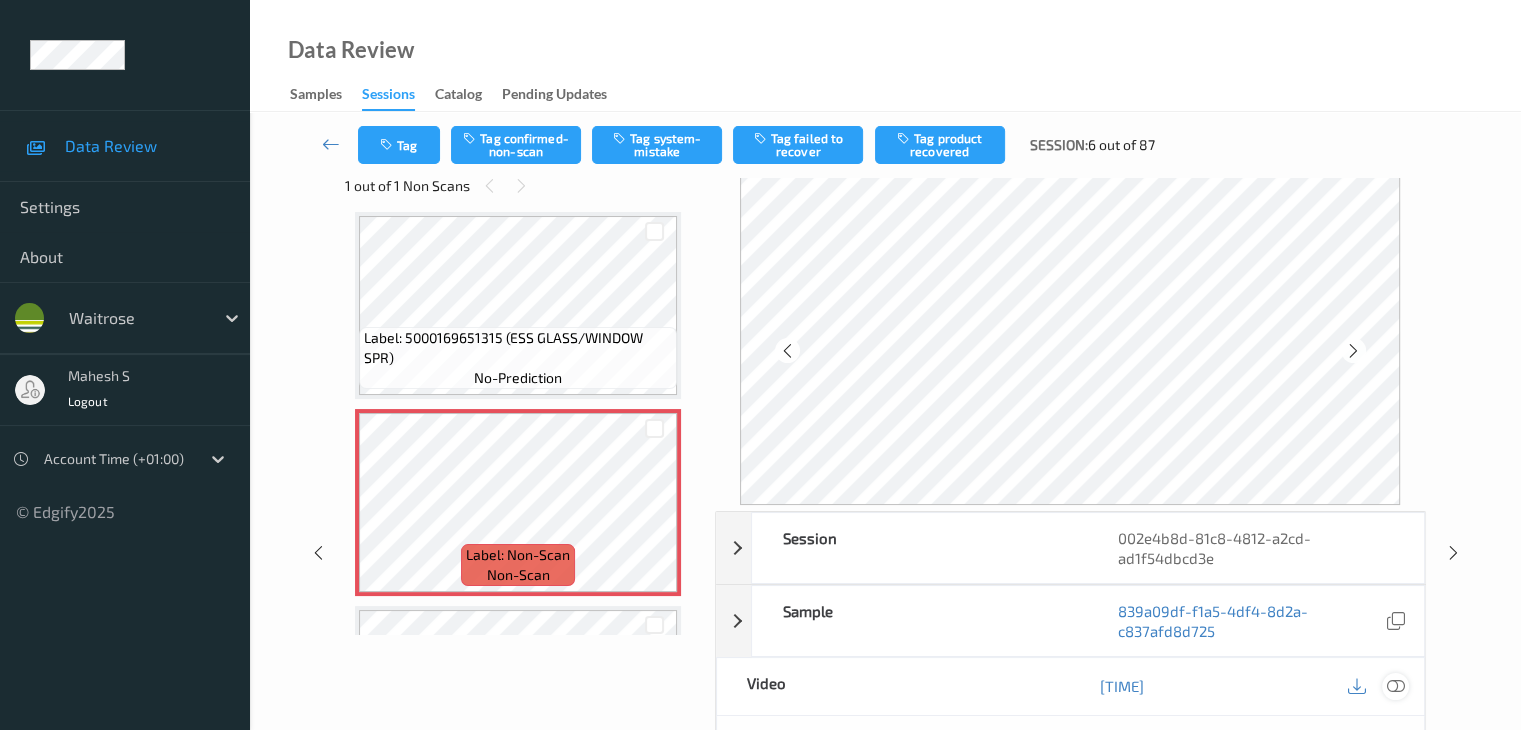 click at bounding box center [1395, 686] 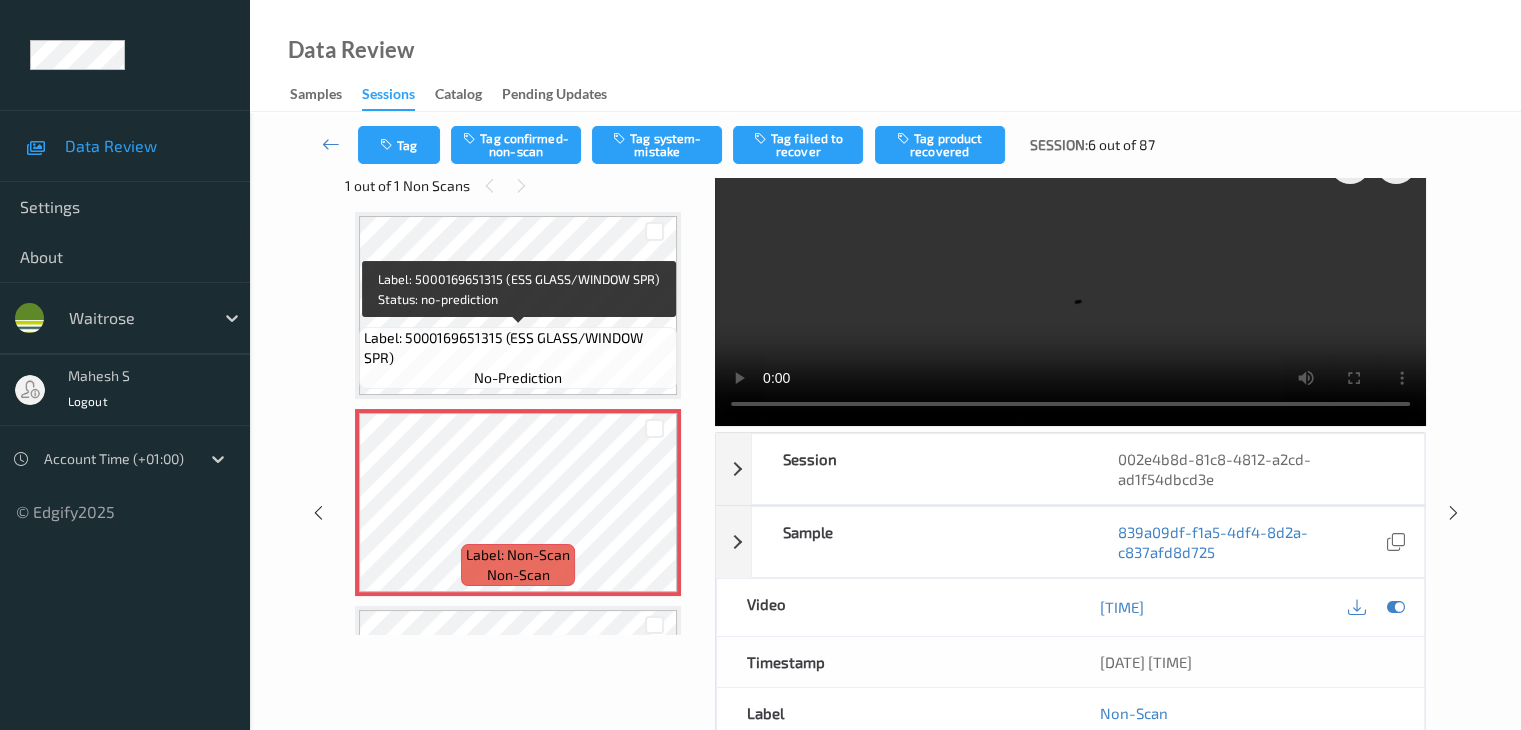click on "Label: 5000169651315 (ESS GLASS/WINDOW SPR)" at bounding box center (518, 348) 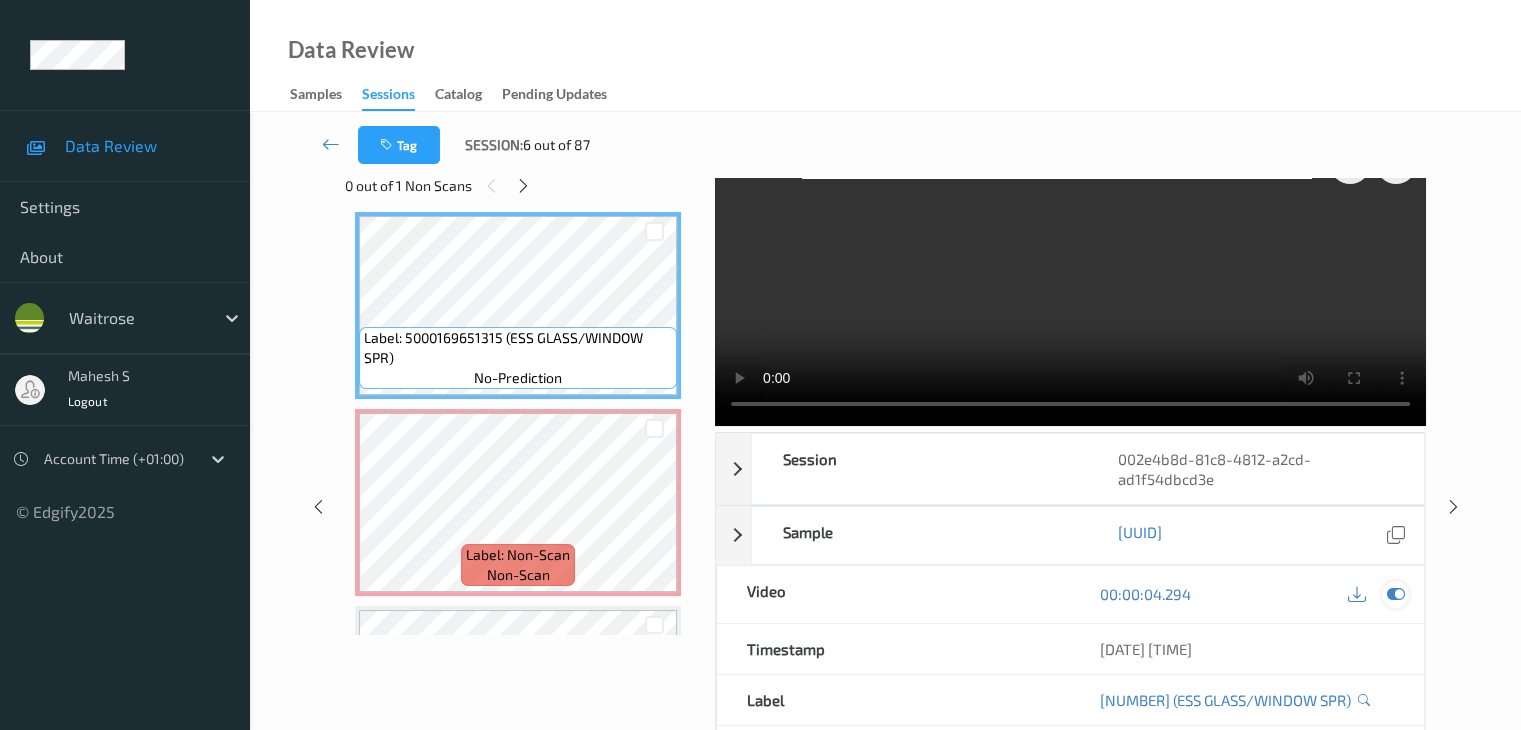 click at bounding box center [1395, 594] 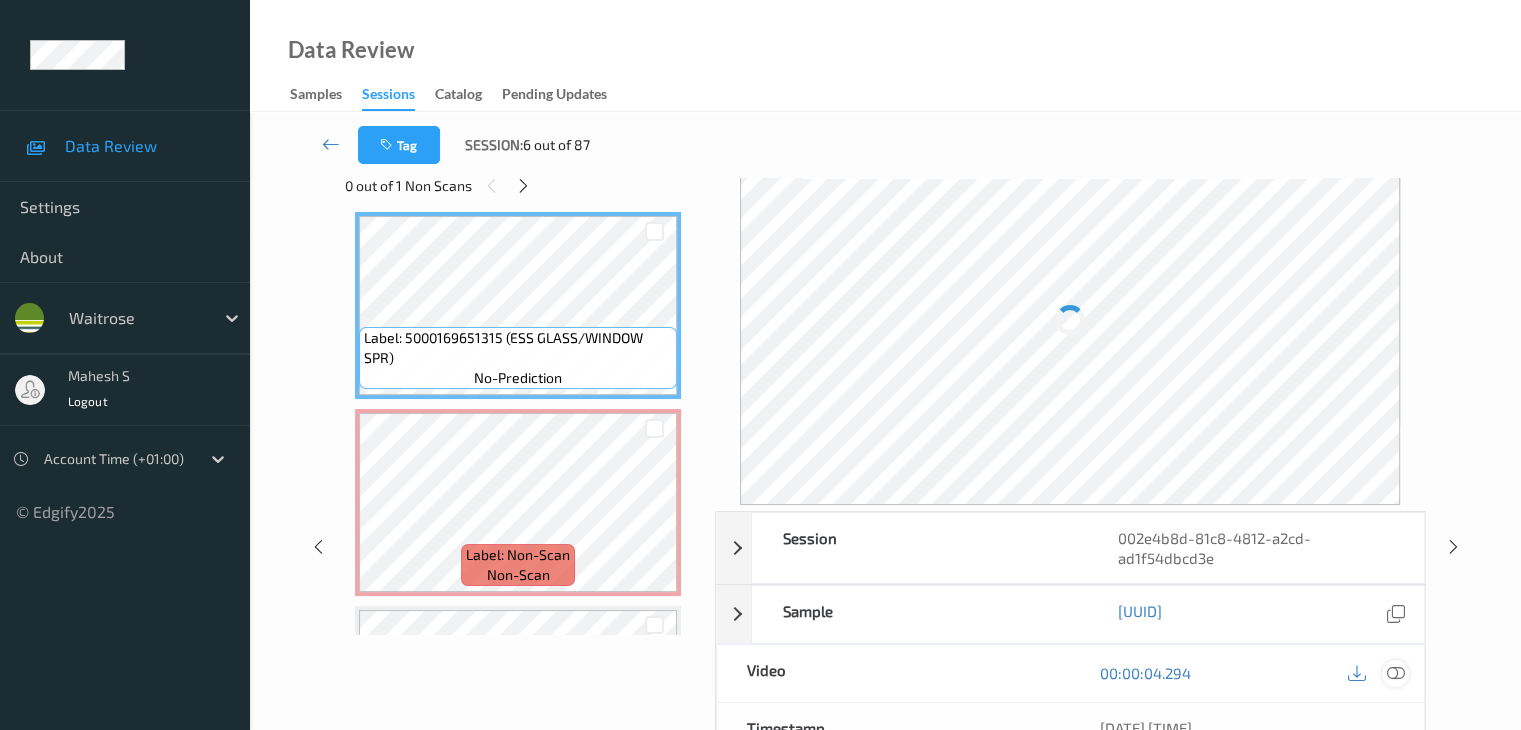 click at bounding box center [1395, 614] 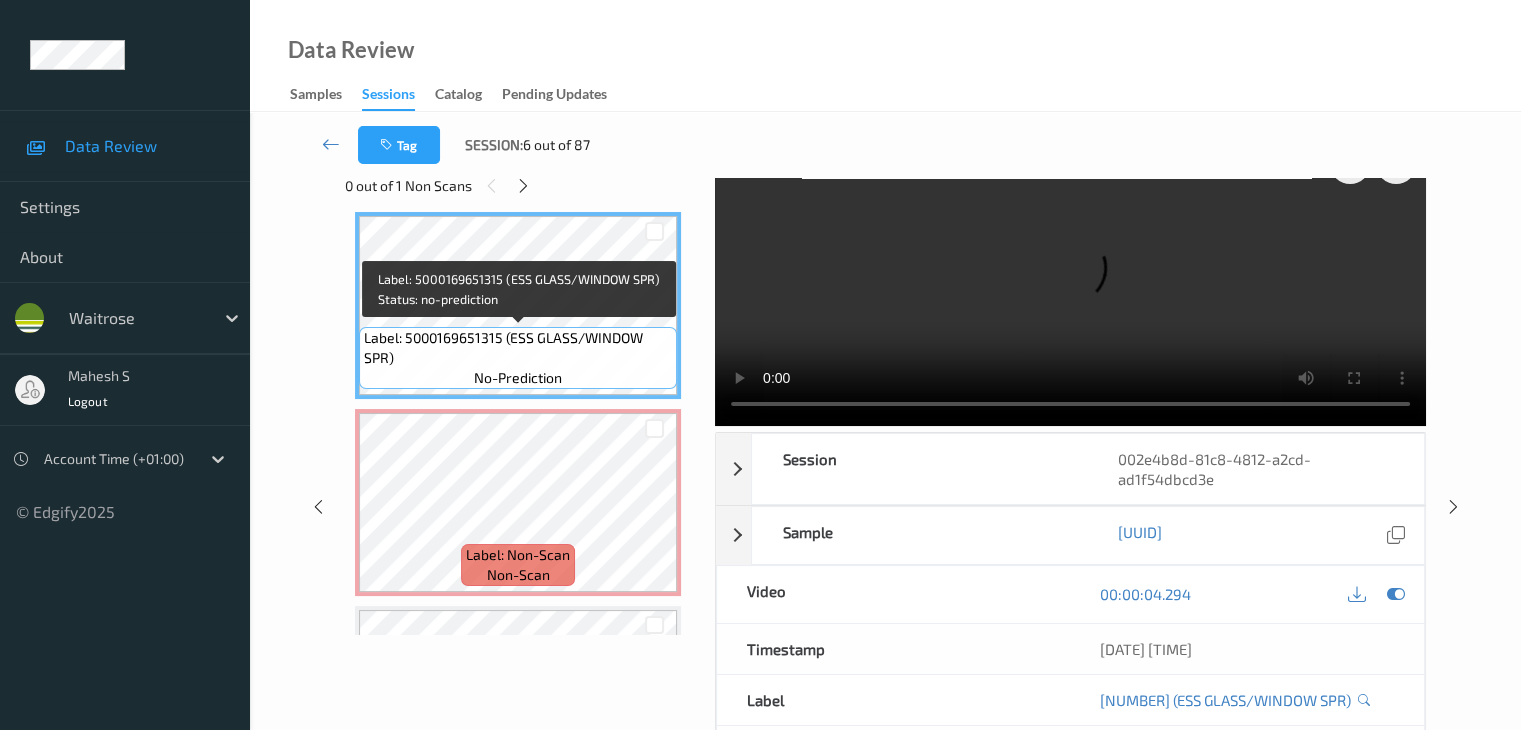 click on "Label: 5000169651315 (ESS GLASS/WINDOW SPR)" at bounding box center [518, 348] 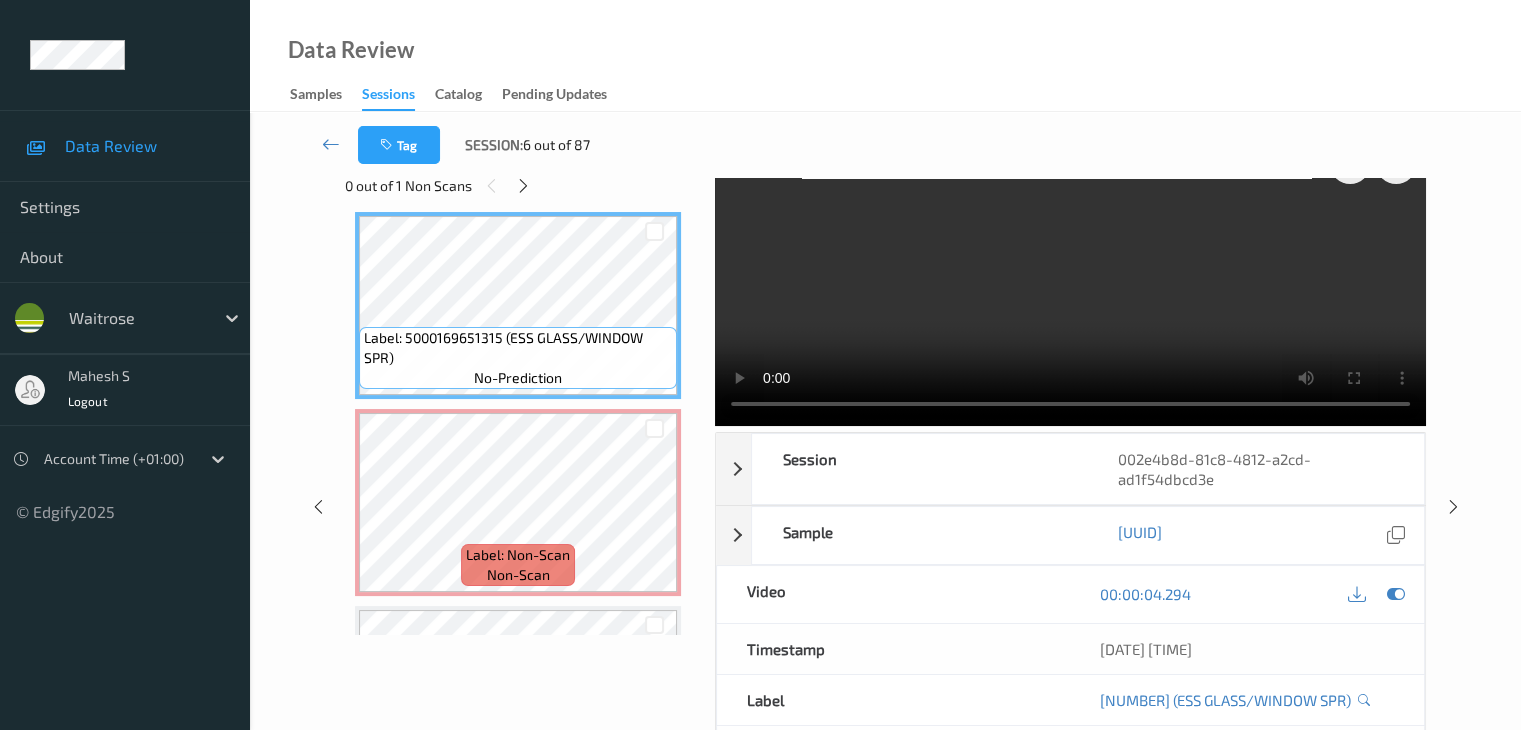 scroll, scrollTop: 0, scrollLeft: 0, axis: both 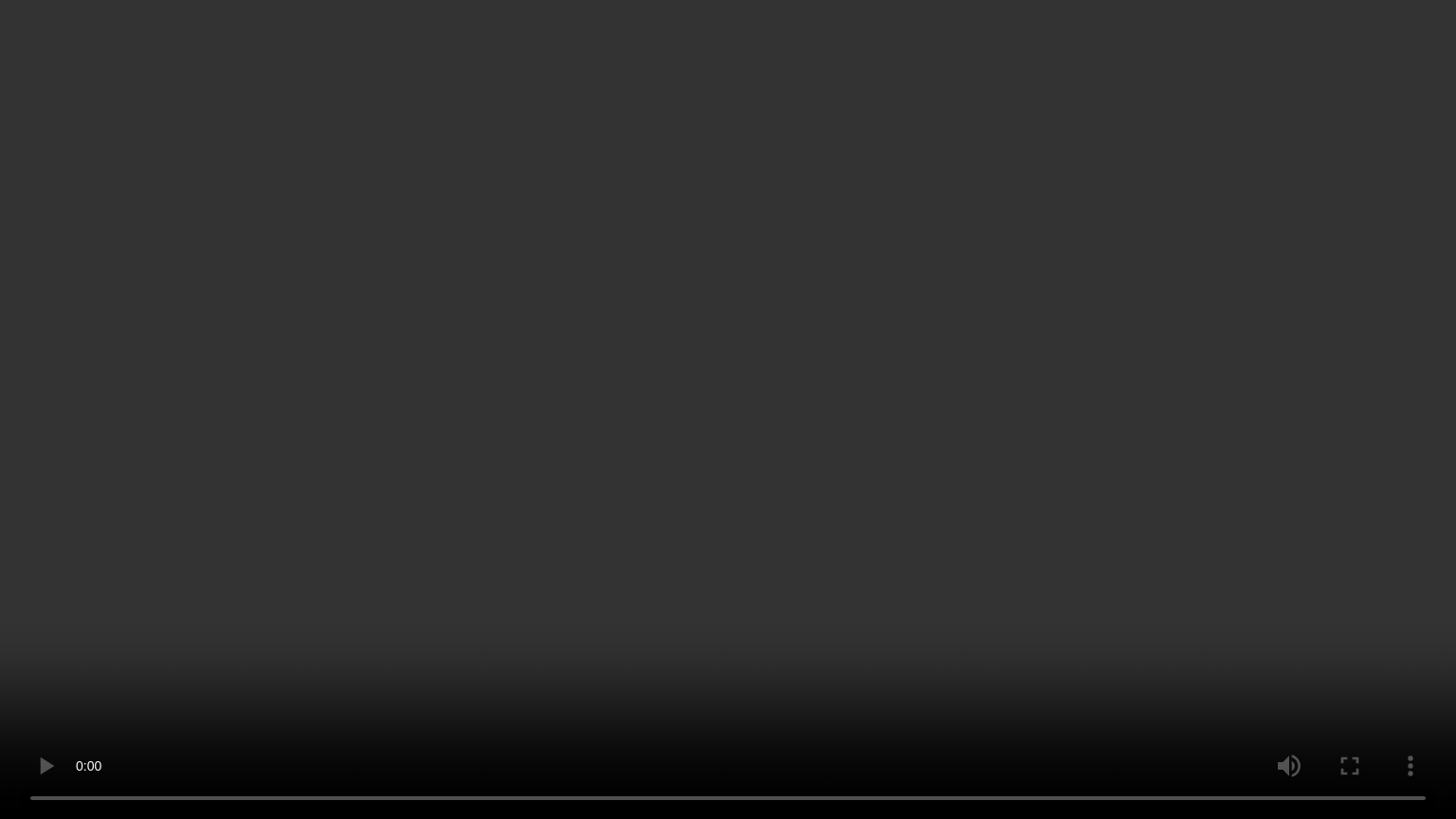 type 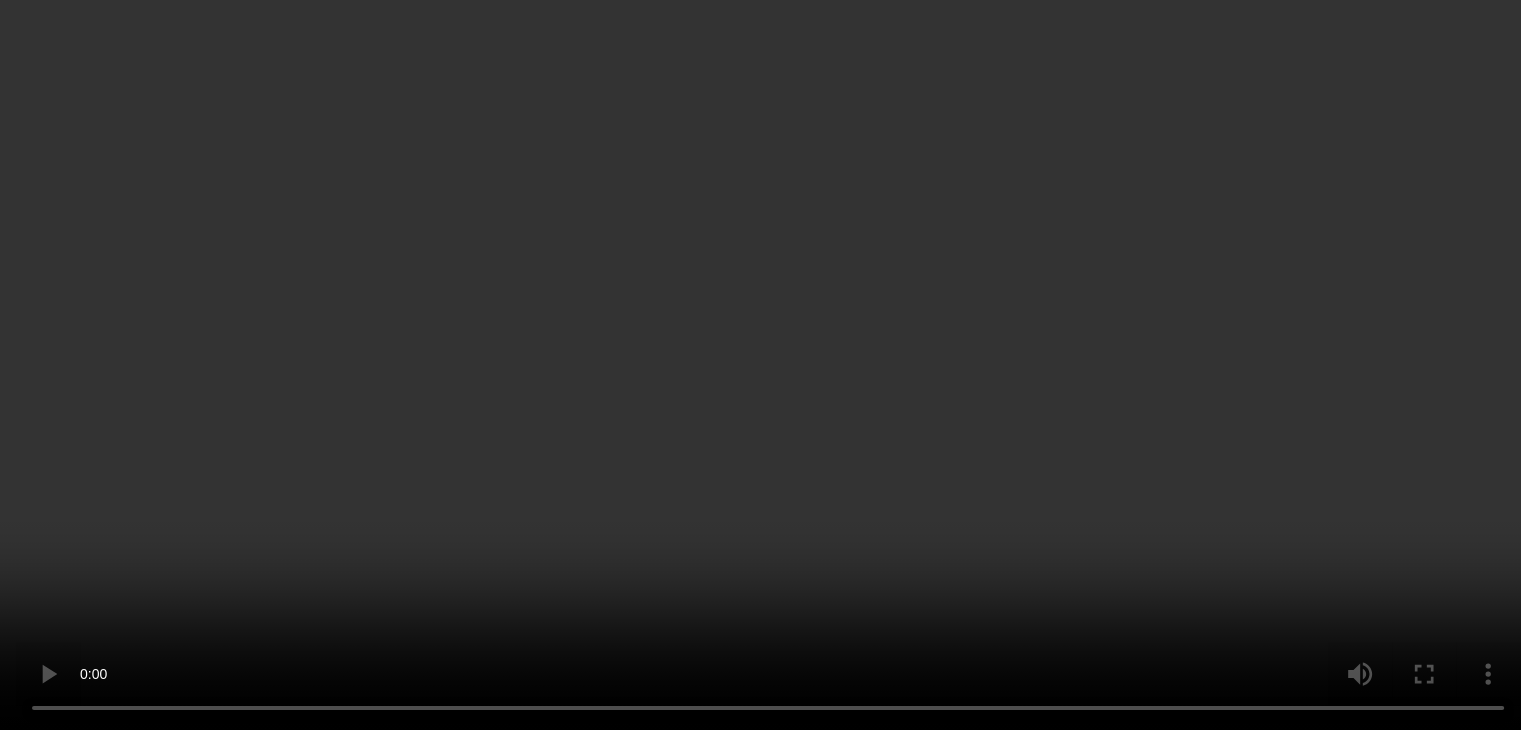 scroll, scrollTop: 0, scrollLeft: 0, axis: both 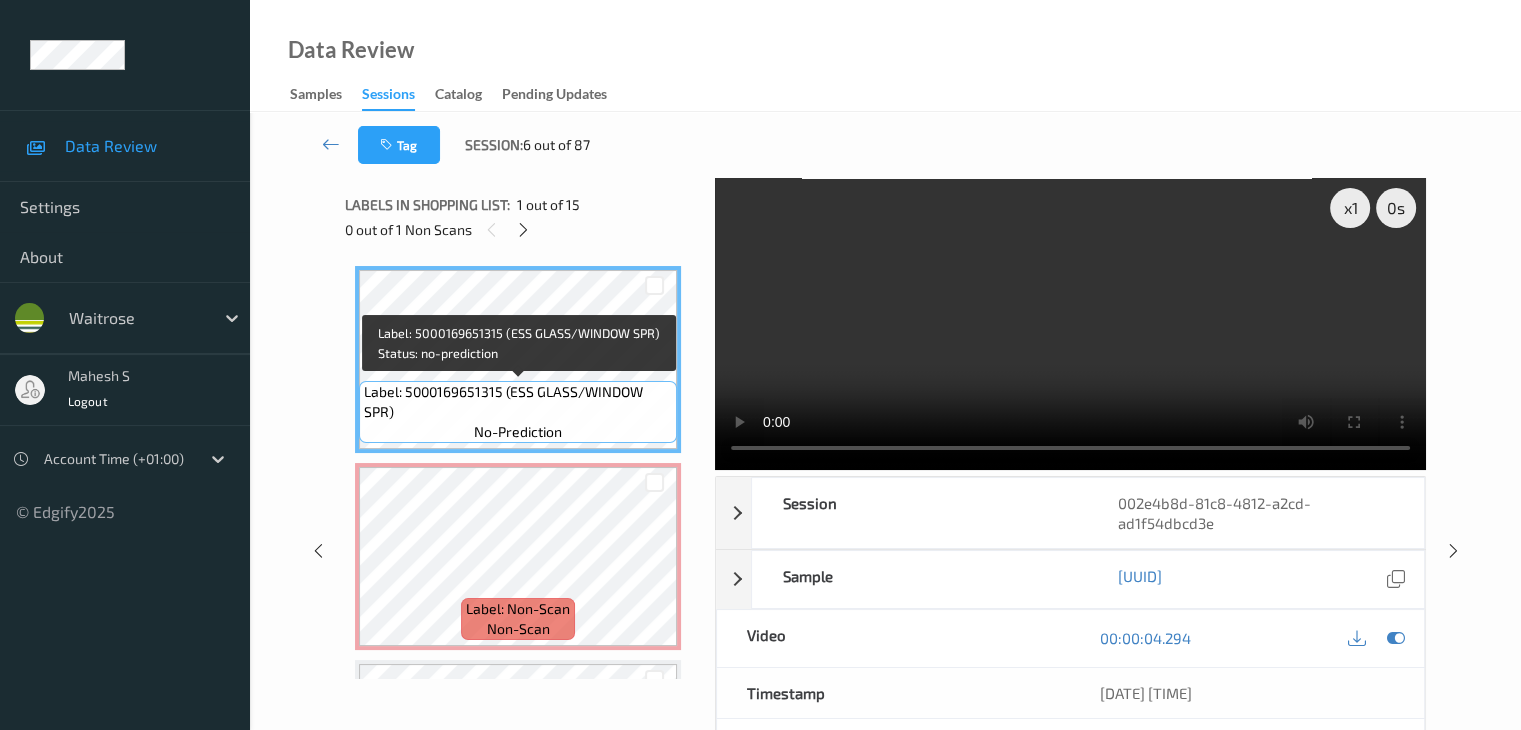 click on "Label: 5000169651315 (ESS GLASS/WINDOW SPR)" at bounding box center (518, 402) 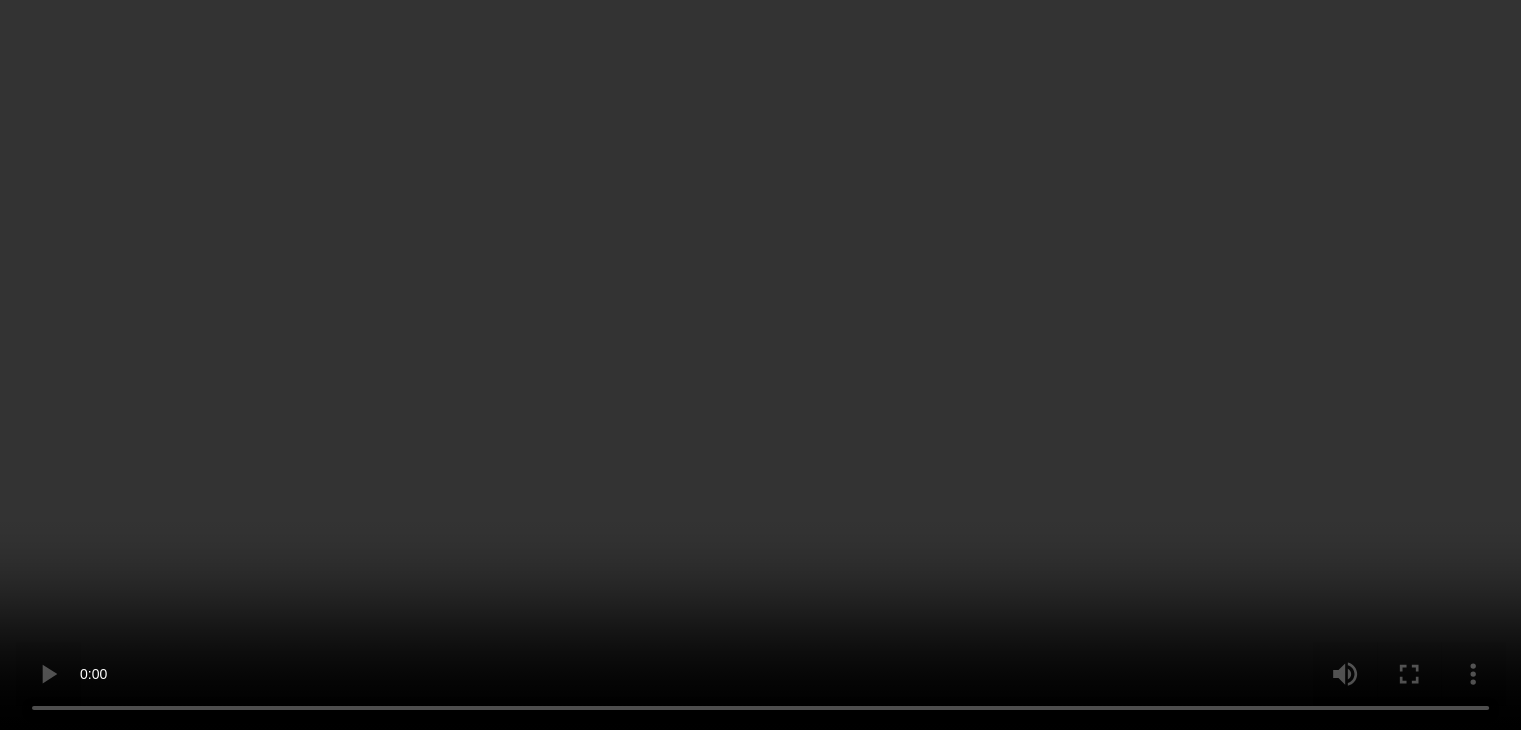 scroll, scrollTop: 200, scrollLeft: 0, axis: vertical 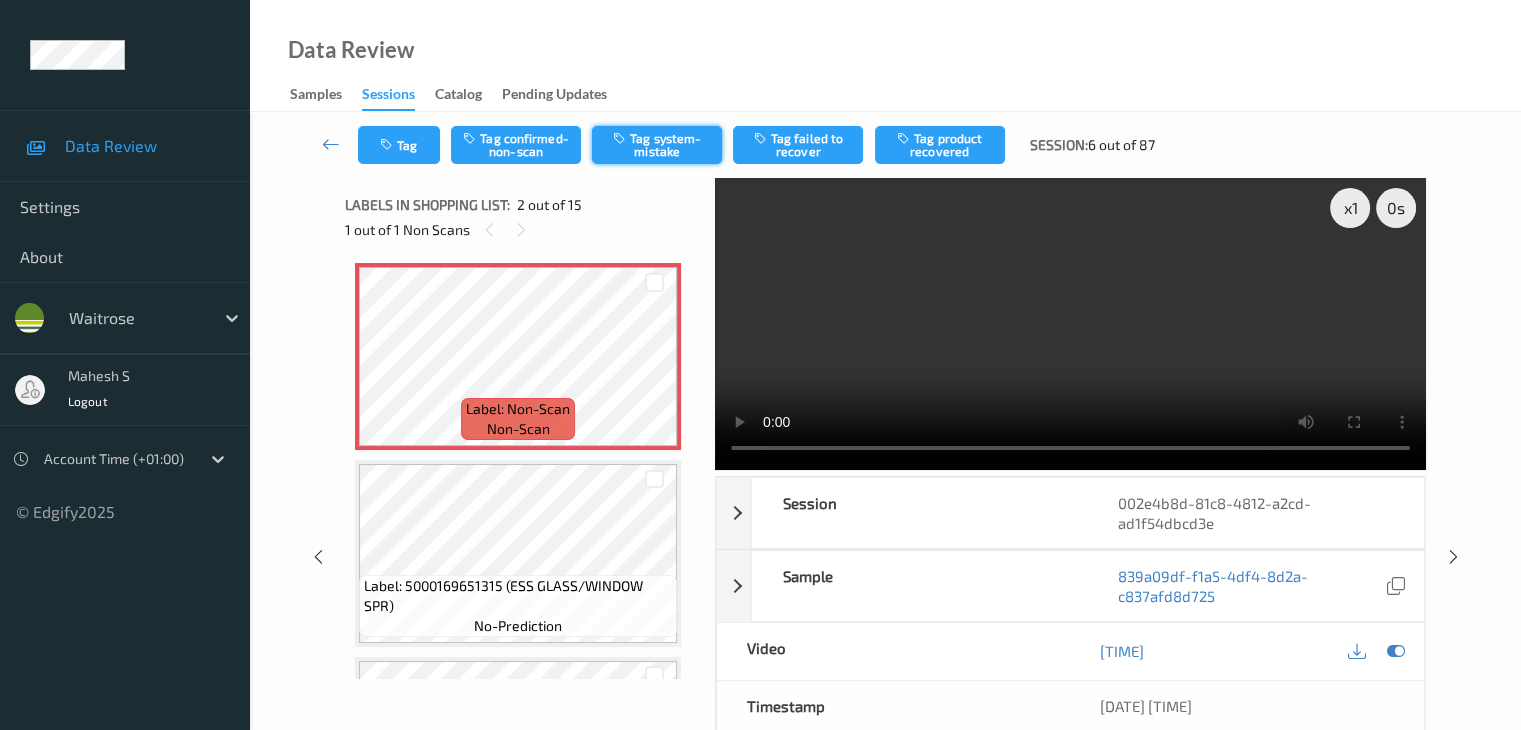 click at bounding box center [621, 138] 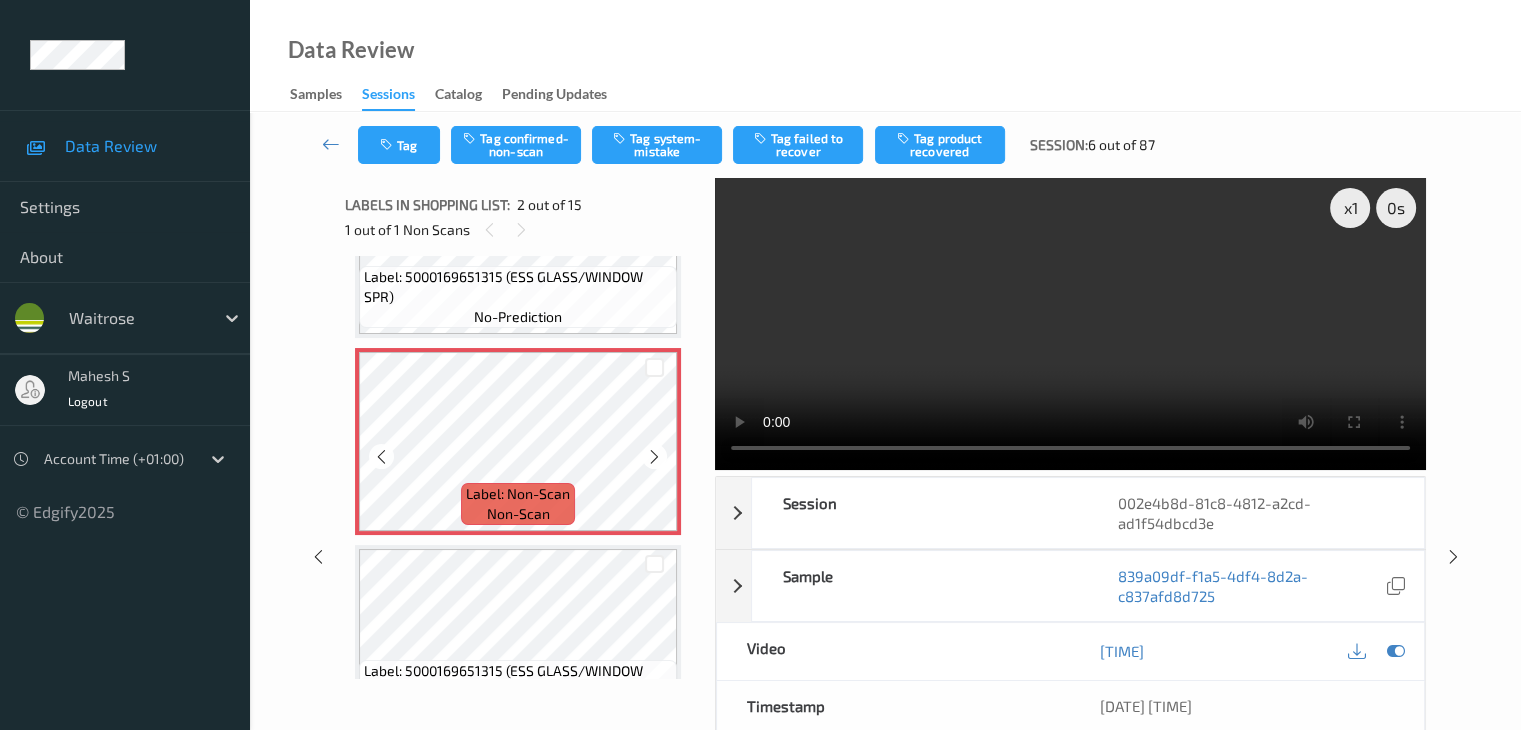 scroll, scrollTop: 0, scrollLeft: 0, axis: both 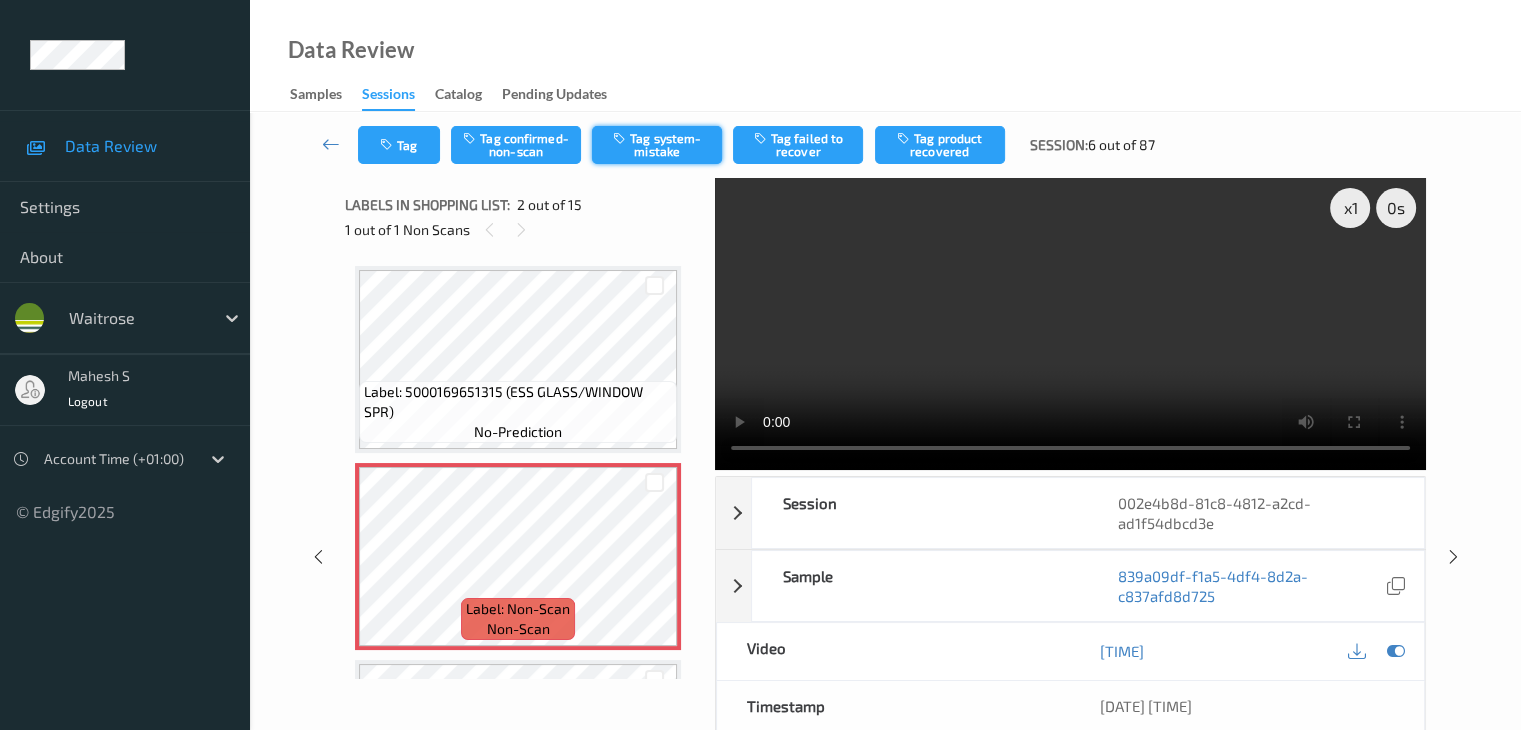 click on "Tag   system-mistake" at bounding box center [657, 145] 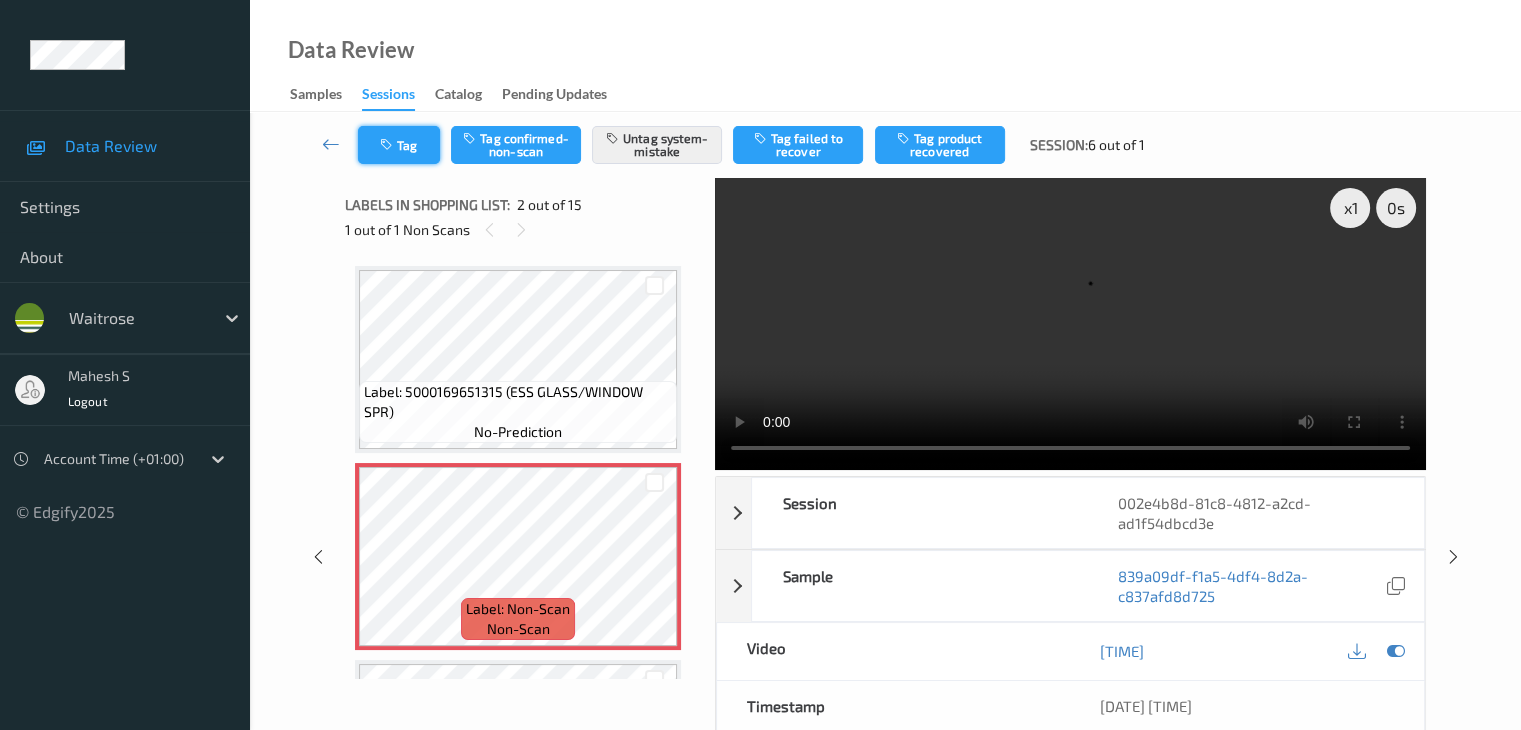 click on "Tag" at bounding box center (399, 145) 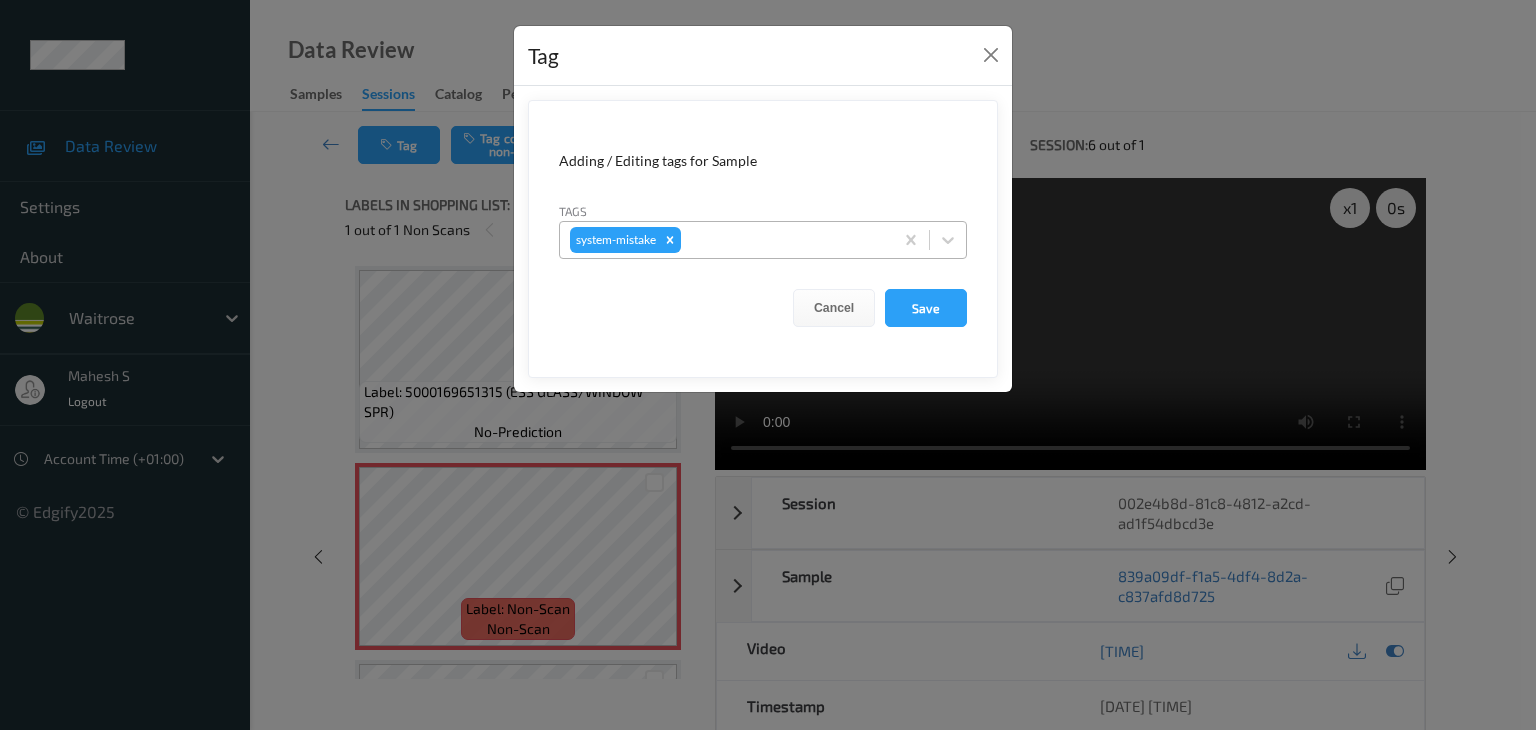 click at bounding box center [784, 240] 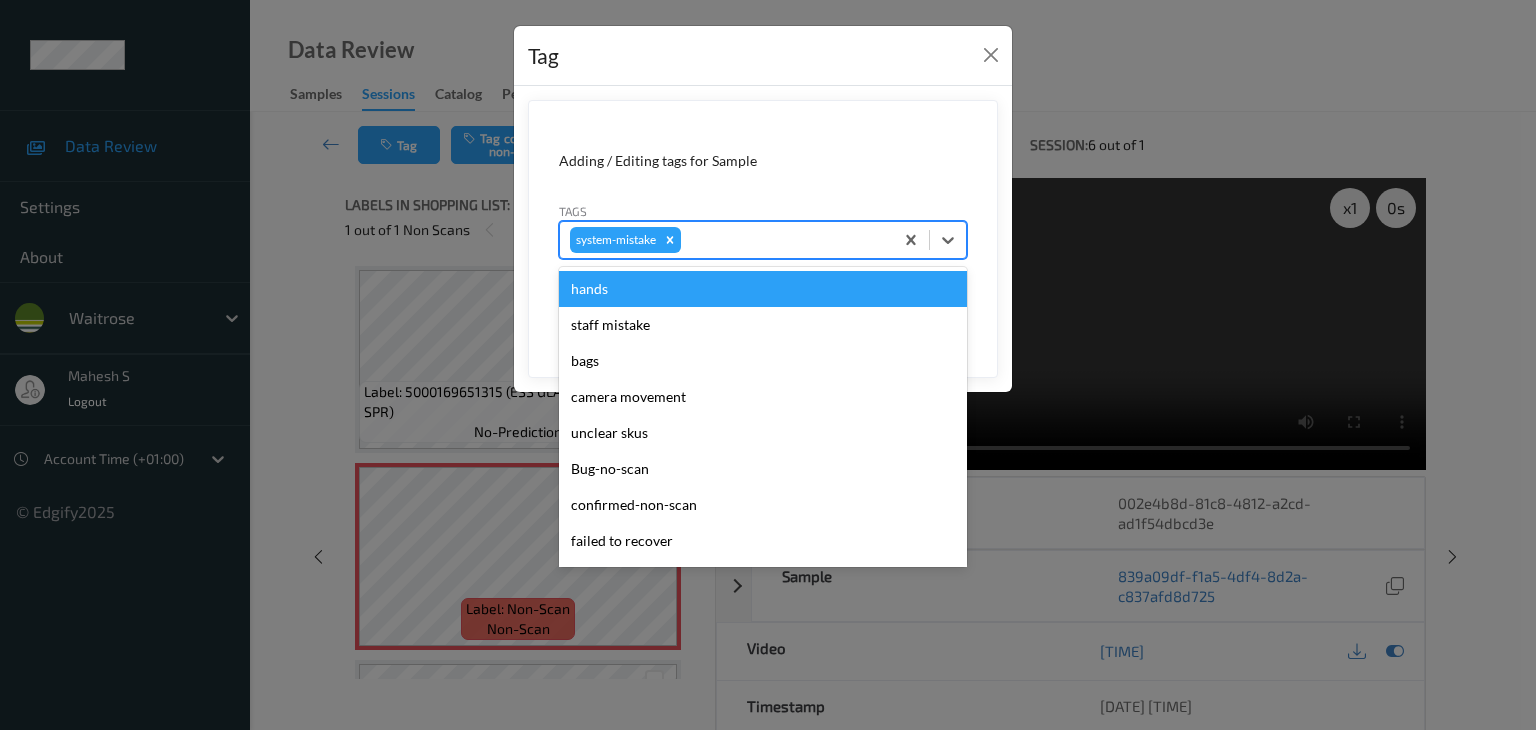 type on "u" 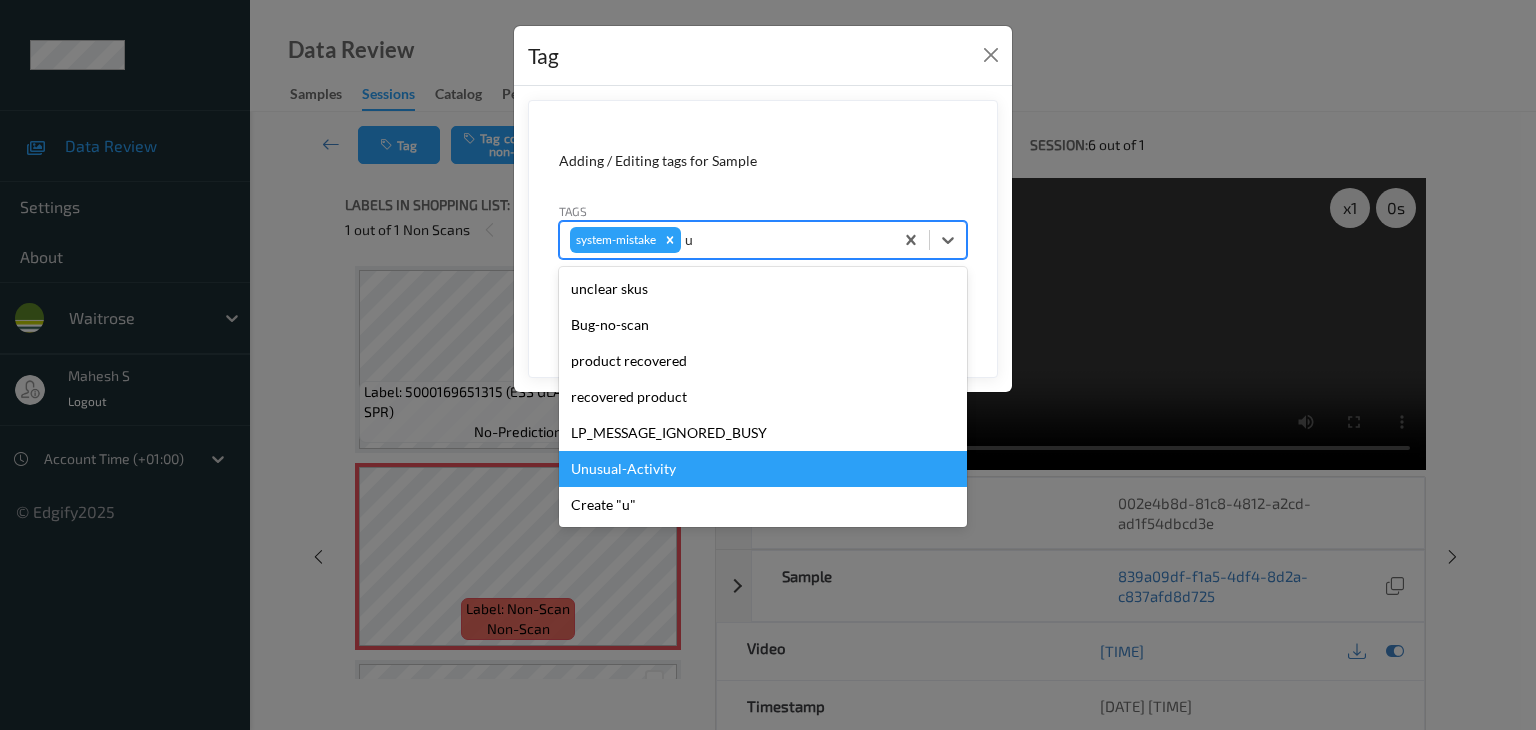 click on "Unusual-Activity" at bounding box center (763, 469) 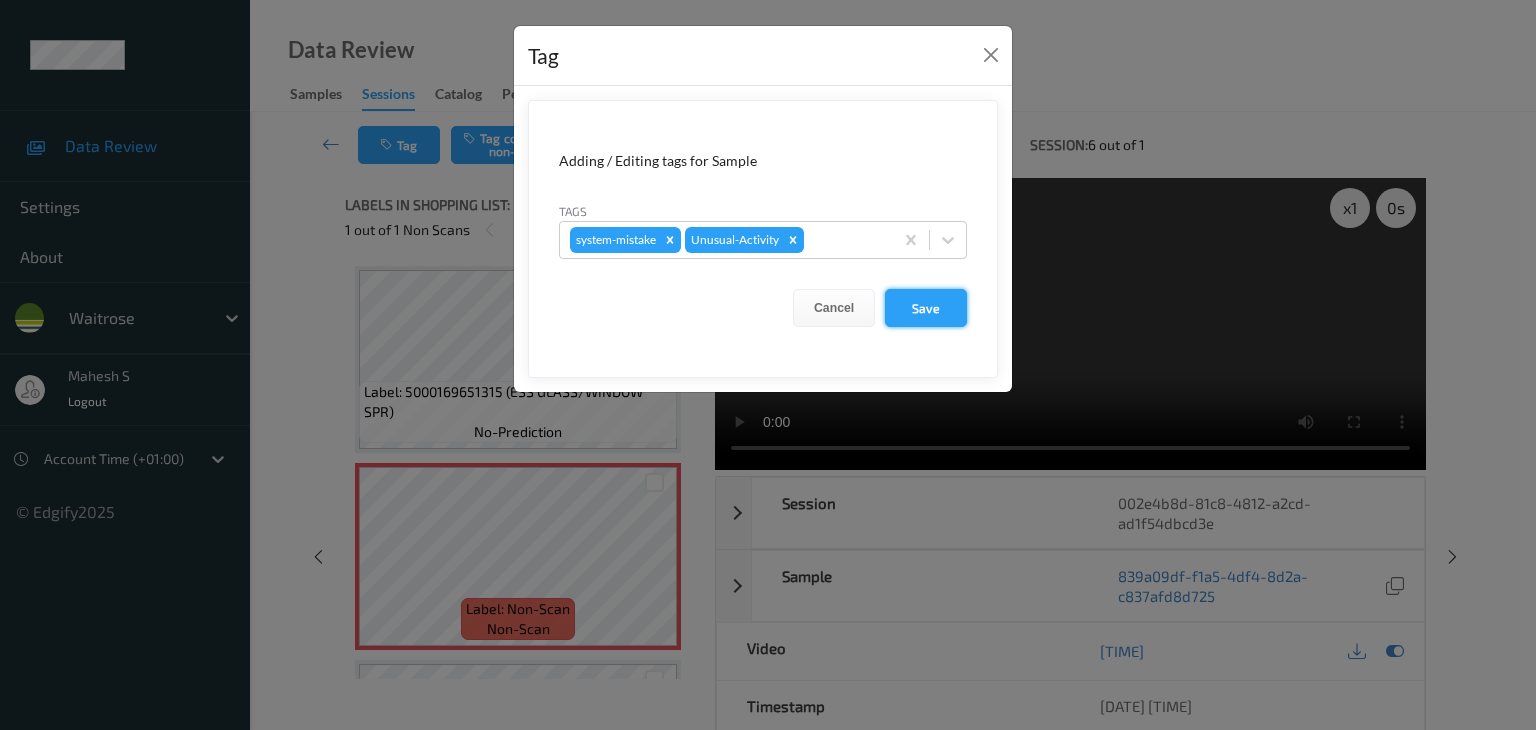 click on "Save" at bounding box center [926, 308] 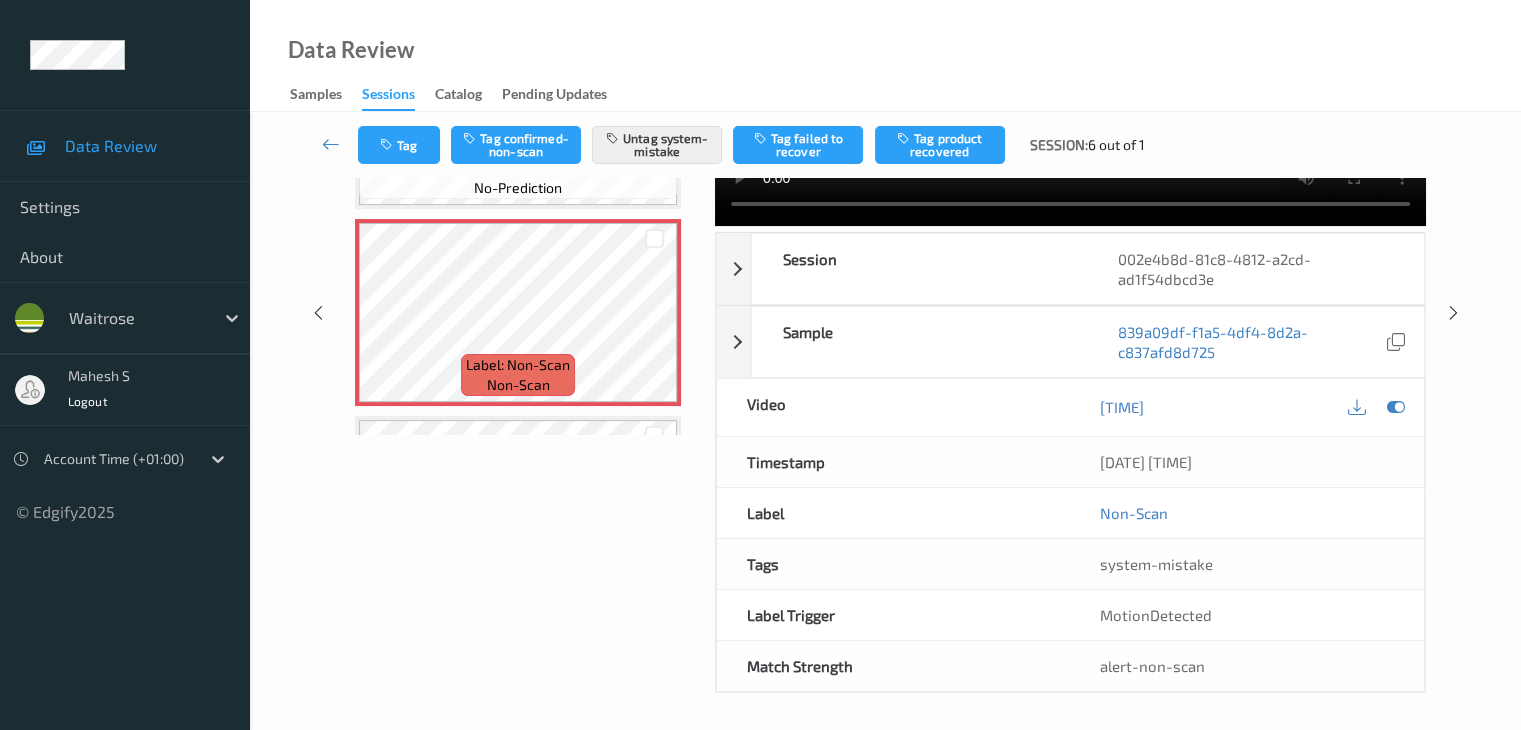 scroll, scrollTop: 0, scrollLeft: 0, axis: both 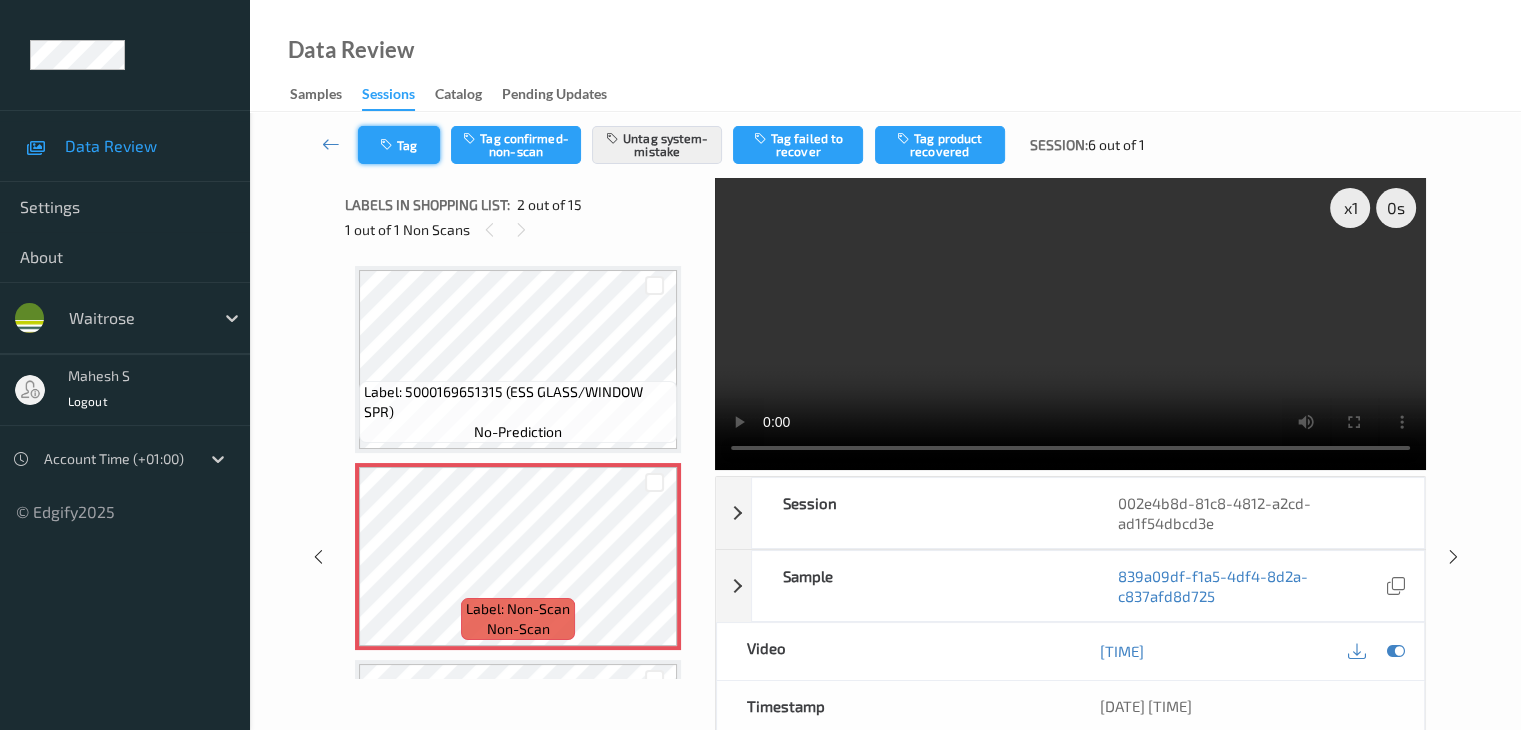 click on "Tag" at bounding box center (399, 145) 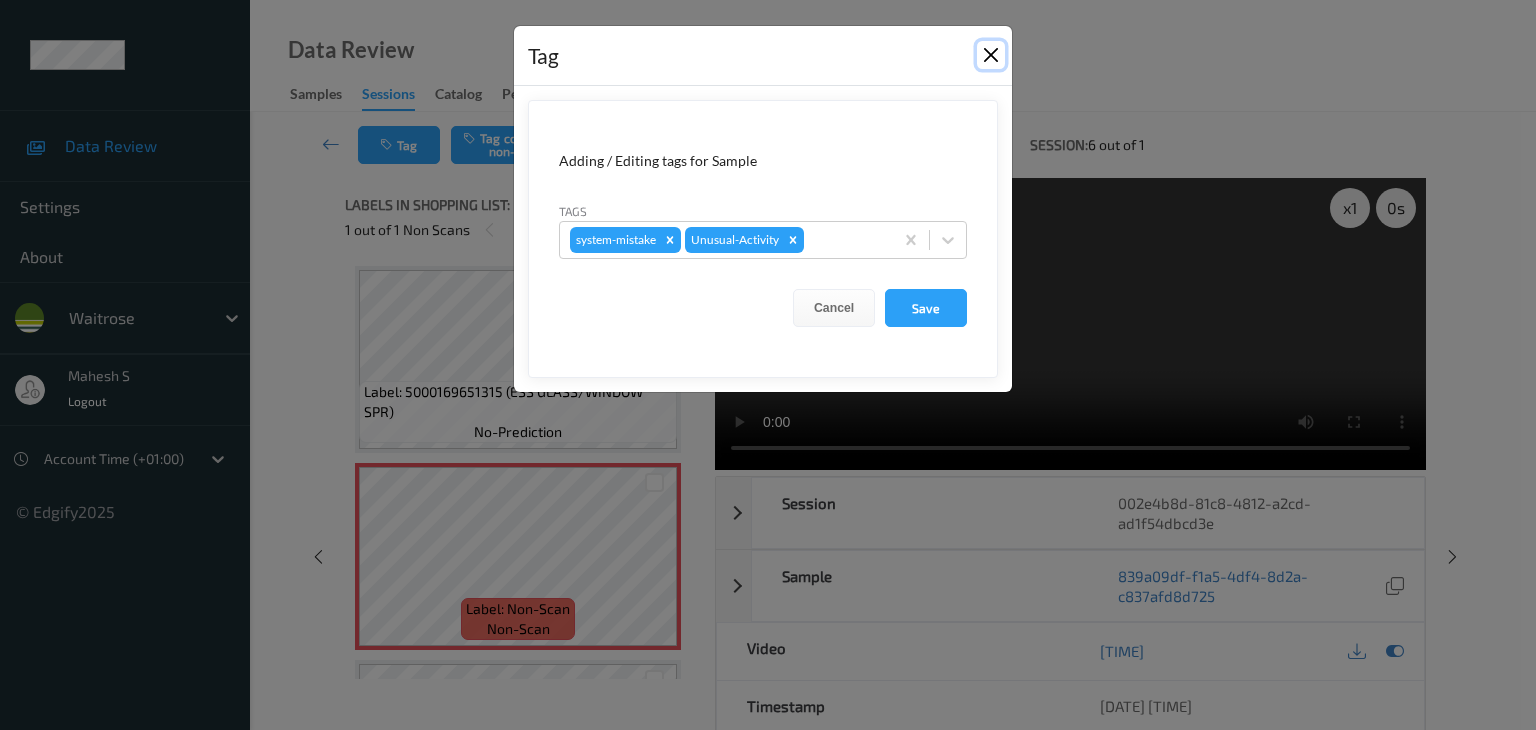 click at bounding box center (991, 55) 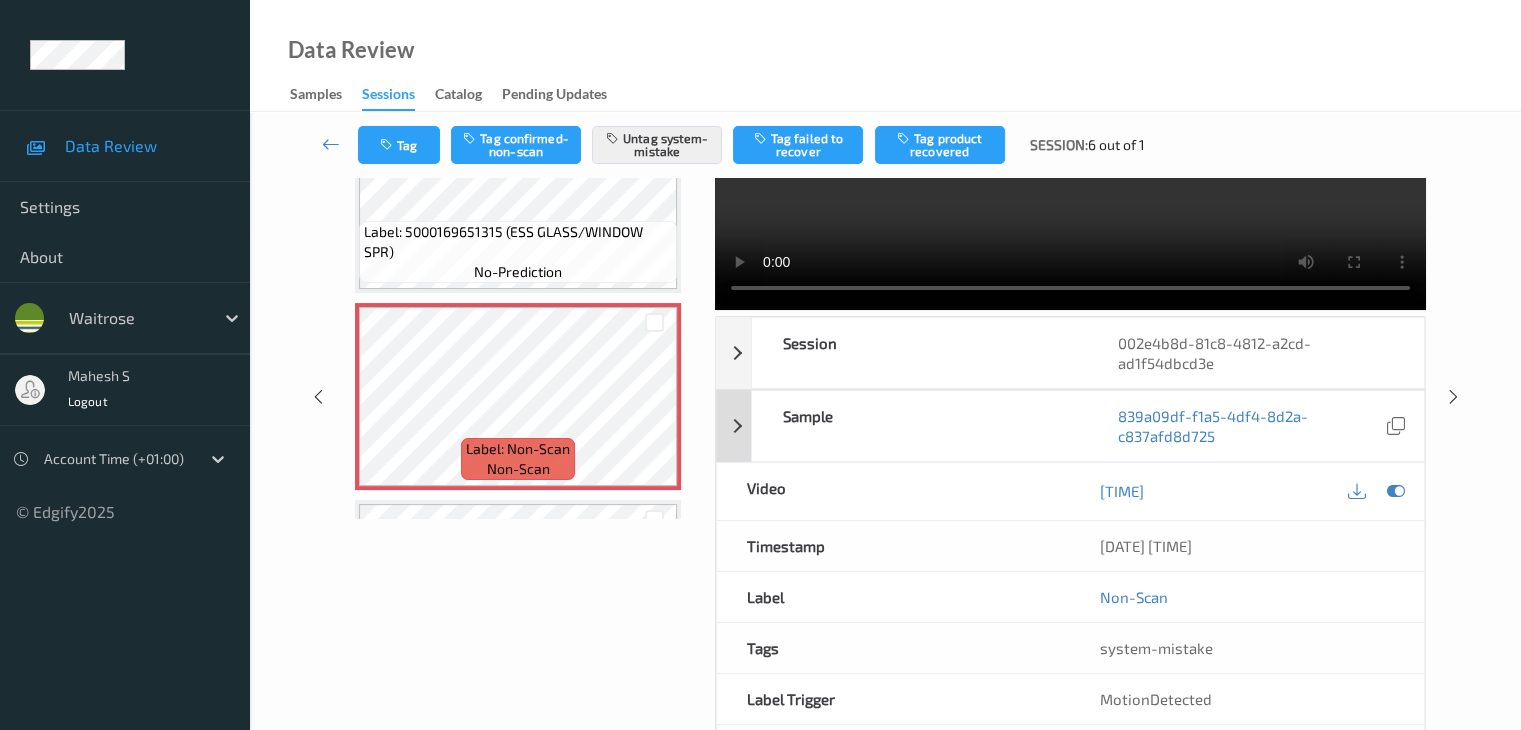 scroll, scrollTop: 244, scrollLeft: 0, axis: vertical 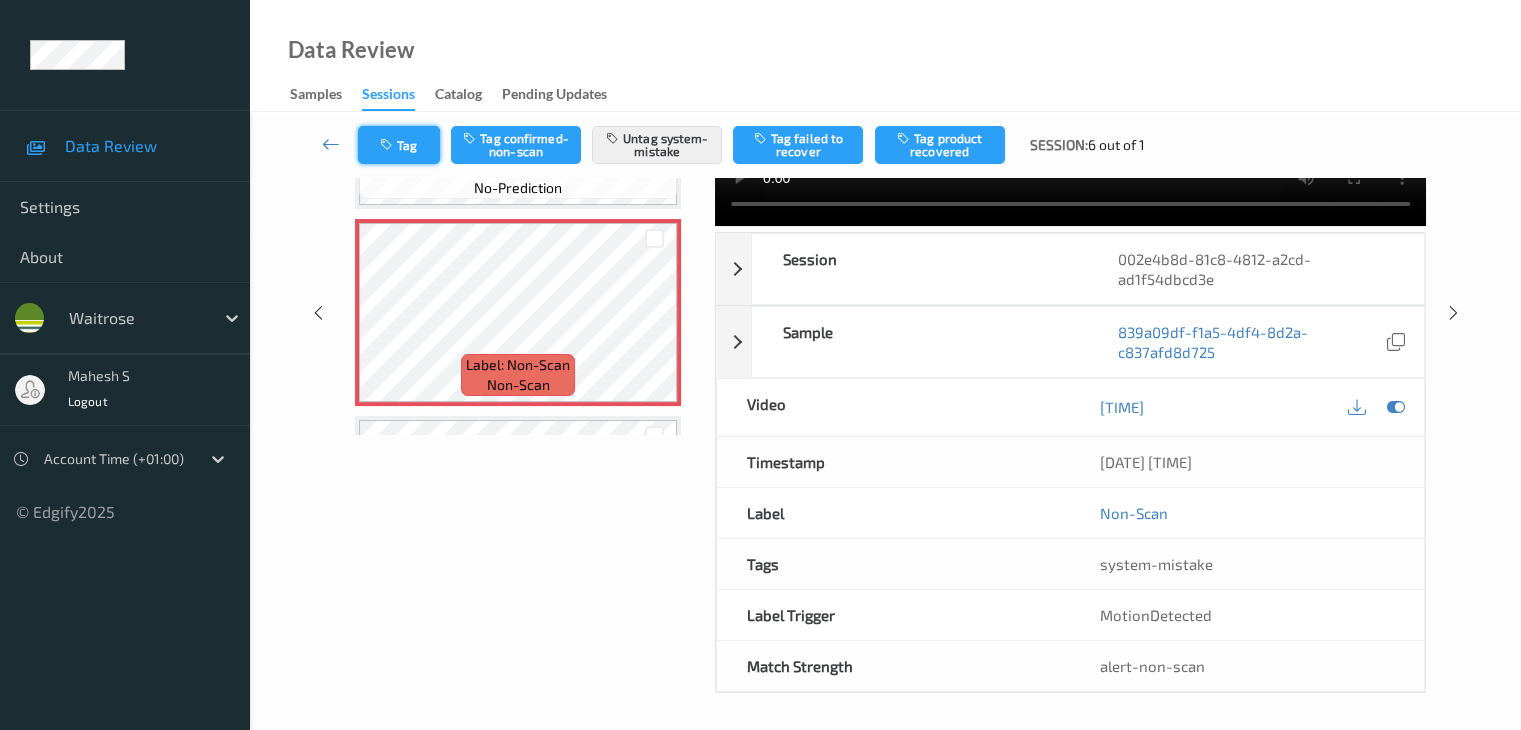 click on "Tag" at bounding box center (399, 145) 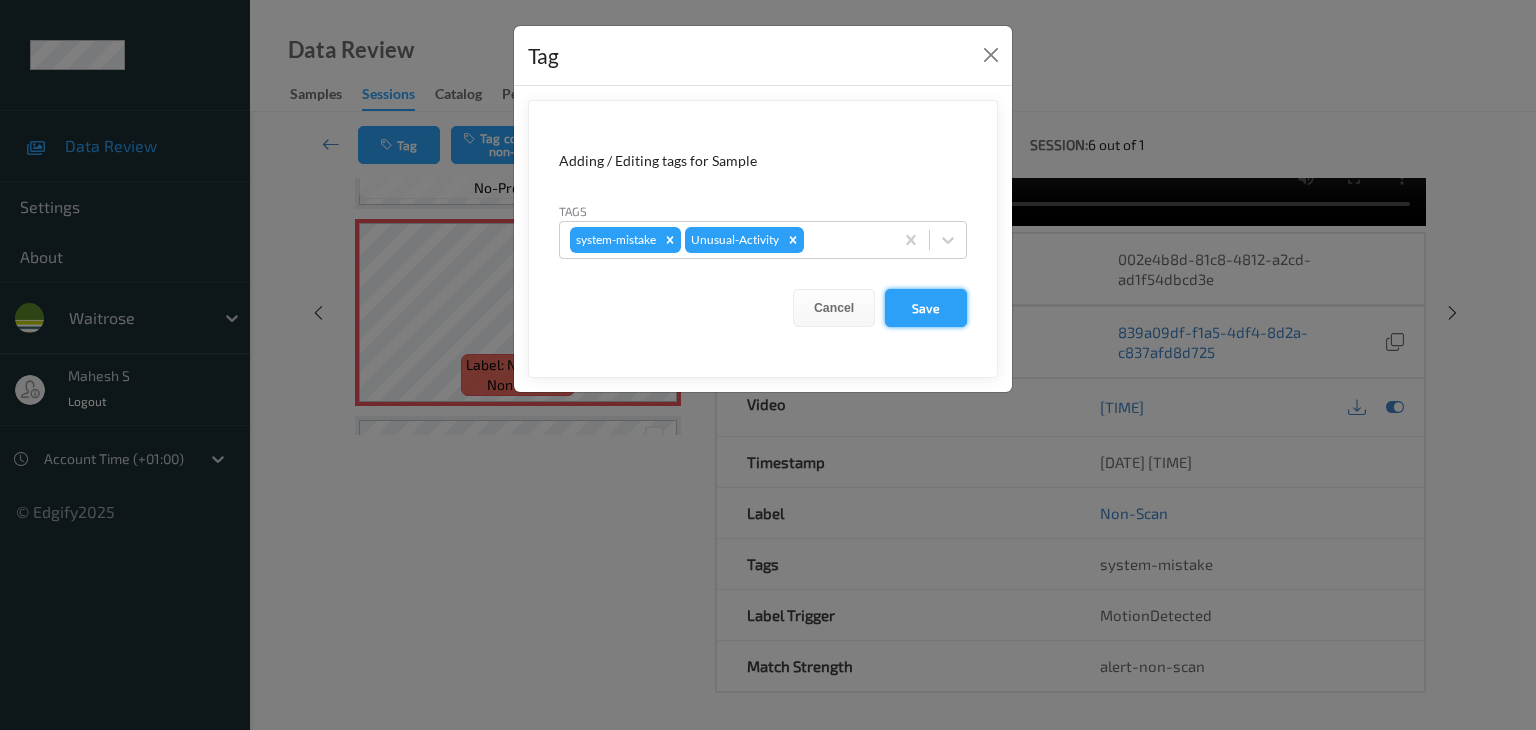 click on "Save" at bounding box center [926, 308] 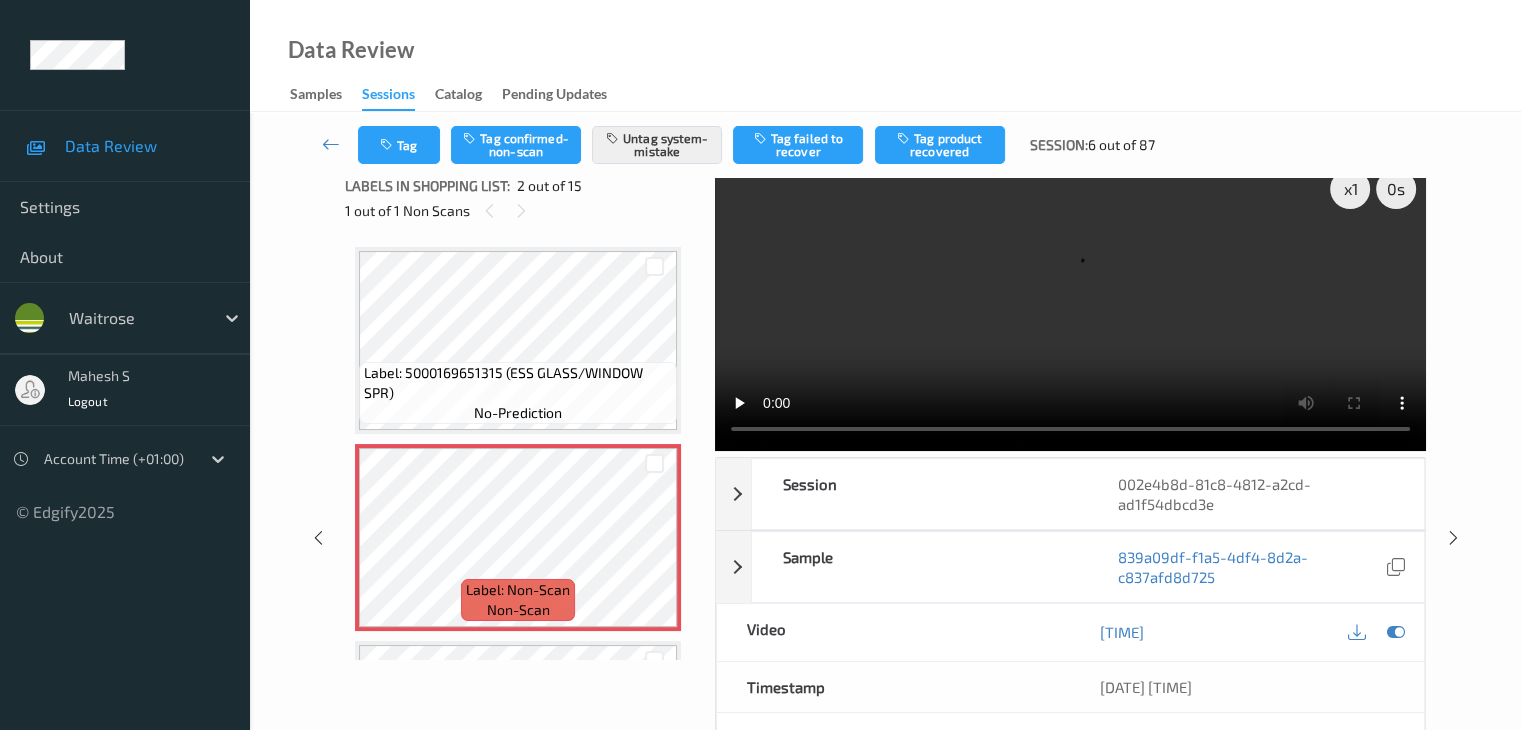 scroll, scrollTop: 0, scrollLeft: 0, axis: both 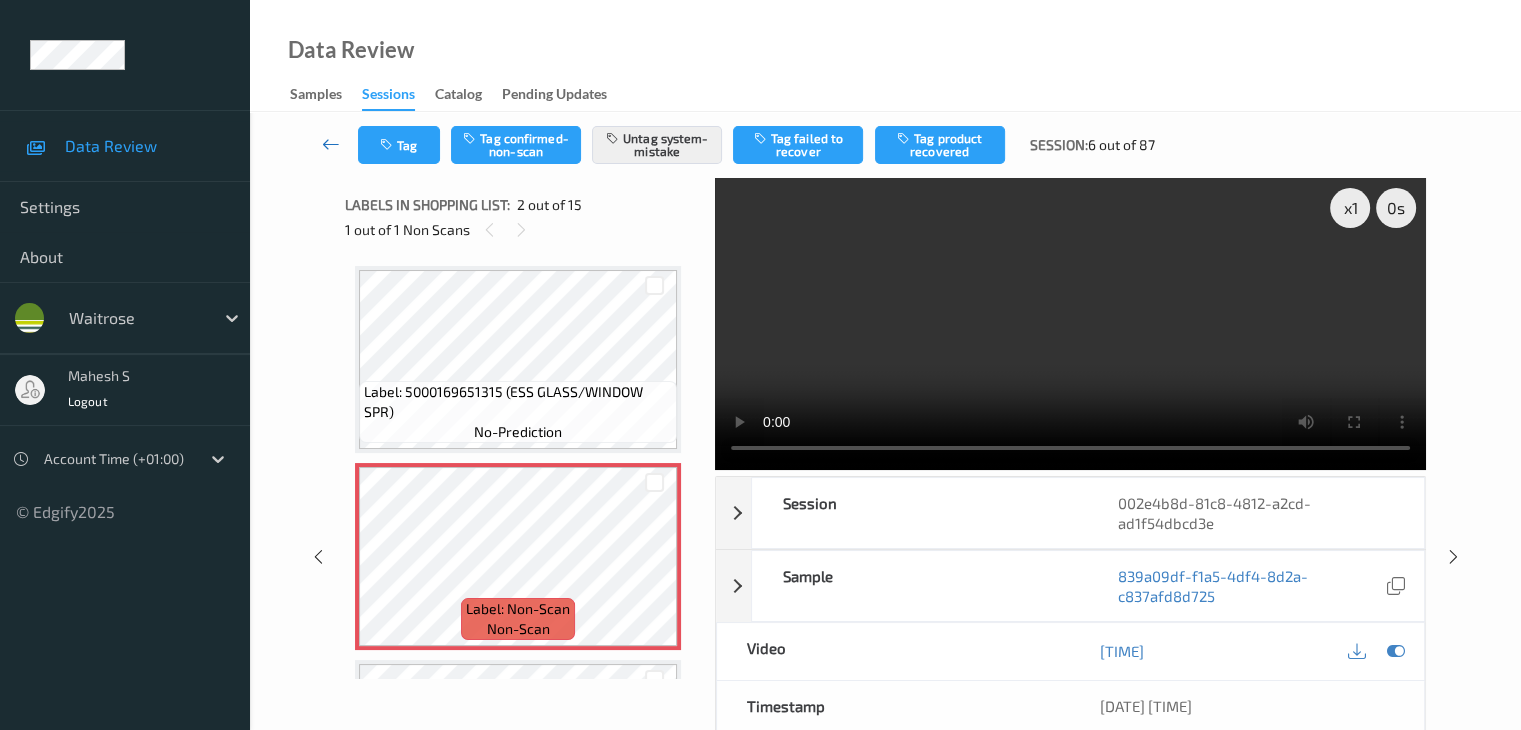click at bounding box center [331, 144] 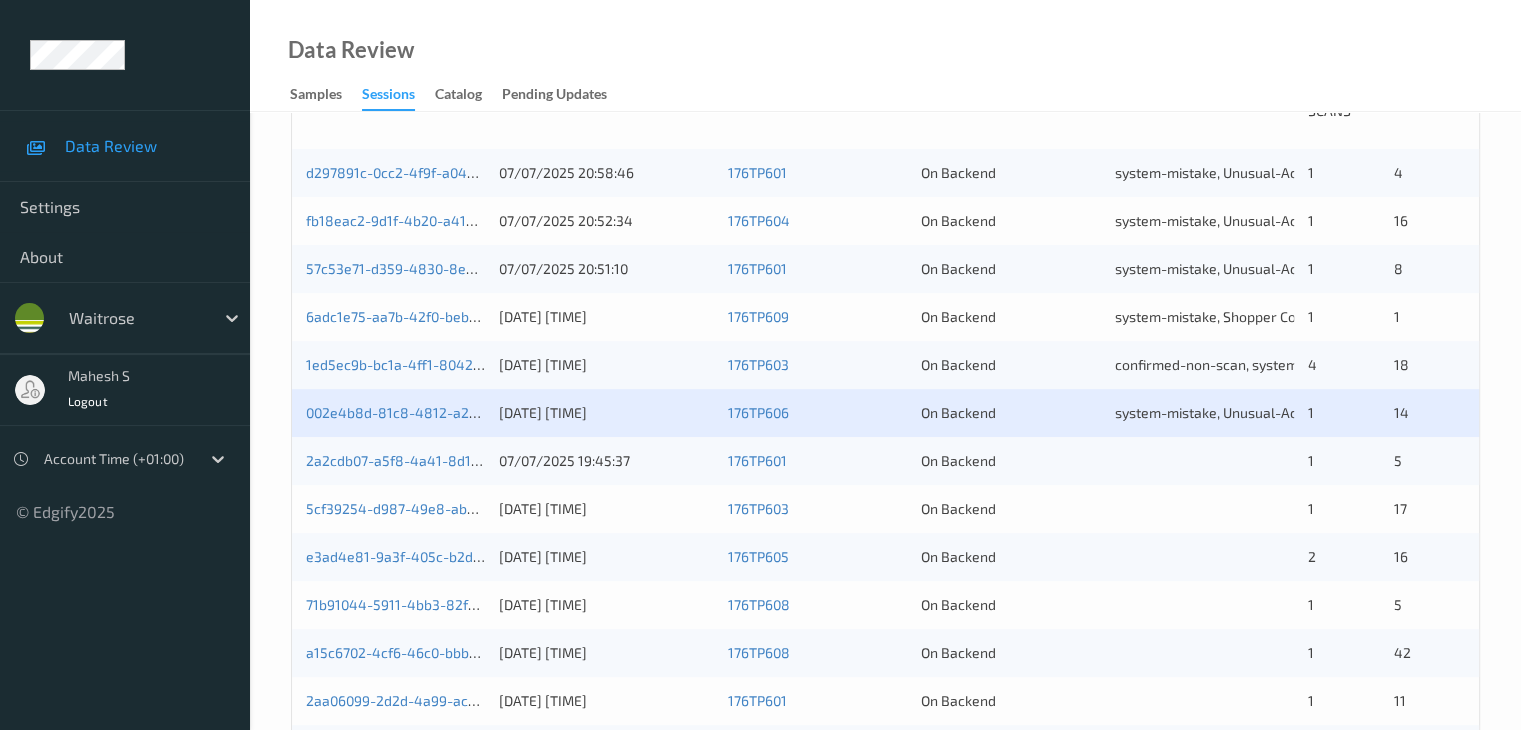 scroll, scrollTop: 600, scrollLeft: 0, axis: vertical 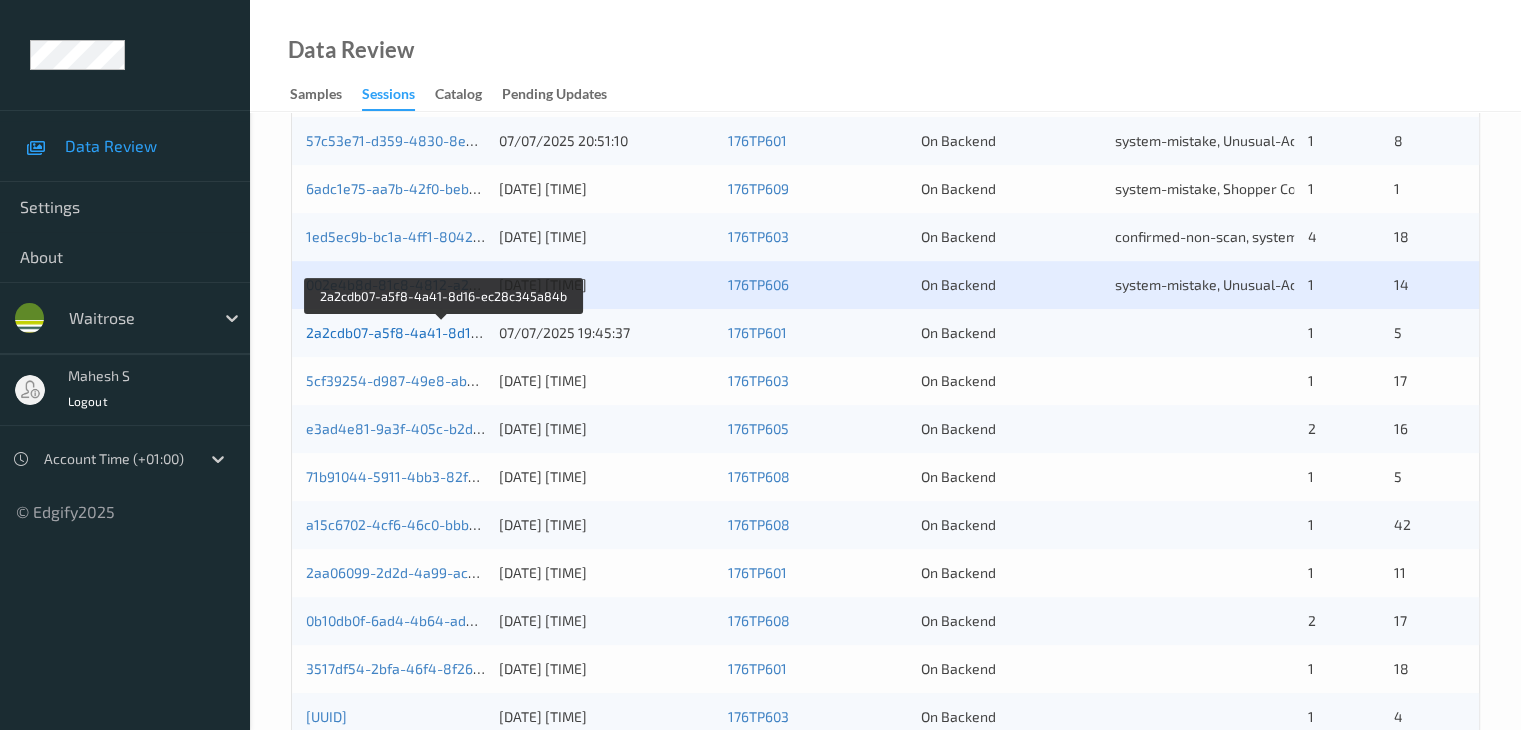 click on "2a2cdb07-a5f8-4a41-8d16-ec28c345a84b" at bounding box center [444, 332] 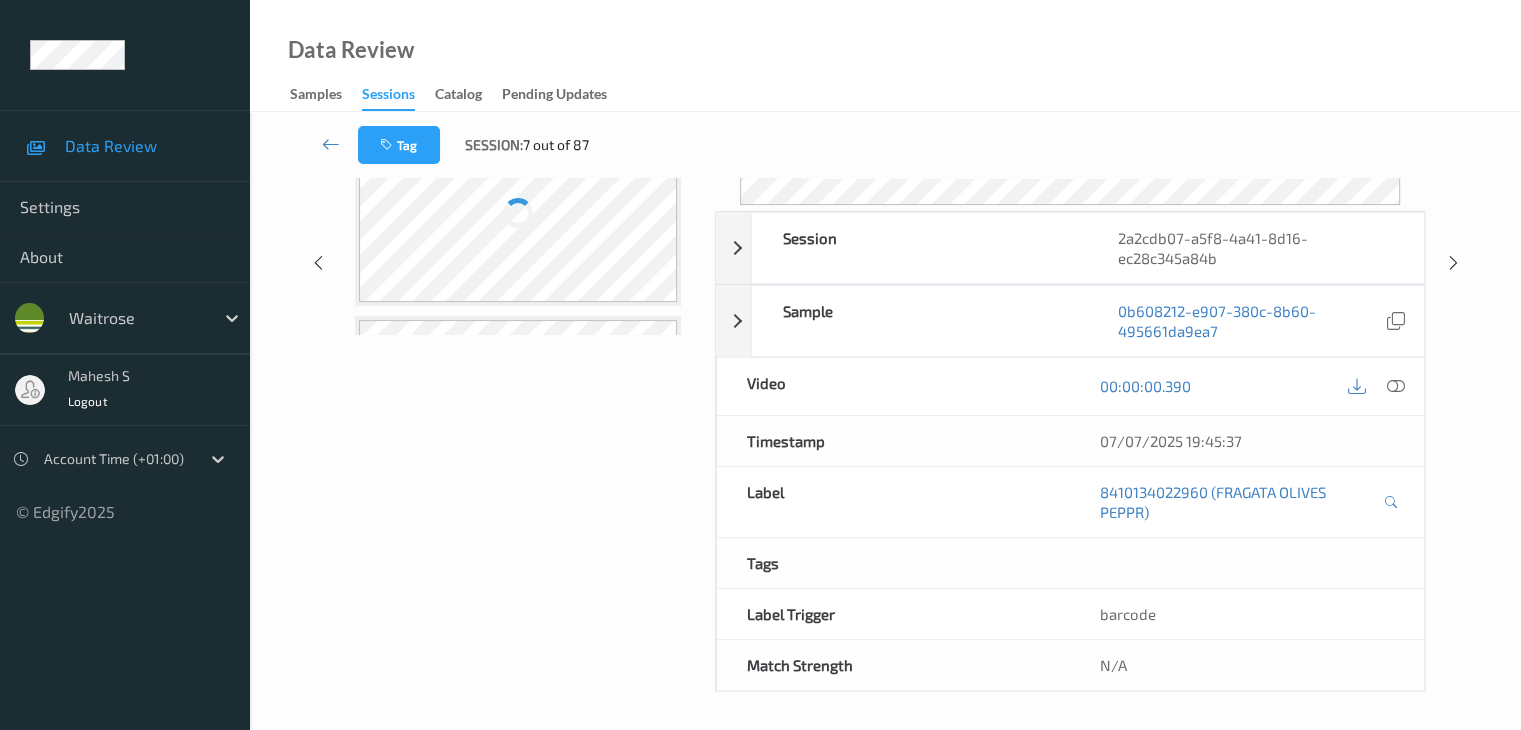 scroll, scrollTop: 44, scrollLeft: 0, axis: vertical 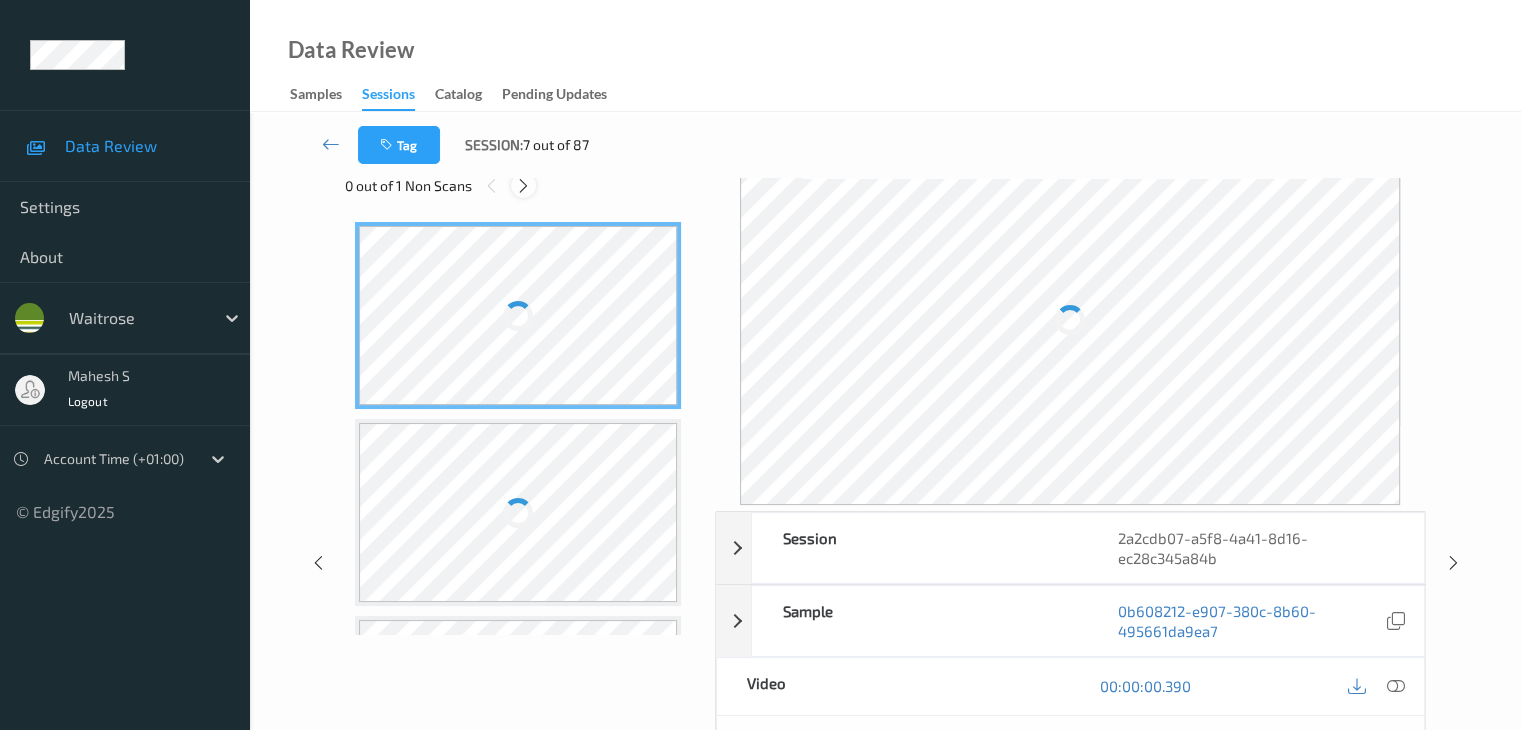 click at bounding box center (523, 186) 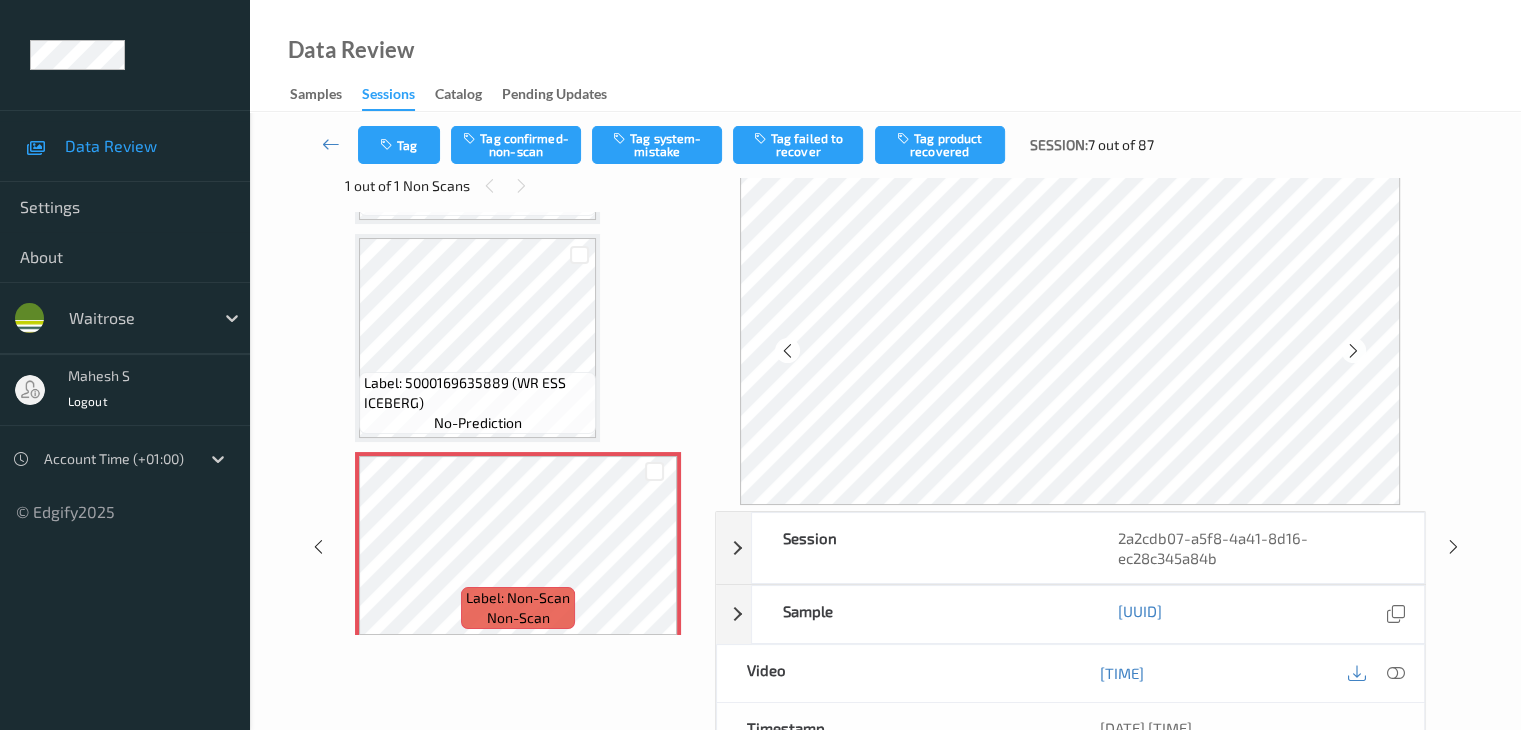 scroll, scrollTop: 446, scrollLeft: 0, axis: vertical 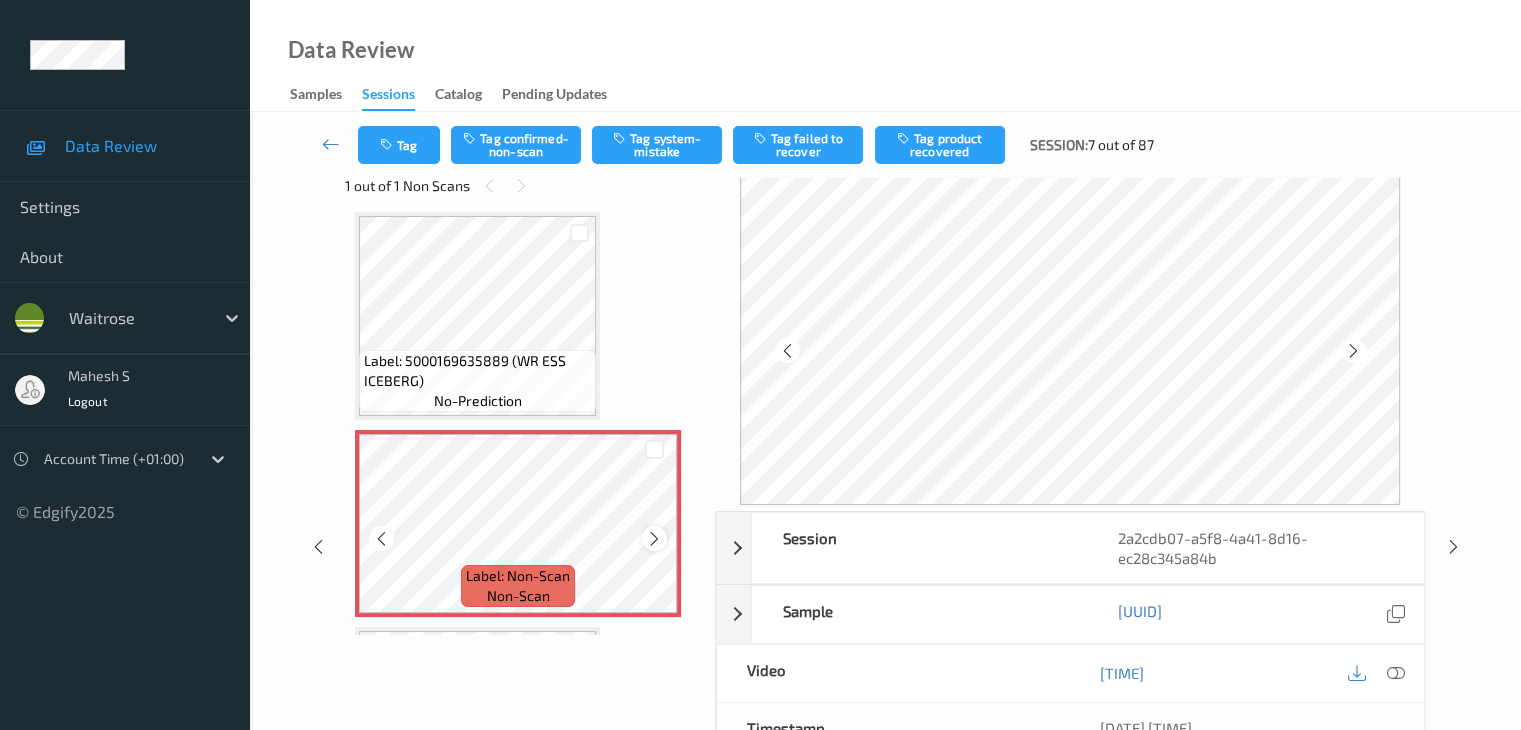 click at bounding box center [654, 539] 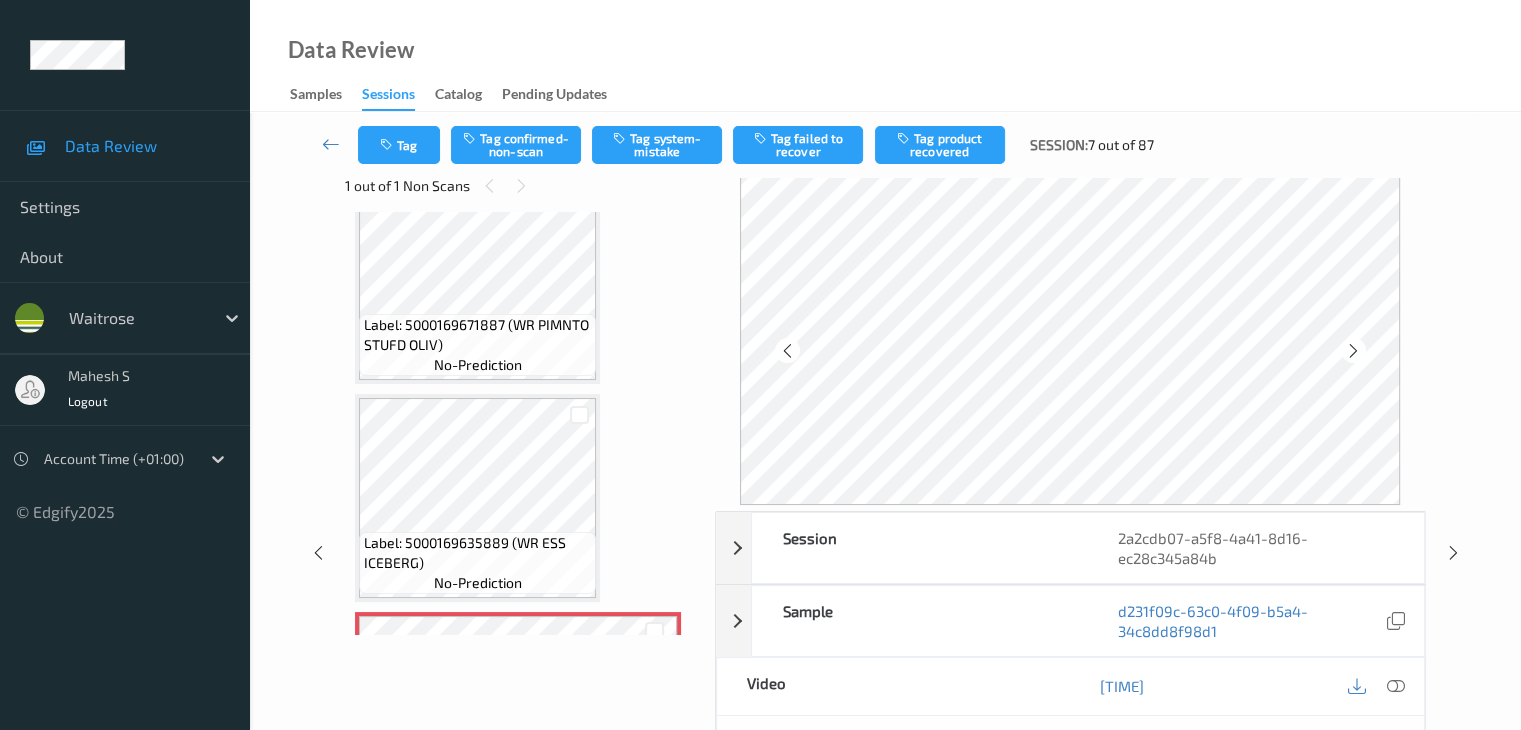 scroll, scrollTop: 446, scrollLeft: 0, axis: vertical 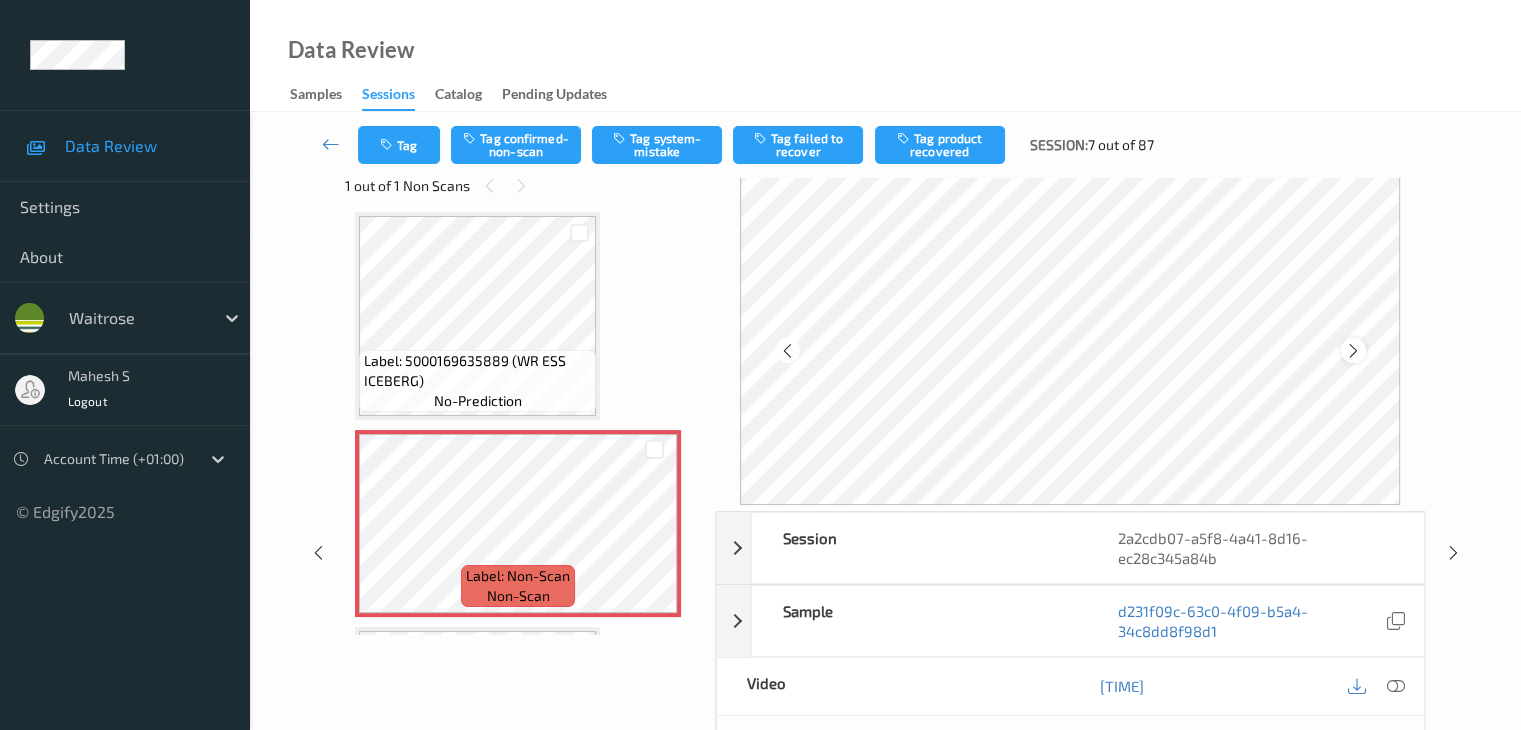 click at bounding box center [1353, 351] 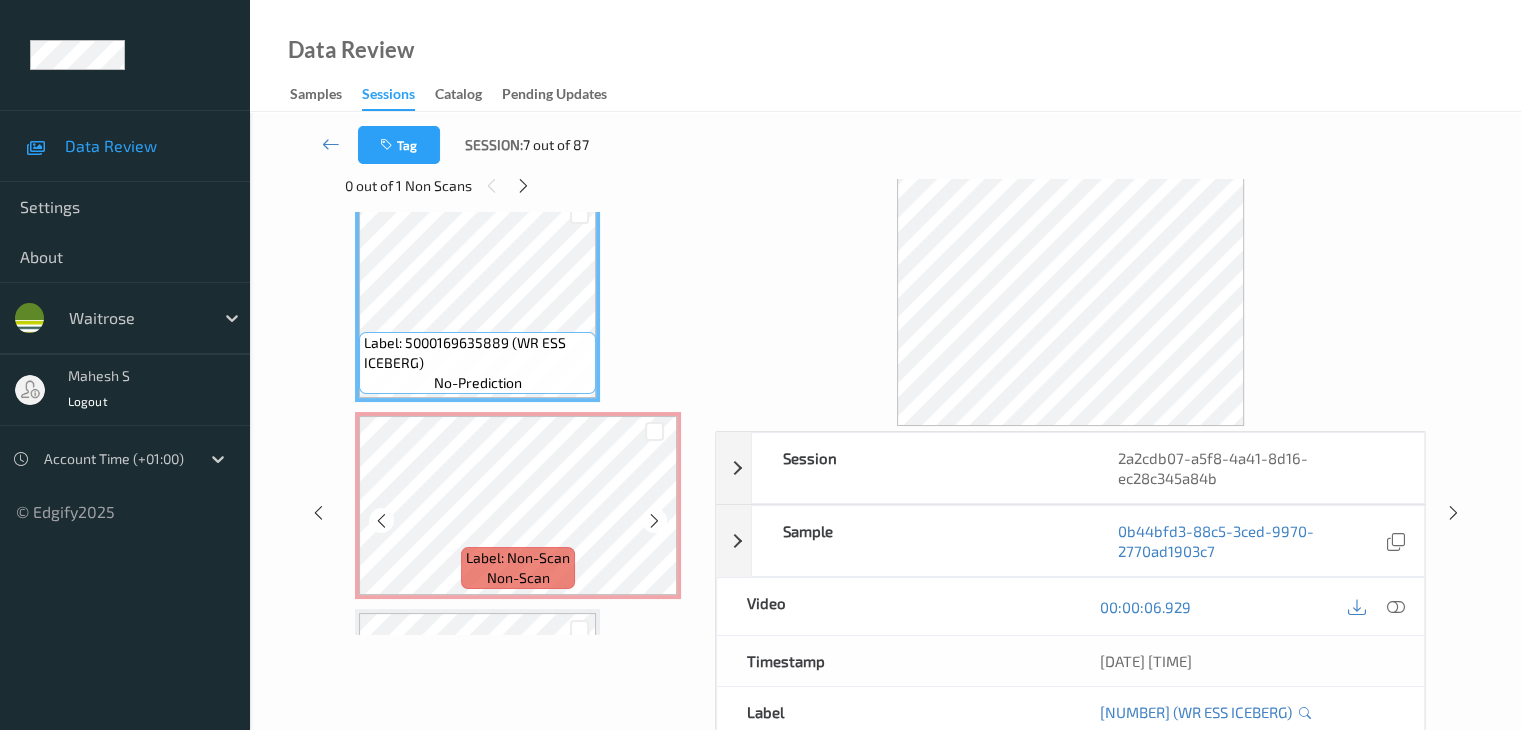 scroll, scrollTop: 446, scrollLeft: 0, axis: vertical 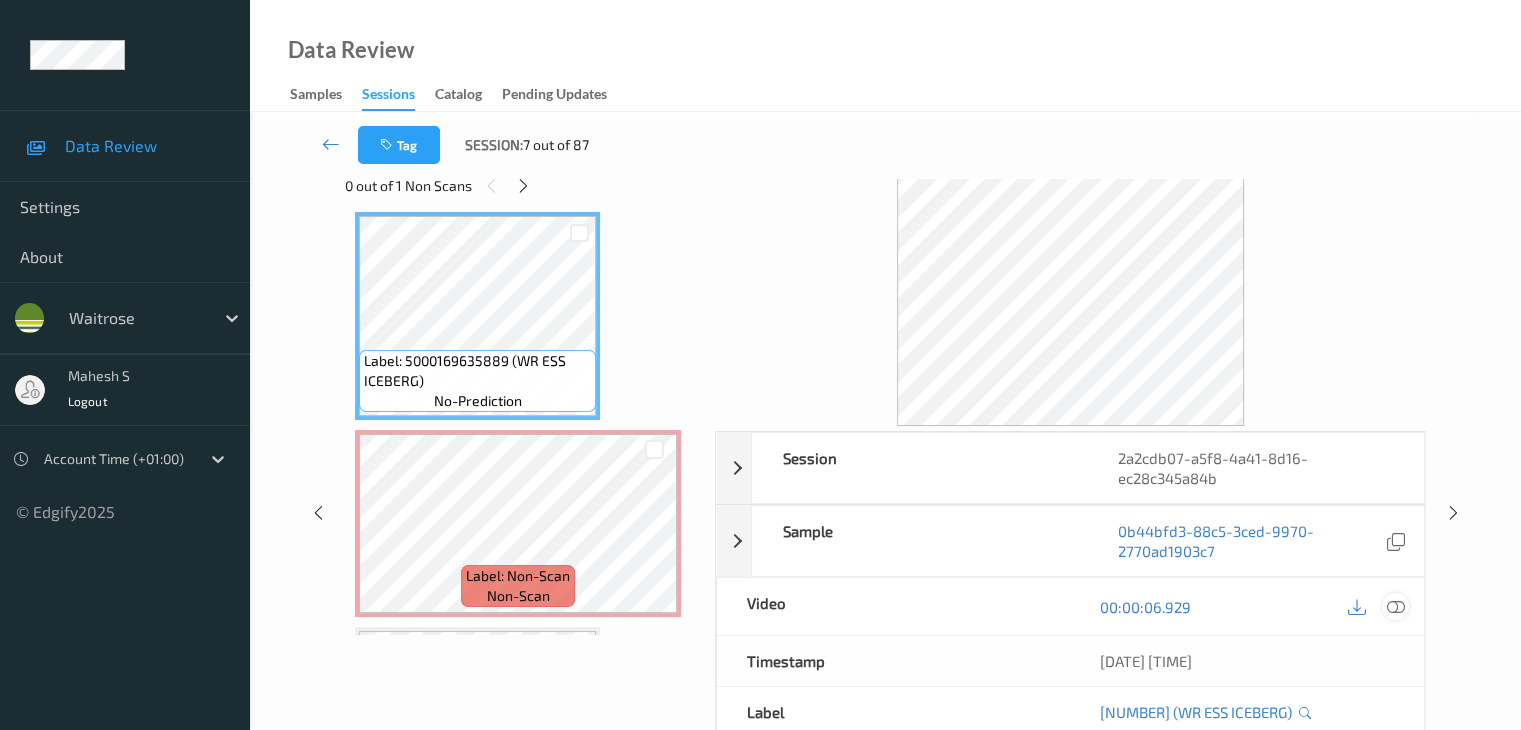 click at bounding box center [1395, 607] 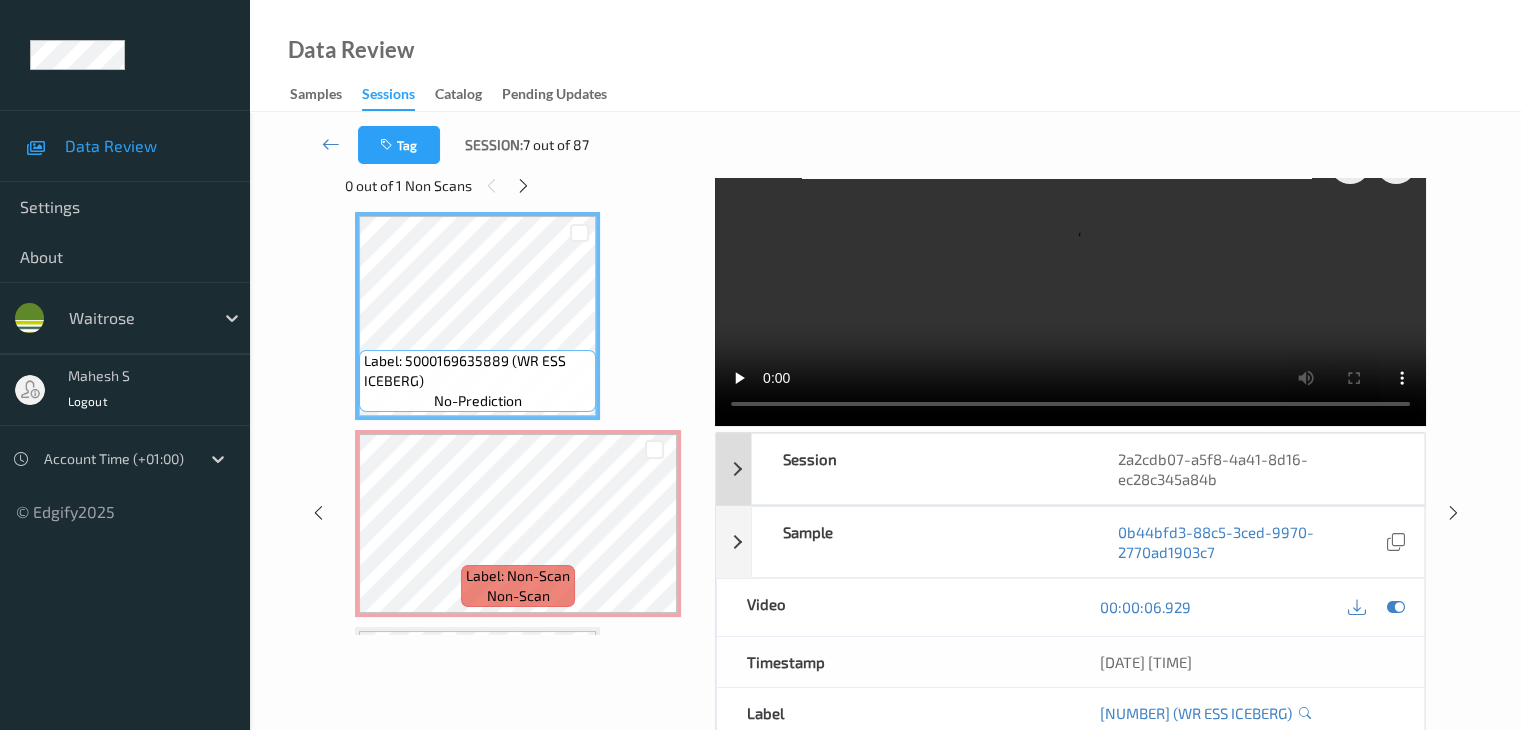 scroll, scrollTop: 0, scrollLeft: 0, axis: both 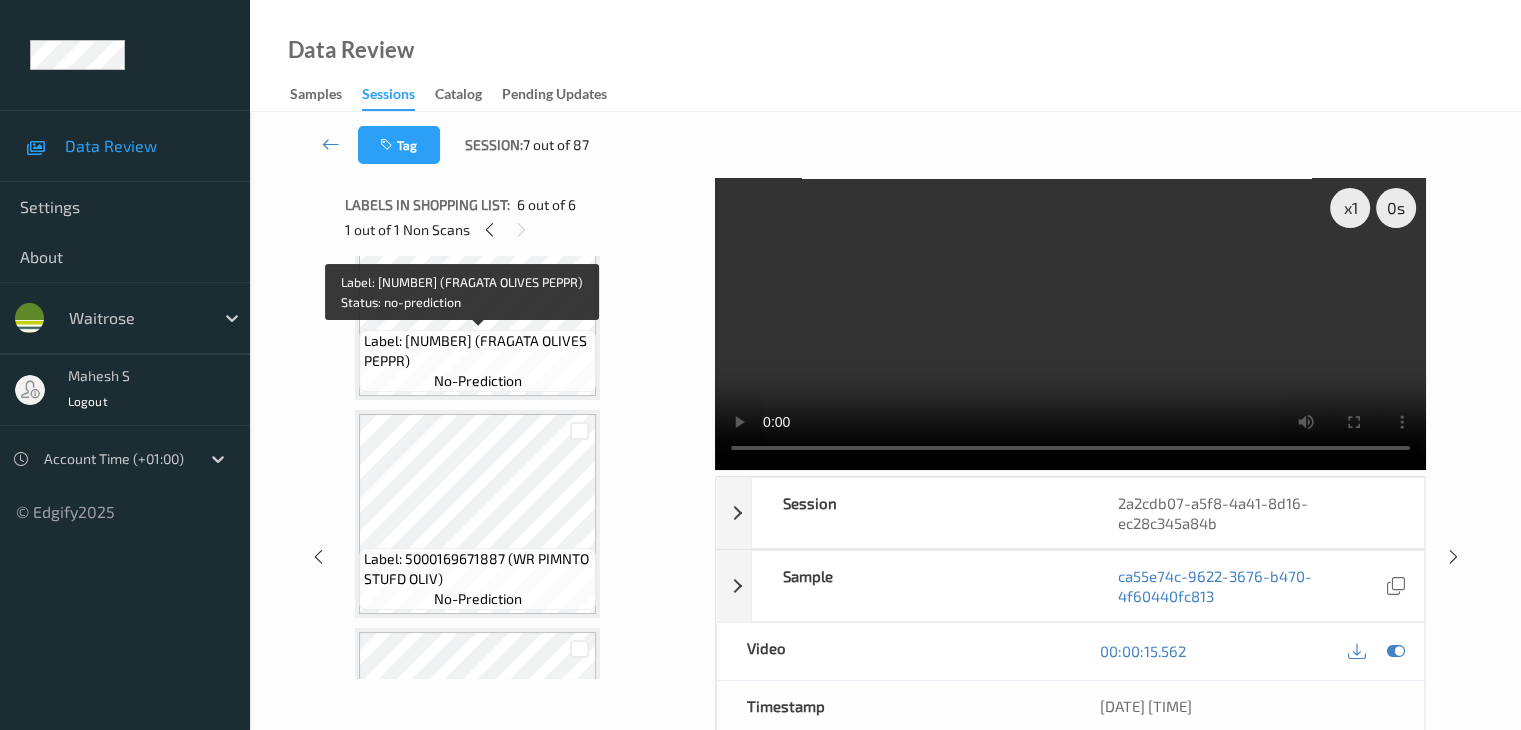 click on "Label: 8410134022960 (FRAGATA OLIVES PEPPR)" at bounding box center [477, 351] 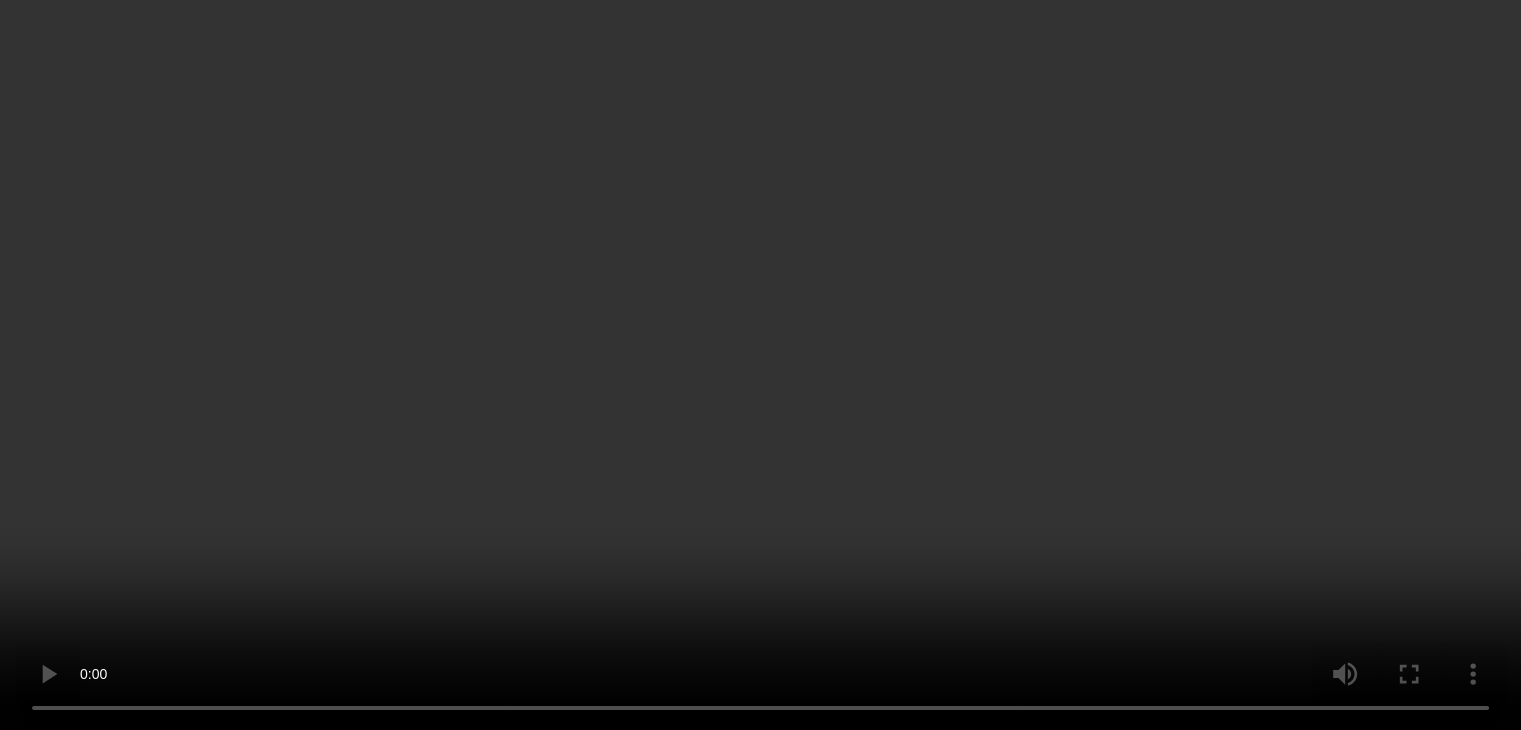 scroll, scrollTop: 874, scrollLeft: 0, axis: vertical 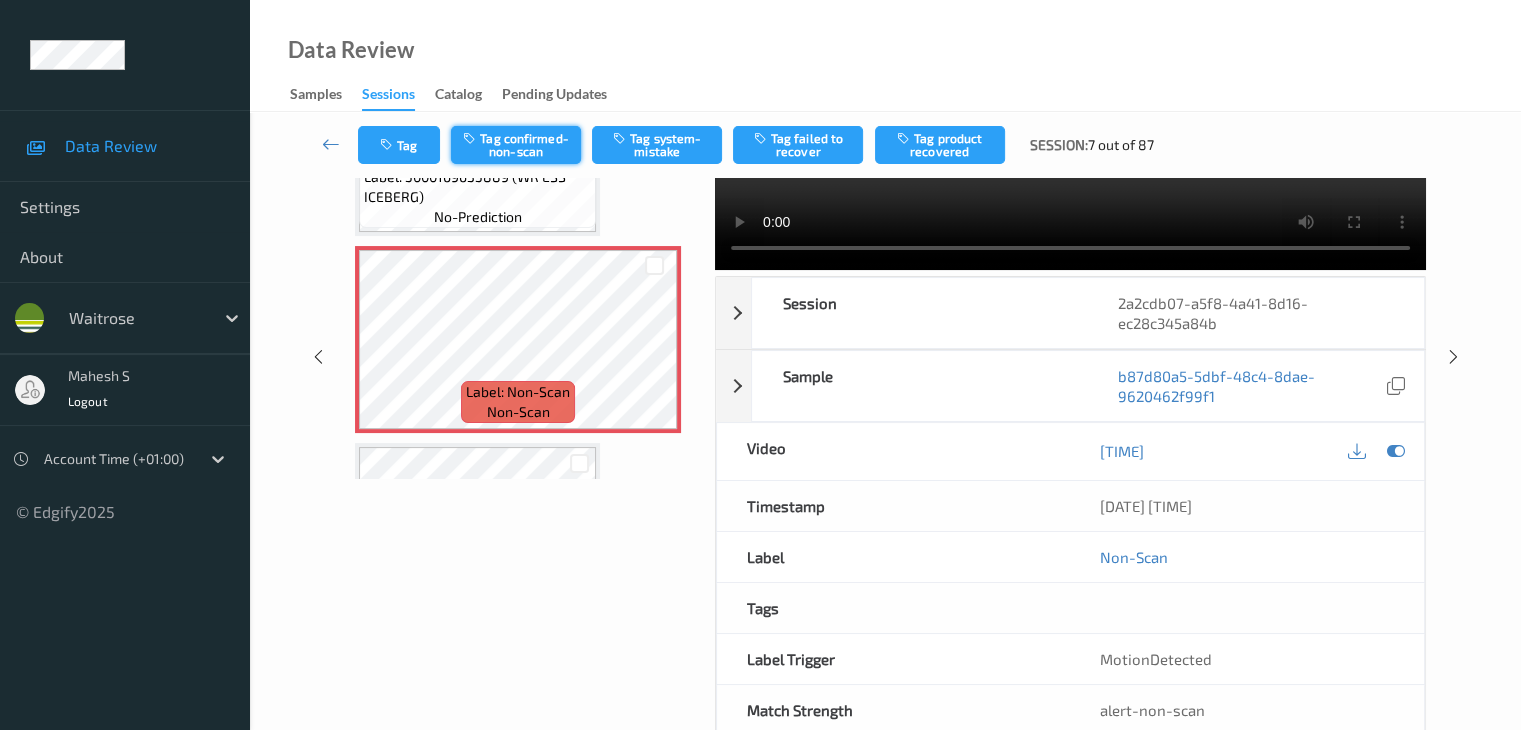 click on "Tag   confirmed-non-scan" at bounding box center [516, 145] 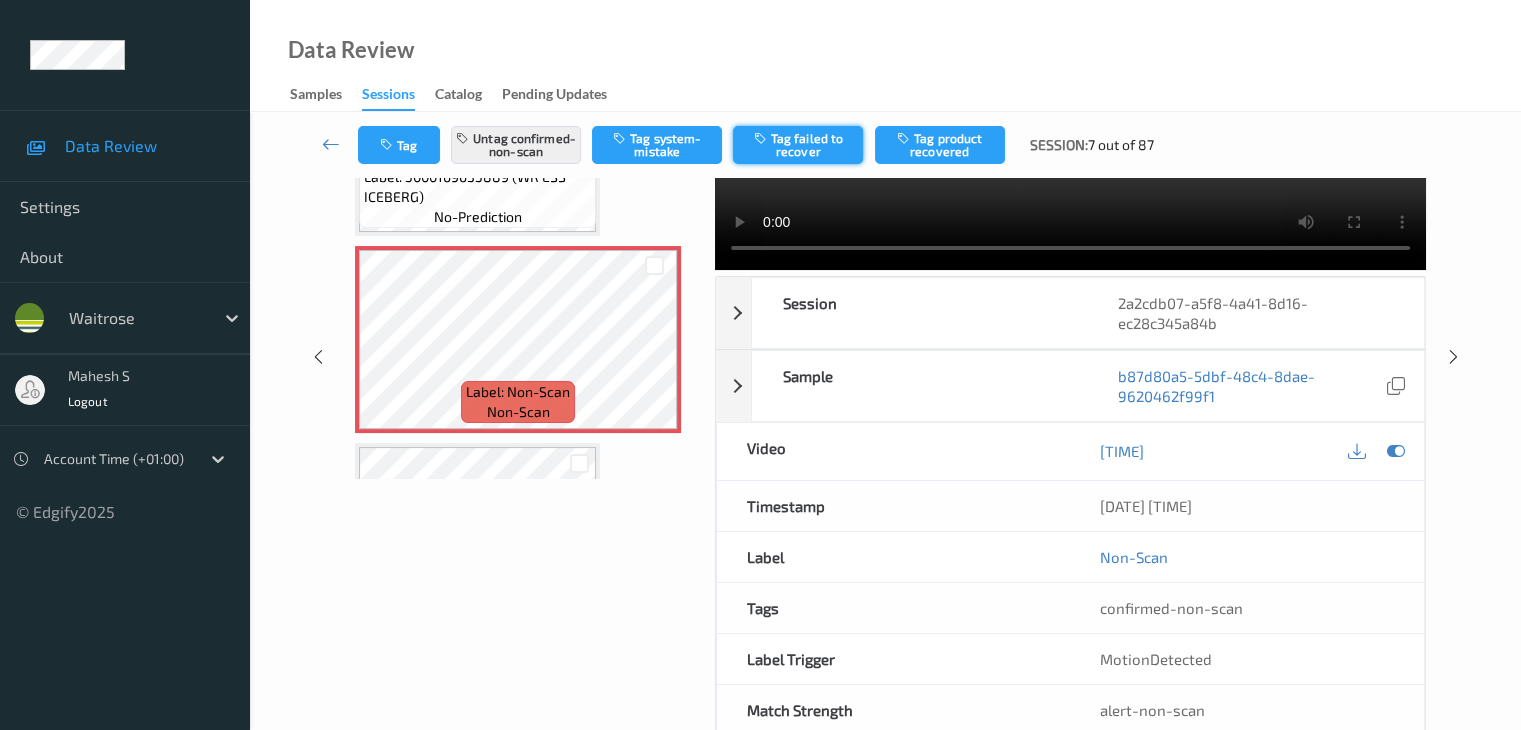 click on "Tag   failed to recover" at bounding box center (798, 145) 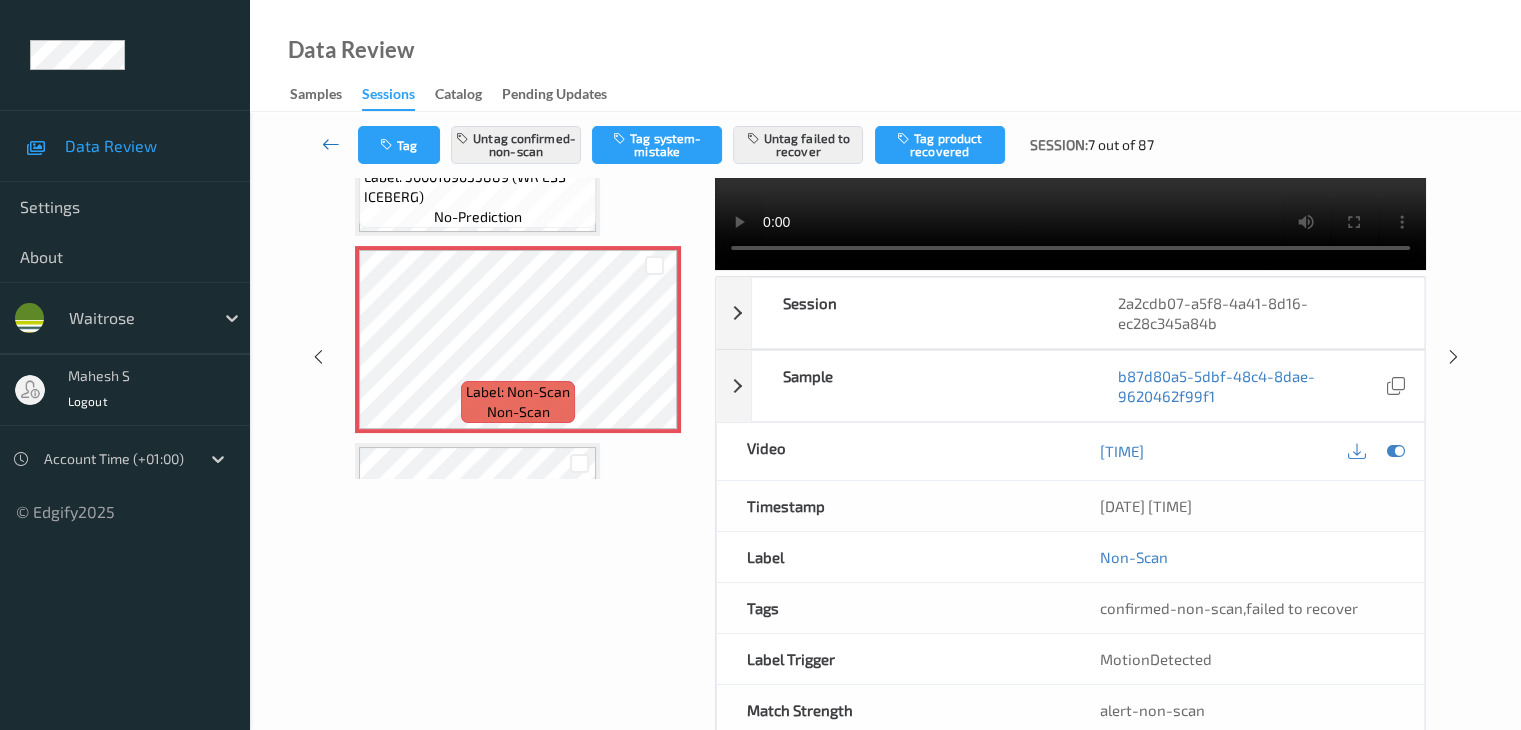 click at bounding box center (331, 144) 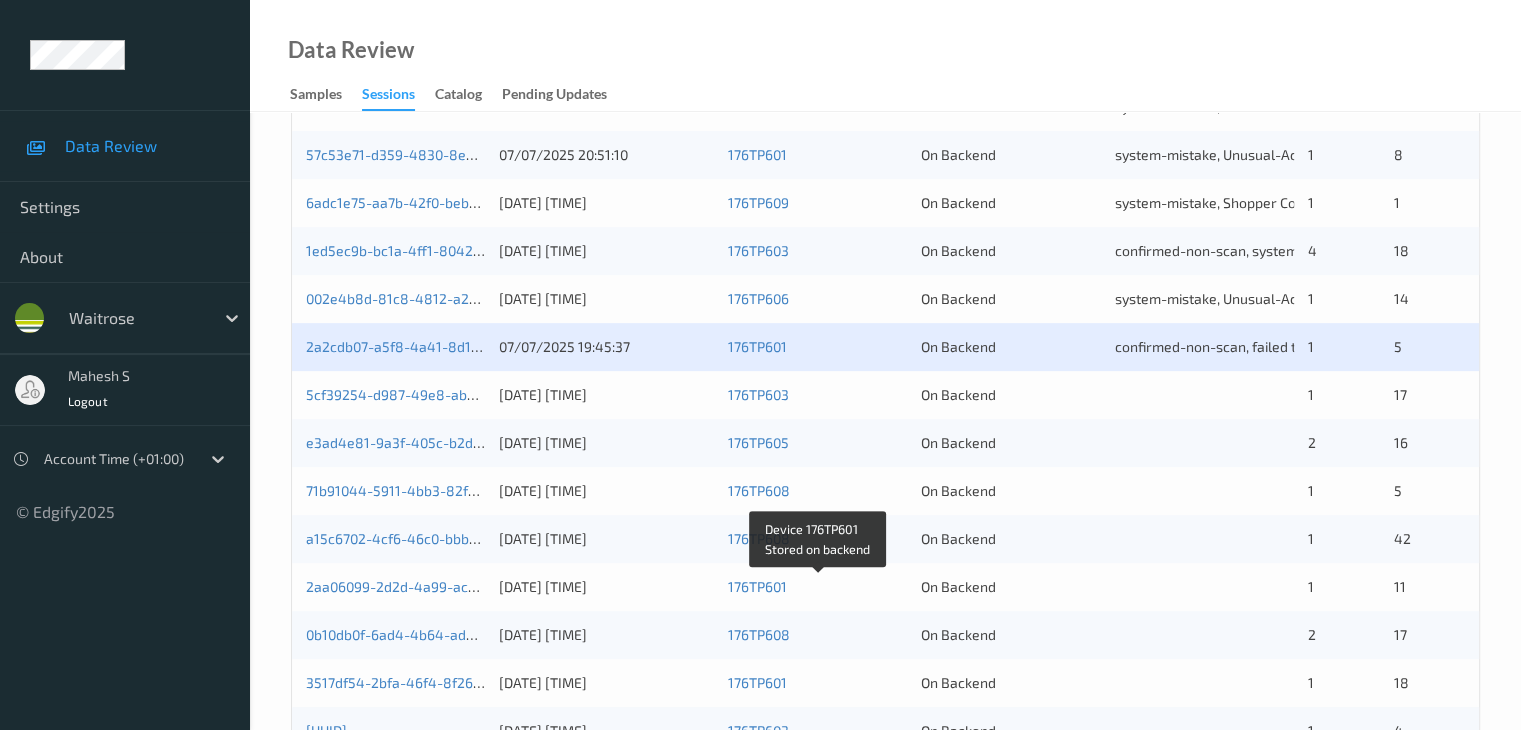 scroll, scrollTop: 600, scrollLeft: 0, axis: vertical 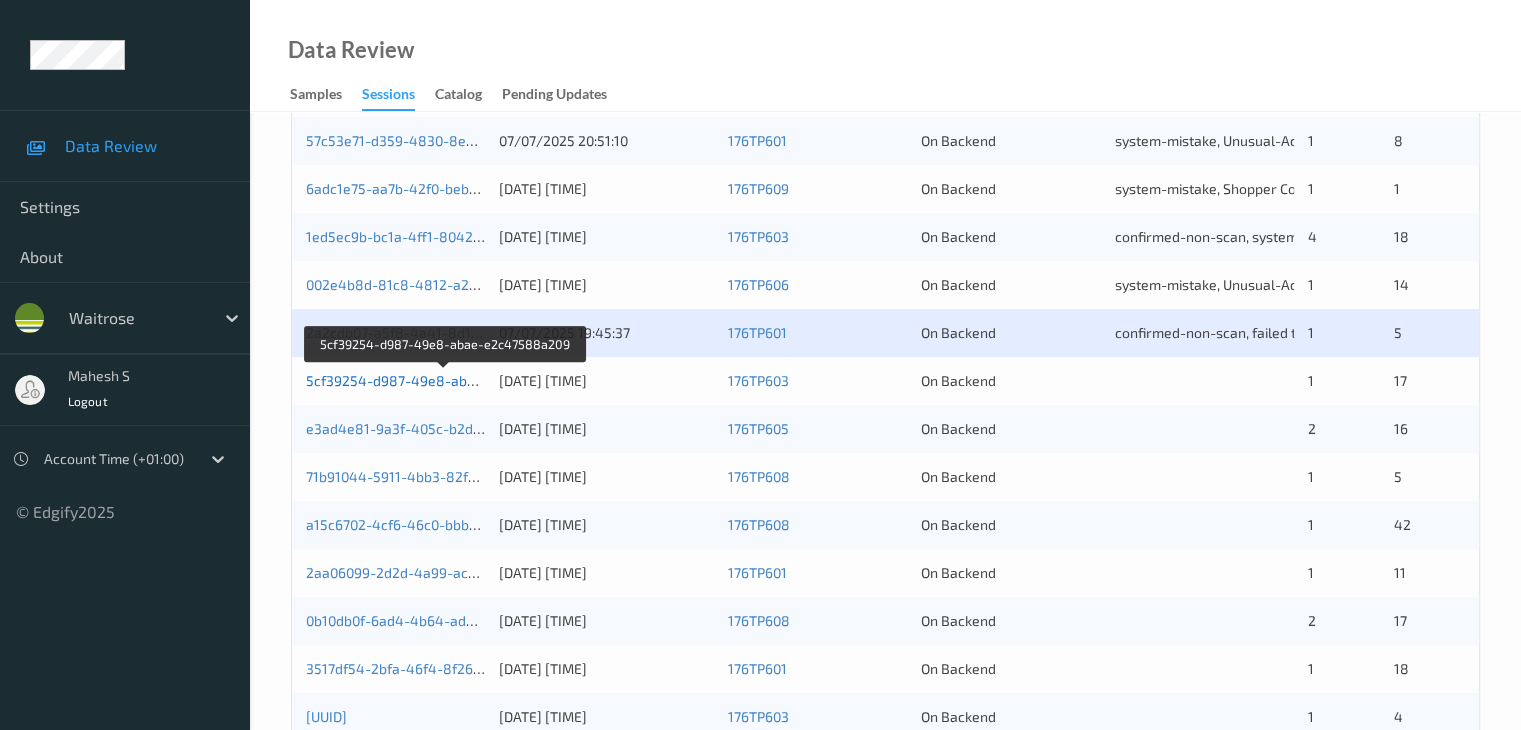 click on "5cf39254-d987-49e8-abae-e2c47588a209" at bounding box center [446, 380] 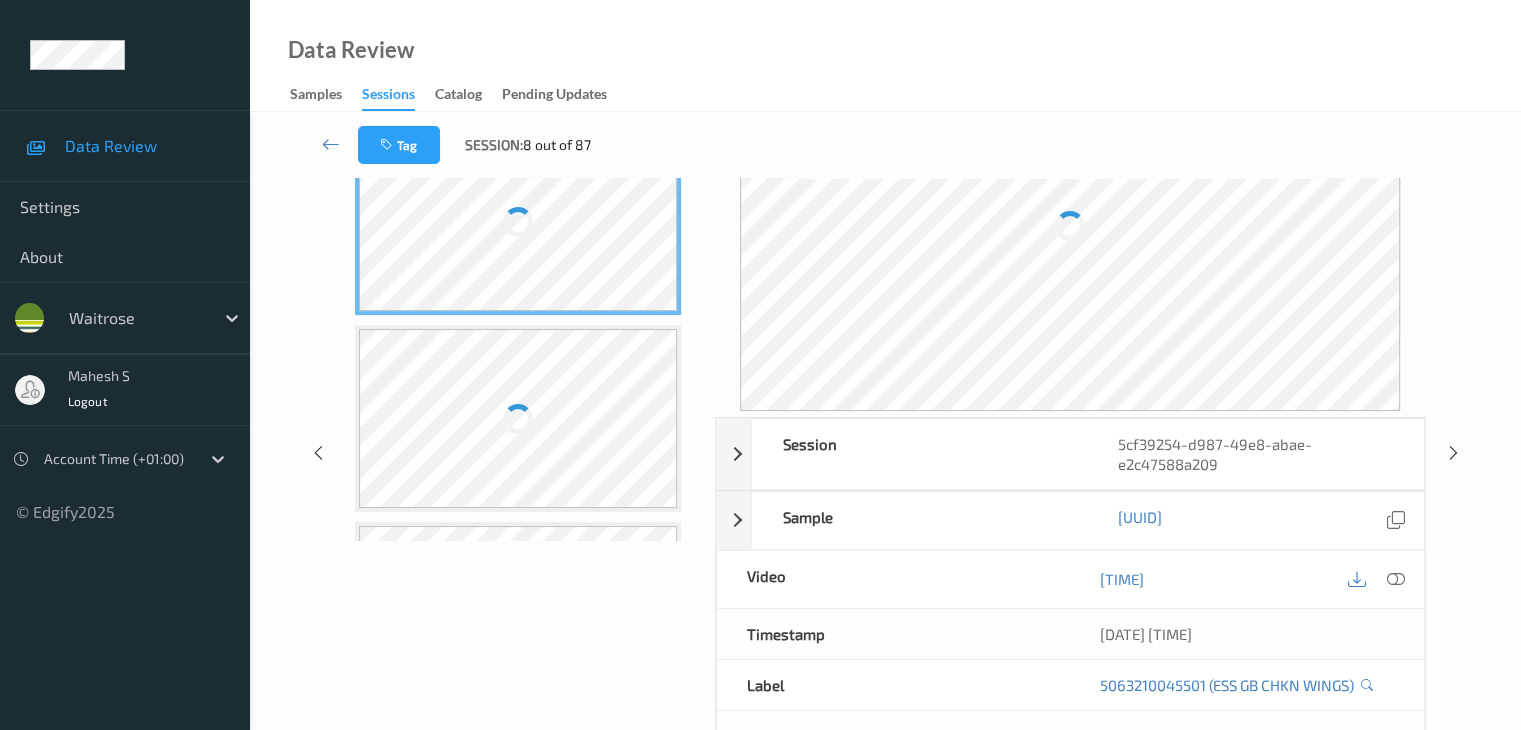 scroll, scrollTop: 0, scrollLeft: 0, axis: both 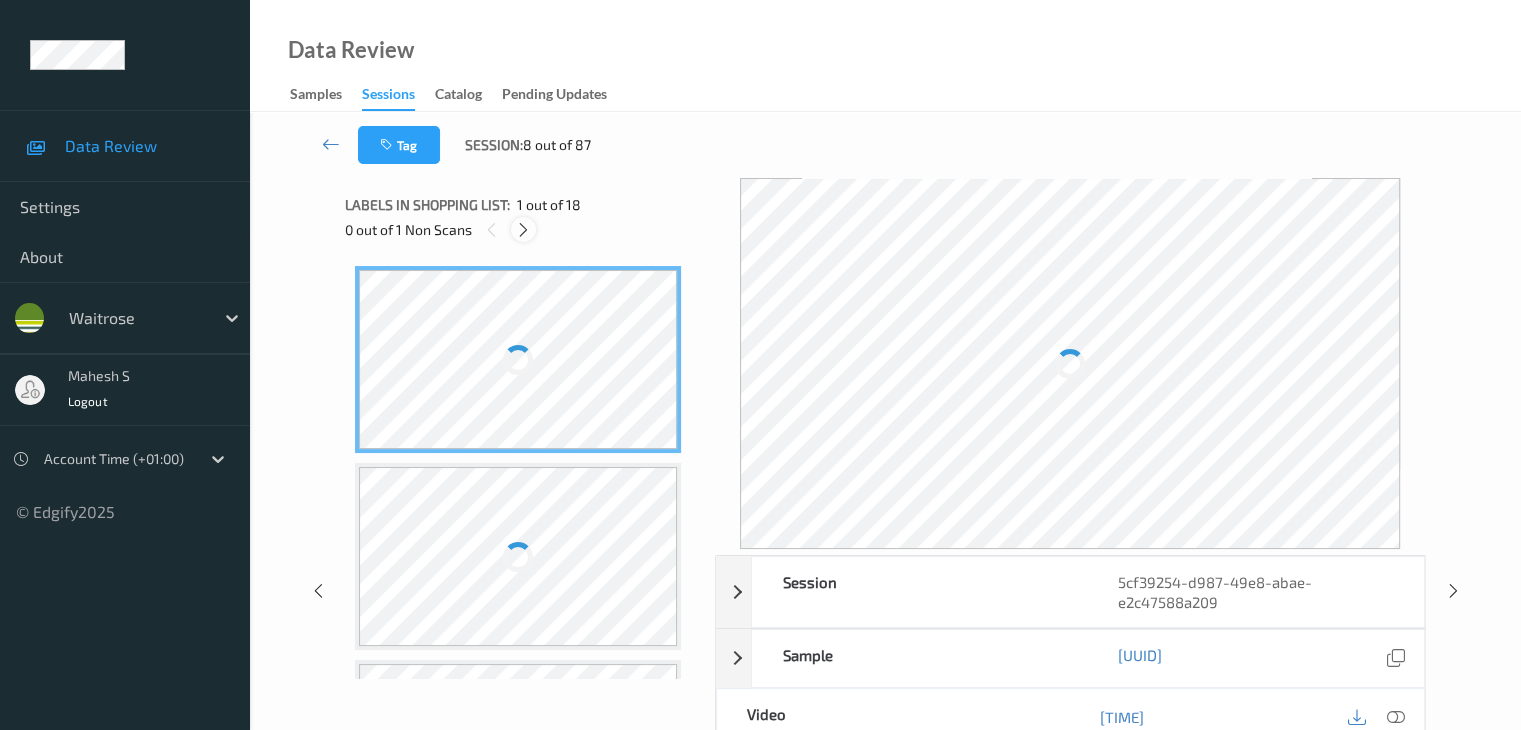 click at bounding box center (523, 230) 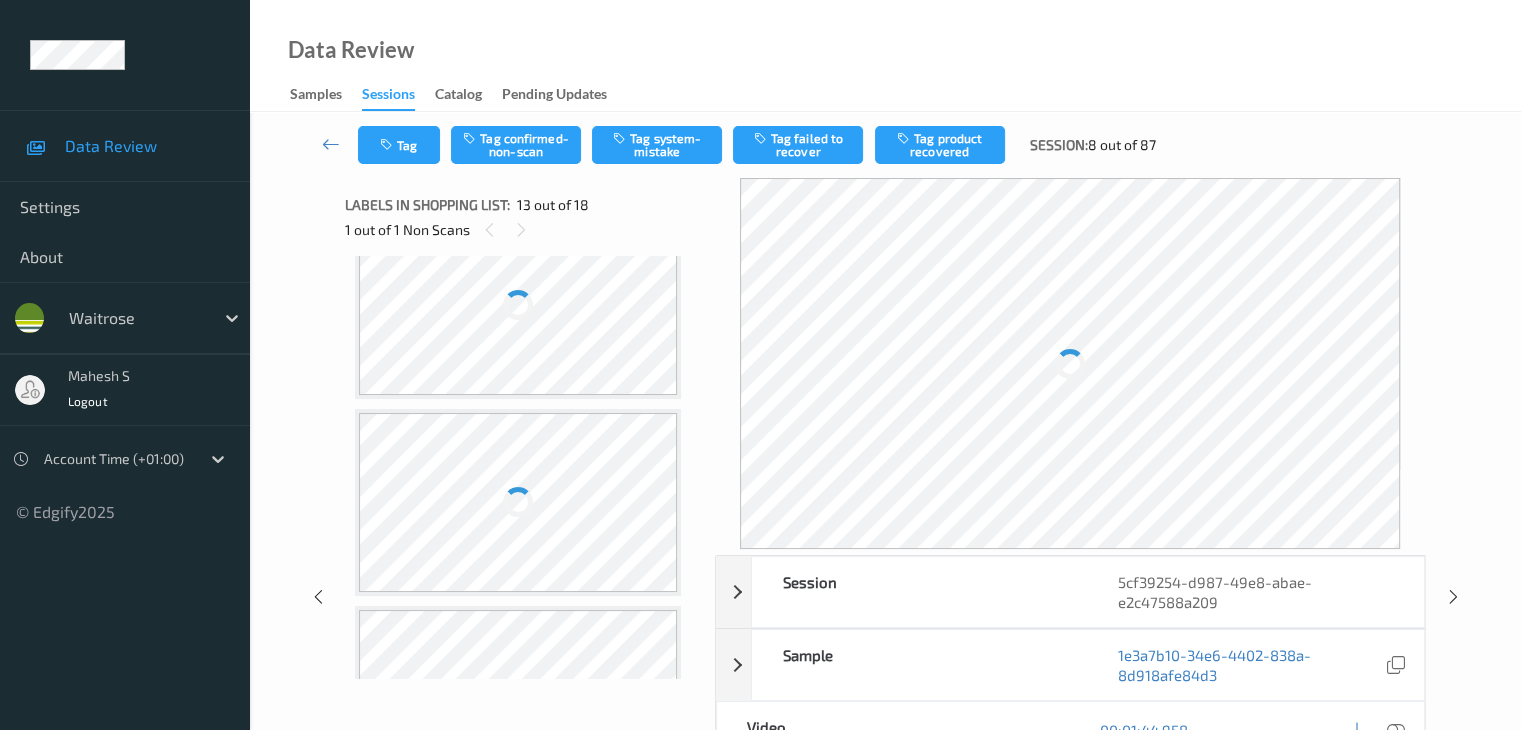 scroll, scrollTop: 2239, scrollLeft: 0, axis: vertical 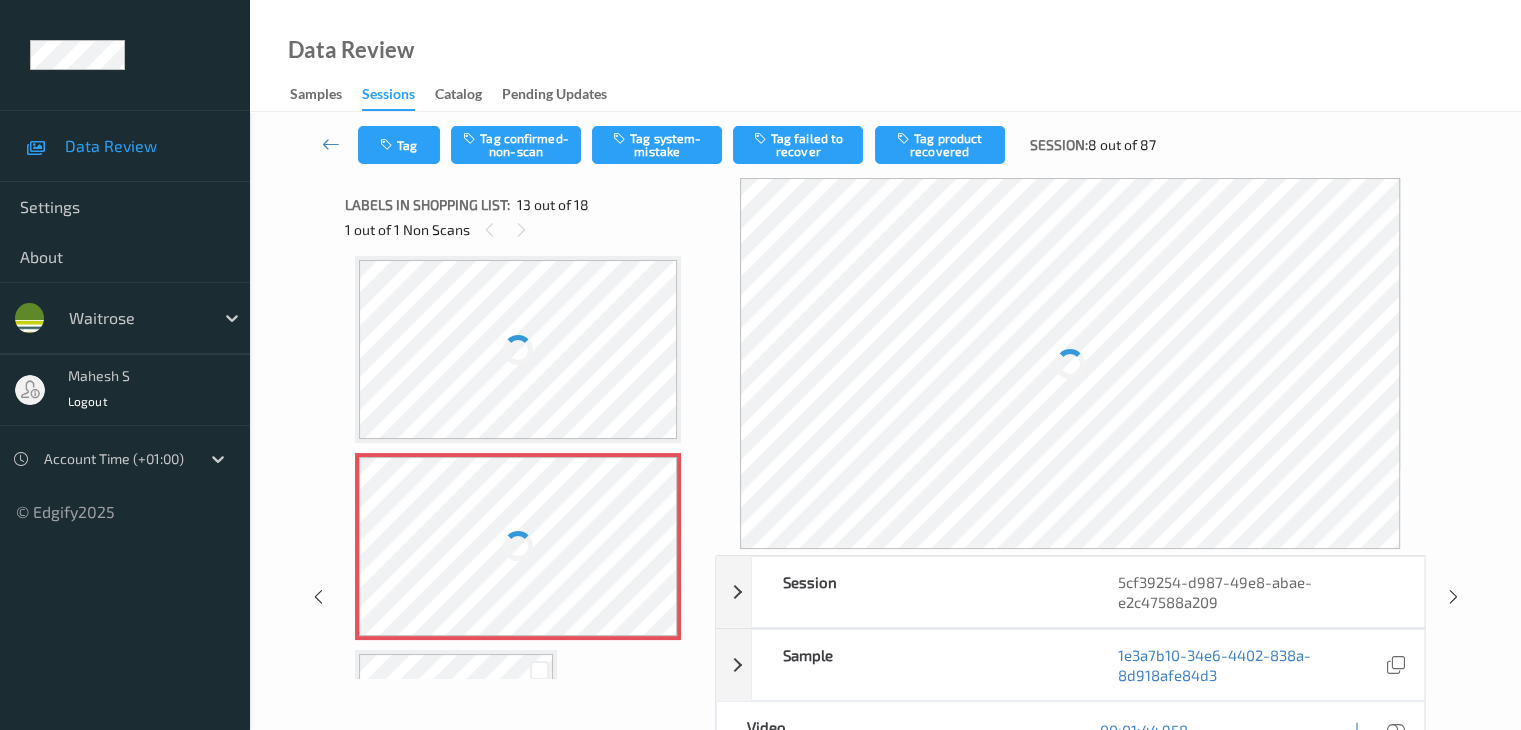 click at bounding box center (518, 349) 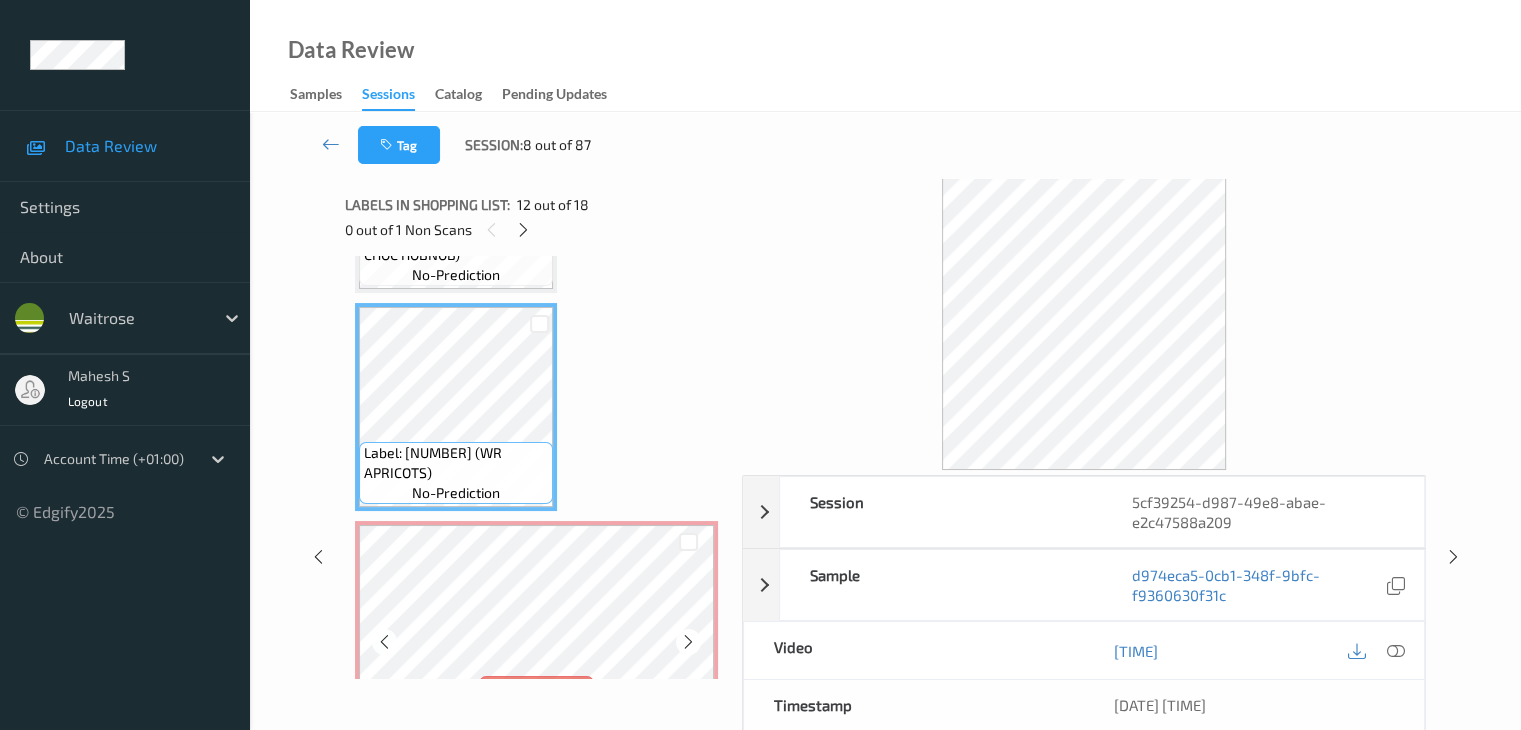 scroll, scrollTop: 2408, scrollLeft: 0, axis: vertical 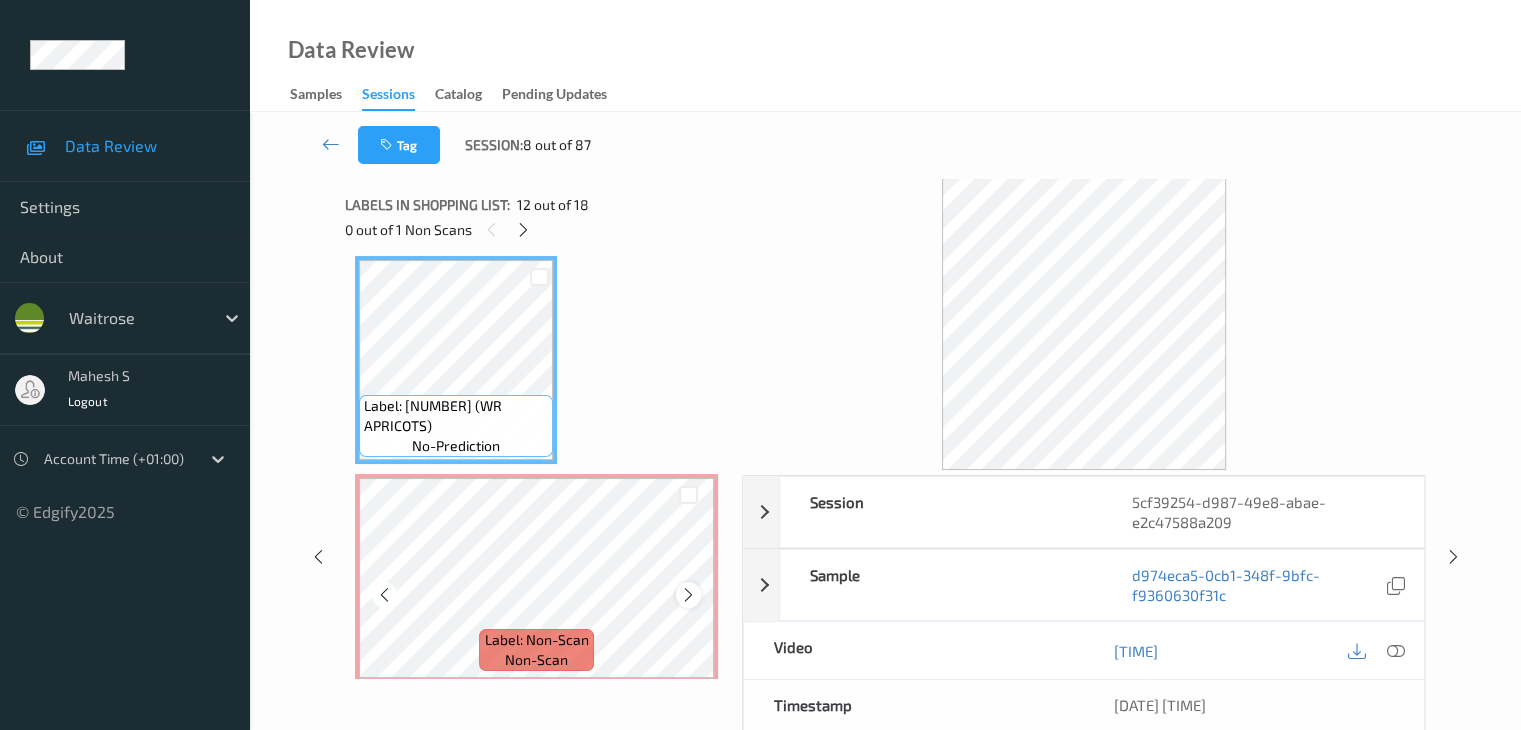 click at bounding box center [688, 595] 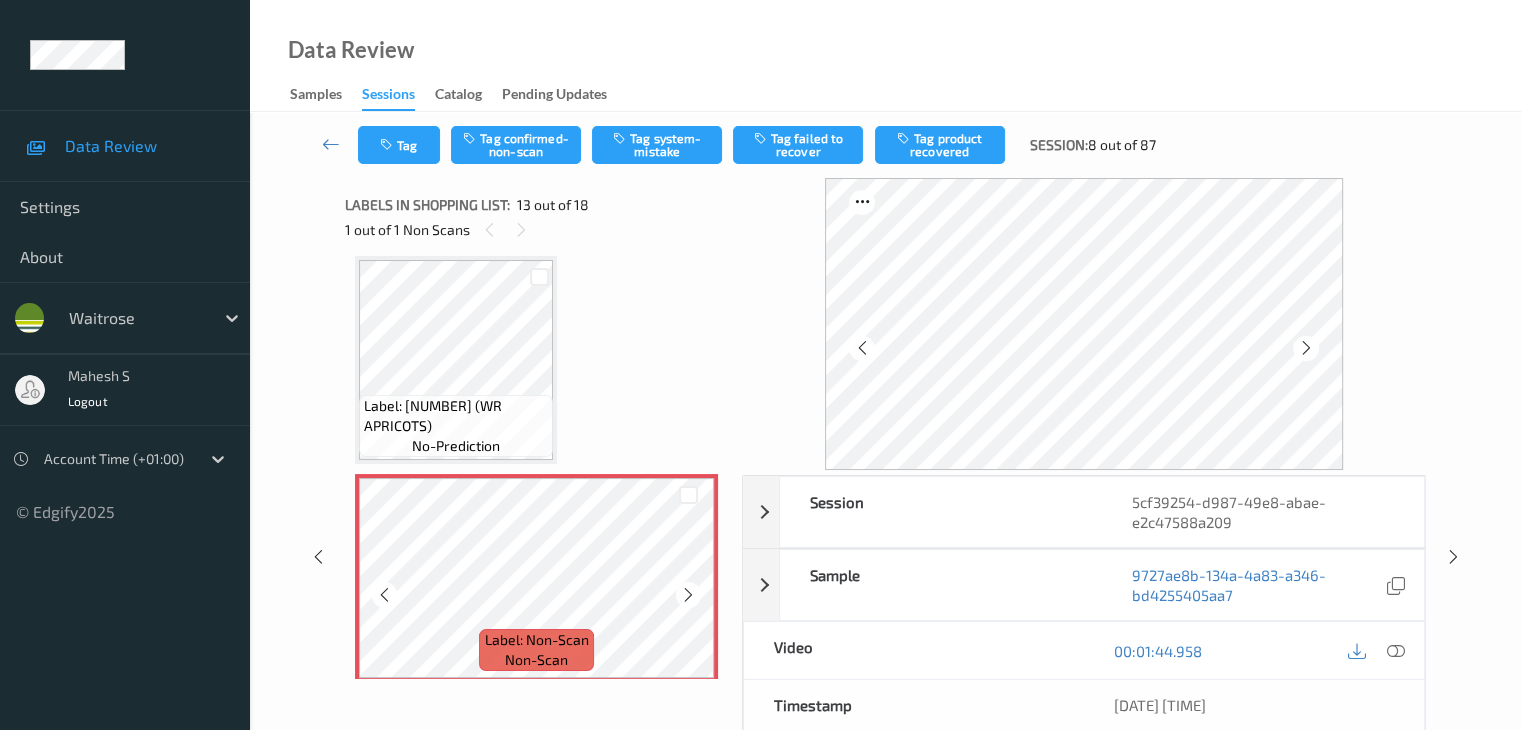 click at bounding box center [688, 595] 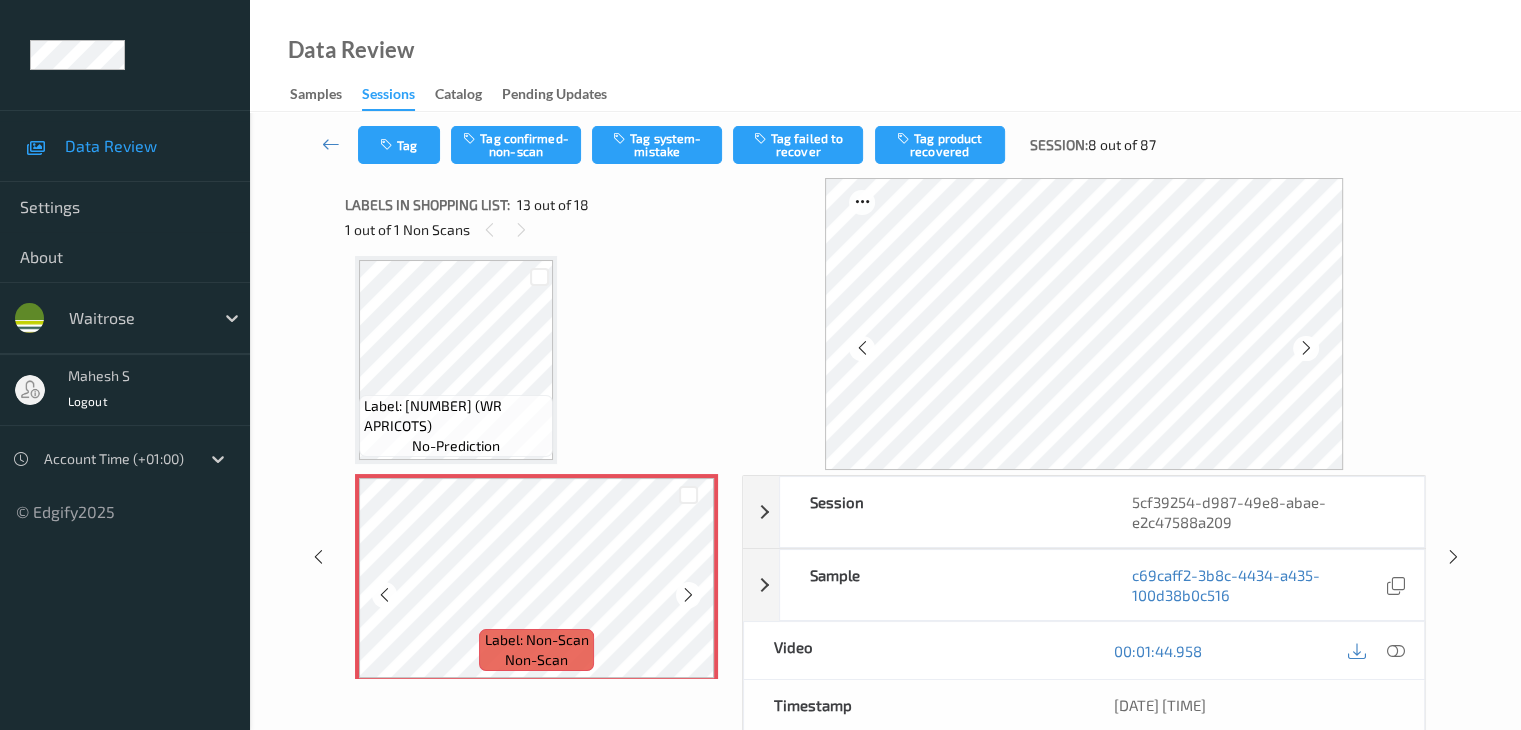 click at bounding box center [688, 595] 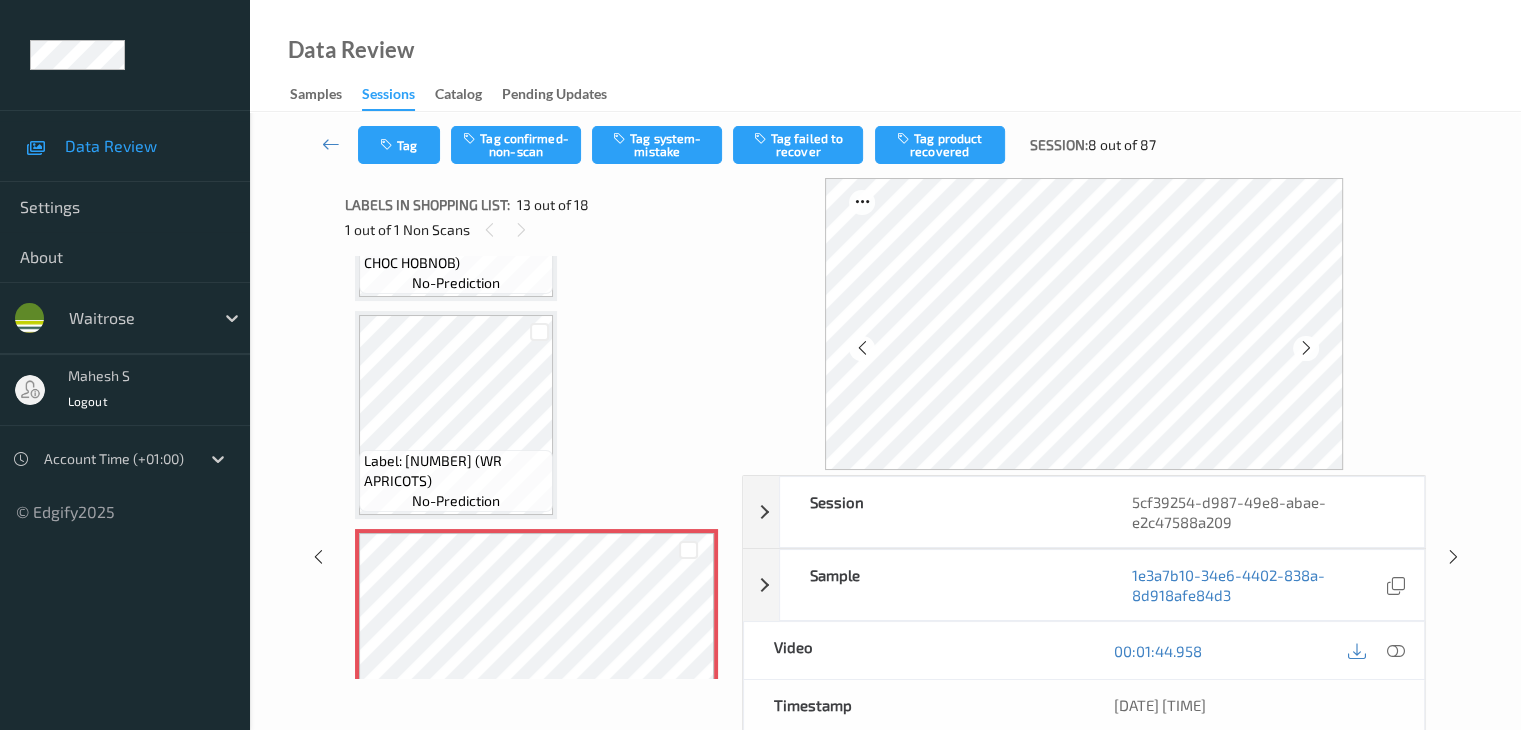 scroll, scrollTop: 2308, scrollLeft: 0, axis: vertical 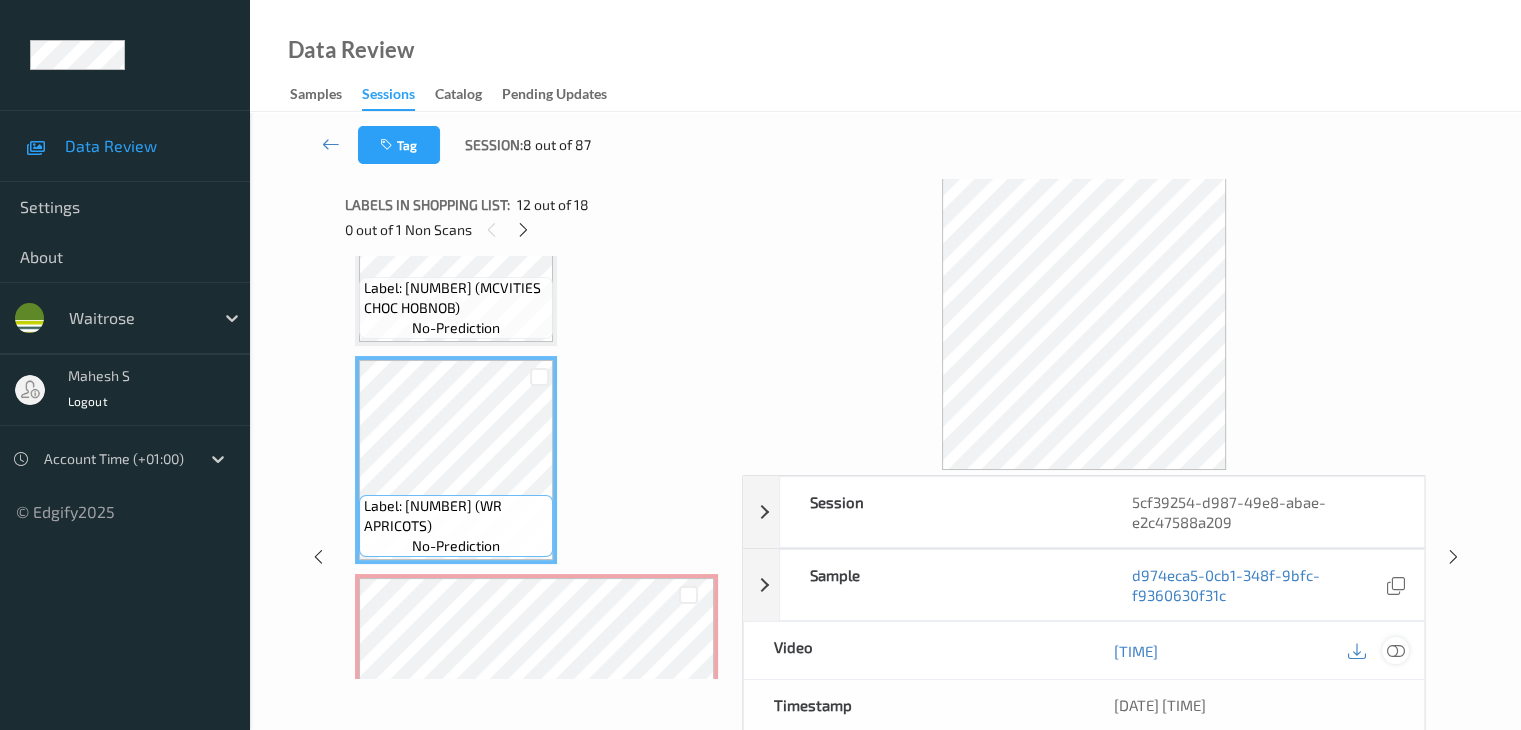click at bounding box center (1395, 651) 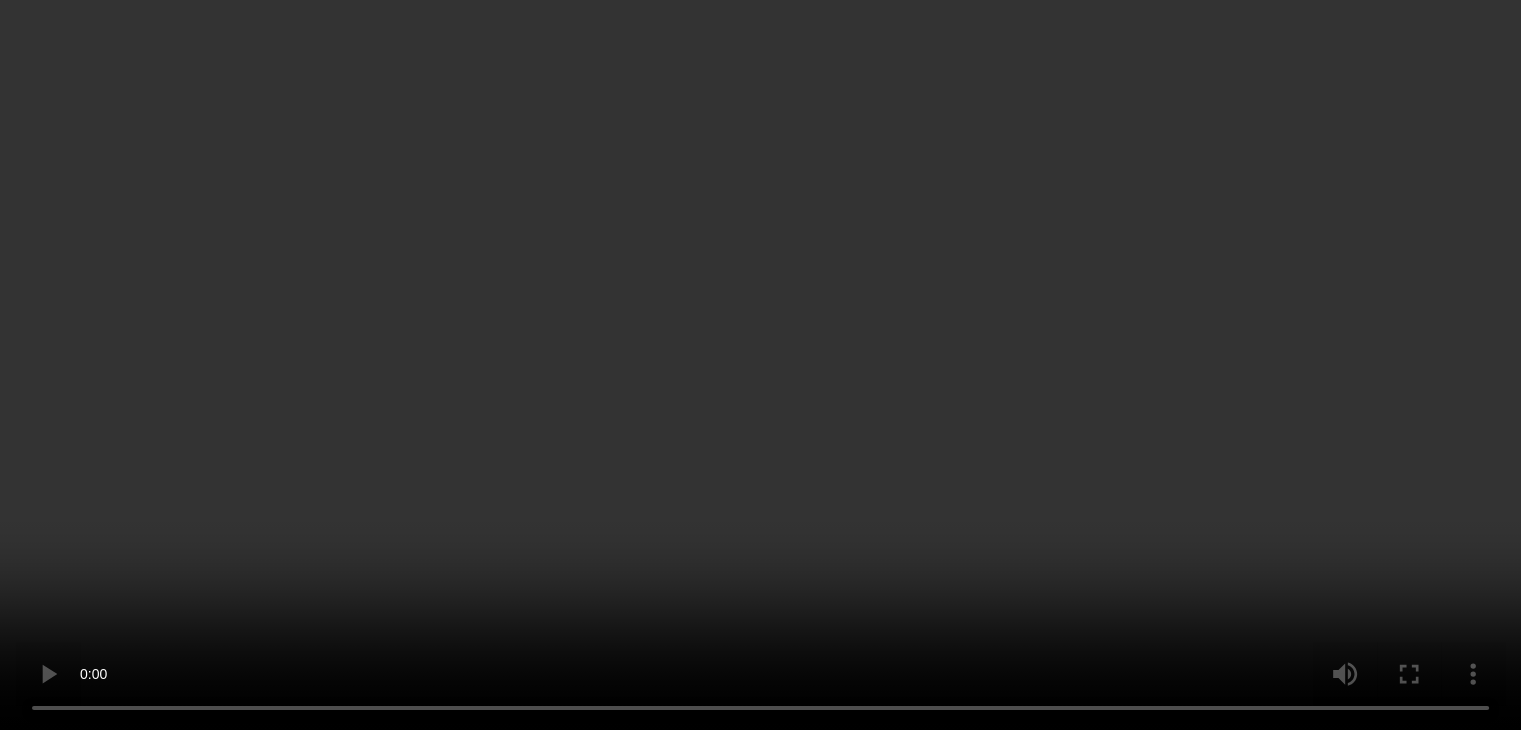 scroll, scrollTop: 2608, scrollLeft: 0, axis: vertical 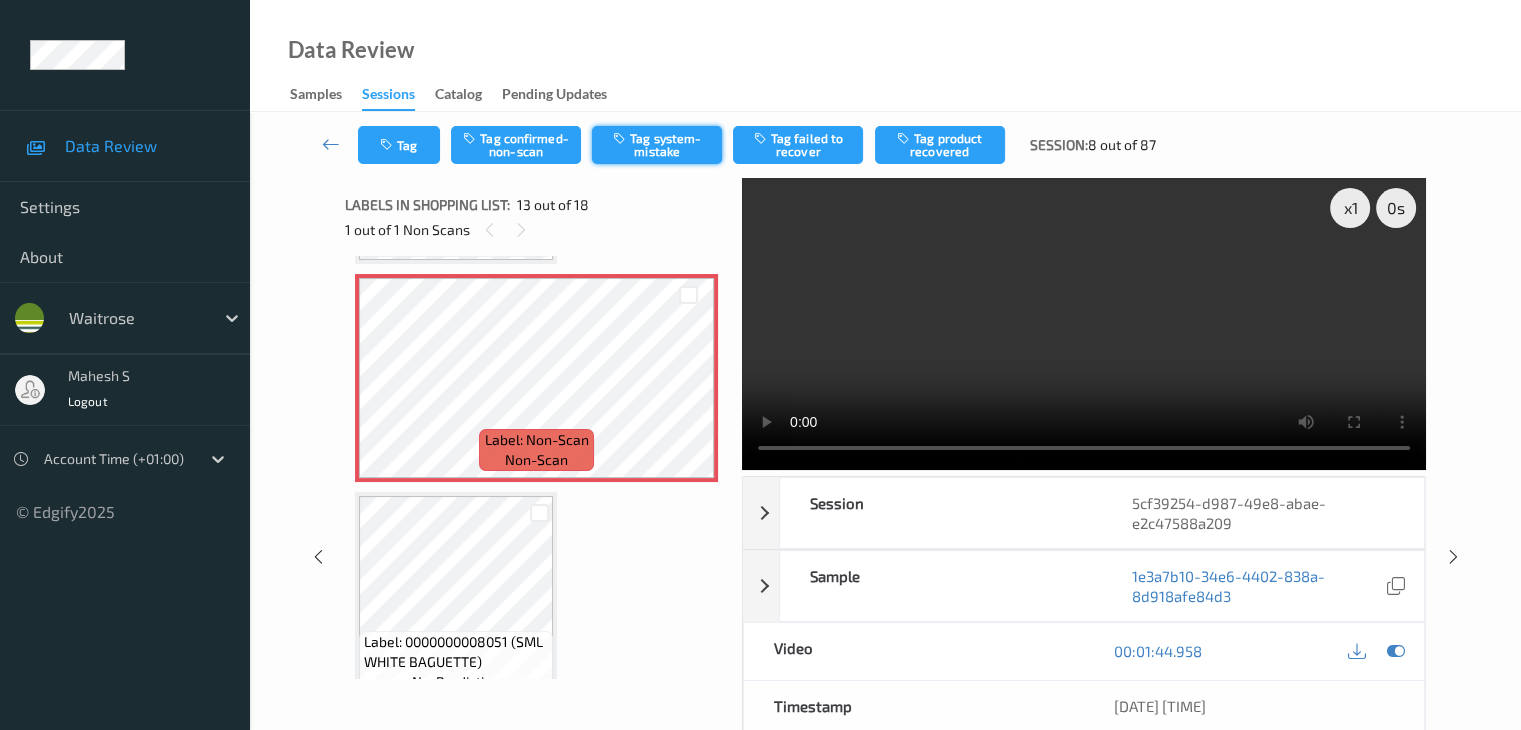 click on "Tag   system-mistake" at bounding box center [657, 145] 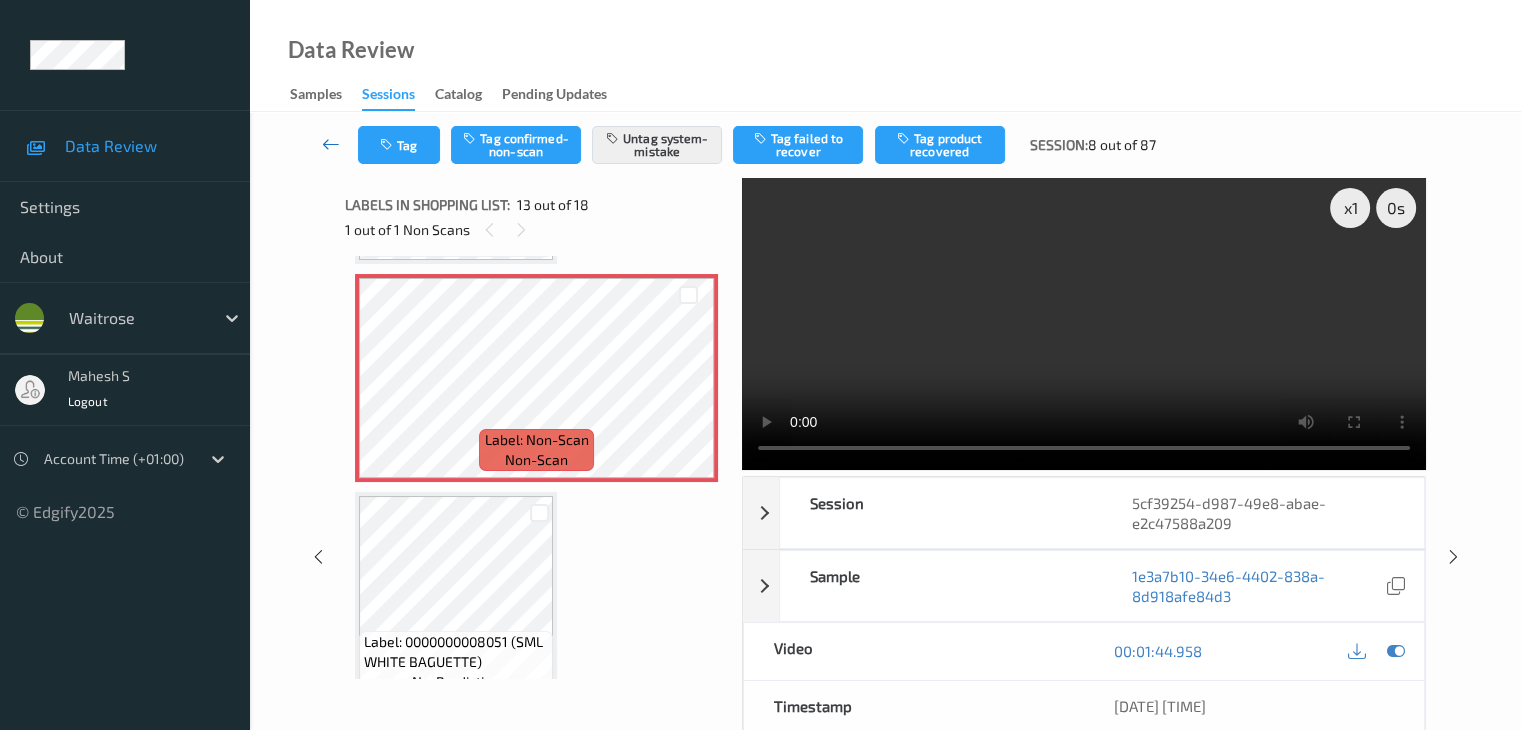 click at bounding box center [331, 144] 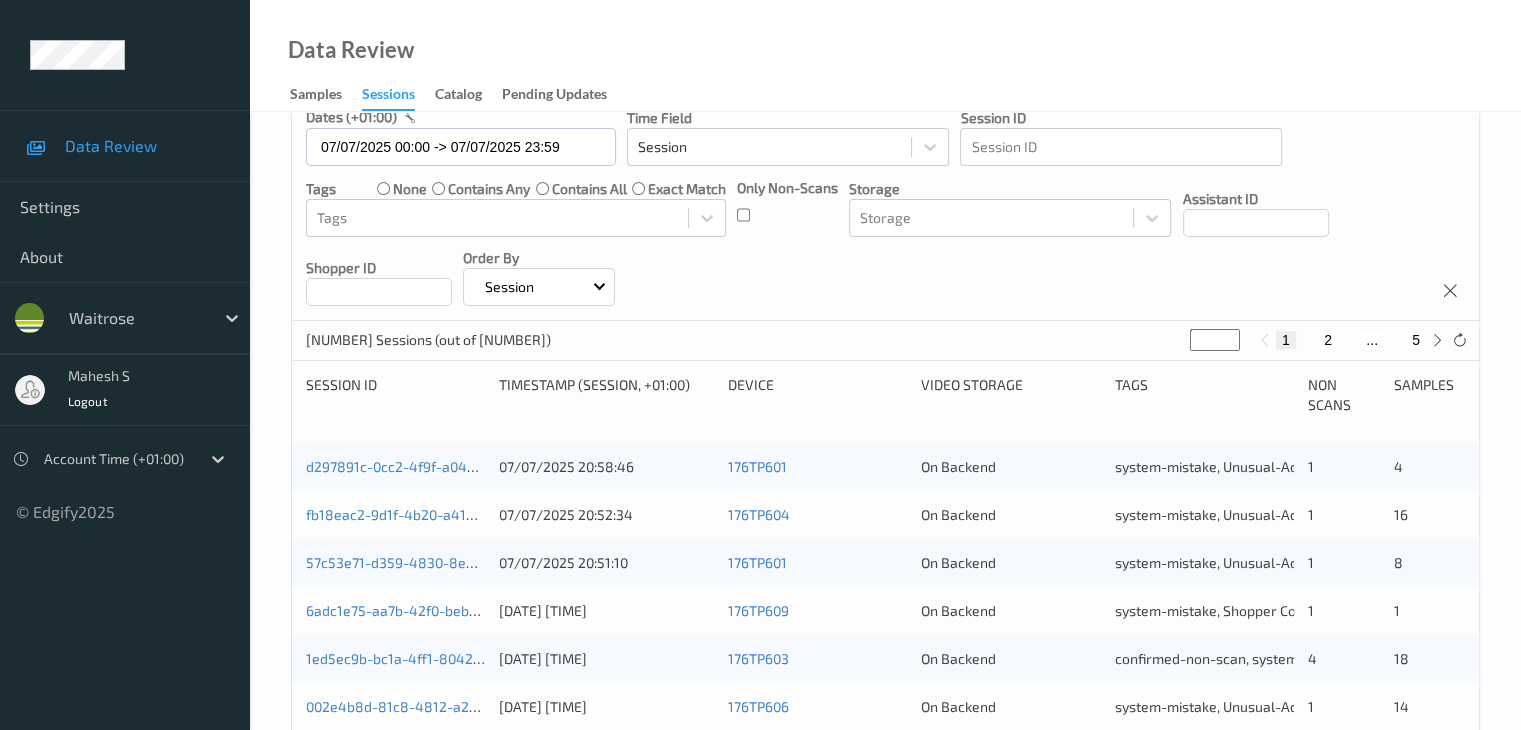 scroll, scrollTop: 300, scrollLeft: 0, axis: vertical 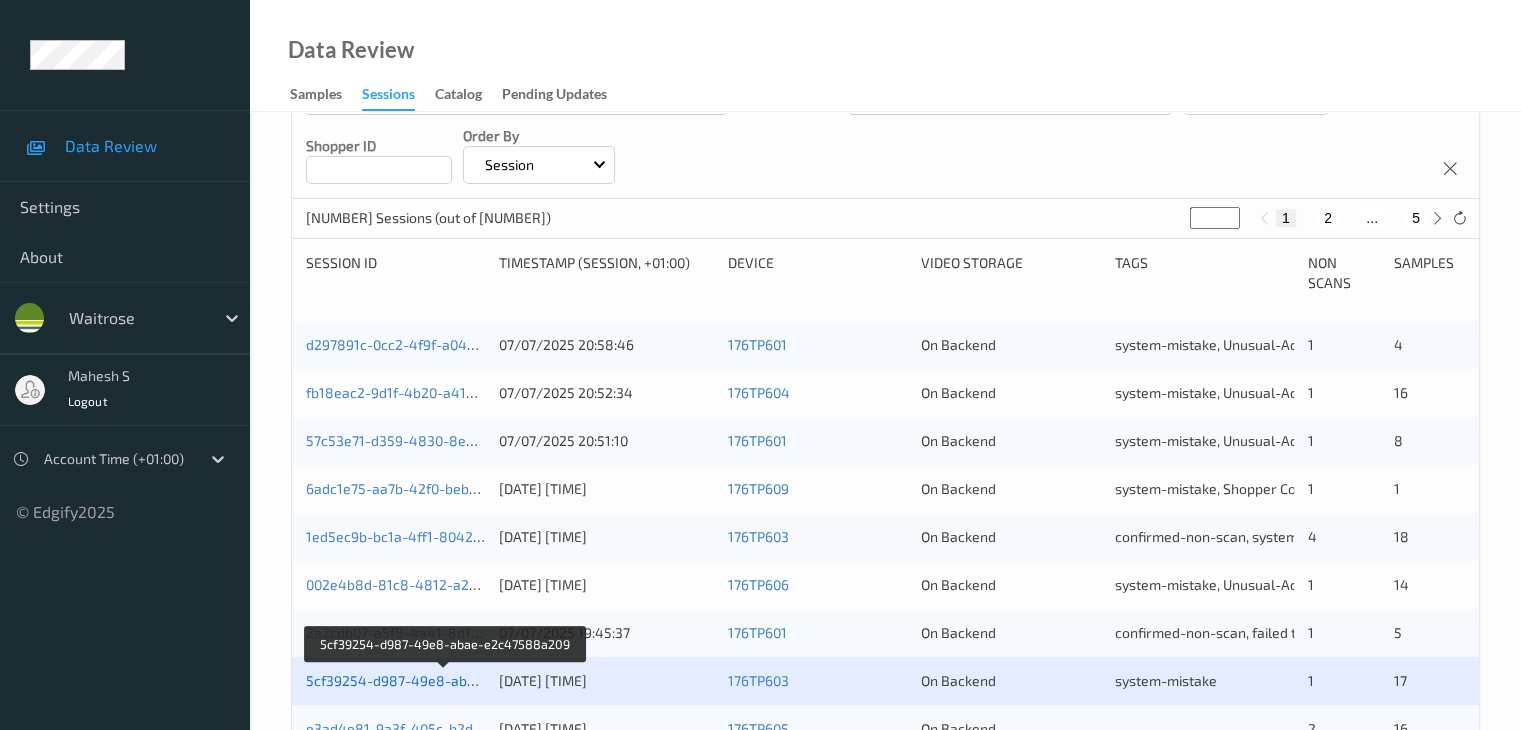 click on "5cf39254-d987-49e8-abae-e2c47588a209" at bounding box center [446, 680] 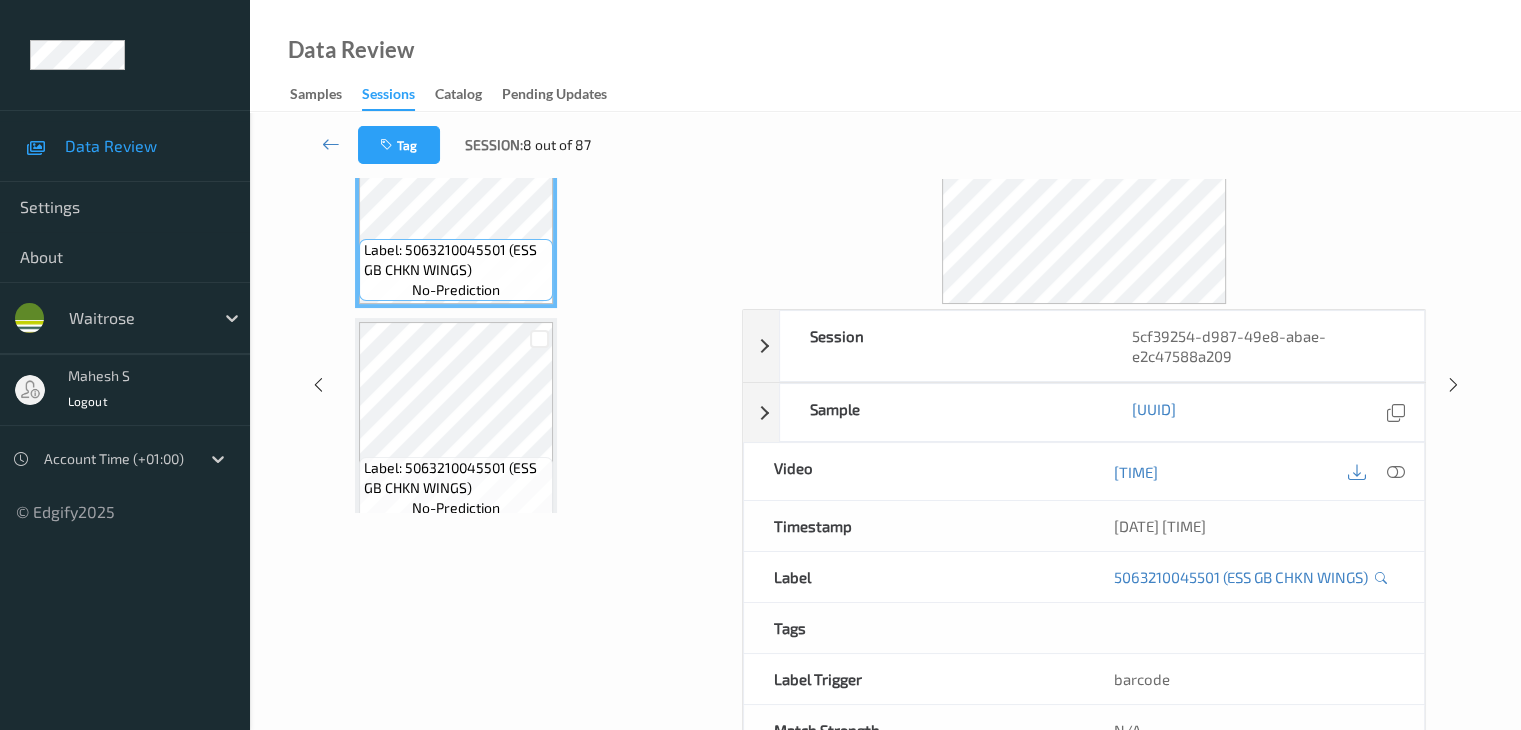 scroll, scrollTop: 44, scrollLeft: 0, axis: vertical 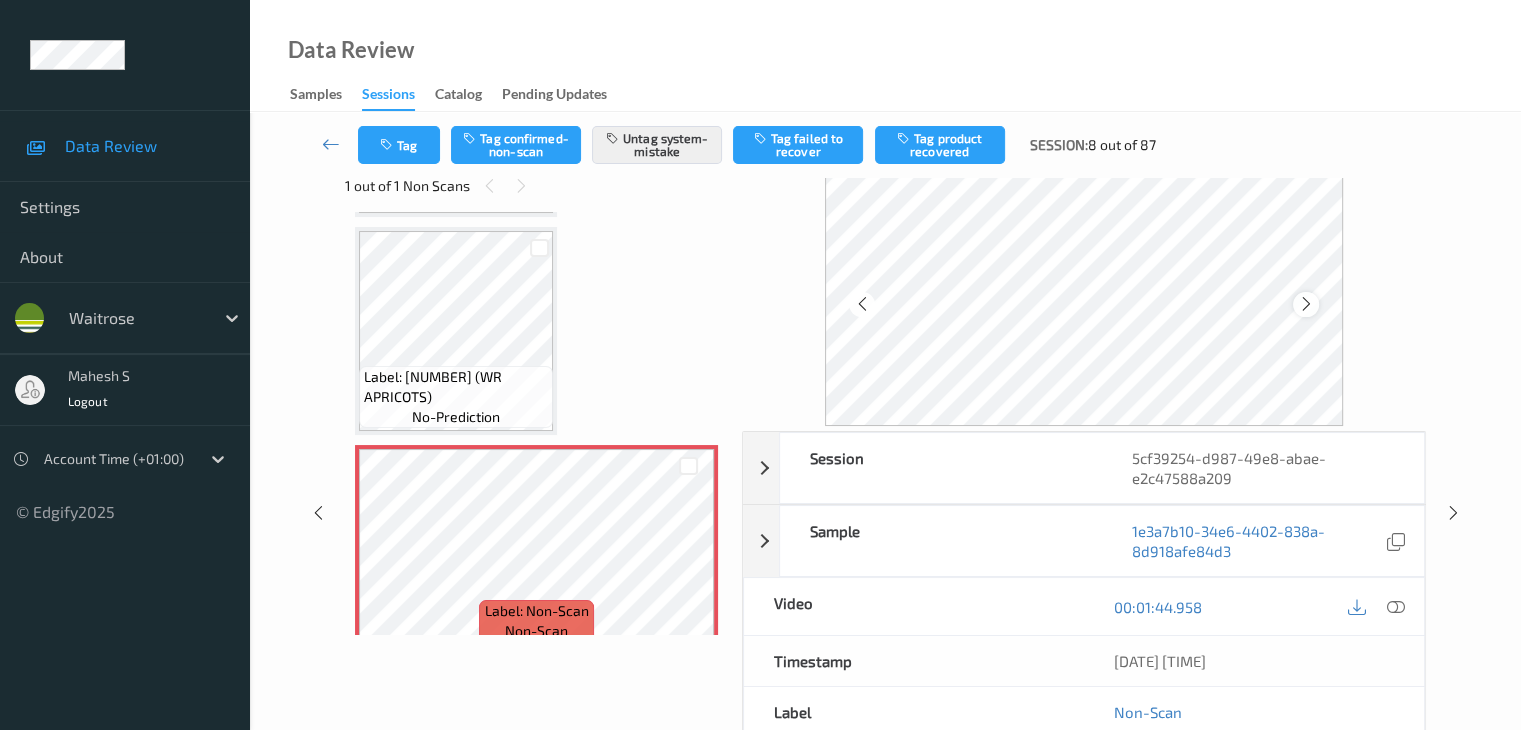 click at bounding box center (1306, 304) 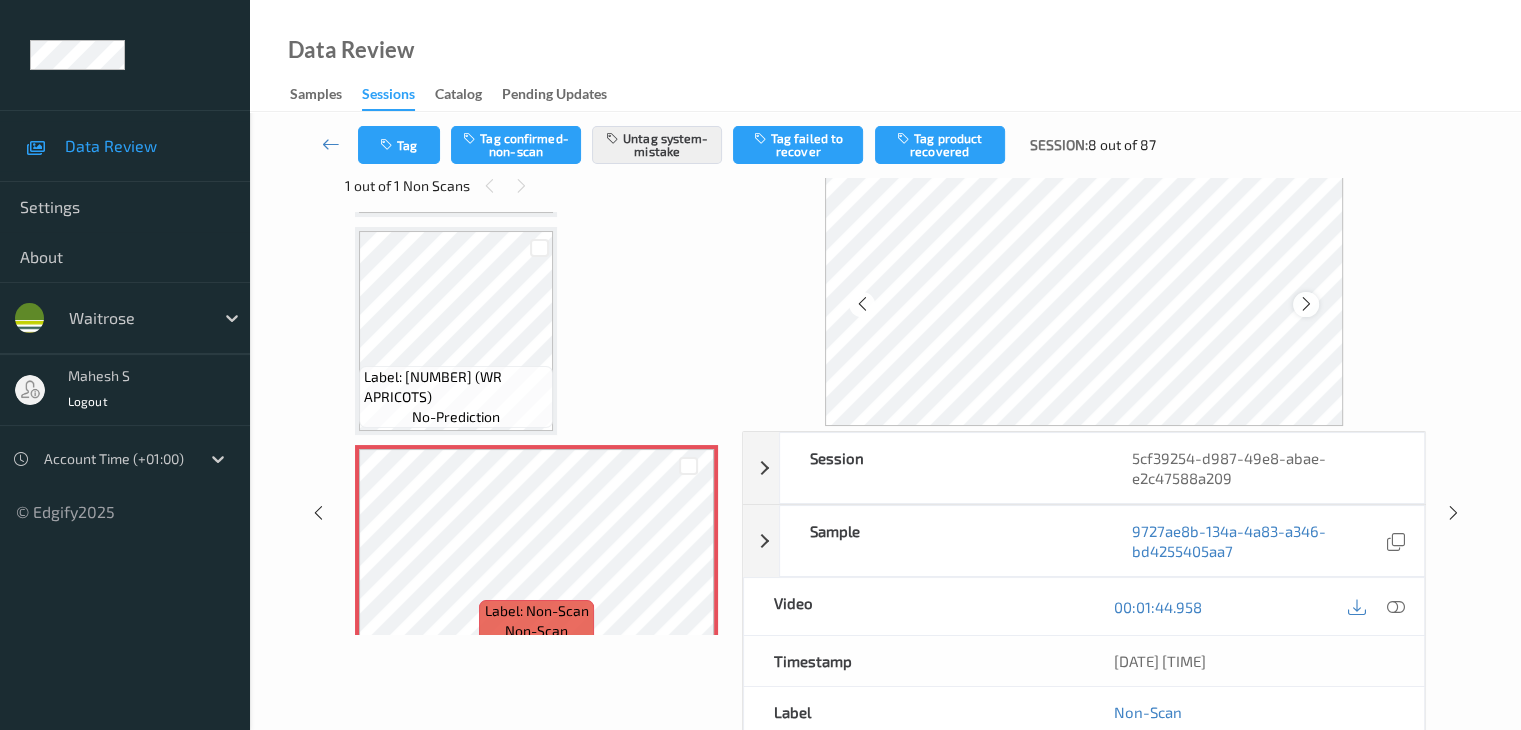 click at bounding box center [1306, 304] 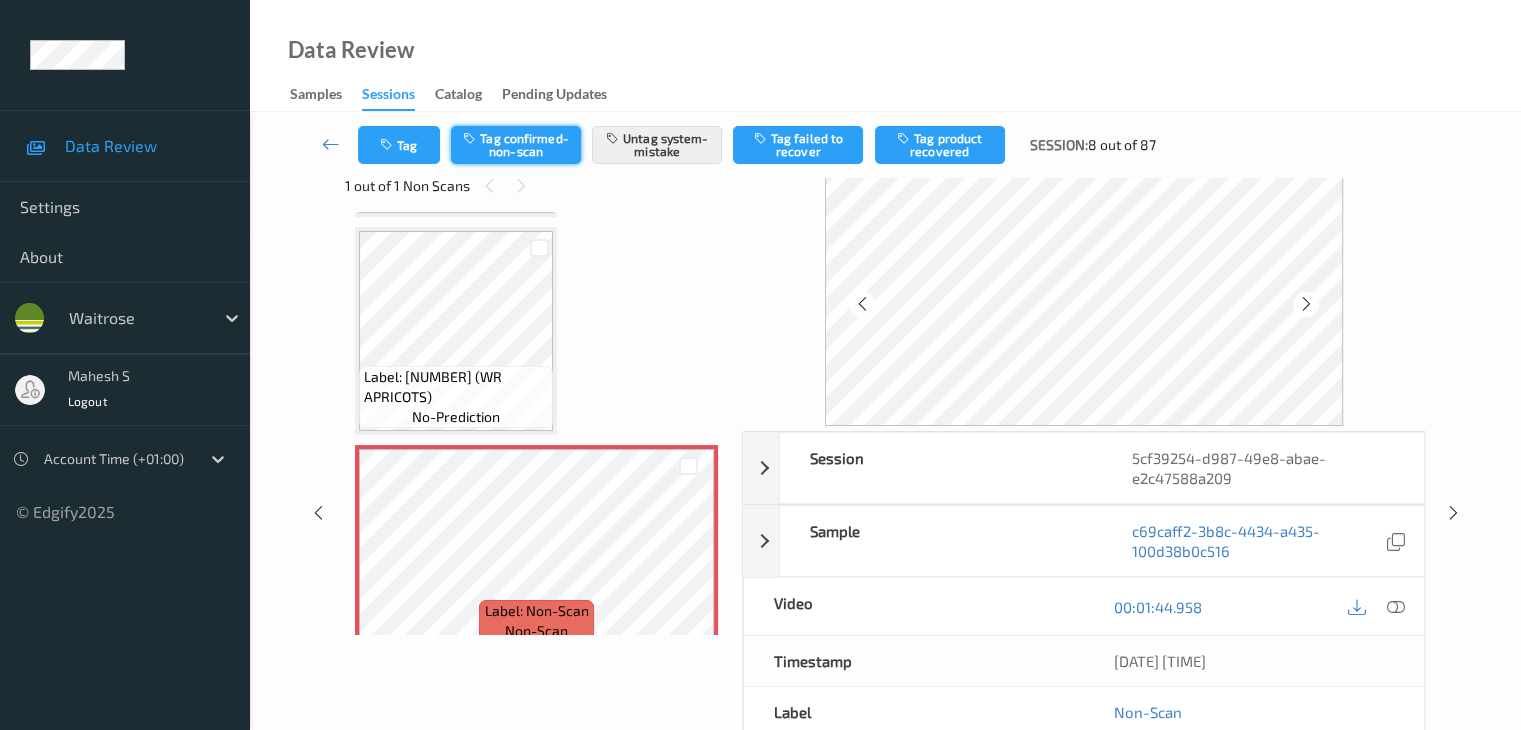 click on "Tag   confirmed-non-scan" at bounding box center (516, 145) 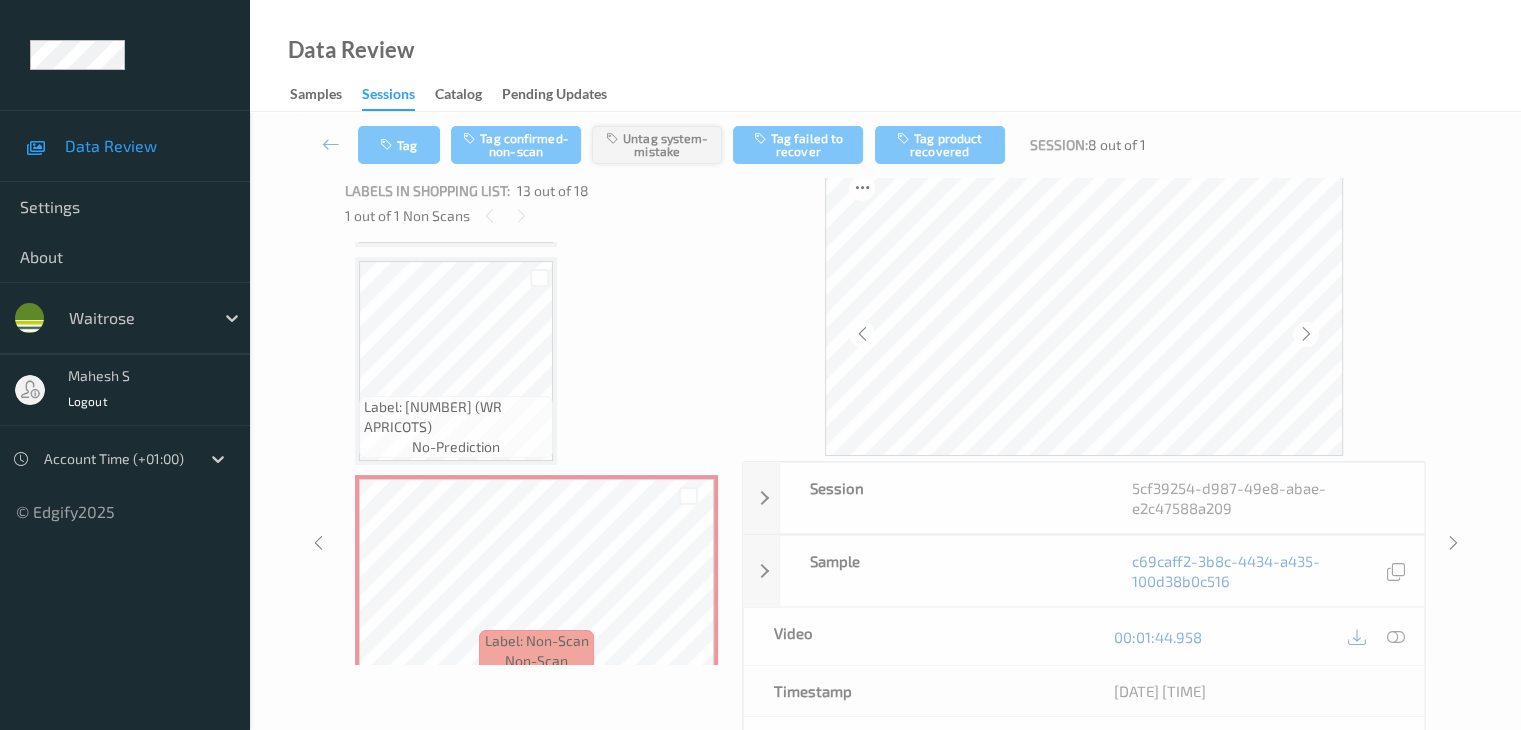 click on "Untag   system-mistake" at bounding box center [657, 145] 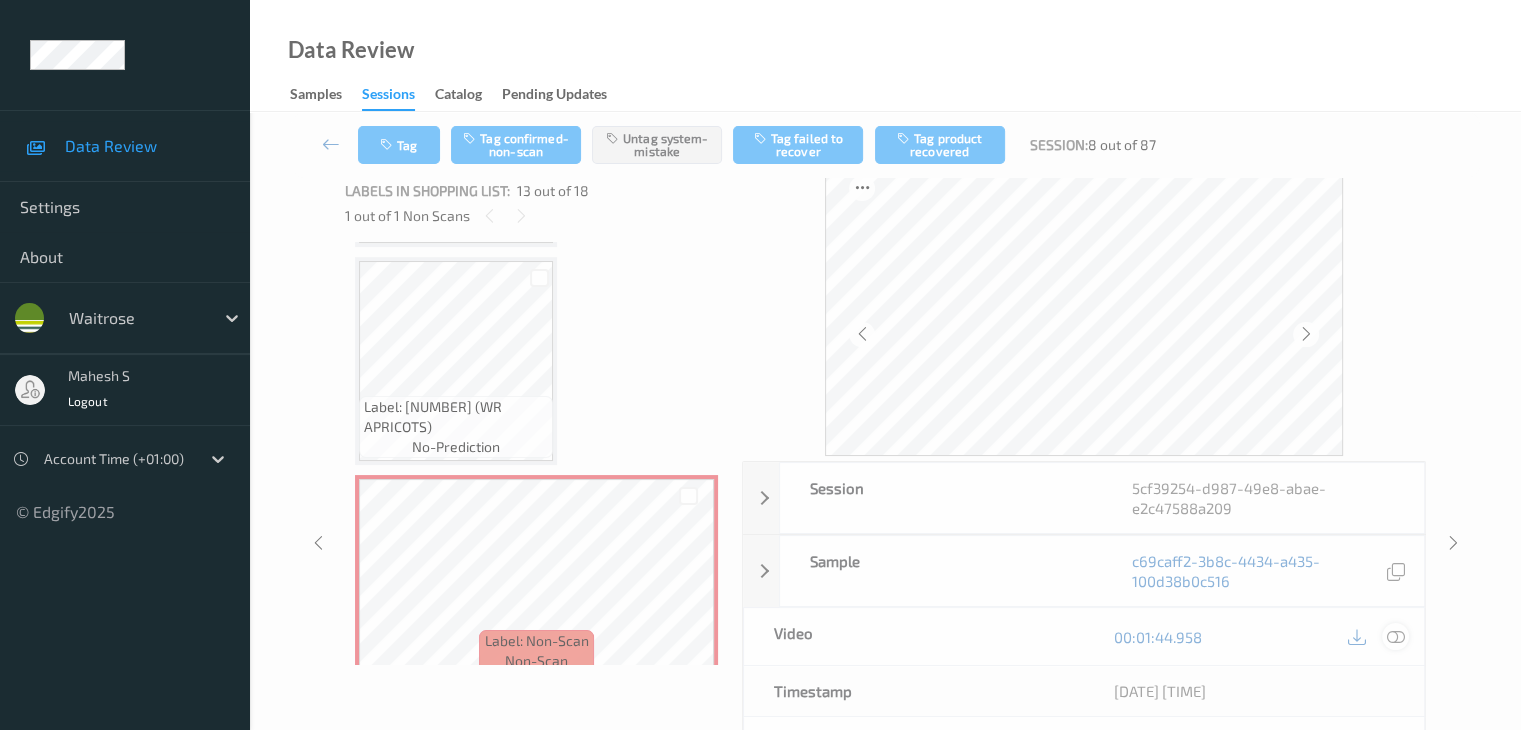 click at bounding box center [1395, 637] 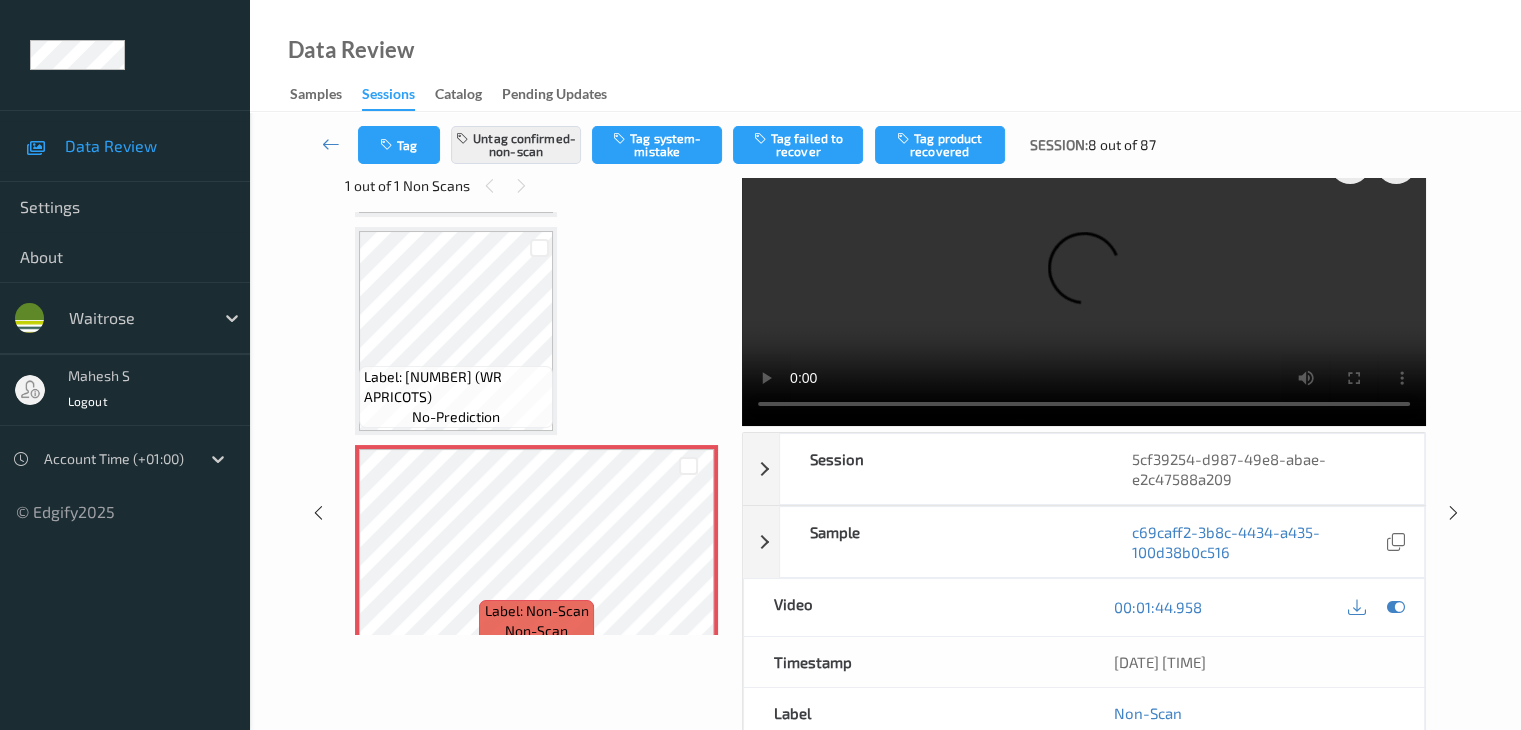 scroll, scrollTop: 0, scrollLeft: 0, axis: both 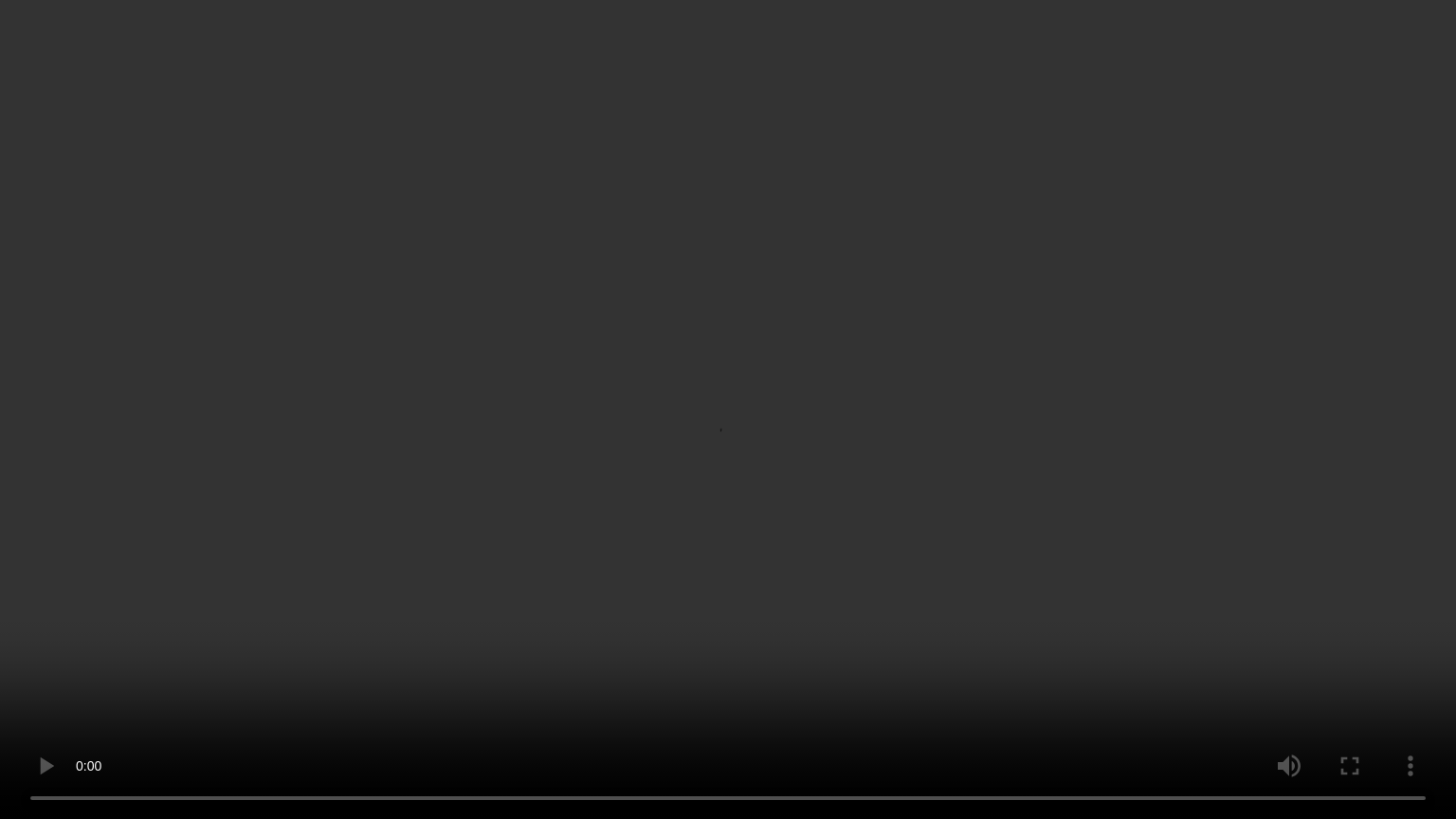 click at bounding box center [728, 410] 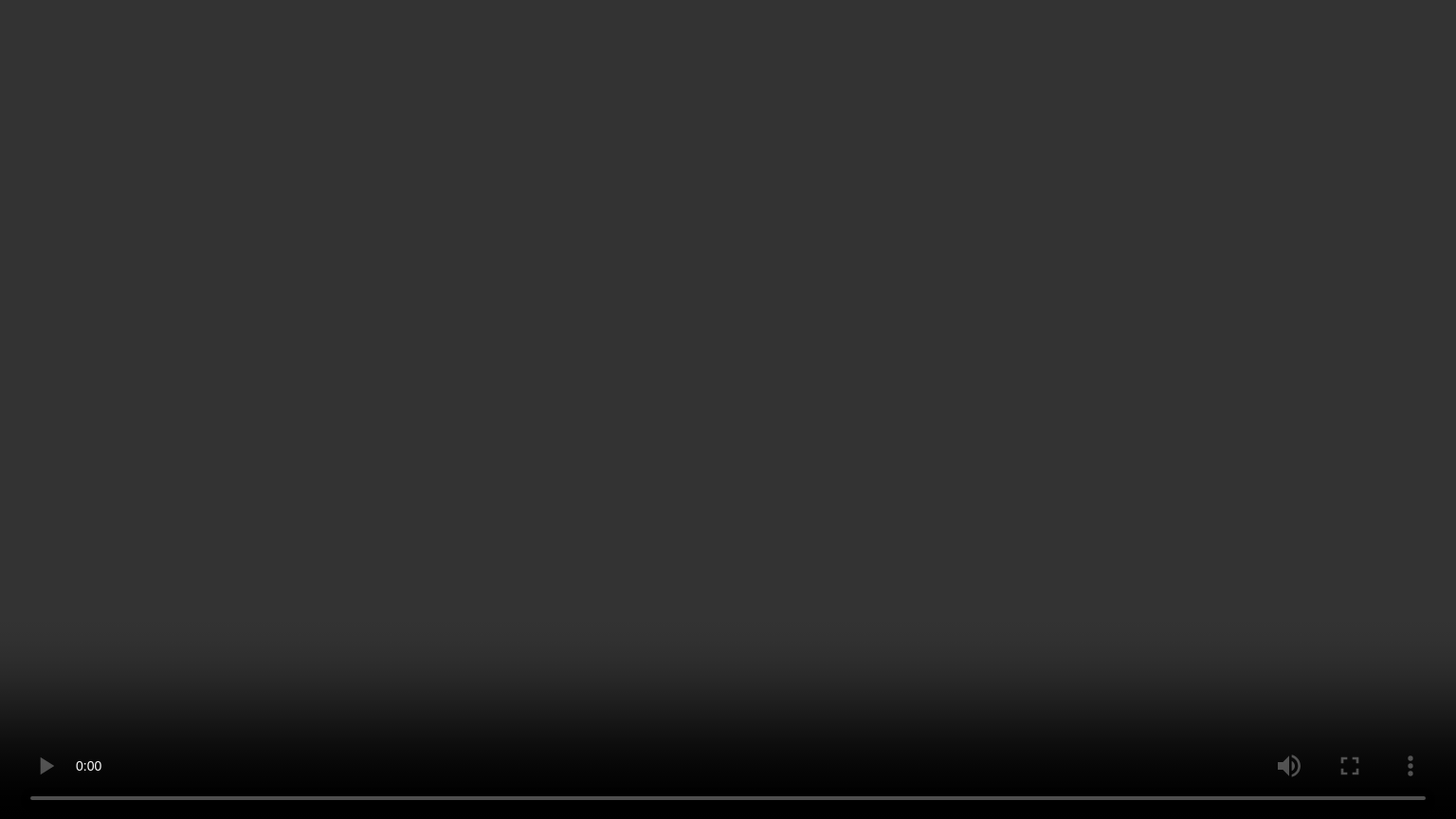 type 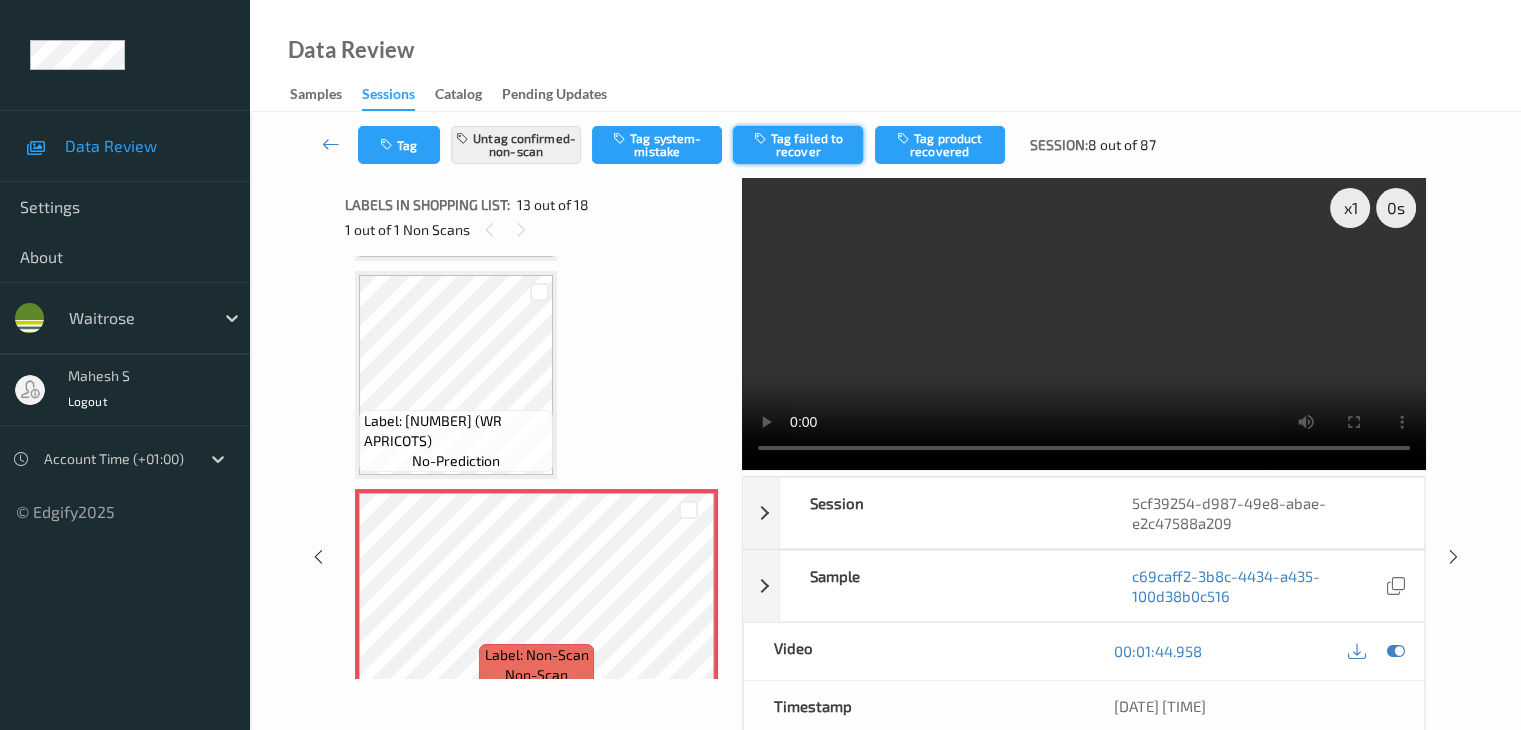 click on "Tag   failed to recover" at bounding box center [798, 145] 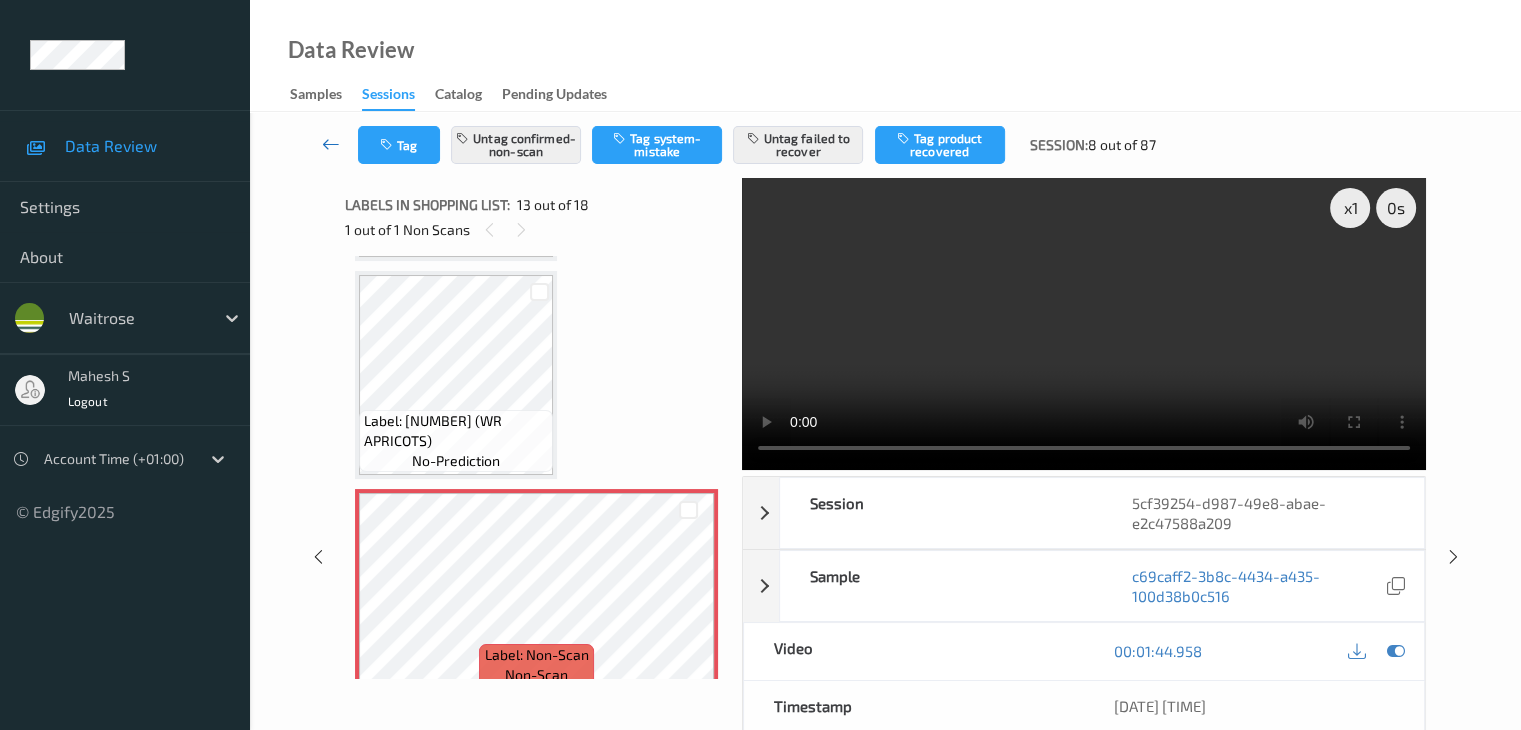click at bounding box center [331, 144] 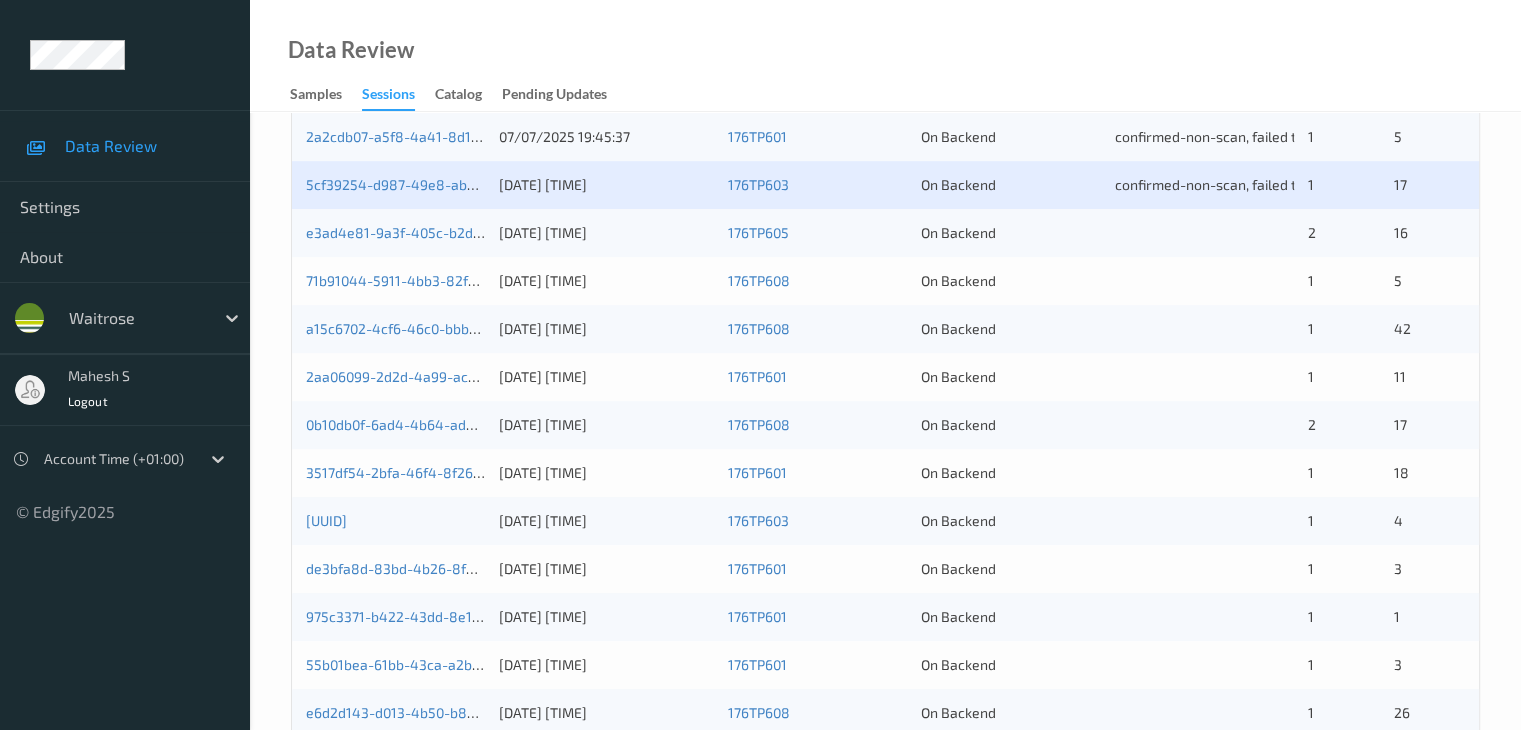 scroll, scrollTop: 800, scrollLeft: 0, axis: vertical 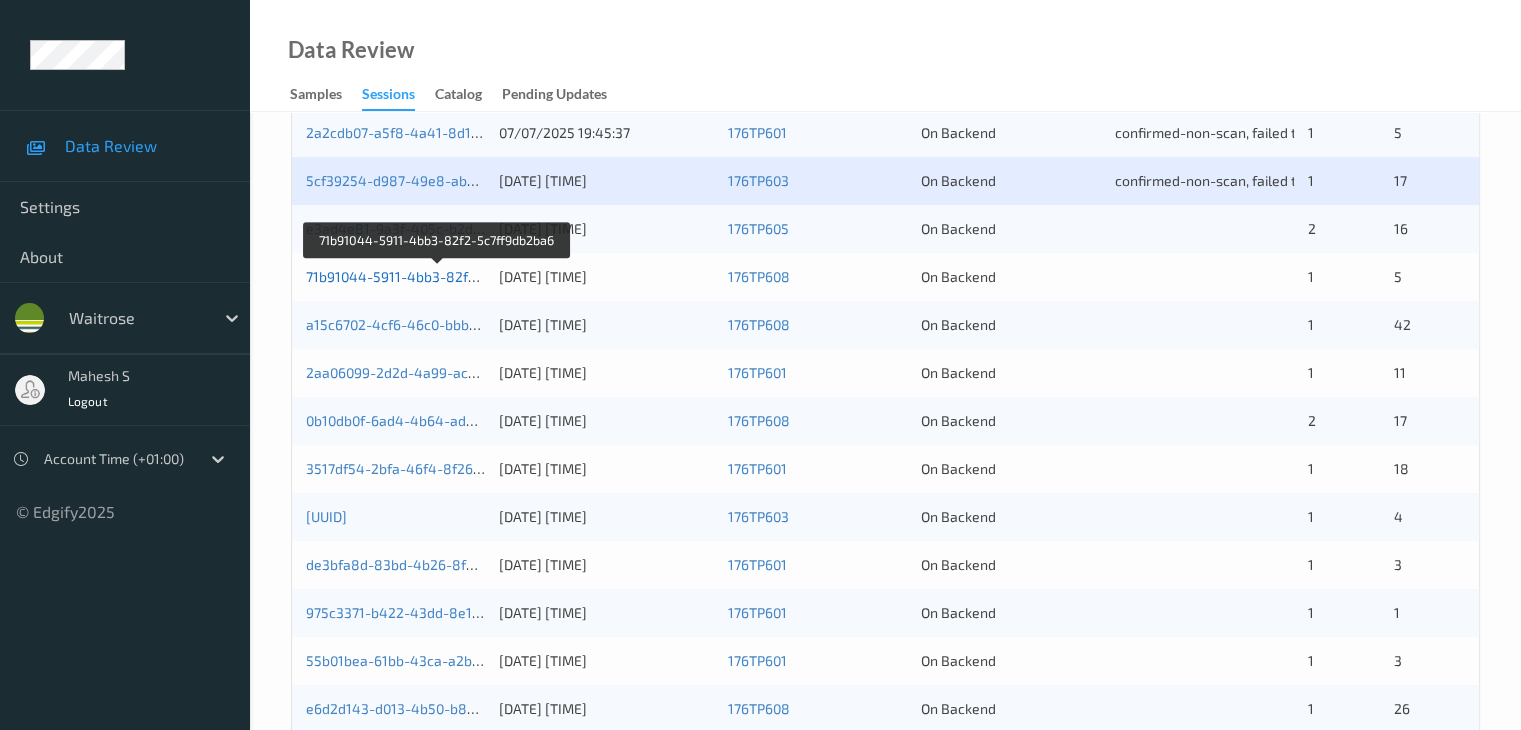 click on "71b91044-5911-4bb3-82f2-5c7ff9db2ba6" at bounding box center [438, 276] 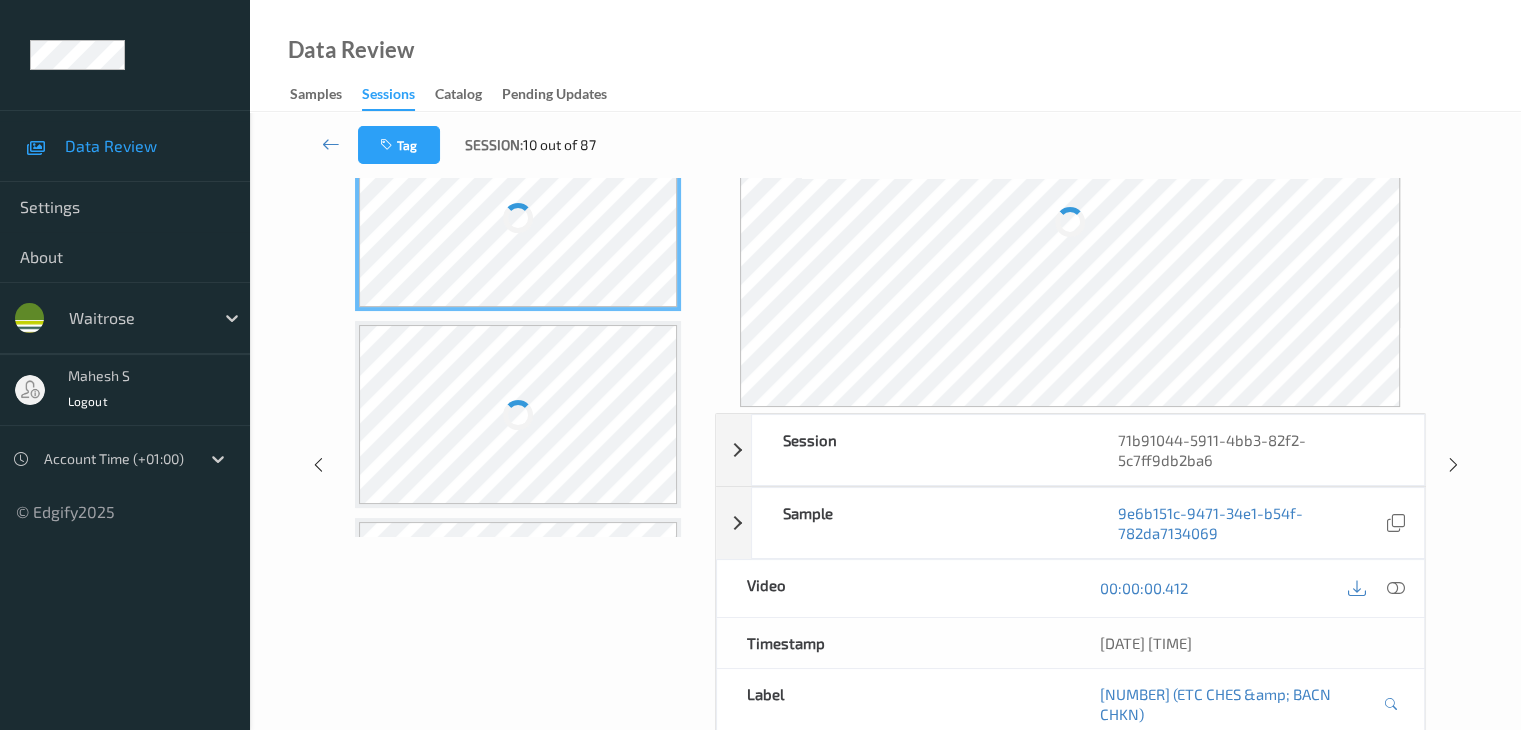 scroll, scrollTop: 44, scrollLeft: 0, axis: vertical 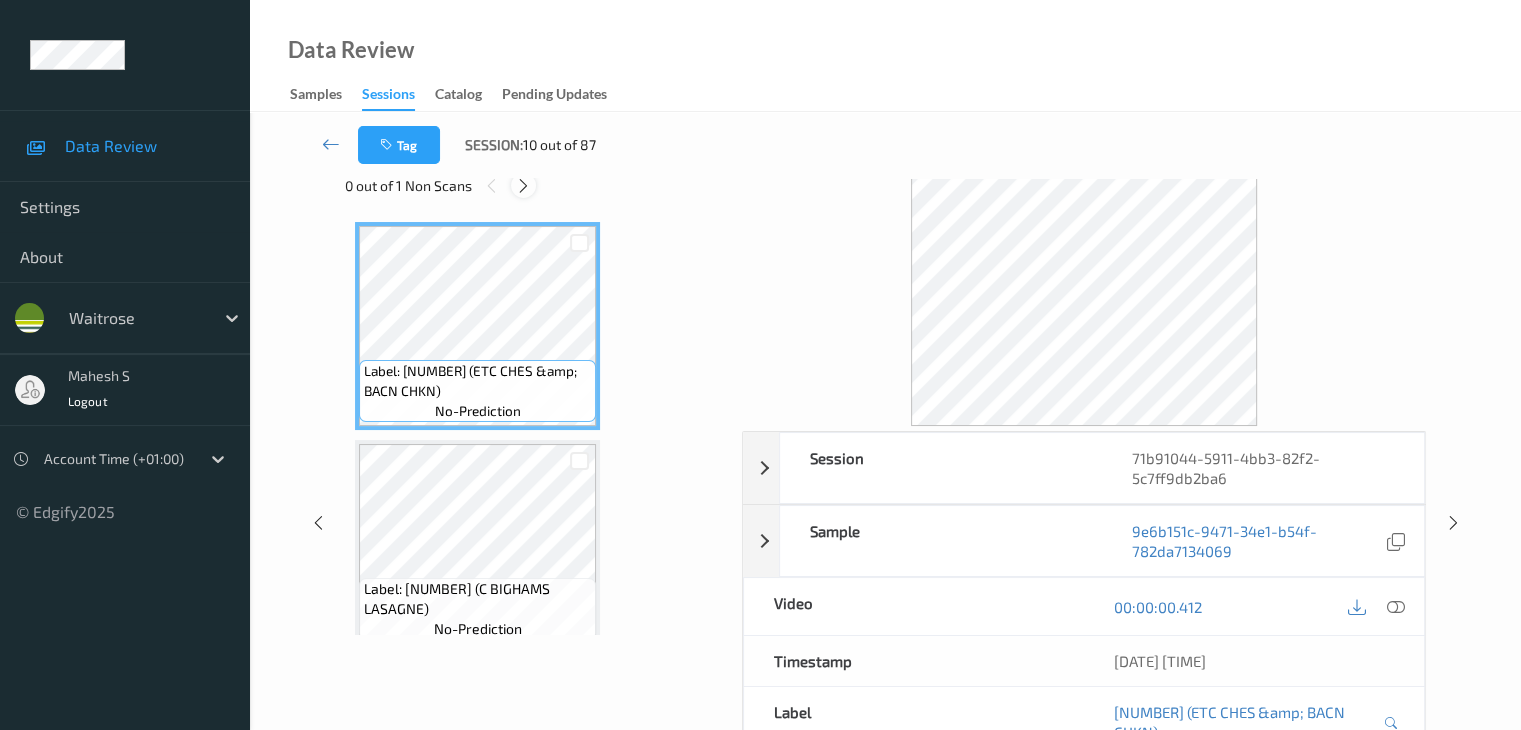 click at bounding box center (523, 186) 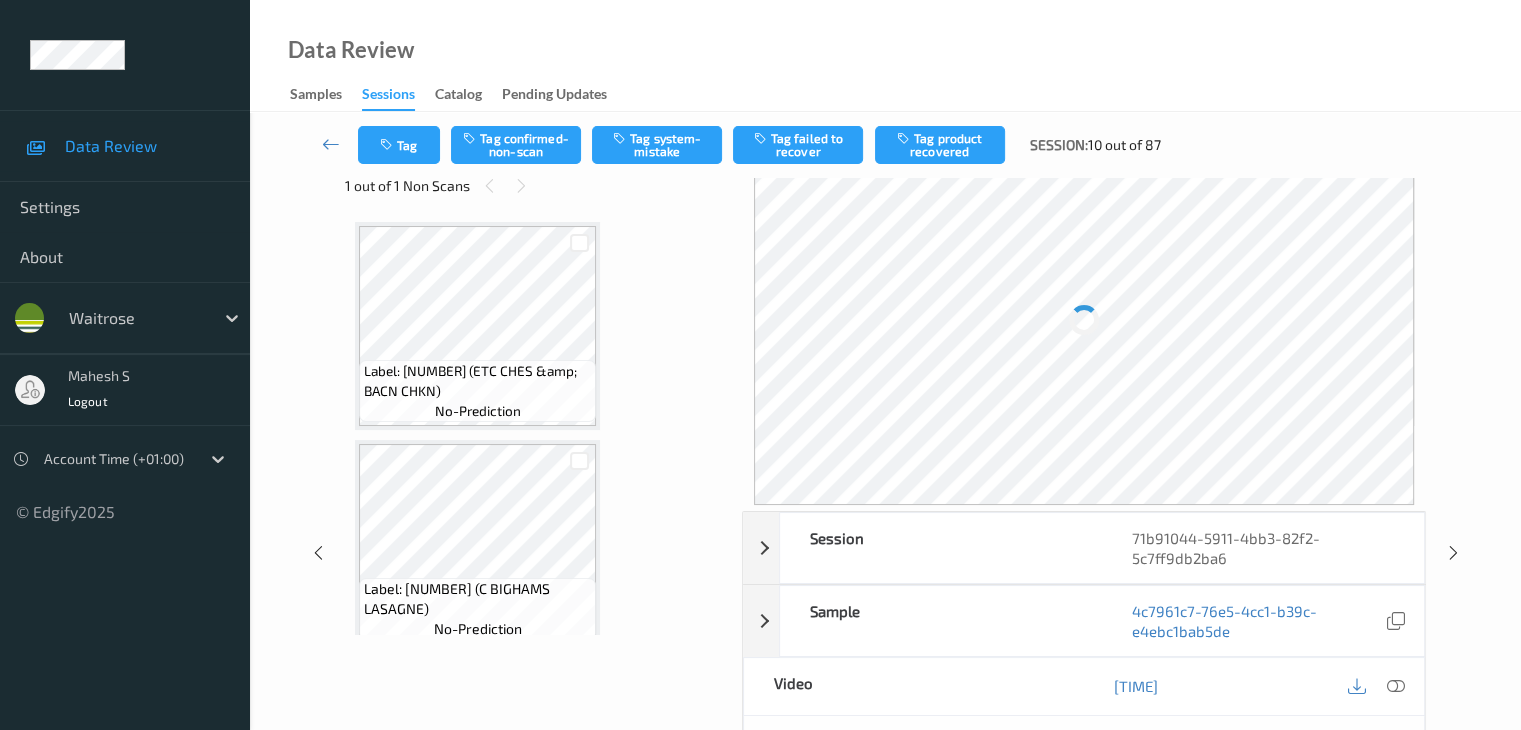 scroll, scrollTop: 664, scrollLeft: 0, axis: vertical 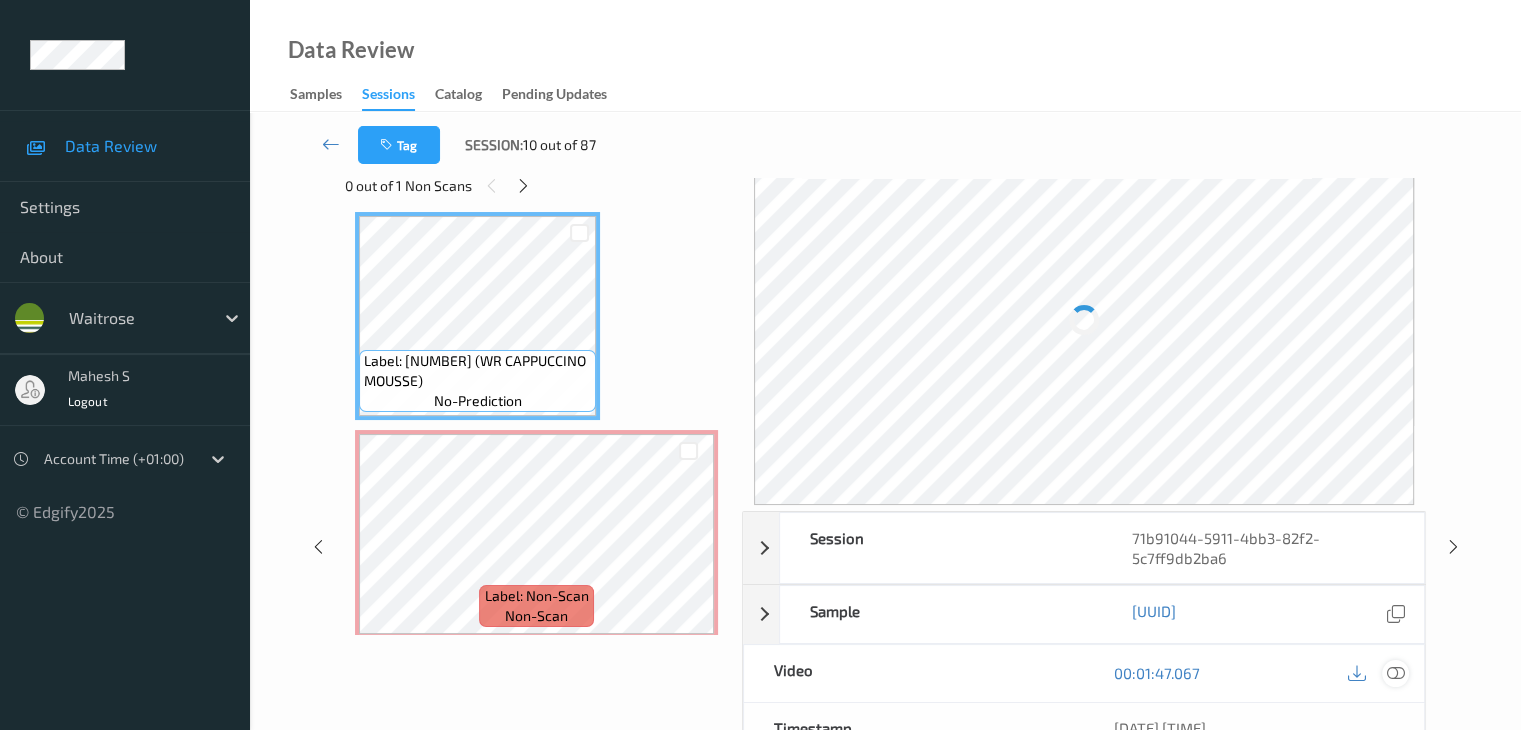 click at bounding box center [1395, 673] 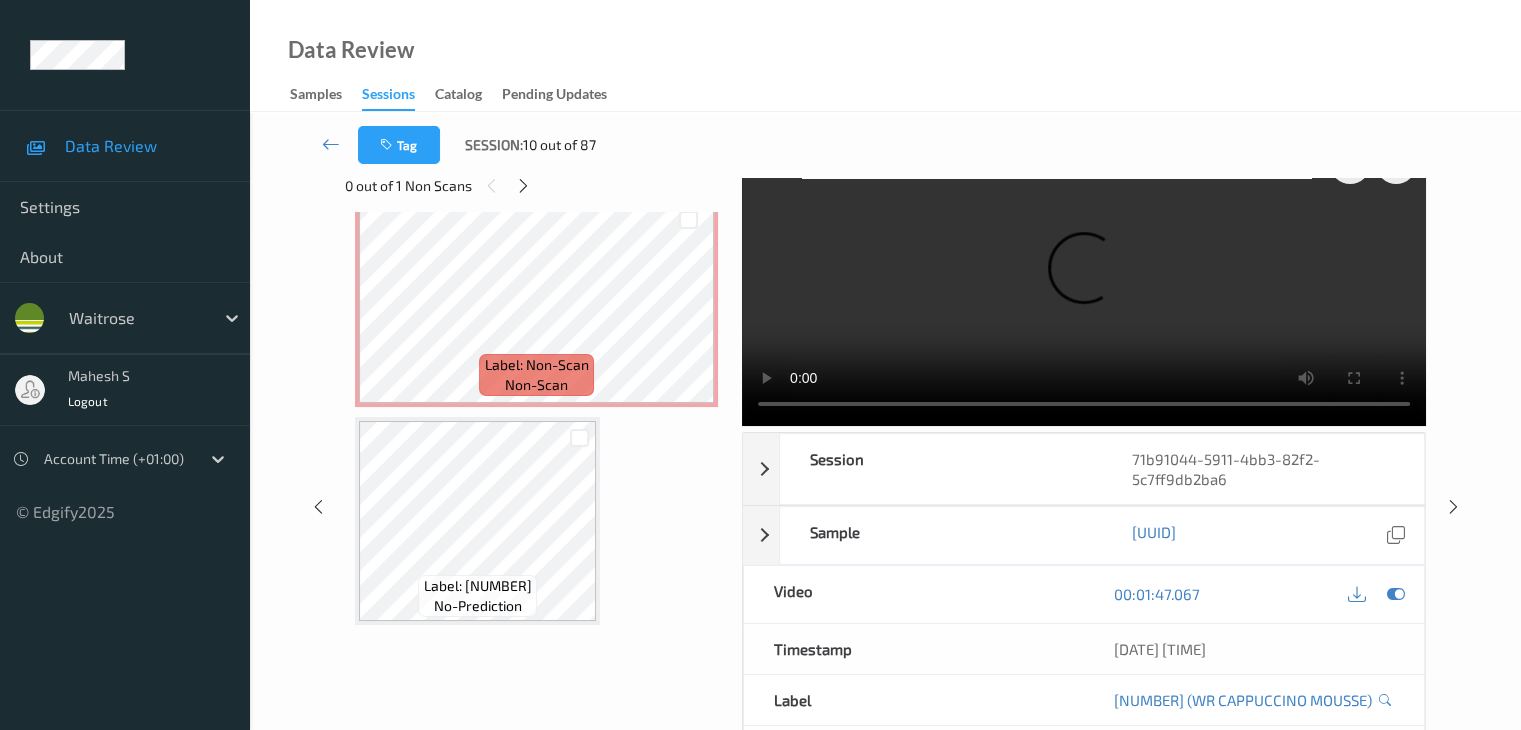 scroll, scrollTop: 695, scrollLeft: 0, axis: vertical 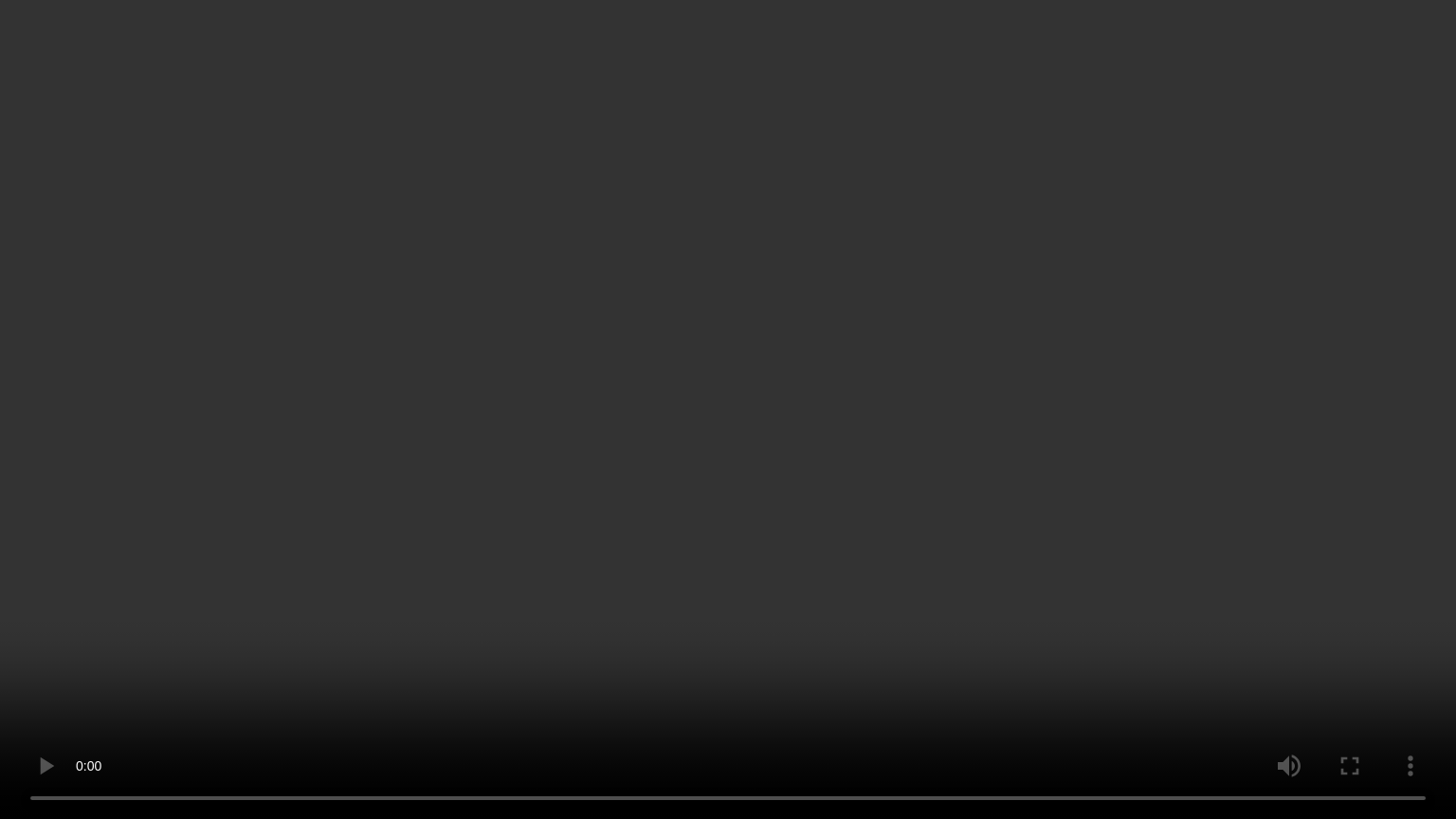 type 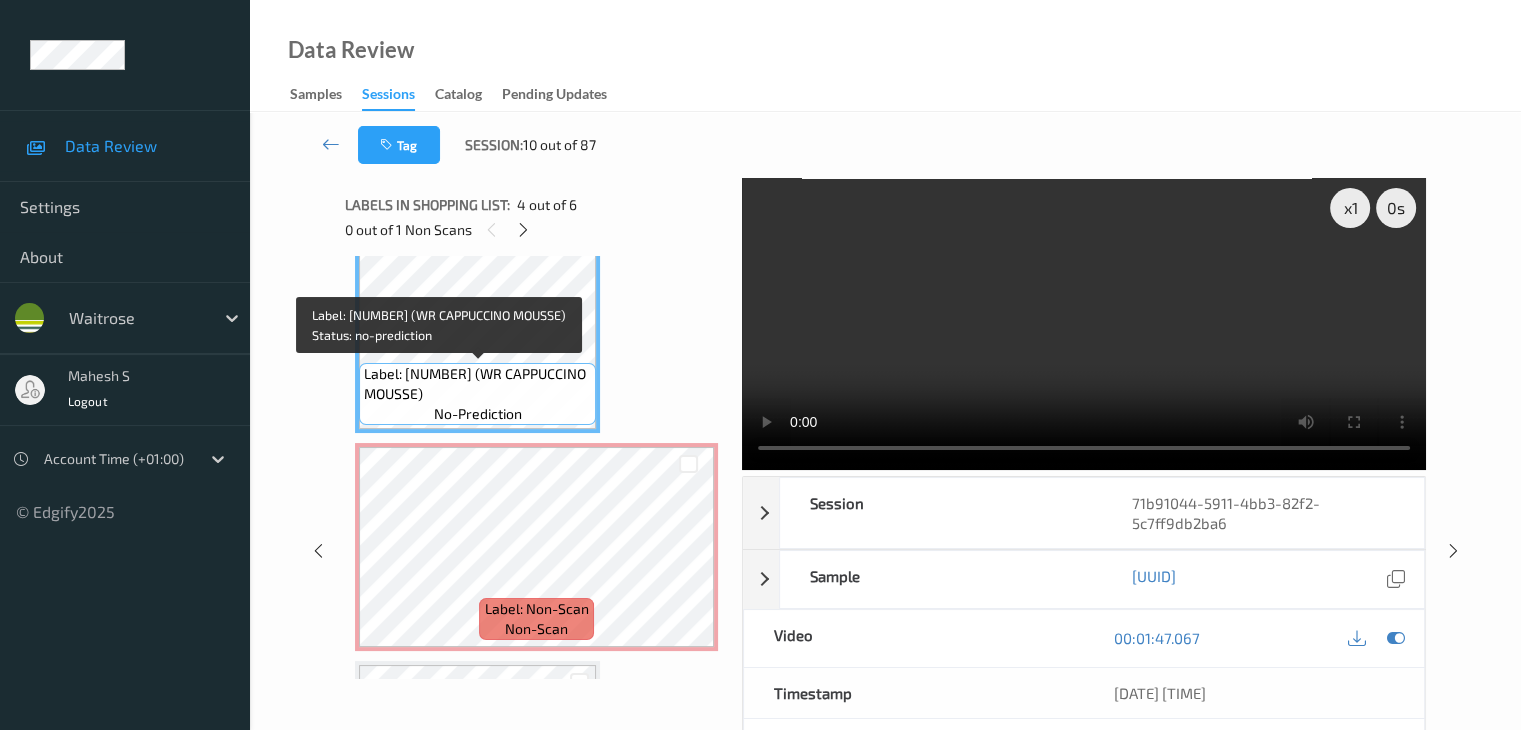 click on "Label: 10500016917325100095 (WR CAPPUCCINO MOUSSE)" at bounding box center (477, 384) 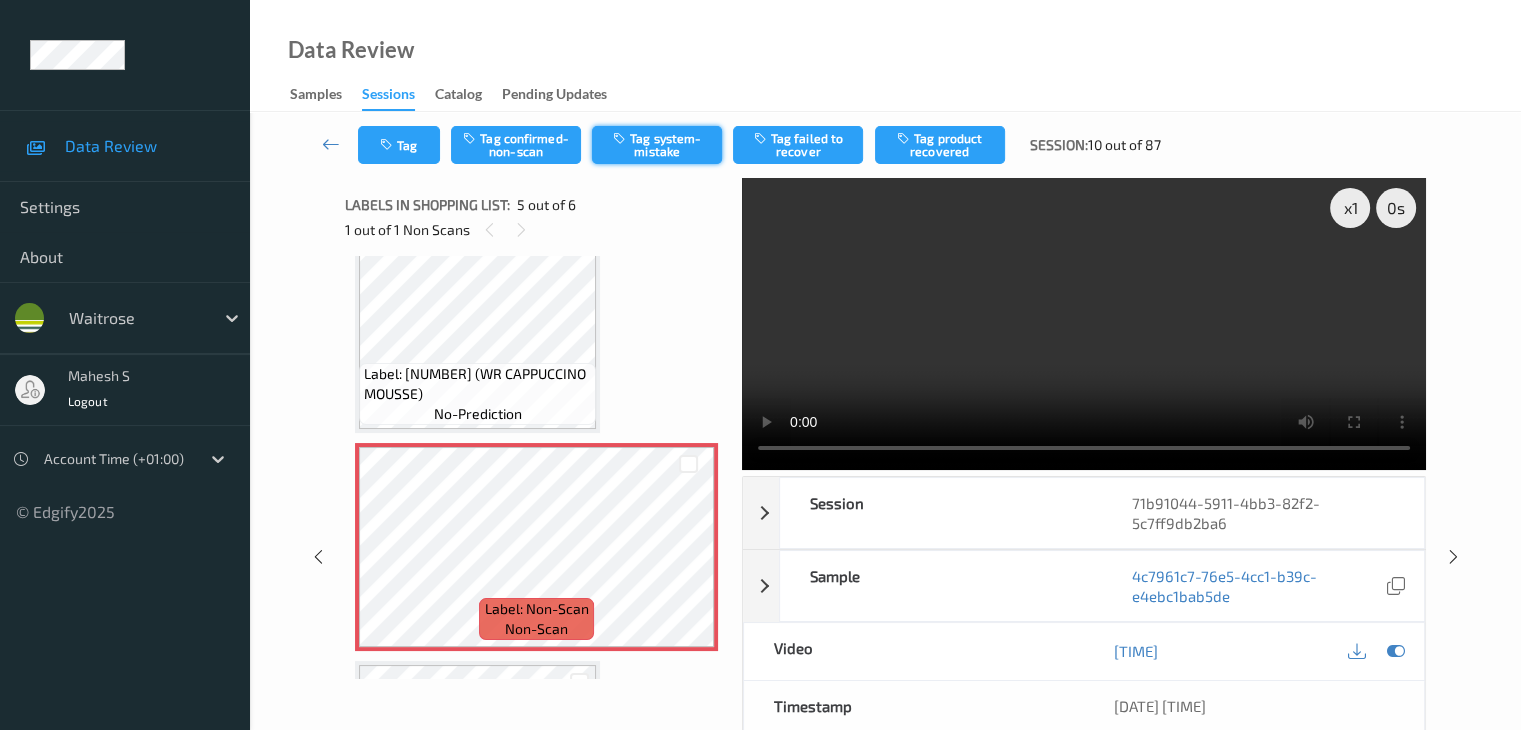 click on "Tag   system-mistake" at bounding box center (657, 145) 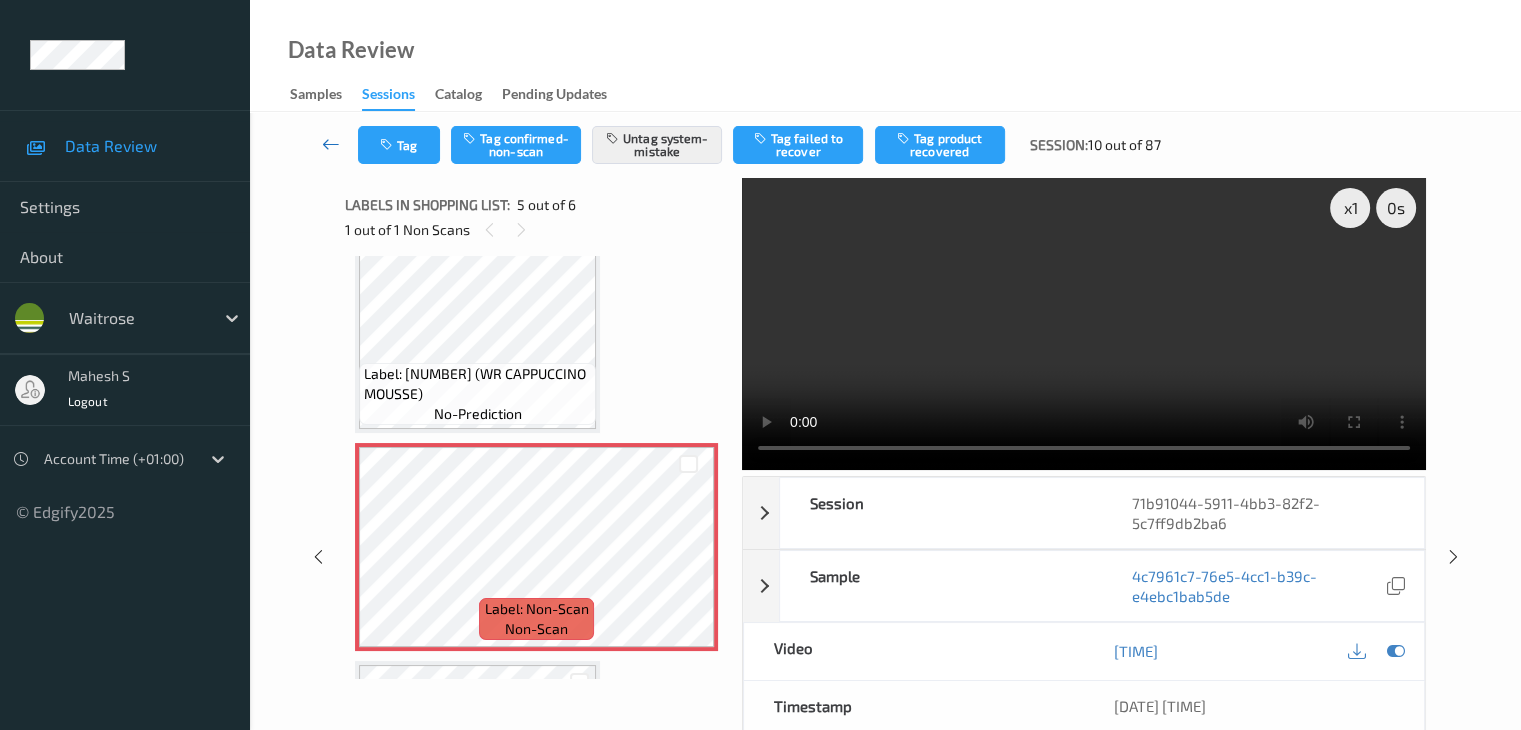 click at bounding box center (331, 144) 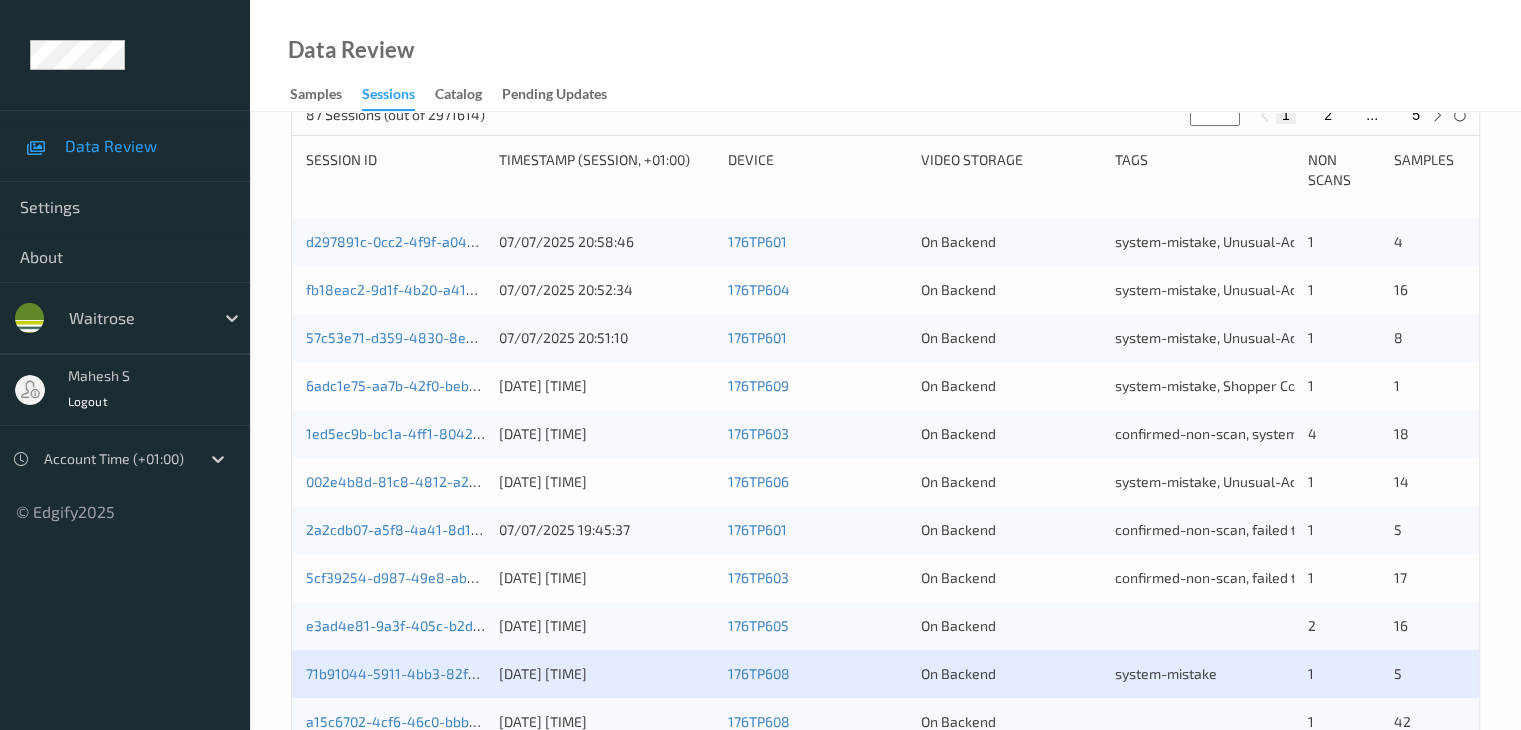 scroll, scrollTop: 500, scrollLeft: 0, axis: vertical 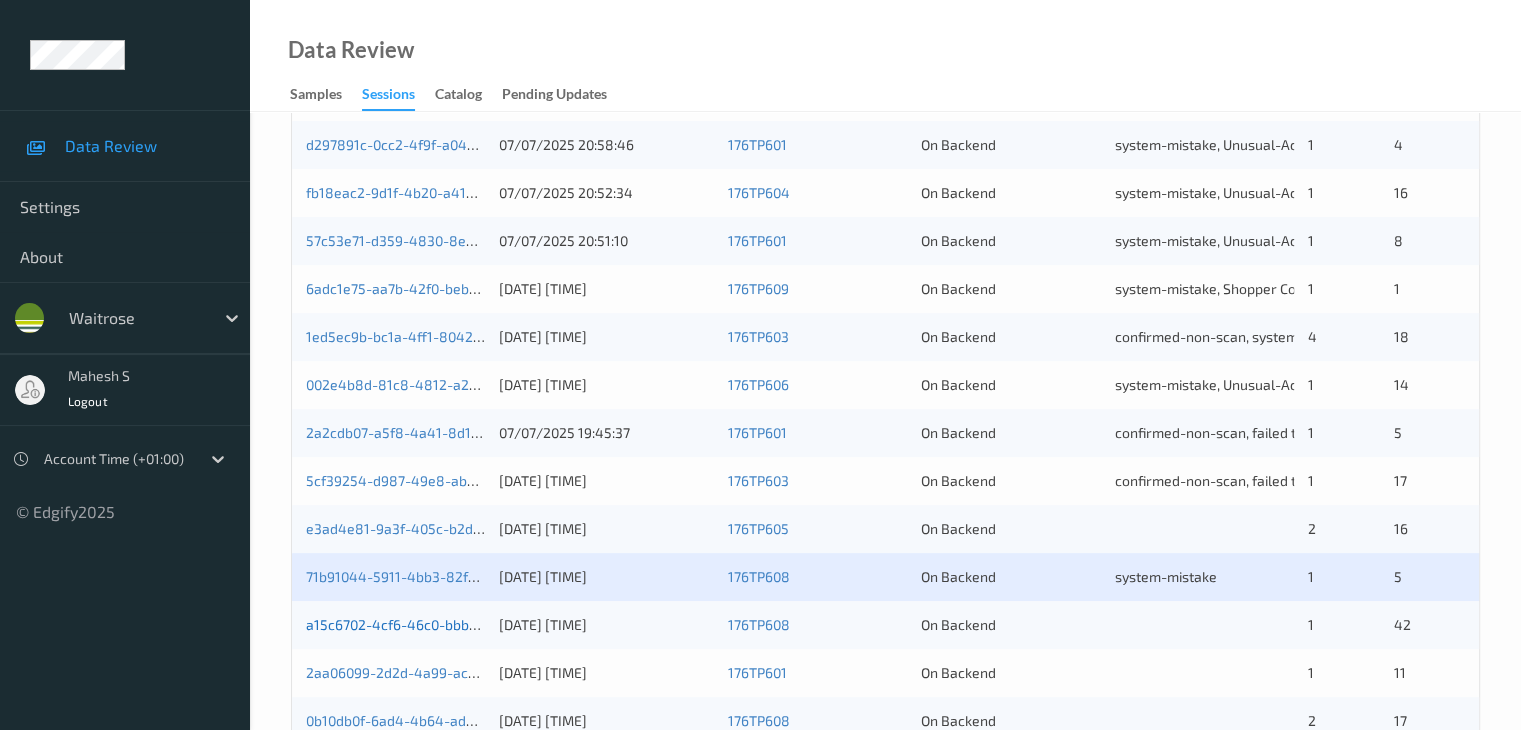 click on "a15c6702-4cf6-46c0-bbbb-0c9f6b1a8d25" at bounding box center [440, 624] 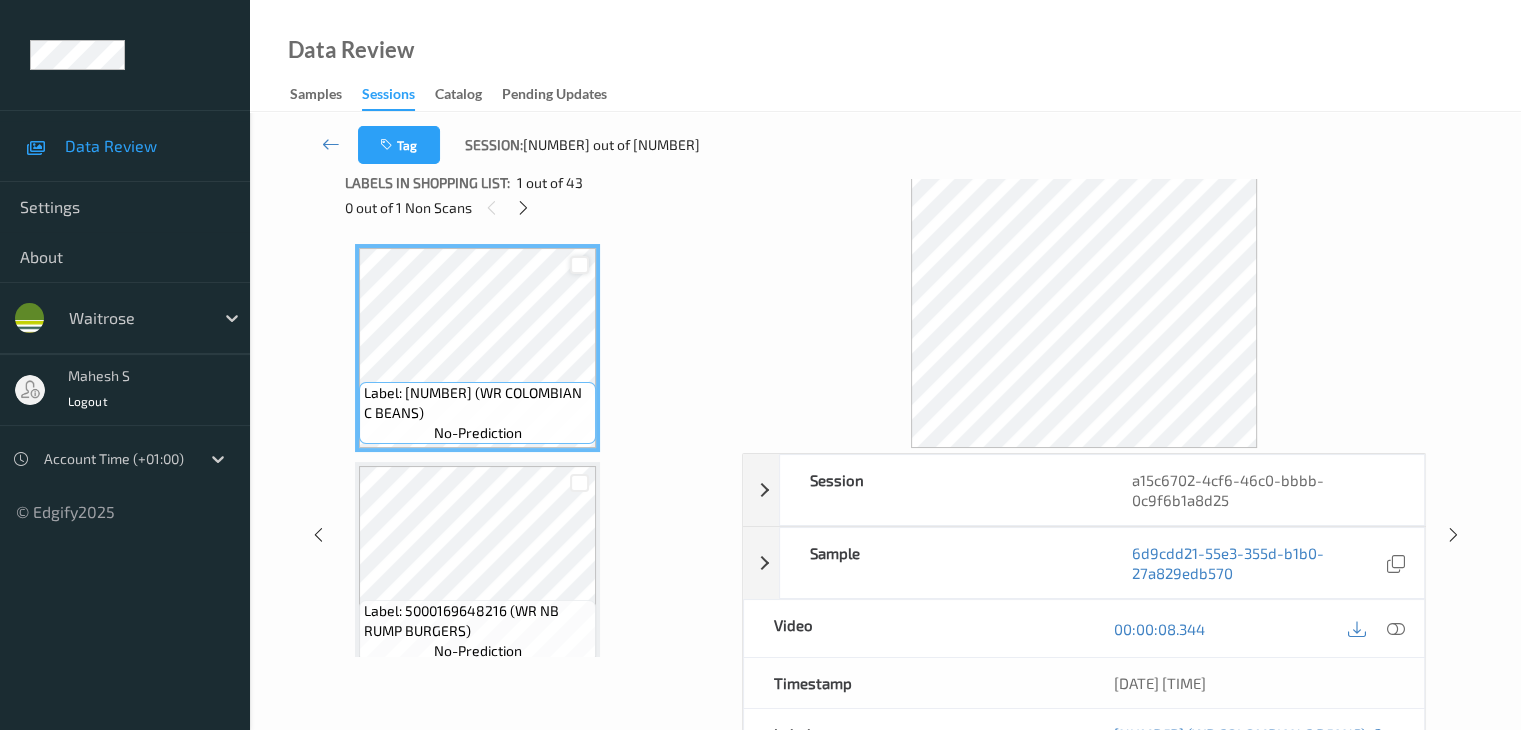 scroll, scrollTop: 0, scrollLeft: 0, axis: both 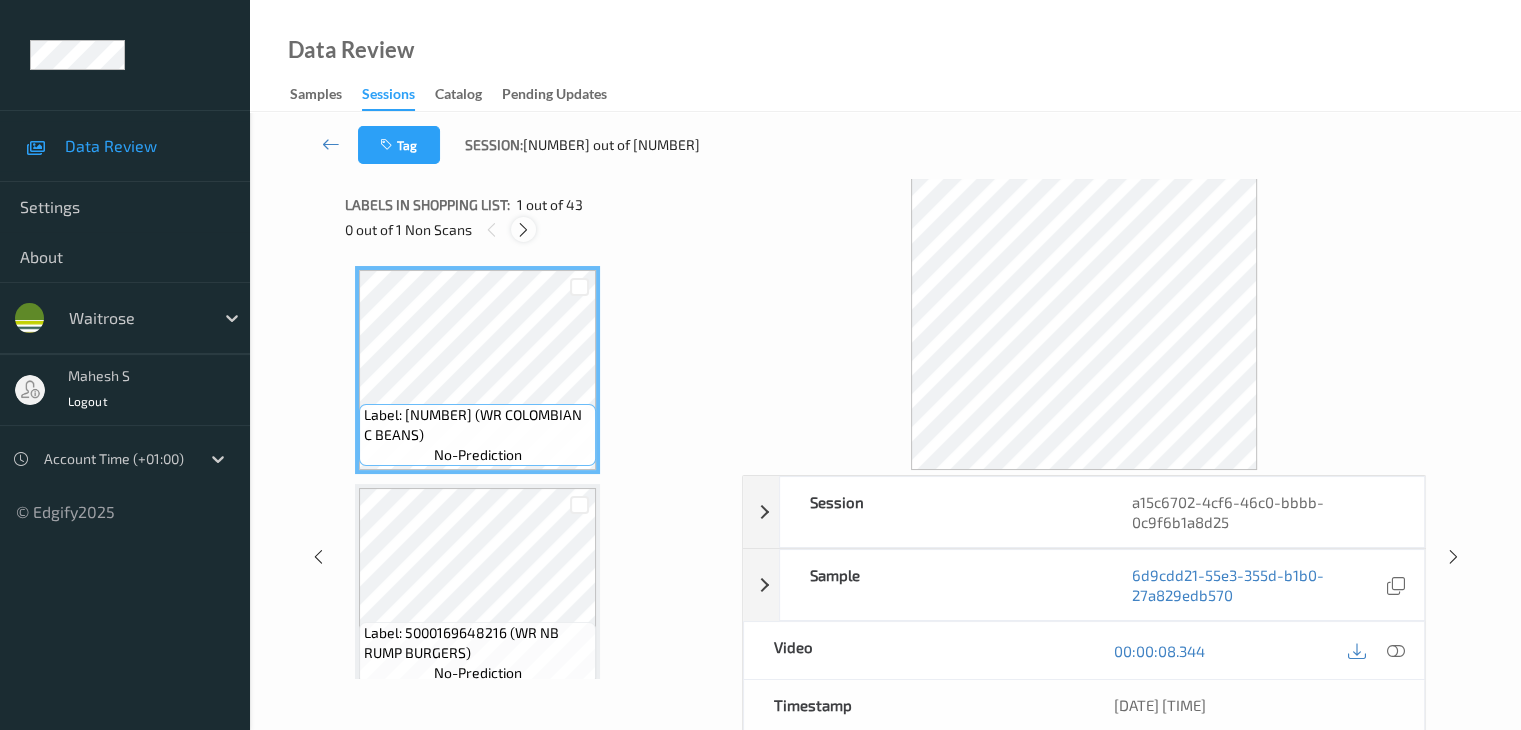 click at bounding box center (523, 230) 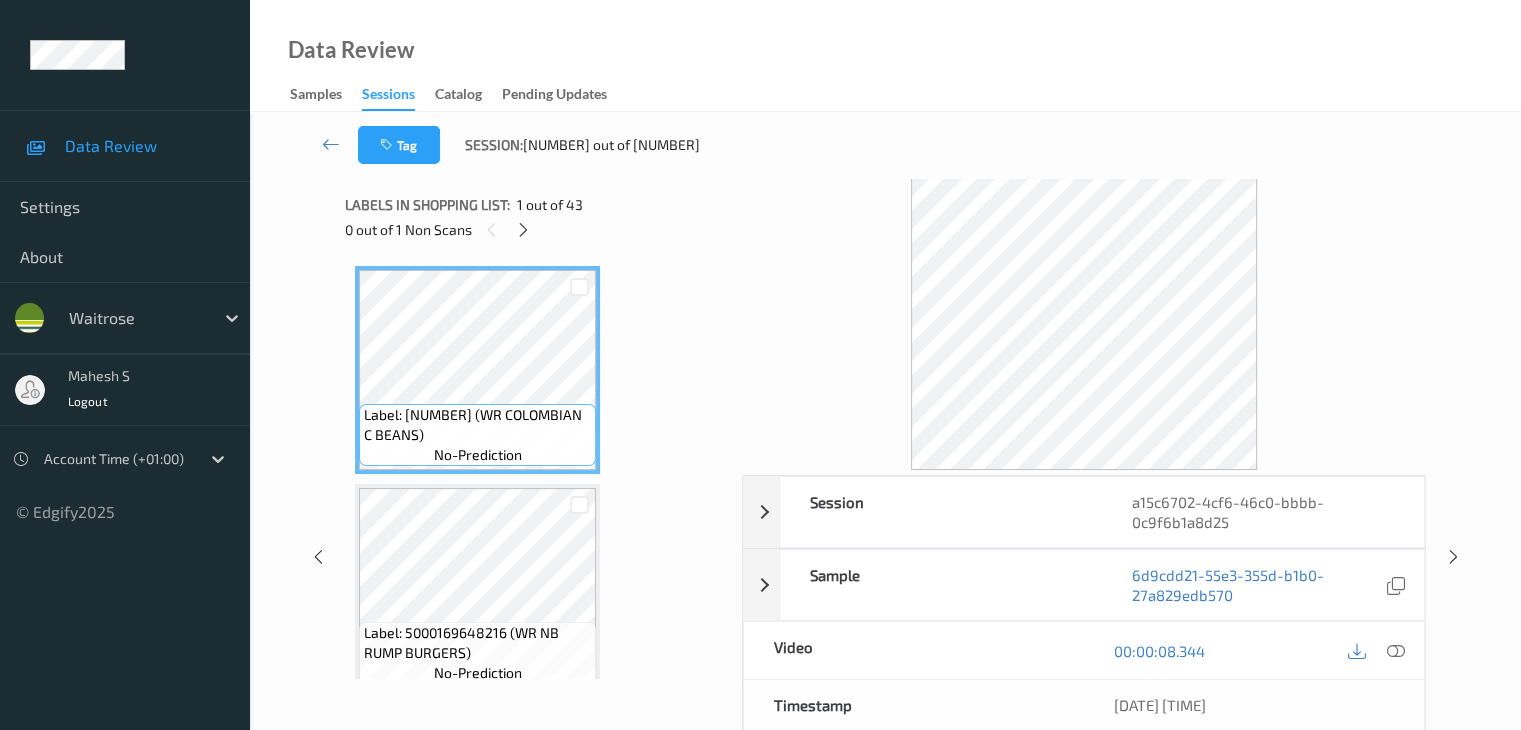 scroll, scrollTop: 5676, scrollLeft: 0, axis: vertical 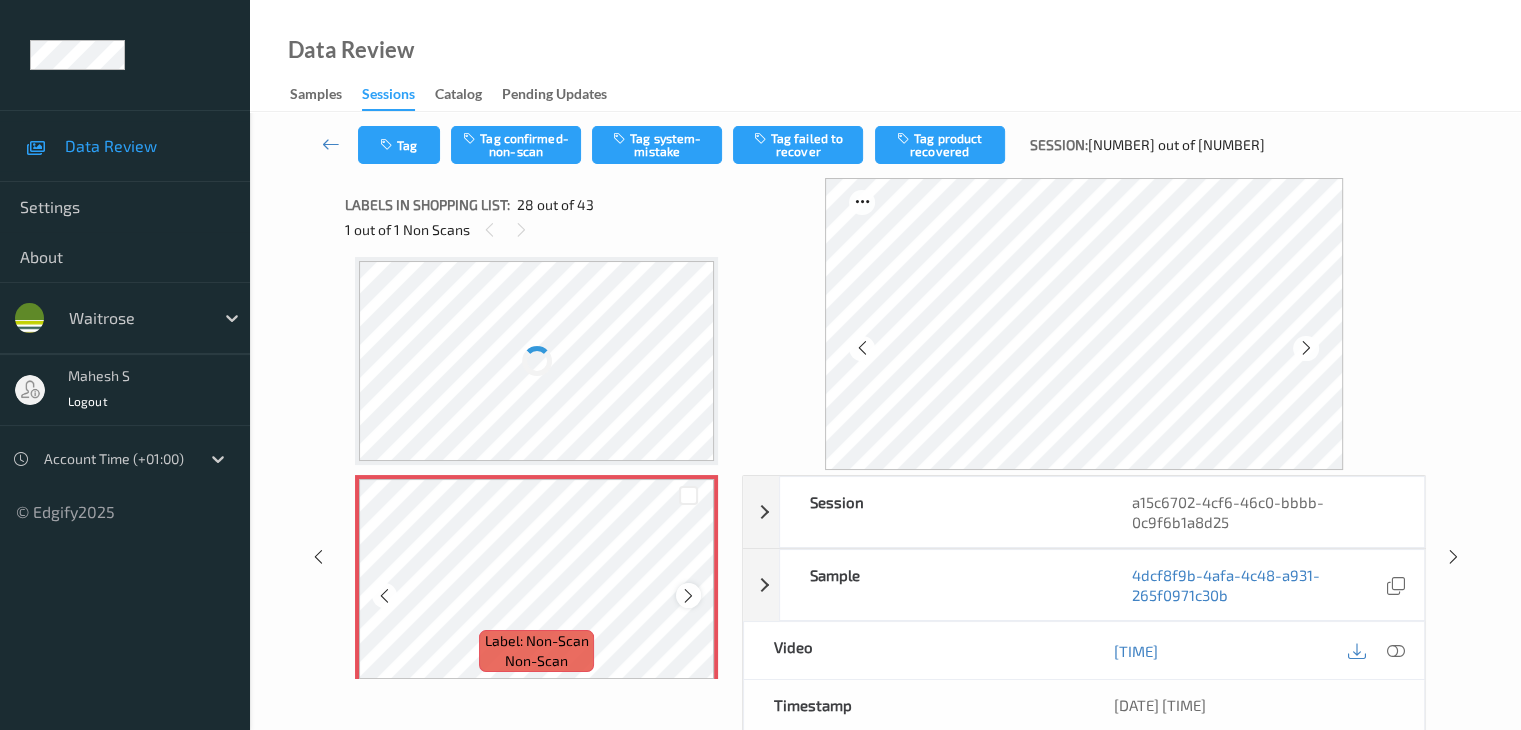 click at bounding box center (688, 596) 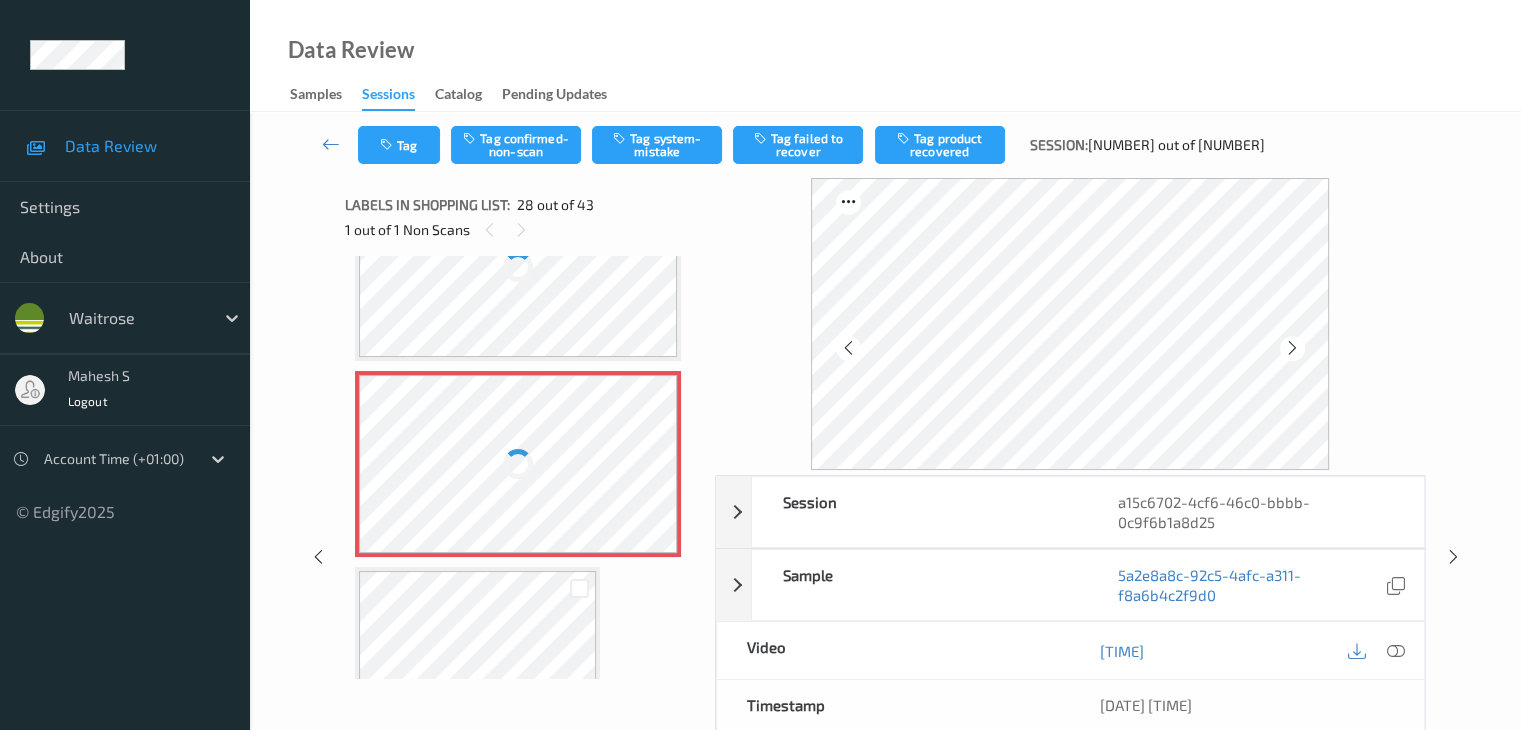 scroll, scrollTop: 6038, scrollLeft: 0, axis: vertical 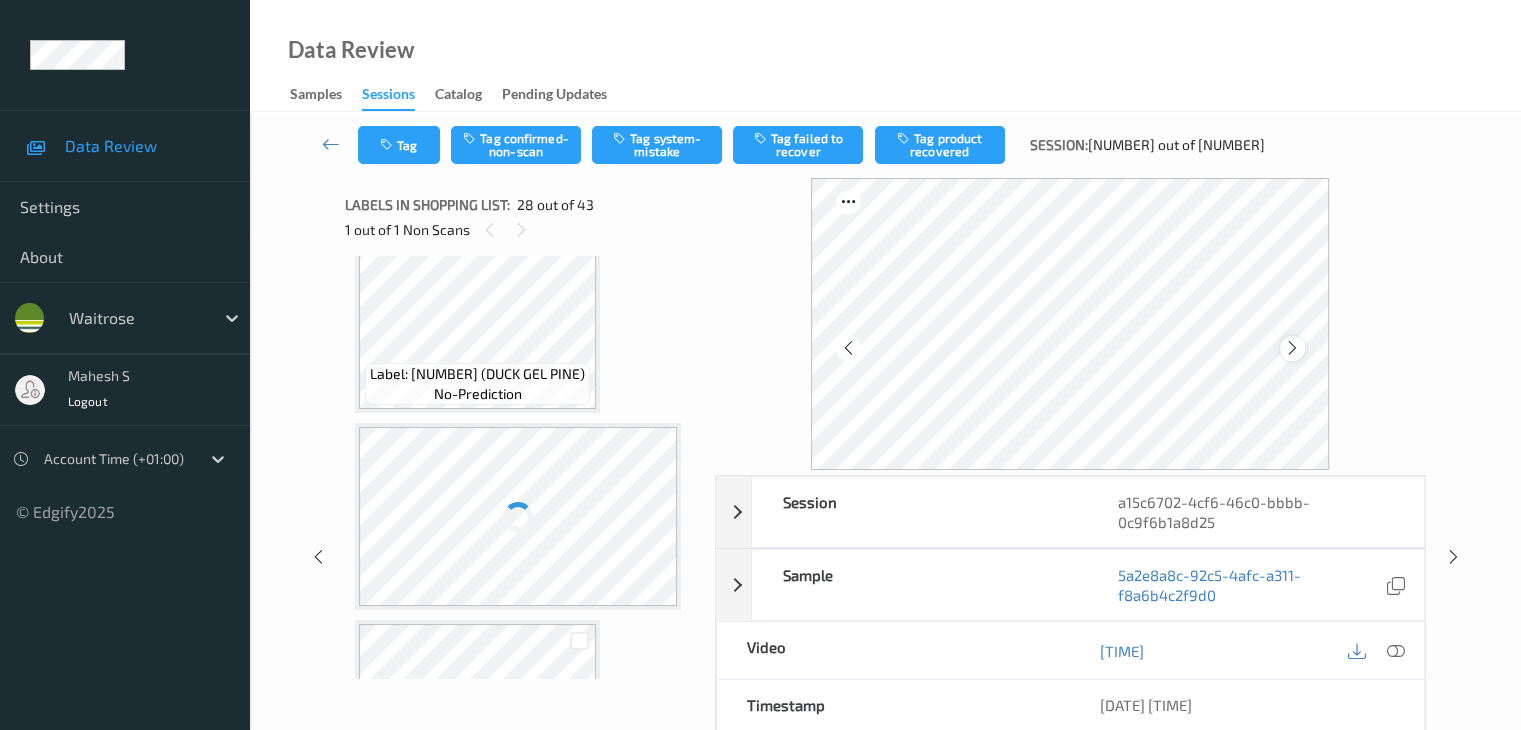 click at bounding box center [1292, 348] 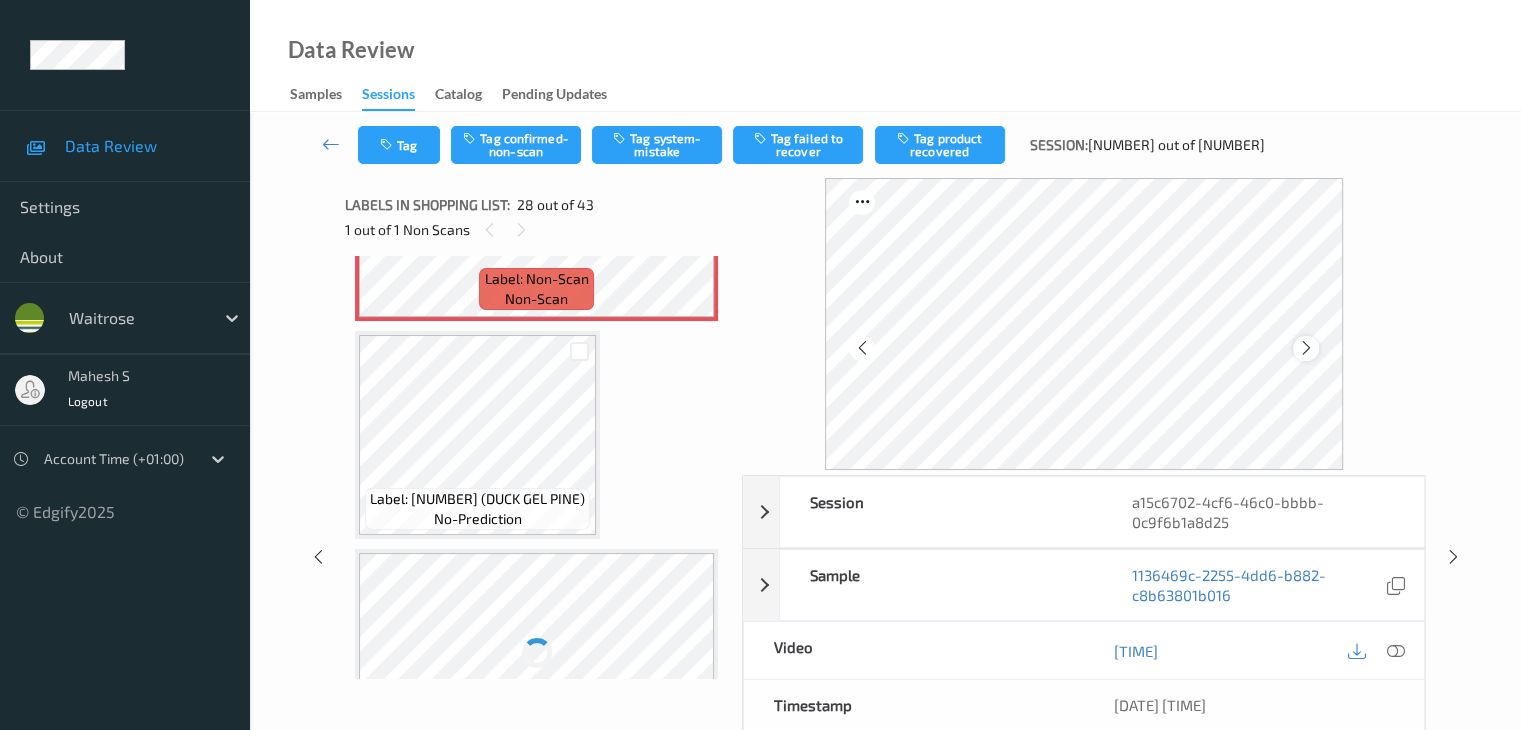click at bounding box center (1306, 348) 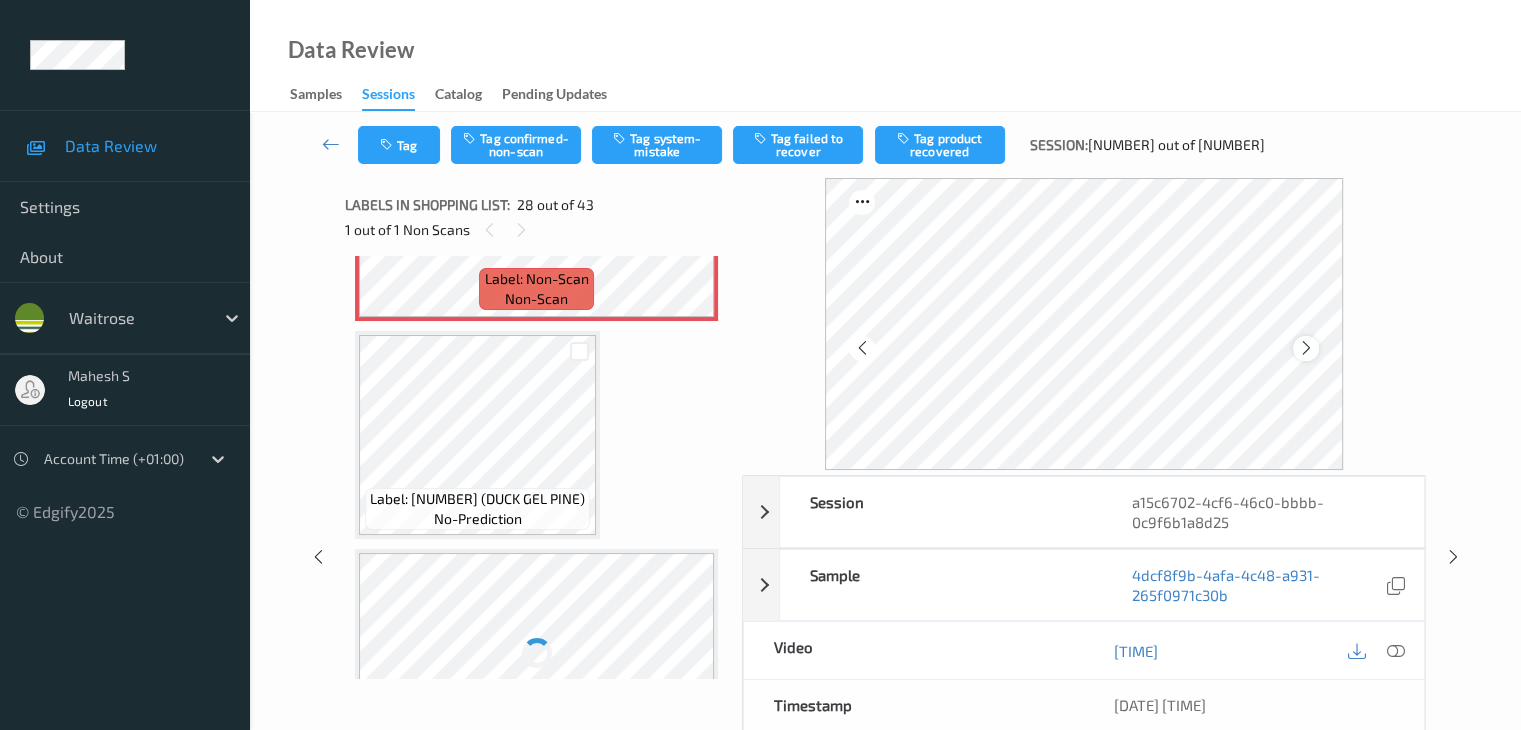 click at bounding box center [1306, 348] 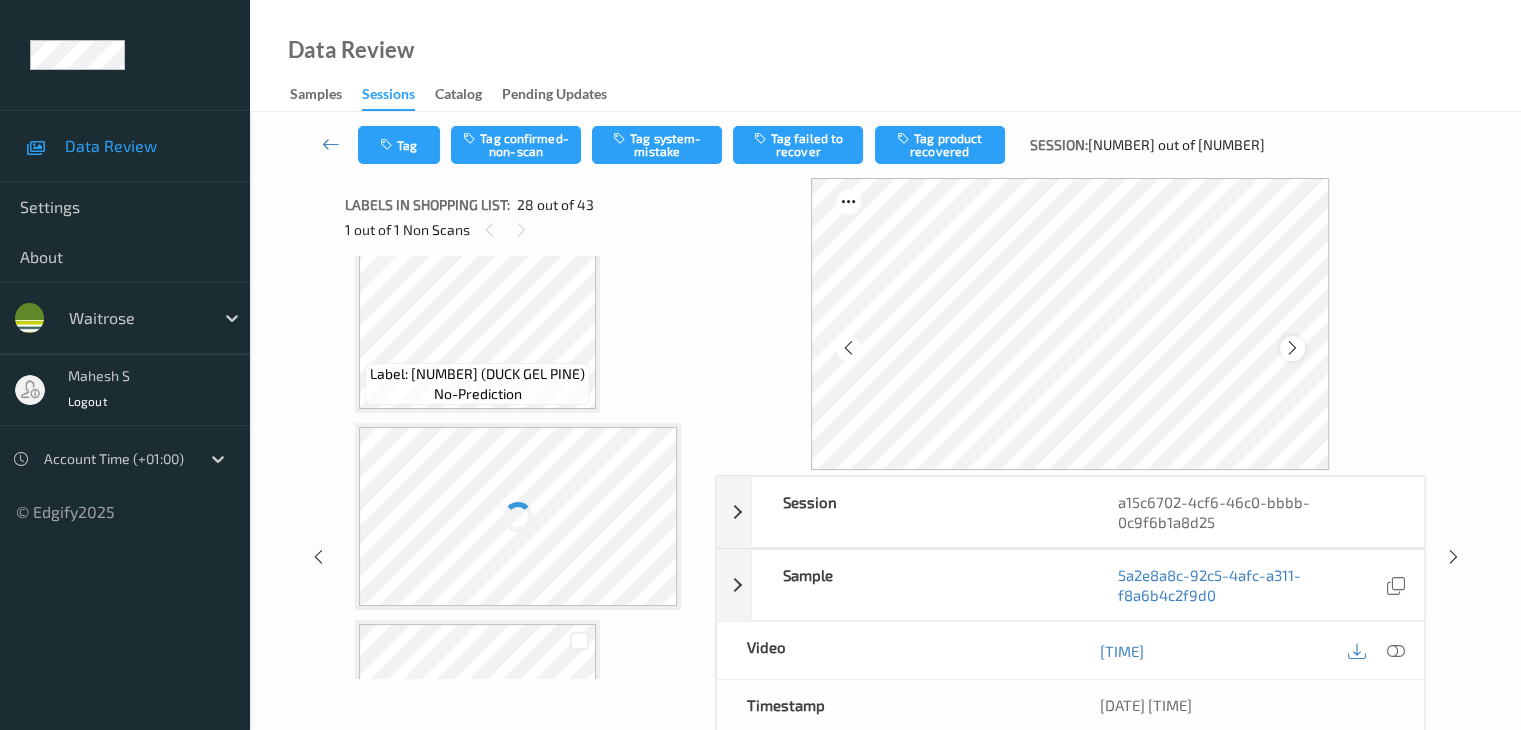 click at bounding box center [1292, 348] 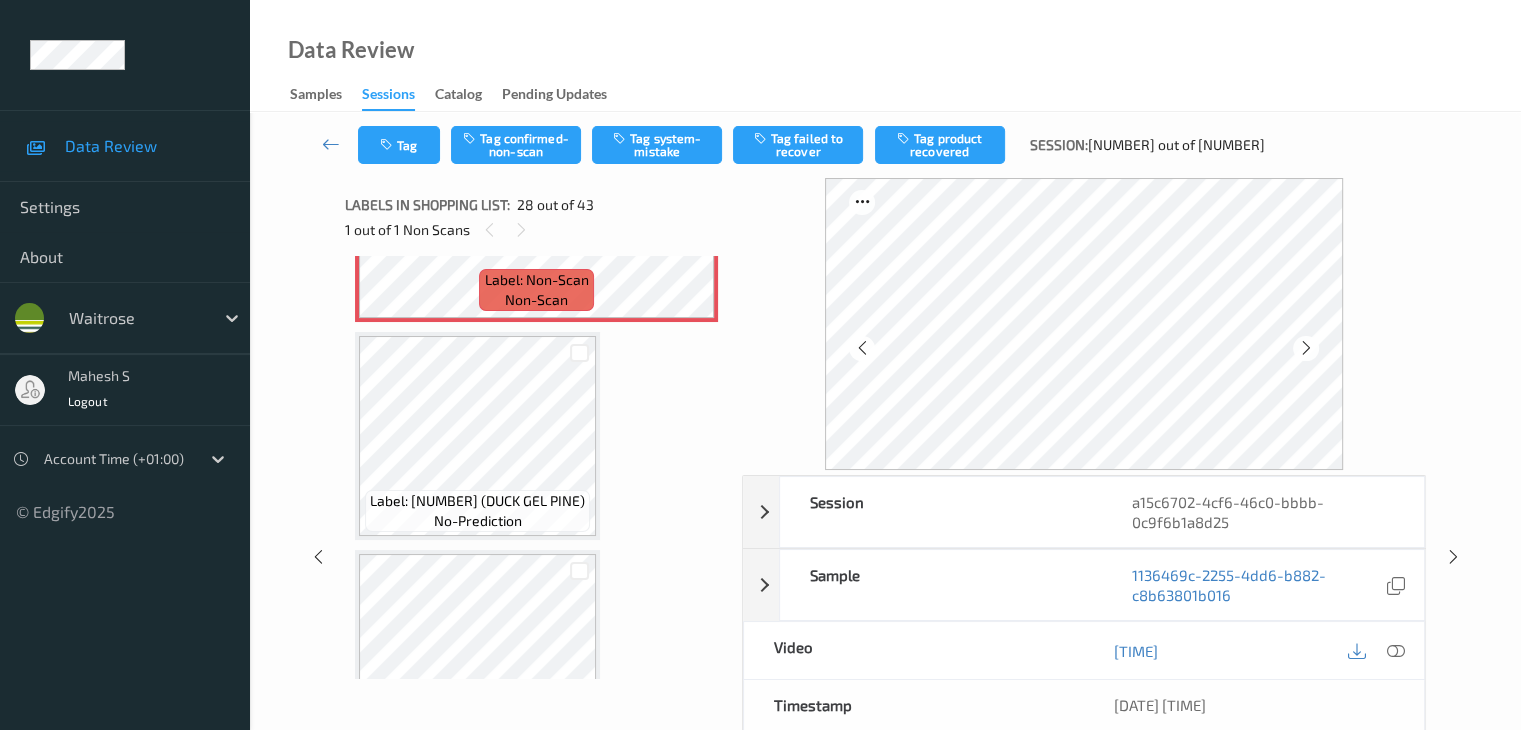 scroll, scrollTop: 6040, scrollLeft: 0, axis: vertical 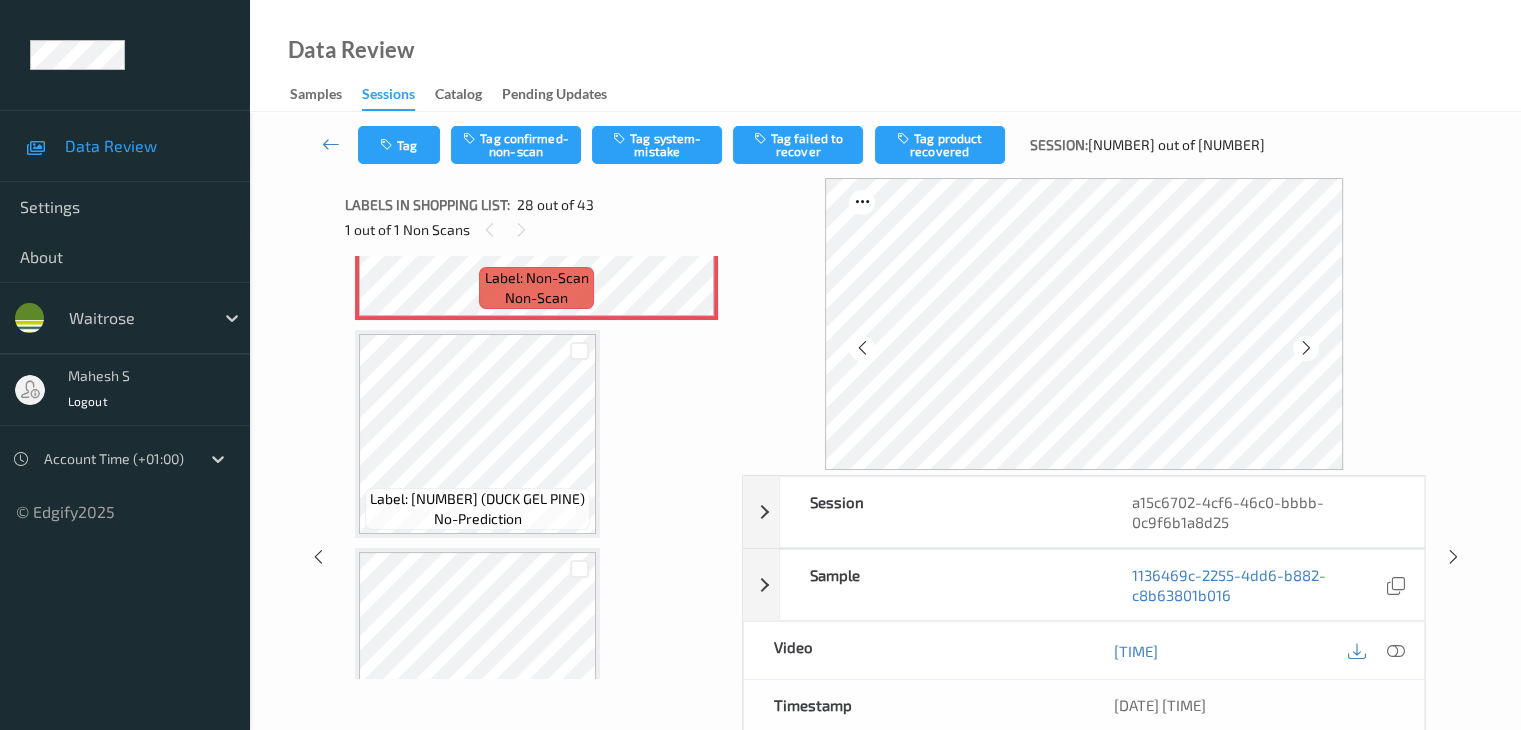 click at bounding box center [1305, 348] 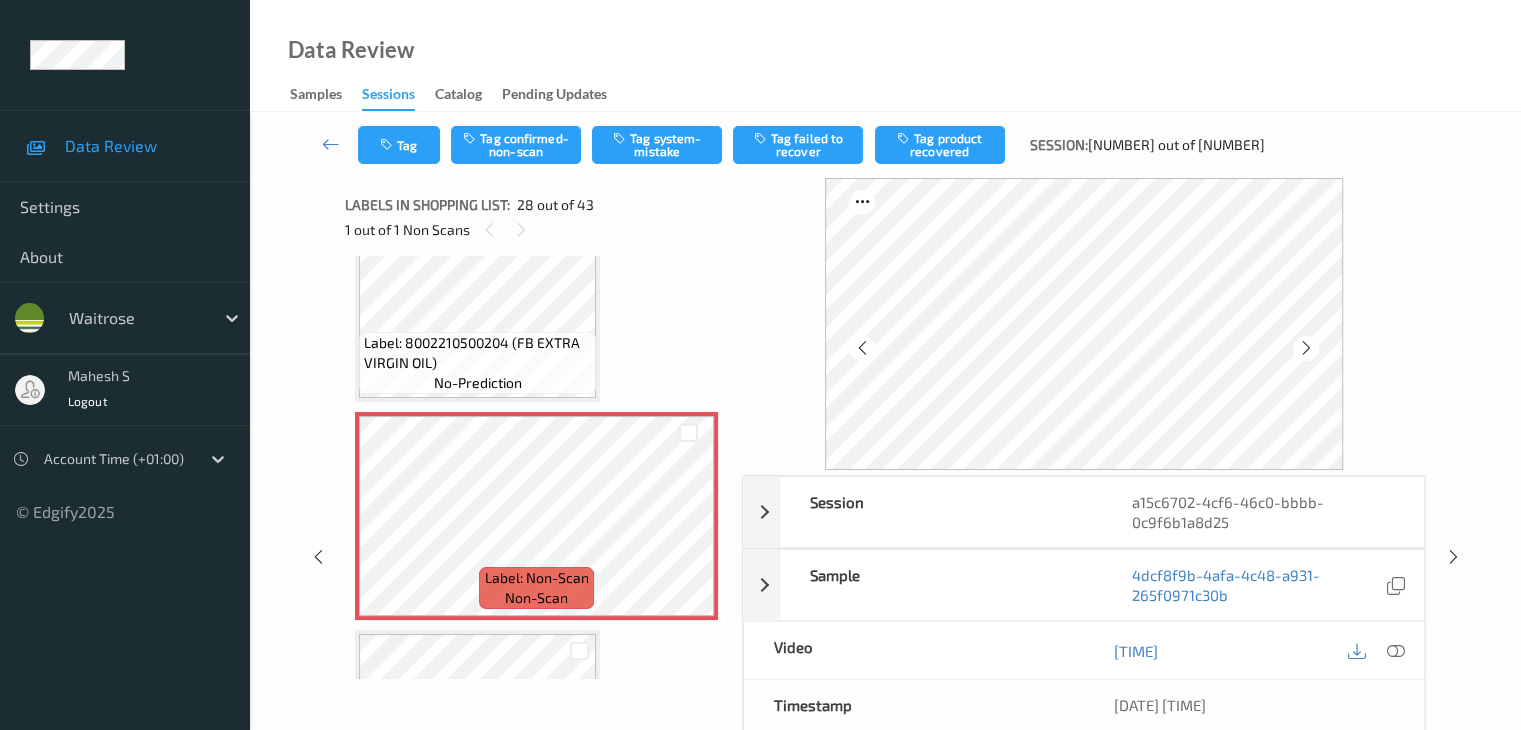 scroll, scrollTop: 5740, scrollLeft: 0, axis: vertical 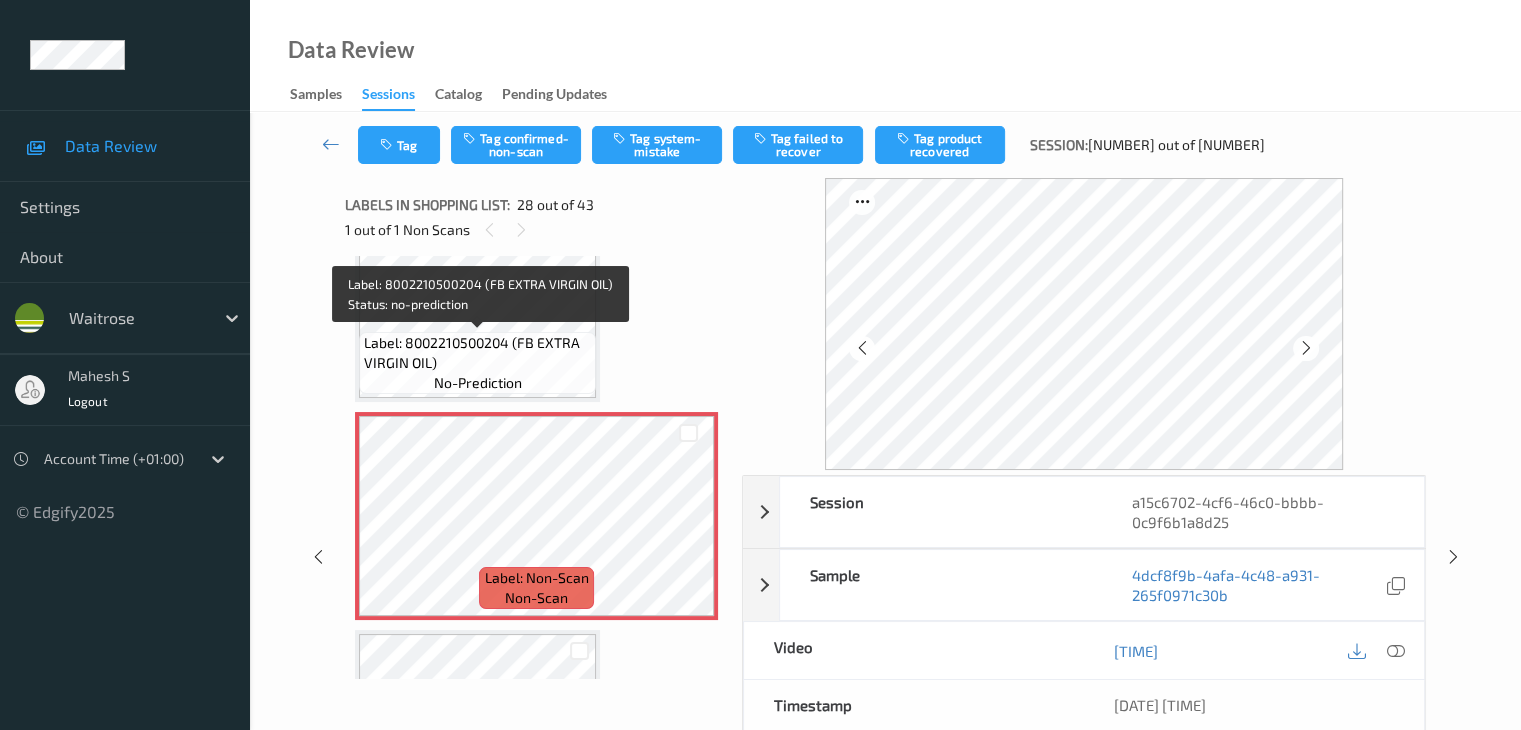click on "Label: 8002210500204 (FB EXTRA VIRGIN OIL)" at bounding box center (477, 353) 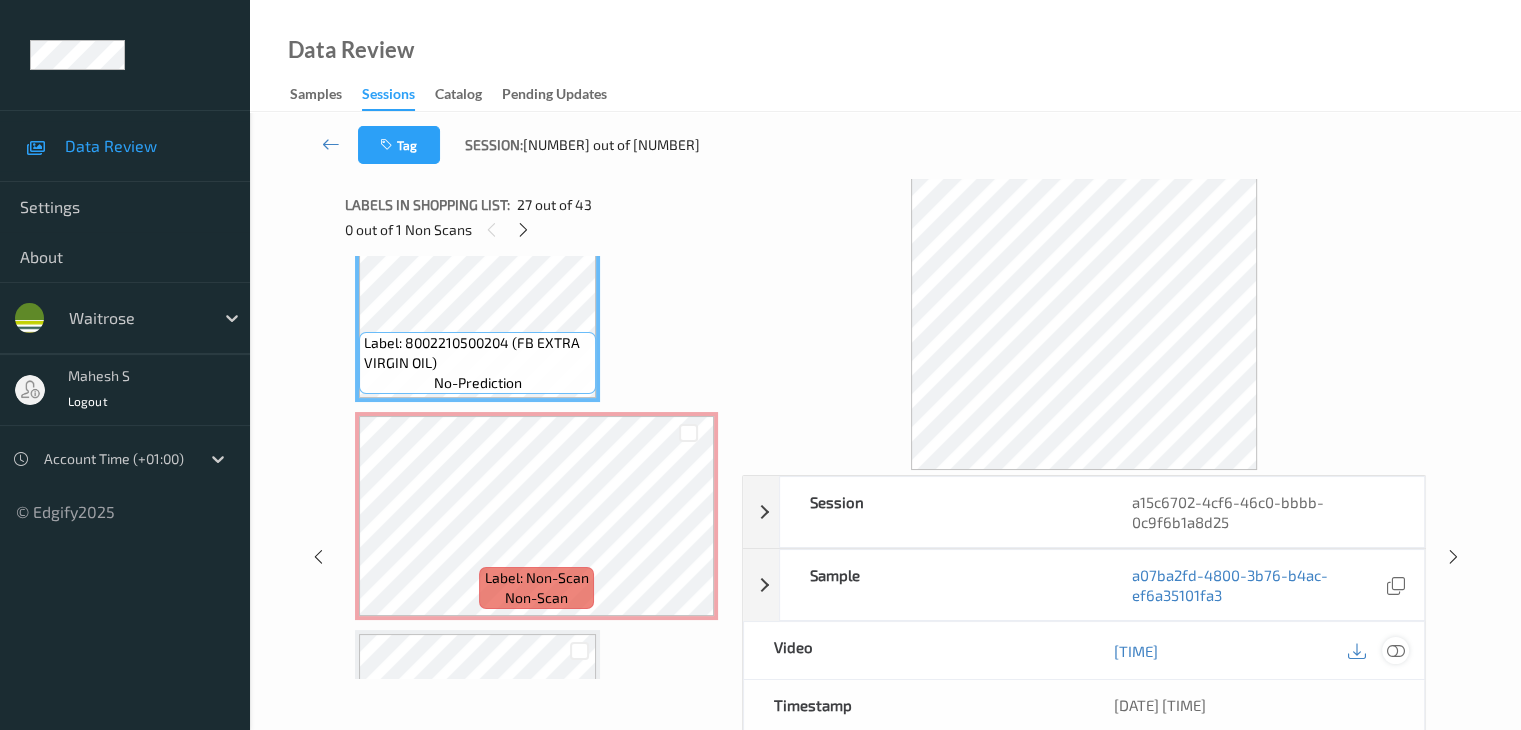 click at bounding box center [1395, 651] 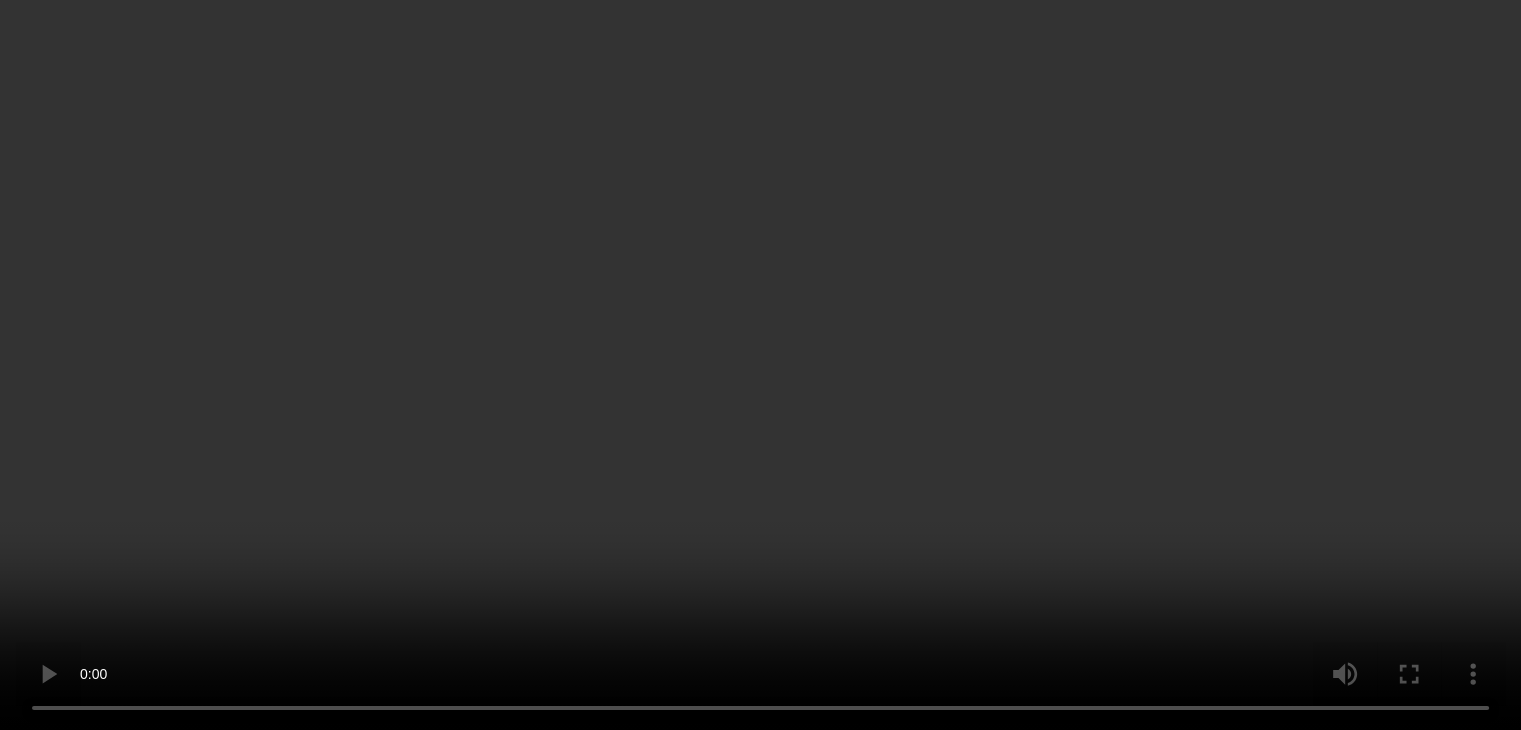scroll, scrollTop: 5740, scrollLeft: 0, axis: vertical 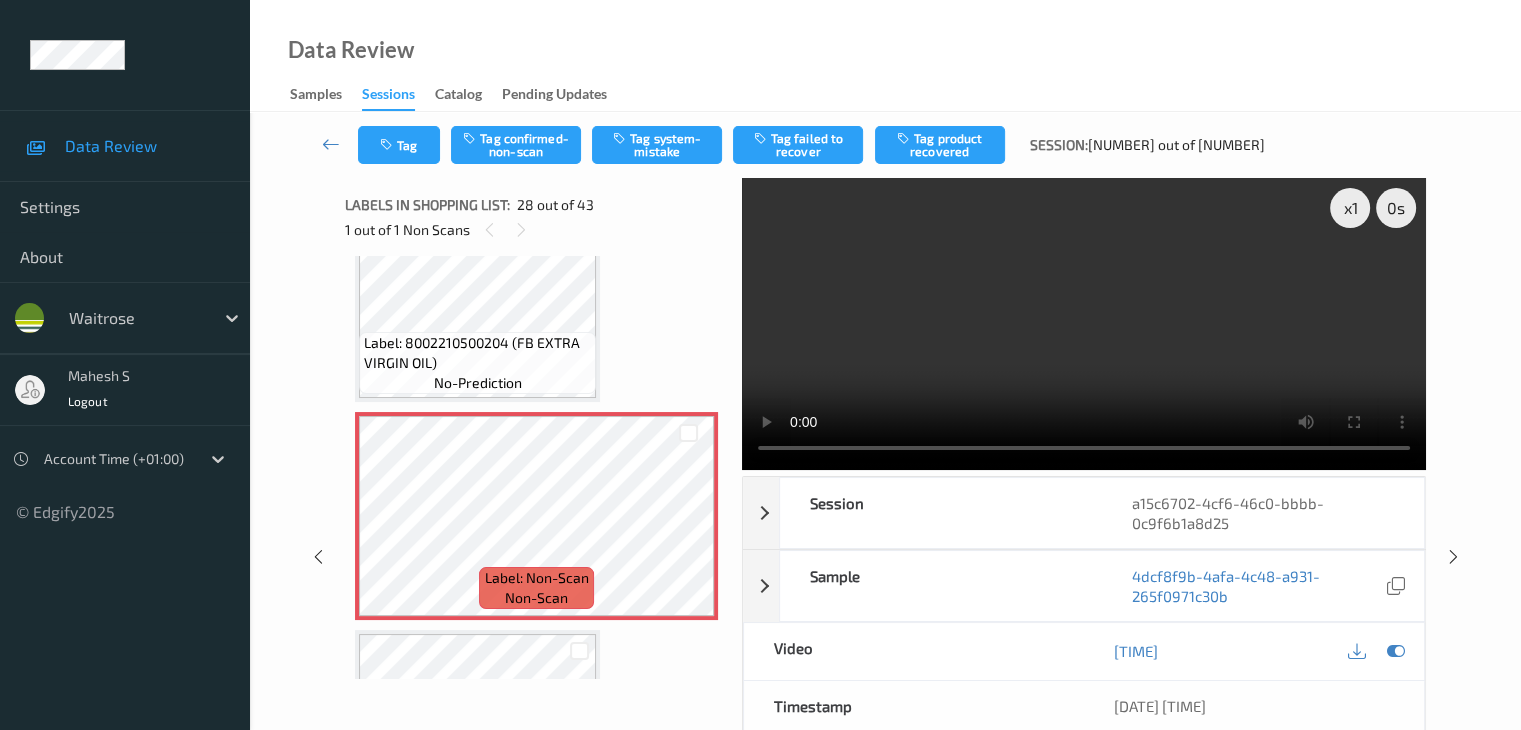 click on "Tag Tag   confirmed-non-scan Tag   system-mistake Tag   failed to recover Tag   product recovered Session: 11 out of 87" at bounding box center [885, 145] 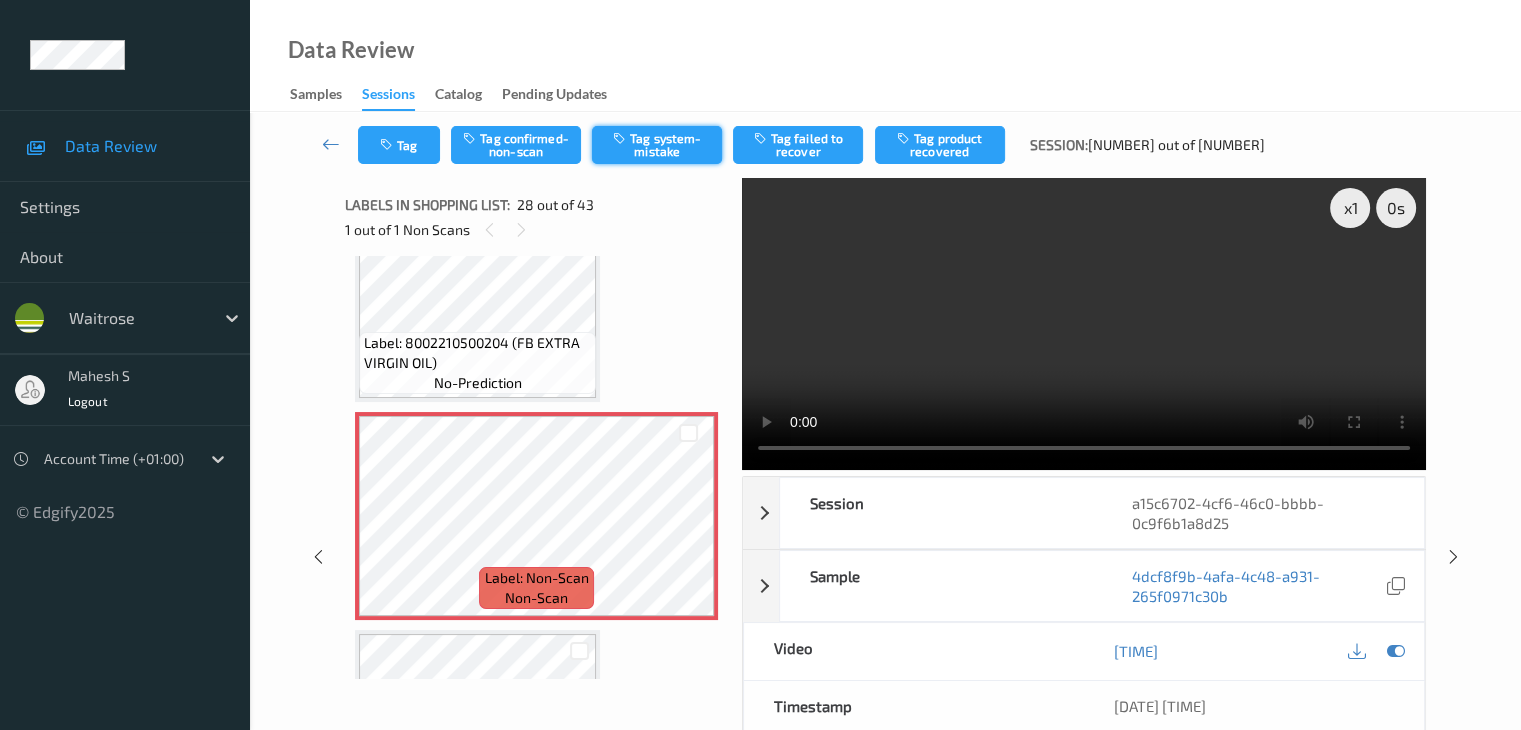 click on "Tag   system-mistake" at bounding box center [657, 145] 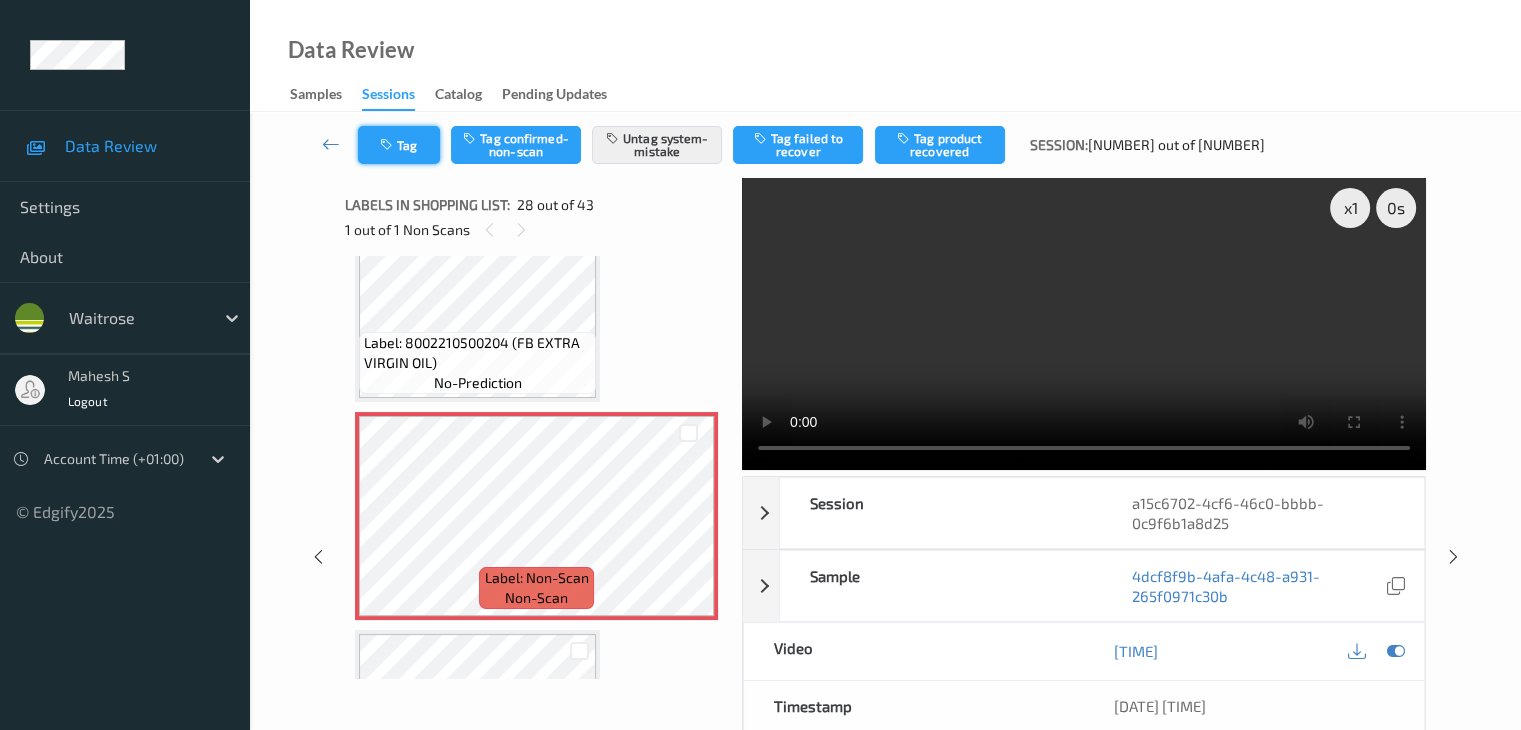 click on "Tag" at bounding box center [399, 145] 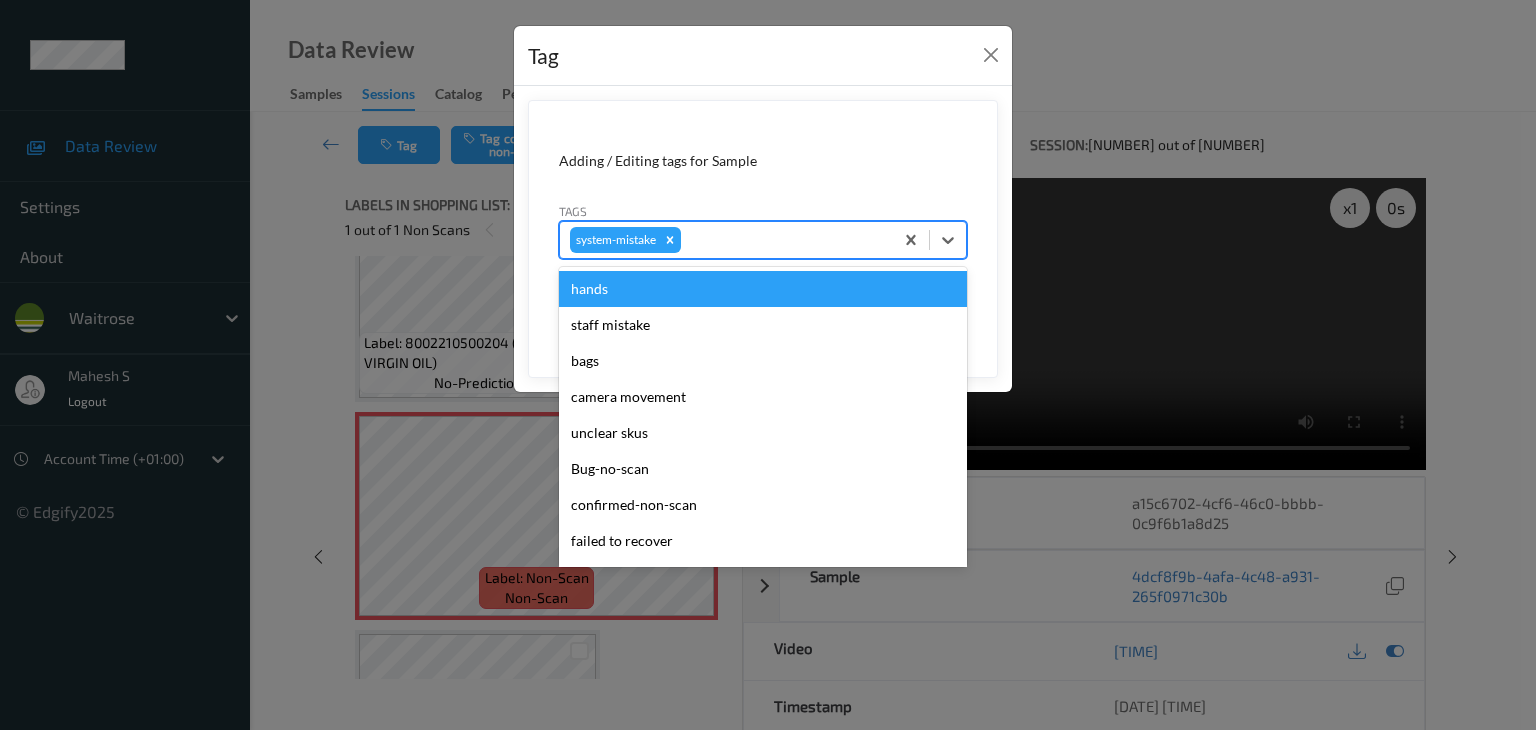 click at bounding box center [784, 240] 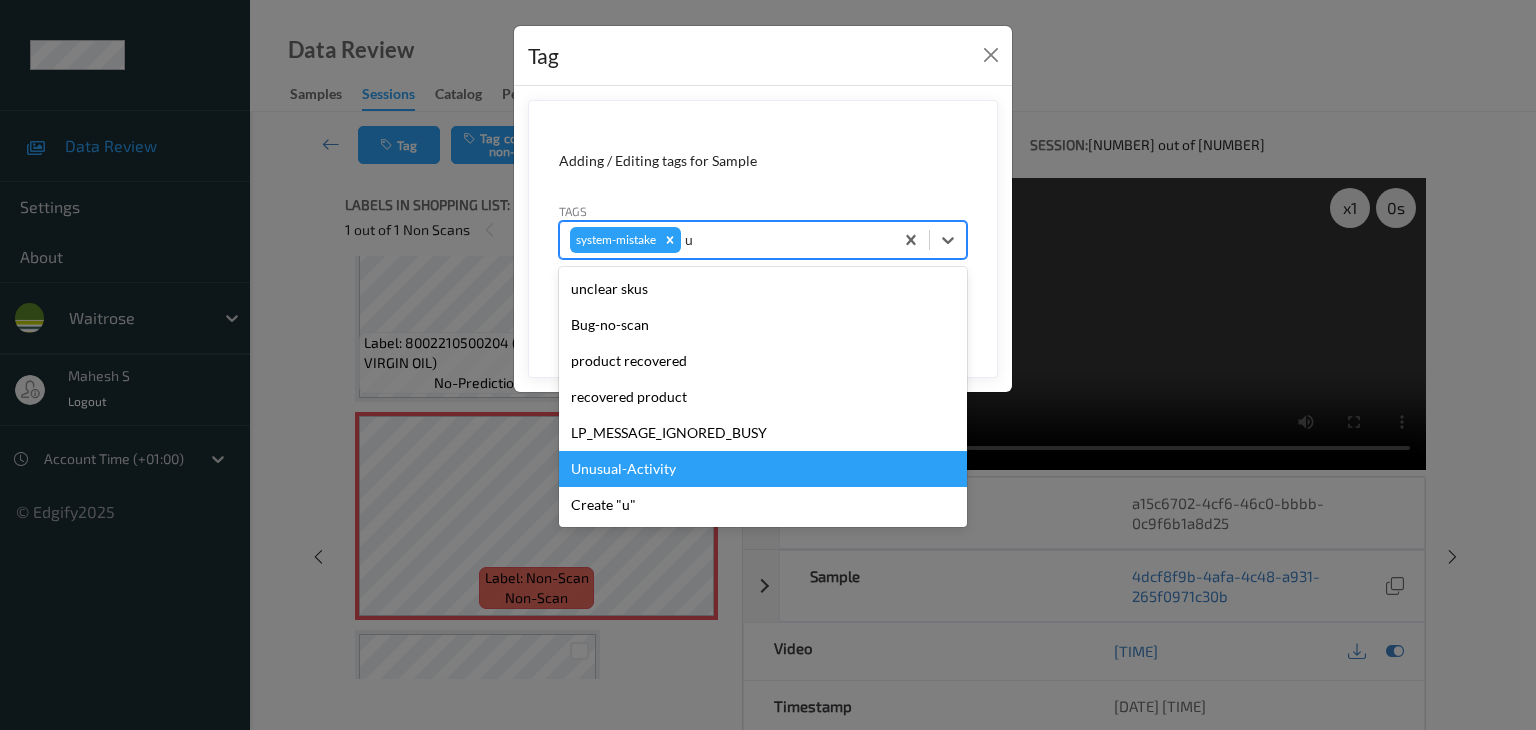 click on "Unusual-Activity" at bounding box center (763, 469) 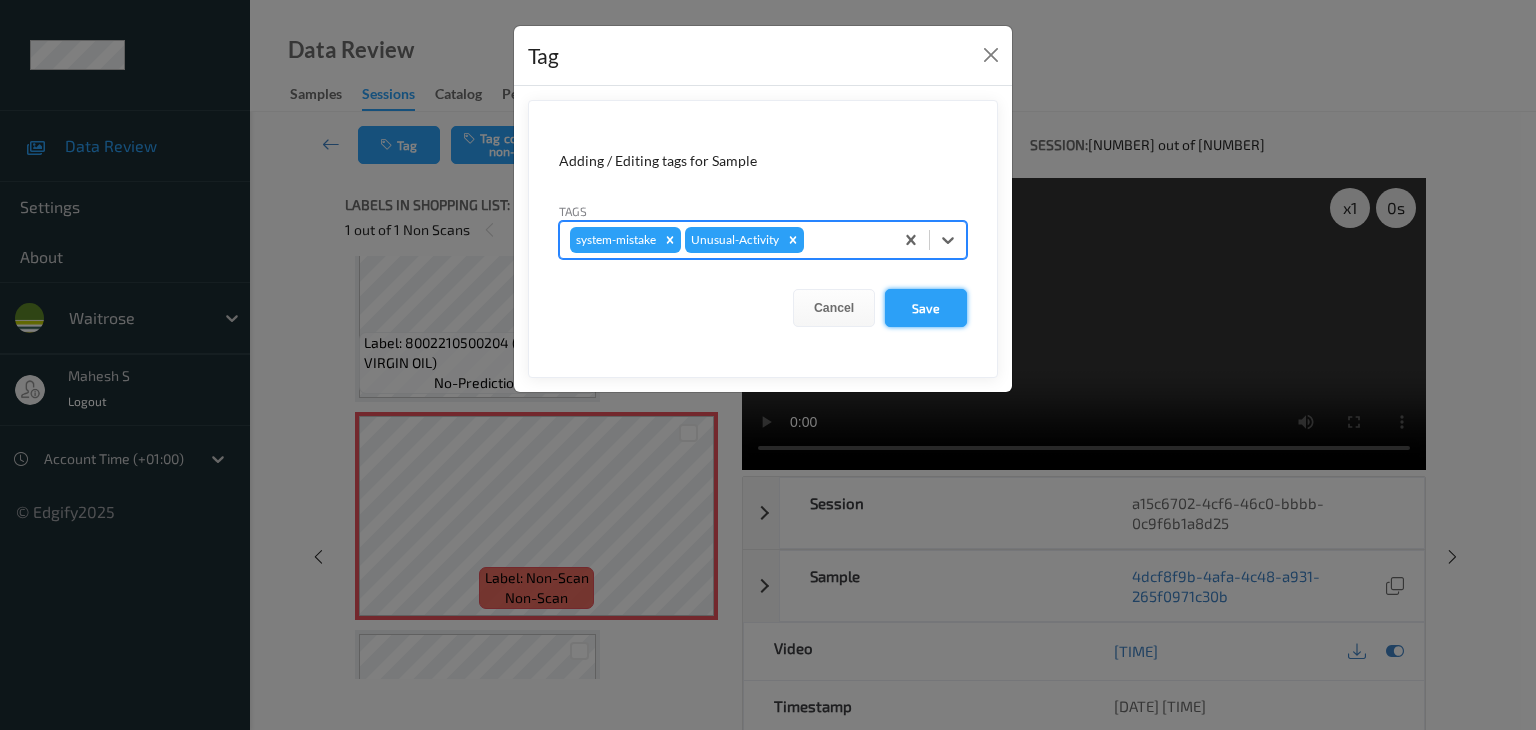 click on "Save" at bounding box center [926, 308] 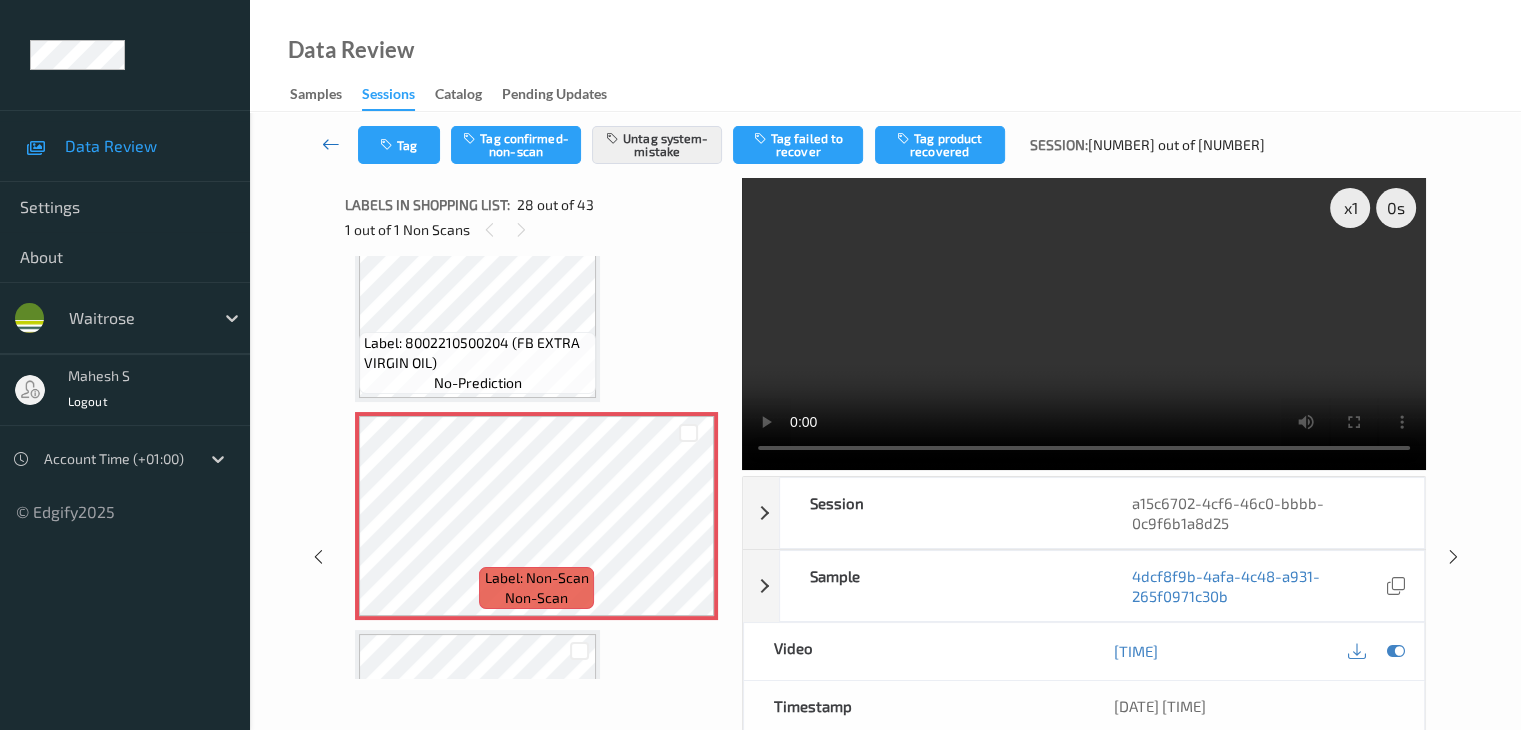 click at bounding box center (331, 144) 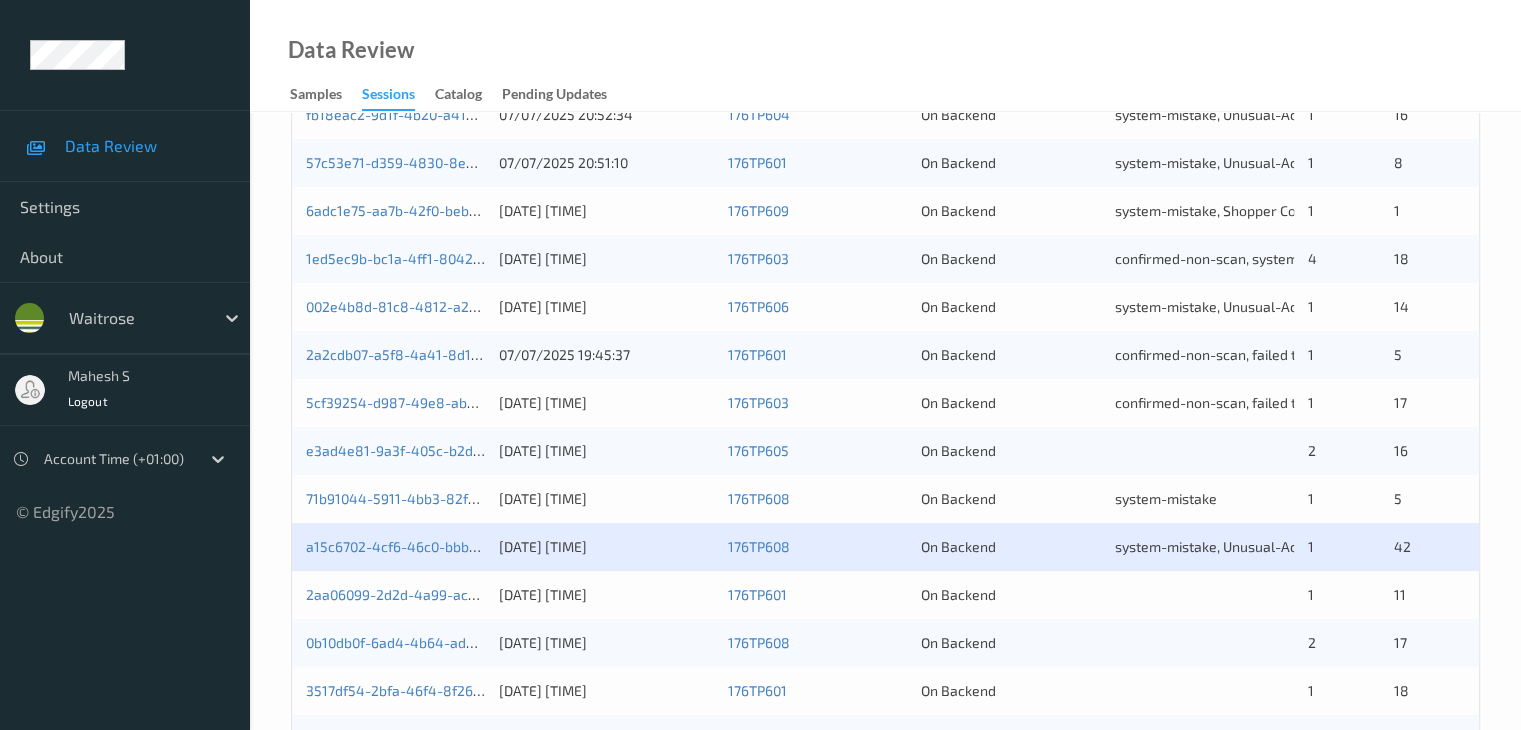 scroll, scrollTop: 700, scrollLeft: 0, axis: vertical 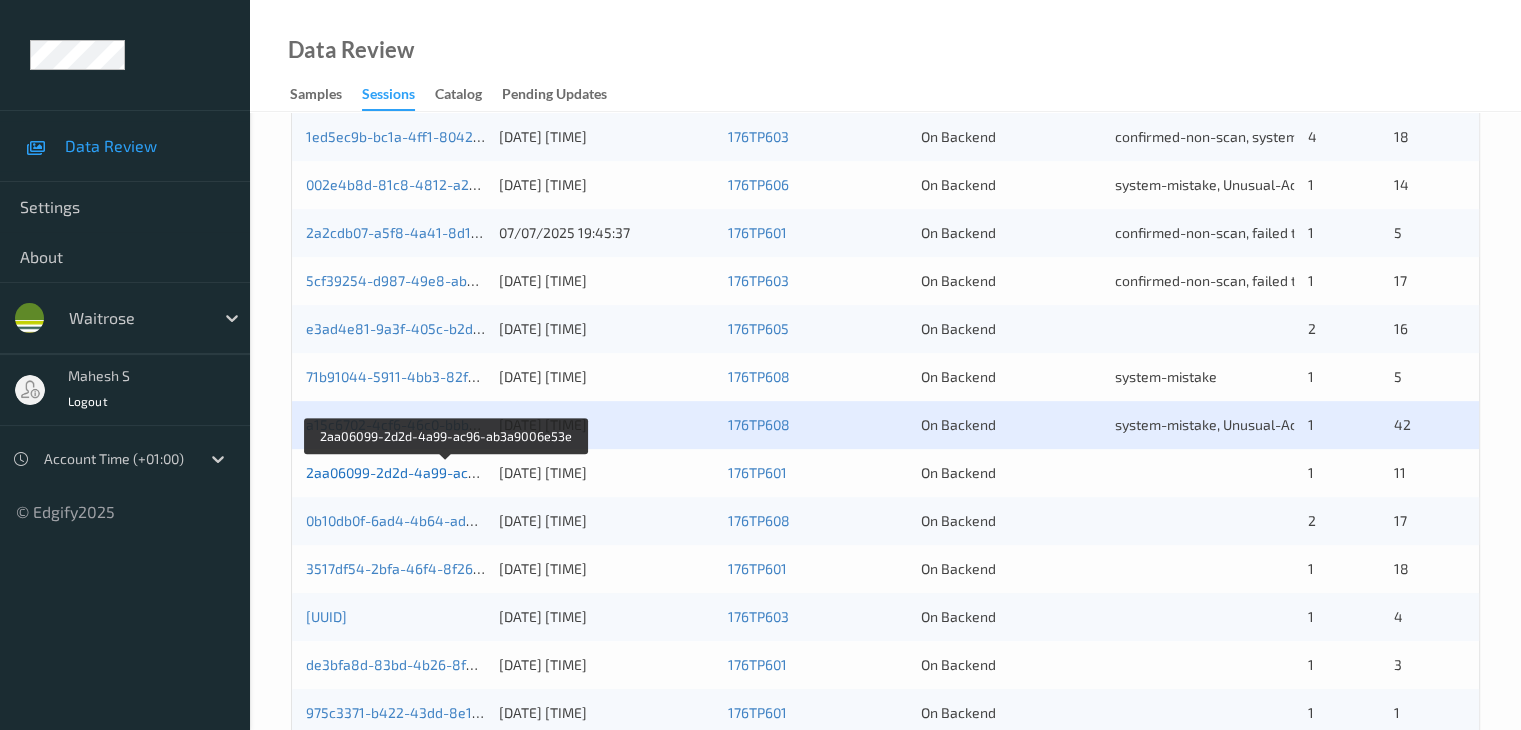 click on "2aa06099-2d2d-4a99-ac96-ab3a9006e53e" at bounding box center [446, 472] 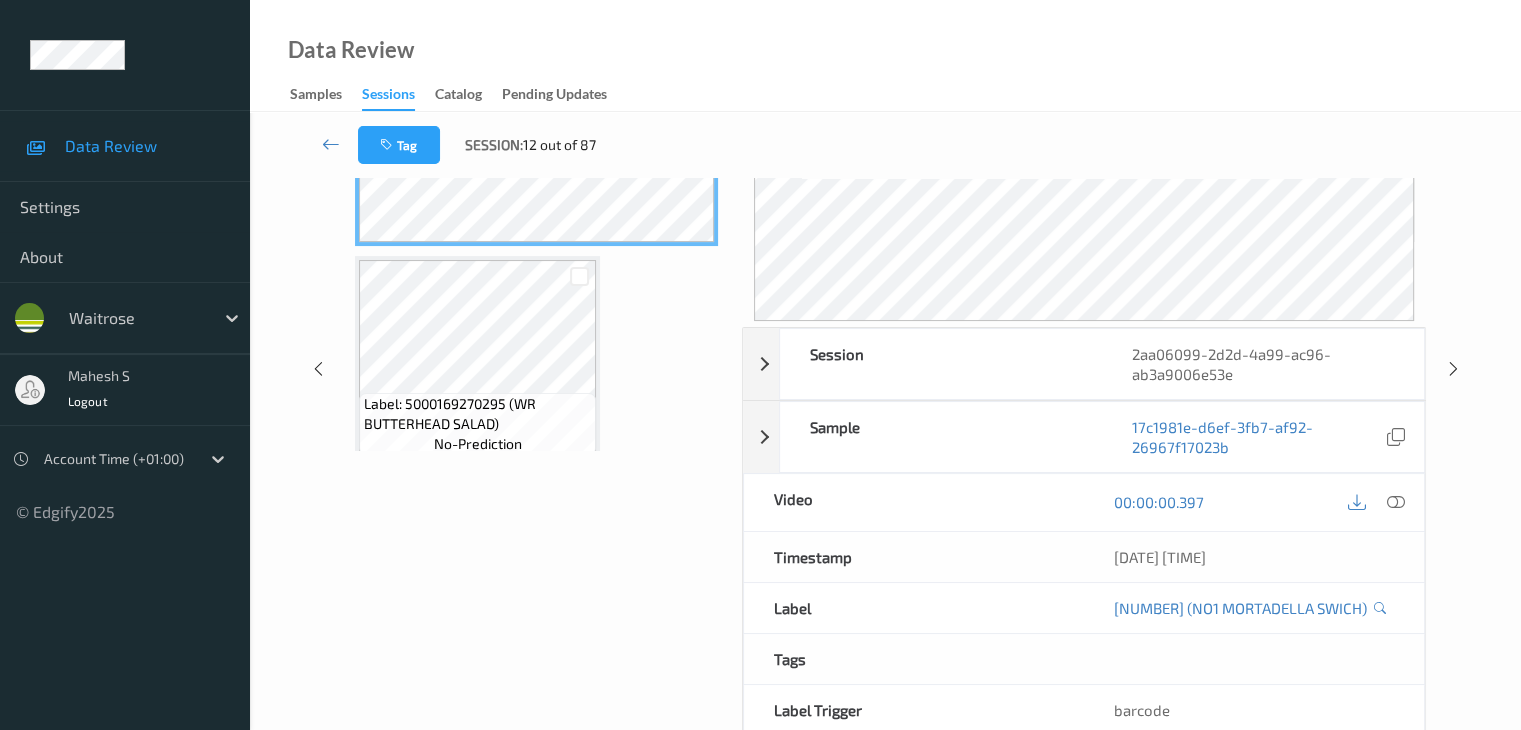 scroll, scrollTop: 44, scrollLeft: 0, axis: vertical 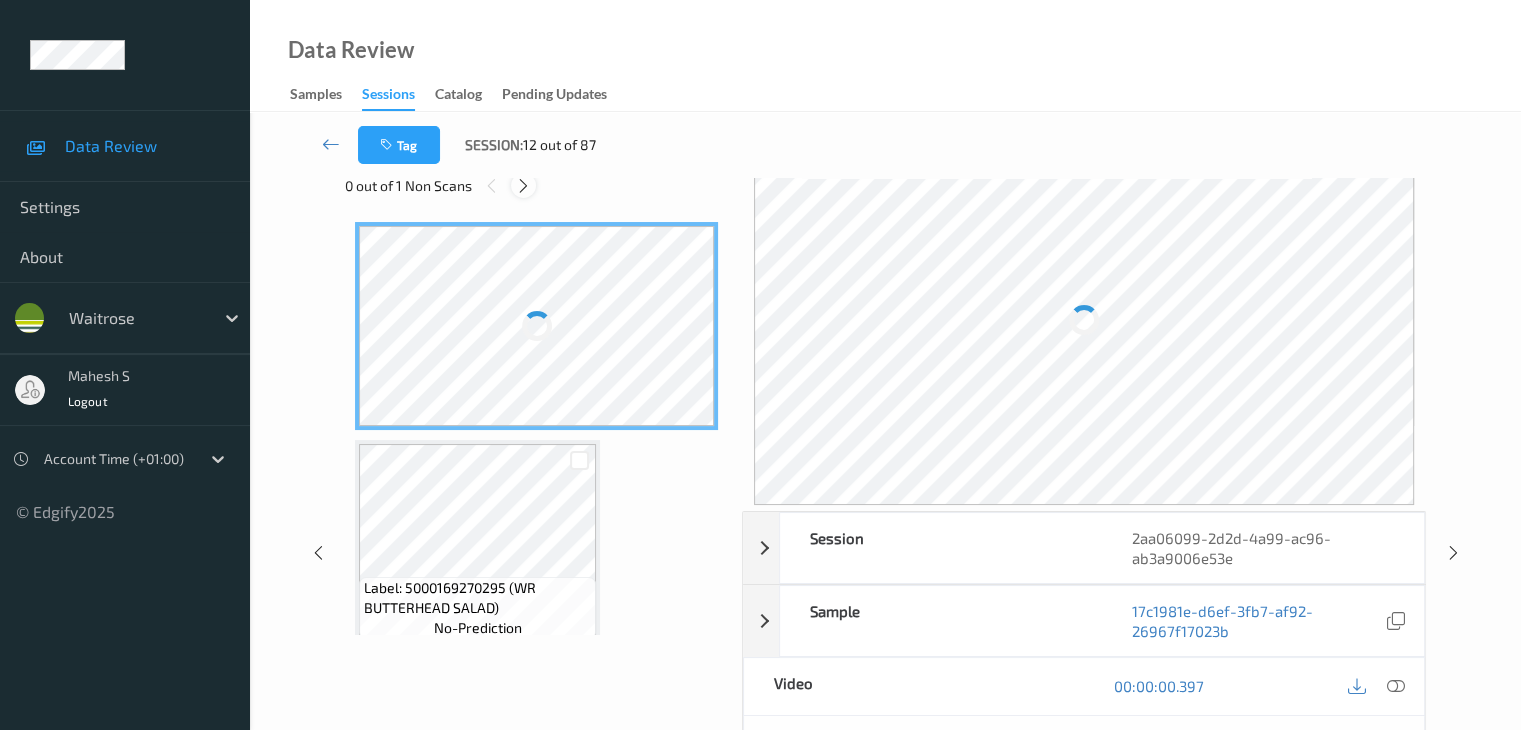 click at bounding box center (523, 186) 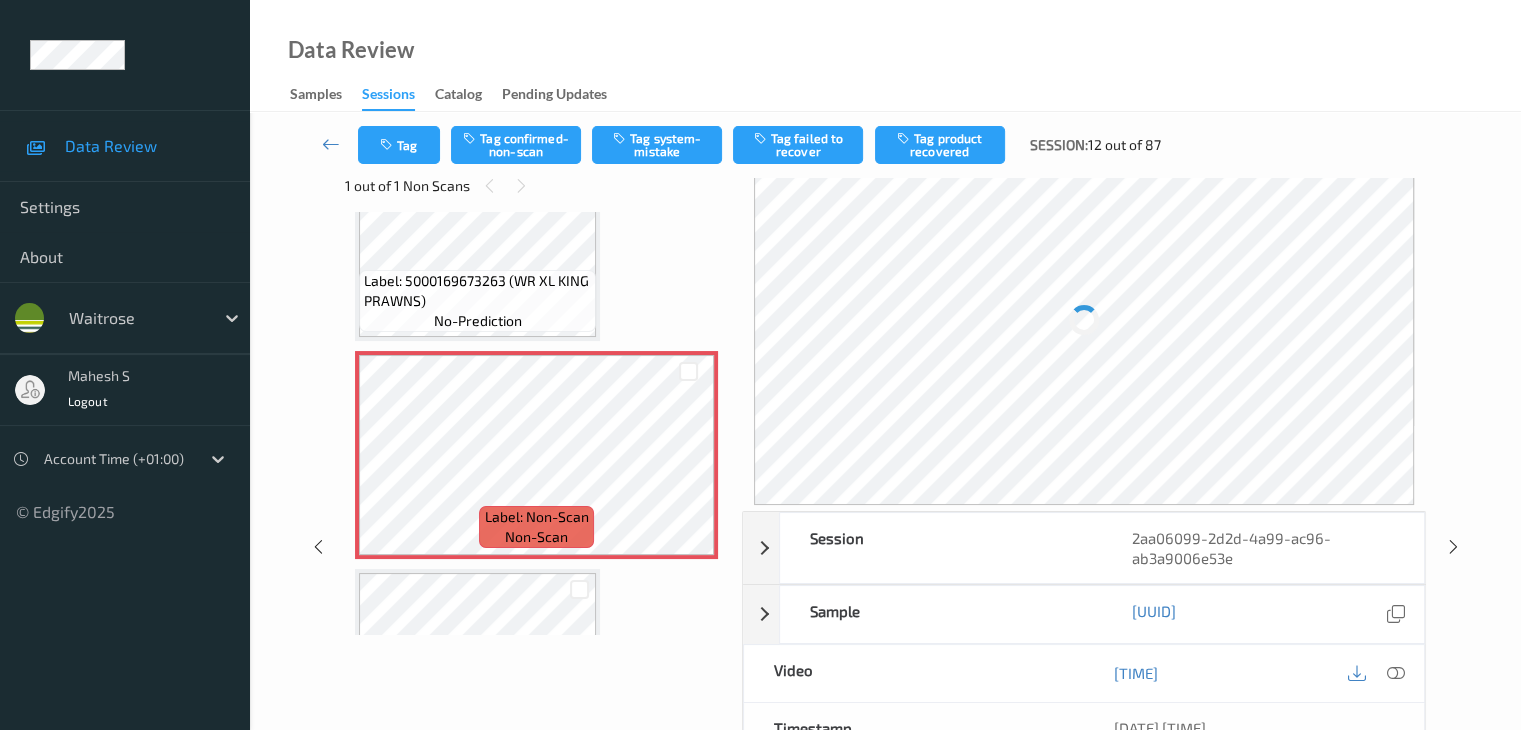 scroll, scrollTop: 646, scrollLeft: 0, axis: vertical 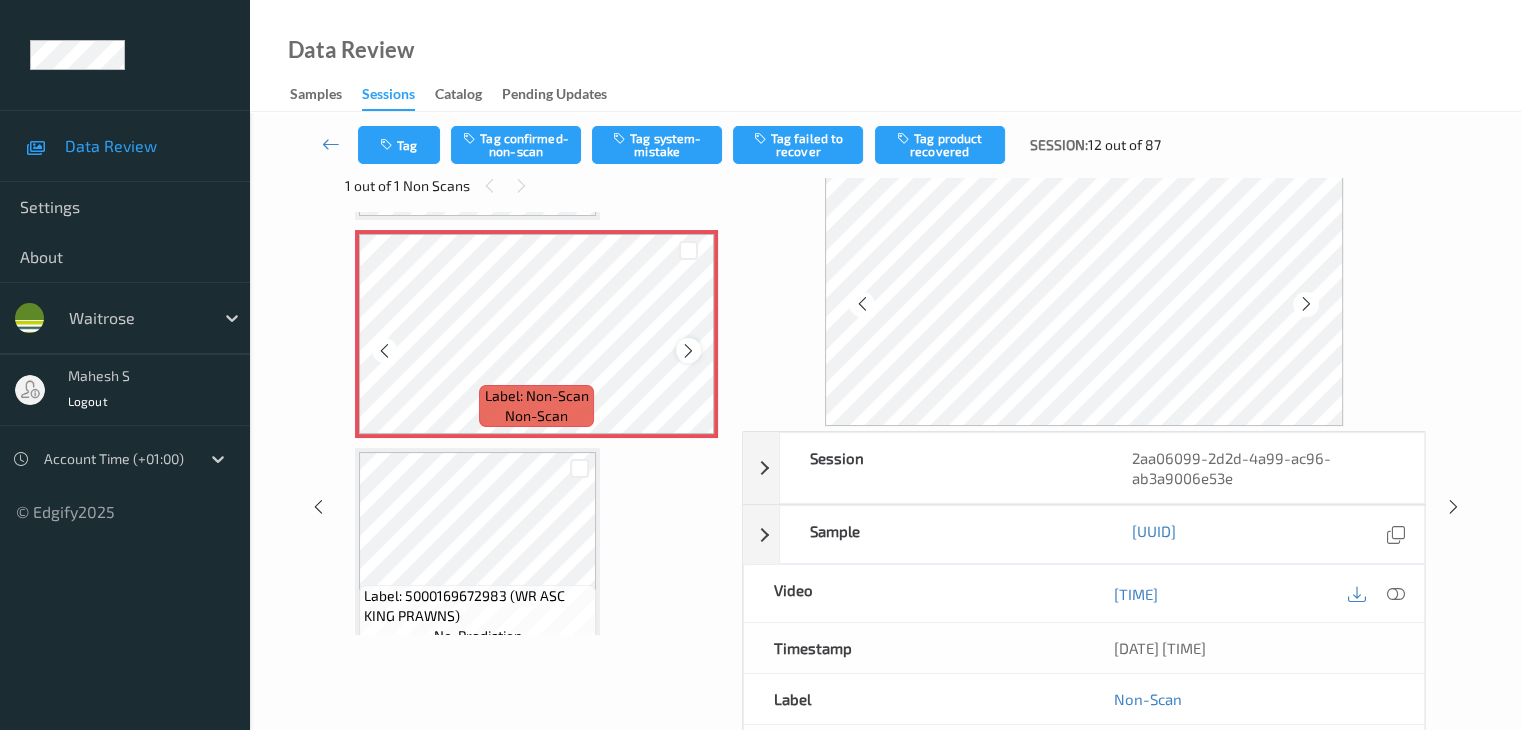 click at bounding box center [688, 351] 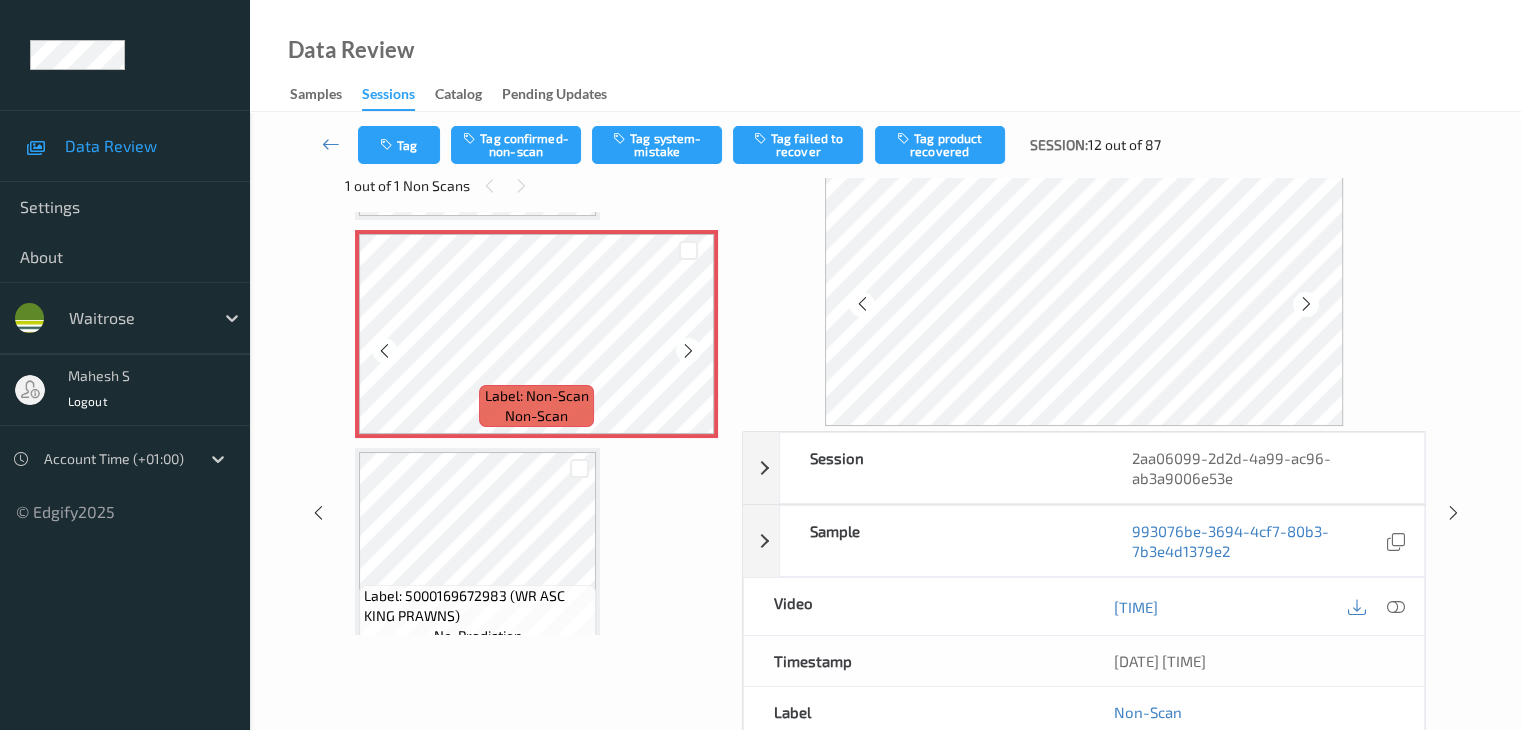 click at bounding box center (688, 351) 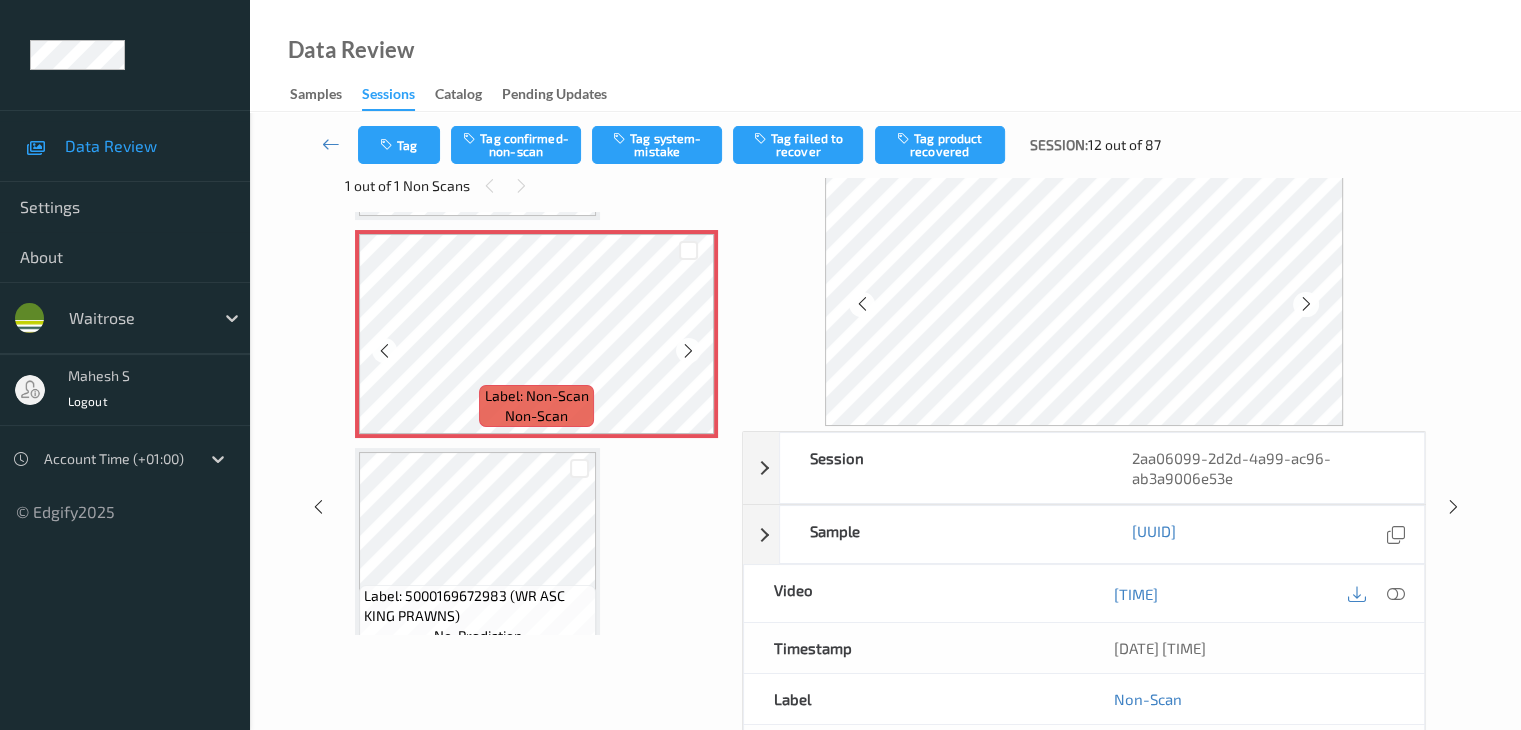 click at bounding box center (688, 351) 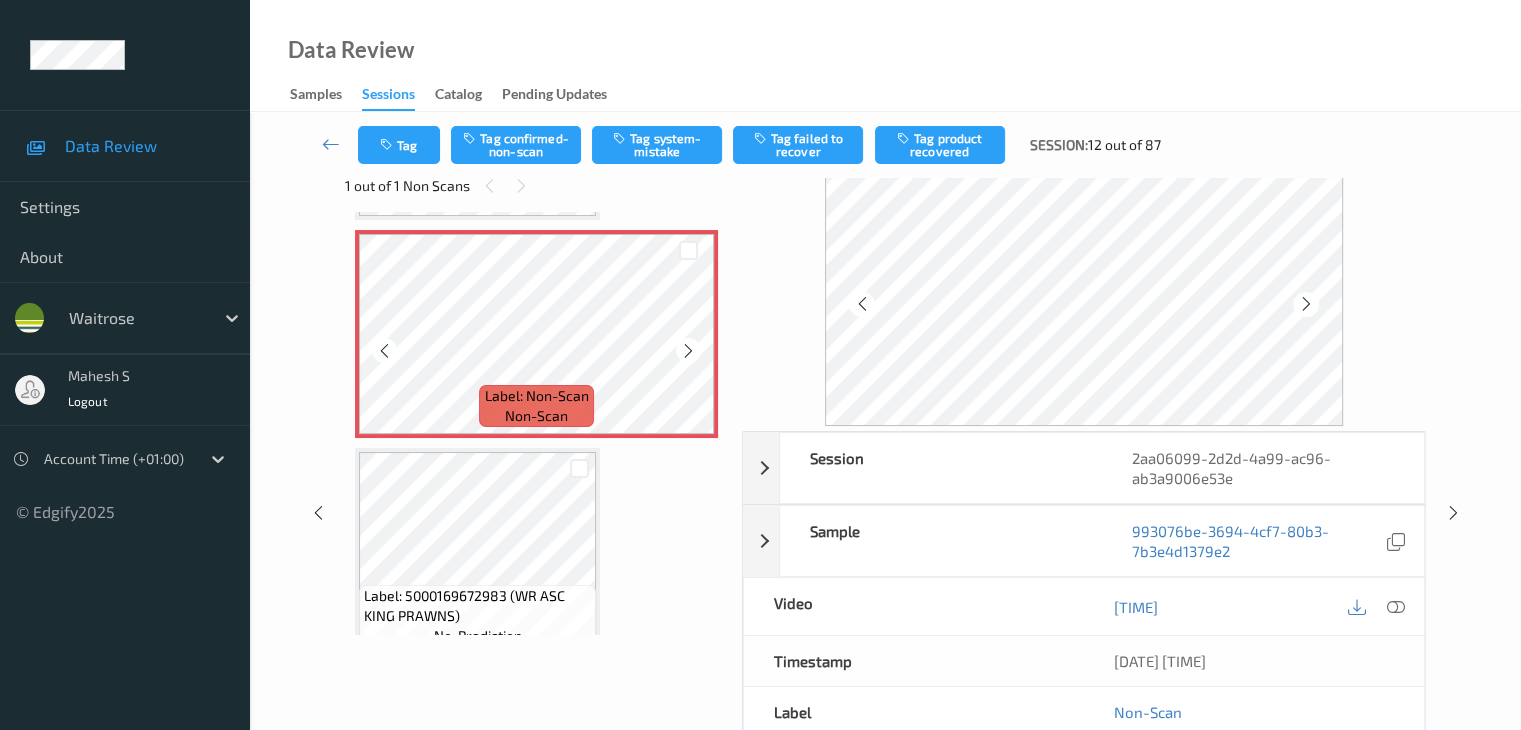 click at bounding box center (688, 351) 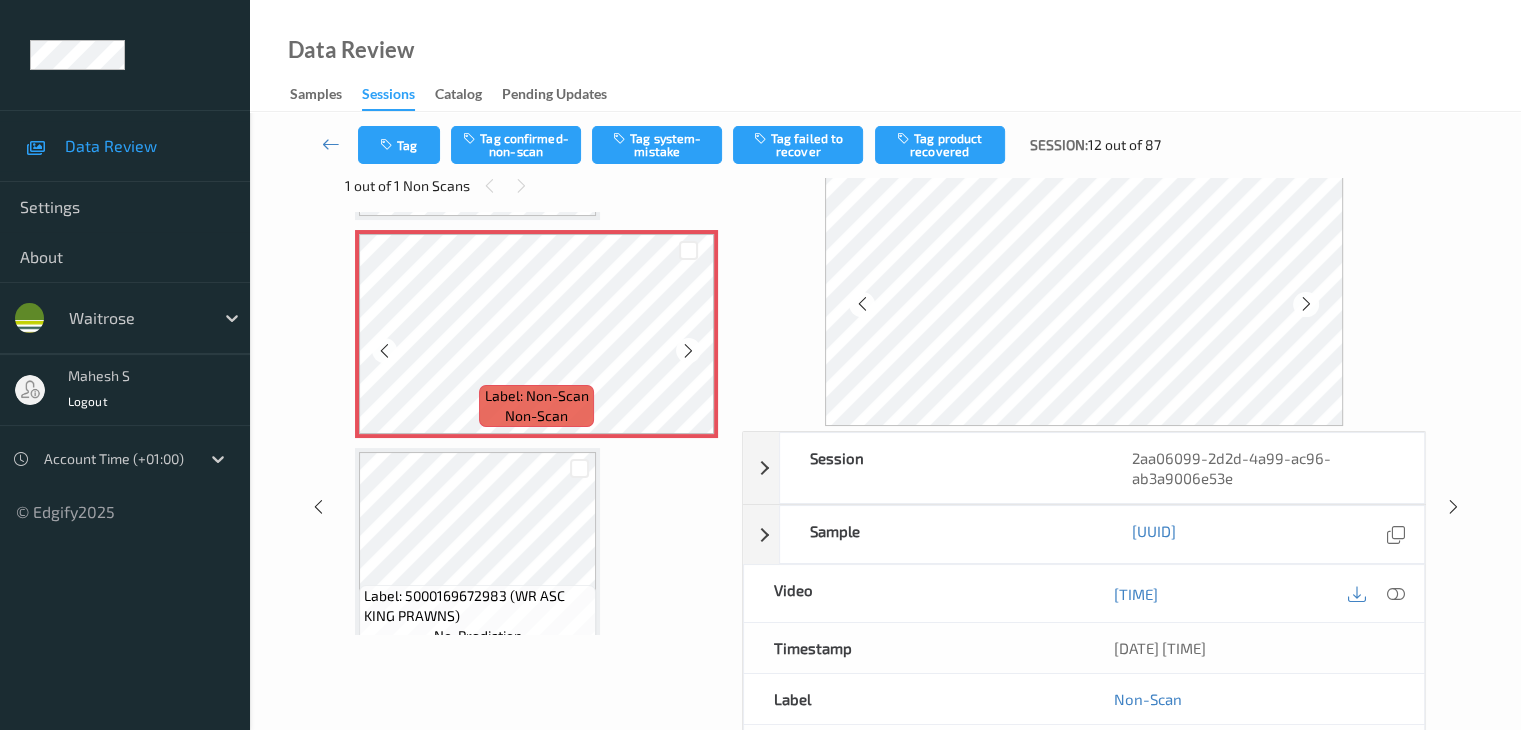 click at bounding box center [688, 351] 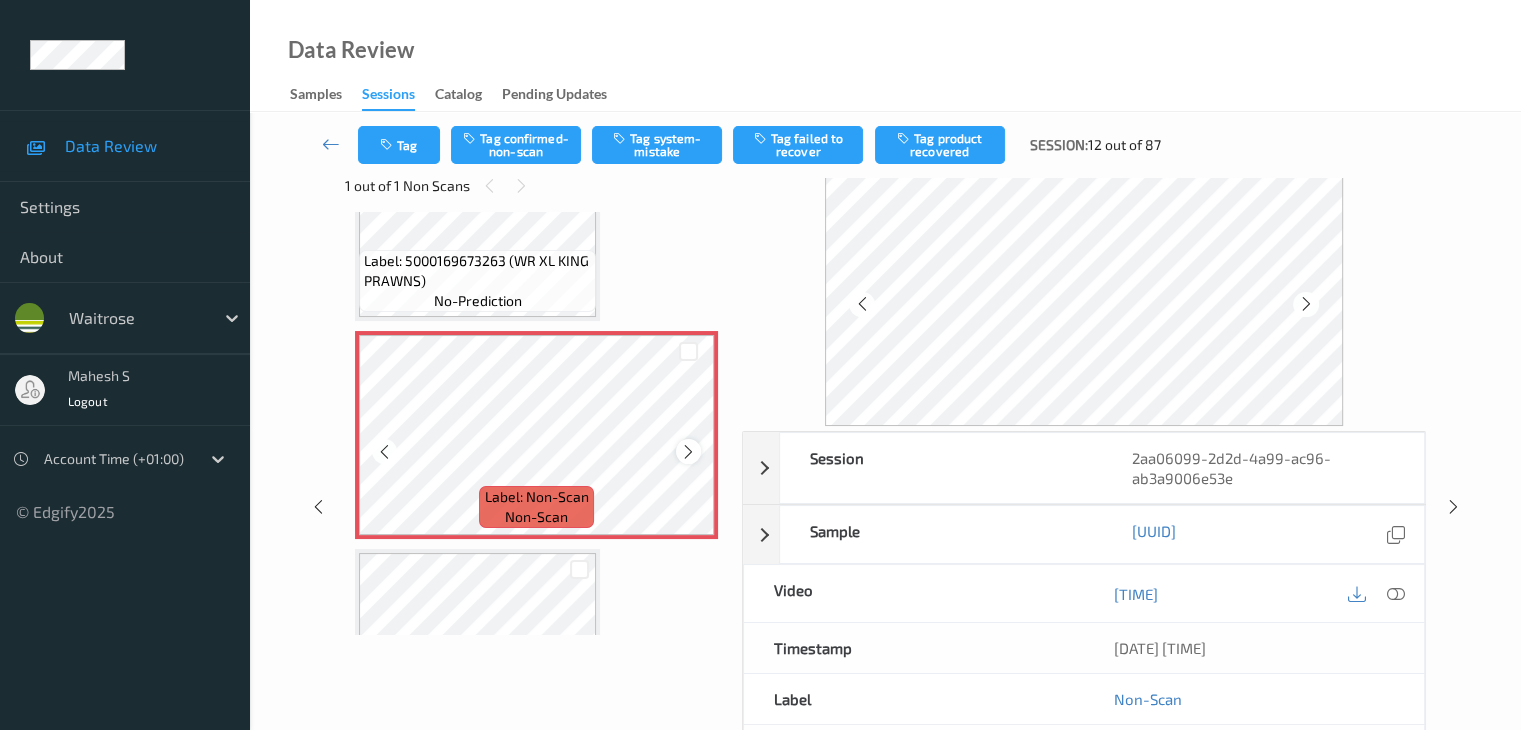 scroll, scrollTop: 446, scrollLeft: 0, axis: vertical 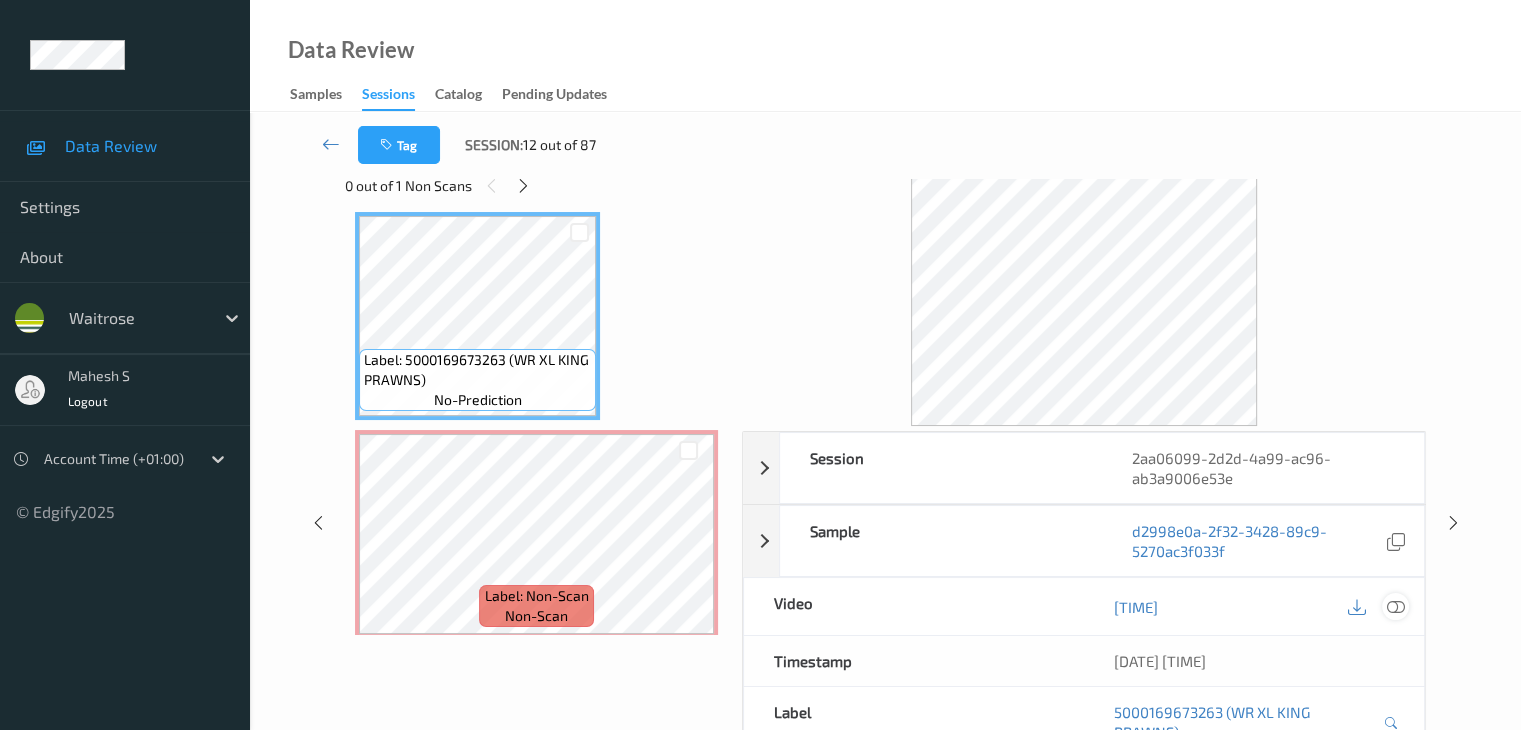 click at bounding box center (1395, 607) 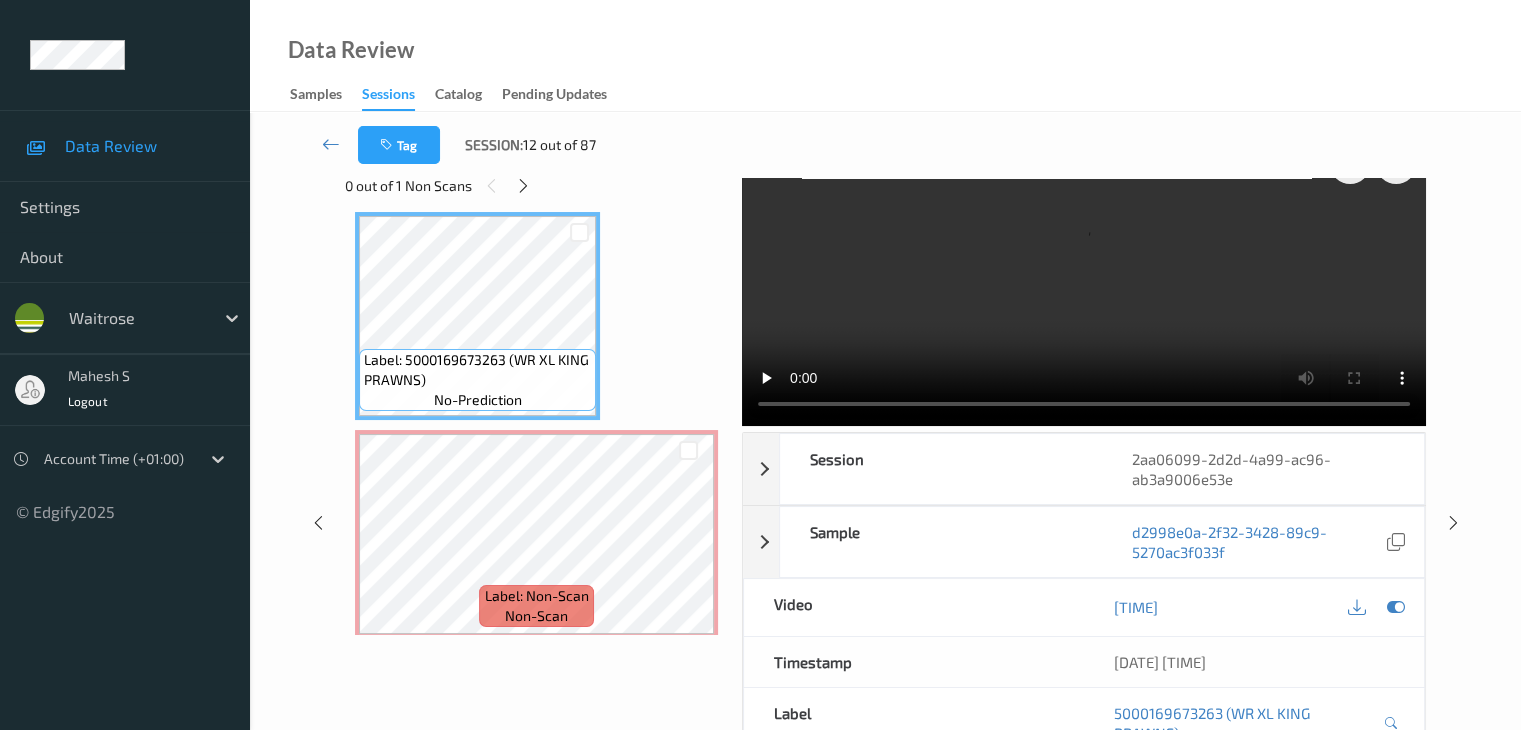 scroll, scrollTop: 447, scrollLeft: 0, axis: vertical 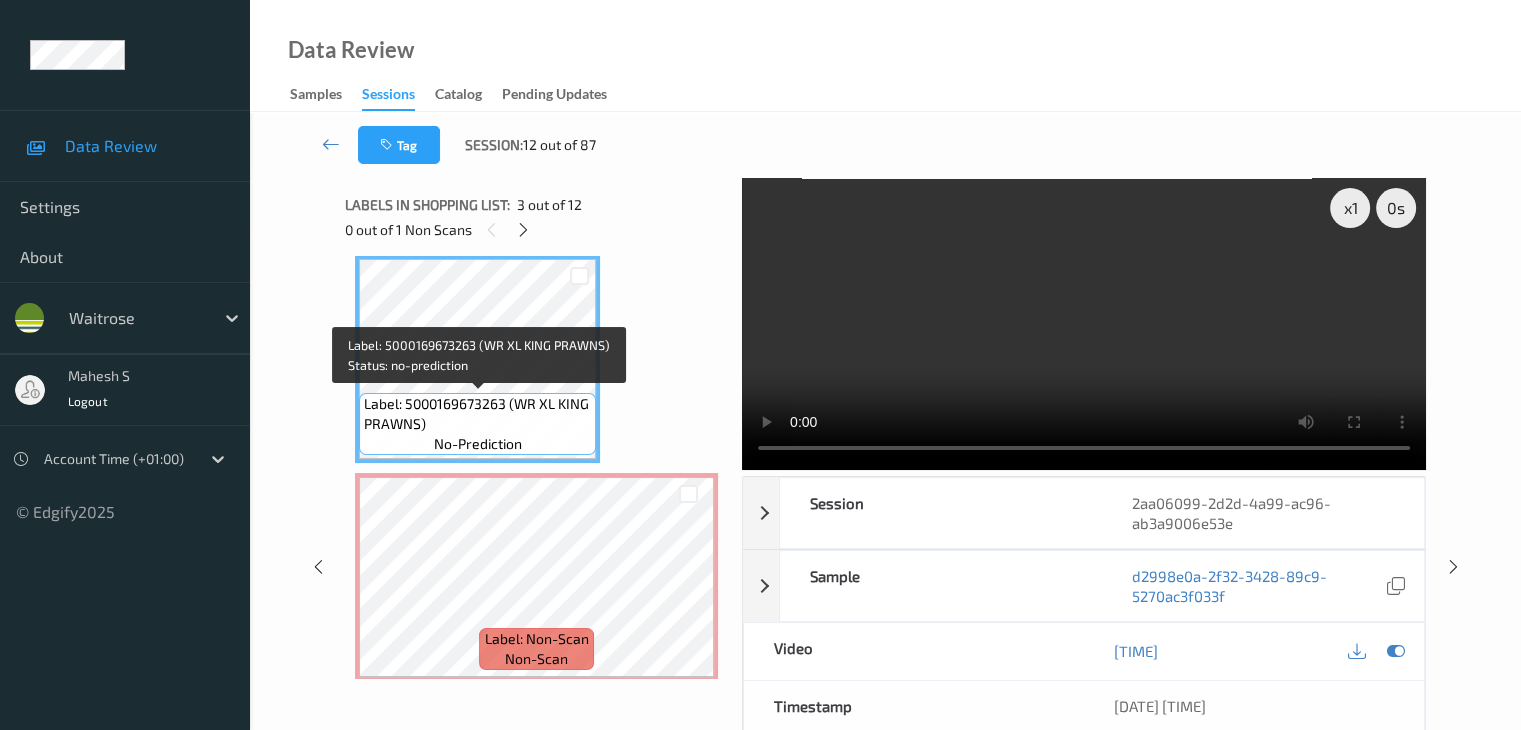 click on "Label: 5000169673263 (WR XL KING PRAWNS)" at bounding box center [477, 414] 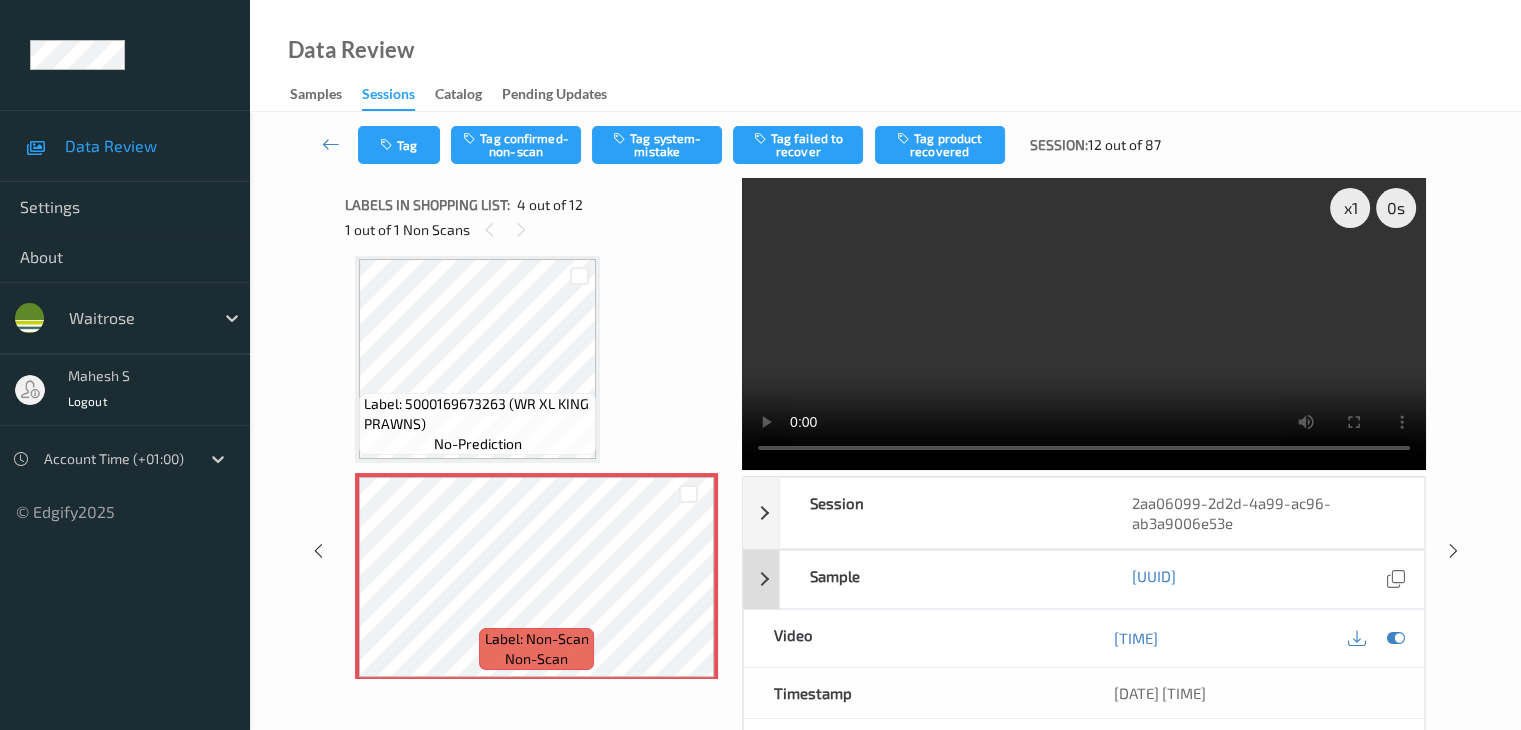click at bounding box center [1395, 638] 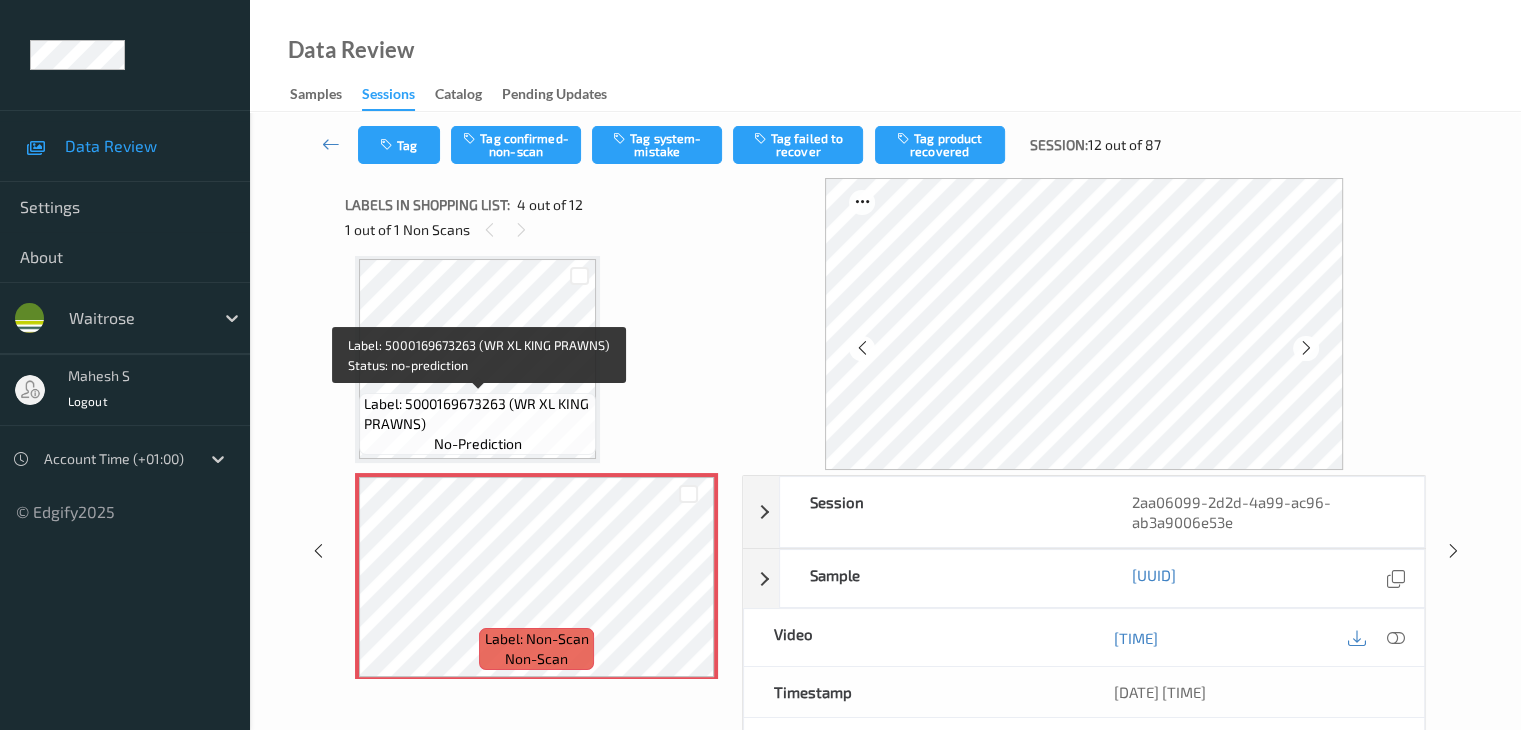 click on "Label: 5000169673263 (WR XL KING PRAWNS)" at bounding box center [477, 414] 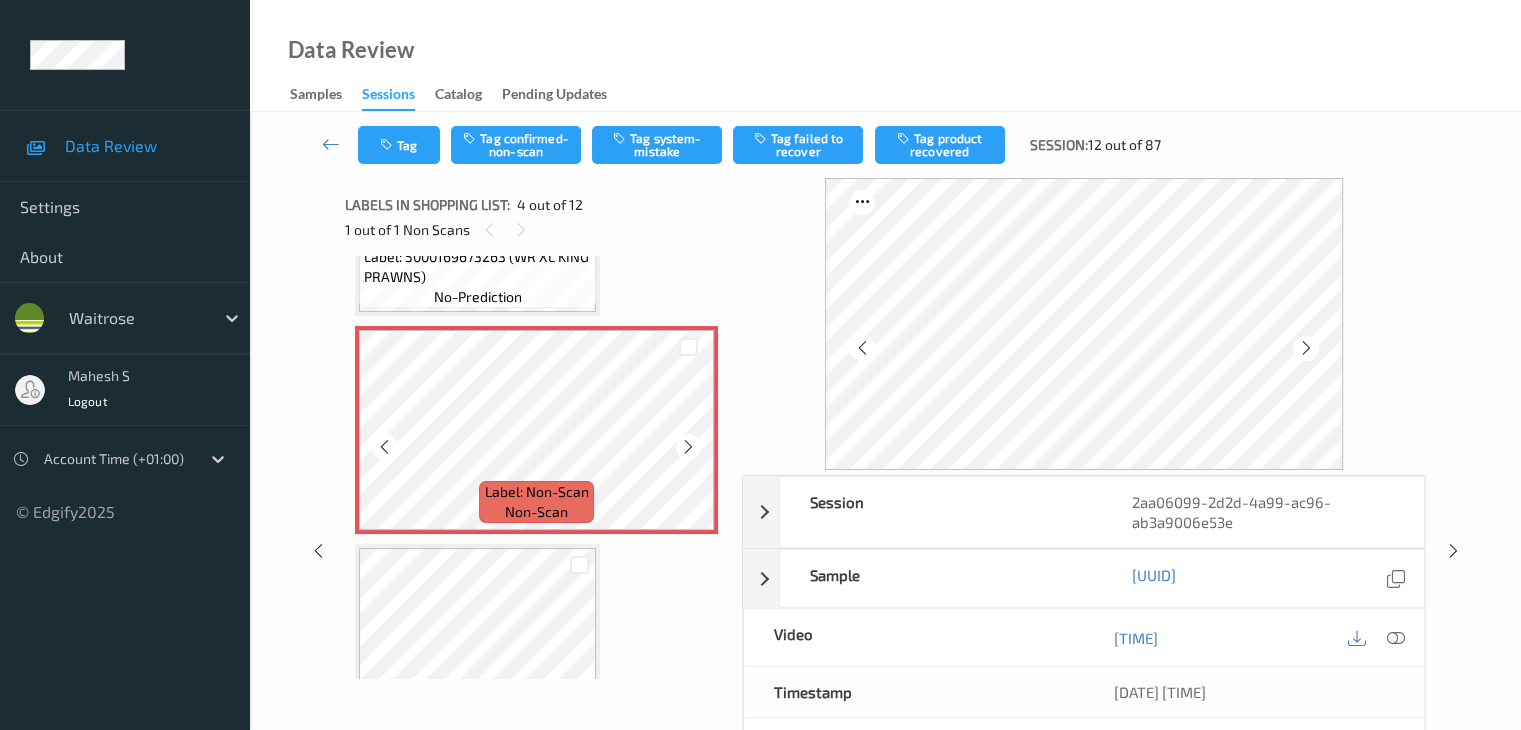 scroll, scrollTop: 547, scrollLeft: 0, axis: vertical 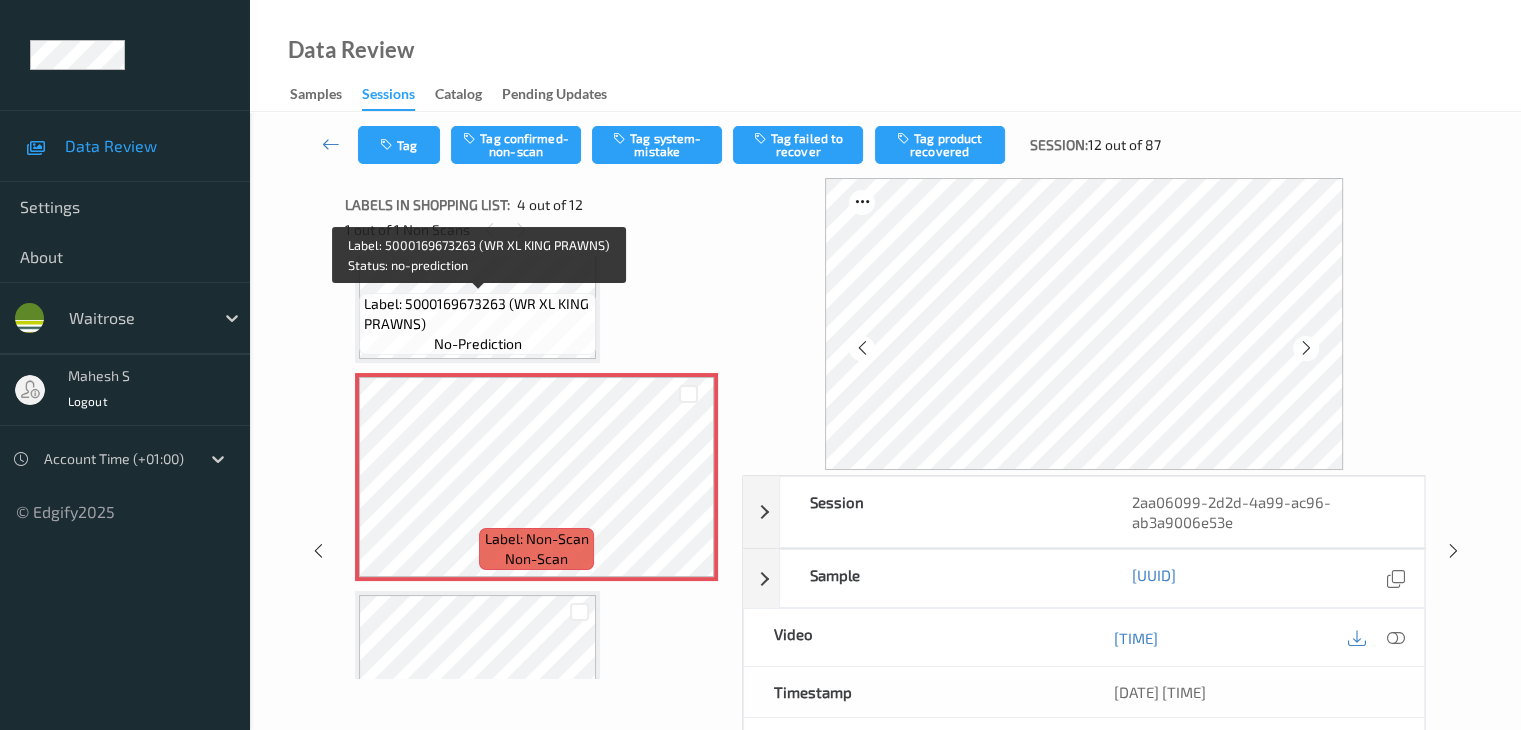 click on "Label: 5000169673263 (WR XL KING PRAWNS) no-prediction" at bounding box center (477, 324) 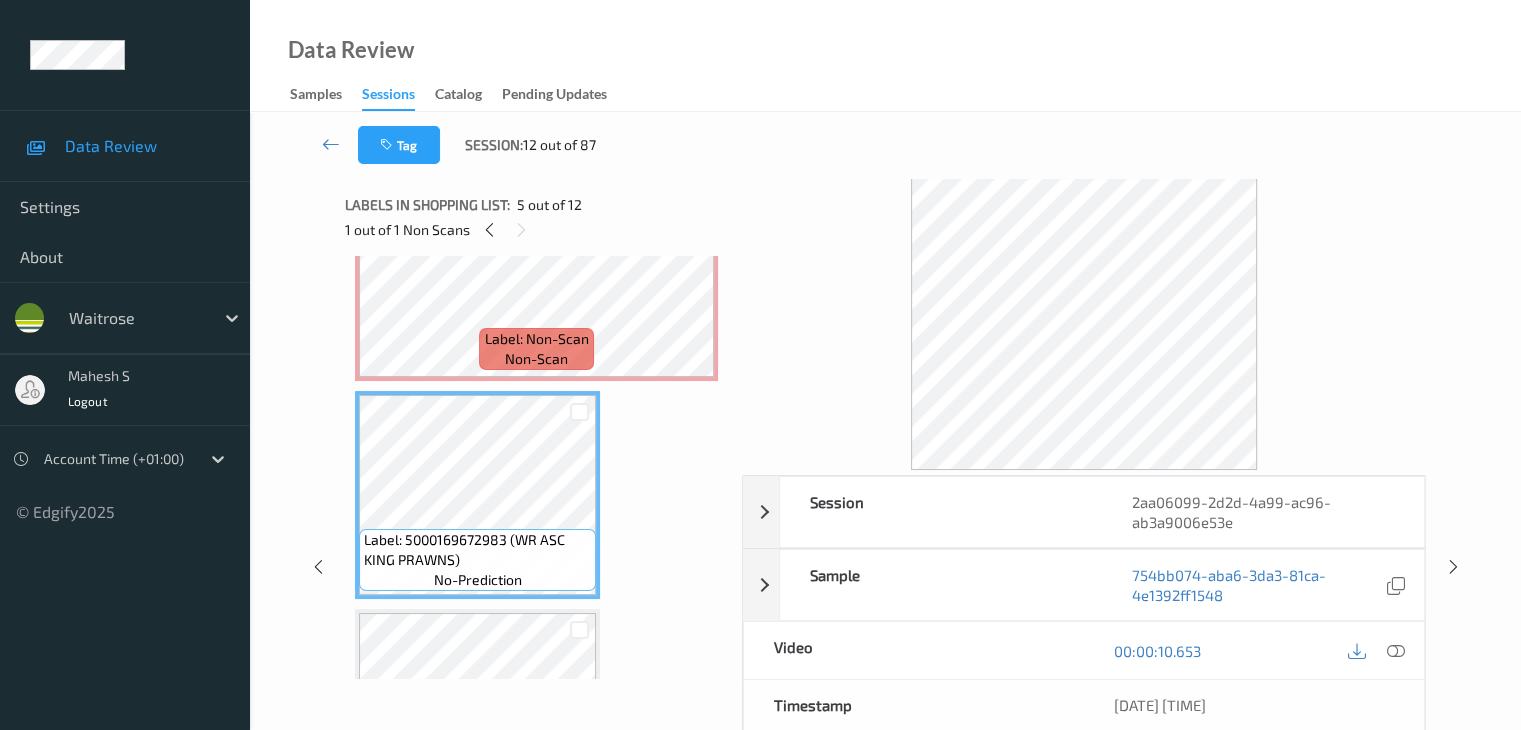 scroll, scrollTop: 547, scrollLeft: 0, axis: vertical 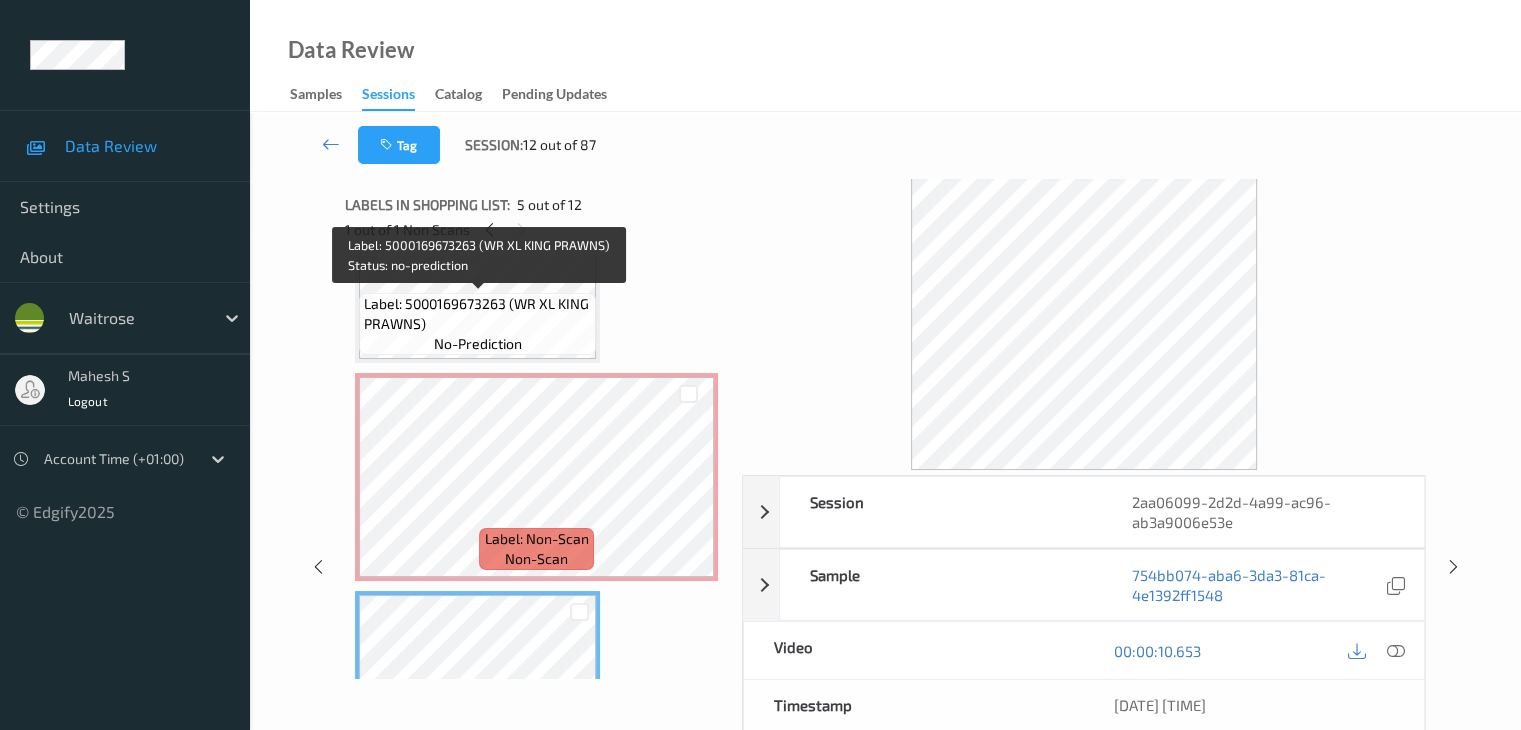 drag, startPoint x: 558, startPoint y: 333, endPoint x: 568, endPoint y: 337, distance: 10.770329 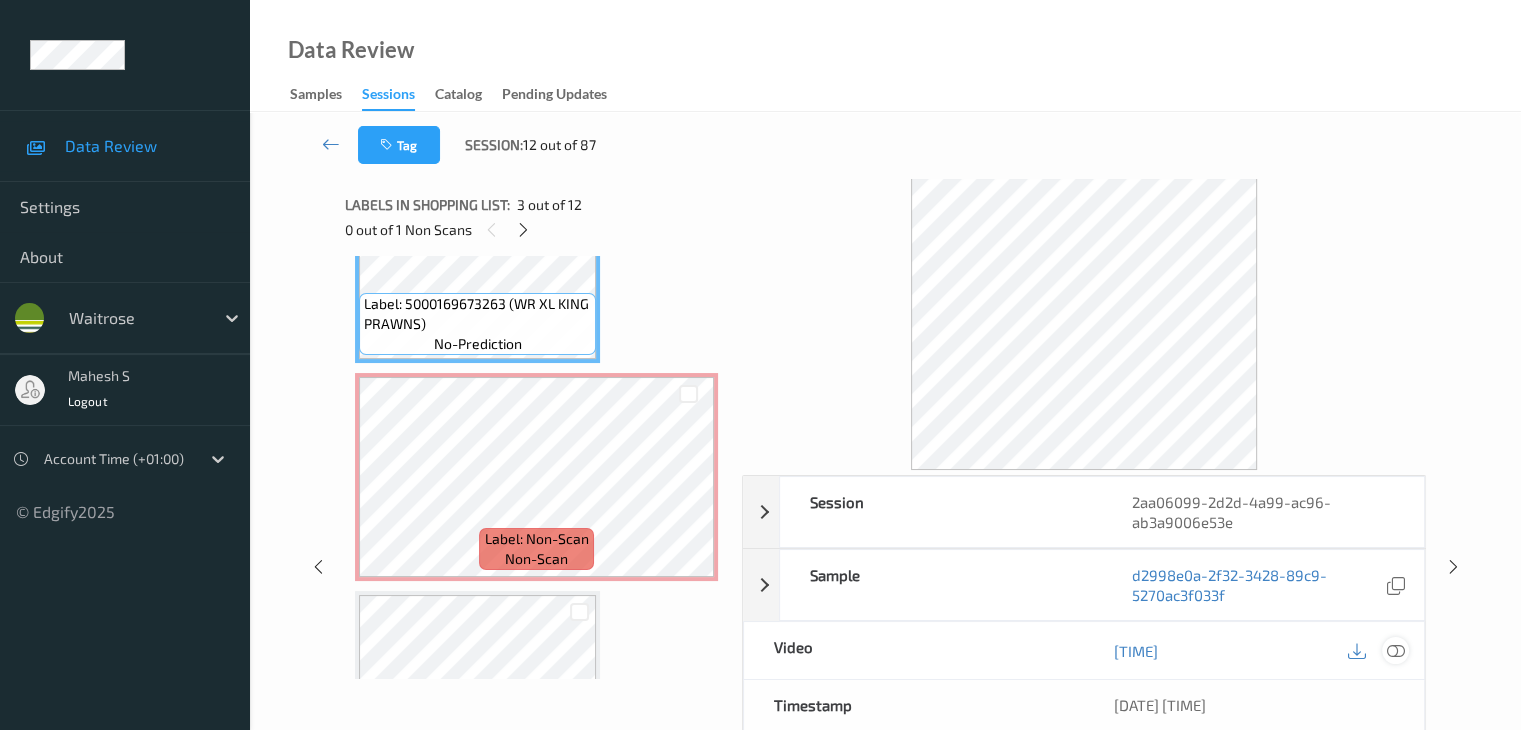 click at bounding box center (1395, 651) 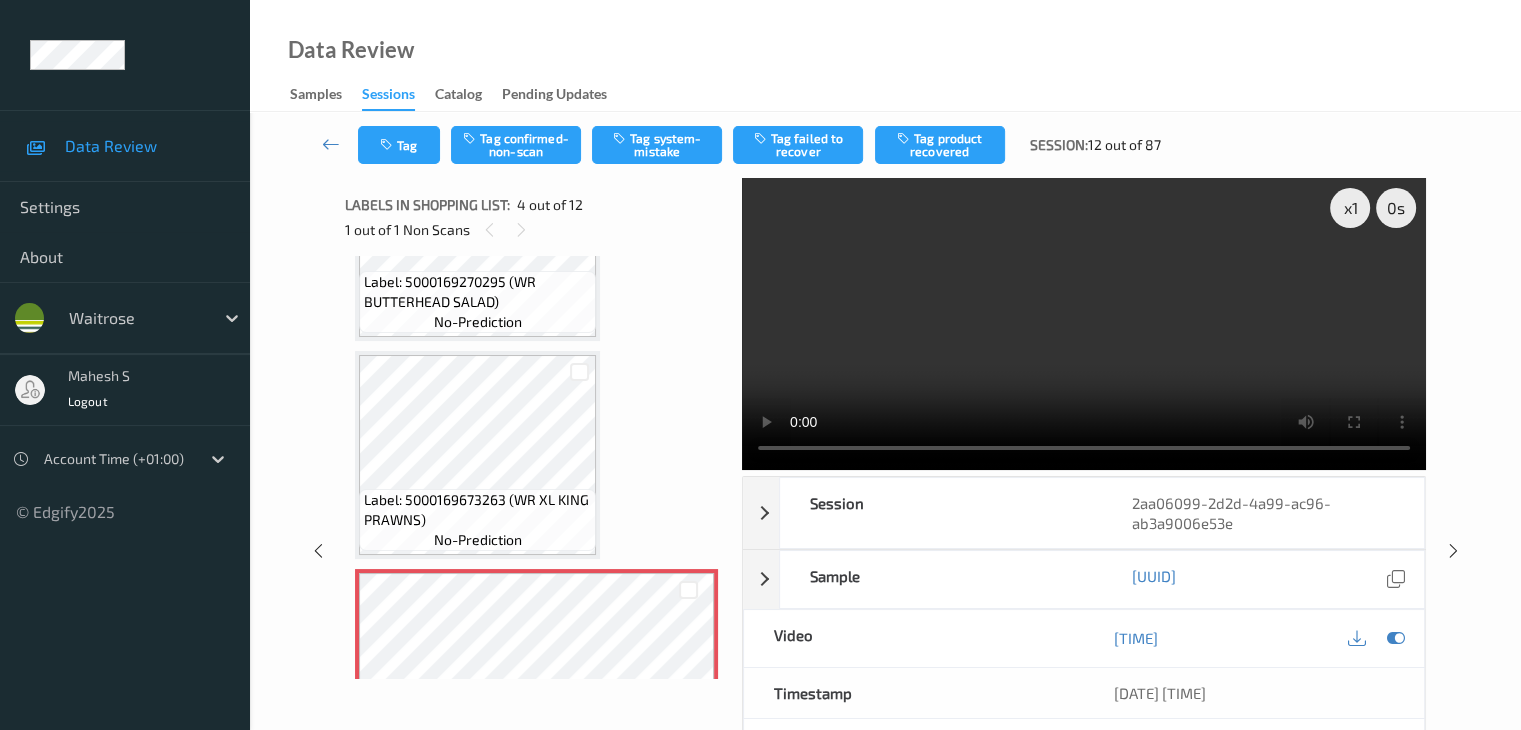 scroll, scrollTop: 347, scrollLeft: 0, axis: vertical 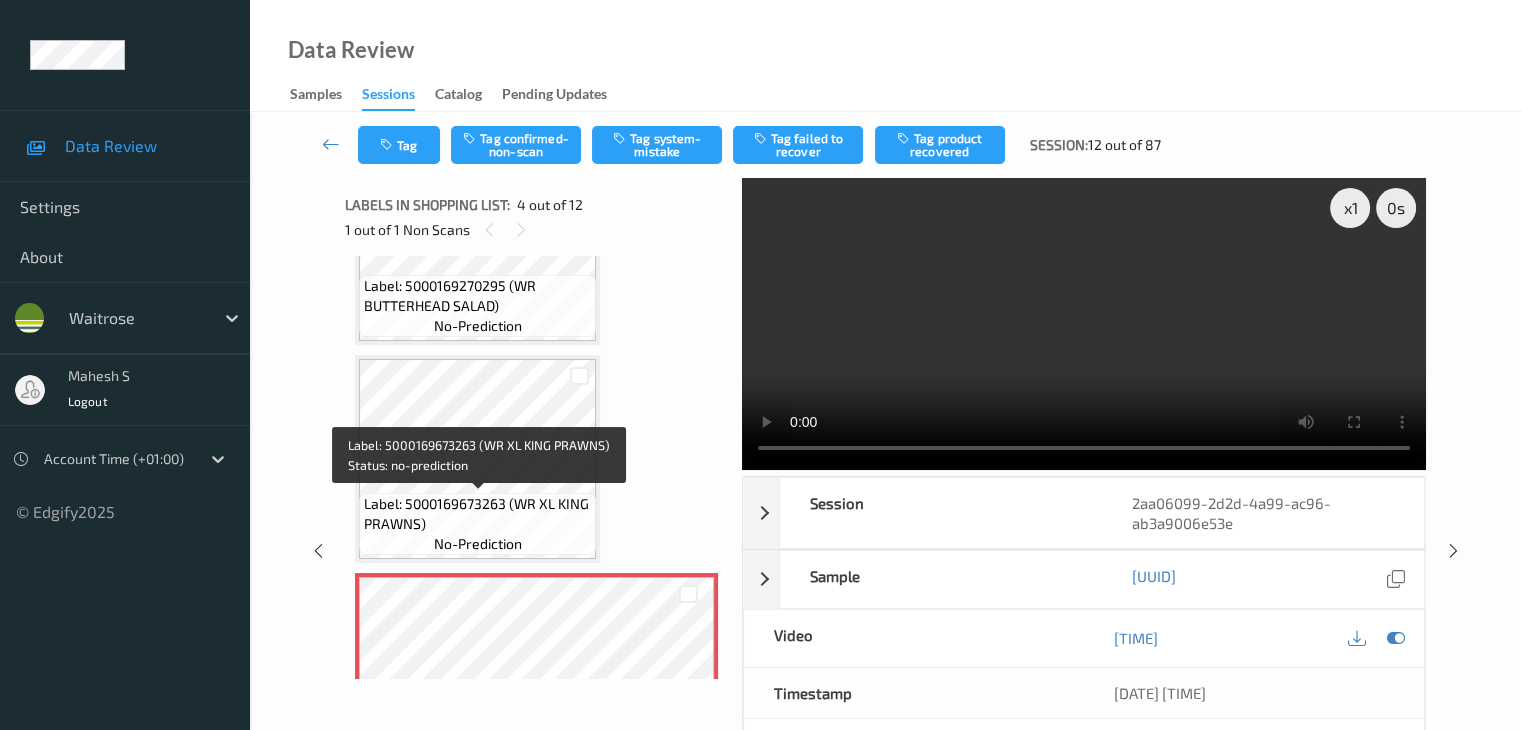 click on "Label: 5000169673263 (WR XL KING PRAWNS)" at bounding box center [477, 514] 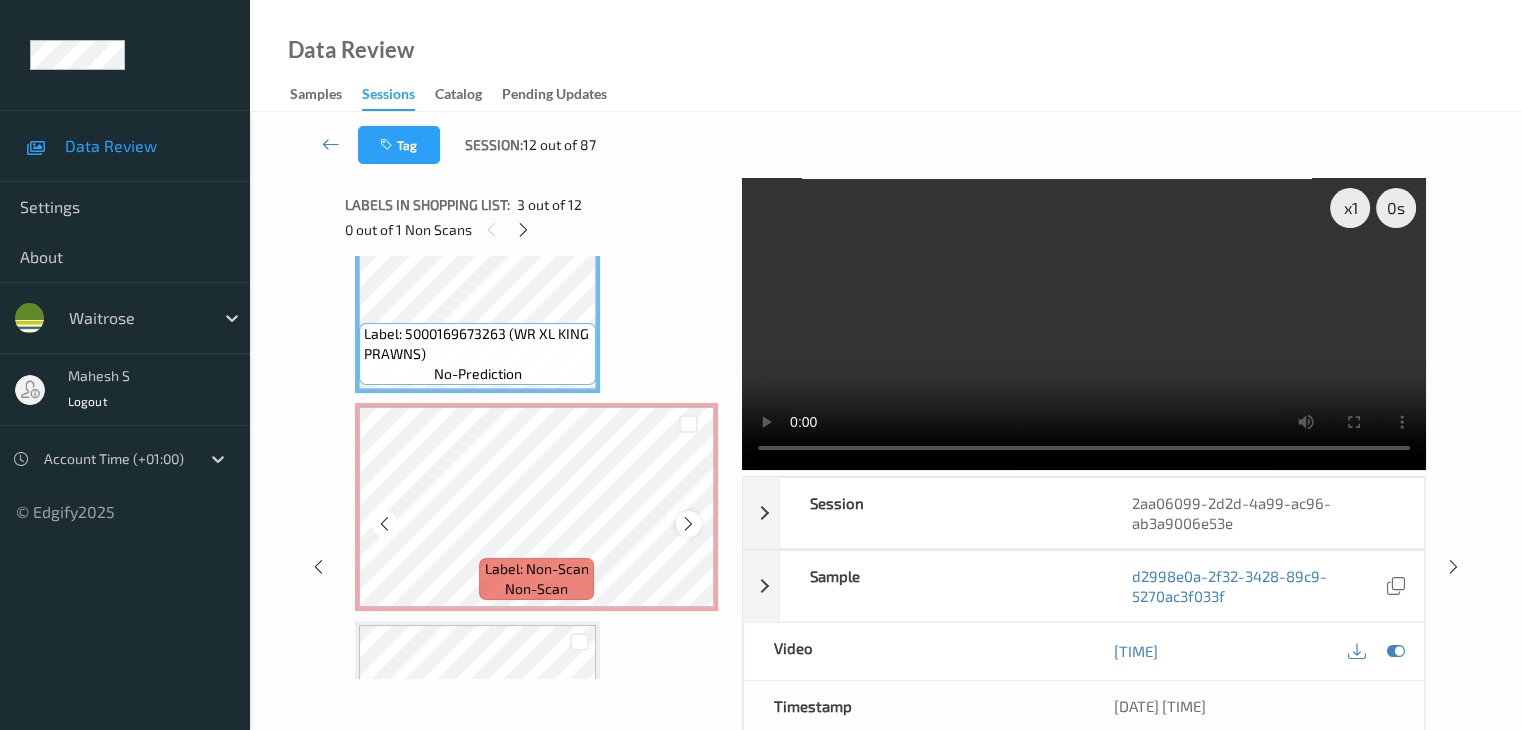 scroll, scrollTop: 547, scrollLeft: 0, axis: vertical 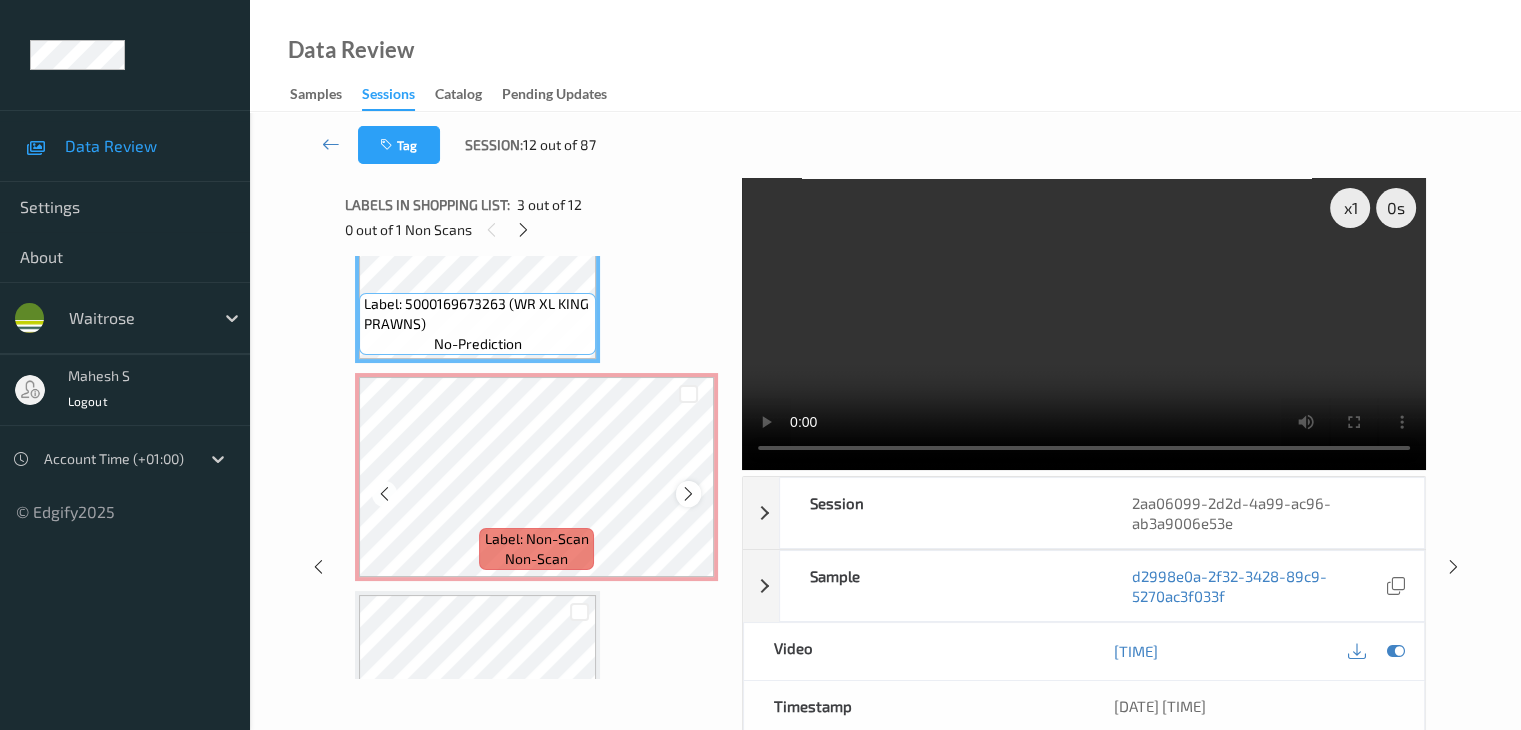 click at bounding box center (688, 494) 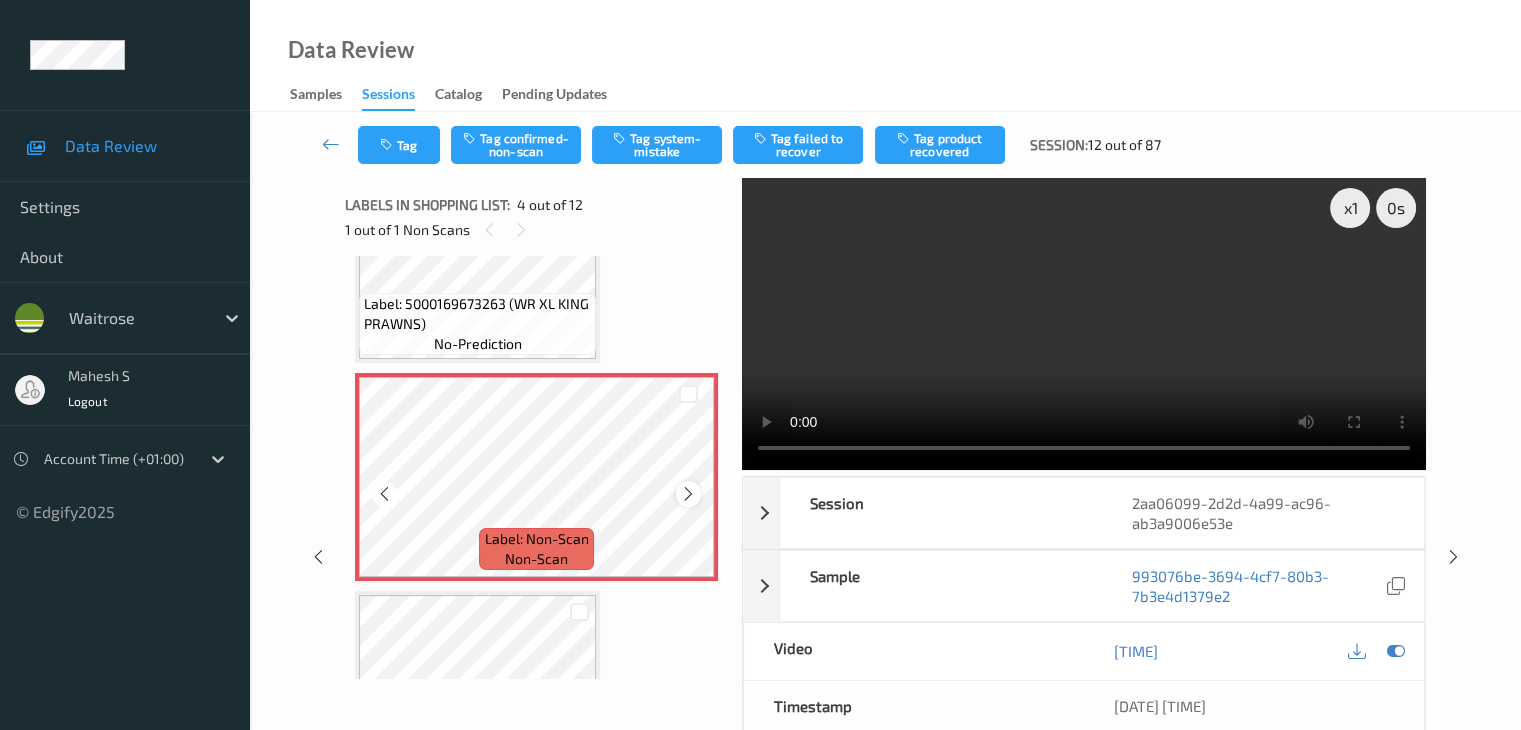 click at bounding box center (688, 494) 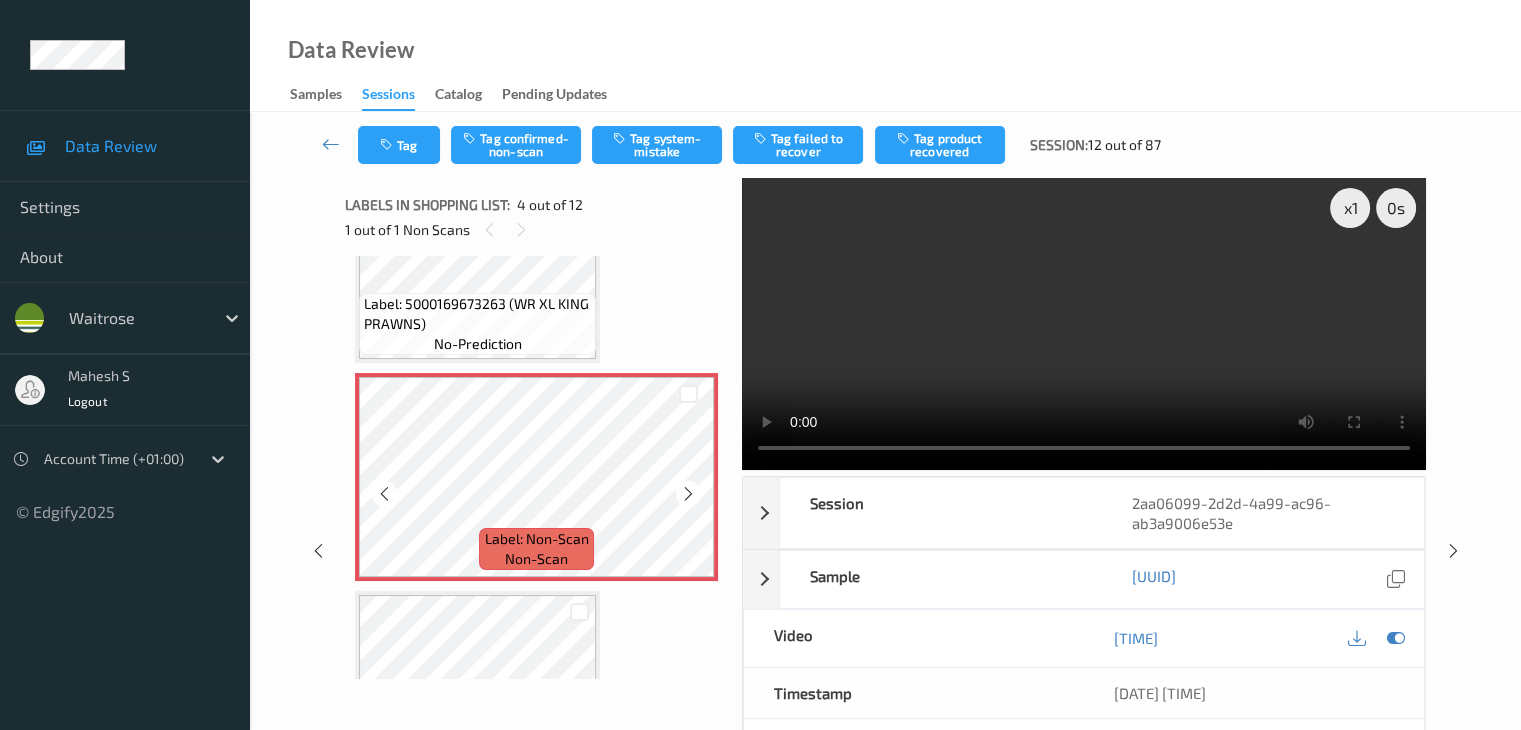 click at bounding box center [688, 494] 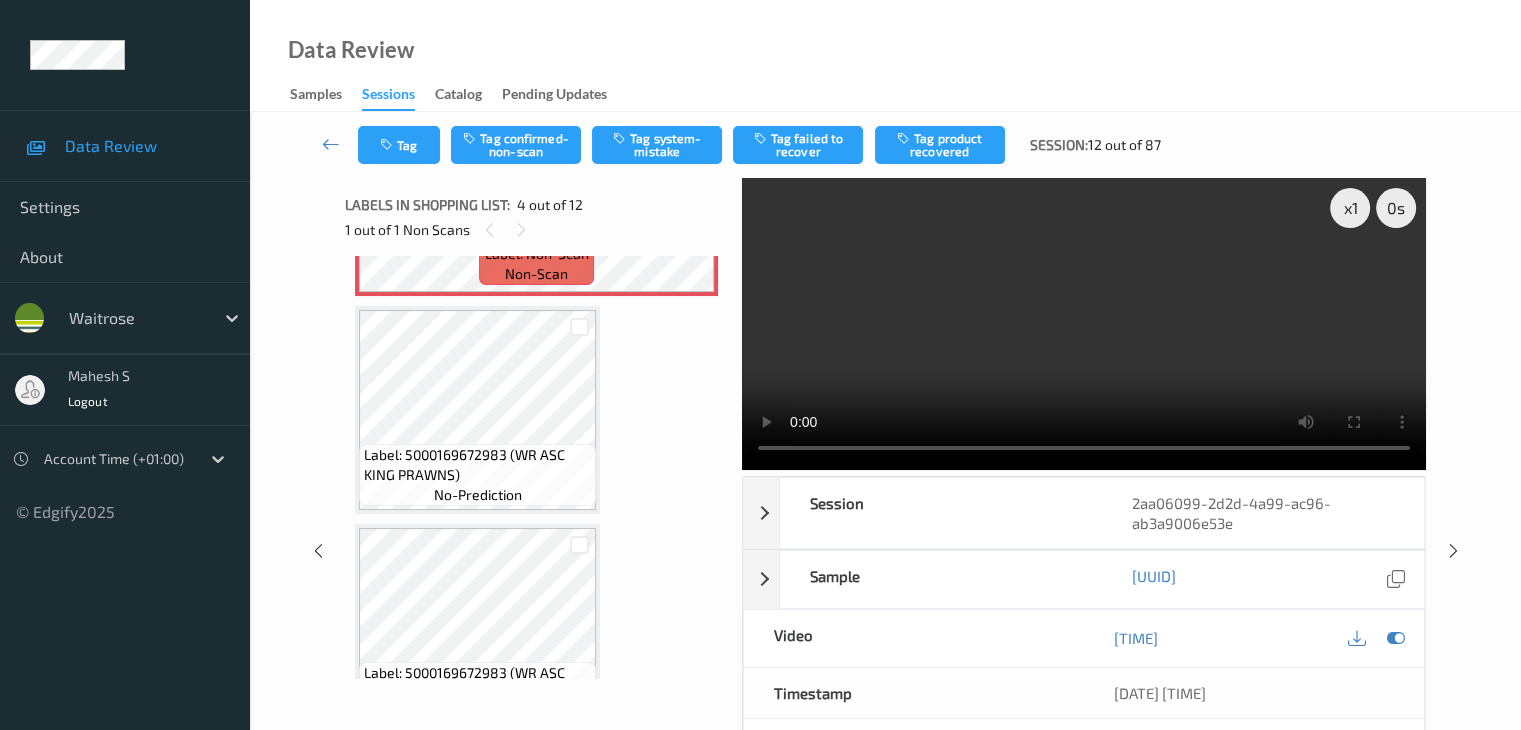 scroll, scrollTop: 947, scrollLeft: 0, axis: vertical 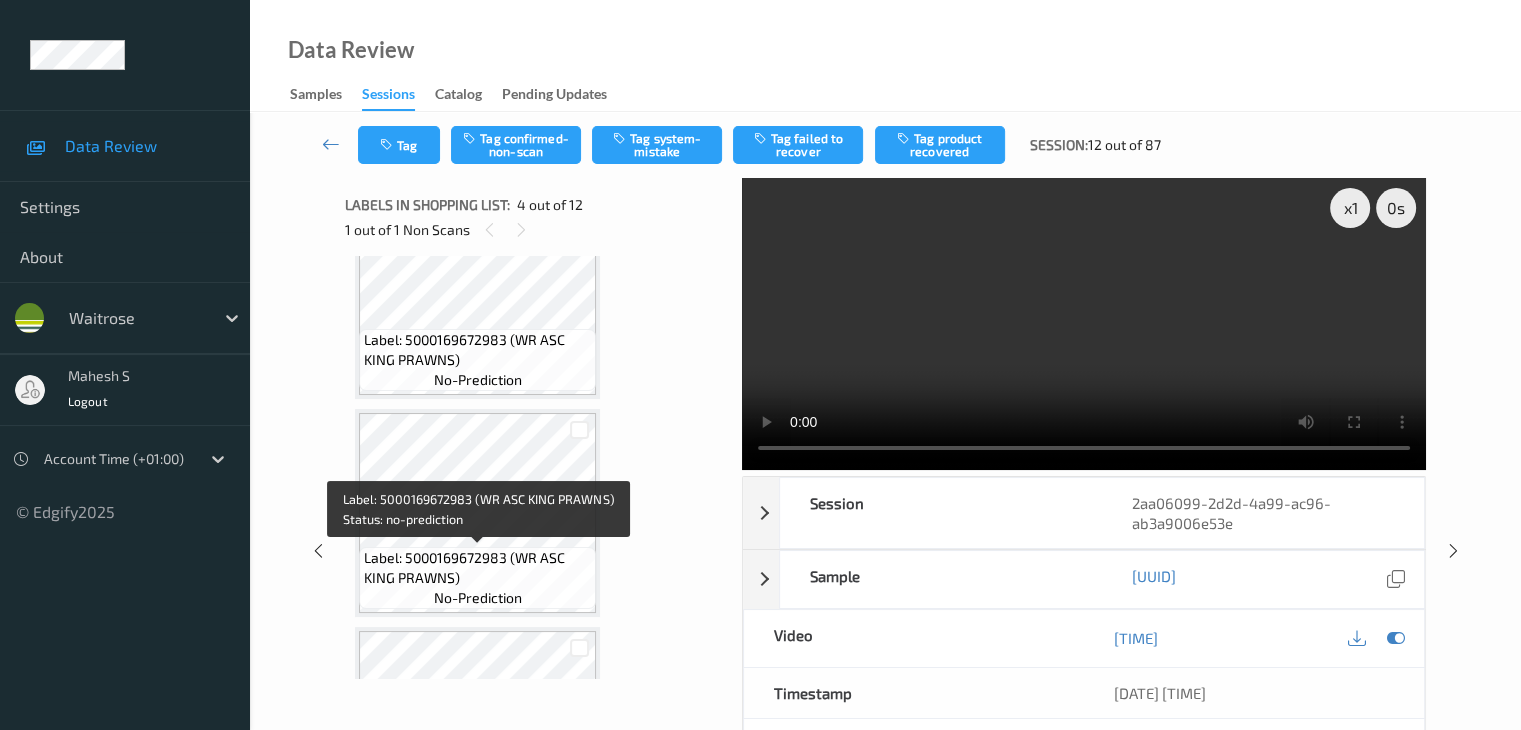 click on "Label: 5000169672983 (WR ASC KING PRAWNS)" at bounding box center (477, 568) 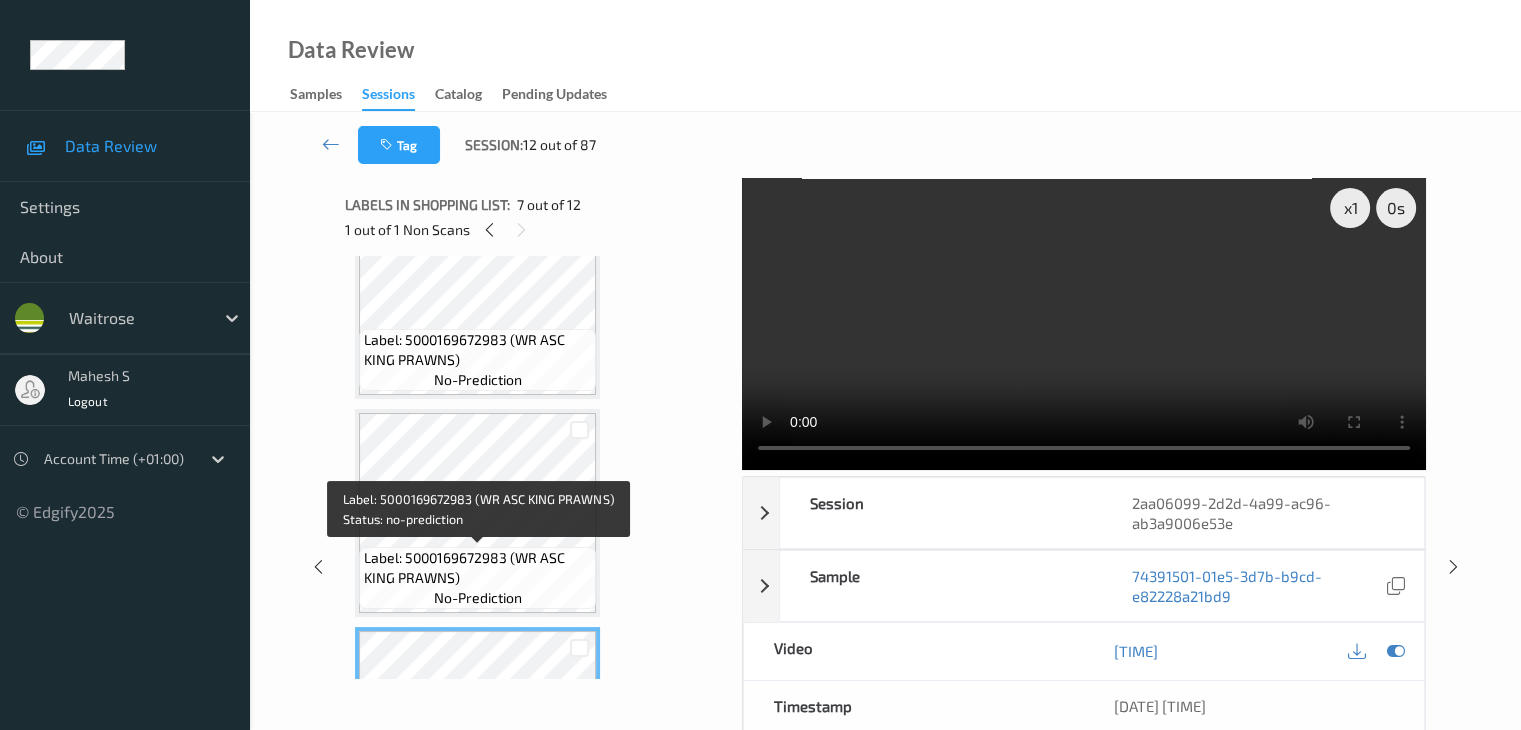 click on "Label: 5000169672983 (WR ASC KING PRAWNS)" at bounding box center [477, 568] 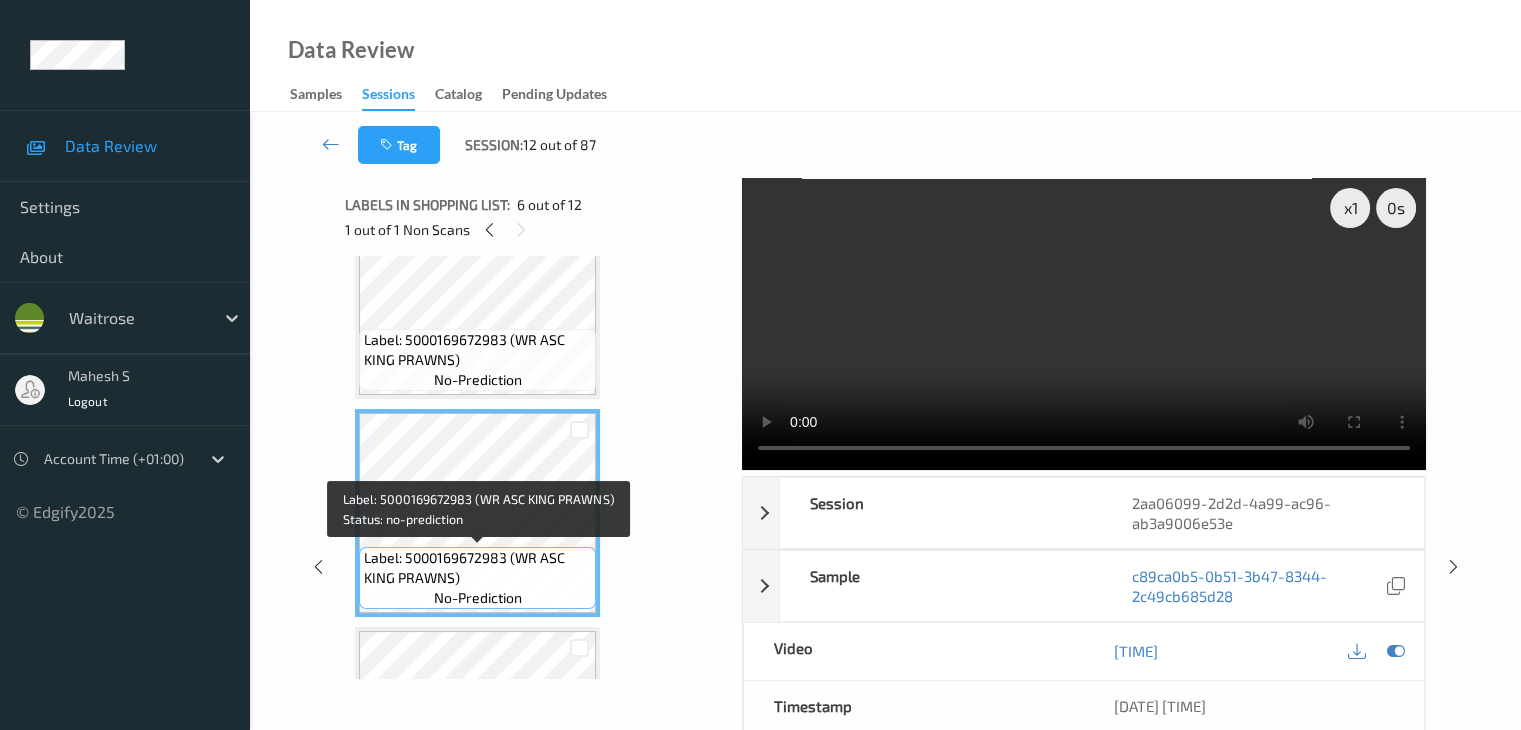 scroll, scrollTop: 847, scrollLeft: 0, axis: vertical 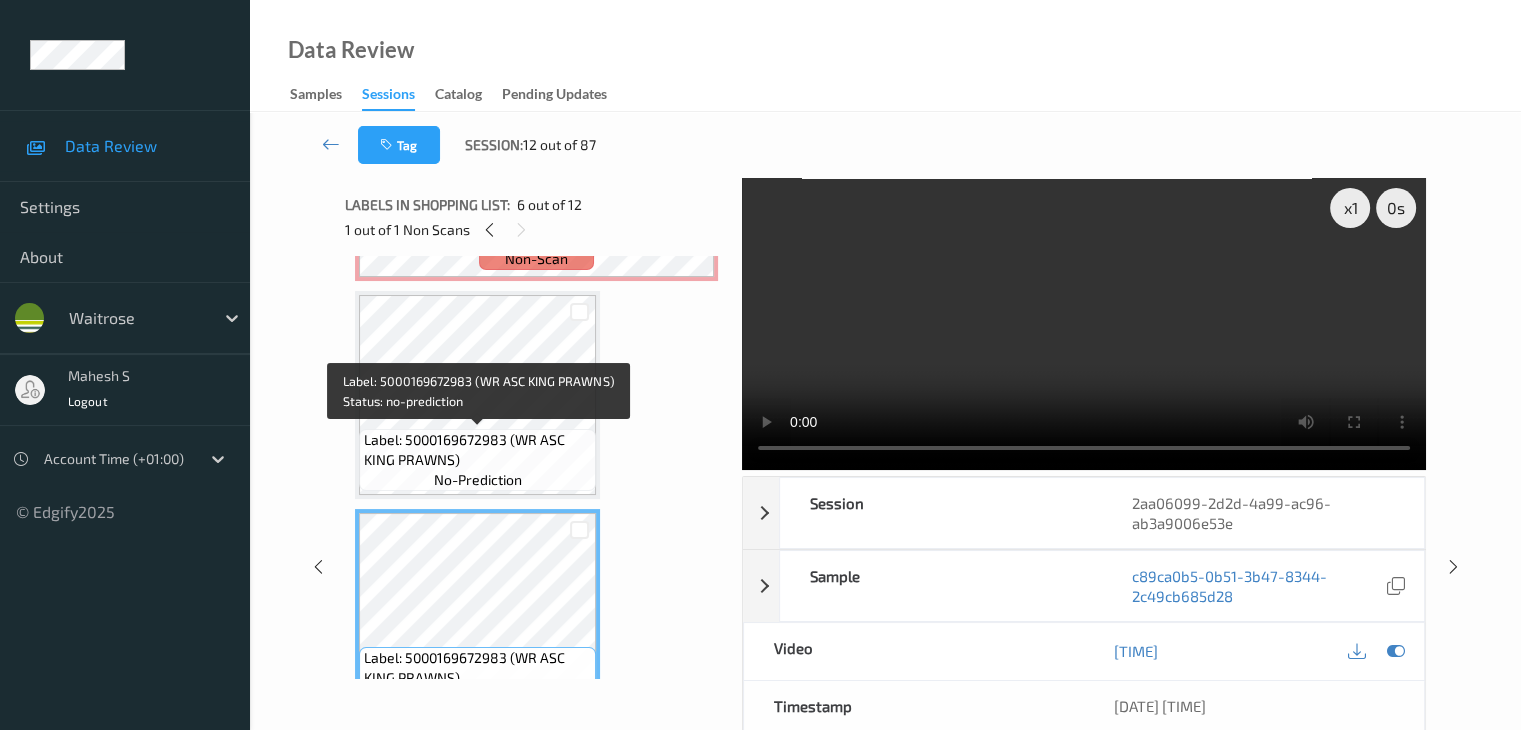 click on "Label: 5000169672983 (WR ASC KING PRAWNS)" at bounding box center (477, 450) 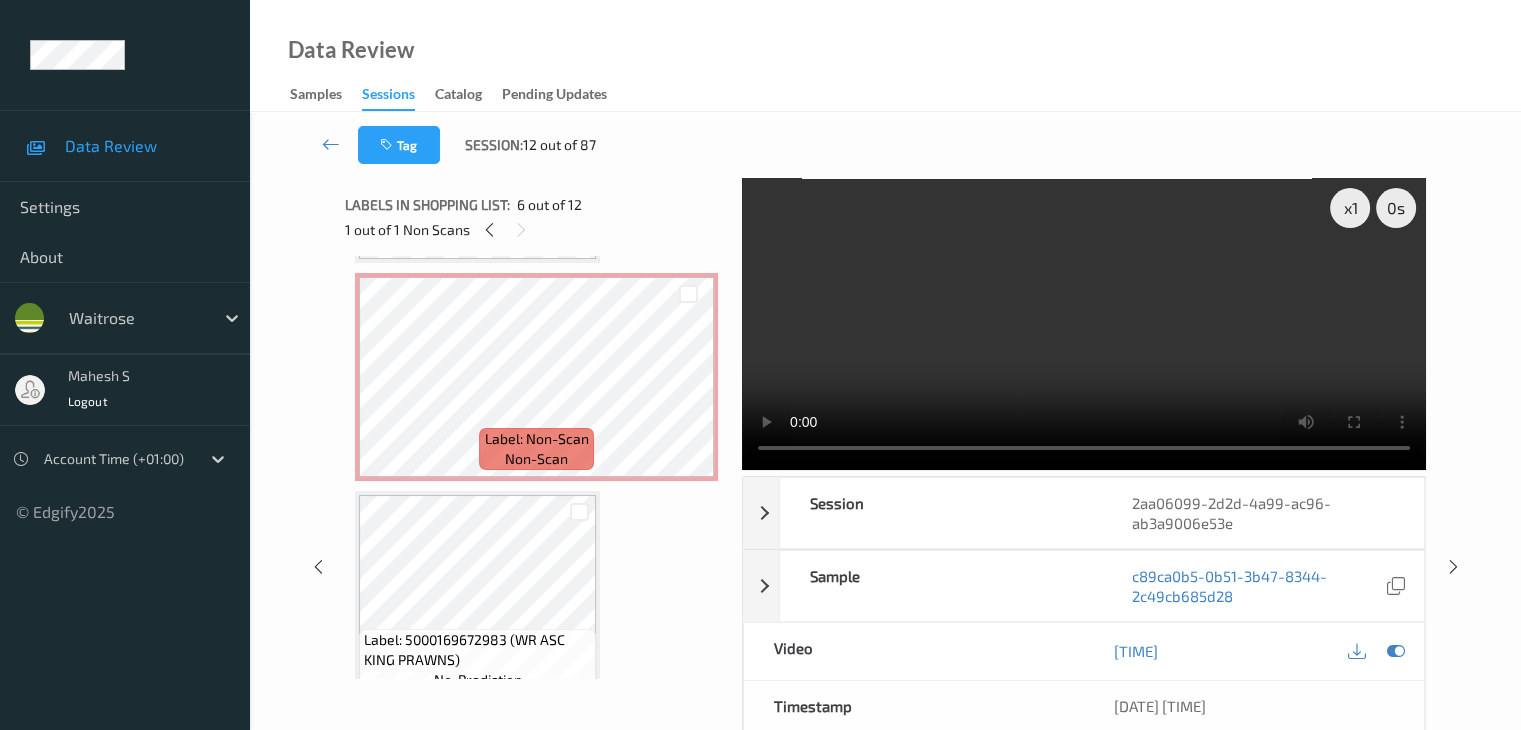 scroll, scrollTop: 547, scrollLeft: 0, axis: vertical 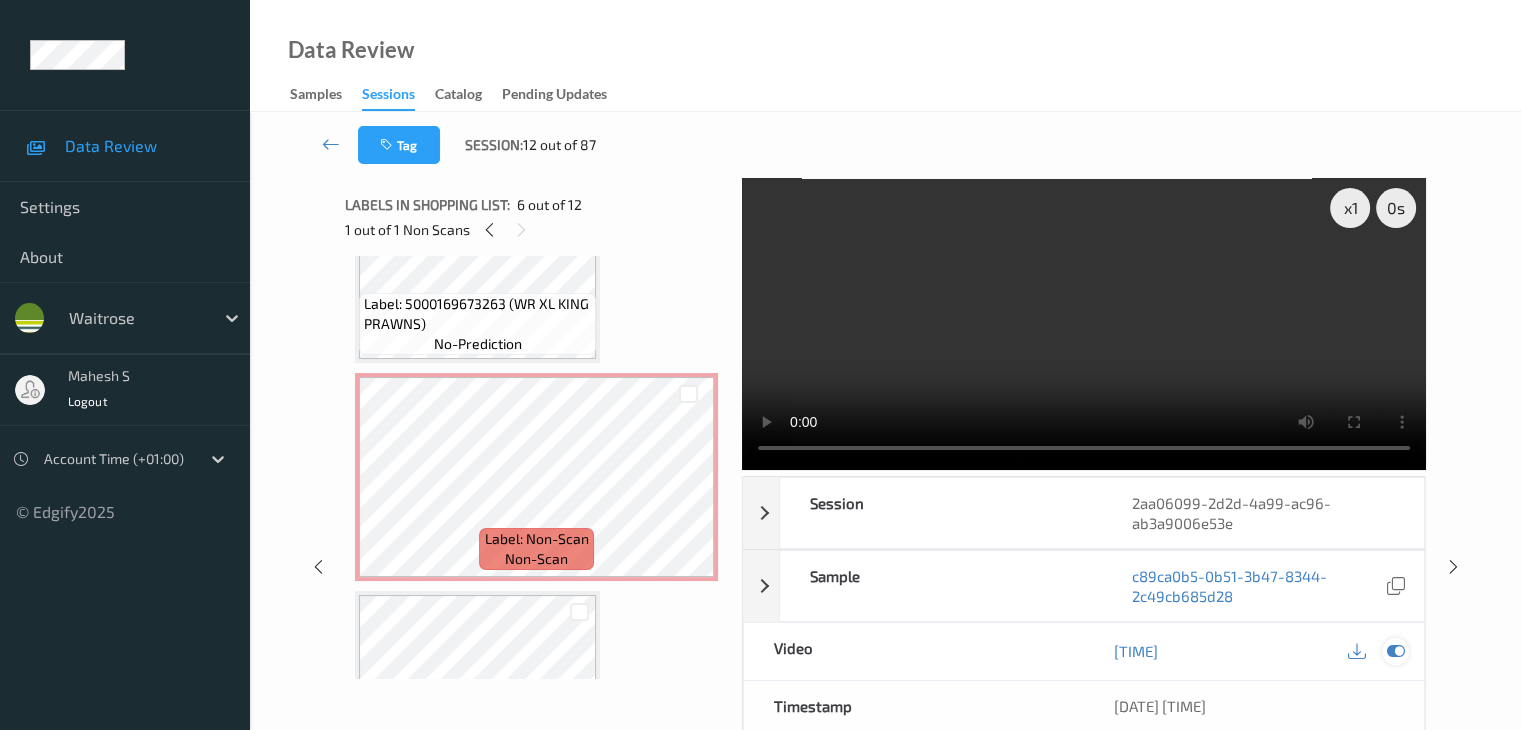 click at bounding box center [1395, 651] 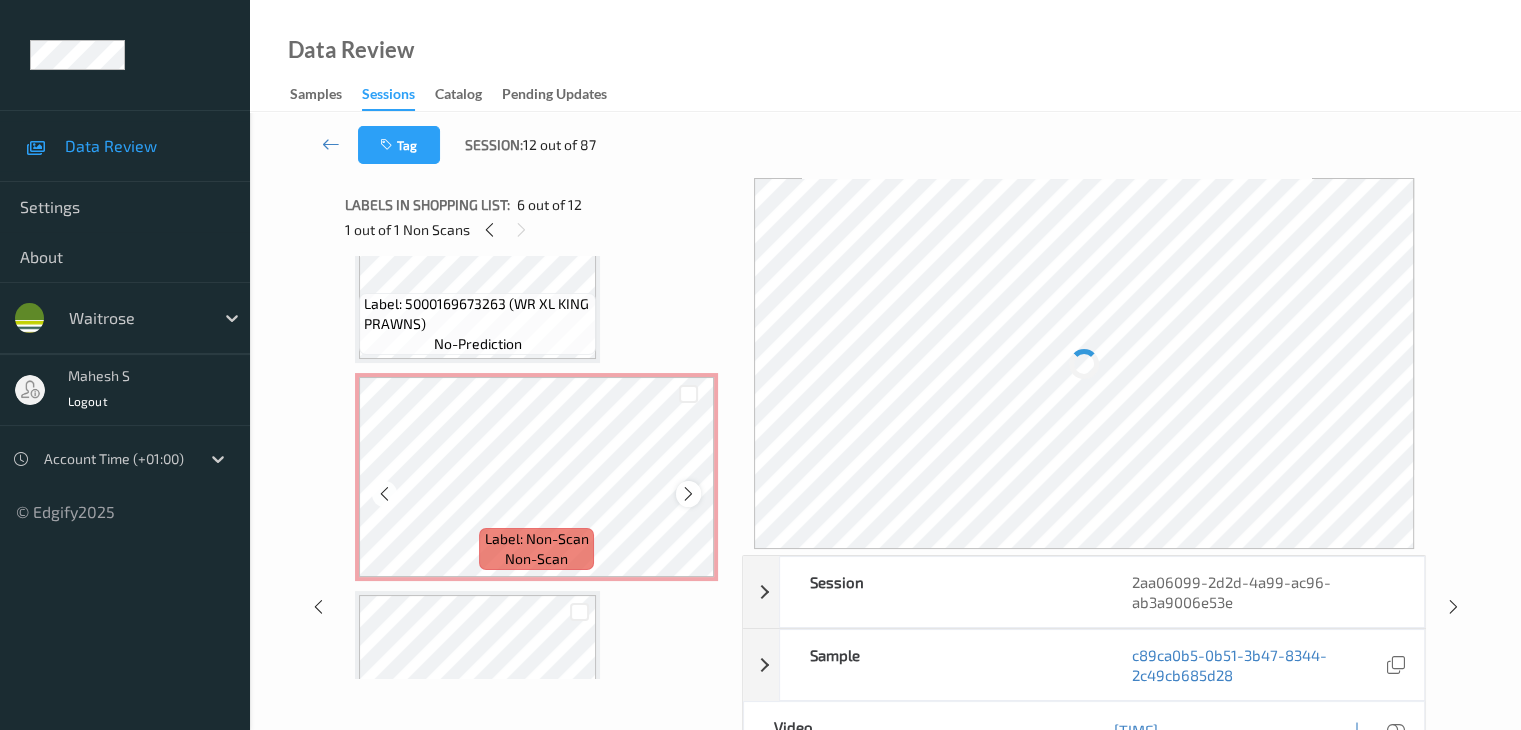 click at bounding box center [688, 494] 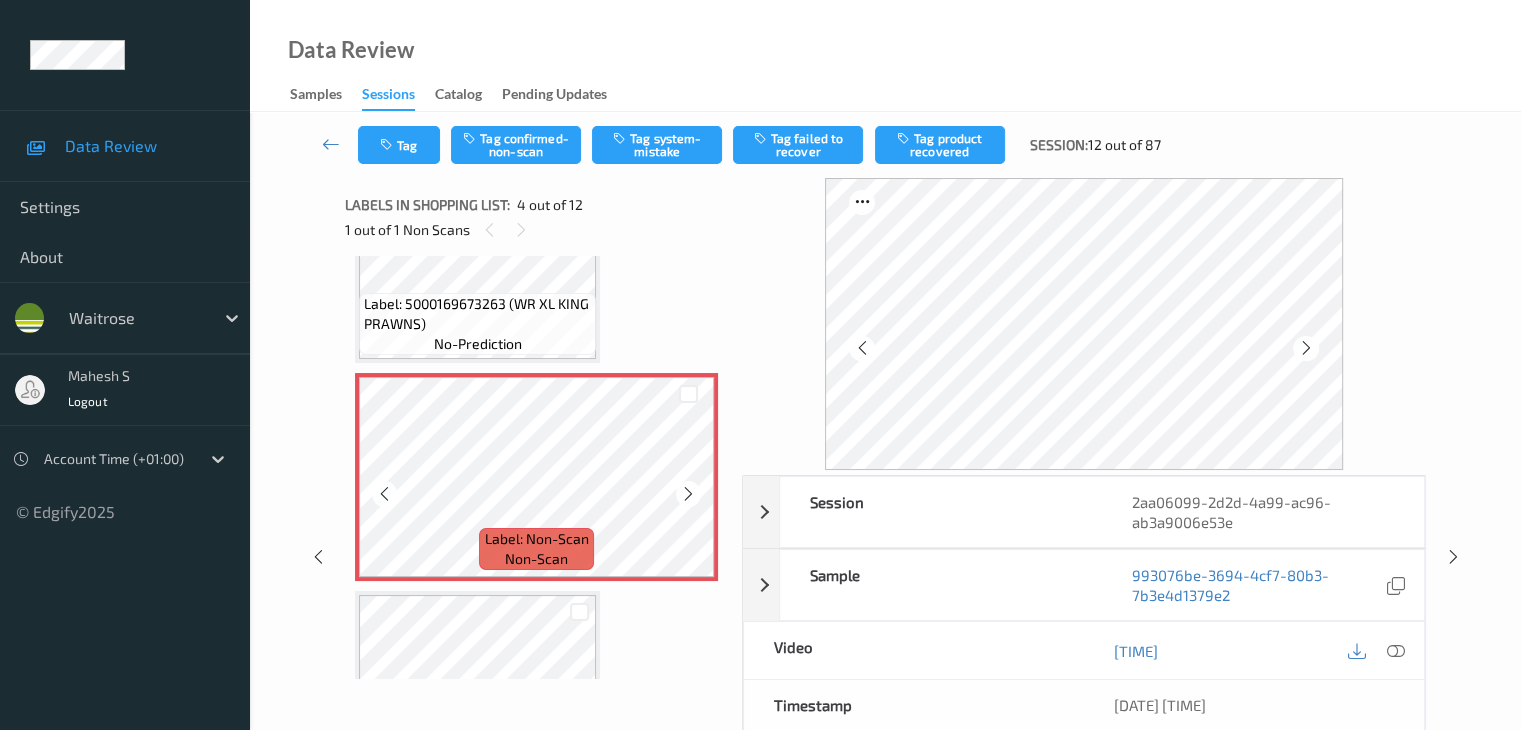 click at bounding box center [688, 494] 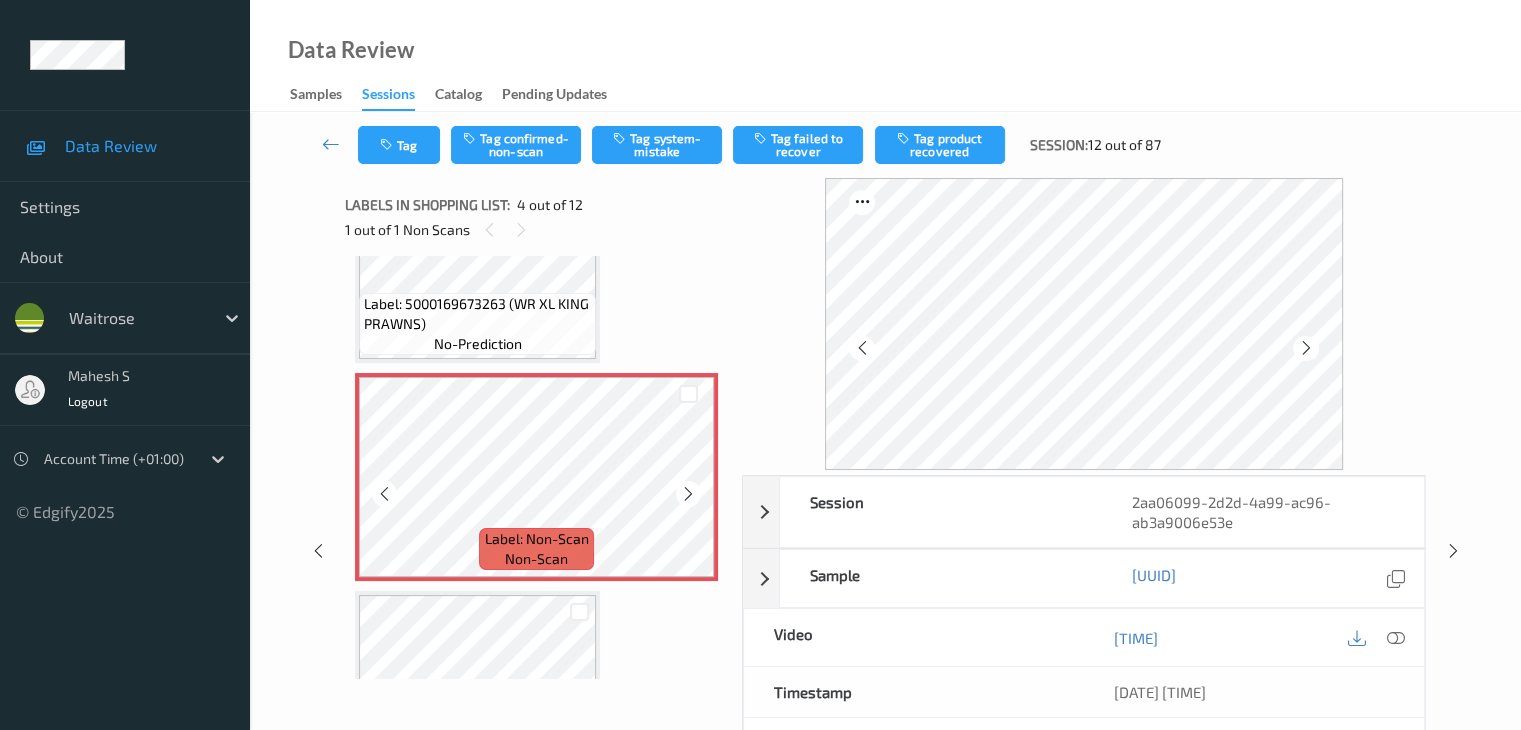 click at bounding box center [688, 494] 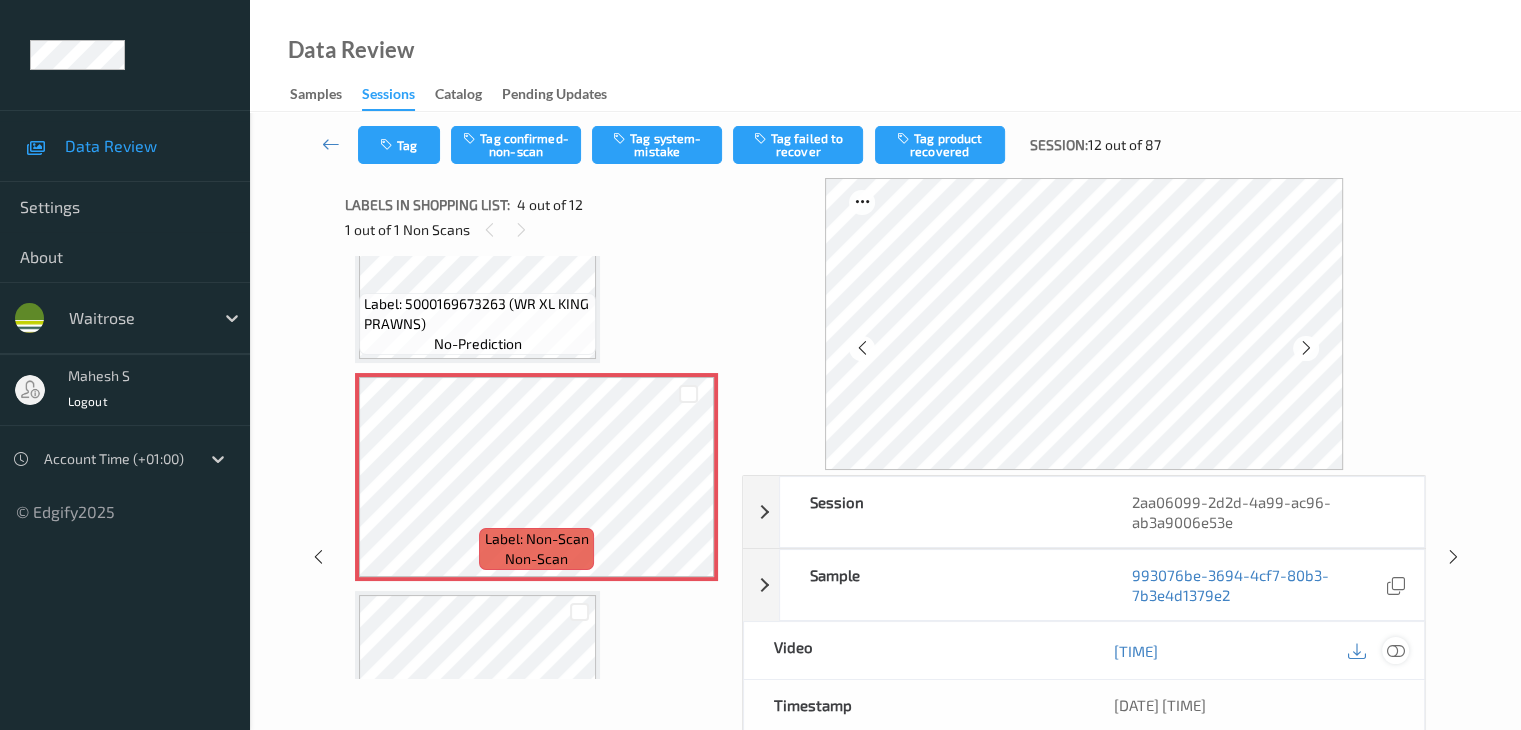 click at bounding box center [1395, 651] 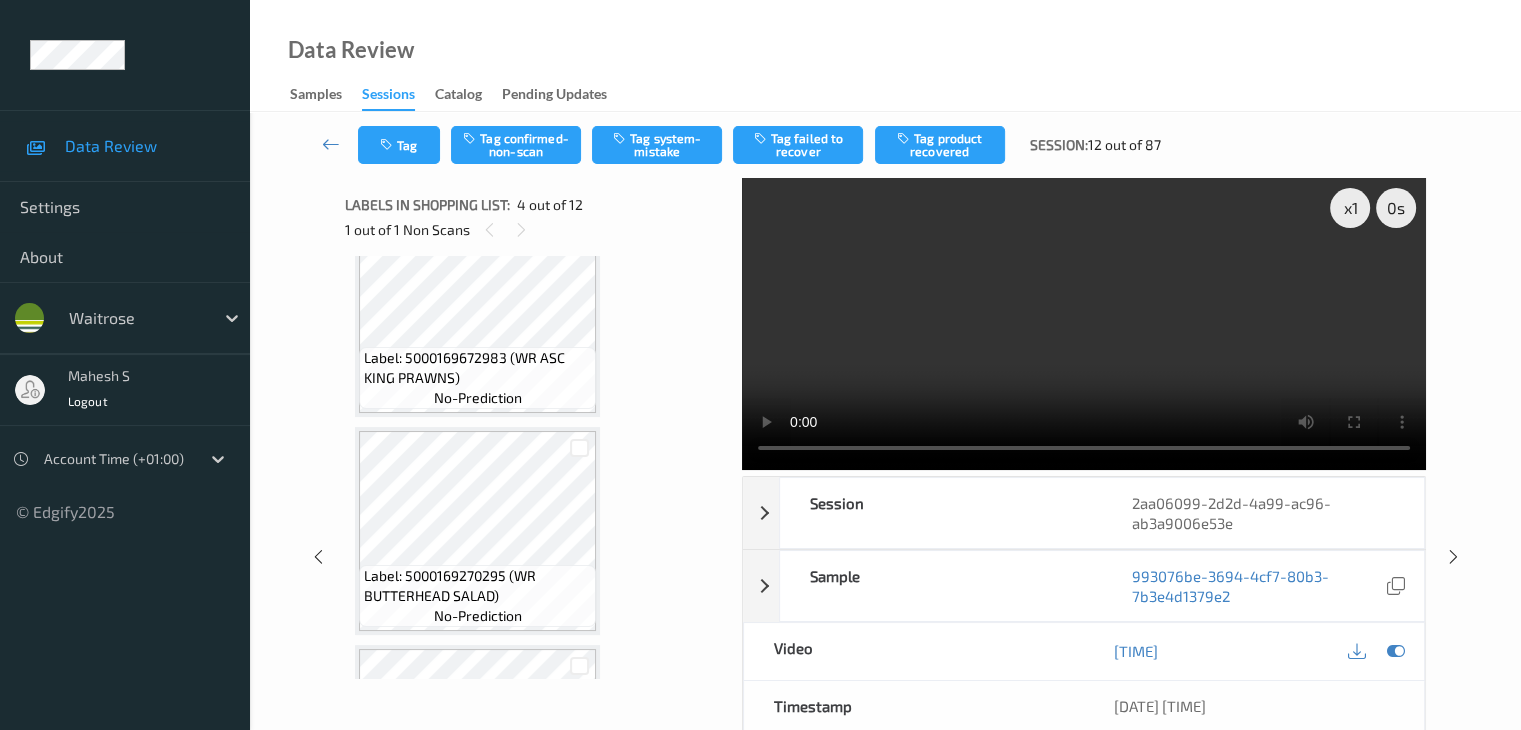 scroll, scrollTop: 1047, scrollLeft: 0, axis: vertical 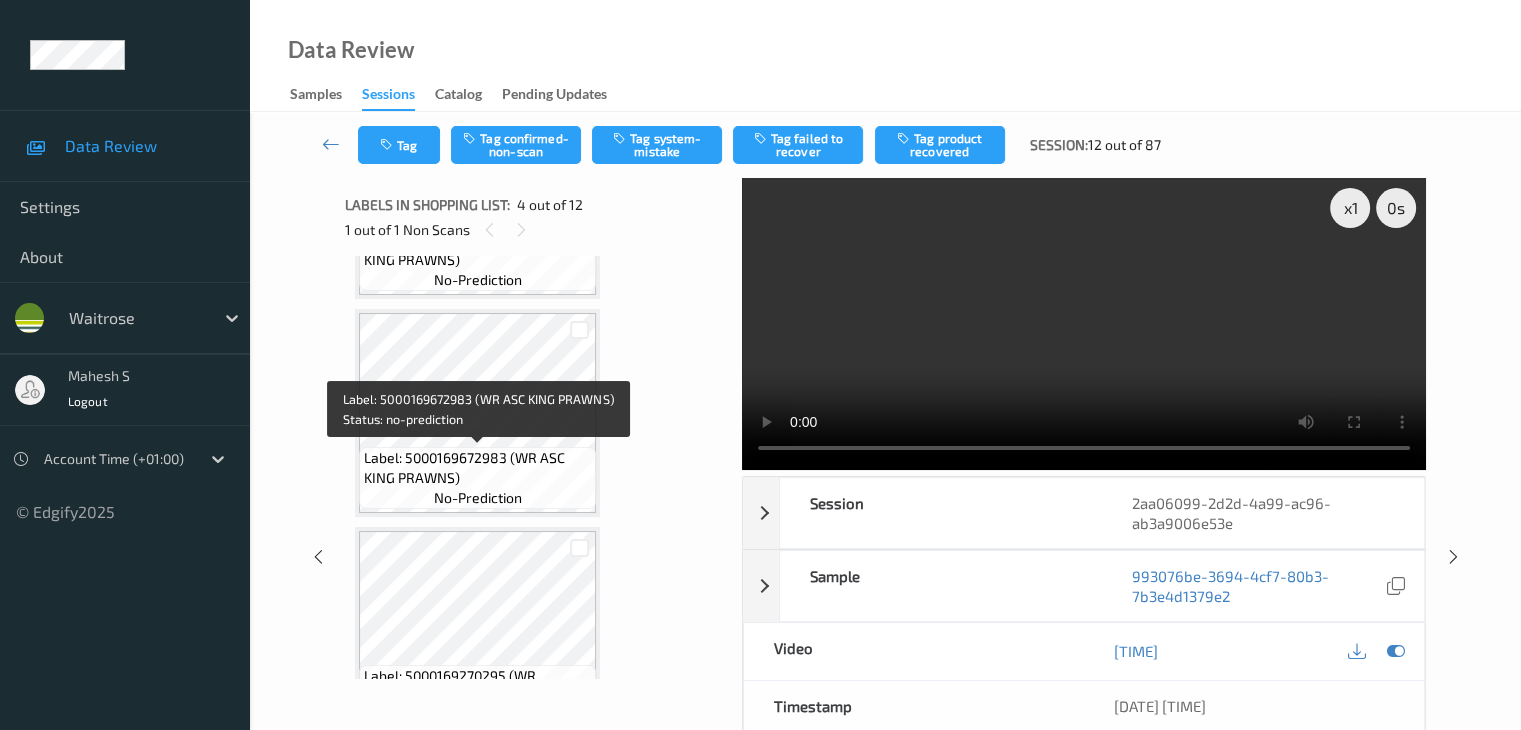 click on "Label: 5000169672983 (WR ASC KING PRAWNS)" at bounding box center (477, 468) 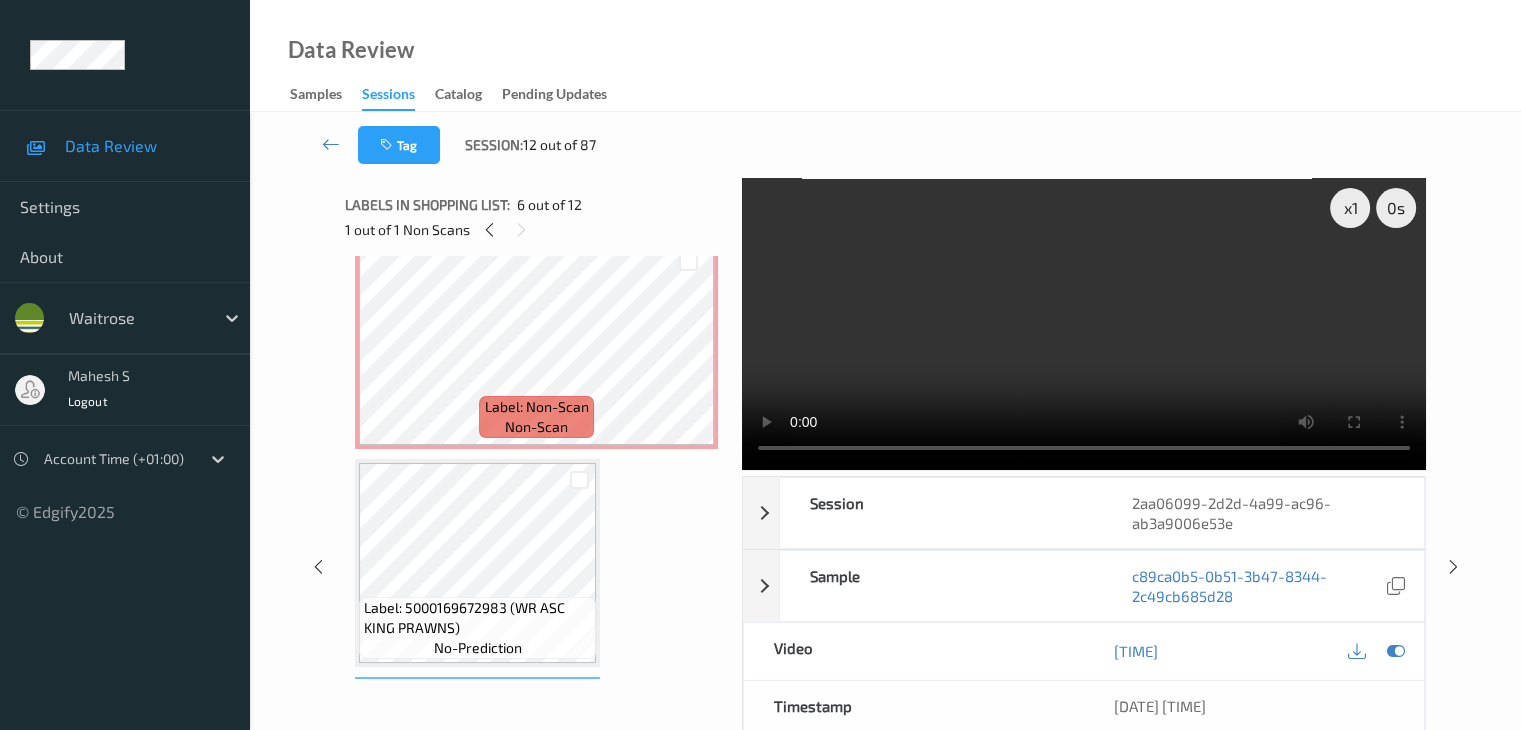 scroll, scrollTop: 647, scrollLeft: 0, axis: vertical 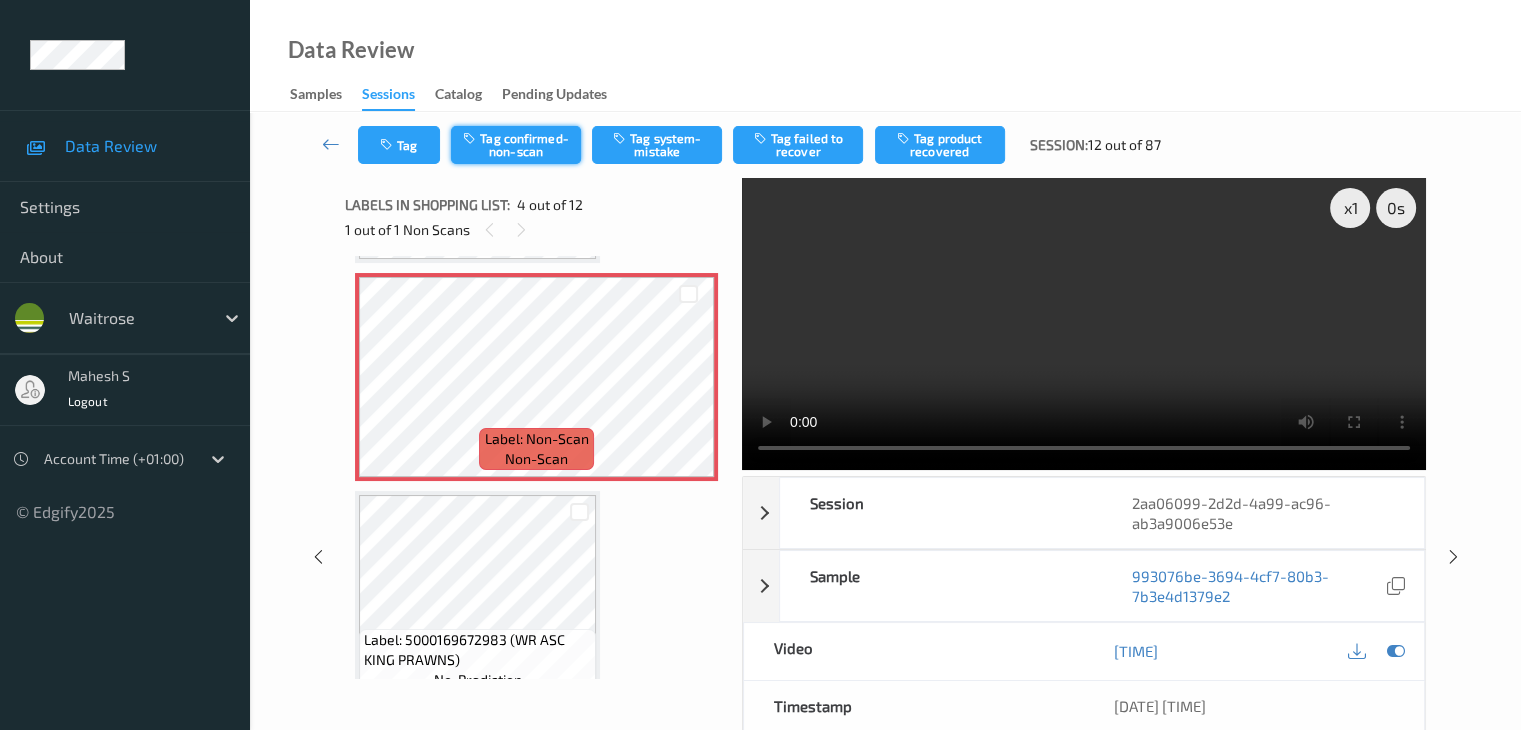 click on "Tag   confirmed-non-scan" at bounding box center [516, 145] 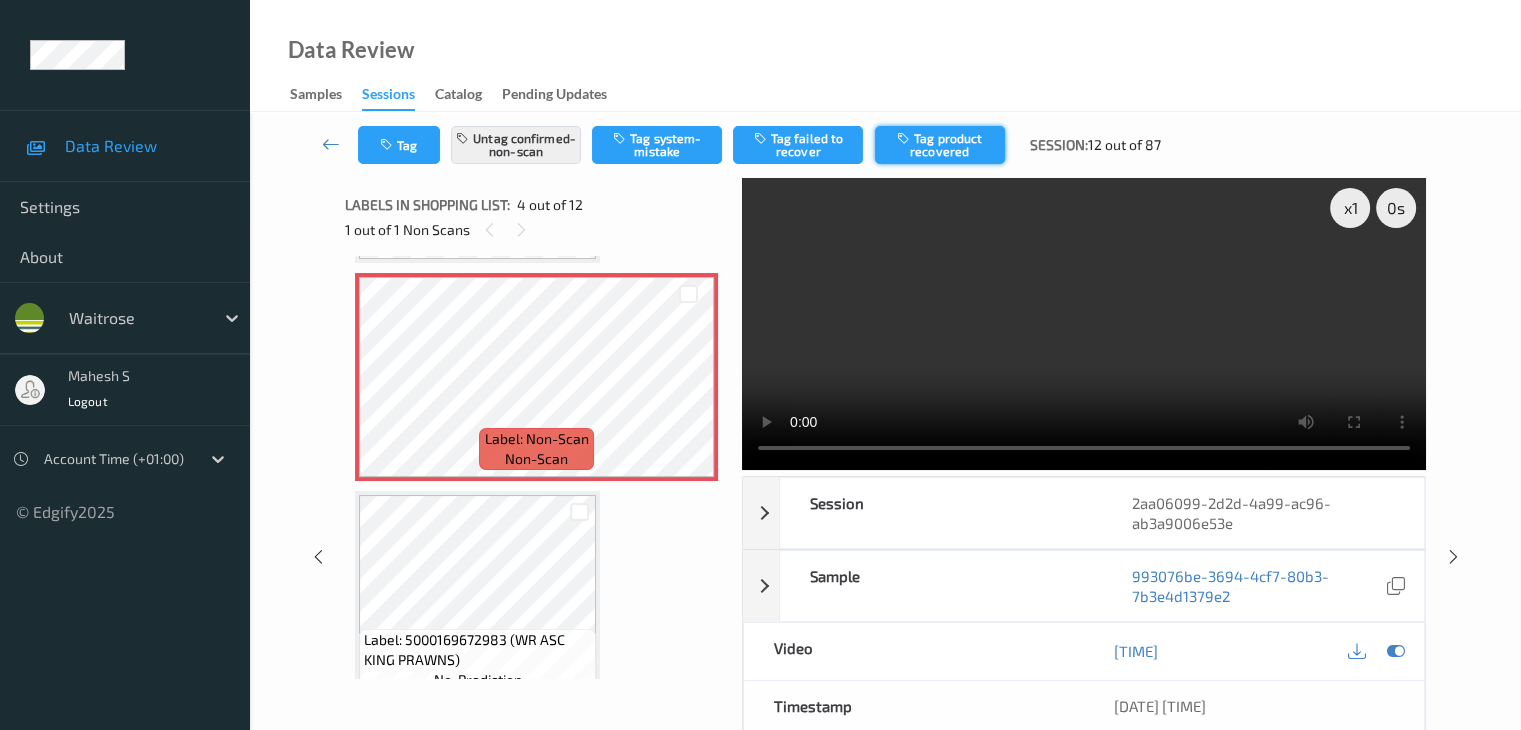 click on "Tag   product recovered" at bounding box center (940, 145) 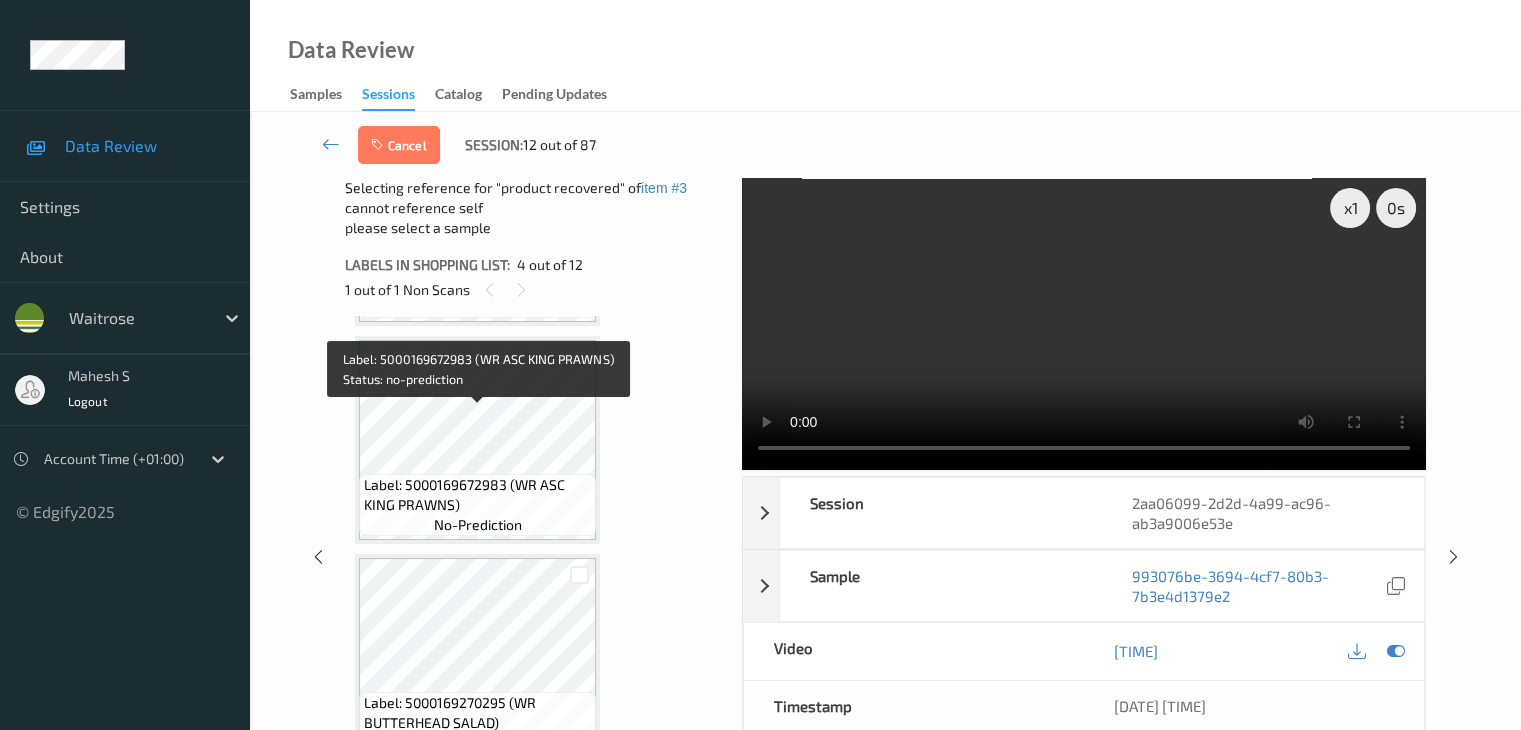 scroll, scrollTop: 1047, scrollLeft: 0, axis: vertical 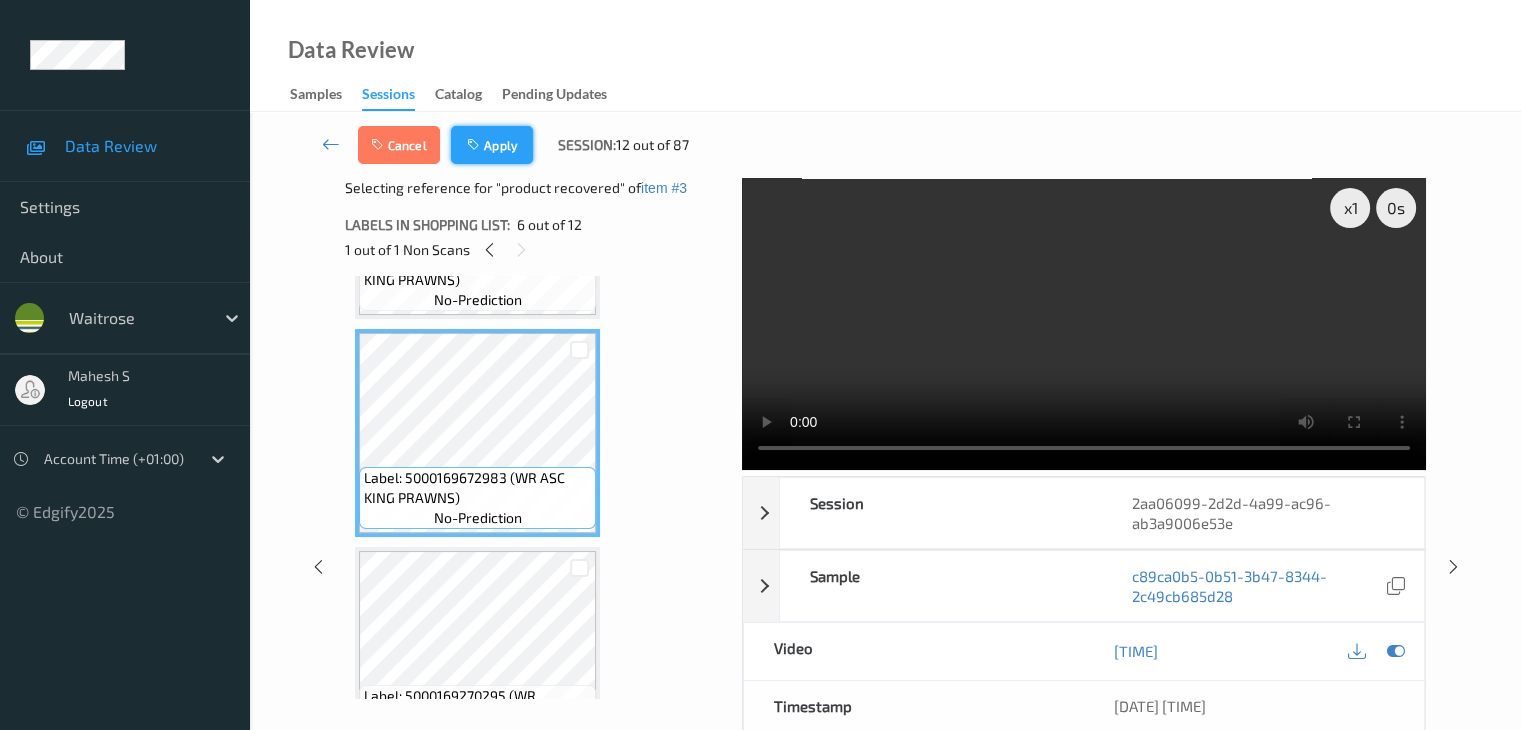 click on "Apply" at bounding box center [492, 145] 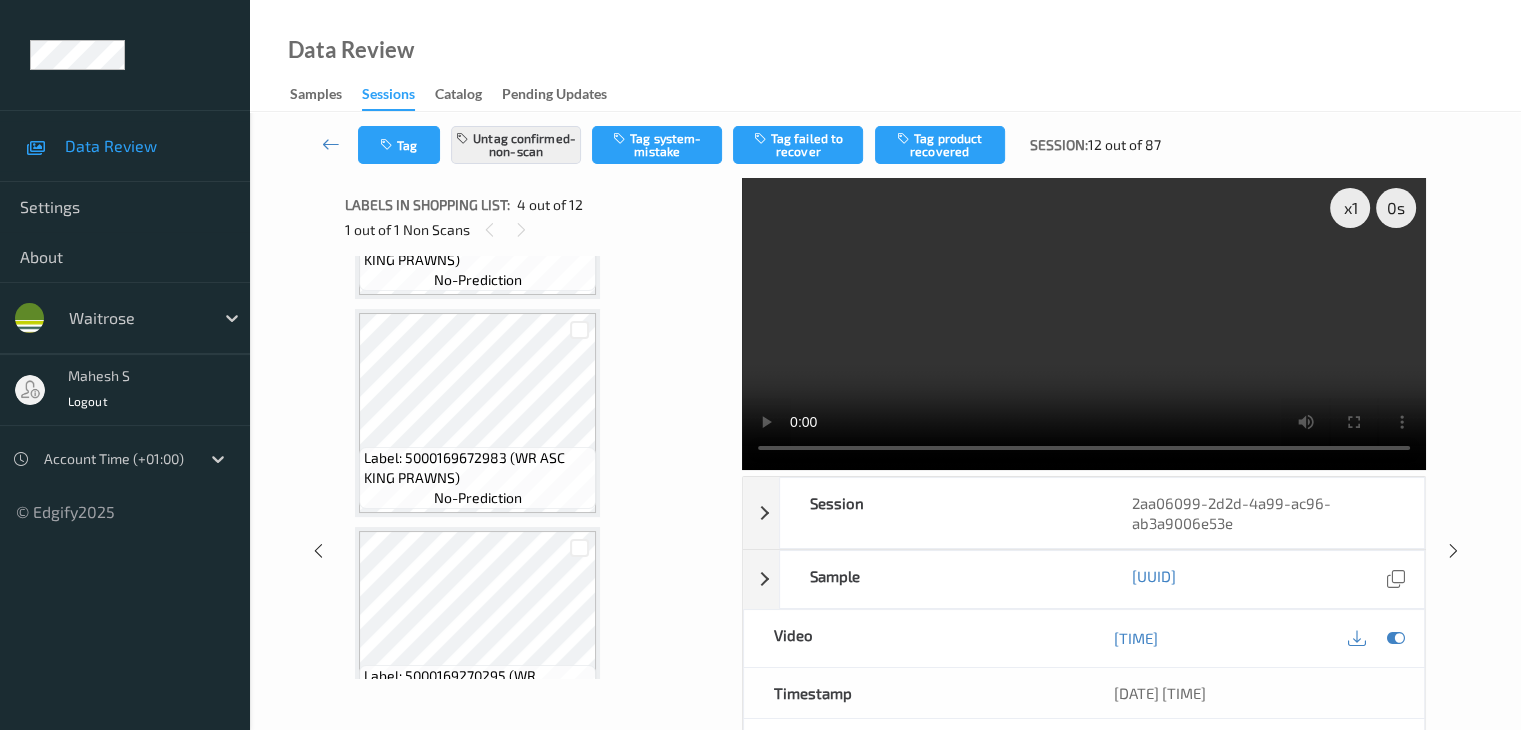 scroll, scrollTop: 446, scrollLeft: 0, axis: vertical 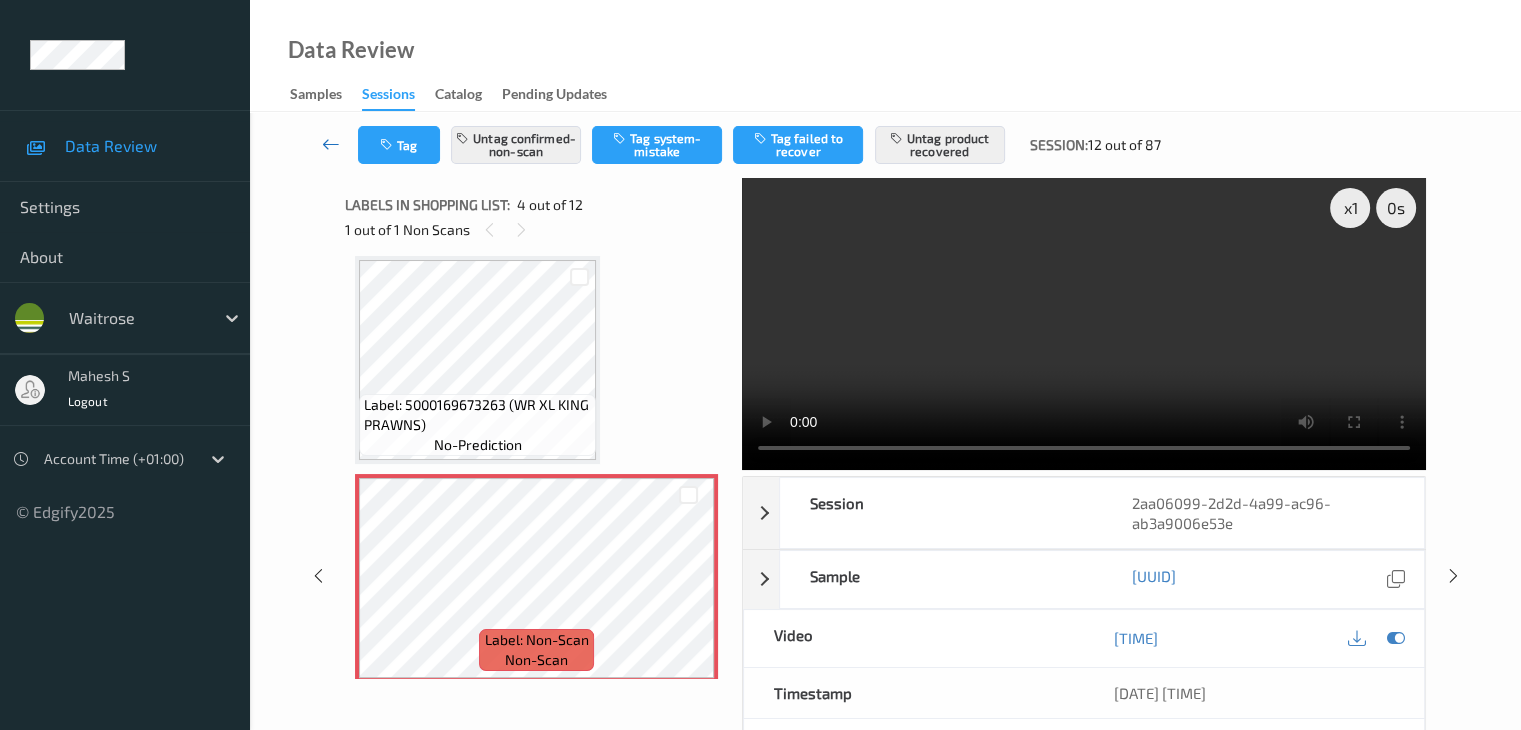 click at bounding box center [331, 144] 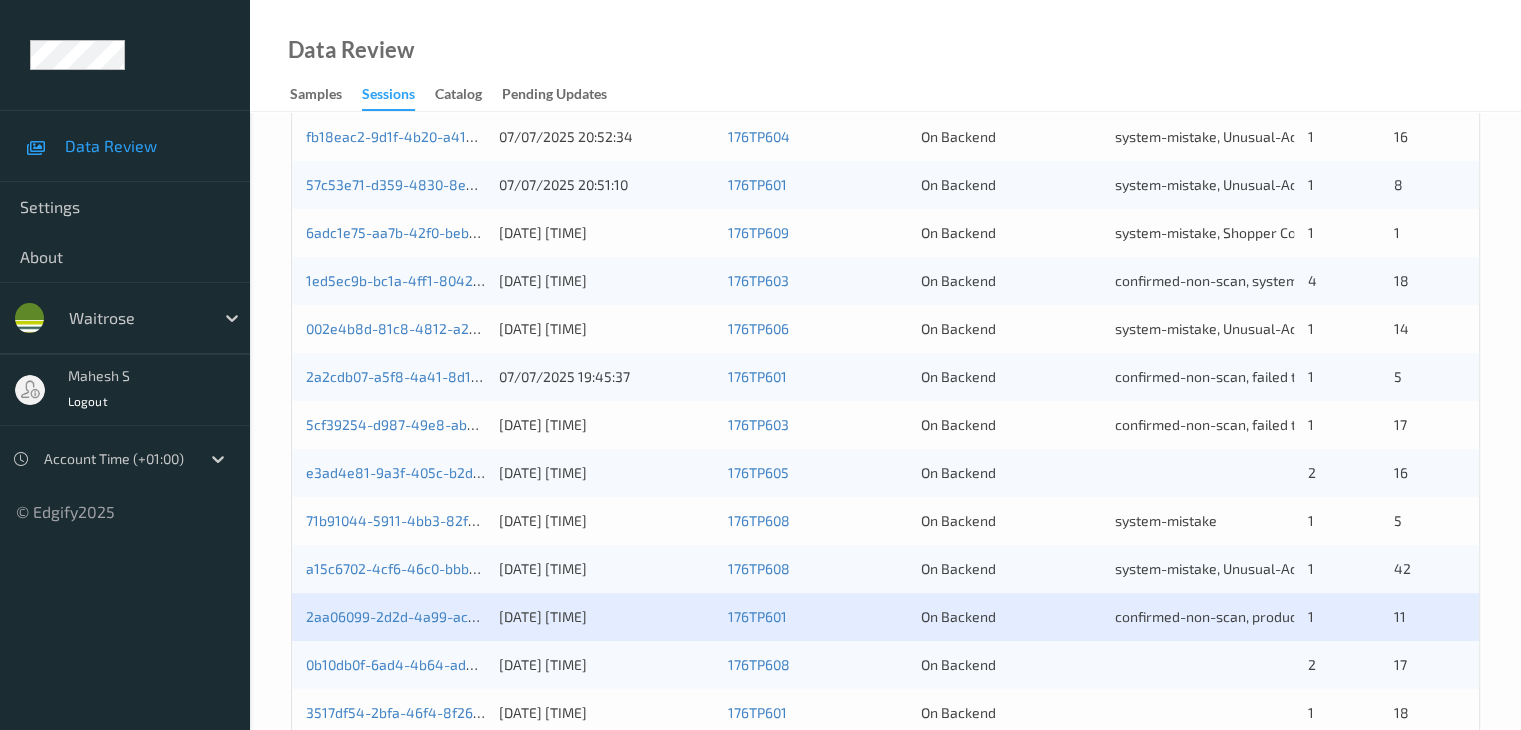 scroll, scrollTop: 600, scrollLeft: 0, axis: vertical 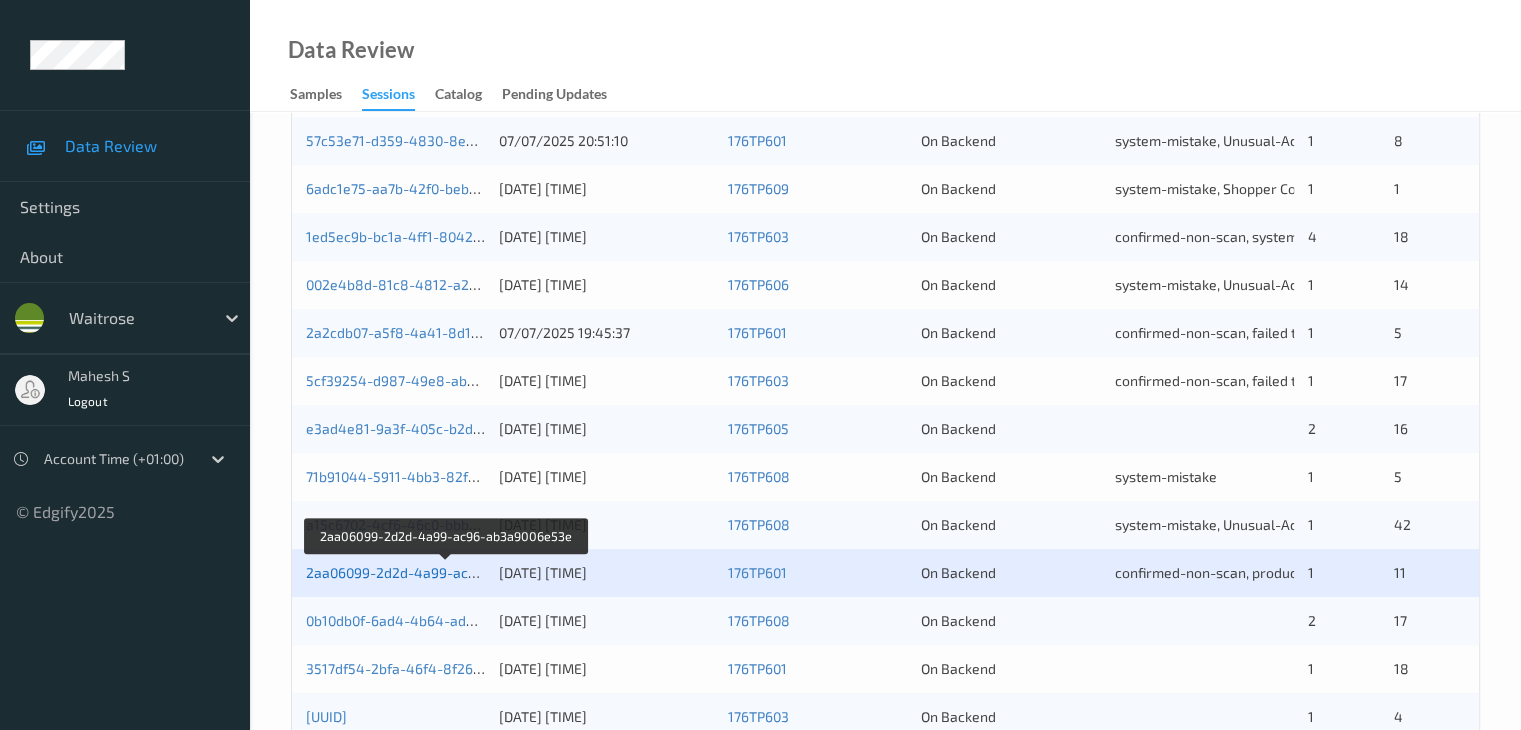 click on "2aa06099-2d2d-4a99-ac96-ab3a9006e53e" at bounding box center [446, 572] 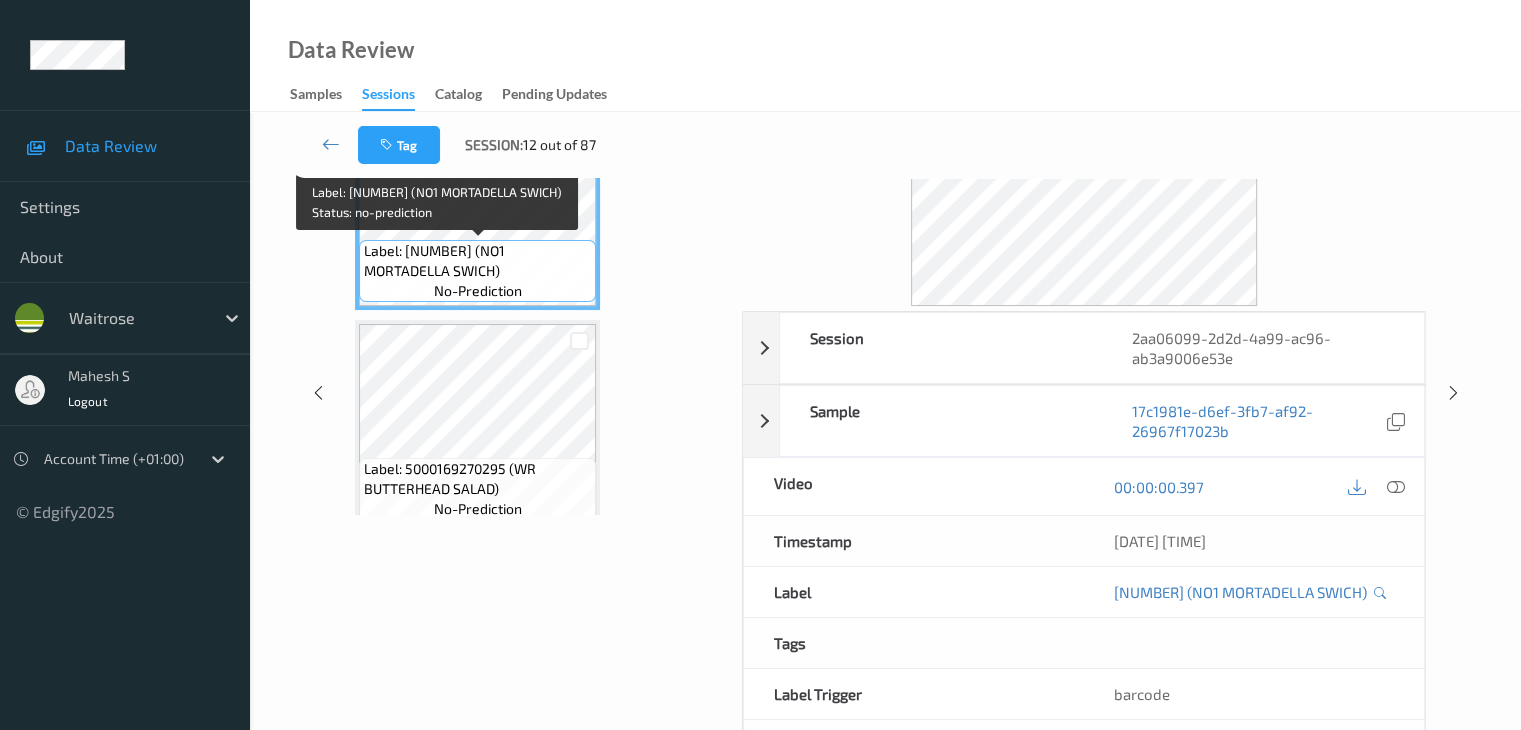 scroll, scrollTop: 0, scrollLeft: 0, axis: both 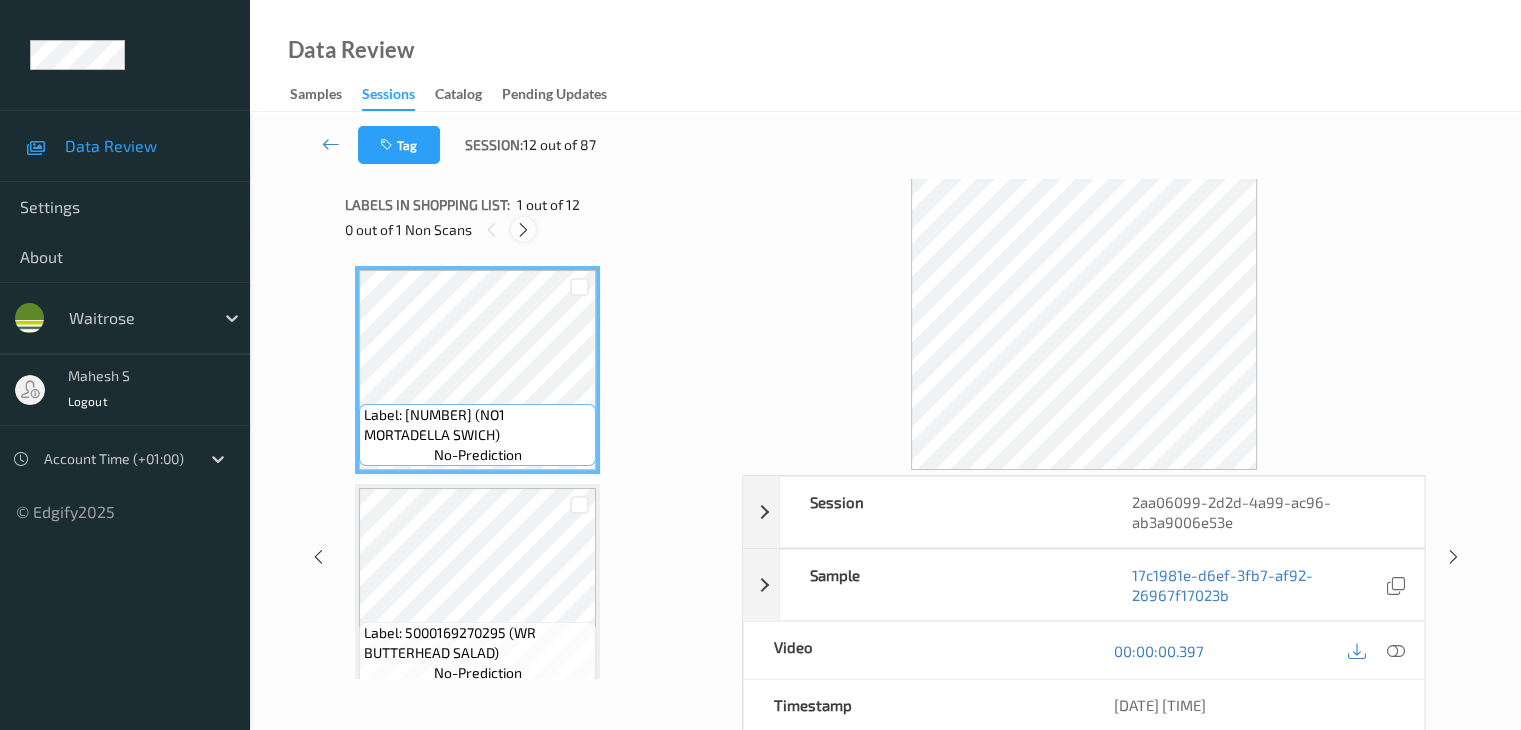 click at bounding box center (523, 230) 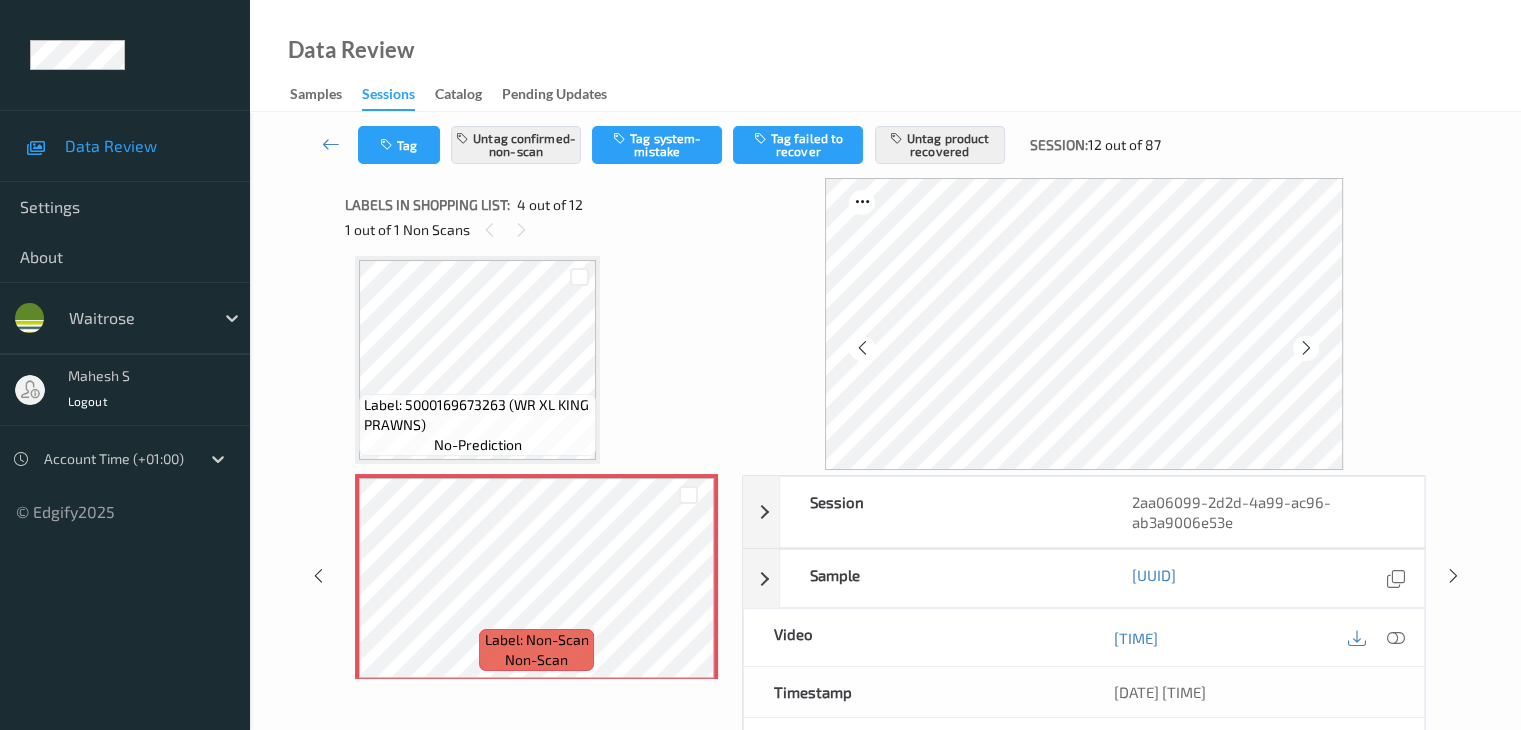 scroll, scrollTop: 546, scrollLeft: 0, axis: vertical 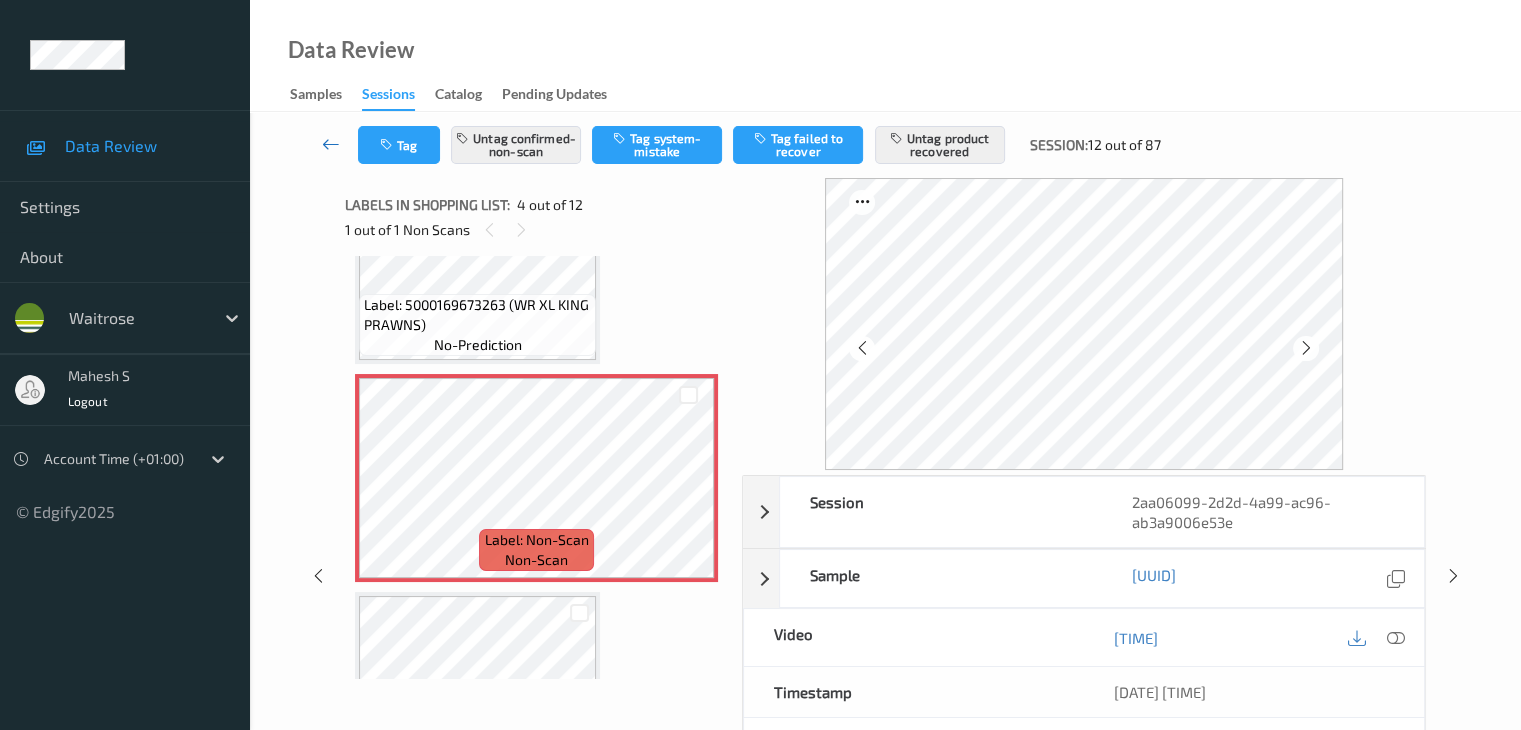click at bounding box center (331, 144) 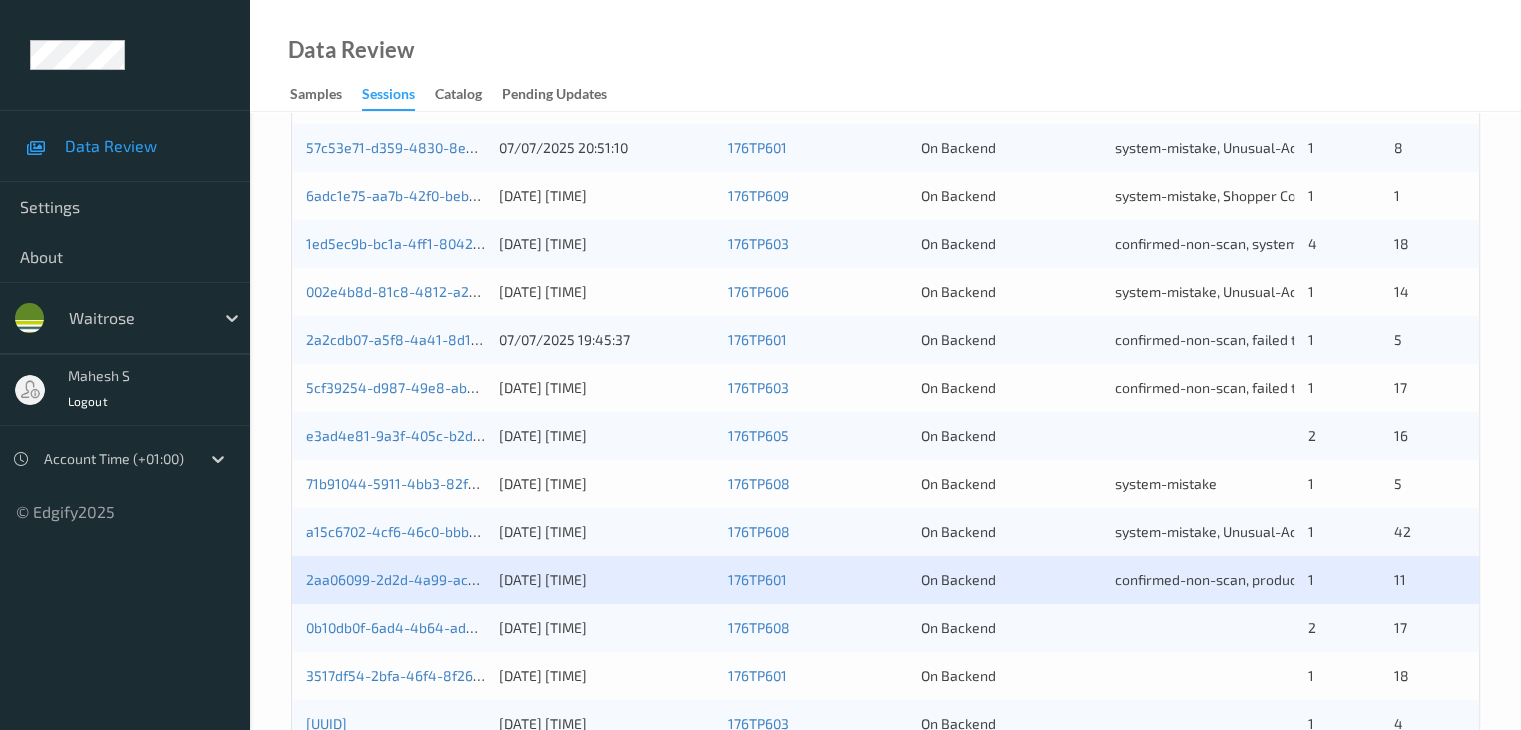 scroll, scrollTop: 700, scrollLeft: 0, axis: vertical 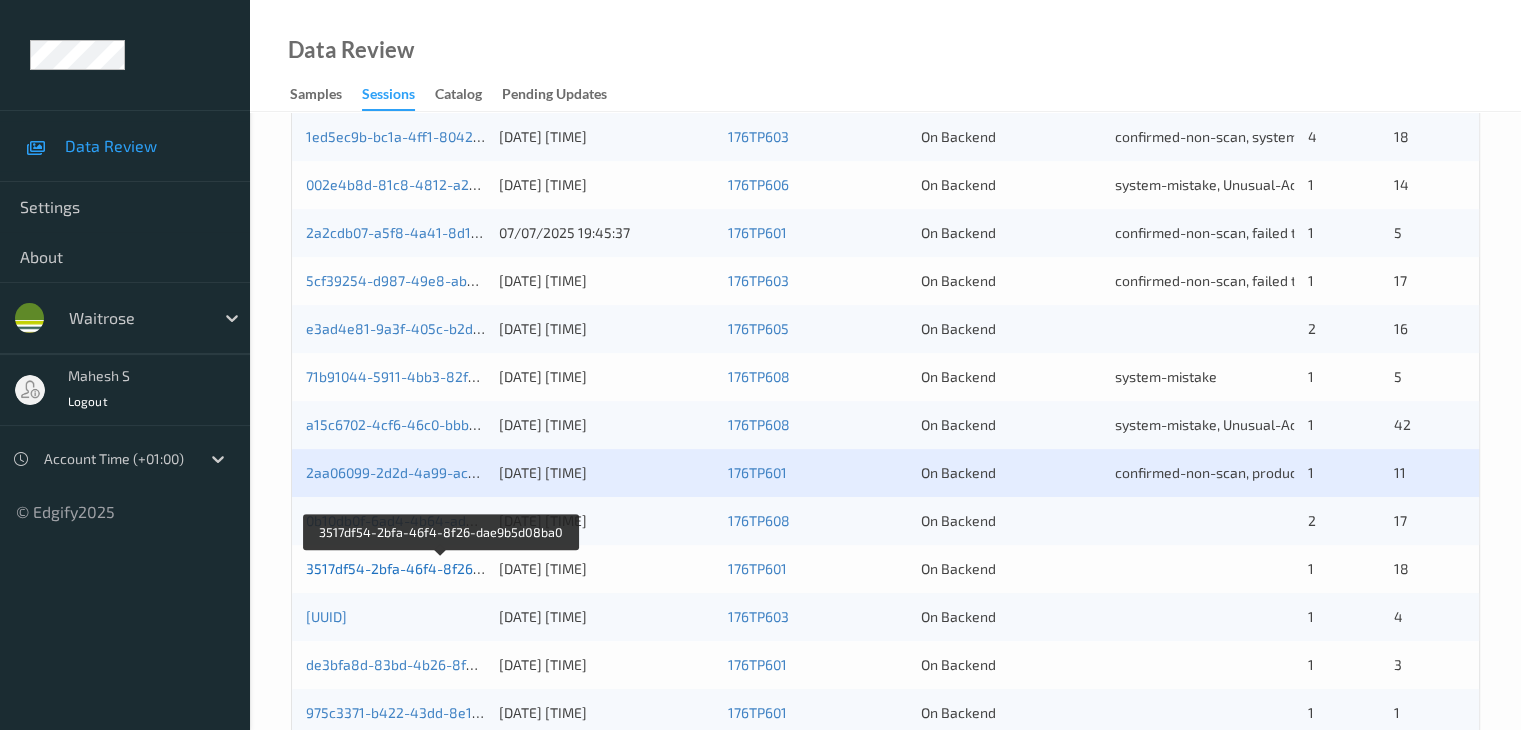 click on "3517df54-2bfa-46f4-8f26-dae9b5d08ba0" at bounding box center (441, 568) 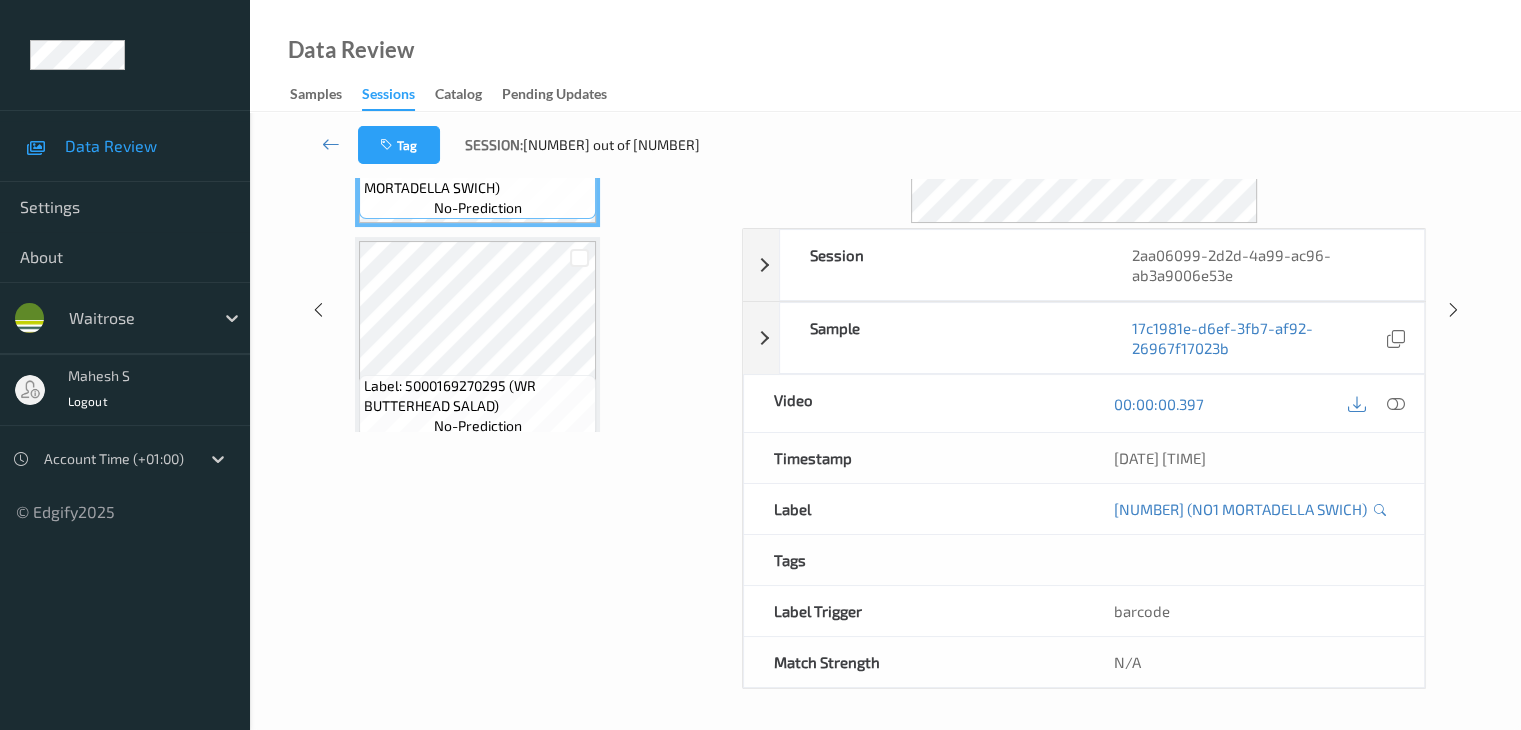 scroll, scrollTop: 0, scrollLeft: 0, axis: both 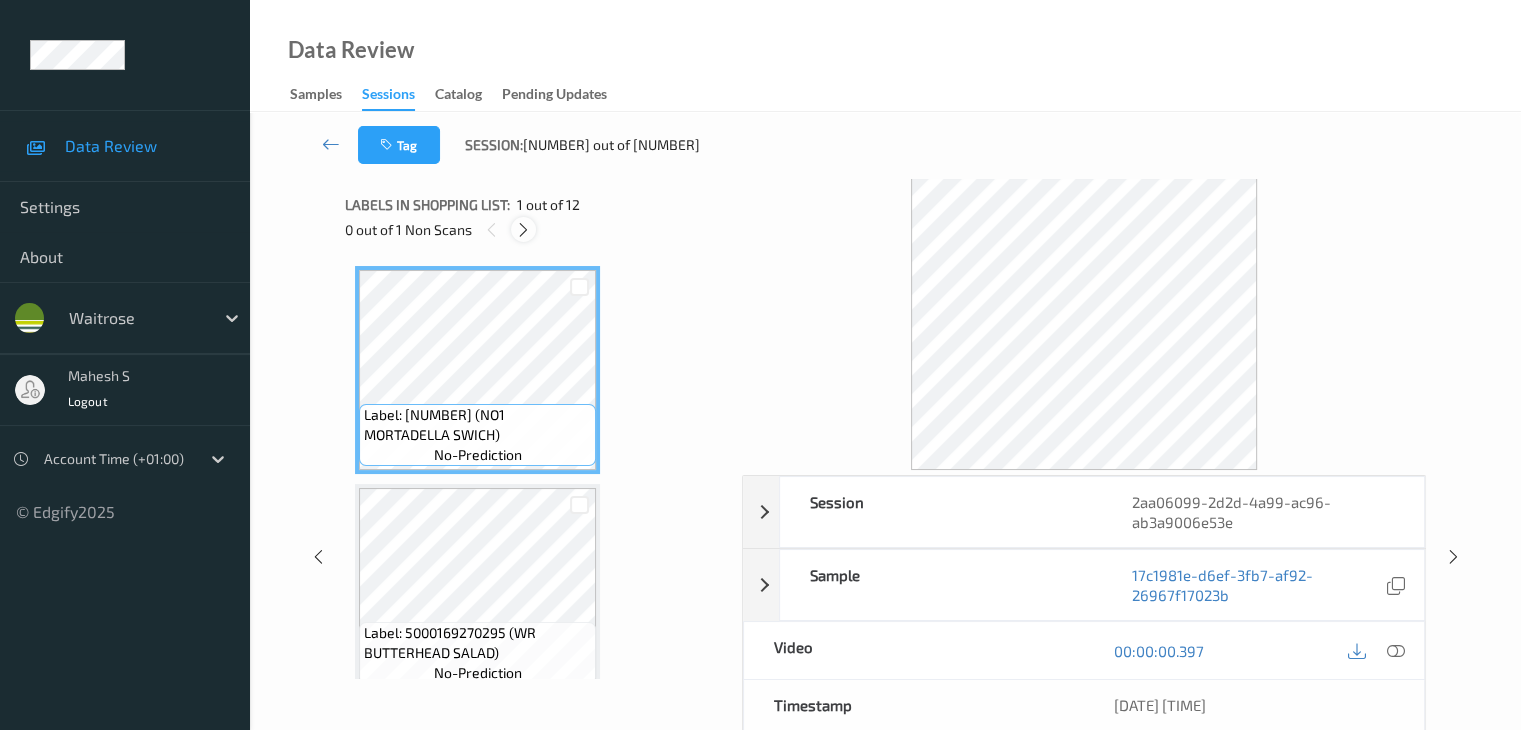 click at bounding box center [523, 229] 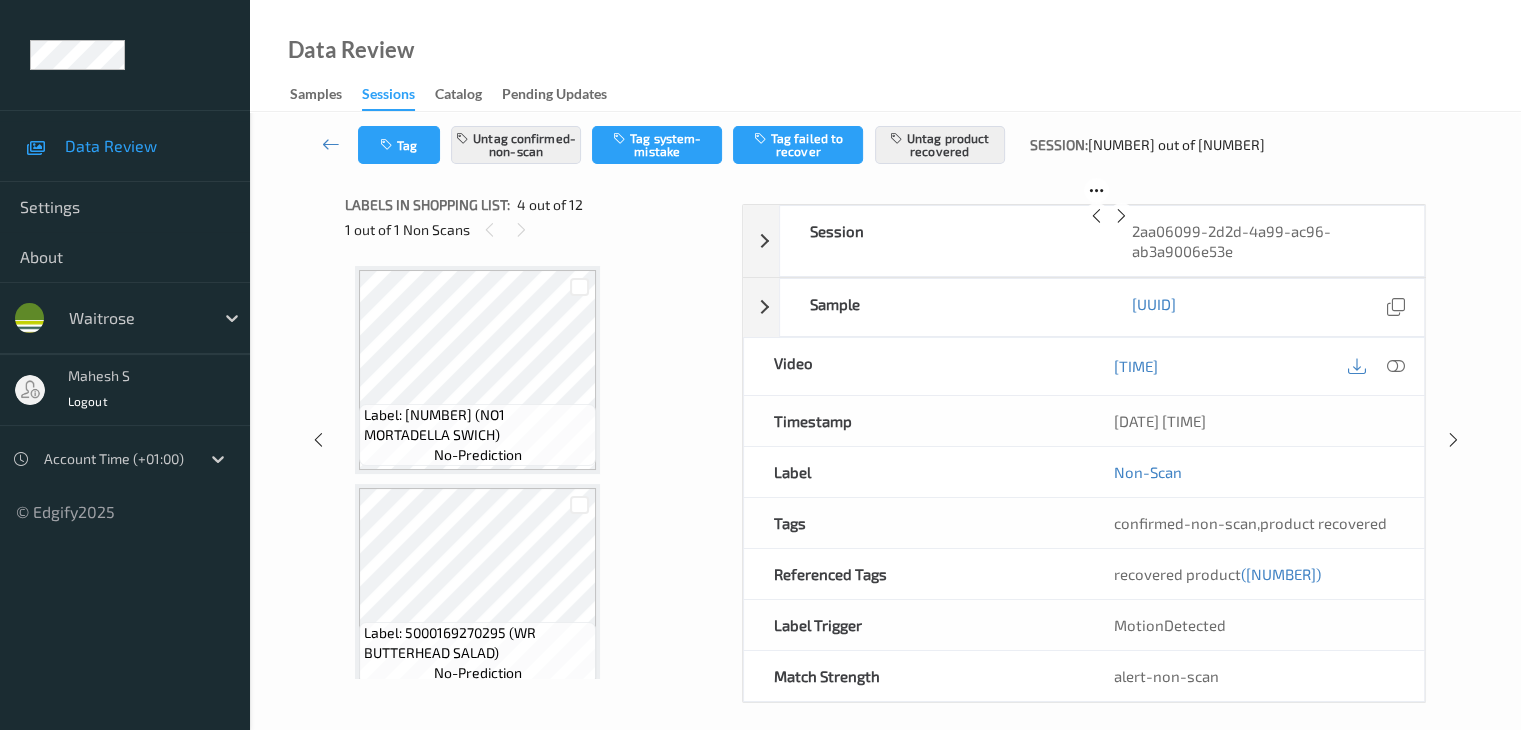 scroll, scrollTop: 446, scrollLeft: 0, axis: vertical 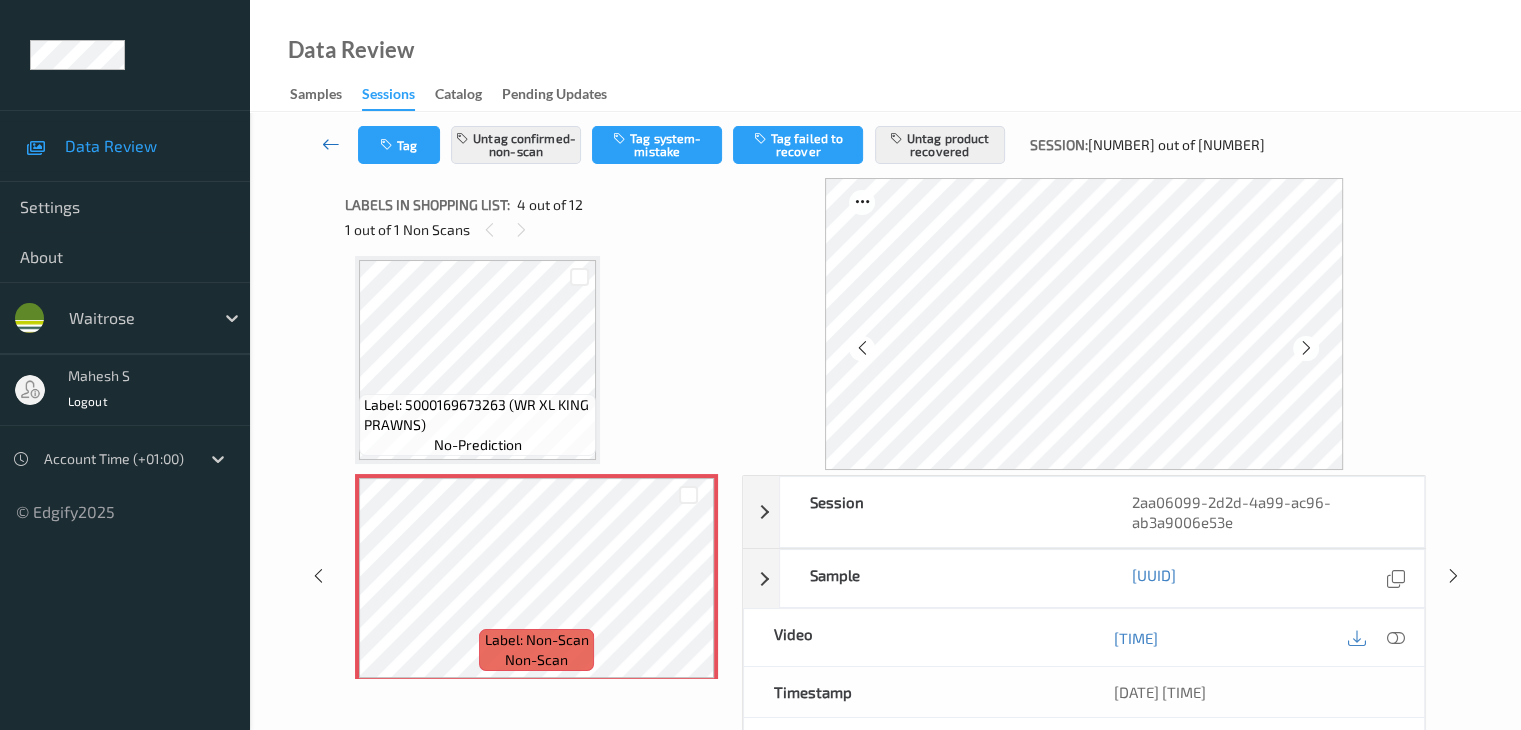 click at bounding box center [331, 144] 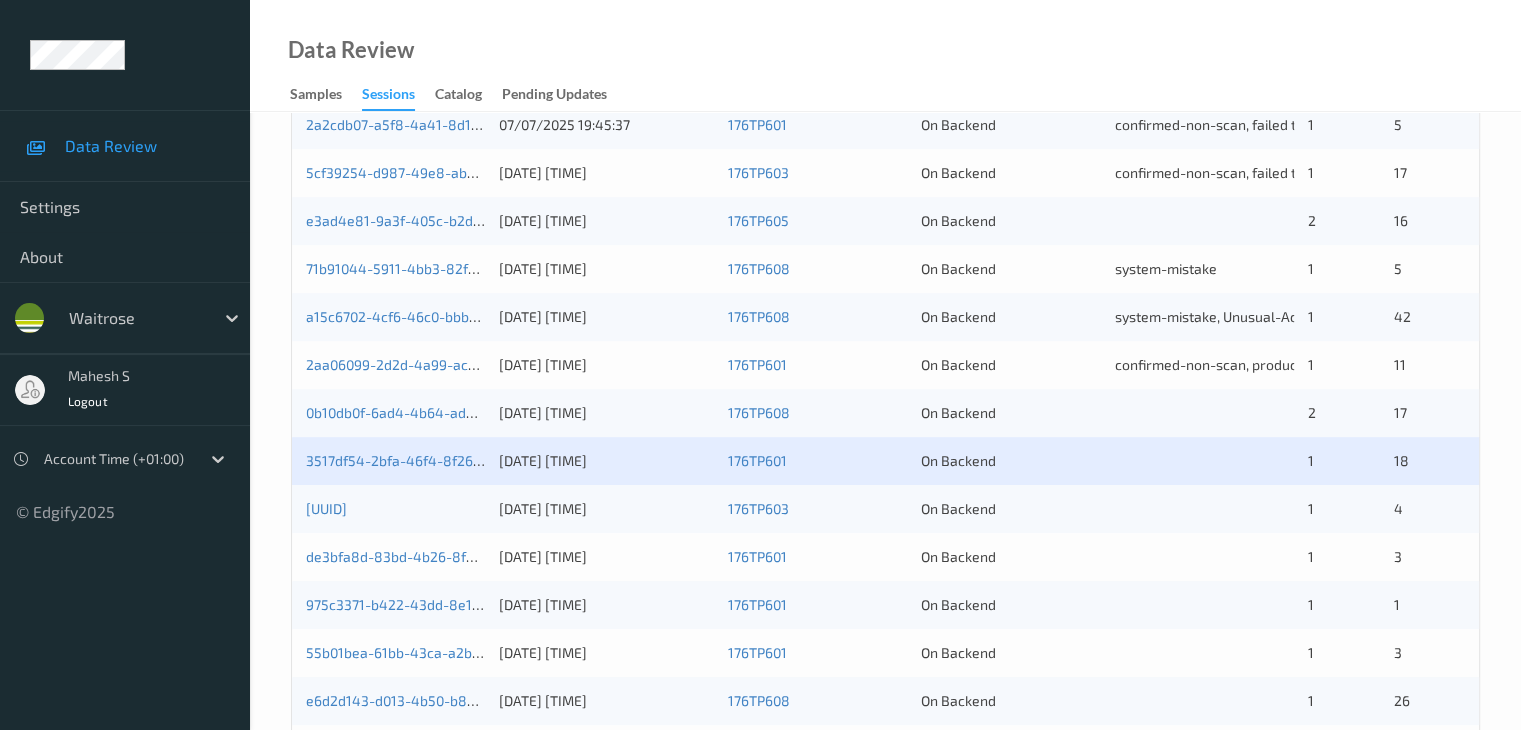 scroll, scrollTop: 932, scrollLeft: 0, axis: vertical 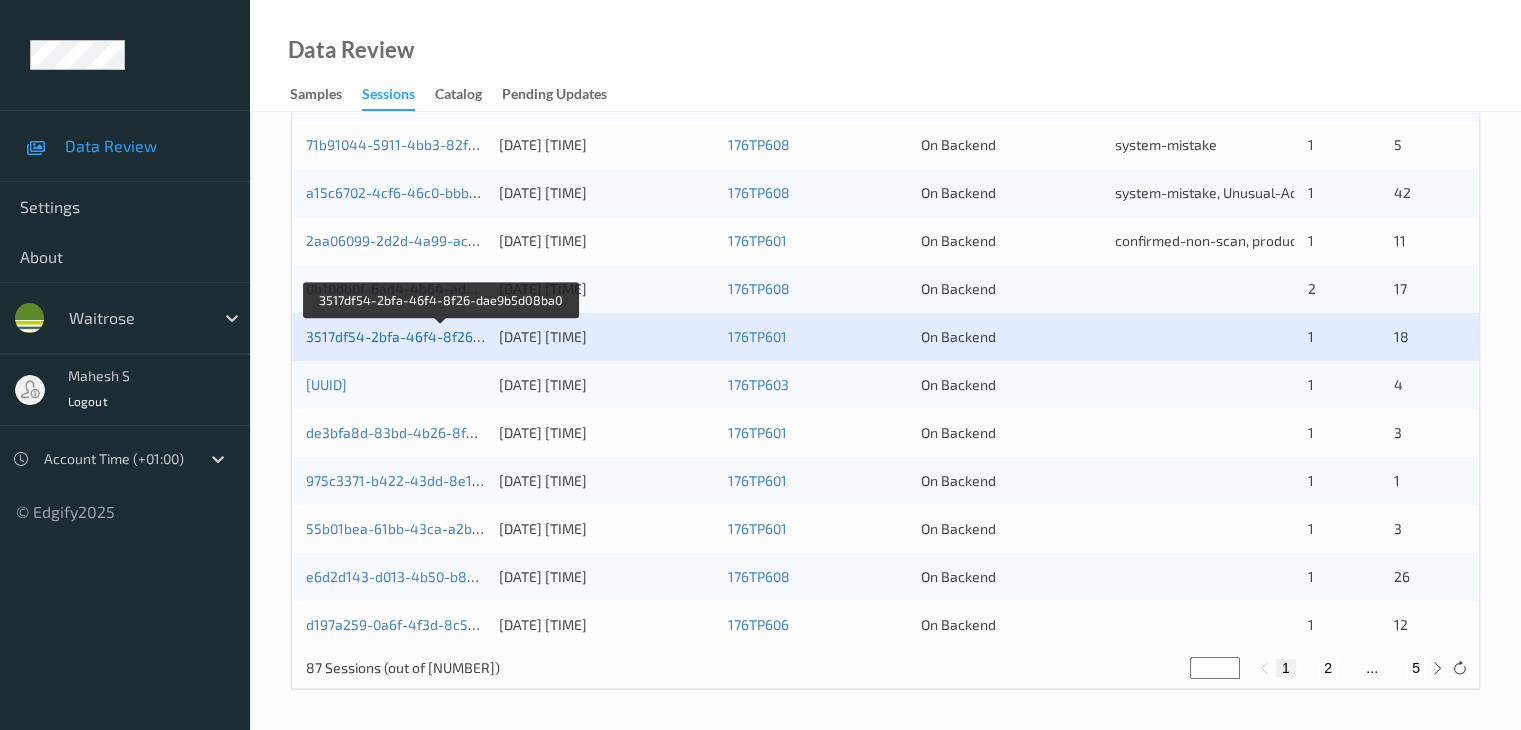 click on "3517df54-2bfa-46f4-8f26-dae9b5d08ba0" at bounding box center (441, 336) 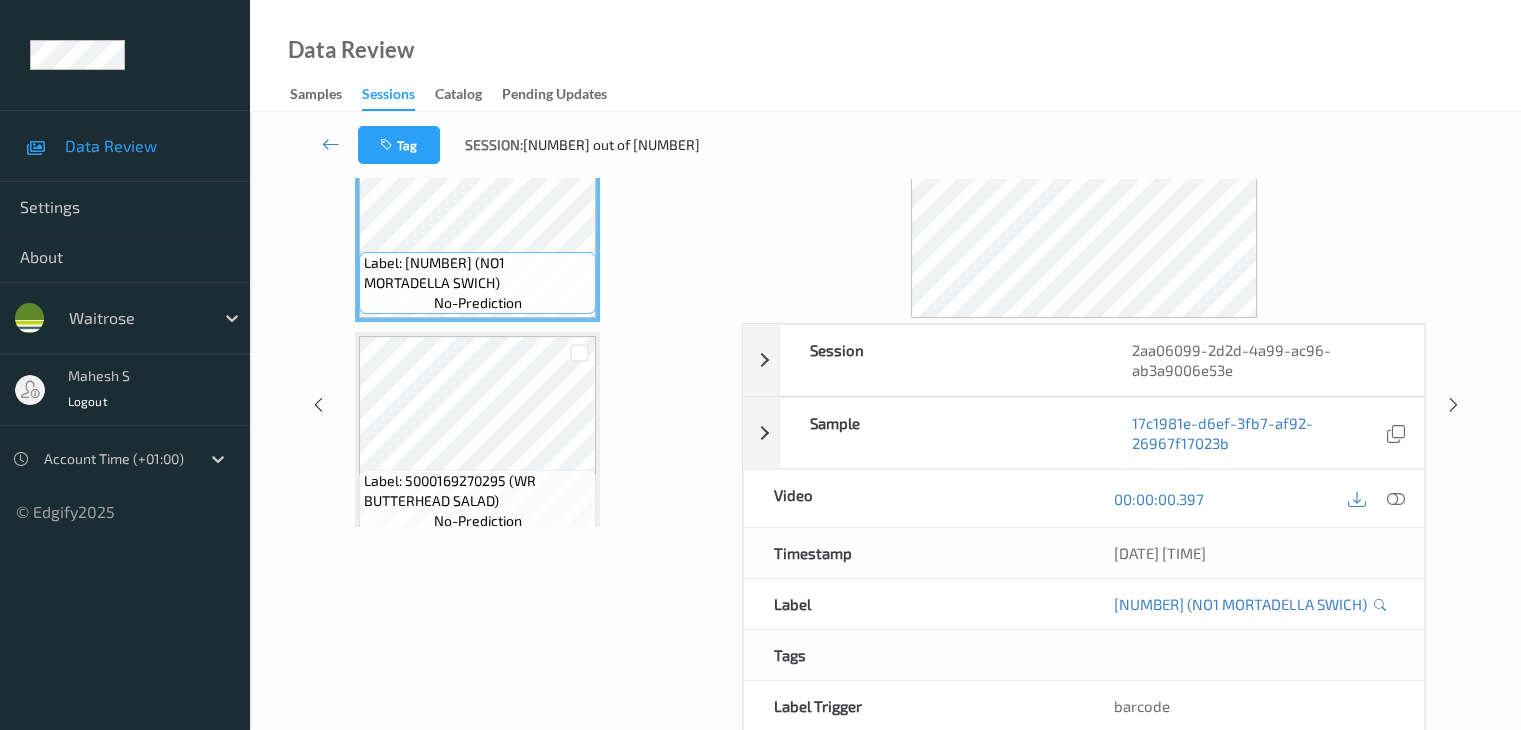 scroll, scrollTop: 0, scrollLeft: 0, axis: both 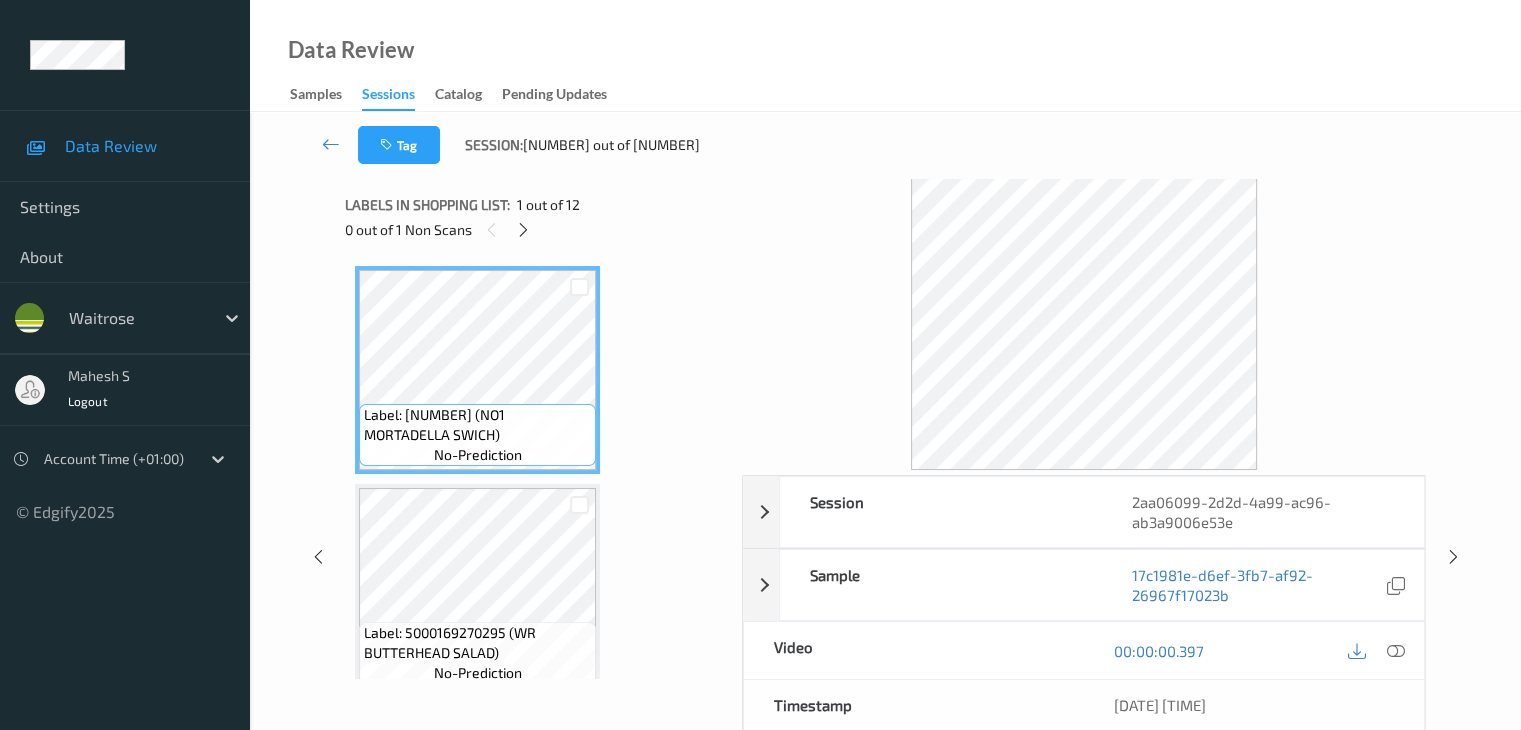 drag, startPoint x: 528, startPoint y: 228, endPoint x: 671, endPoint y: 281, distance: 152.50574 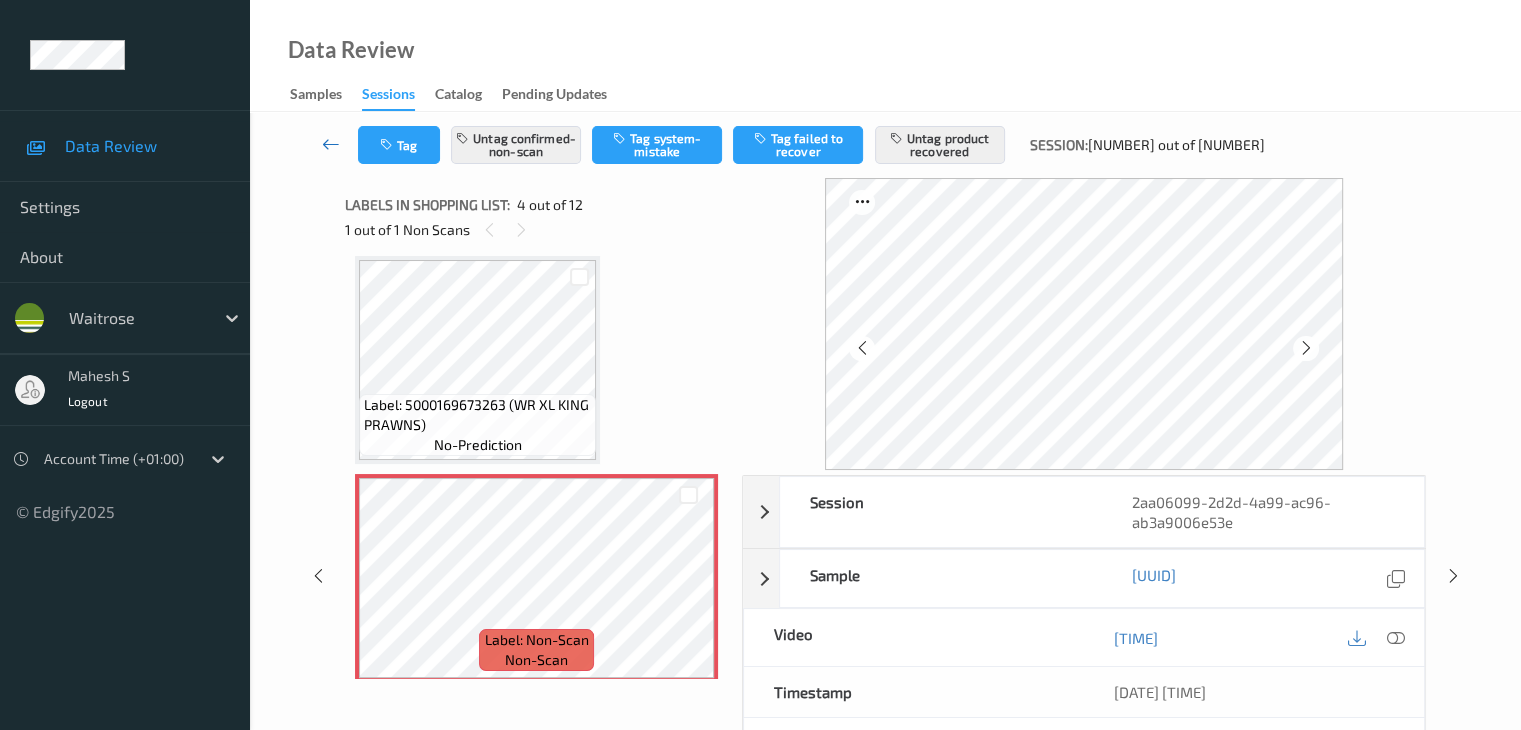 click at bounding box center [331, 144] 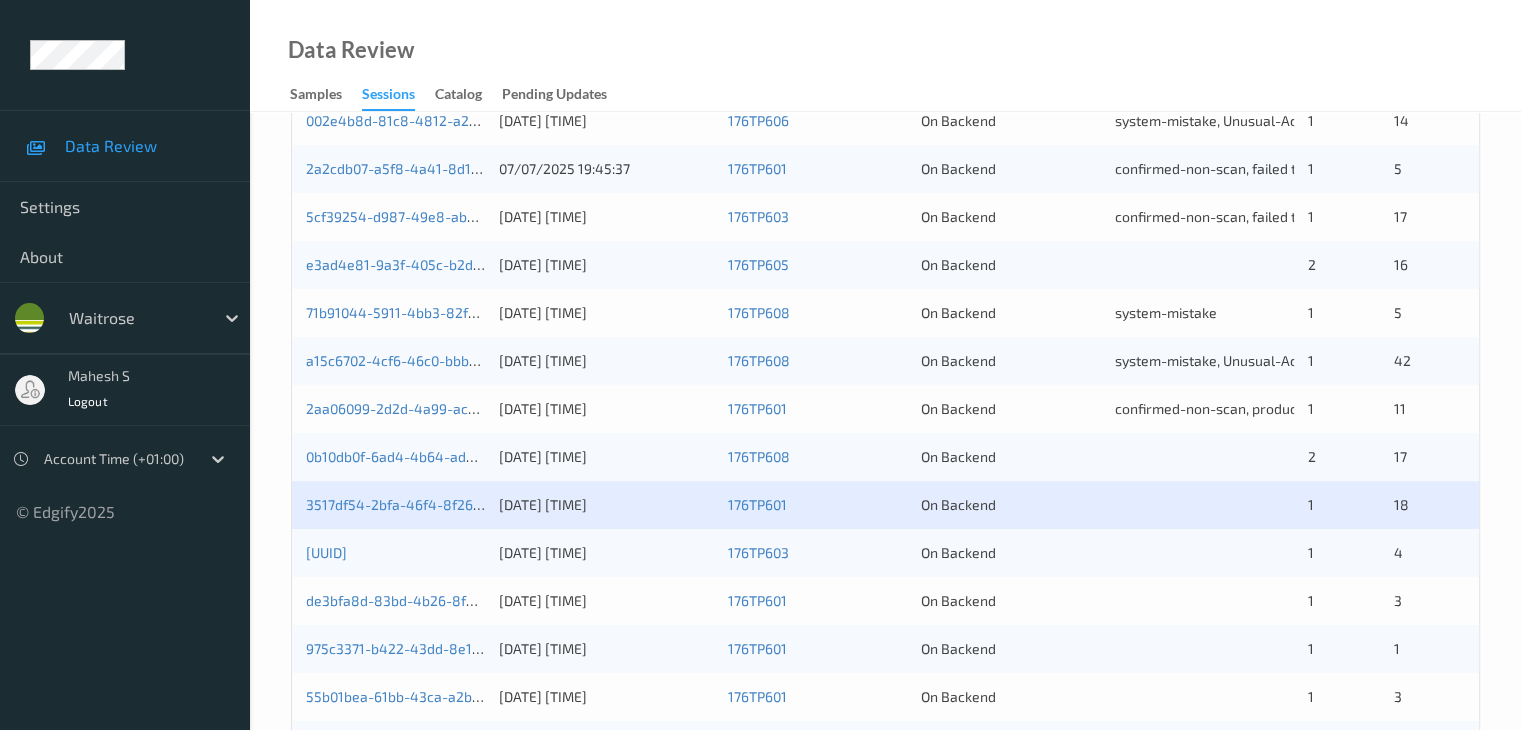 scroll, scrollTop: 800, scrollLeft: 0, axis: vertical 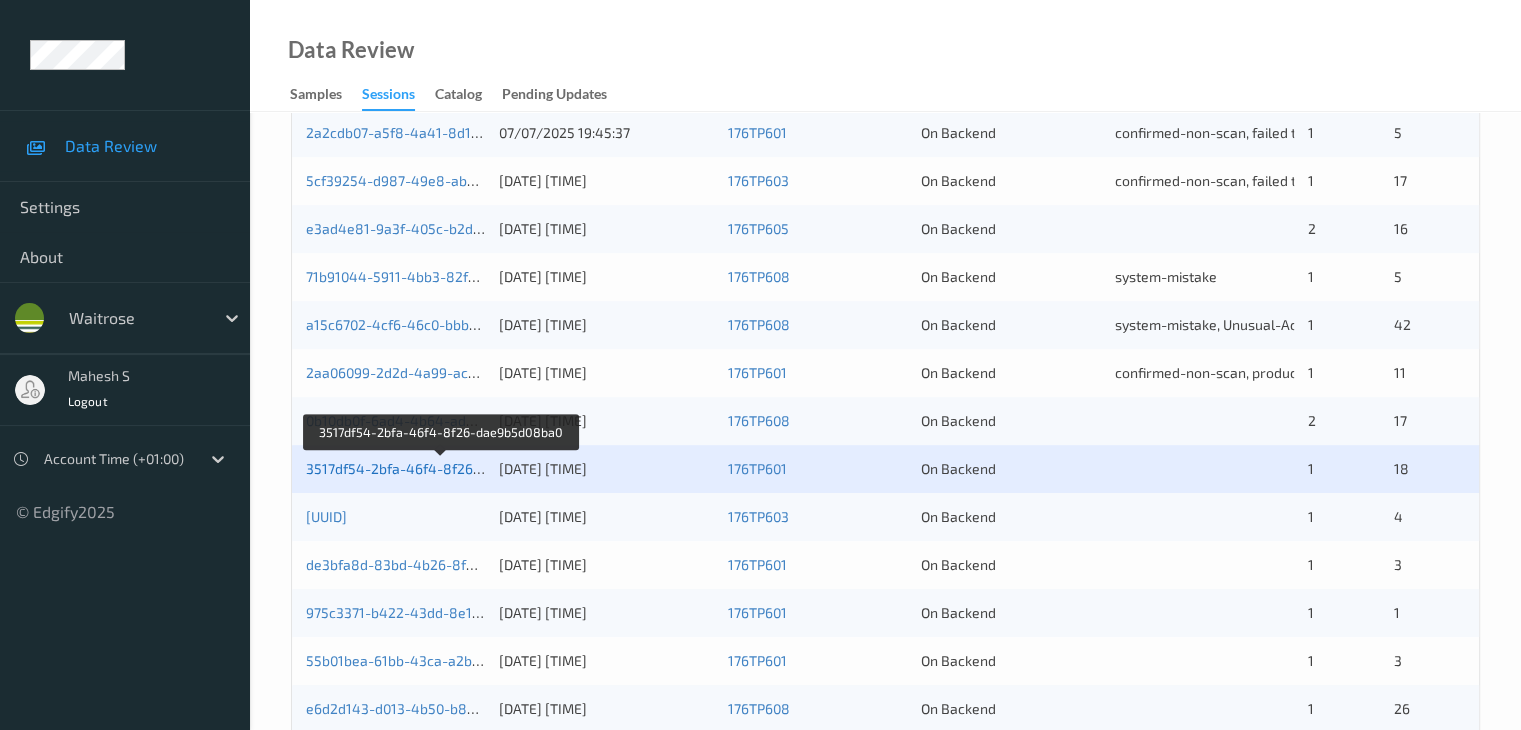 click on "3517df54-2bfa-46f4-8f26-dae9b5d08ba0" at bounding box center [441, 468] 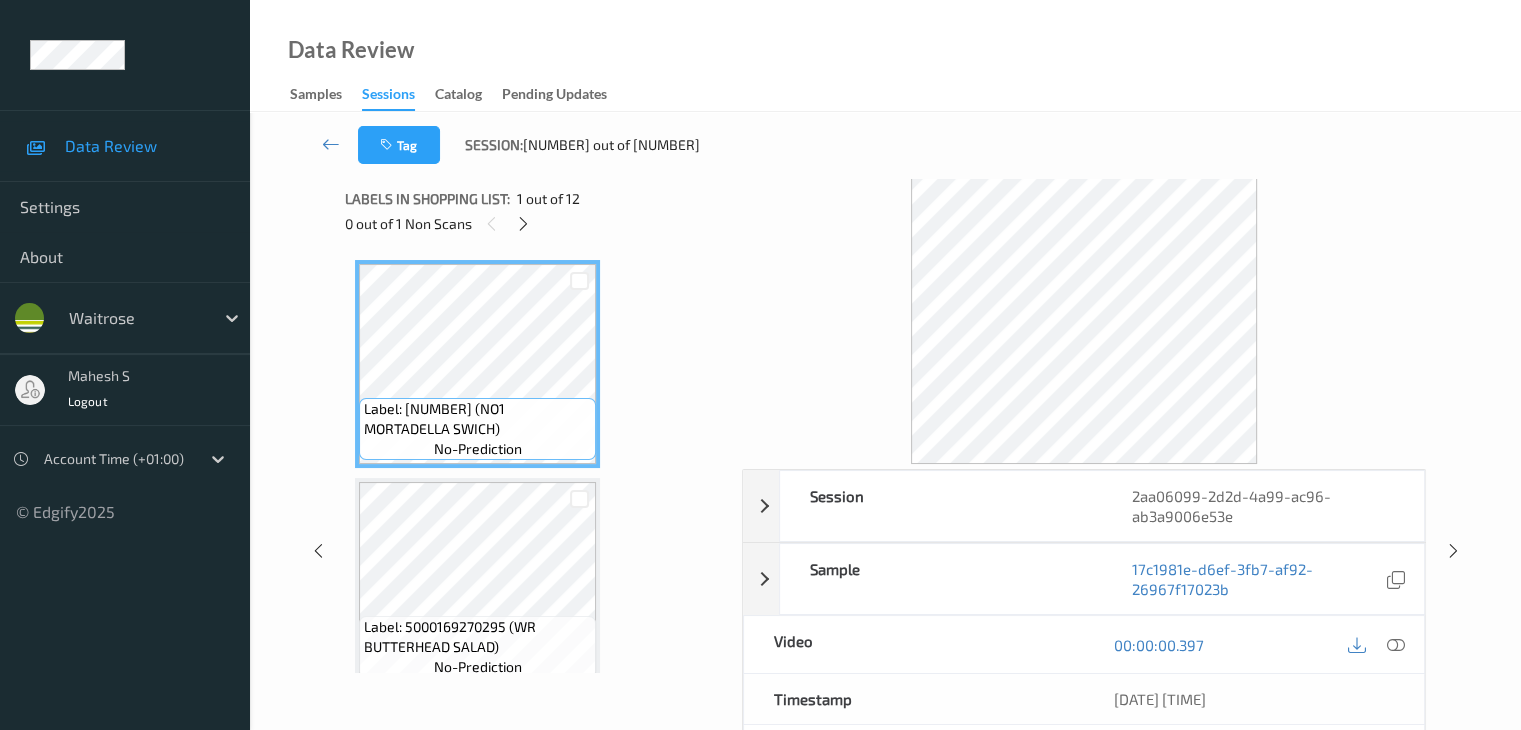 scroll, scrollTop: 0, scrollLeft: 0, axis: both 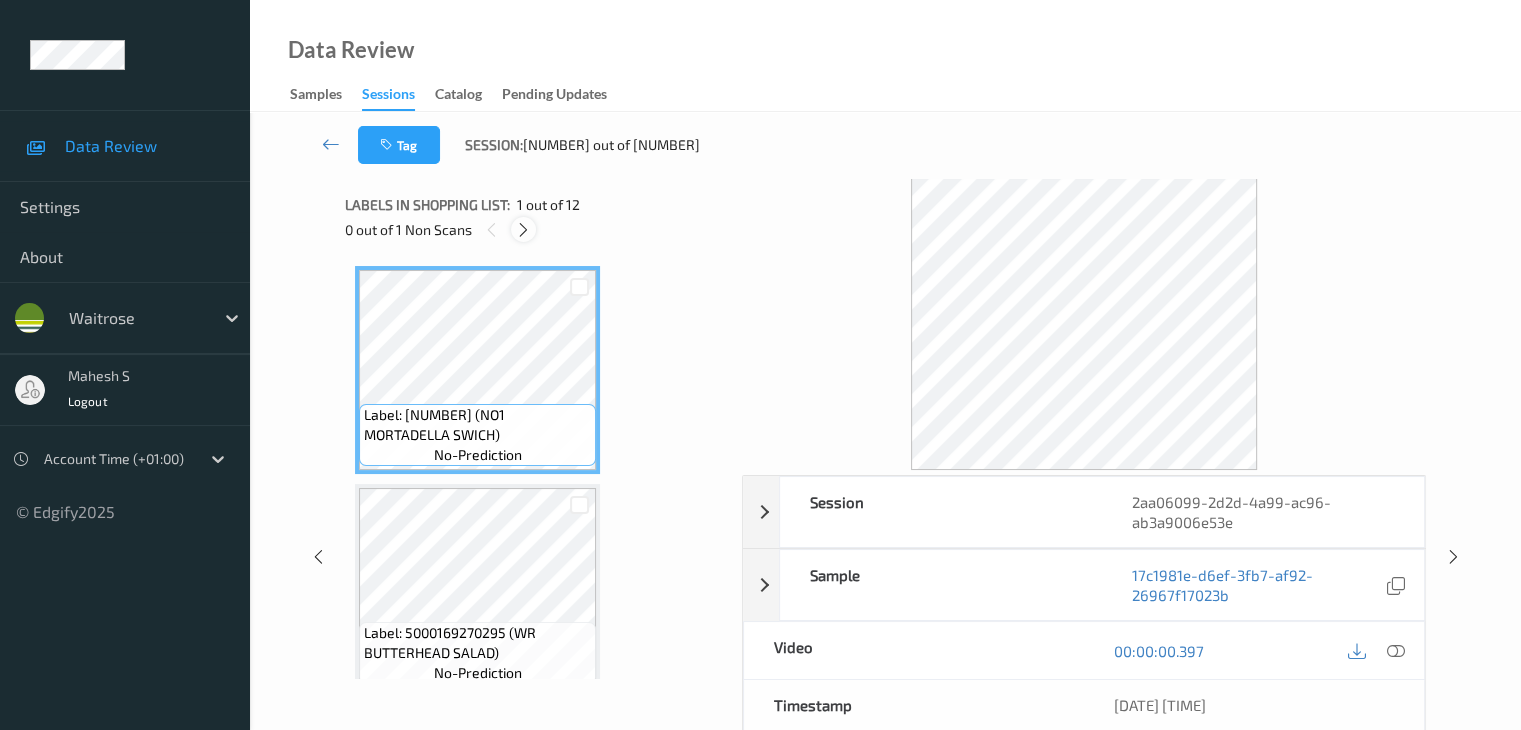 click at bounding box center (523, 230) 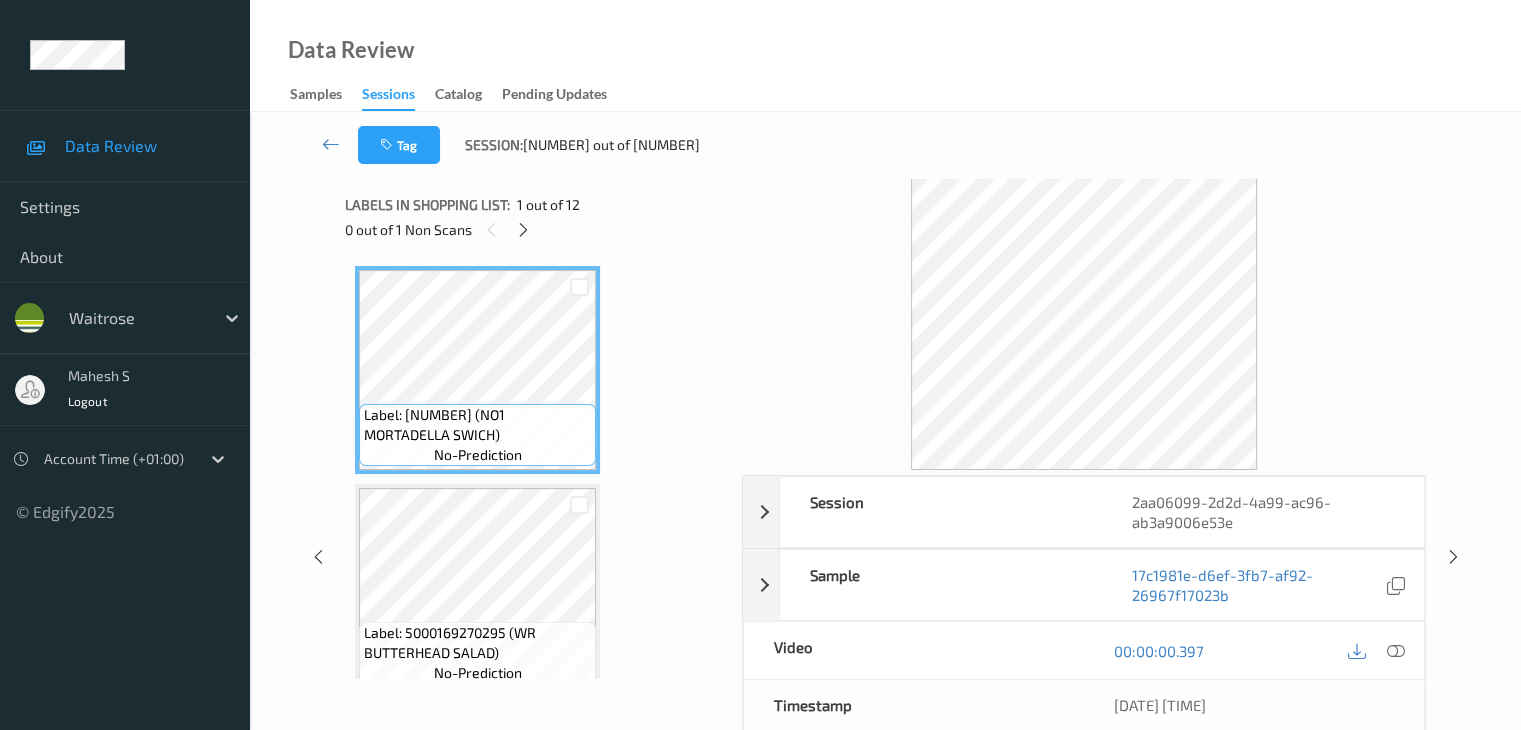 scroll, scrollTop: 446, scrollLeft: 0, axis: vertical 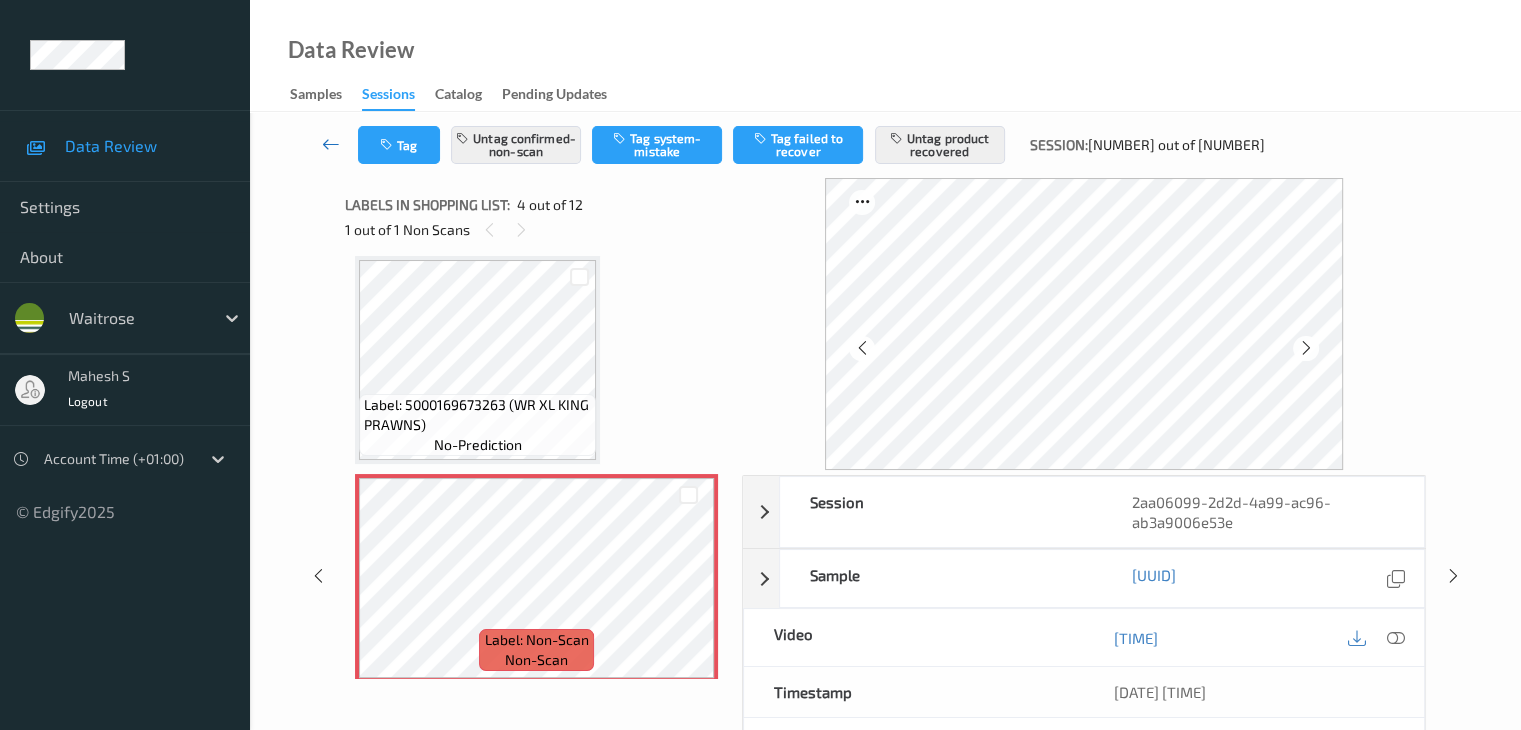 click at bounding box center (331, 144) 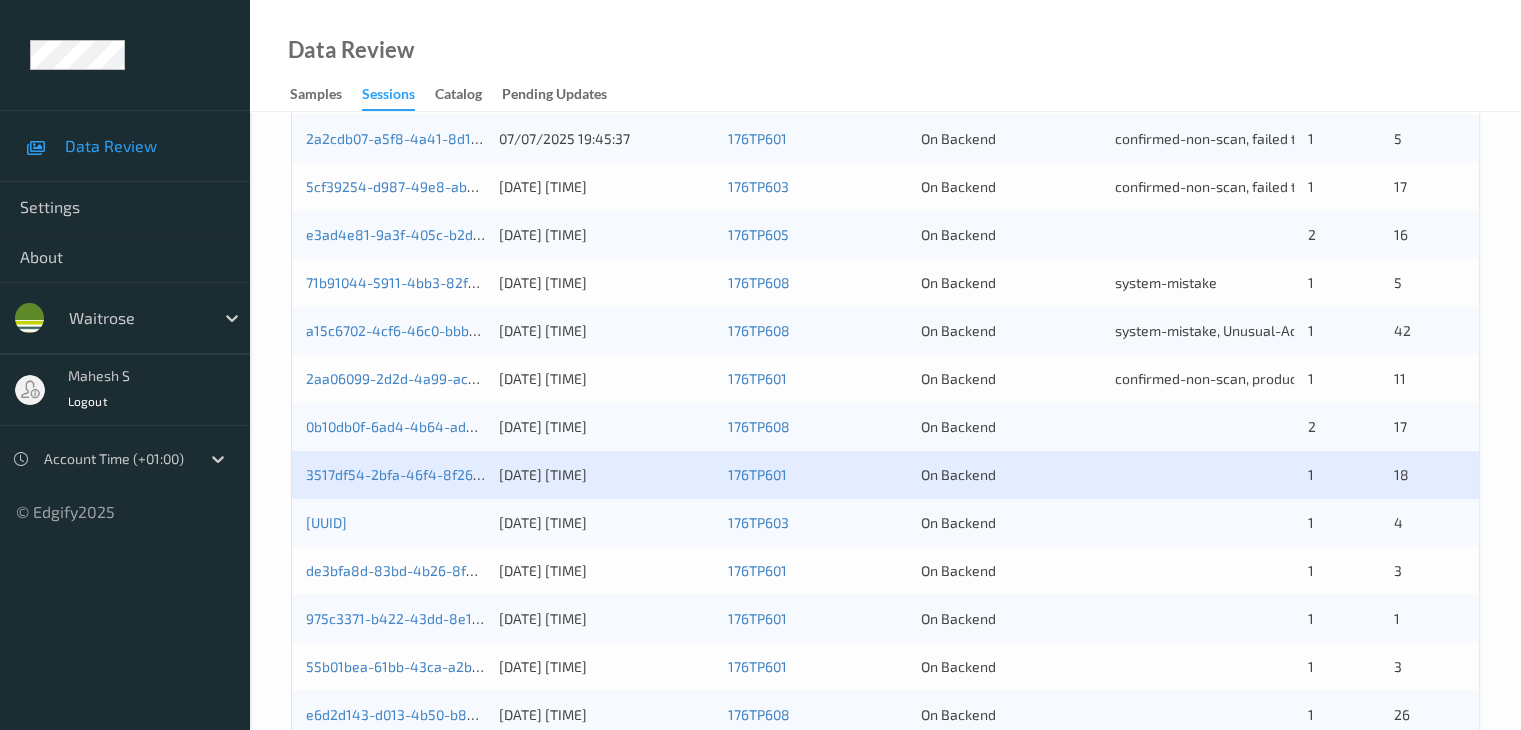 scroll, scrollTop: 932, scrollLeft: 0, axis: vertical 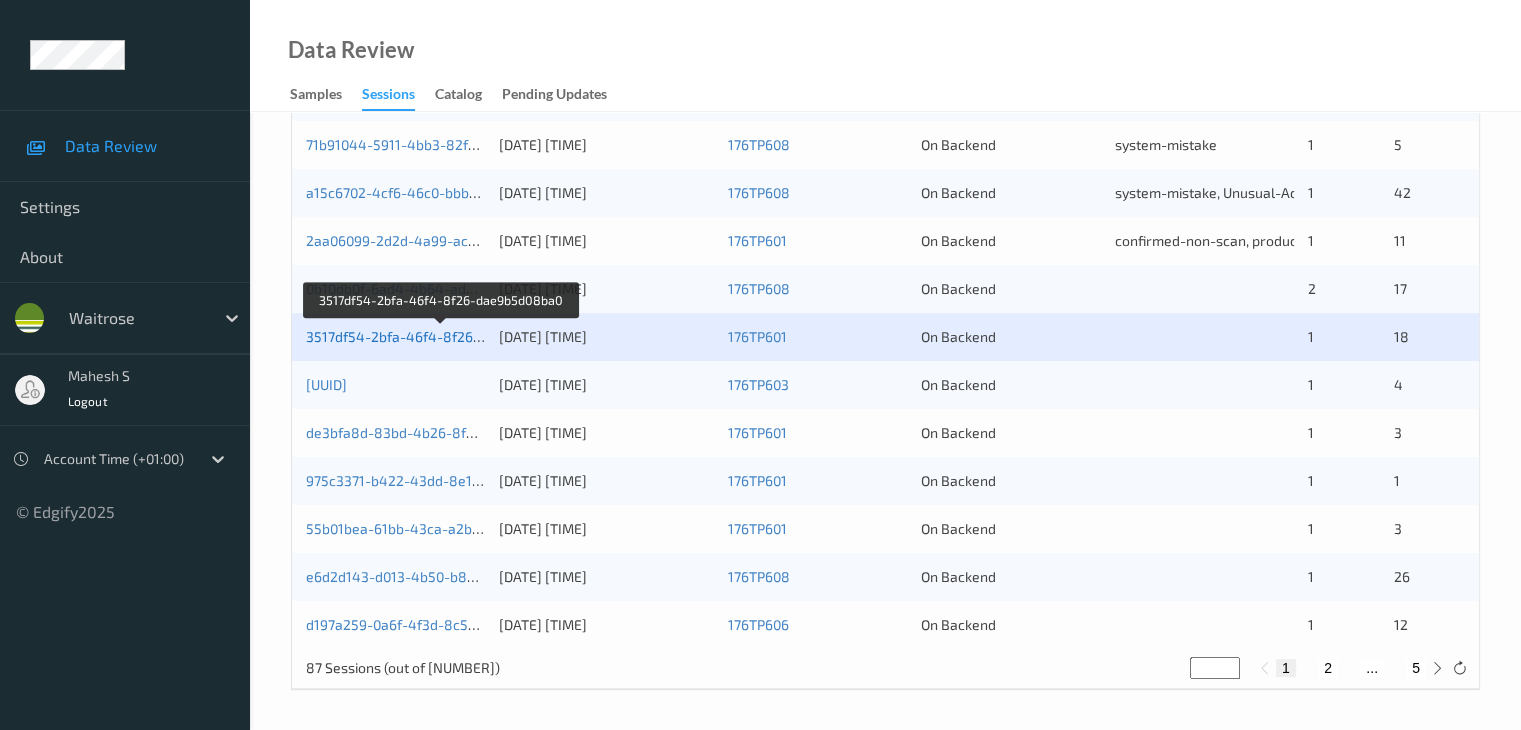 click on "3517df54-2bfa-46f4-8f26-dae9b5d08ba0" at bounding box center (441, 336) 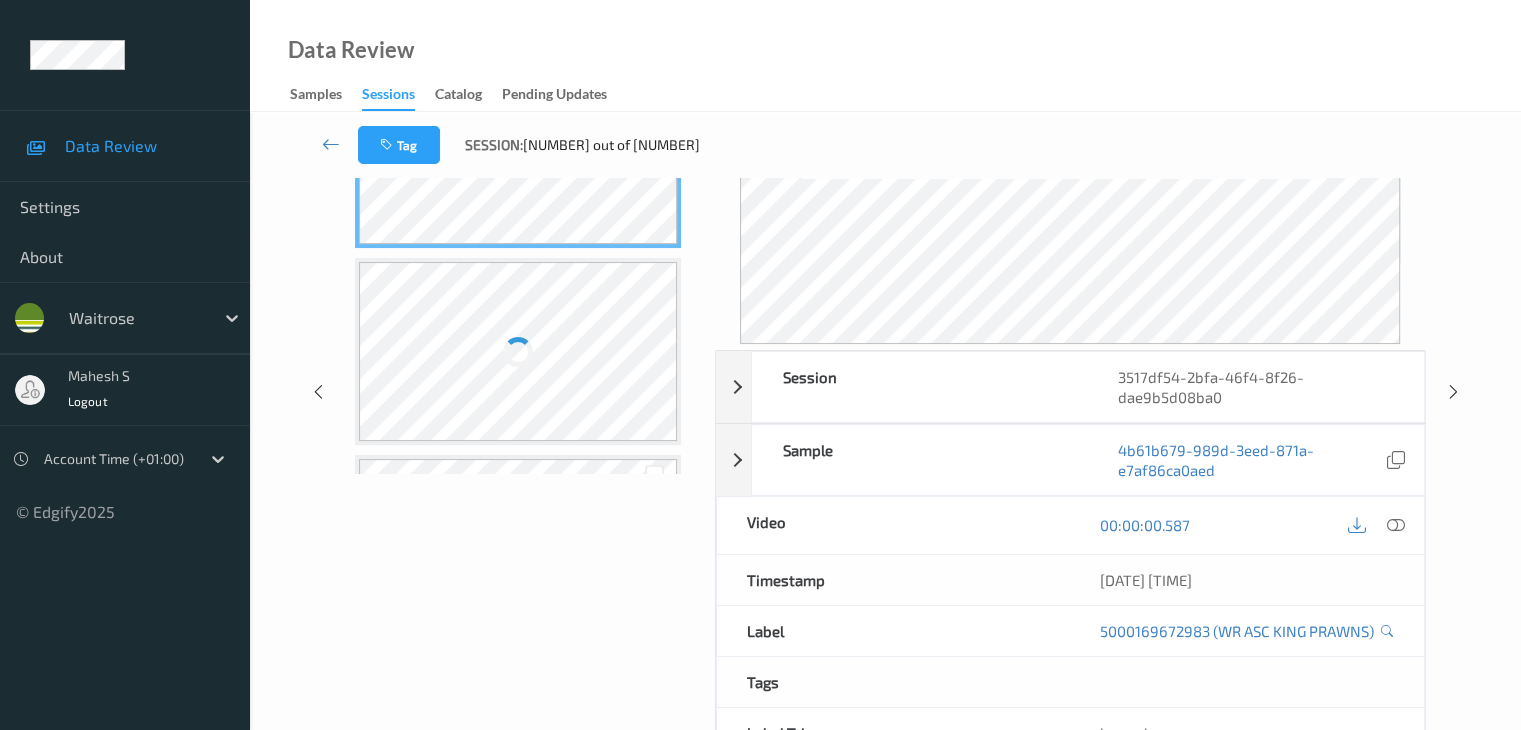scroll, scrollTop: 24, scrollLeft: 0, axis: vertical 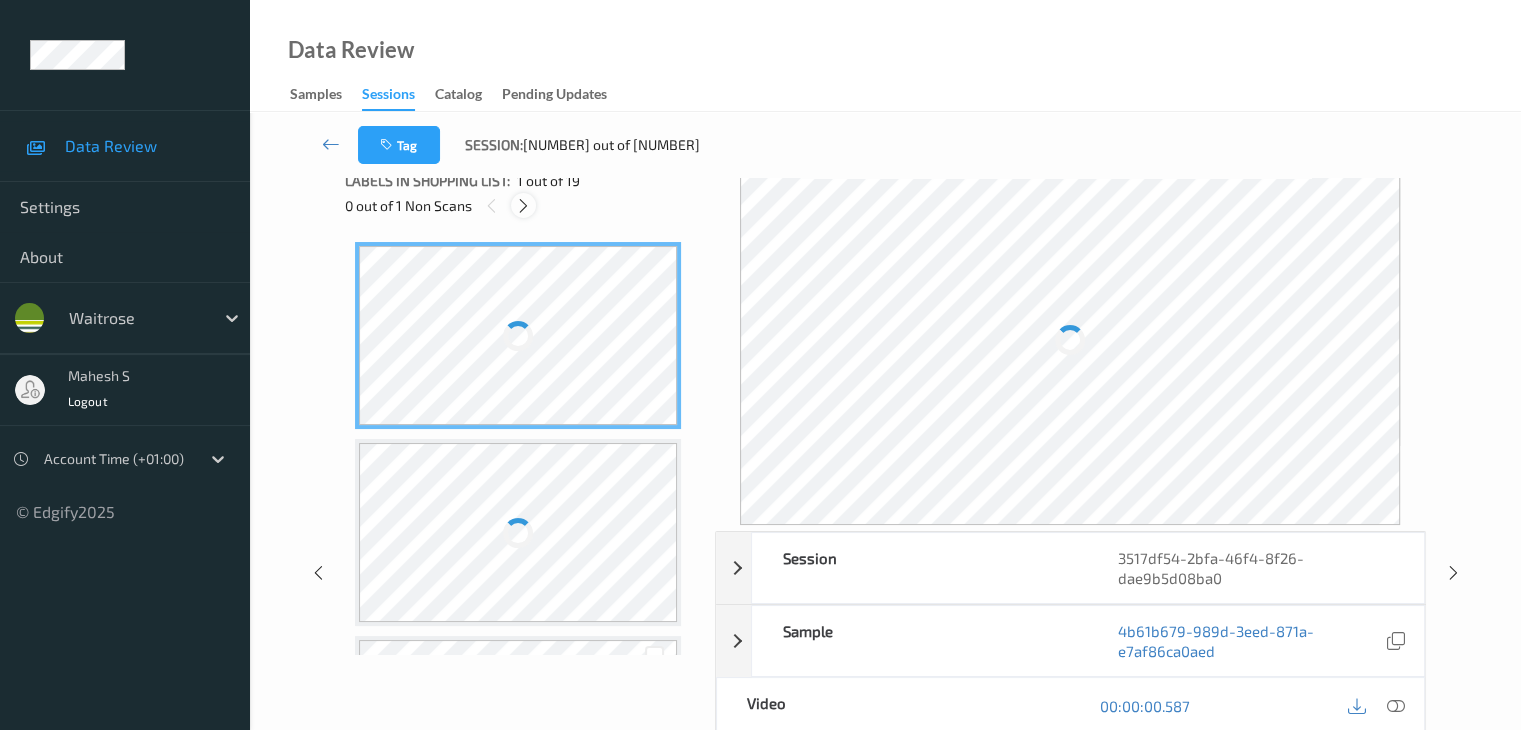 click at bounding box center (523, 206) 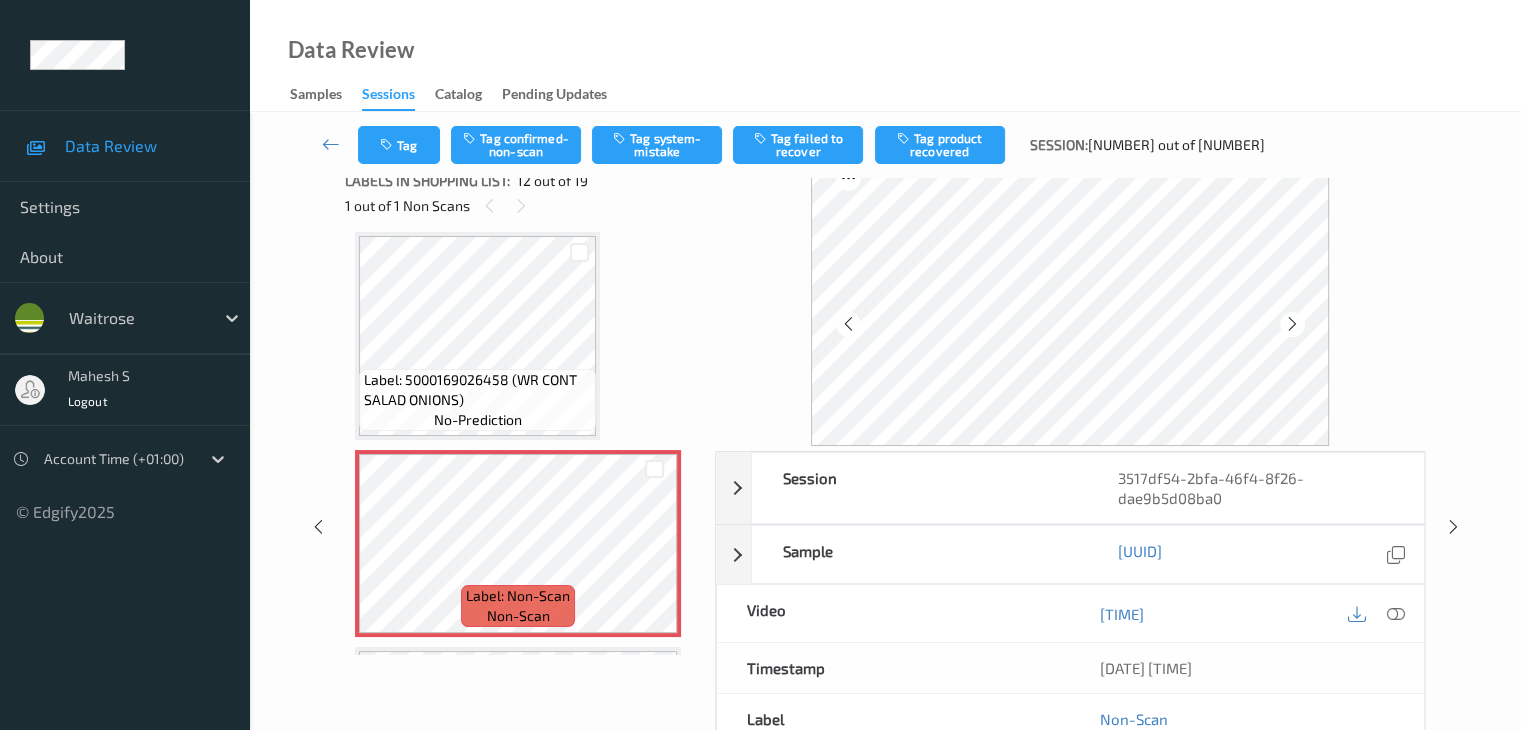 scroll, scrollTop: 2042, scrollLeft: 0, axis: vertical 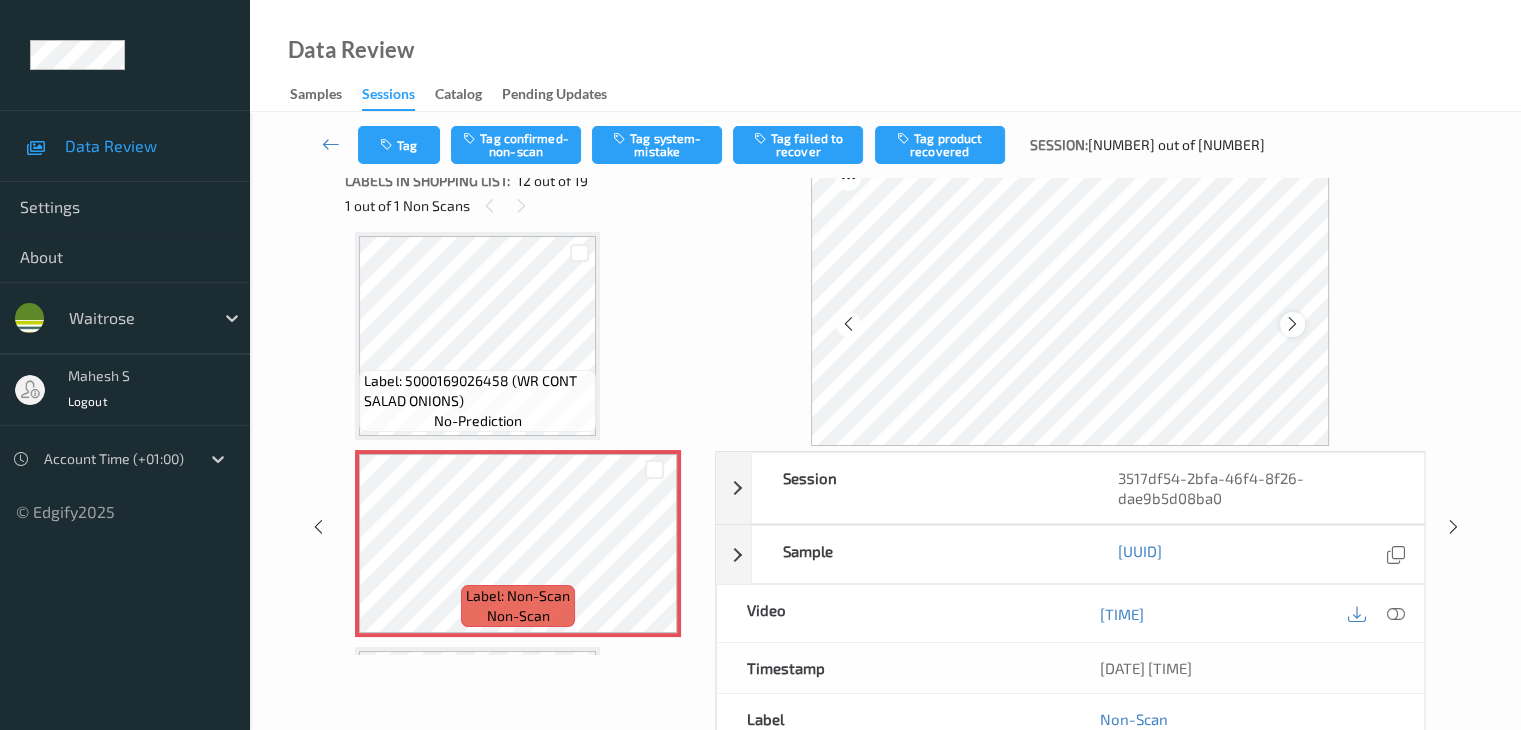 click at bounding box center [1292, 324] 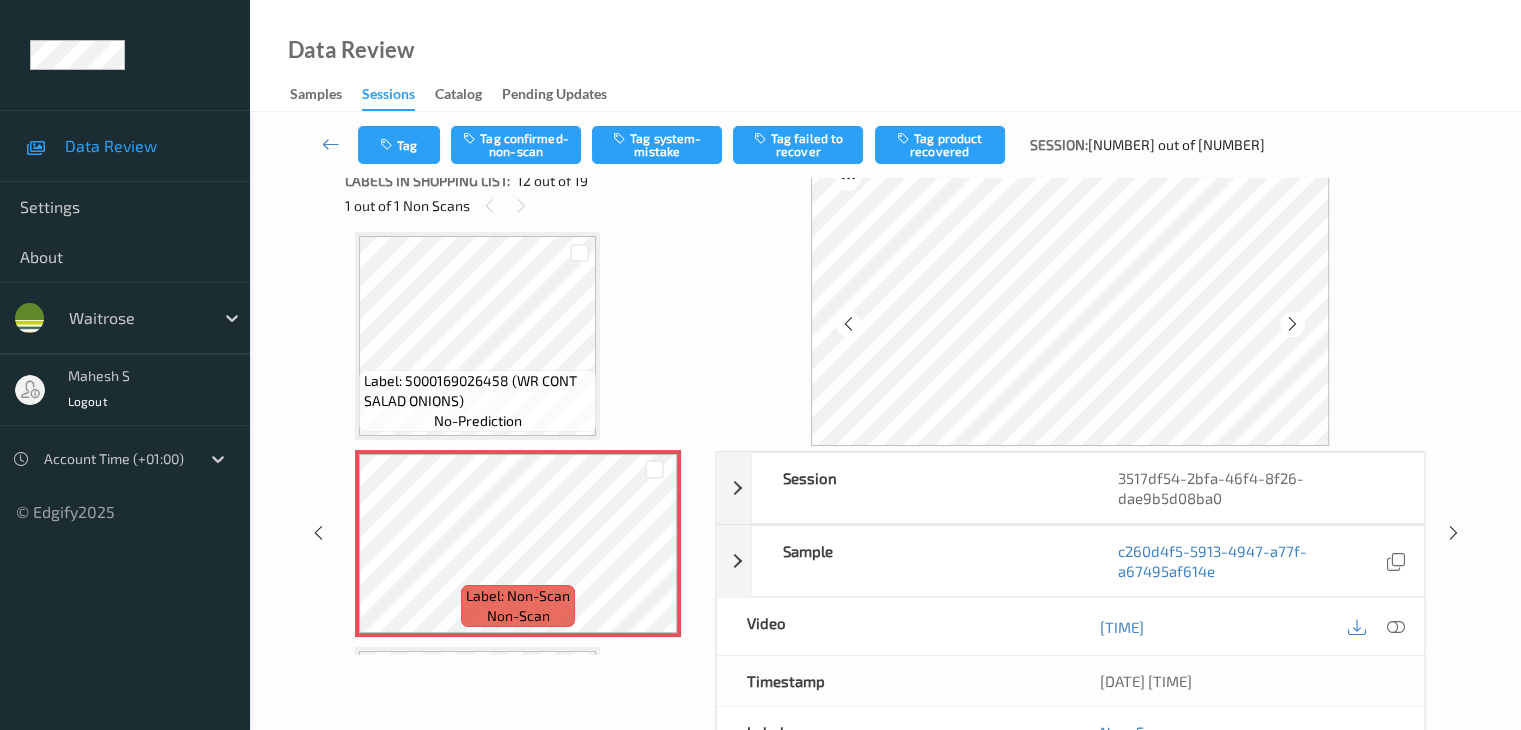 click at bounding box center (1292, 324) 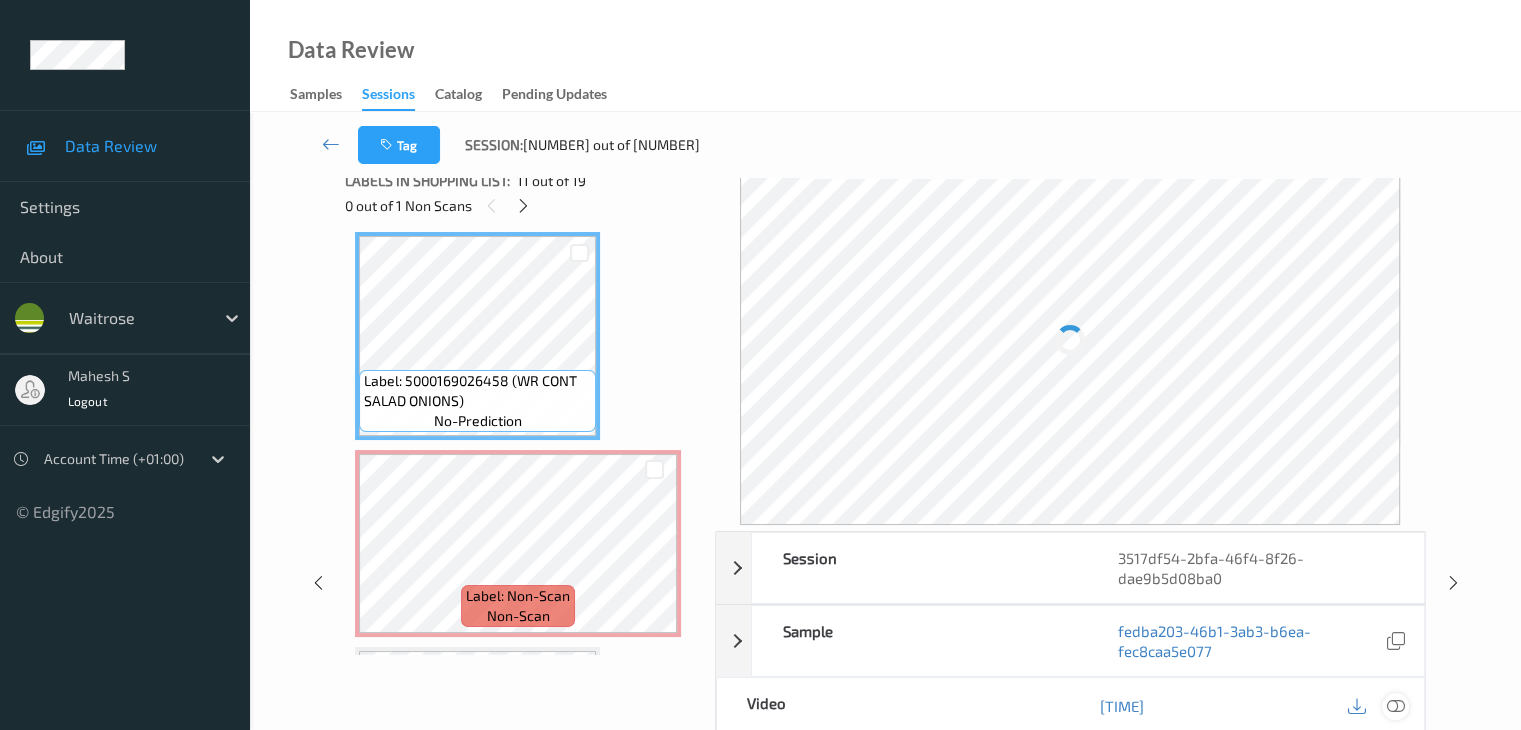 click at bounding box center [1395, 706] 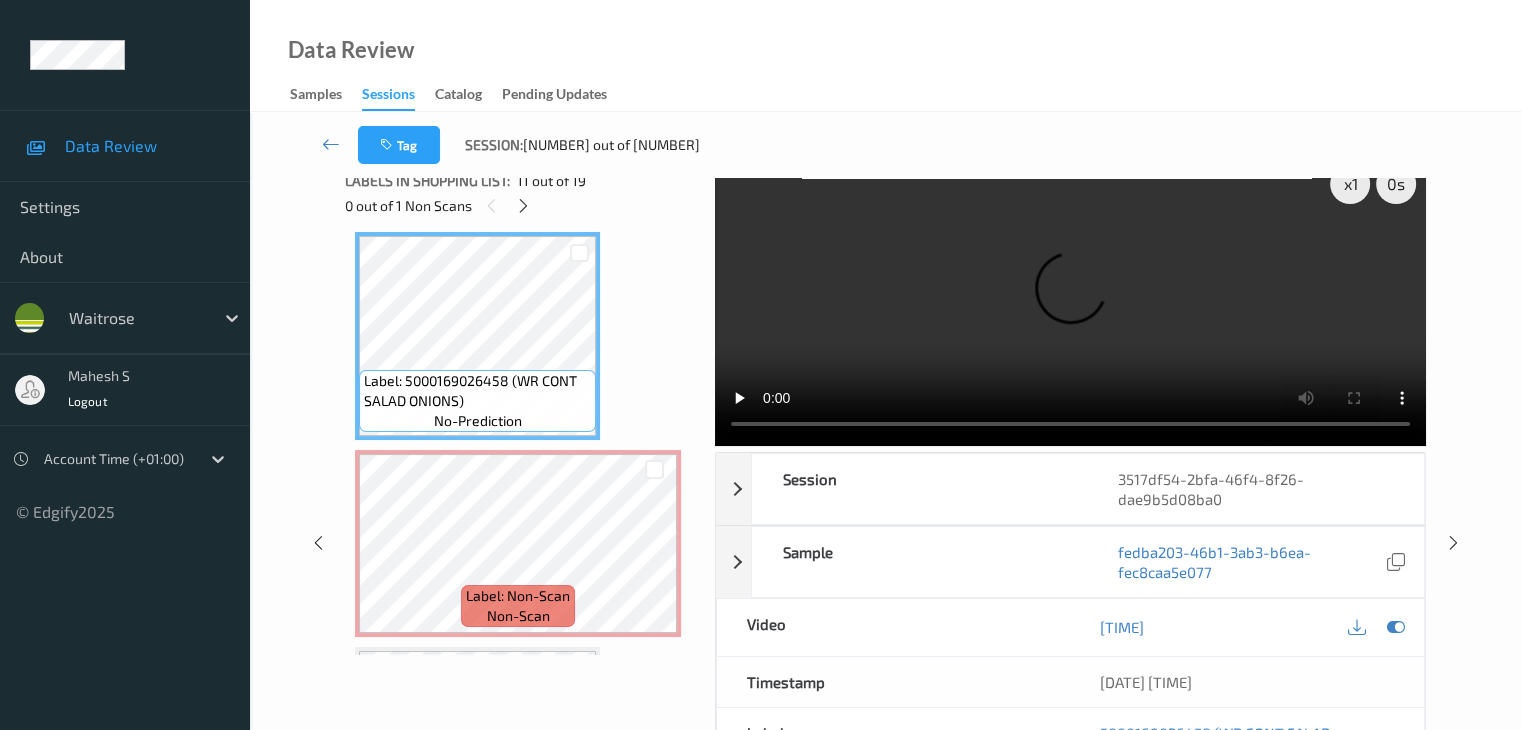 scroll, scrollTop: 0, scrollLeft: 0, axis: both 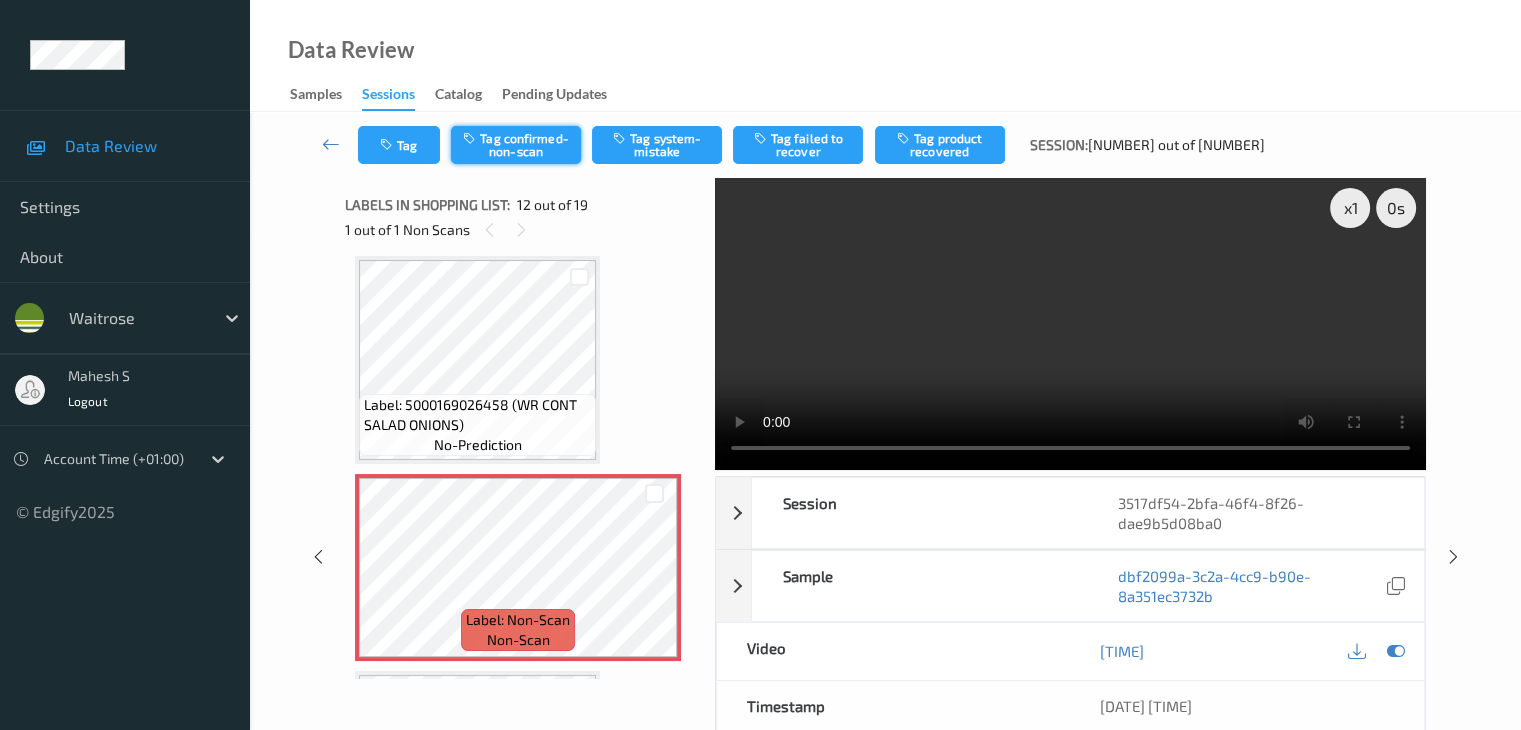 click on "Tag   confirmed-non-scan" at bounding box center (516, 145) 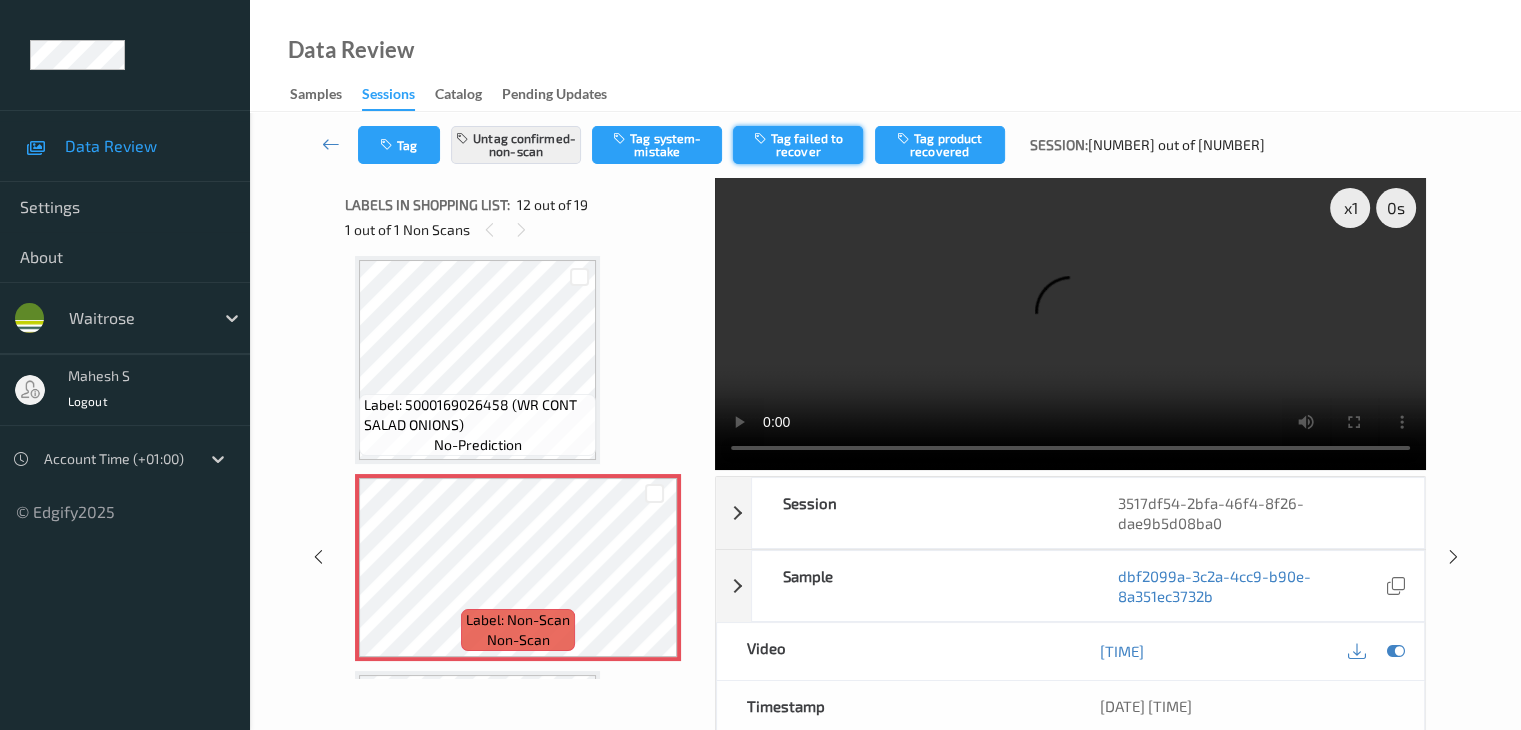 click on "Tag   failed to recover" at bounding box center [798, 145] 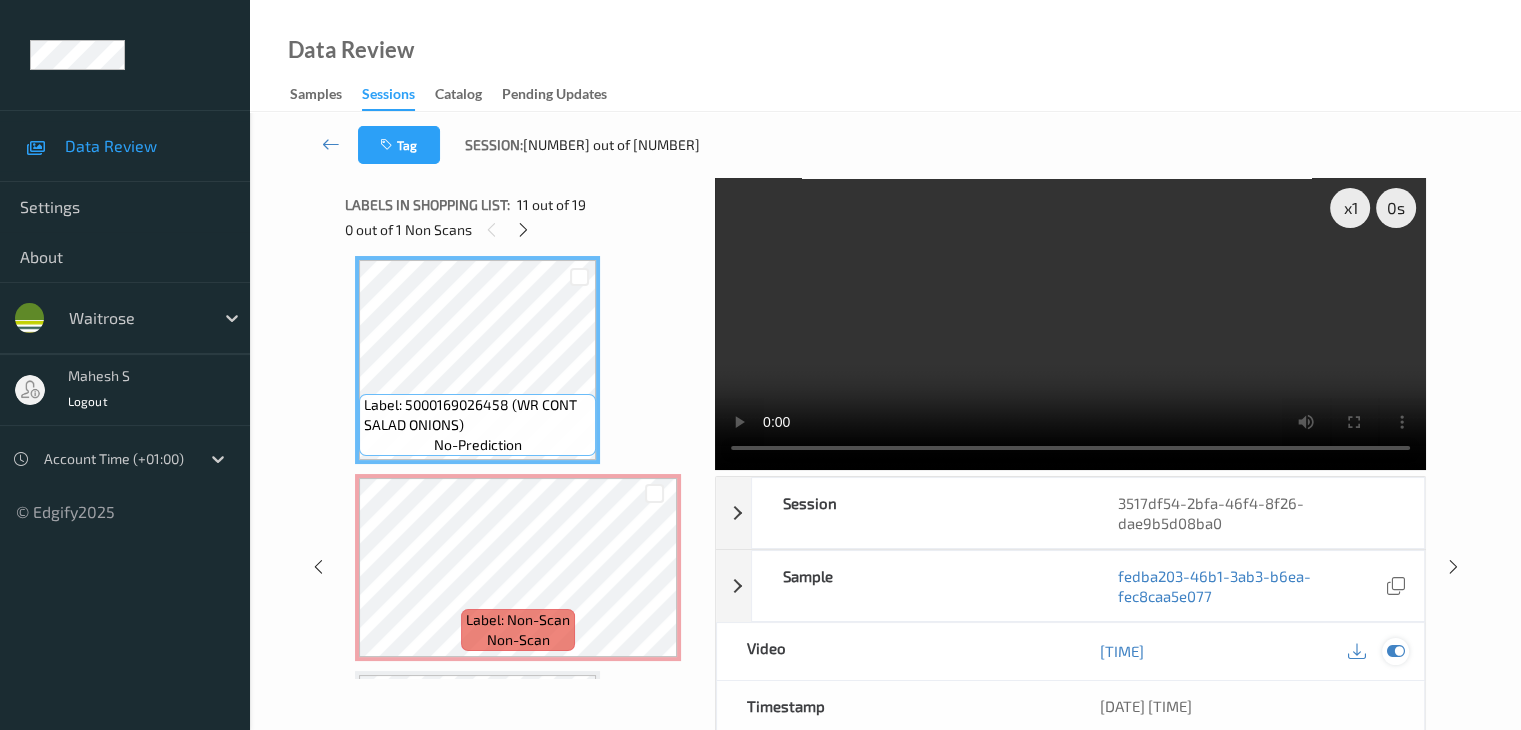 click at bounding box center (1395, 651) 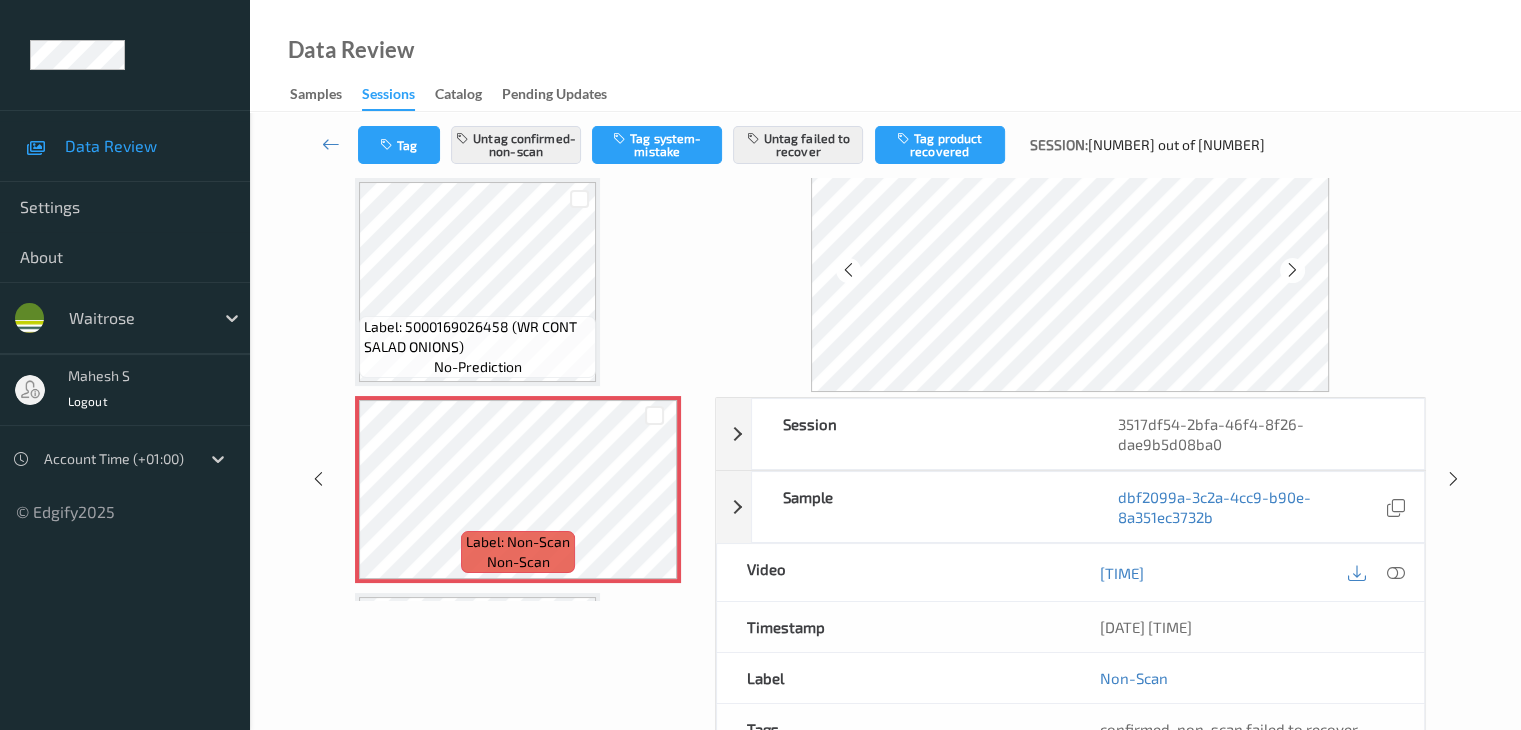 scroll, scrollTop: 0, scrollLeft: 0, axis: both 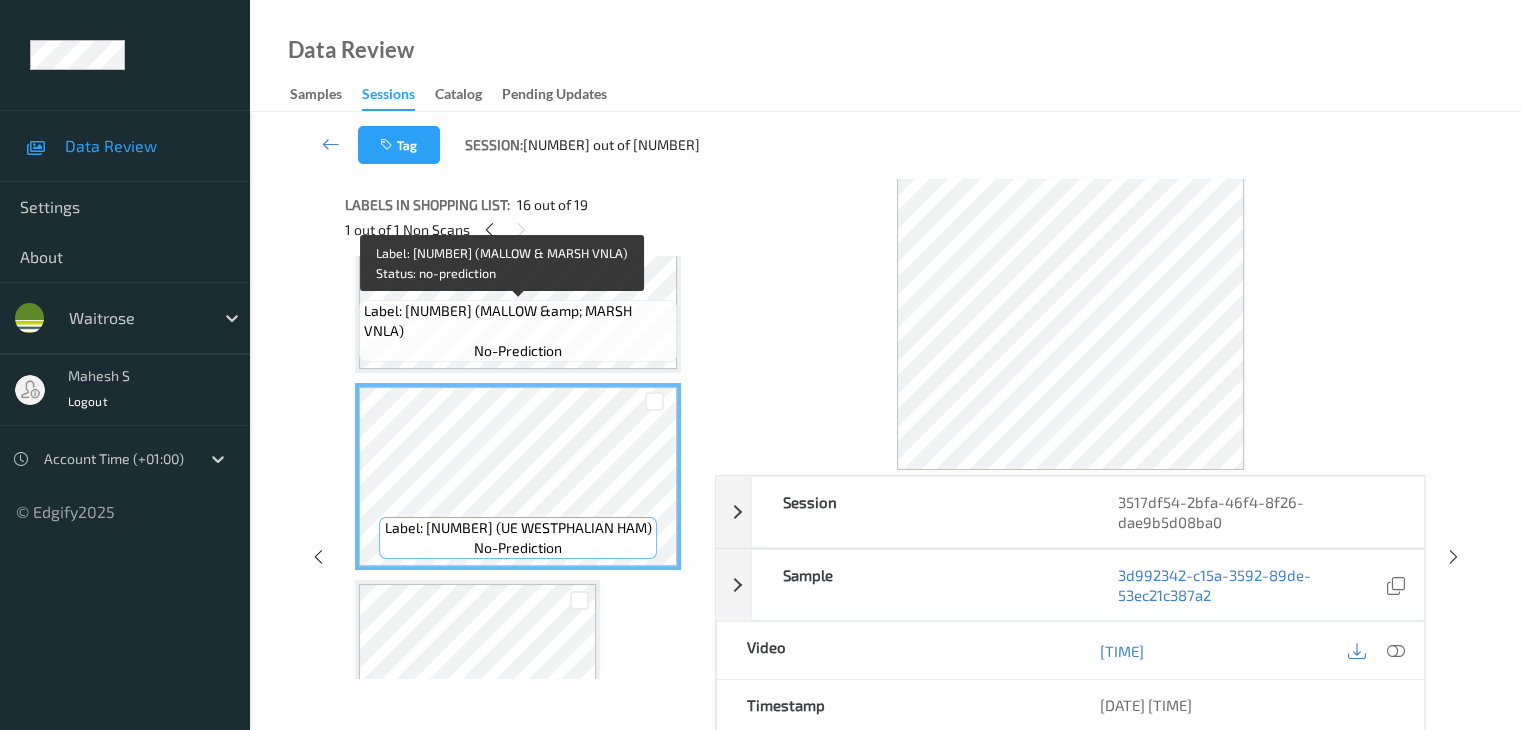 click on "Label: 5060374400108 (MALLOW &amp; MARSH VNLA)" at bounding box center (518, 321) 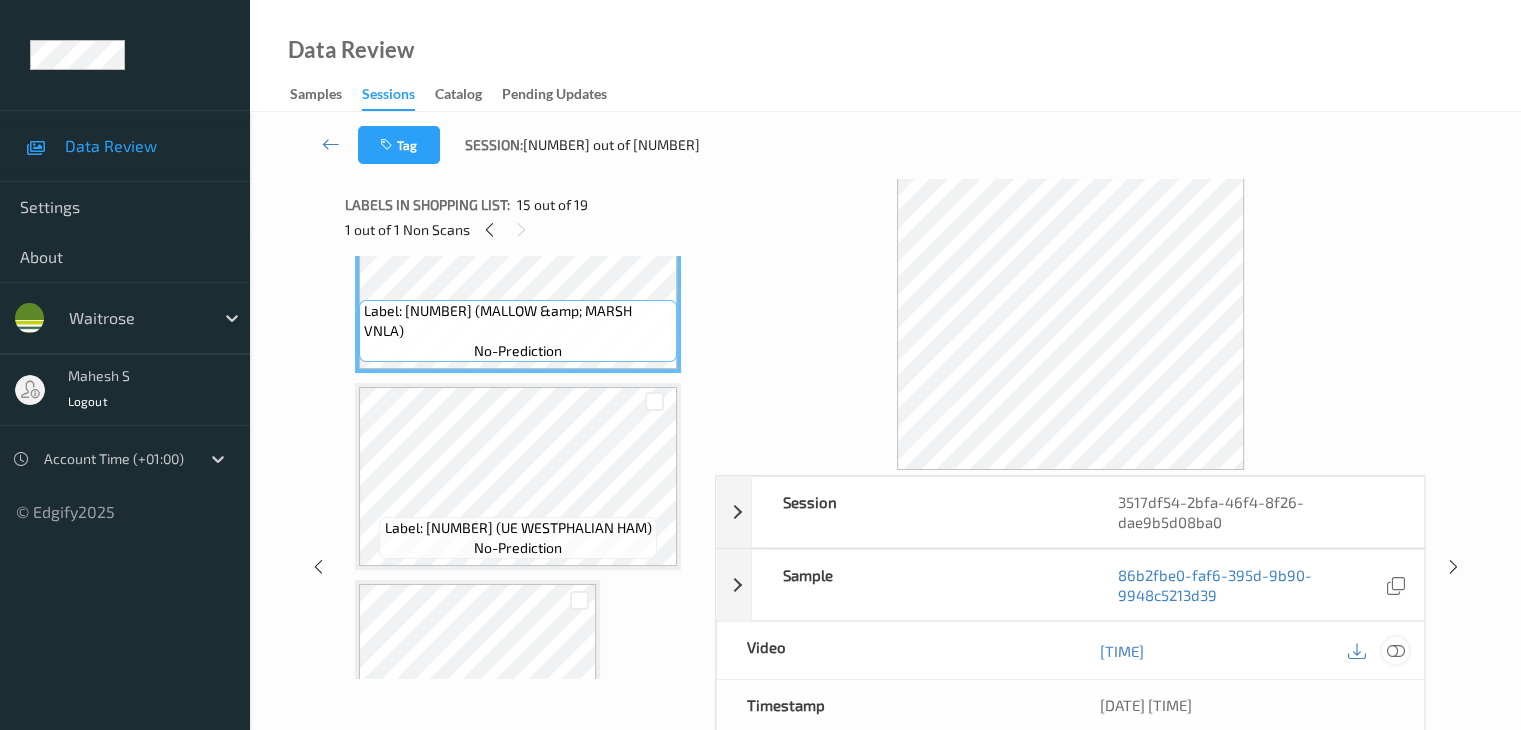 click at bounding box center (1395, 651) 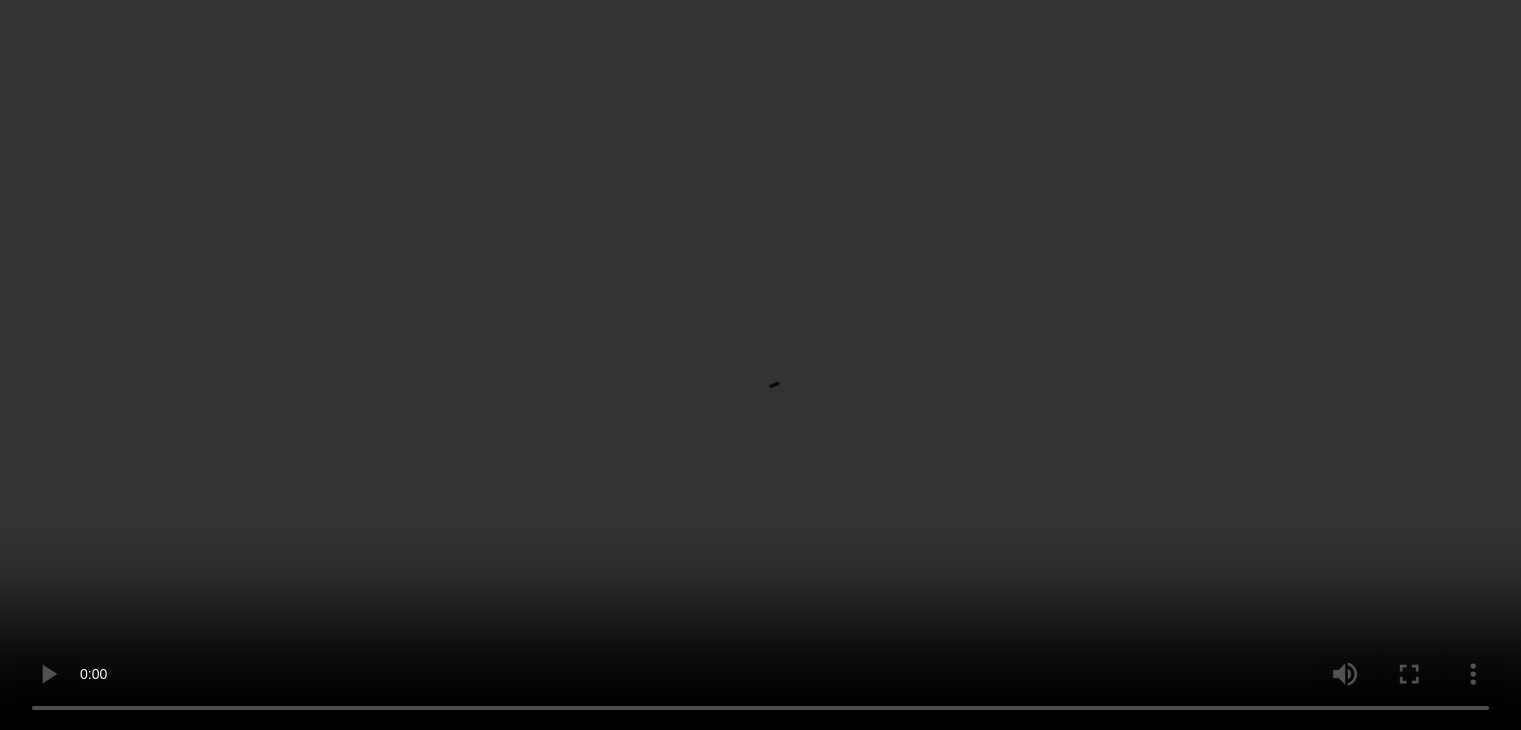 scroll, scrollTop: 2742, scrollLeft: 0, axis: vertical 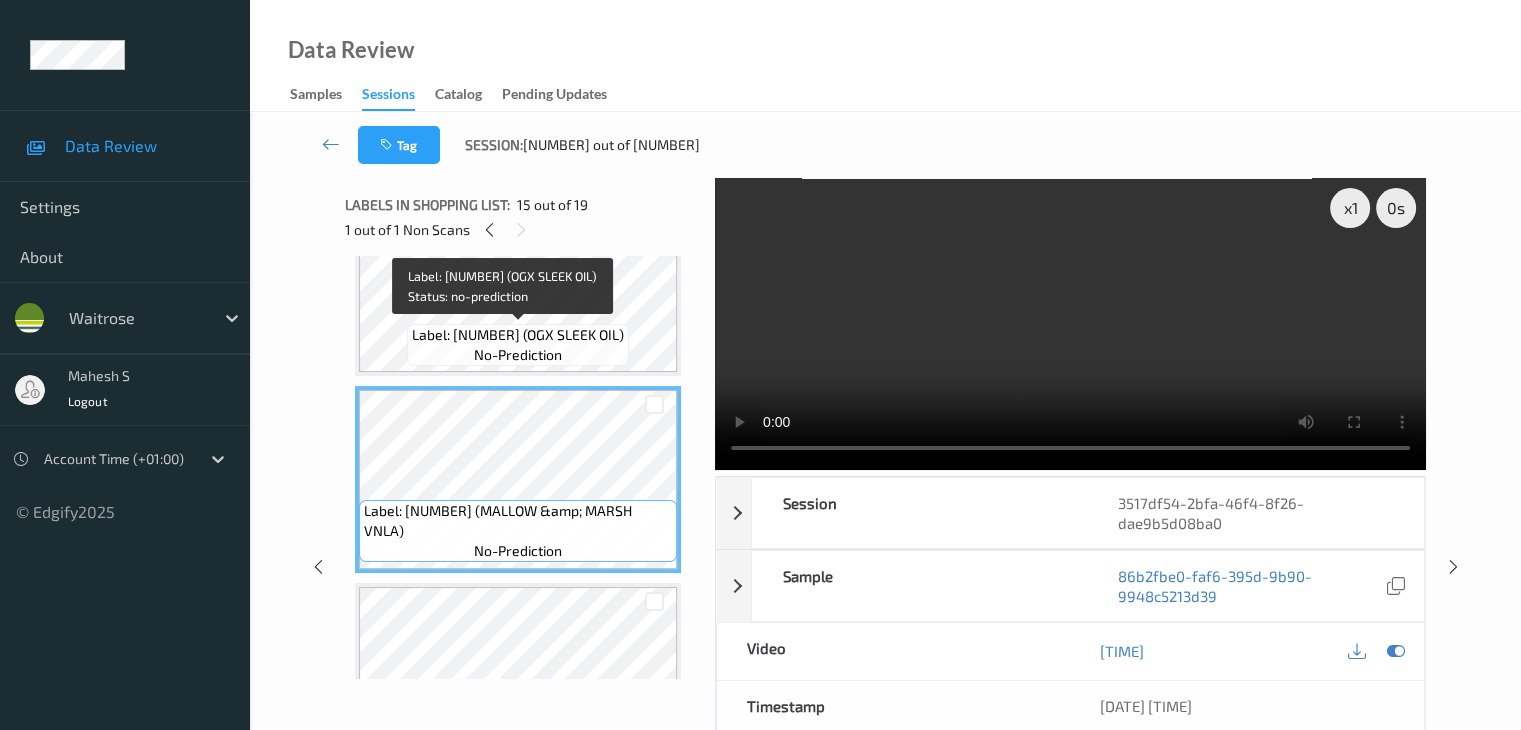 click on "Label: 3574661754260 (OGX SLEEK OIL)" at bounding box center [518, 335] 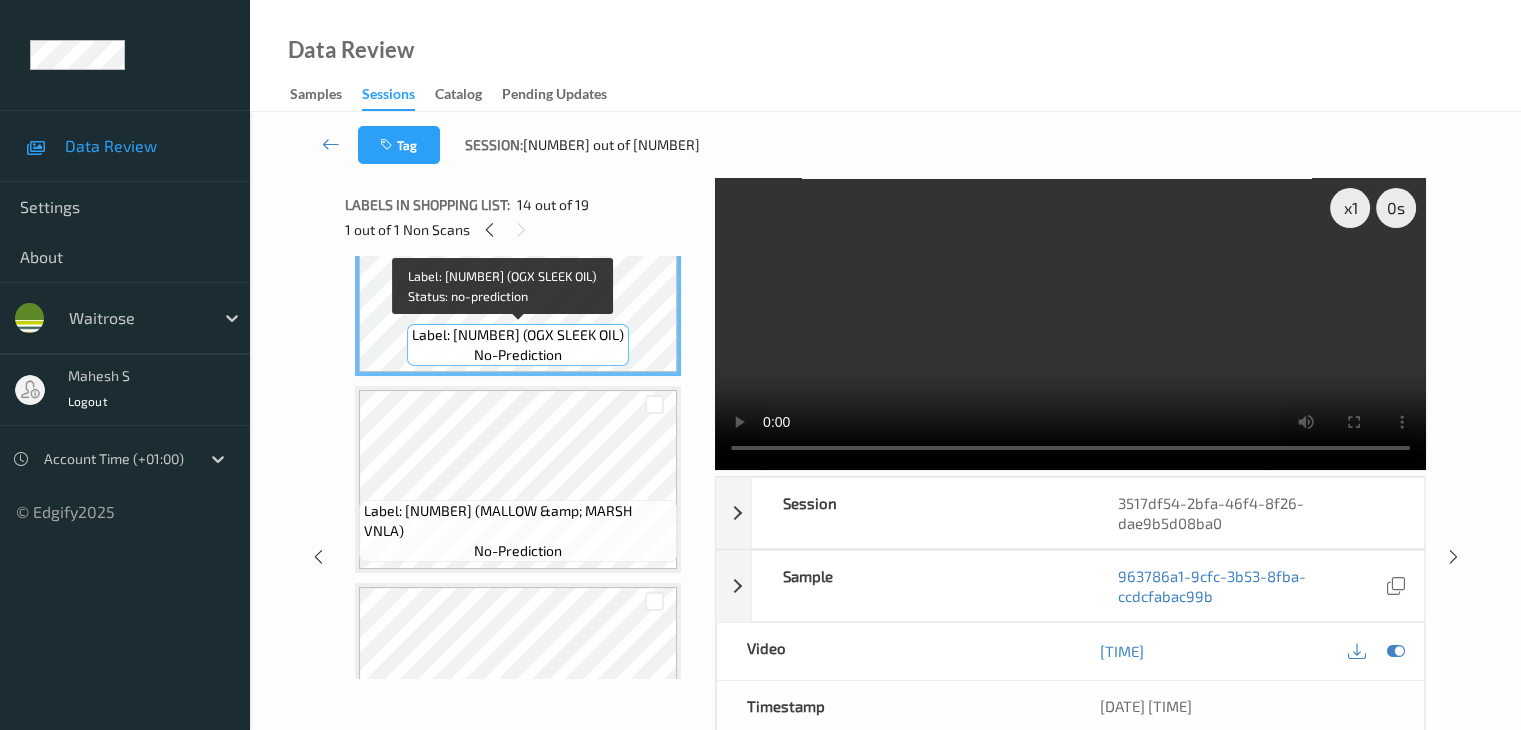 click on "Label: 3574661754260 (OGX SLEEK OIL)" at bounding box center (518, 335) 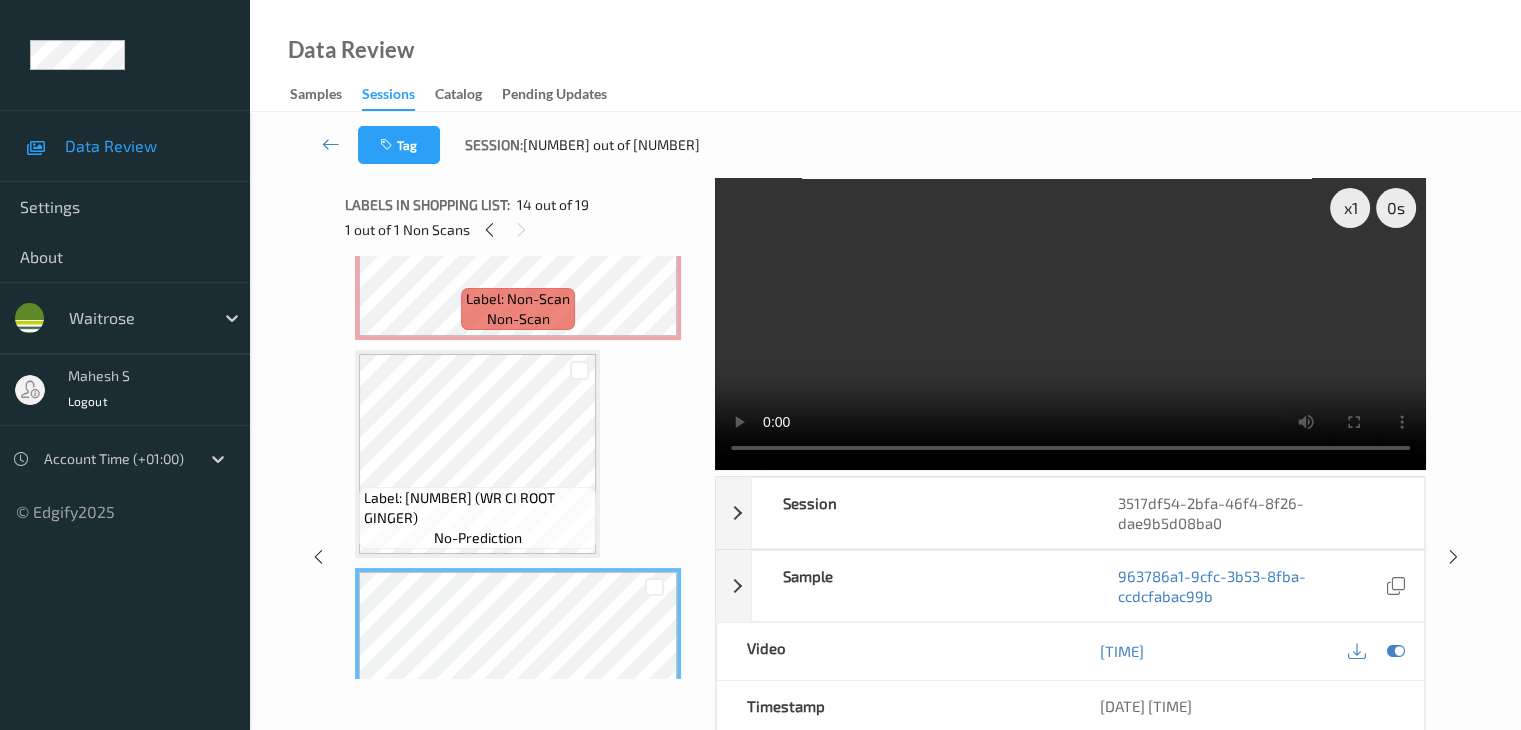 scroll, scrollTop: 2242, scrollLeft: 0, axis: vertical 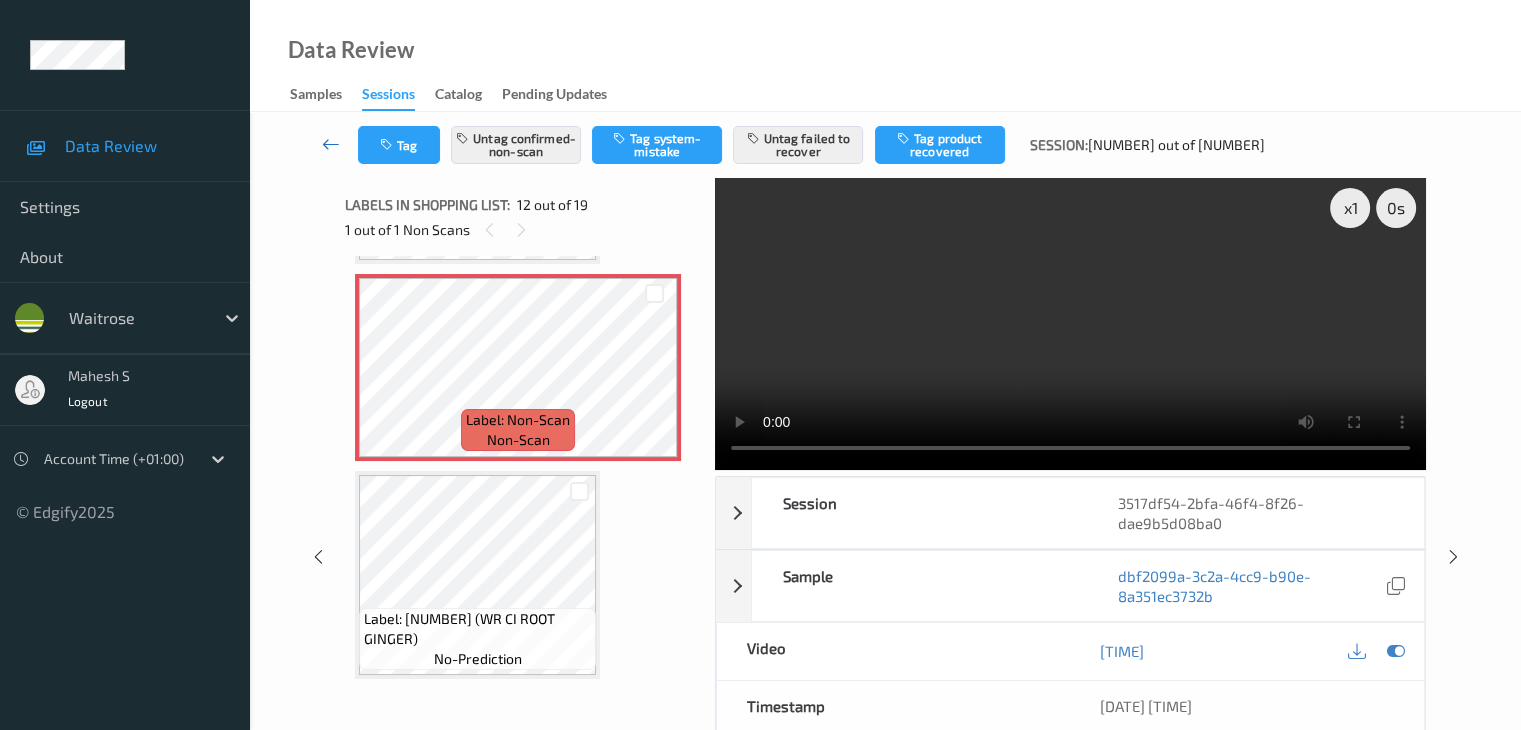 click at bounding box center [331, 145] 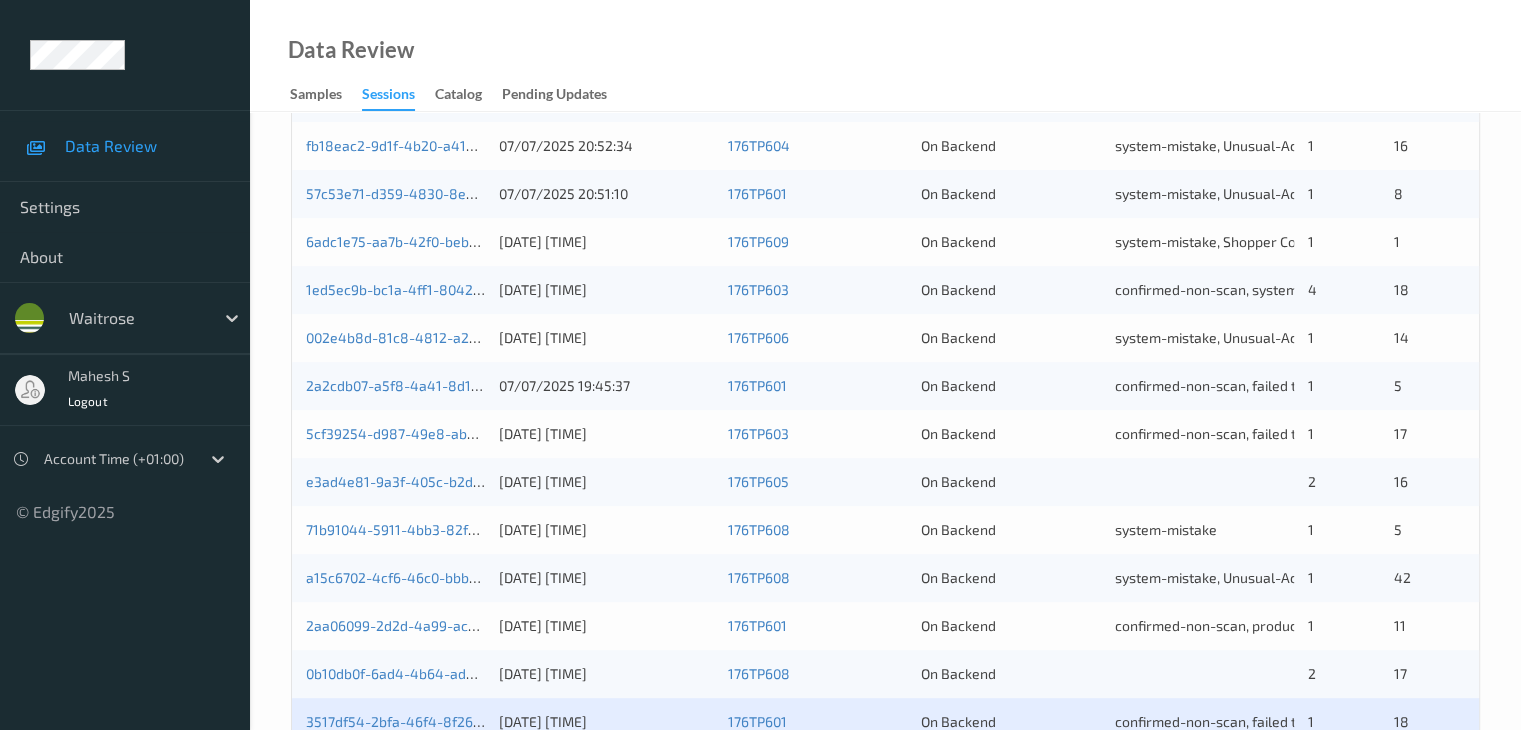 scroll, scrollTop: 700, scrollLeft: 0, axis: vertical 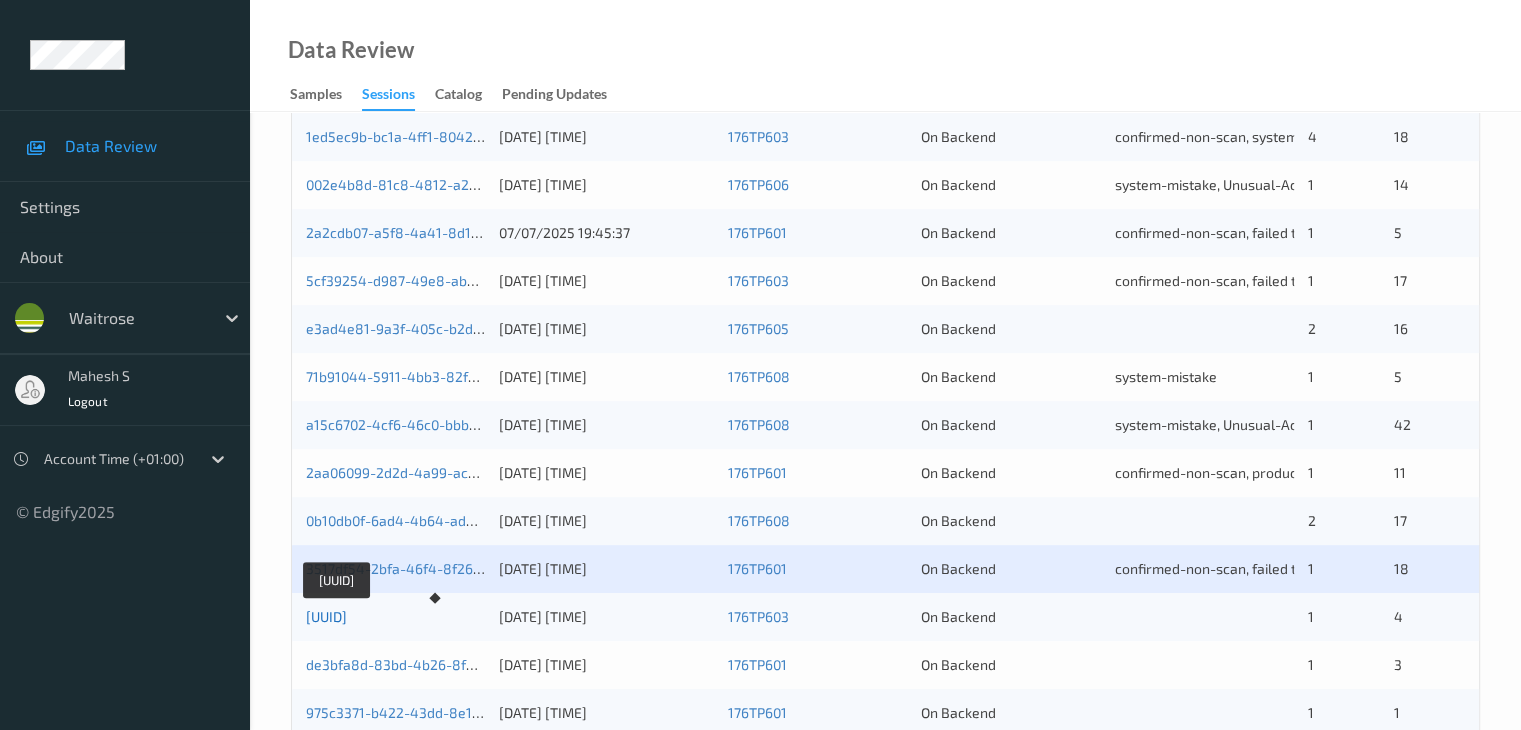 click on "2f656a88-71dc-425b-8d78-2215c6fef7f3" at bounding box center [326, 616] 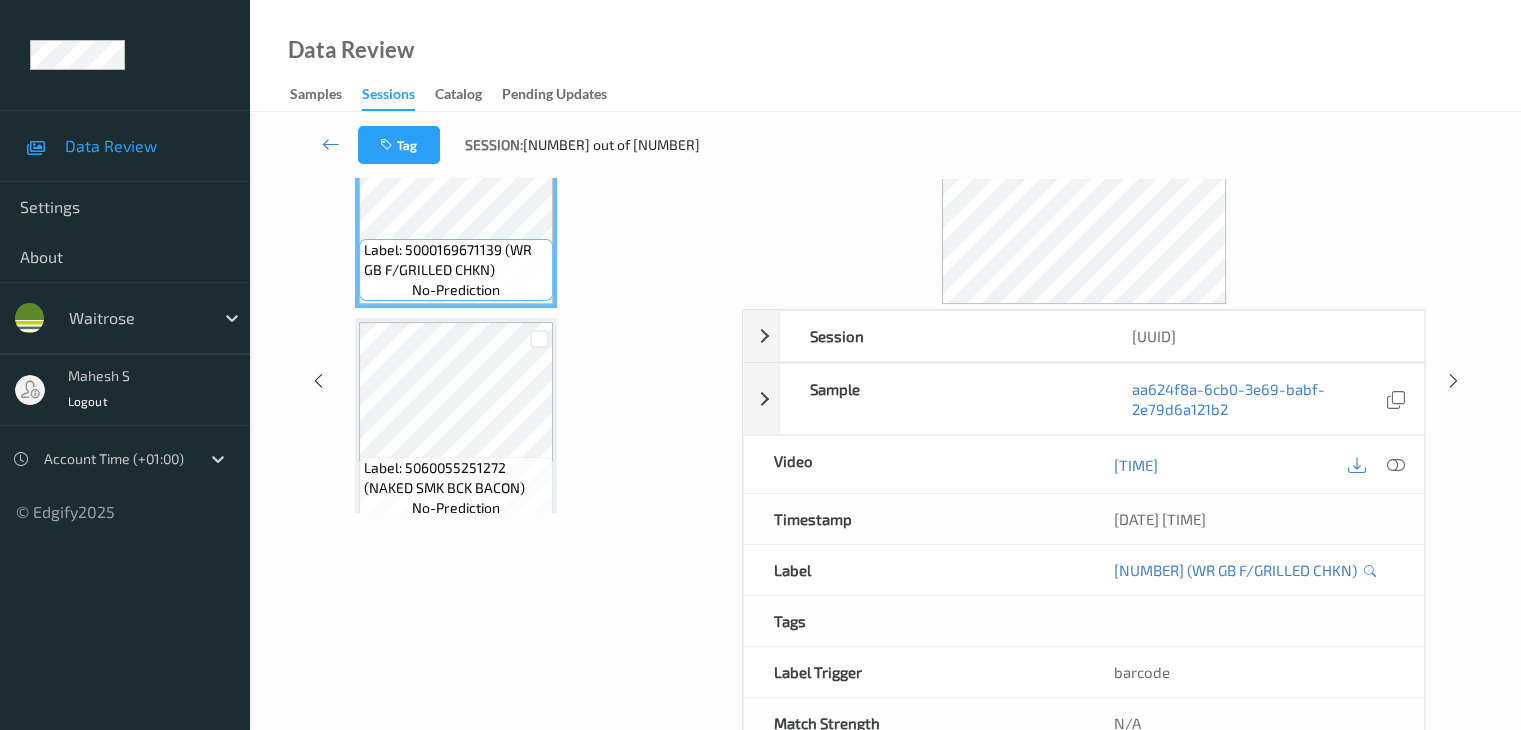 scroll, scrollTop: 0, scrollLeft: 0, axis: both 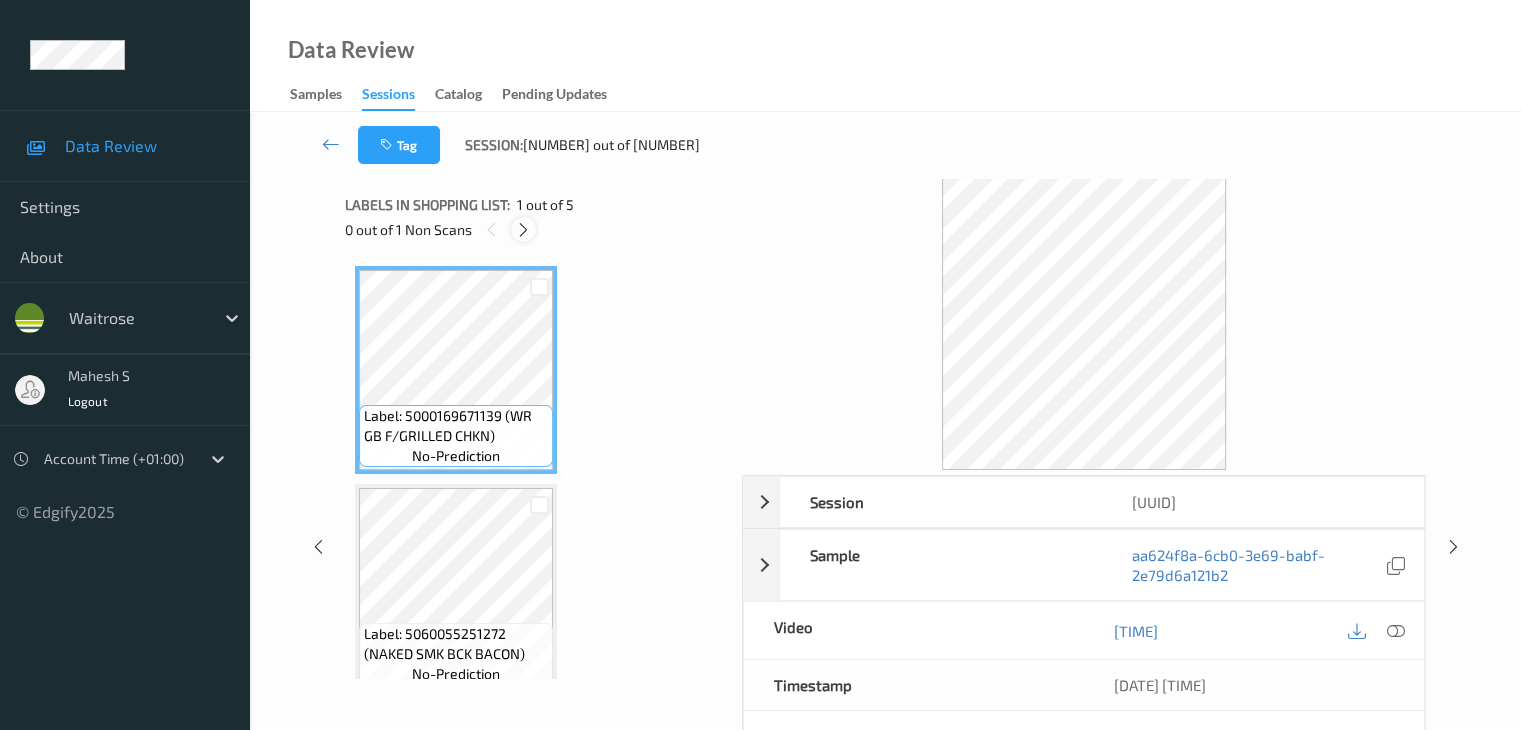 click at bounding box center (523, 230) 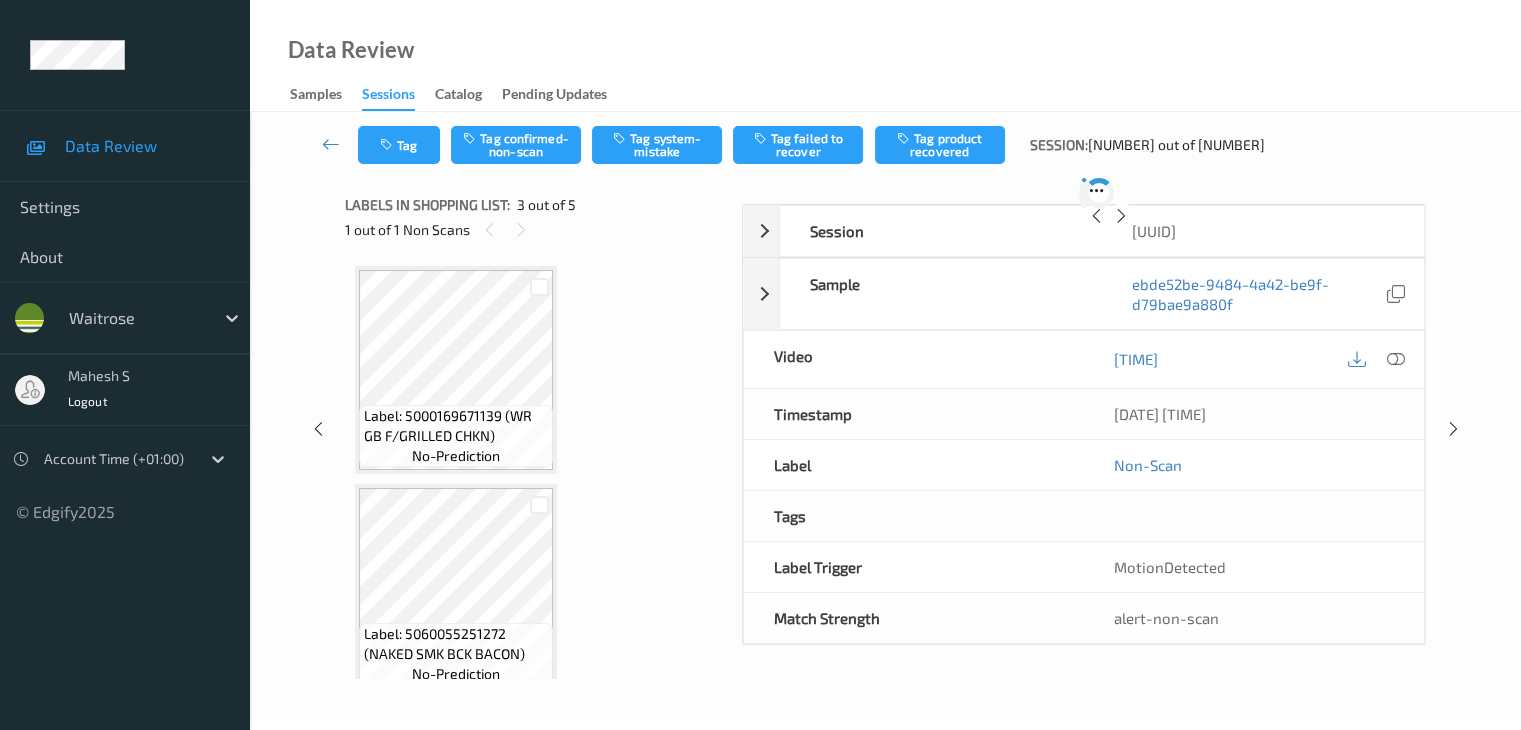 scroll, scrollTop: 228, scrollLeft: 0, axis: vertical 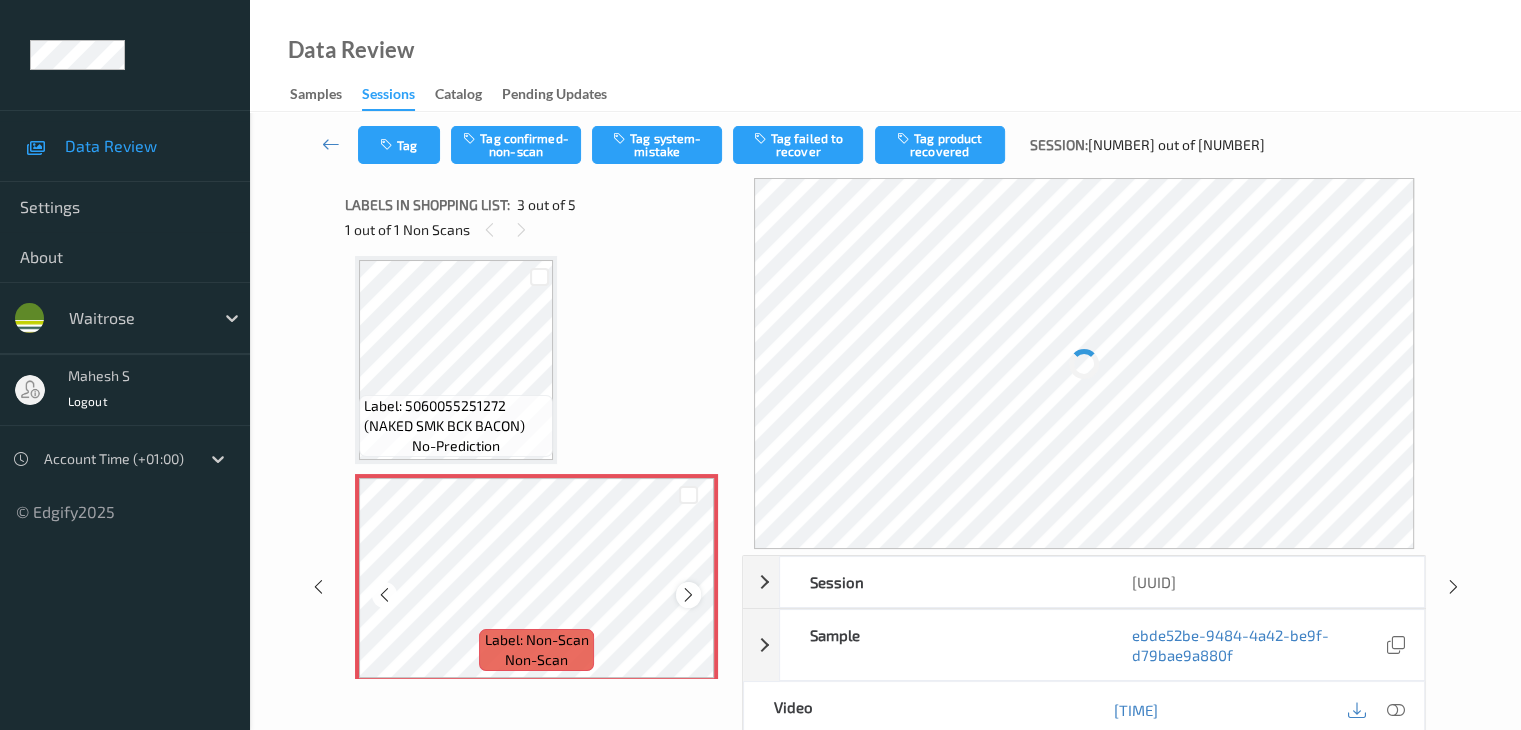 click at bounding box center (688, 595) 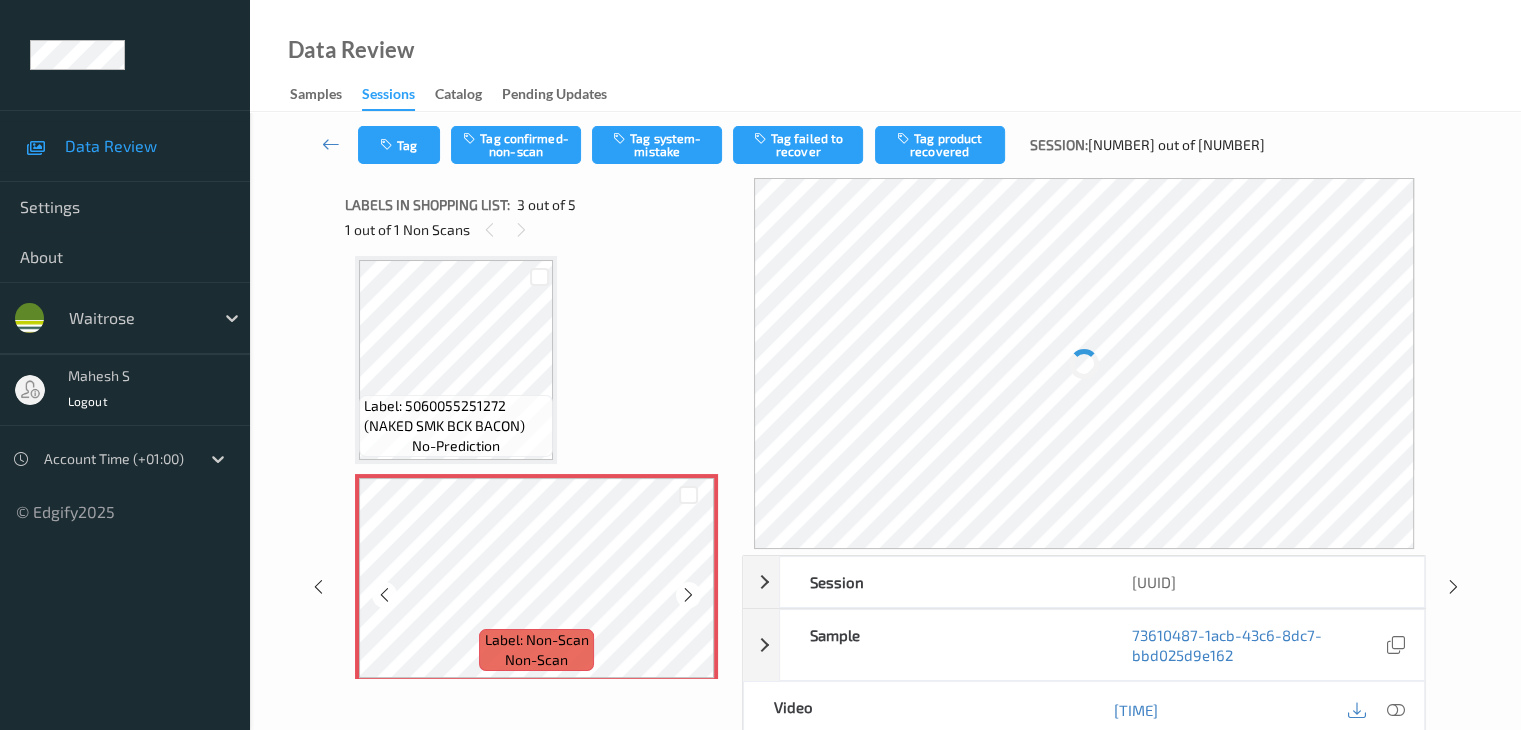 click at bounding box center (688, 595) 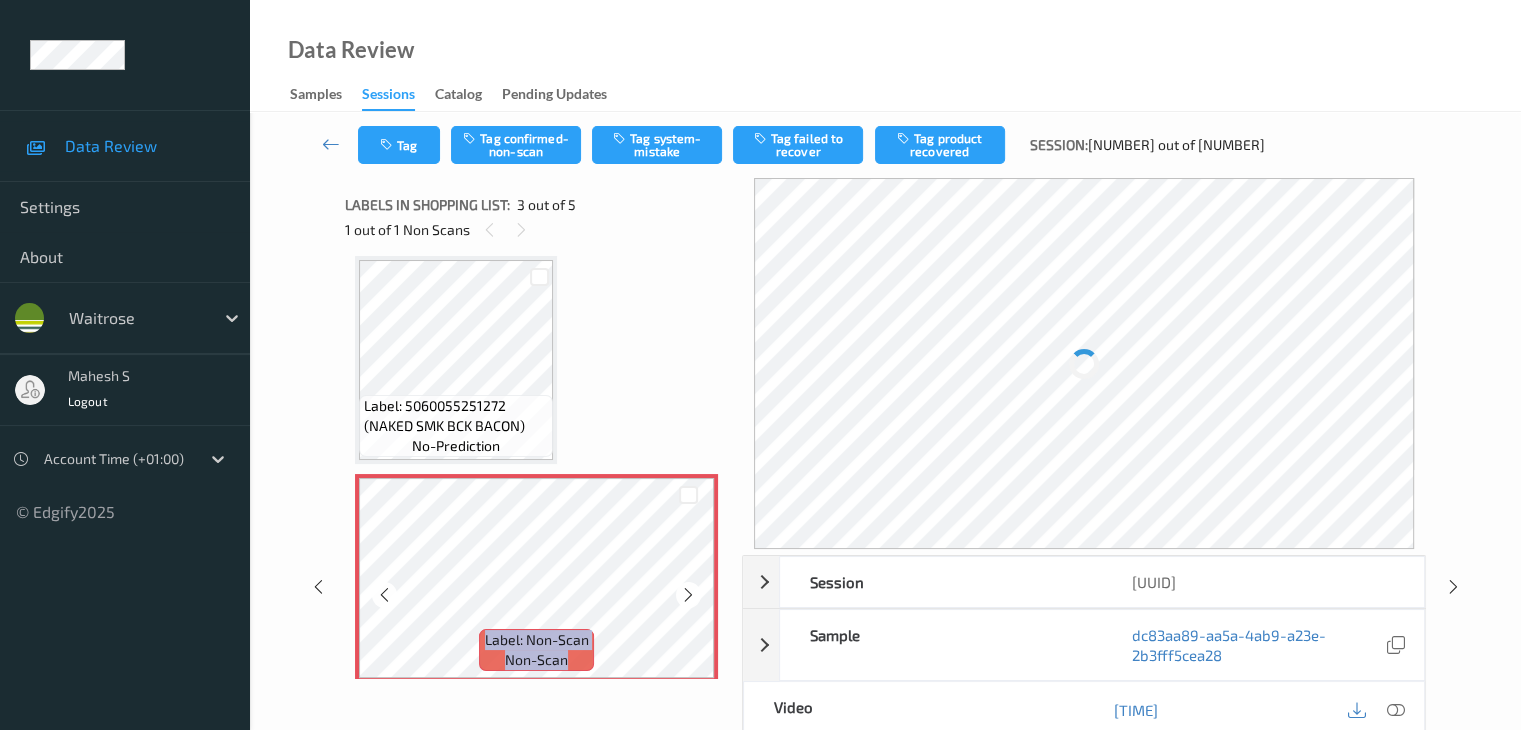 click at bounding box center (688, 595) 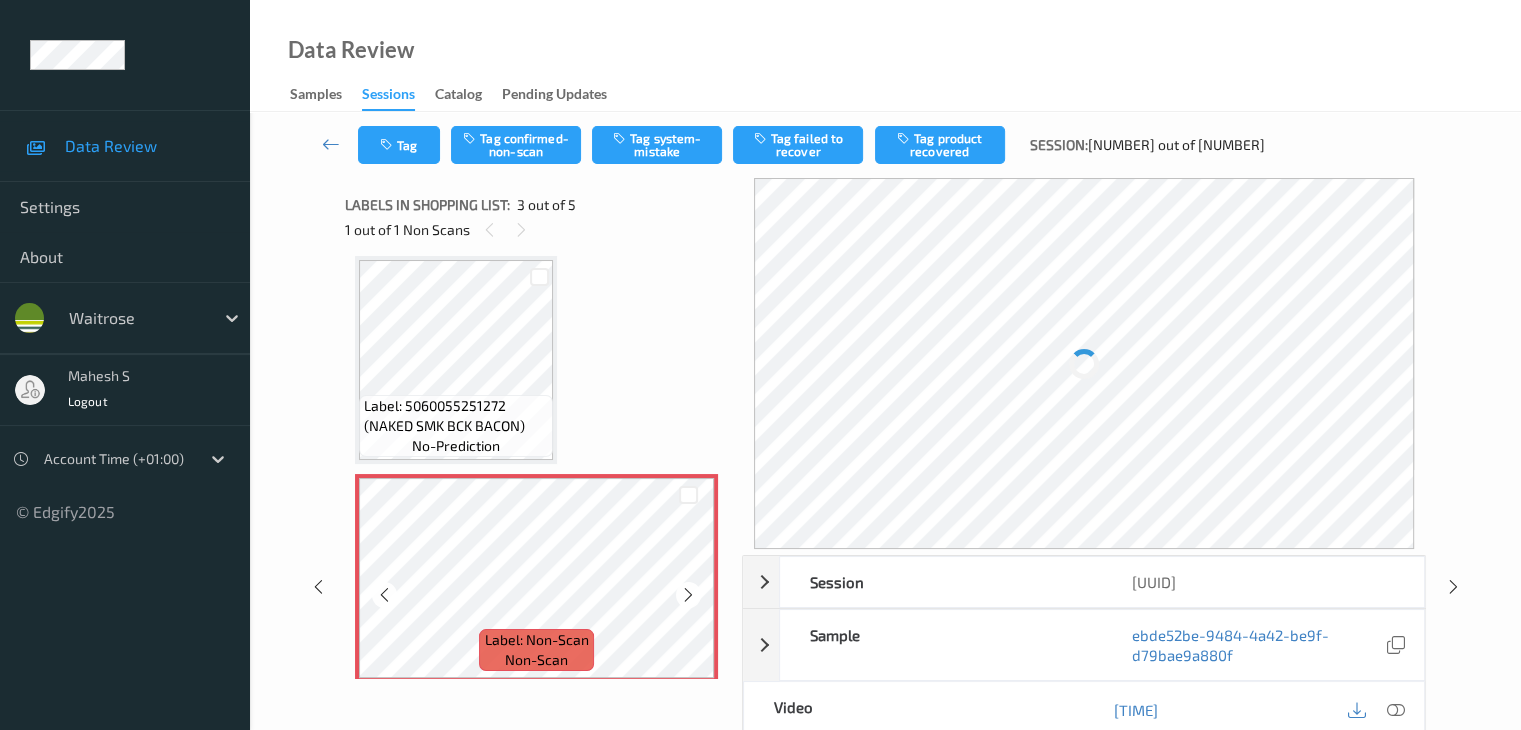 click at bounding box center (688, 595) 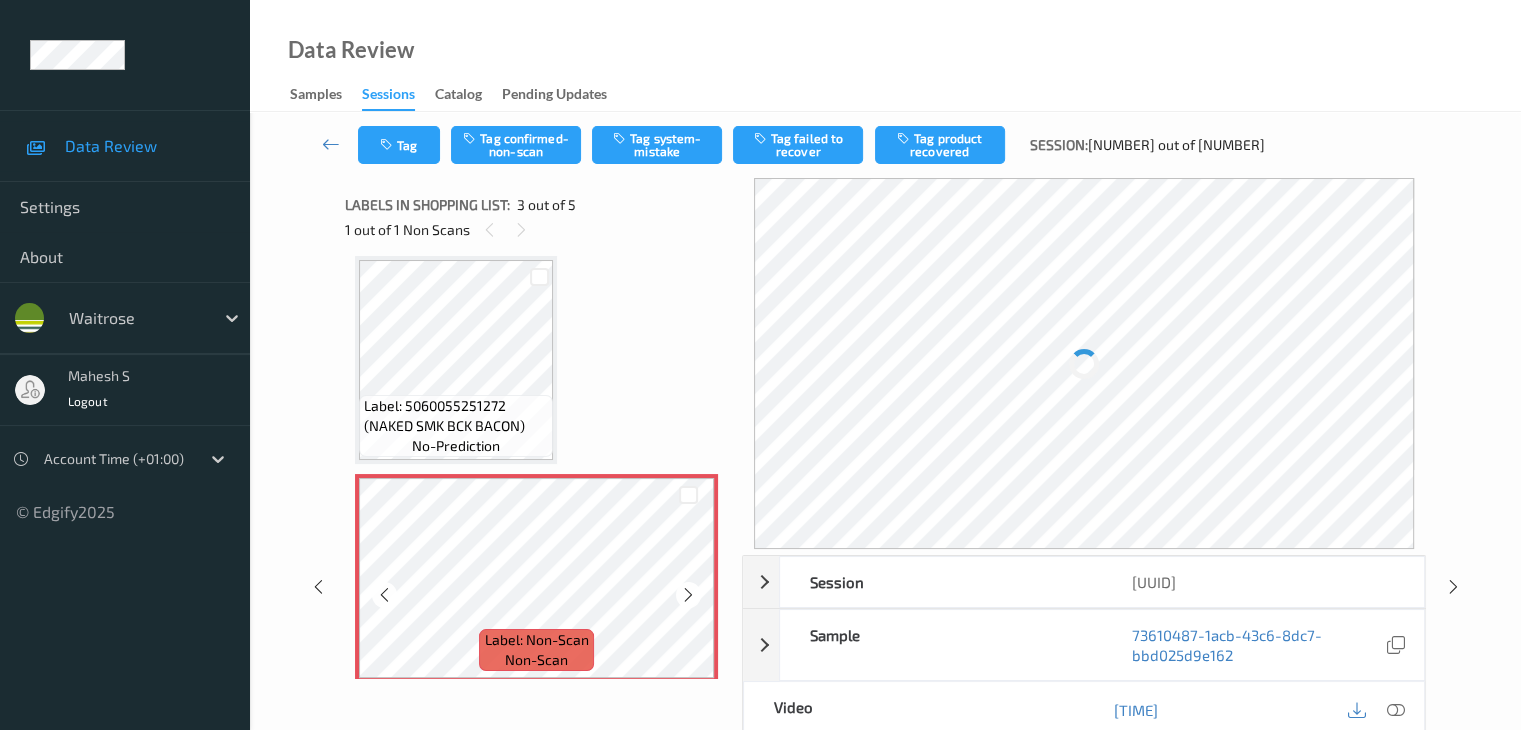 click at bounding box center [688, 595] 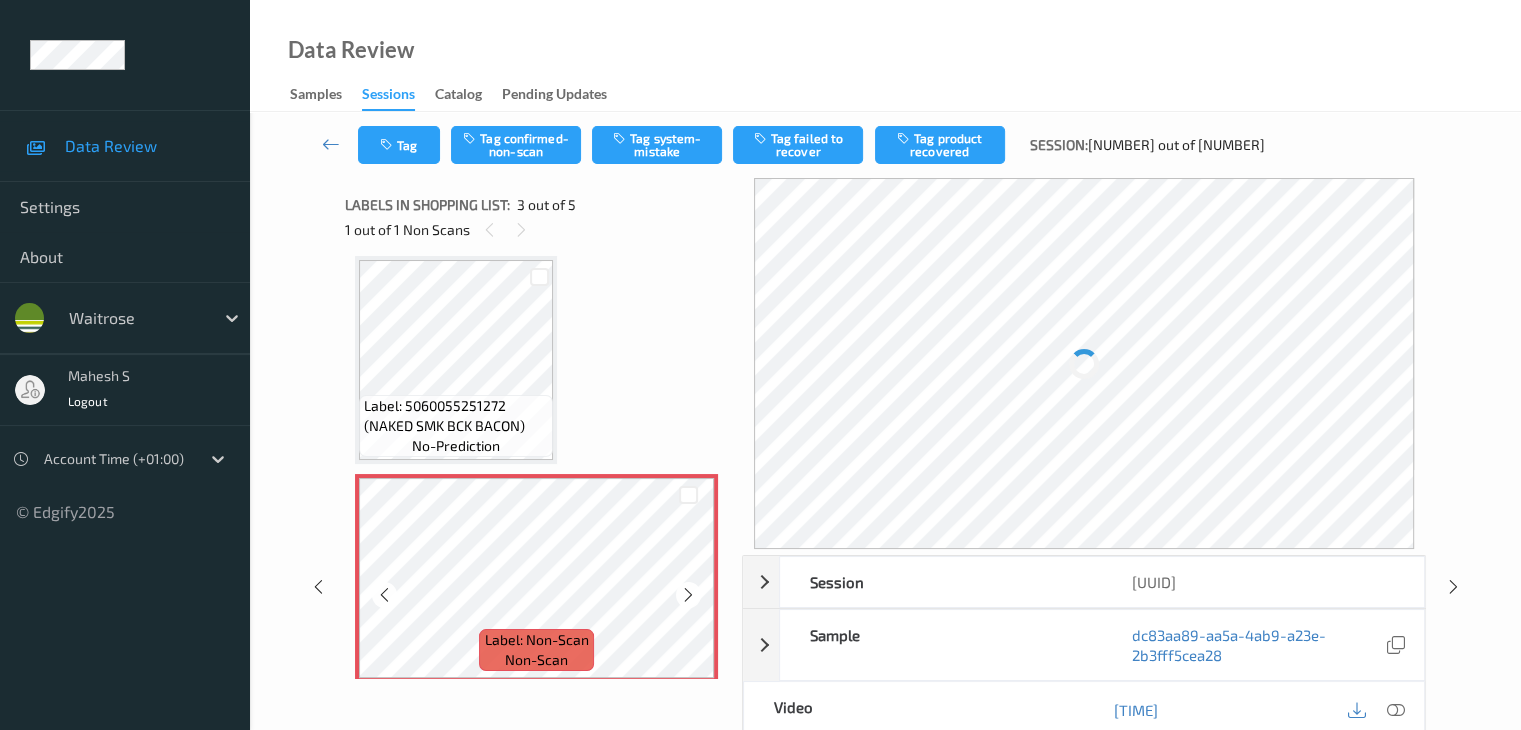 click at bounding box center (688, 595) 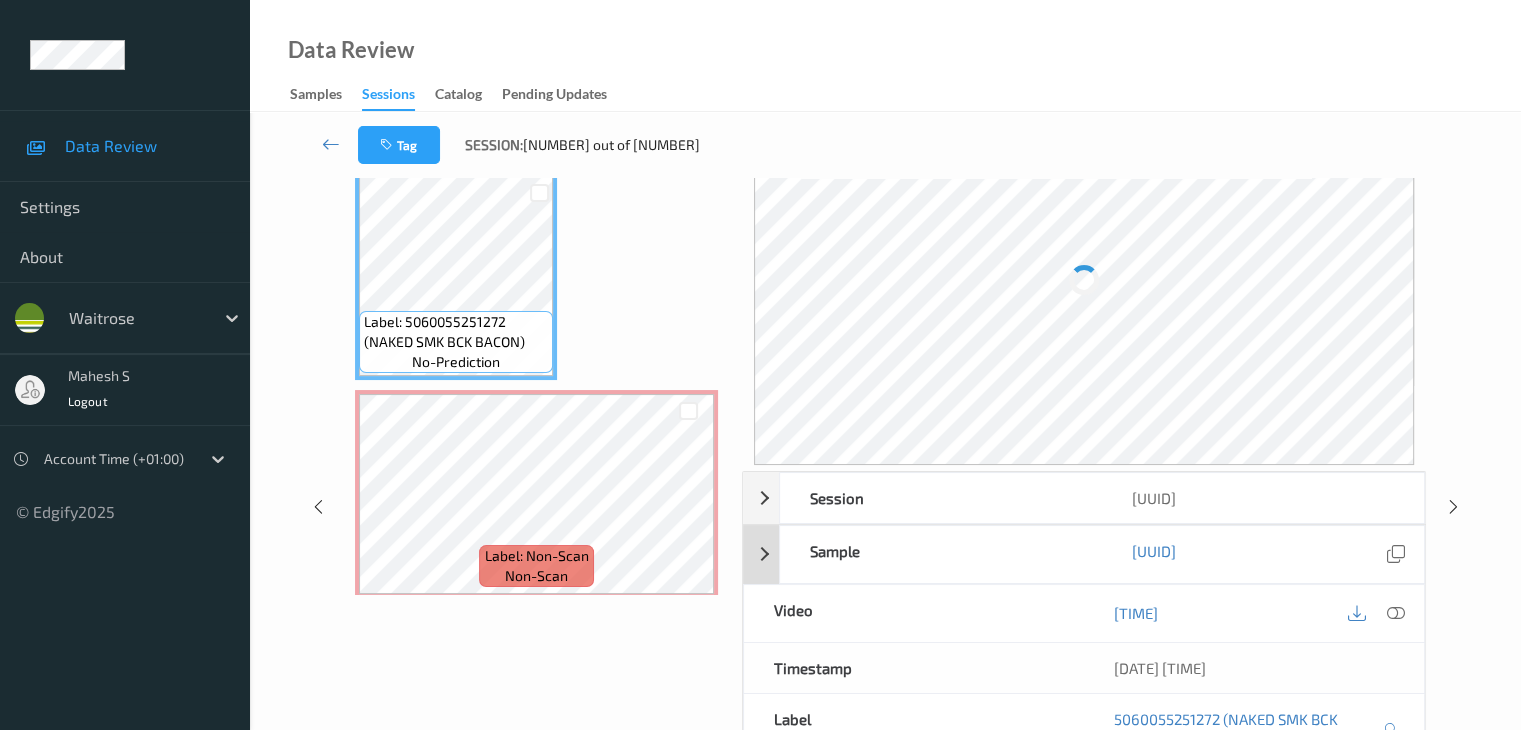 scroll, scrollTop: 200, scrollLeft: 0, axis: vertical 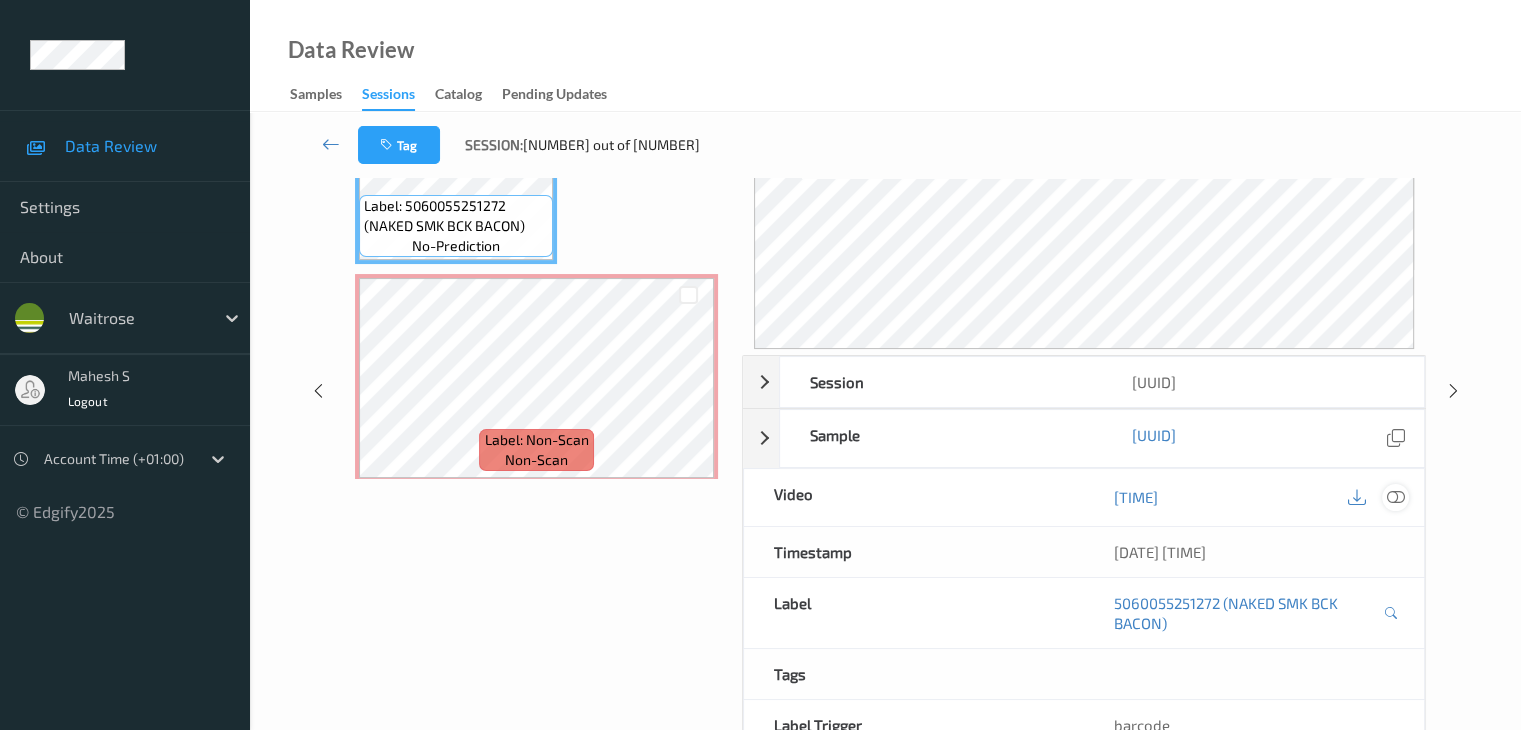 click at bounding box center [1395, 497] 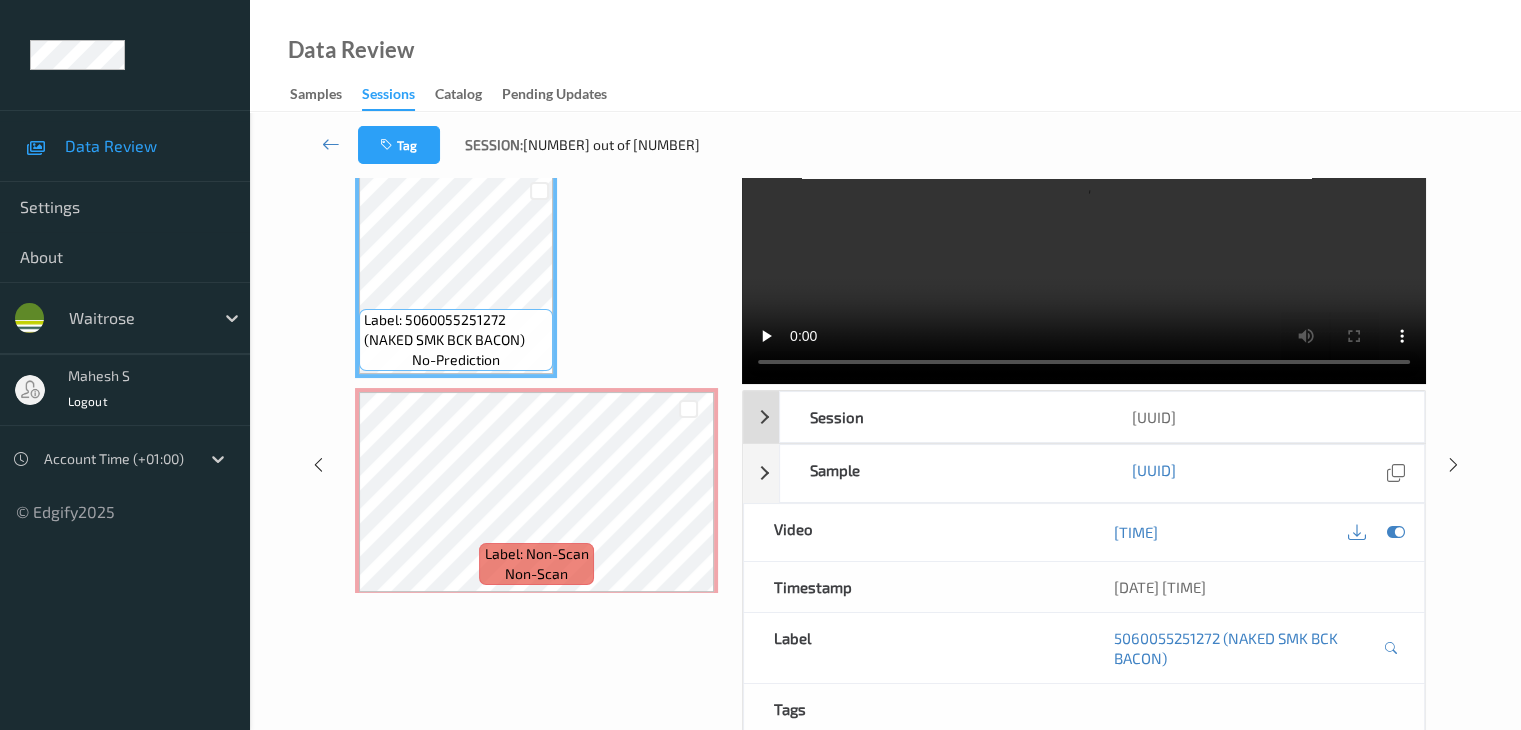 scroll, scrollTop: 0, scrollLeft: 0, axis: both 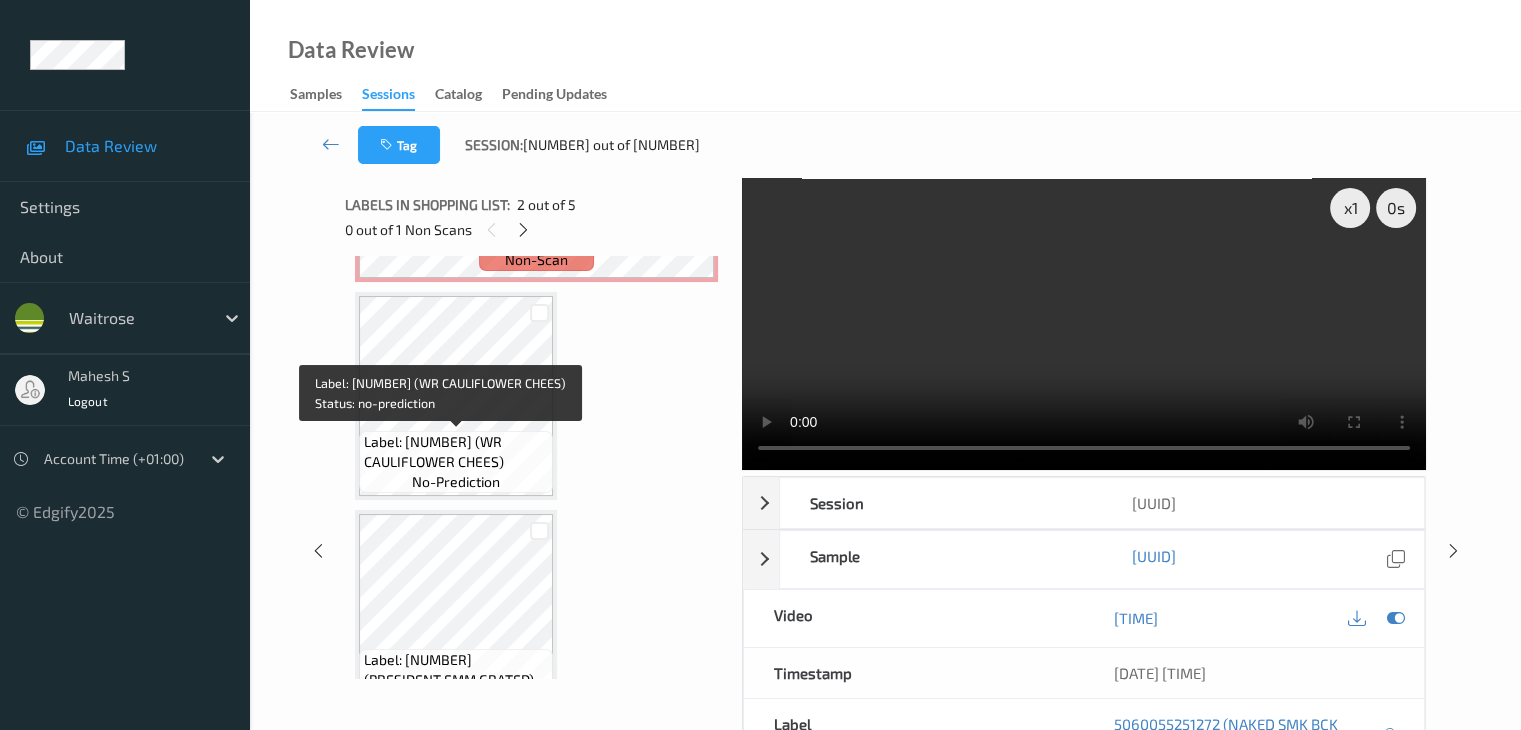click on "Label: 5000169671405 (WR CAULIFLOWER CHEES)" at bounding box center [456, 452] 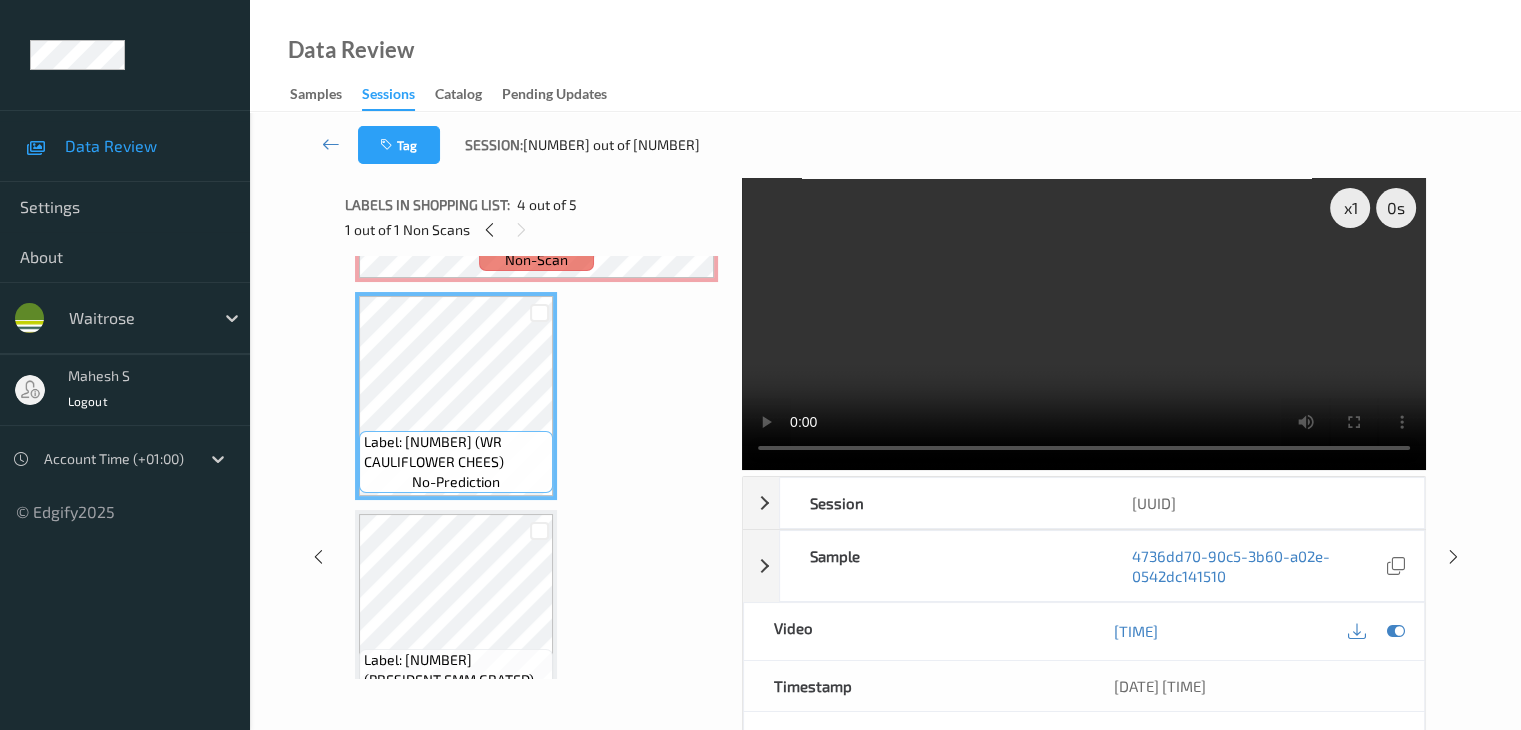 scroll, scrollTop: 428, scrollLeft: 0, axis: vertical 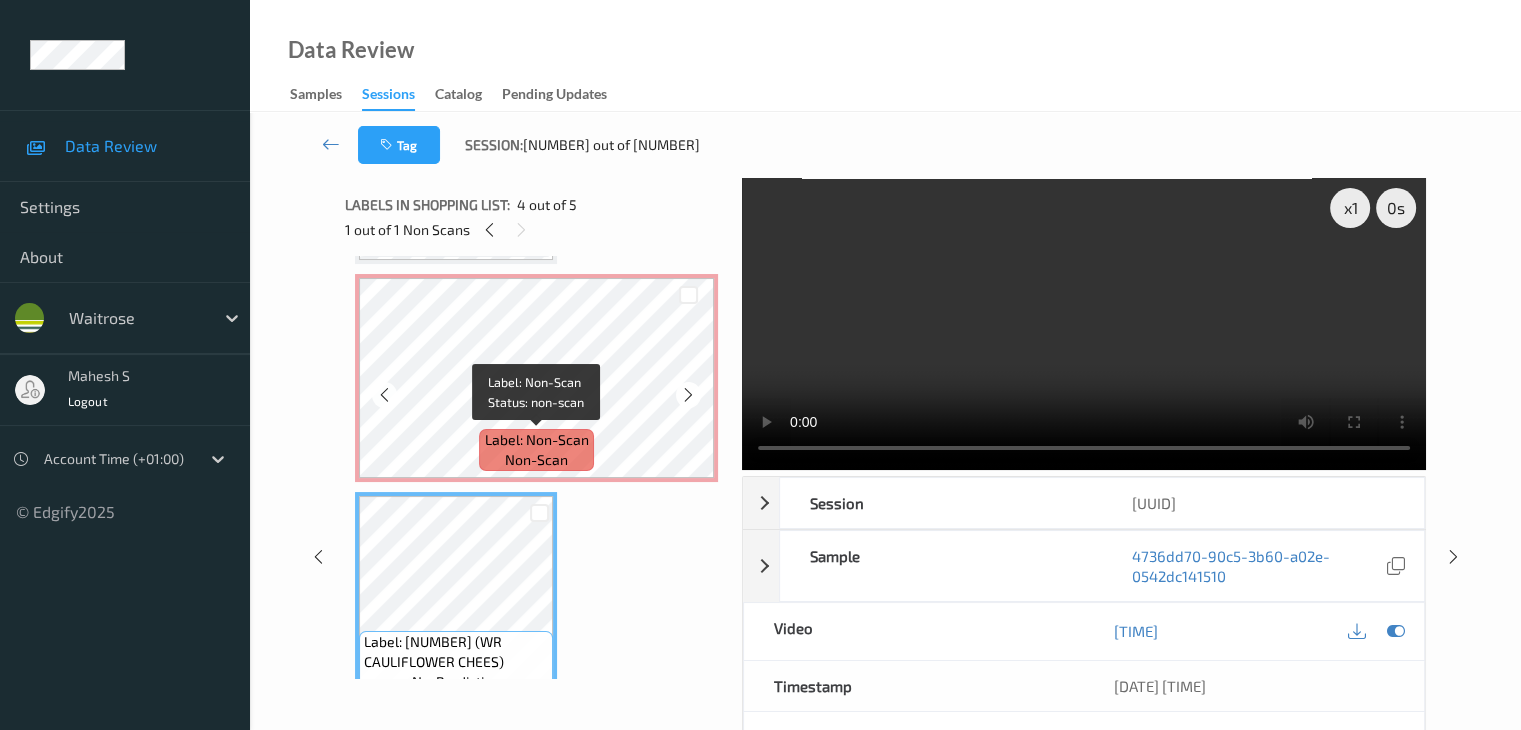 click on "Label: Non-Scan" at bounding box center [537, 440] 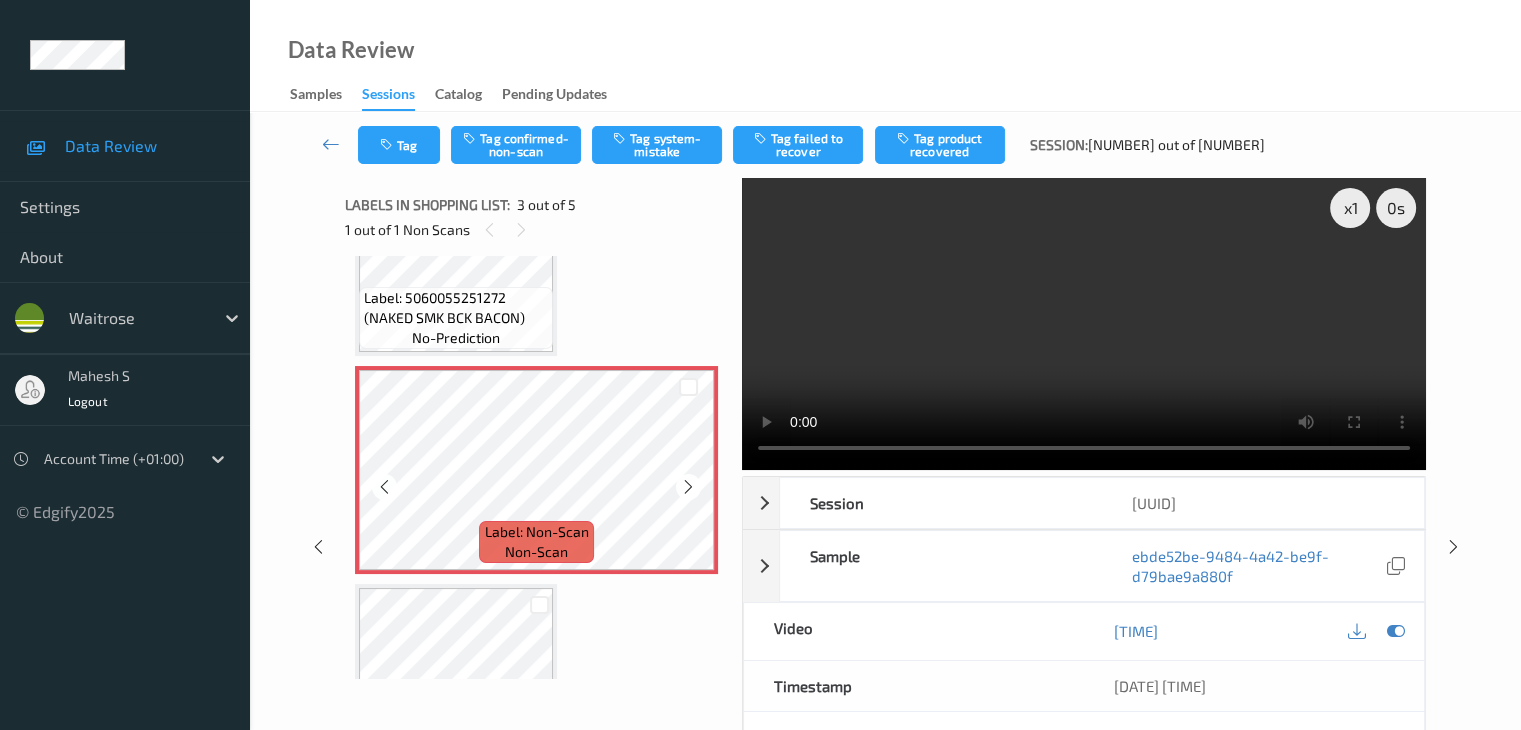 scroll, scrollTop: 228, scrollLeft: 0, axis: vertical 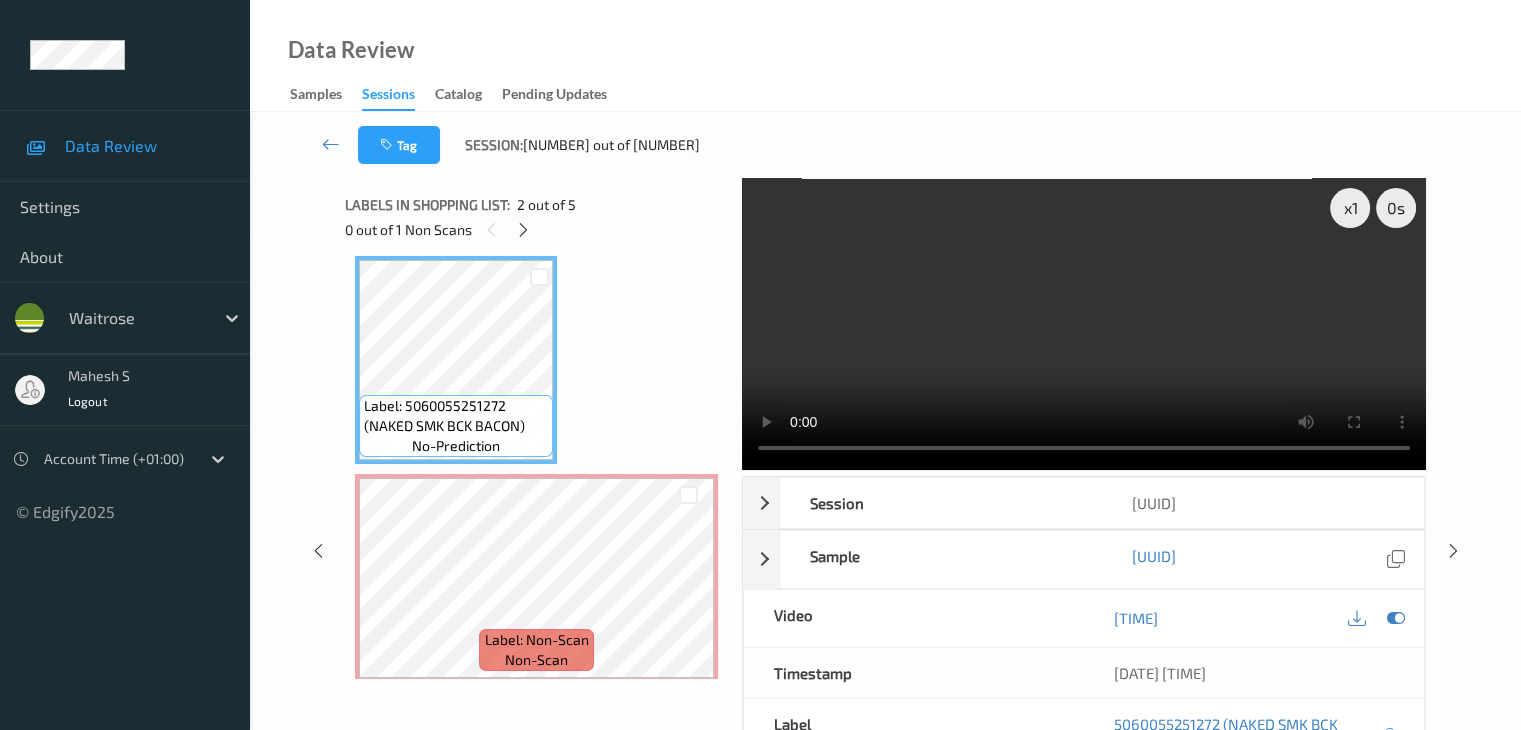 type 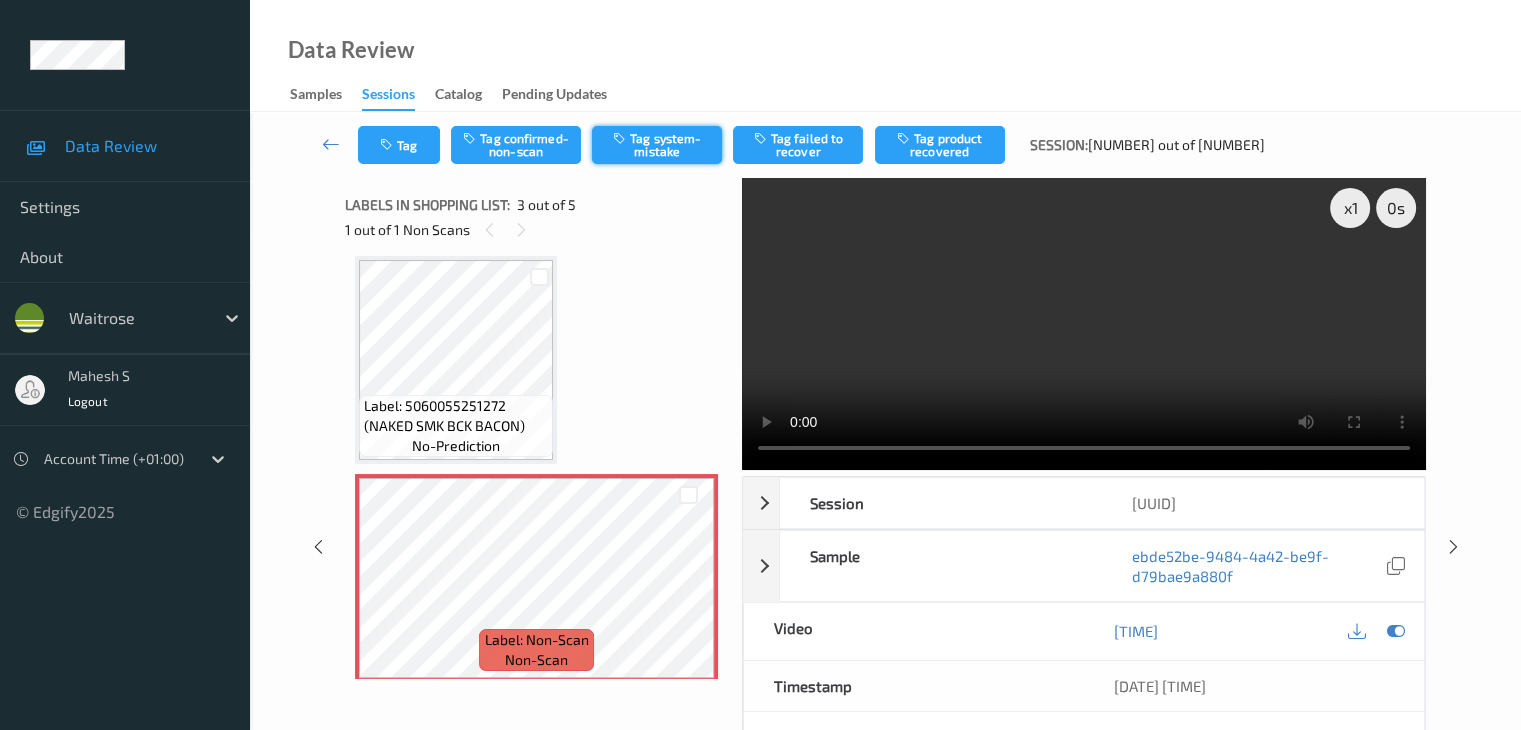 click on "Tag   system-mistake" at bounding box center [657, 145] 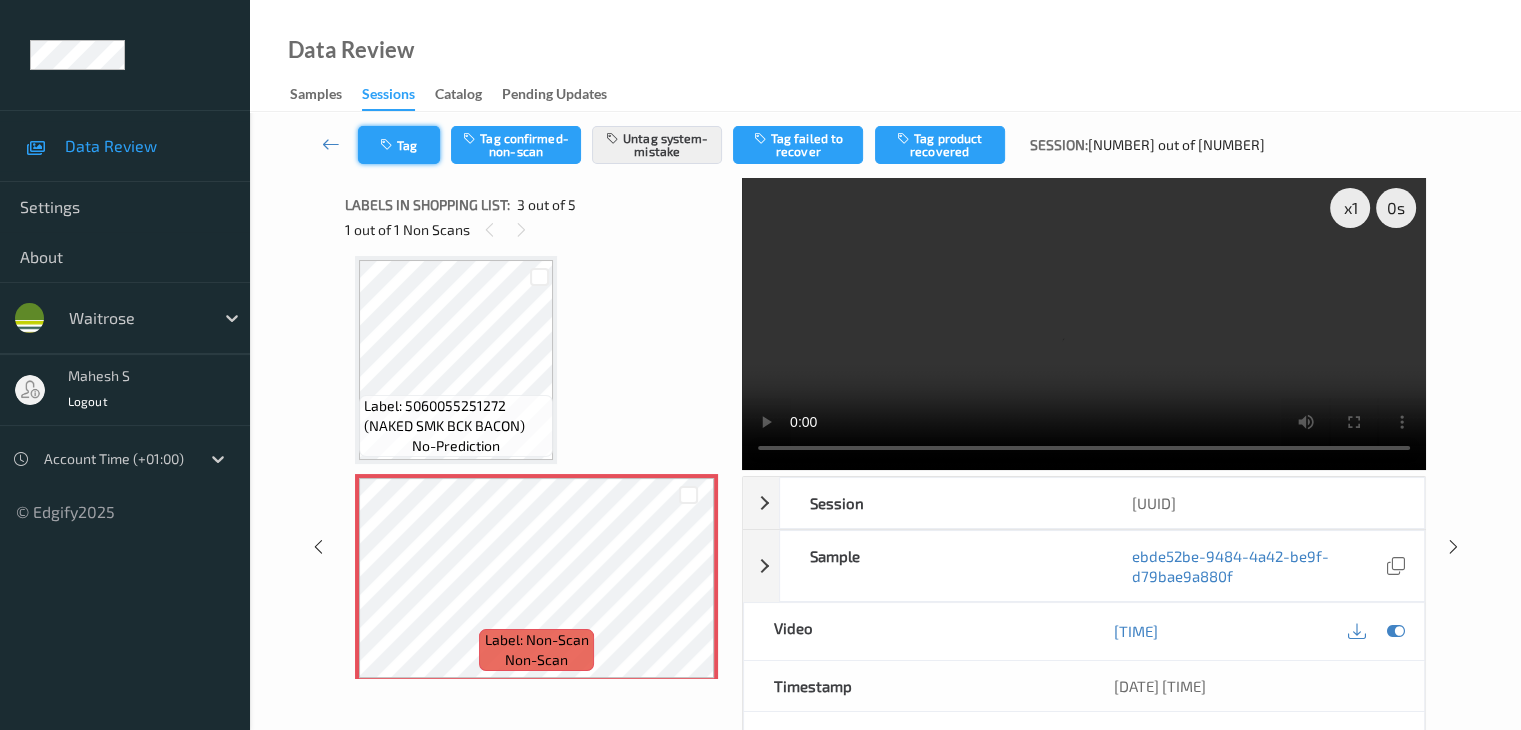 click on "Tag" at bounding box center [399, 145] 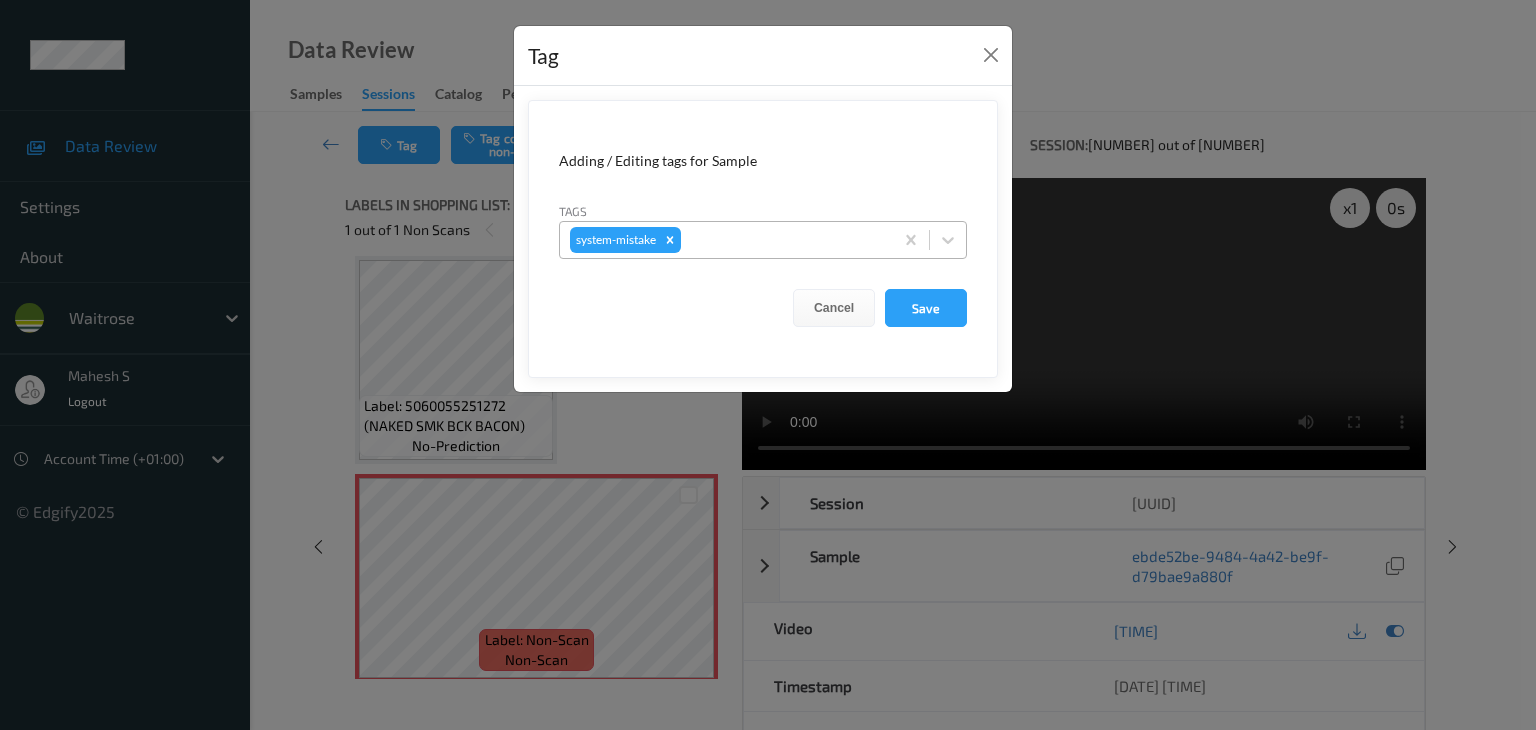 click at bounding box center (784, 240) 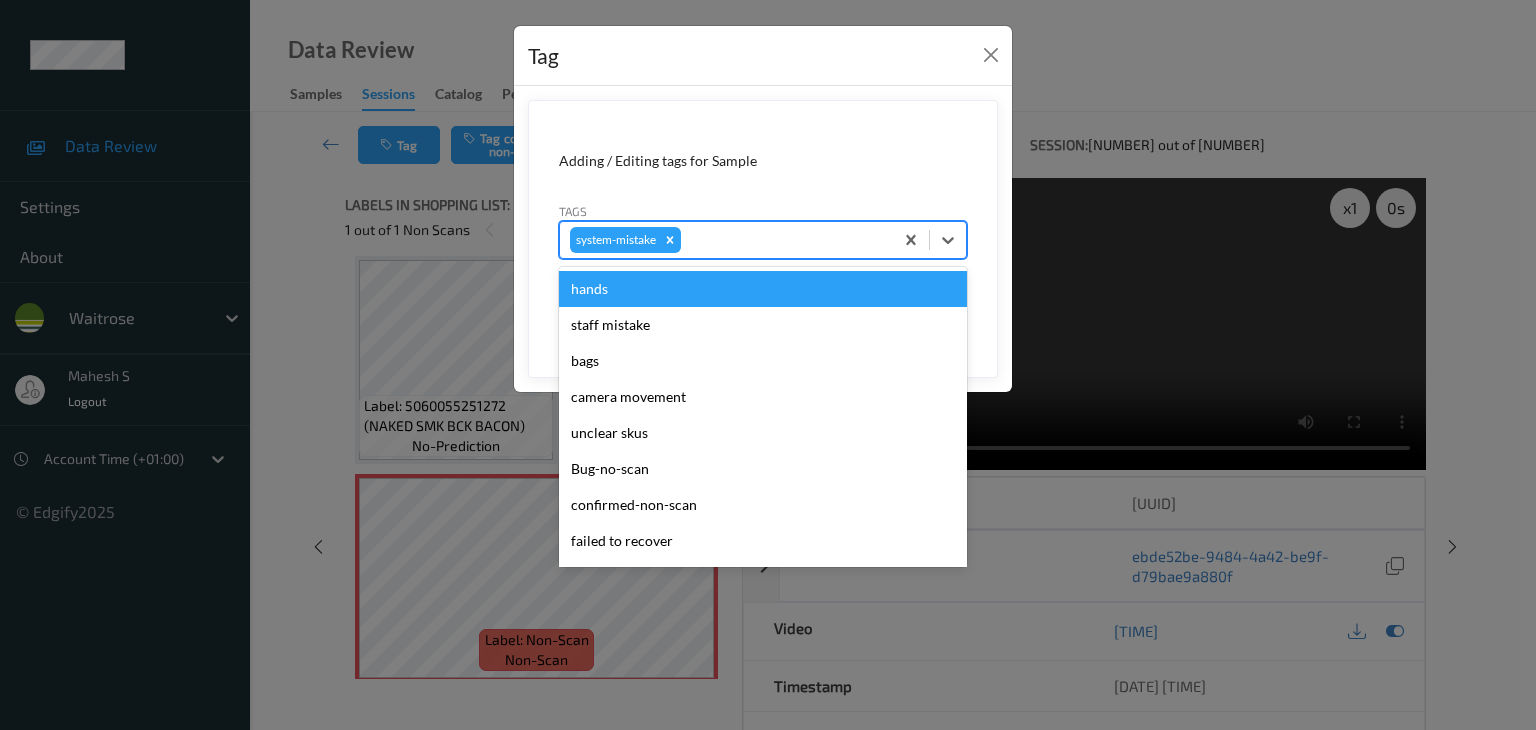 type on "u" 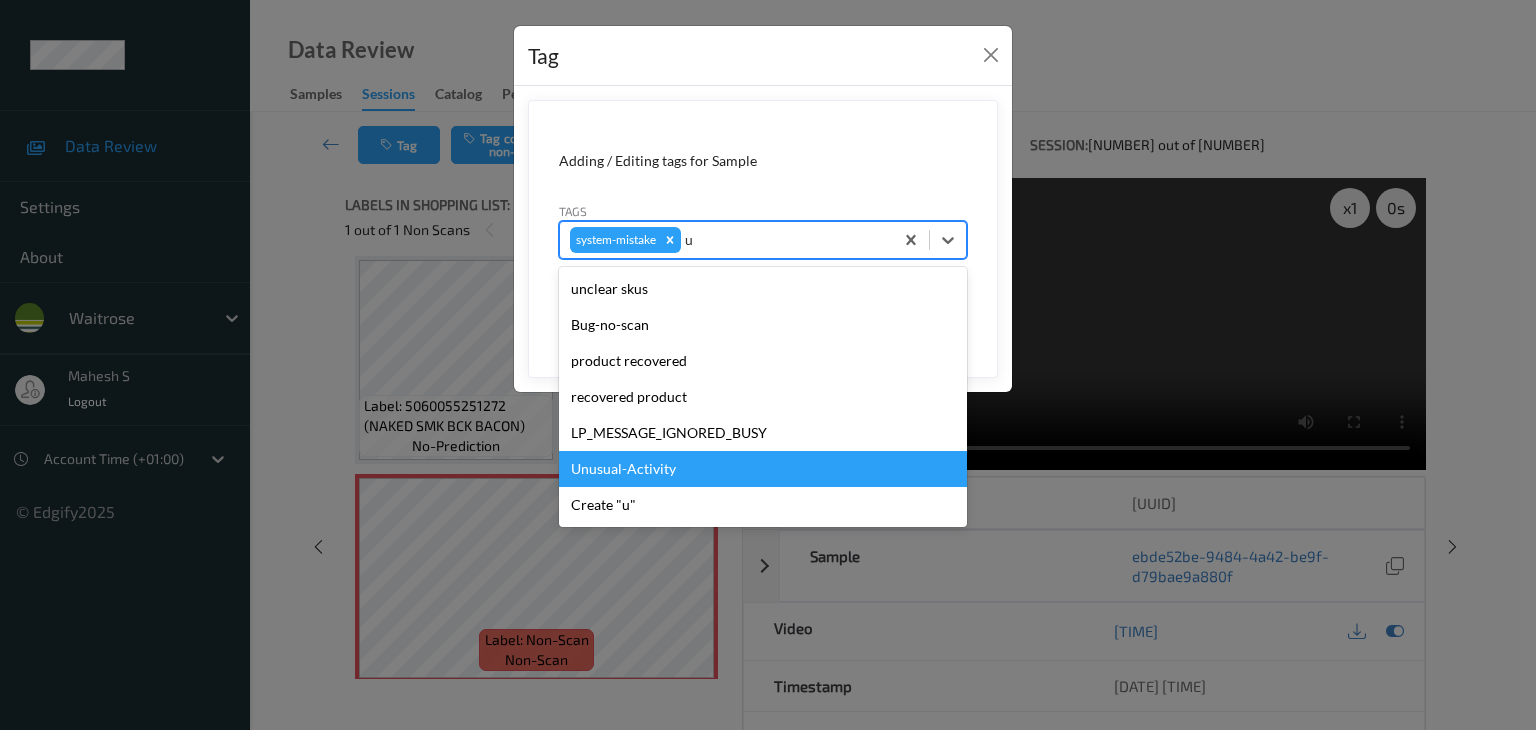 click on "Unusual-Activity" at bounding box center (763, 469) 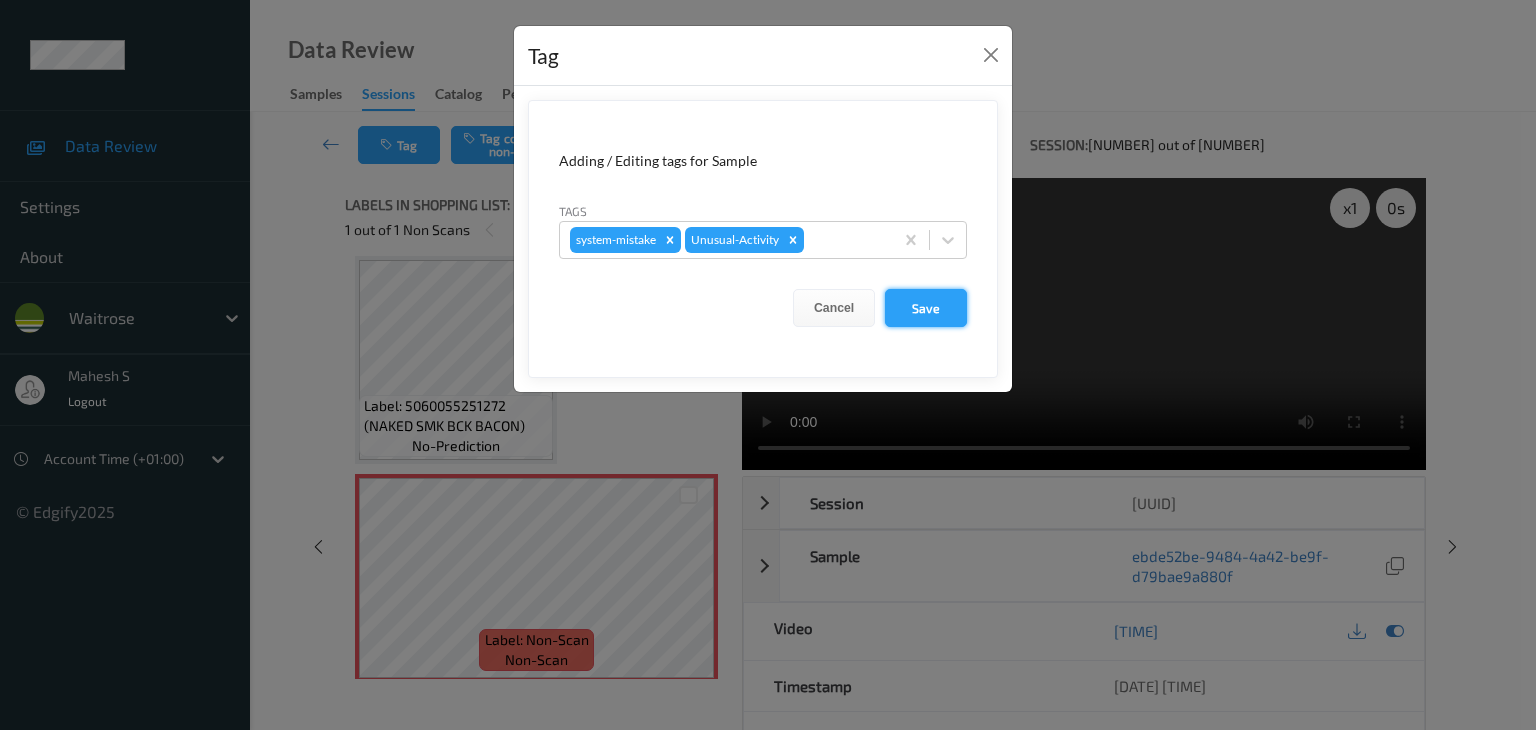 click on "Save" at bounding box center [926, 308] 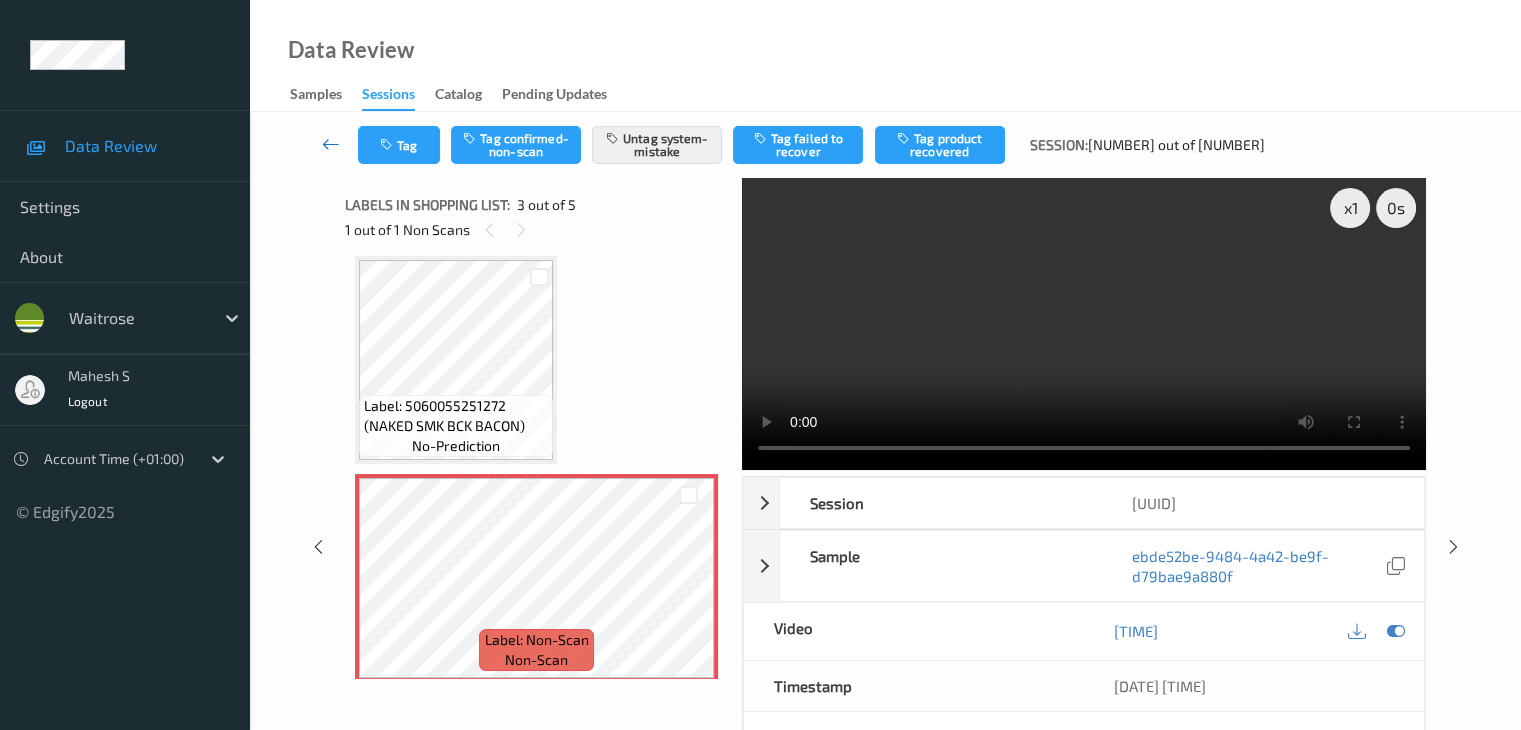 click at bounding box center (331, 144) 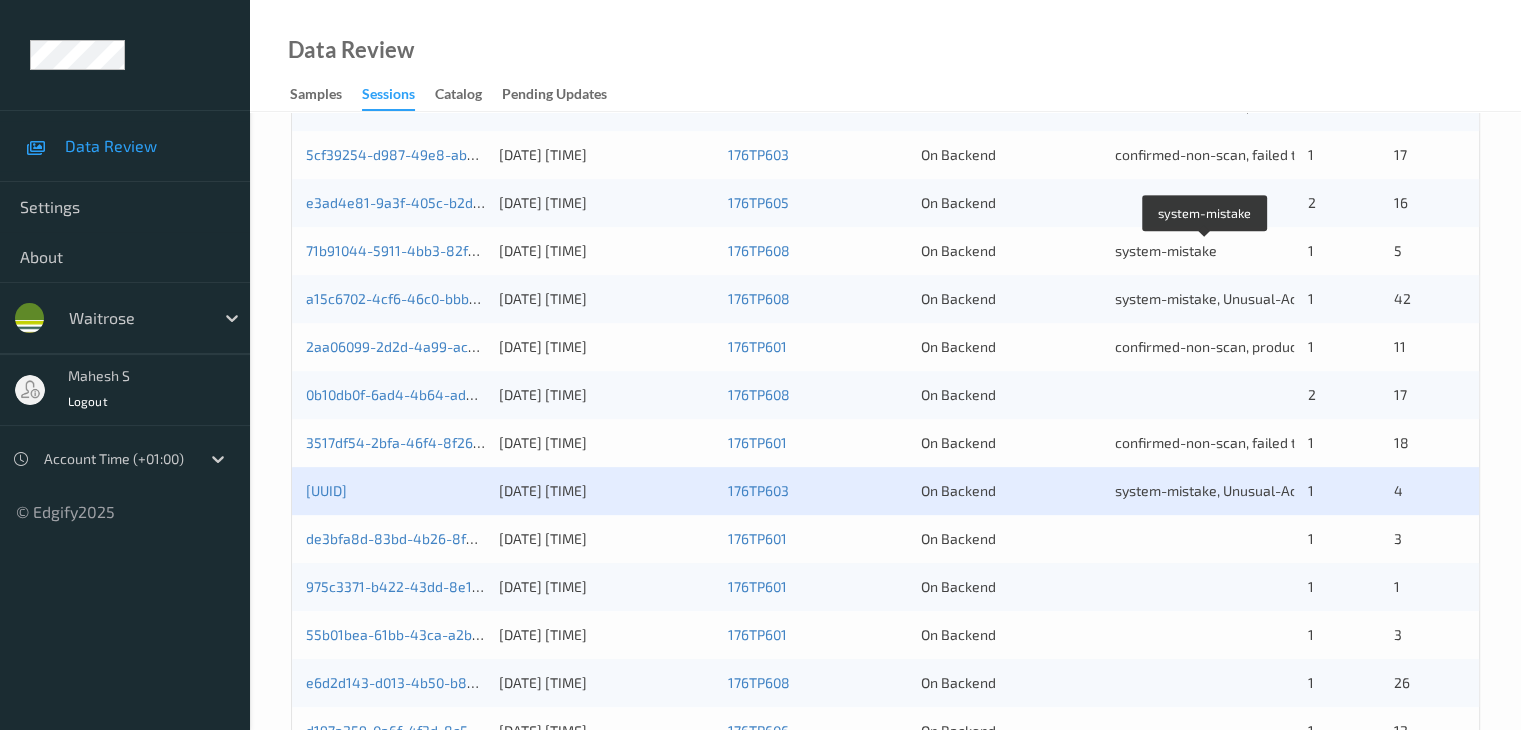 scroll, scrollTop: 900, scrollLeft: 0, axis: vertical 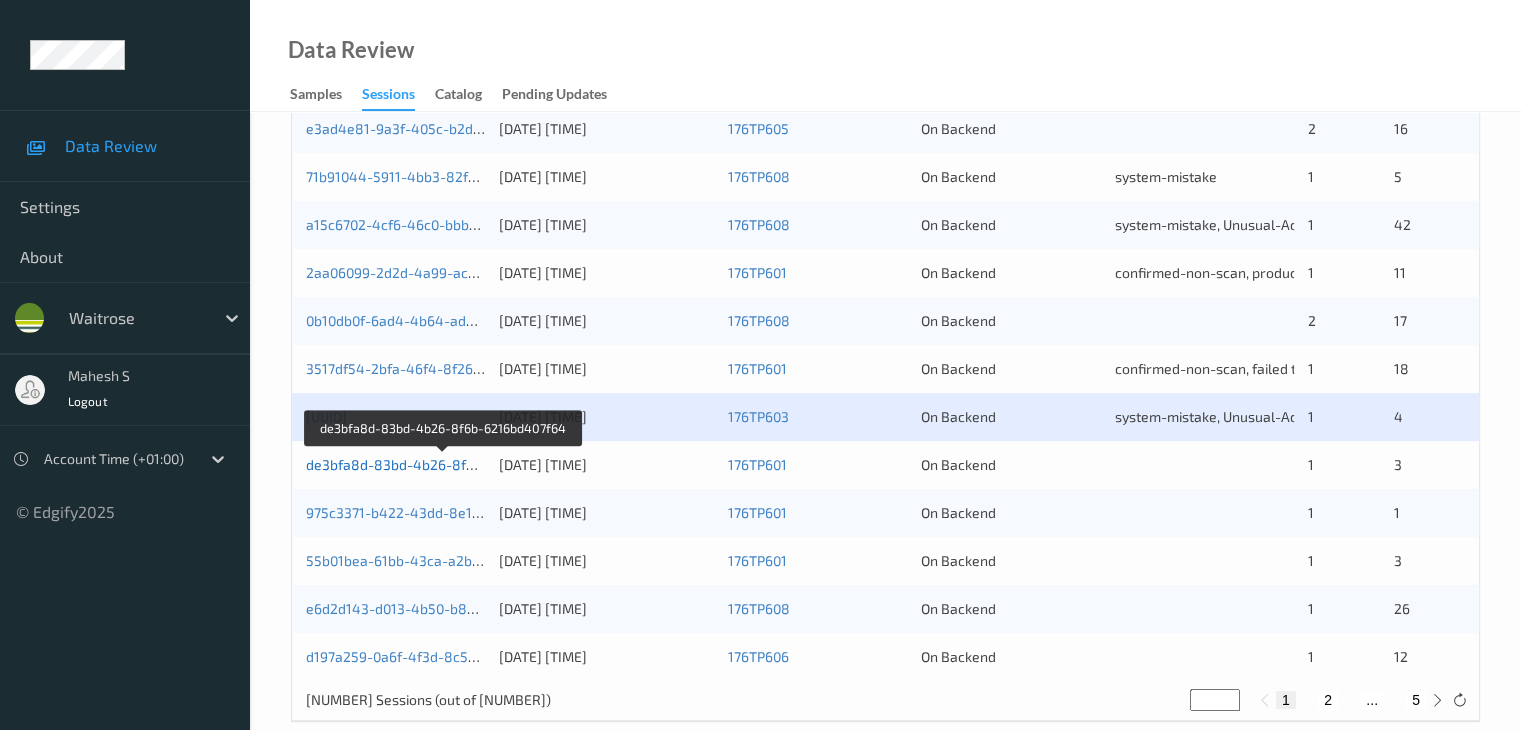 click on "de3bfa8d-83bd-4b26-8f6b-6216bd407f64" at bounding box center (443, 464) 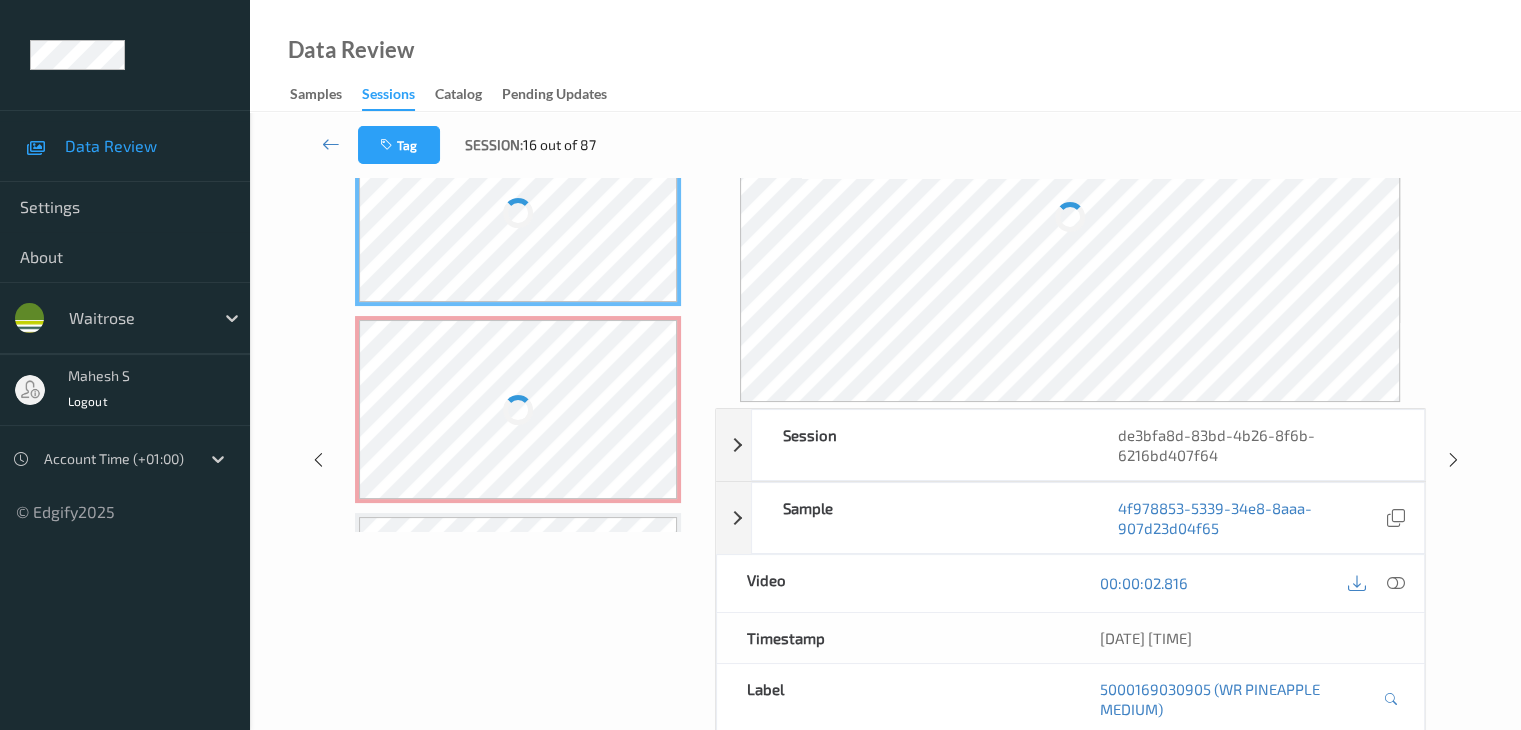 scroll, scrollTop: 0, scrollLeft: 0, axis: both 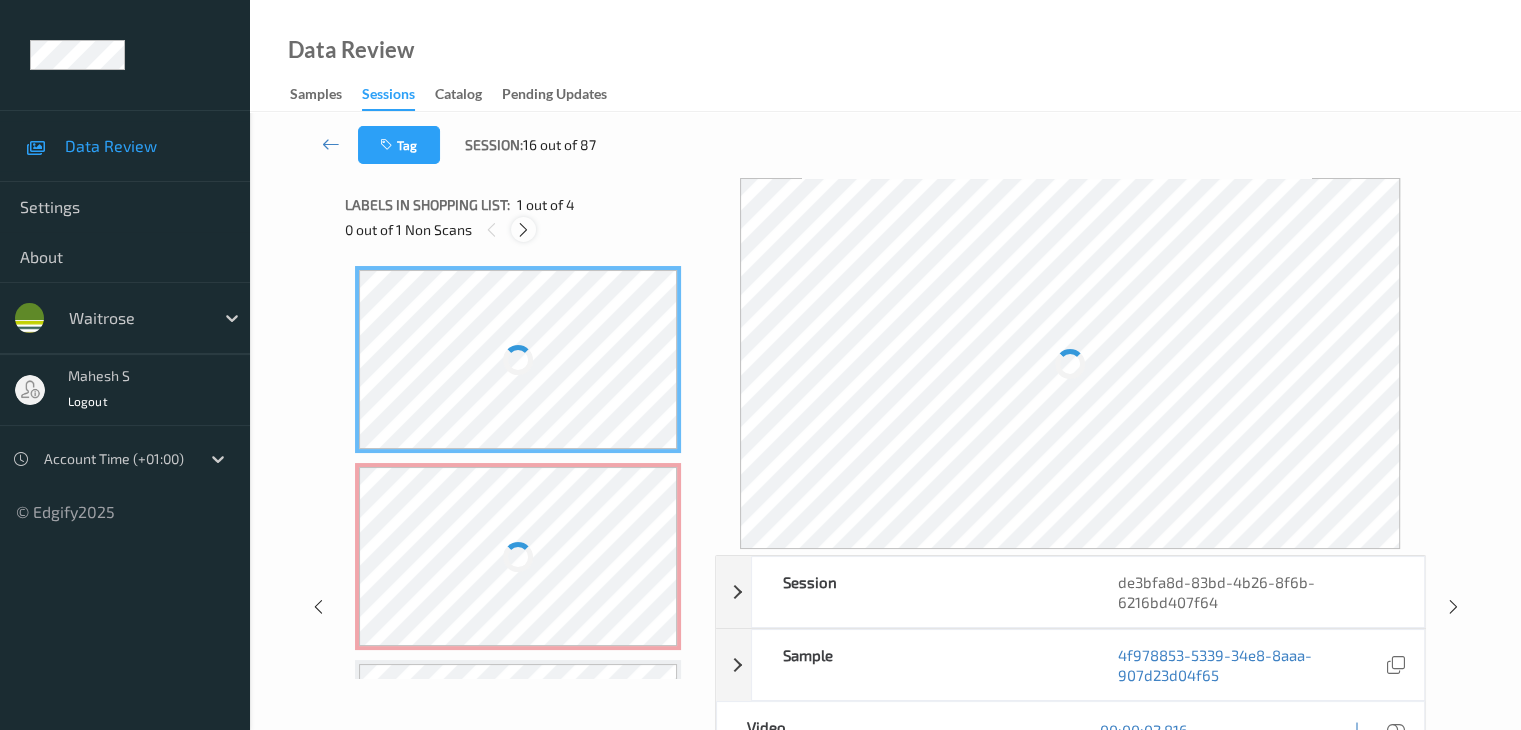 click at bounding box center (523, 230) 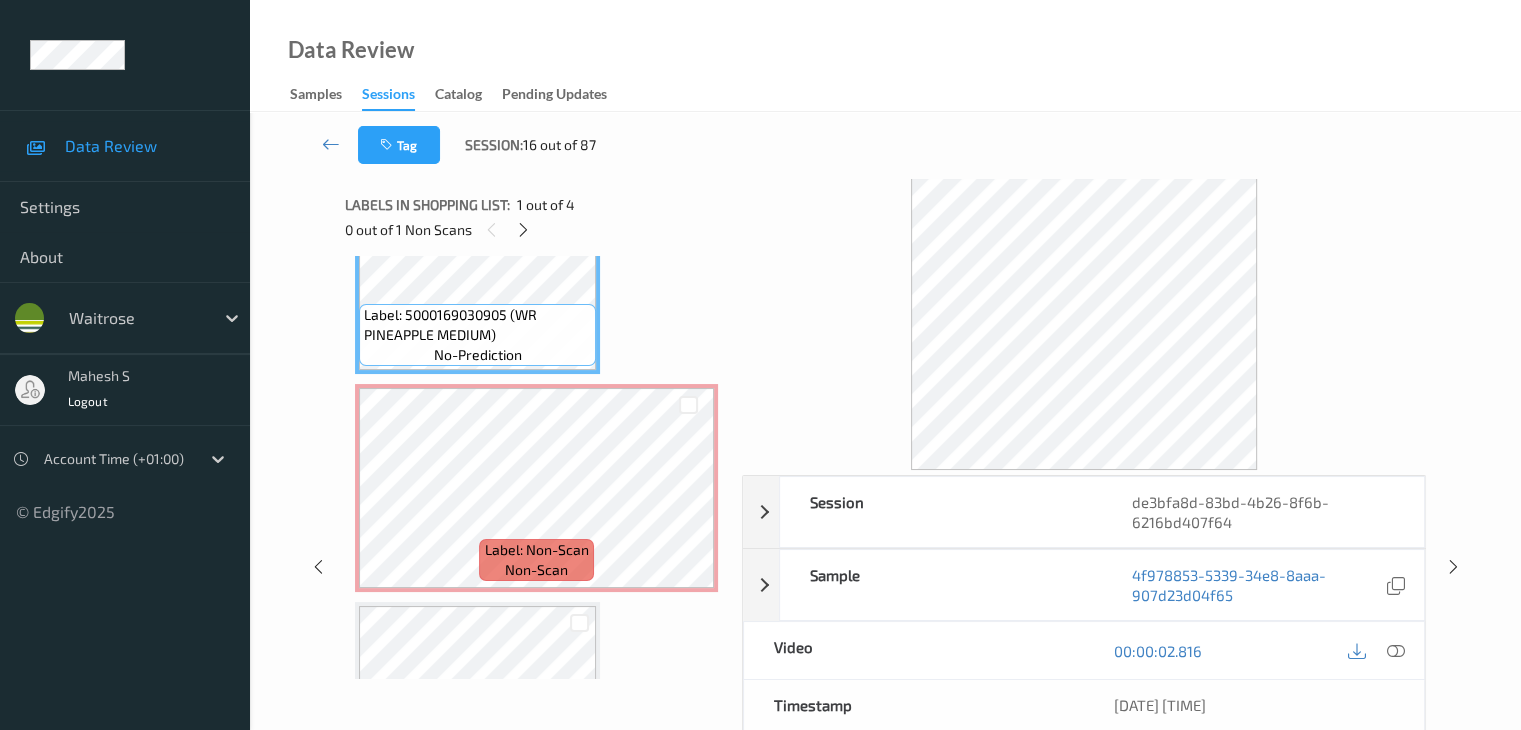 scroll, scrollTop: 0, scrollLeft: 0, axis: both 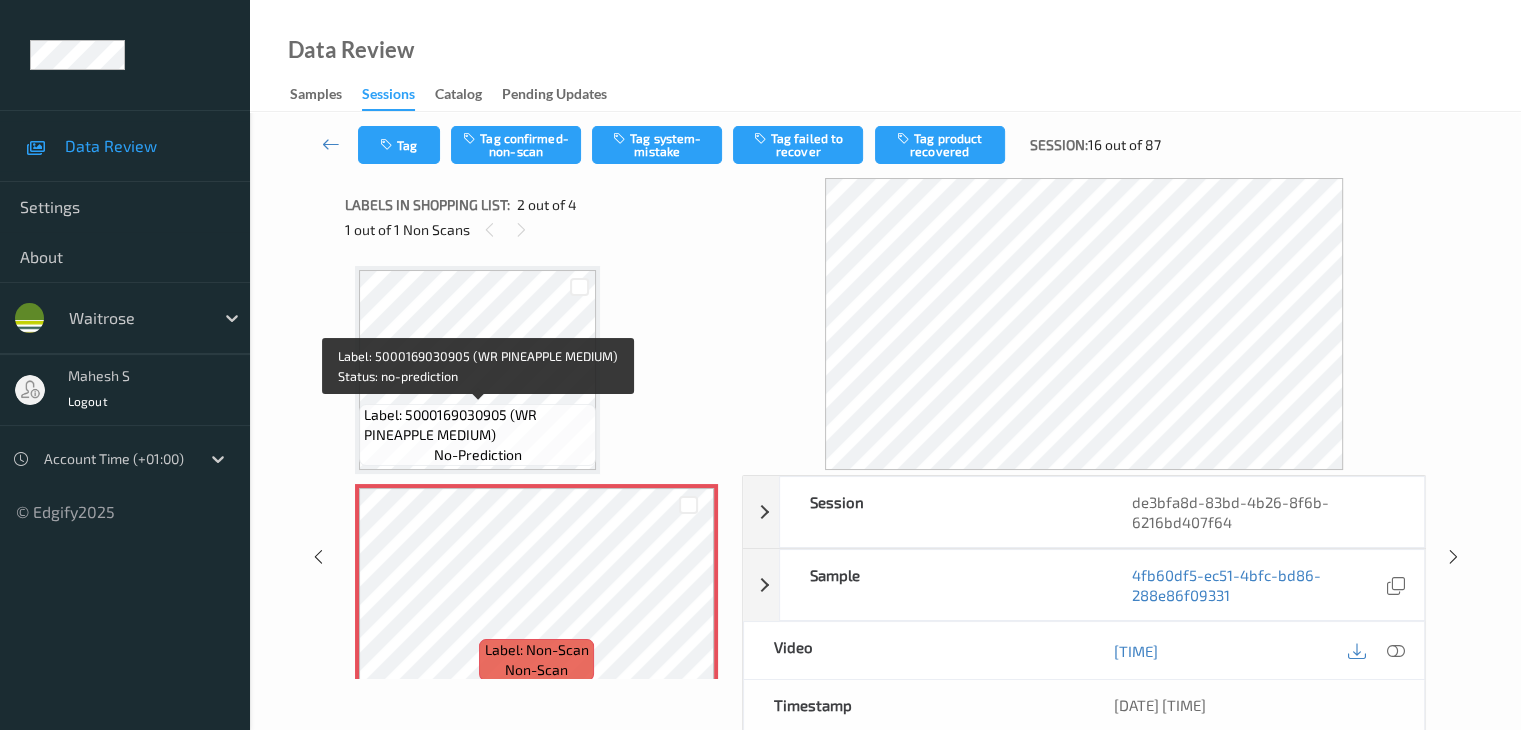 click on "Label: 5000169030905 (WR PINEAPPLE MEDIUM)" at bounding box center [477, 425] 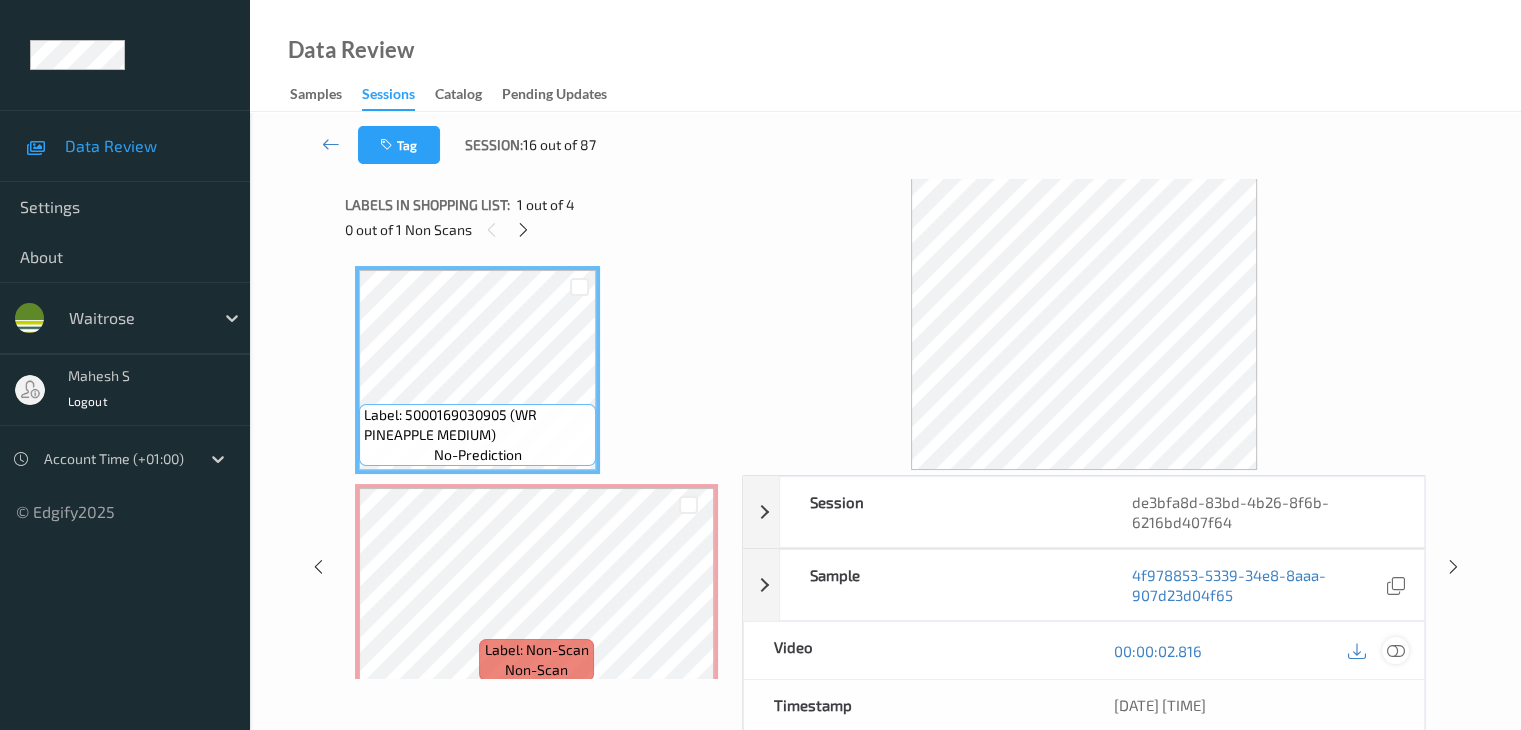 click at bounding box center [1395, 651] 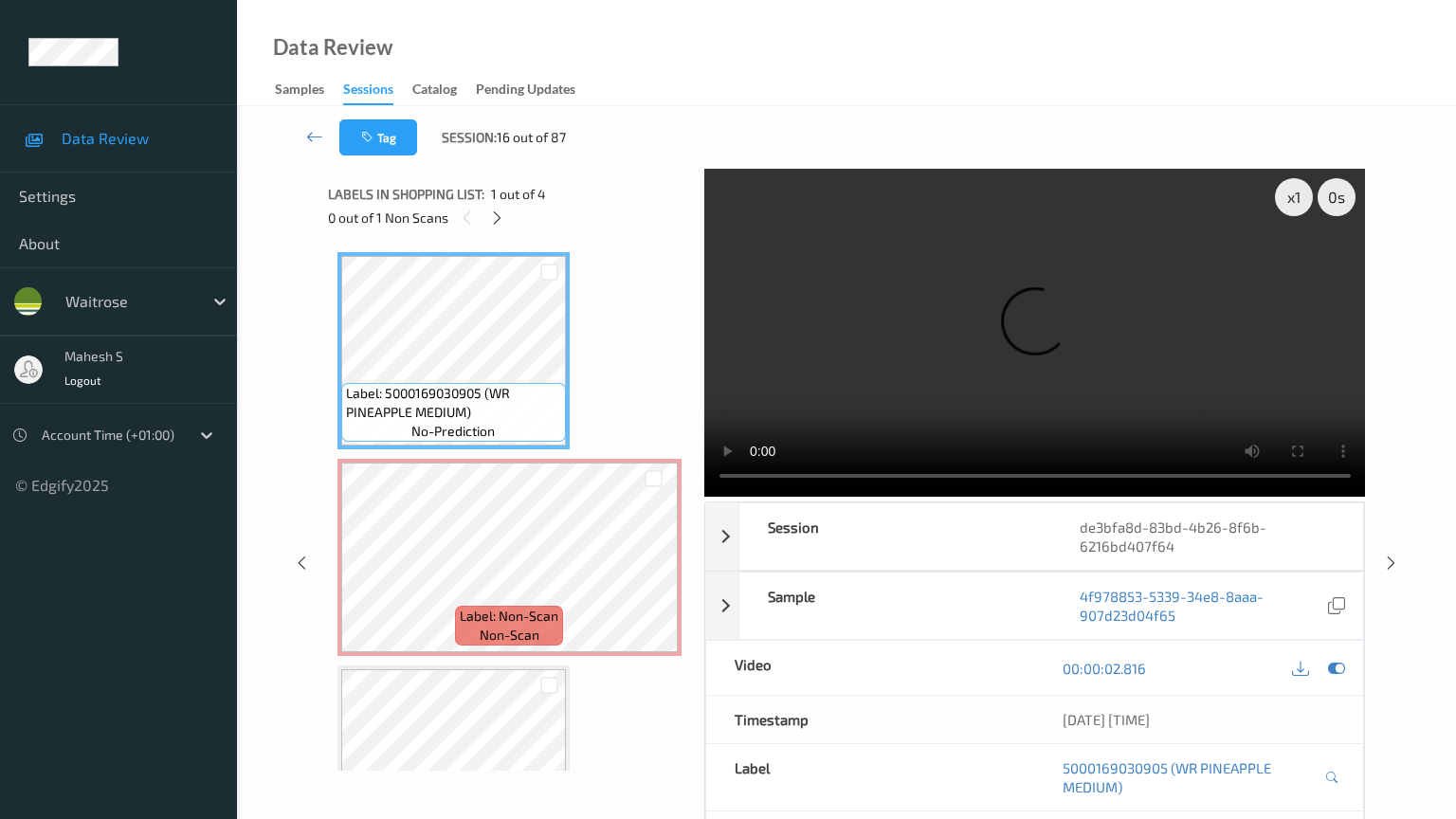 type 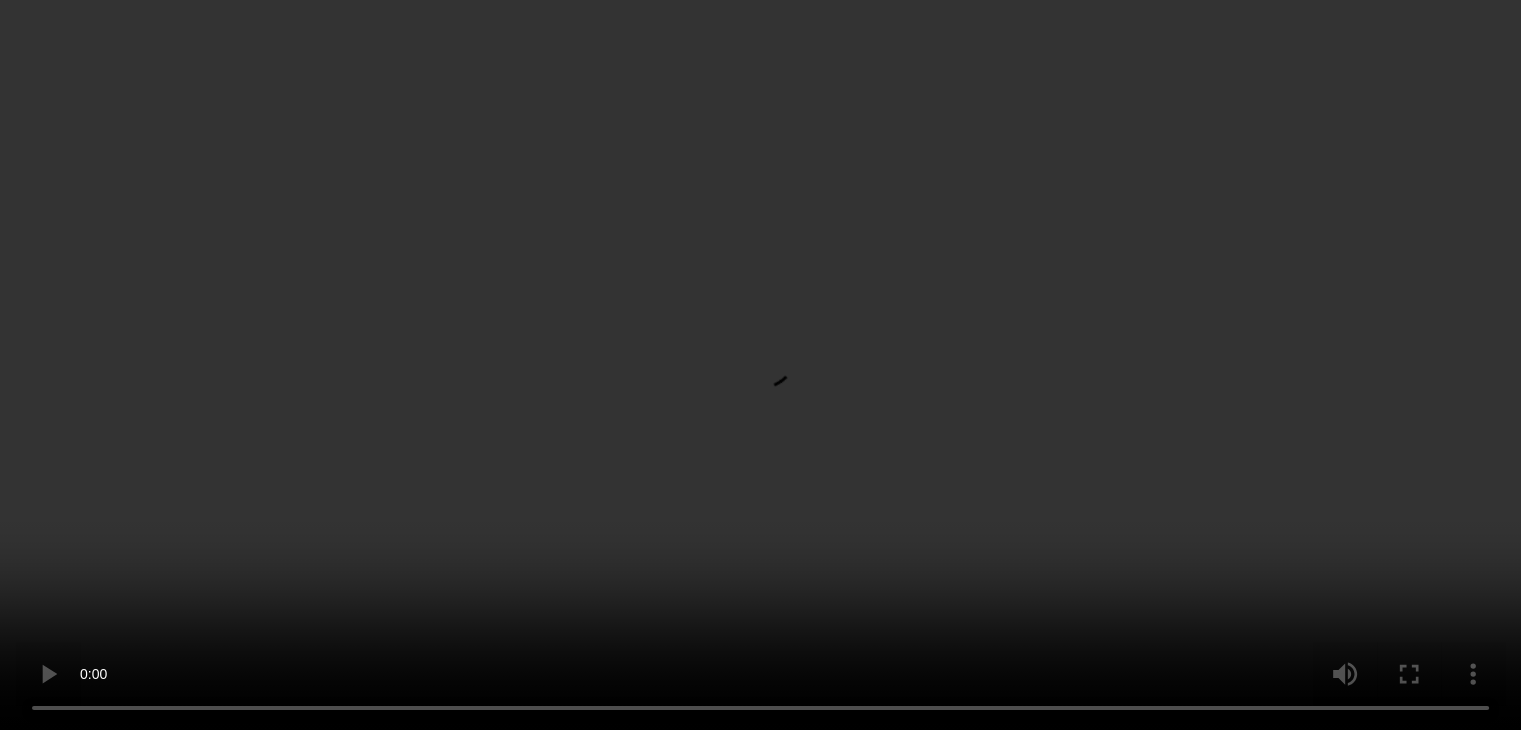scroll, scrollTop: 100, scrollLeft: 0, axis: vertical 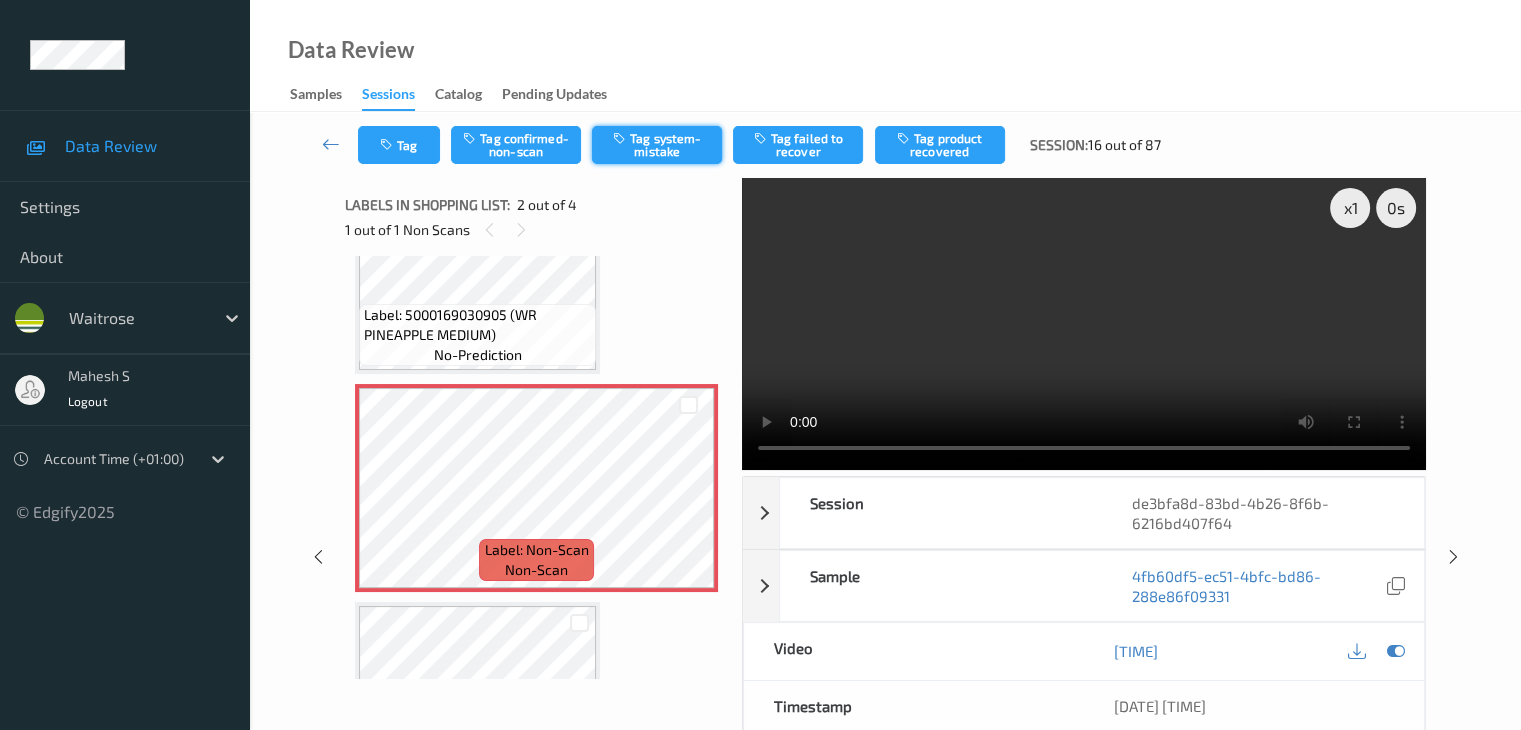click on "Tag   system-mistake" at bounding box center (657, 145) 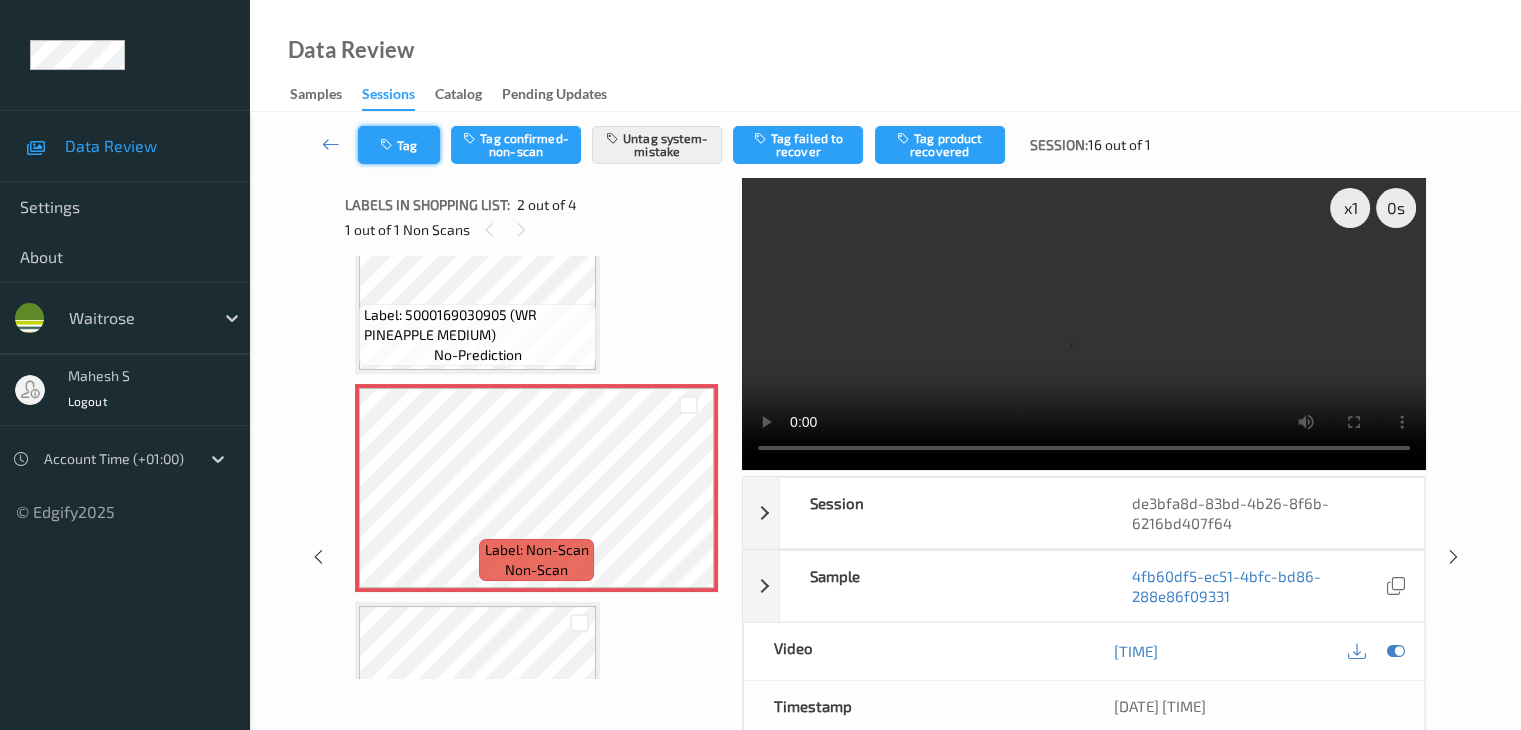 click on "Tag" at bounding box center [399, 145] 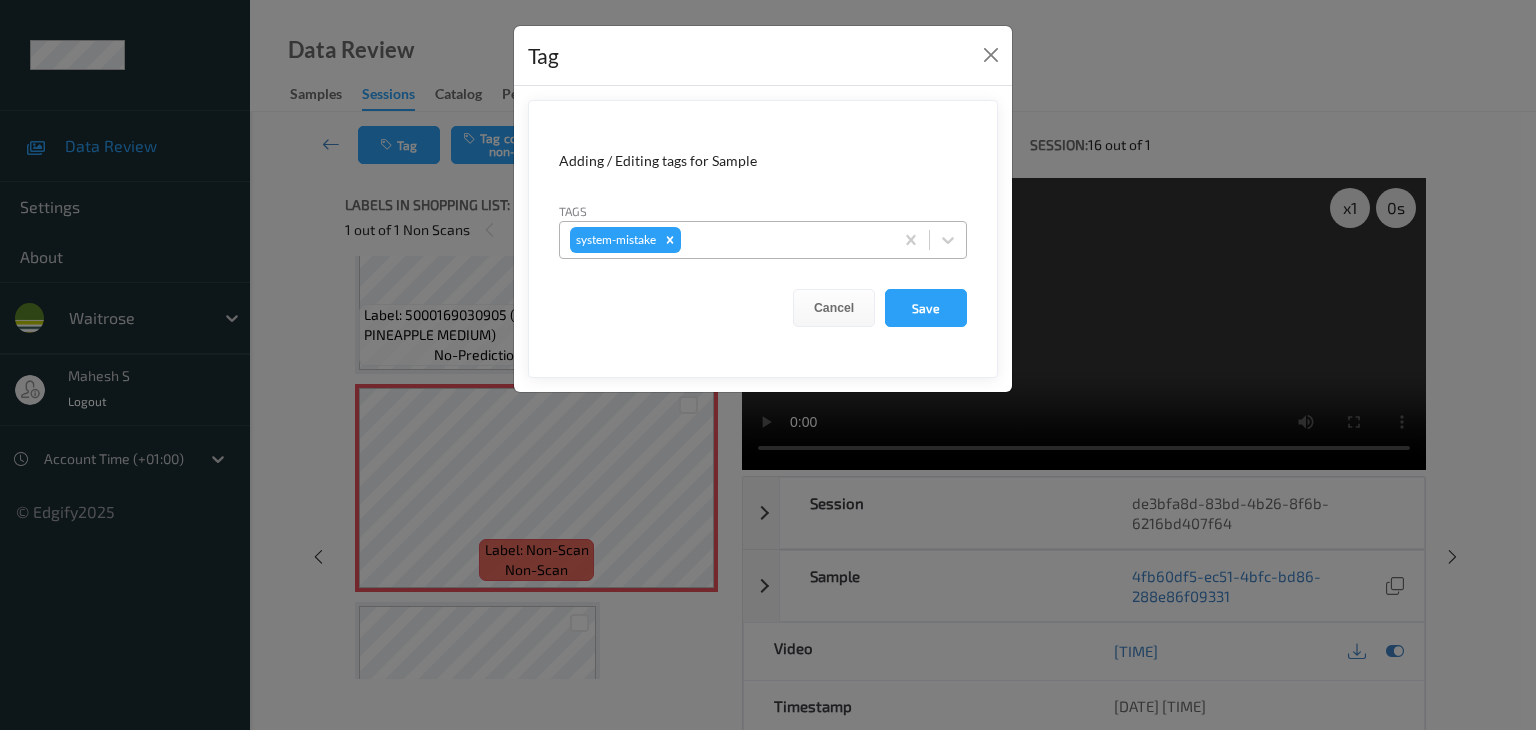 click at bounding box center [784, 240] 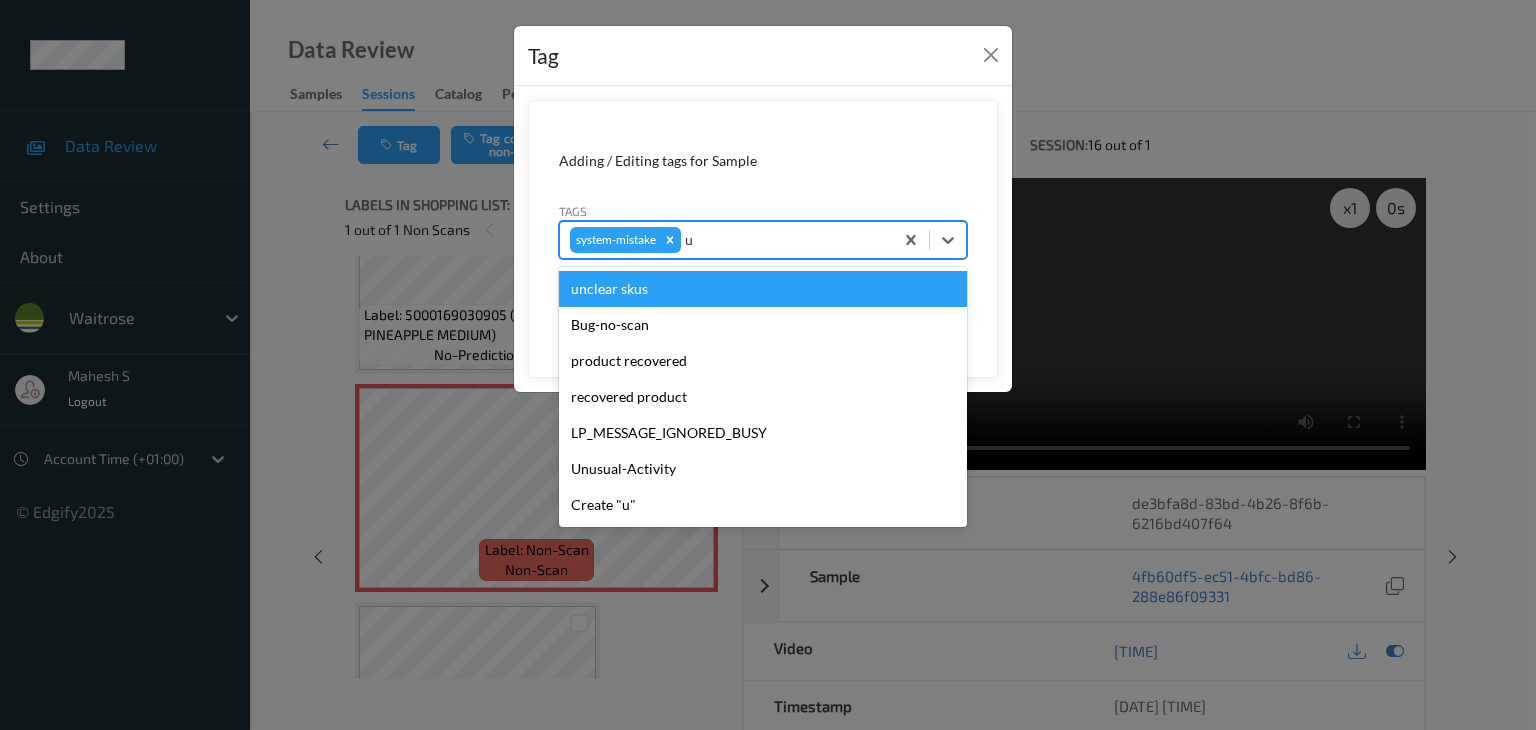 type on "u" 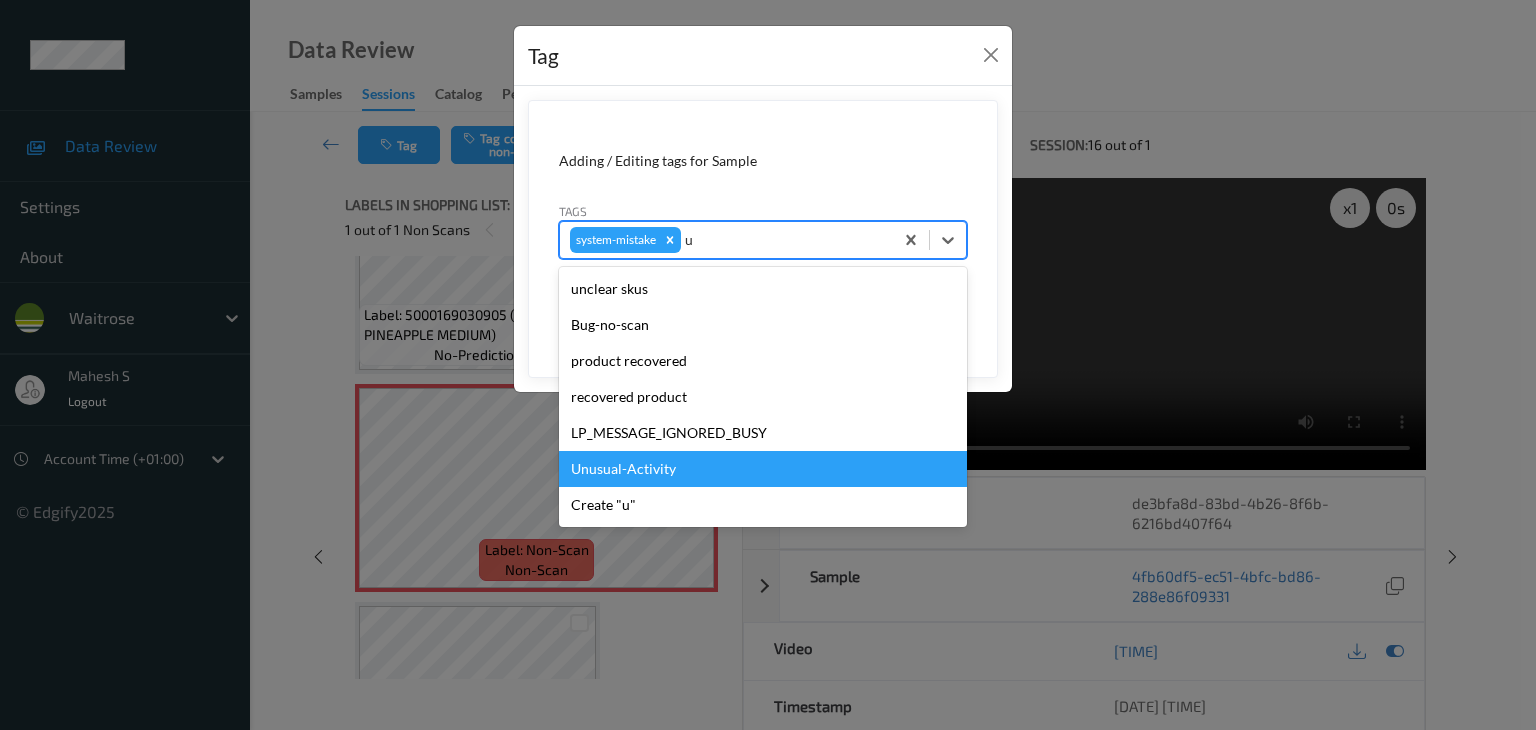 drag, startPoint x: 720, startPoint y: 468, endPoint x: 868, endPoint y: 465, distance: 148.0304 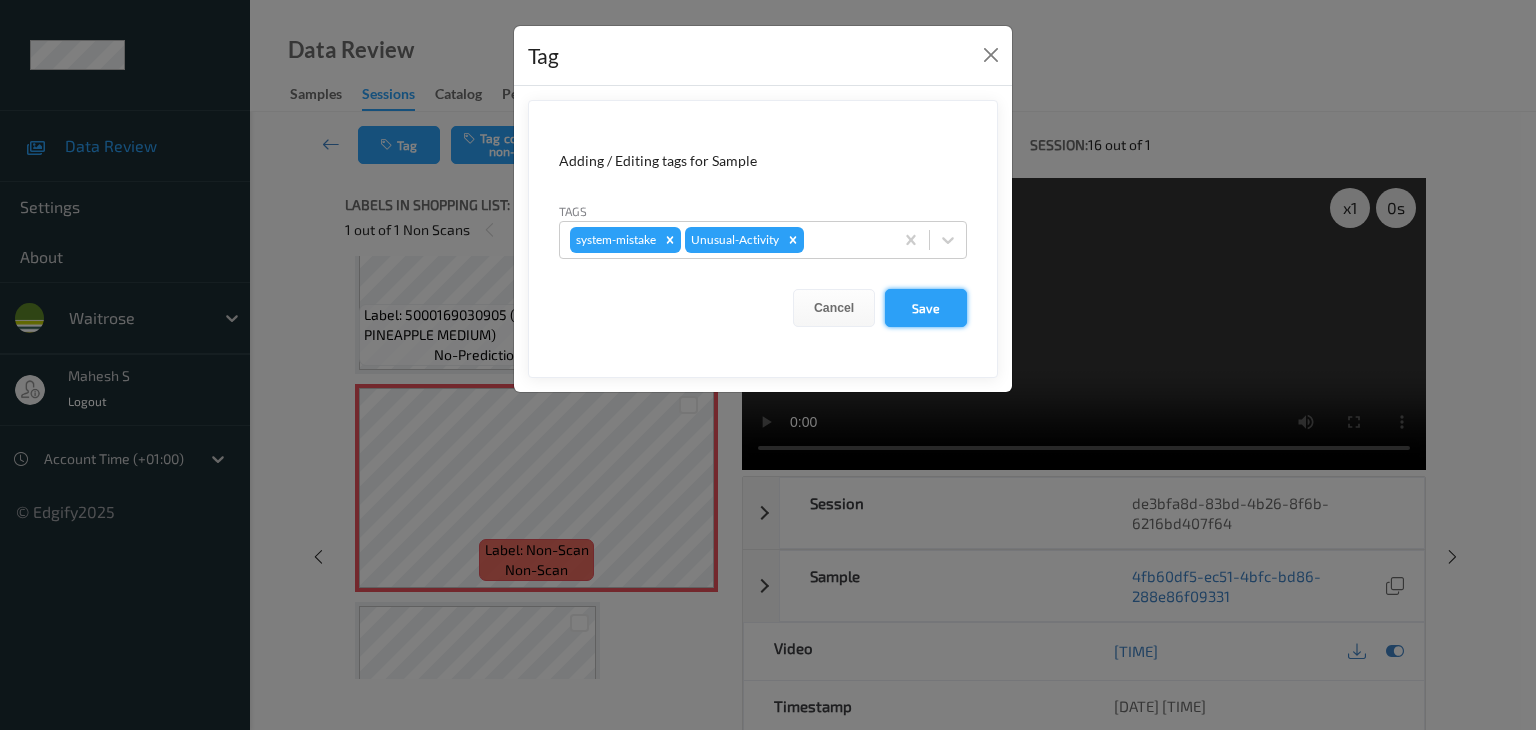 click on "Save" at bounding box center [926, 308] 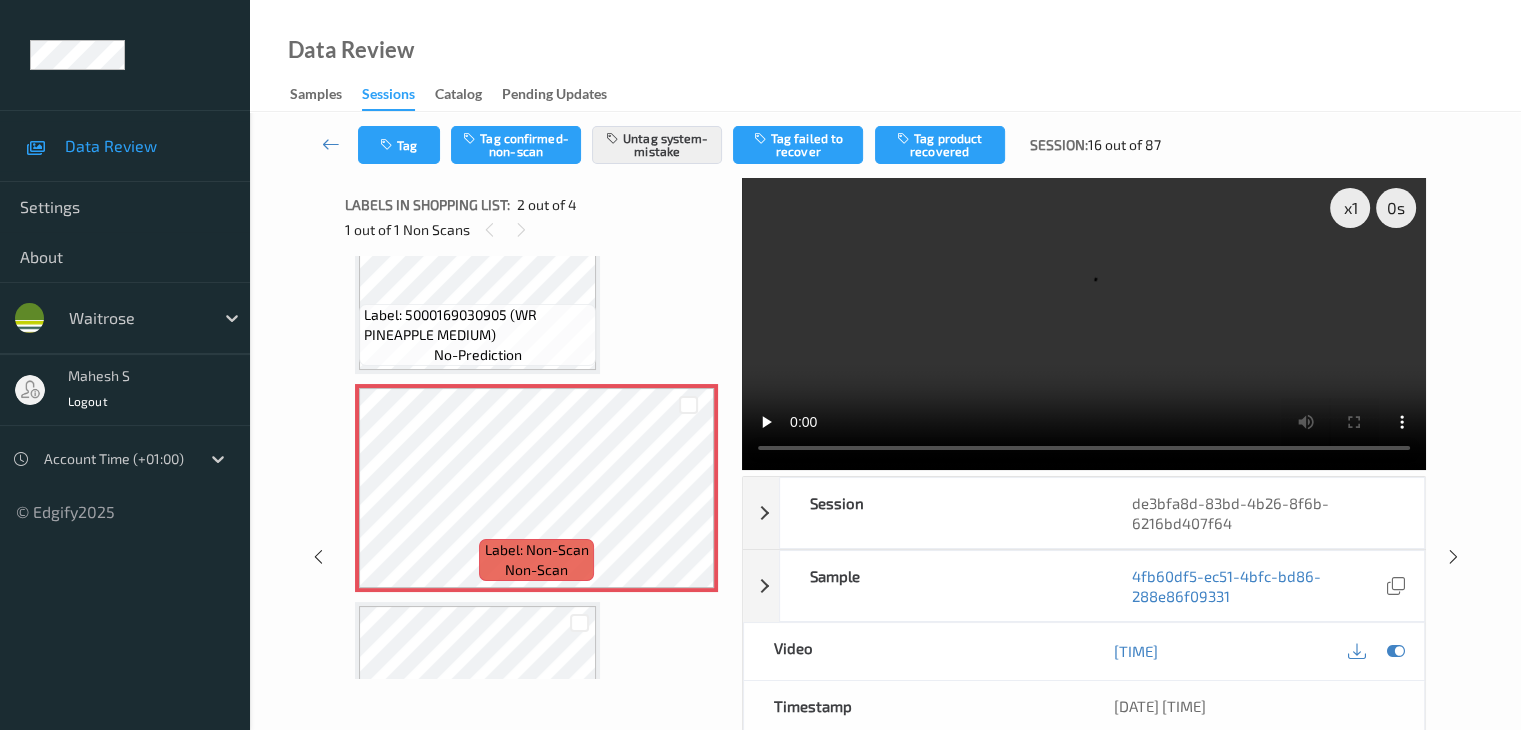 scroll, scrollTop: 200, scrollLeft: 0, axis: vertical 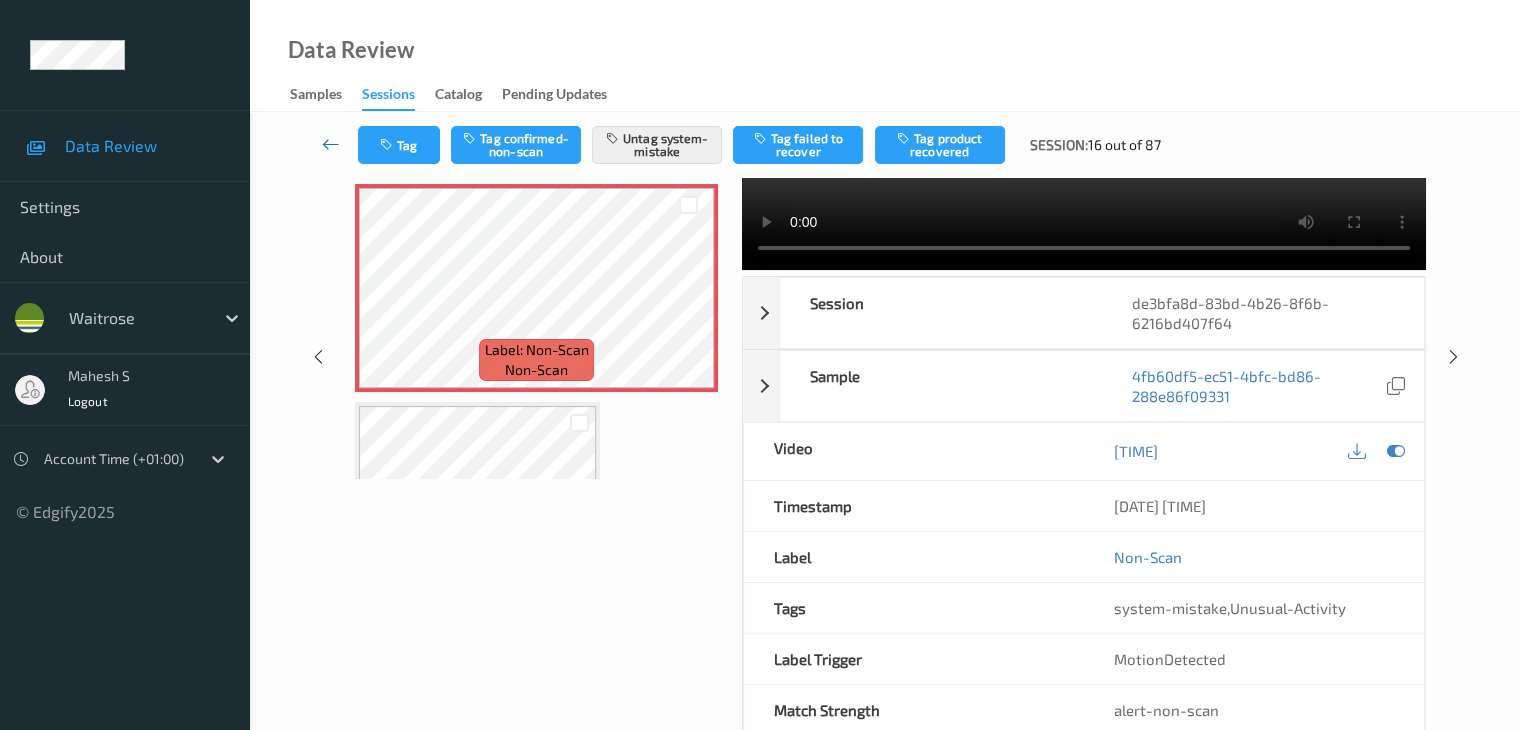 click at bounding box center (331, 144) 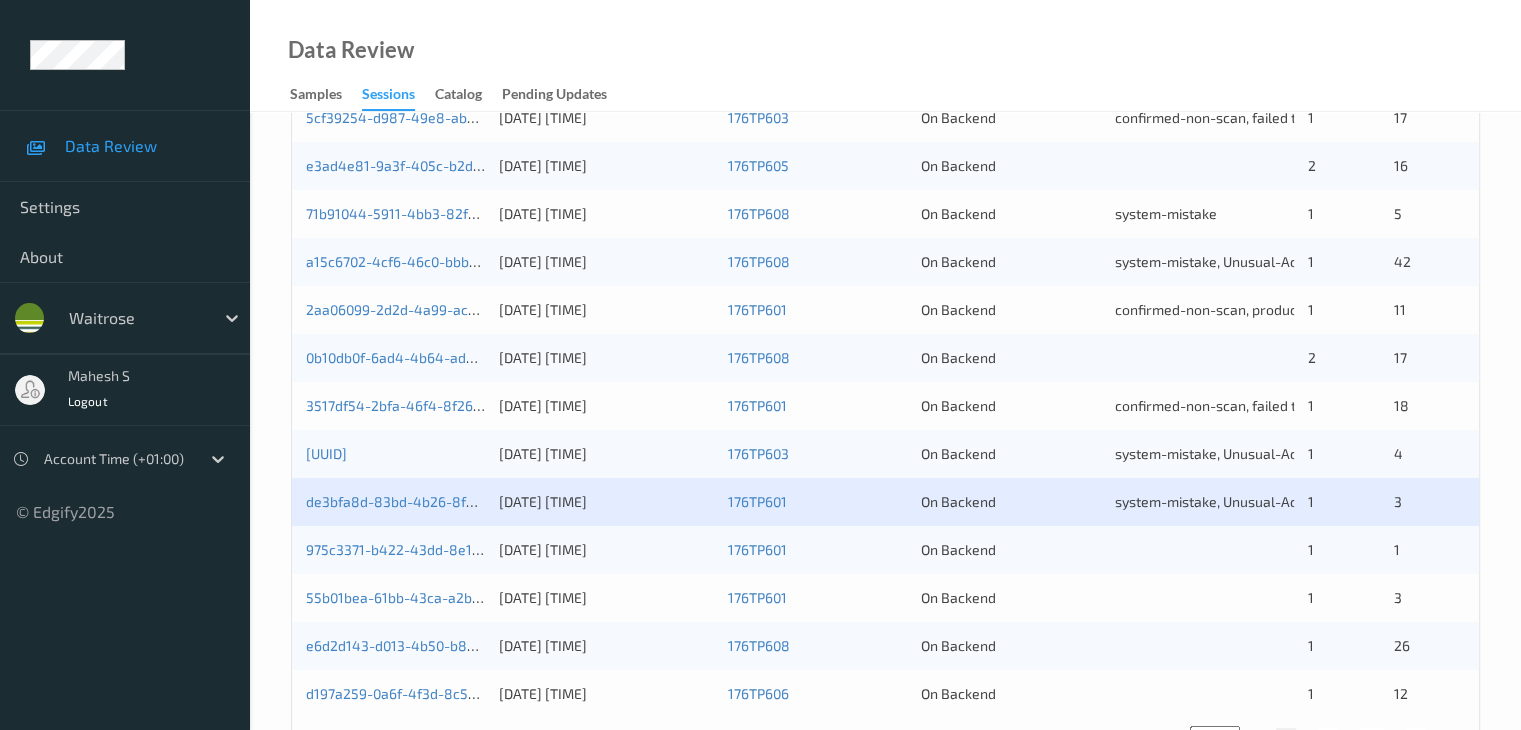 scroll, scrollTop: 832, scrollLeft: 0, axis: vertical 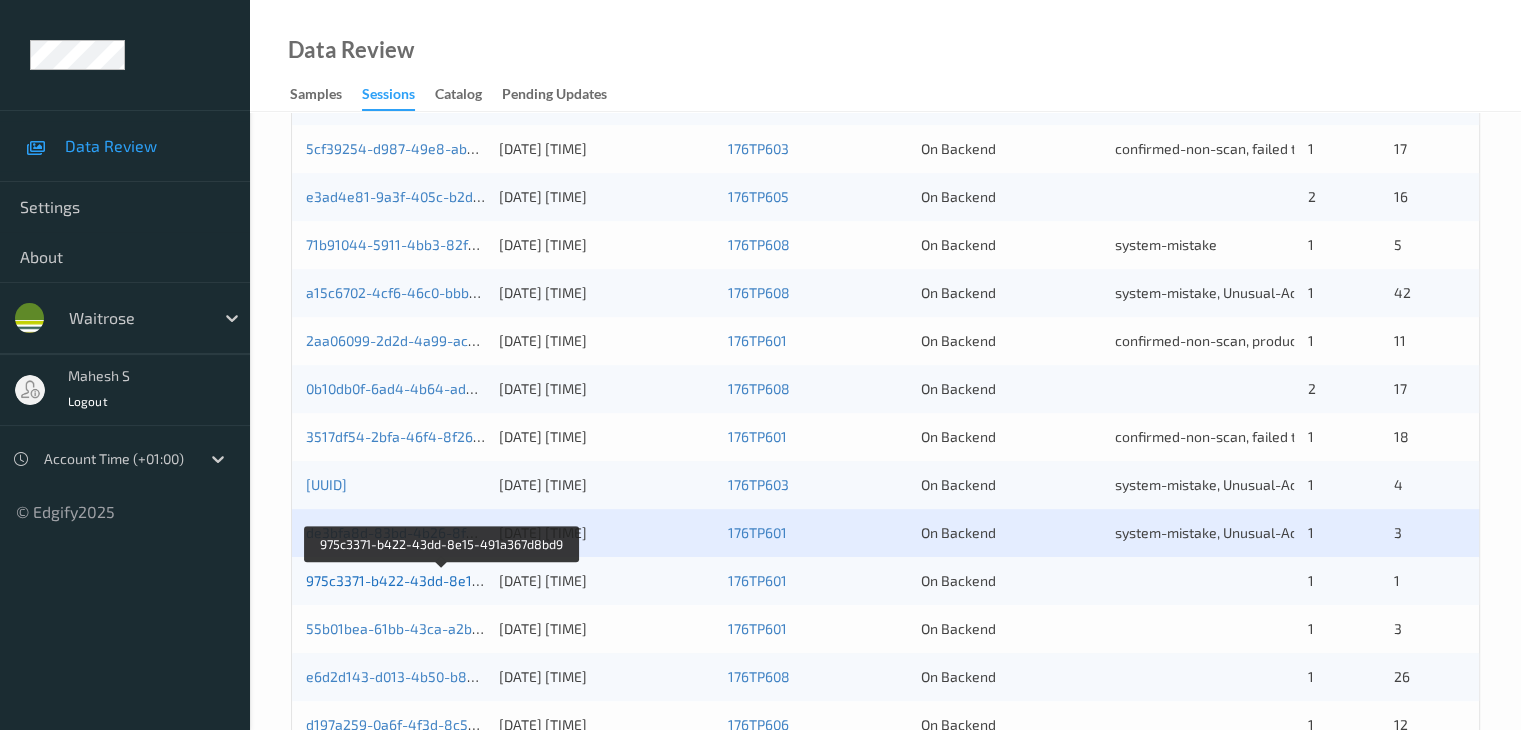 click on "975c3371-b422-43dd-8e15-491a367d8bd9" at bounding box center [443, 580] 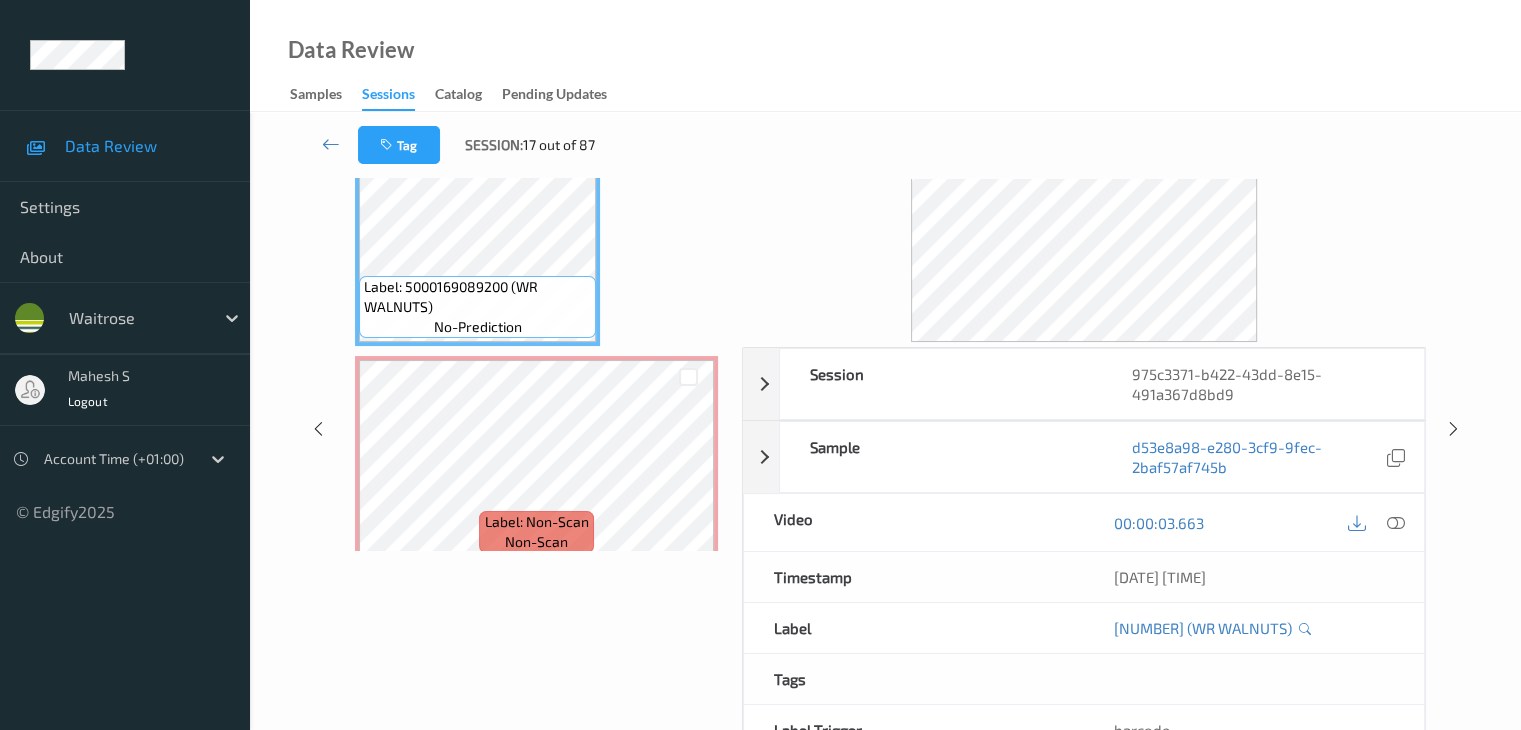 scroll, scrollTop: 44, scrollLeft: 0, axis: vertical 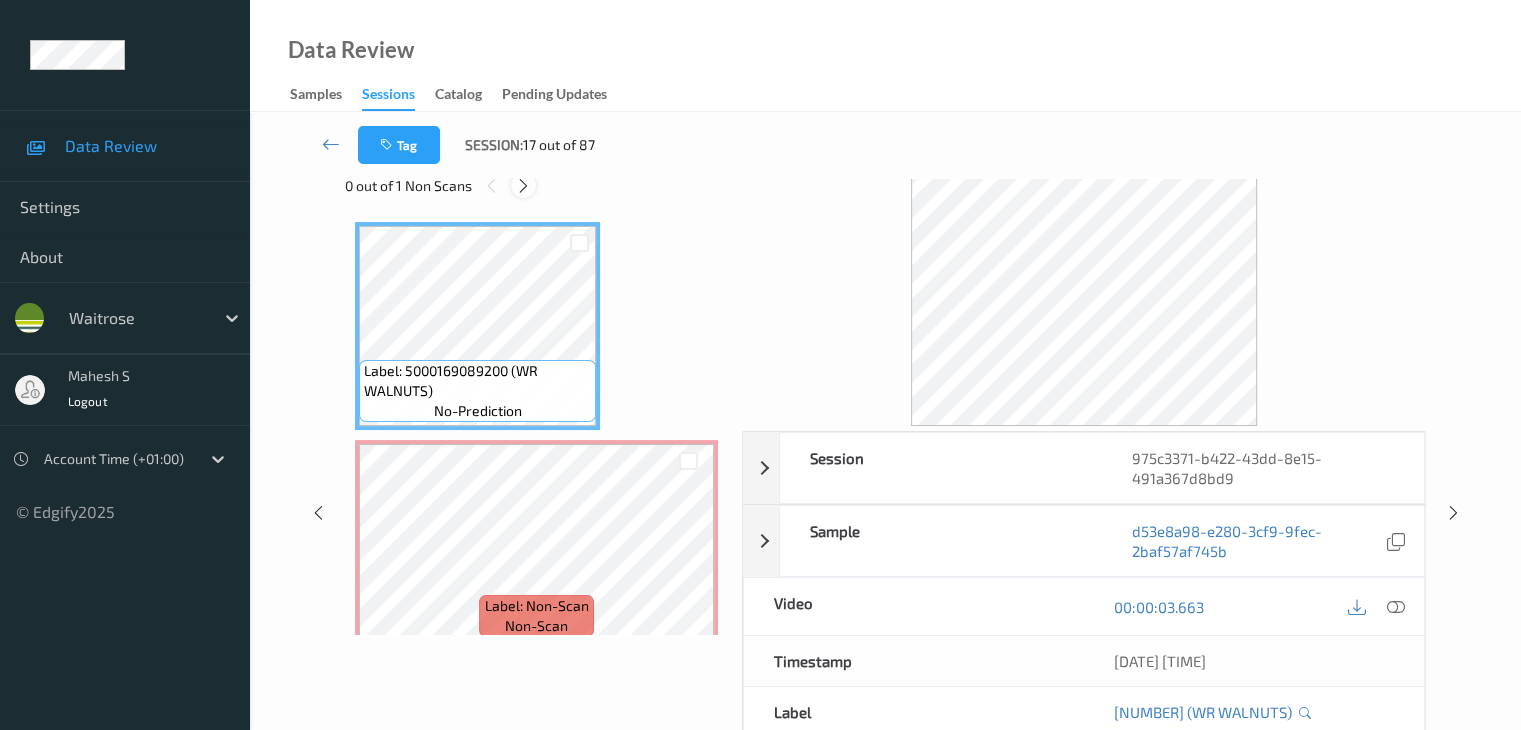 click at bounding box center [523, 186] 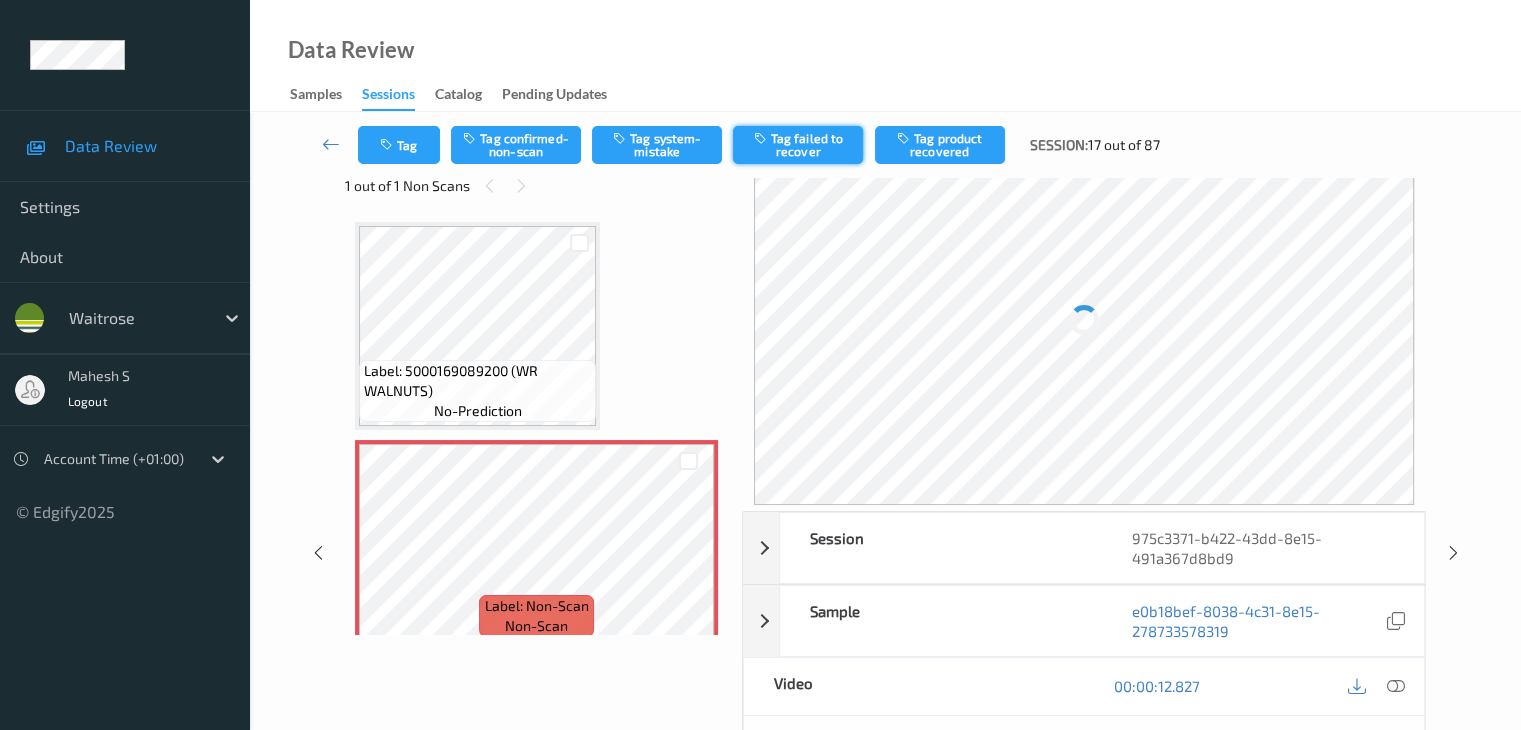 scroll, scrollTop: 10, scrollLeft: 0, axis: vertical 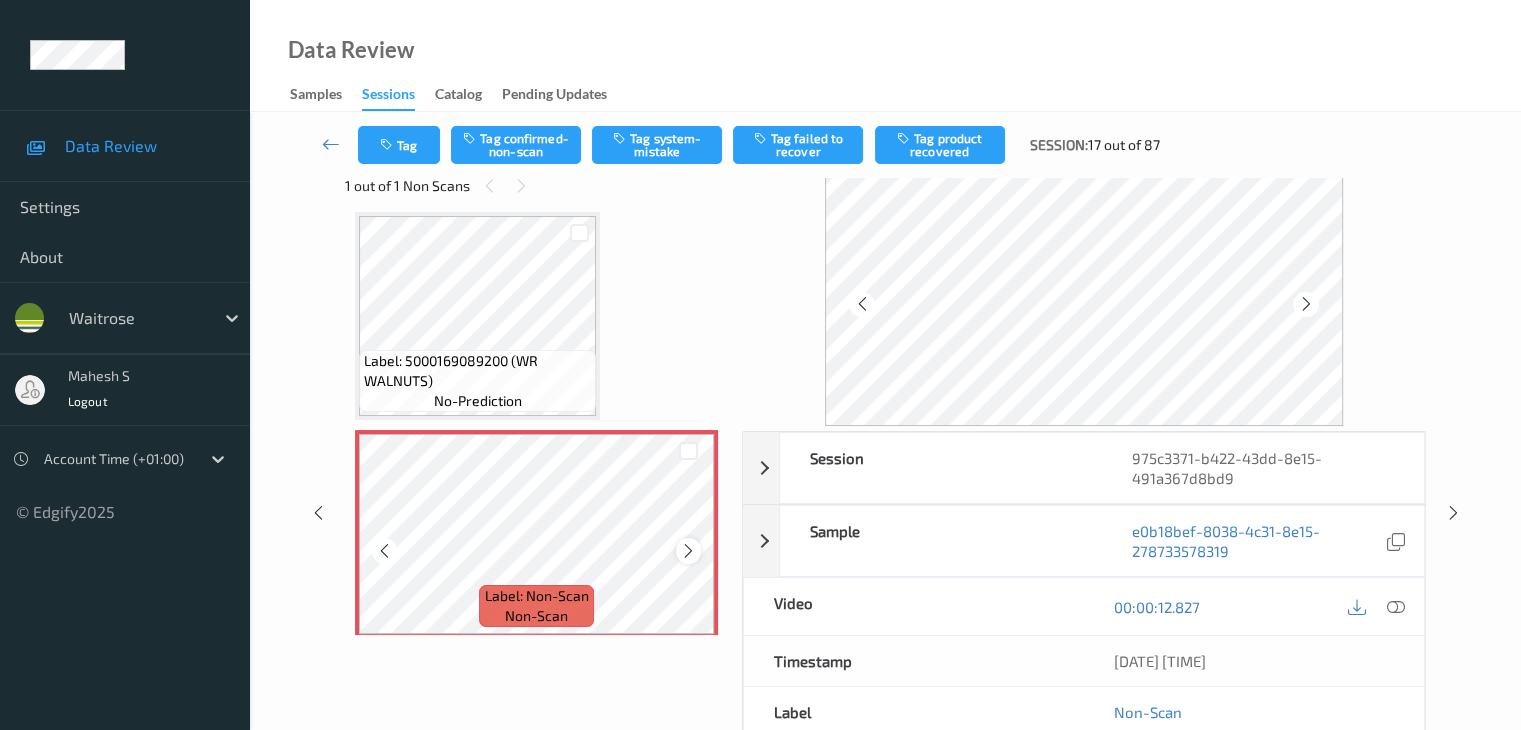 click at bounding box center (688, 551) 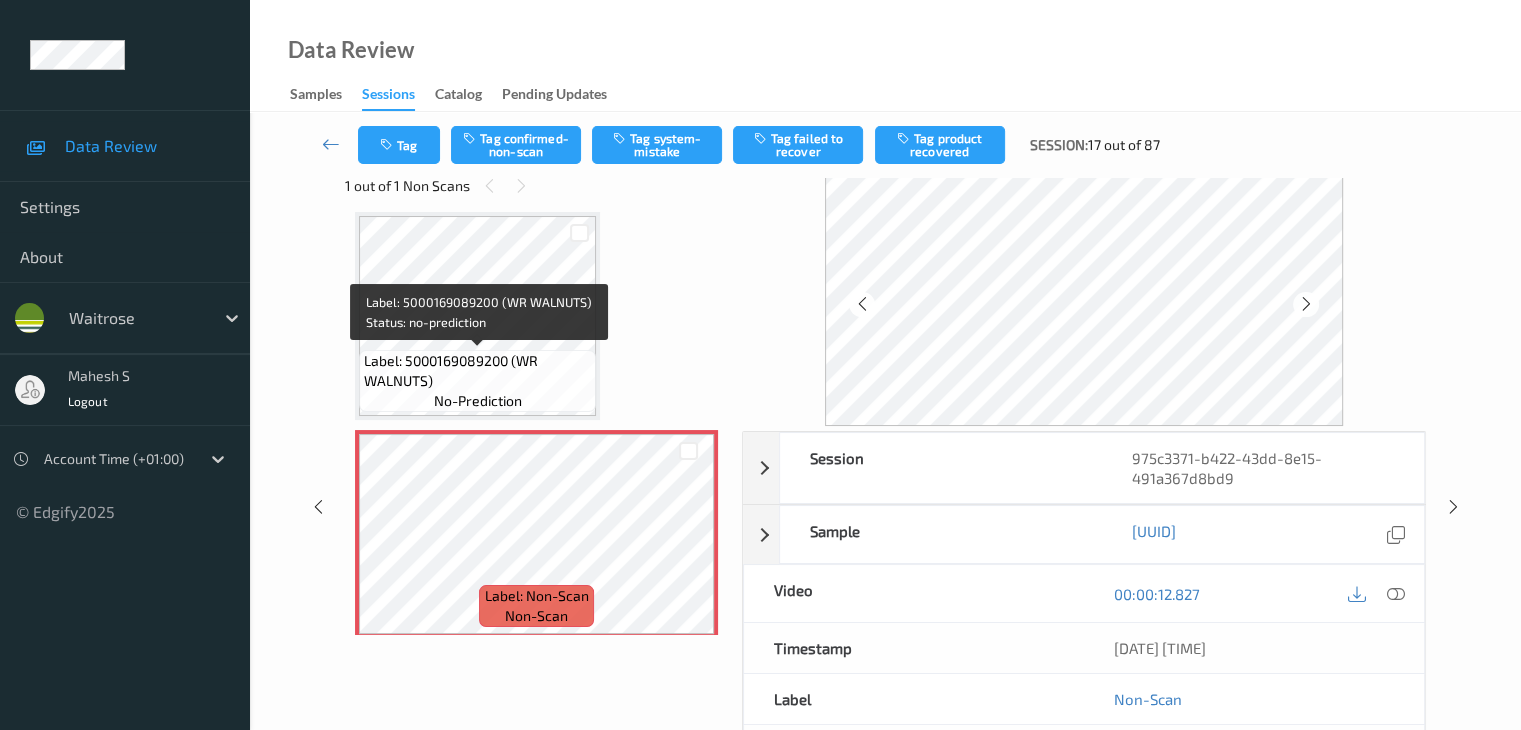 click on "Label: 5000169089200 (WR WALNUTS)" at bounding box center (477, 371) 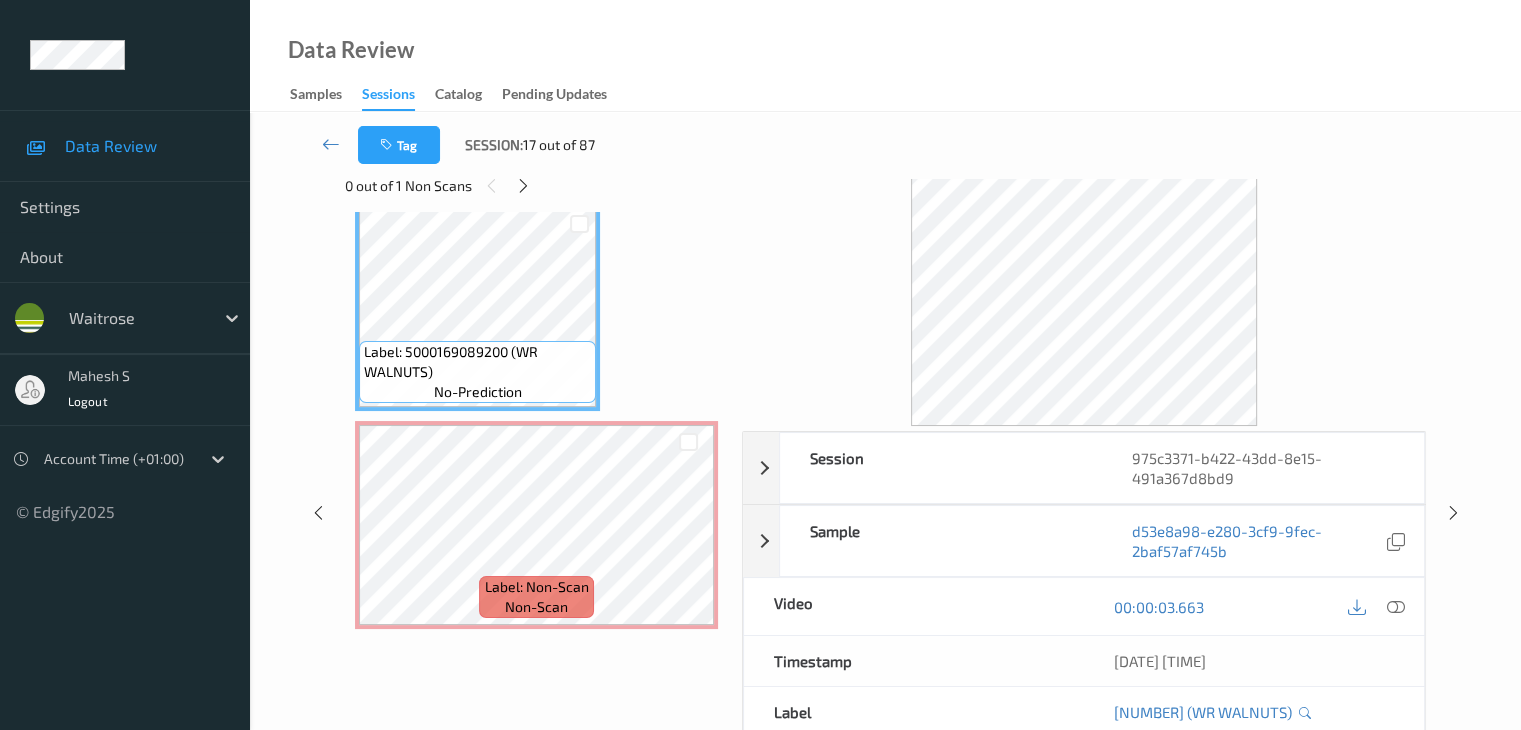scroll, scrollTop: 0, scrollLeft: 0, axis: both 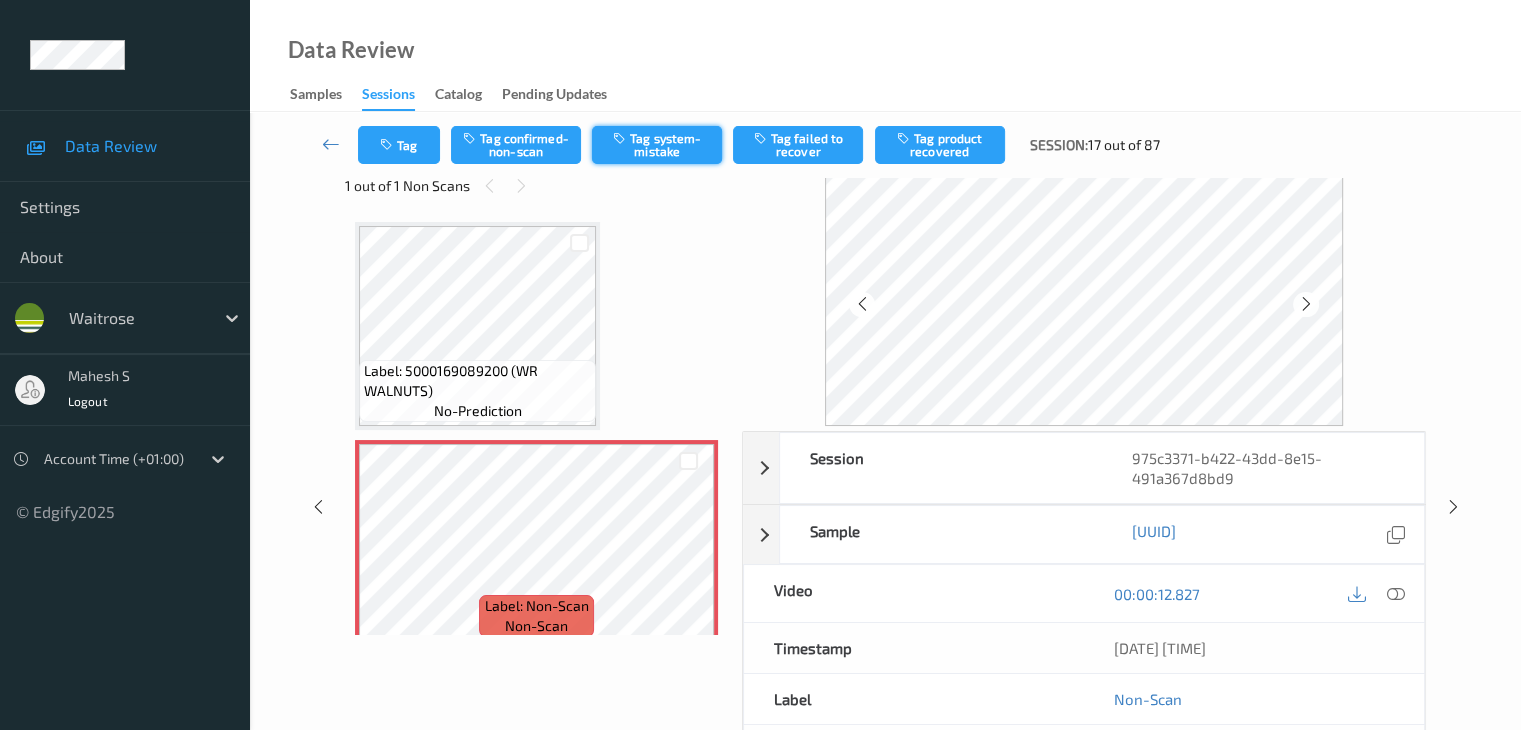 click on "Tag   system-mistake" at bounding box center (657, 145) 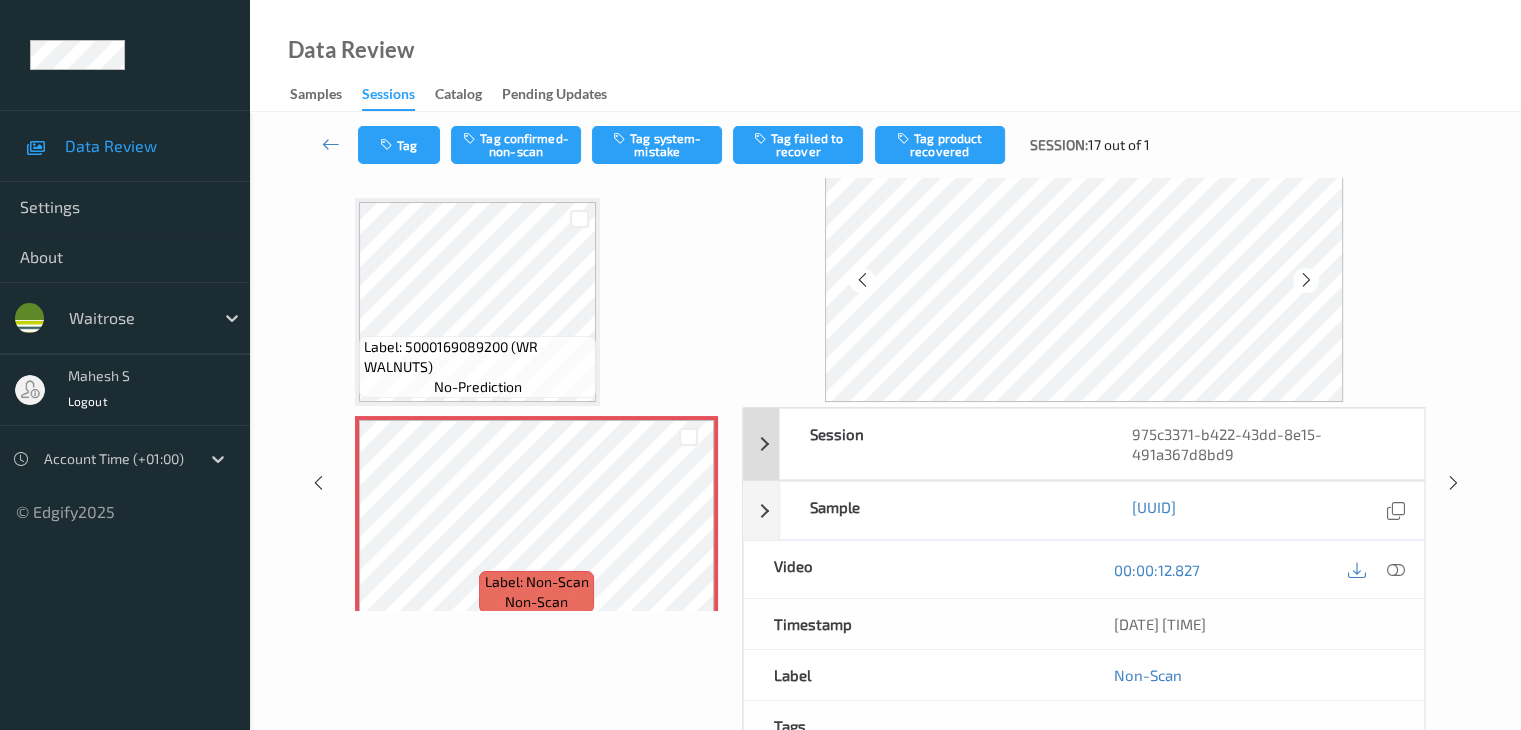 scroll, scrollTop: 0, scrollLeft: 0, axis: both 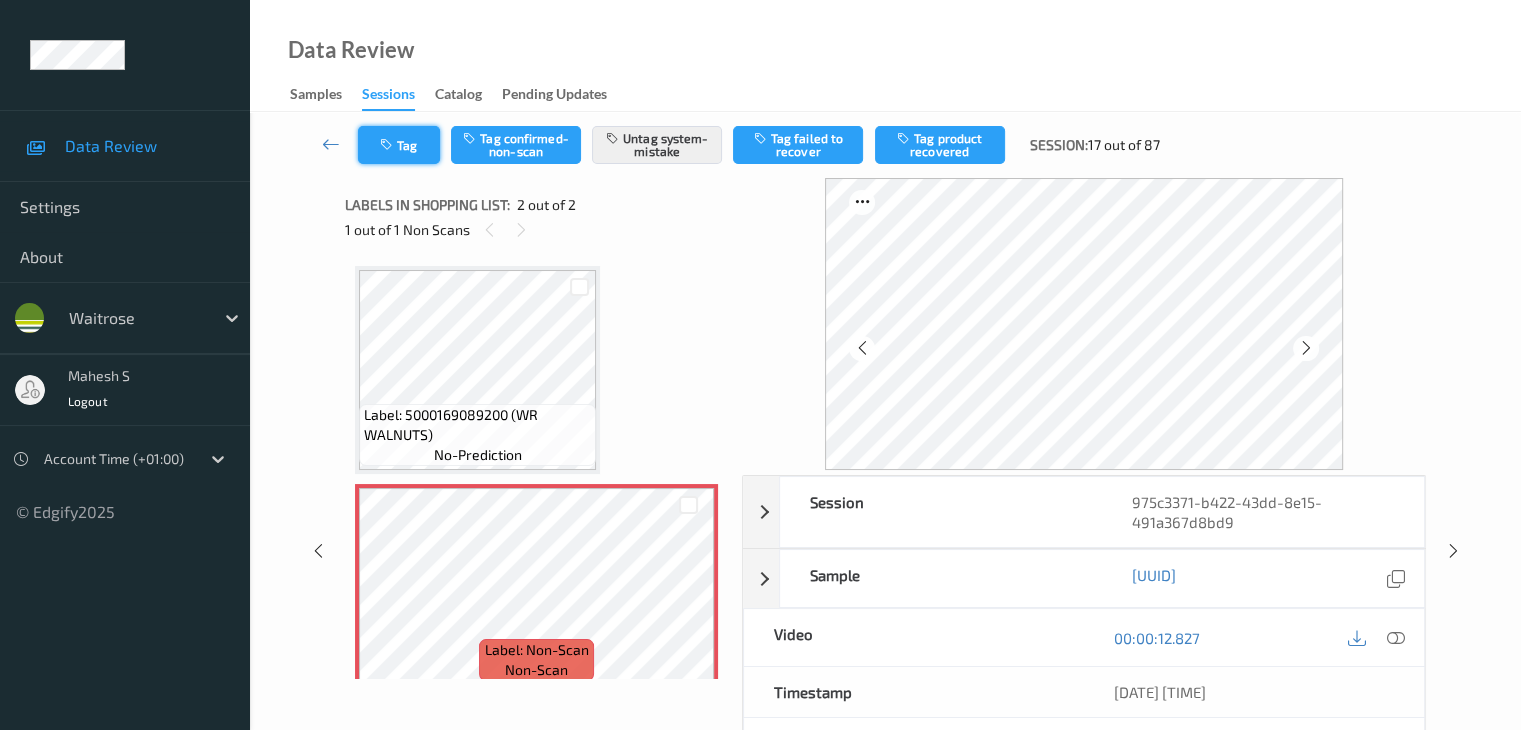 click on "Tag" at bounding box center (399, 145) 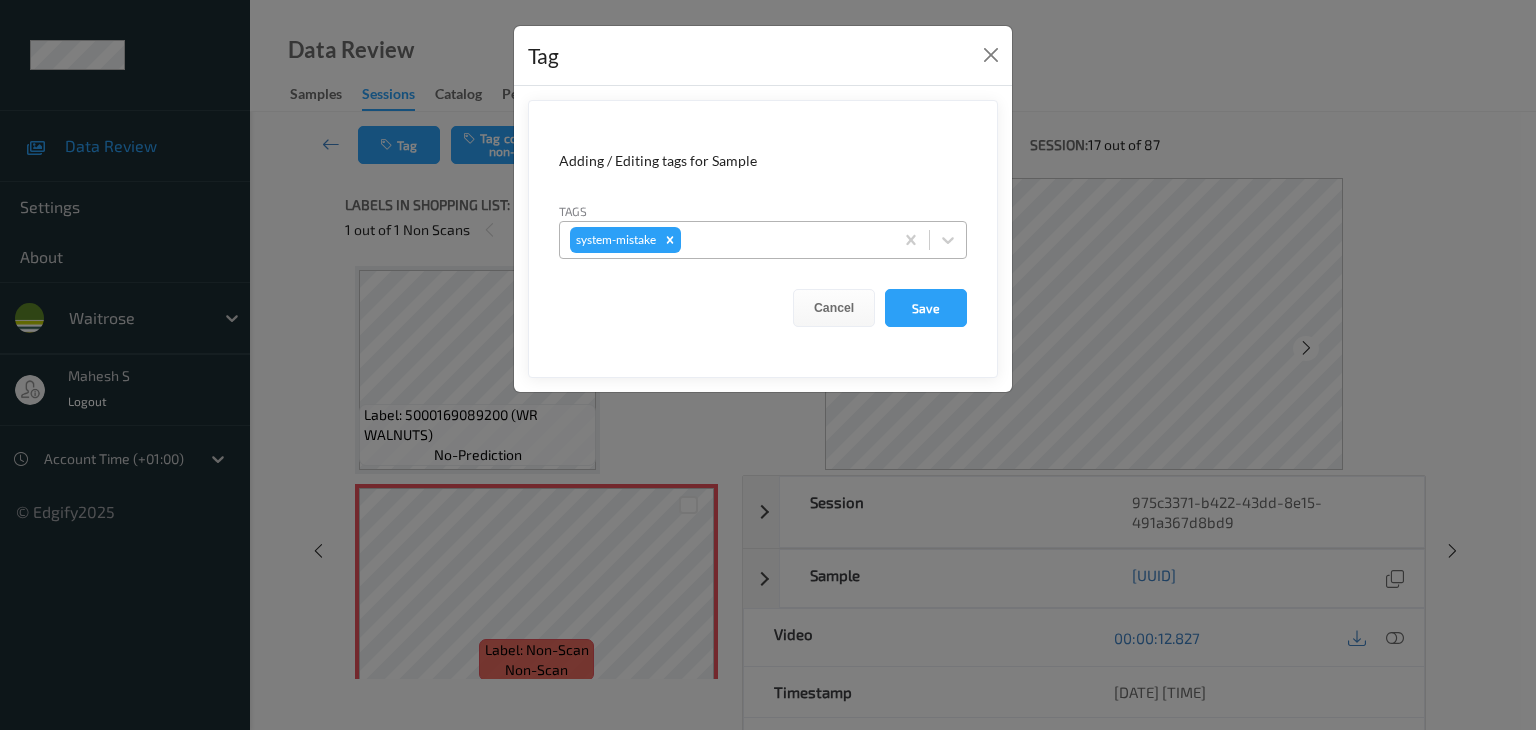 click at bounding box center [784, 240] 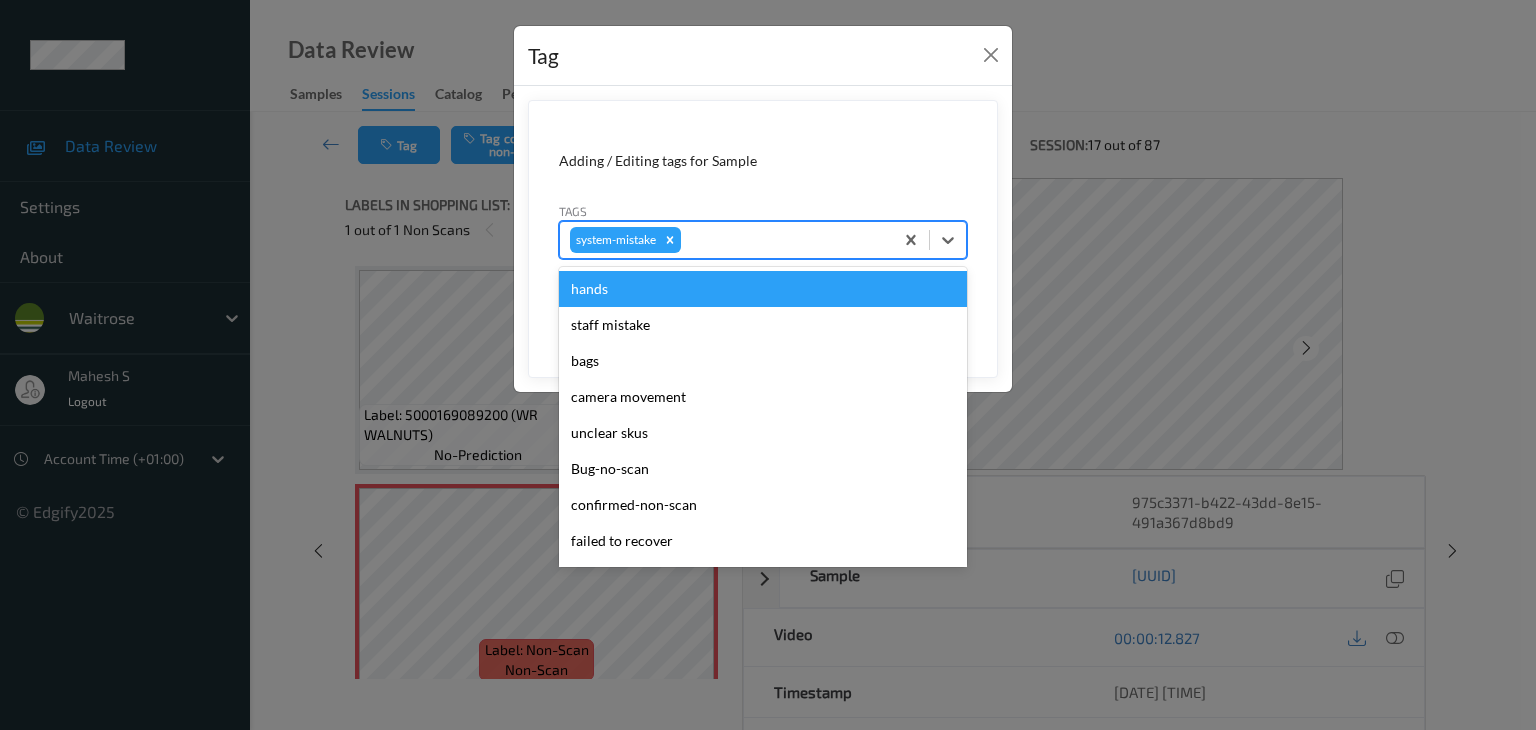 type on "u" 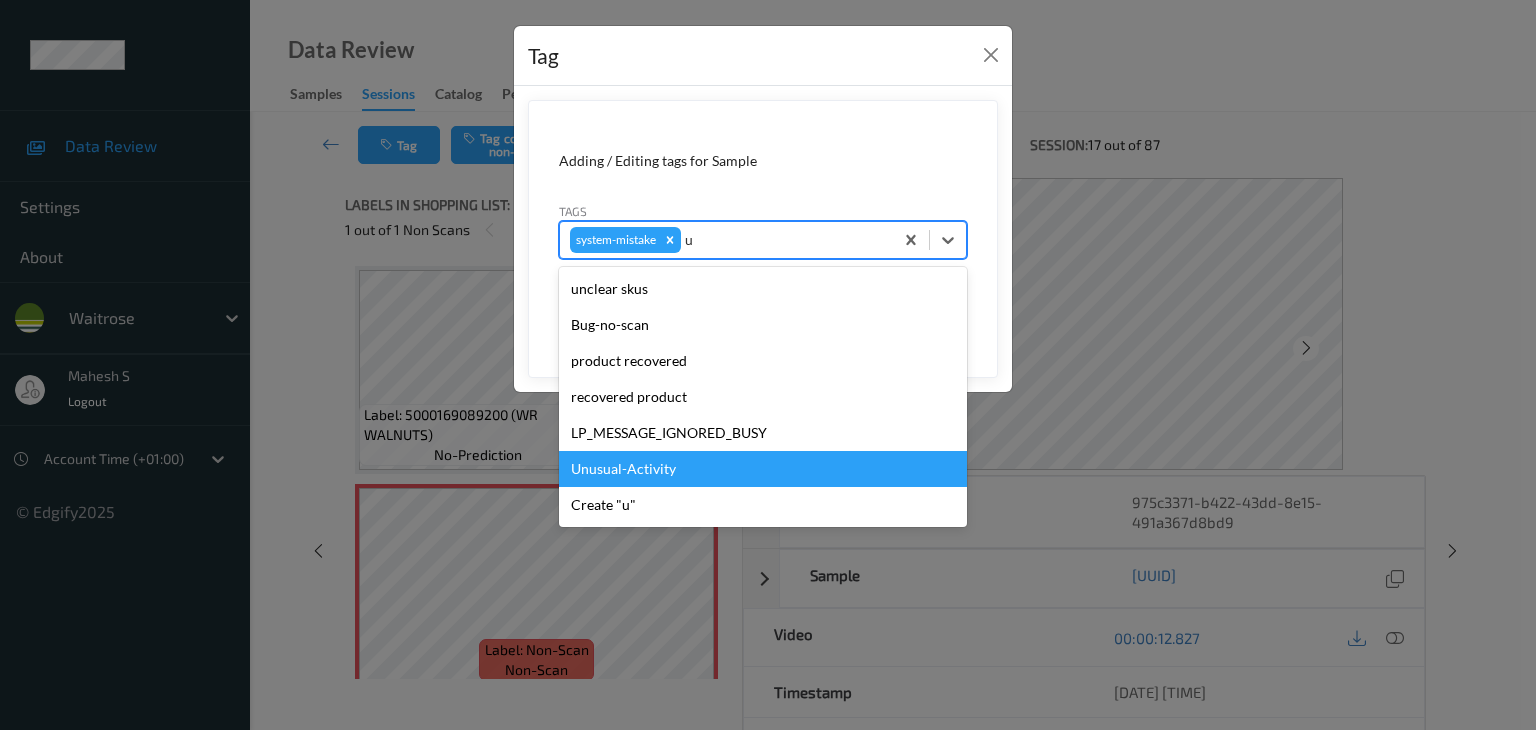 click on "Unusual-Activity" at bounding box center [763, 469] 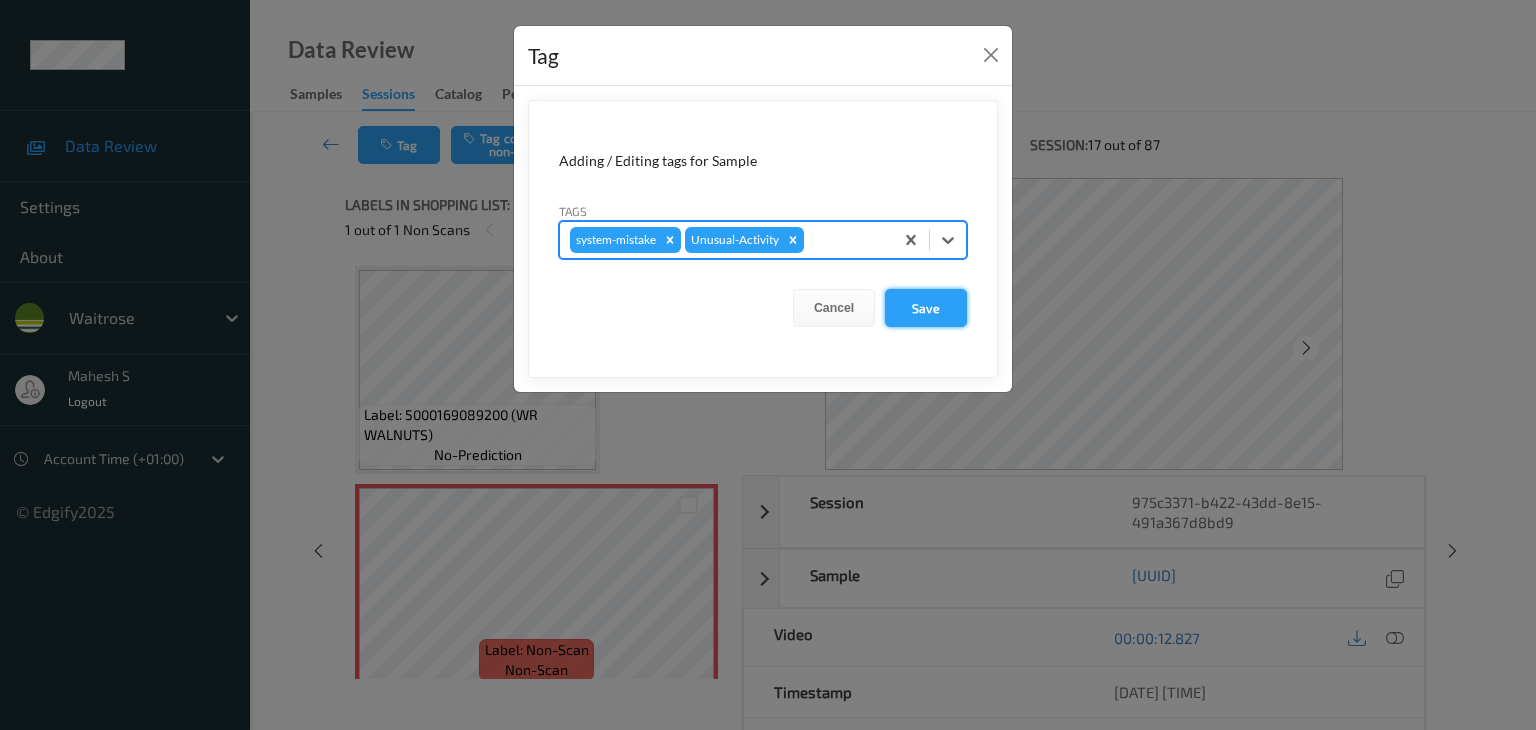 click on "Save" at bounding box center [926, 308] 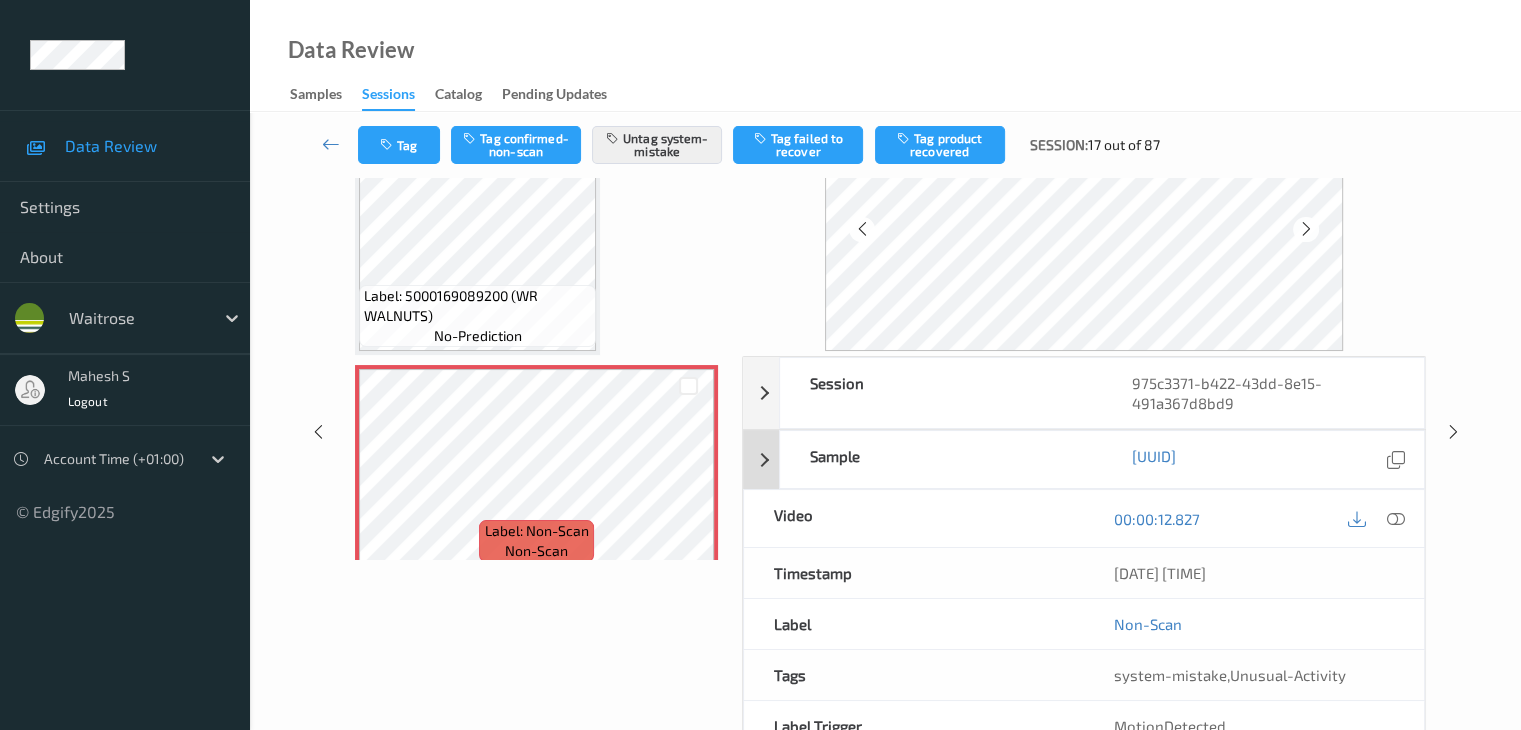 scroll, scrollTop: 200, scrollLeft: 0, axis: vertical 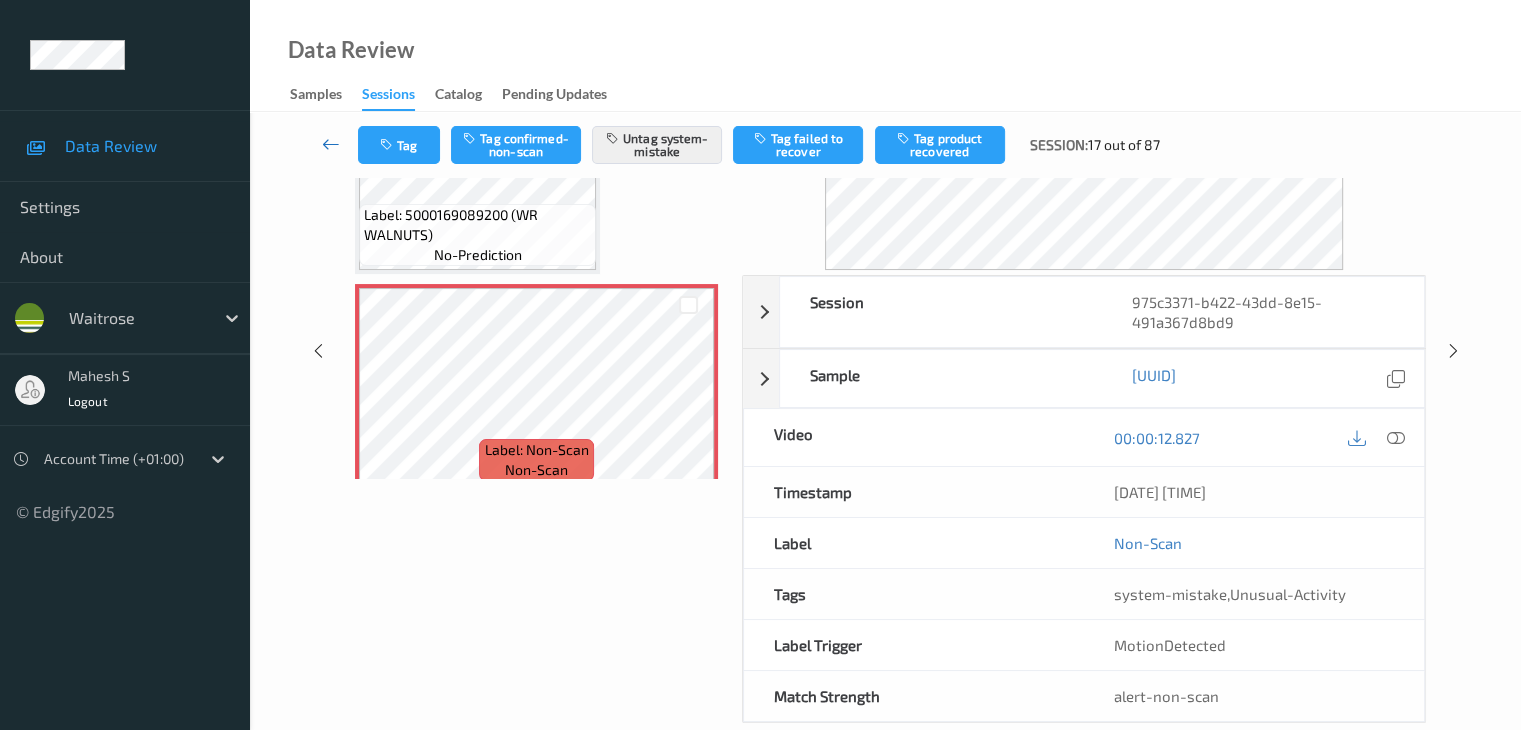 click at bounding box center [331, 144] 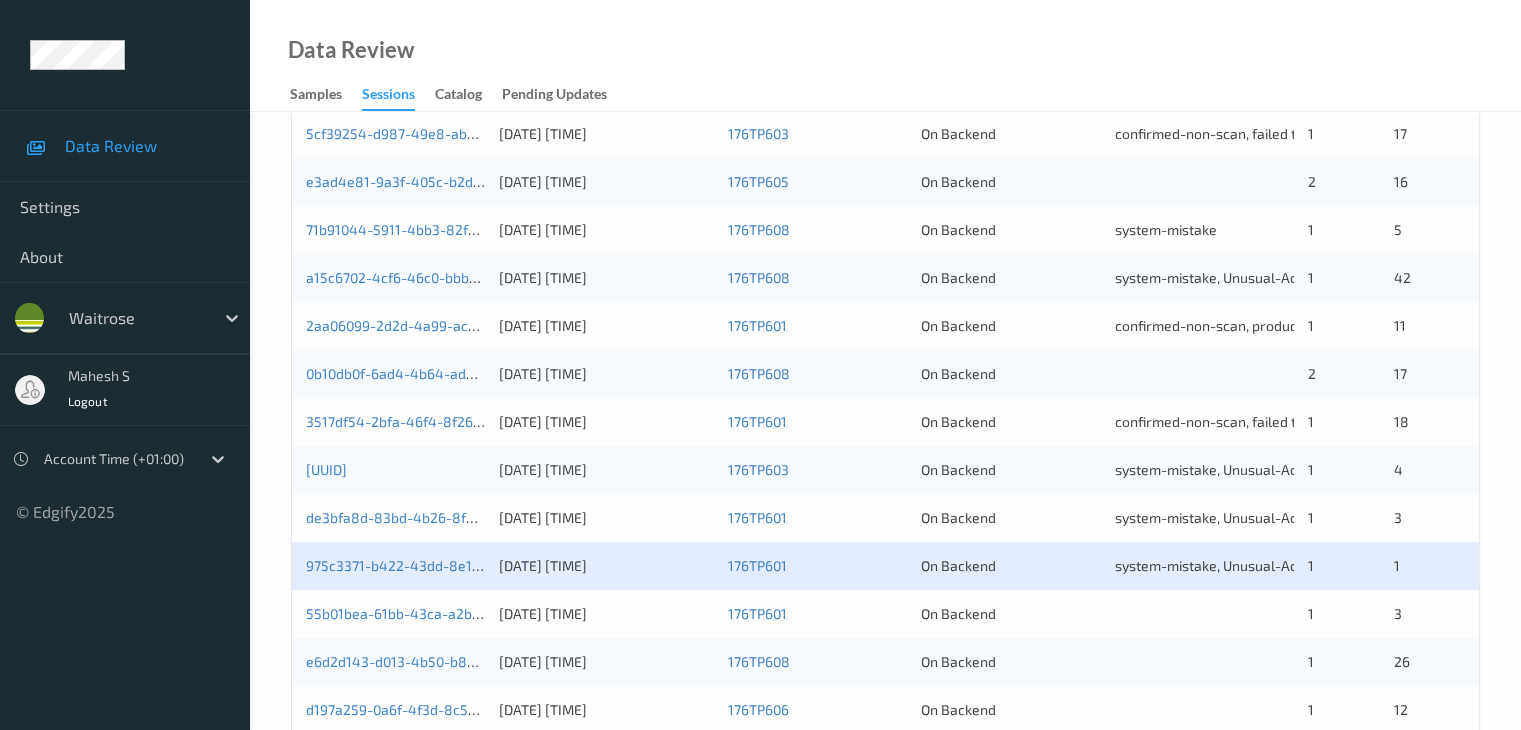 scroll, scrollTop: 924, scrollLeft: 0, axis: vertical 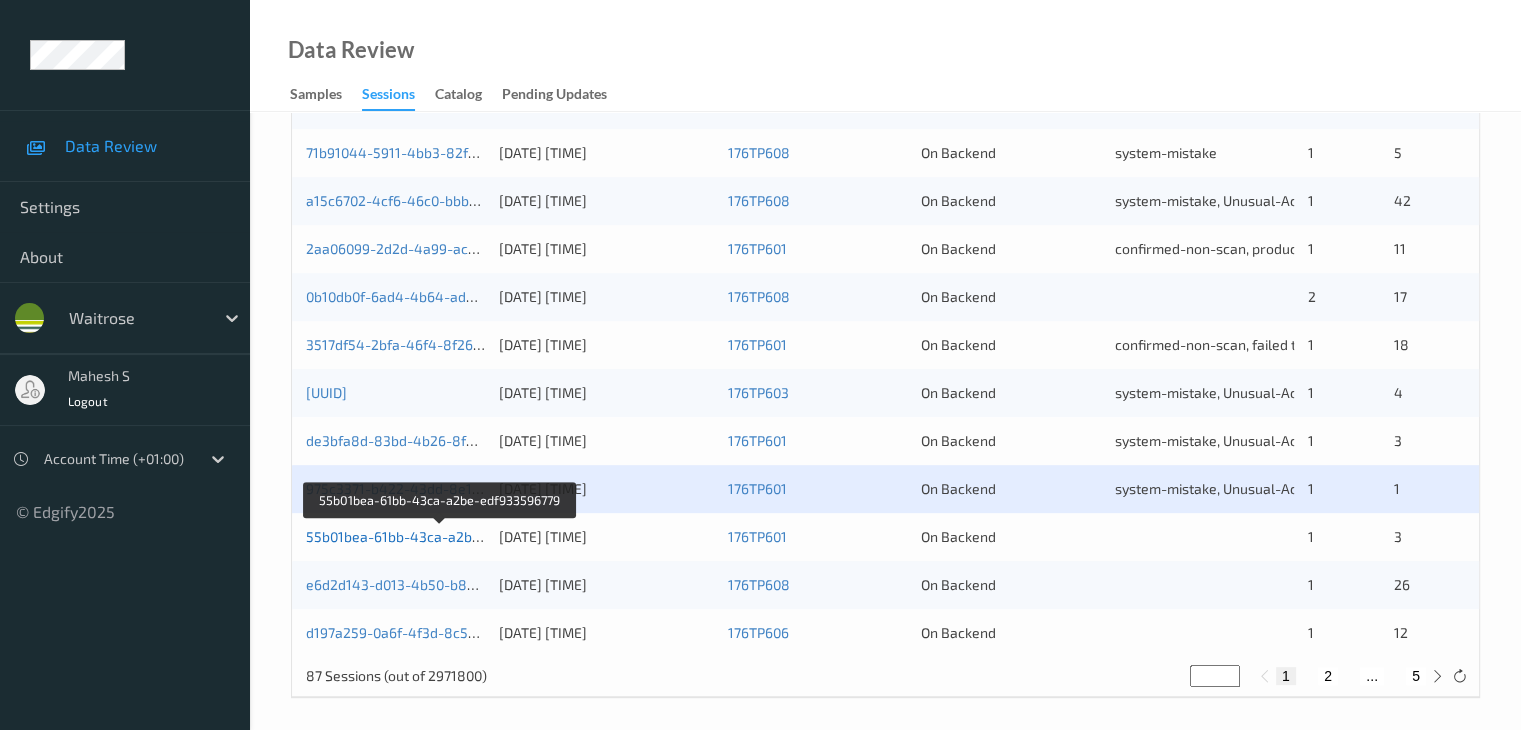 click on "55b01bea-61bb-43ca-a2be-edf933596779" at bounding box center [441, 536] 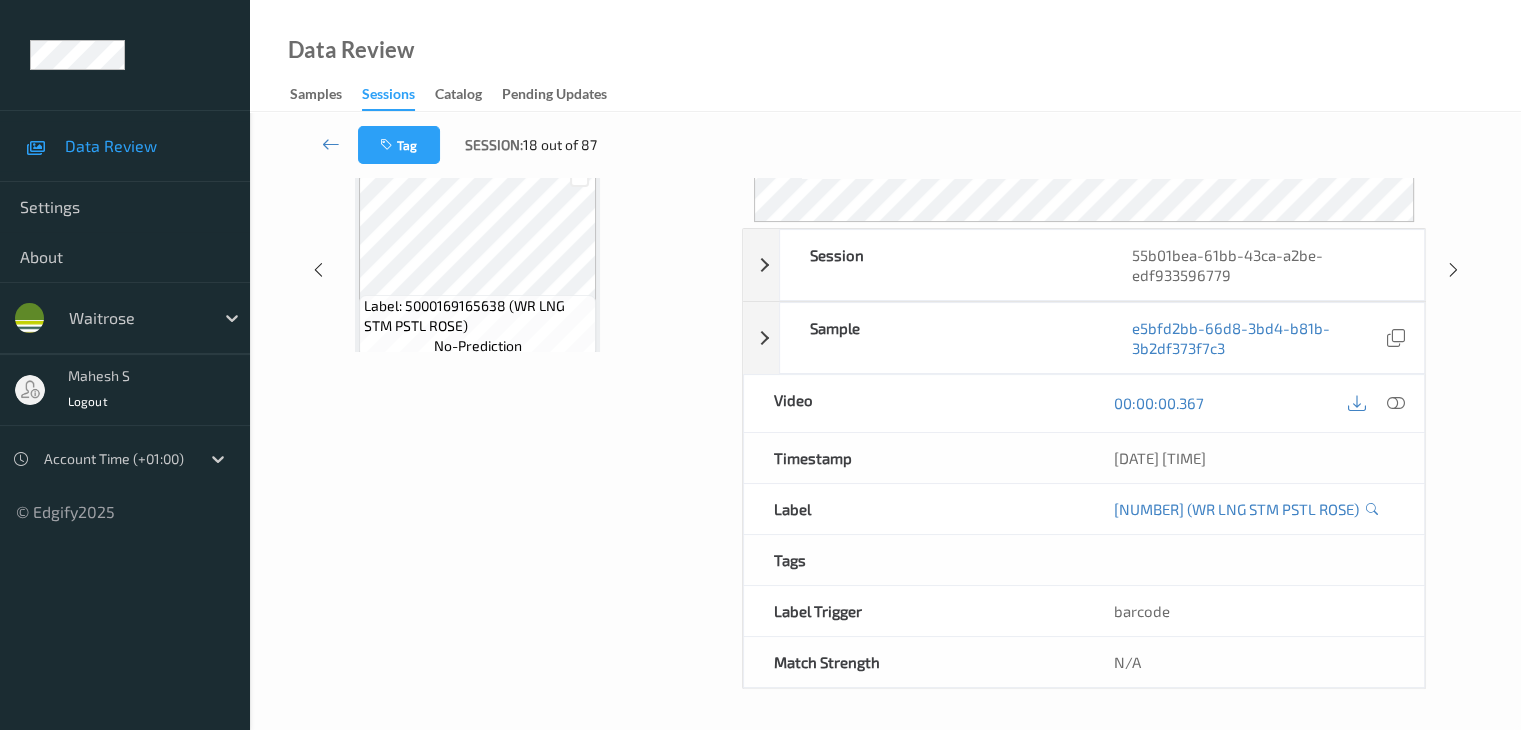 scroll, scrollTop: 264, scrollLeft: 0, axis: vertical 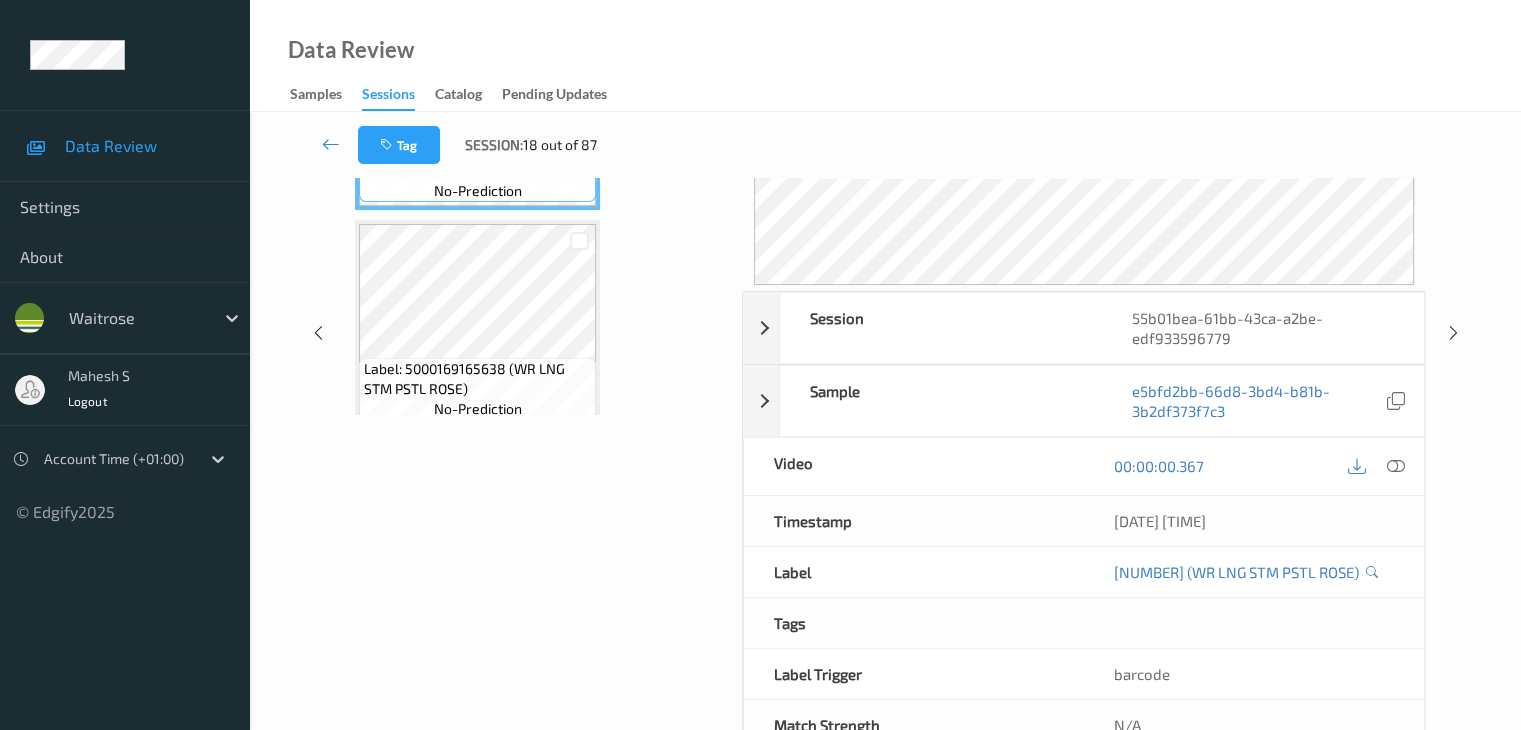 click on "Data Review Samples Sessions Catalog Pending Updates" at bounding box center (885, 56) 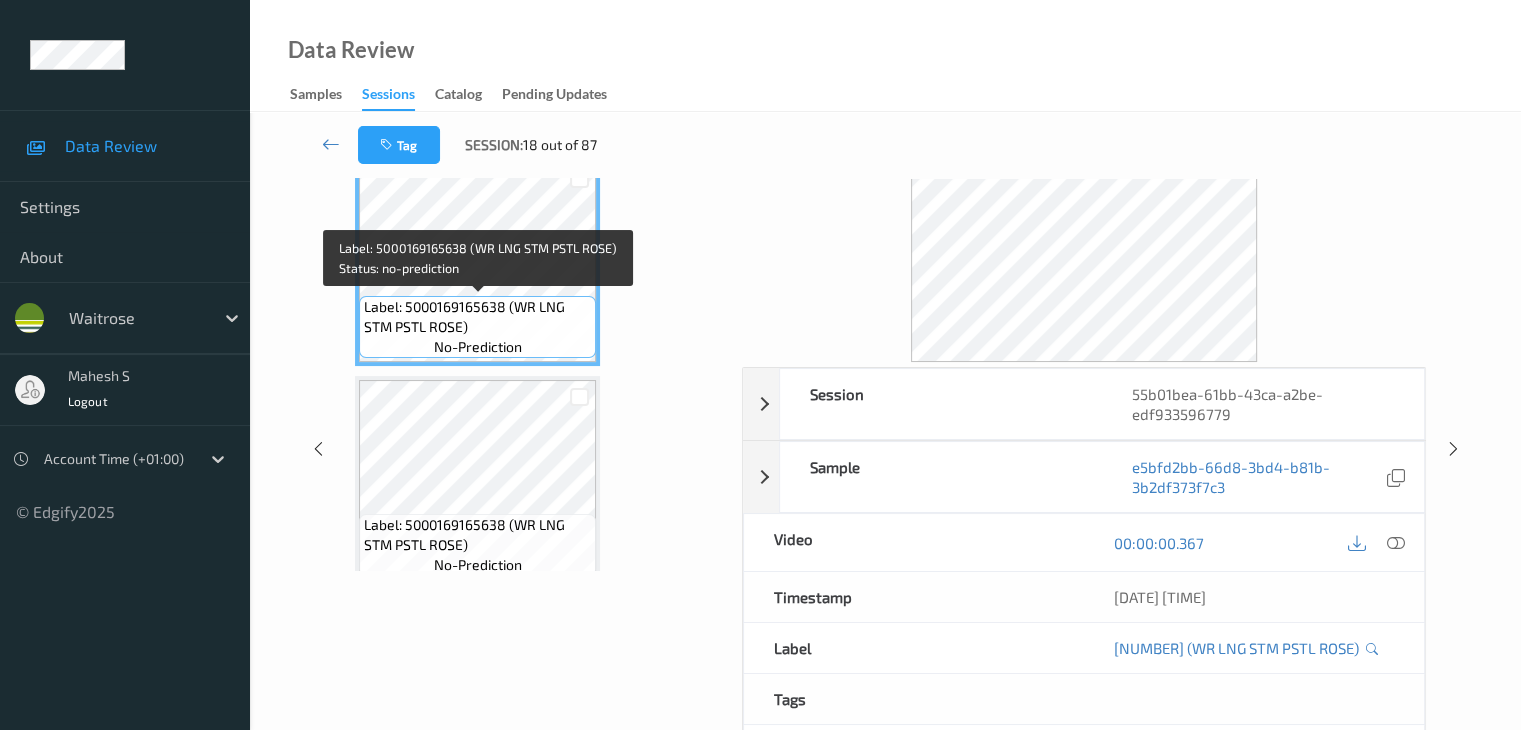 scroll, scrollTop: 0, scrollLeft: 0, axis: both 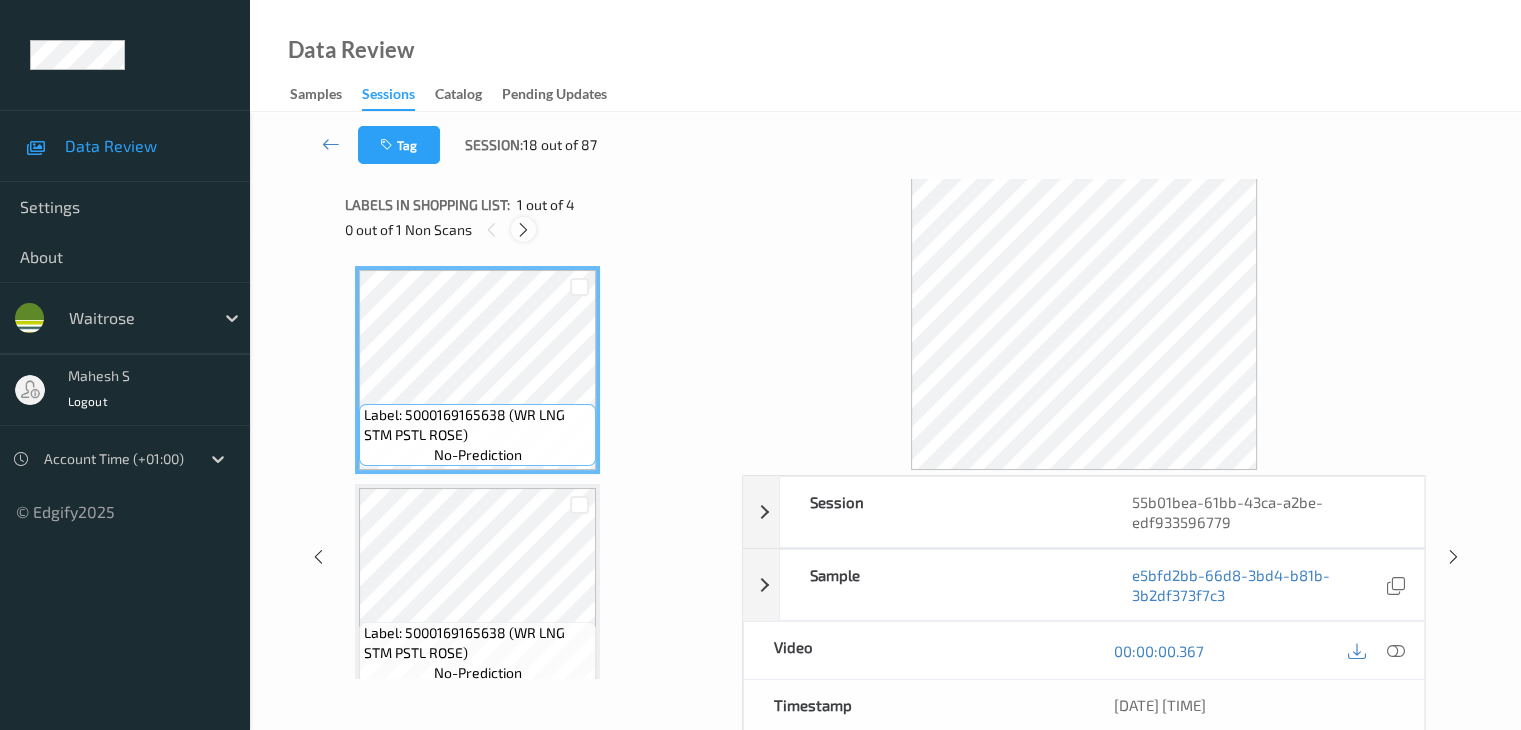 click at bounding box center [523, 230] 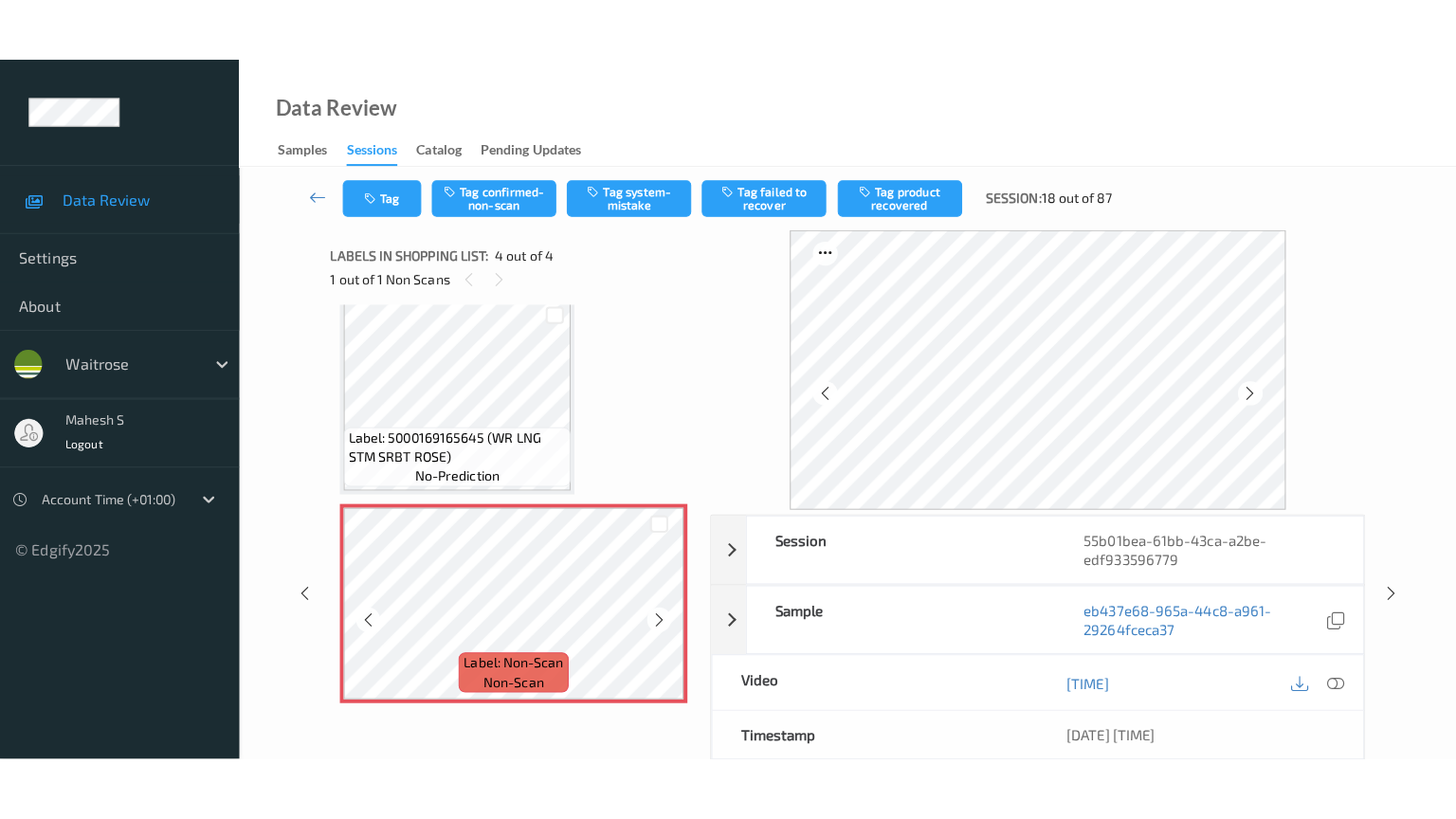 scroll, scrollTop: 435, scrollLeft: 0, axis: vertical 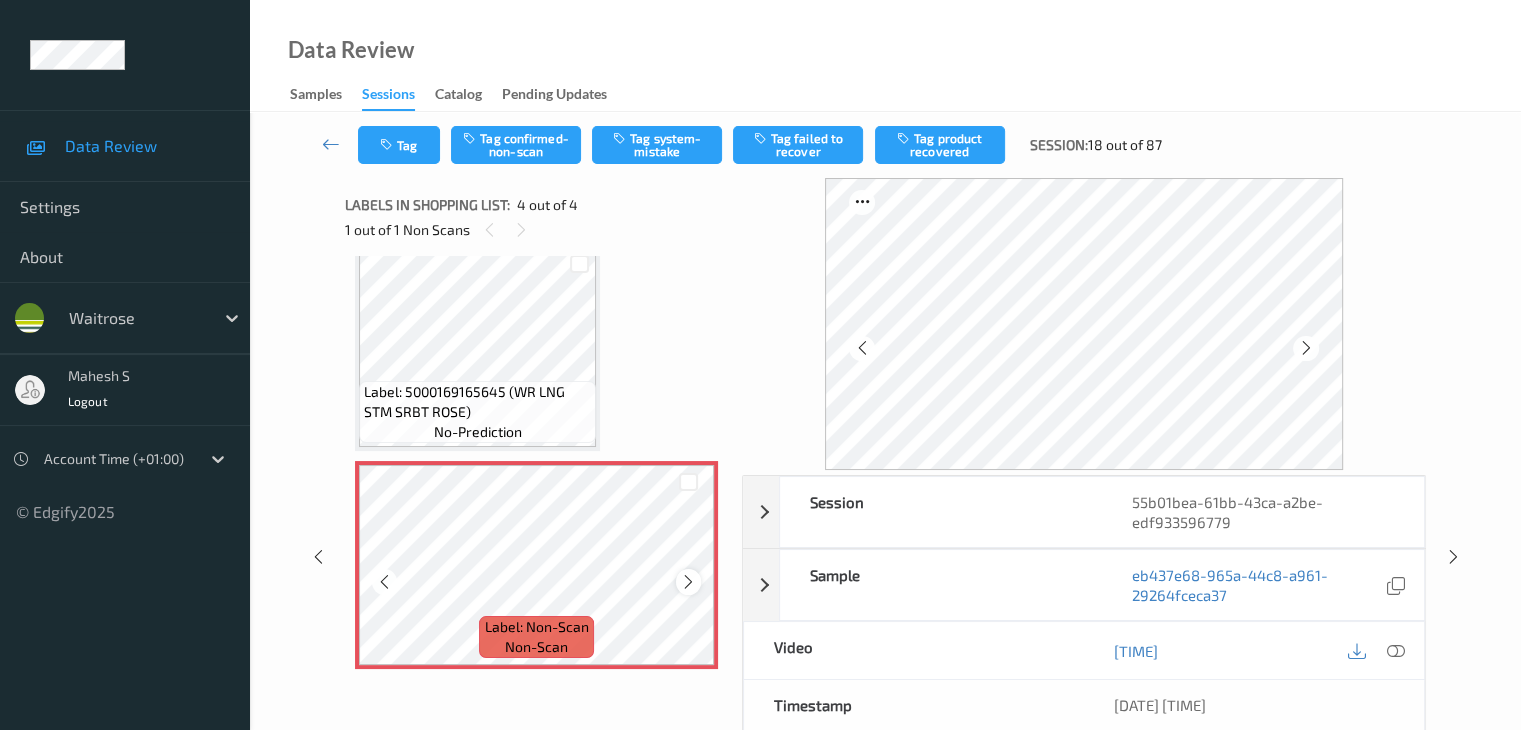 click at bounding box center [688, 581] 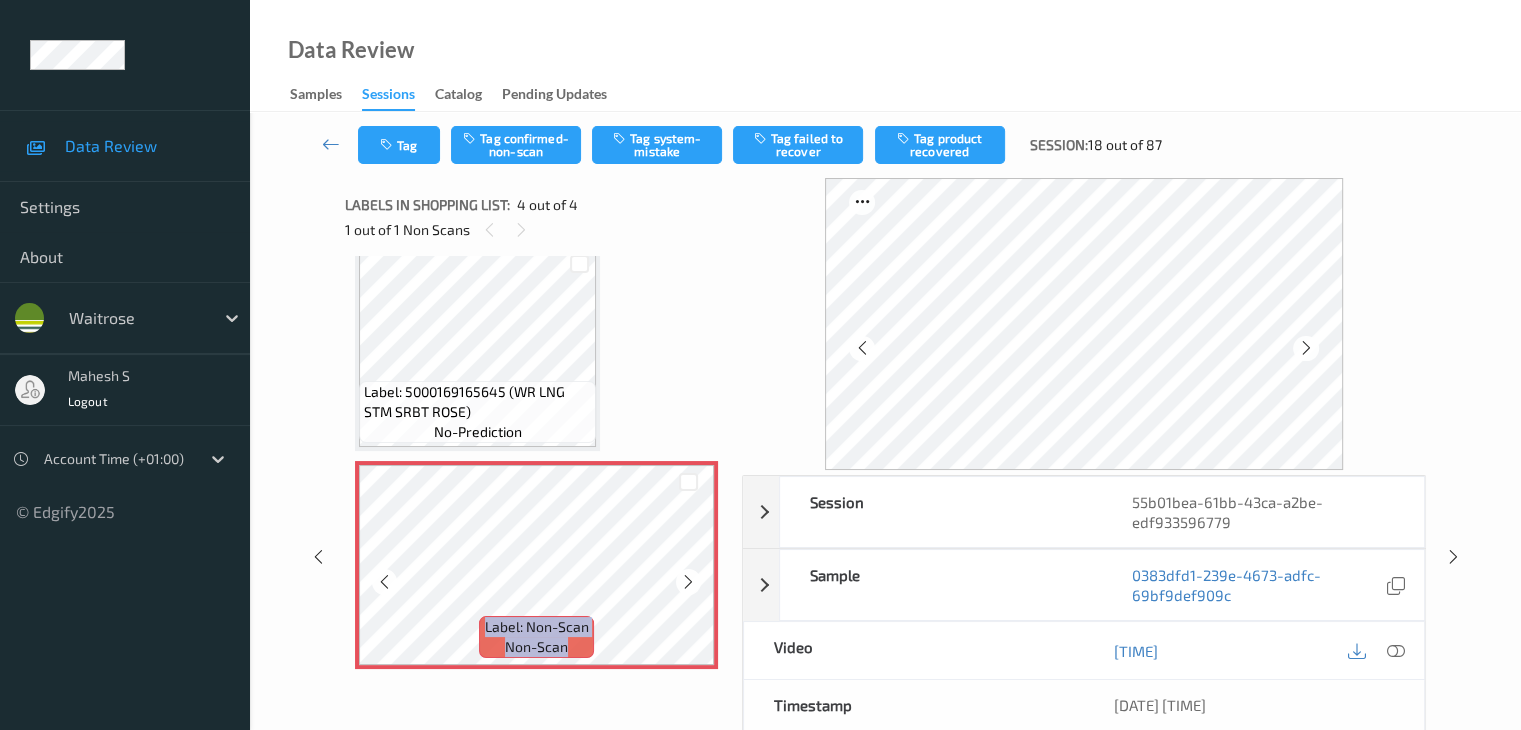 click at bounding box center [688, 581] 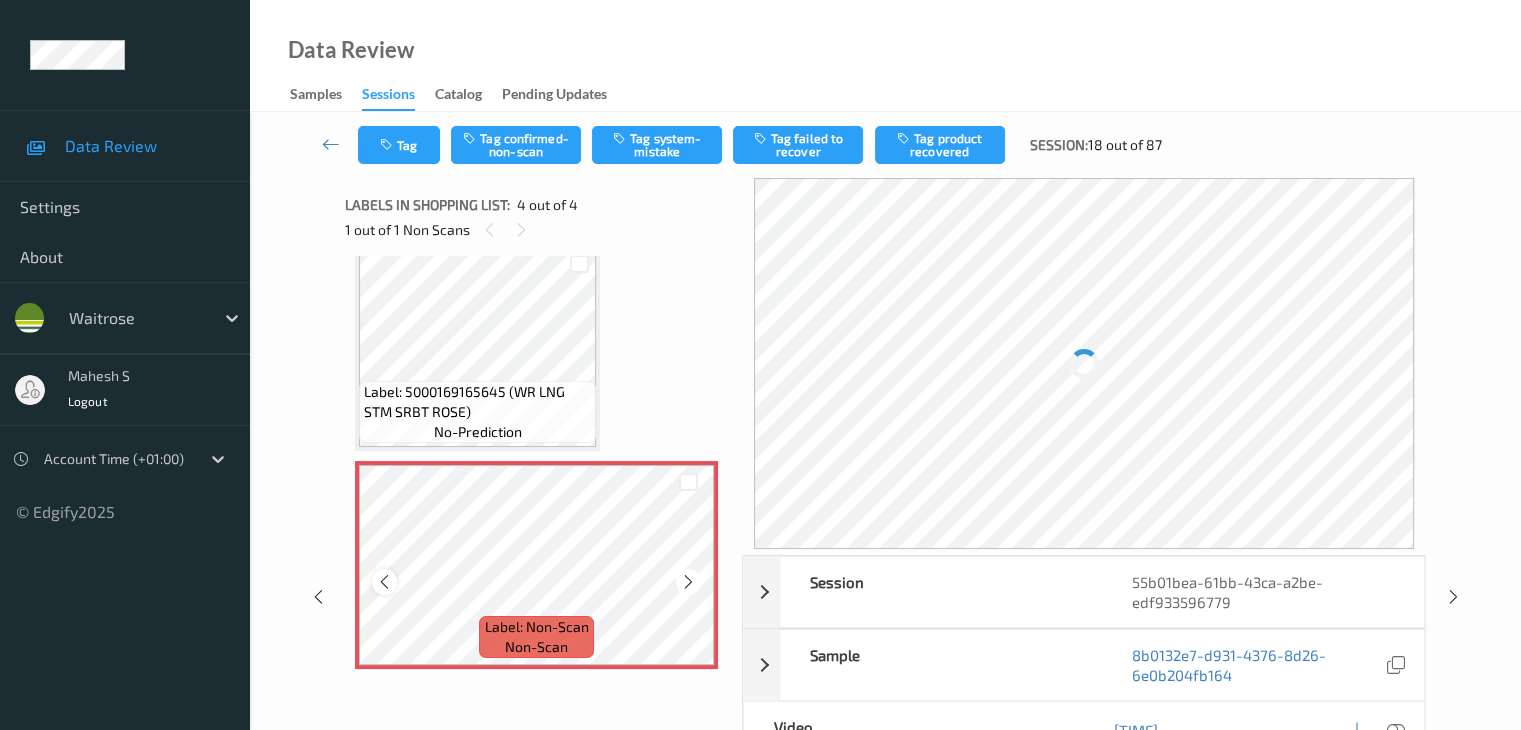 click at bounding box center (384, 582) 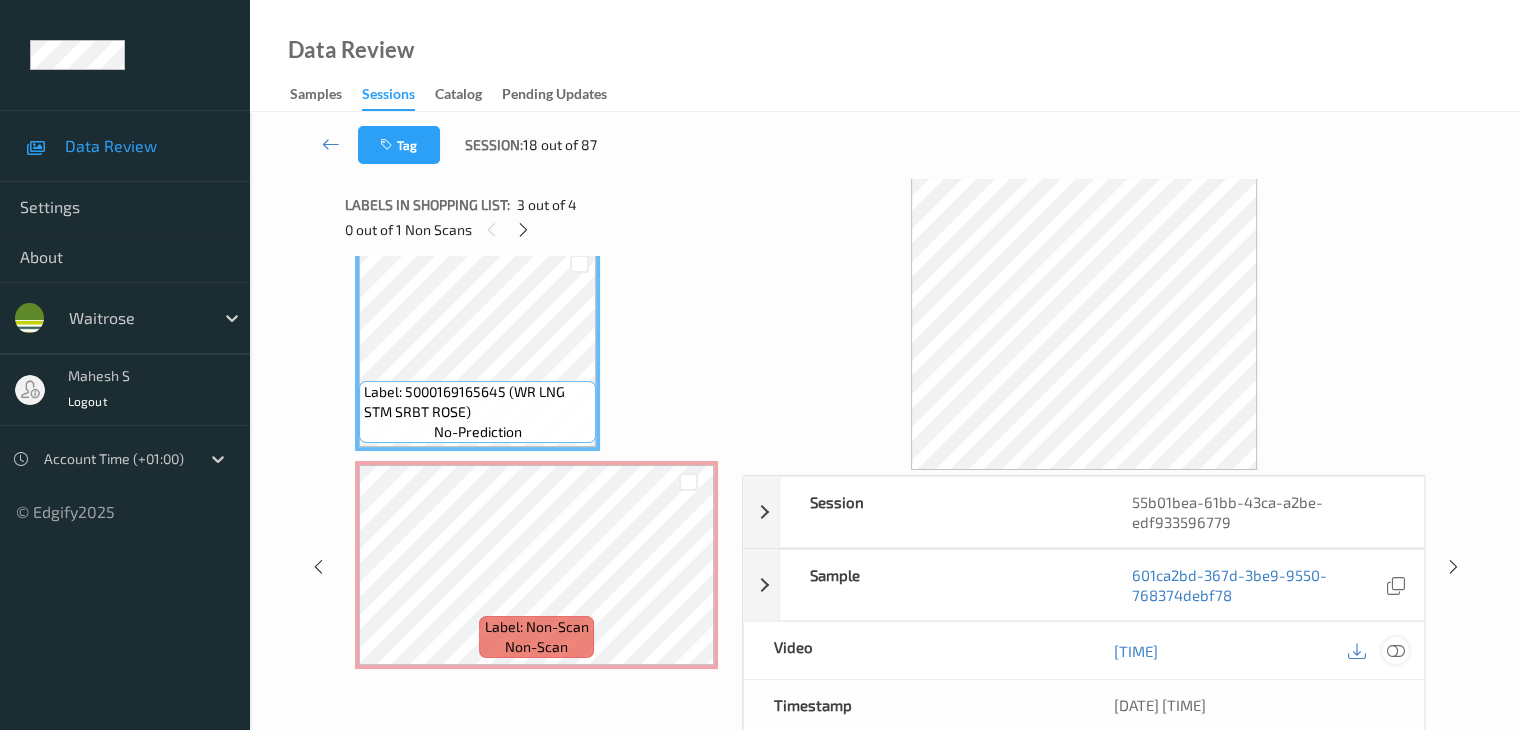 click at bounding box center (1395, 651) 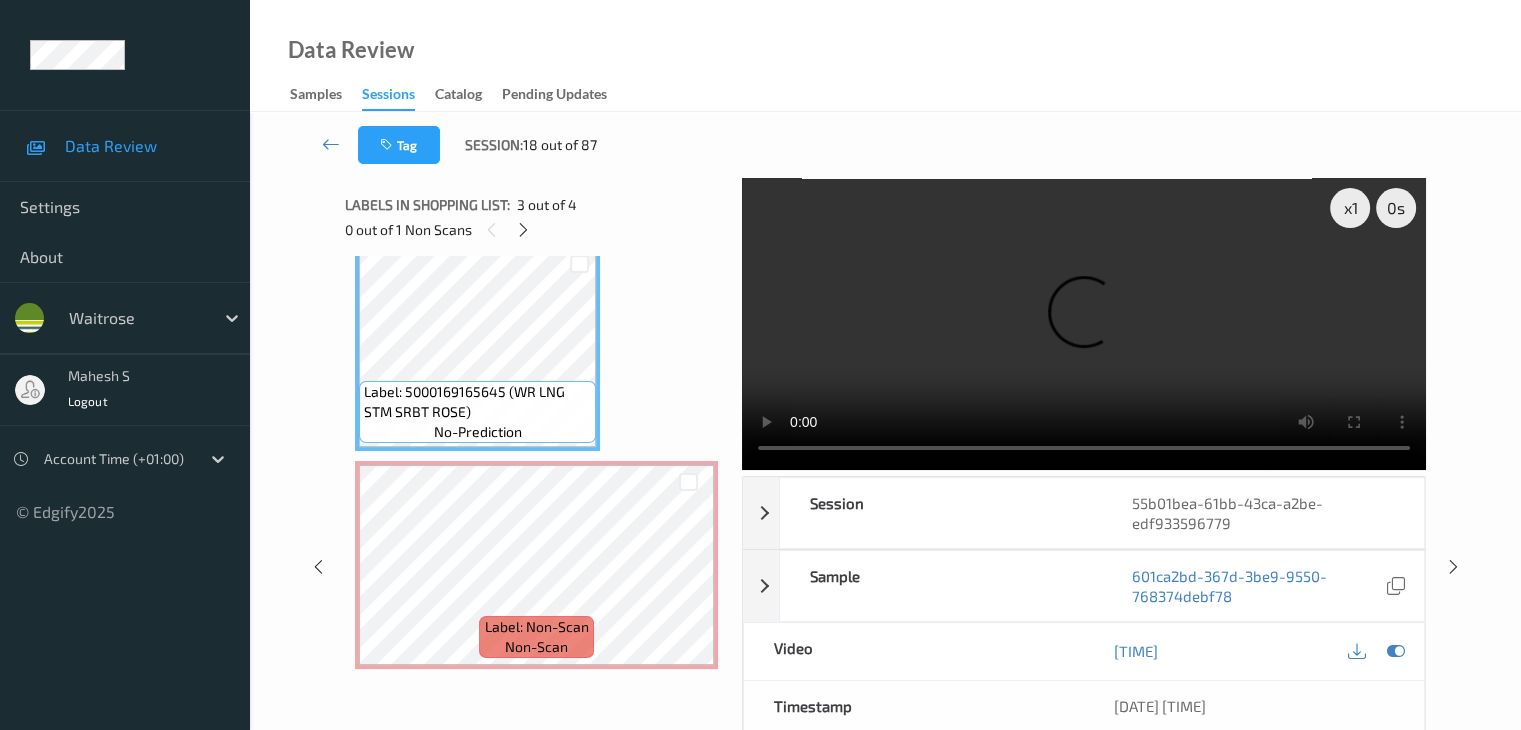 scroll, scrollTop: 325, scrollLeft: 0, axis: vertical 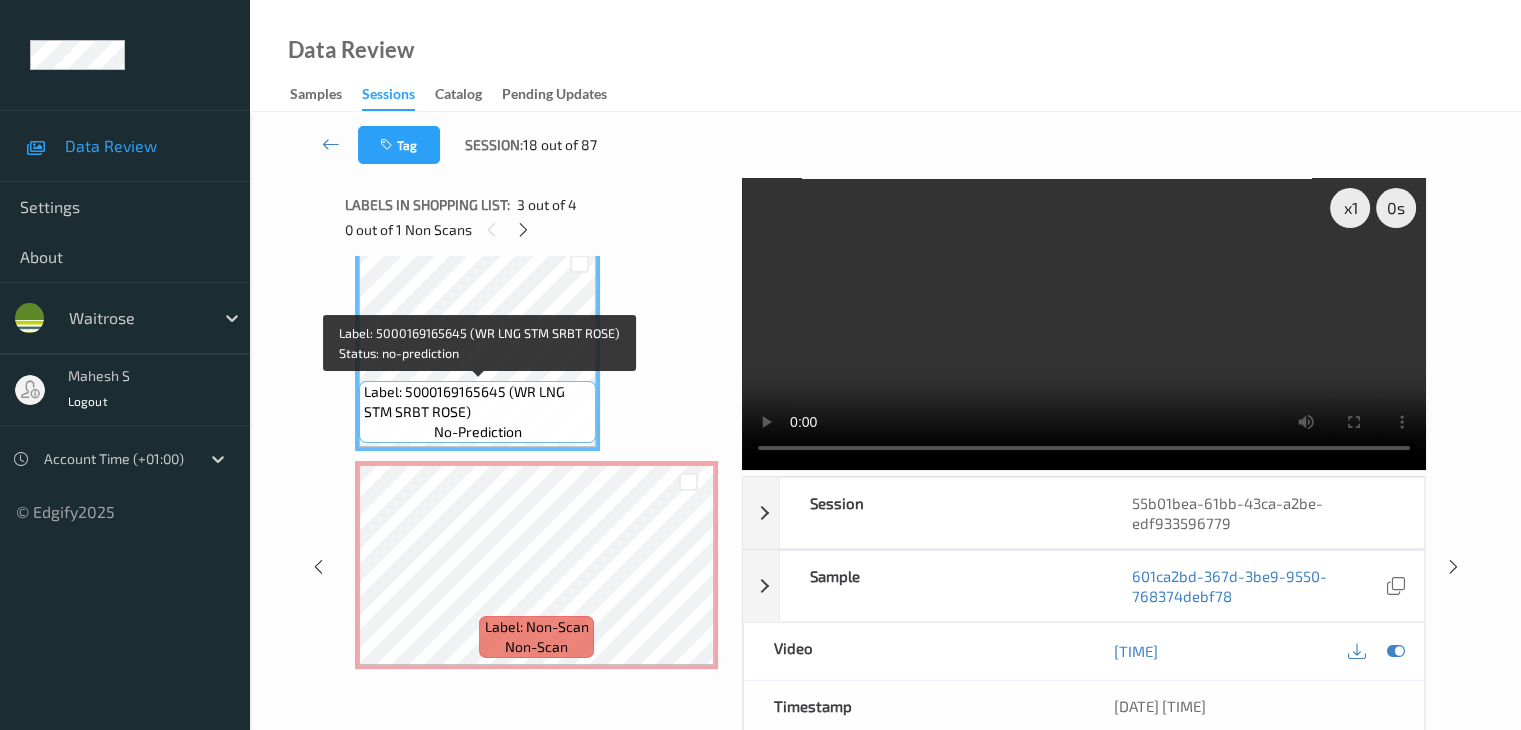 click on "Label: 5000169165645 (WR LNG STM SRBT ROSE)" at bounding box center (477, 402) 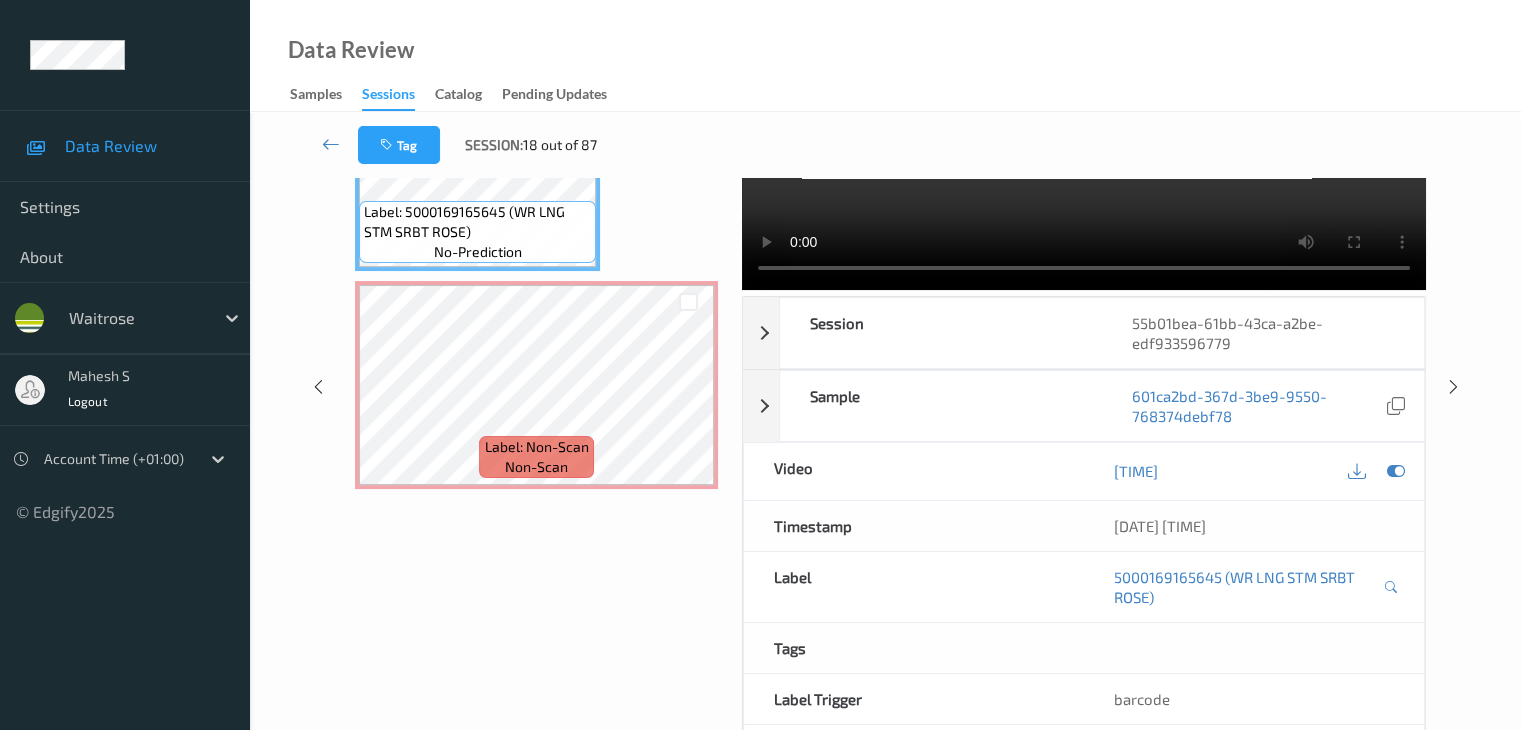 scroll, scrollTop: 200, scrollLeft: 0, axis: vertical 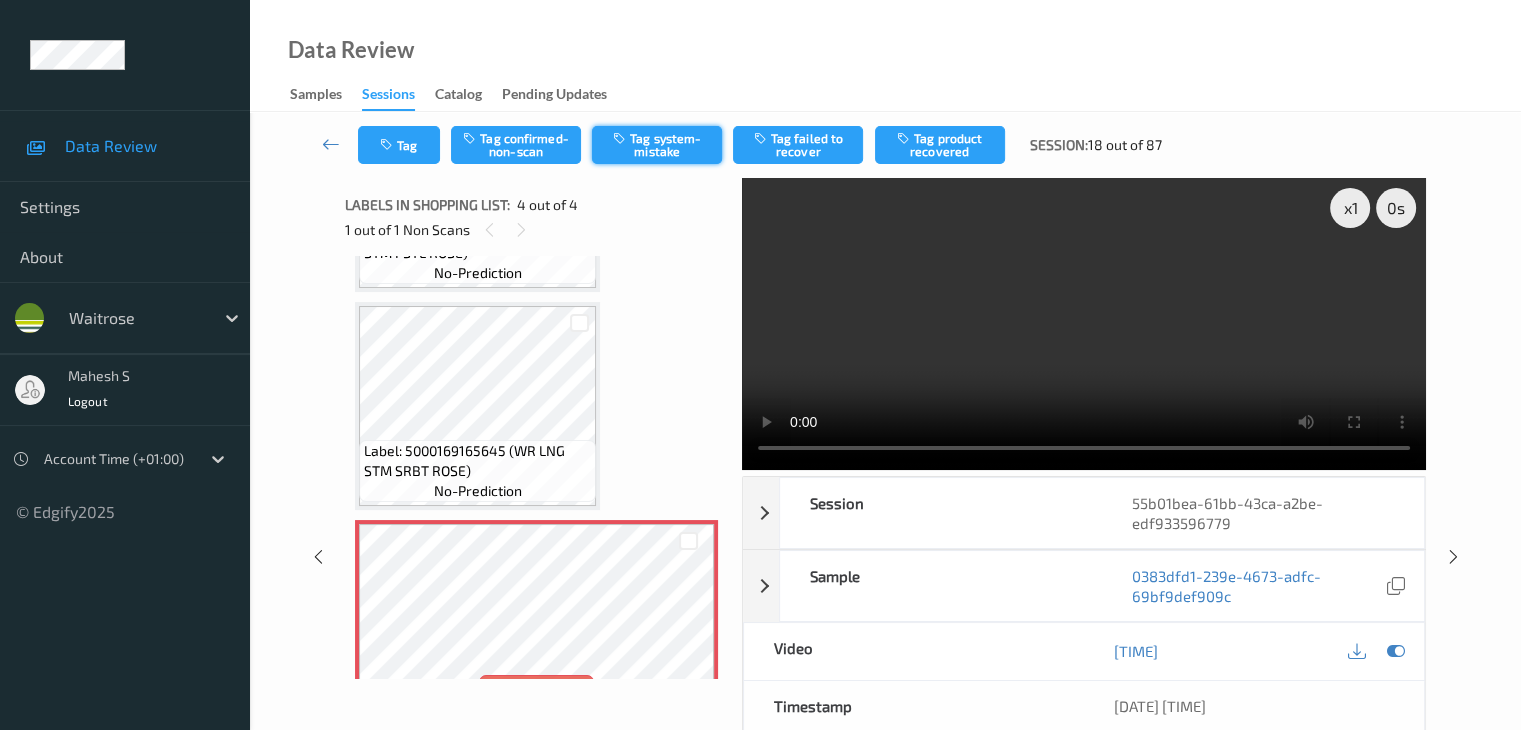 click on "Tag   system-mistake" at bounding box center (657, 145) 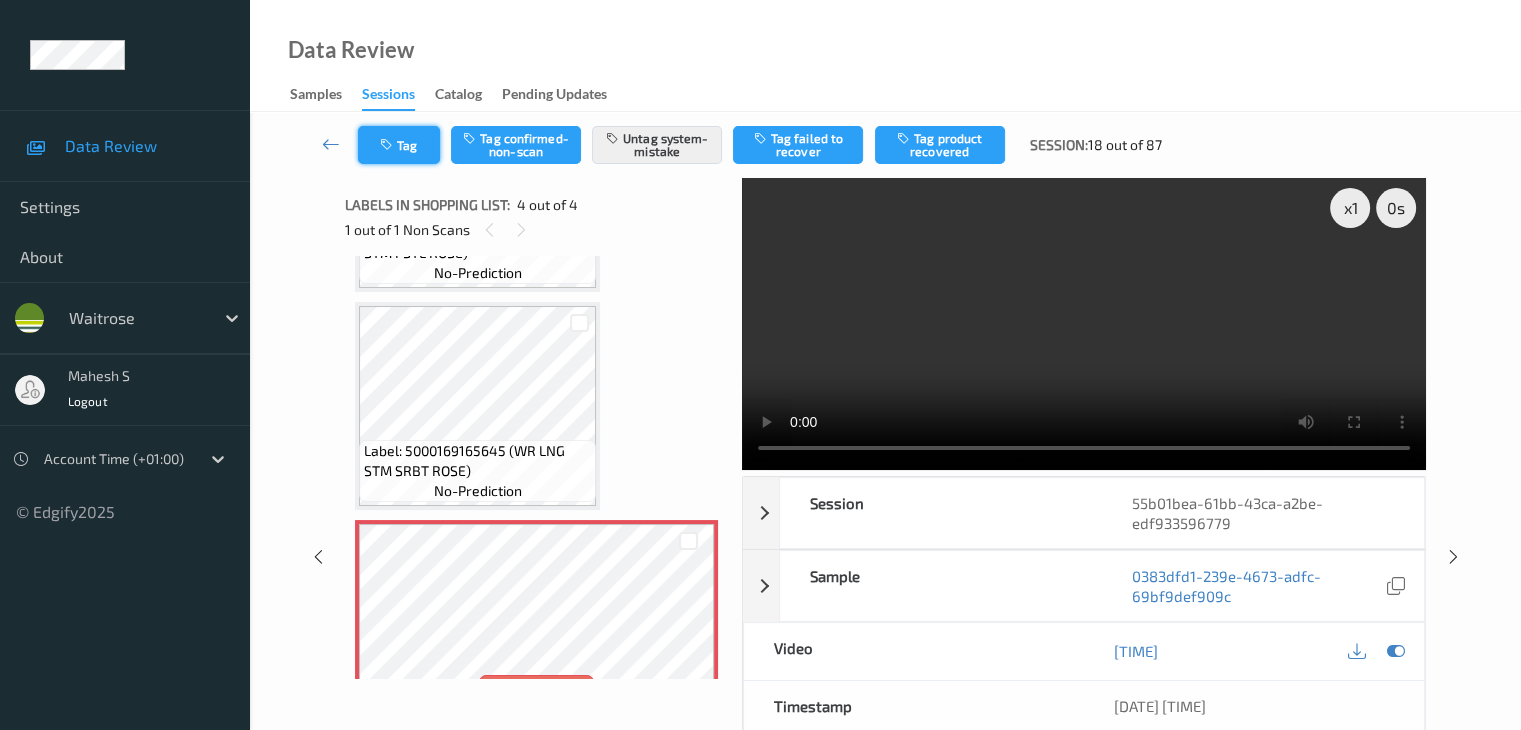click on "Tag" at bounding box center [399, 145] 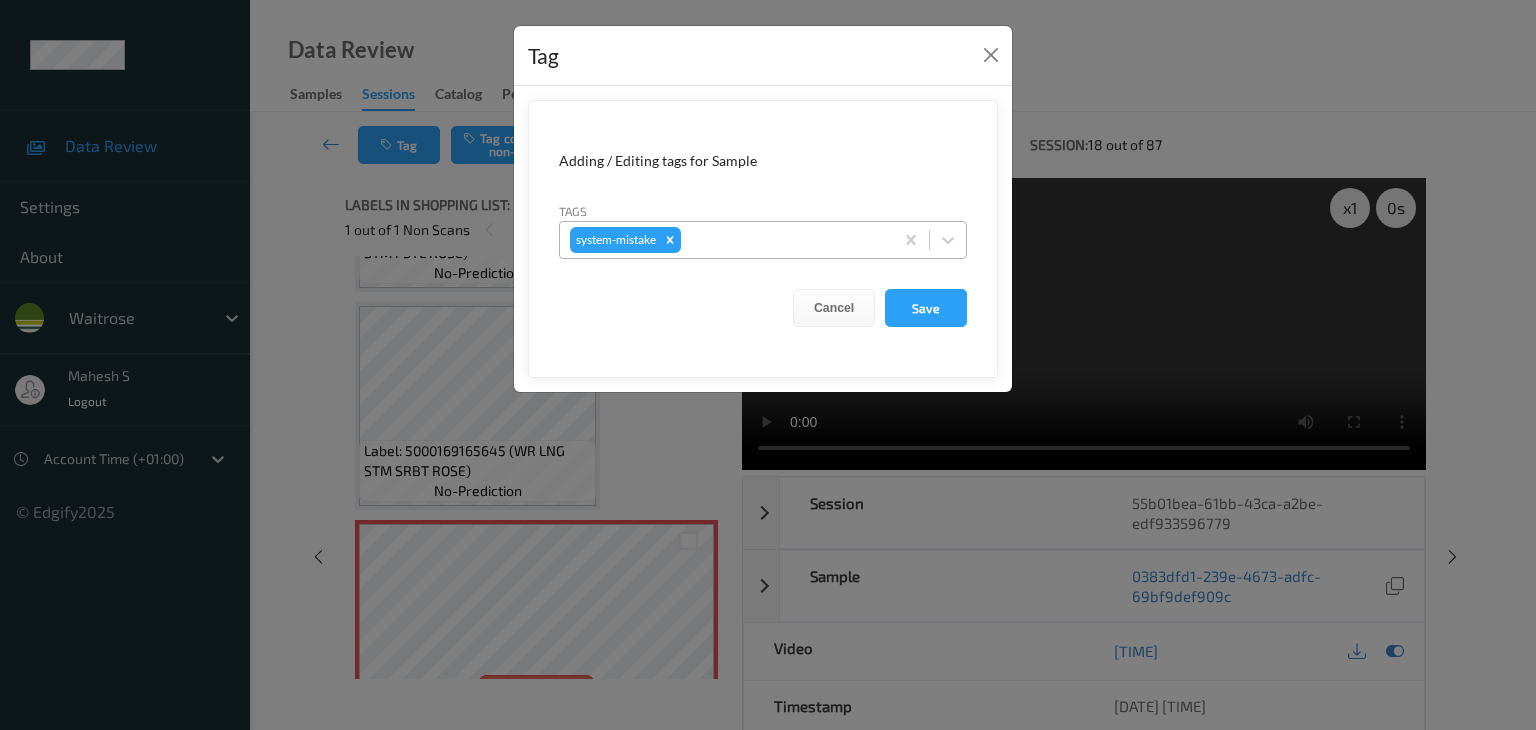 click at bounding box center [784, 240] 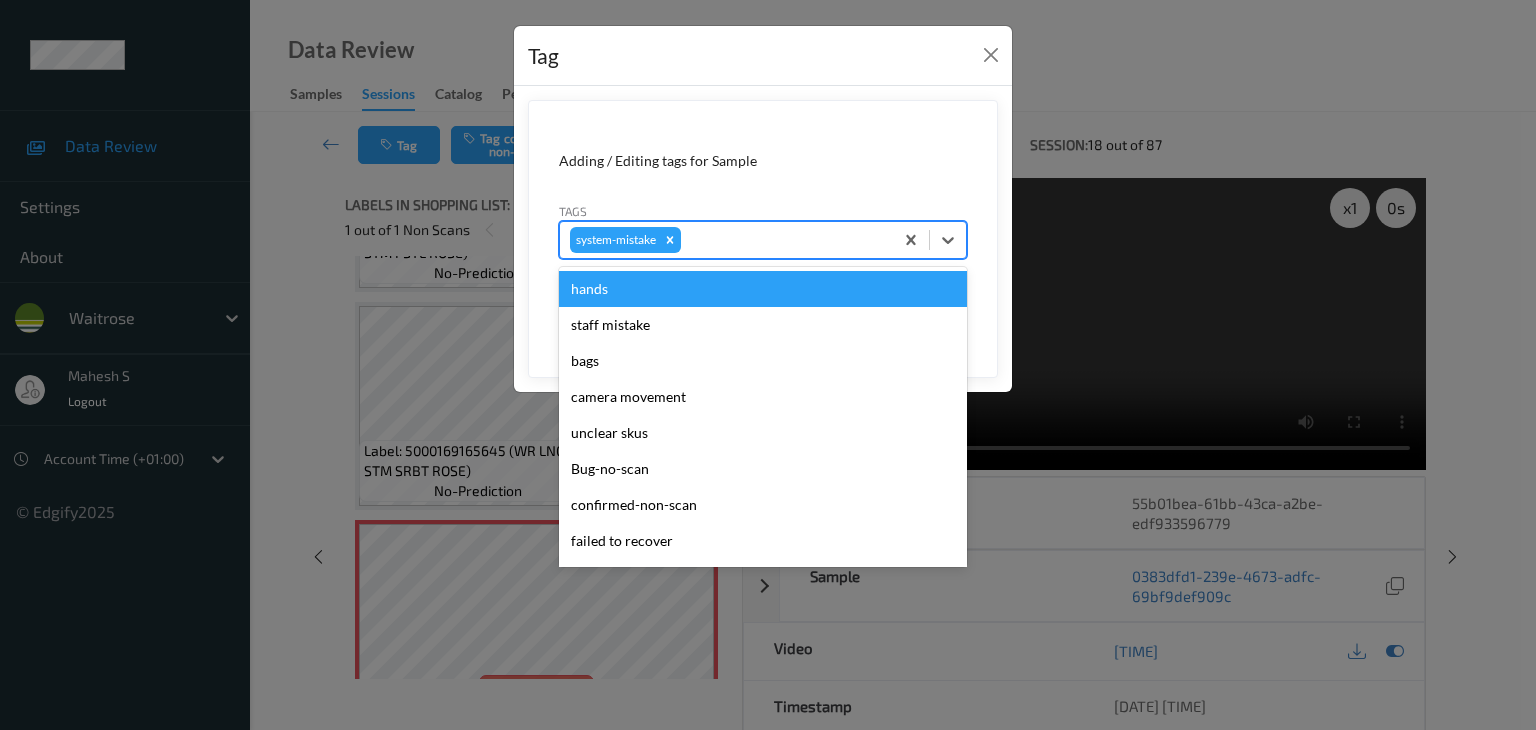 type on "u" 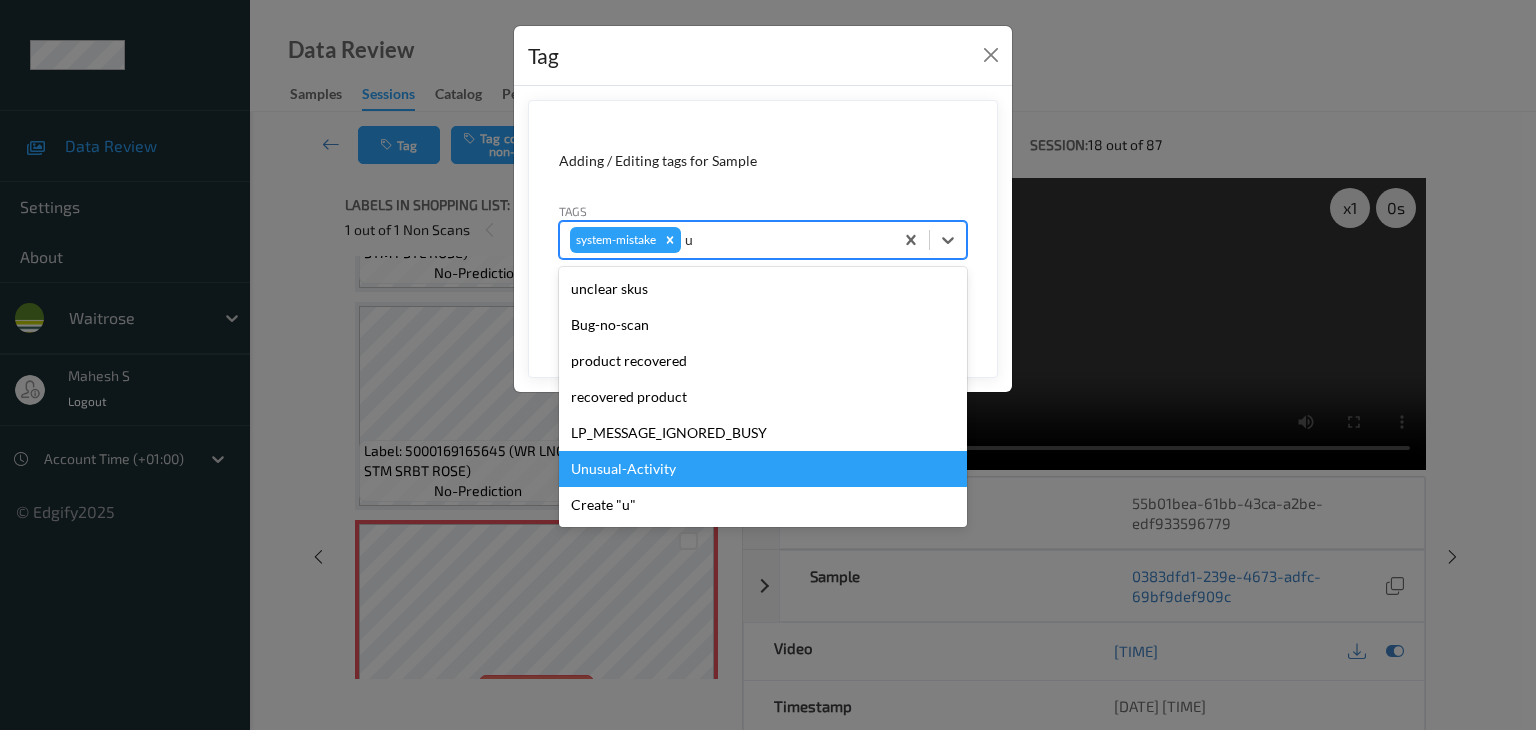 click on "Unusual-Activity" at bounding box center [763, 469] 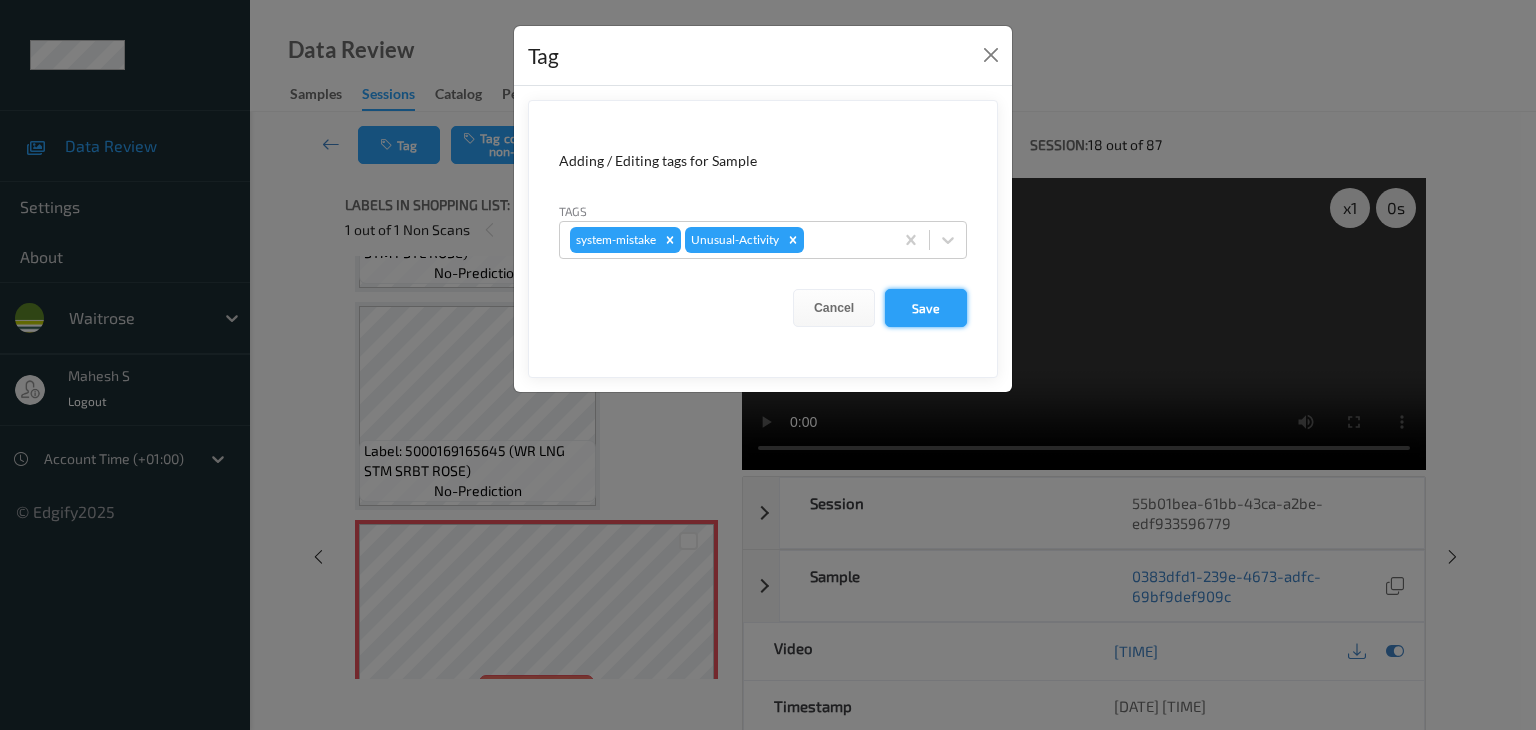 click on "Save" at bounding box center [926, 308] 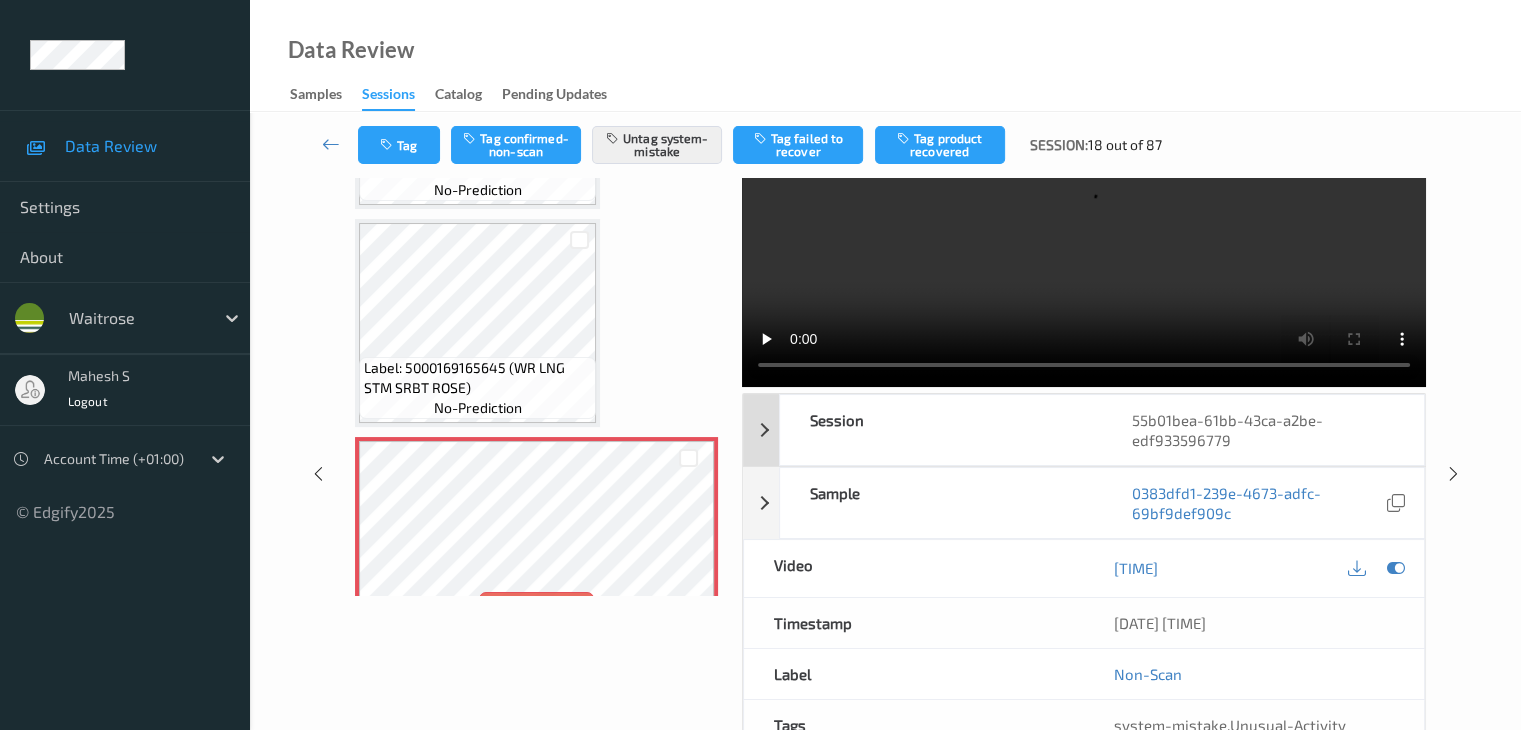 scroll, scrollTop: 200, scrollLeft: 0, axis: vertical 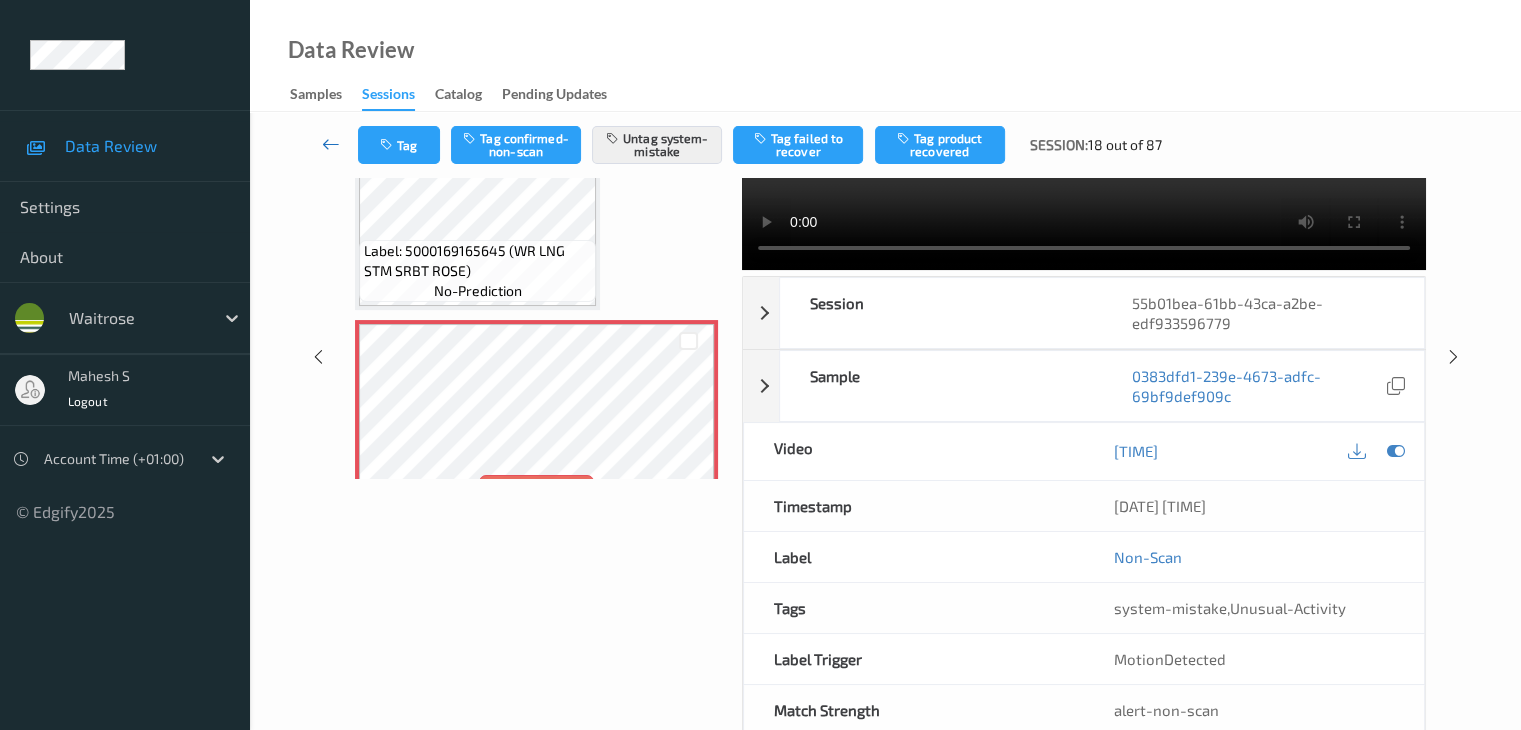 click at bounding box center (331, 144) 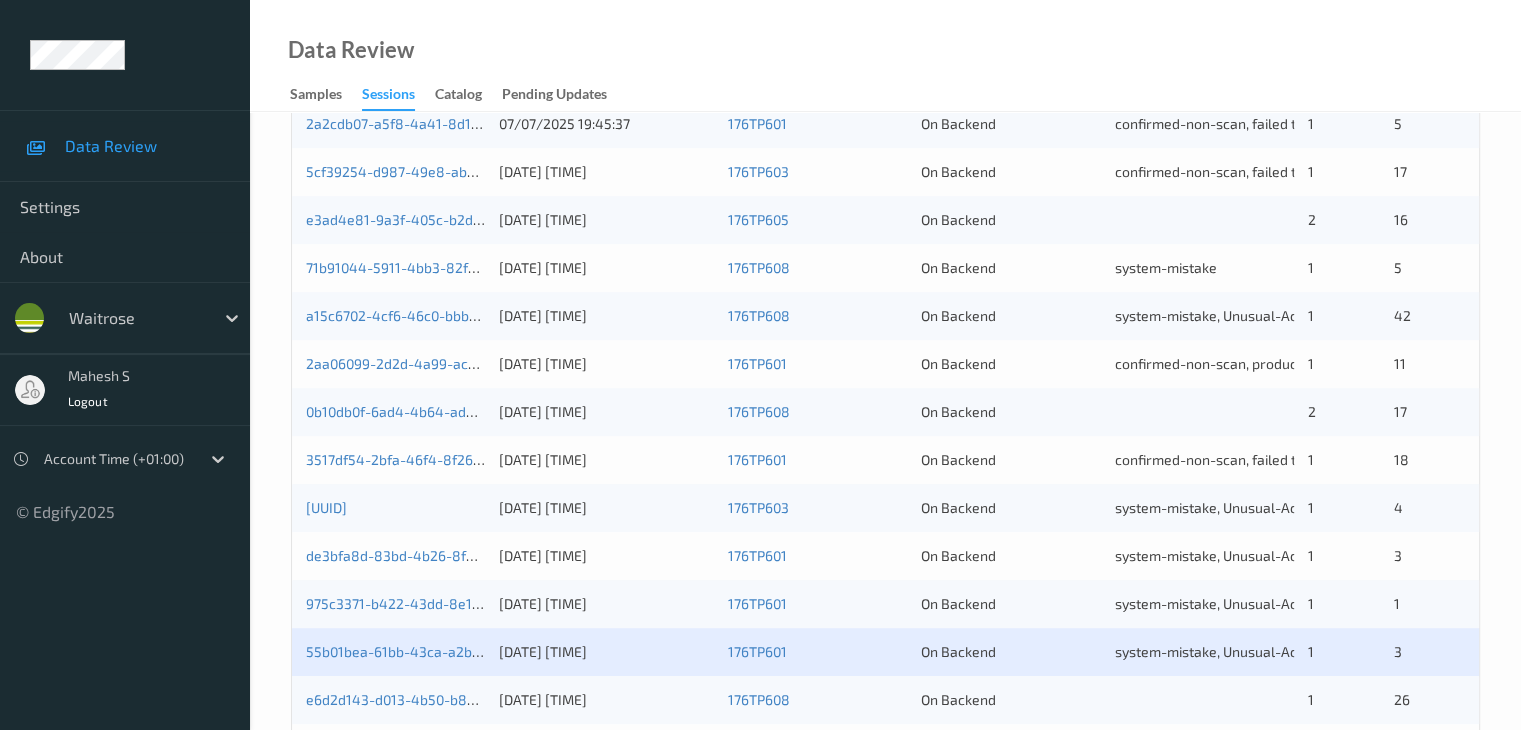 scroll, scrollTop: 932, scrollLeft: 0, axis: vertical 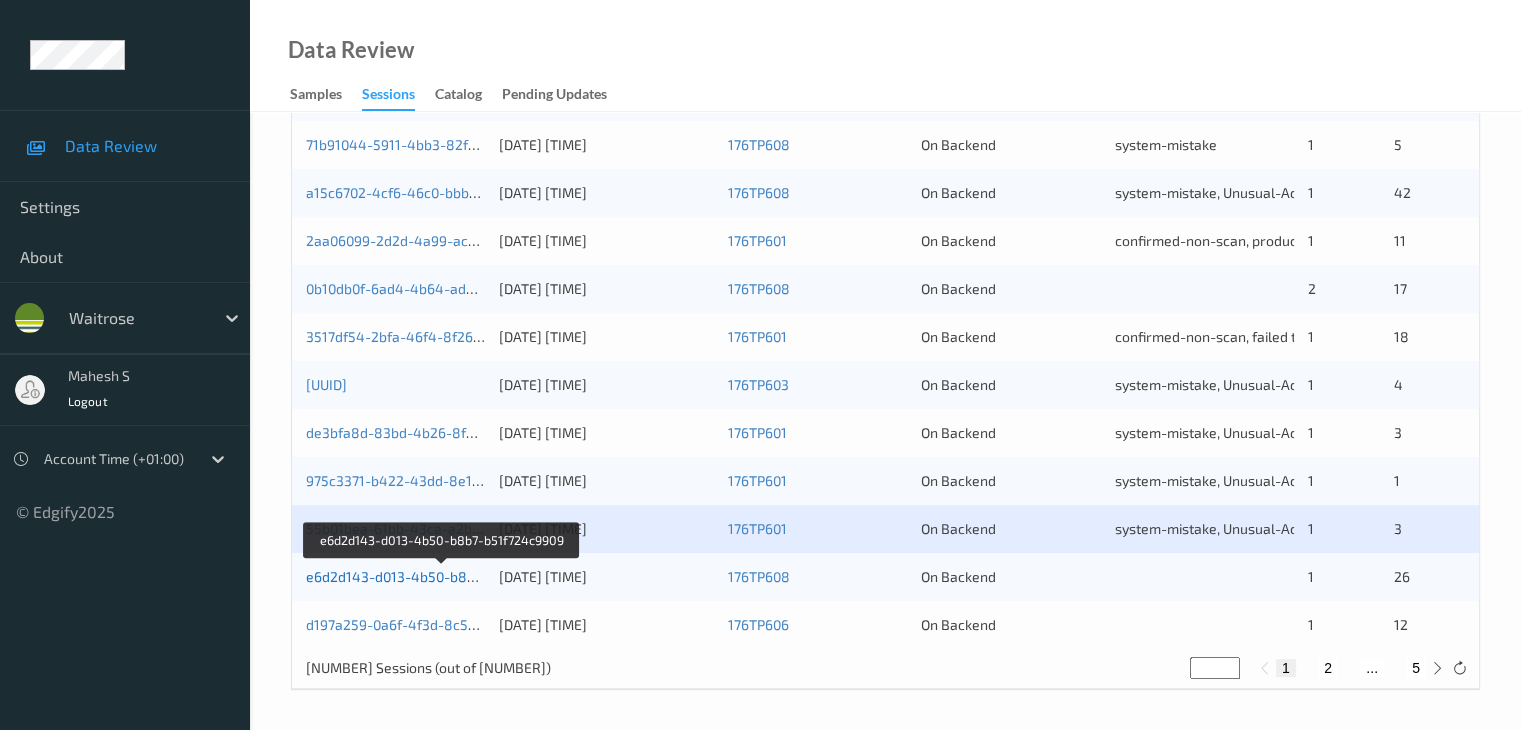 click on "e6d2d143-d013-4b50-b8b7-b51f724c9909" at bounding box center [442, 576] 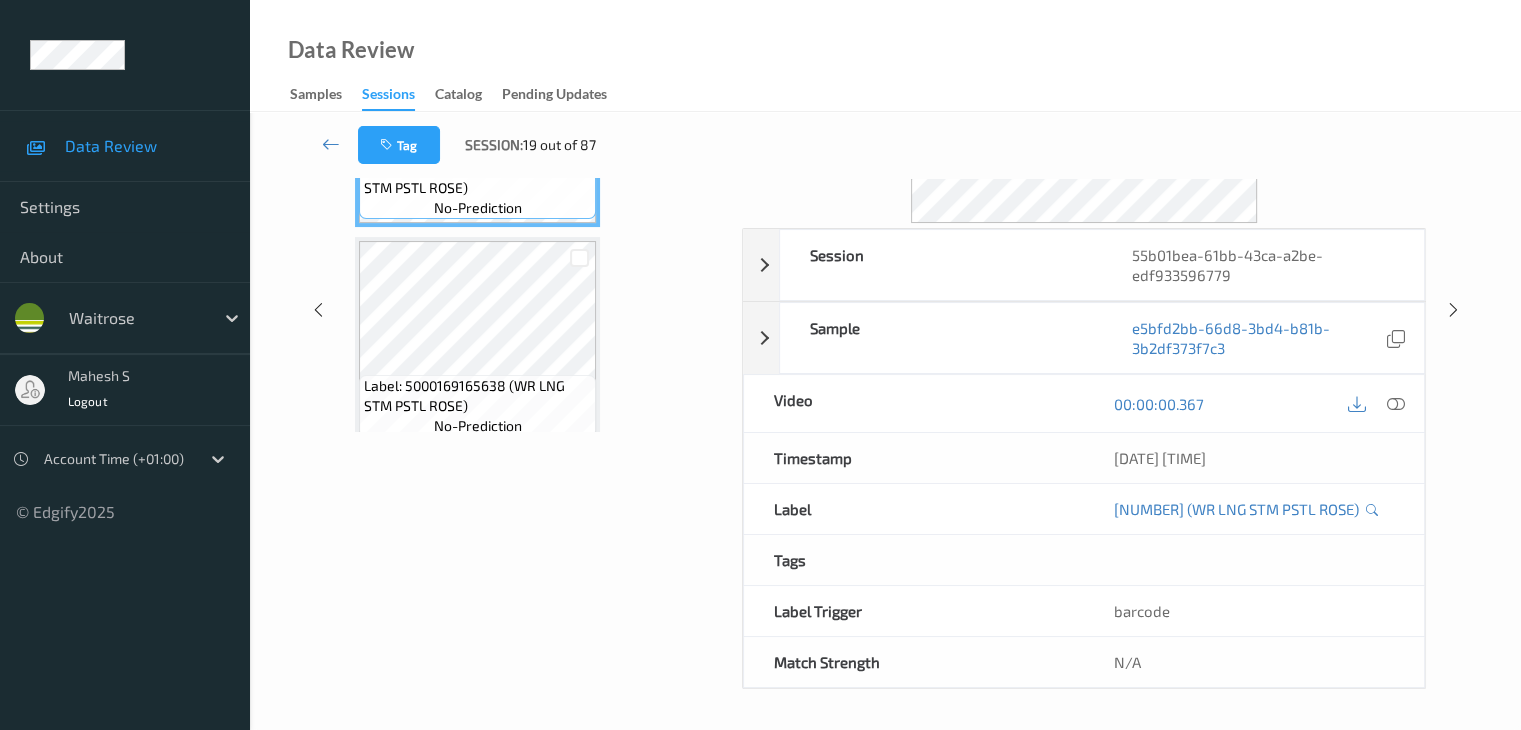 scroll, scrollTop: 0, scrollLeft: 0, axis: both 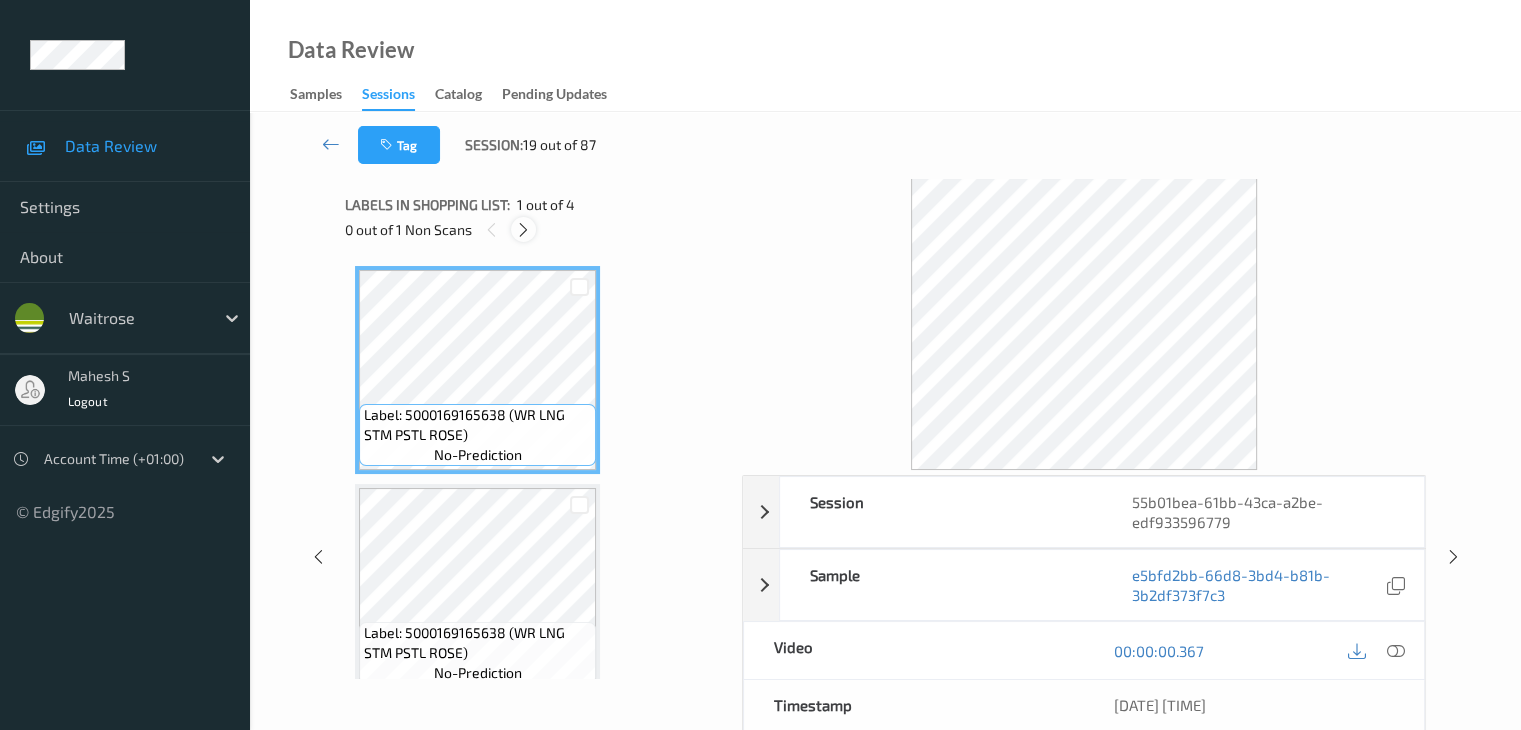 click at bounding box center [523, 230] 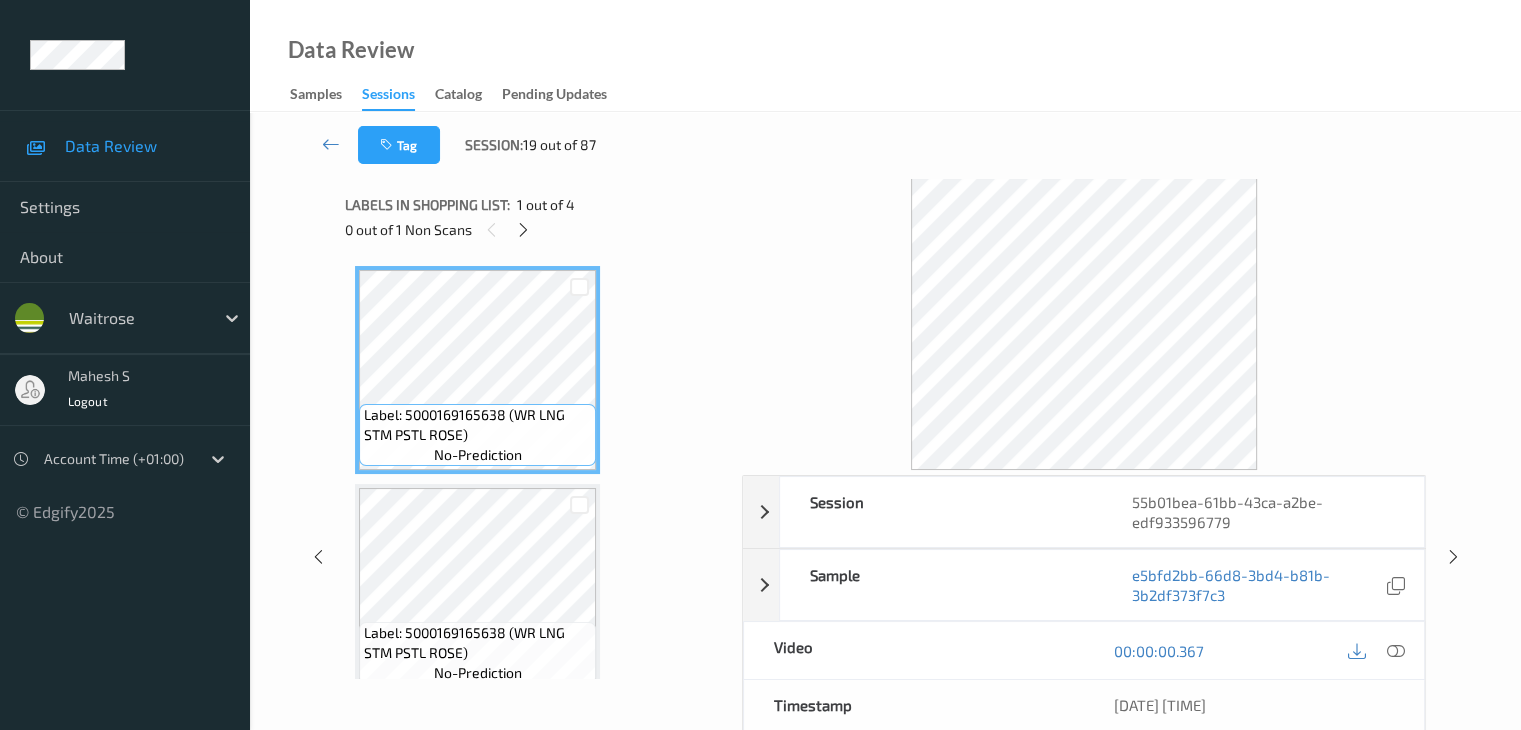 scroll, scrollTop: 446, scrollLeft: 0, axis: vertical 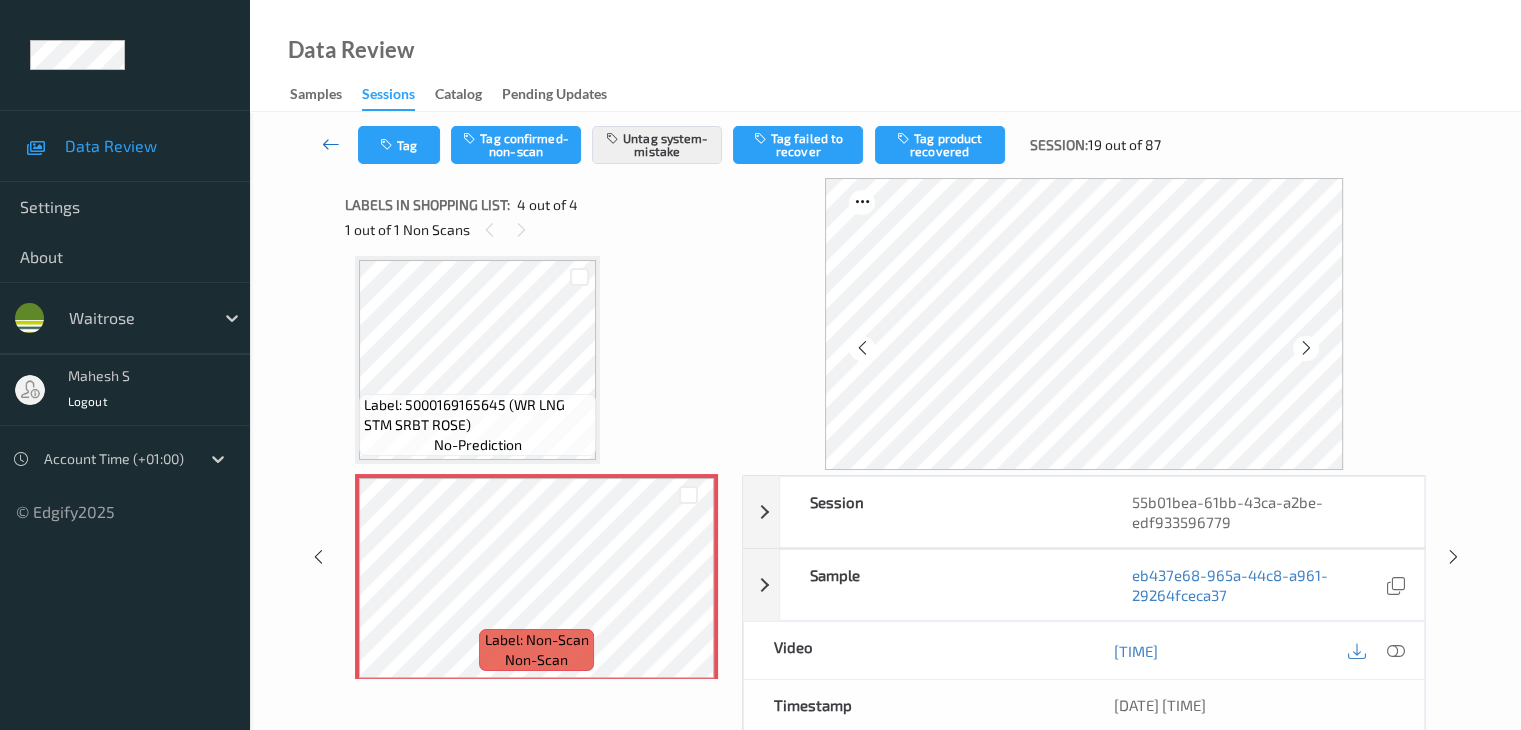 click at bounding box center [331, 144] 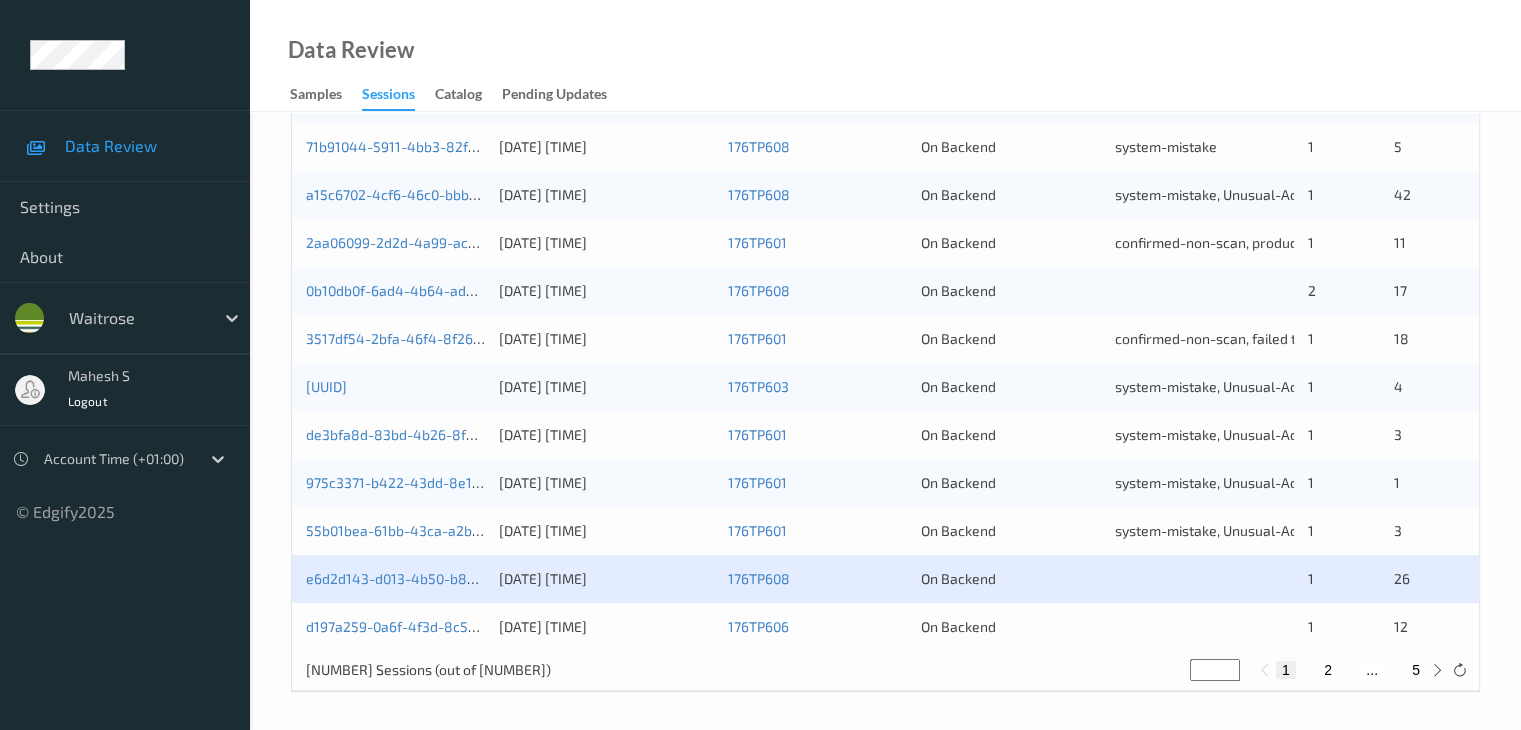 scroll, scrollTop: 932, scrollLeft: 0, axis: vertical 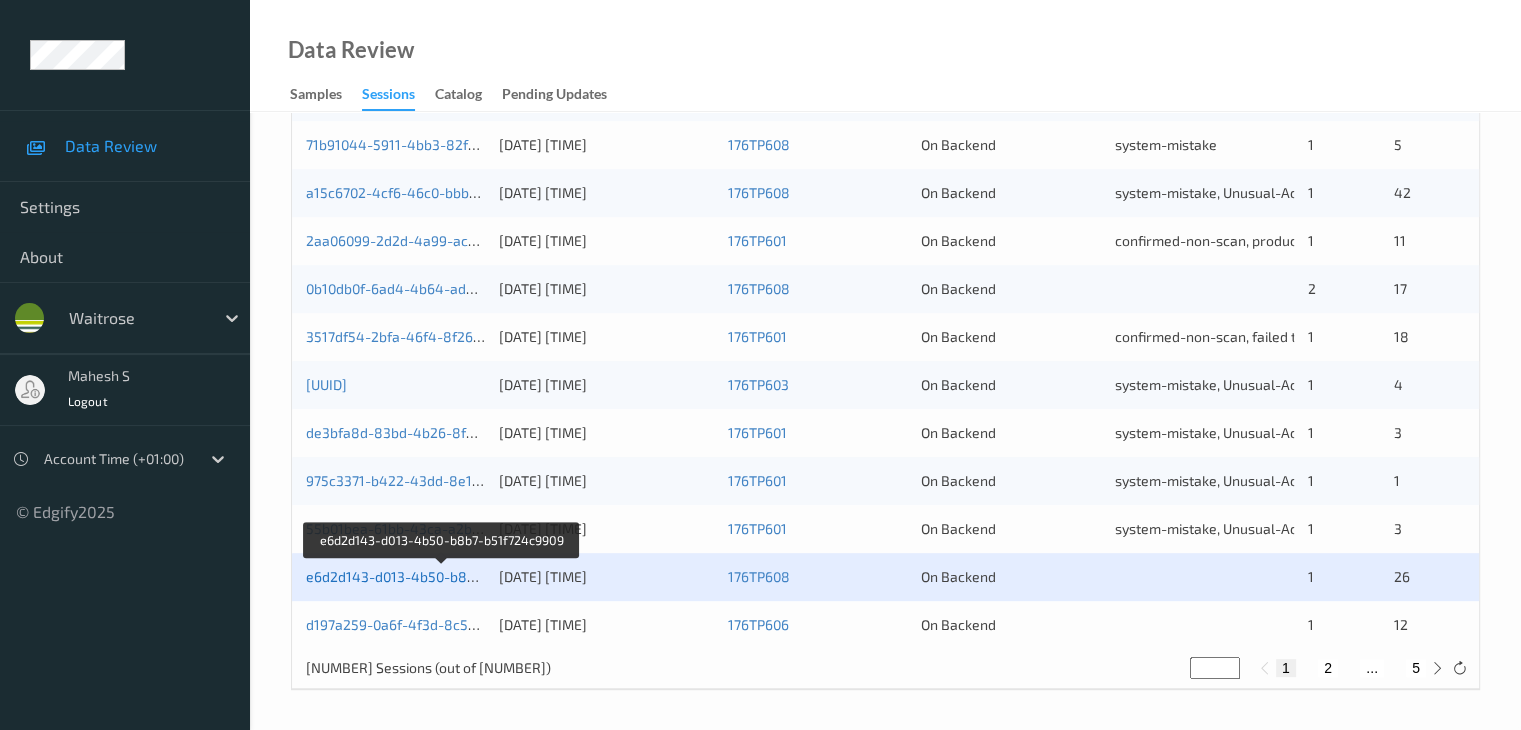 click on "e6d2d143-d013-4b50-b8b7-b51f724c9909" at bounding box center (442, 576) 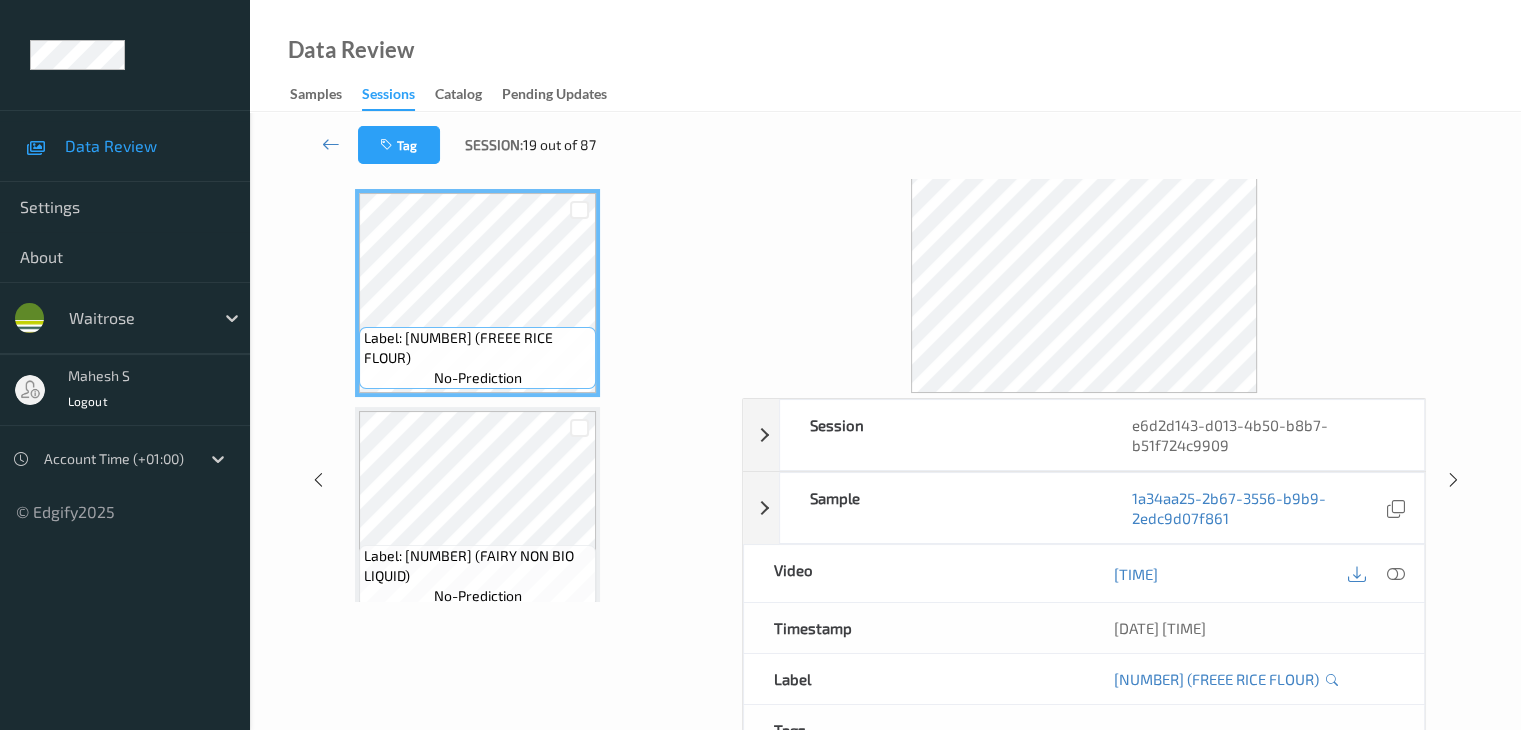 scroll, scrollTop: 44, scrollLeft: 0, axis: vertical 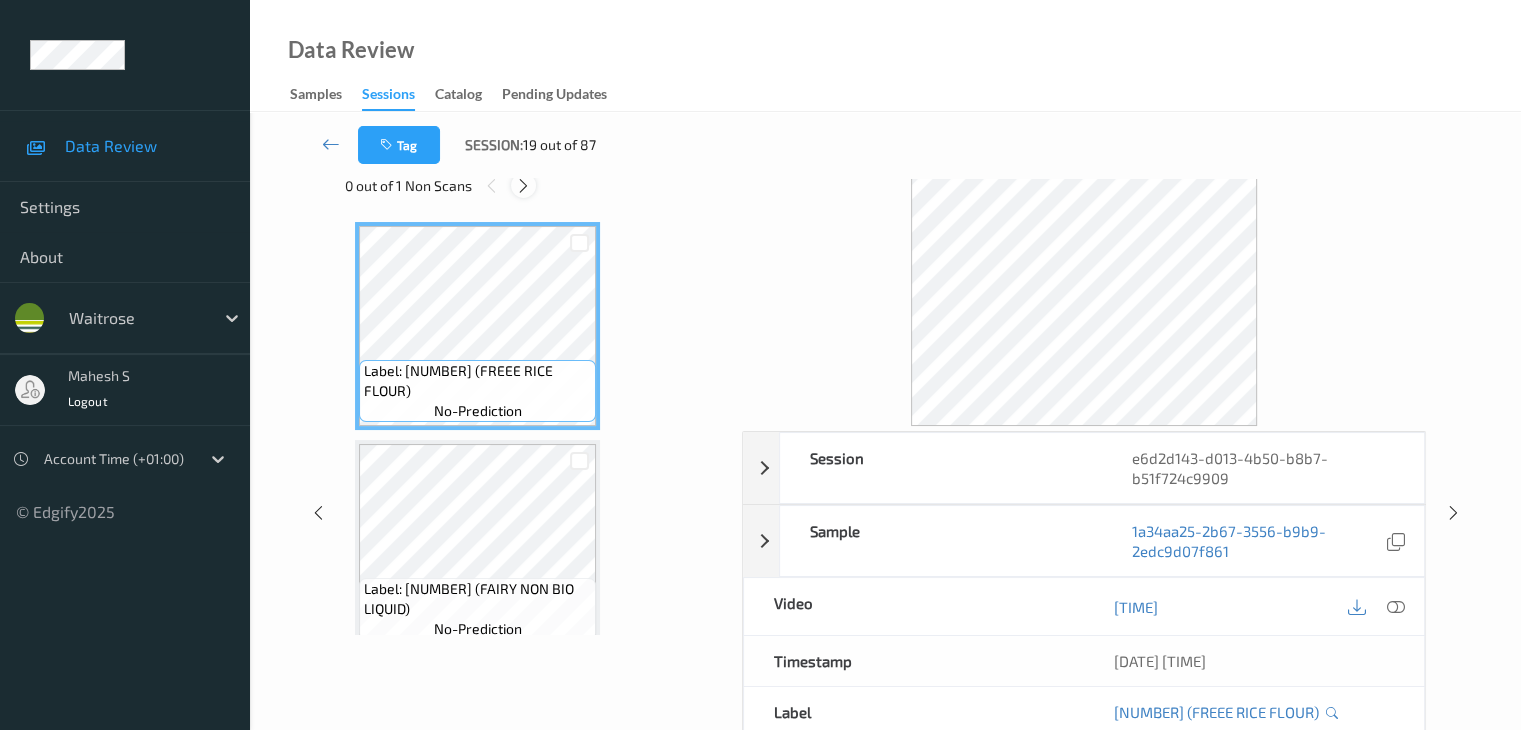 click at bounding box center [523, 186] 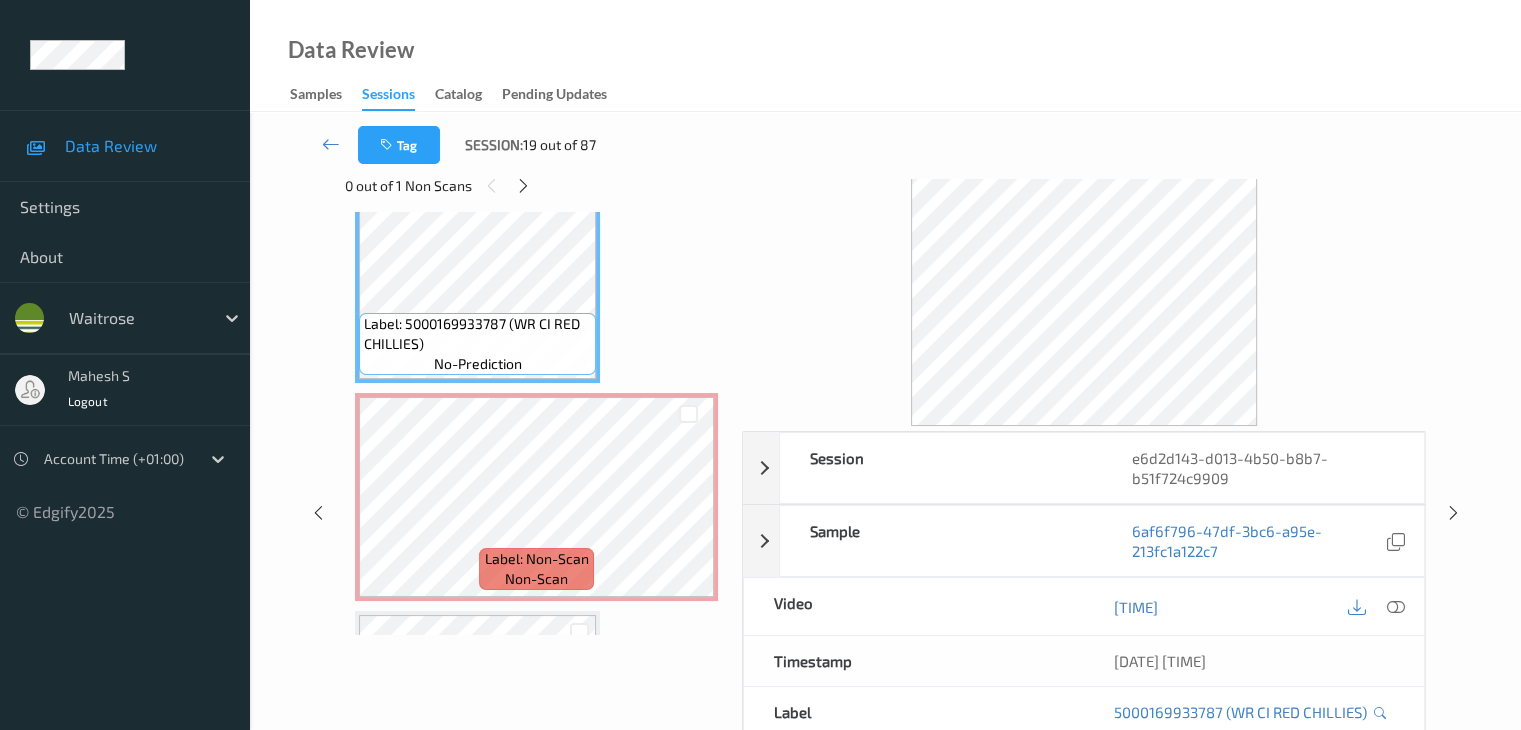 scroll, scrollTop: 4588, scrollLeft: 0, axis: vertical 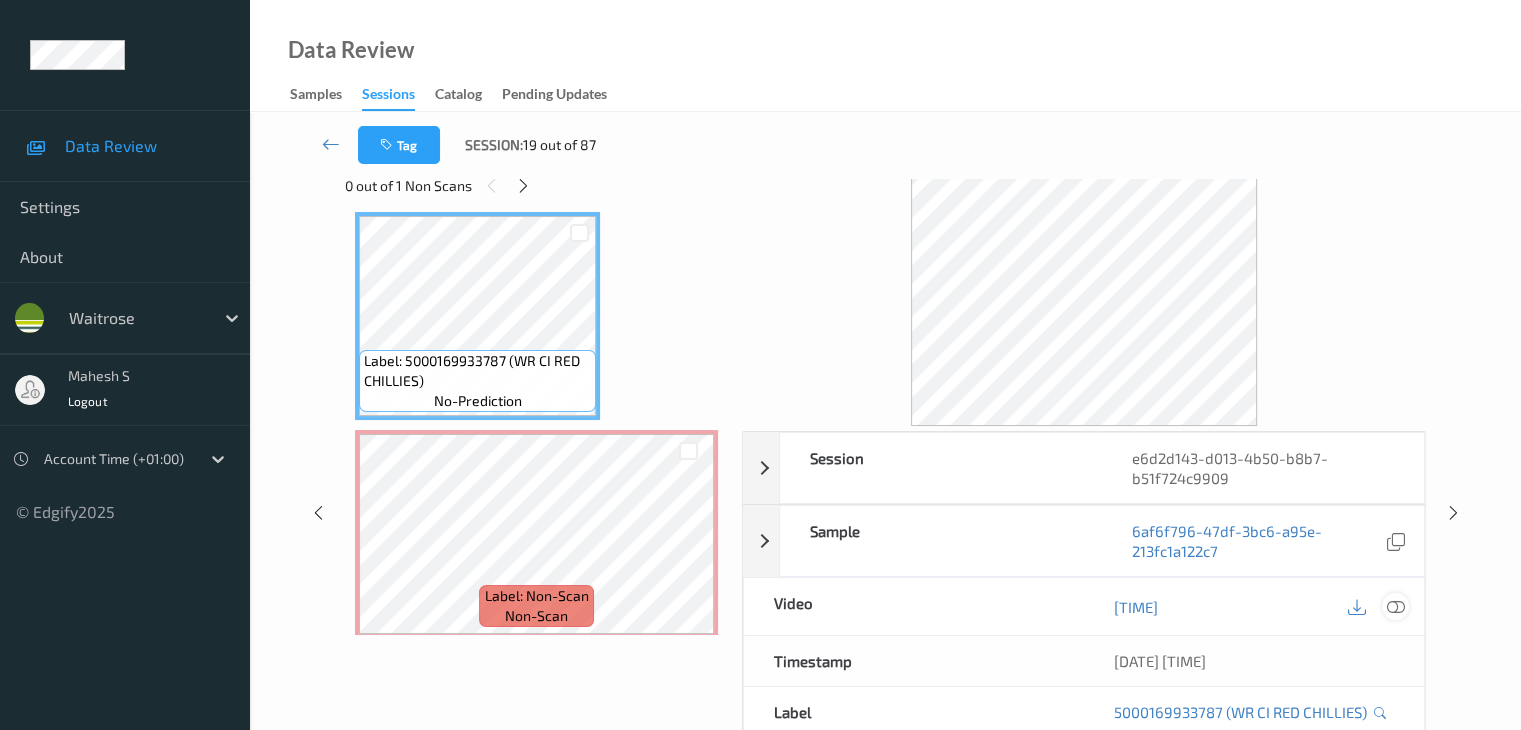 click at bounding box center (1395, 607) 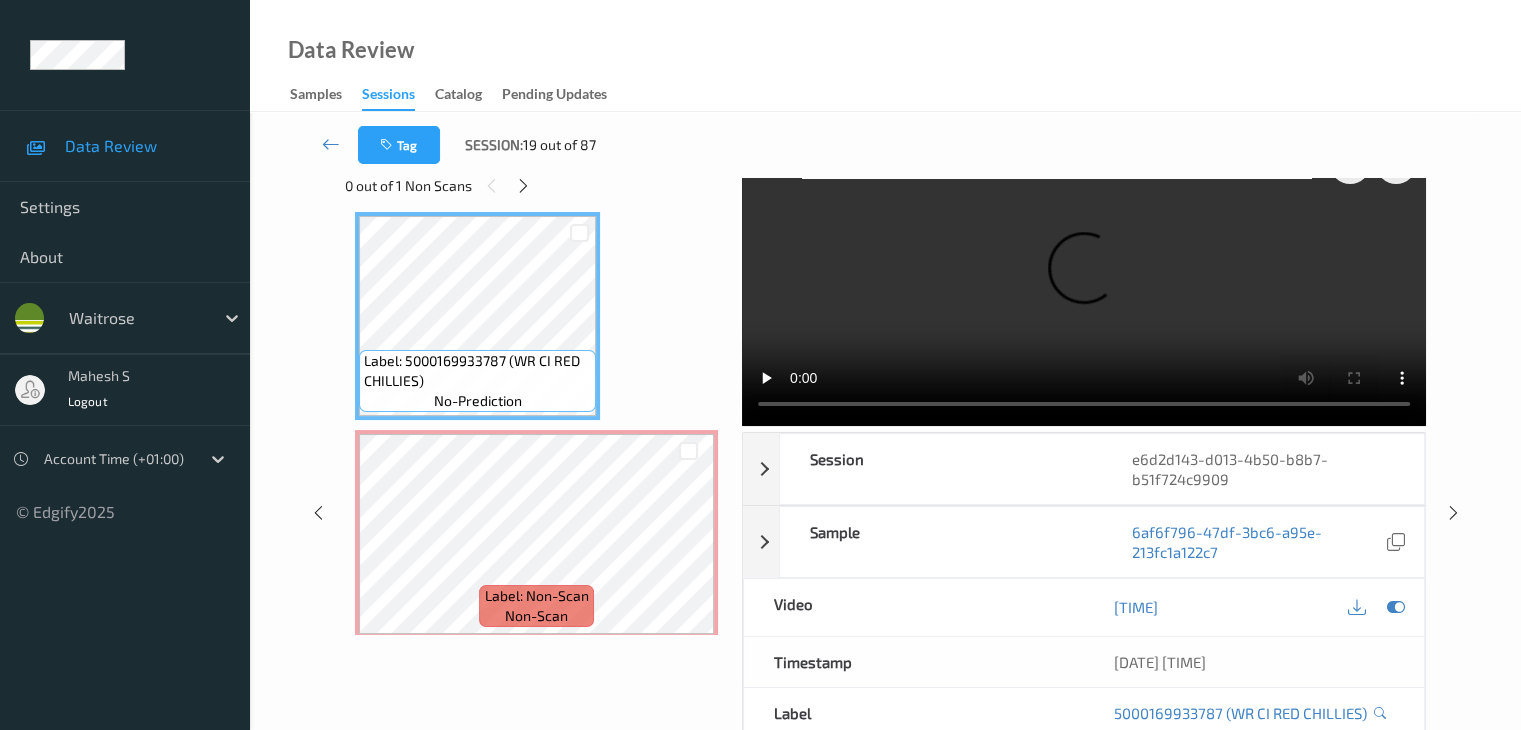 scroll, scrollTop: 0, scrollLeft: 0, axis: both 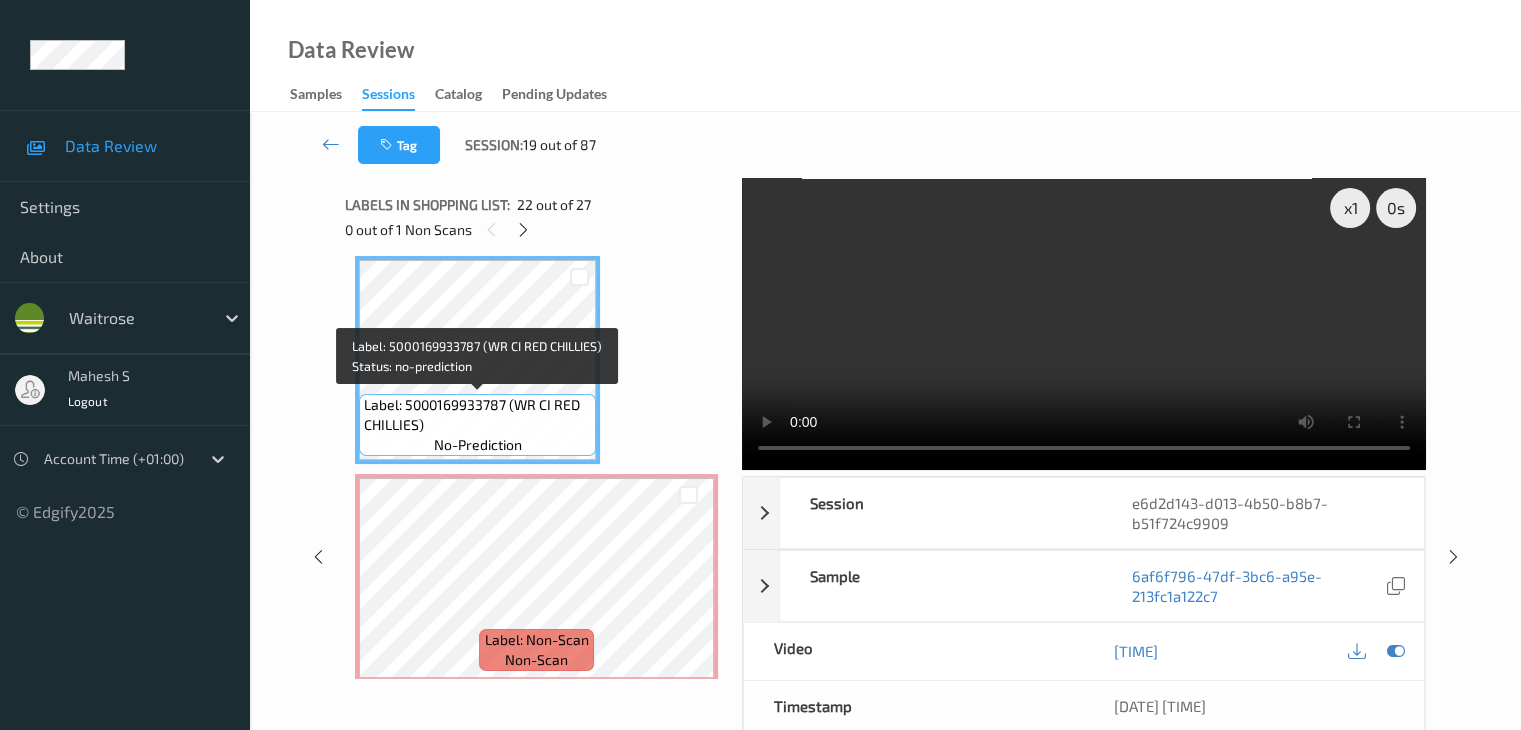 click on "Label: 5000169933787 (WR CI RED CHILLIES)" at bounding box center [477, 415] 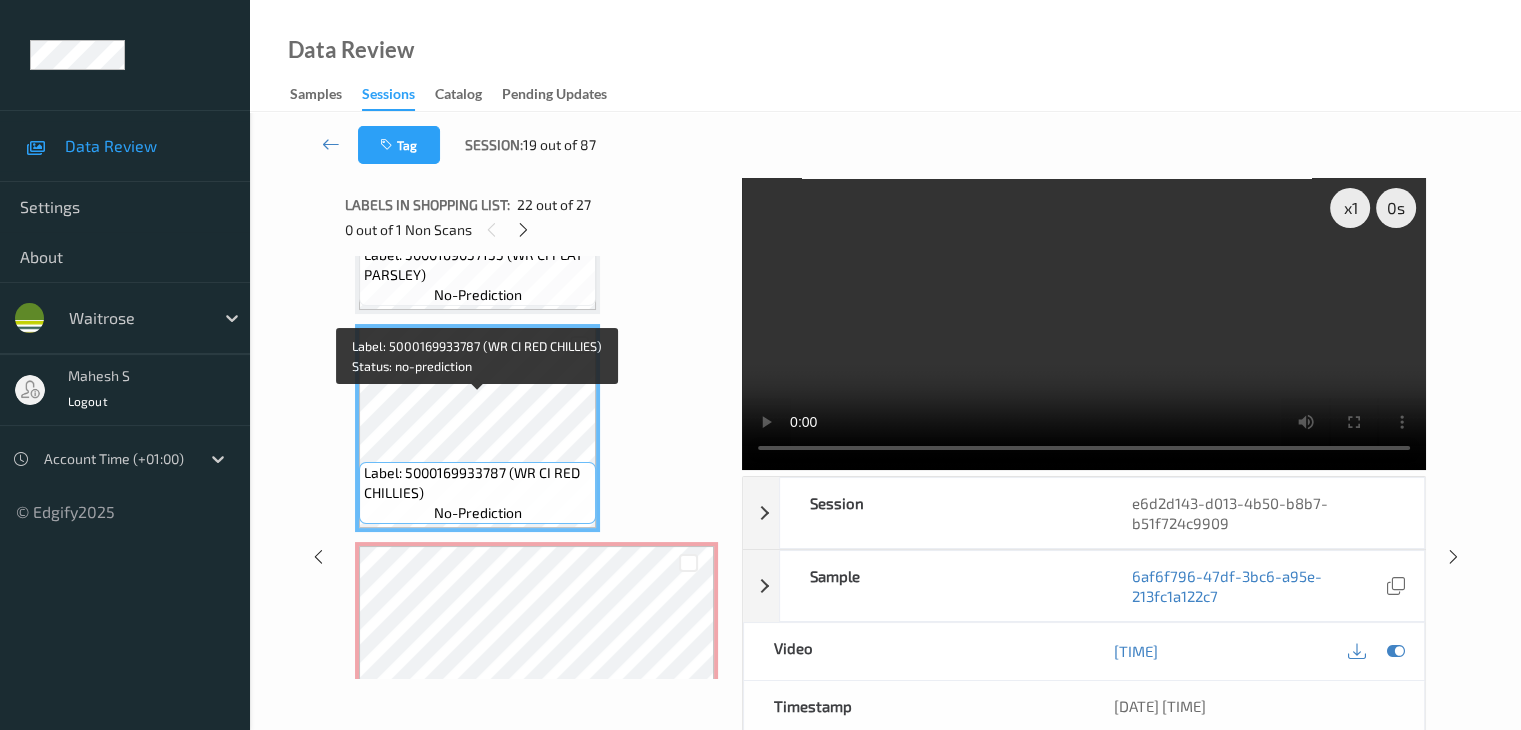 scroll, scrollTop: 4488, scrollLeft: 0, axis: vertical 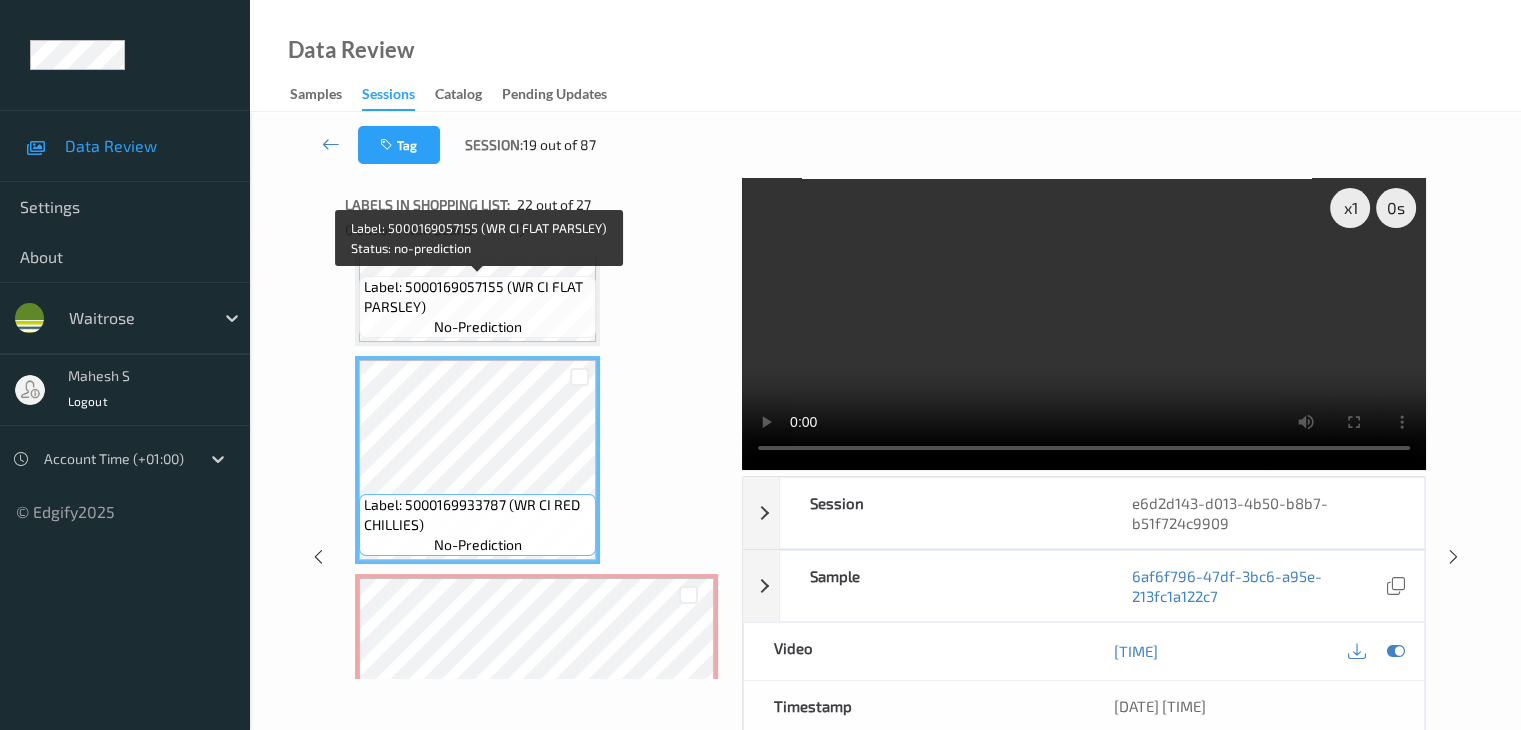 click on "Label: 5000169057155 (WR CI FLAT PARSLEY)" at bounding box center [477, 297] 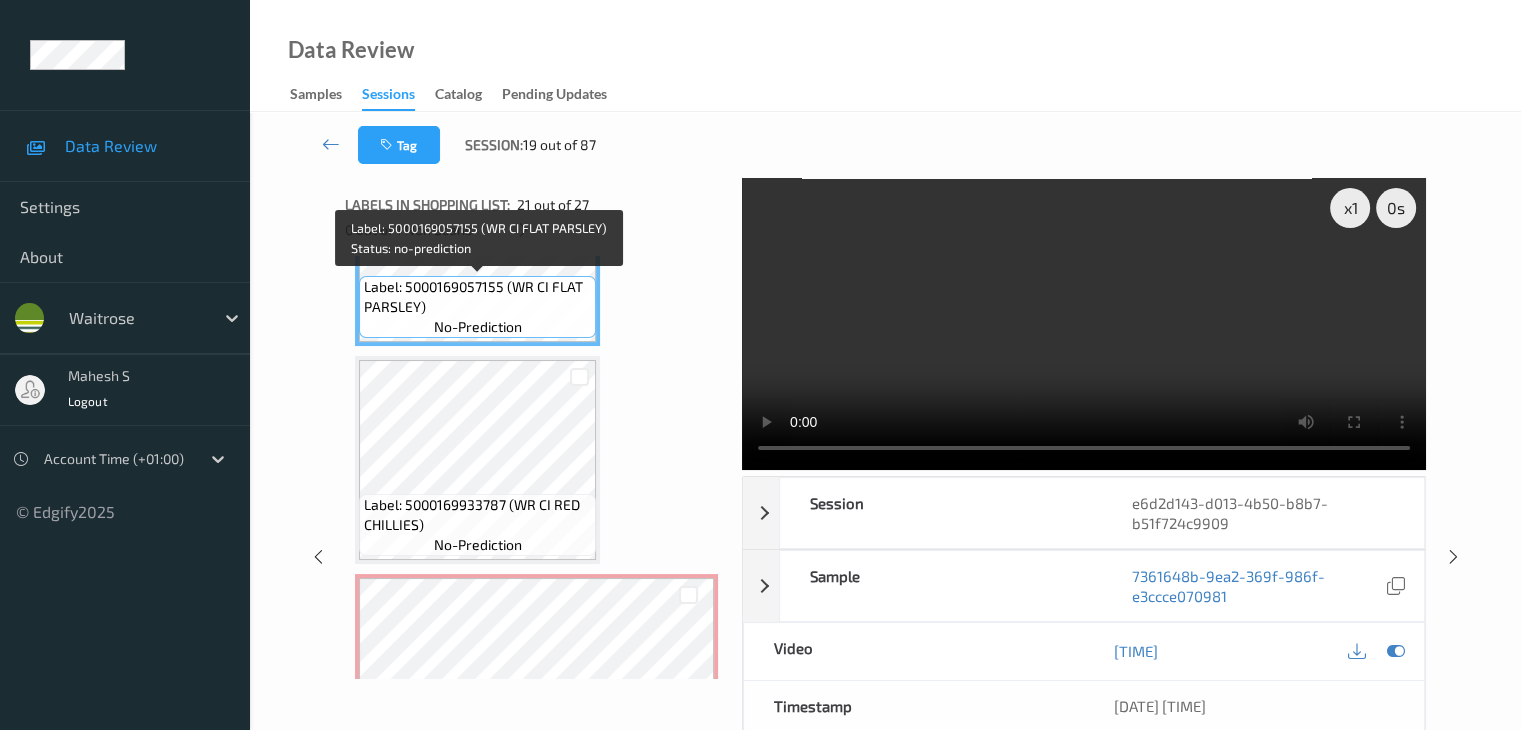click on "Label: 5000169057155 (WR CI FLAT PARSLEY)" at bounding box center (477, 297) 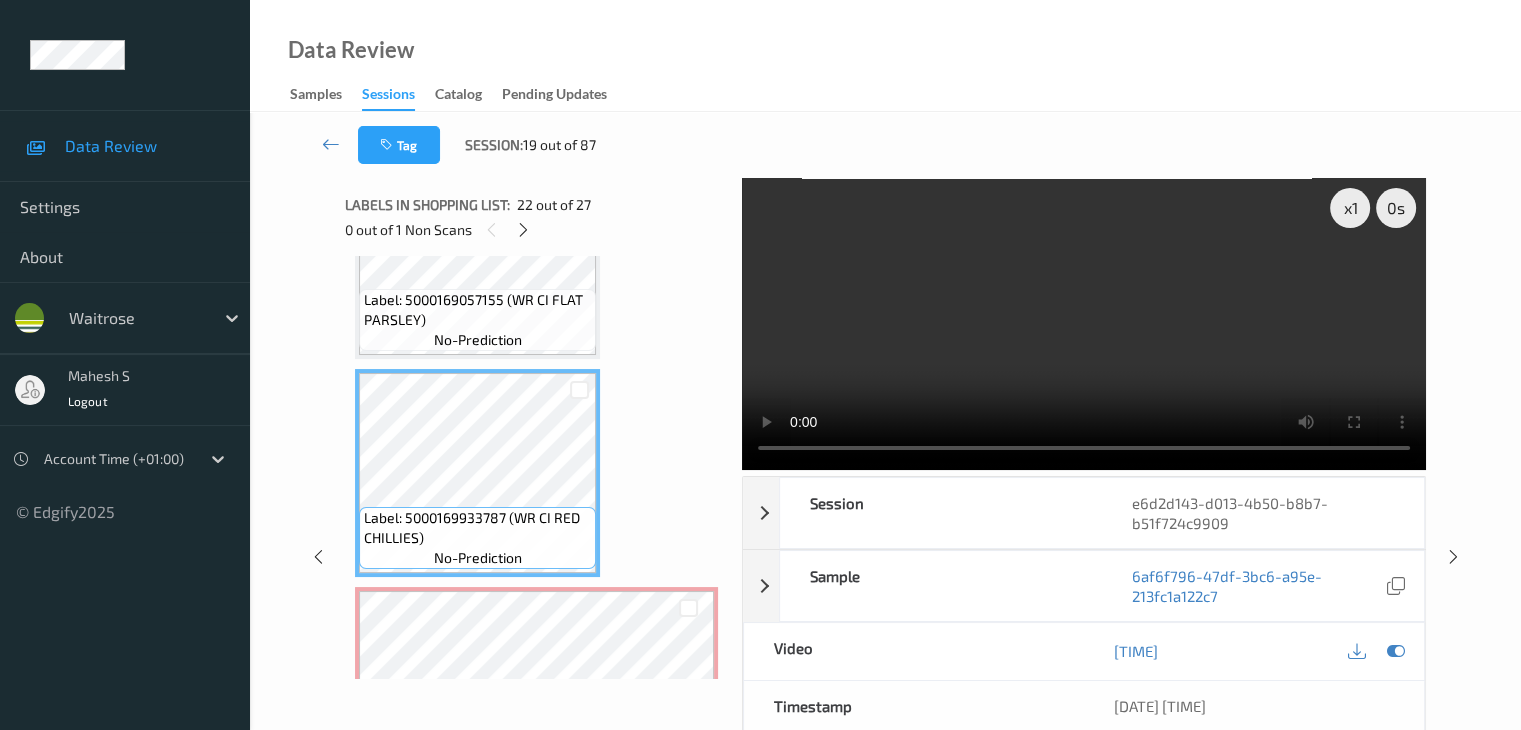 scroll, scrollTop: 4488, scrollLeft: 0, axis: vertical 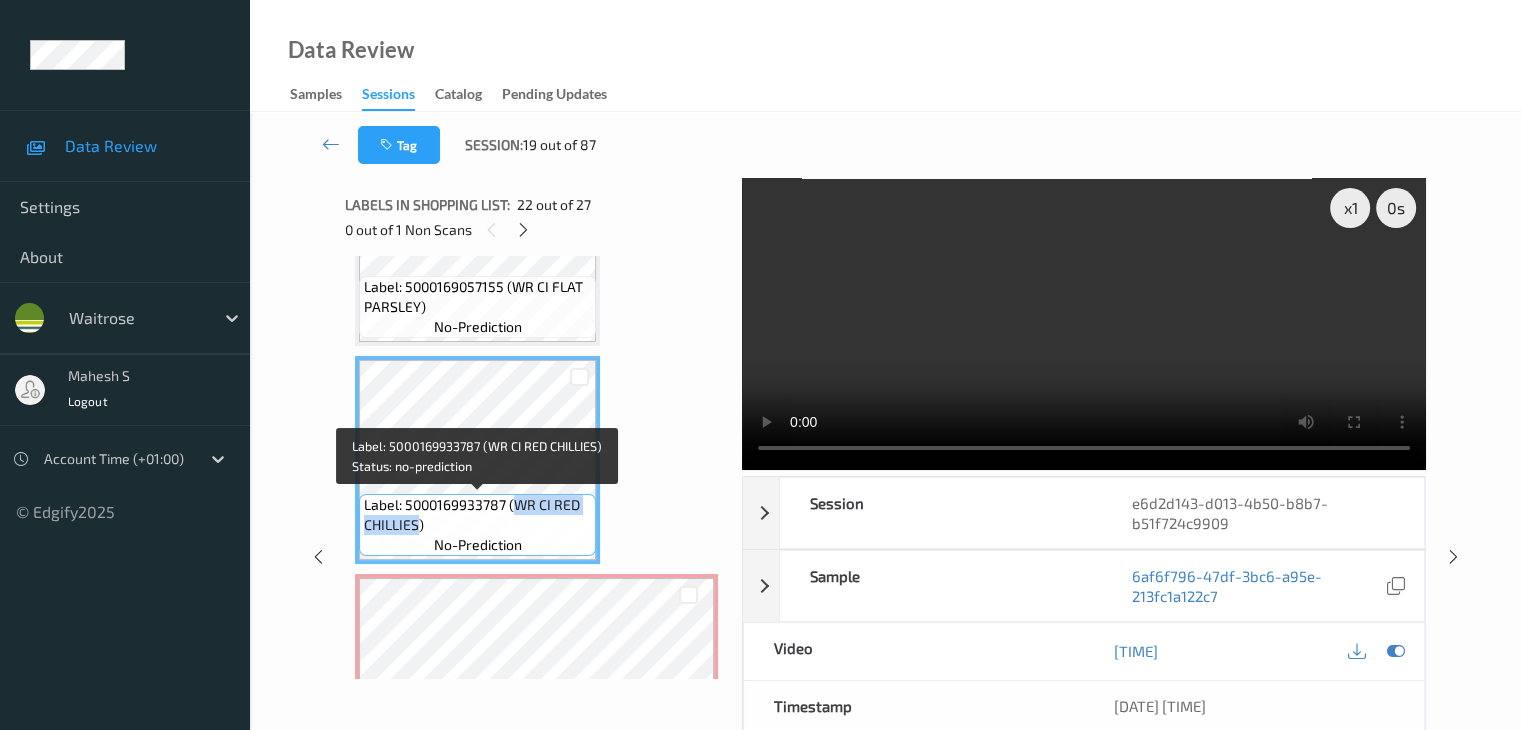drag, startPoint x: 516, startPoint y: 509, endPoint x: 418, endPoint y: 528, distance: 99.824844 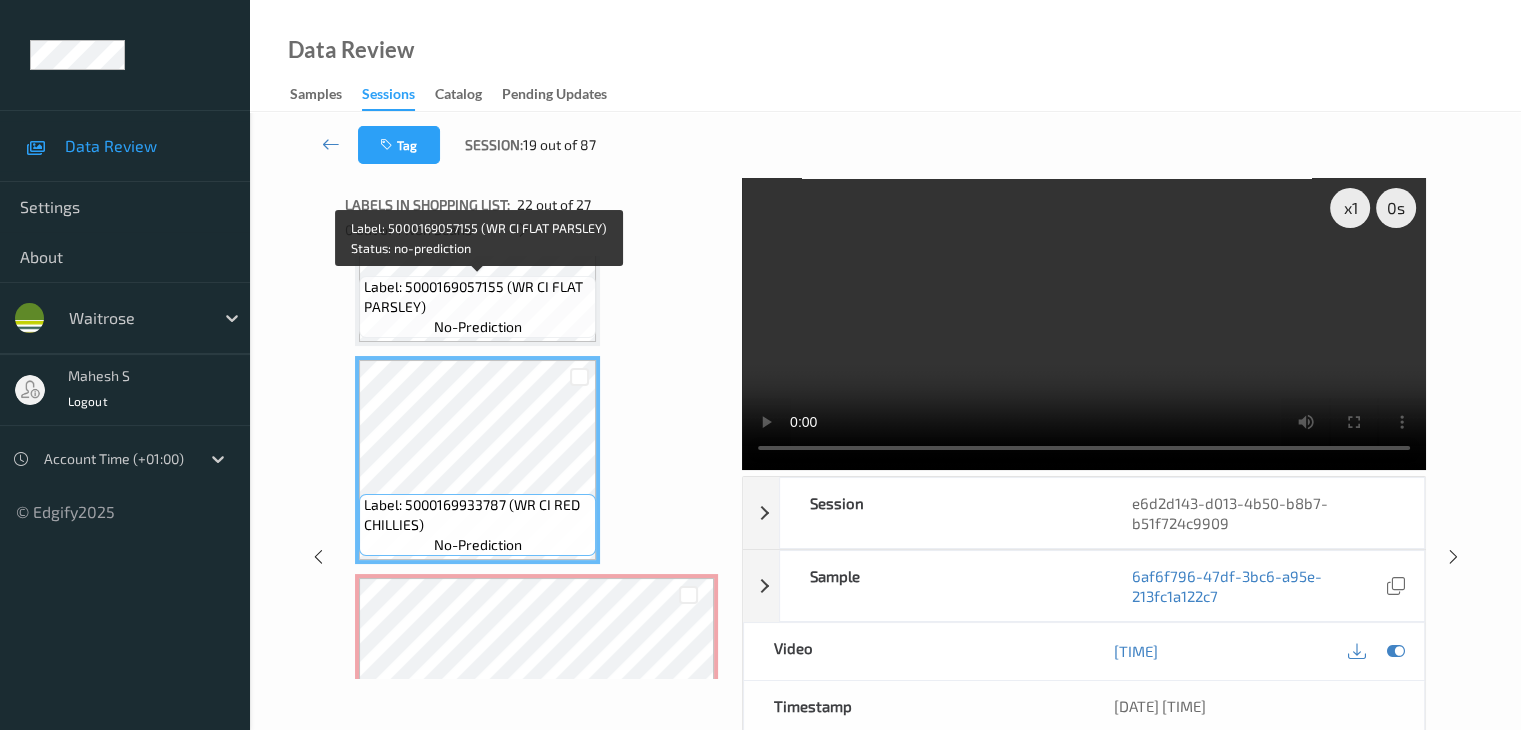 click on "Label: 5000169057155 (WR CI FLAT PARSLEY) no-prediction" at bounding box center (477, 307) 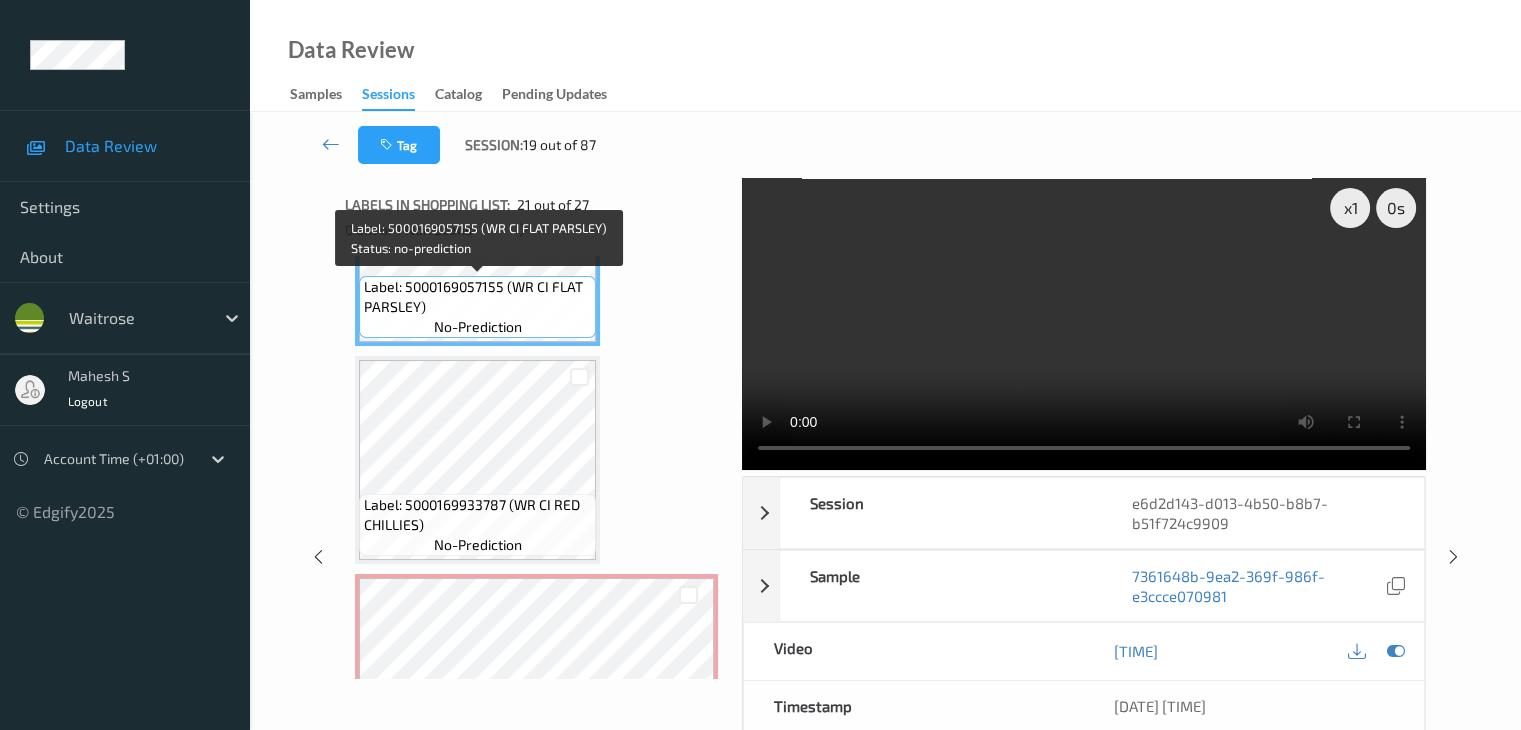 click on "Label: 5000169057155 (WR CI FLAT PARSLEY)" at bounding box center [477, 297] 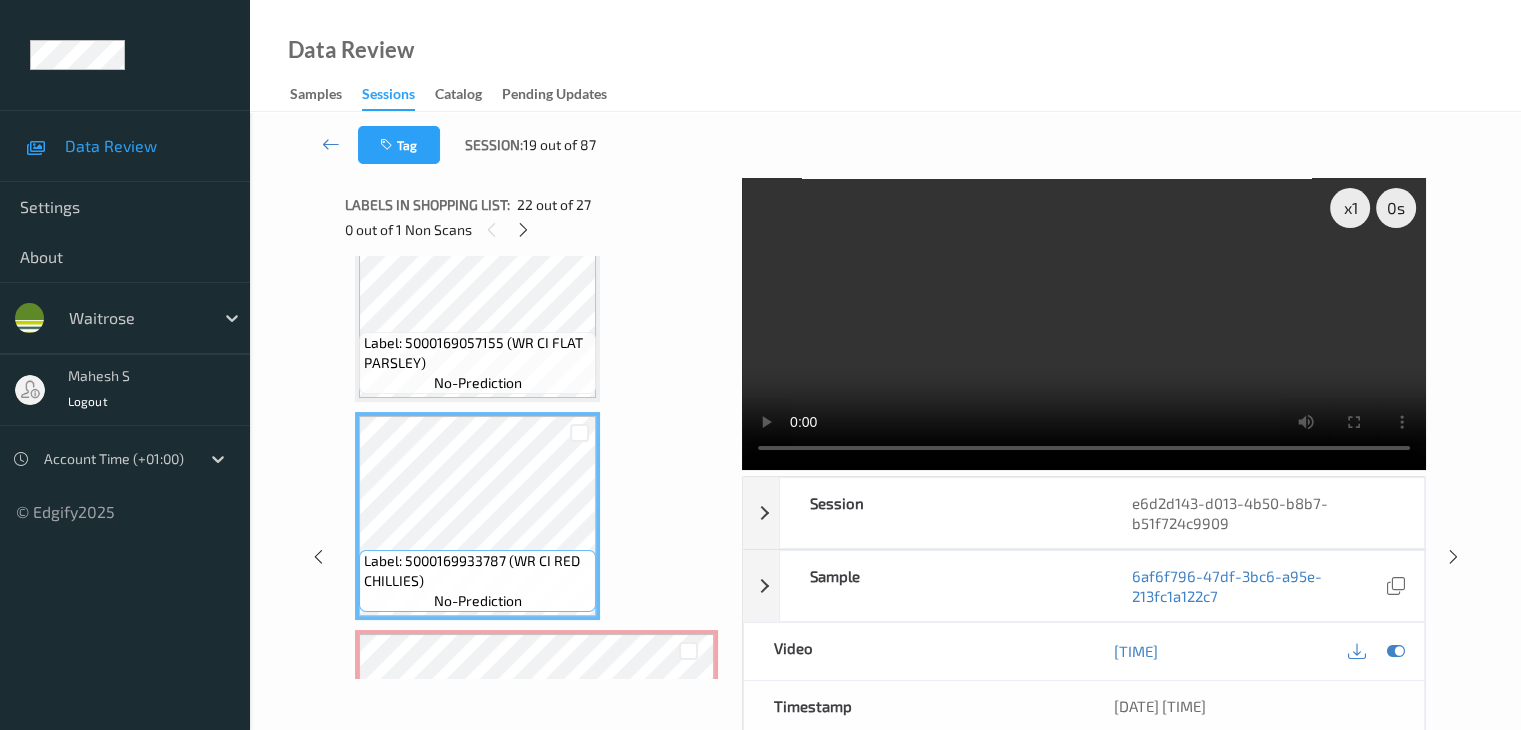 scroll, scrollTop: 4388, scrollLeft: 0, axis: vertical 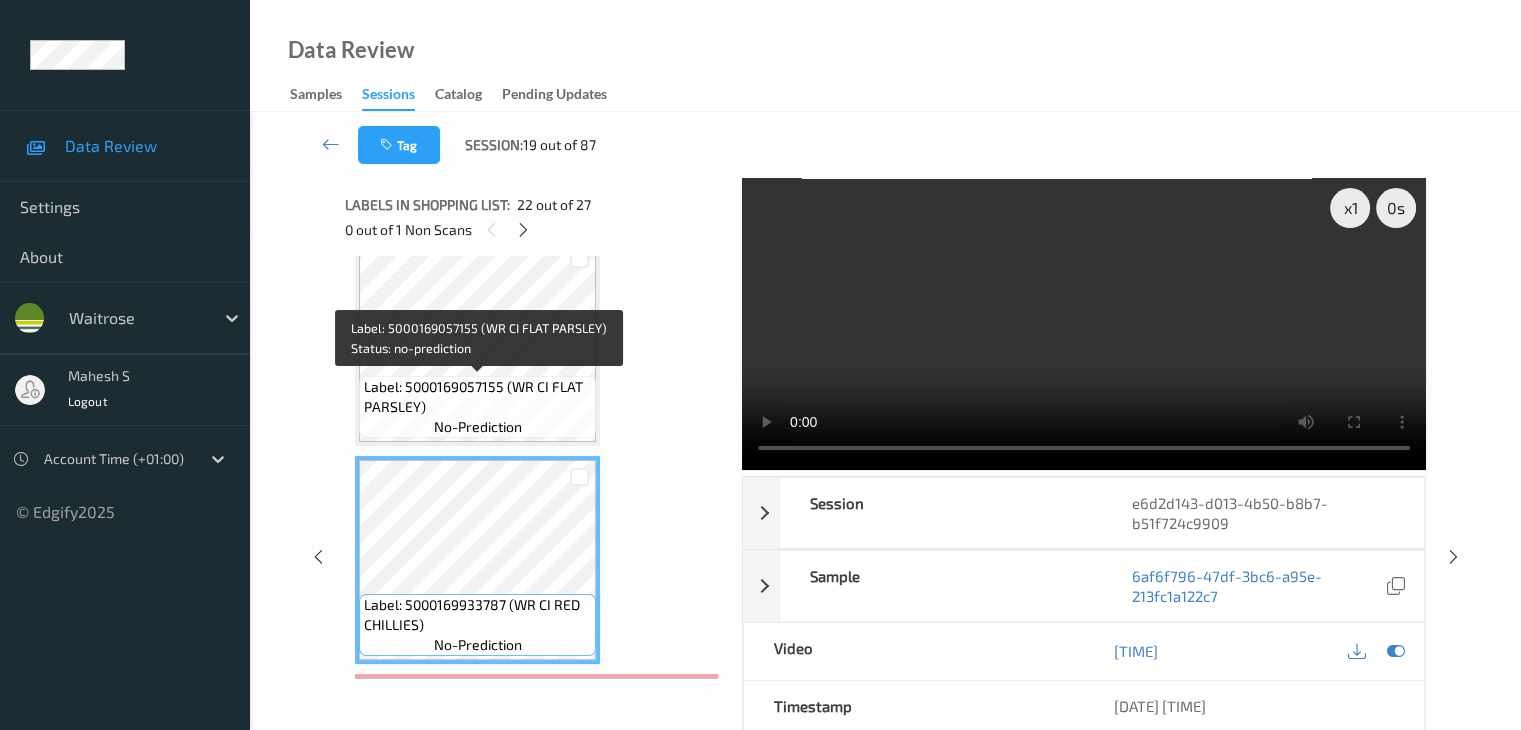 click on "Label: 5000169057155 (WR CI FLAT PARSLEY)" at bounding box center (477, 397) 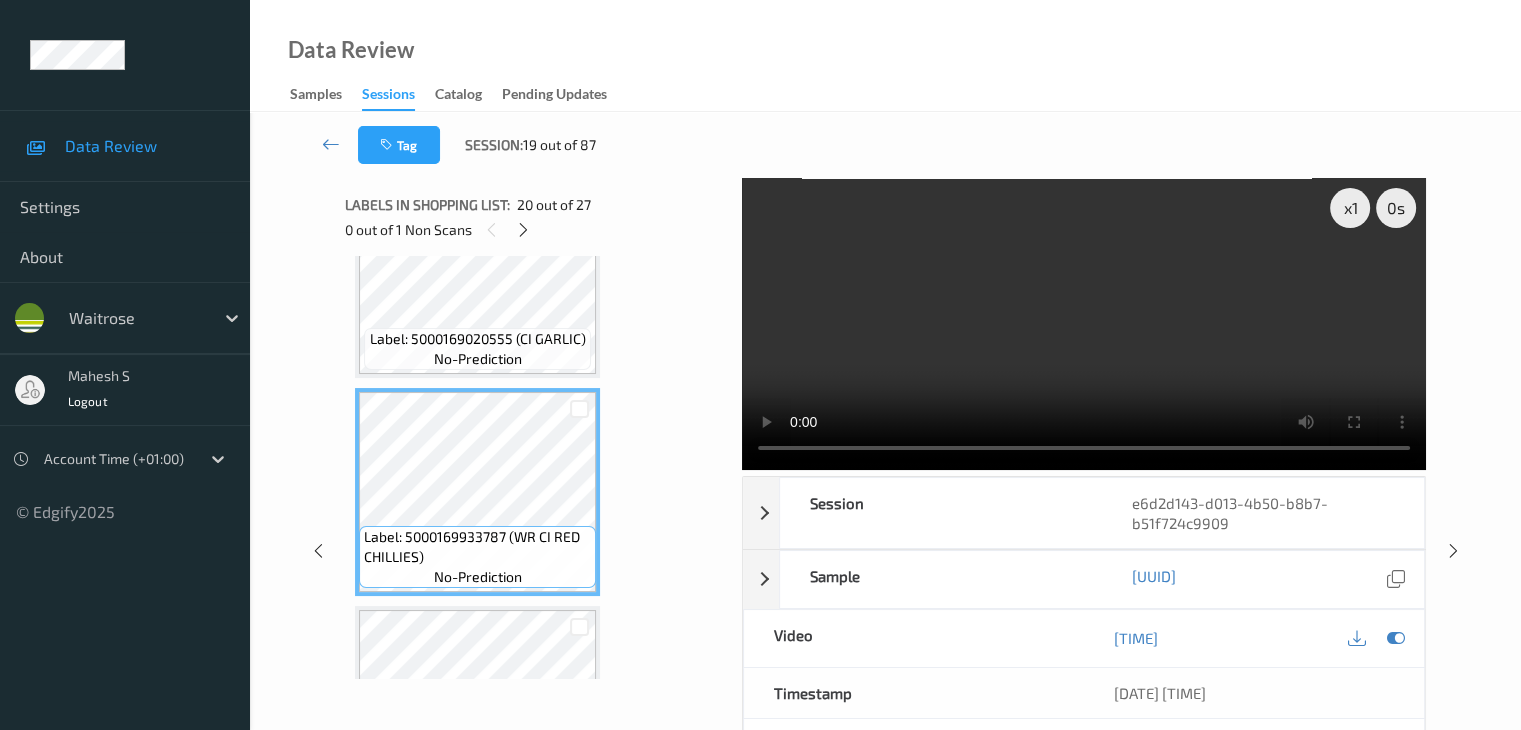 scroll, scrollTop: 3988, scrollLeft: 0, axis: vertical 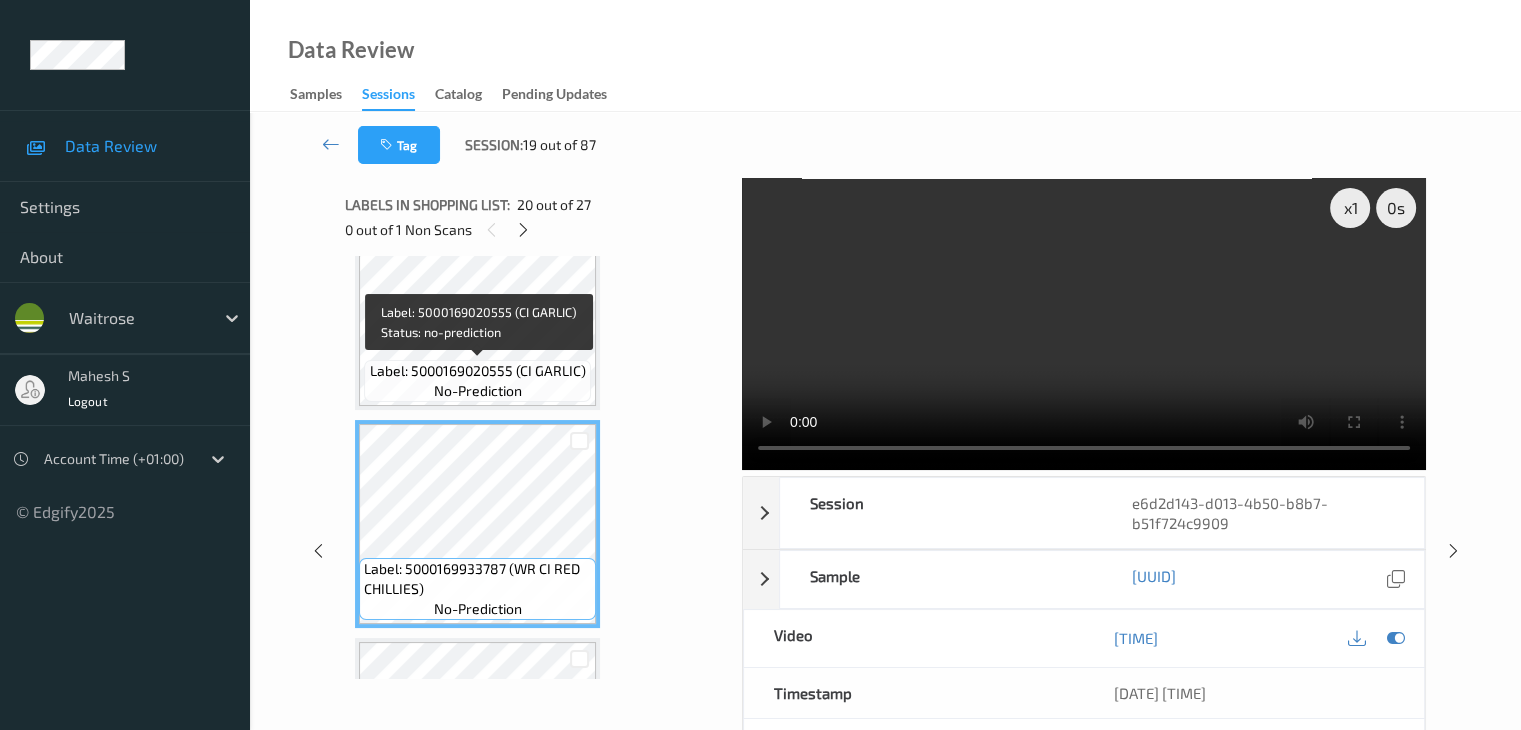 click on "Label: 5000169020555 (CI GARLIC)" at bounding box center [478, 371] 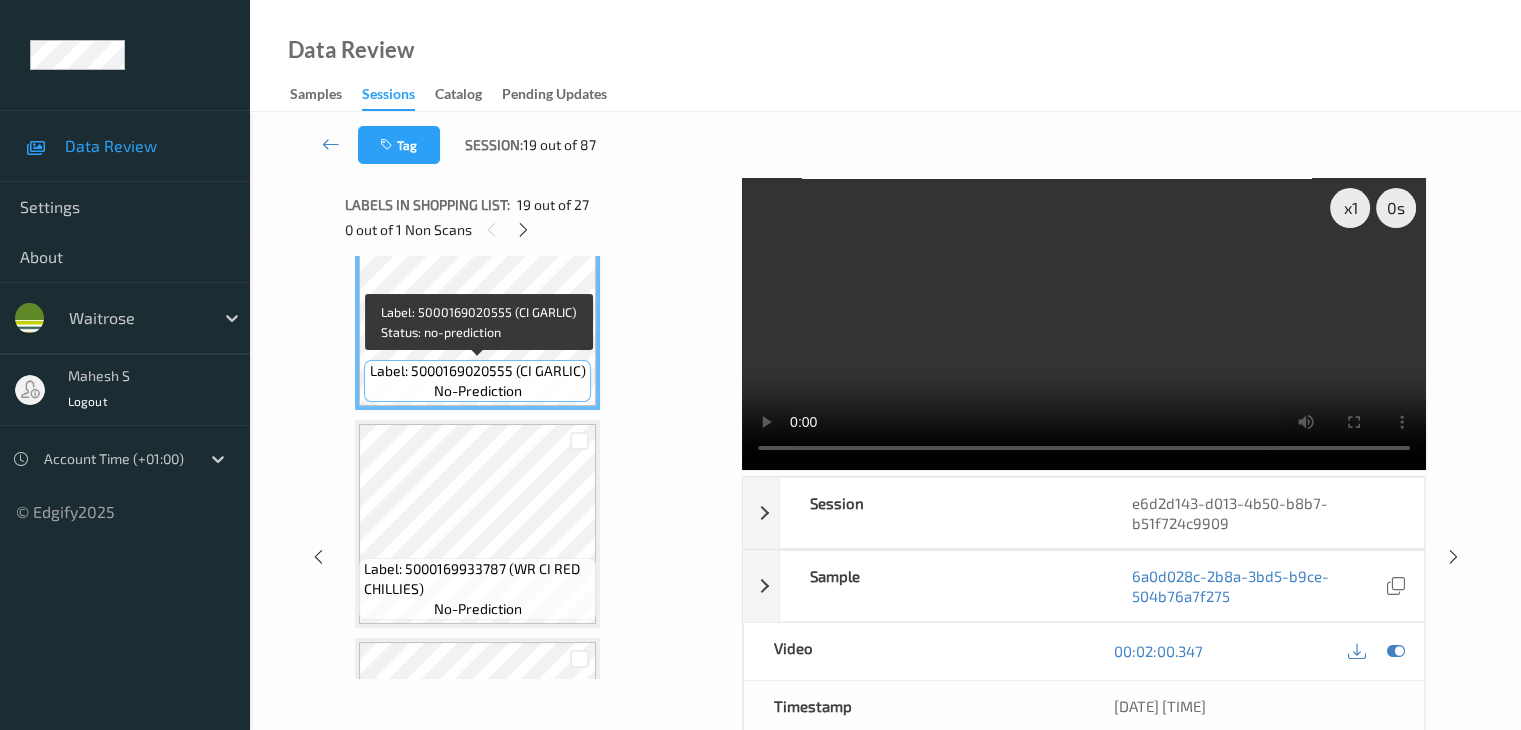 click on "Label: 5000169020555 (CI GARLIC)" at bounding box center [478, 371] 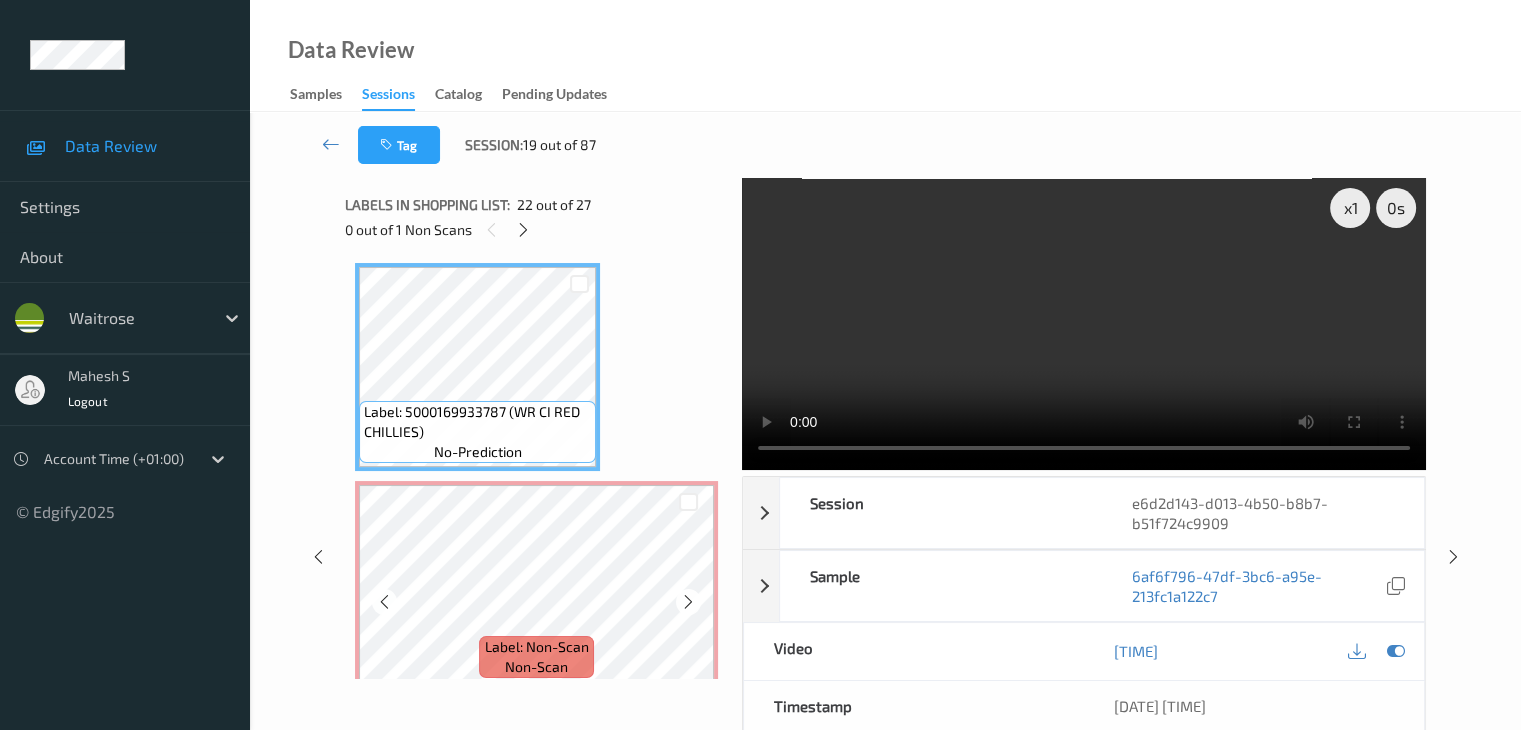 scroll, scrollTop: 4688, scrollLeft: 0, axis: vertical 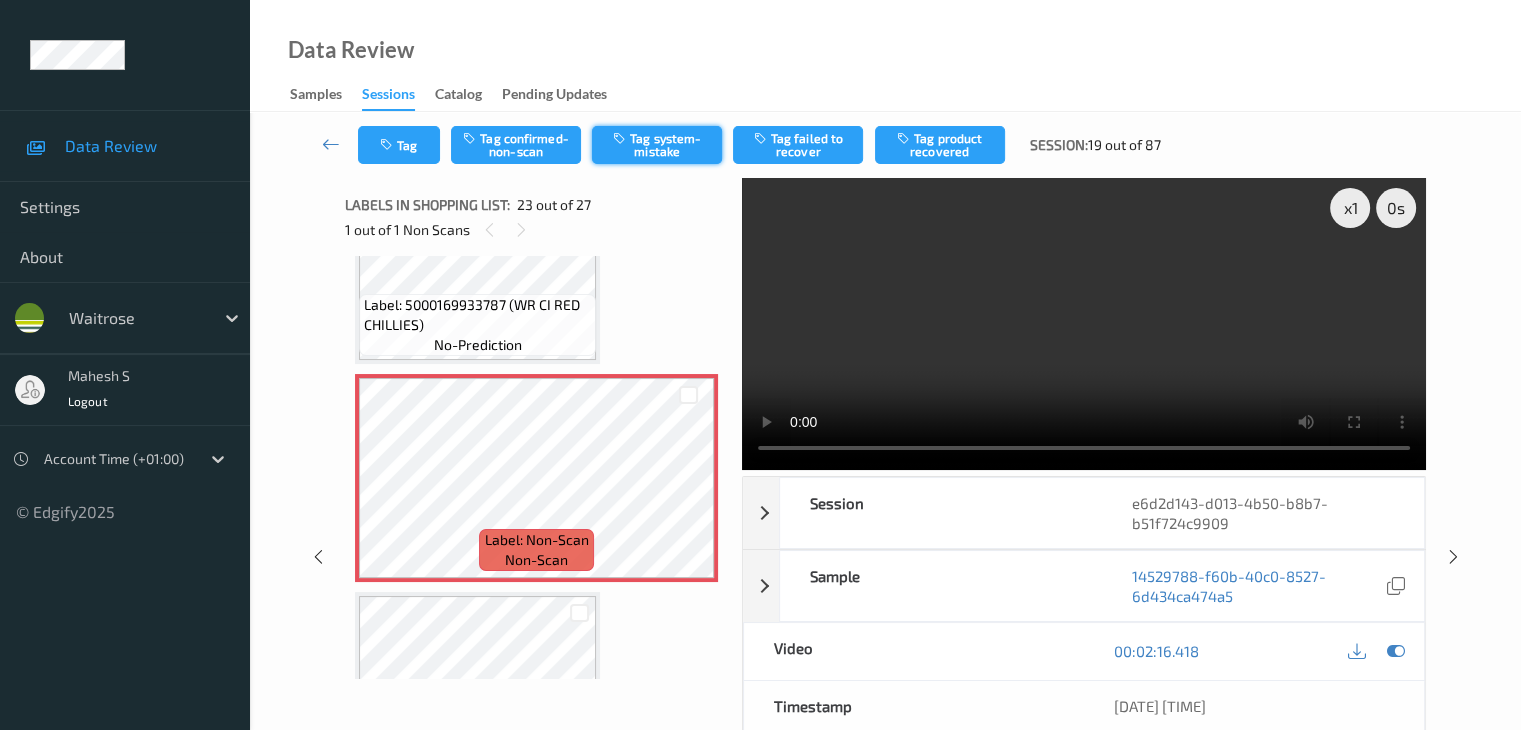 click on "Tag   system-mistake" at bounding box center [657, 145] 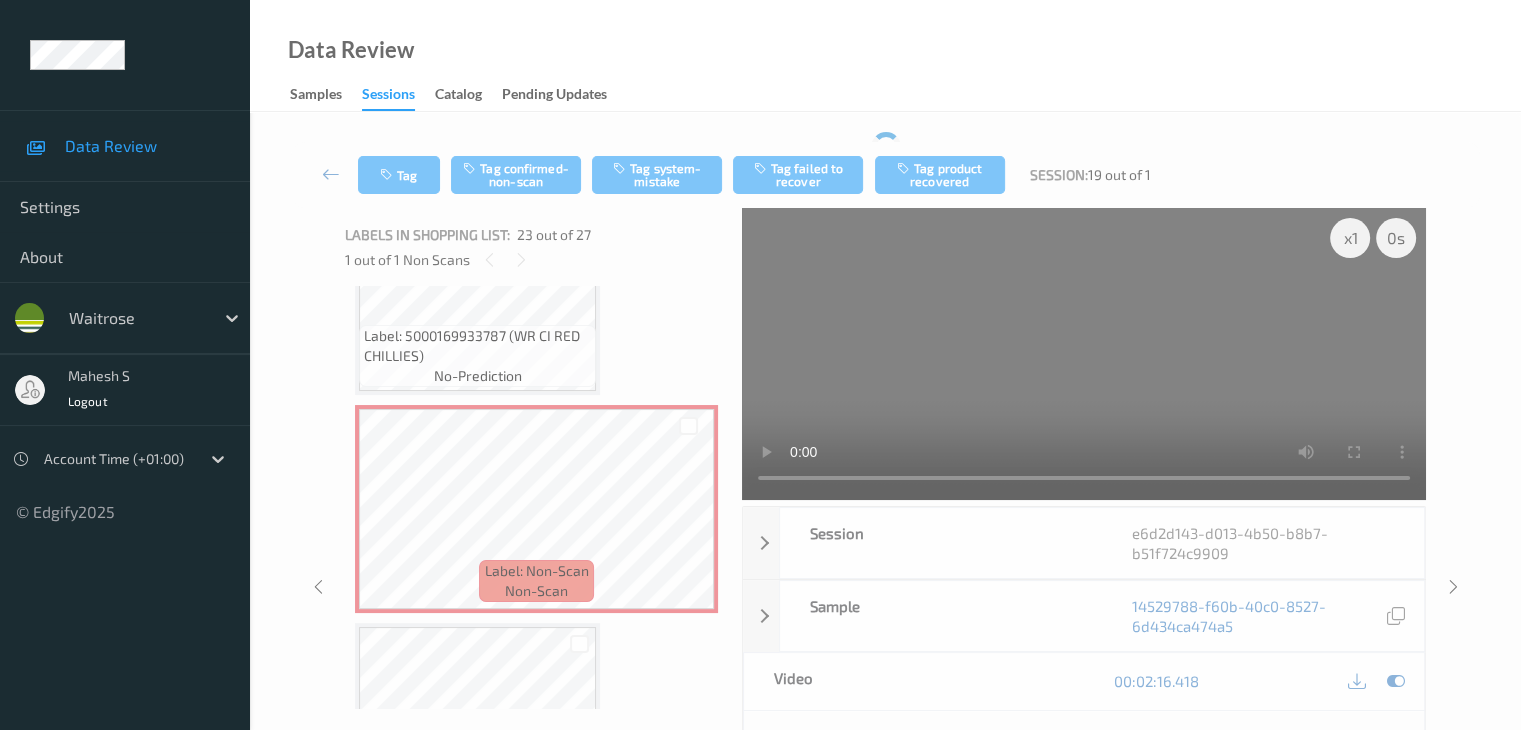 scroll, scrollTop: 4688, scrollLeft: 0, axis: vertical 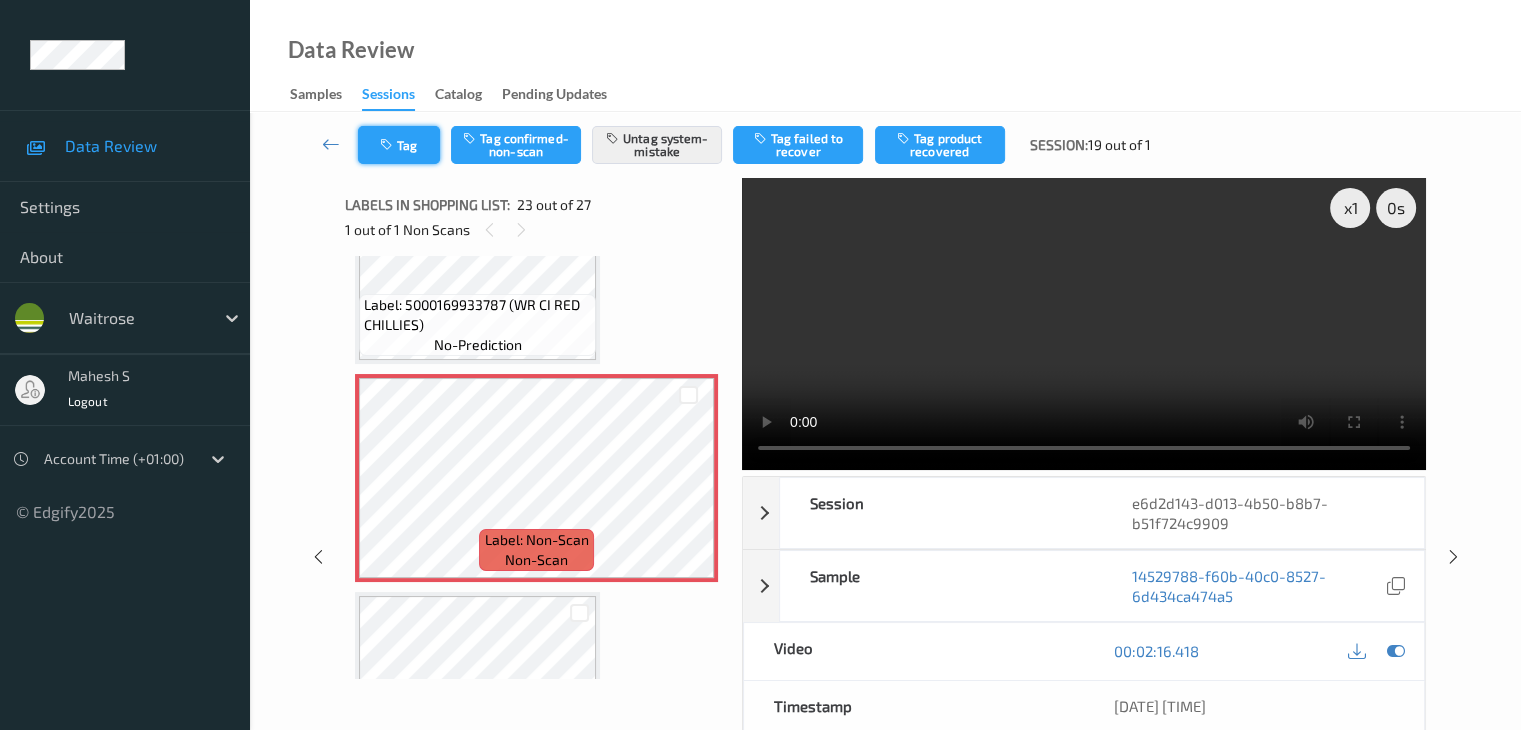 click on "Tag" at bounding box center [399, 145] 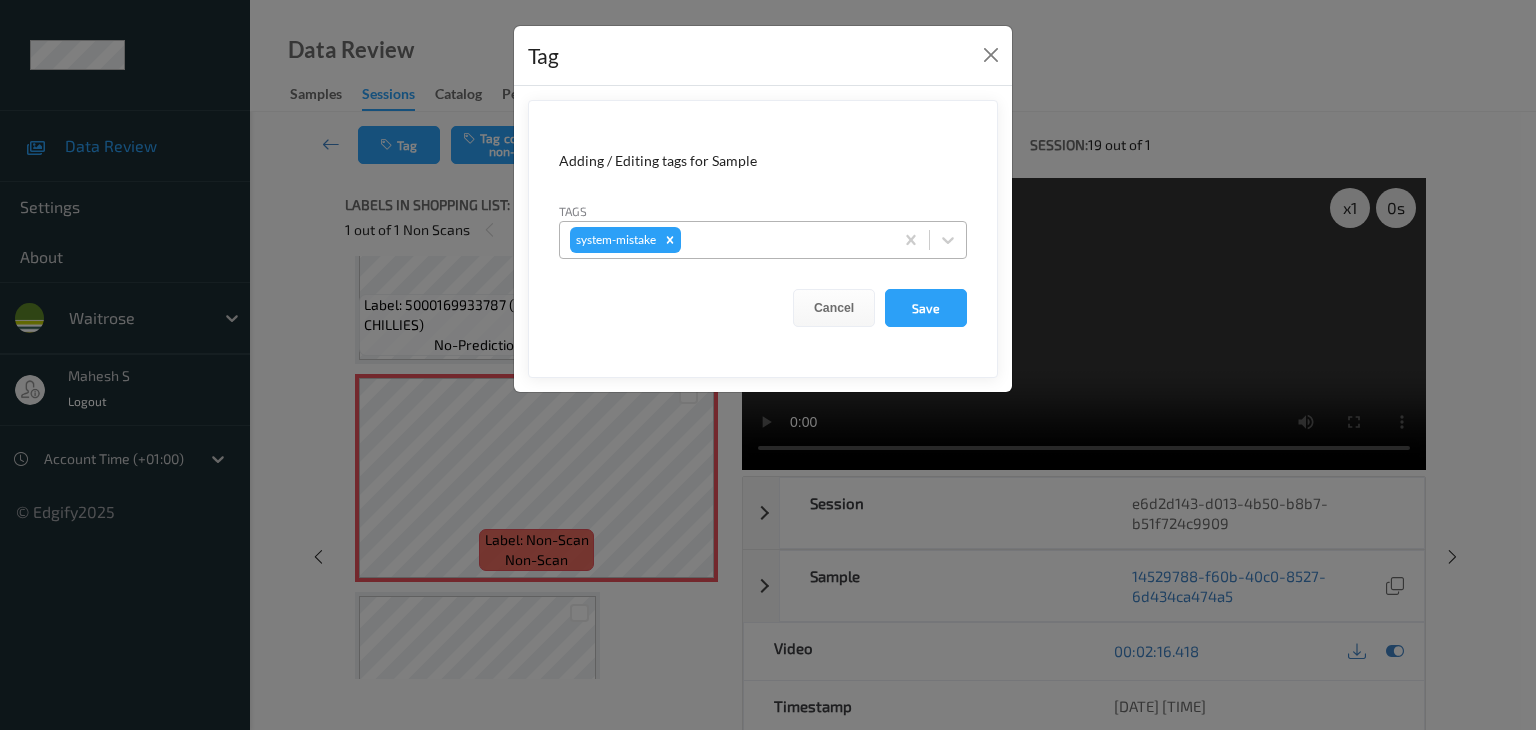 click at bounding box center [784, 240] 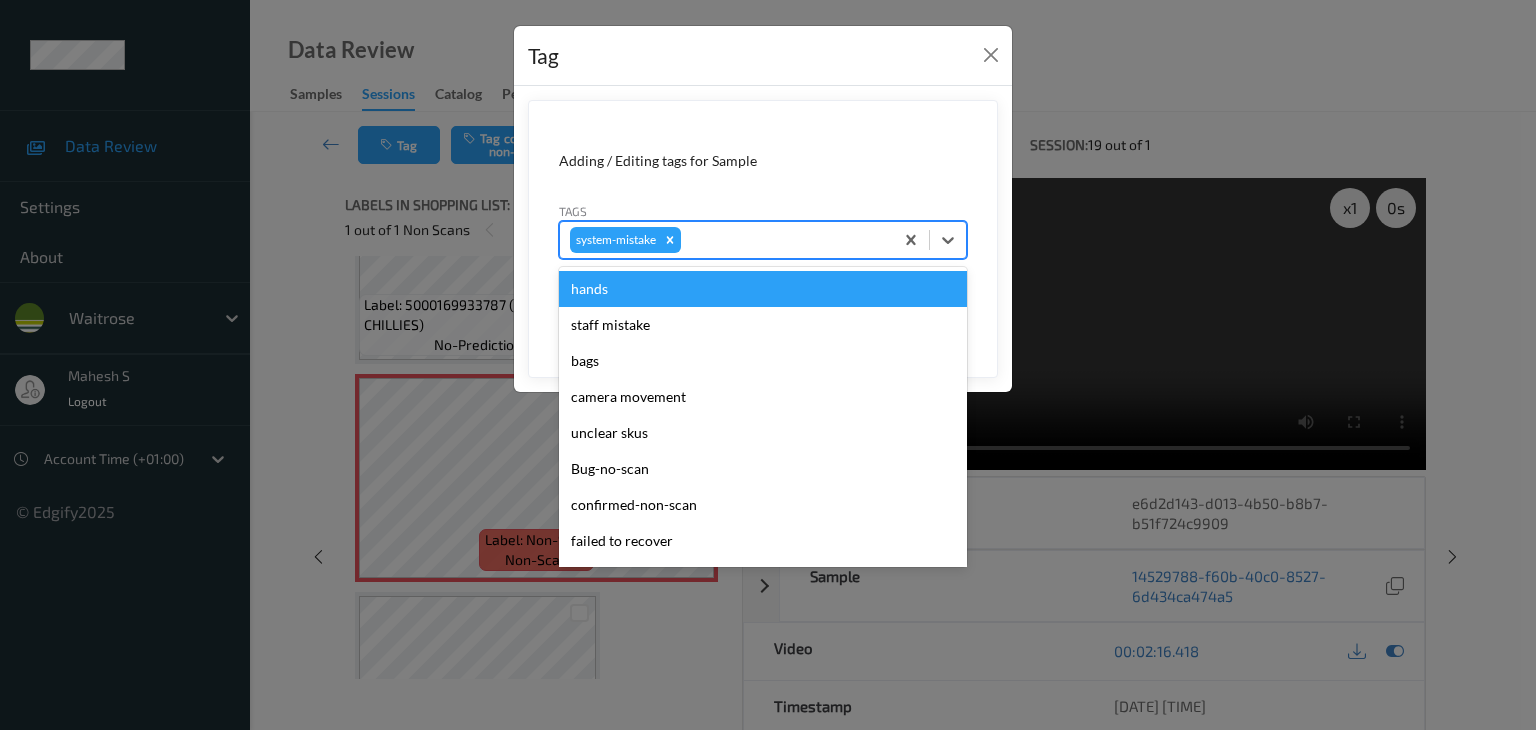 type on "u" 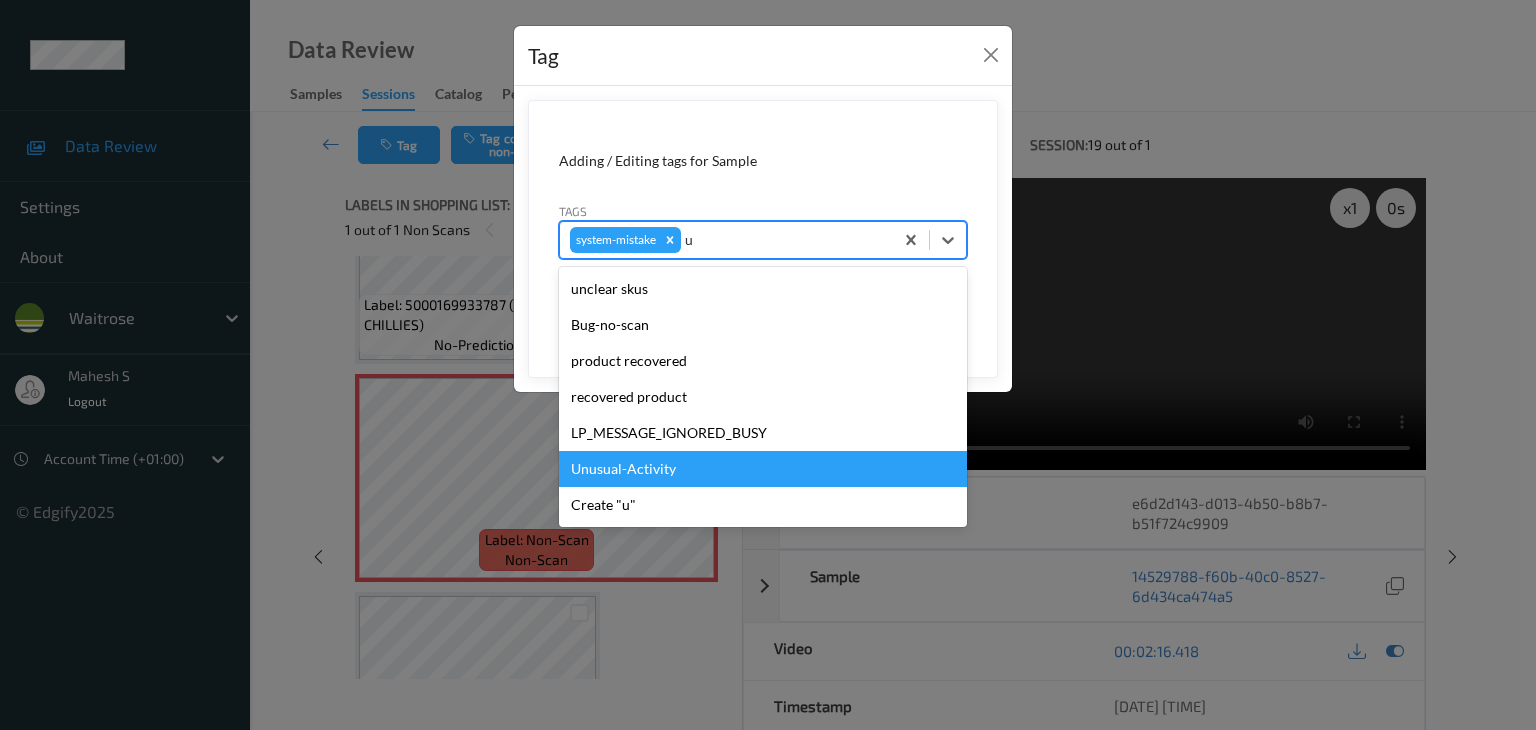 click on "Unusual-Activity" at bounding box center [763, 469] 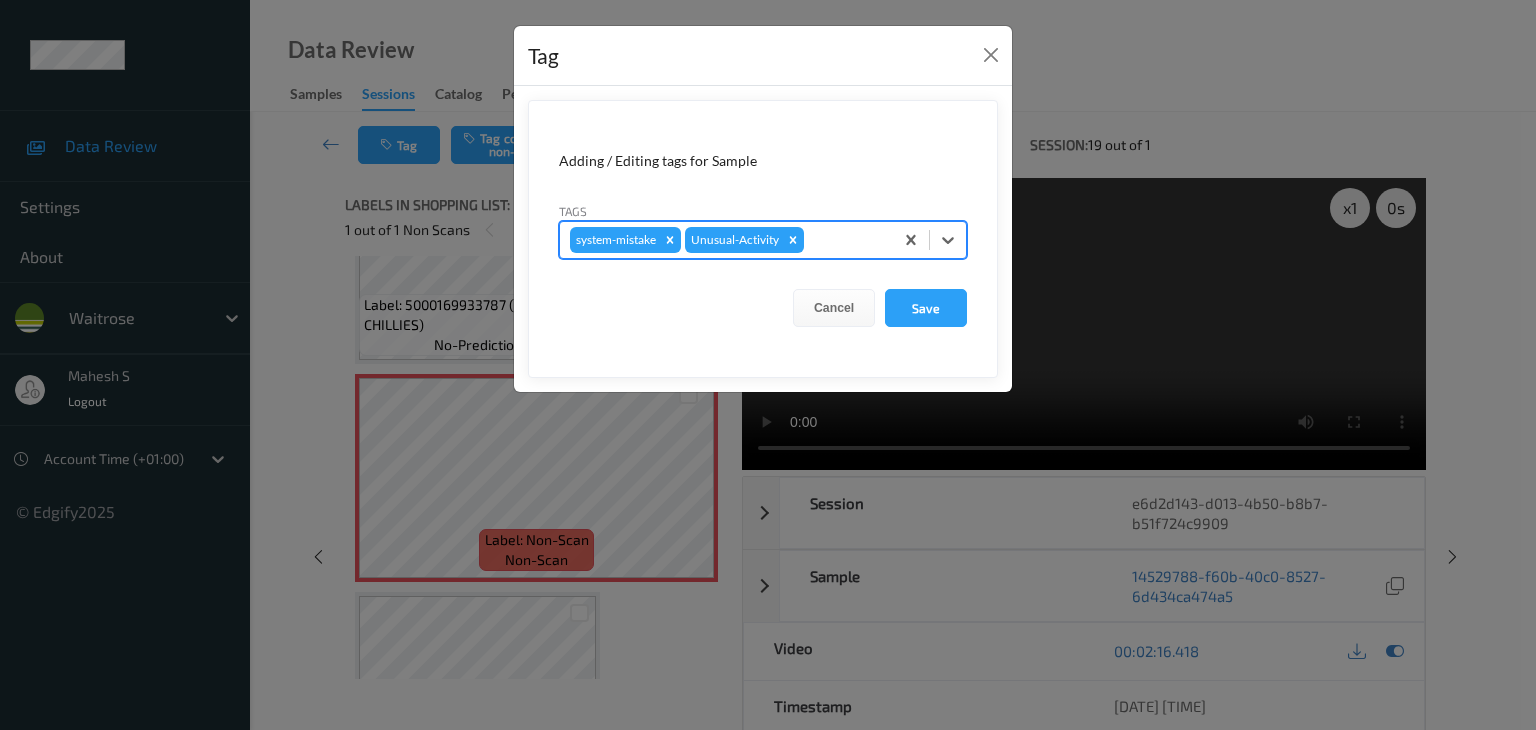 type on "p" 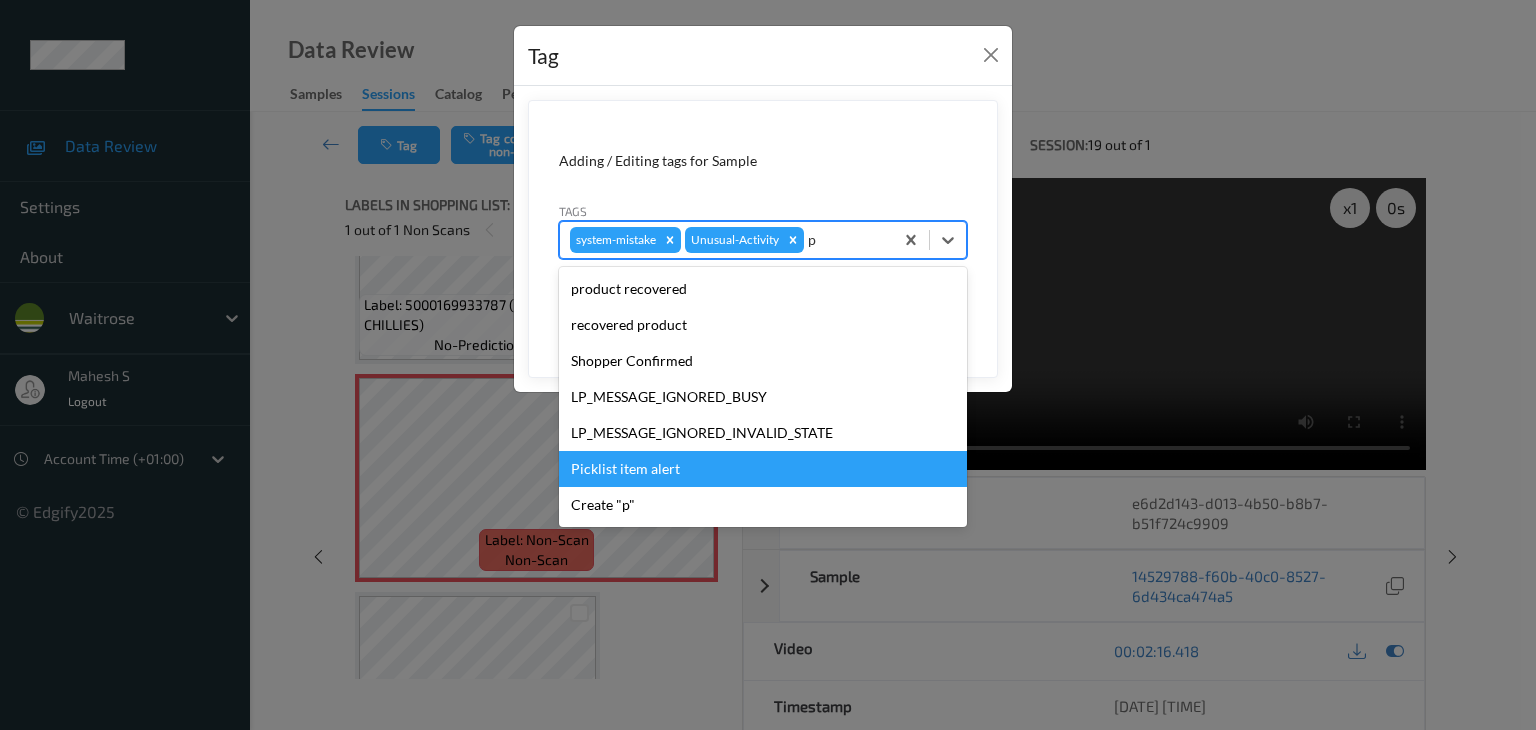 click on "Picklist item alert" at bounding box center [763, 469] 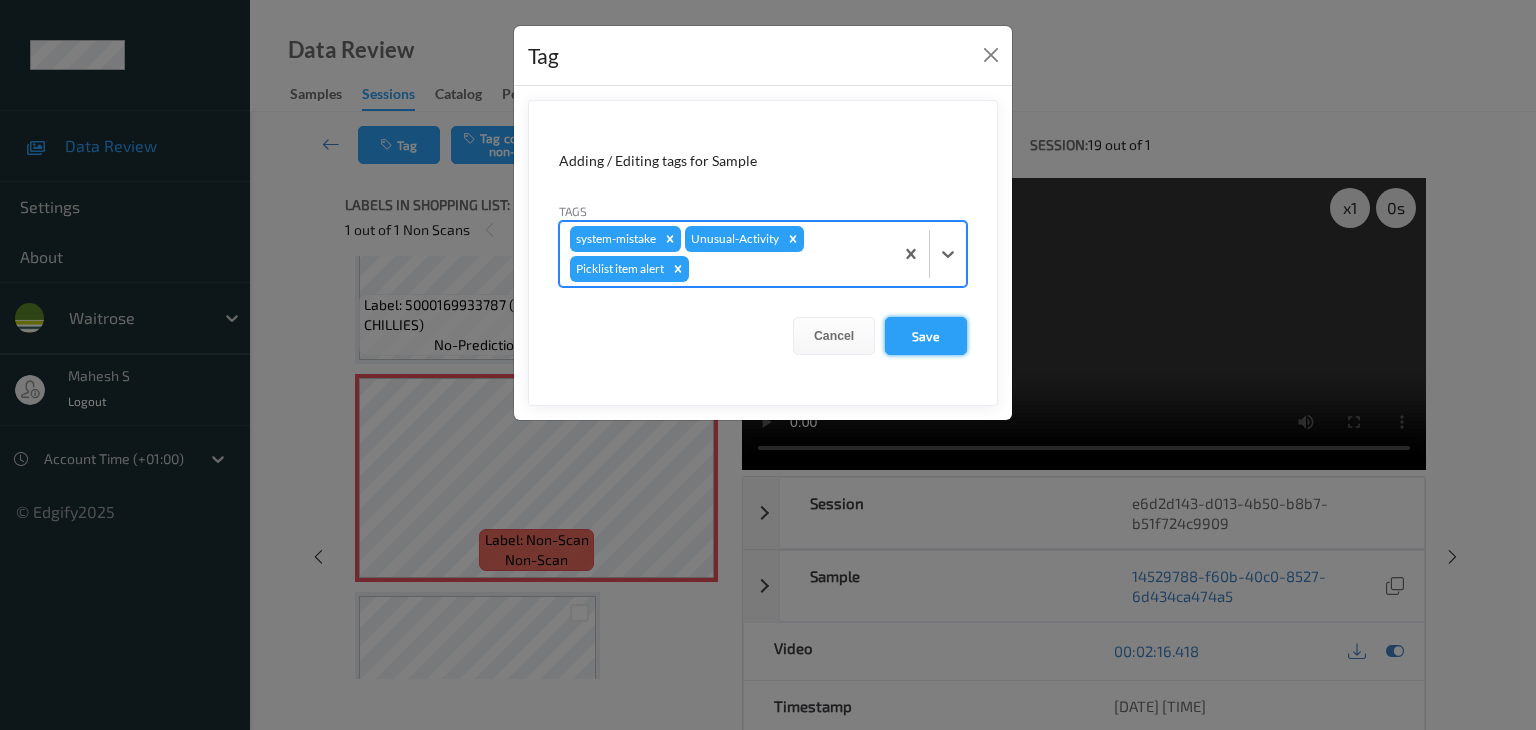 click on "Save" at bounding box center [926, 336] 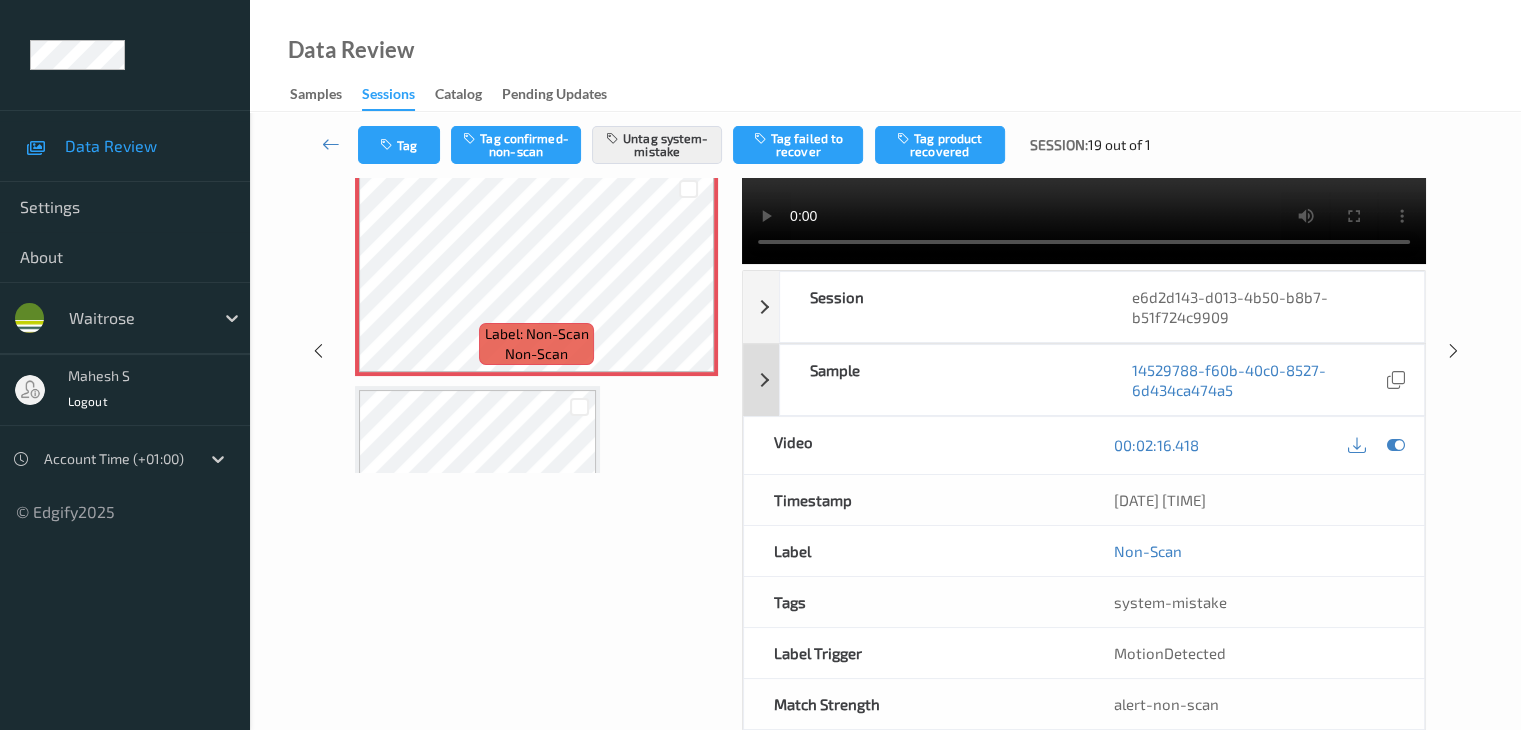 scroll, scrollTop: 244, scrollLeft: 0, axis: vertical 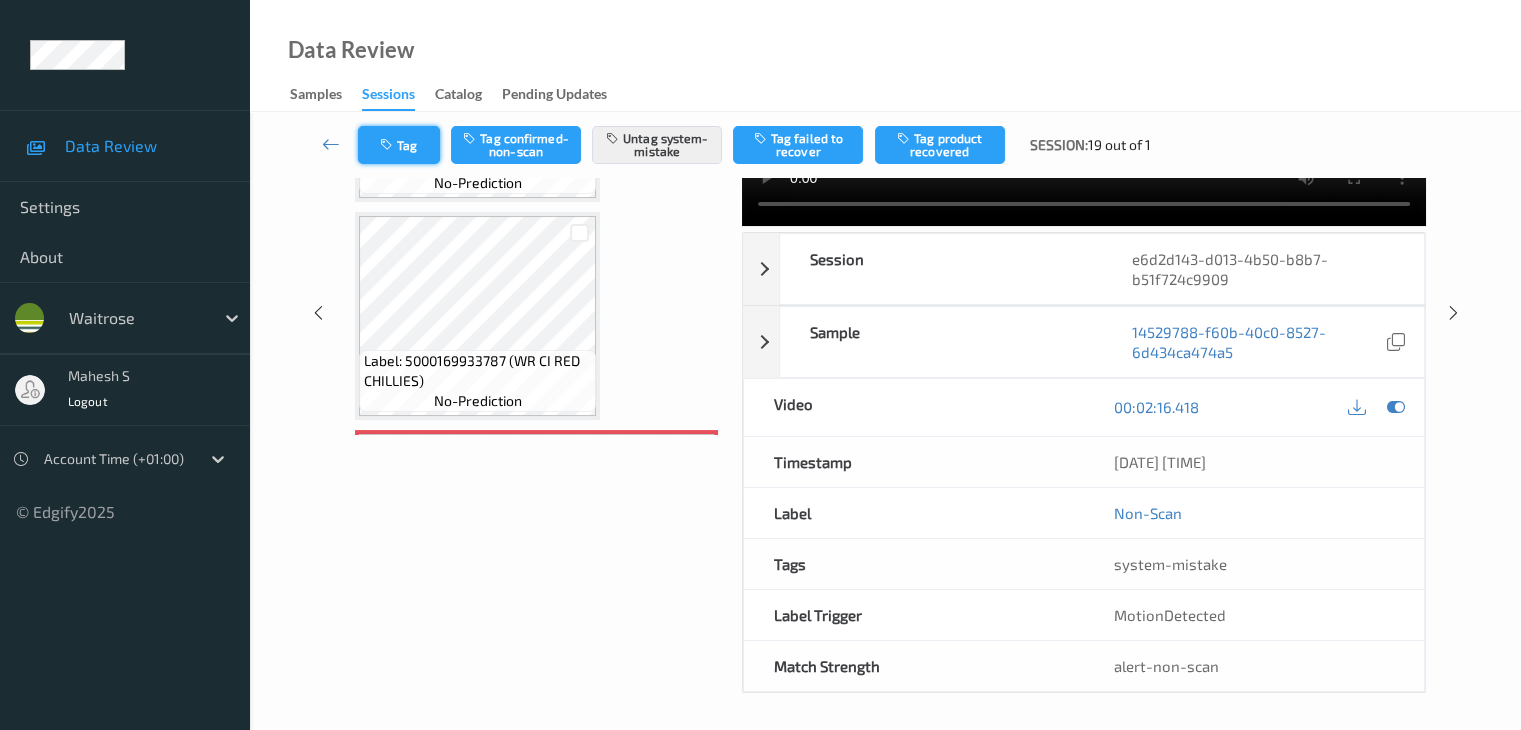 click on "Tag" at bounding box center [399, 145] 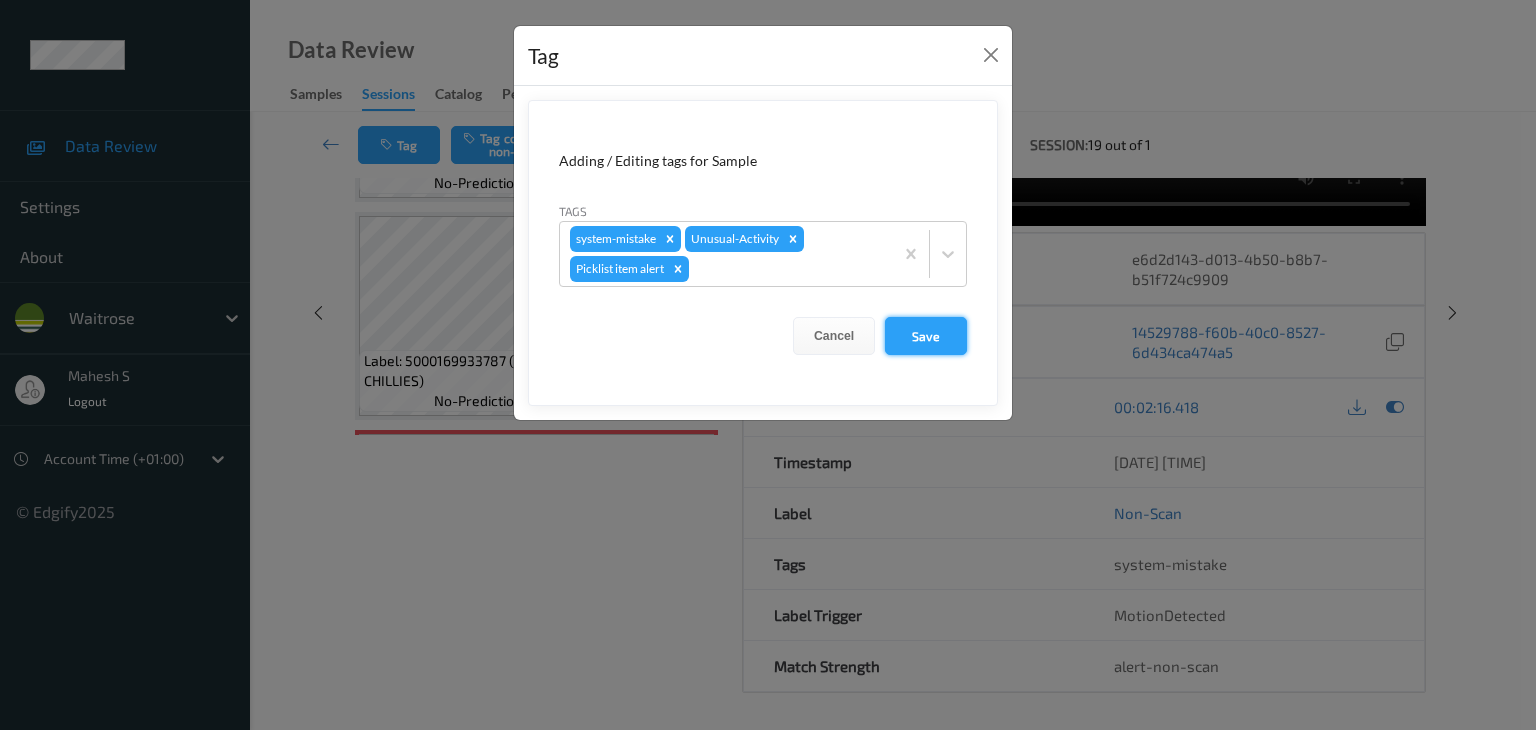 click on "Save" at bounding box center [926, 336] 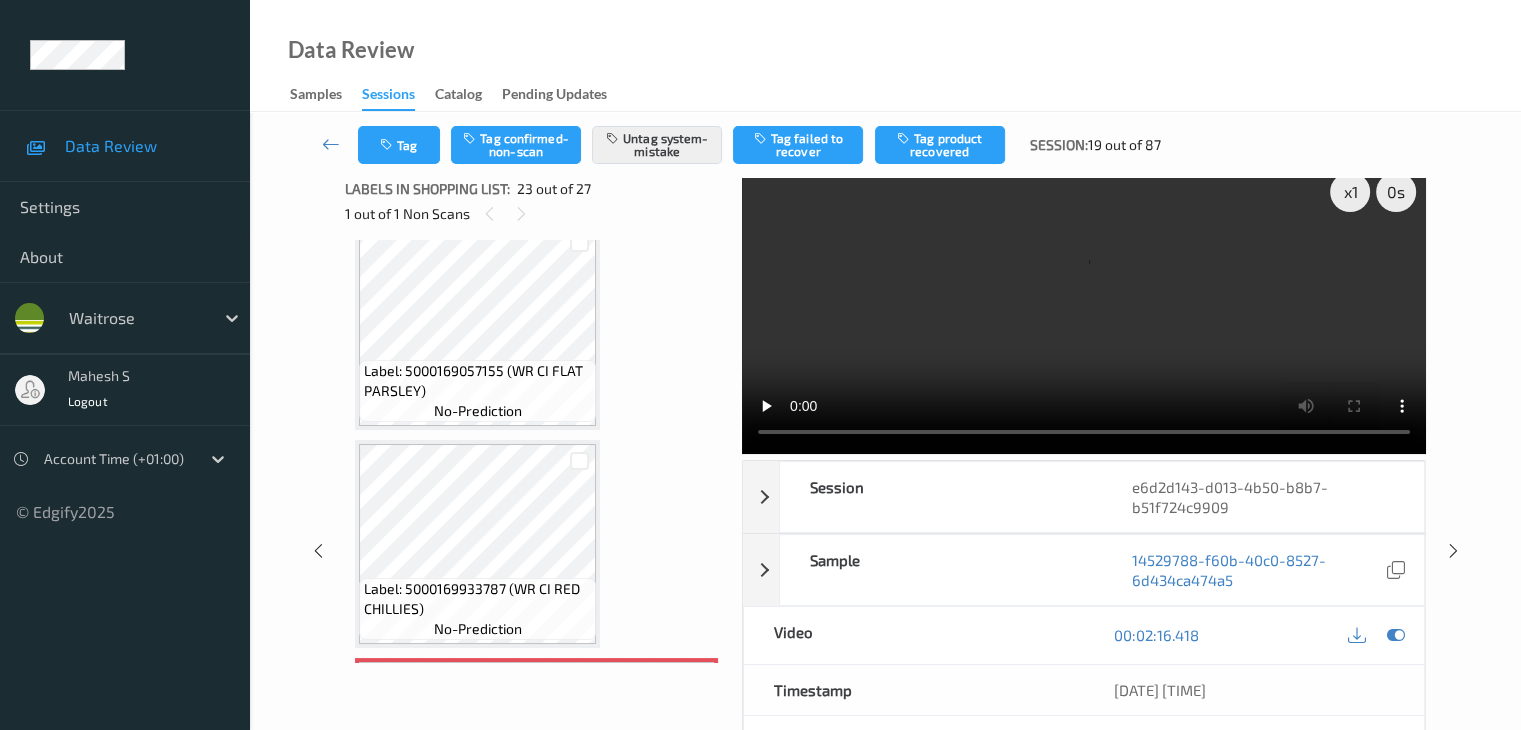 scroll, scrollTop: 0, scrollLeft: 0, axis: both 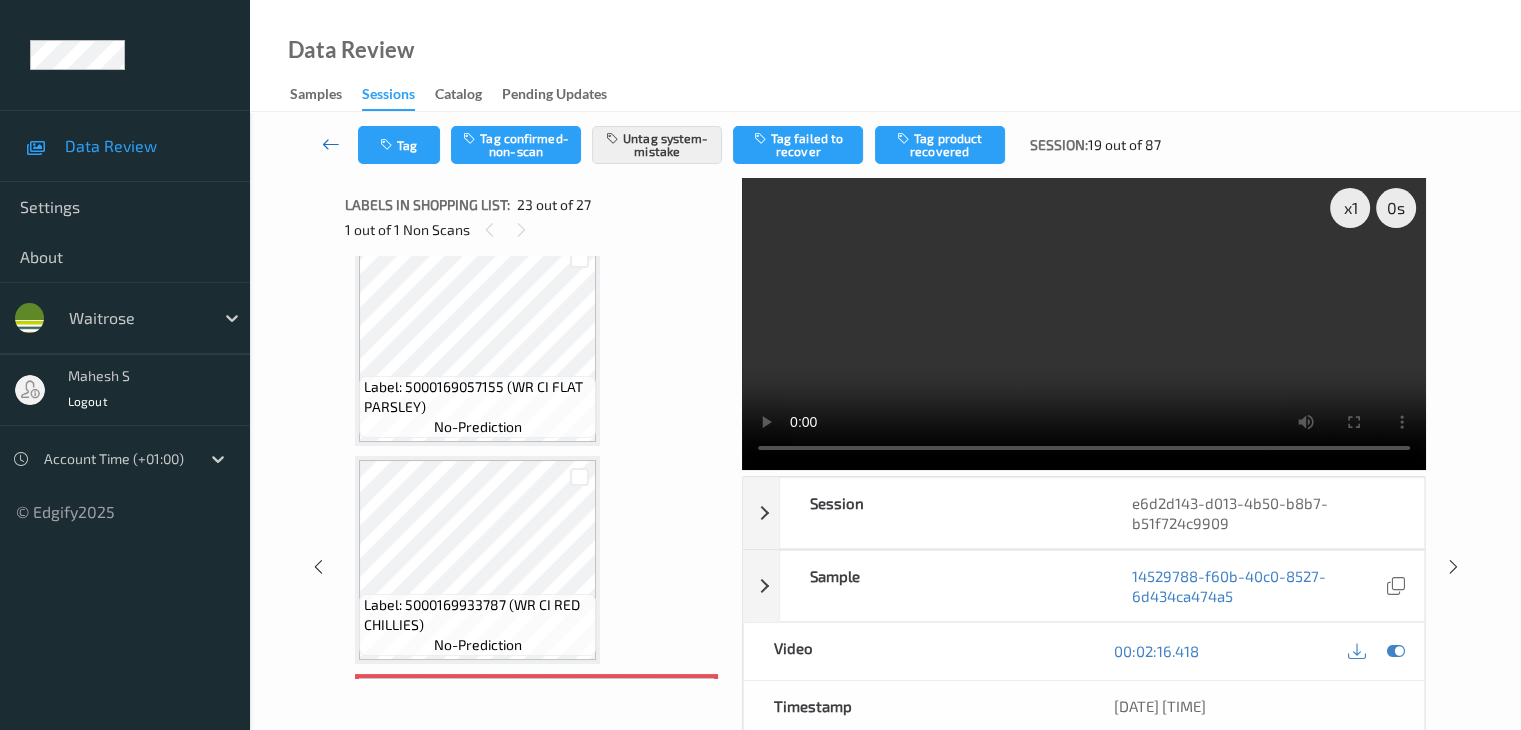 click at bounding box center (331, 144) 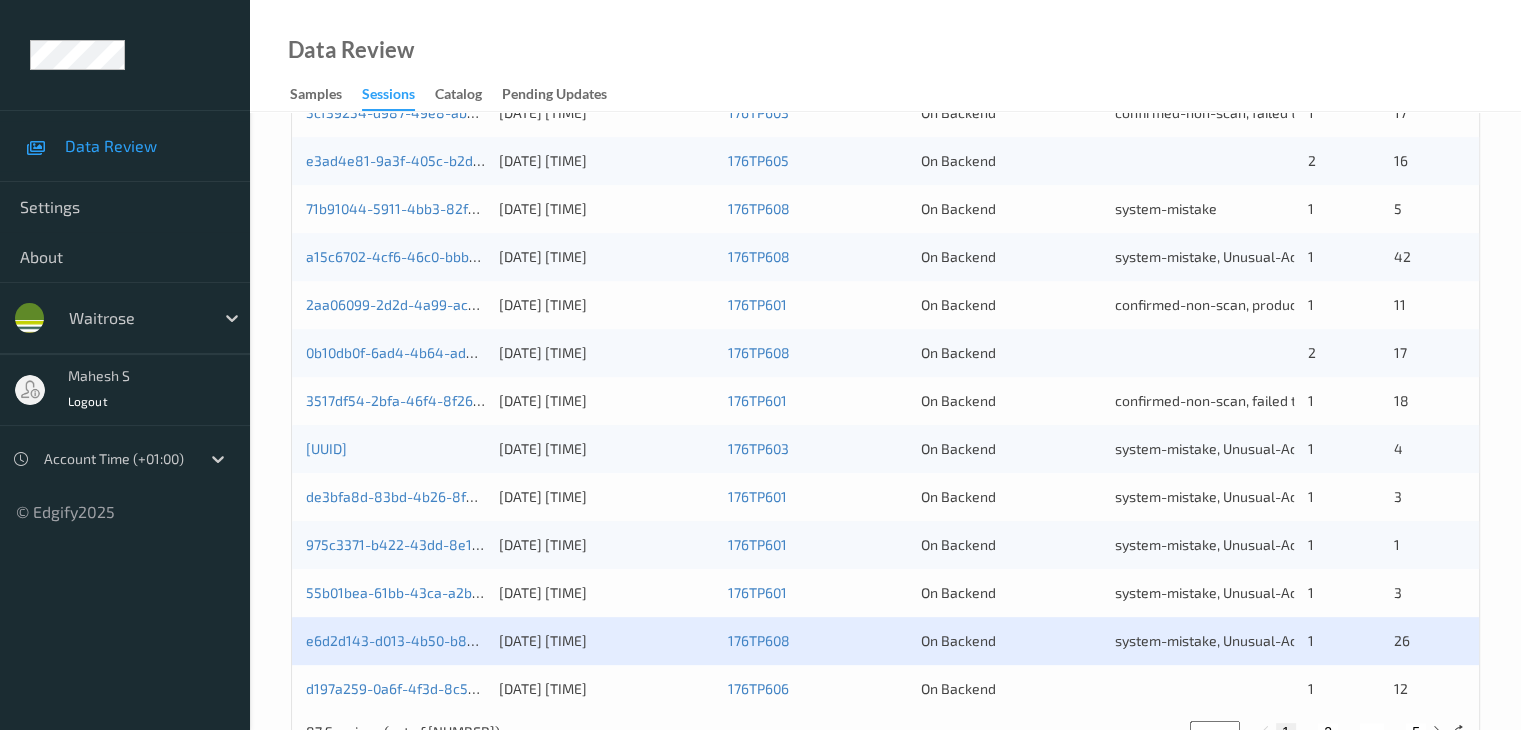 scroll, scrollTop: 932, scrollLeft: 0, axis: vertical 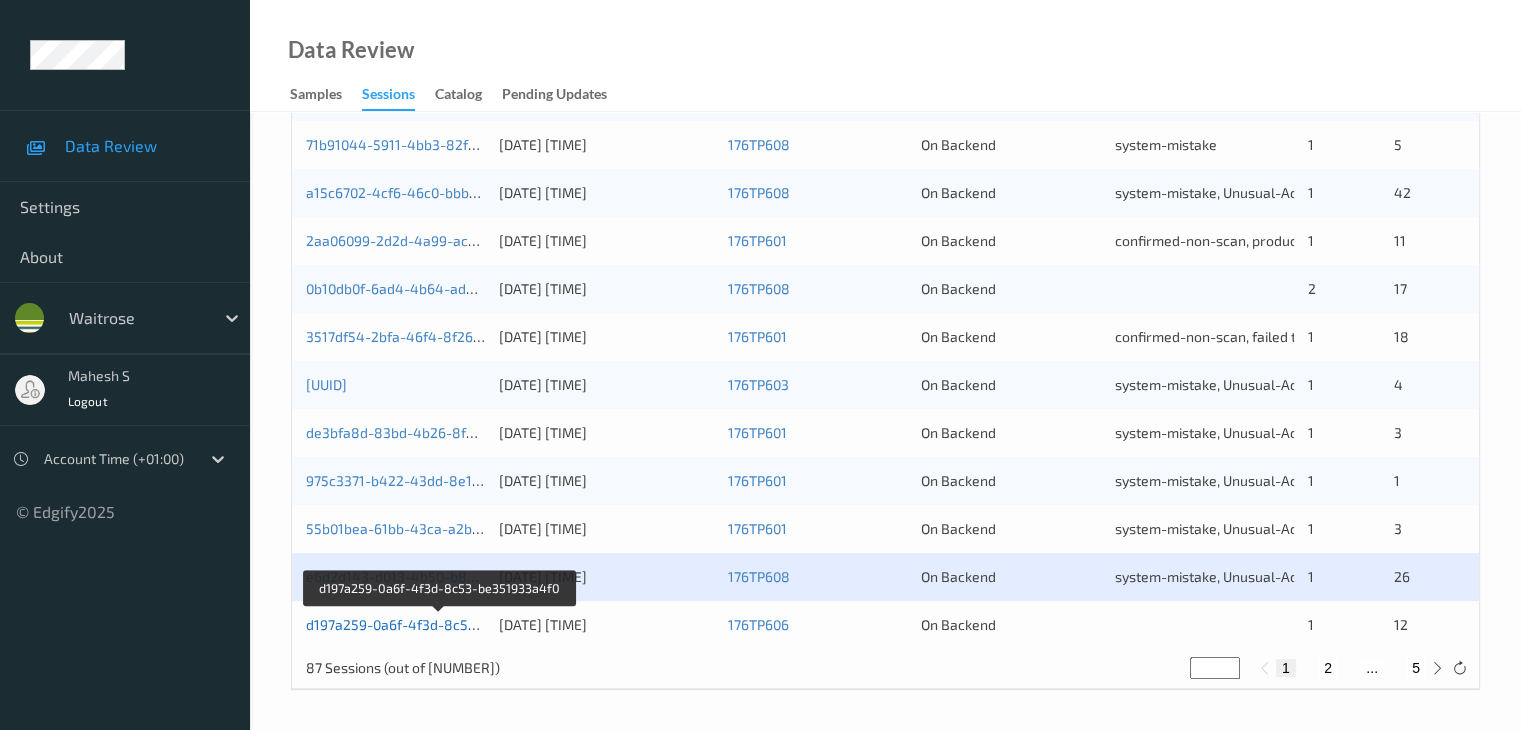 click on "d197a259-0a6f-4f3d-8c53-be351933a4f0" at bounding box center (440, 624) 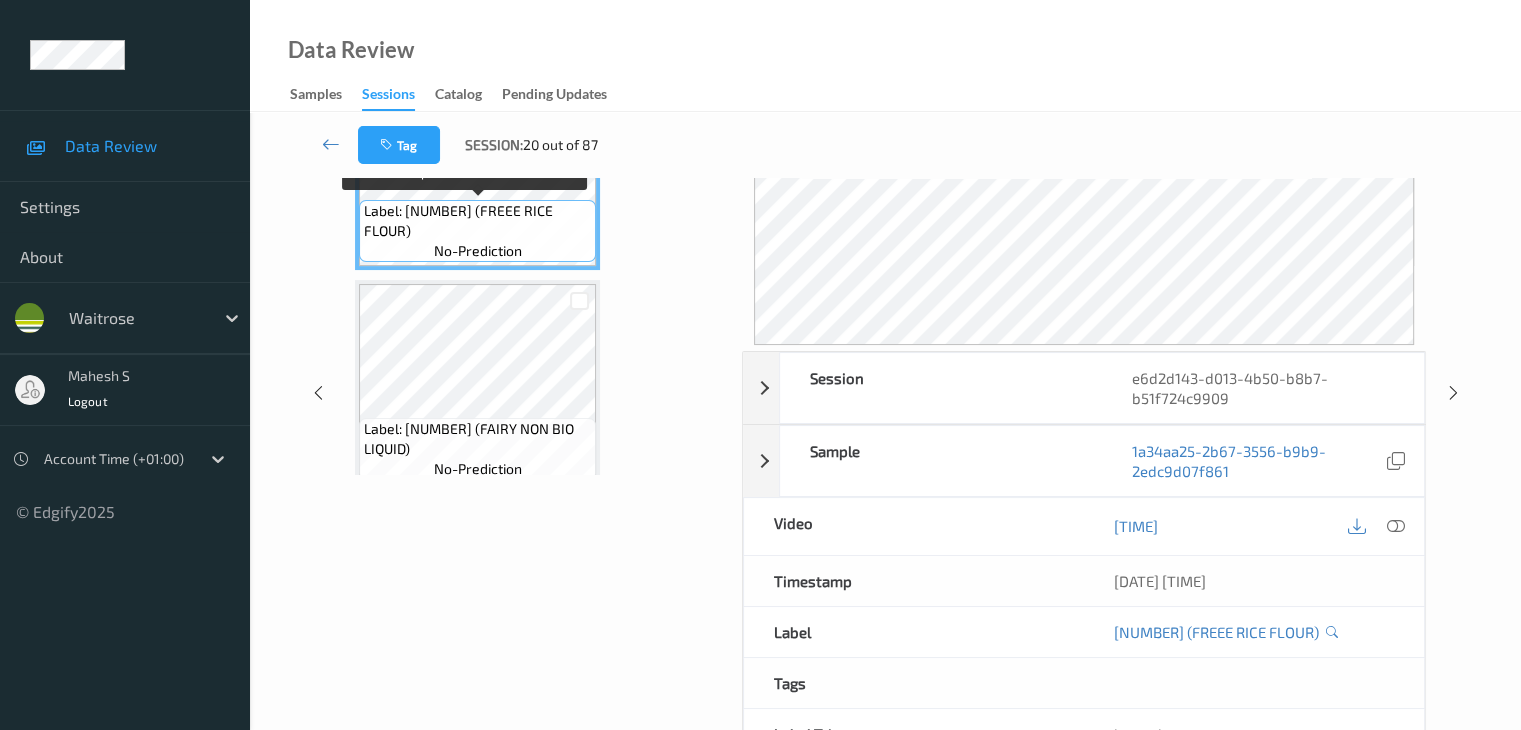 scroll, scrollTop: 24, scrollLeft: 0, axis: vertical 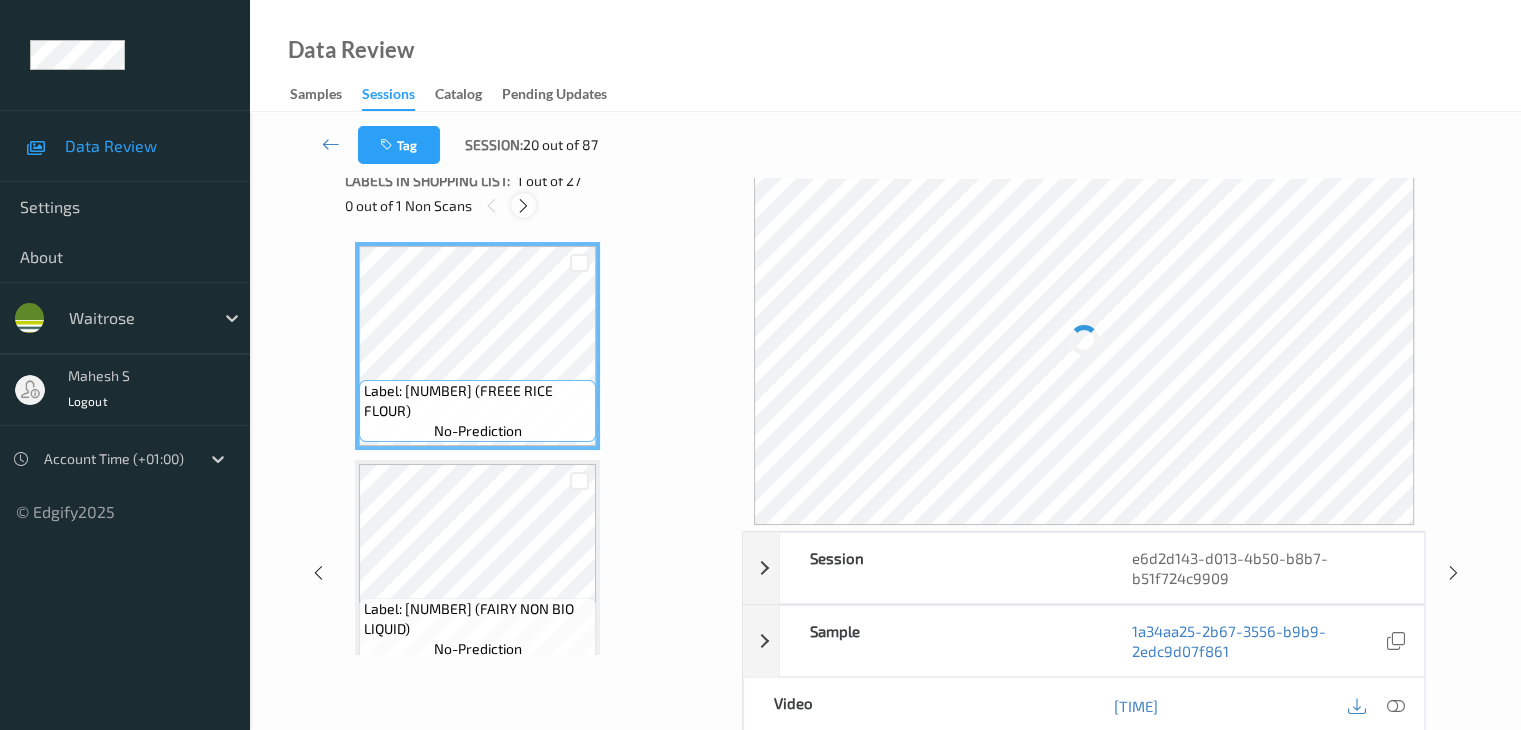 click at bounding box center [523, 206] 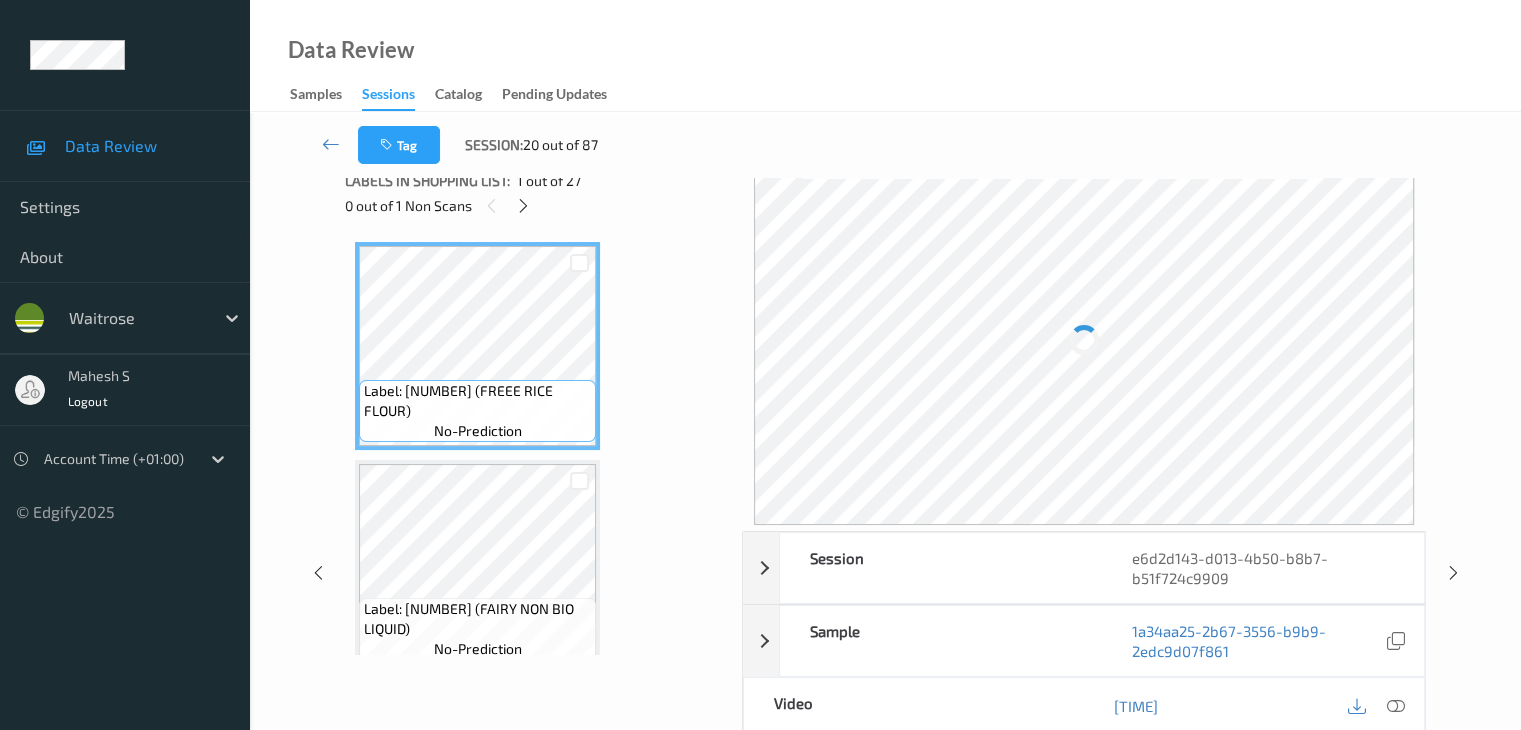 scroll, scrollTop: 4588, scrollLeft: 0, axis: vertical 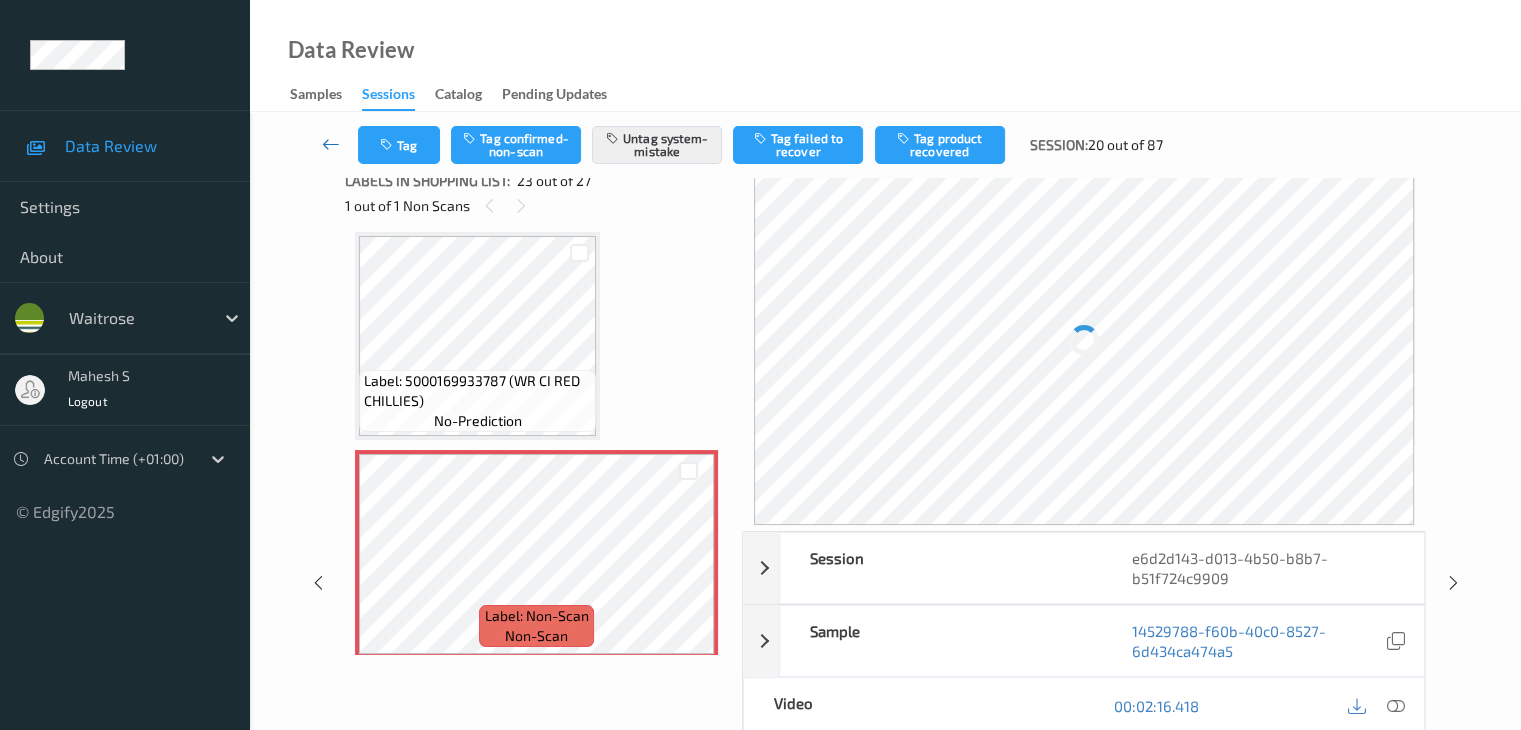 click at bounding box center [331, 145] 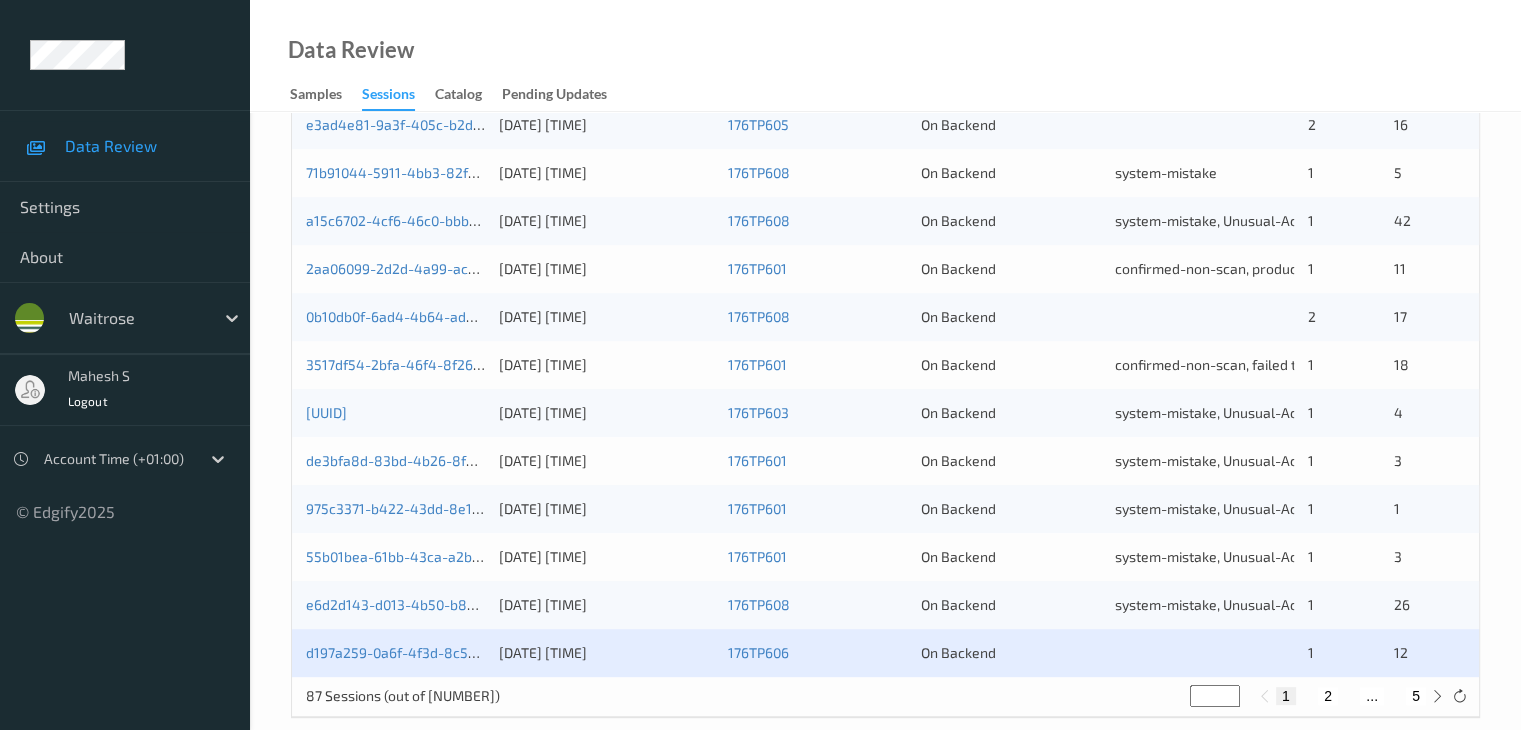 scroll, scrollTop: 932, scrollLeft: 0, axis: vertical 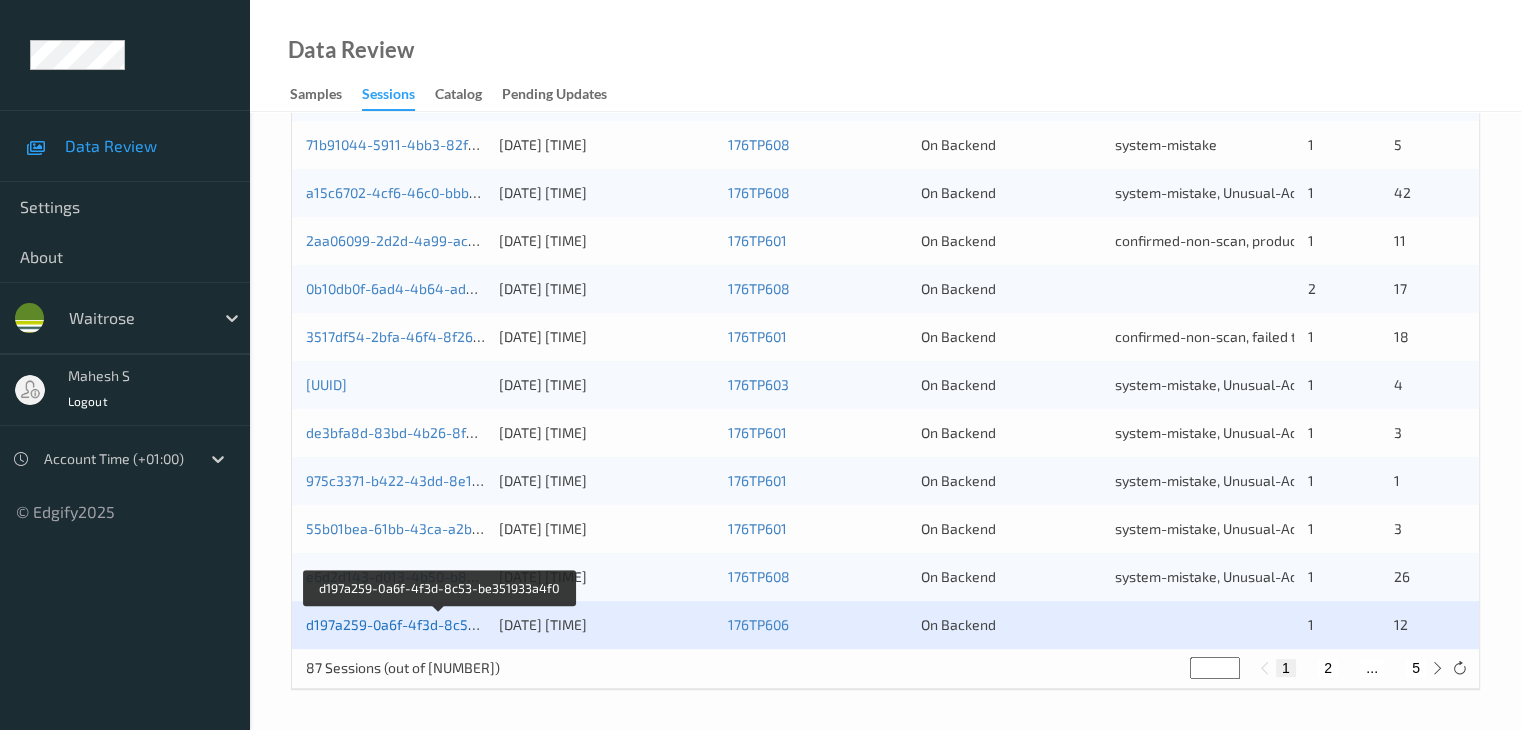 click on "d197a259-0a6f-4f3d-8c53-be351933a4f0" at bounding box center [440, 624] 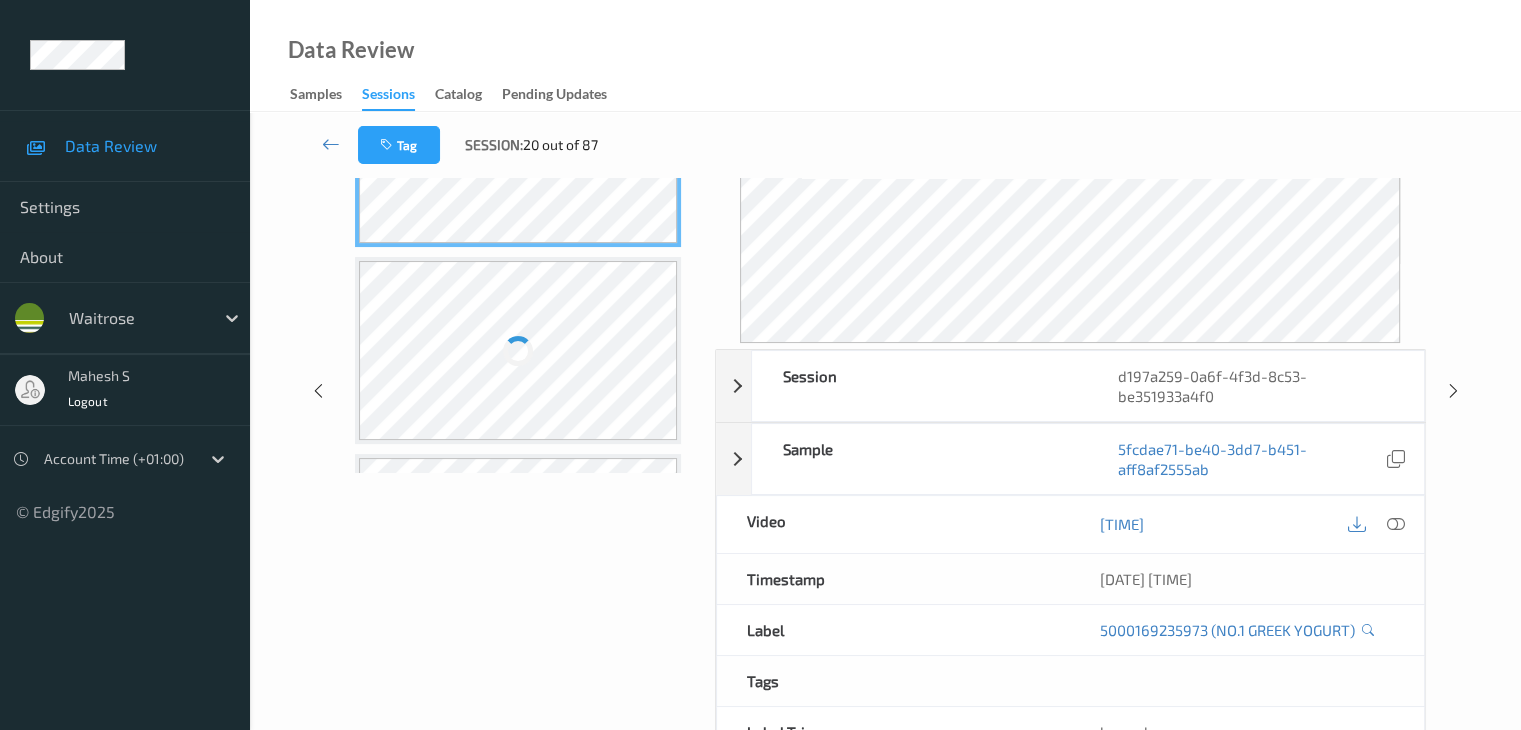 scroll, scrollTop: 24, scrollLeft: 0, axis: vertical 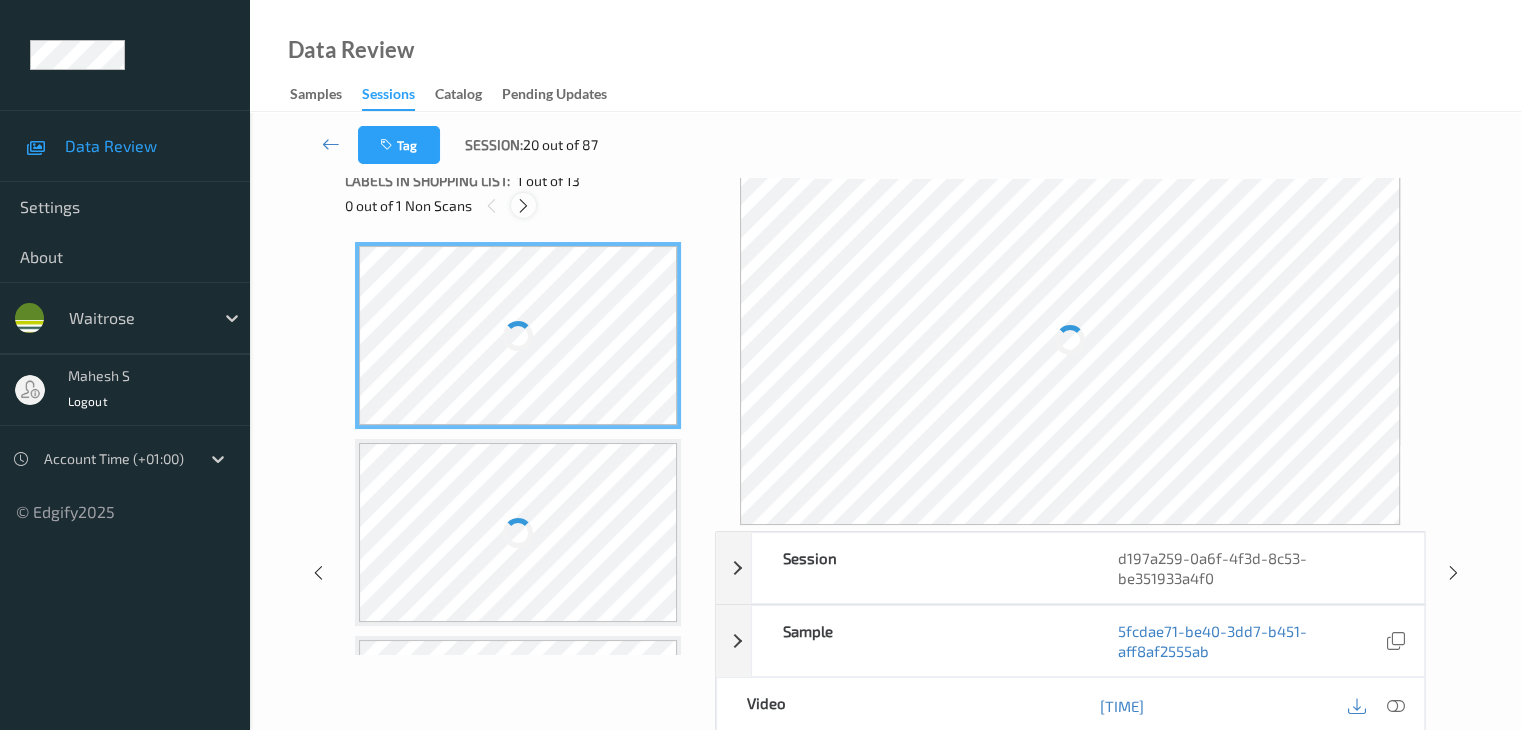 click at bounding box center [523, 206] 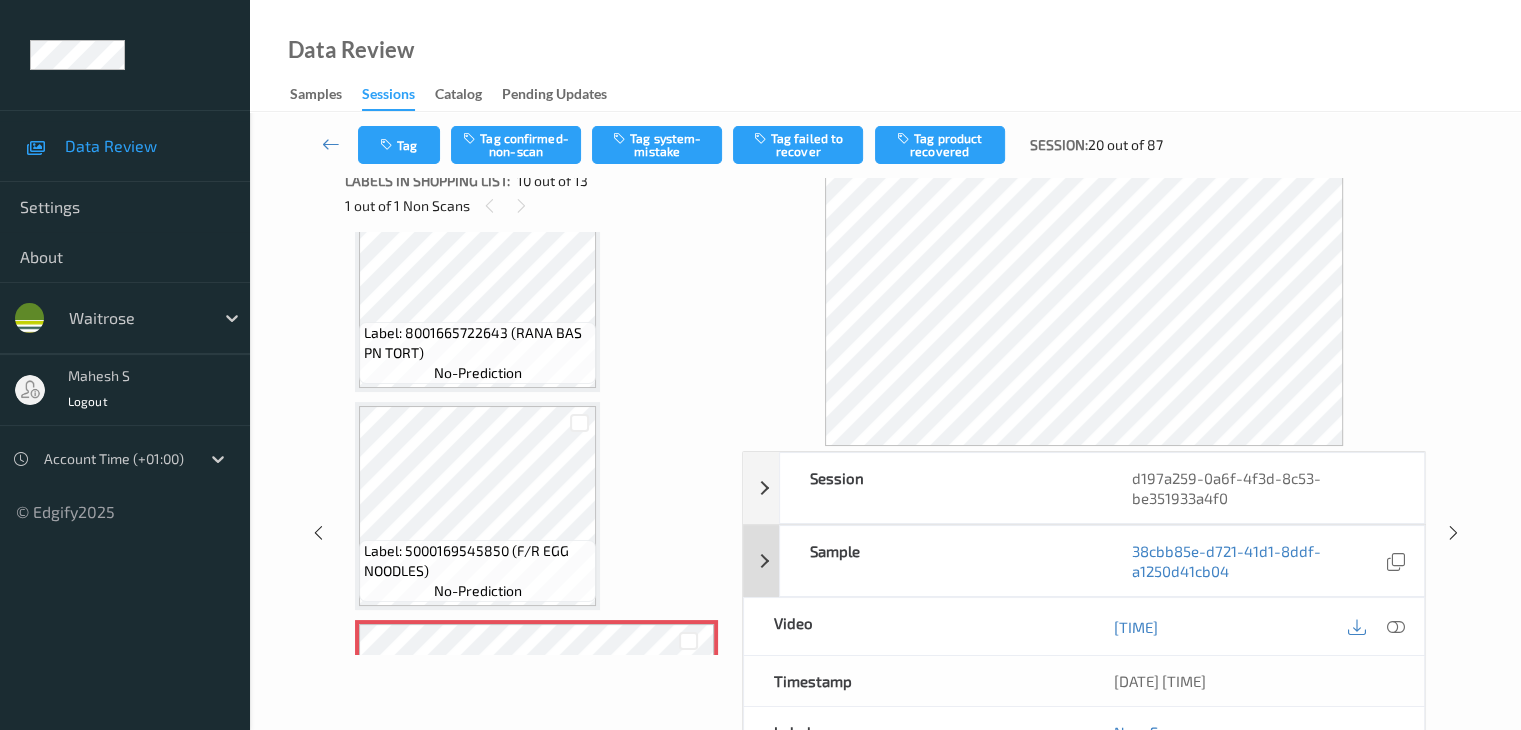 scroll, scrollTop: 1754, scrollLeft: 0, axis: vertical 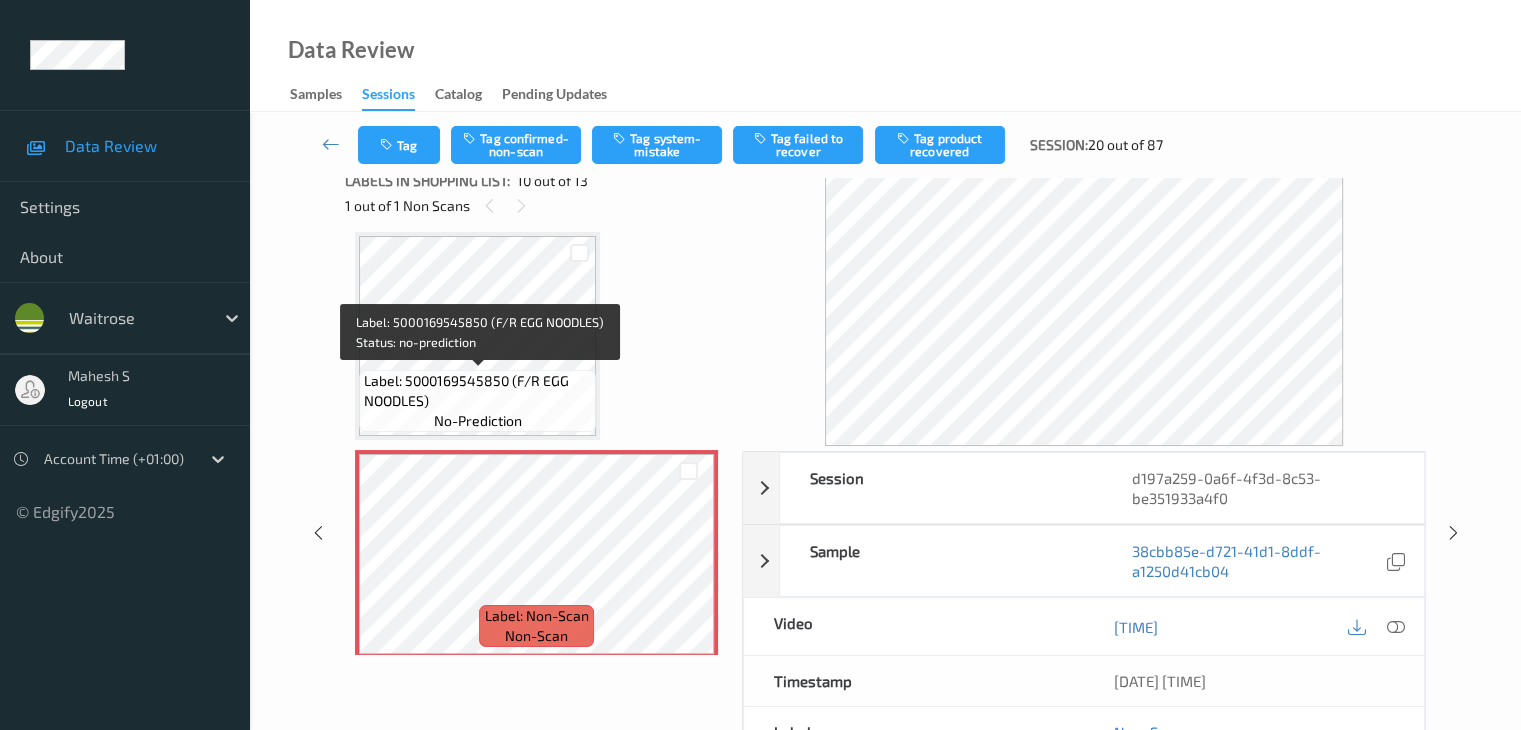 click on "Label: 5000169545850 (F/R EGG NOODLES)" at bounding box center (477, 391) 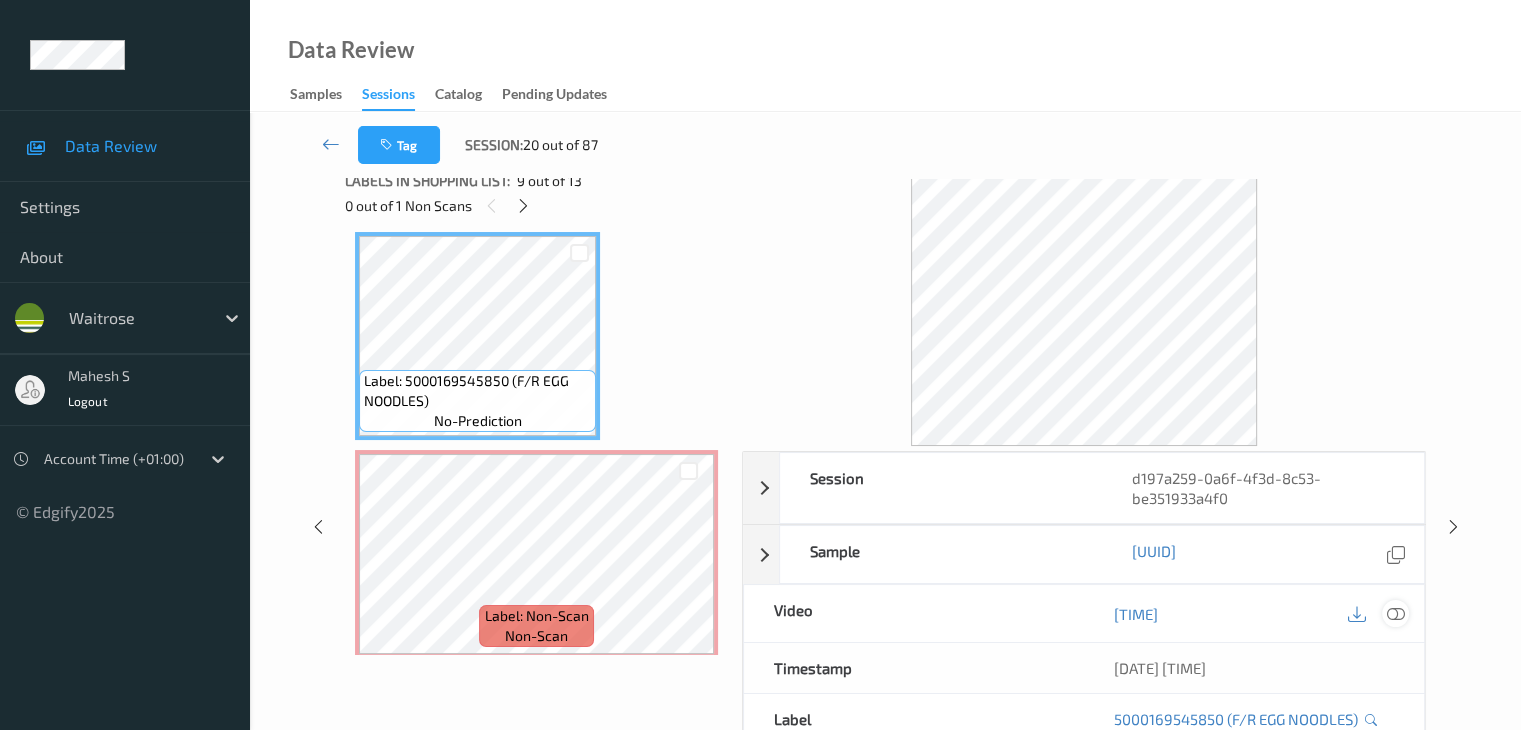 click at bounding box center (1395, 614) 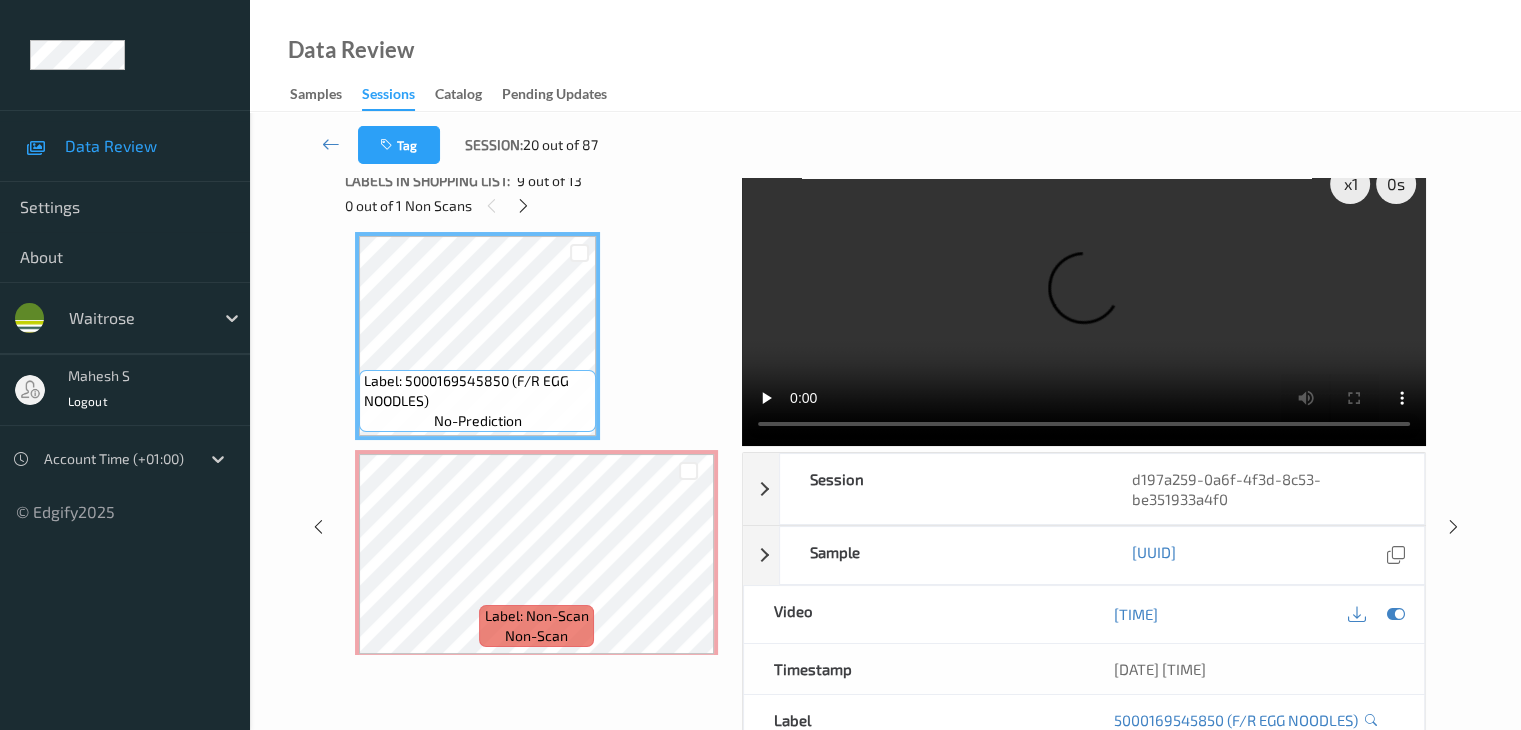 scroll, scrollTop: 0, scrollLeft: 0, axis: both 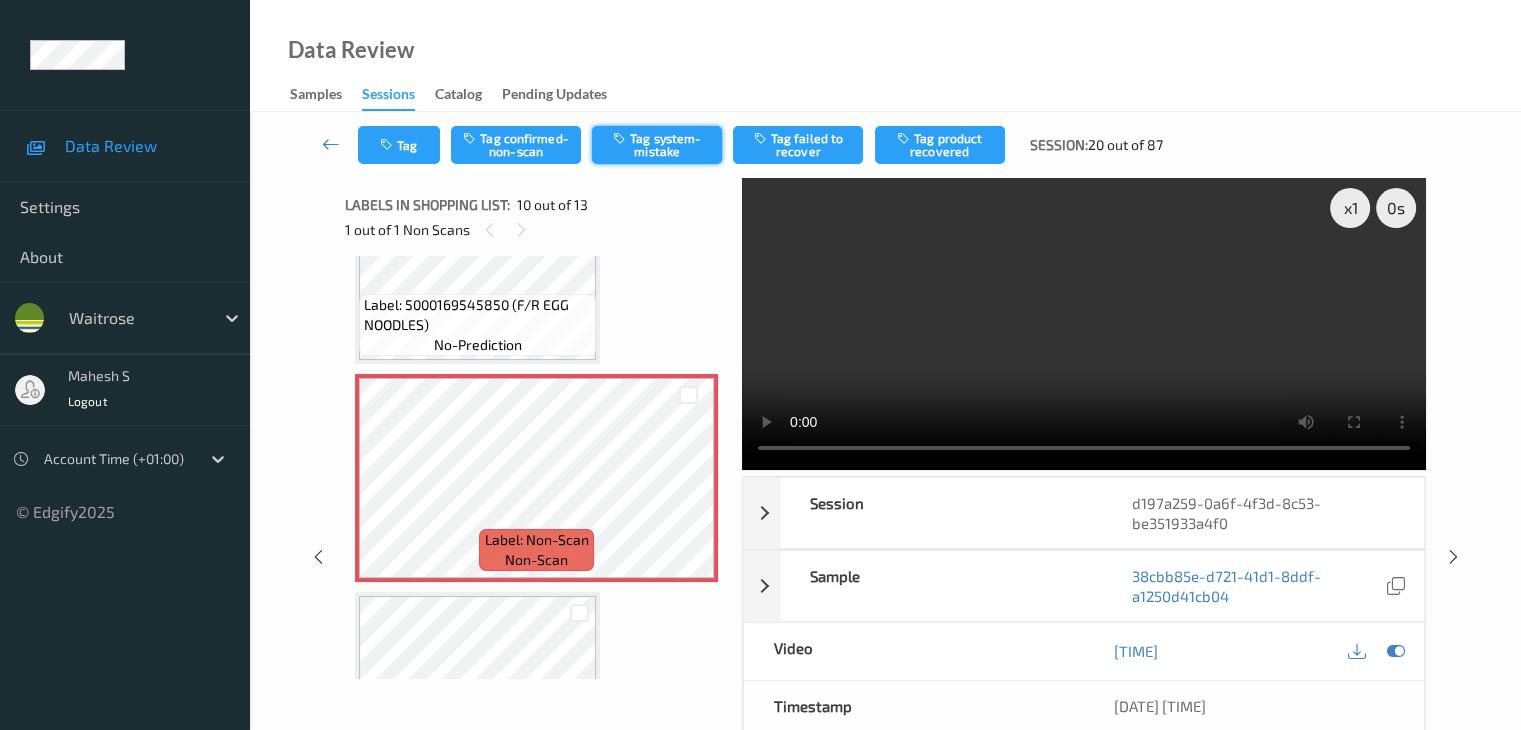 click on "Tag   system-mistake" at bounding box center (657, 145) 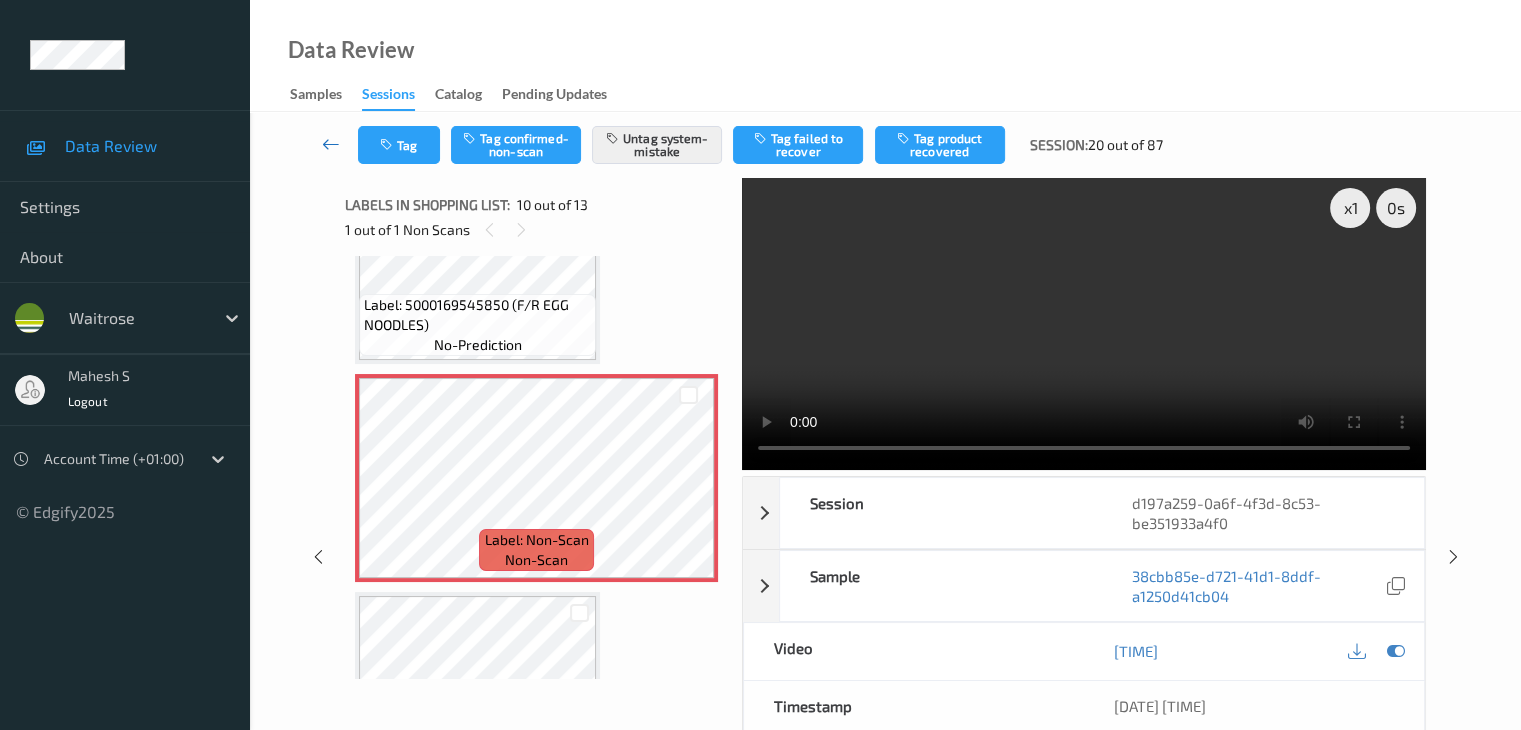 click at bounding box center [331, 144] 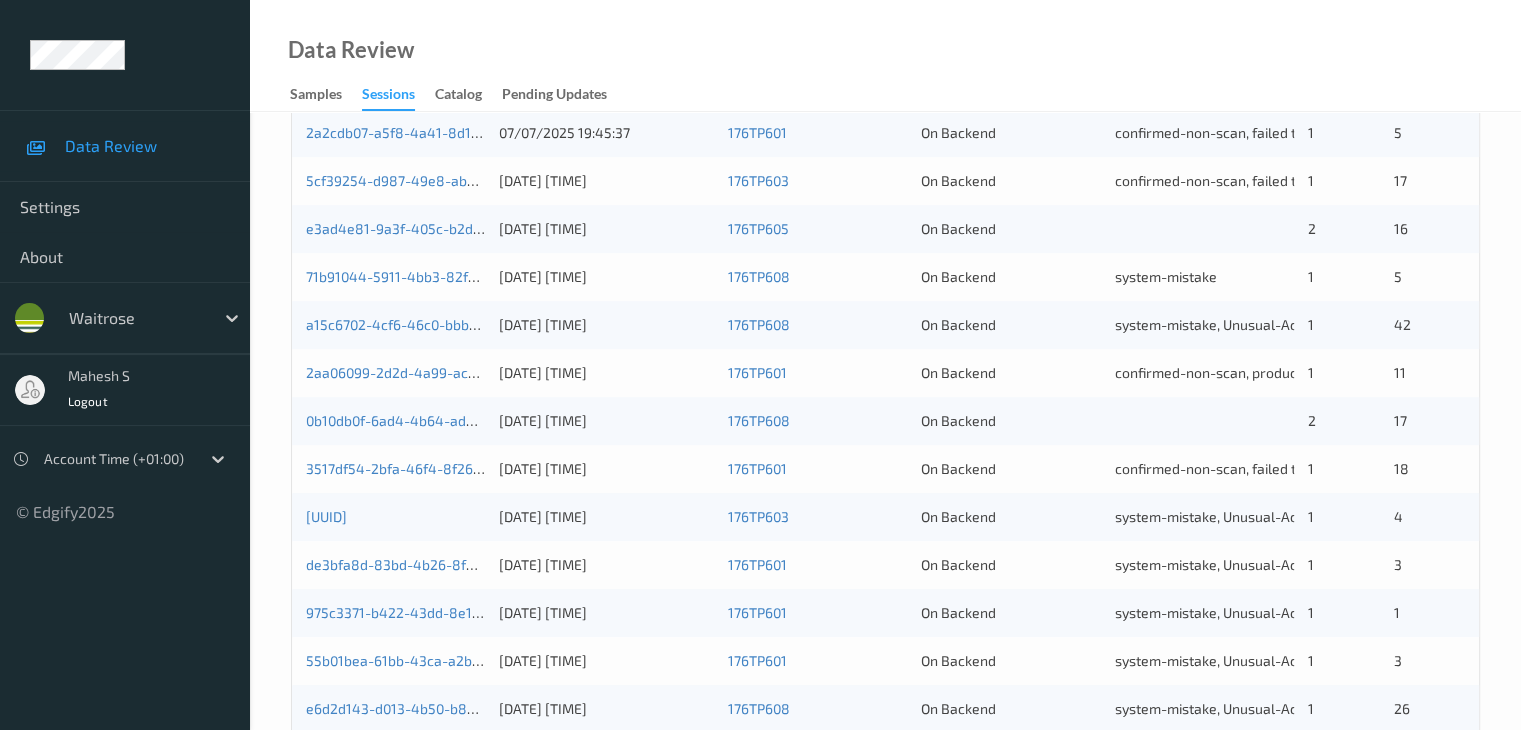 scroll, scrollTop: 932, scrollLeft: 0, axis: vertical 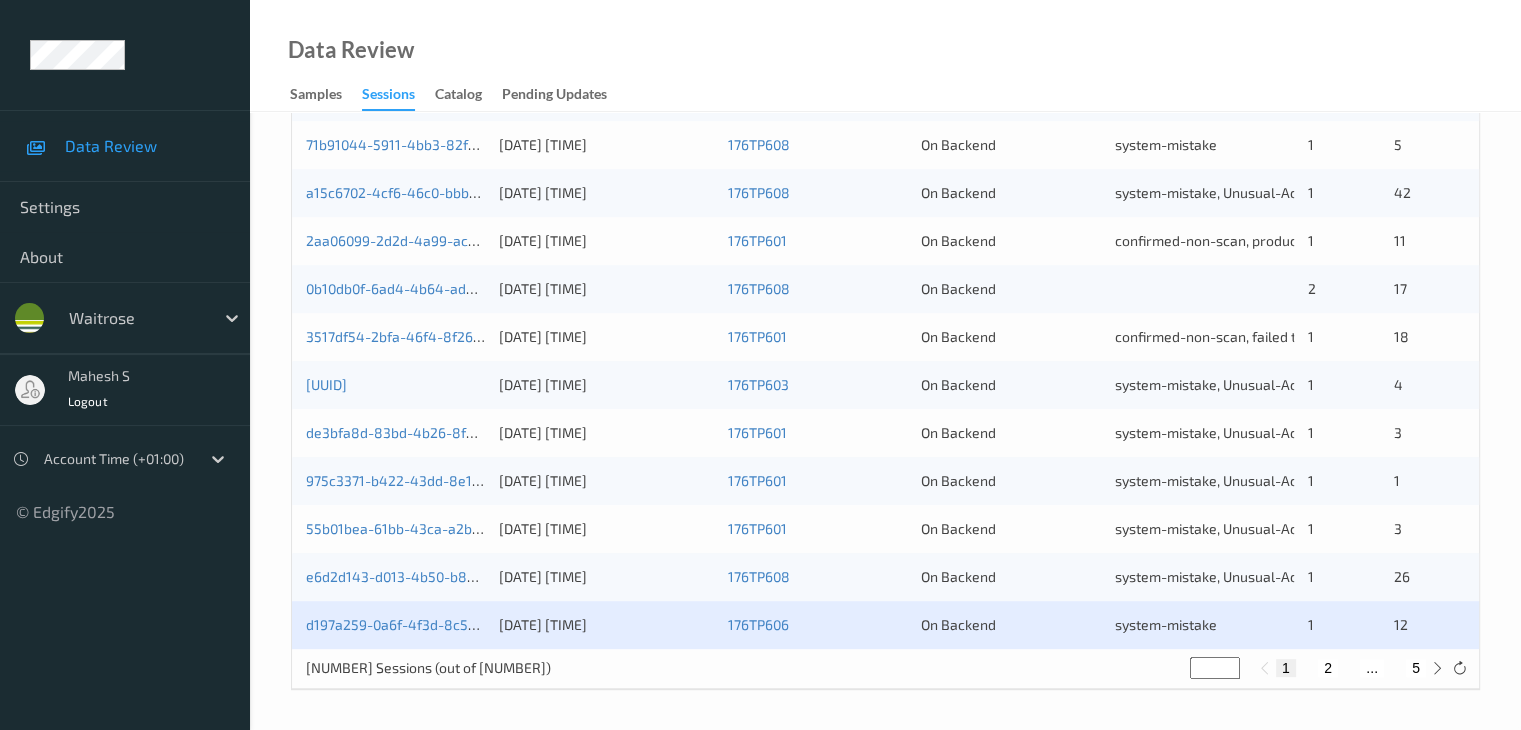 click on "2" at bounding box center [1328, 668] 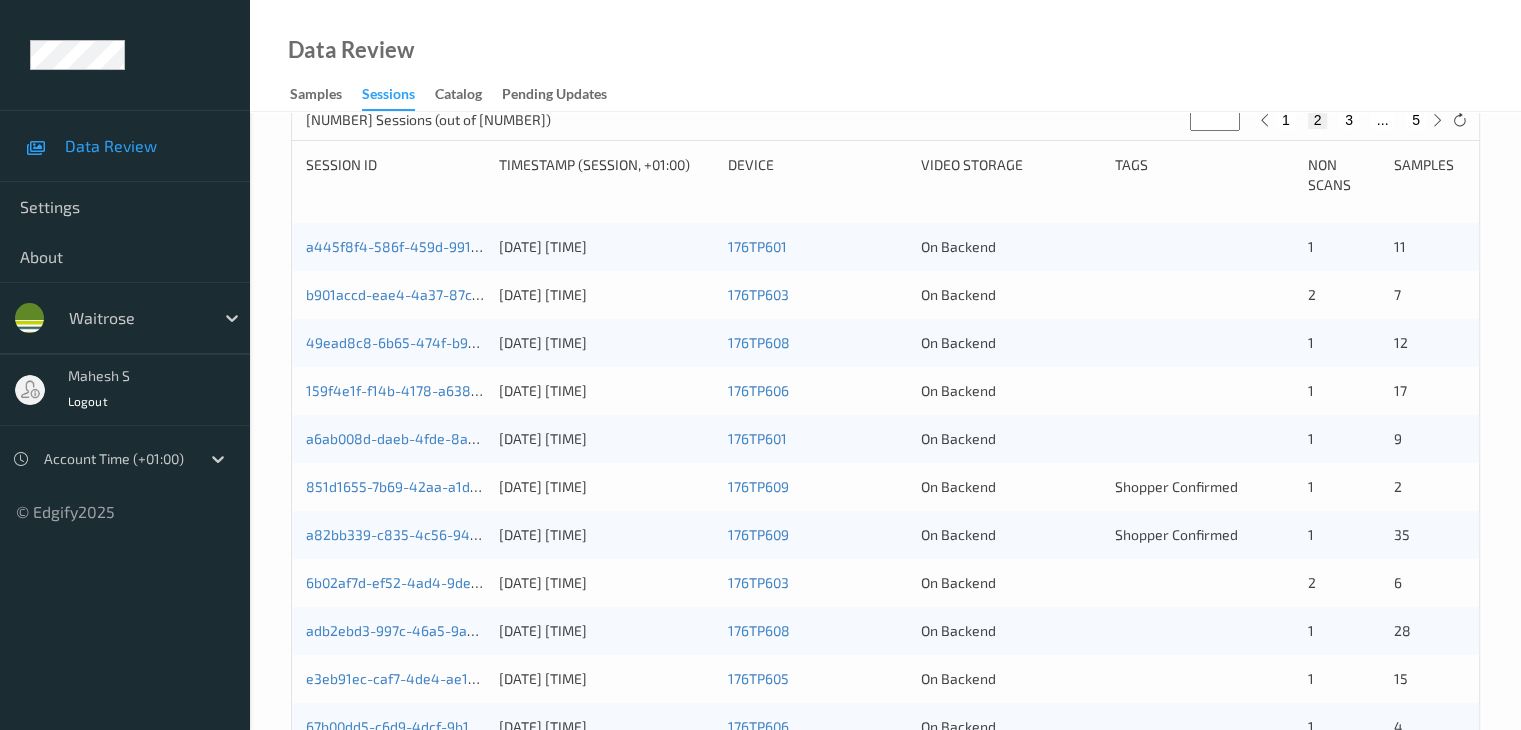 scroll, scrollTop: 400, scrollLeft: 0, axis: vertical 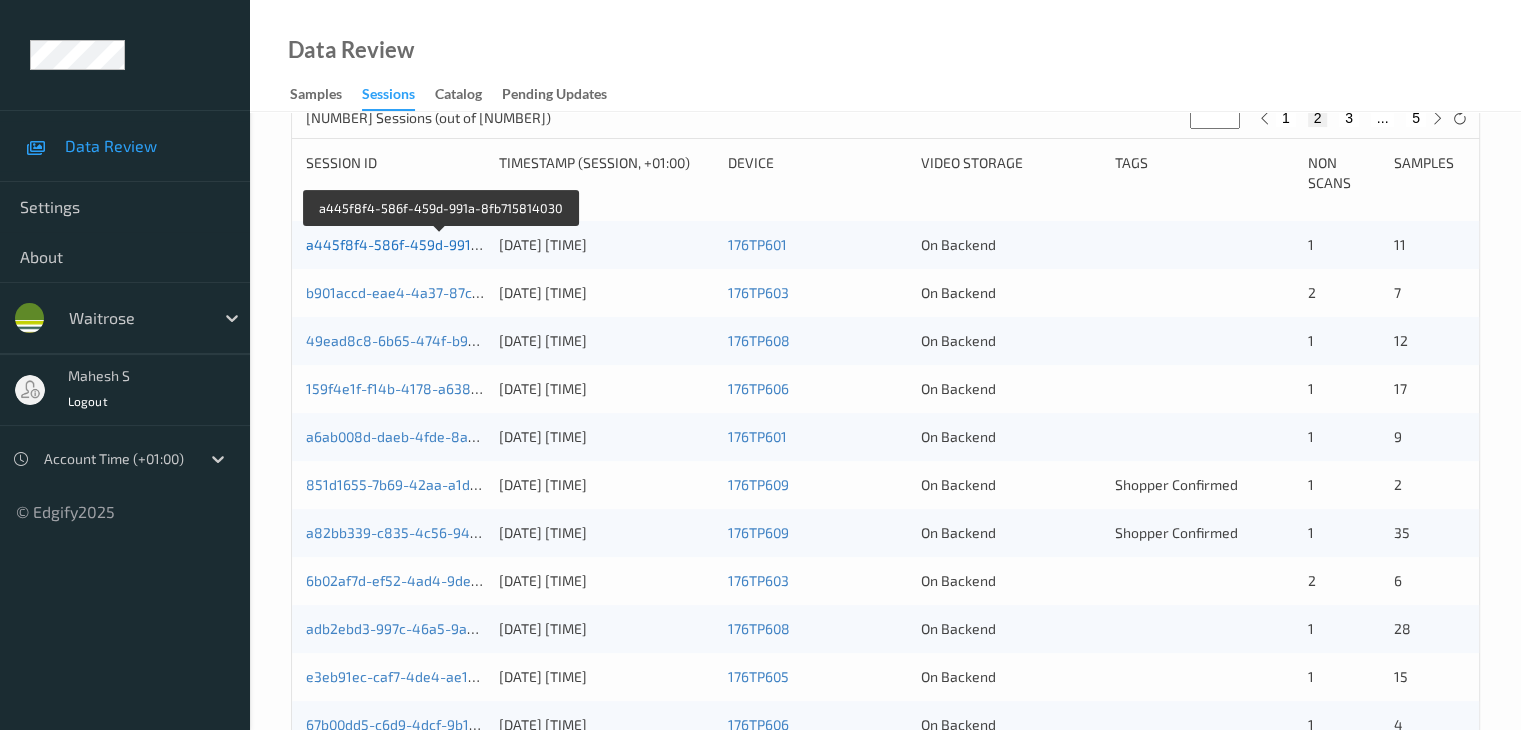 click on "a445f8f4-586f-459d-991a-8fb715814030" at bounding box center [441, 244] 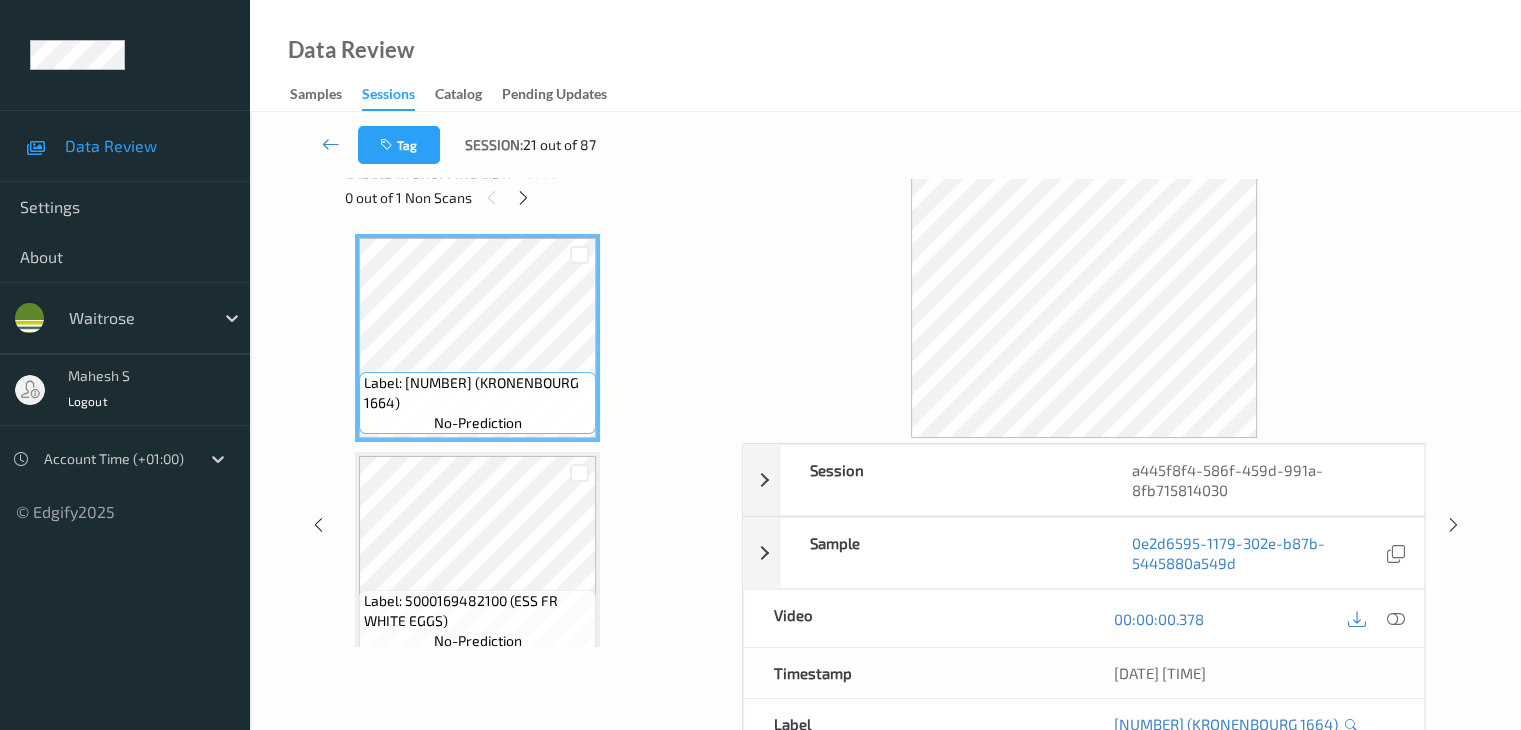 scroll, scrollTop: 0, scrollLeft: 0, axis: both 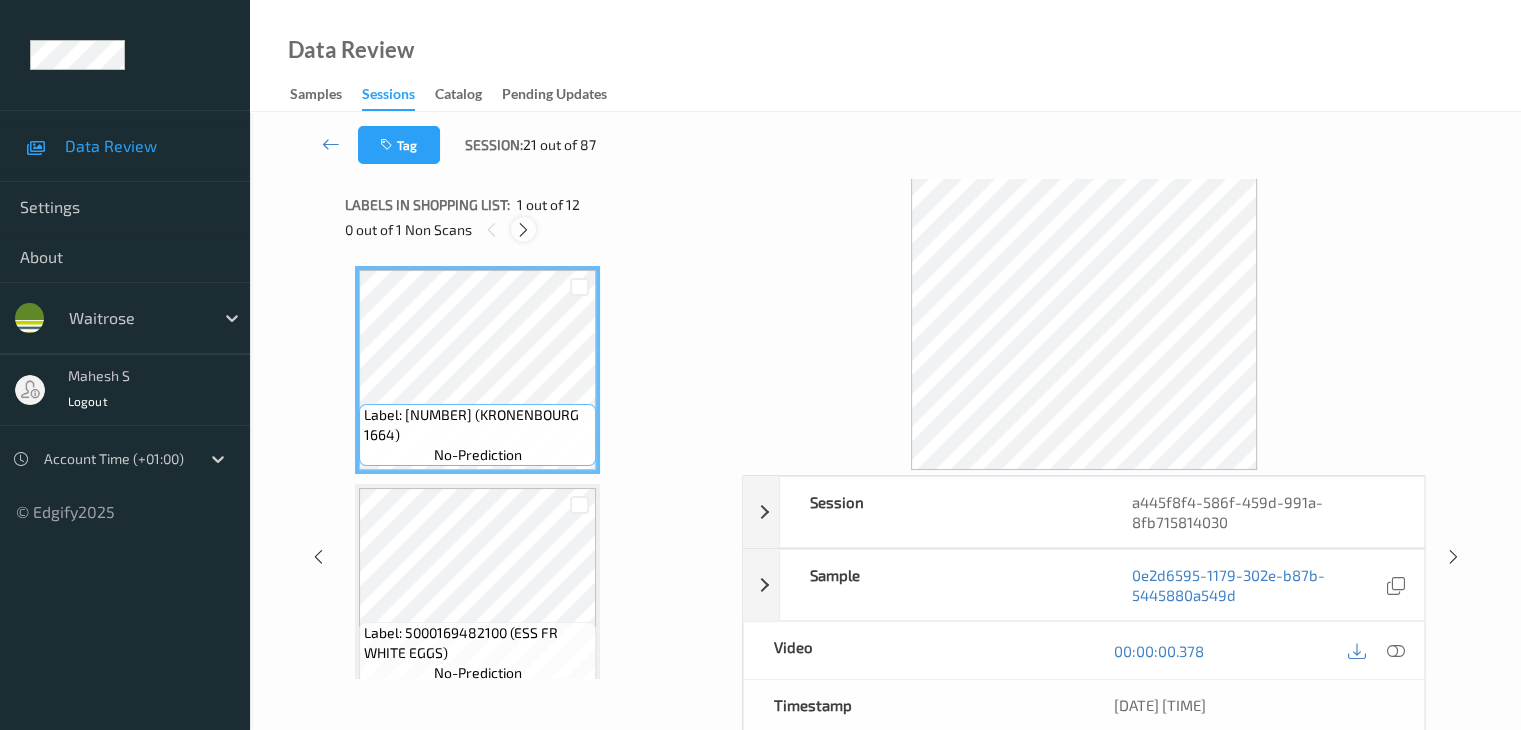 click at bounding box center (523, 230) 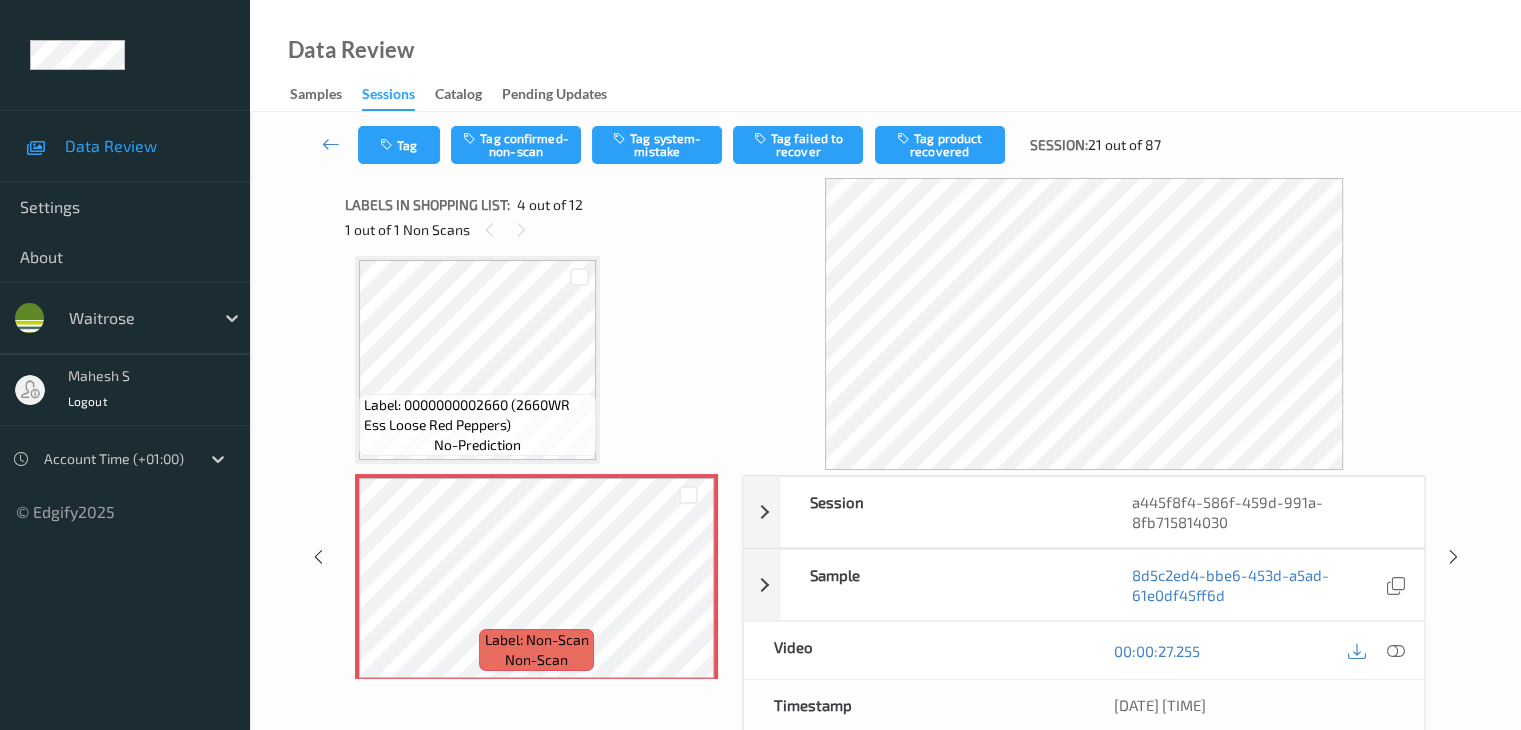 scroll, scrollTop: 546, scrollLeft: 0, axis: vertical 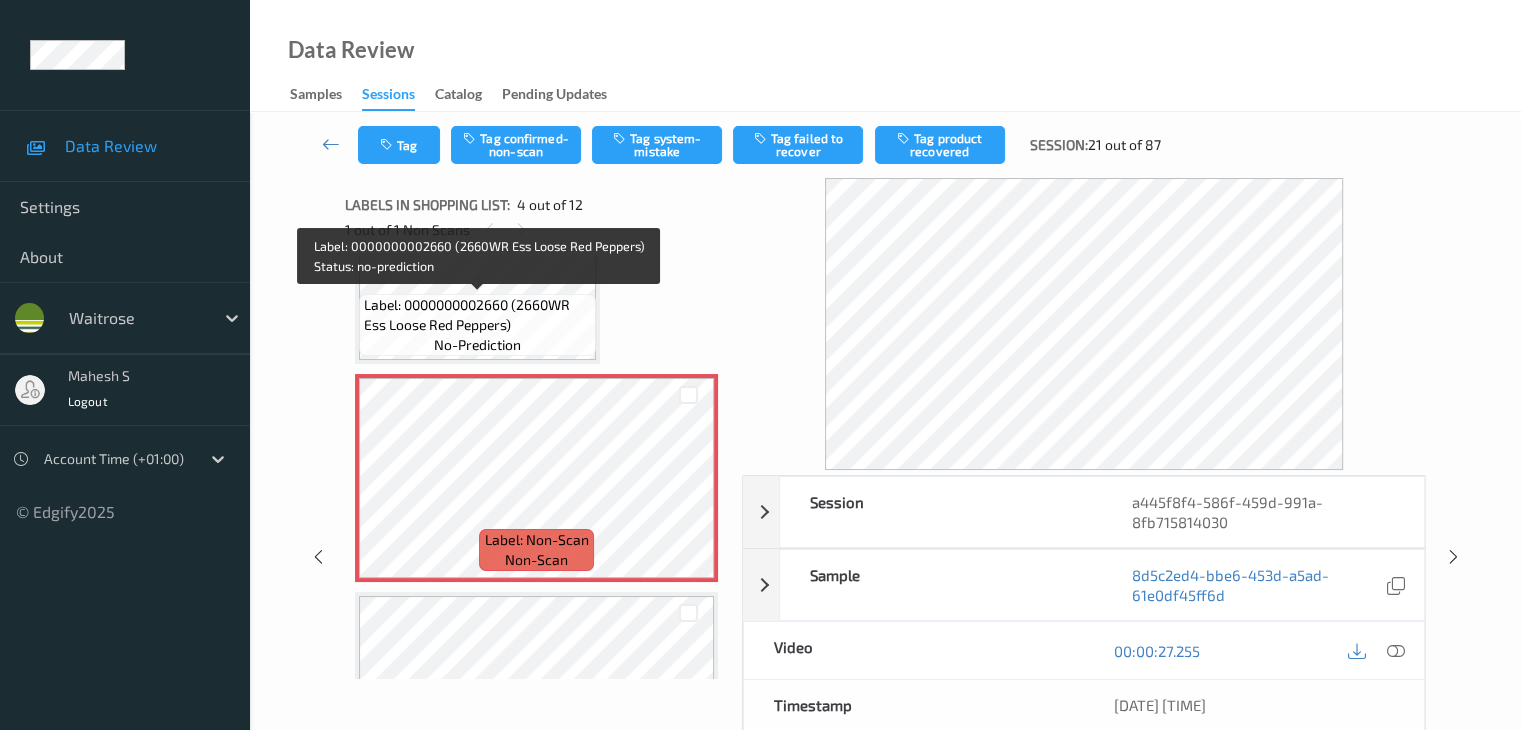 click on "Label: 0000000002660 (2660WR Ess Loose Red Peppers)" at bounding box center [477, 315] 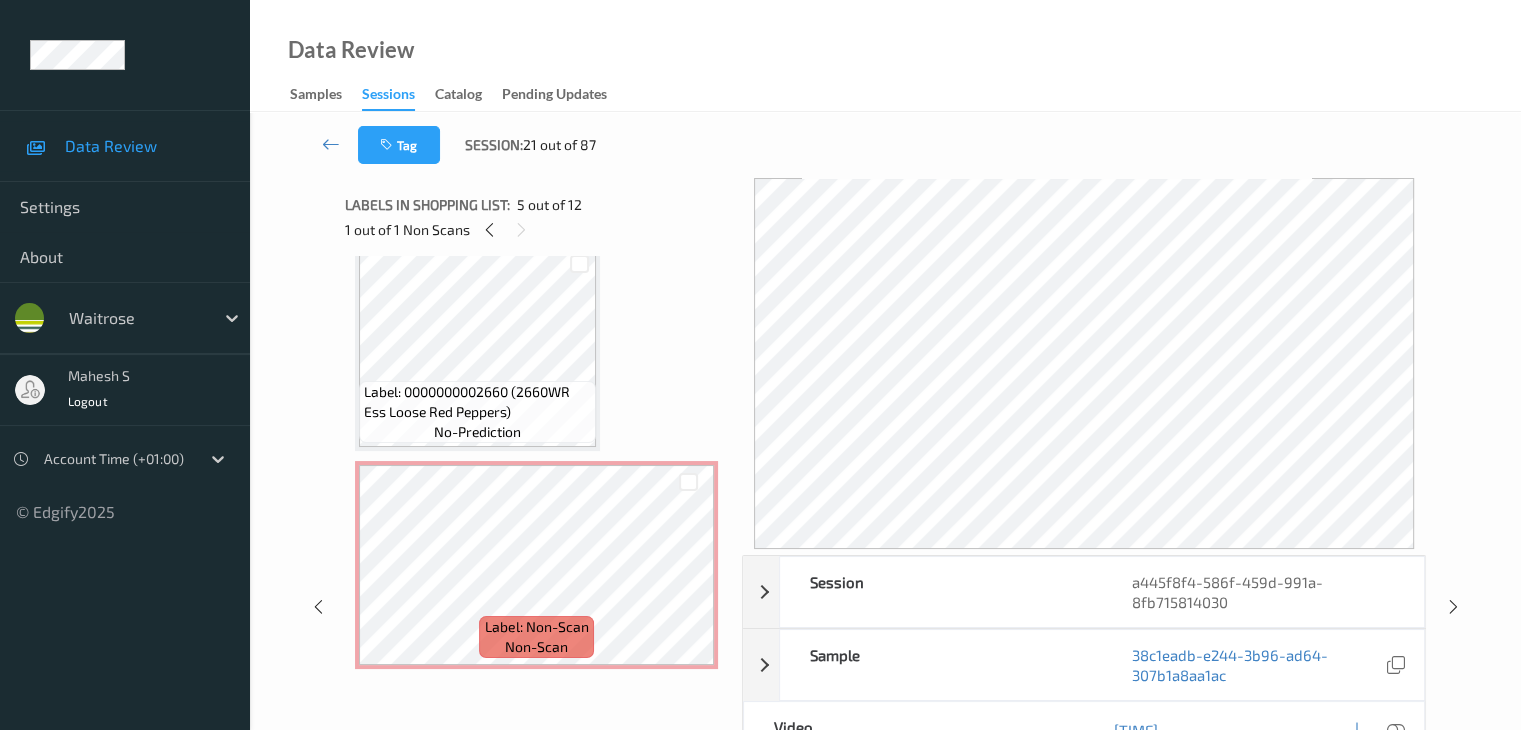 scroll, scrollTop: 446, scrollLeft: 0, axis: vertical 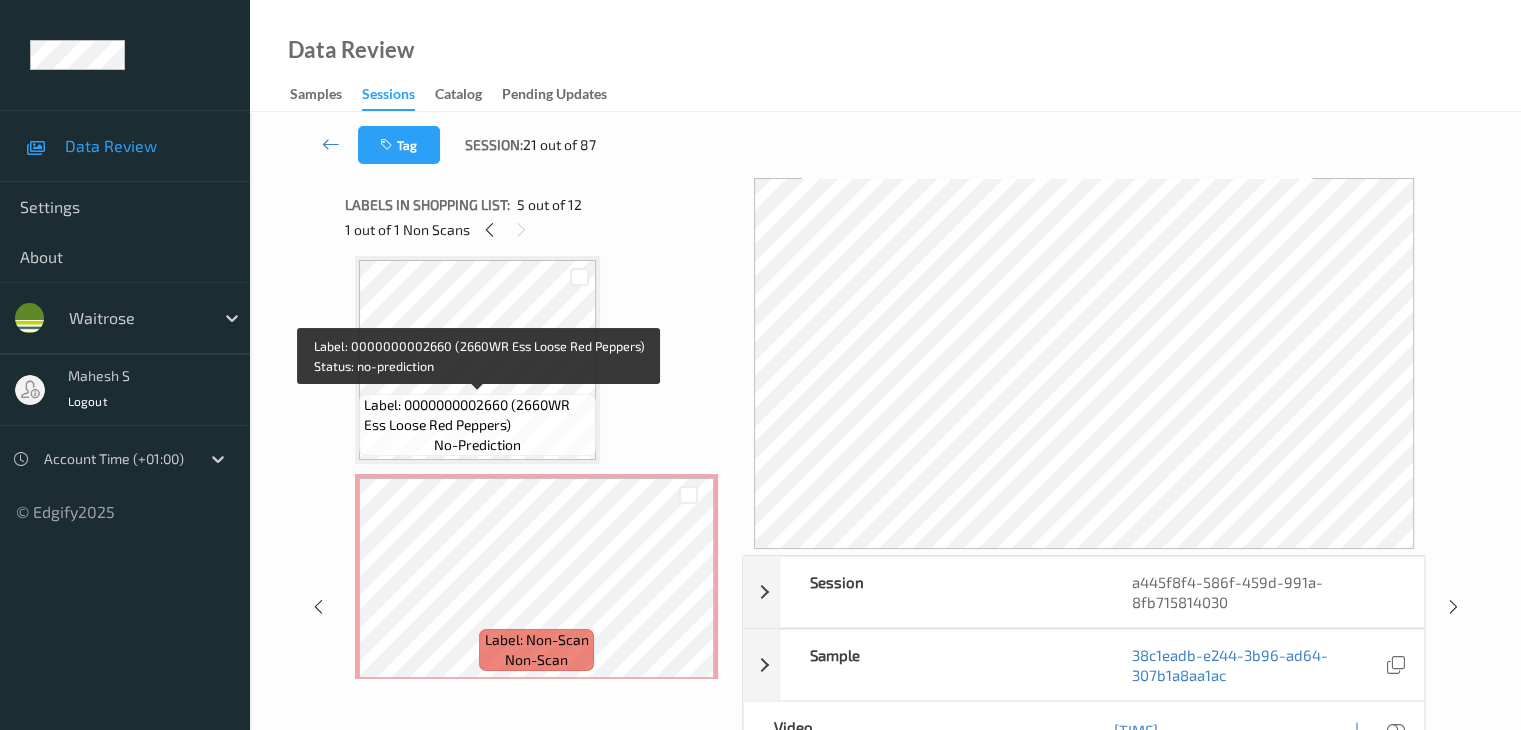 click on "Label: 0000000002660 (2660WR Ess Loose Red Peppers)" at bounding box center (477, 415) 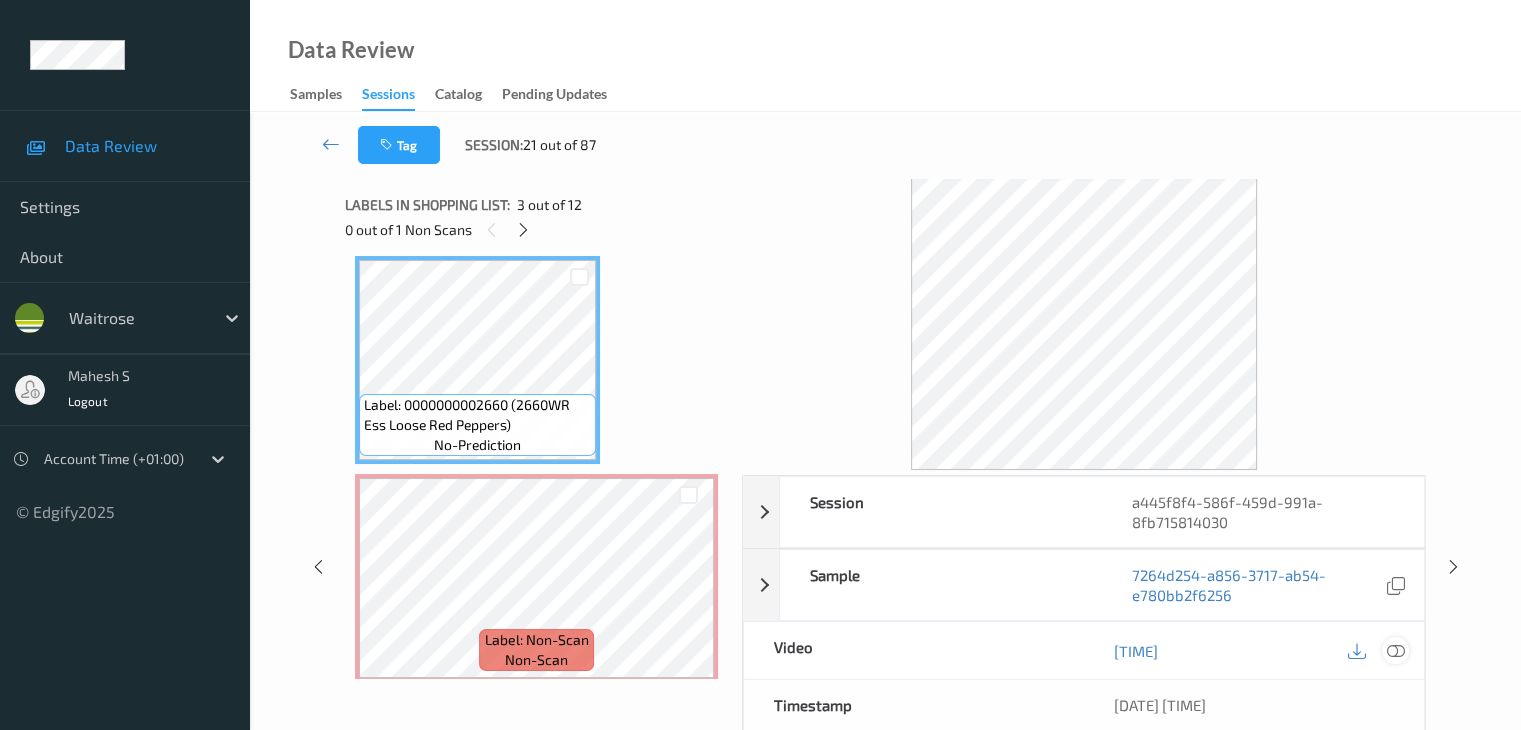 click at bounding box center (1395, 651) 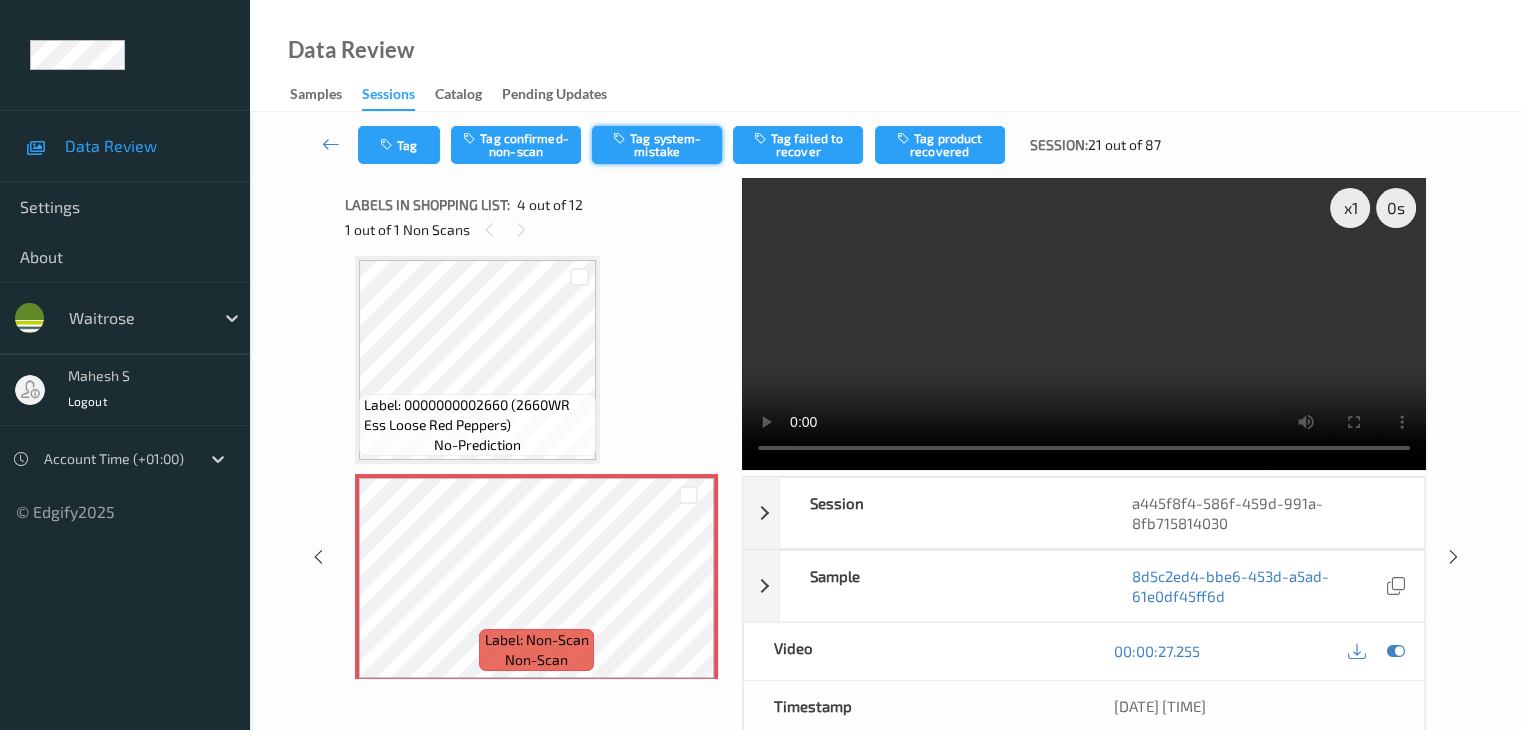 click on "Tag   system-mistake" at bounding box center [657, 145] 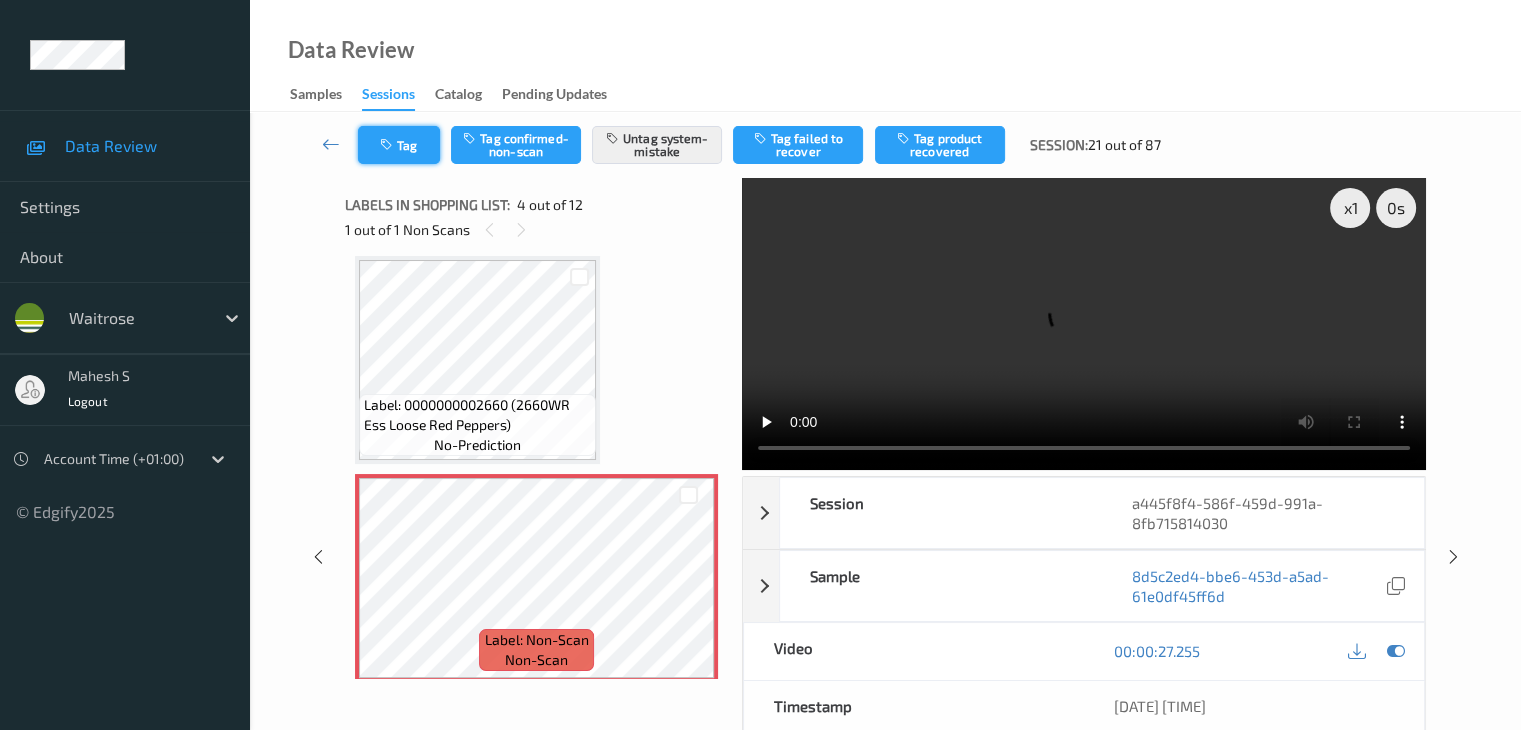 click on "Tag" at bounding box center (399, 145) 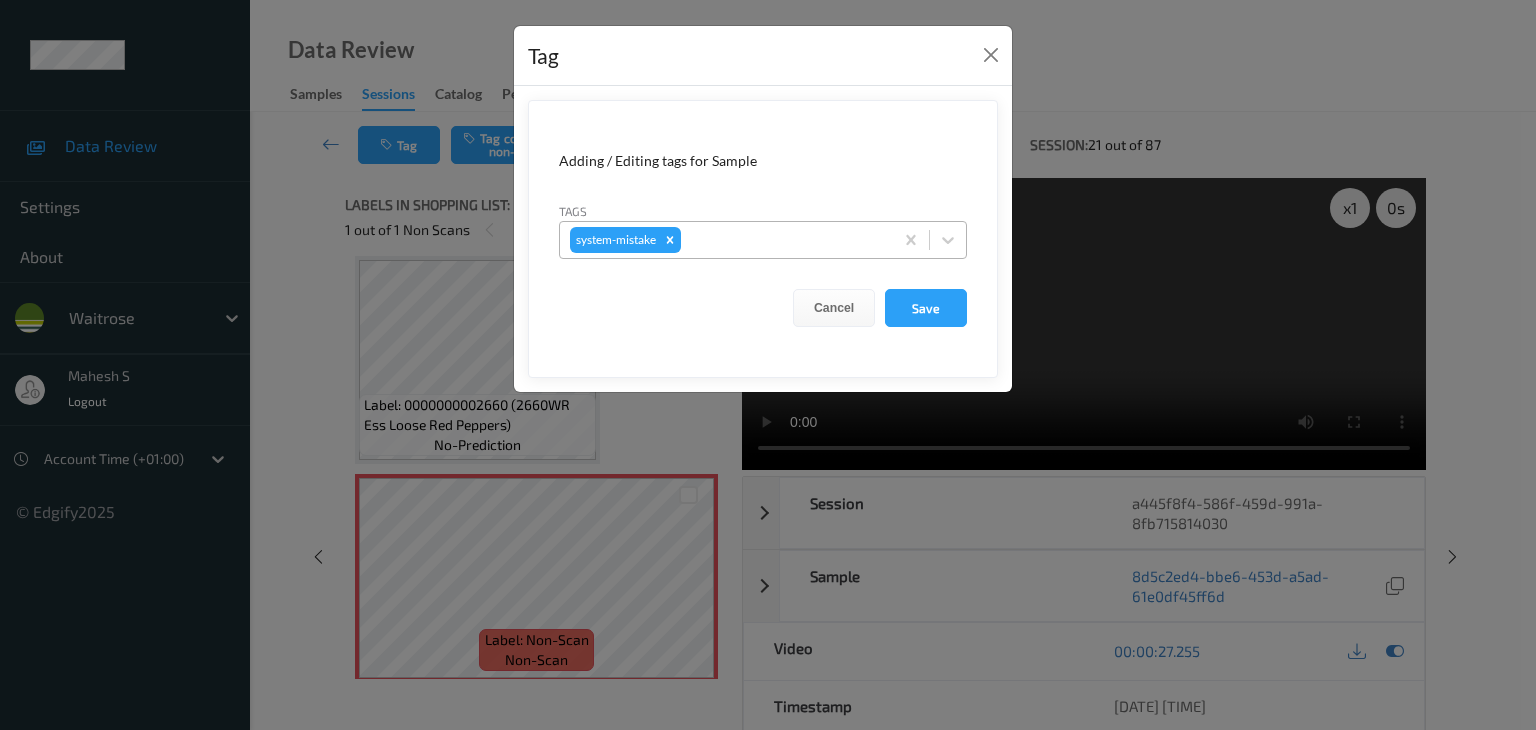 click at bounding box center [784, 240] 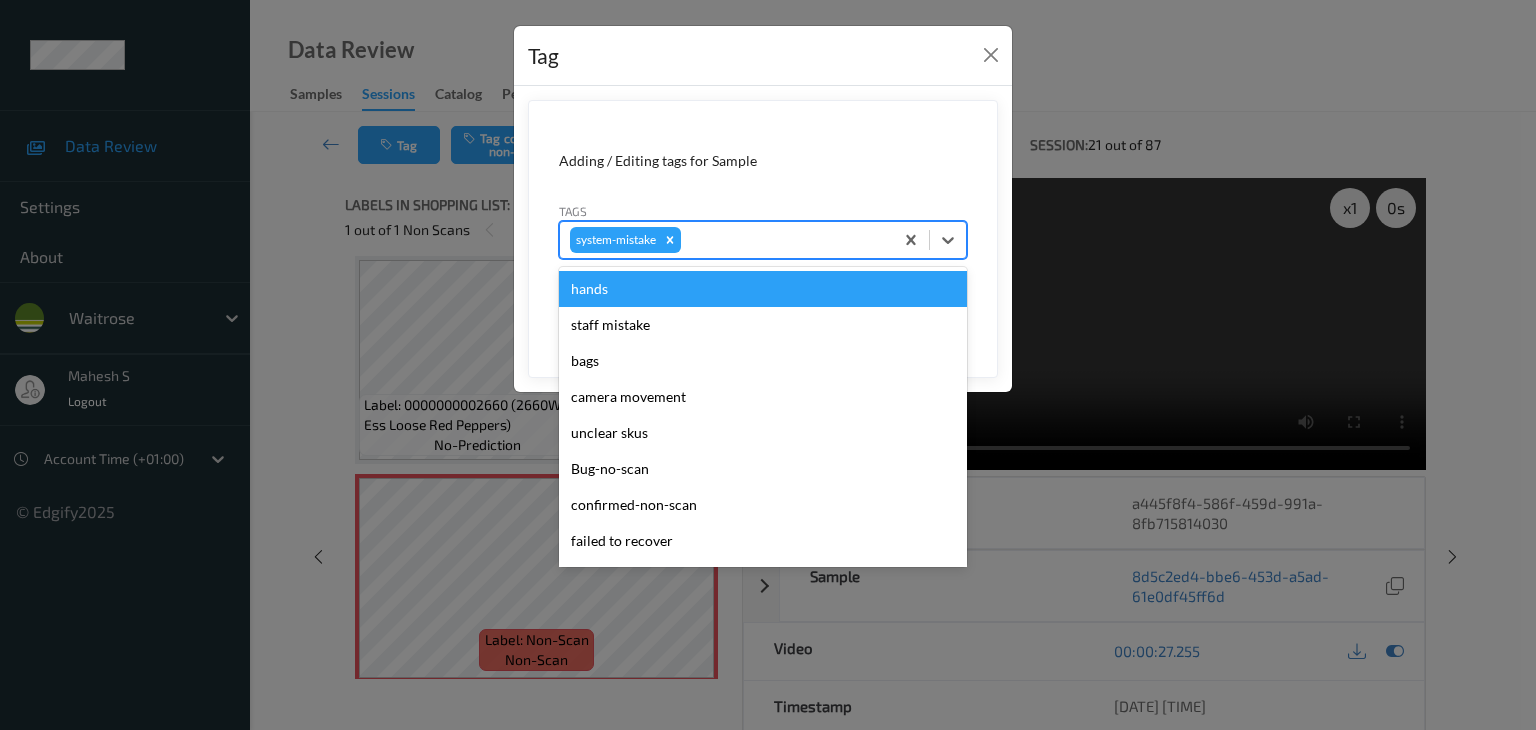 type on "u" 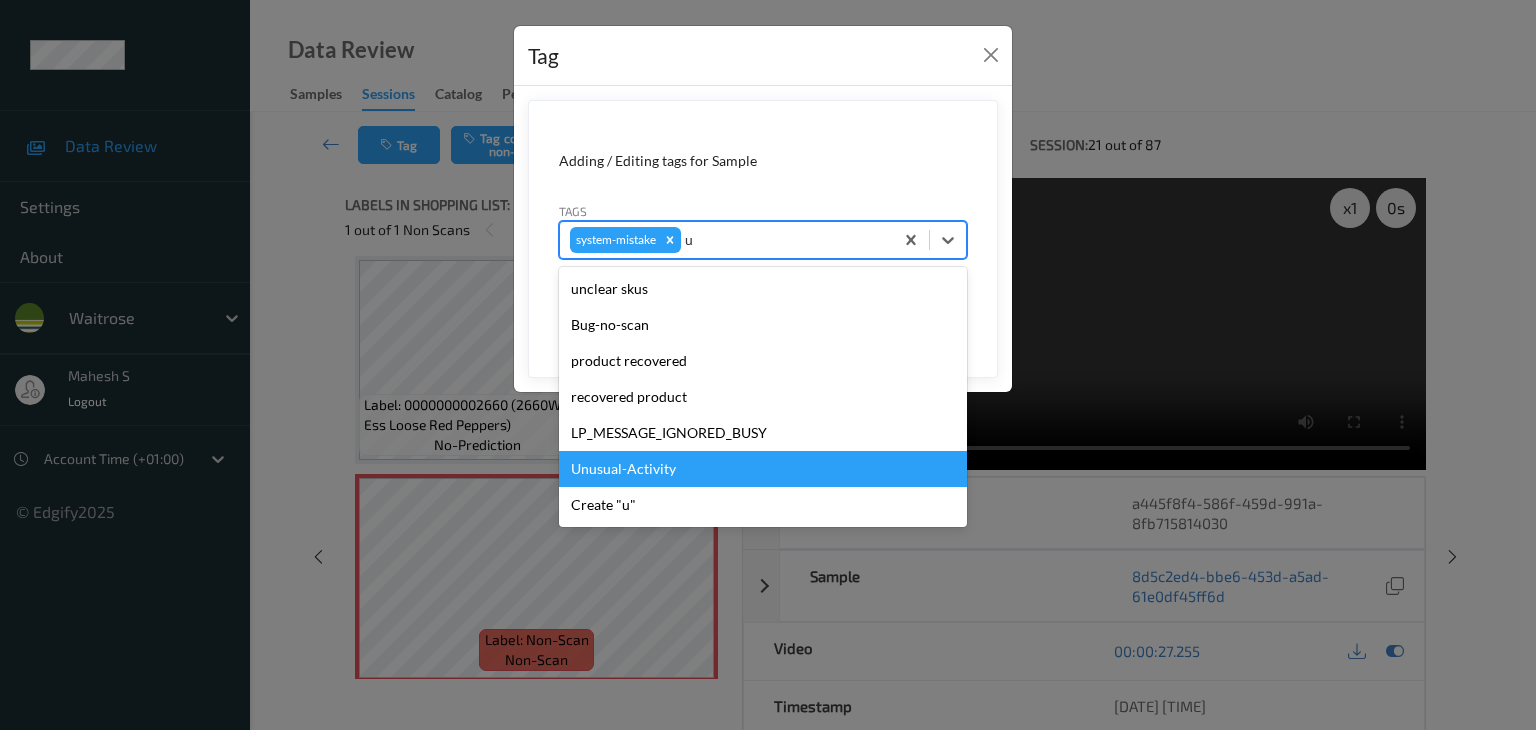 click on "Unusual-Activity" at bounding box center (763, 469) 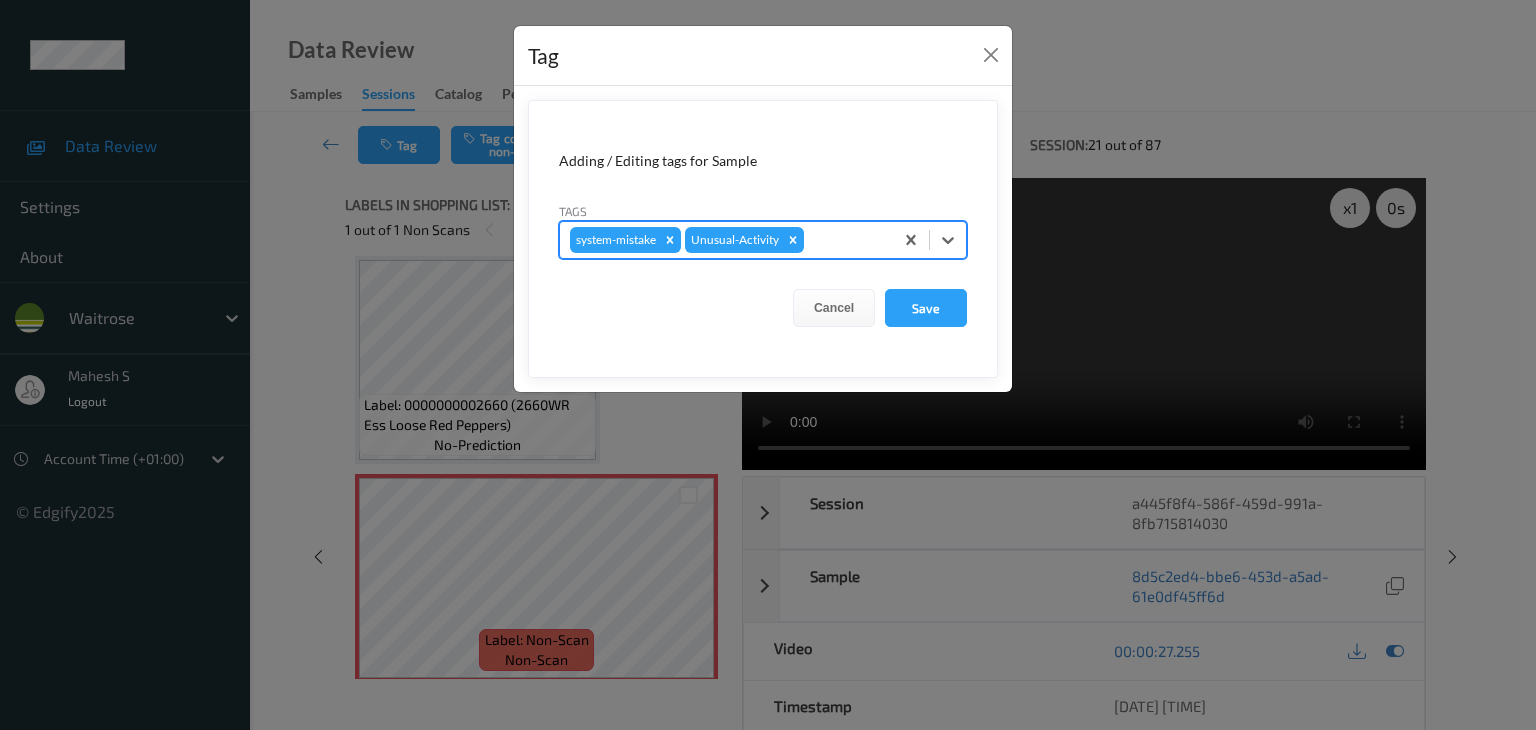 type on "p" 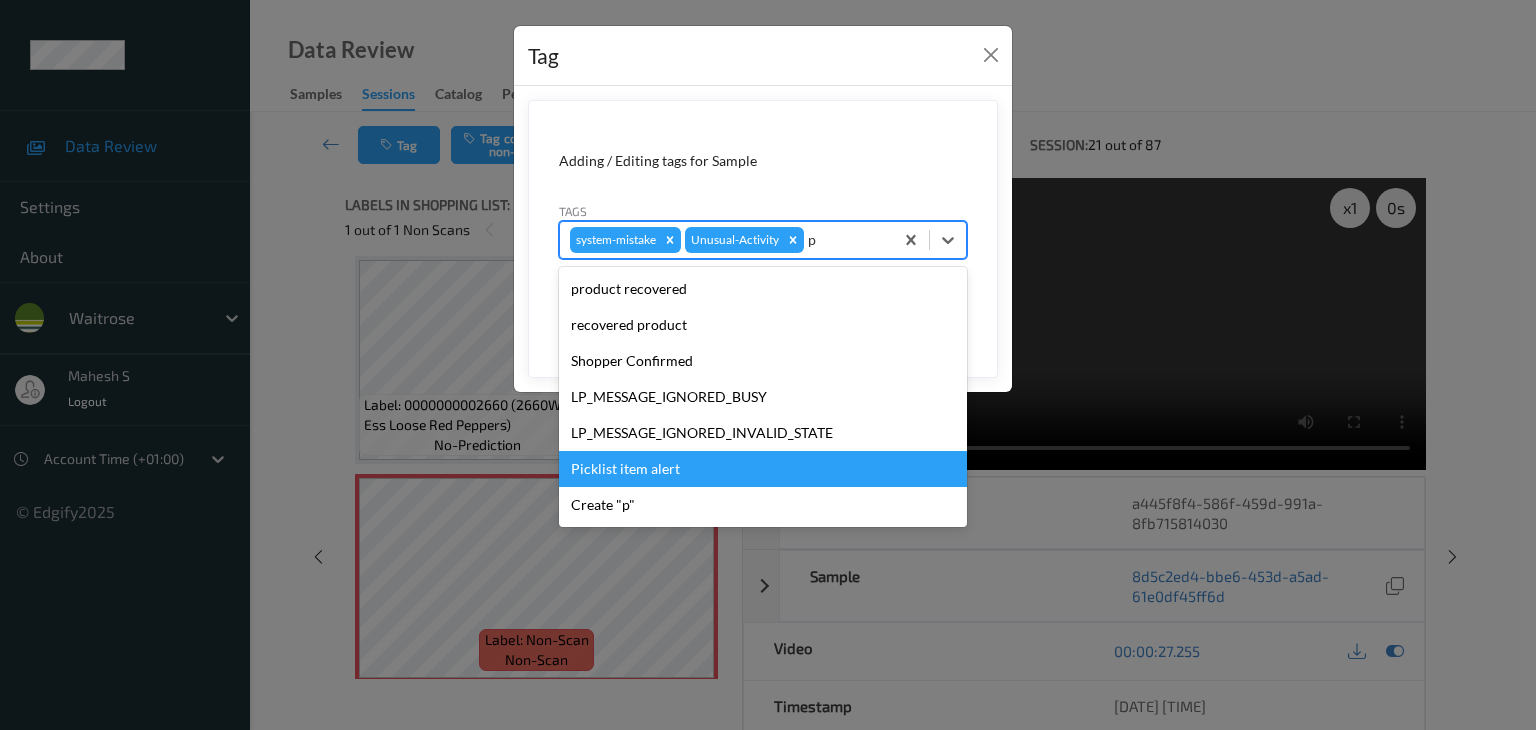 click on "Picklist item alert" at bounding box center (763, 469) 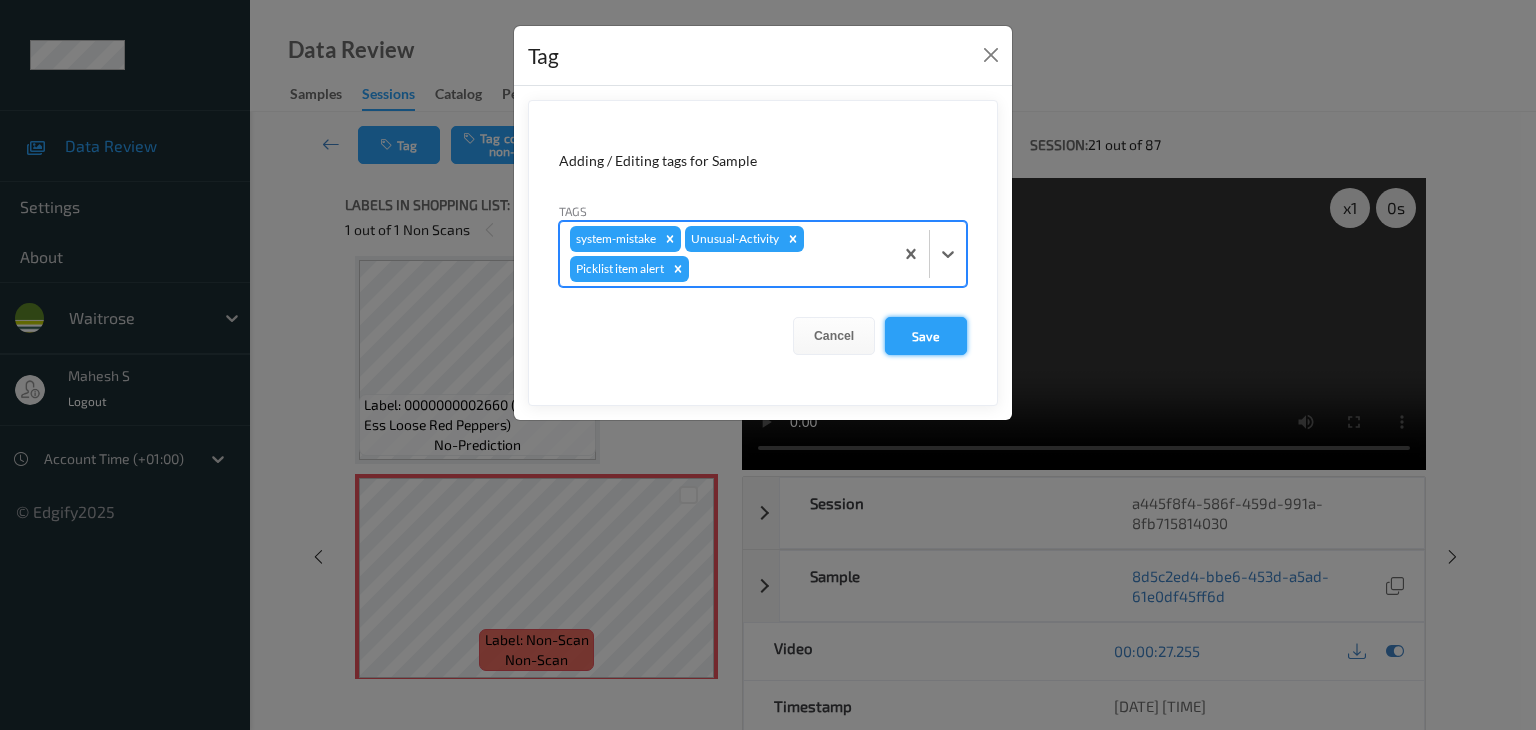 click on "Save" at bounding box center [926, 336] 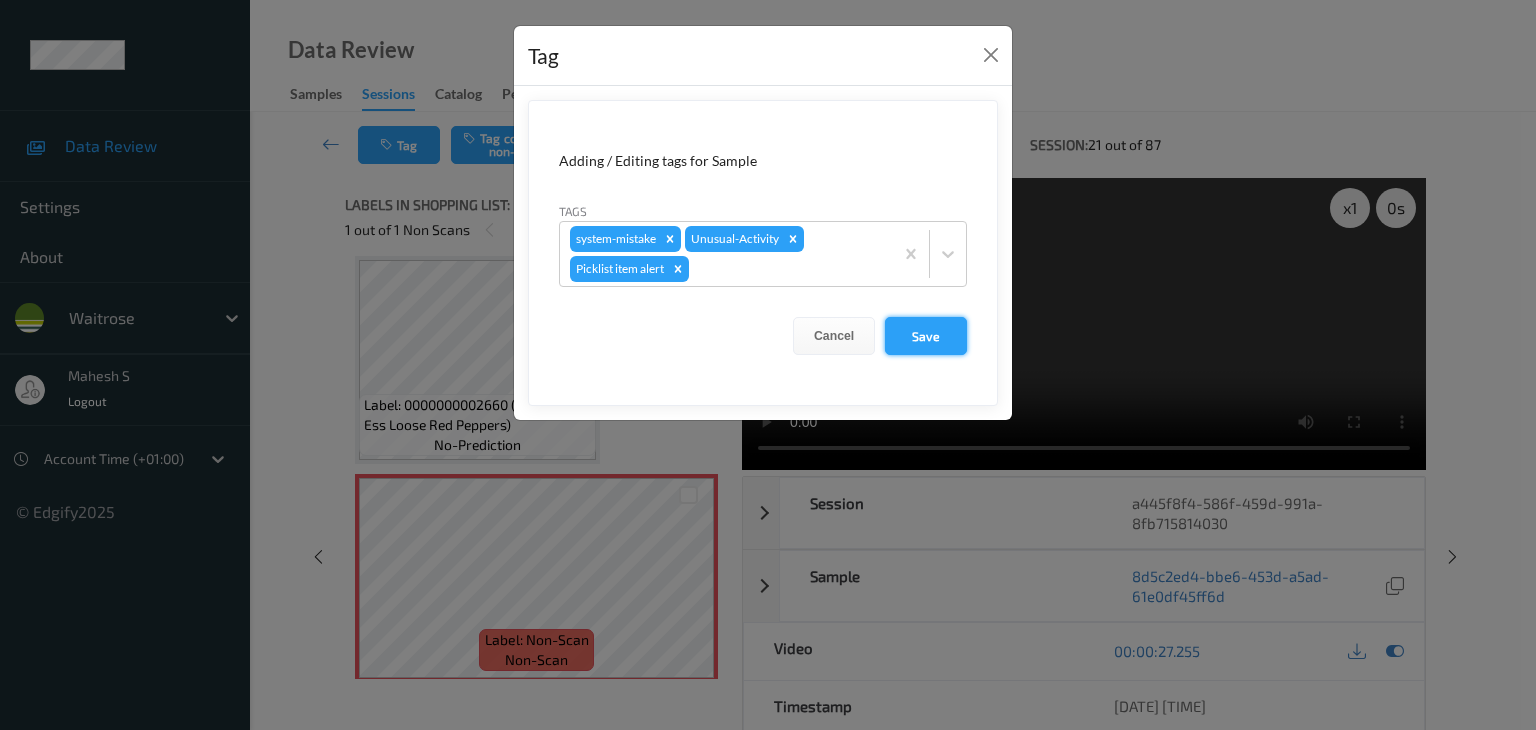 click on "Save" at bounding box center (926, 336) 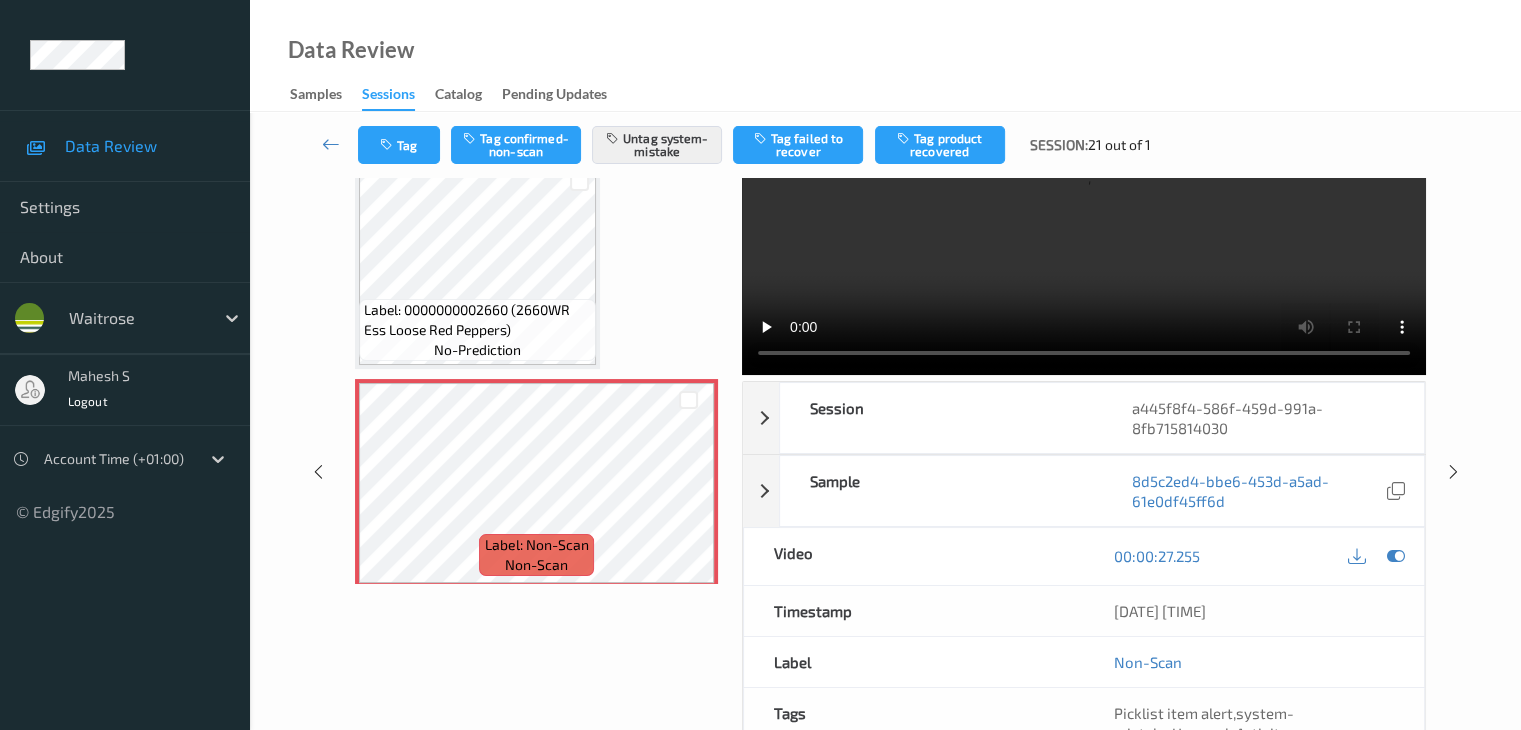scroll, scrollTop: 0, scrollLeft: 0, axis: both 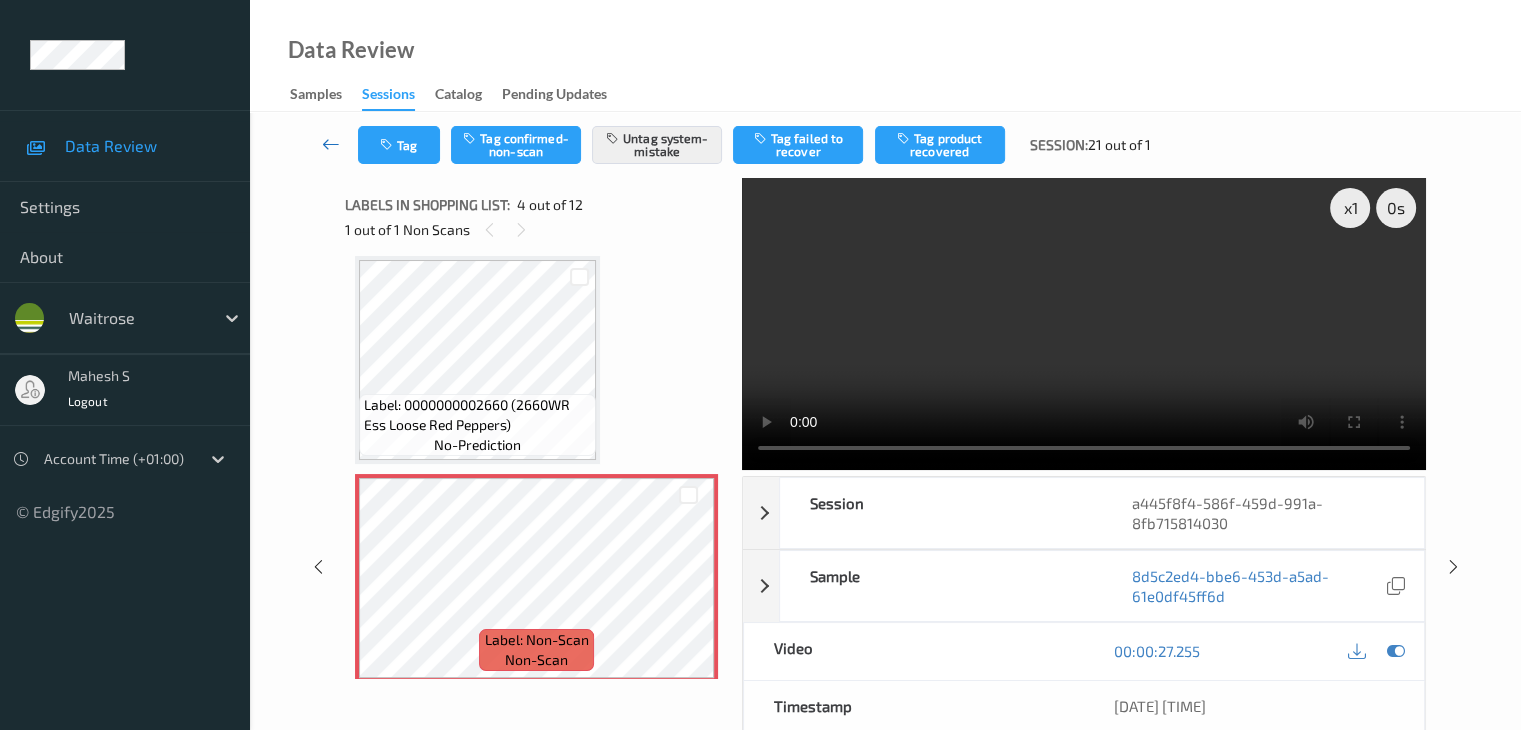 click at bounding box center (331, 144) 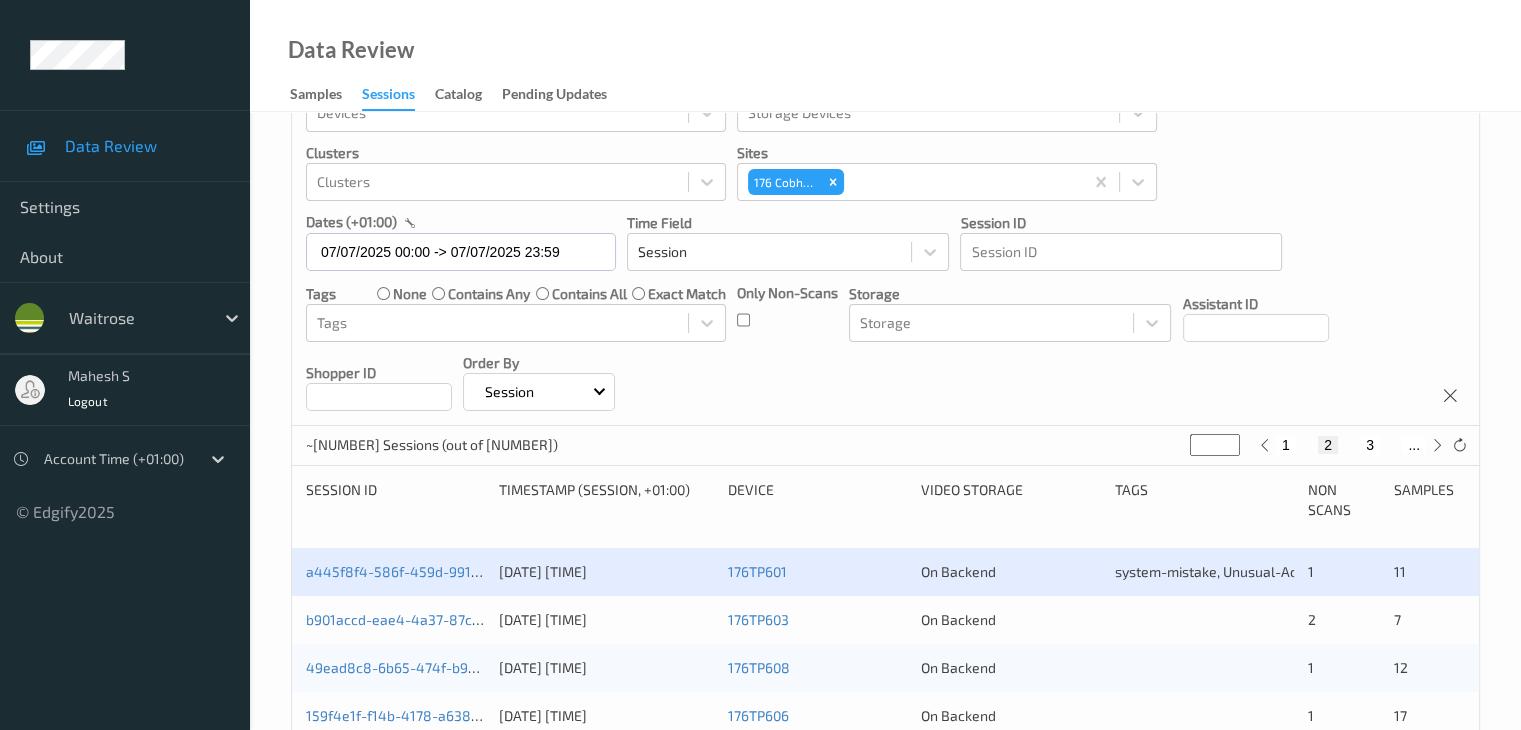 scroll, scrollTop: 300, scrollLeft: 0, axis: vertical 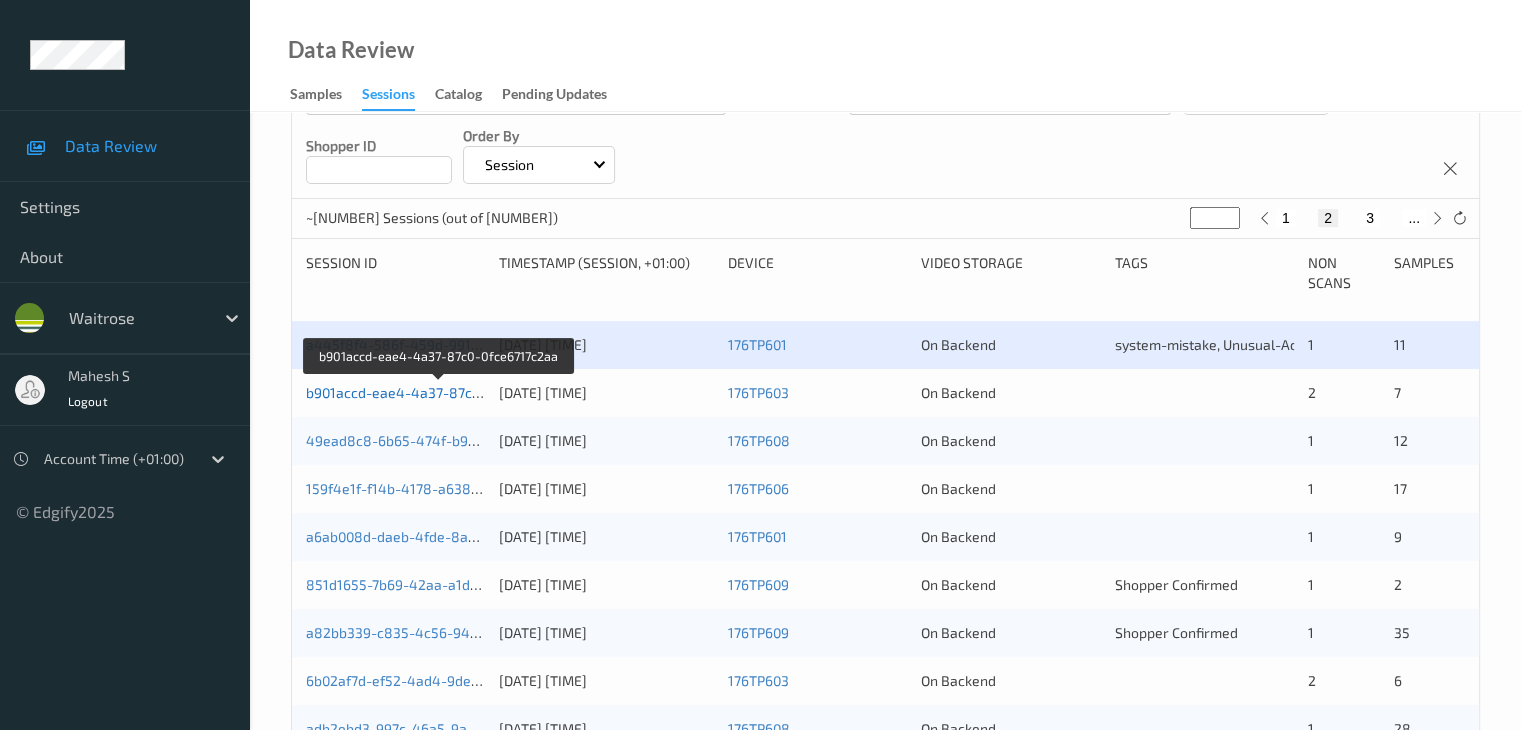 click on "b901accd-eae4-4a37-87c0-0fce6717c2aa" at bounding box center [439, 392] 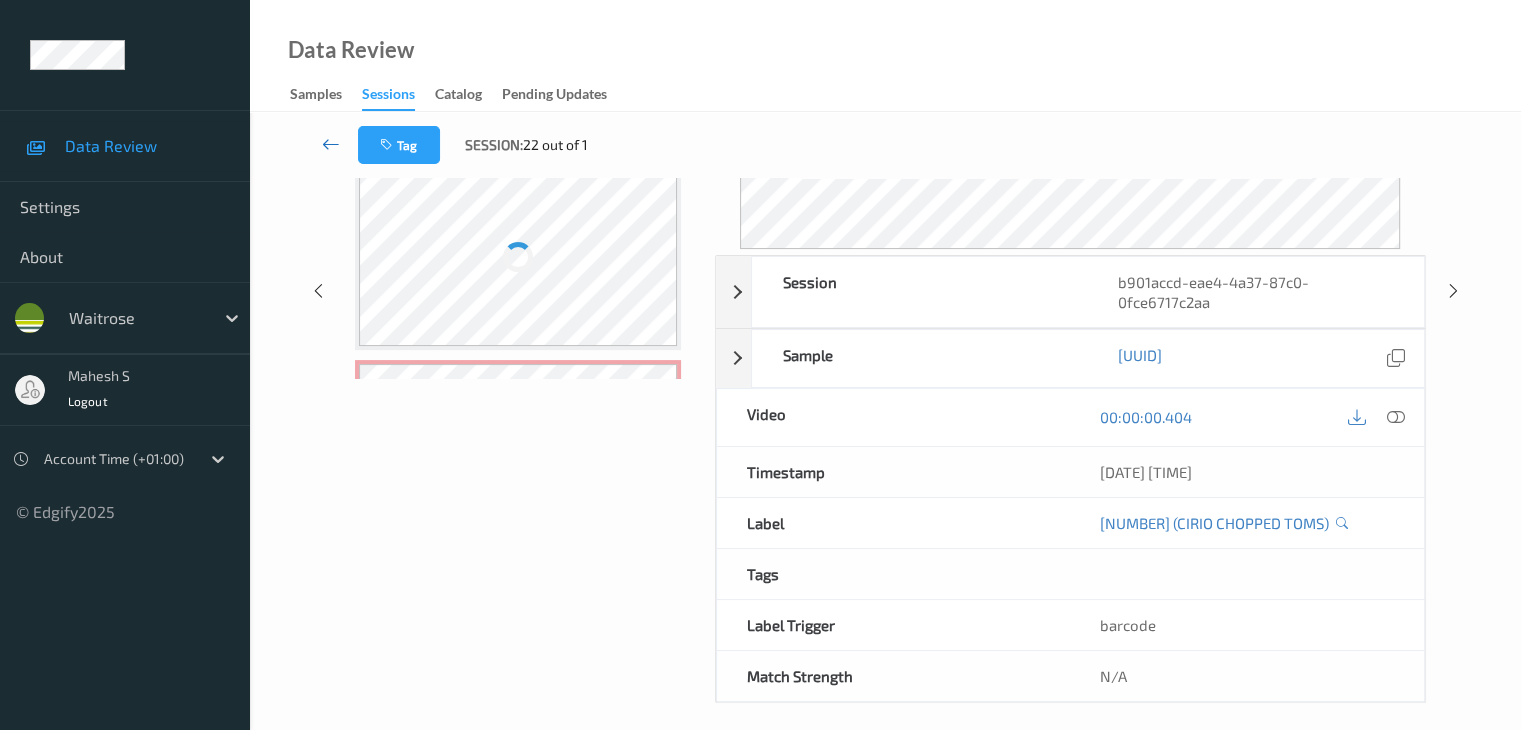 click at bounding box center (331, 145) 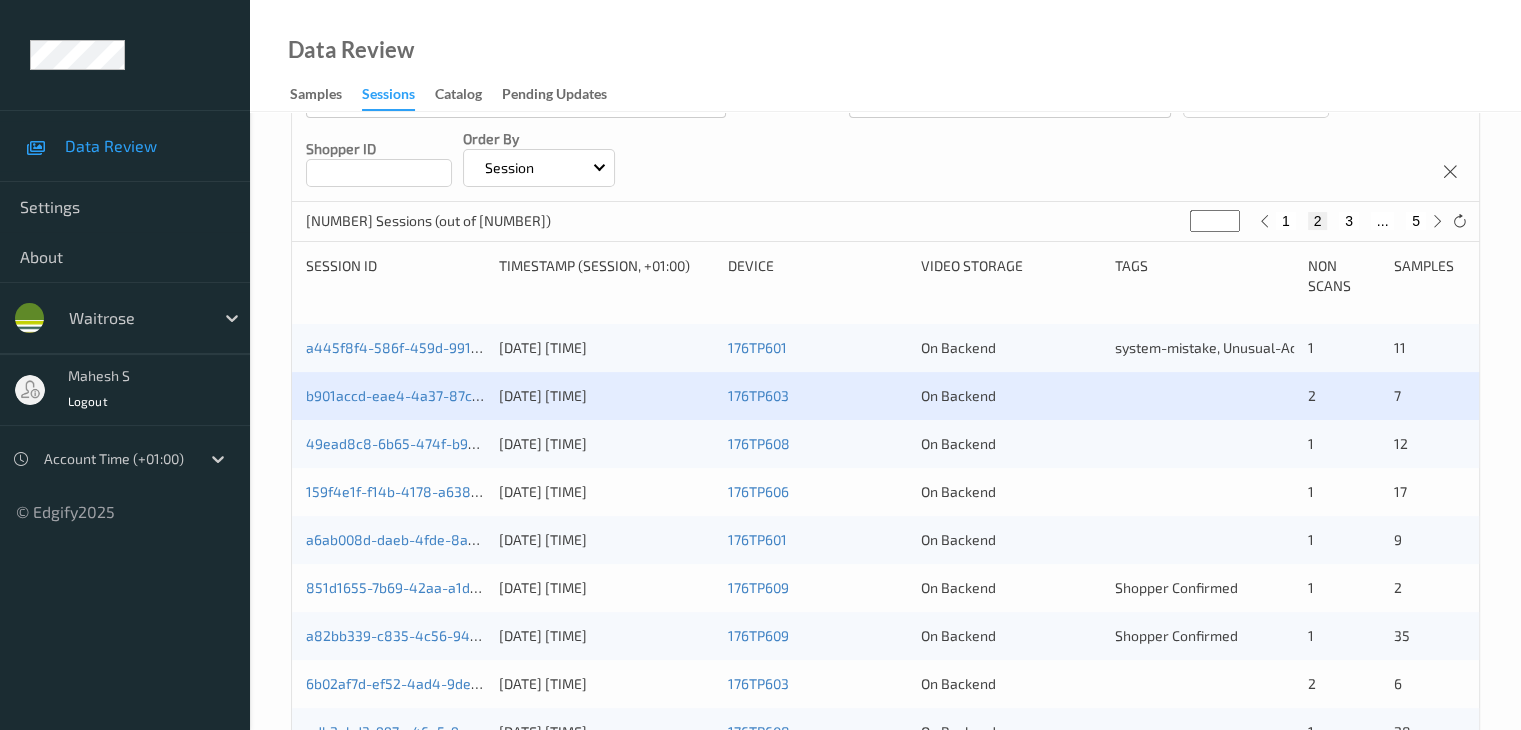 scroll, scrollTop: 300, scrollLeft: 0, axis: vertical 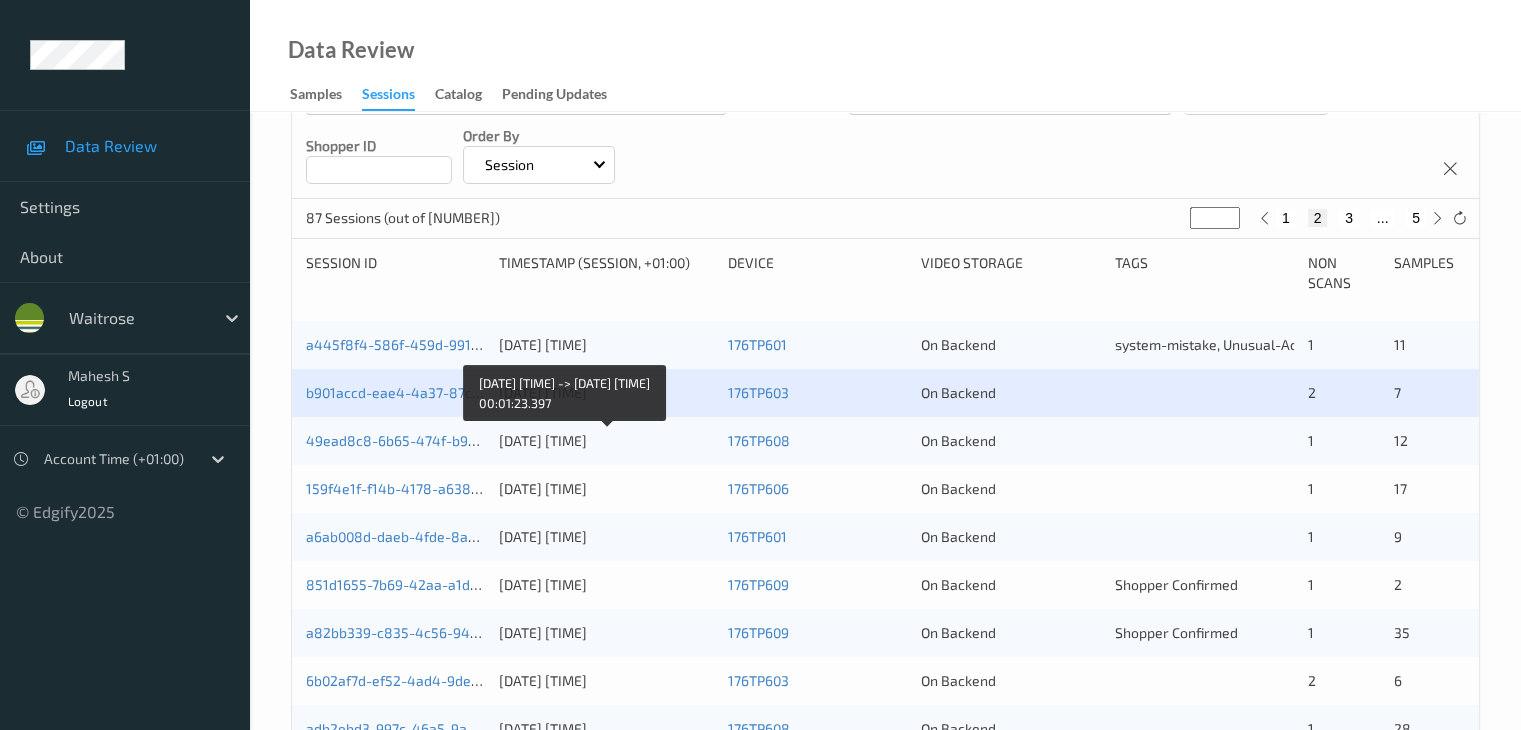 click on "07/07/2025 17:28:59" at bounding box center (606, 441) 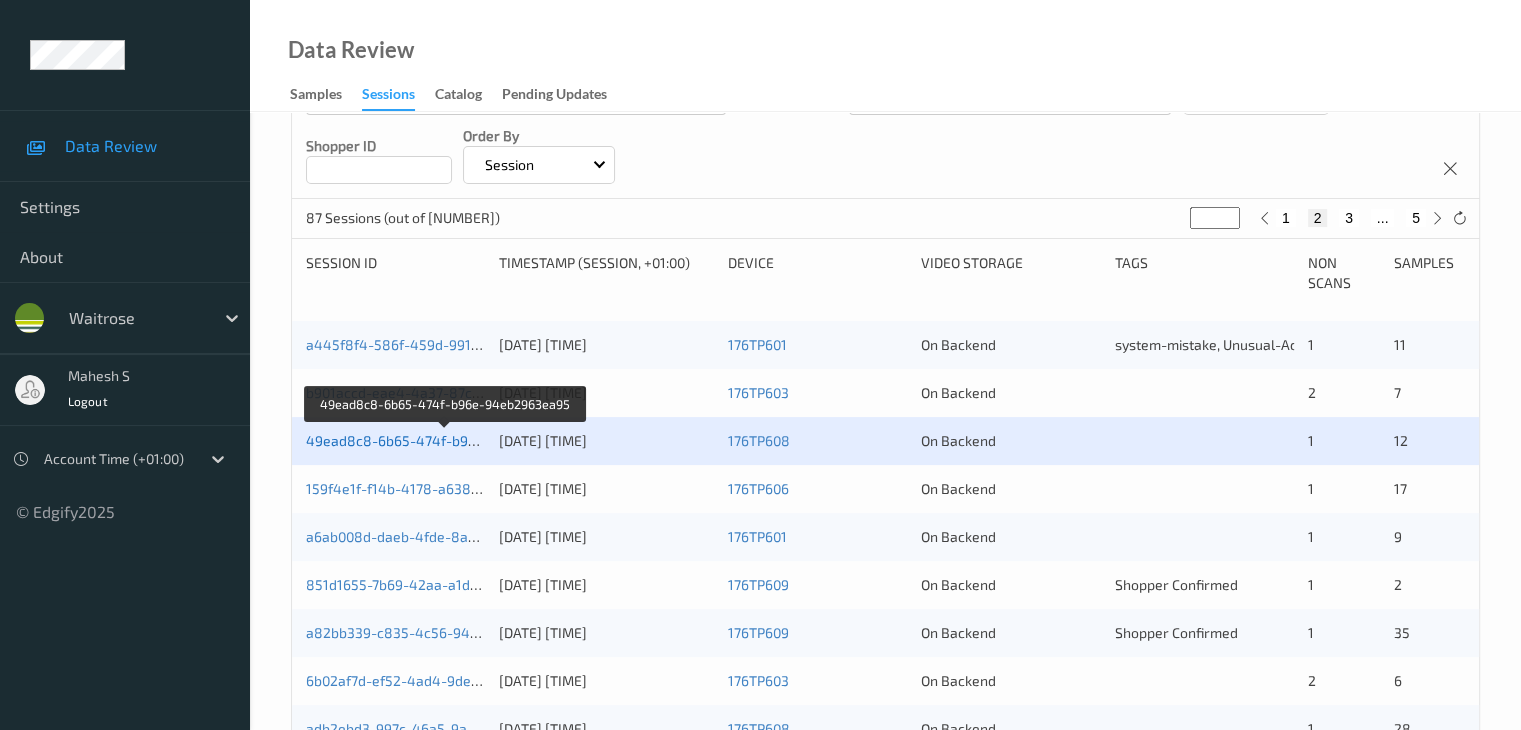 click on "49ead8c8-6b65-474f-b96e-94eb2963ea95" at bounding box center (446, 440) 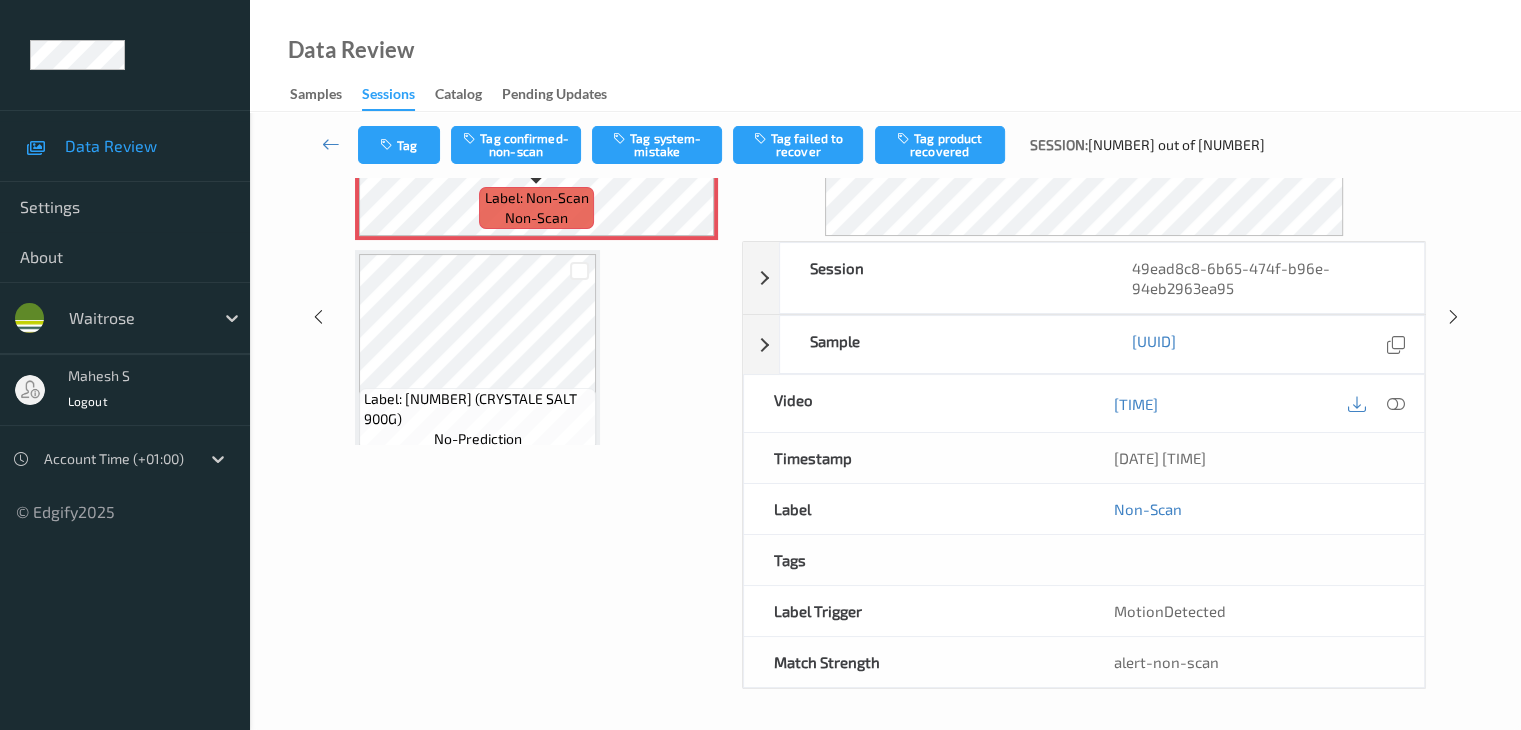 scroll, scrollTop: 44, scrollLeft: 0, axis: vertical 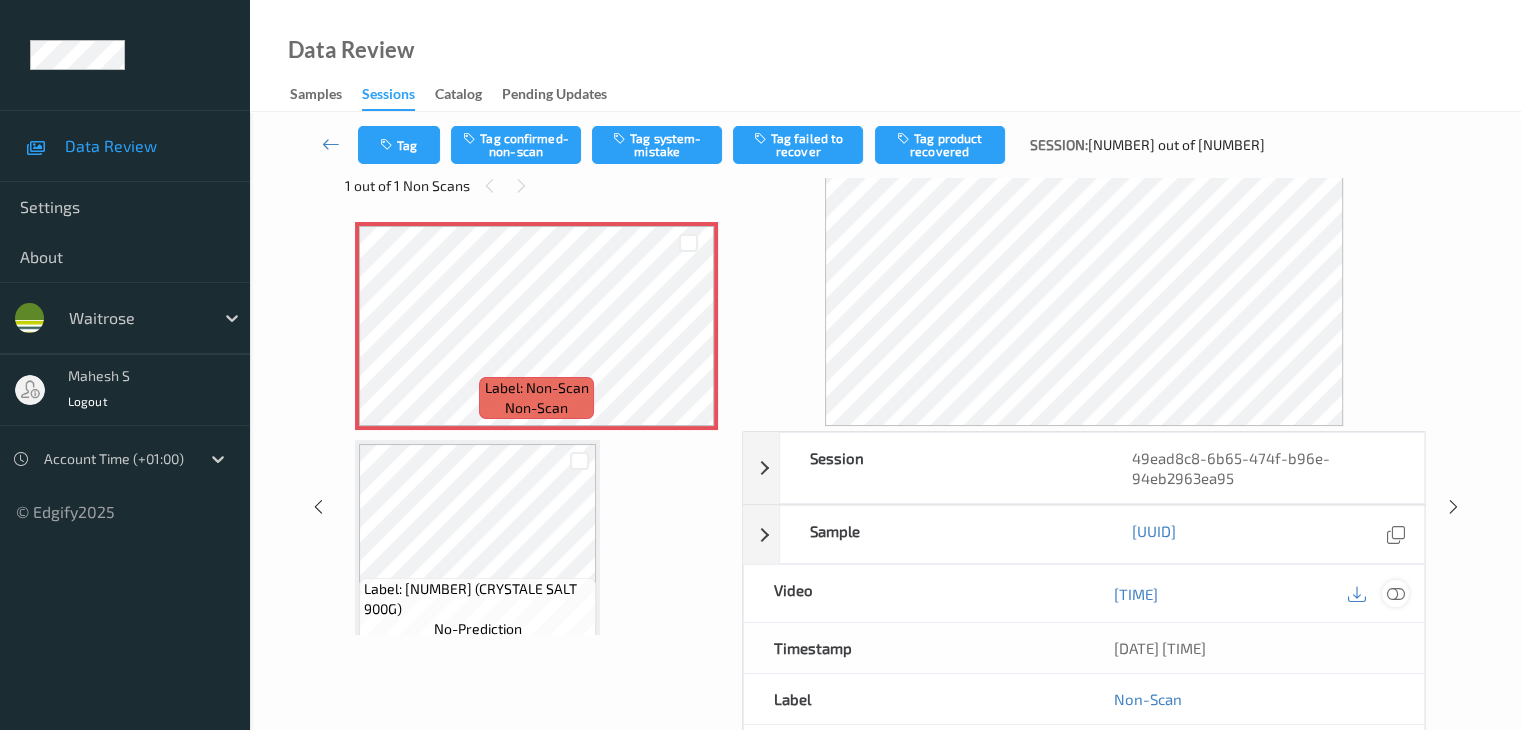 click at bounding box center (1395, 594) 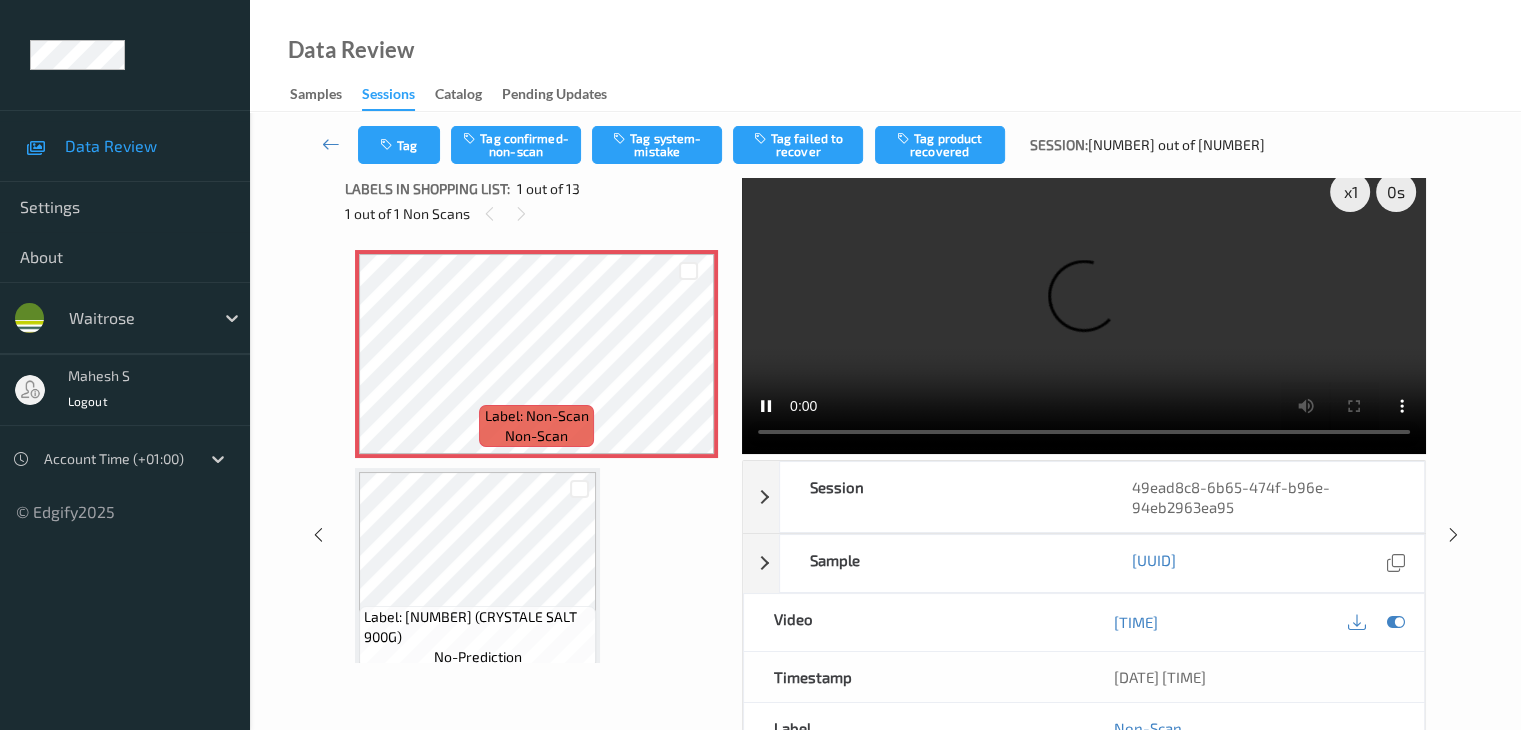 scroll, scrollTop: 0, scrollLeft: 0, axis: both 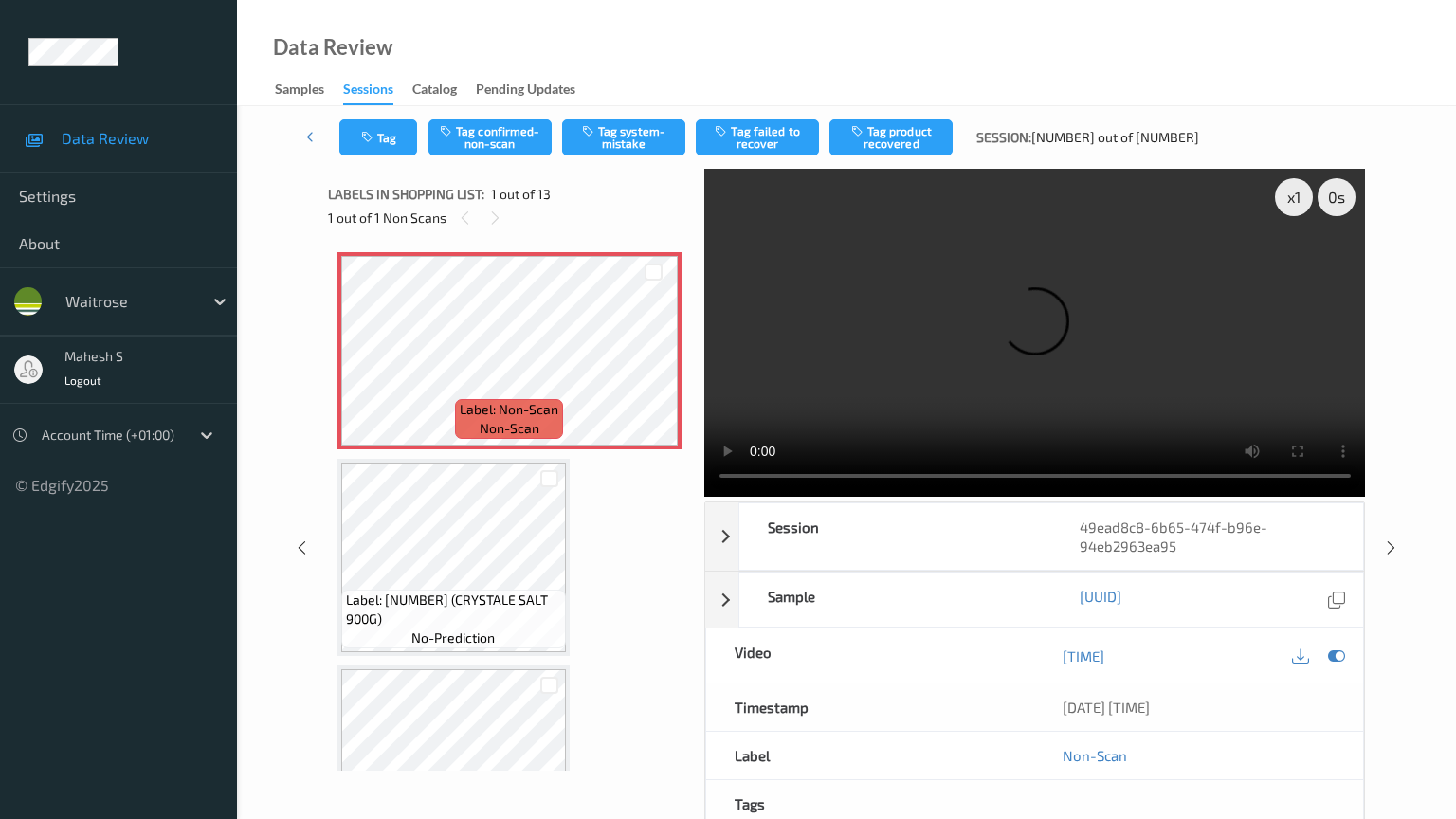 type 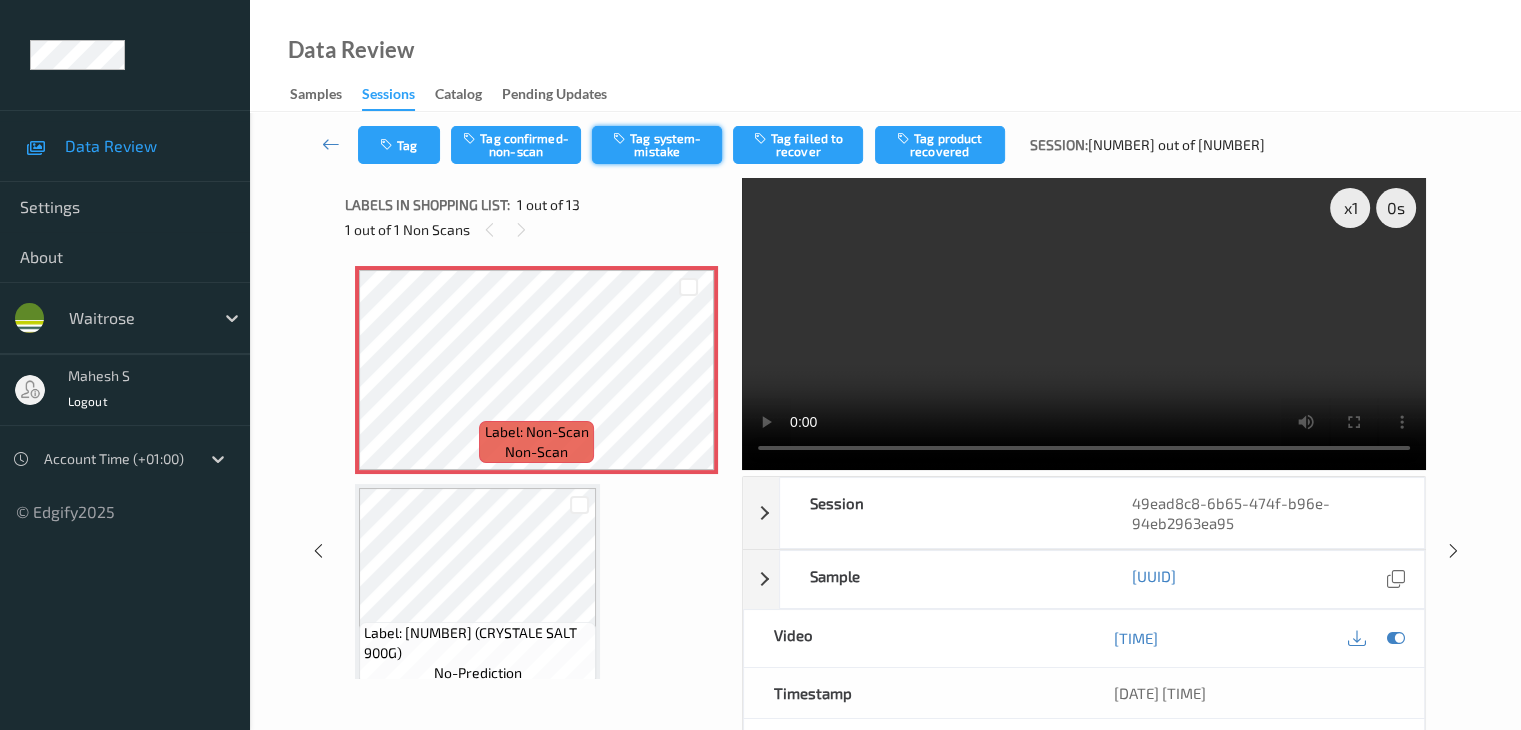 click on "Tag   system-mistake" at bounding box center [657, 145] 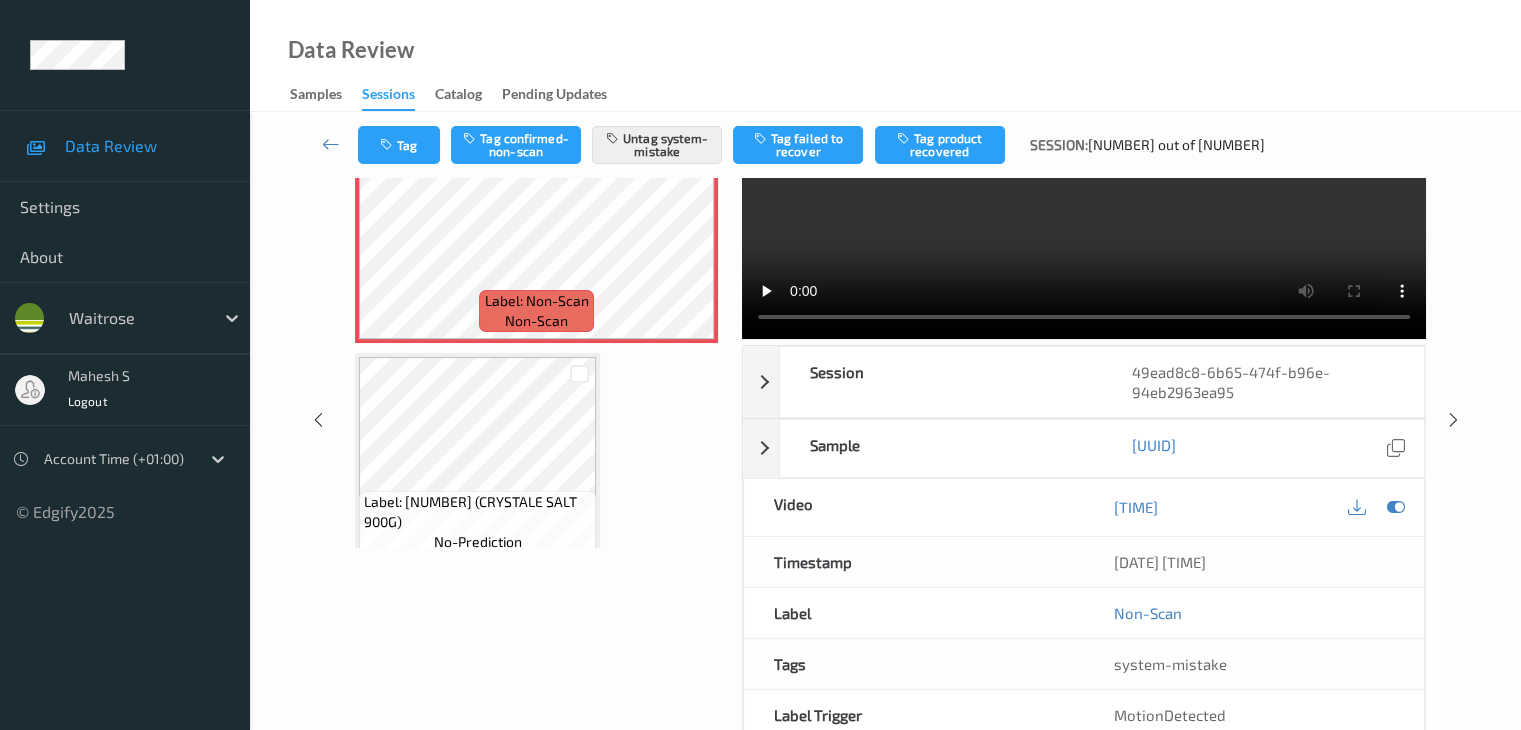 scroll, scrollTop: 44, scrollLeft: 0, axis: vertical 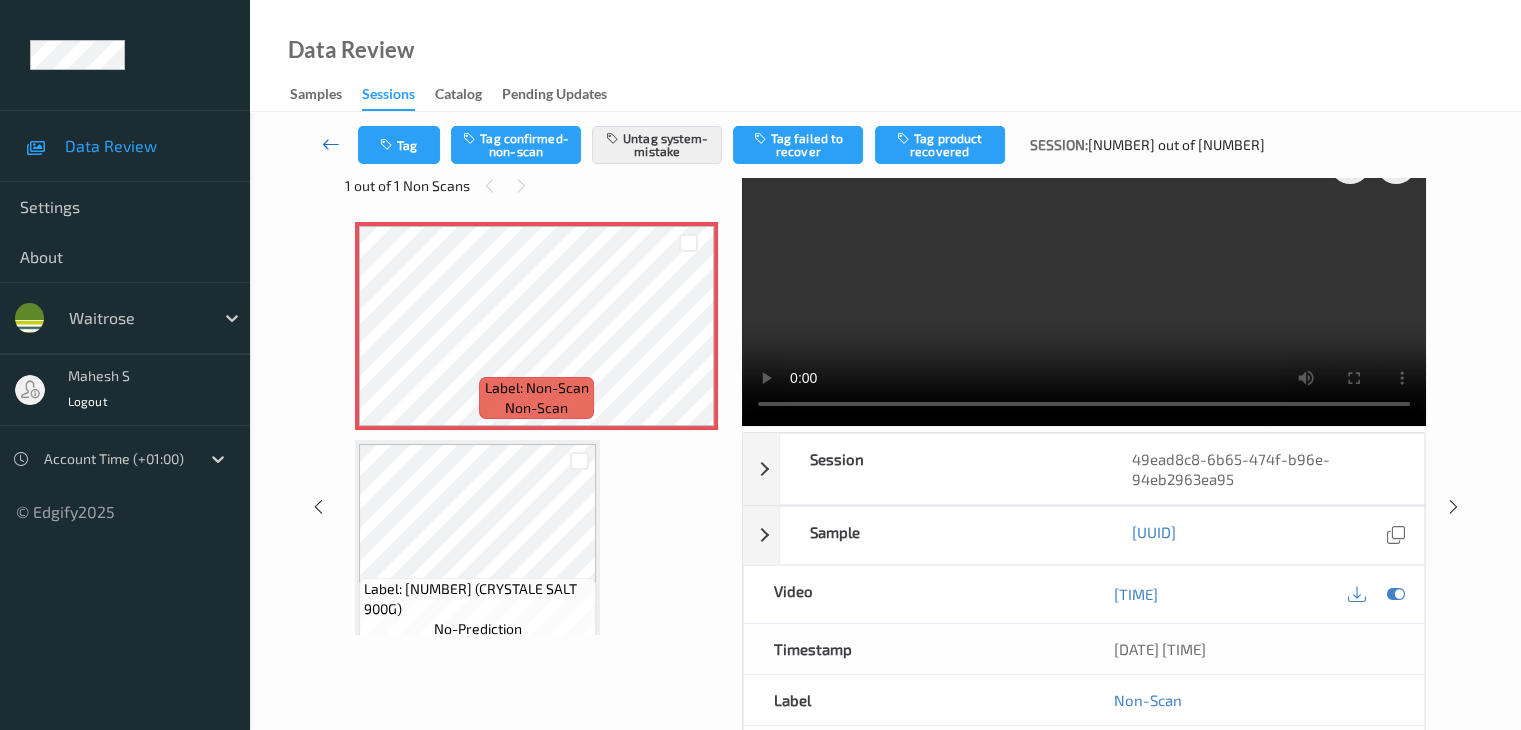 click at bounding box center (331, 144) 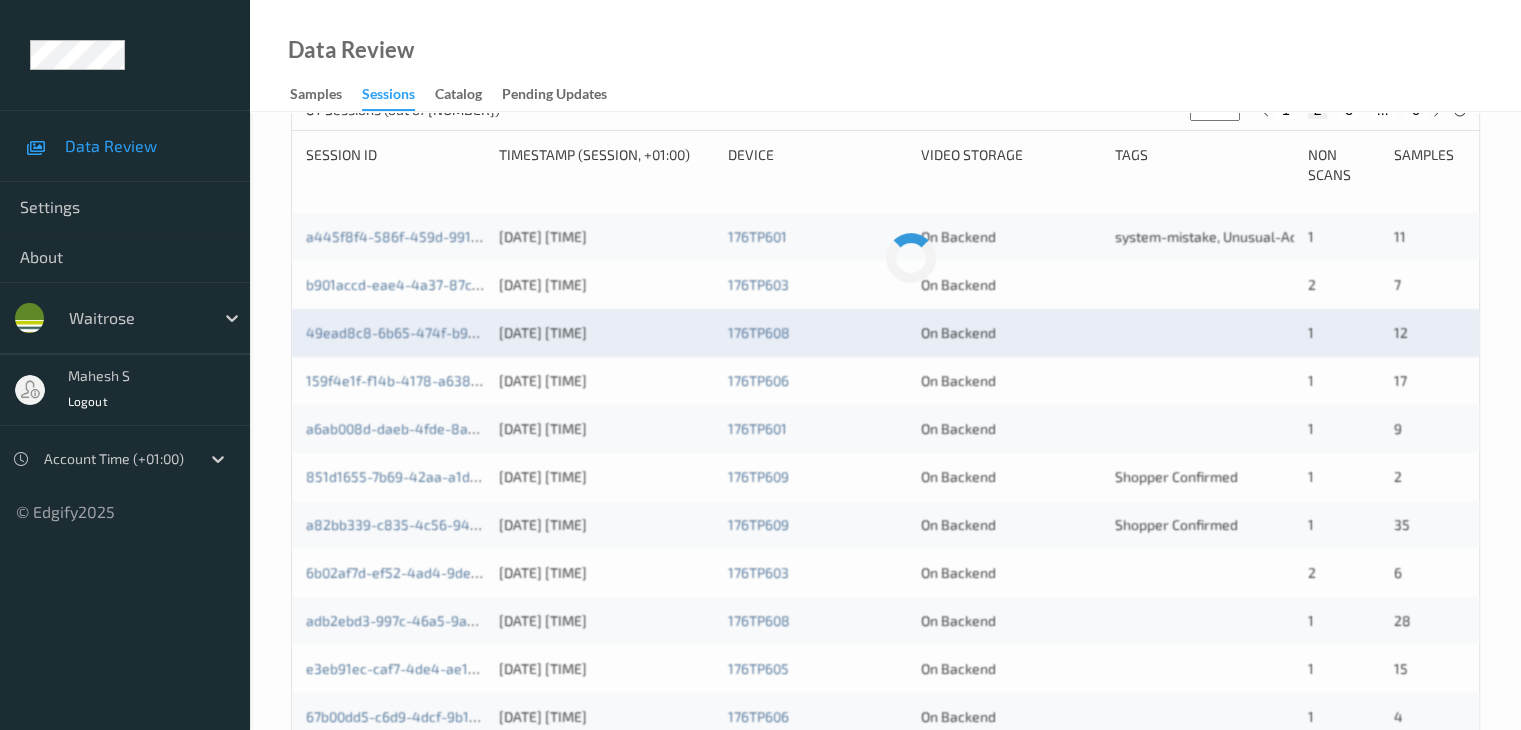 scroll, scrollTop: 400, scrollLeft: 0, axis: vertical 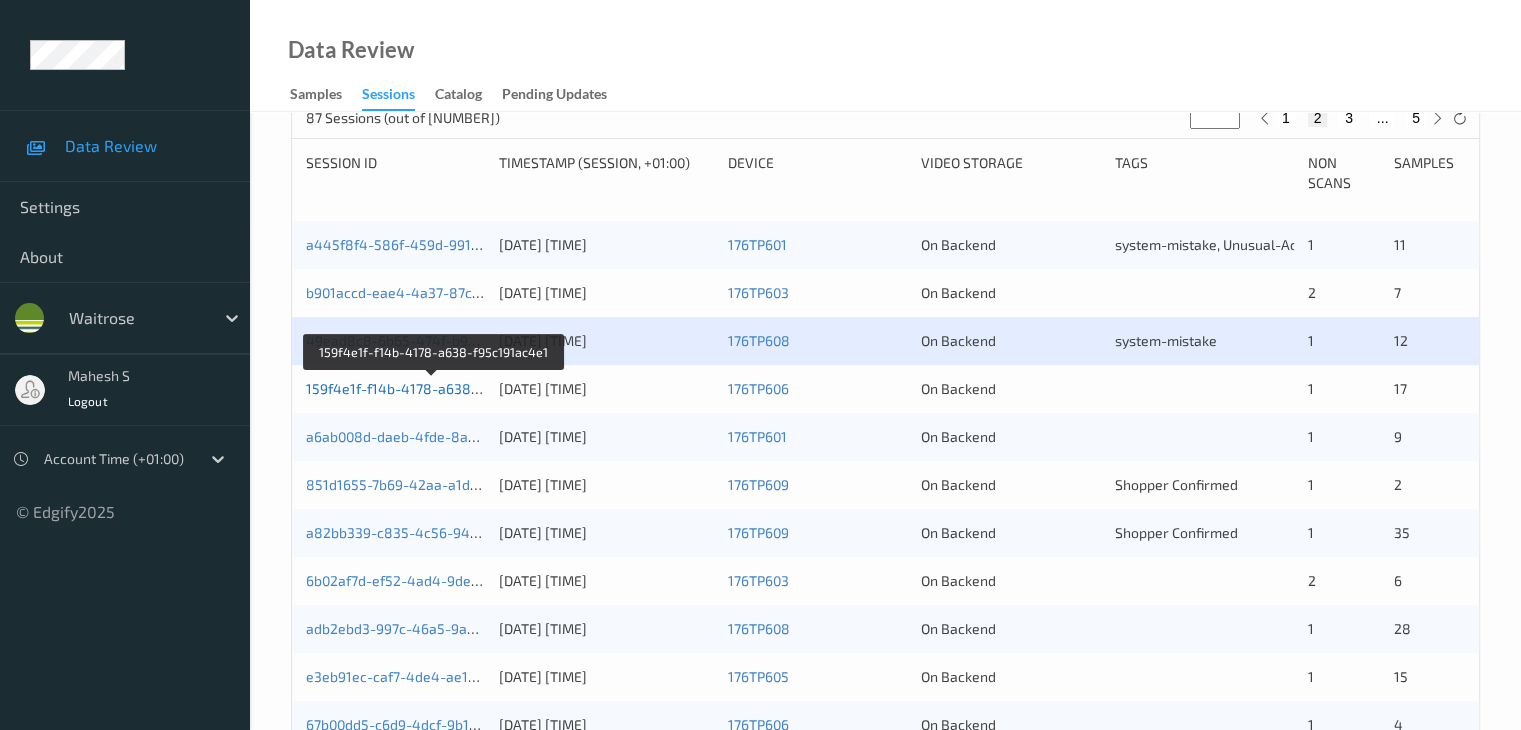 click on "159f4e1f-f14b-4178-a638-f95c191ac4e1" at bounding box center (434, 388) 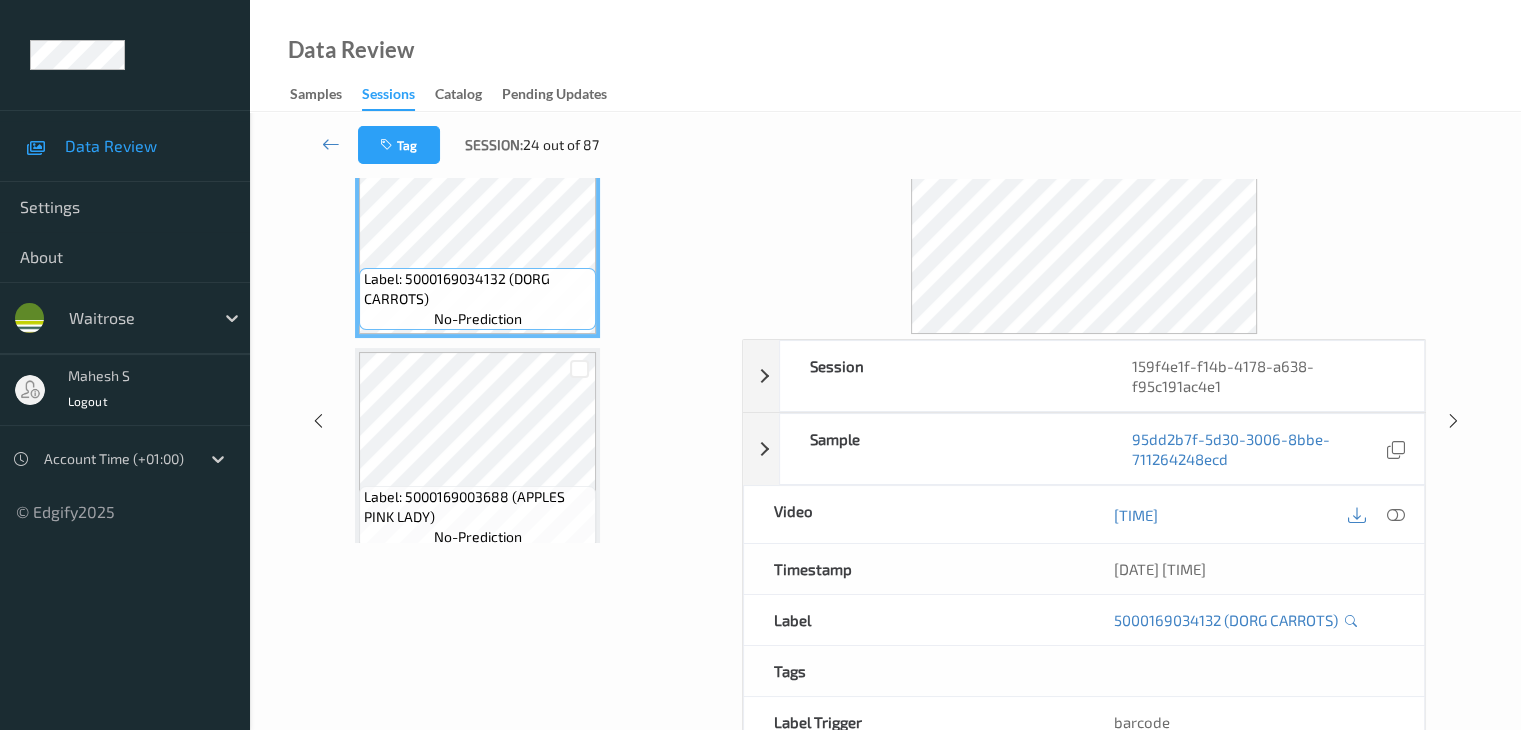 scroll, scrollTop: 0, scrollLeft: 0, axis: both 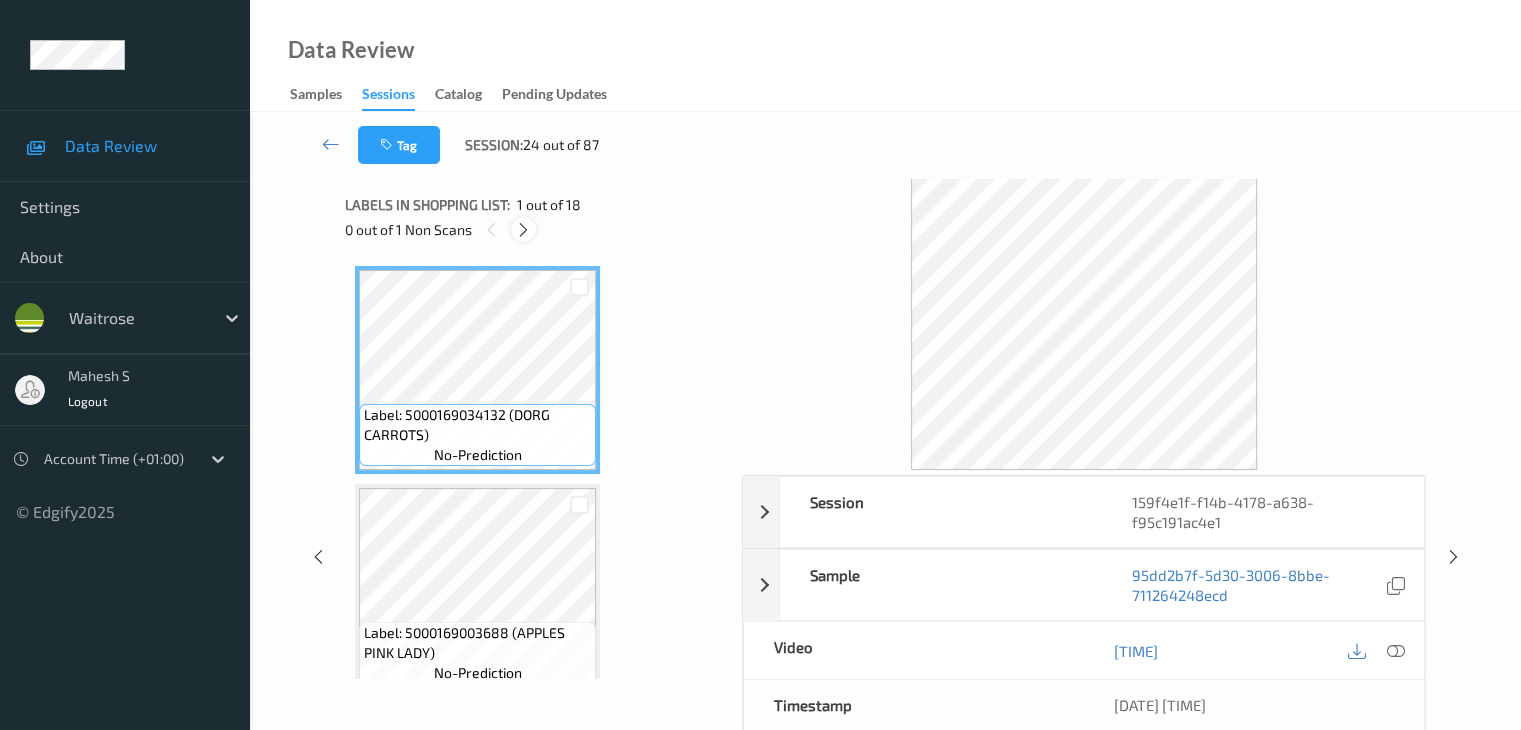 click at bounding box center [523, 230] 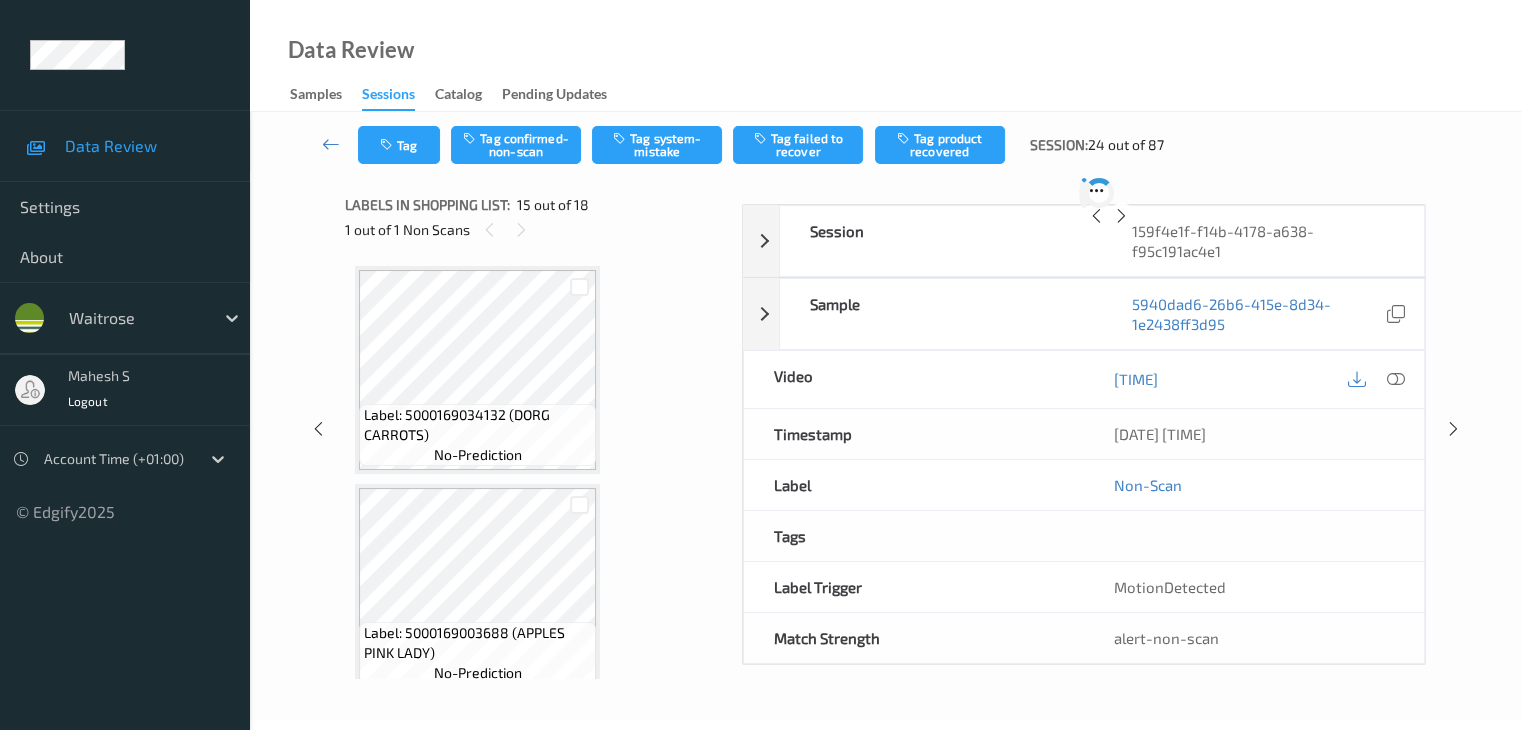 scroll, scrollTop: 2844, scrollLeft: 0, axis: vertical 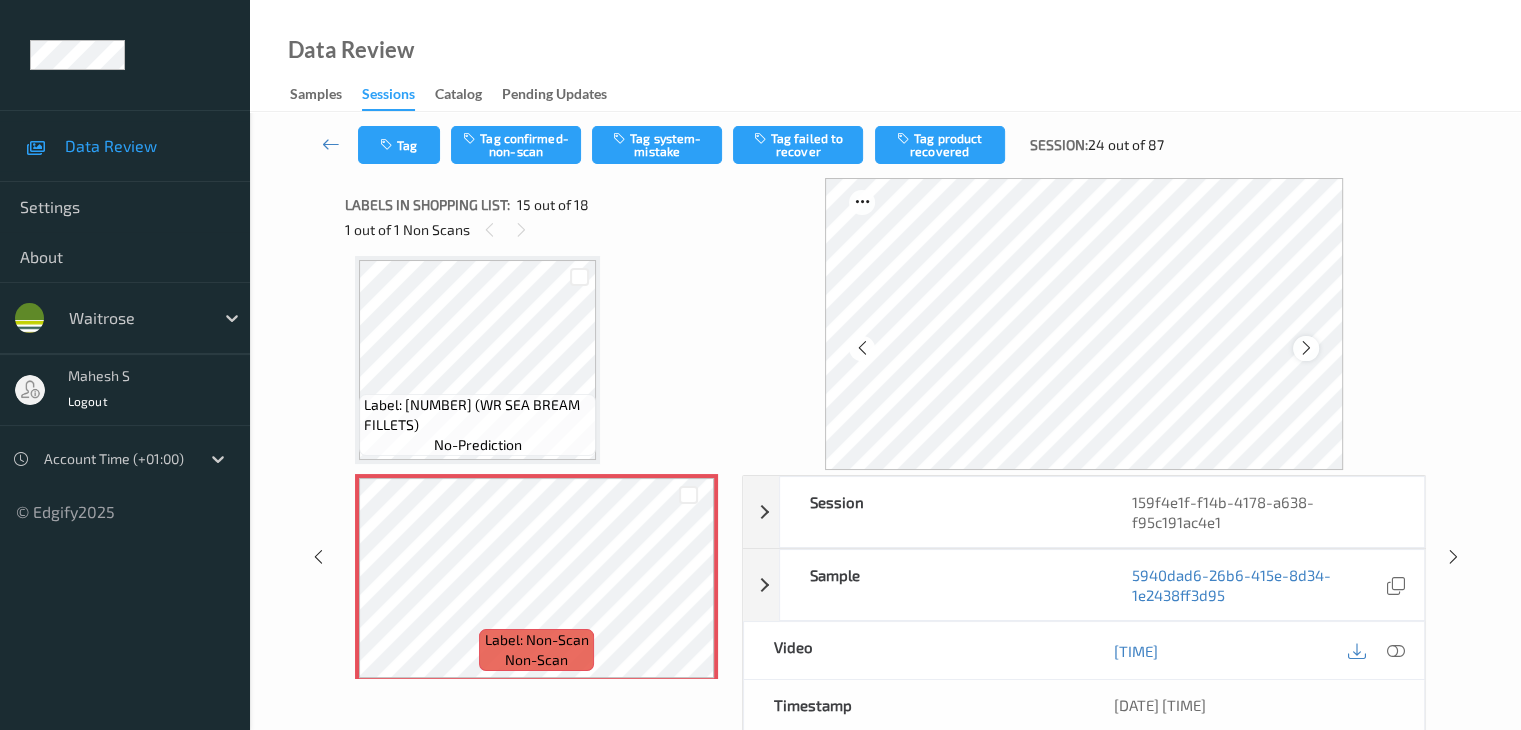 click at bounding box center [1306, 348] 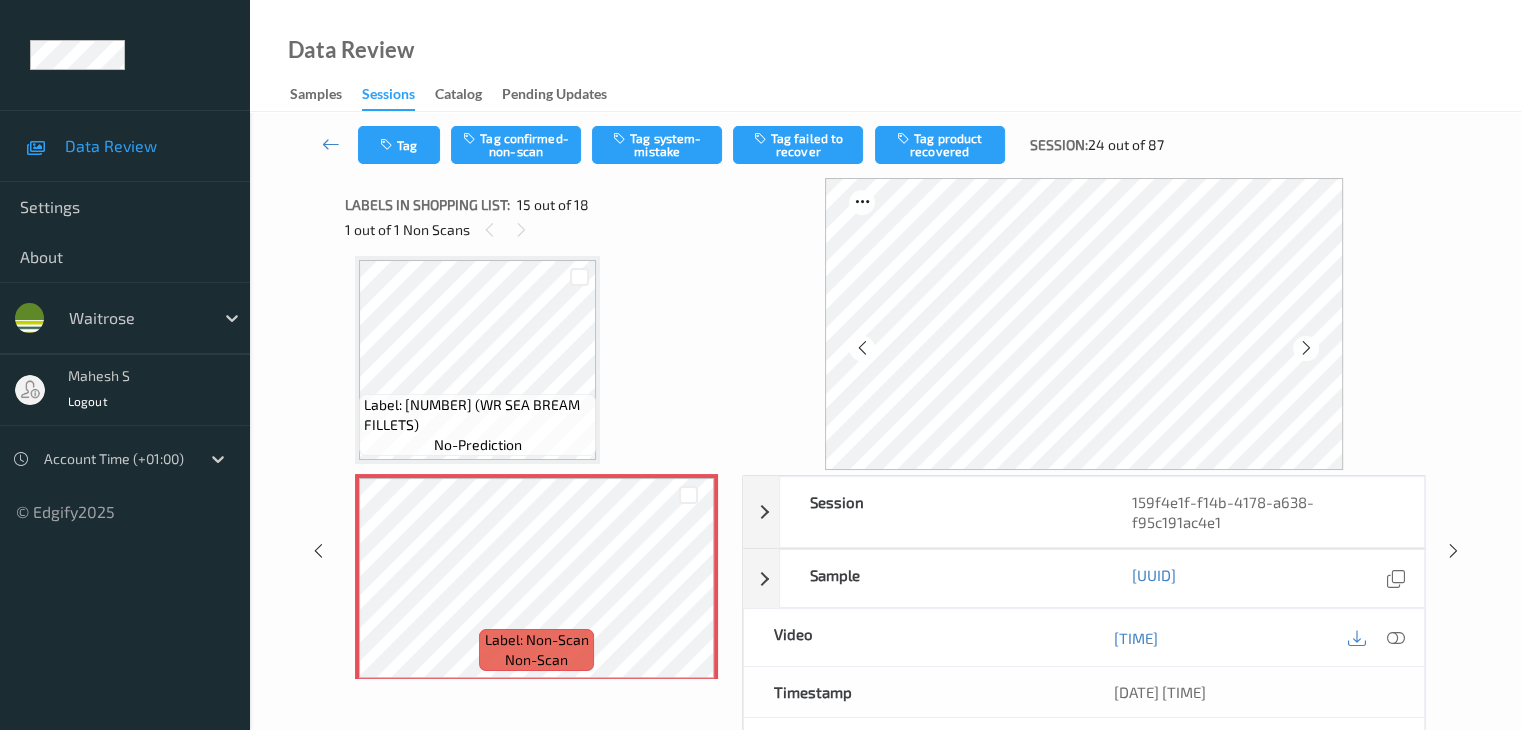 click at bounding box center (1306, 348) 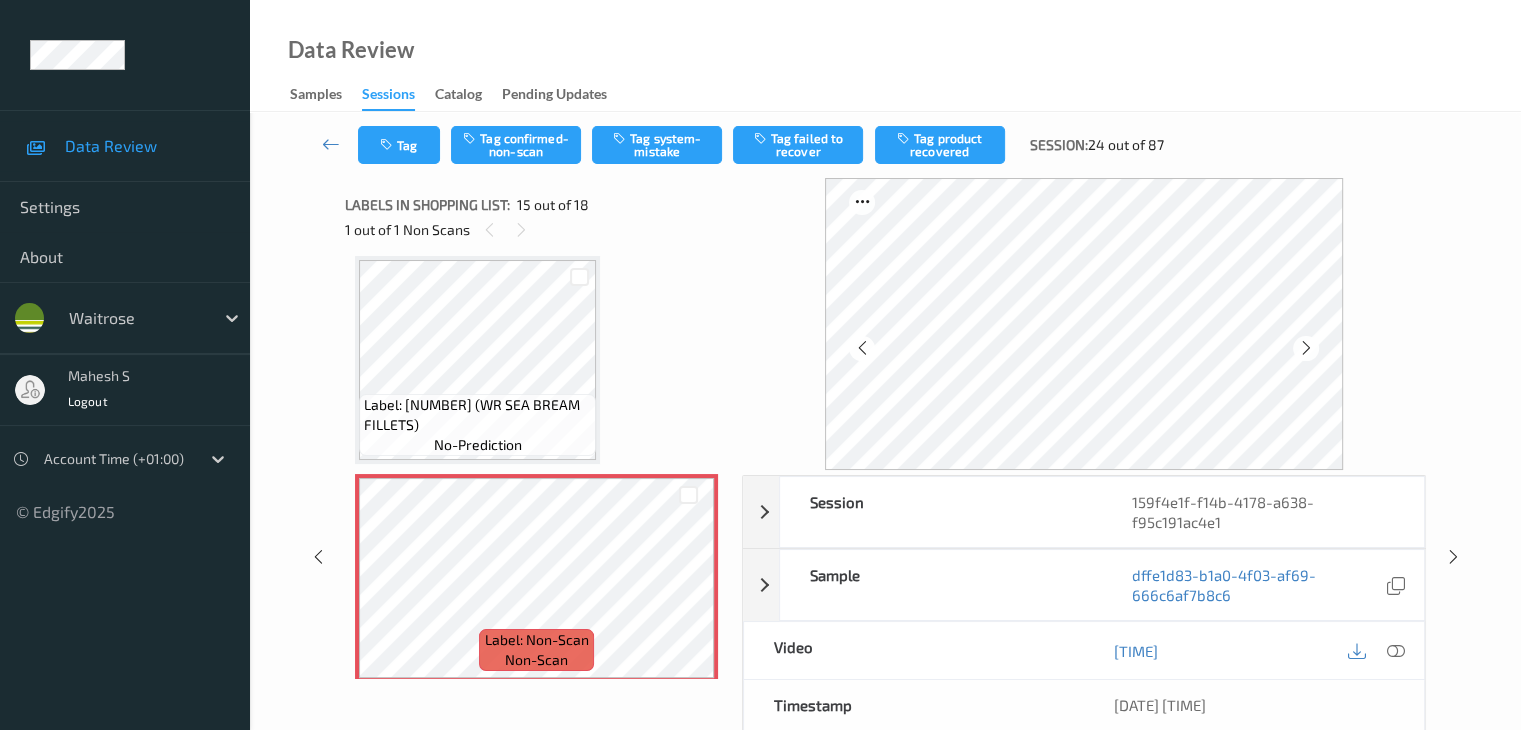 click at bounding box center (1306, 348) 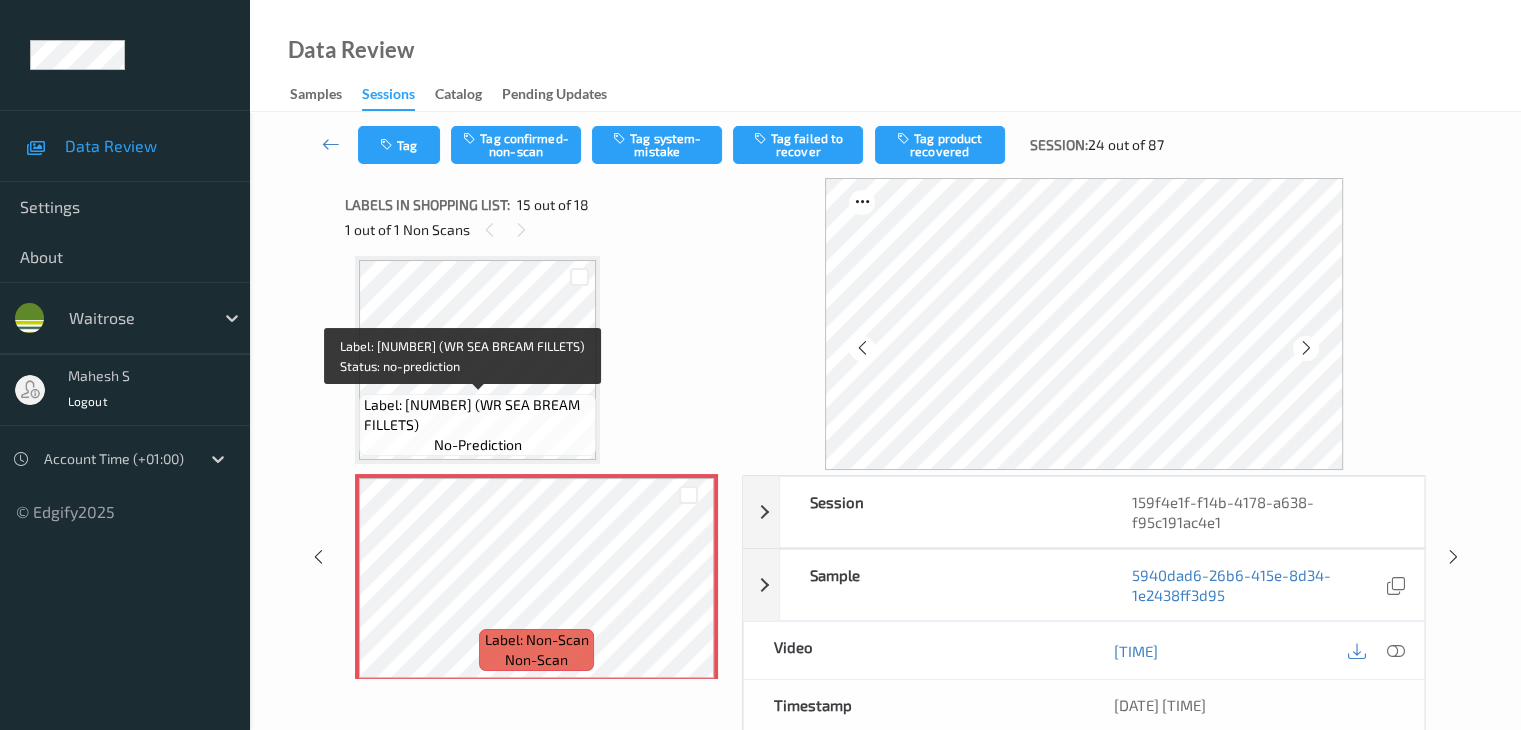 click on "Label: 0243716007202 (WR SEA BREAM FILLETS)" at bounding box center [477, 415] 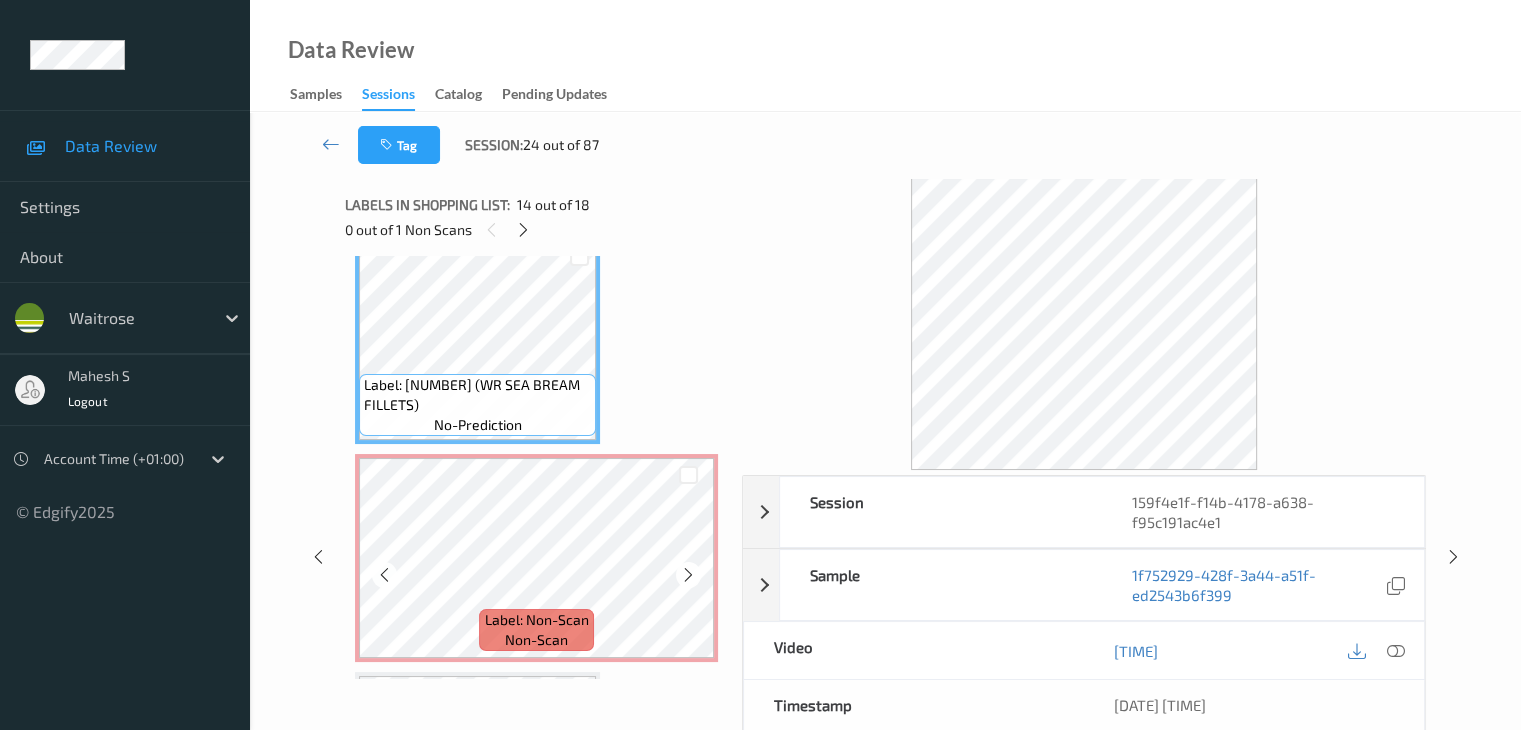 scroll, scrollTop: 2844, scrollLeft: 0, axis: vertical 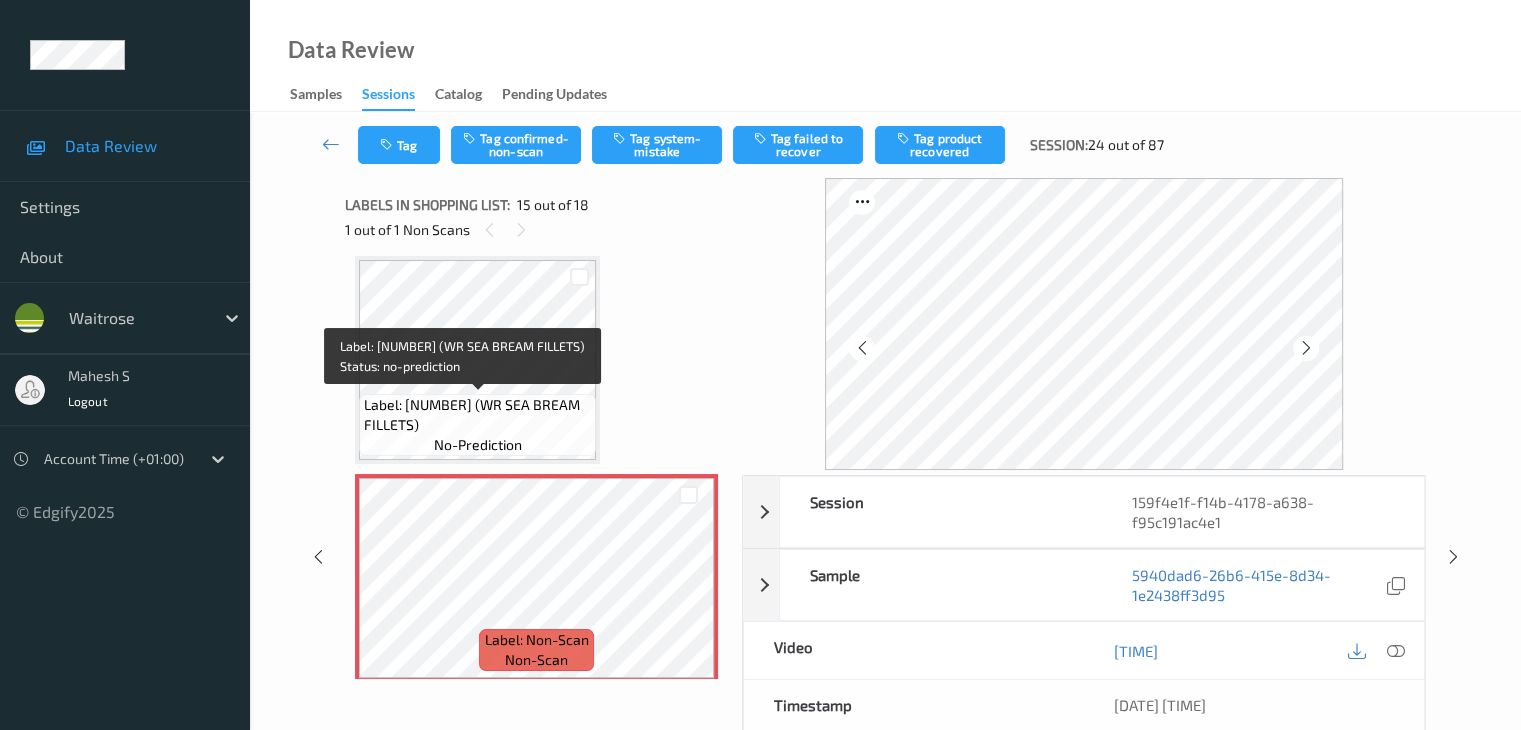click on "Label: 0243716007202 (WR SEA BREAM FILLETS)" at bounding box center [477, 415] 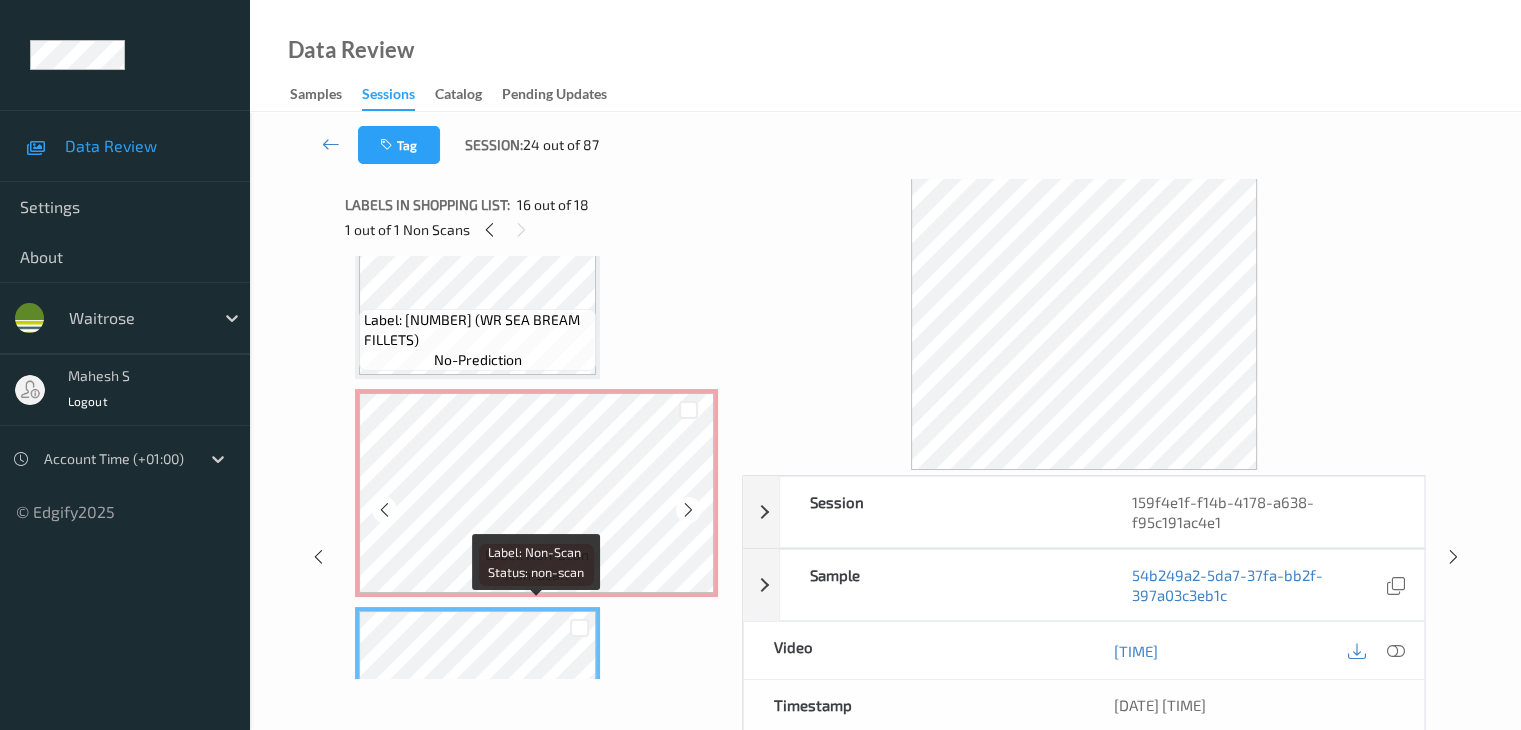 scroll, scrollTop: 2844, scrollLeft: 0, axis: vertical 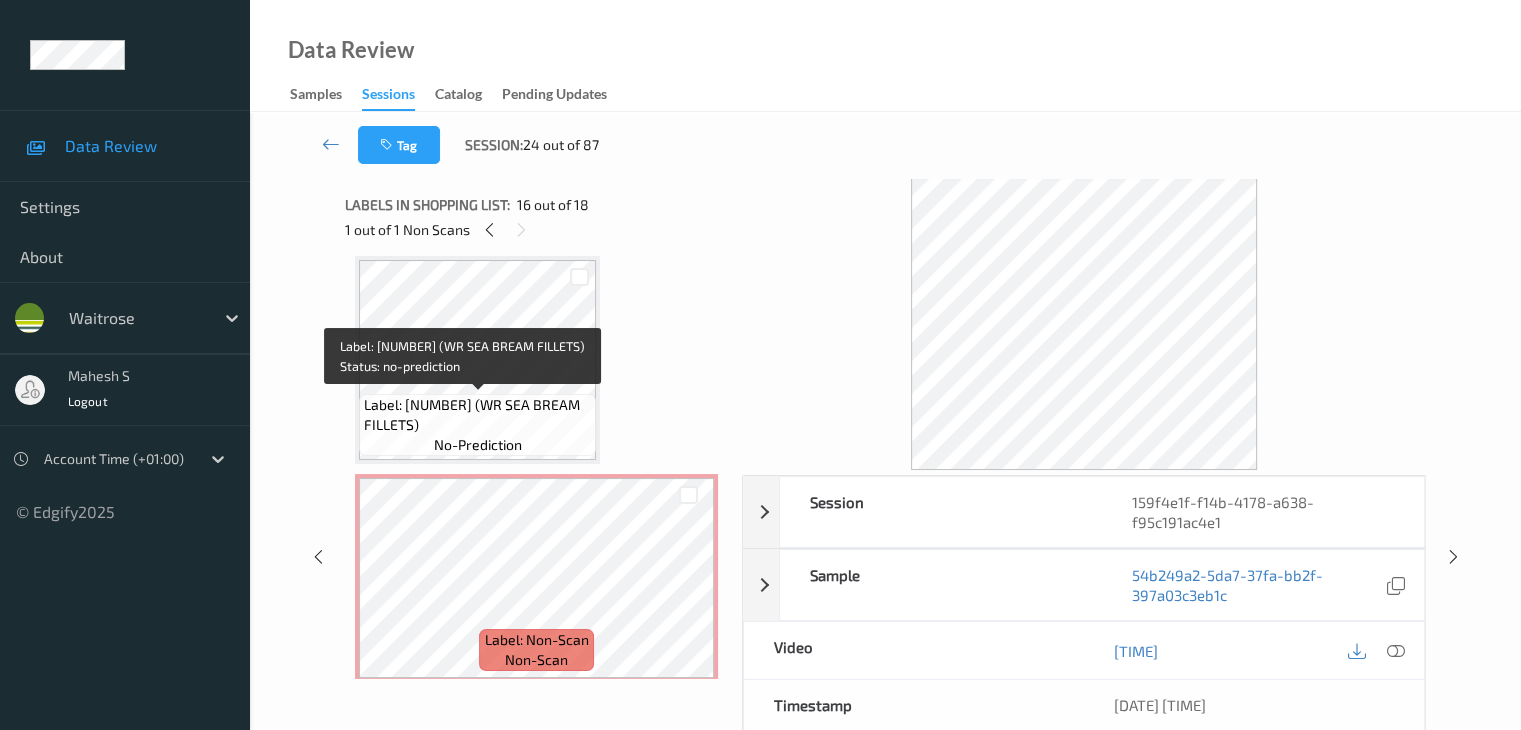click on "Label: 0243716007202 (WR SEA BREAM FILLETS)" at bounding box center (477, 415) 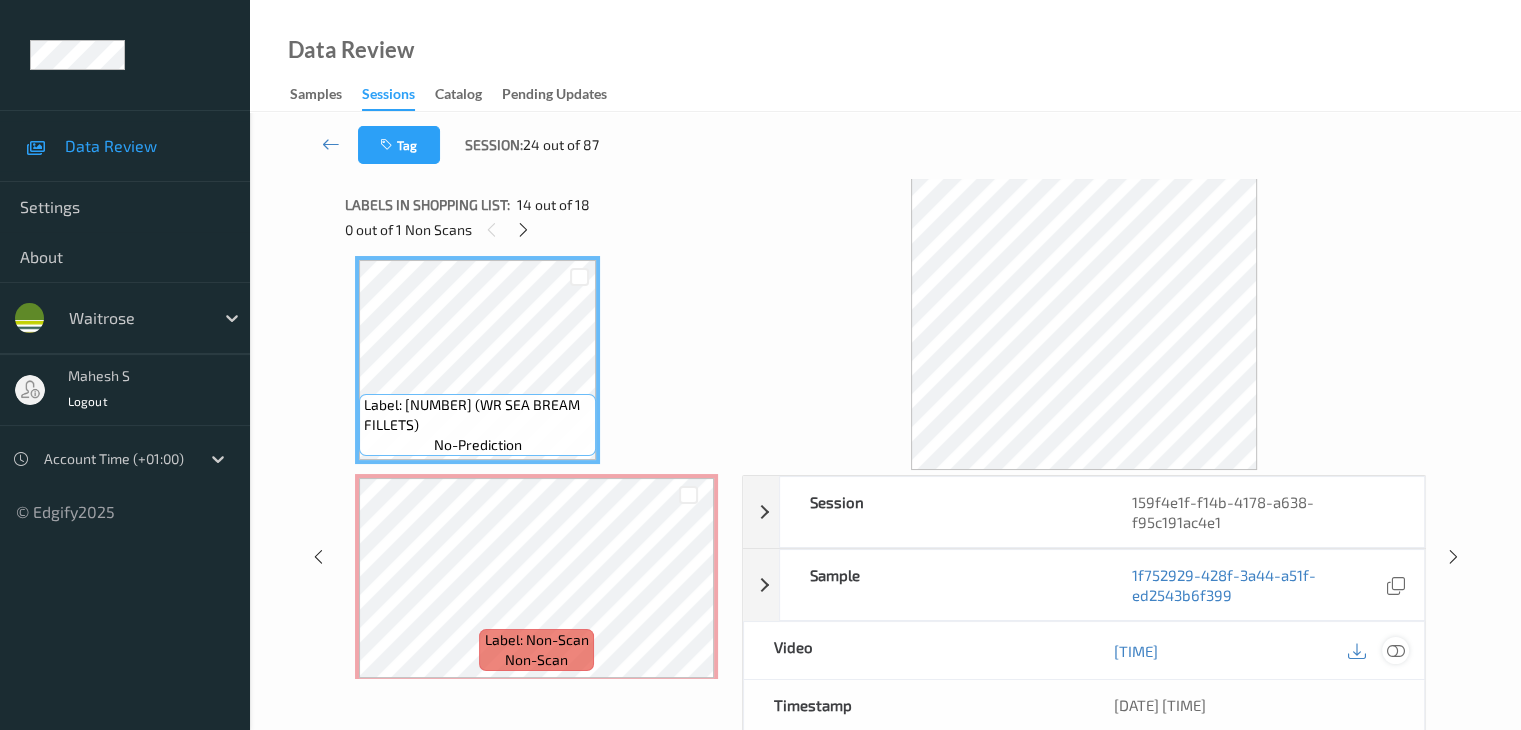 click at bounding box center (1395, 651) 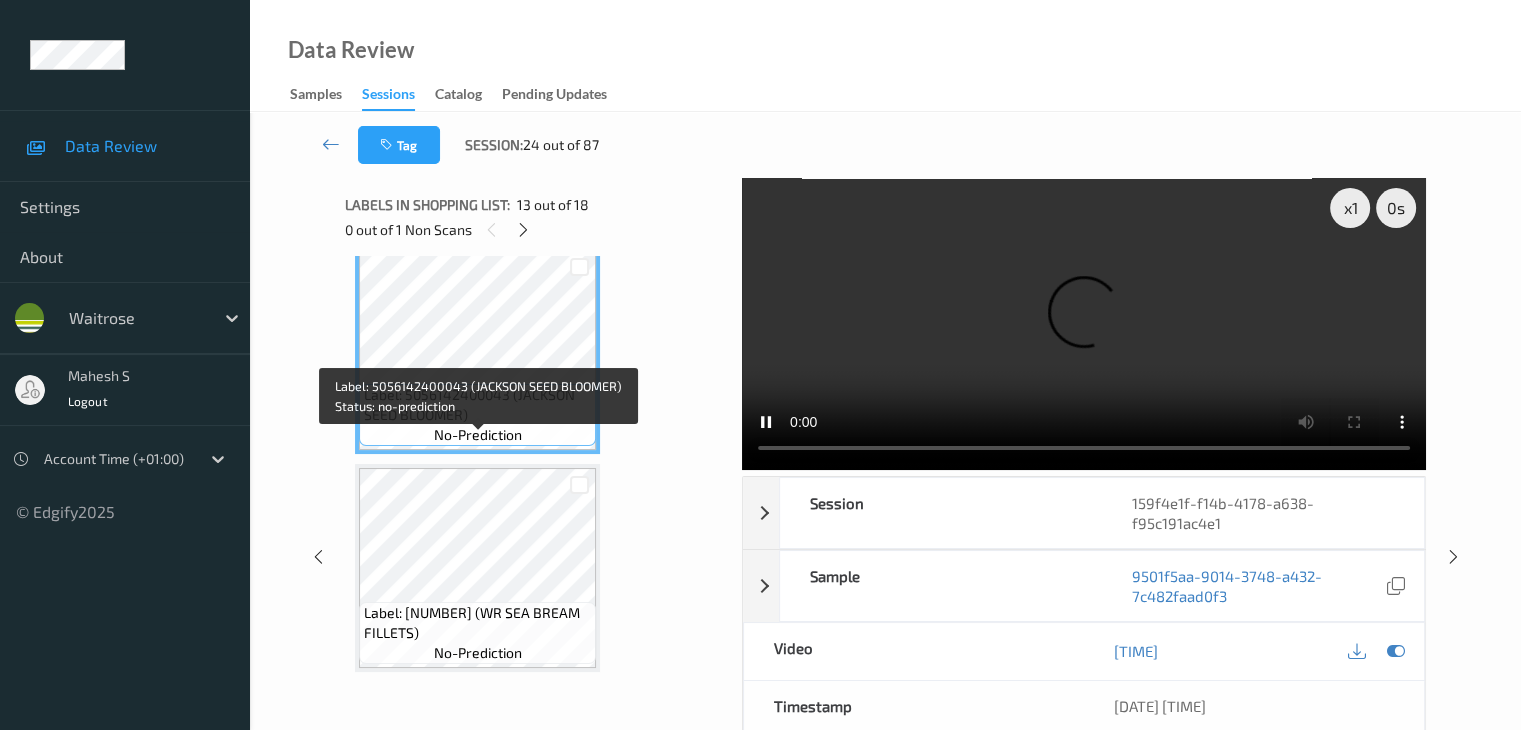 scroll, scrollTop: 2744, scrollLeft: 0, axis: vertical 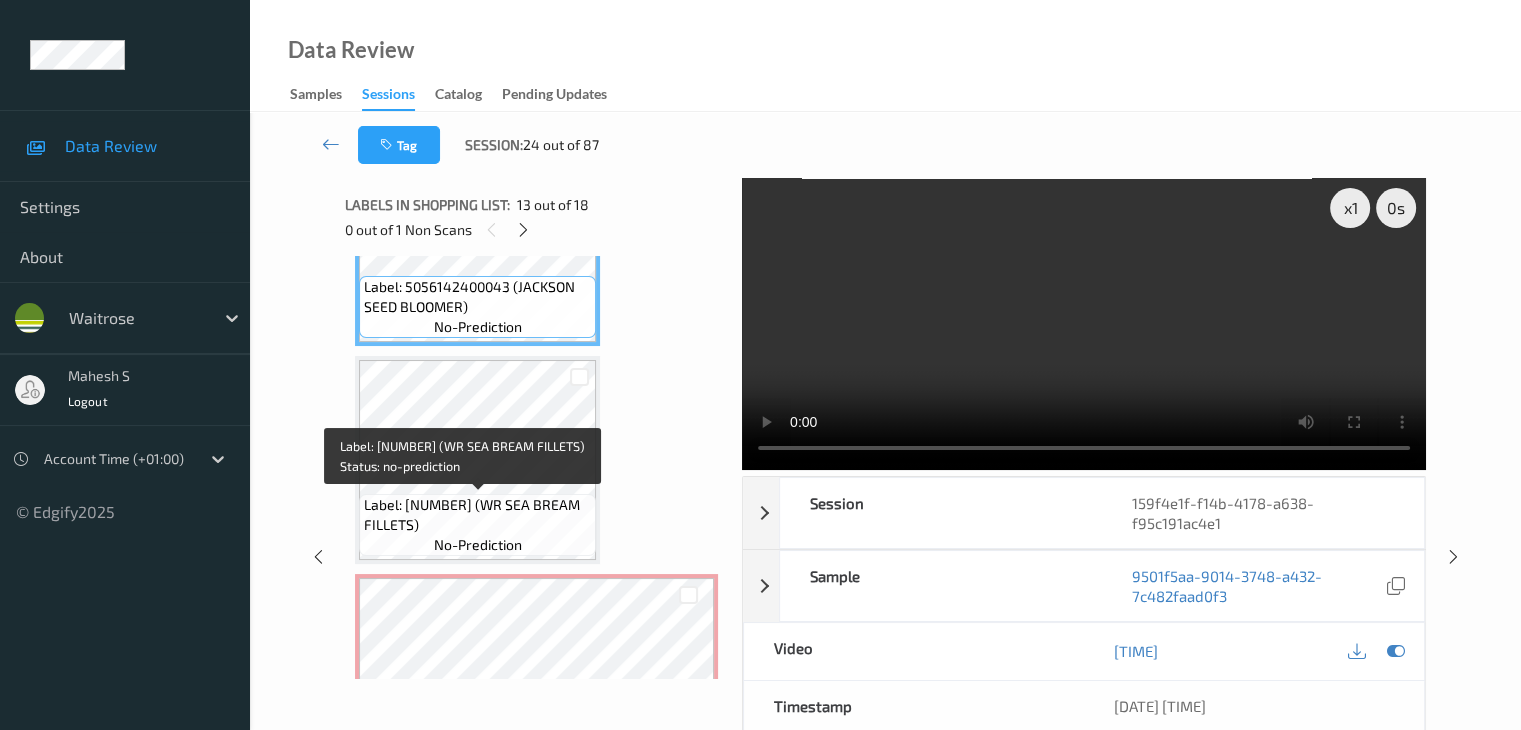 drag, startPoint x: 515, startPoint y: 505, endPoint x: 464, endPoint y: 527, distance: 55.542778 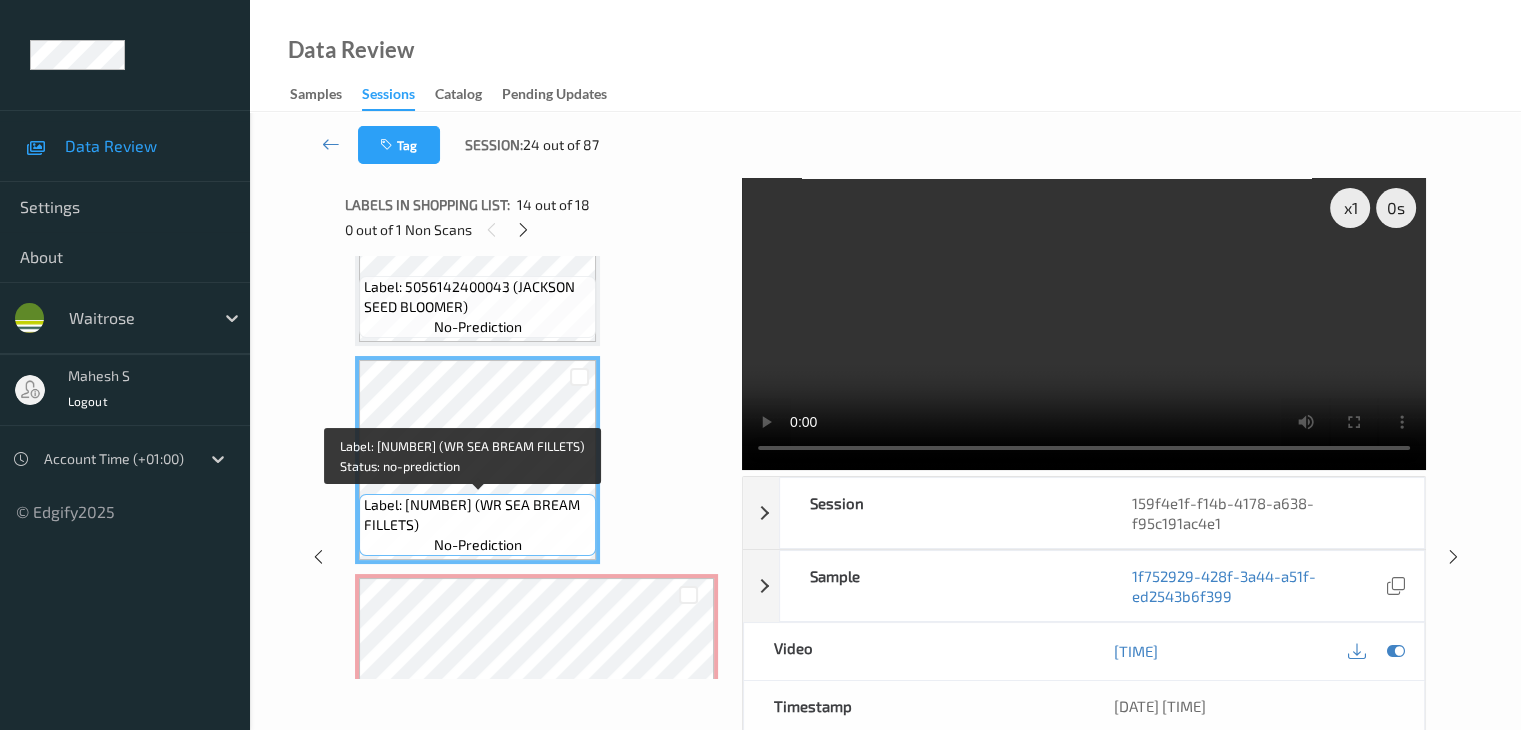 copy on "WR SEA BREAM FILLETS" 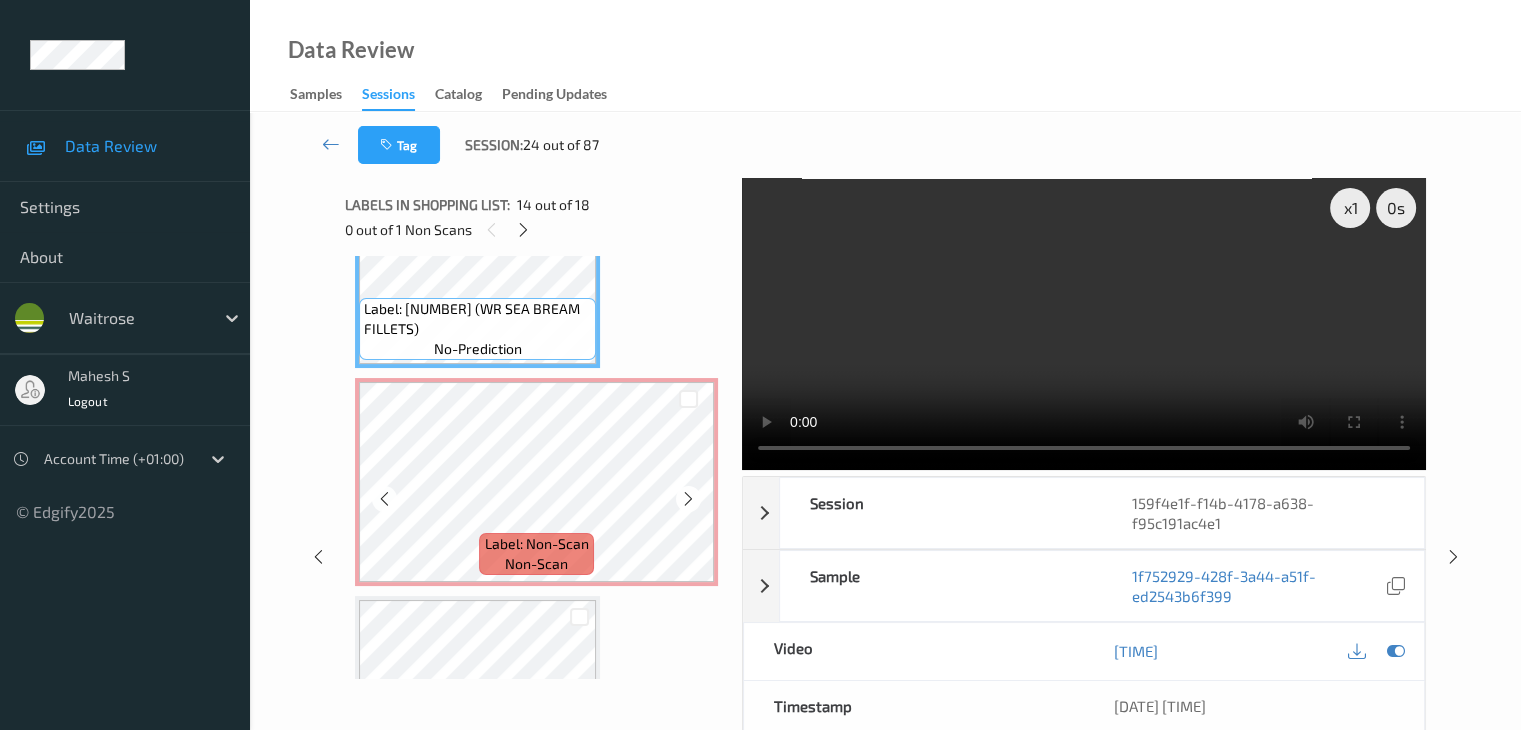 scroll, scrollTop: 2944, scrollLeft: 0, axis: vertical 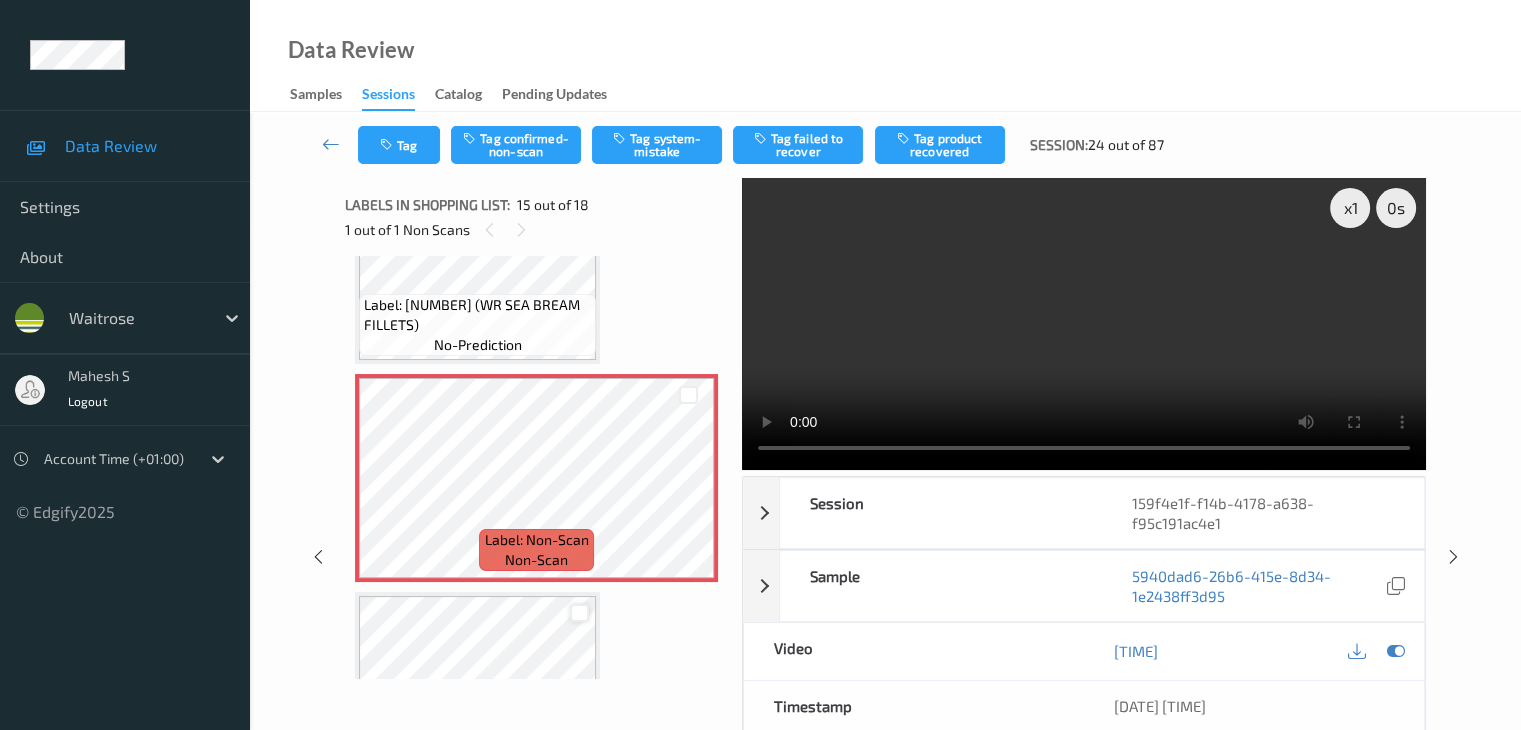 click at bounding box center (579, 613) 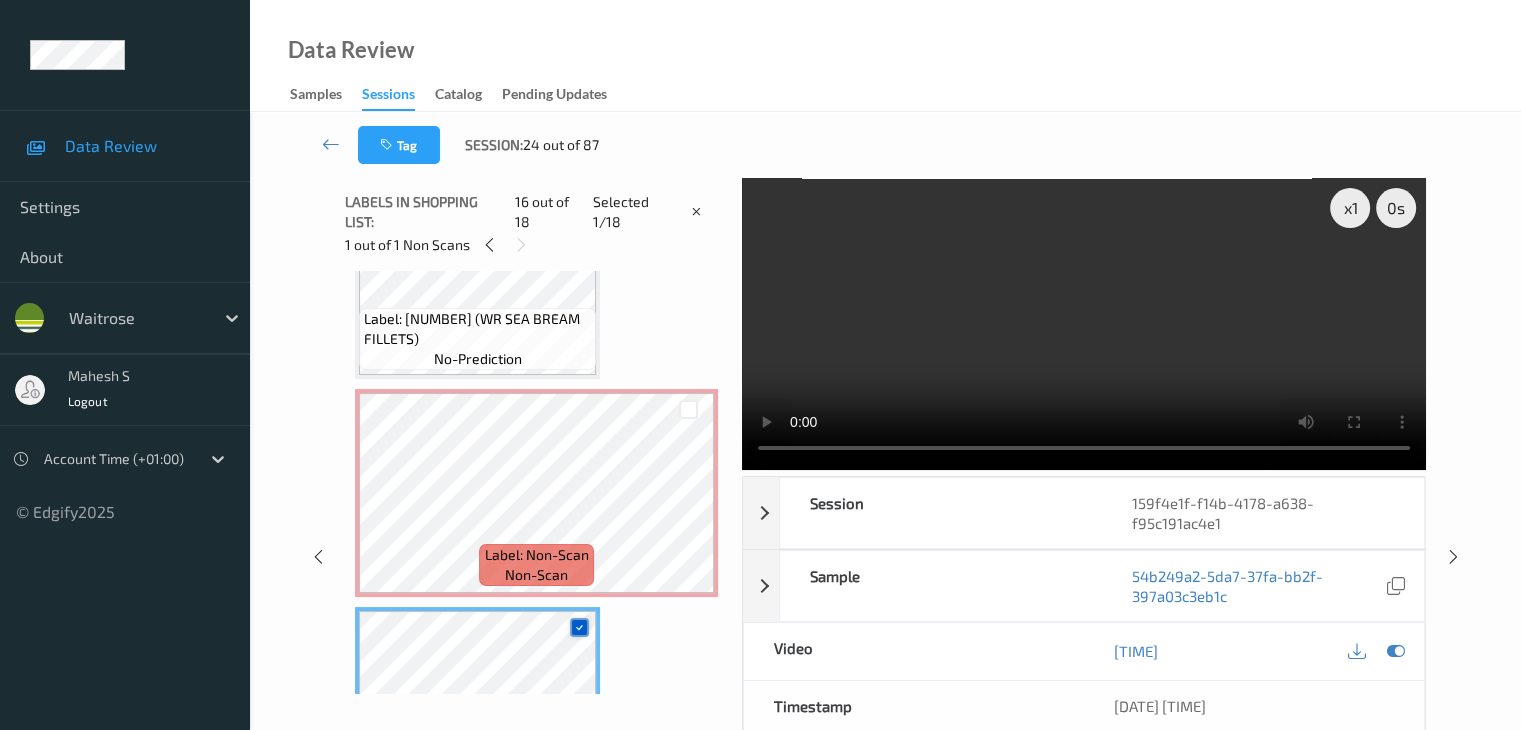 click at bounding box center [579, 627] 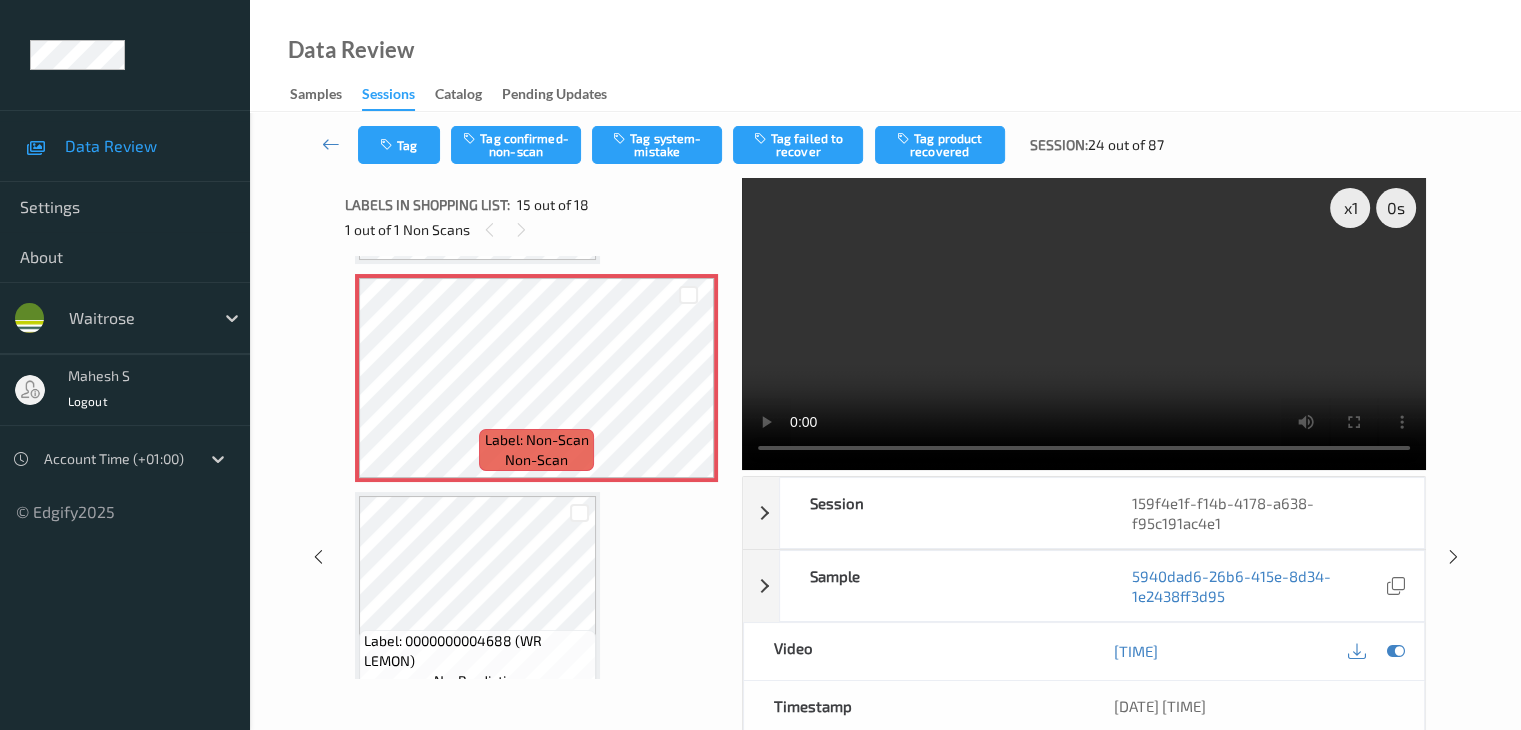 scroll, scrollTop: 2844, scrollLeft: 0, axis: vertical 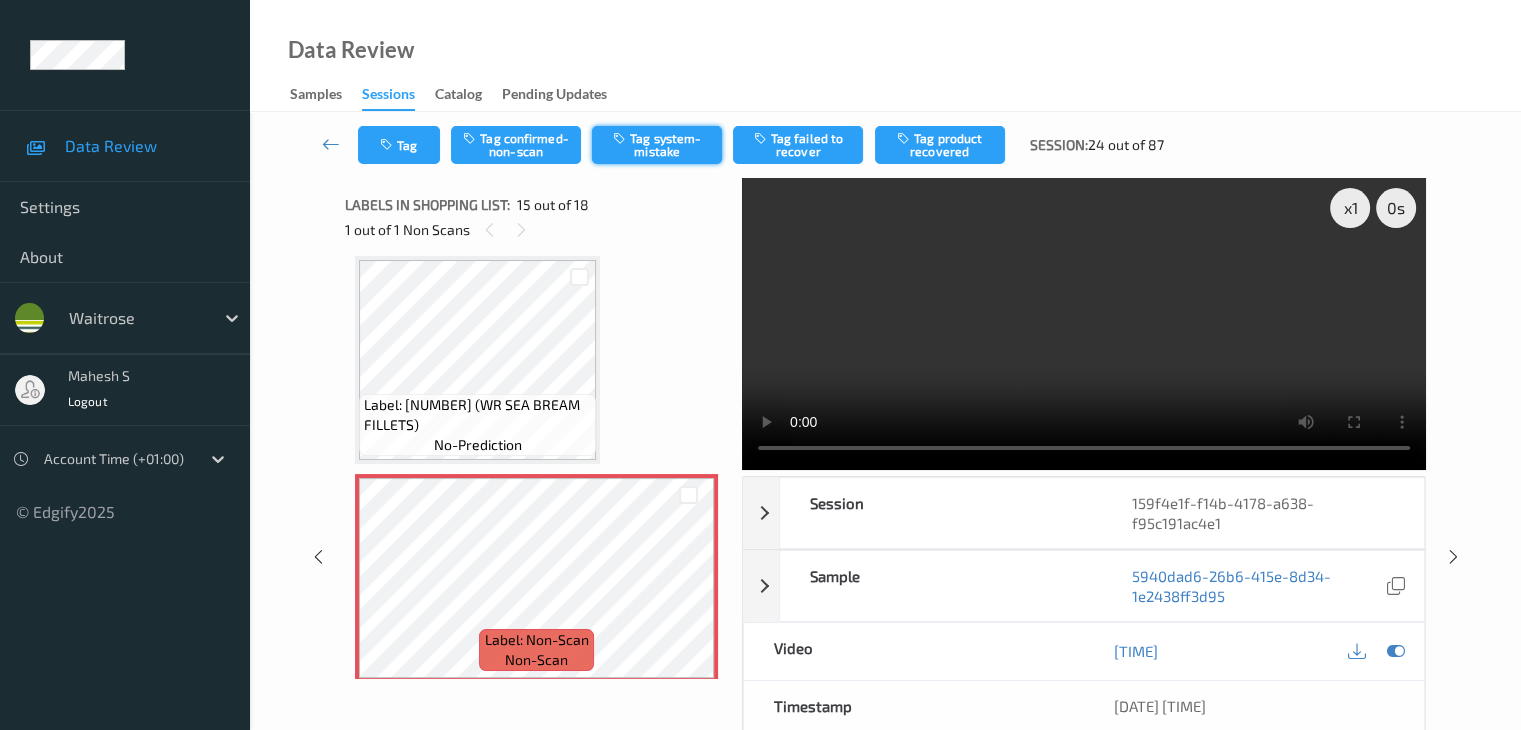 click on "Tag   system-mistake" at bounding box center (657, 145) 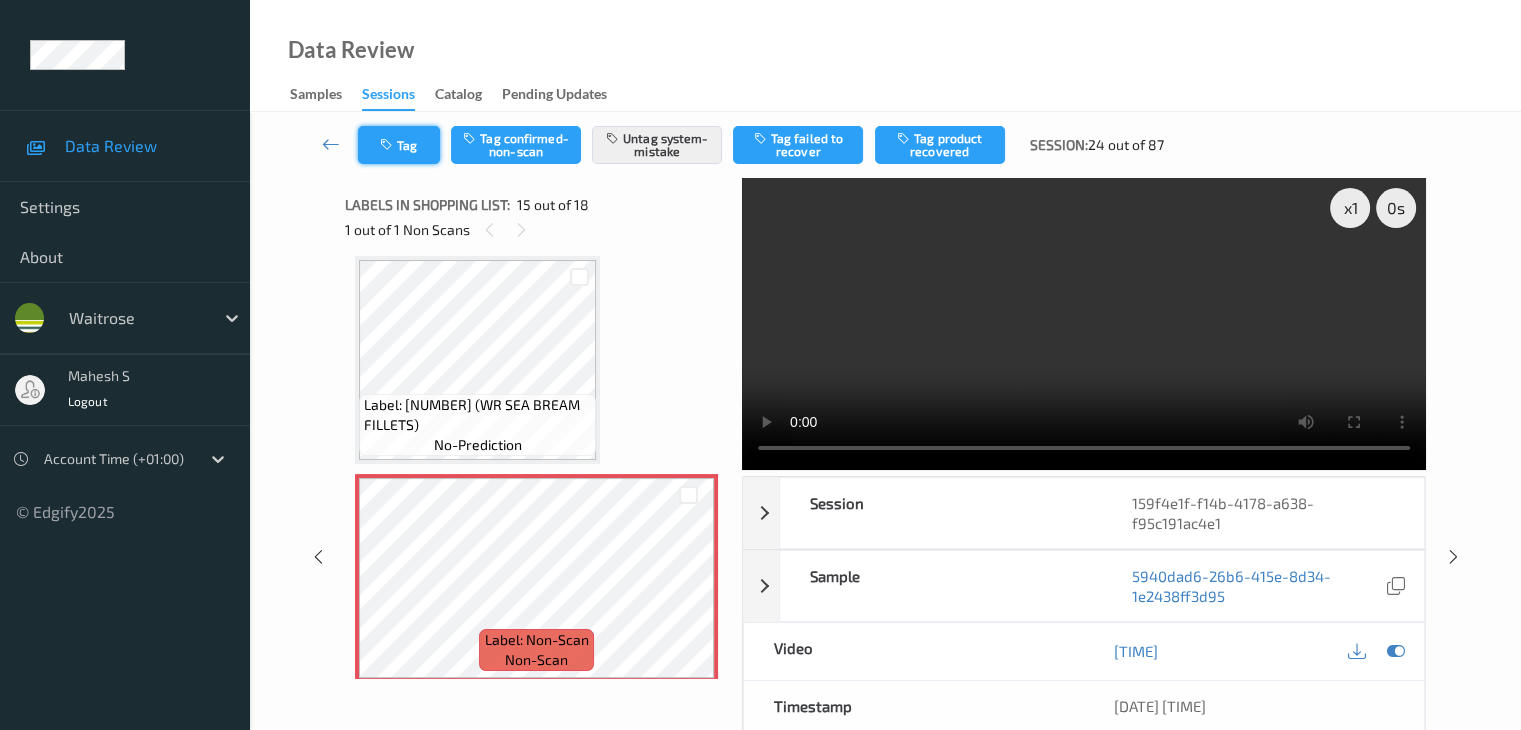 click on "Tag" at bounding box center (399, 145) 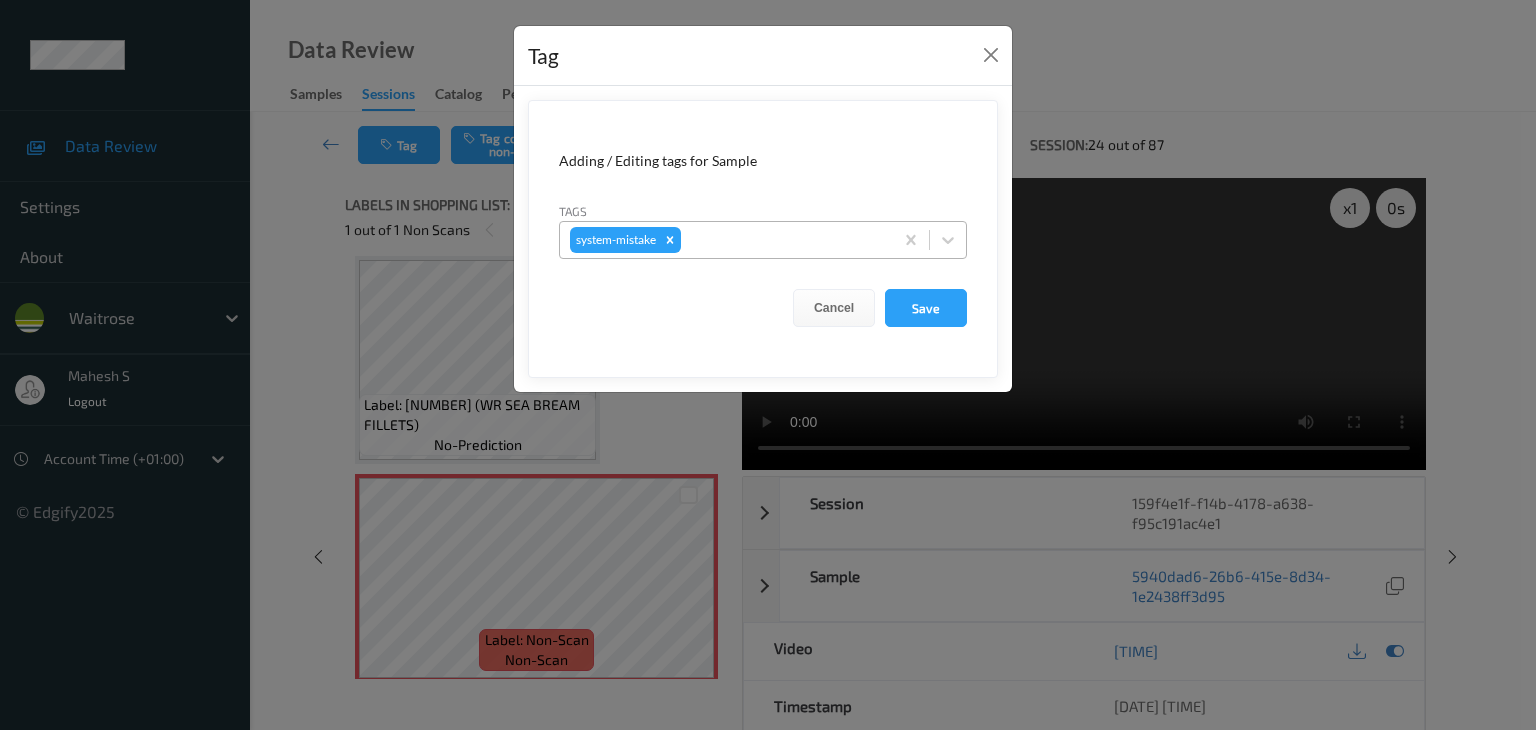 click on "system-mistake" at bounding box center [726, 240] 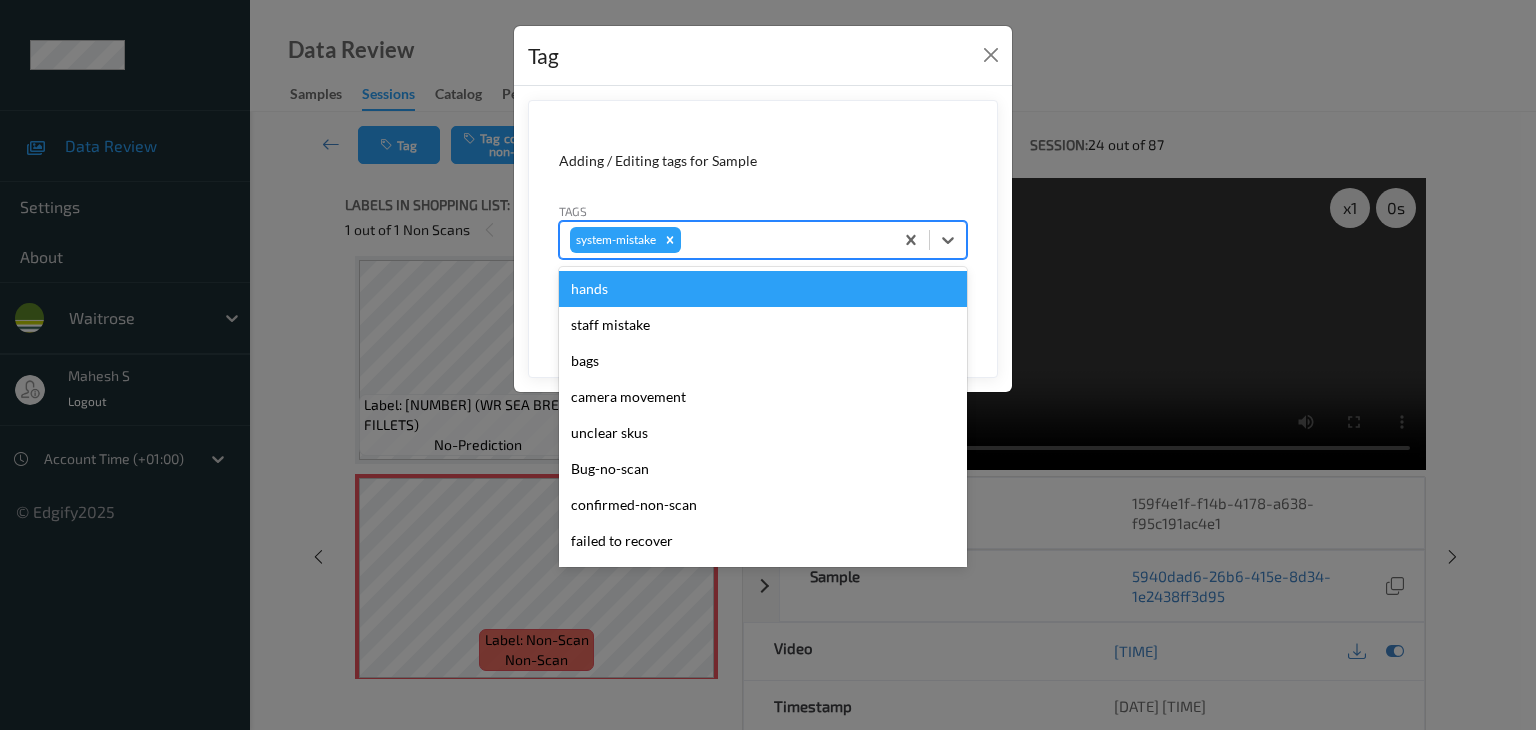 type on "u" 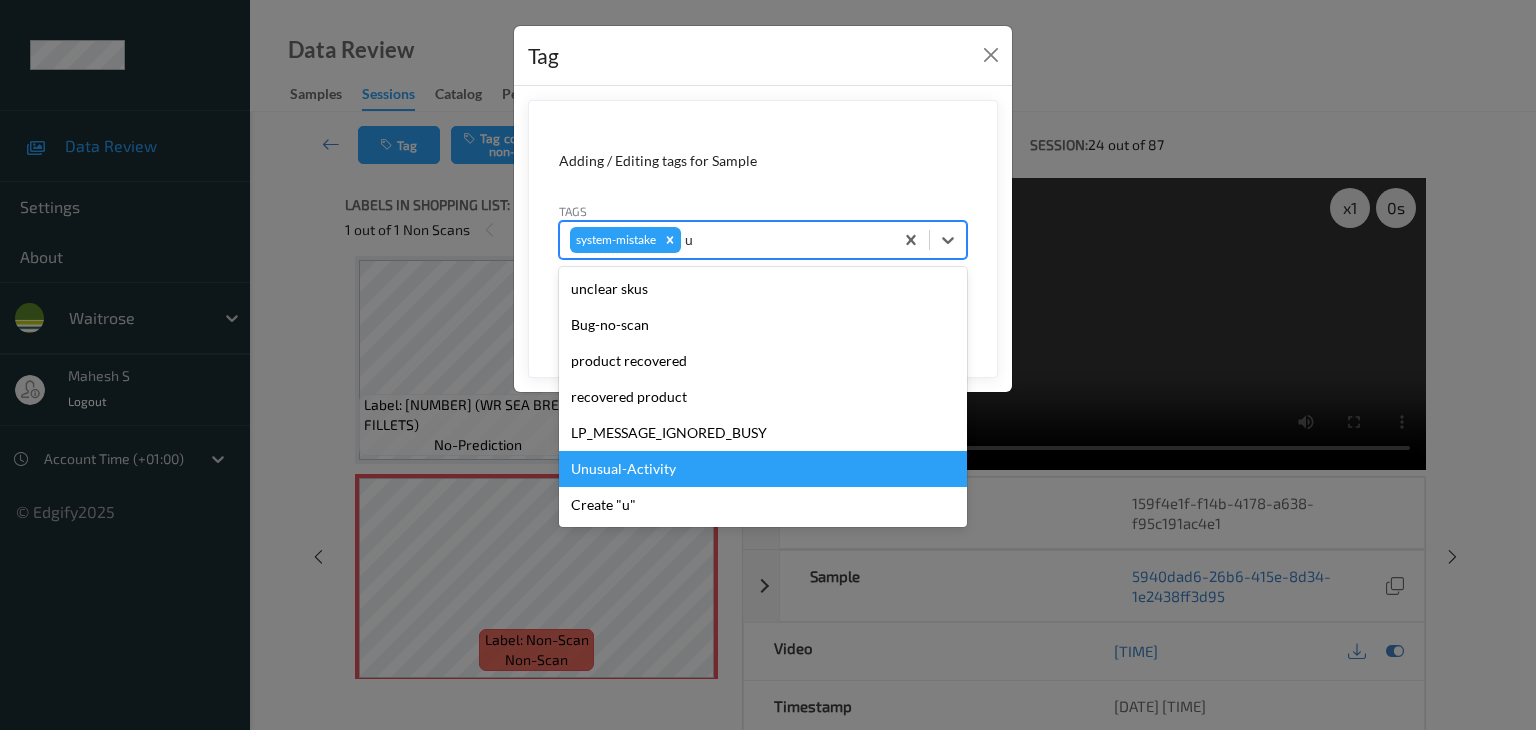 click on "Unusual-Activity" at bounding box center (763, 469) 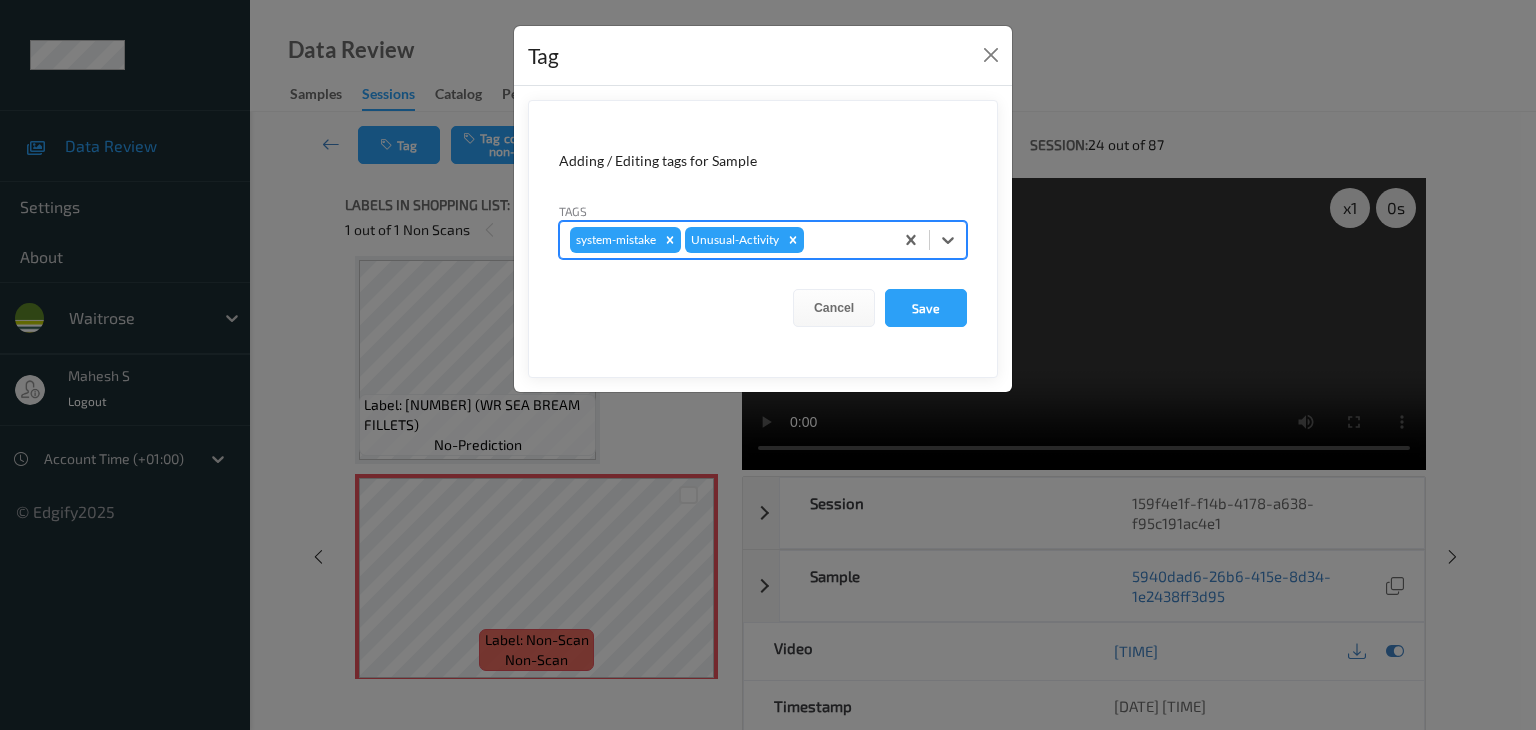 type on "p" 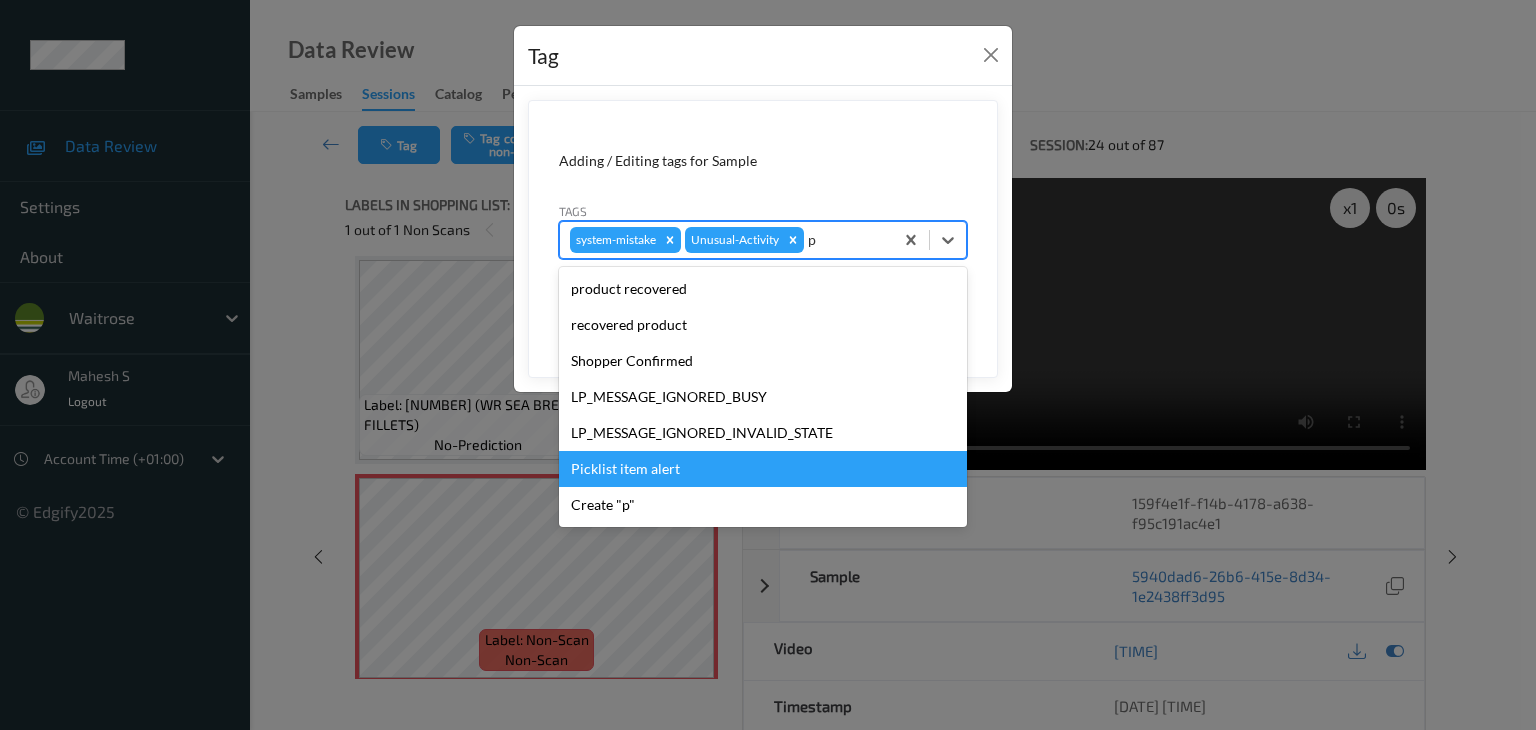 click on "Picklist item alert" at bounding box center (763, 469) 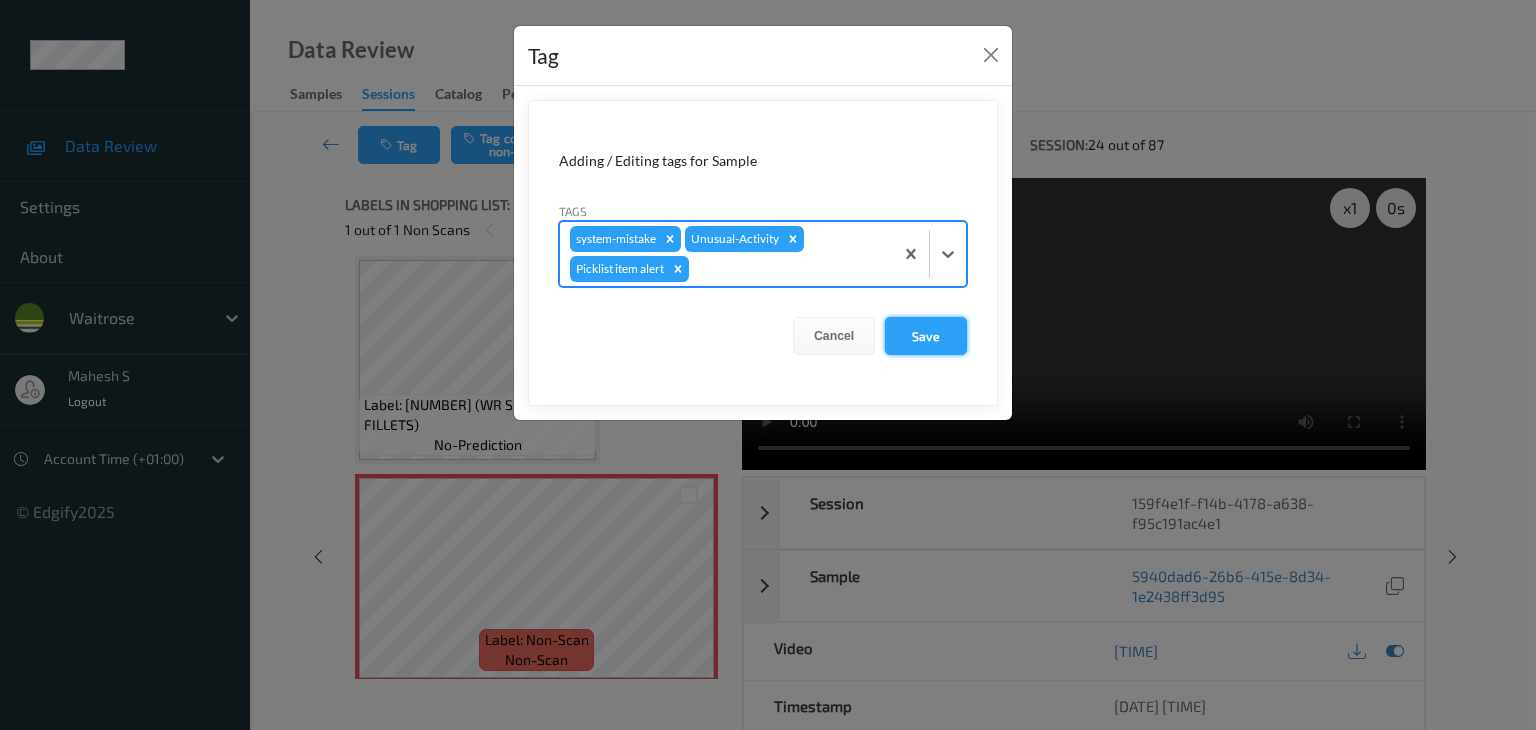 click on "Save" at bounding box center [926, 336] 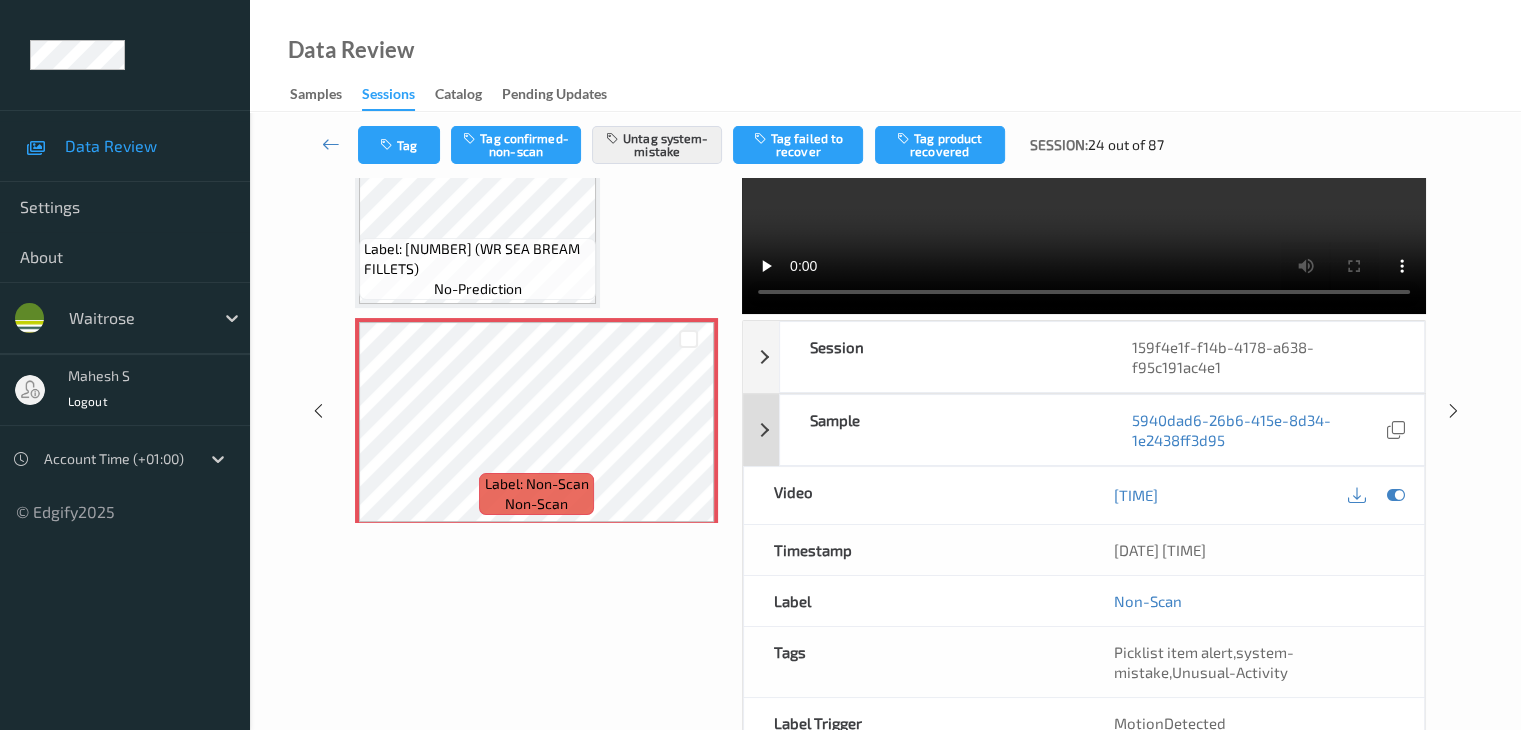 scroll, scrollTop: 264, scrollLeft: 0, axis: vertical 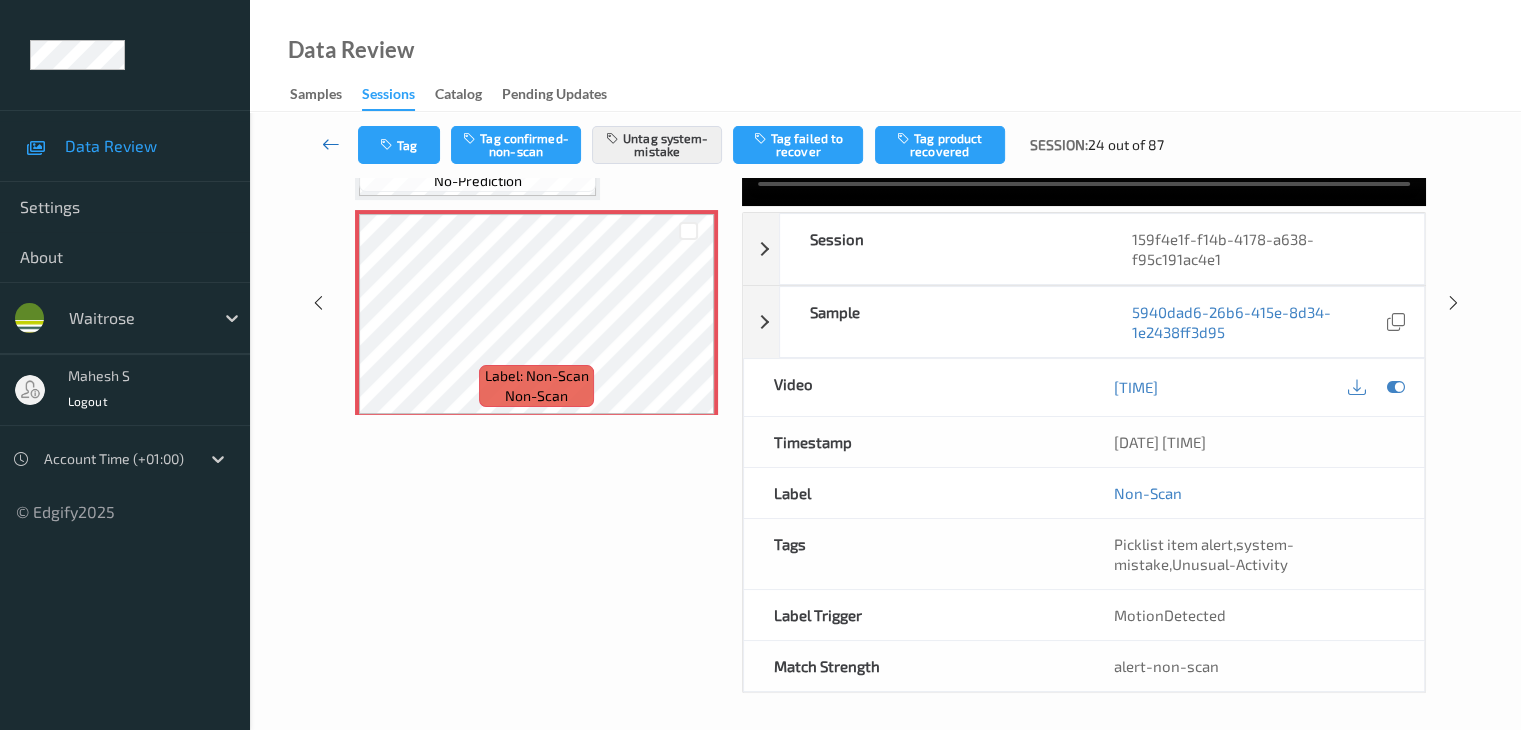 click at bounding box center [331, 144] 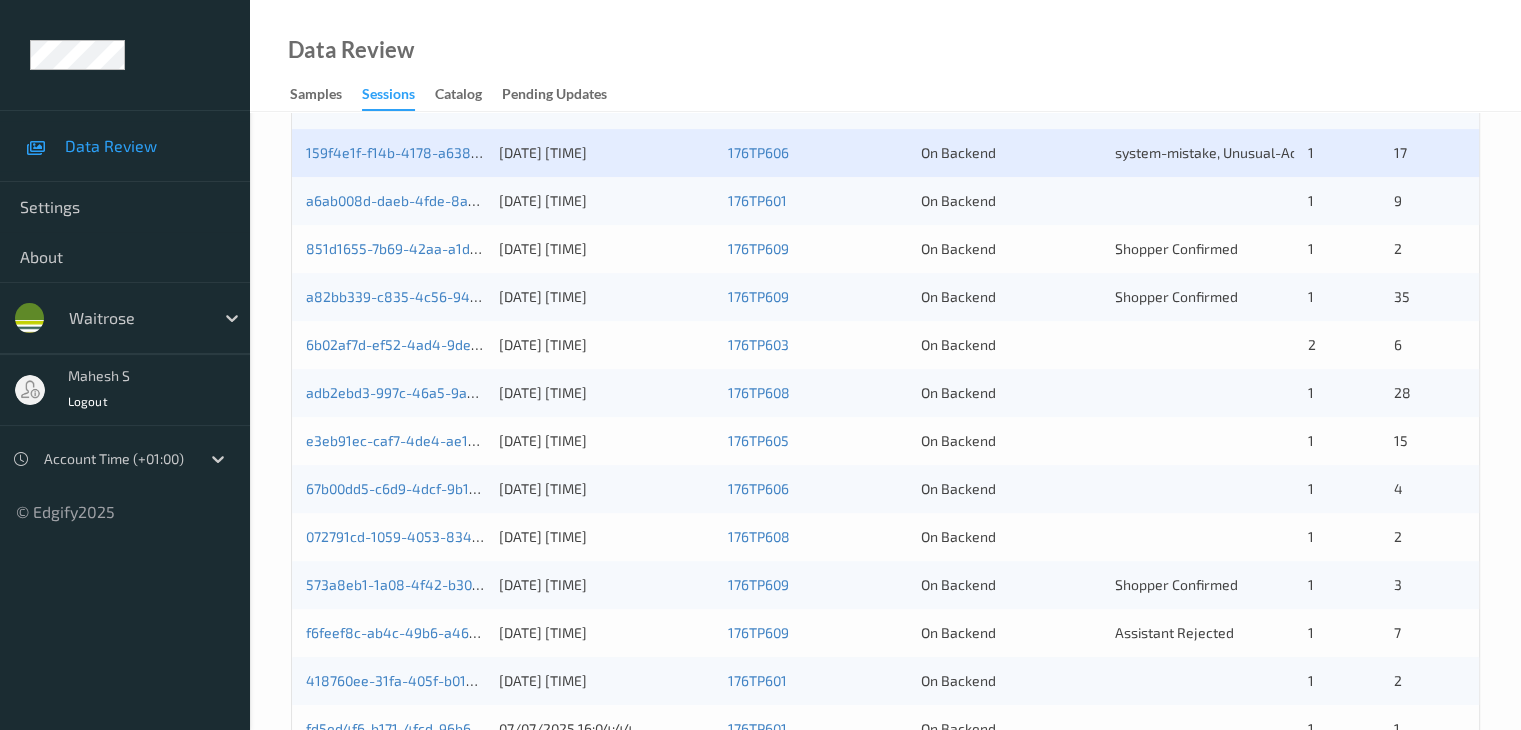 scroll, scrollTop: 502, scrollLeft: 0, axis: vertical 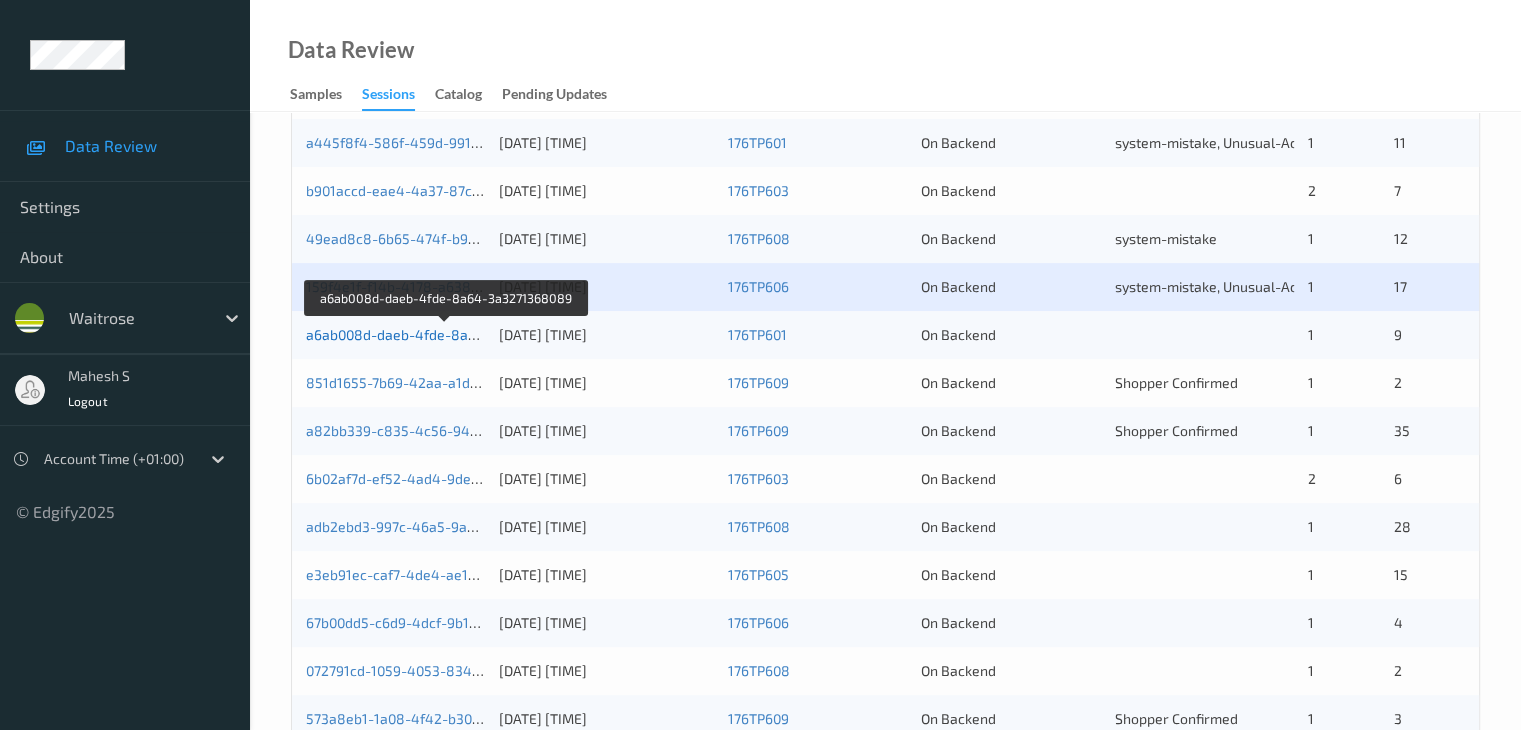 click on "a6ab008d-daeb-4fde-8a64-3a3271368089" at bounding box center (446, 334) 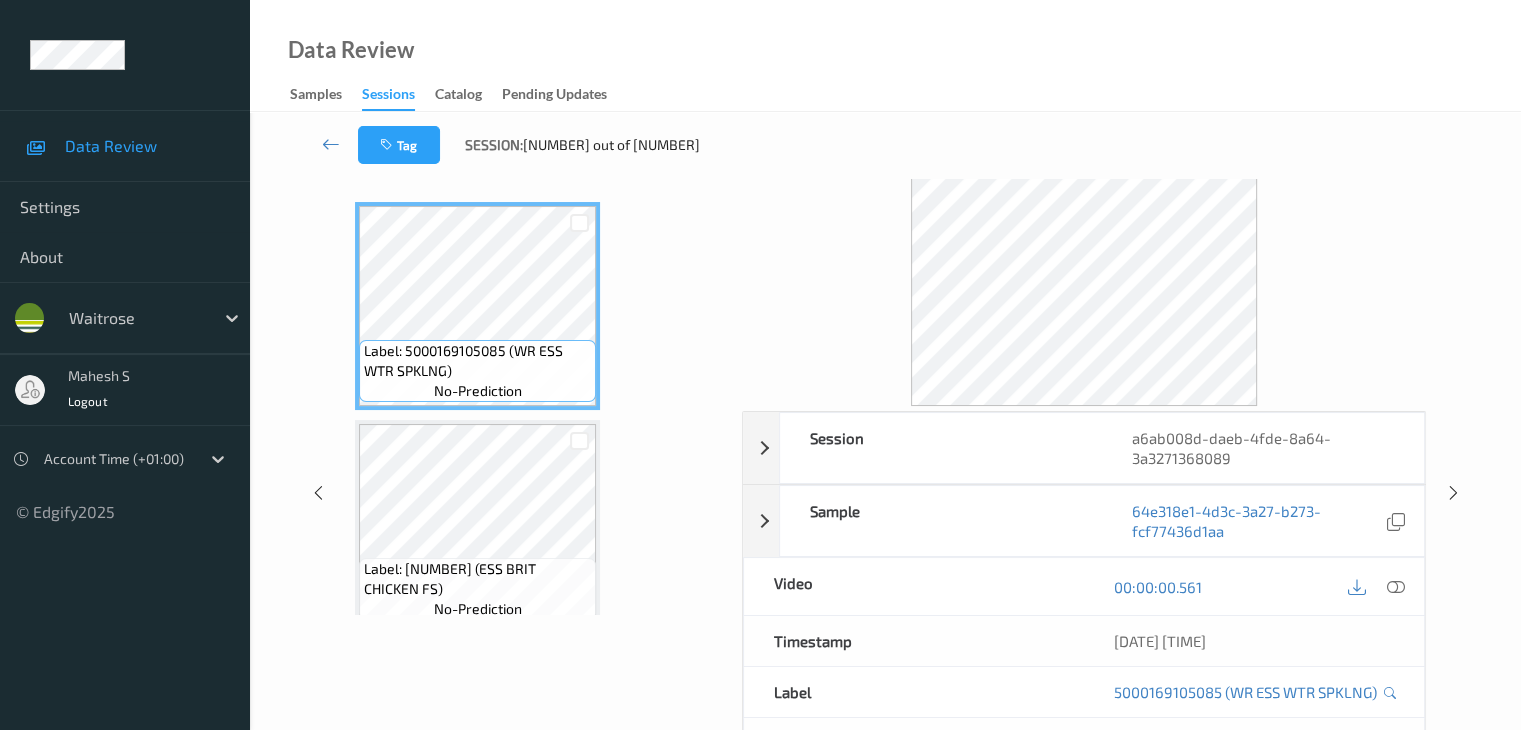 scroll, scrollTop: 0, scrollLeft: 0, axis: both 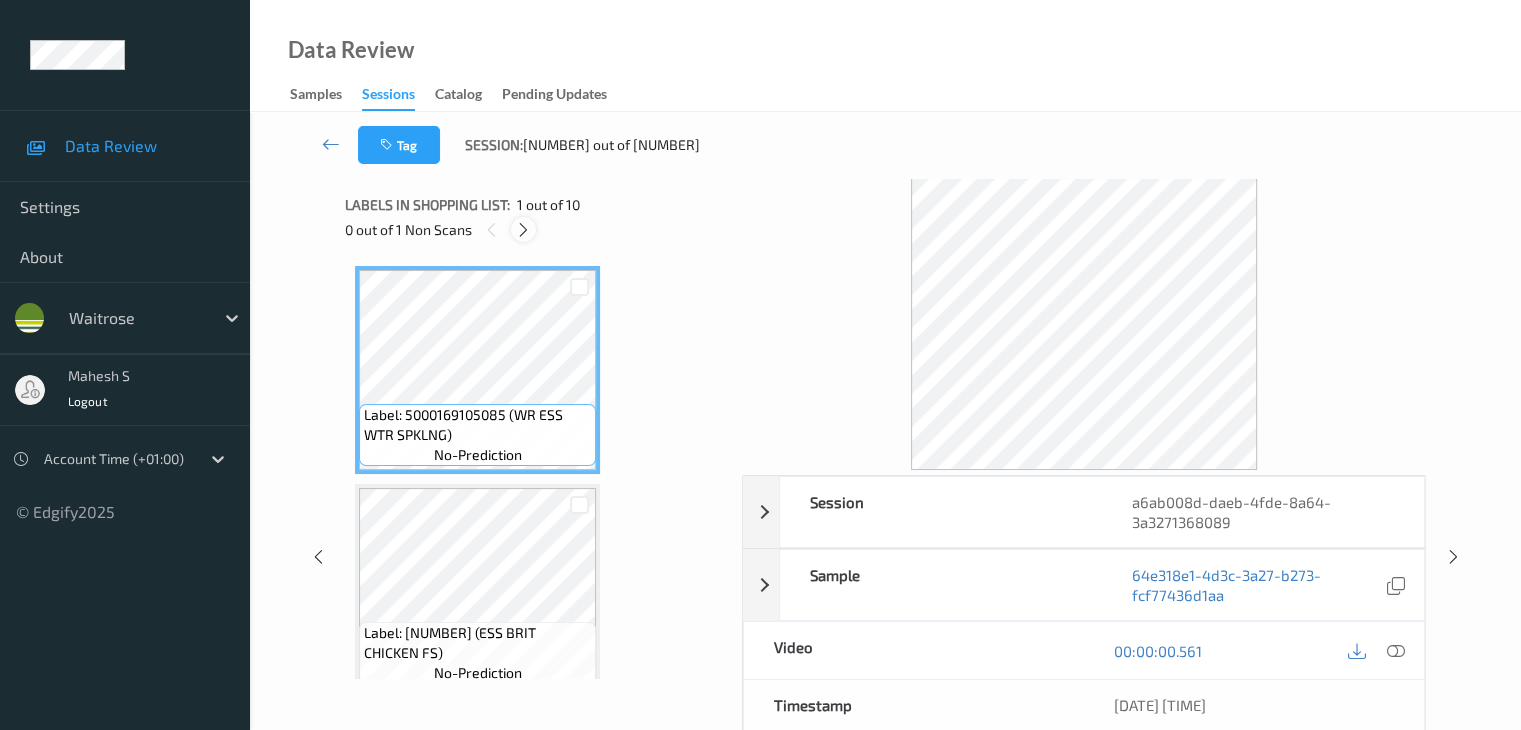 click at bounding box center (523, 230) 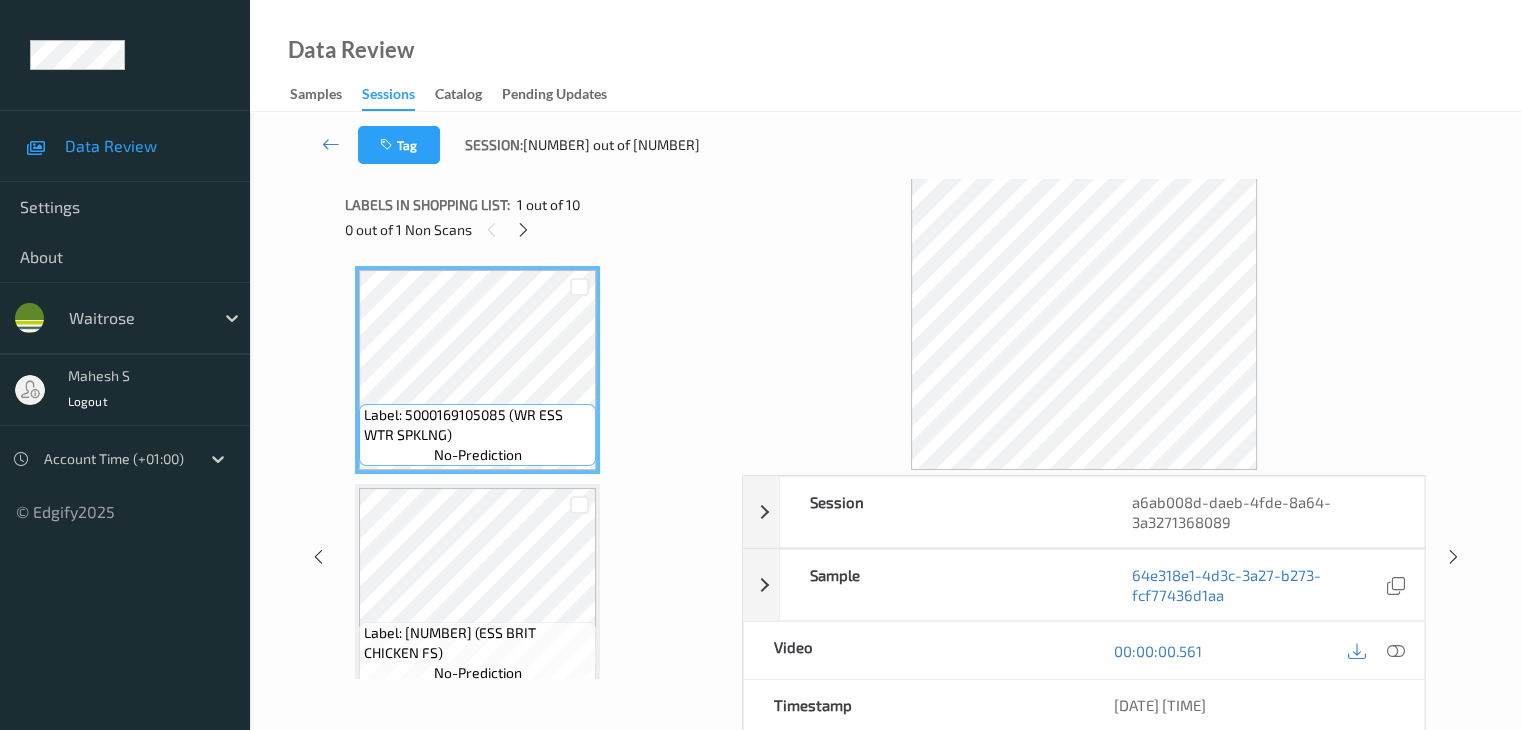 scroll, scrollTop: 446, scrollLeft: 0, axis: vertical 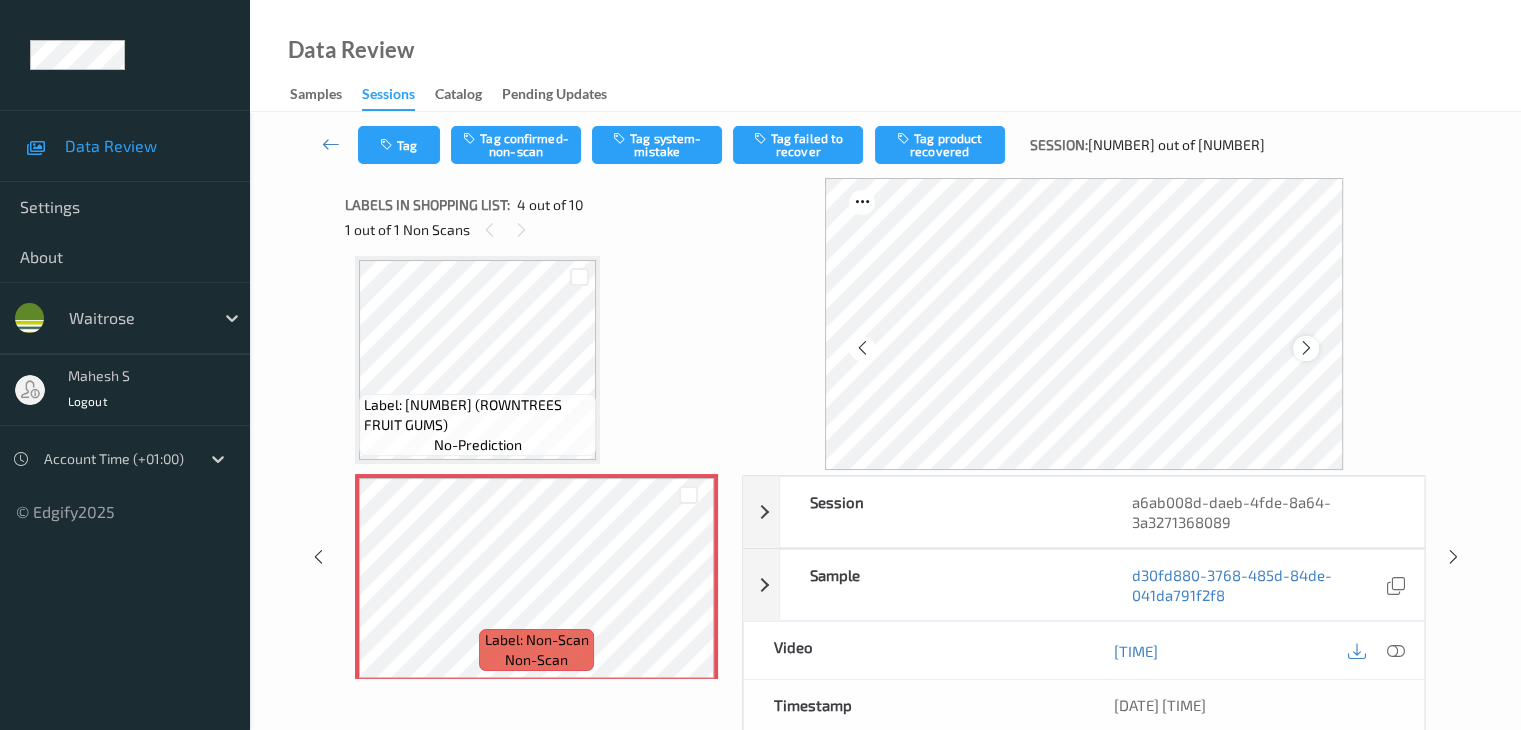 click at bounding box center [1305, 348] 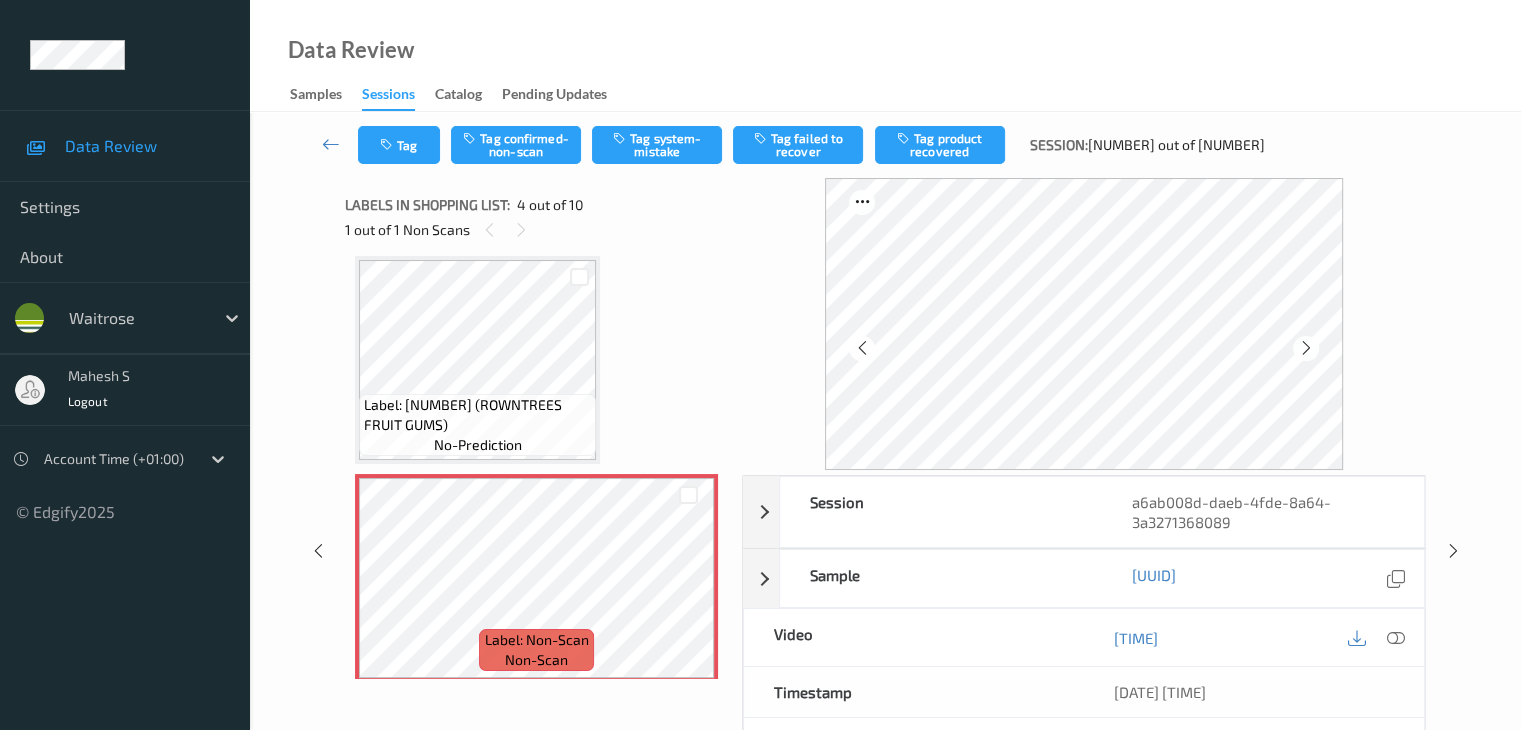 click at bounding box center [1305, 348] 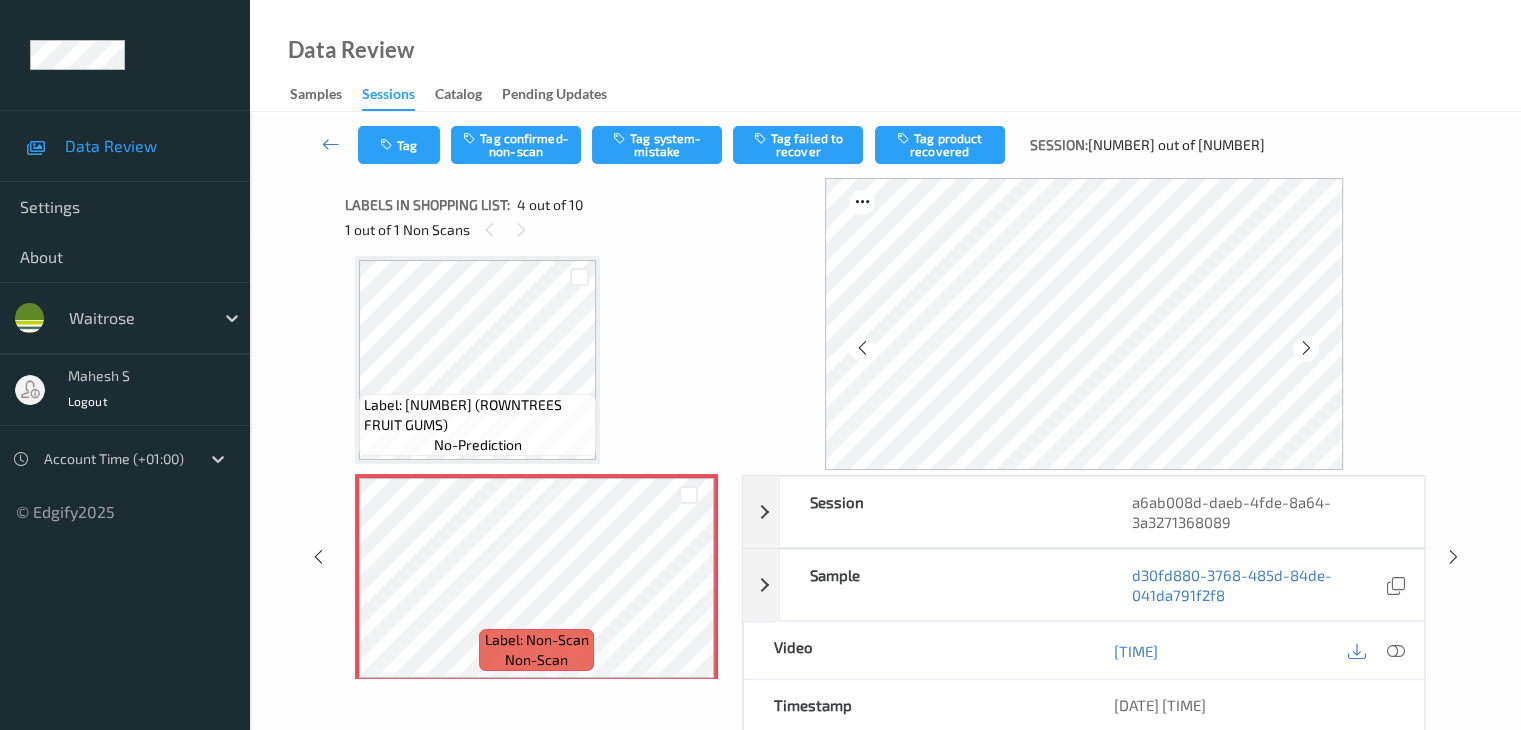 click at bounding box center [1305, 348] 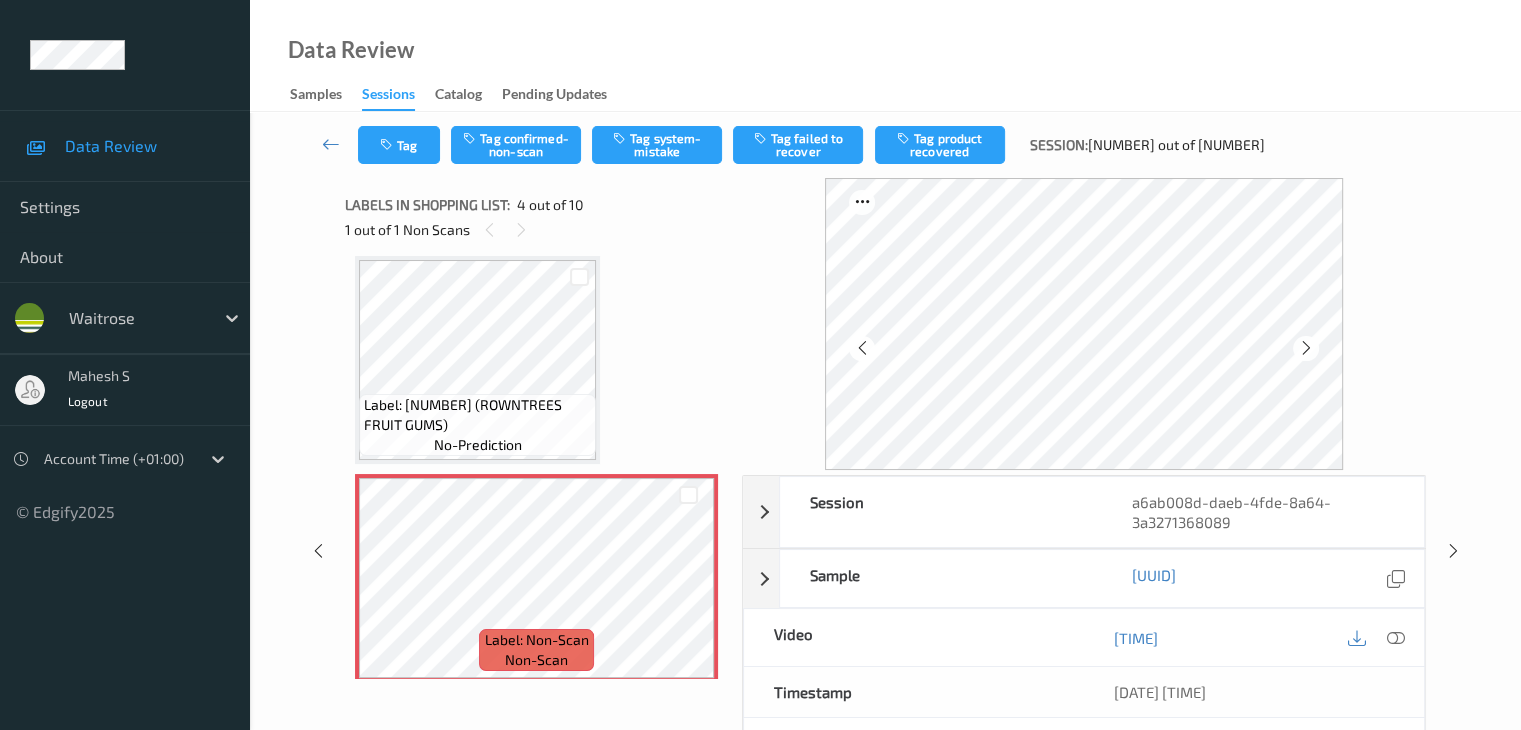 click at bounding box center [1305, 348] 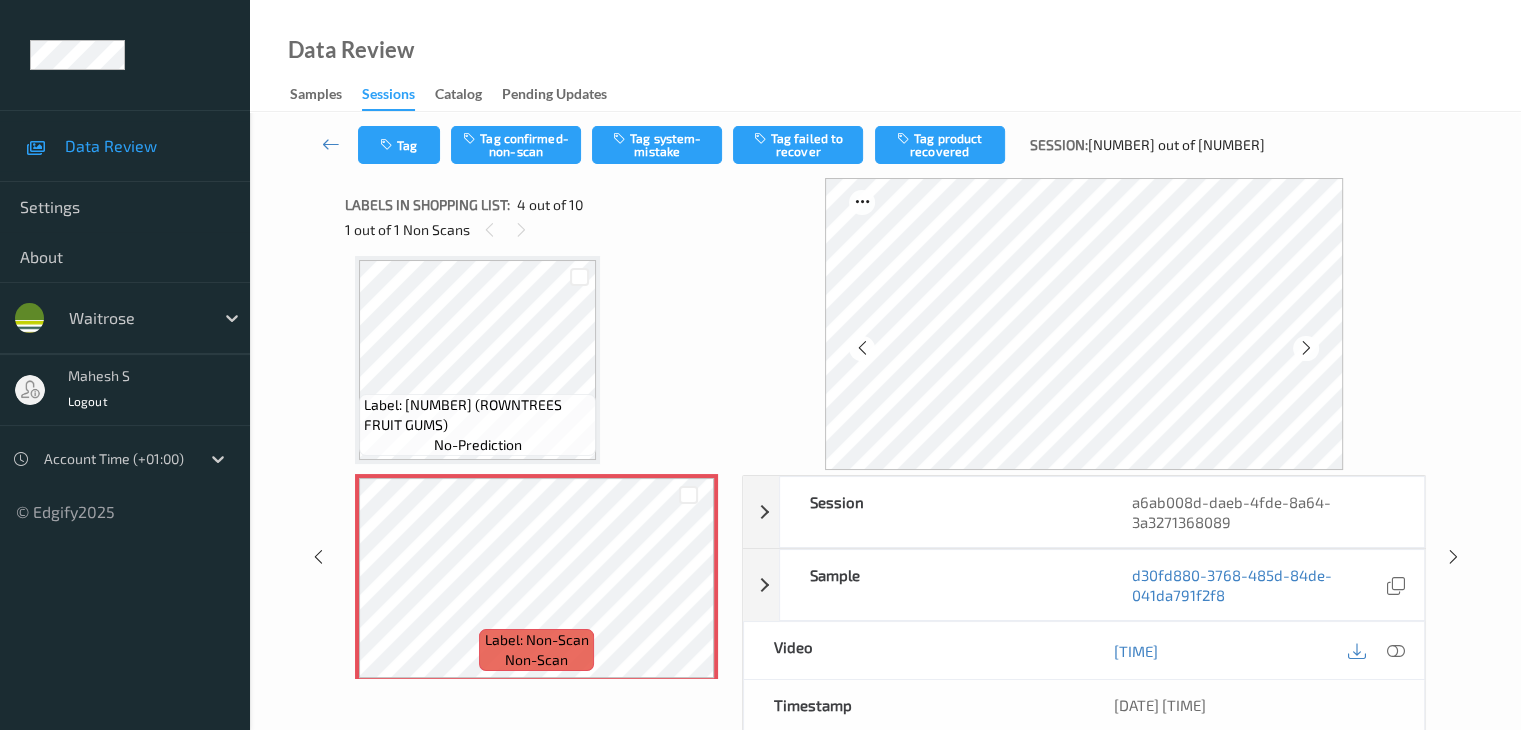 click at bounding box center (1305, 348) 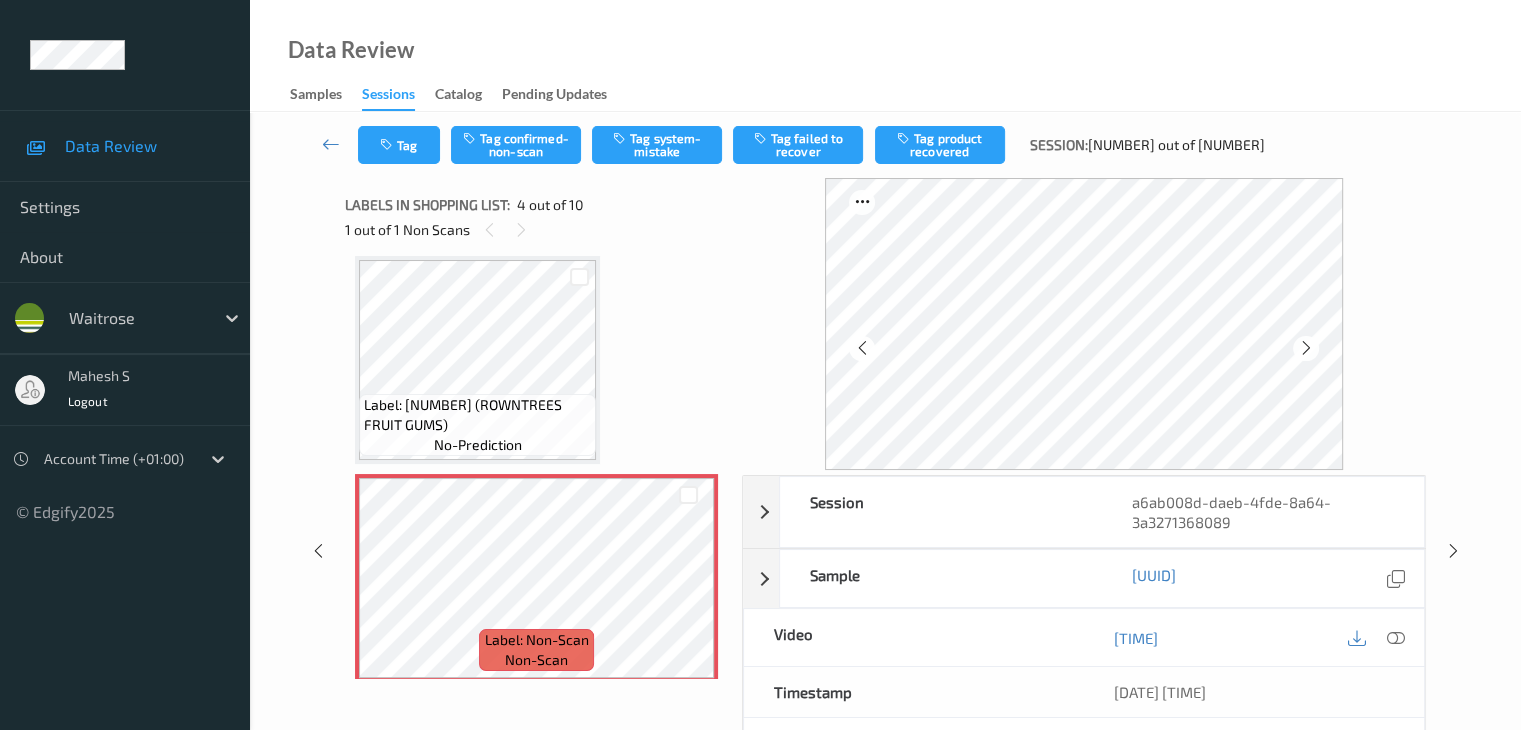 click at bounding box center (1305, 348) 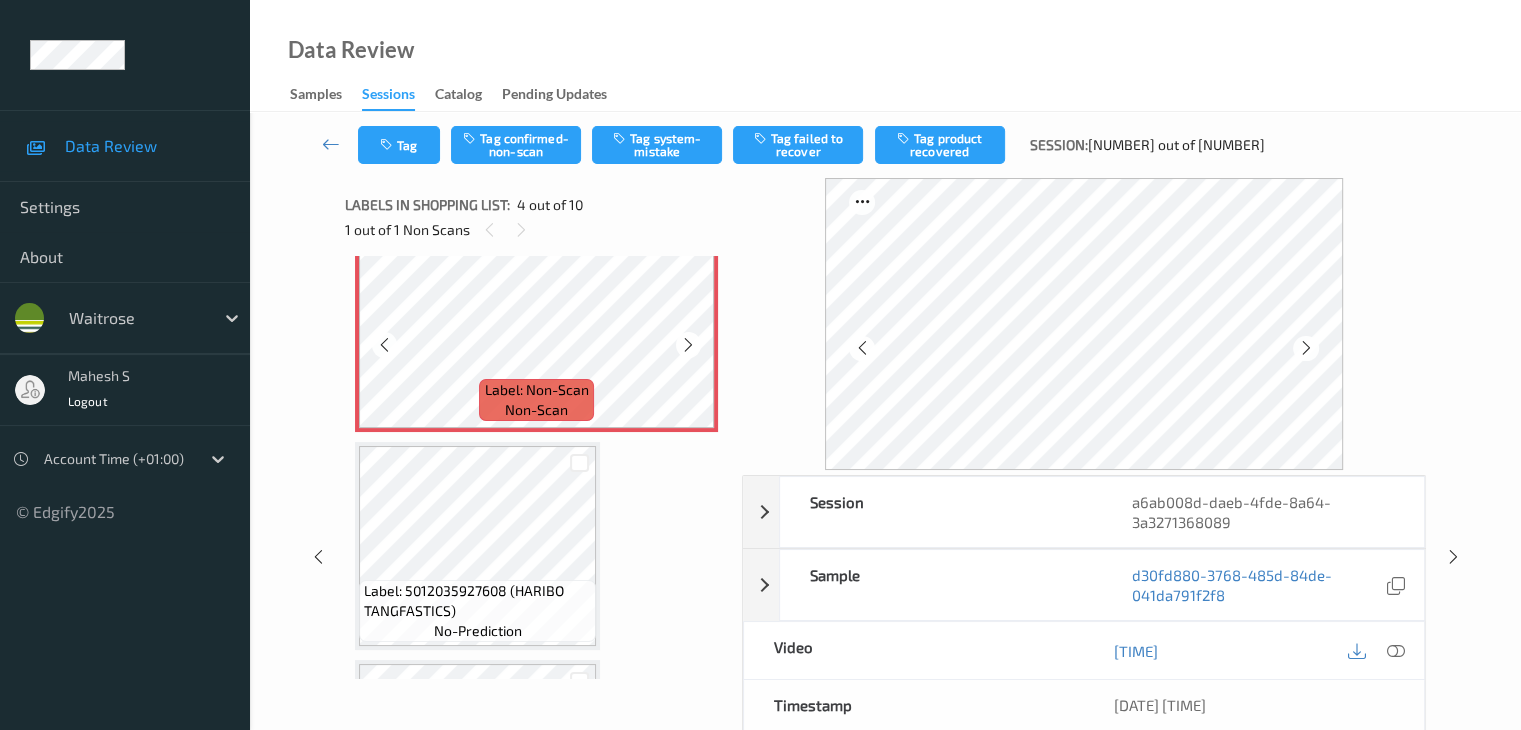 scroll, scrollTop: 546, scrollLeft: 0, axis: vertical 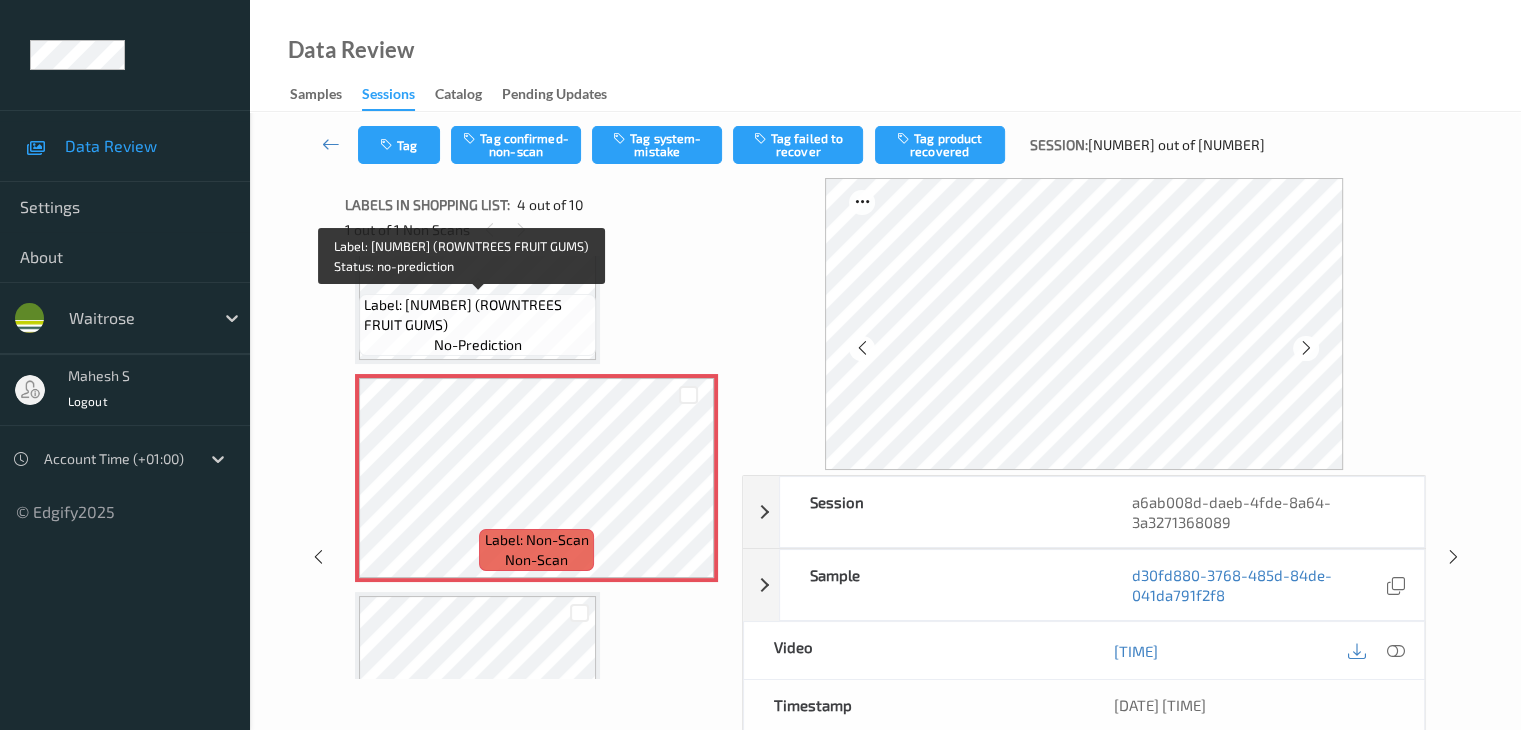 click on "Label: 8445290019530 (ROWNTREES FRUIT GUMS)" at bounding box center (477, 315) 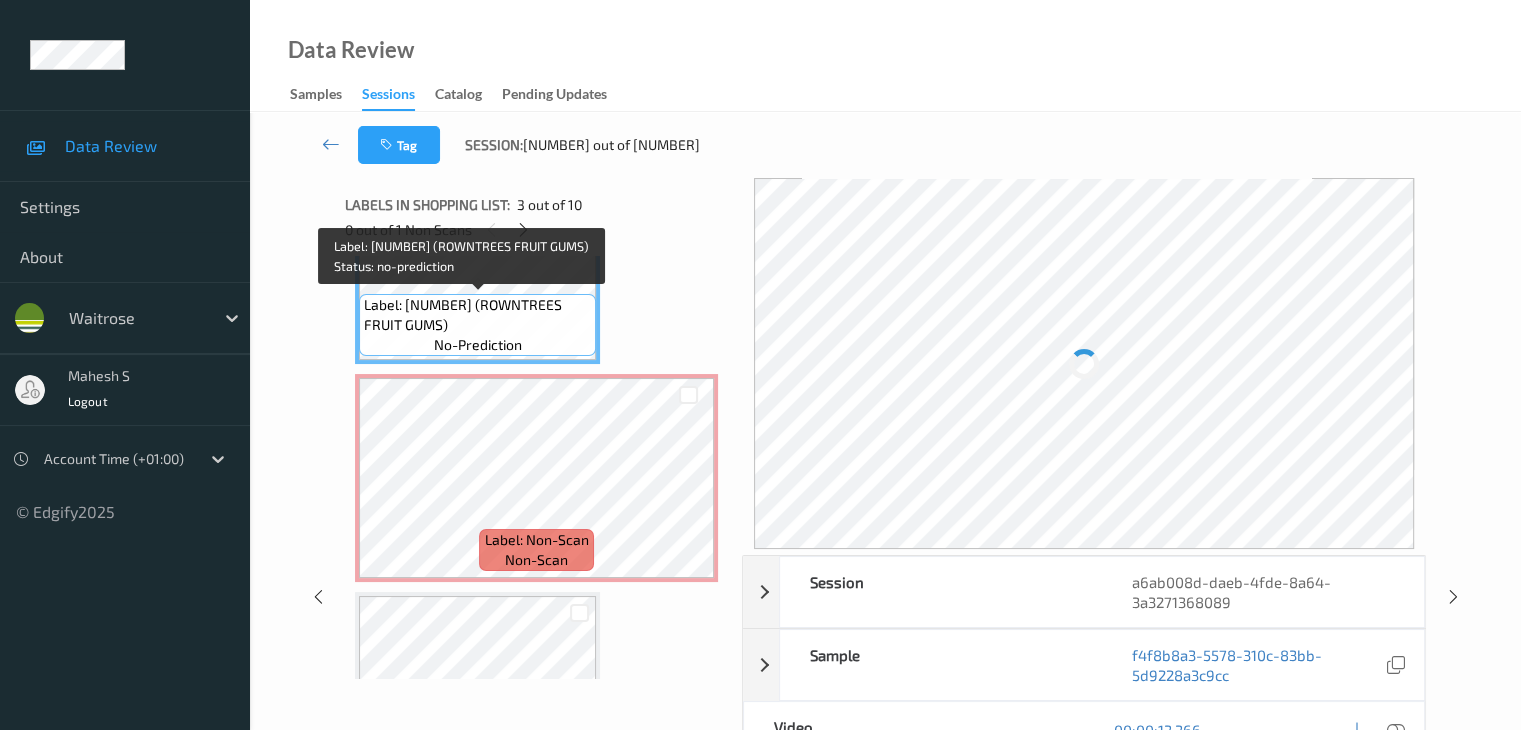 scroll, scrollTop: 446, scrollLeft: 0, axis: vertical 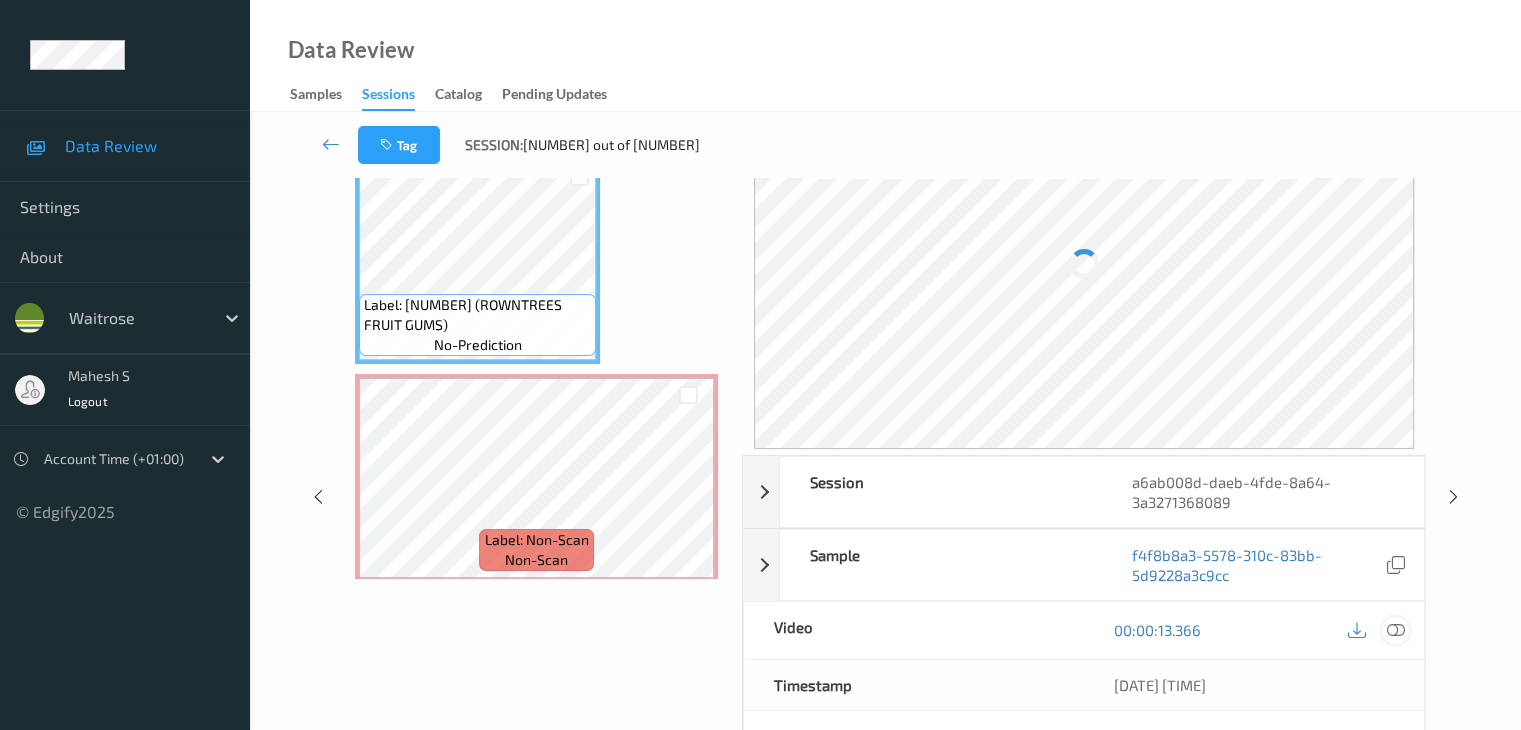 click at bounding box center [1395, 630] 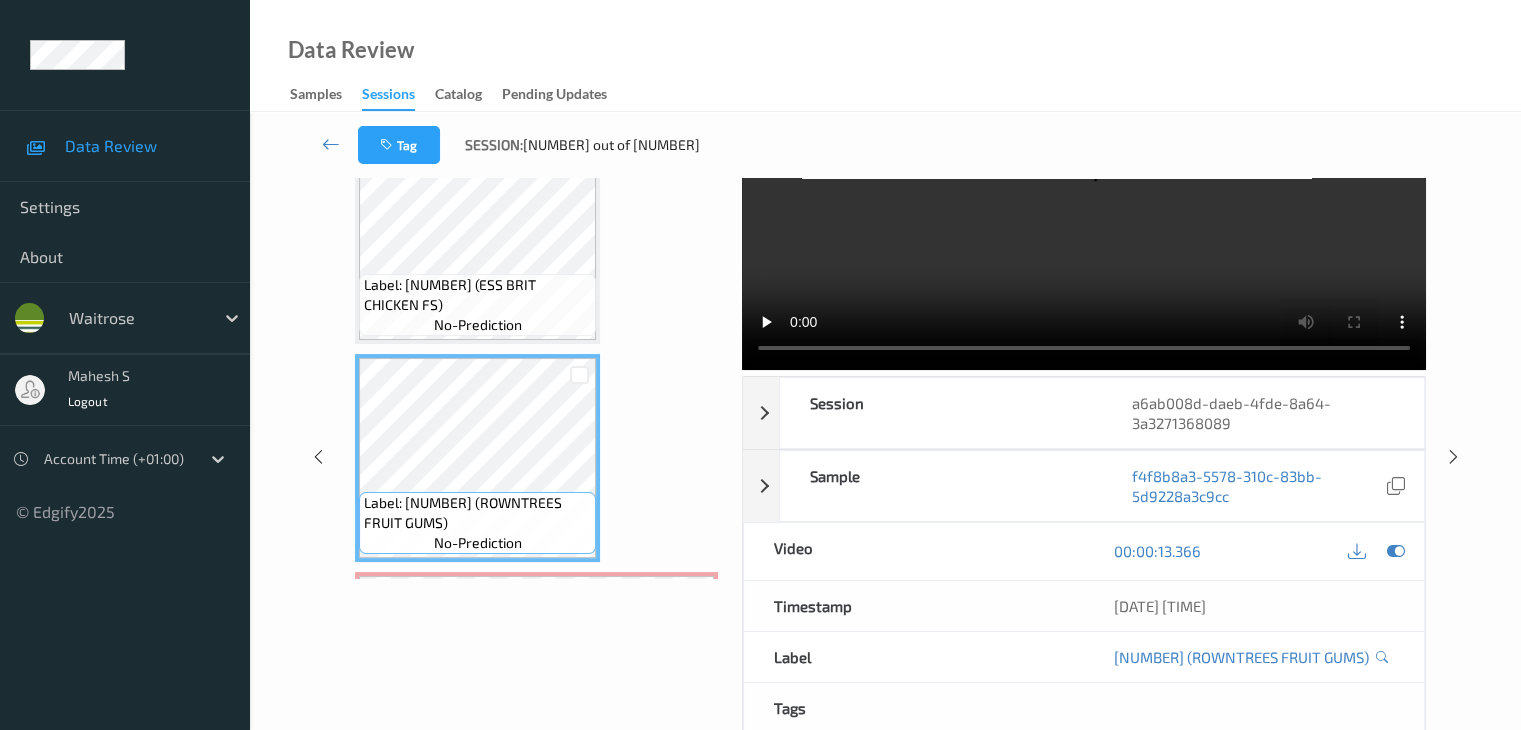 scroll, scrollTop: 246, scrollLeft: 0, axis: vertical 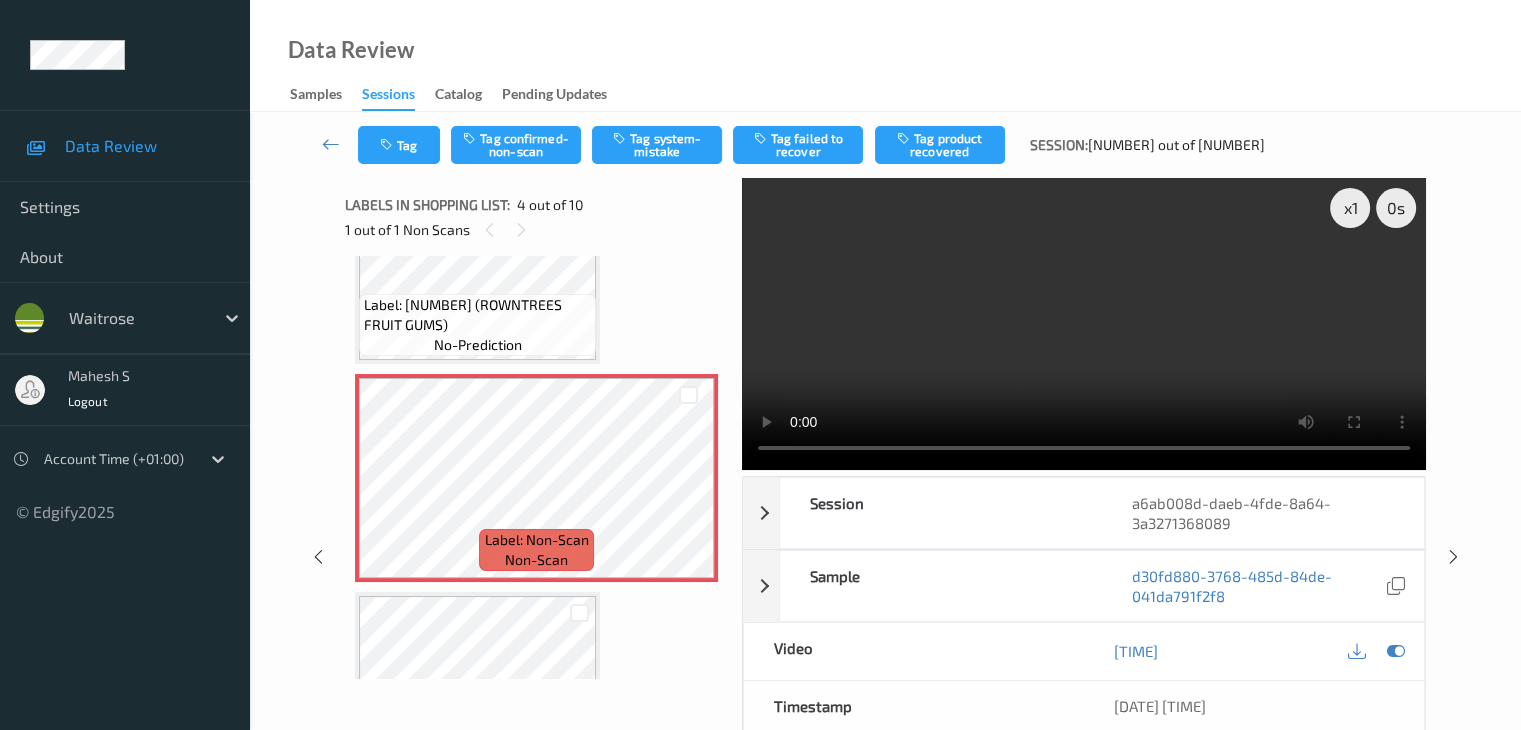 click on "Label: 8445290019530 (ROWNTREES FRUIT GUMS) no-prediction" at bounding box center [477, 325] 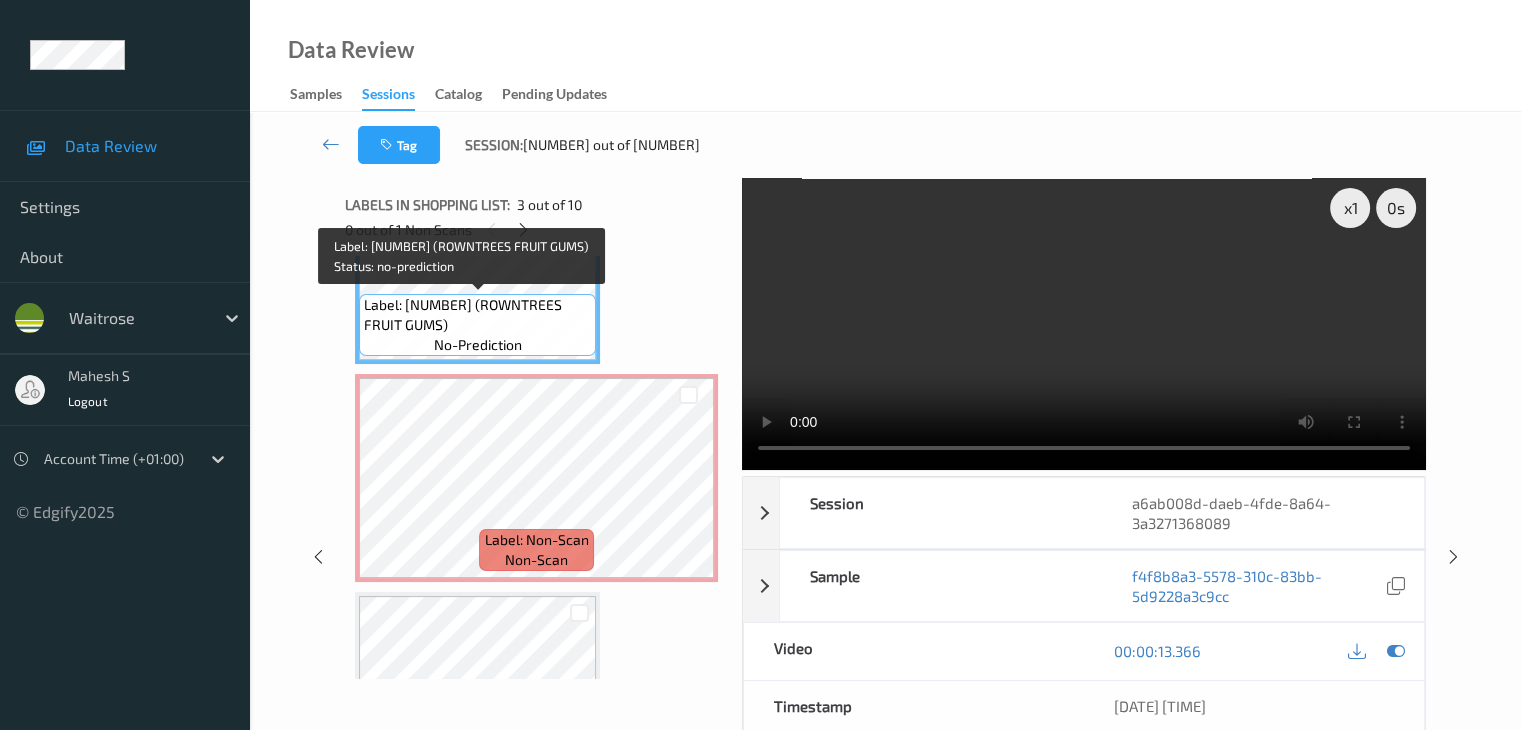 click on "Label: 8445290019530 (ROWNTREES FRUIT GUMS) no-prediction" at bounding box center [477, 325] 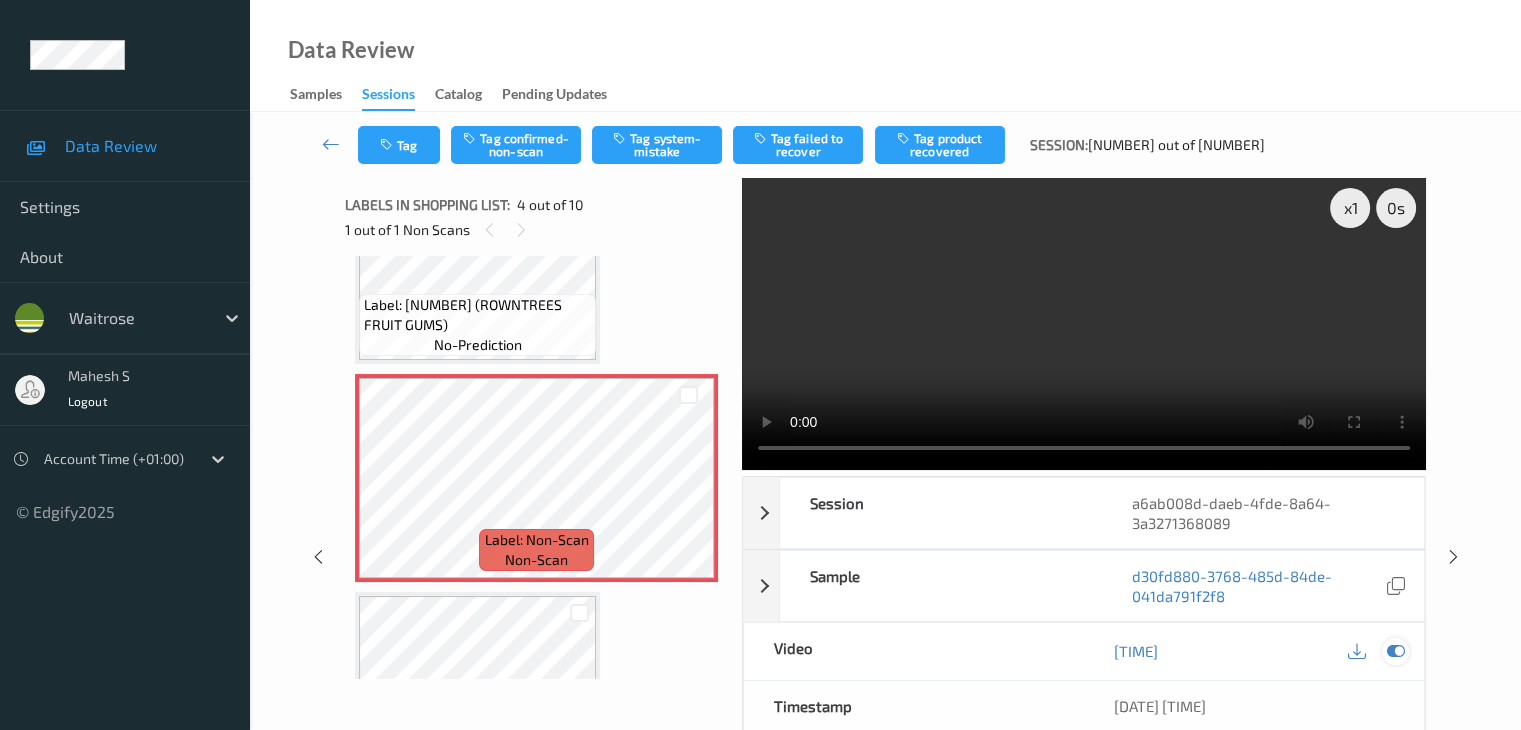 click at bounding box center [1395, 651] 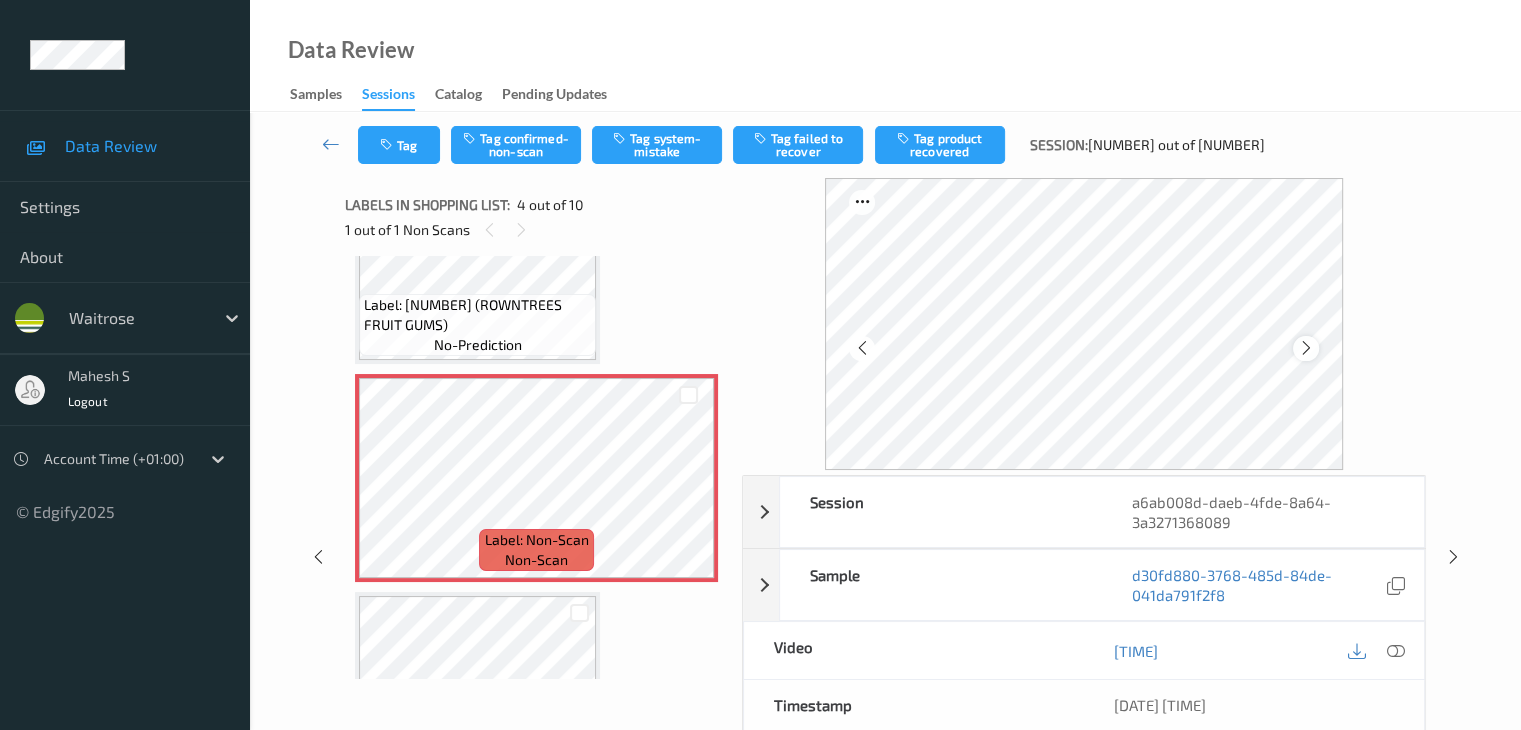 click at bounding box center (1306, 348) 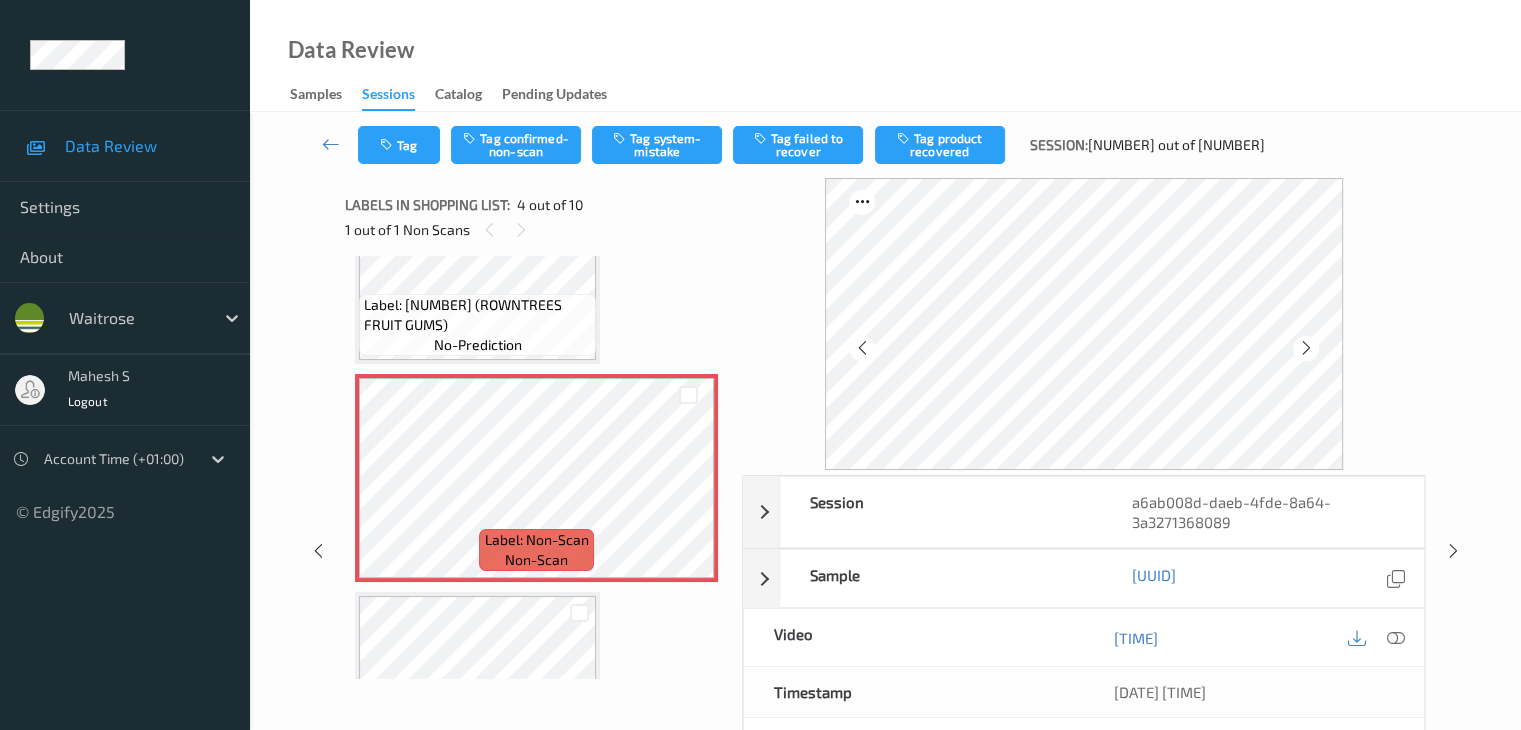 click at bounding box center [1306, 348] 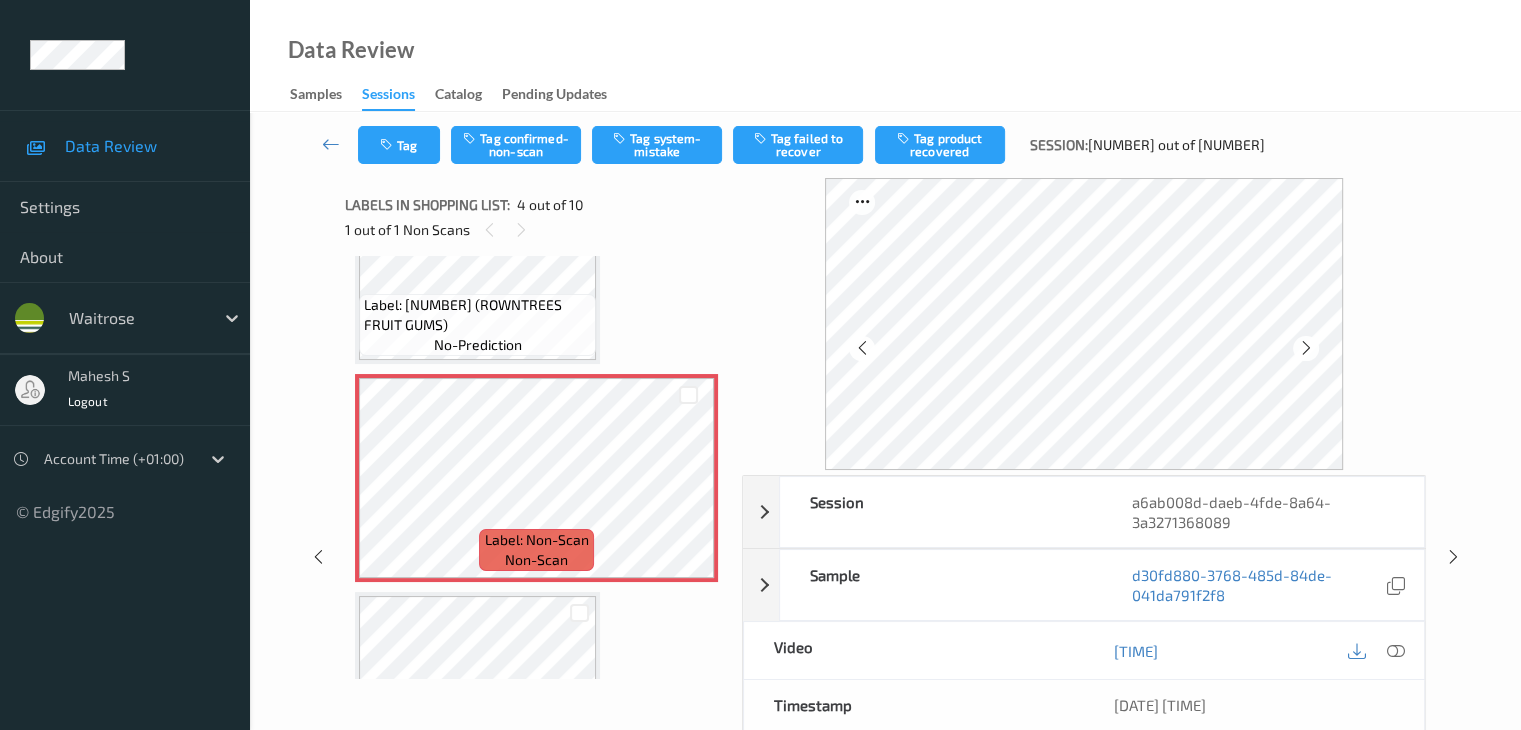 click at bounding box center (1306, 348) 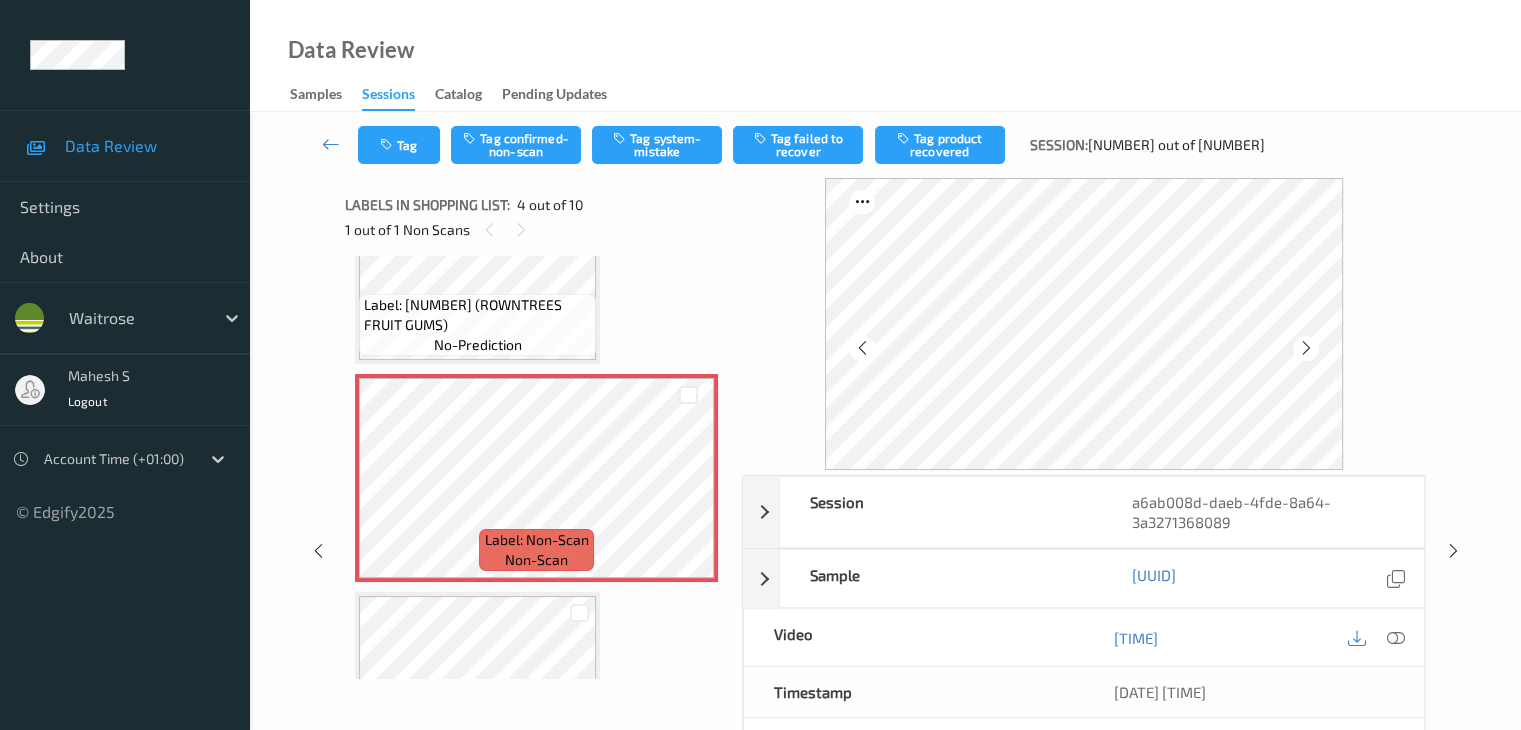 click at bounding box center [1306, 348] 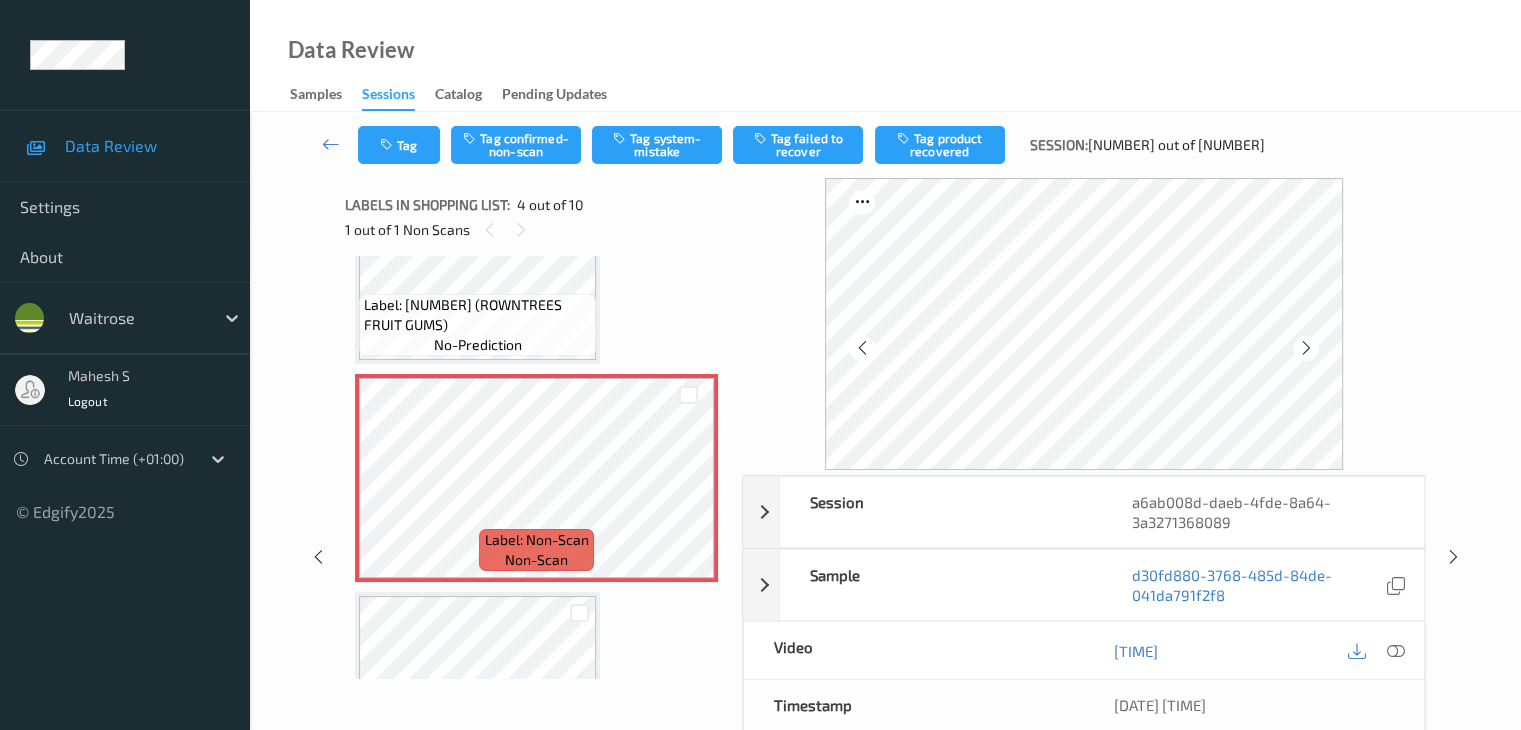 click at bounding box center (1306, 348) 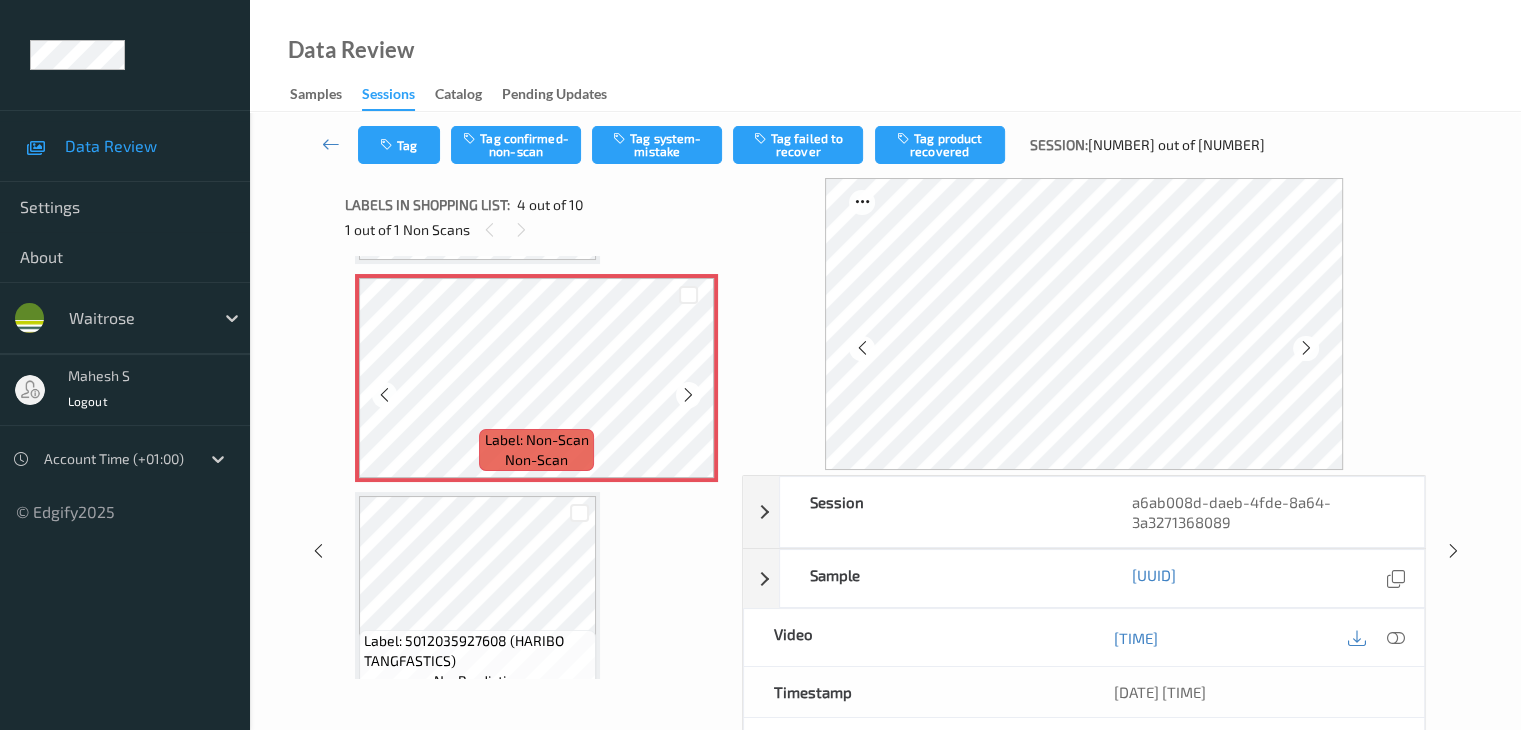 scroll, scrollTop: 446, scrollLeft: 0, axis: vertical 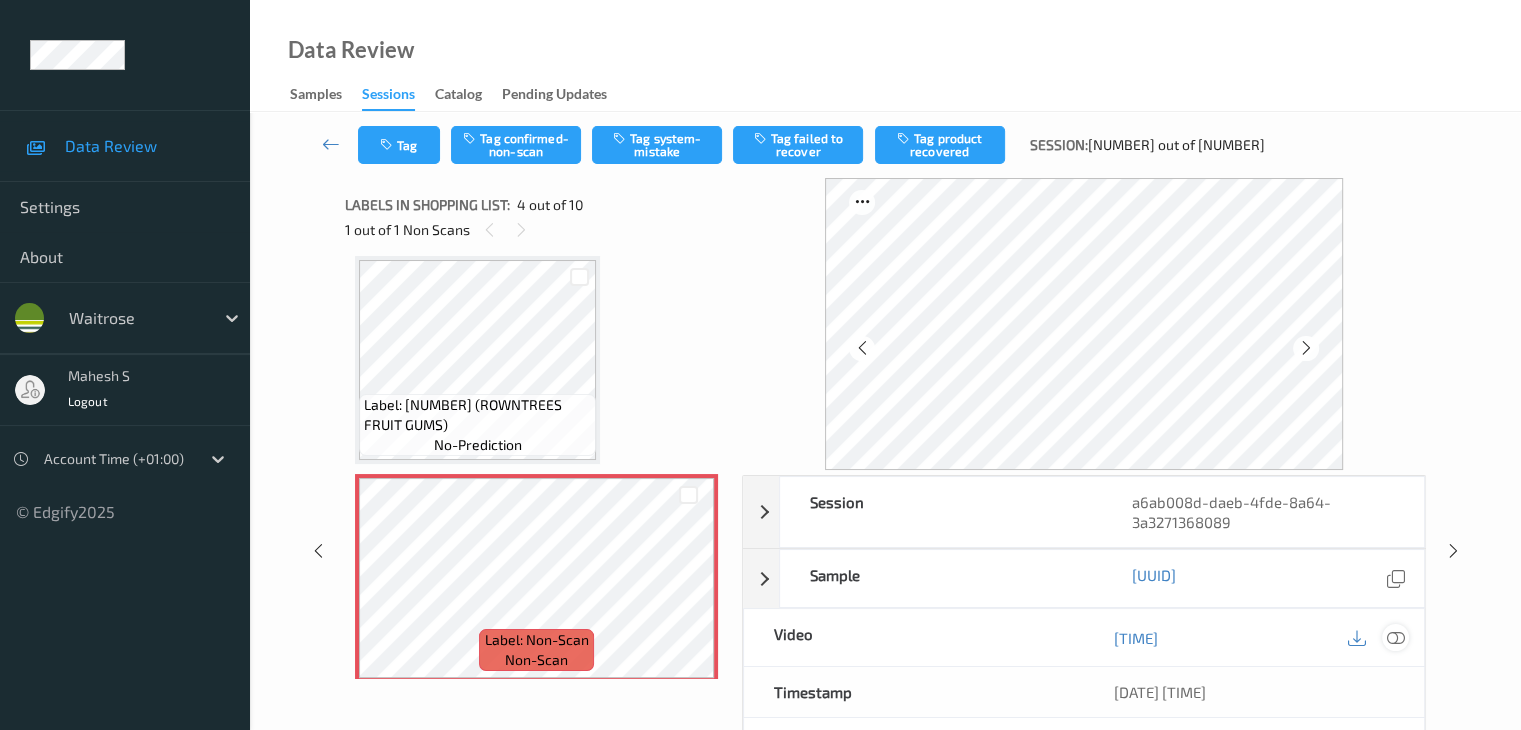 click at bounding box center [1395, 638] 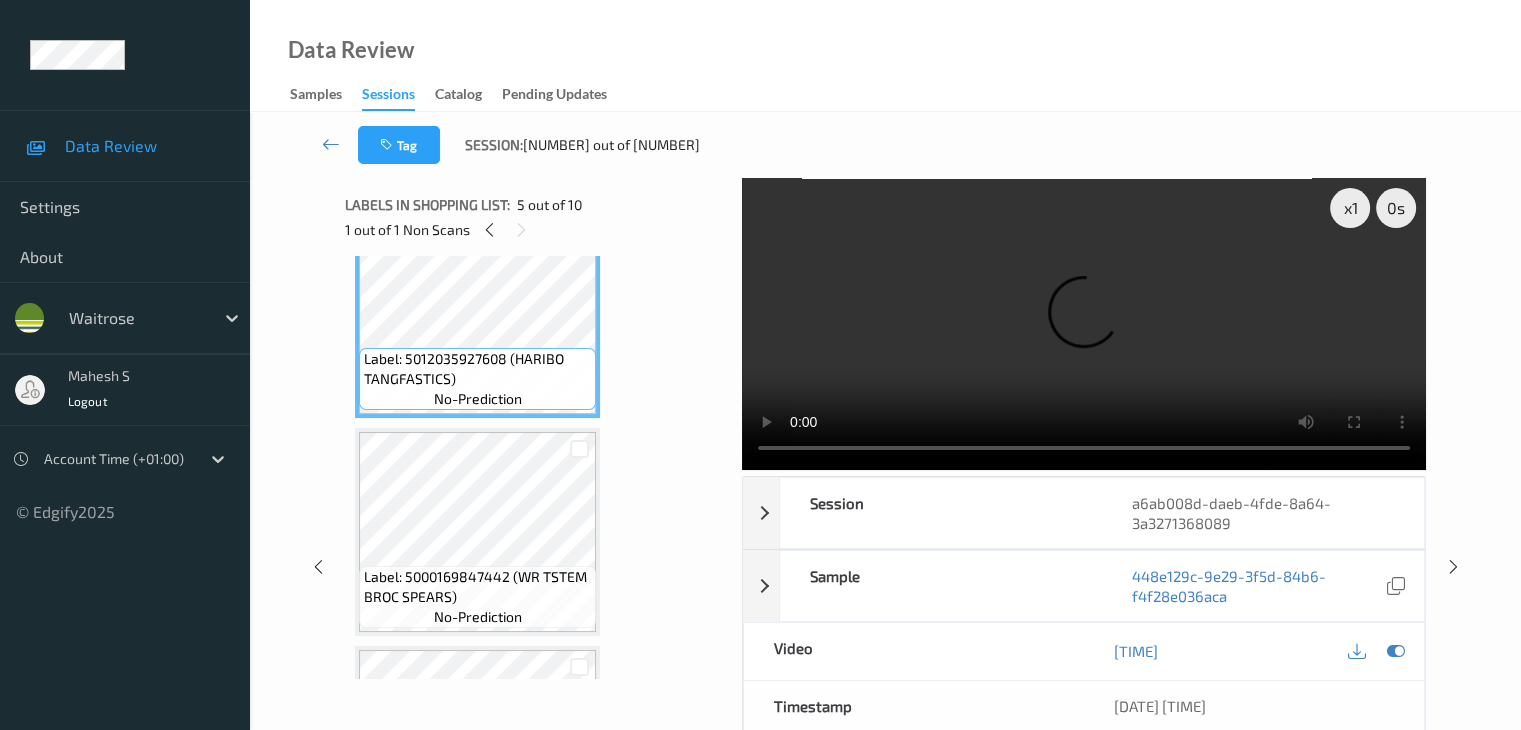scroll, scrollTop: 946, scrollLeft: 0, axis: vertical 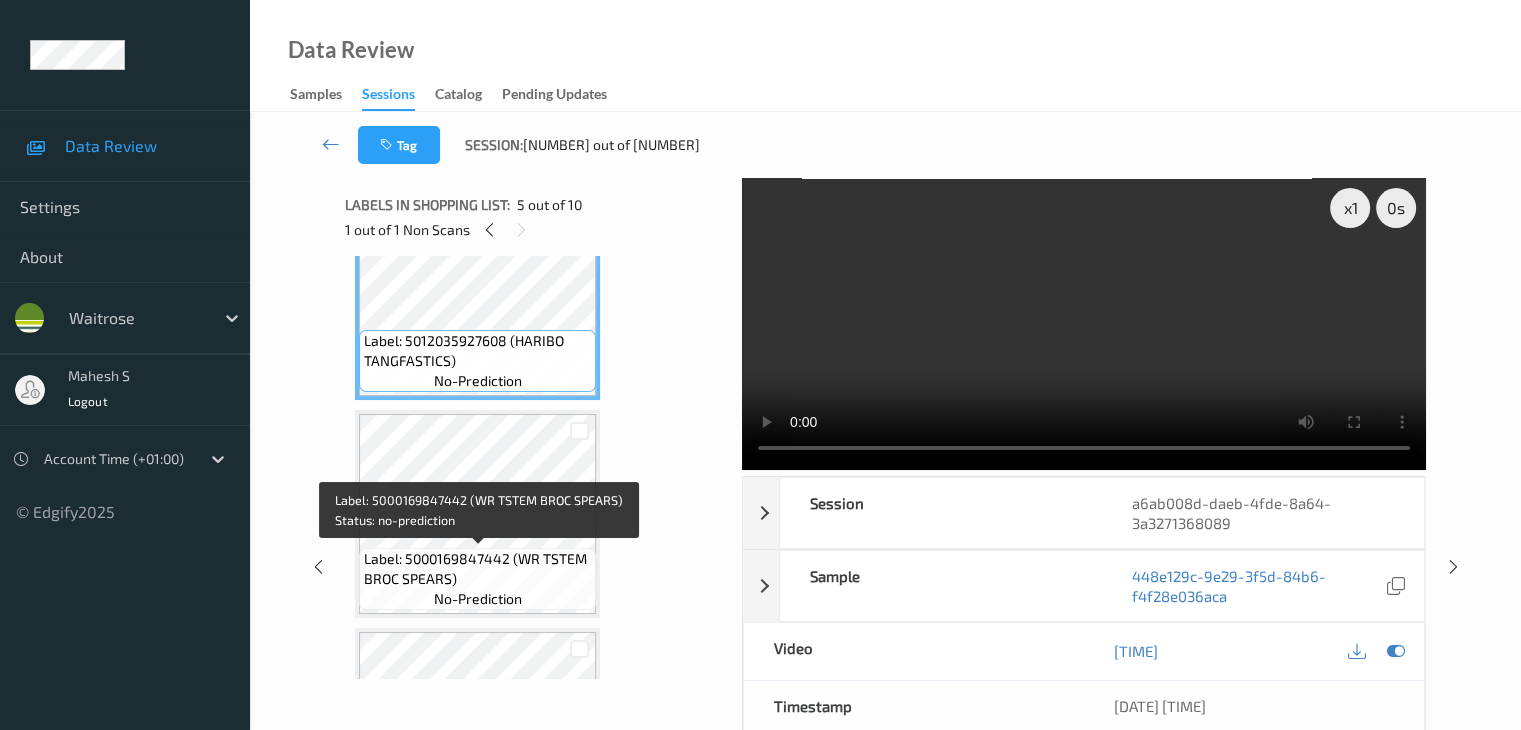 click on "Label: 5000169847442 (WR TSTEM BROC SPEARS)" at bounding box center [477, 569] 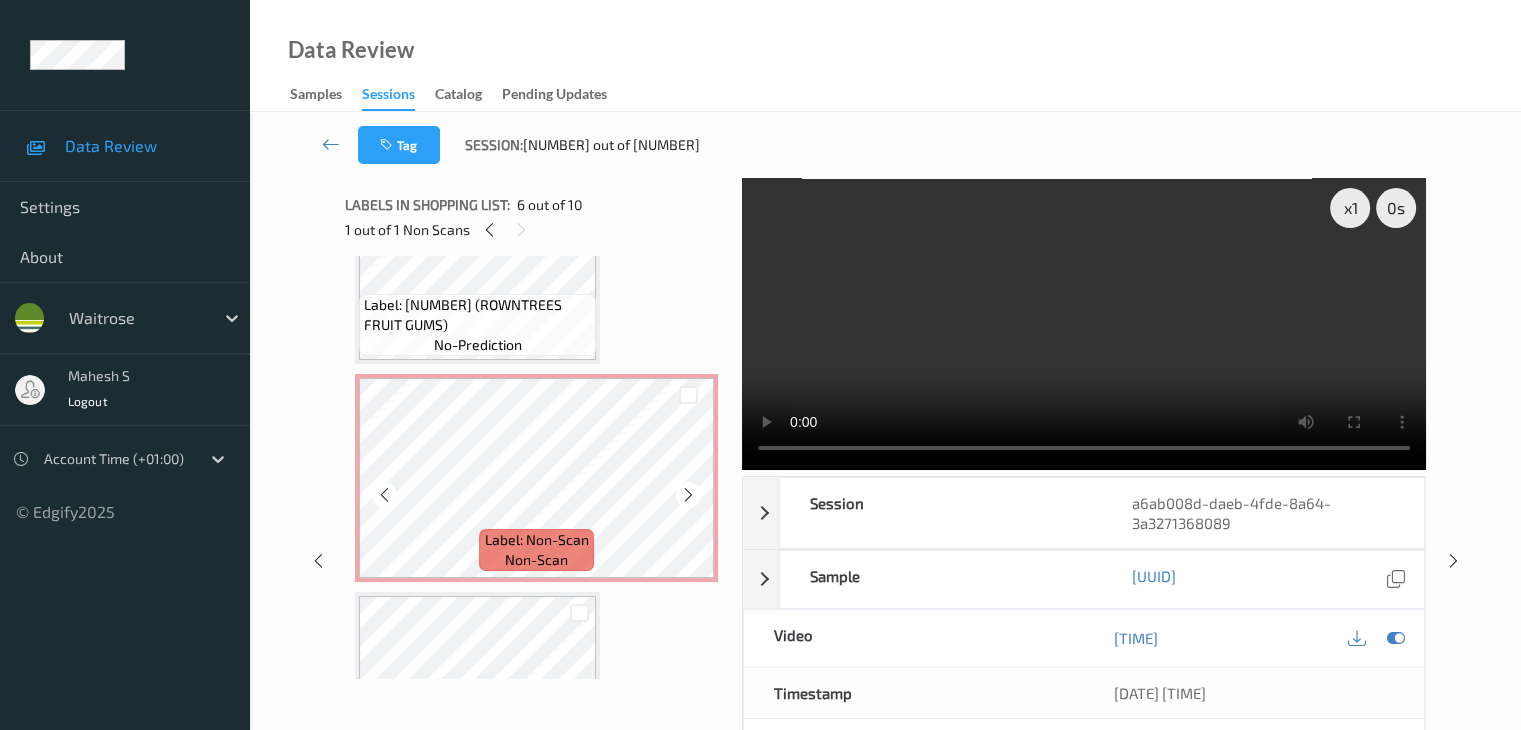 scroll, scrollTop: 446, scrollLeft: 0, axis: vertical 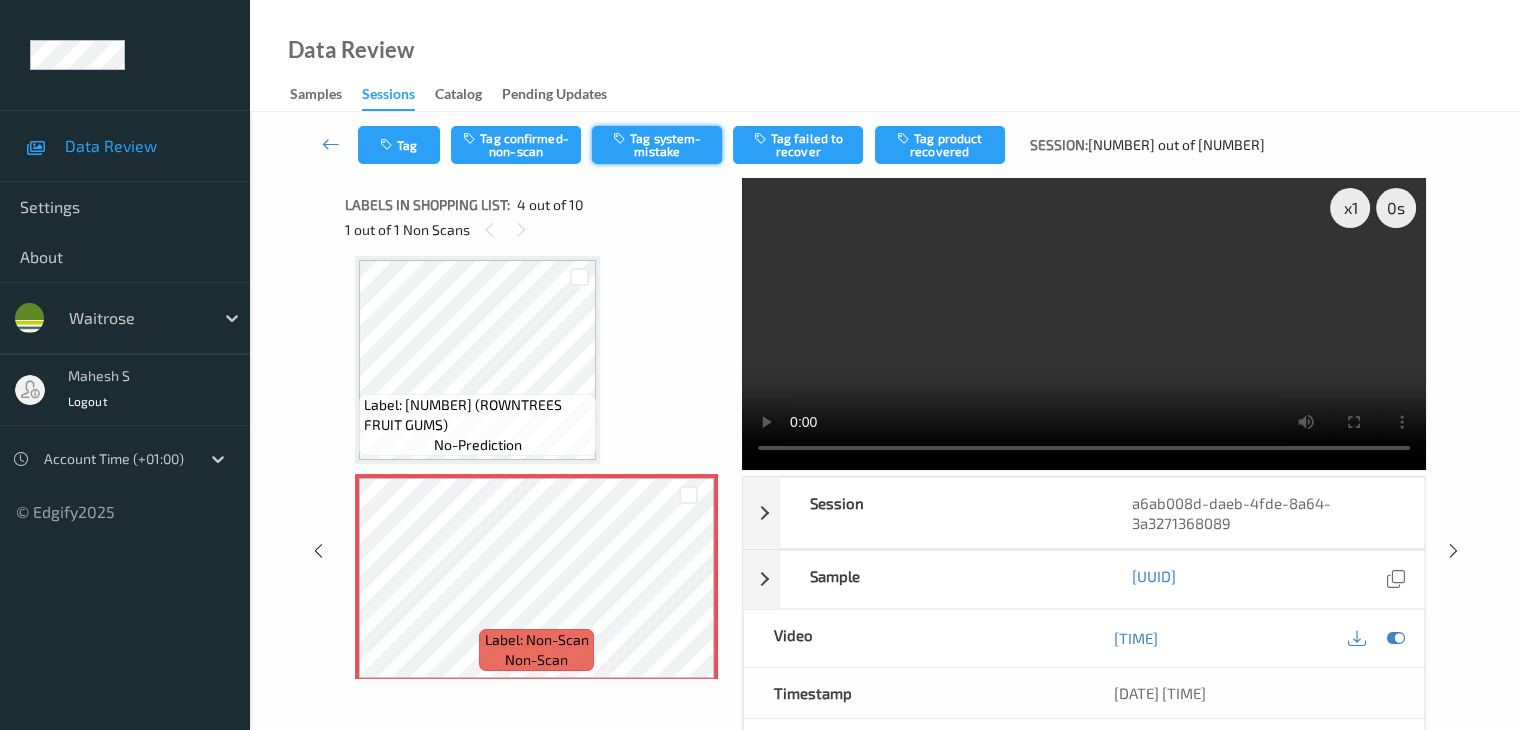 click on "Tag   system-mistake" at bounding box center [657, 145] 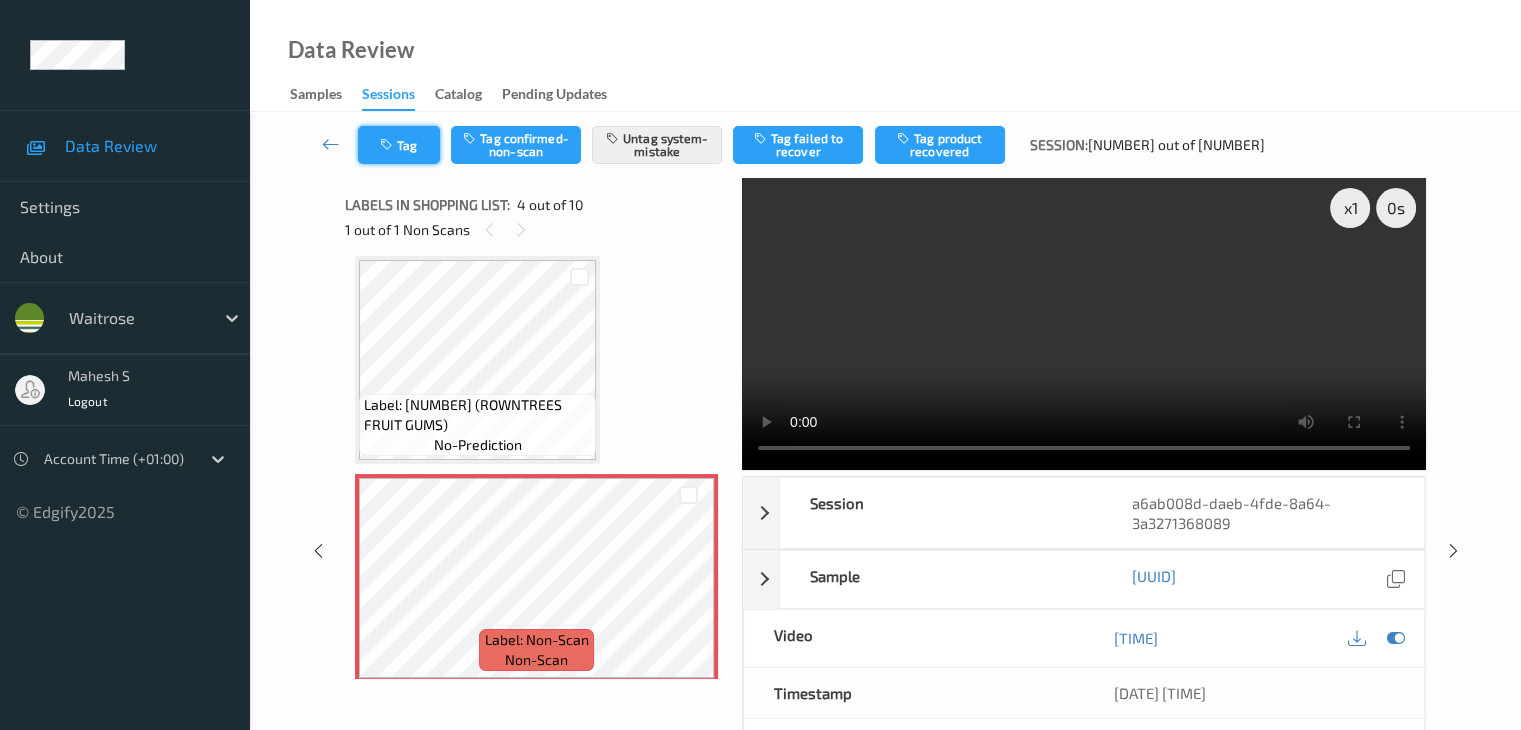 click on "Tag" at bounding box center [399, 145] 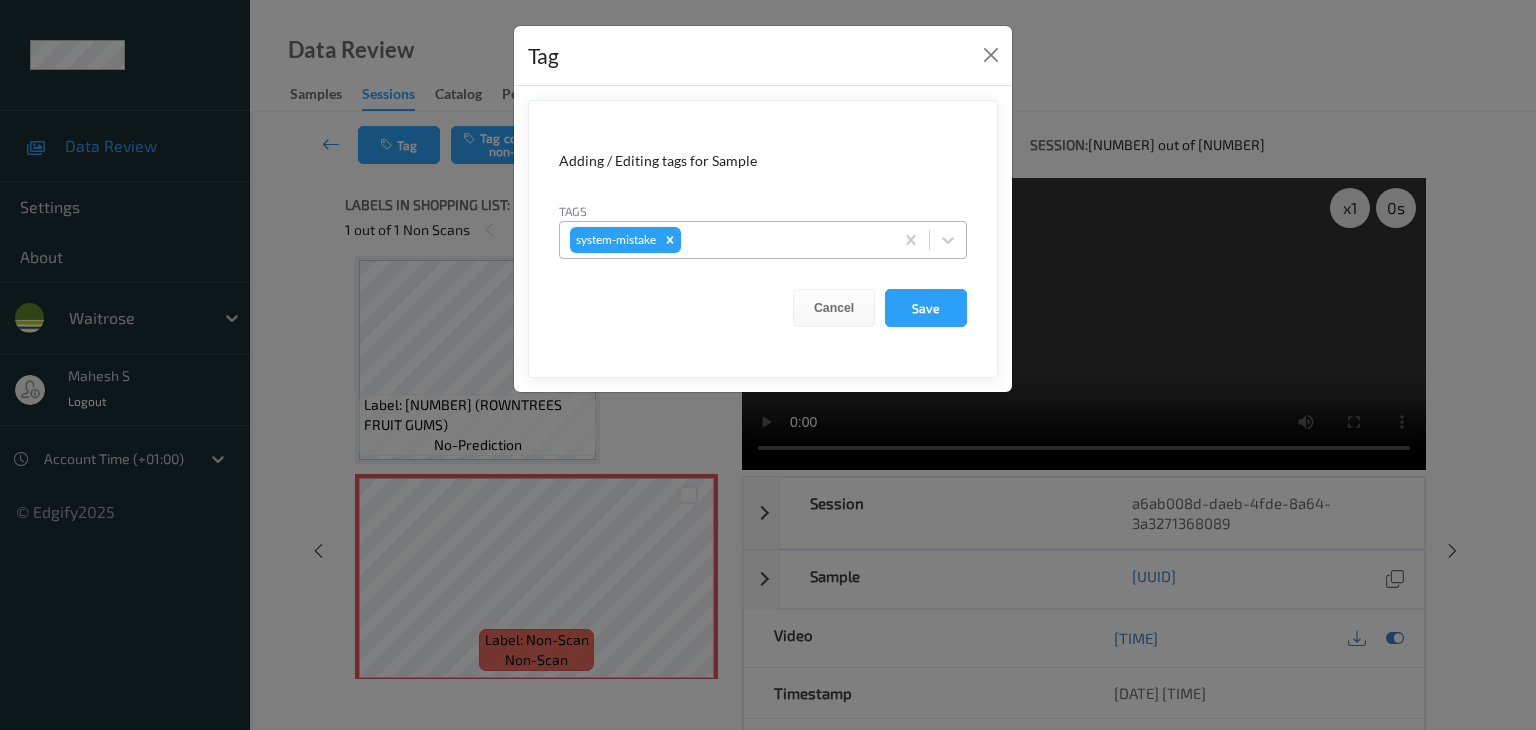 click at bounding box center (784, 240) 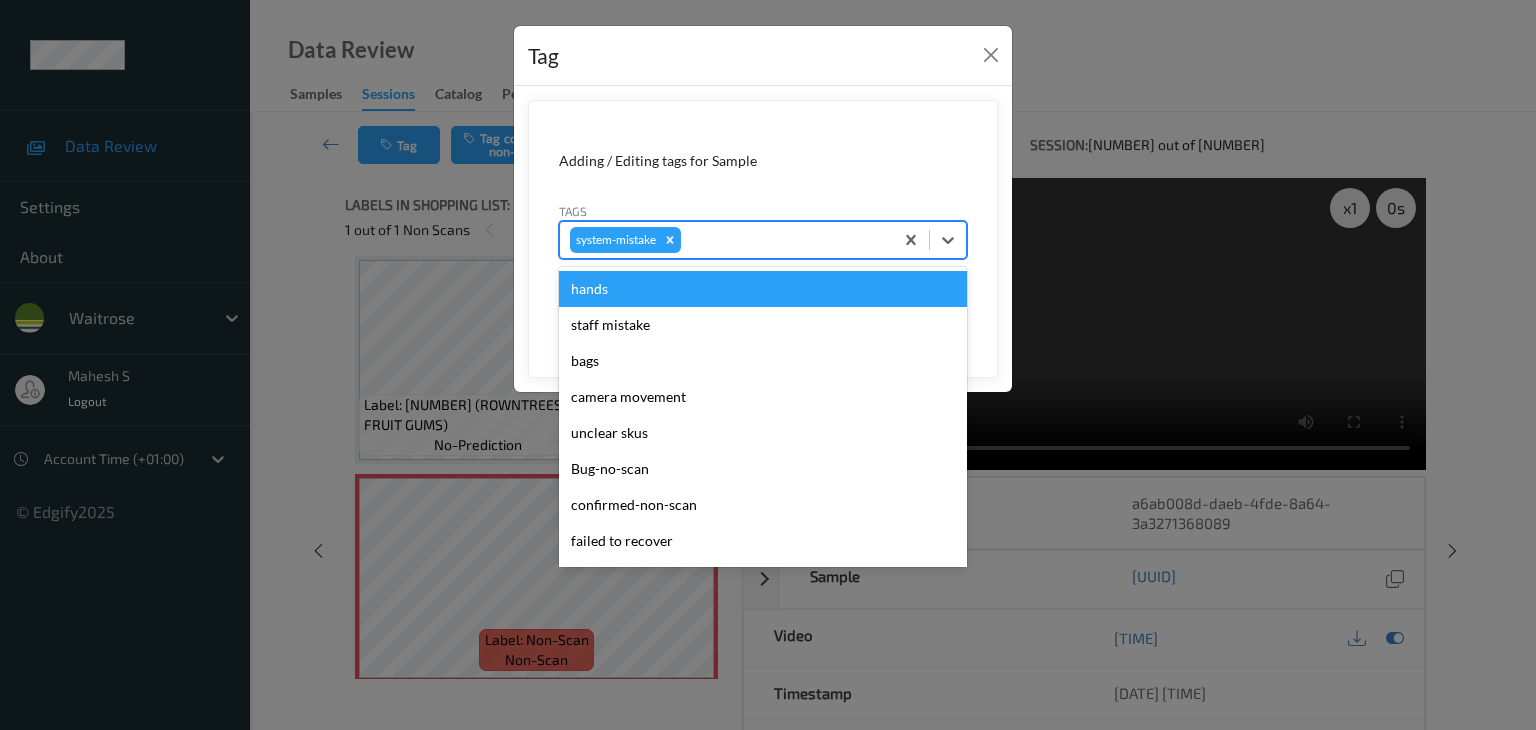 type on "u" 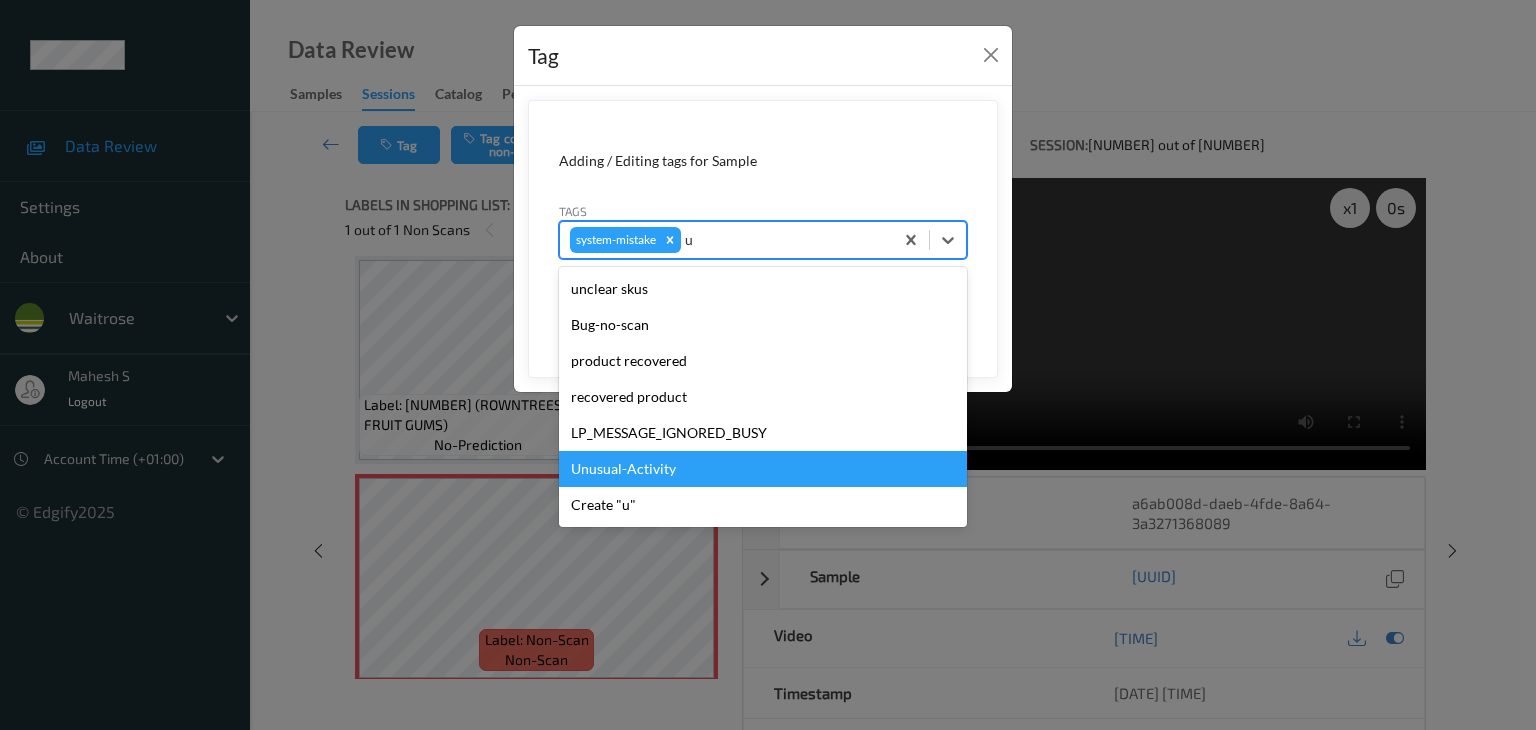 click on "Unusual-Activity" at bounding box center [763, 469] 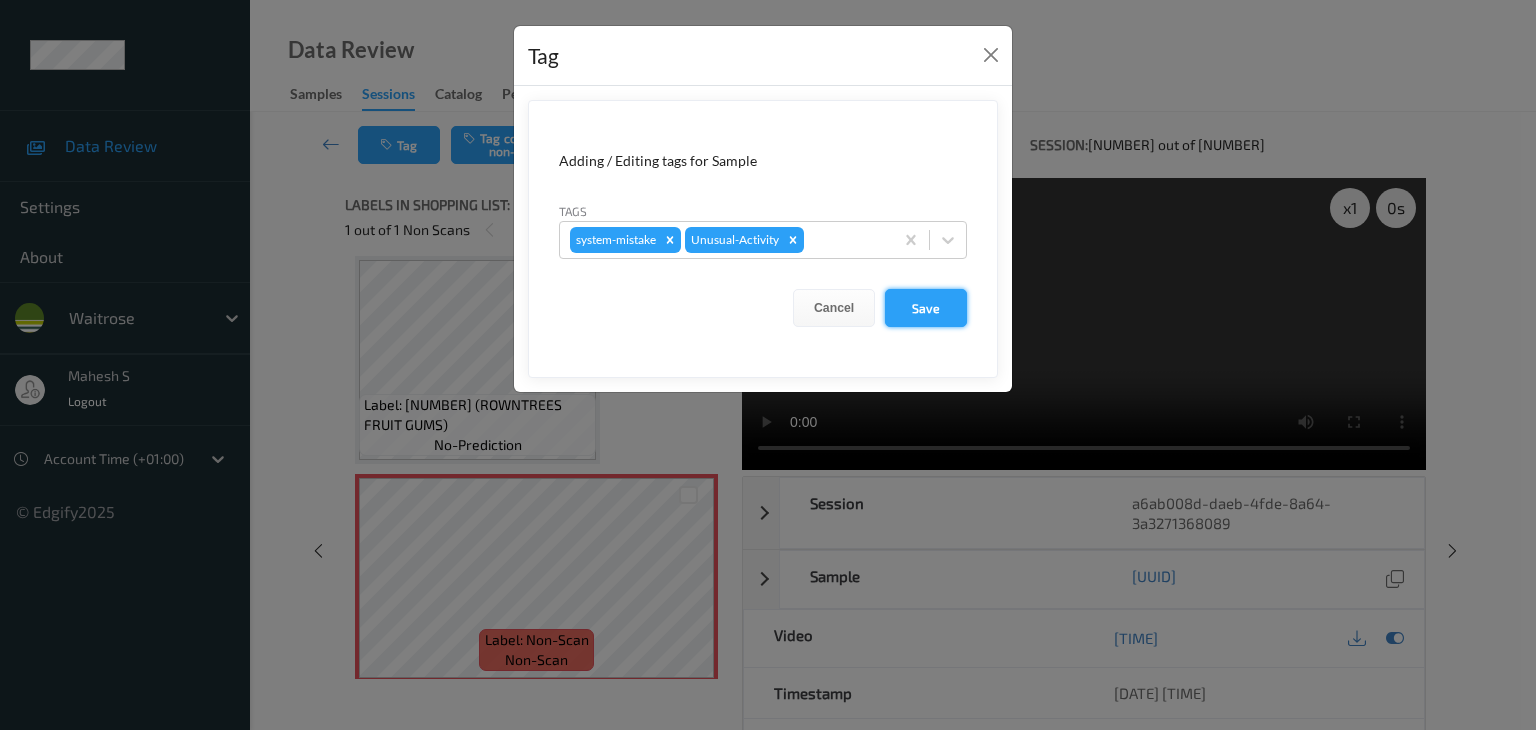 click on "Save" at bounding box center (926, 308) 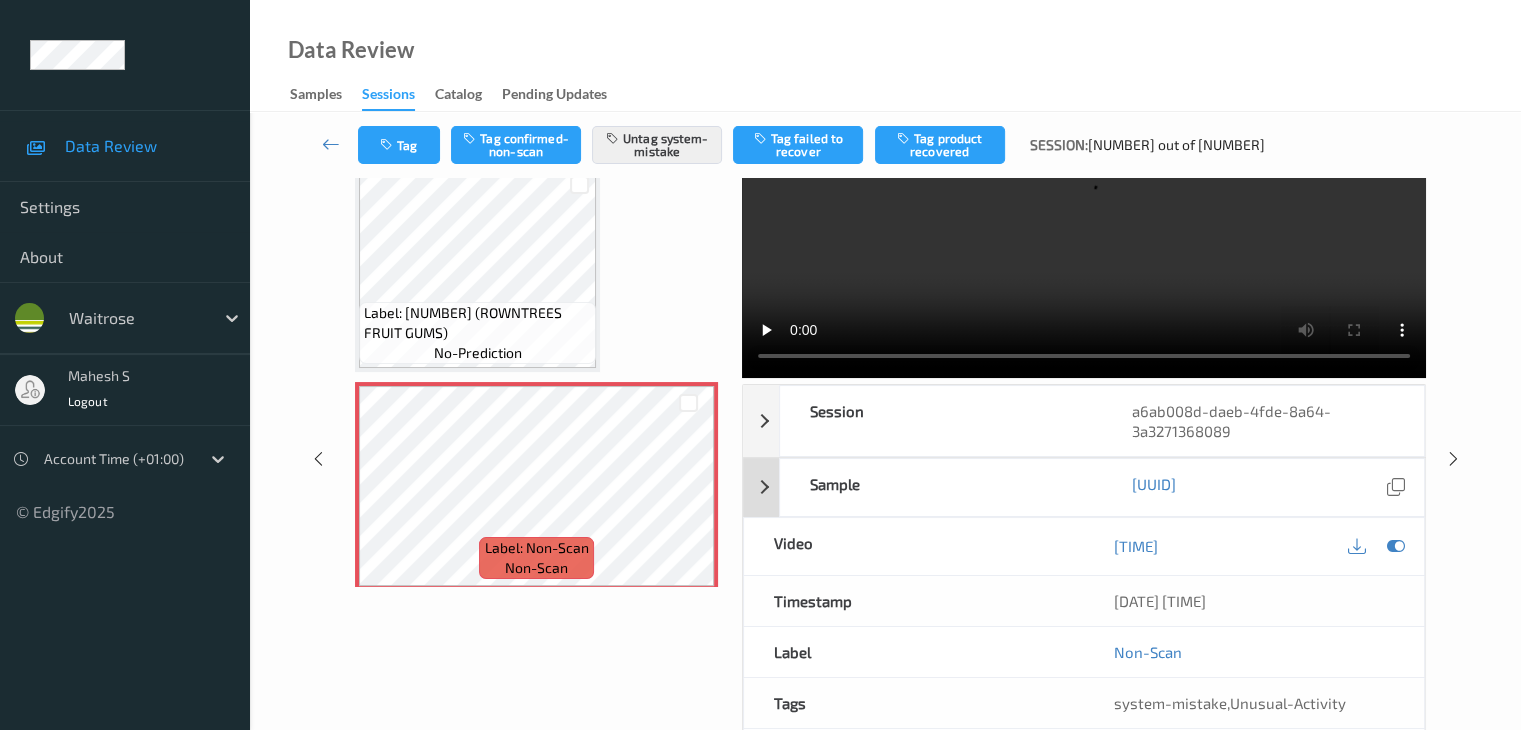 scroll, scrollTop: 200, scrollLeft: 0, axis: vertical 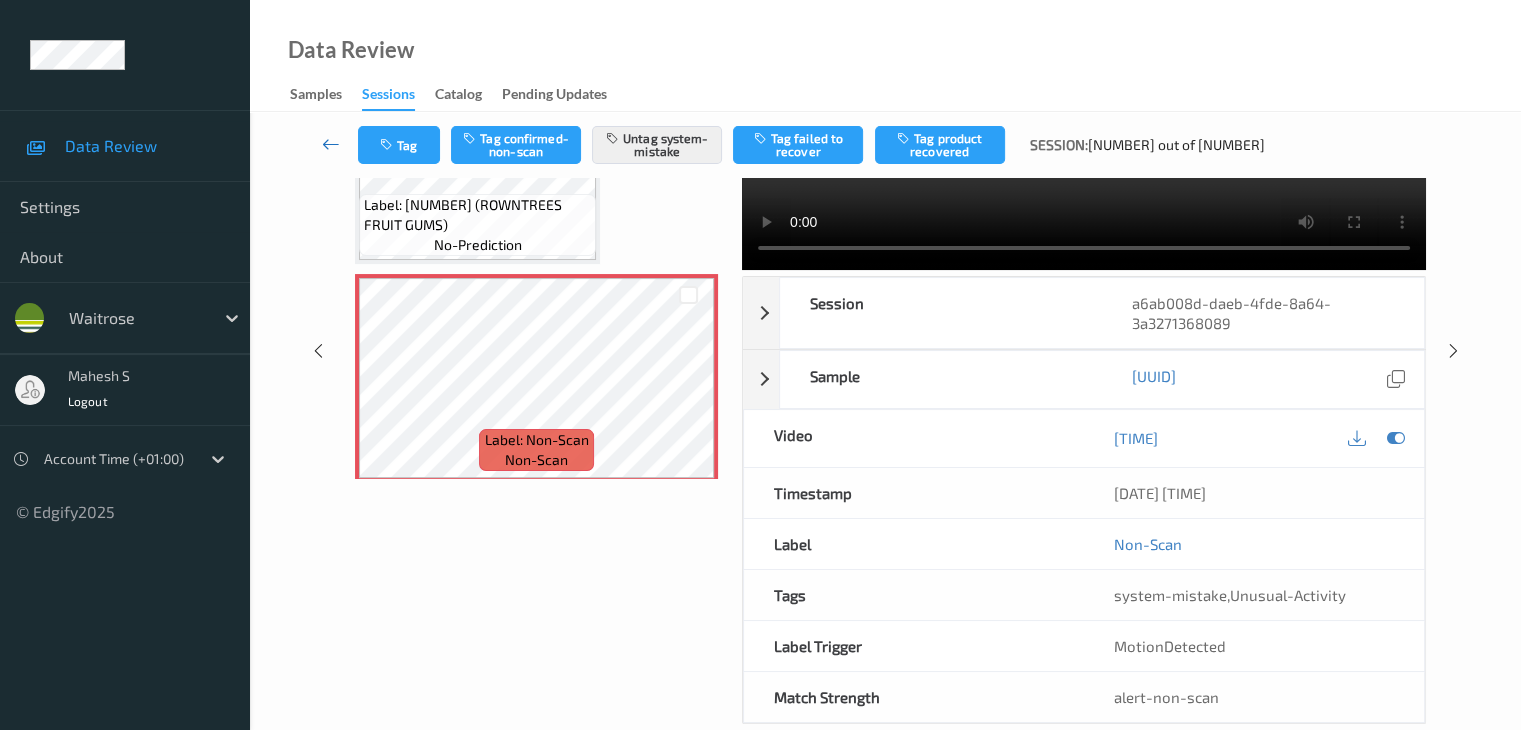click at bounding box center [331, 144] 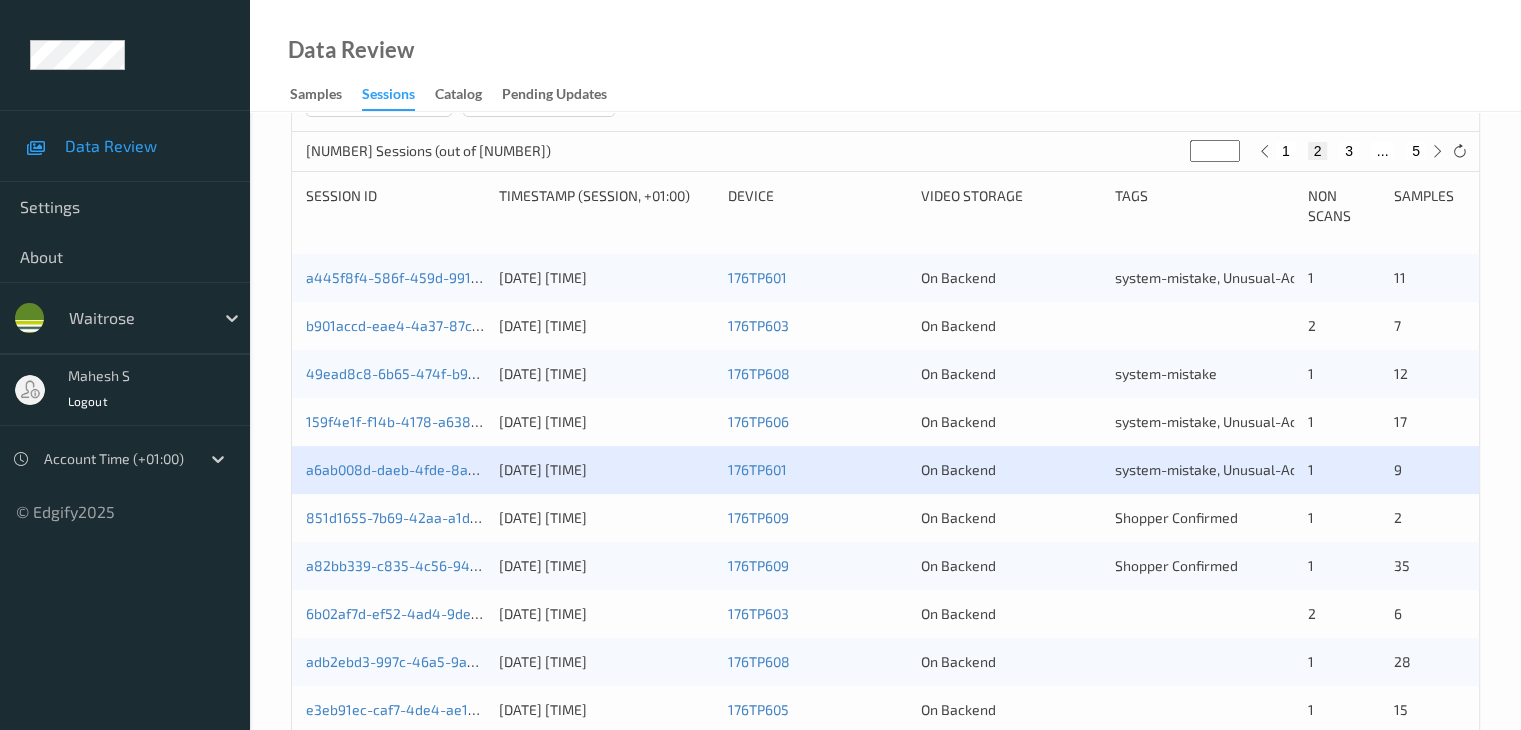 scroll, scrollTop: 500, scrollLeft: 0, axis: vertical 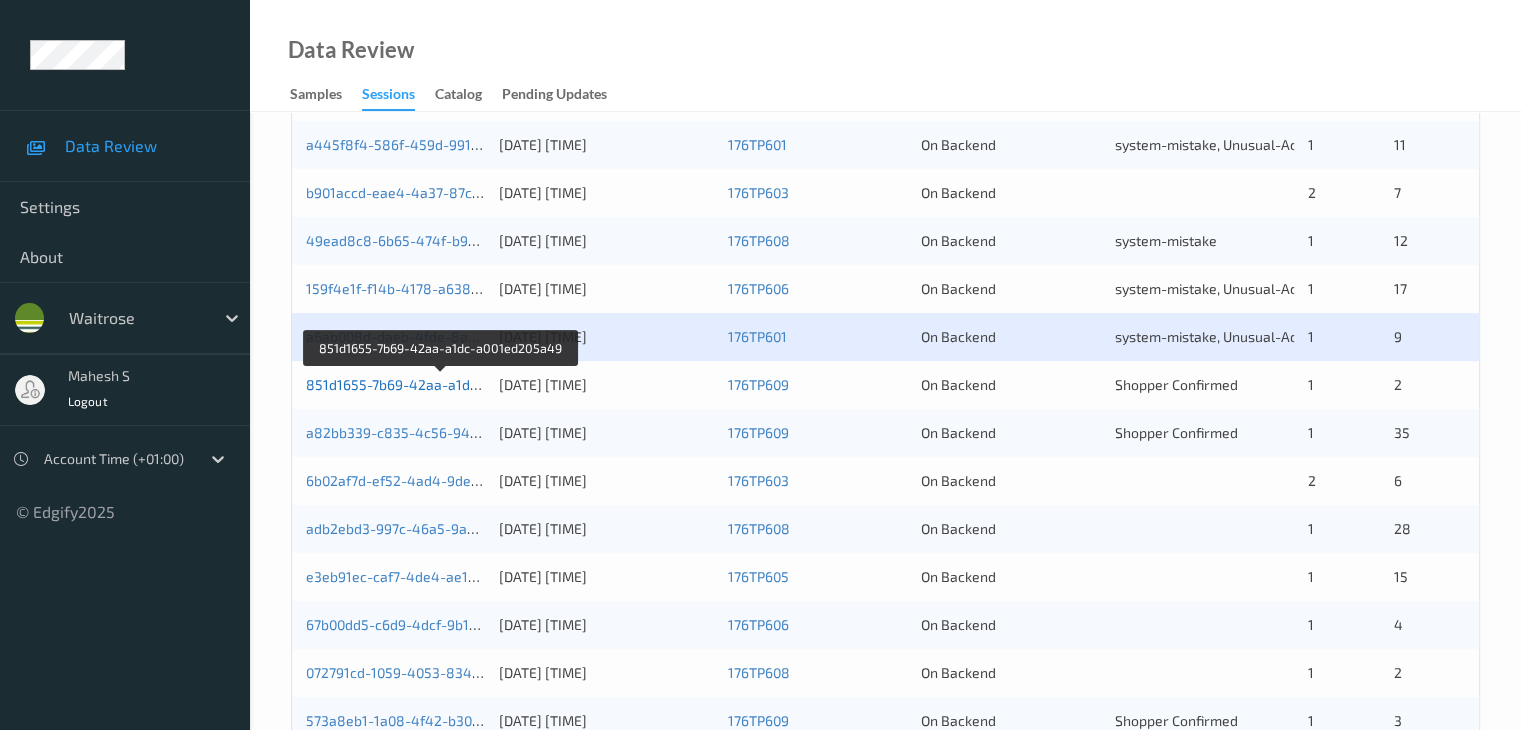click on "851d1655-7b69-42aa-a1dc-a001ed205a49" at bounding box center (442, 384) 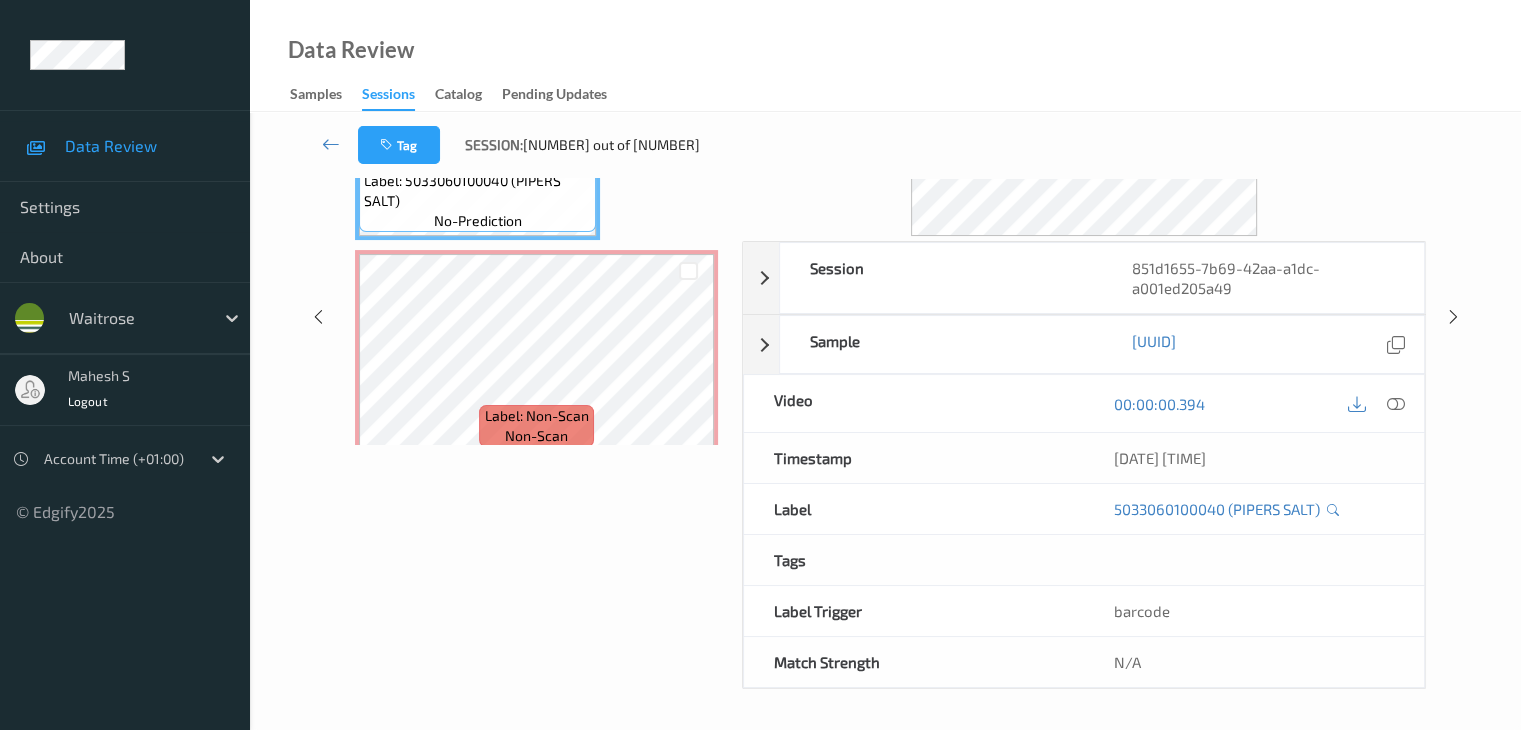 scroll, scrollTop: 0, scrollLeft: 0, axis: both 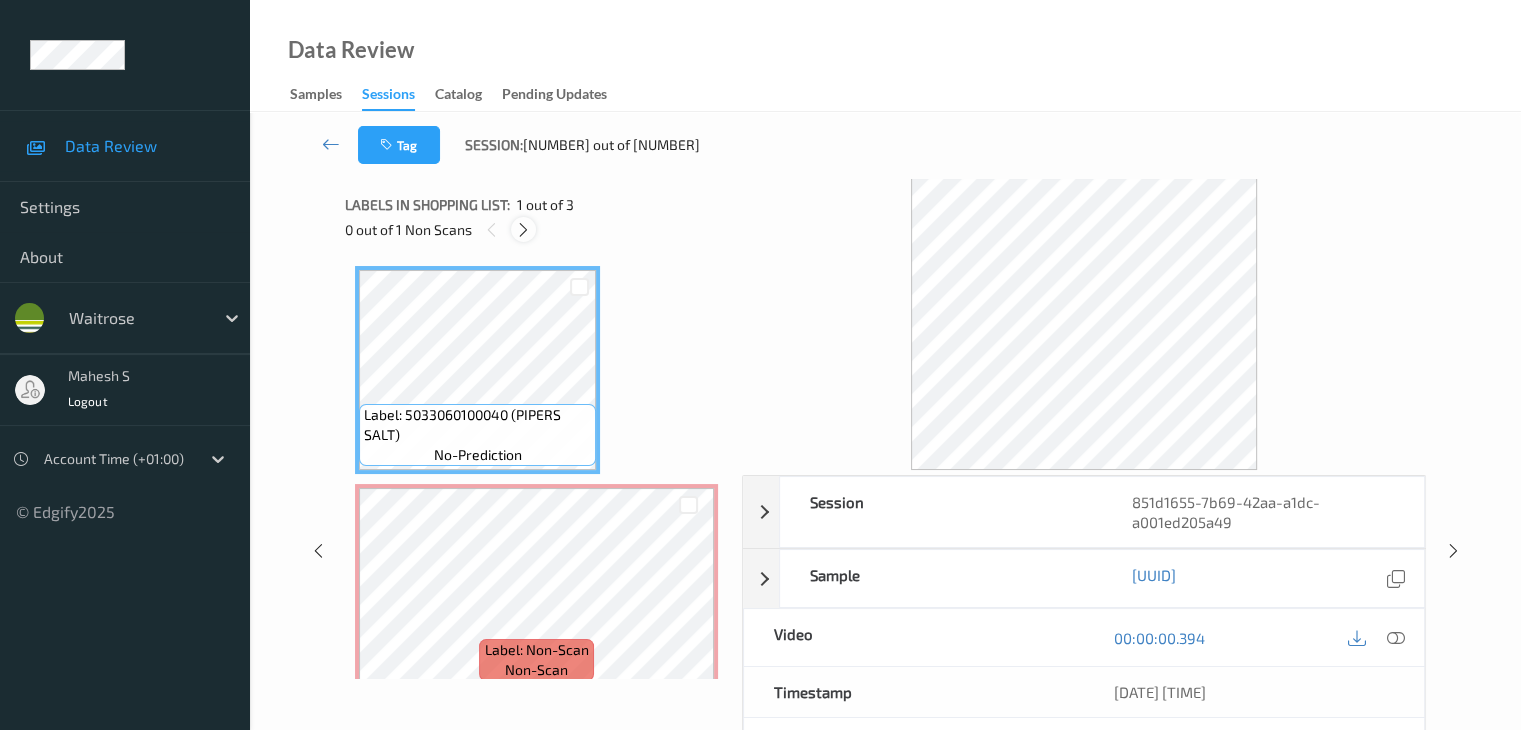 click at bounding box center [523, 230] 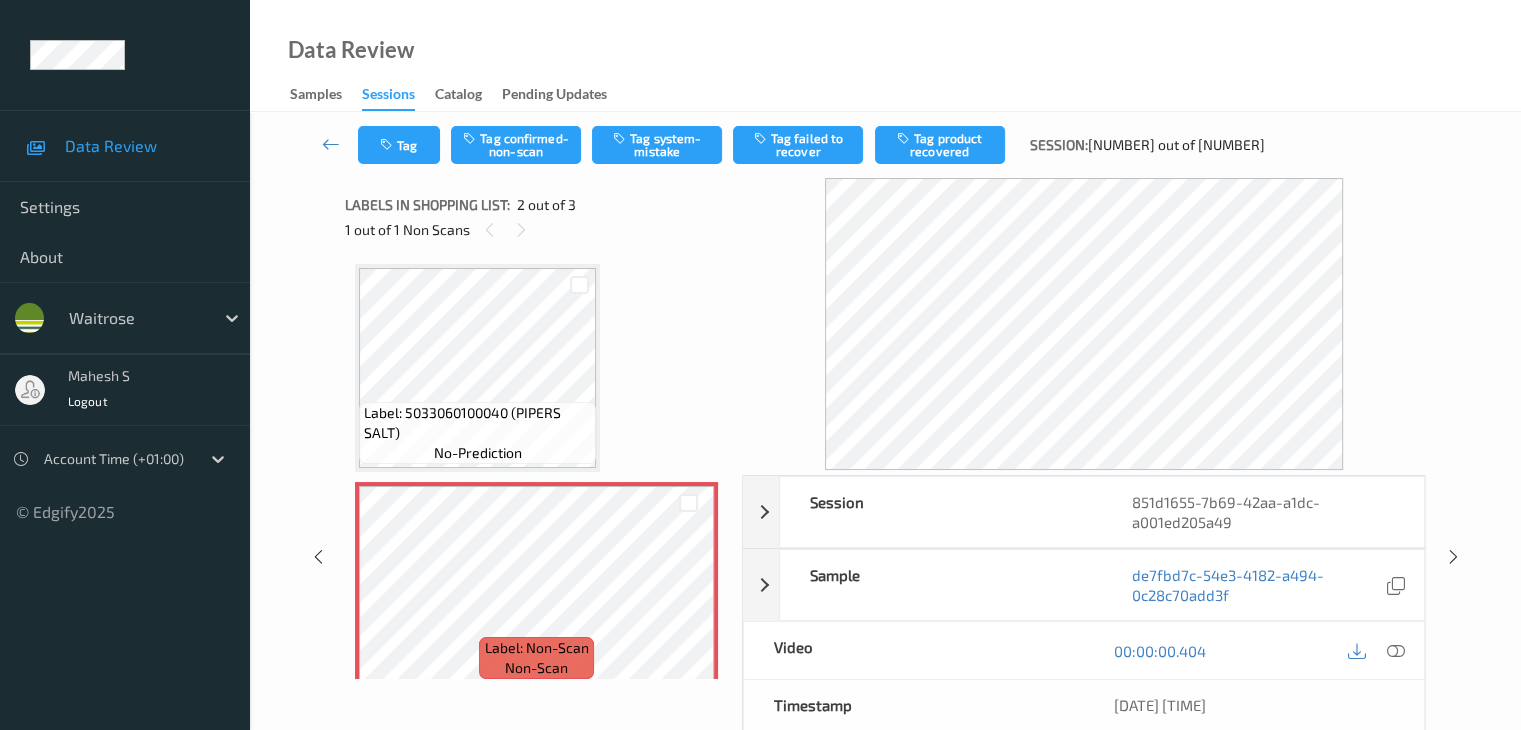 scroll, scrollTop: 0, scrollLeft: 0, axis: both 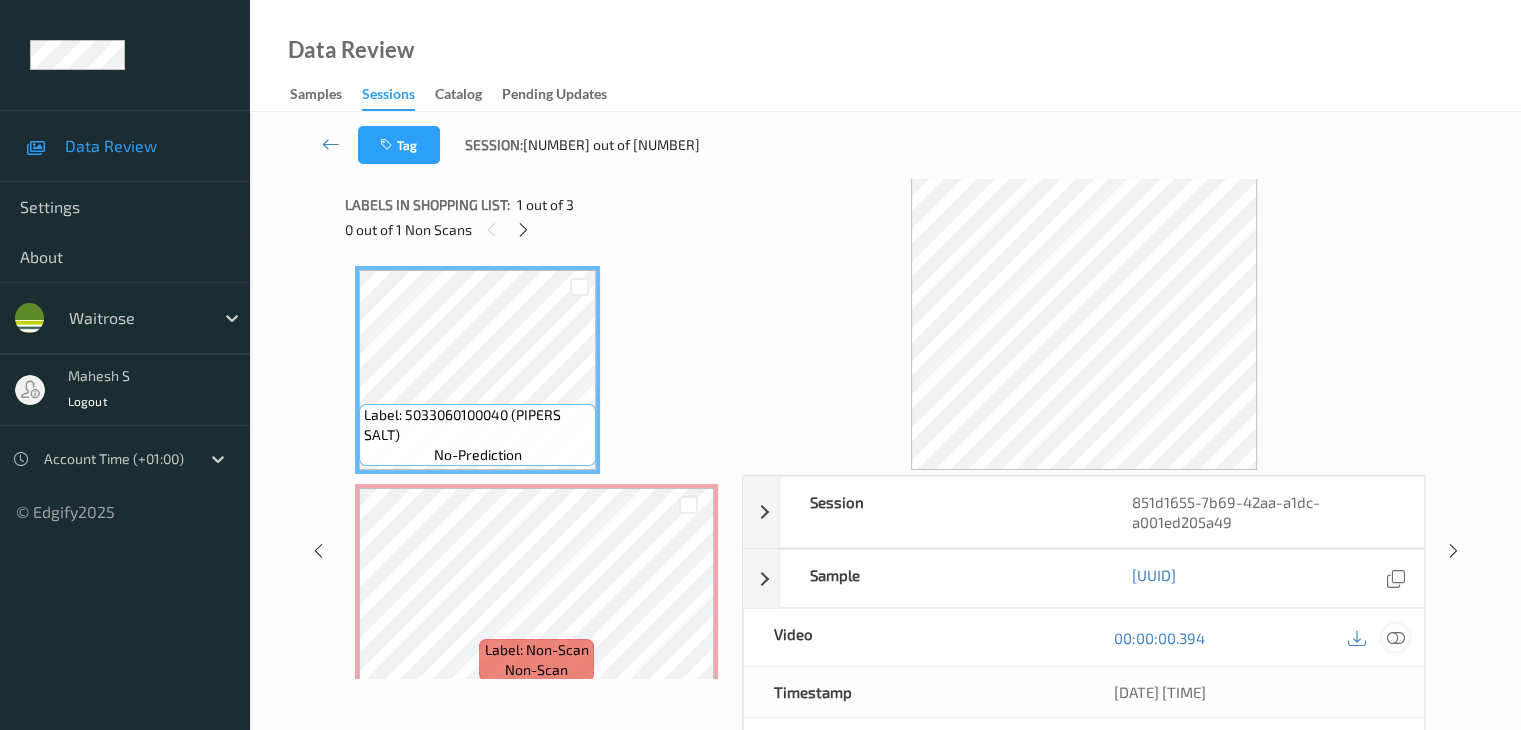 click at bounding box center [1395, 637] 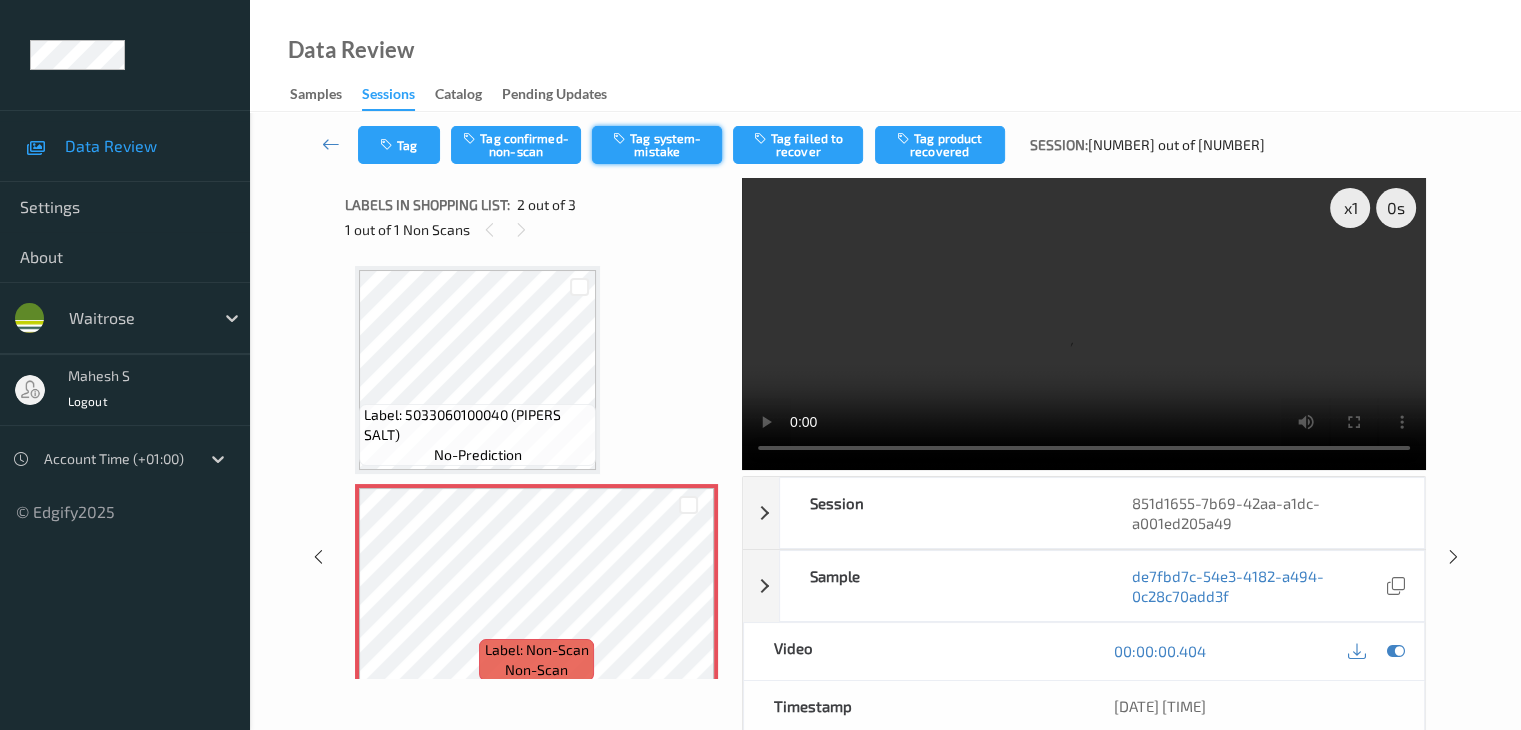 click on "Tag   system-mistake" at bounding box center (657, 145) 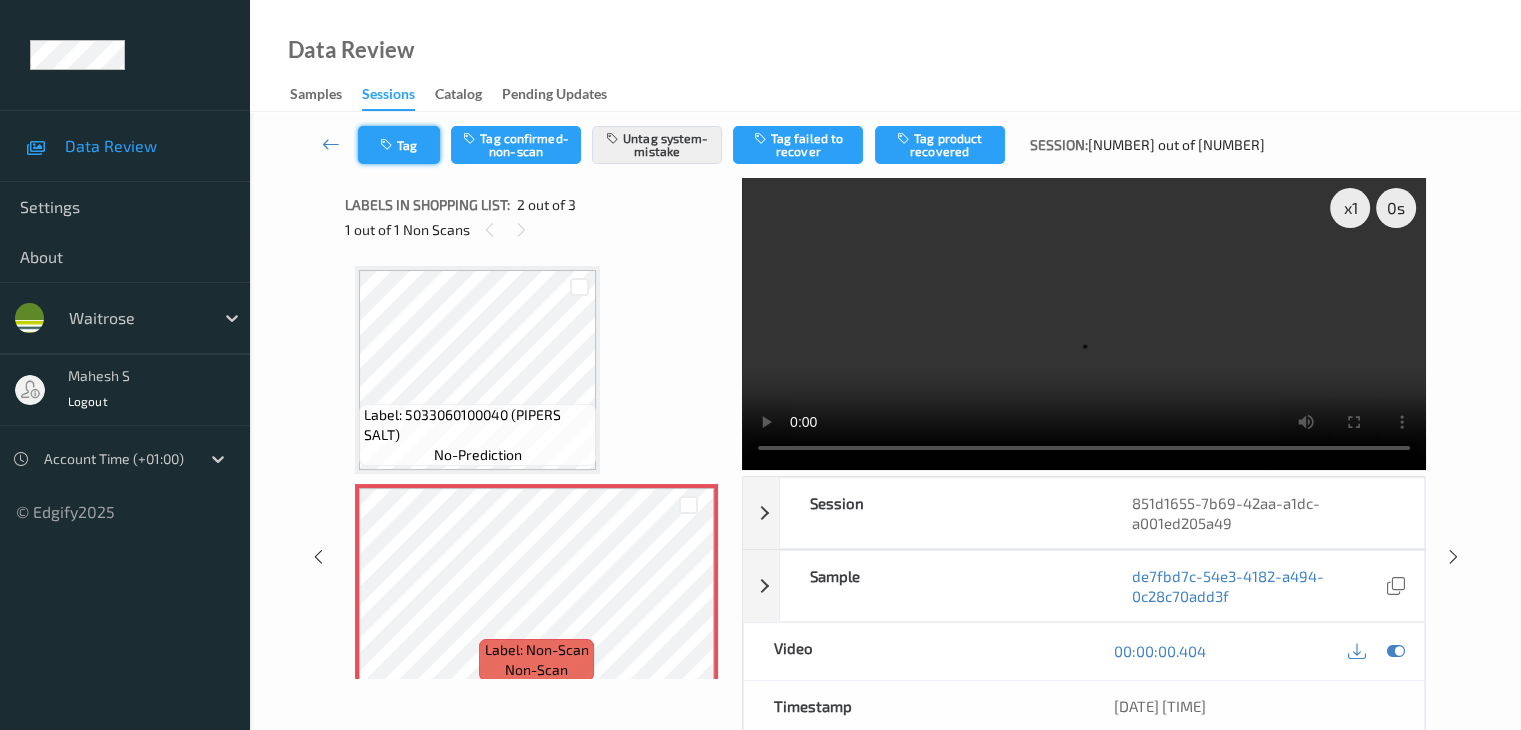 click on "Tag" at bounding box center (399, 145) 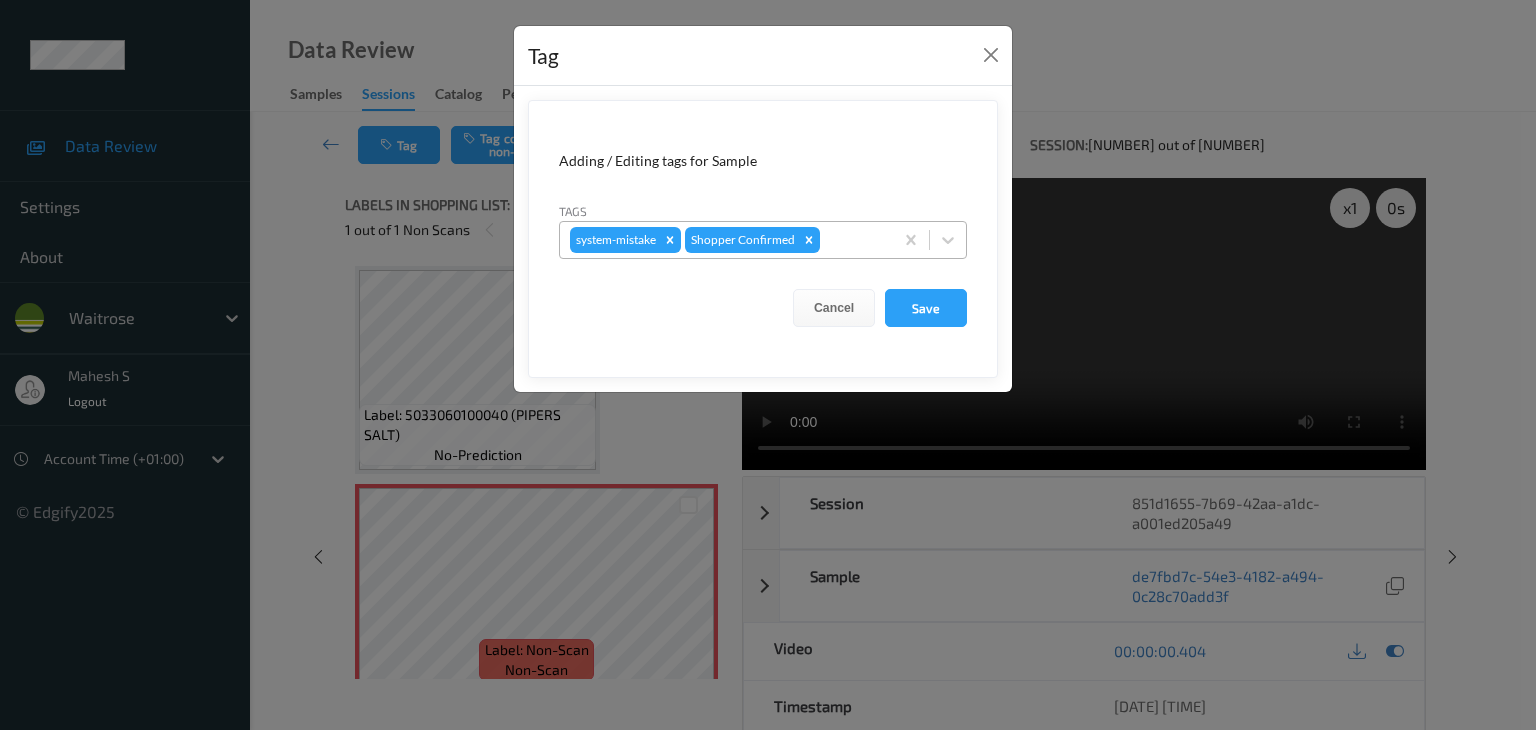 click at bounding box center (853, 240) 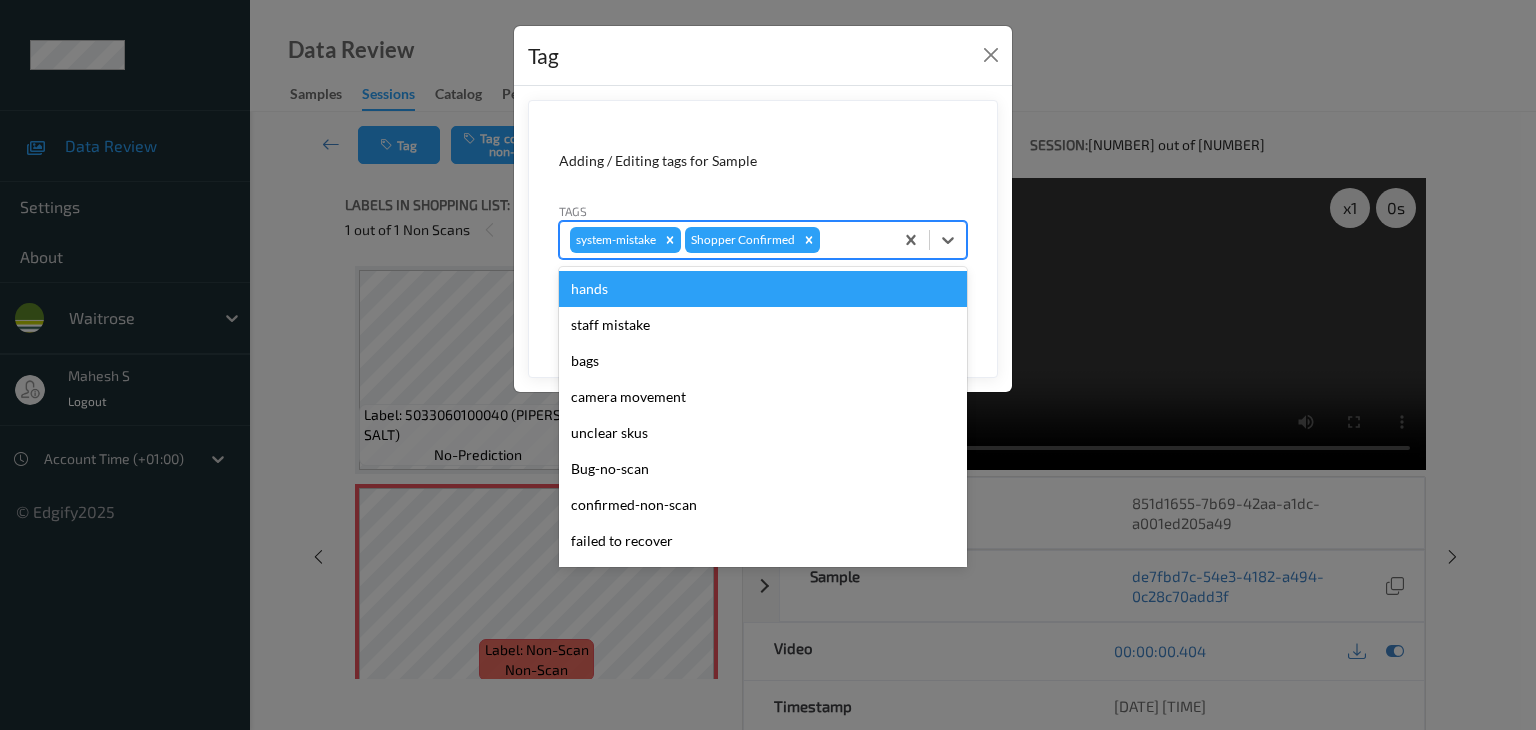 type on "u" 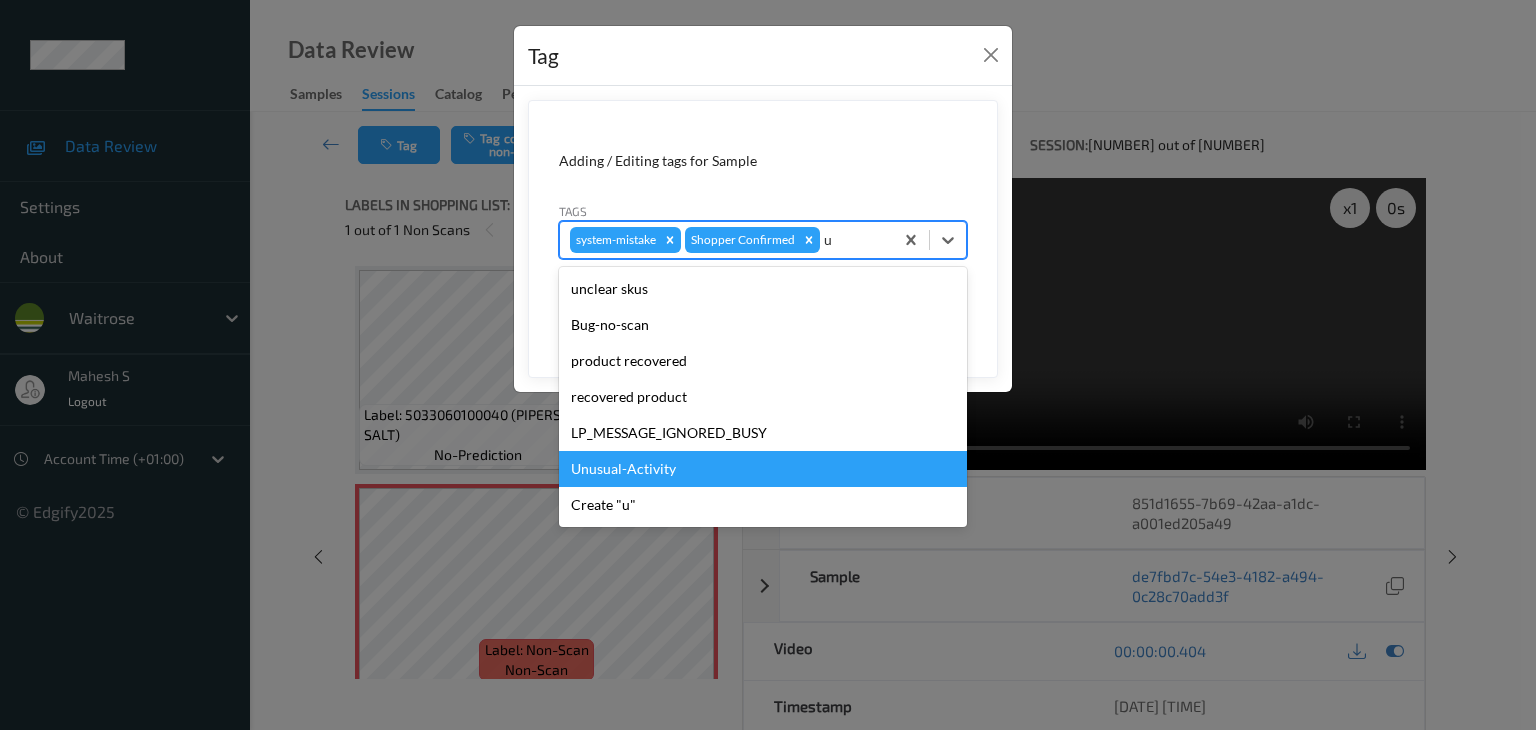 click on "Unusual-Activity" at bounding box center (763, 469) 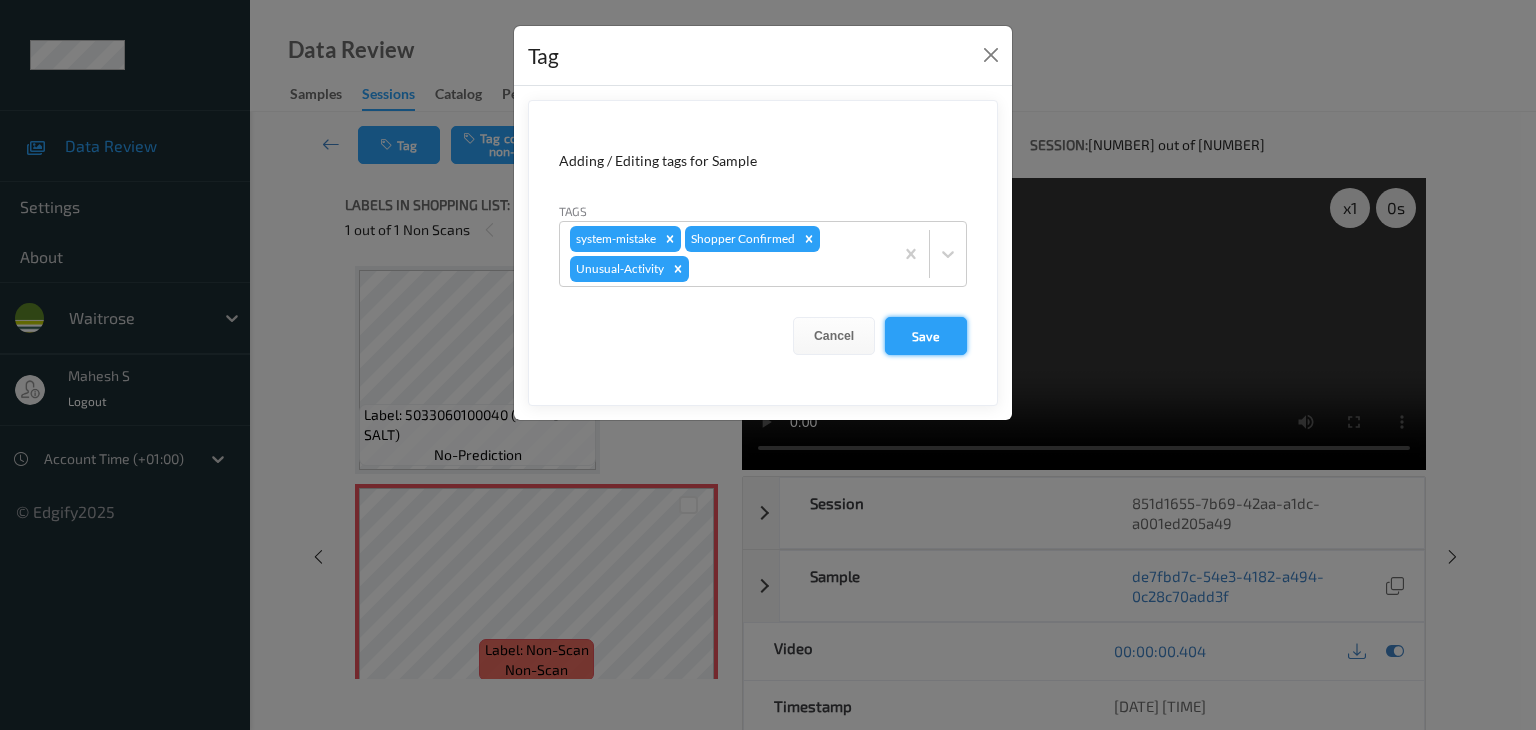 click on "Save" at bounding box center [926, 336] 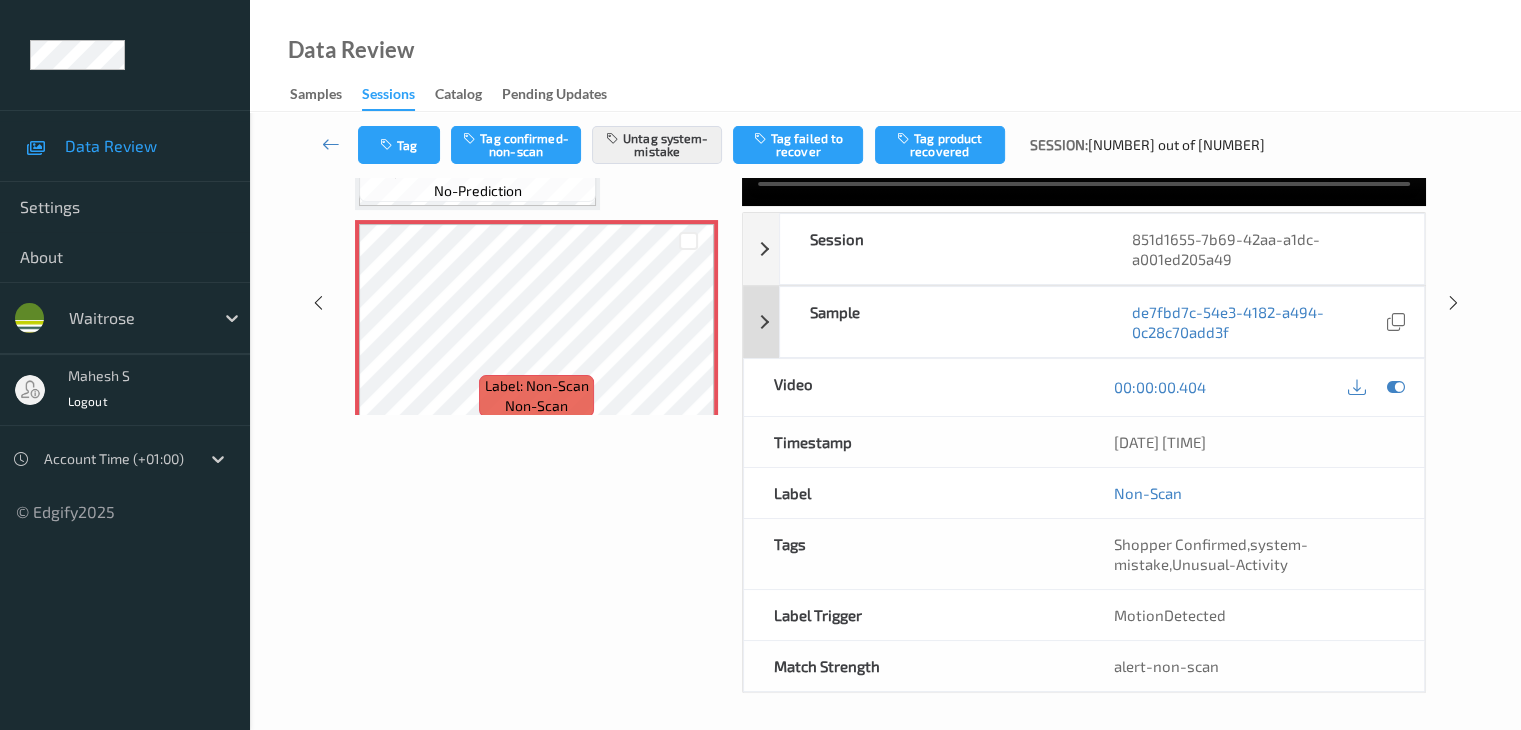 scroll, scrollTop: 164, scrollLeft: 0, axis: vertical 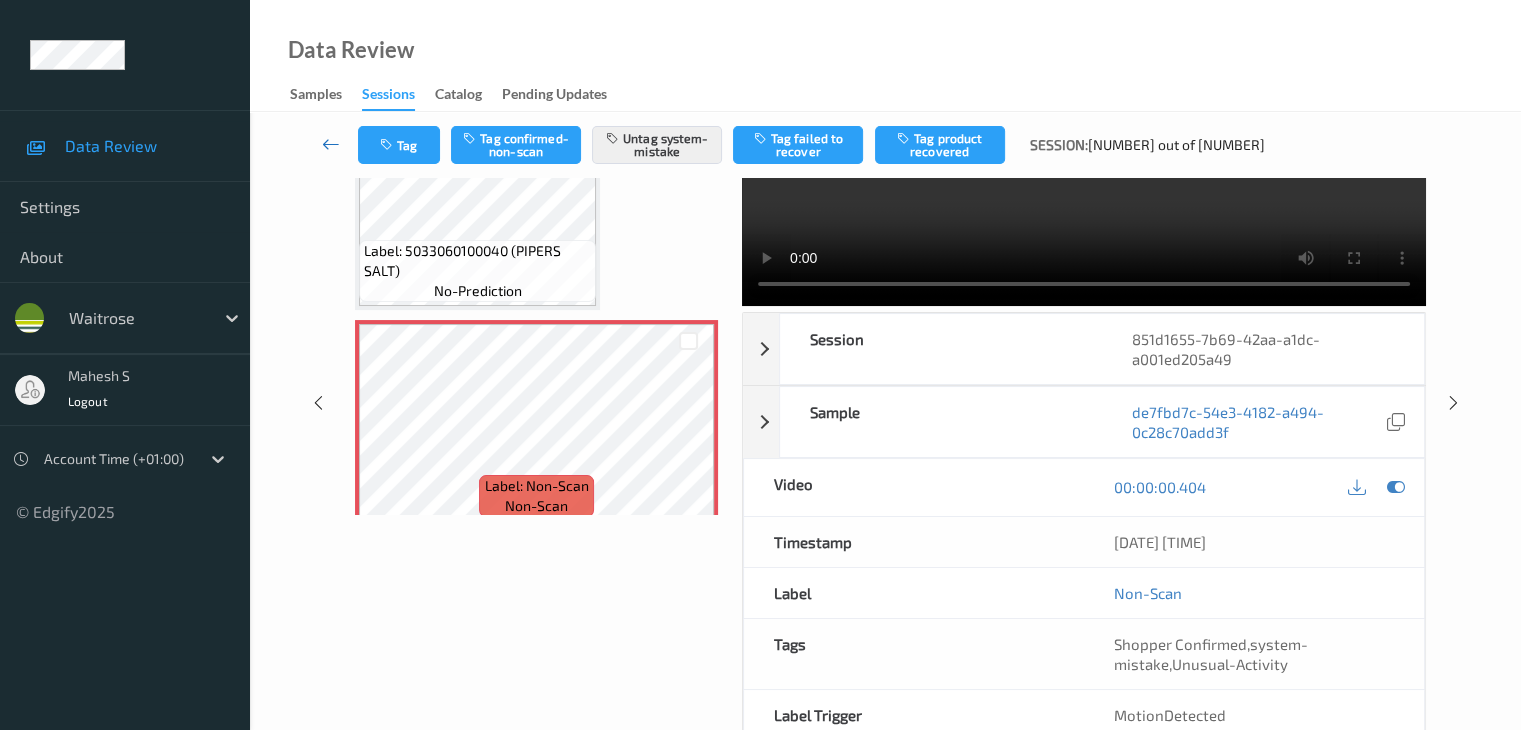 click at bounding box center (331, 144) 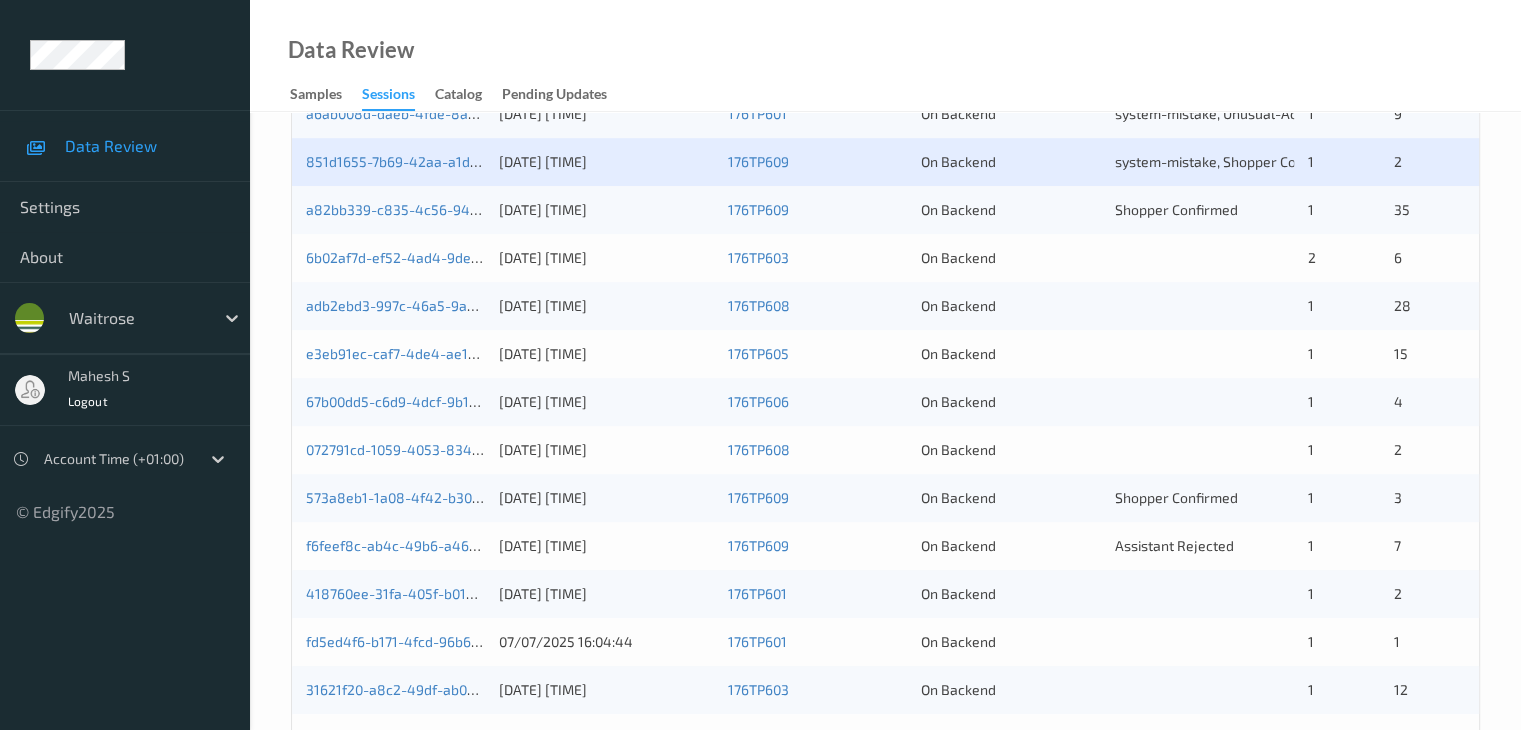 scroll, scrollTop: 700, scrollLeft: 0, axis: vertical 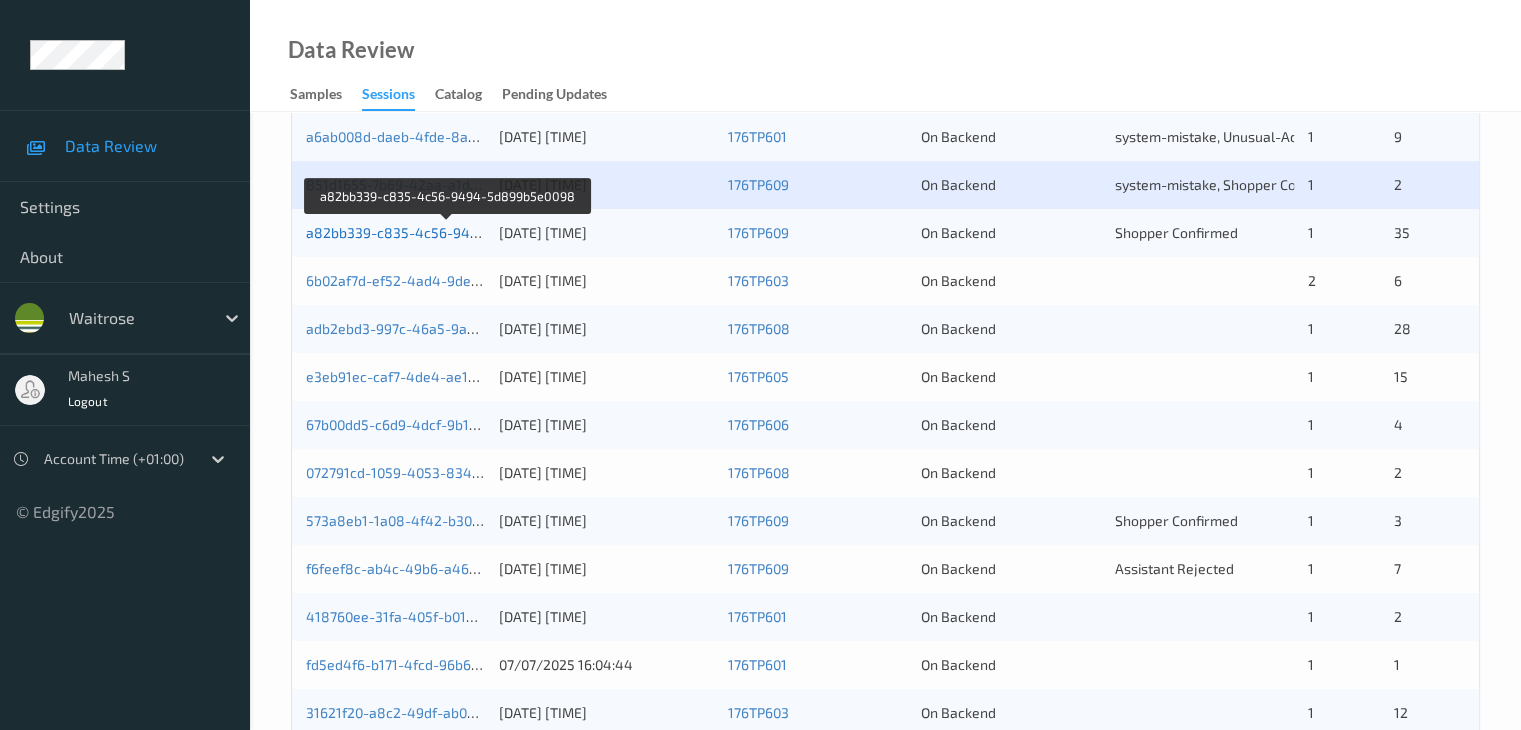 click on "a82bb339-c835-4c56-9494-5d899b5e0098" at bounding box center [448, 232] 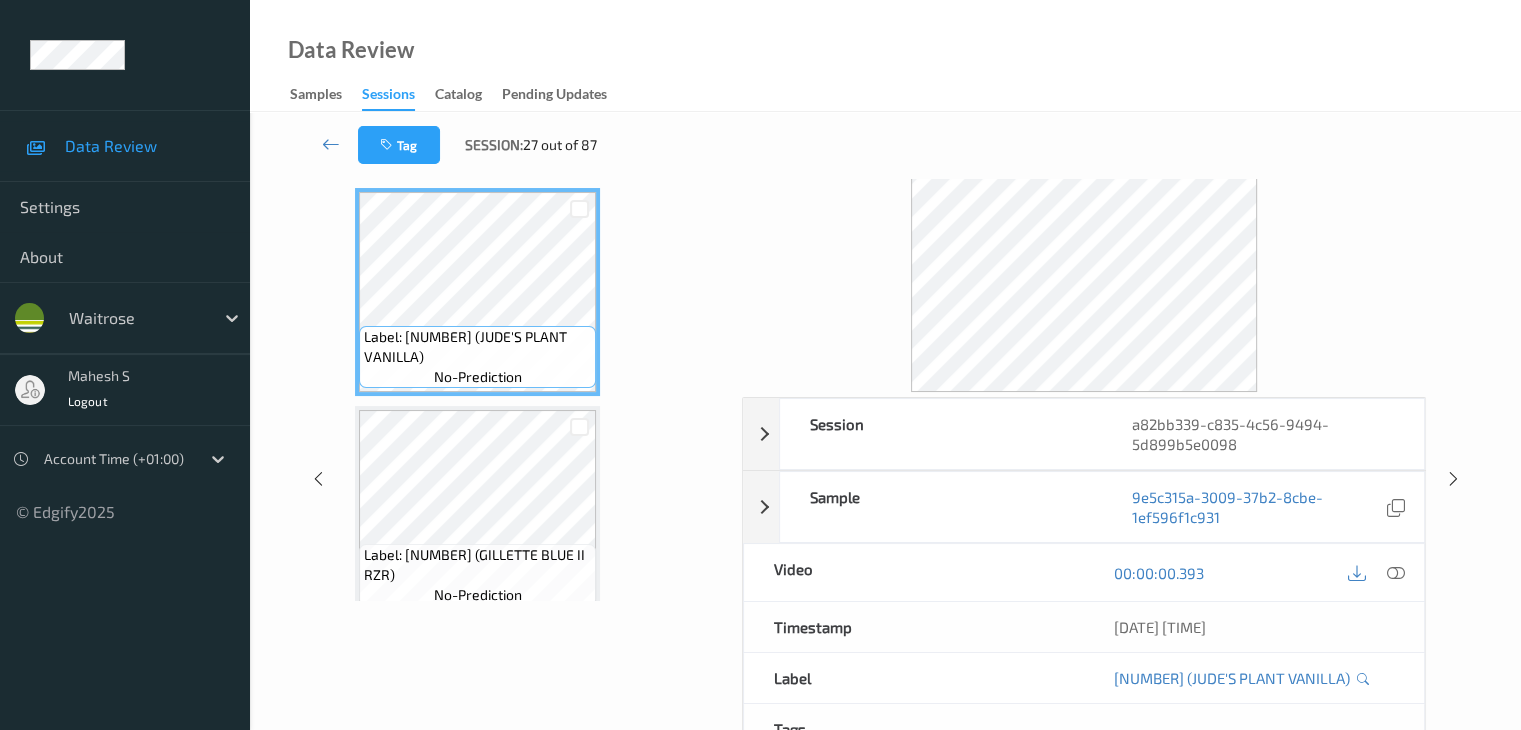scroll, scrollTop: 64, scrollLeft: 0, axis: vertical 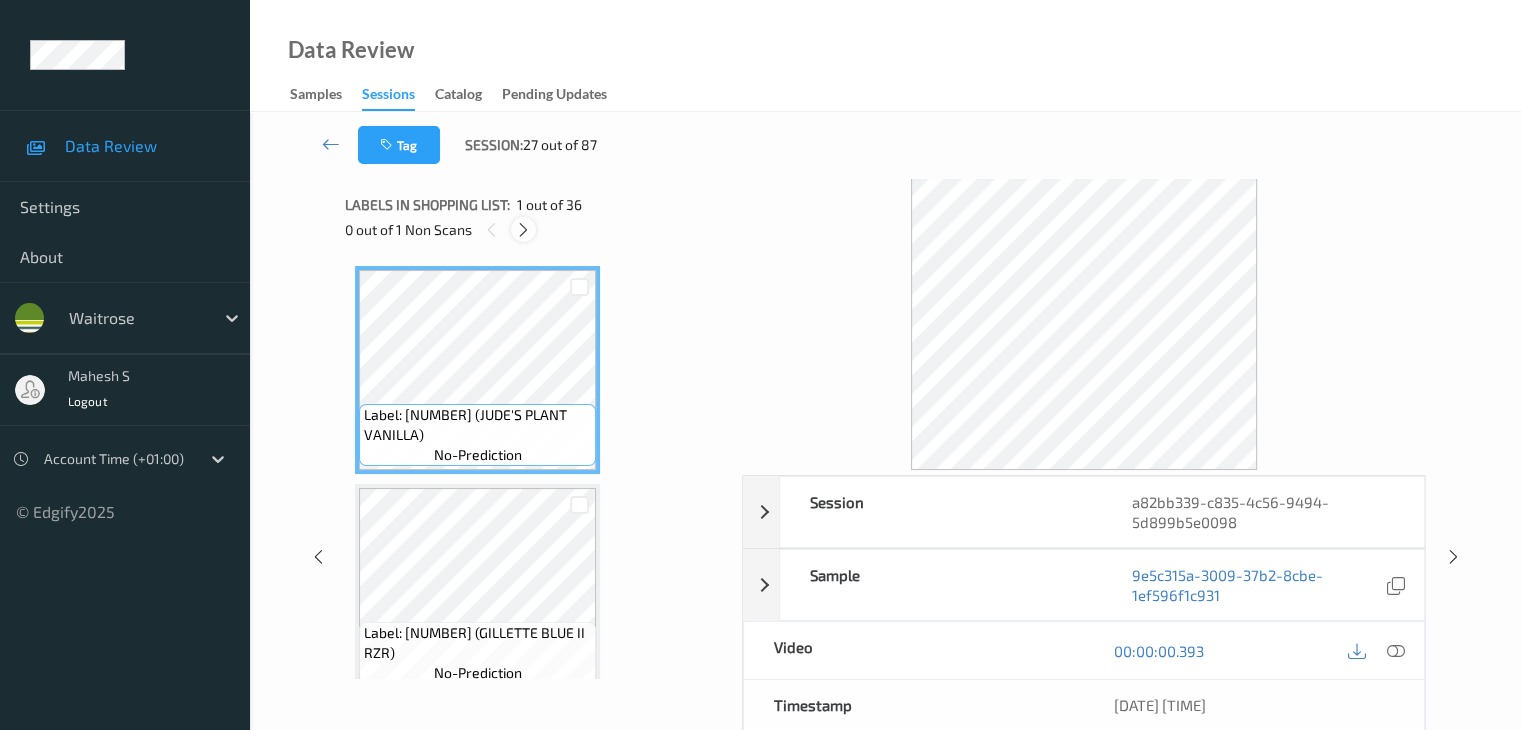 click at bounding box center [523, 230] 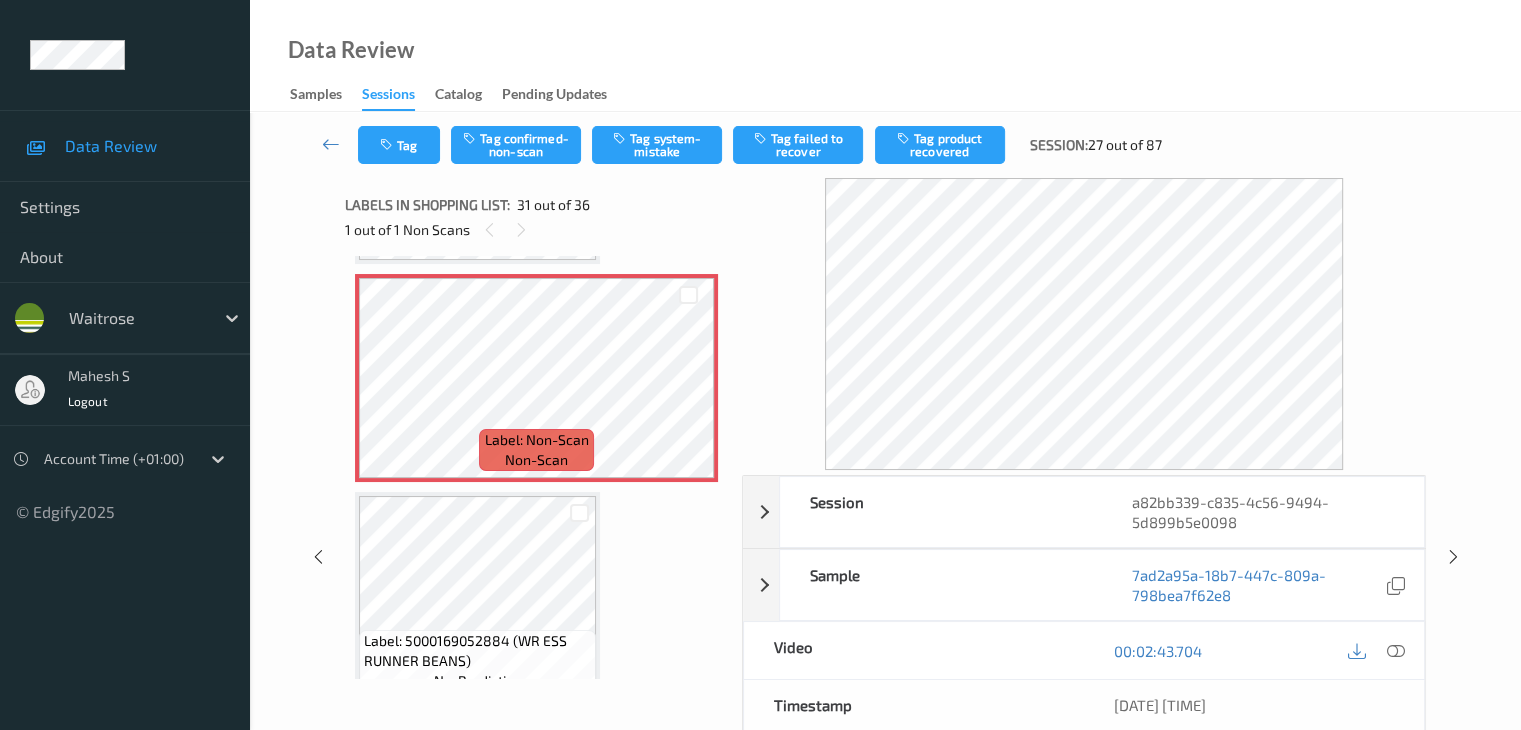scroll, scrollTop: 6332, scrollLeft: 0, axis: vertical 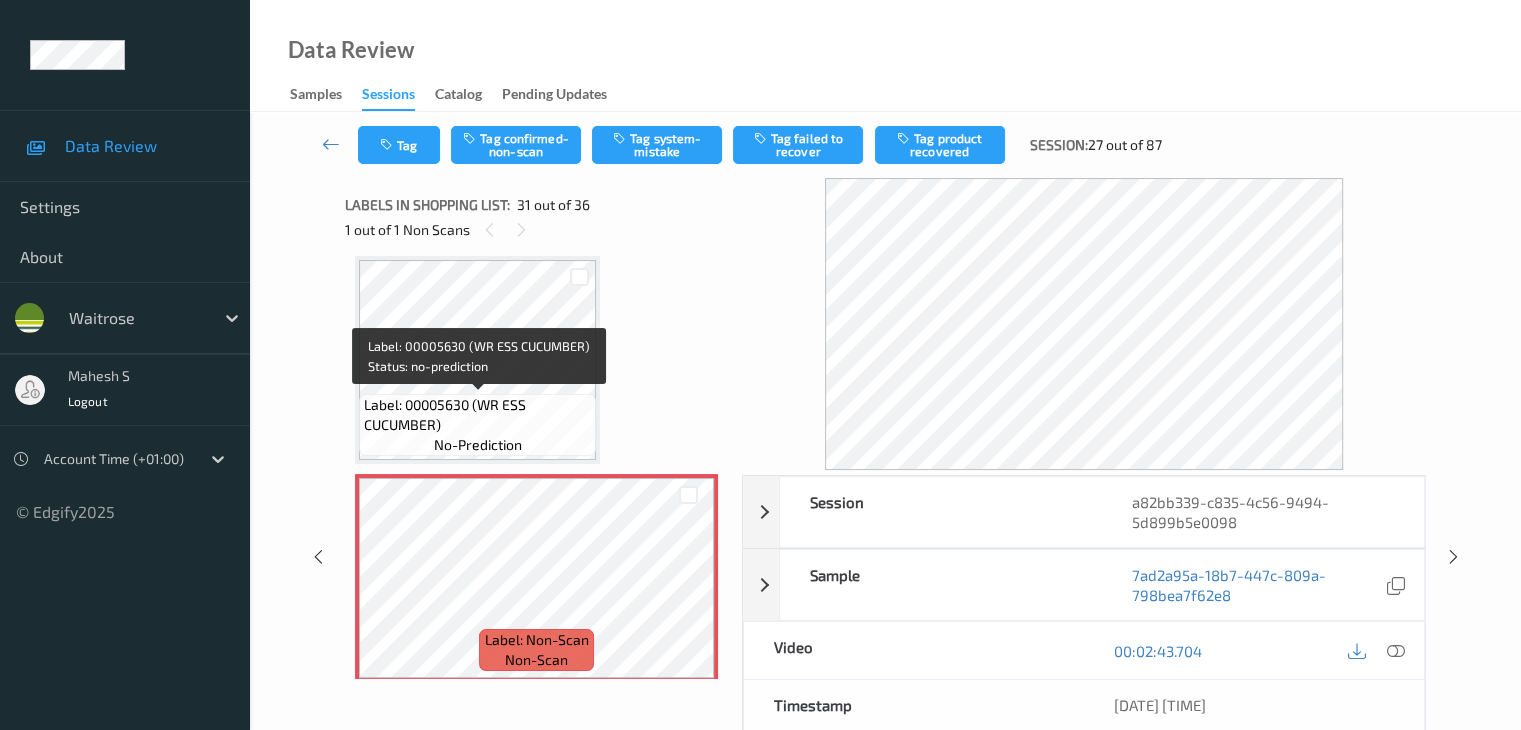 click on "Label: 00005630 (WR ESS CUCUMBER)" at bounding box center (477, 415) 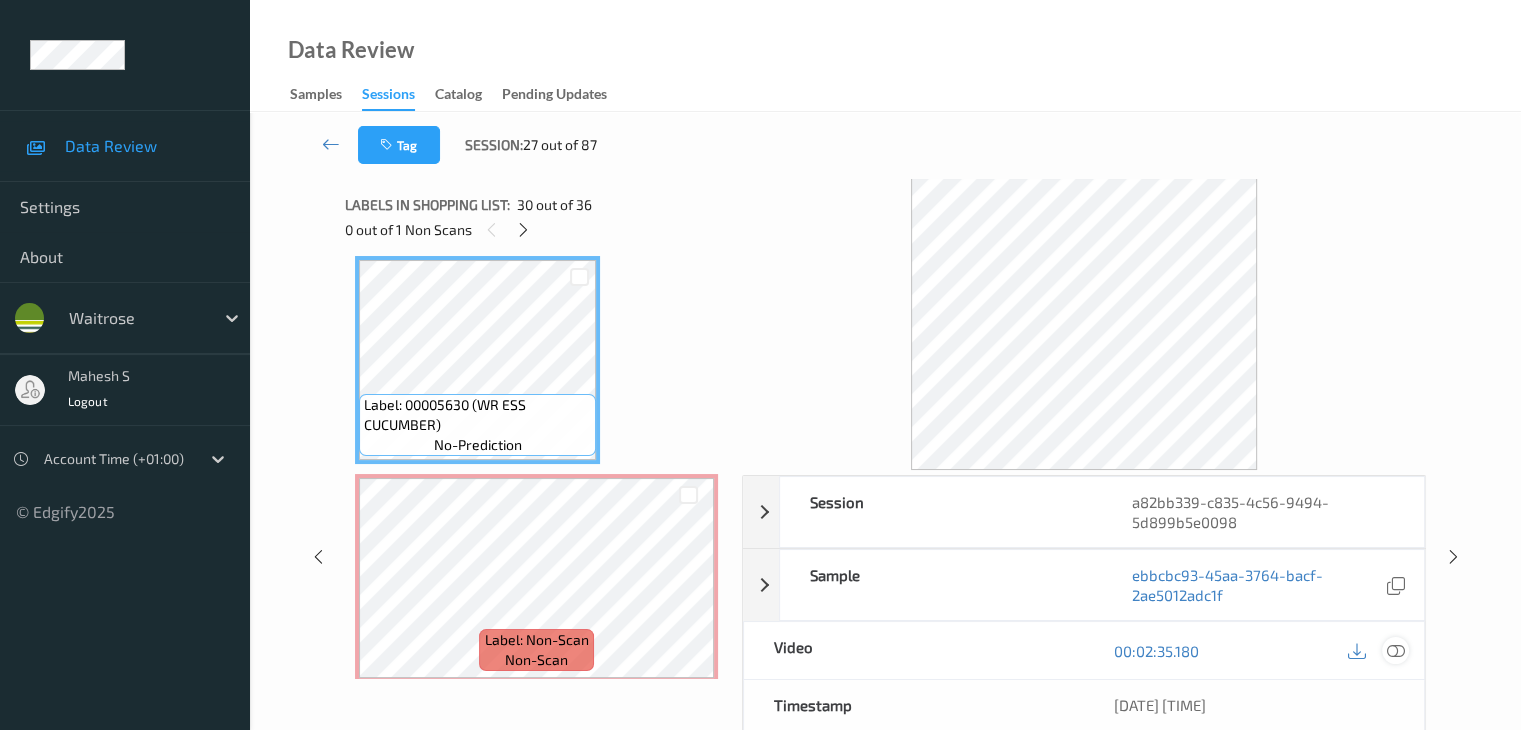 click at bounding box center (1395, 651) 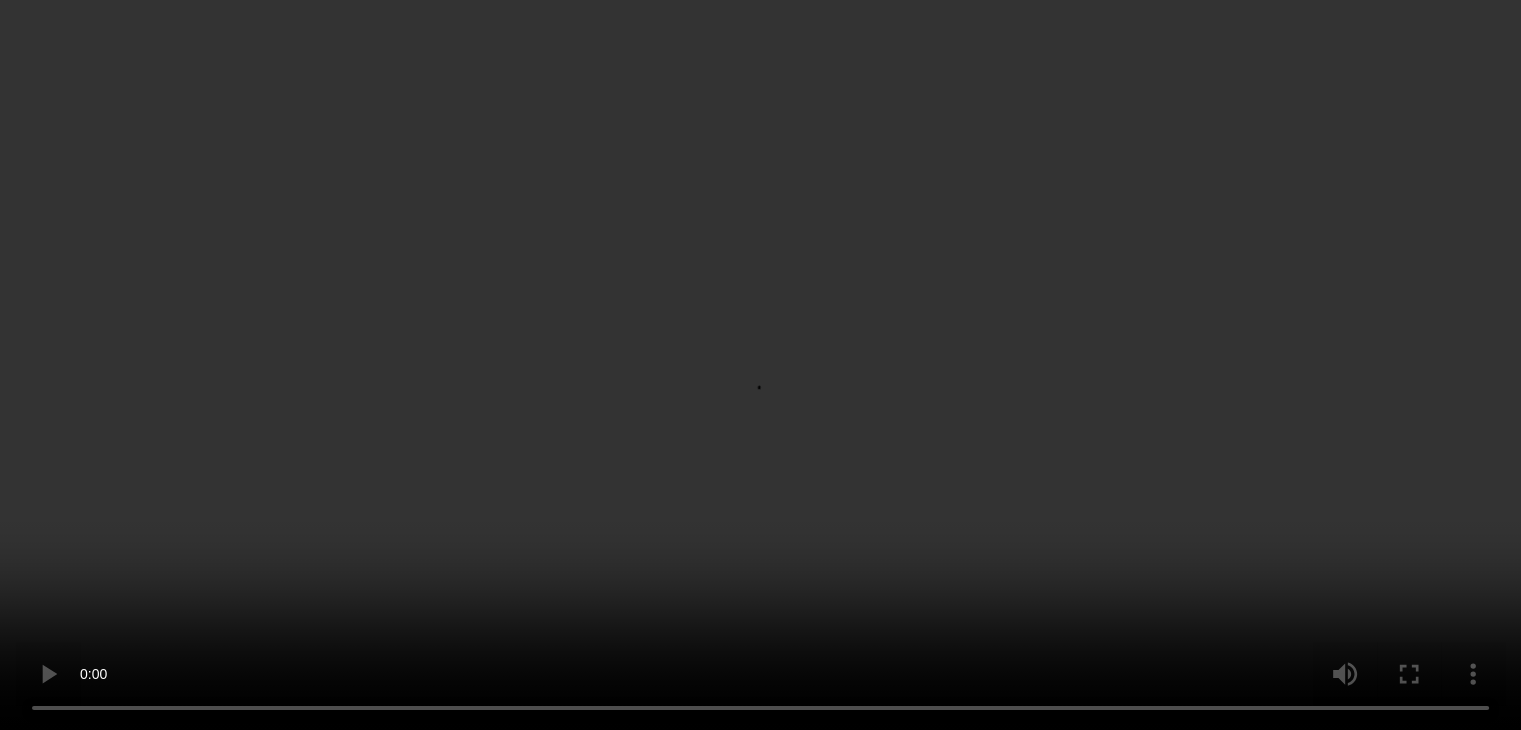 scroll, scrollTop: 6432, scrollLeft: 0, axis: vertical 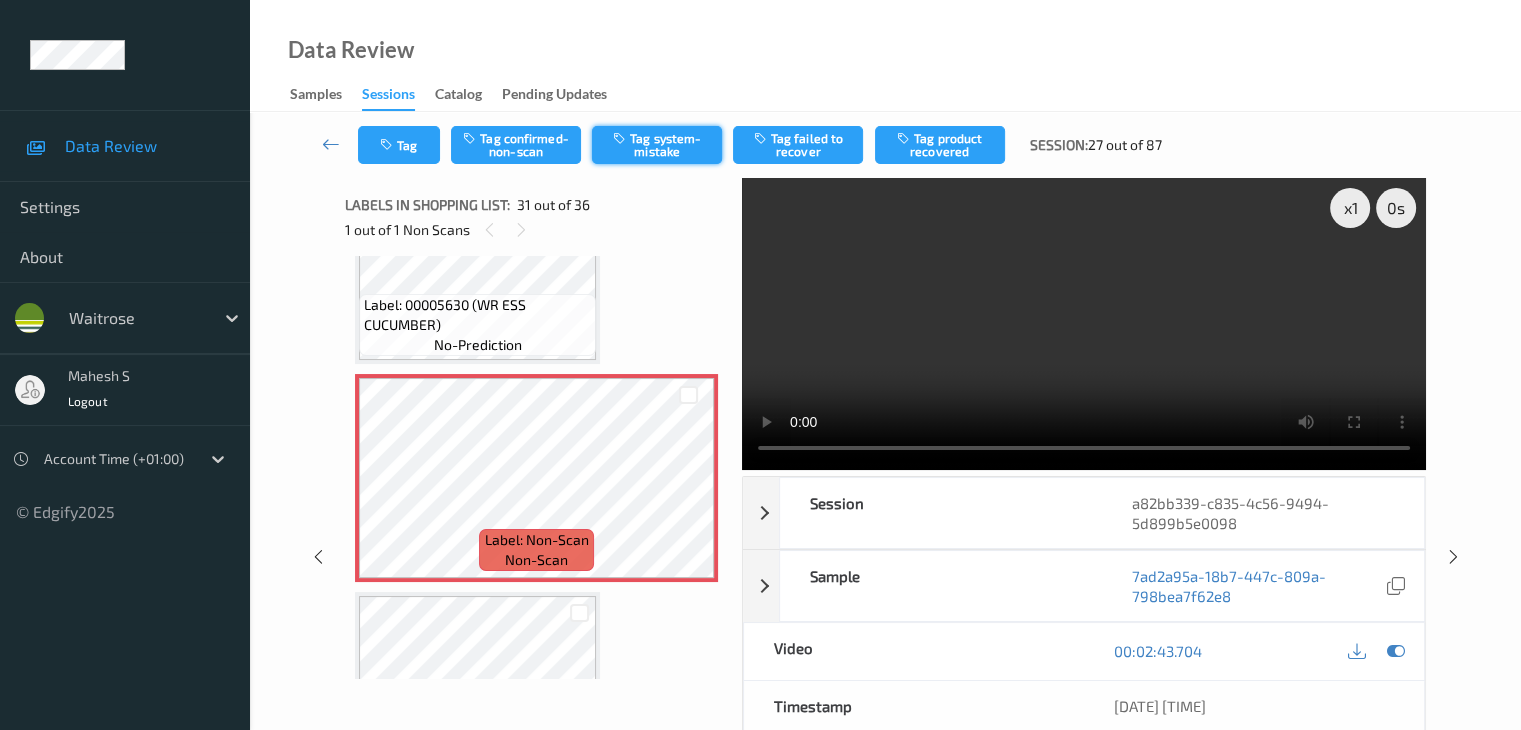 click on "Tag   system-mistake" at bounding box center (657, 145) 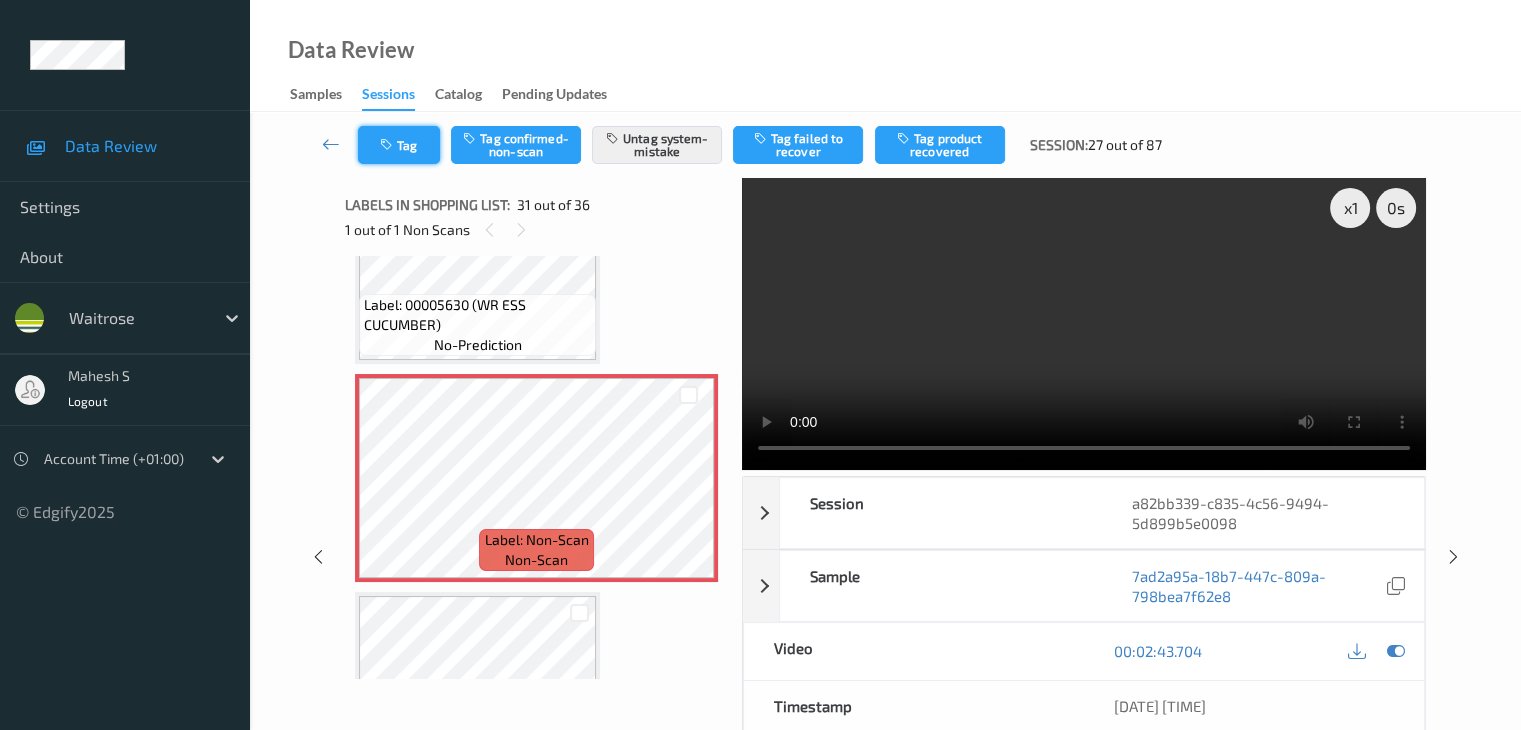 click on "Tag" at bounding box center [399, 145] 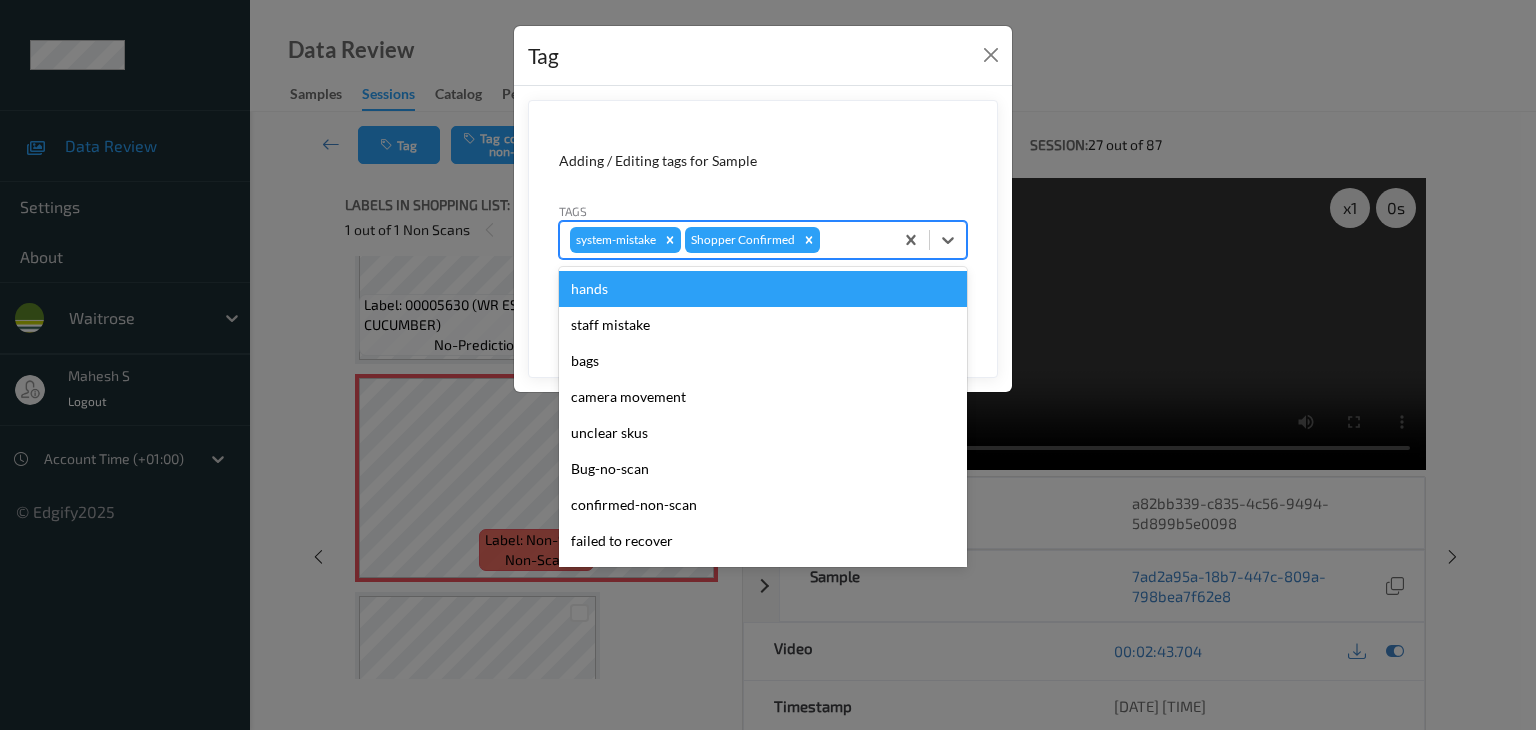 click at bounding box center [853, 240] 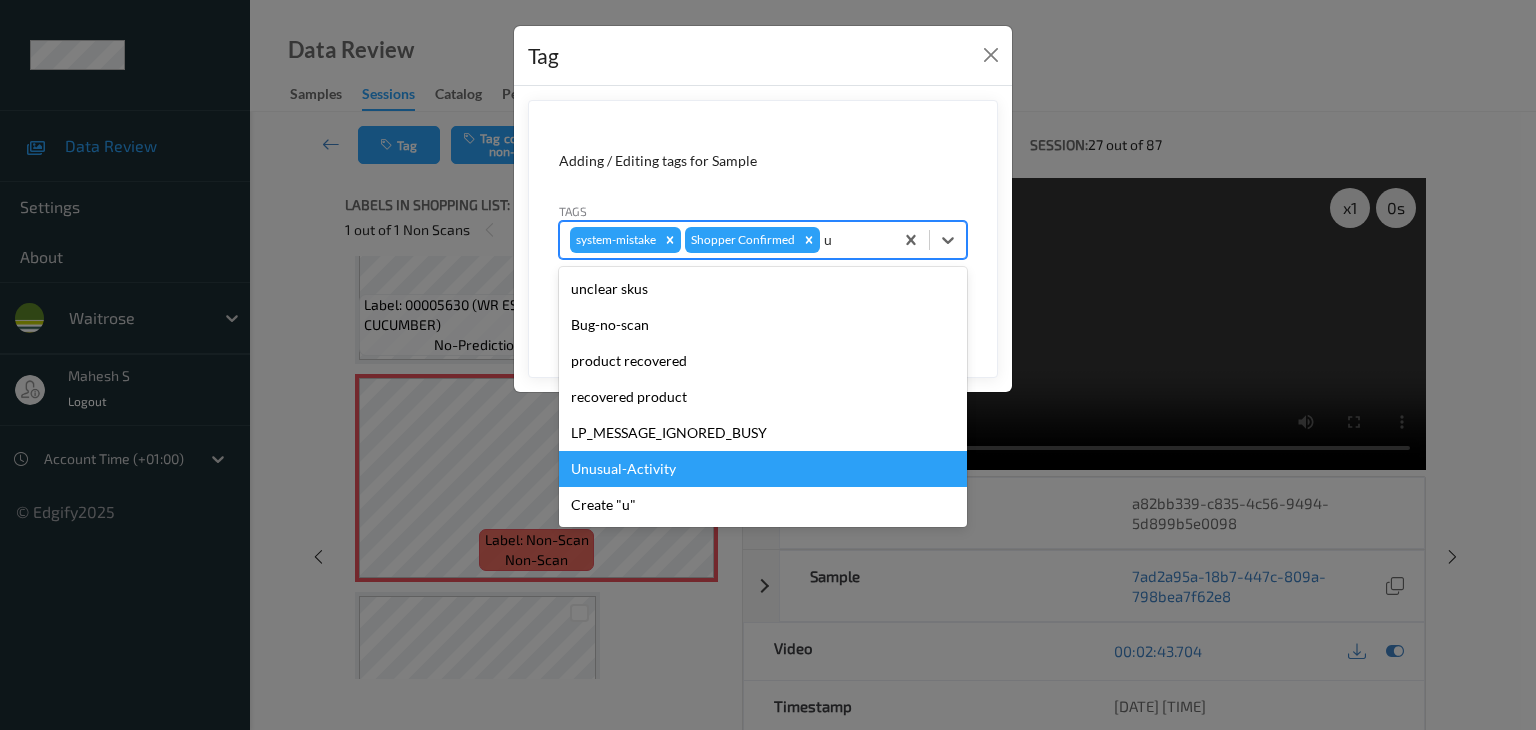 click on "Unusual-Activity" at bounding box center (763, 469) 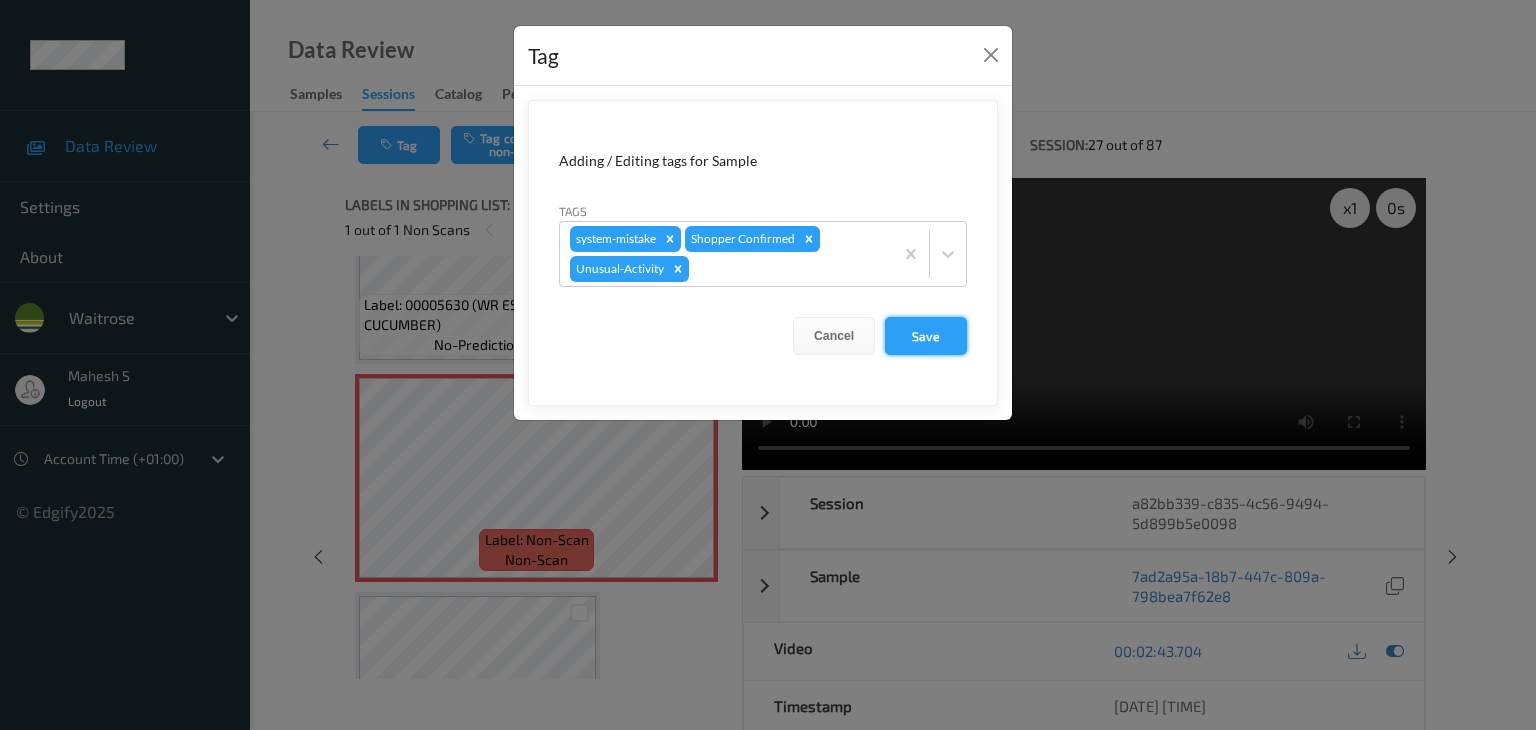 click on "Save" at bounding box center [926, 336] 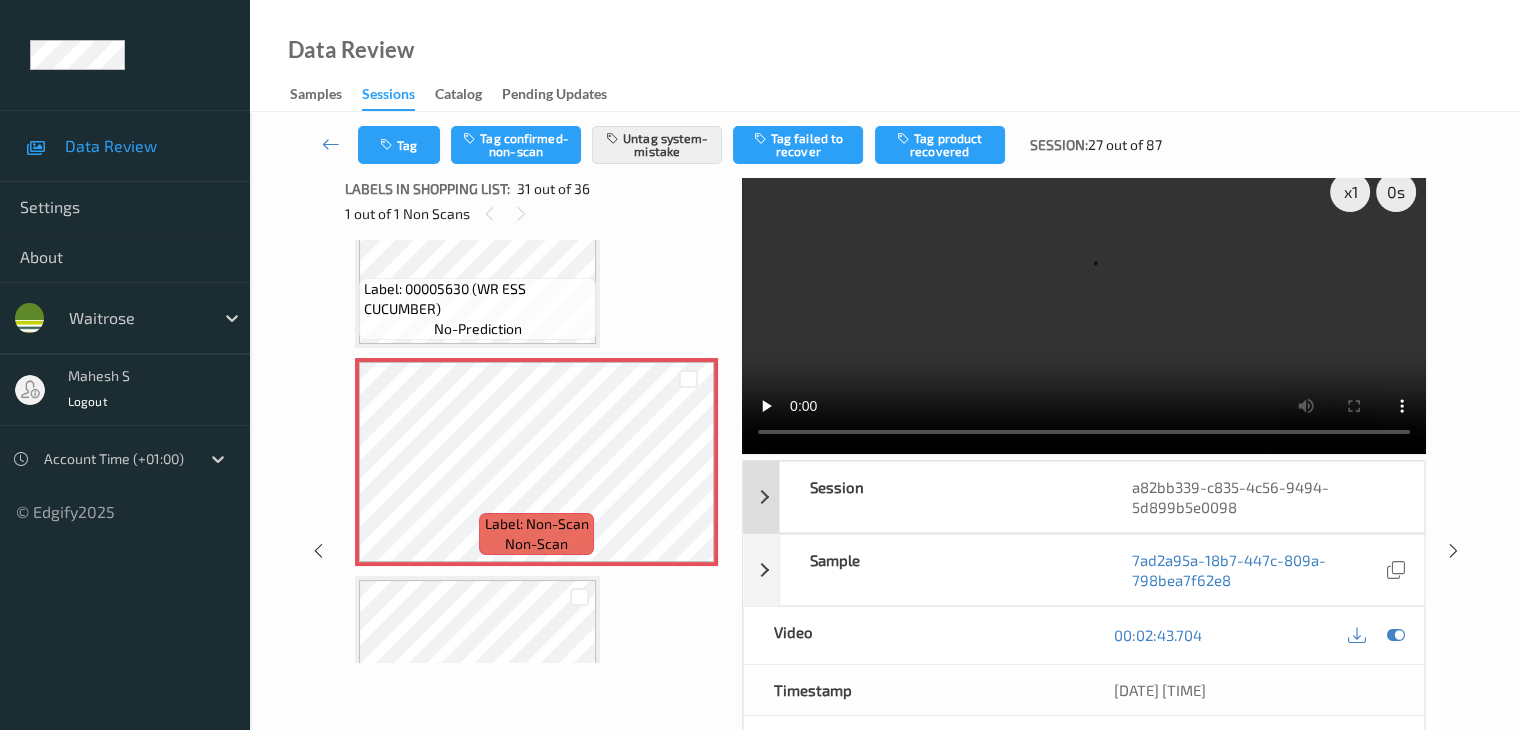 scroll, scrollTop: 200, scrollLeft: 0, axis: vertical 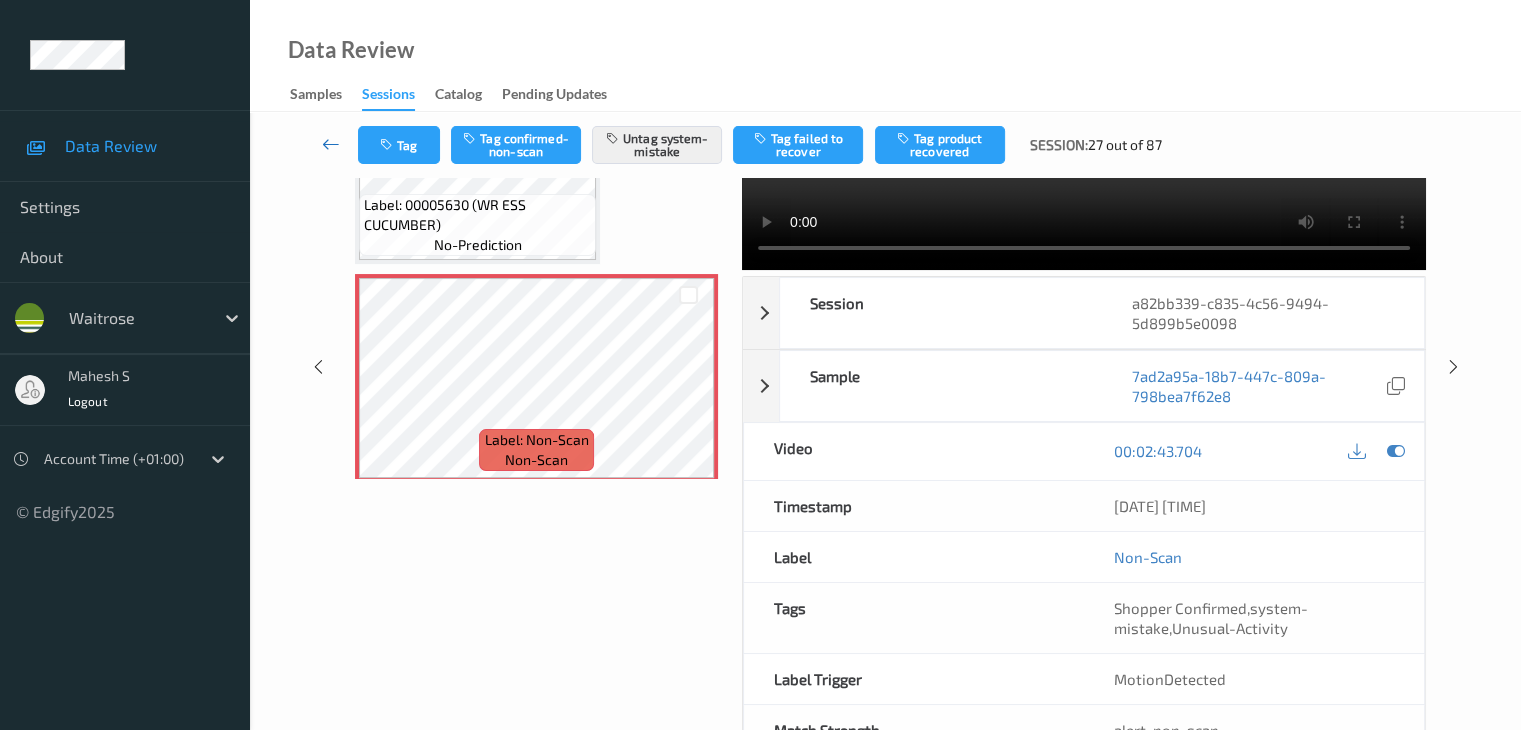 click at bounding box center [331, 144] 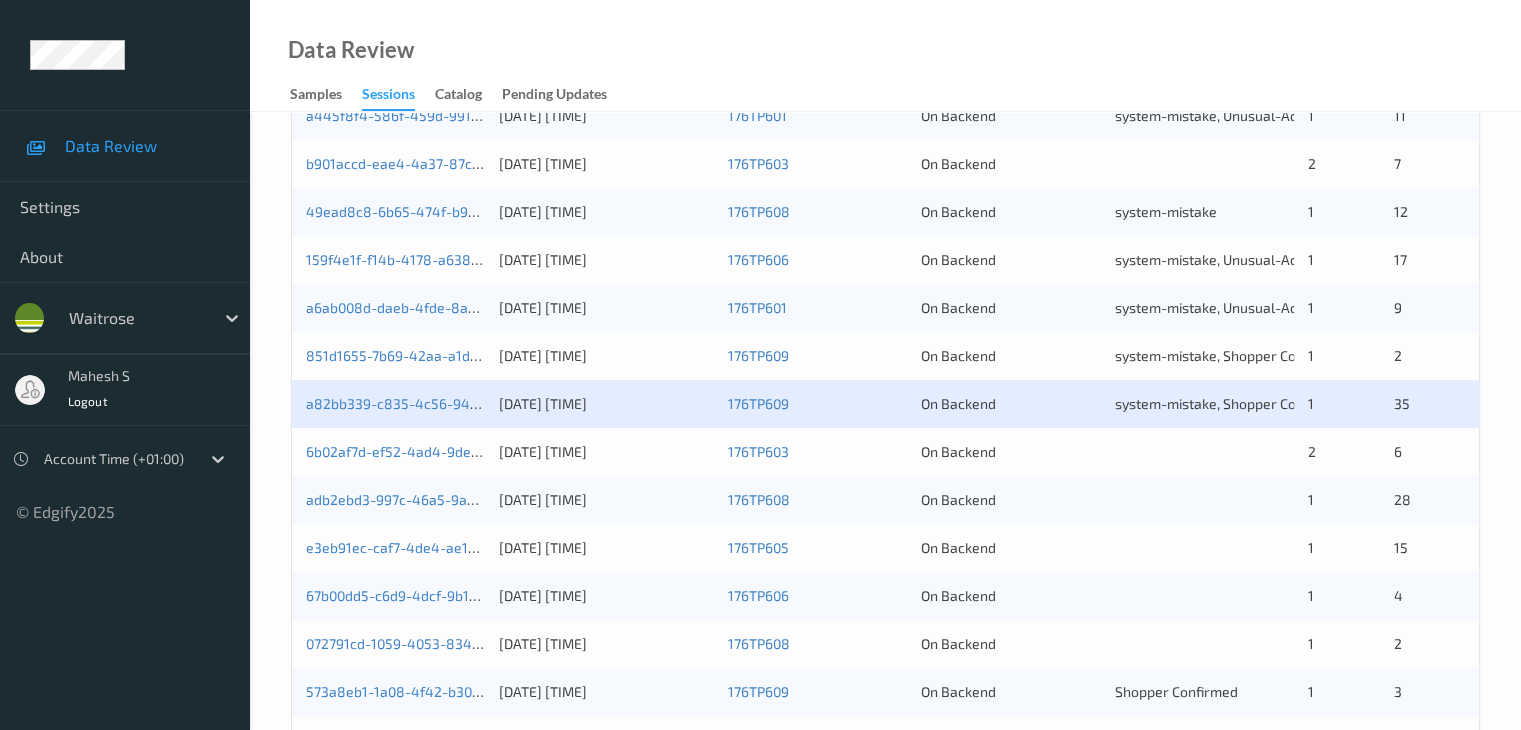 scroll, scrollTop: 700, scrollLeft: 0, axis: vertical 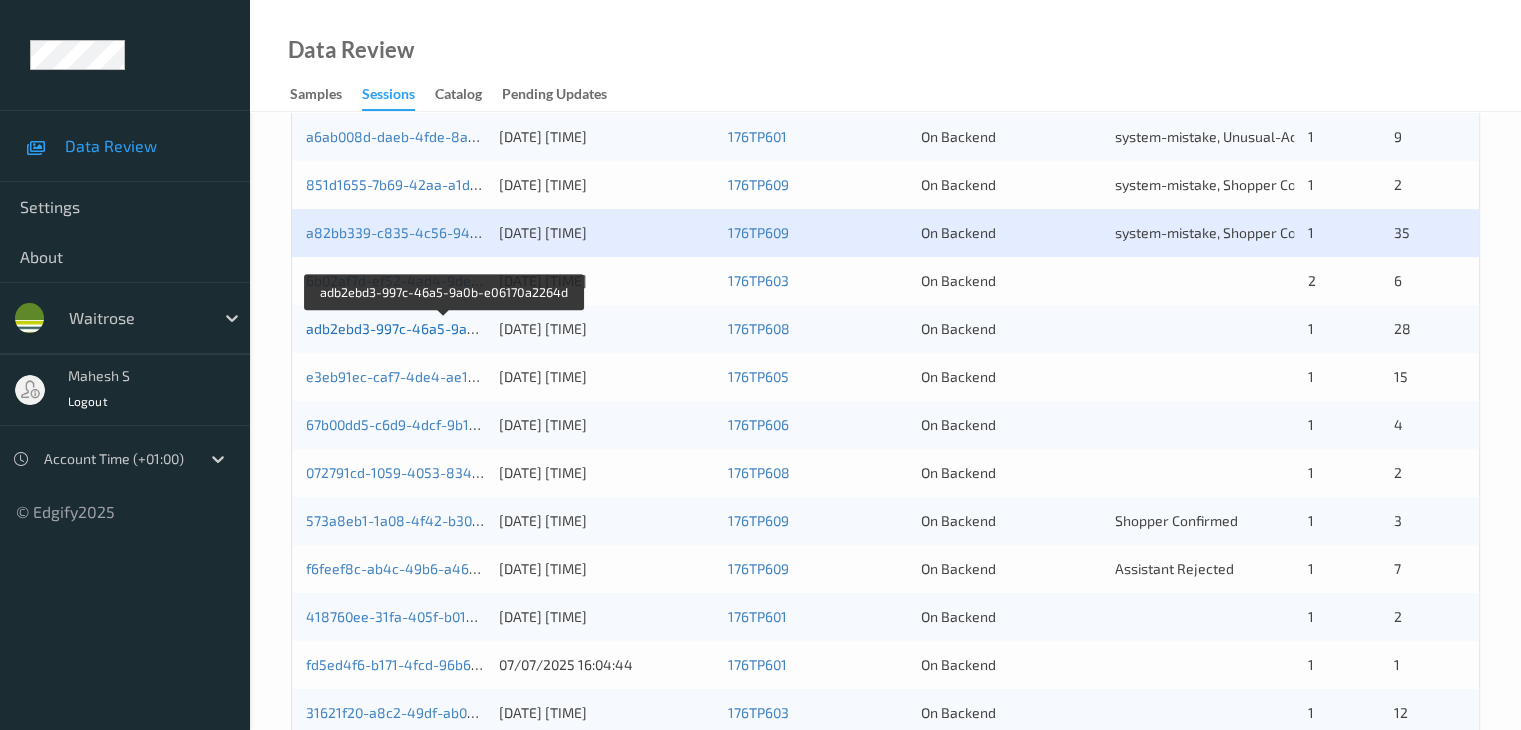 click on "adb2ebd3-997c-46a5-9a0b-e06170a2264d" at bounding box center (444, 328) 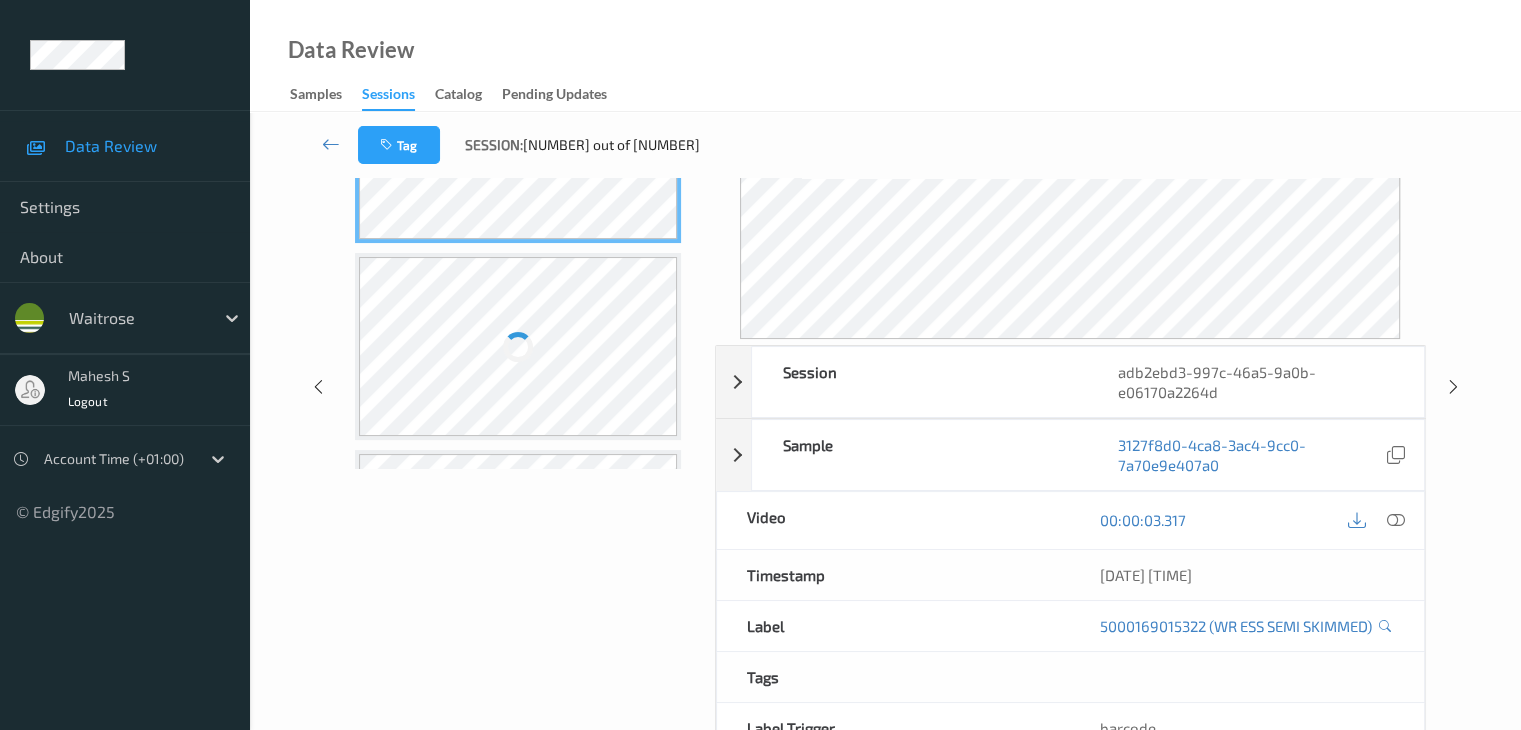 scroll, scrollTop: 44, scrollLeft: 0, axis: vertical 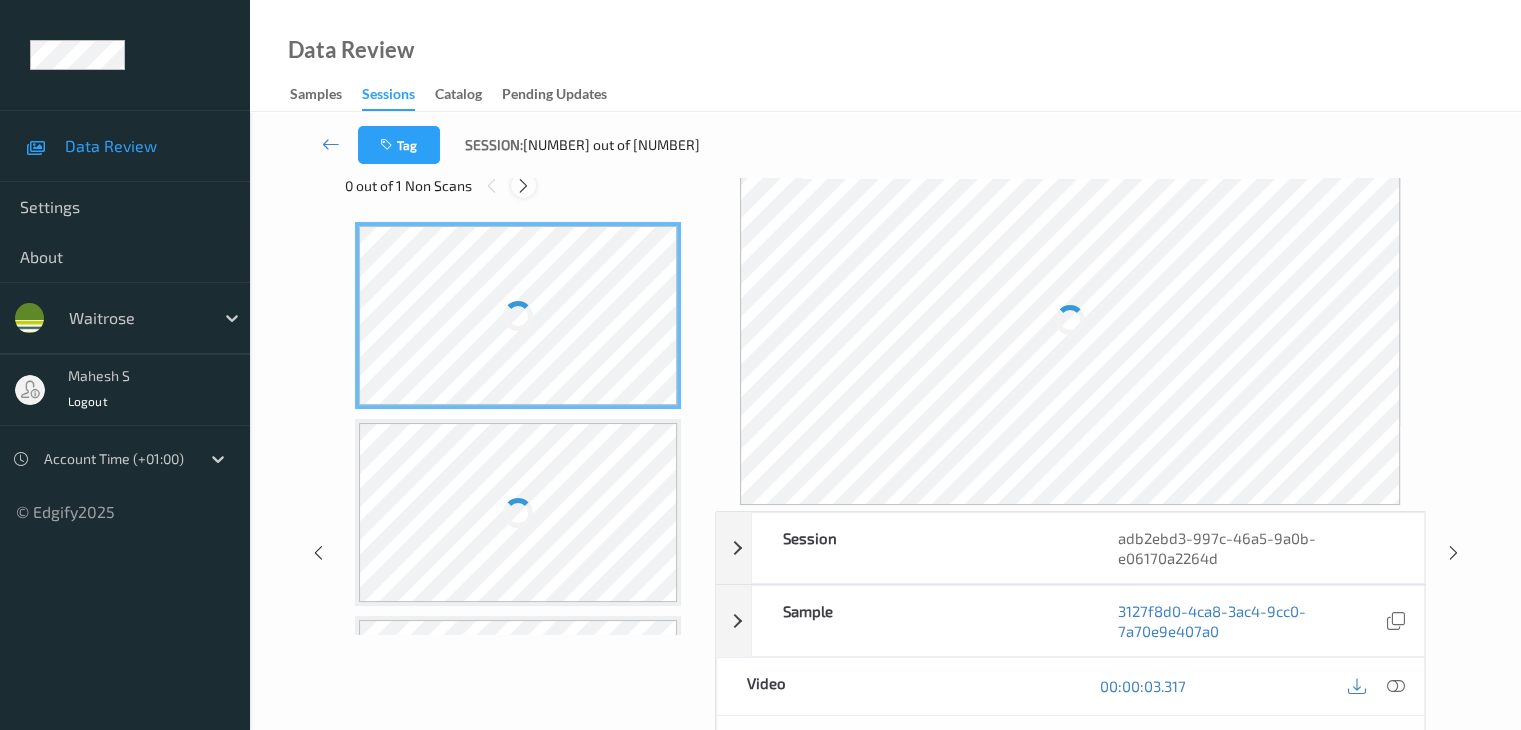 click at bounding box center [523, 186] 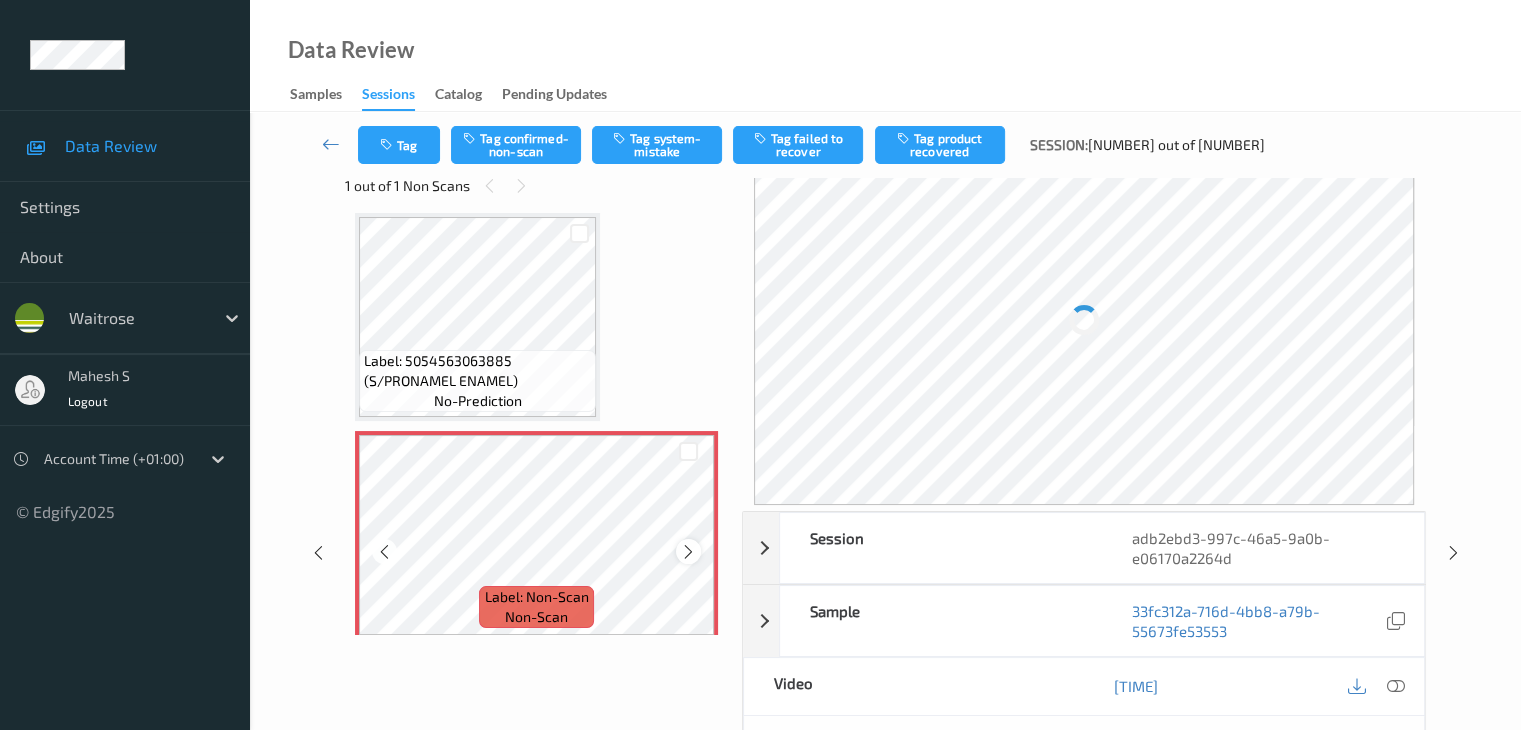 scroll, scrollTop: 2844, scrollLeft: 0, axis: vertical 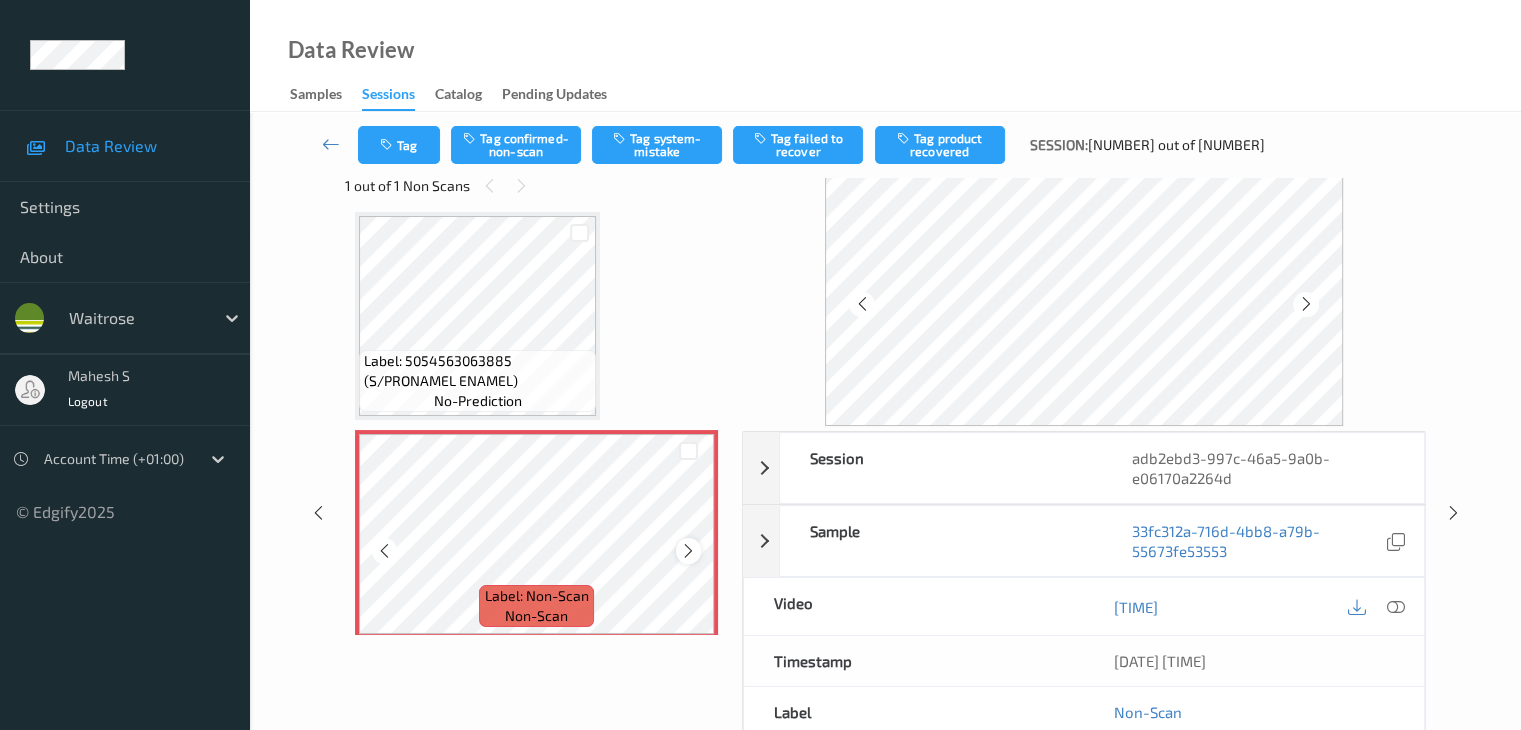click at bounding box center (688, 551) 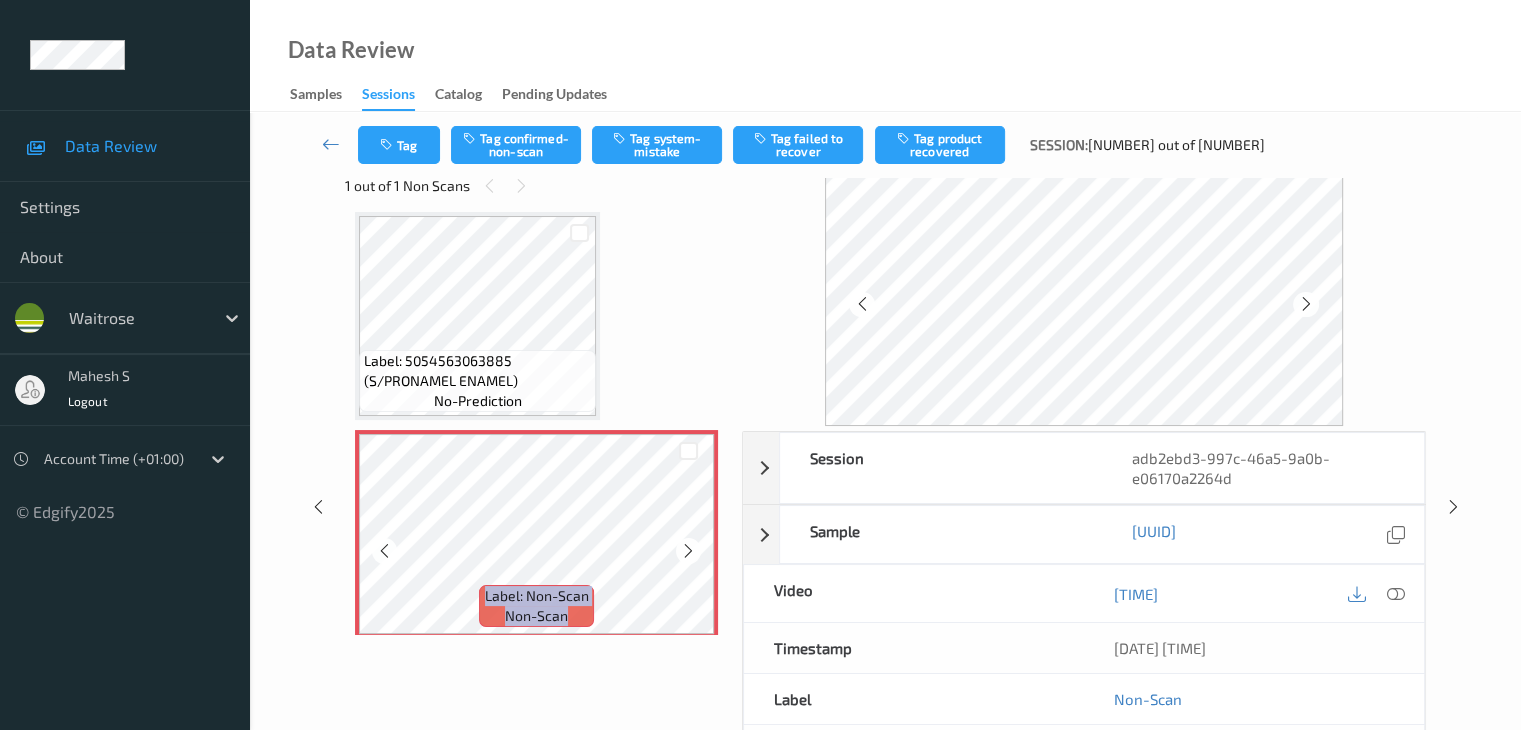 click at bounding box center (688, 551) 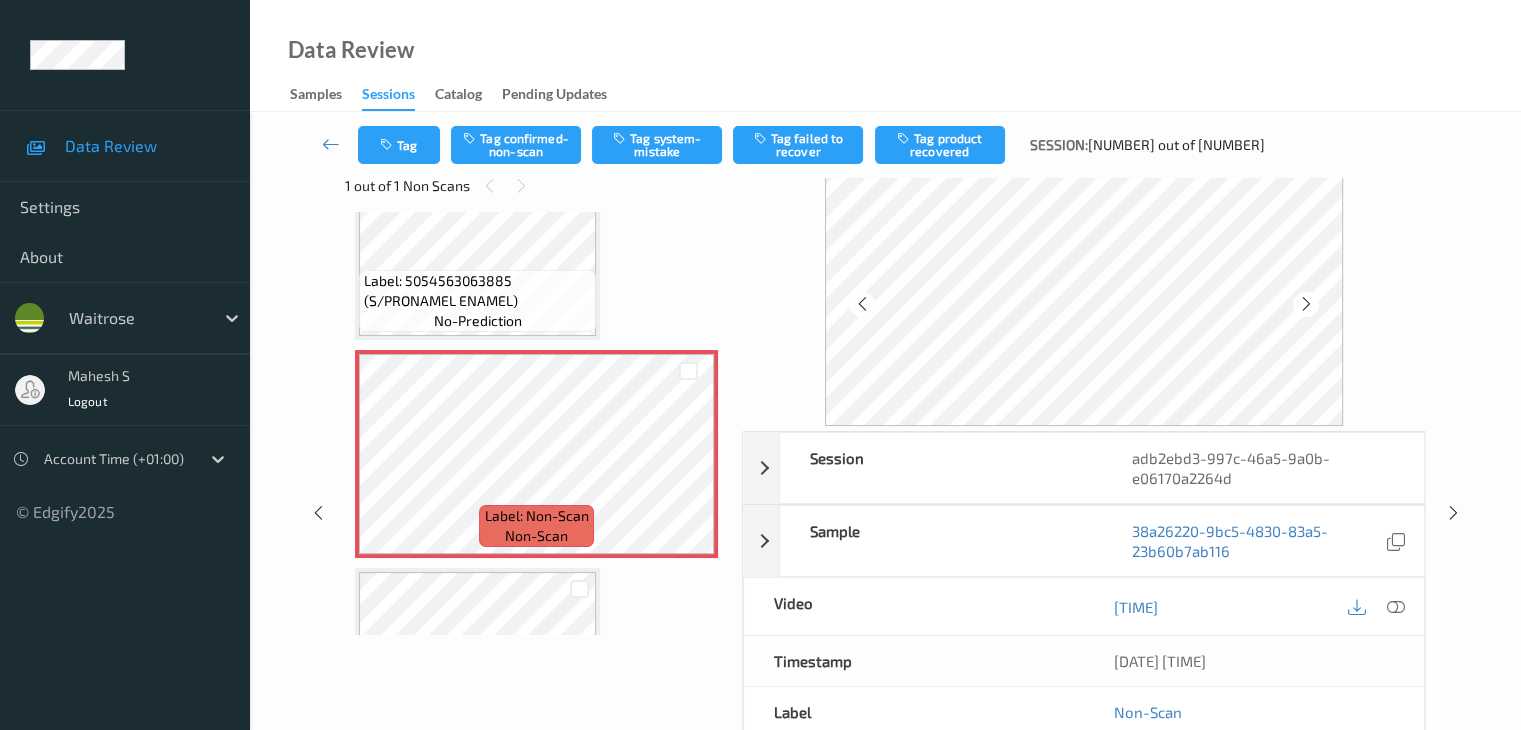 scroll, scrollTop: 2844, scrollLeft: 0, axis: vertical 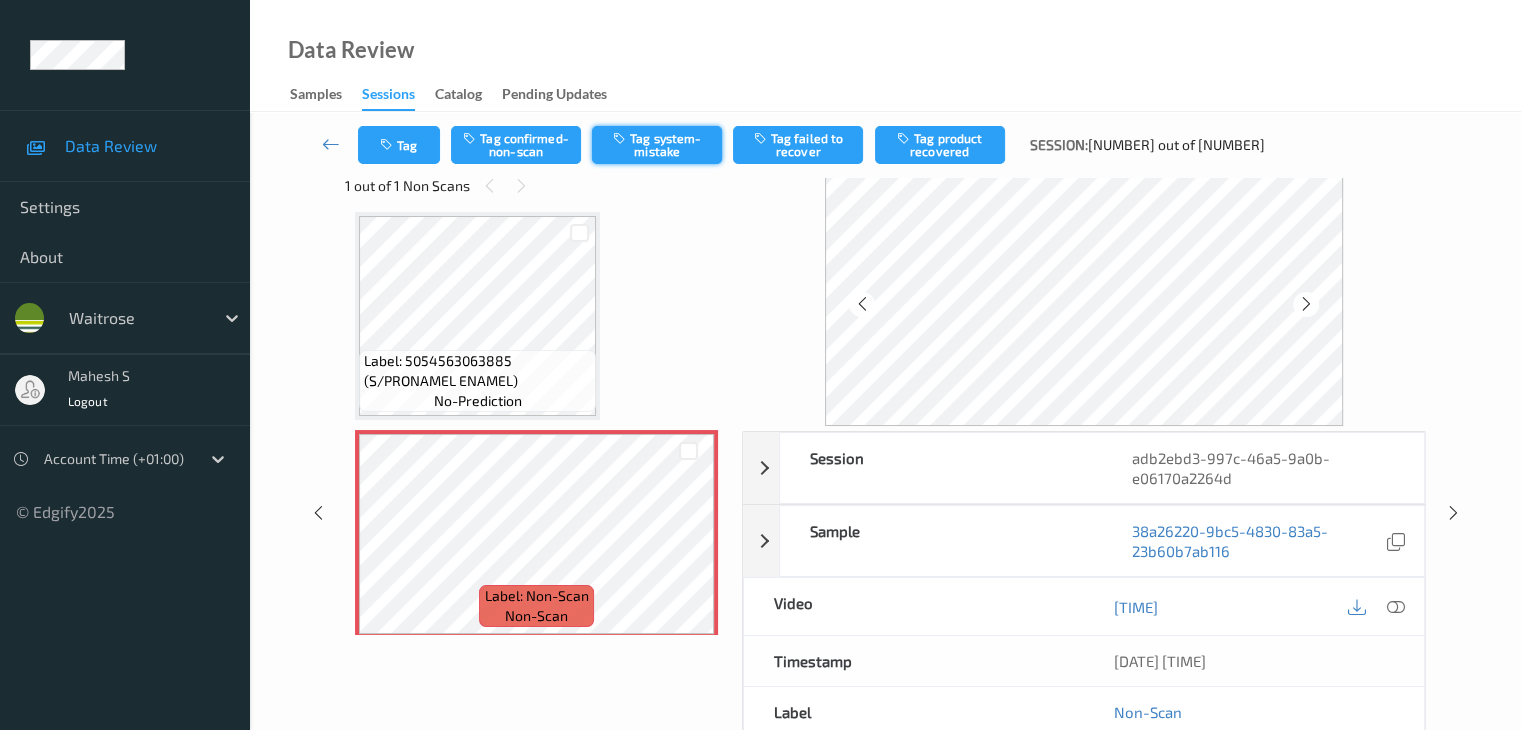 click on "Tag   system-mistake" at bounding box center (657, 145) 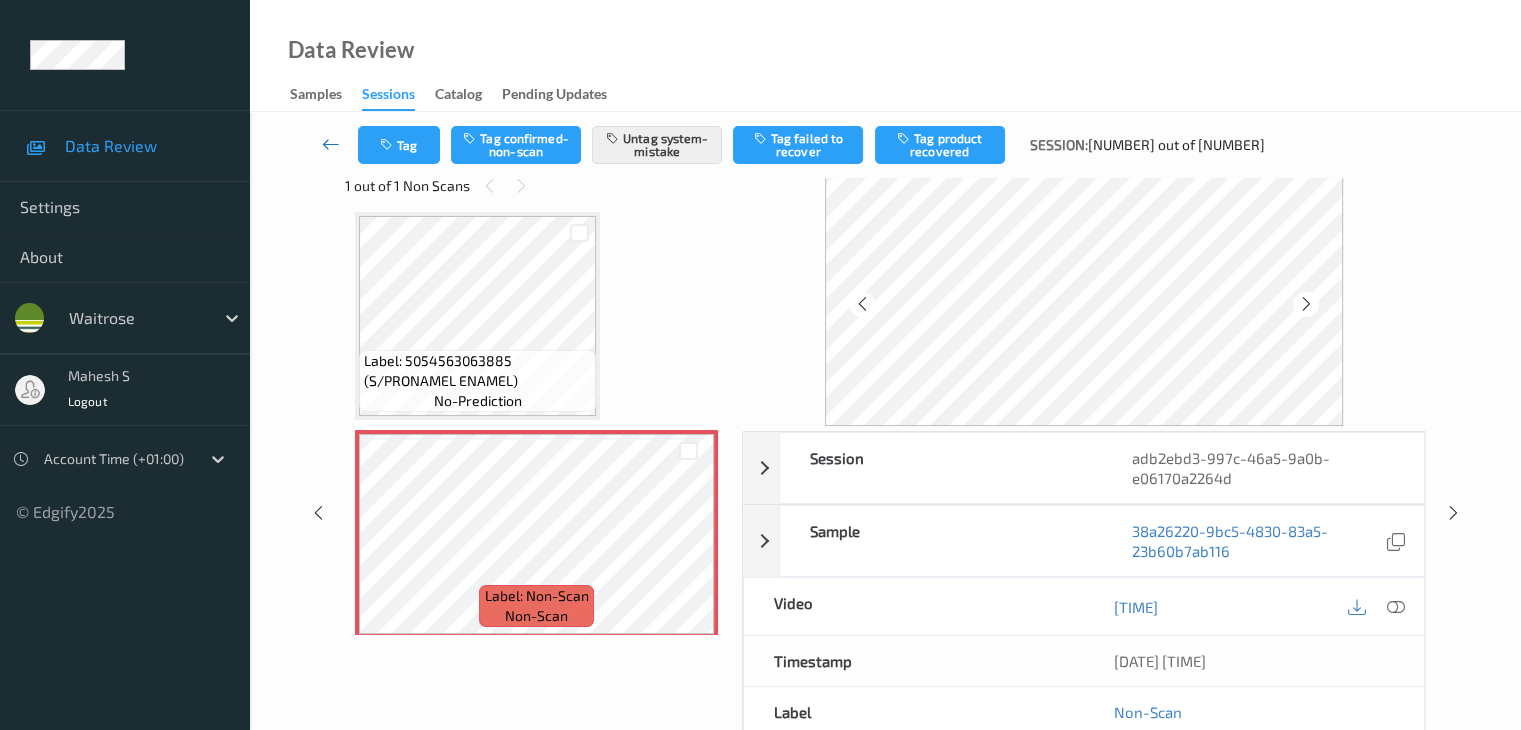 click at bounding box center (331, 144) 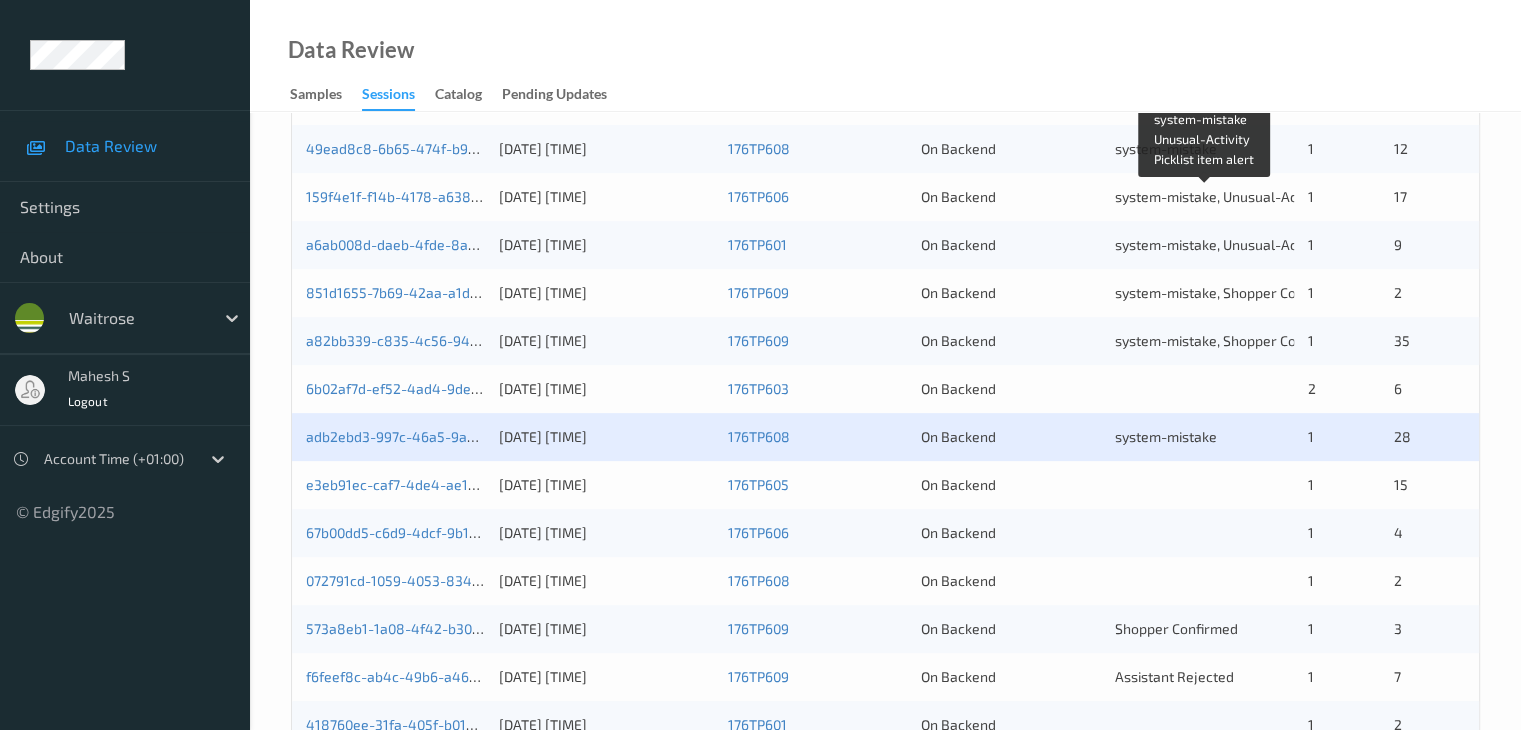 scroll, scrollTop: 600, scrollLeft: 0, axis: vertical 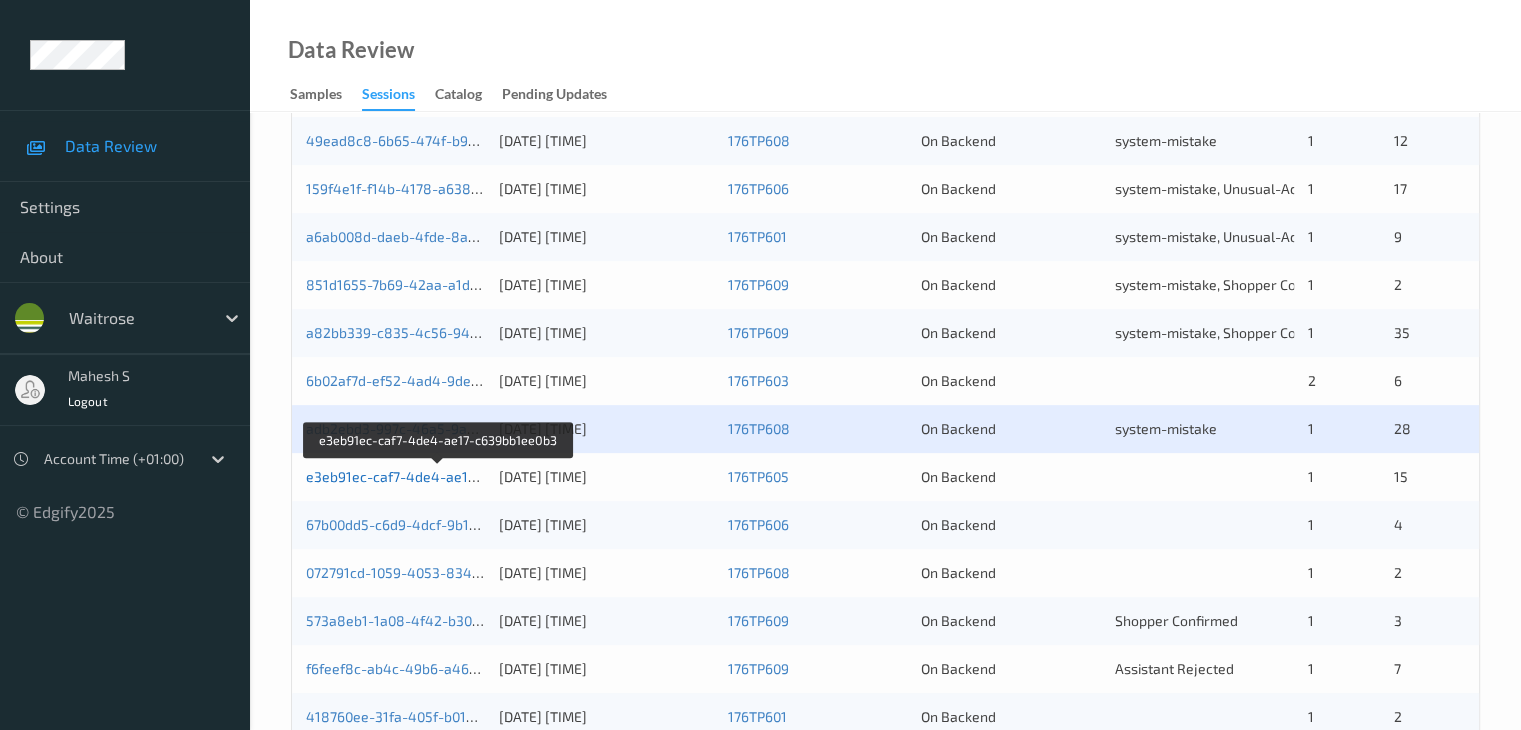 click on "e3eb91ec-caf7-4de4-ae17-c639bb1ee0b3" at bounding box center [440, 476] 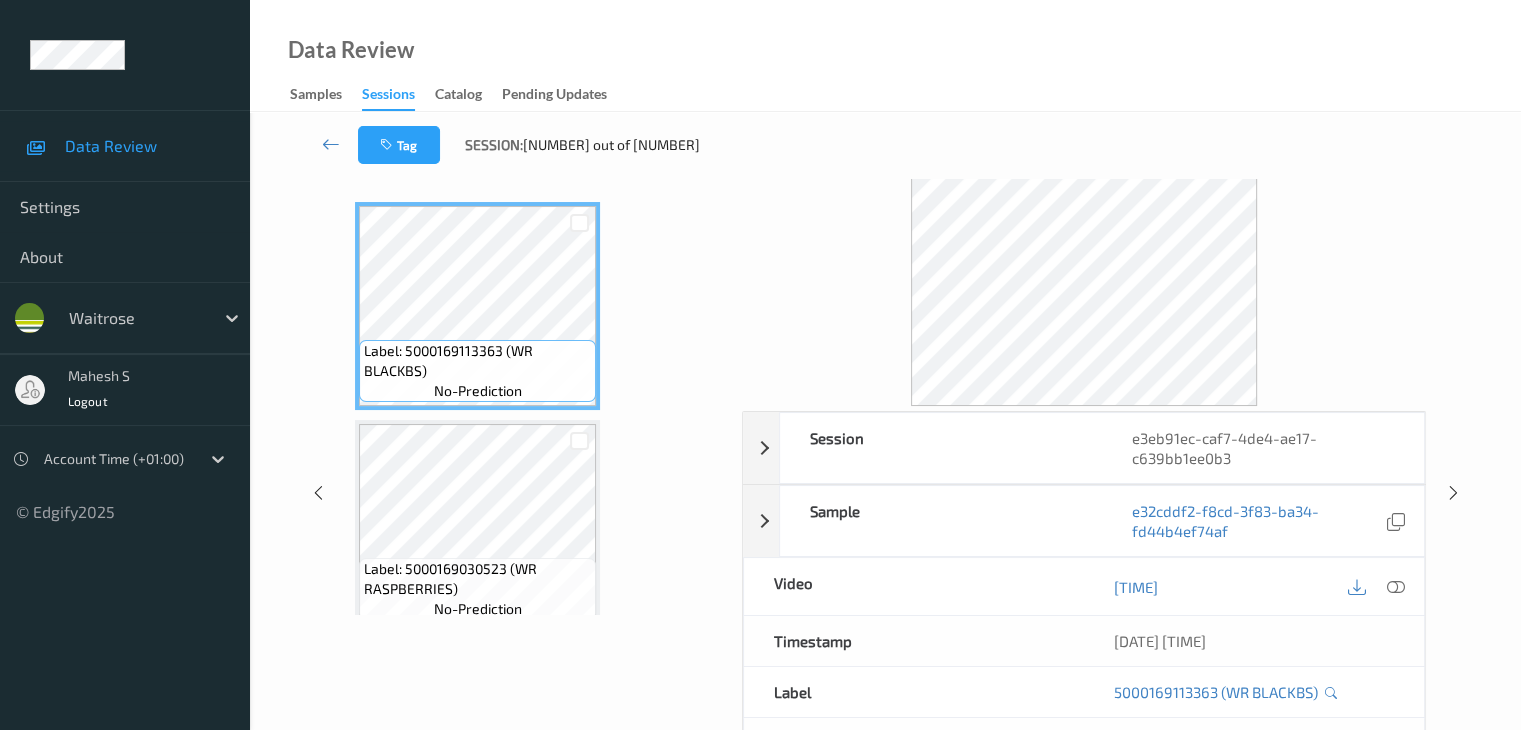 scroll, scrollTop: 0, scrollLeft: 0, axis: both 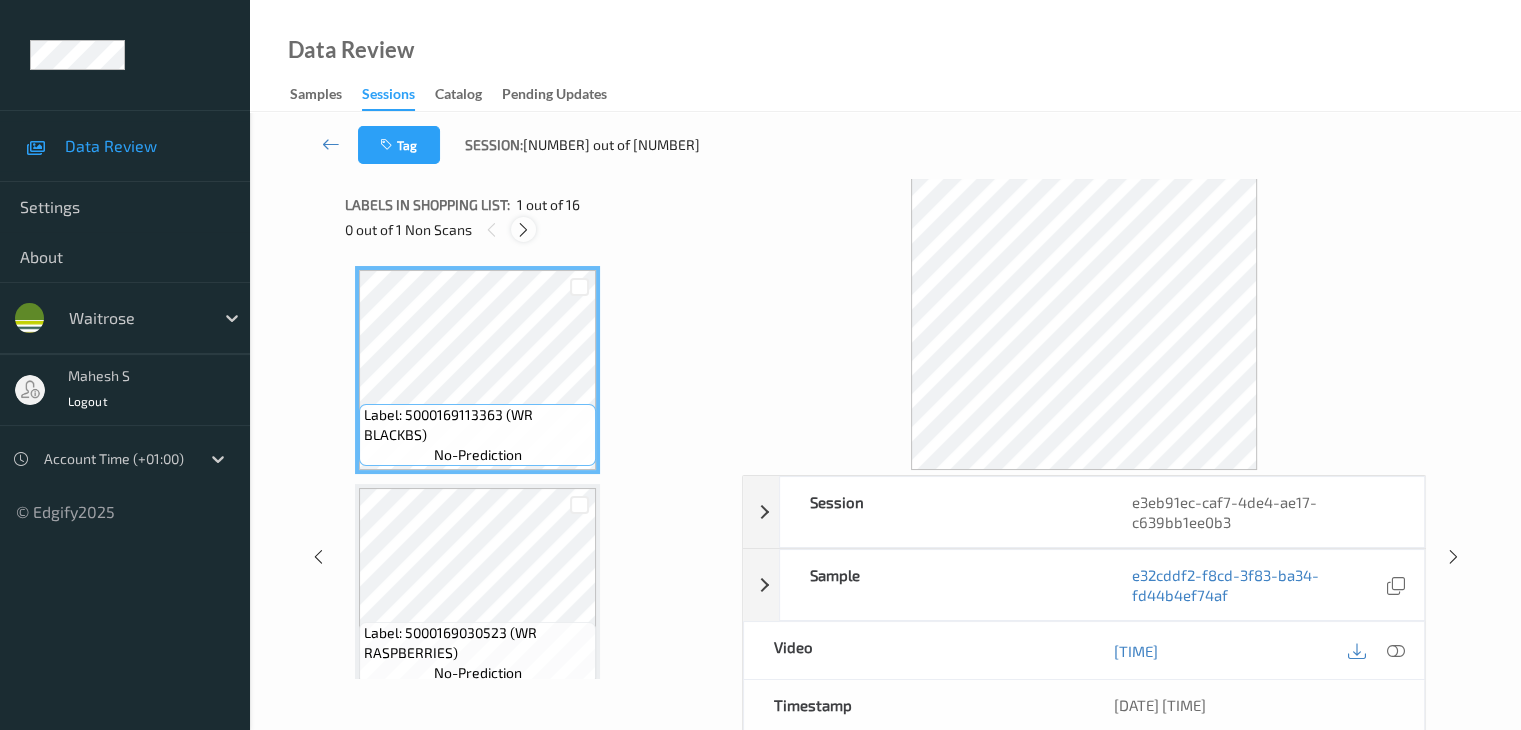 click at bounding box center [523, 230] 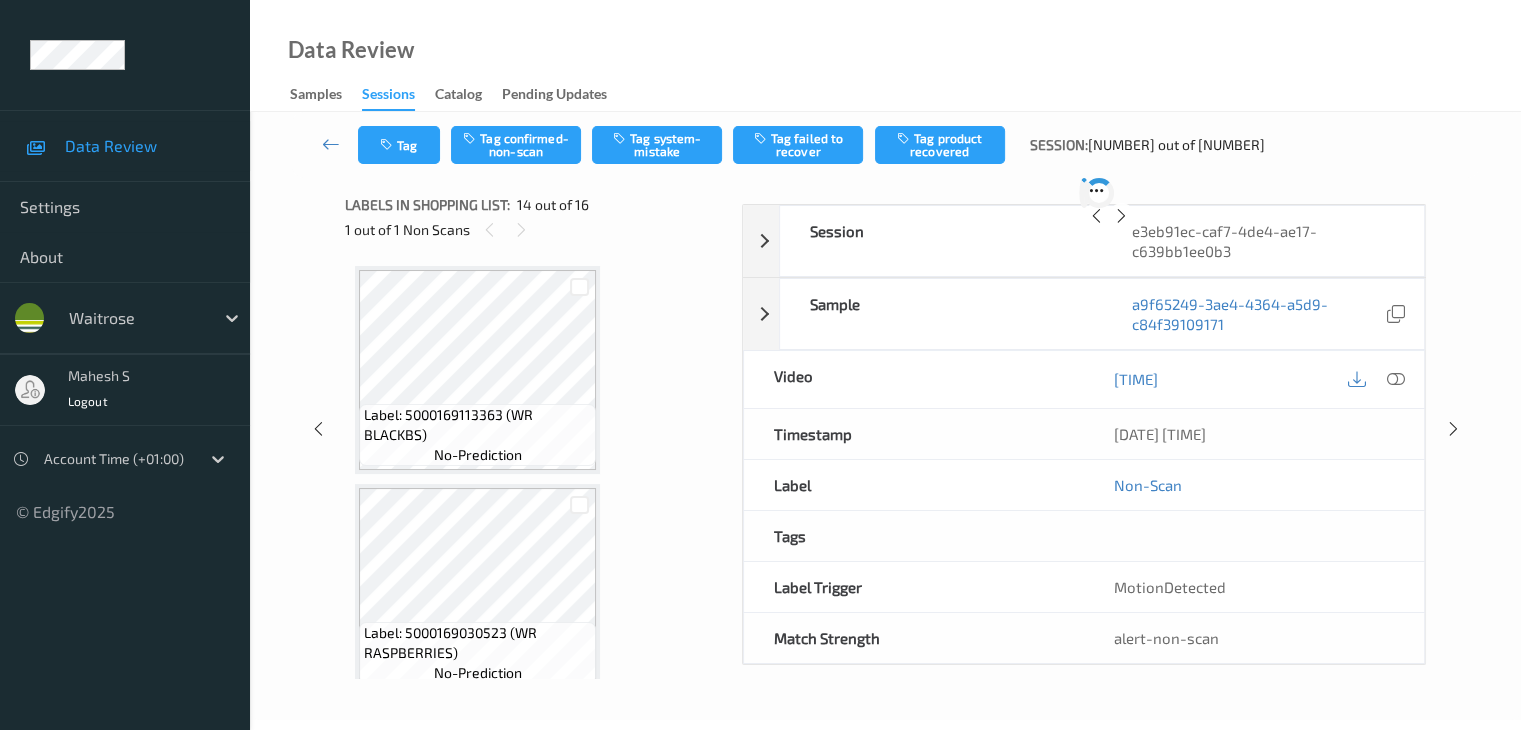 scroll, scrollTop: 2624, scrollLeft: 0, axis: vertical 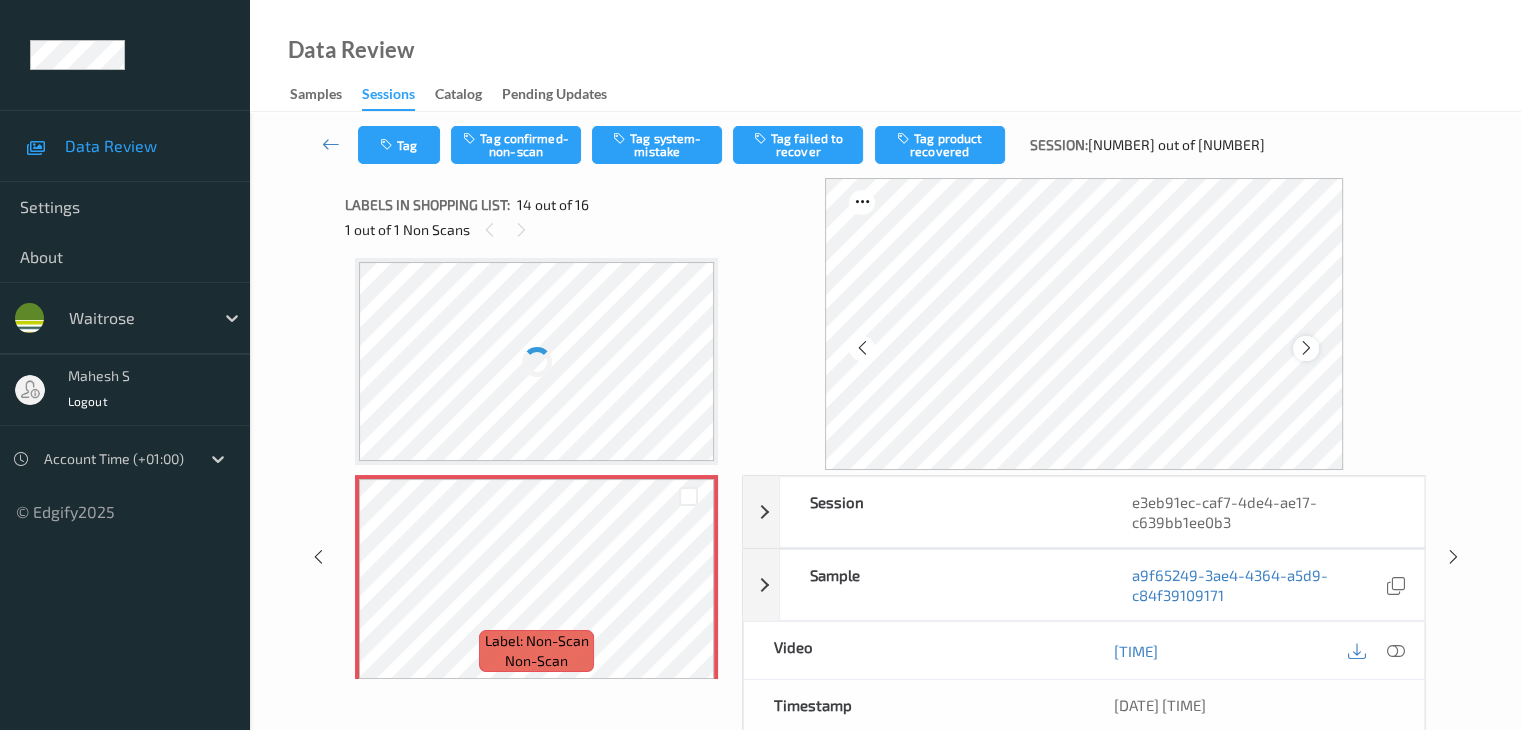 click at bounding box center (1305, 348) 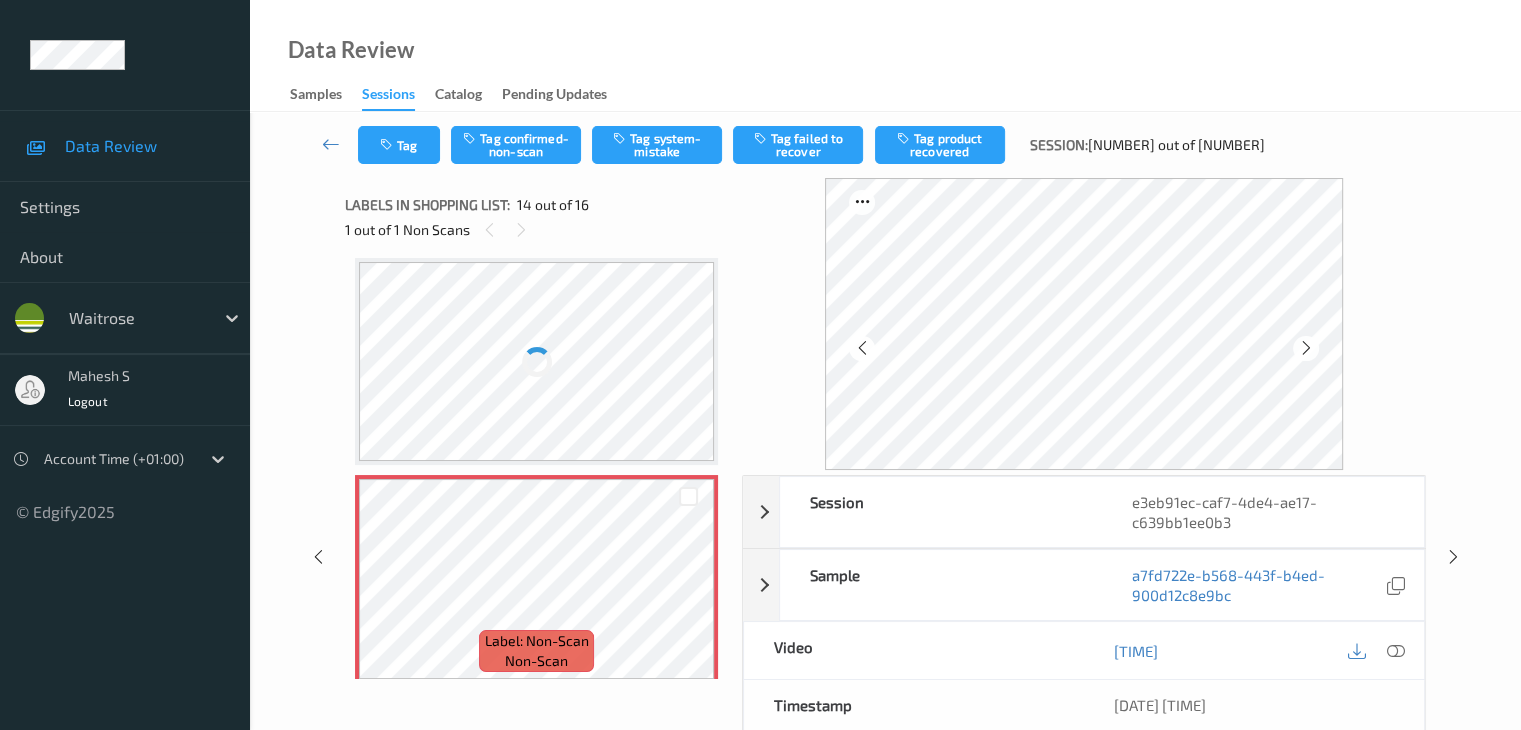 click at bounding box center [1305, 348] 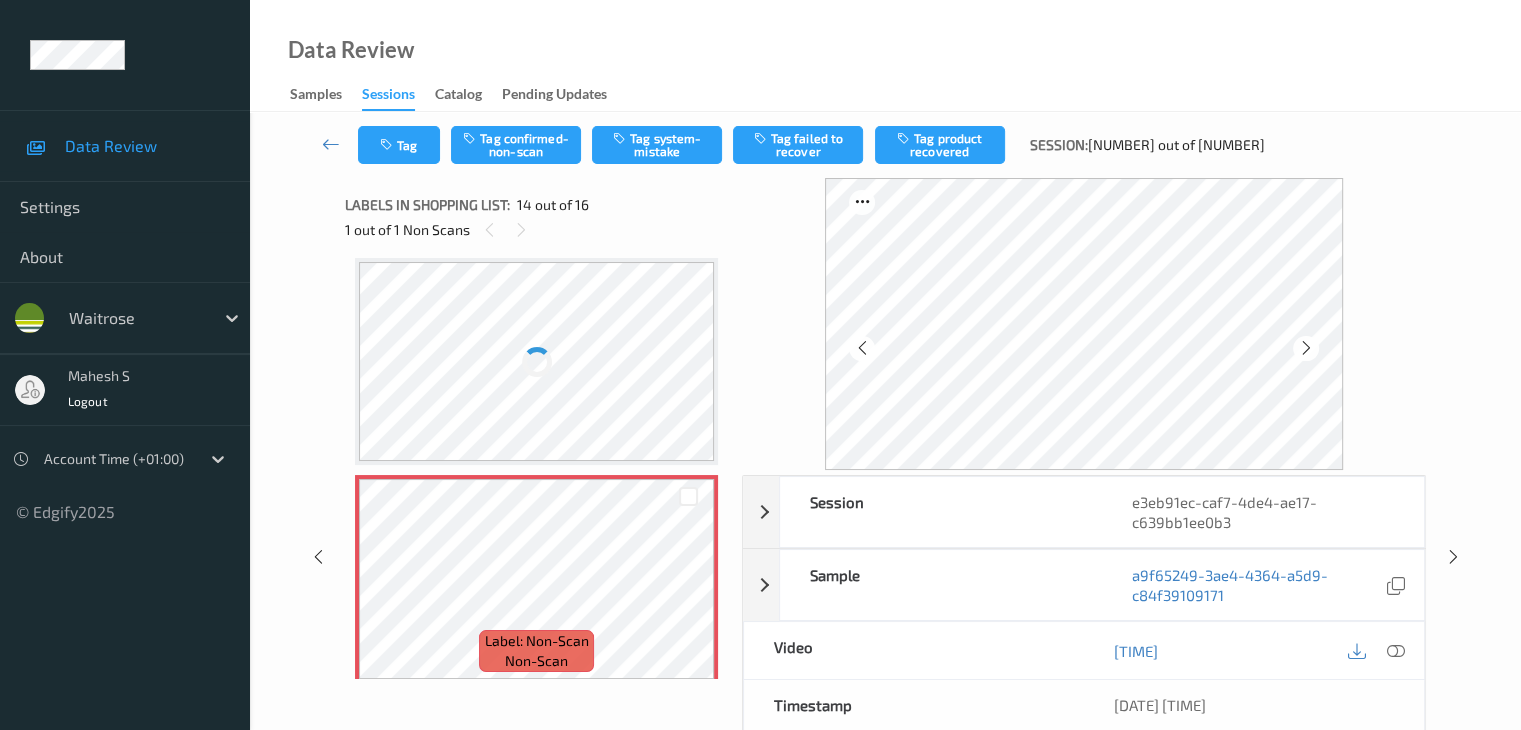 click at bounding box center [1305, 348] 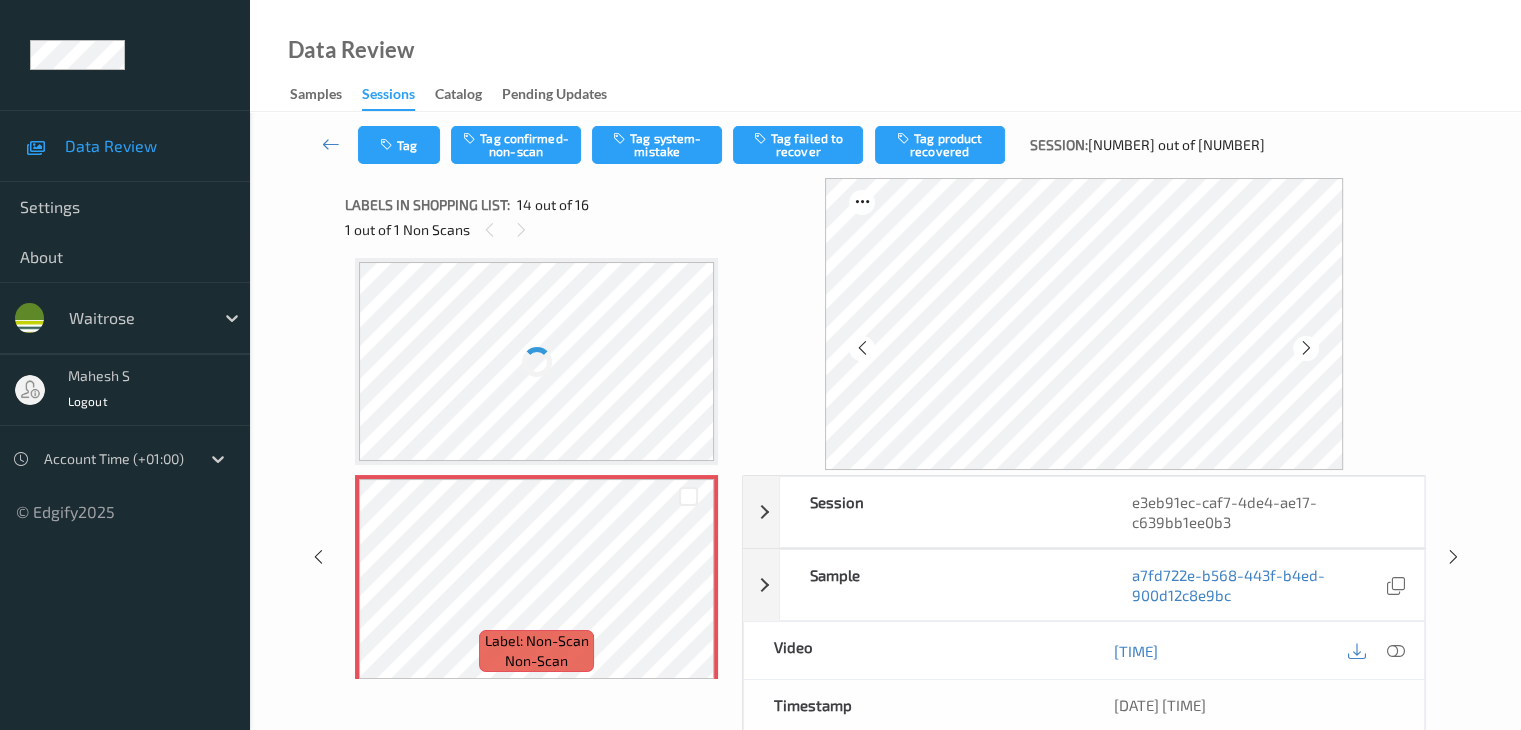 click at bounding box center [1305, 348] 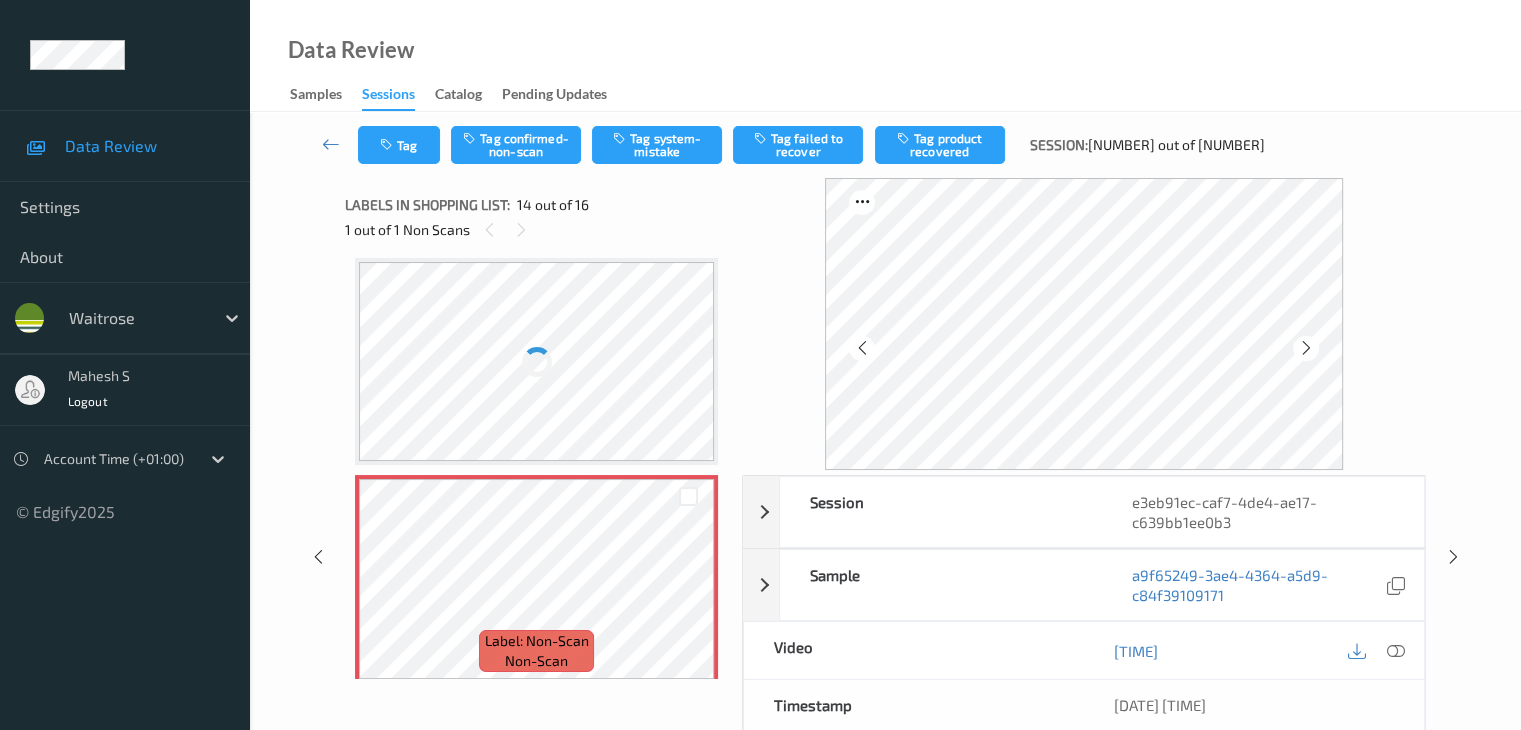 click at bounding box center [1305, 348] 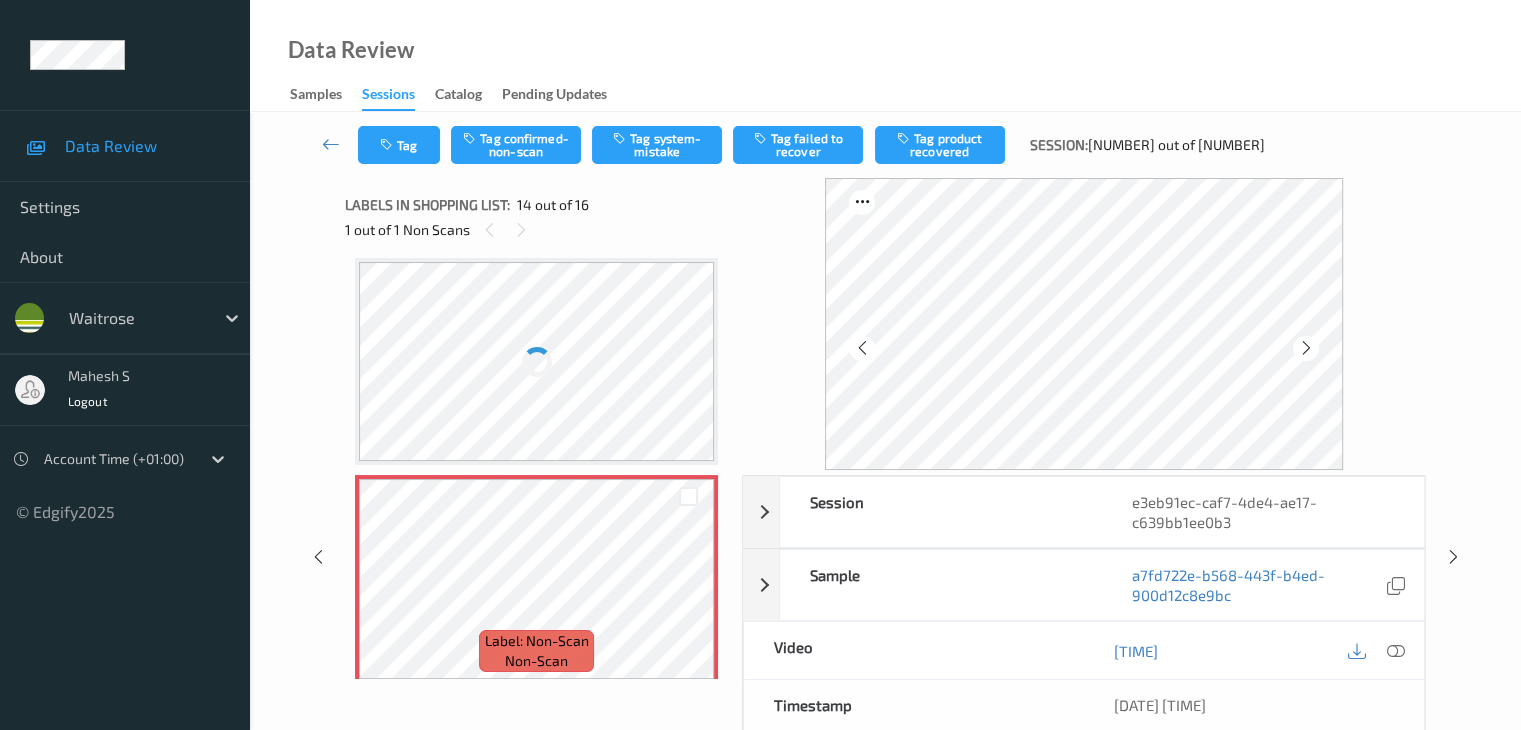 click at bounding box center (1305, 348) 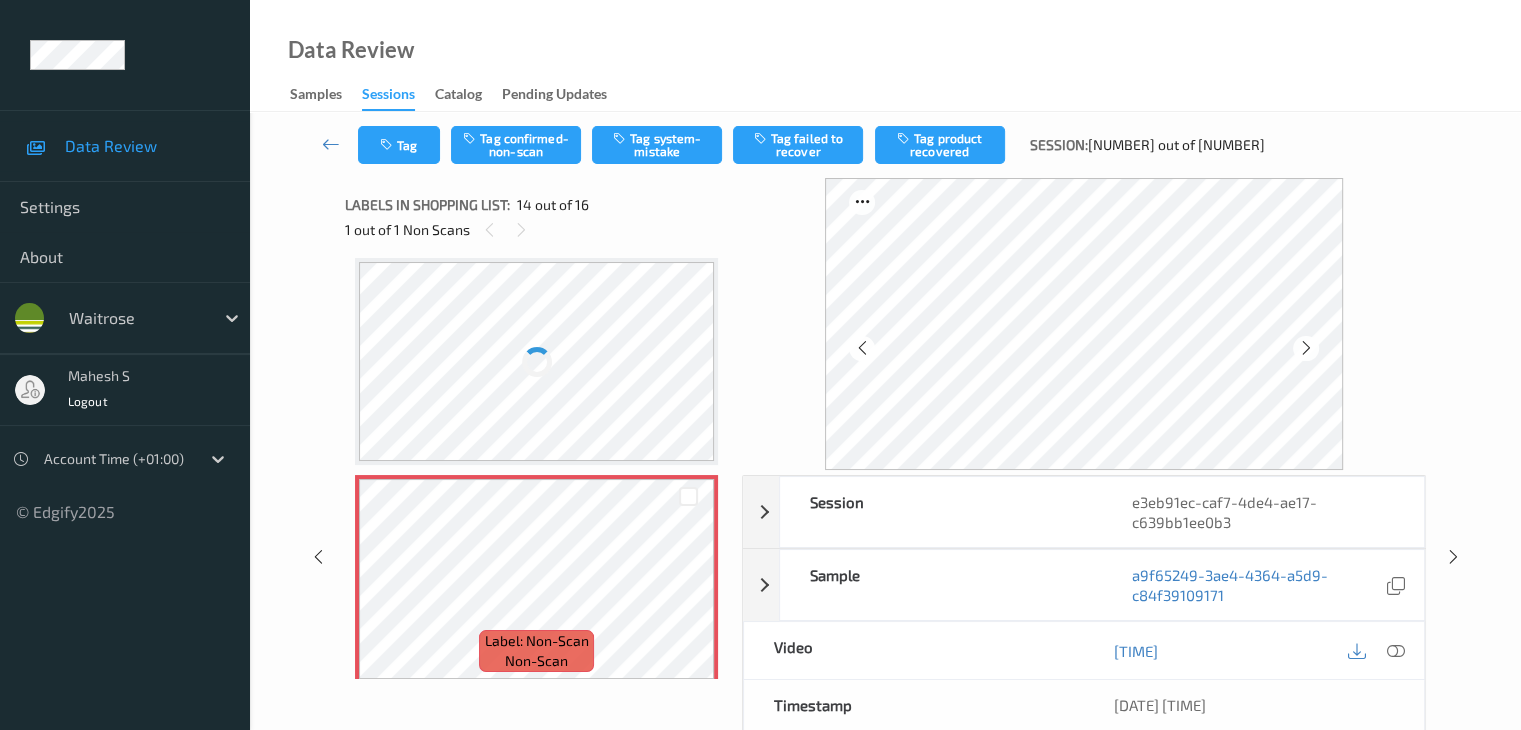 scroll, scrollTop: 2625, scrollLeft: 0, axis: vertical 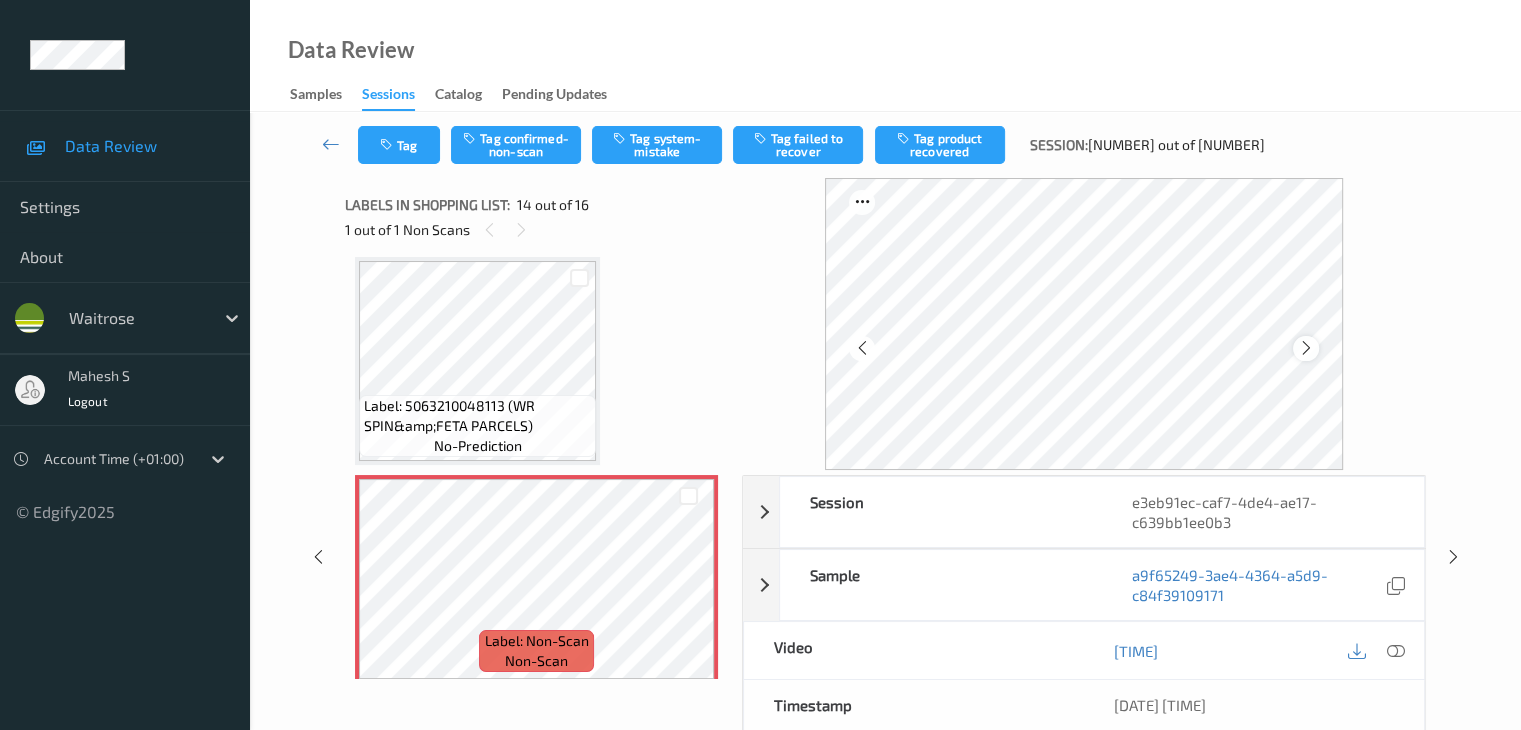 click at bounding box center [1306, 348] 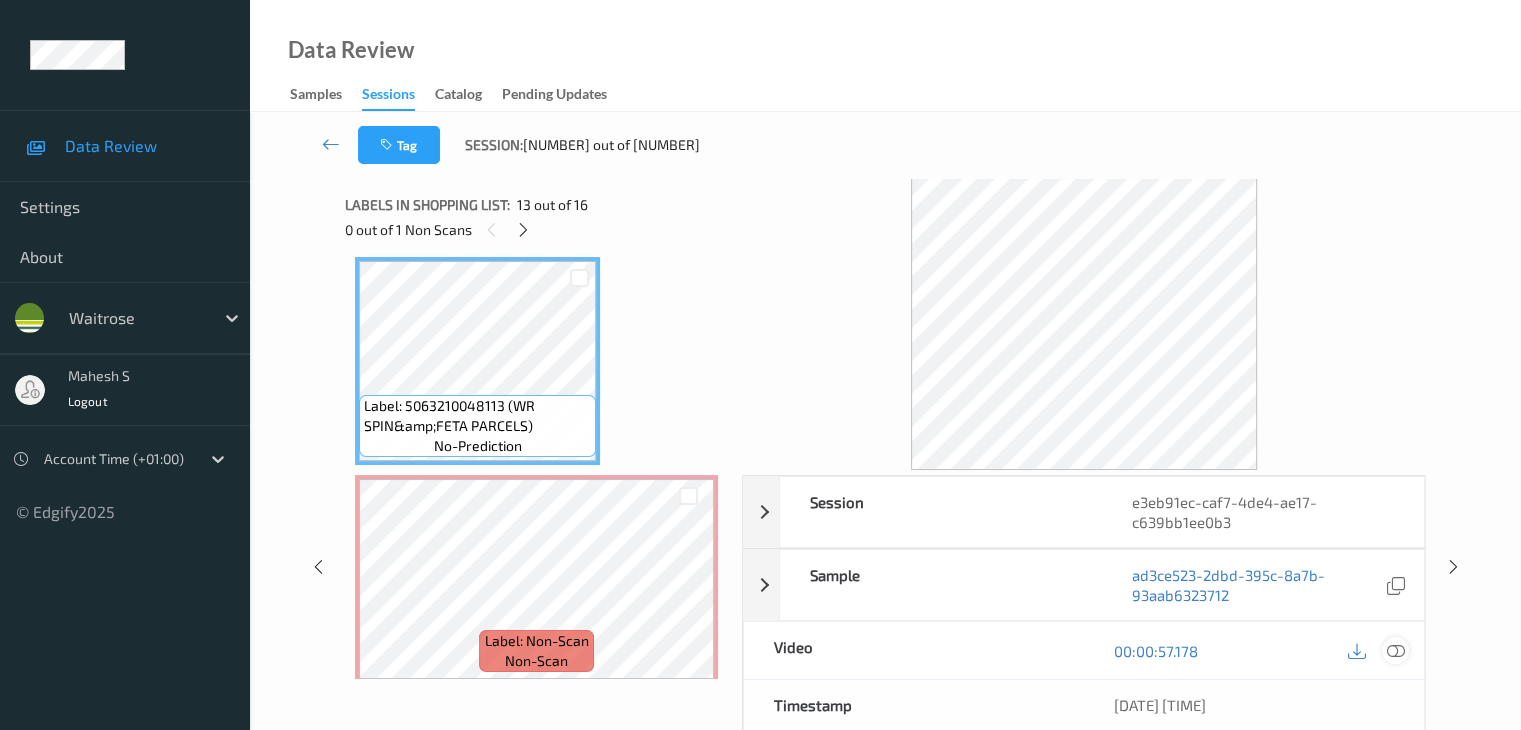 click at bounding box center (1395, 651) 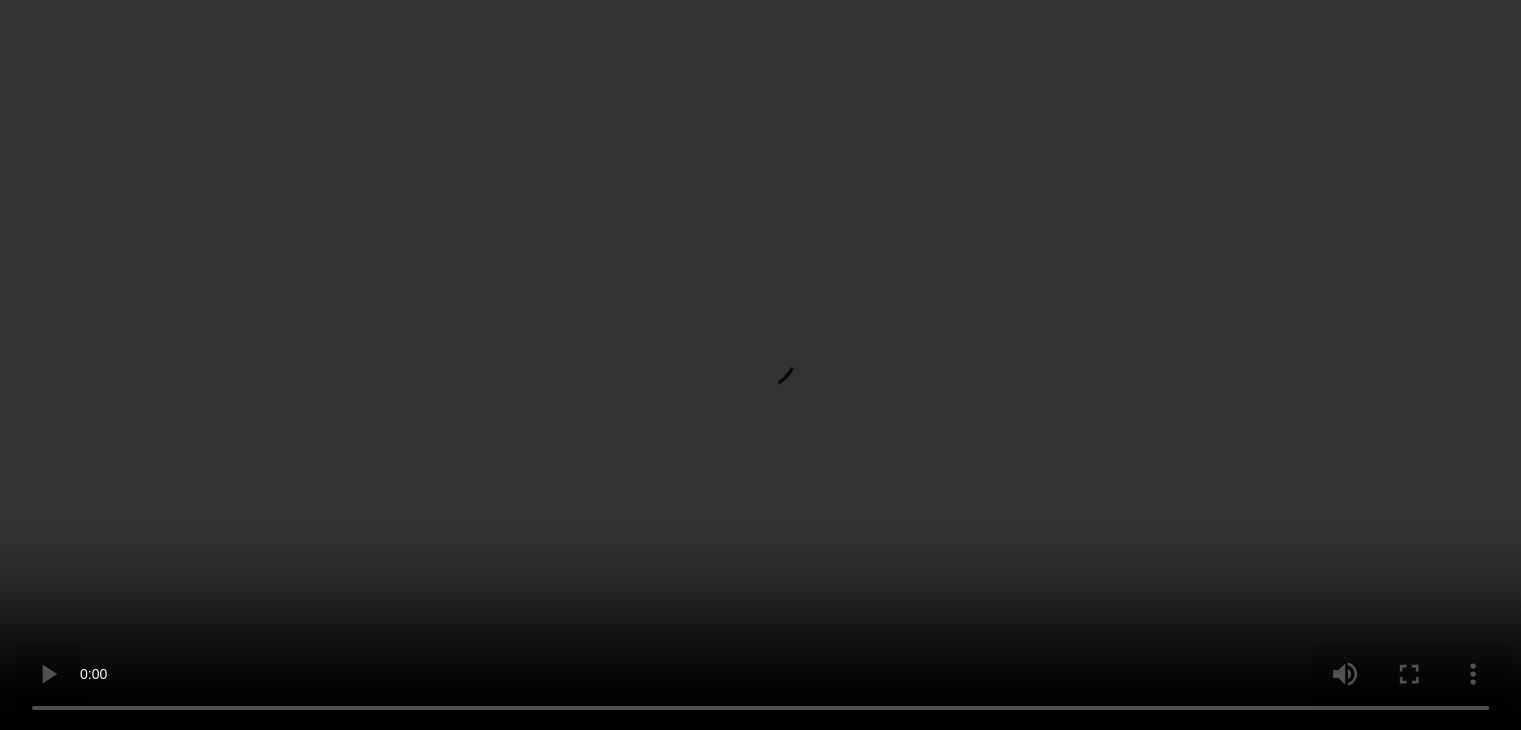 scroll, scrollTop: 2625, scrollLeft: 0, axis: vertical 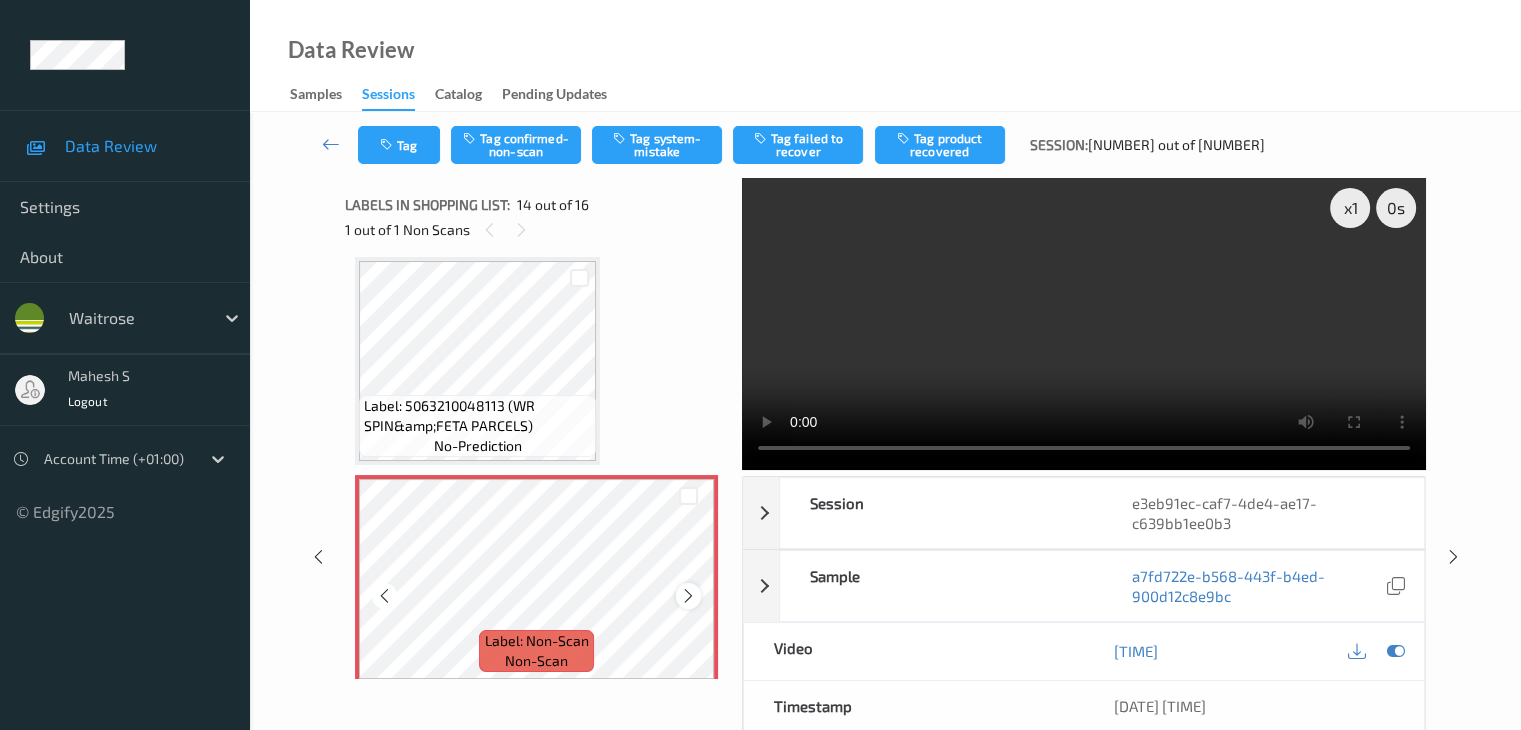 click at bounding box center (688, 596) 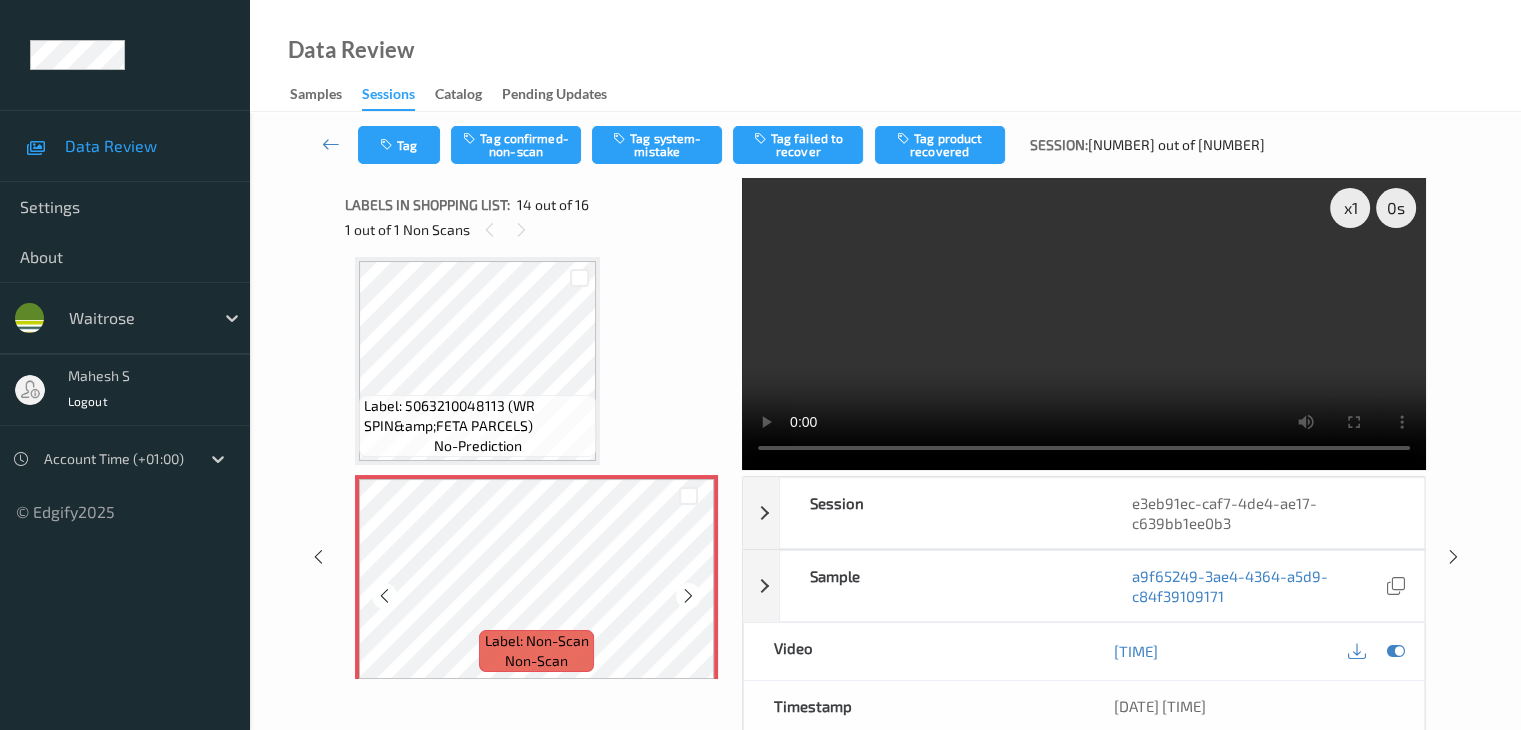 click at bounding box center (688, 596) 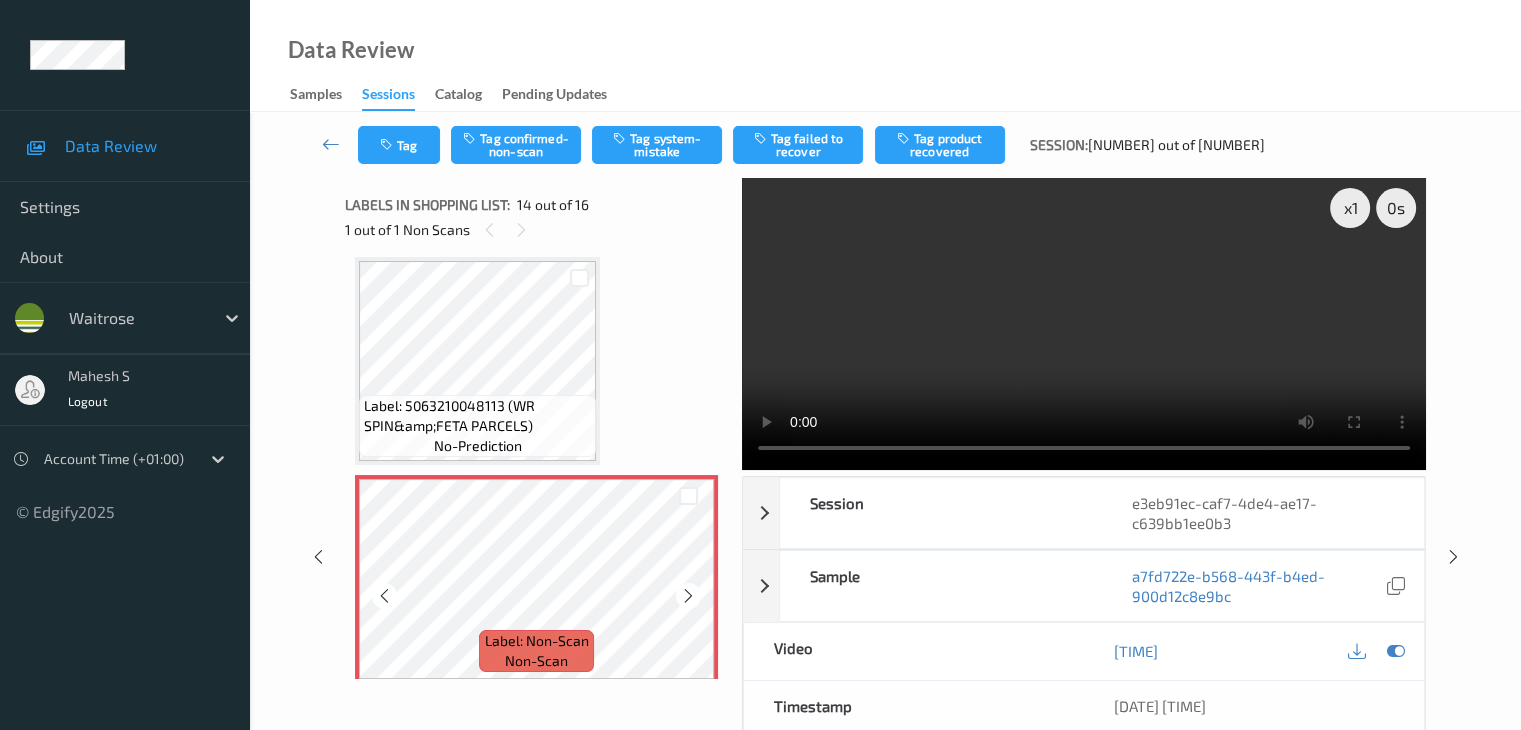 click at bounding box center [688, 596] 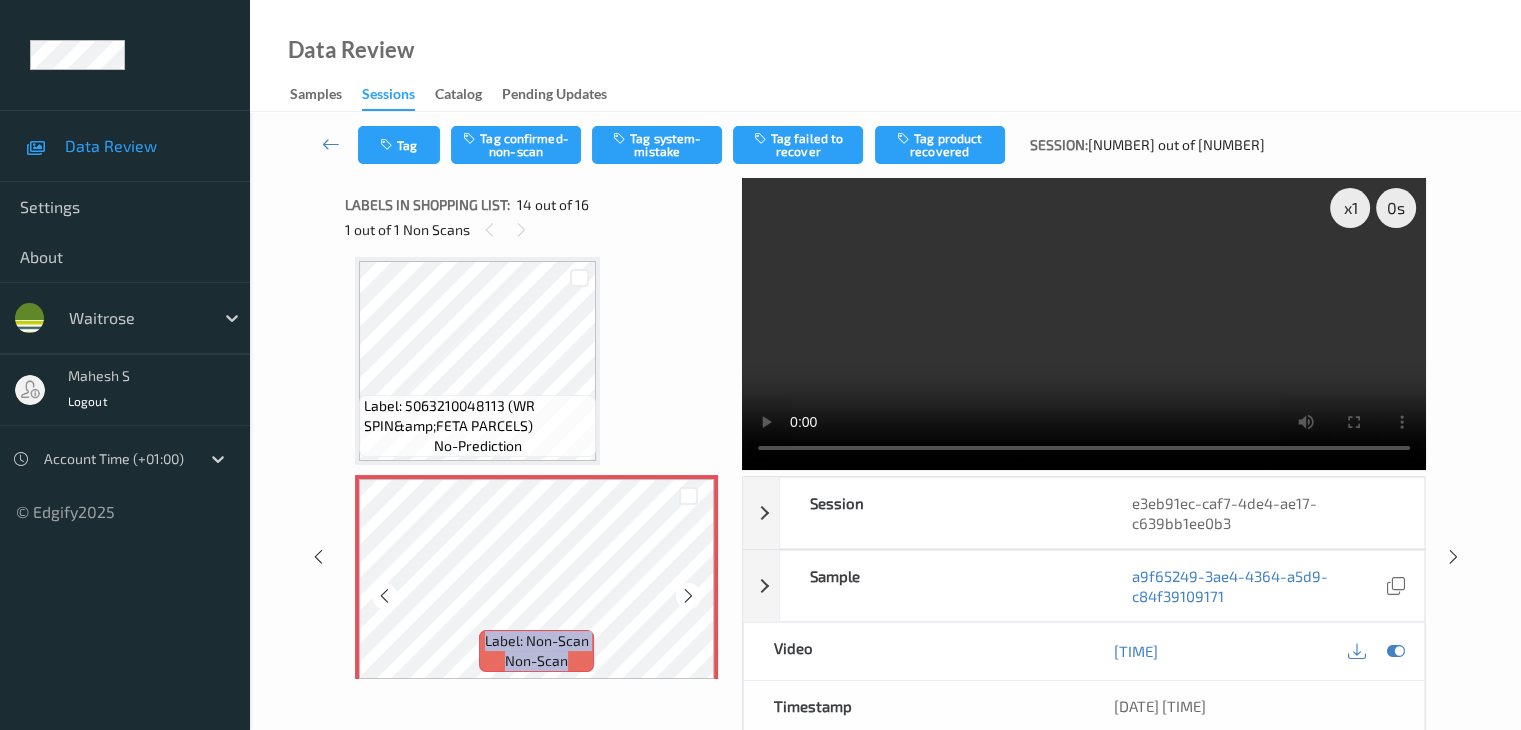 click at bounding box center [688, 596] 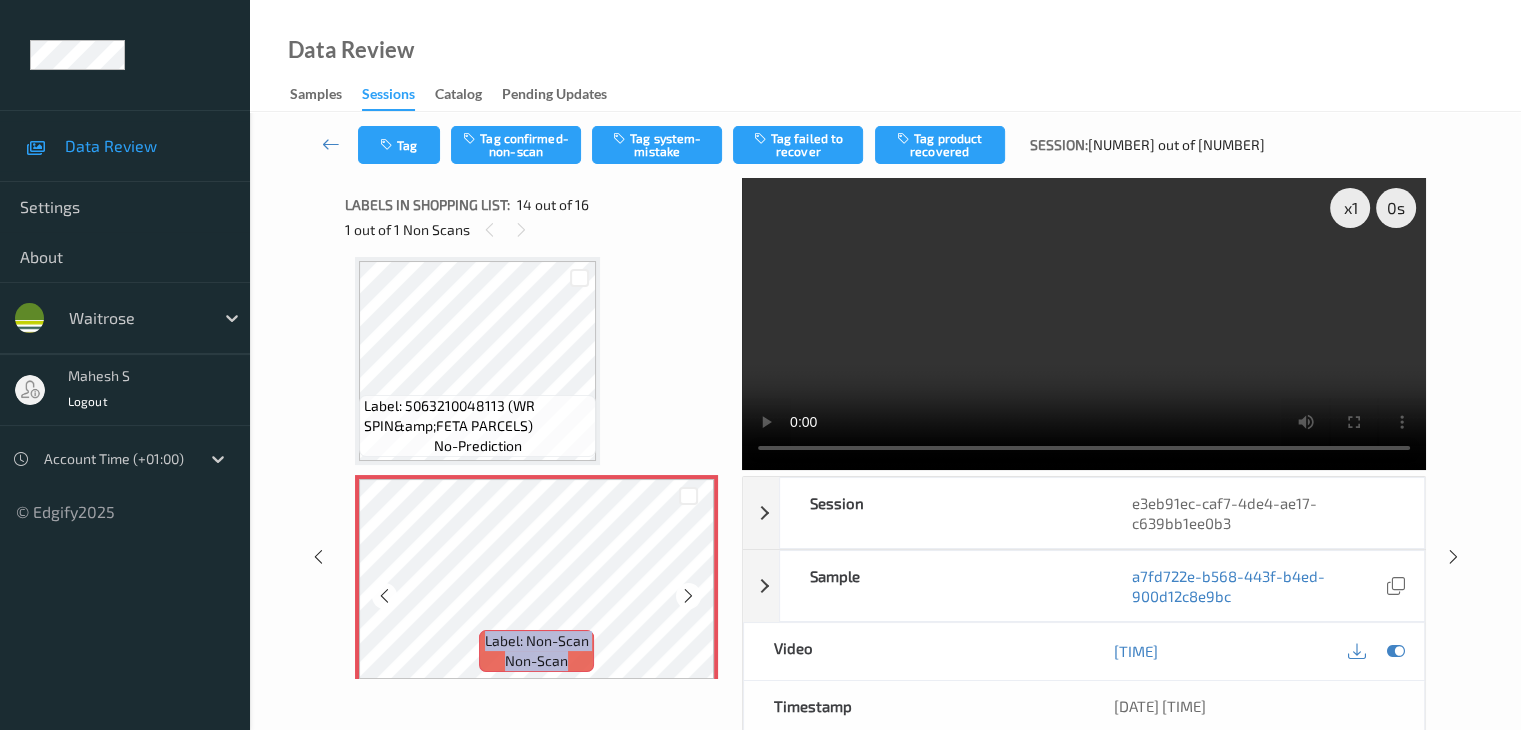 click at bounding box center [688, 596] 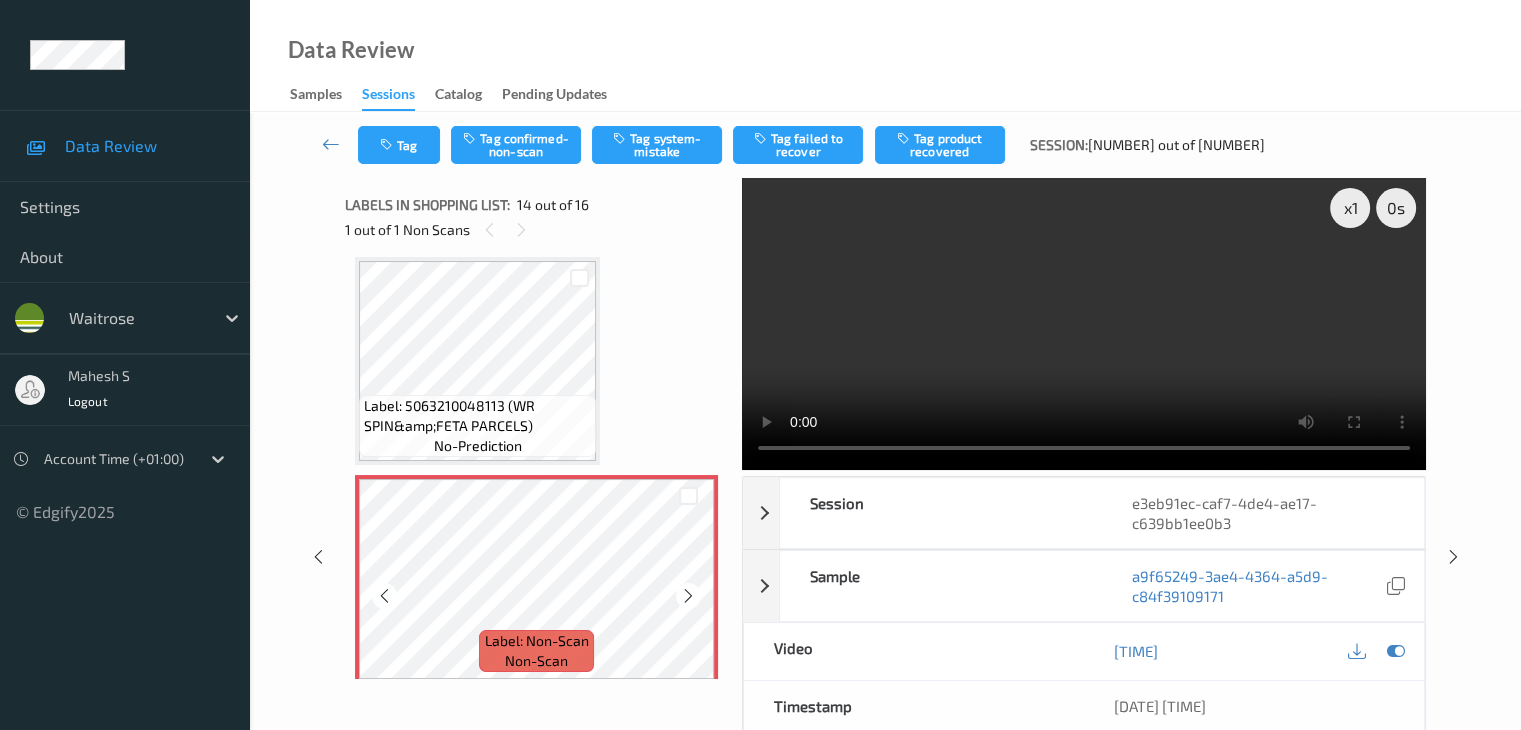 click at bounding box center [688, 596] 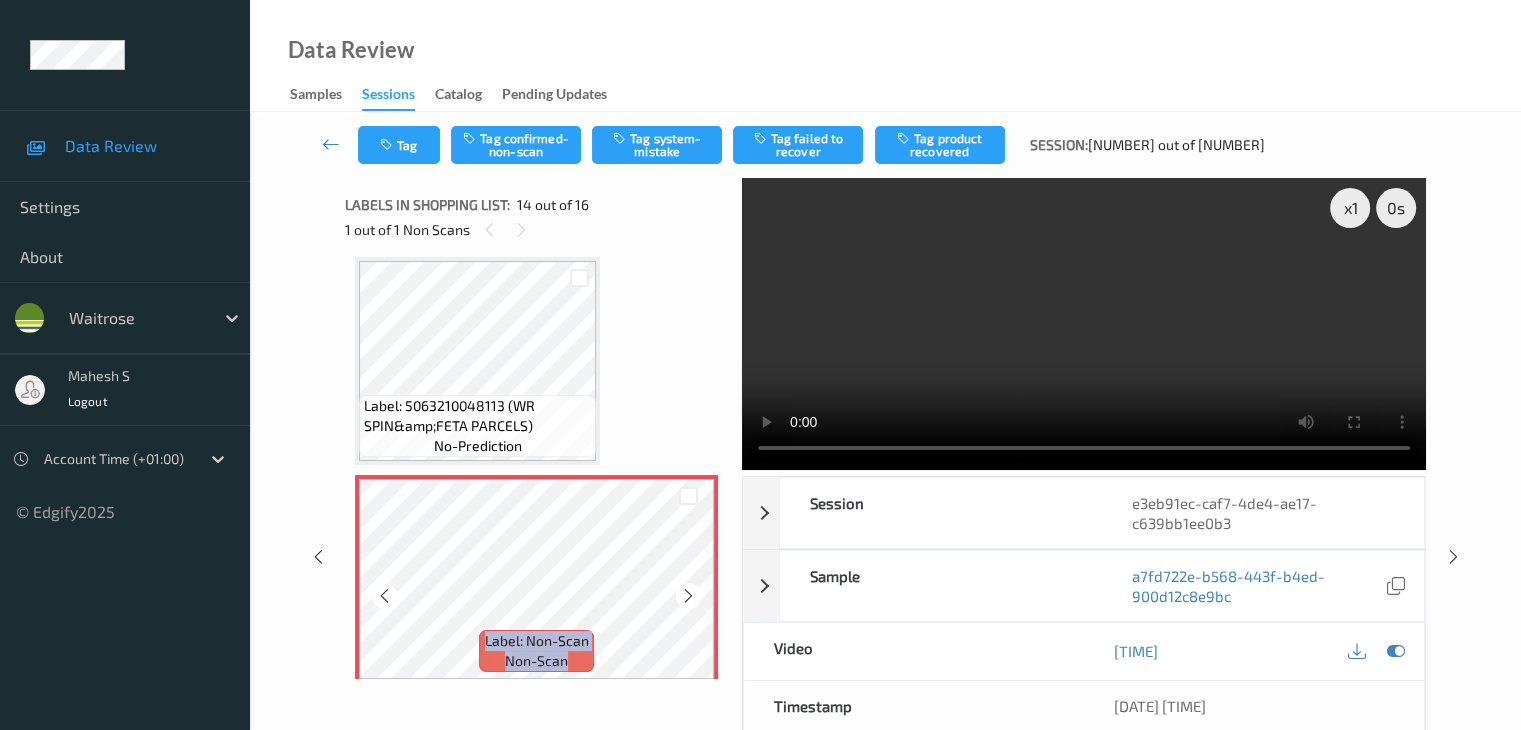 click at bounding box center [688, 596] 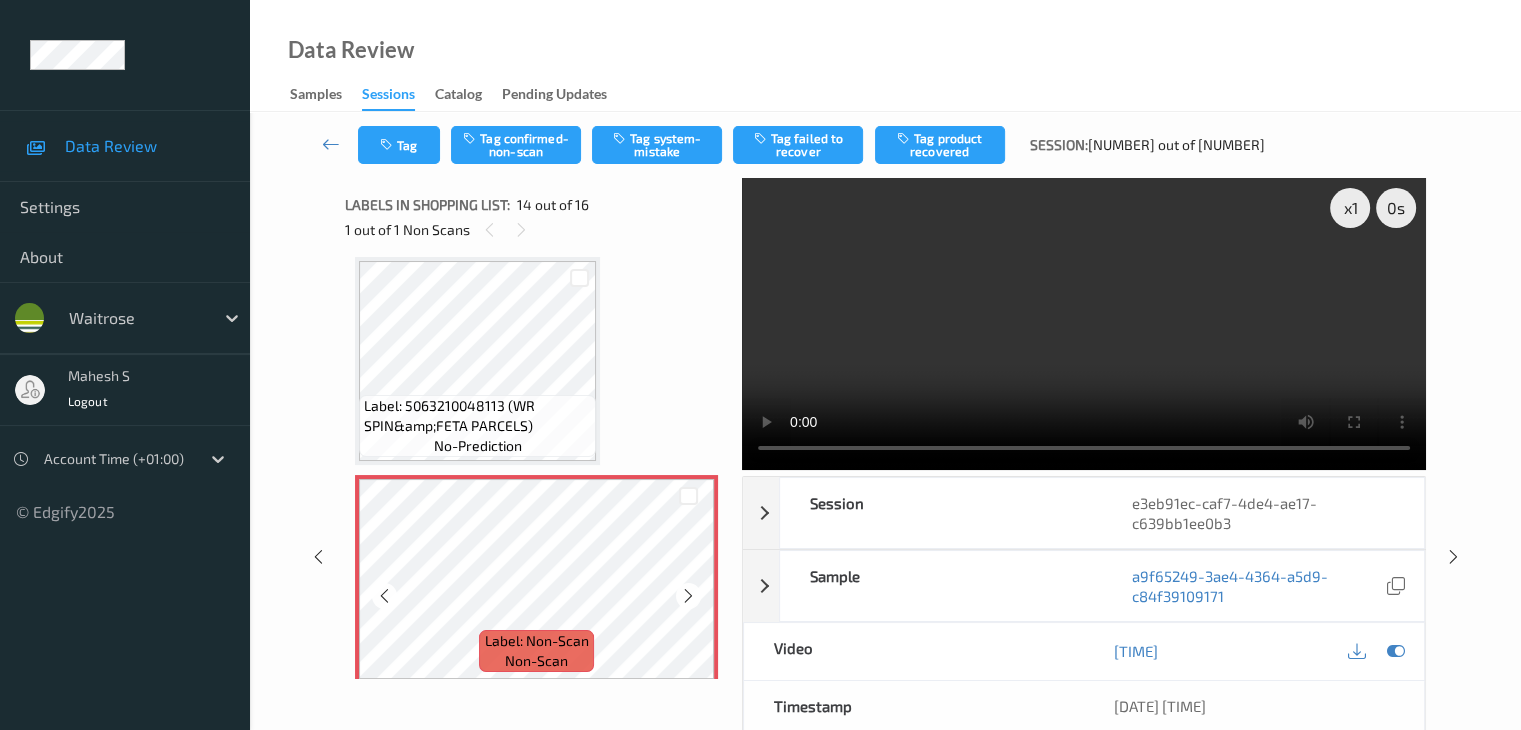 click at bounding box center [688, 596] 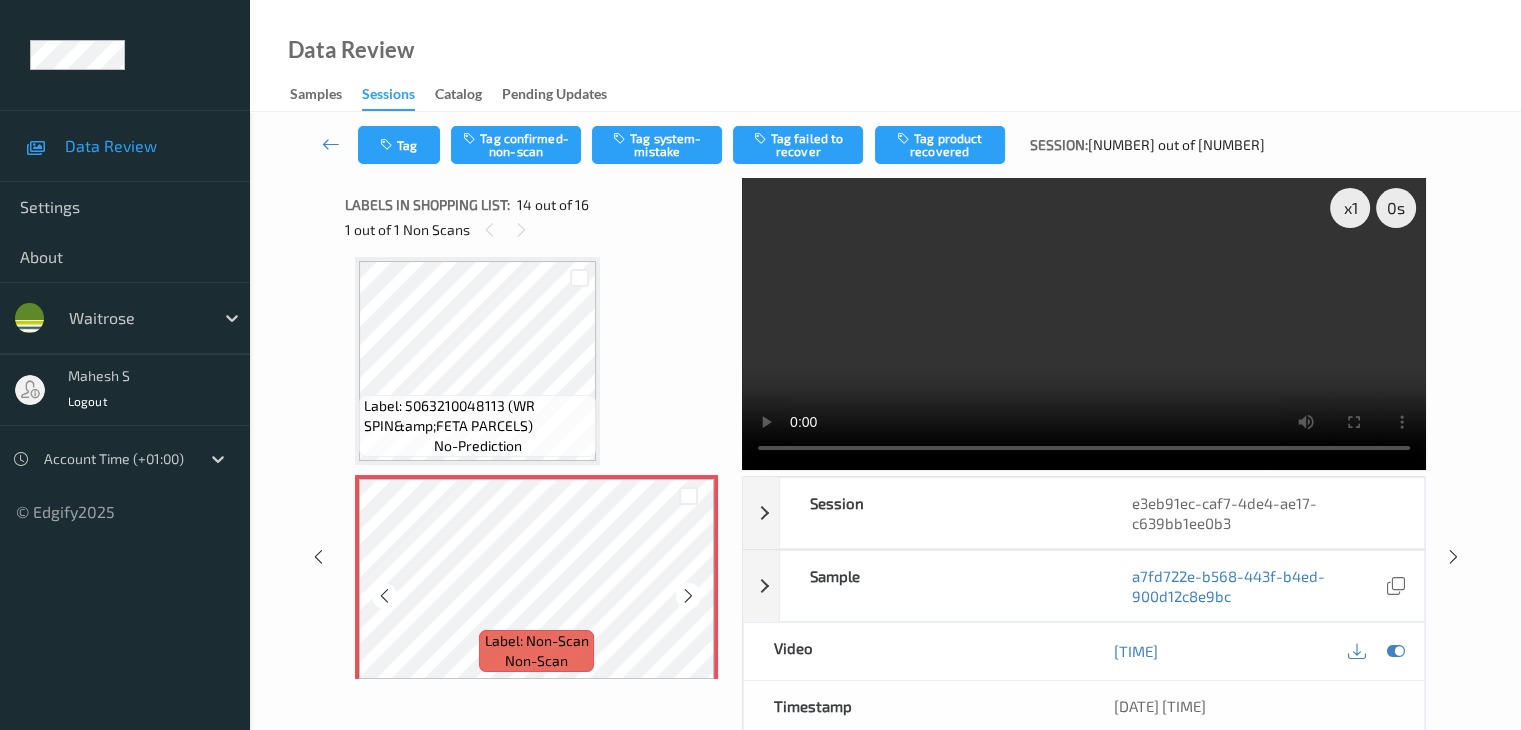 click at bounding box center [688, 596] 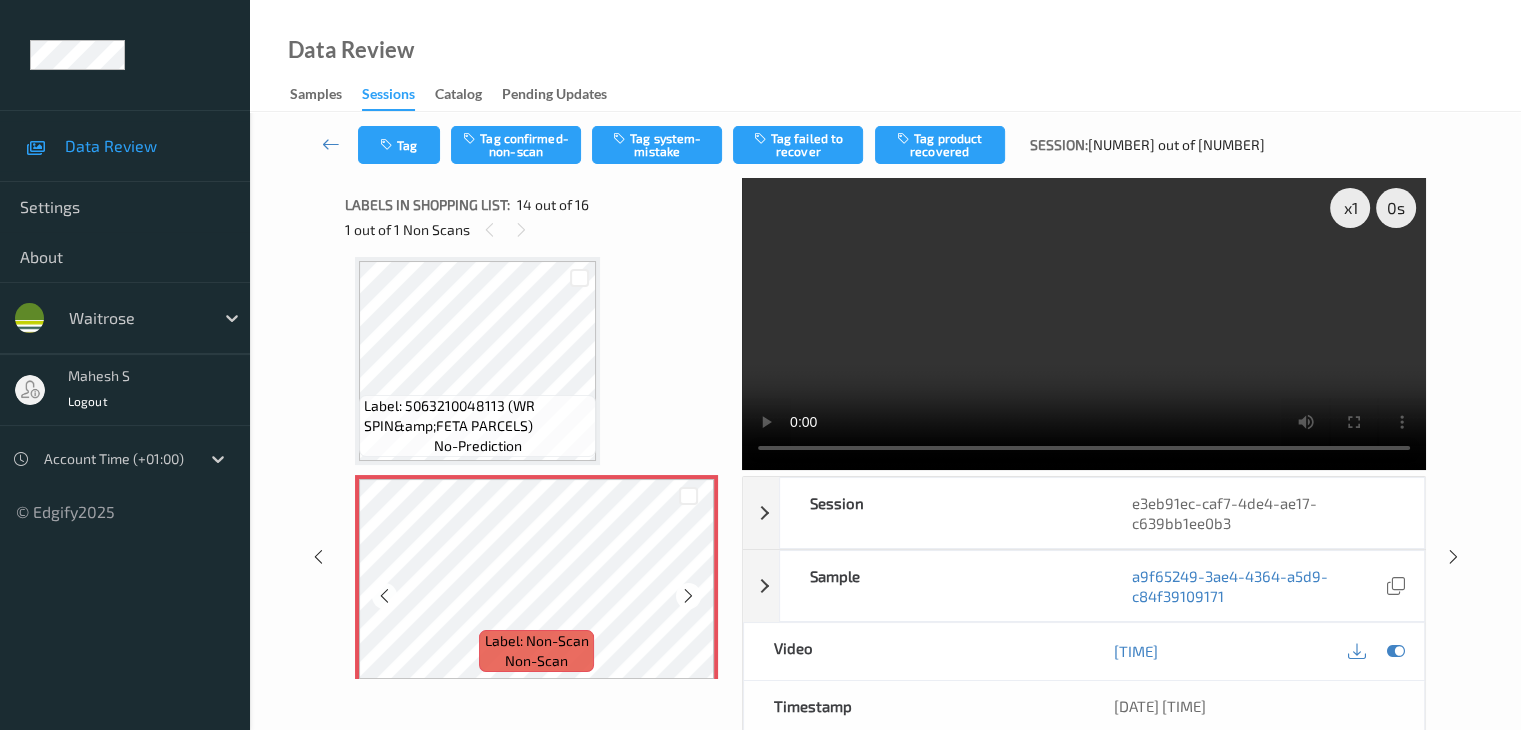 click at bounding box center (688, 596) 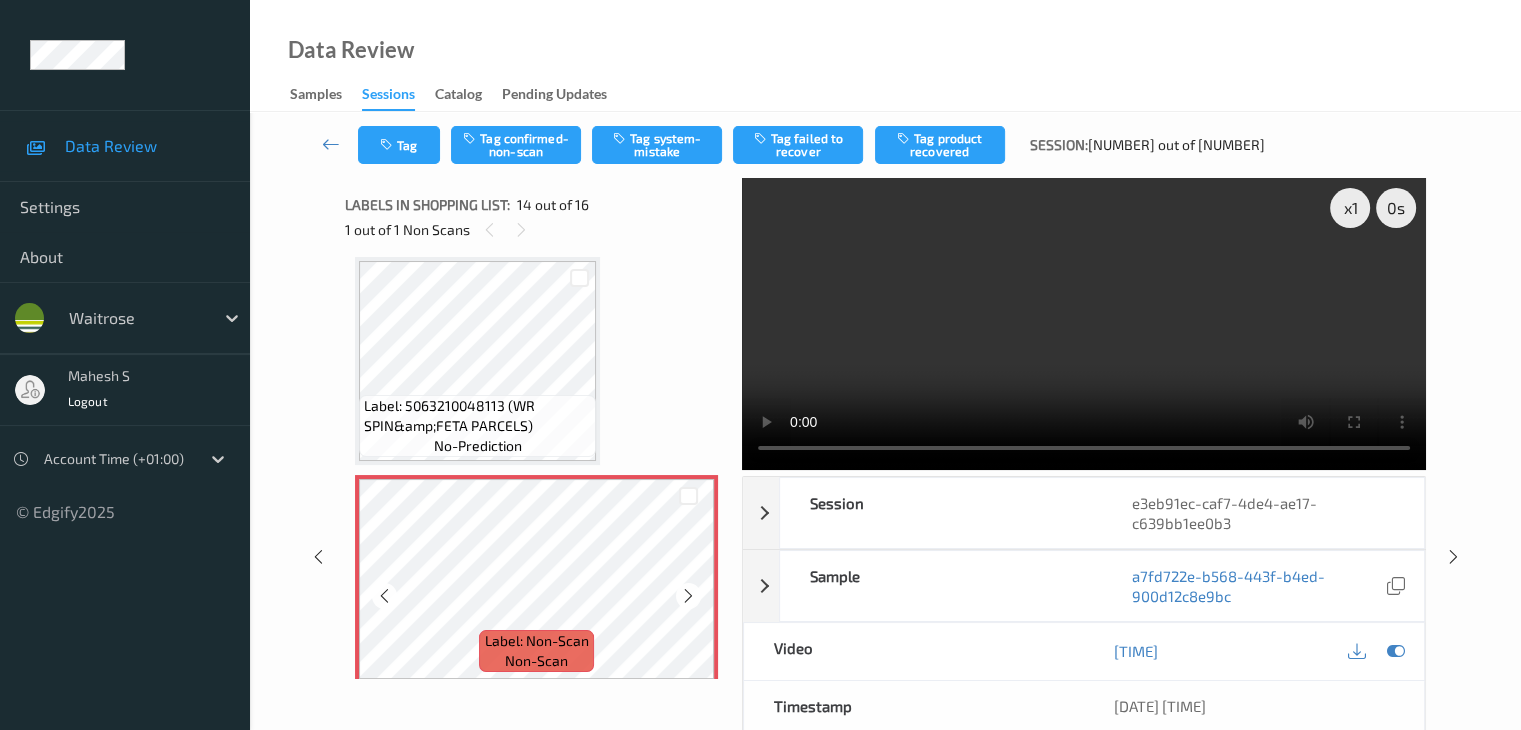 click at bounding box center (688, 596) 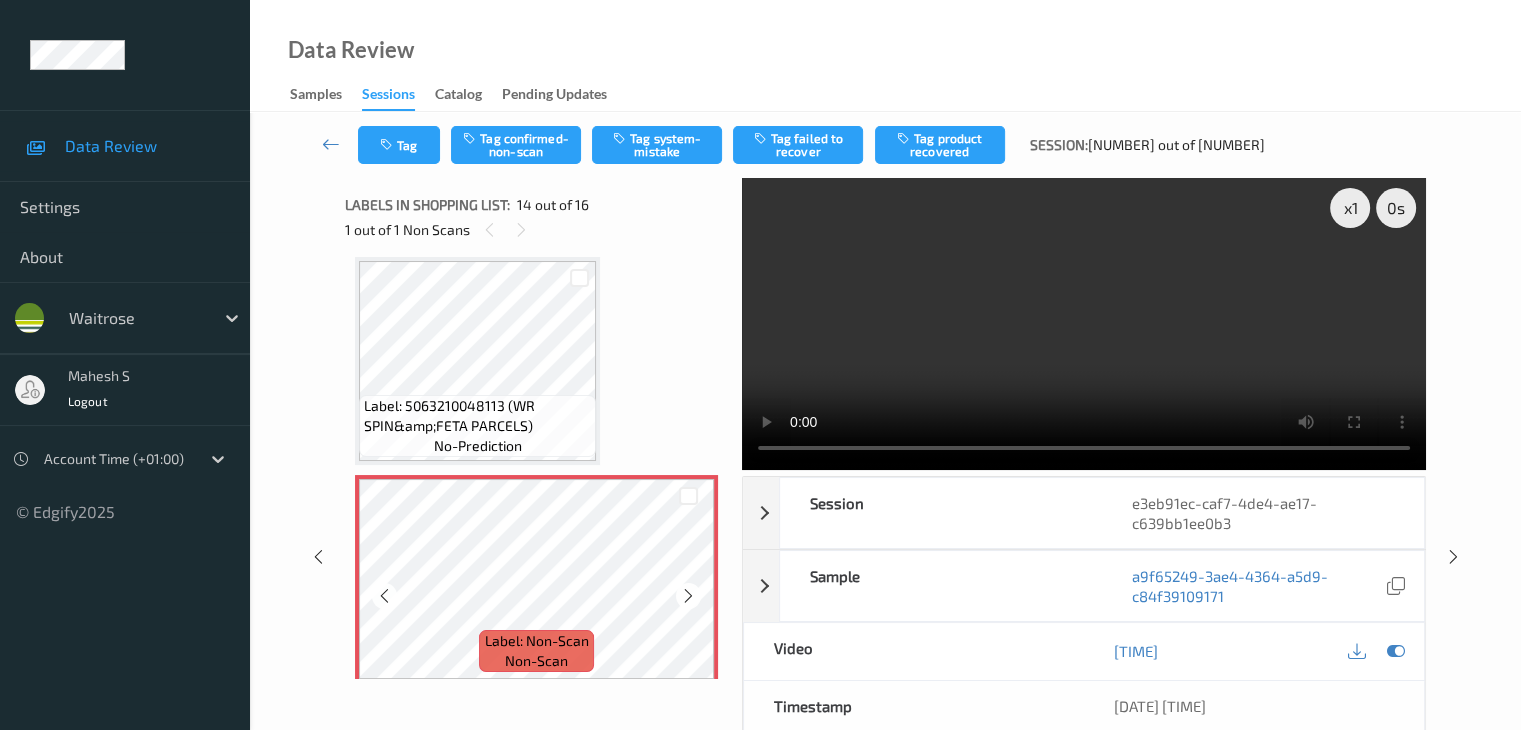 click at bounding box center (688, 596) 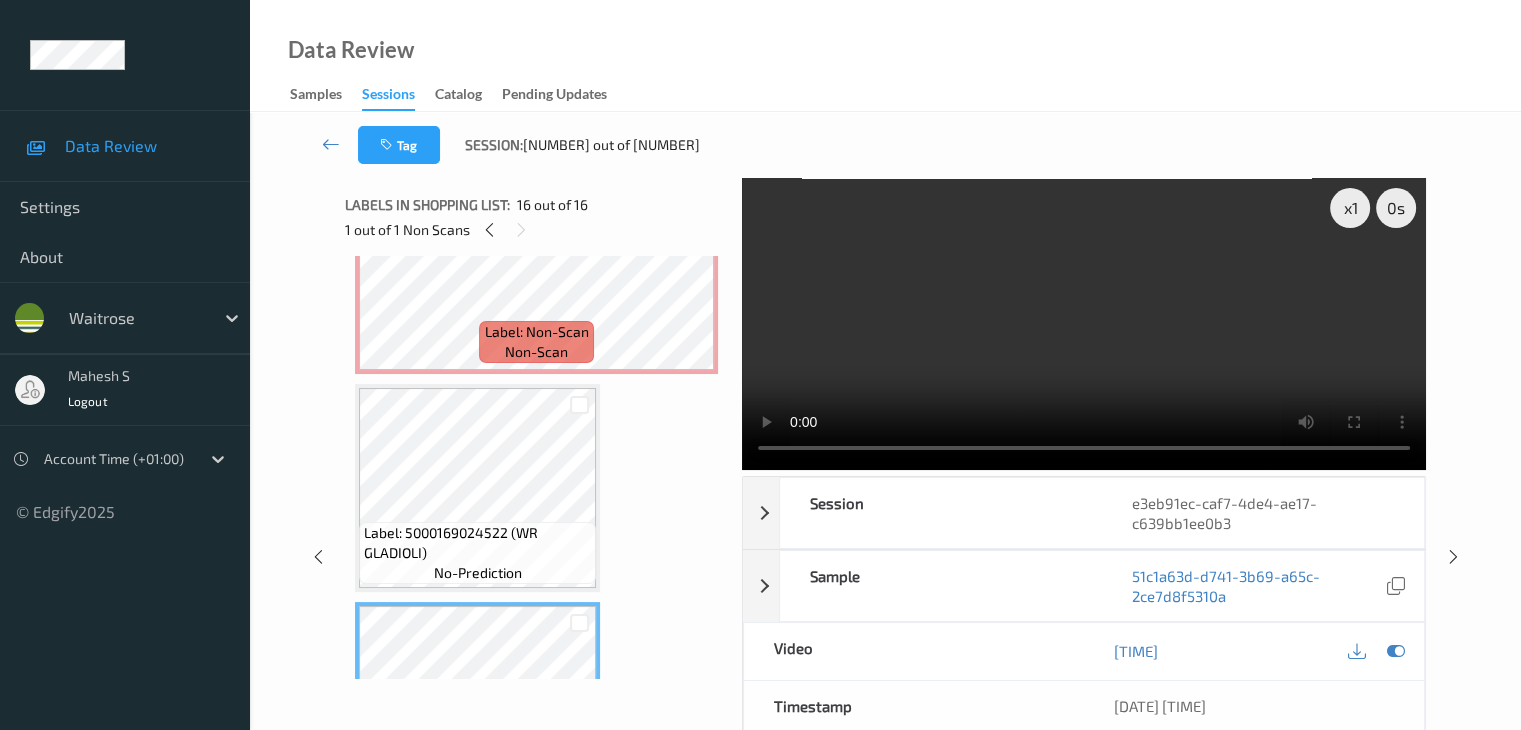 scroll, scrollTop: 2825, scrollLeft: 0, axis: vertical 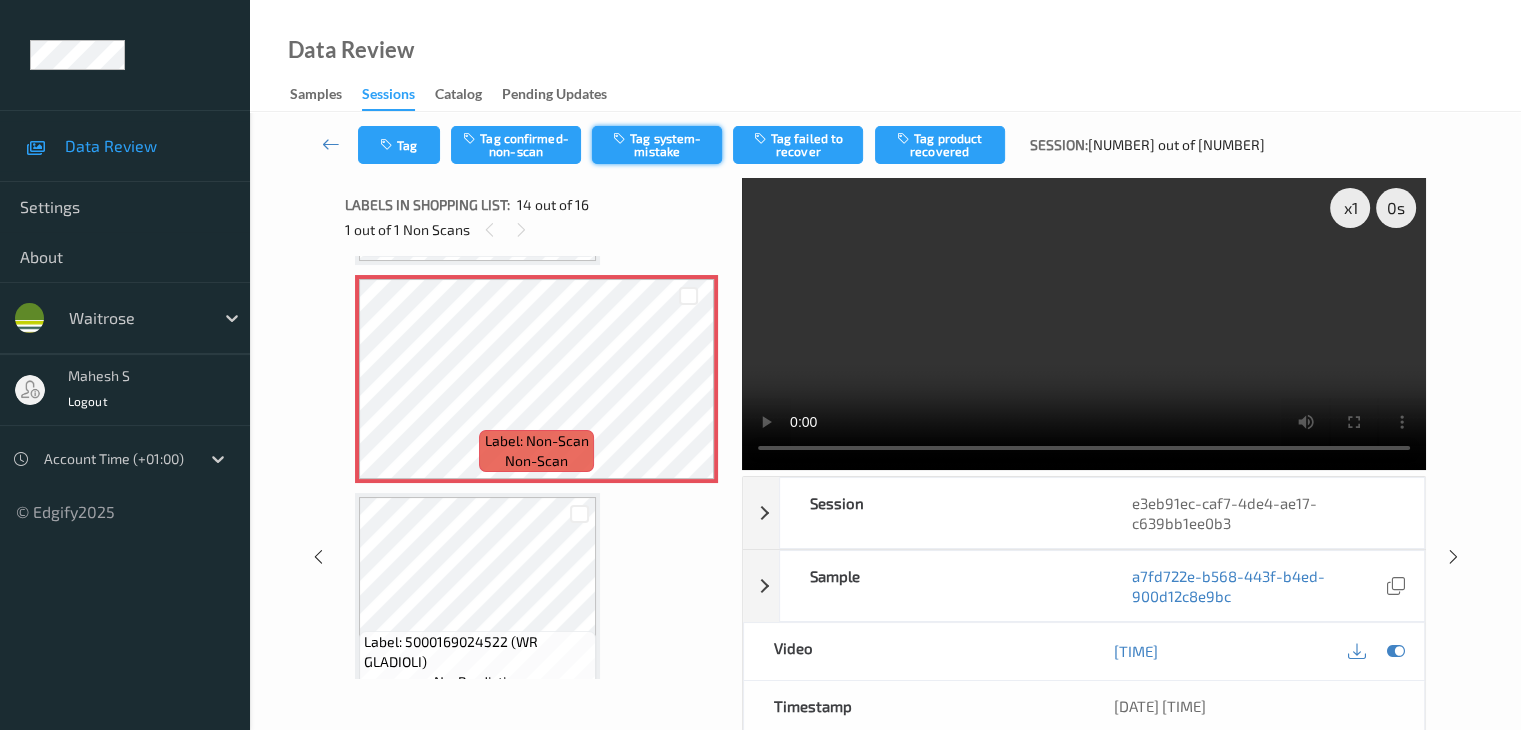 click on "Tag   system-mistake" at bounding box center (657, 145) 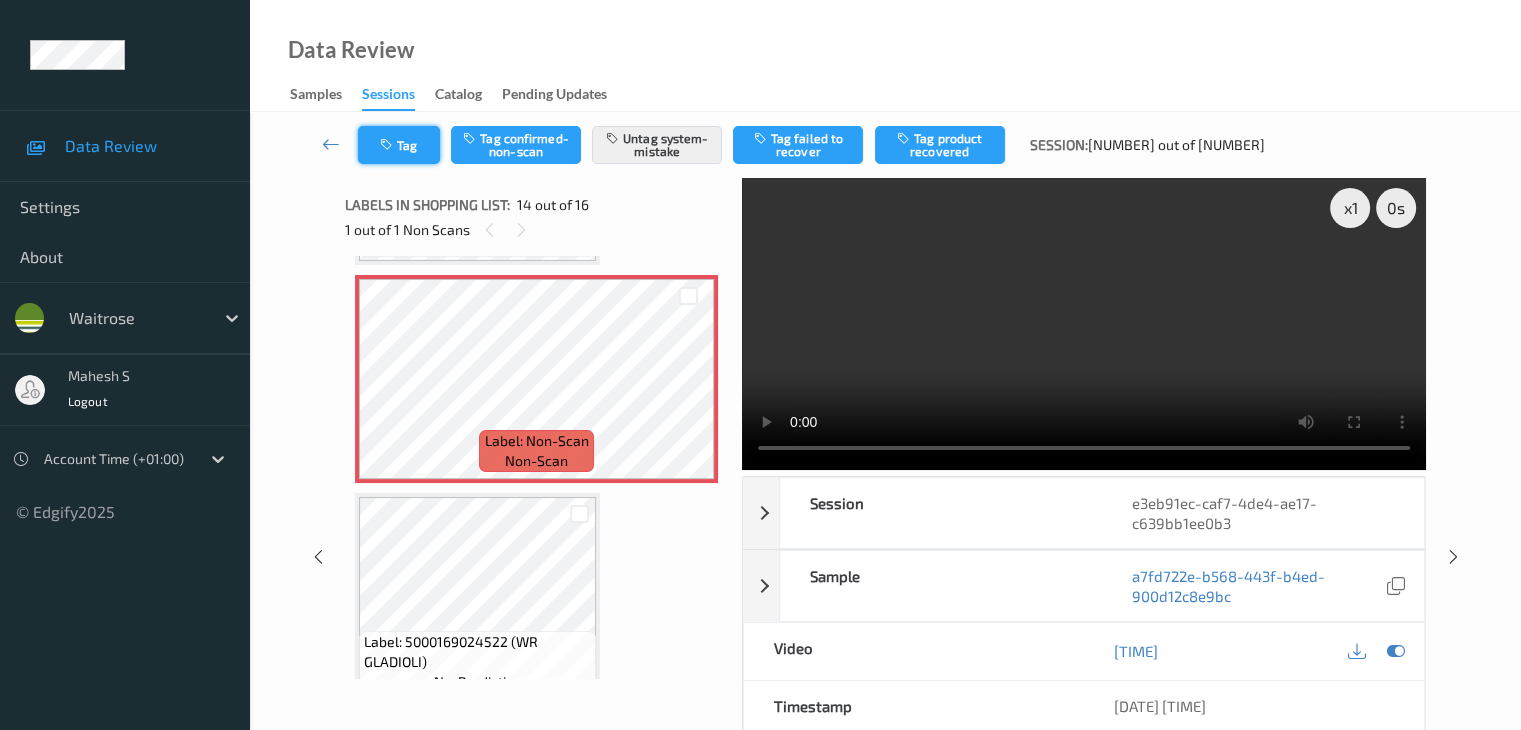 click at bounding box center (388, 145) 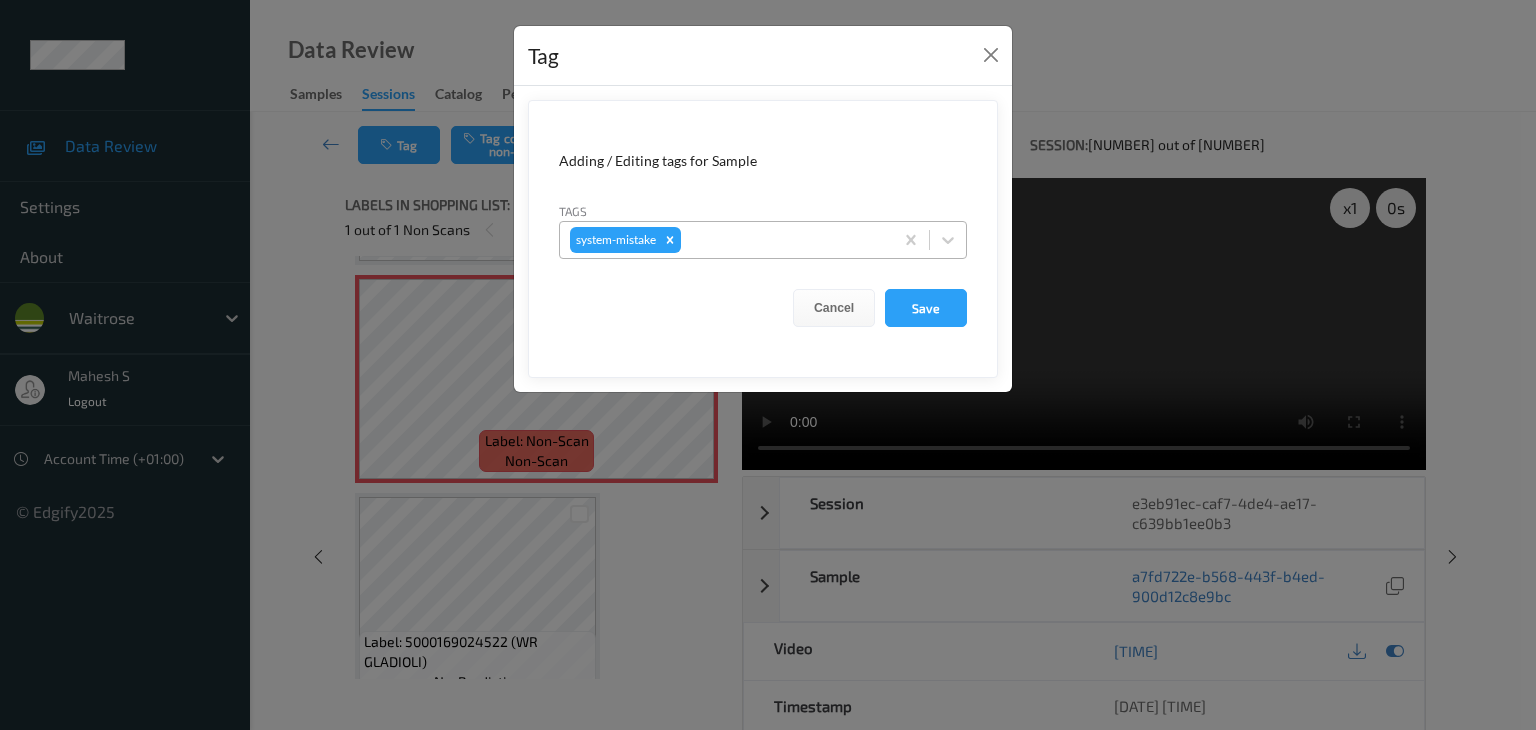 click at bounding box center (784, 240) 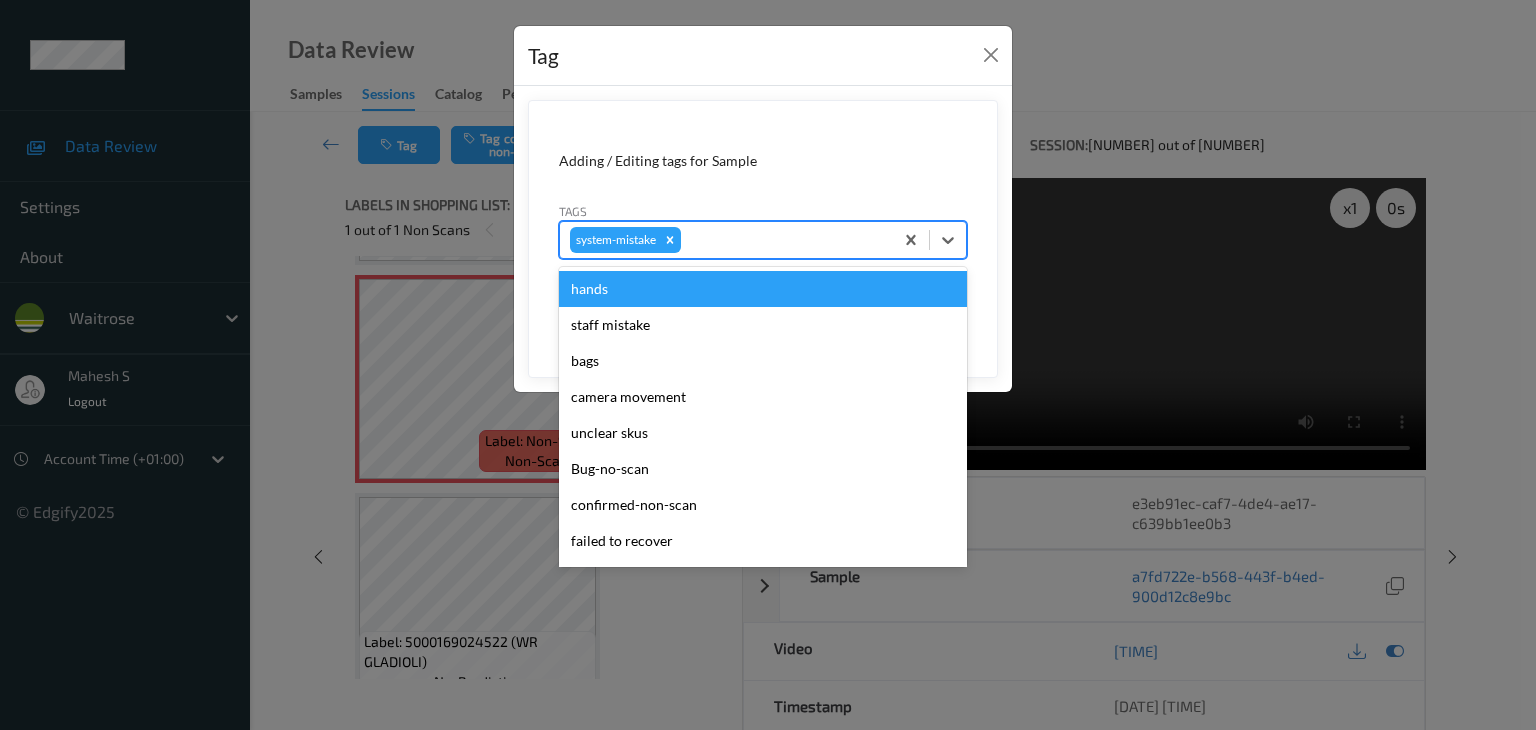 type on "u" 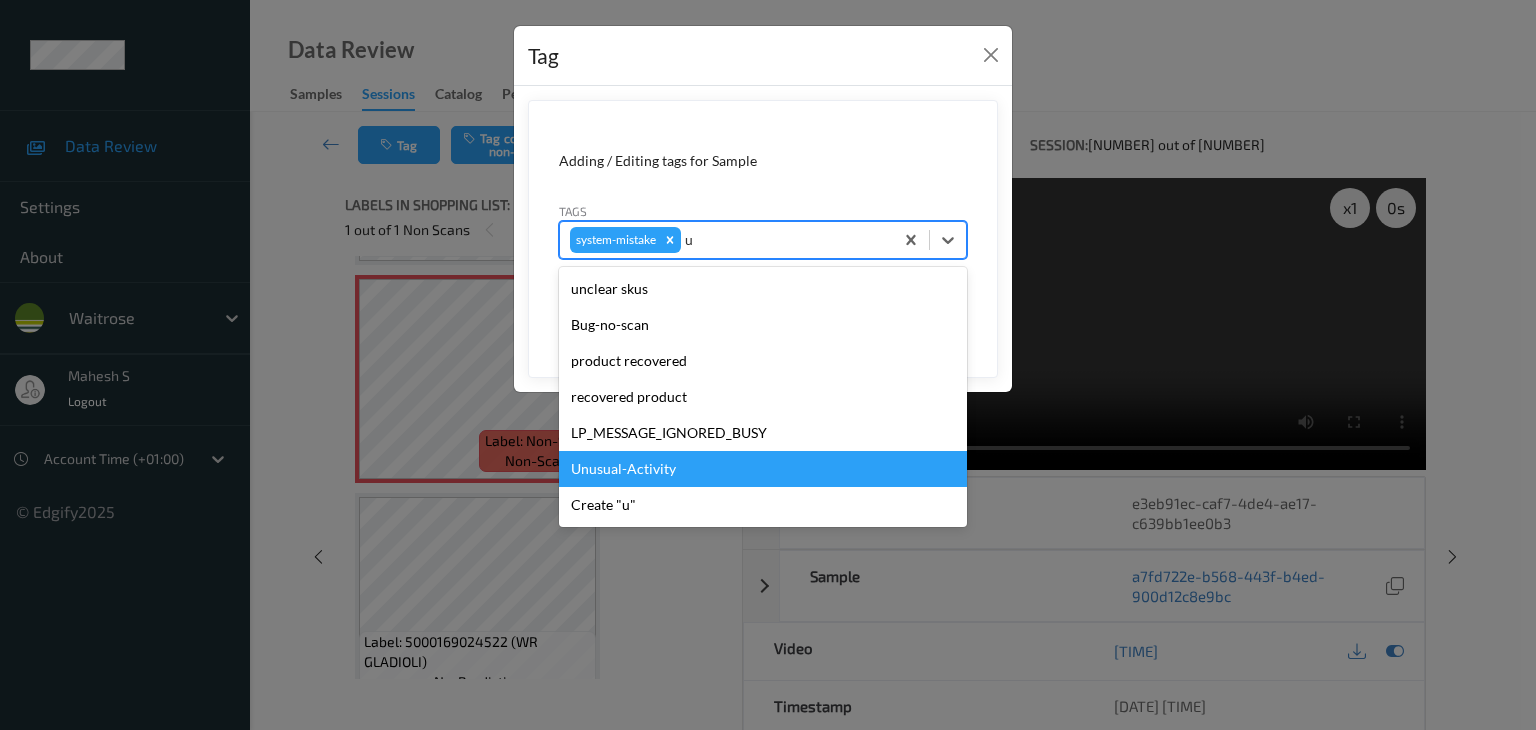 click on "Unusual-Activity" at bounding box center (763, 469) 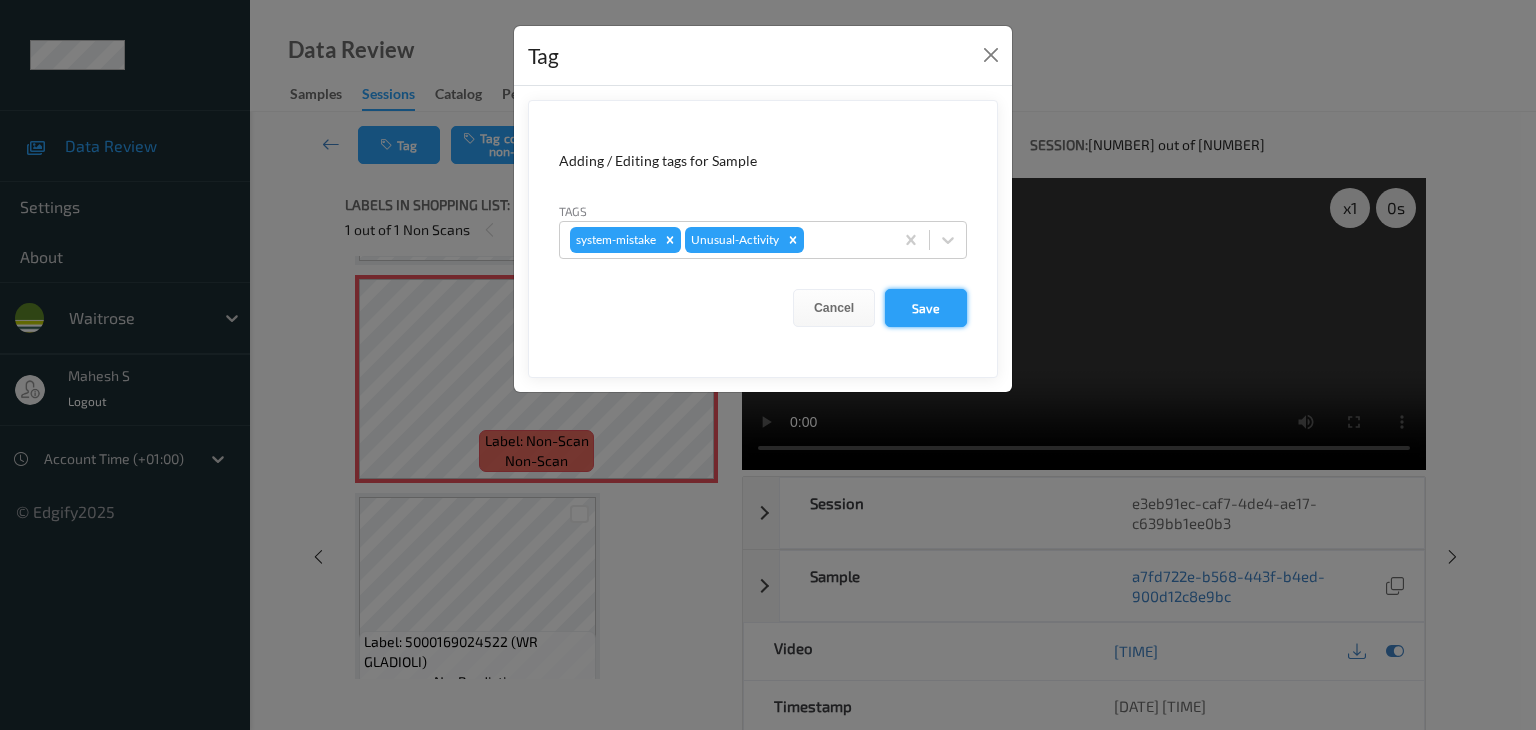 click on "Save" at bounding box center (926, 308) 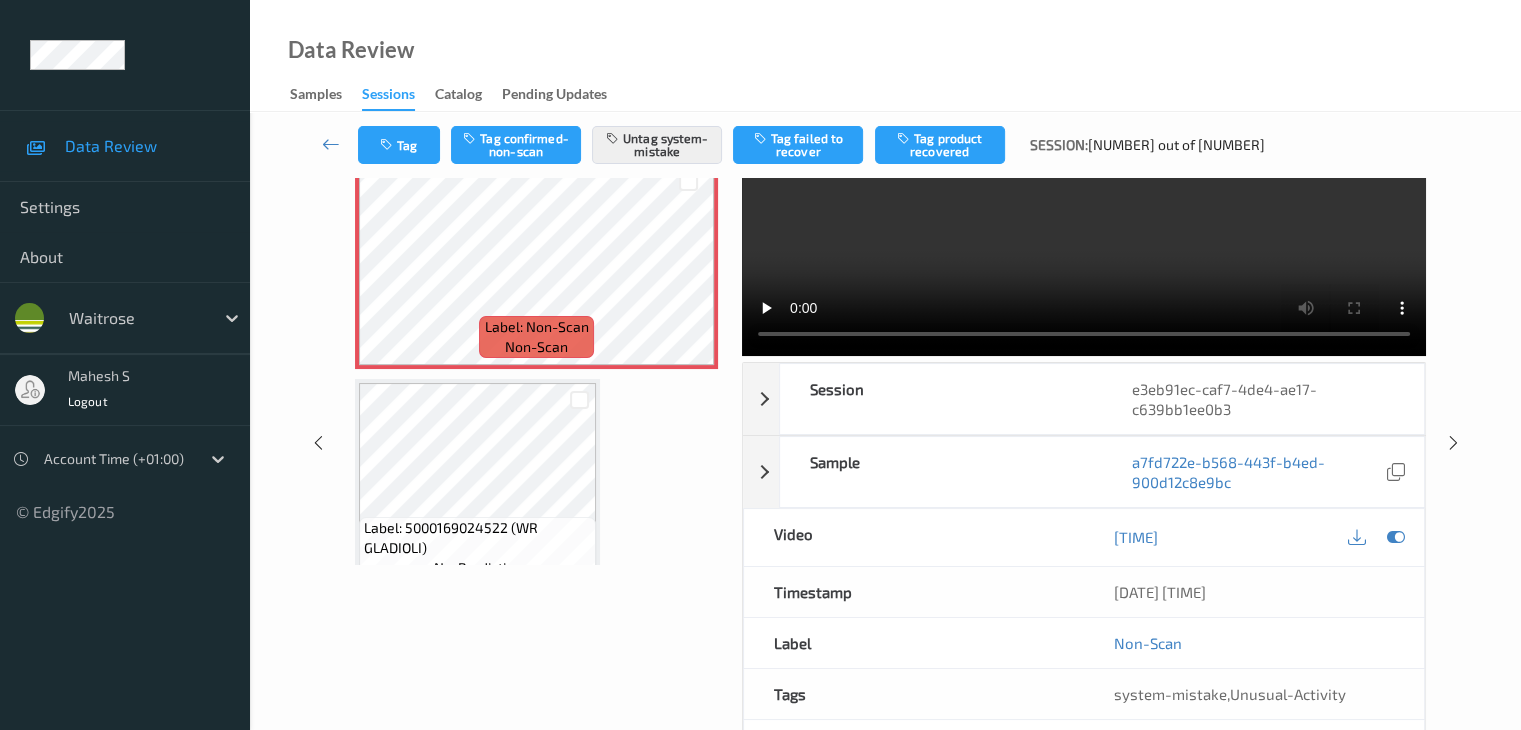 scroll, scrollTop: 0, scrollLeft: 0, axis: both 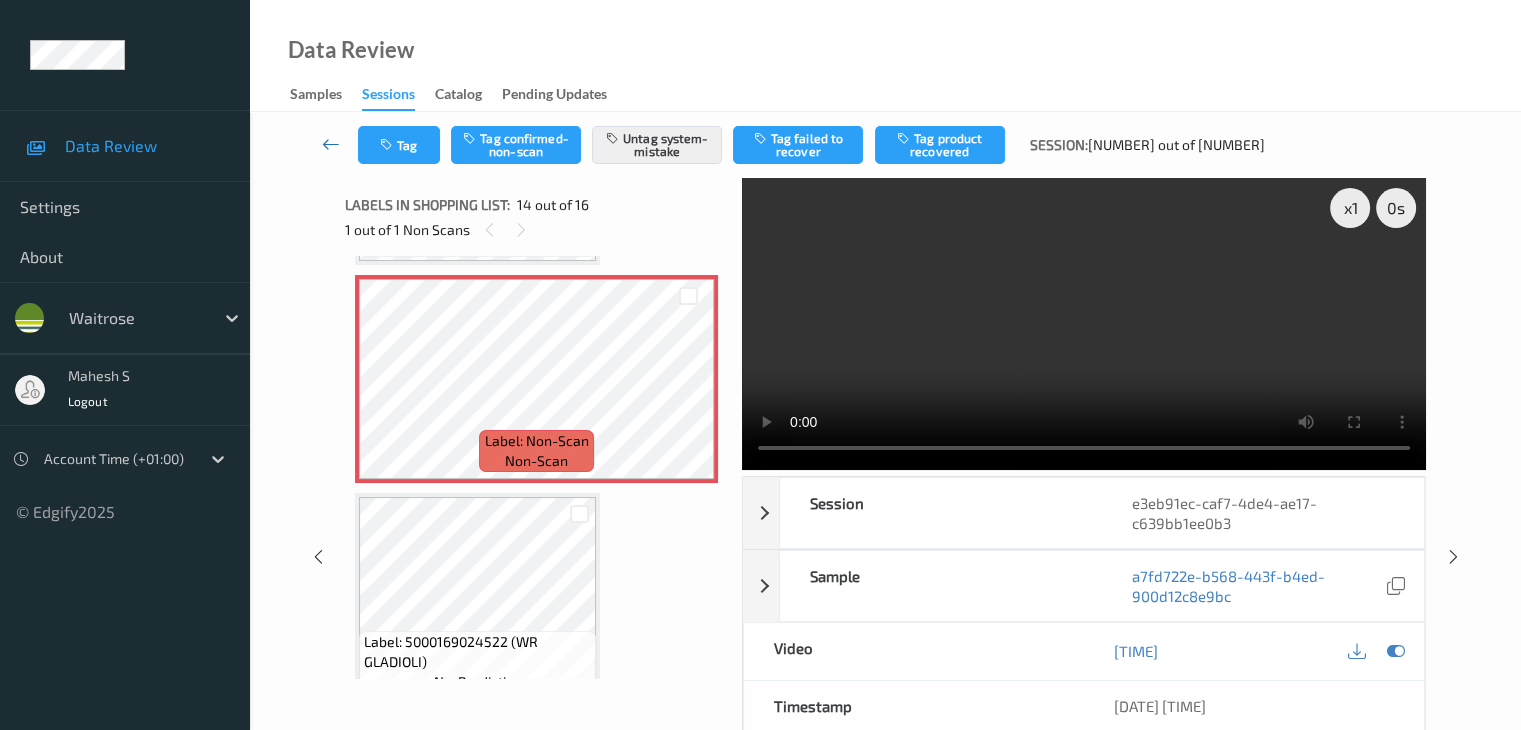 click at bounding box center (331, 144) 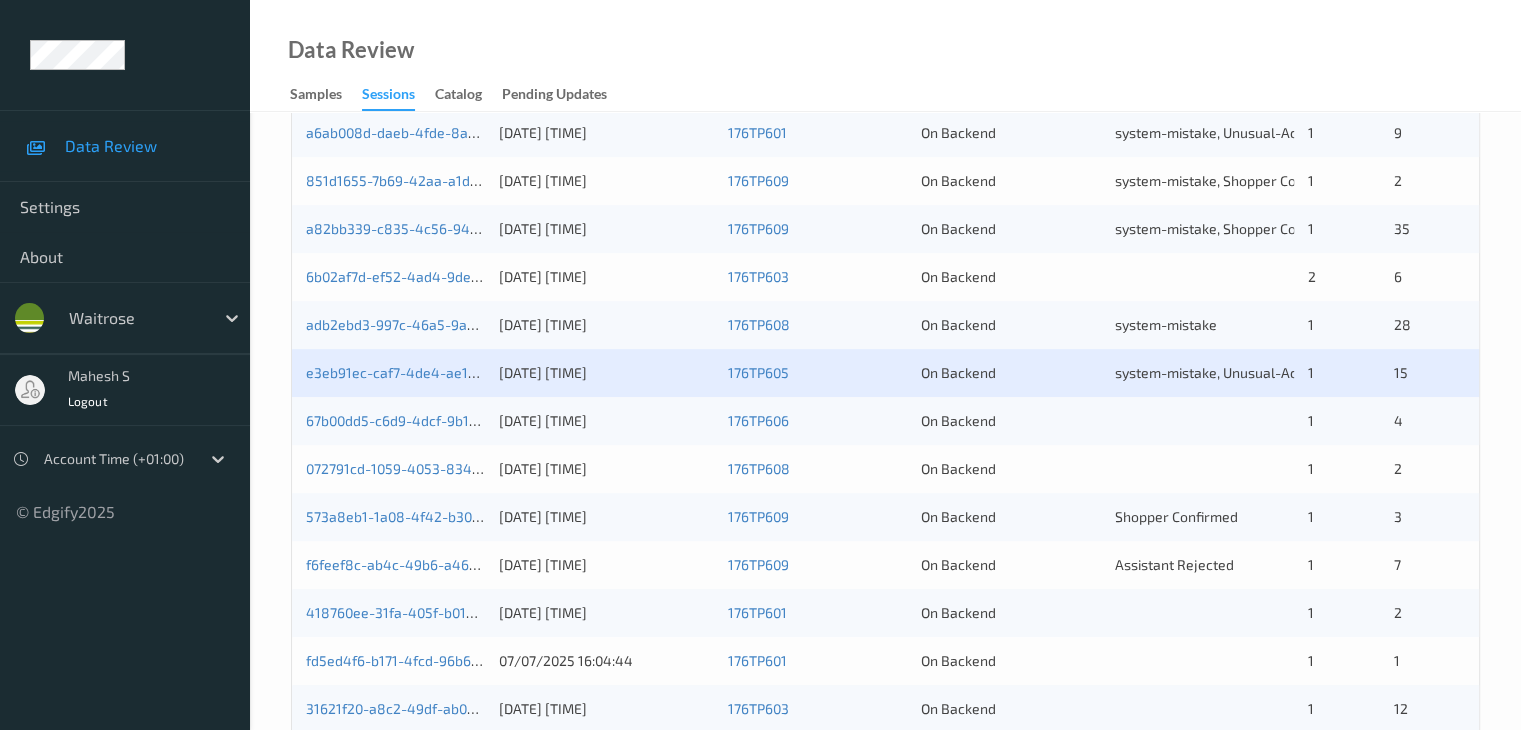 scroll, scrollTop: 800, scrollLeft: 0, axis: vertical 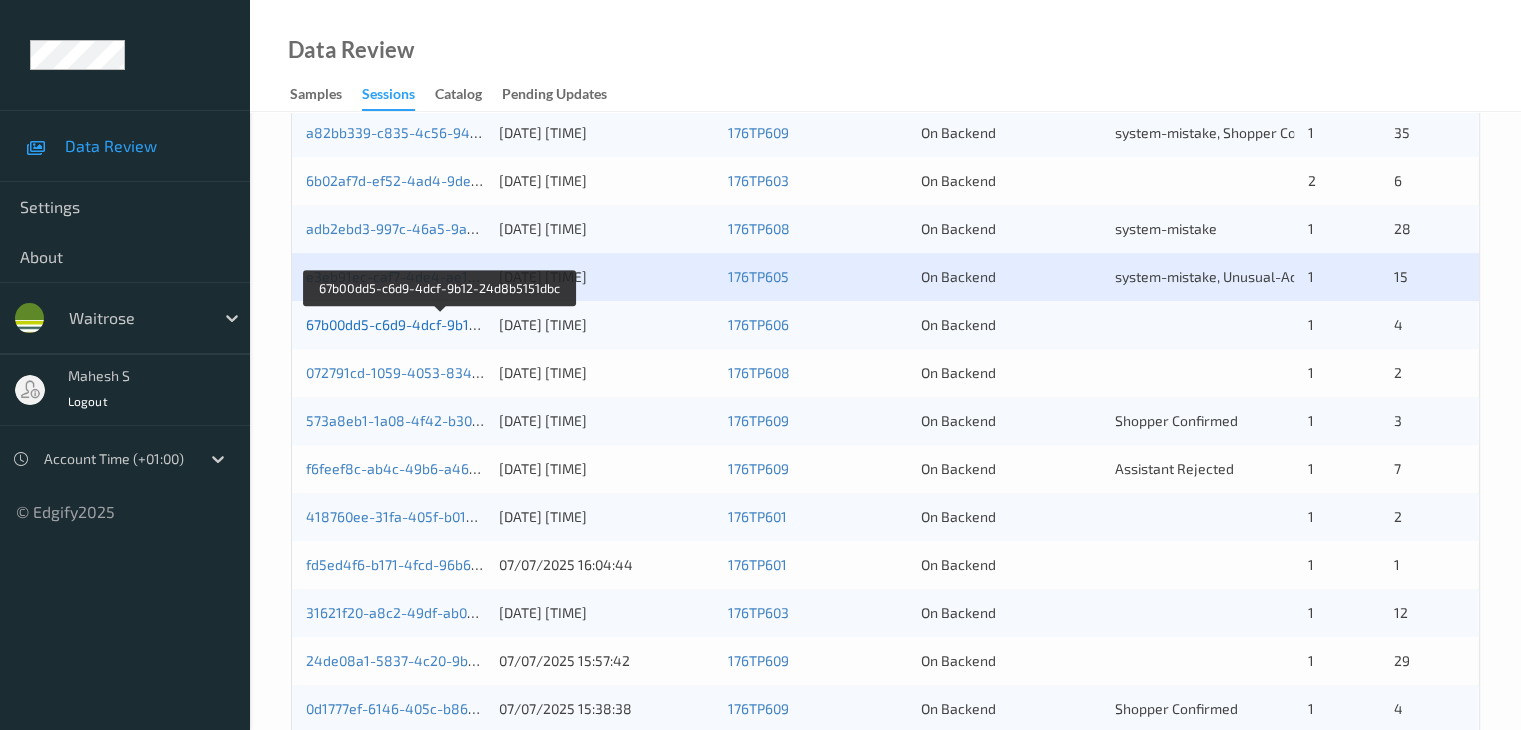 click on "67b00dd5-c6d9-4dcf-9b12-24d8b5151dbc" at bounding box center (441, 324) 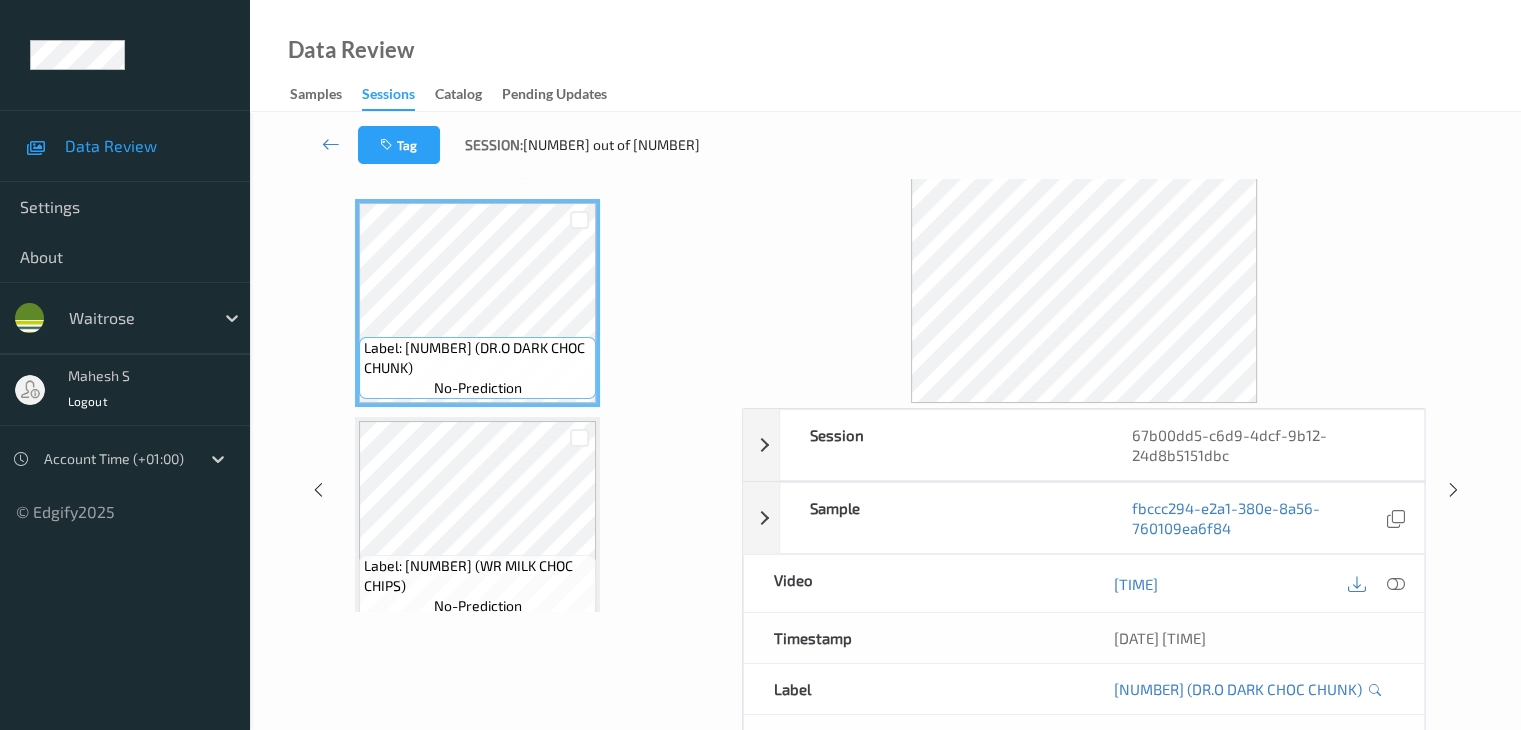 scroll, scrollTop: 0, scrollLeft: 0, axis: both 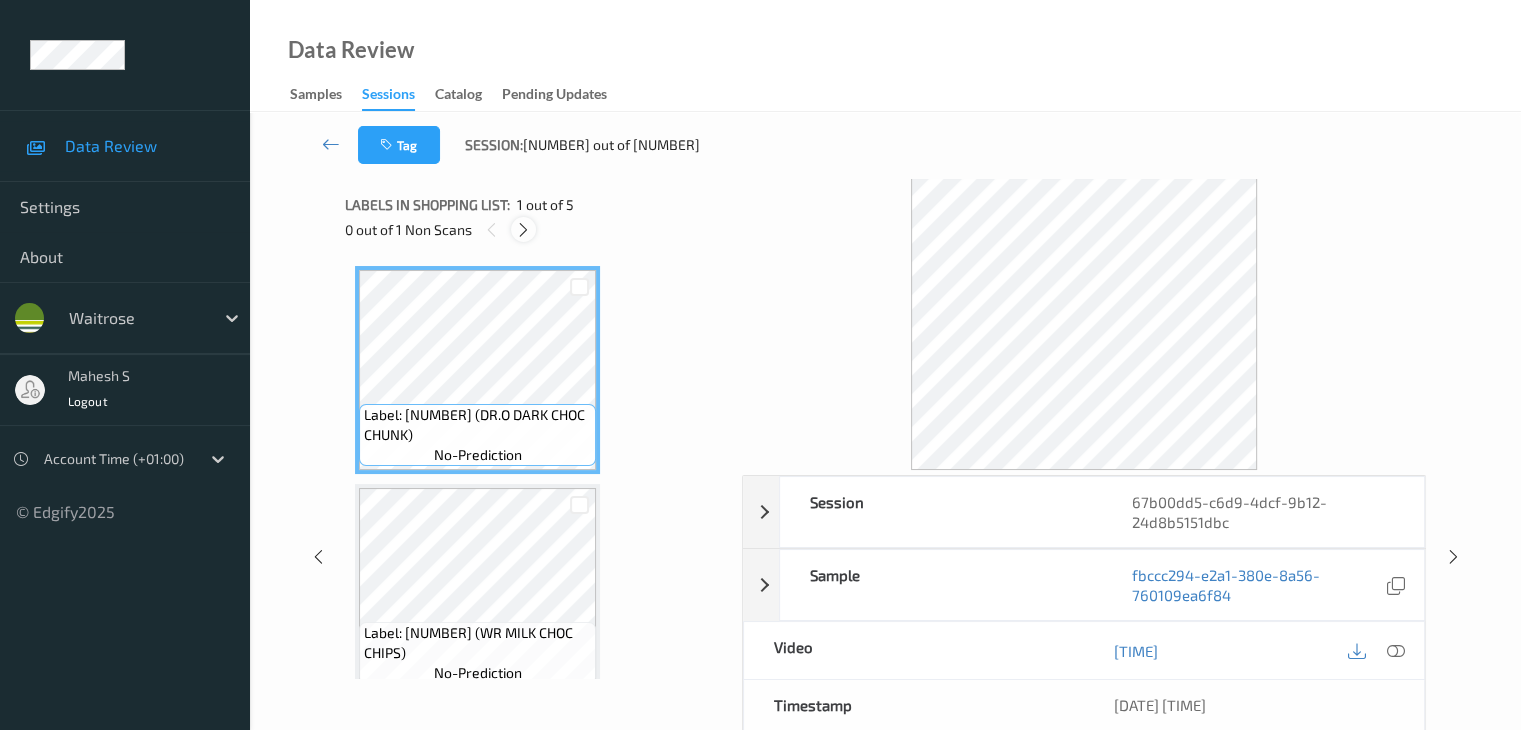click at bounding box center [523, 230] 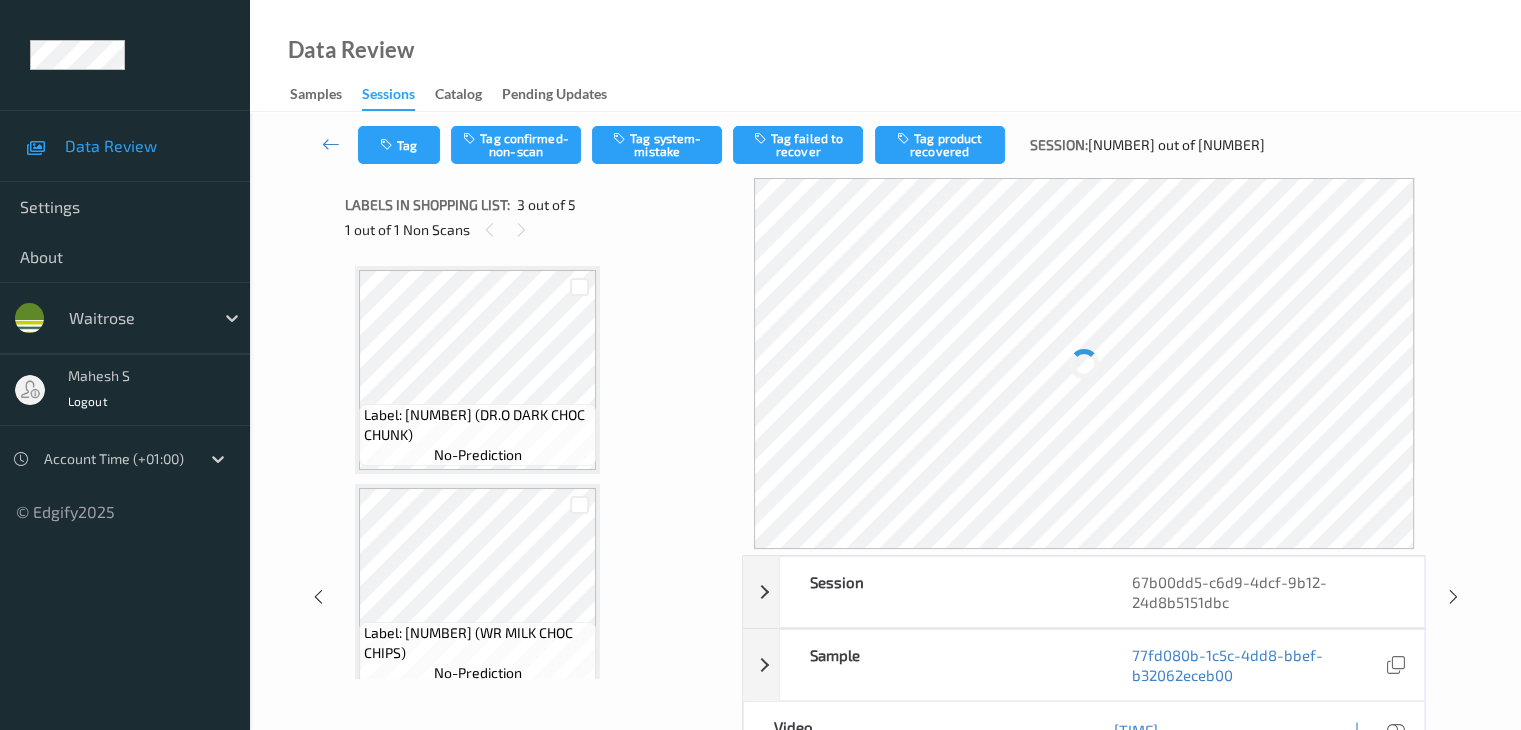 scroll, scrollTop: 228, scrollLeft: 0, axis: vertical 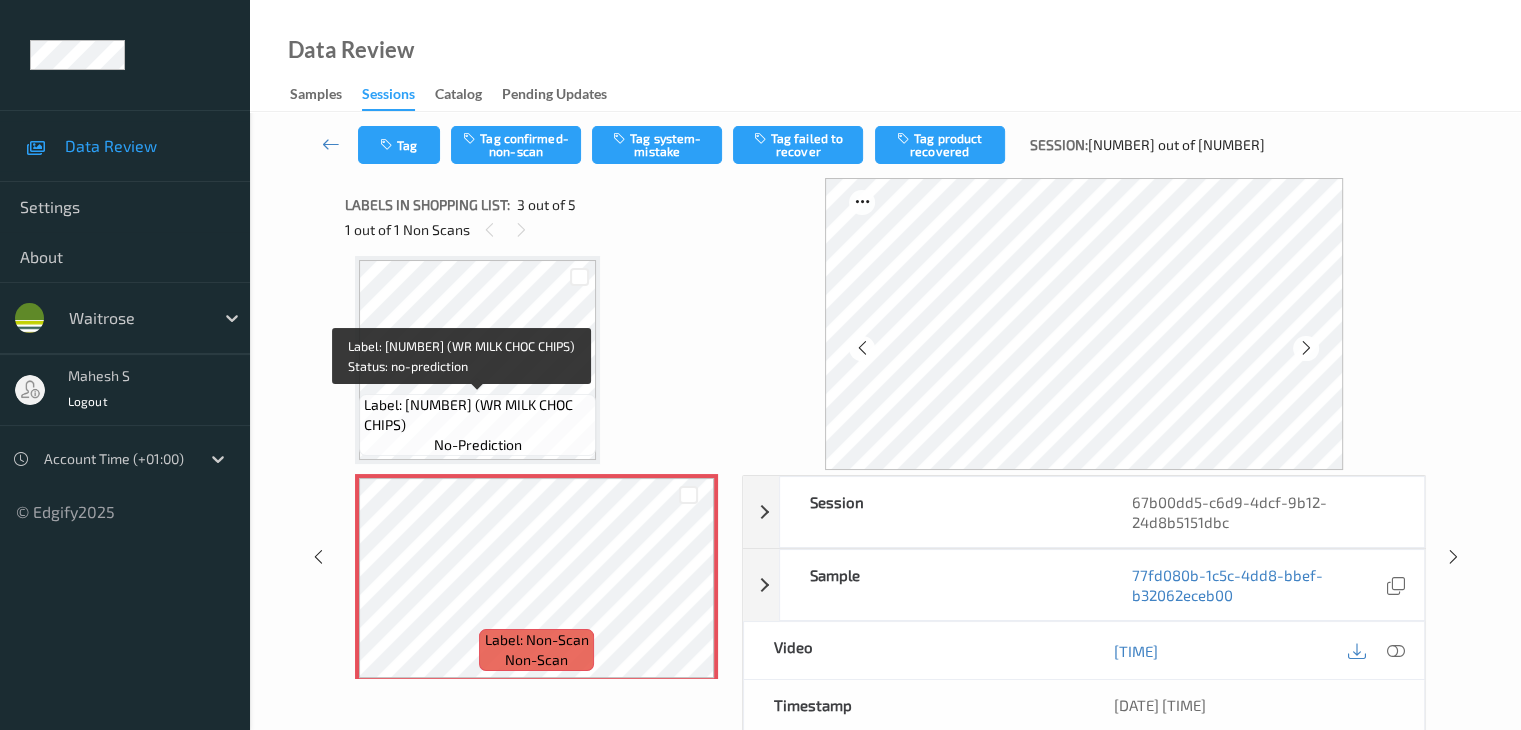 click on "Label: 5000169514184 (WR MILK CHOC CHIPS)" at bounding box center [477, 415] 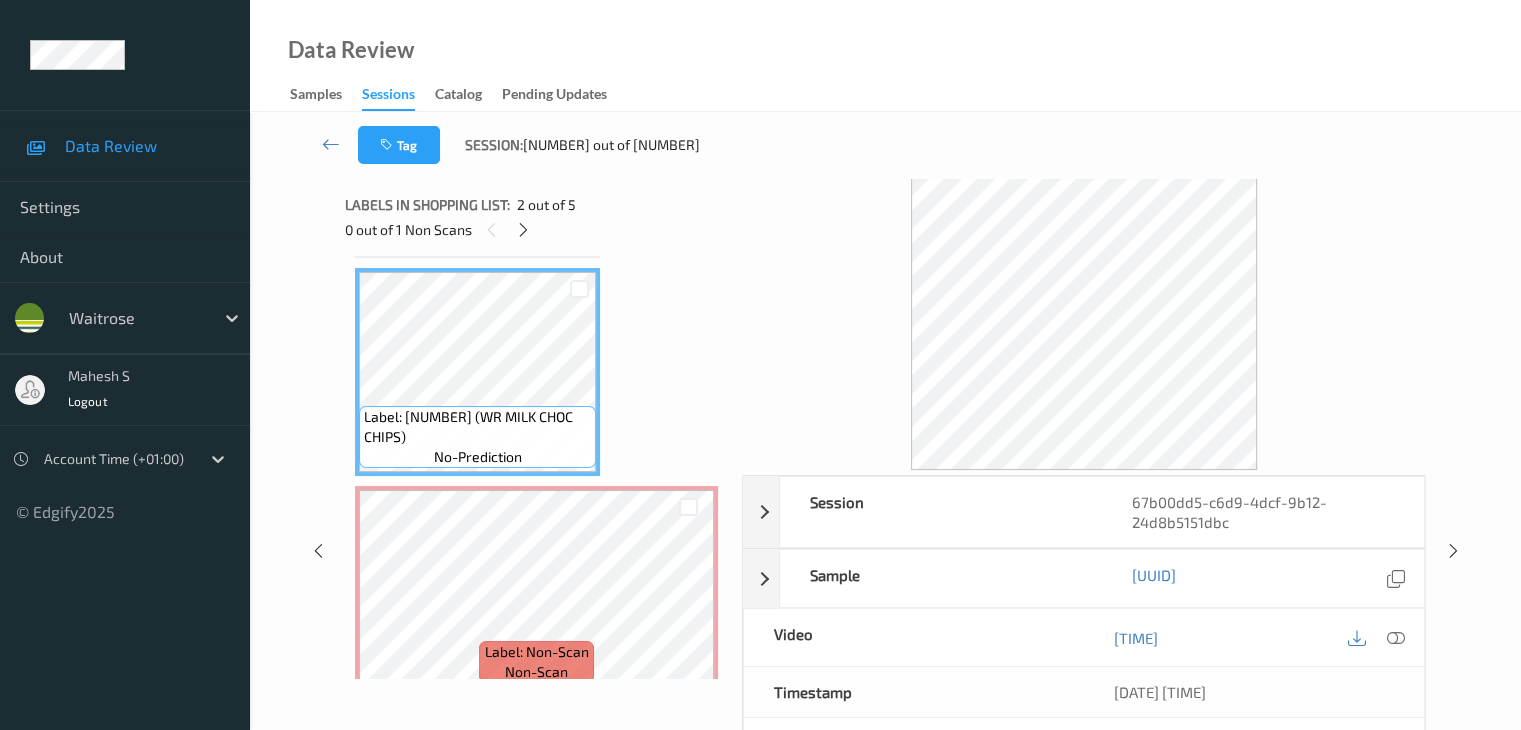 scroll, scrollTop: 228, scrollLeft: 0, axis: vertical 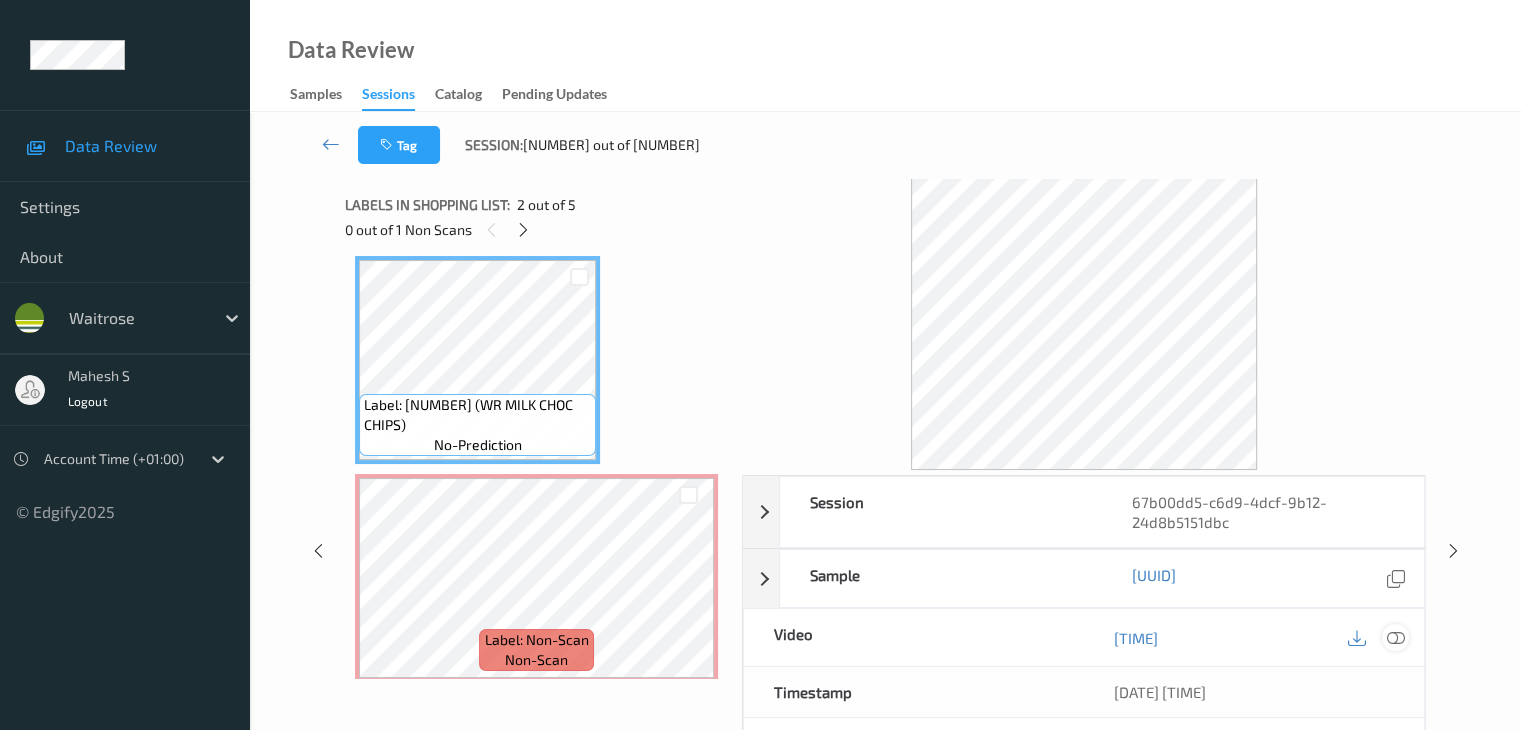 click at bounding box center (1395, 638) 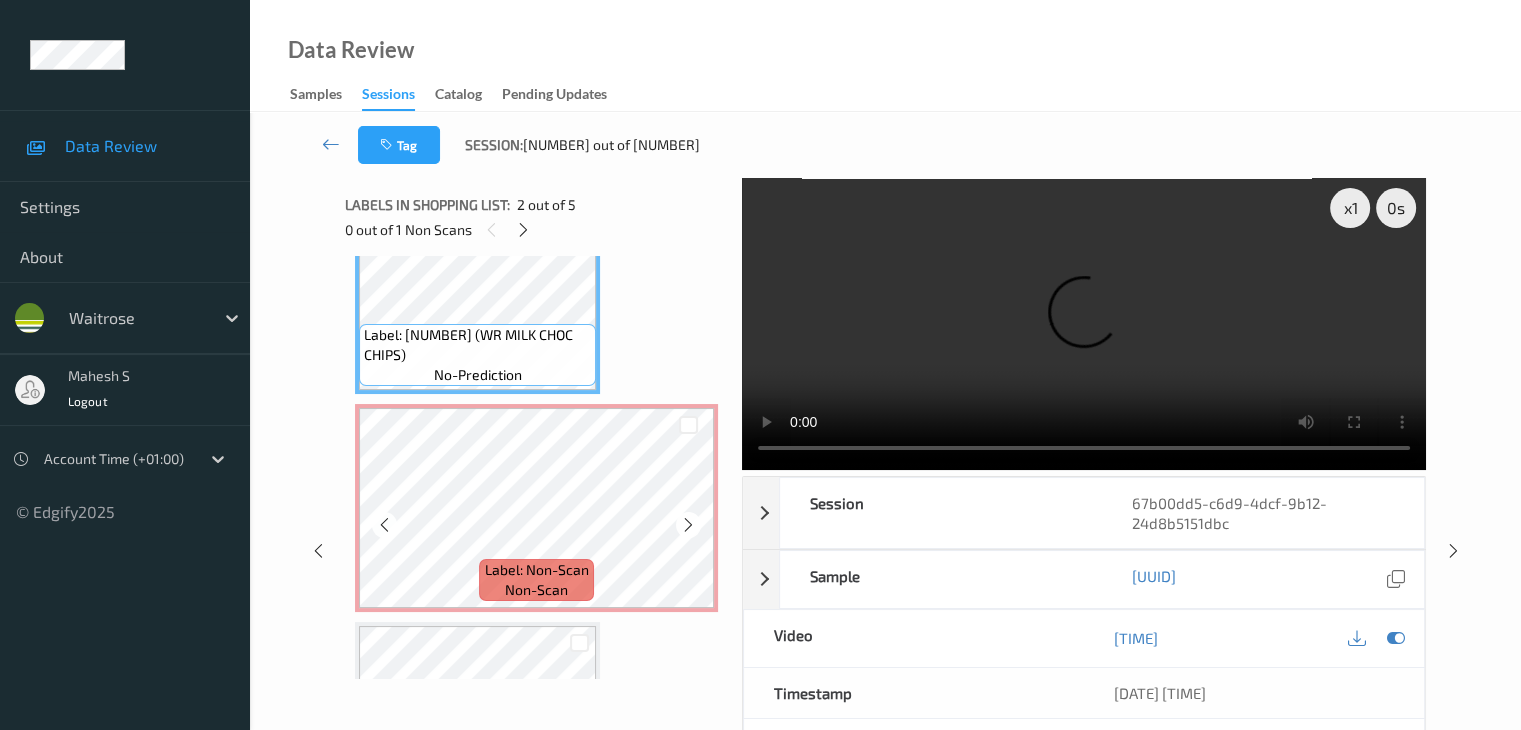 scroll, scrollTop: 328, scrollLeft: 0, axis: vertical 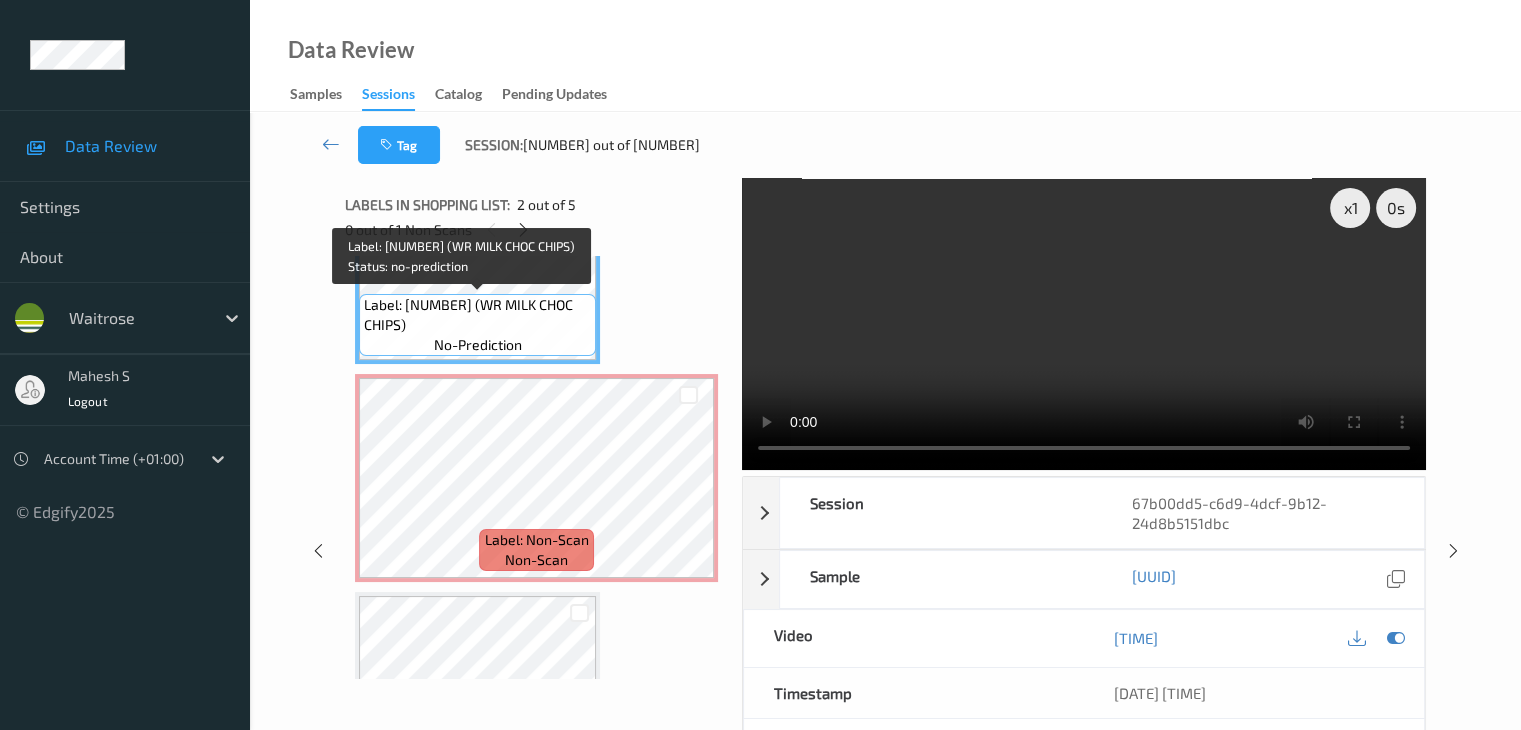 click on "Label: 5000169514184 (WR MILK CHOC CHIPS) no-prediction" at bounding box center [477, 325] 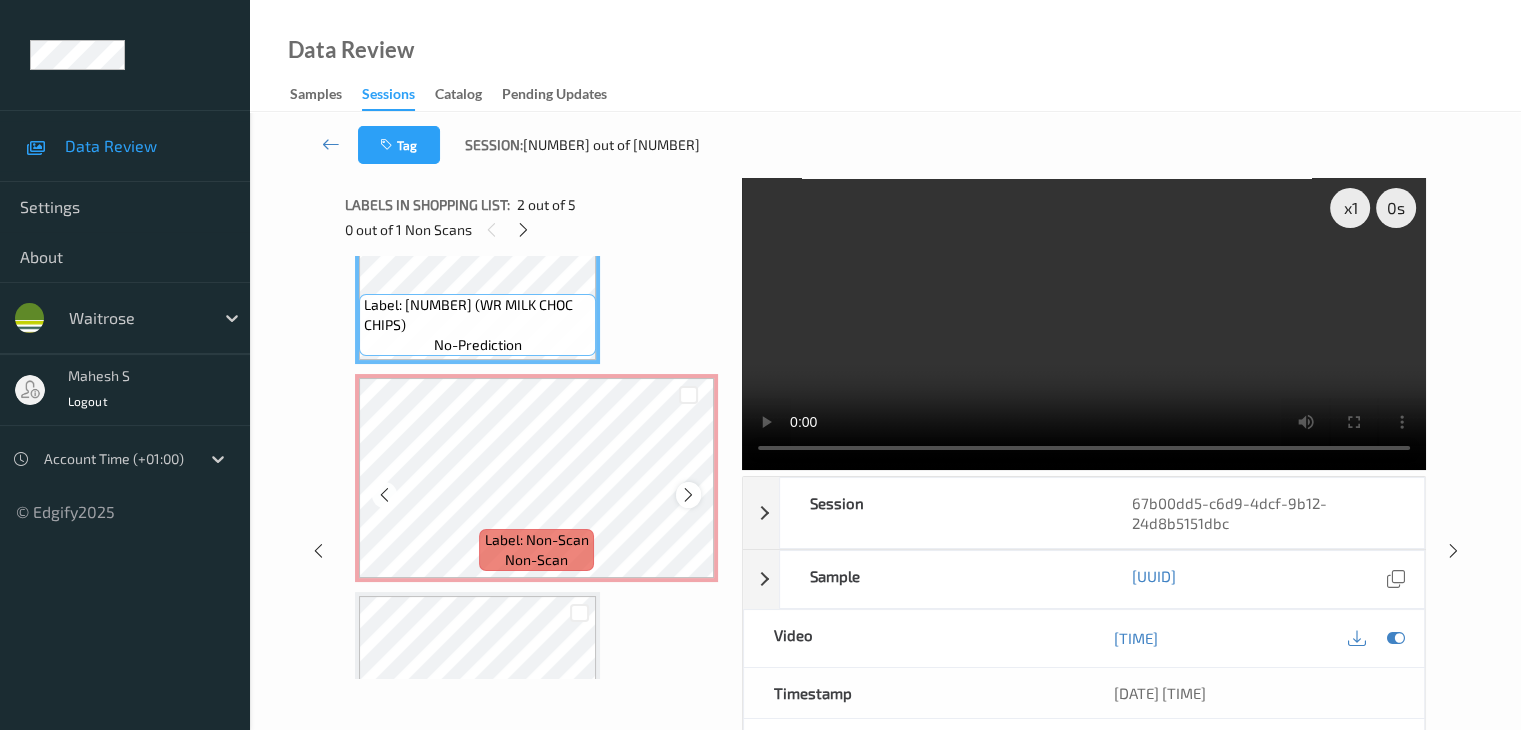 click at bounding box center [688, 494] 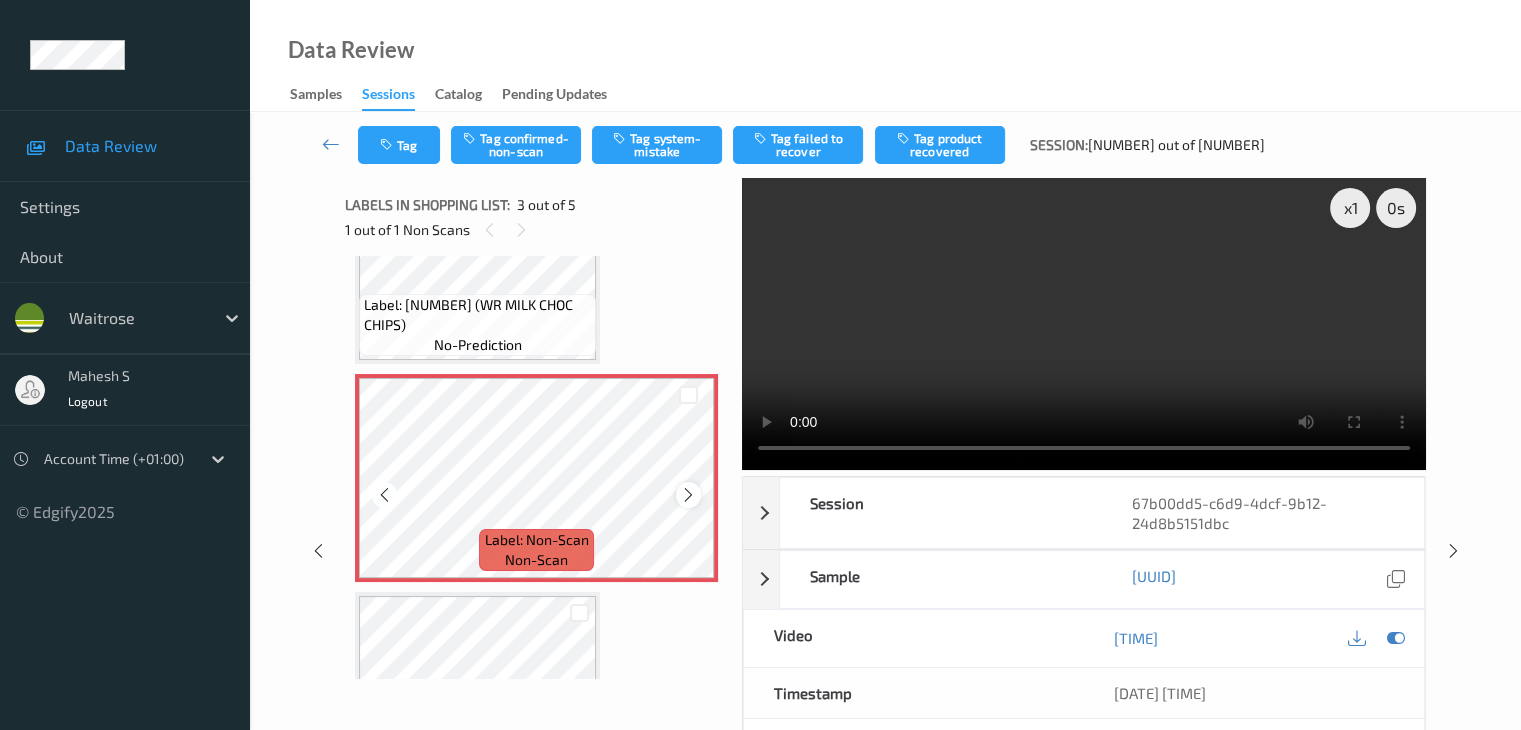 click at bounding box center [688, 495] 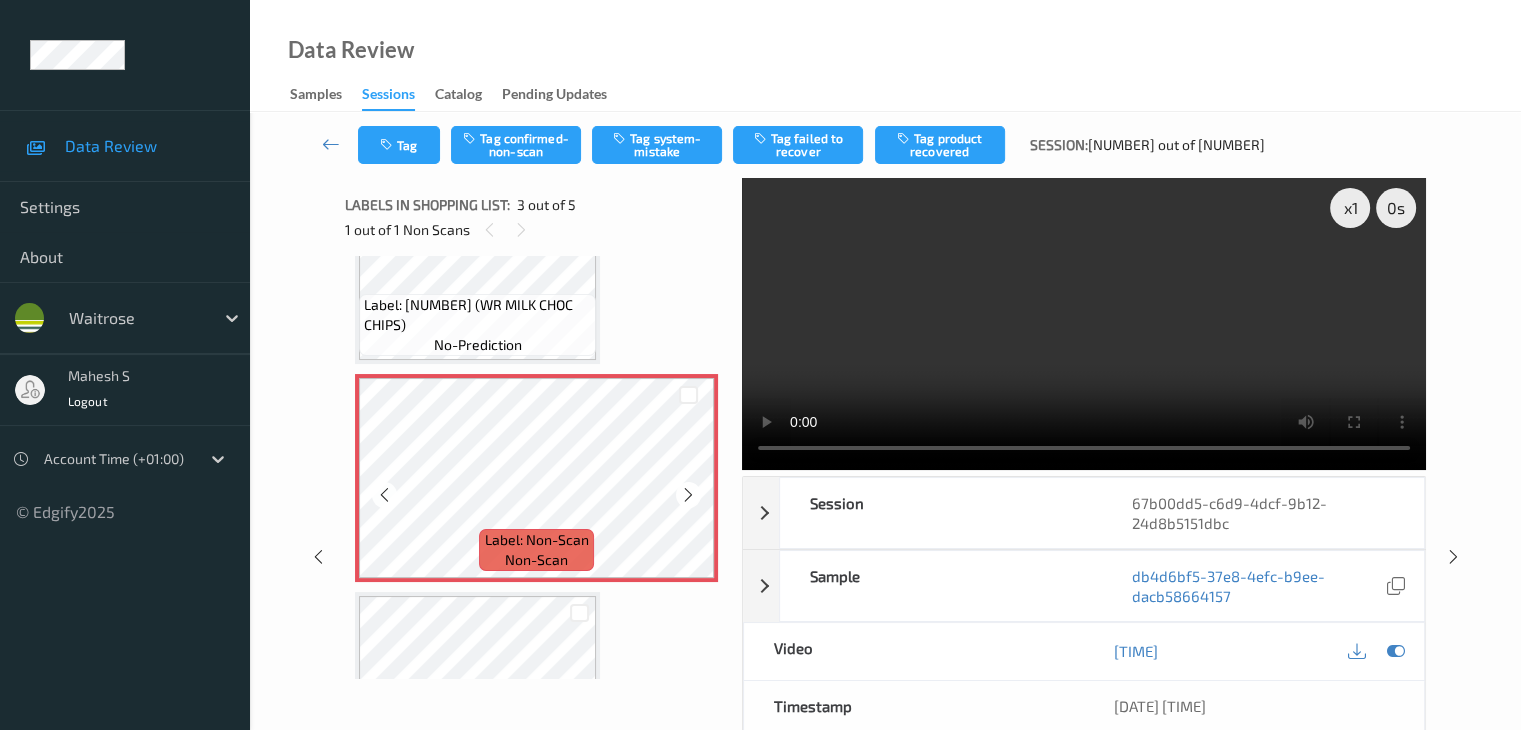click at bounding box center [688, 495] 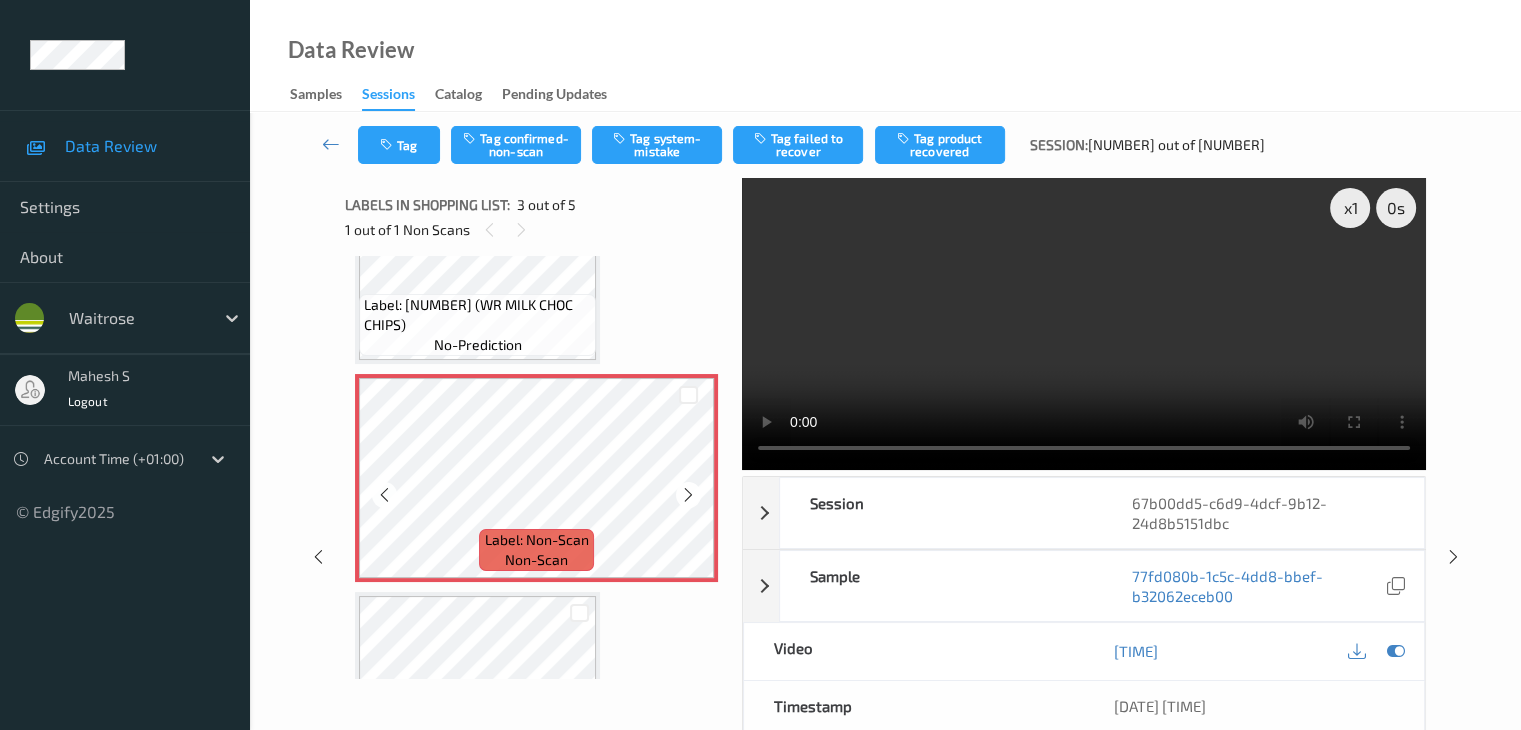 click at bounding box center (688, 495) 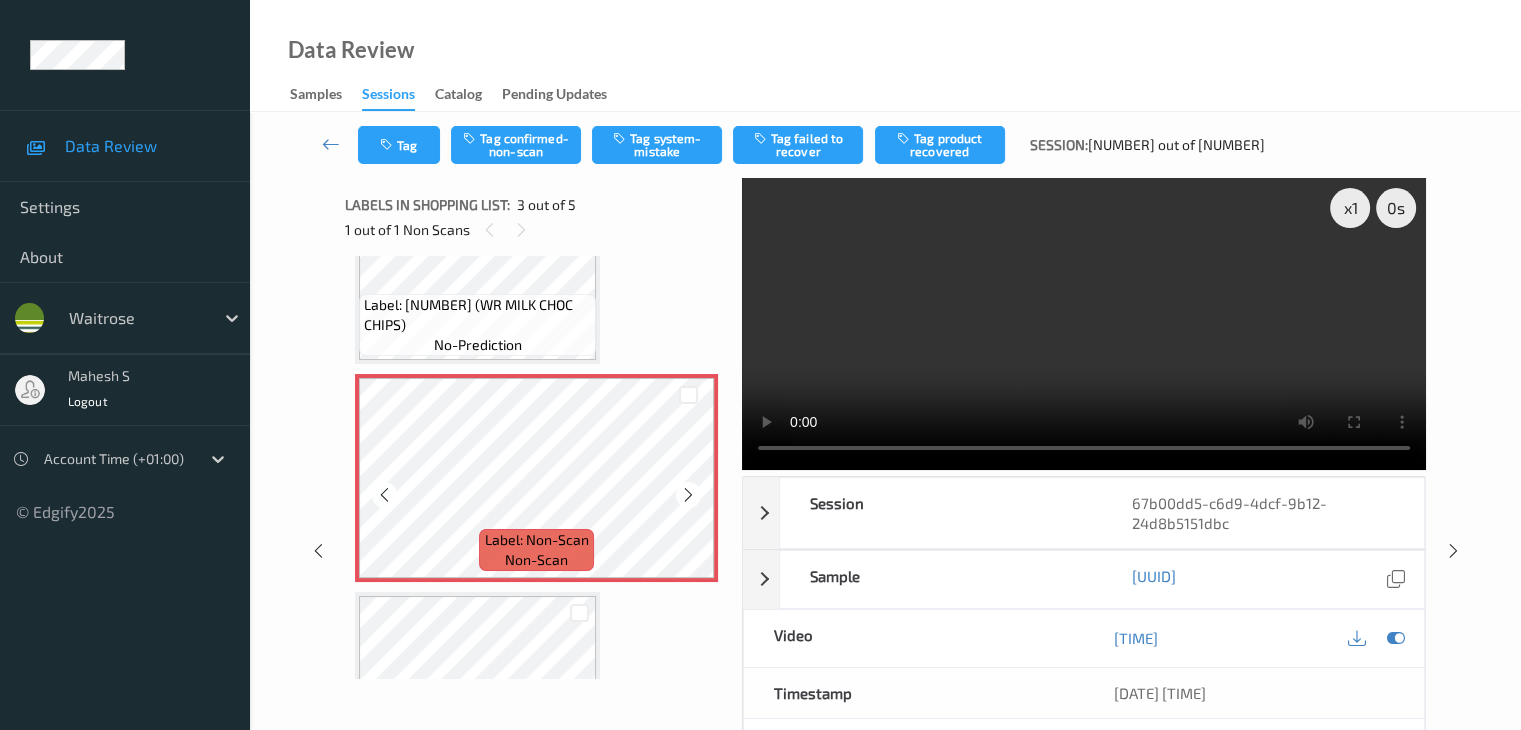 click at bounding box center (688, 495) 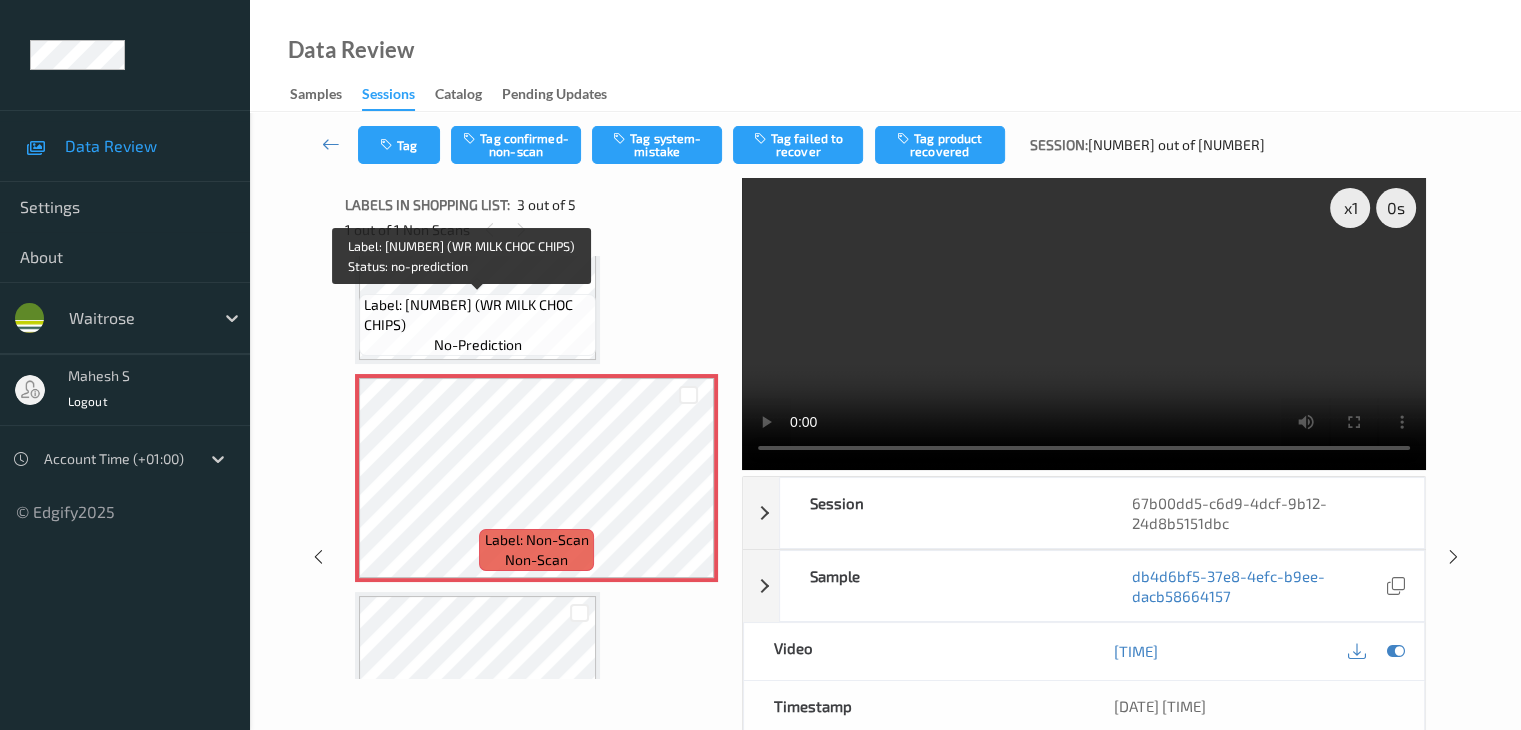 click on "Label: 5000169514184 (WR MILK CHOC CHIPS) no-prediction" at bounding box center [477, 325] 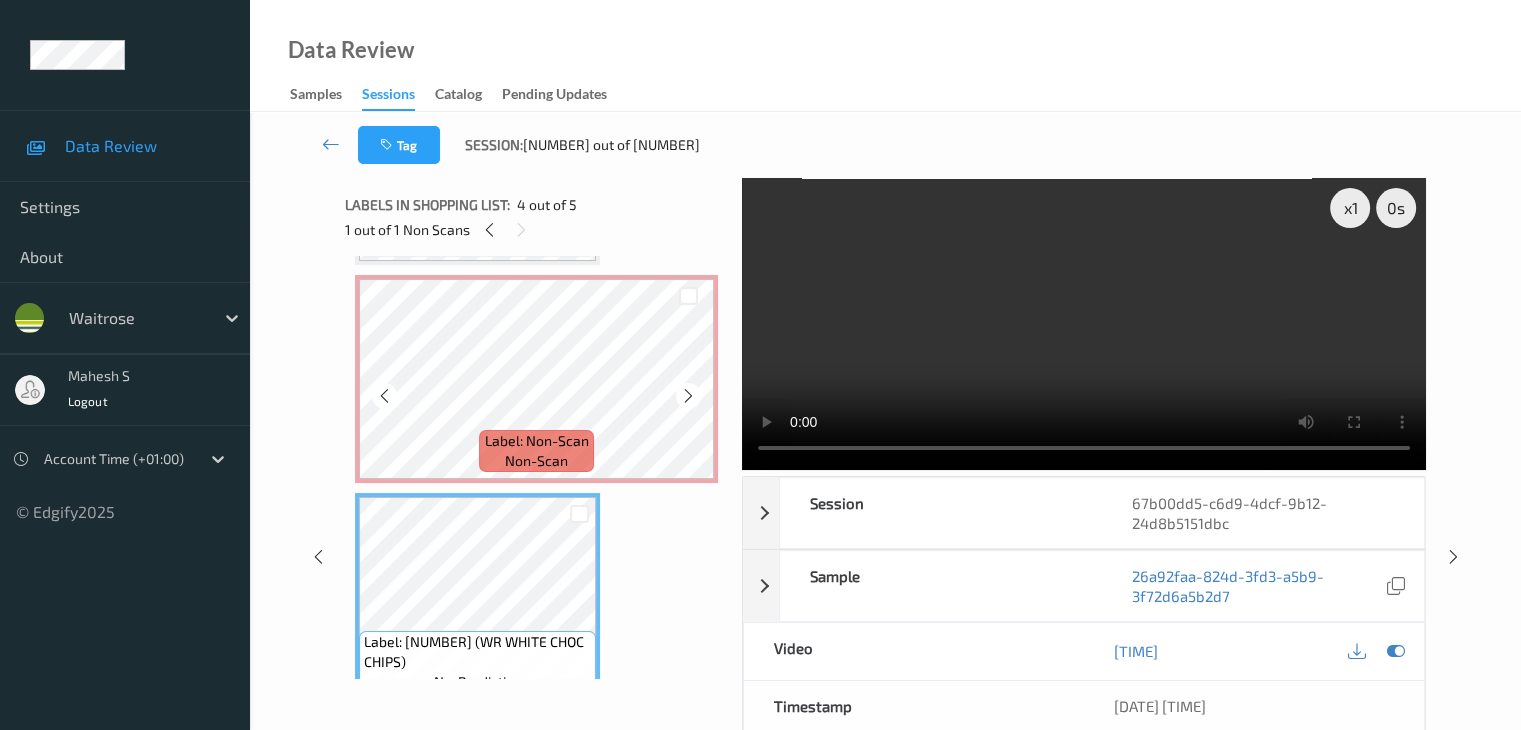 scroll, scrollTop: 328, scrollLeft: 0, axis: vertical 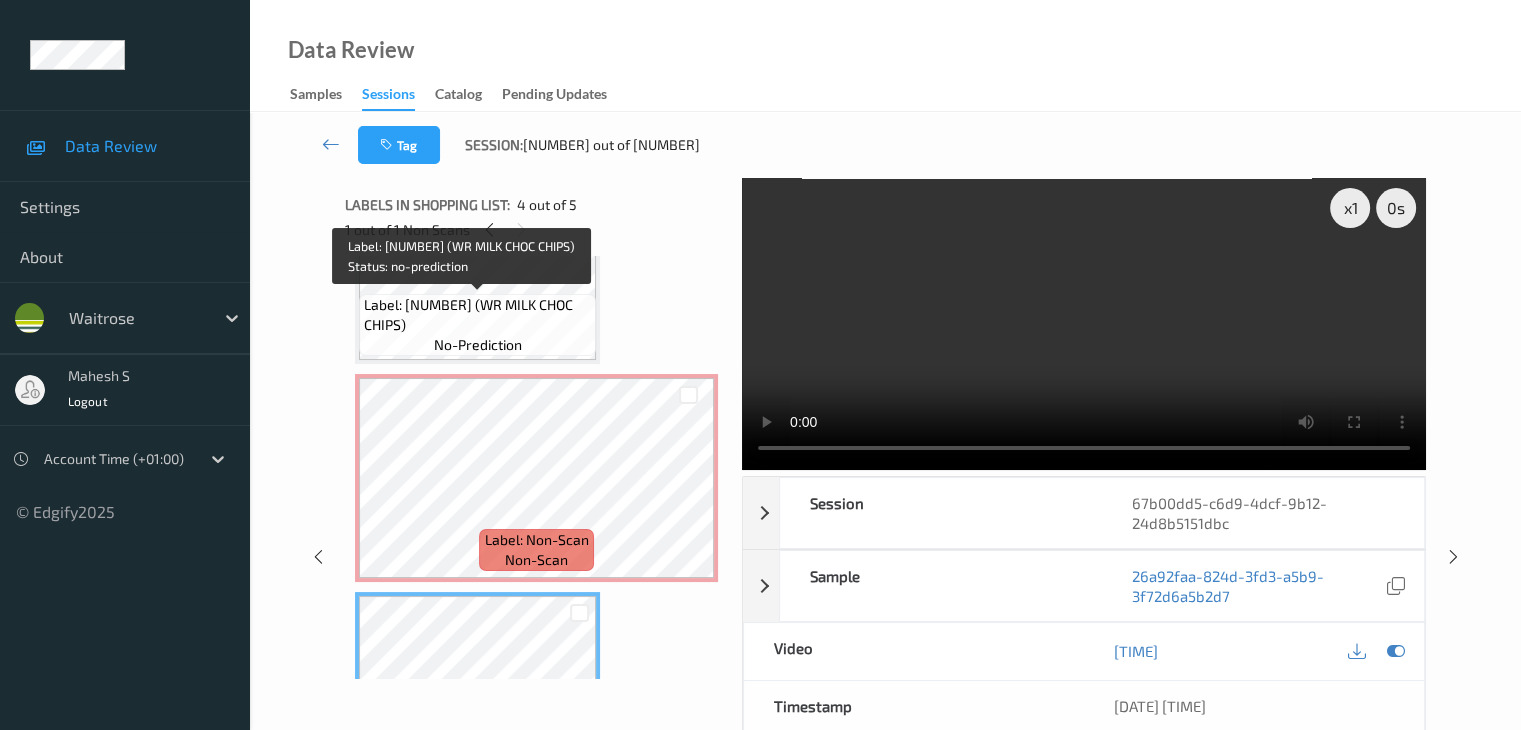 click on "Label: 5000169514184 (WR MILK CHOC CHIPS) no-prediction" at bounding box center [477, 325] 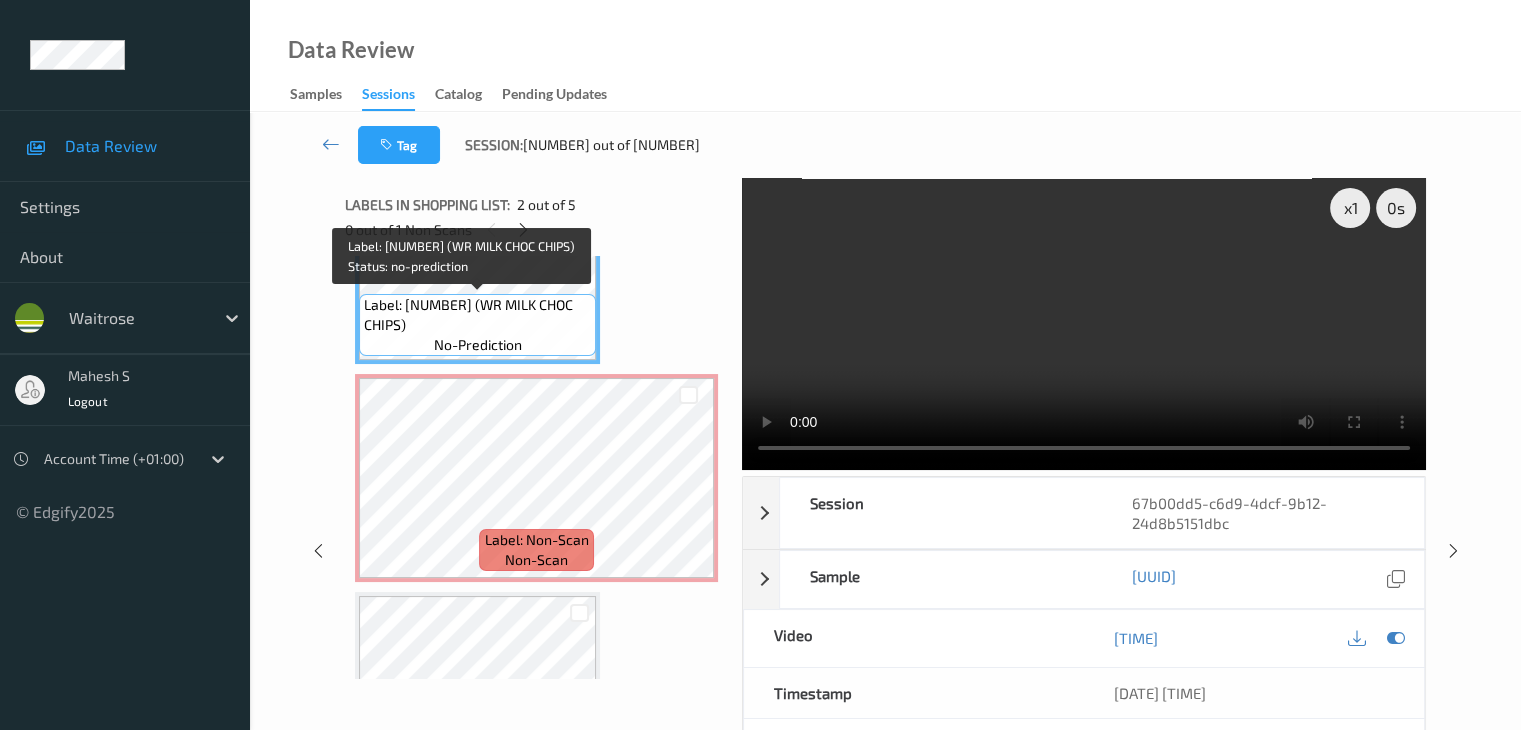 drag, startPoint x: 448, startPoint y: 315, endPoint x: 974, endPoint y: 472, distance: 548.9308 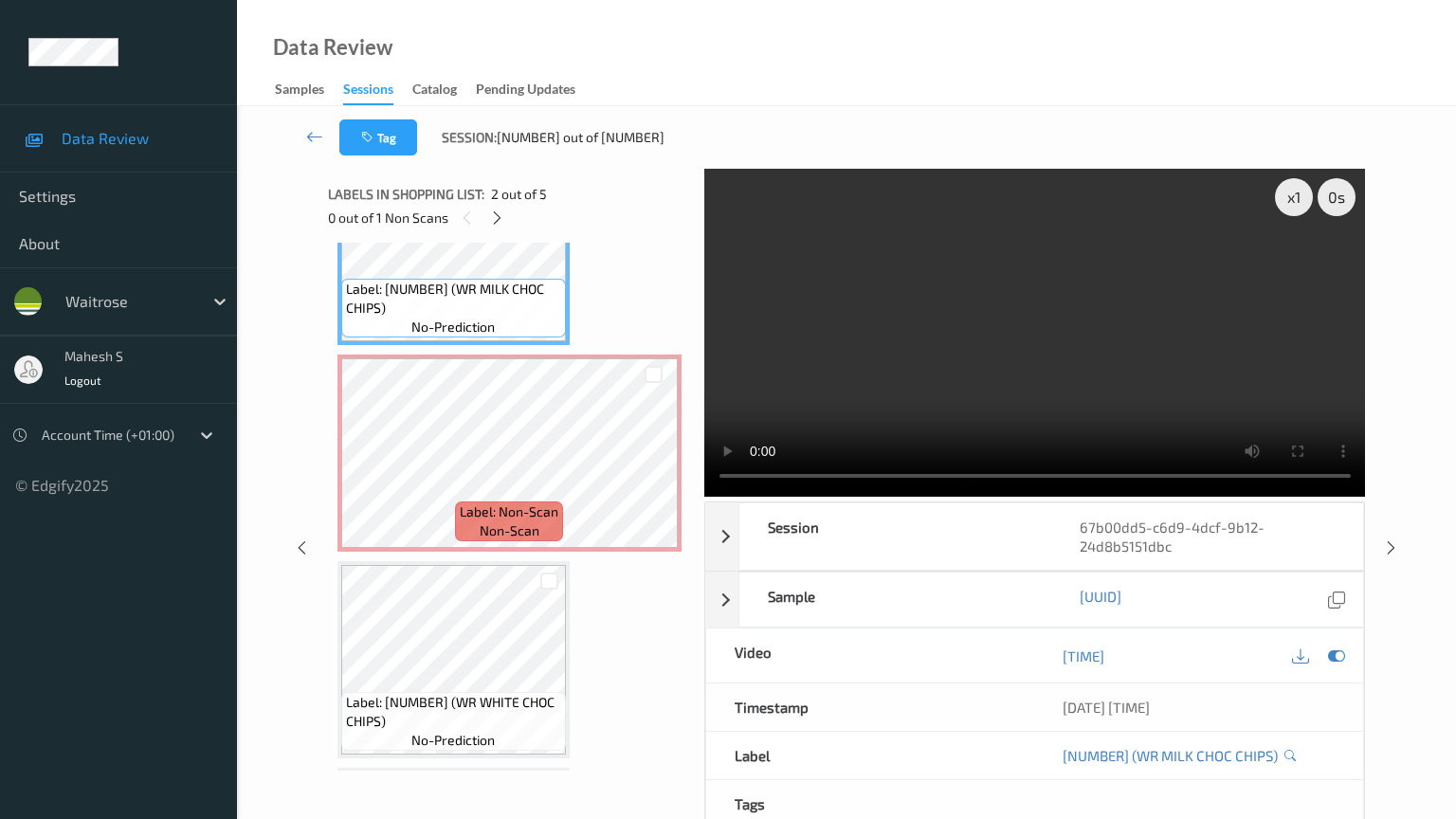 type 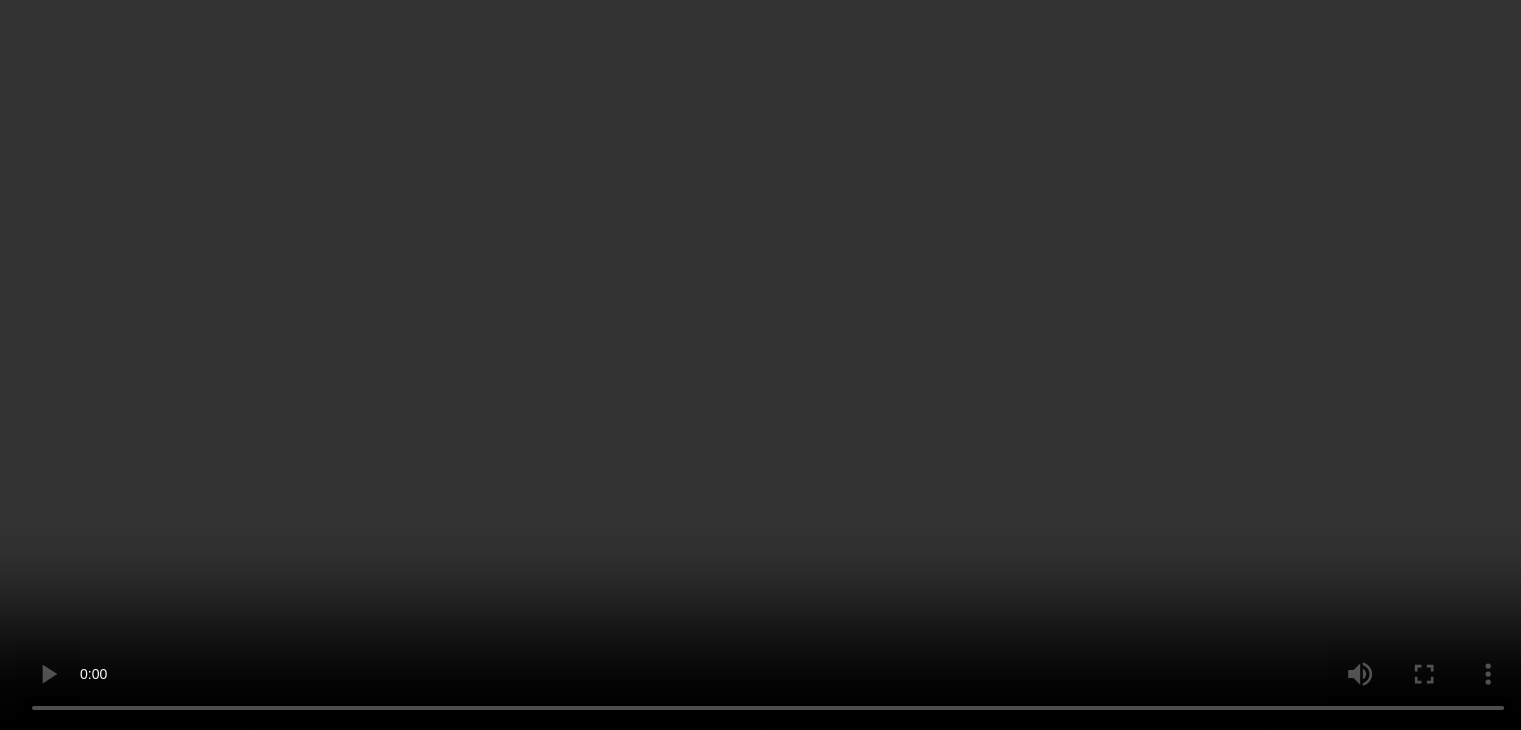 scroll, scrollTop: 328, scrollLeft: 0, axis: vertical 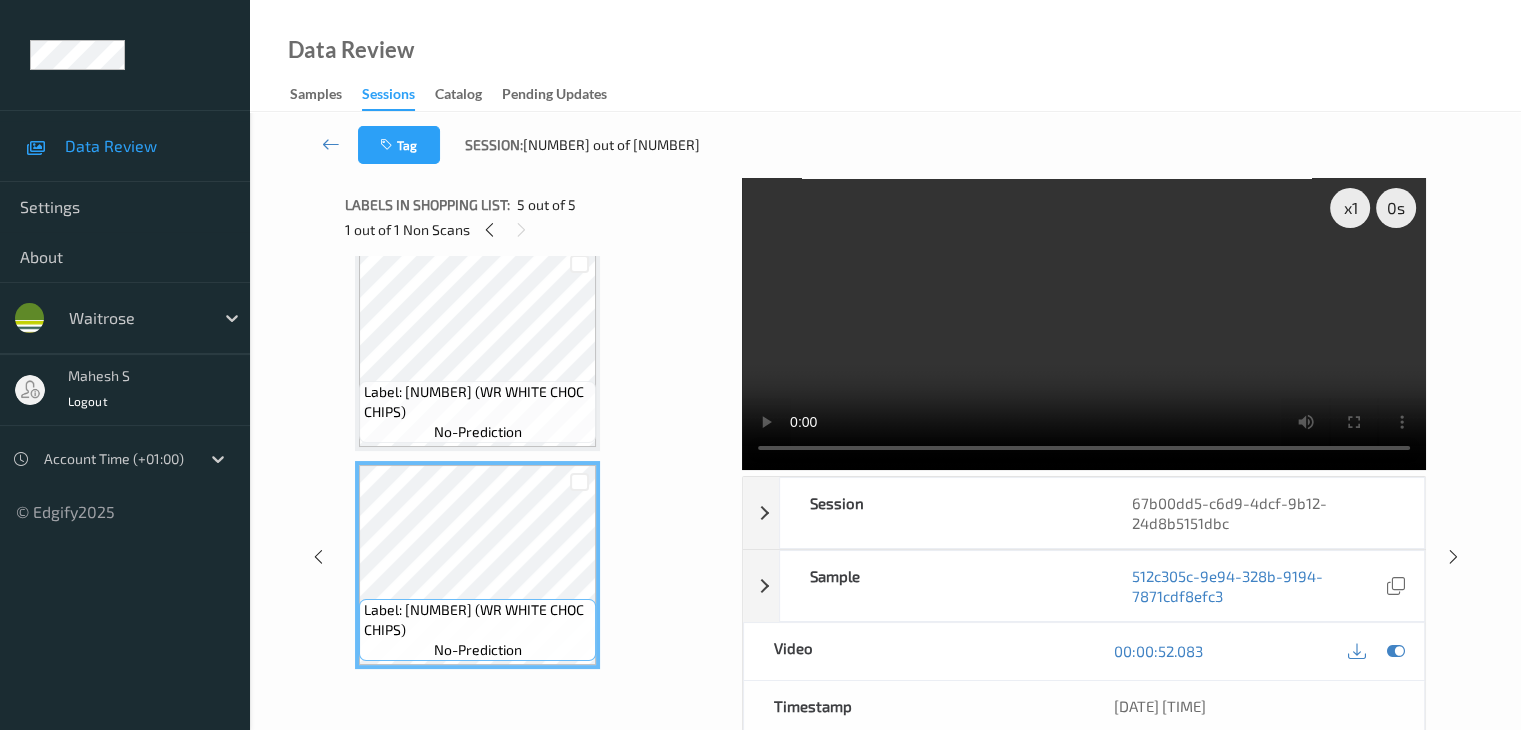 click on "Label: 5000169514207 (WR WHITE CHOC CHIPS)" at bounding box center (477, 402) 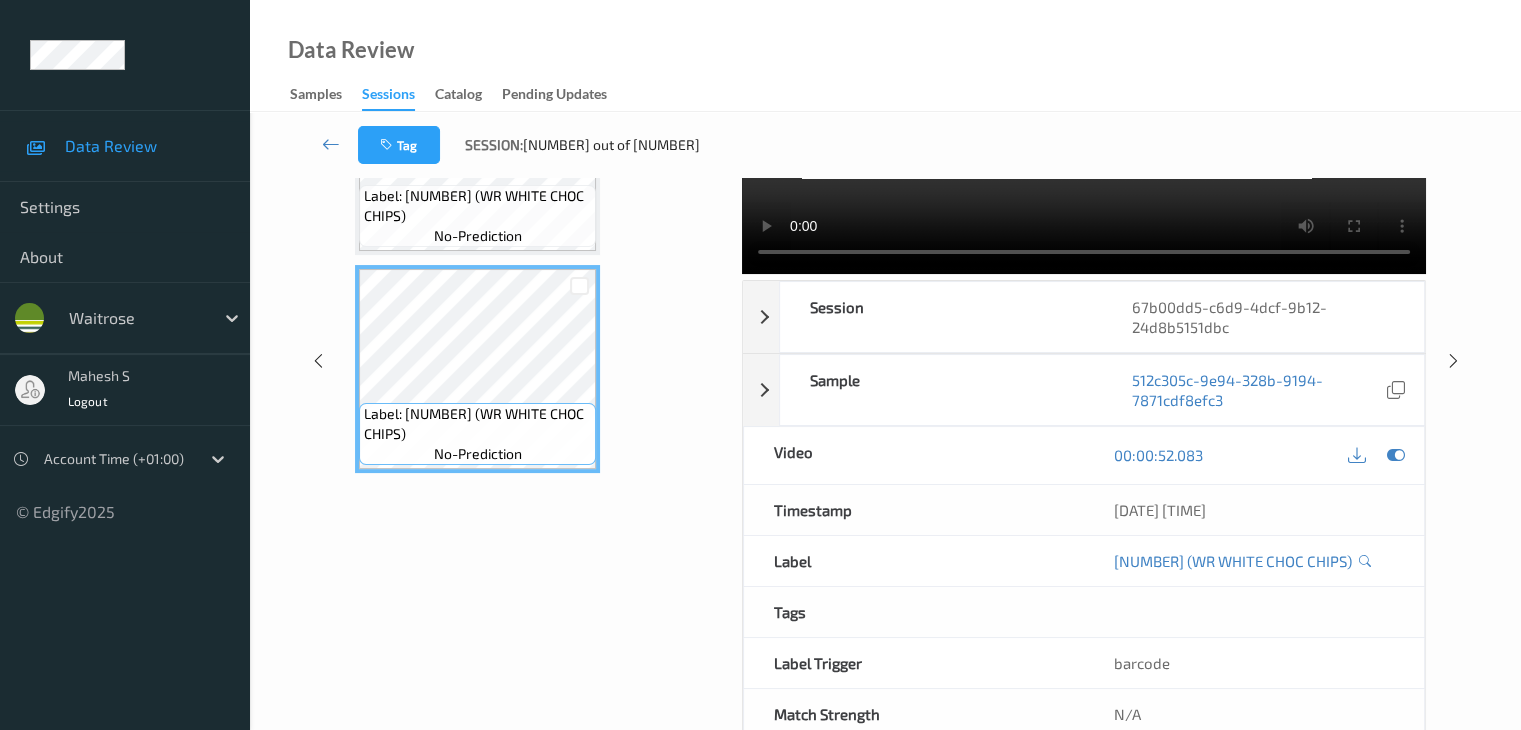 scroll, scrollTop: 200, scrollLeft: 0, axis: vertical 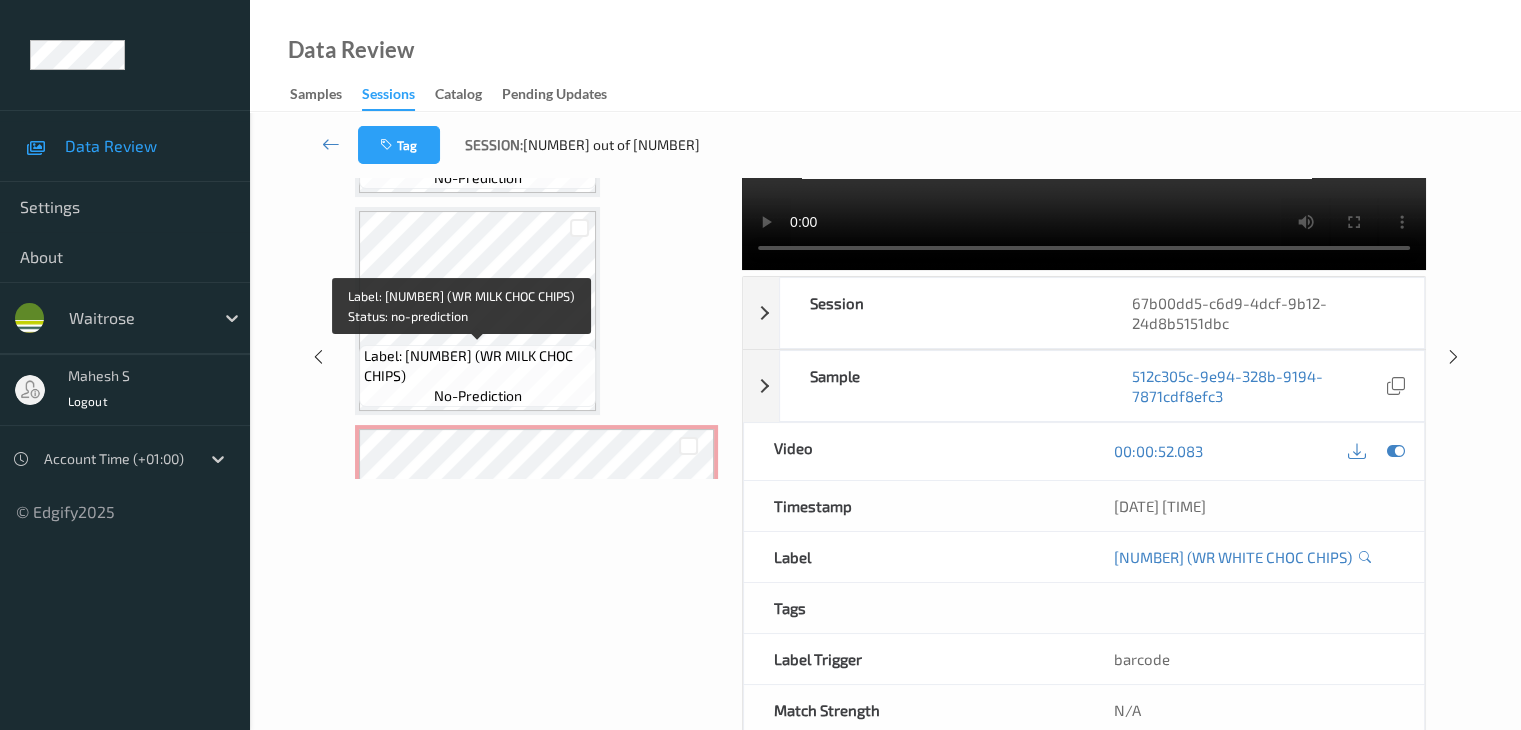 click on "Label: 5000169514184 (WR MILK CHOC CHIPS)" at bounding box center [477, 366] 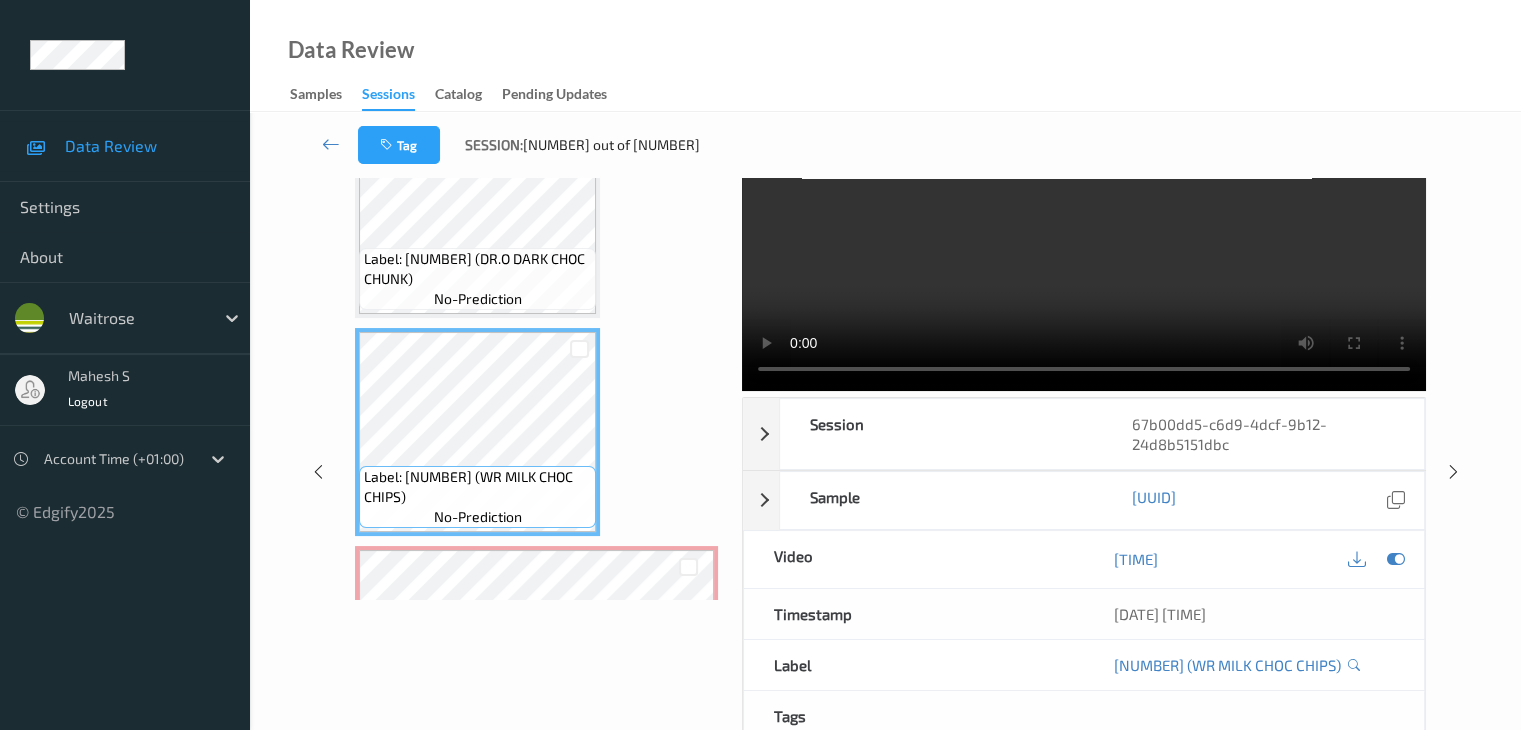 scroll, scrollTop: 0, scrollLeft: 0, axis: both 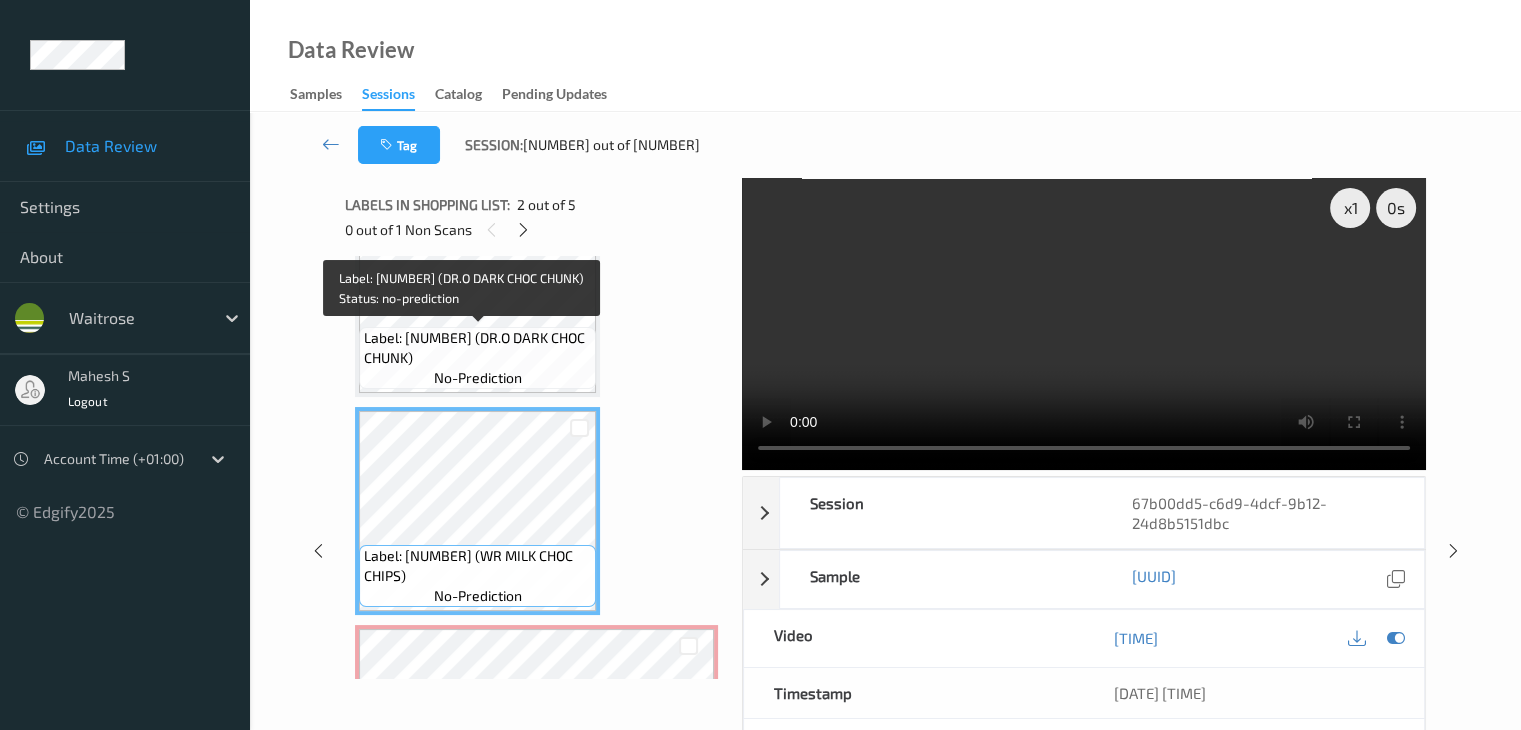 click on "Label: 5000254019310 (DR.O DARK CHOC CHUNK)" at bounding box center [477, 348] 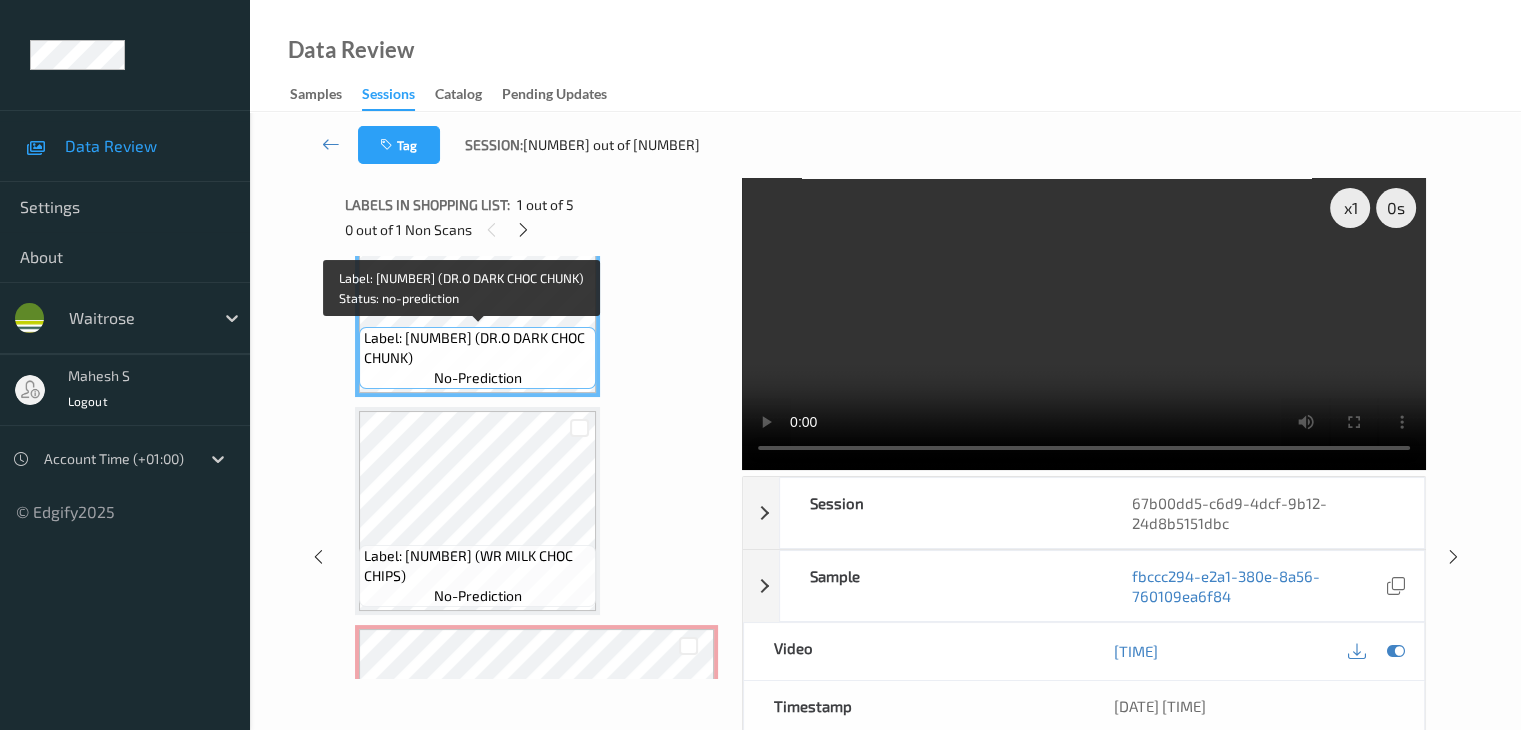 click on "Label: 5000254019310 (DR.O DARK CHOC CHUNK)" at bounding box center (477, 348) 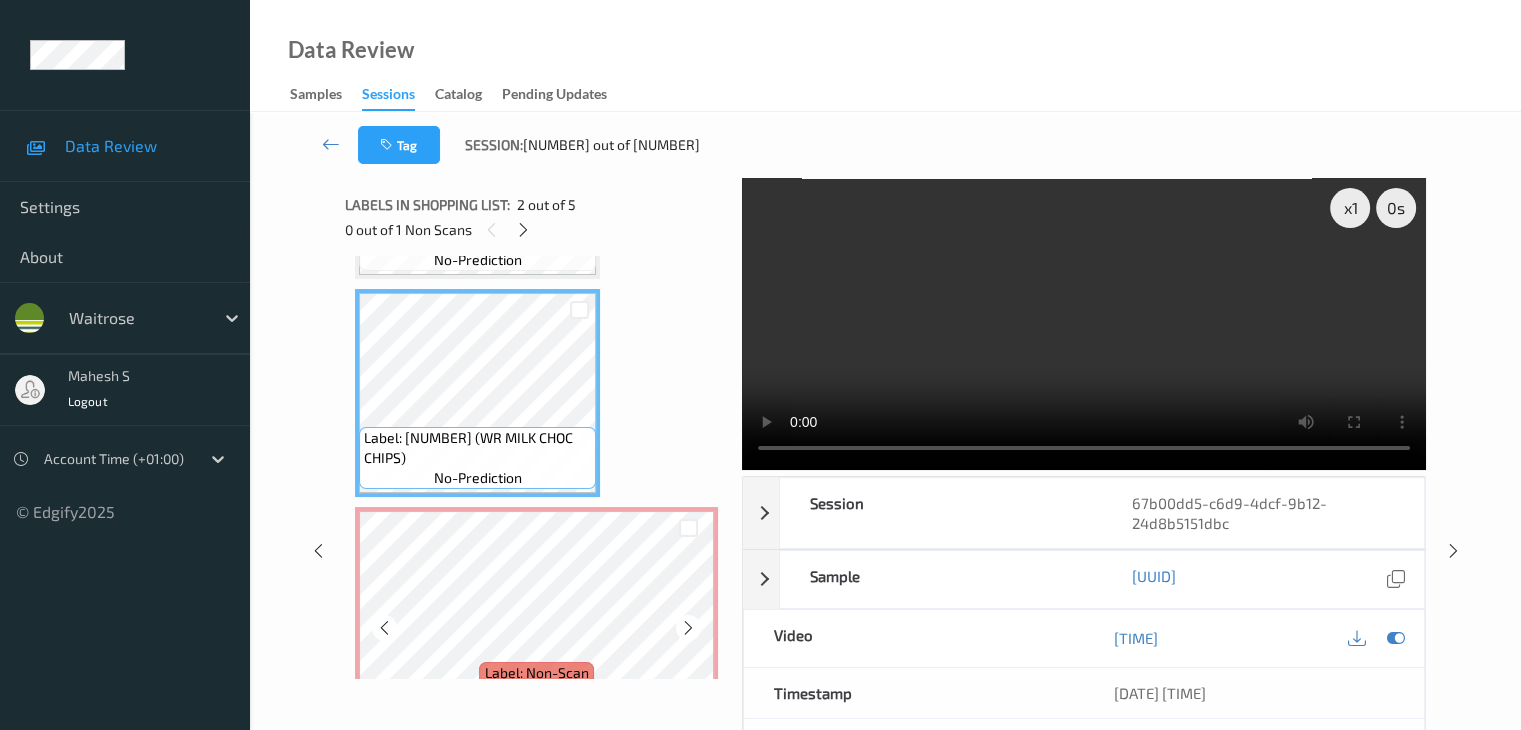 scroll, scrollTop: 200, scrollLeft: 0, axis: vertical 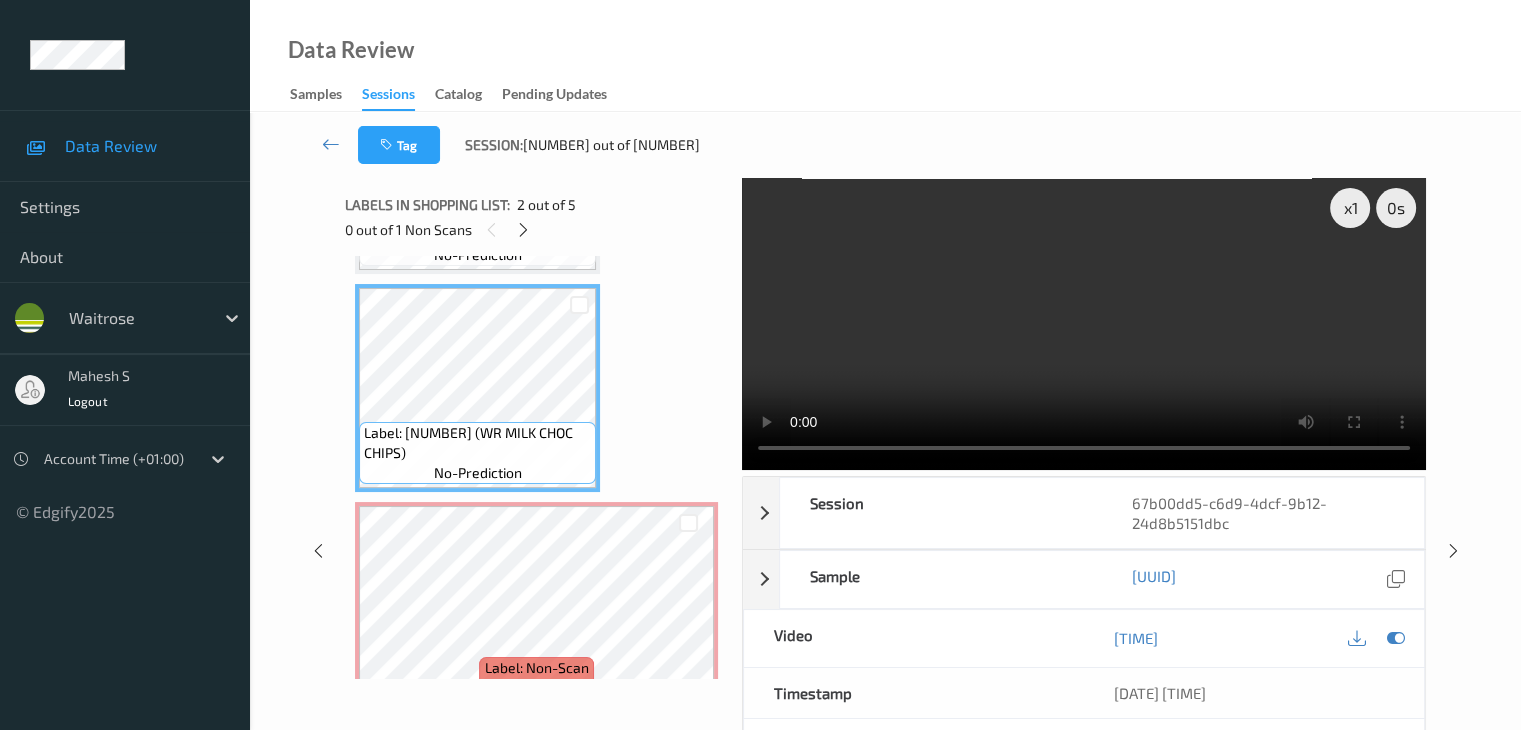 click on "Label: 5000169514184 (WR MILK CHOC CHIPS)" at bounding box center [477, 443] 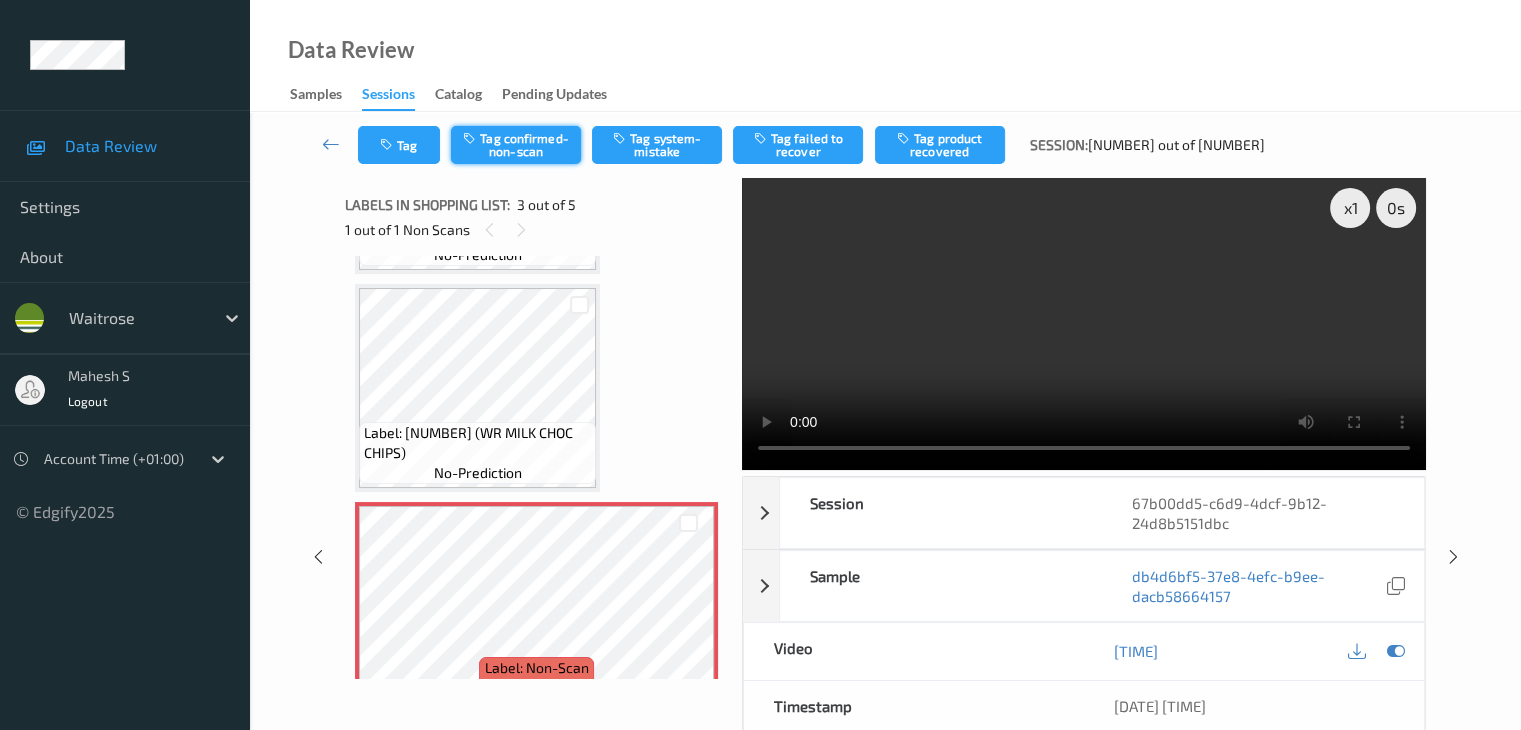 click on "Tag   confirmed-non-scan" at bounding box center (516, 145) 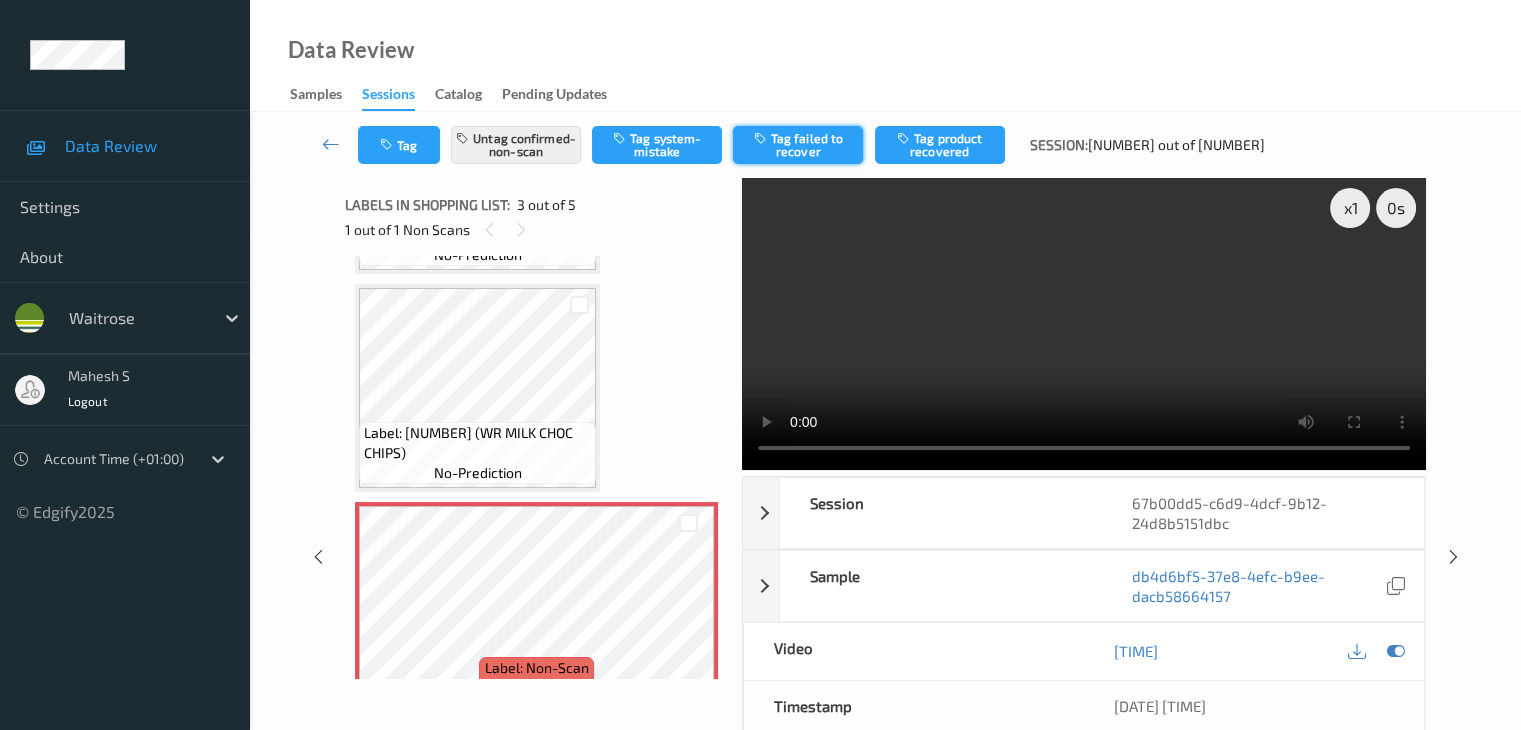click on "Tag   failed to recover" at bounding box center [798, 145] 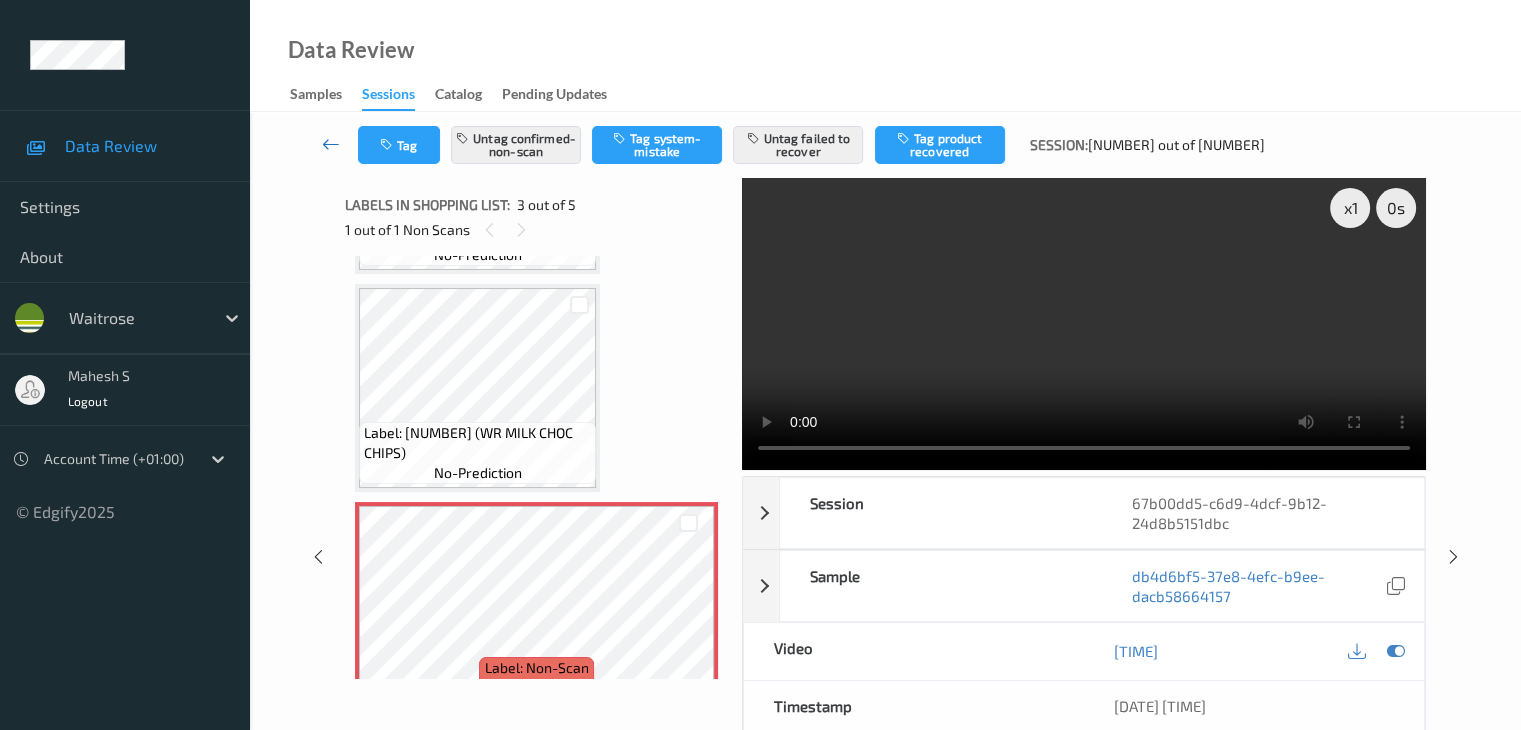 click at bounding box center [331, 144] 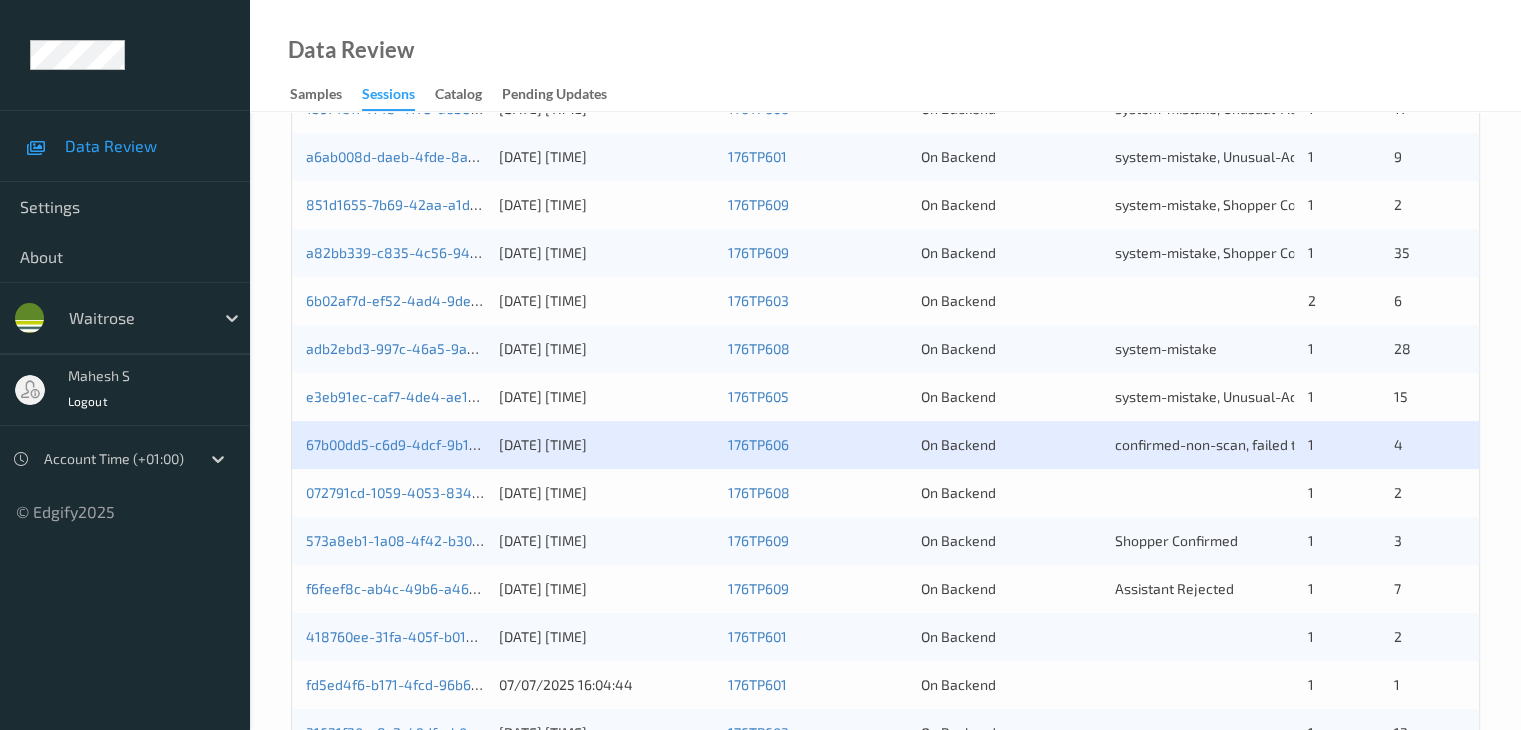 scroll, scrollTop: 800, scrollLeft: 0, axis: vertical 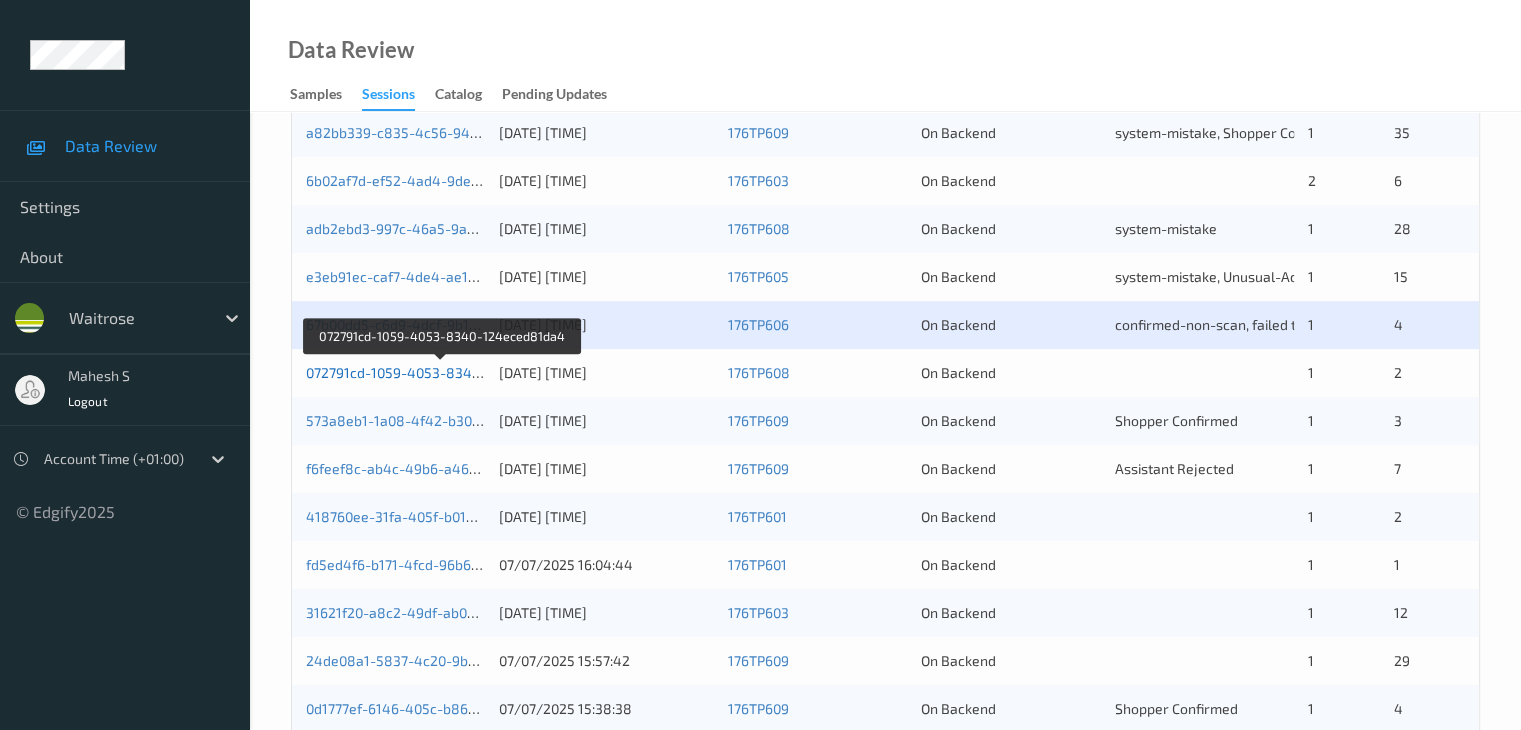 click on "072791cd-1059-4053-8340-124eced81da4" at bounding box center (443, 372) 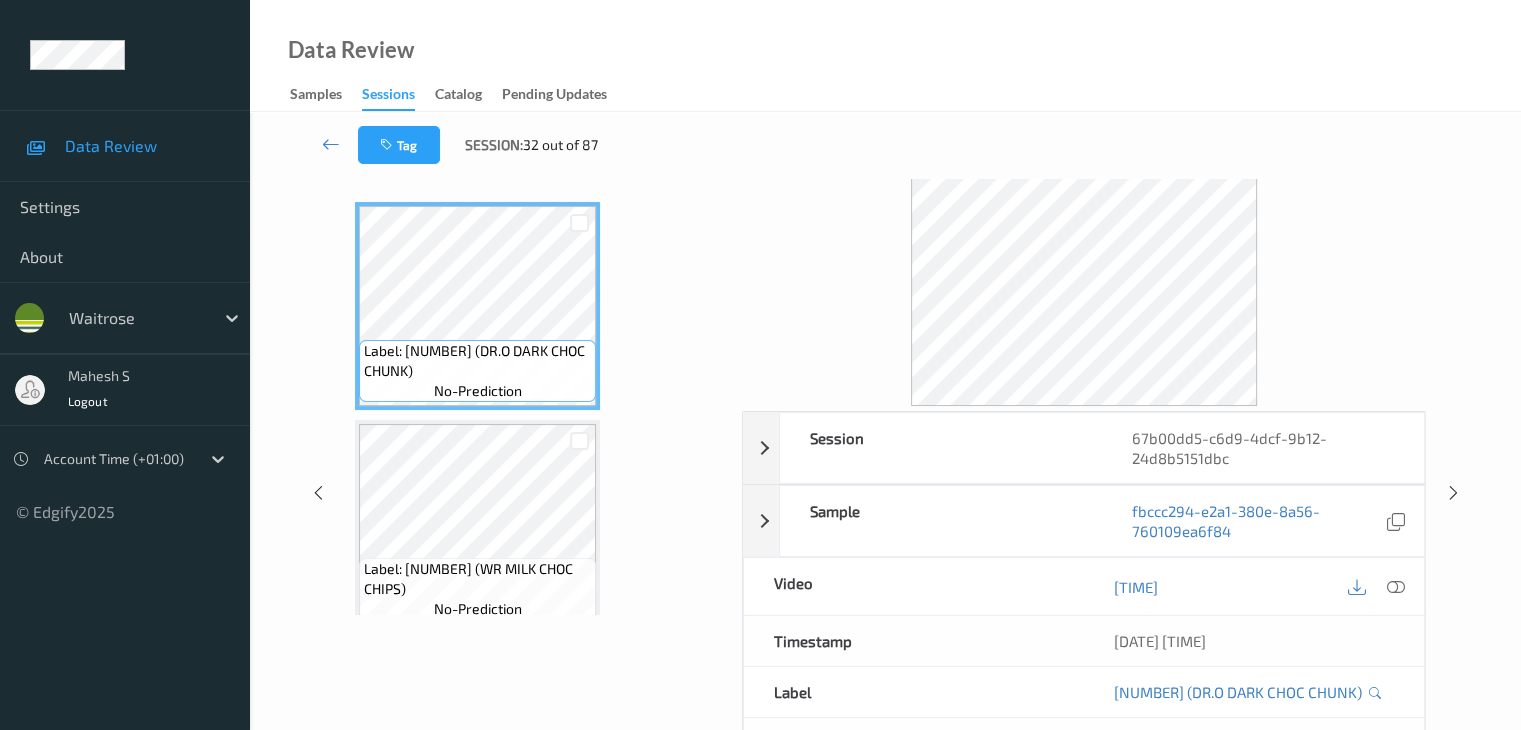 scroll, scrollTop: 0, scrollLeft: 0, axis: both 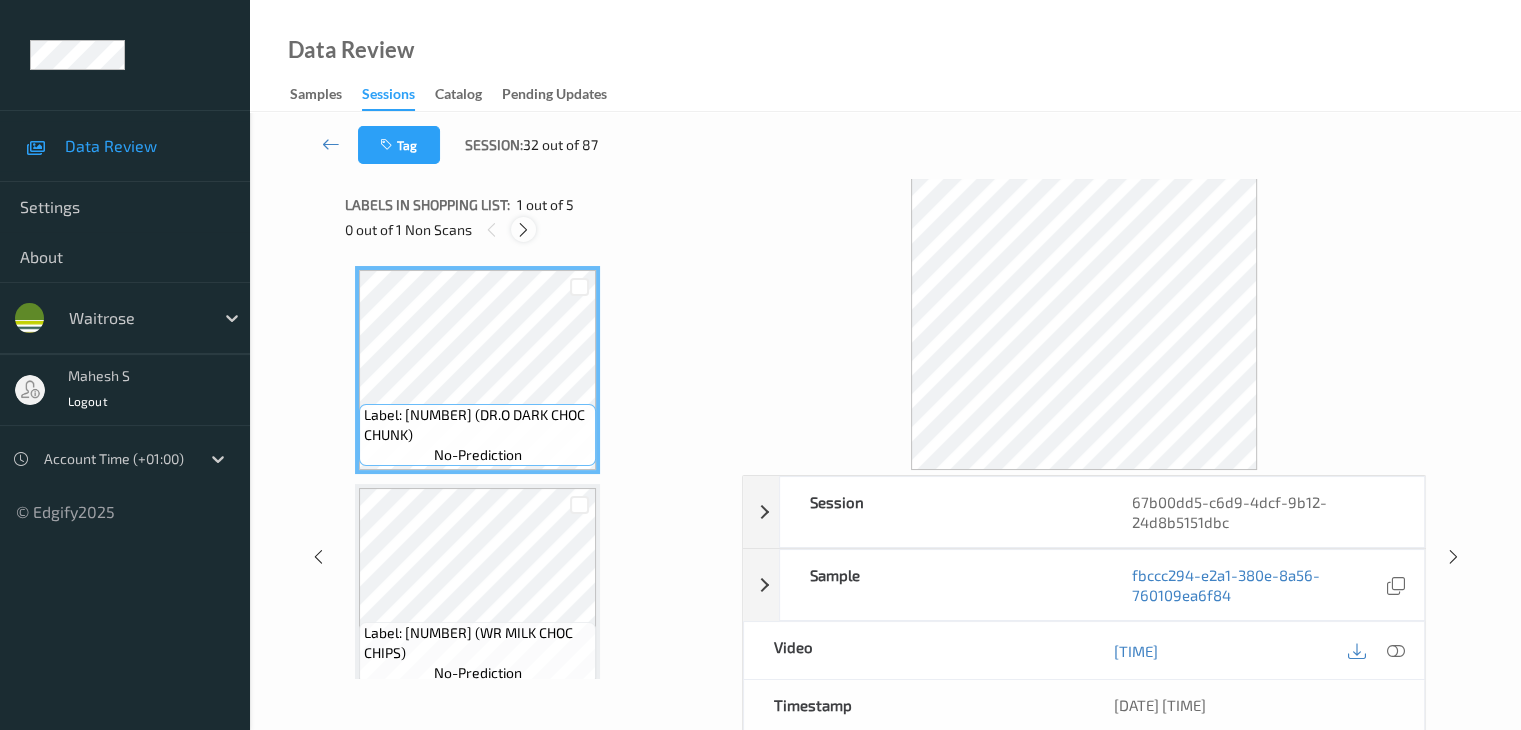 click at bounding box center (523, 230) 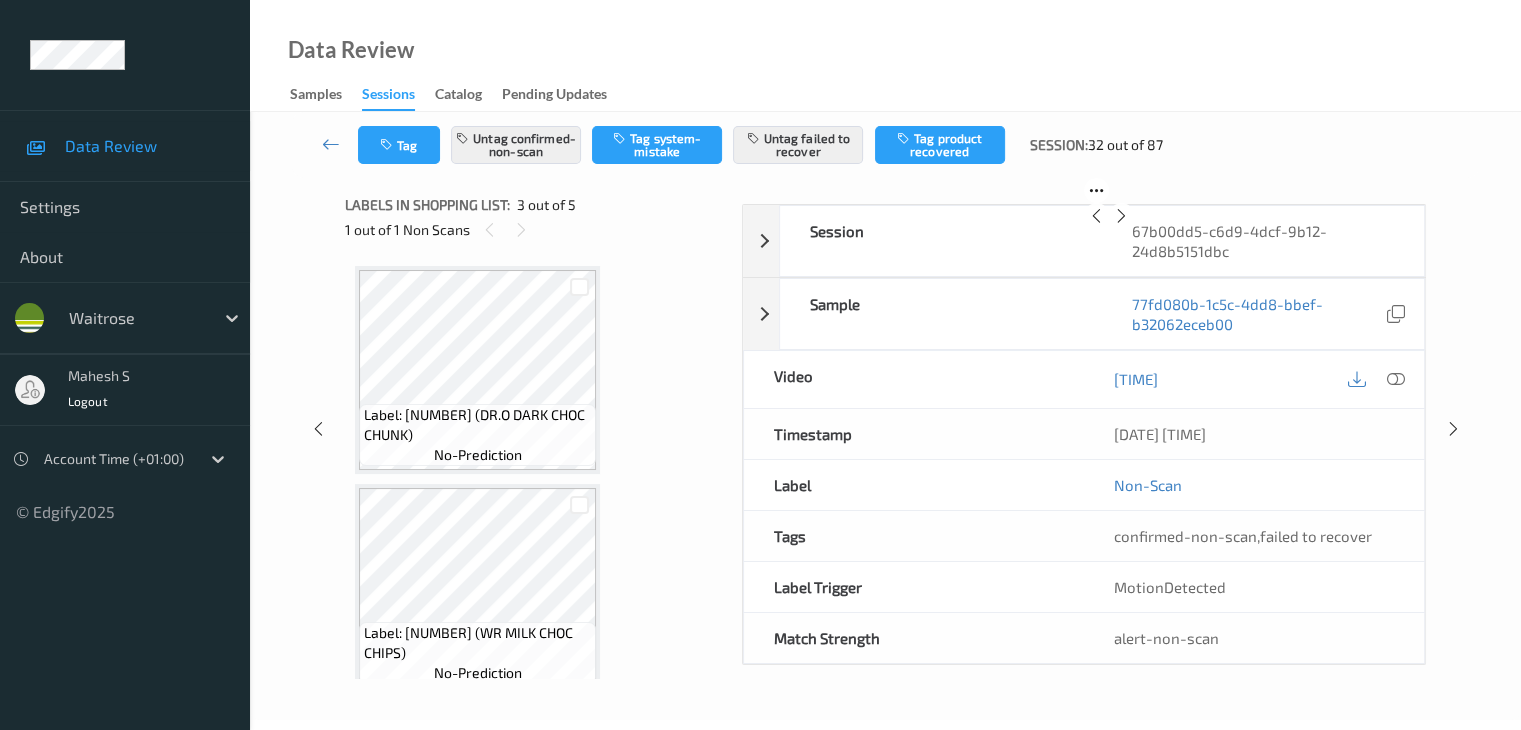 scroll, scrollTop: 228, scrollLeft: 0, axis: vertical 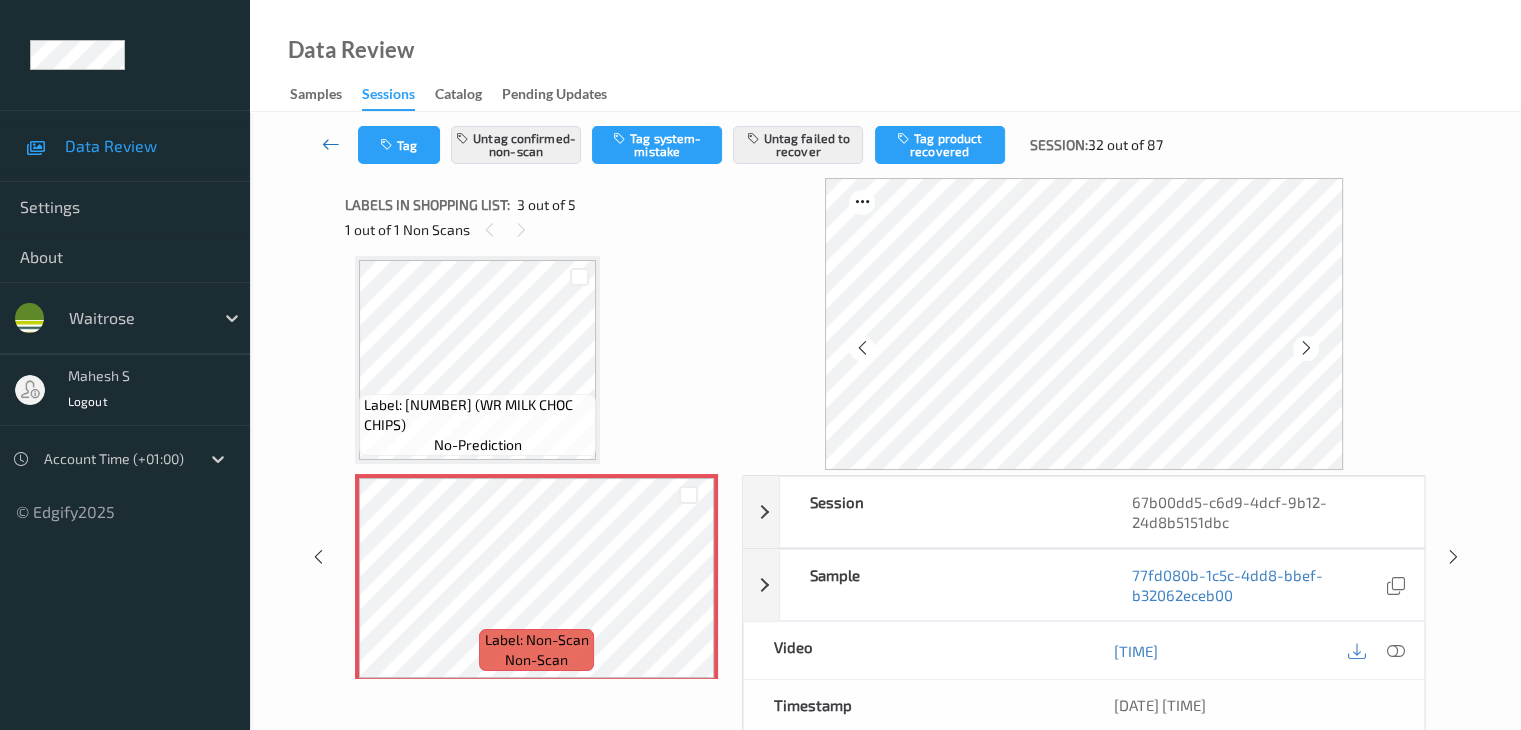 click at bounding box center [331, 144] 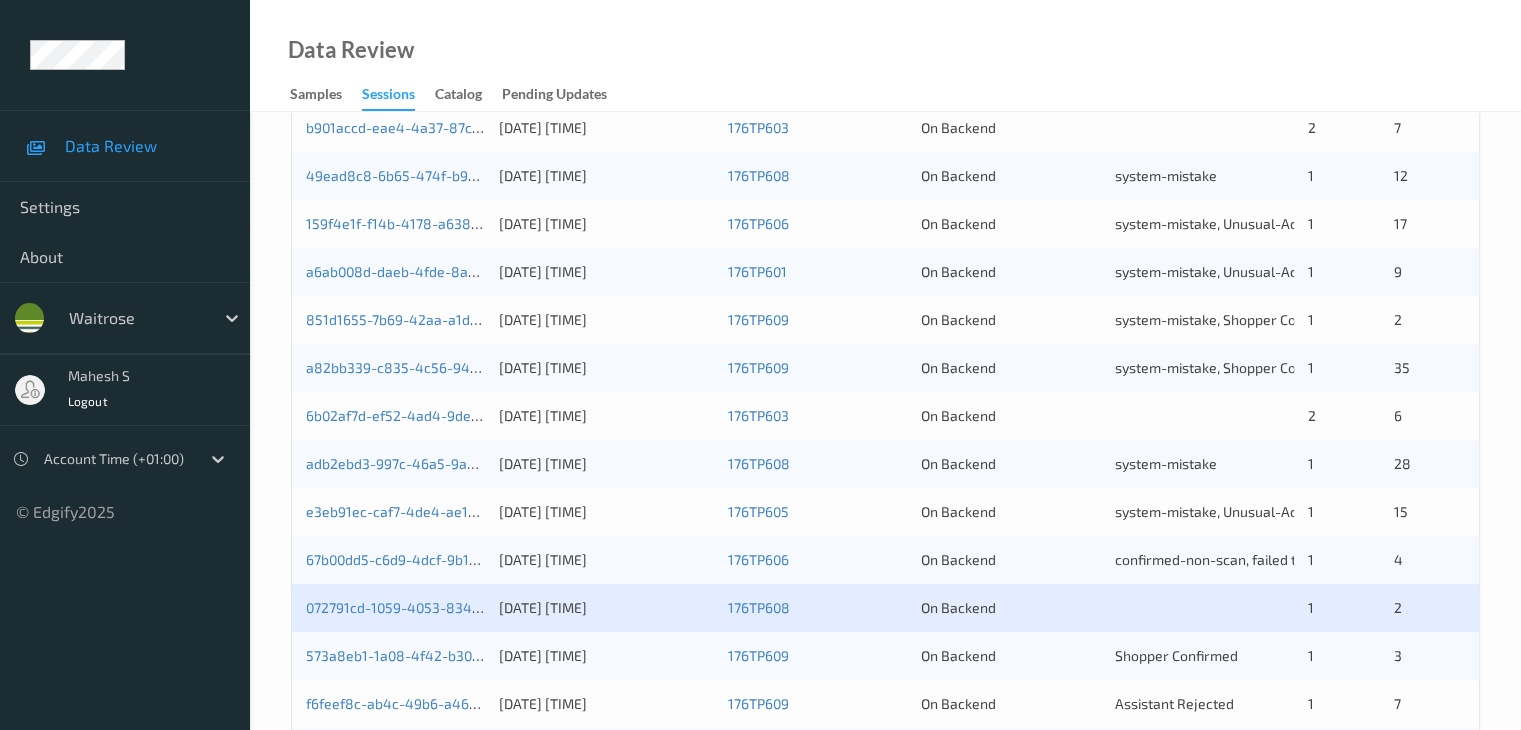 scroll, scrollTop: 600, scrollLeft: 0, axis: vertical 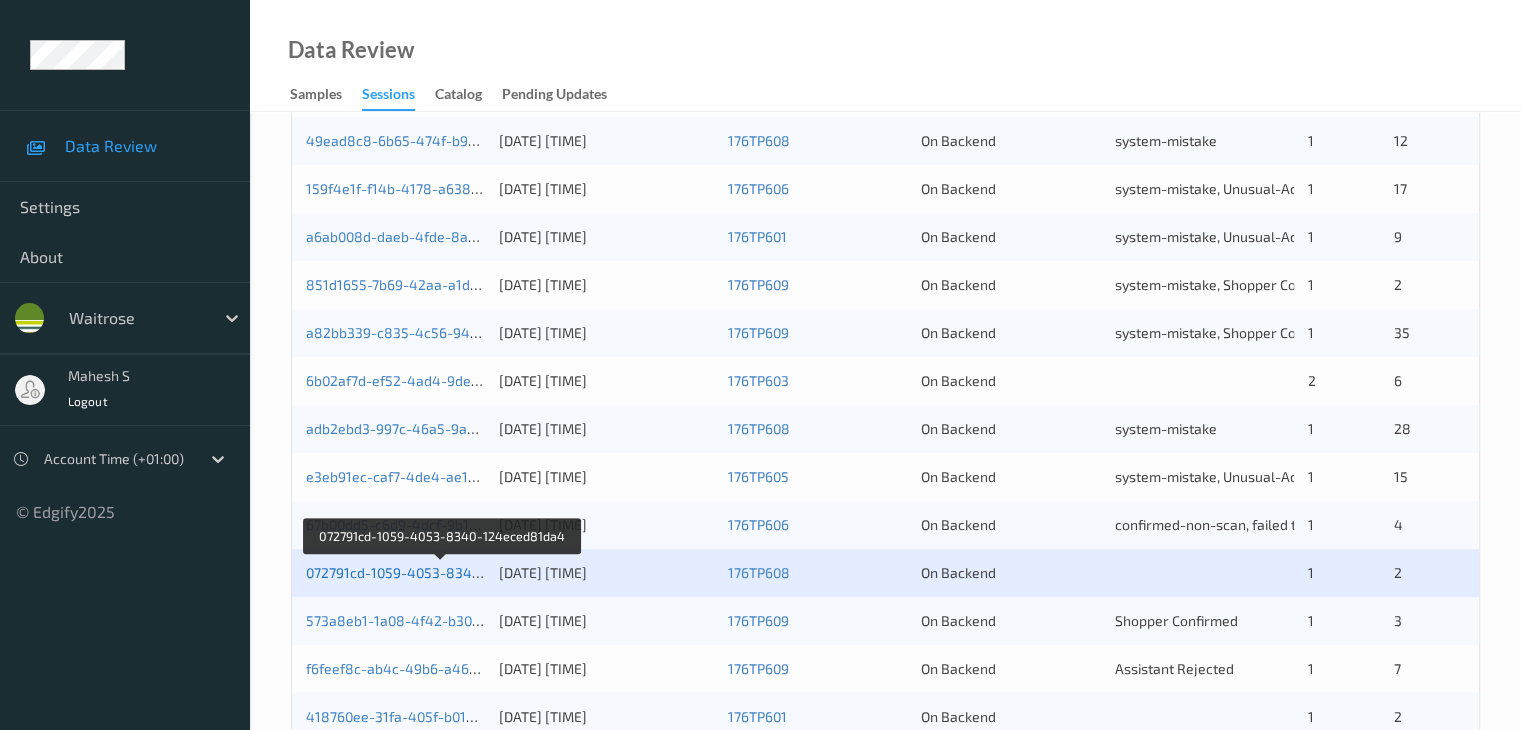 click on "072791cd-1059-4053-8340-124eced81da4" at bounding box center (443, 572) 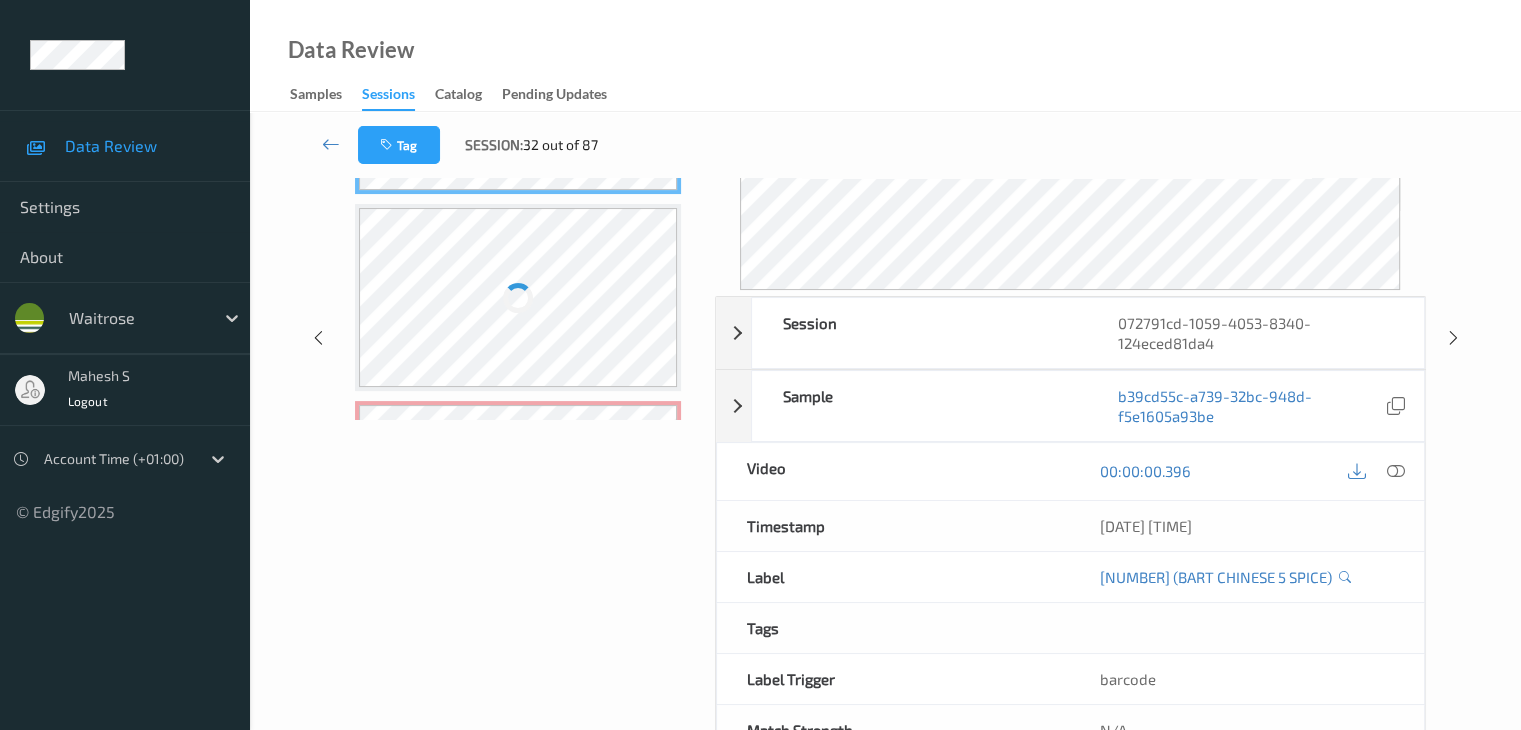 scroll, scrollTop: 224, scrollLeft: 0, axis: vertical 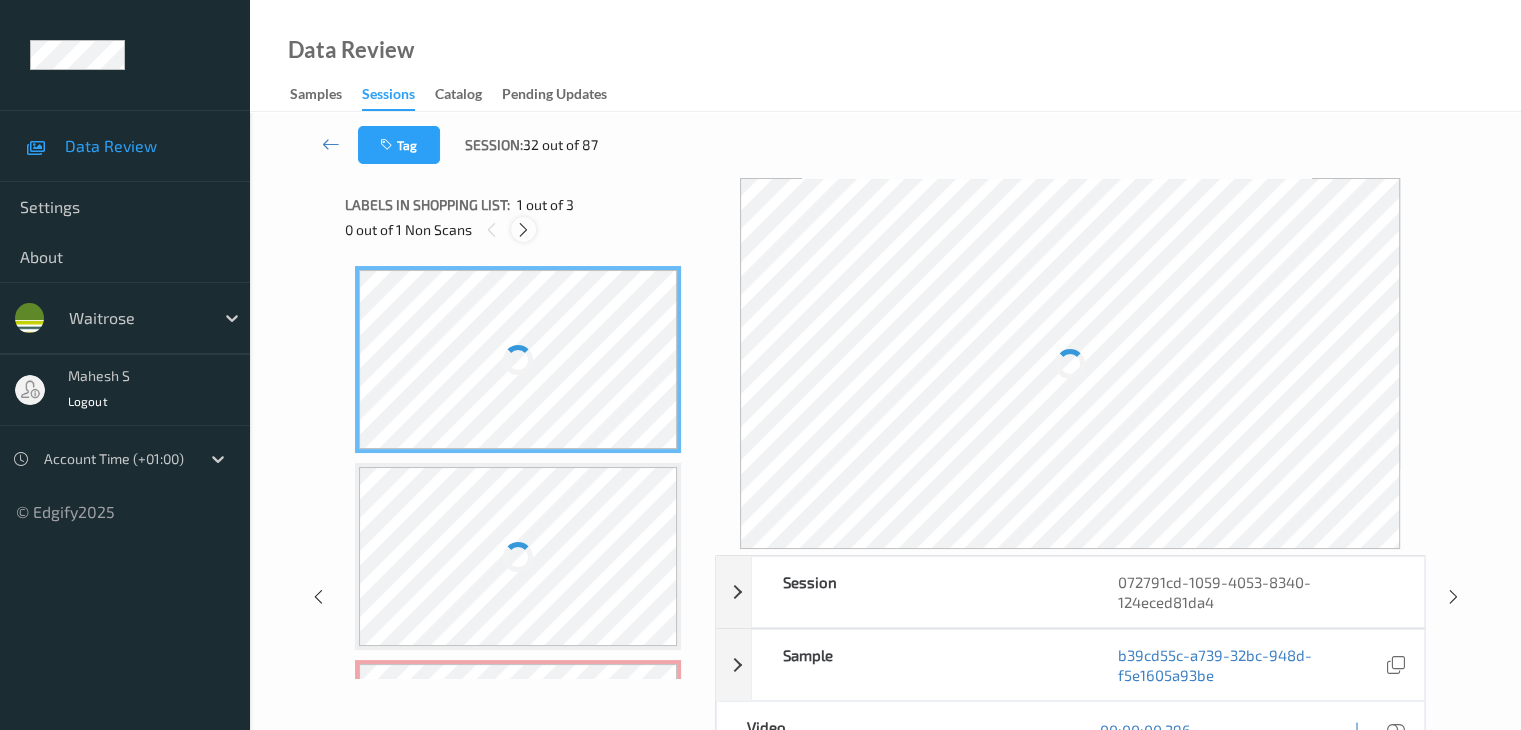 click at bounding box center (523, 230) 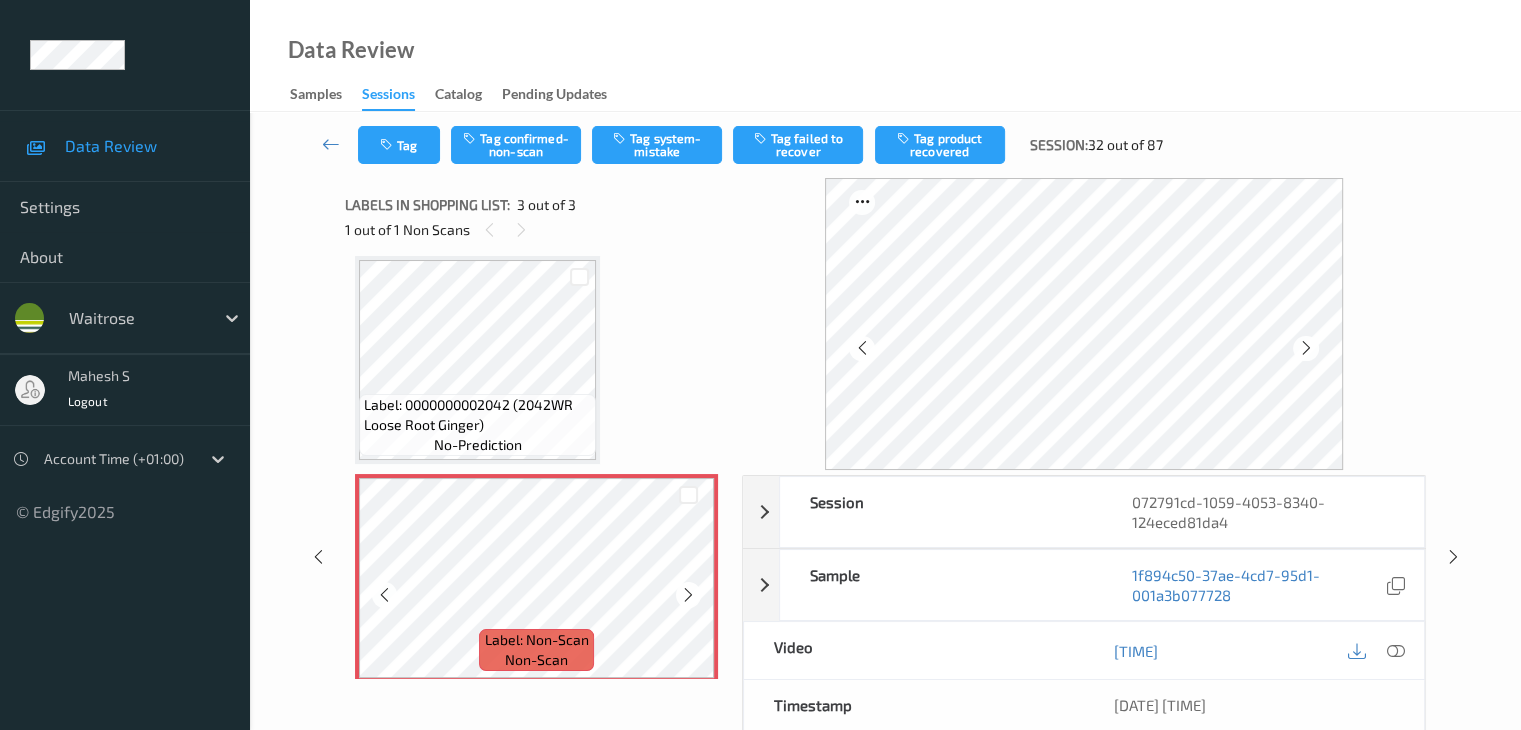 scroll, scrollTop: 241, scrollLeft: 0, axis: vertical 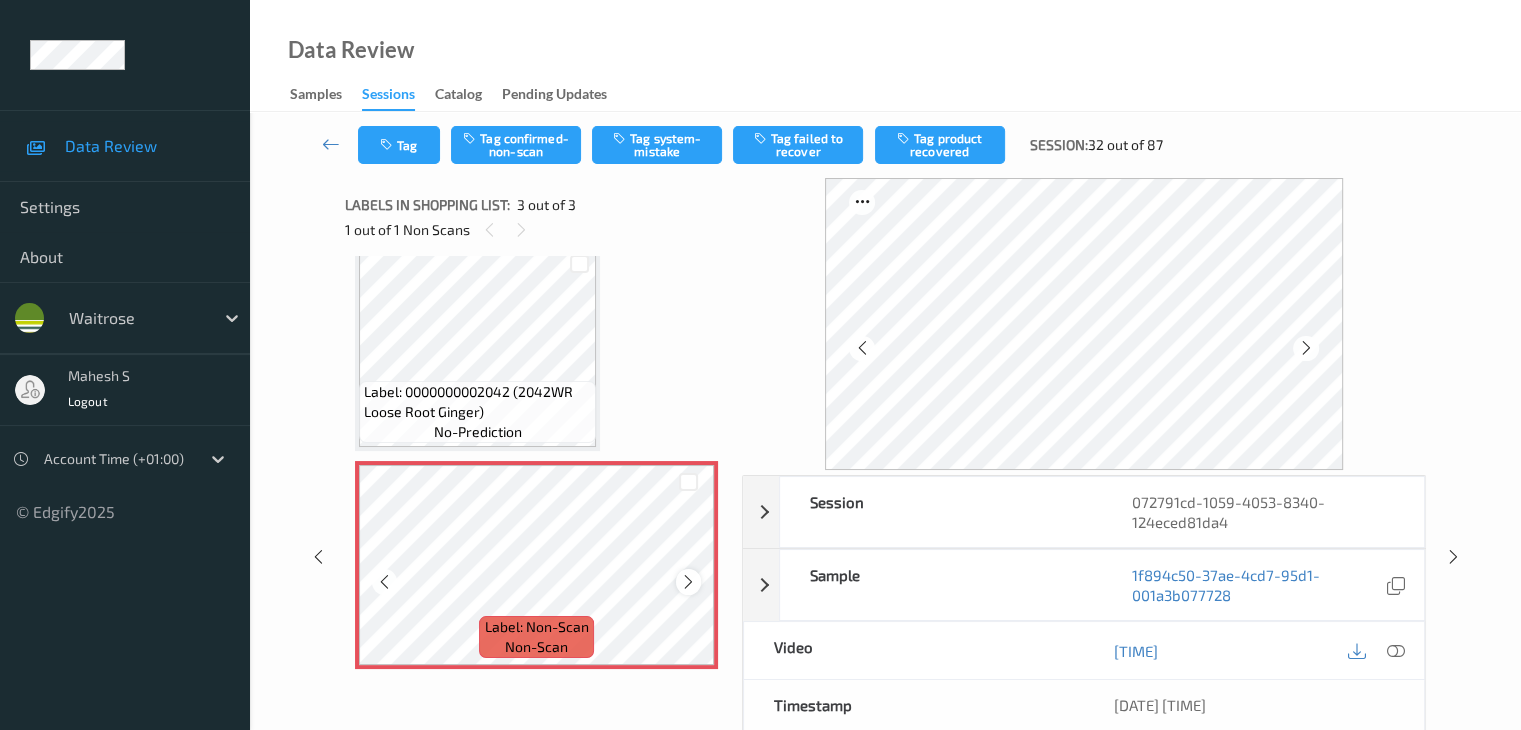 click at bounding box center (688, 581) 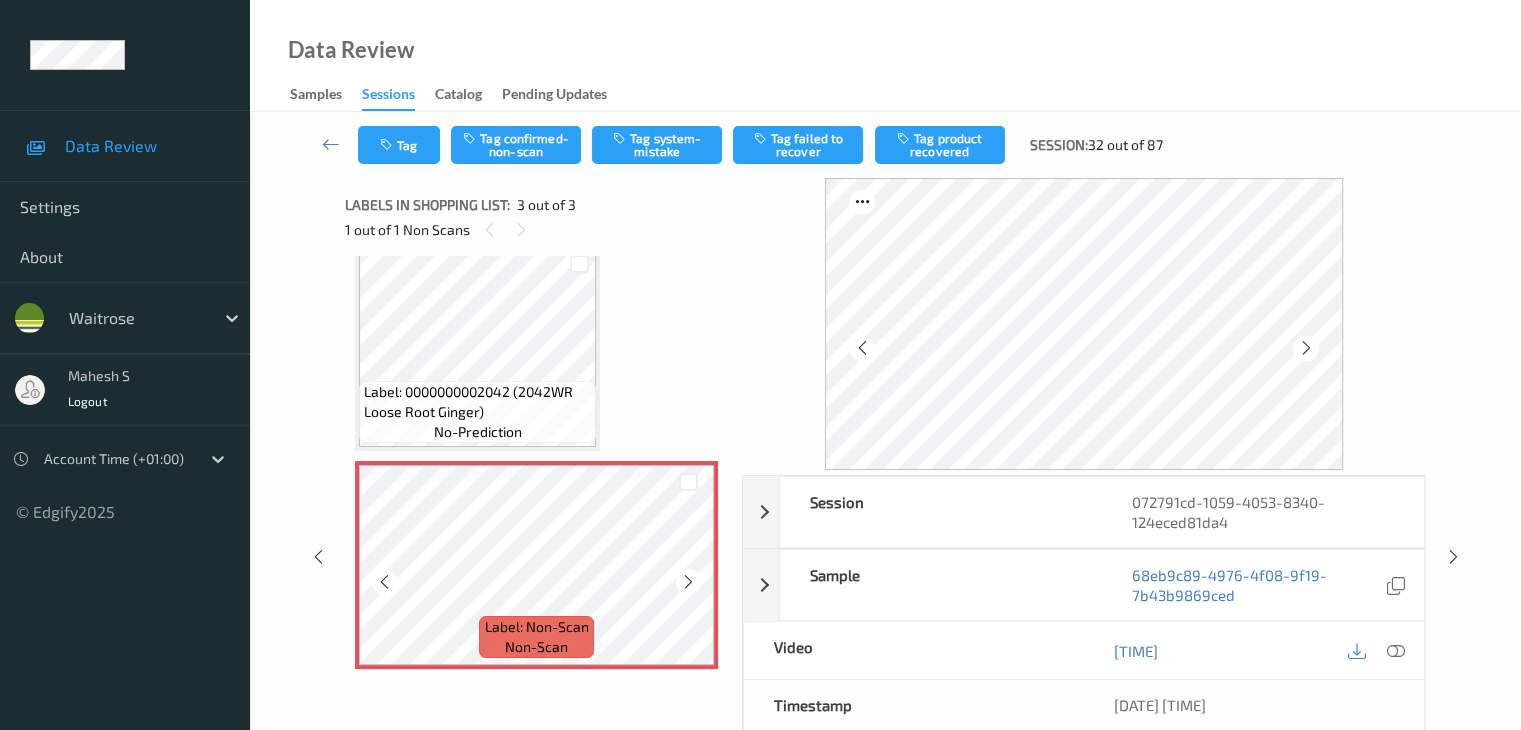 click at bounding box center [688, 581] 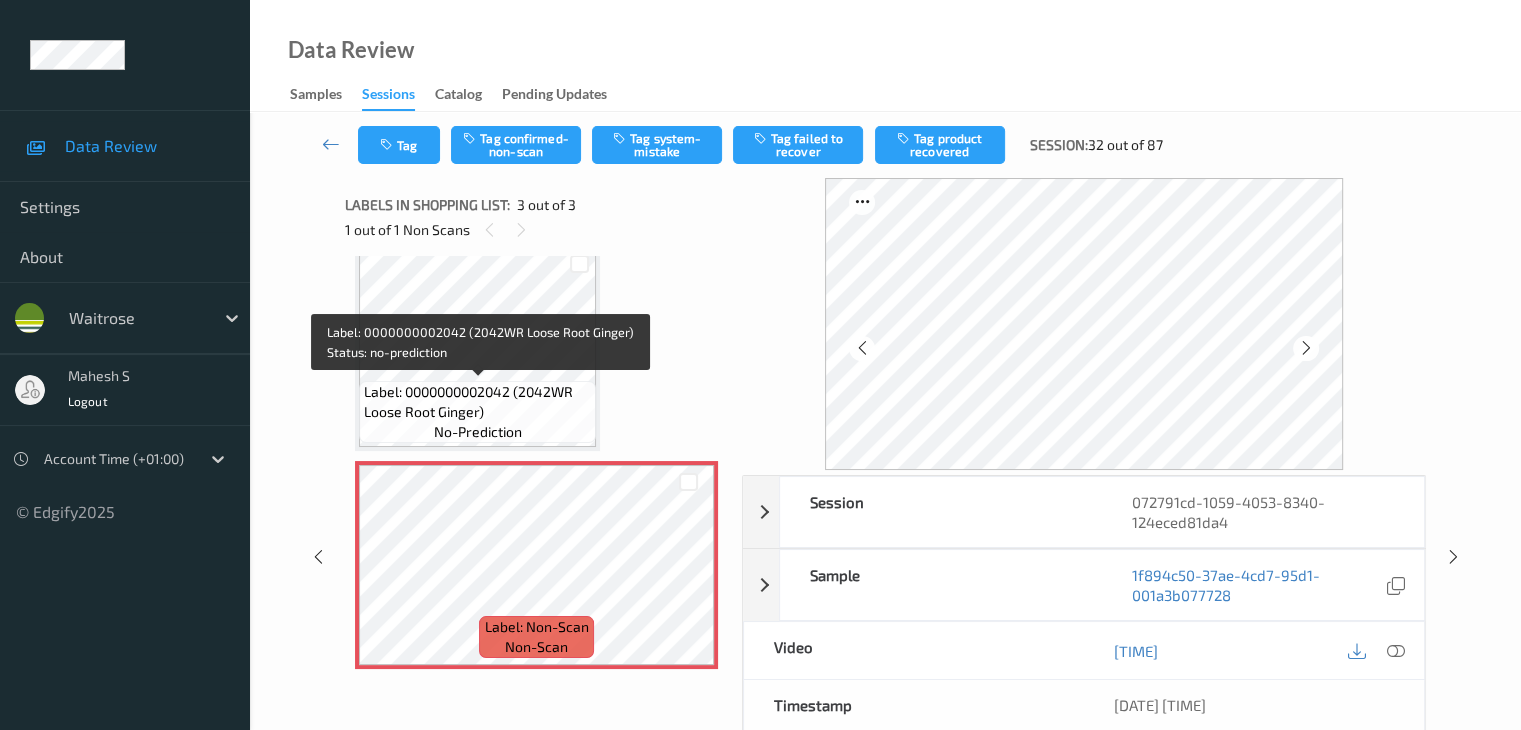 click on "Label: 0000000002042 (2042WR Loose Root Ginger)" at bounding box center [477, 402] 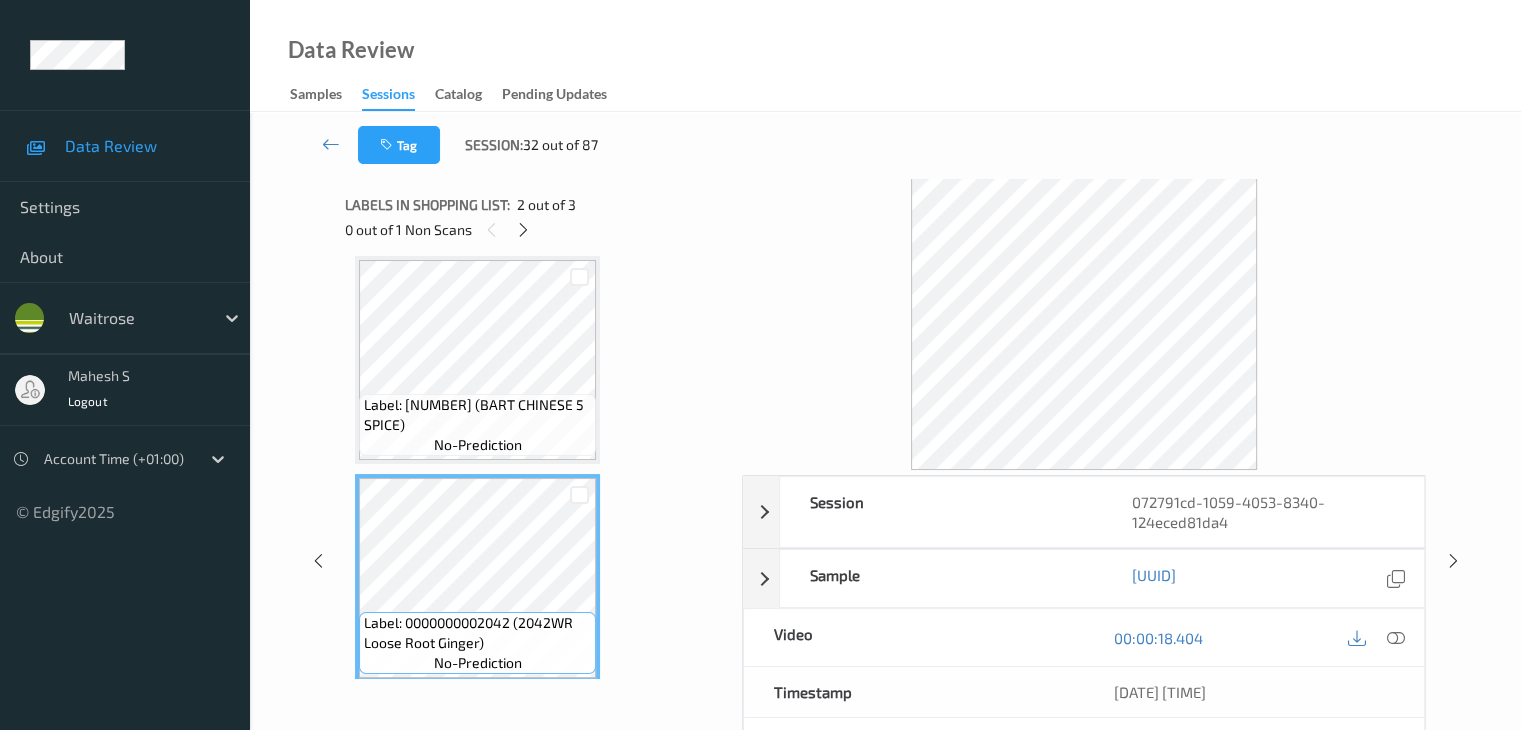 scroll, scrollTop: 0, scrollLeft: 0, axis: both 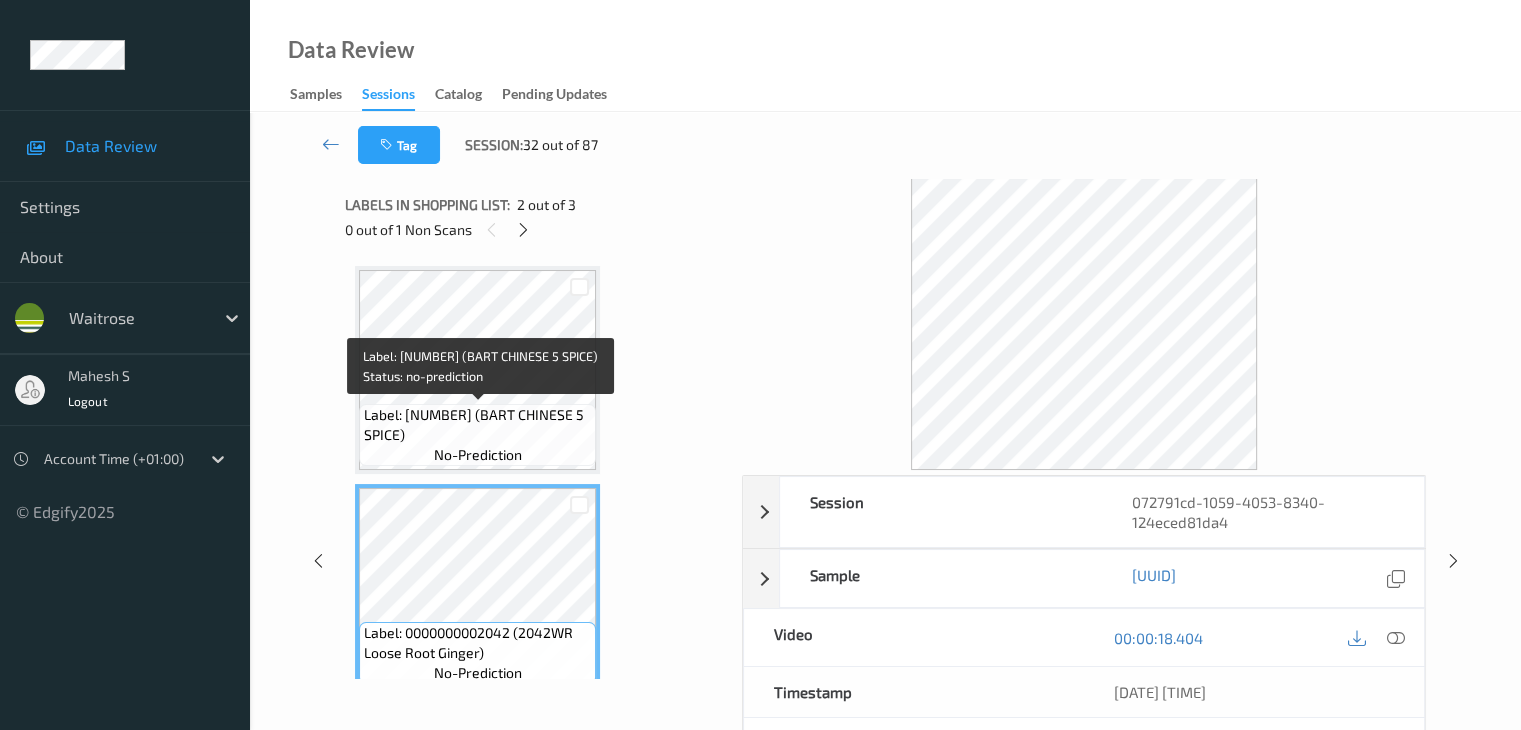 click on "Label: 50981120 (BART CHINESE 5 SPICE)" at bounding box center [477, 425] 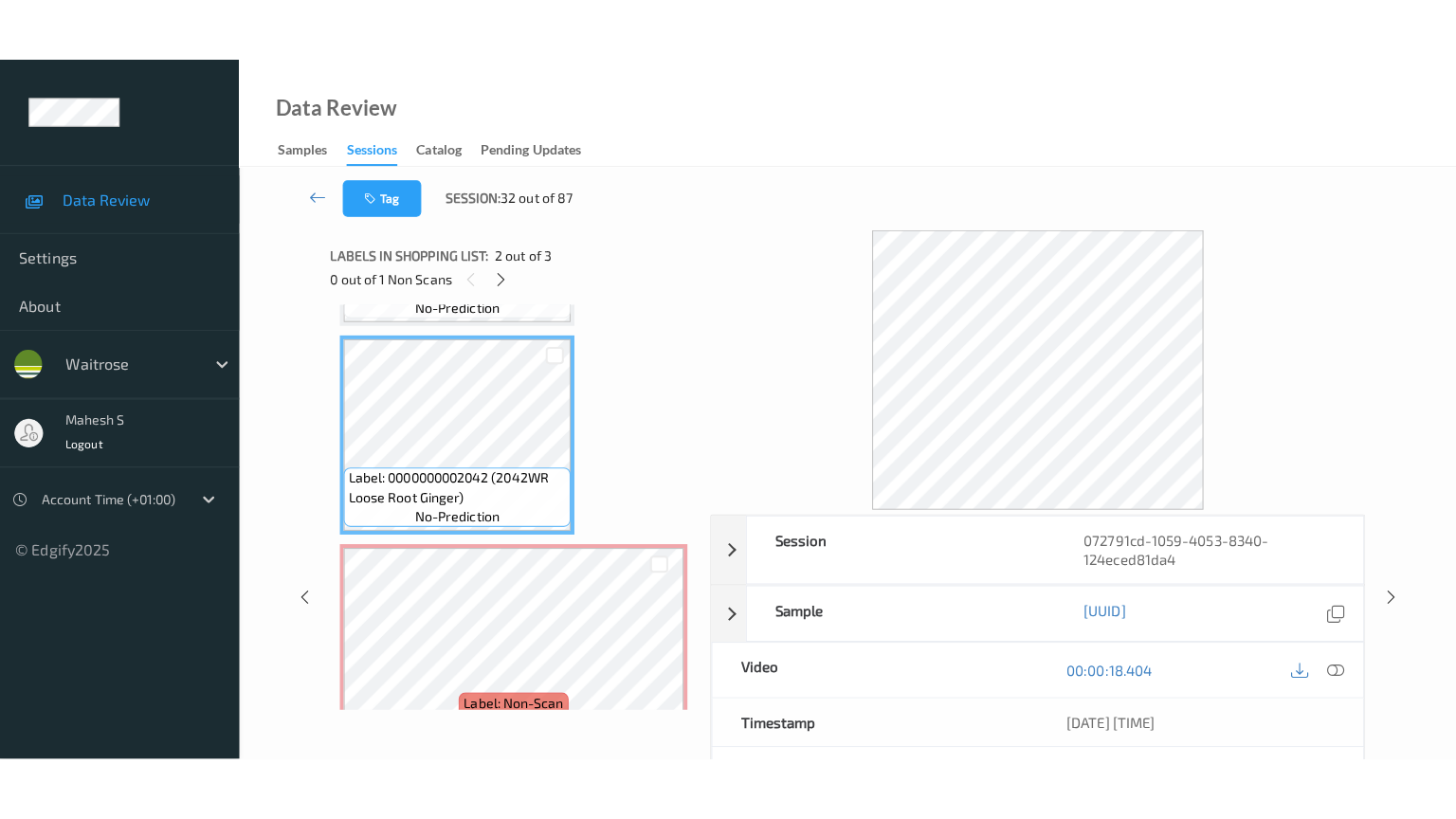 scroll, scrollTop: 190, scrollLeft: 0, axis: vertical 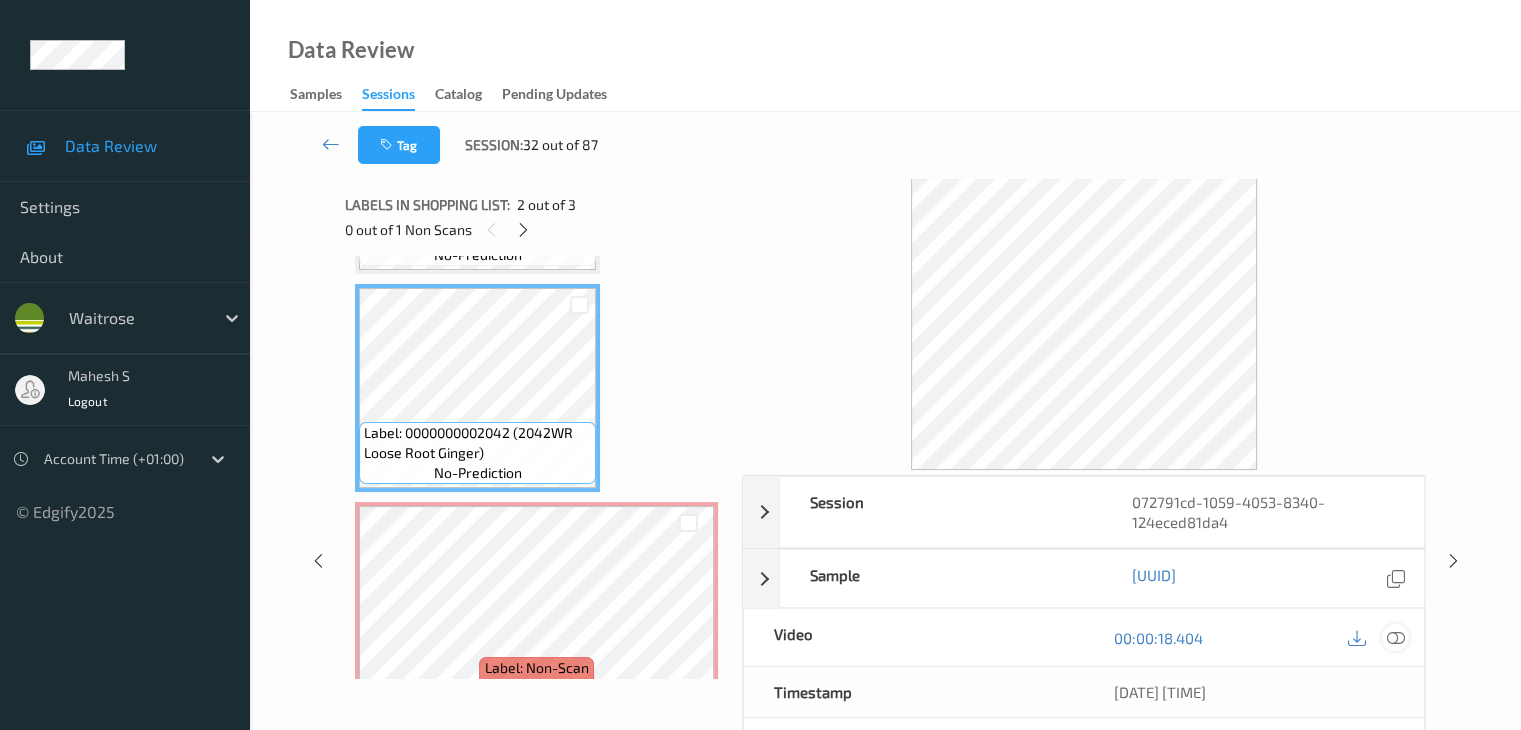 click at bounding box center (1395, 638) 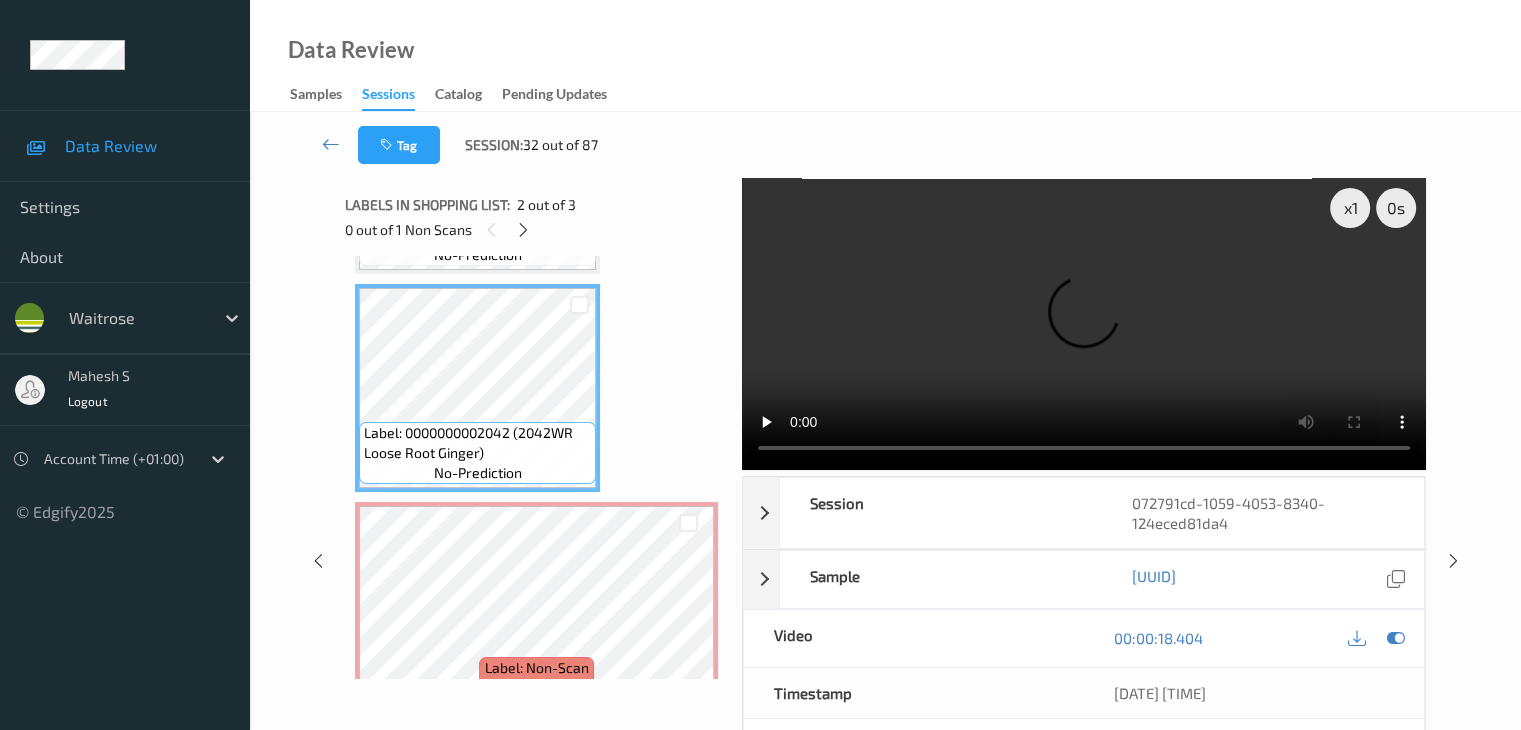 scroll, scrollTop: 107, scrollLeft: 0, axis: vertical 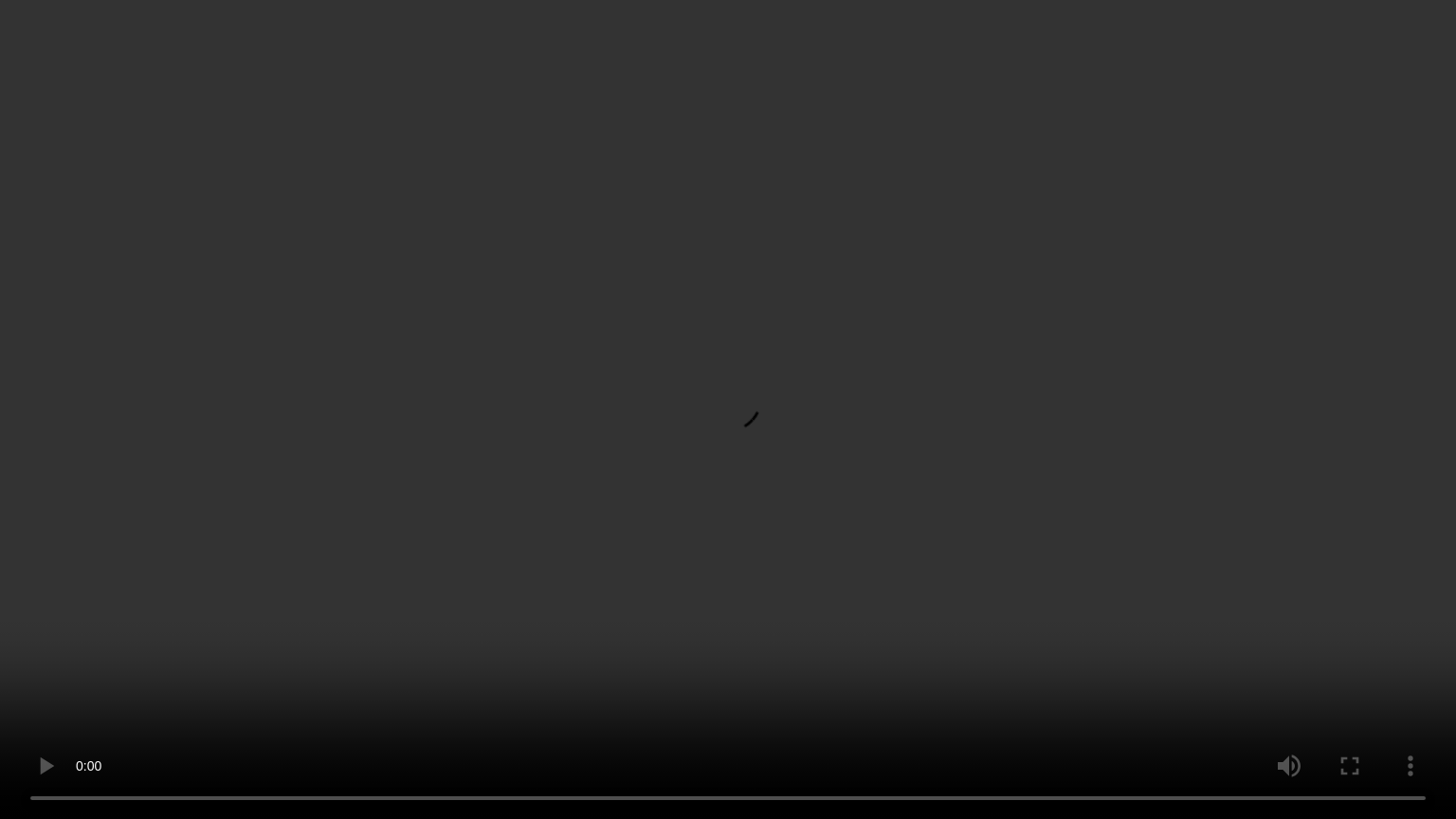 type 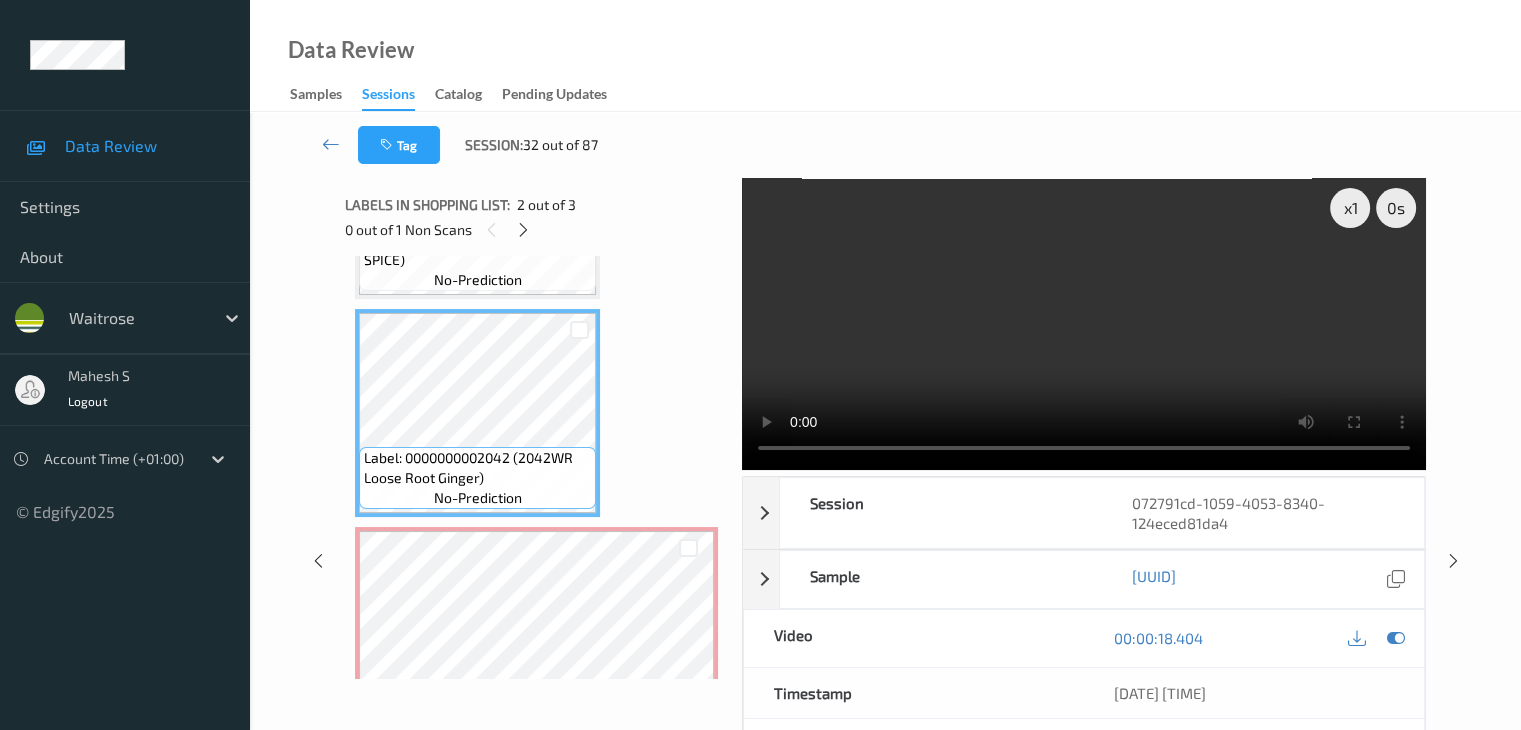 scroll, scrollTop: 241, scrollLeft: 0, axis: vertical 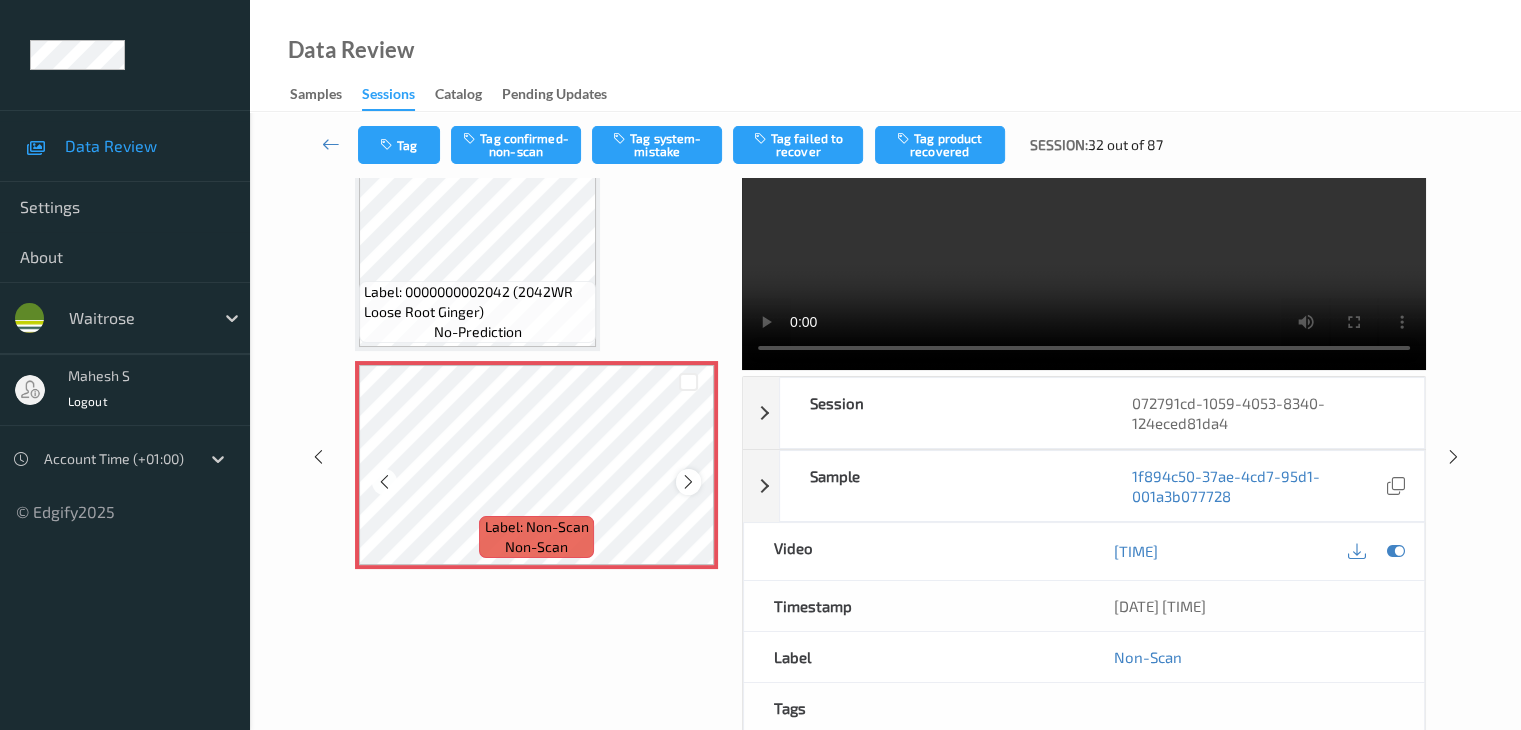 click at bounding box center (688, 482) 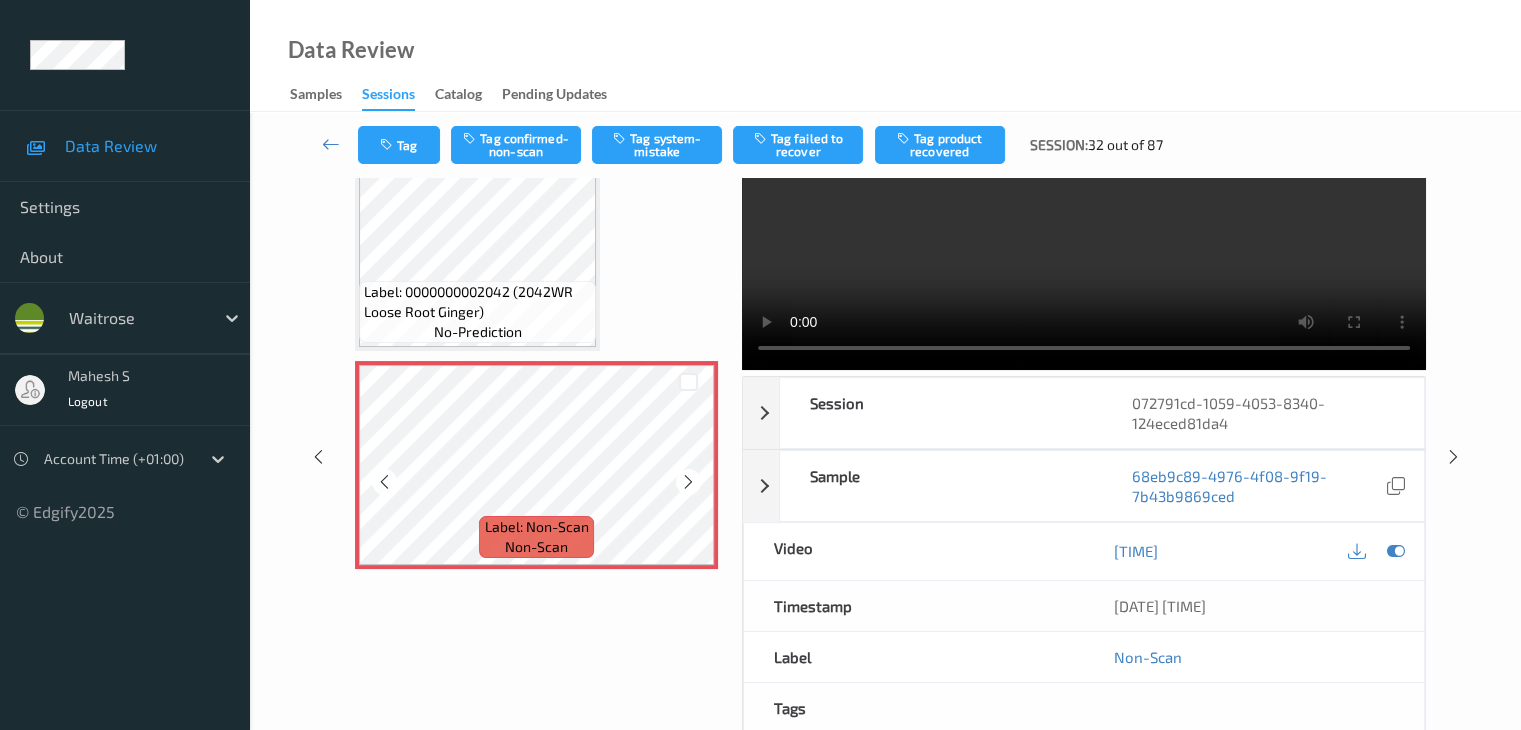click at bounding box center (688, 482) 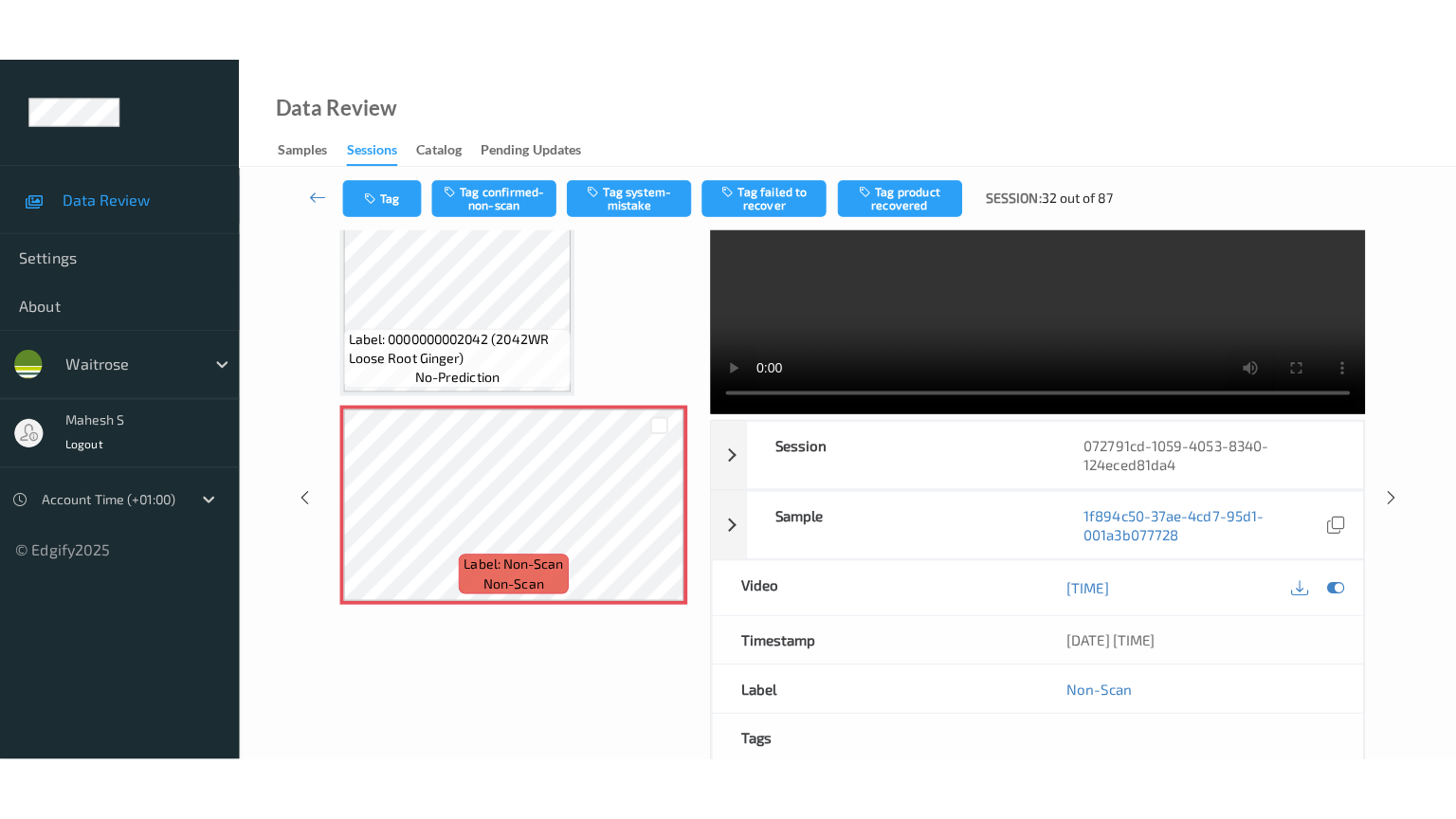 scroll, scrollTop: 0, scrollLeft: 0, axis: both 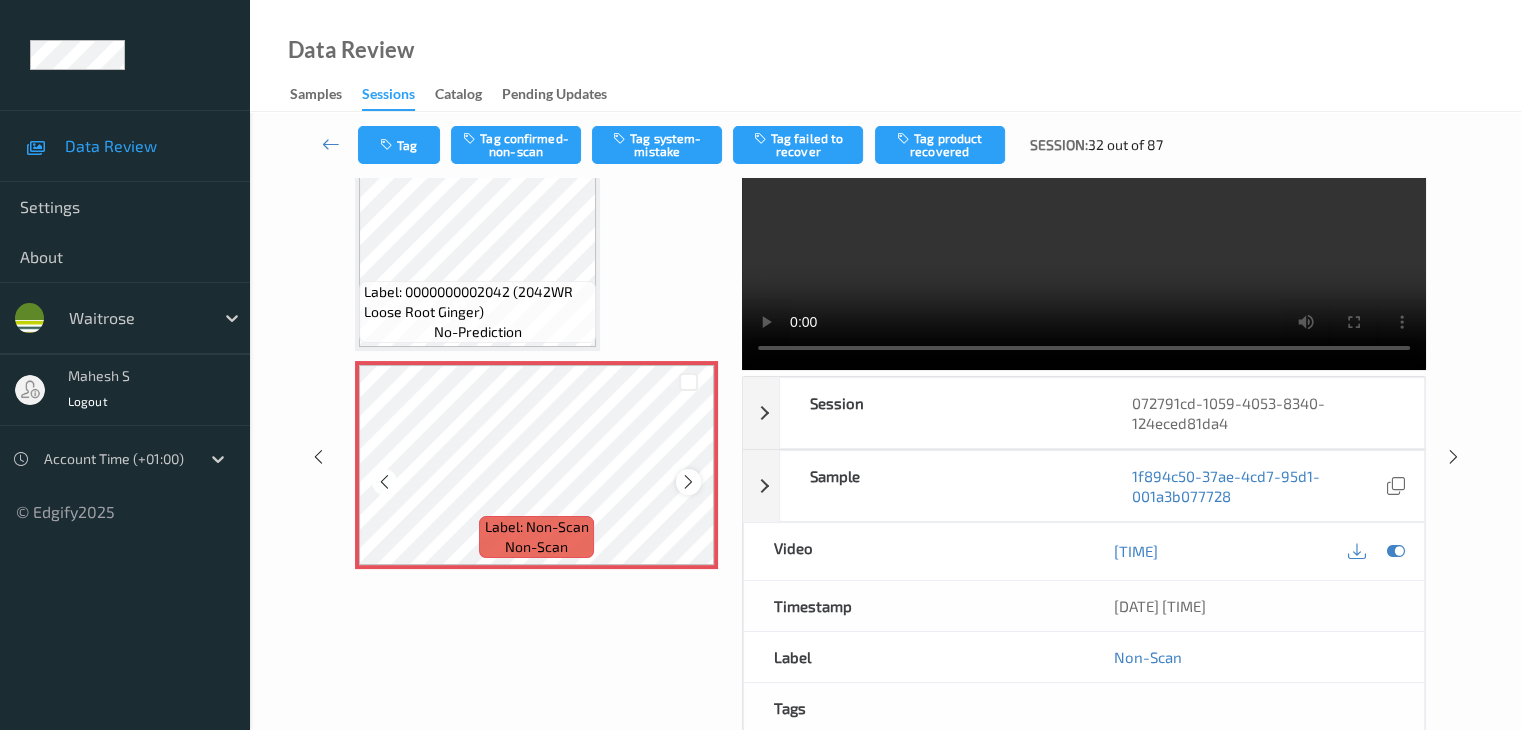 click at bounding box center [688, 481] 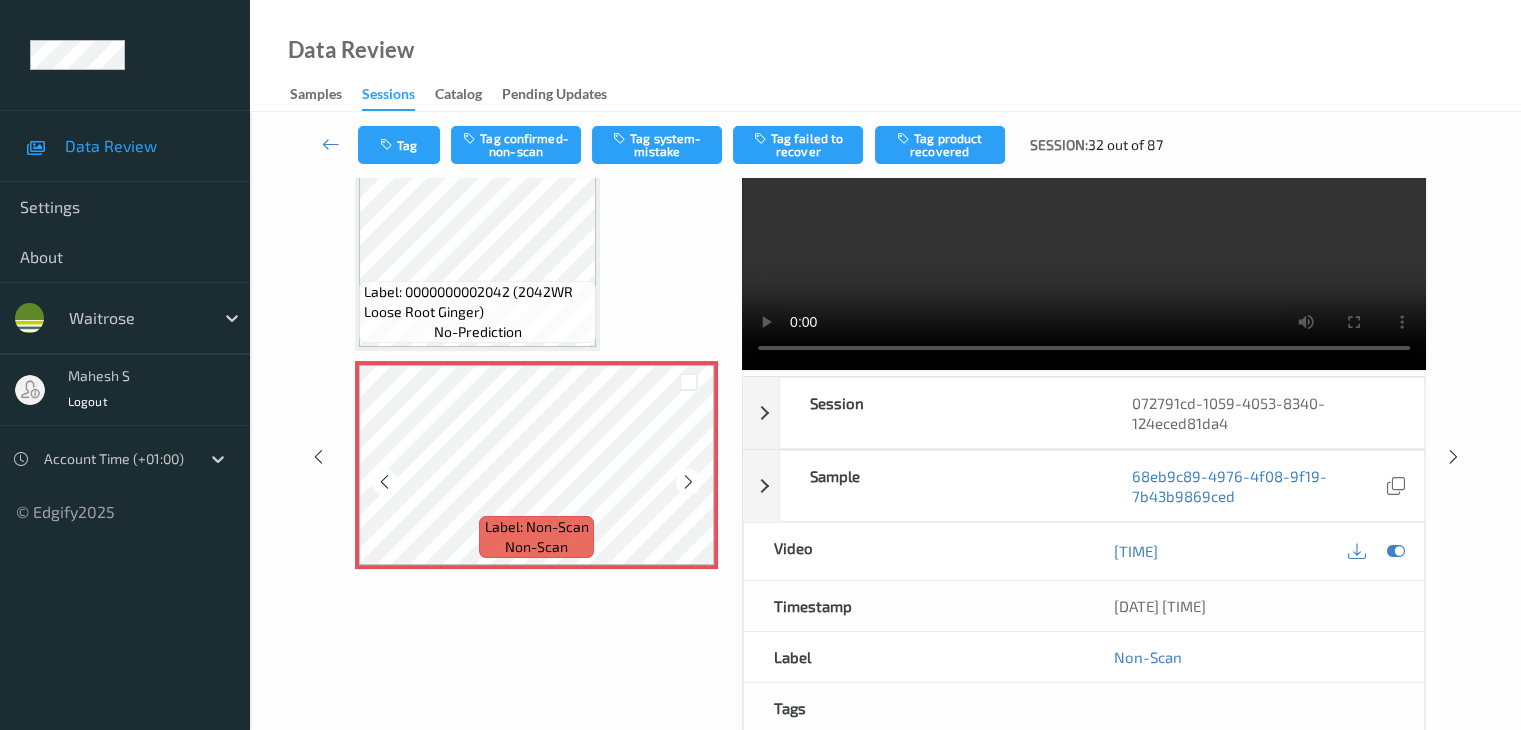 click at bounding box center (688, 481) 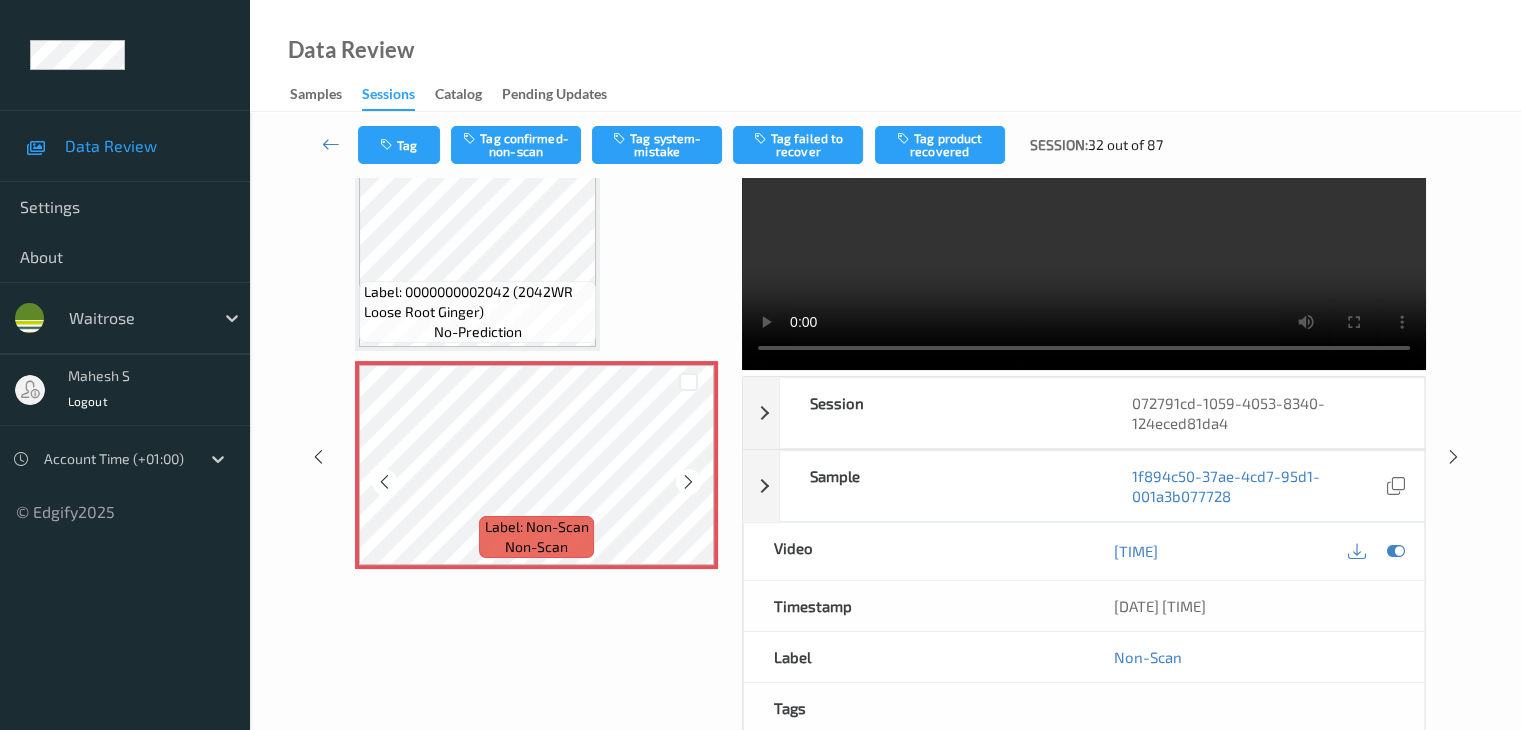 click at bounding box center [688, 481] 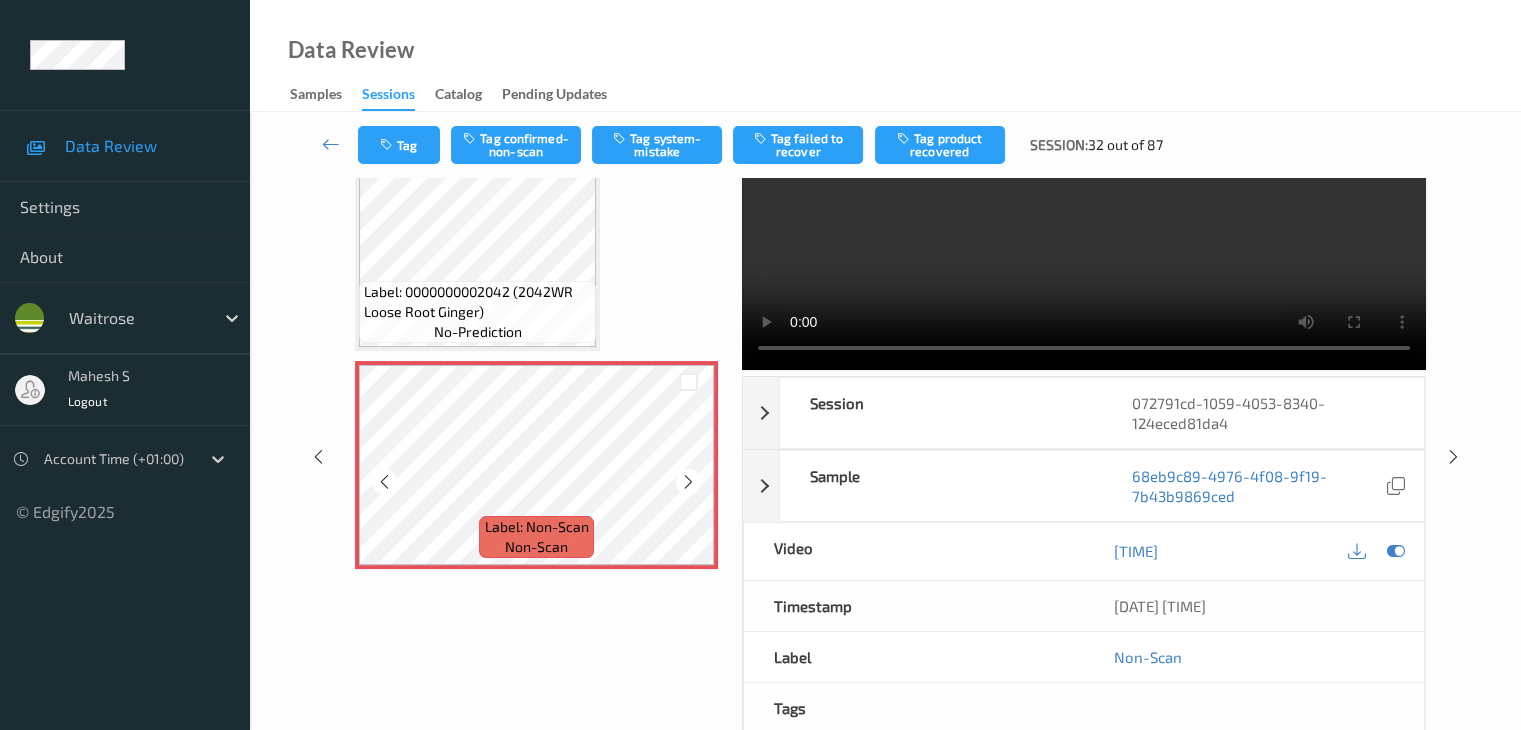 click at bounding box center (688, 481) 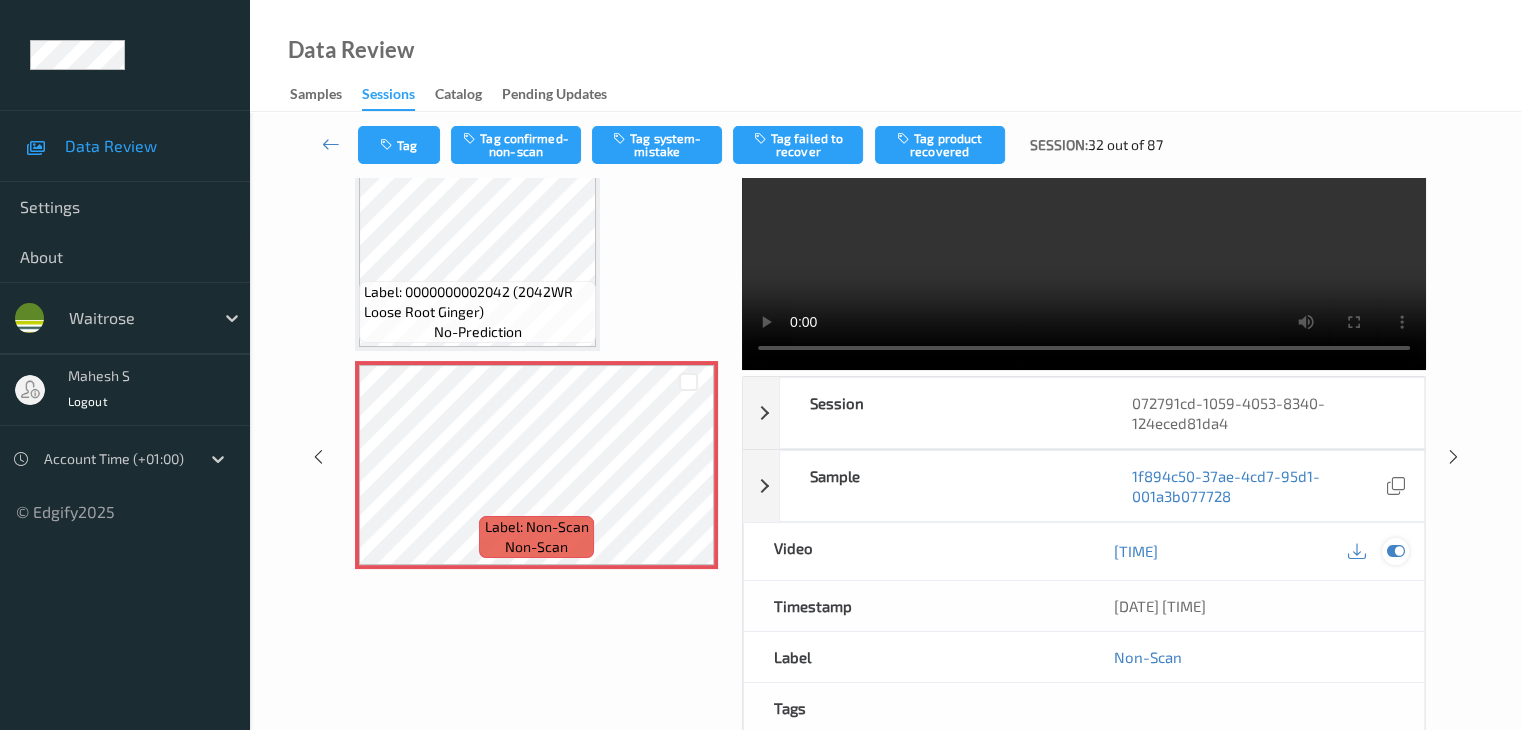 click at bounding box center [1395, 551] 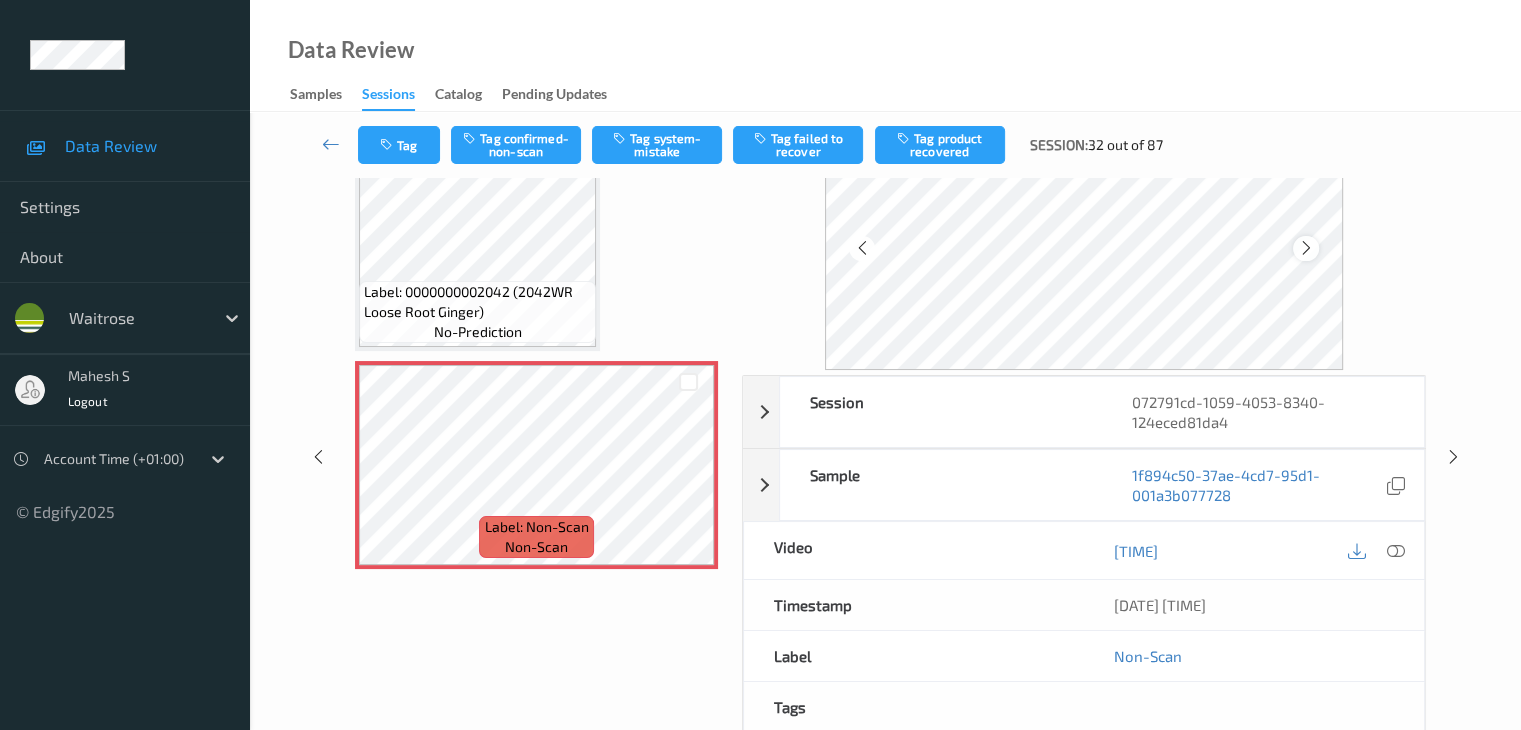 click at bounding box center (1306, 248) 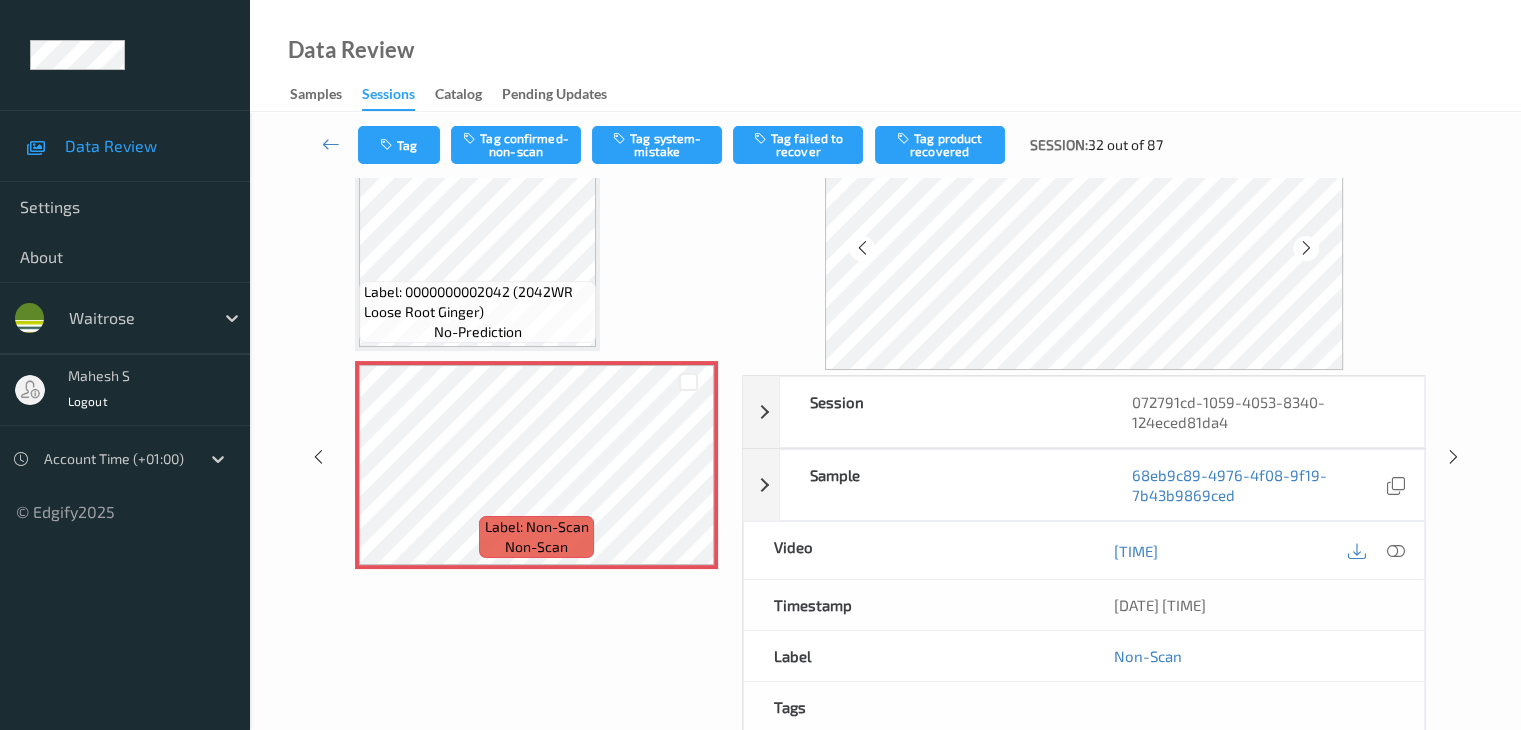 click at bounding box center [1306, 248] 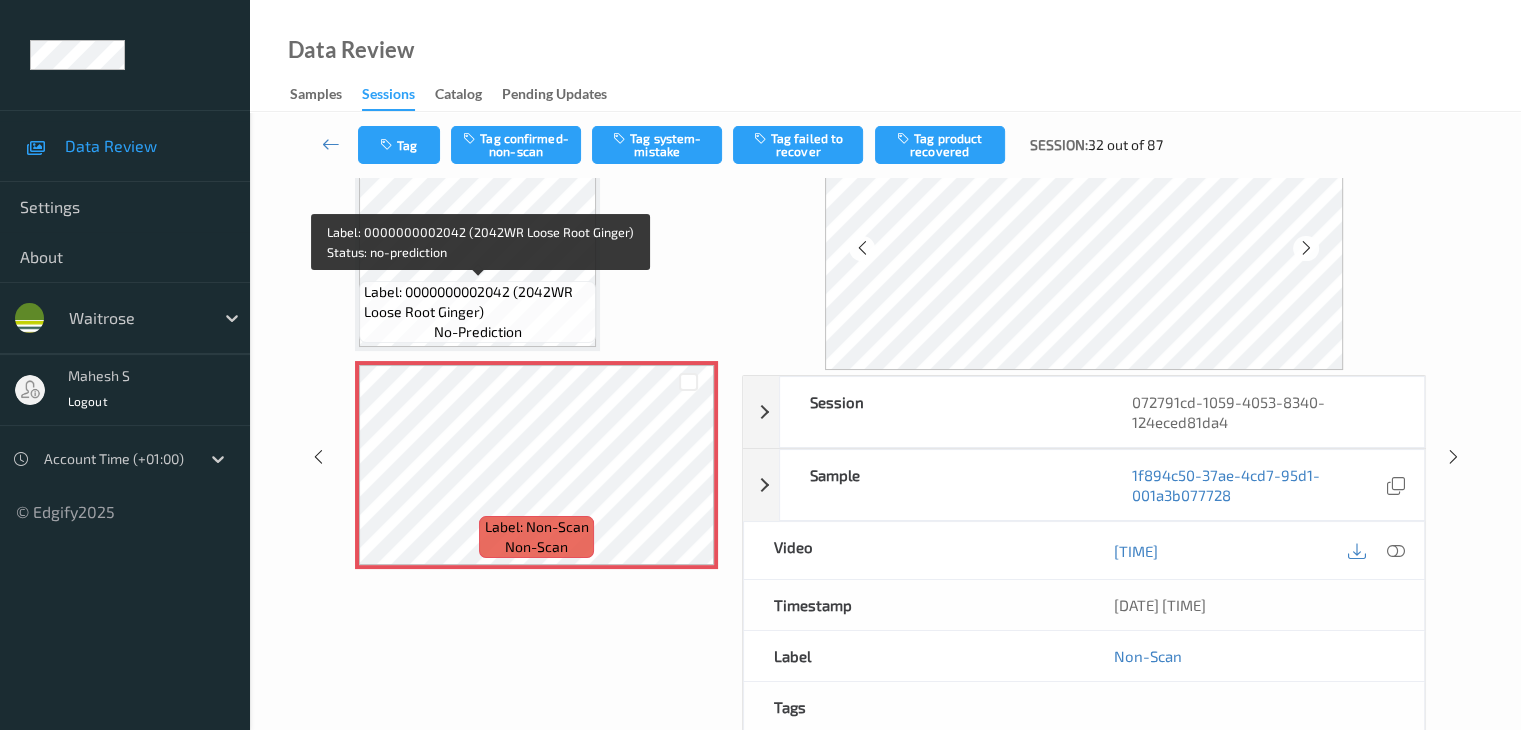 click on "Label: 0000000002042 (2042WR Loose Root Ginger)" at bounding box center [477, 302] 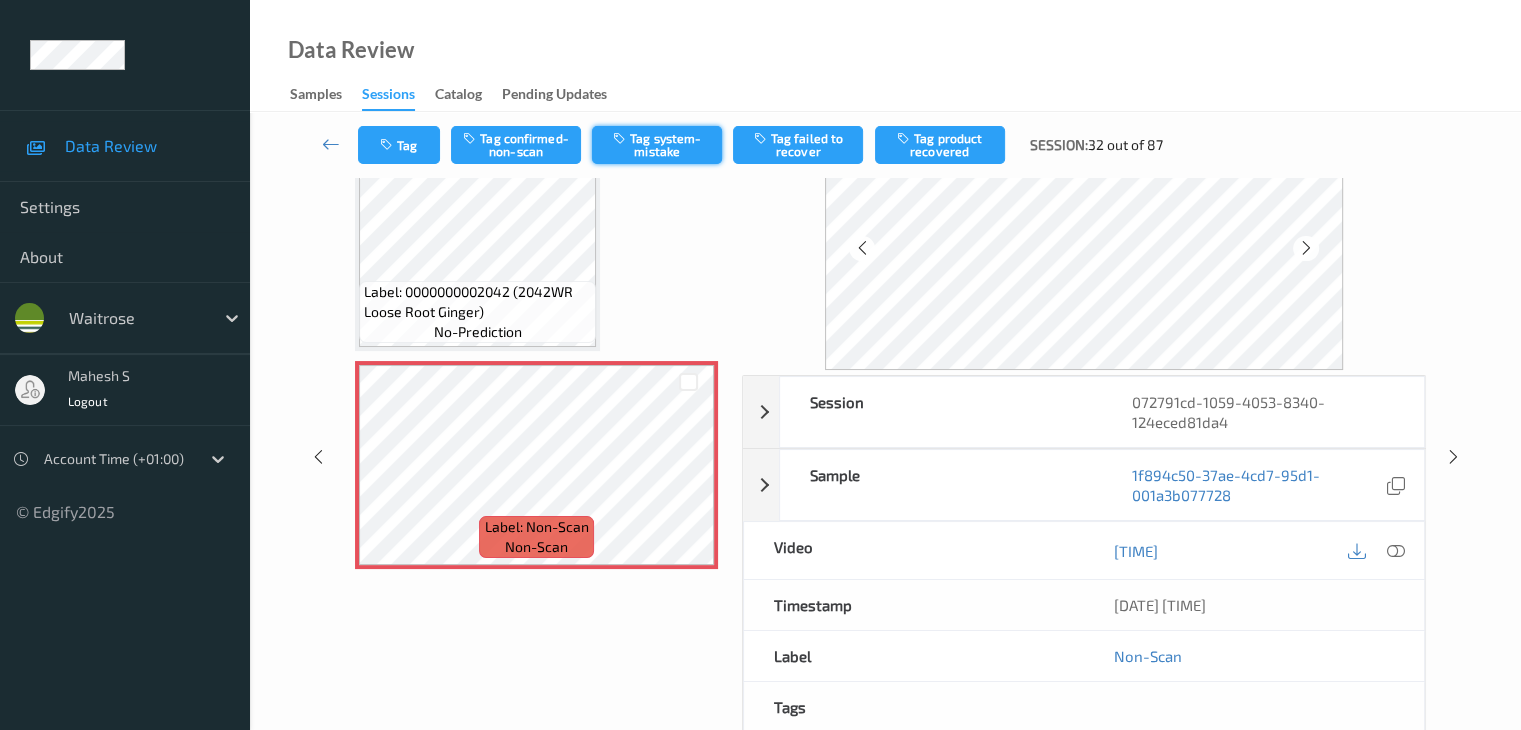 click on "Tag   system-mistake" at bounding box center (657, 145) 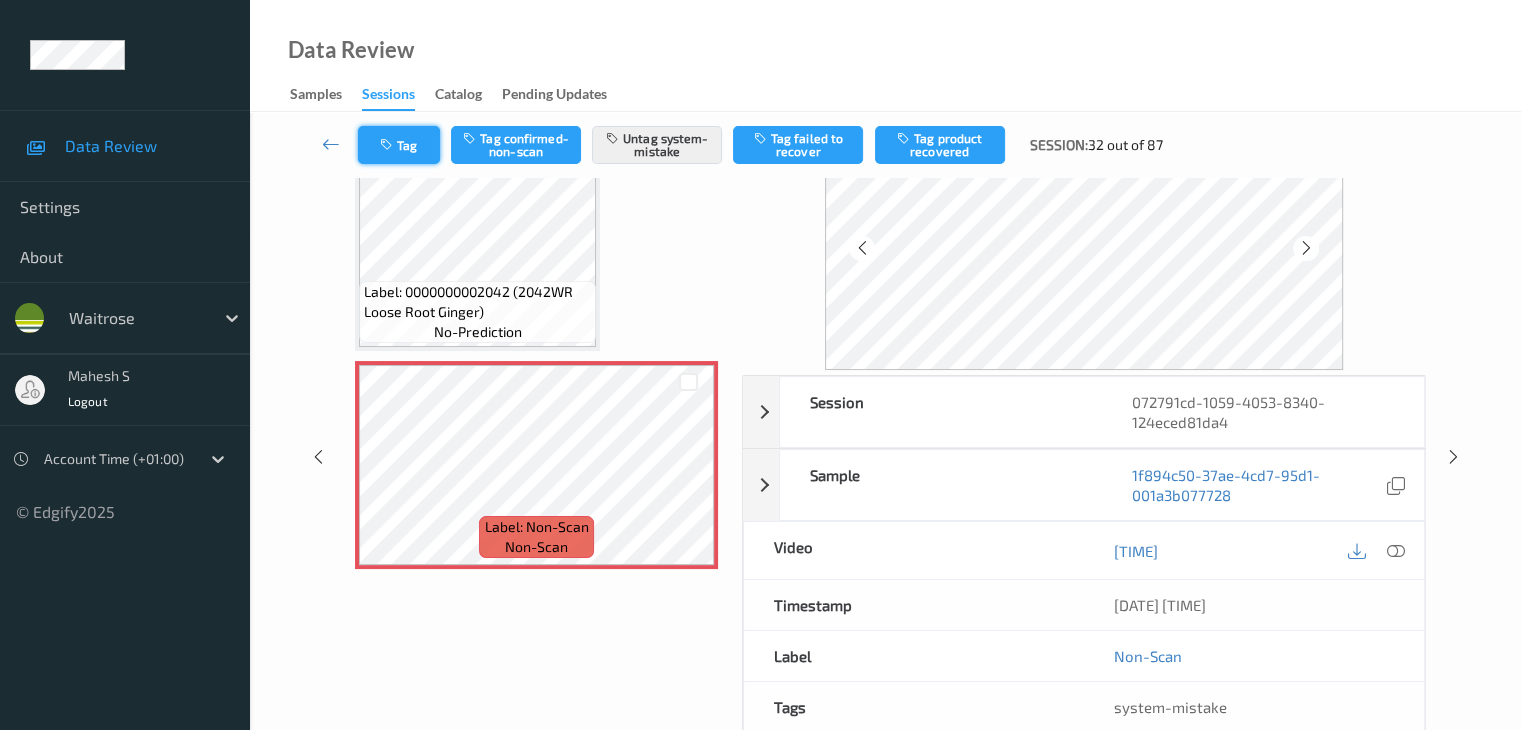 click on "Tag" at bounding box center [399, 145] 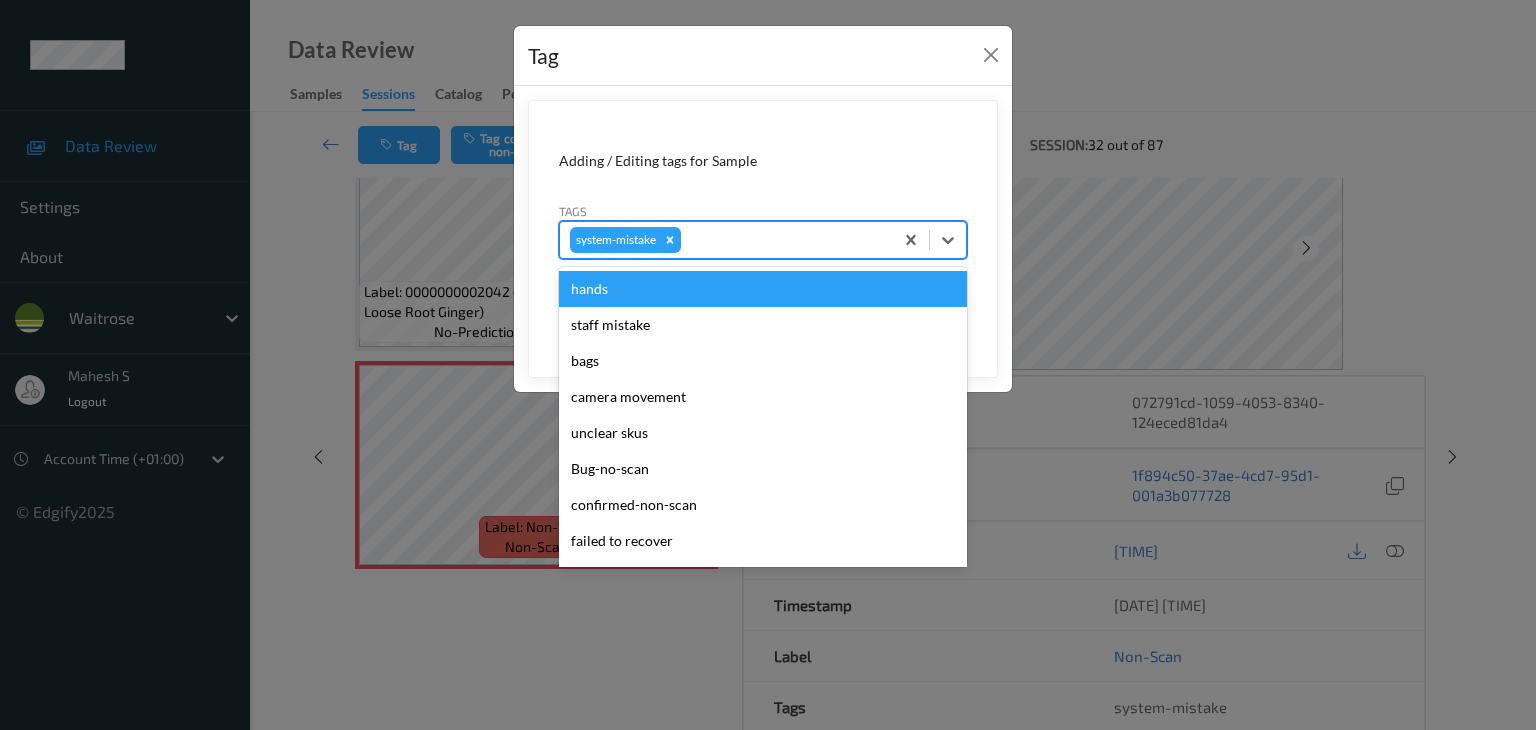 click at bounding box center [784, 240] 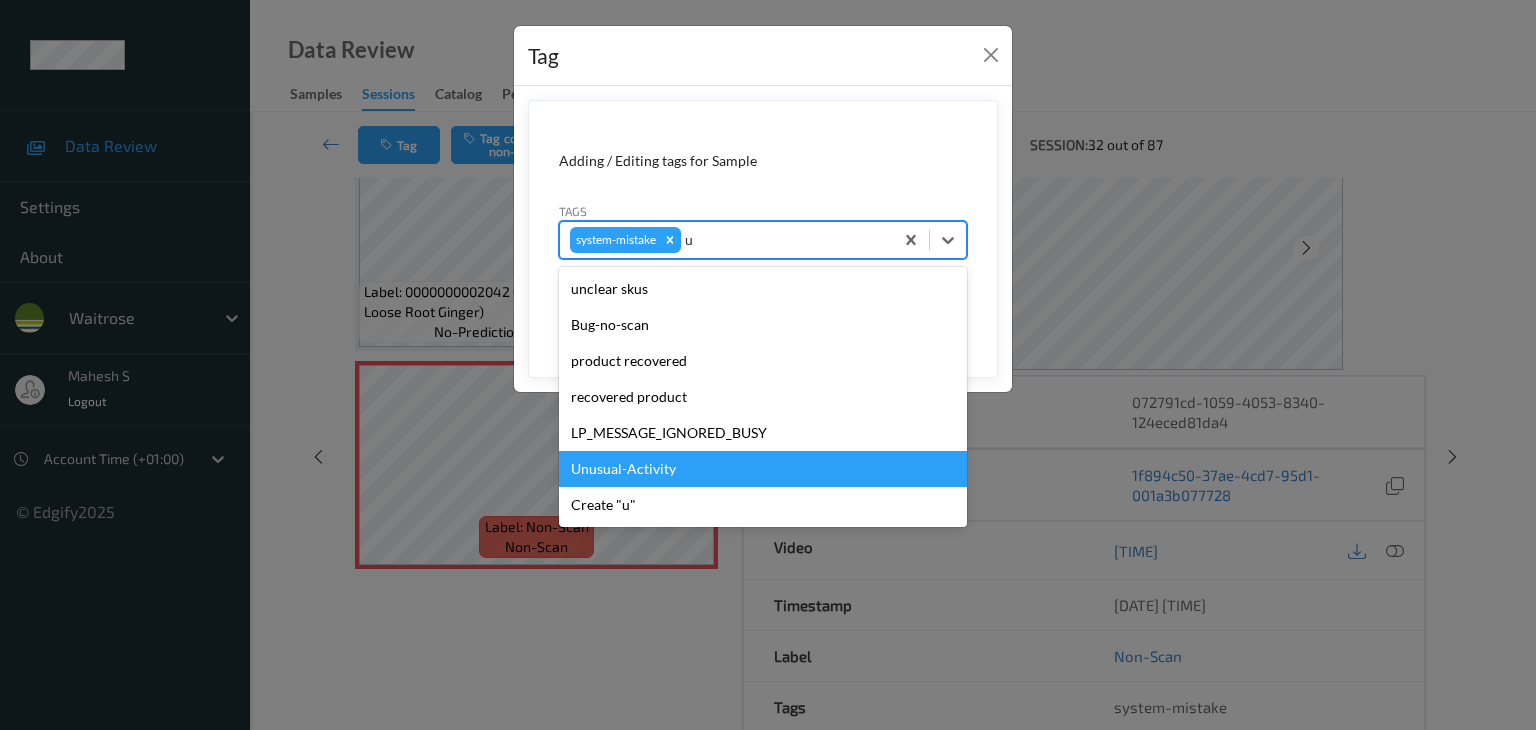 click on "Unusual-Activity" at bounding box center (763, 469) 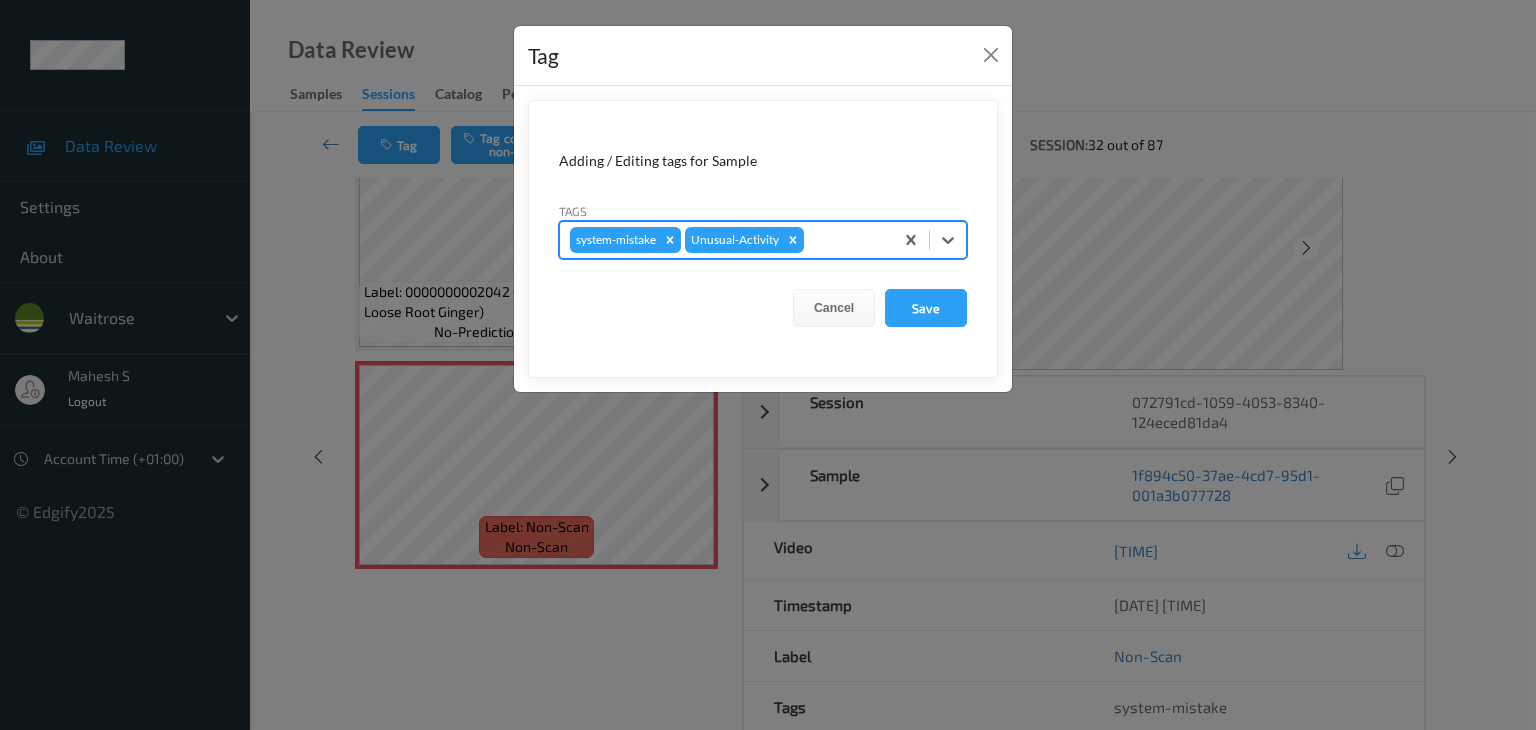 type on "p" 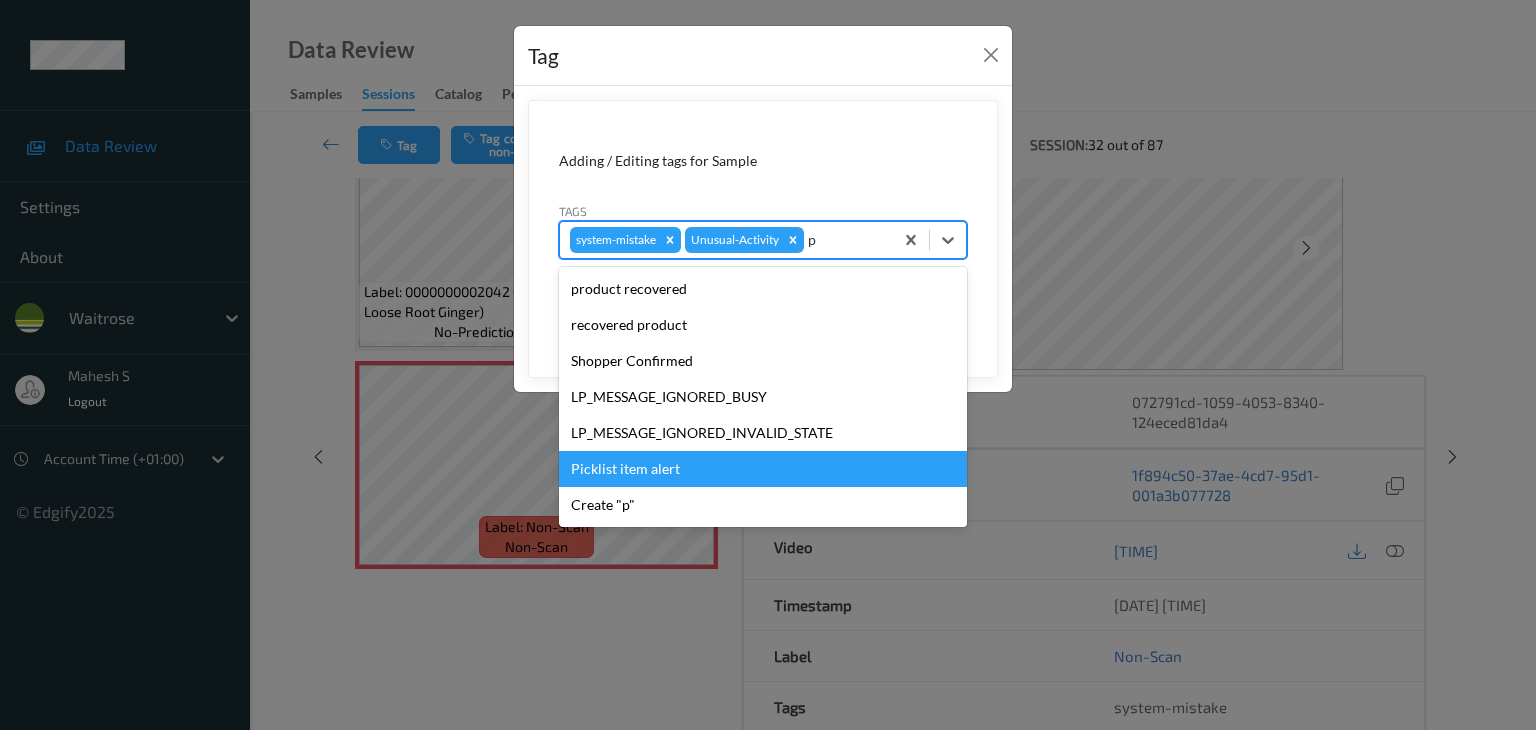 click on "Picklist item alert" at bounding box center [763, 469] 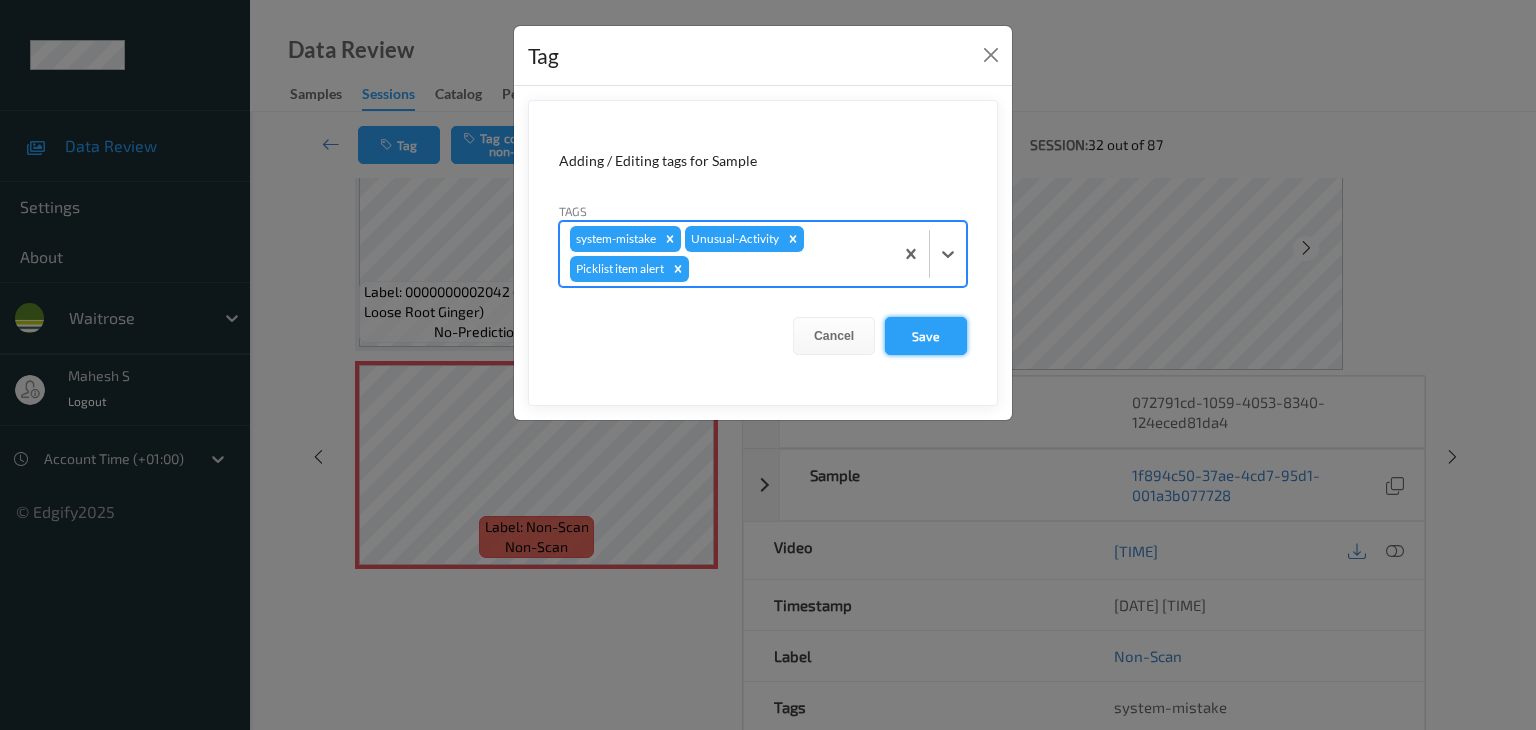 click on "Save" at bounding box center [926, 336] 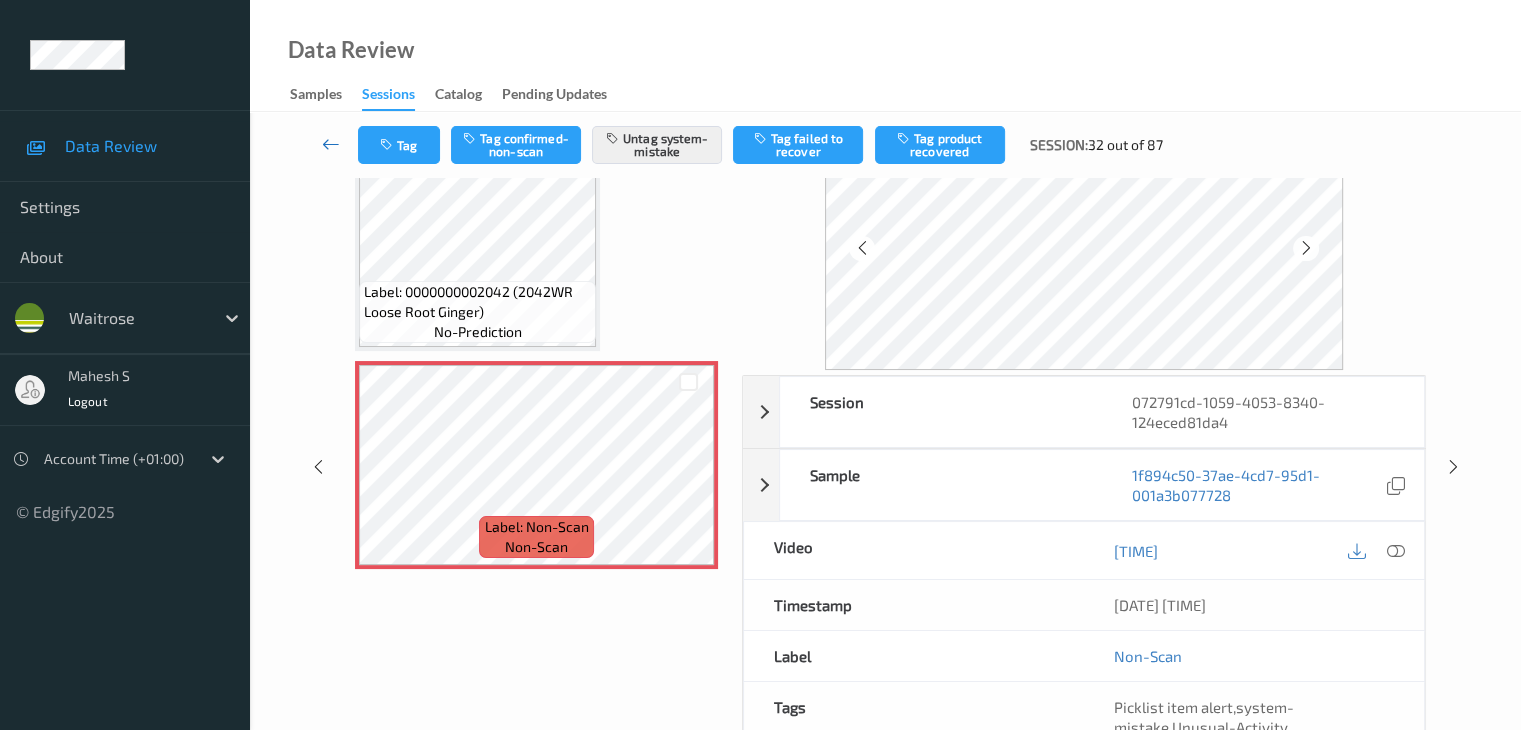 click at bounding box center [331, 144] 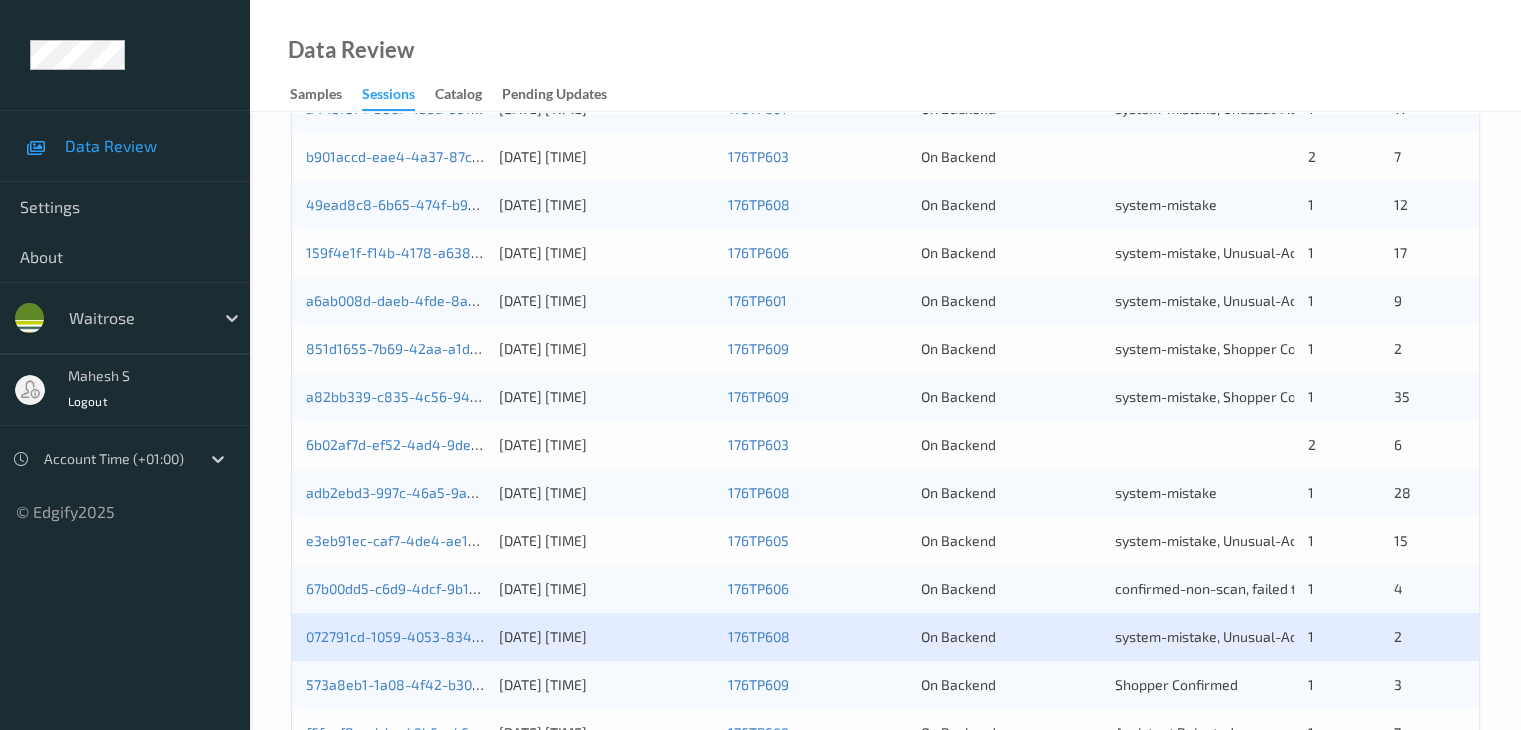 scroll, scrollTop: 700, scrollLeft: 0, axis: vertical 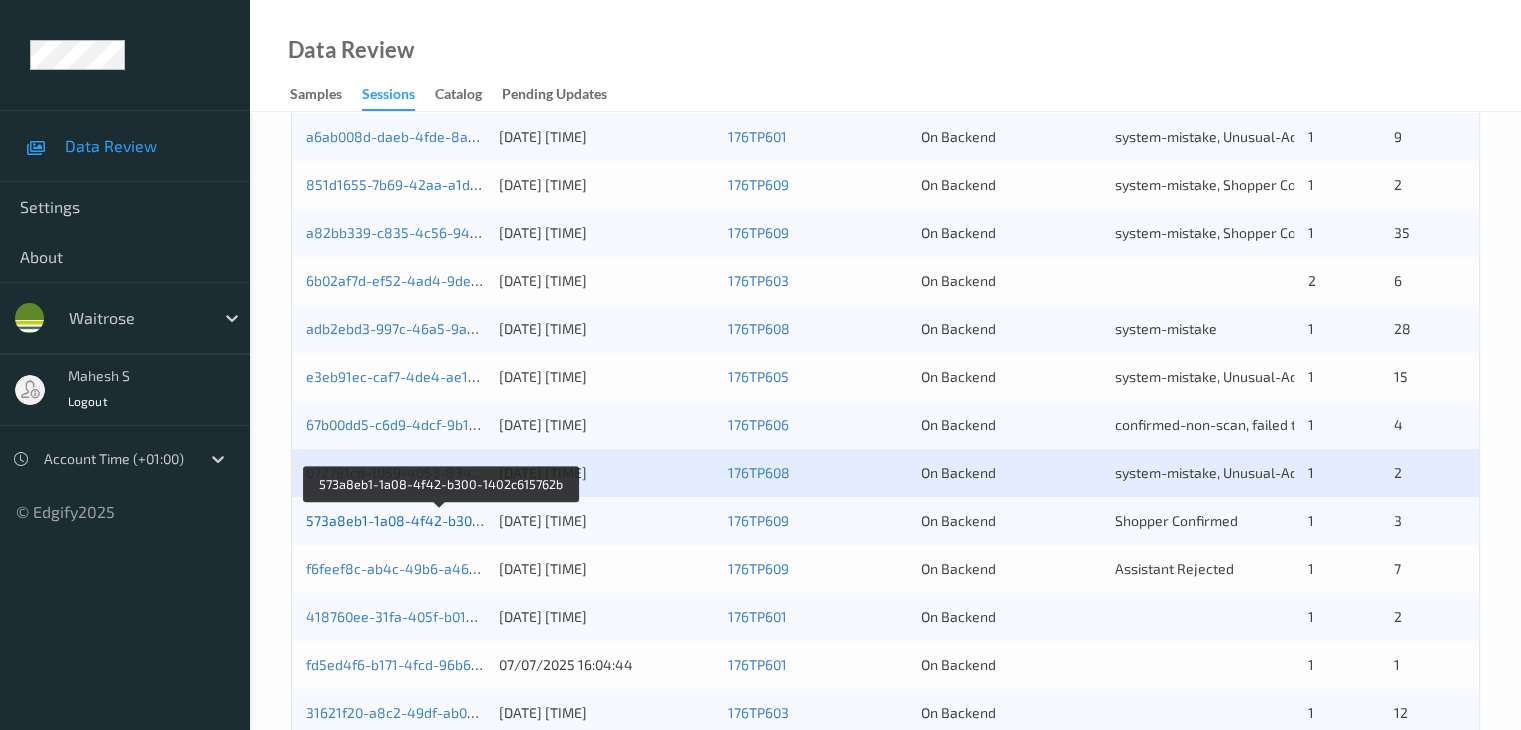click on "573a8eb1-1a08-4f42-b300-1402c615762b" at bounding box center (441, 520) 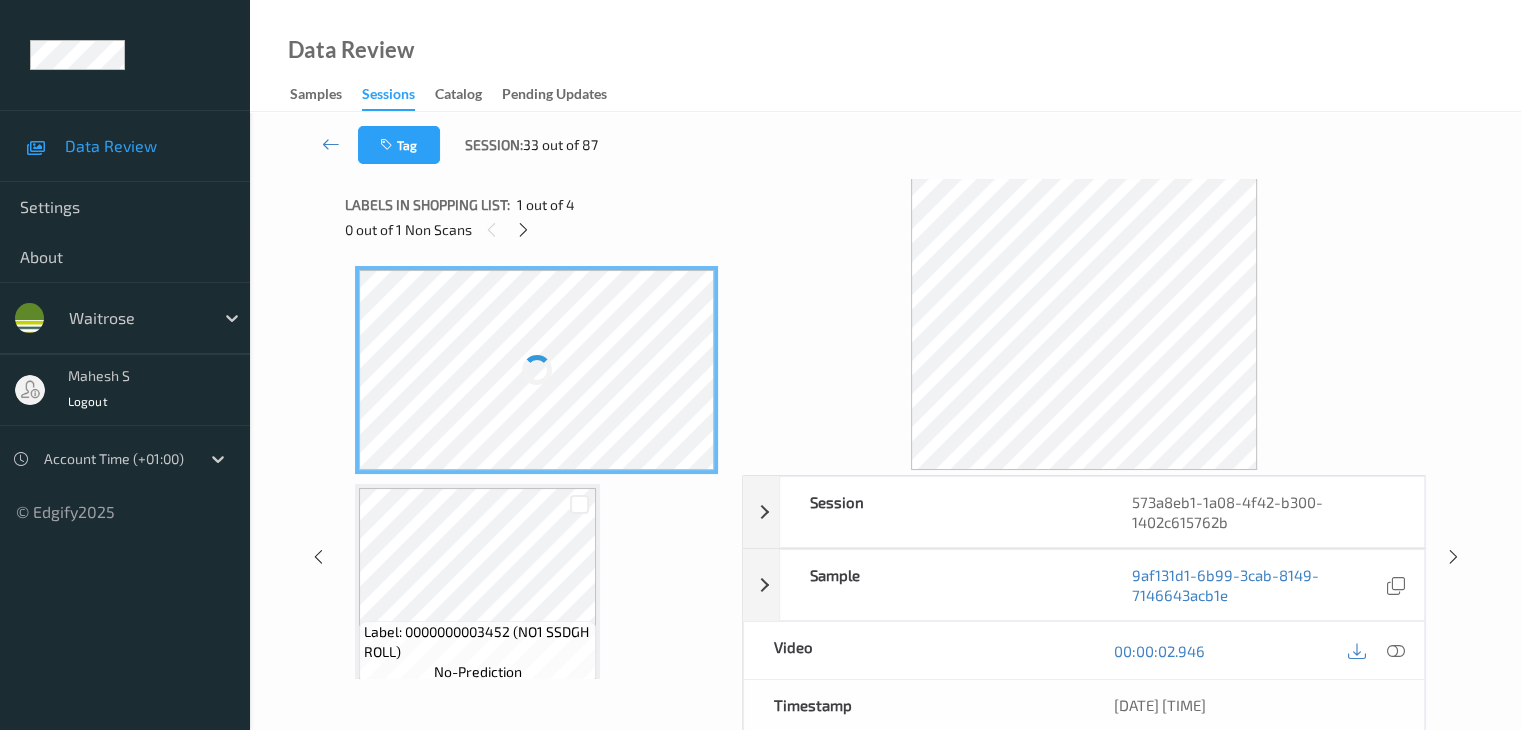 scroll, scrollTop: 0, scrollLeft: 0, axis: both 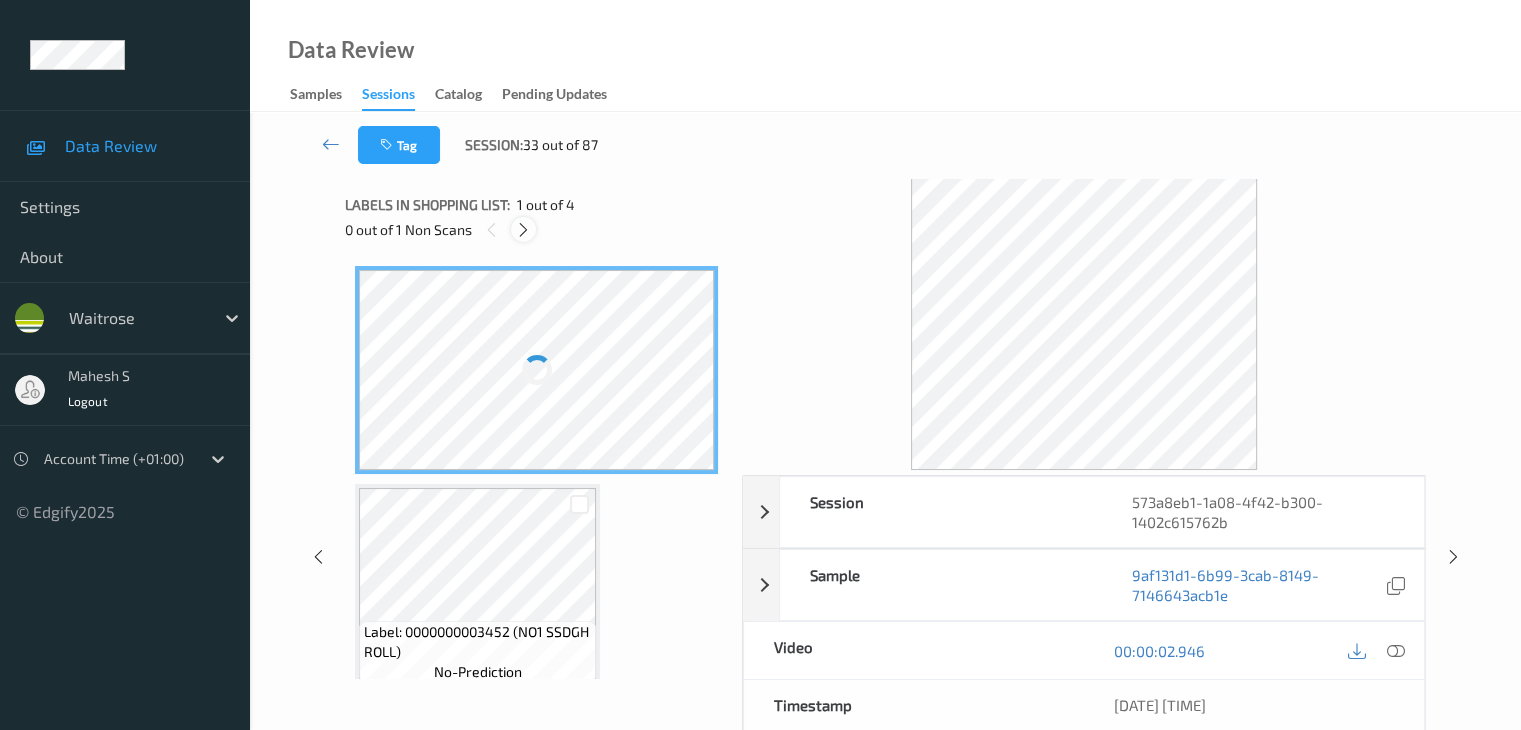click at bounding box center (523, 230) 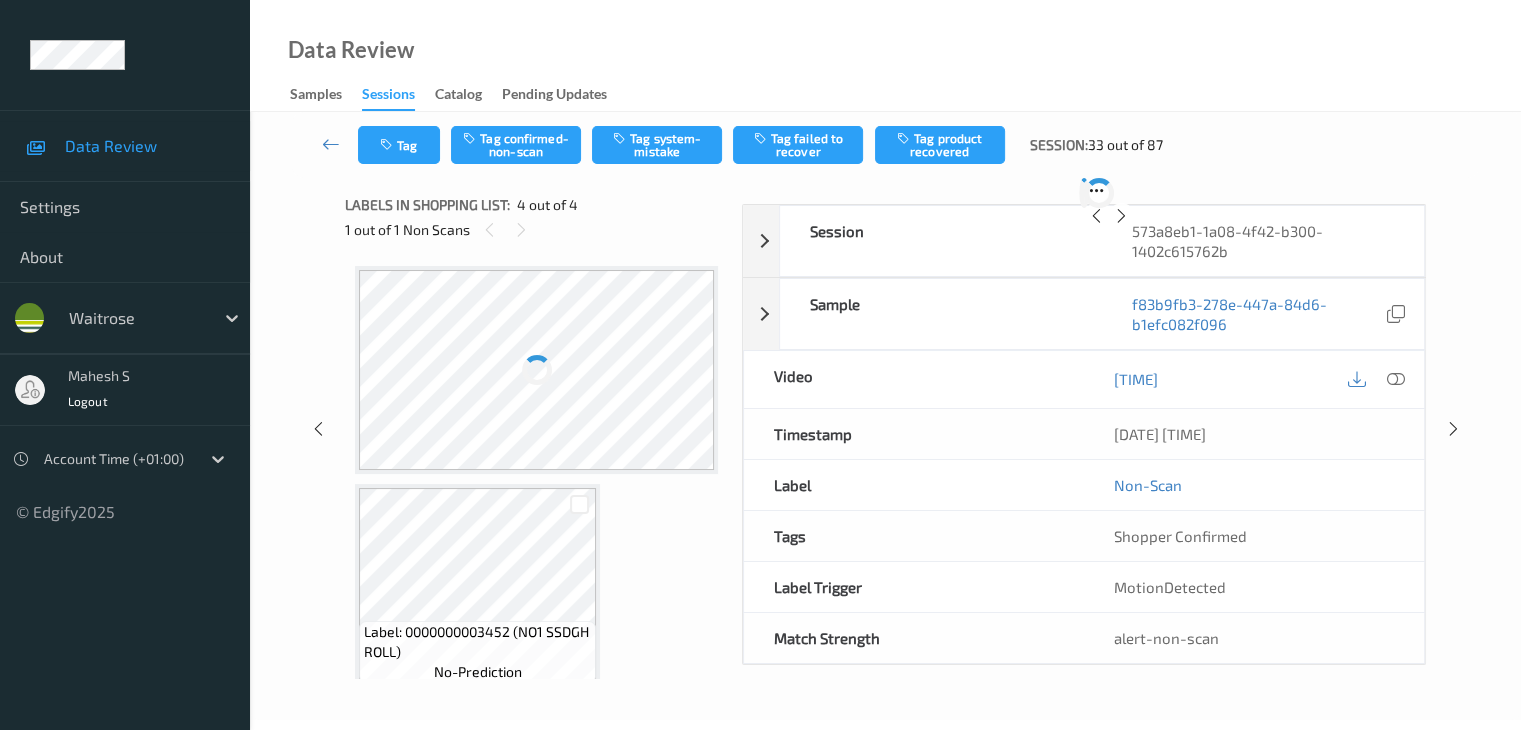 scroll, scrollTop: 446, scrollLeft: 0, axis: vertical 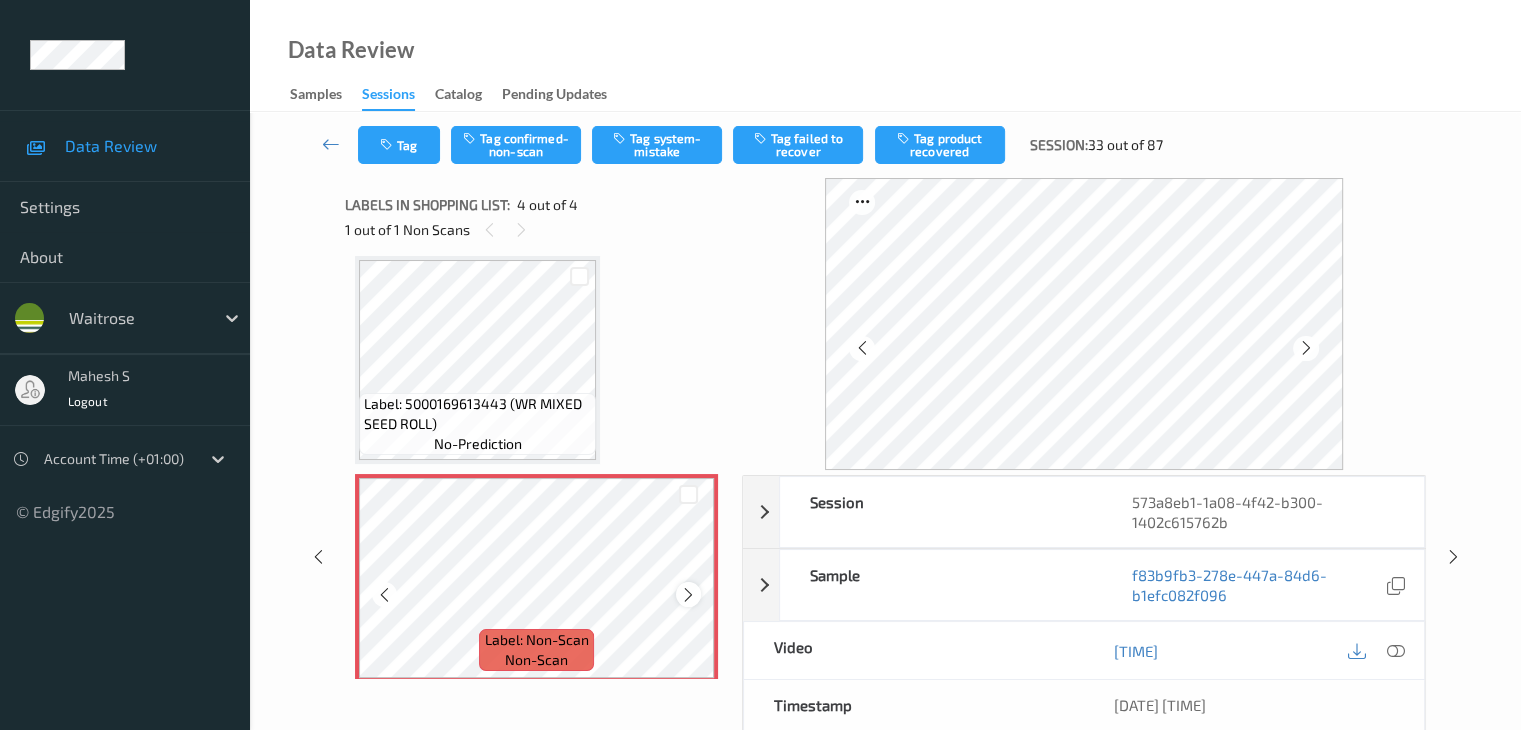 click at bounding box center [688, 595] 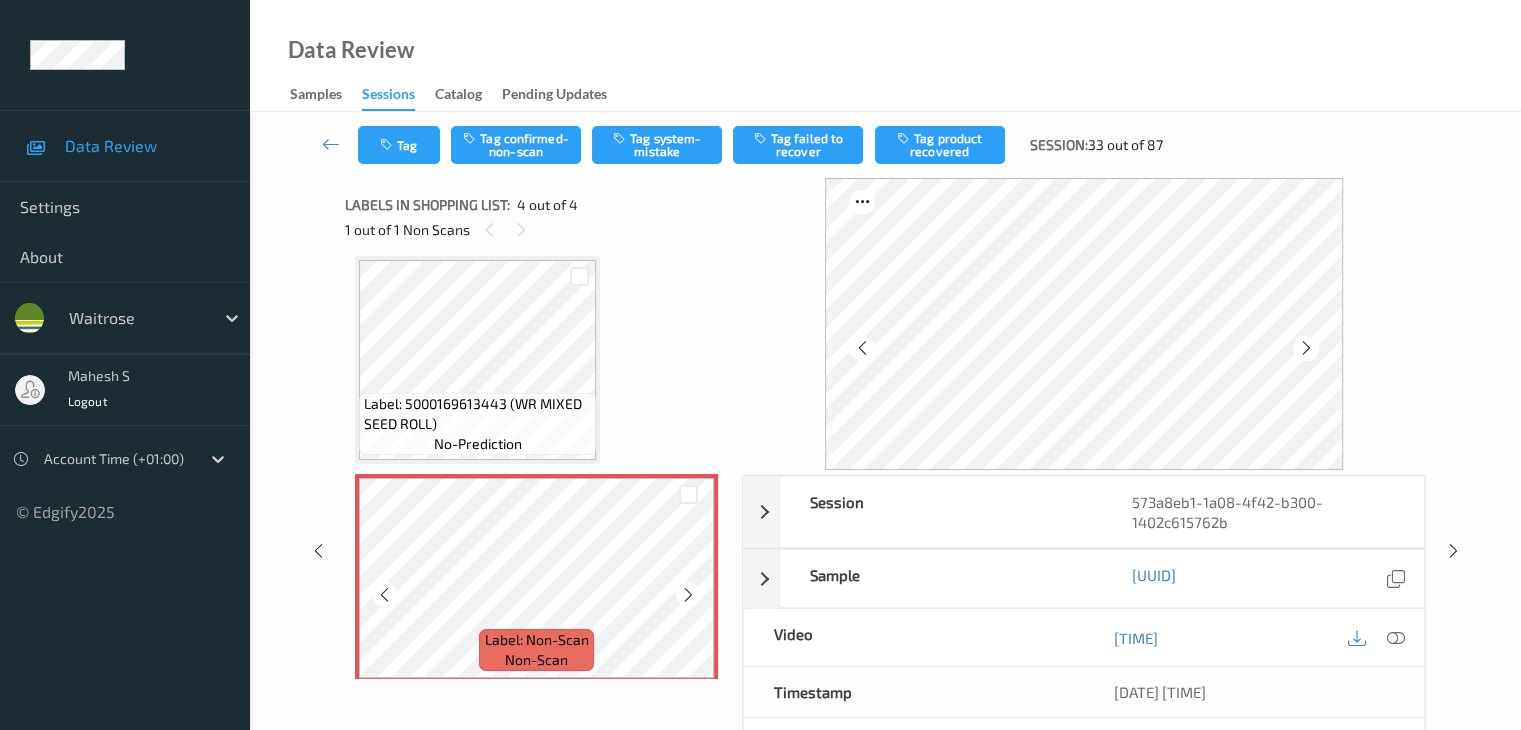 click at bounding box center [688, 595] 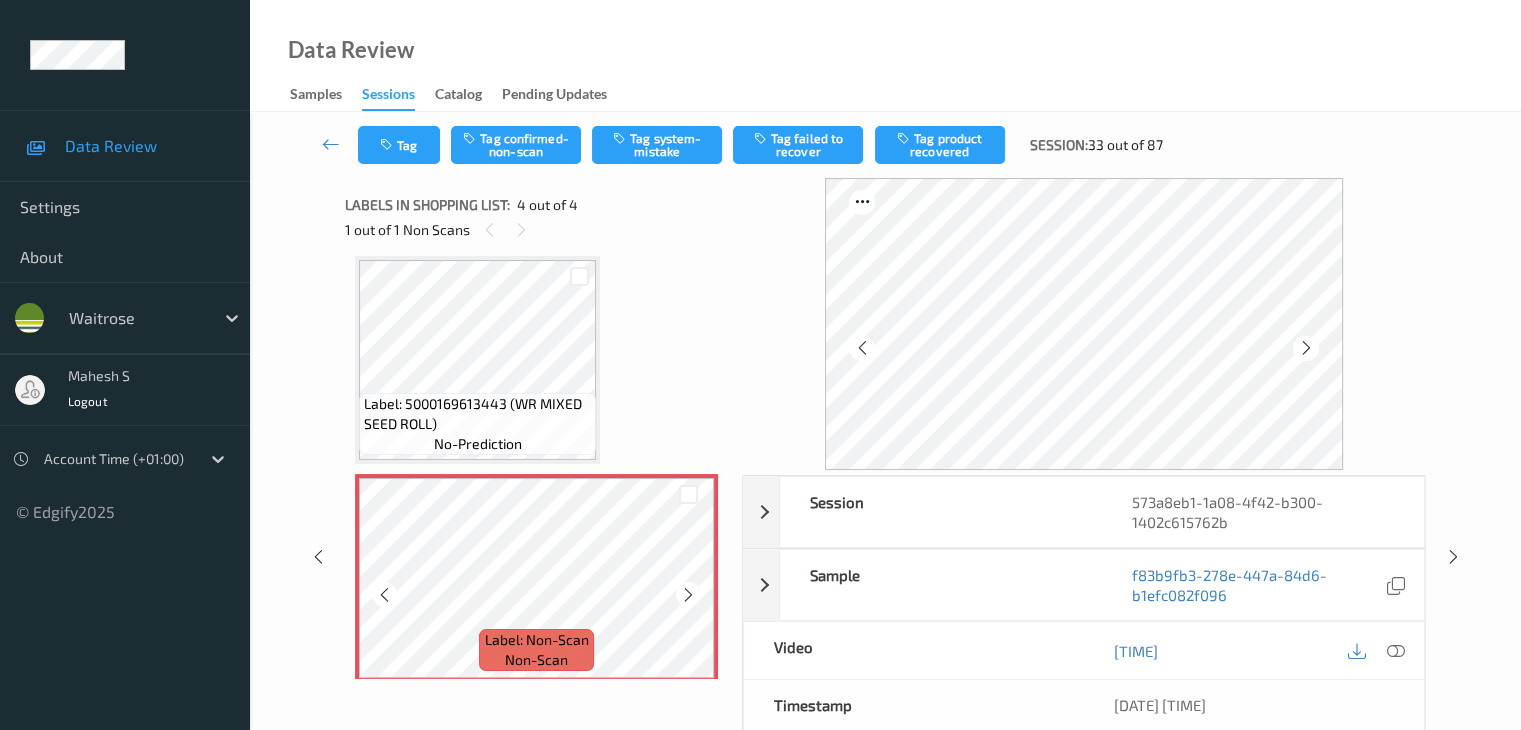 click at bounding box center (688, 595) 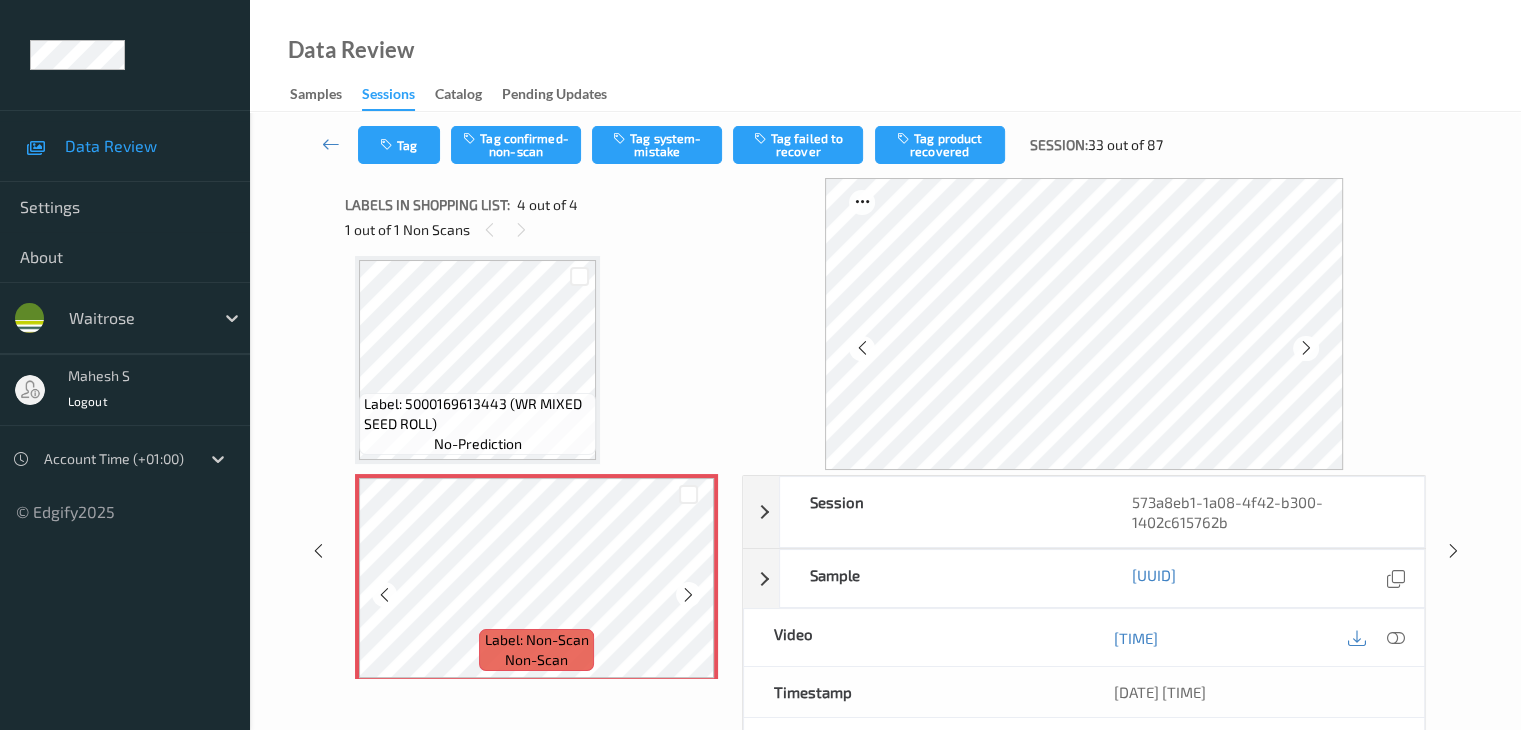 click at bounding box center [688, 595] 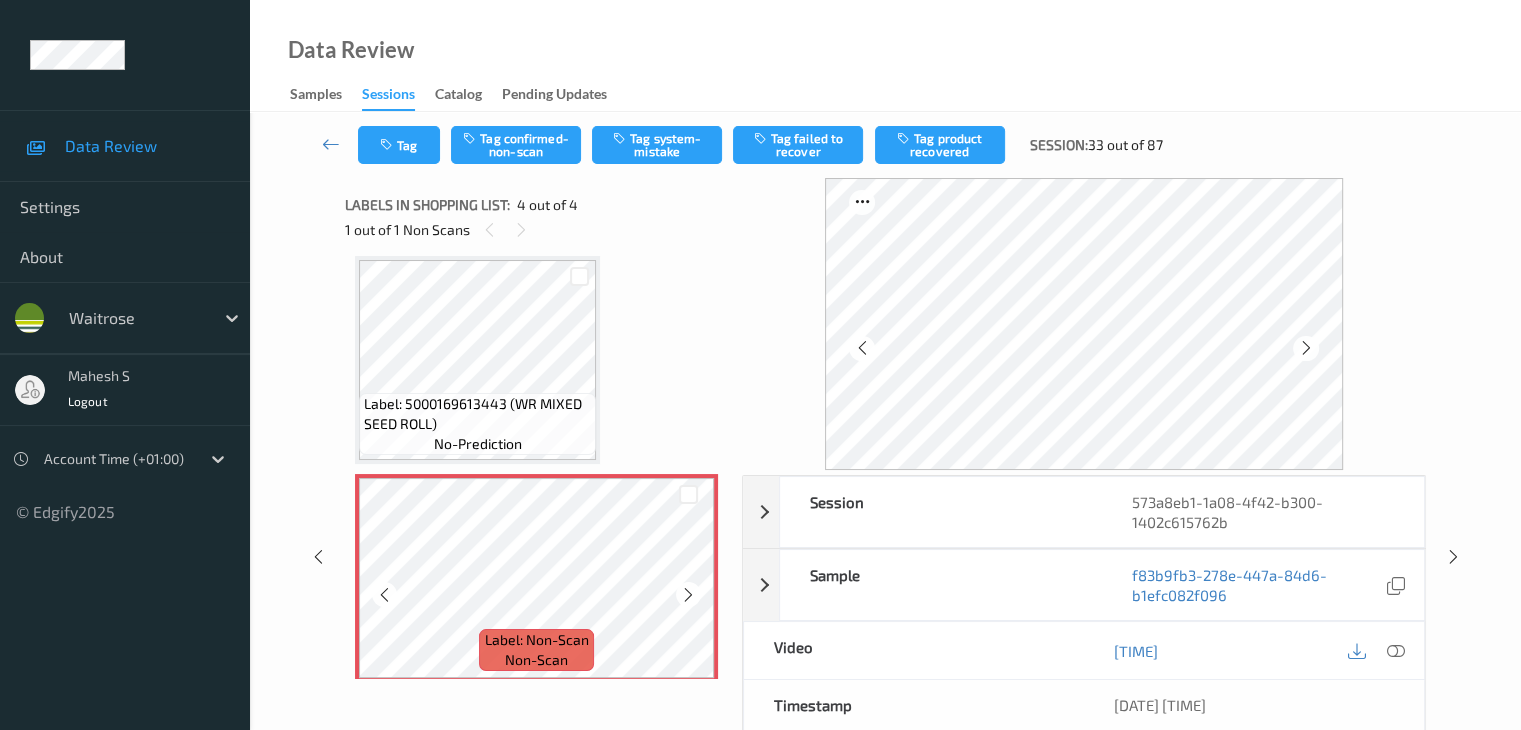click at bounding box center (688, 595) 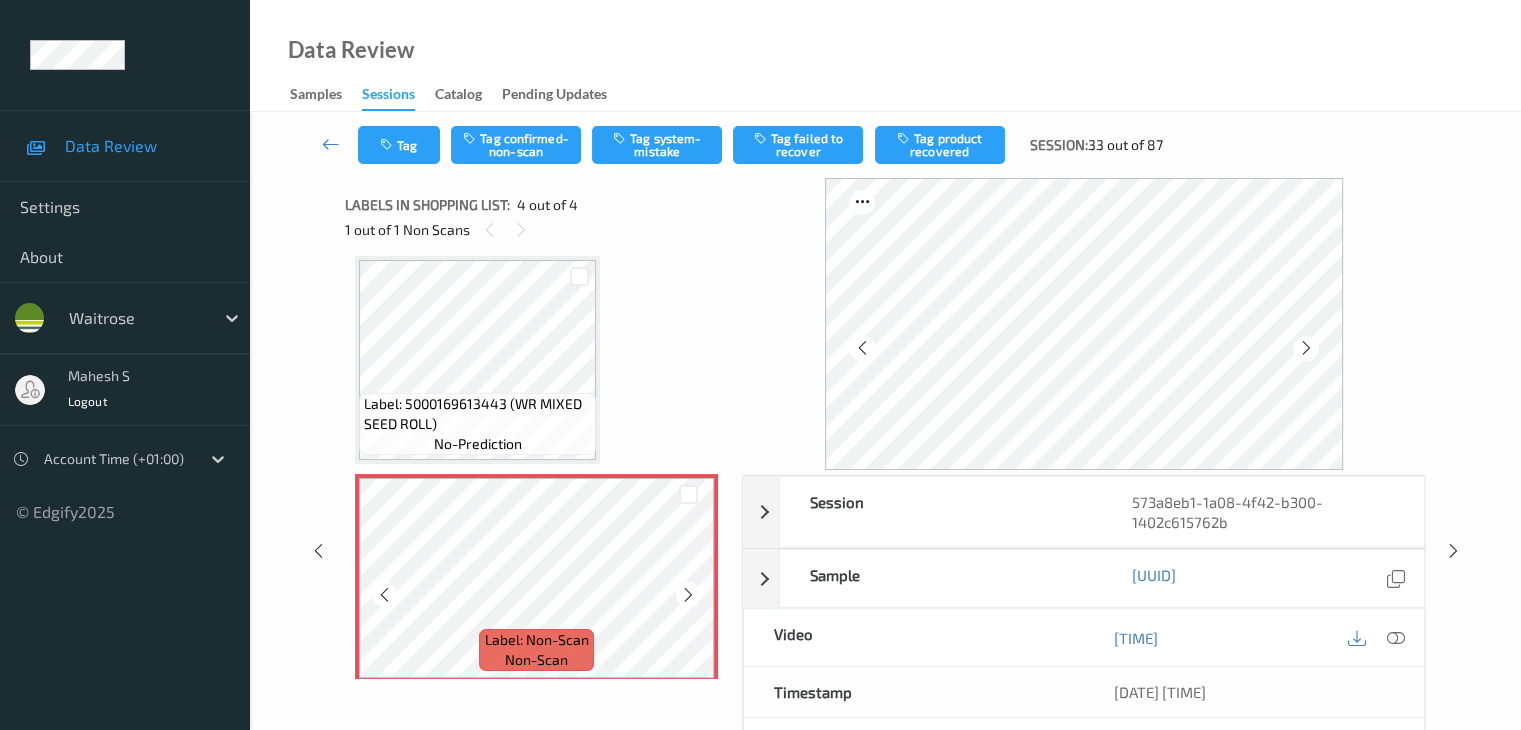 click at bounding box center (688, 595) 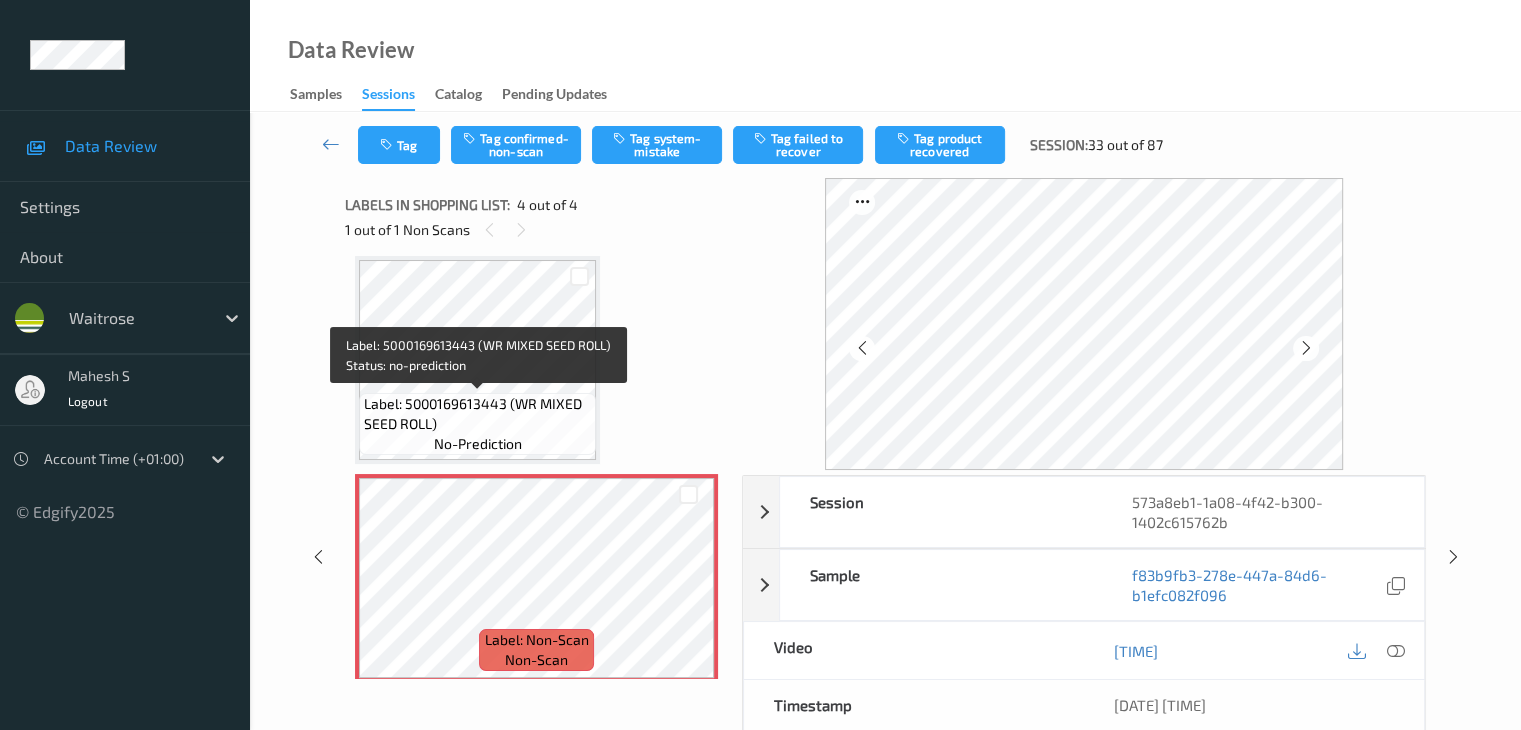 click on "Label: 5000169613443 (WR MIXED SEED ROLL)" at bounding box center (477, 414) 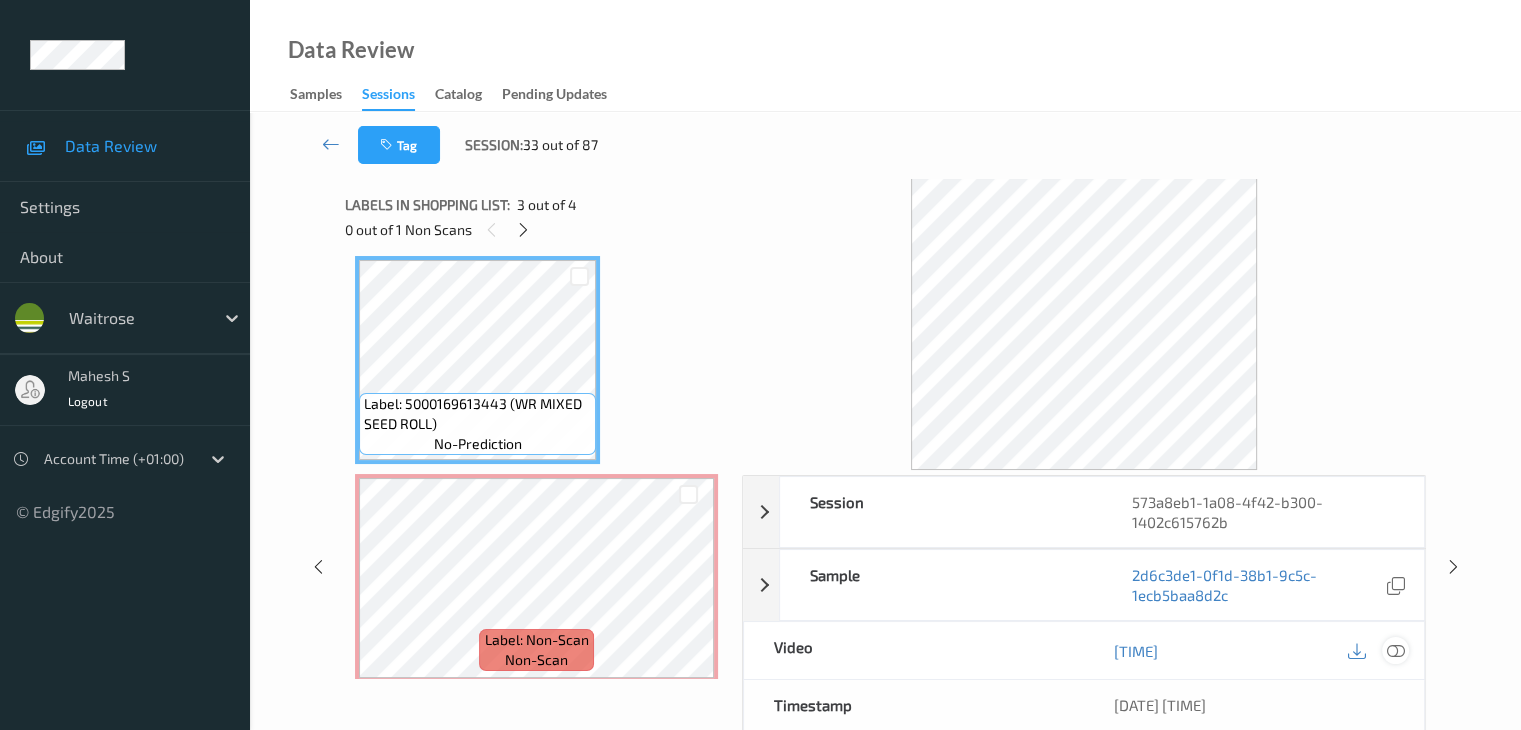 click at bounding box center [1395, 651] 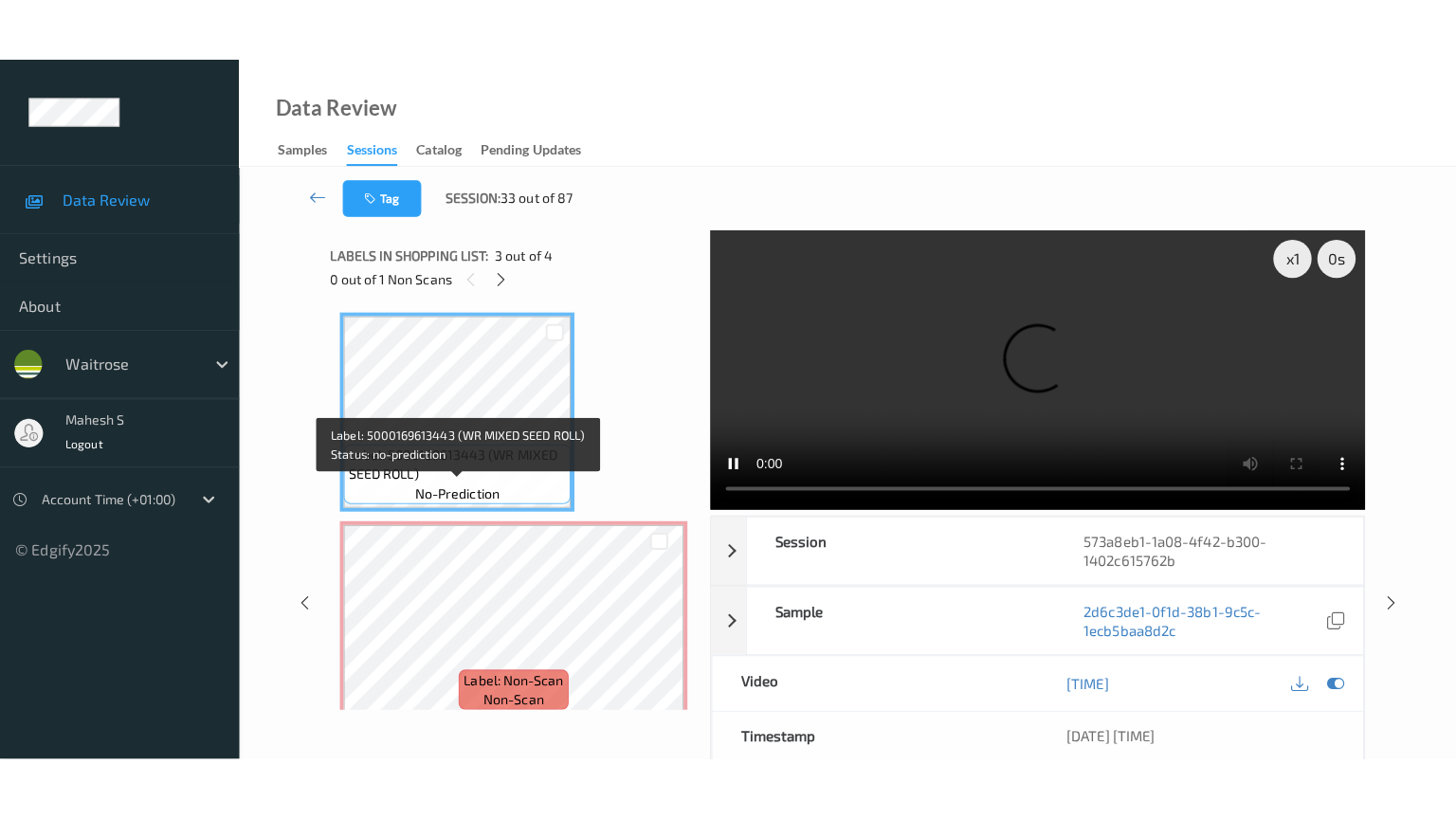 scroll, scrollTop: 435, scrollLeft: 0, axis: vertical 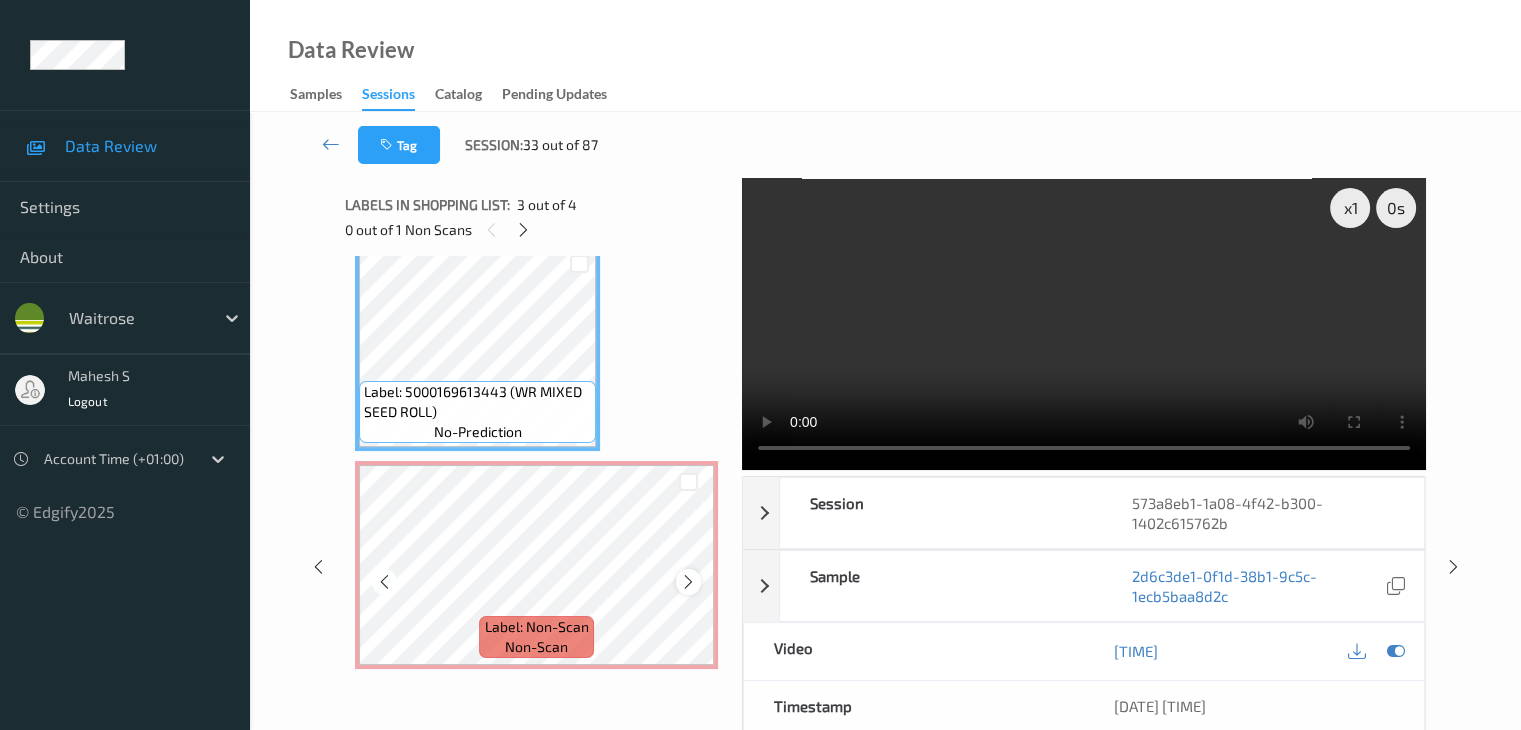 click at bounding box center (688, 582) 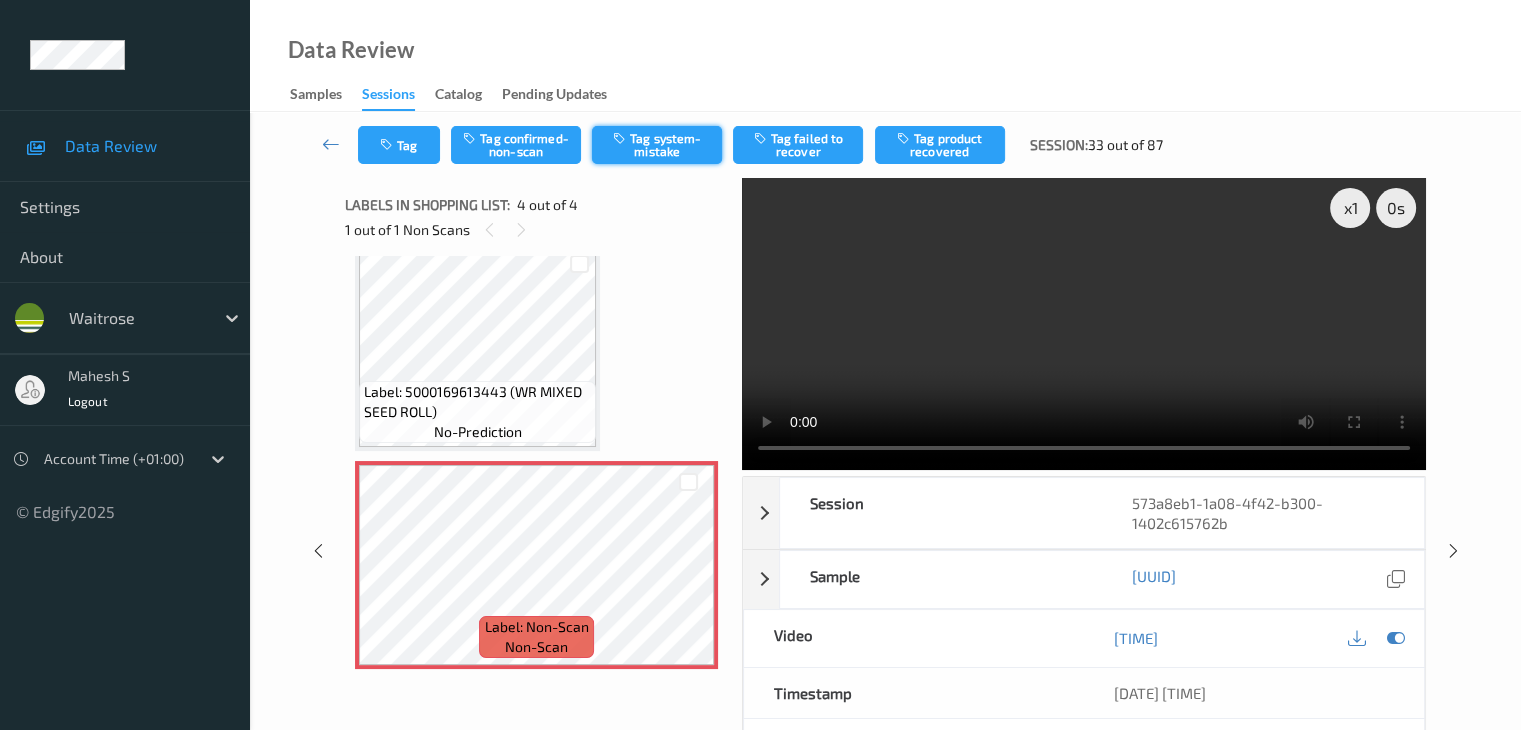 click on "Tag   system-mistake" at bounding box center [657, 145] 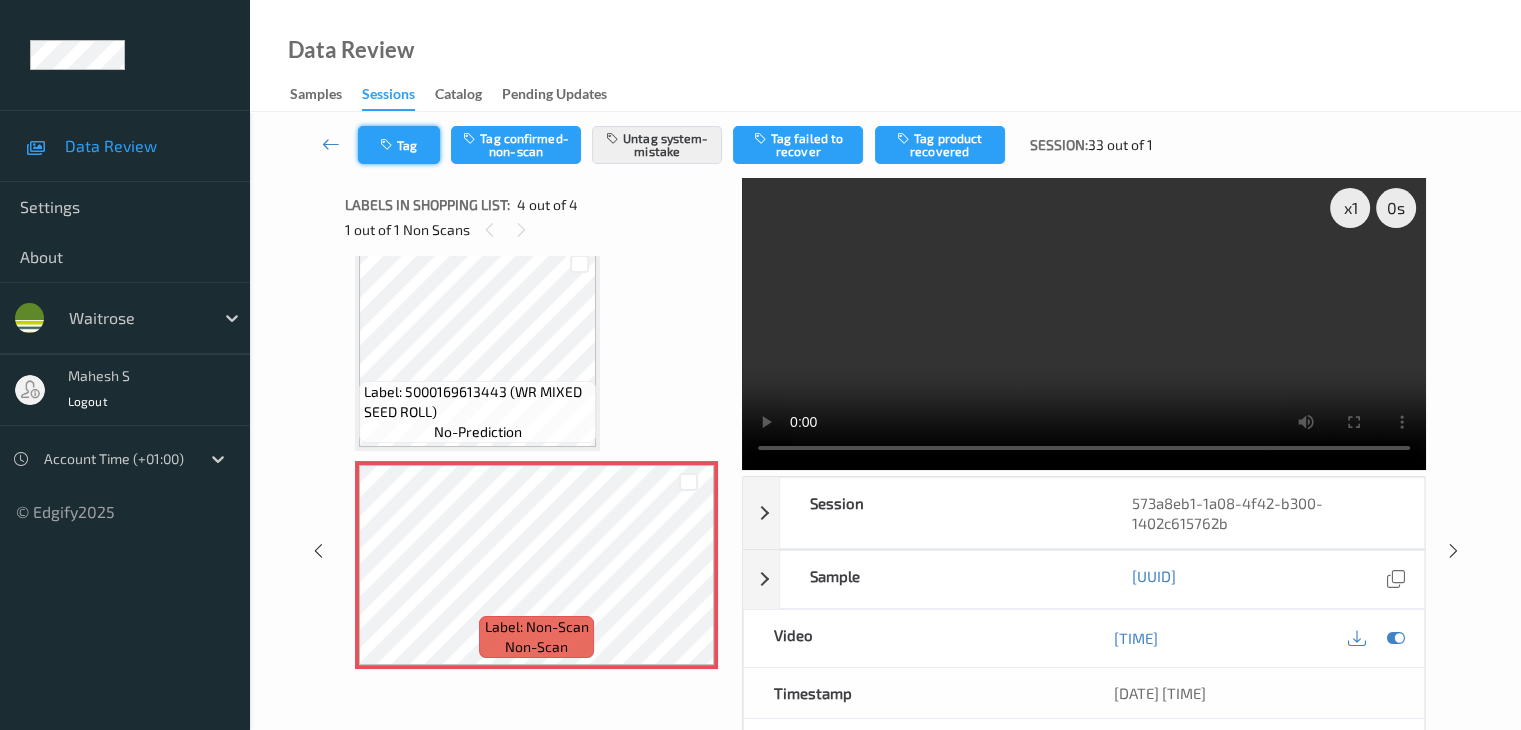 click on "Tag" at bounding box center [399, 145] 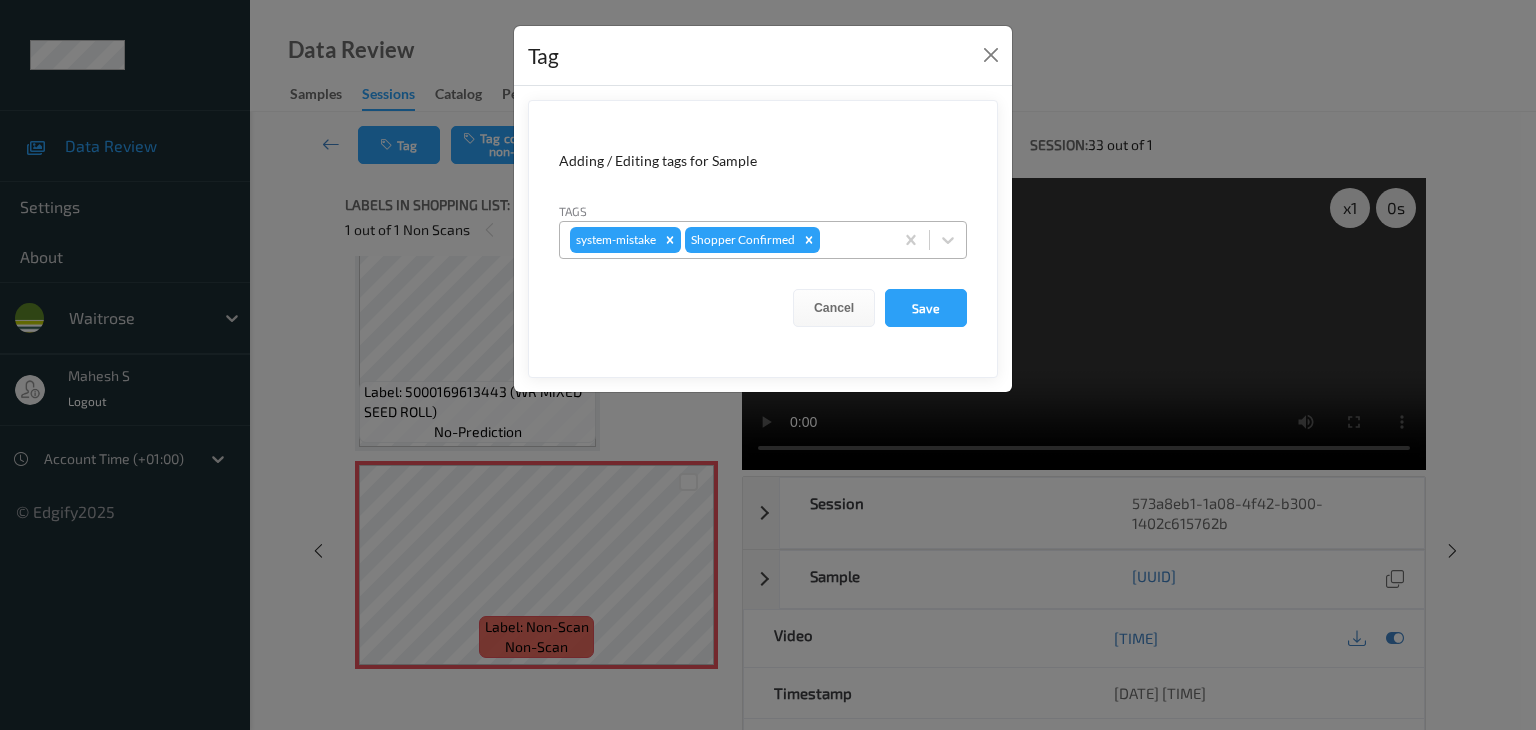 click at bounding box center [853, 240] 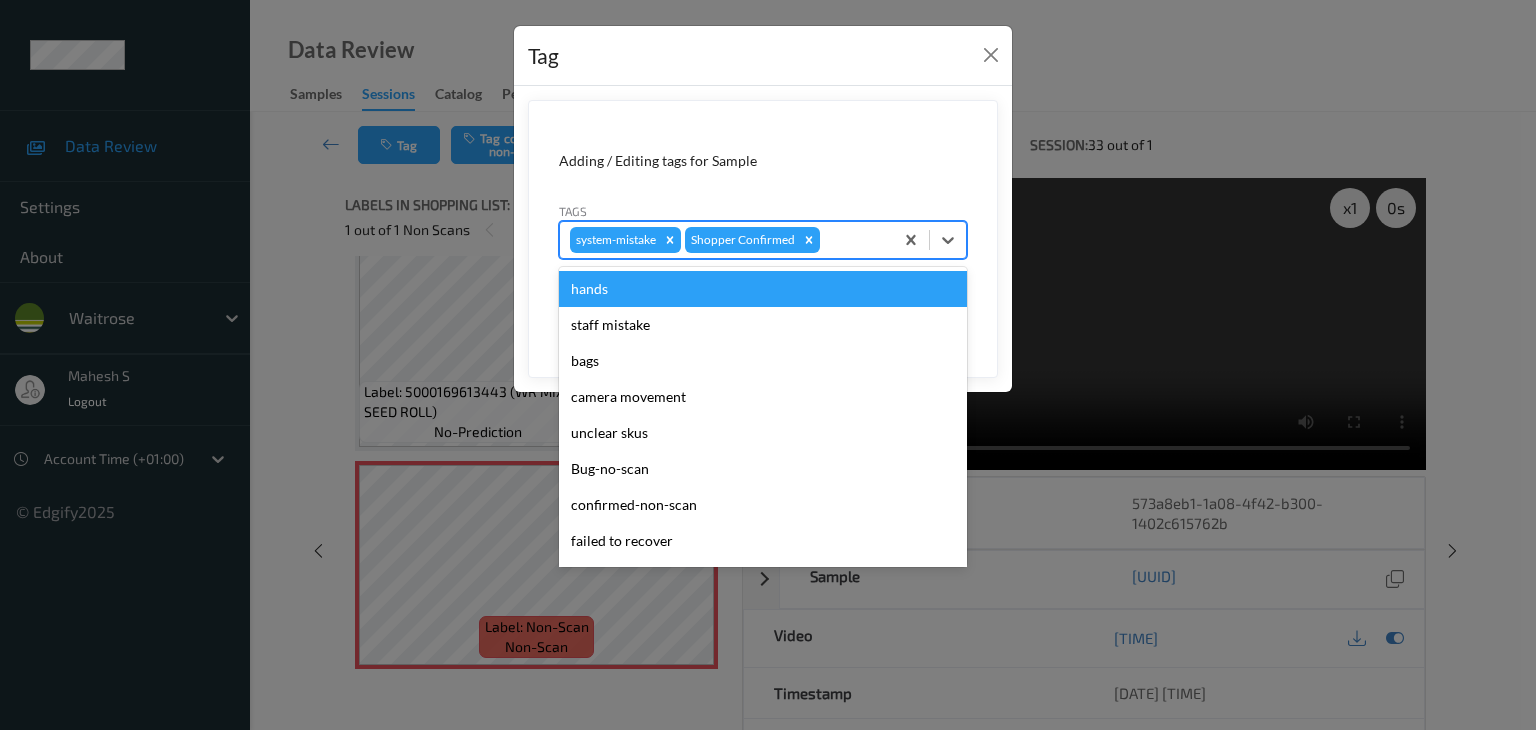type on "u" 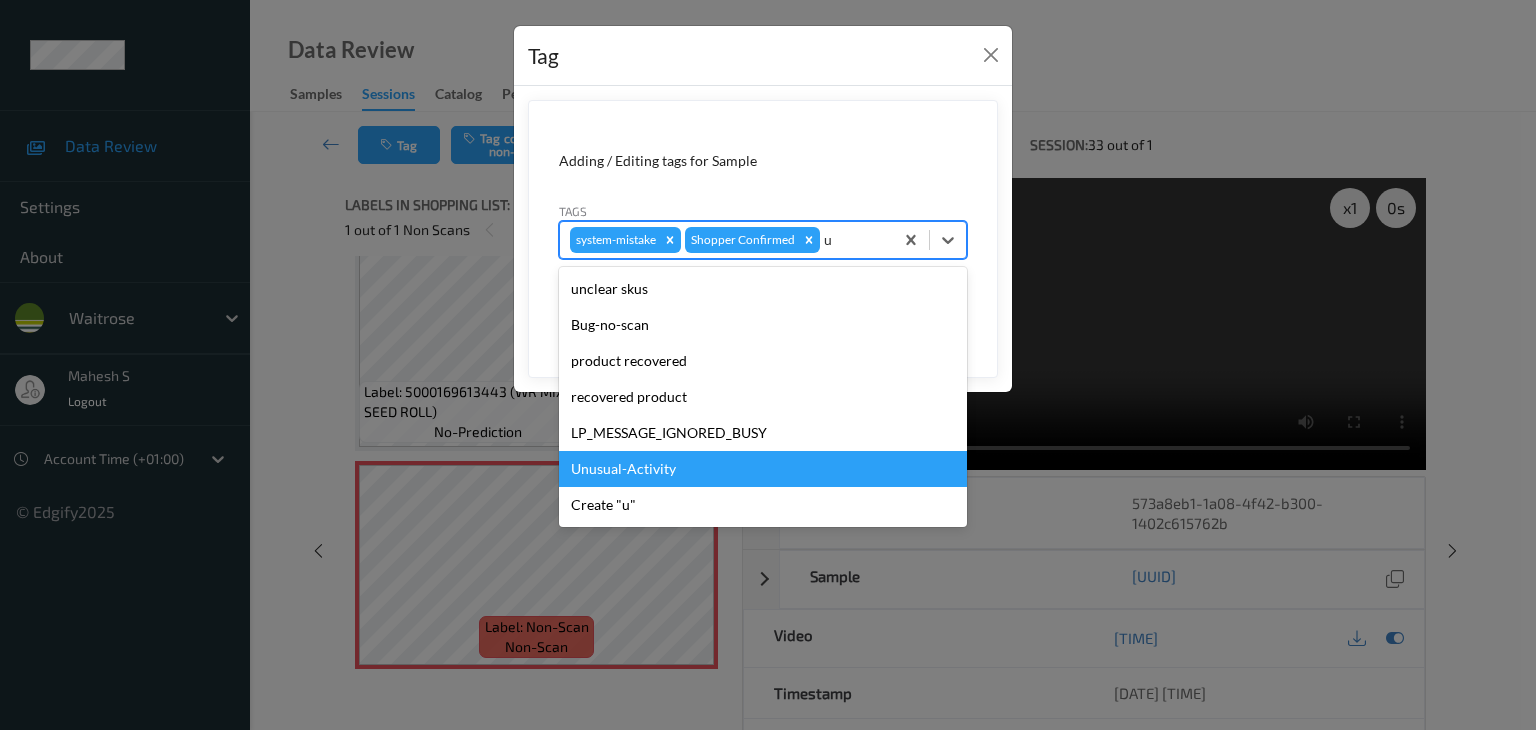 drag, startPoint x: 668, startPoint y: 461, endPoint x: 728, endPoint y: 416, distance: 75 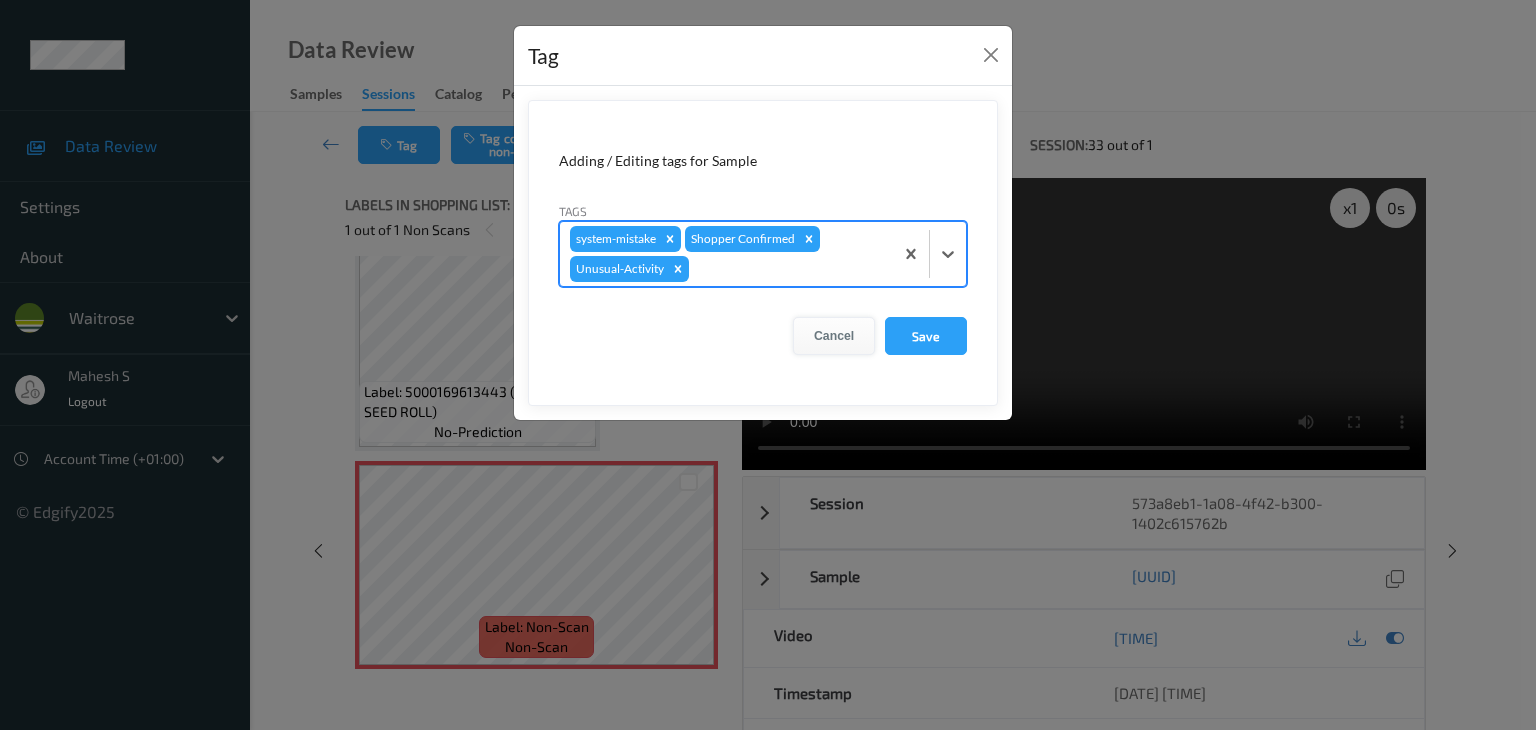 type on "p" 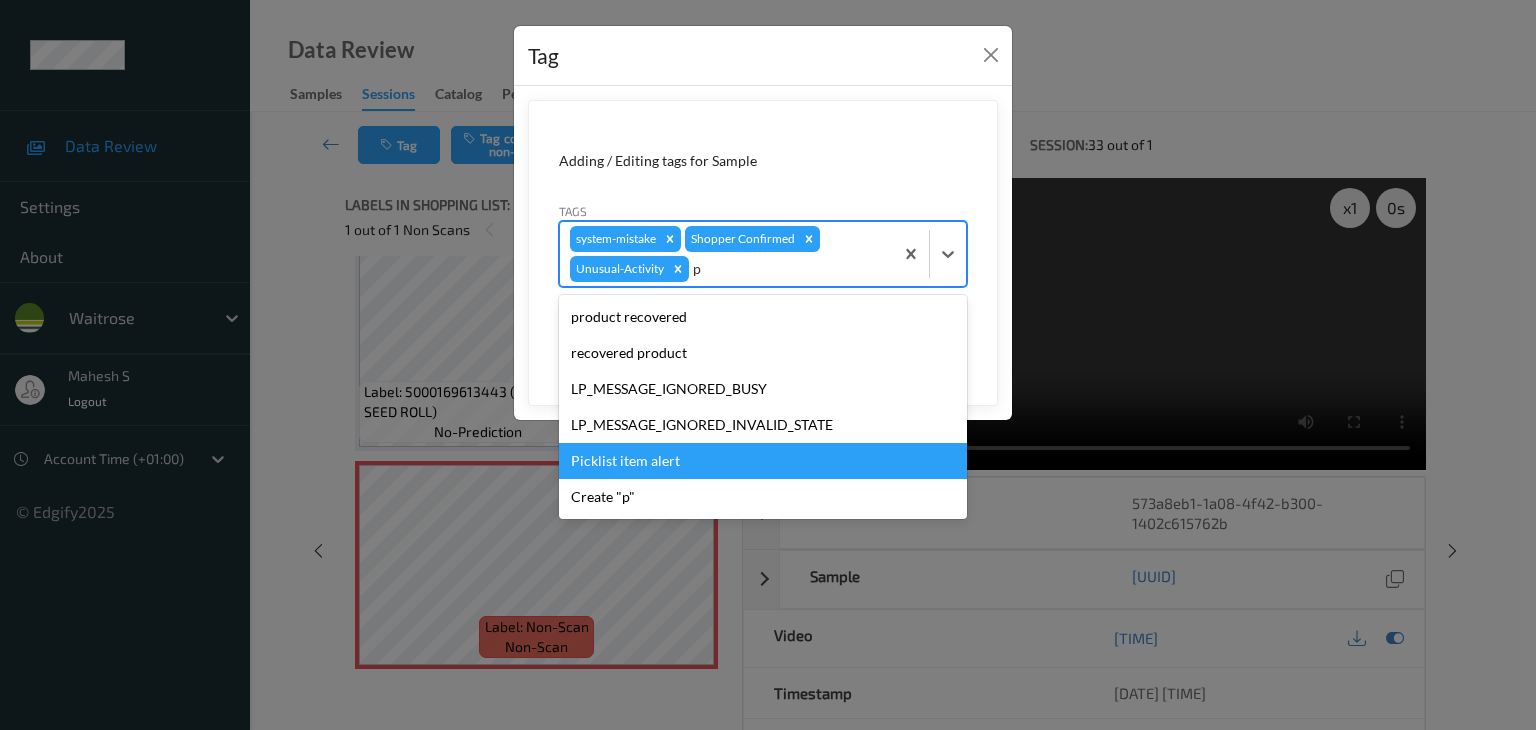 click on "Picklist item alert" at bounding box center (763, 461) 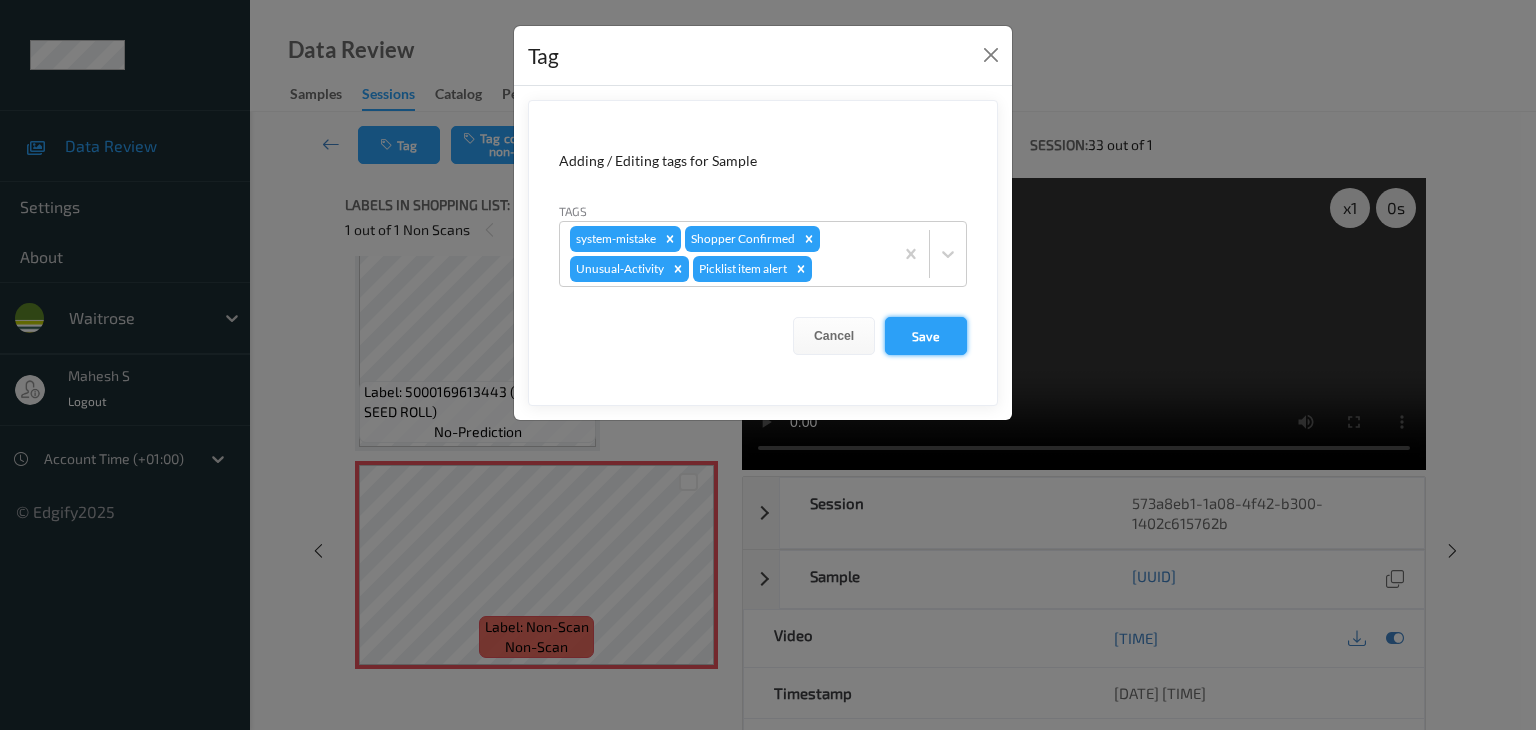click on "Save" at bounding box center [926, 336] 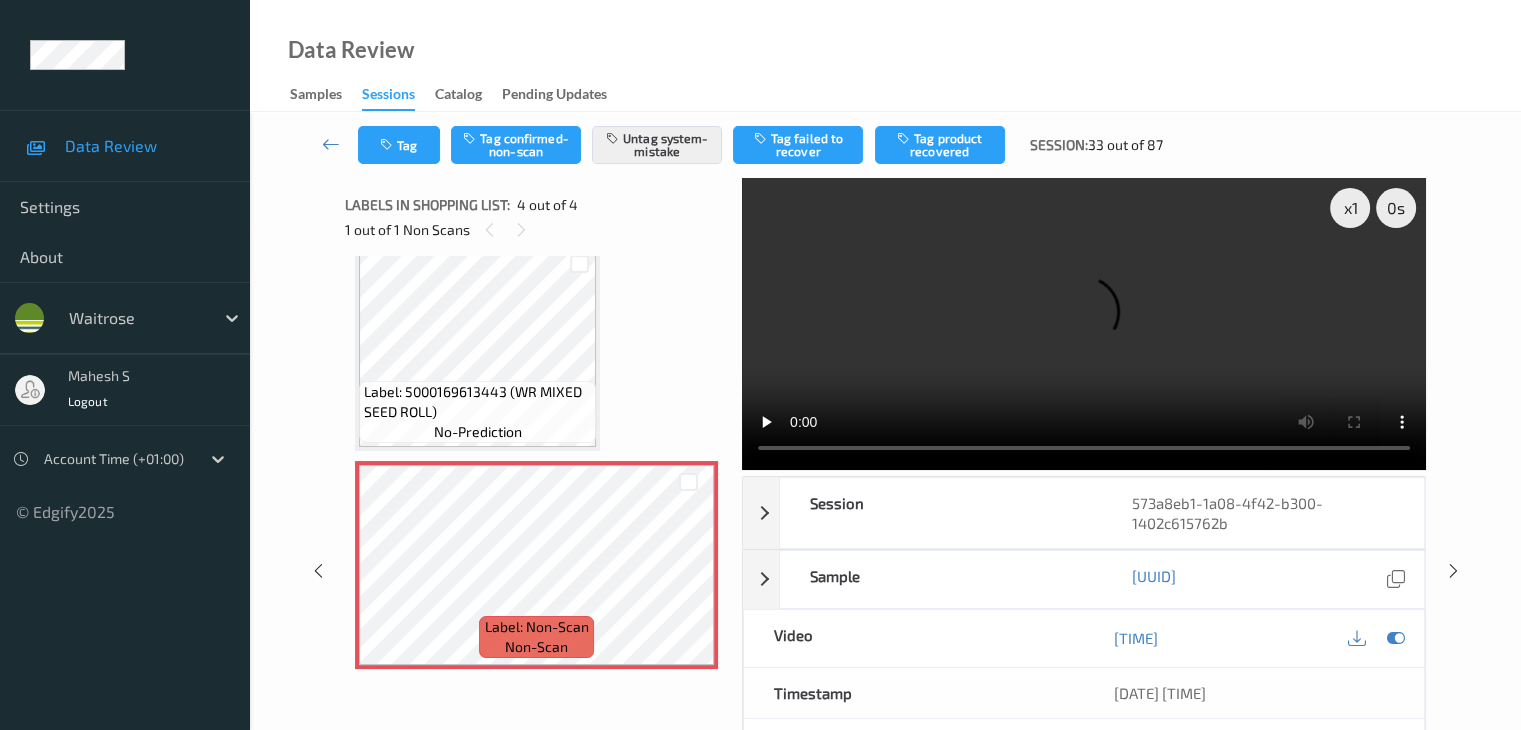 scroll, scrollTop: 325, scrollLeft: 0, axis: vertical 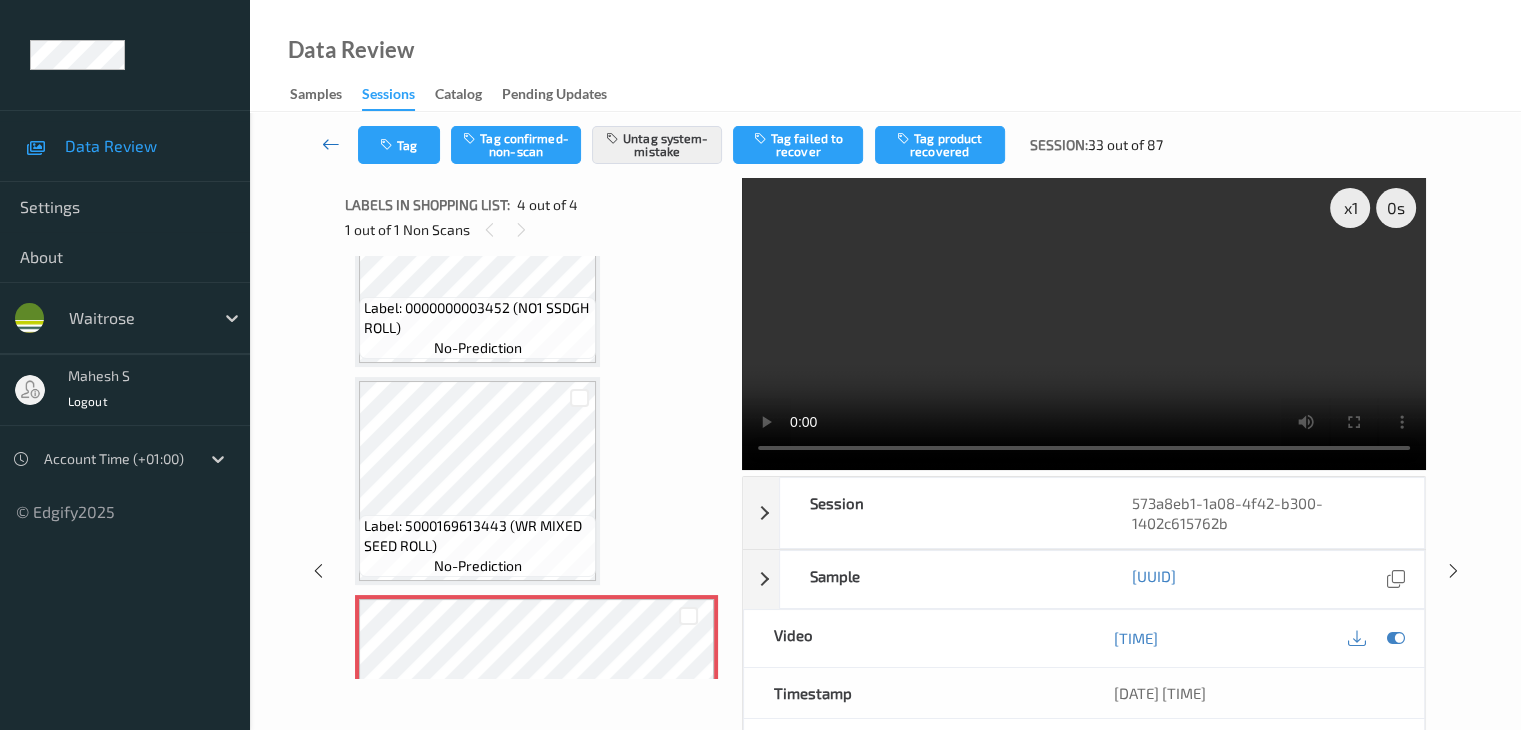 click at bounding box center [331, 144] 